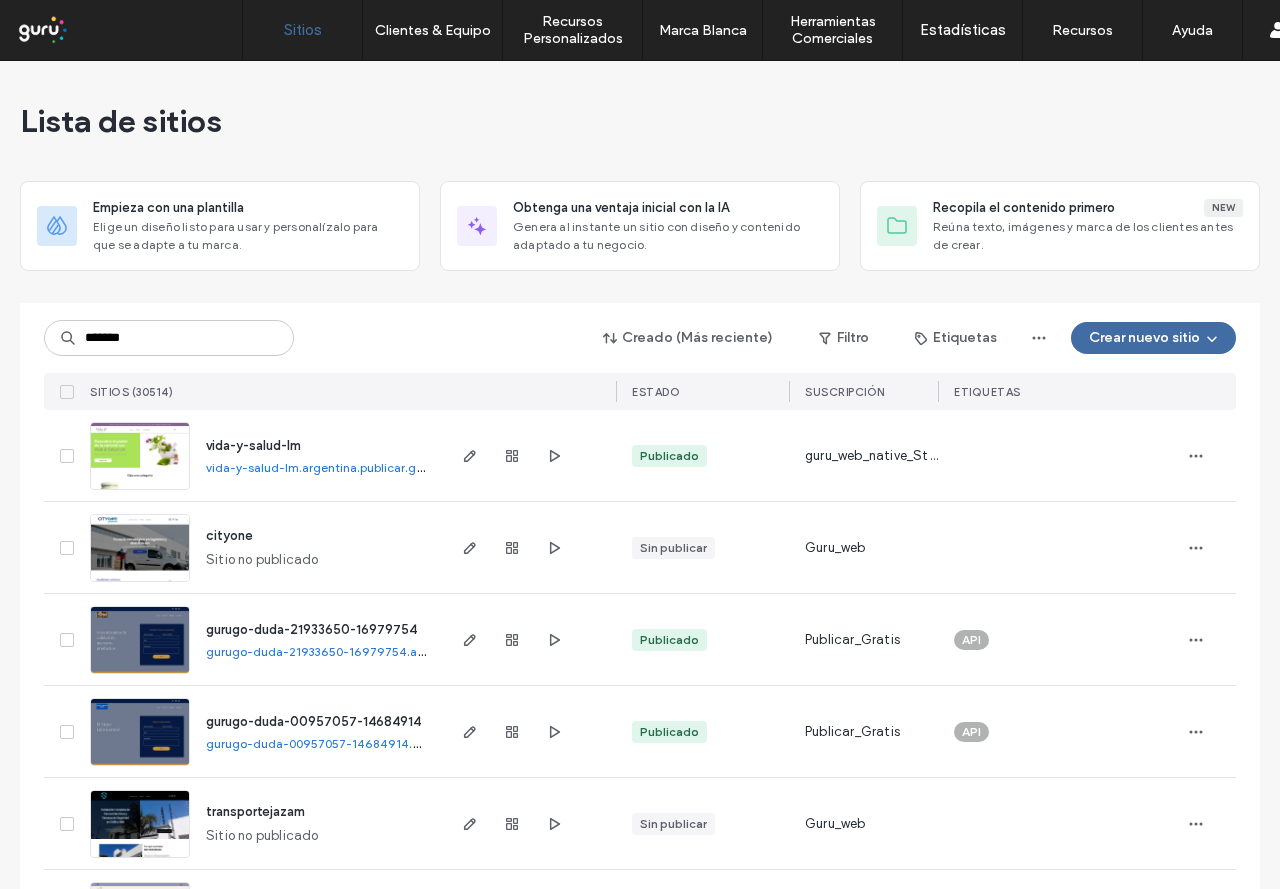 scroll, scrollTop: 0, scrollLeft: 0, axis: both 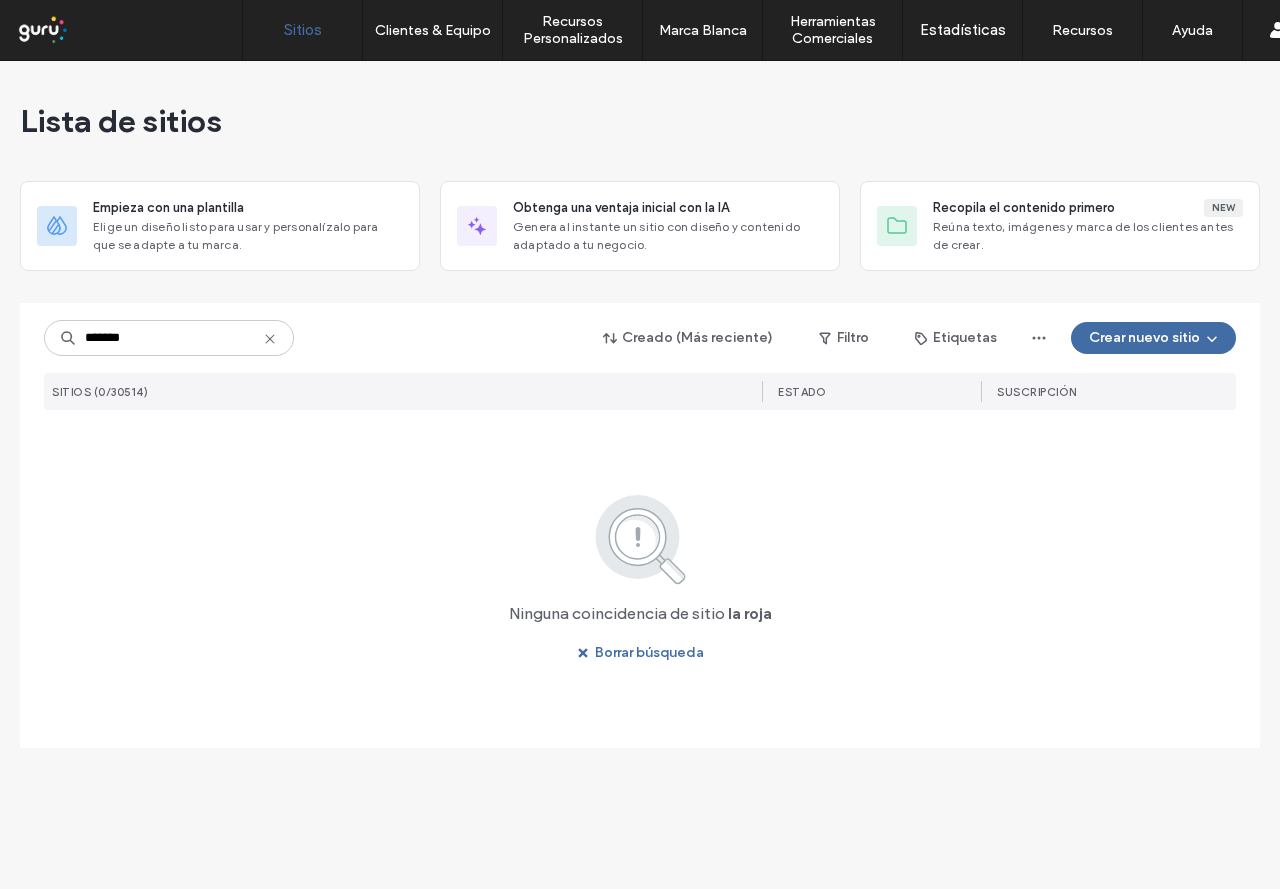 click on "*******" at bounding box center [169, 338] 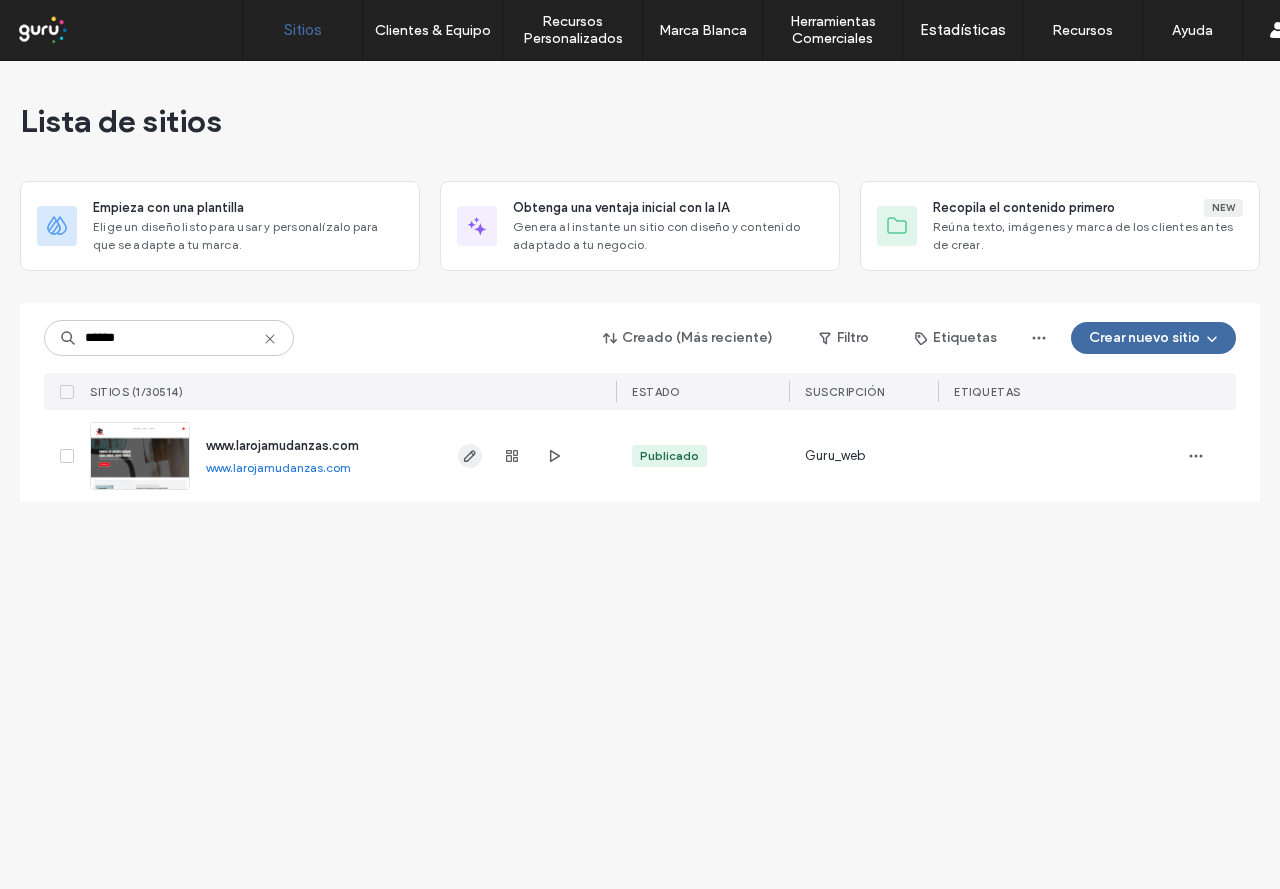 type on "******" 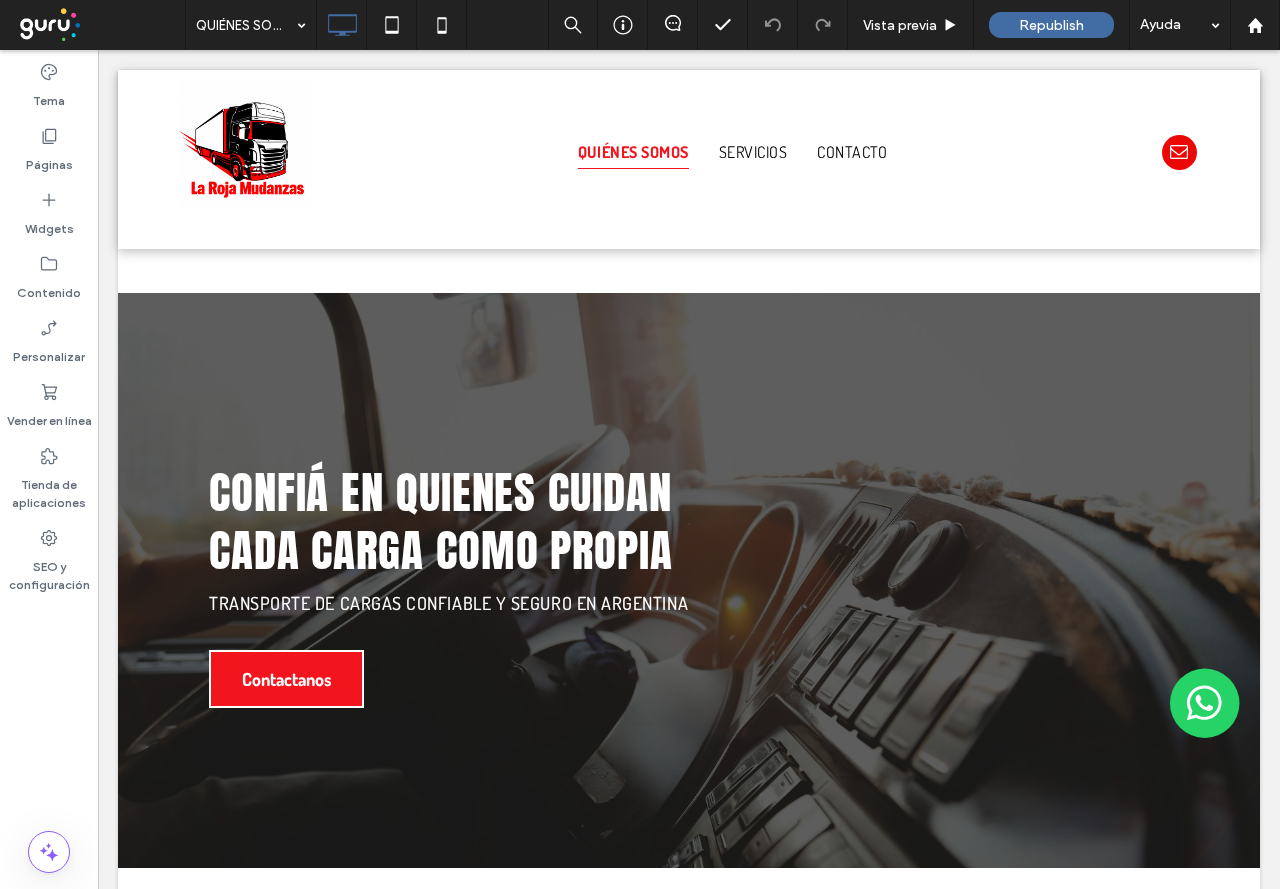 scroll, scrollTop: 0, scrollLeft: 0, axis: both 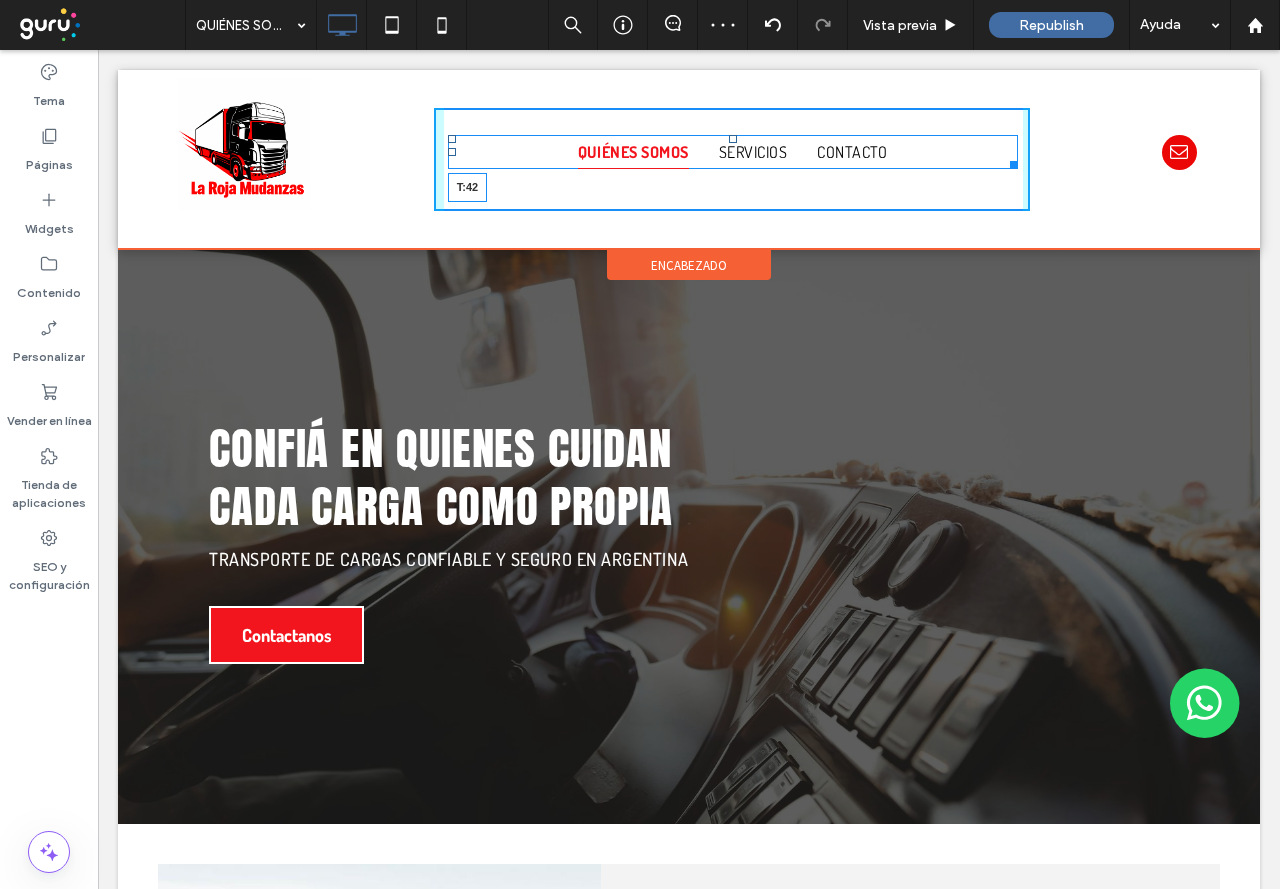 drag, startPoint x: 721, startPoint y: 140, endPoint x: 720, endPoint y: 154, distance: 14.035668 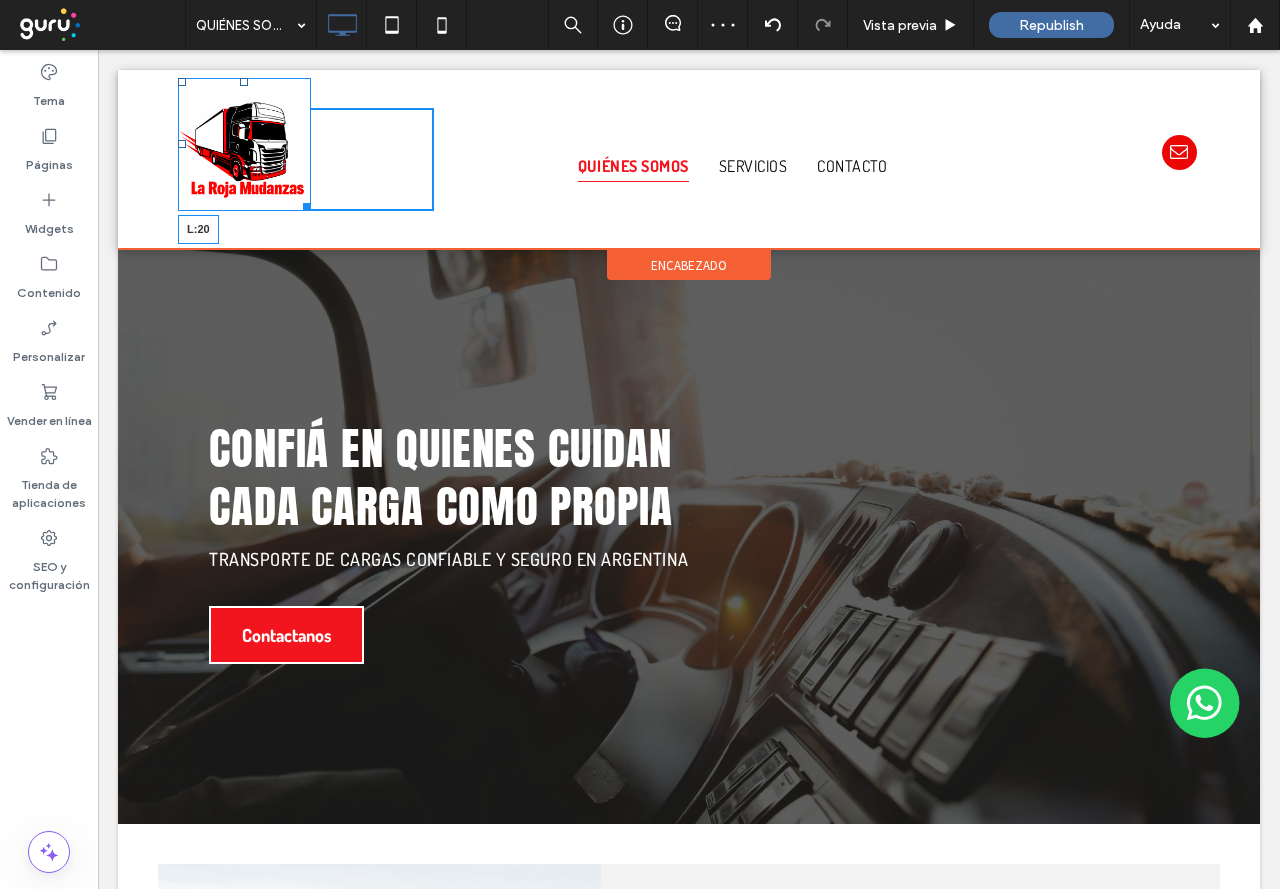 drag, startPoint x: 179, startPoint y: 148, endPoint x: 318, endPoint y: 161, distance: 139.60658 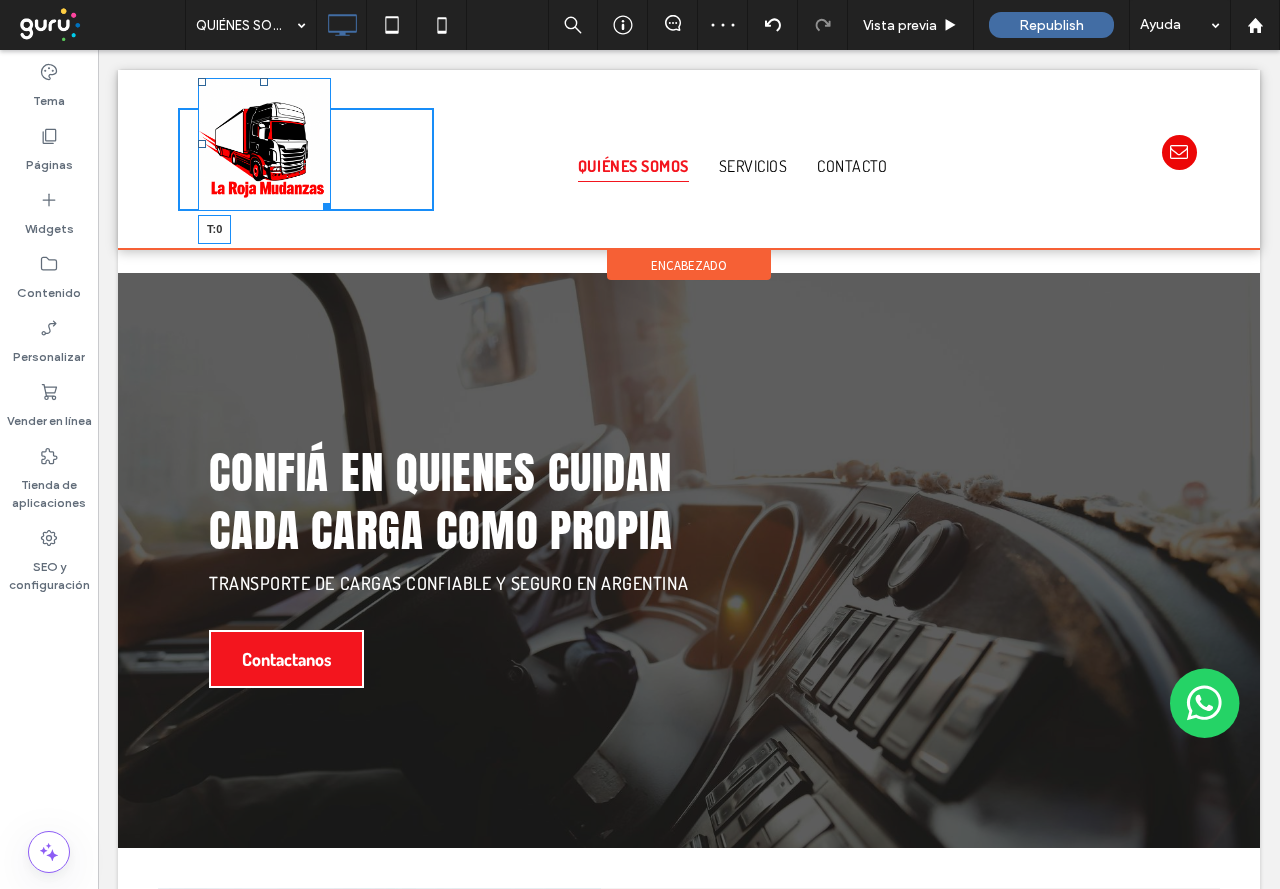 drag, startPoint x: 263, startPoint y: 79, endPoint x: 261, endPoint y: 104, distance: 25.079872 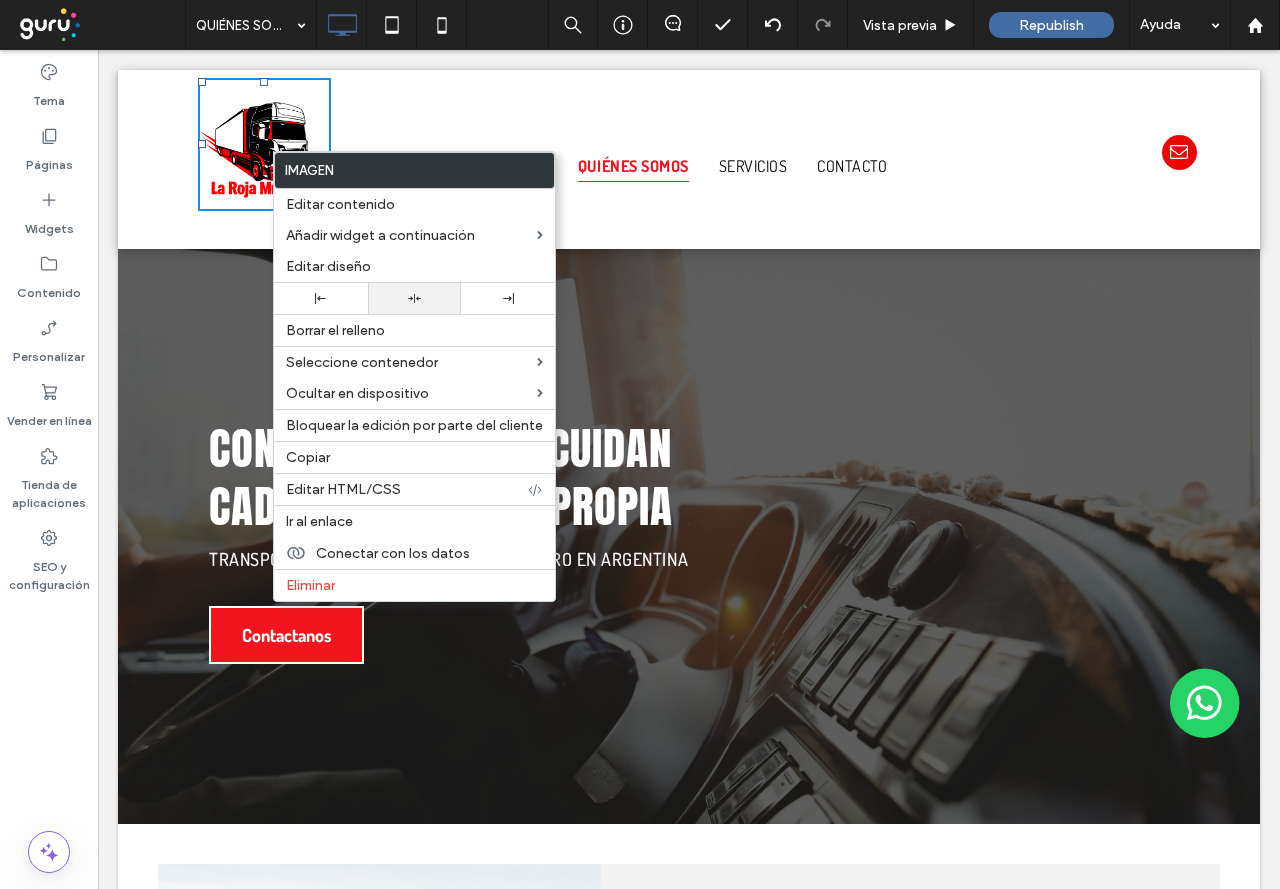 click 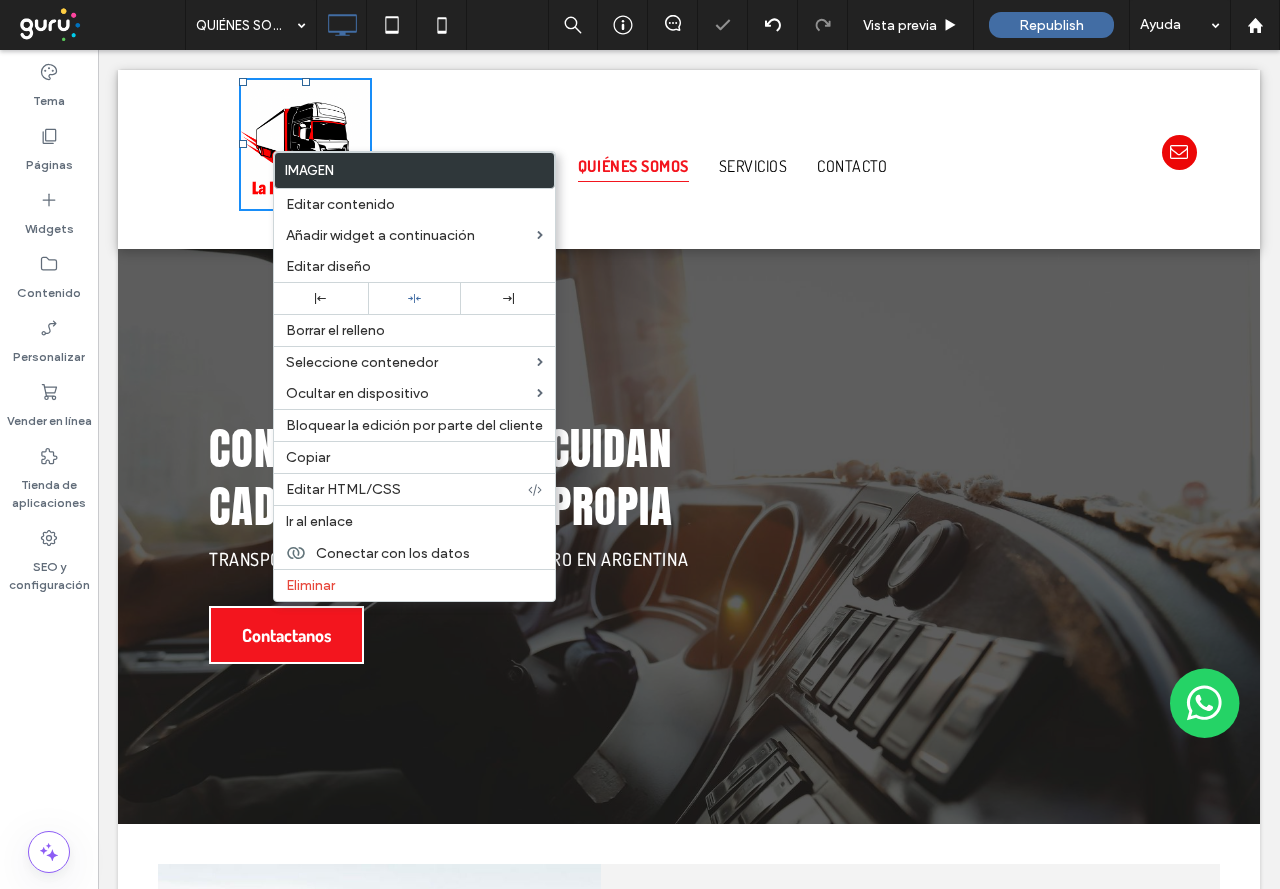 click on "Click To Paste" at bounding box center [306, 159] 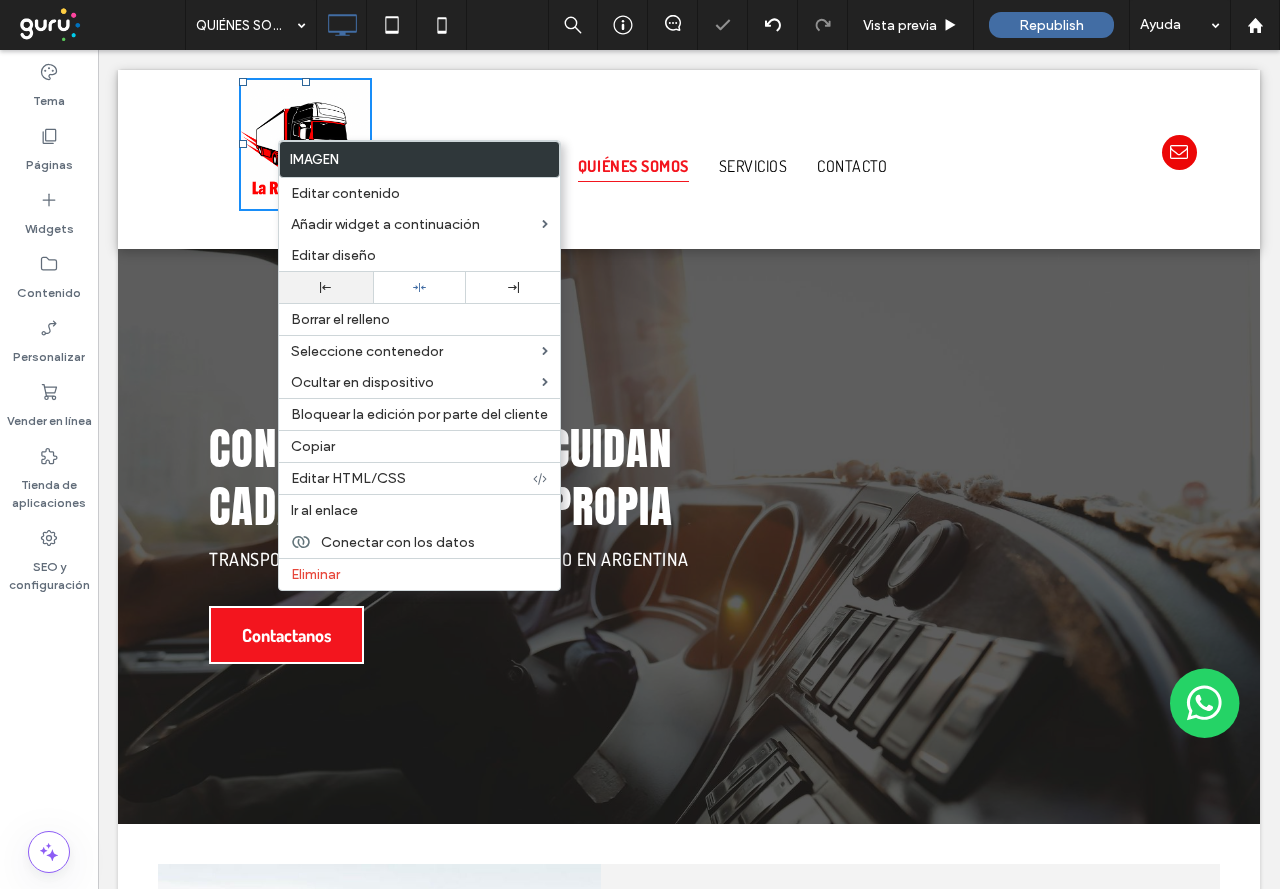 click at bounding box center [326, 287] 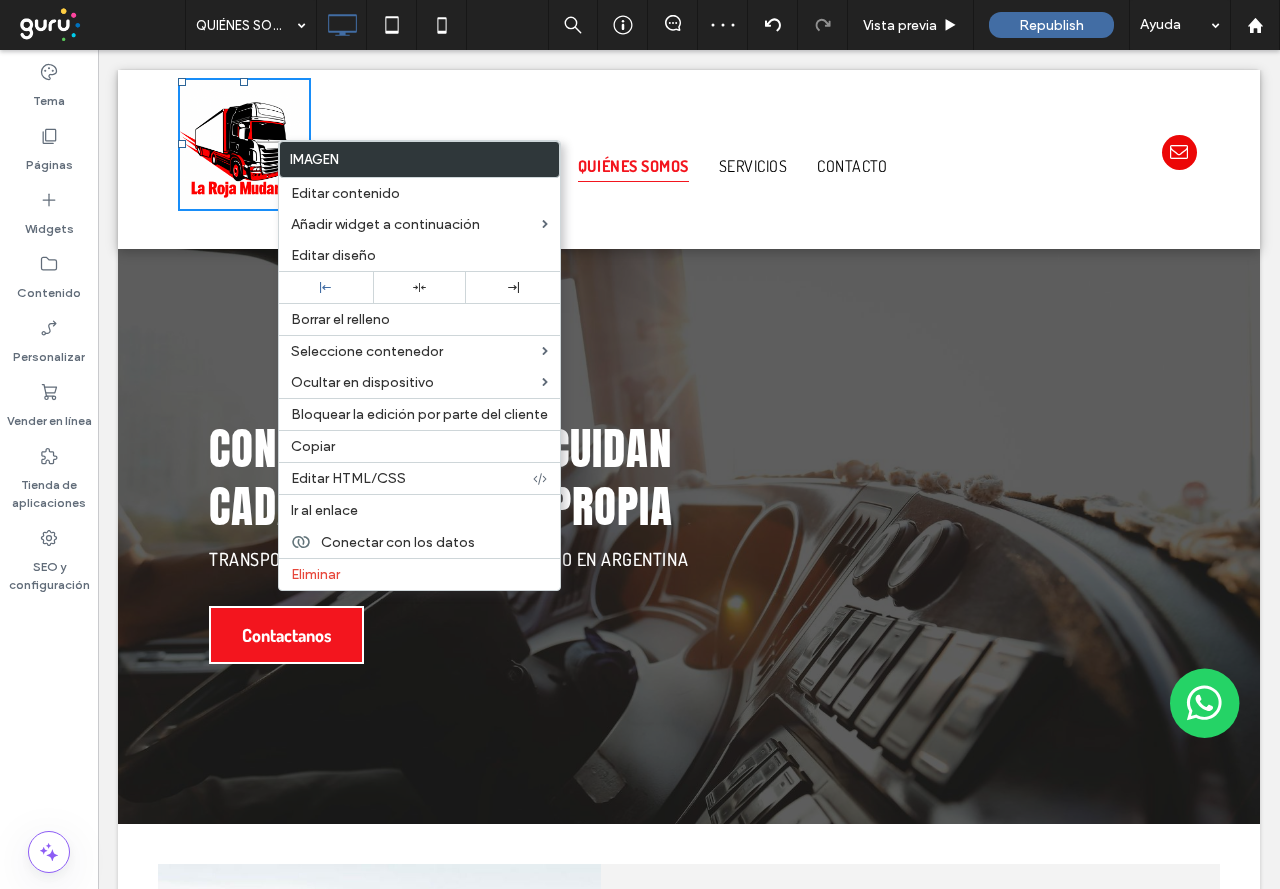 click at bounding box center (244, 144) 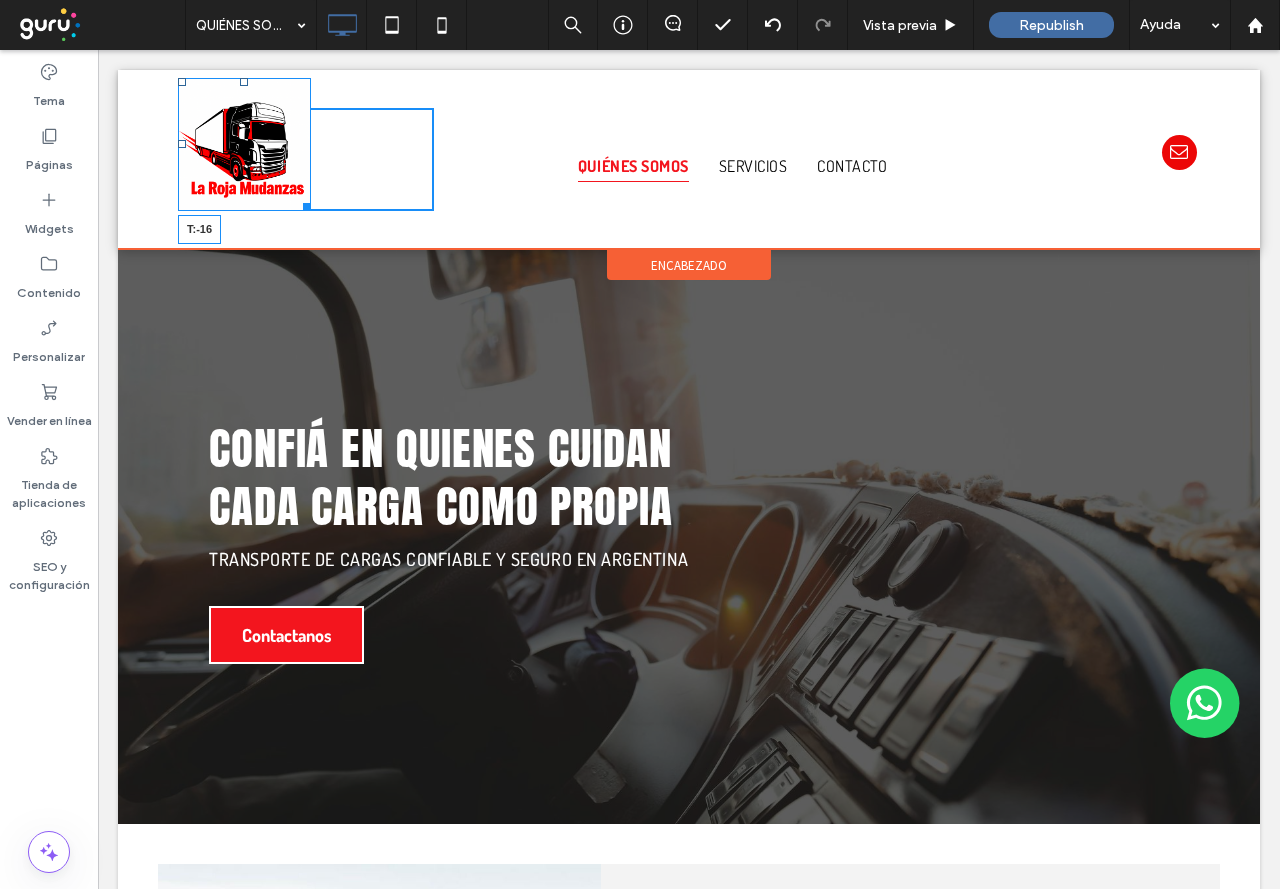 drag, startPoint x: 242, startPoint y: 81, endPoint x: 240, endPoint y: 95, distance: 14.142136 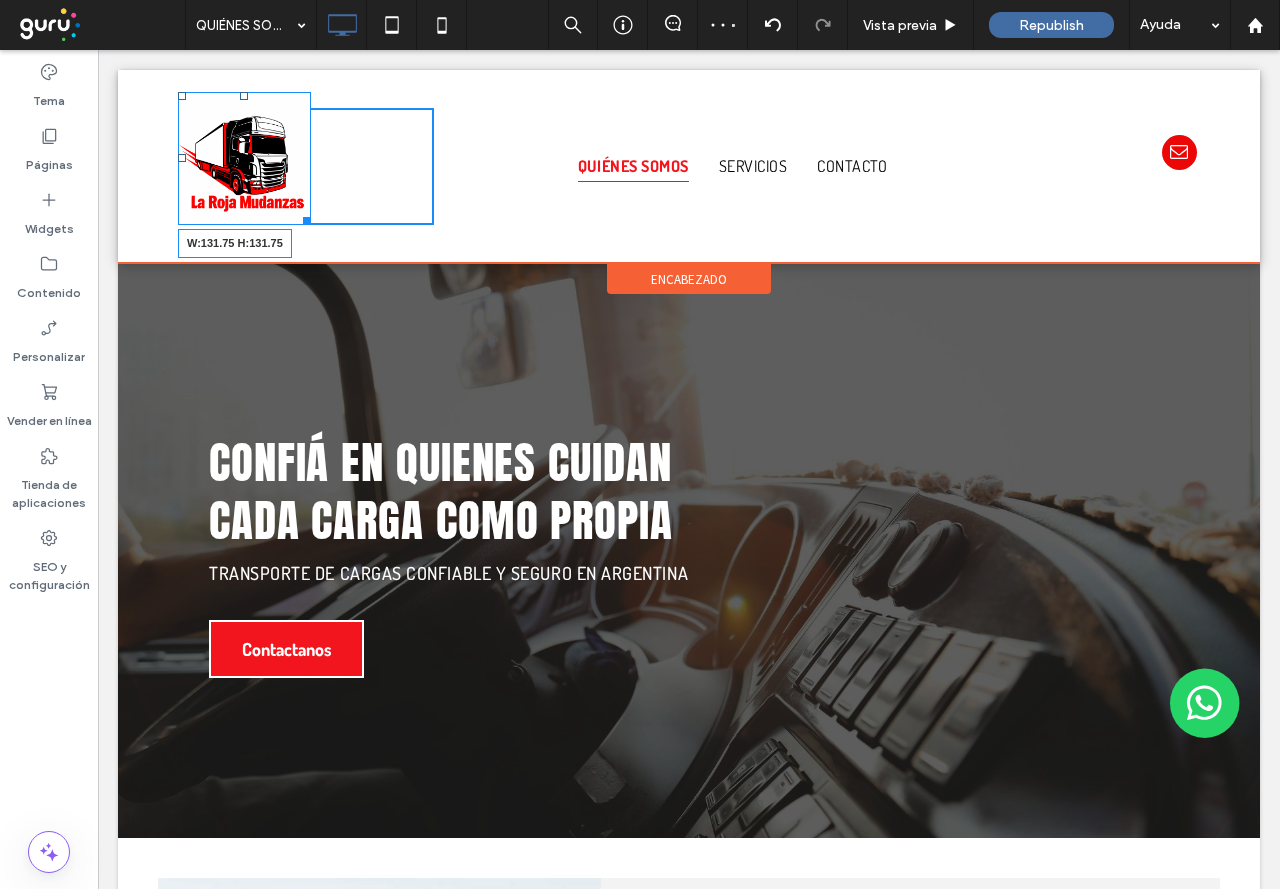 drag, startPoint x: 307, startPoint y: 221, endPoint x: 292, endPoint y: 220, distance: 15.033297 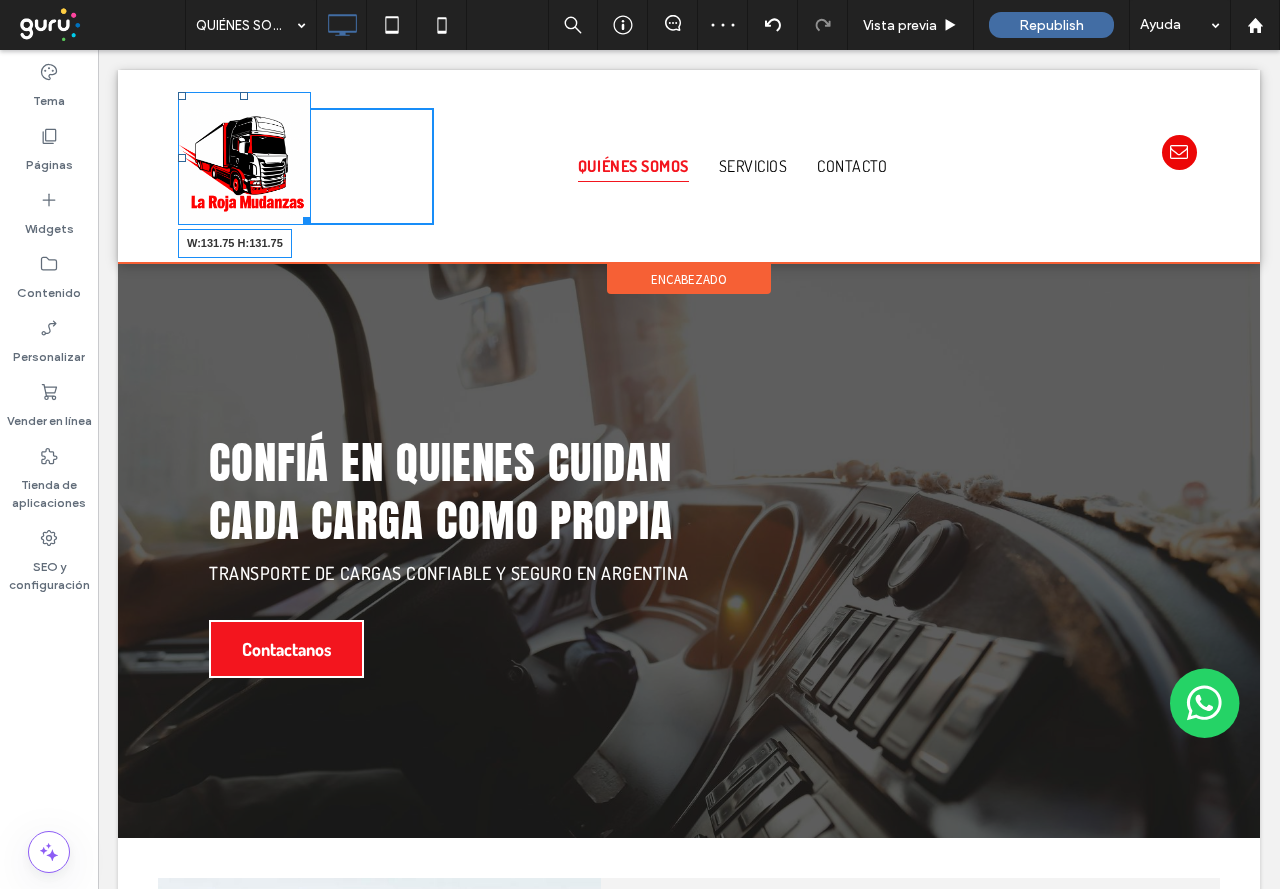 click on "W:131.75 H:131.75" at bounding box center (244, 158) 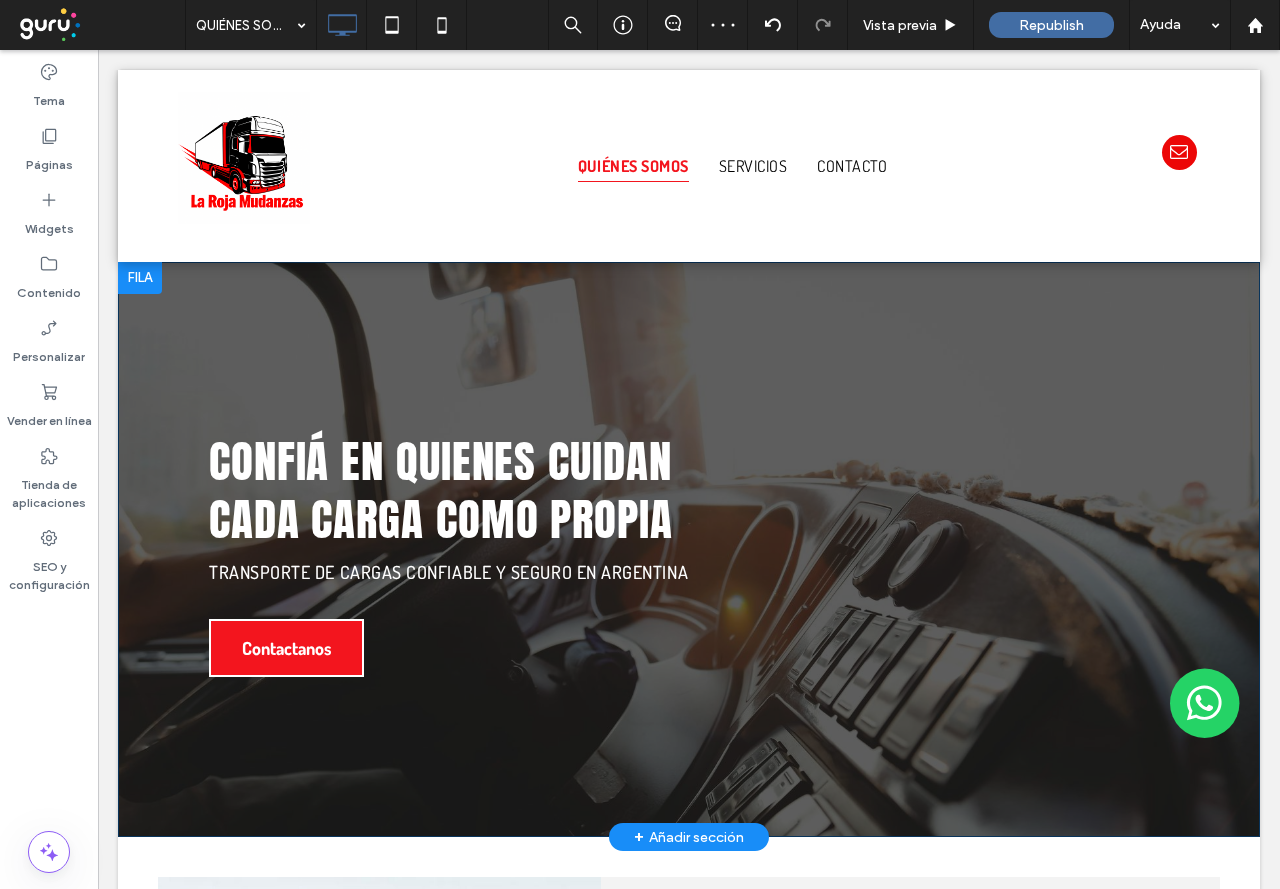 scroll, scrollTop: 0, scrollLeft: 0, axis: both 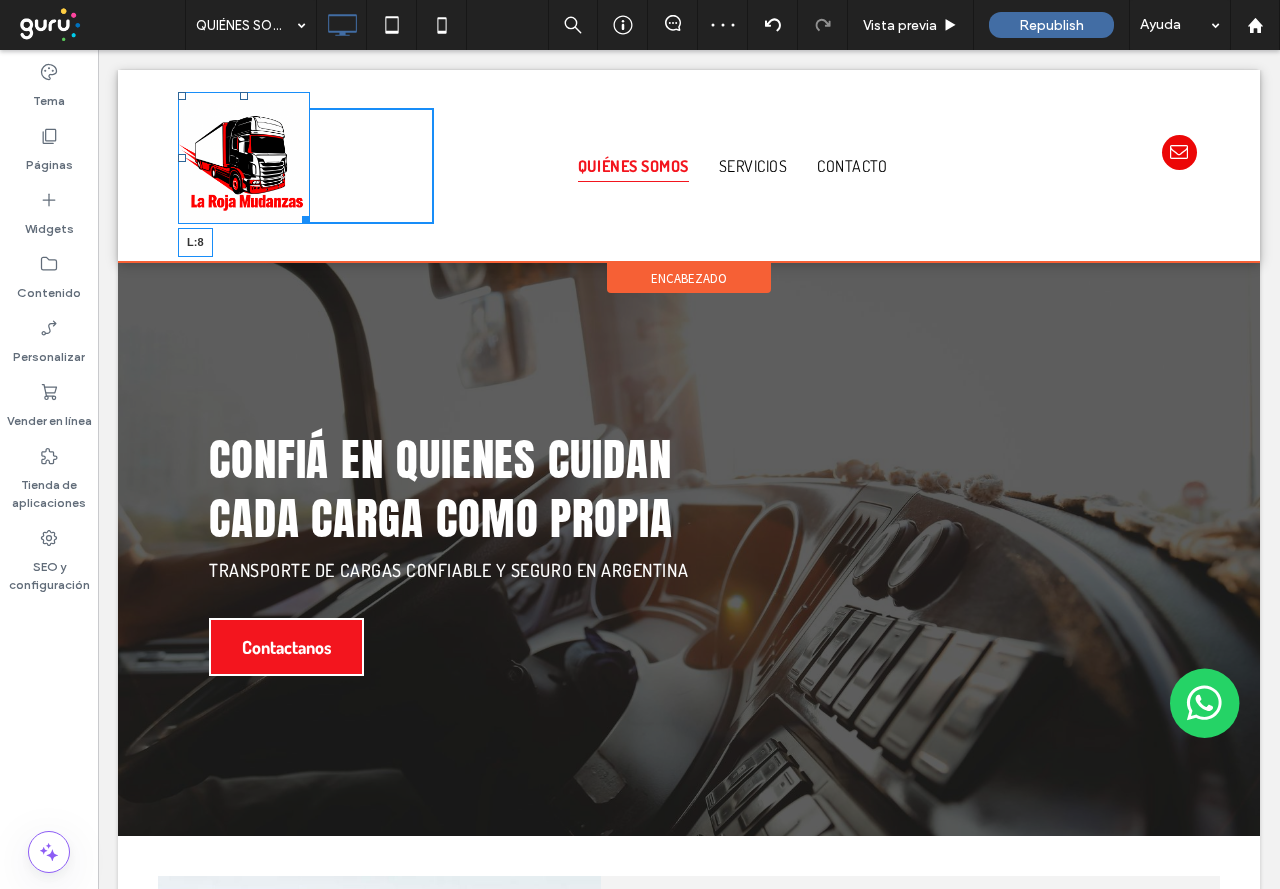 click at bounding box center (182, 158) 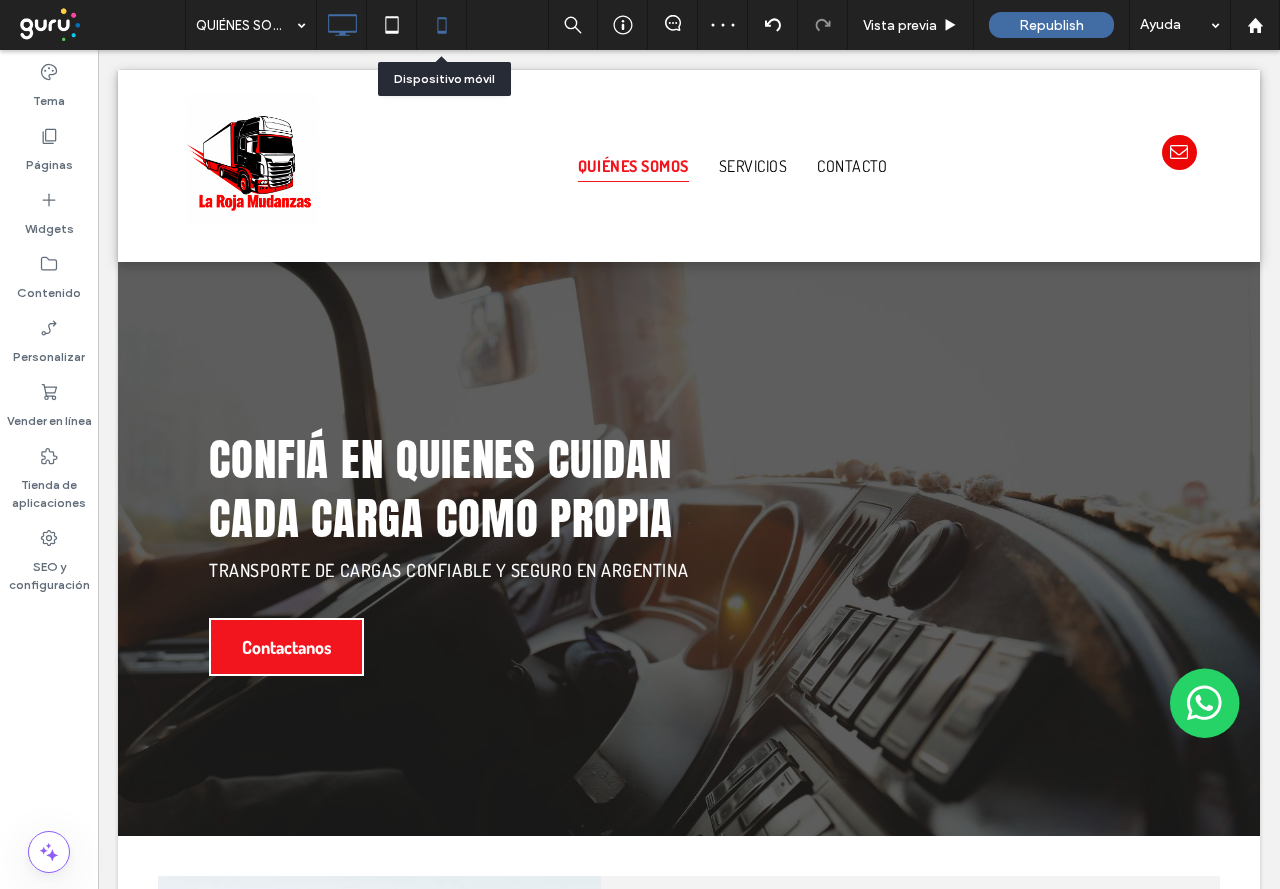 click at bounding box center (441, 25) 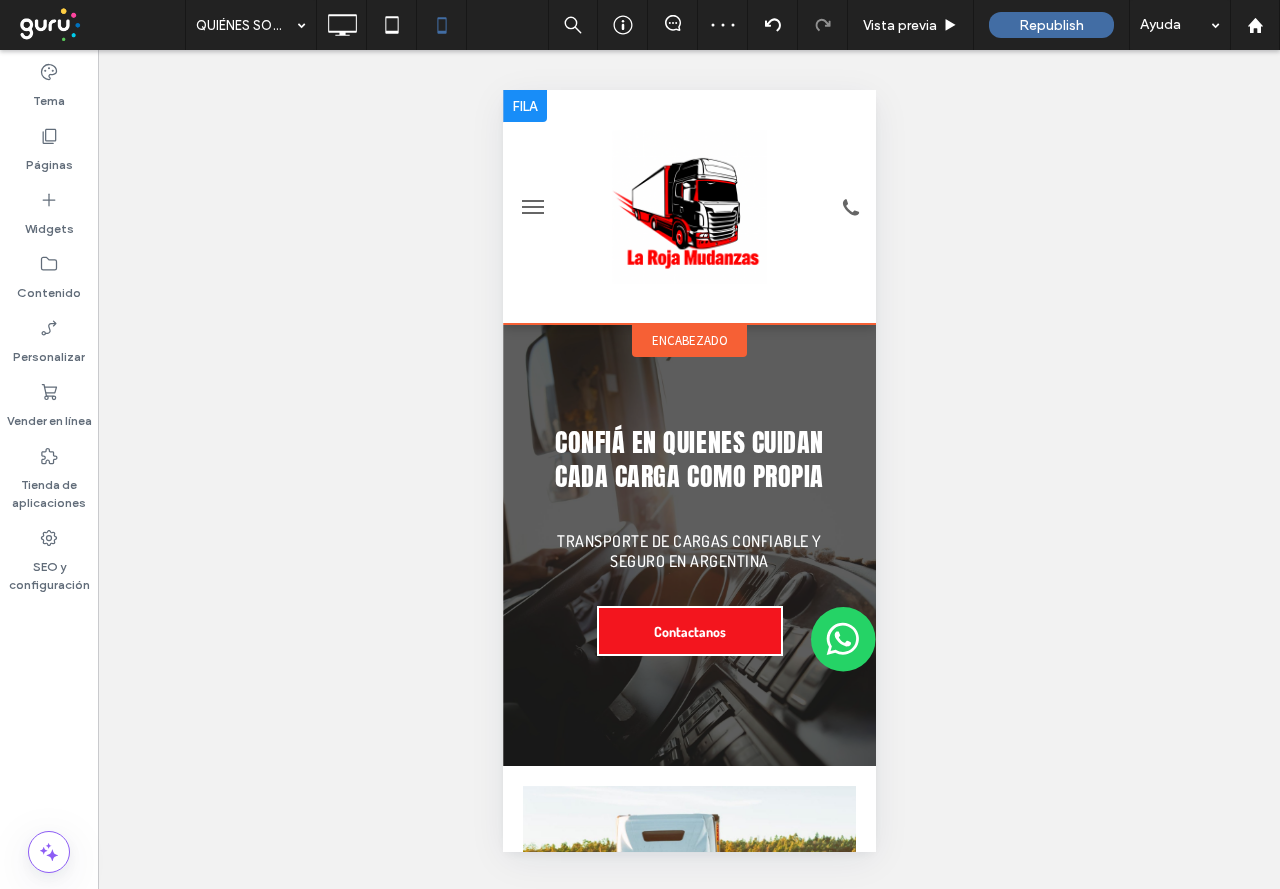 scroll, scrollTop: 0, scrollLeft: 0, axis: both 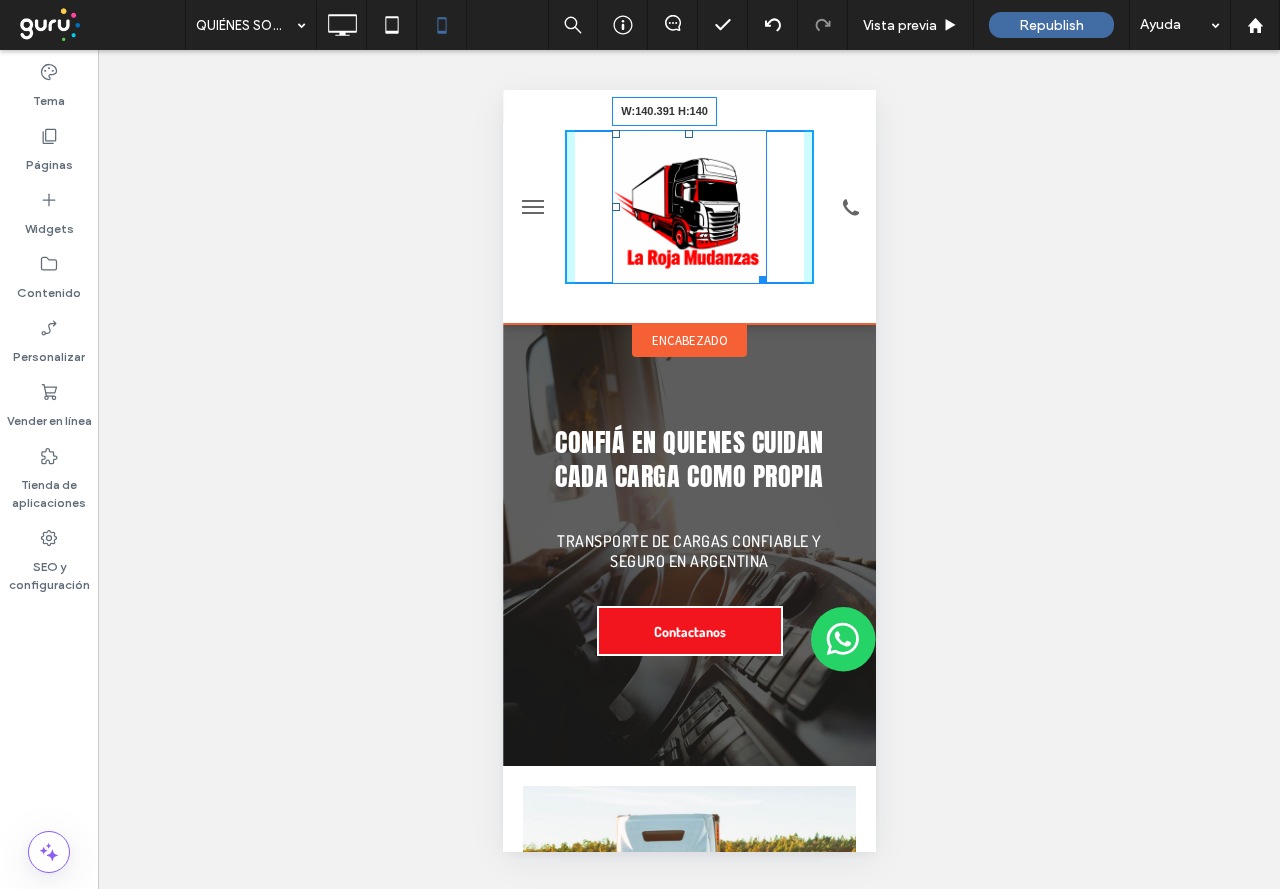 drag, startPoint x: 750, startPoint y: 272, endPoint x: 1246, endPoint y: 354, distance: 502.73254 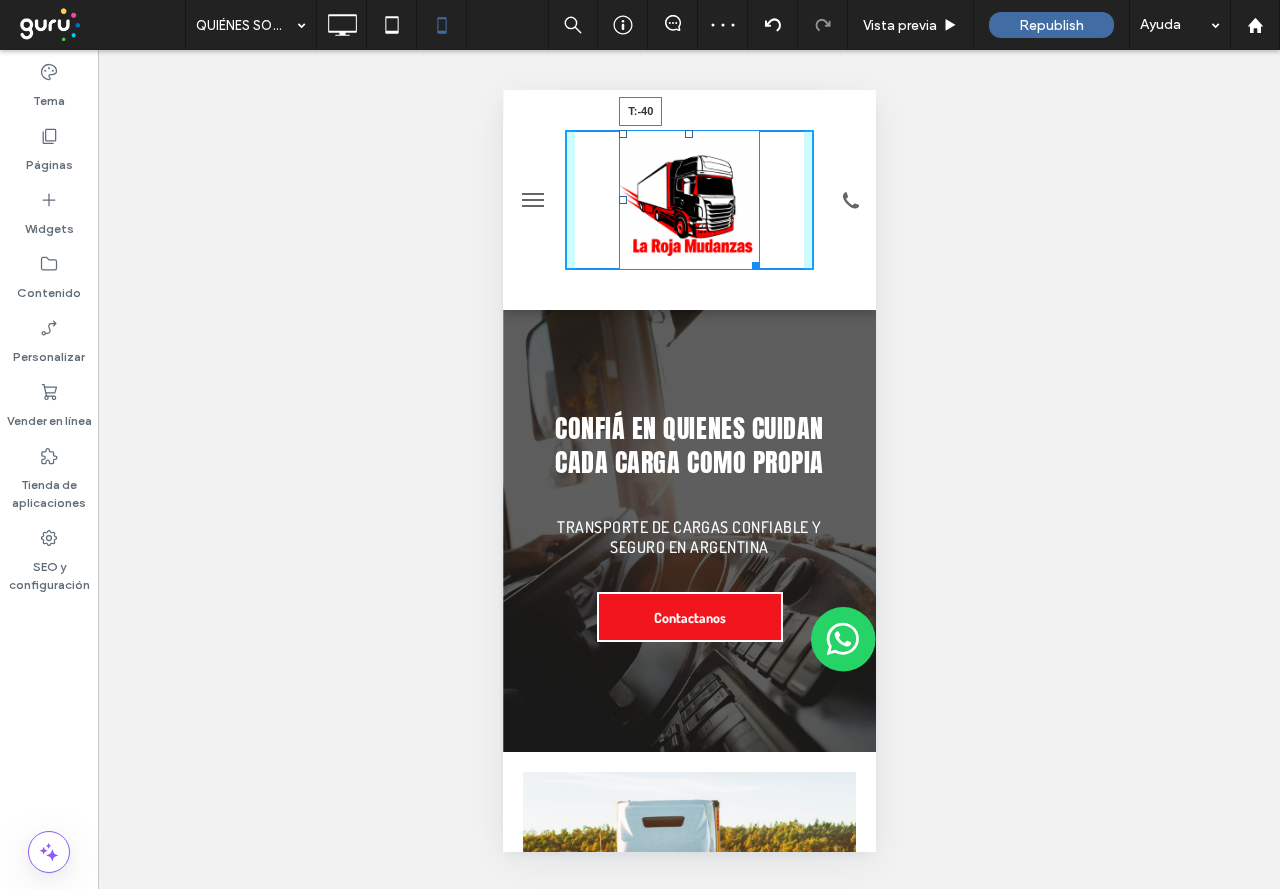 drag, startPoint x: 681, startPoint y: 135, endPoint x: 1179, endPoint y: 177, distance: 499.76794 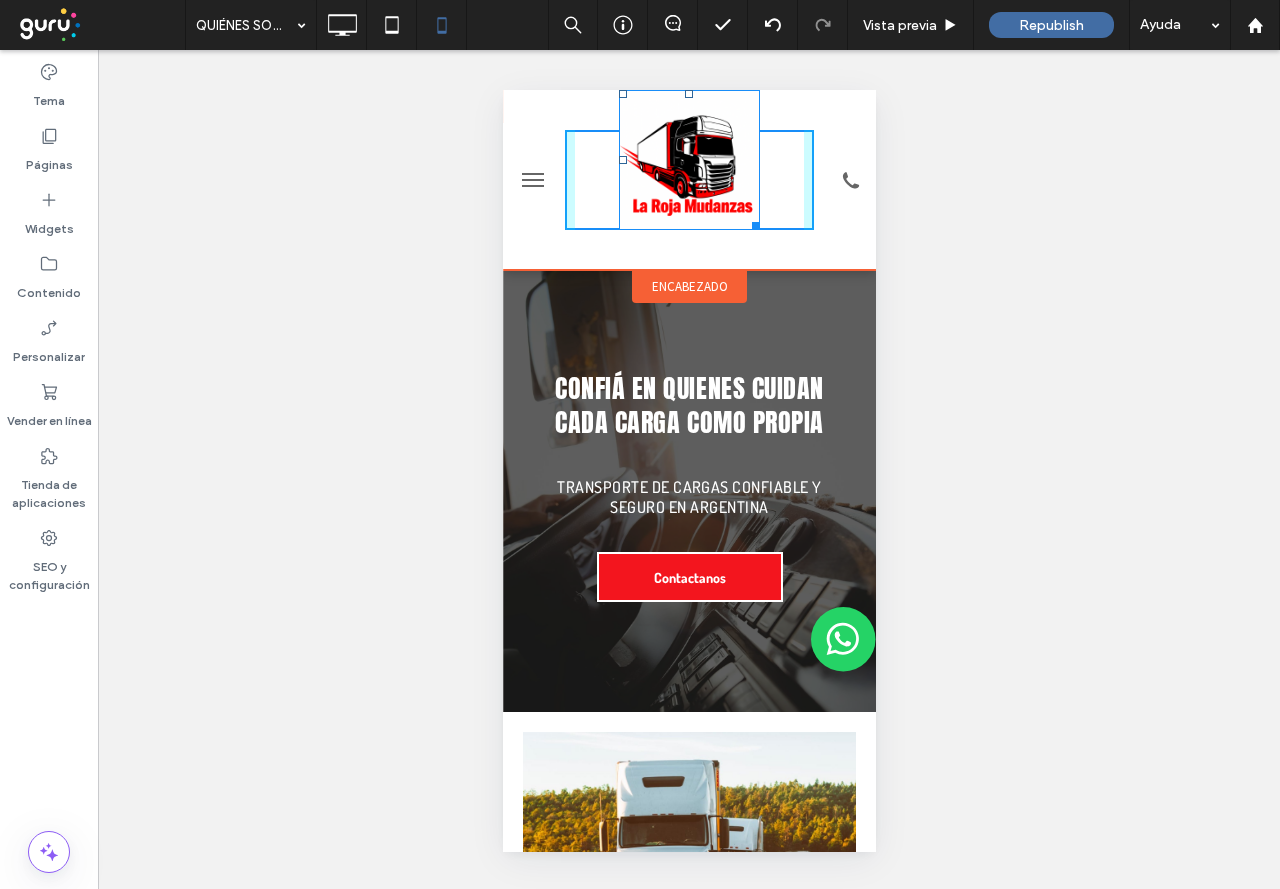 drag, startPoint x: 677, startPoint y: 93, endPoint x: 1181, endPoint y: 198, distance: 514.82135 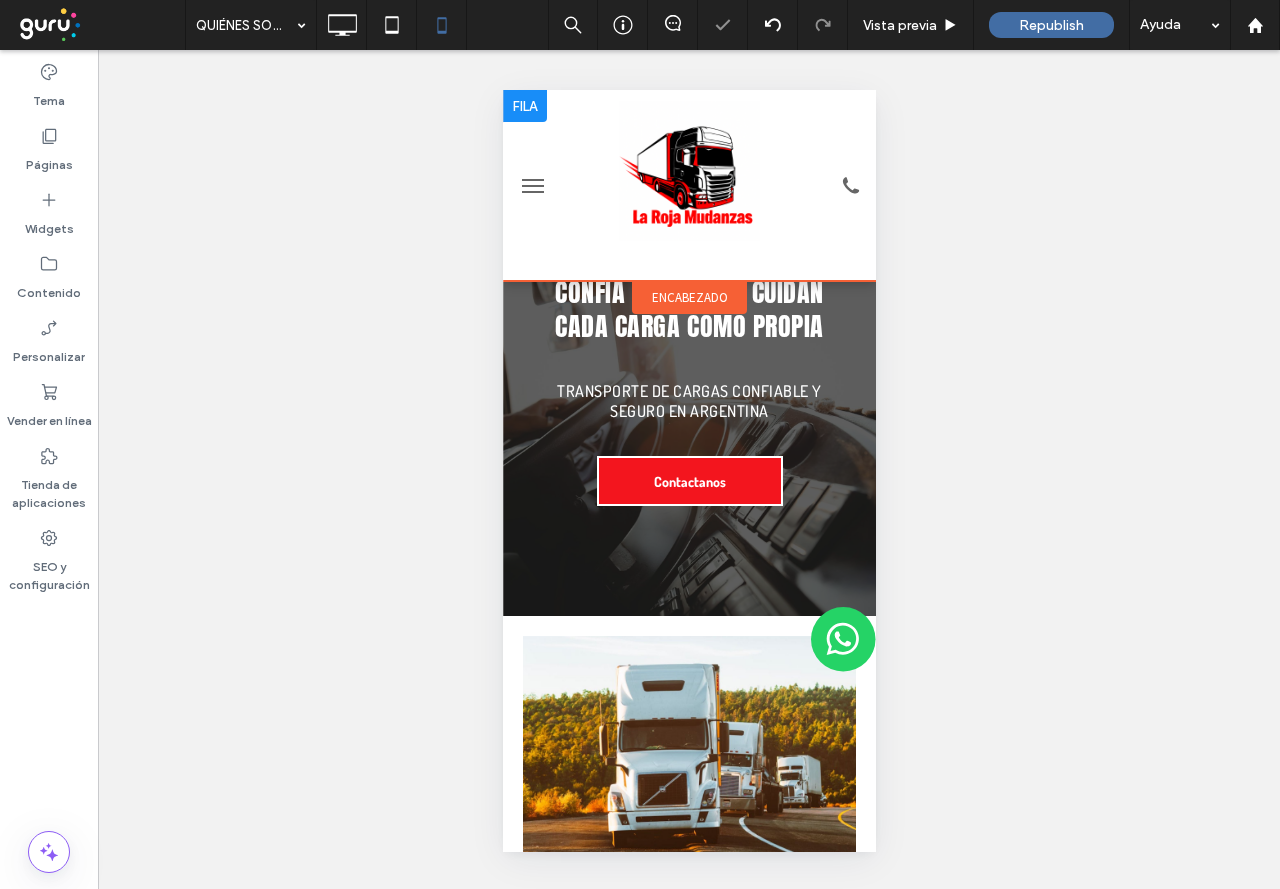 scroll, scrollTop: 0, scrollLeft: 0, axis: both 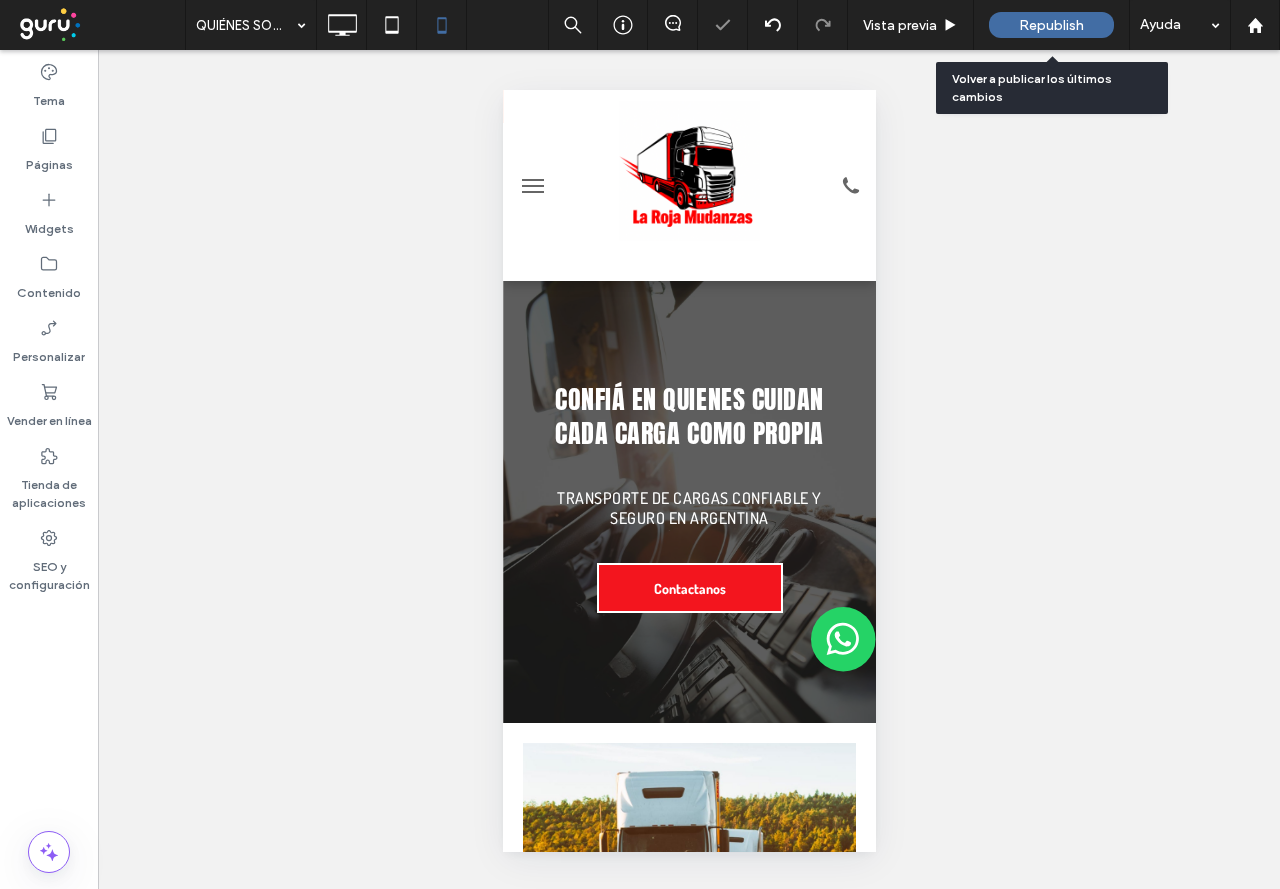 click on "Republish" at bounding box center [1051, 25] 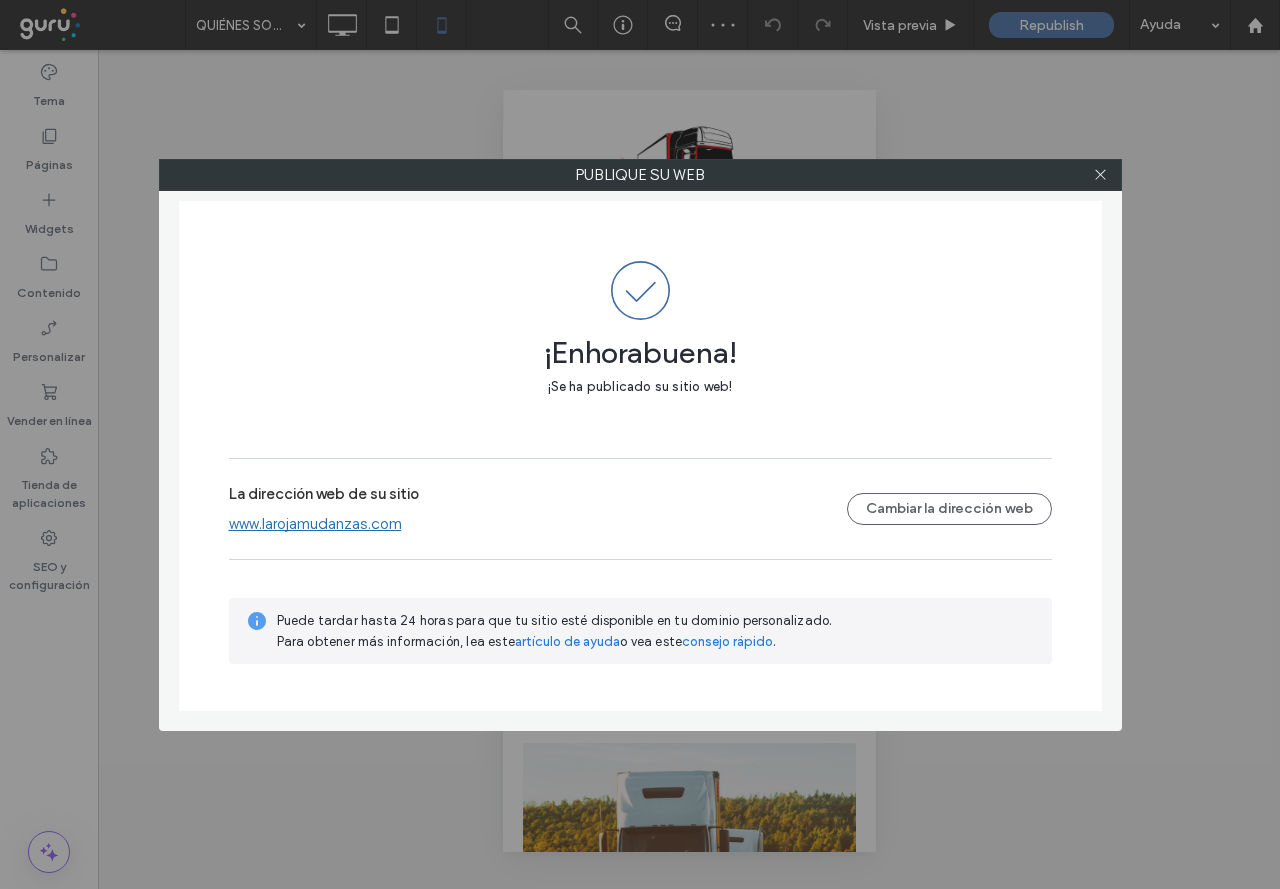 click at bounding box center [1101, 175] 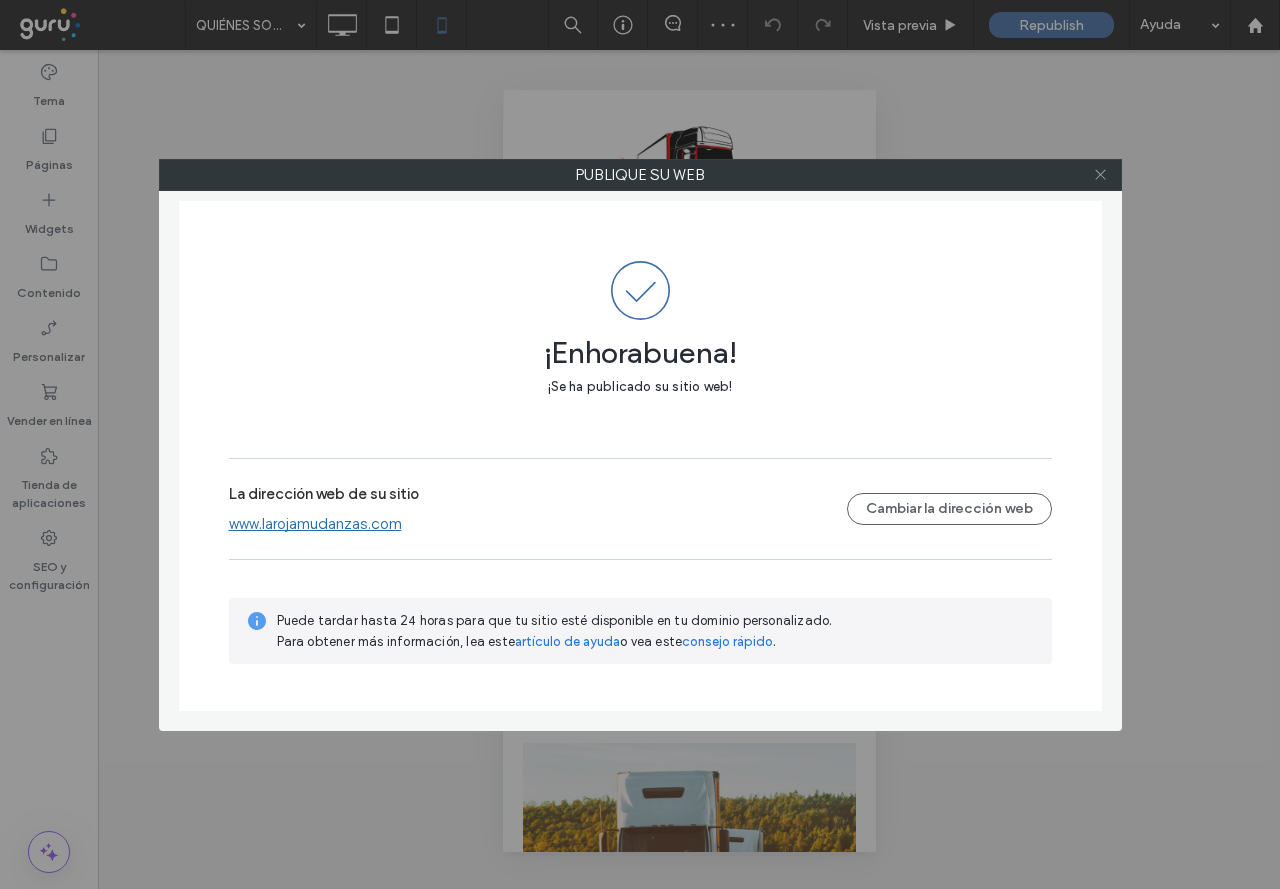 click 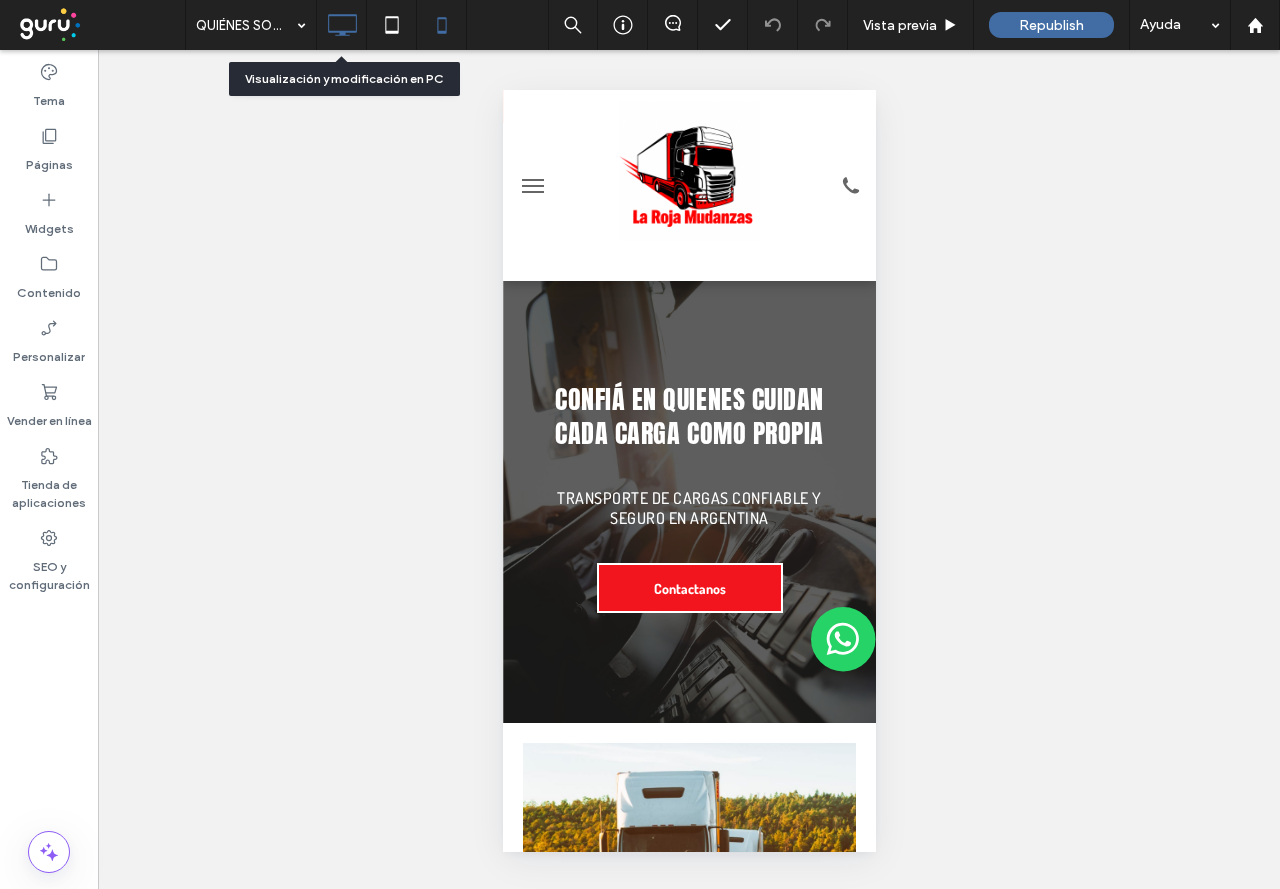 click 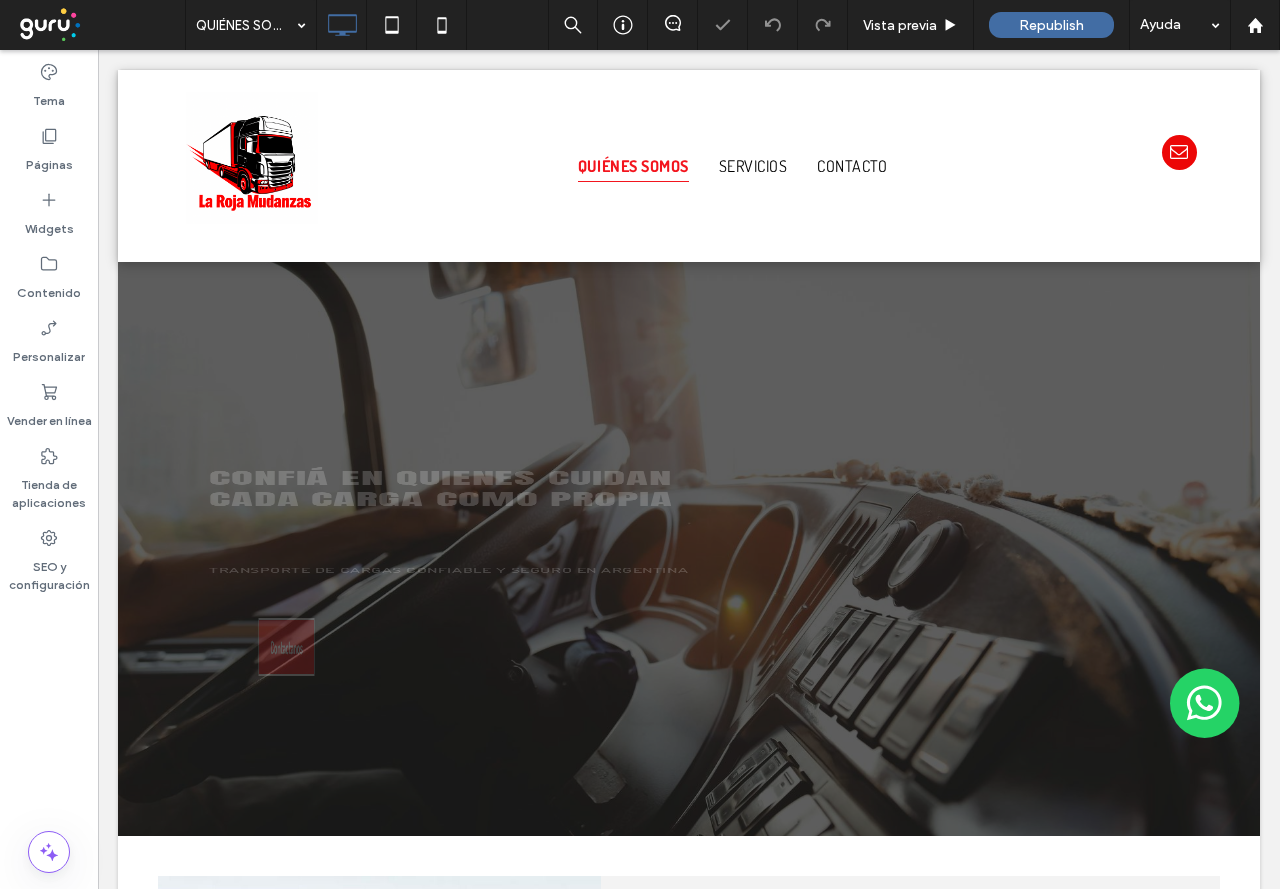 scroll, scrollTop: 0, scrollLeft: 0, axis: both 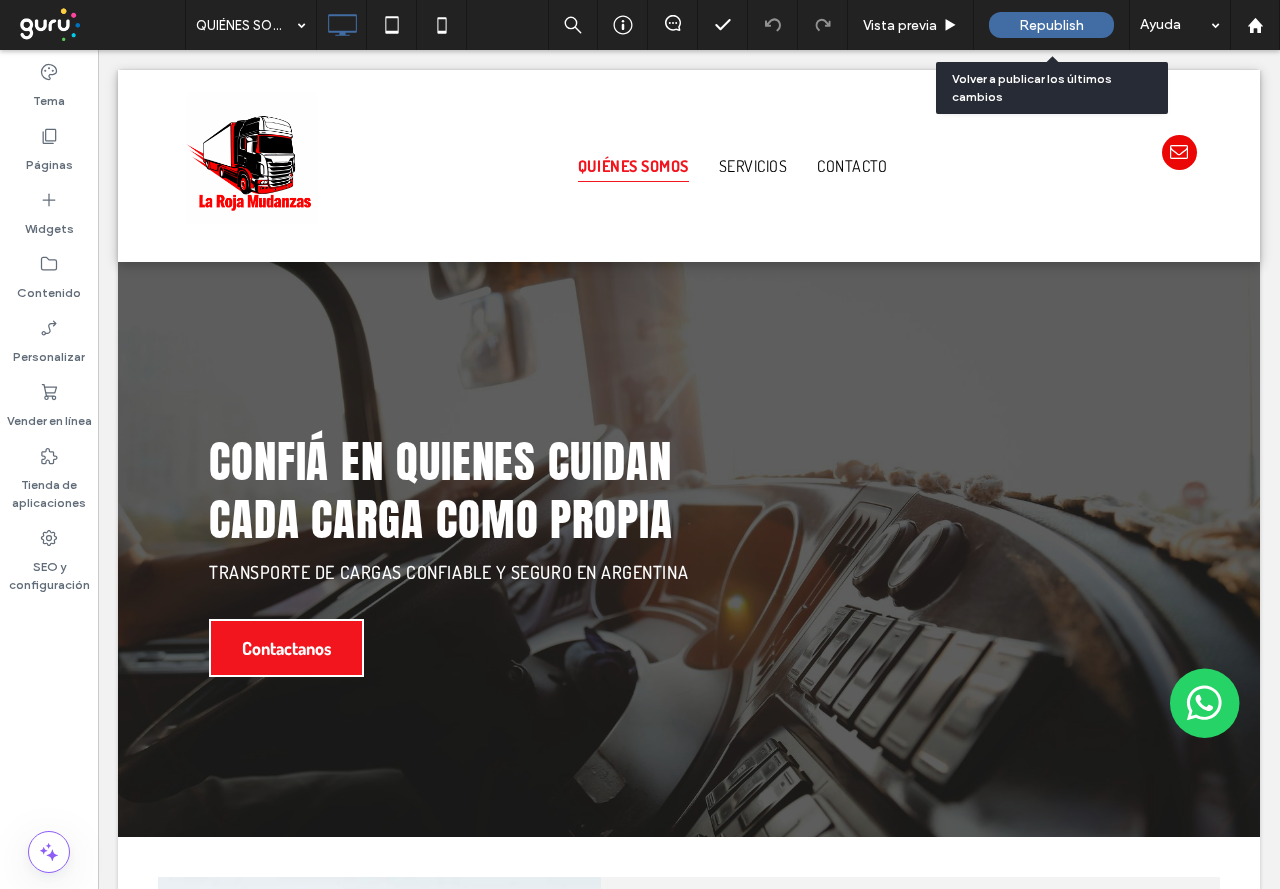 click on "Republish" at bounding box center (1051, 25) 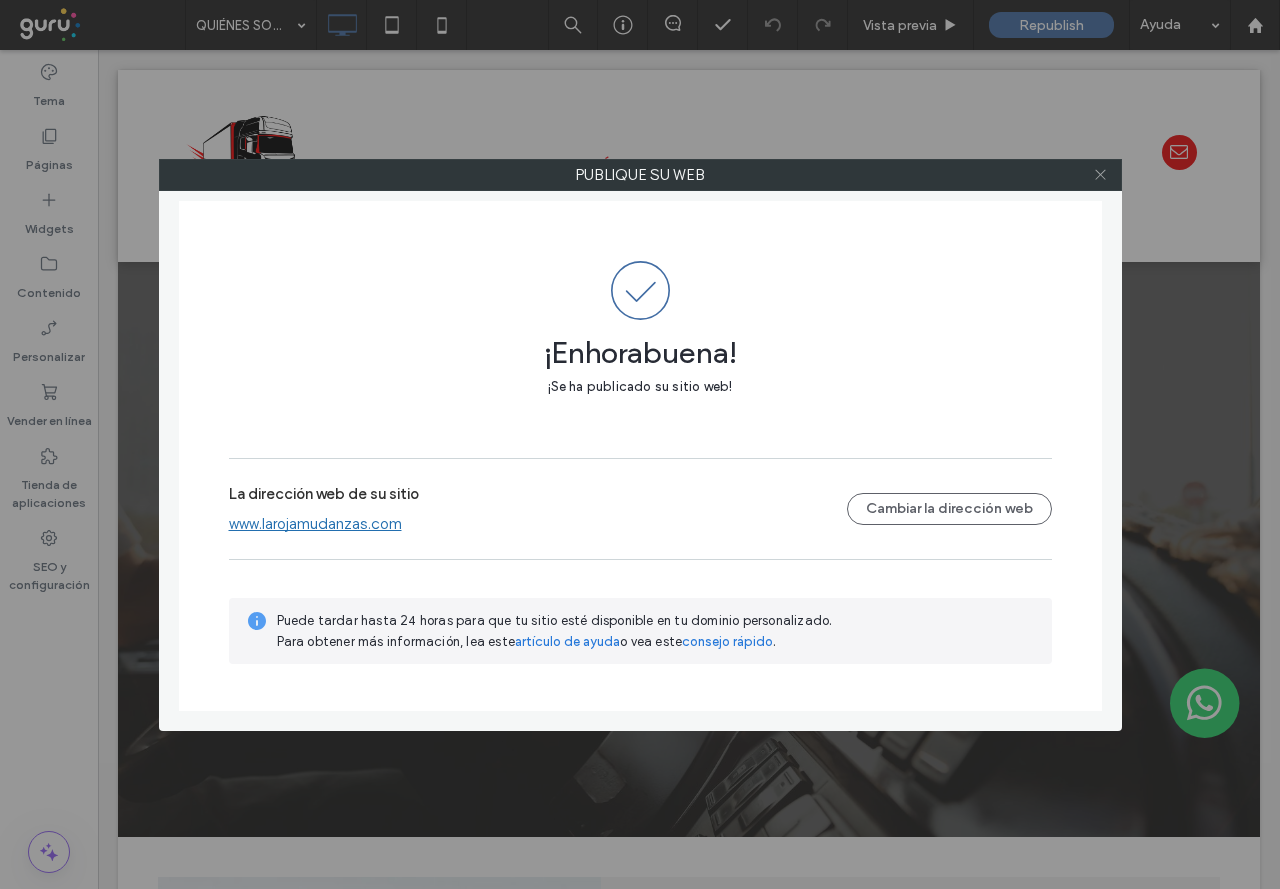 click 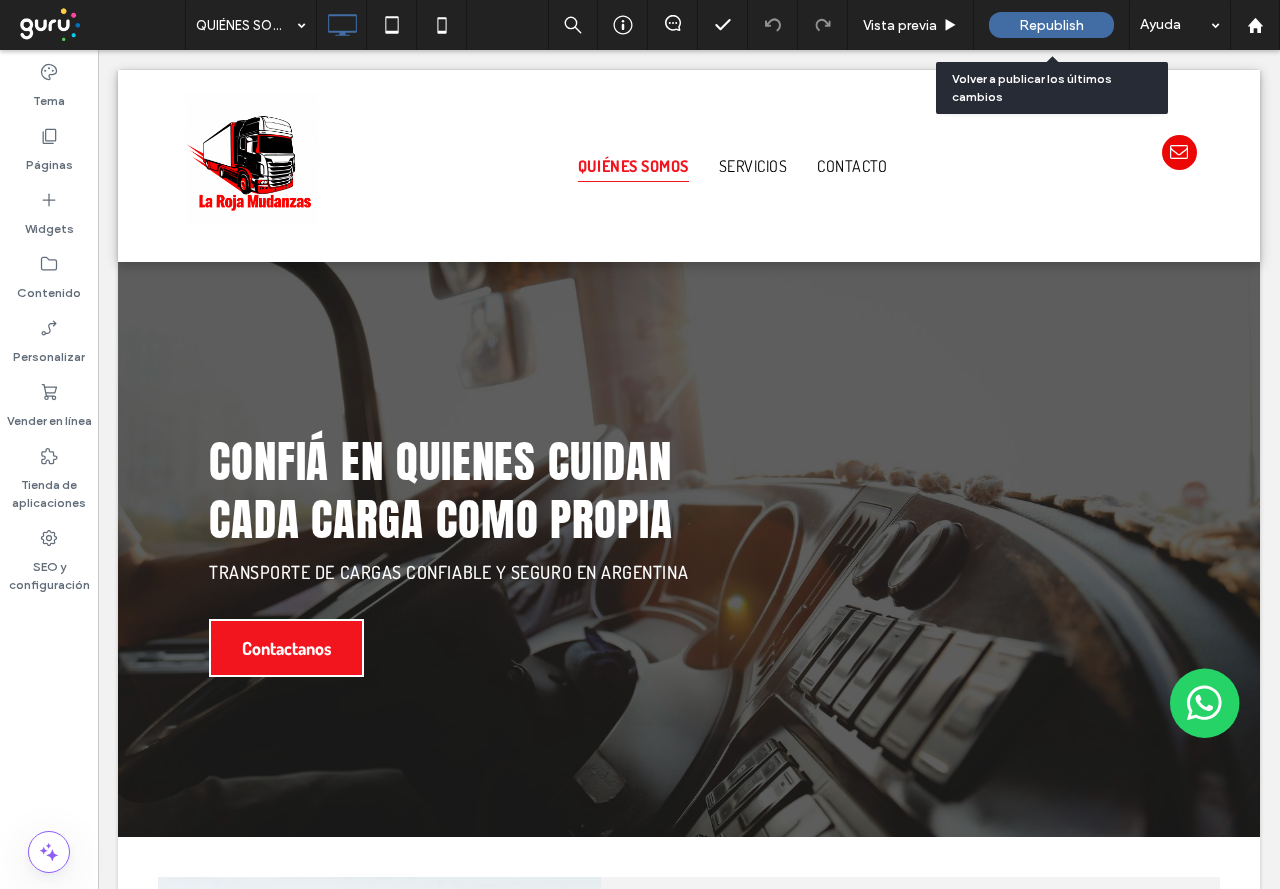 click on "Republish" at bounding box center [1051, 25] 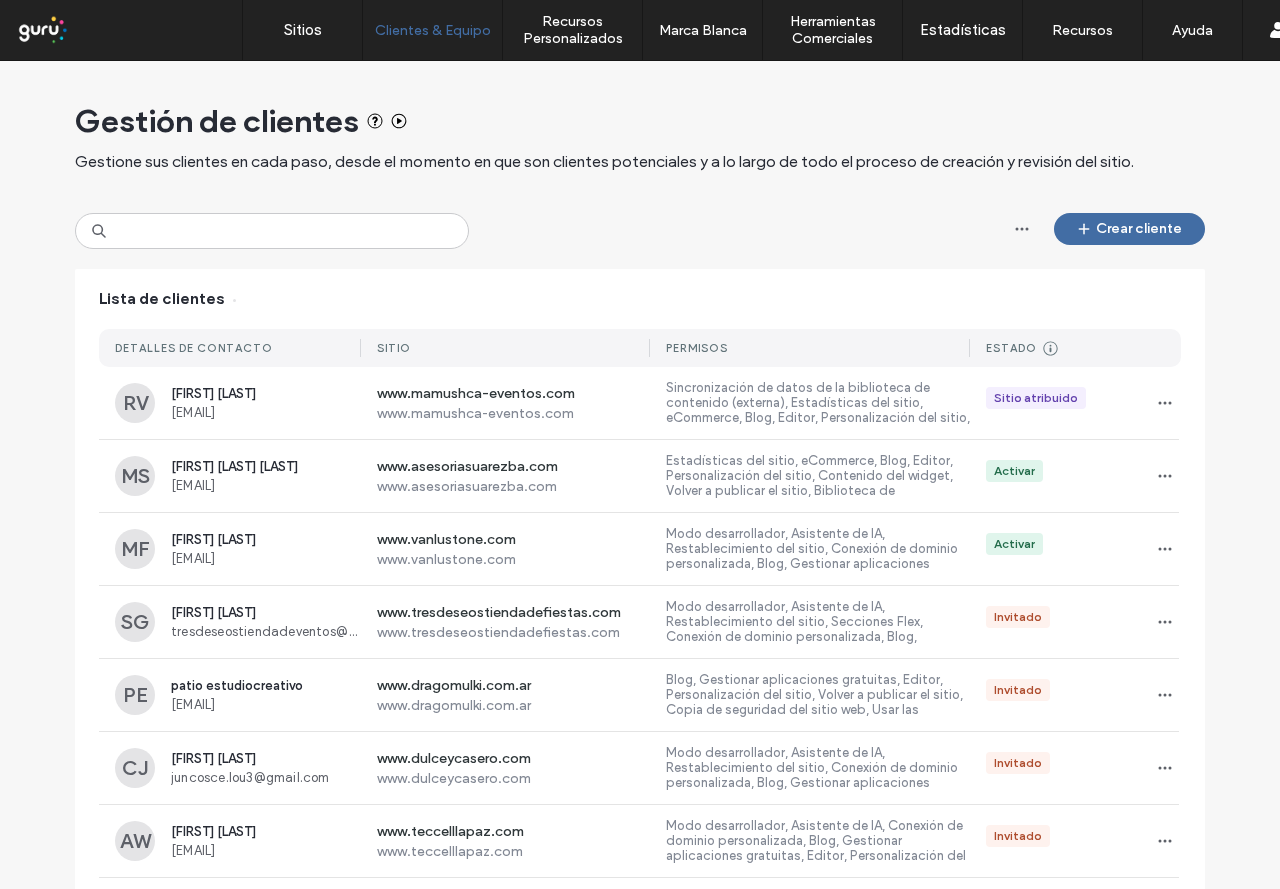 scroll, scrollTop: 0, scrollLeft: 0, axis: both 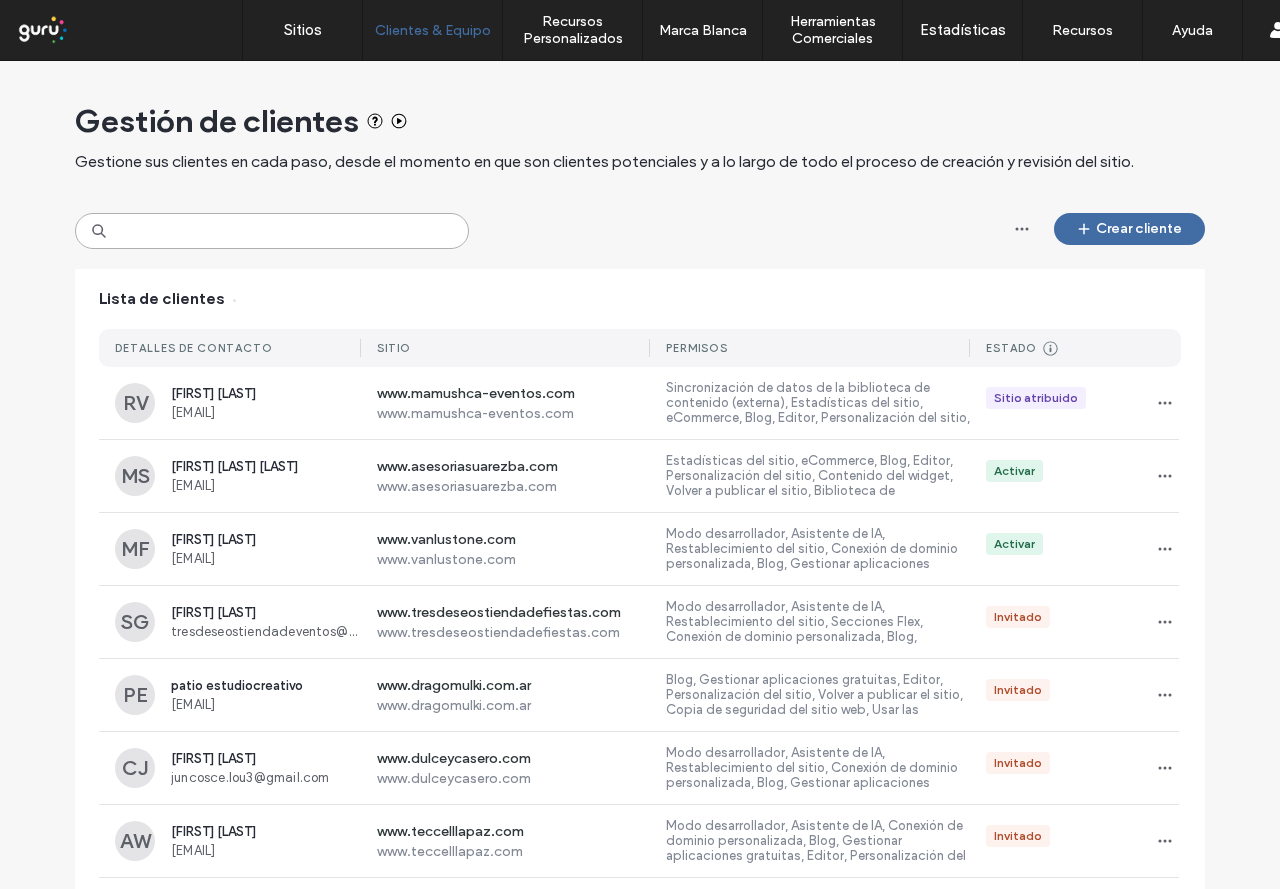 click at bounding box center [272, 231] 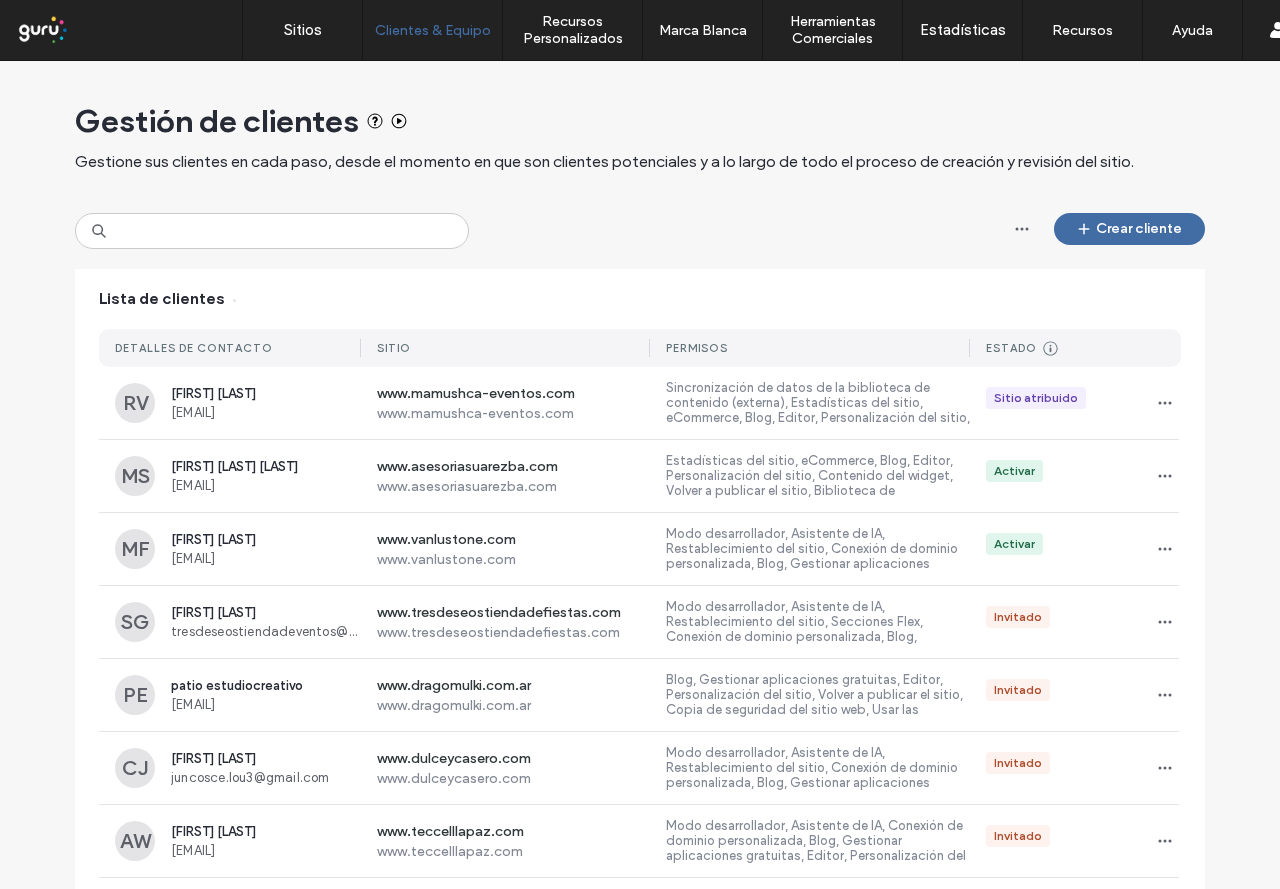 click on "Gestión de clientes Gestione sus clientes en cada paso, desde el momento en que son clientes potenciales
y a lo largo de todo el proceso de creación y revisión del sitio." at bounding box center [640, 137] 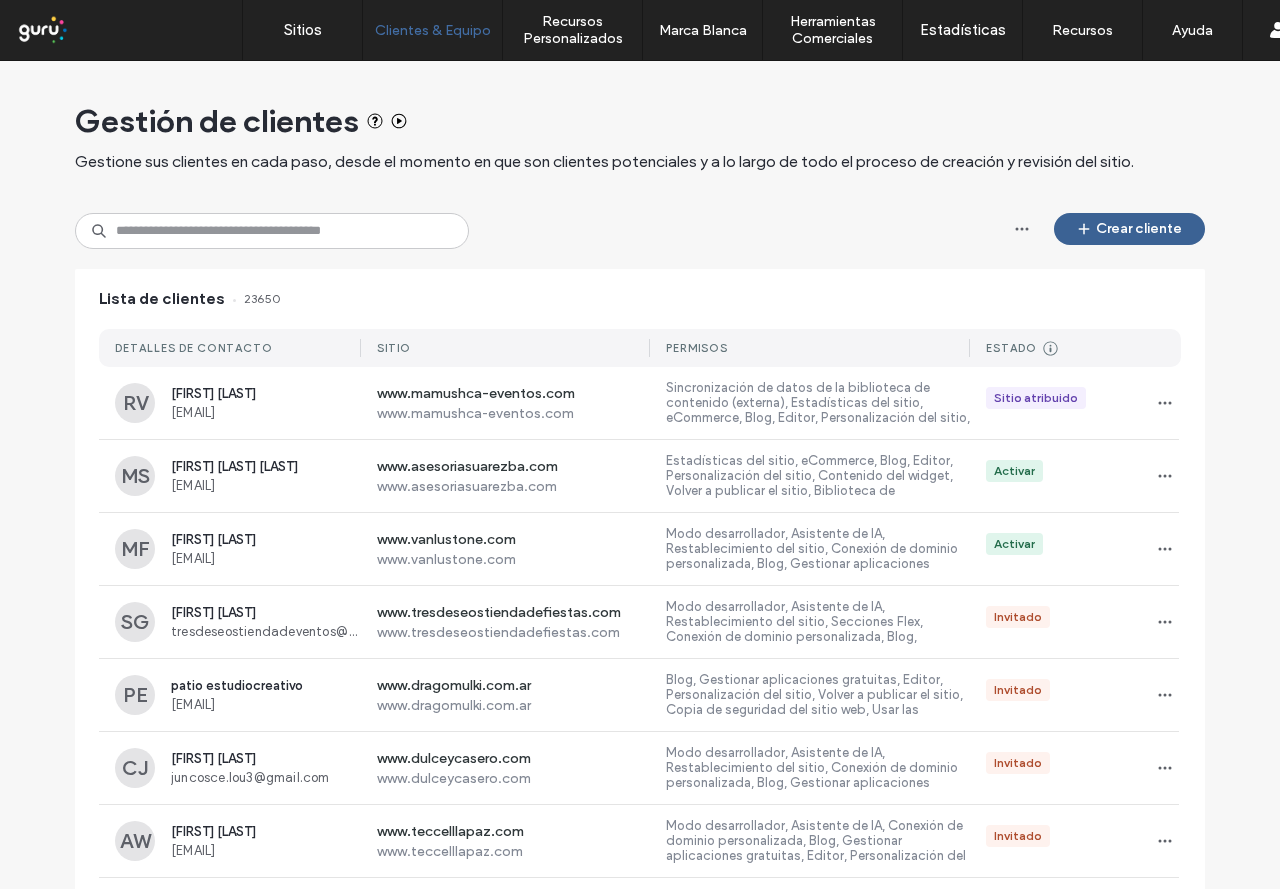 click on "Crear cliente" at bounding box center [1129, 229] 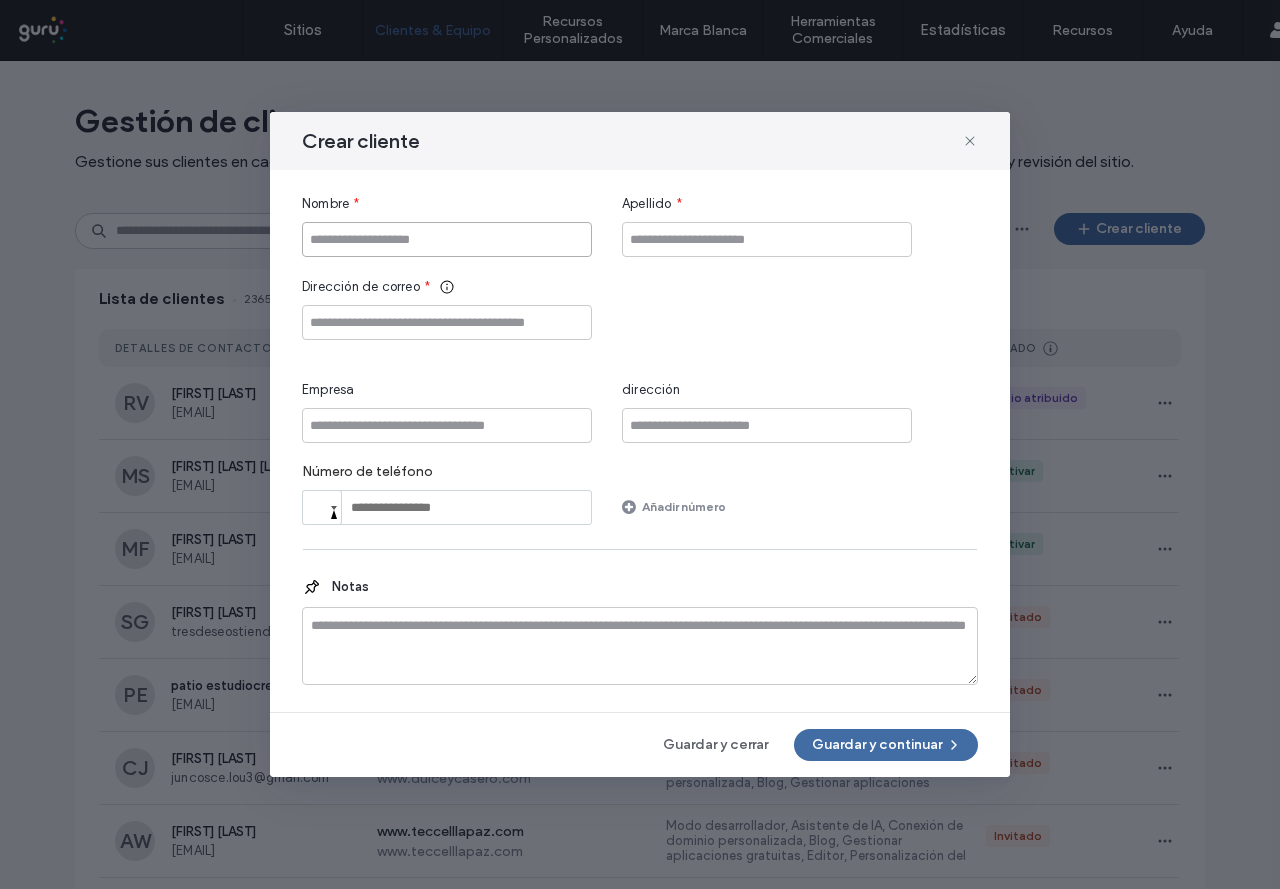 click at bounding box center [447, 239] 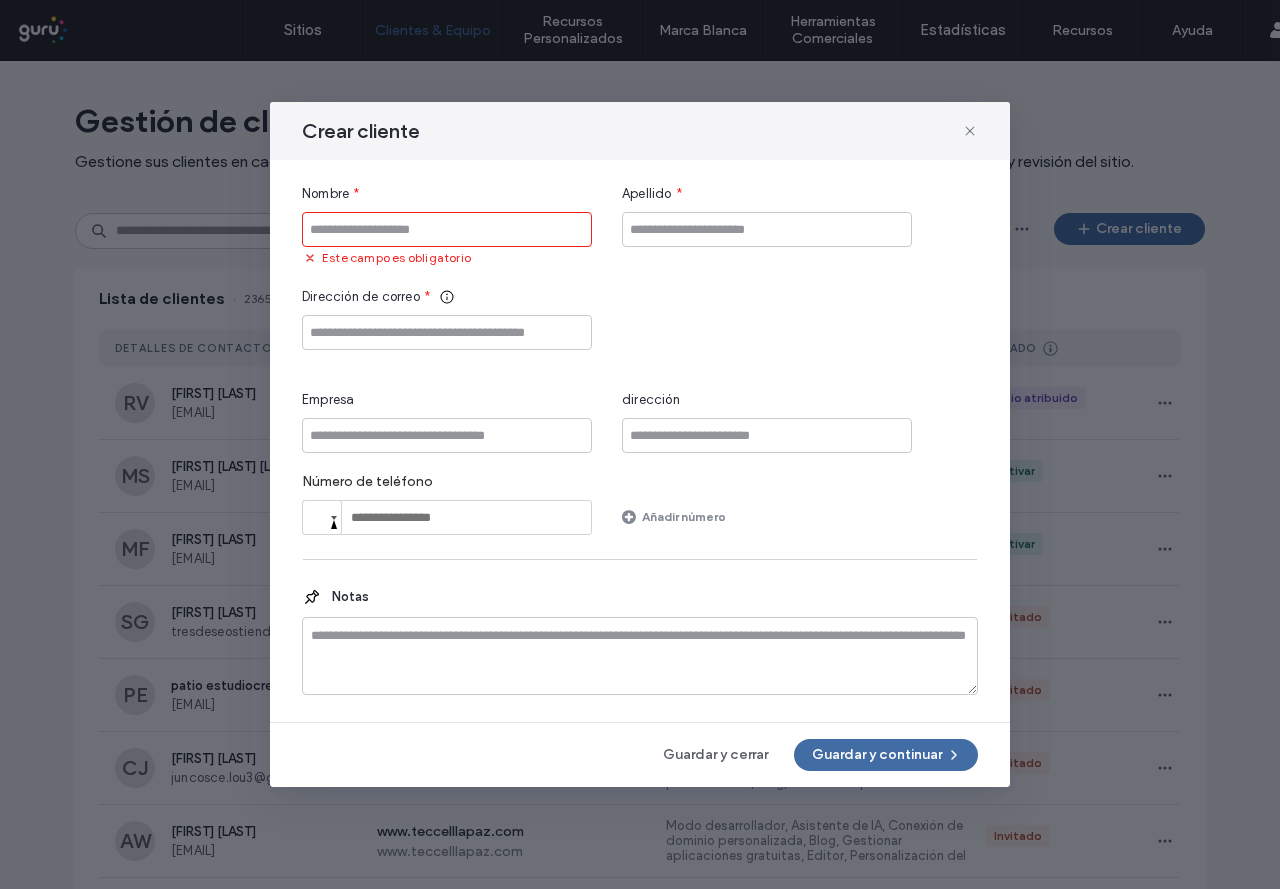 click at bounding box center [447, 229] 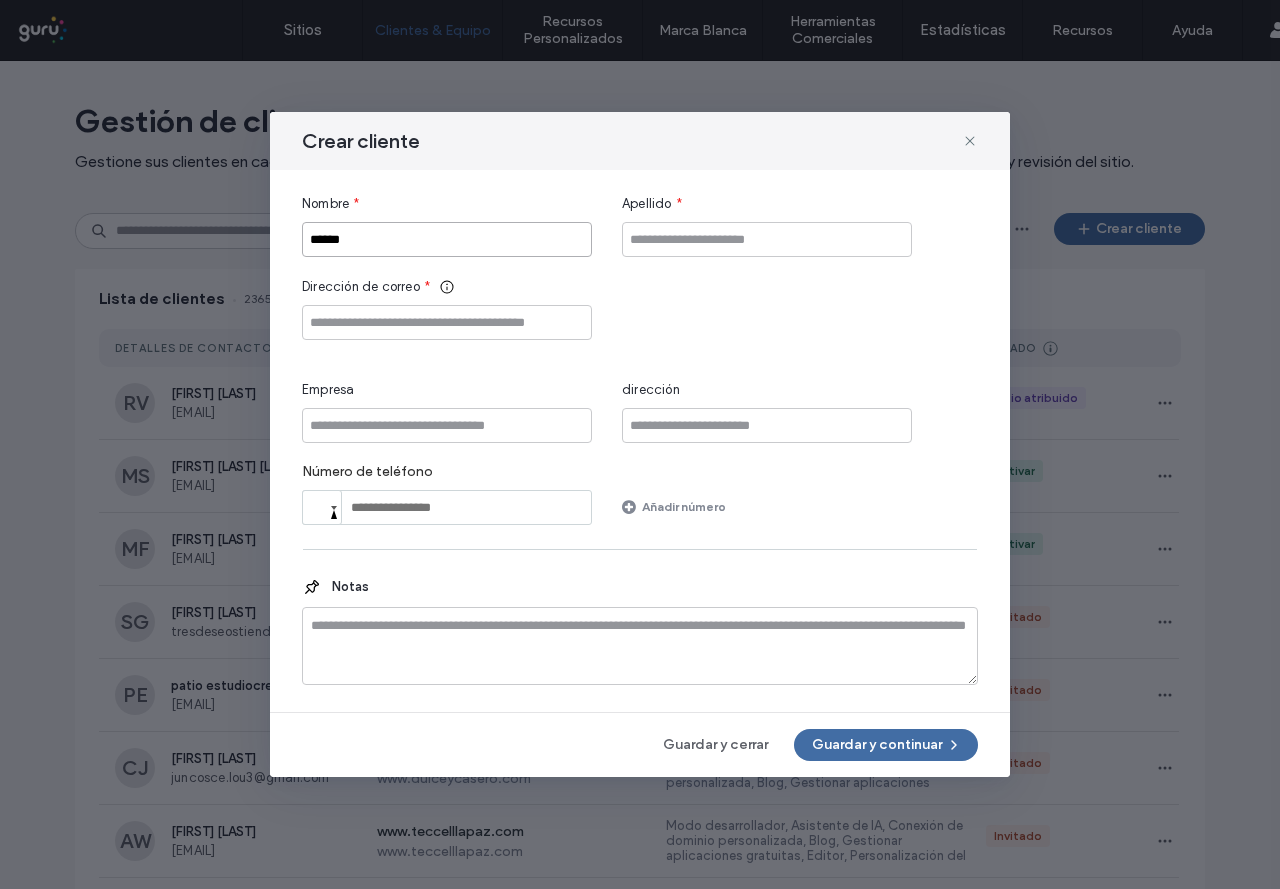 type on "******" 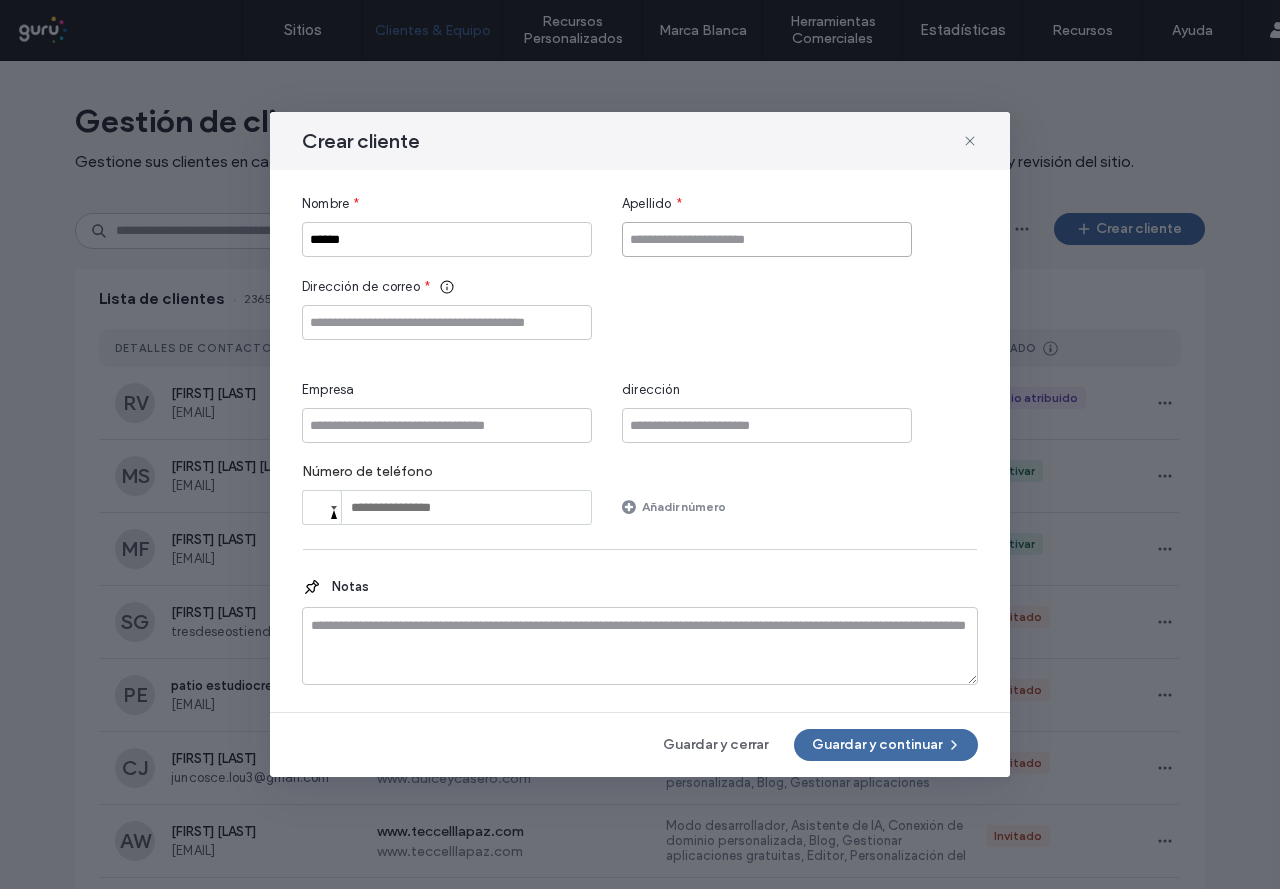 click at bounding box center (767, 239) 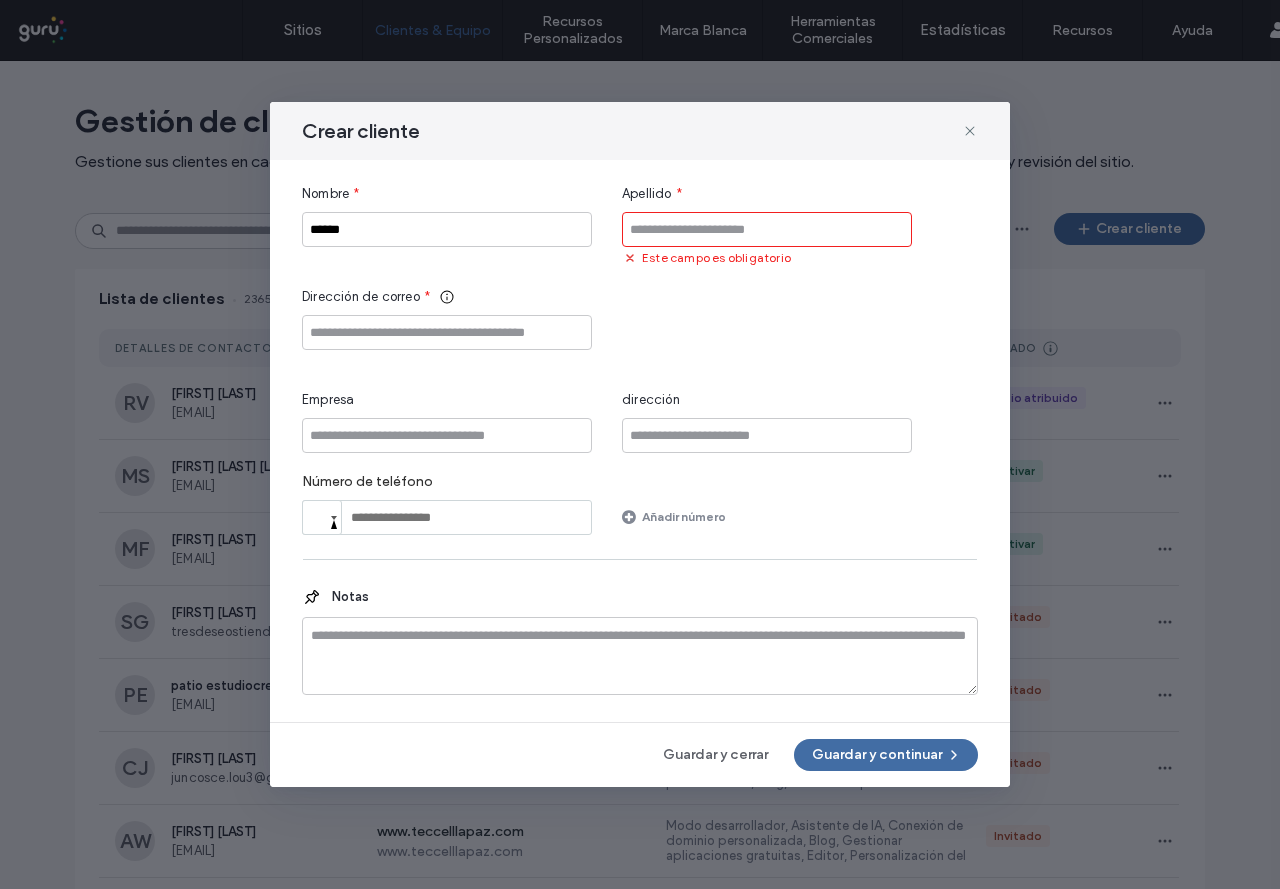 click on "Apellido" at bounding box center [647, 194] 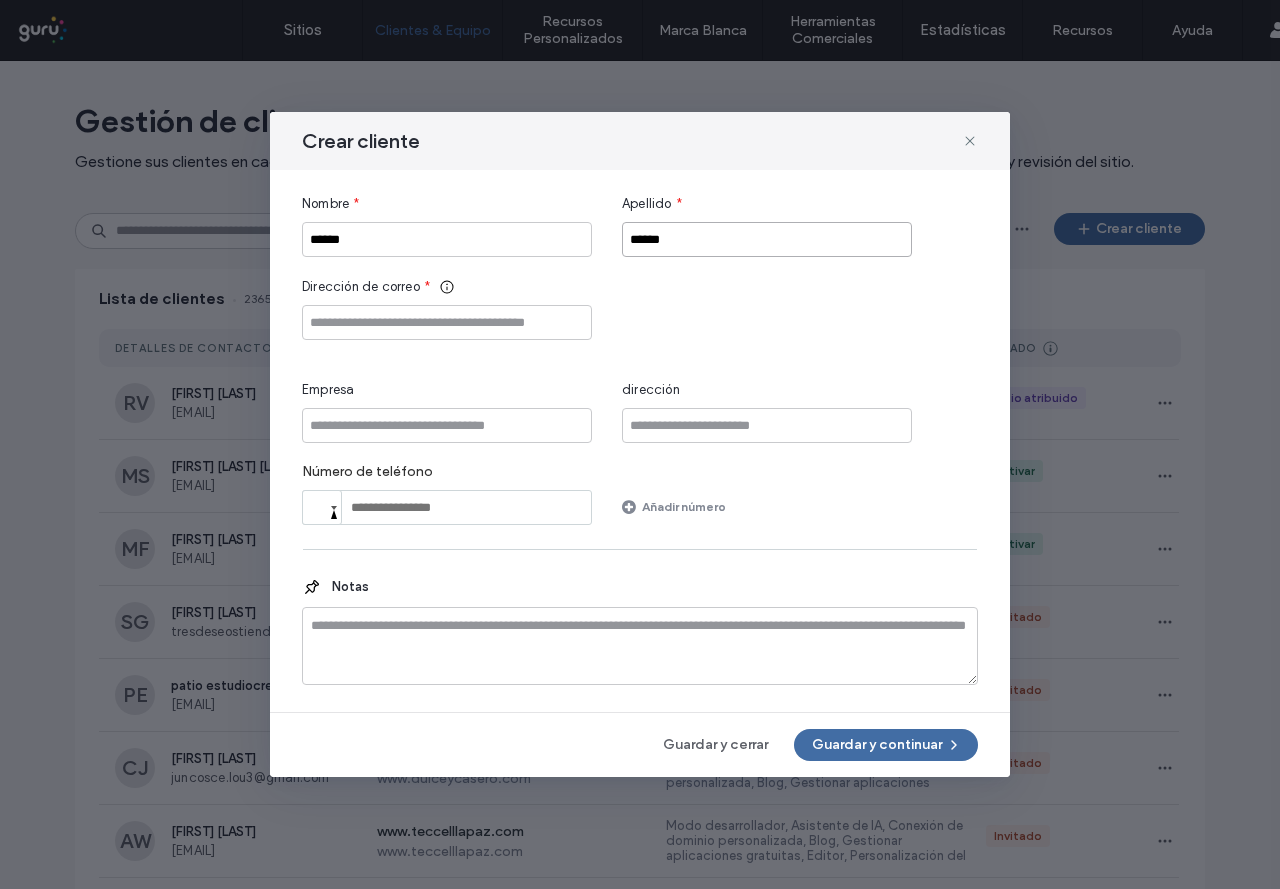 type on "******" 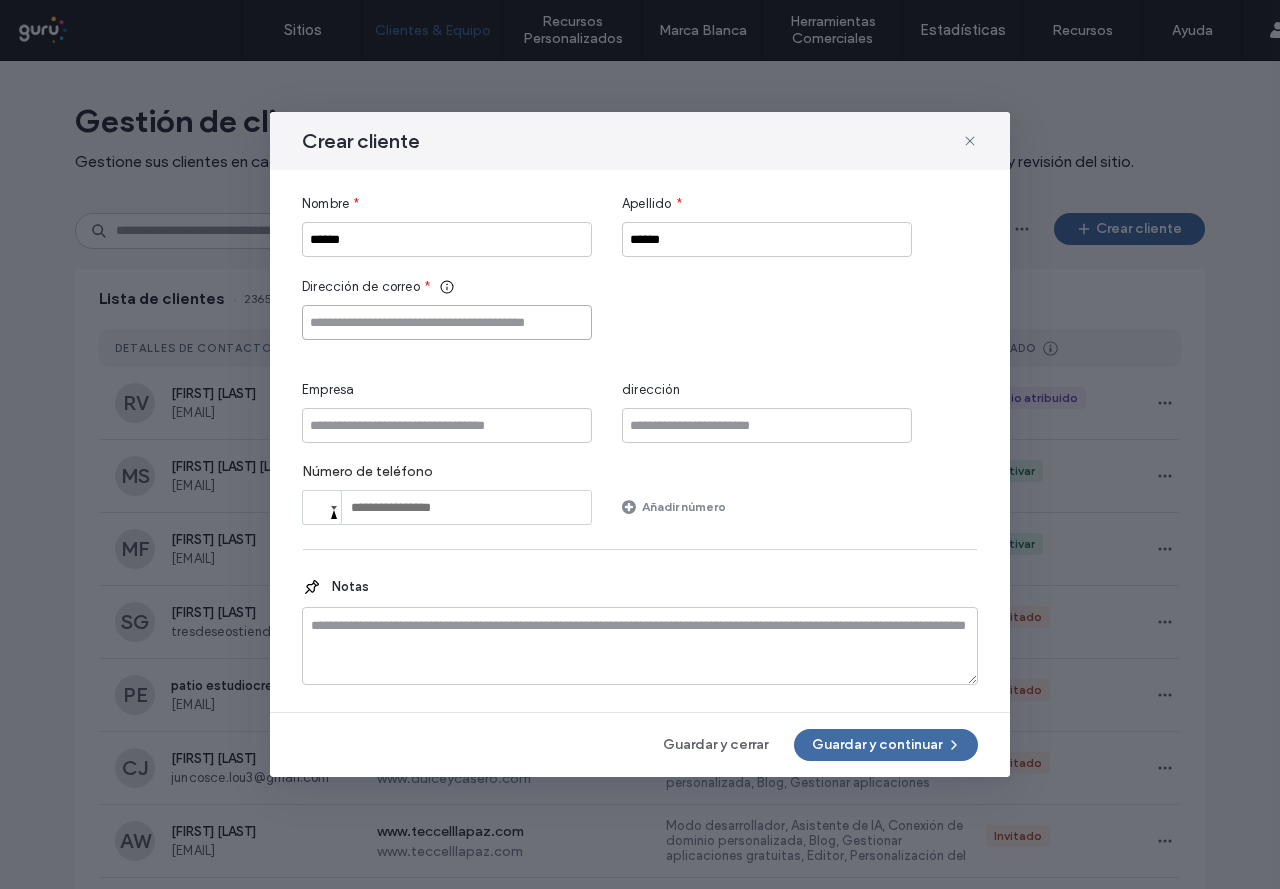 click at bounding box center (447, 322) 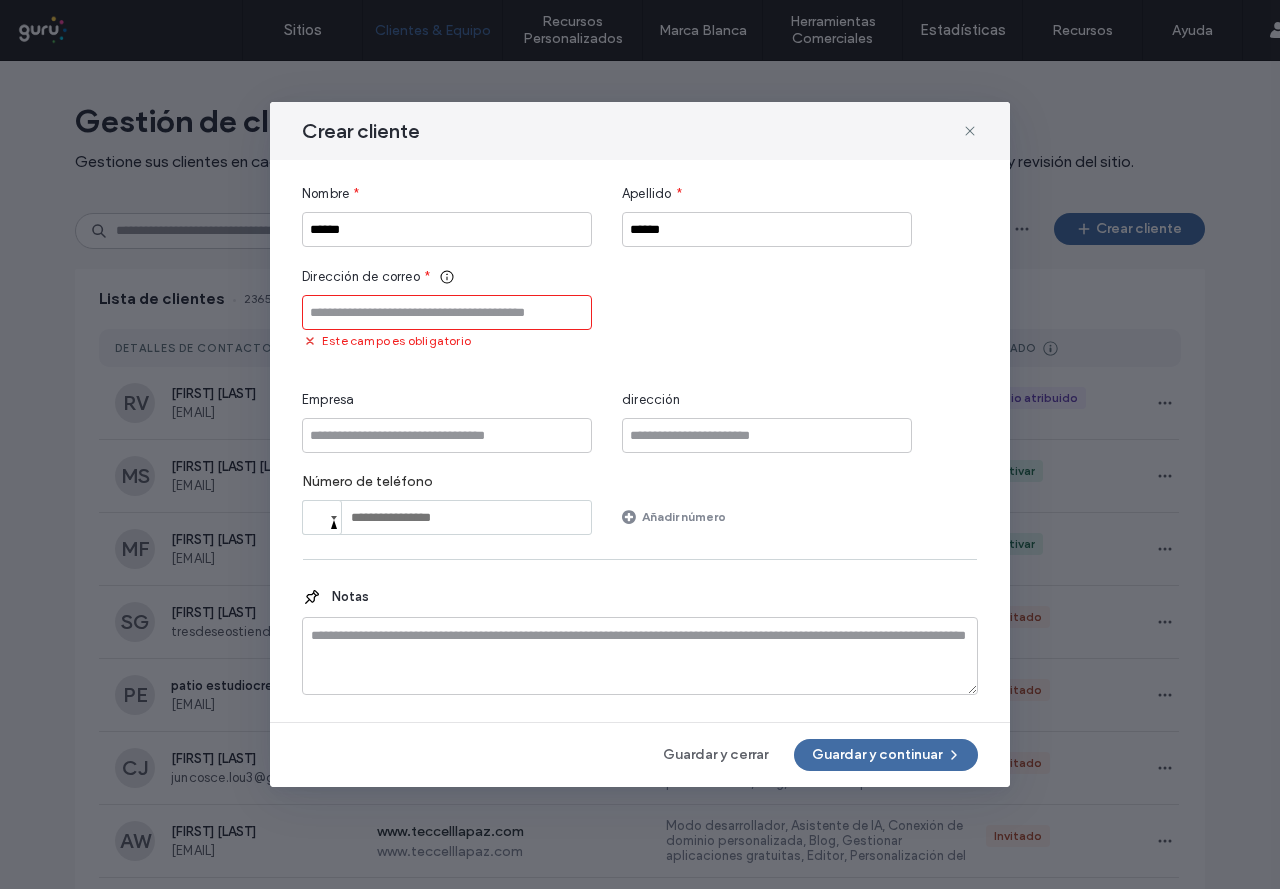 click at bounding box center [447, 312] 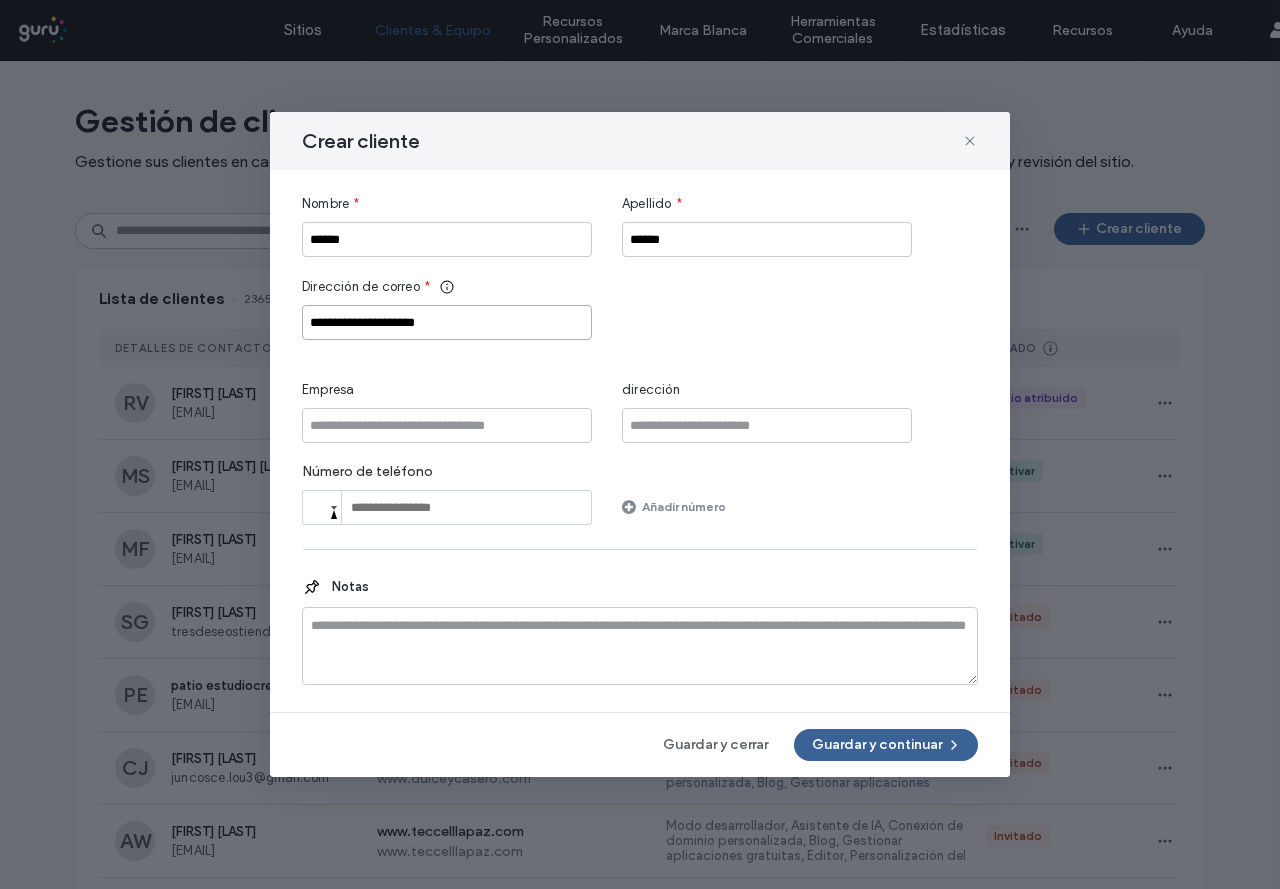 type on "**********" 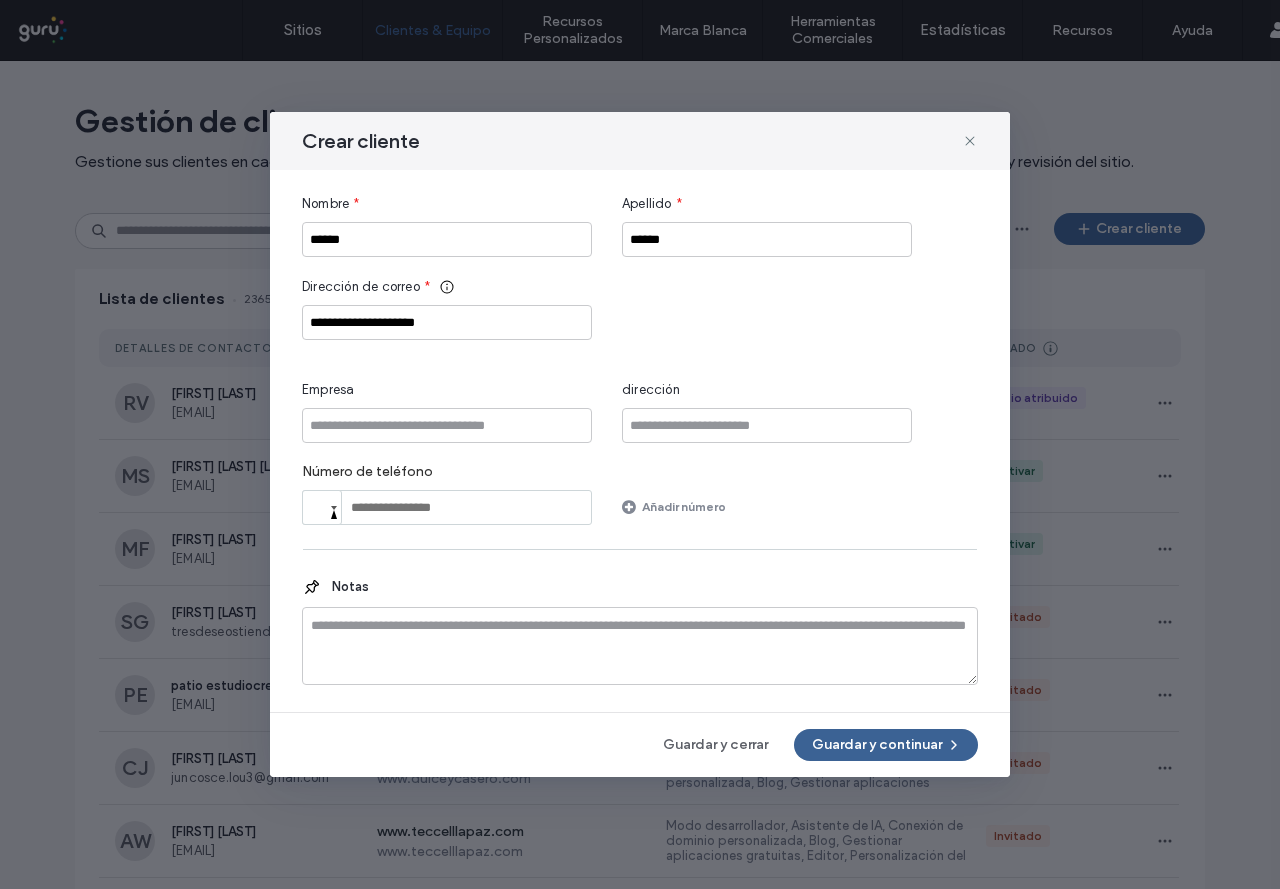 click on "Guardar y continuar" at bounding box center [886, 745] 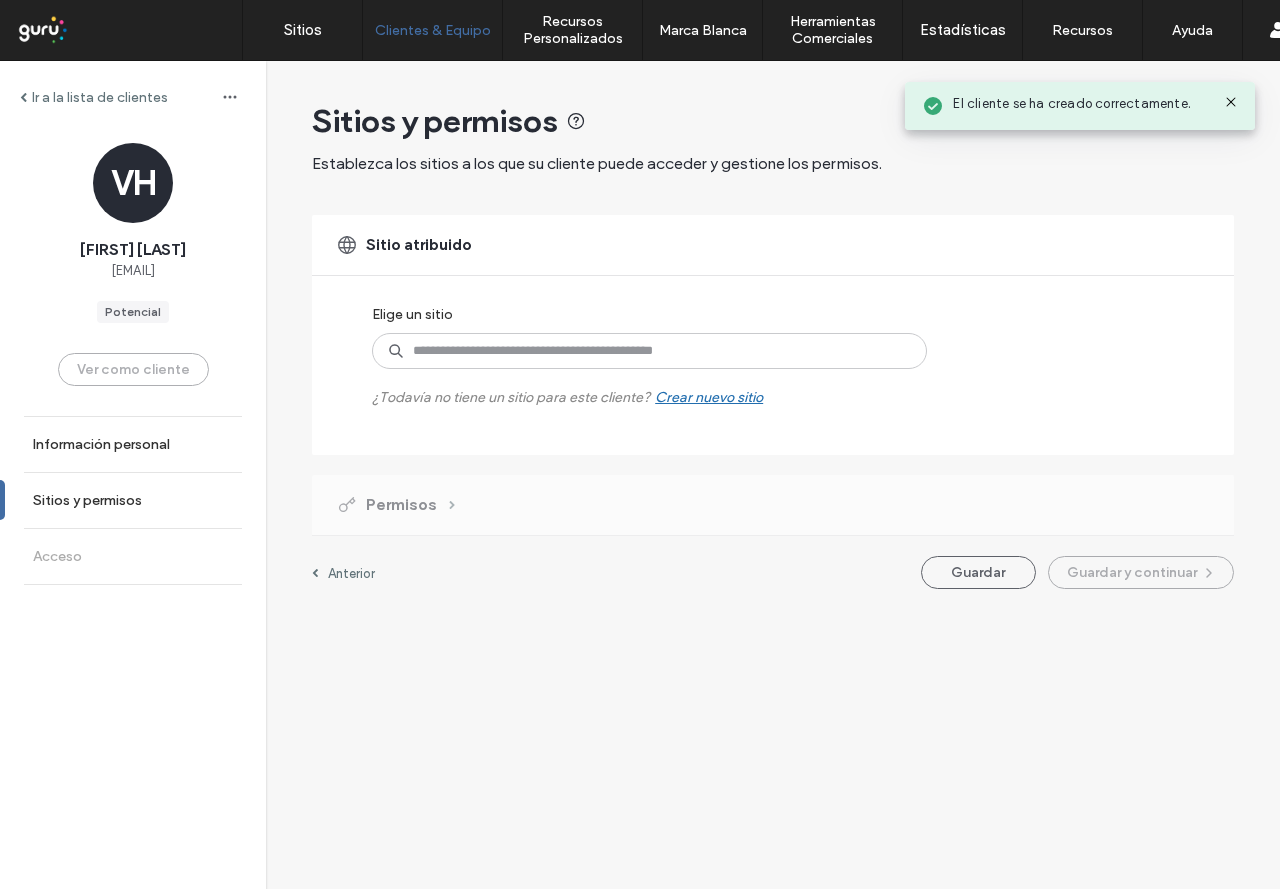 click on "Elige un sitio ¿Todavía no tiene un sitio para este cliente? Crear nuevo sitio" at bounding box center [619, 351] 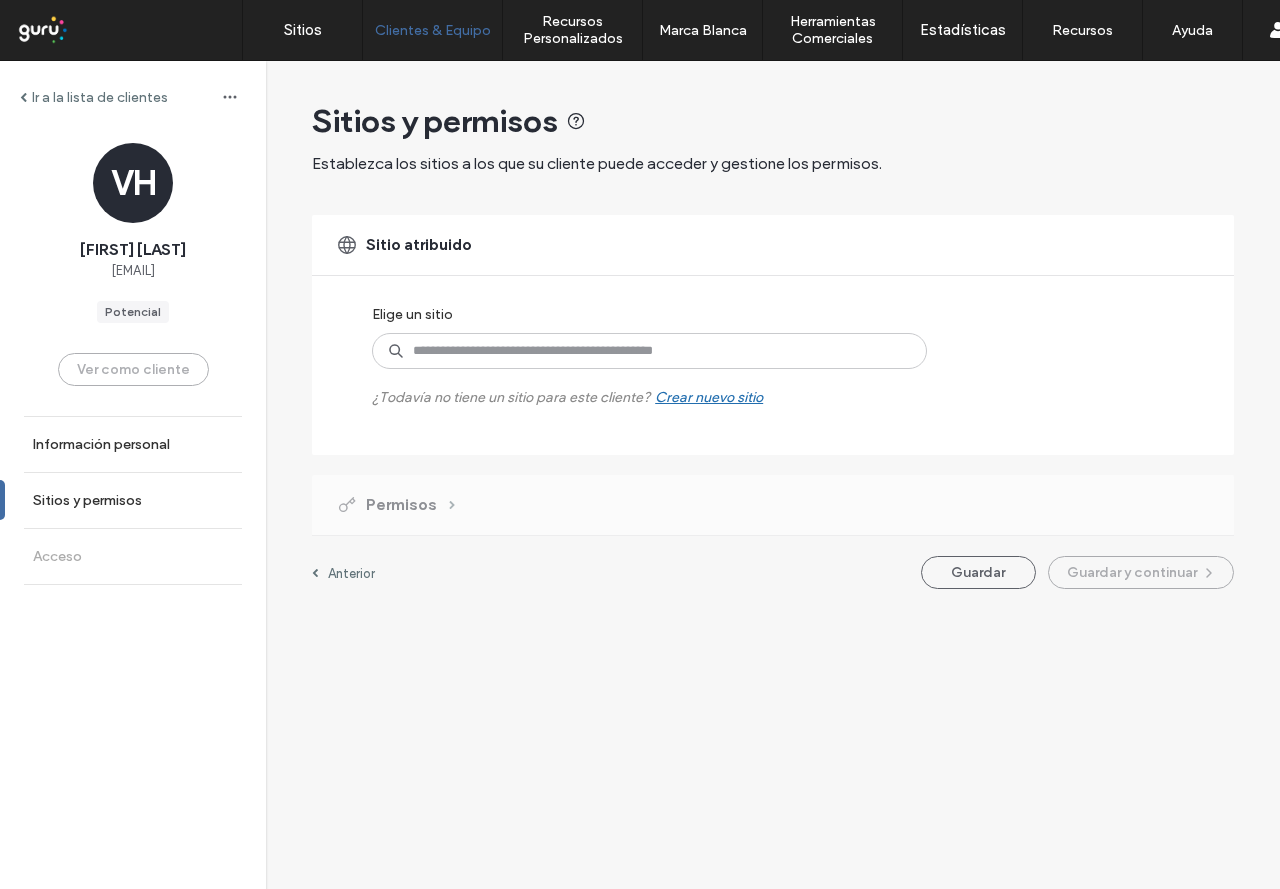 click on "¿Todavía no tiene un sitio para este cliente? Crear nuevo sitio" at bounding box center [567, 387] 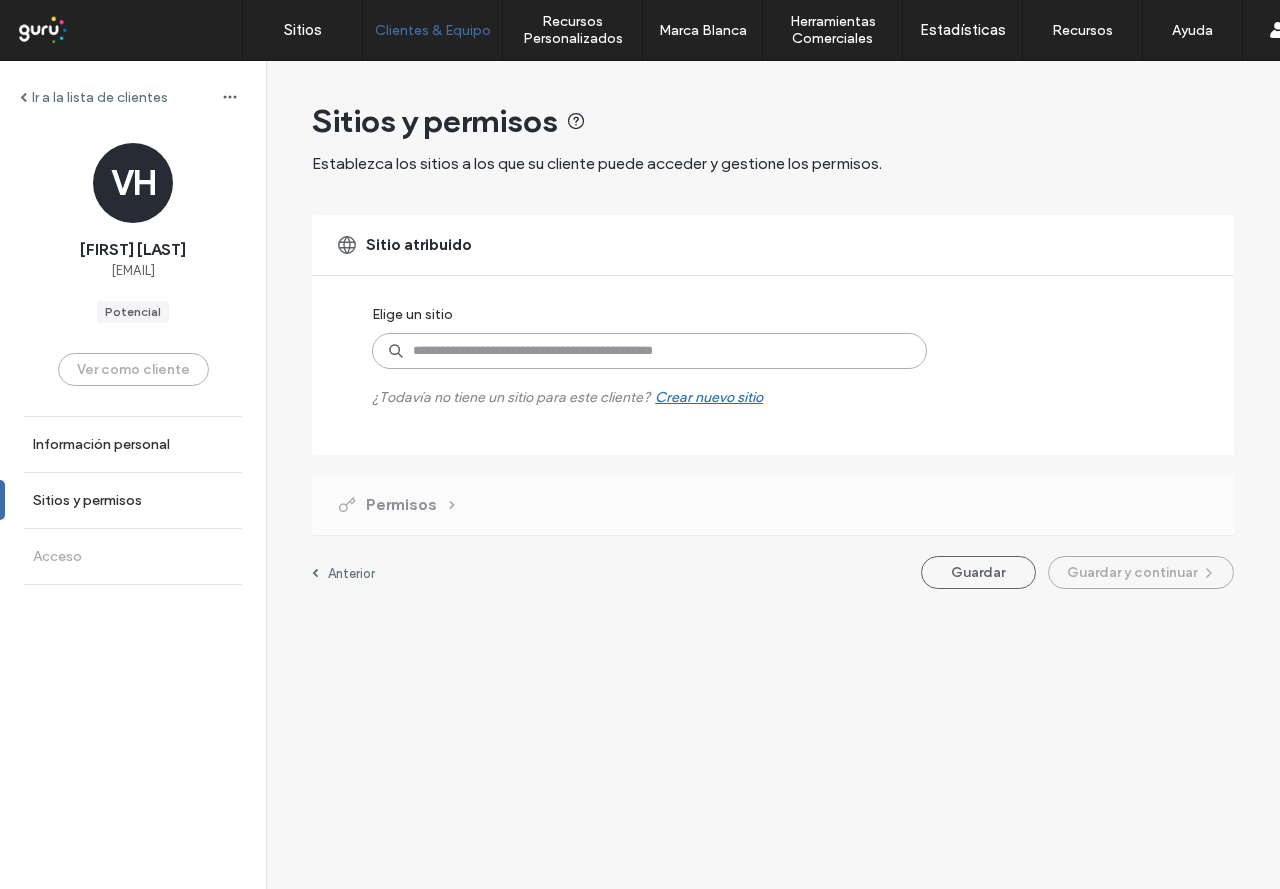 click at bounding box center (649, 351) 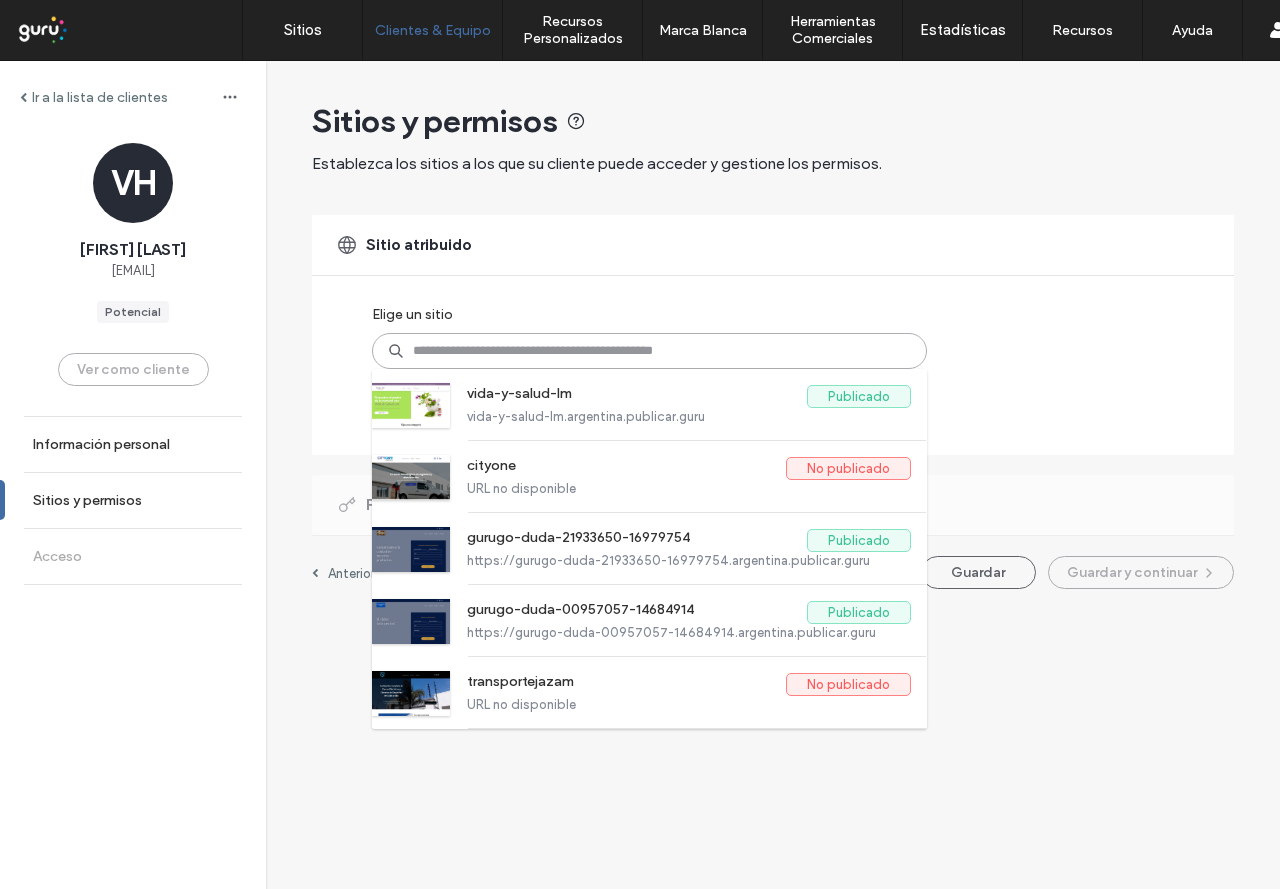 paste on "**********" 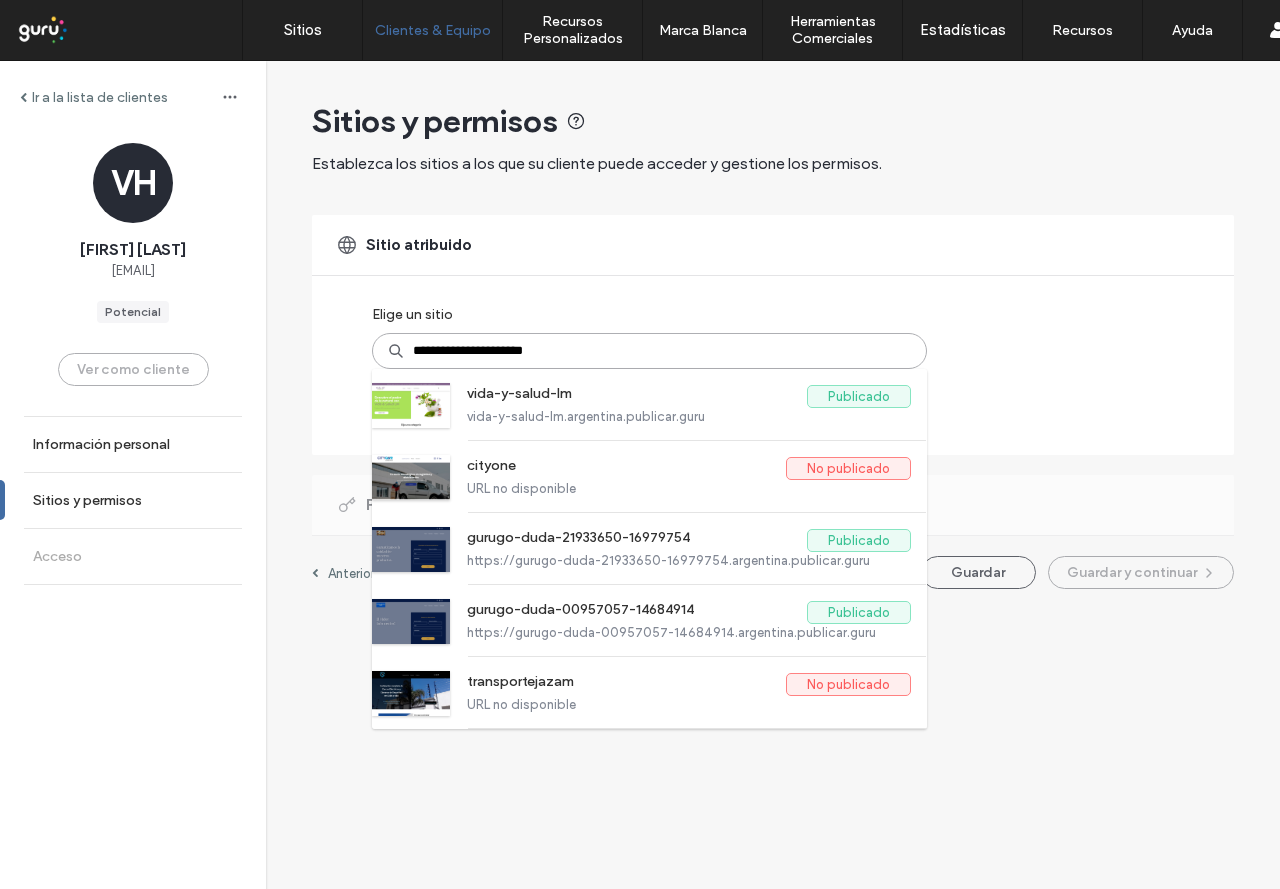 type on "**********" 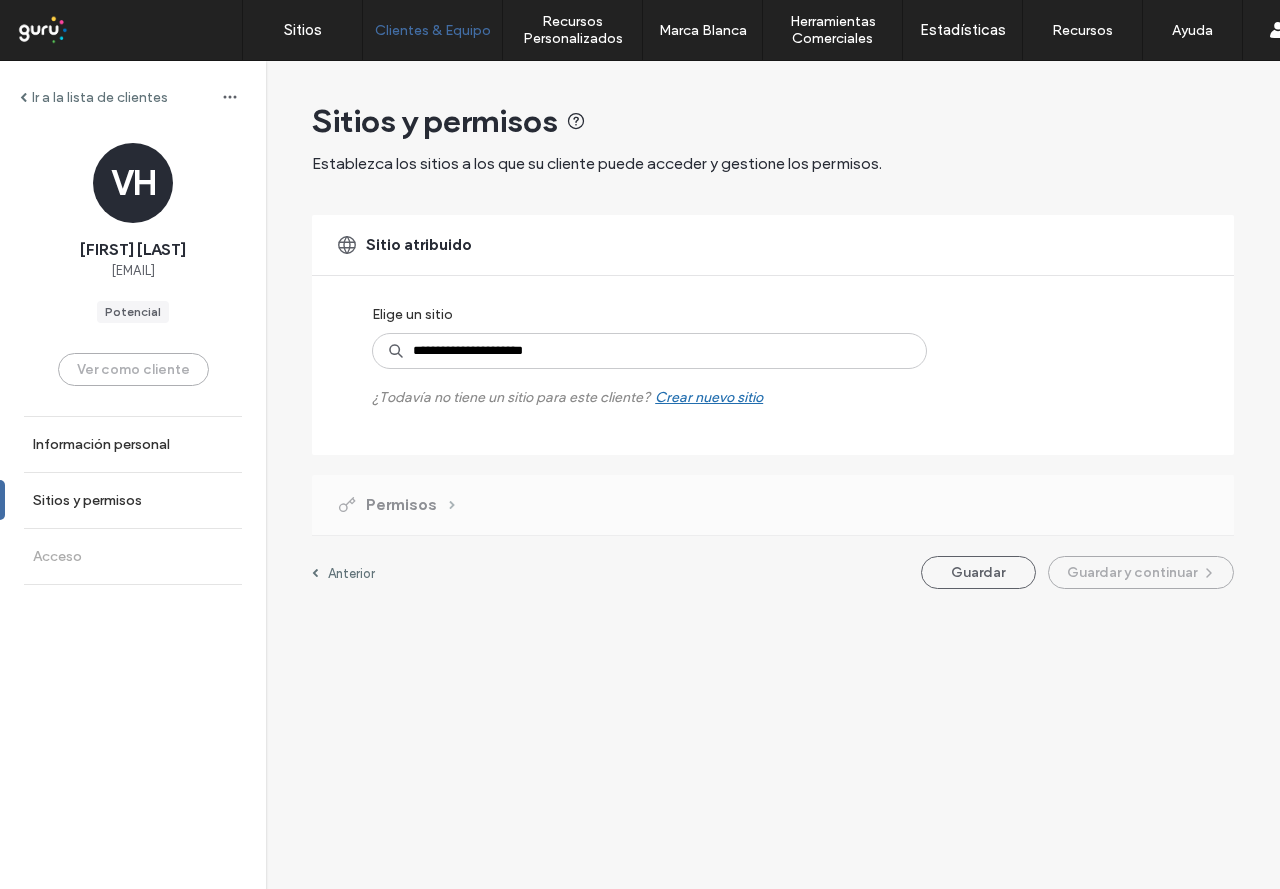 click on "**********" at bounding box center (773, 335) 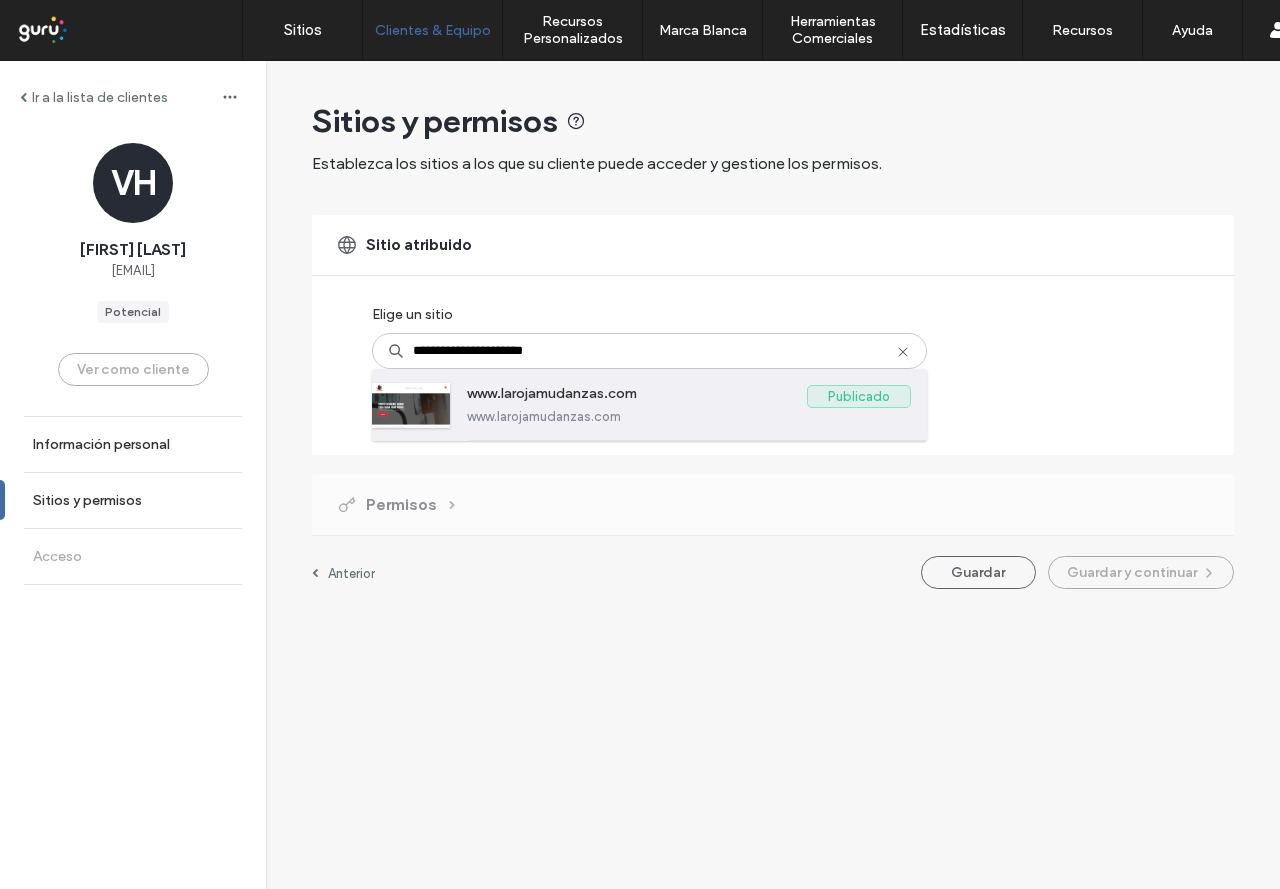 click on "www.larojamudanzas.com Publicado www.larojamudanzas.com" at bounding box center [689, 404] 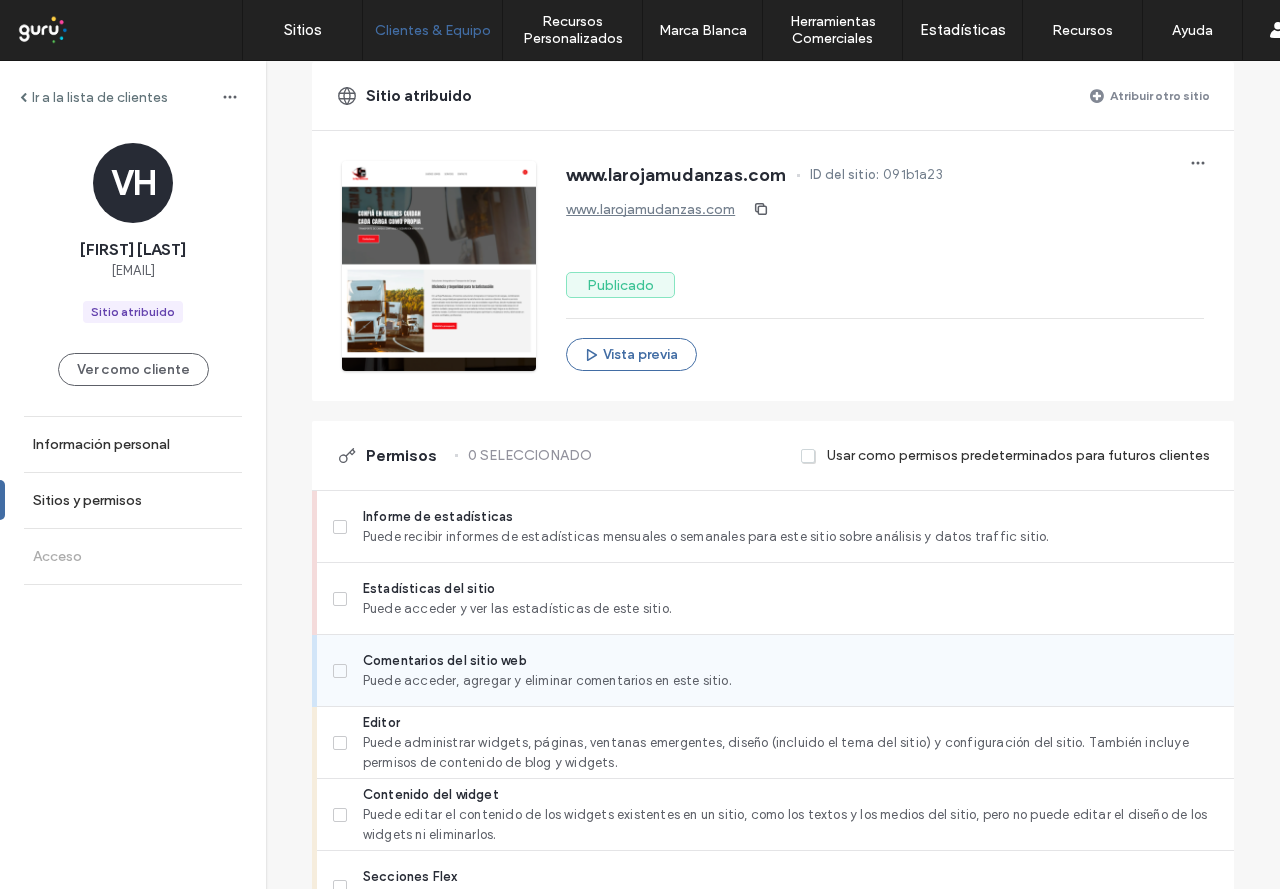 scroll, scrollTop: 300, scrollLeft: 0, axis: vertical 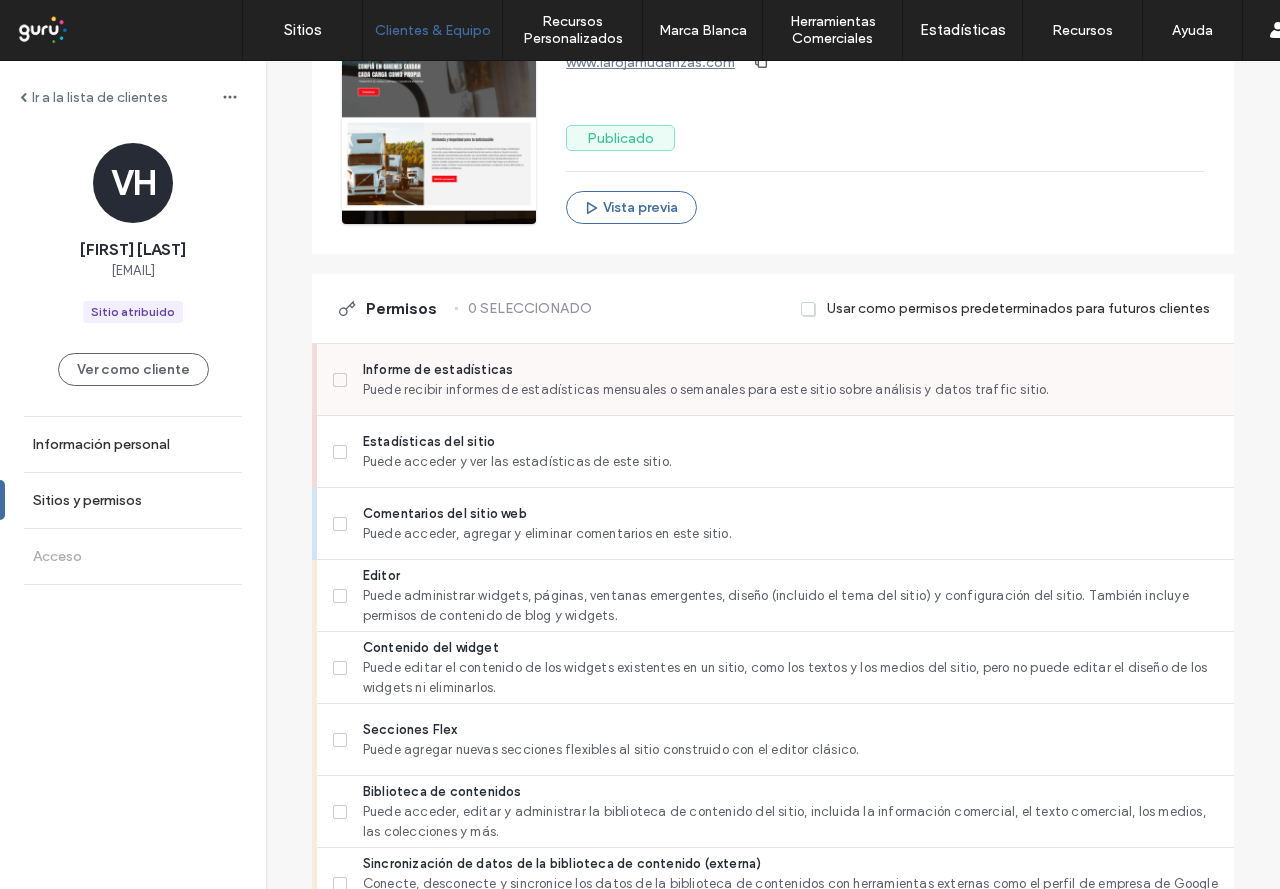 click on "Puede recibir informes de estadísticas mensuales o semanales para este sitio sobre análisis y datos traffic sitio." at bounding box center (790, 390) 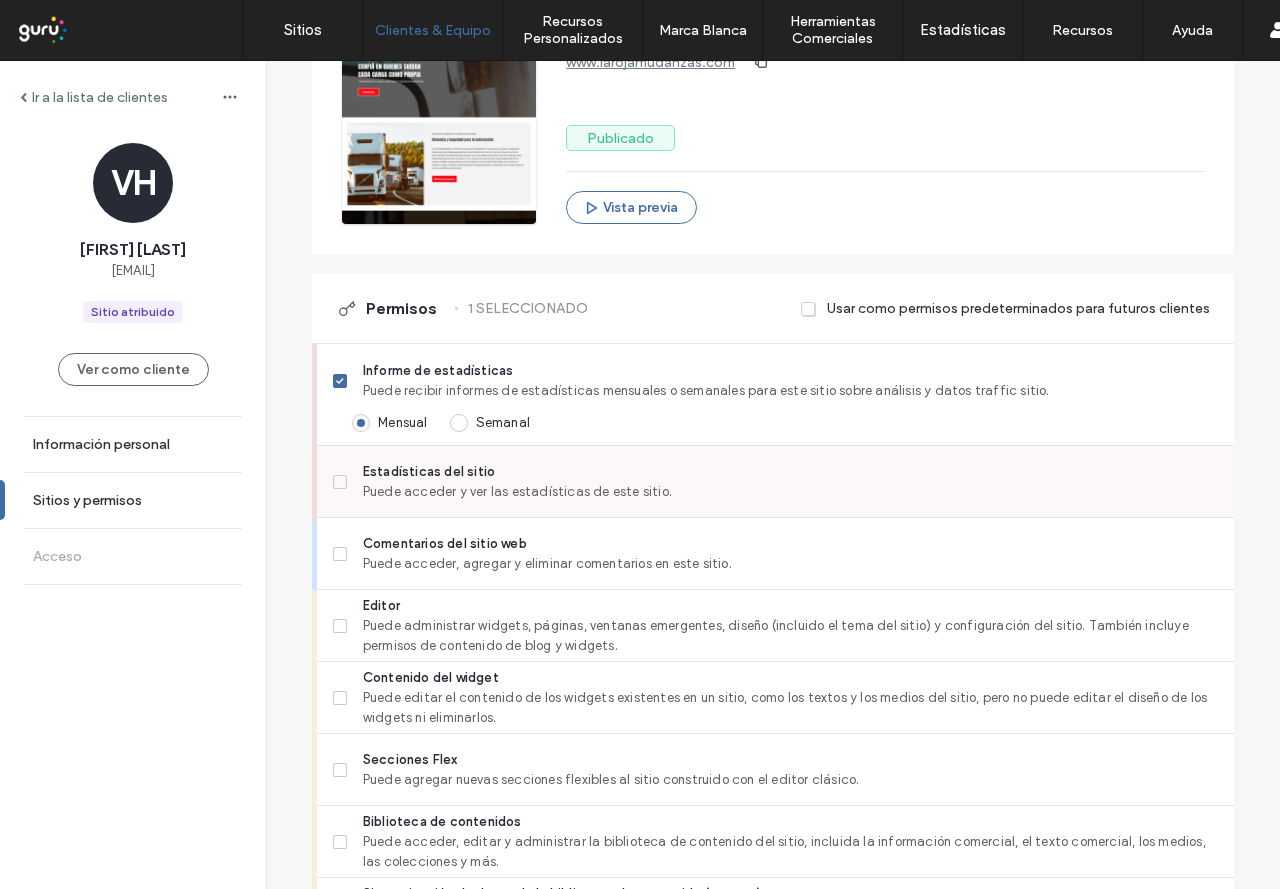 click on "Estadísticas del sitio Puede acceder y ver las estadísticas de este sitio." at bounding box center [783, 481] 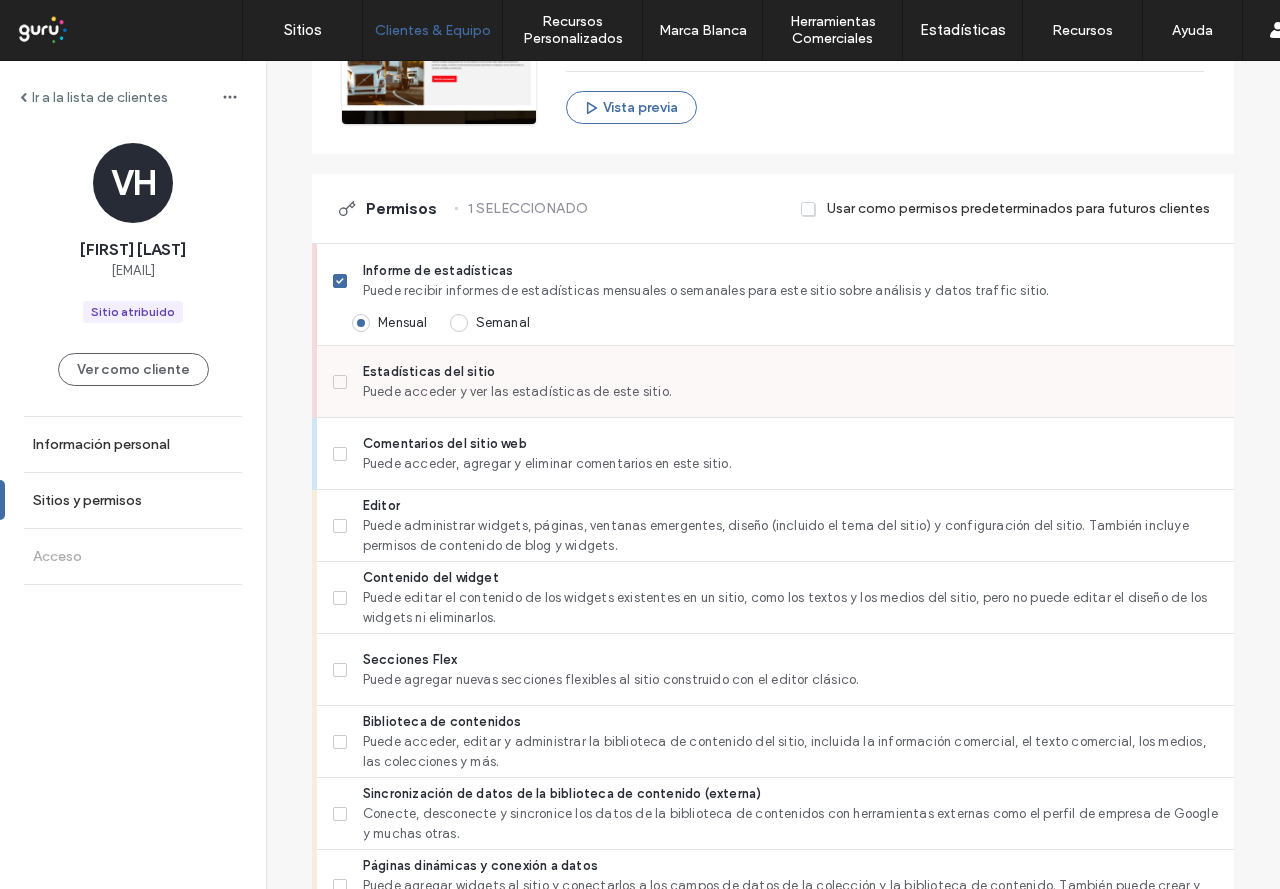 click on "Puede acceder y ver las estadísticas de este sitio." at bounding box center [790, 392] 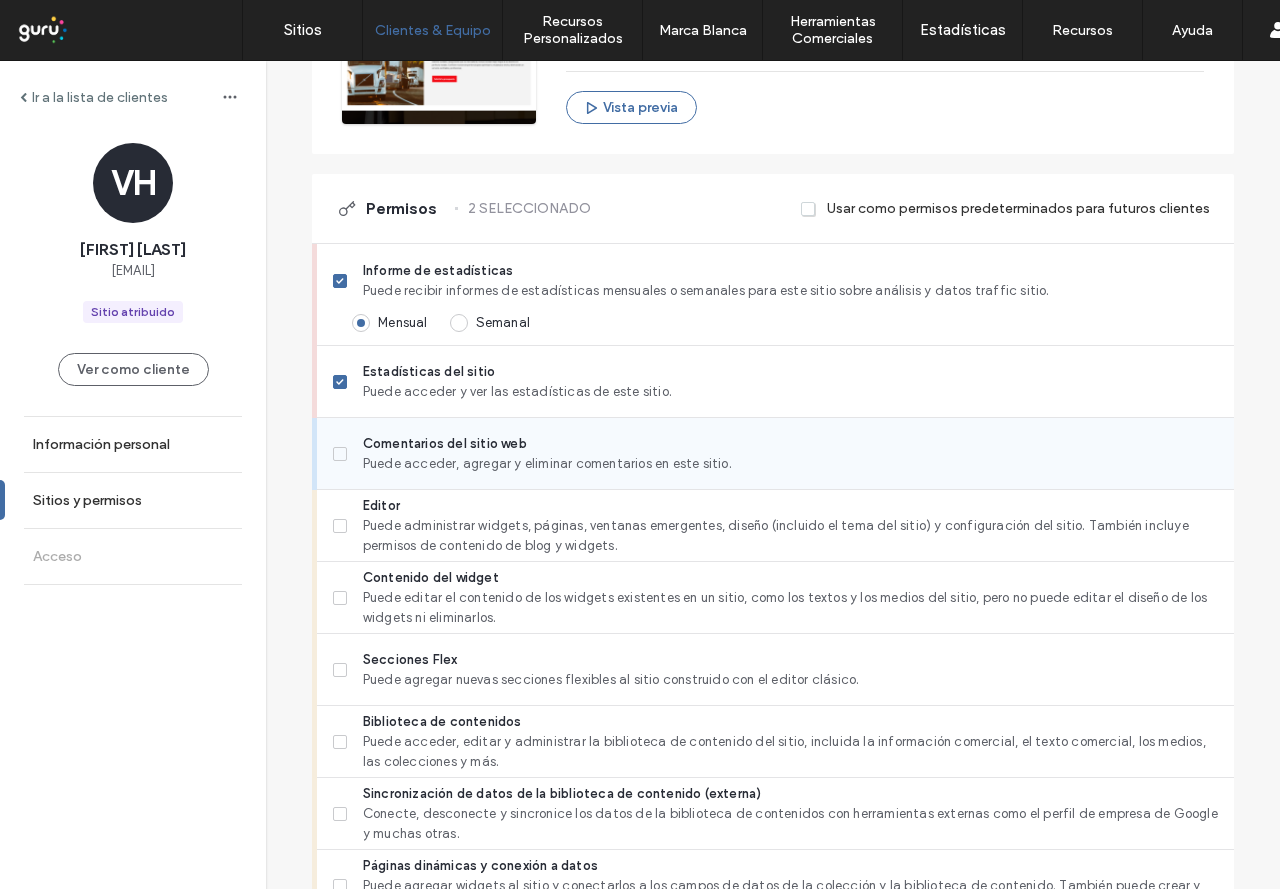 click on "Comentarios del sitio web Puede acceder, agregar y eliminar comentarios en este sitio." at bounding box center [783, 453] 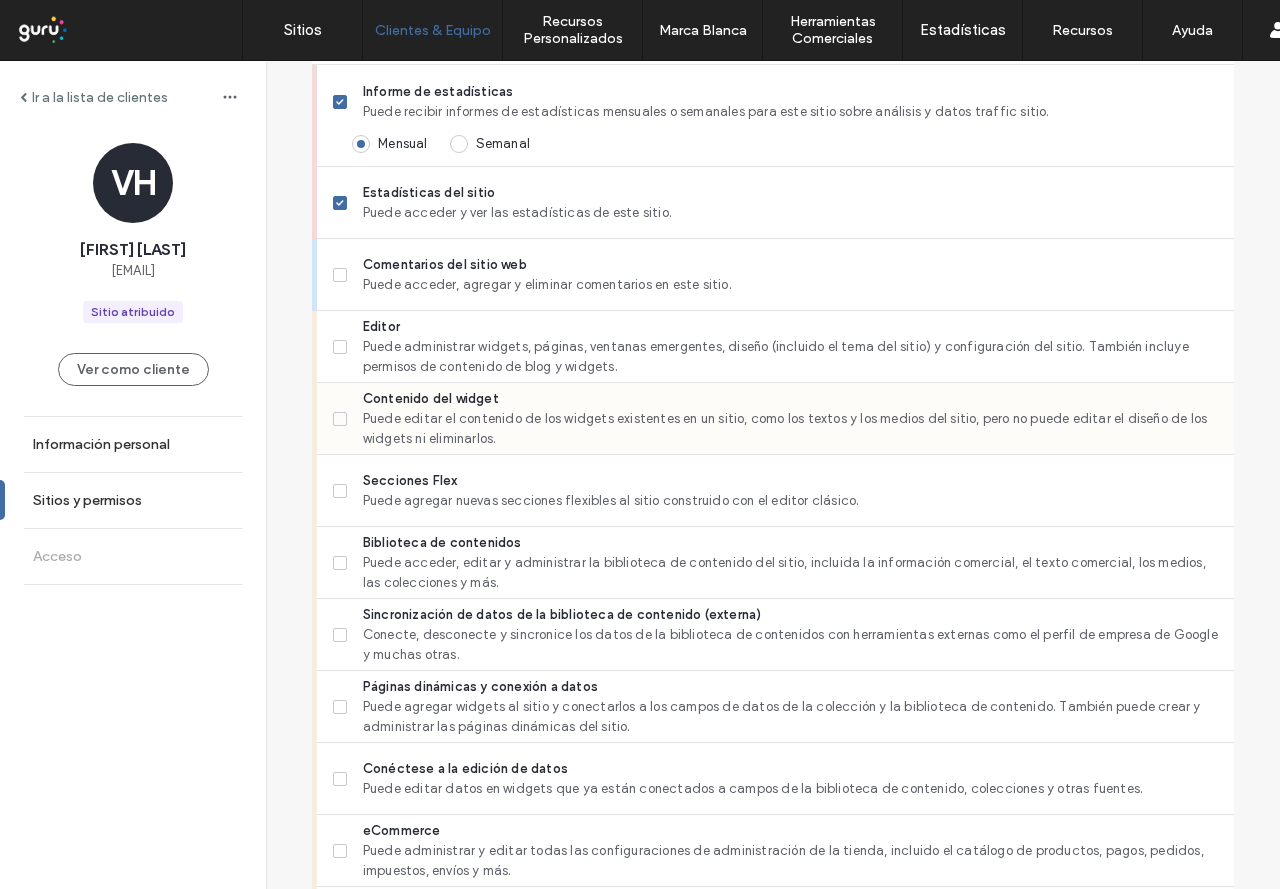 scroll, scrollTop: 600, scrollLeft: 0, axis: vertical 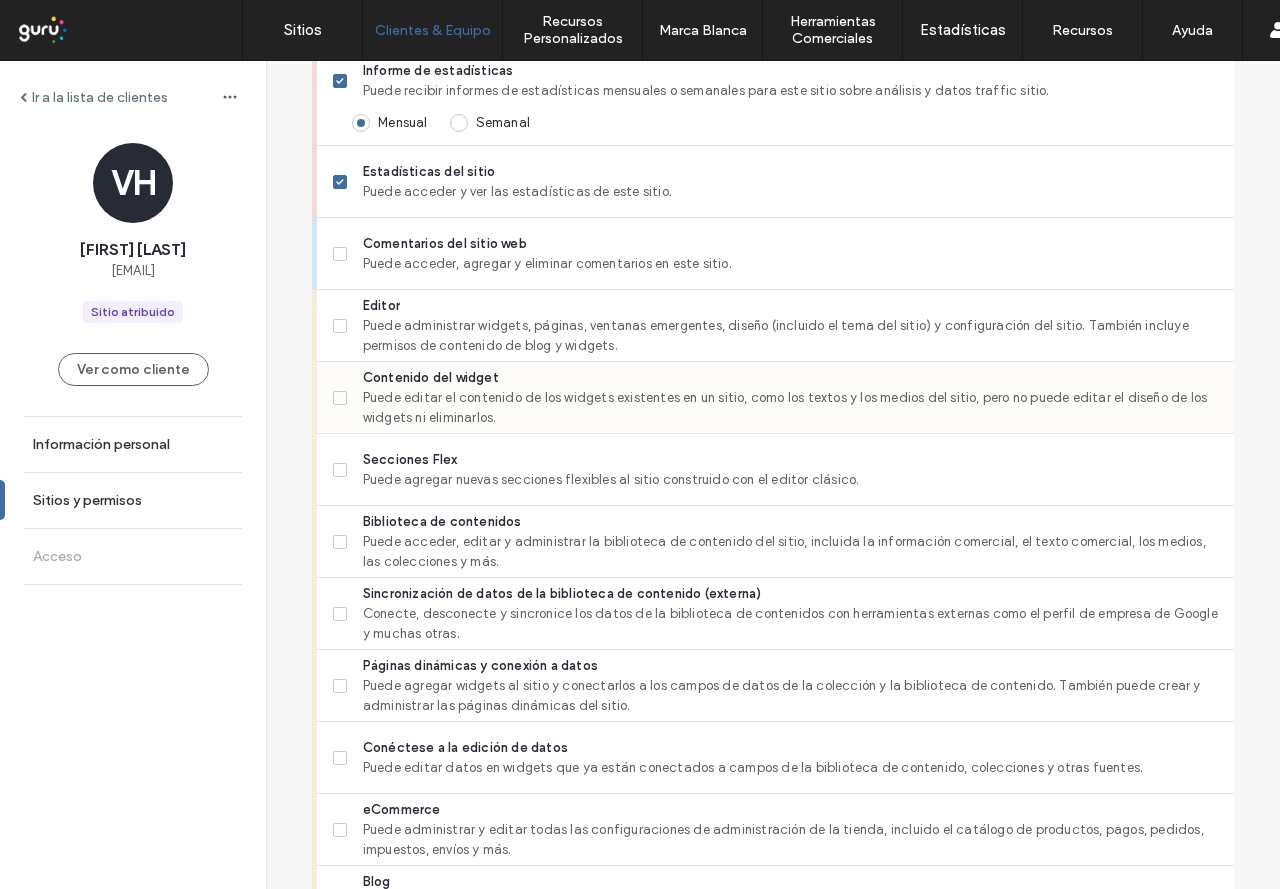 click on "Contenido del widget" at bounding box center [790, 378] 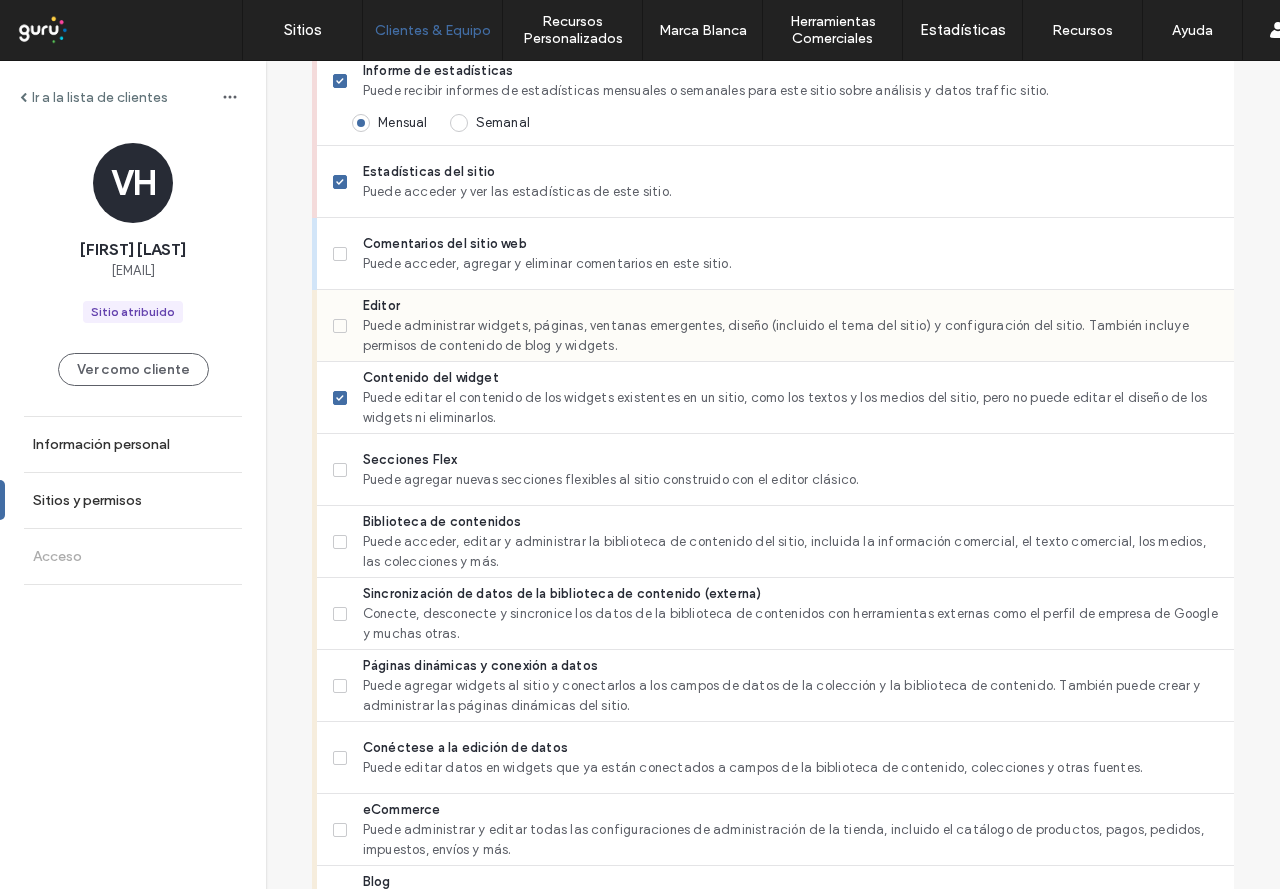 click on "Puede administrar widgets, páginas, ventanas emergentes, diseño (incluido el tema del sitio) y configuración del sitio. También incluye permisos de contenido de blog y widgets." at bounding box center (790, 336) 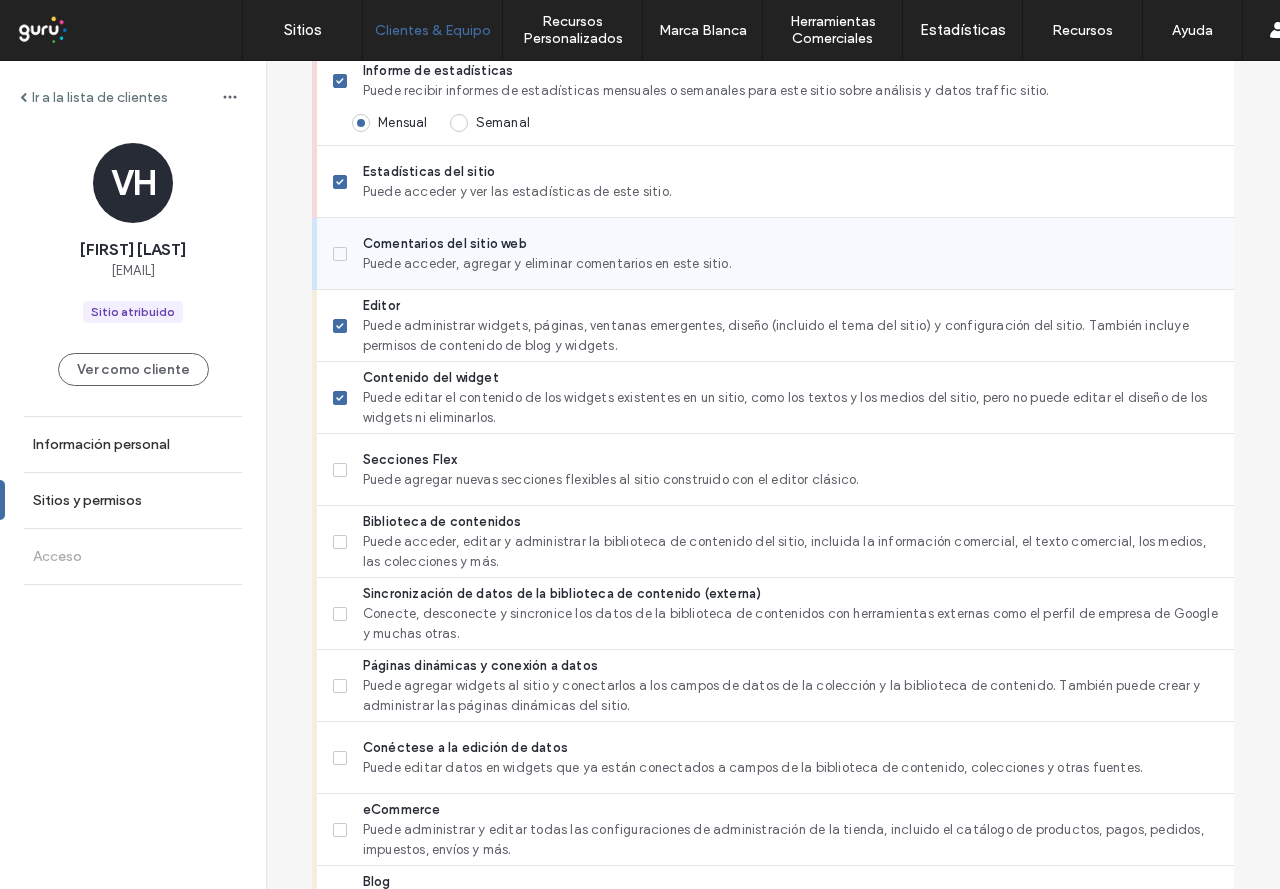 click on "Puede acceder, agregar y eliminar comentarios en este sitio." at bounding box center [790, 264] 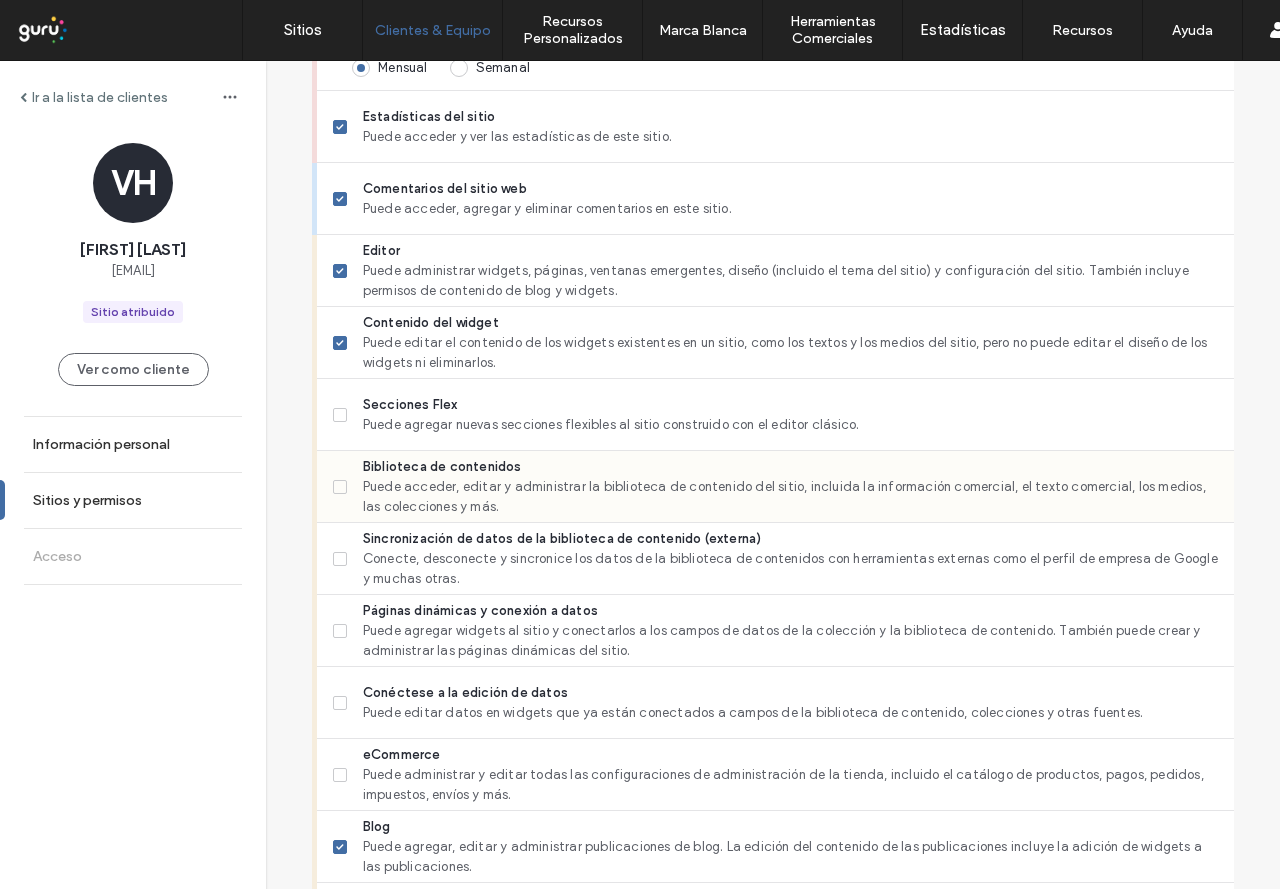 scroll, scrollTop: 700, scrollLeft: 0, axis: vertical 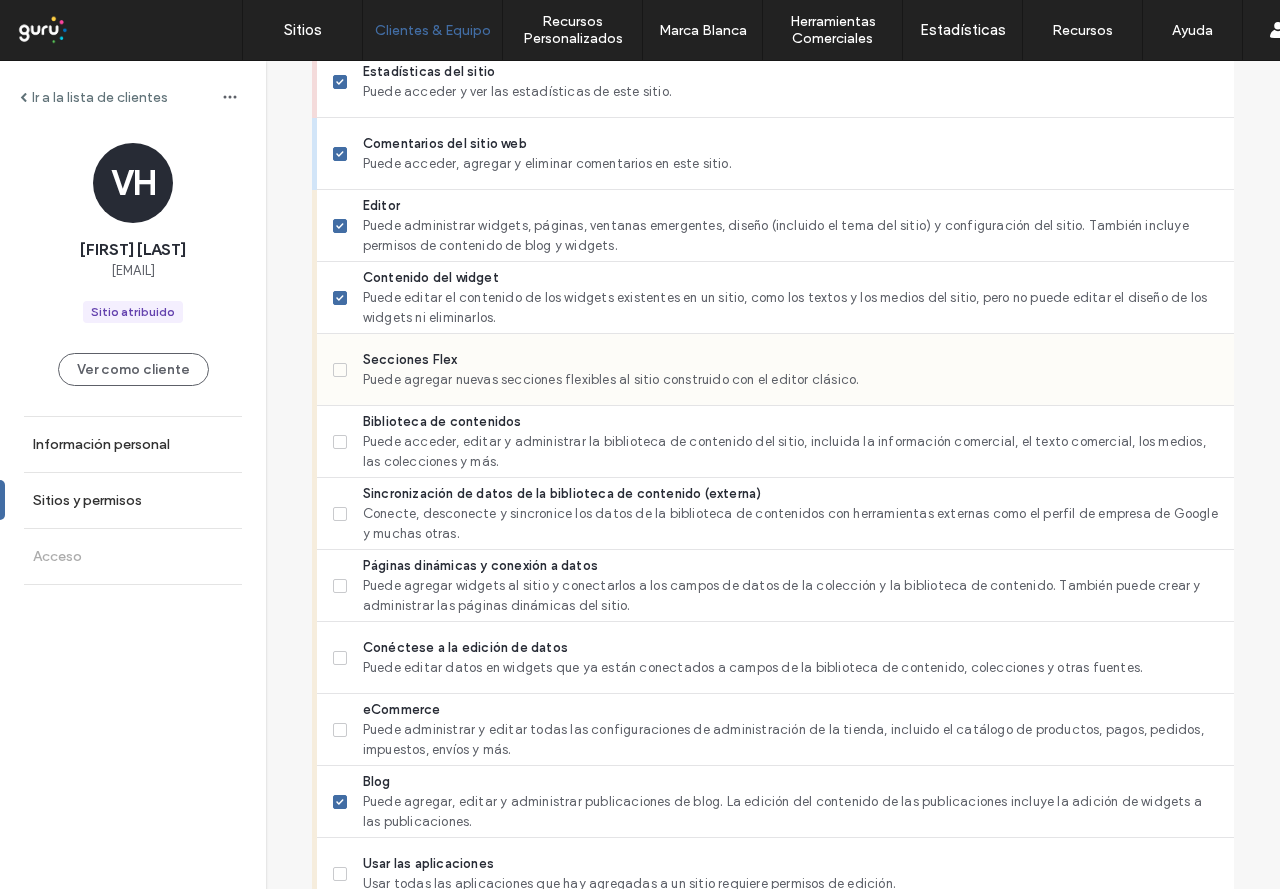 click on "Secciones Flex" at bounding box center (790, 360) 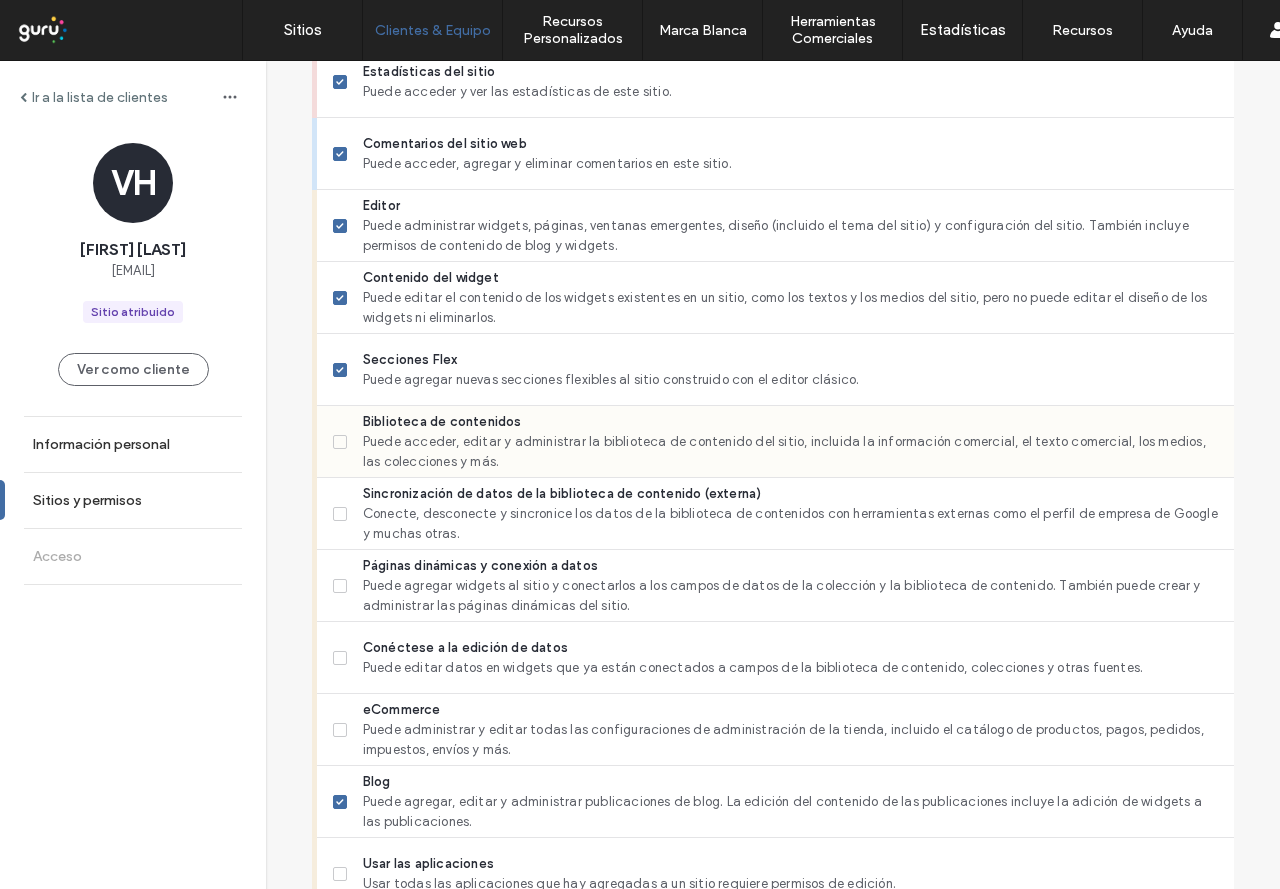 click on "Biblioteca de contenidos" at bounding box center [790, 422] 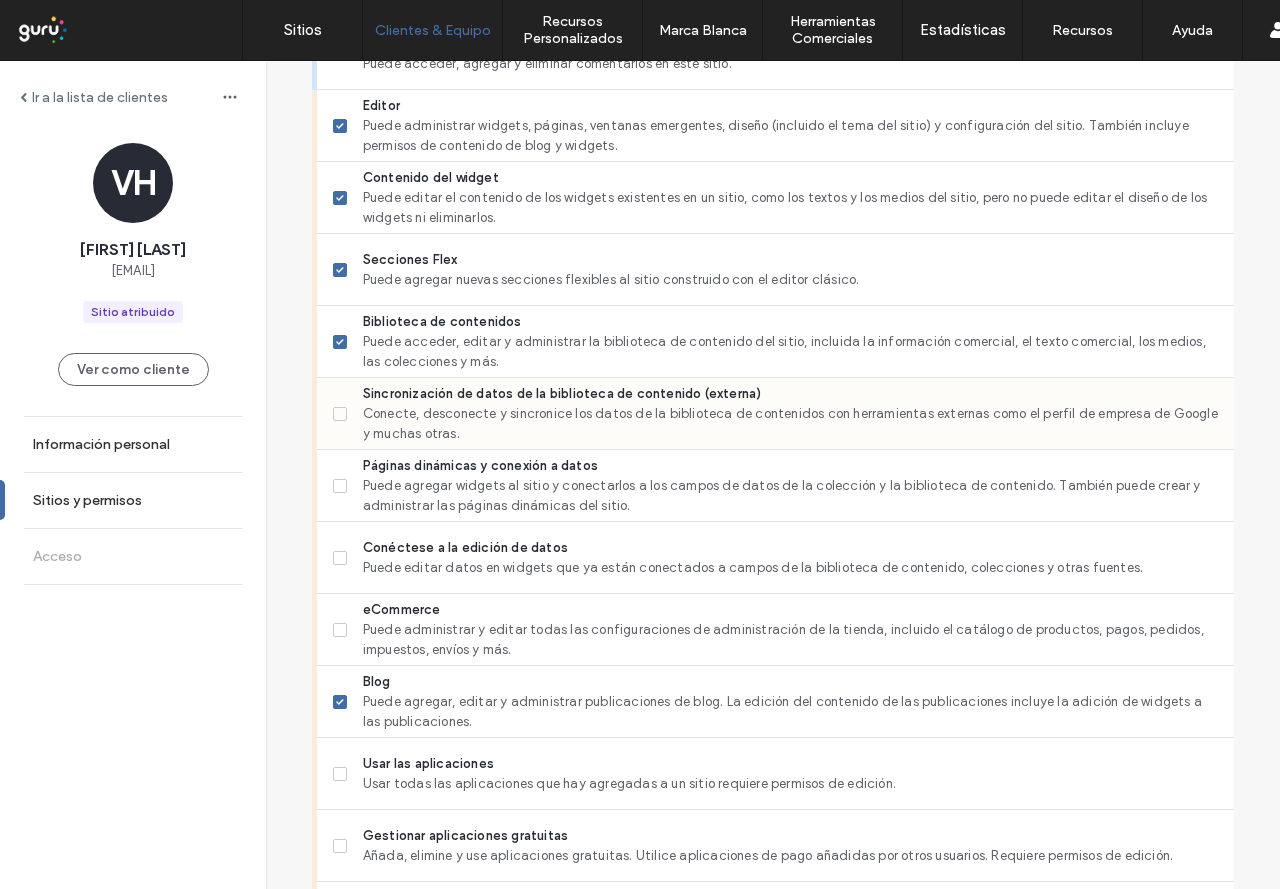 click on "Conecte, desconecte y sincronice los datos de la biblioteca de contenidos con herramientas externas como el perfil de empresa de Google y muchas otras." at bounding box center (790, 424) 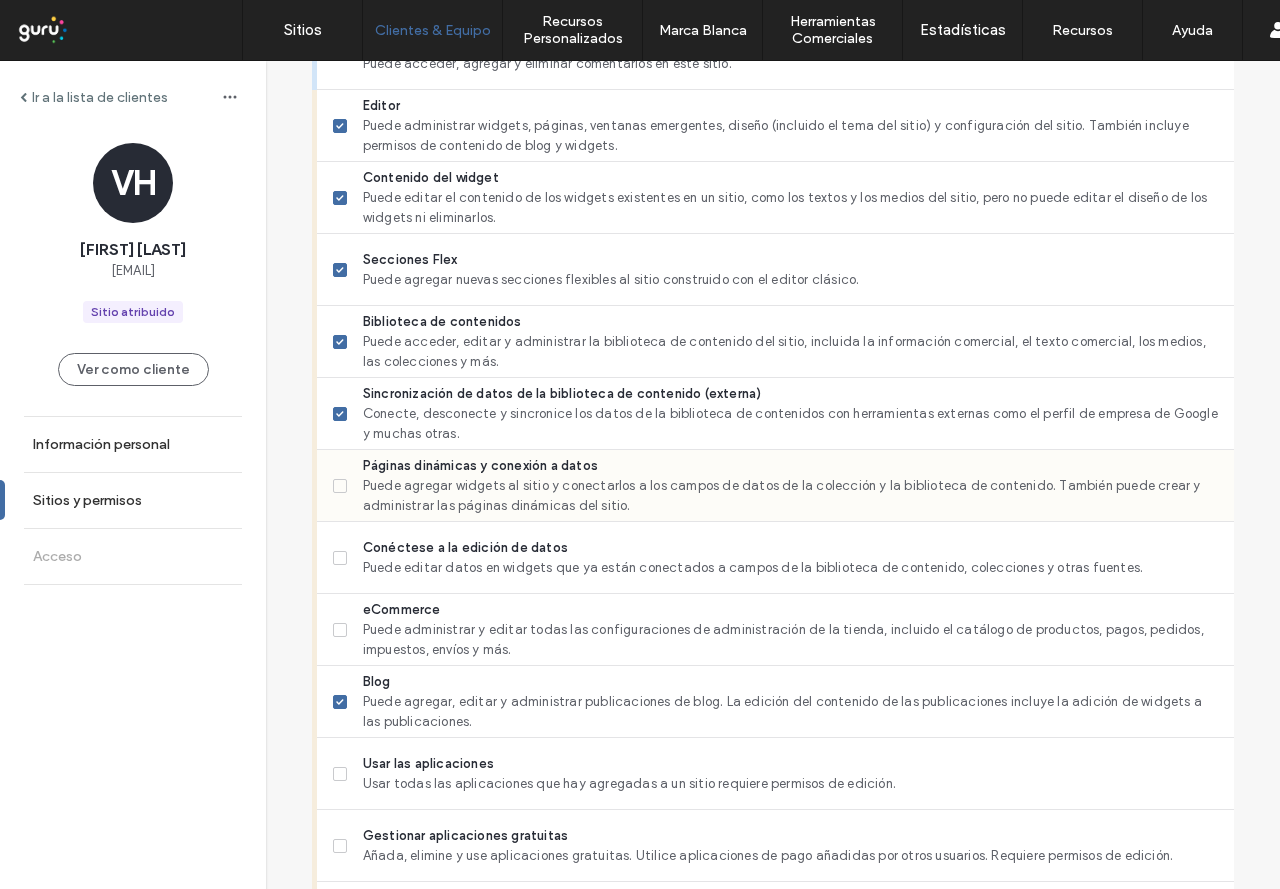 click on "Páginas dinámicas y conexión a datos" at bounding box center (790, 466) 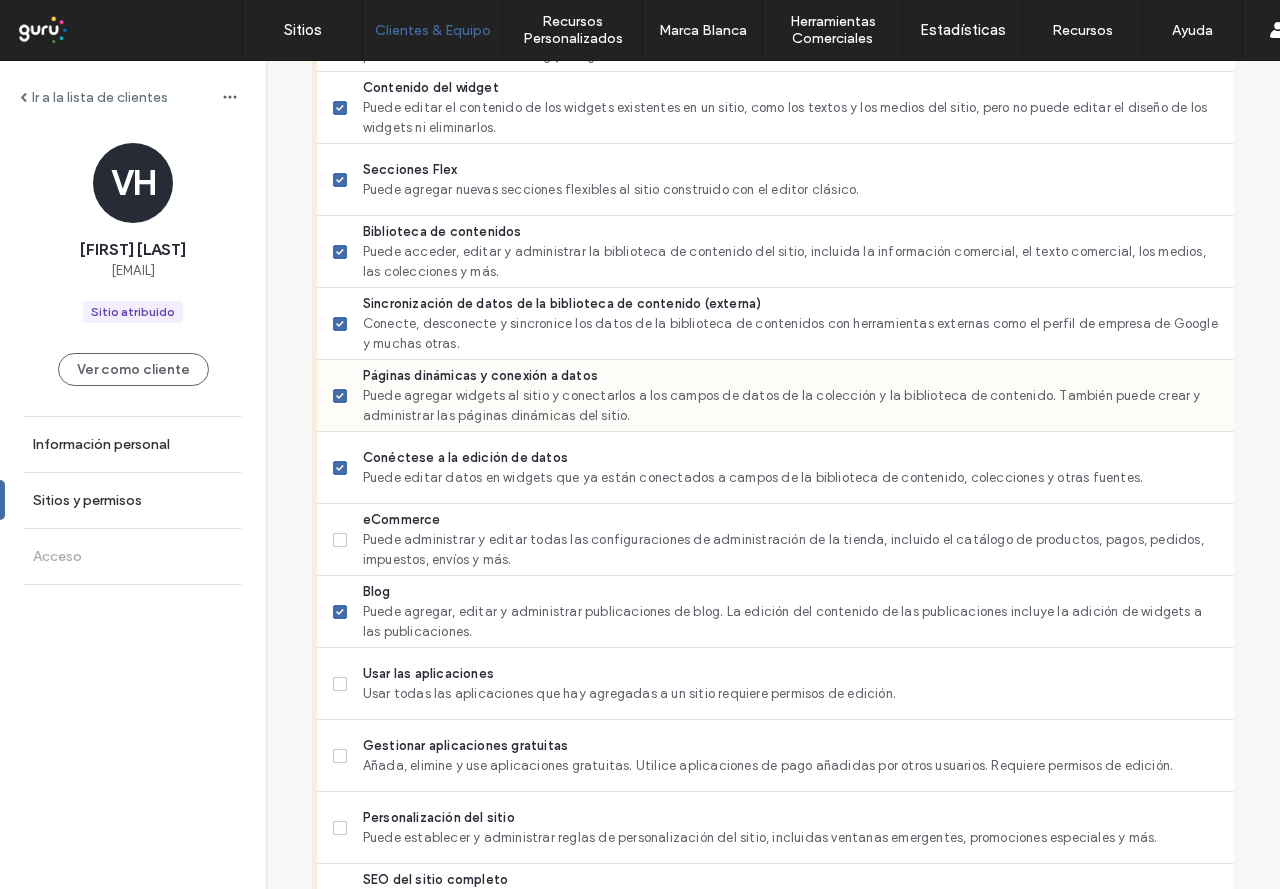 scroll, scrollTop: 1000, scrollLeft: 0, axis: vertical 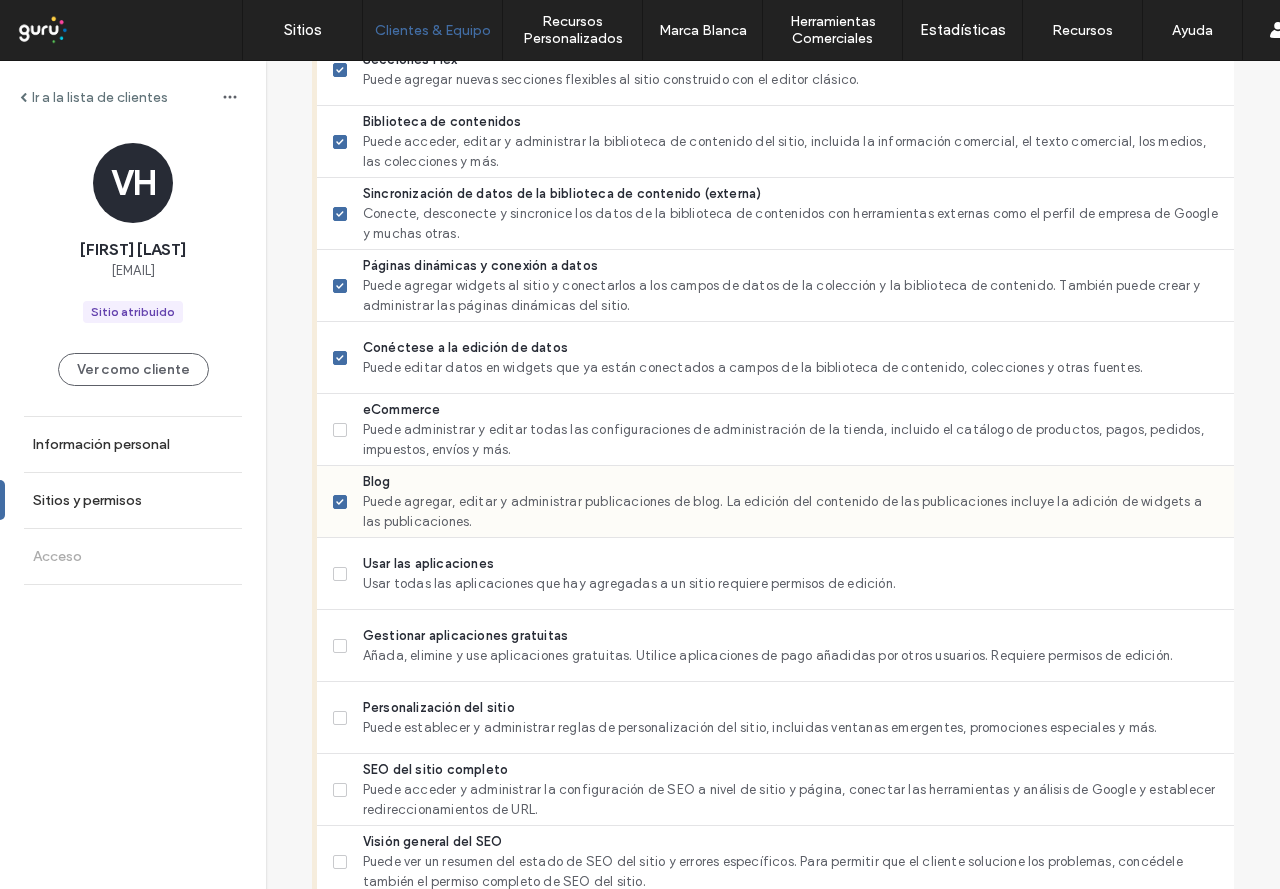 click on "Blog" at bounding box center [790, 482] 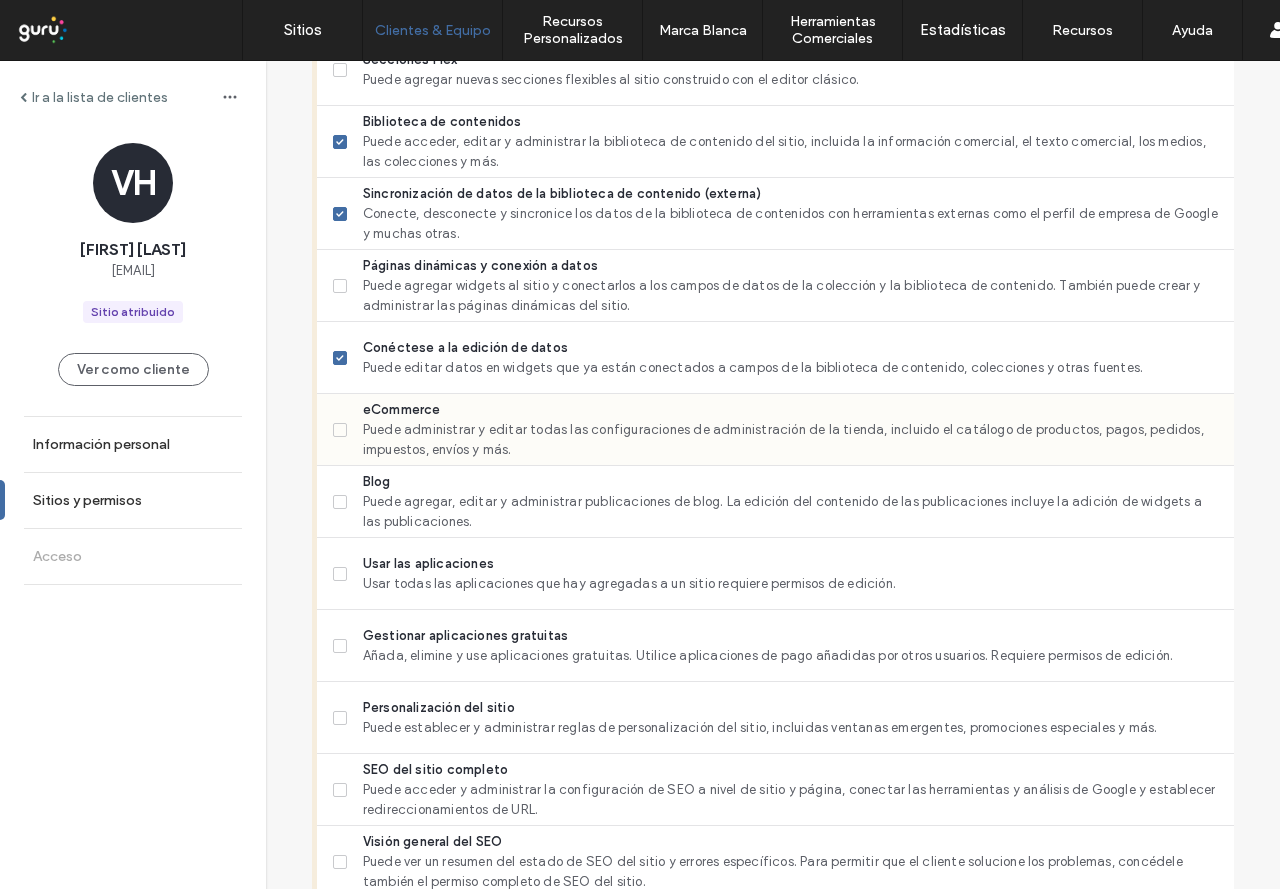 click on "Puede administrar y editar todas las configuraciones de administración de la tienda, incluido el catálogo de productos, pagos, pedidos, impuestos, envíos y más." at bounding box center [790, 440] 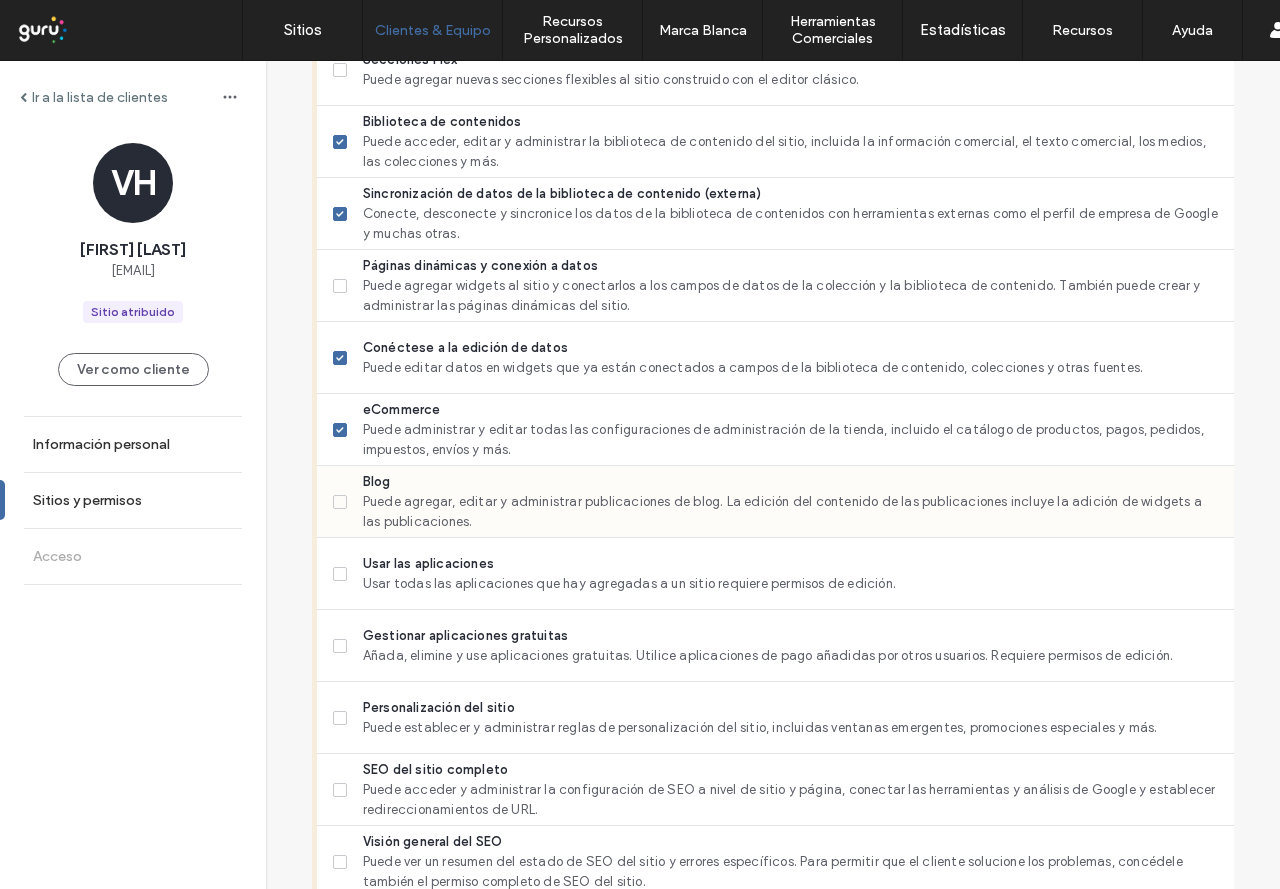 click on "Puede agregar, editar y administrar publicaciones de blog. La edición del contenido de las publicaciones incluye la adición de widgets a las publicaciones." at bounding box center [790, 512] 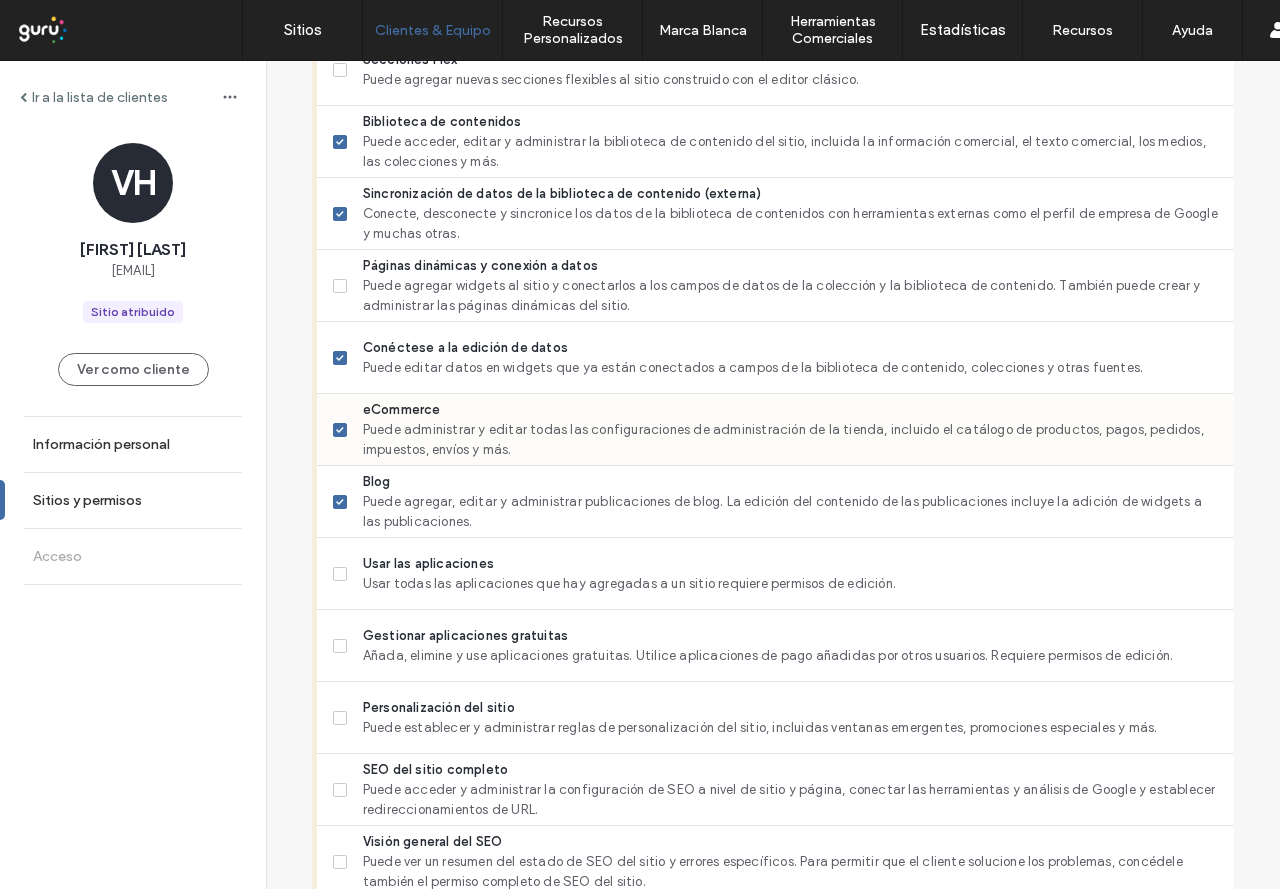 click on "Puede administrar y editar todas las configuraciones de administración de la tienda, incluido el catálogo de productos, pagos, pedidos, impuestos, envíos y más." at bounding box center (790, 440) 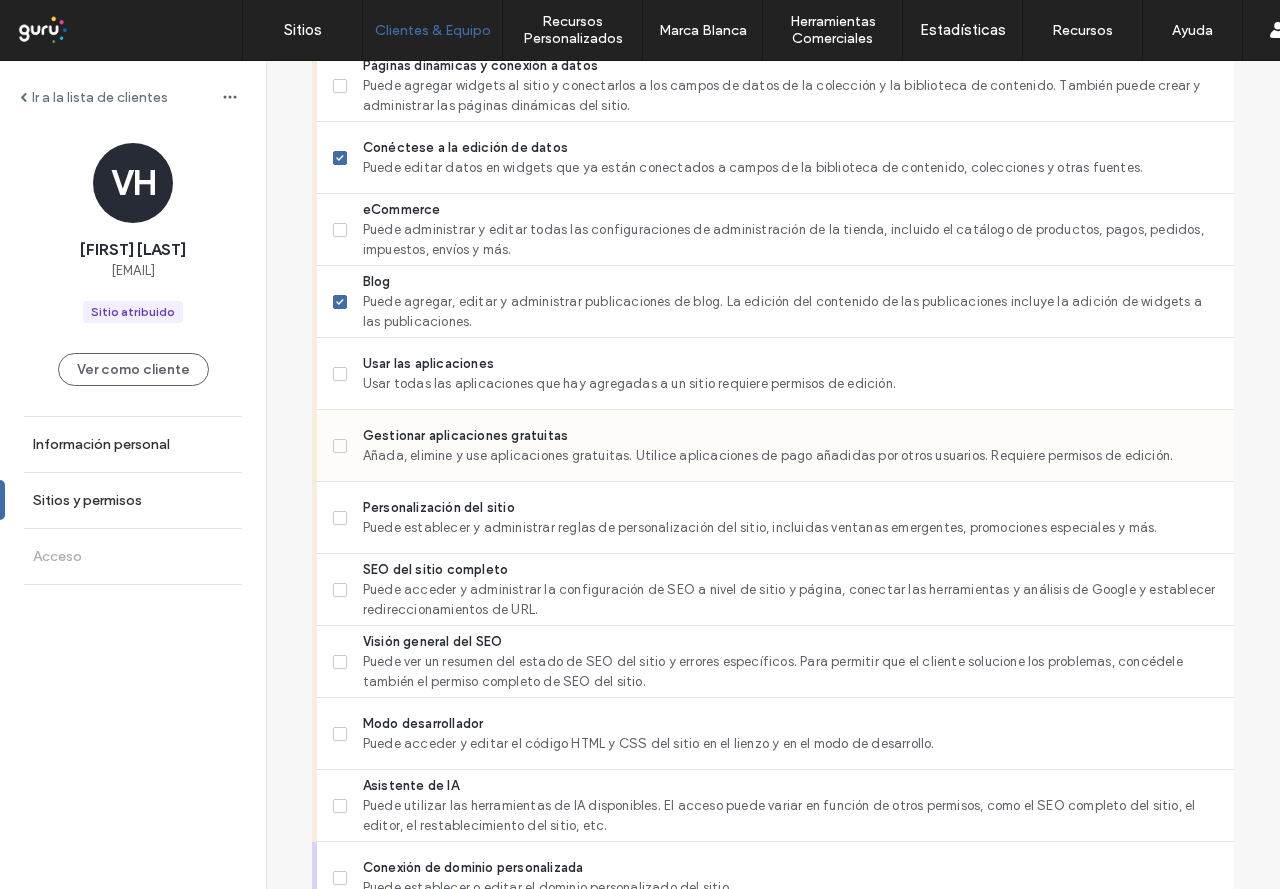 click on "Gestionar aplicaciones gratuitas Añada, elimine y use aplicaciones gratuitas. Utilice aplicaciones de pago añadidas por otros usuarios. Requiere permisos de edición." at bounding box center [783, 445] 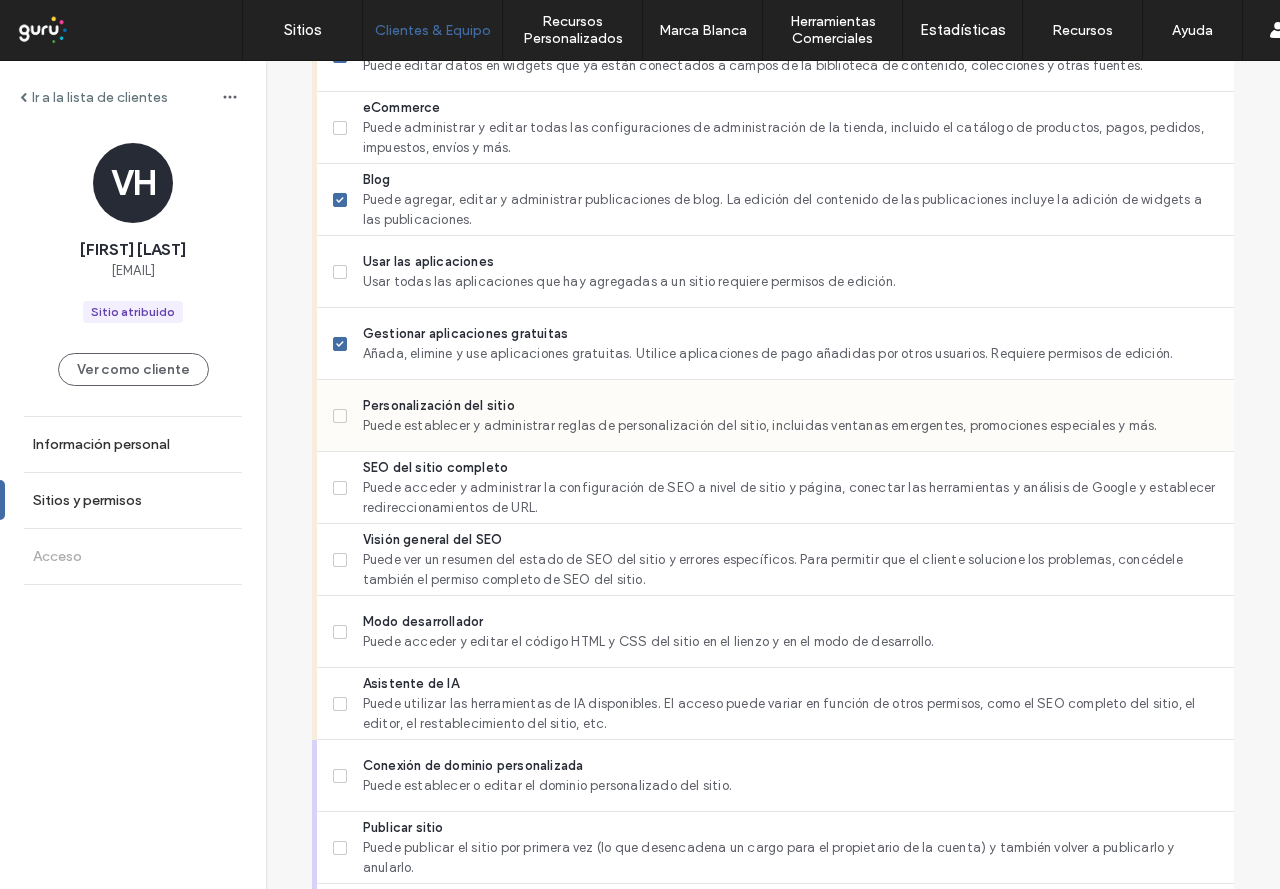 scroll, scrollTop: 1400, scrollLeft: 0, axis: vertical 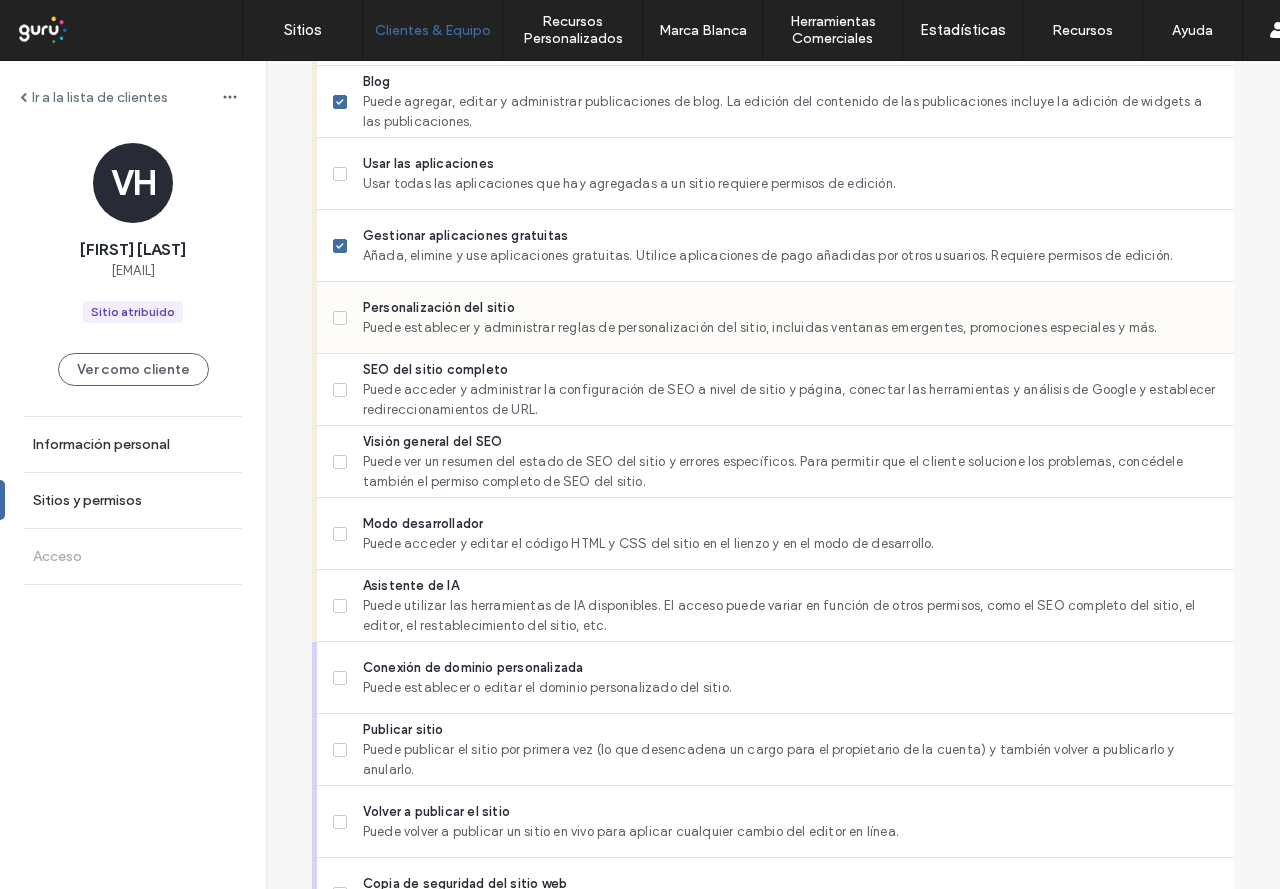 click on "Personalización del sitio Puede establecer y administrar reglas de personalización del sitio, incluidas ventanas emergentes, promociones especiales y más." at bounding box center [783, 317] 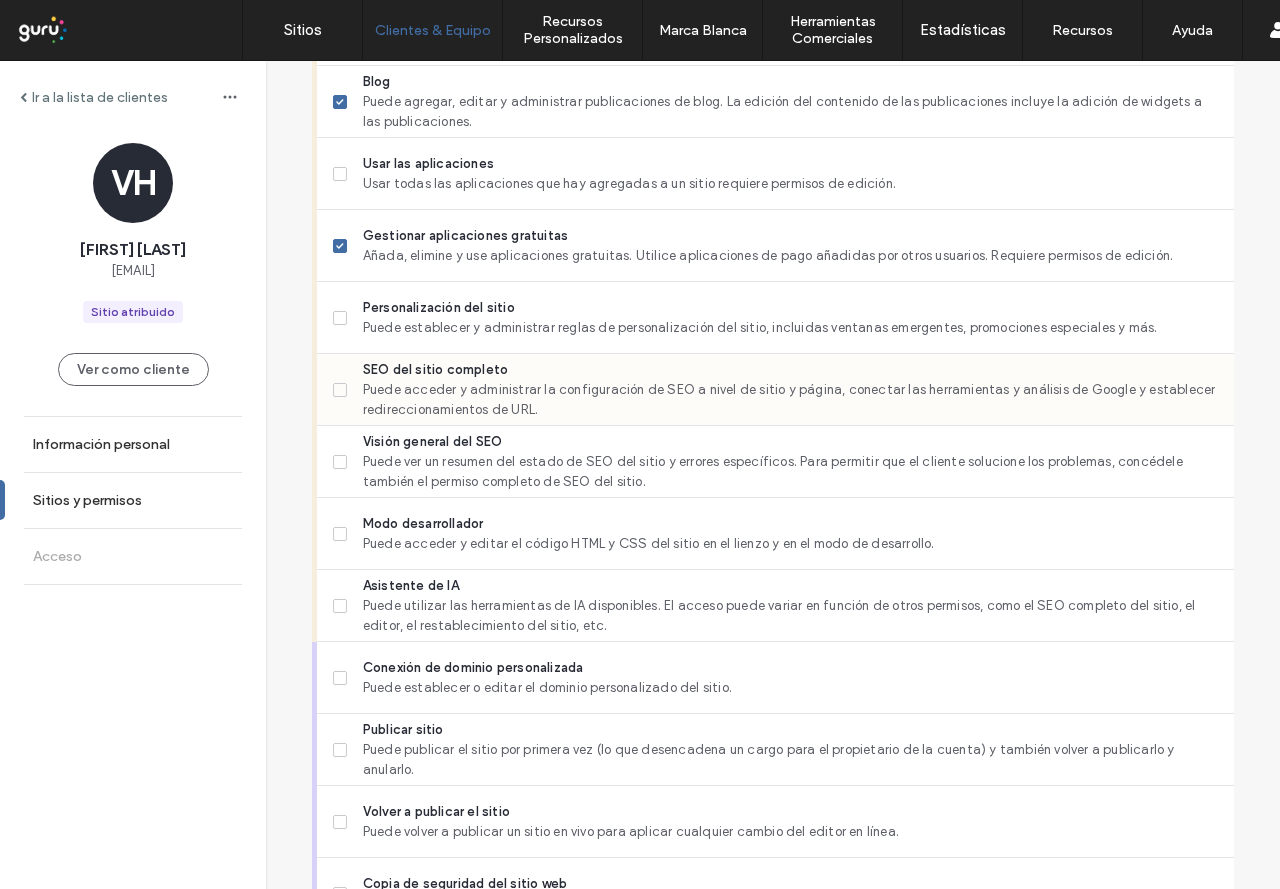 click on "Puede acceder y administrar la configuración de SEO a nivel de sitio y página, conectar las herramientas y análisis de Google y establecer redireccionamientos de URL." at bounding box center (790, 400) 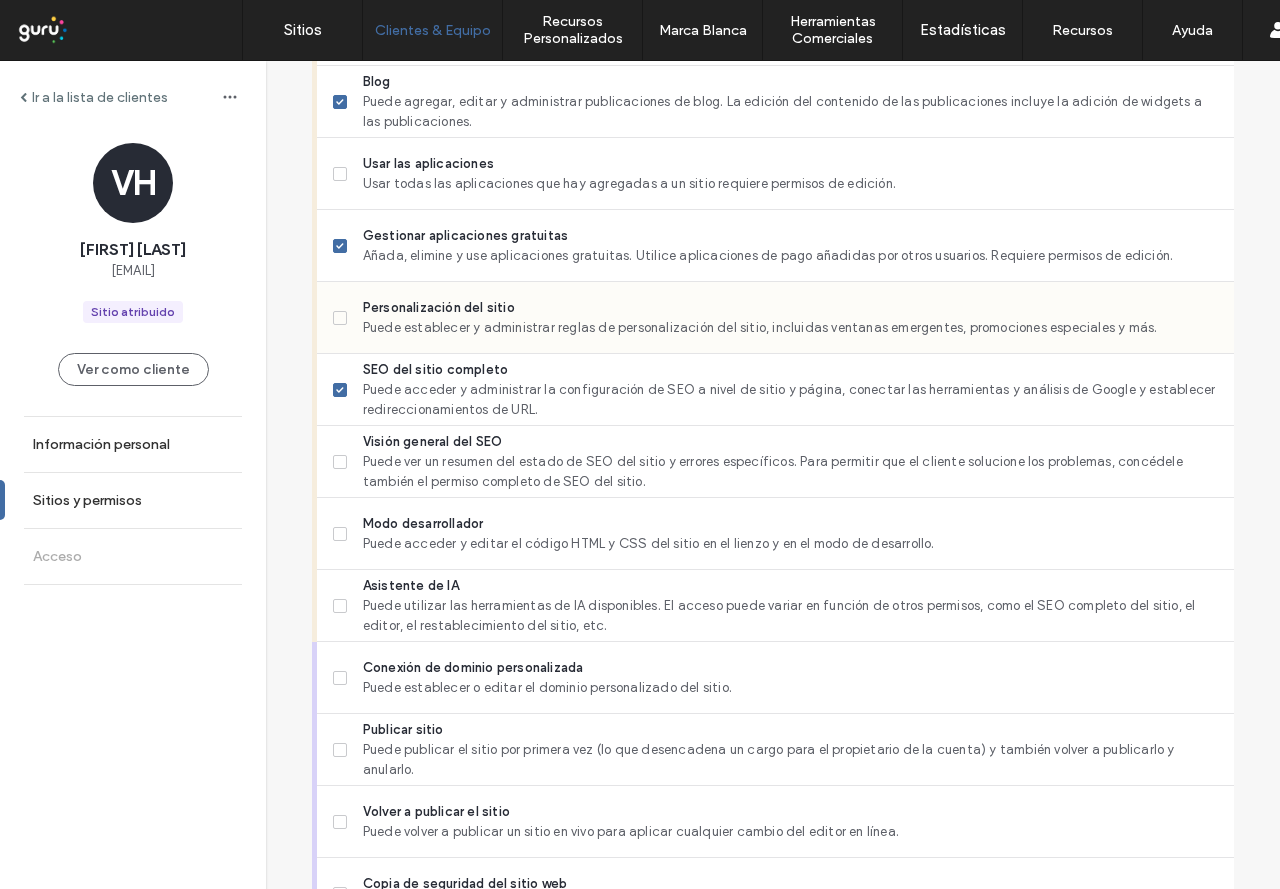 click on "Personalización del sitio Puede establecer y administrar reglas de personalización del sitio, incluidas ventanas emergentes, promociones especiales y más." at bounding box center [783, 317] 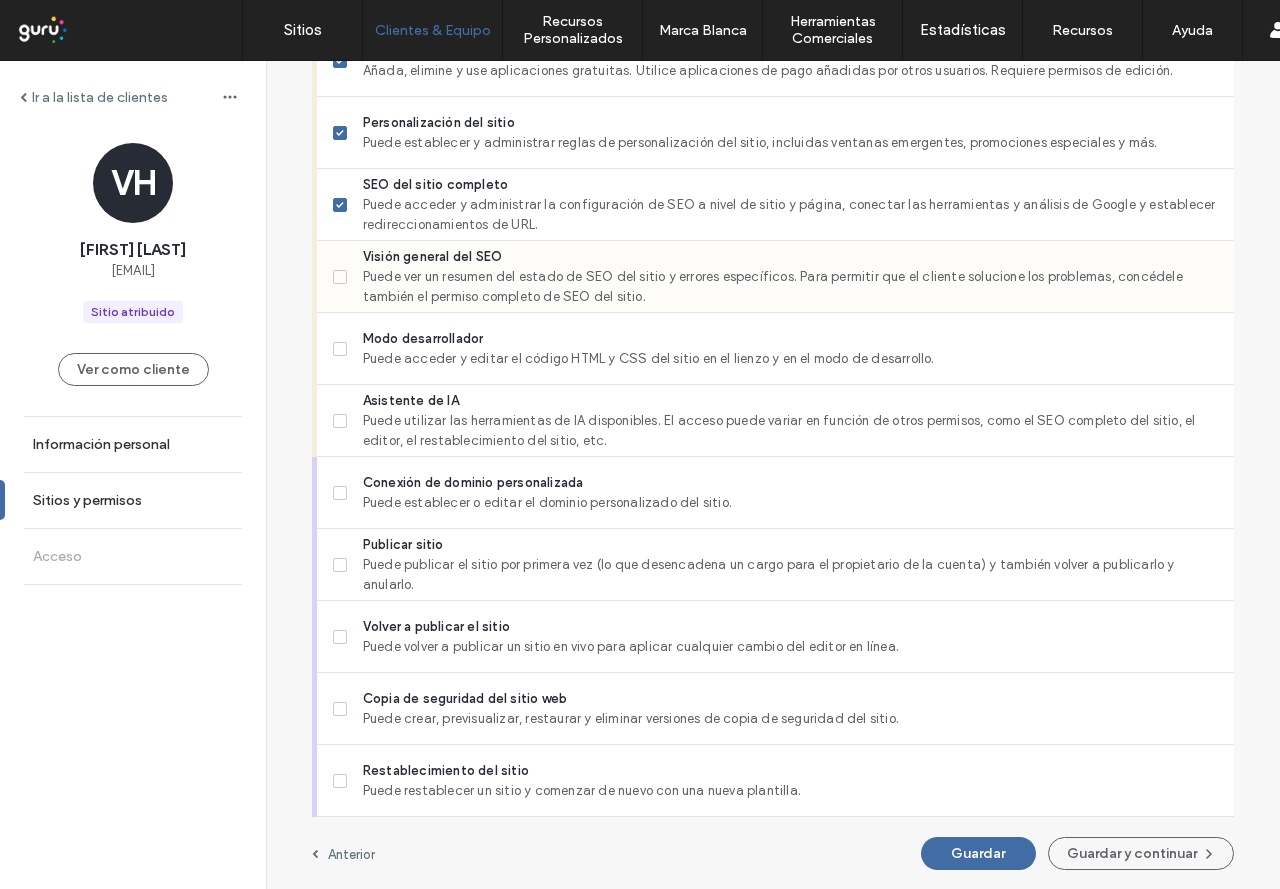 scroll, scrollTop: 1586, scrollLeft: 0, axis: vertical 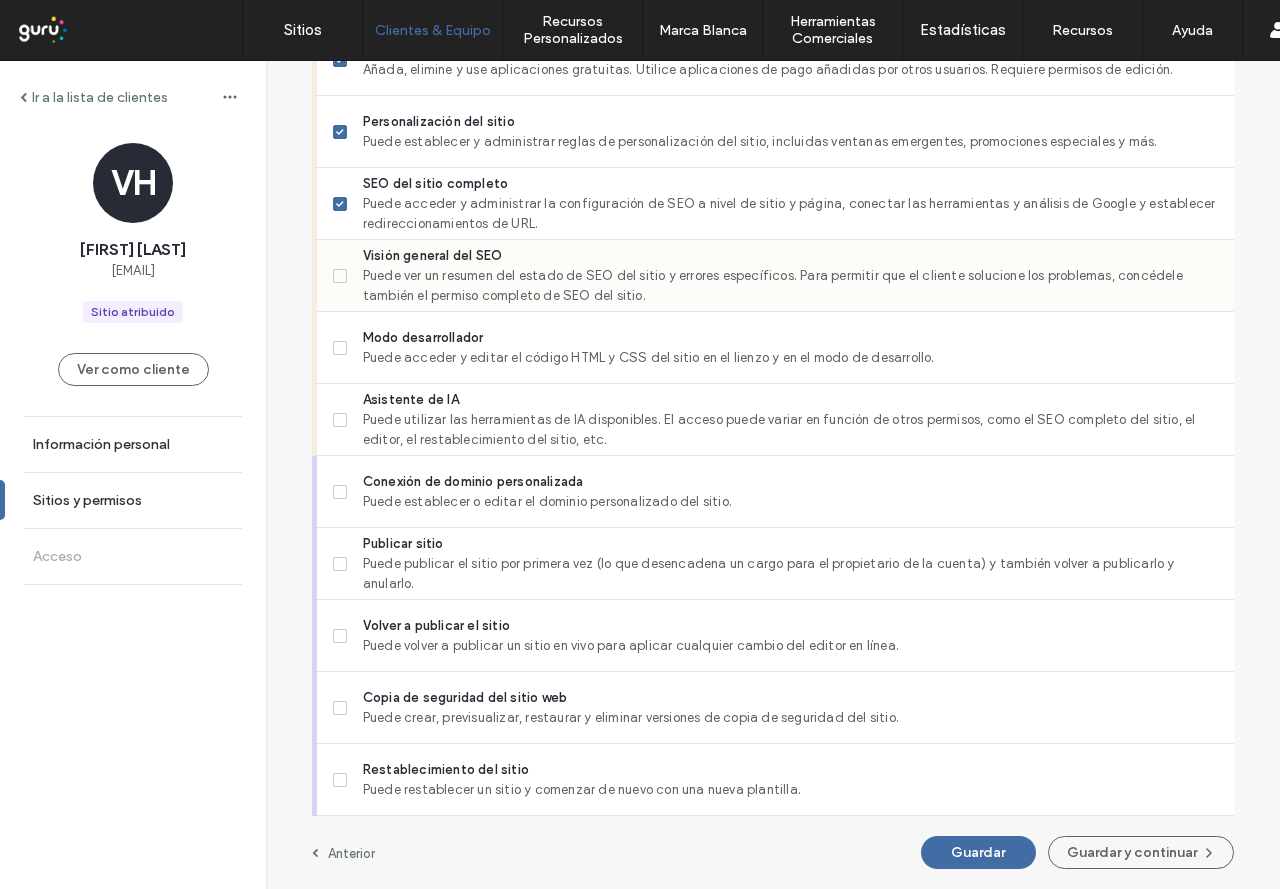 click on "Puede ver un resumen del estado de SEO del sitio y errores específicos. Para permitir que el cliente solucione los problemas, concédele también el permiso completo de SEO del sitio." at bounding box center [790, 286] 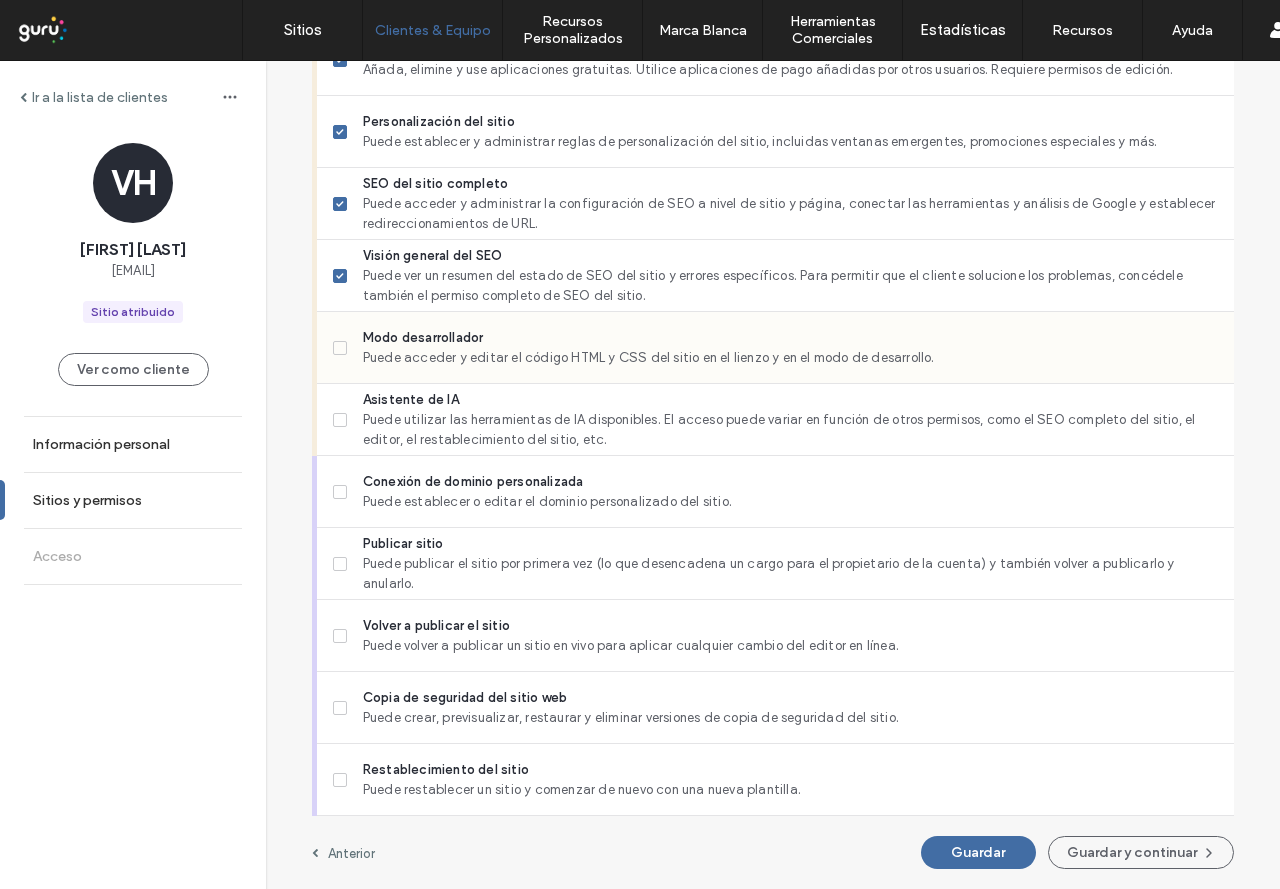 click on "Modo desarrollador" at bounding box center [790, 338] 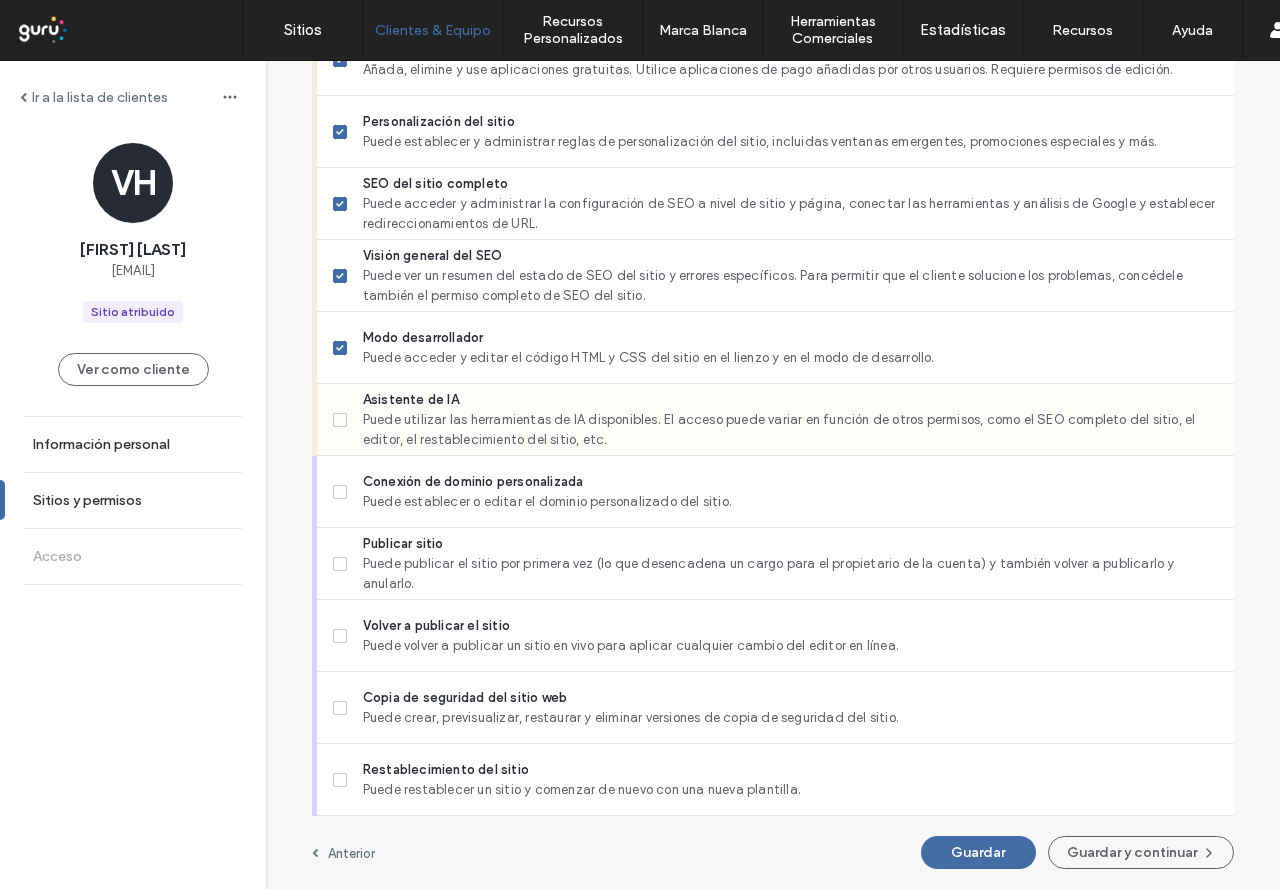 click on "Puede utilizar las herramientas de IA disponibles. El acceso puede variar en función de otros permisos, como el SEO completo del sitio, el editor, el restablecimiento del sitio, etc." at bounding box center [790, 430] 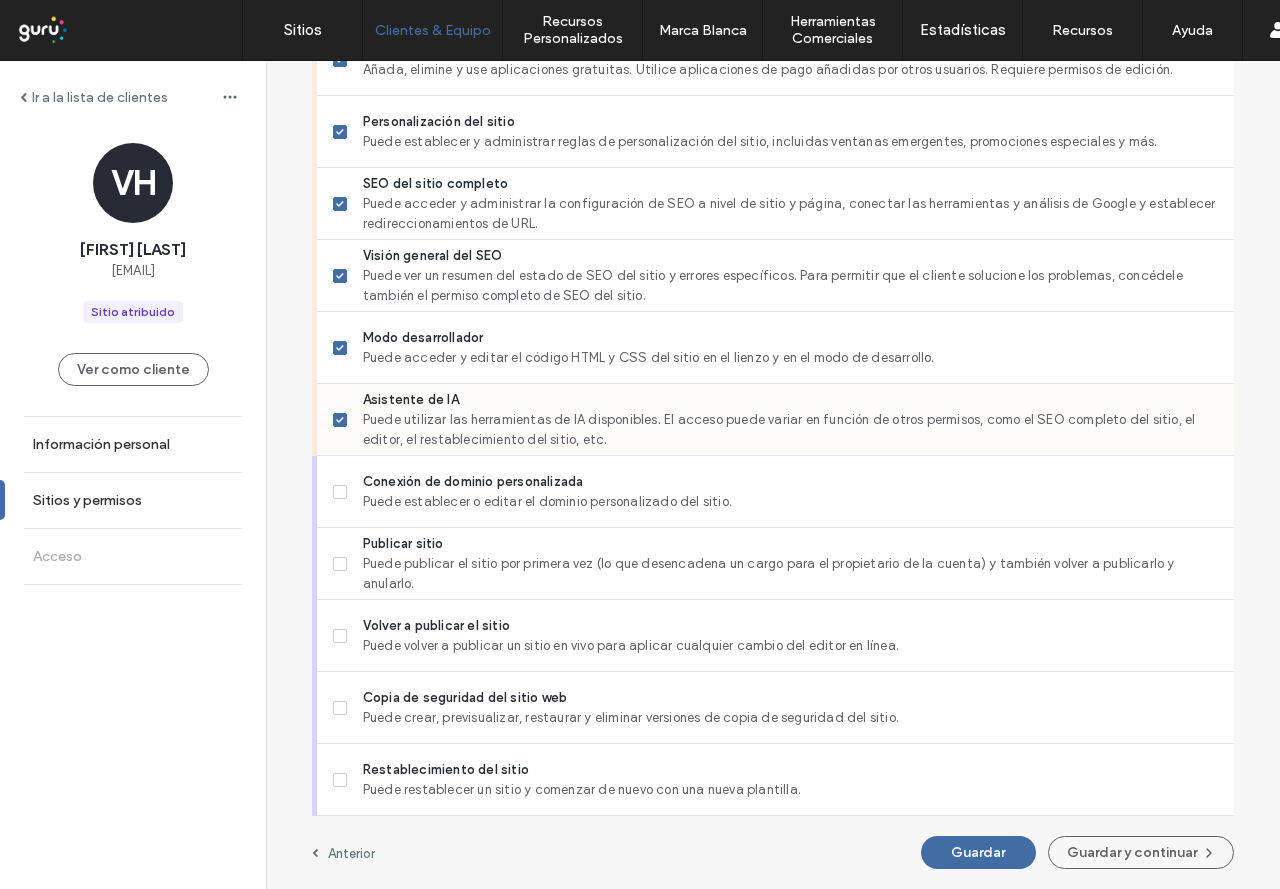 click on "Asistente de IA Puede utilizar las herramientas de IA disponibles. El acceso puede variar en función de otros permisos, como el SEO completo del sitio, el editor, el restablecimiento del sitio, etc." at bounding box center (783, 419) 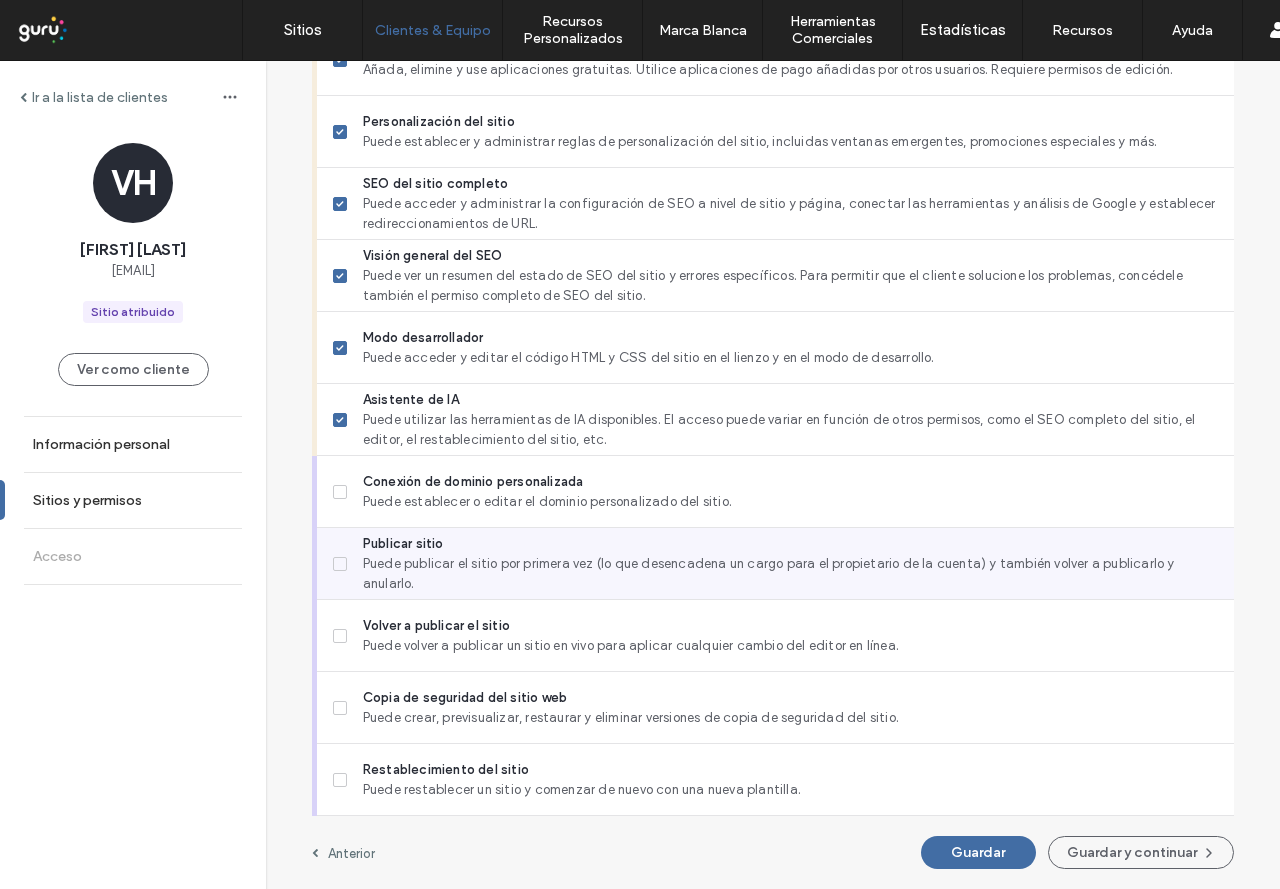 click on "Publicar sitio Puede publicar el sitio por primera vez (lo que desencadena un cargo para el propietario de la cuenta) y también volver a publicarlo y anularlo." at bounding box center [783, 563] 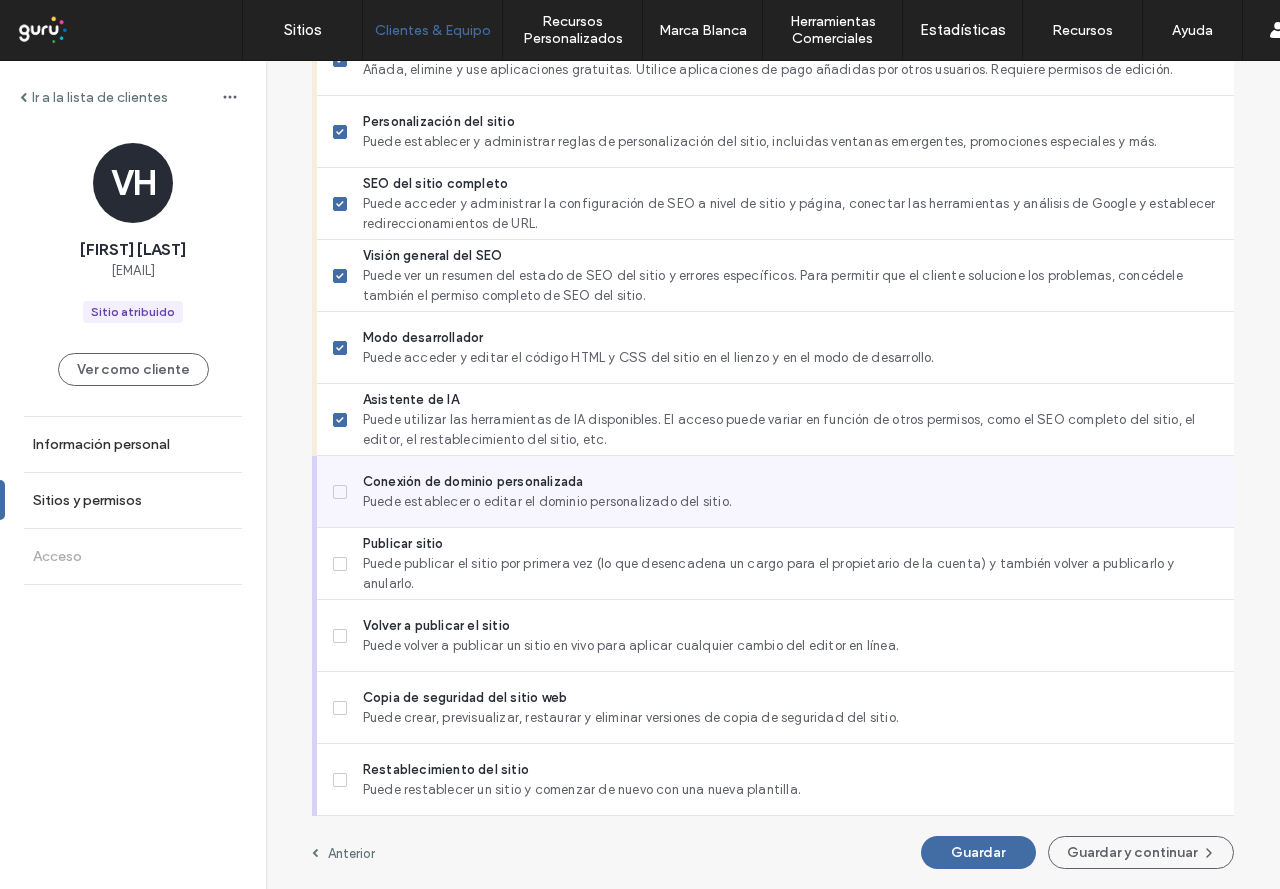 click on "Puede establecer o editar el dominio personalizado del sitio." at bounding box center (790, 502) 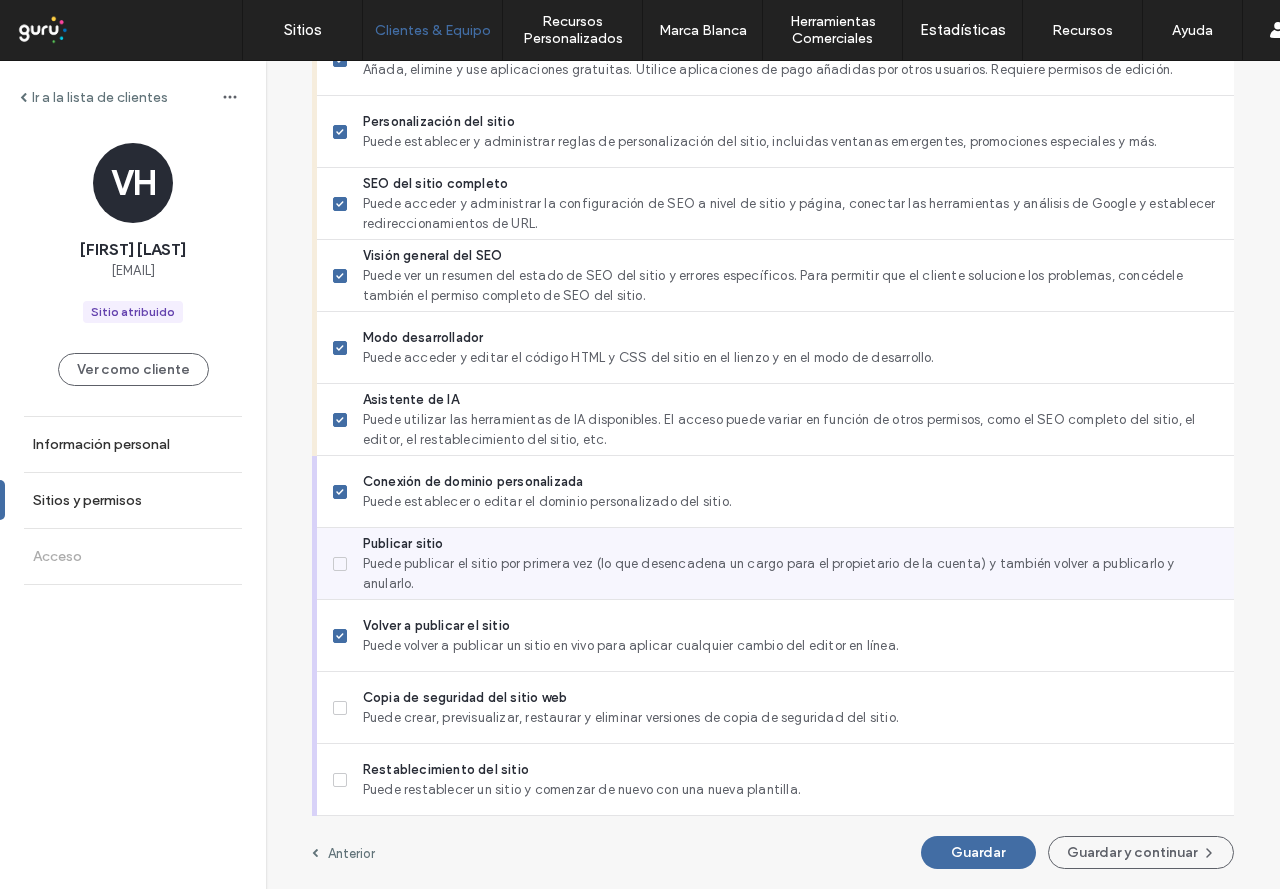 click on "Publicar sitio" at bounding box center [790, 544] 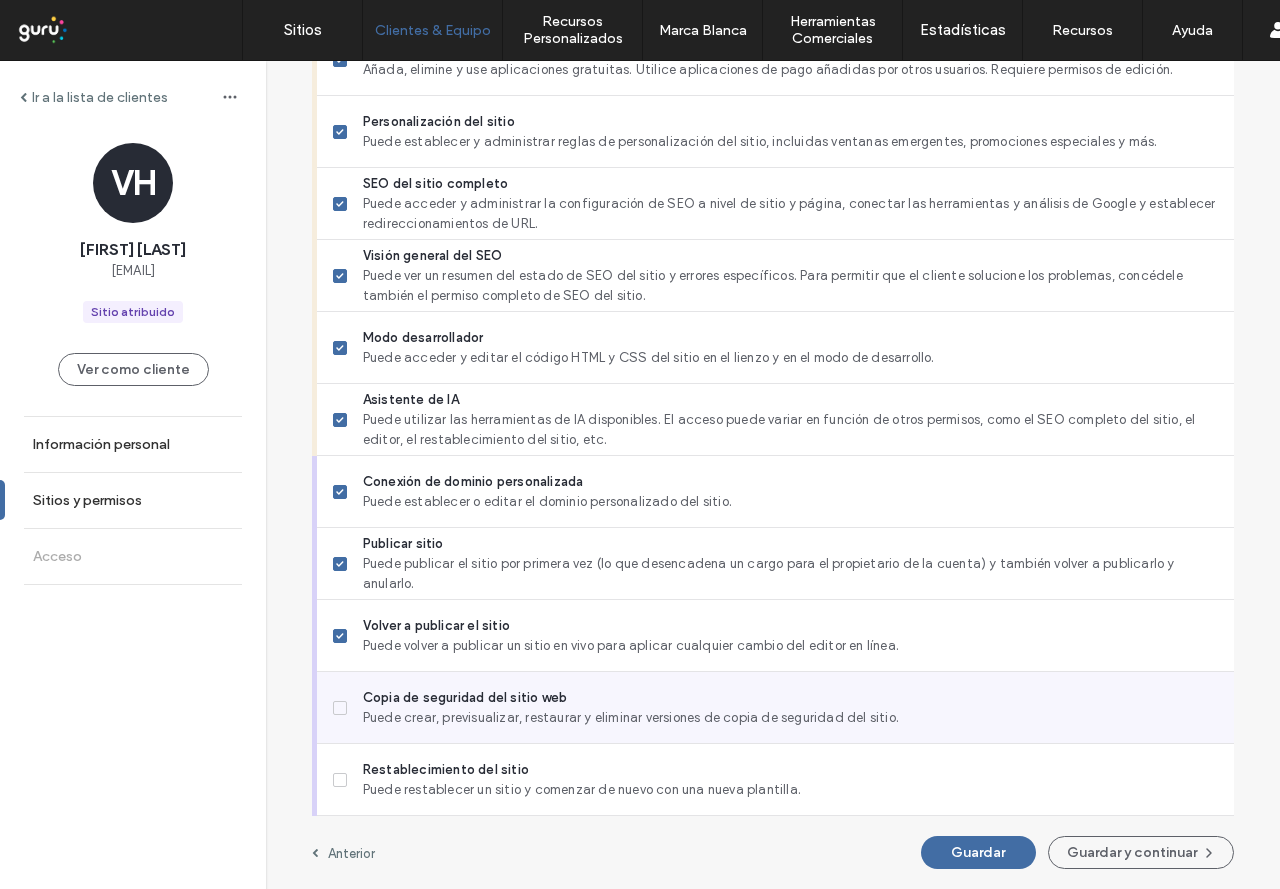 click on "Puede crear, previsualizar, restaurar y eliminar versiones de copia de seguridad del sitio." at bounding box center (790, 718) 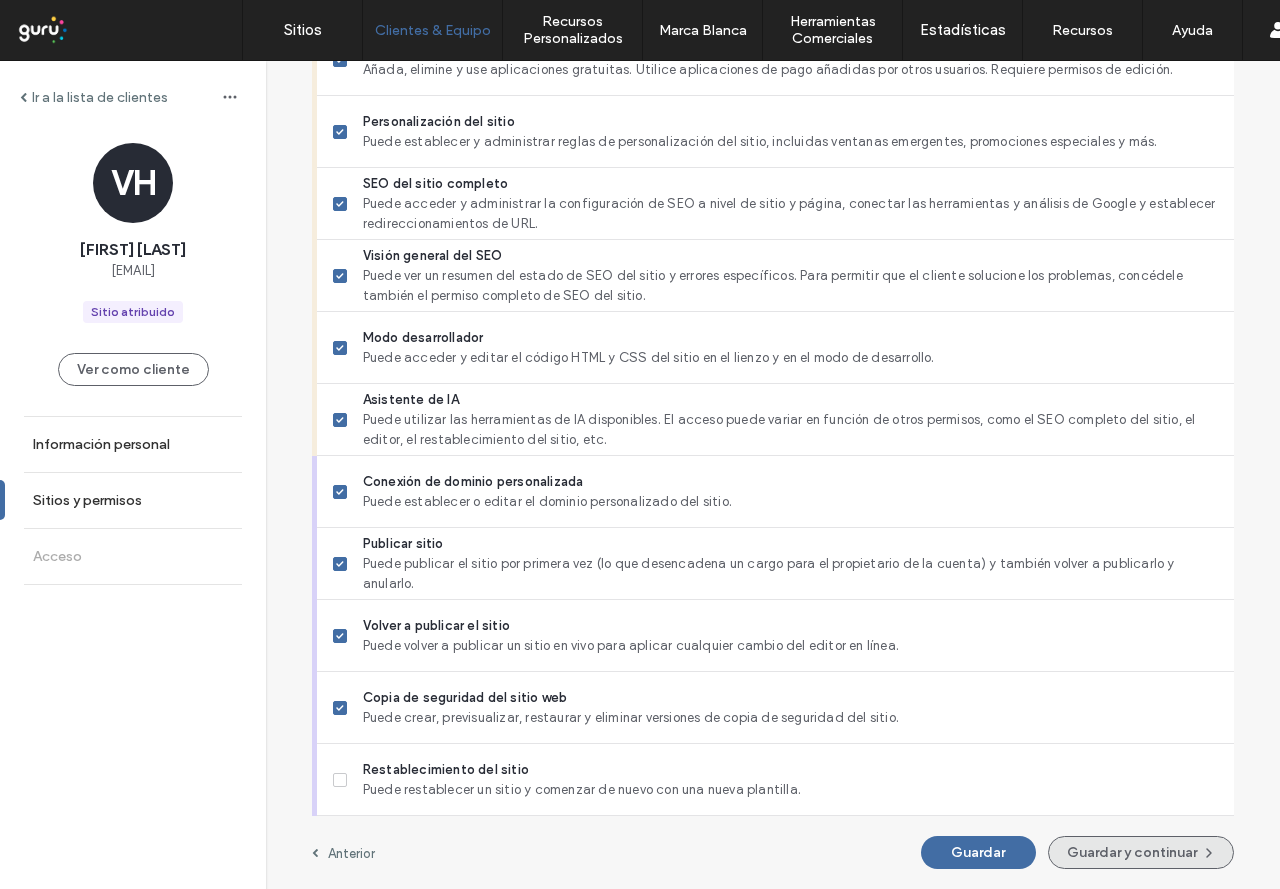 click on "Guardar y continuar" at bounding box center (1141, 852) 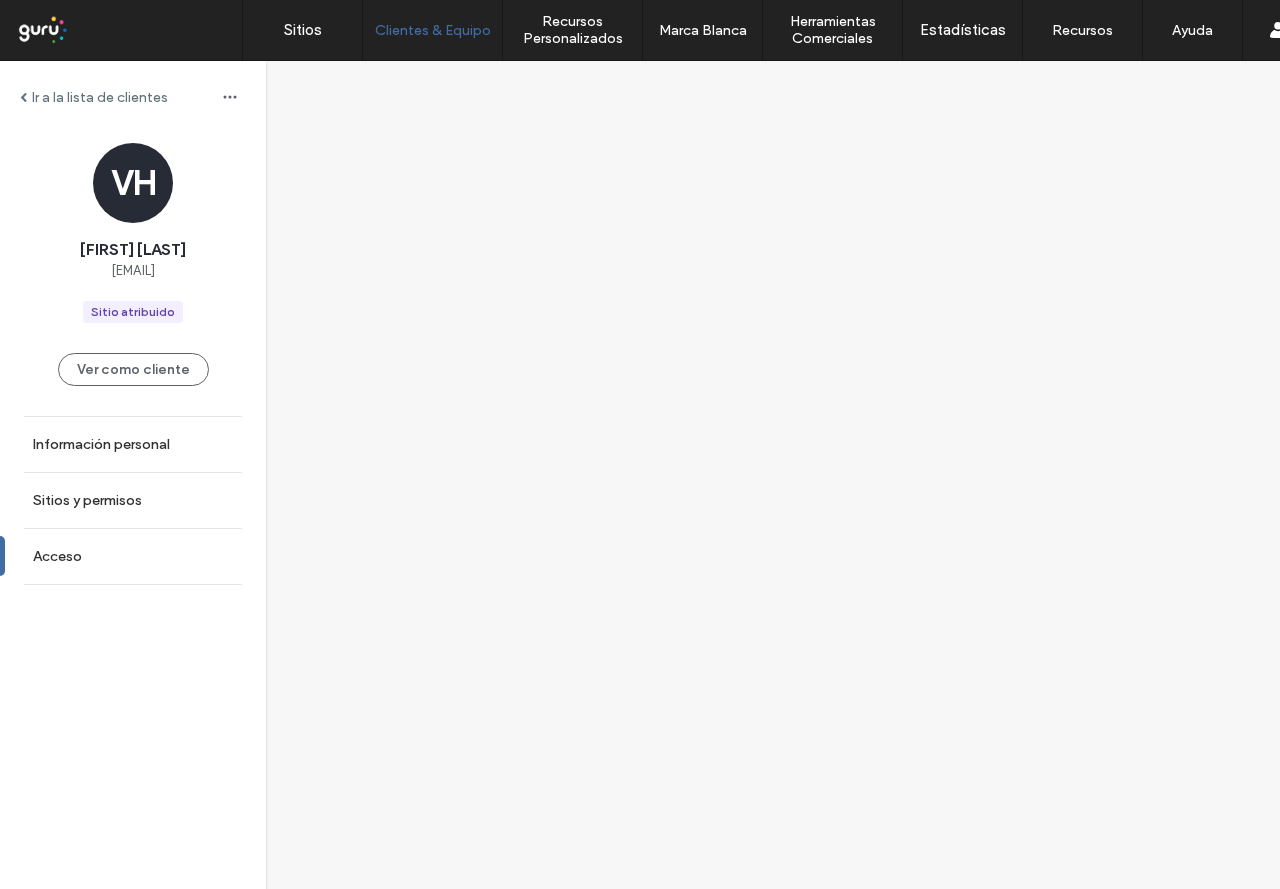 scroll, scrollTop: 0, scrollLeft: 0, axis: both 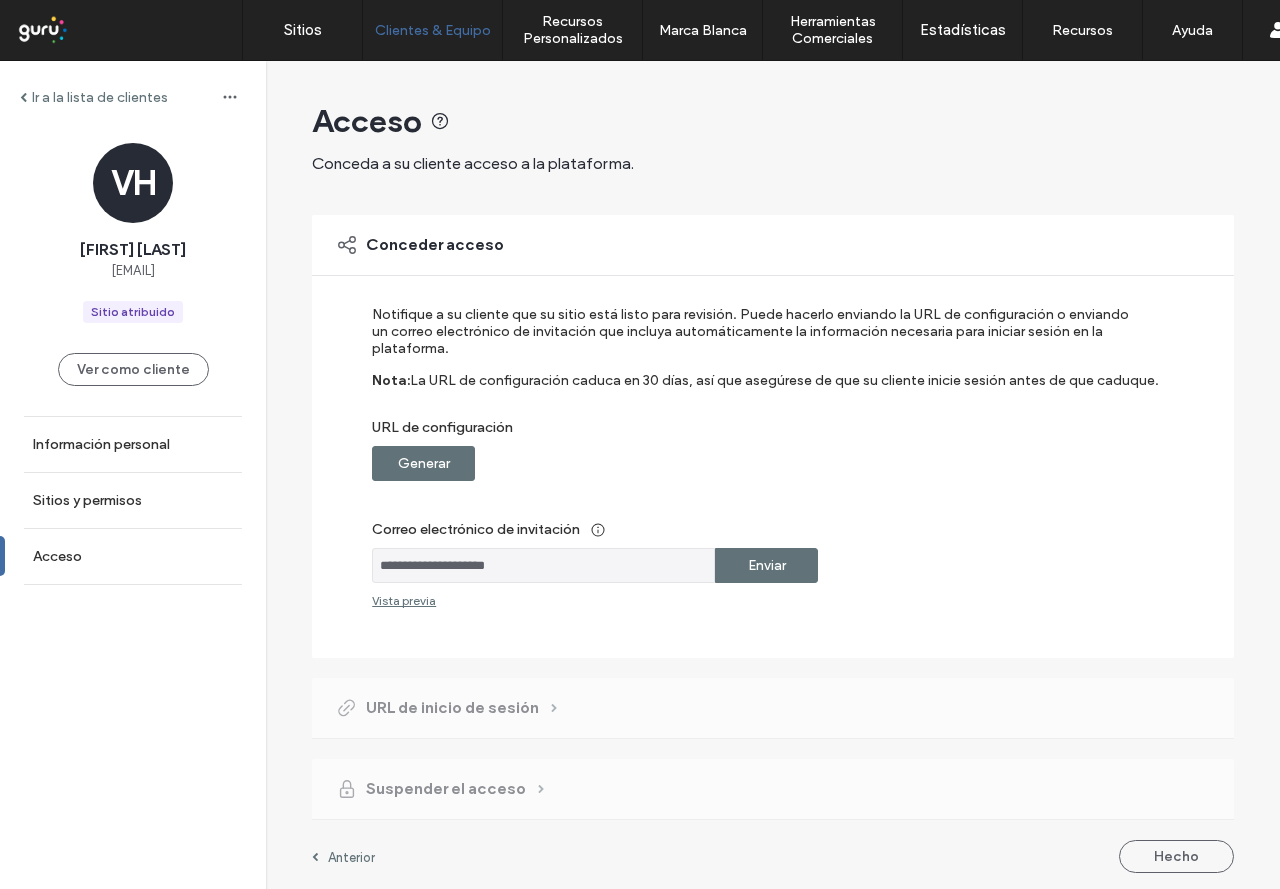click on "Enviar" at bounding box center (767, 565) 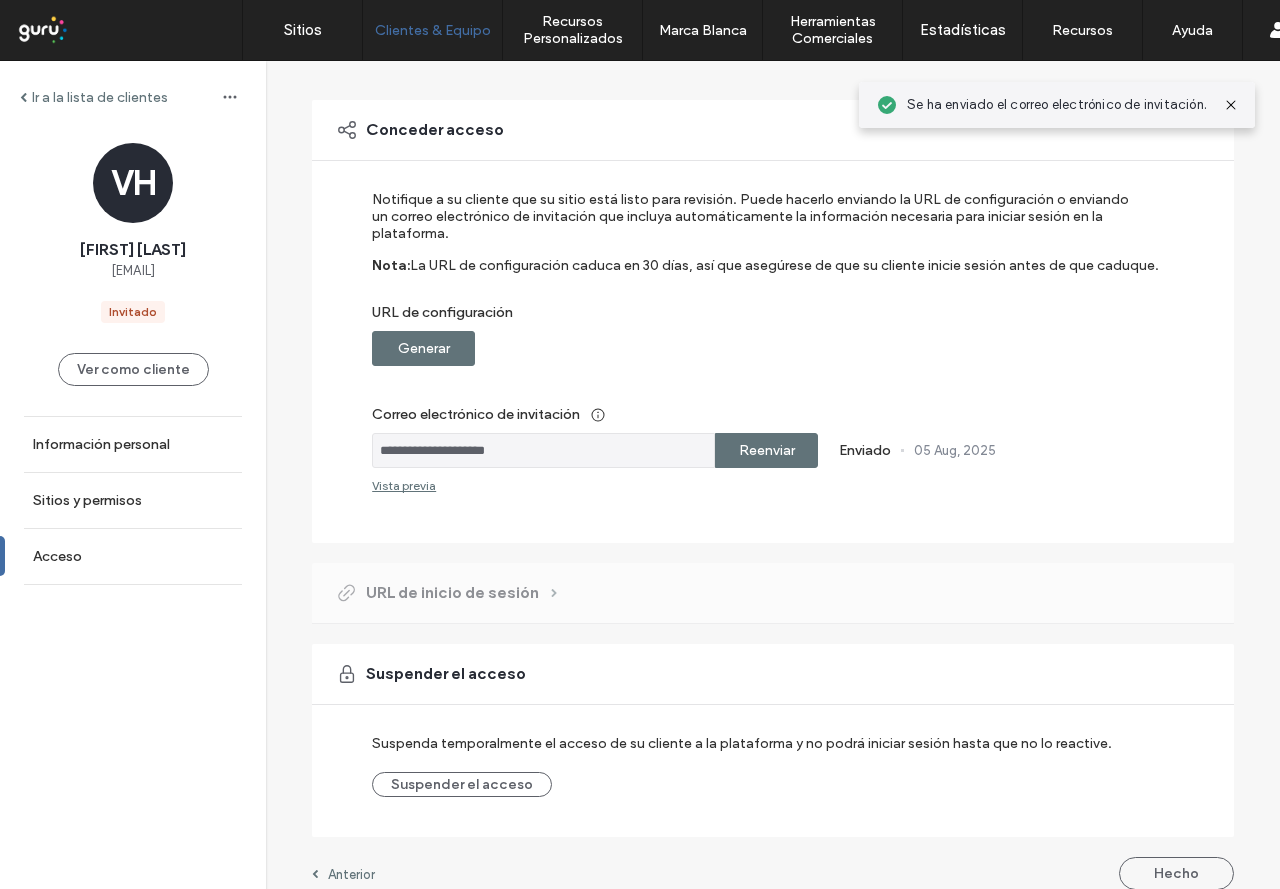 scroll, scrollTop: 136, scrollLeft: 0, axis: vertical 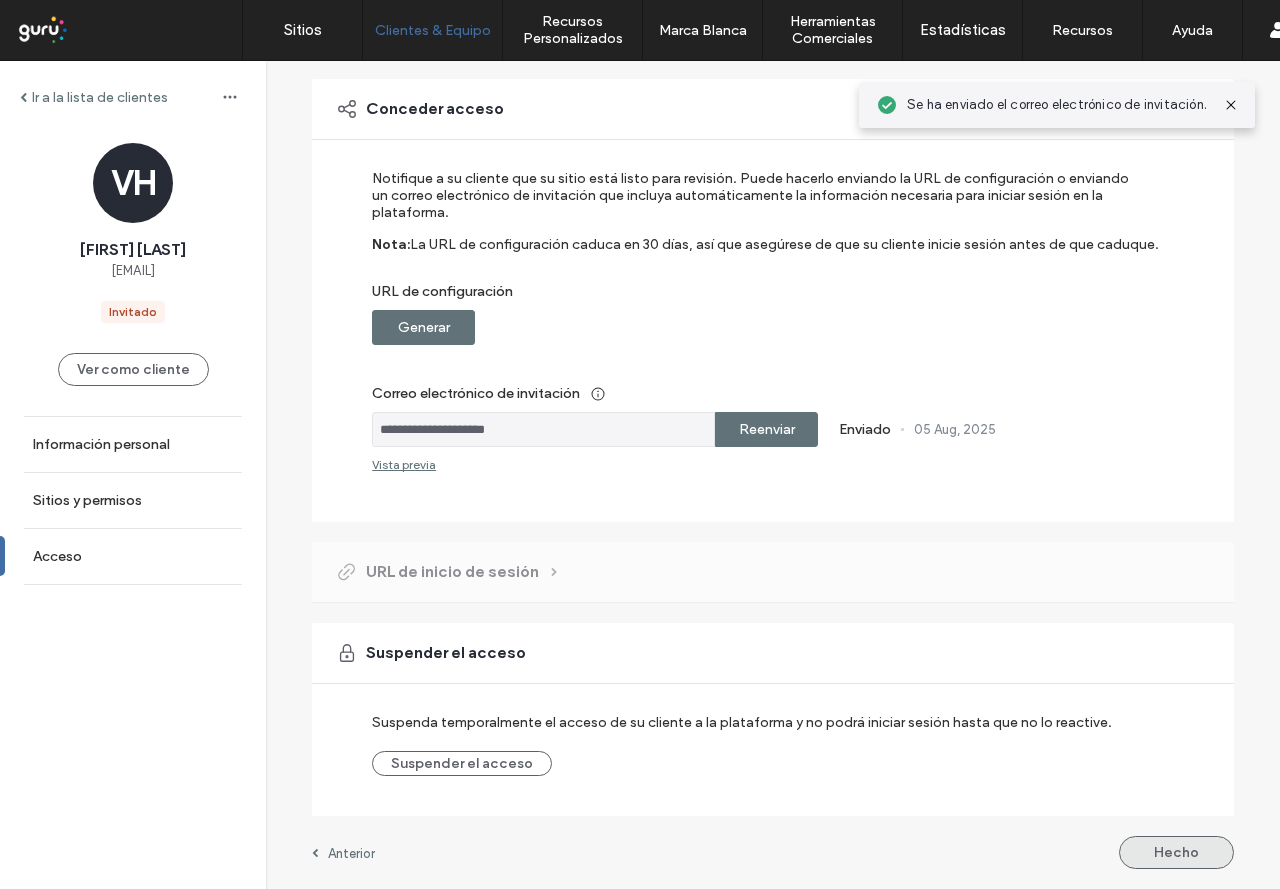 click on "Hecho" at bounding box center [1176, 852] 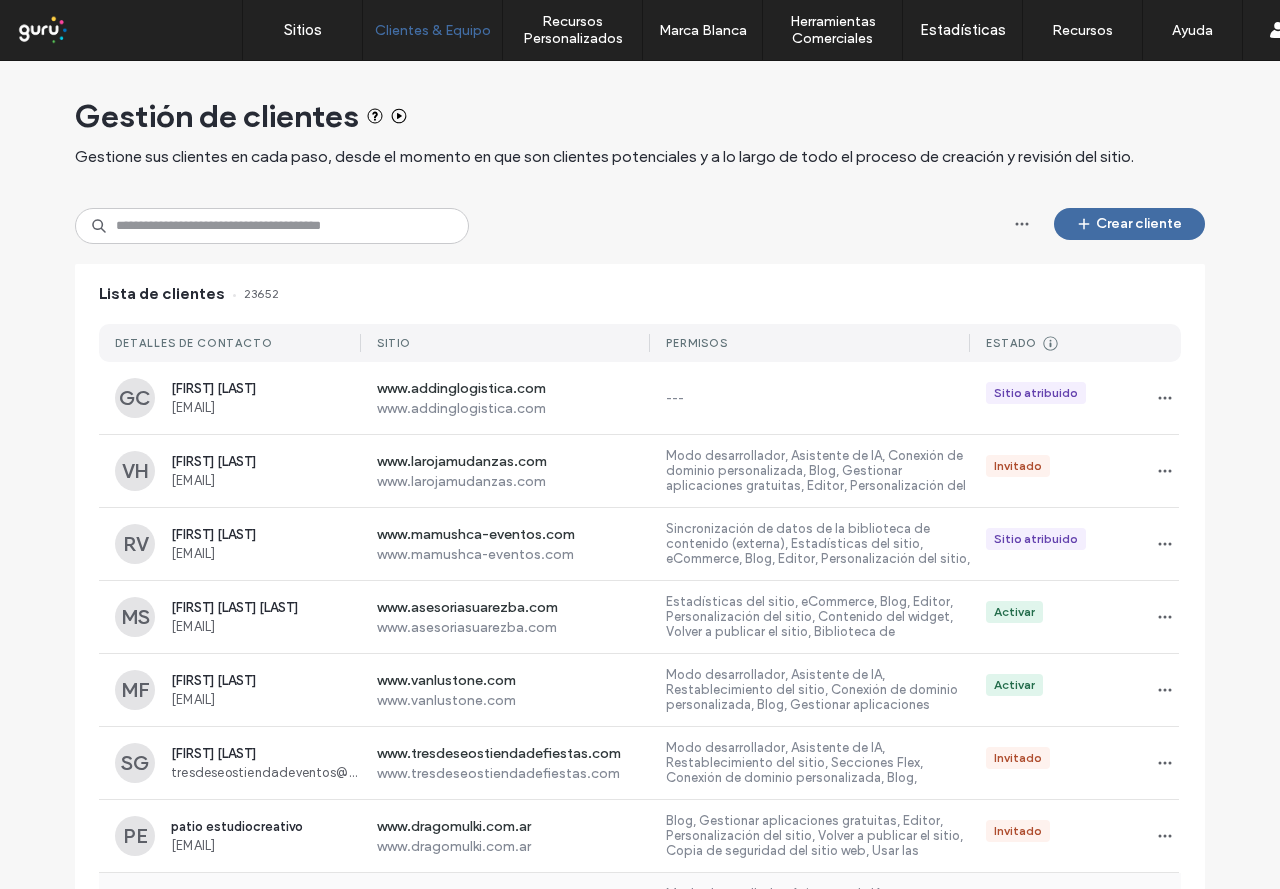 scroll, scrollTop: 0, scrollLeft: 0, axis: both 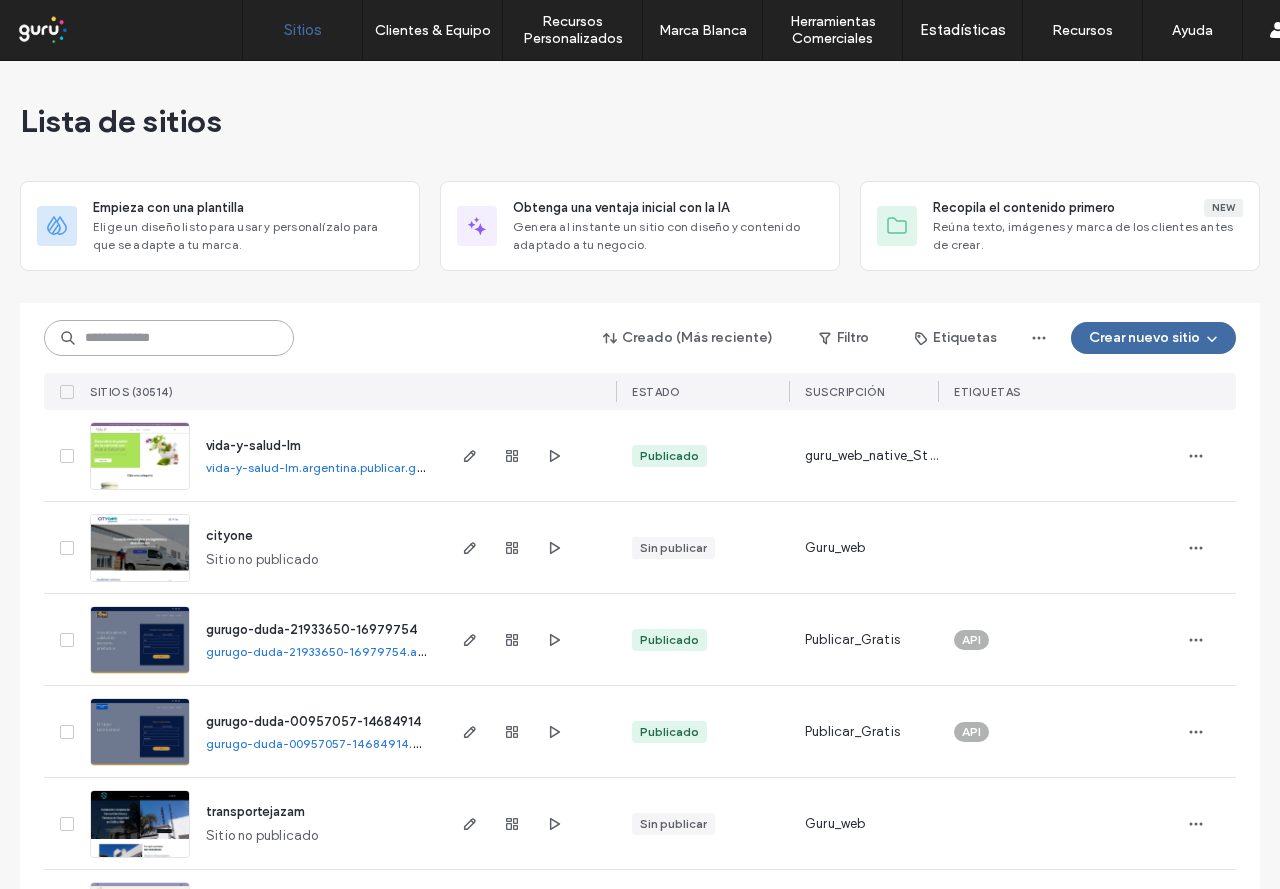 click at bounding box center (169, 338) 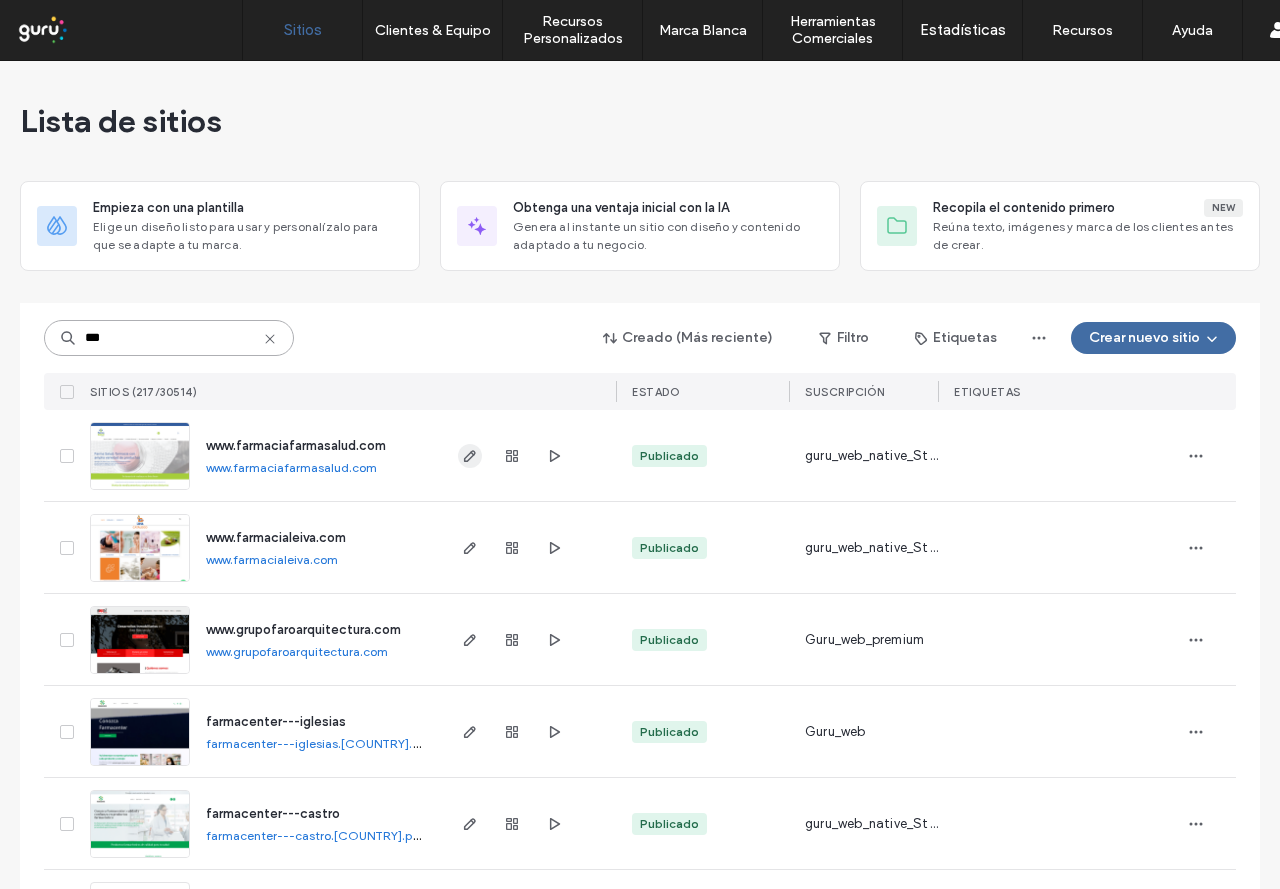 type on "***" 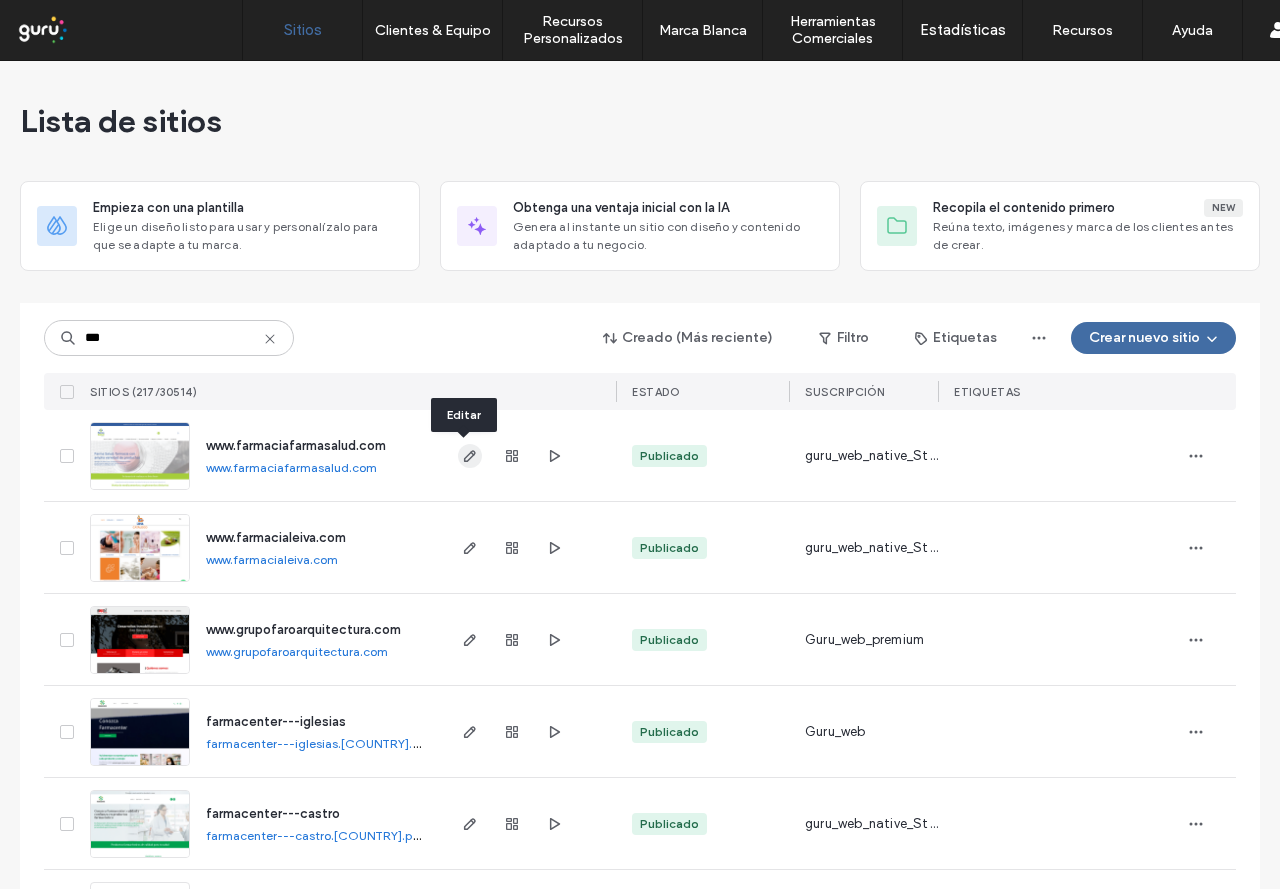 click 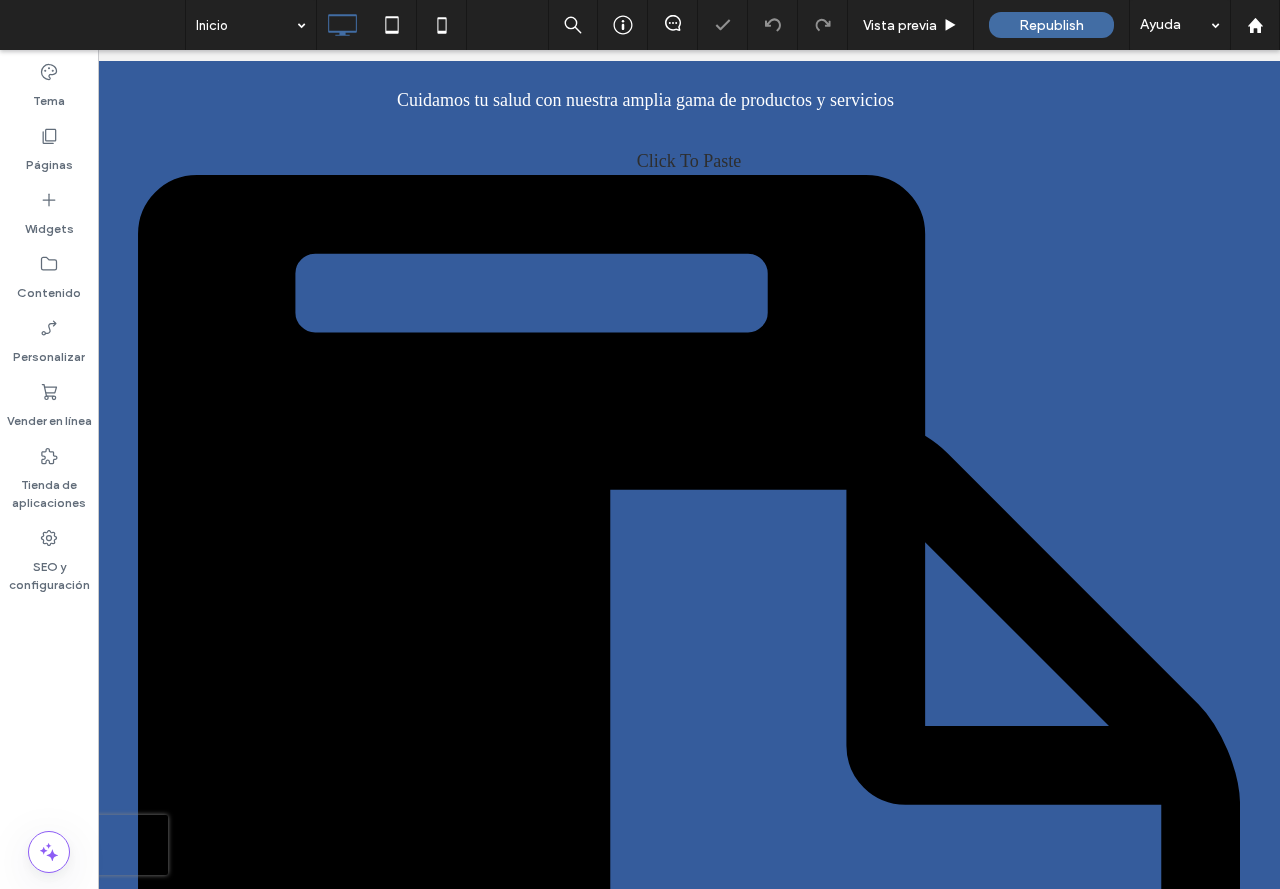 scroll, scrollTop: 1270, scrollLeft: 0, axis: vertical 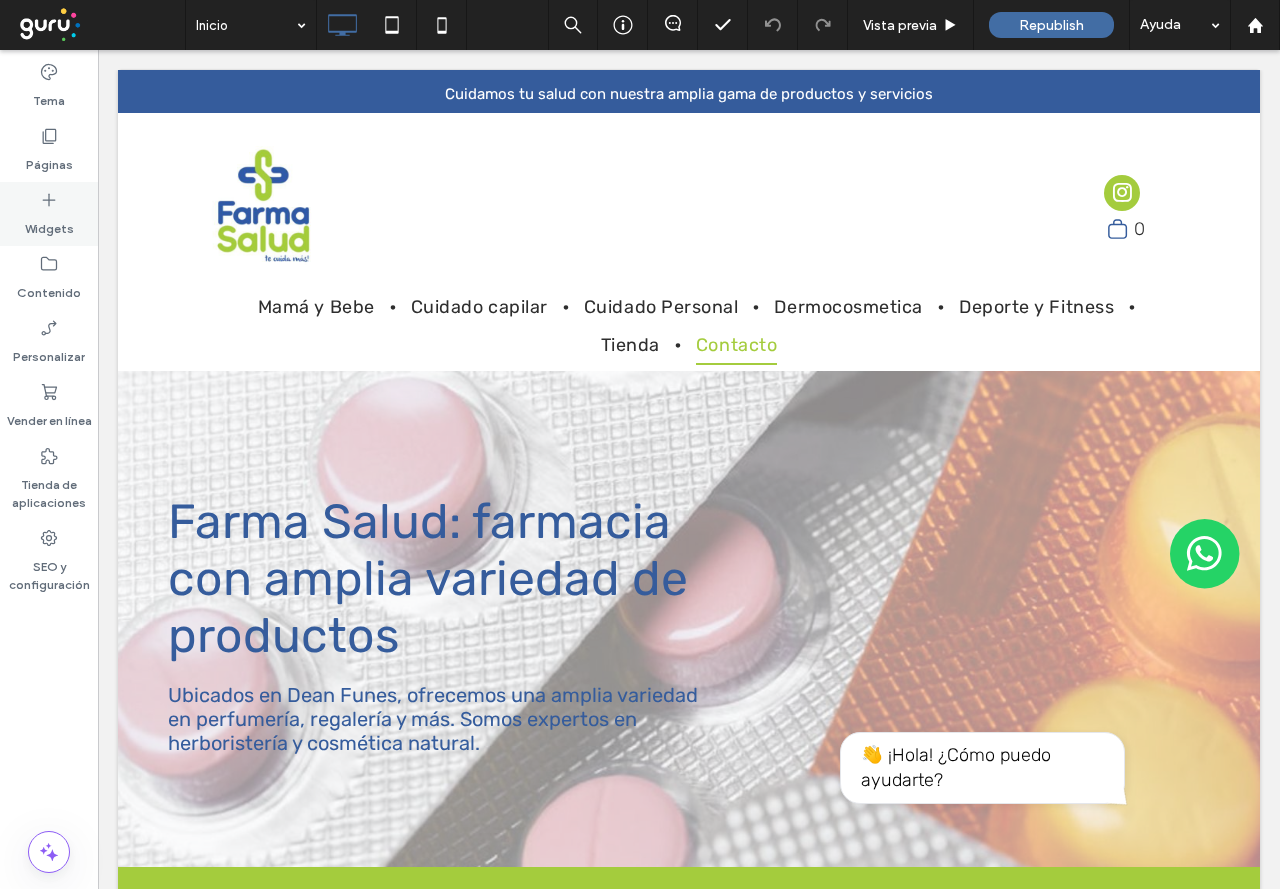click on "Widgets" at bounding box center [49, 214] 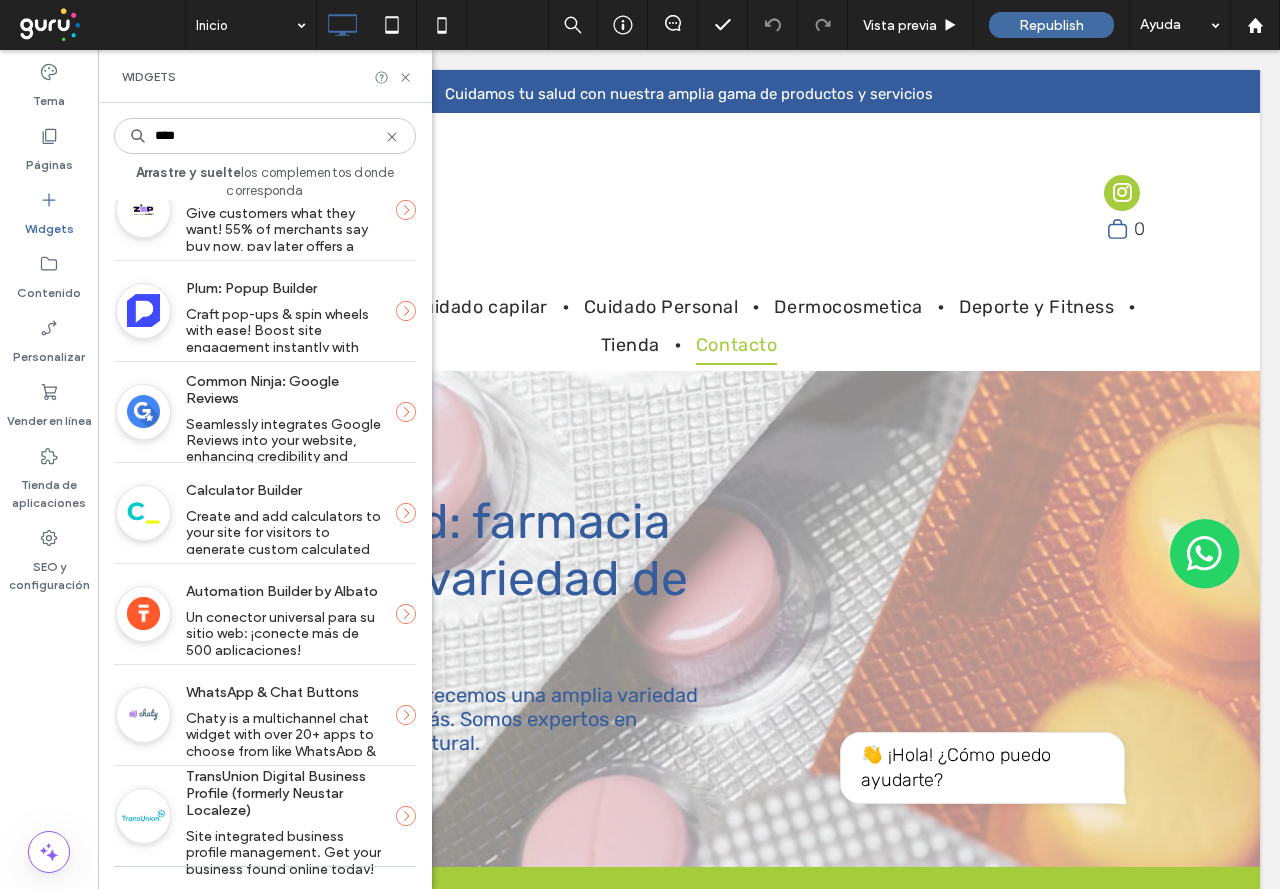 scroll, scrollTop: 0, scrollLeft: 0, axis: both 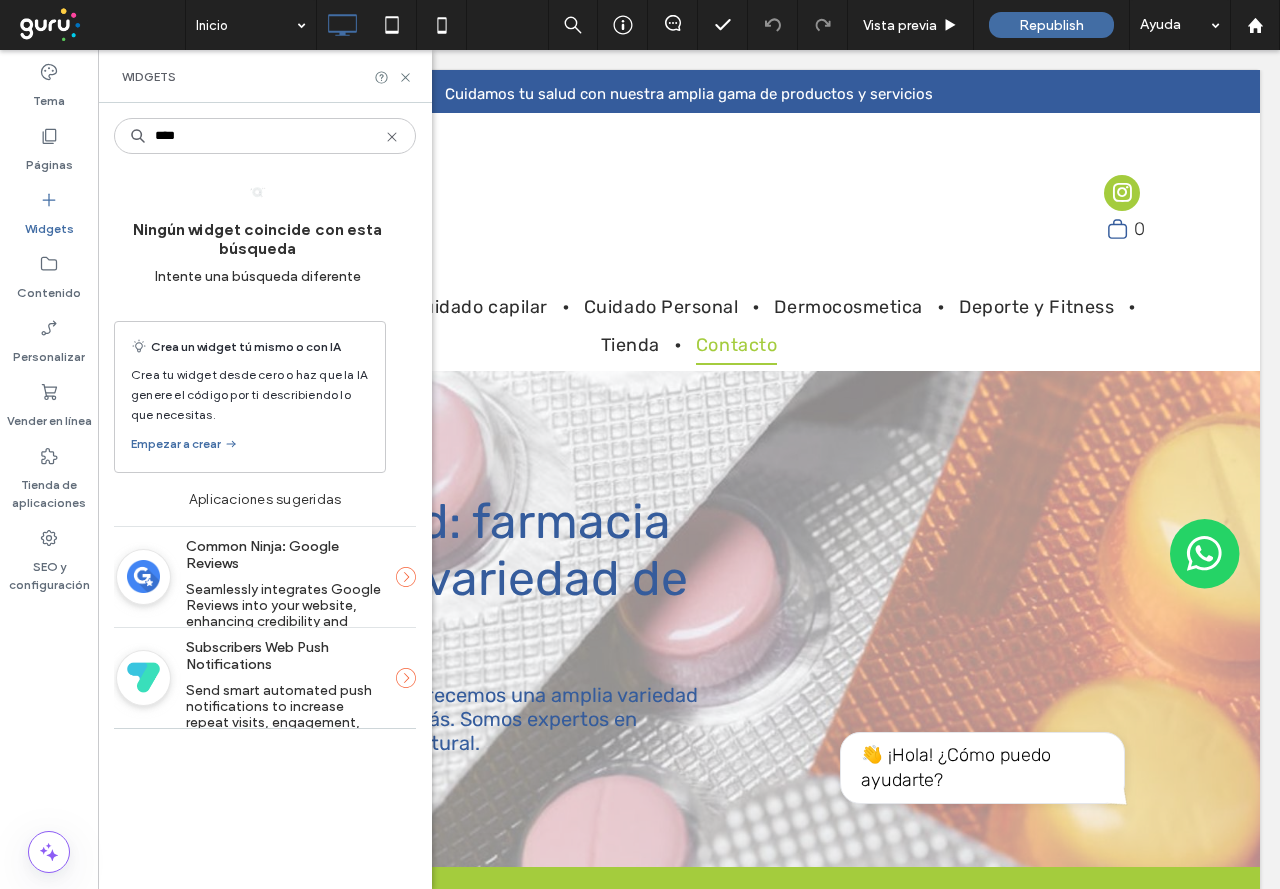 type on "*****" 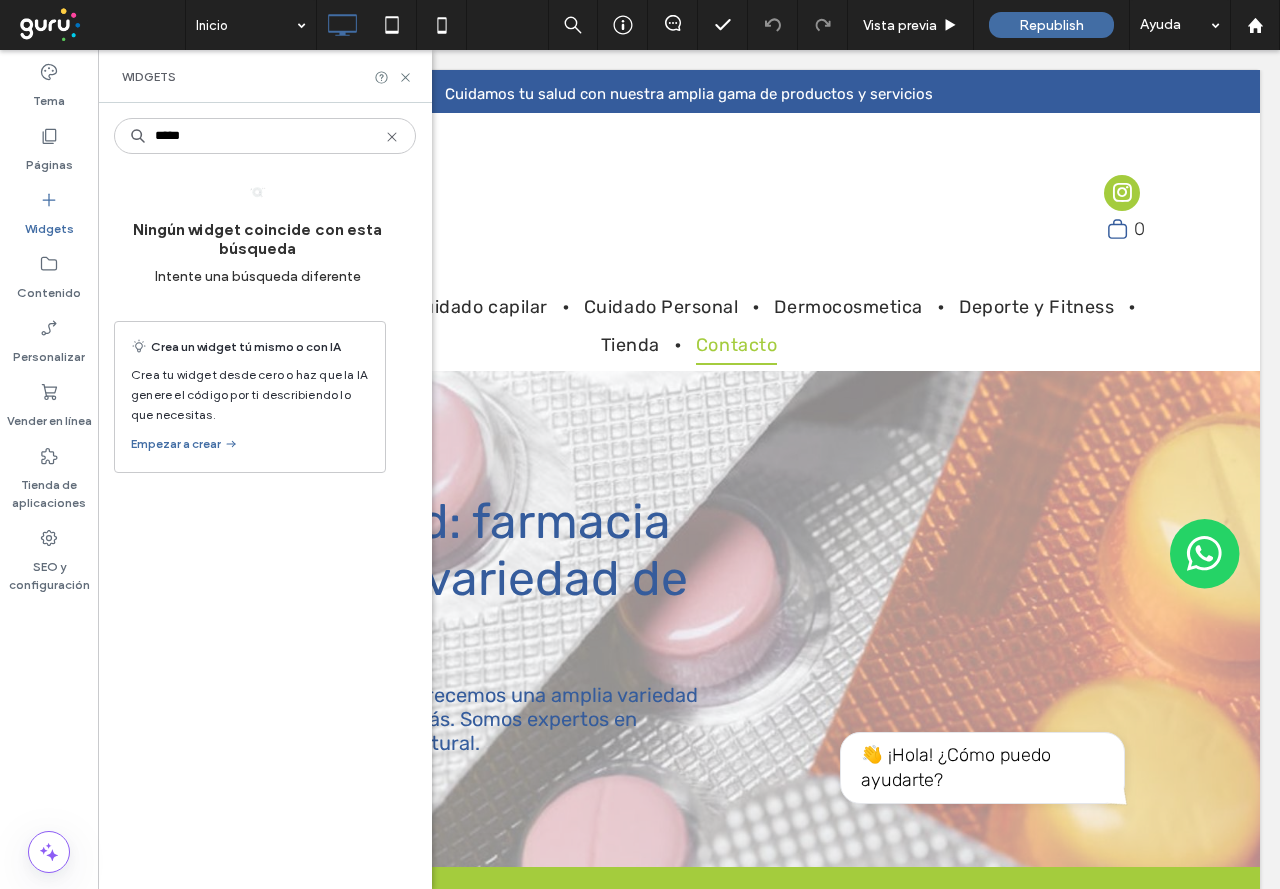 click on "*****" at bounding box center [265, 136] 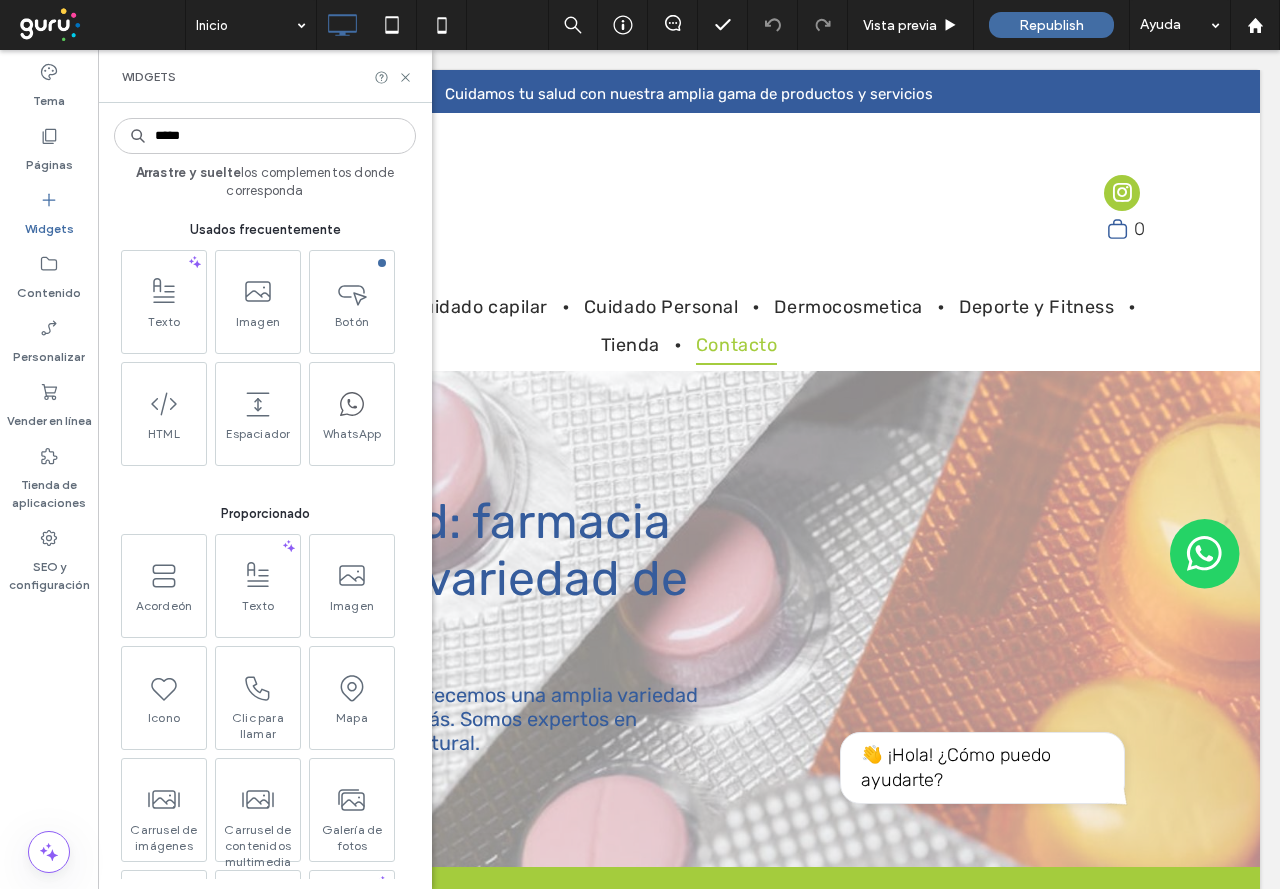 type 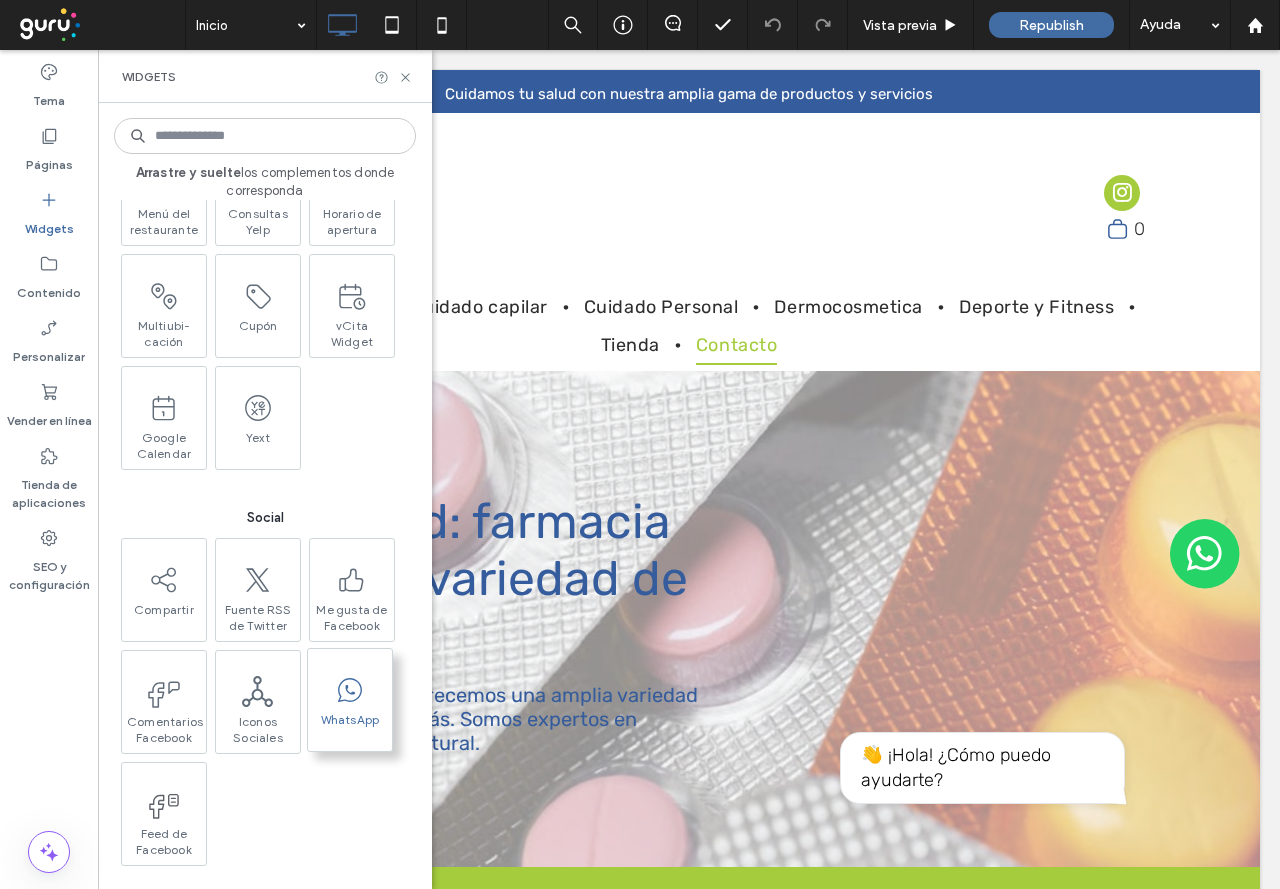 scroll, scrollTop: 3100, scrollLeft: 0, axis: vertical 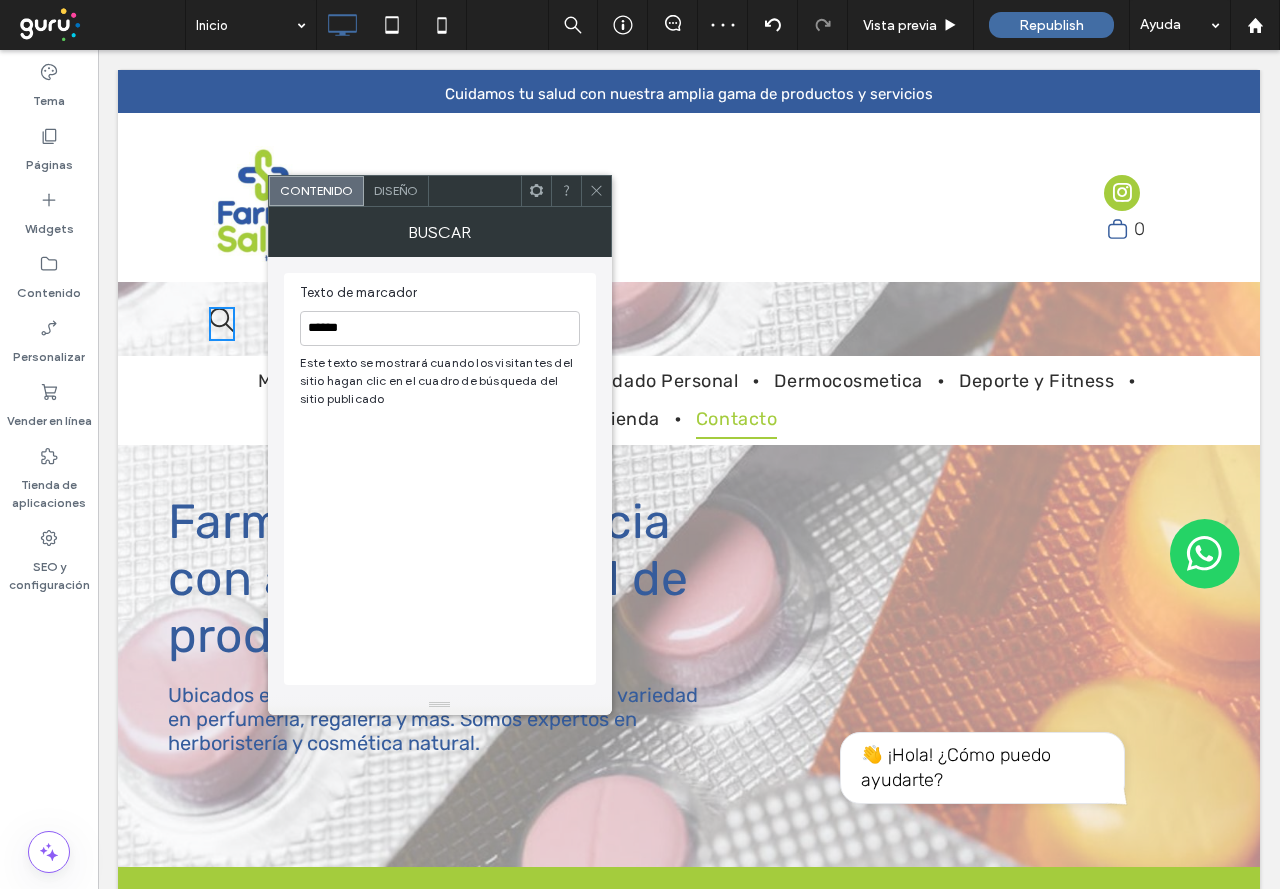 click 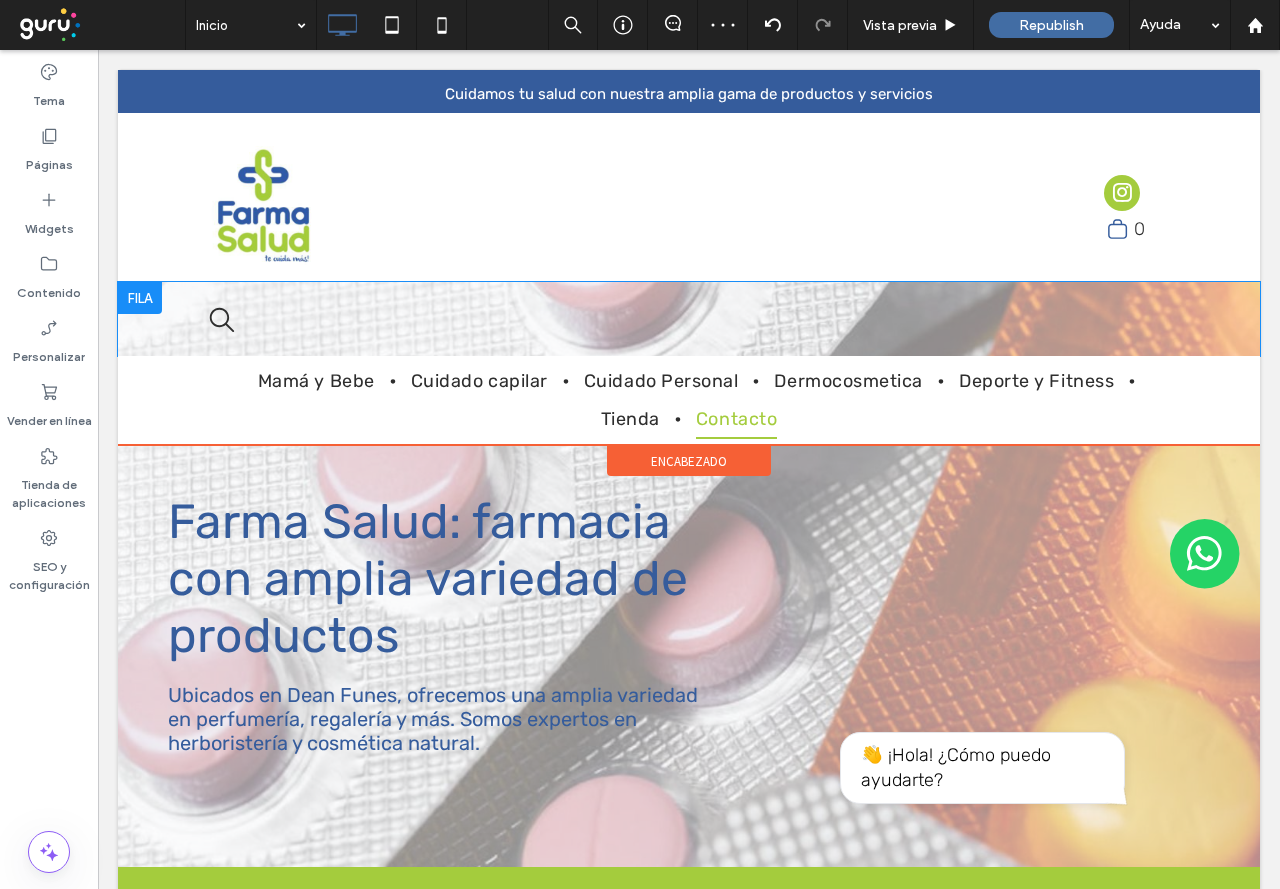 click at bounding box center (140, 298) 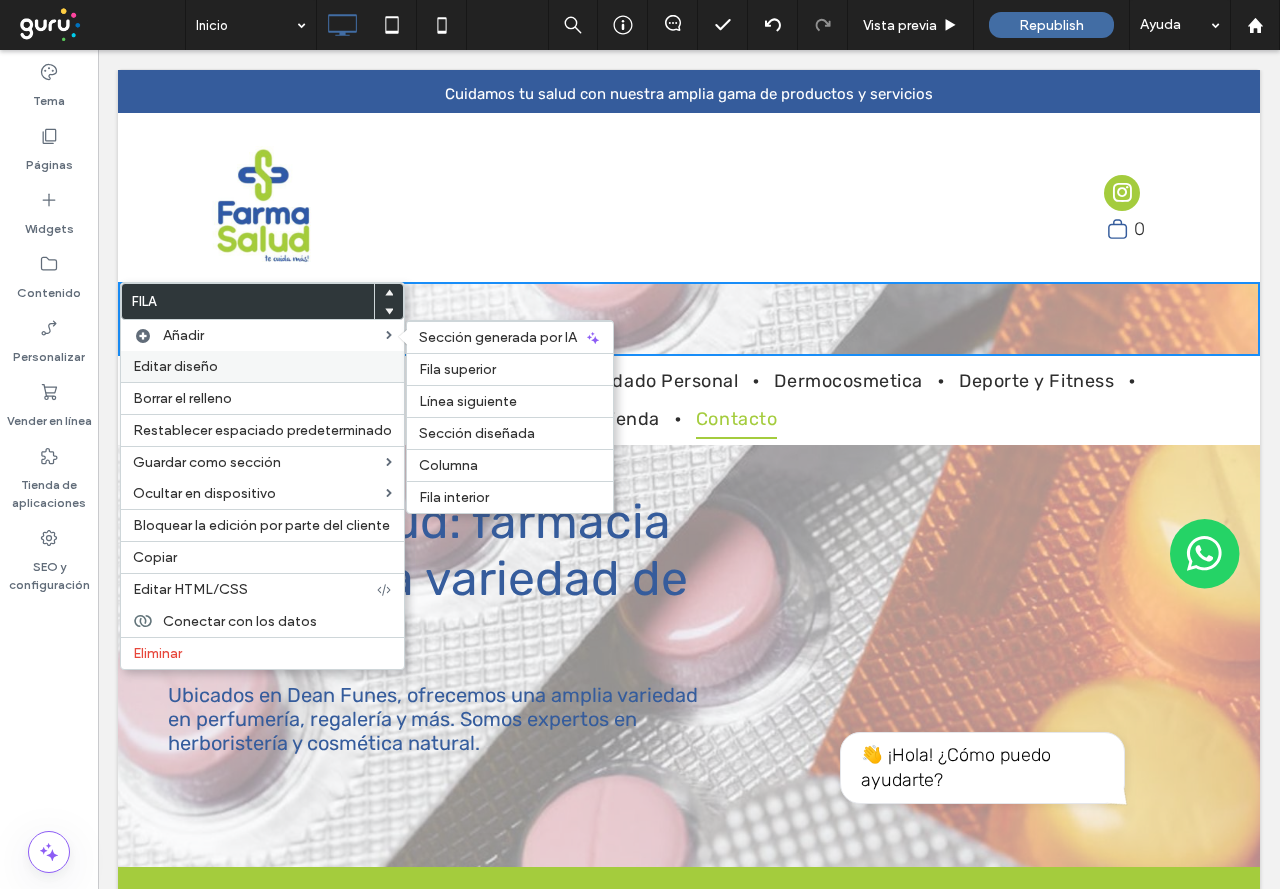 click on "Editar diseño" at bounding box center (262, 366) 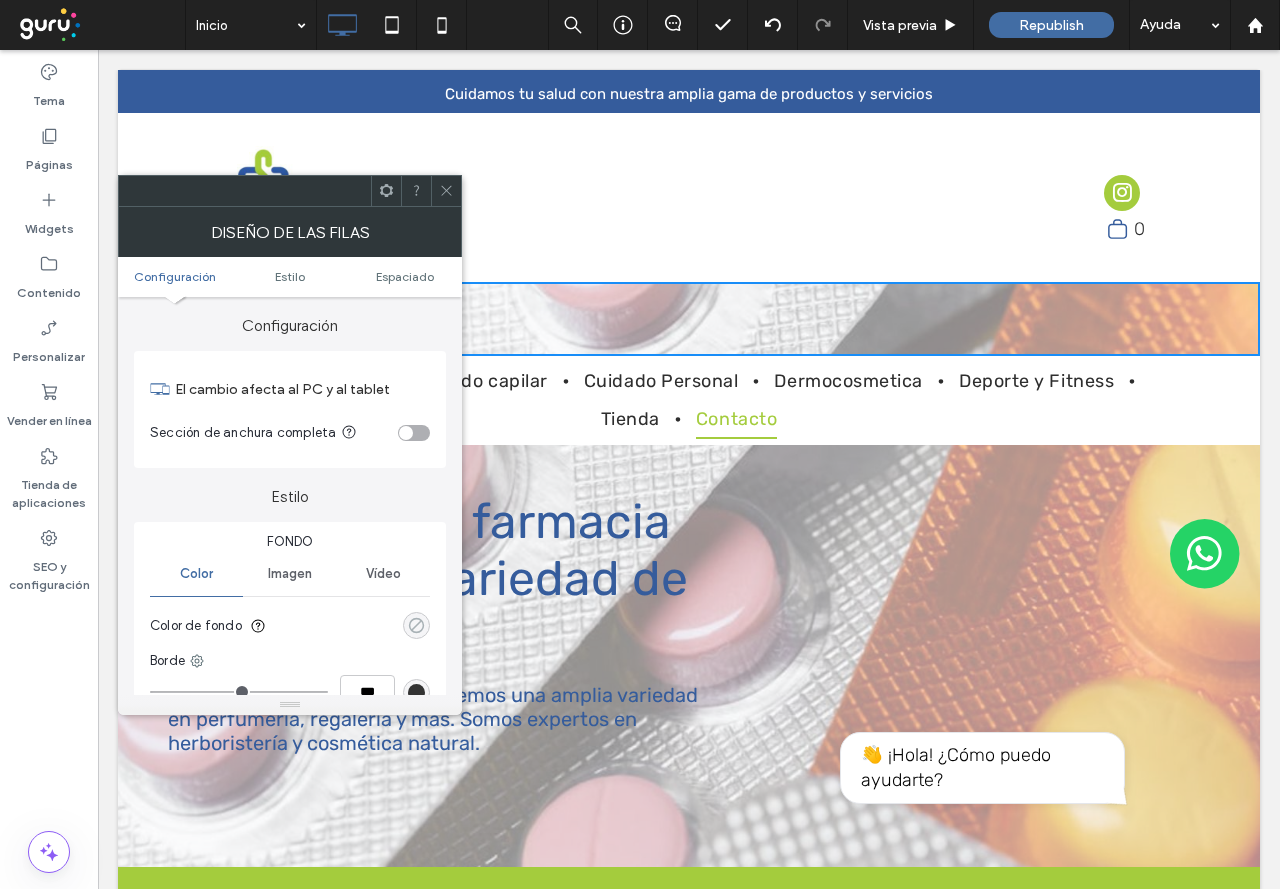 click 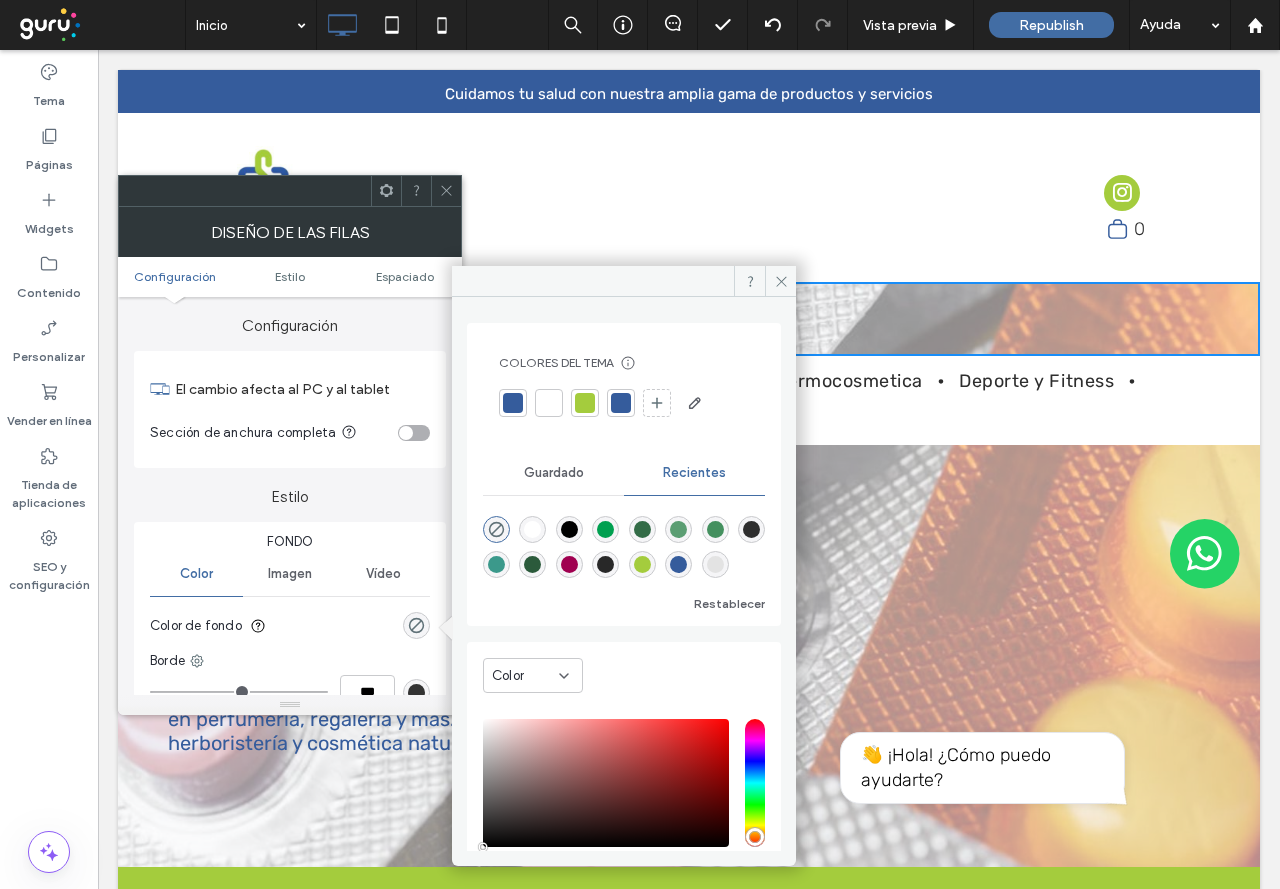 click on "Colores del tema Ahorre tiempo con los colores del tema Cree una paleta de colores para añadir o cambiar al instante los colores de los elementos conectados del sitio.    Obtener más información" at bounding box center [624, 387] 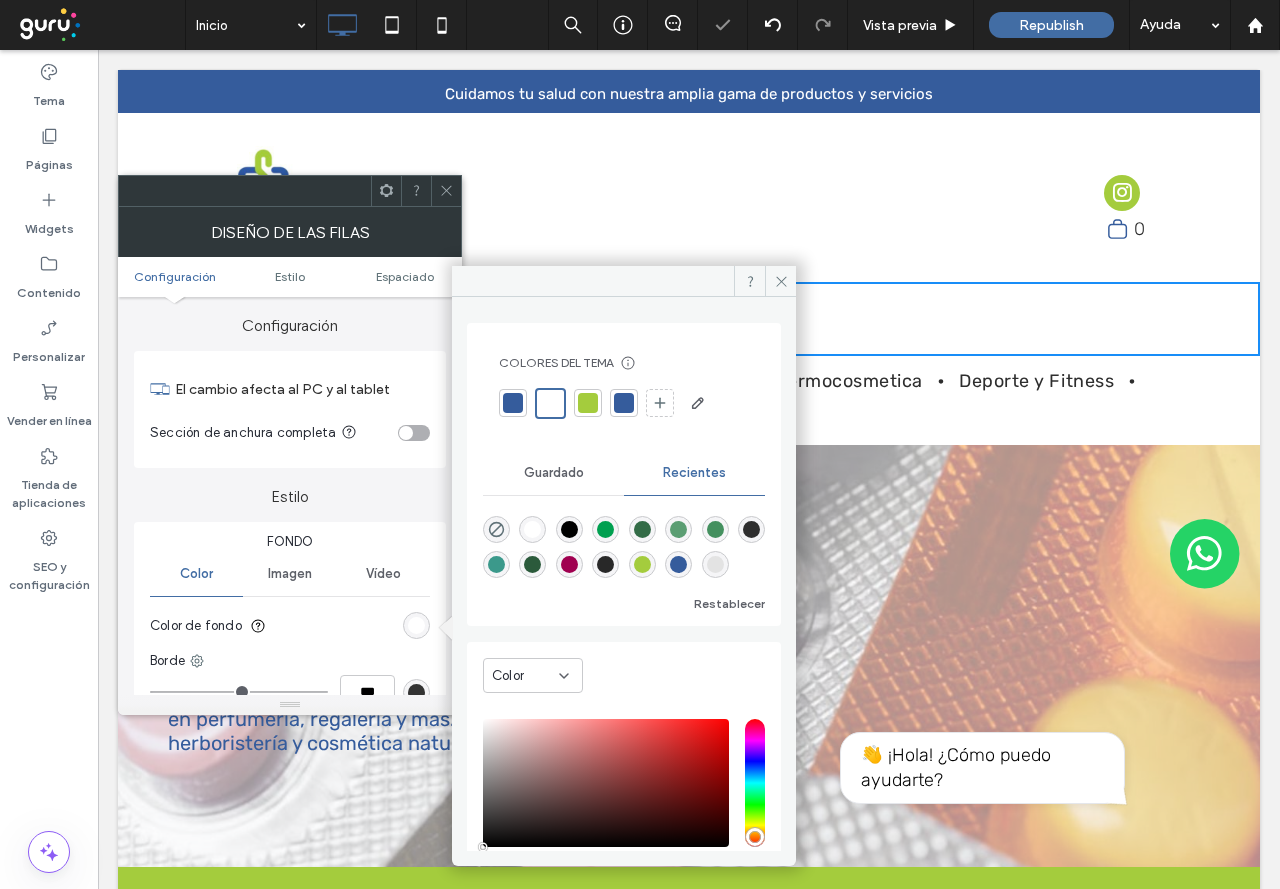 click 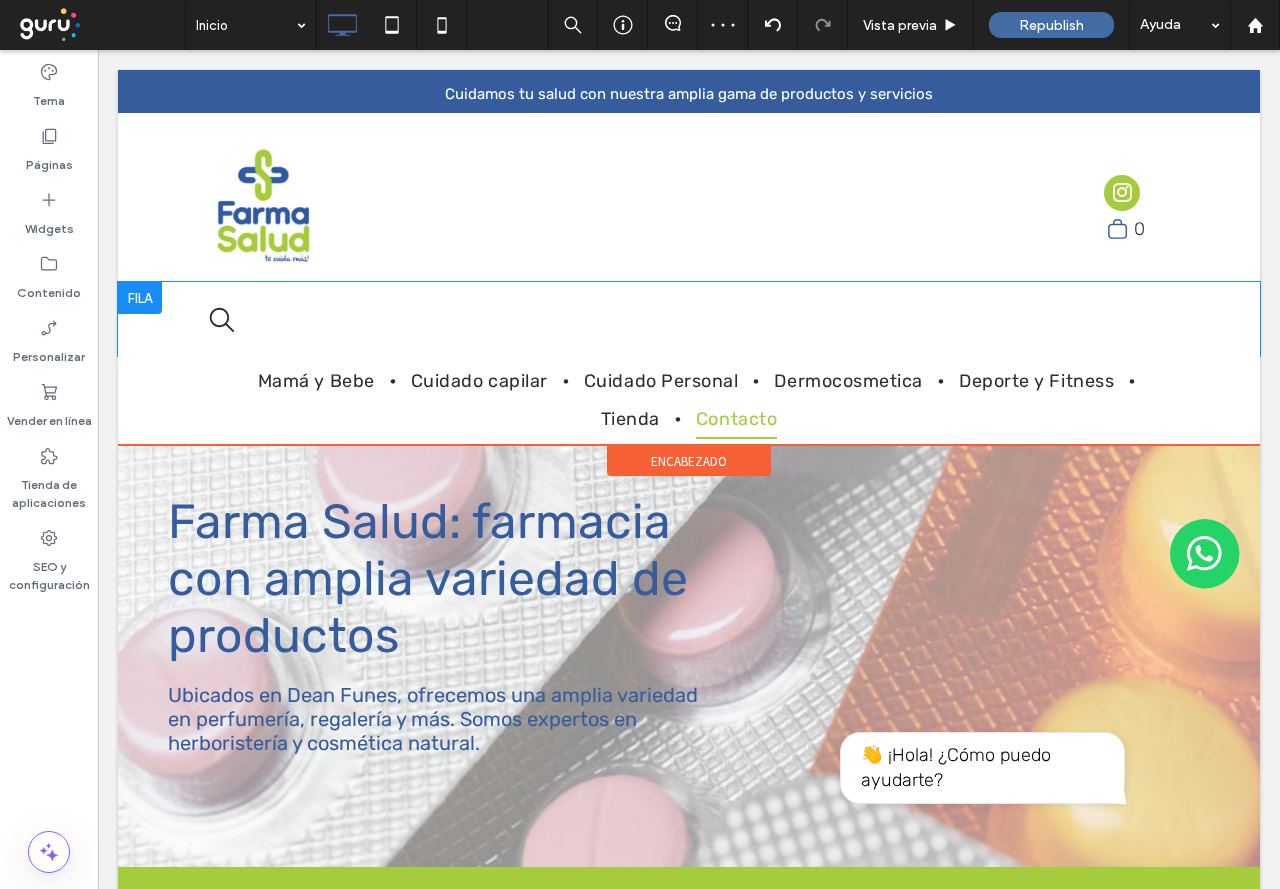 click at bounding box center (140, 298) 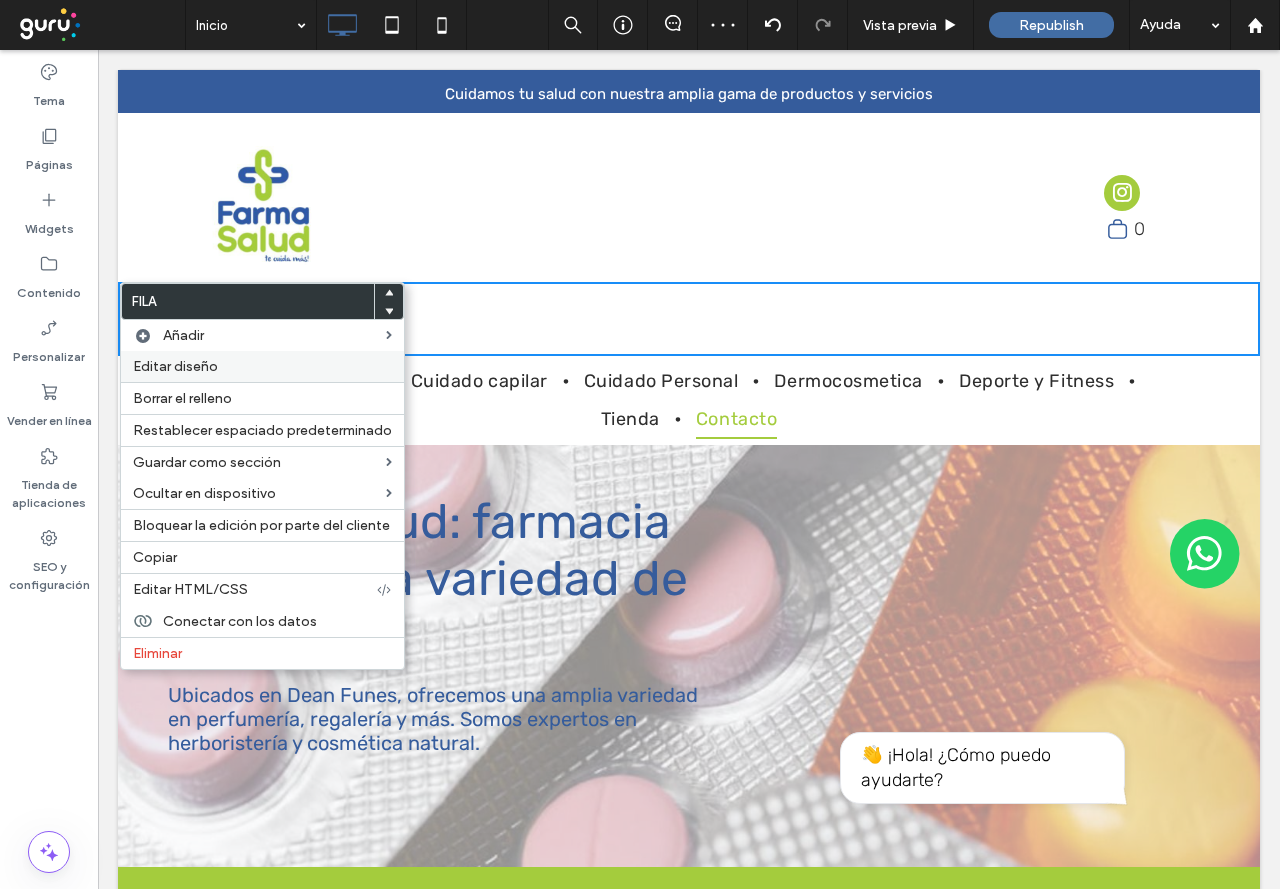 click on "Editar diseño" at bounding box center [175, 366] 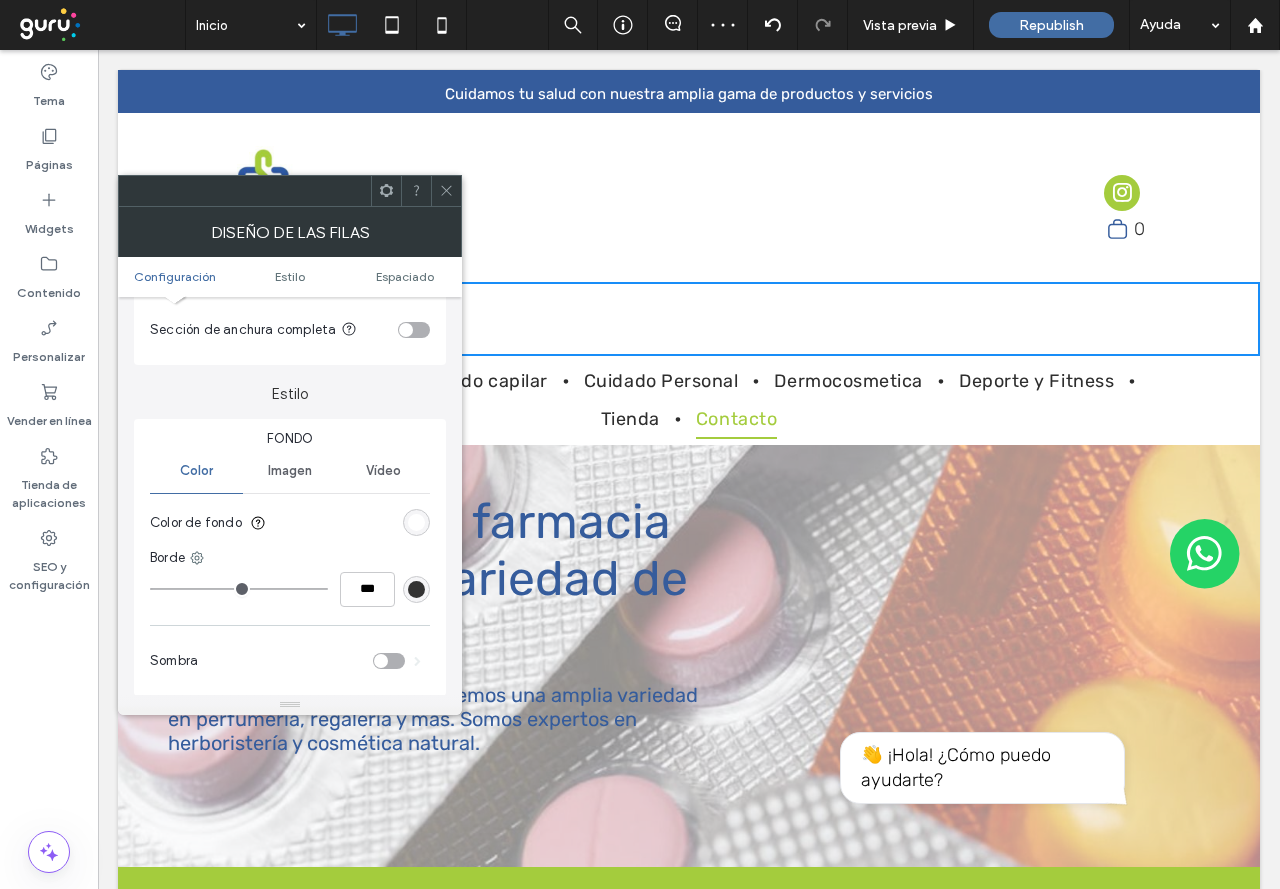 scroll, scrollTop: 200, scrollLeft: 0, axis: vertical 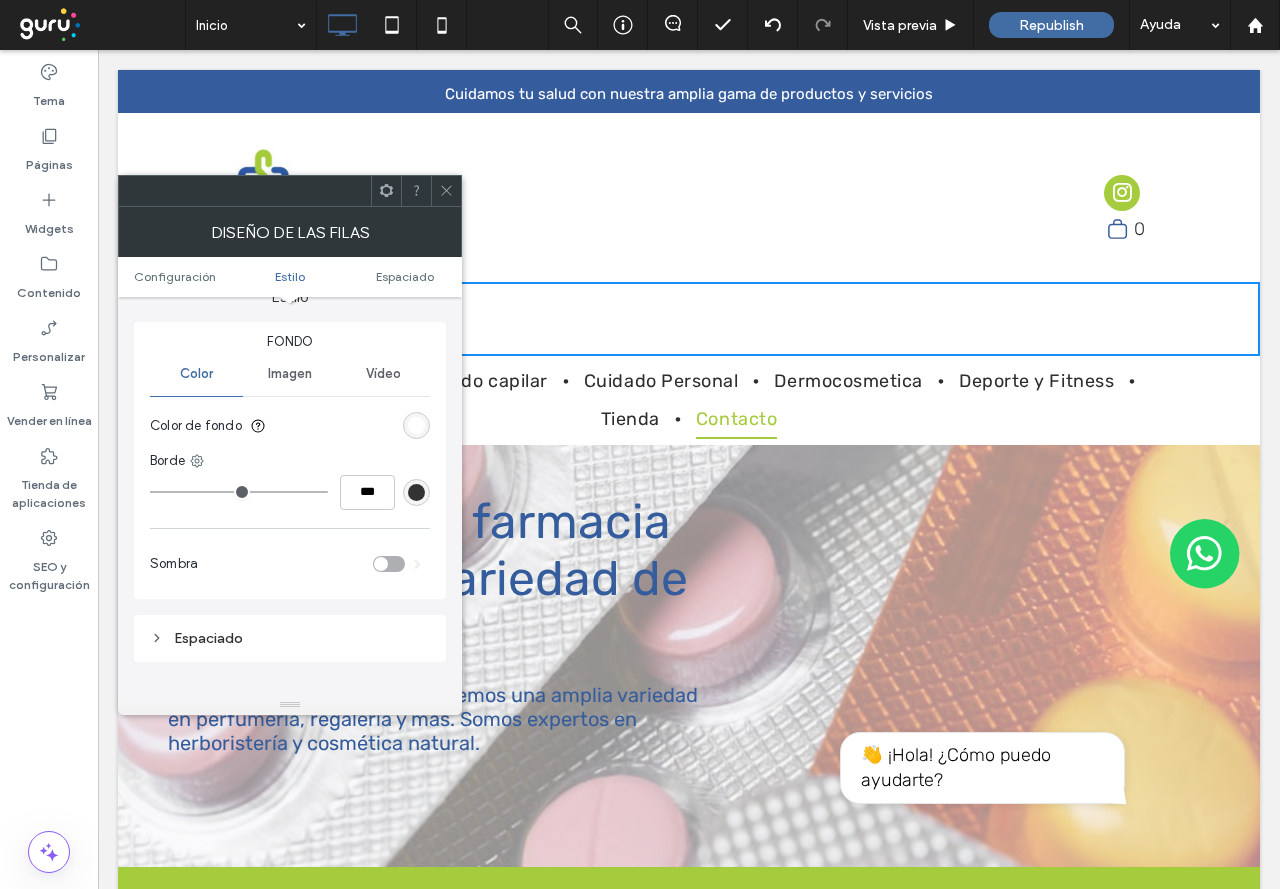 click on "Color de fondo" at bounding box center [290, 426] 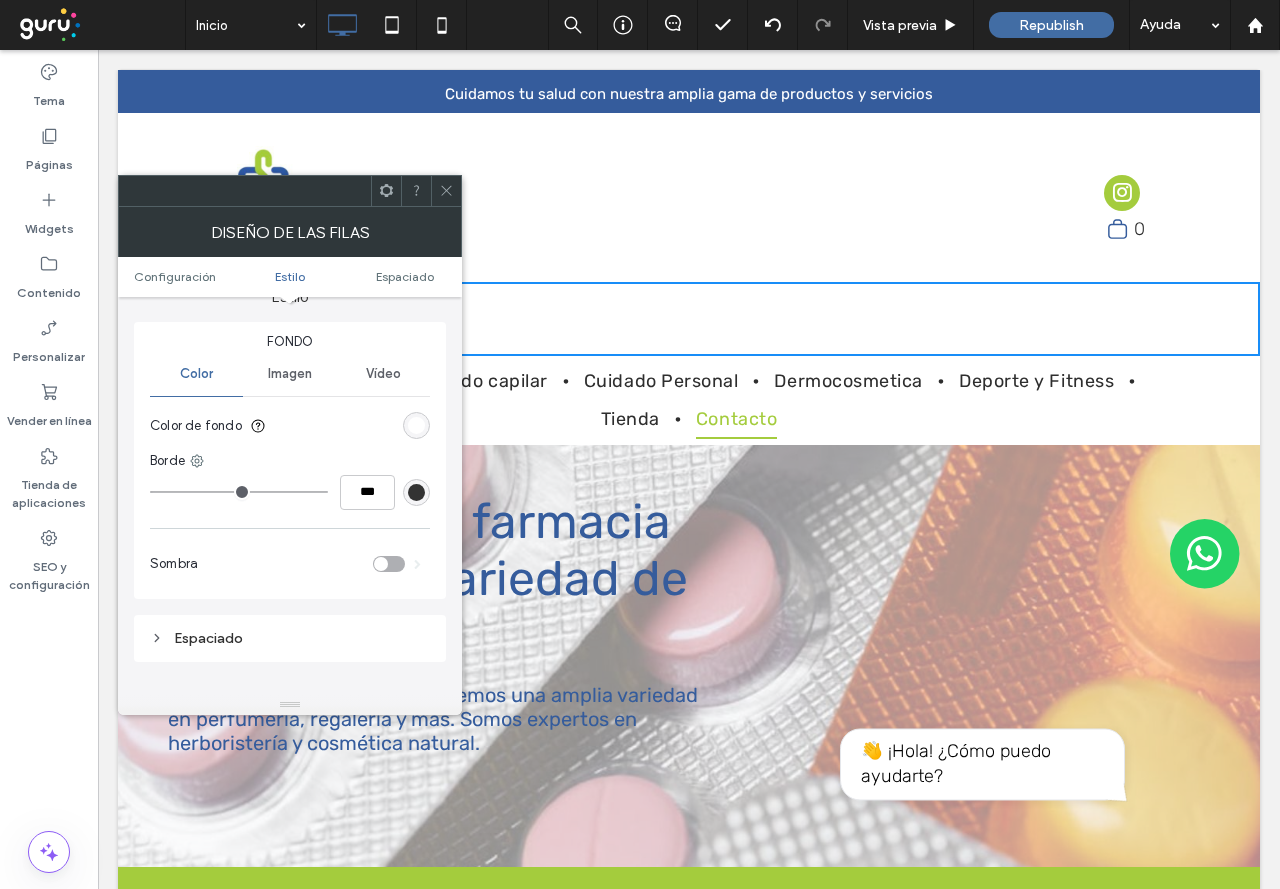 click at bounding box center (416, 425) 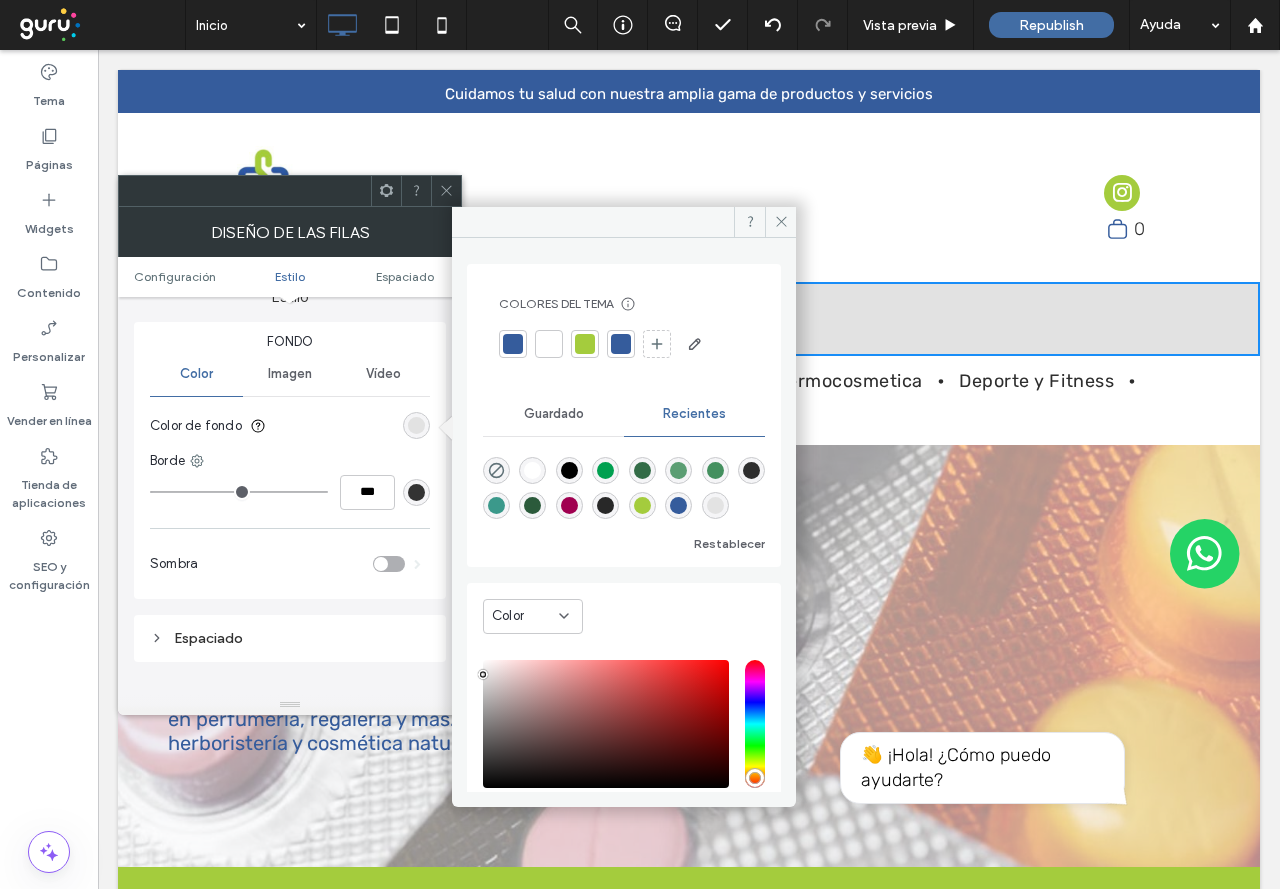 type on "*******" 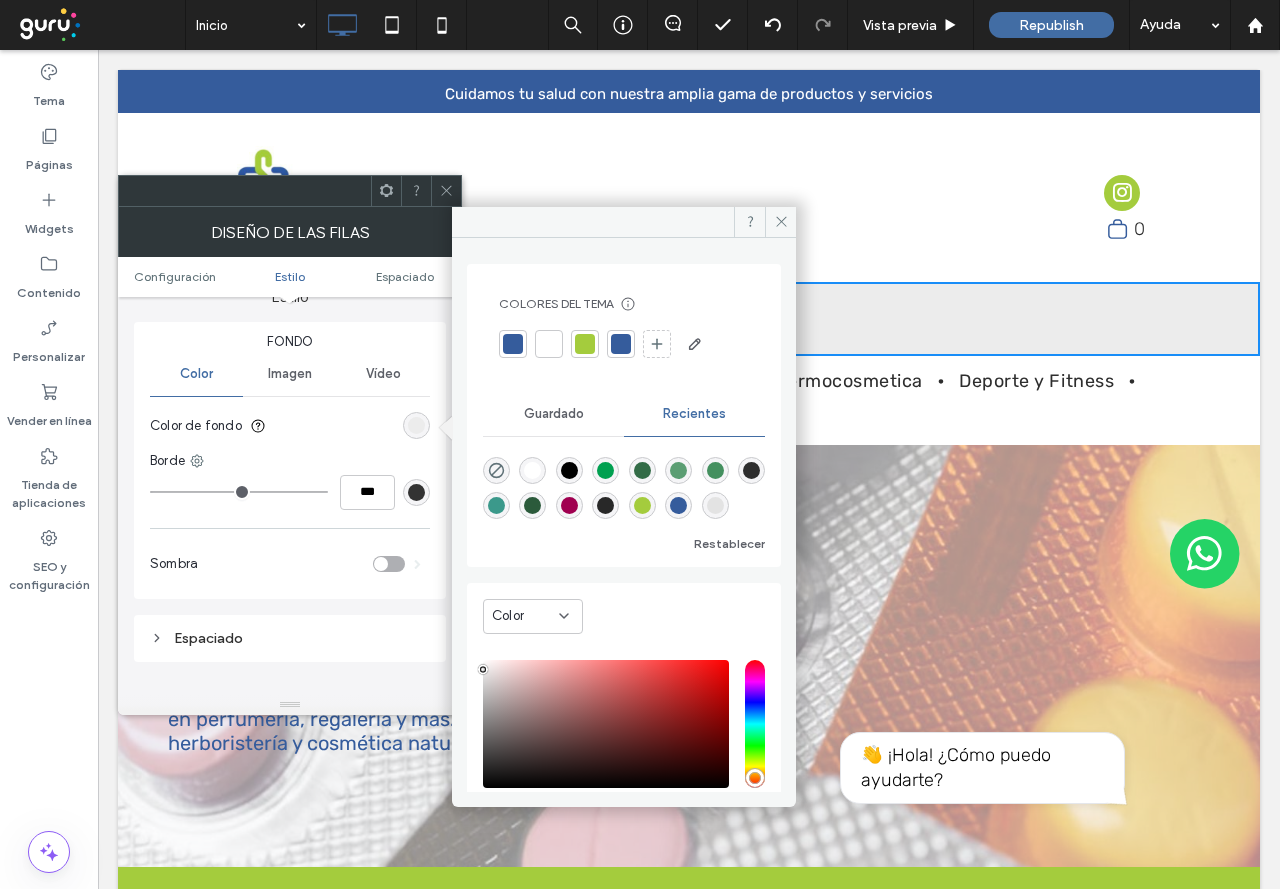 click at bounding box center [483, 669] 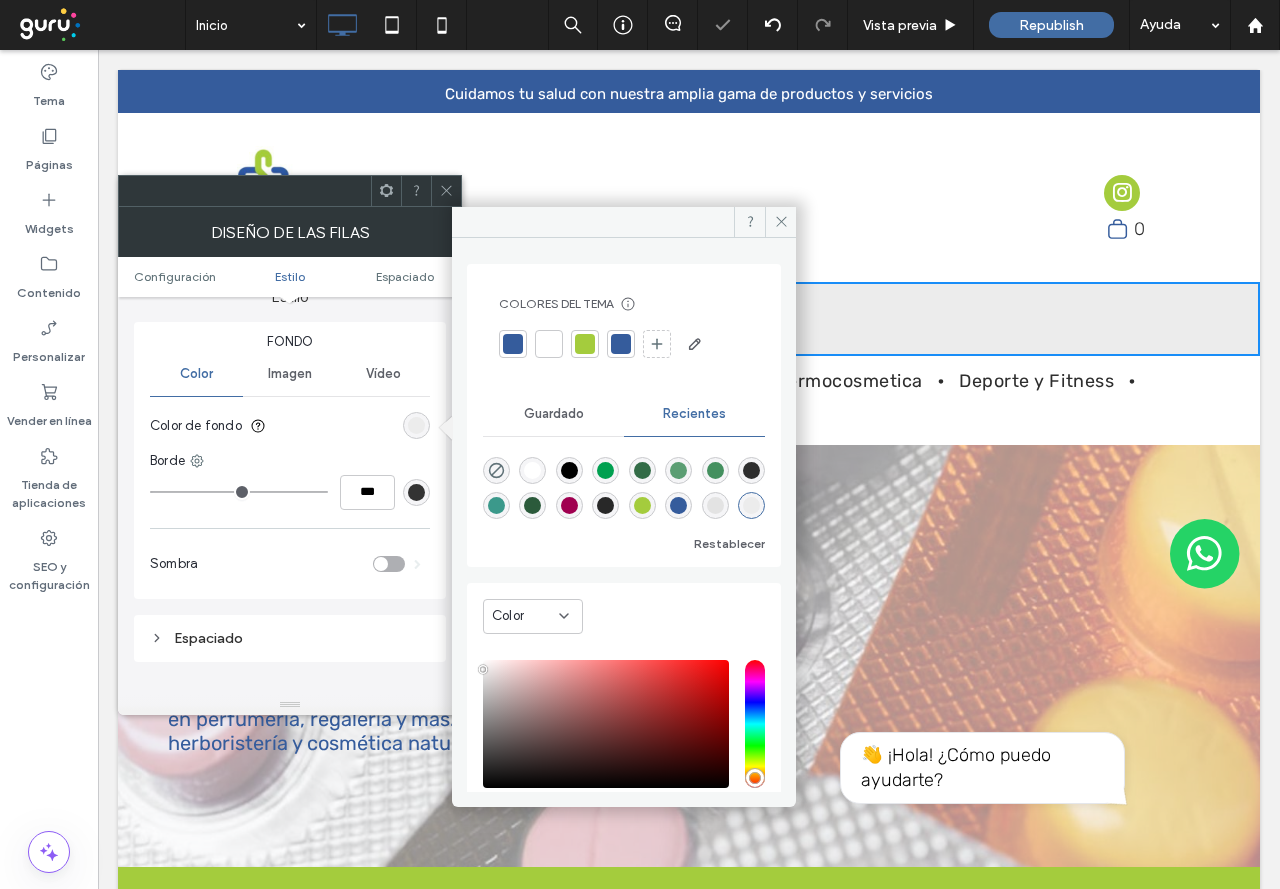 click at bounding box center [446, 191] 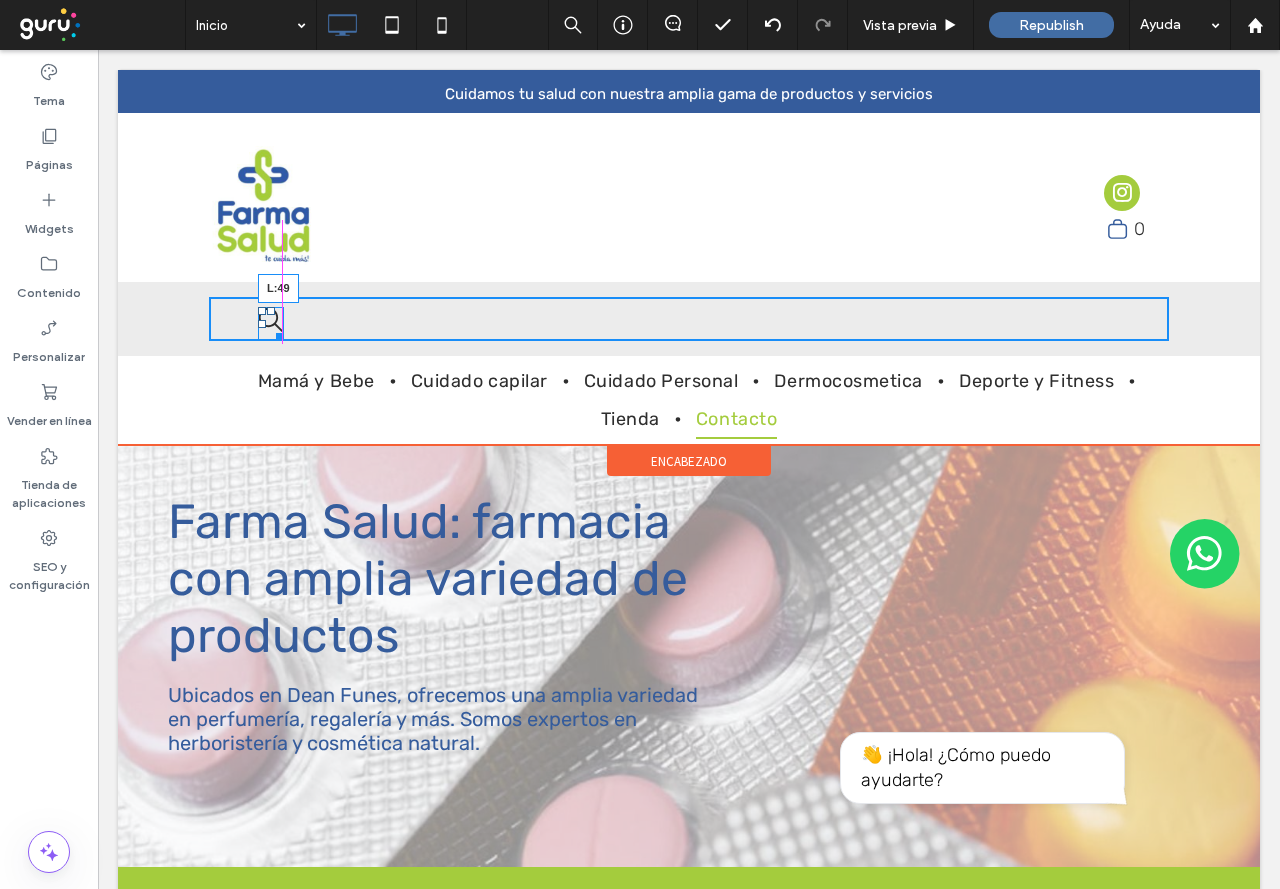 drag, startPoint x: 205, startPoint y: 324, endPoint x: 254, endPoint y: 327, distance: 49.09175 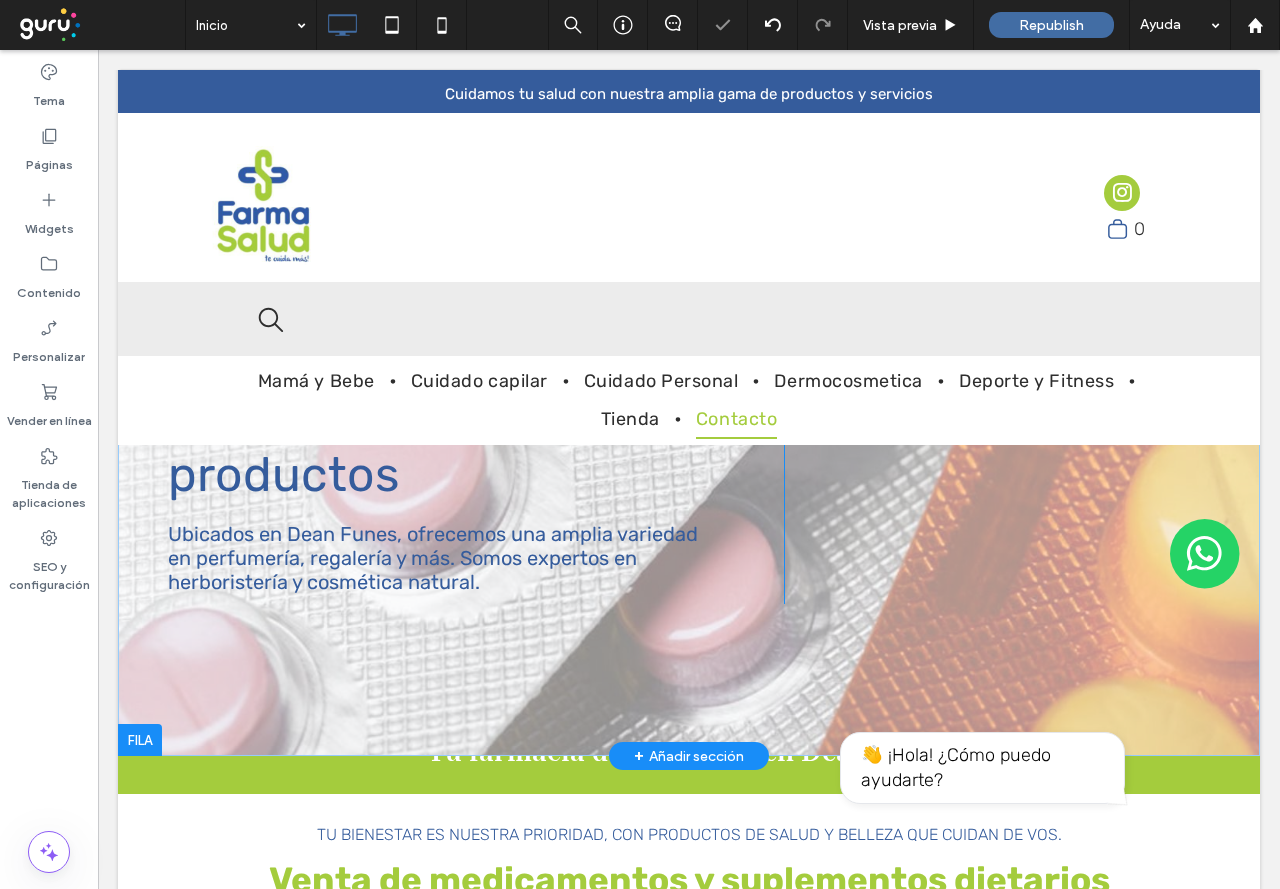 scroll, scrollTop: 0, scrollLeft: 0, axis: both 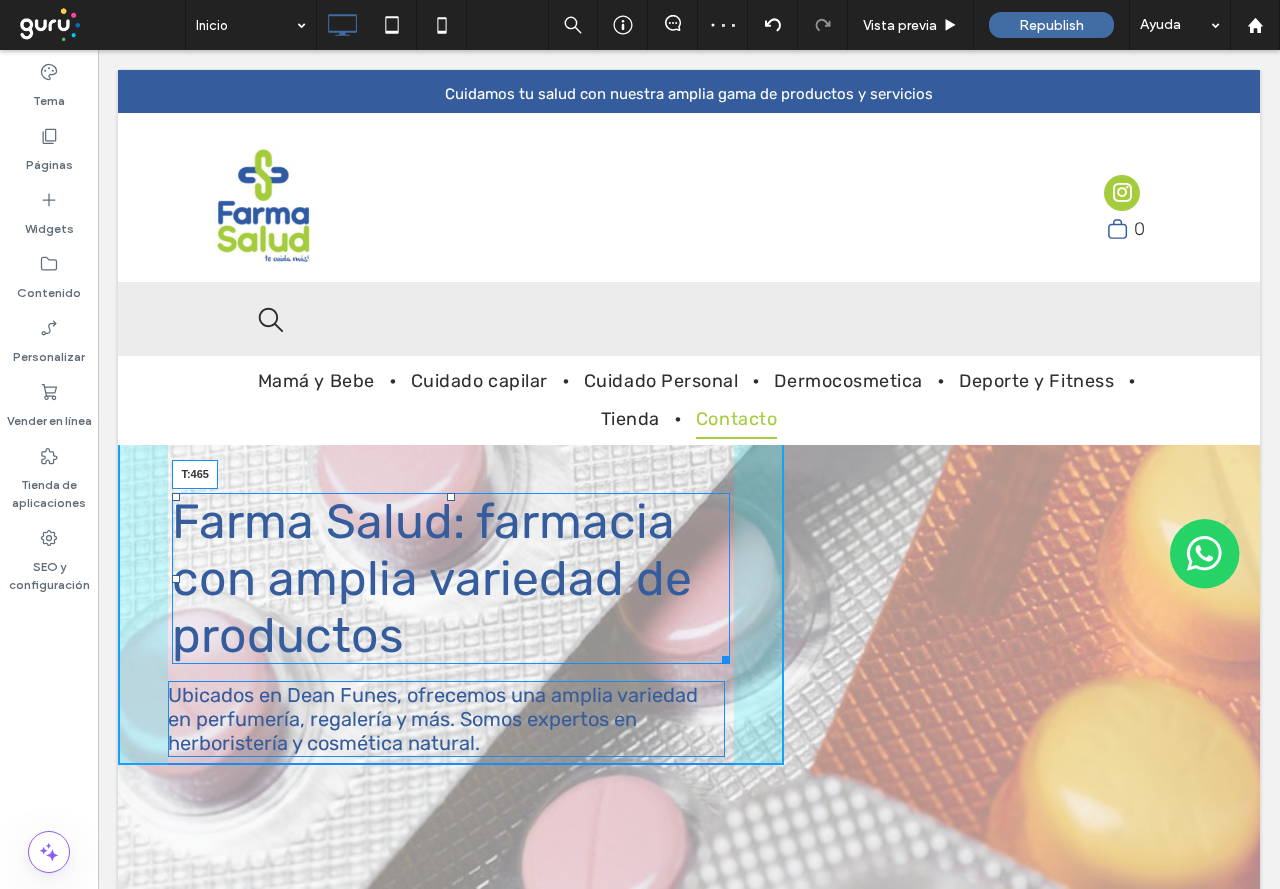 drag, startPoint x: 445, startPoint y: 494, endPoint x: 446, endPoint y: 541, distance: 47.010635 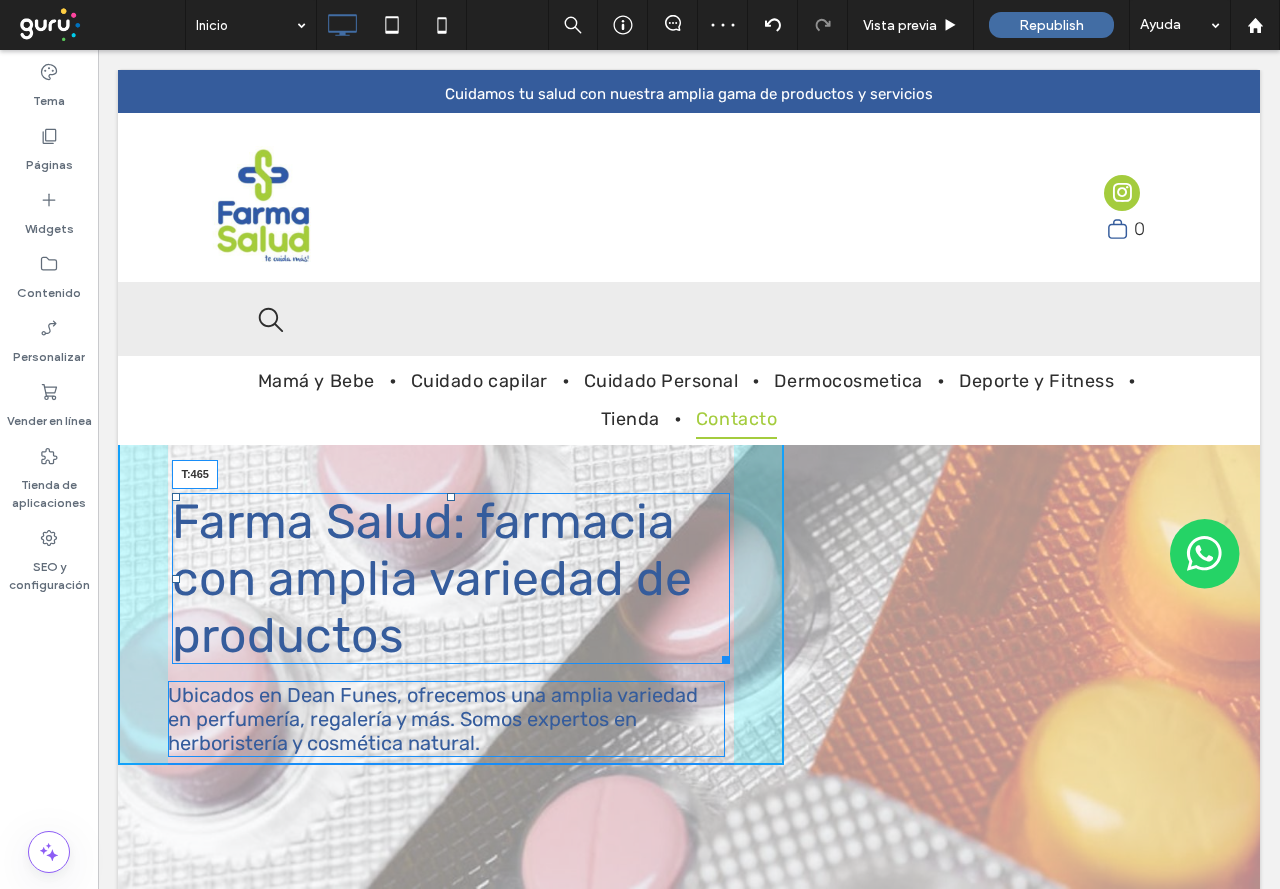 click at bounding box center [451, 497] 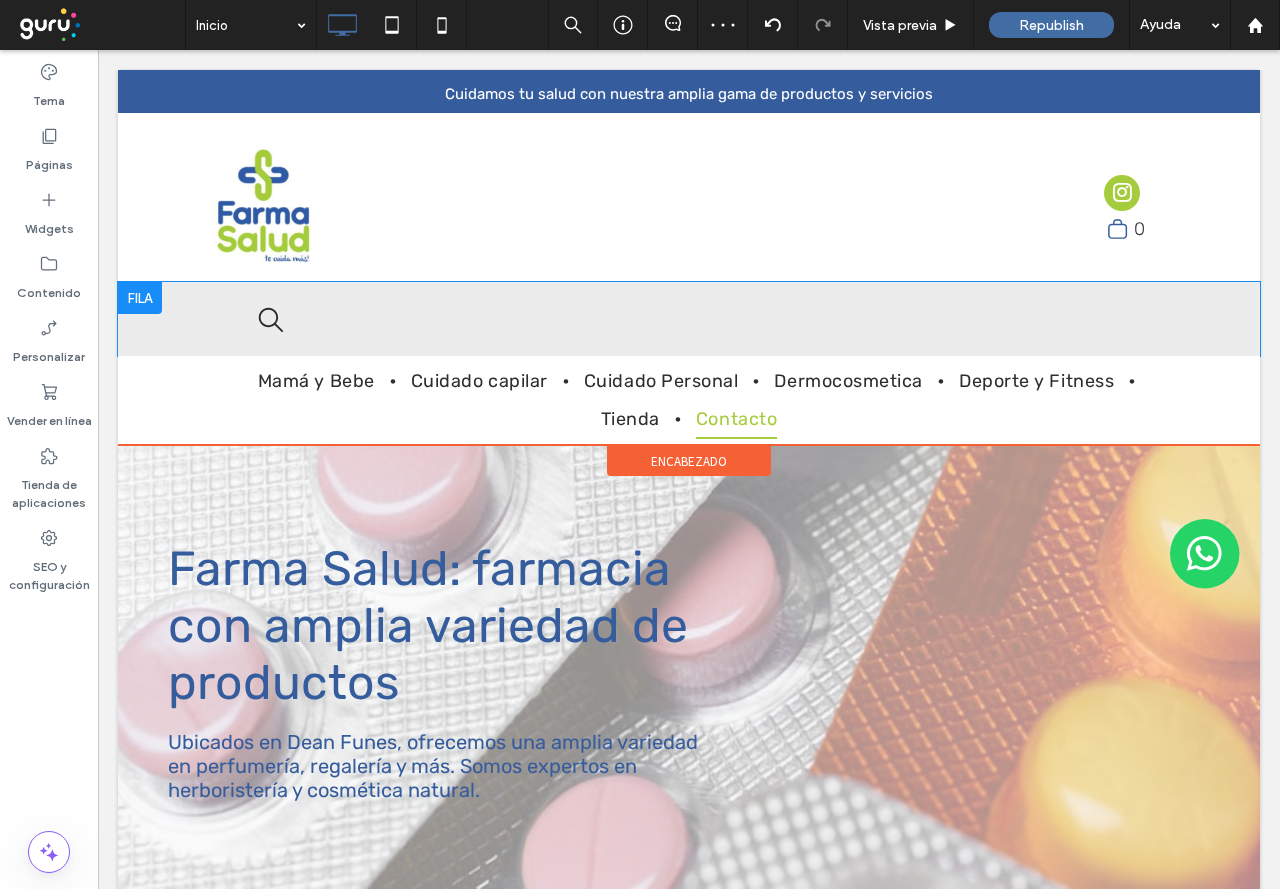 click on "Click To Paste     Click To Paste" at bounding box center (689, 319) 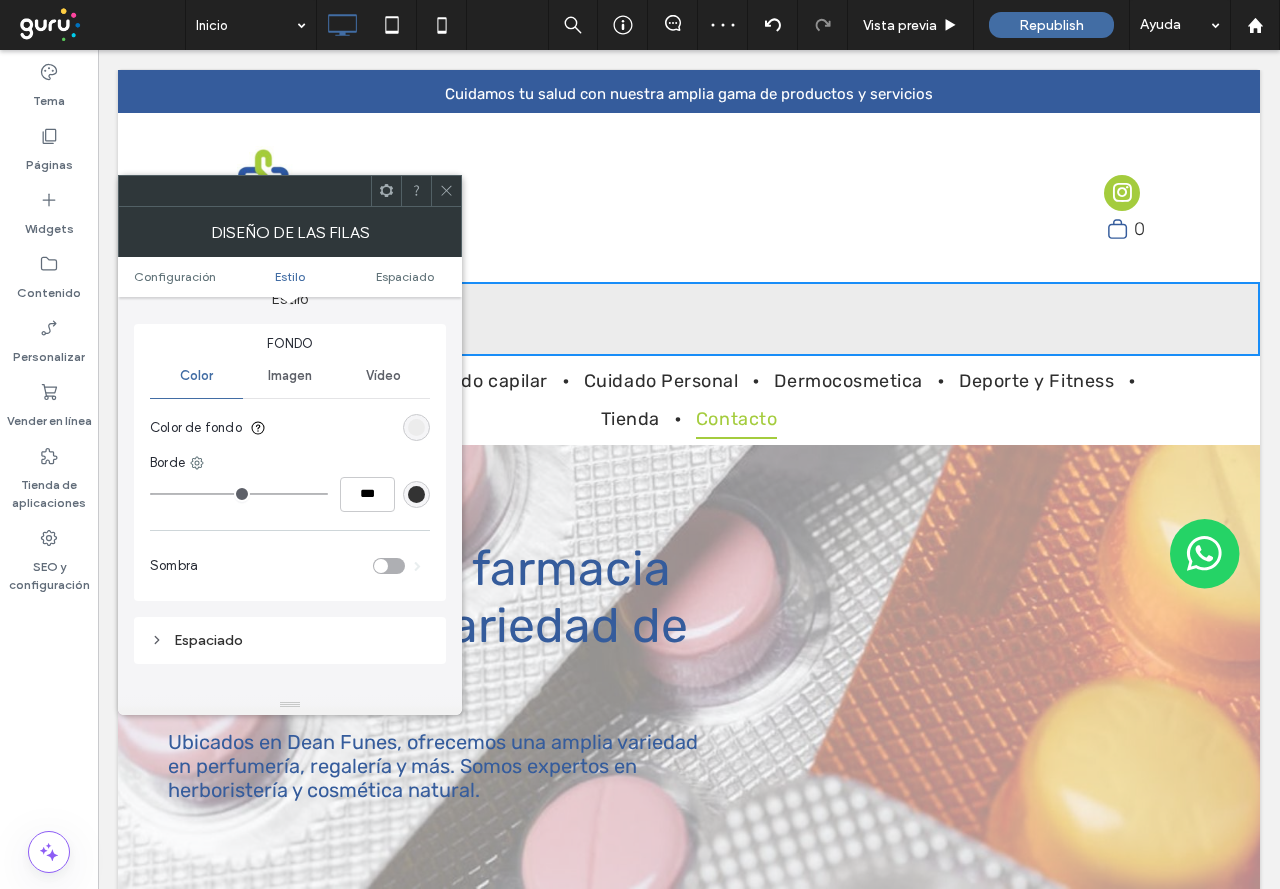 scroll, scrollTop: 200, scrollLeft: 0, axis: vertical 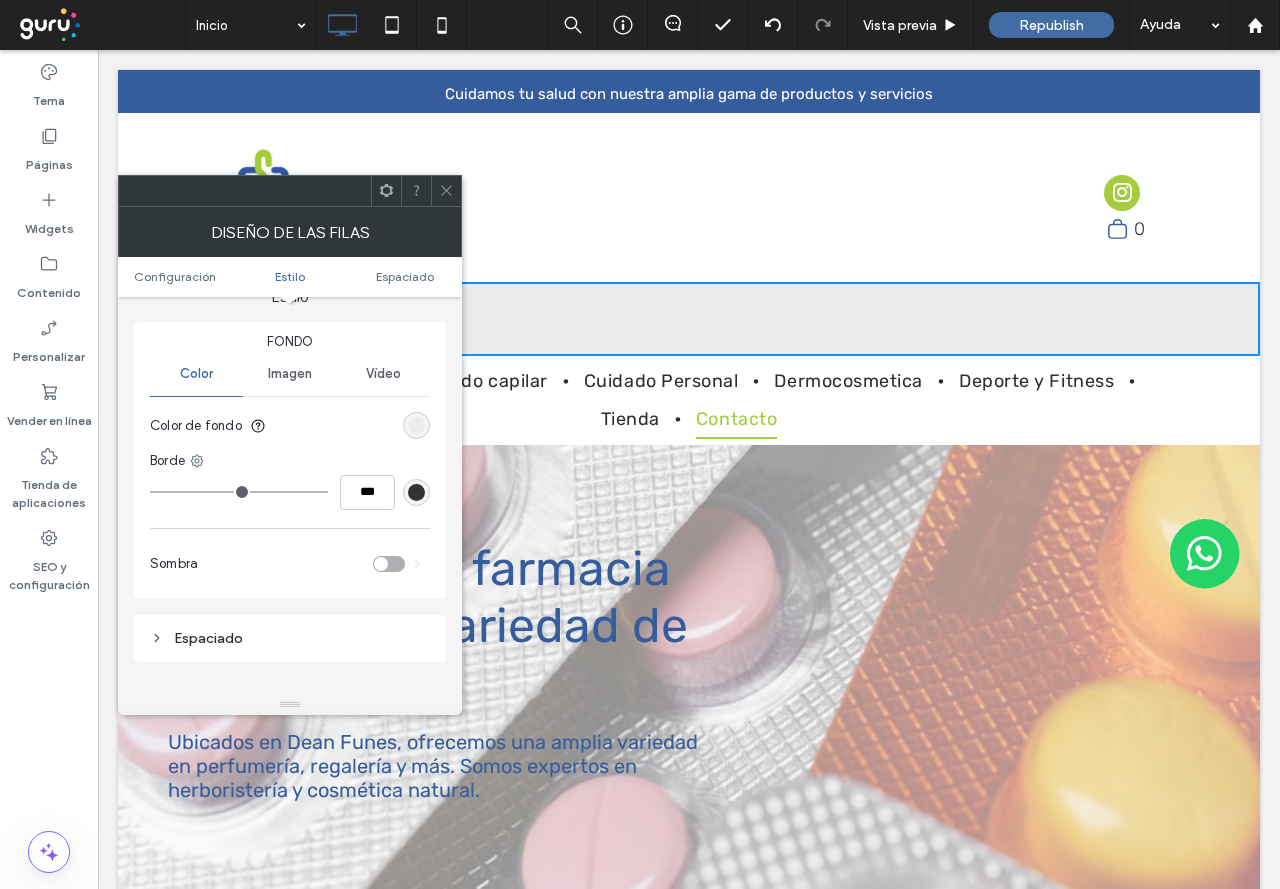 click on "***" at bounding box center (290, 492) 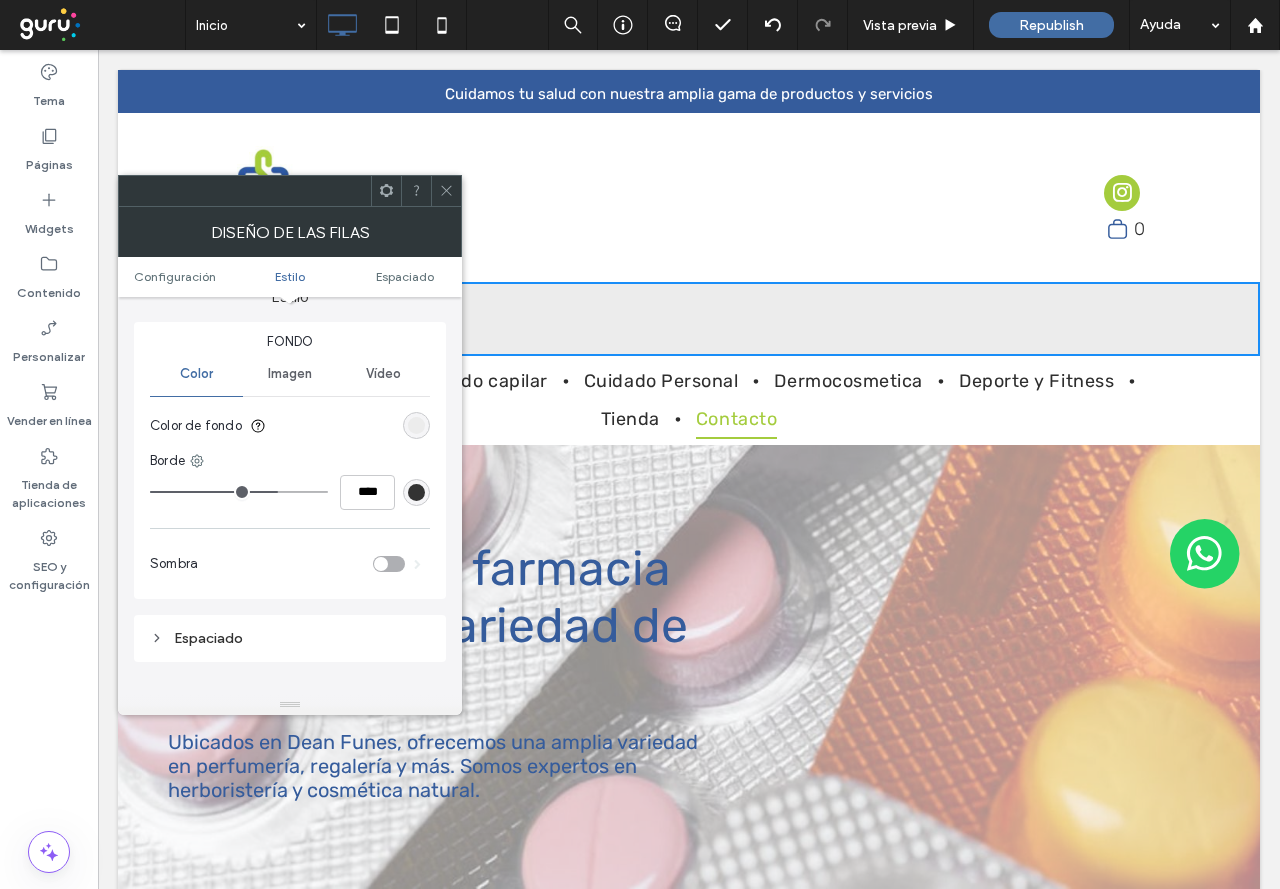 type on "**" 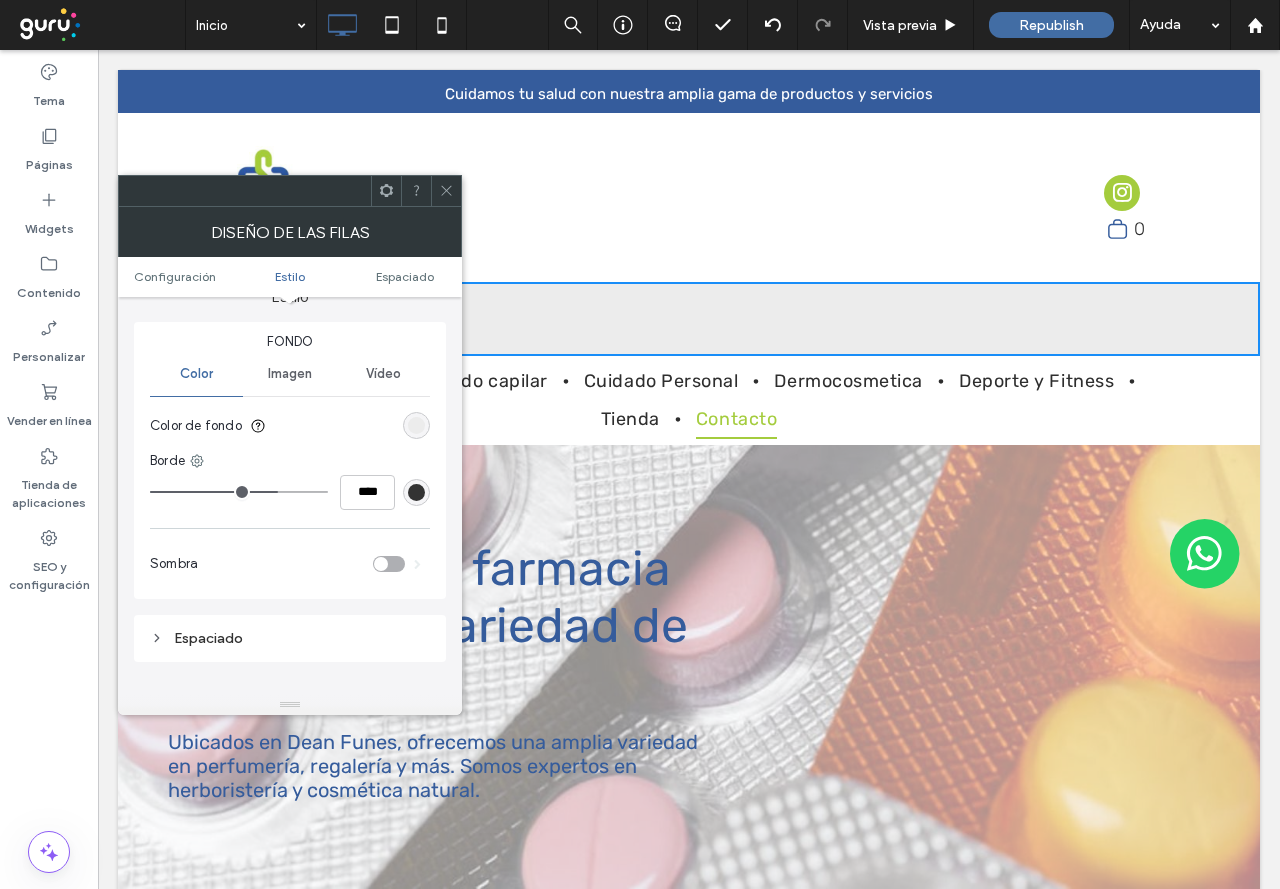 type on "****" 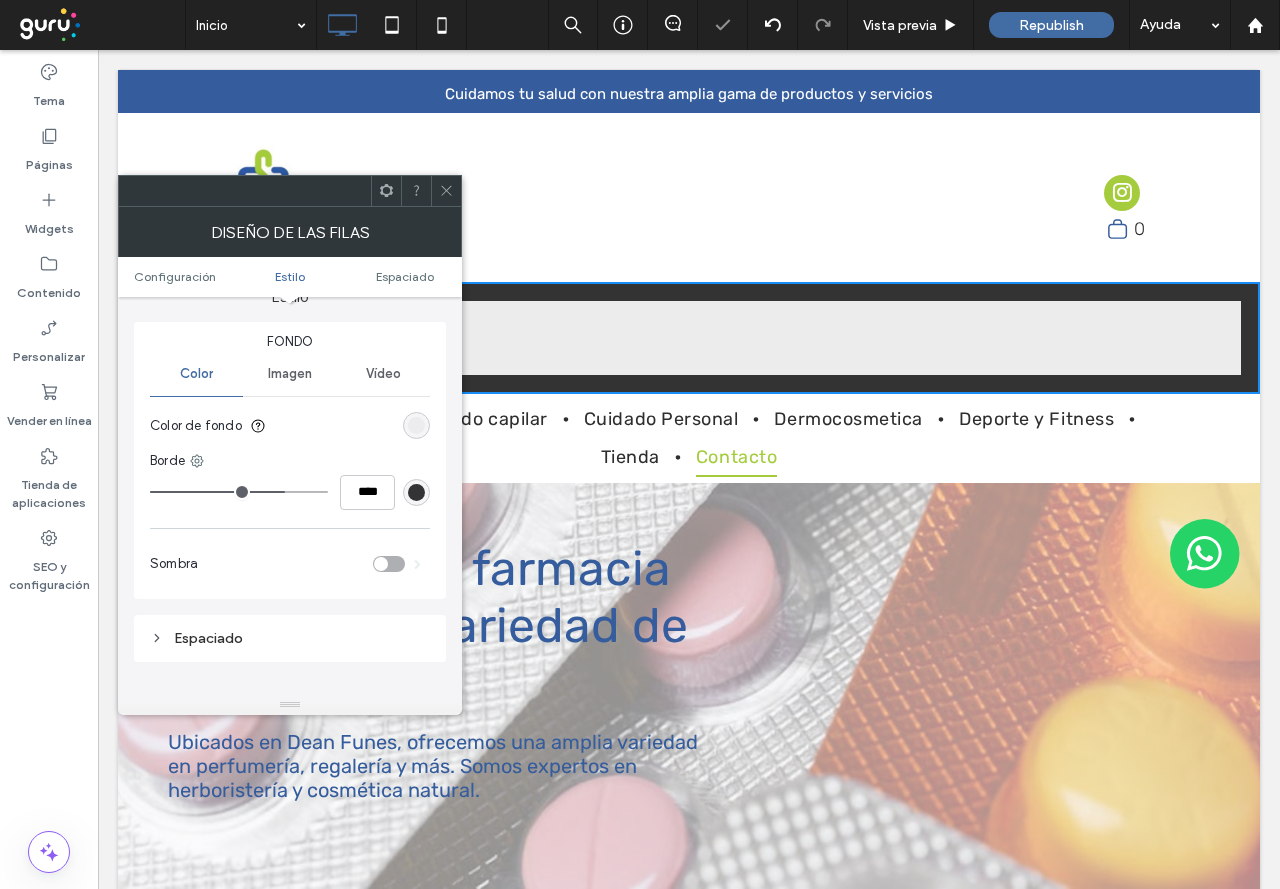 type on "**" 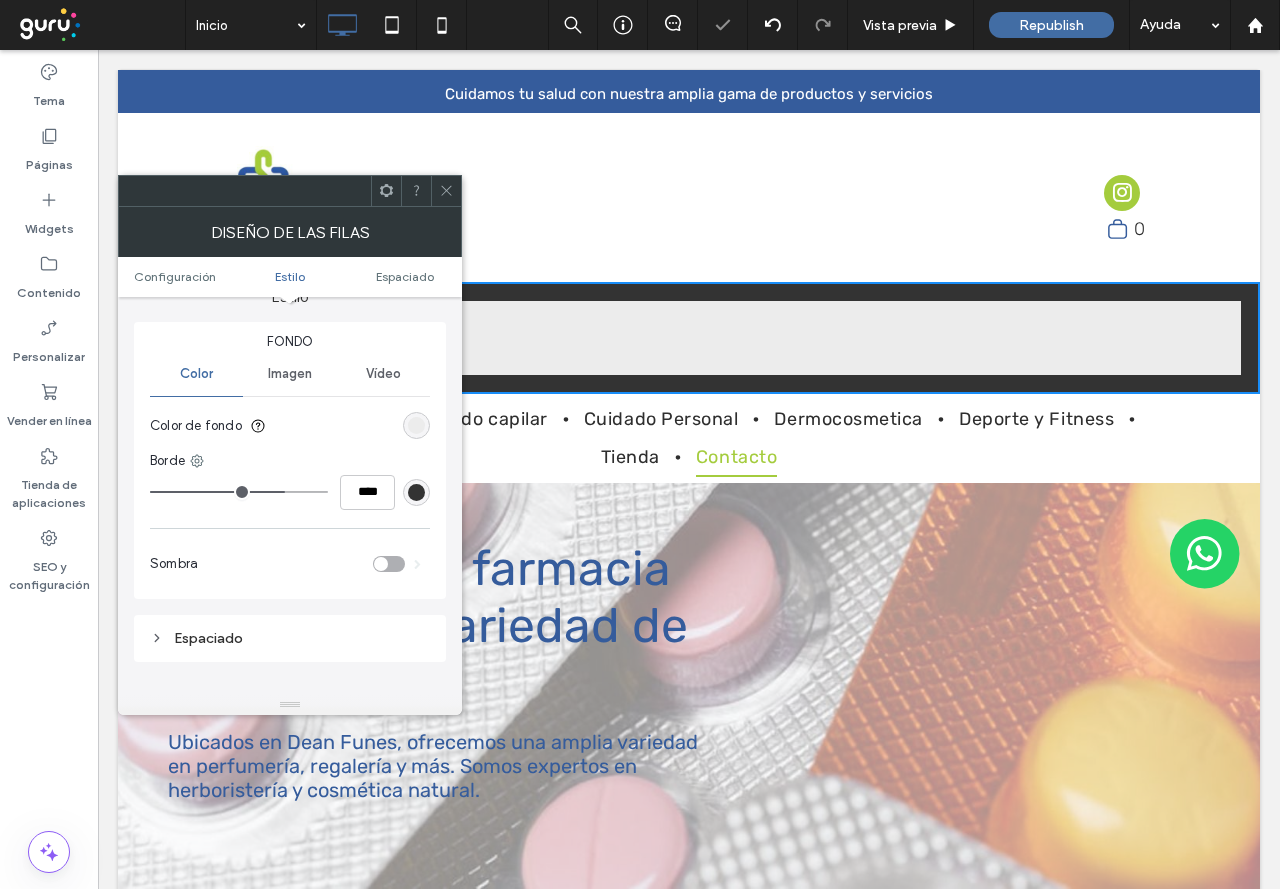 type on "****" 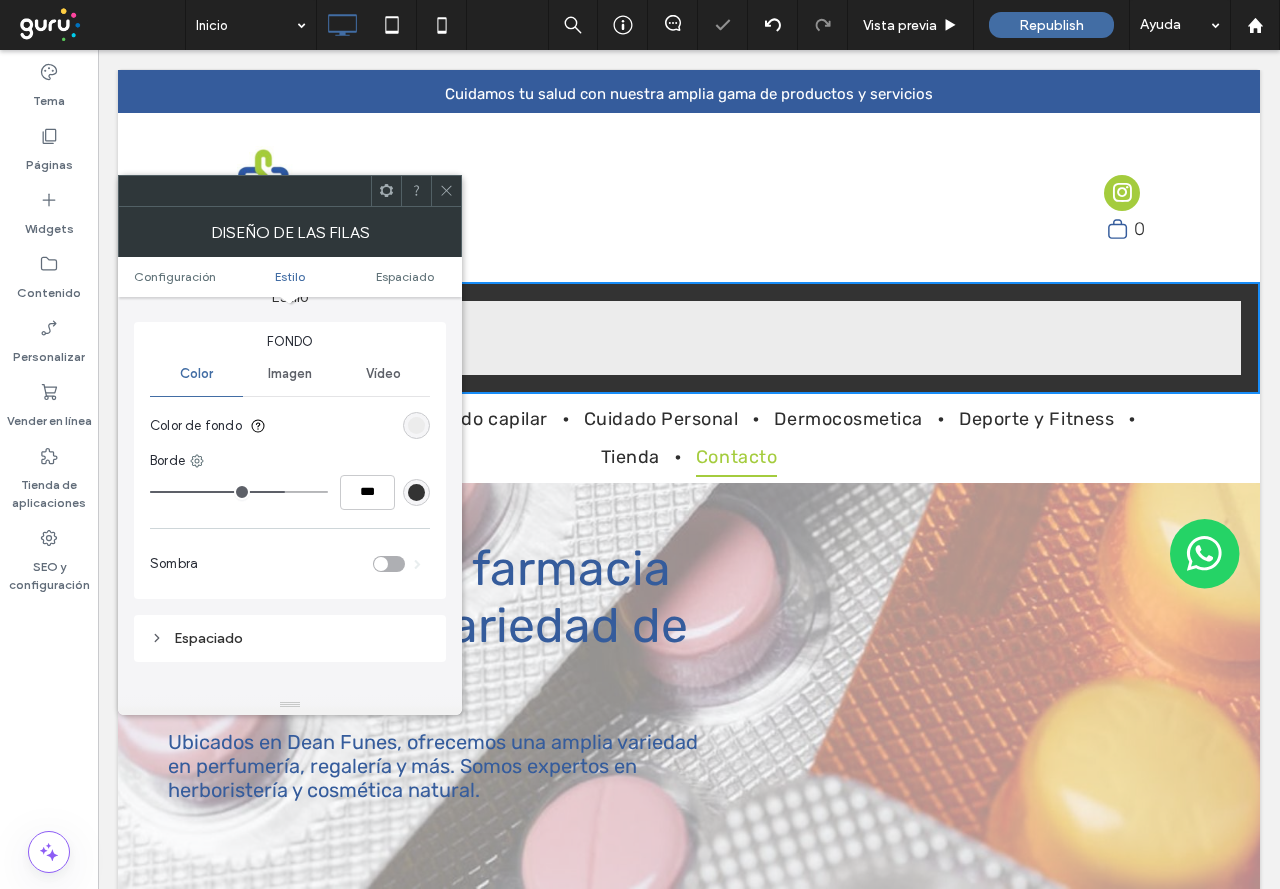 type on "*" 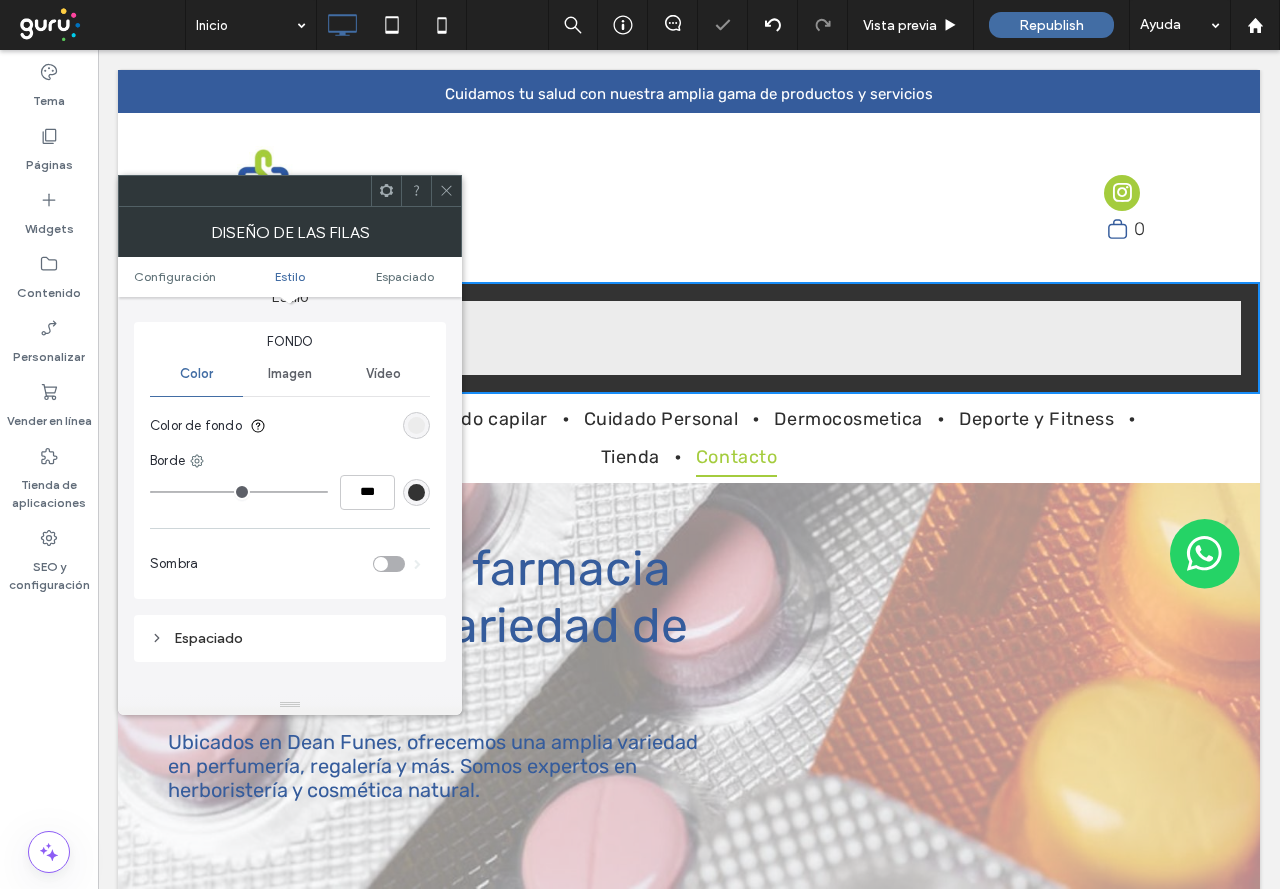 drag, startPoint x: 278, startPoint y: 495, endPoint x: 130, endPoint y: 481, distance: 148.66069 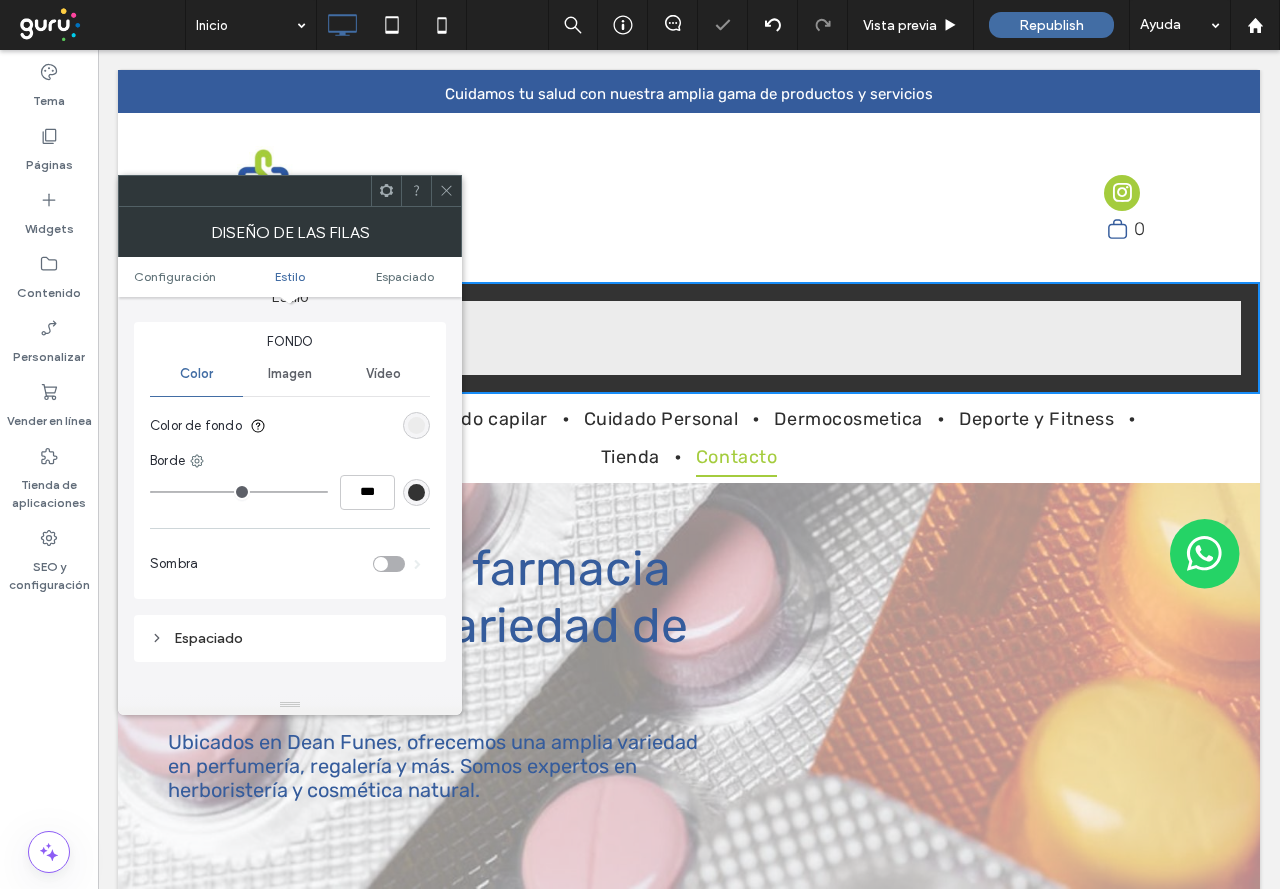 click at bounding box center (239, 492) 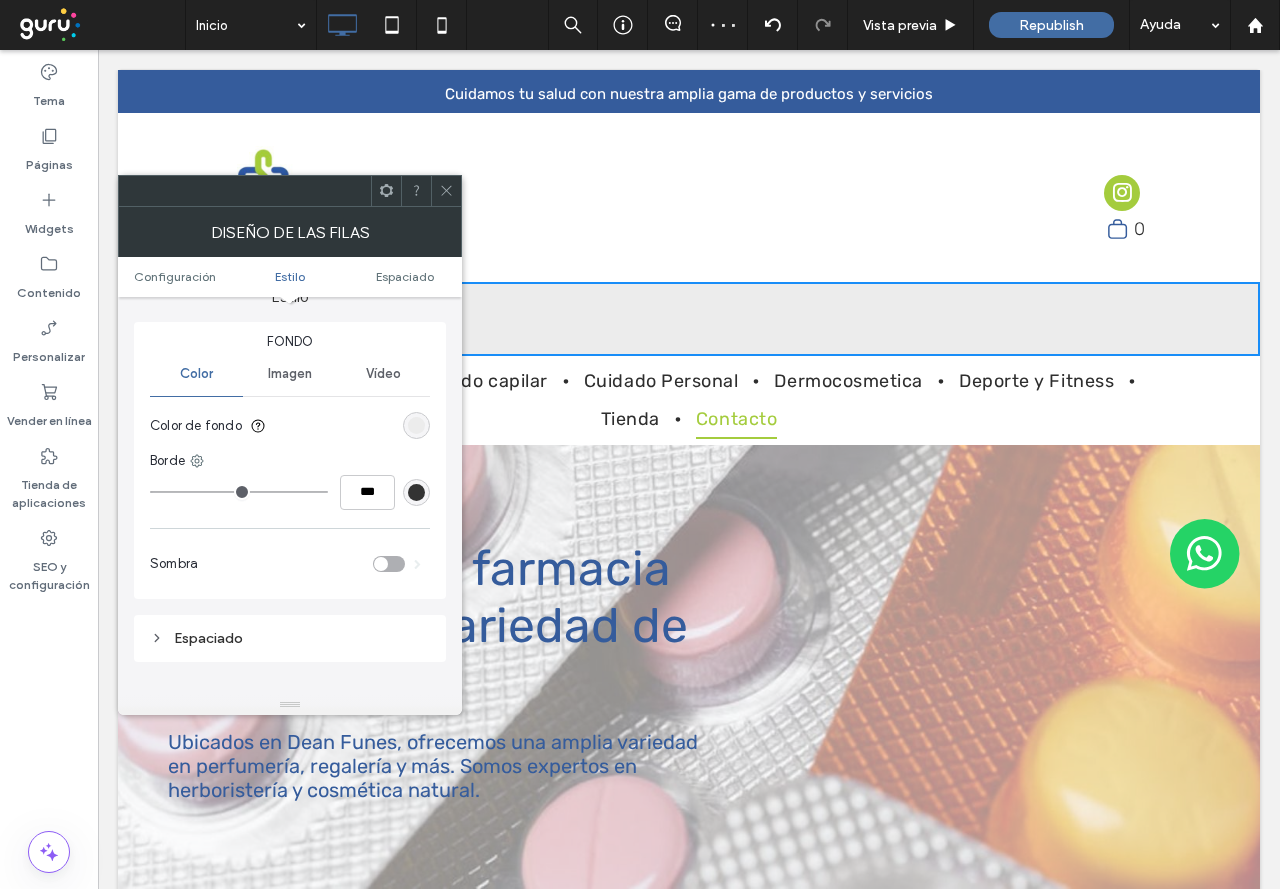 click at bounding box center [416, 492] 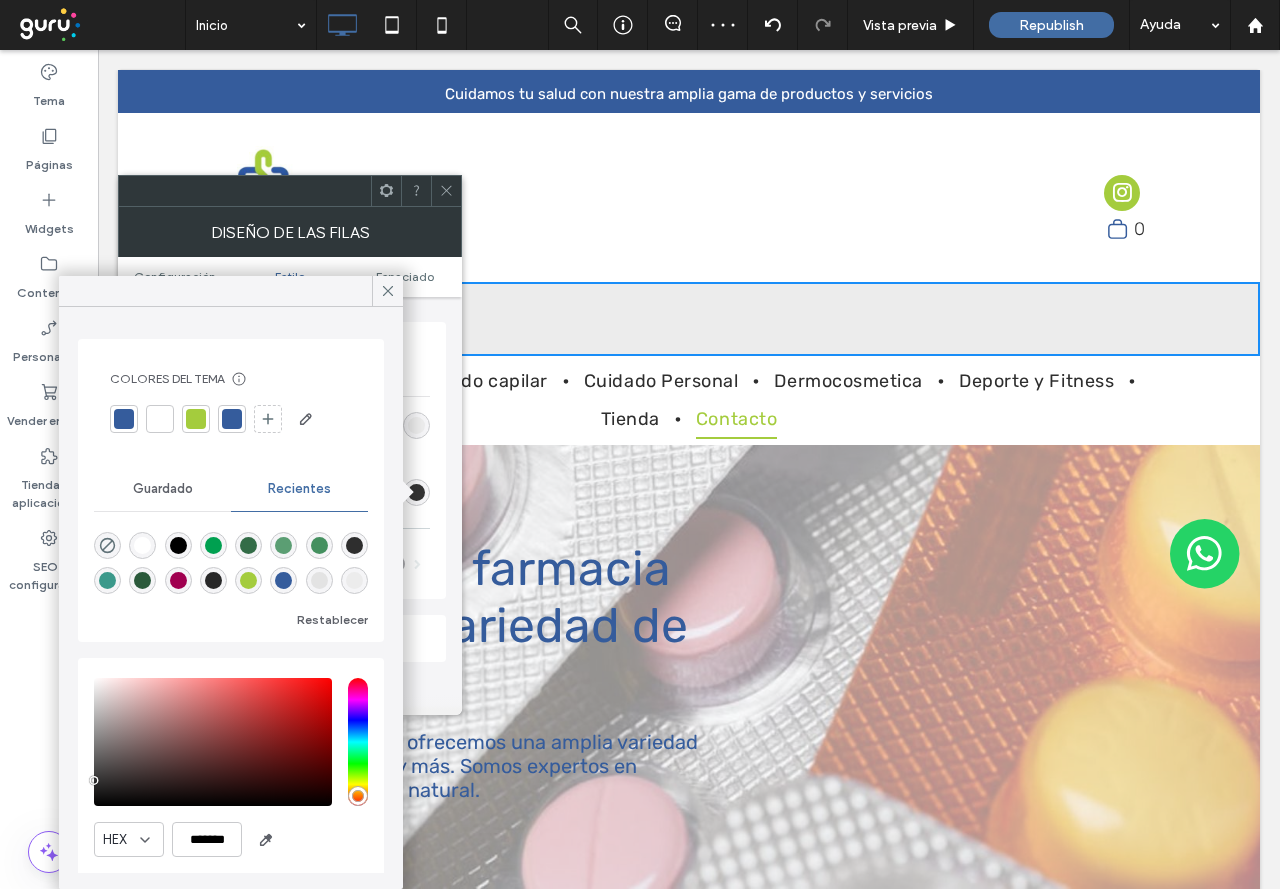 click at bounding box center (231, 419) 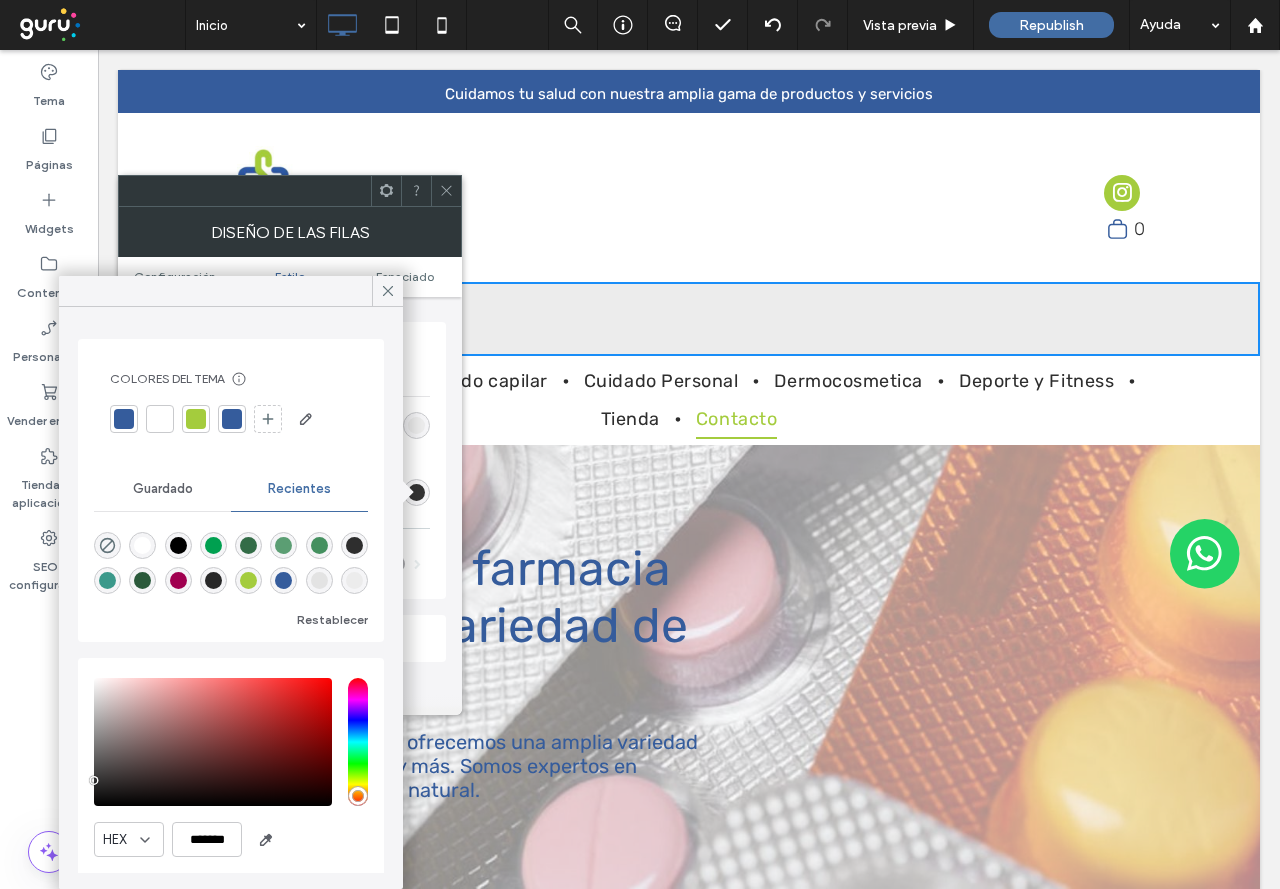 click at bounding box center (196, 419) 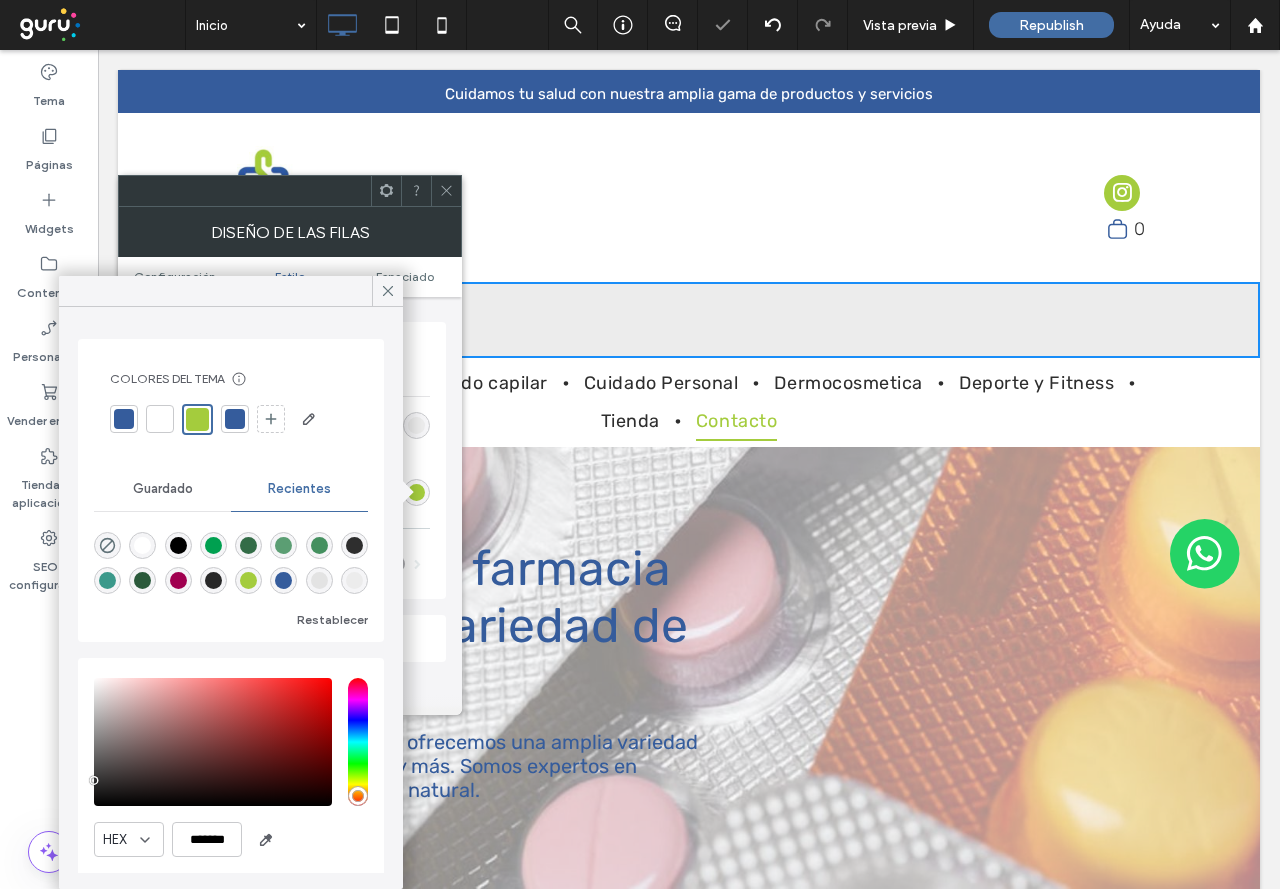 click on "Configuración El cambio afecta al PC y al tablet Sección de anchura completa Estilo Fondo Color Imagen Vídeo Color de fondo Borde *** Sombra Espaciado" at bounding box center (290, 496) 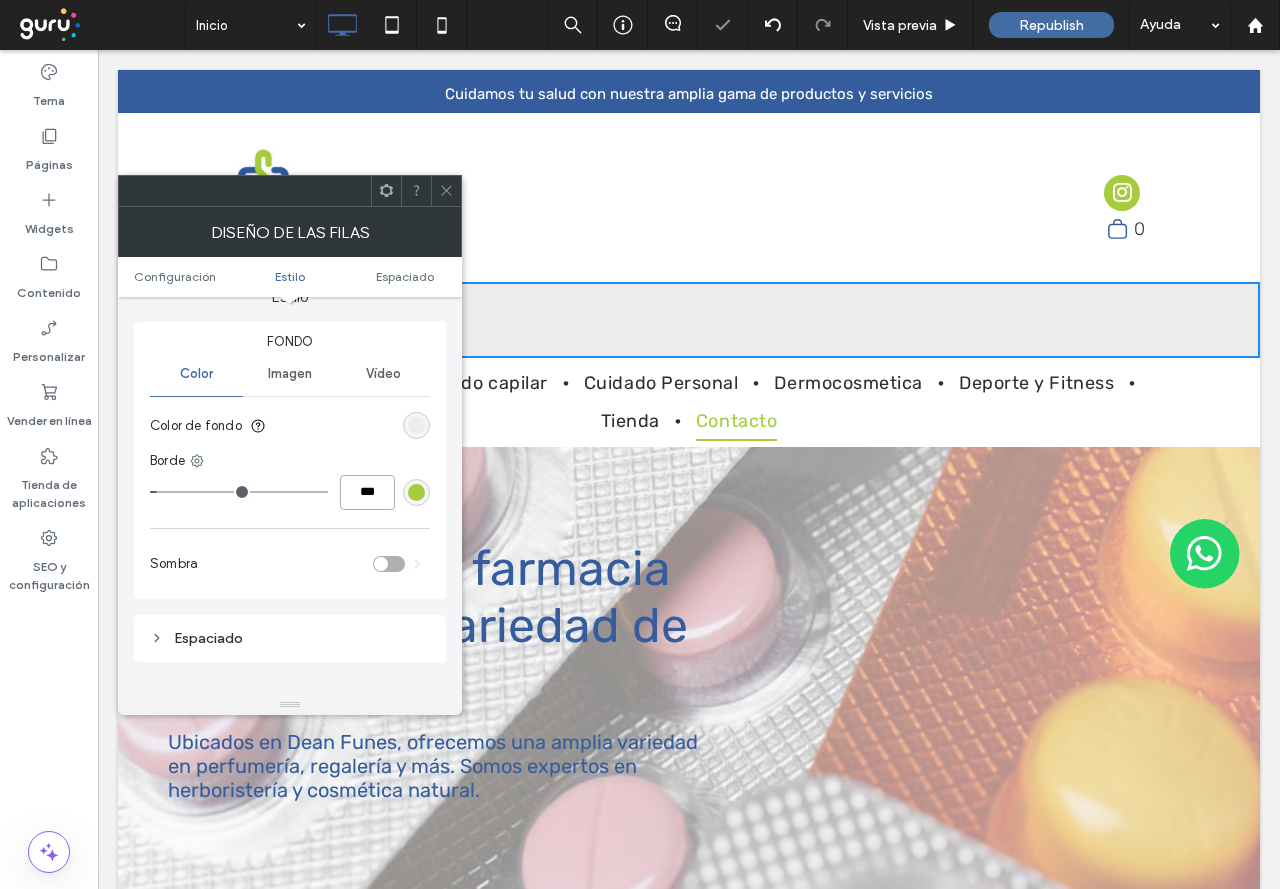 click on "***" at bounding box center (367, 492) 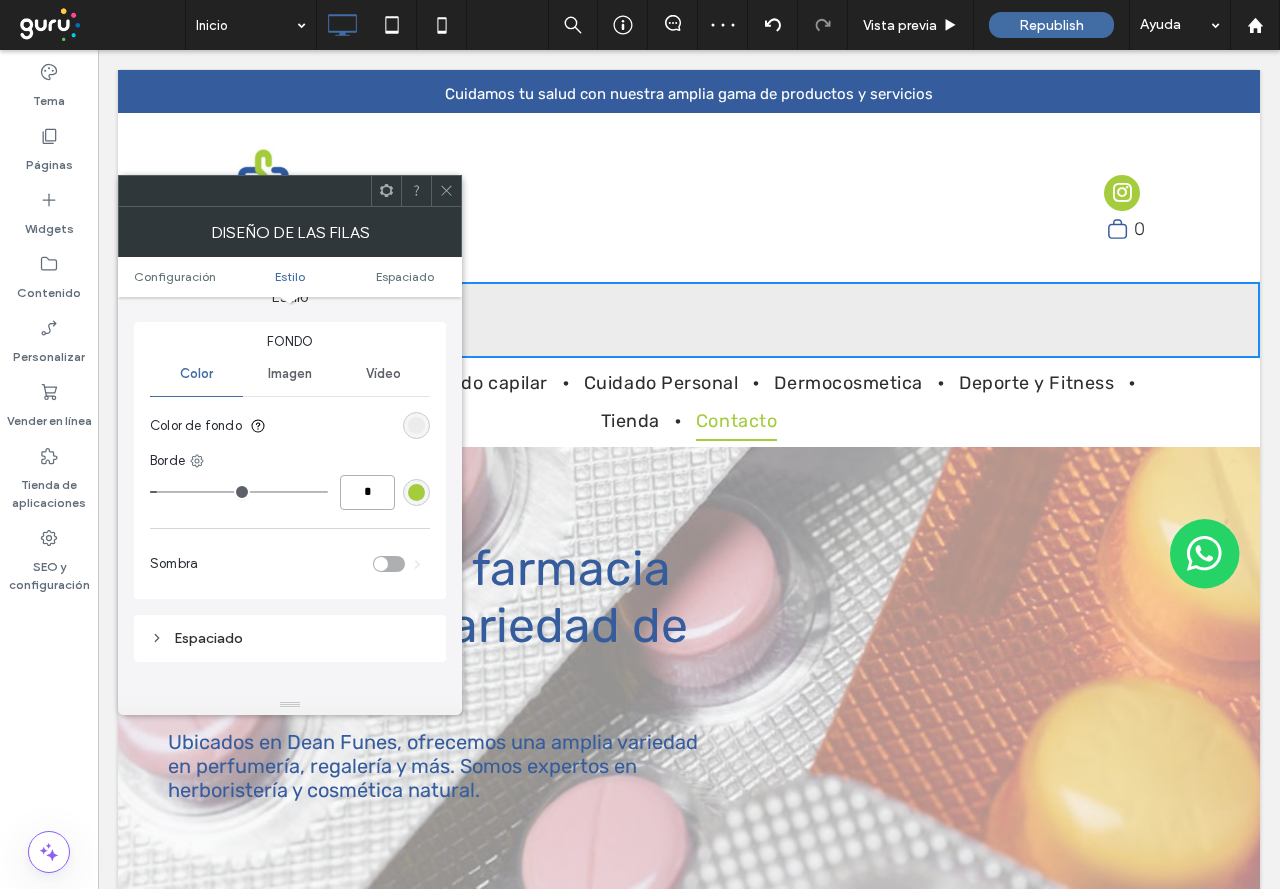 type on "*" 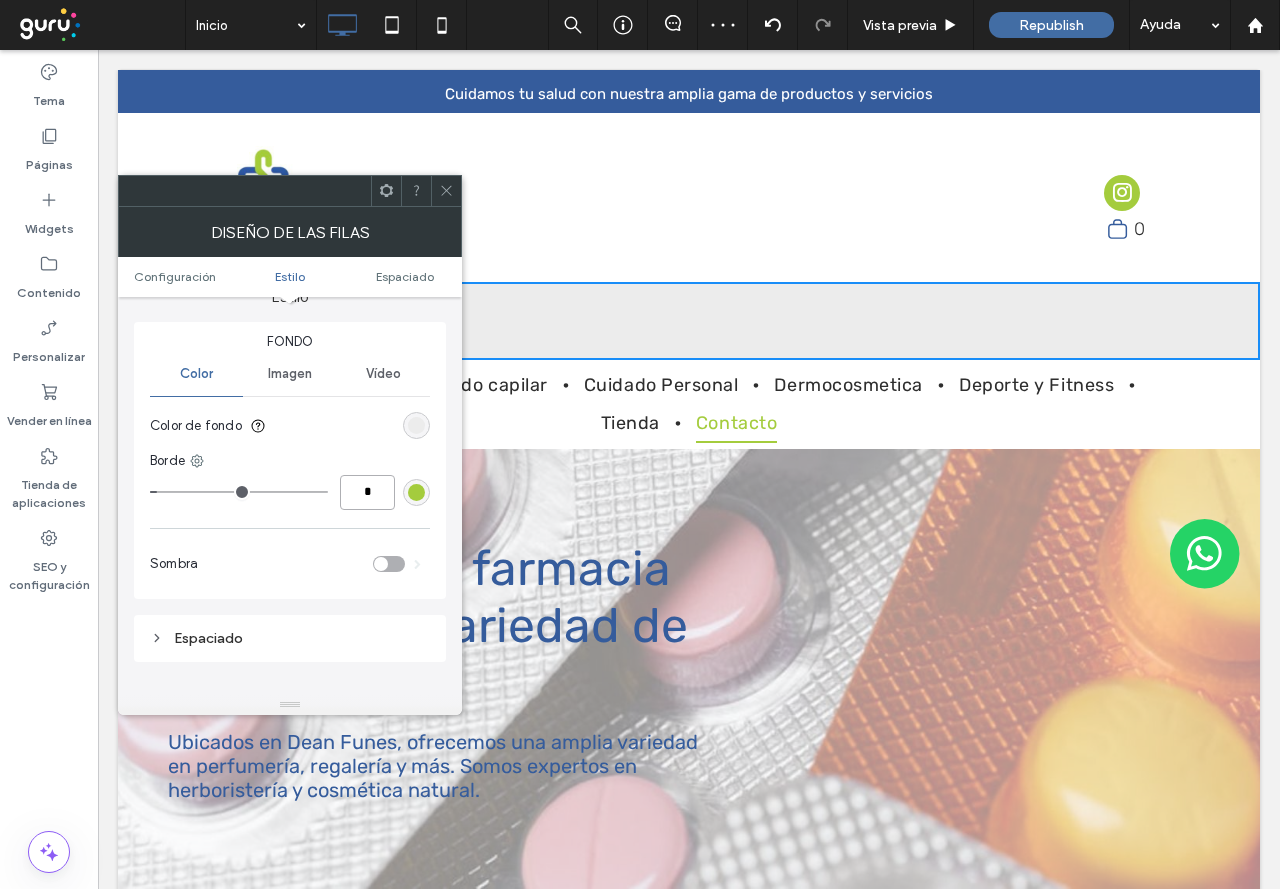 type on "*" 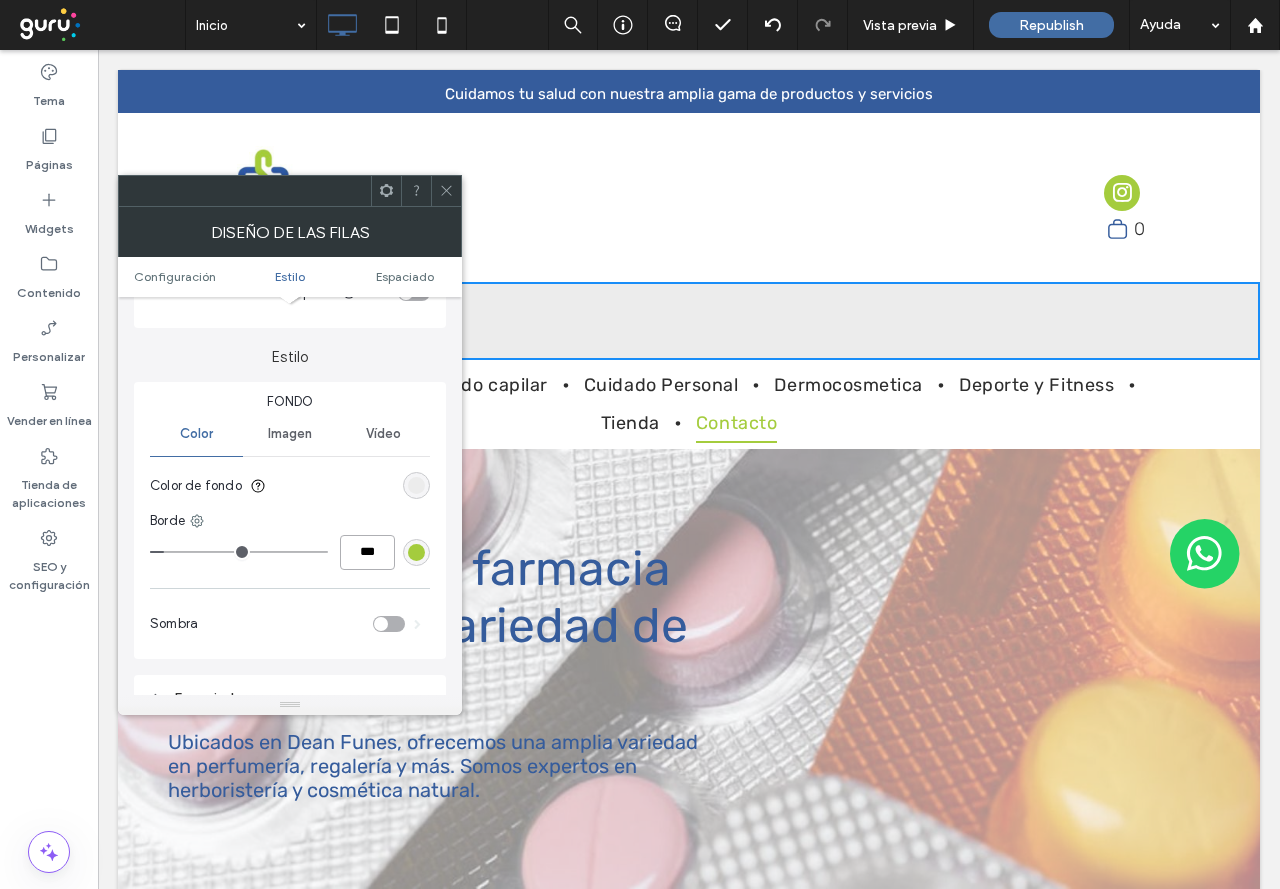 scroll, scrollTop: 300, scrollLeft: 0, axis: vertical 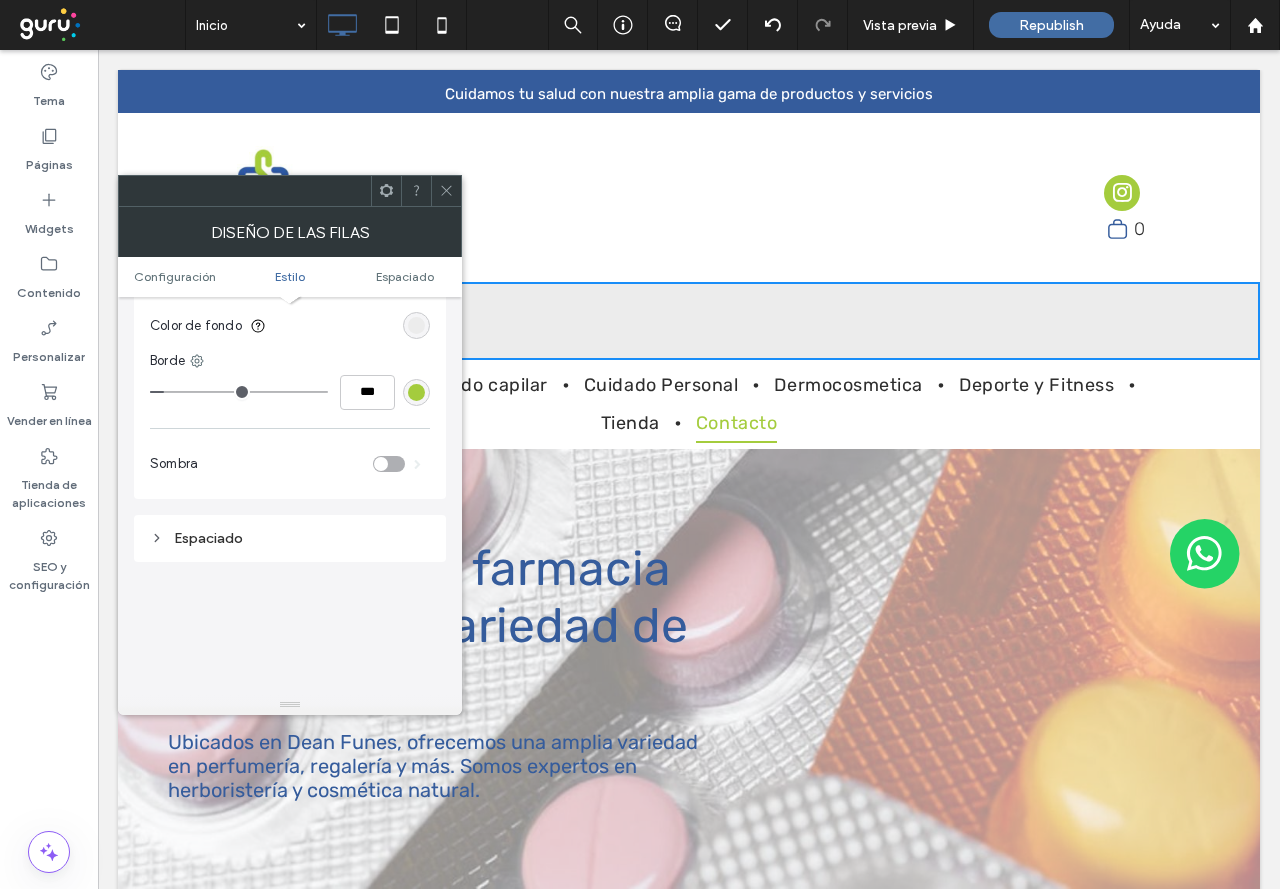 click on "Espaciado" at bounding box center [290, 538] 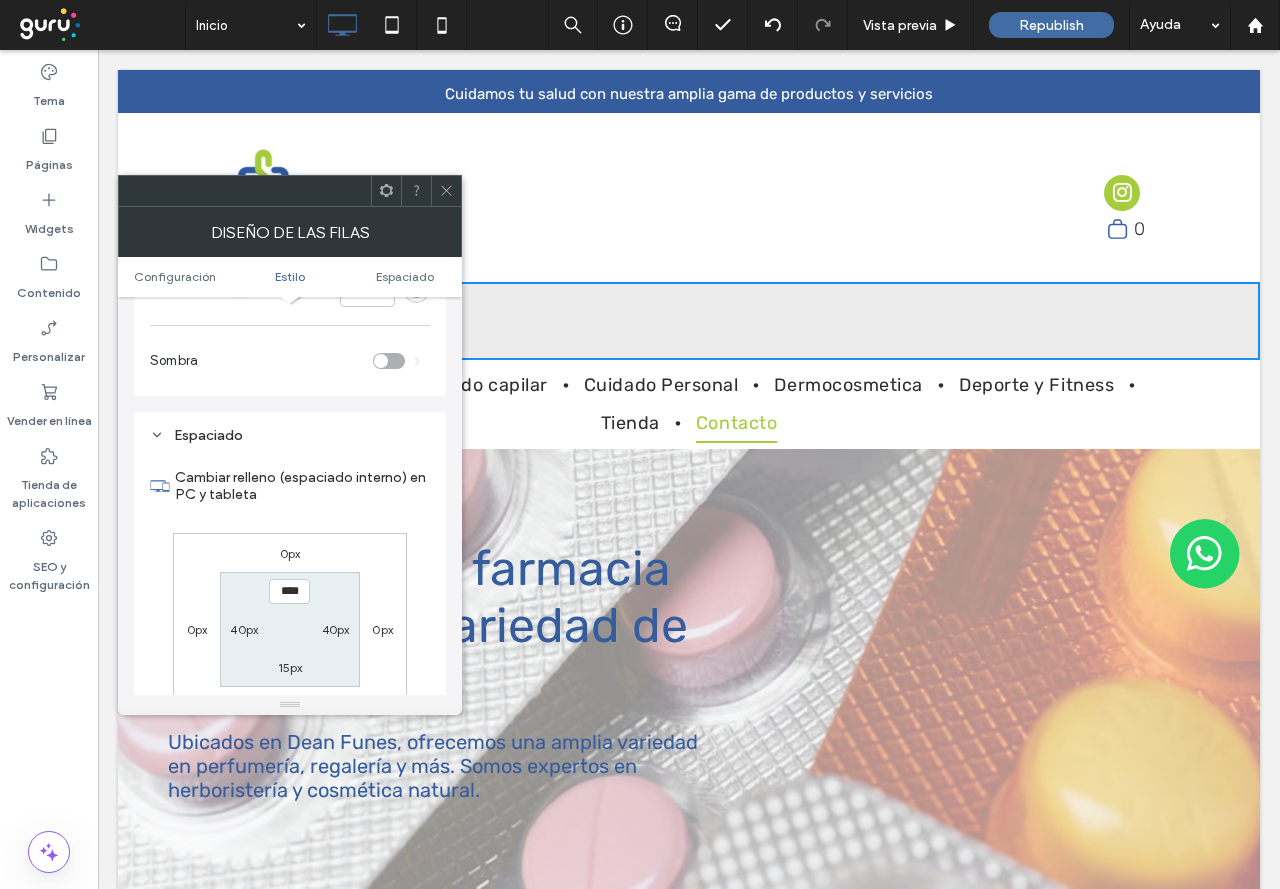 scroll, scrollTop: 500, scrollLeft: 0, axis: vertical 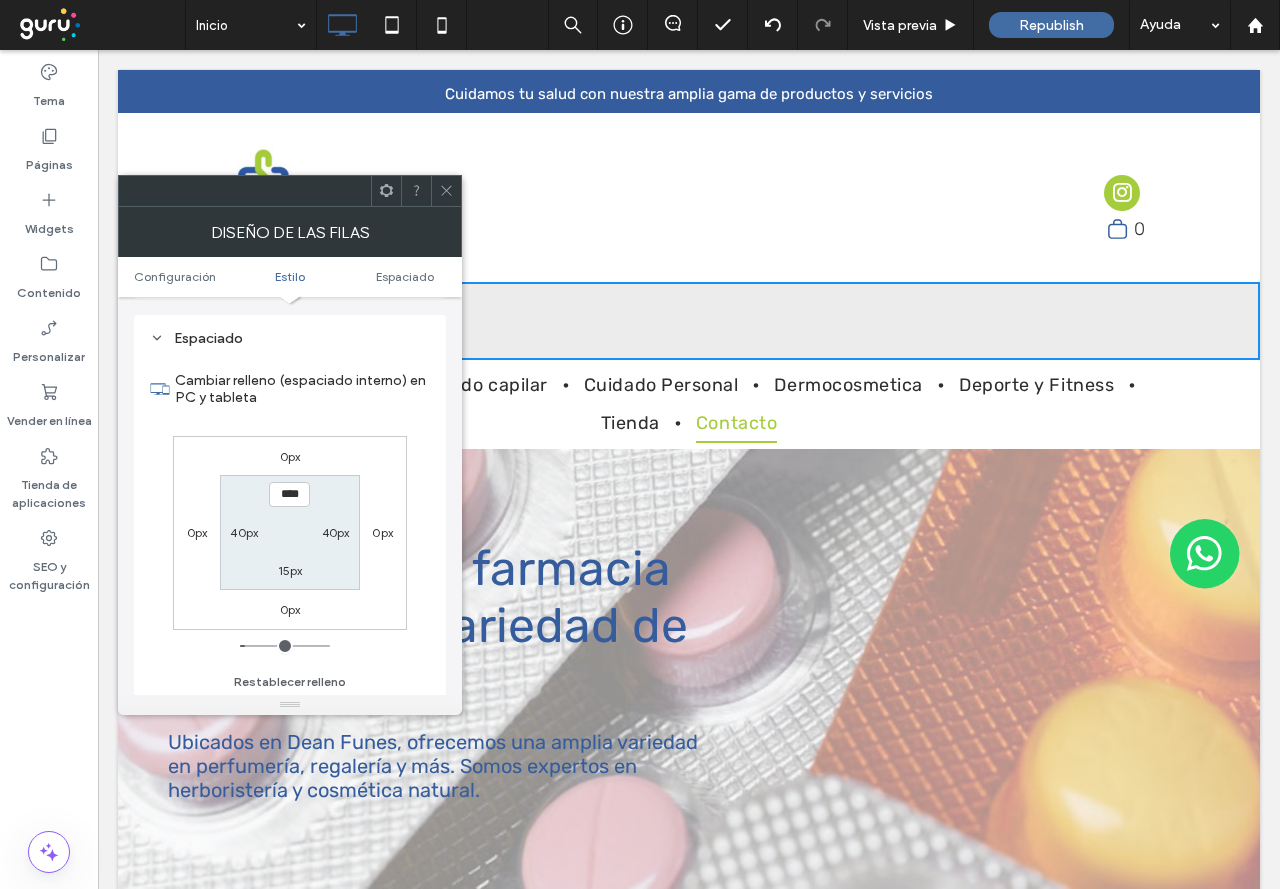 type on "*" 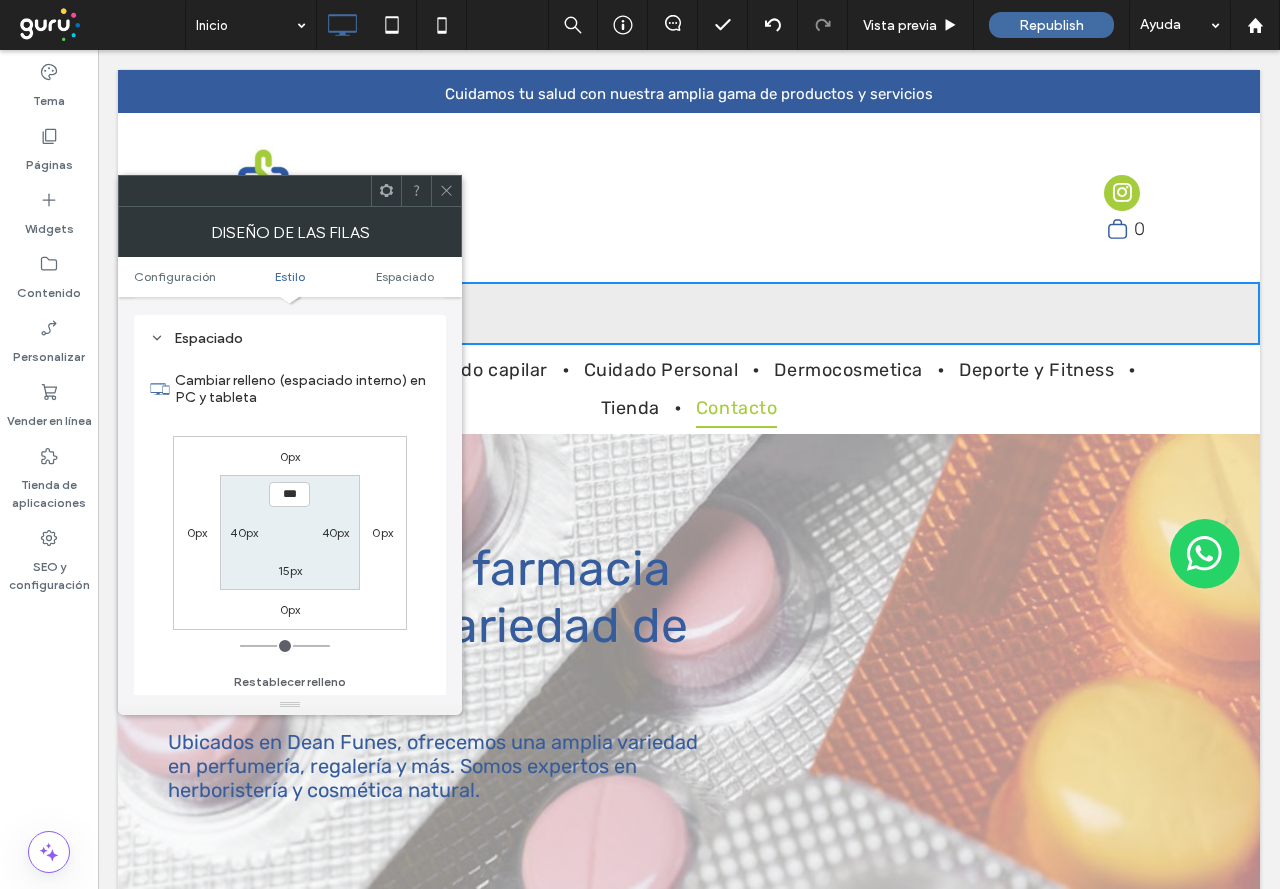 drag, startPoint x: 246, startPoint y: 649, endPoint x: 231, endPoint y: 649, distance: 15 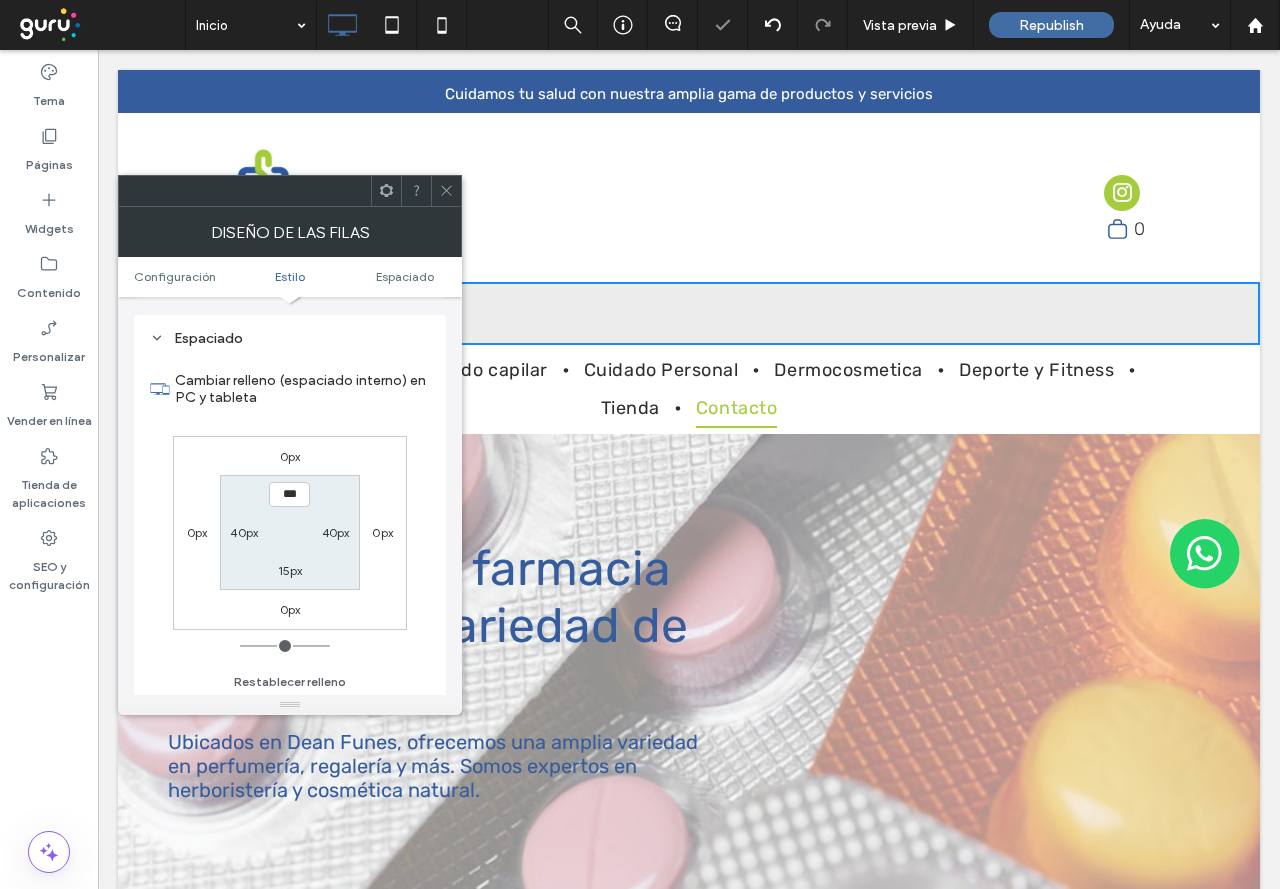 click on "15px" at bounding box center (290, 570) 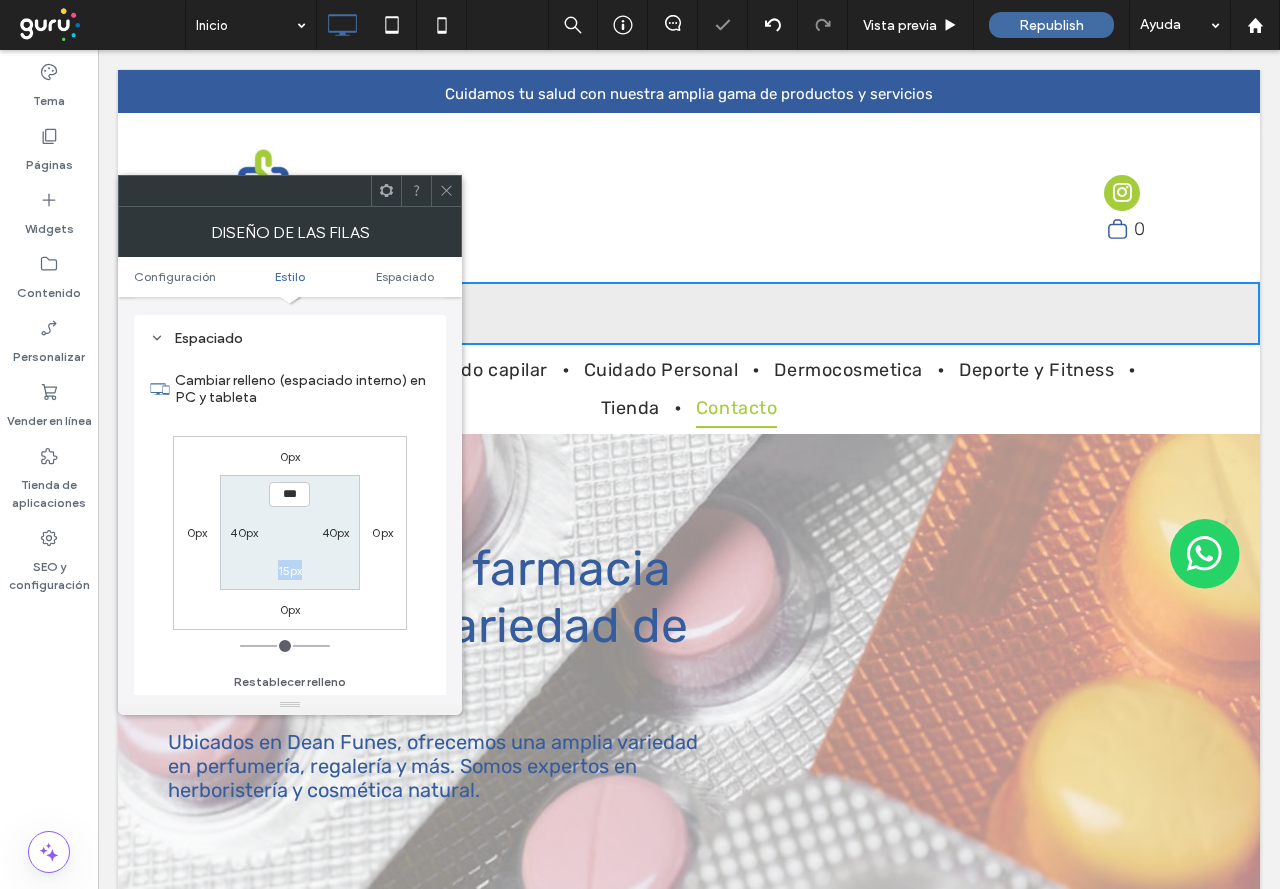 click on "*** 40px 15px 40px" at bounding box center (289, 532) 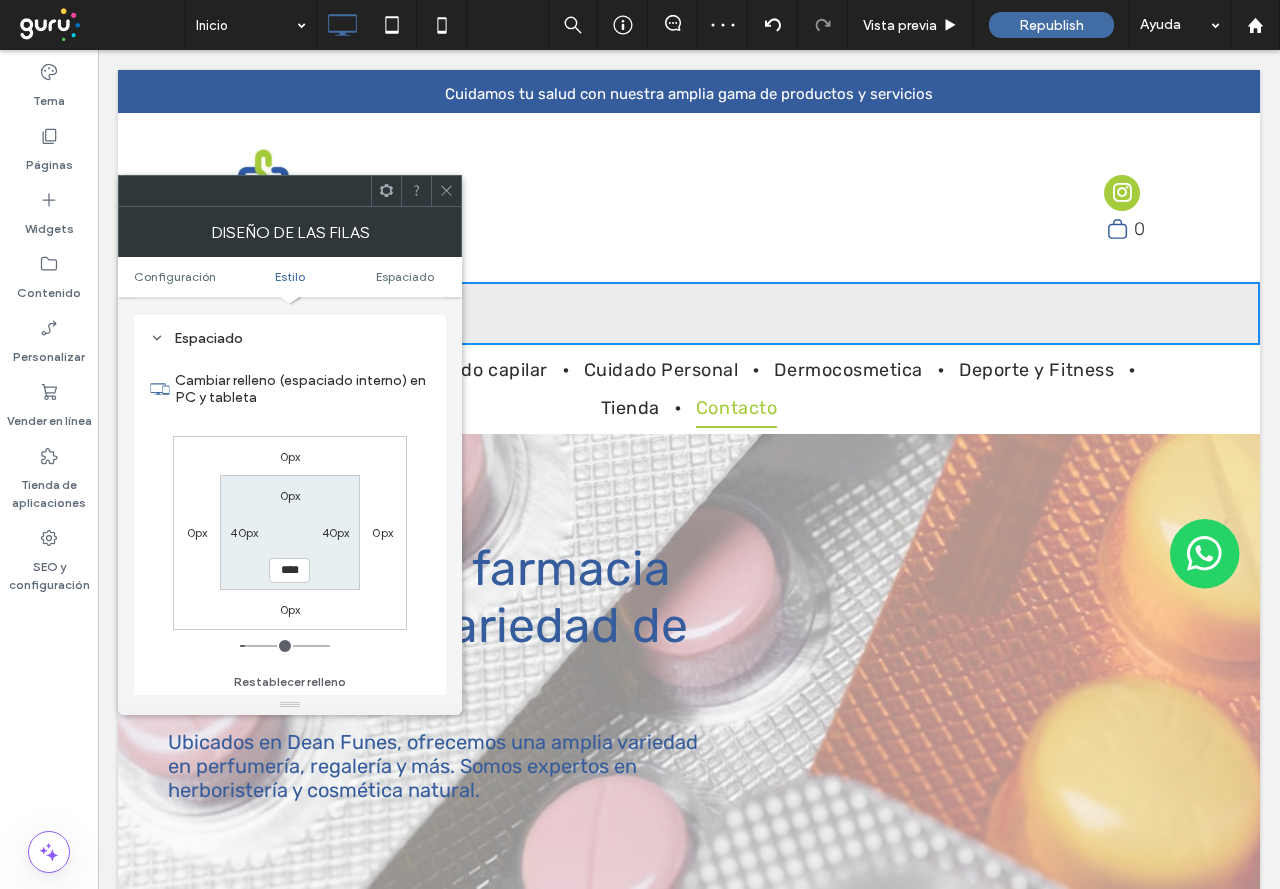 type on "*" 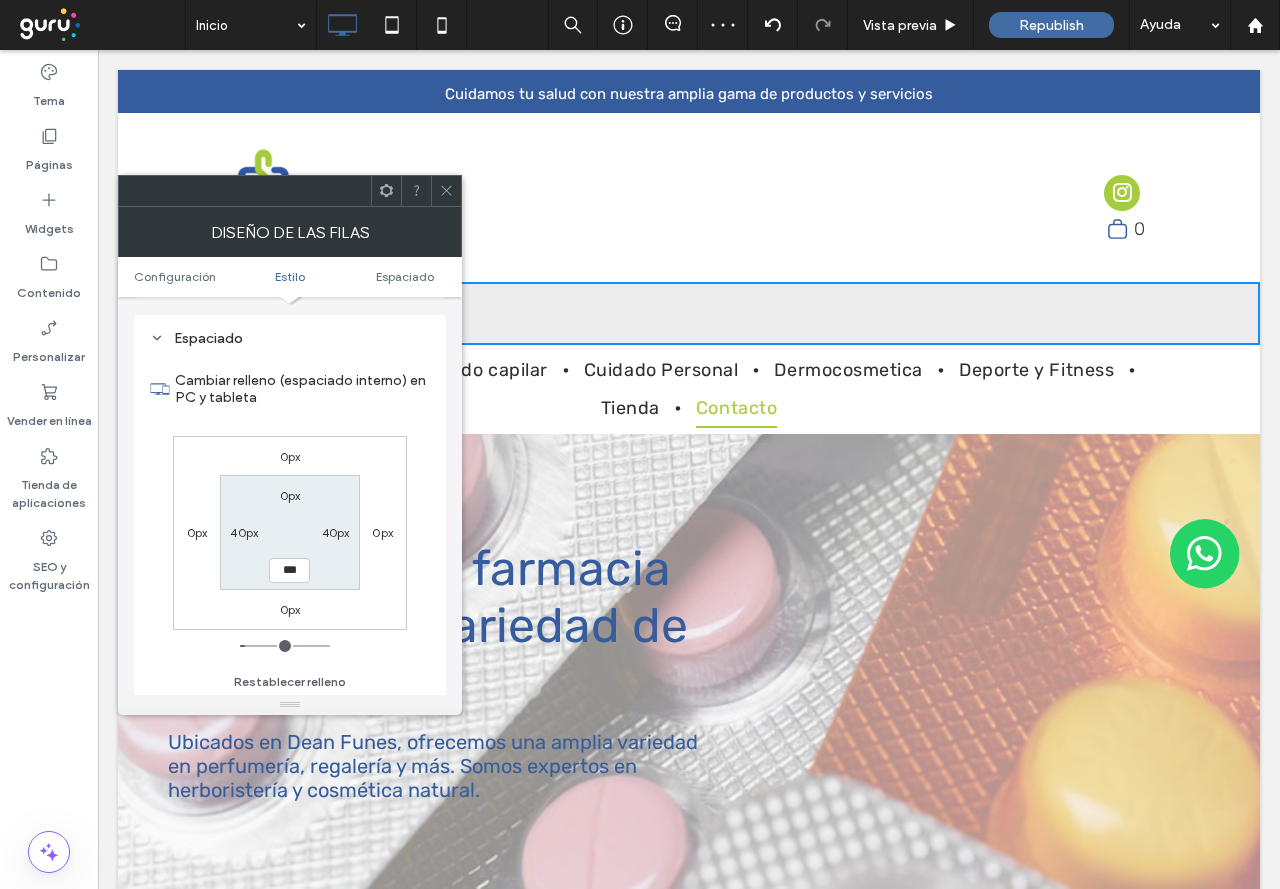 type on "*" 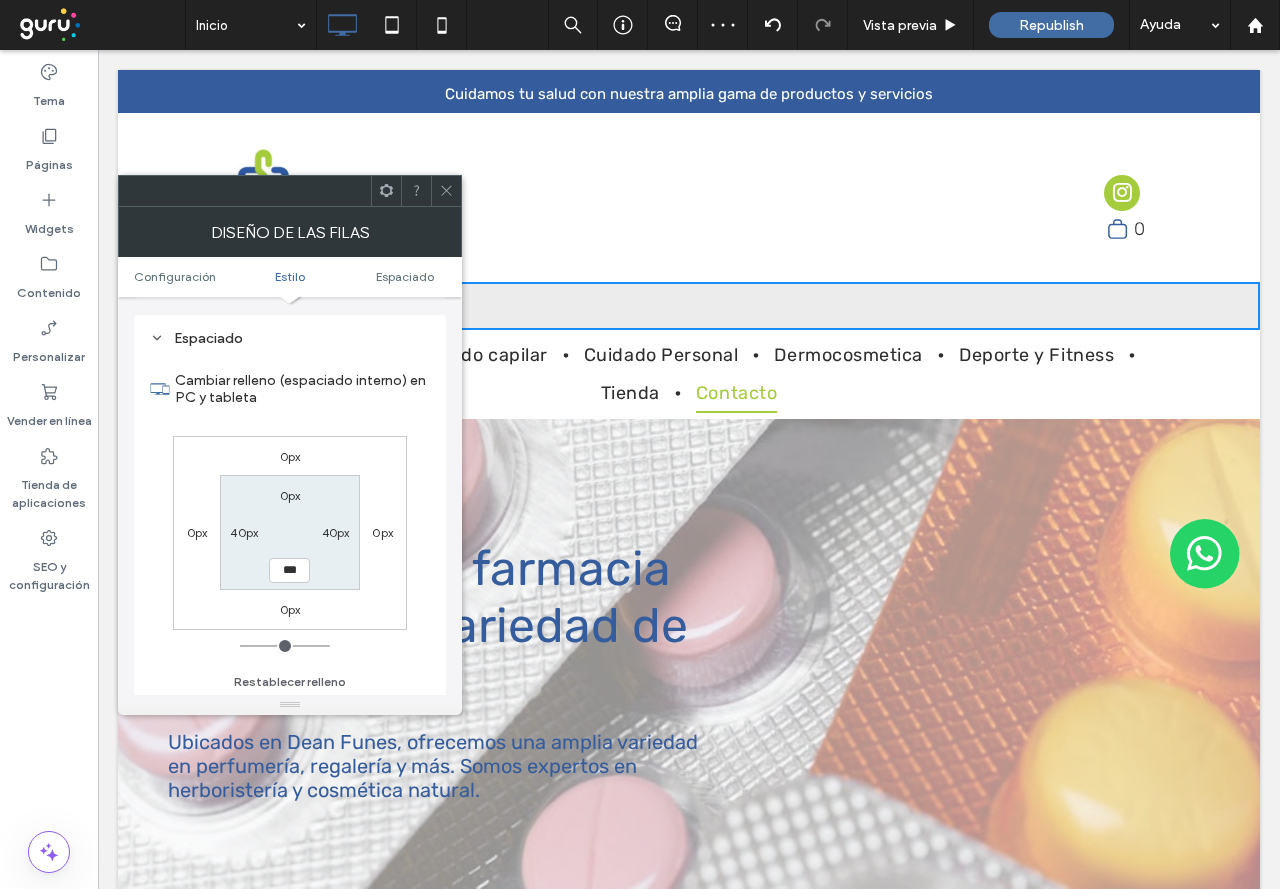 drag, startPoint x: 252, startPoint y: 650, endPoint x: 235, endPoint y: 650, distance: 17 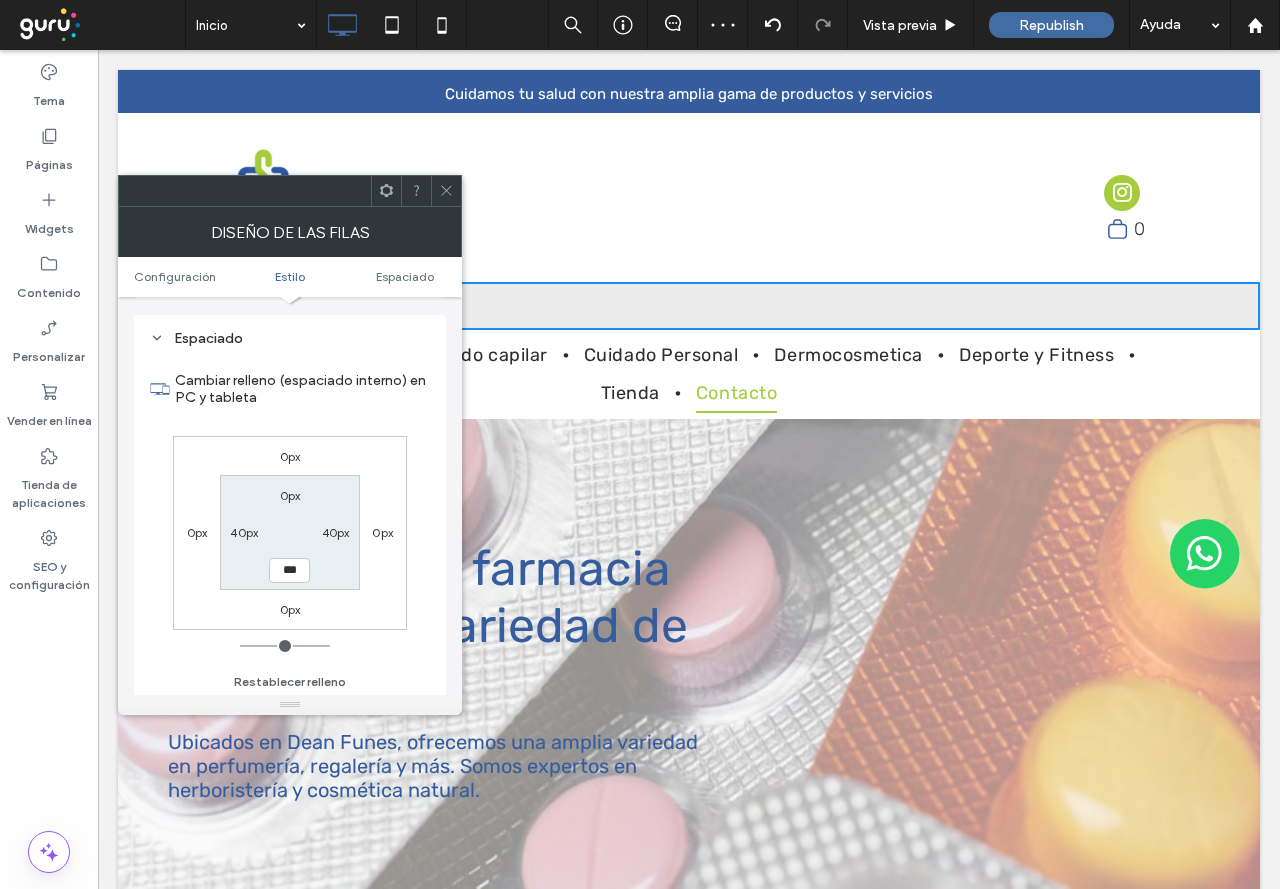 type on "*" 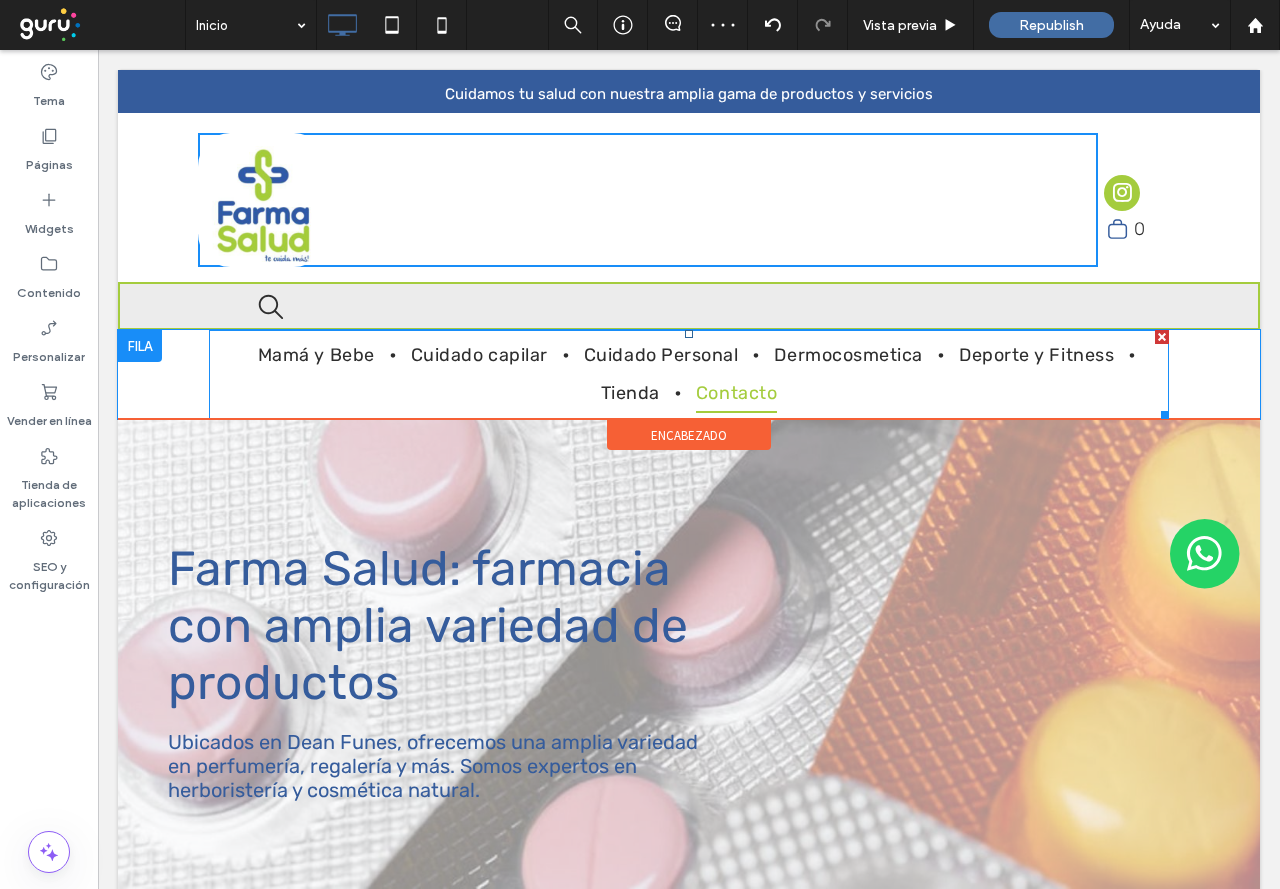 click on "Mamá y Bebe
Cuidado capilar
Cuidado Personal
Dermocosmetica
Deporte y Fitness
Tienda
Contacto" at bounding box center (689, 374) 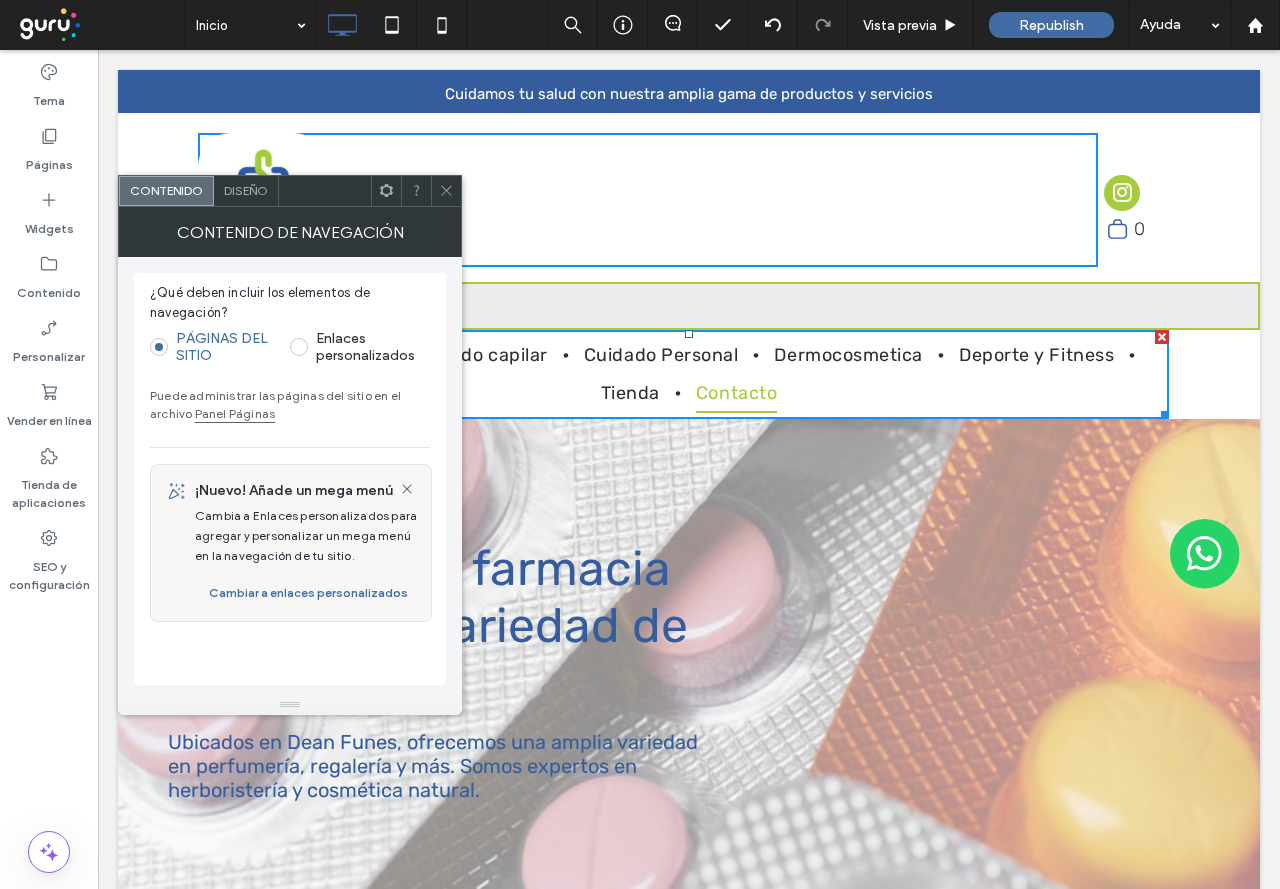 click 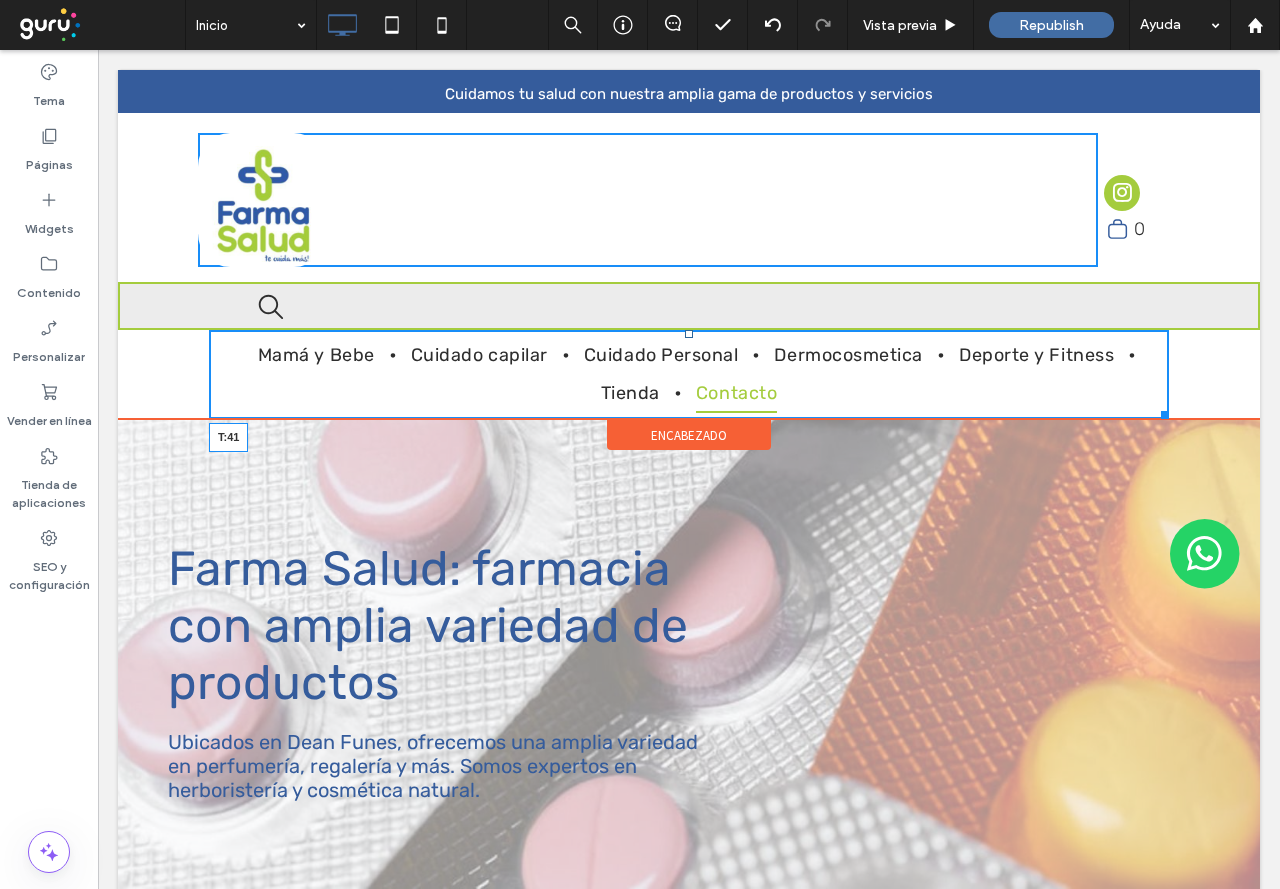 drag, startPoint x: 685, startPoint y: 338, endPoint x: 776, endPoint y: 429, distance: 128.69344 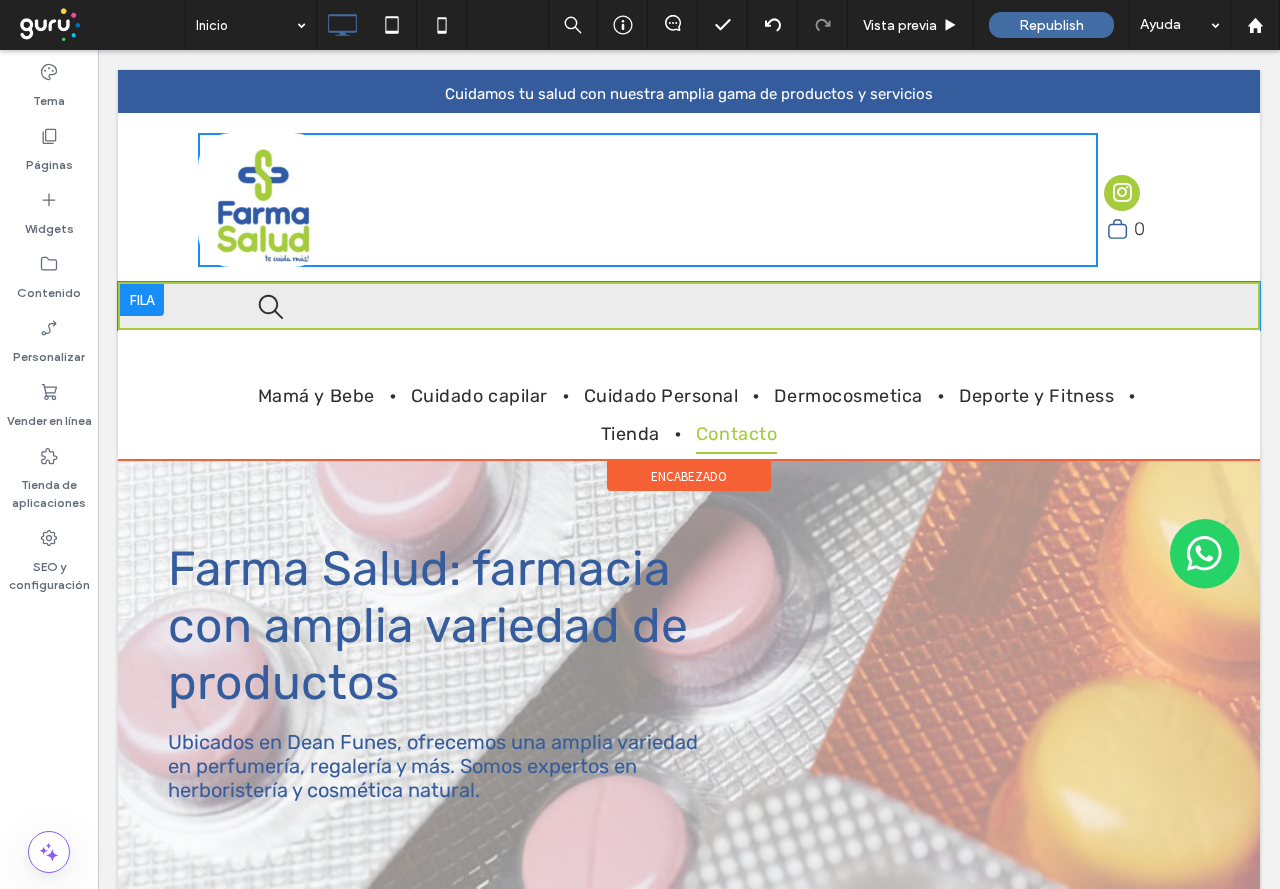 click at bounding box center [142, 300] 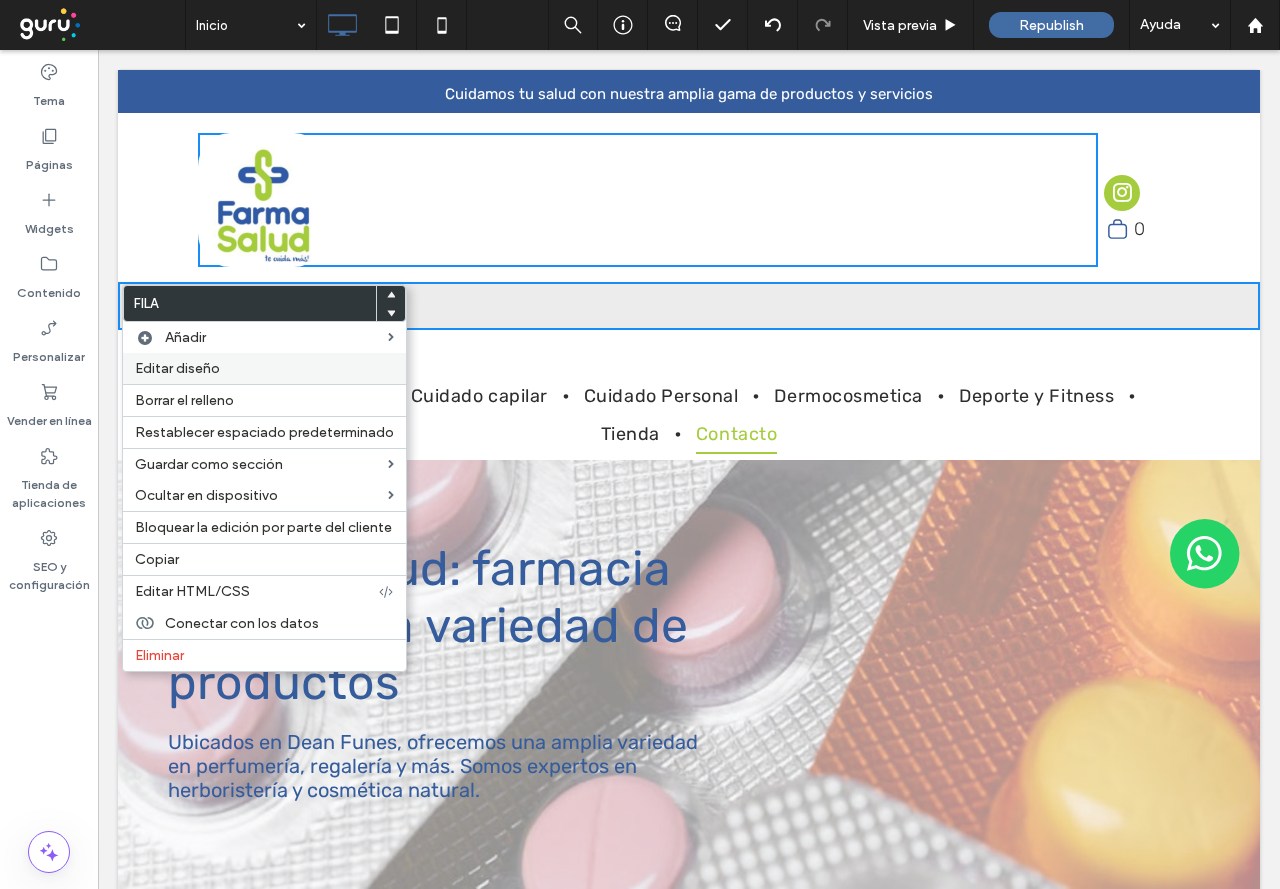 click on "Editar diseño" at bounding box center (177, 368) 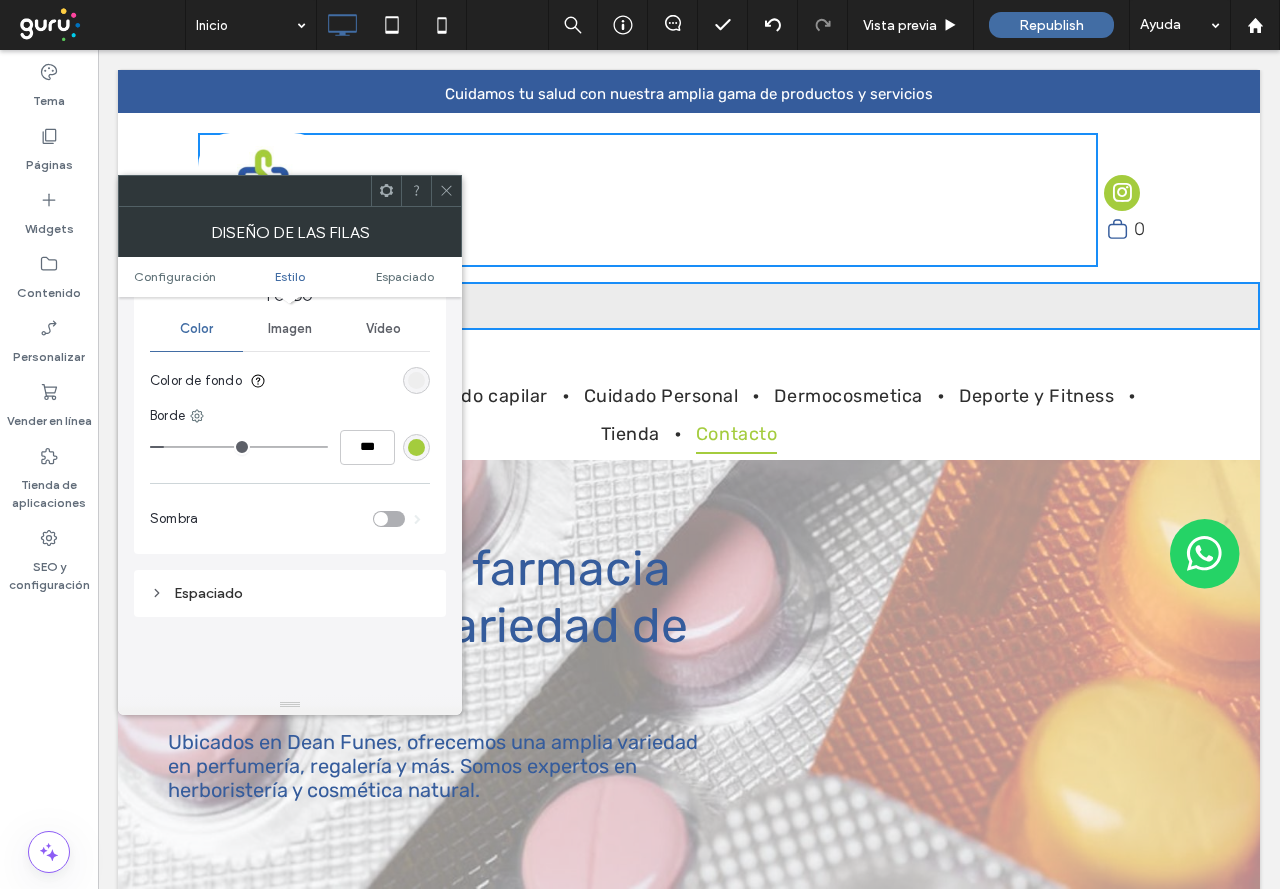 scroll, scrollTop: 200, scrollLeft: 0, axis: vertical 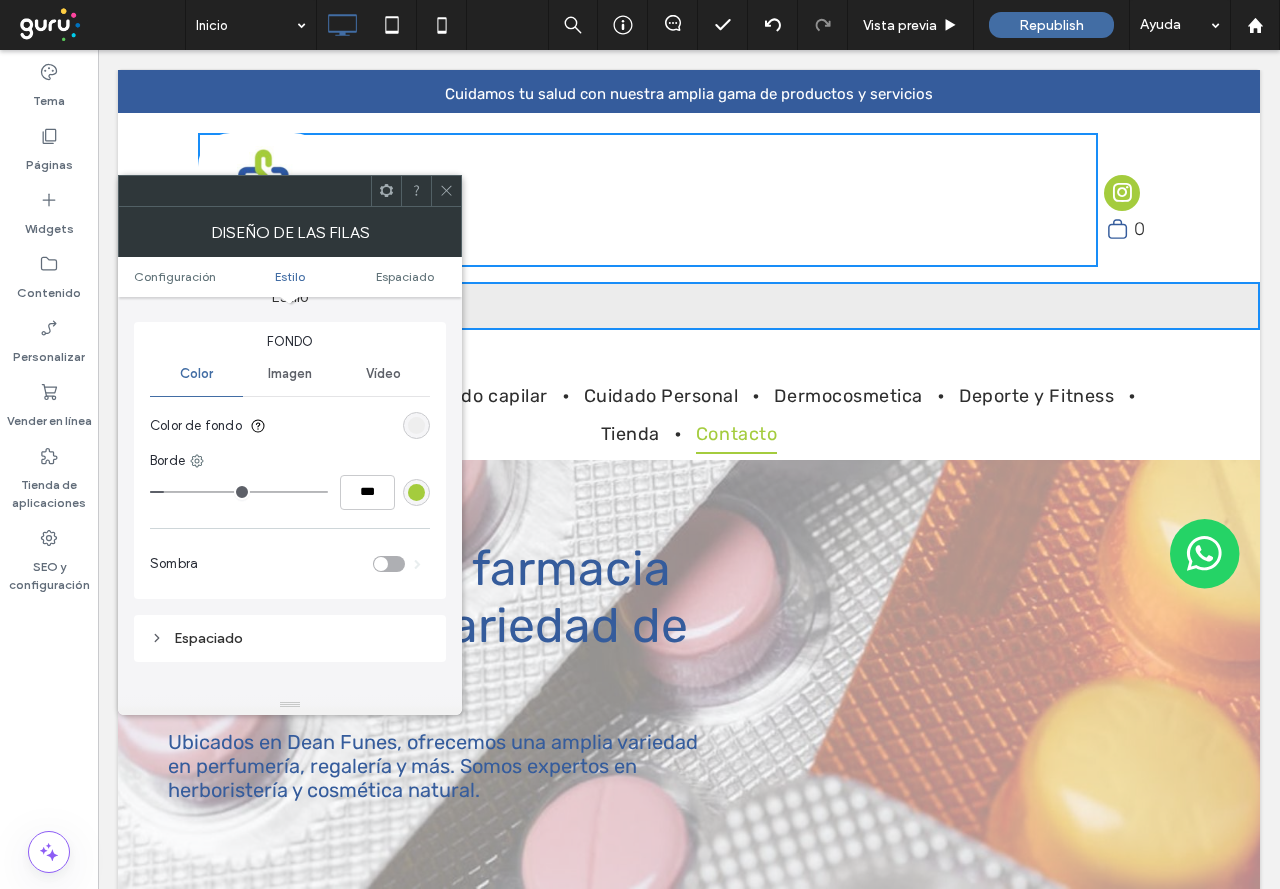 click at bounding box center [416, 425] 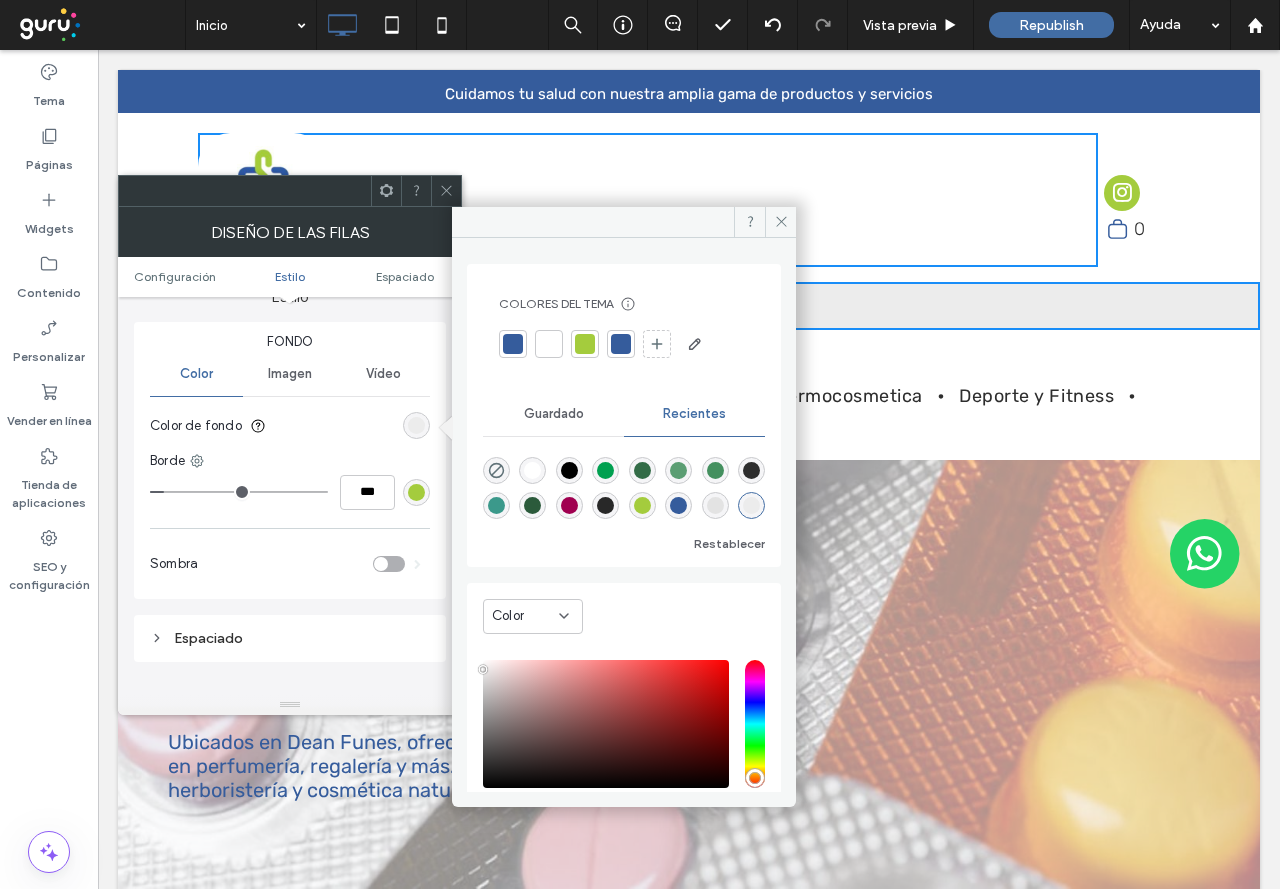 click at bounding box center [549, 344] 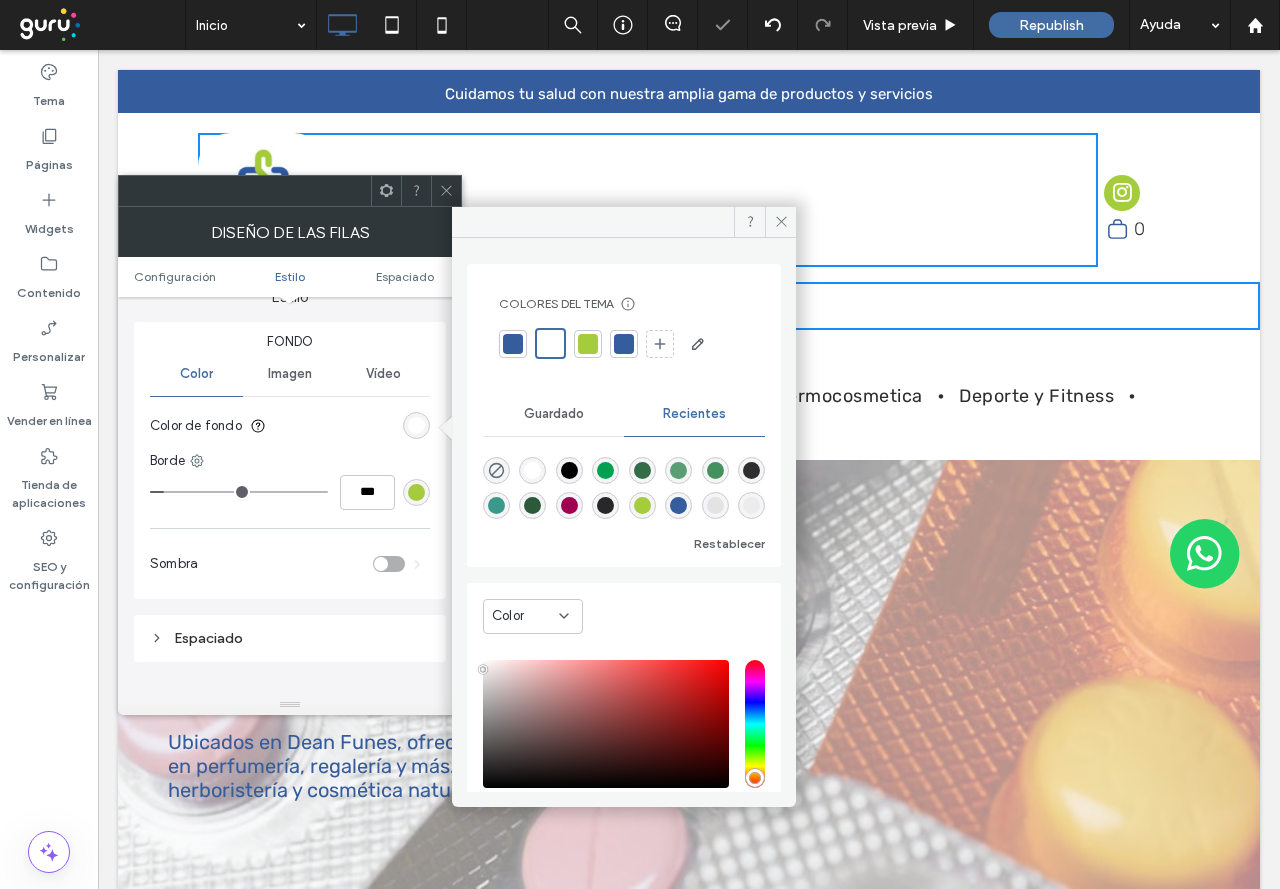 click 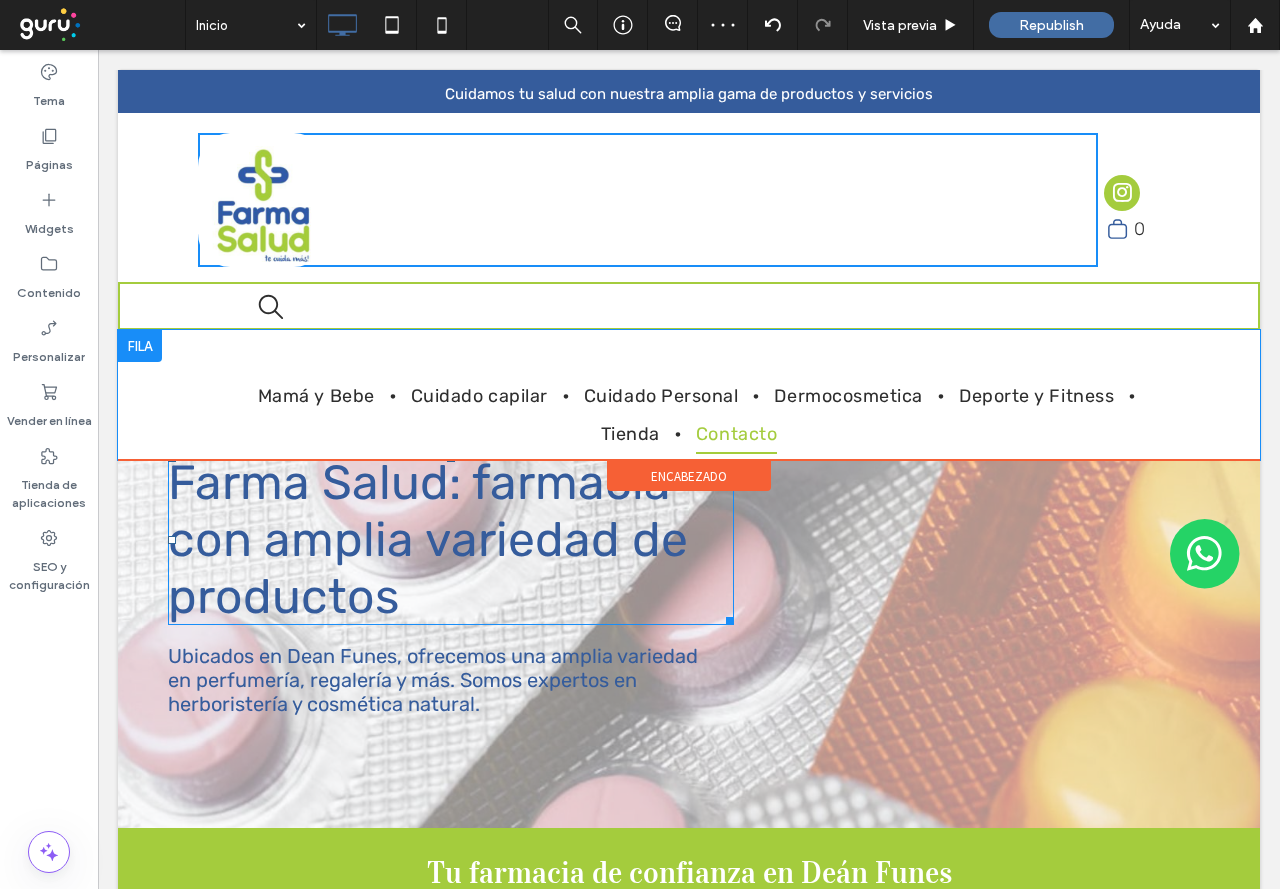 scroll, scrollTop: 0, scrollLeft: 0, axis: both 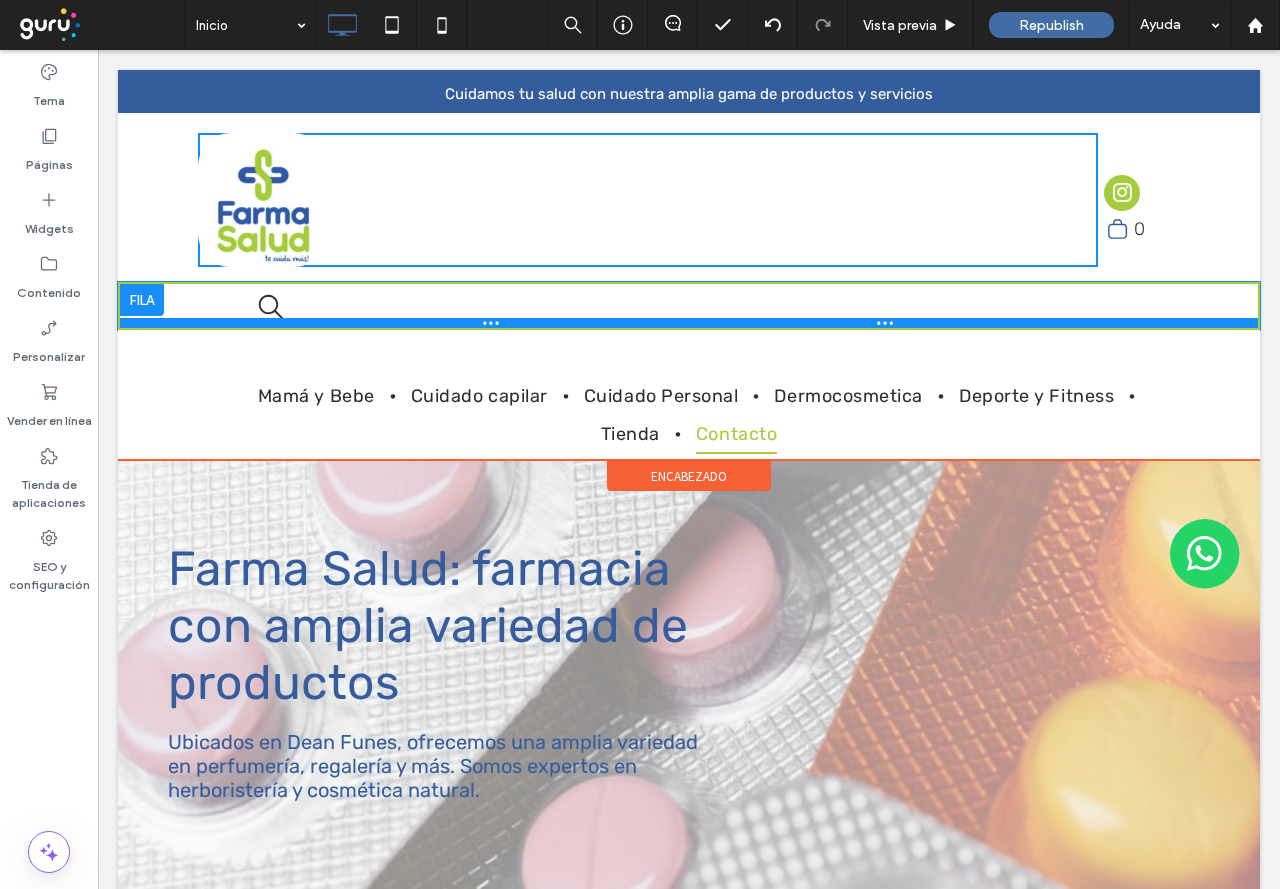 click at bounding box center (689, 323) 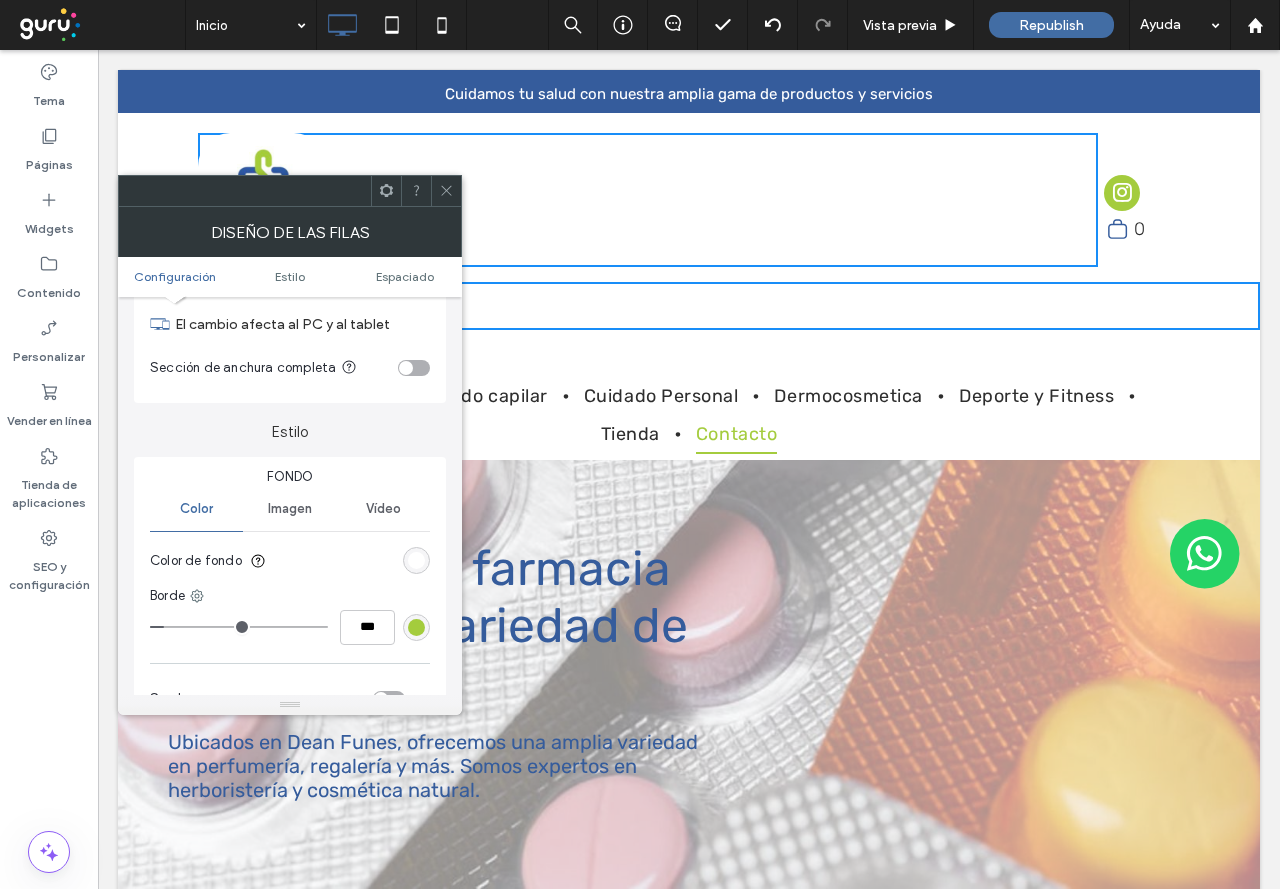 scroll, scrollTop: 100, scrollLeft: 0, axis: vertical 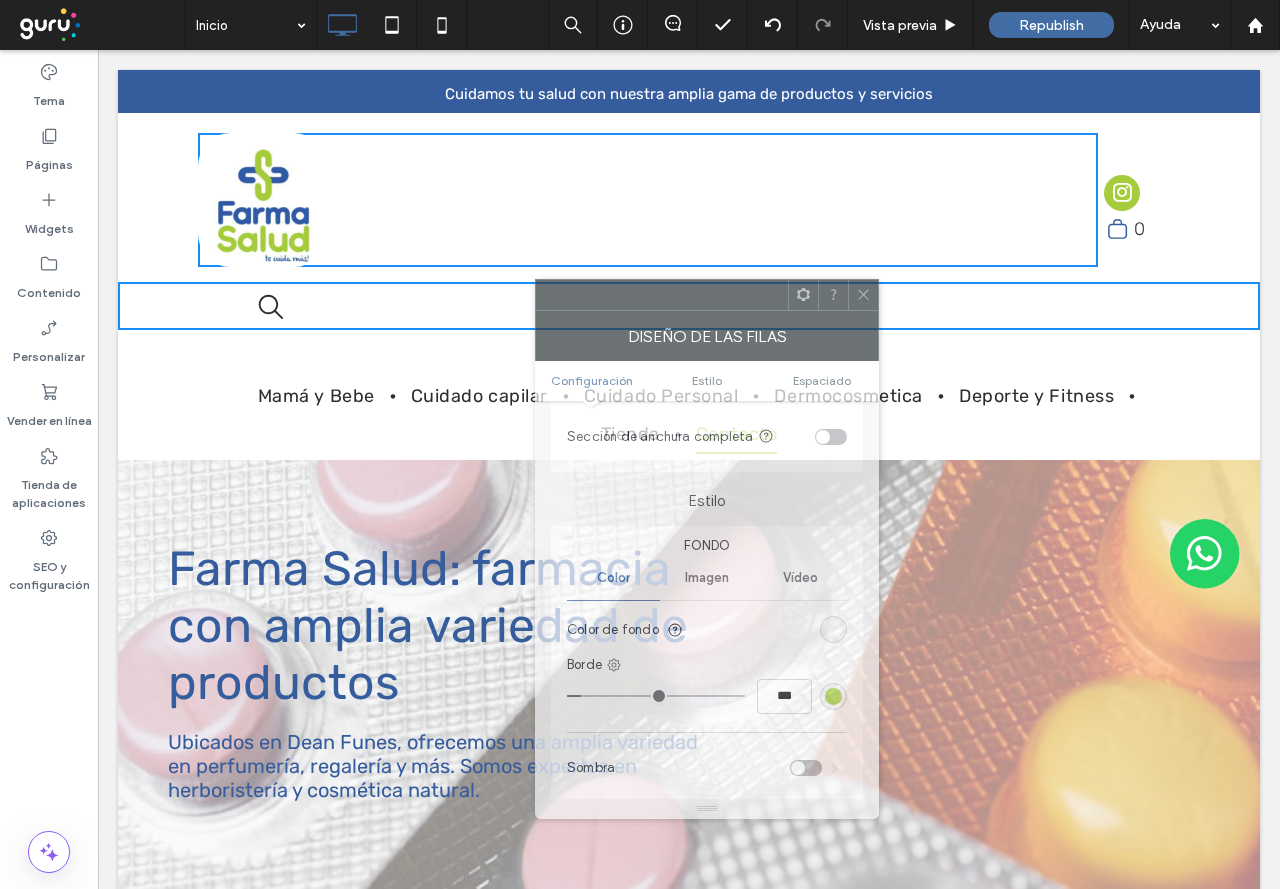 drag, startPoint x: 316, startPoint y: 205, endPoint x: 824, endPoint y: 341, distance: 525.8897 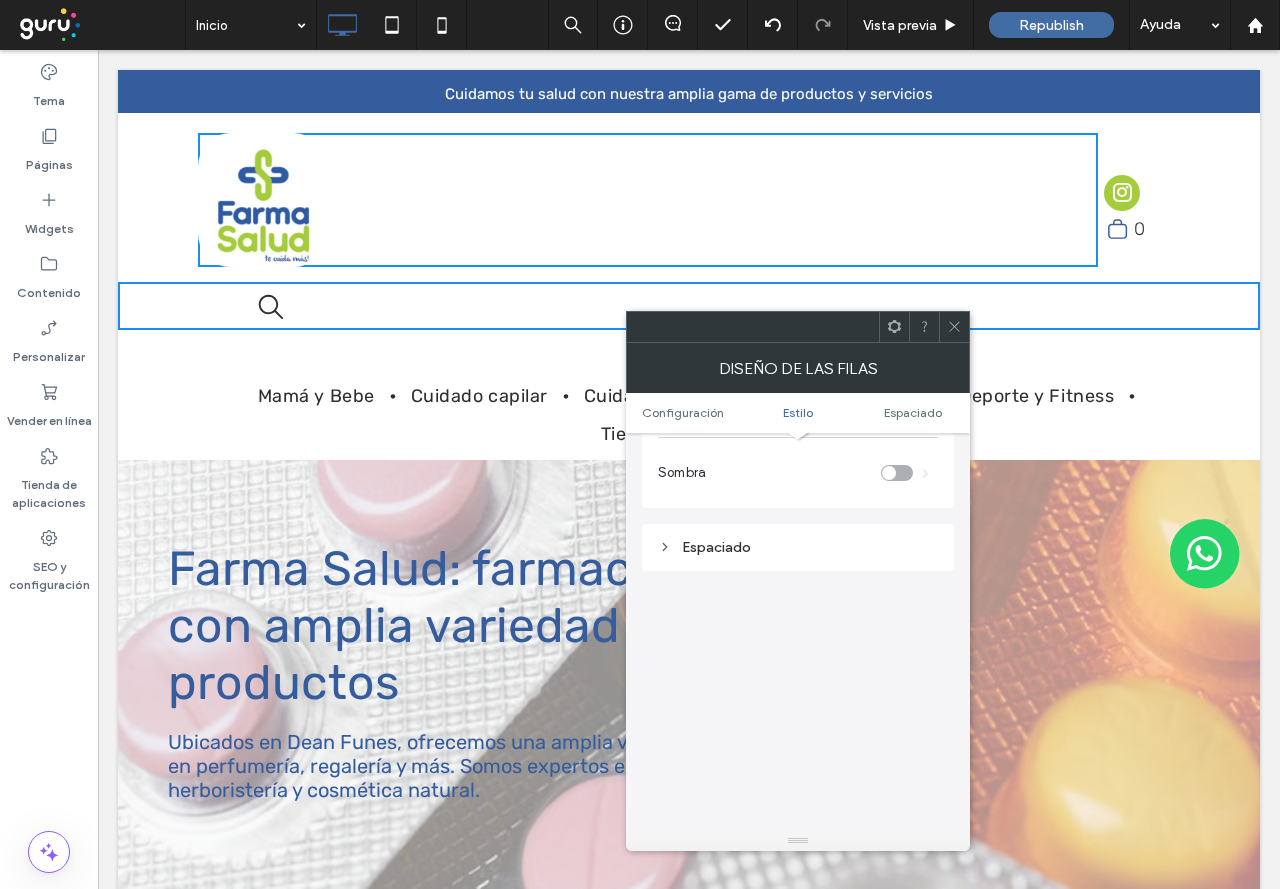 scroll, scrollTop: 500, scrollLeft: 0, axis: vertical 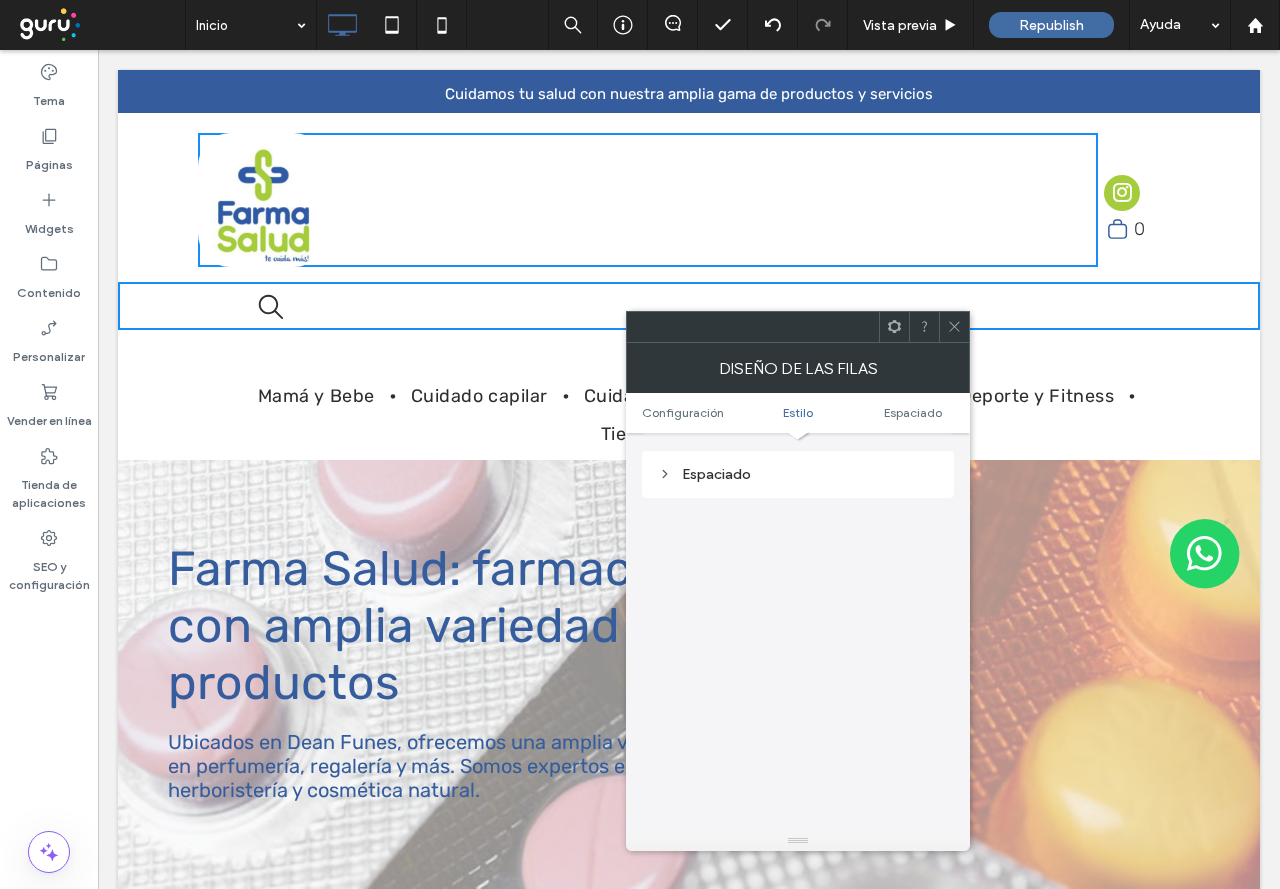 click on "Espaciado" at bounding box center [798, 474] 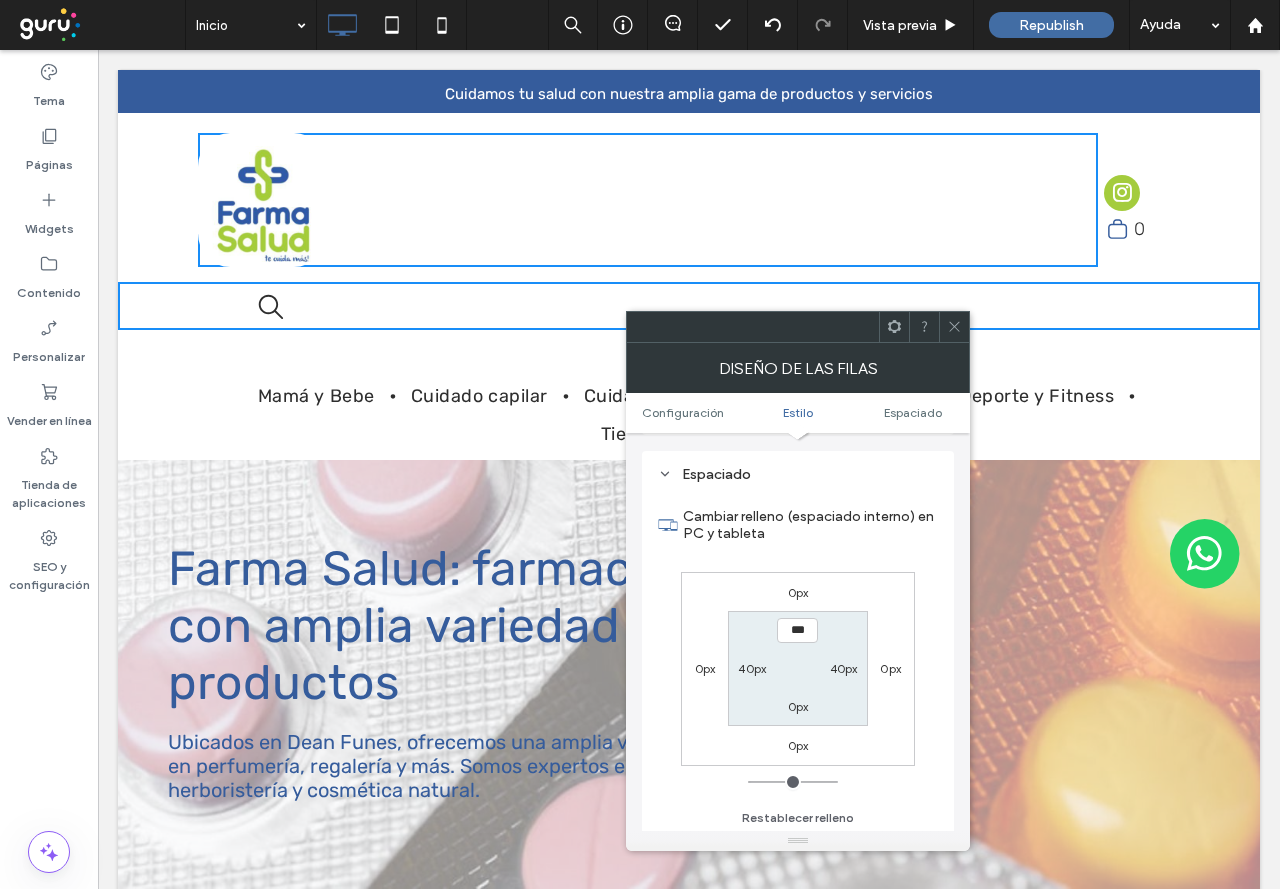 click on "40px" at bounding box center (752, 668) 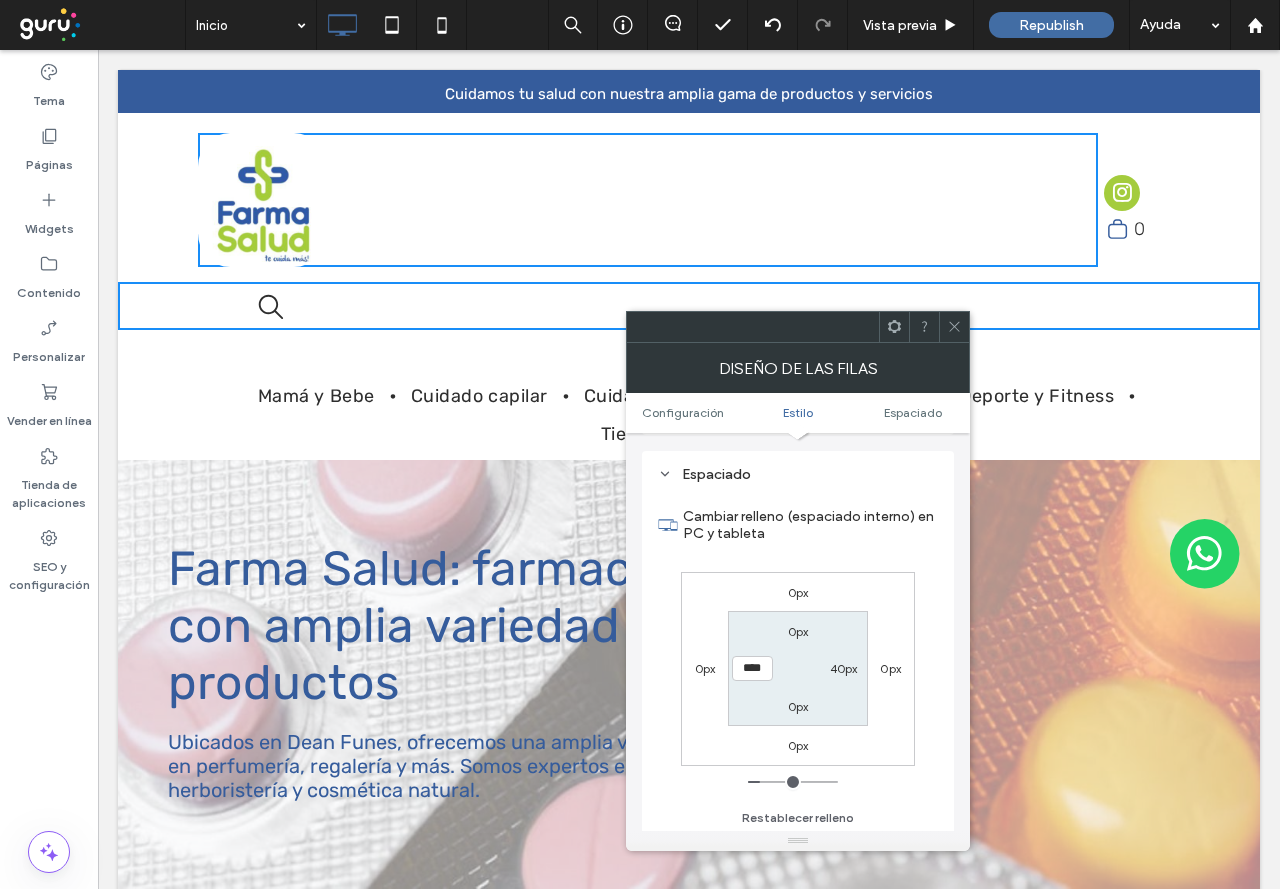 type on "**" 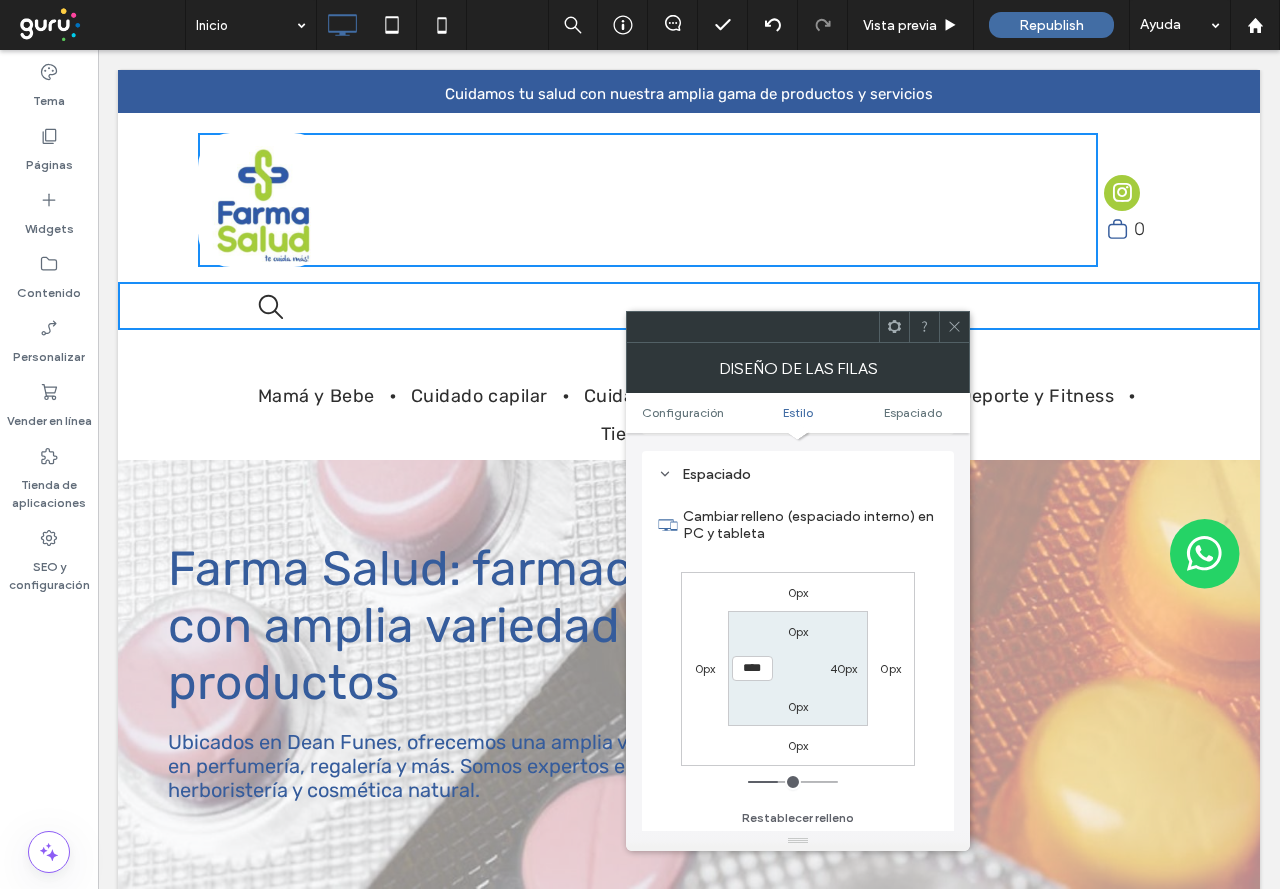 type on "***" 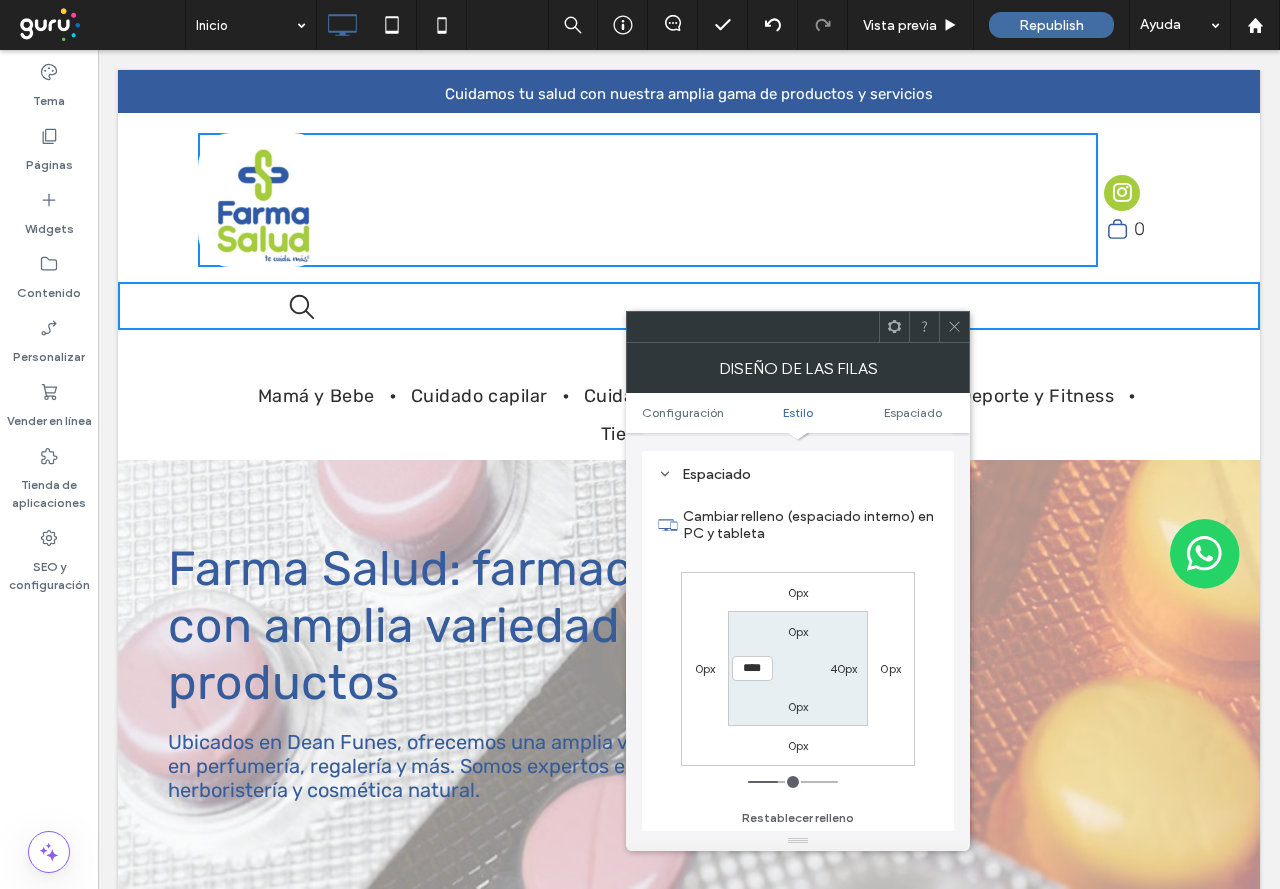 type on "*****" 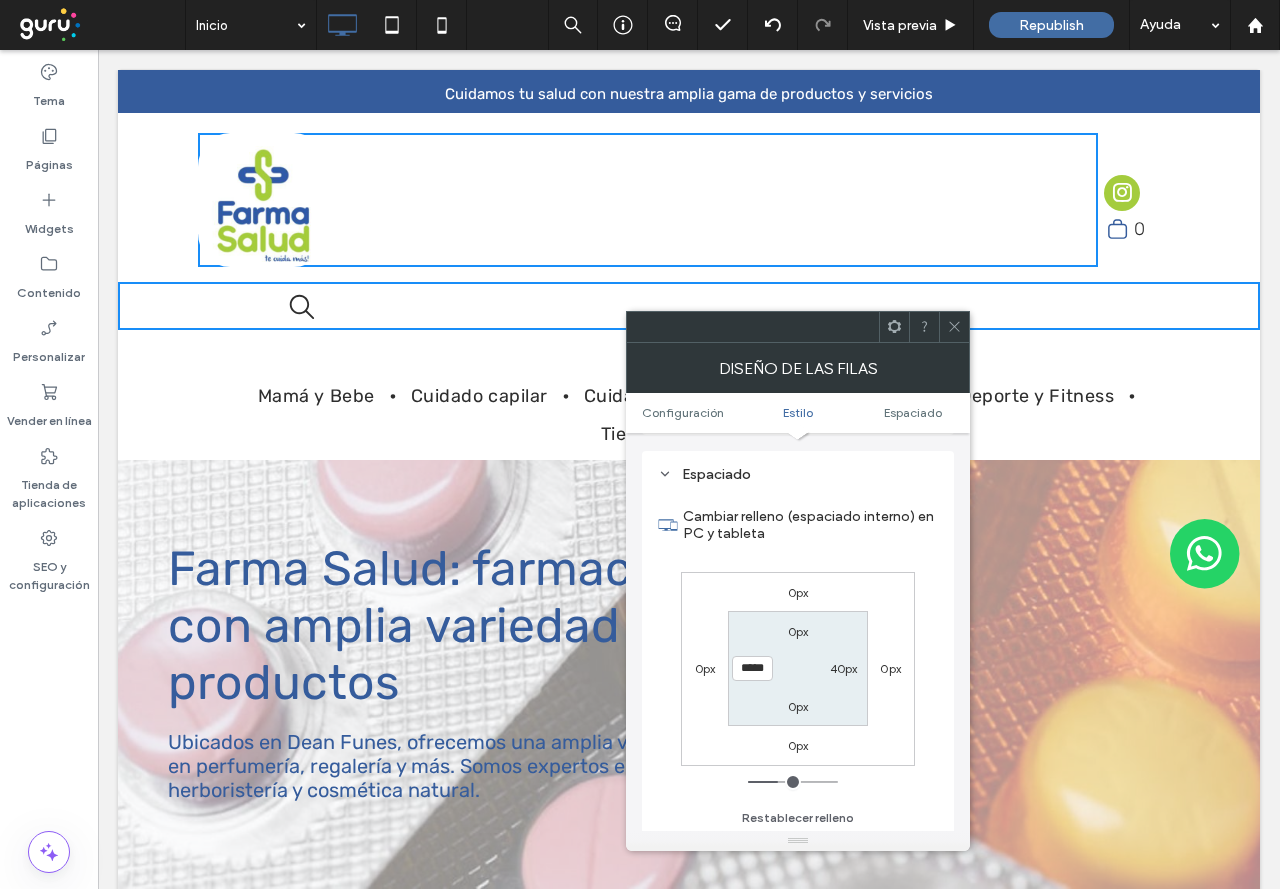type on "***" 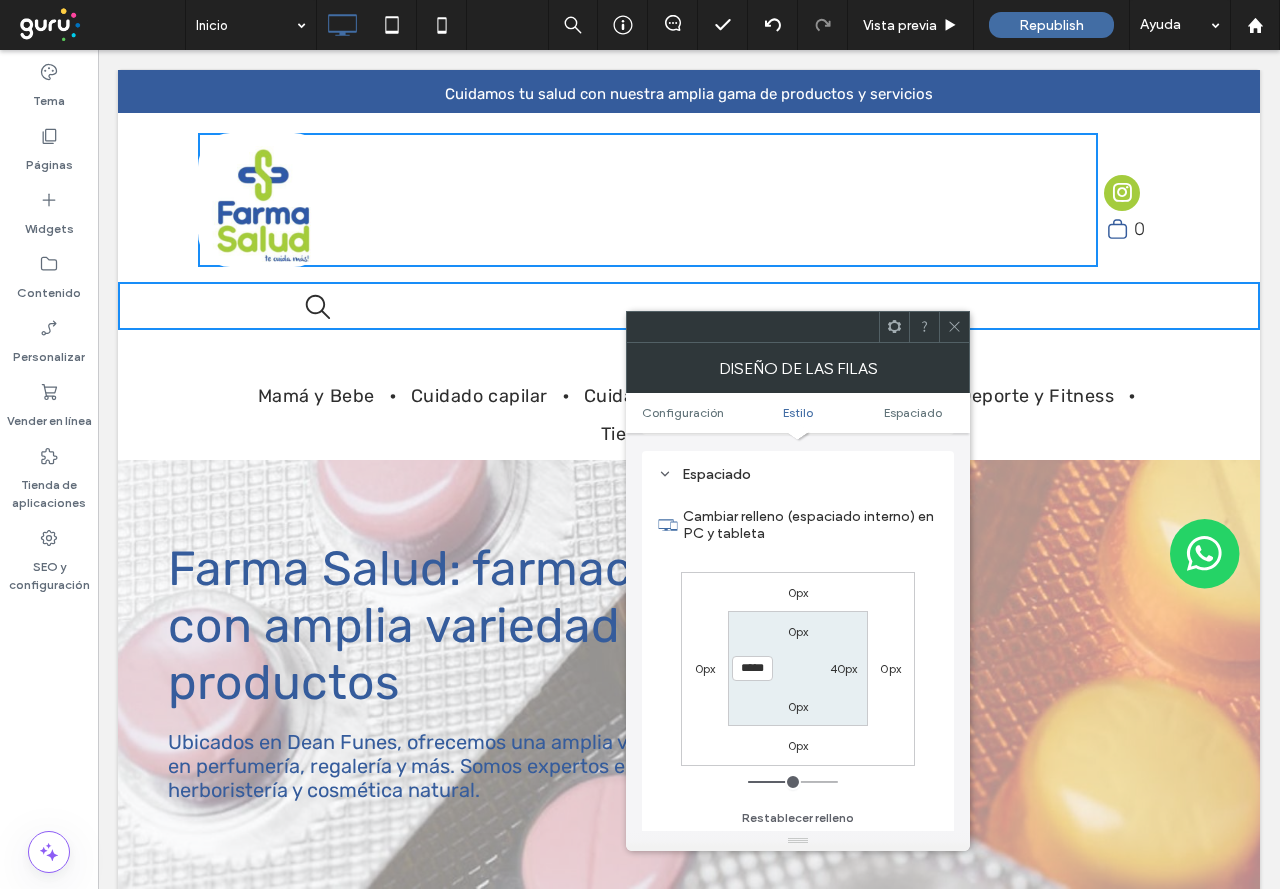 type on "***" 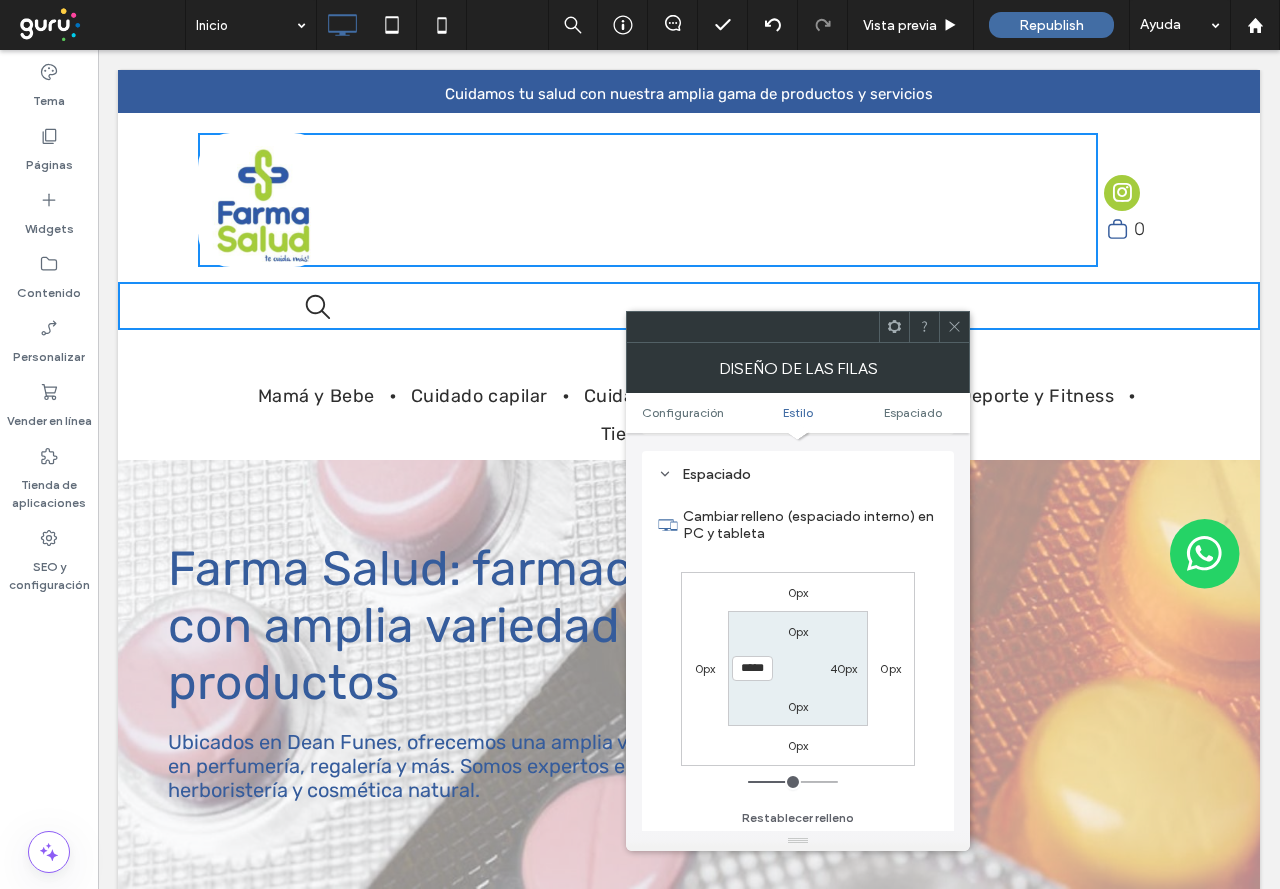 type on "*****" 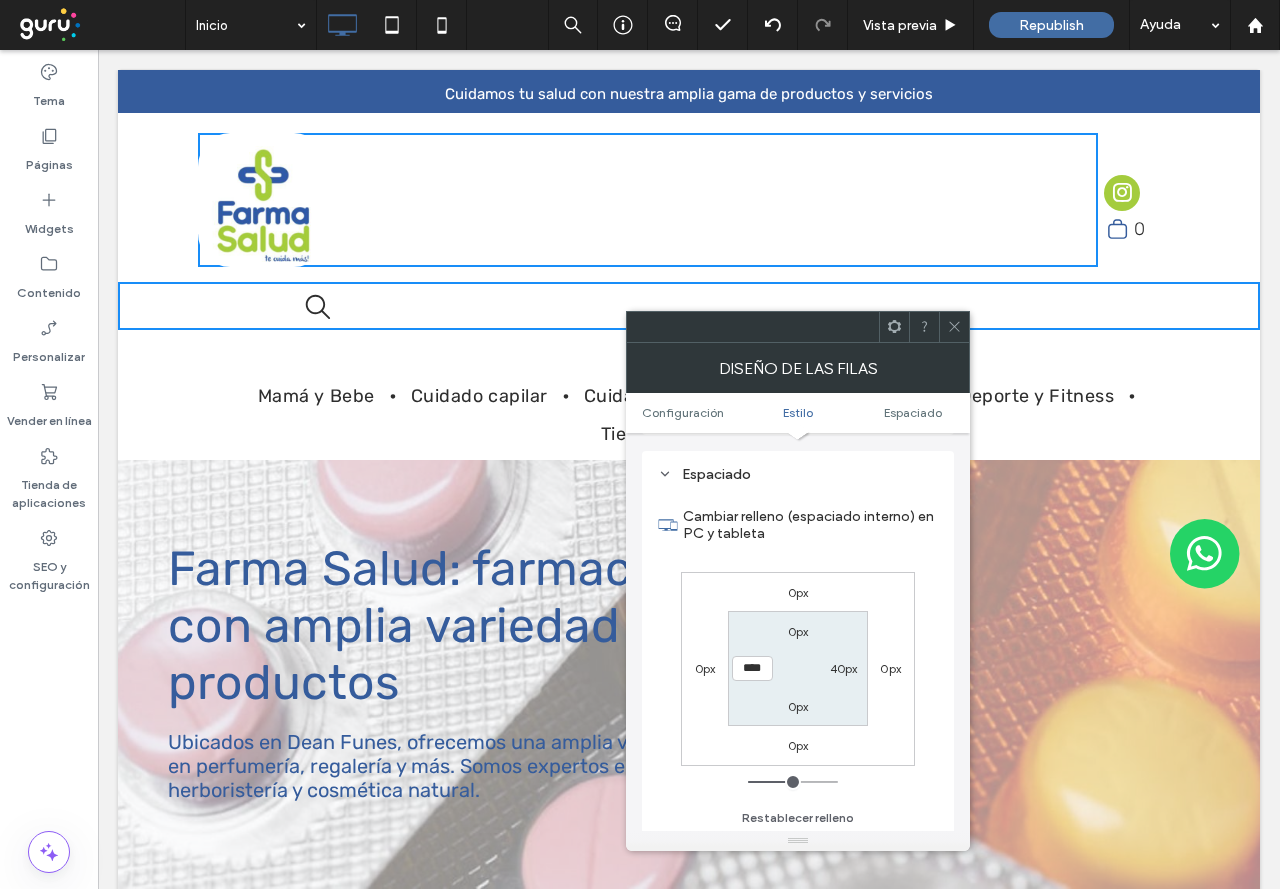 type on "**" 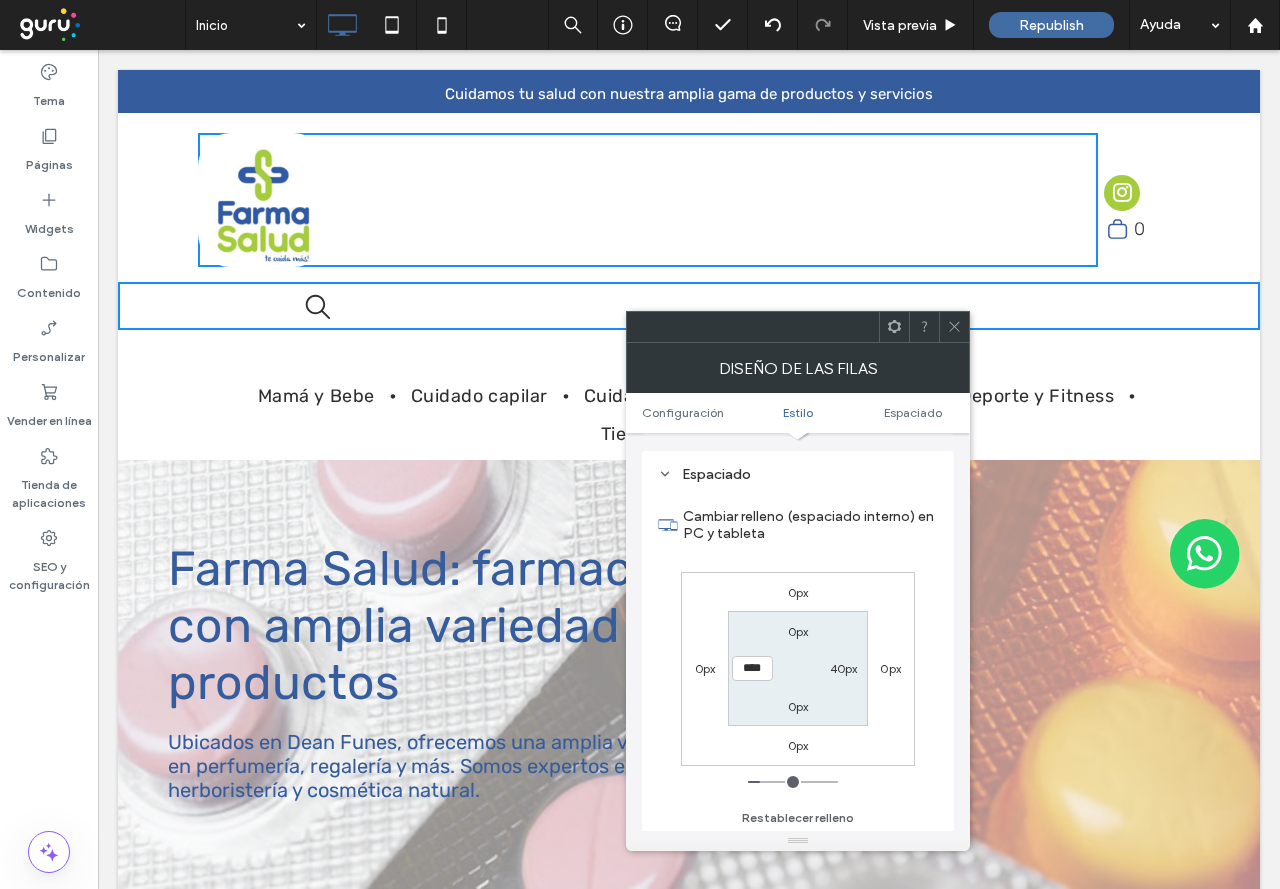 type on "**" 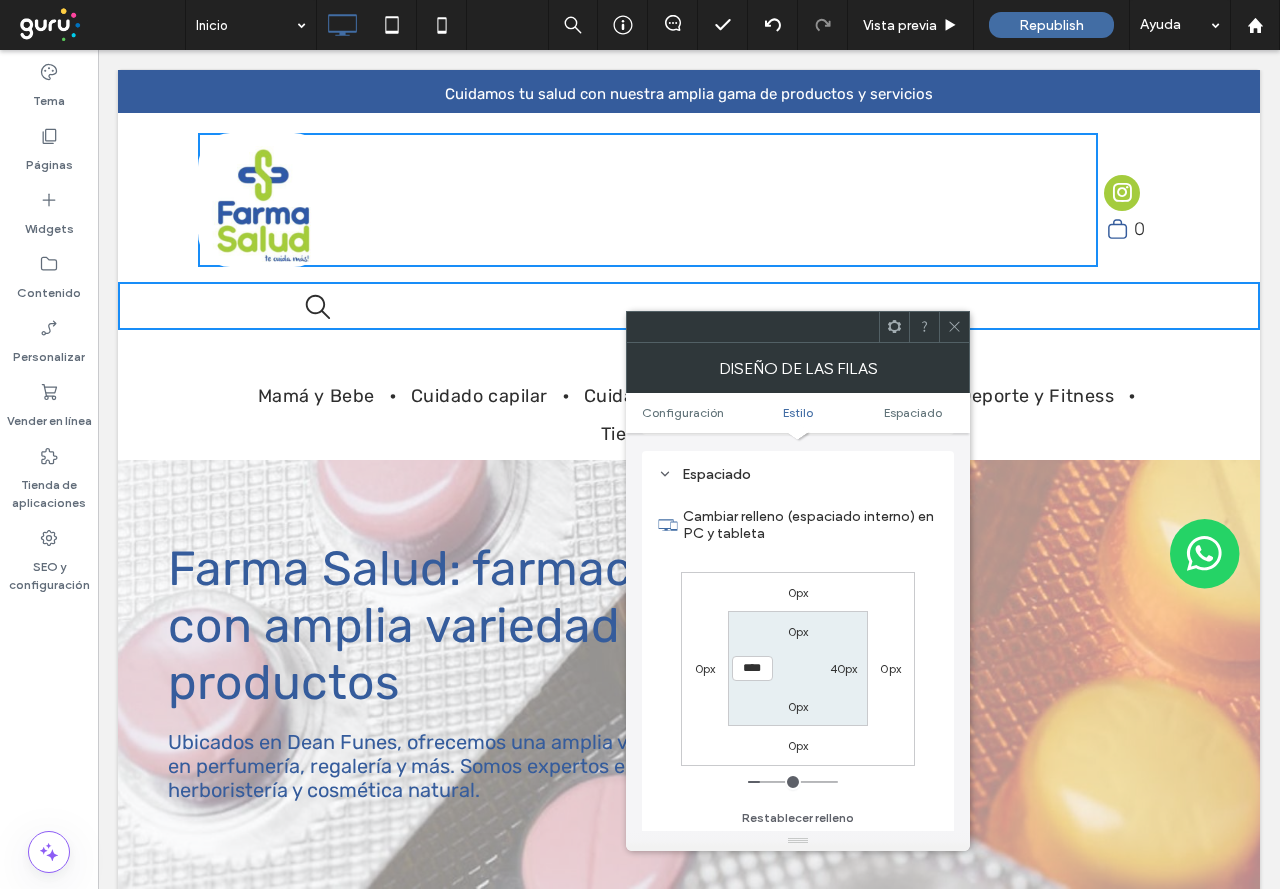 type on "****" 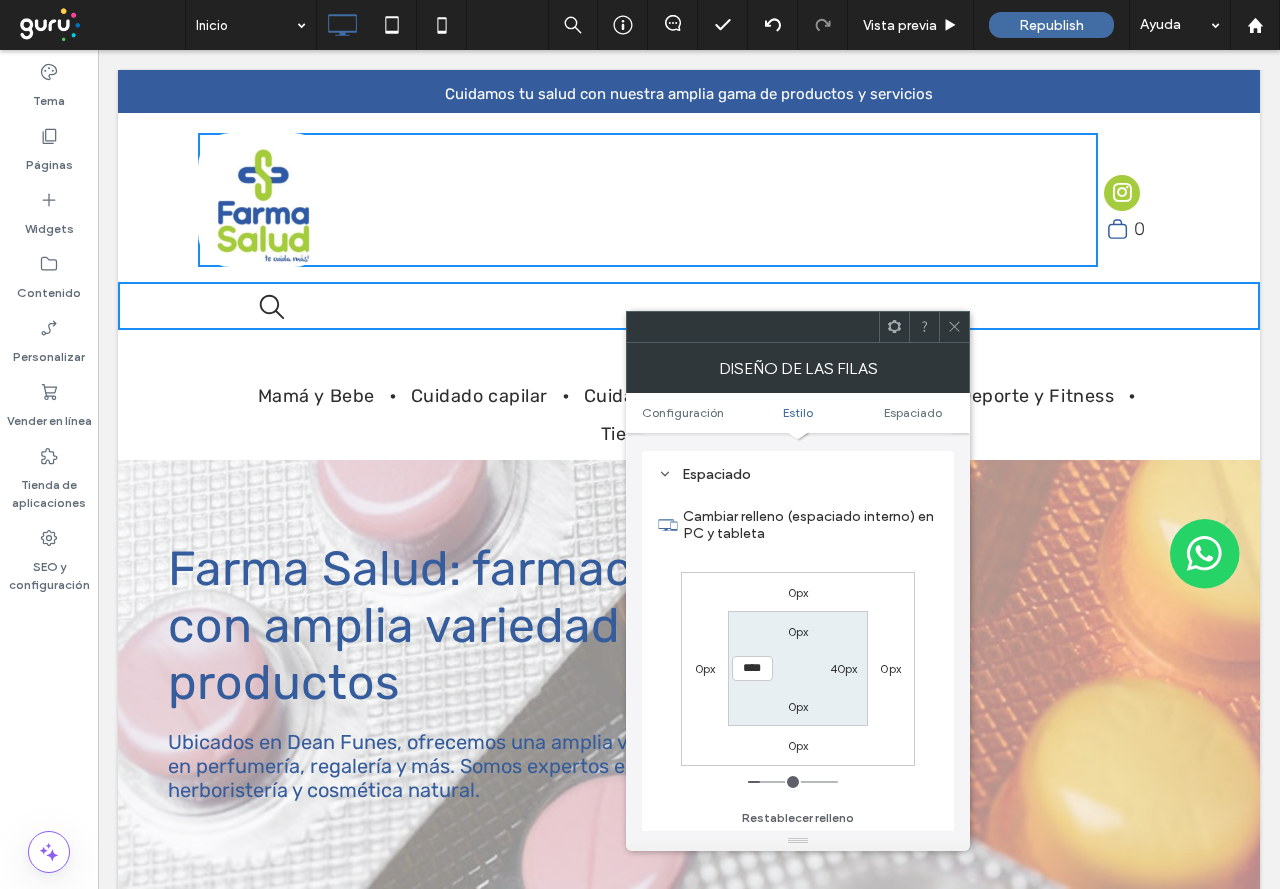type on "**" 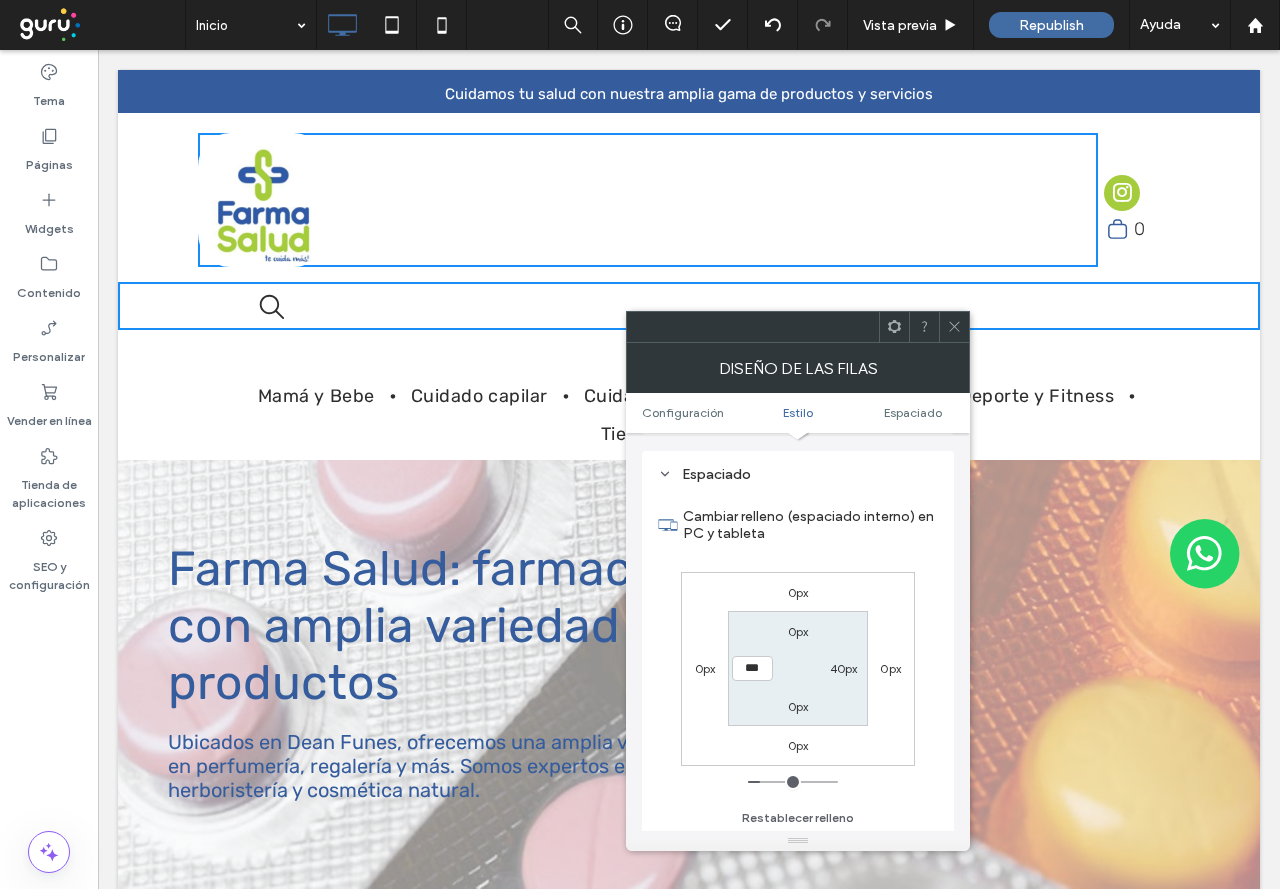 type on "*" 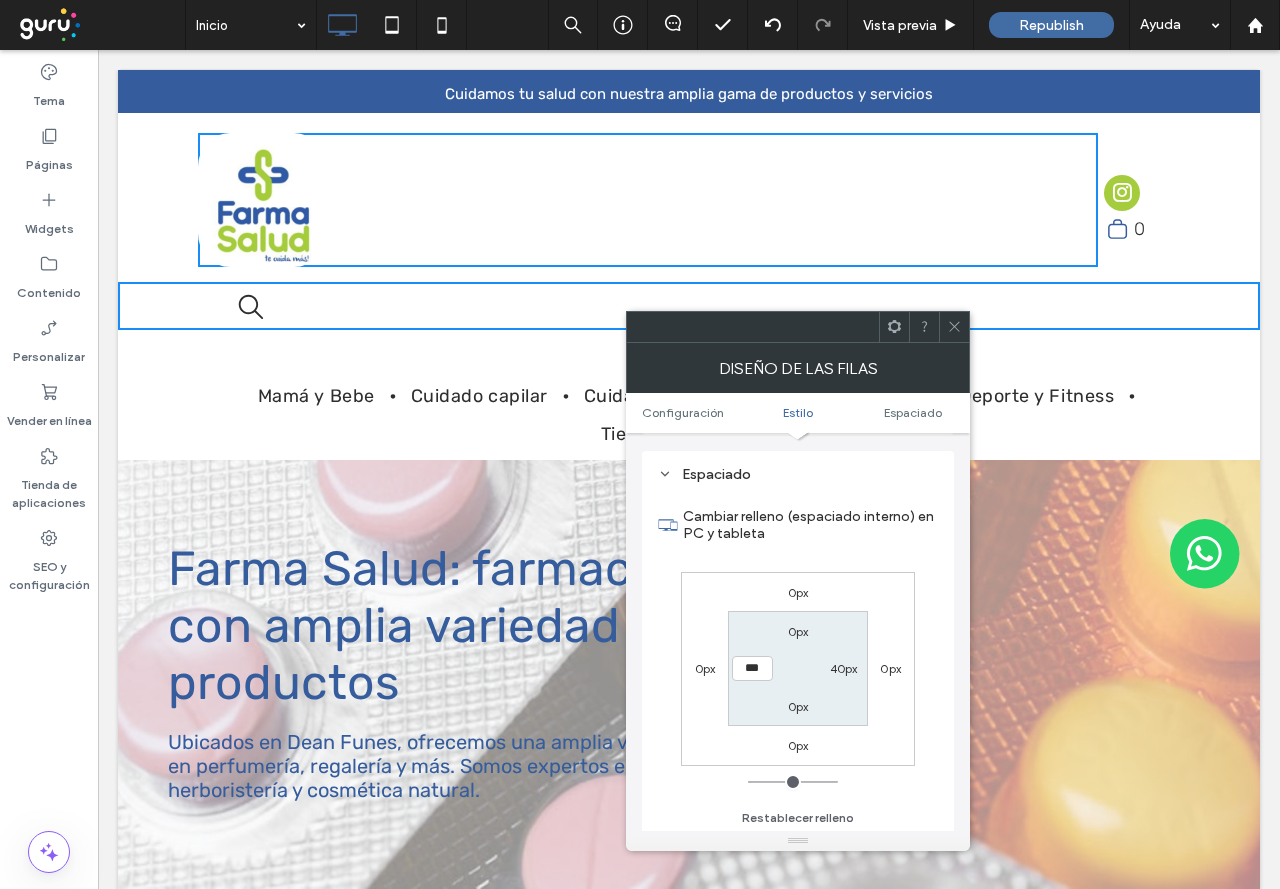 drag, startPoint x: 769, startPoint y: 776, endPoint x: 755, endPoint y: 778, distance: 14.142136 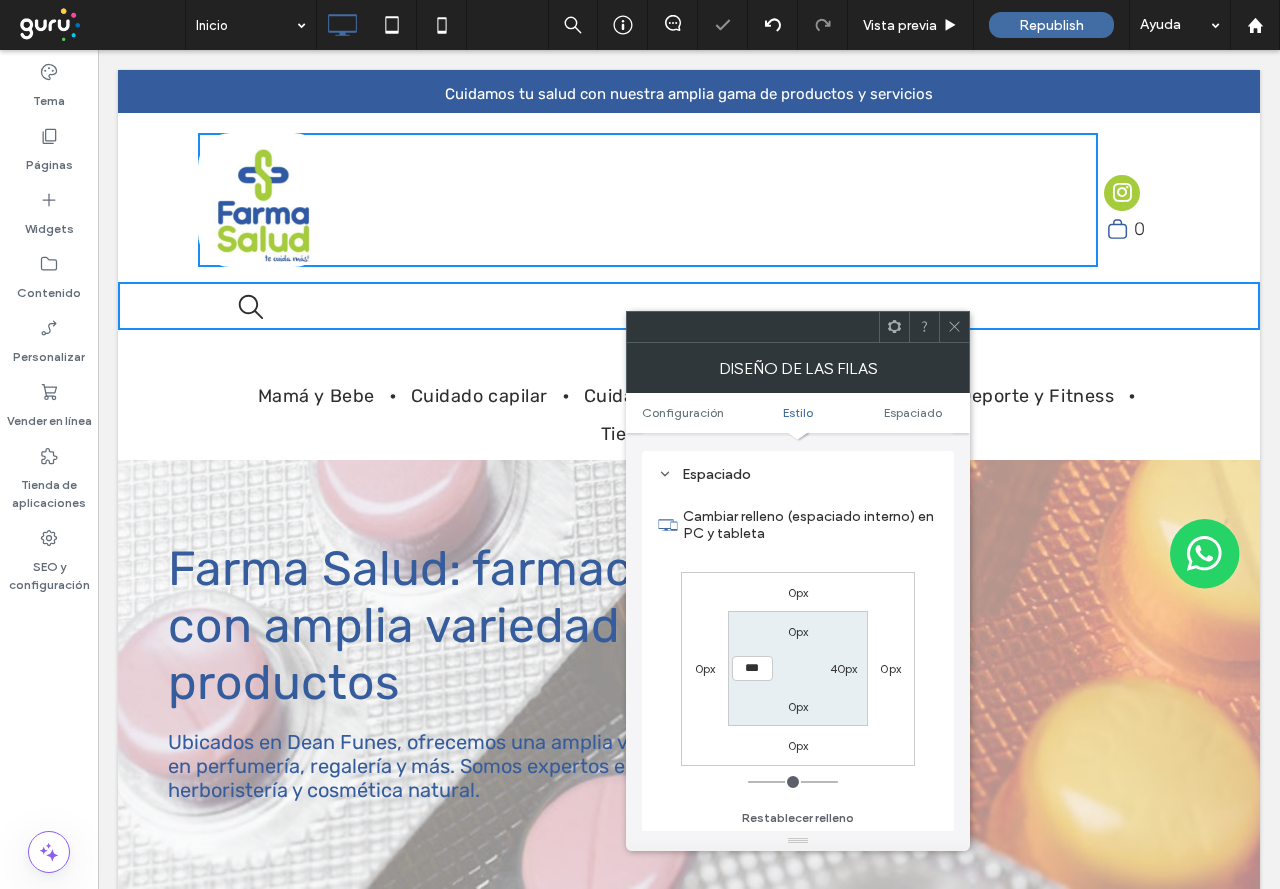 click on "0px" at bounding box center [705, 668] 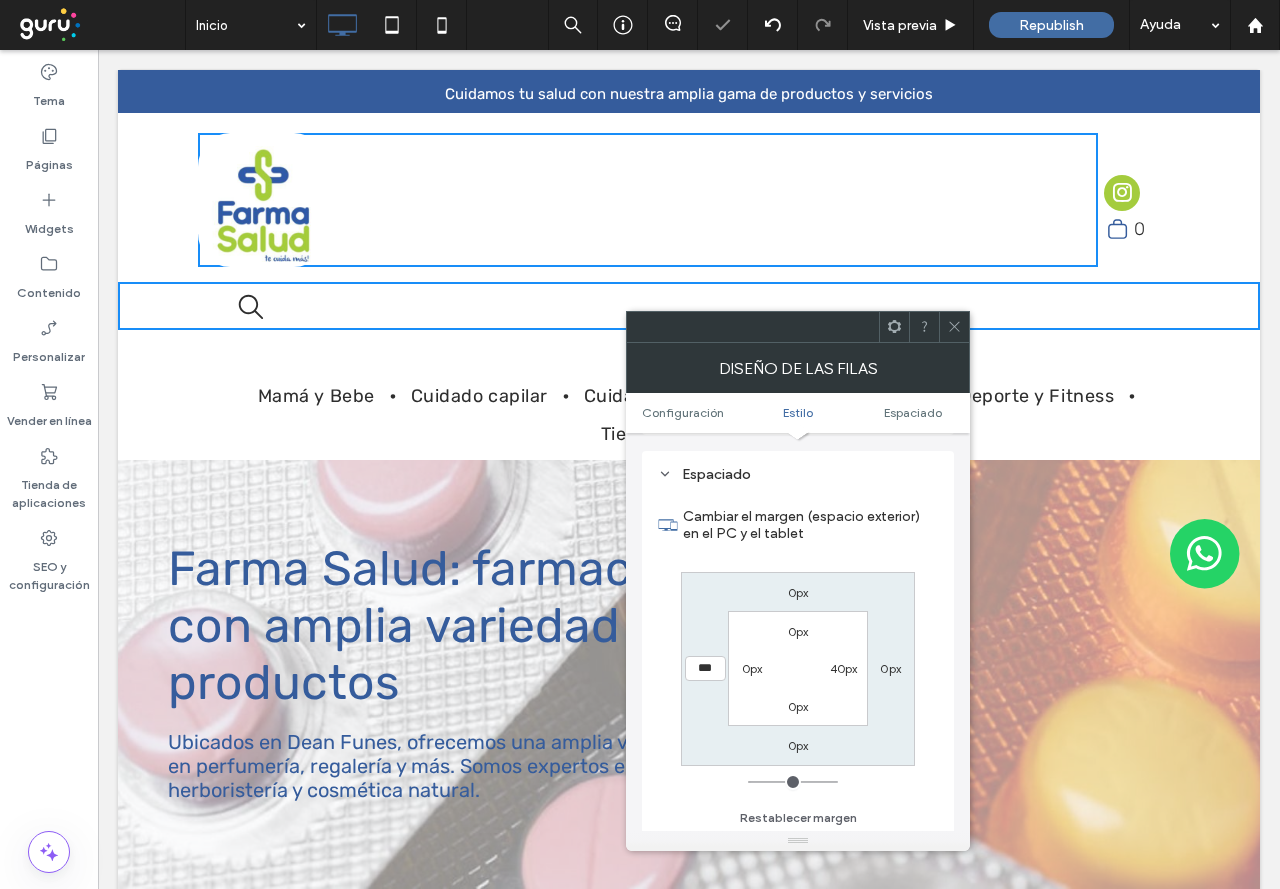 type on "**" 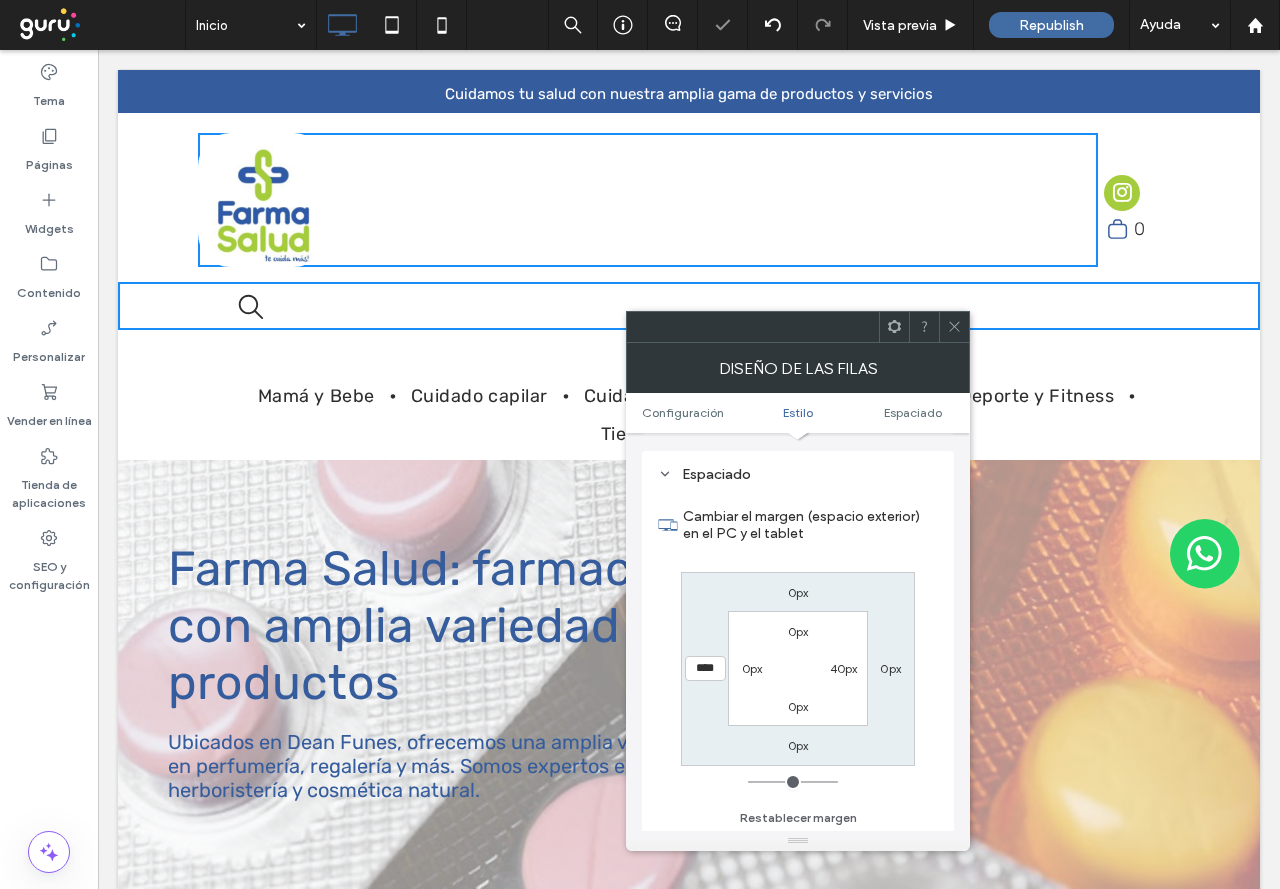 type on "**" 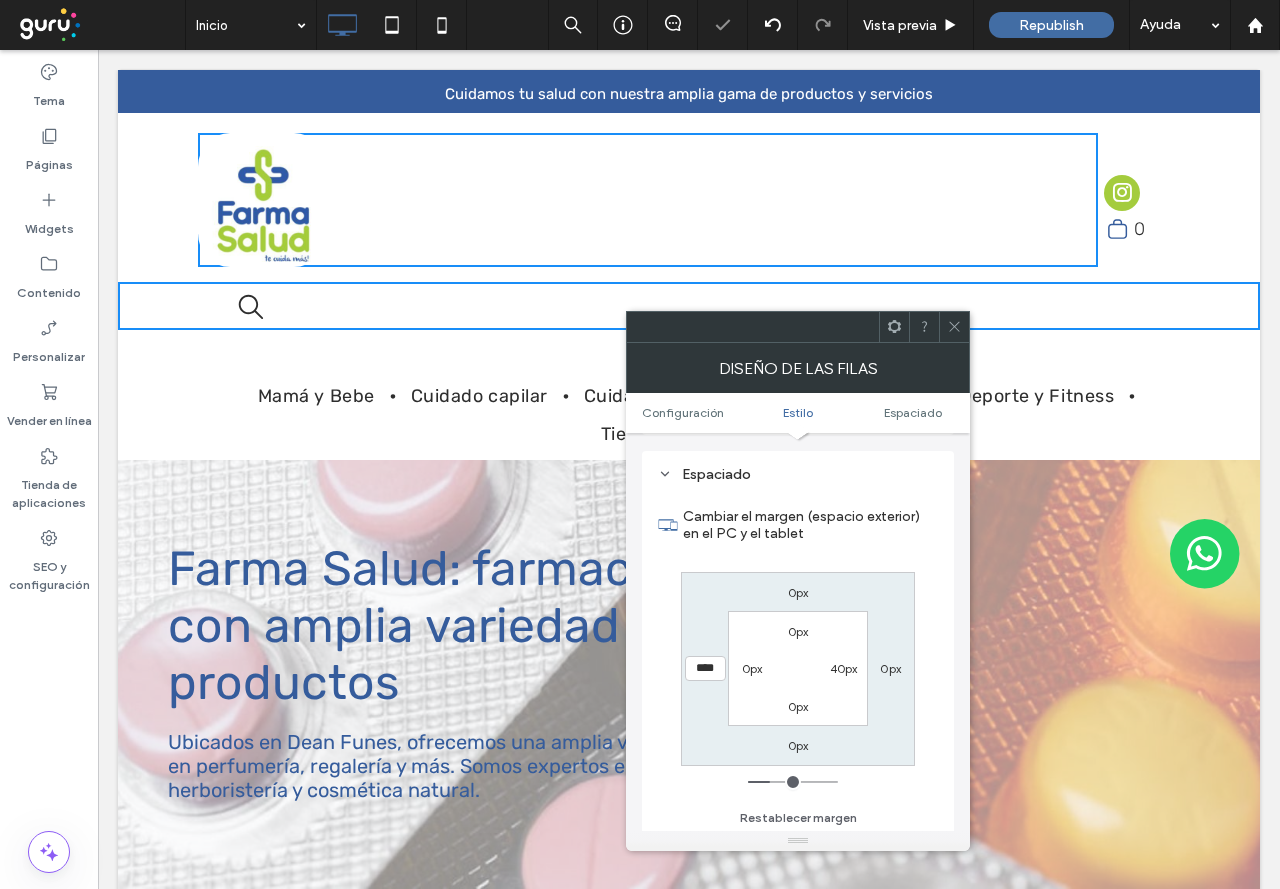 type on "****" 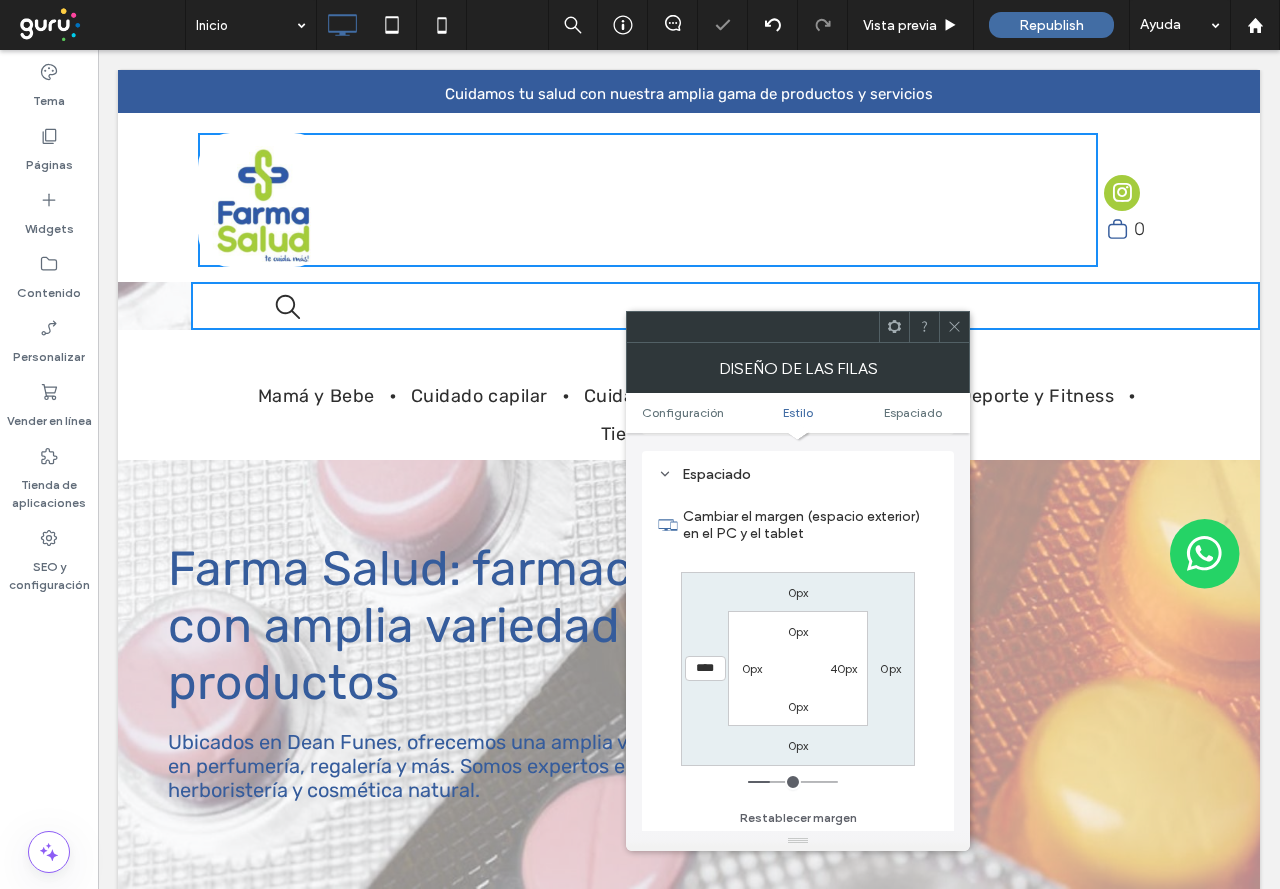 type on "**" 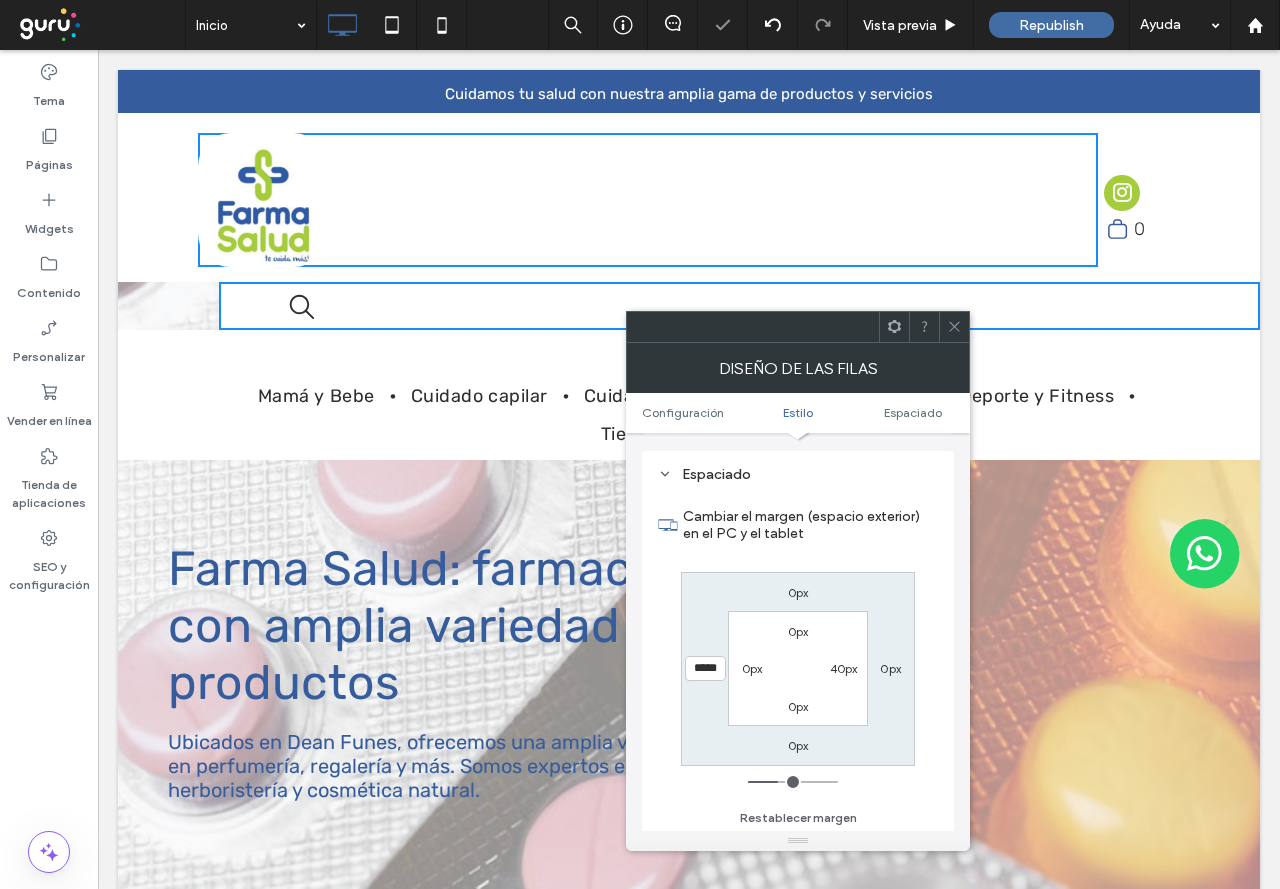 type on "***" 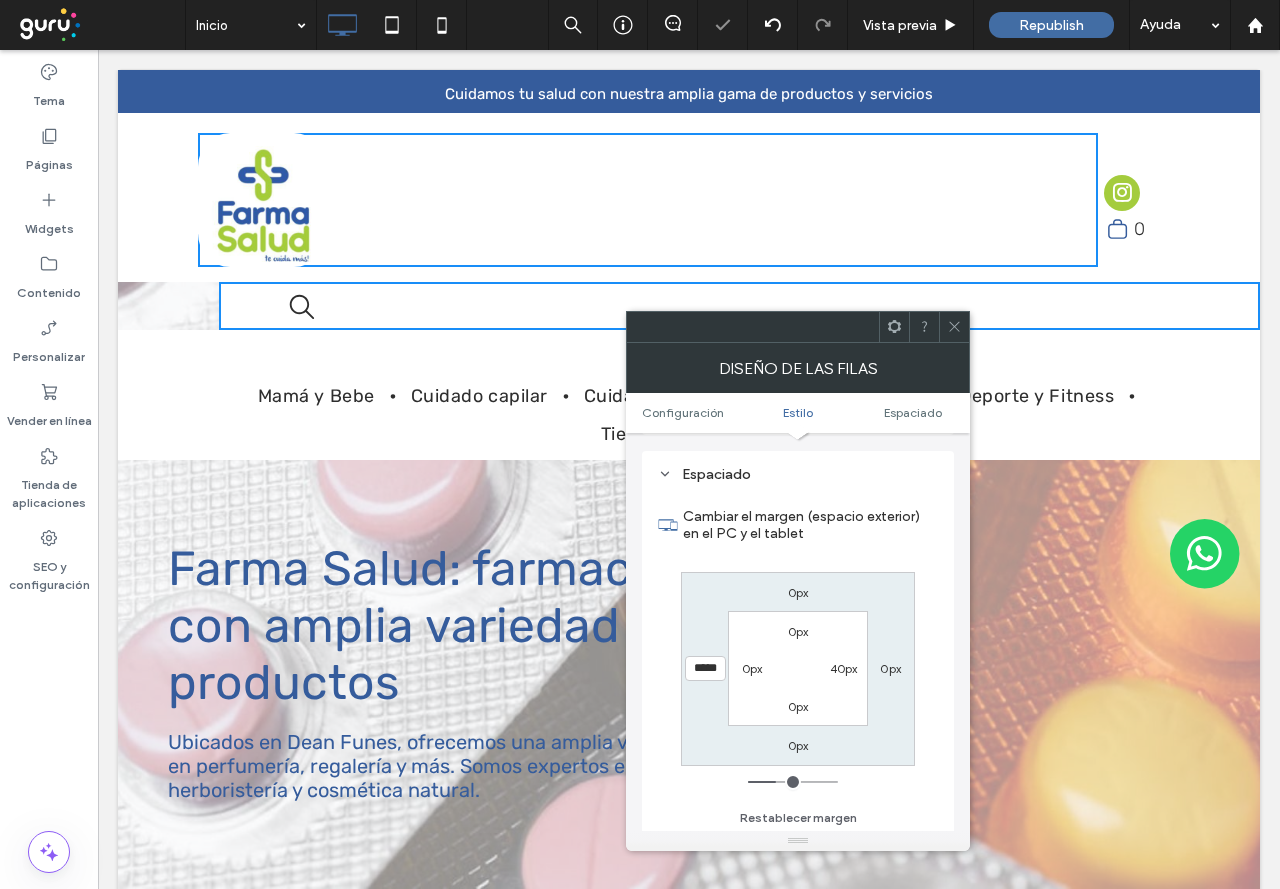 type on "****" 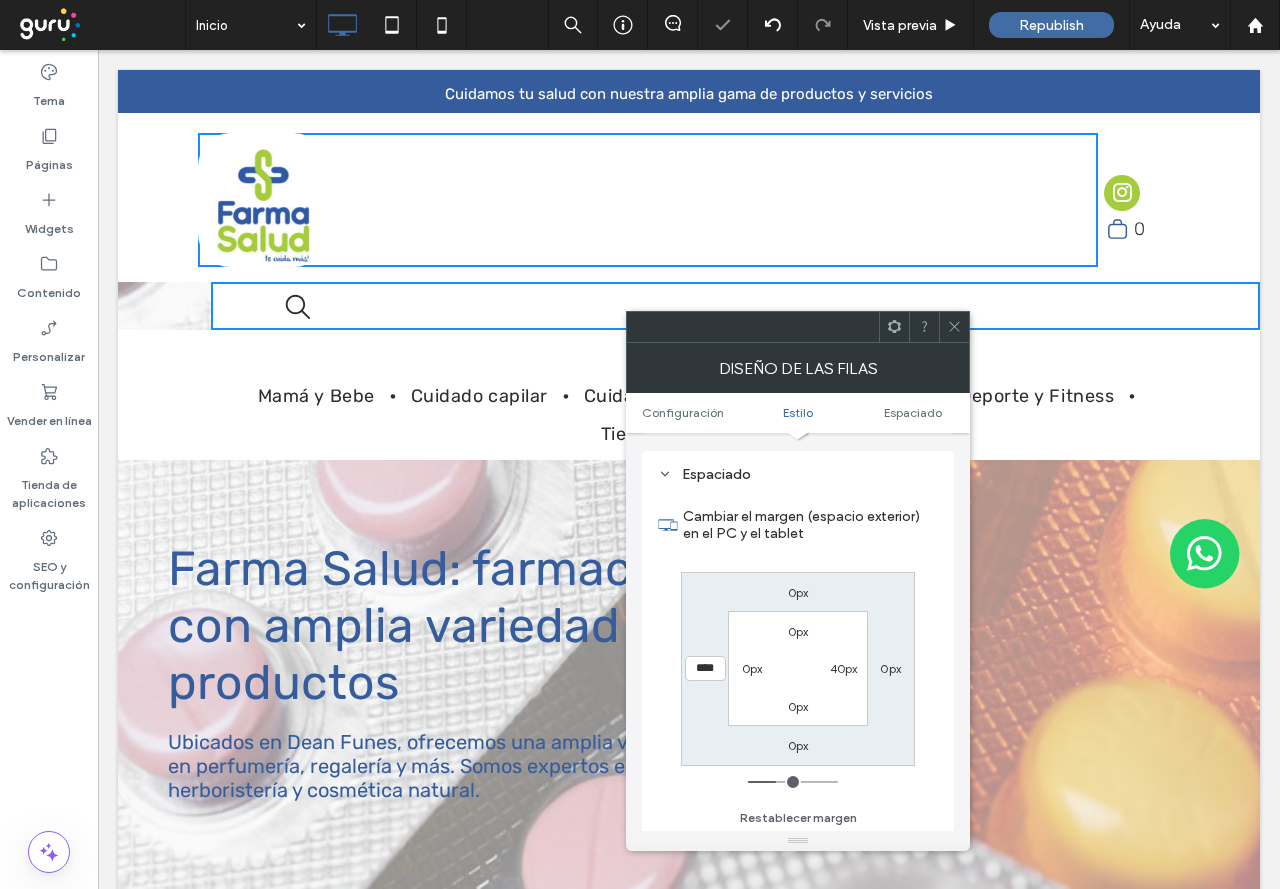 type on "**" 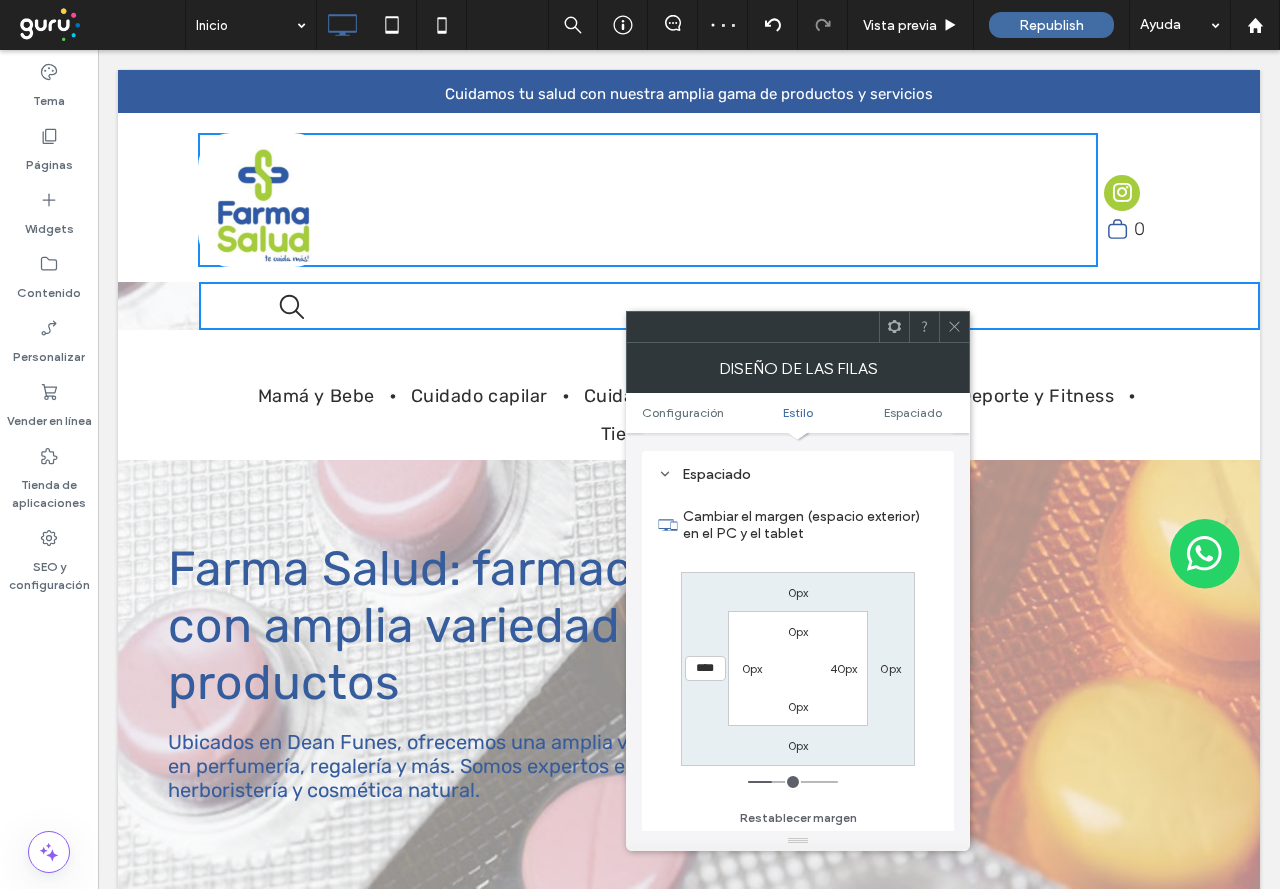 drag, startPoint x: 757, startPoint y: 777, endPoint x: 776, endPoint y: 782, distance: 19.646883 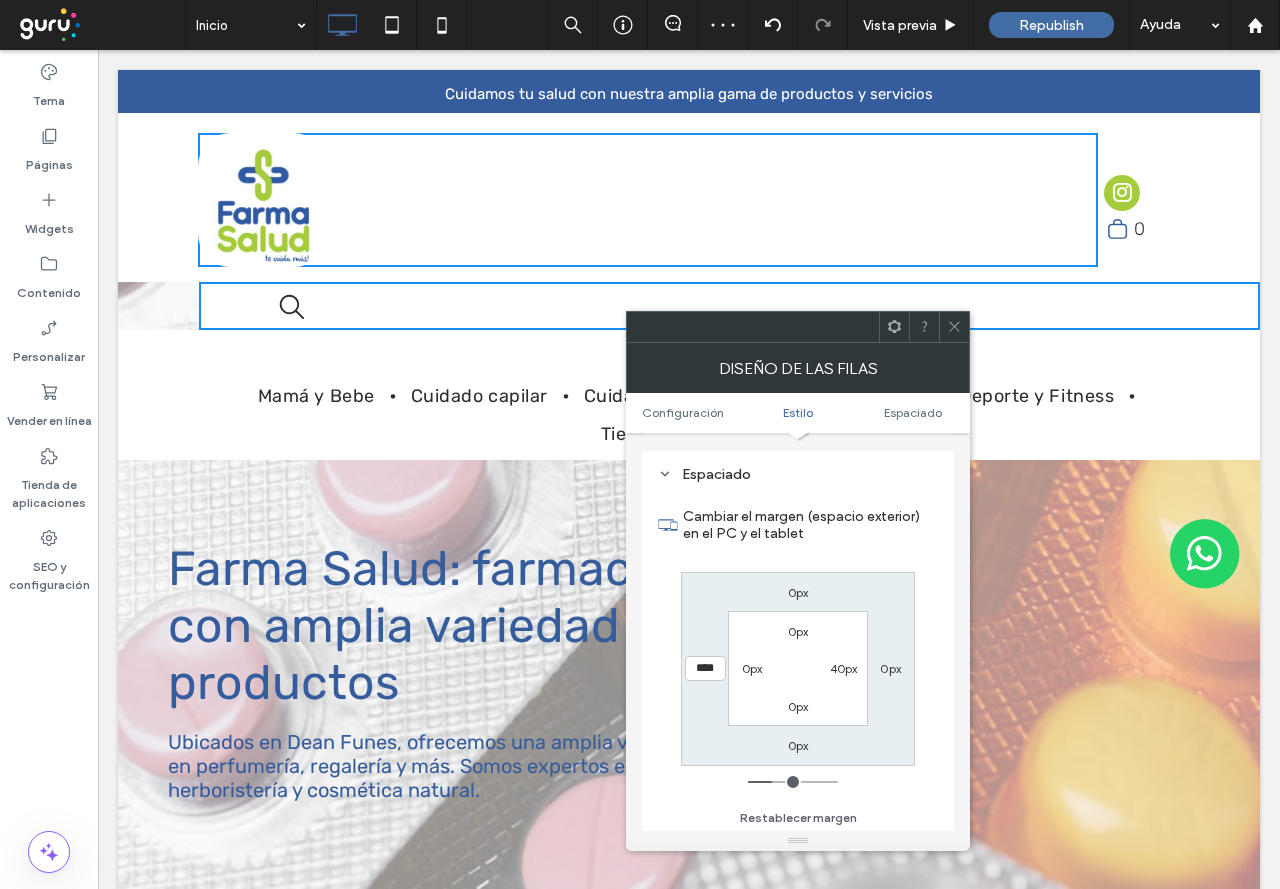 click at bounding box center [793, 782] 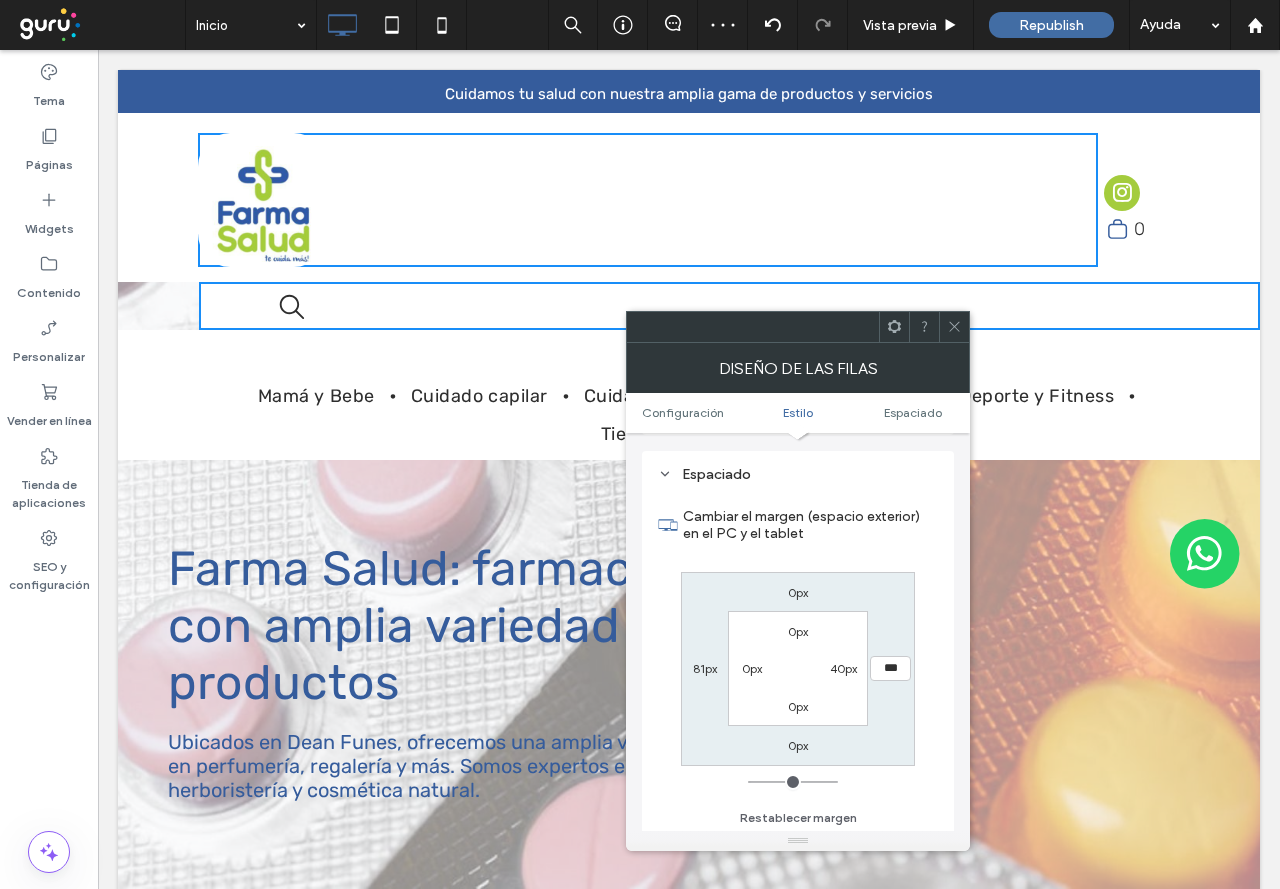 type on "*" 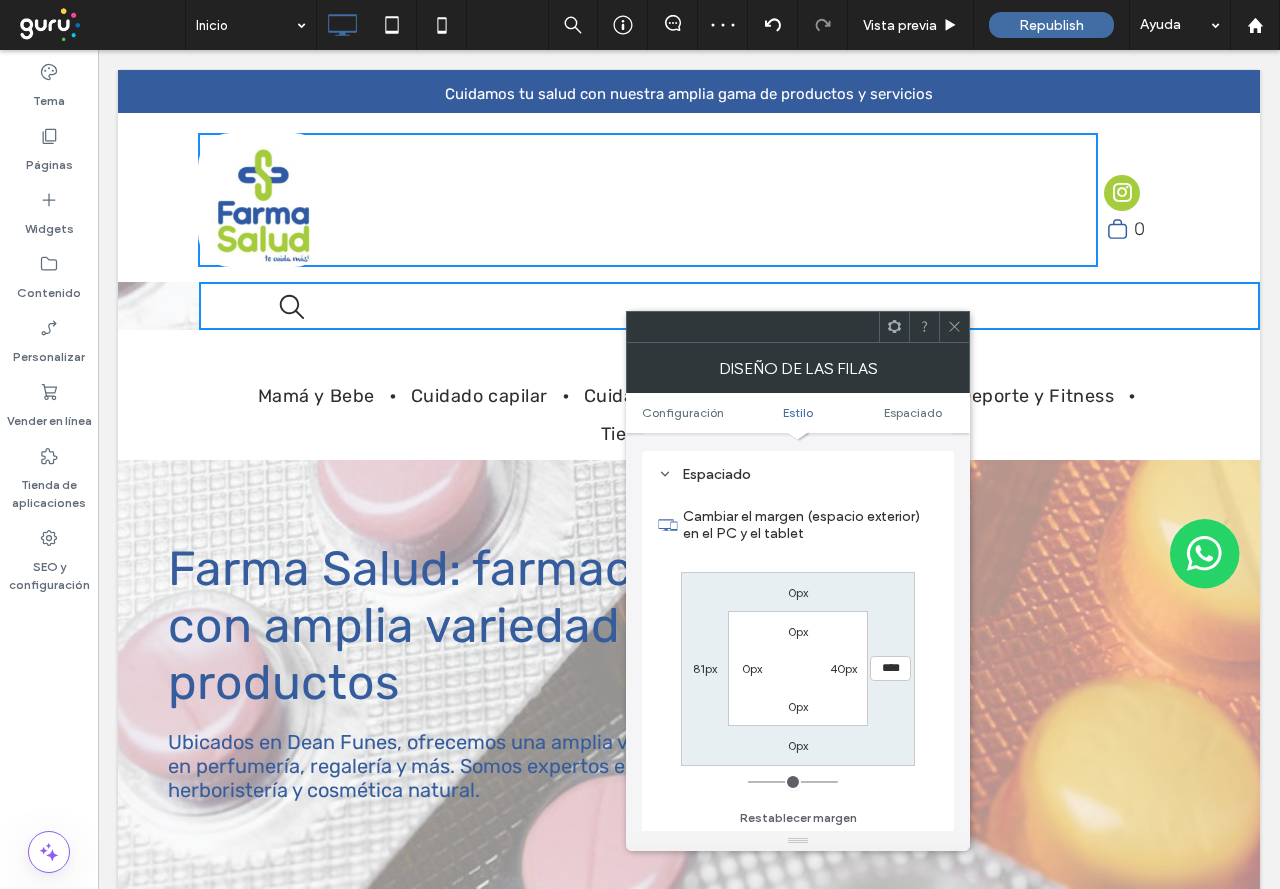 type on "**" 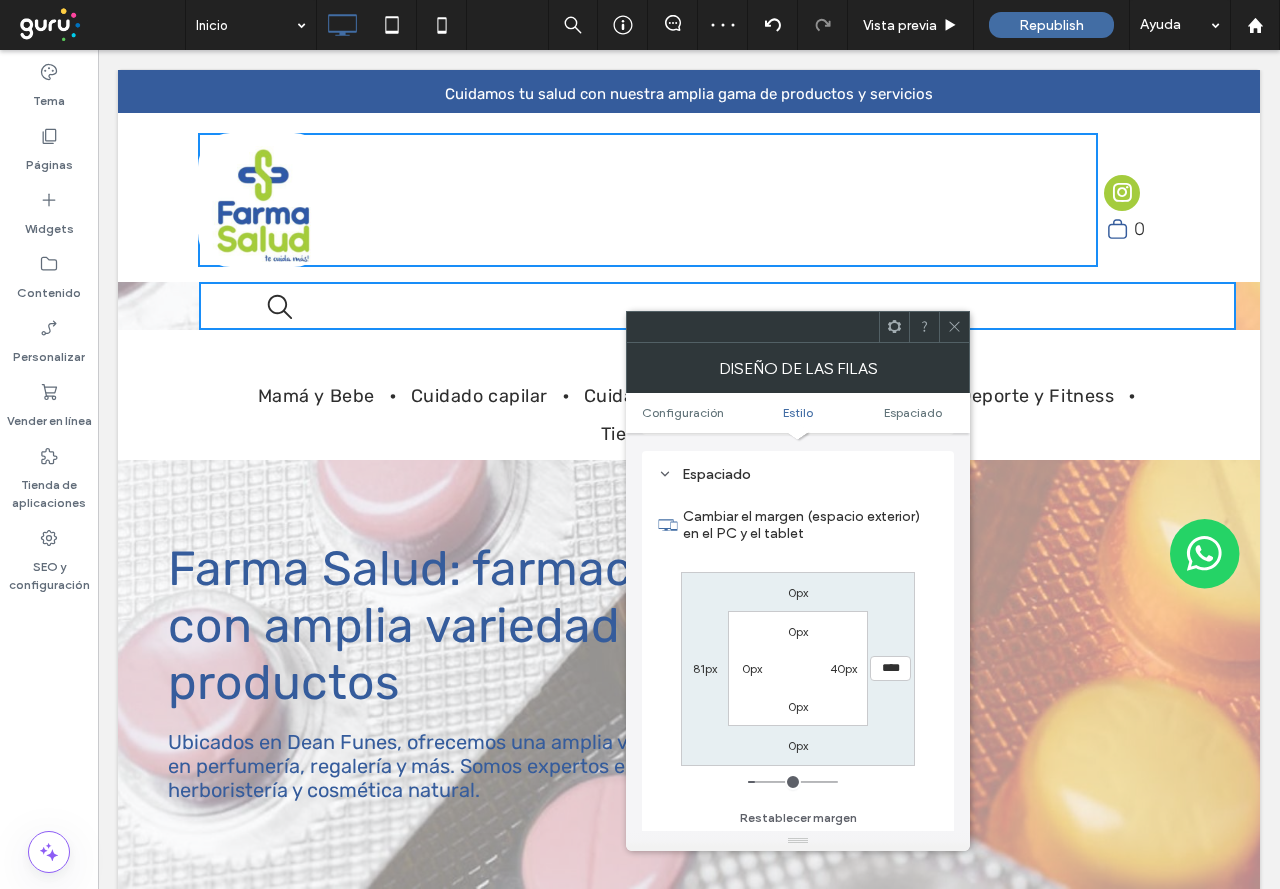 type on "**" 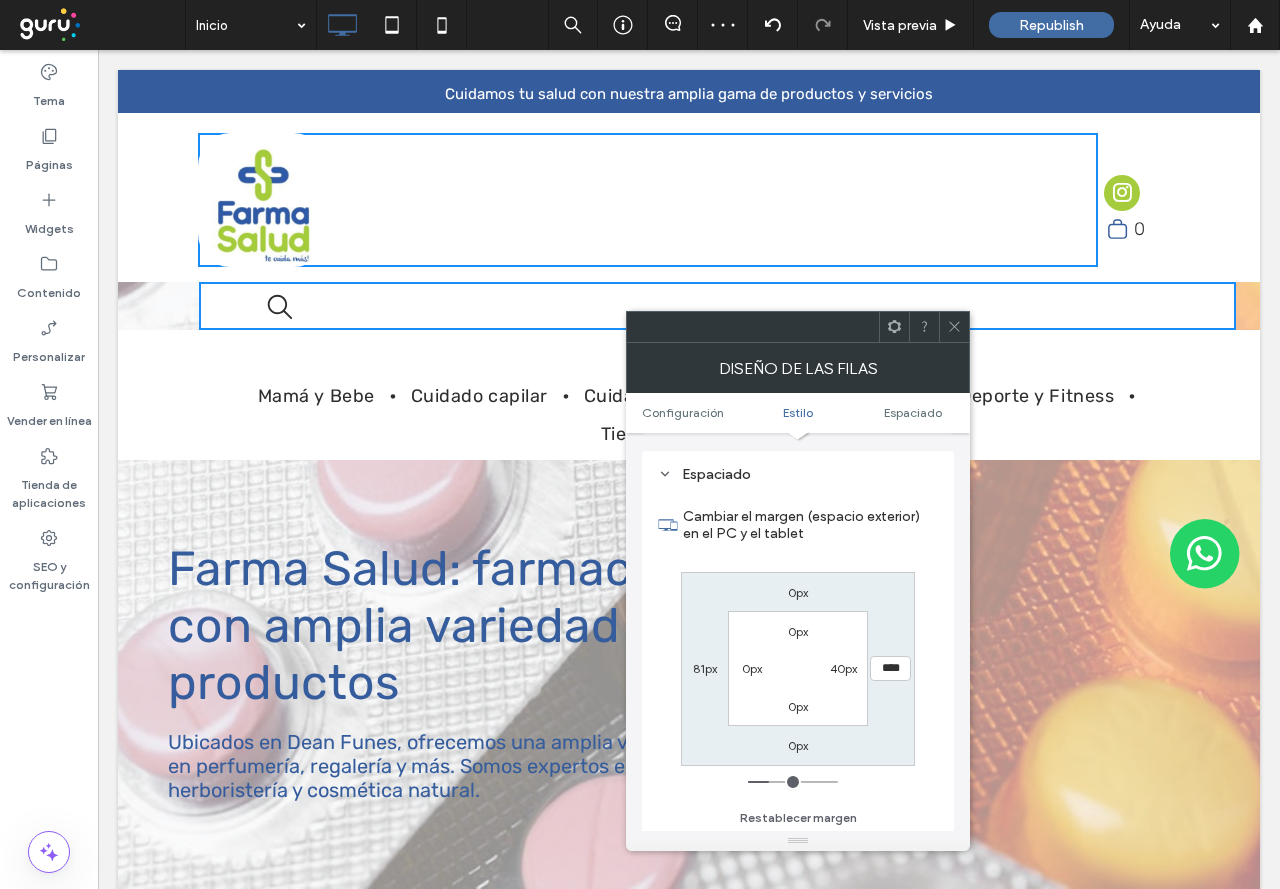 type on "**" 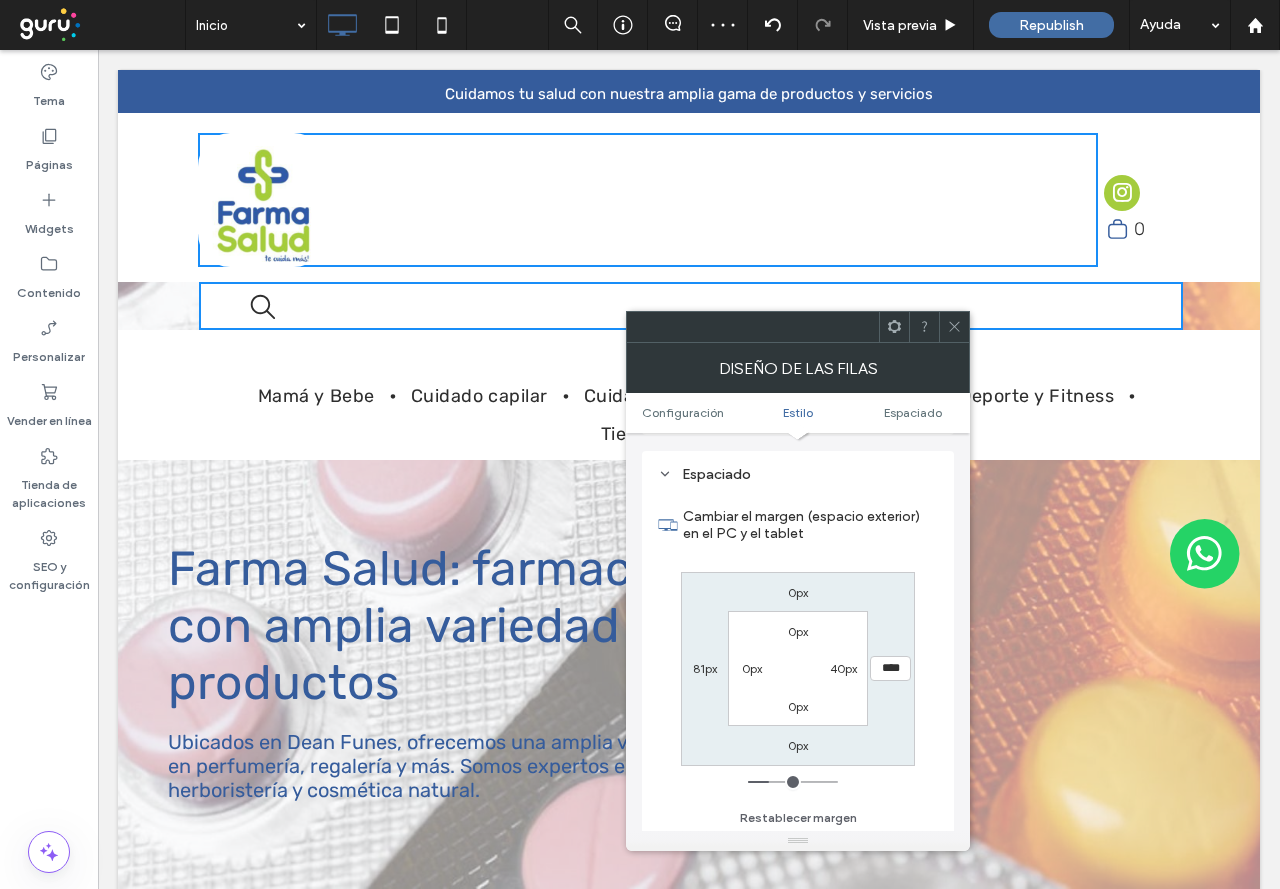 type on "****" 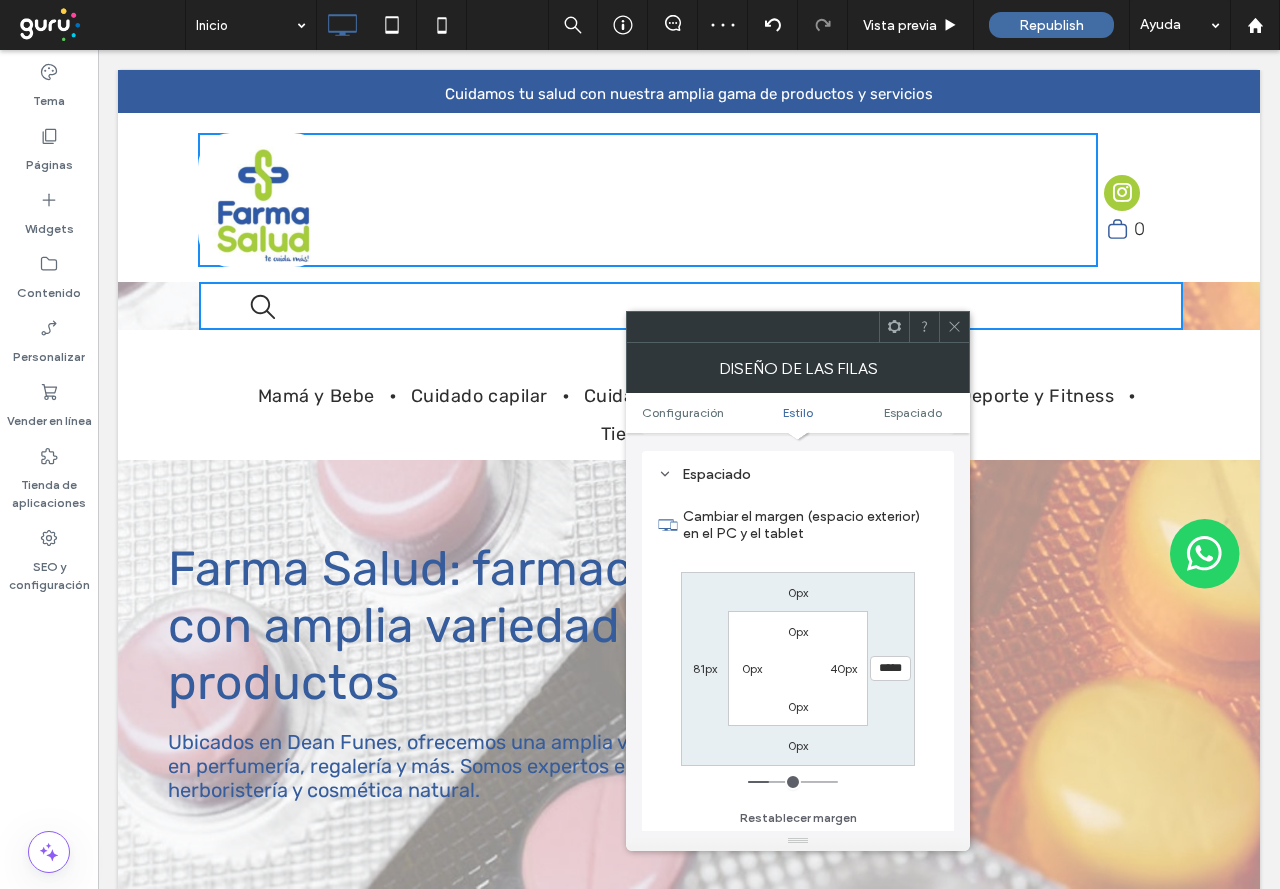 type on "***" 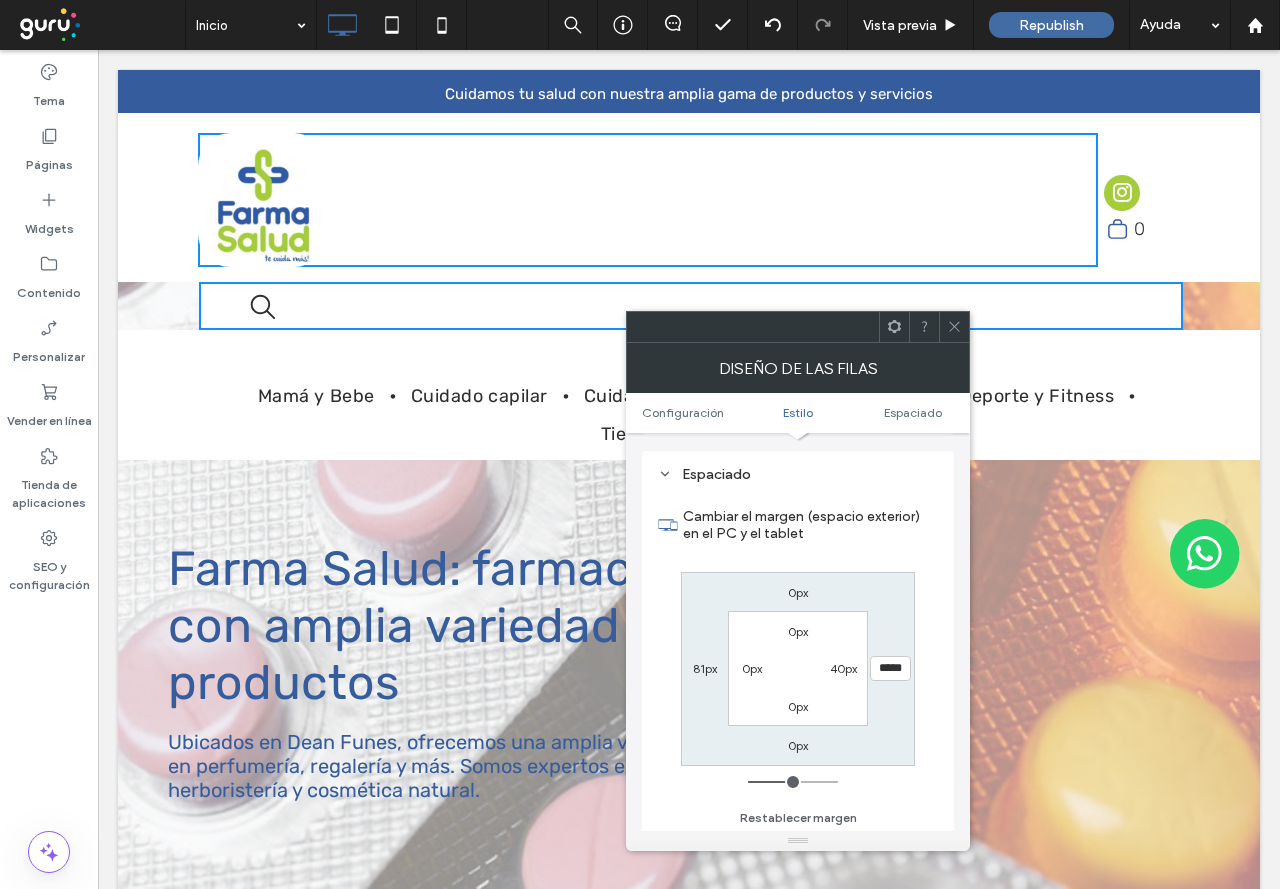 type on "*****" 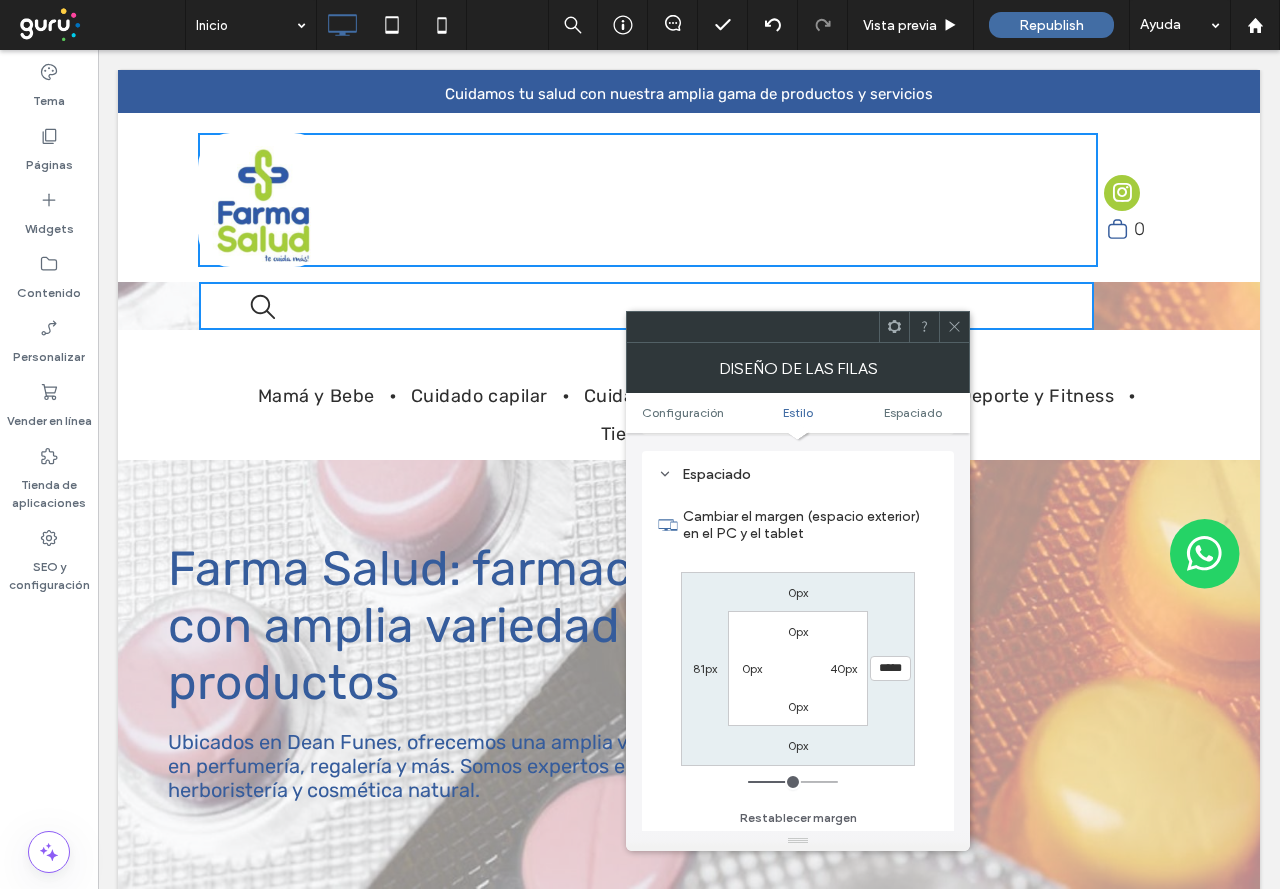 type on "***" 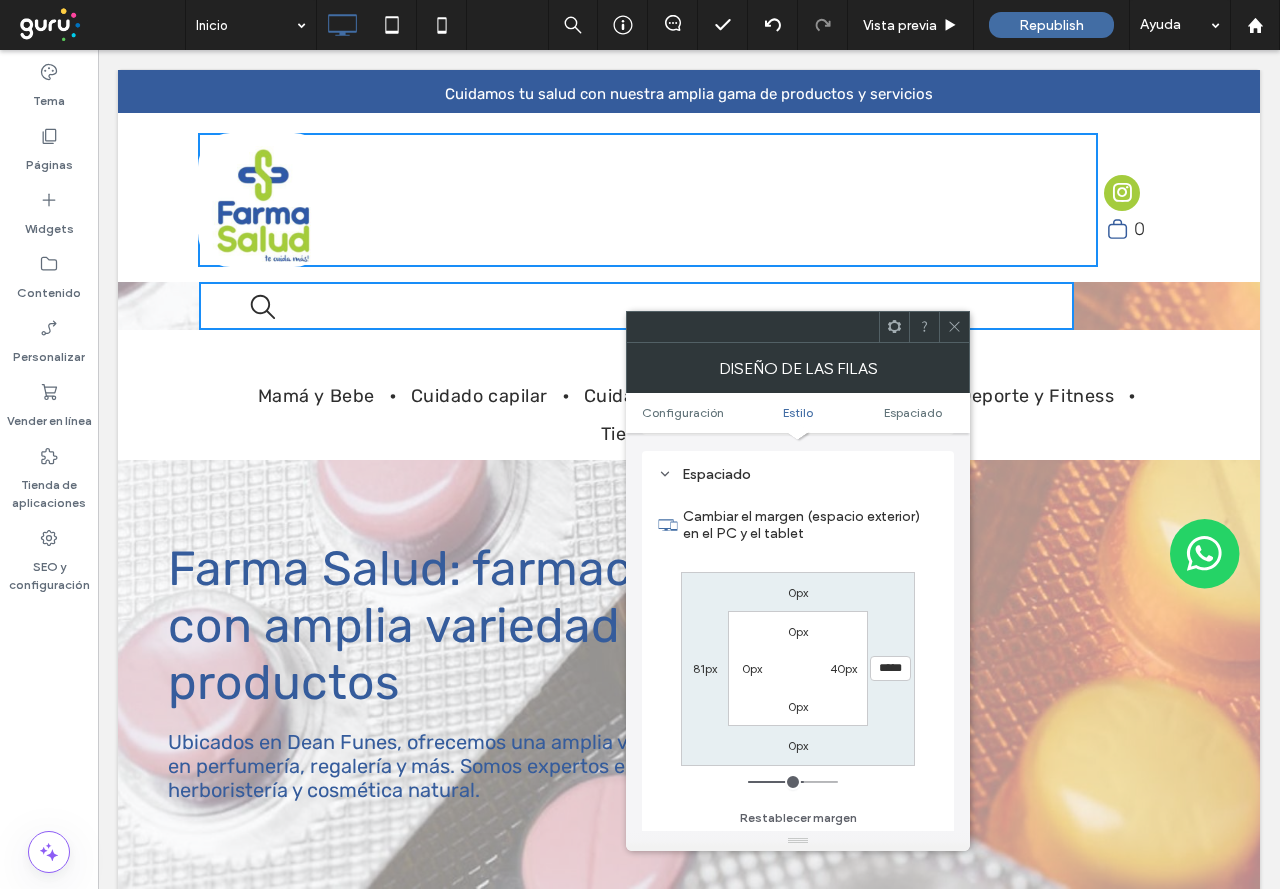 type on "***" 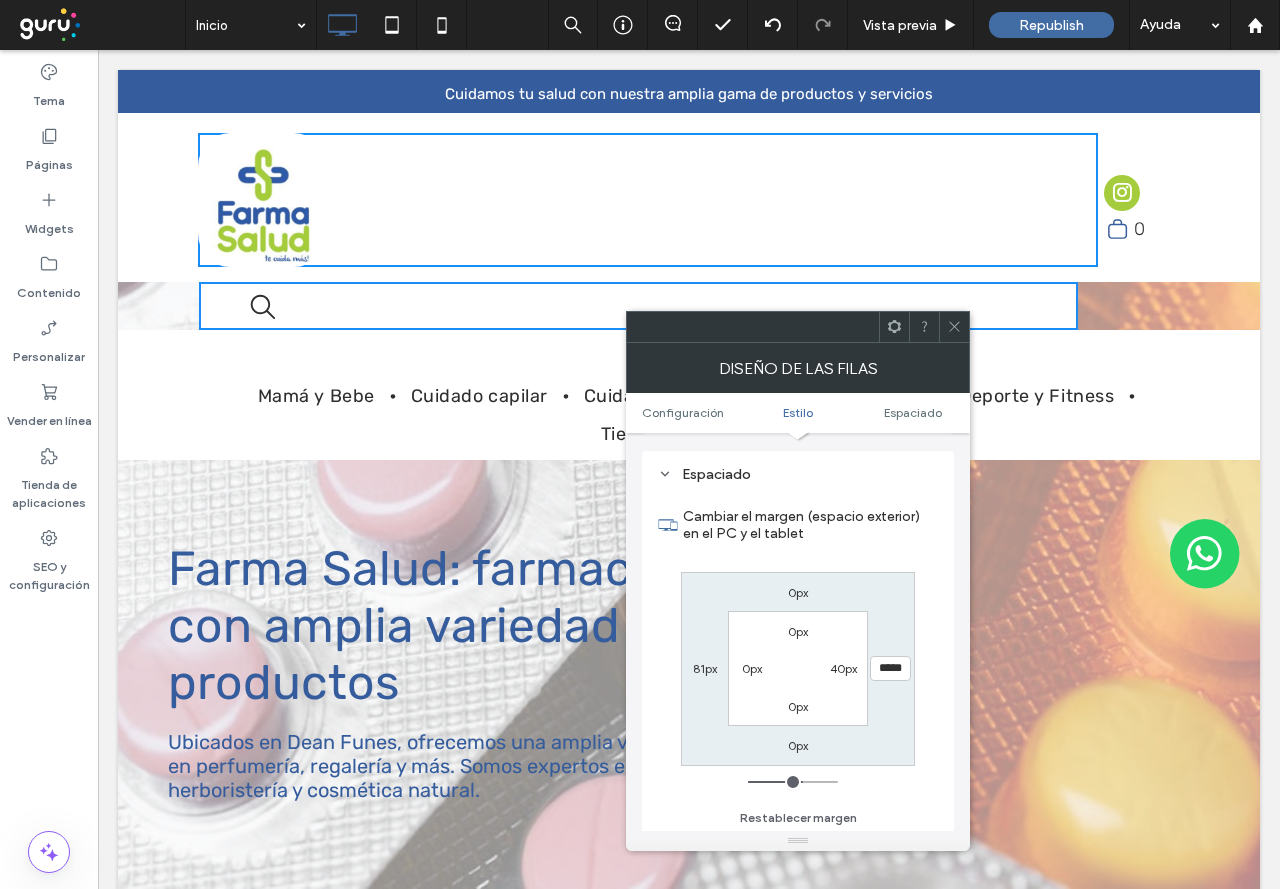 type on "***" 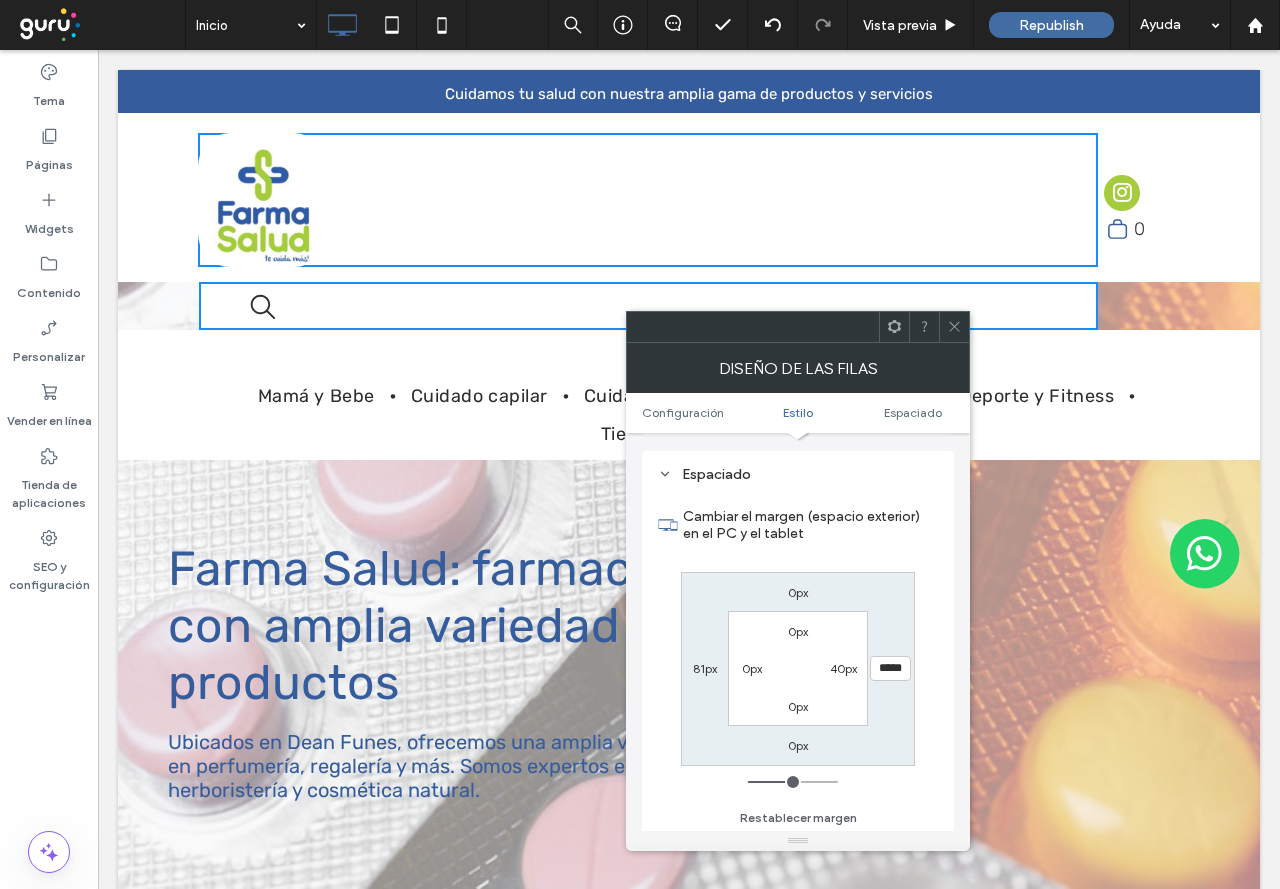 drag, startPoint x: 754, startPoint y: 784, endPoint x: 796, endPoint y: 785, distance: 42.0119 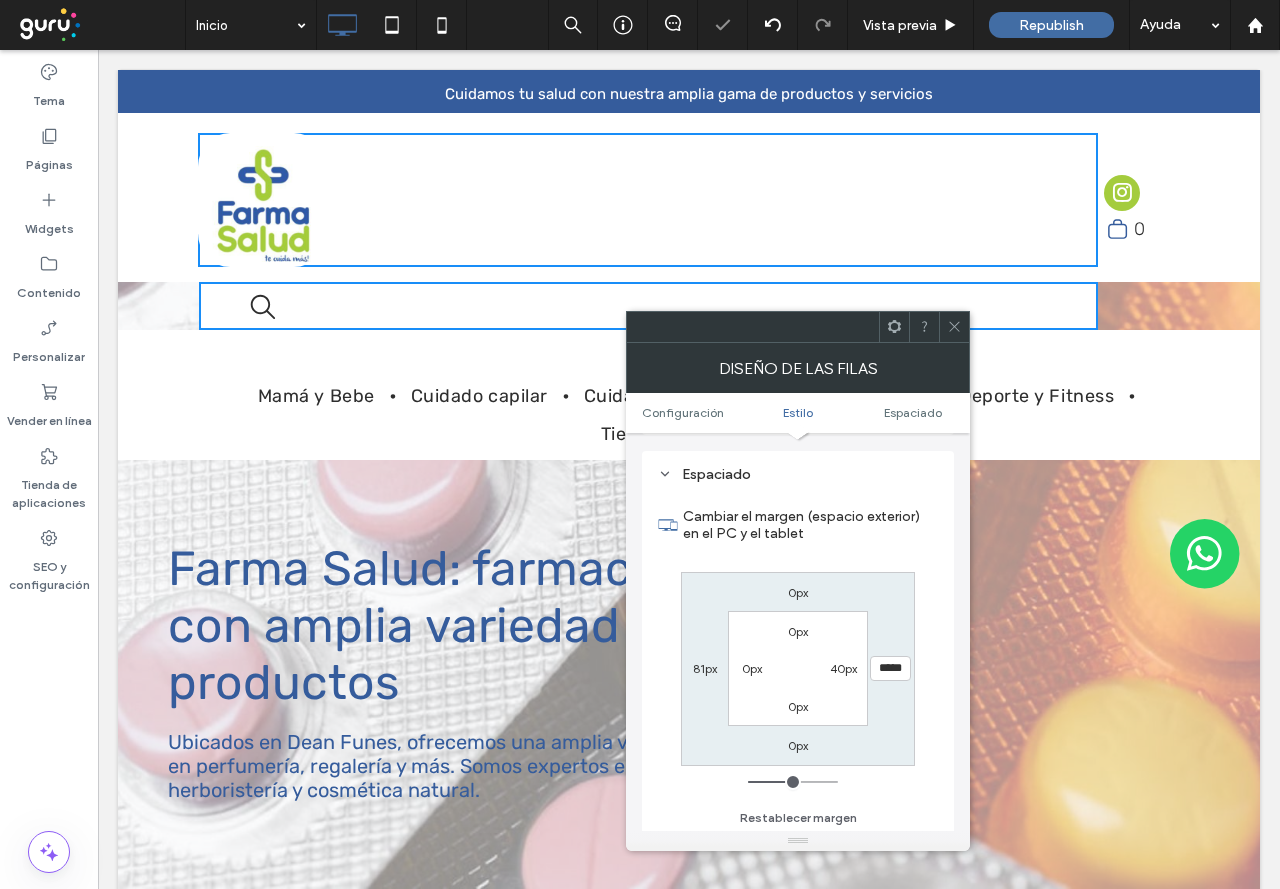 click at bounding box center (954, 327) 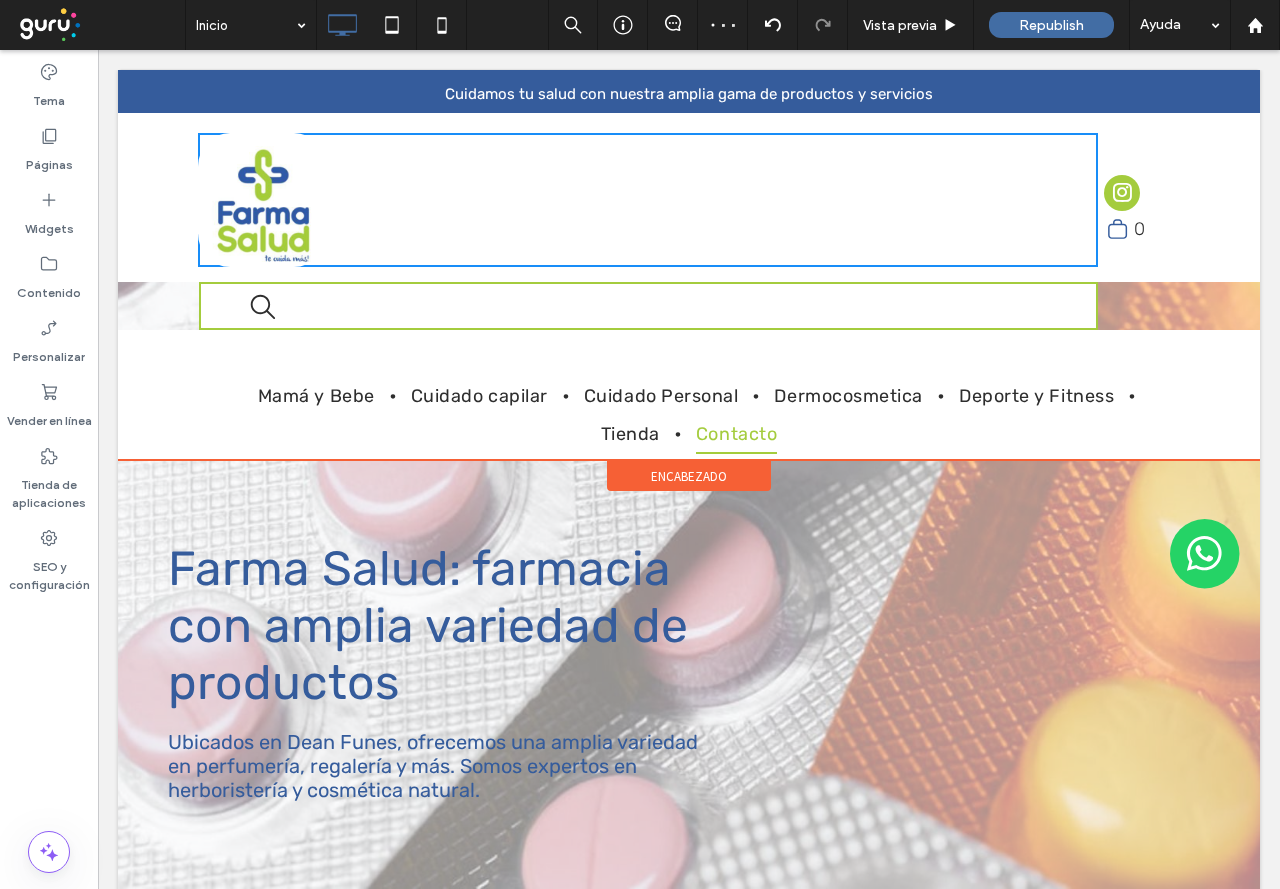 click on "Cuidamos tu salud con nuestra amplia gama de productos y servicios
Click To Paste
Click To Paste
0
Click To Paste
Click To Paste     Click To Paste
Mamá y Bebe
Cuidado capilar
Cuidado Personal
Dermocosmetica
Deporte y Fitness
Tienda
Contacto
Click To Paste" at bounding box center (689, 265) 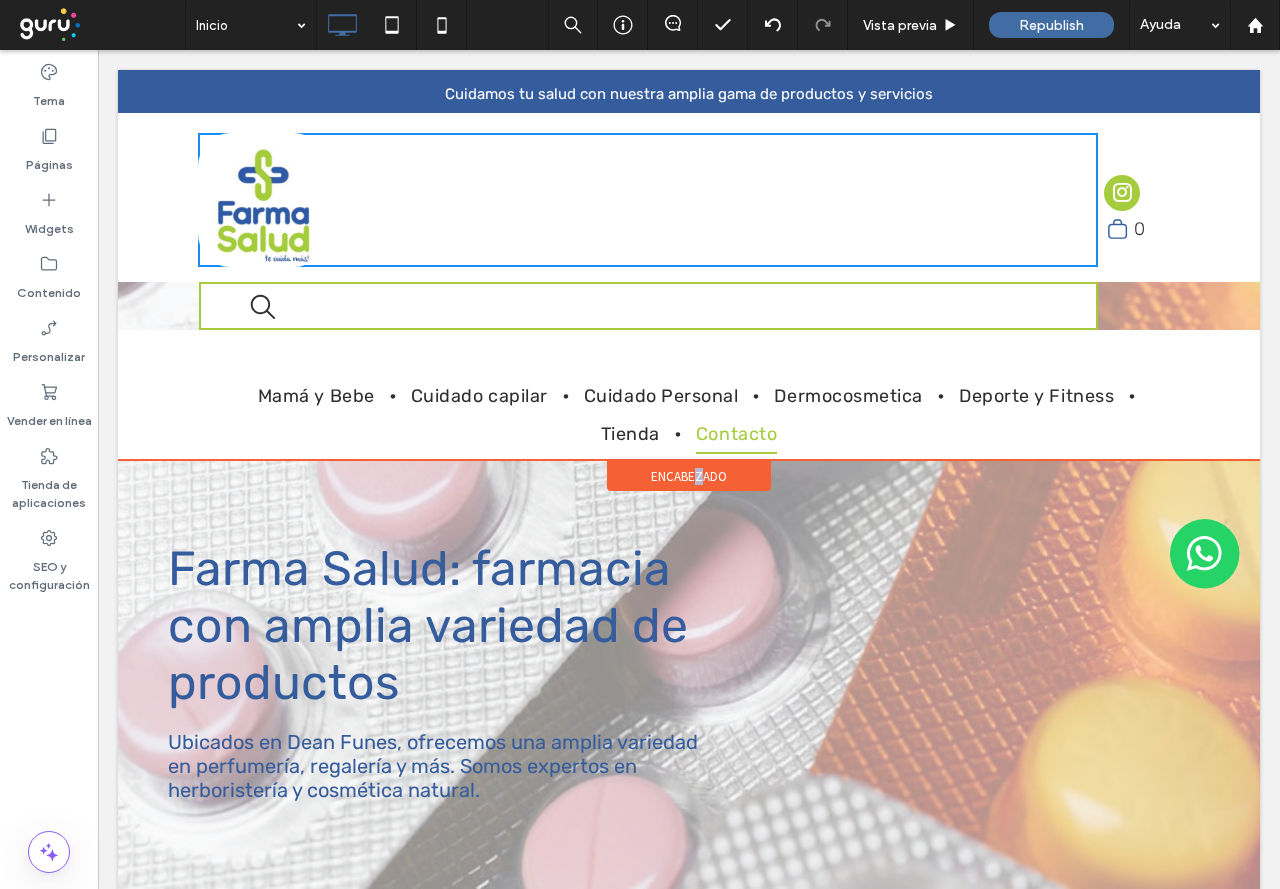 click on "encabezado" at bounding box center (689, 476) 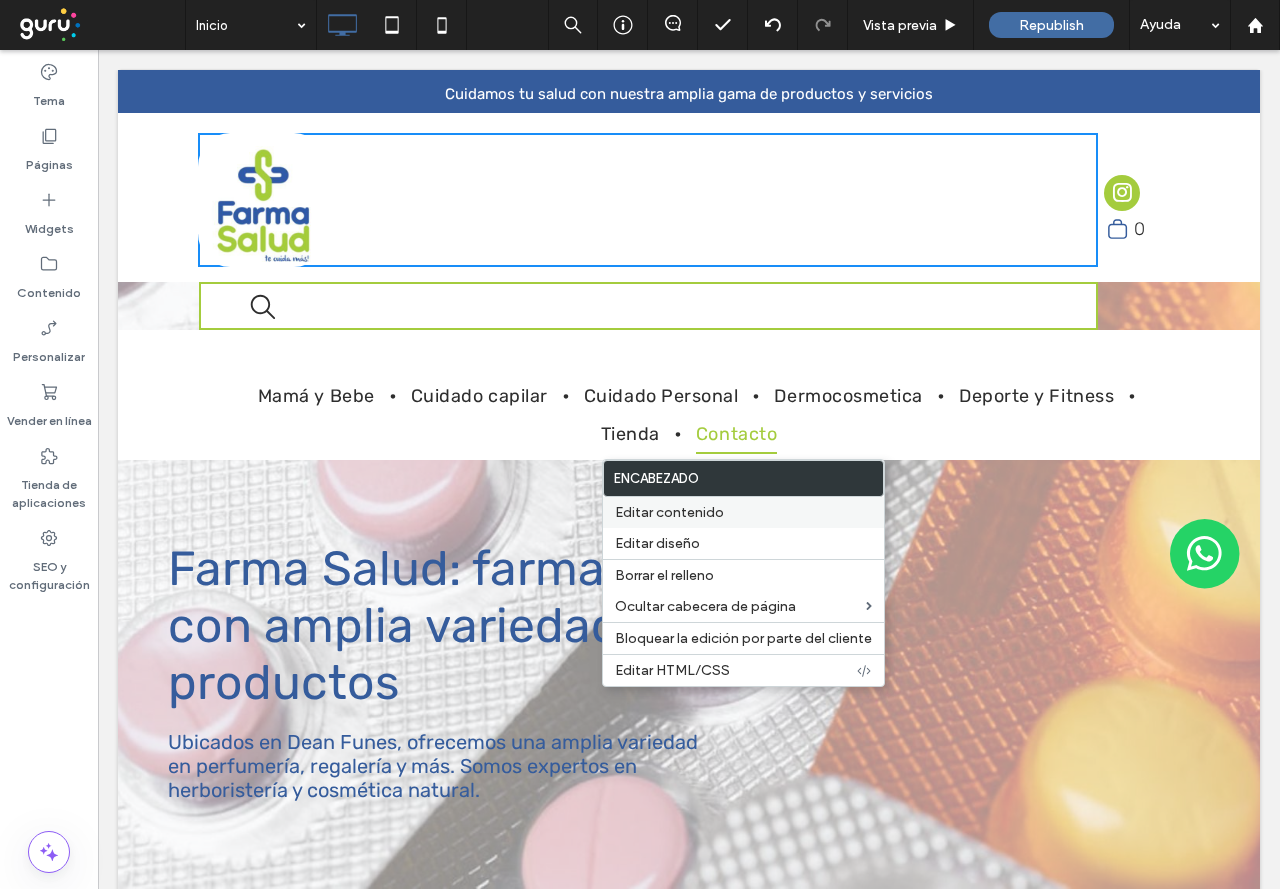 click on "Editar contenido" at bounding box center (743, 512) 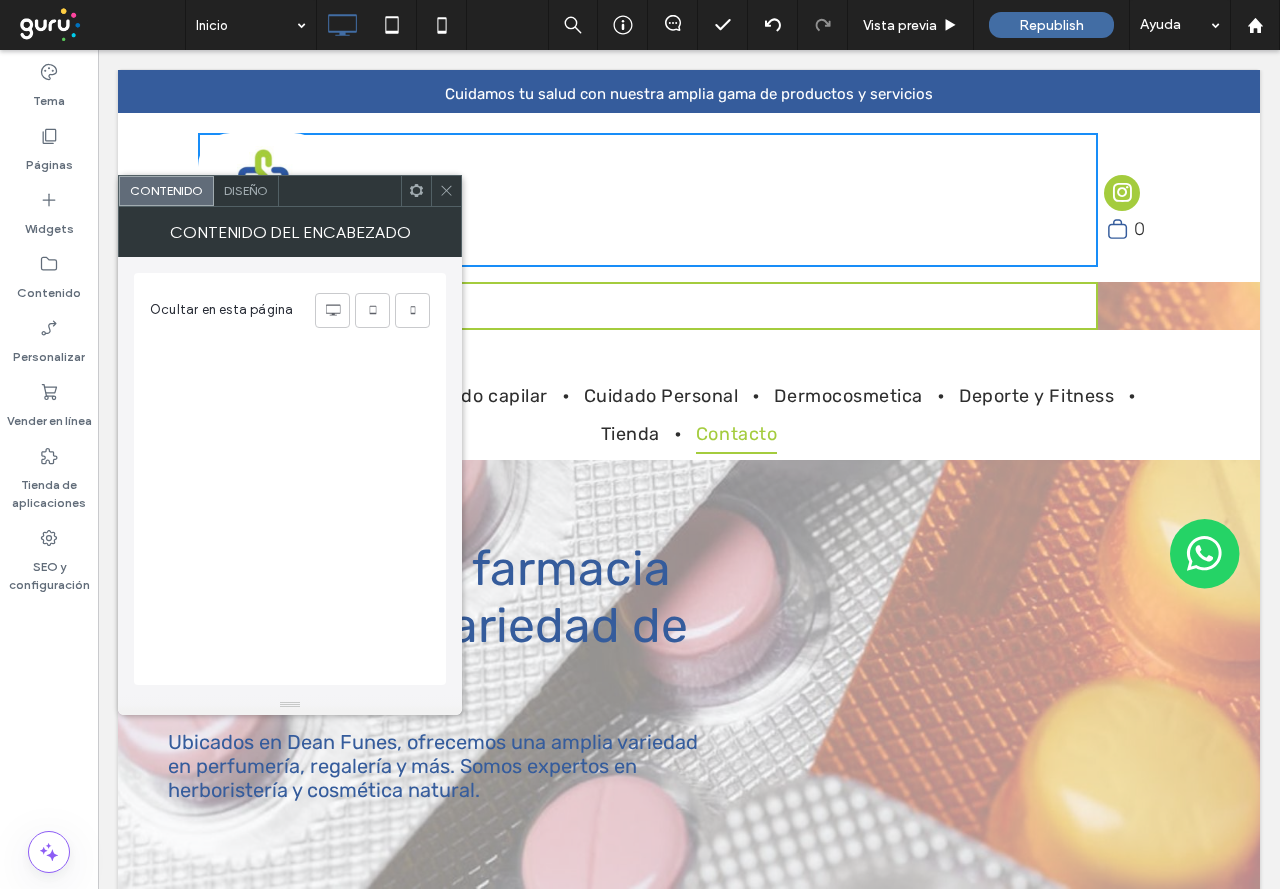 click on "Diseño" at bounding box center [246, 191] 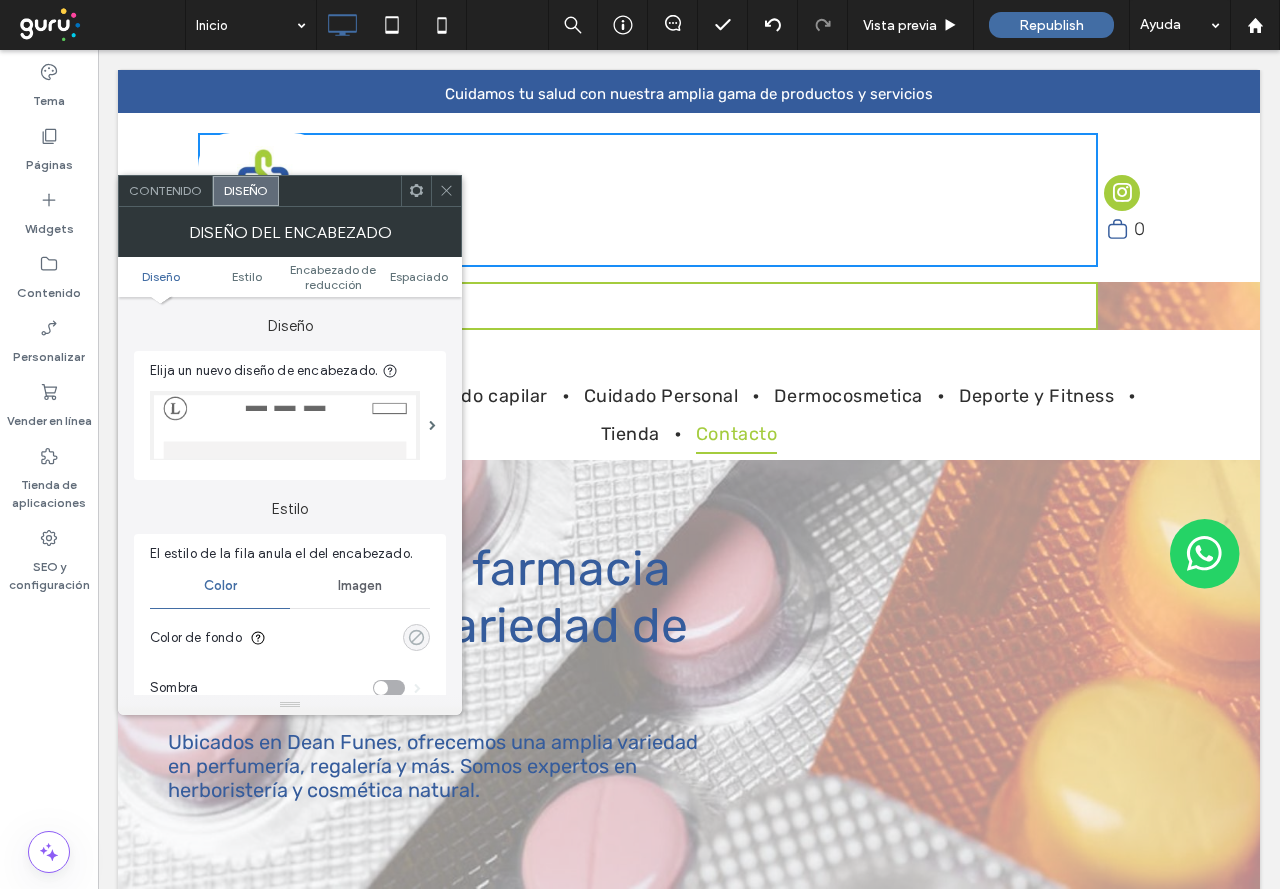 click 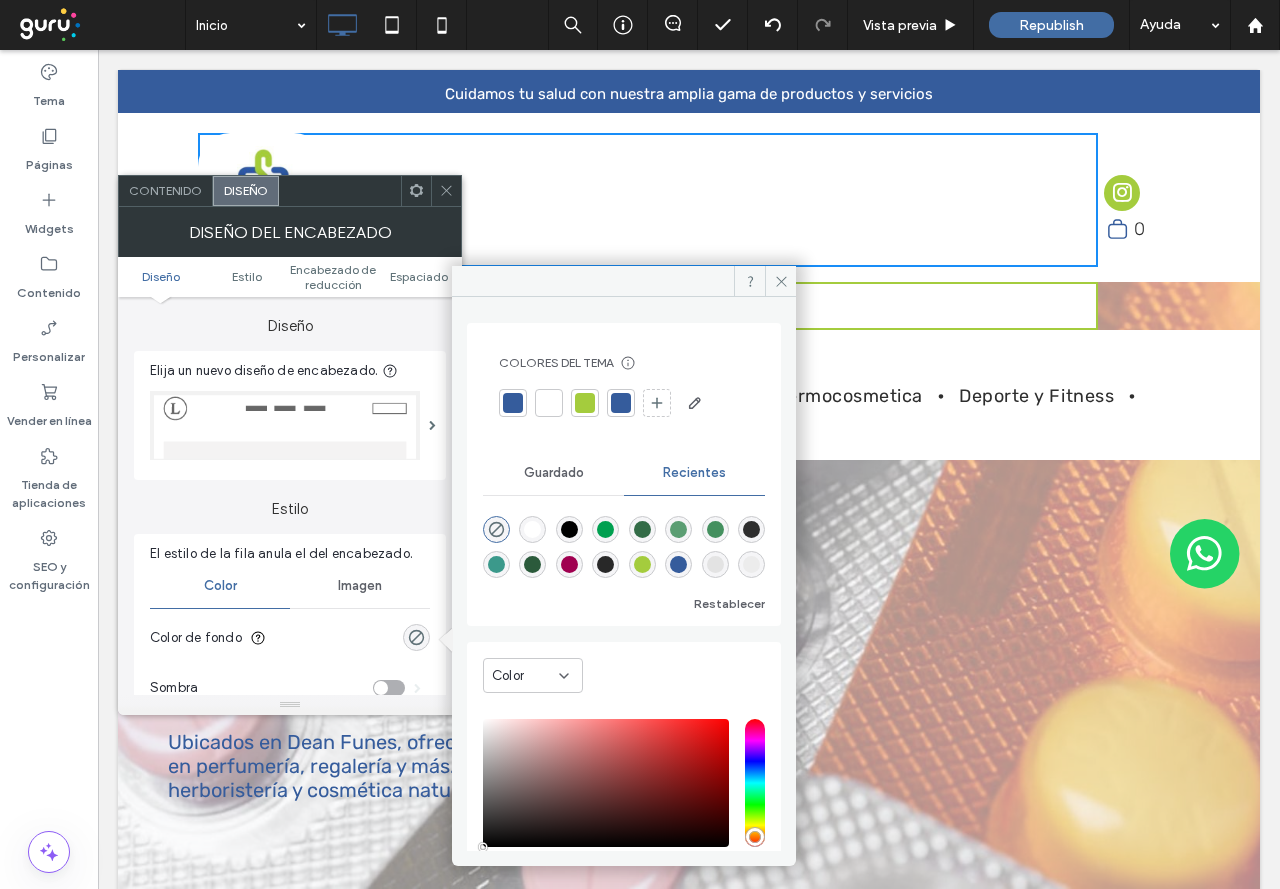 click at bounding box center (549, 403) 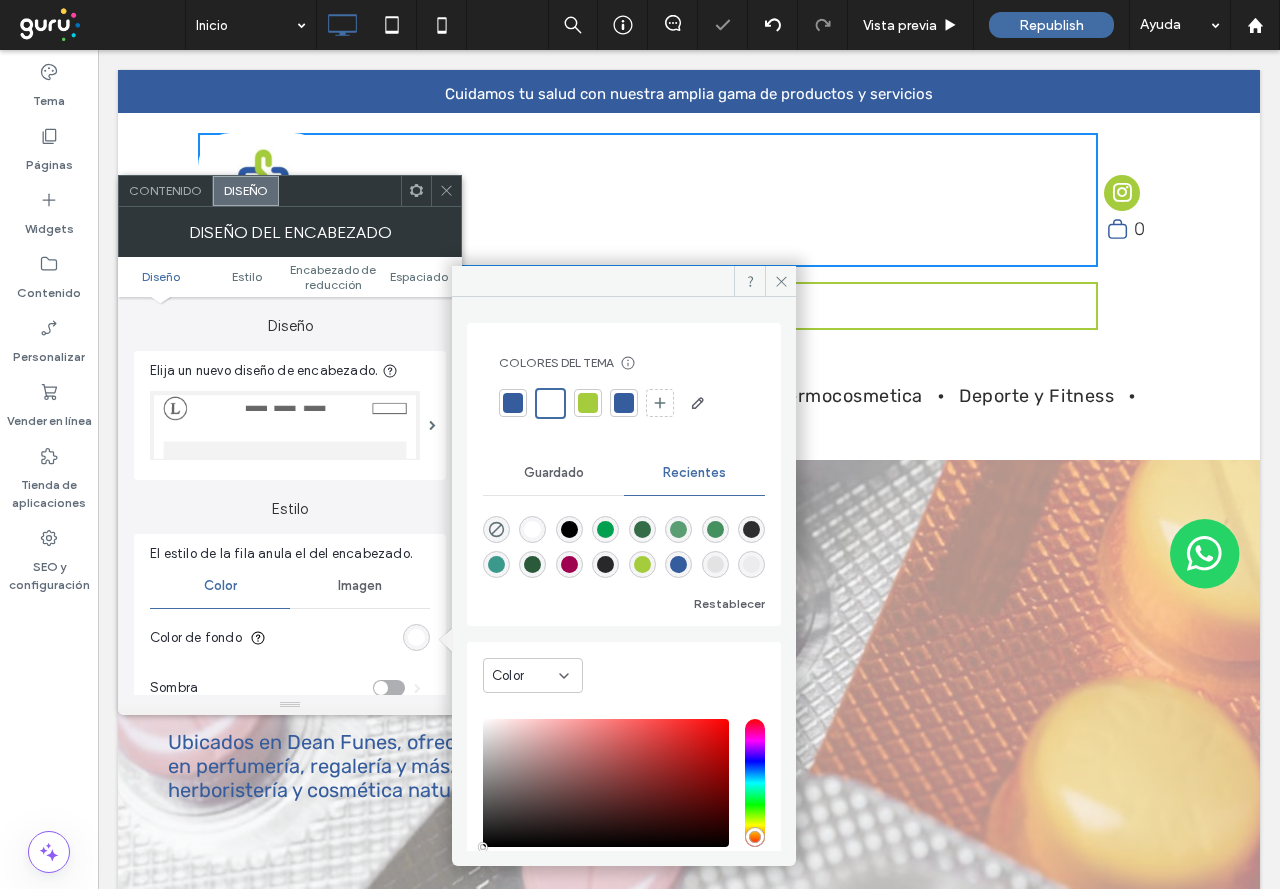 click at bounding box center (446, 191) 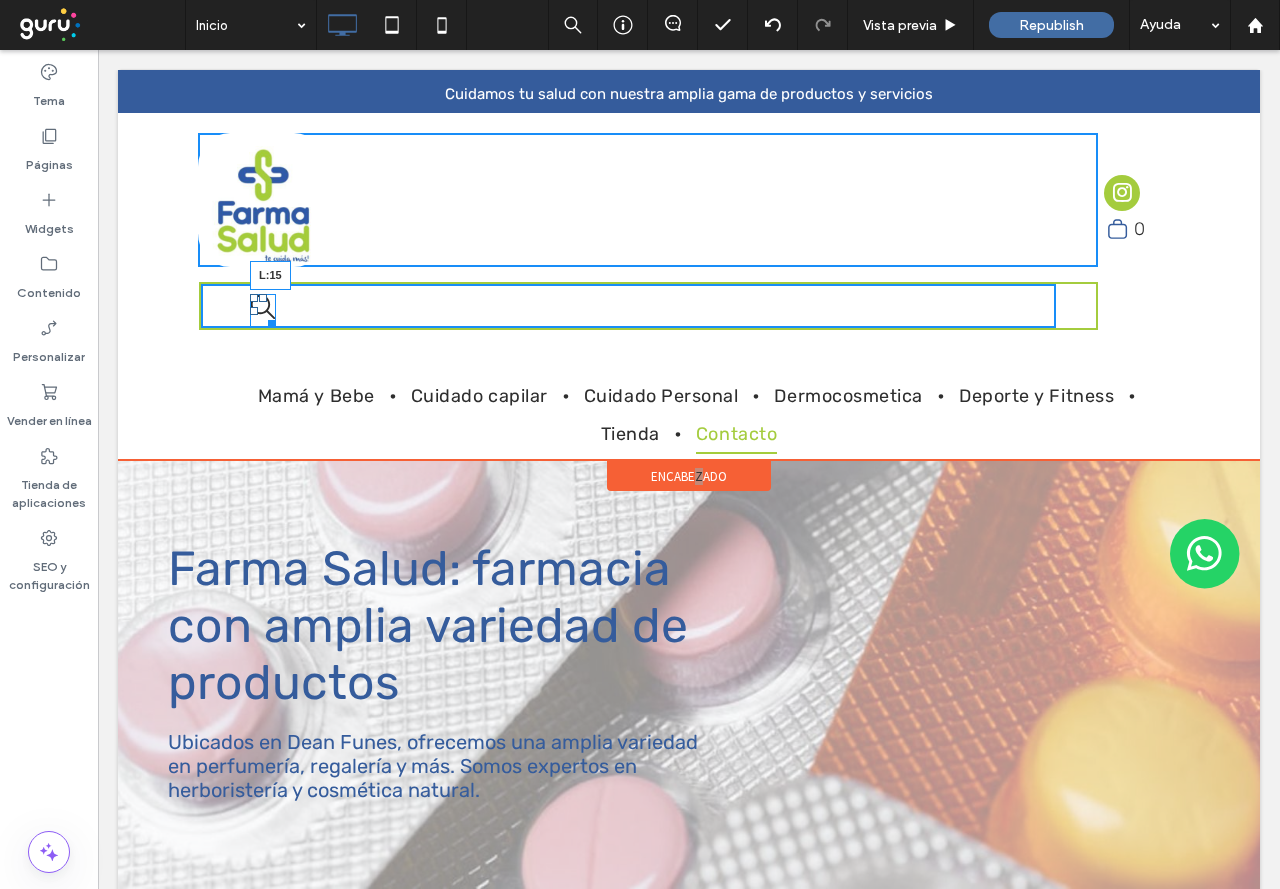 drag, startPoint x: 254, startPoint y: 309, endPoint x: 318, endPoint y: 359, distance: 81.21576 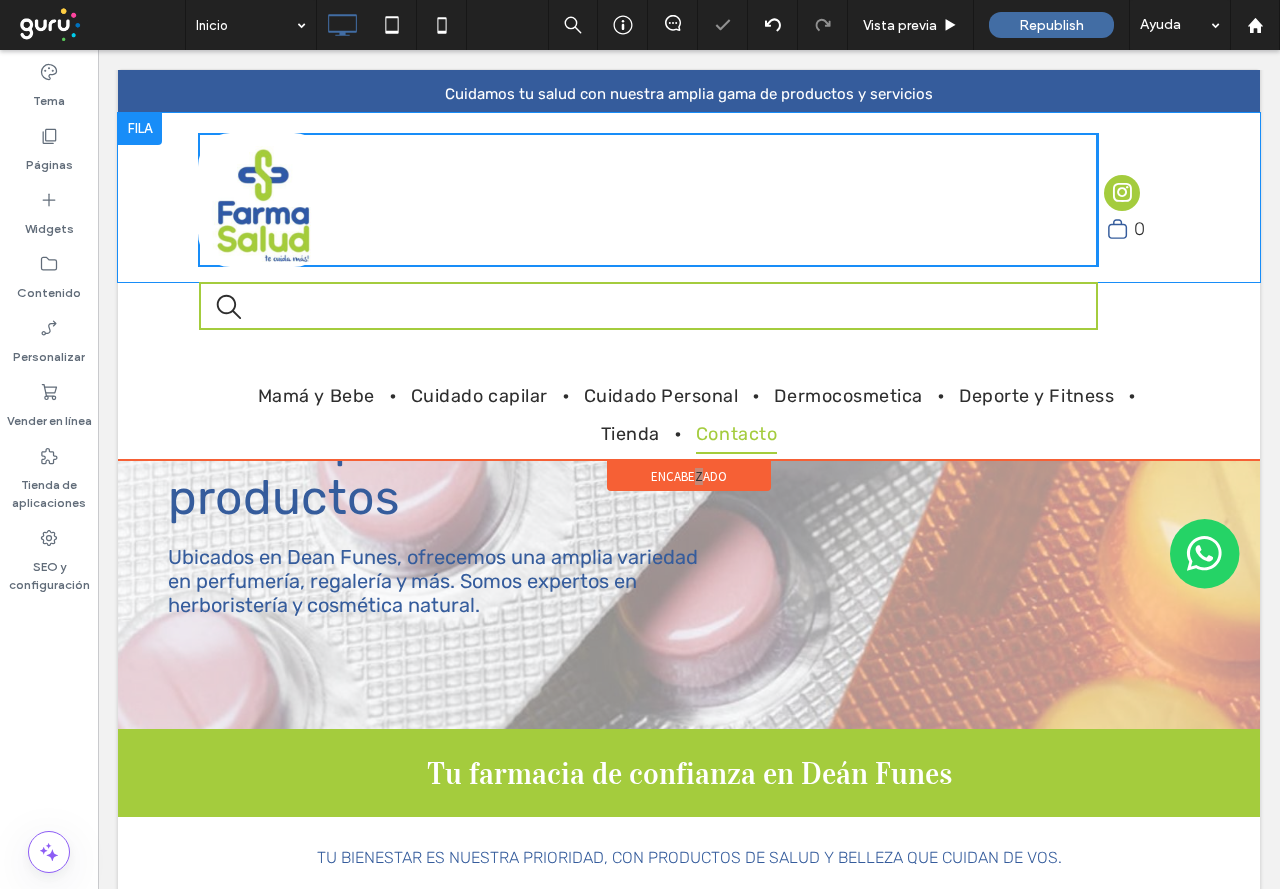 scroll, scrollTop: 0, scrollLeft: 0, axis: both 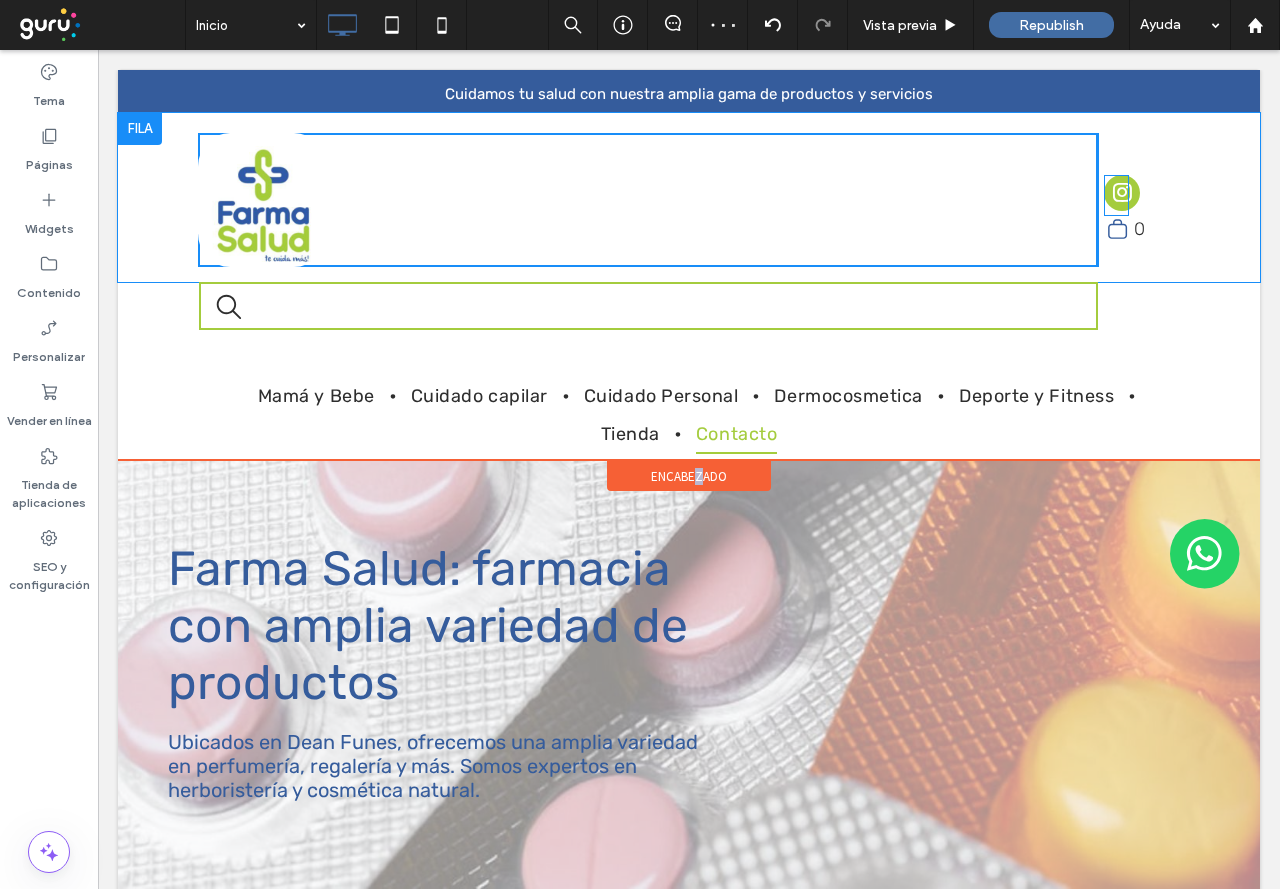 click on "Click To Paste
0
Click To Paste" at bounding box center [689, 198] 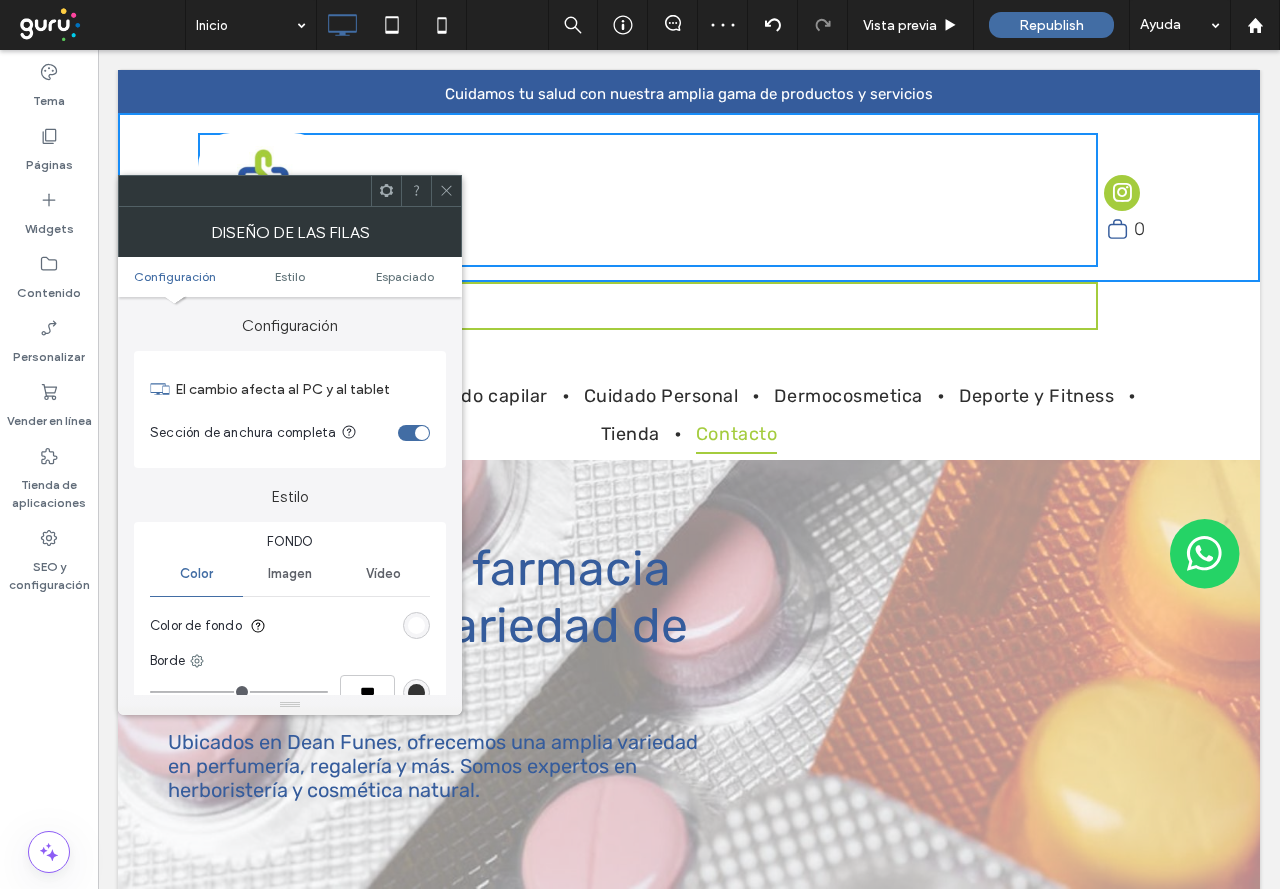 click 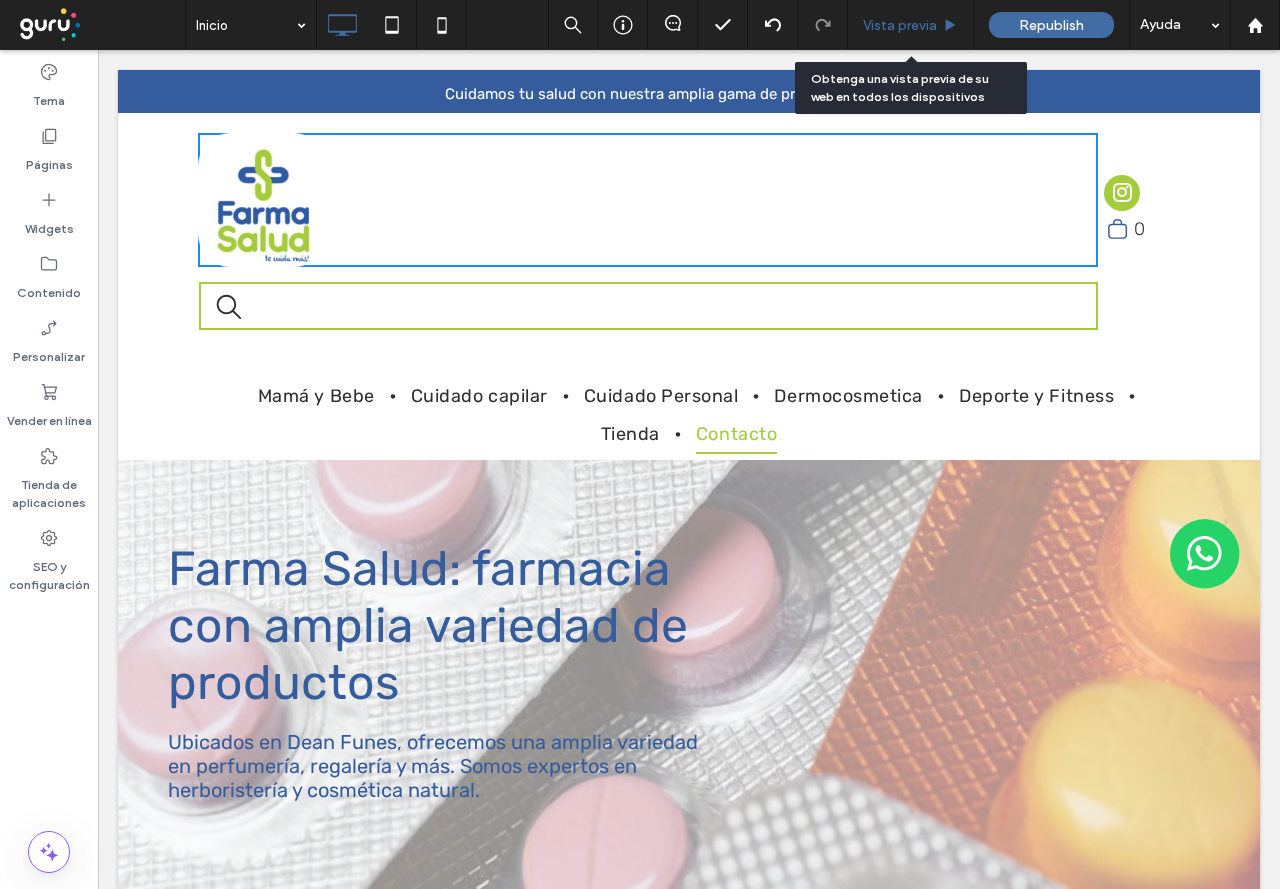 click on "Vista previa" at bounding box center (911, 25) 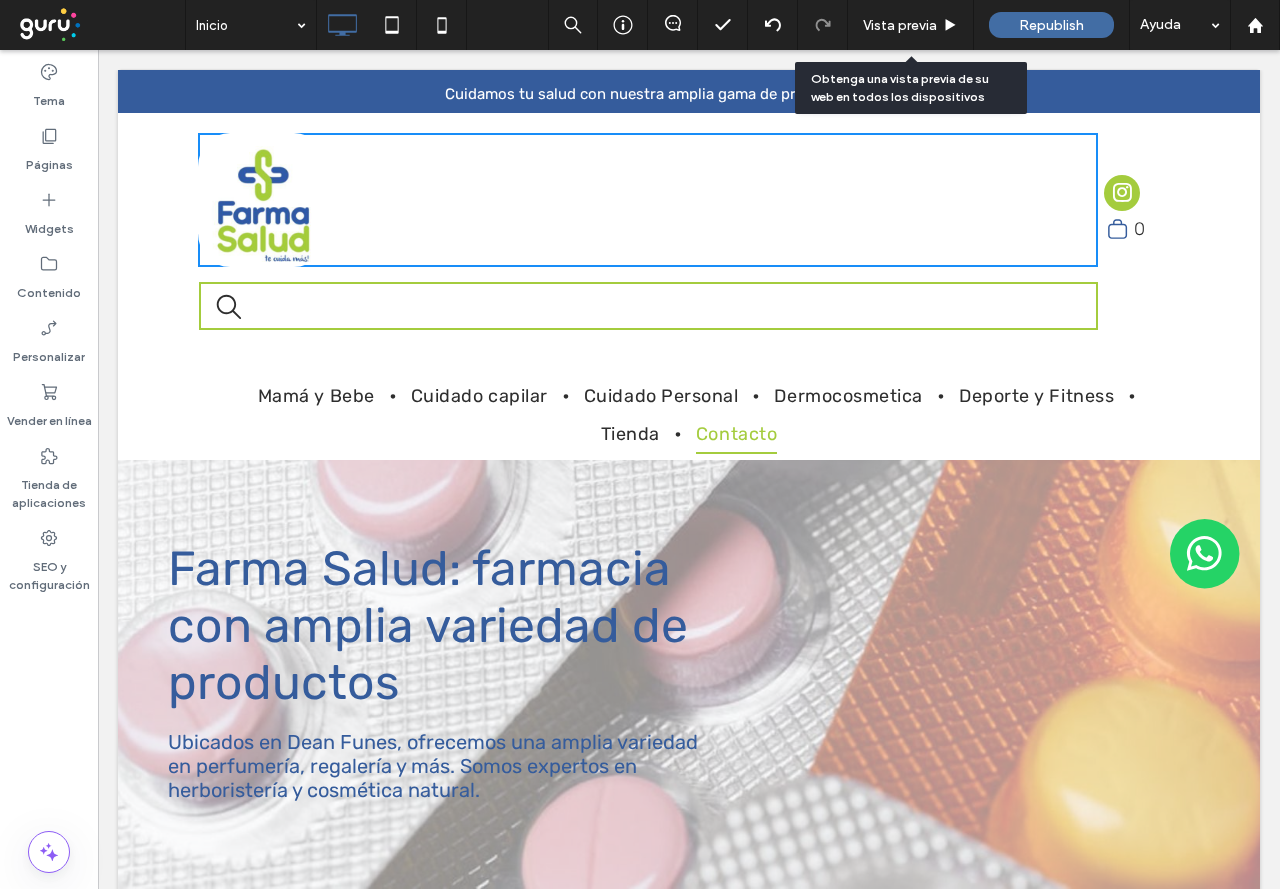 drag, startPoint x: 891, startPoint y: 19, endPoint x: 775, endPoint y: 0, distance: 117.54574 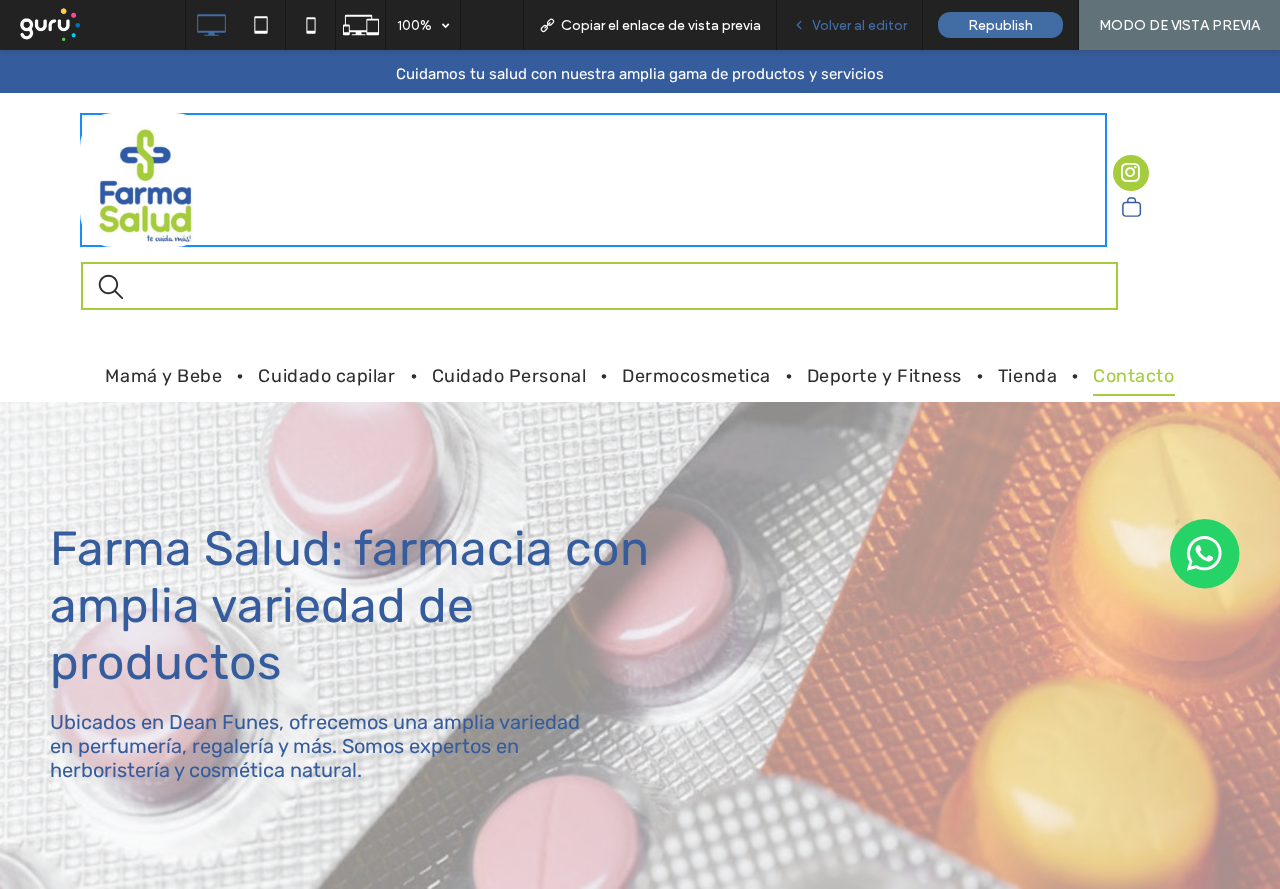 click on "Volver al editor" at bounding box center (859, 25) 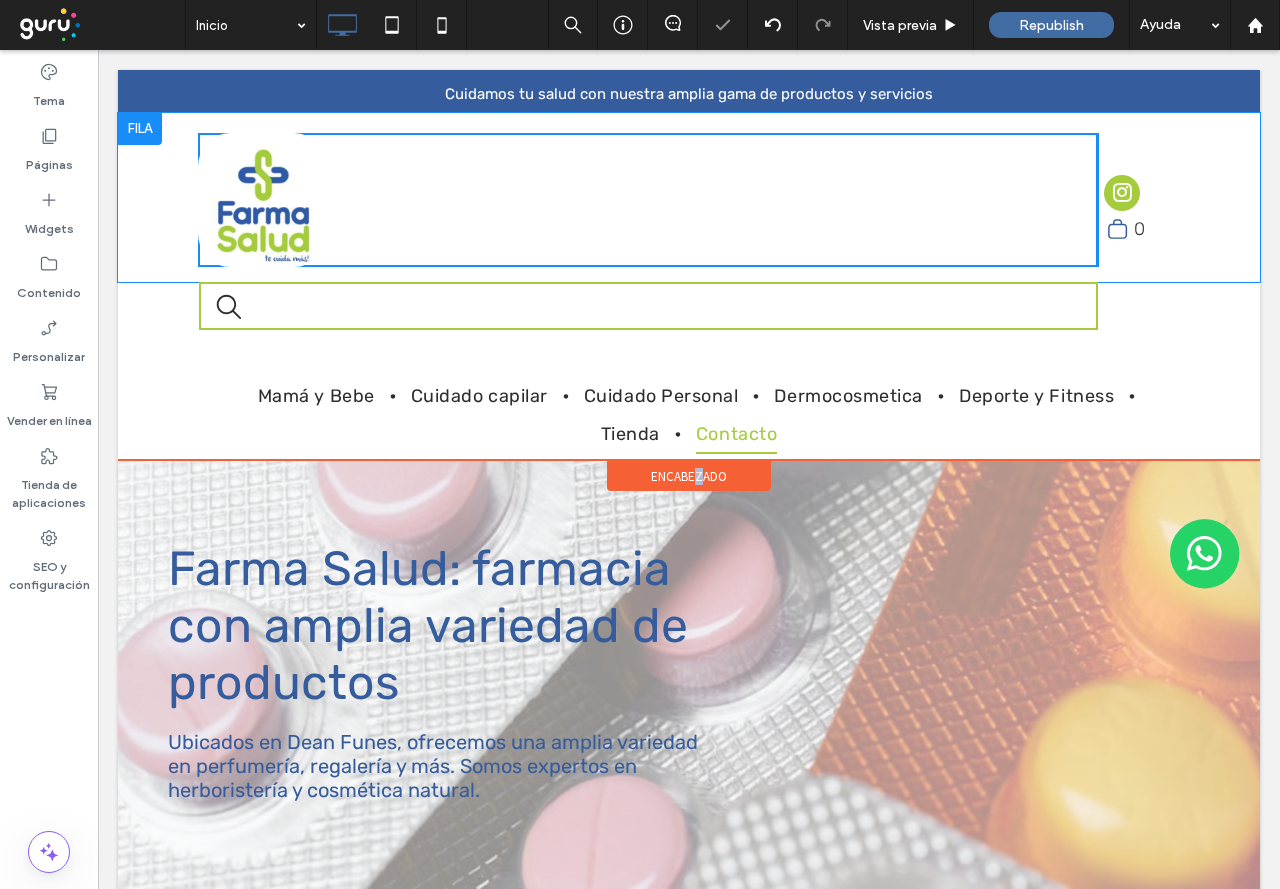 click on "Click To Paste" at bounding box center [648, 200] 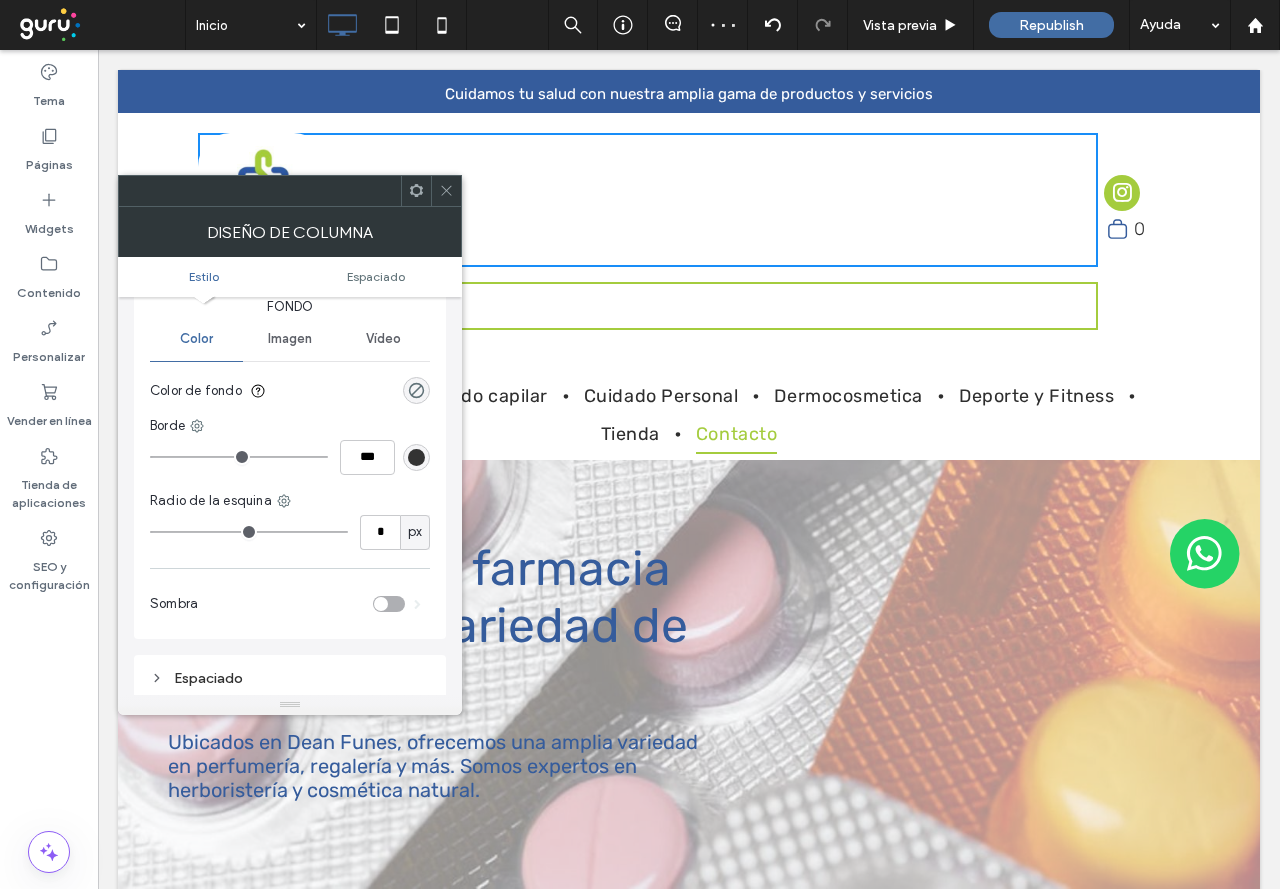 scroll, scrollTop: 100, scrollLeft: 0, axis: vertical 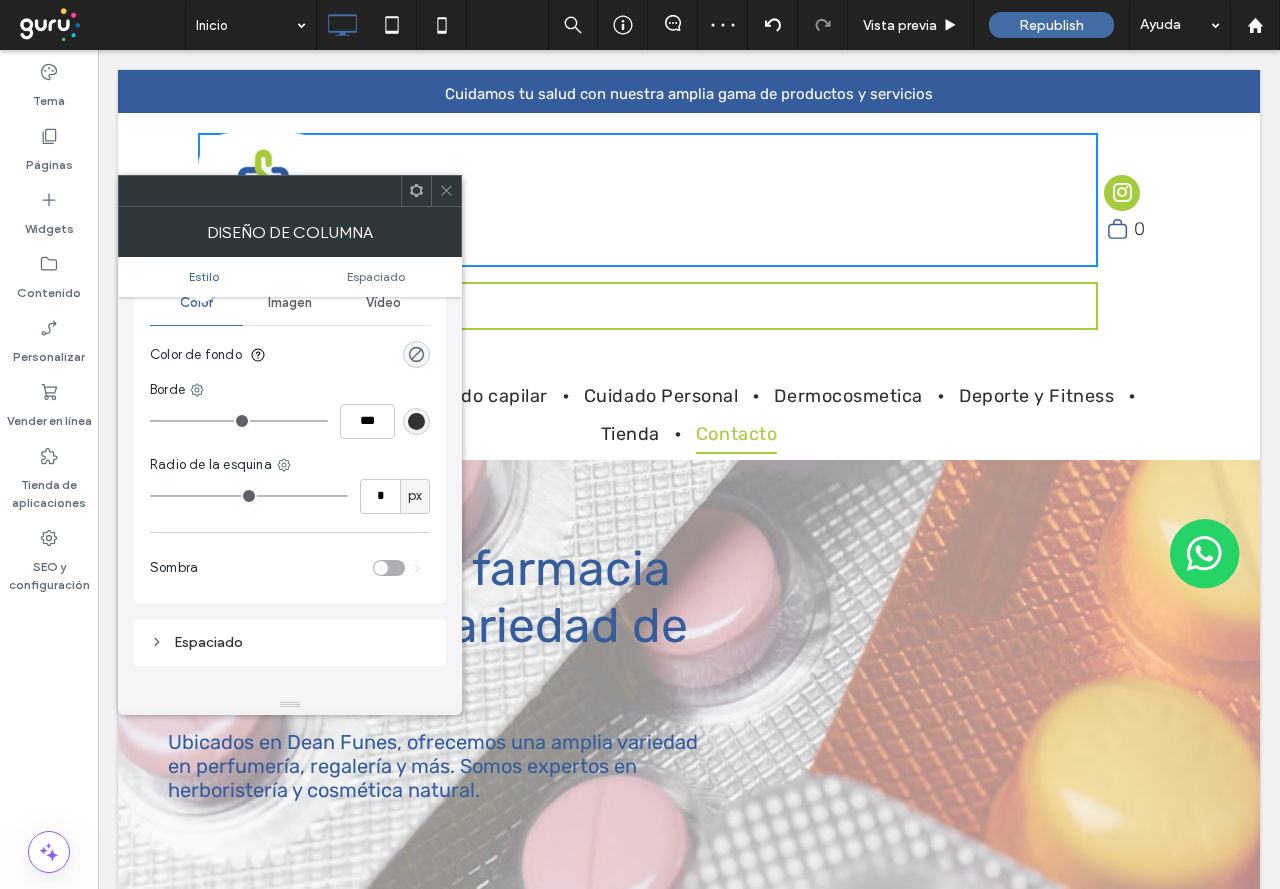 click 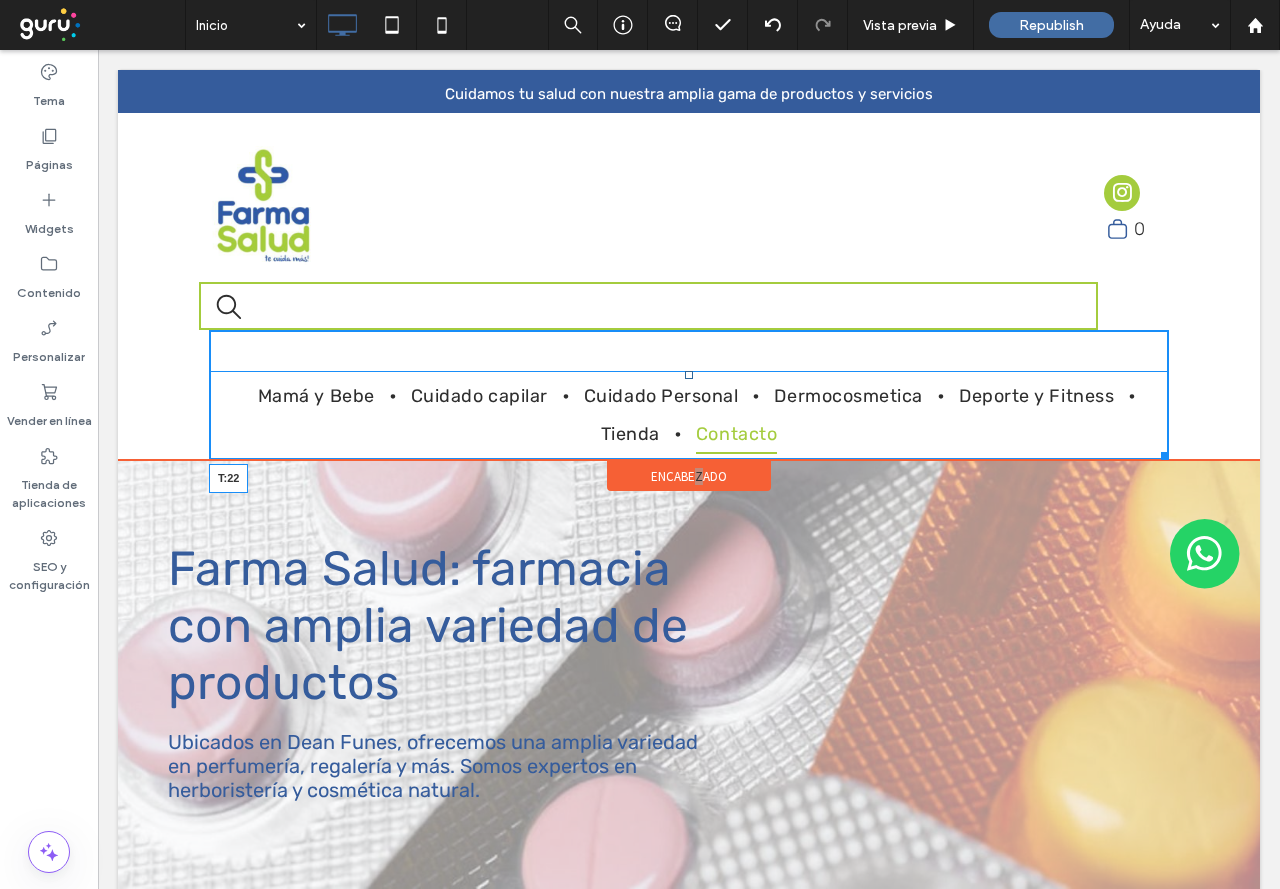 drag, startPoint x: 677, startPoint y: 376, endPoint x: 832, endPoint y: 413, distance: 159.35495 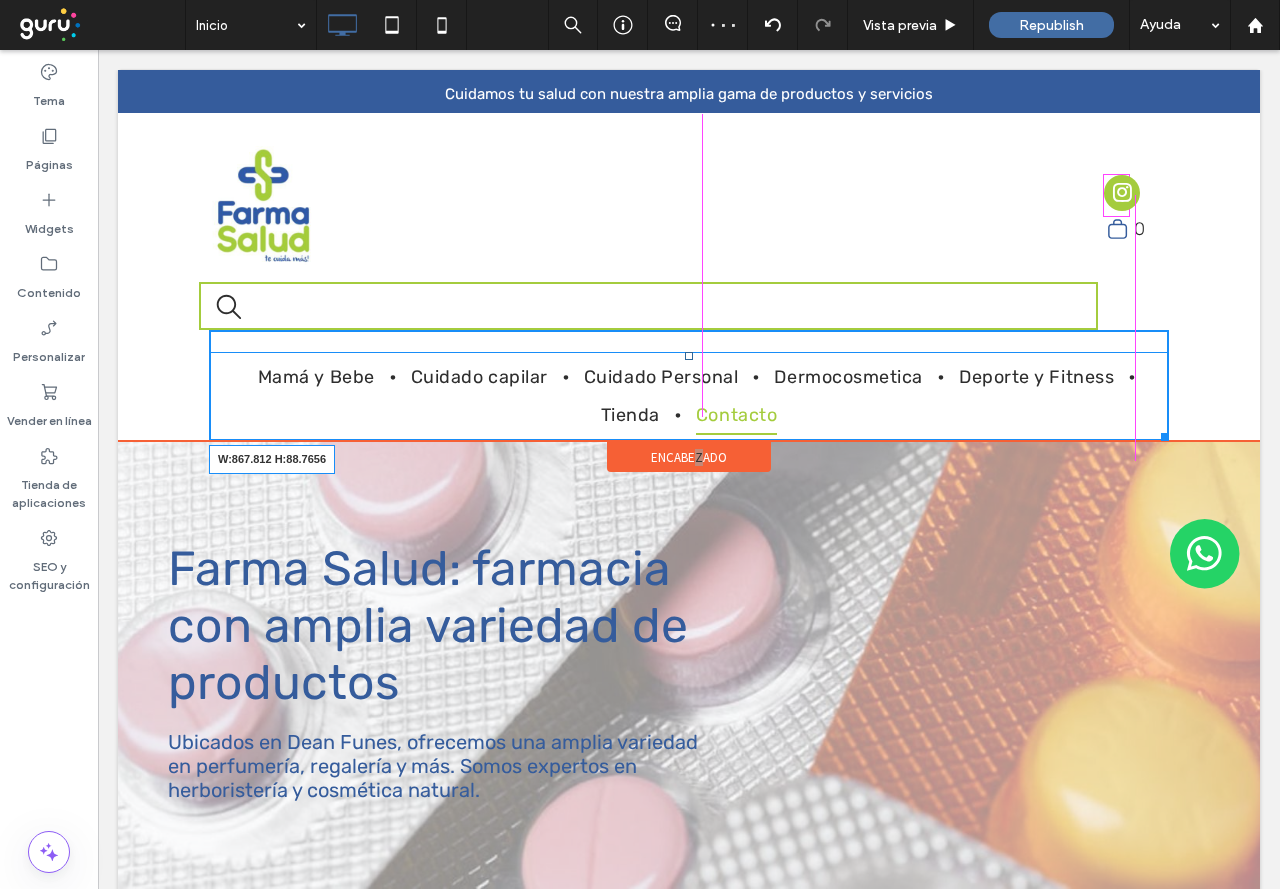 drag, startPoint x: 1151, startPoint y: 430, endPoint x: 550, endPoint y: 430, distance: 601 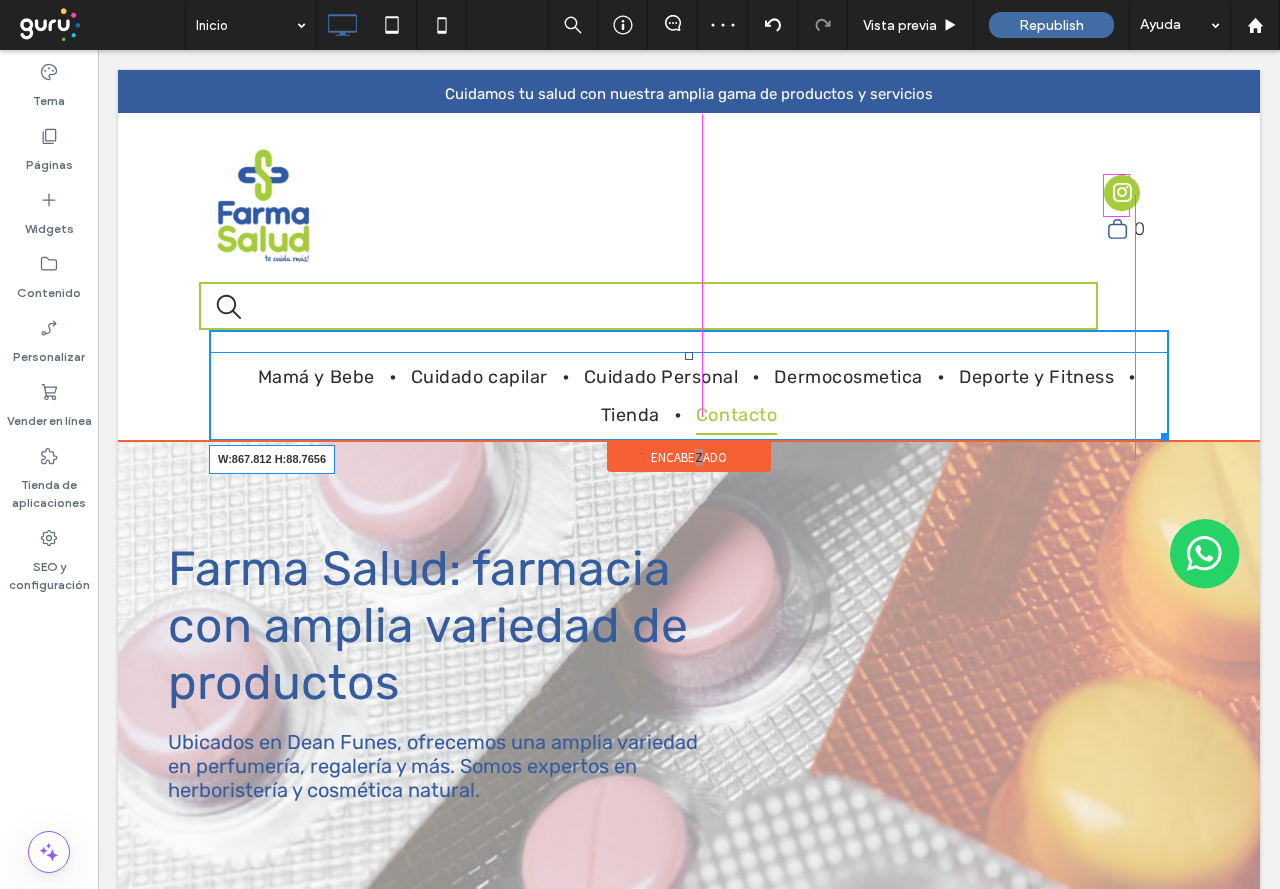 click on "Mamá y Bebe
Cuidado capilar
Cuidado Personal
Dermocosmetica
Deporte y Fitness
Tienda
Contacto
W:867.812 H:88.7656" at bounding box center [689, 396] 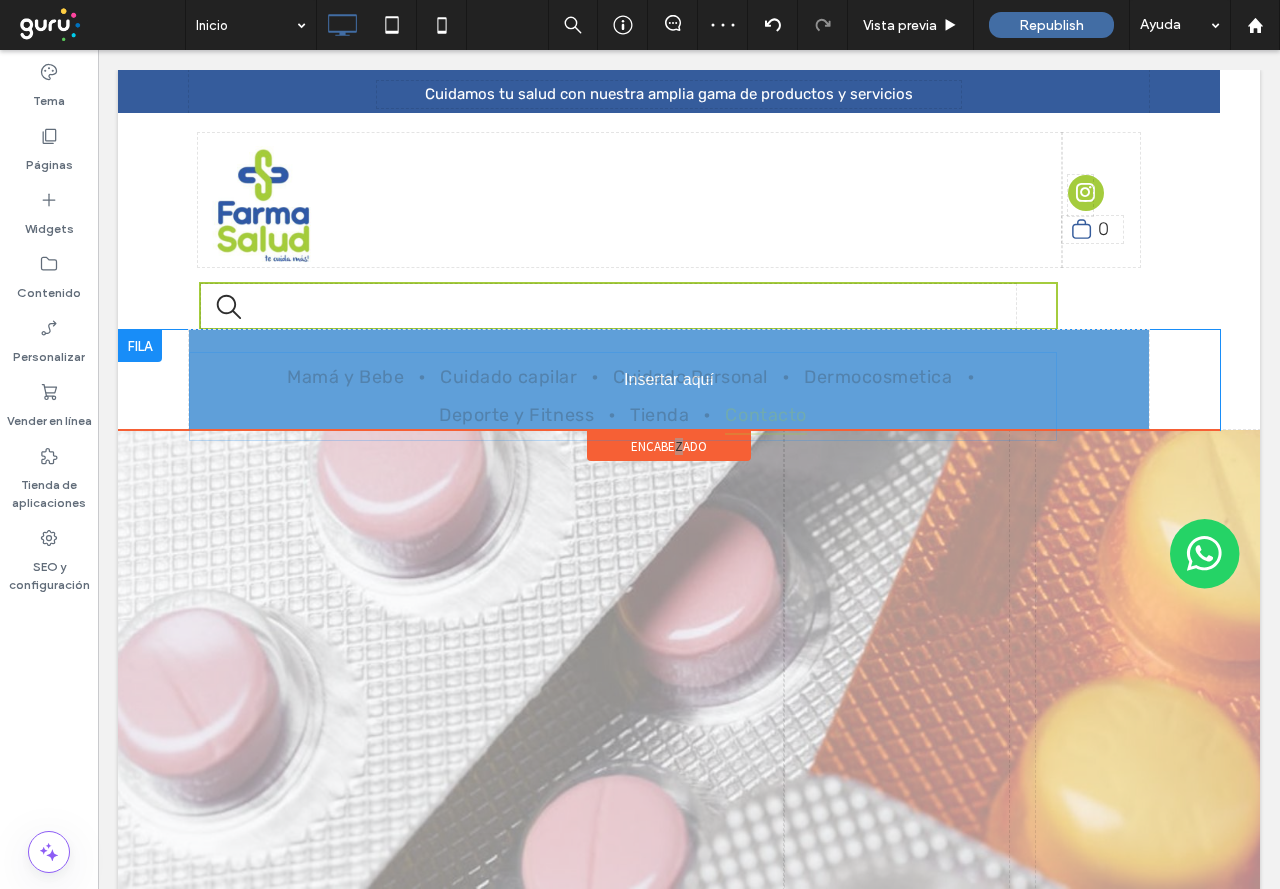 drag, startPoint x: 252, startPoint y: 401, endPoint x: 332, endPoint y: 449, distance: 93.29523 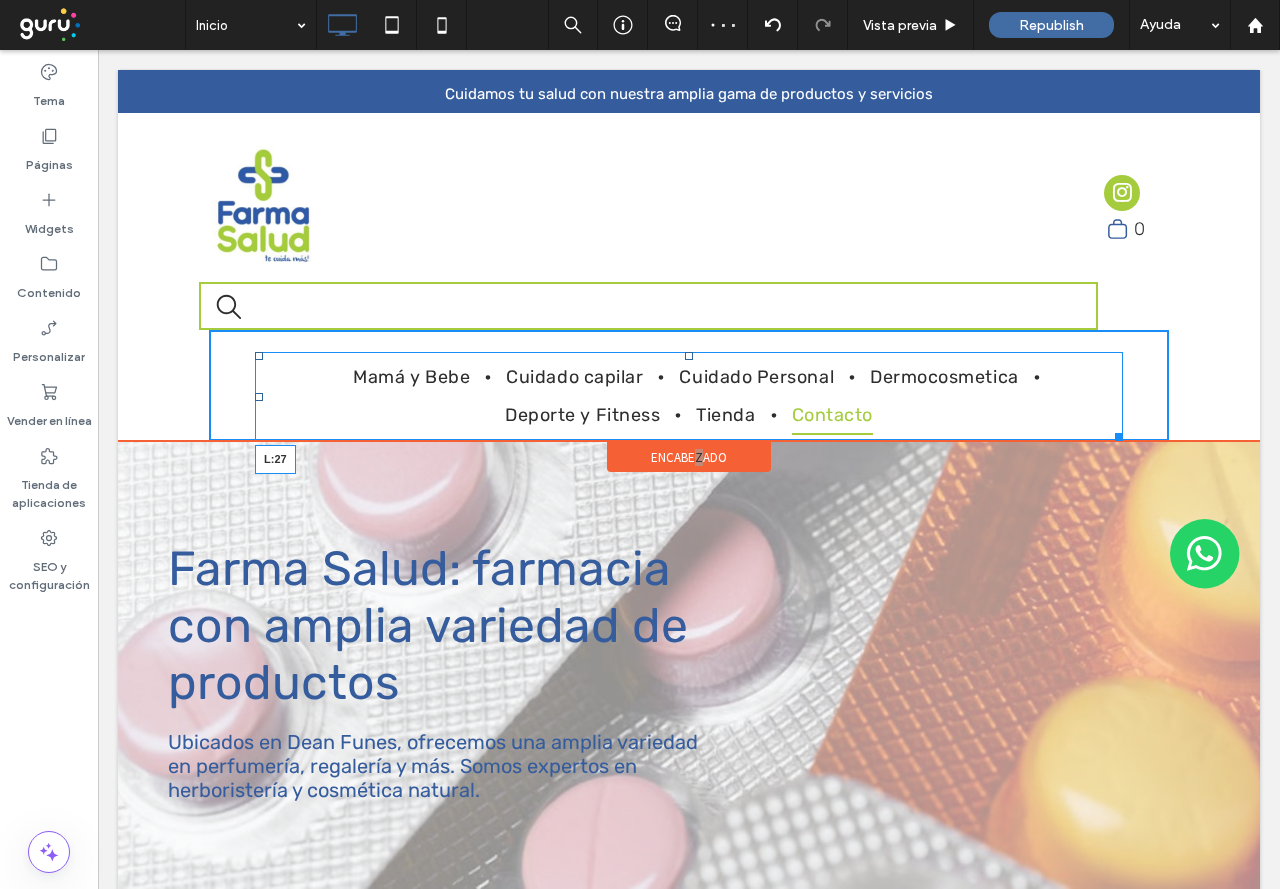 drag, startPoint x: 249, startPoint y: 399, endPoint x: 328, endPoint y: 446, distance: 91.92388 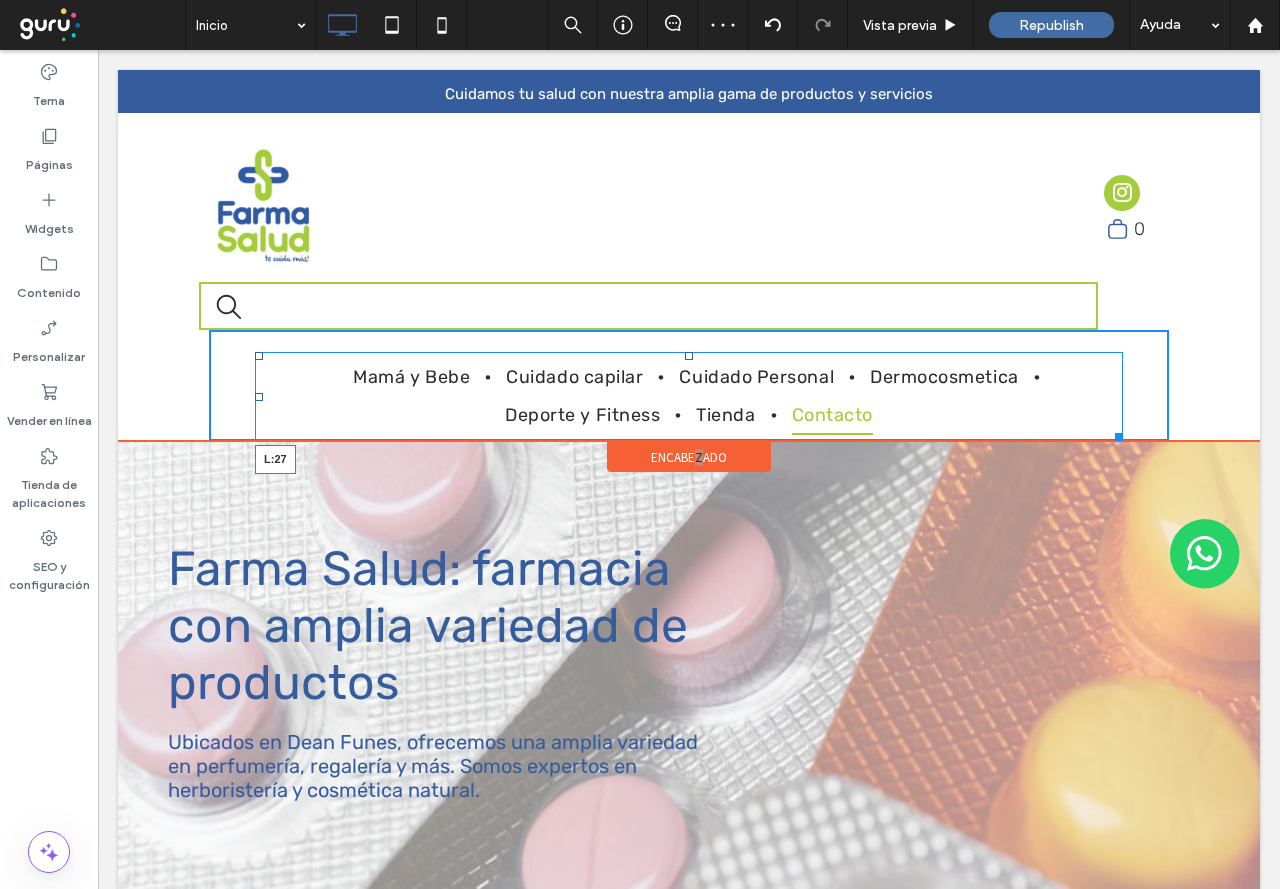 click at bounding box center [259, 397] 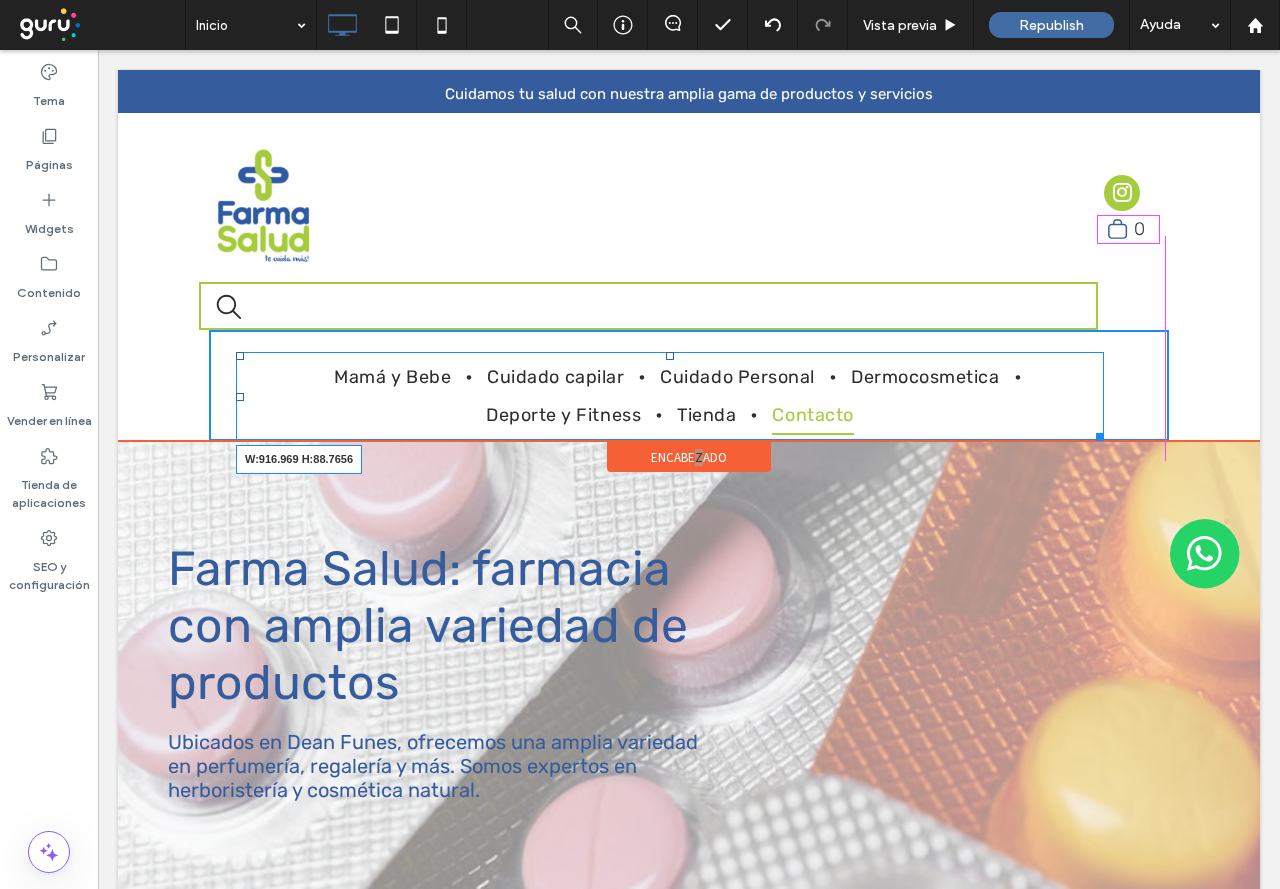 drag, startPoint x: 1090, startPoint y: 428, endPoint x: 1134, endPoint y: 424, distance: 44.181442 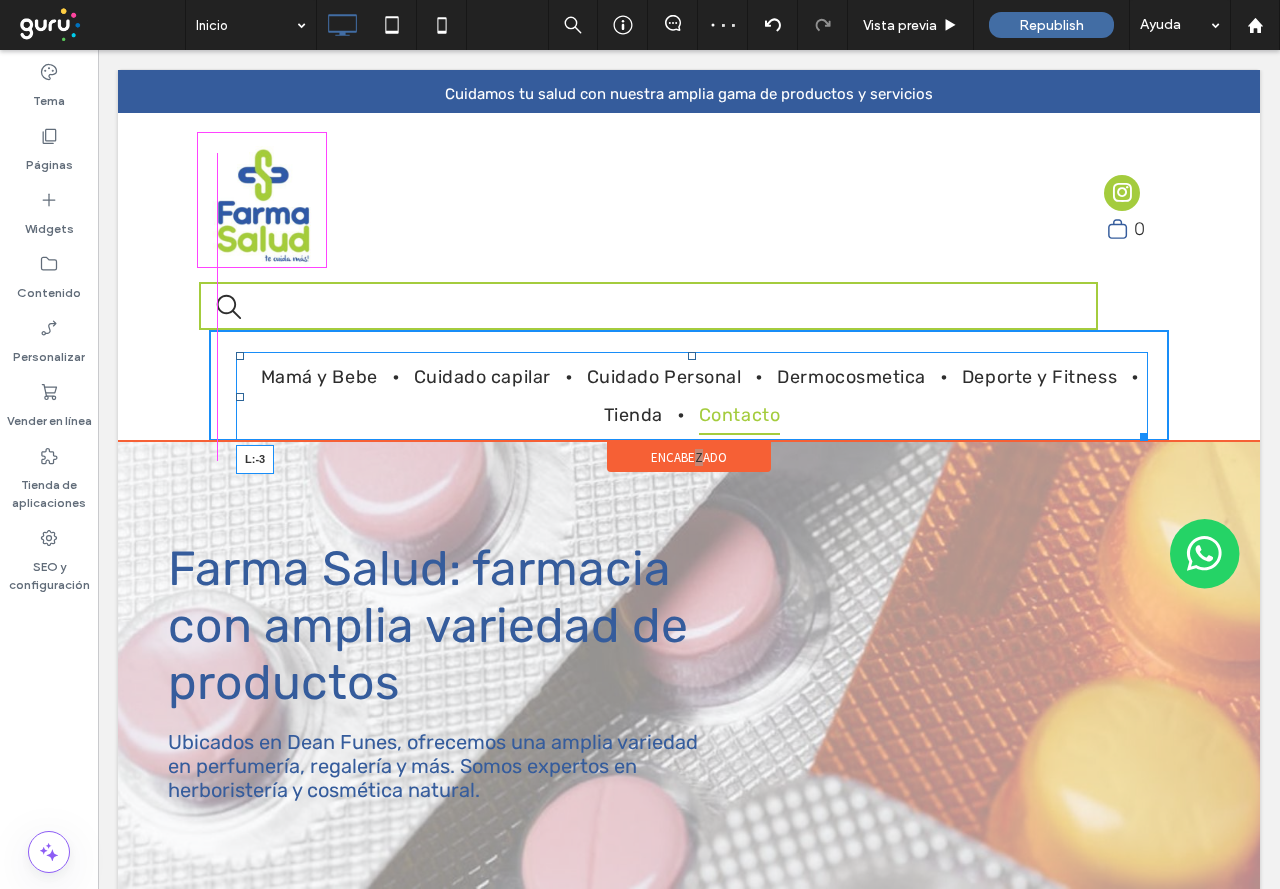 drag, startPoint x: 234, startPoint y: 396, endPoint x: 301, endPoint y: 447, distance: 84.20214 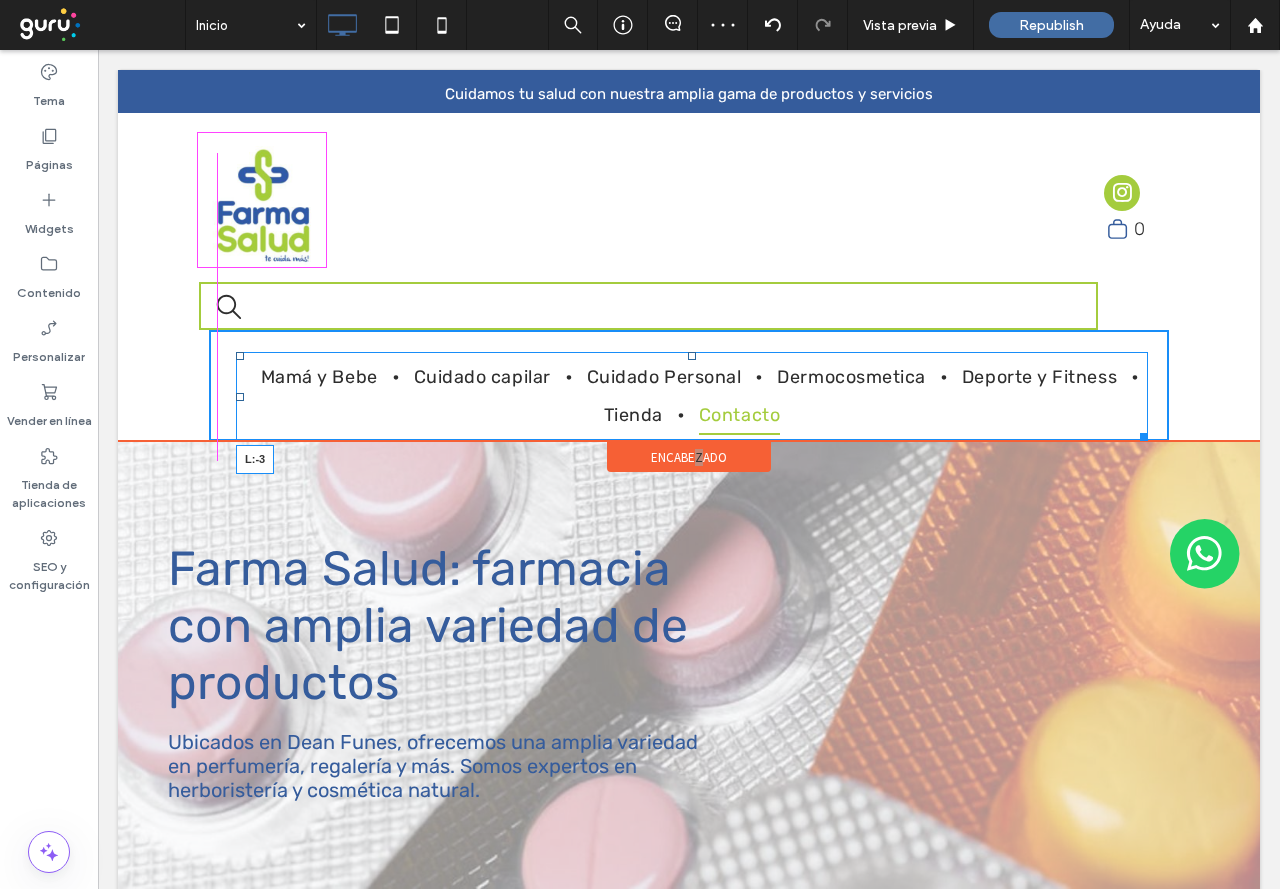 click at bounding box center (240, 397) 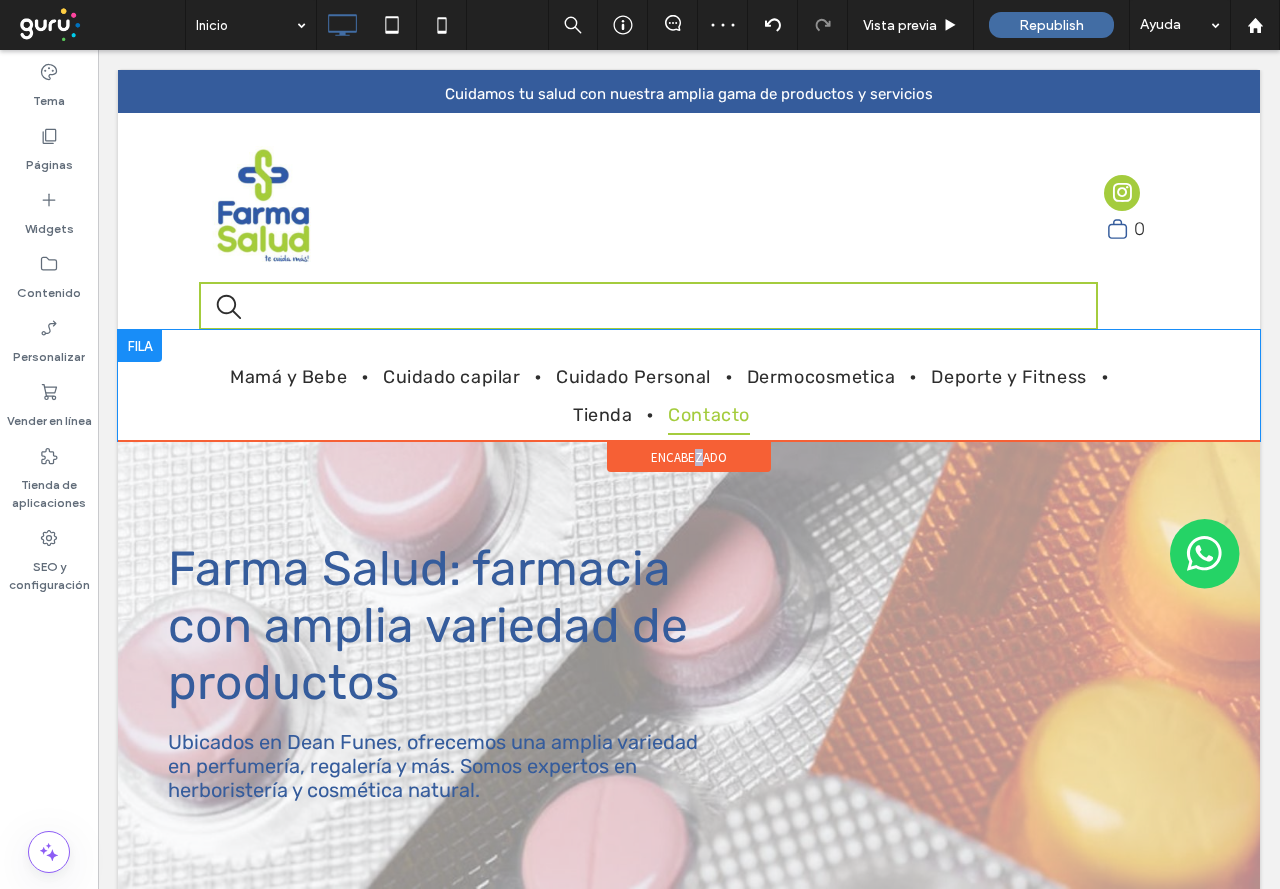 click on "Mamá y Bebe
Cuidado capilar
Cuidado Personal
Dermocosmetica
Deporte y Fitness
Tienda
Contacto
Click To Paste" at bounding box center (689, 385) 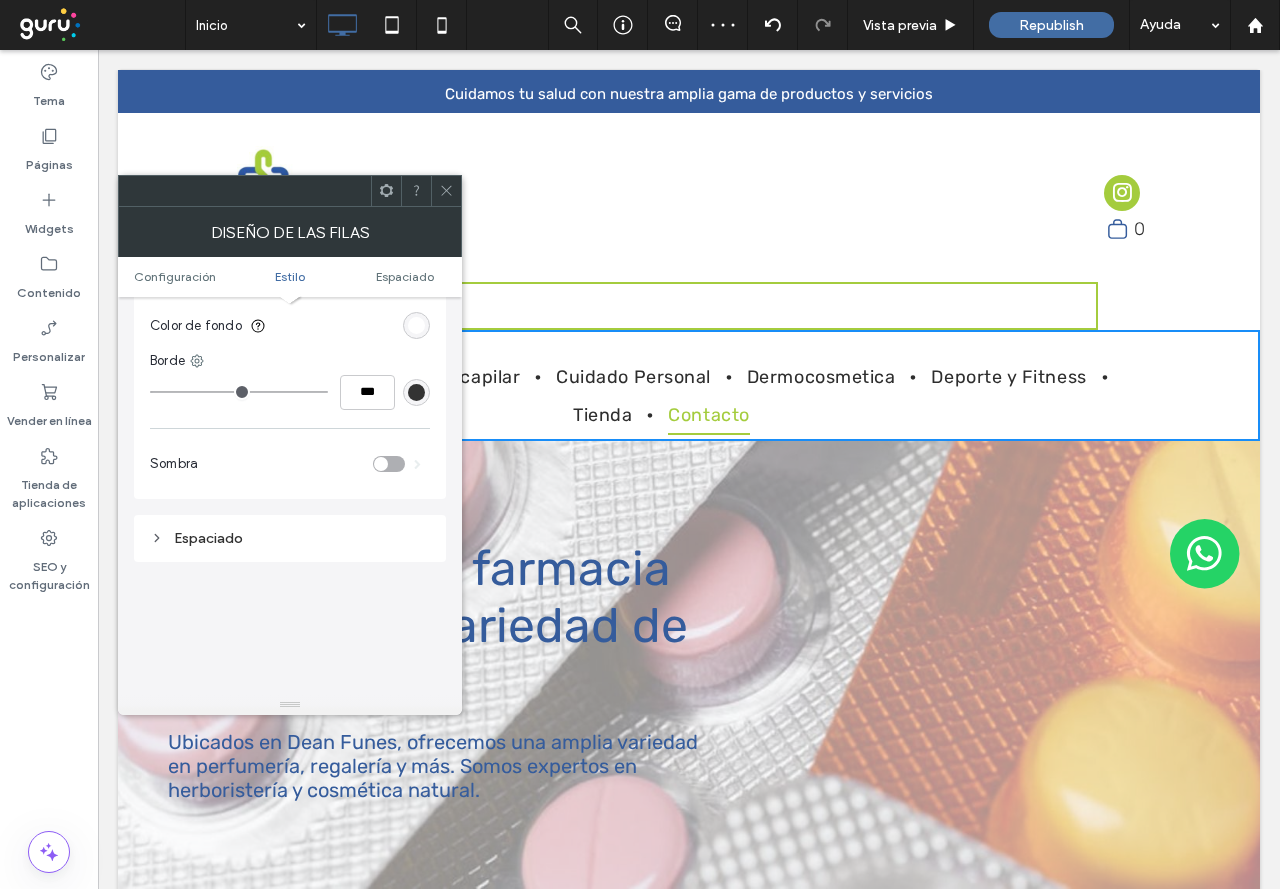 click on "Espaciado" at bounding box center [290, 538] 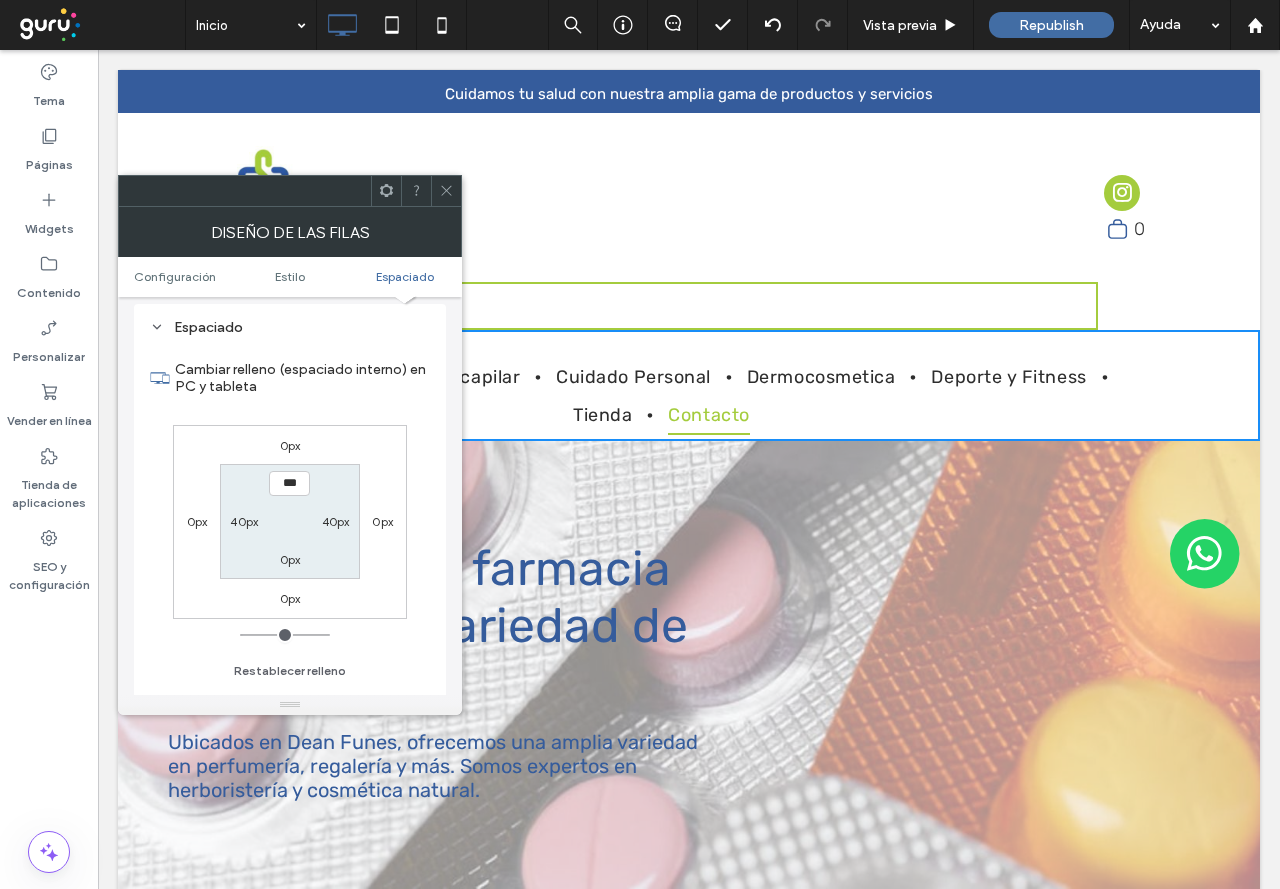 scroll, scrollTop: 600, scrollLeft: 0, axis: vertical 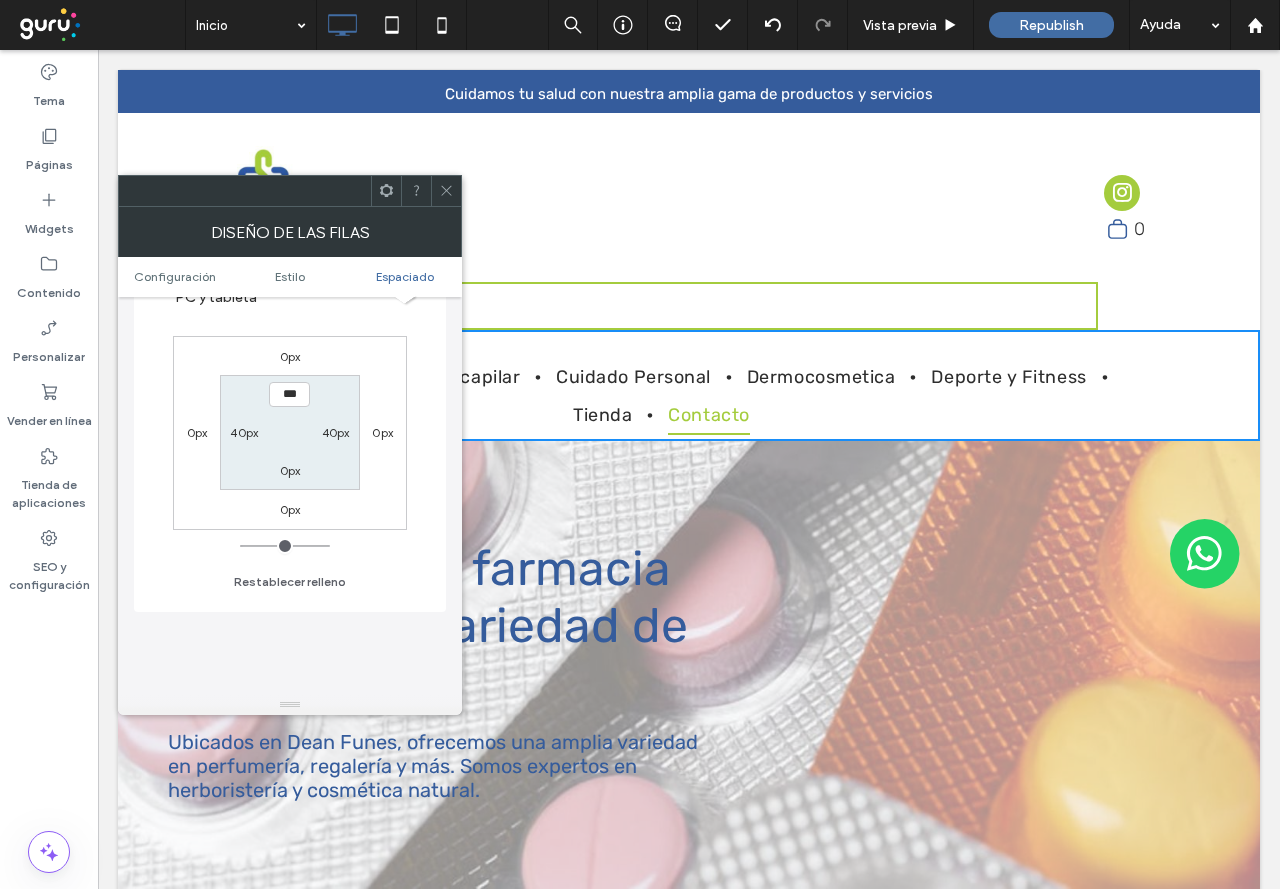 click on "0px" at bounding box center (290, 470) 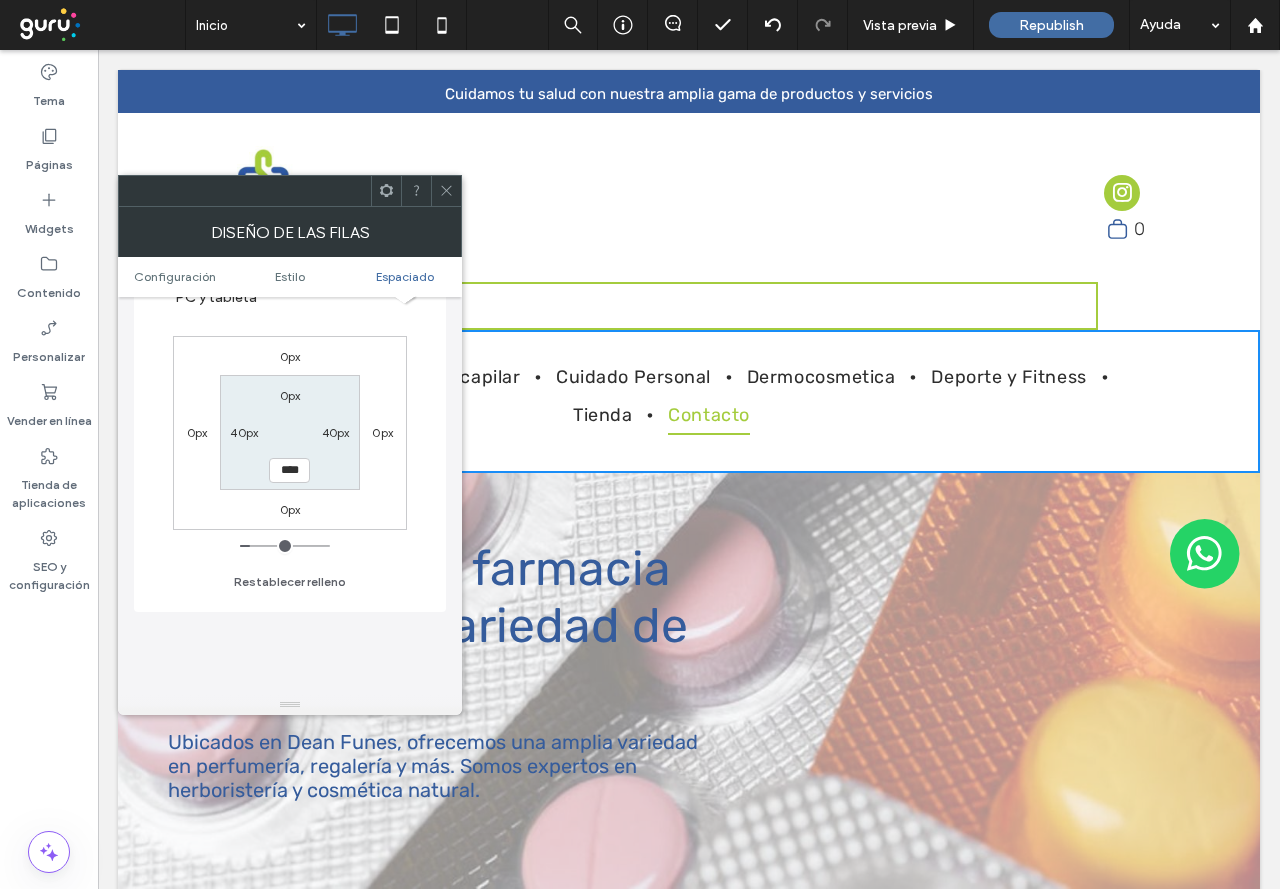 click at bounding box center [285, 546] 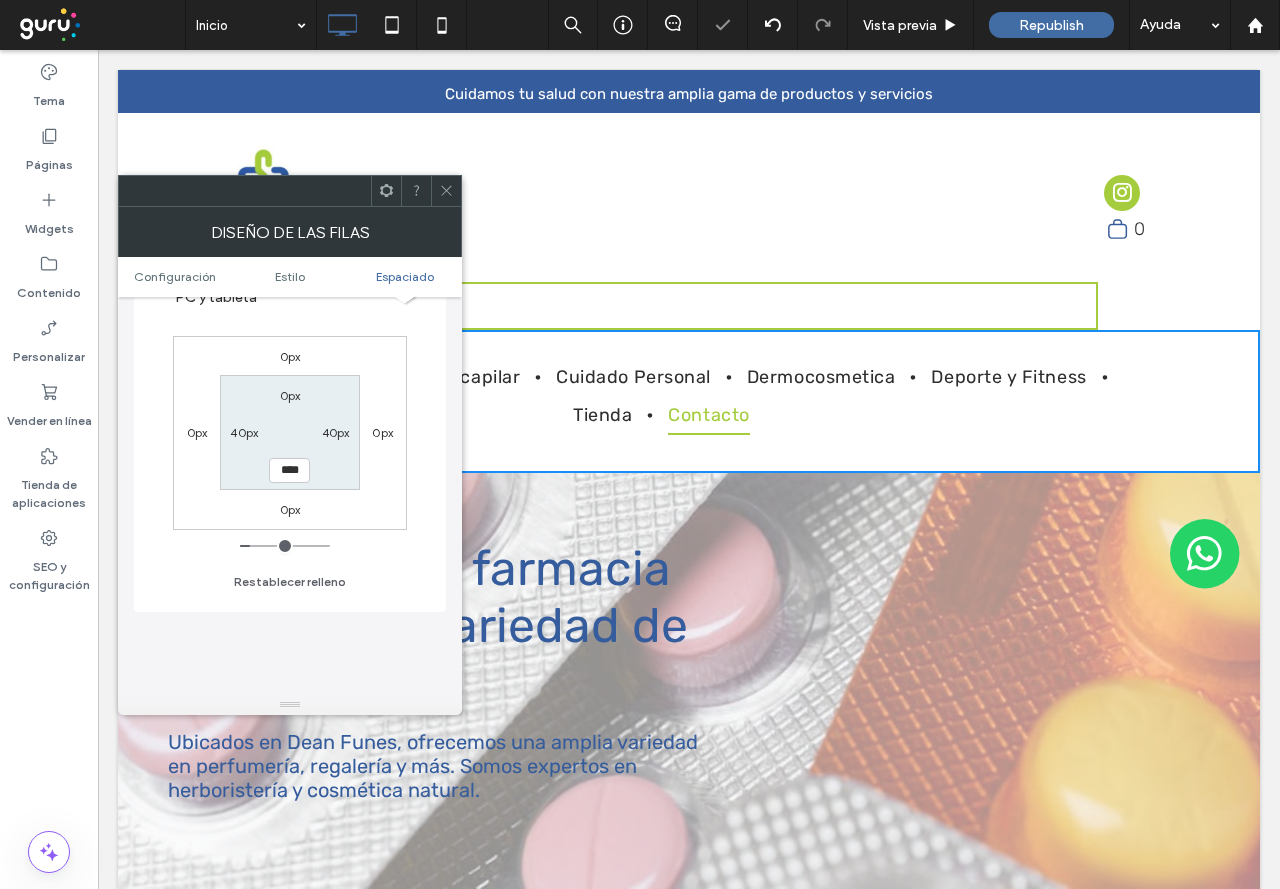 click 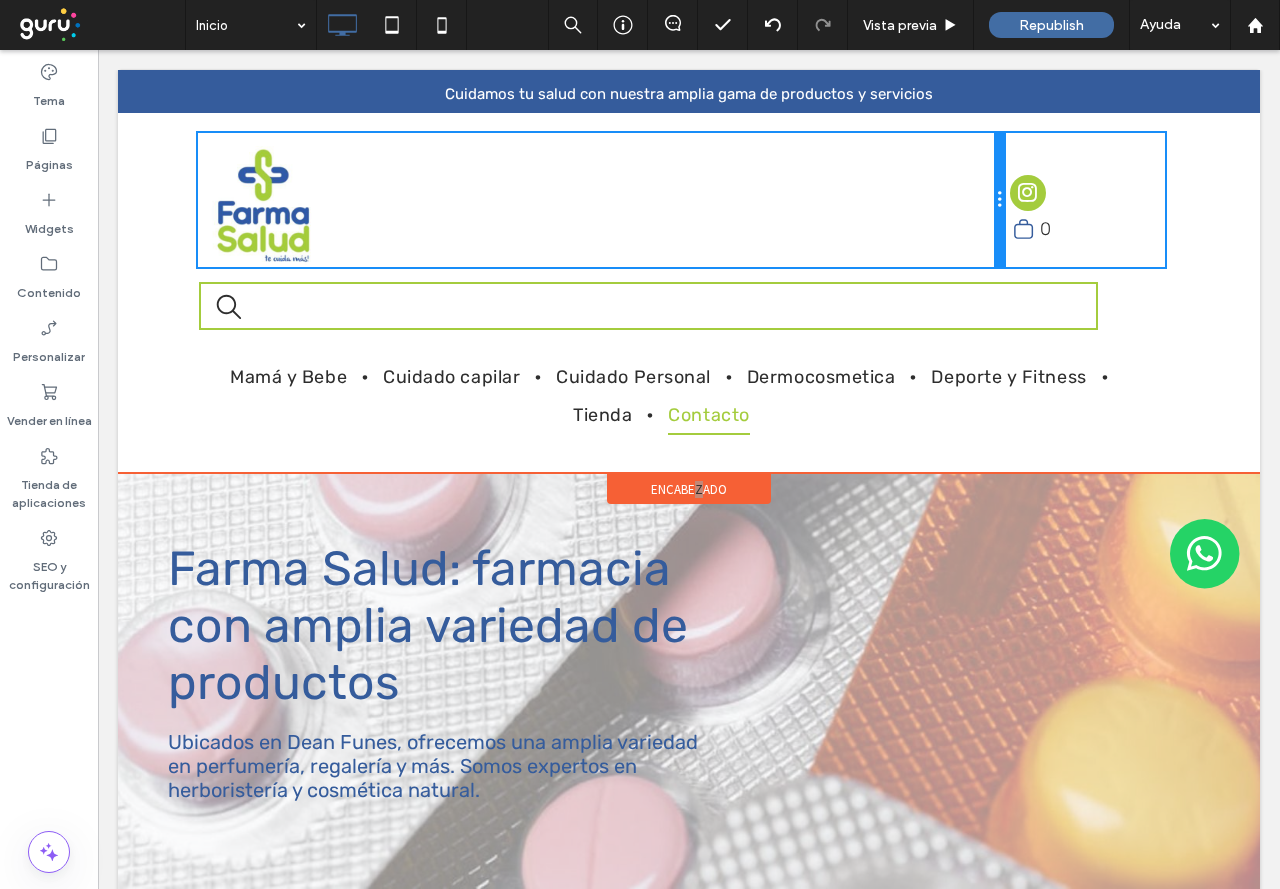 drag, startPoint x: 1079, startPoint y: 211, endPoint x: 1131, endPoint y: 267, distance: 76.41989 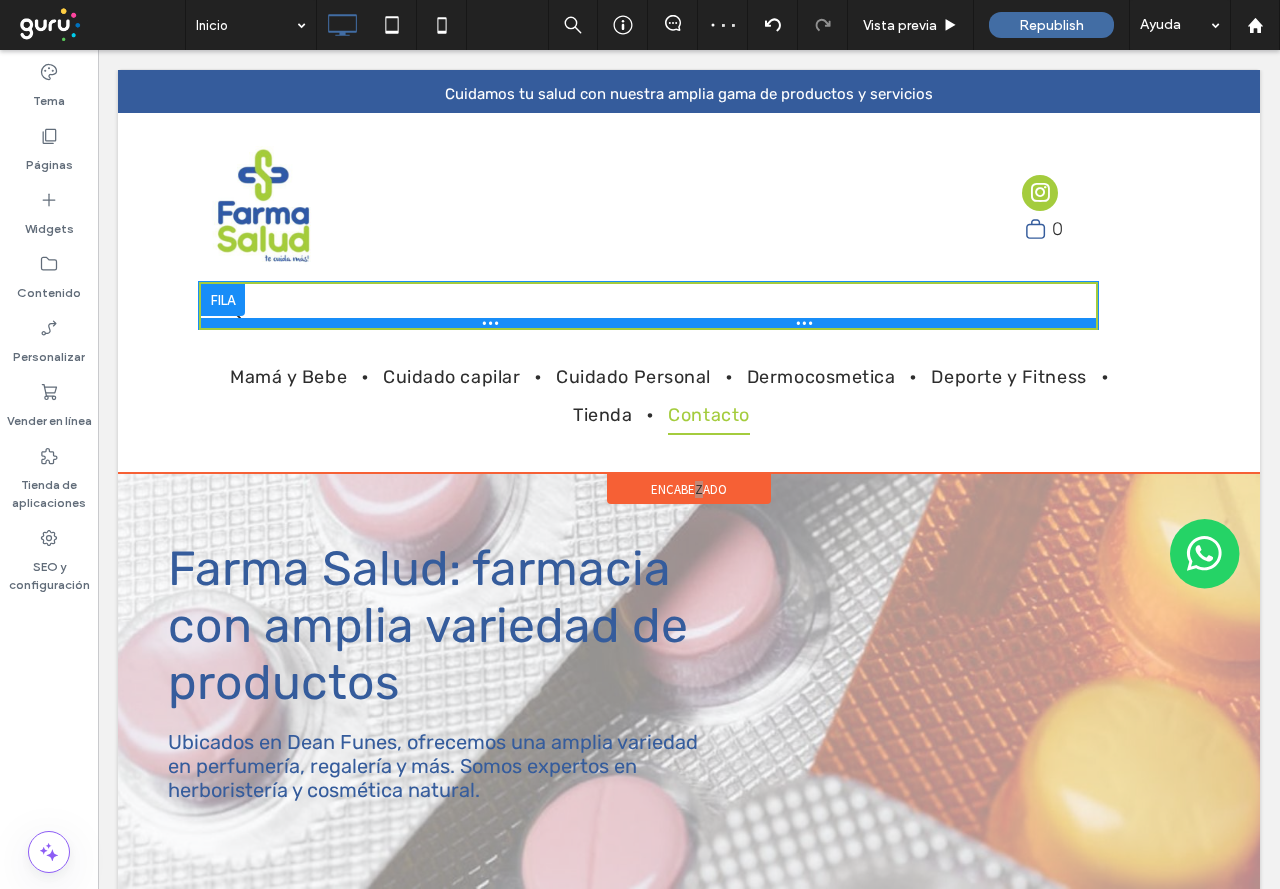 click at bounding box center [648, 323] 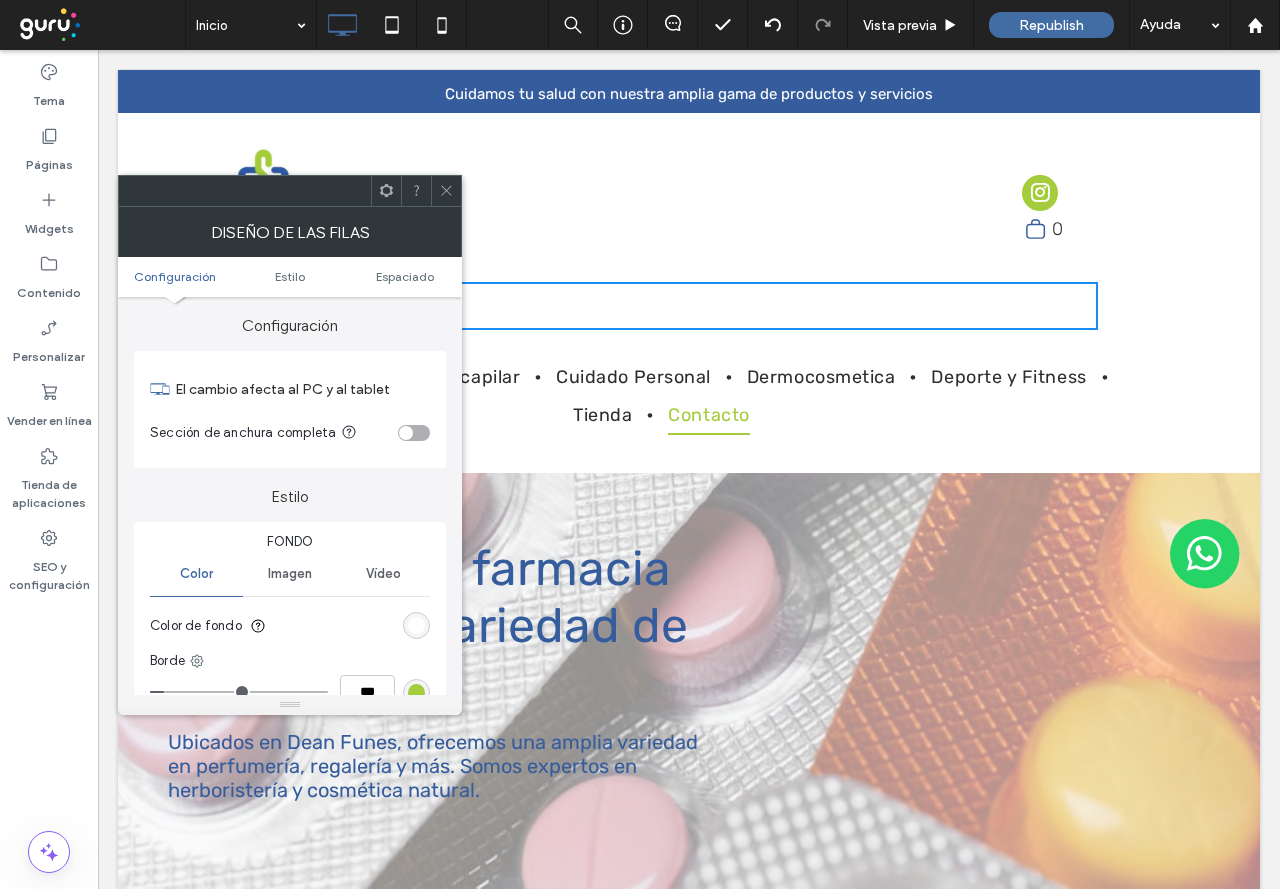 click 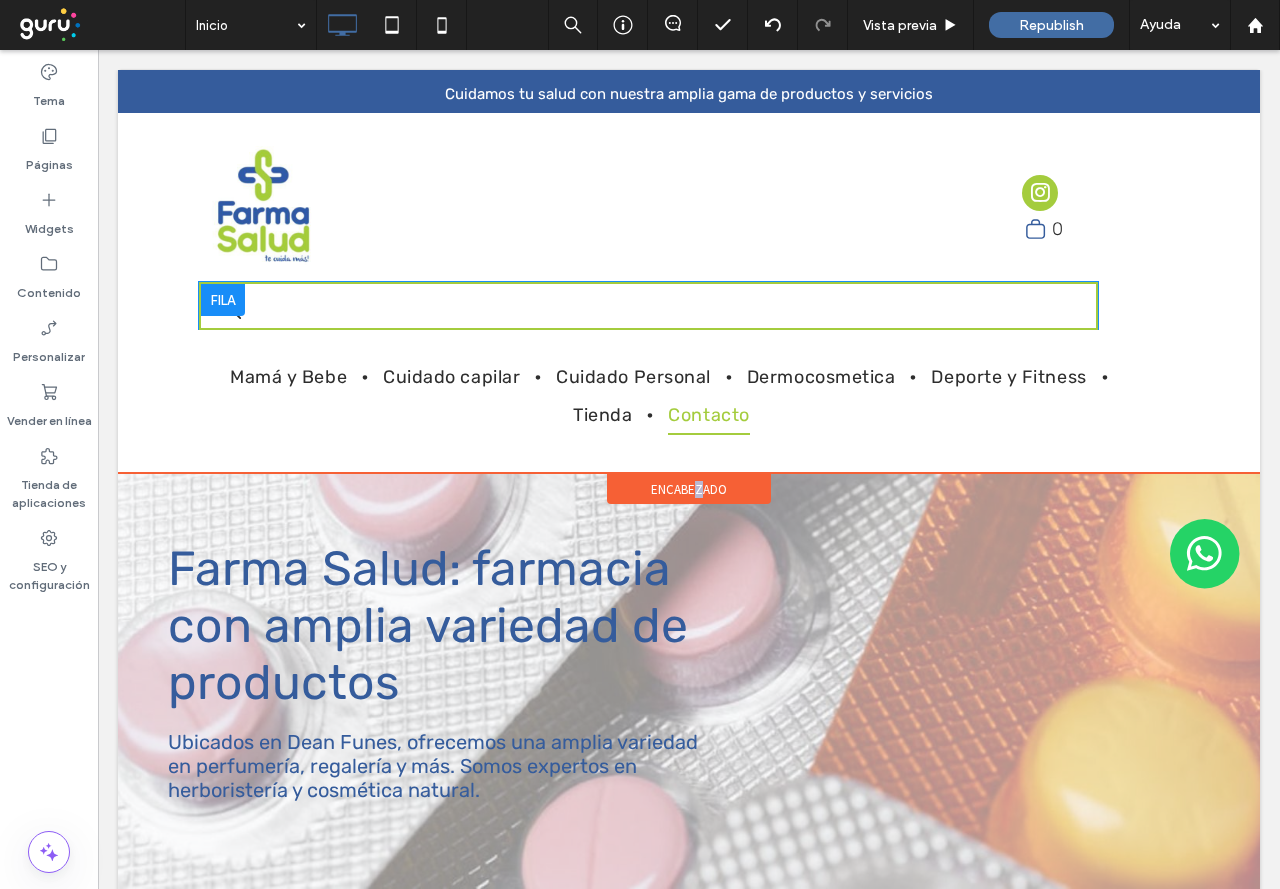 click on "Click To Paste     Click To Paste" at bounding box center [628, 306] 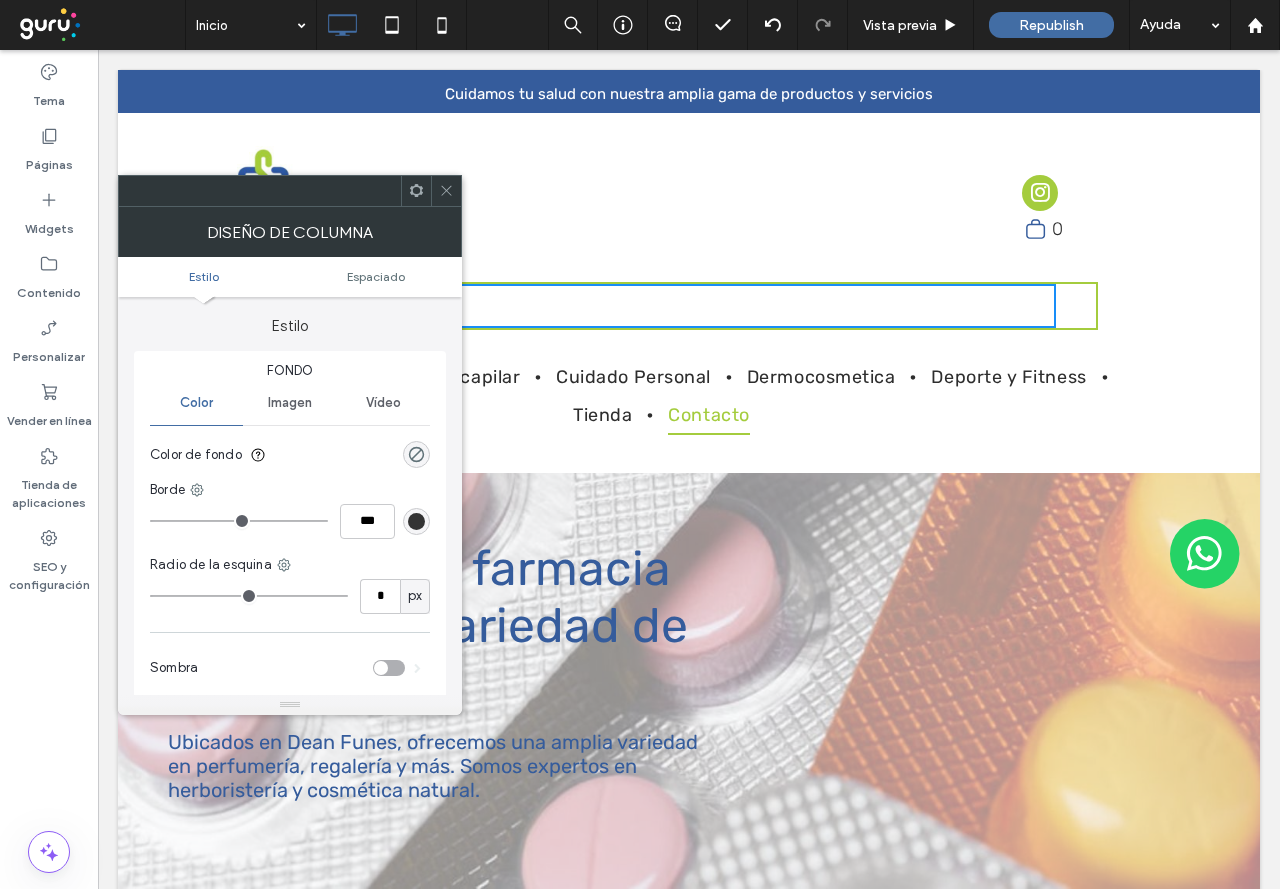 click 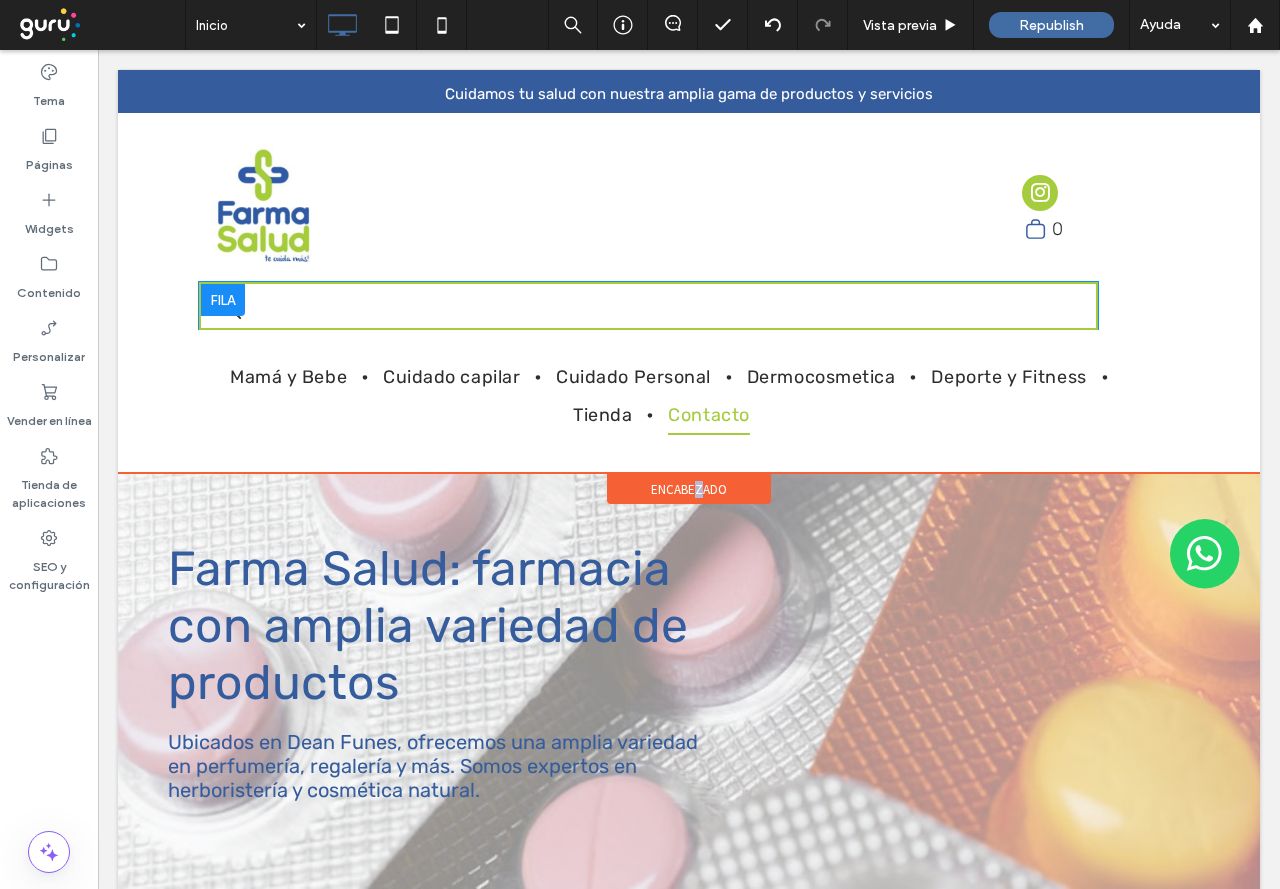 click at bounding box center (223, 300) 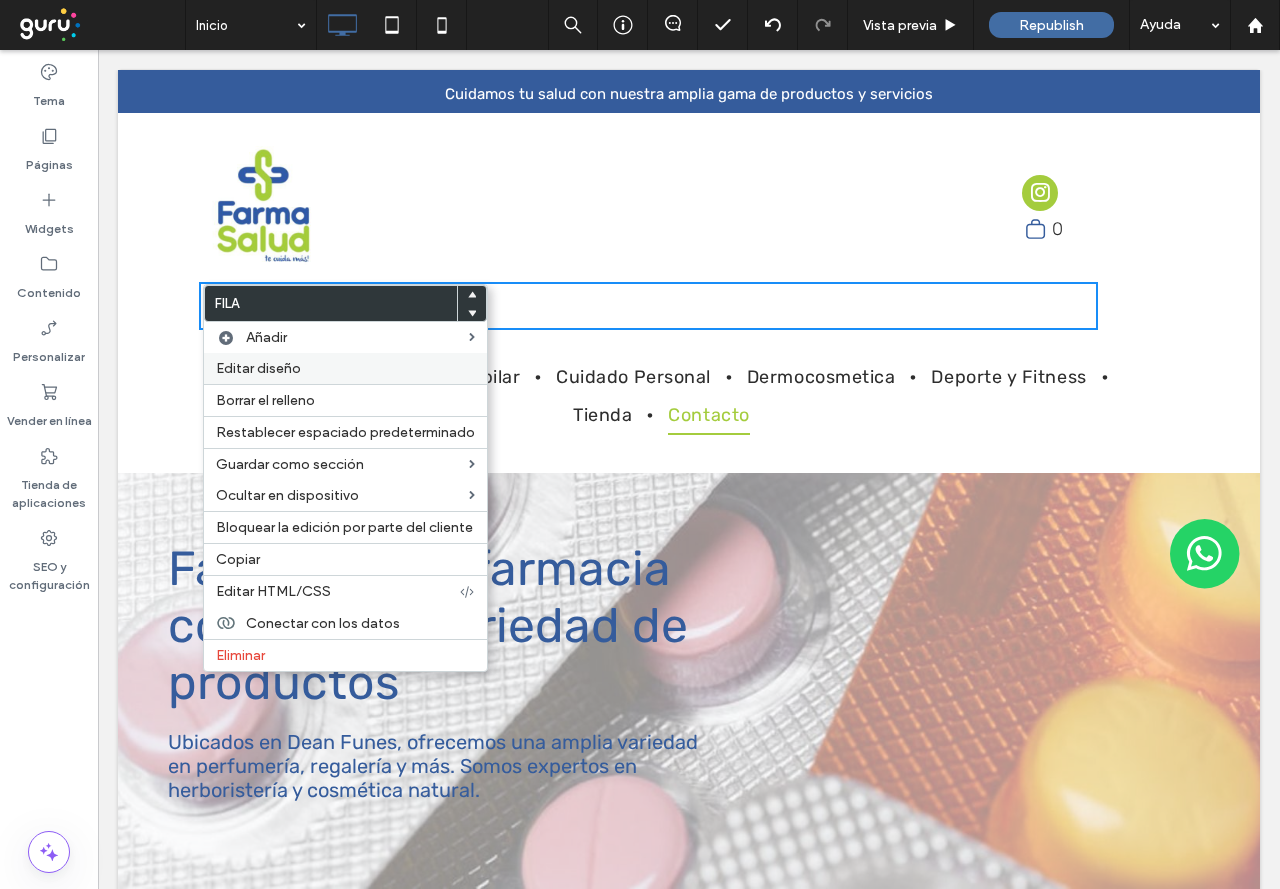 click on "Editar diseño" at bounding box center (345, 368) 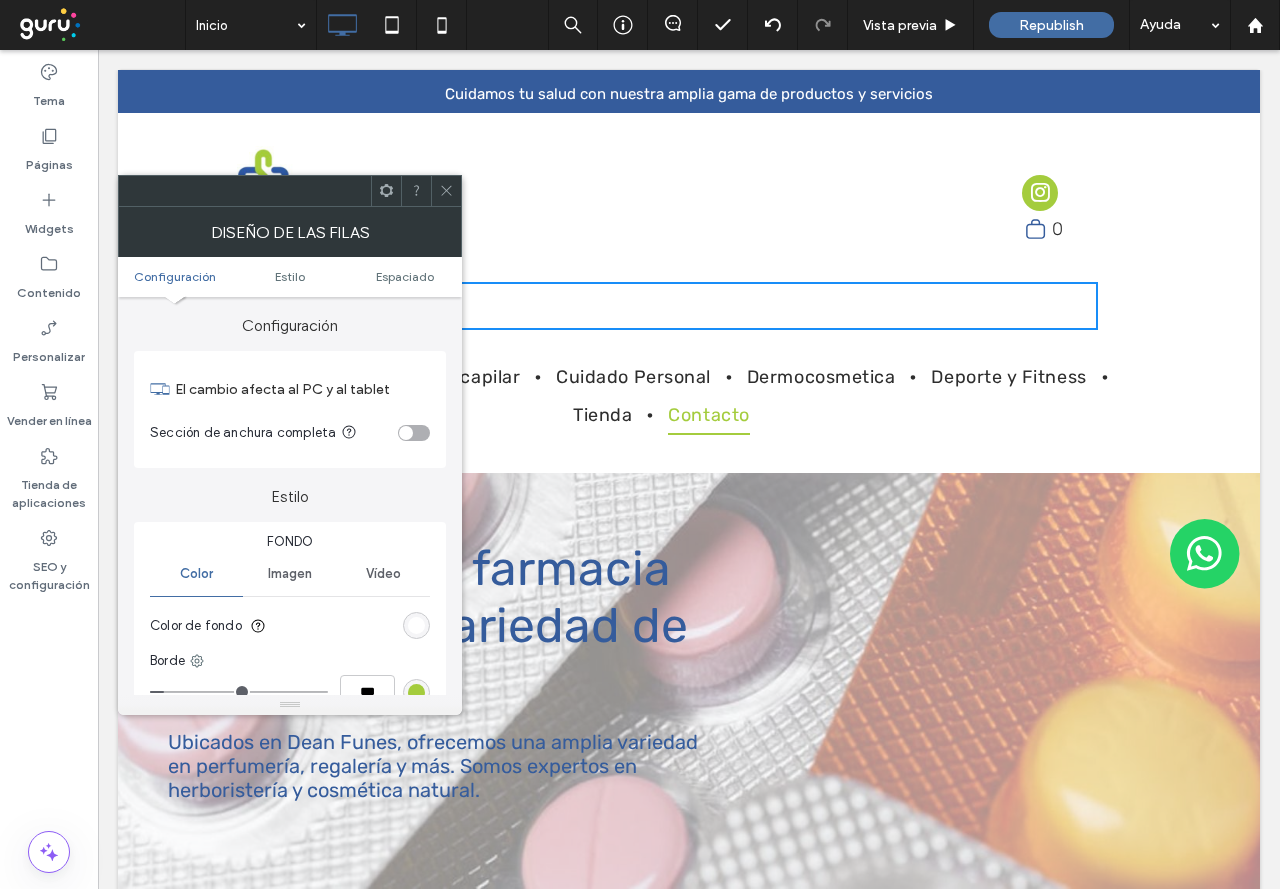 click on "Color de fondo" at bounding box center (290, 626) 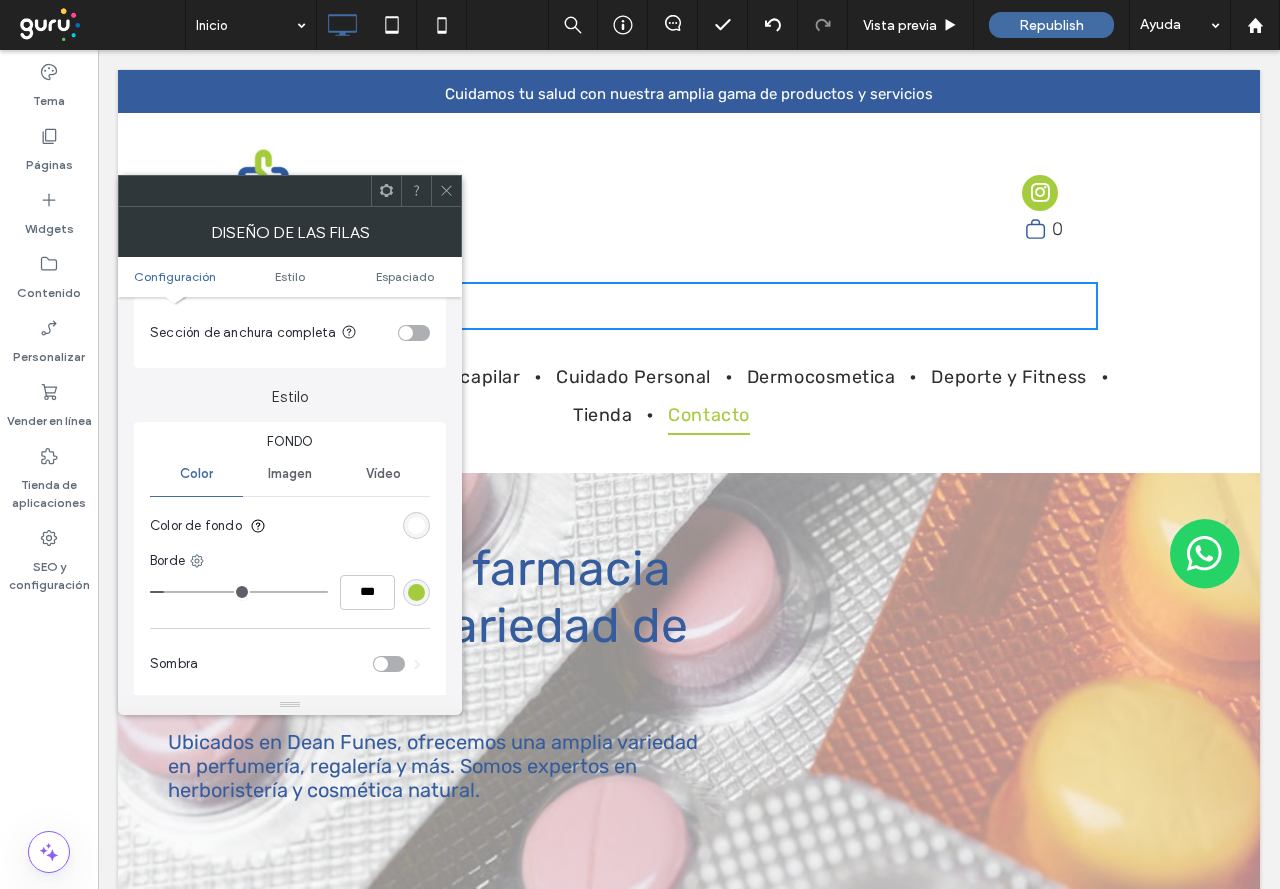 click at bounding box center (416, 592) 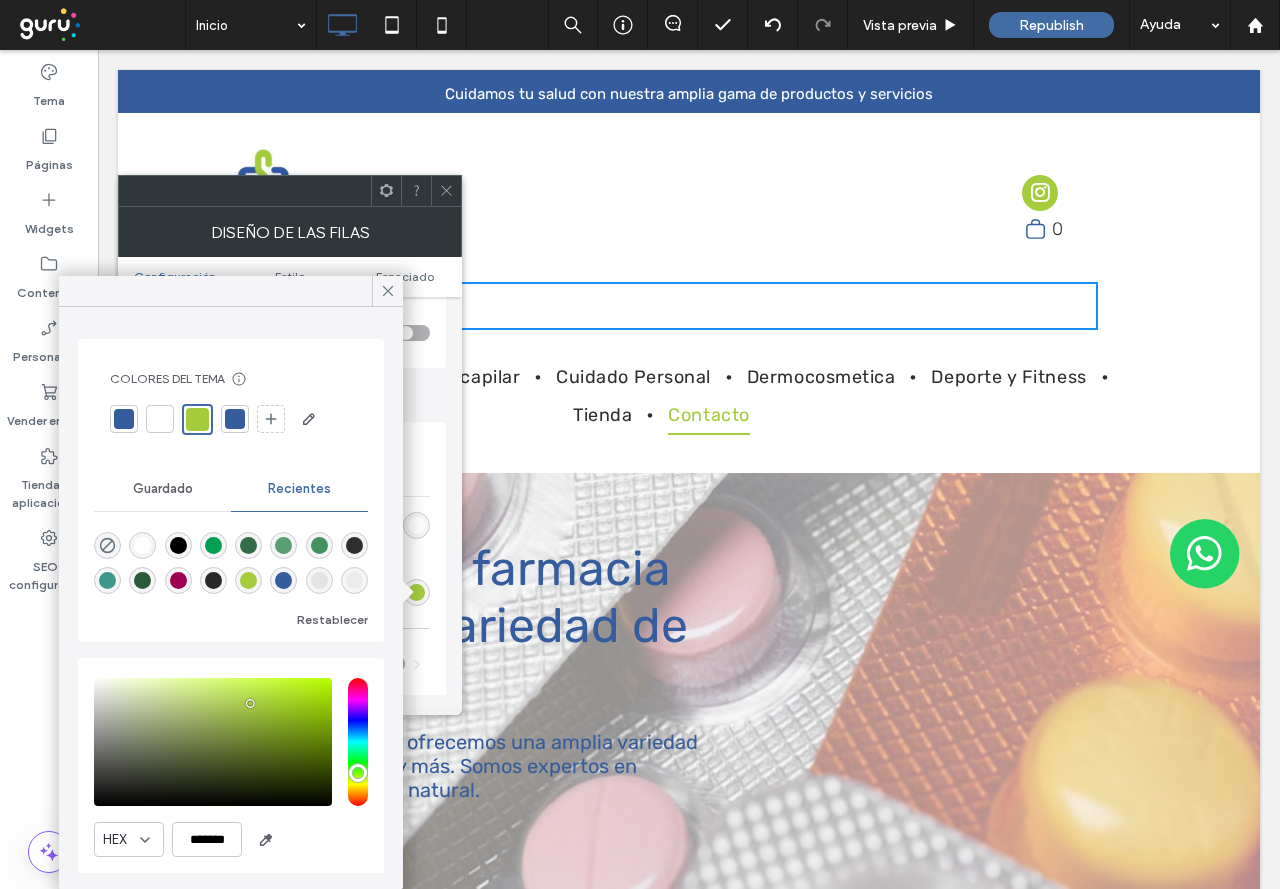 click at bounding box center [354, 545] 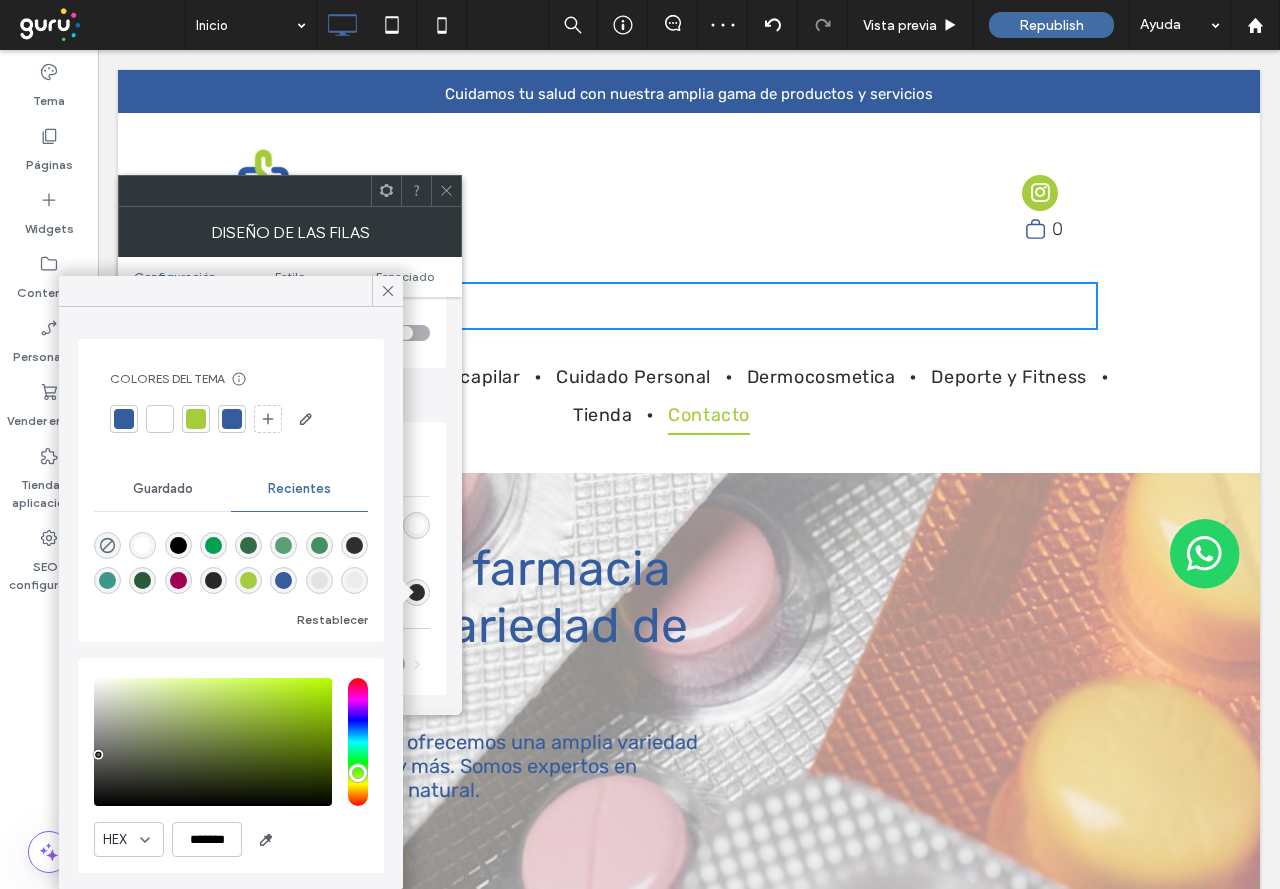 drag, startPoint x: 96, startPoint y: 785, endPoint x: 98, endPoint y: 751, distance: 34.058773 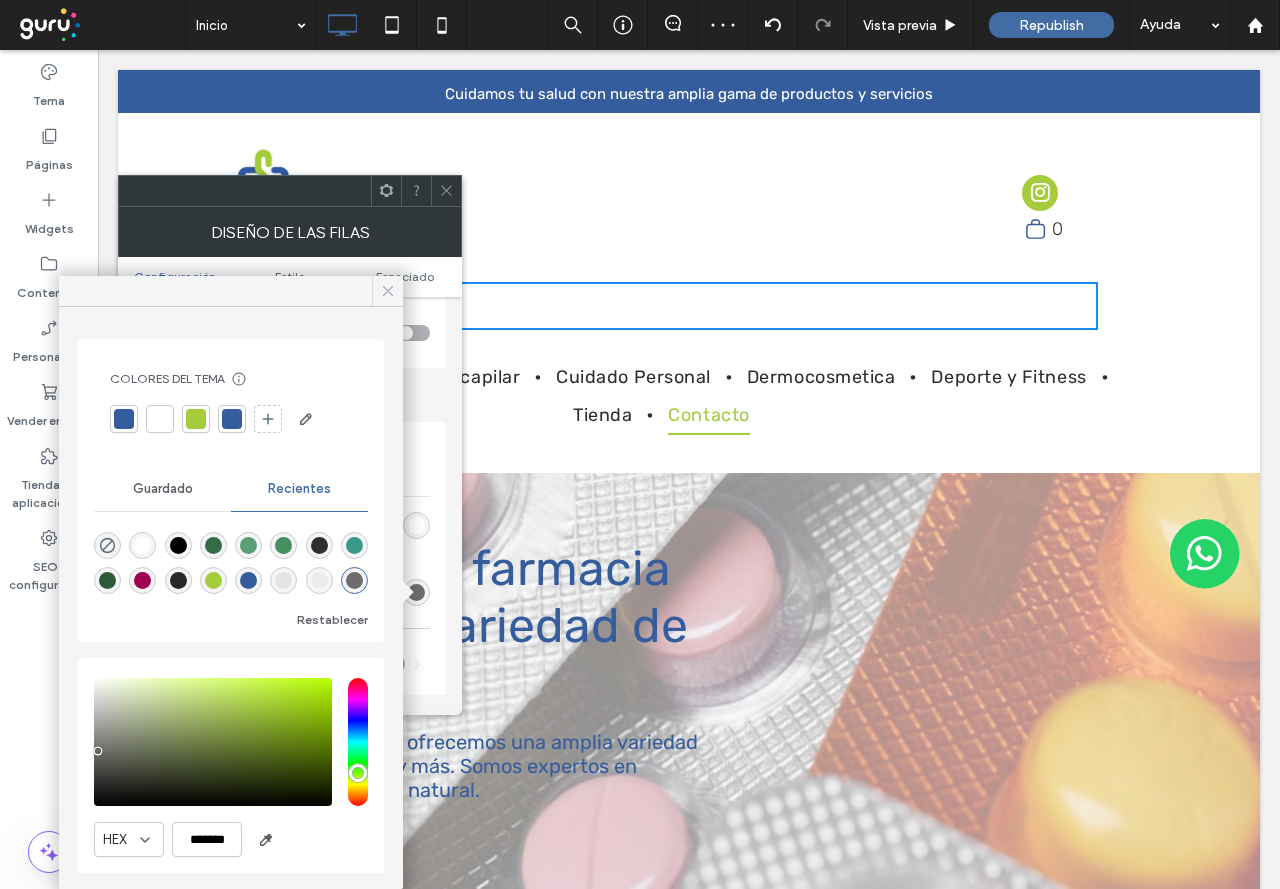 click 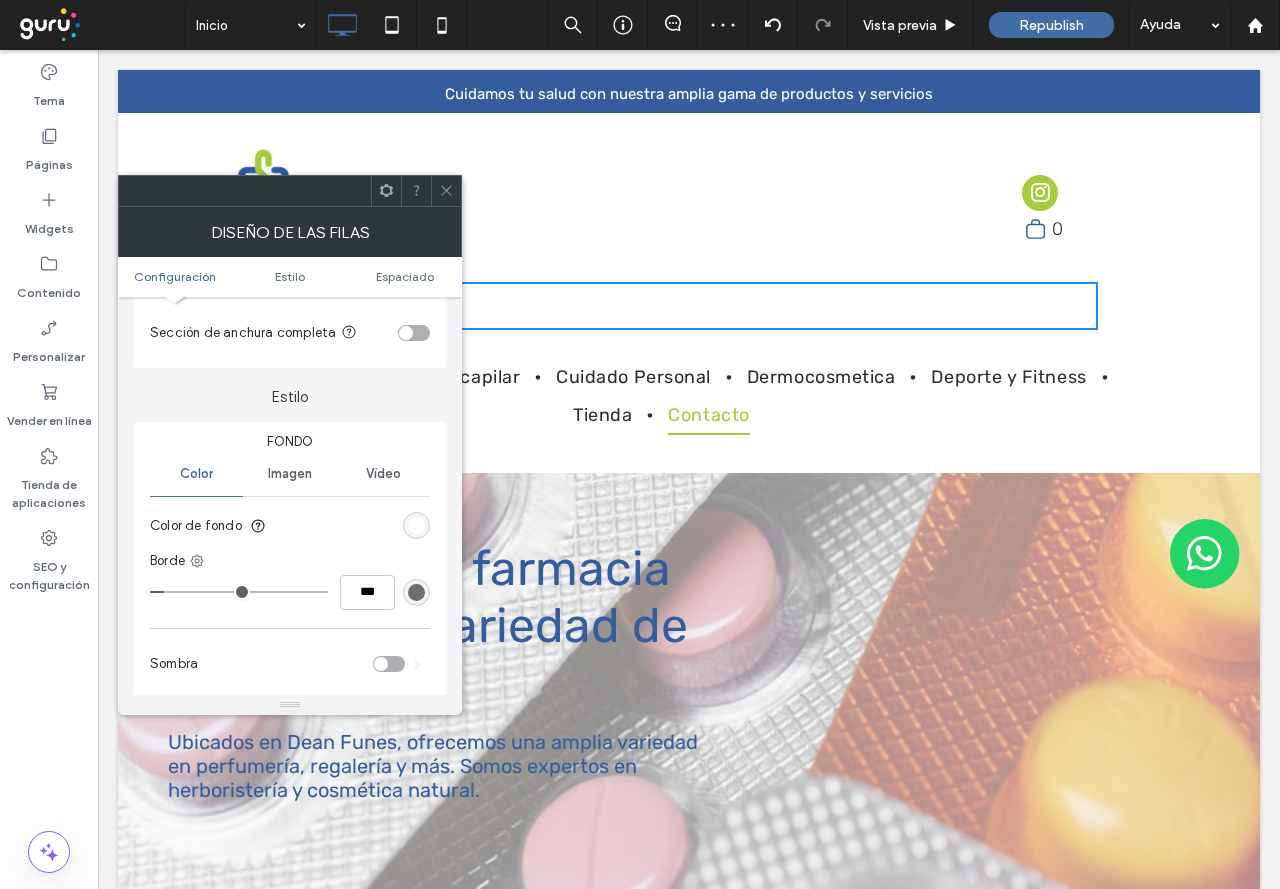 click 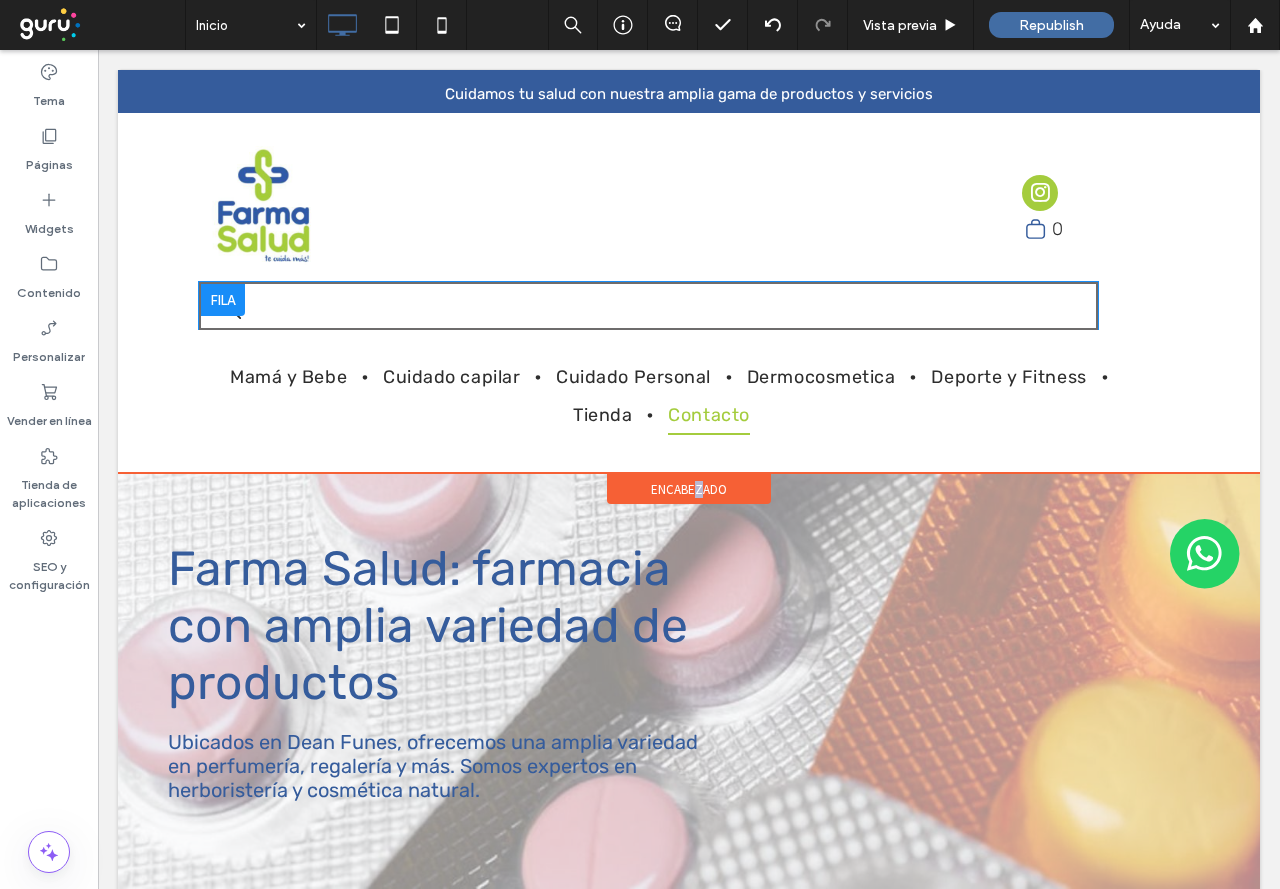 click on "Click To Paste     Click To Paste" at bounding box center [628, 306] 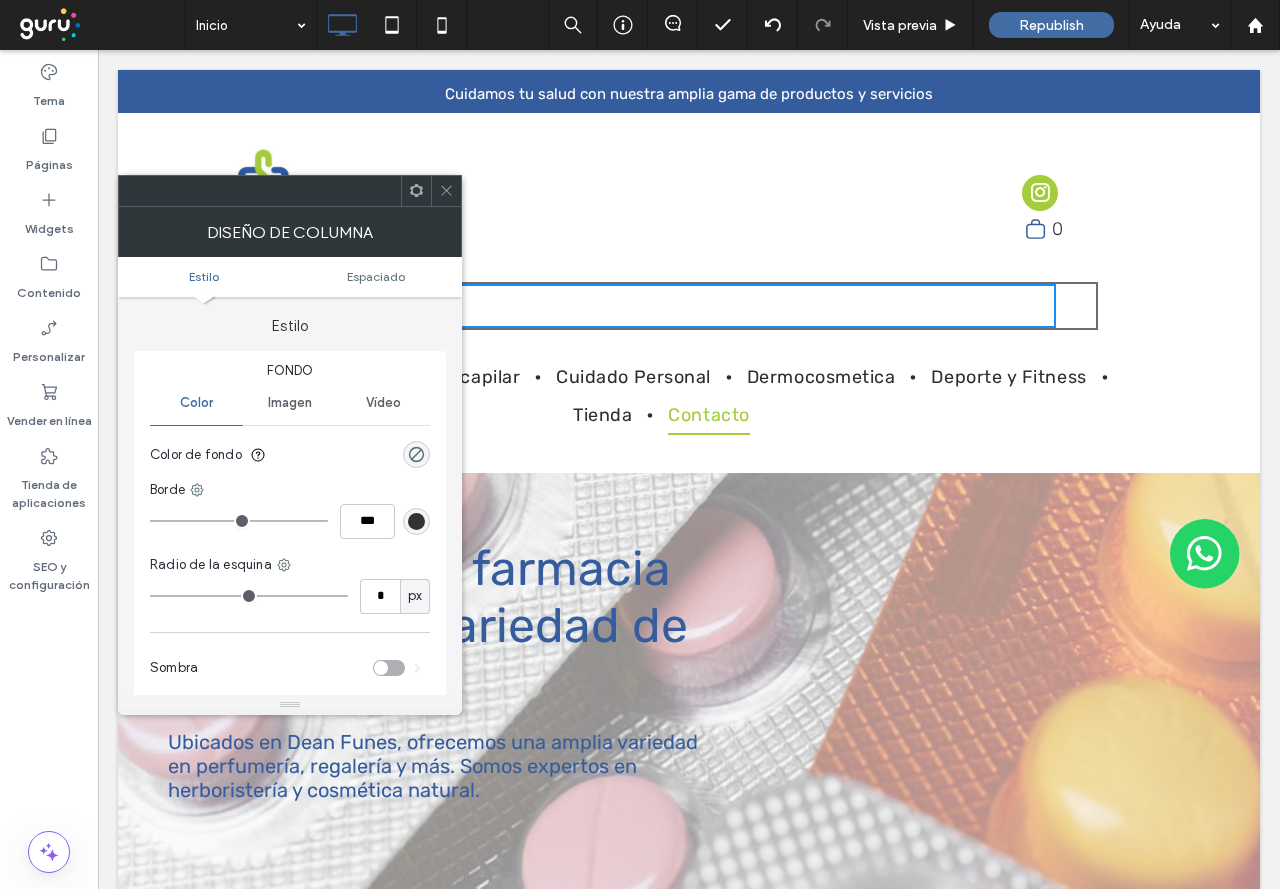 click at bounding box center (290, 191) 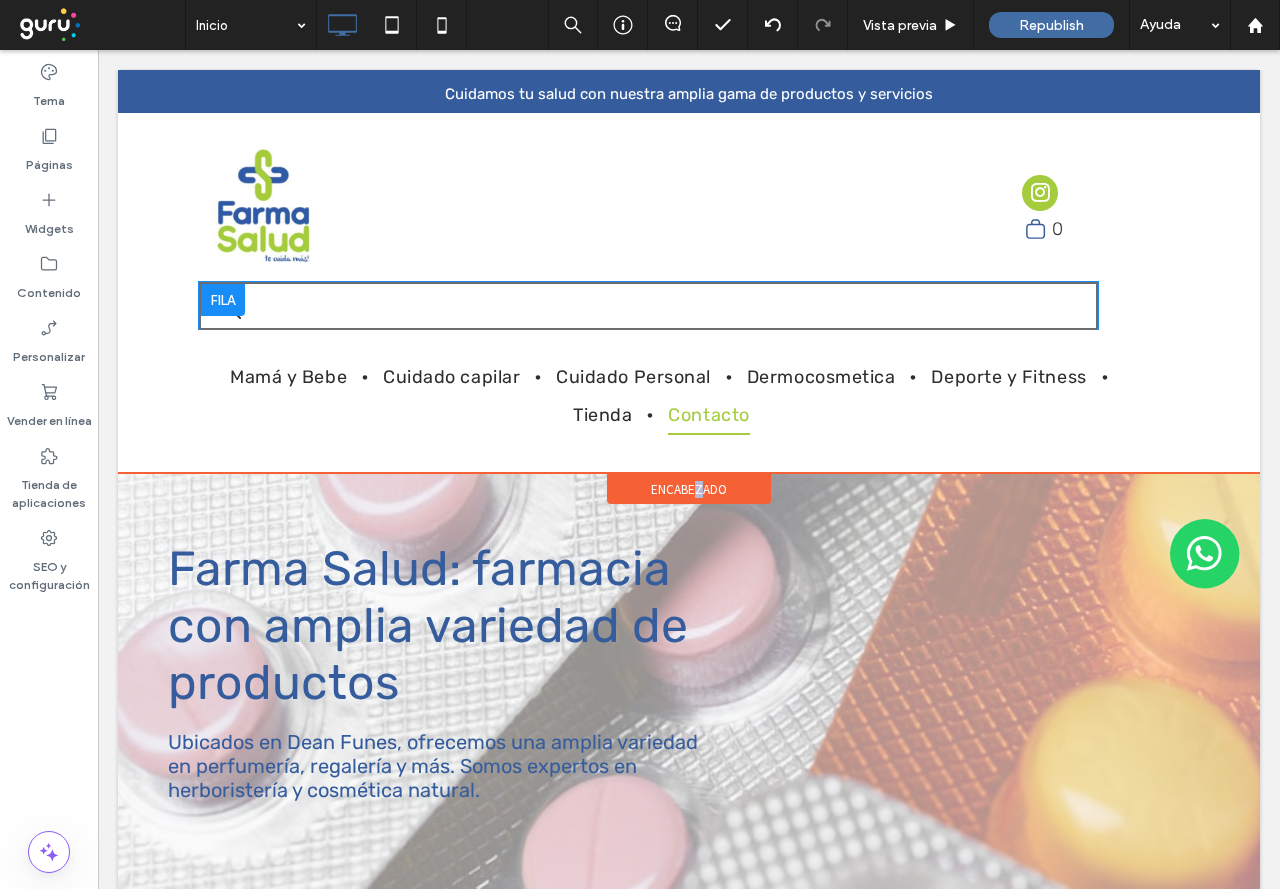 click at bounding box center (223, 300) 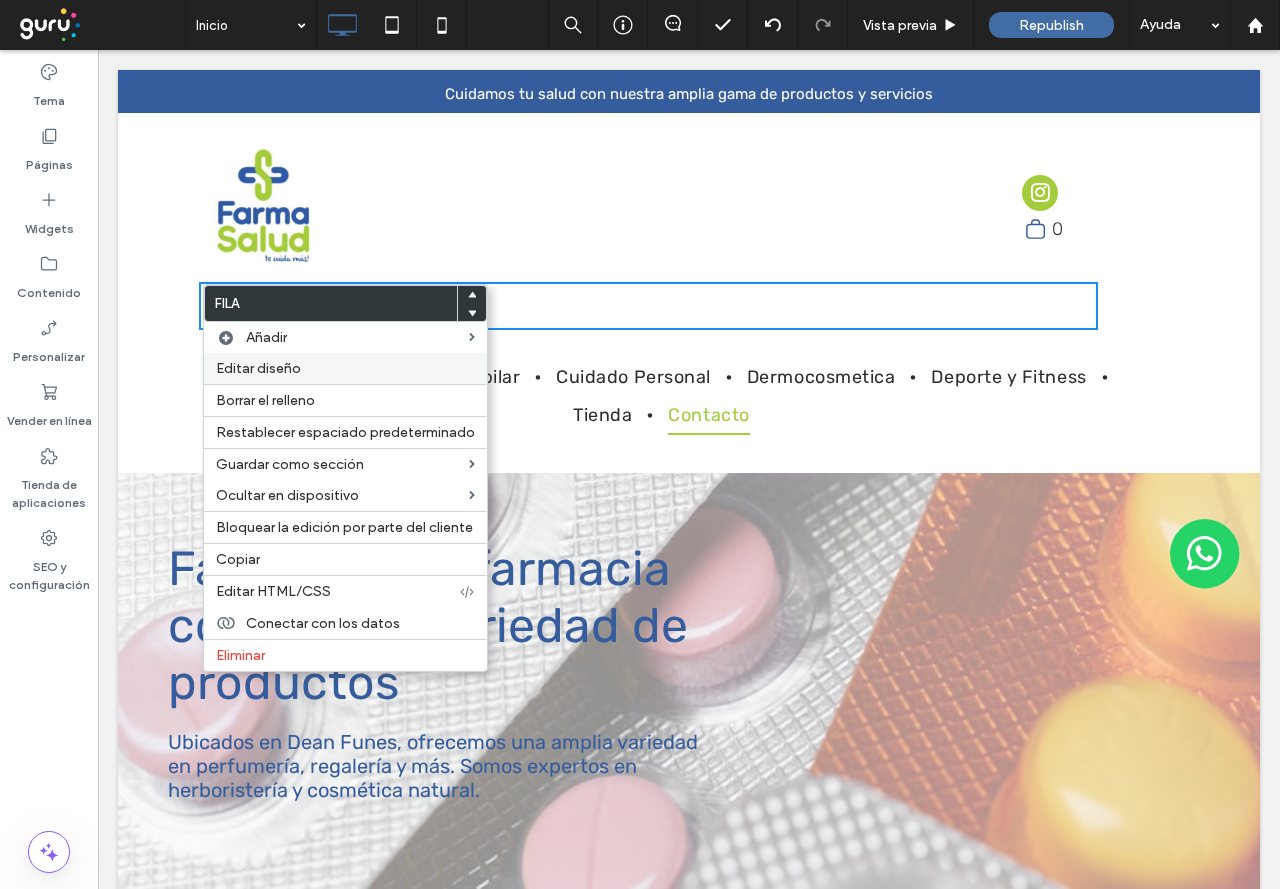 click on "Editar diseño" at bounding box center [258, 368] 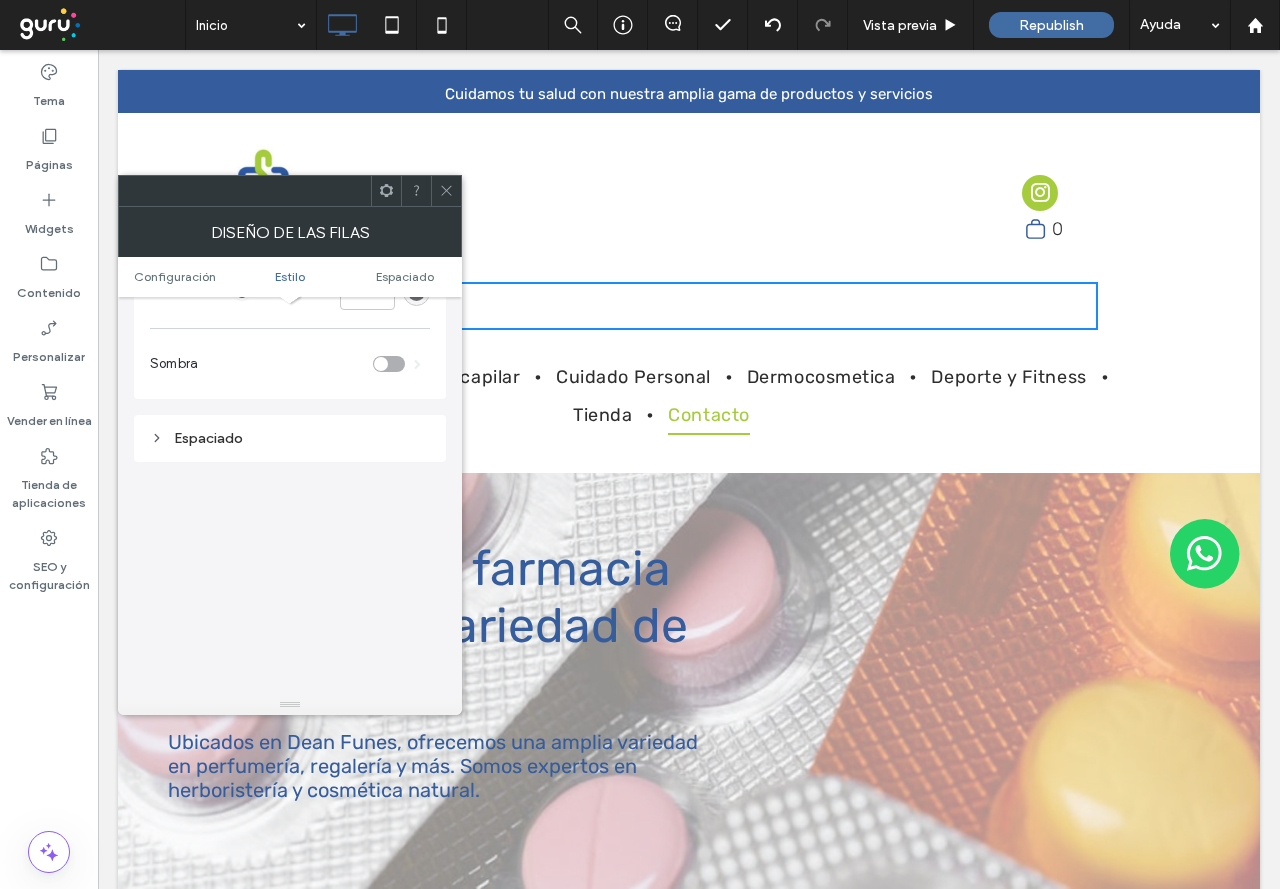 click on "Espaciado" at bounding box center (290, 438) 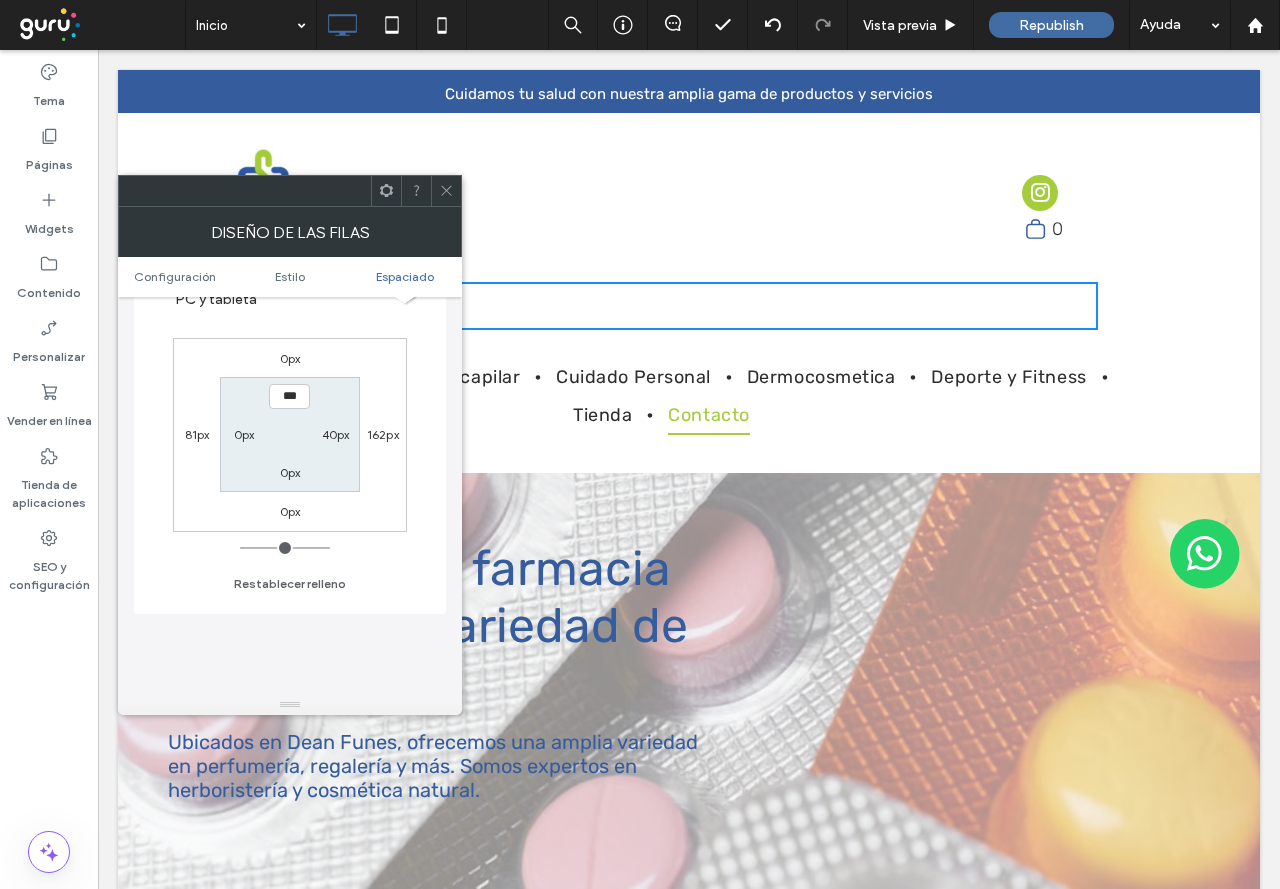 scroll, scrollTop: 600, scrollLeft: 0, axis: vertical 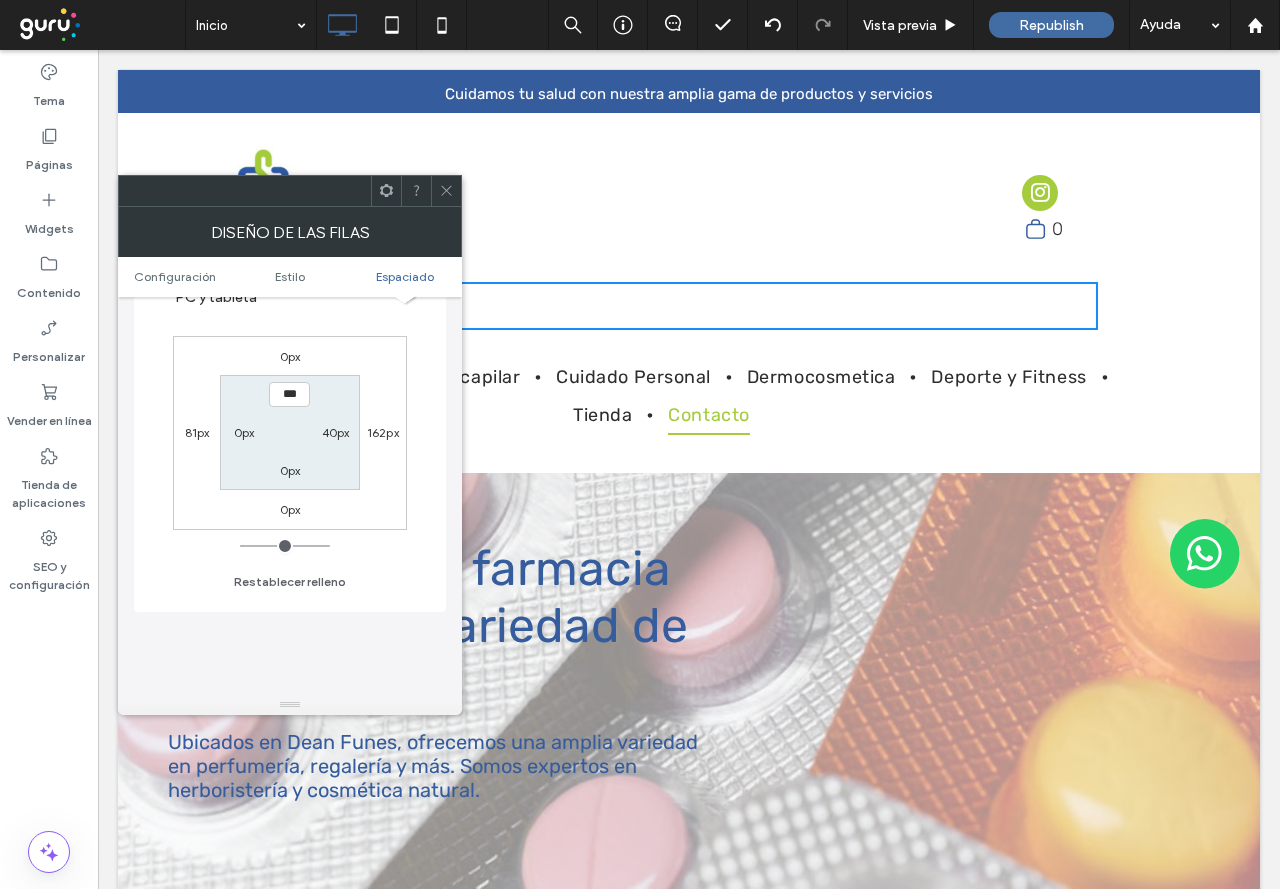 click on "81px" at bounding box center [197, 432] 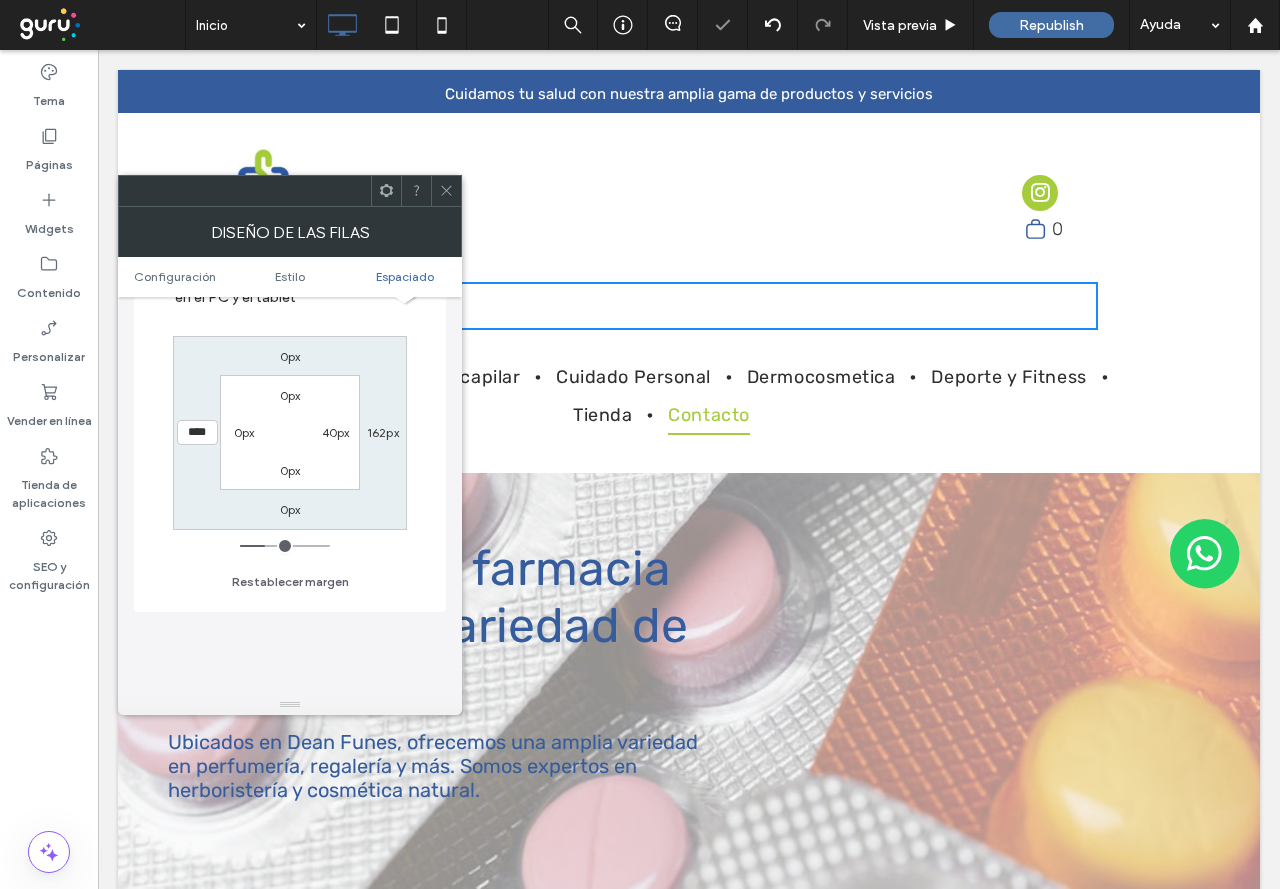 click at bounding box center [446, 191] 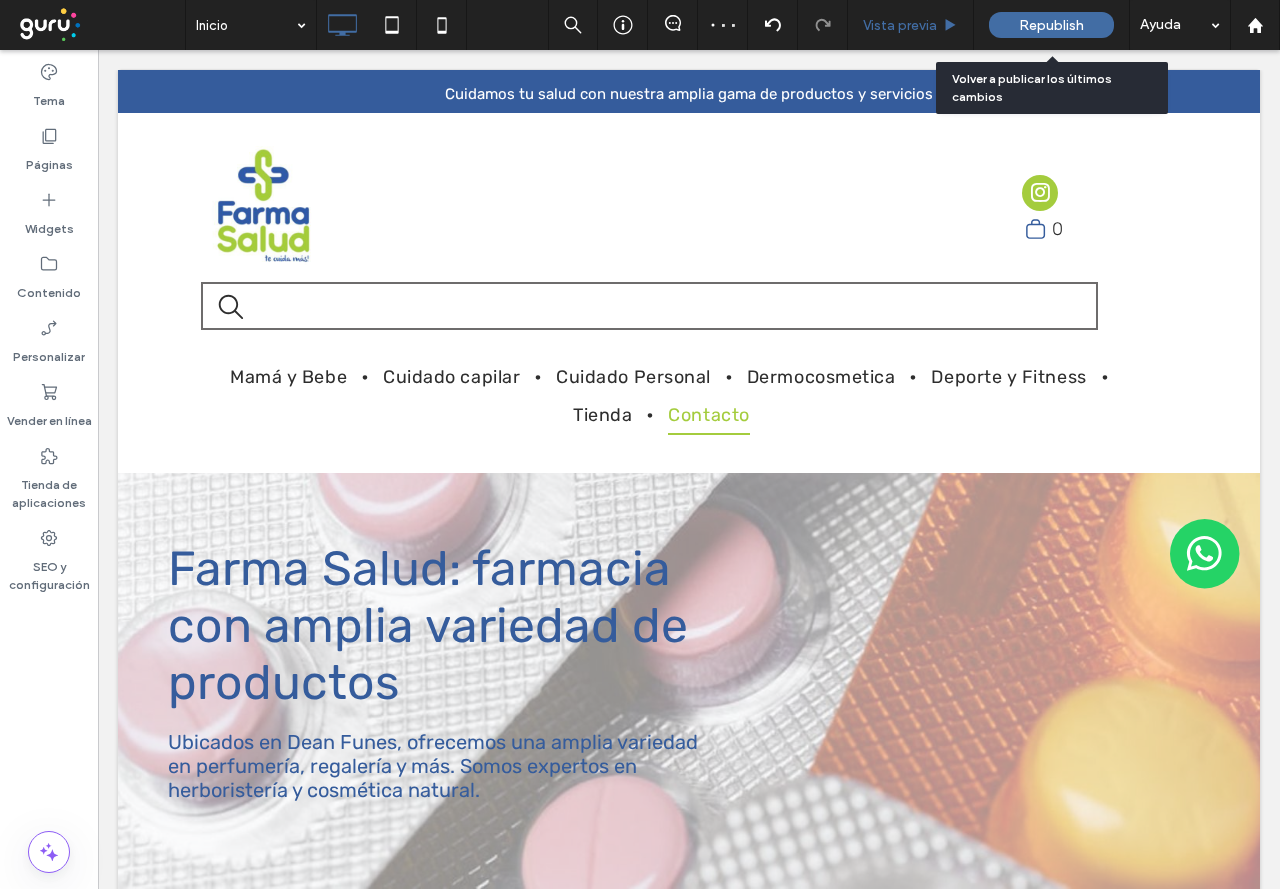 click on "Vista previa" at bounding box center (900, 25) 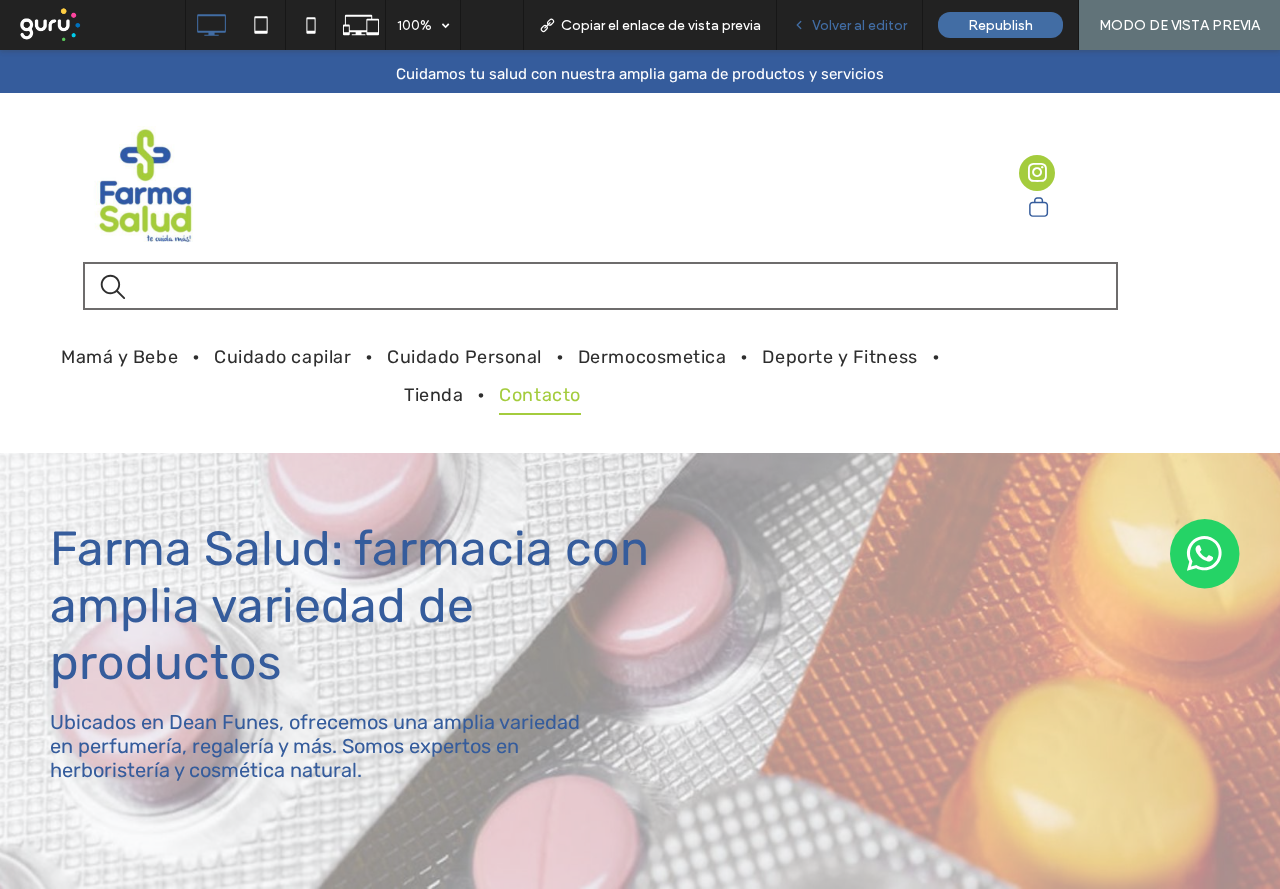 click on "Volver al editor" at bounding box center (850, 25) 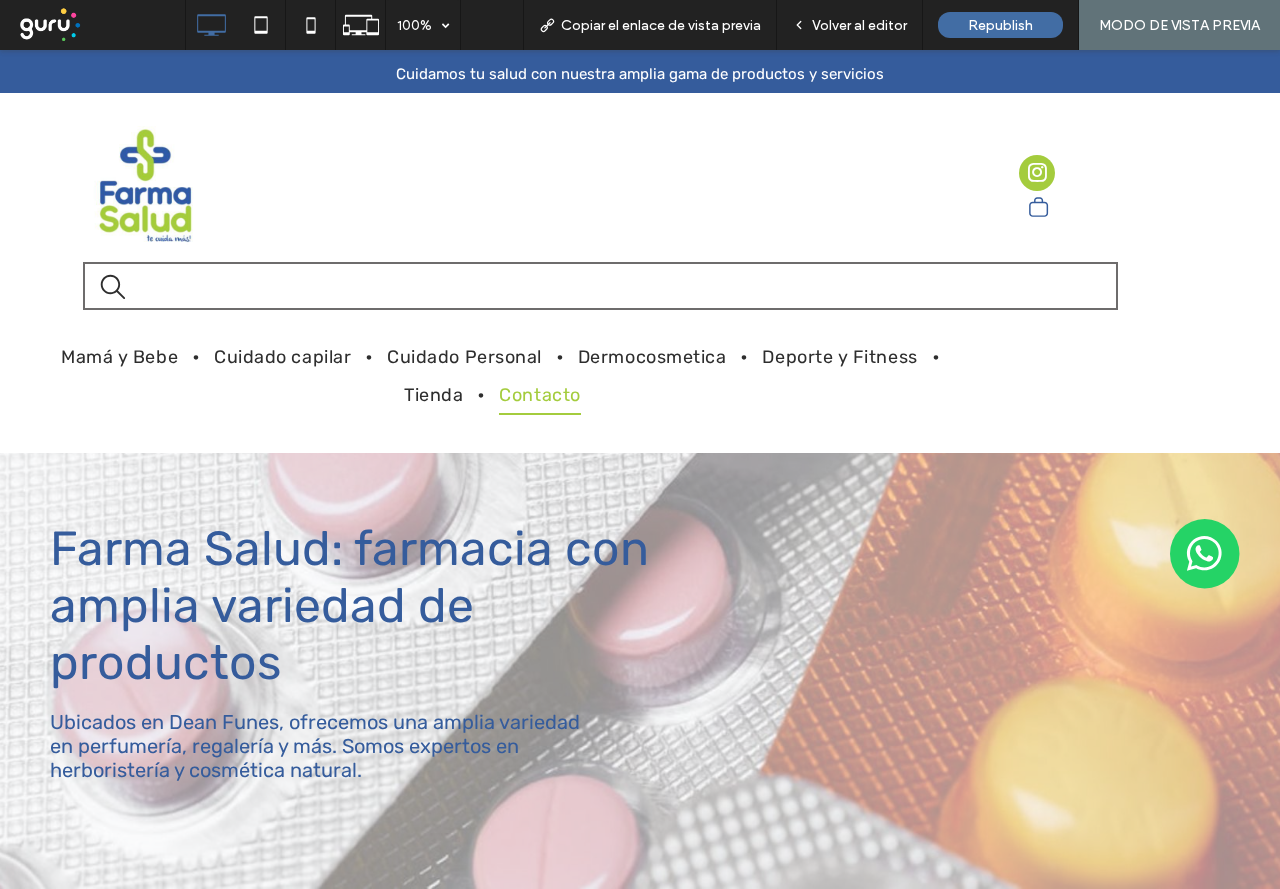 click on "Cuidamos tu salud con nuestra amplia gama de productos y servicios
Click To Paste" at bounding box center [640, 79] 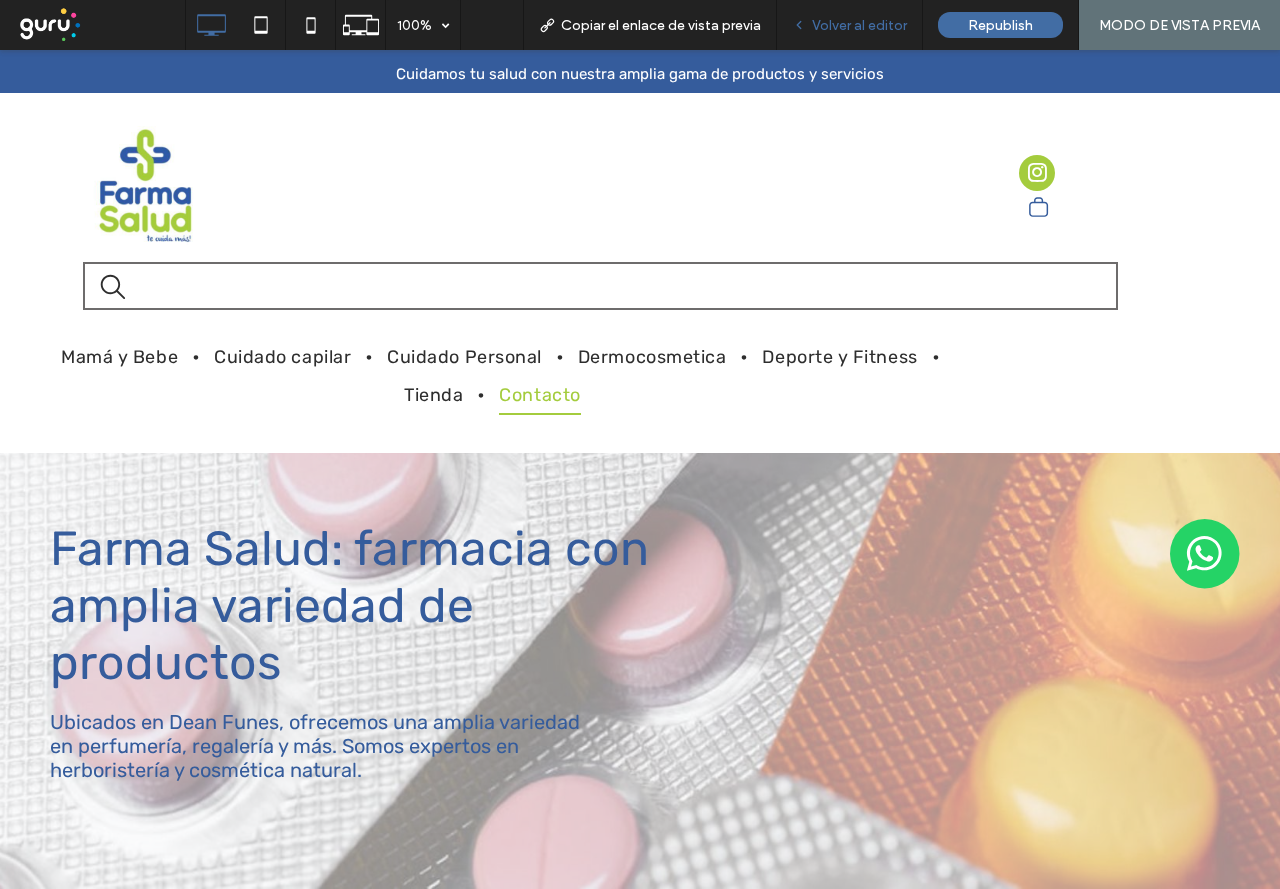click on "Volver al editor" at bounding box center (859, 25) 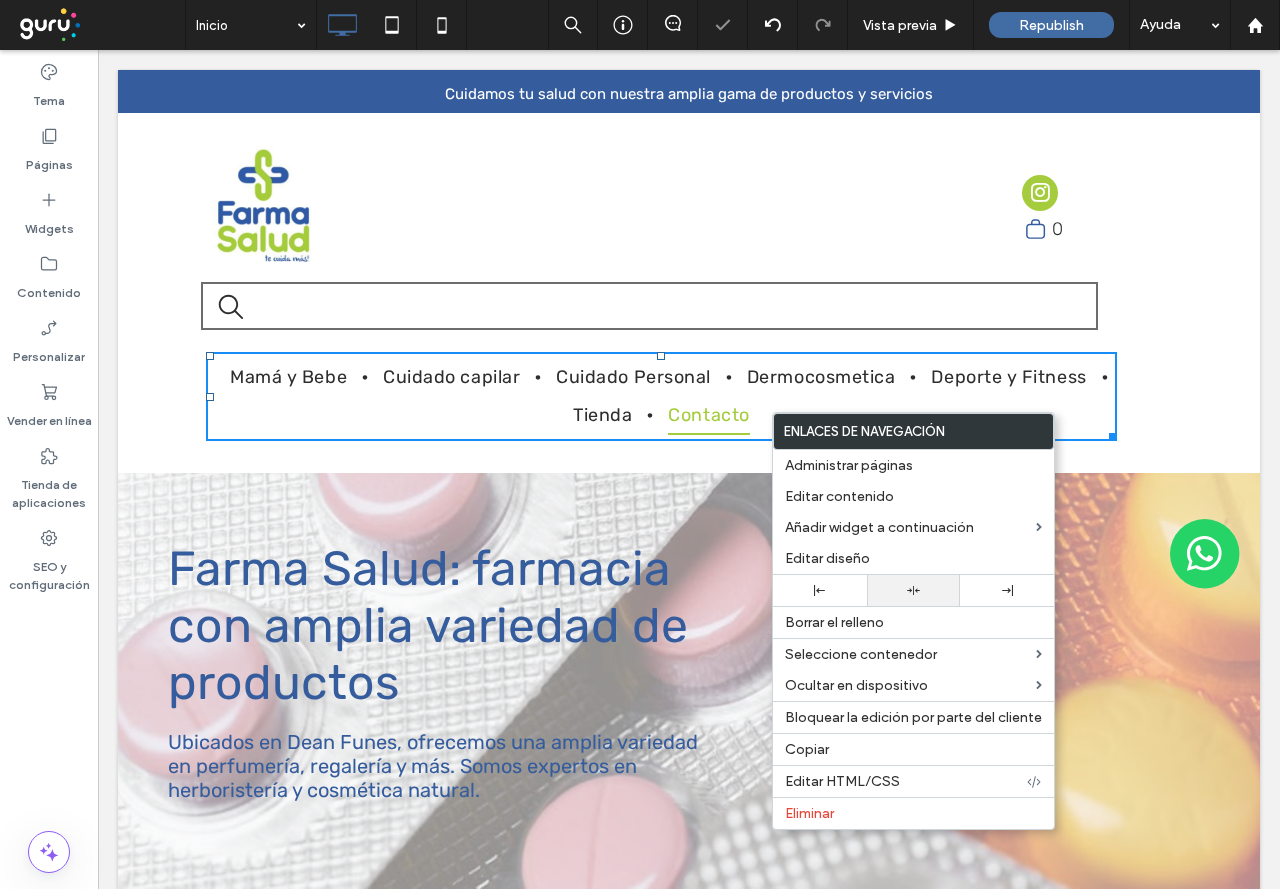 click at bounding box center [914, 590] 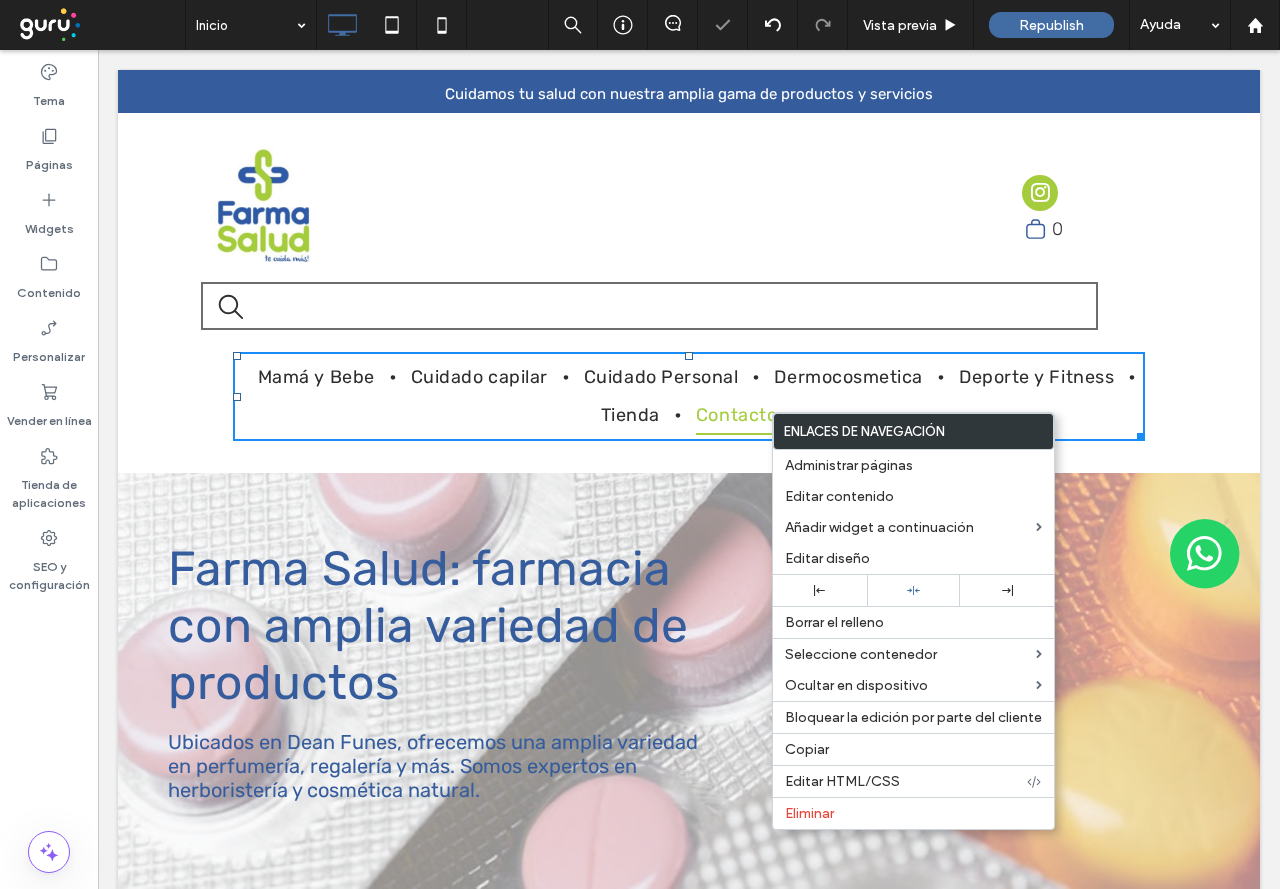 click on "Click To Paste" at bounding box center [607, 200] 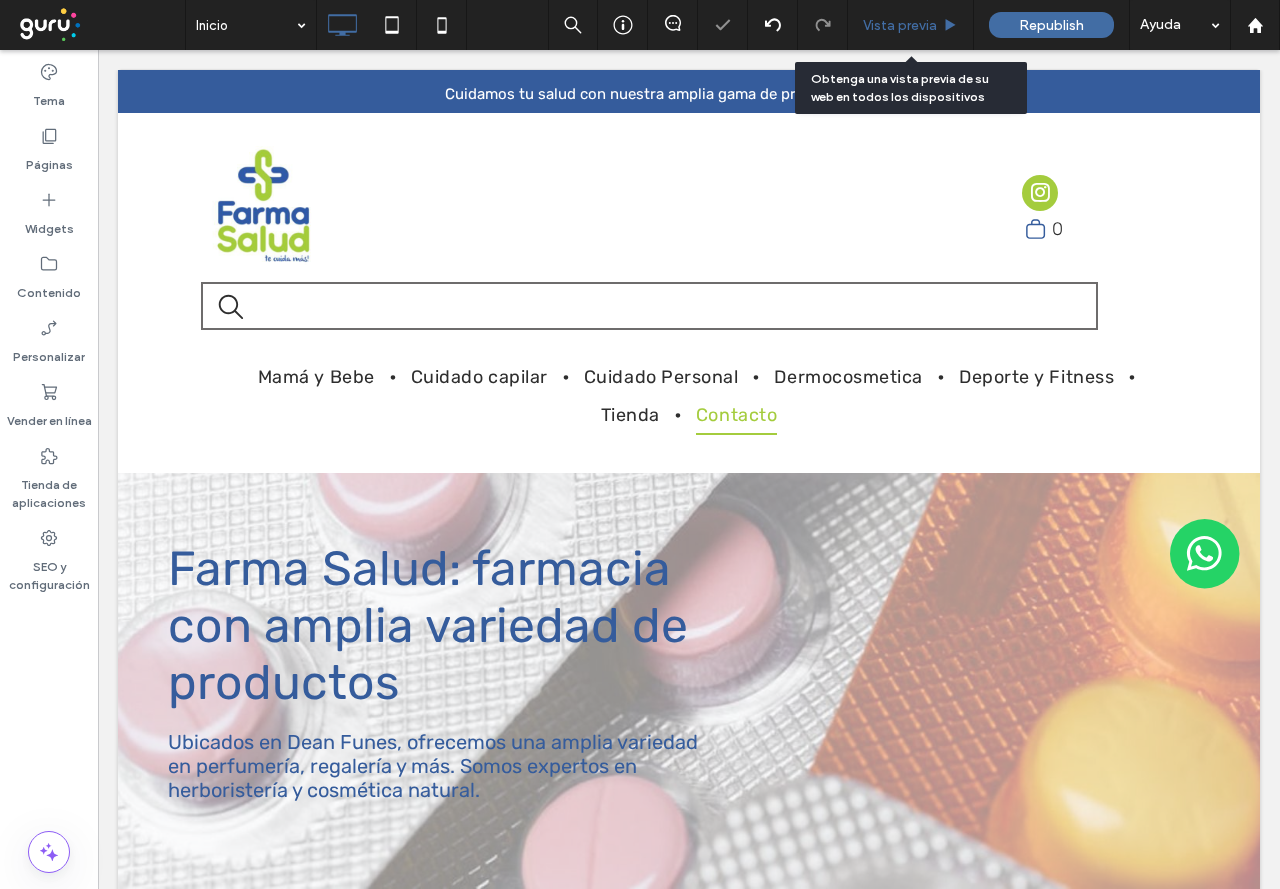 click on "Vista previa" at bounding box center (900, 25) 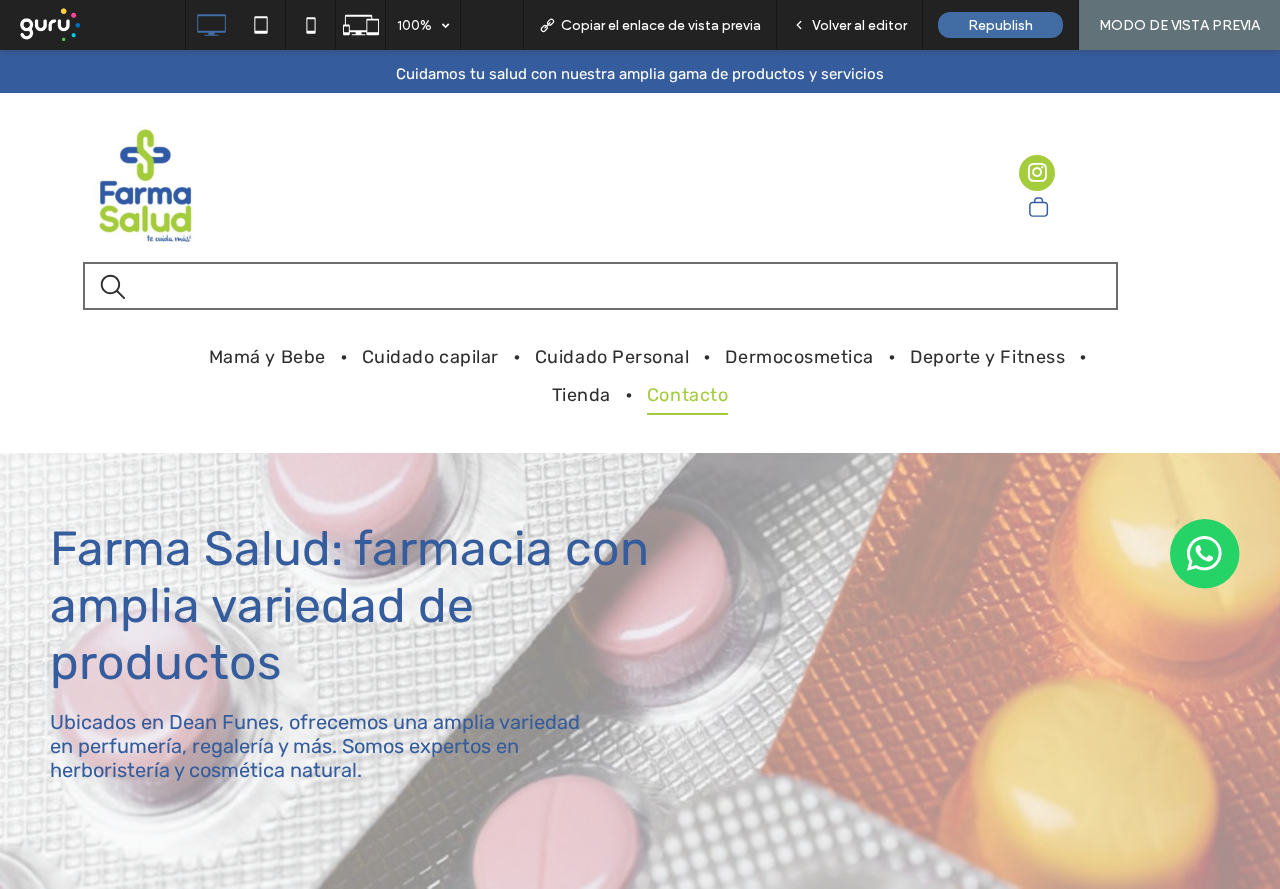 click on "Republish" at bounding box center [1001, 25] 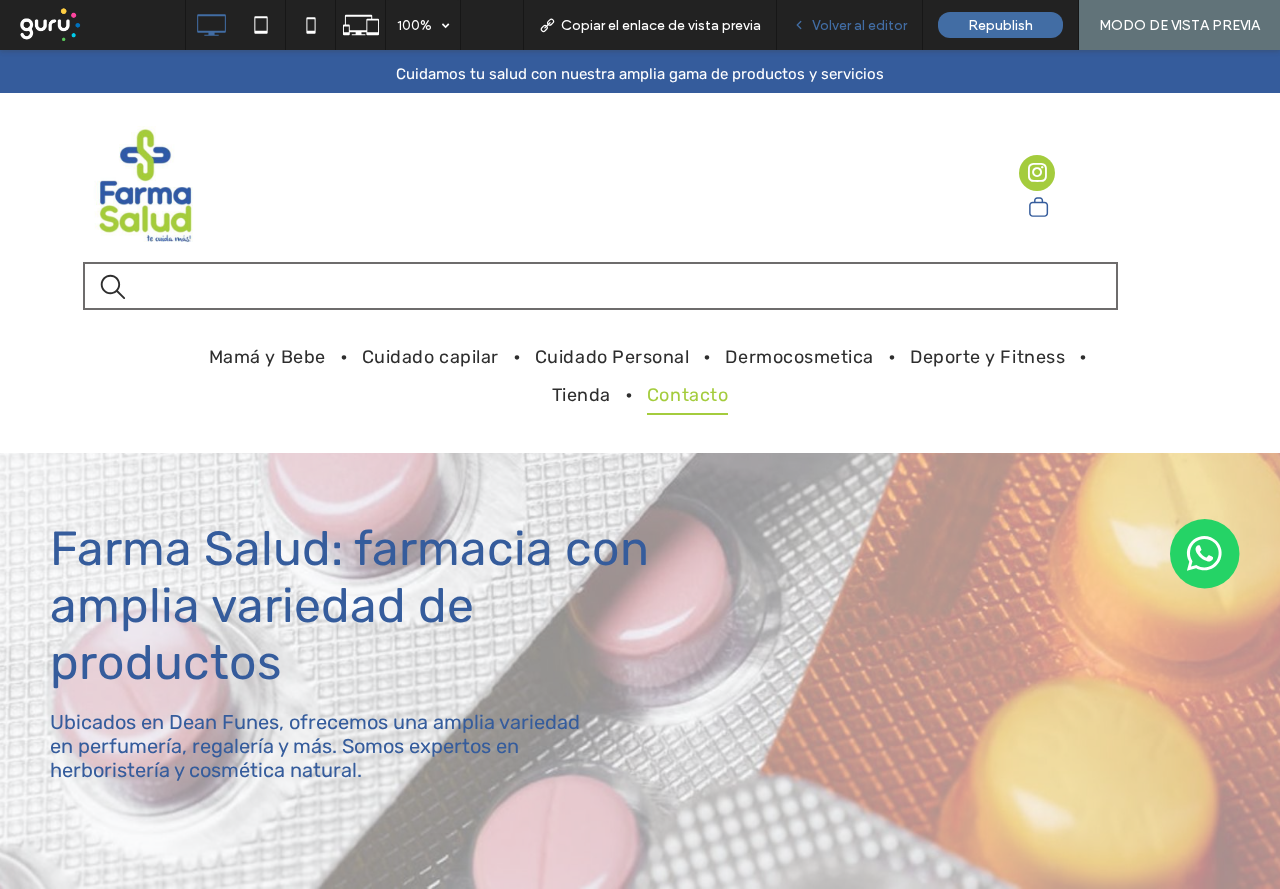 click on "Volver al editor" at bounding box center (849, 25) 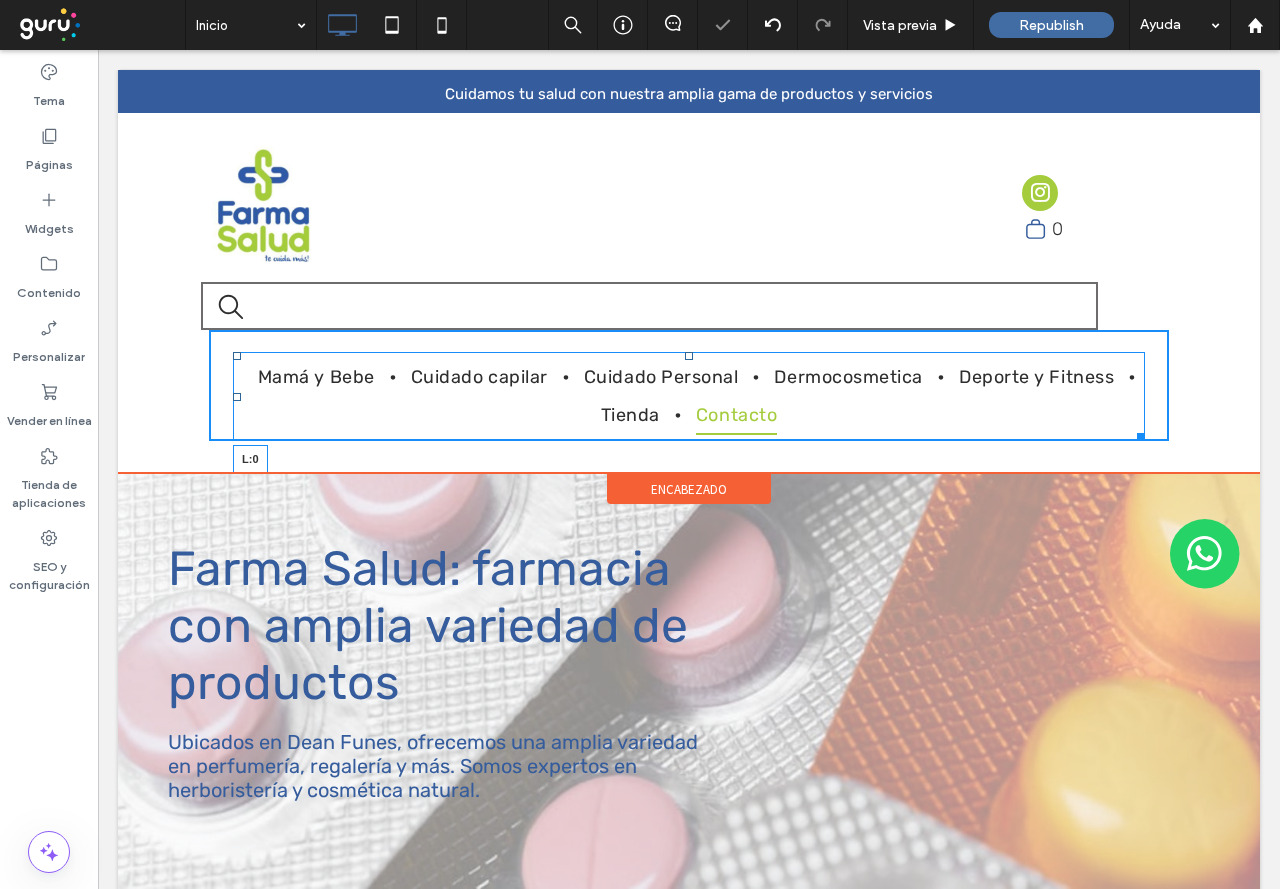 drag, startPoint x: 232, startPoint y: 400, endPoint x: 251, endPoint y: 451, distance: 54.42426 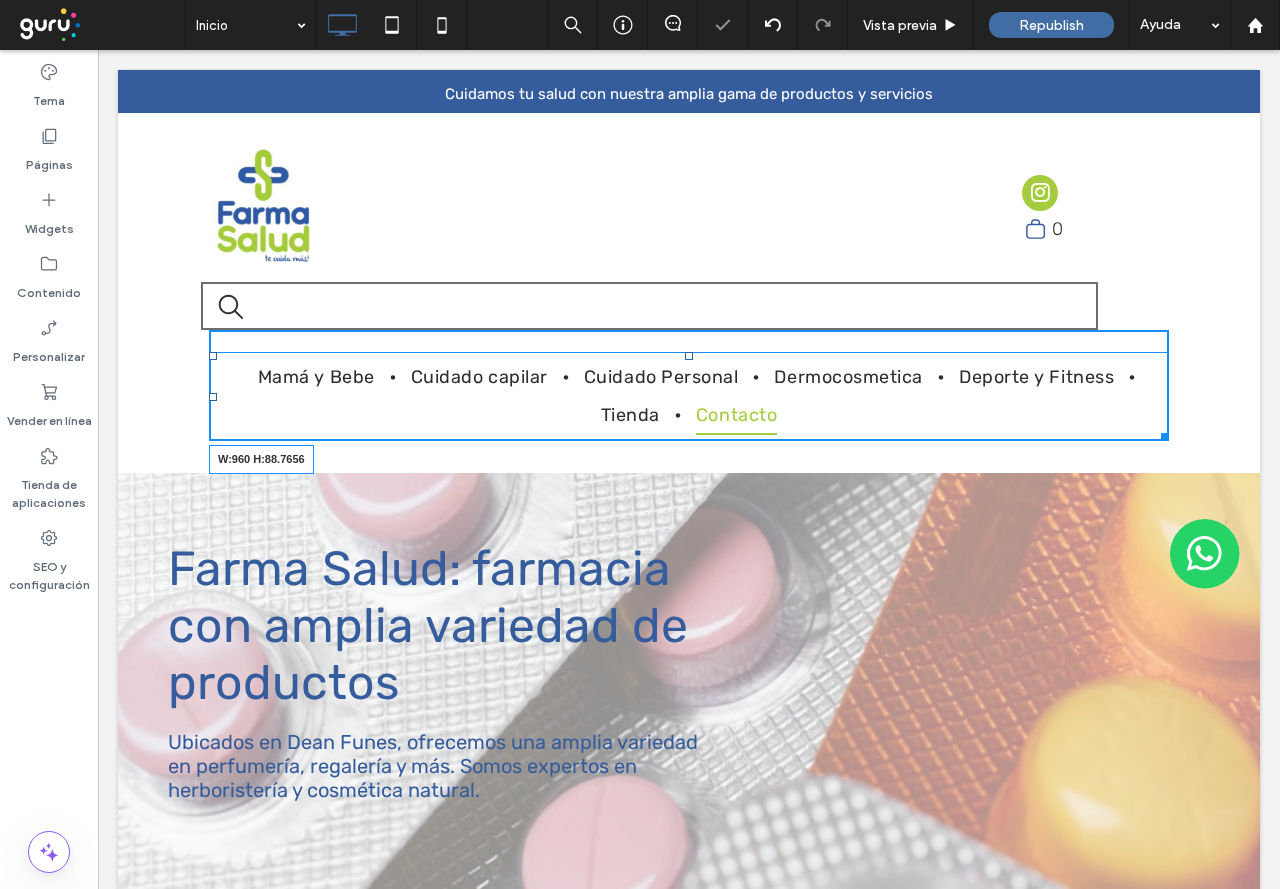 drag, startPoint x: 1157, startPoint y: 432, endPoint x: 1340, endPoint y: 469, distance: 186.70297 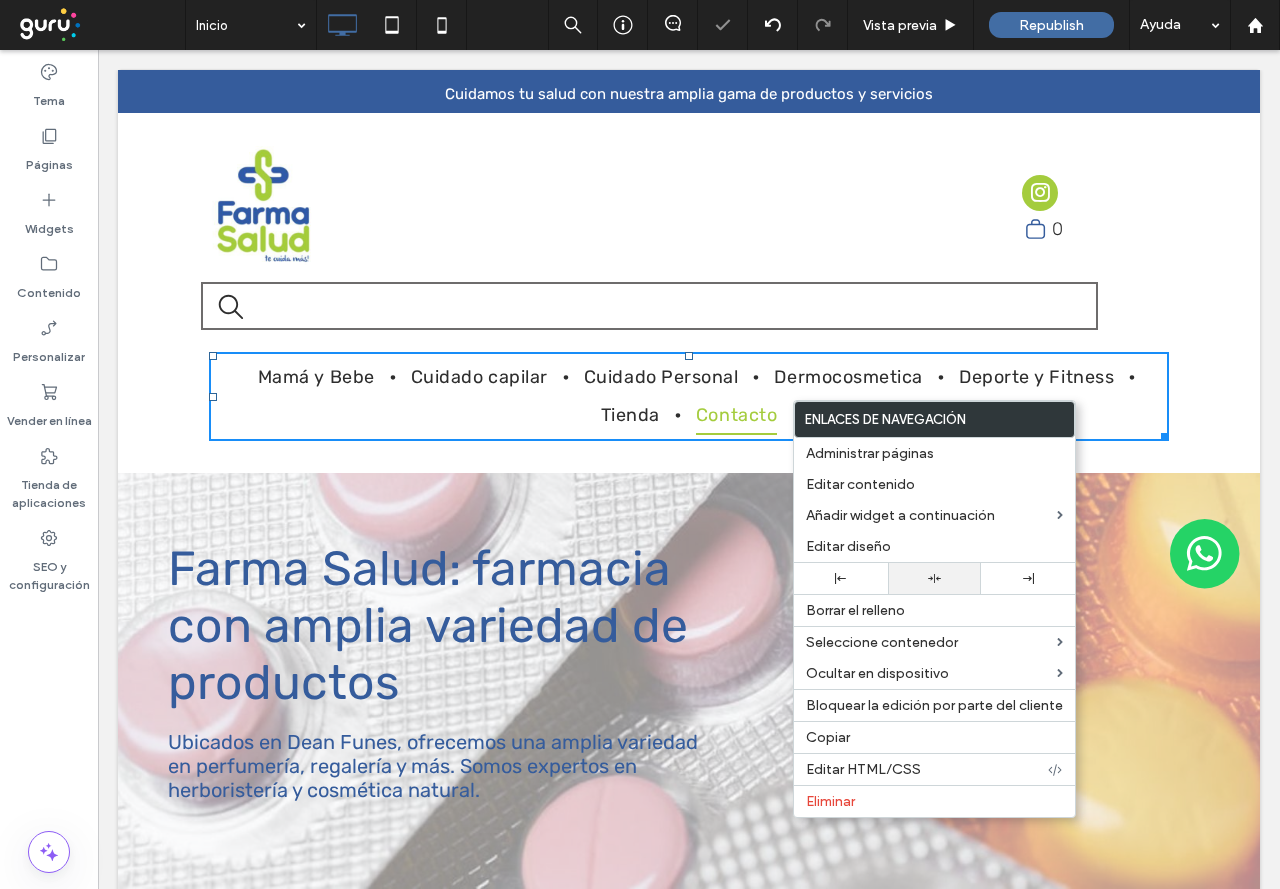 click at bounding box center (935, 578) 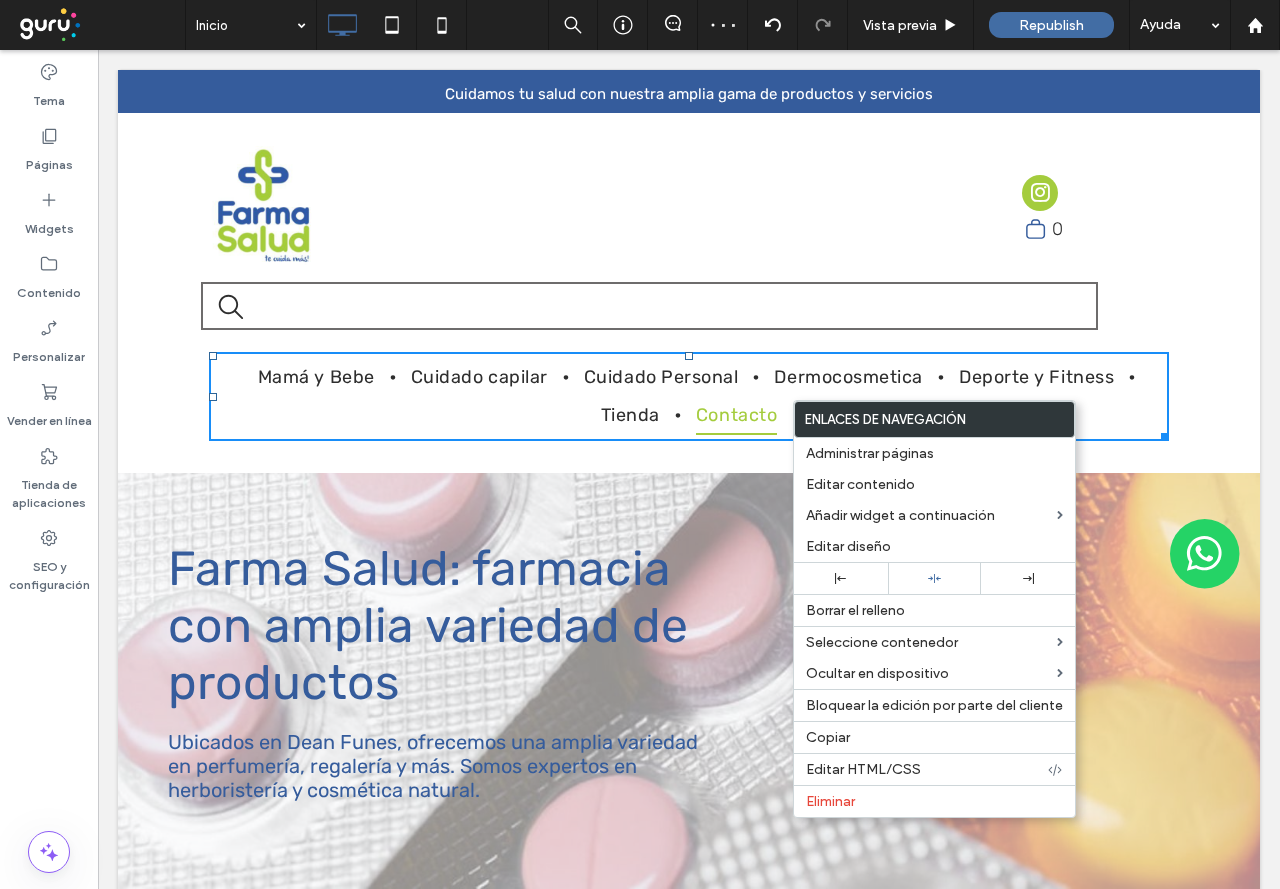 click on "Click To Paste     Click To Paste" at bounding box center (629, 306) 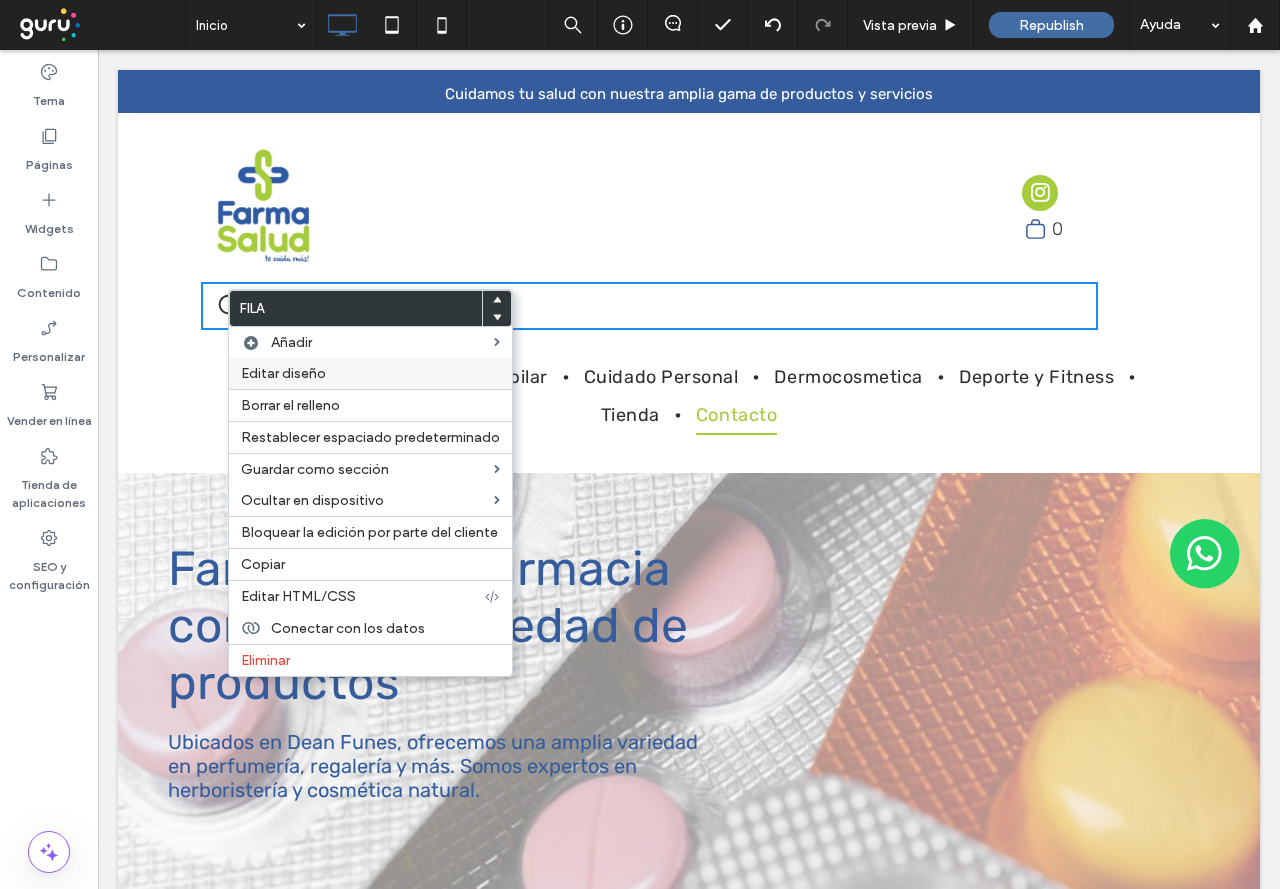 click on "Editar diseño" at bounding box center [370, 373] 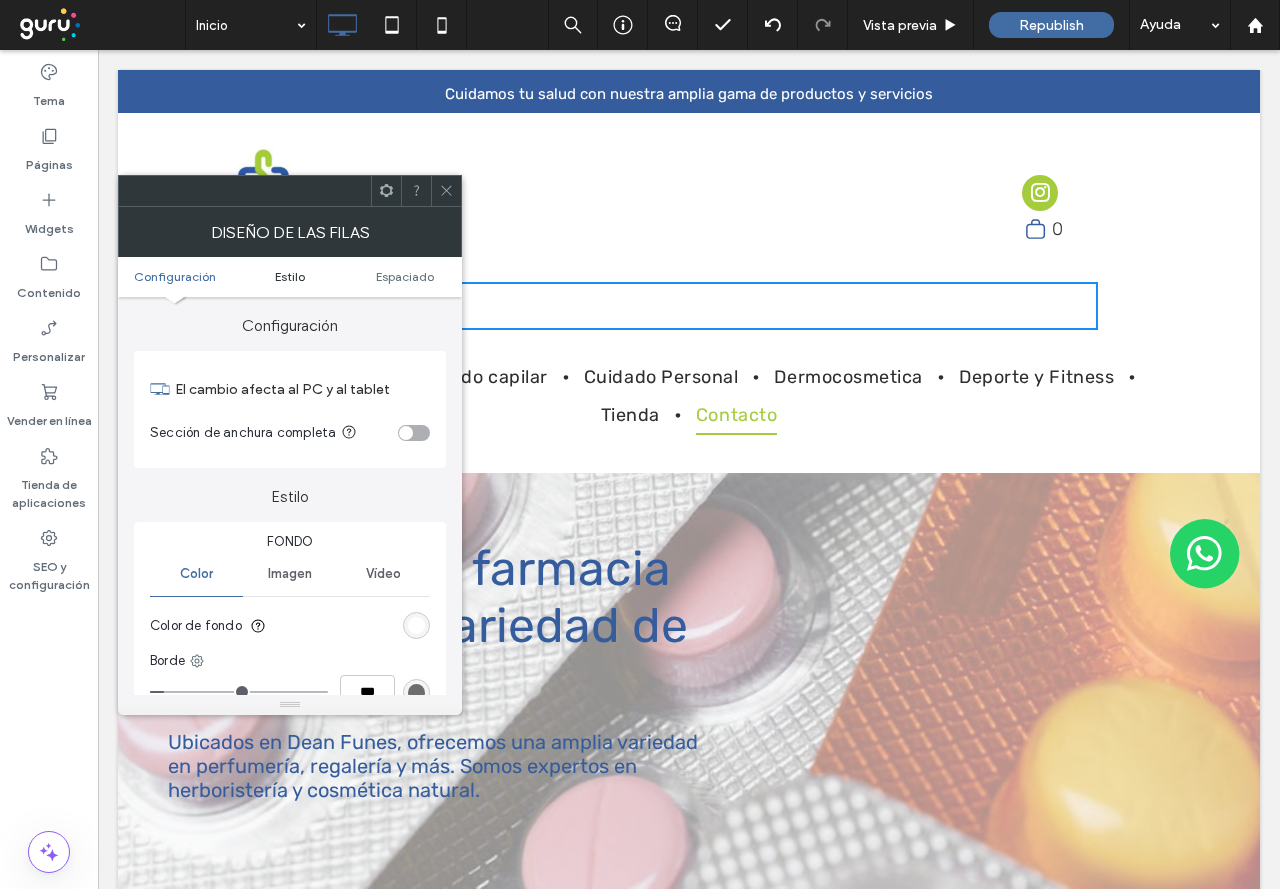 click on "Estilo" at bounding box center [290, 276] 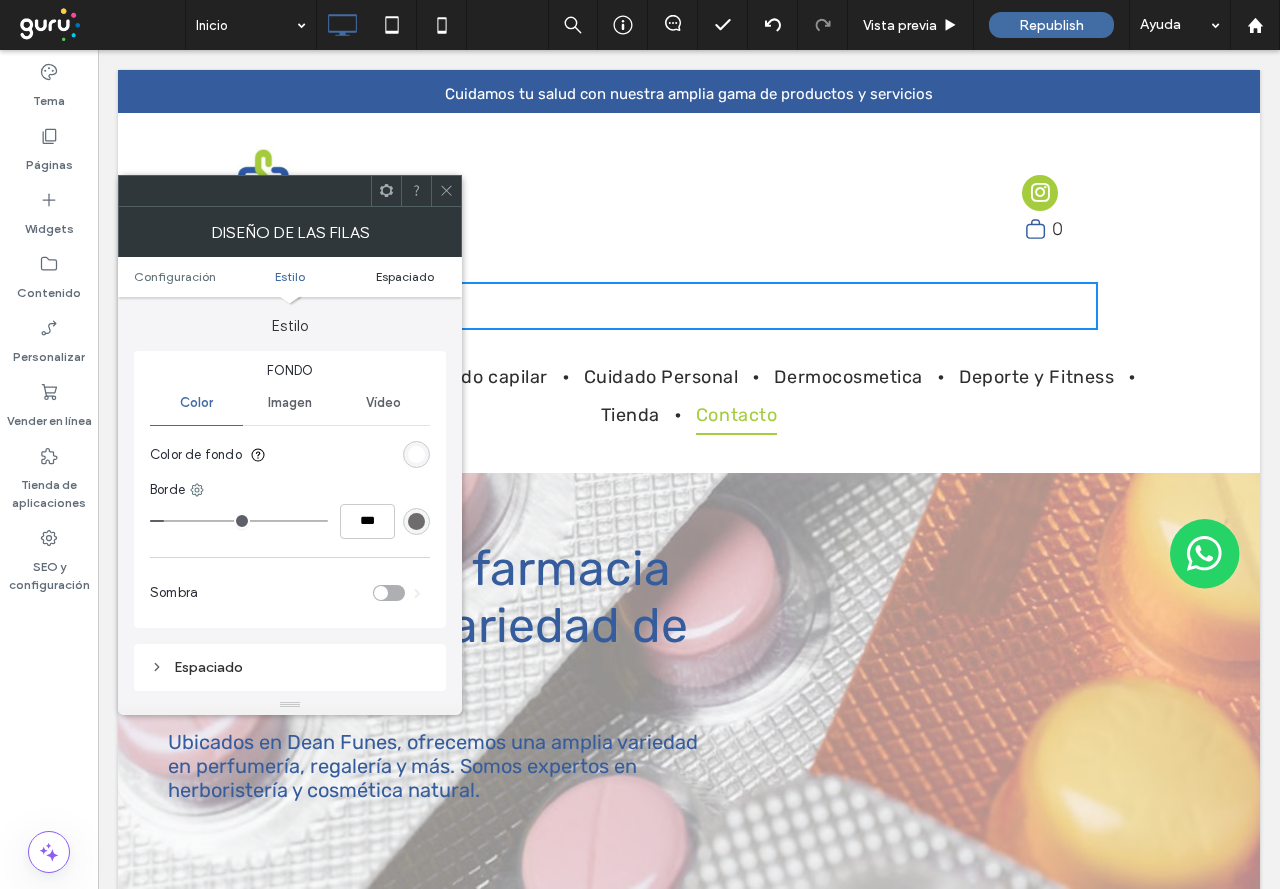 click on "Espaciado" at bounding box center (404, 276) 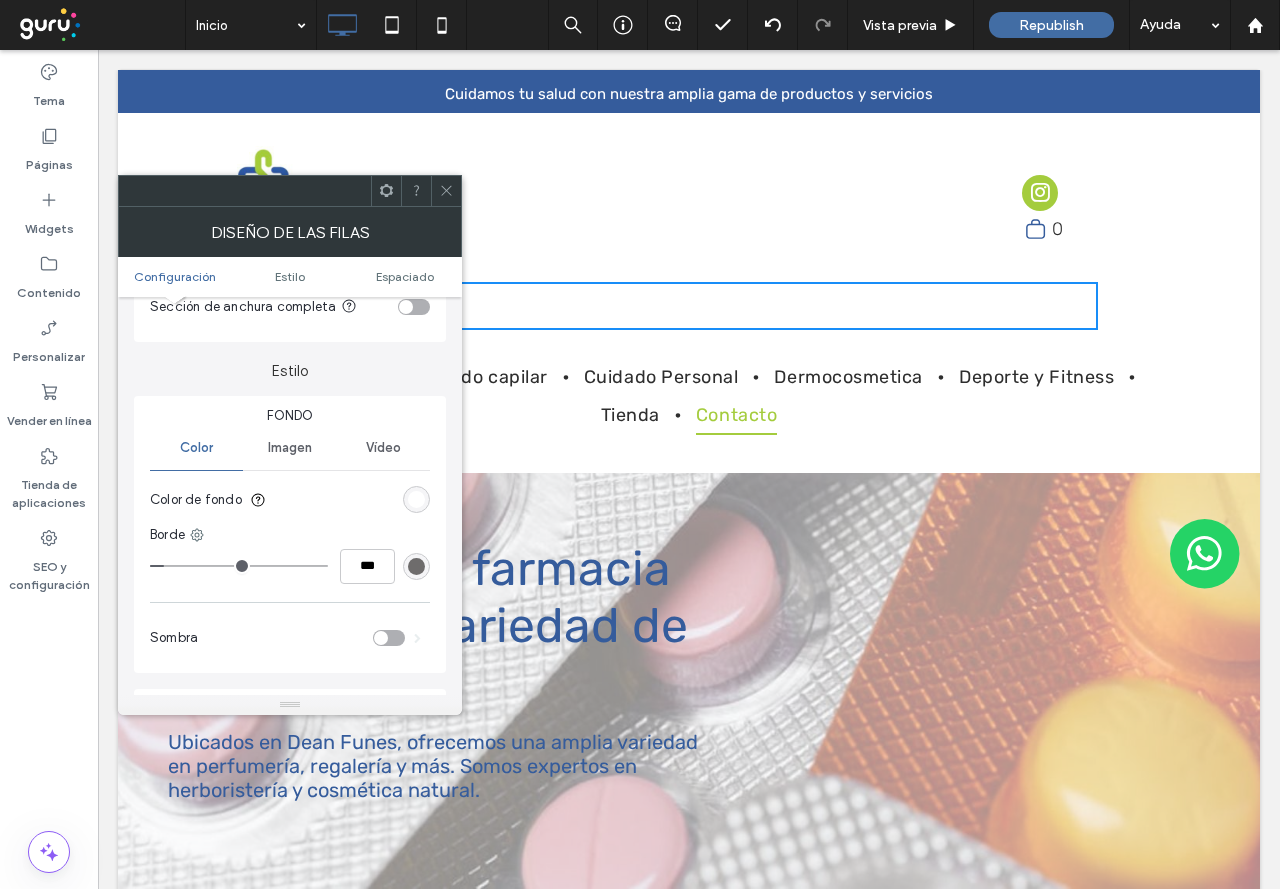 scroll, scrollTop: 102, scrollLeft: 0, axis: vertical 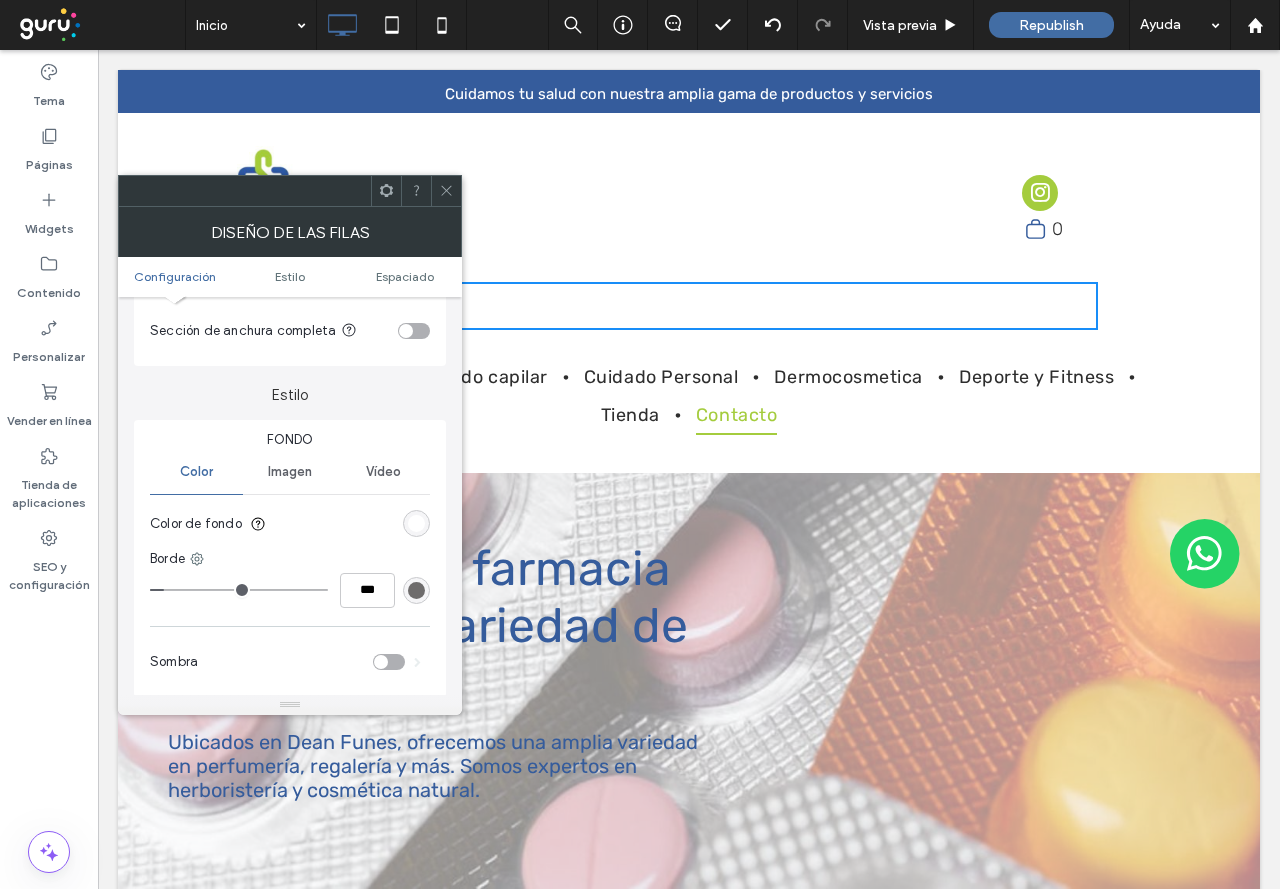 click on "Imagen" at bounding box center (289, 472) 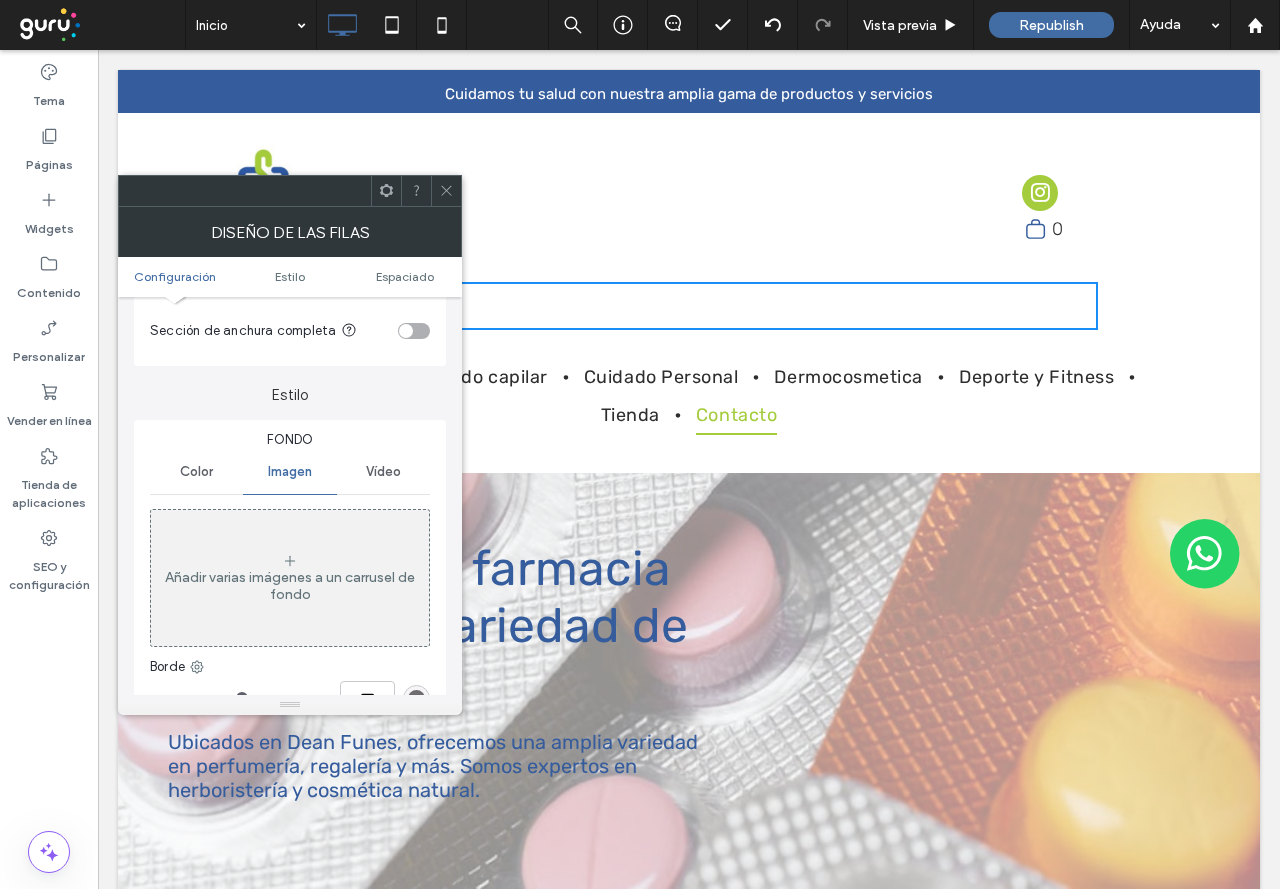 click on "Añadir varias imágenes a un carrusel de fondo" at bounding box center (290, 586) 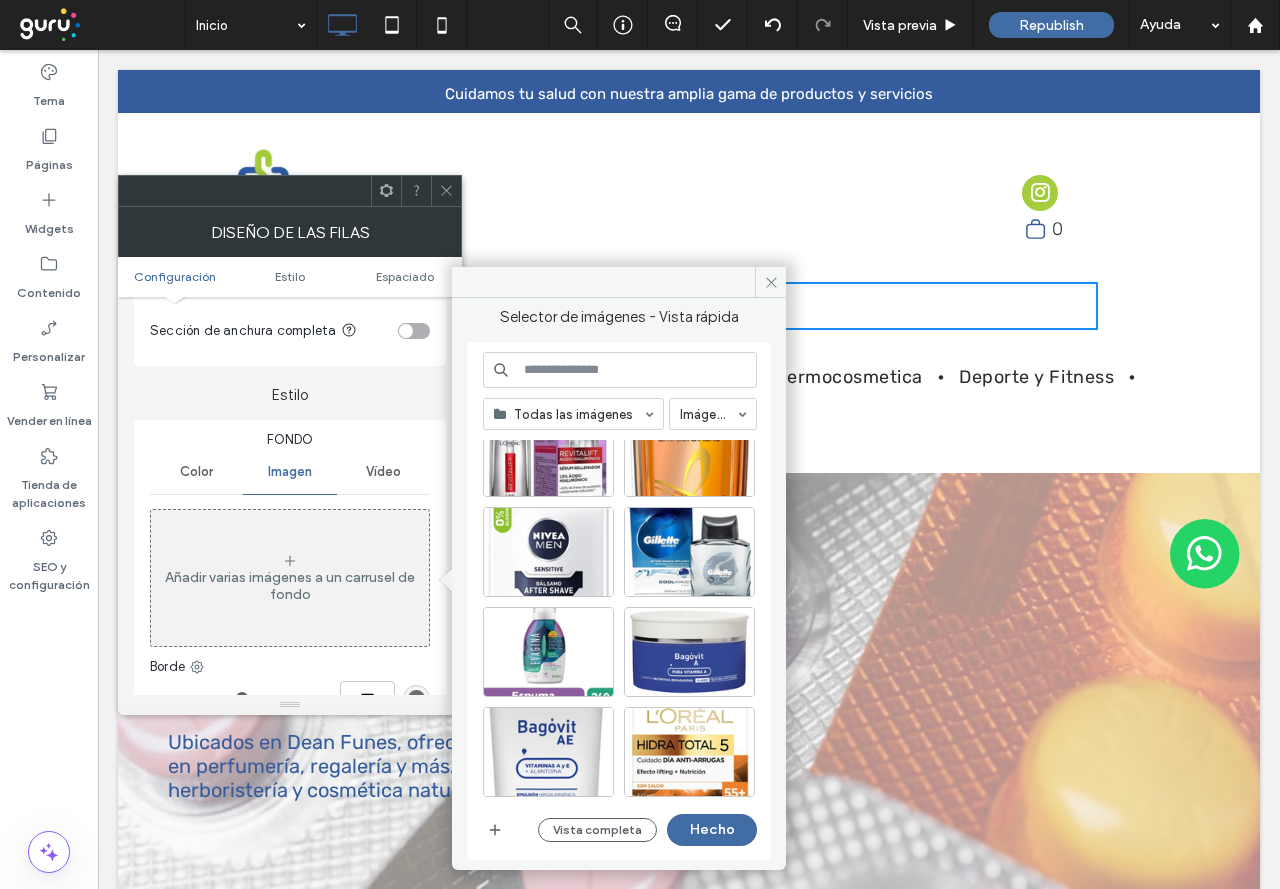 scroll, scrollTop: 866, scrollLeft: 0, axis: vertical 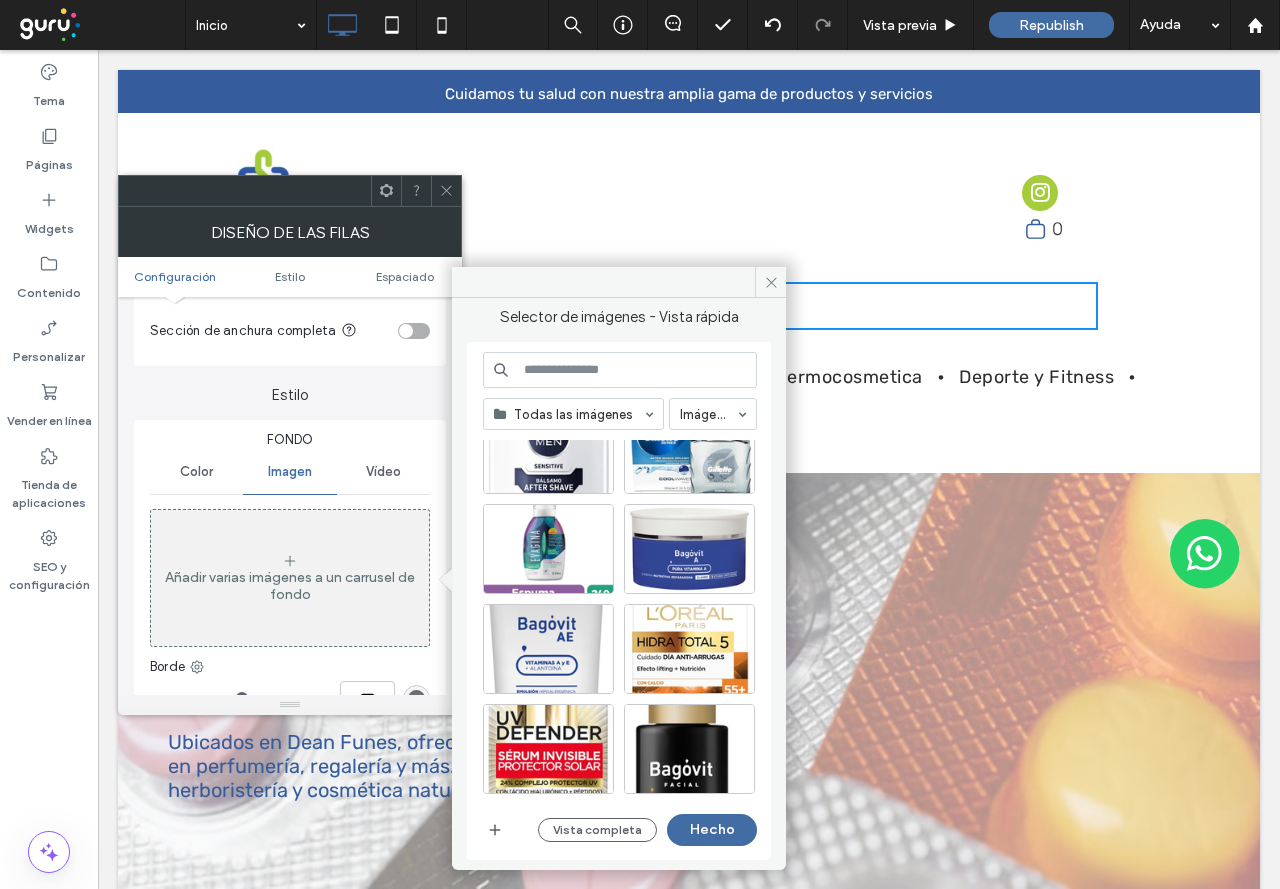 click on "Color" at bounding box center [196, 472] 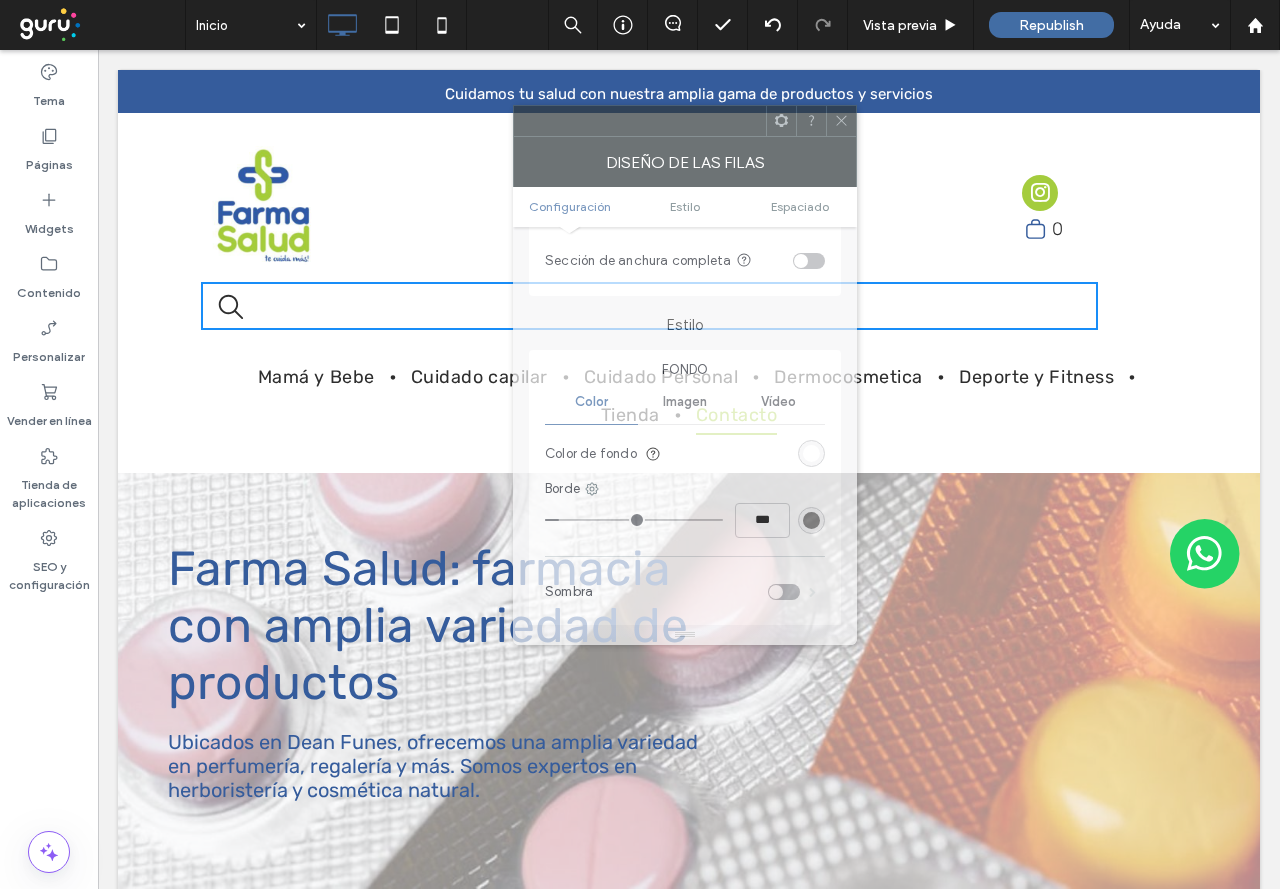 drag, startPoint x: 348, startPoint y: 202, endPoint x: 743, endPoint y: 132, distance: 401.15457 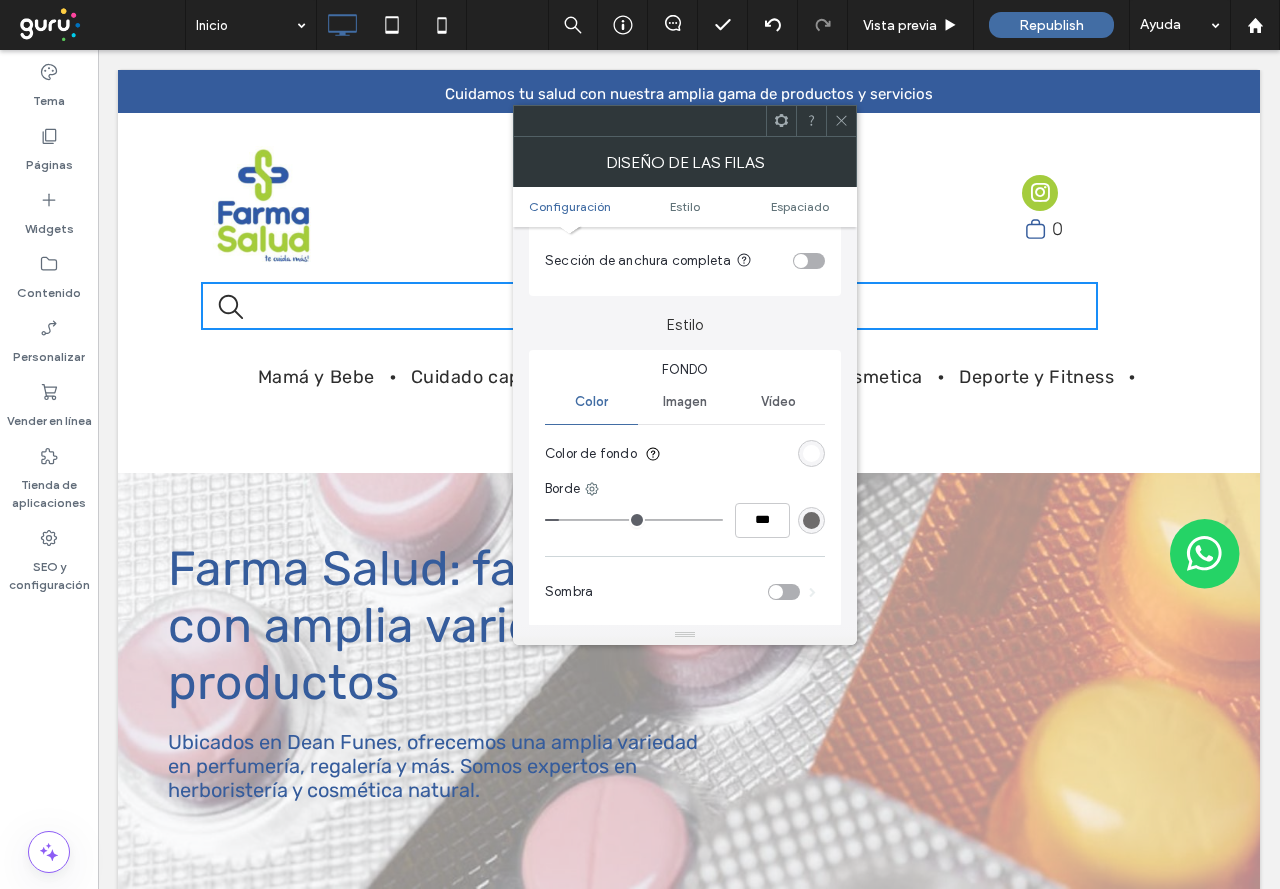 click on "Fondo Color Imagen Vídeo Color de fondo Borde *** Sombra" at bounding box center [685, 488] 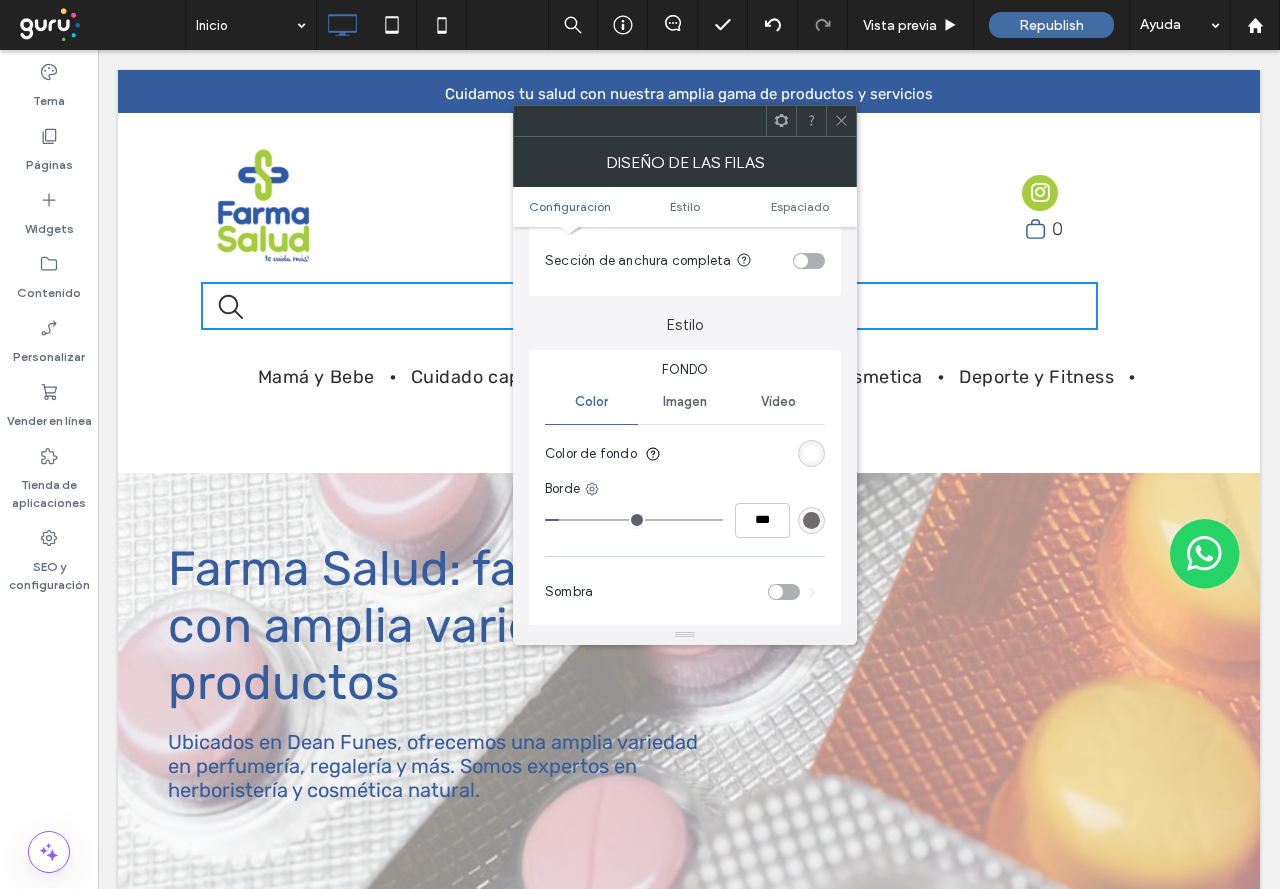 click at bounding box center (811, 453) 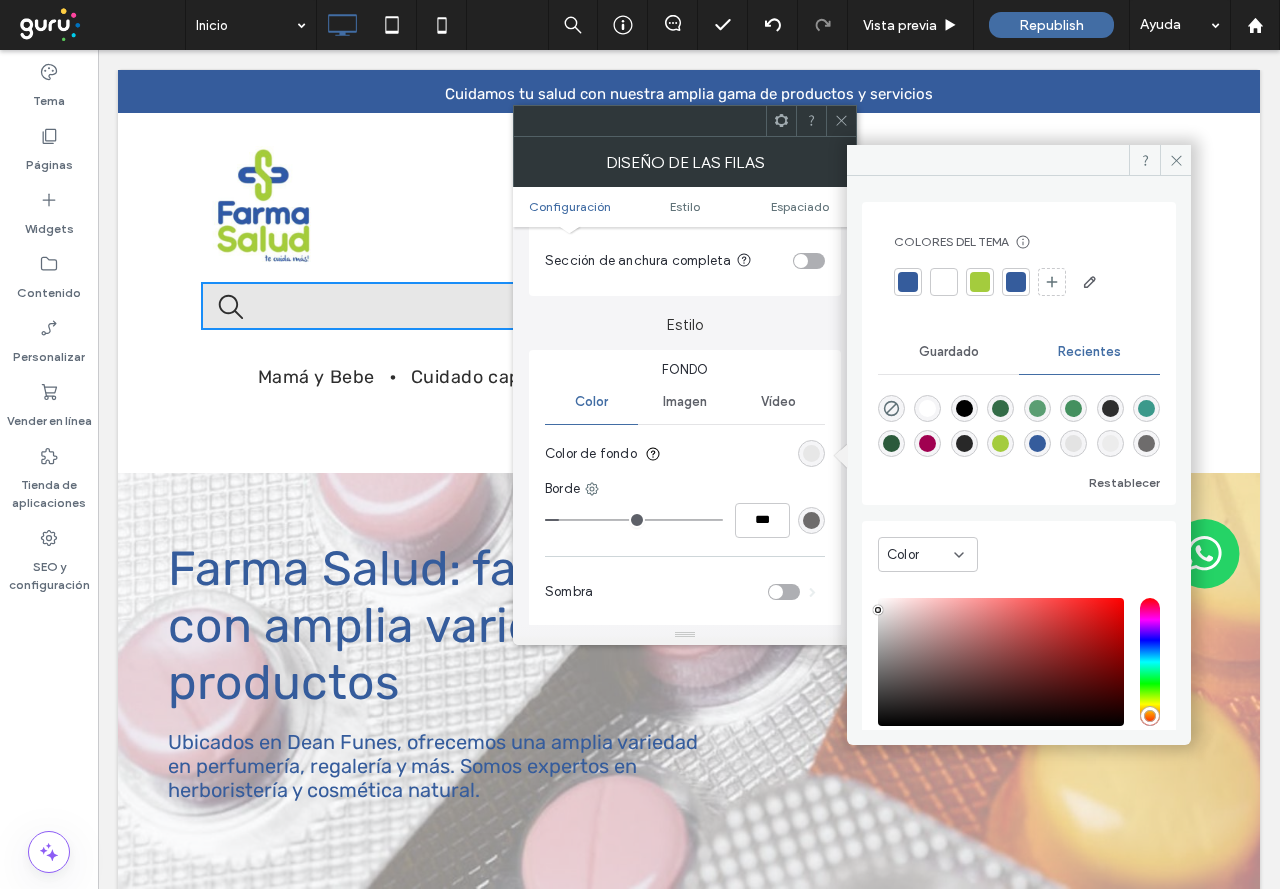 drag, startPoint x: 878, startPoint y: 598, endPoint x: 876, endPoint y: 610, distance: 12.165525 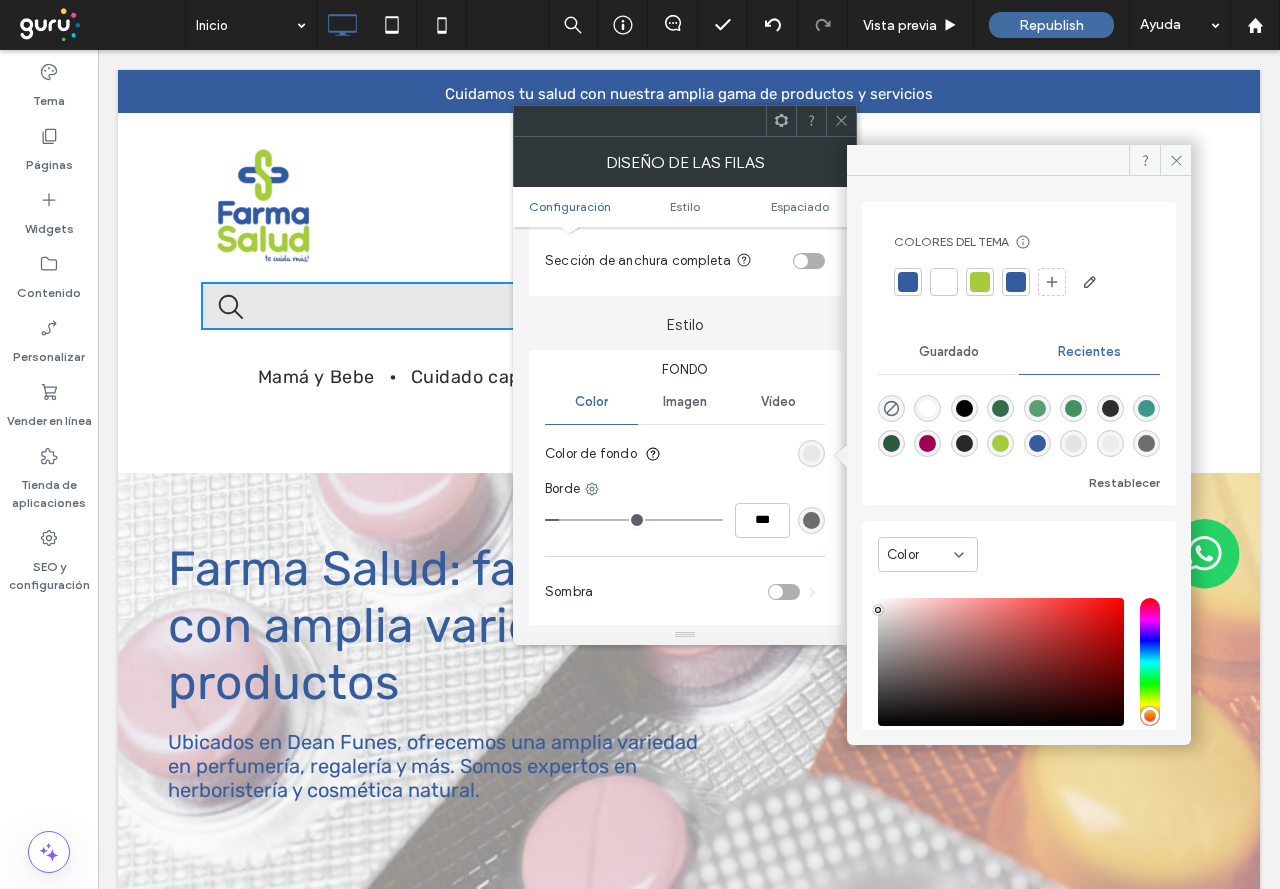 click at bounding box center [878, 610] 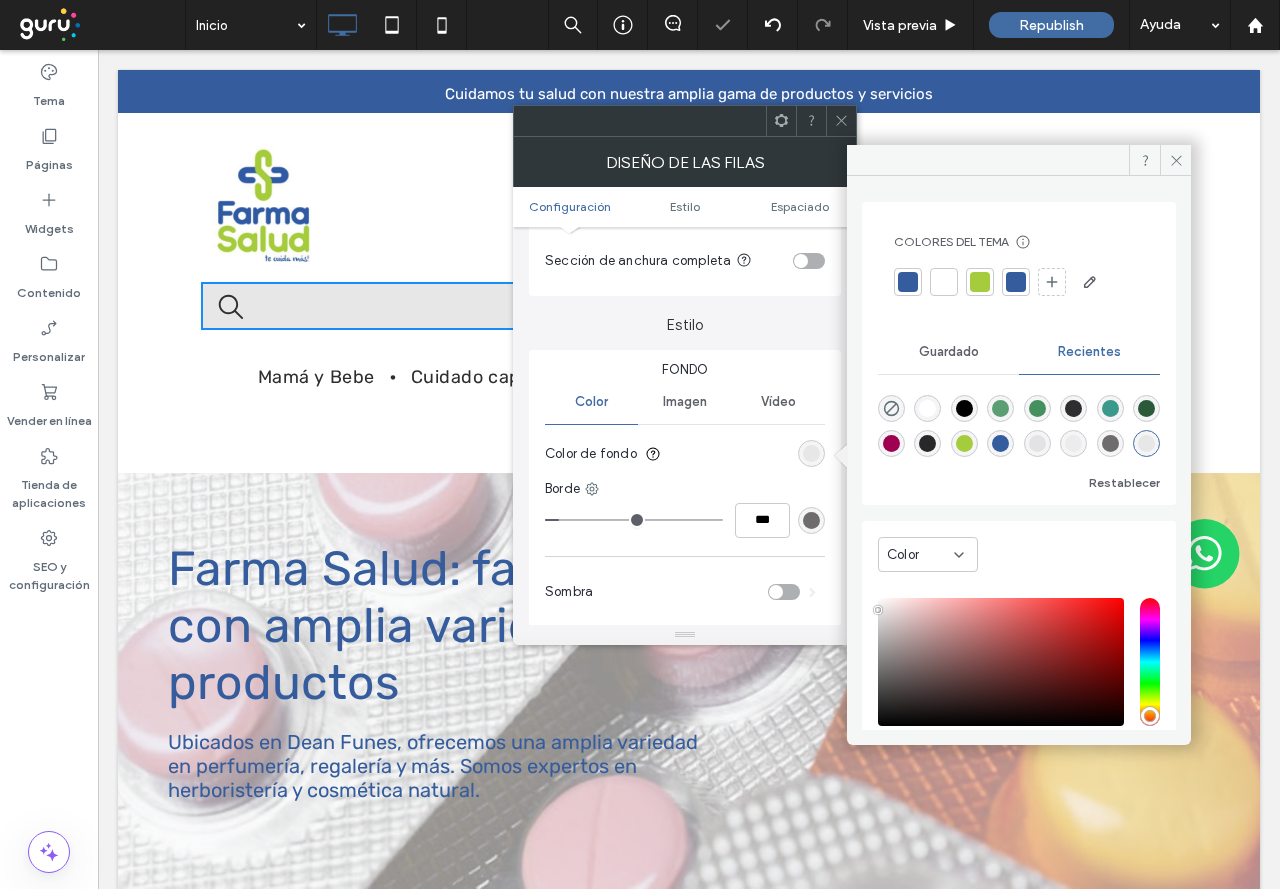 click 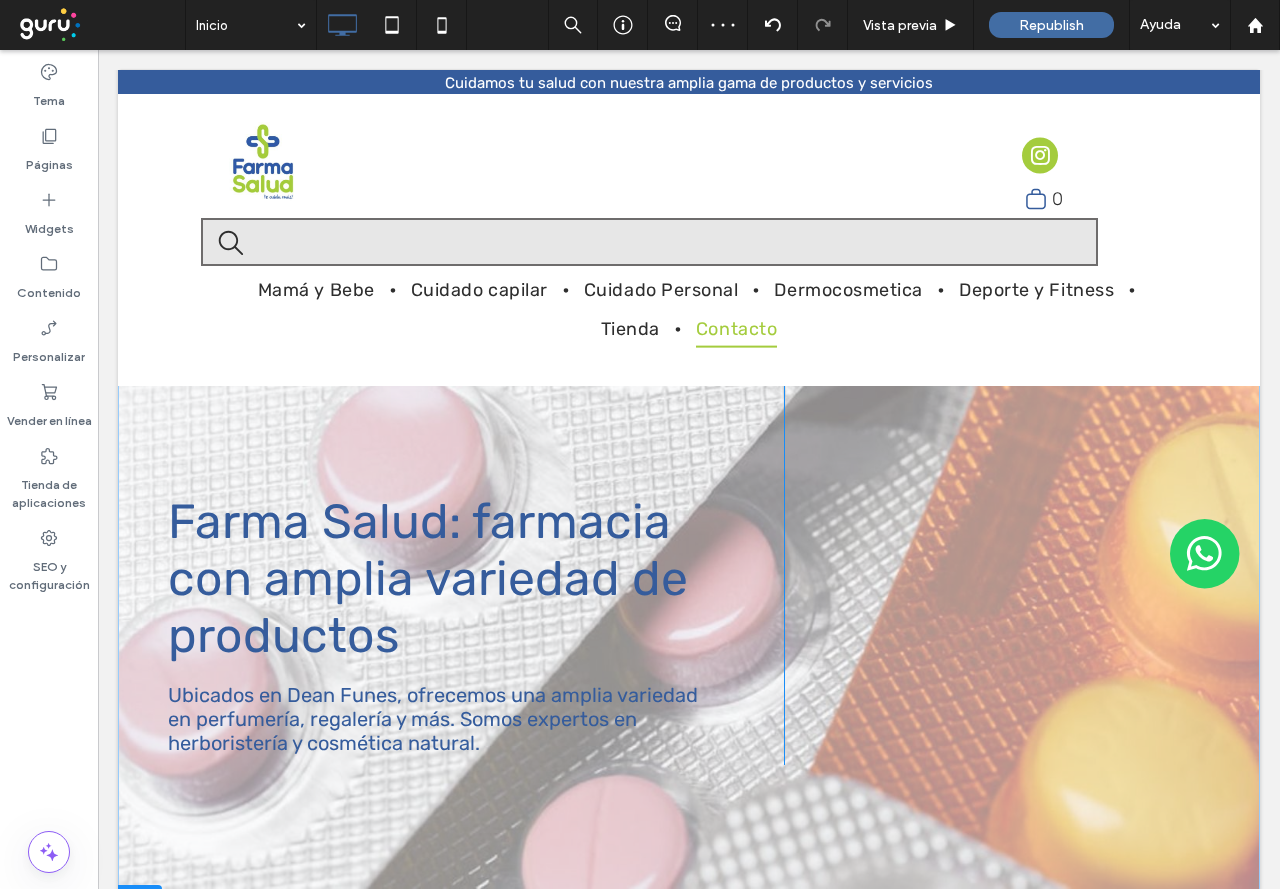 scroll, scrollTop: 0, scrollLeft: 0, axis: both 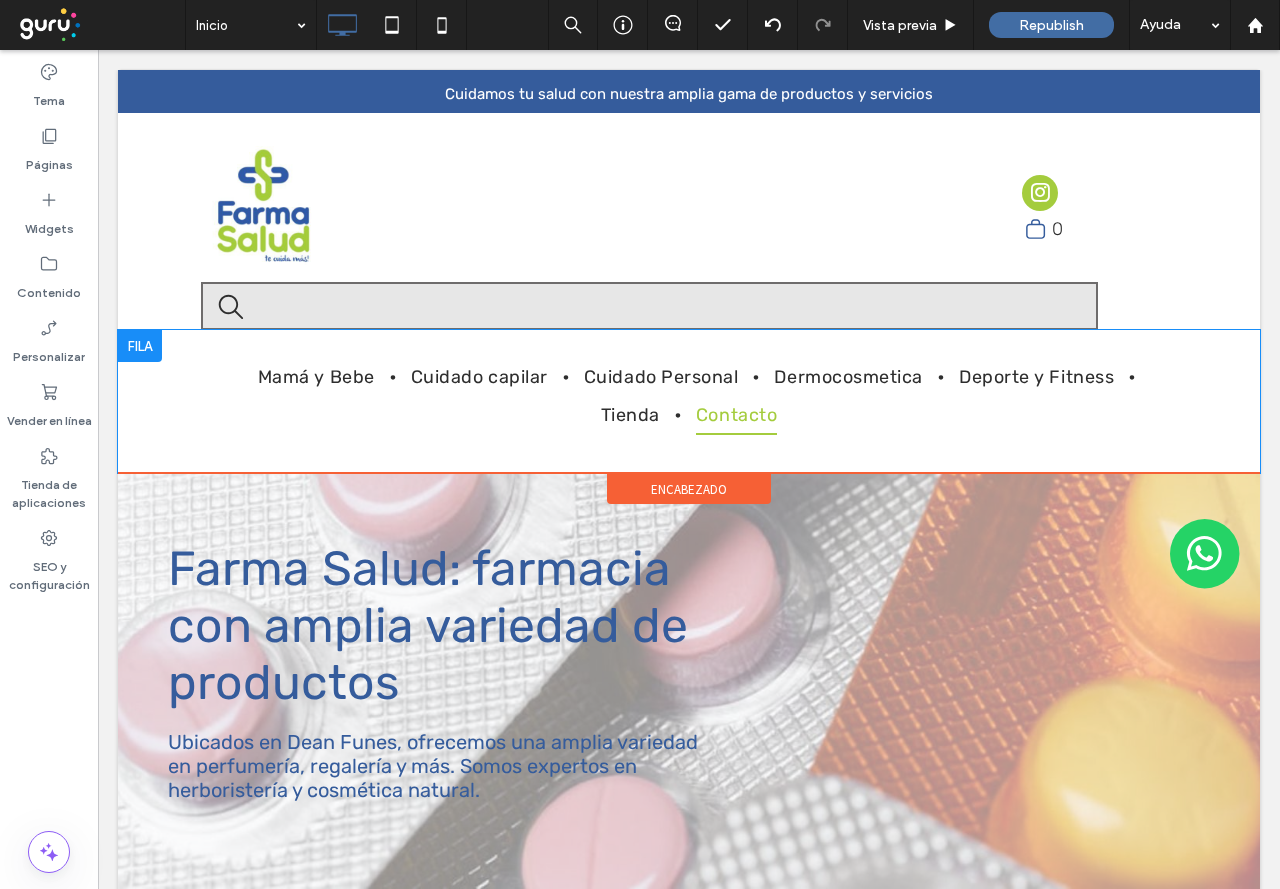 click on "Mamá y Bebe
Cuidado capilar
Cuidado Personal
Dermocosmetica
Deporte y Fitness
Tienda
Contacto
Click To Paste" at bounding box center [689, 401] 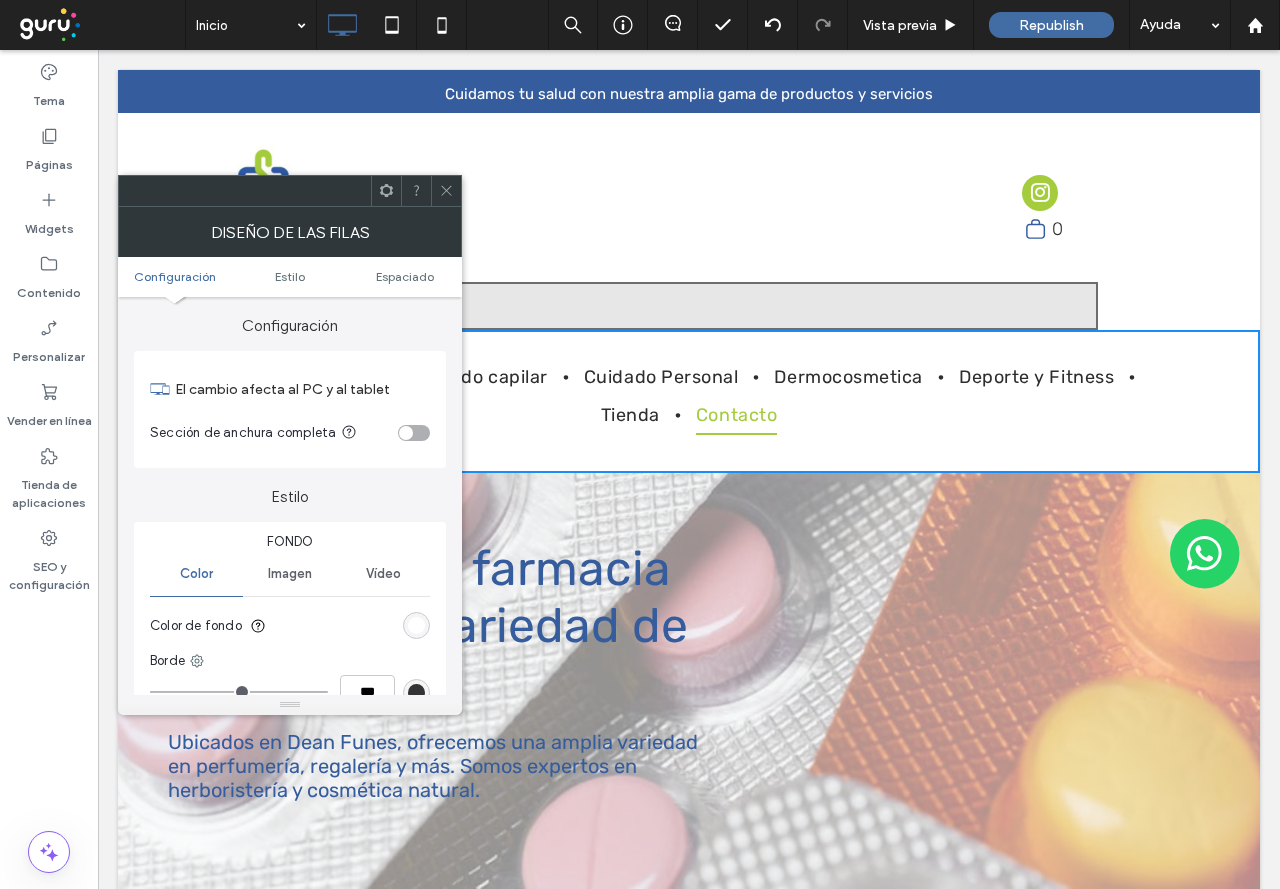 click 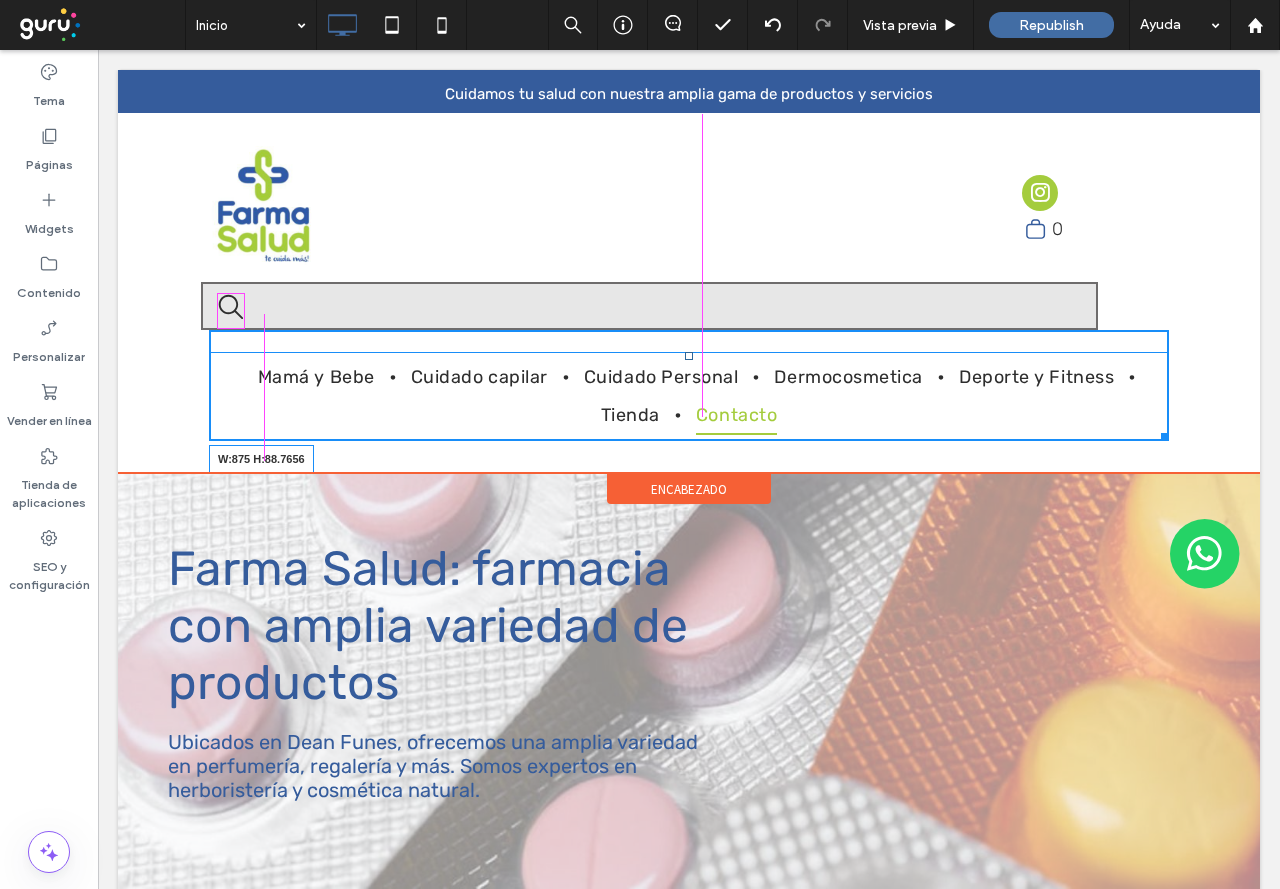 drag, startPoint x: 1158, startPoint y: 431, endPoint x: 1213, endPoint y: 483, distance: 75.690155 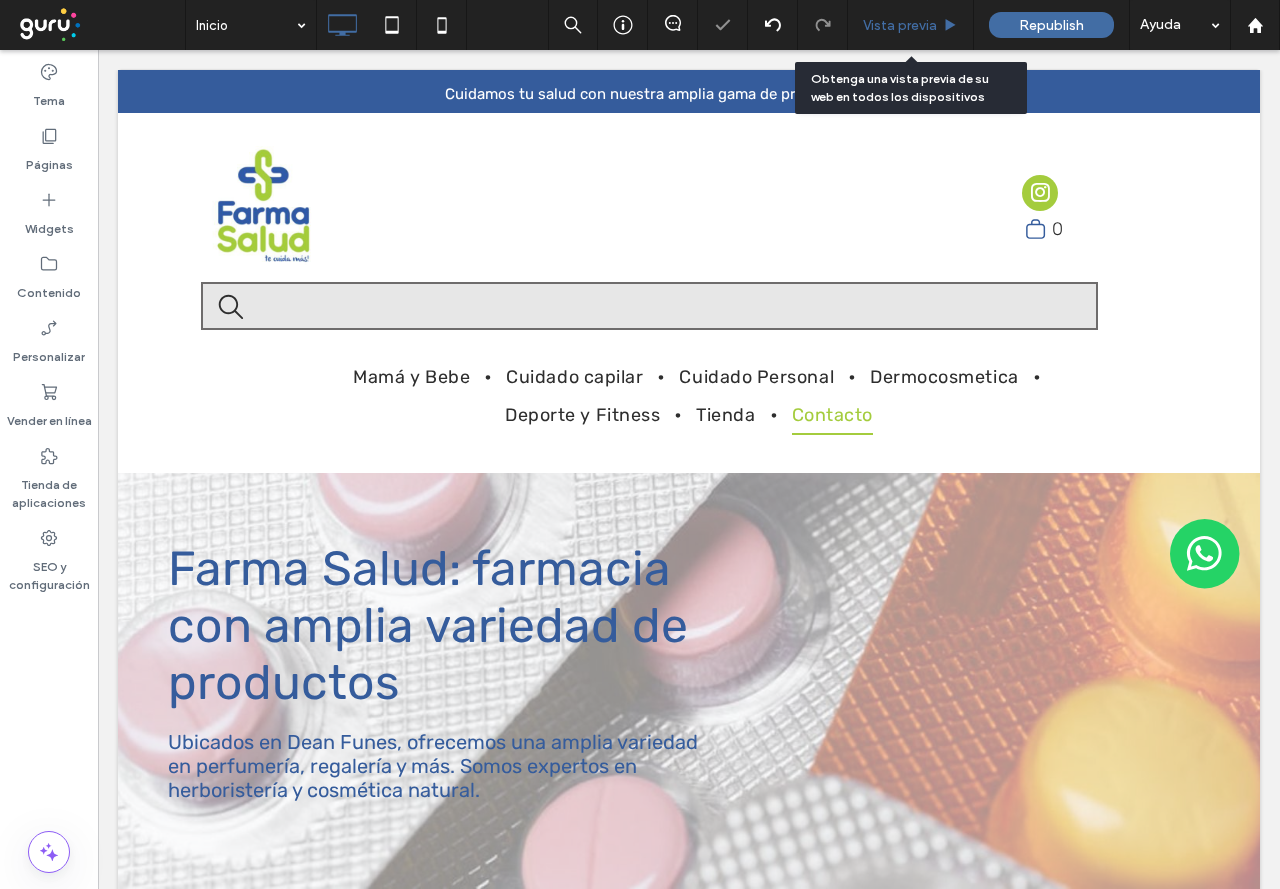 click on "Vista previa" at bounding box center [911, 25] 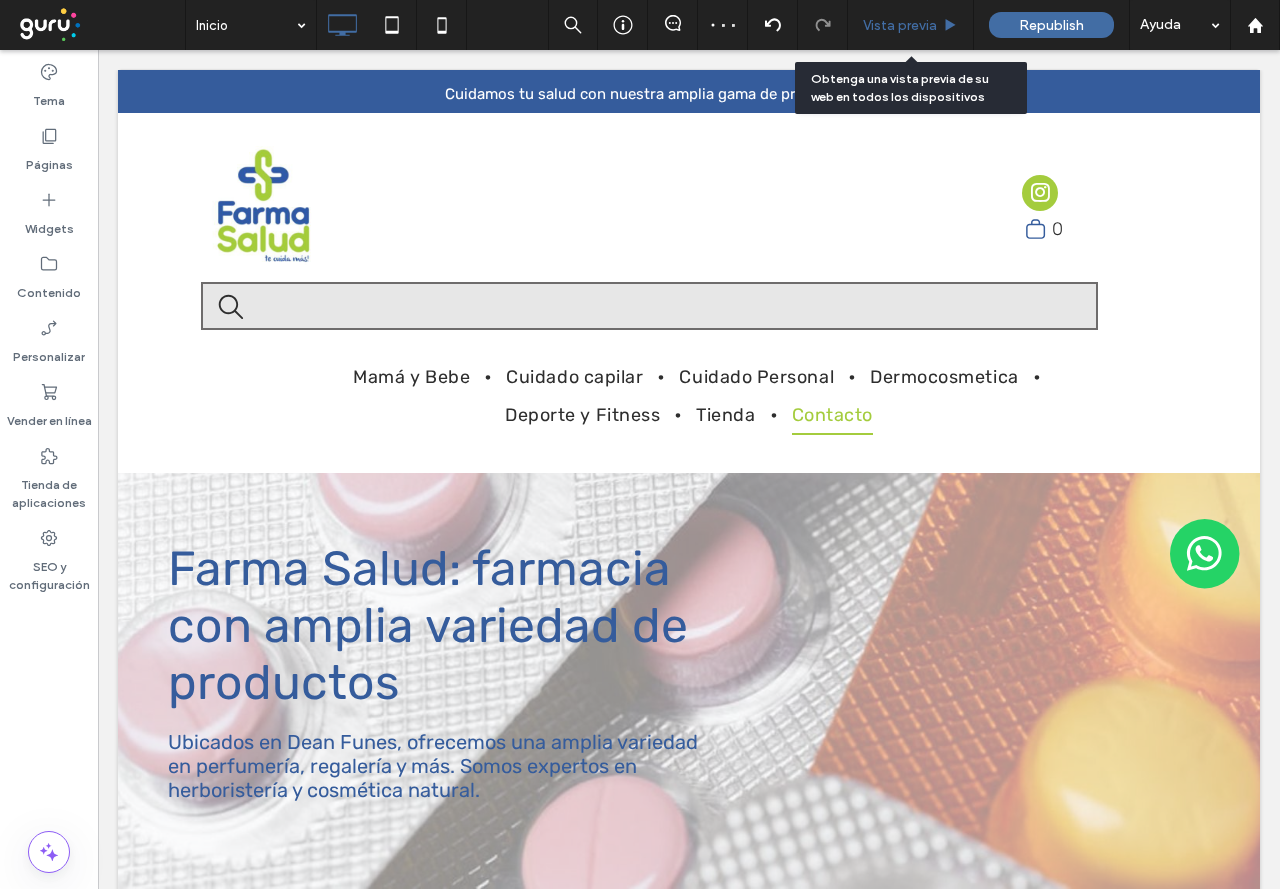 click on "Vista previa" at bounding box center (911, 25) 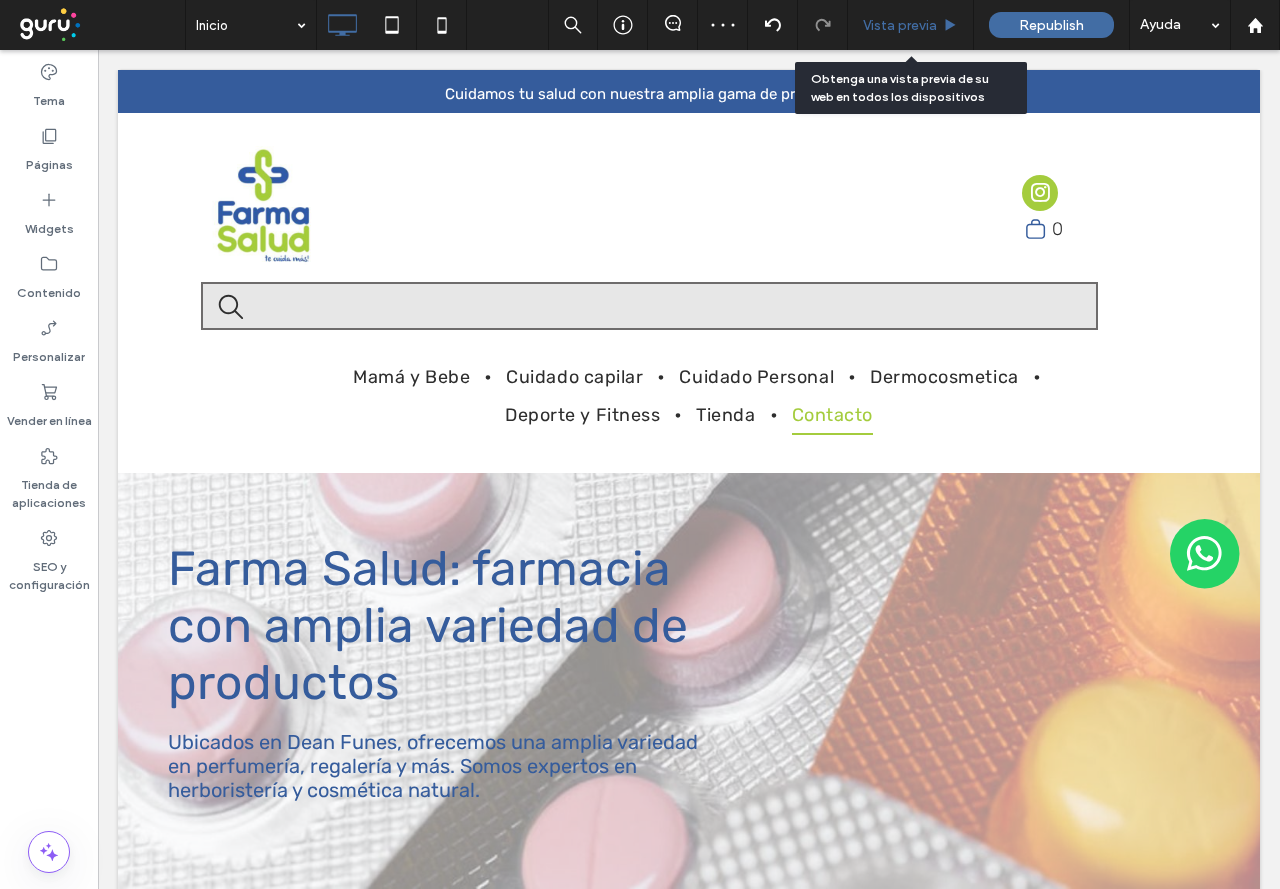 click on "Vista previa" at bounding box center (911, 25) 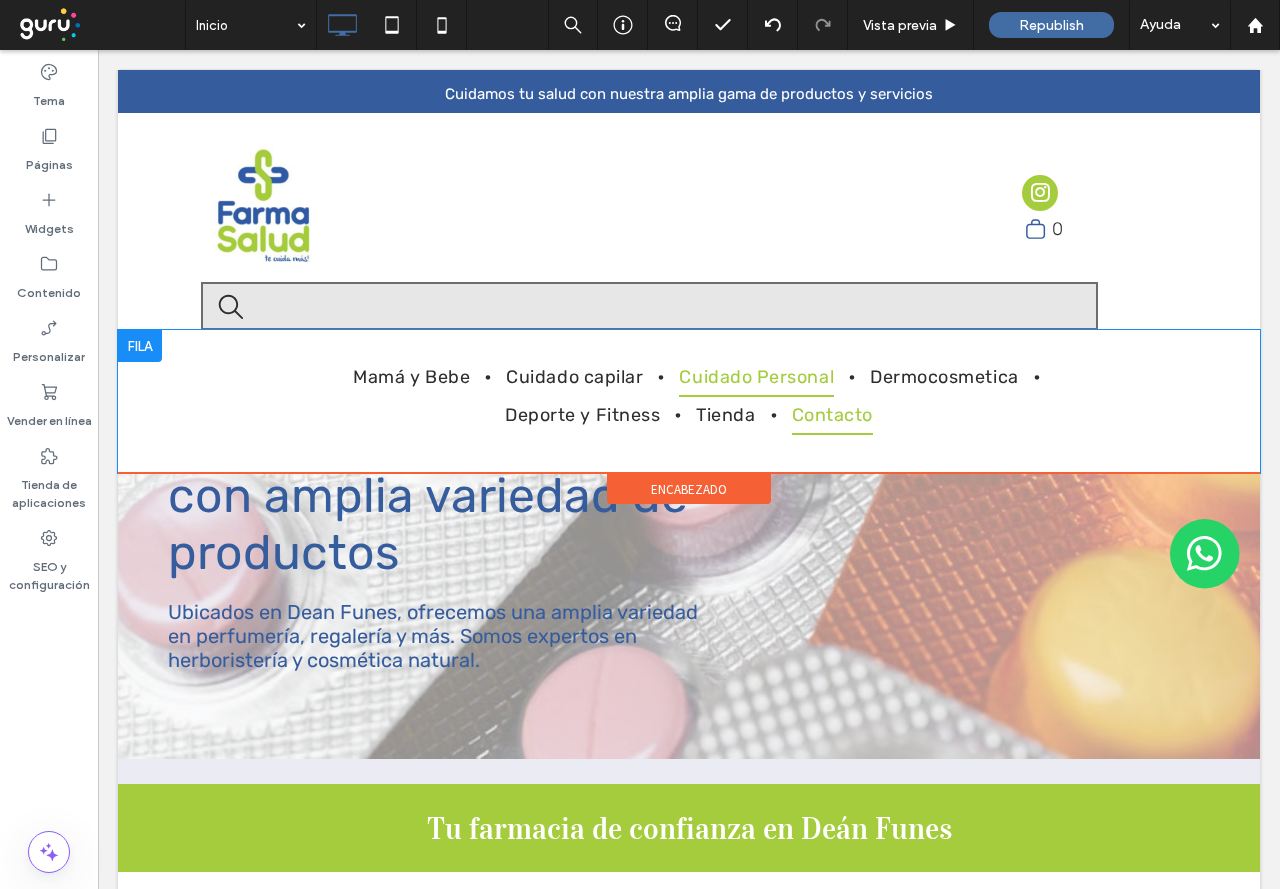 scroll, scrollTop: 0, scrollLeft: 0, axis: both 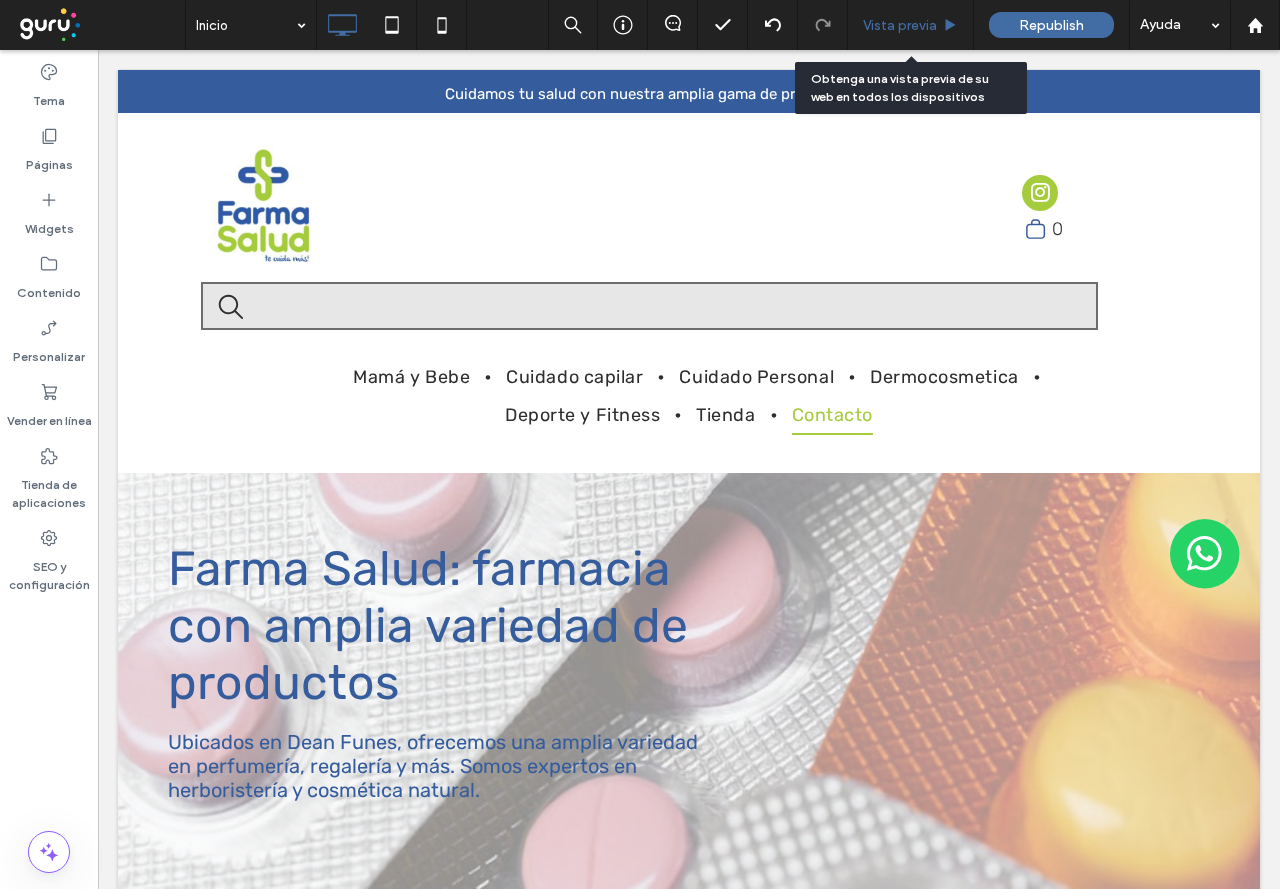 click on "Vista previa" at bounding box center (900, 25) 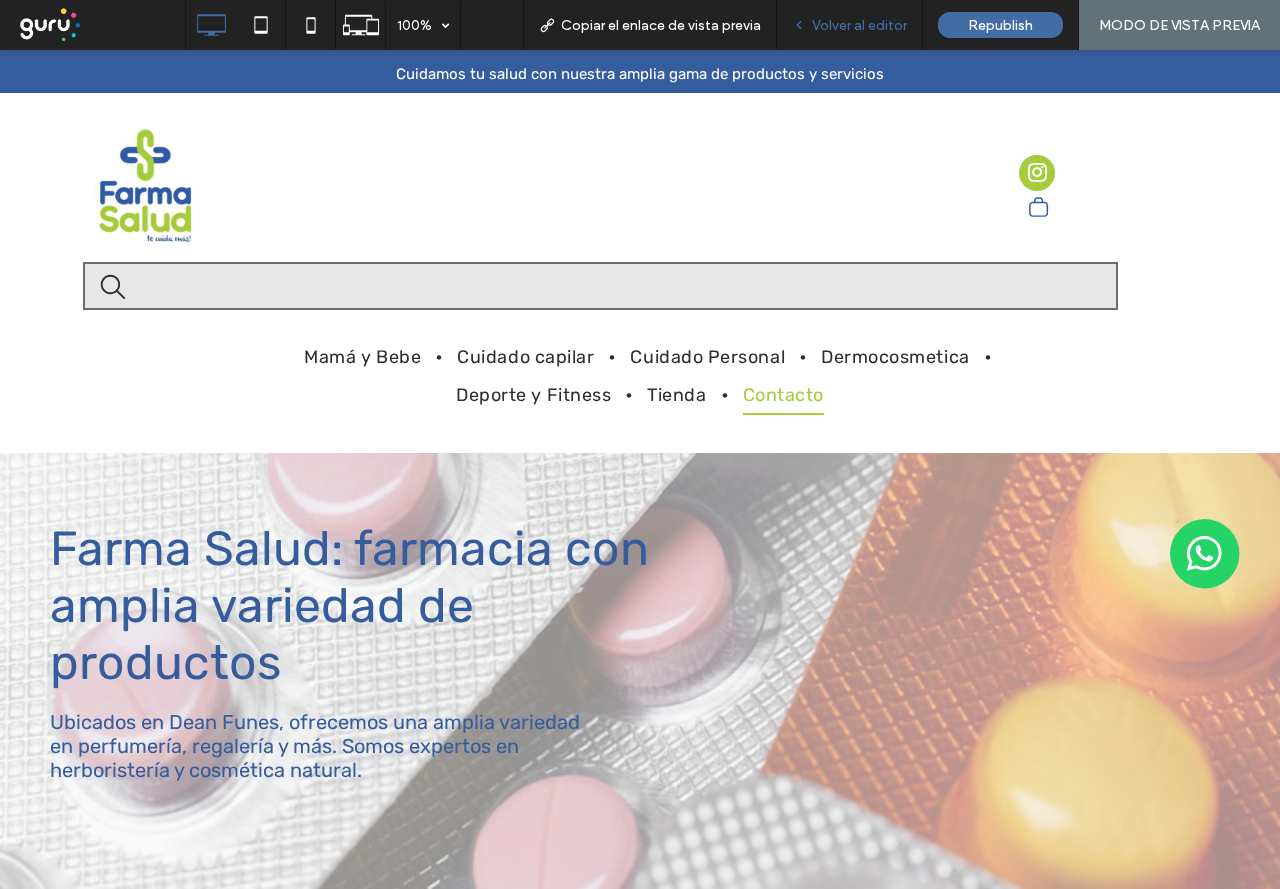 click on "Volver al editor" at bounding box center (850, 25) 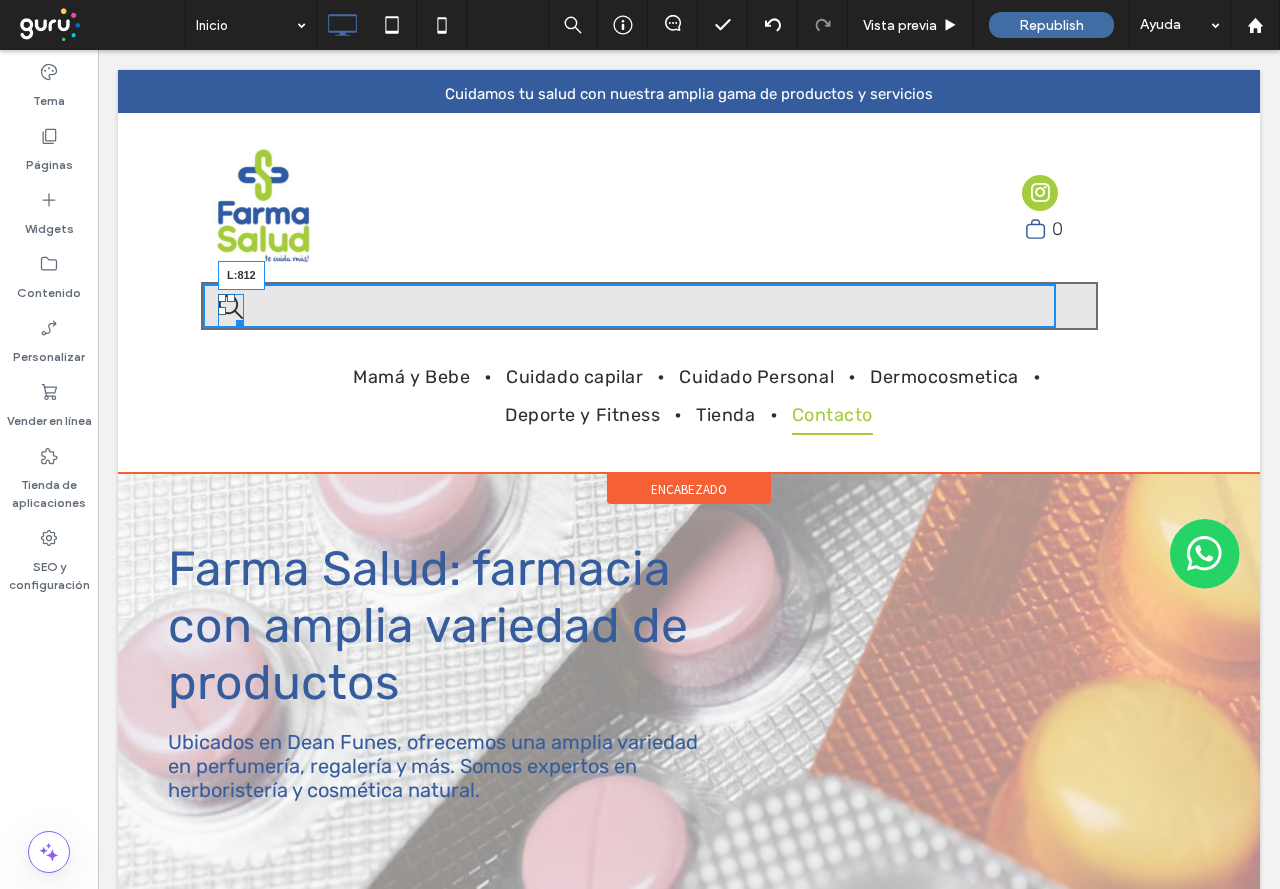 drag, startPoint x: 219, startPoint y: 313, endPoint x: 1106, endPoint y: 432, distance: 894.9469 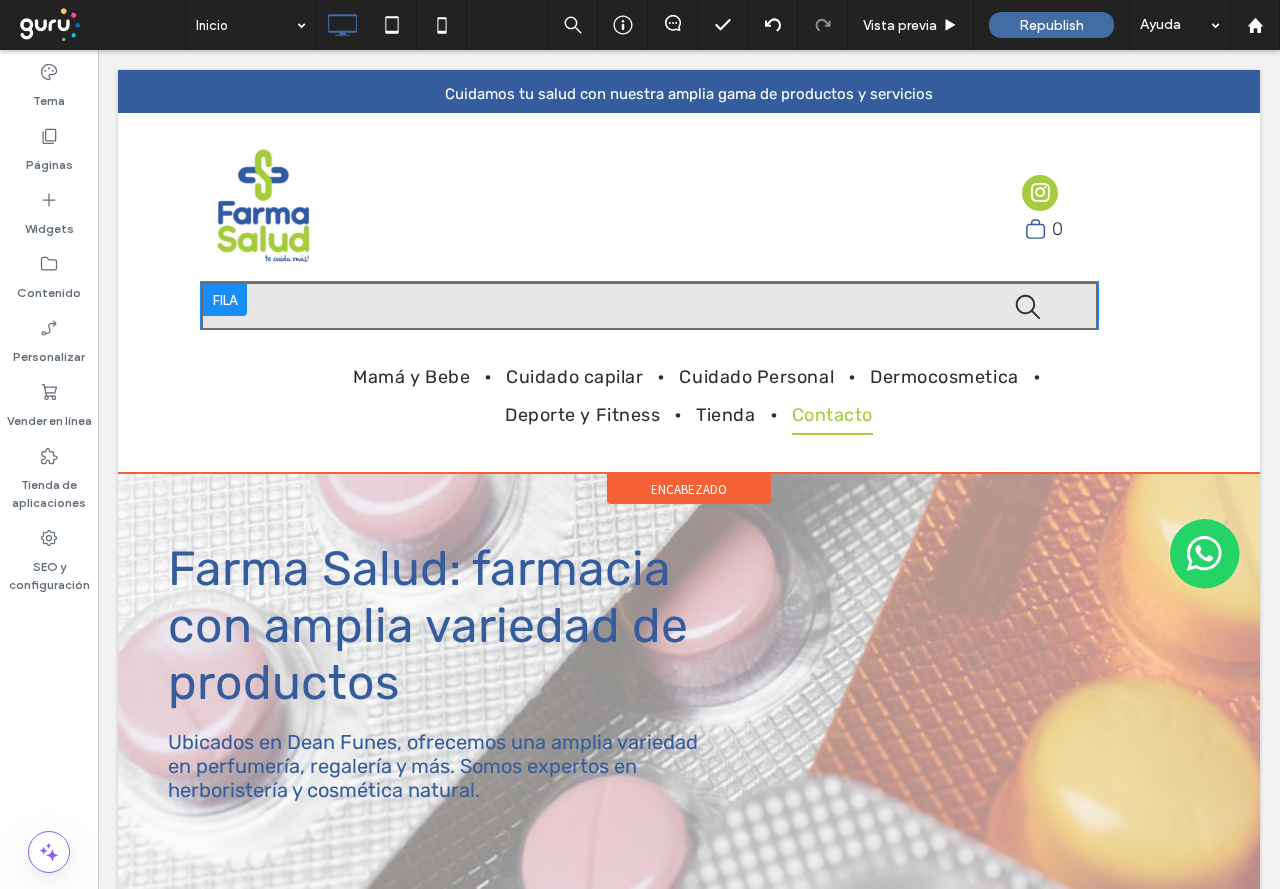 click at bounding box center [225, 300] 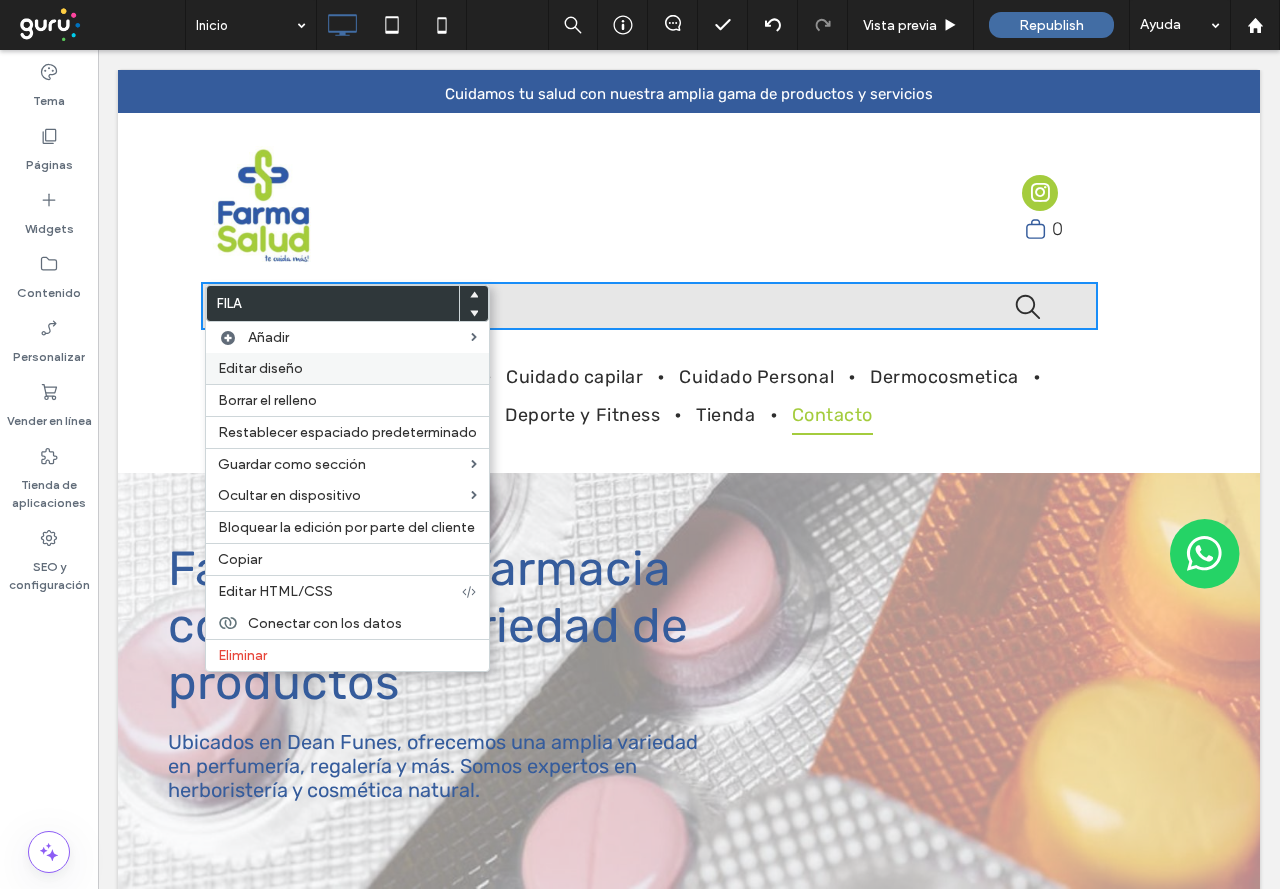 click on "Editar diseño" at bounding box center (260, 368) 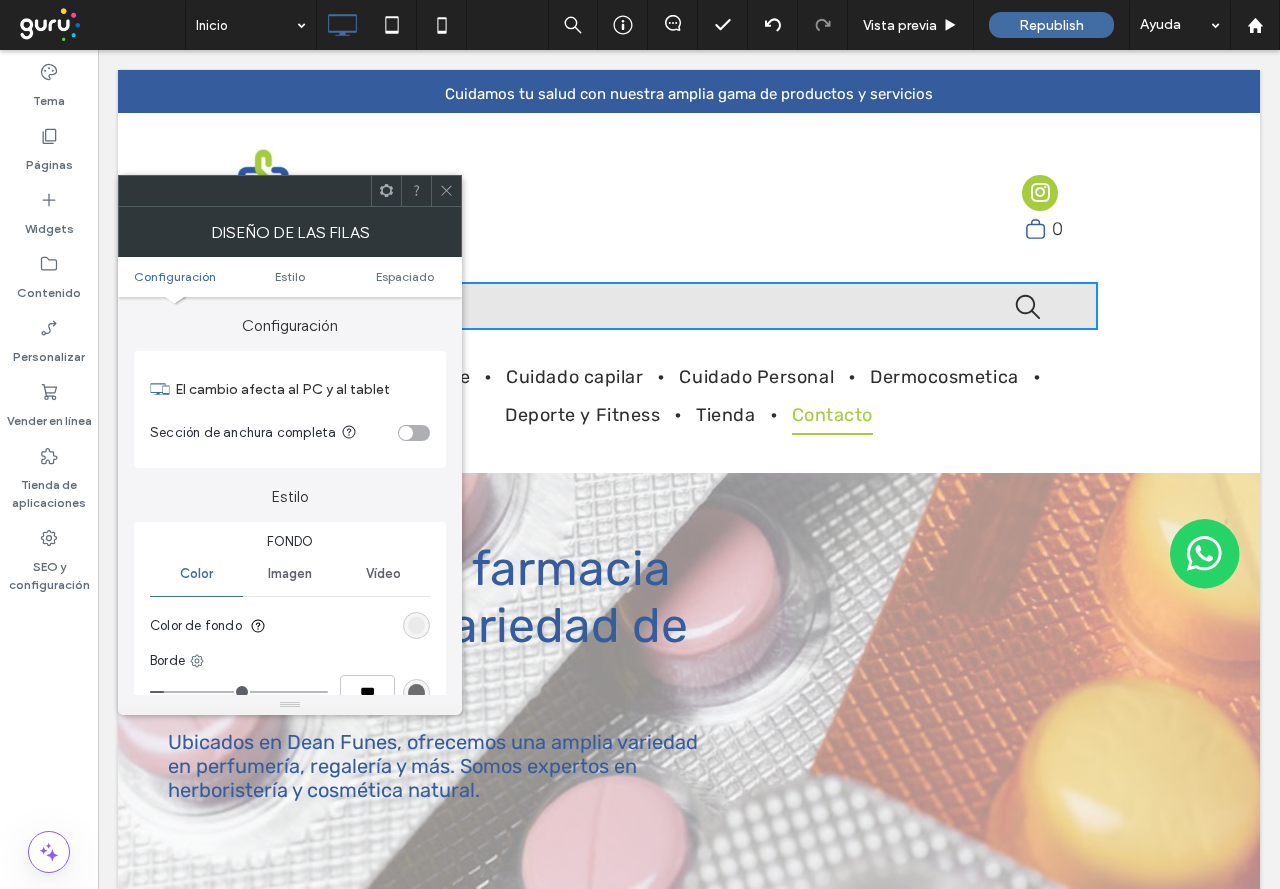 click at bounding box center [416, 625] 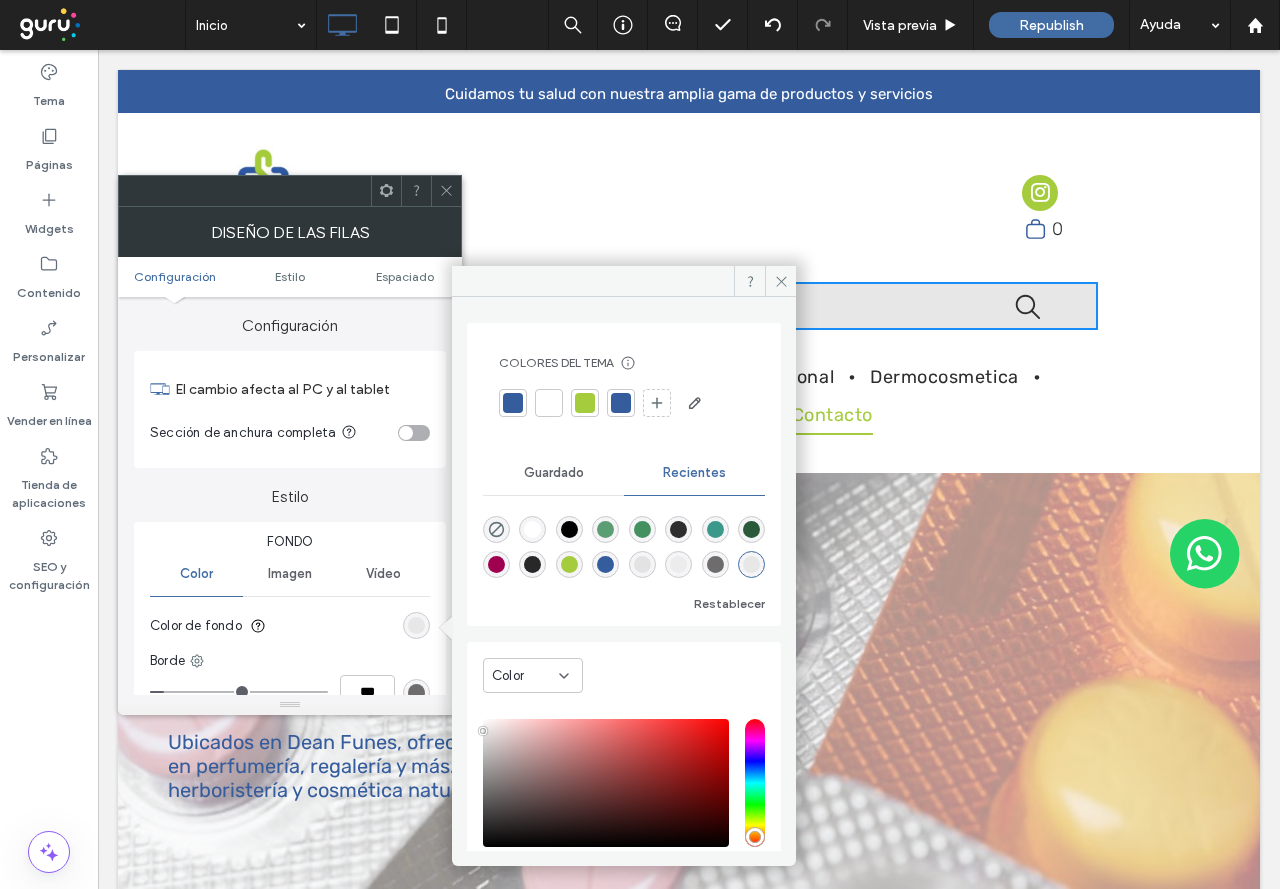 click at bounding box center (549, 403) 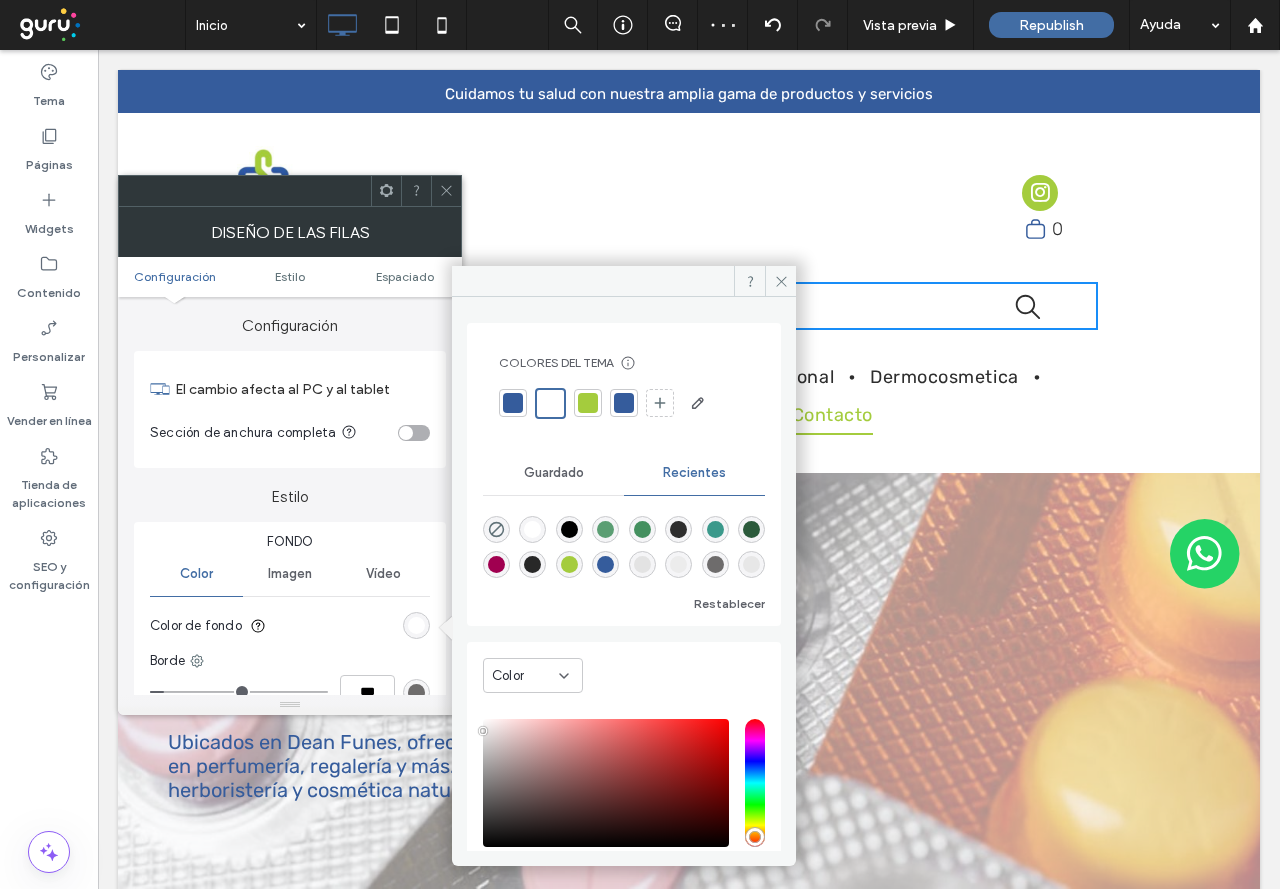 click at bounding box center [446, 191] 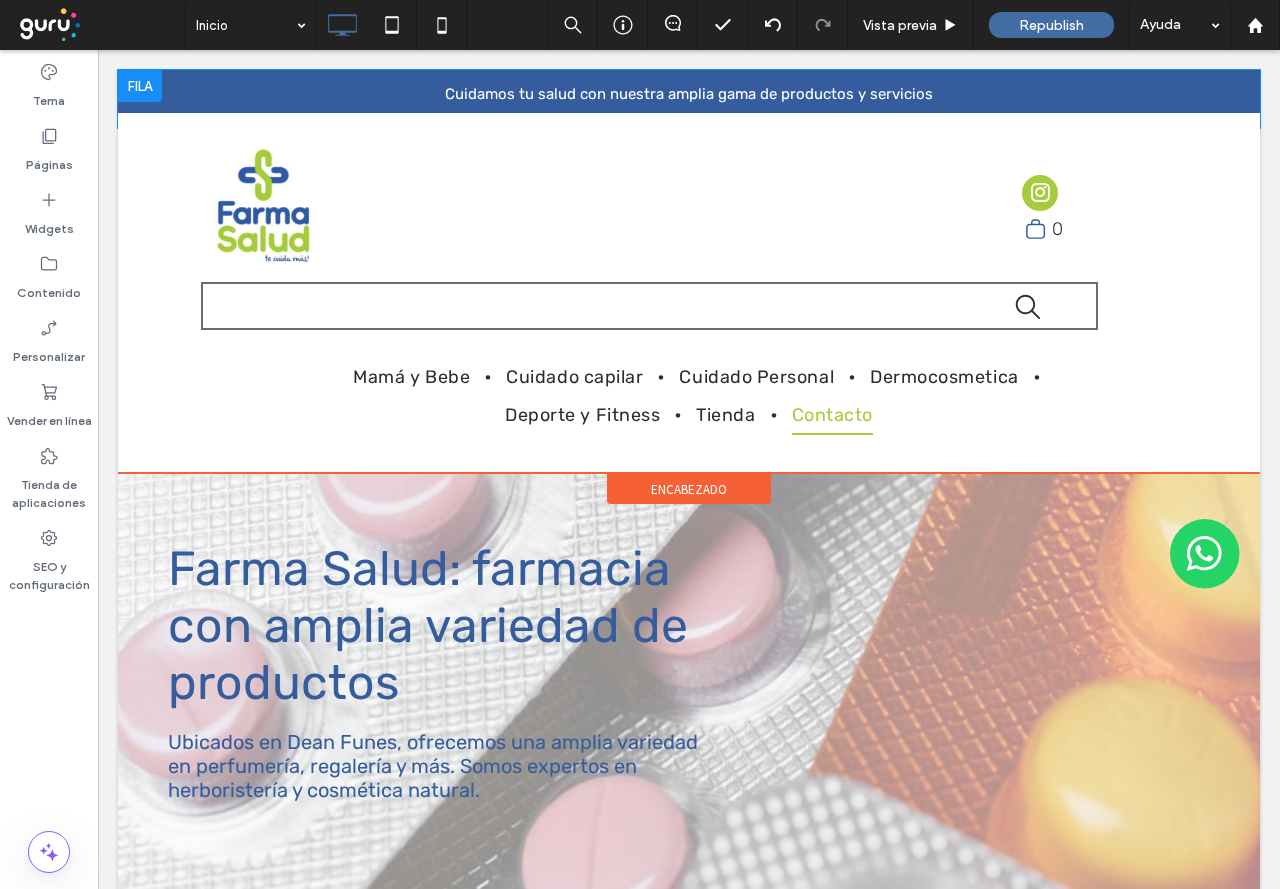 click at bounding box center (140, 86) 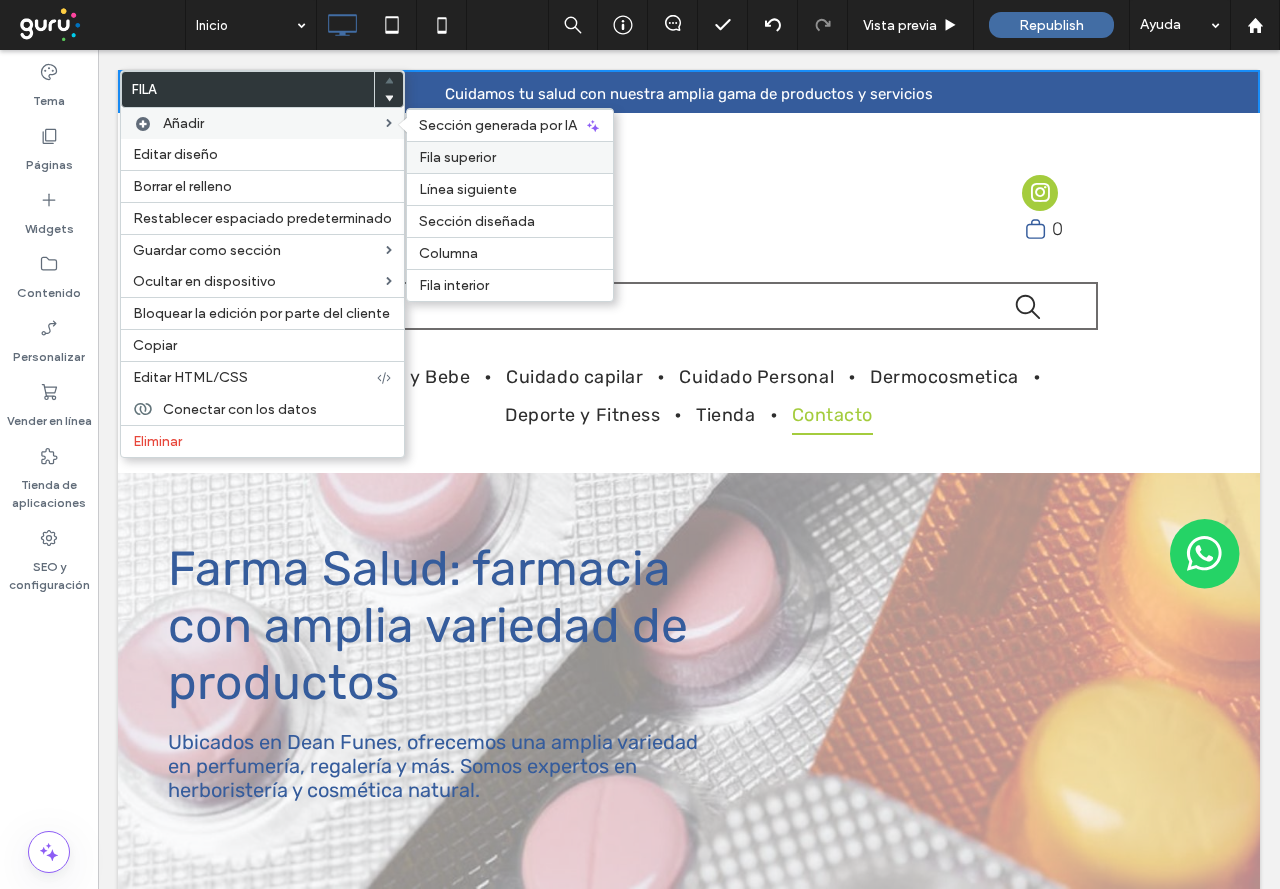 click on "Fila superior" at bounding box center [457, 157] 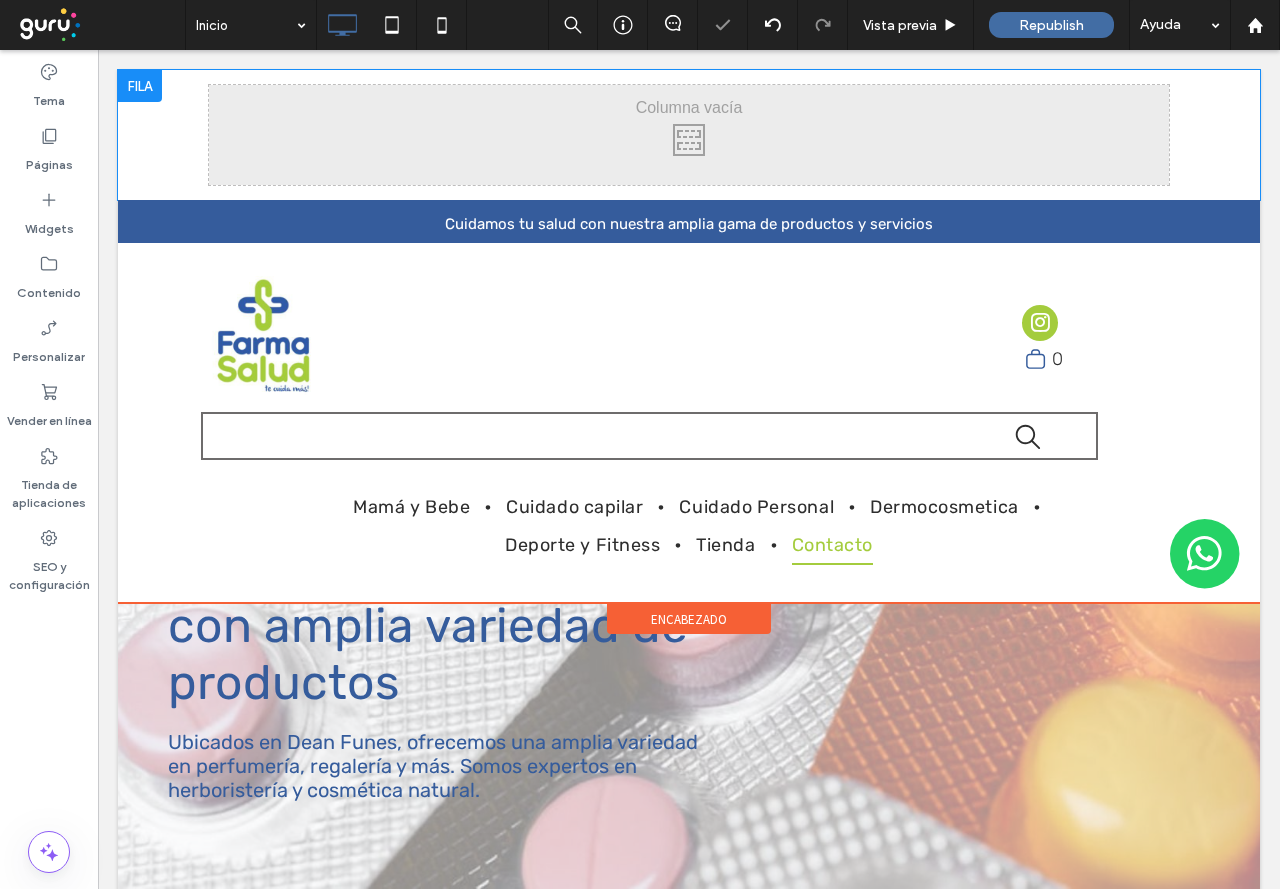 click at bounding box center [140, 86] 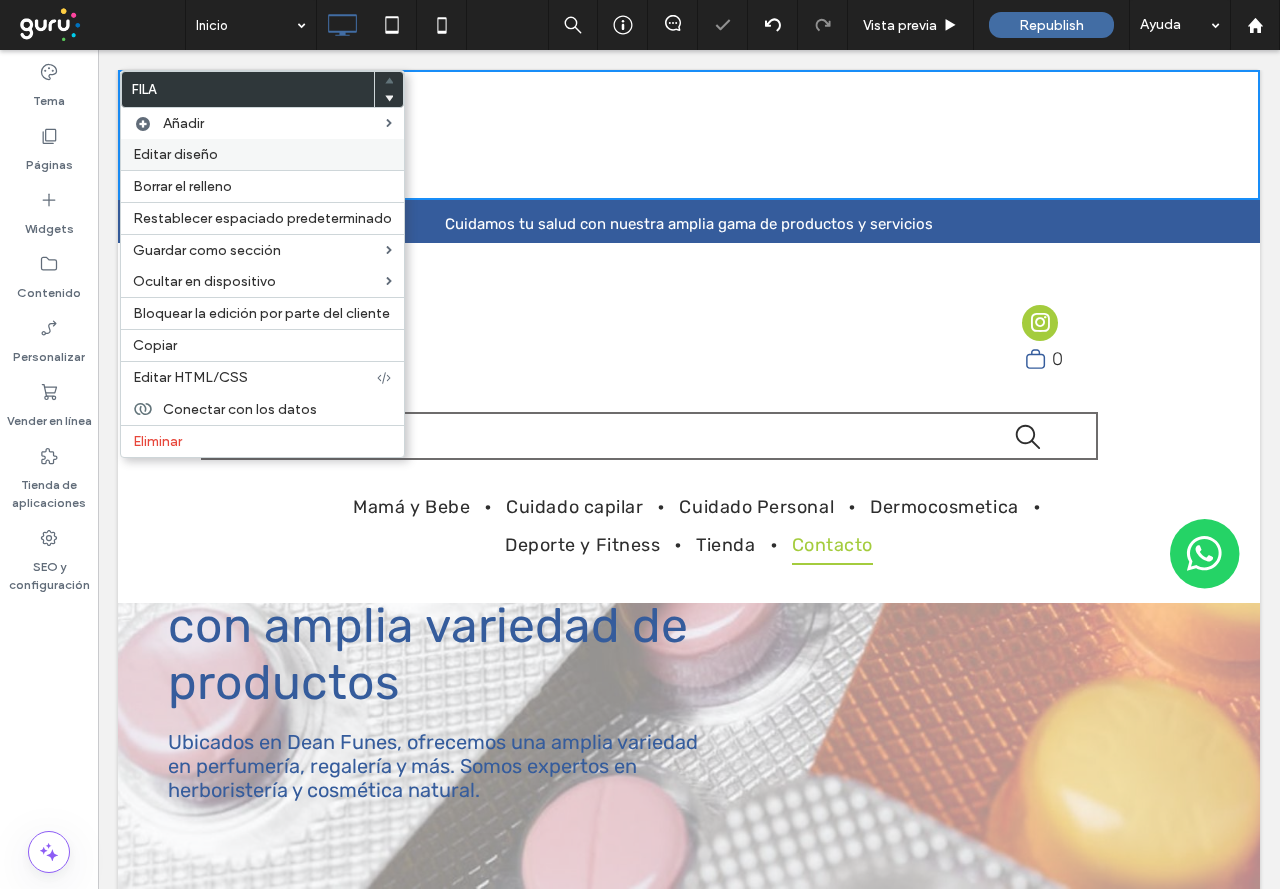 click on "Editar diseño" at bounding box center [262, 154] 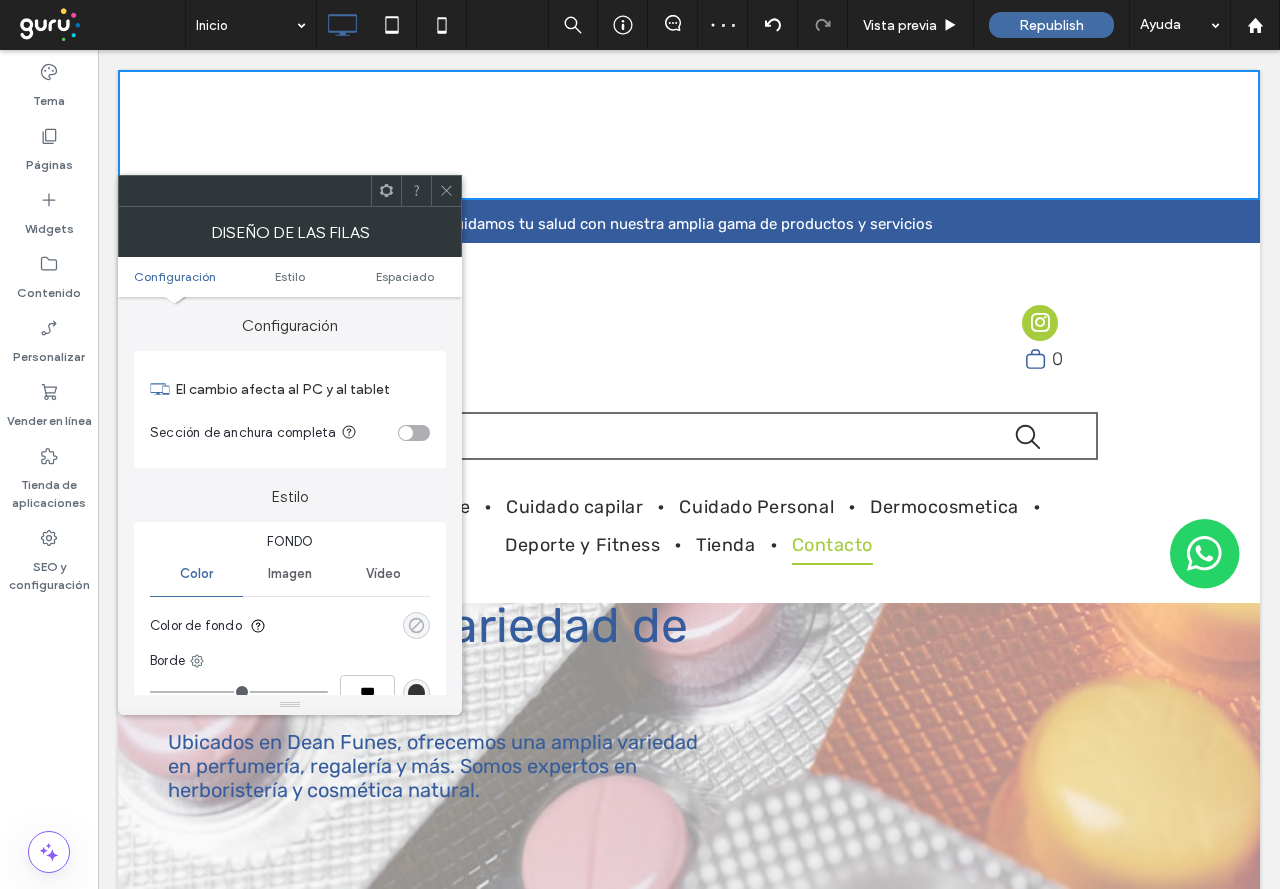 click 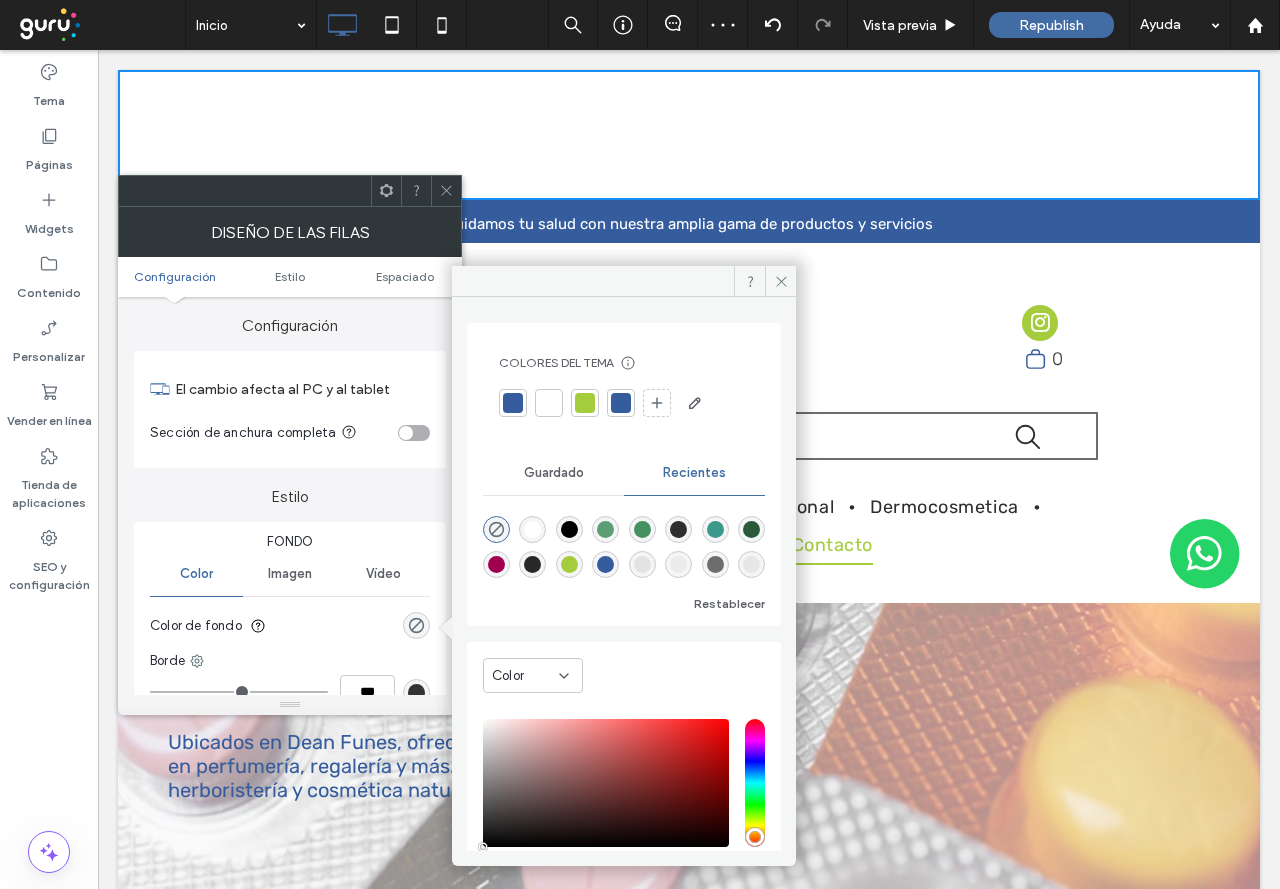 click at bounding box center [585, 403] 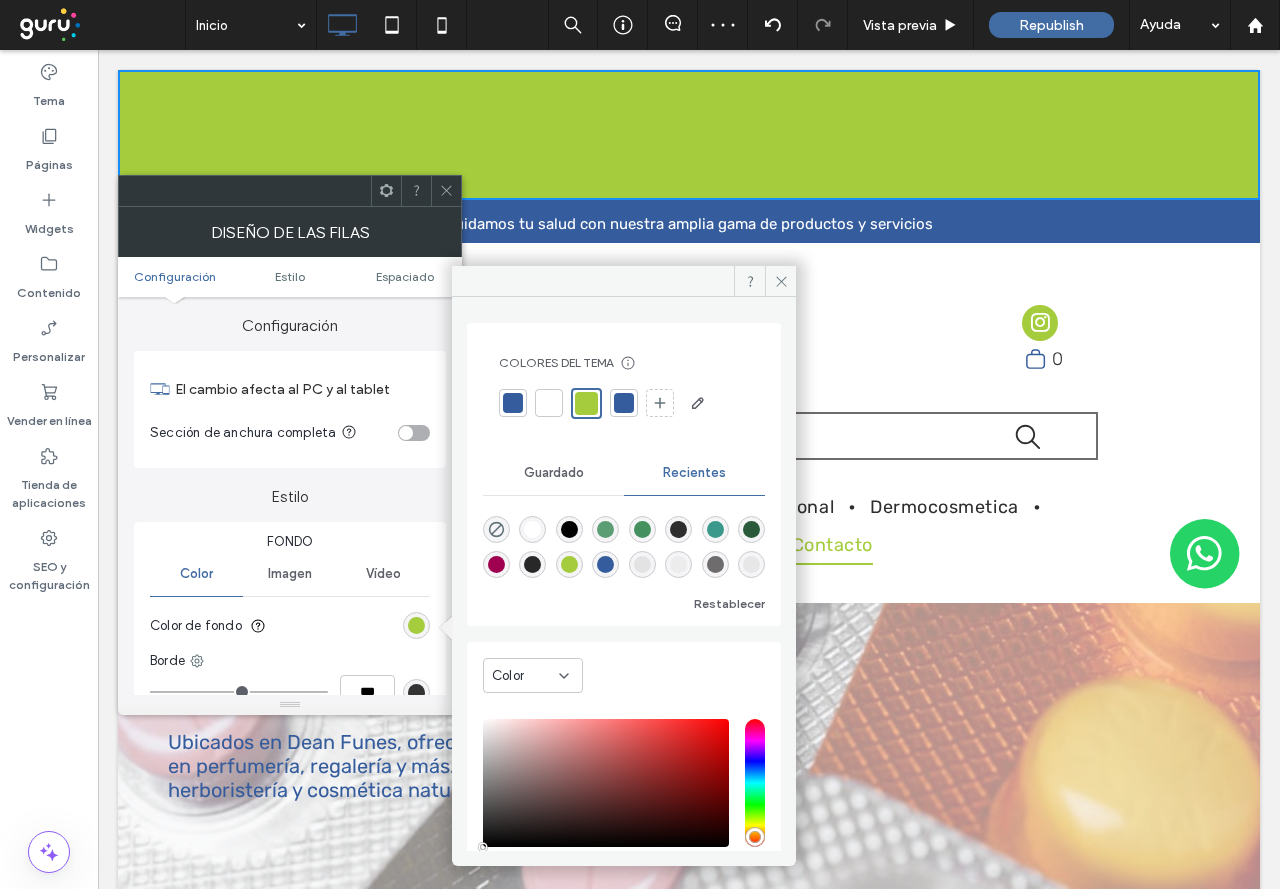 click 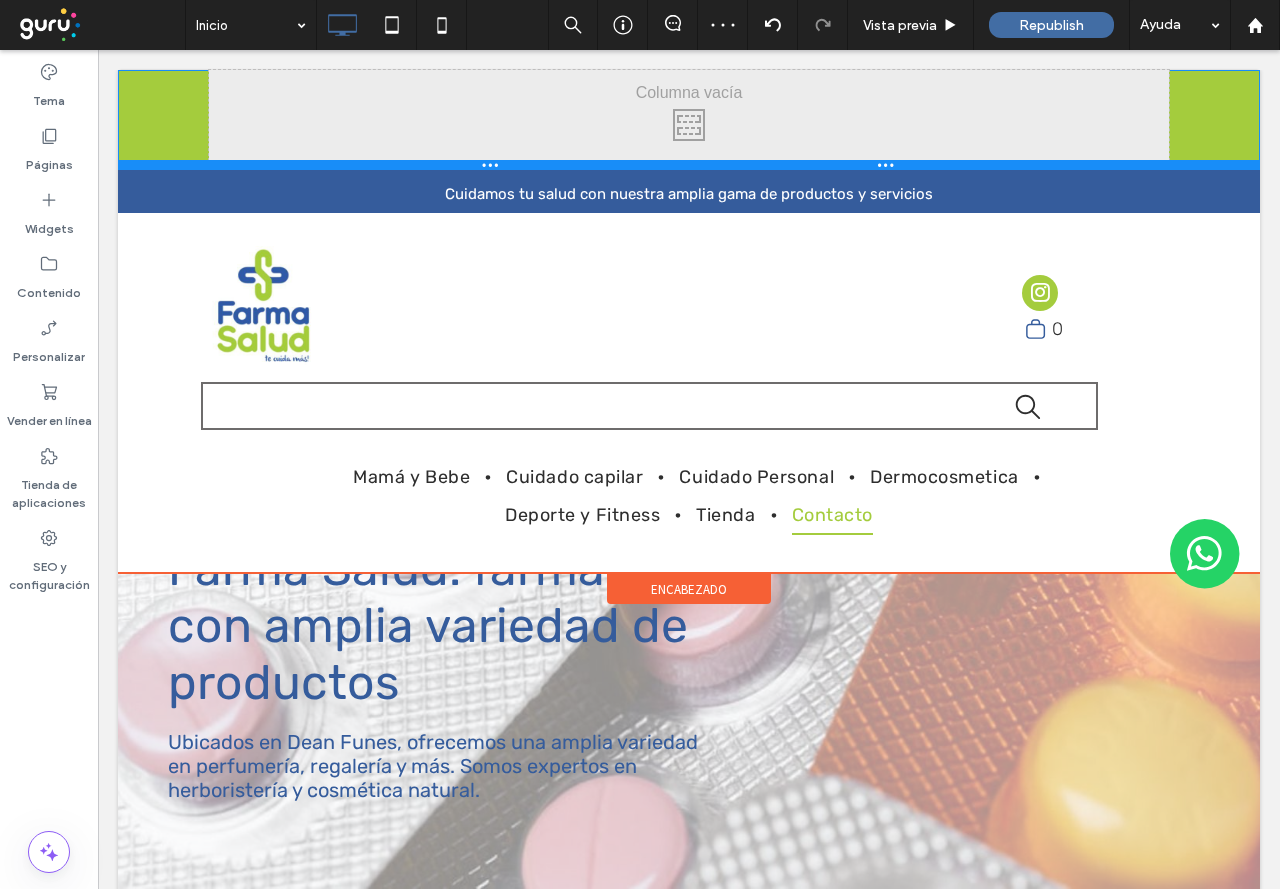 drag, startPoint x: 481, startPoint y: 196, endPoint x: 554, endPoint y: 149, distance: 86.821655 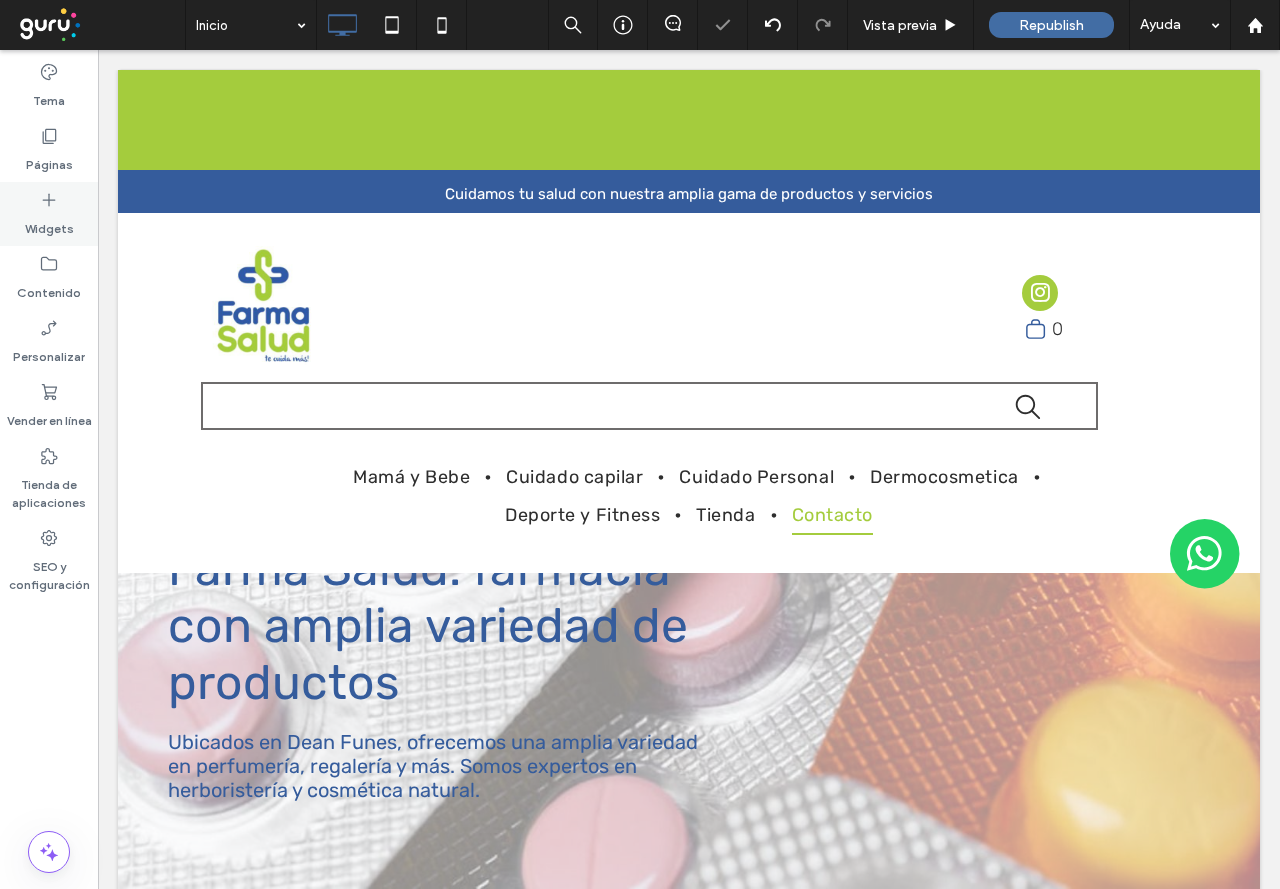 click 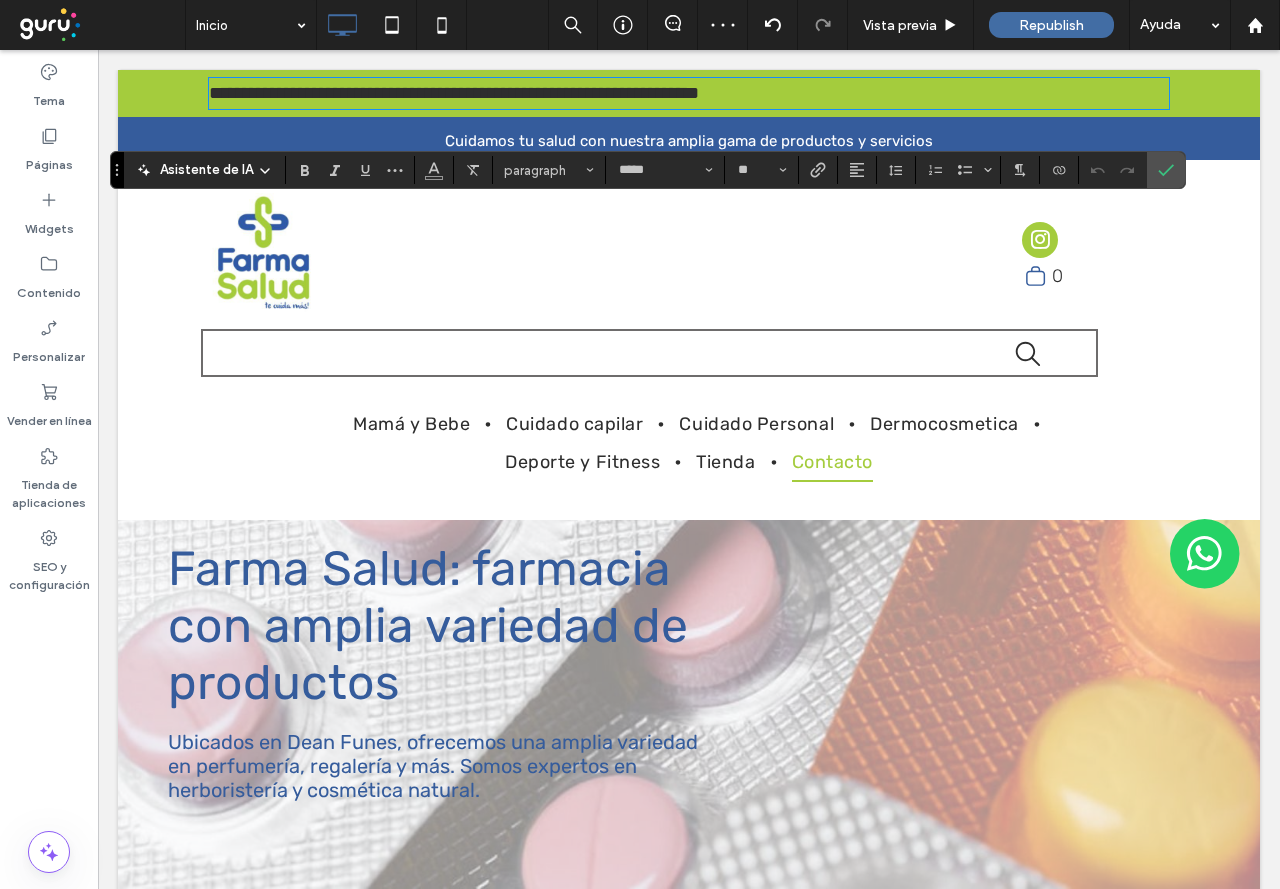 scroll, scrollTop: 0, scrollLeft: 0, axis: both 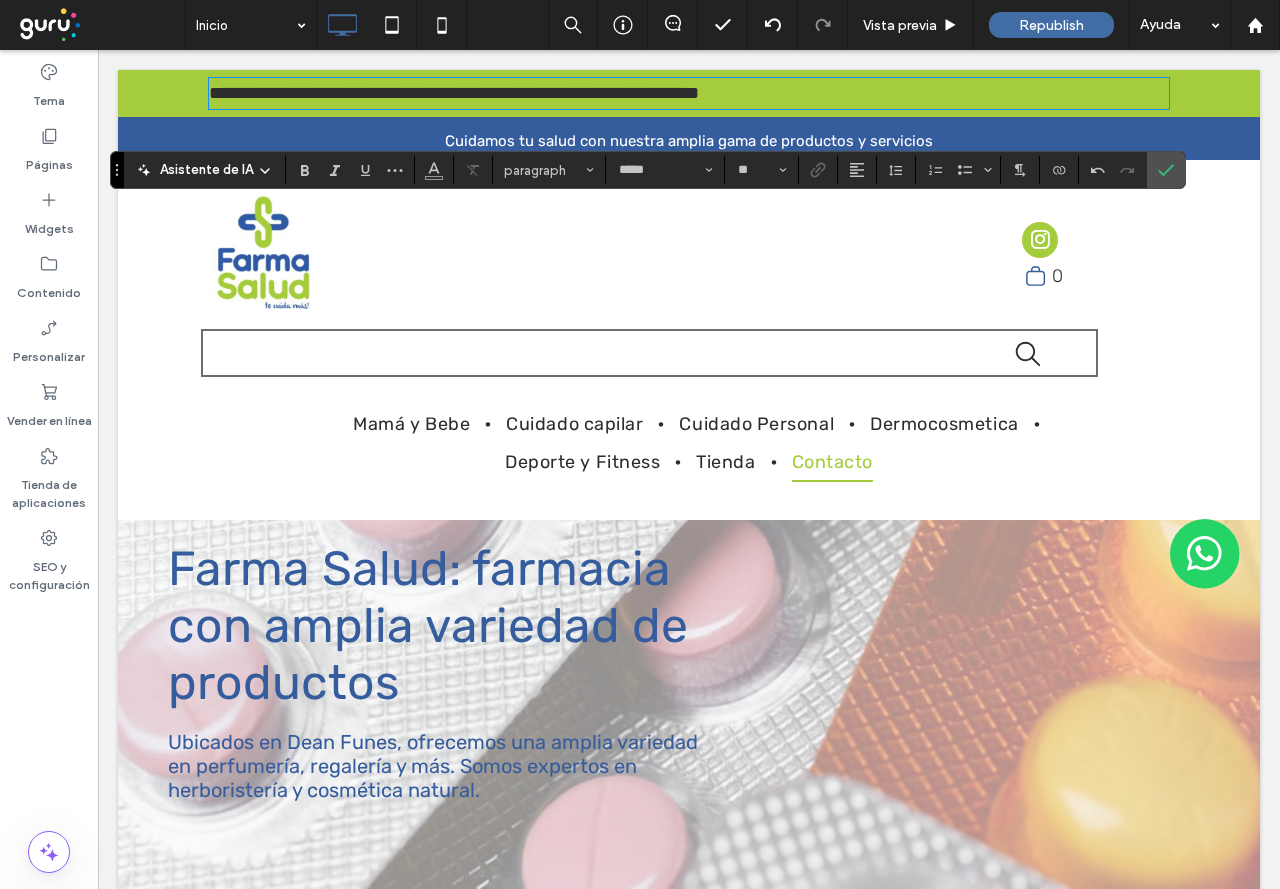 click on "**********" at bounding box center (454, 93) 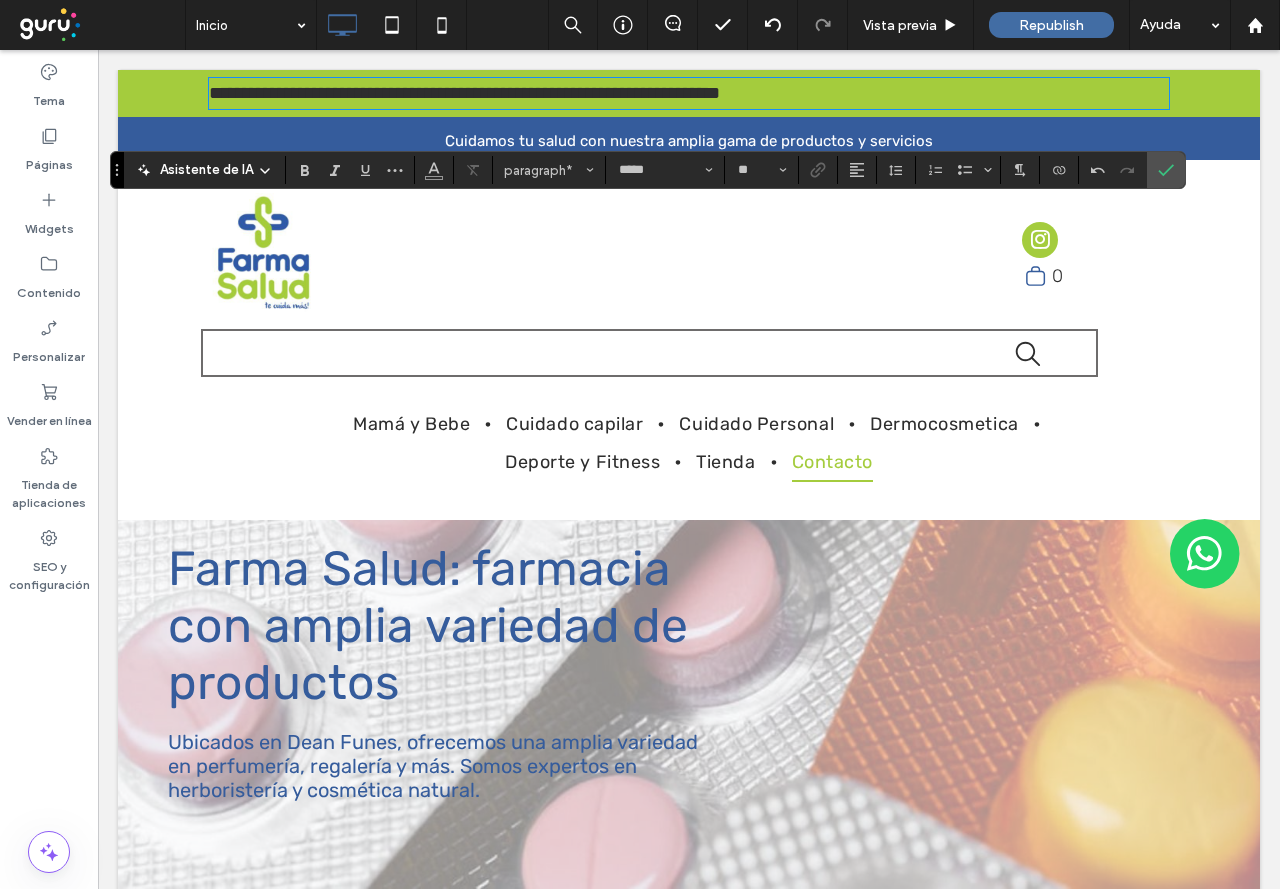 click on "**********" at bounding box center [464, 93] 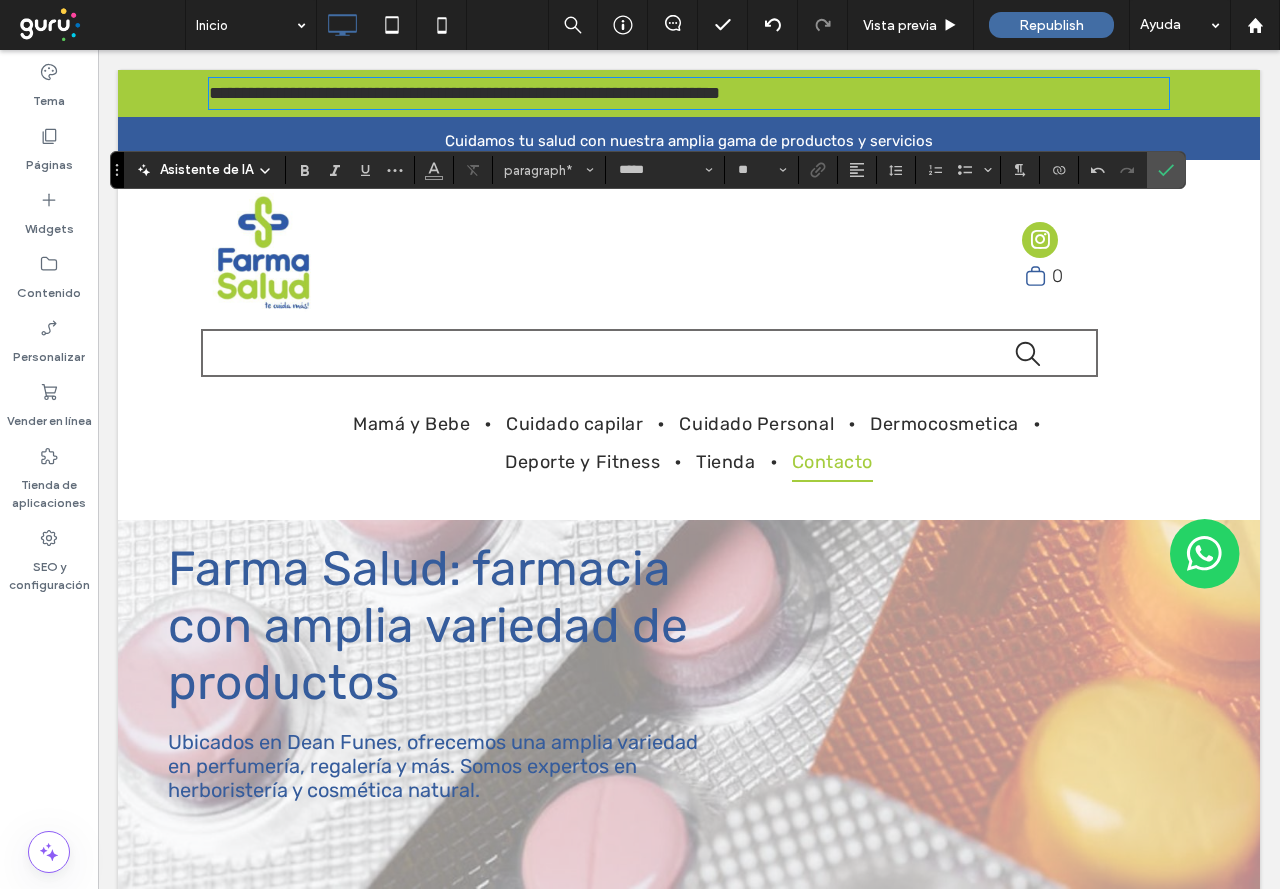 click on "*** * *" 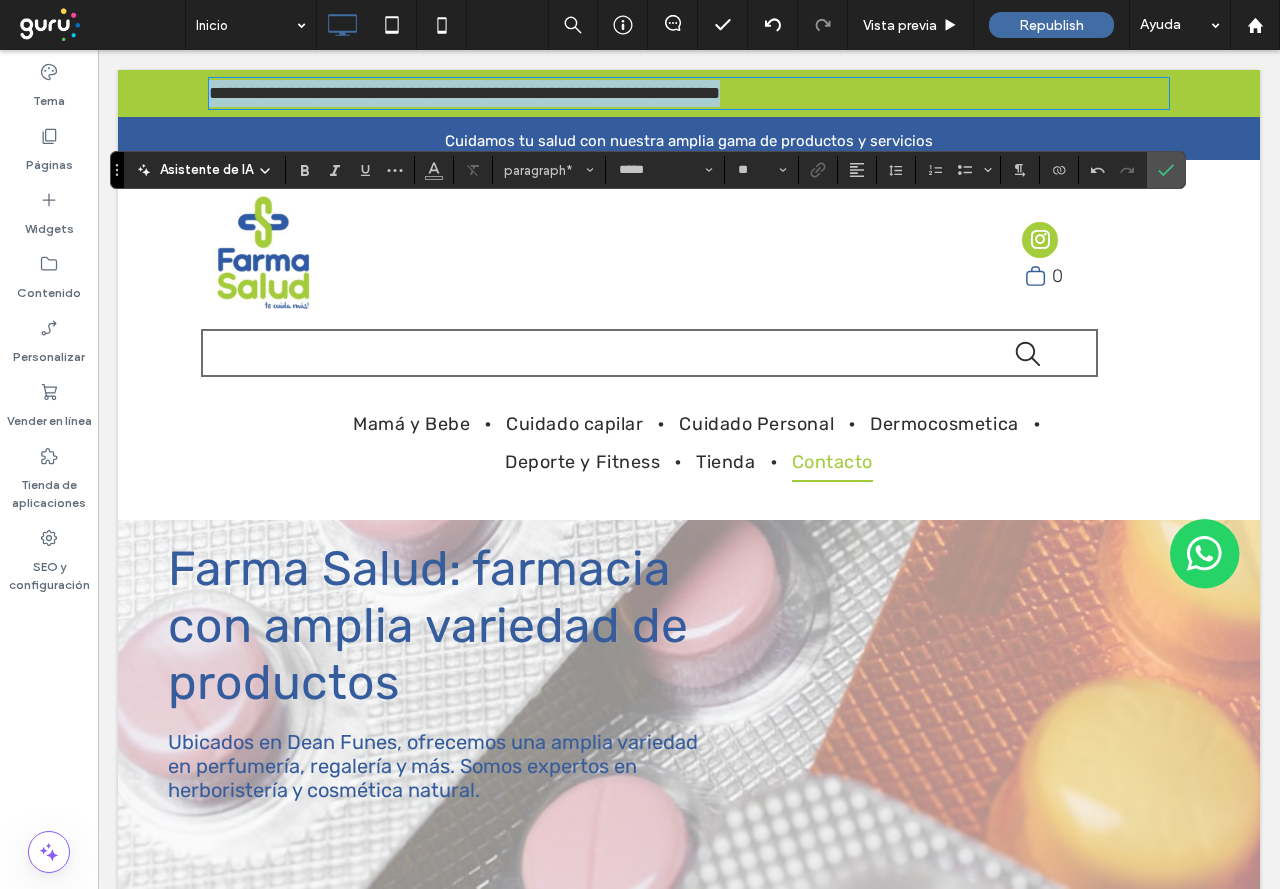 drag, startPoint x: 807, startPoint y: 92, endPoint x: 0, endPoint y: 156, distance: 809.5338 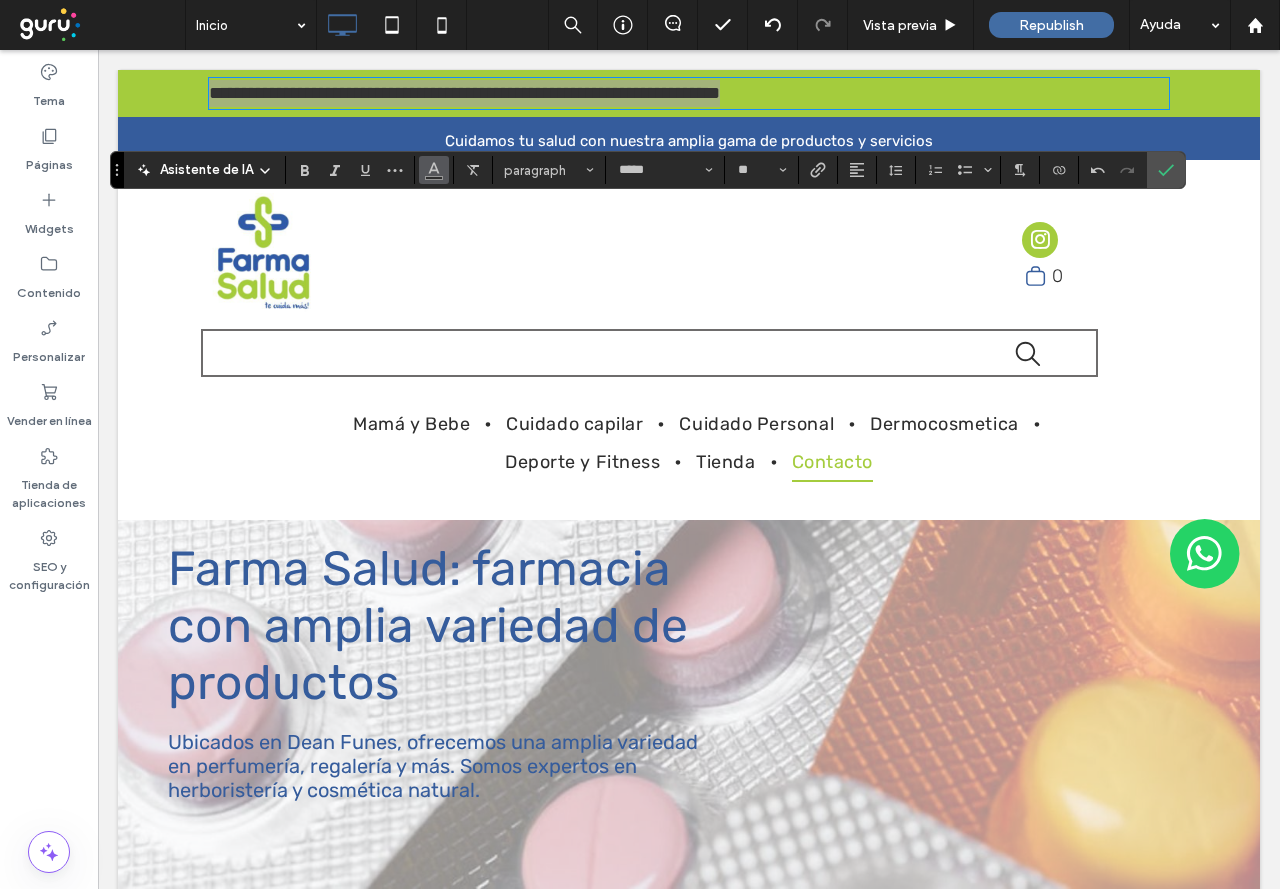 click at bounding box center [434, 168] 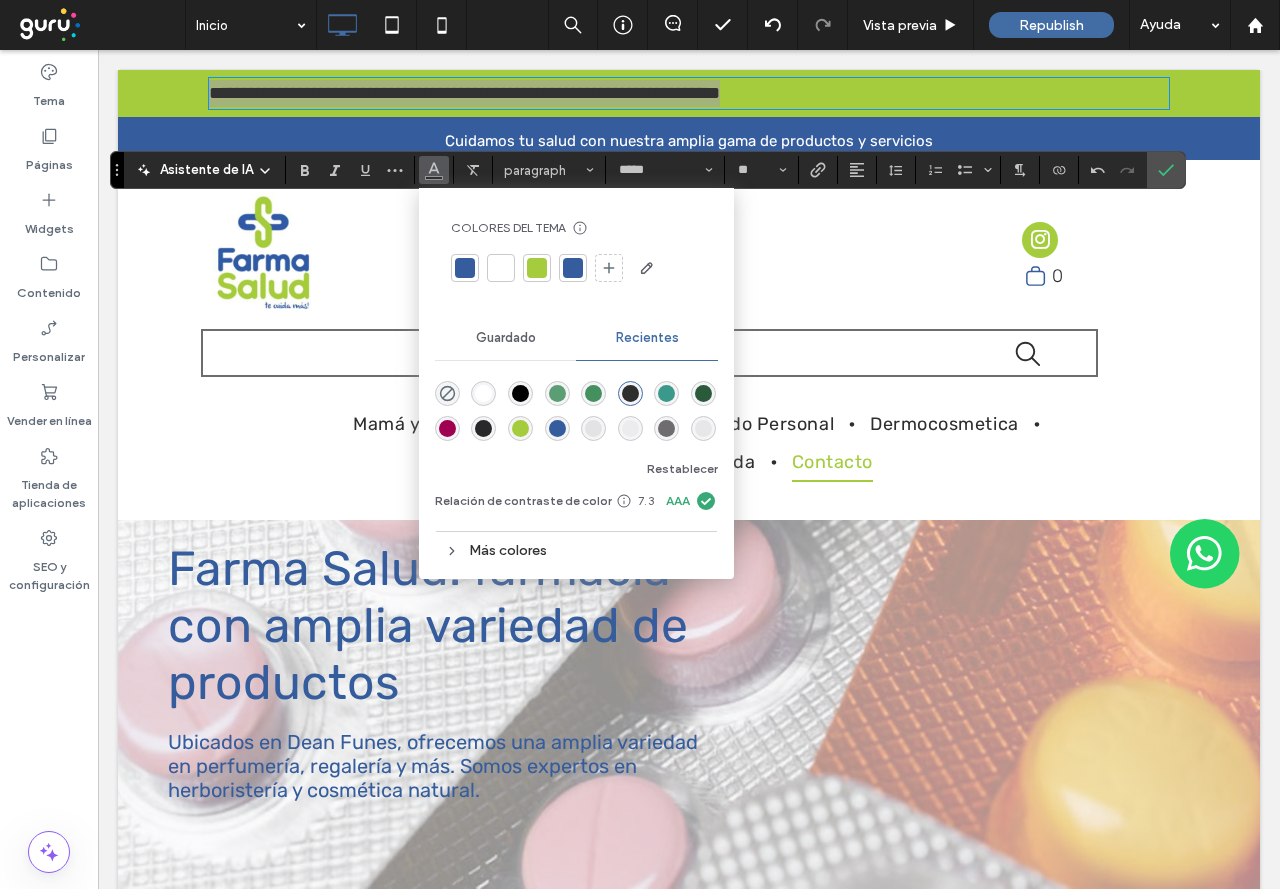 click at bounding box center (501, 268) 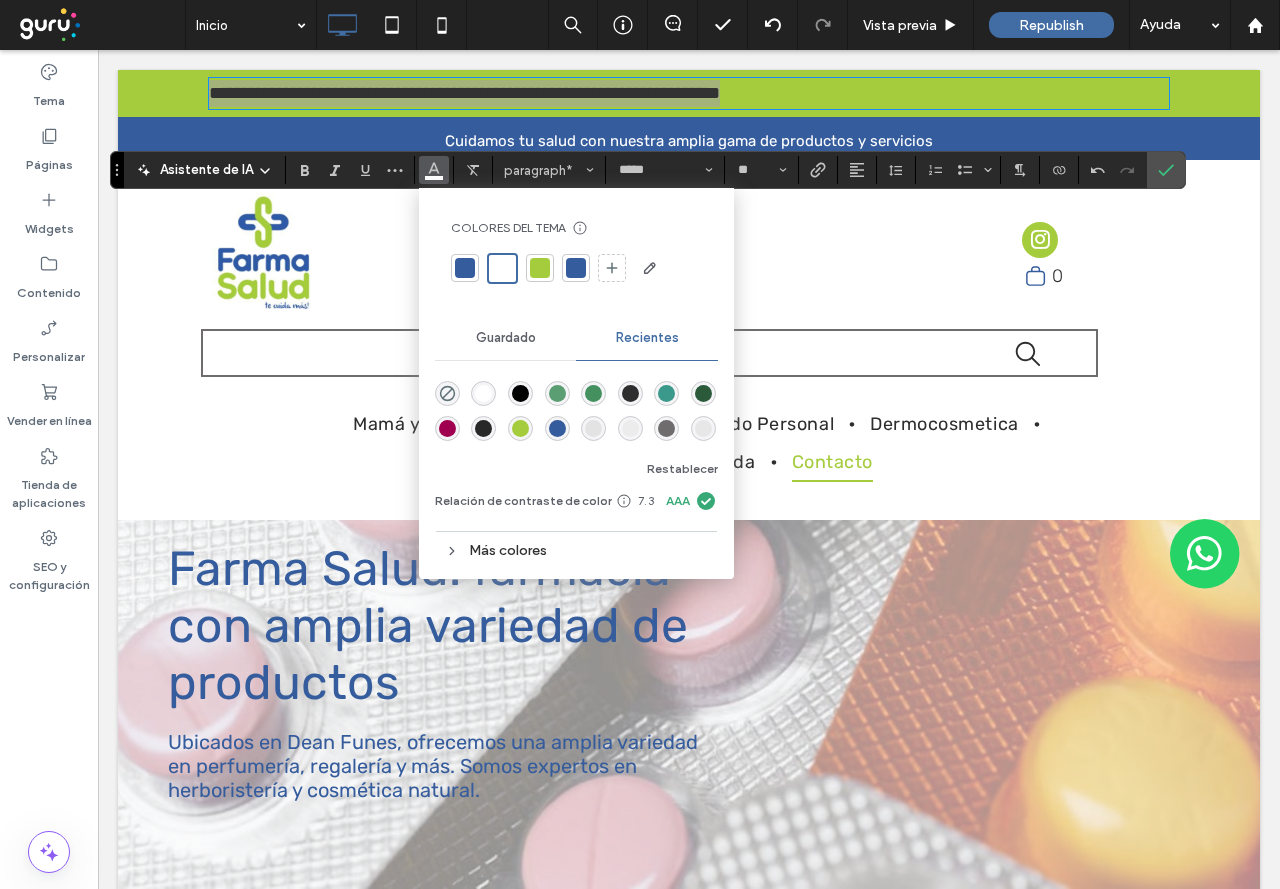 click at bounding box center (502, 268) 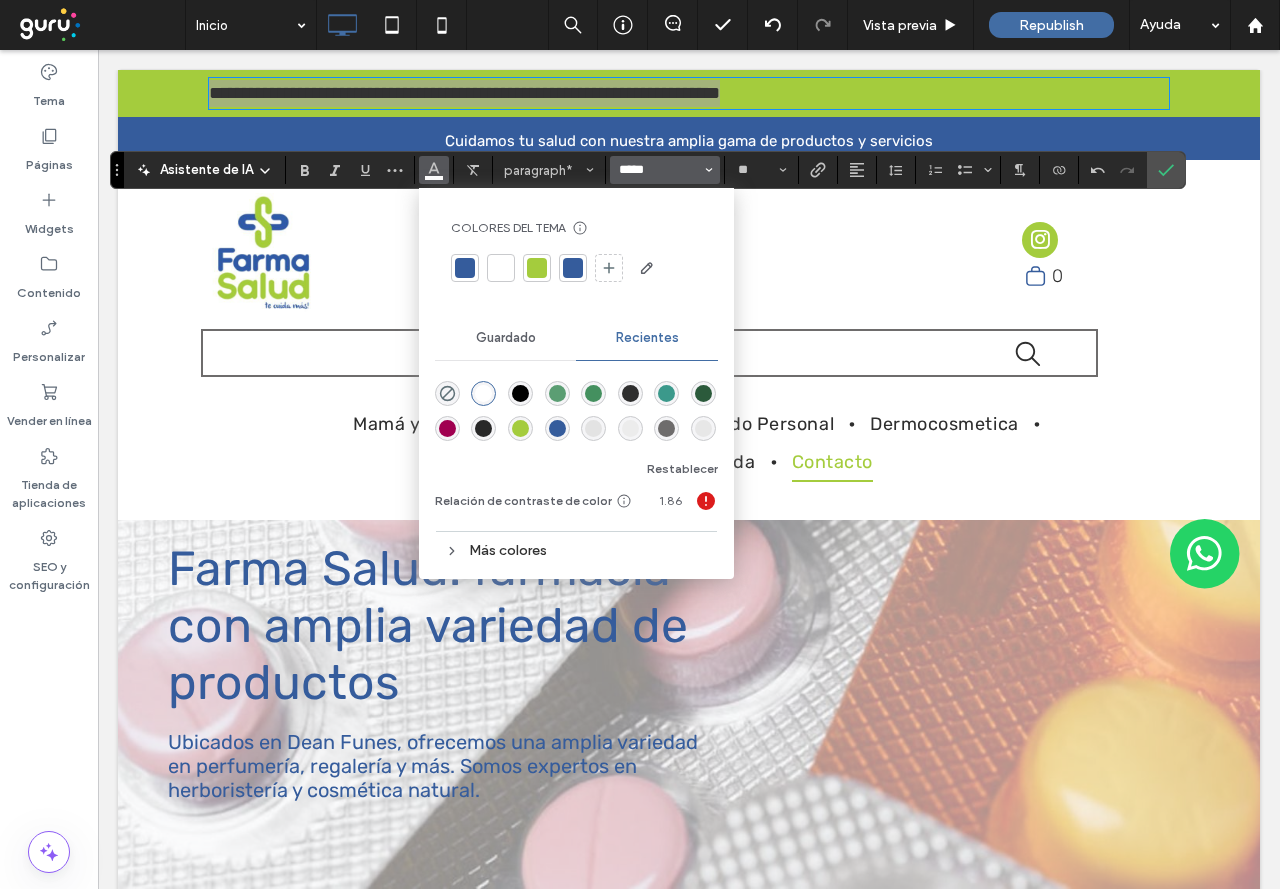 click on "*****" at bounding box center [659, 170] 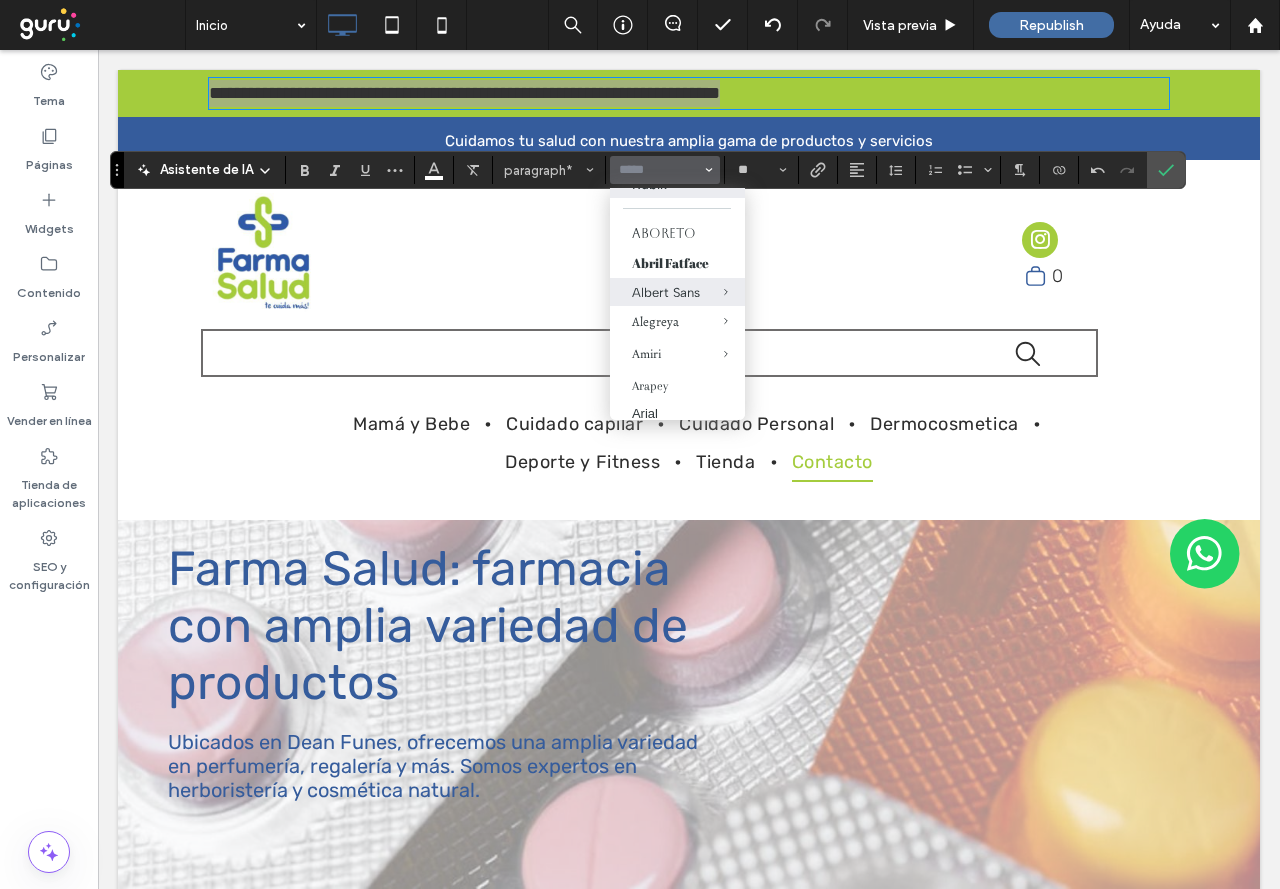 scroll, scrollTop: 100, scrollLeft: 0, axis: vertical 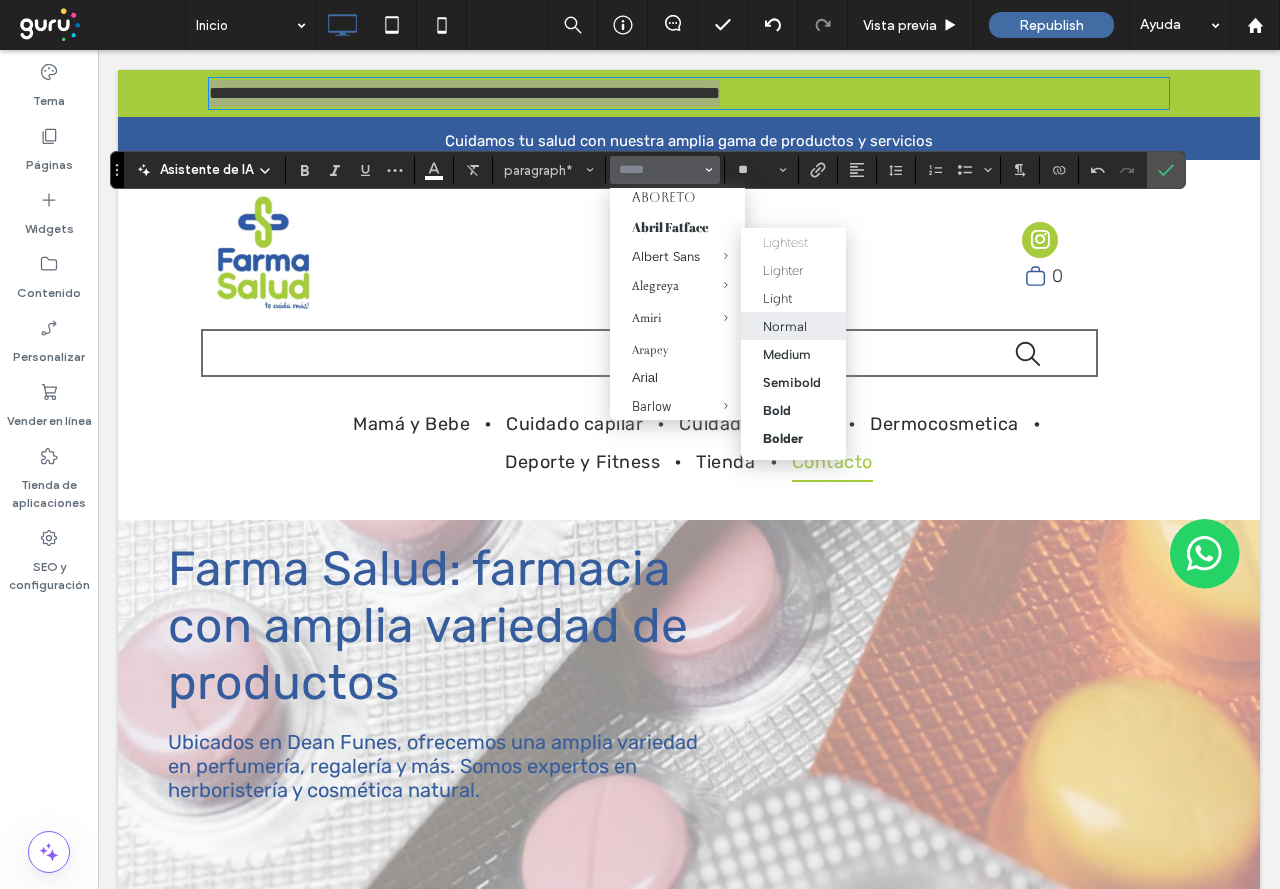 click on "Normal" at bounding box center [793, 326] 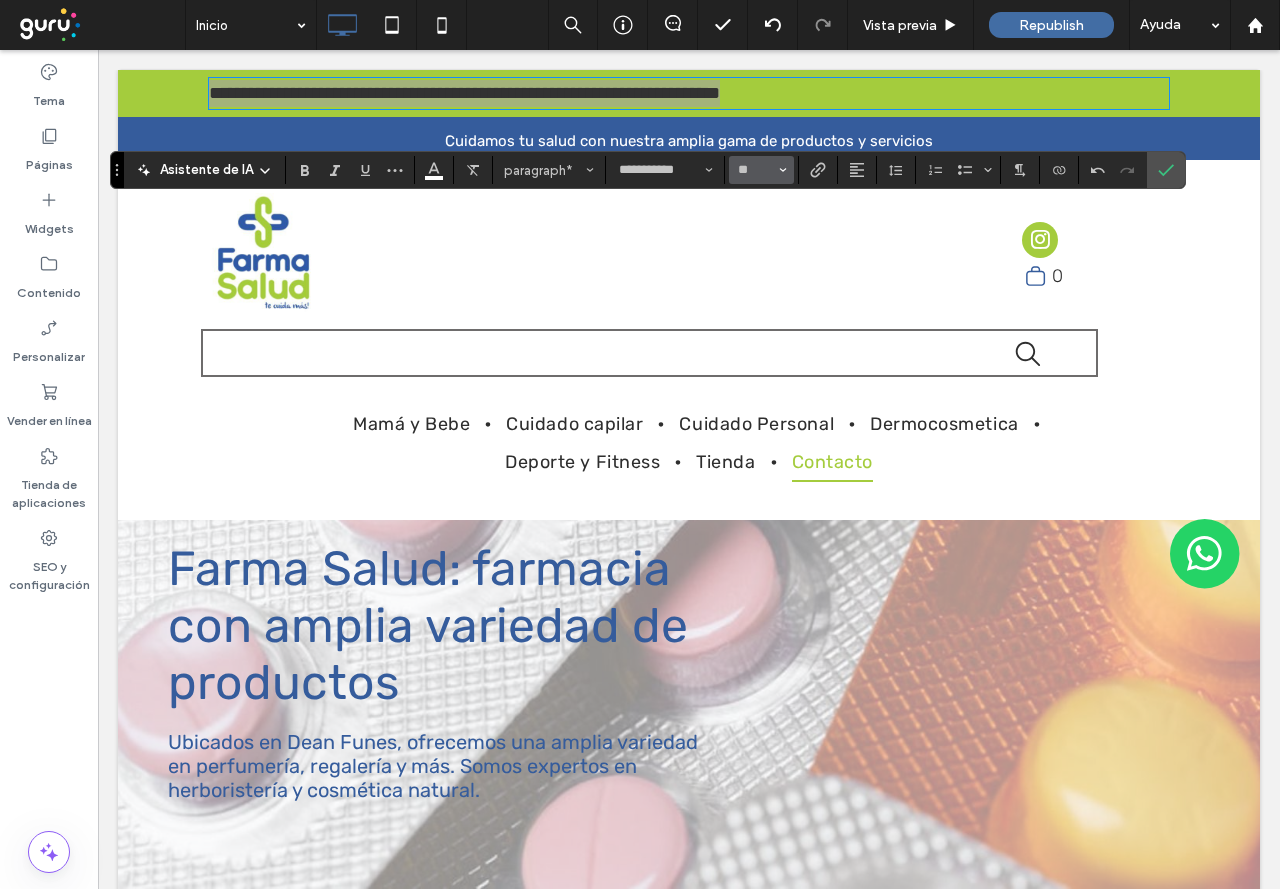 click at bounding box center [783, 170] 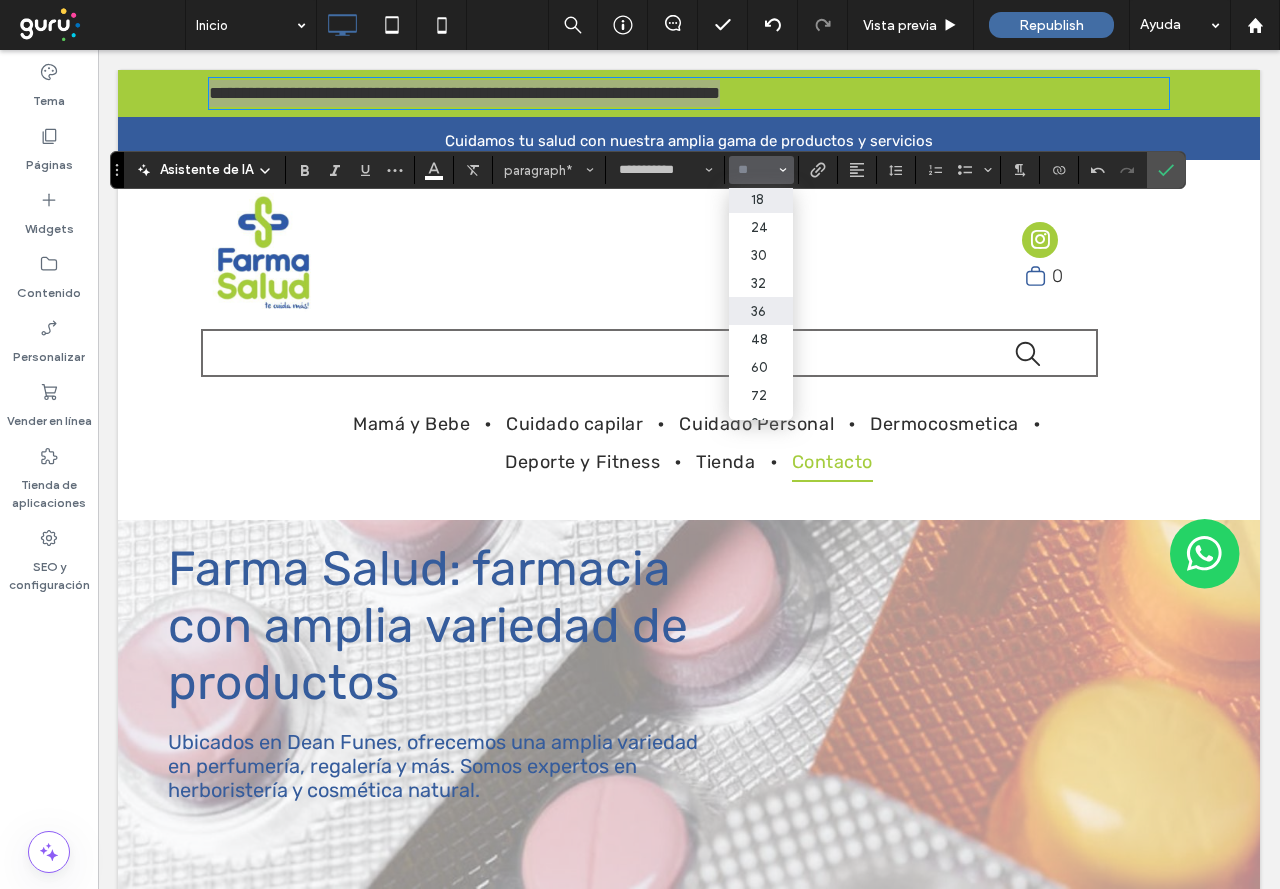 scroll, scrollTop: 200, scrollLeft: 0, axis: vertical 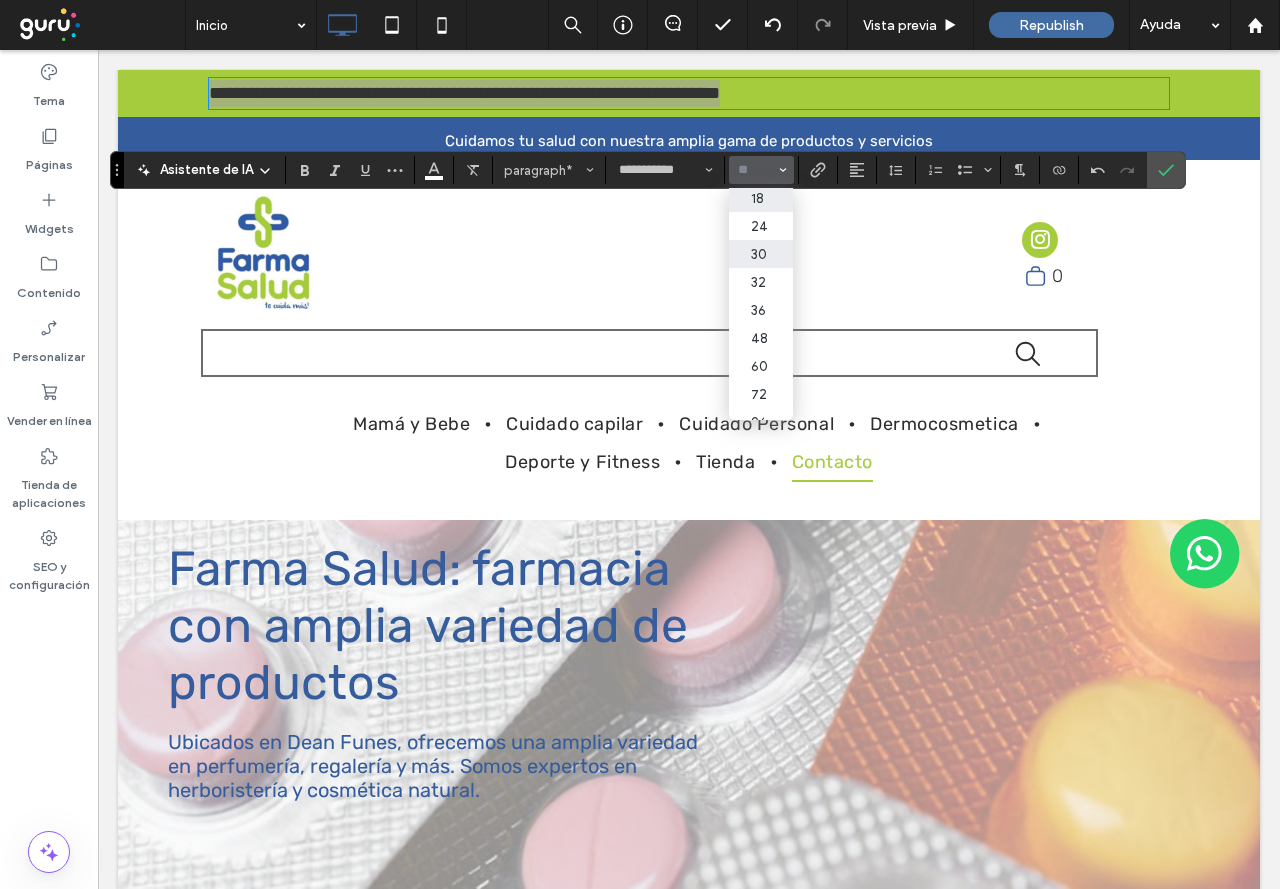 click on "30" at bounding box center (761, 254) 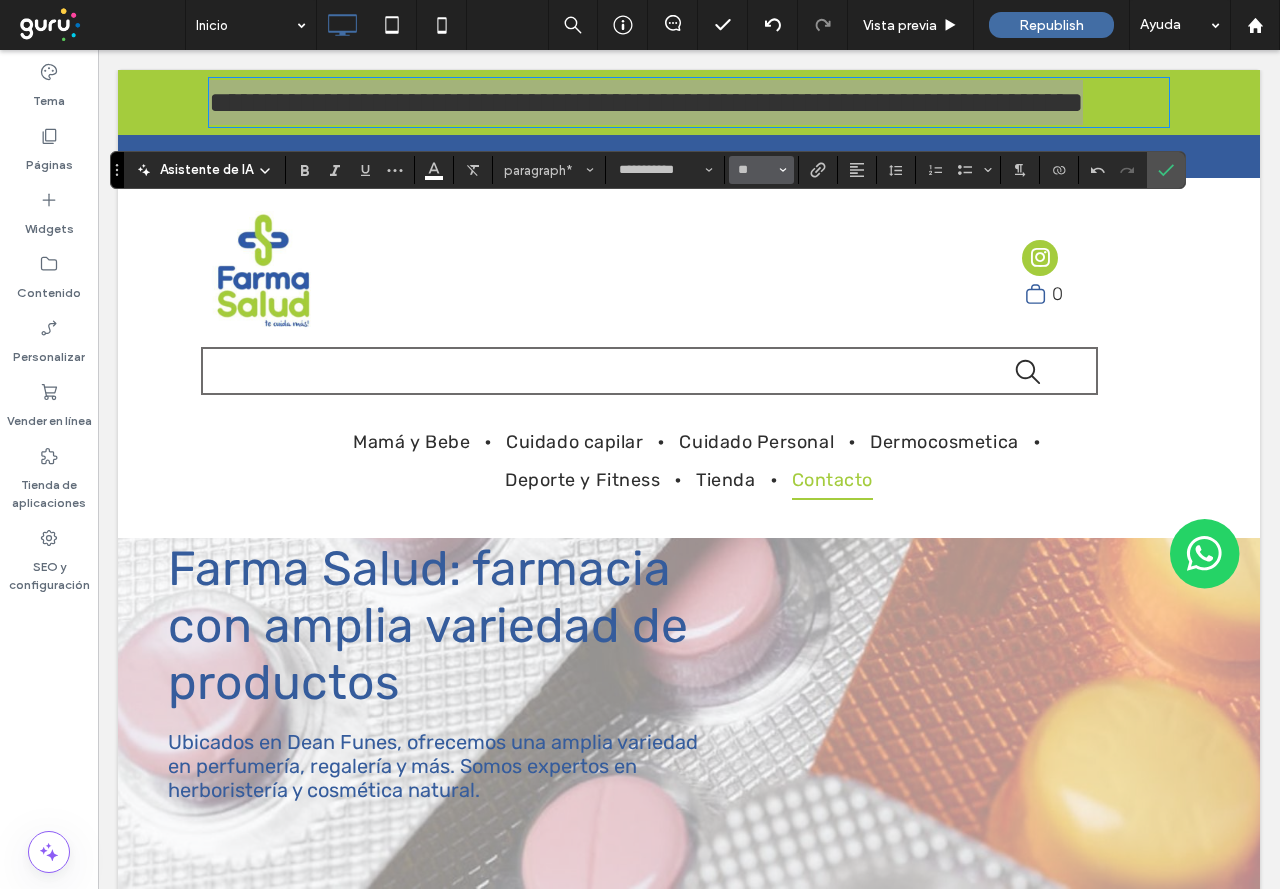 click 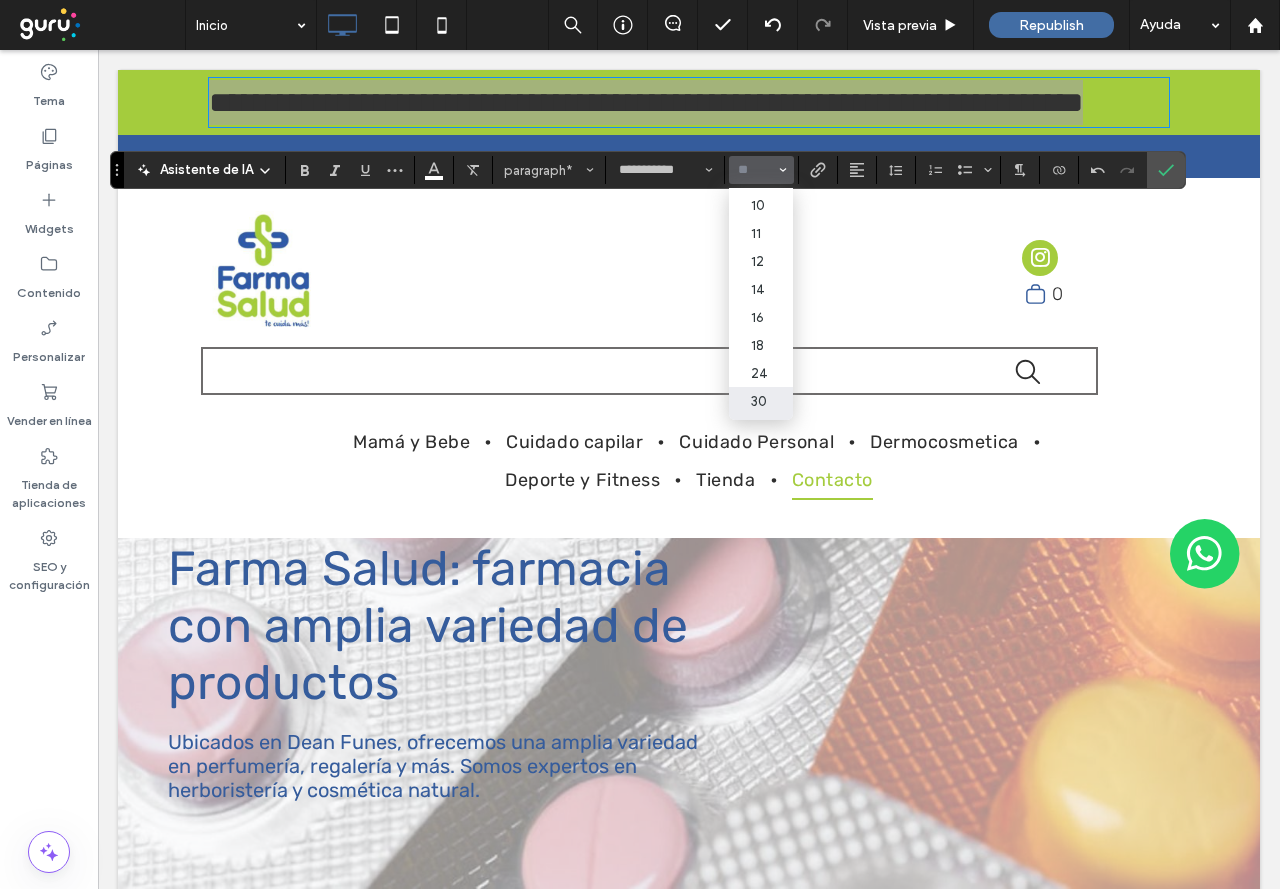 scroll, scrollTop: 100, scrollLeft: 0, axis: vertical 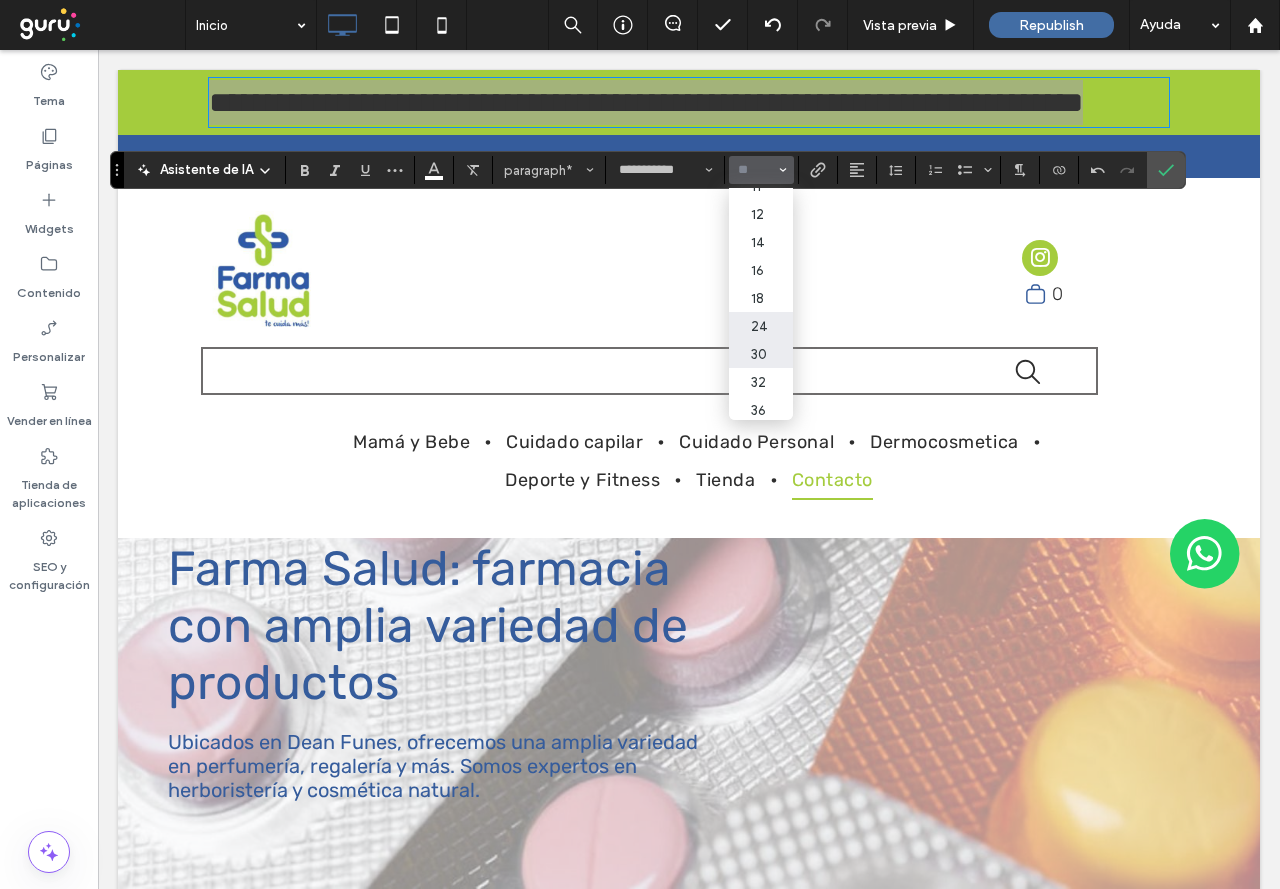 click on "24" at bounding box center [761, 326] 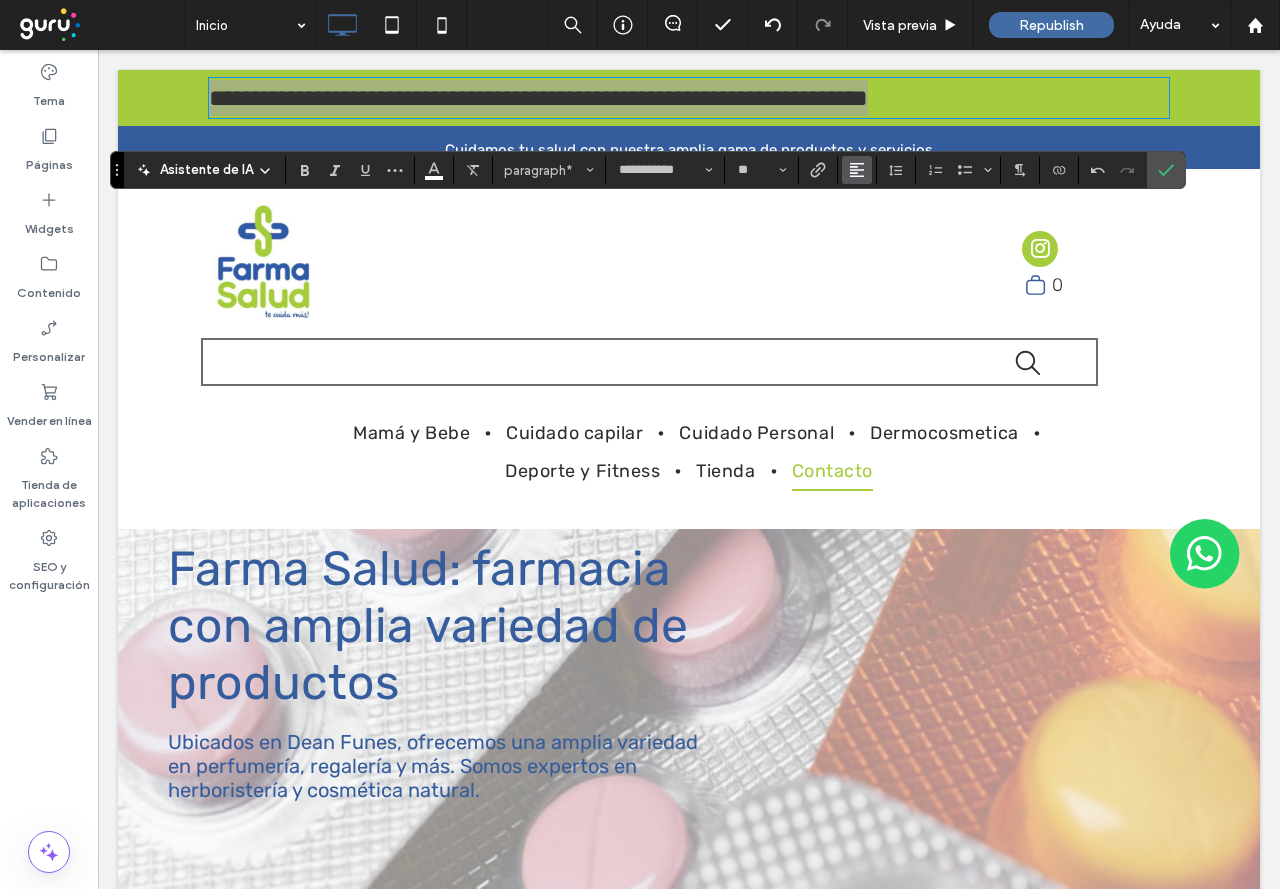 click 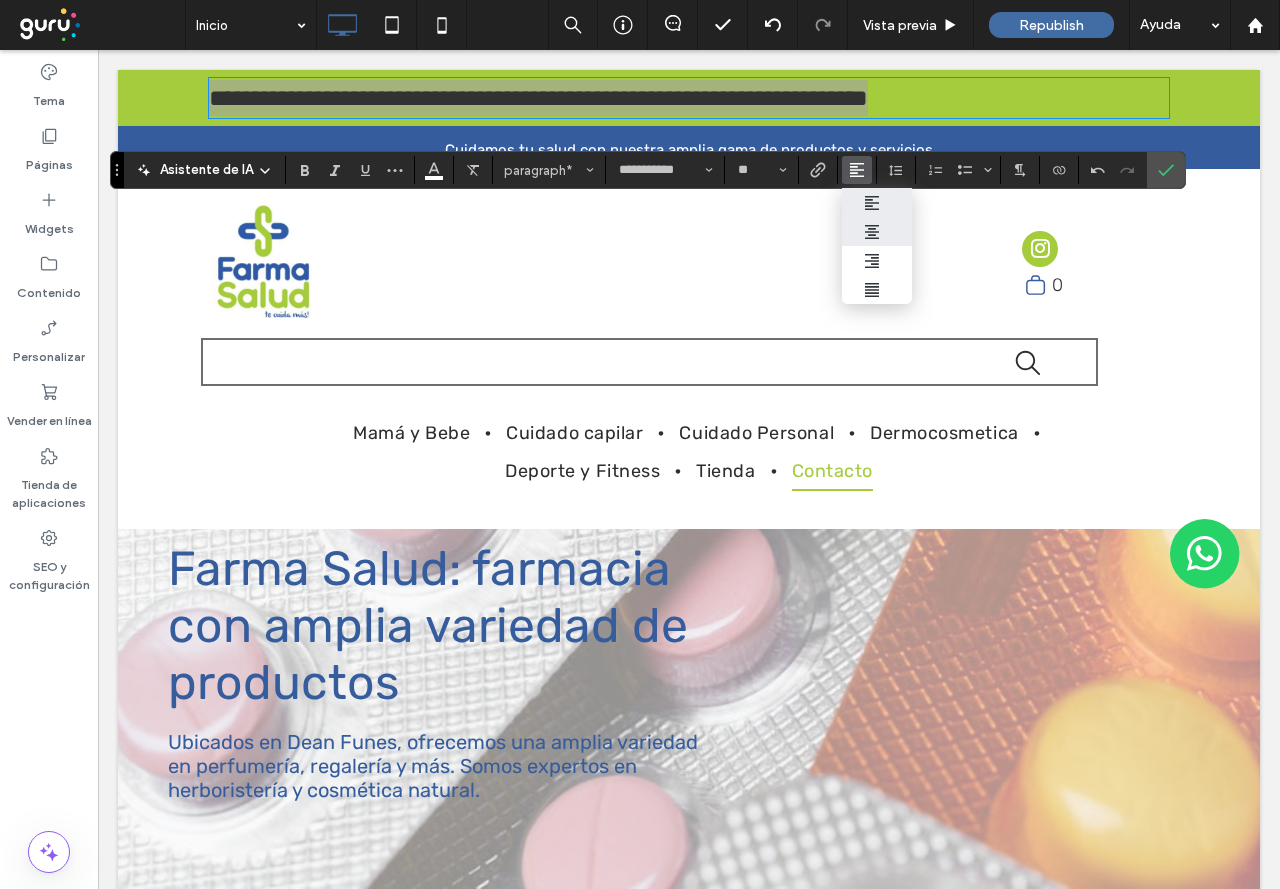 click at bounding box center (853, 231) 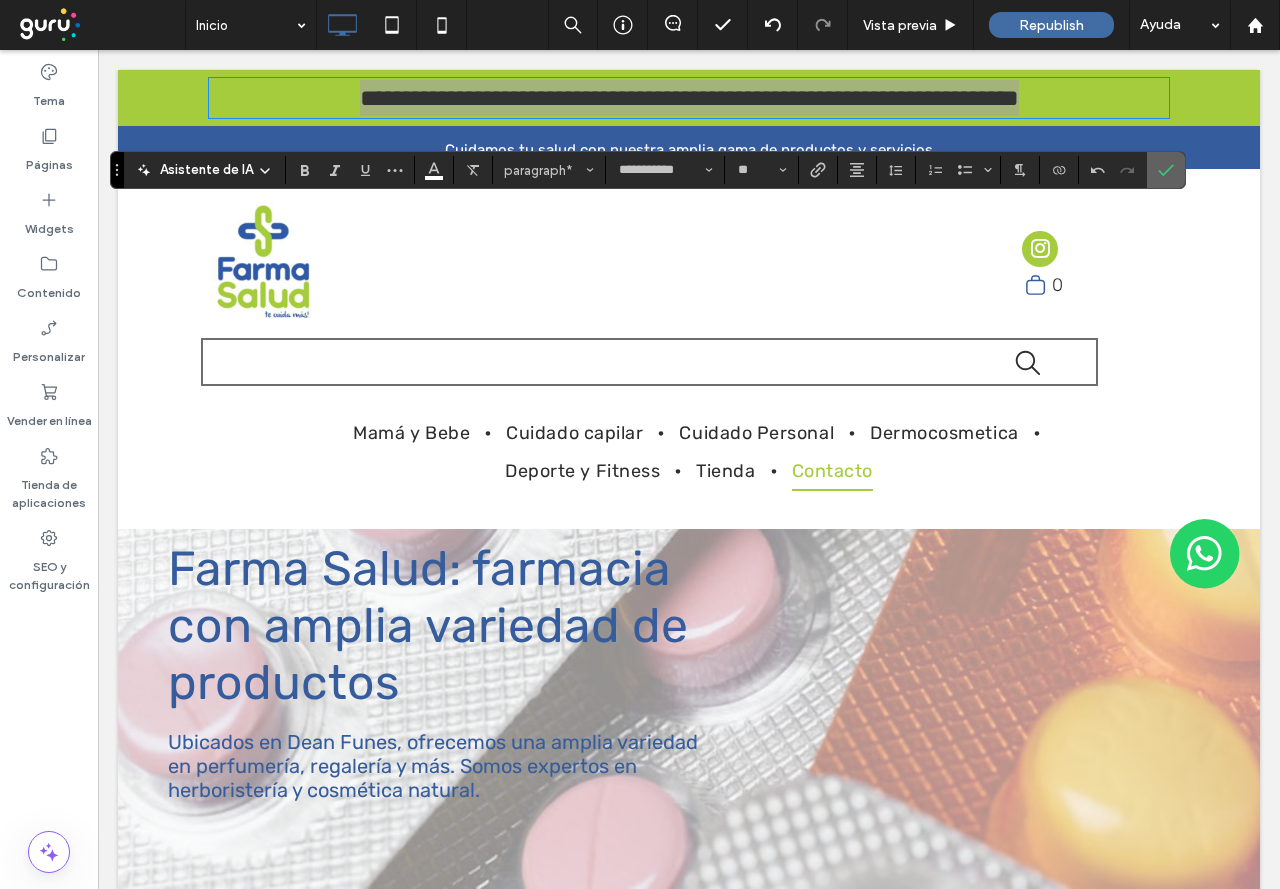 click 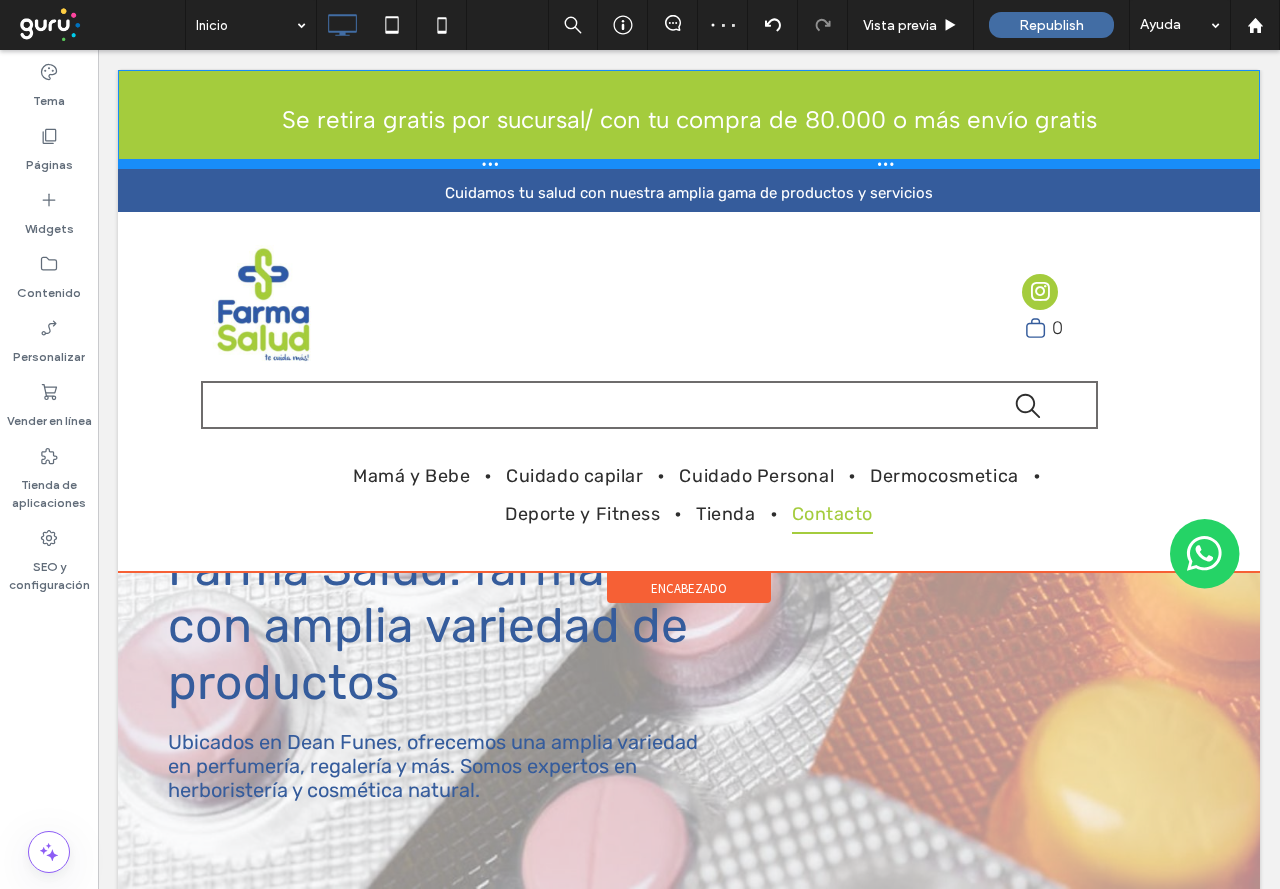 drag, startPoint x: 859, startPoint y: 121, endPoint x: 860, endPoint y: 166, distance: 45.01111 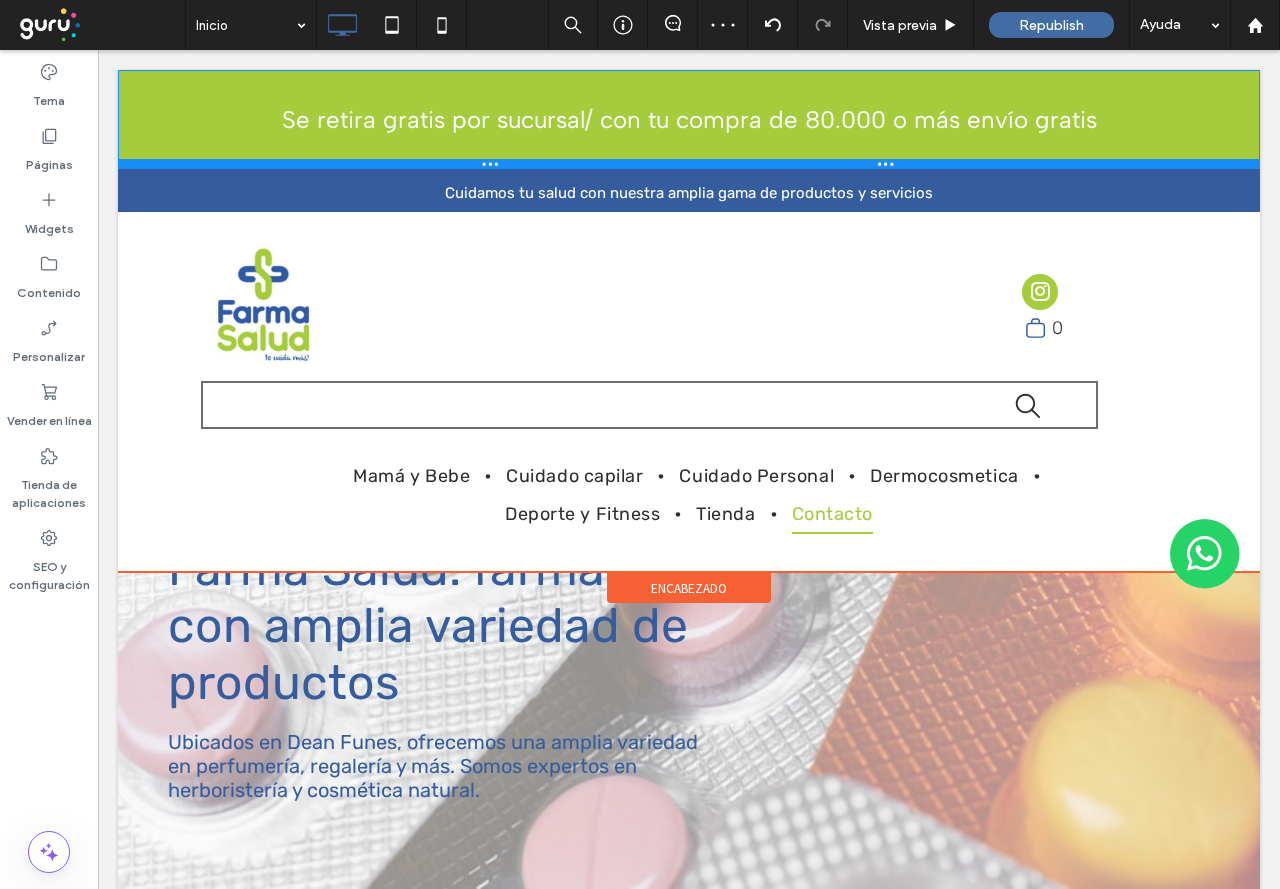 click at bounding box center [689, 164] 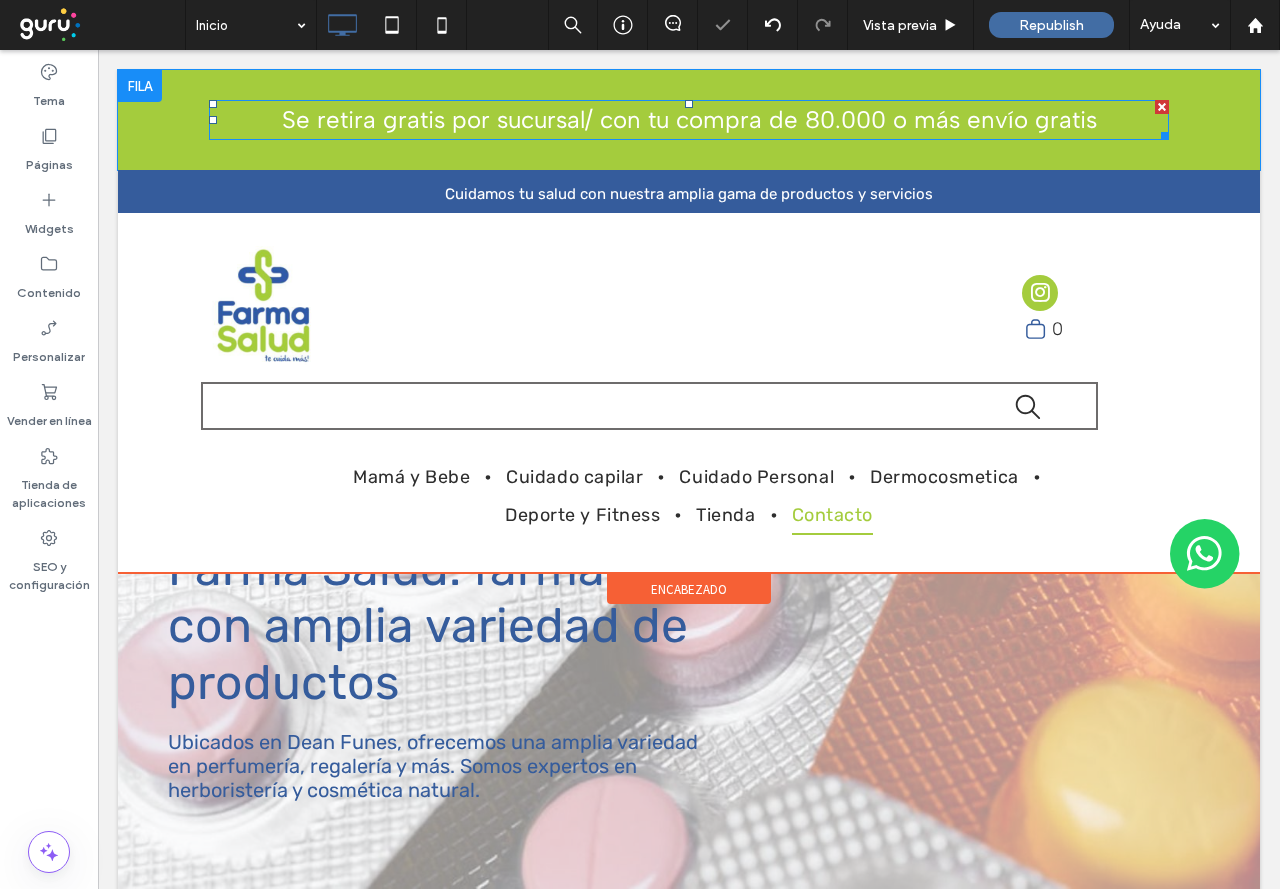 click on "Se retira gratis por sucursal/ con tu compra de 80.000 o más envío gratis" at bounding box center (689, 119) 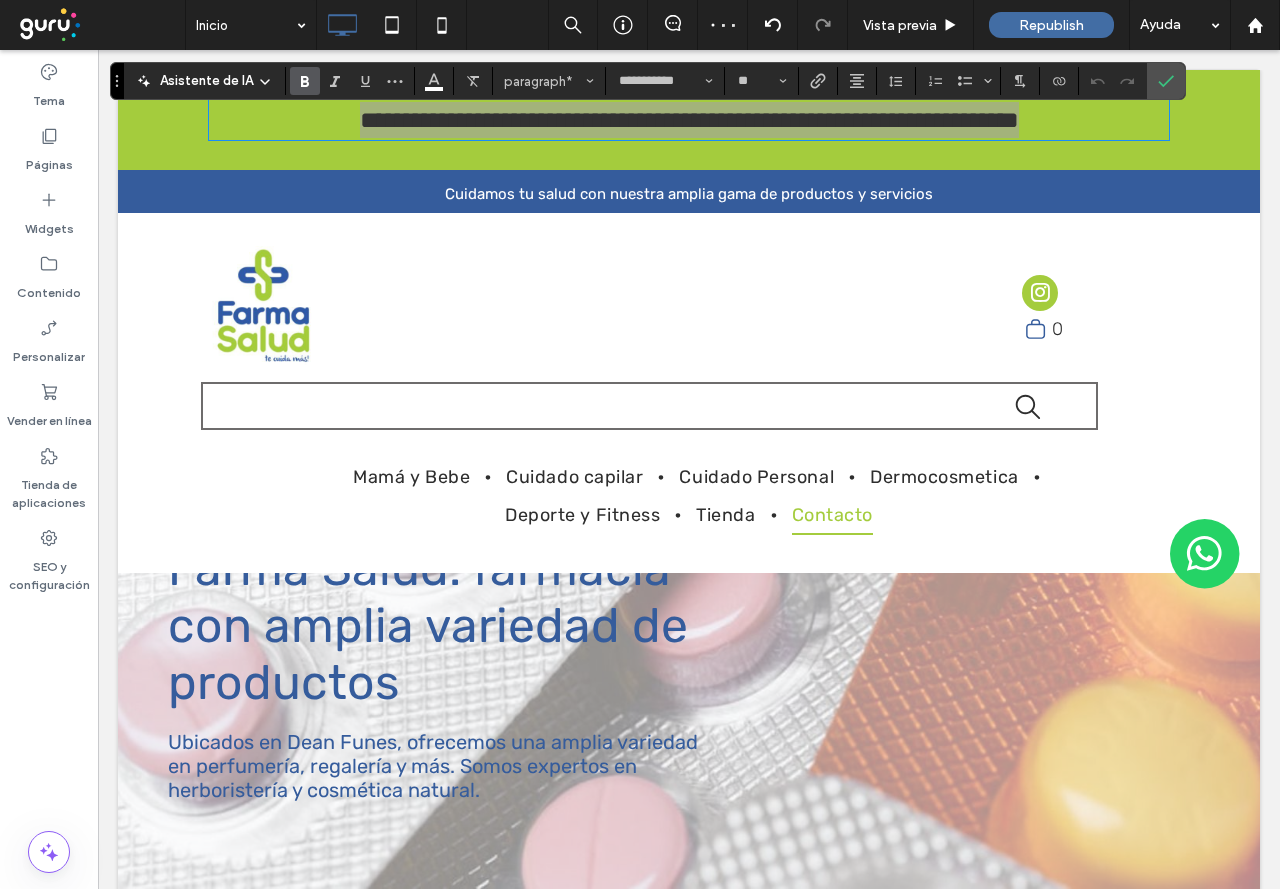 click 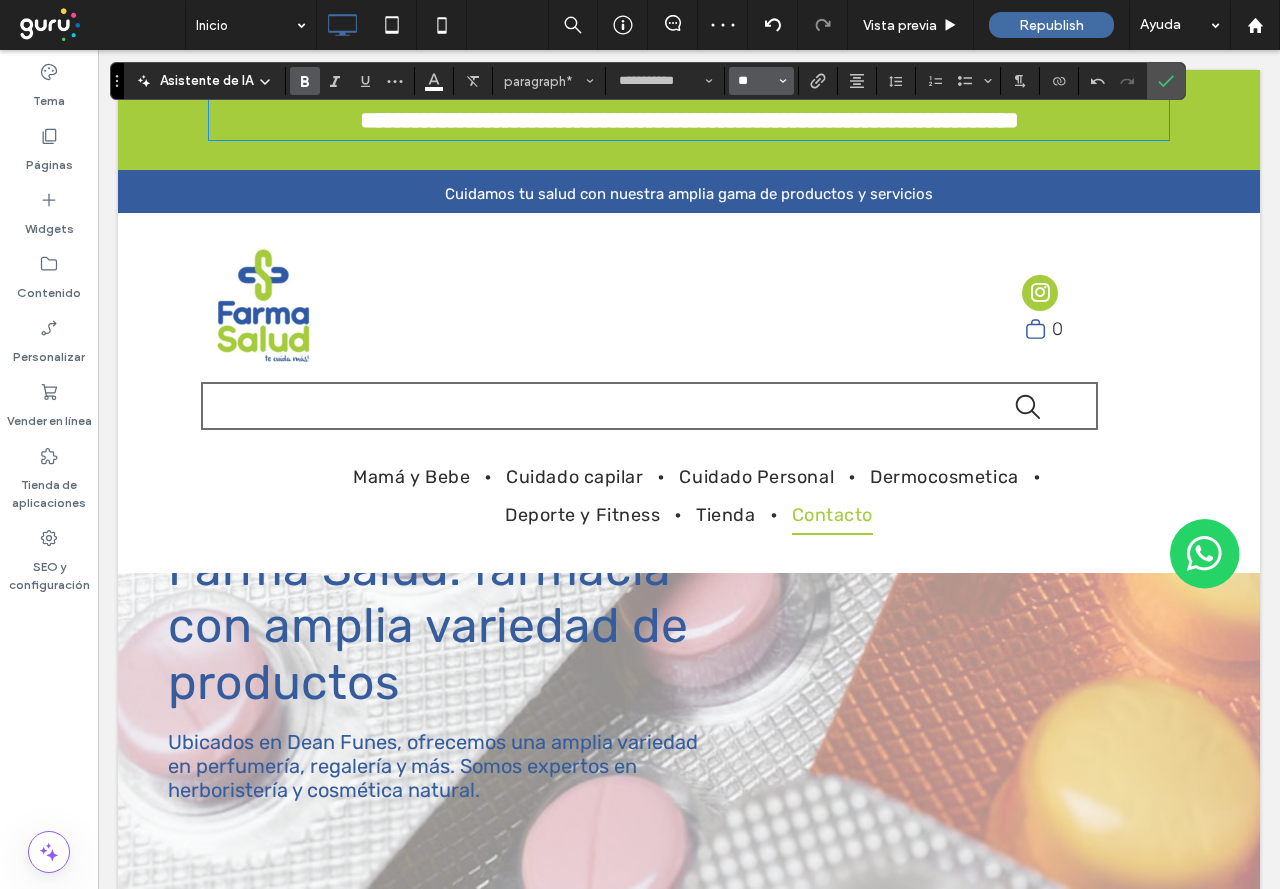click on "**" at bounding box center [755, 81] 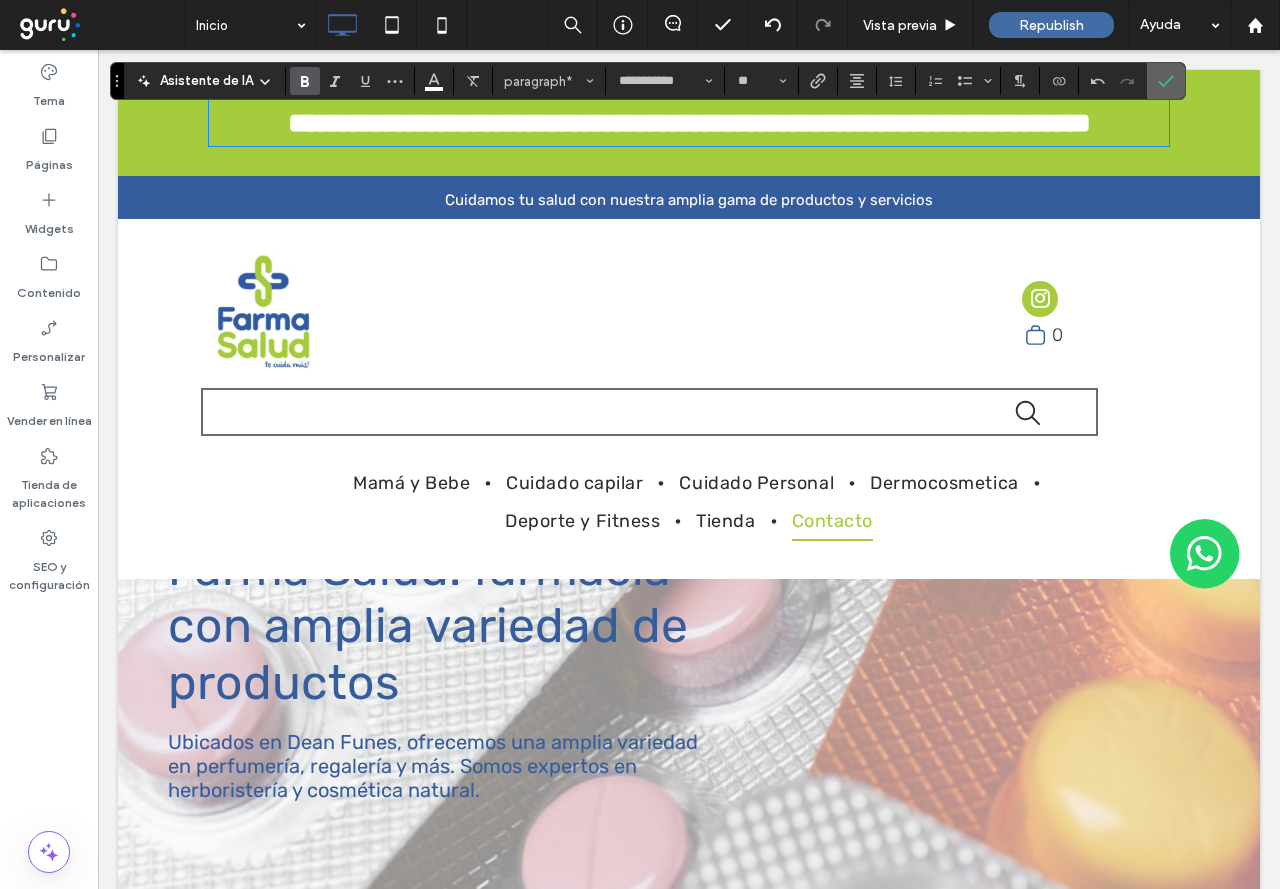 click 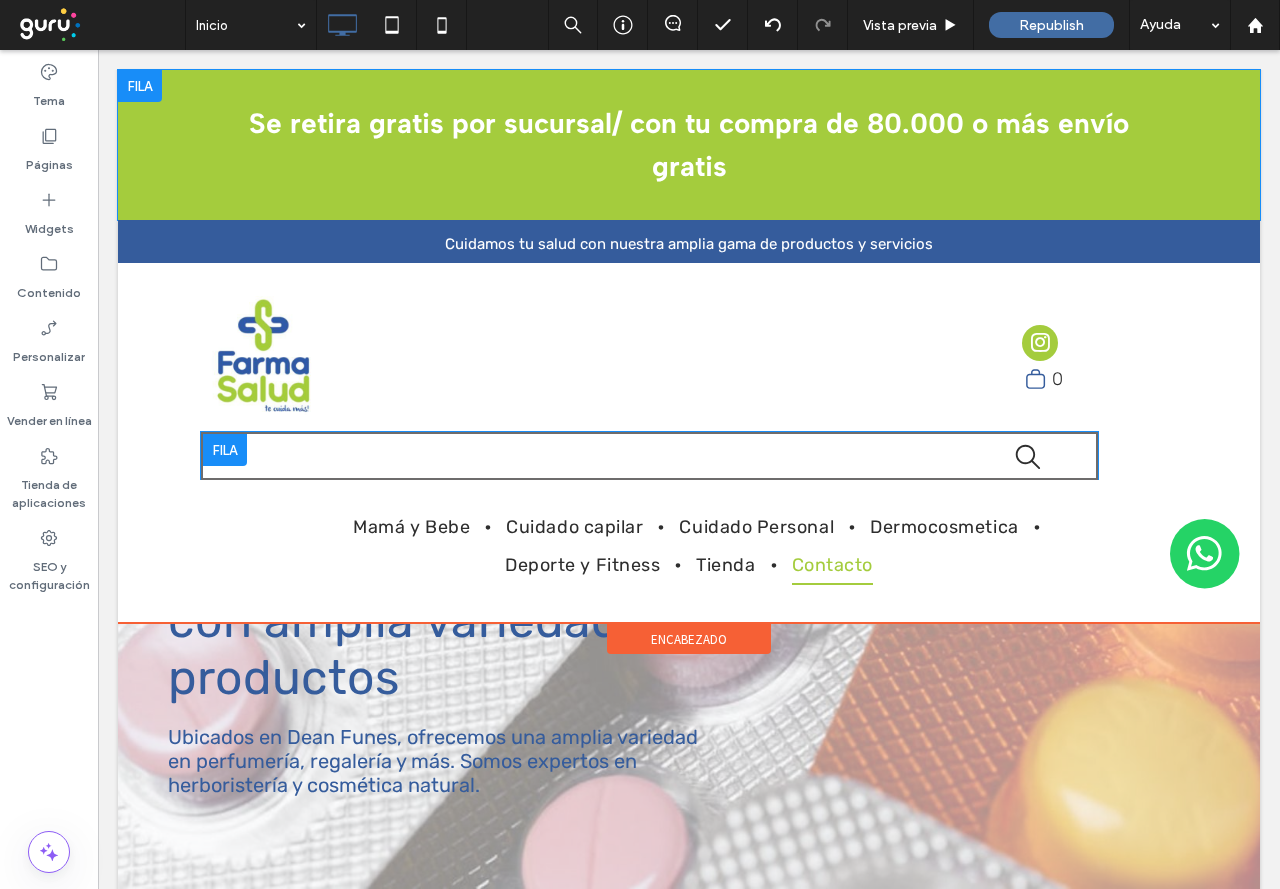 scroll, scrollTop: 0, scrollLeft: 0, axis: both 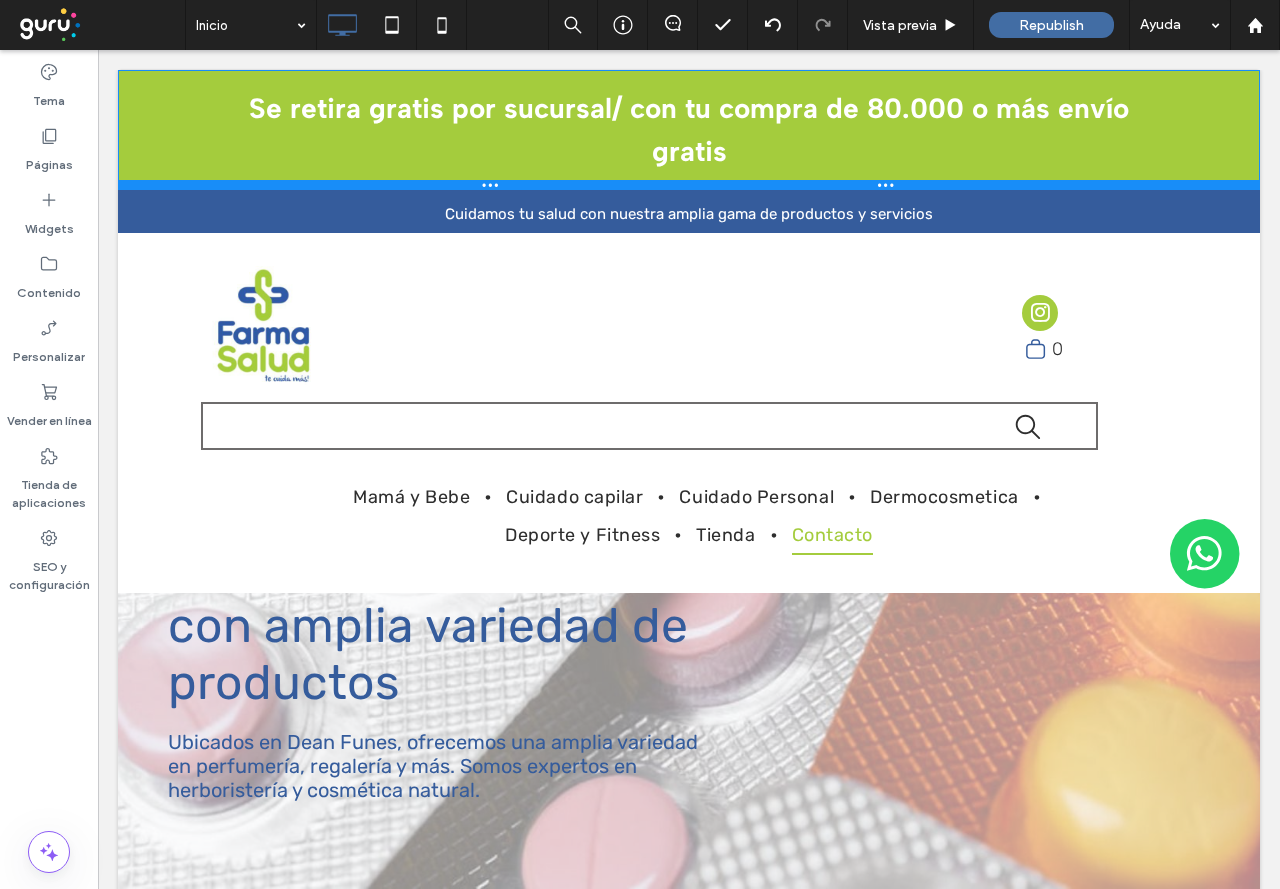drag, startPoint x: 470, startPoint y: 173, endPoint x: 554, endPoint y: 193, distance: 86.34813 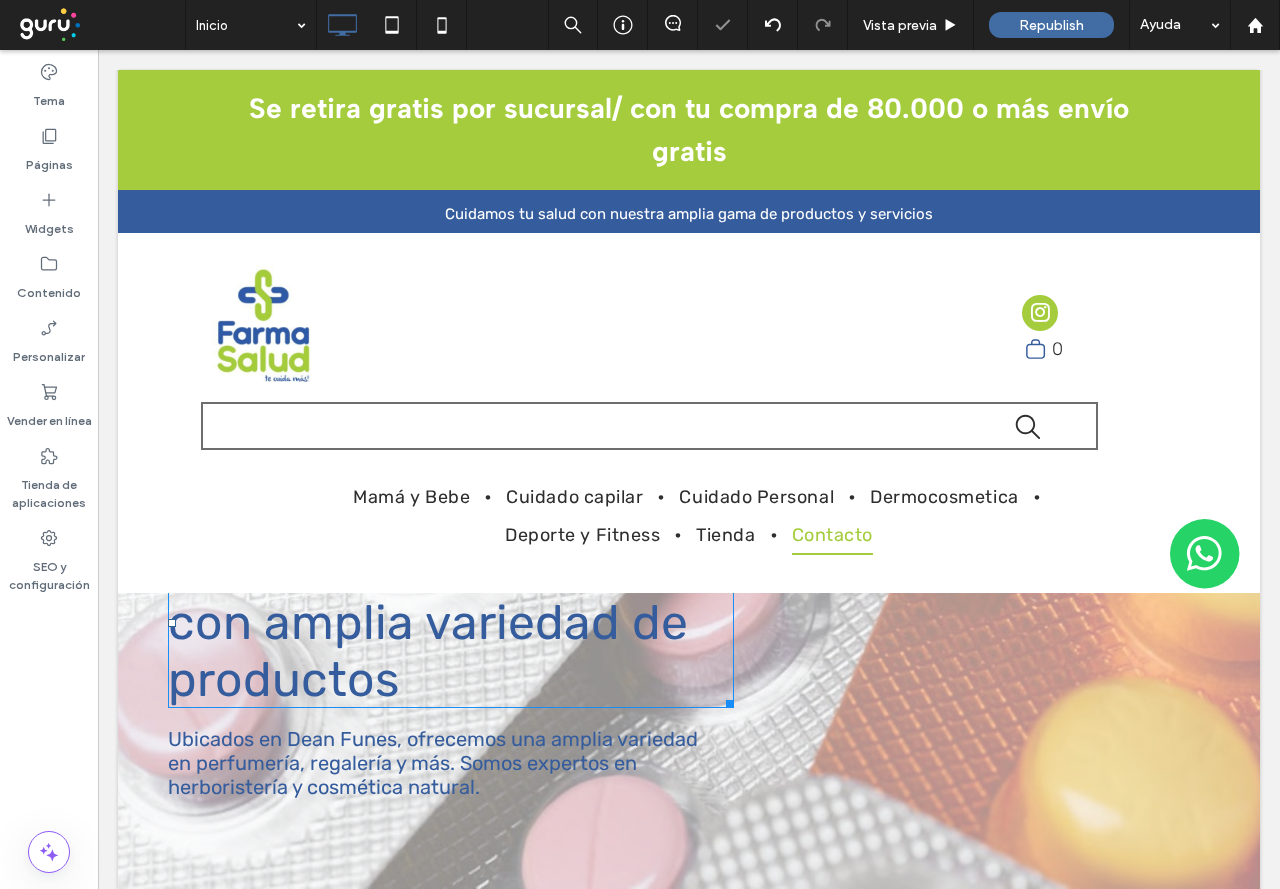 scroll, scrollTop: 0, scrollLeft: 0, axis: both 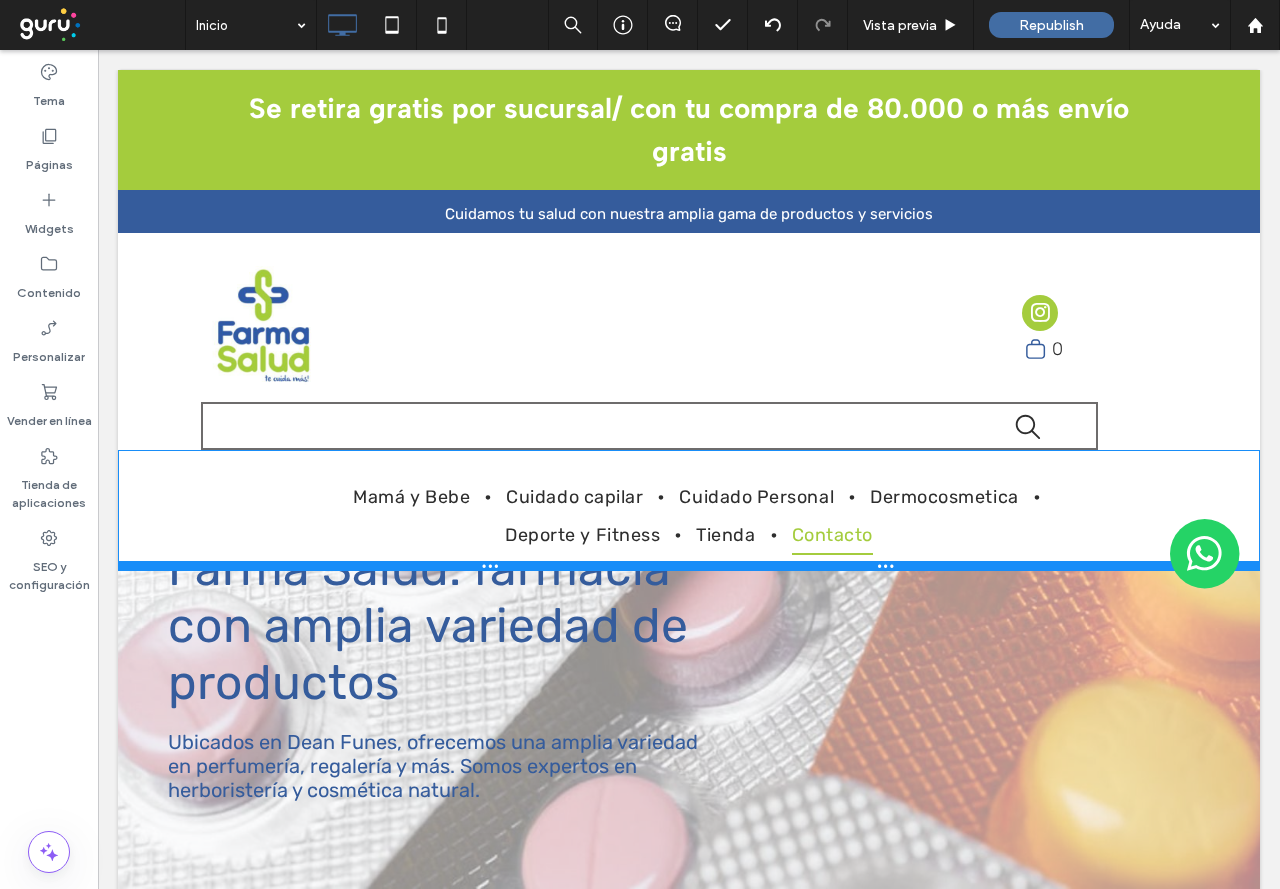 drag, startPoint x: 263, startPoint y: 546, endPoint x: 354, endPoint y: 574, distance: 95.2103 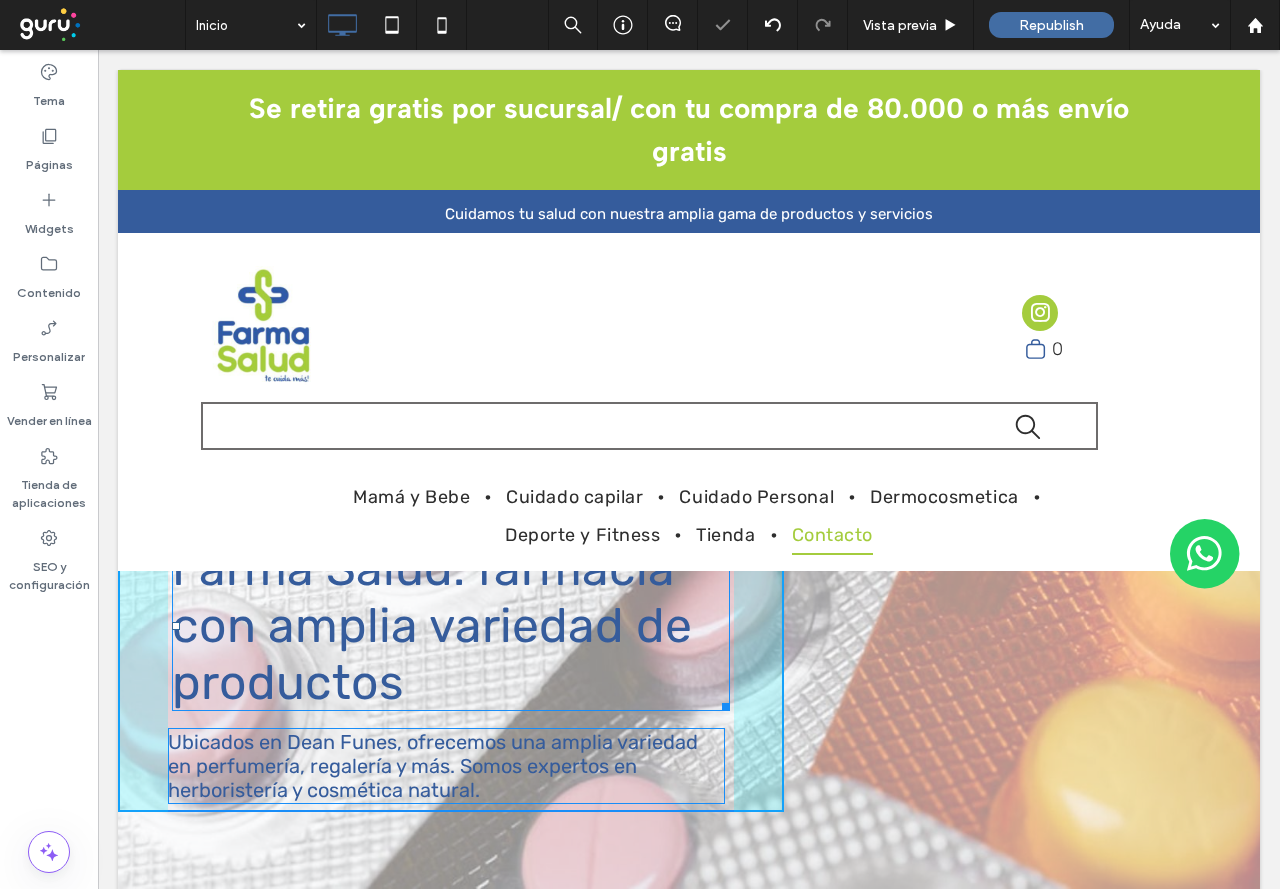 drag, startPoint x: 448, startPoint y: 543, endPoint x: 547, endPoint y: 655, distance: 149.48244 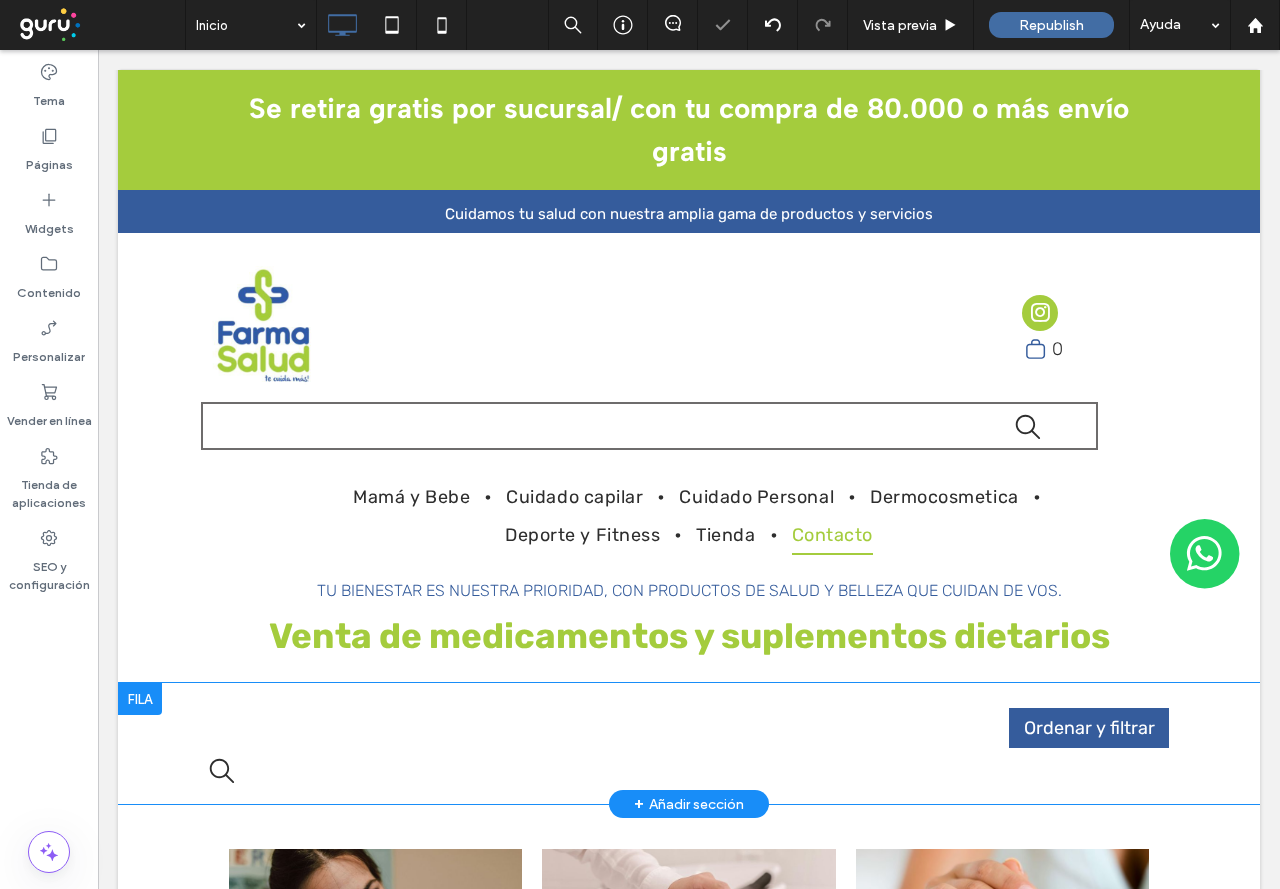 scroll, scrollTop: 0, scrollLeft: 0, axis: both 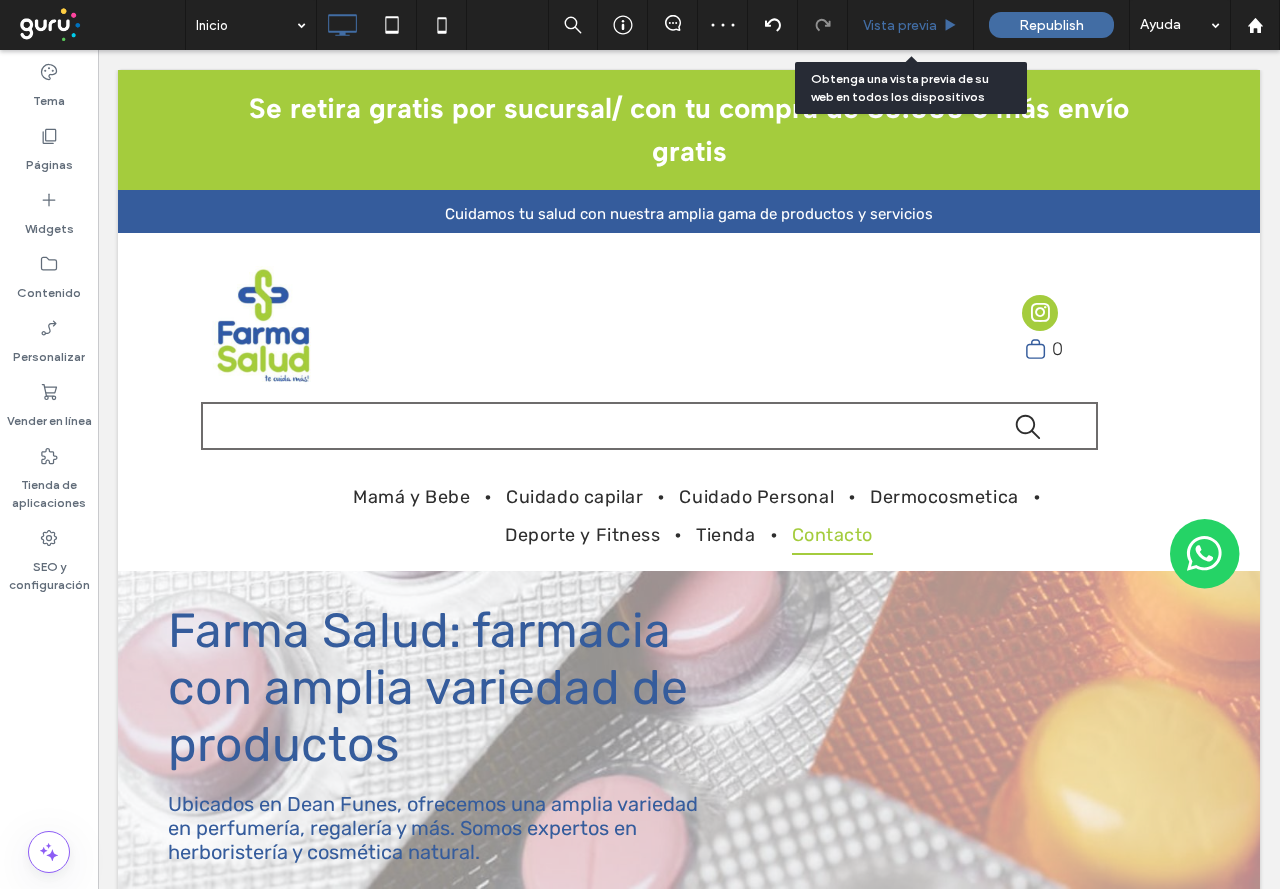 click on "Vista previa" at bounding box center (900, 25) 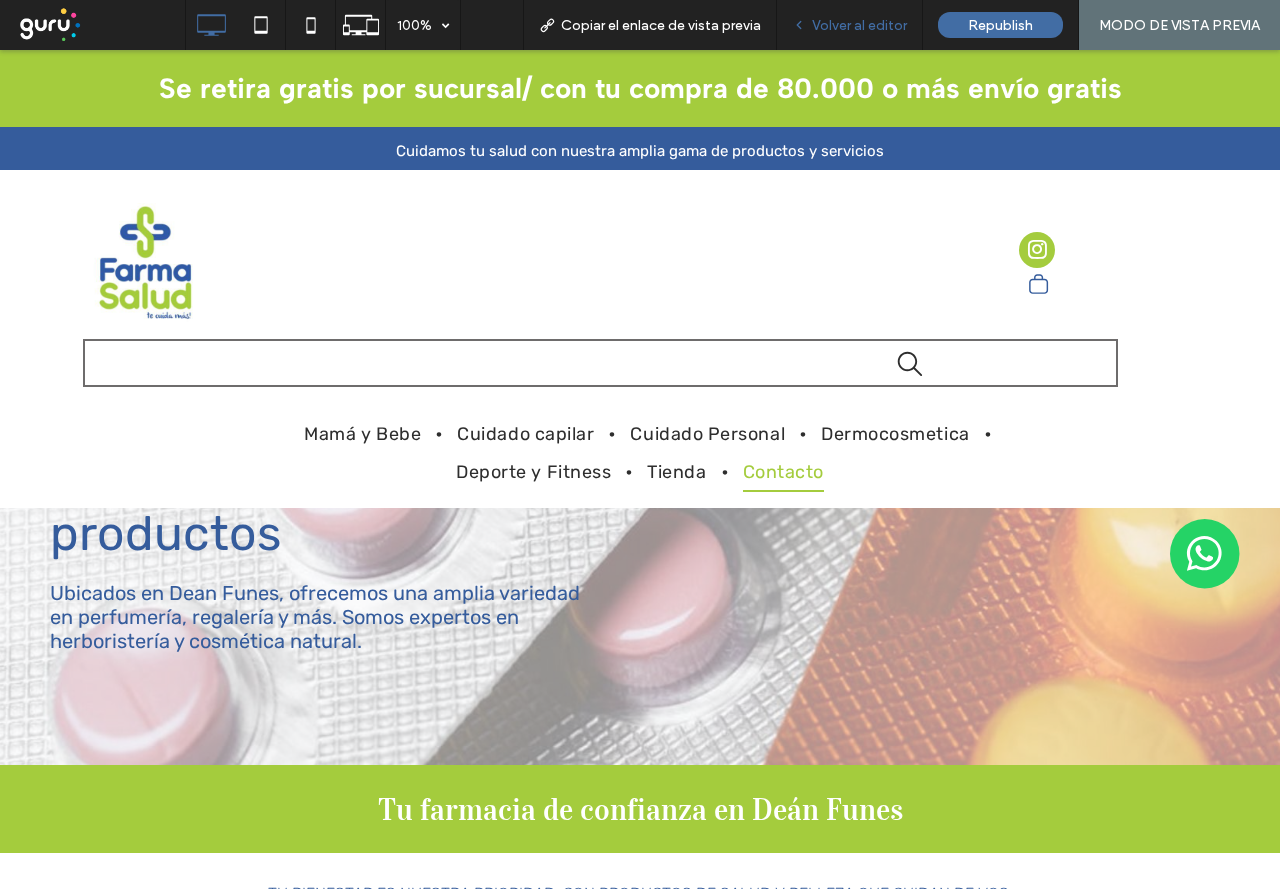 scroll, scrollTop: 200, scrollLeft: 0, axis: vertical 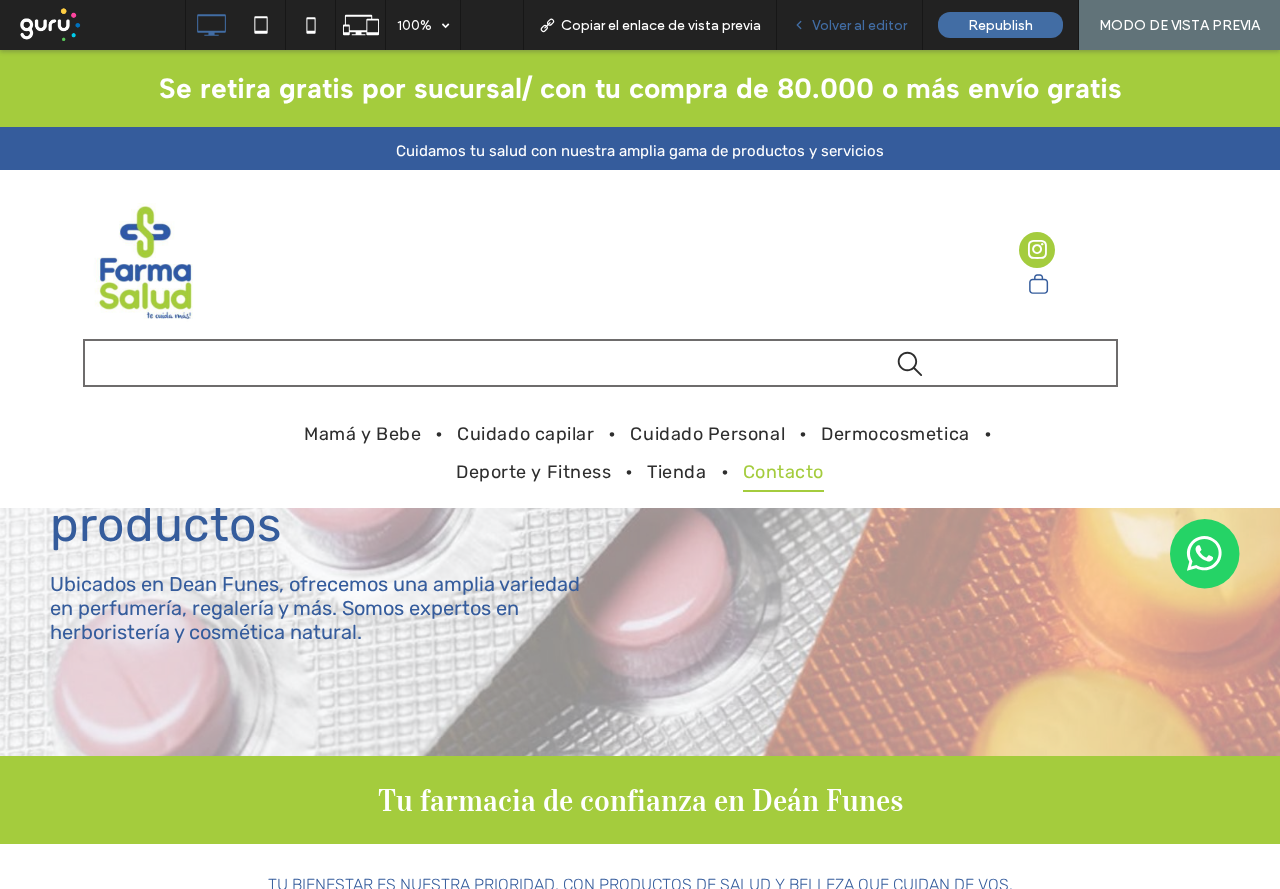 click on "Volver al editor" at bounding box center (859, 25) 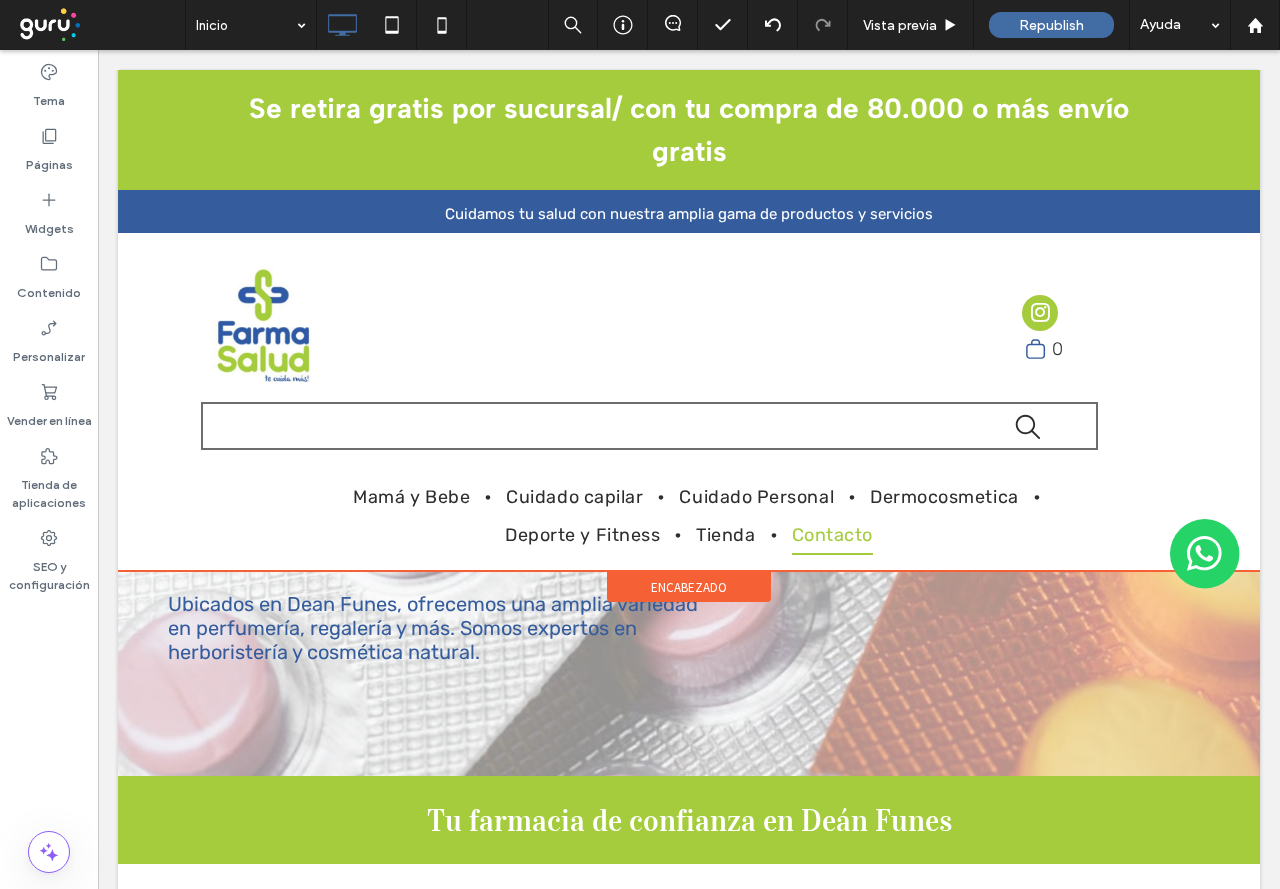 click on "encabezado" at bounding box center [689, 587] 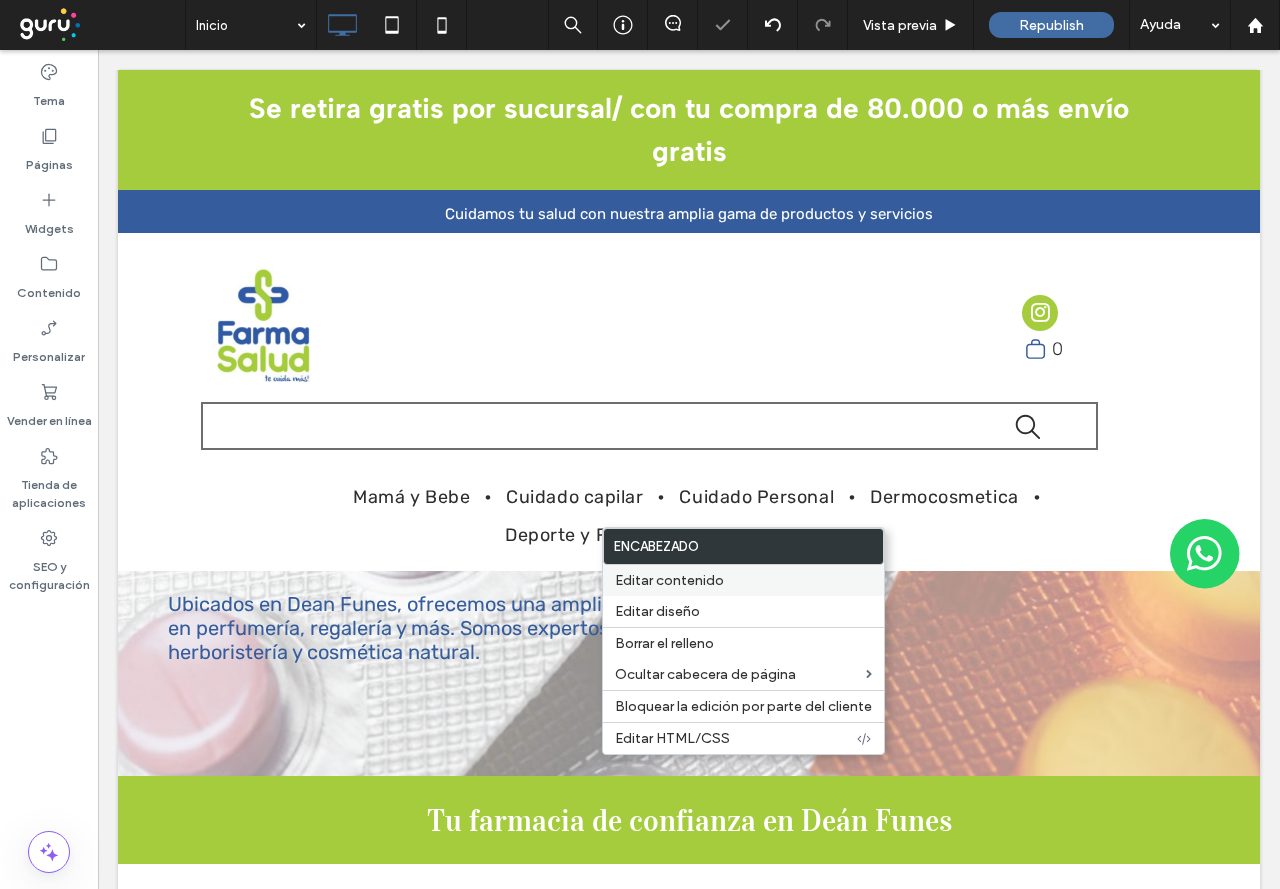 click on "Editar contenido" at bounding box center (669, 580) 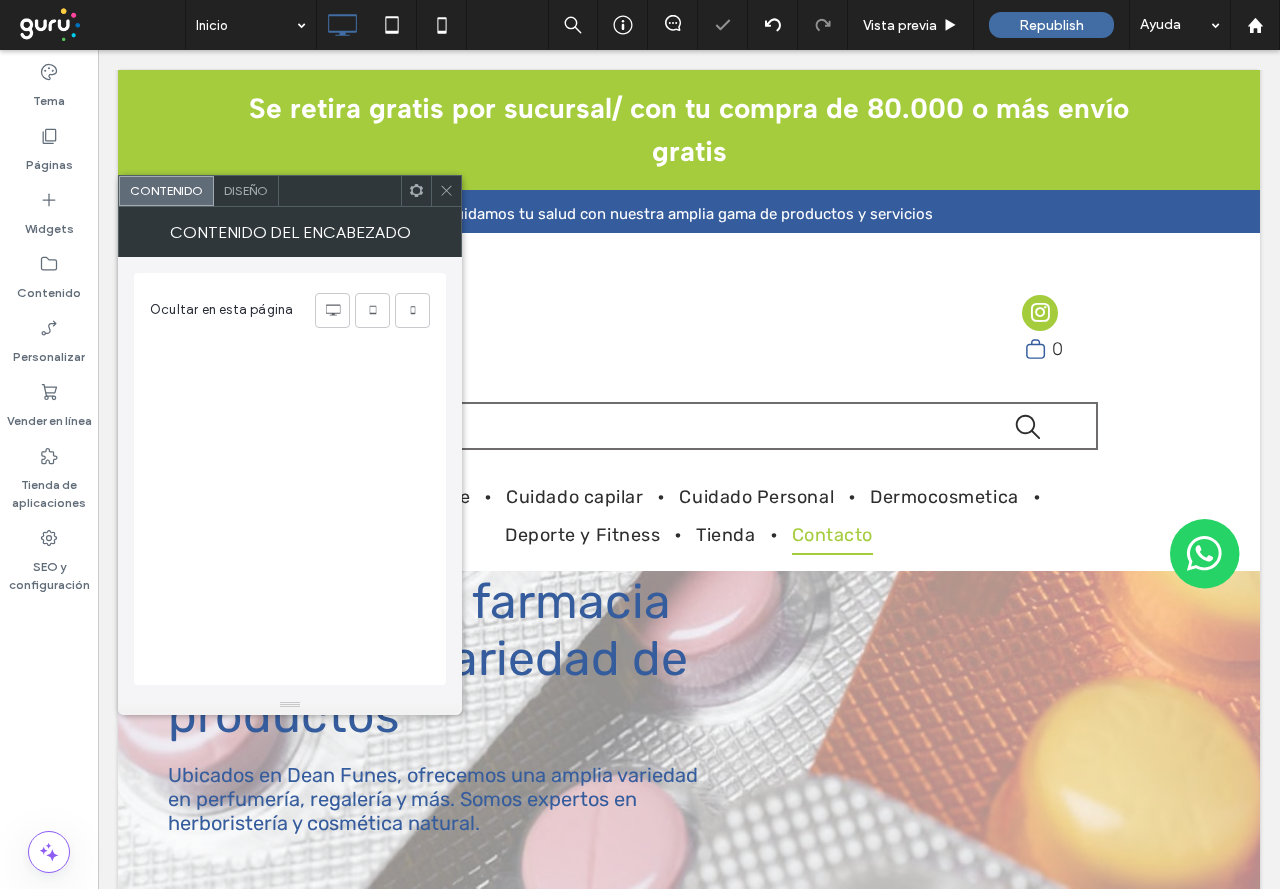 scroll, scrollTop: 0, scrollLeft: 0, axis: both 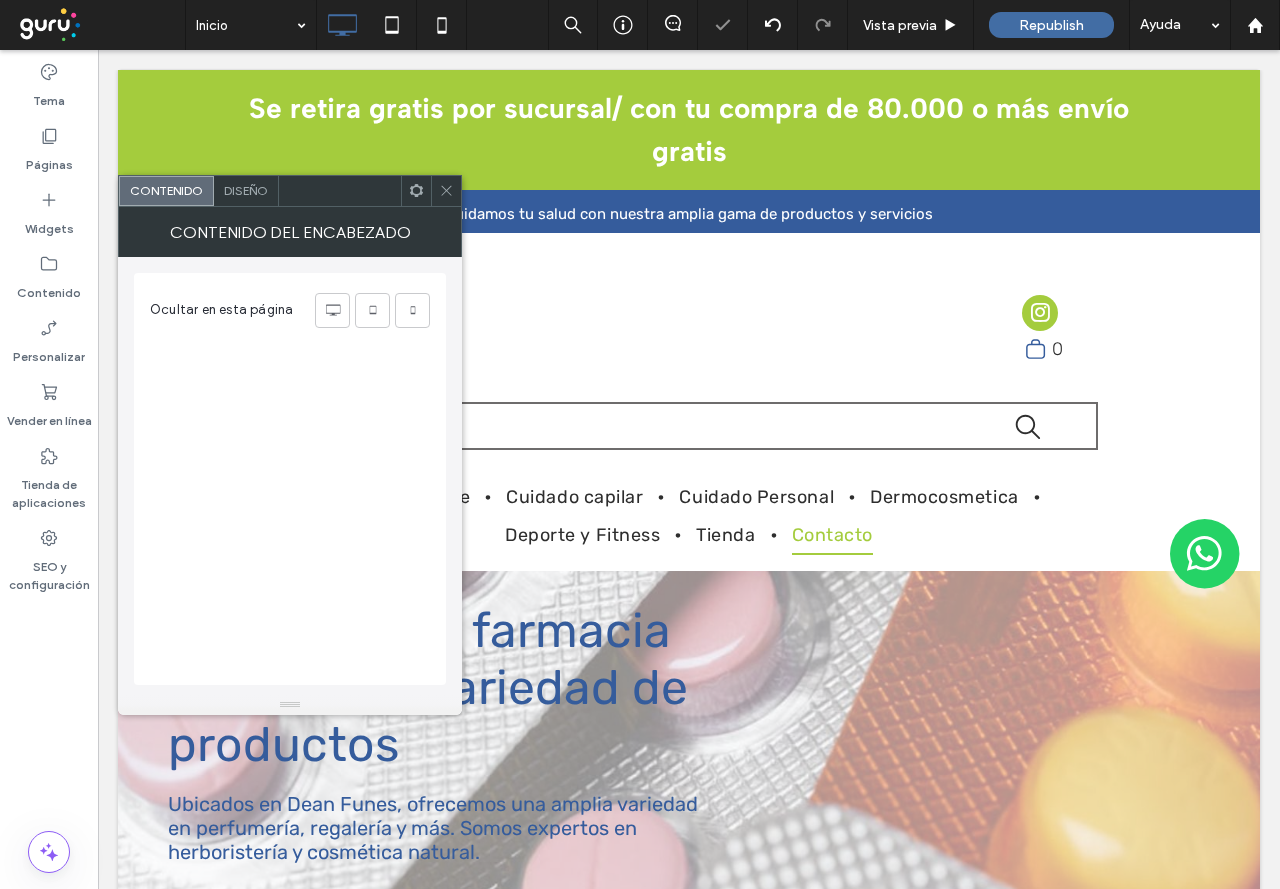 click on "Diseño" at bounding box center [246, 191] 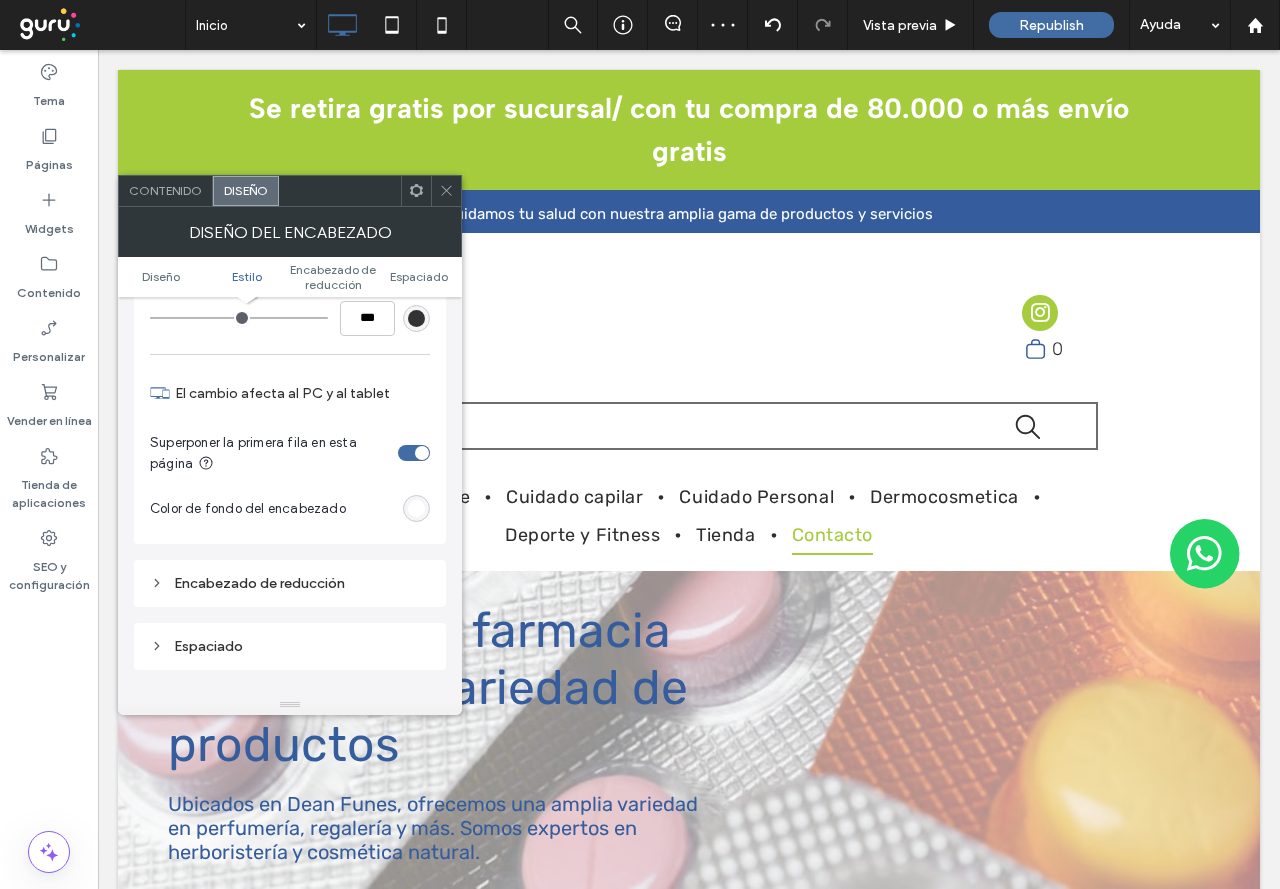 scroll, scrollTop: 400, scrollLeft: 0, axis: vertical 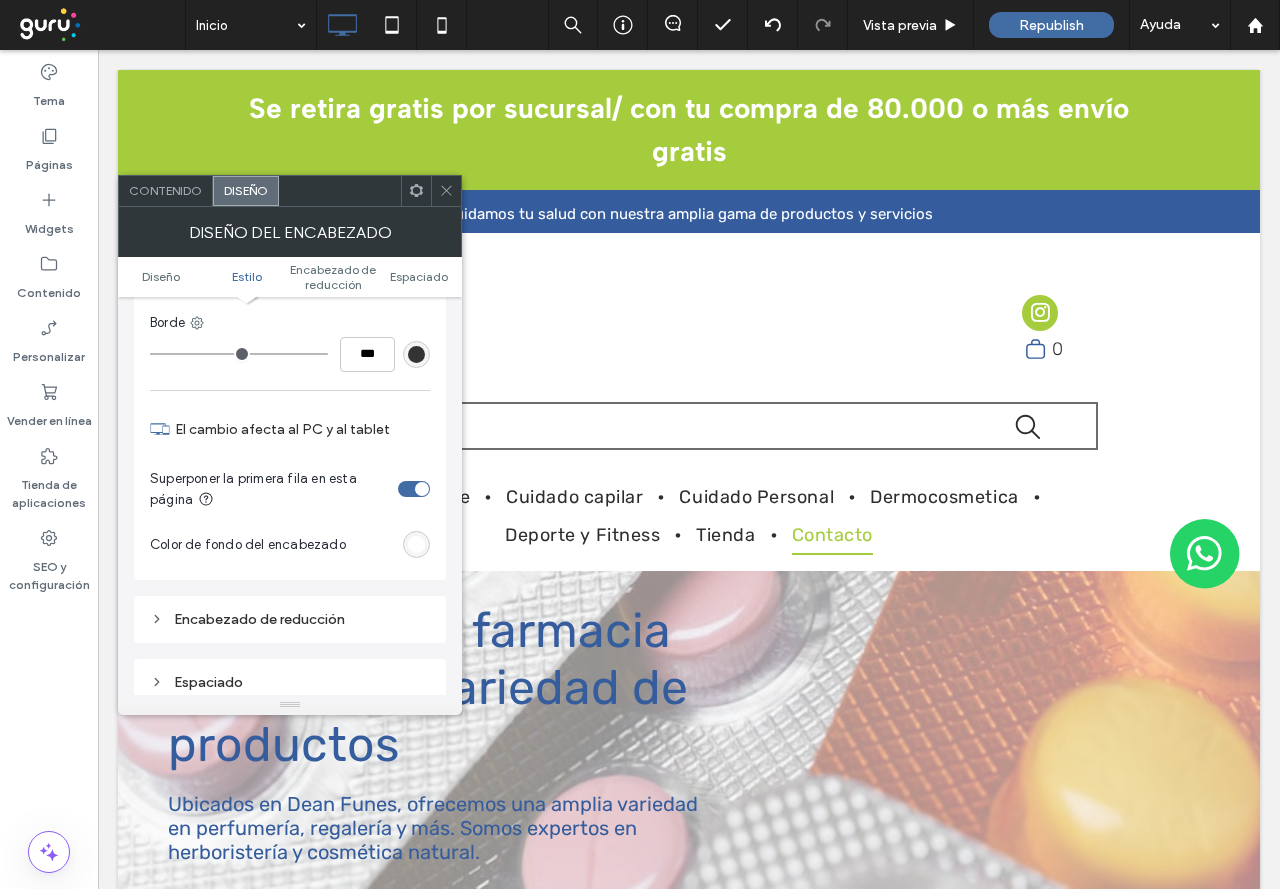 click on "Encabezado de reducción" at bounding box center [290, 619] 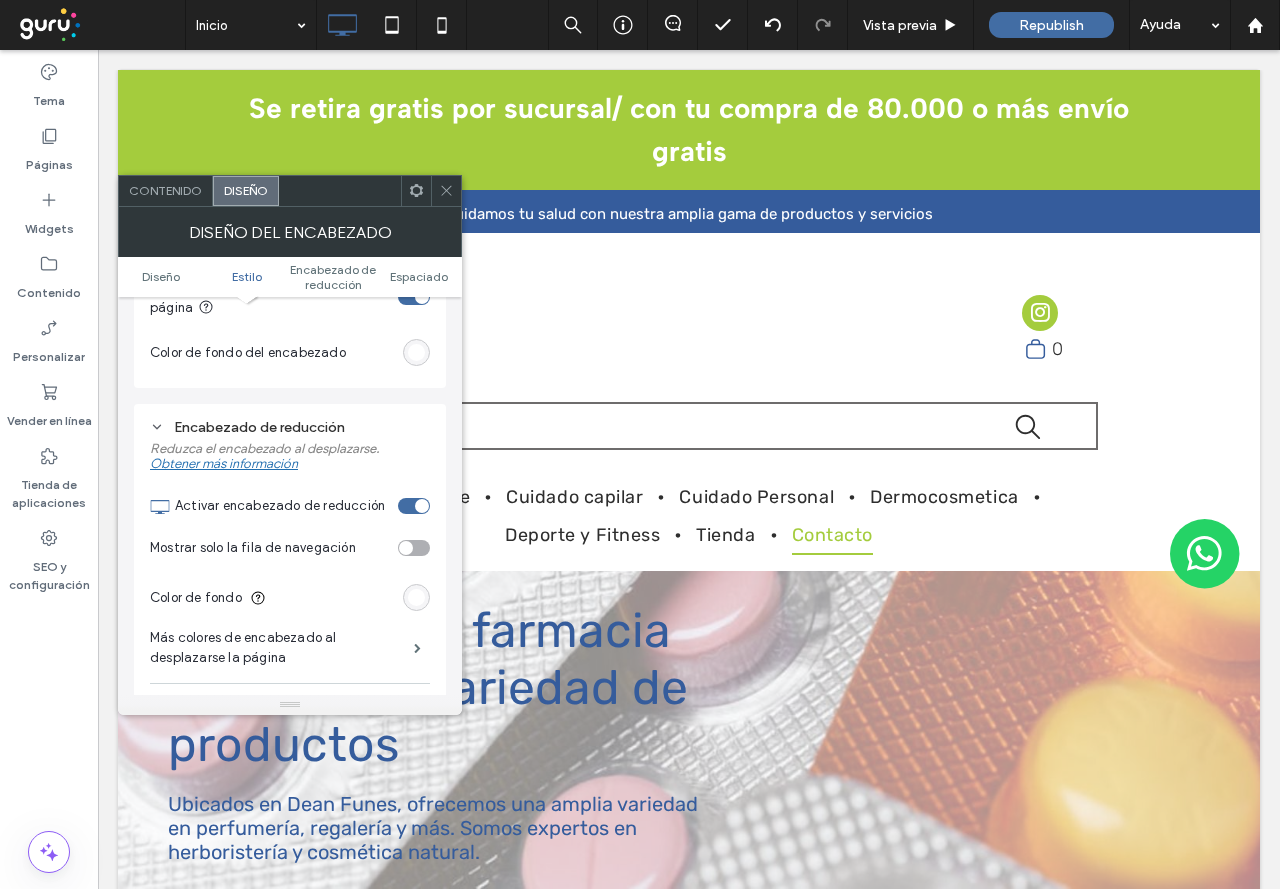 scroll, scrollTop: 600, scrollLeft: 0, axis: vertical 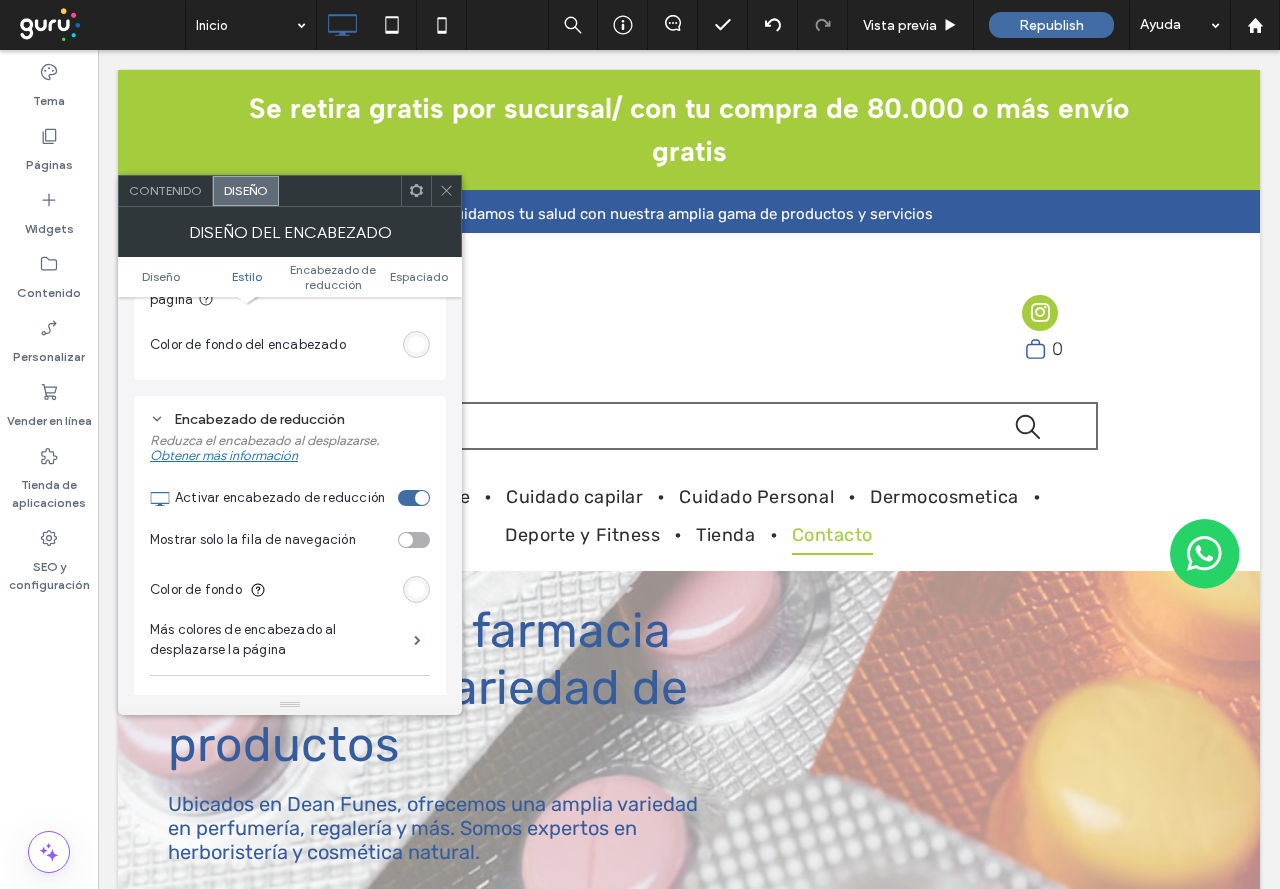 click at bounding box center (422, 498) 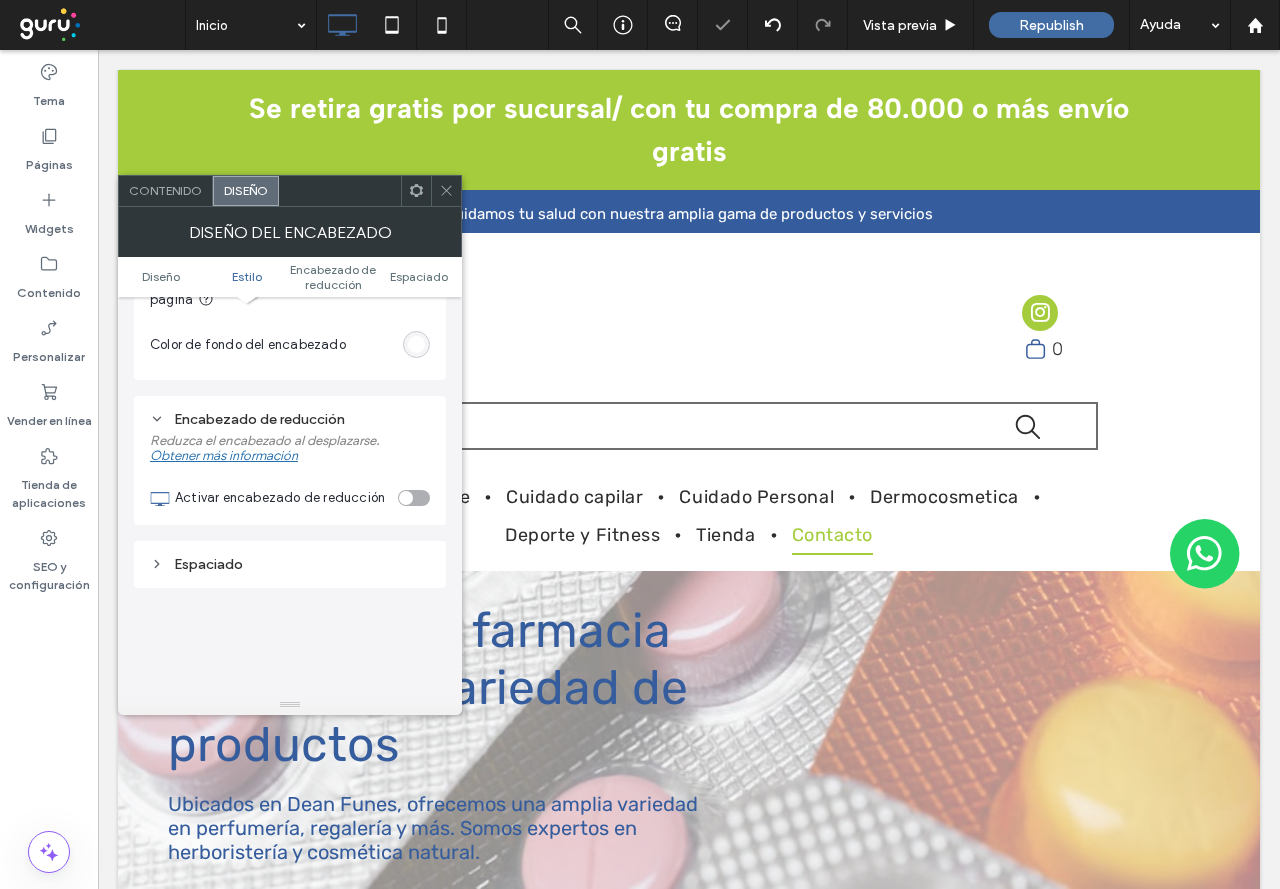 click at bounding box center [414, 498] 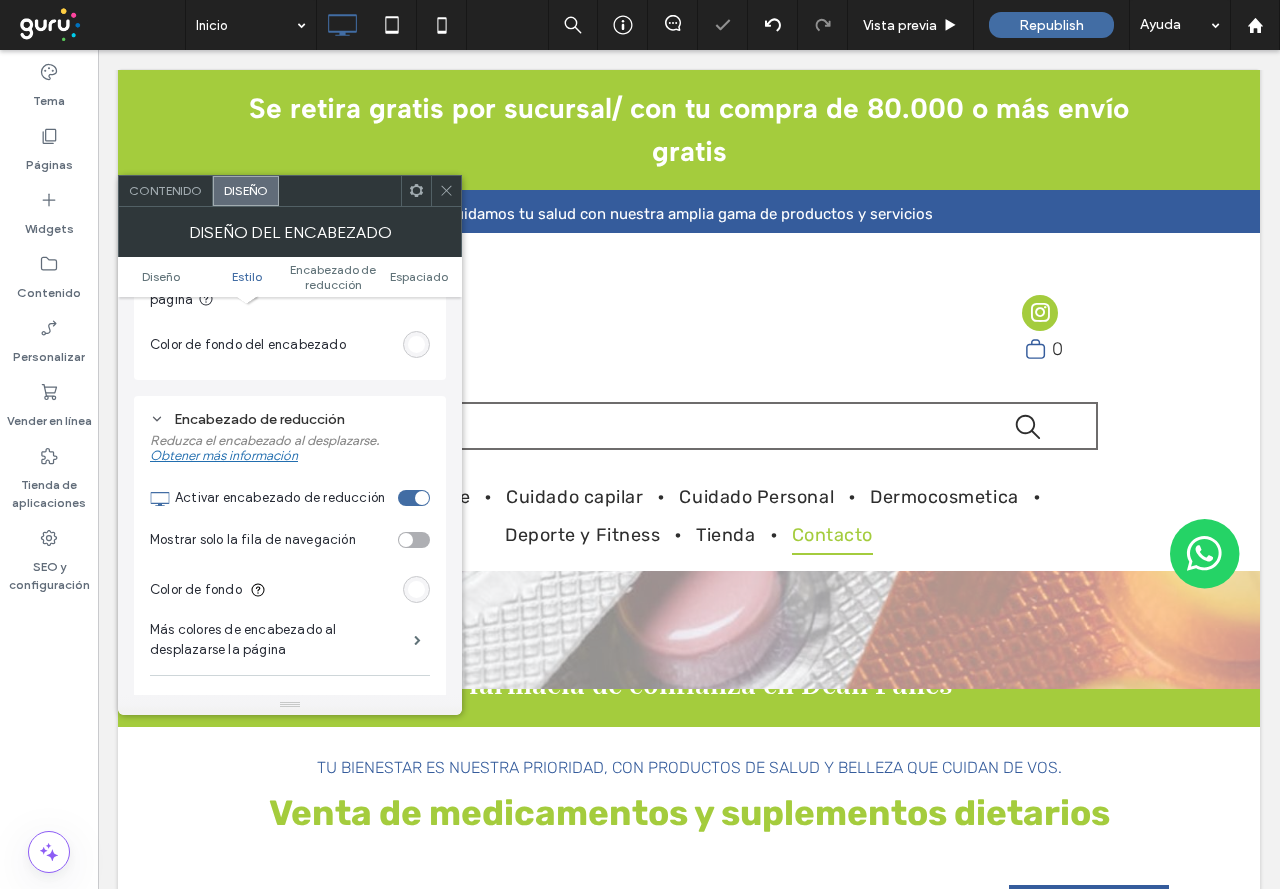 scroll, scrollTop: 0, scrollLeft: 0, axis: both 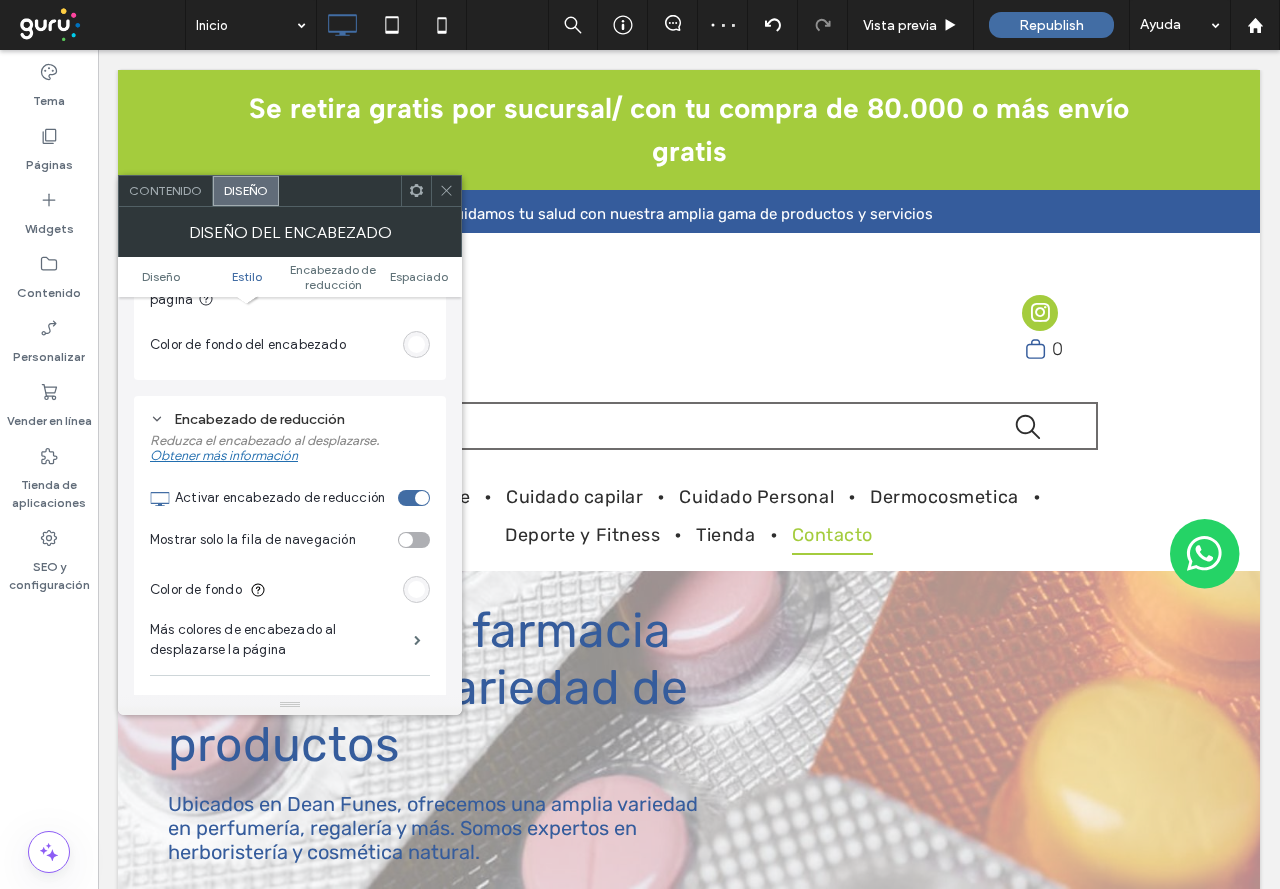 click at bounding box center [414, 540] 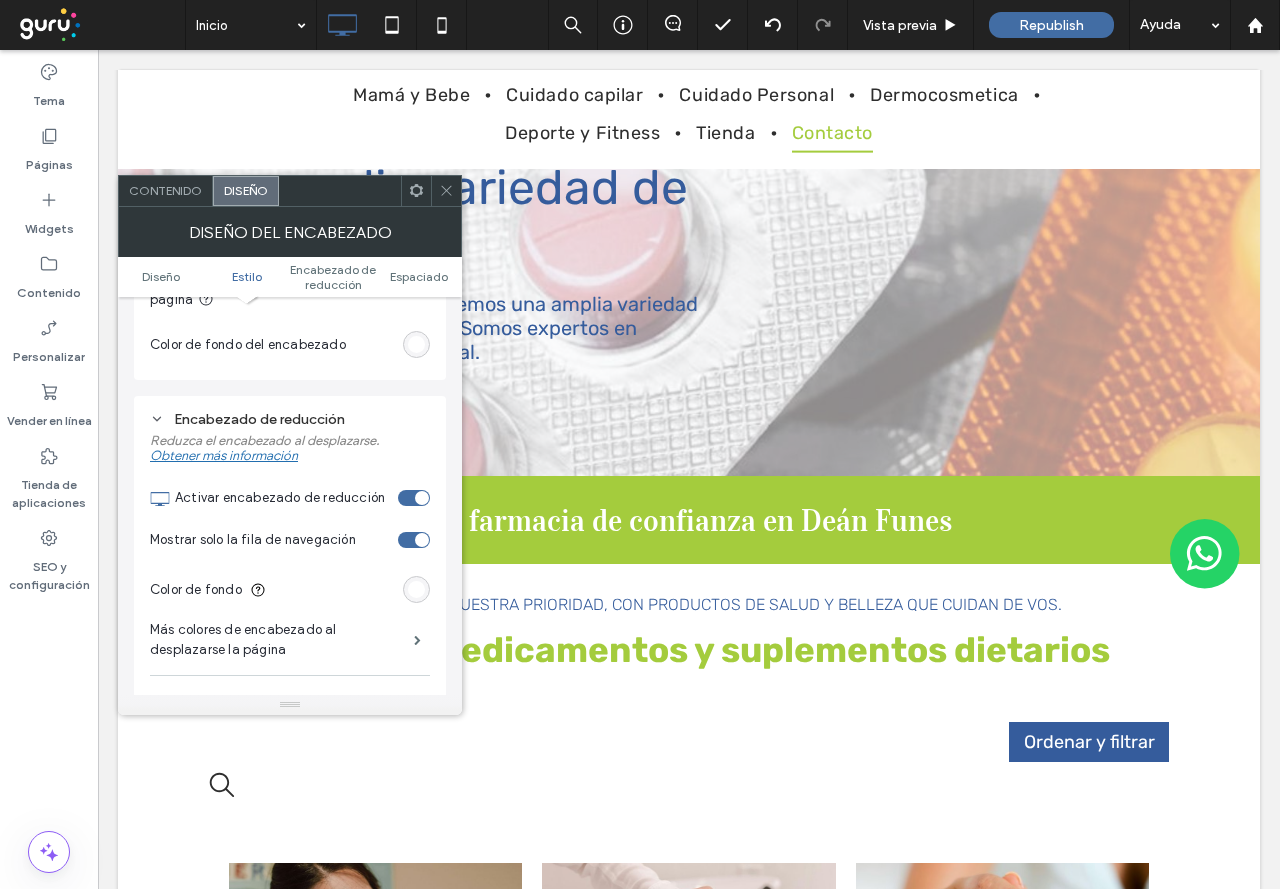 scroll, scrollTop: 0, scrollLeft: 0, axis: both 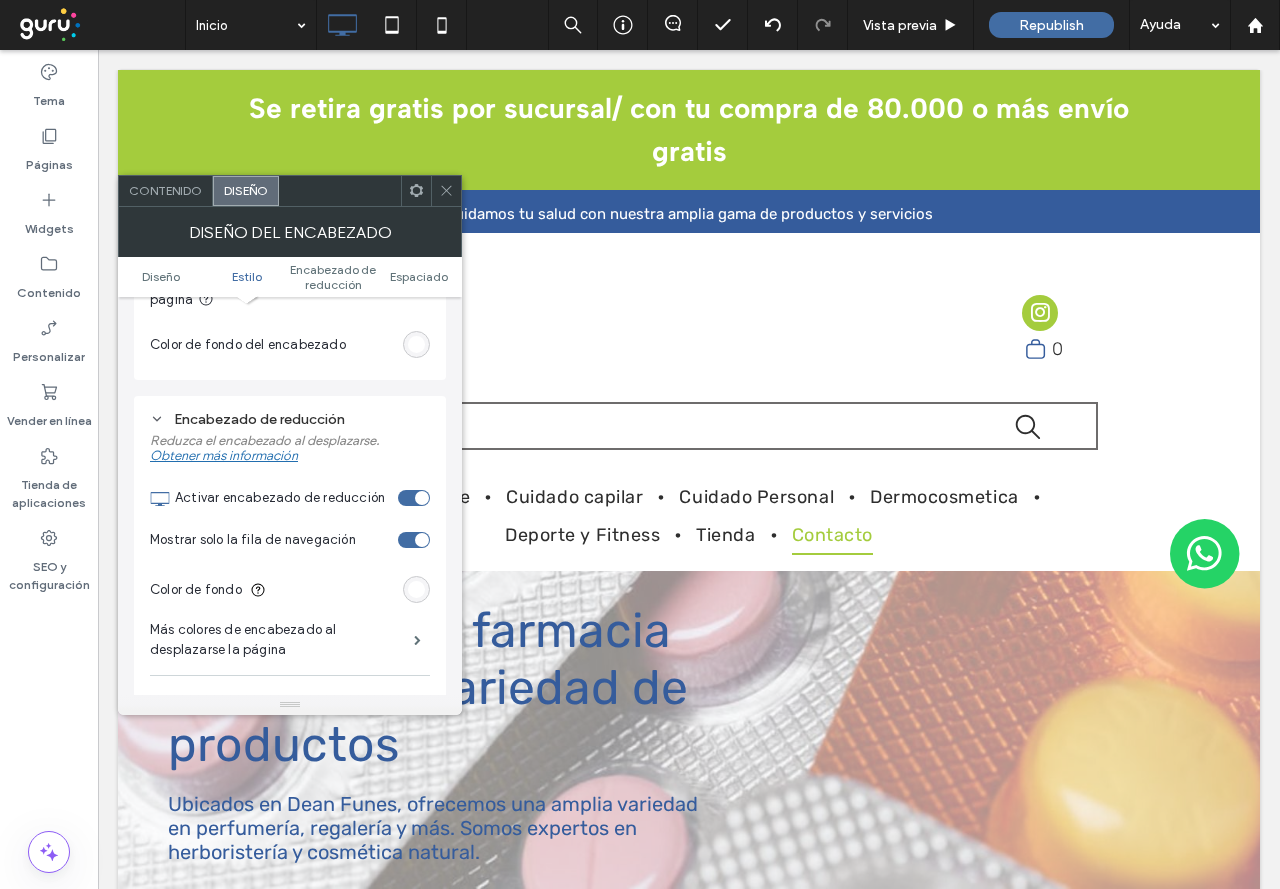click at bounding box center (422, 540) 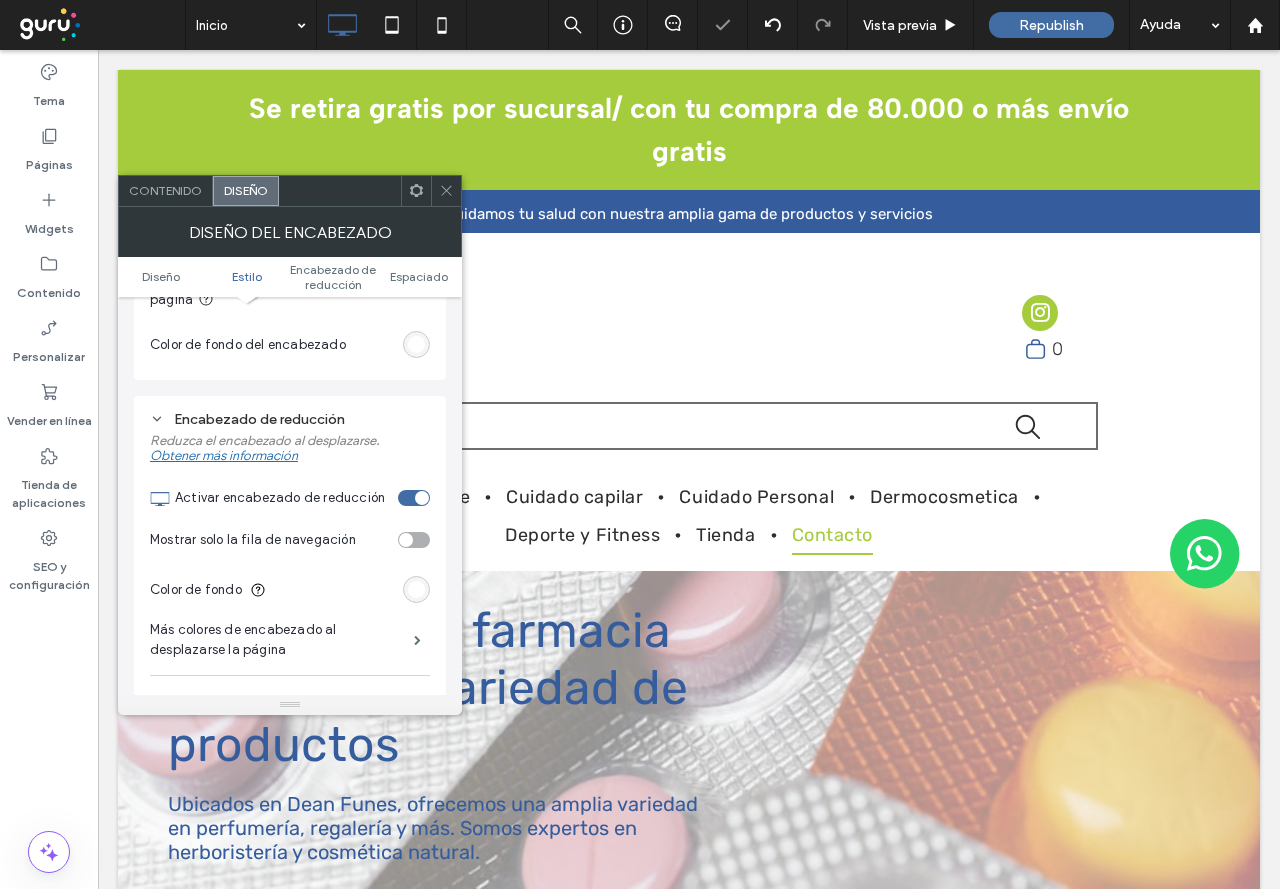 click 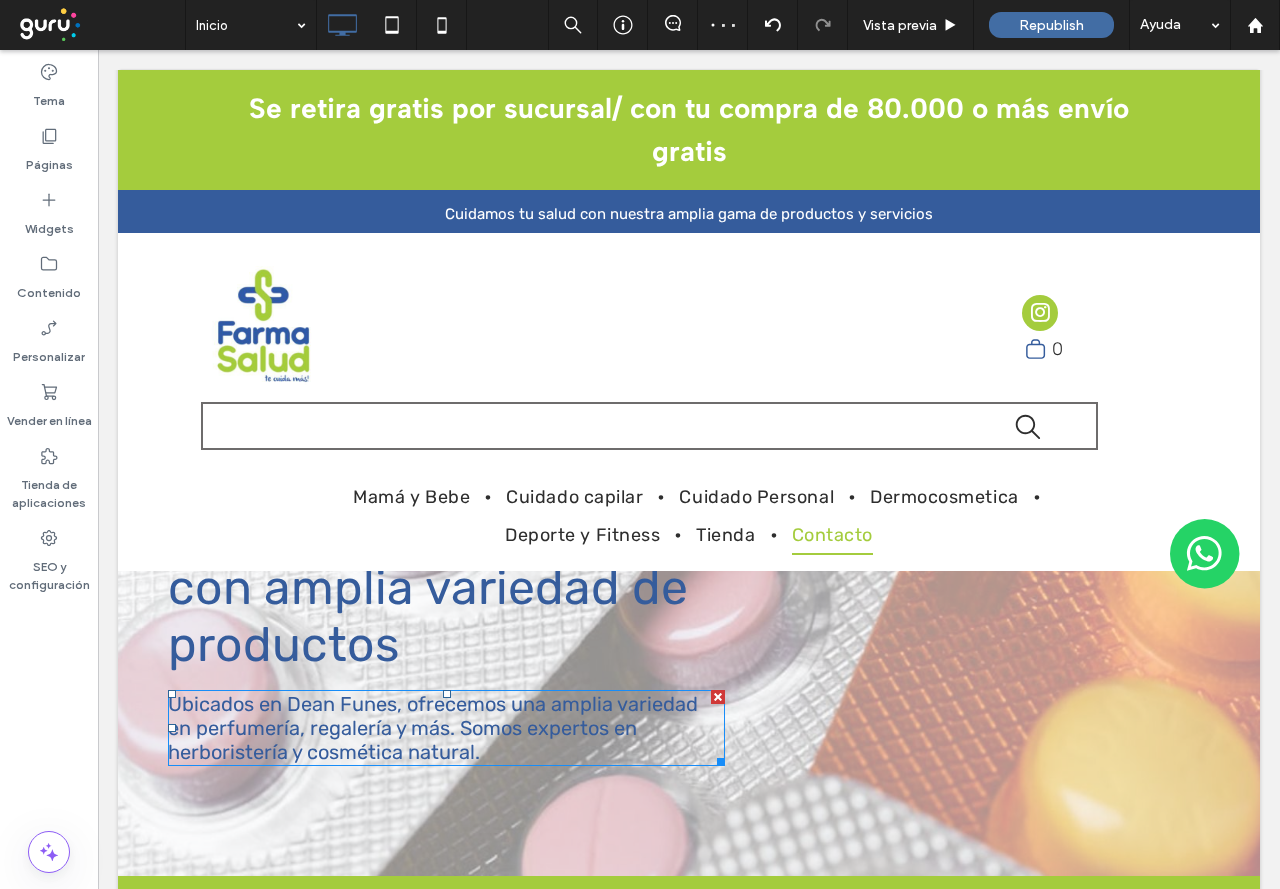 scroll, scrollTop: 0, scrollLeft: 0, axis: both 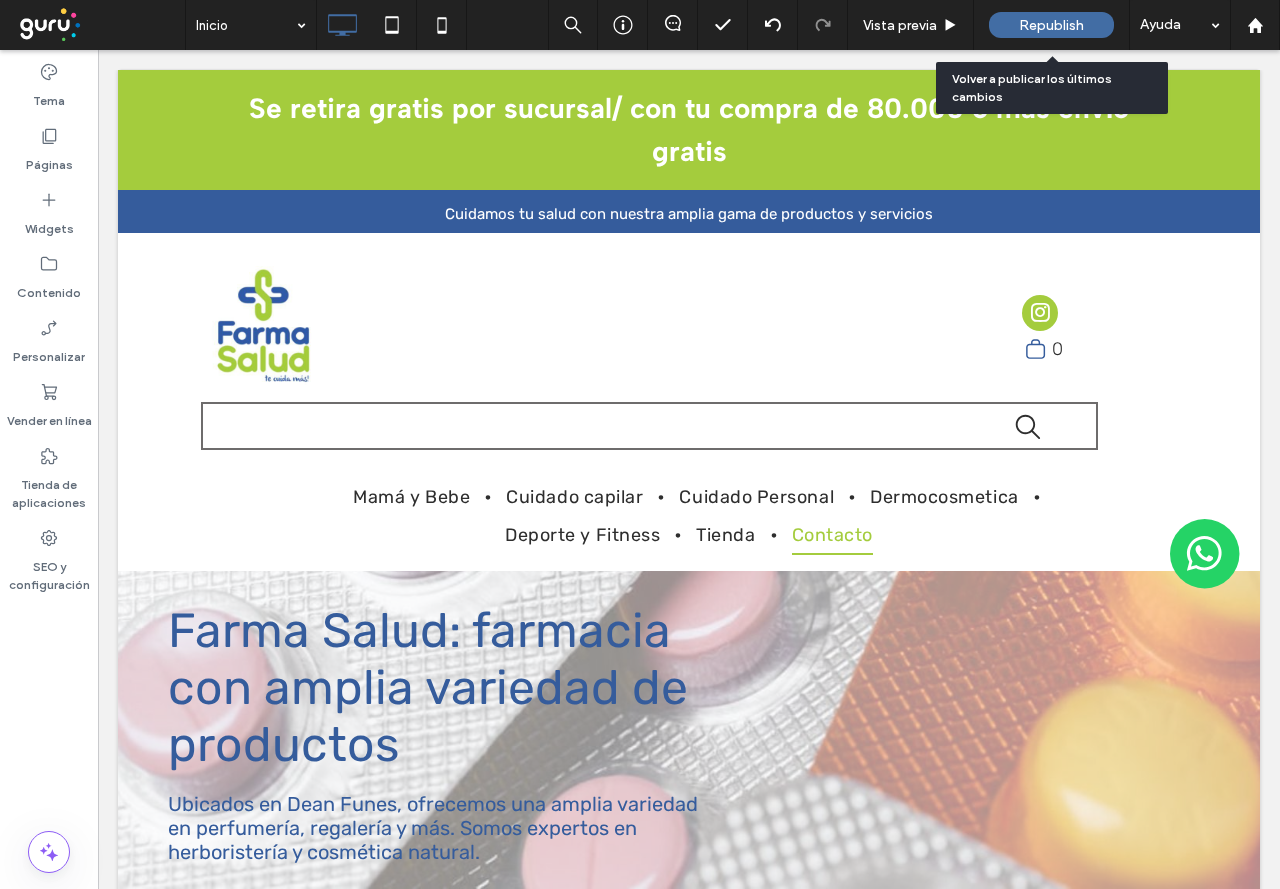 click on "Republish" at bounding box center [1051, 25] 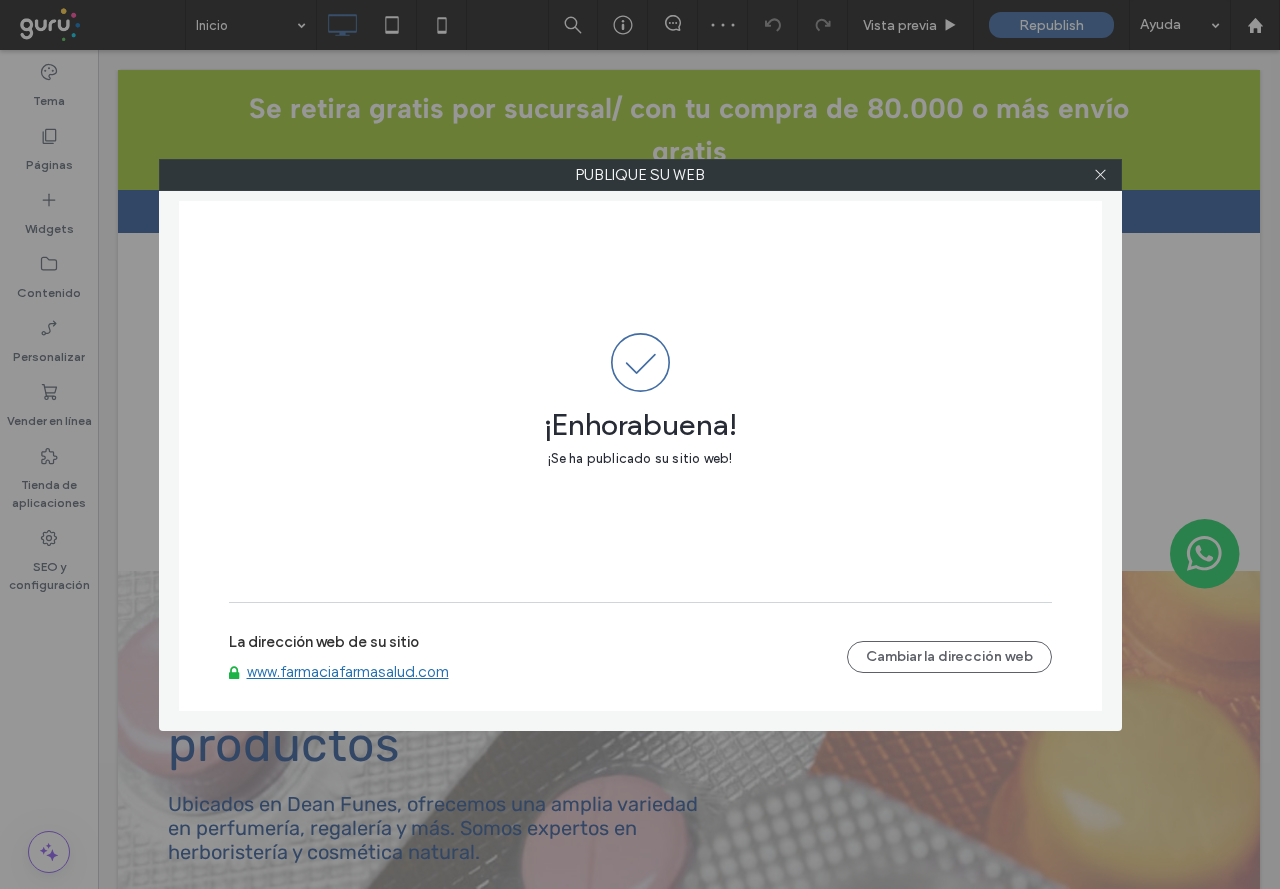 click on "www.farmaciafarmasalud.com" at bounding box center (348, 672) 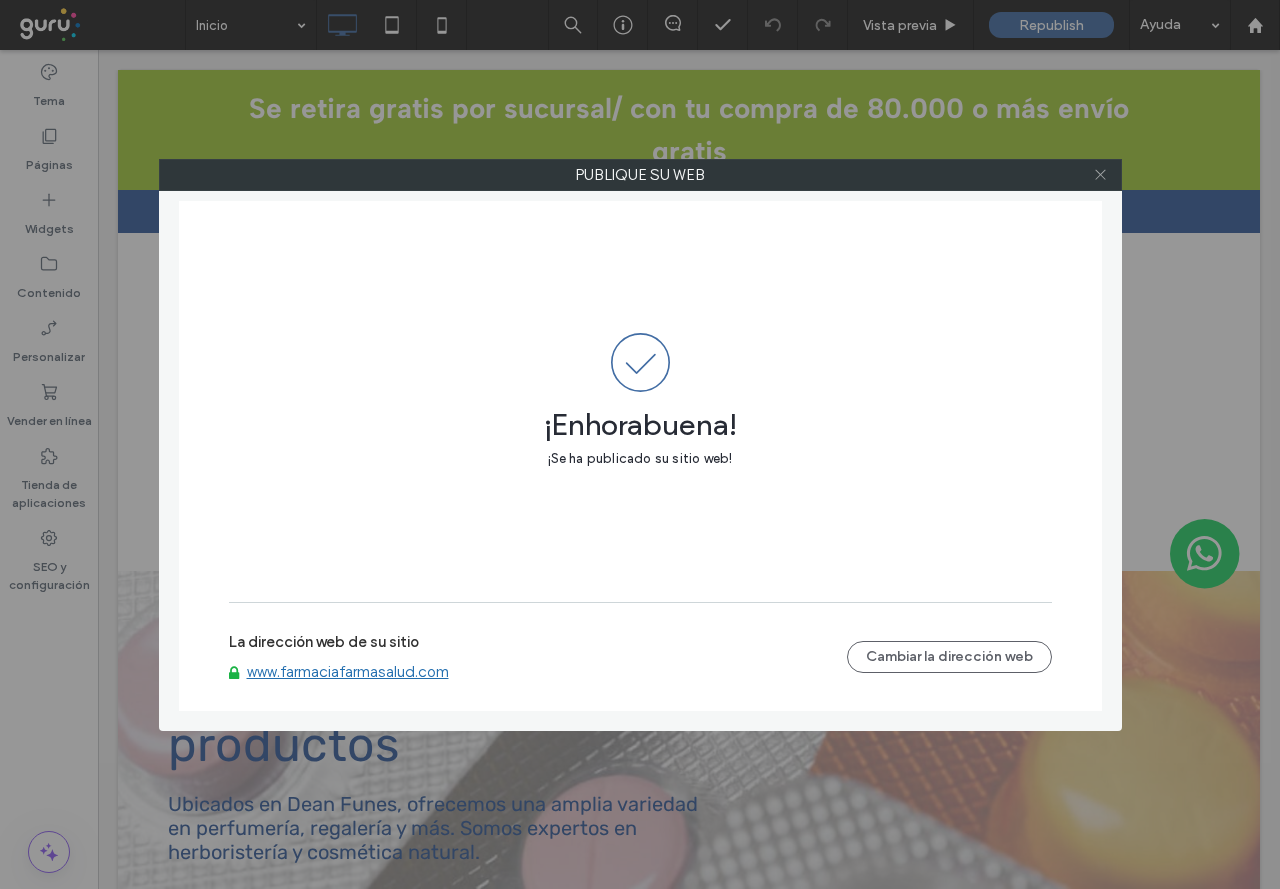 click at bounding box center (1100, 175) 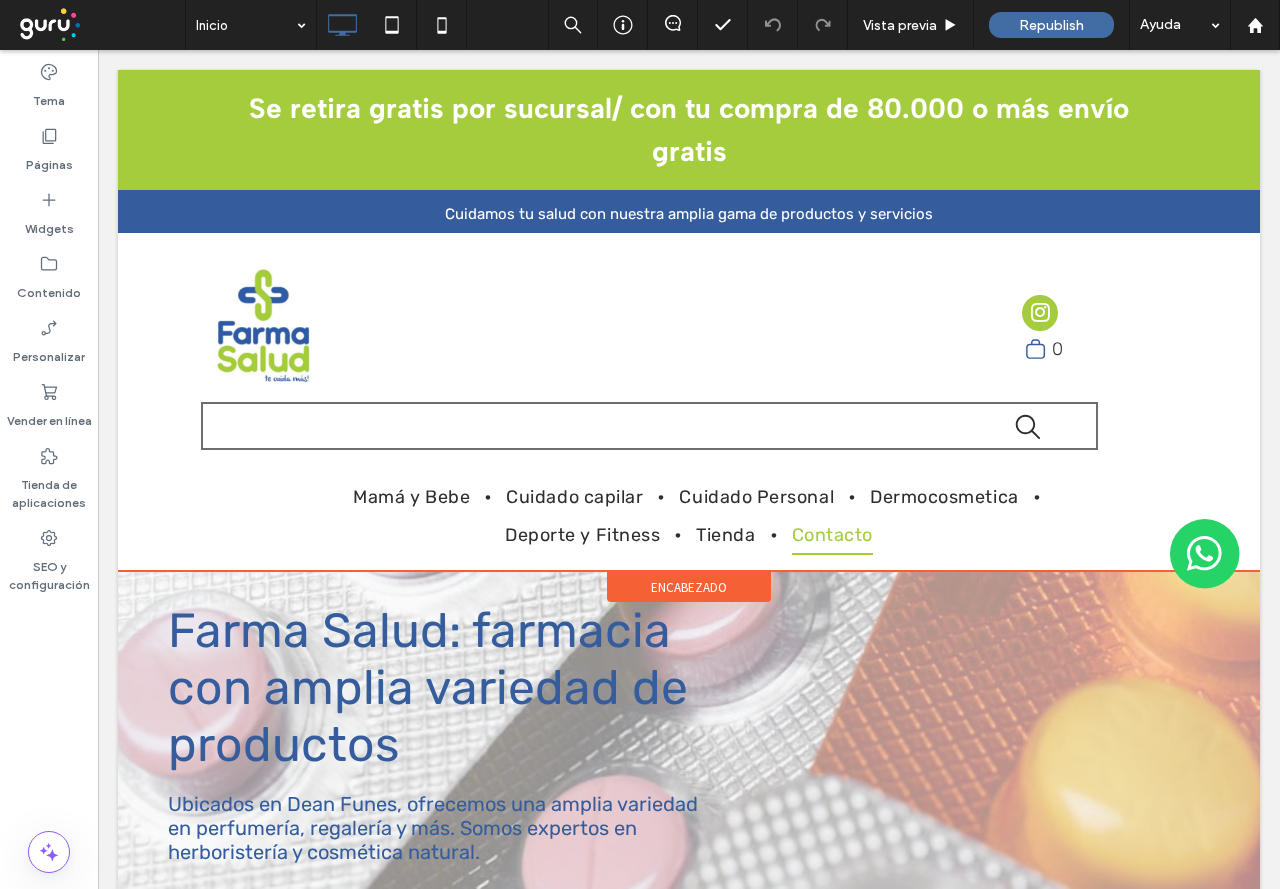 click on "encabezado" at bounding box center (689, 587) 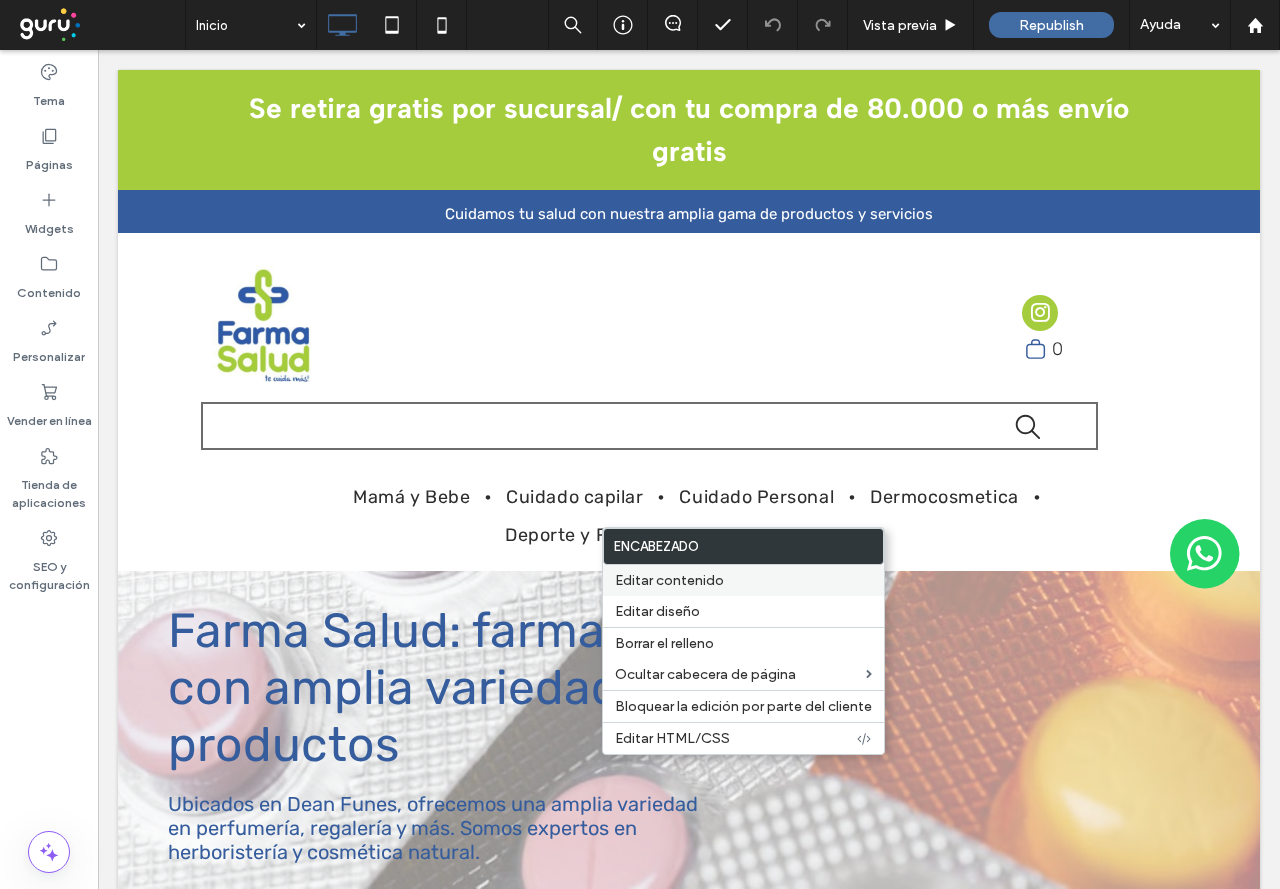 click on "Editar contenido" at bounding box center (743, 580) 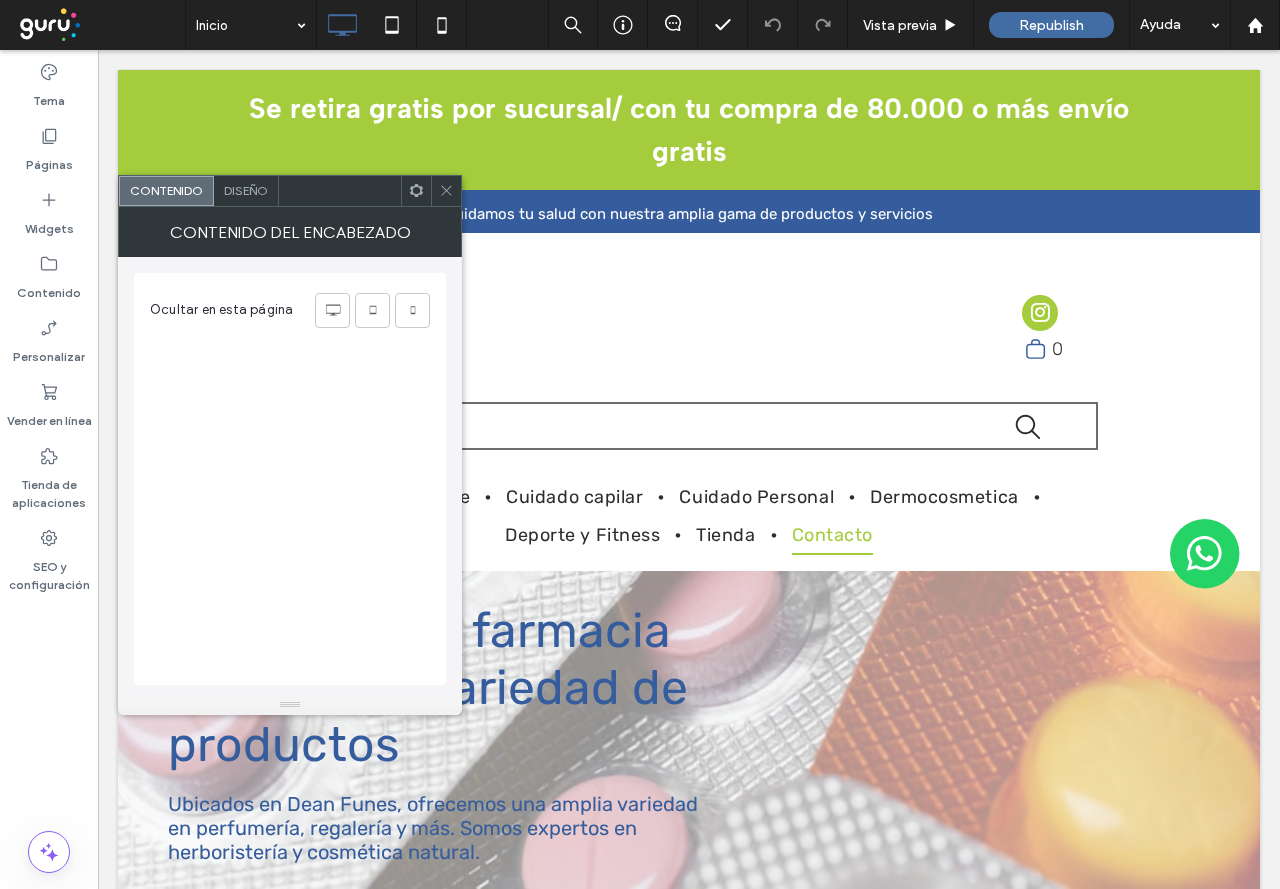 click on "Diseño" at bounding box center [246, 191] 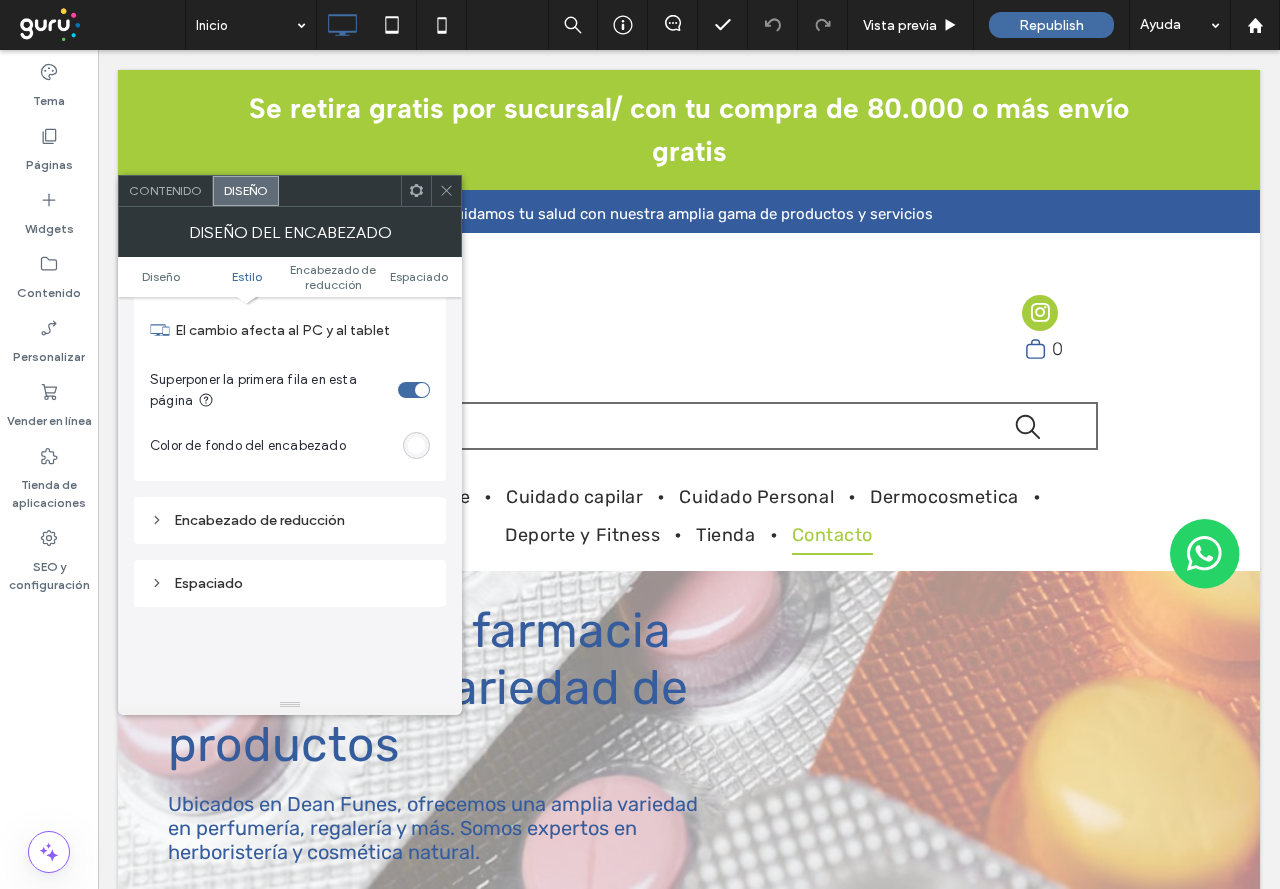 scroll, scrollTop: 500, scrollLeft: 0, axis: vertical 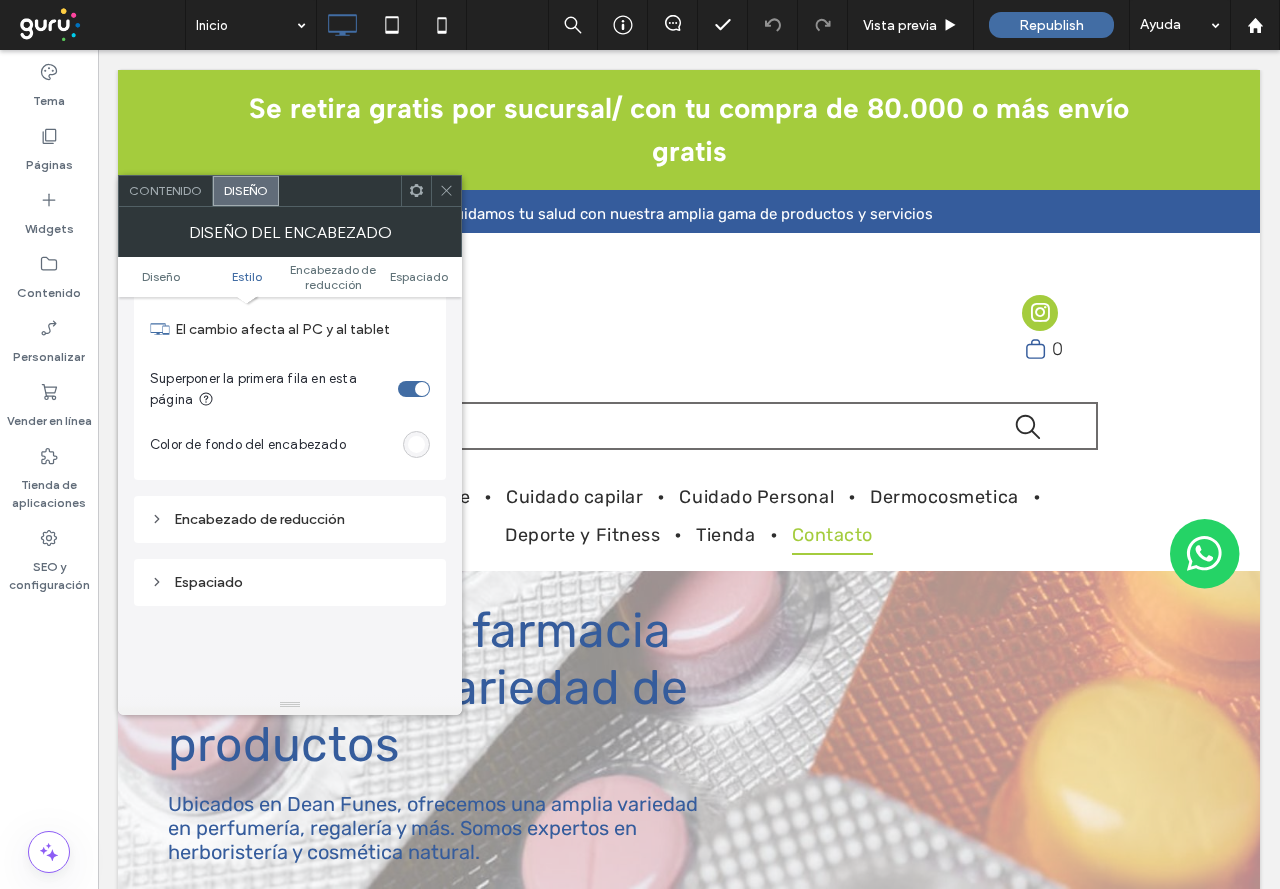 click at bounding box center [414, 389] 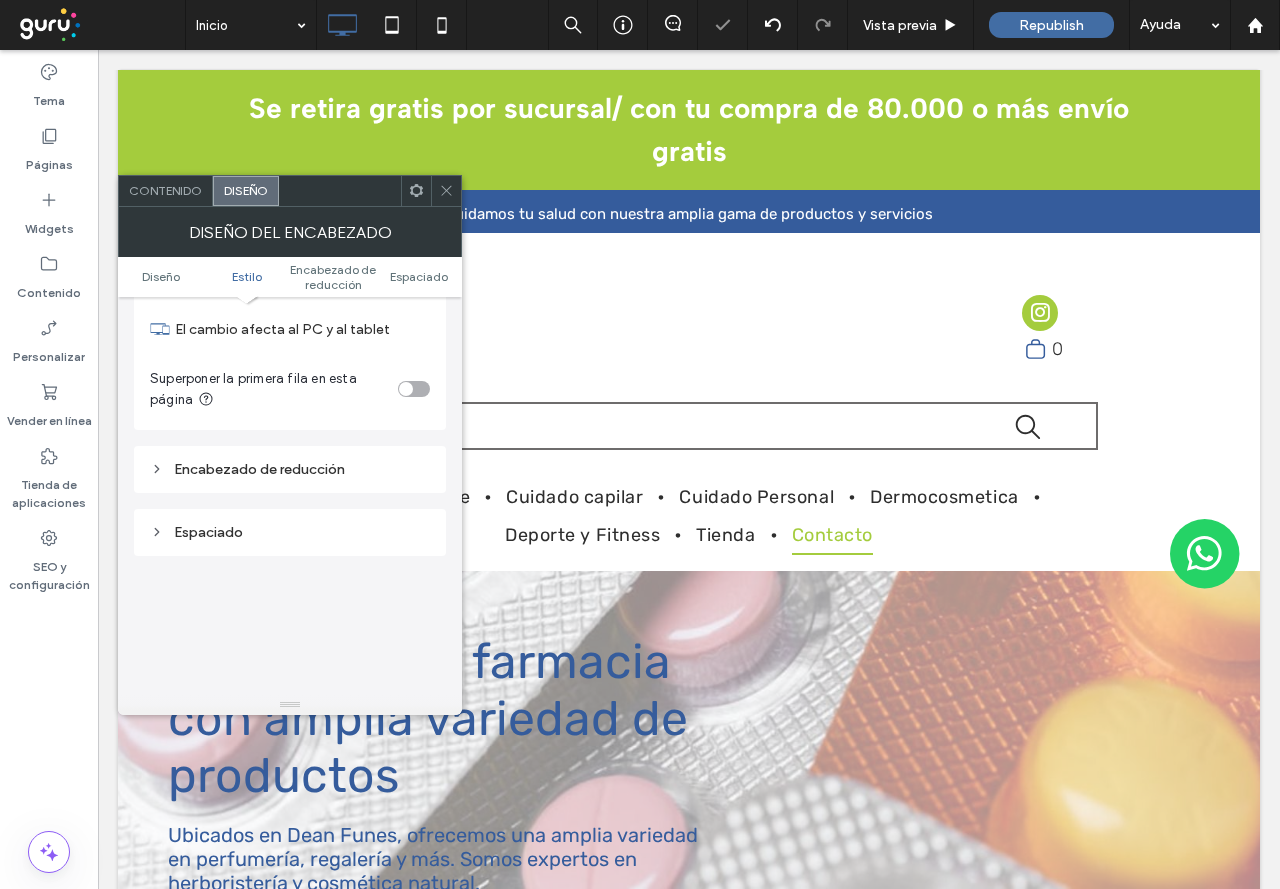 scroll, scrollTop: 500, scrollLeft: 0, axis: vertical 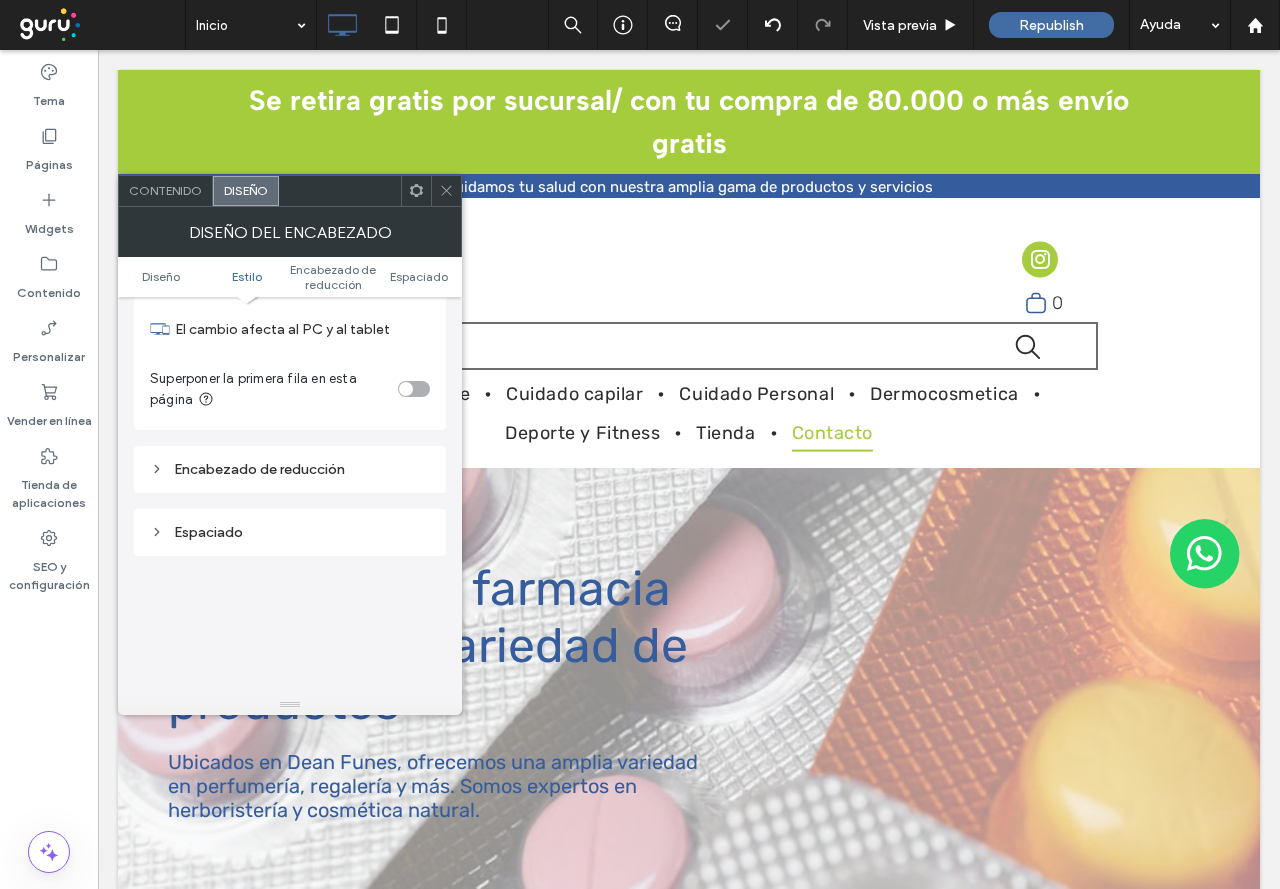 click at bounding box center (406, 389) 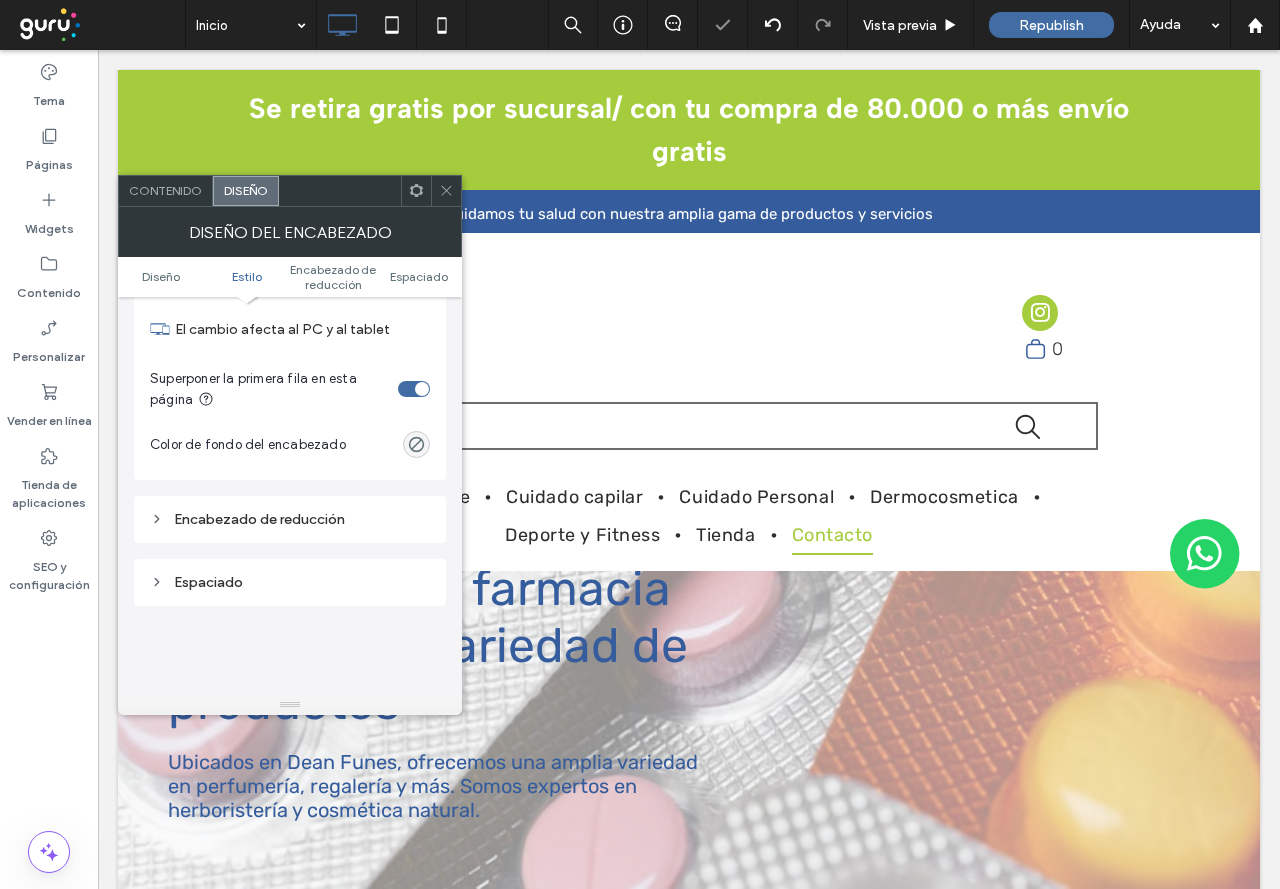 click on "Encabezado de reducción" at bounding box center (290, 519) 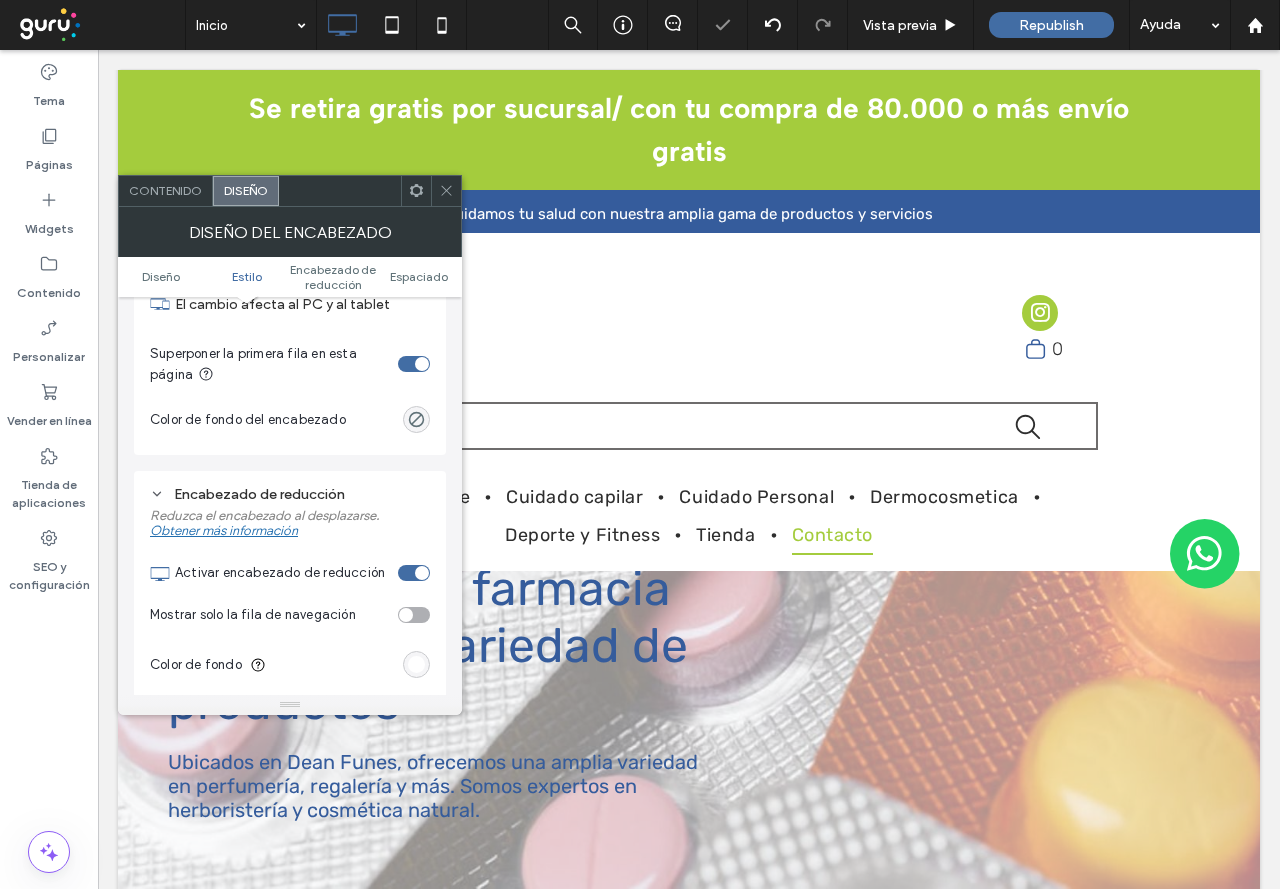 scroll, scrollTop: 678, scrollLeft: 0, axis: vertical 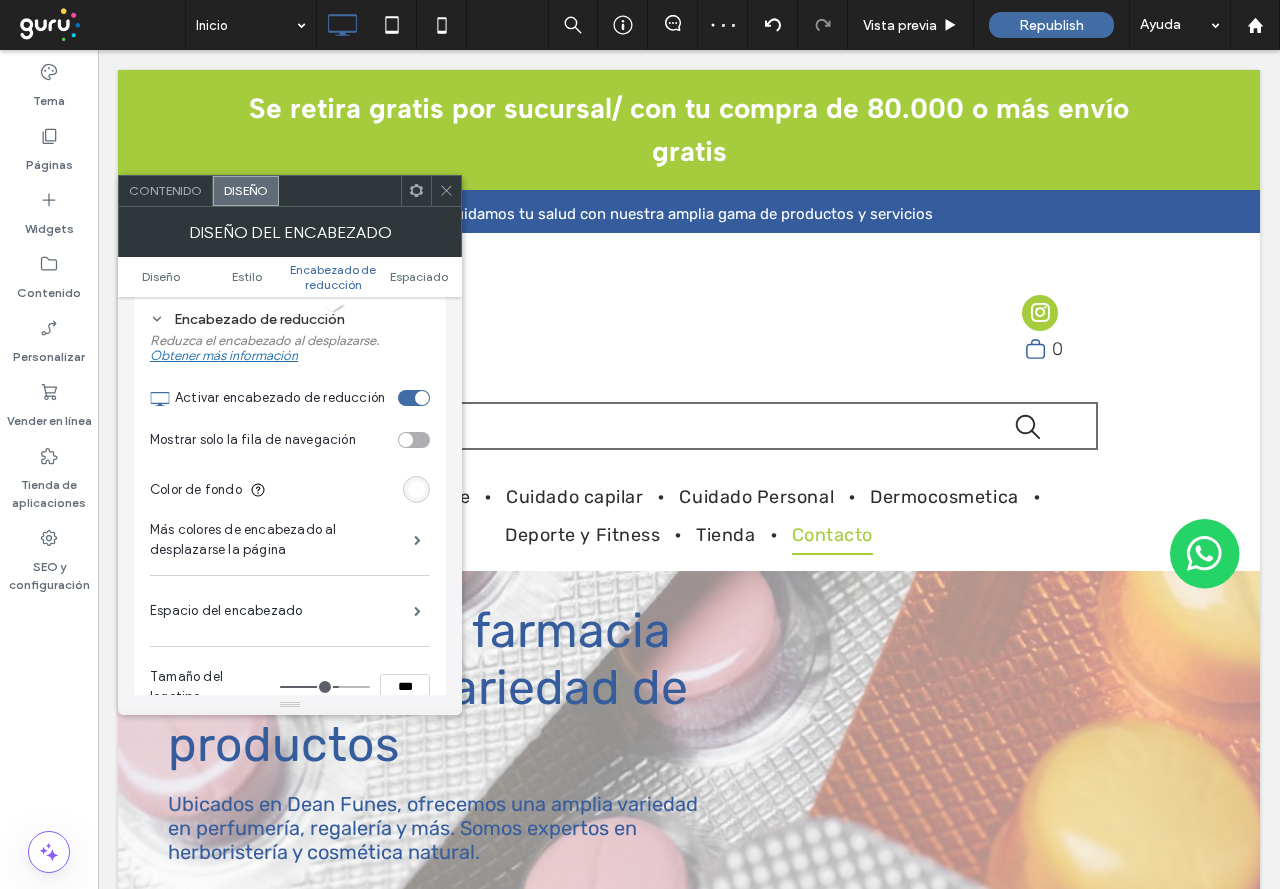 click at bounding box center (406, 440) 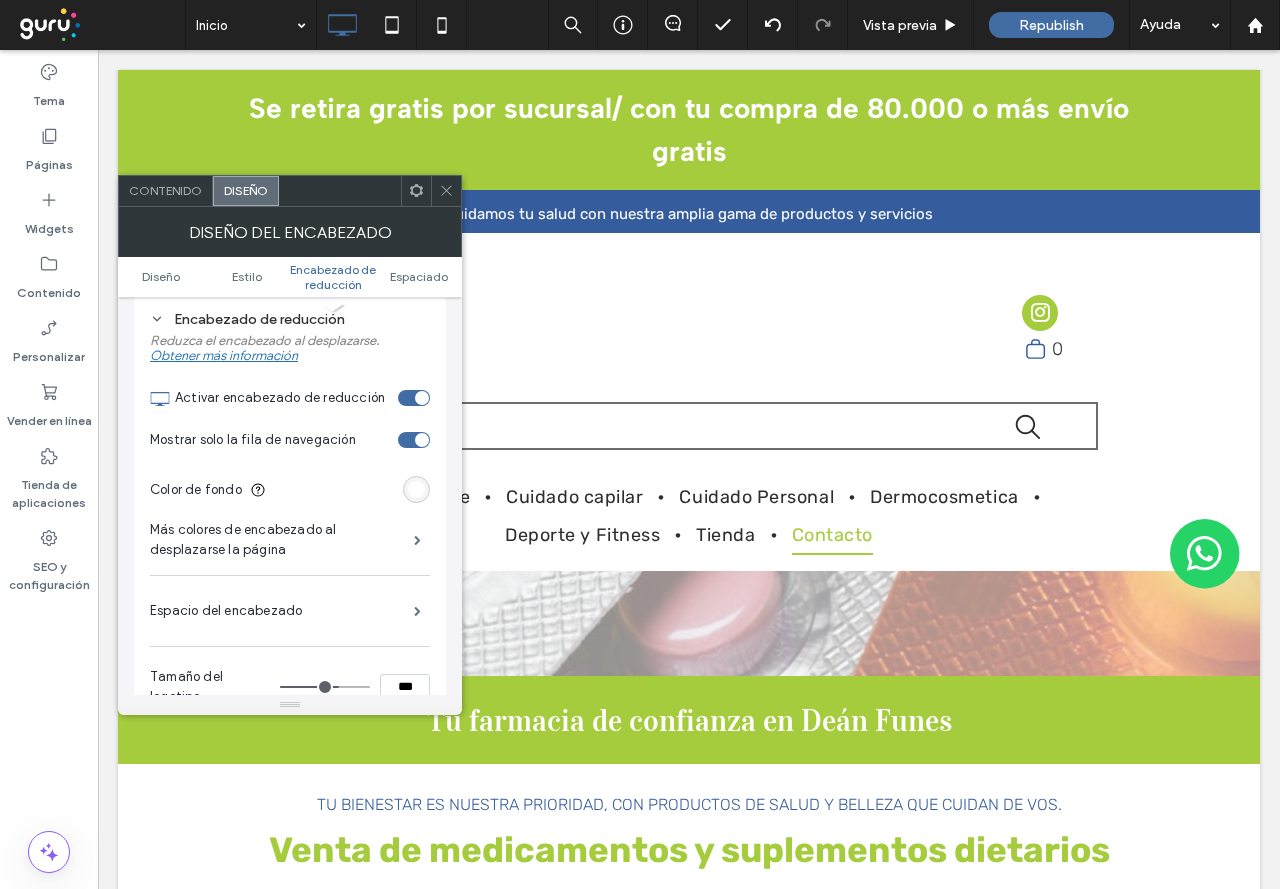 scroll, scrollTop: 700, scrollLeft: 0, axis: vertical 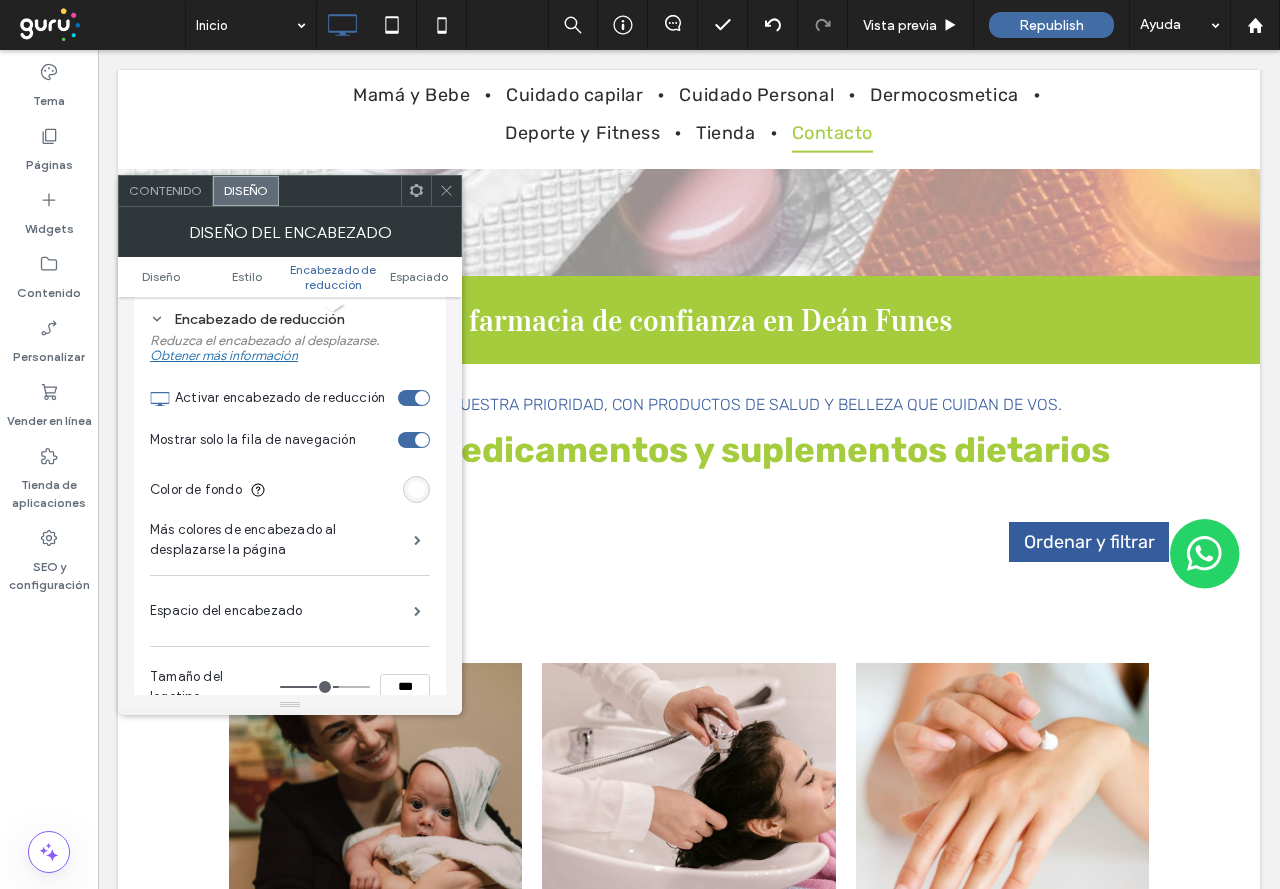 drag, startPoint x: 448, startPoint y: 181, endPoint x: 447, endPoint y: 228, distance: 47.010635 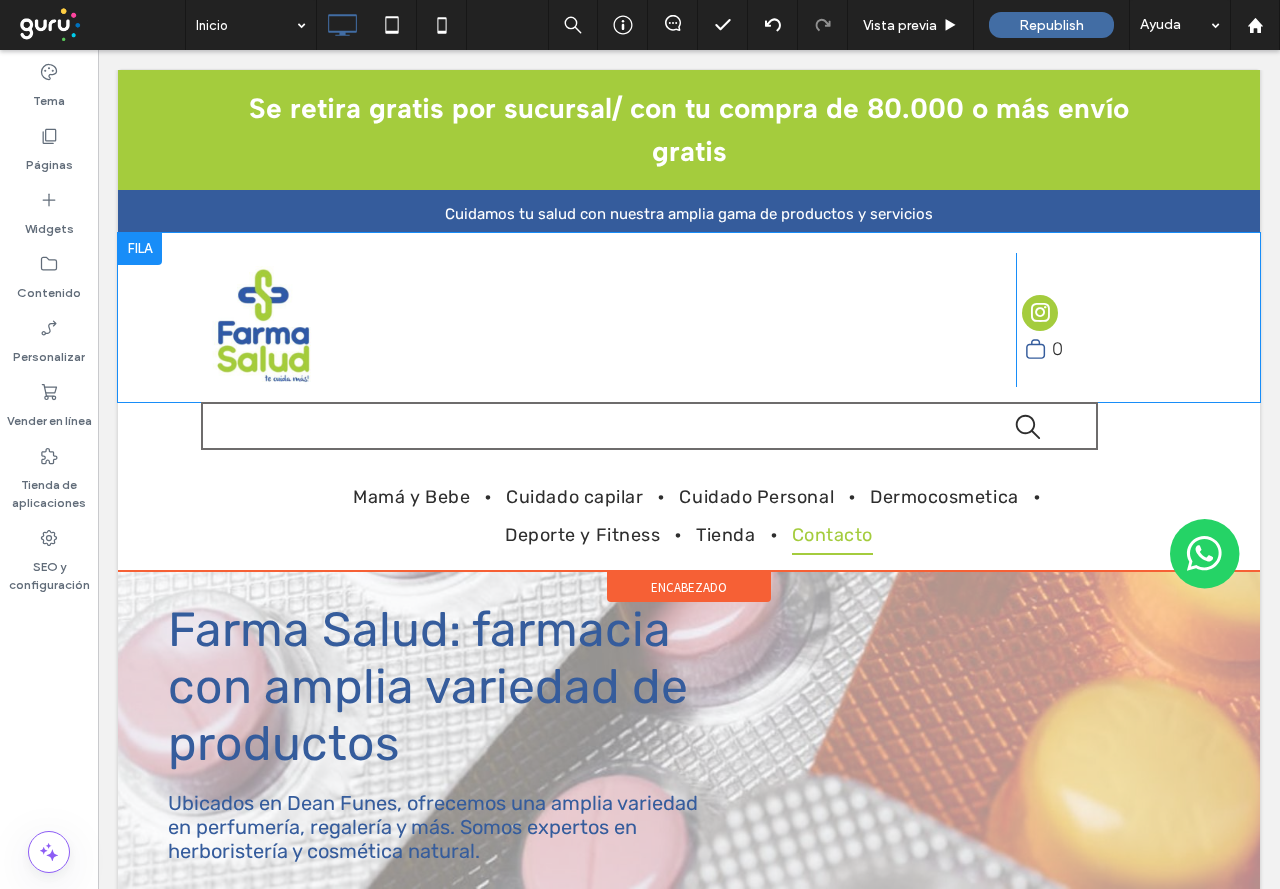 scroll, scrollTop: 0, scrollLeft: 0, axis: both 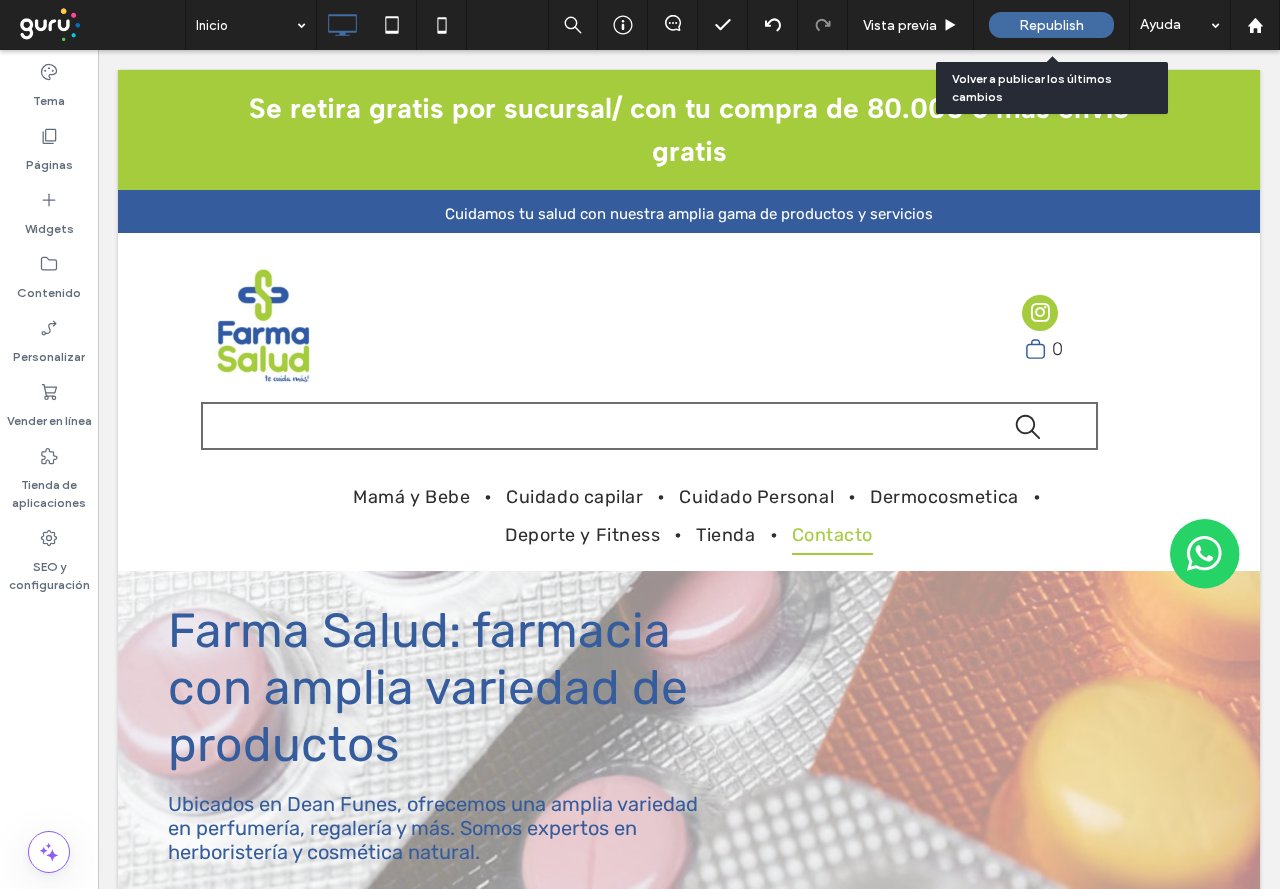 click on "Republish" at bounding box center (1051, 25) 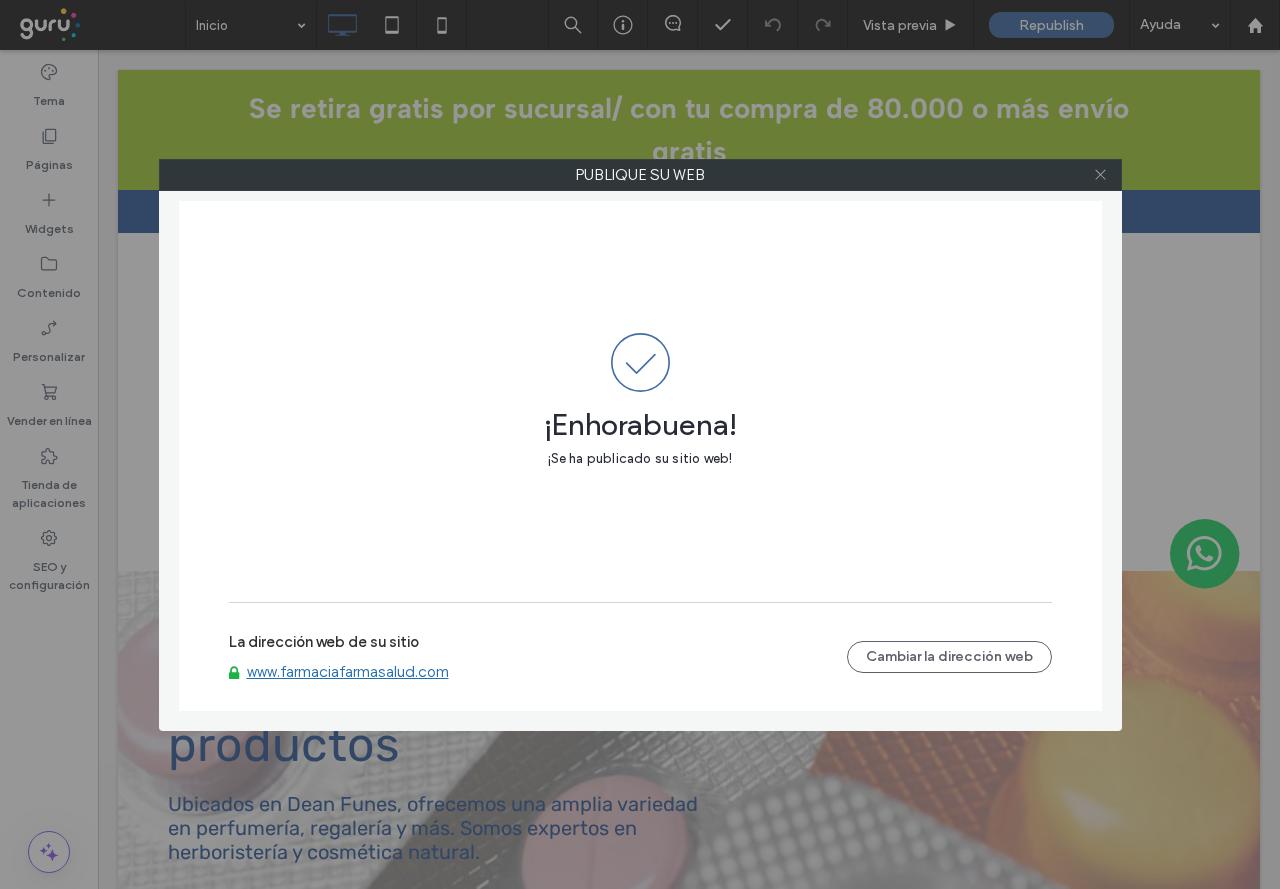 click 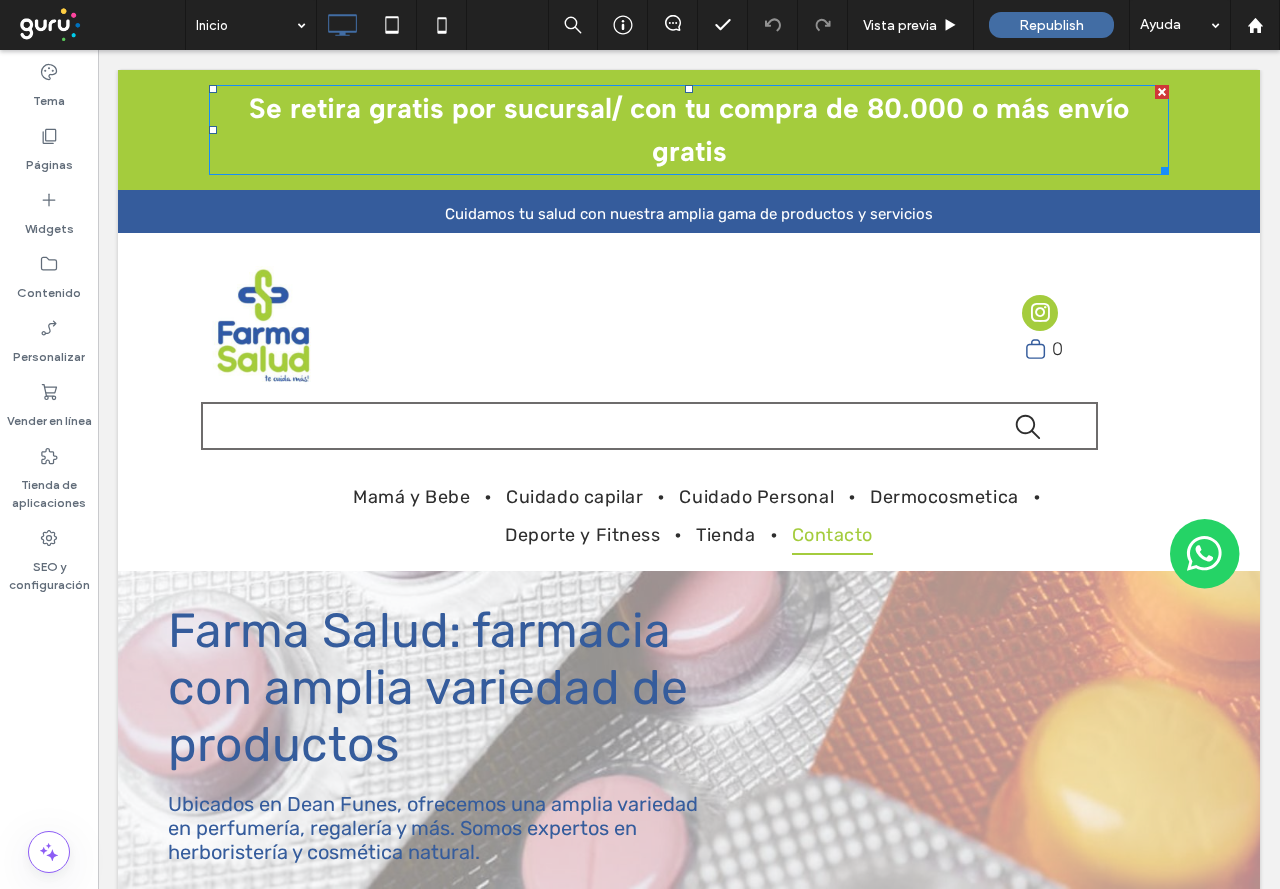 click on "Se retira gratis por sucursal/ con tu compra de 80.000 o más envío gratis" at bounding box center (689, 129) 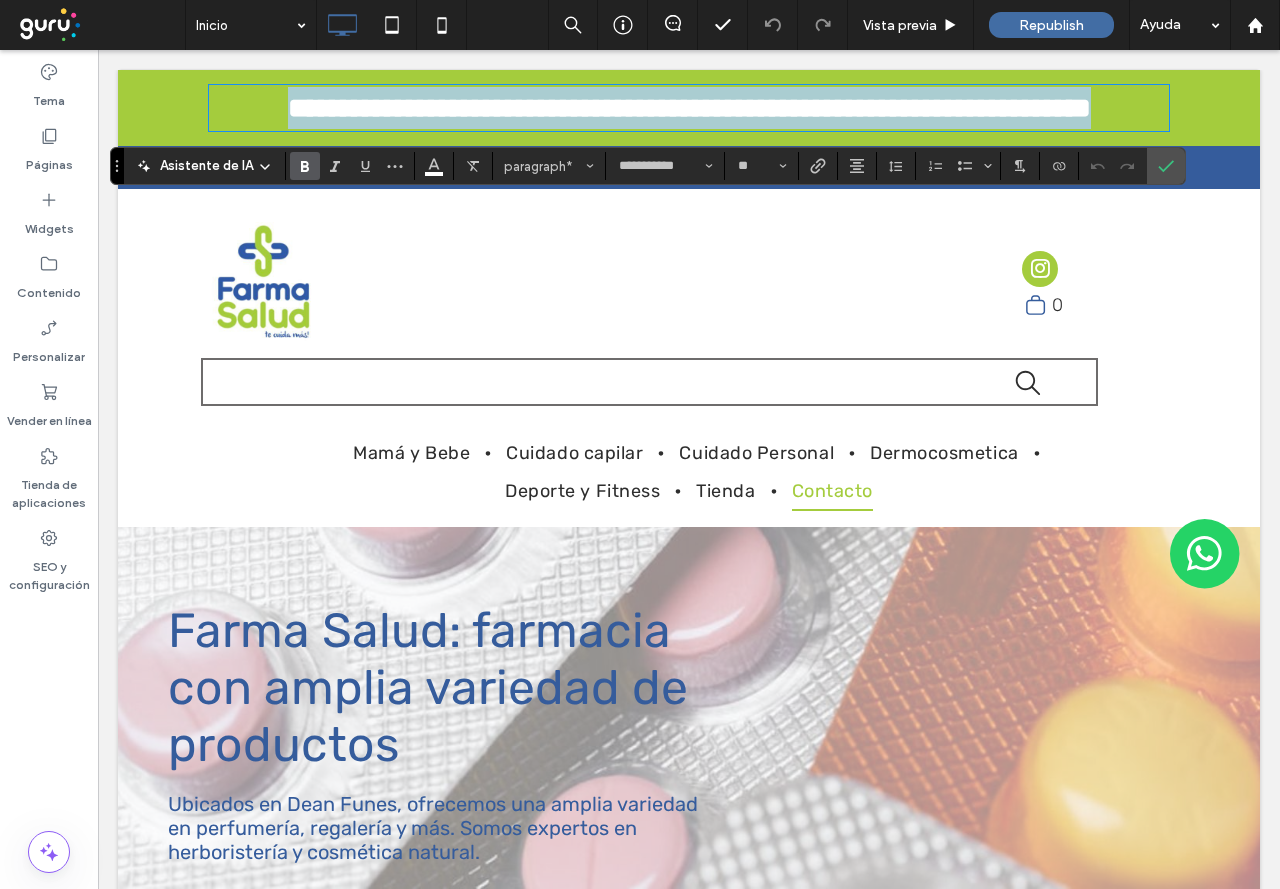 click on "**********" at bounding box center (689, 108) 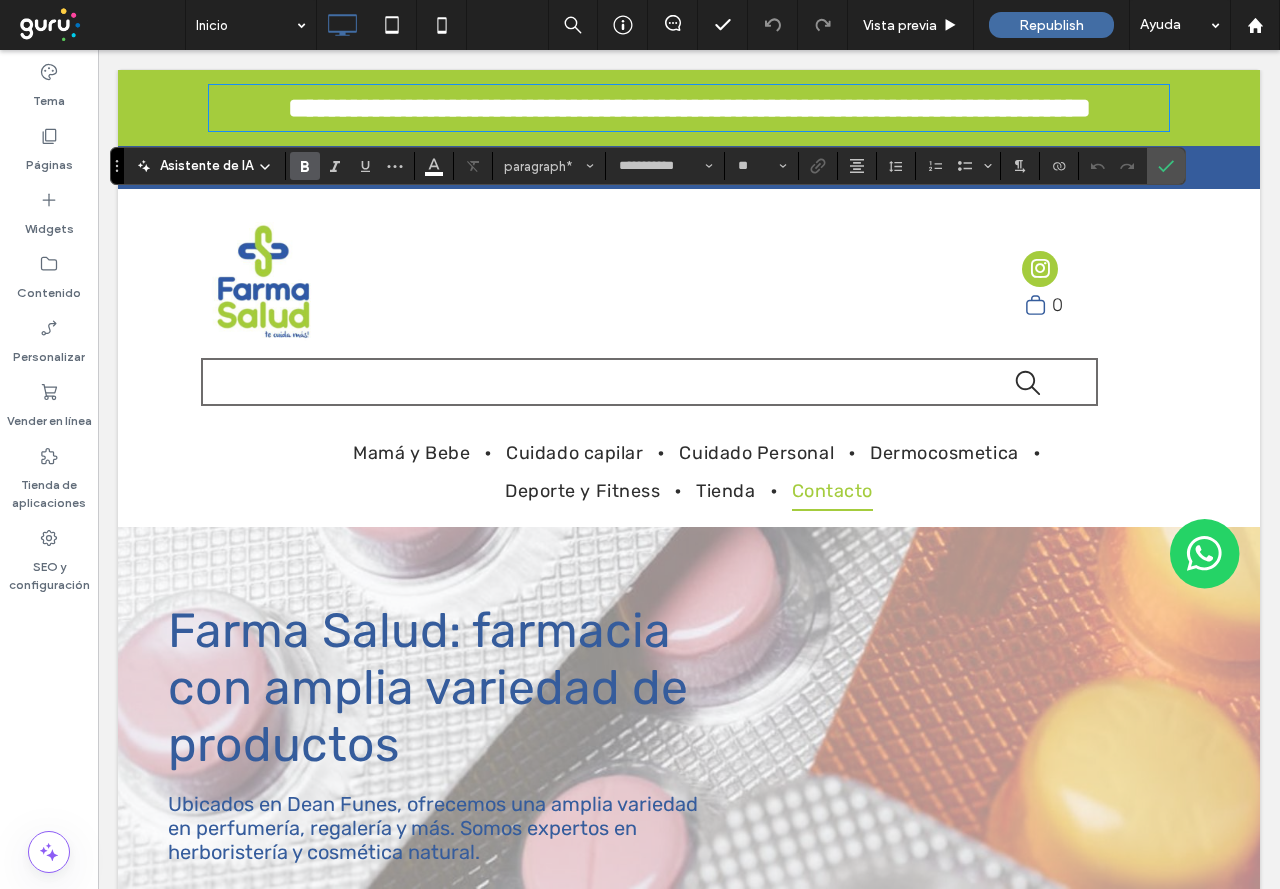 click on "**********" at bounding box center (689, 108) 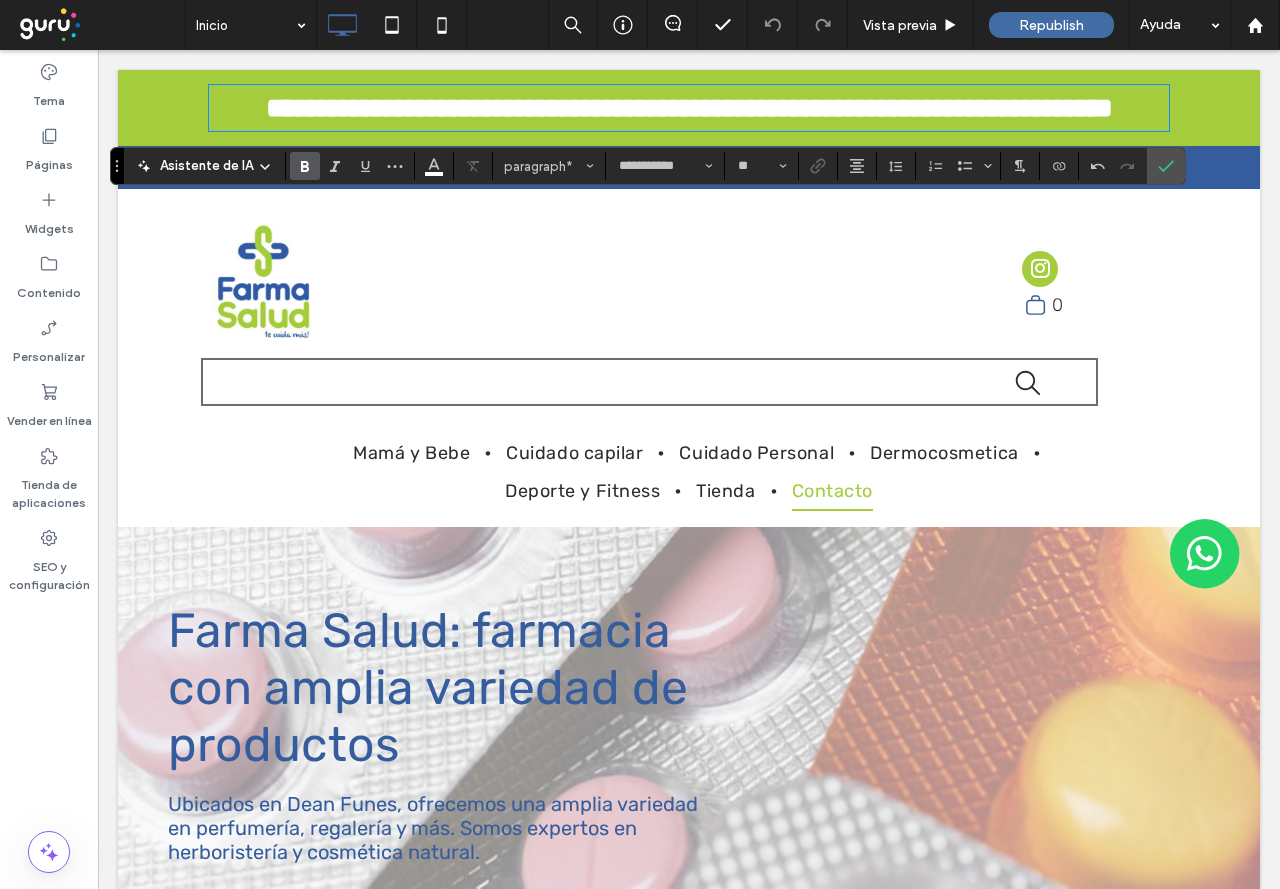click on "**********" at bounding box center [689, 108] 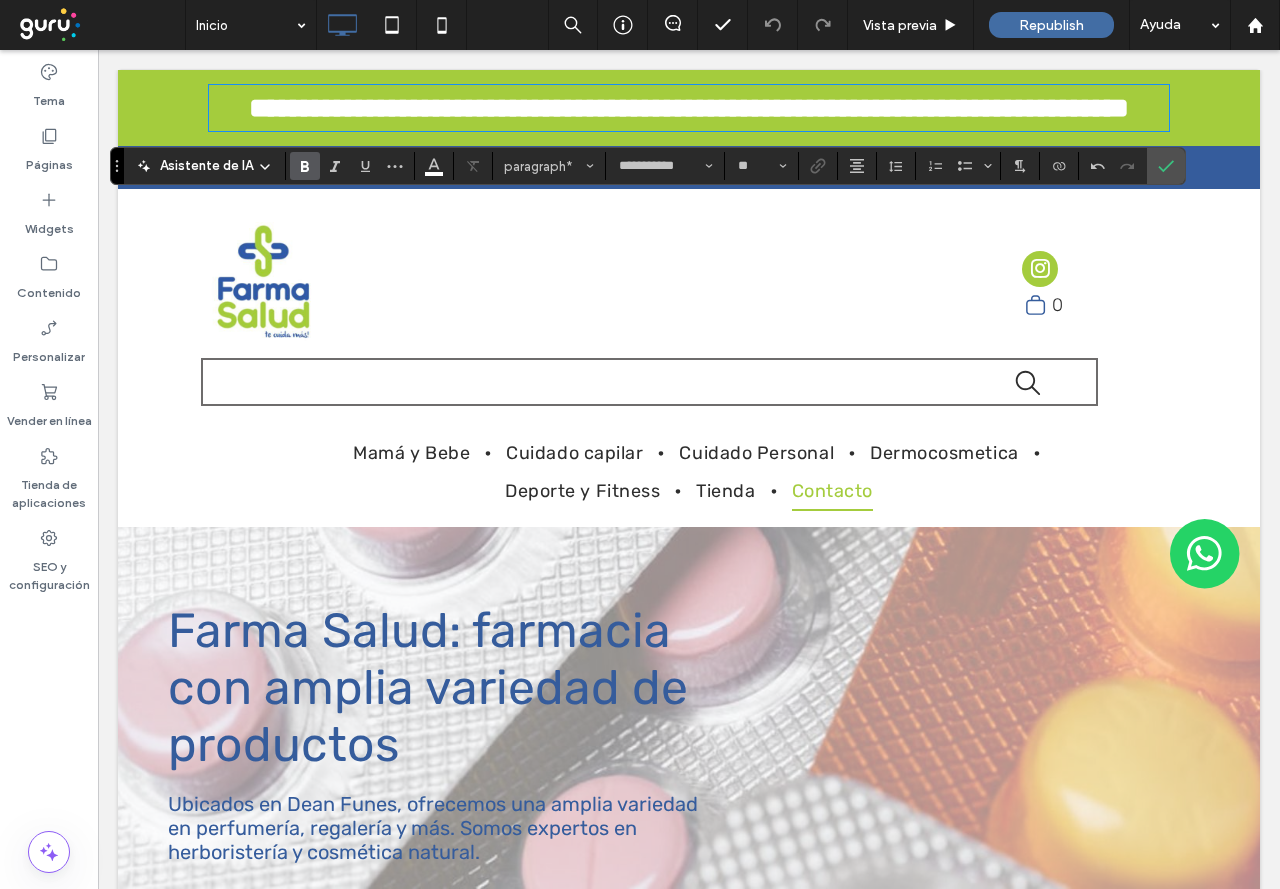 click on "**********" at bounding box center [689, 108] 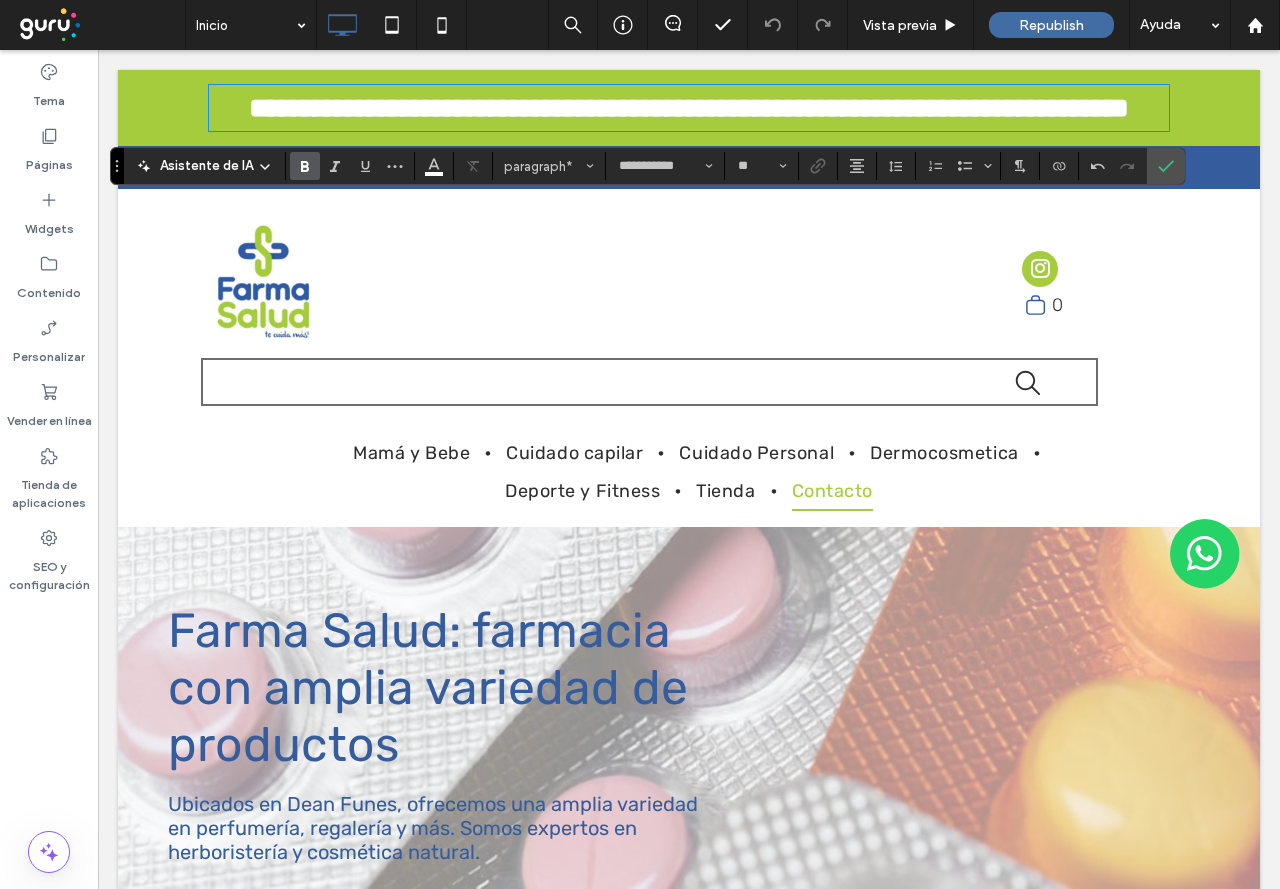 click on "**********" at bounding box center (689, 108) 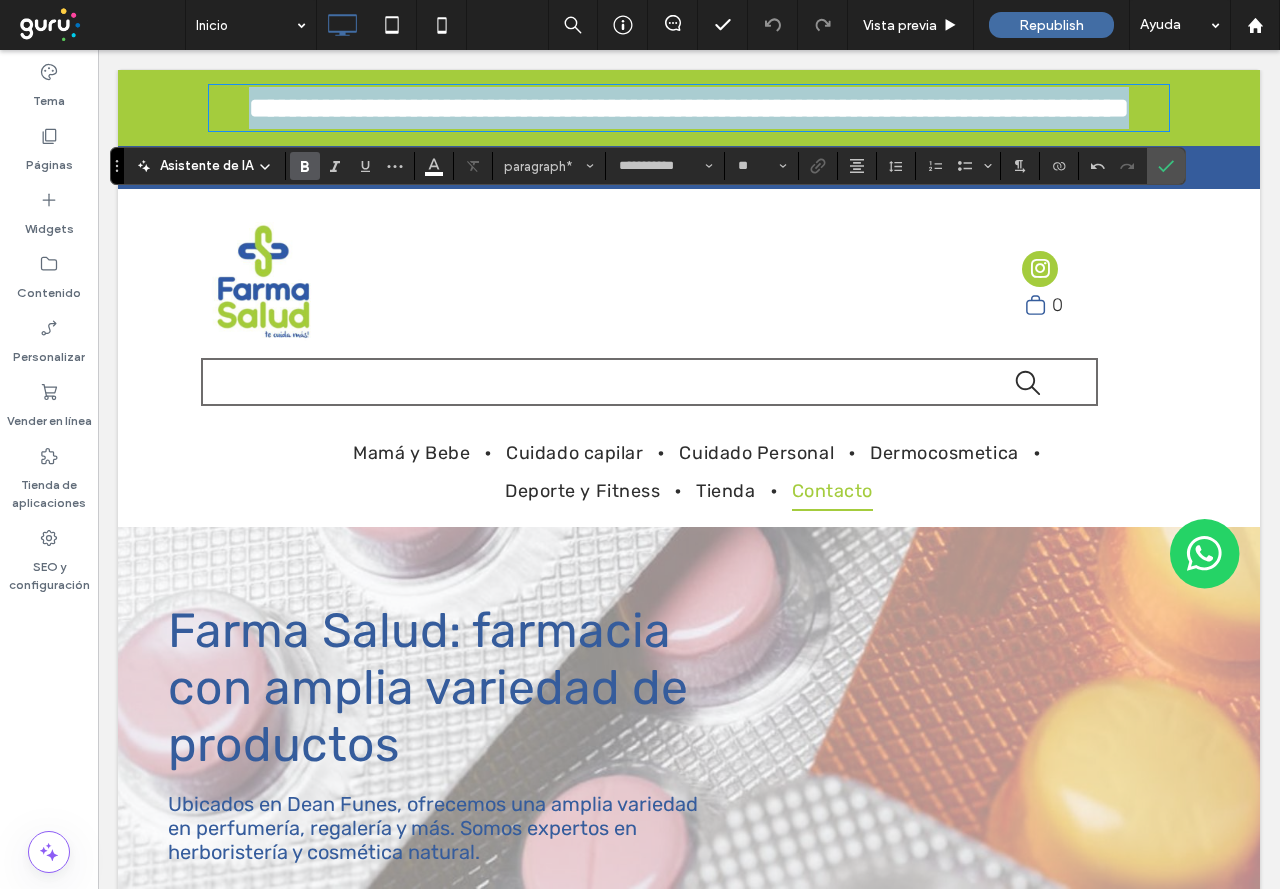 click on "**********" at bounding box center [689, 108] 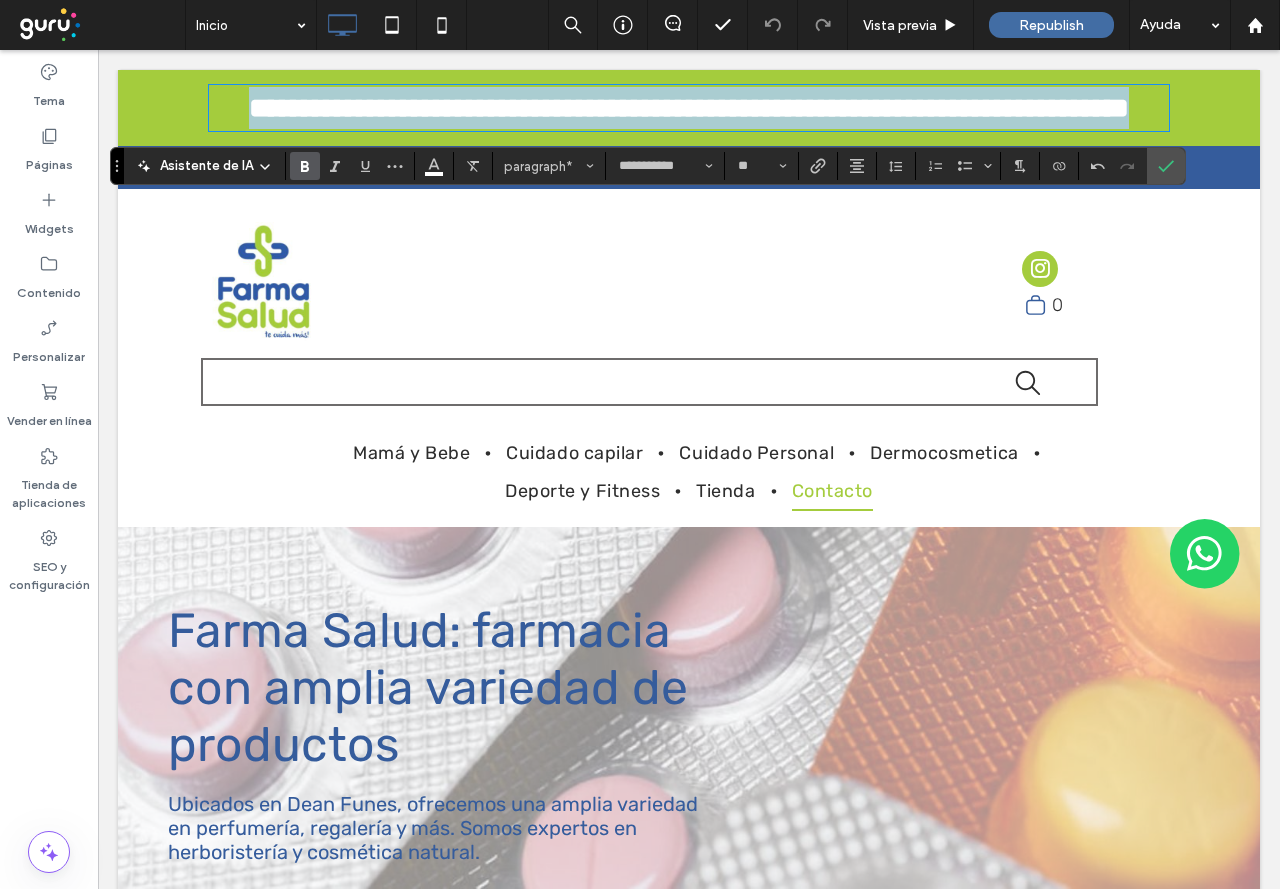 click on "**********" at bounding box center [689, 108] 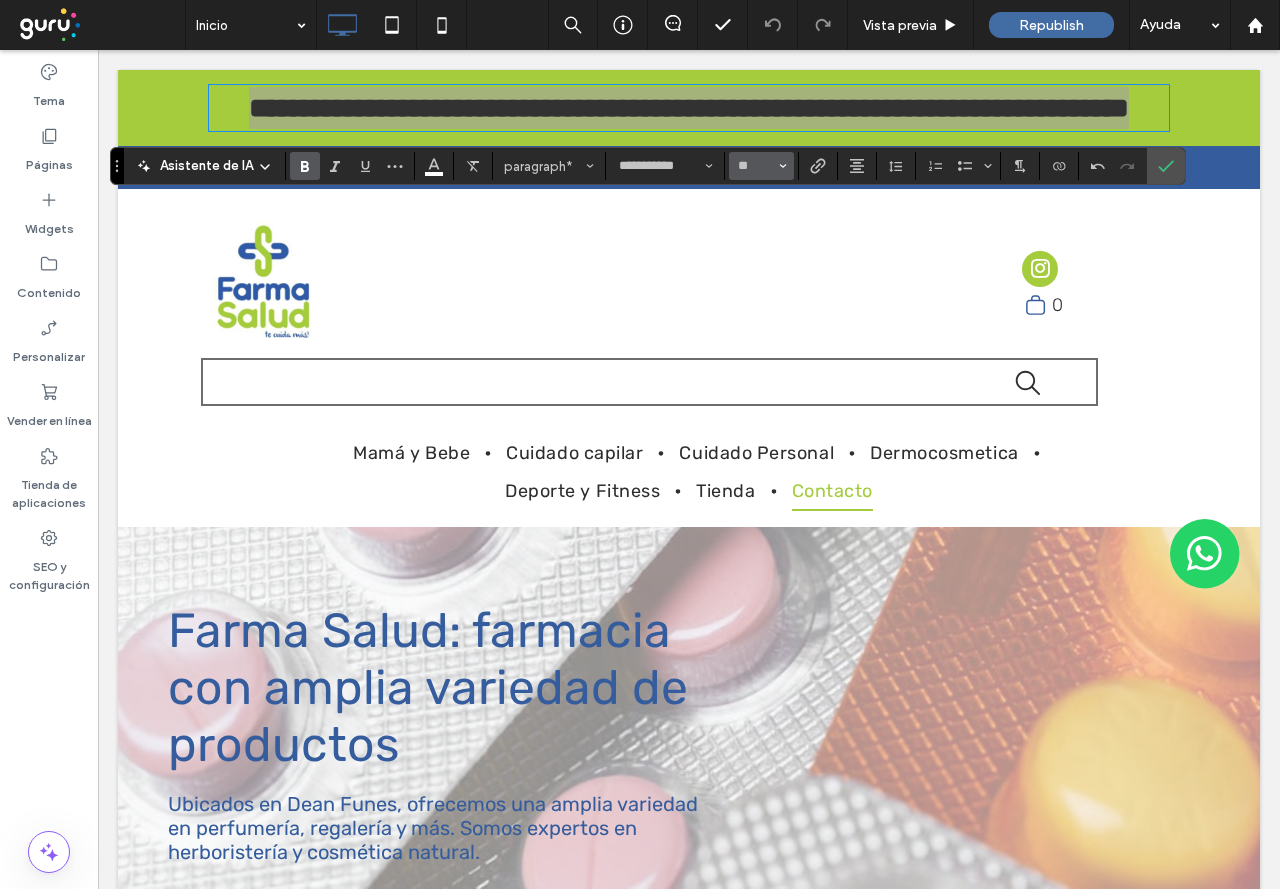 click on "**" at bounding box center [755, 166] 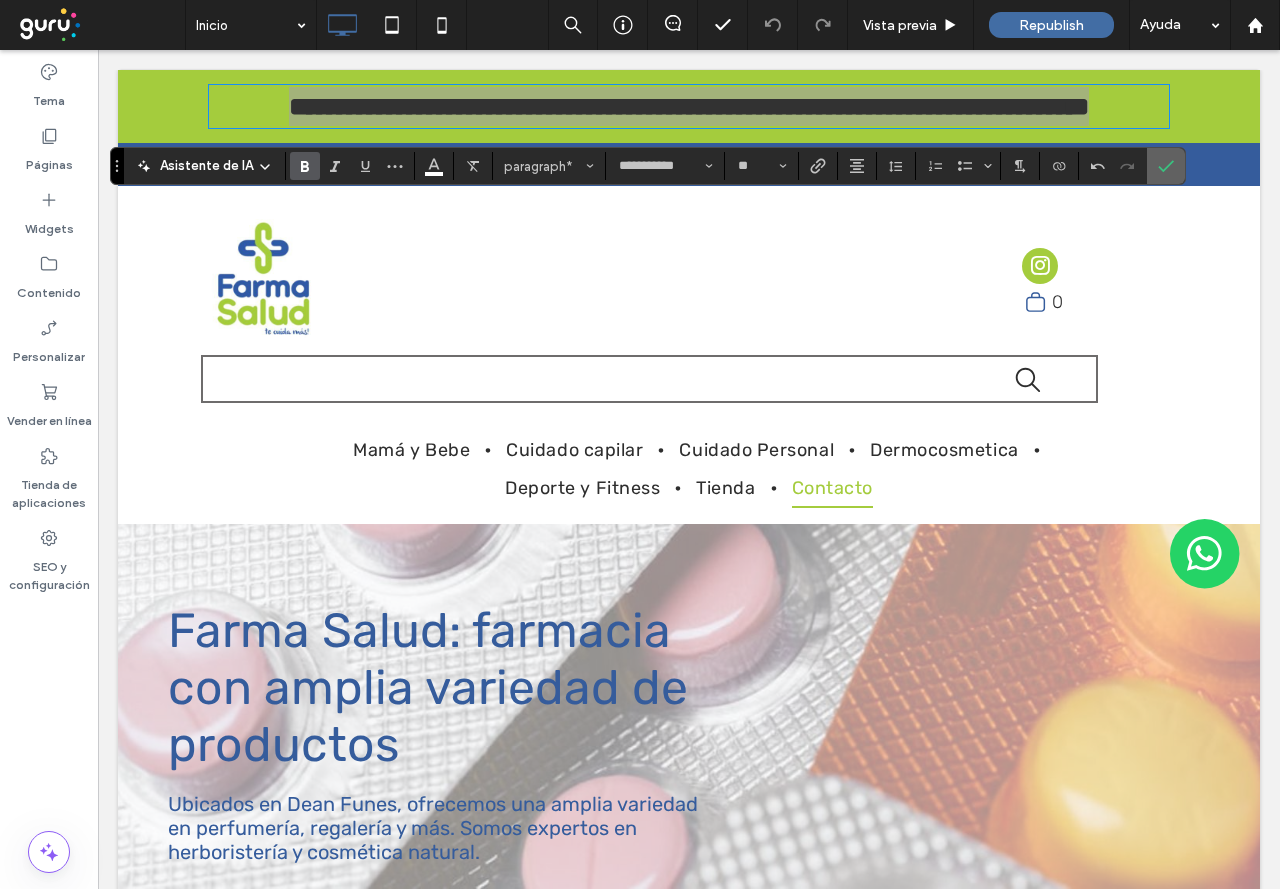 click at bounding box center [1166, 166] 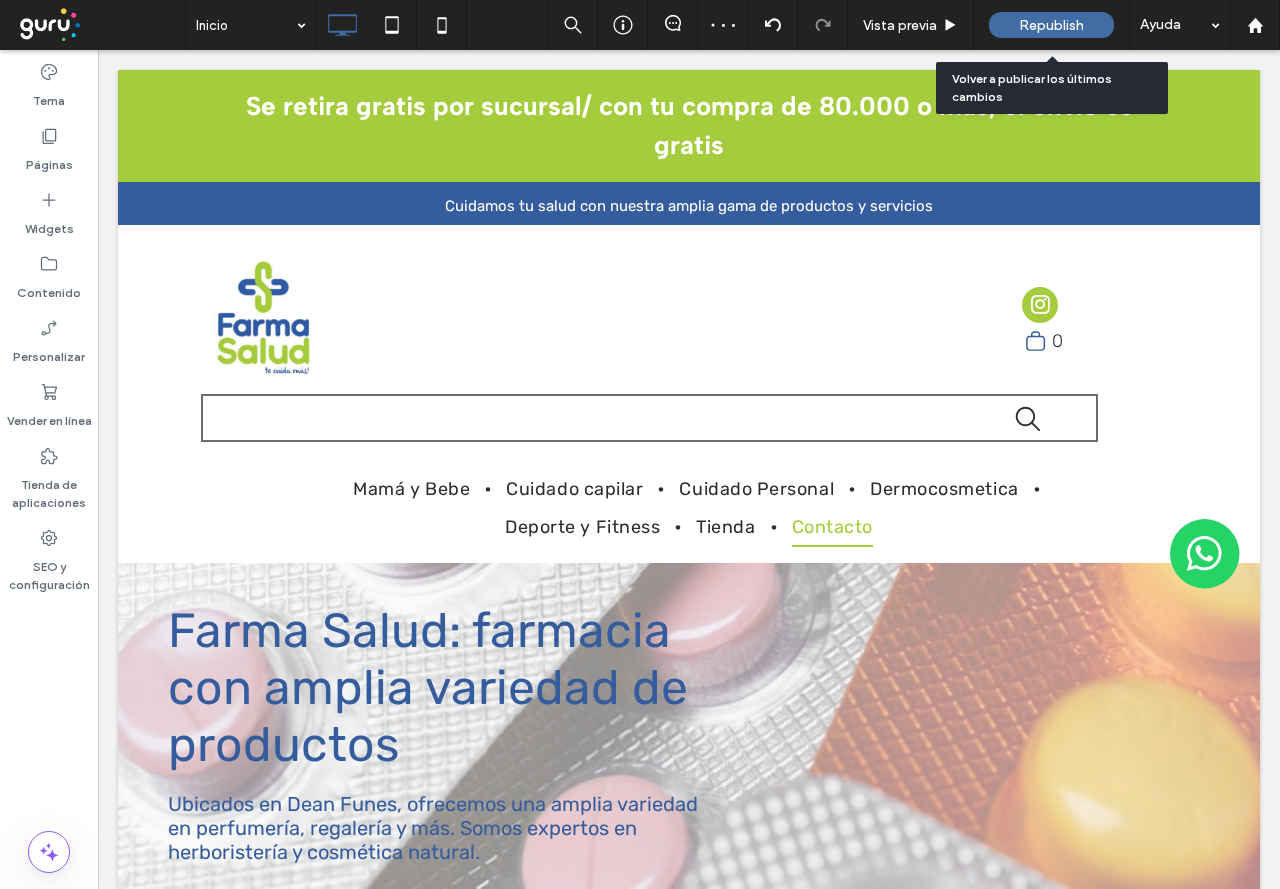 click on "Republish" at bounding box center (1051, 25) 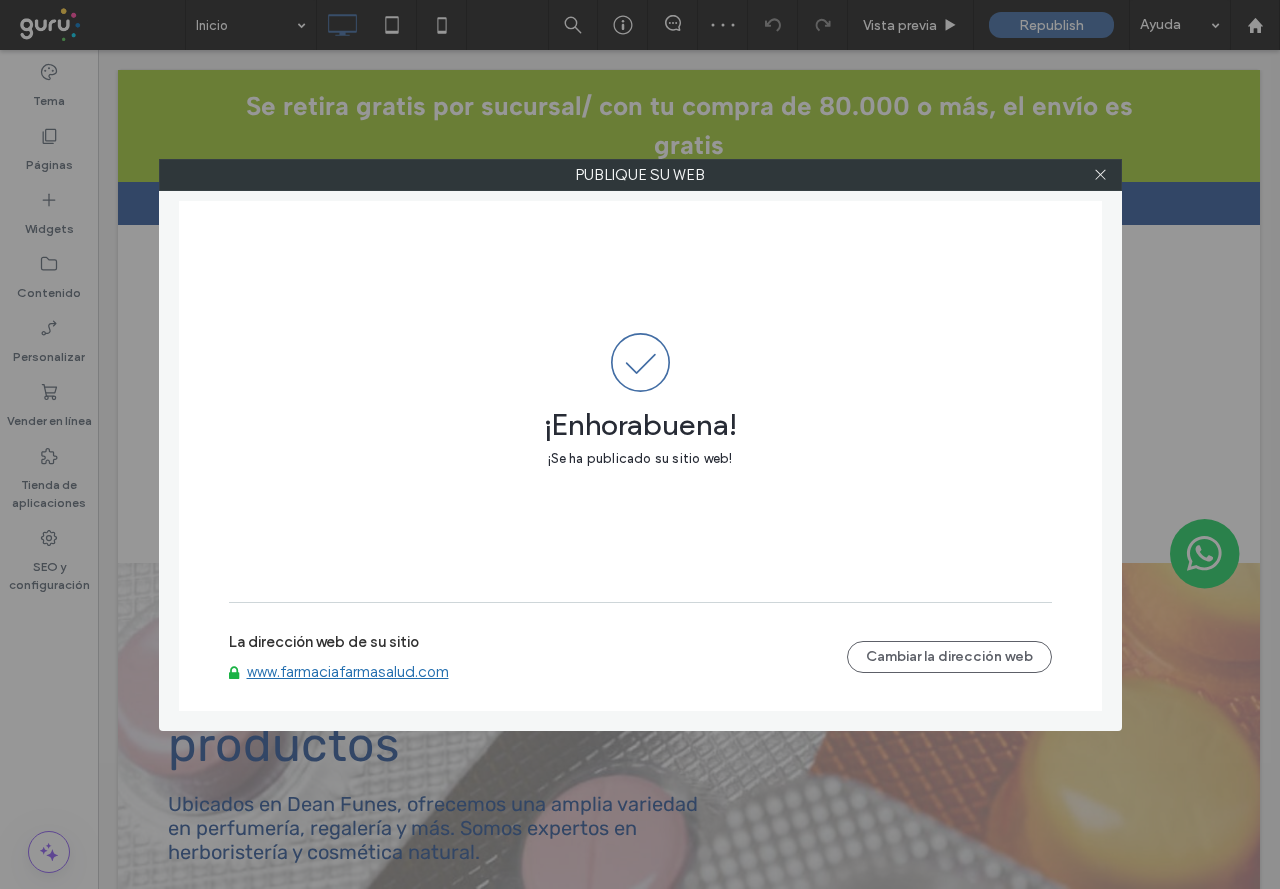 click at bounding box center (1101, 175) 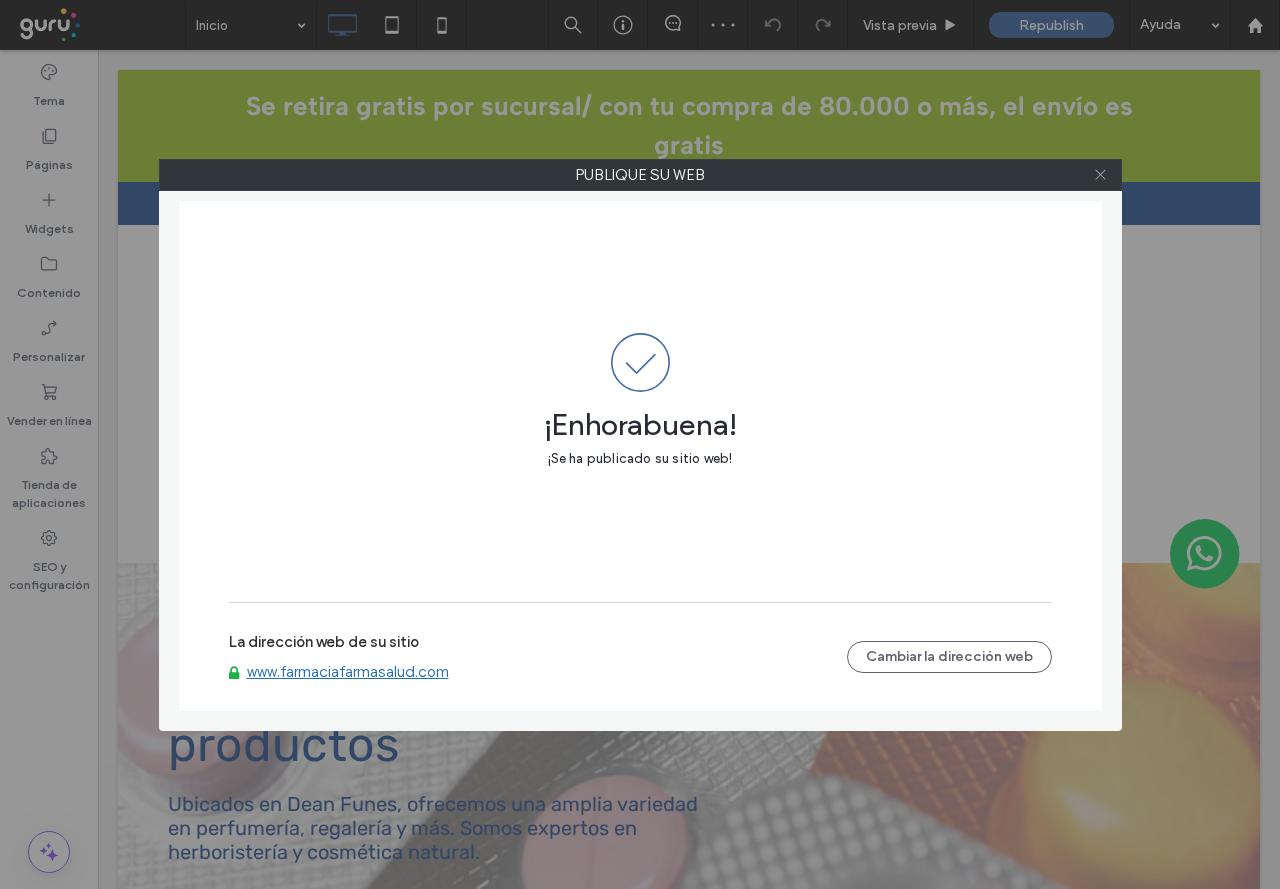 click 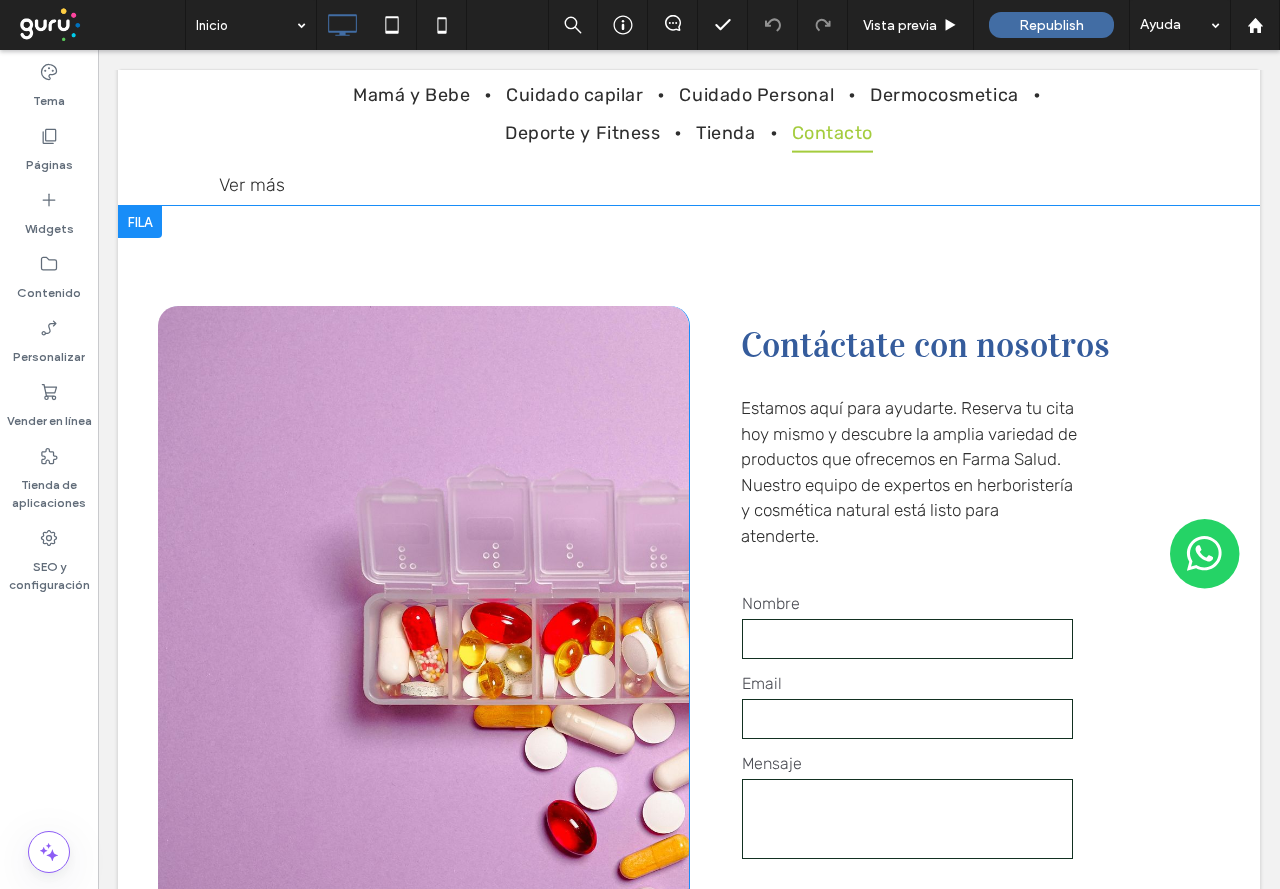 scroll, scrollTop: 4200, scrollLeft: 0, axis: vertical 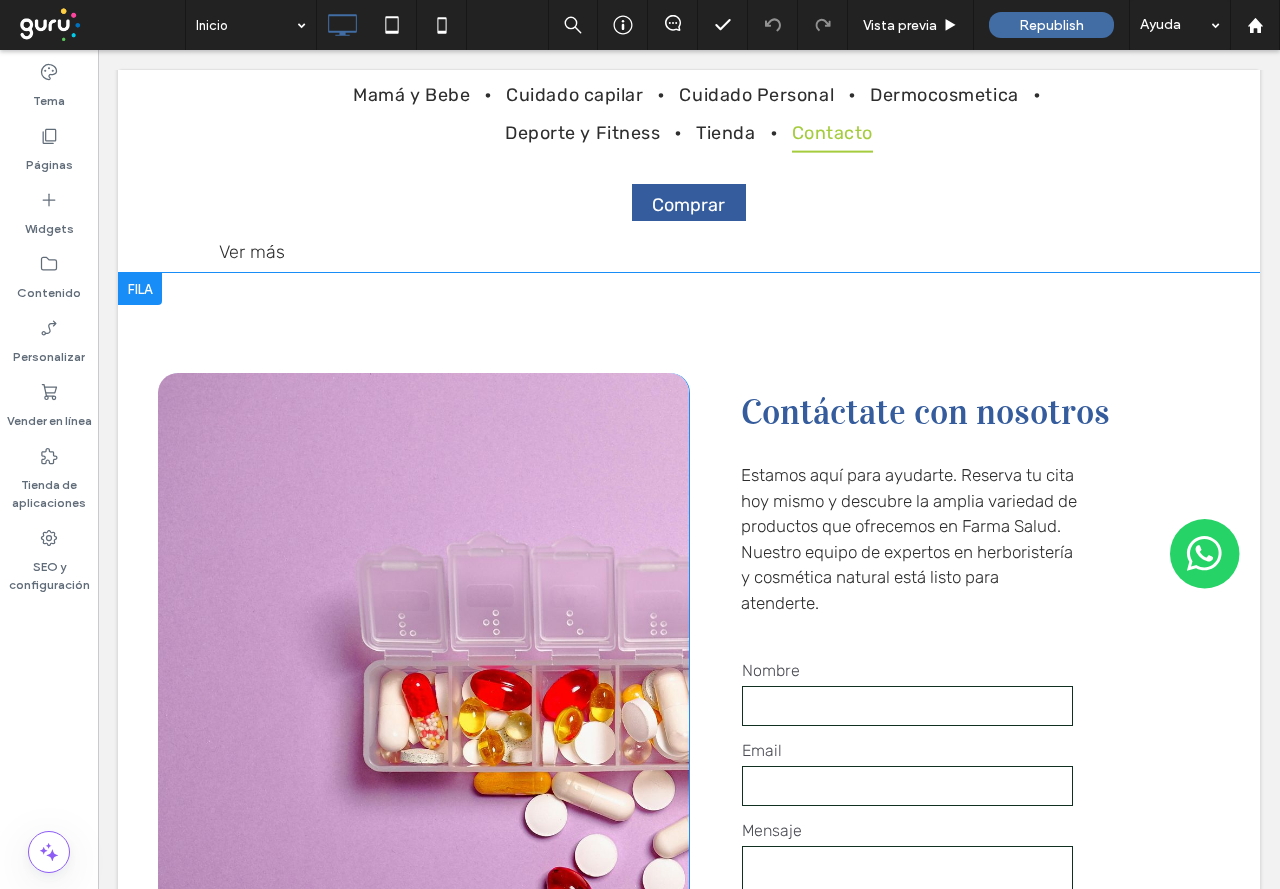 click on "Click To Paste" at bounding box center (423, 719) 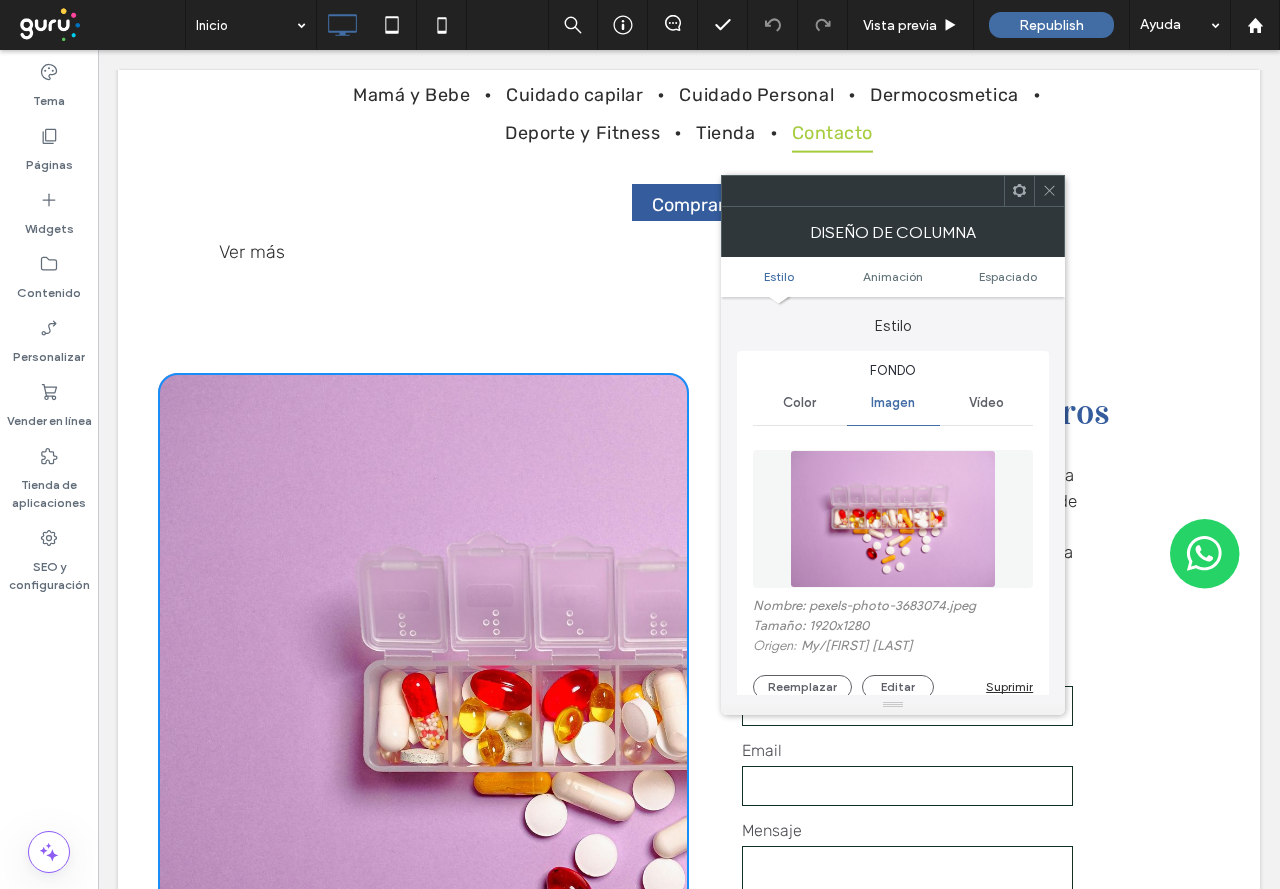 click on "My" at bounding box center [810, 645] 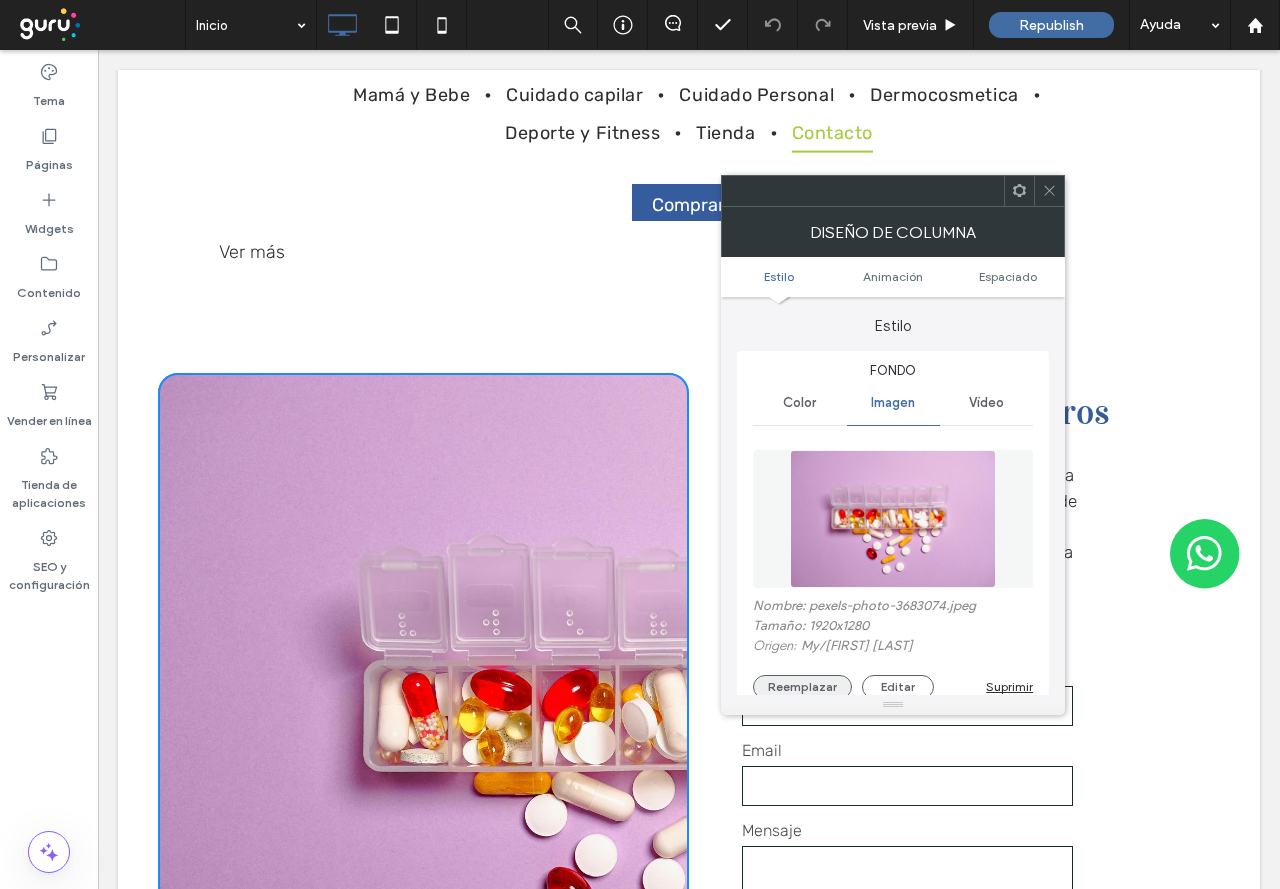click on "Reemplazar" at bounding box center (802, 687) 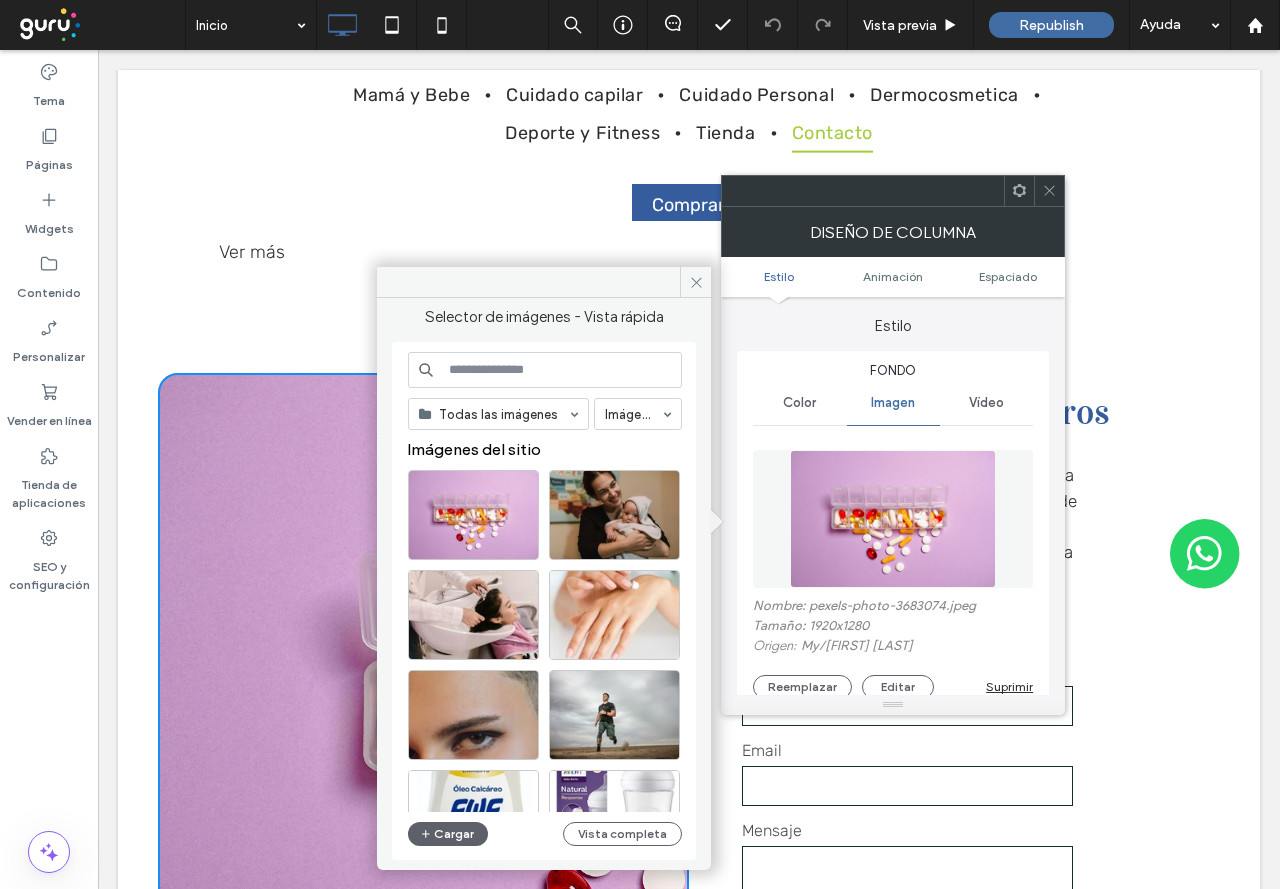 click at bounding box center (545, 370) 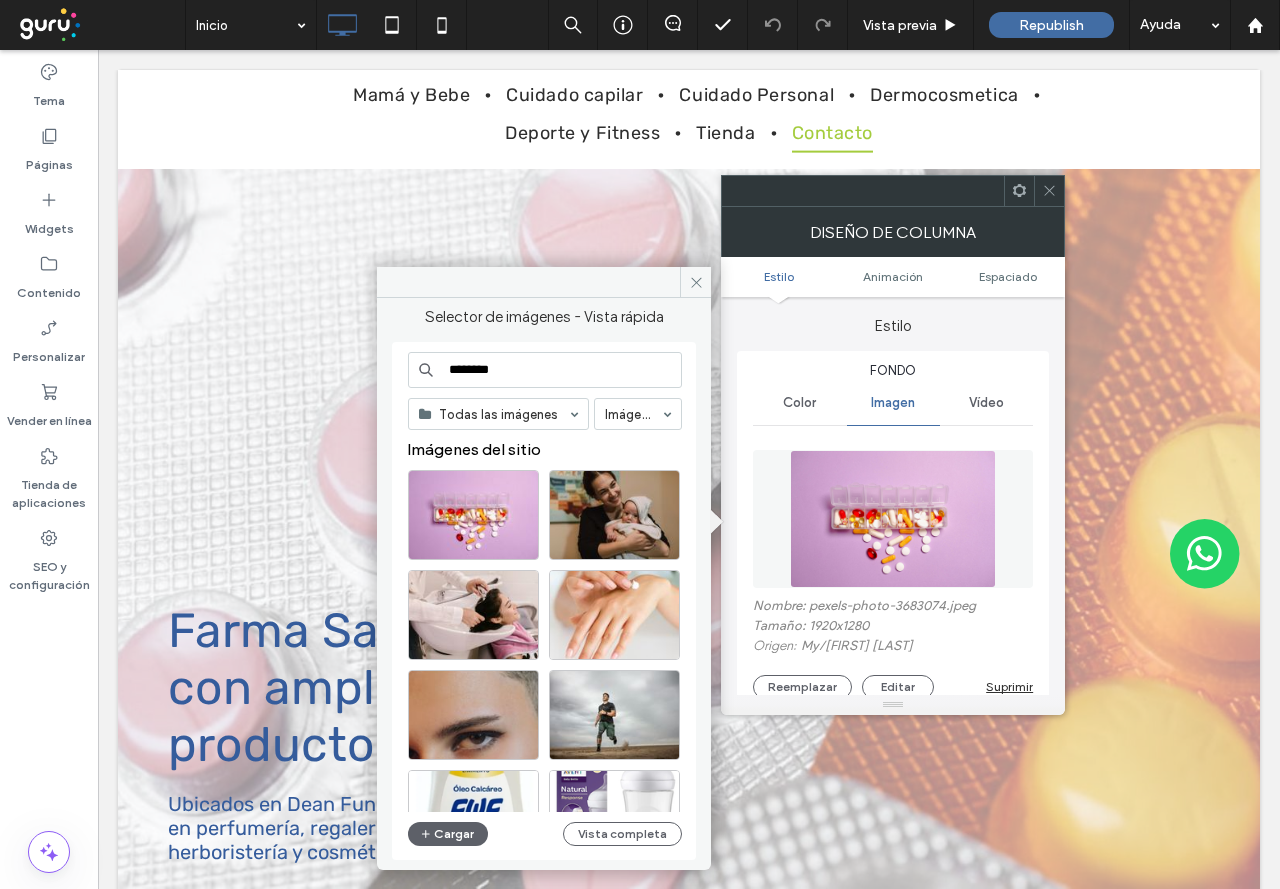 scroll, scrollTop: 4200, scrollLeft: 0, axis: vertical 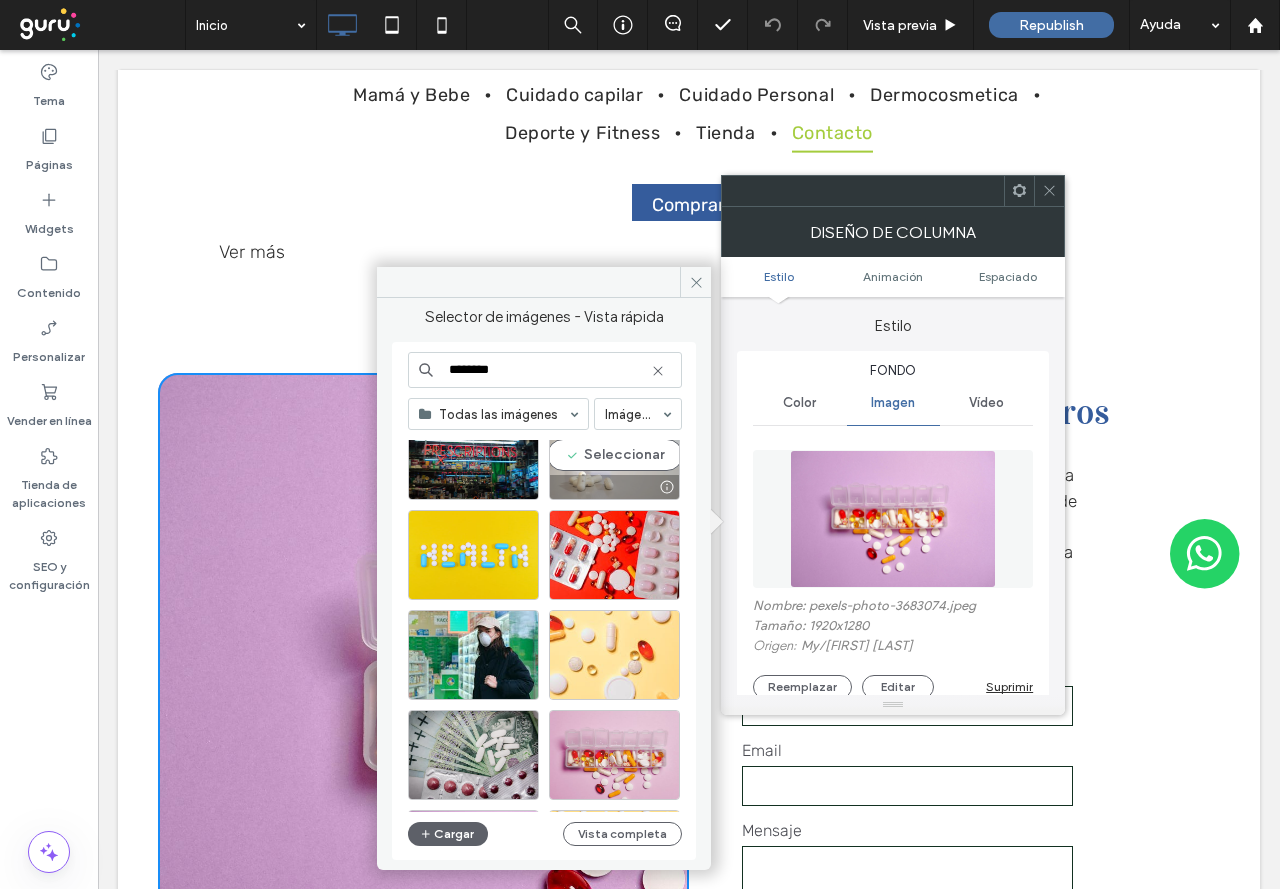 type on "********" 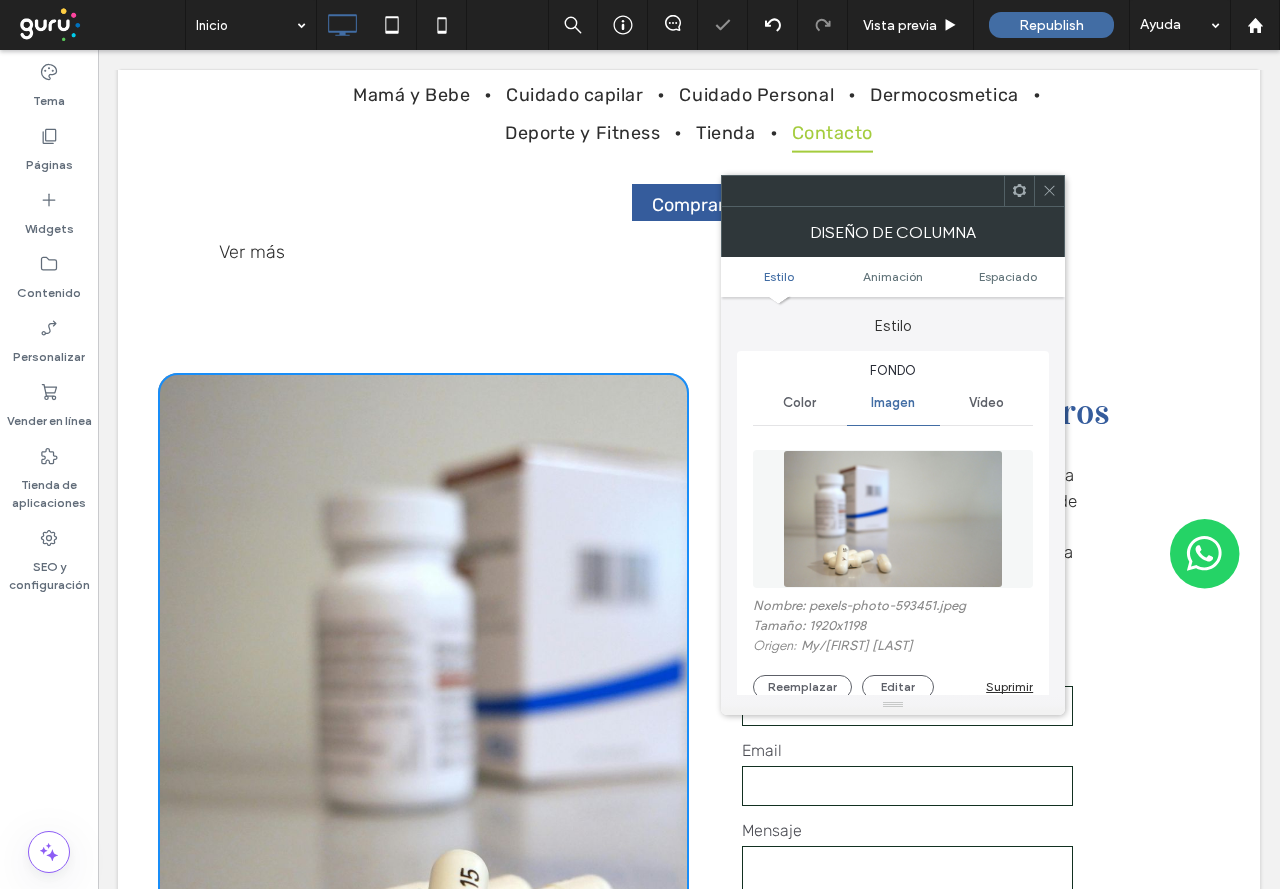 click 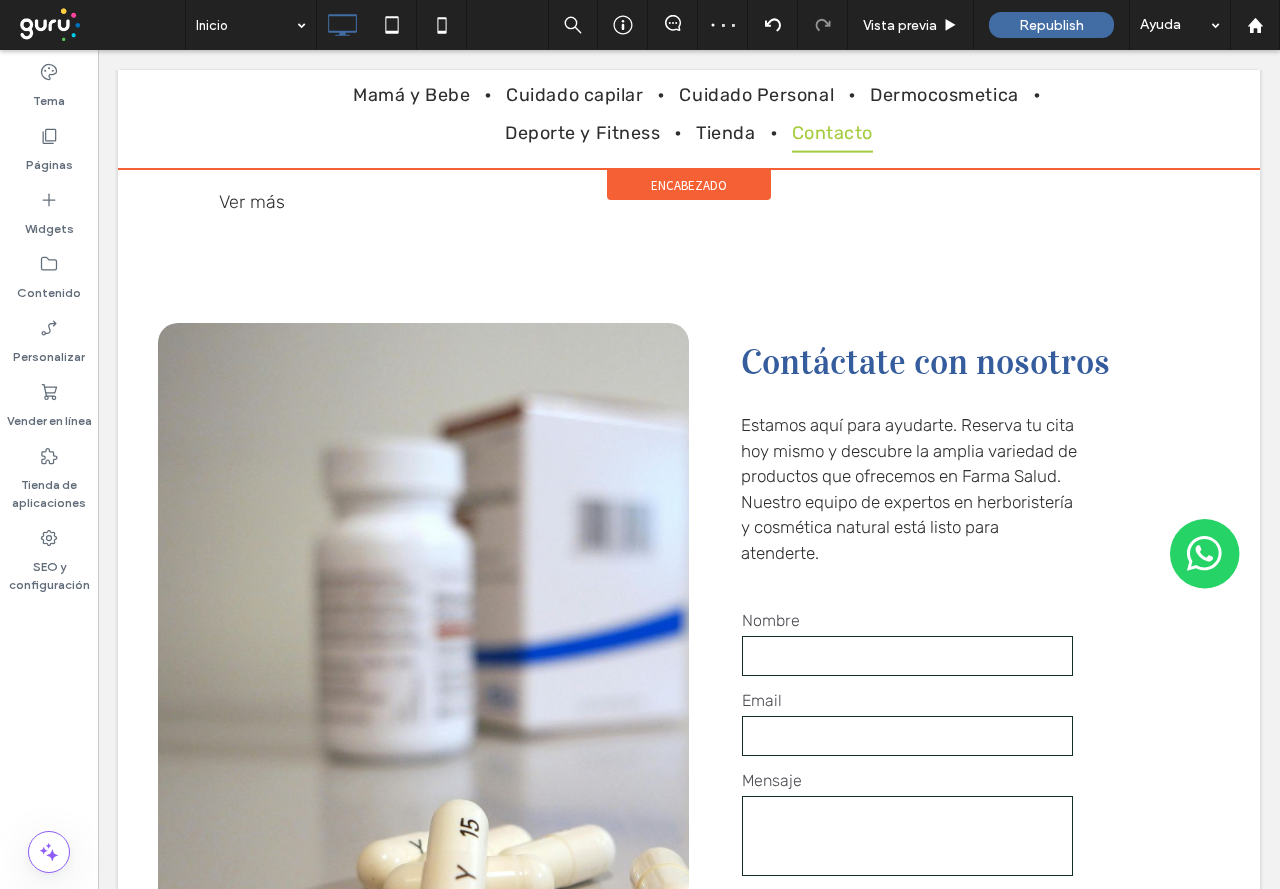 scroll, scrollTop: 4200, scrollLeft: 0, axis: vertical 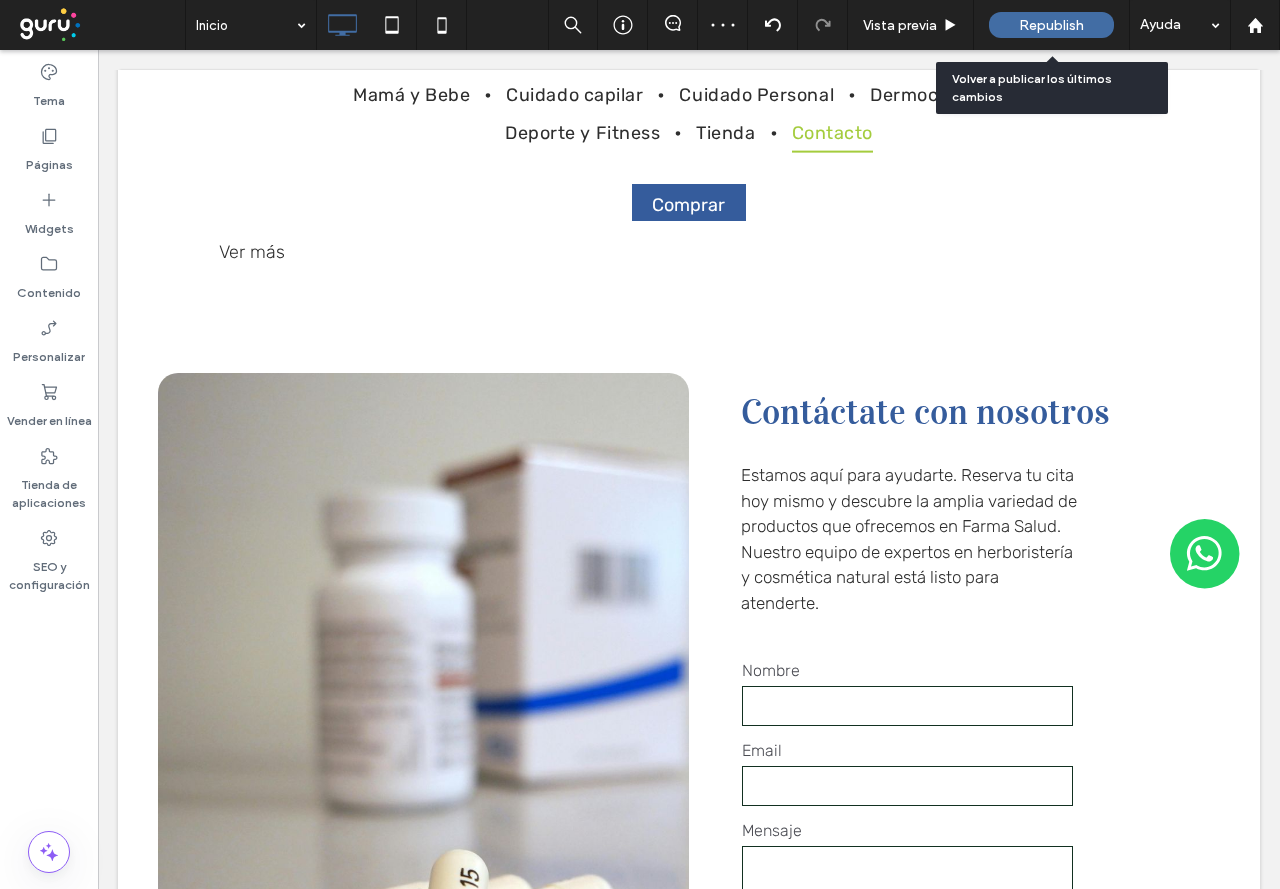 click on "Republish" at bounding box center (1051, 25) 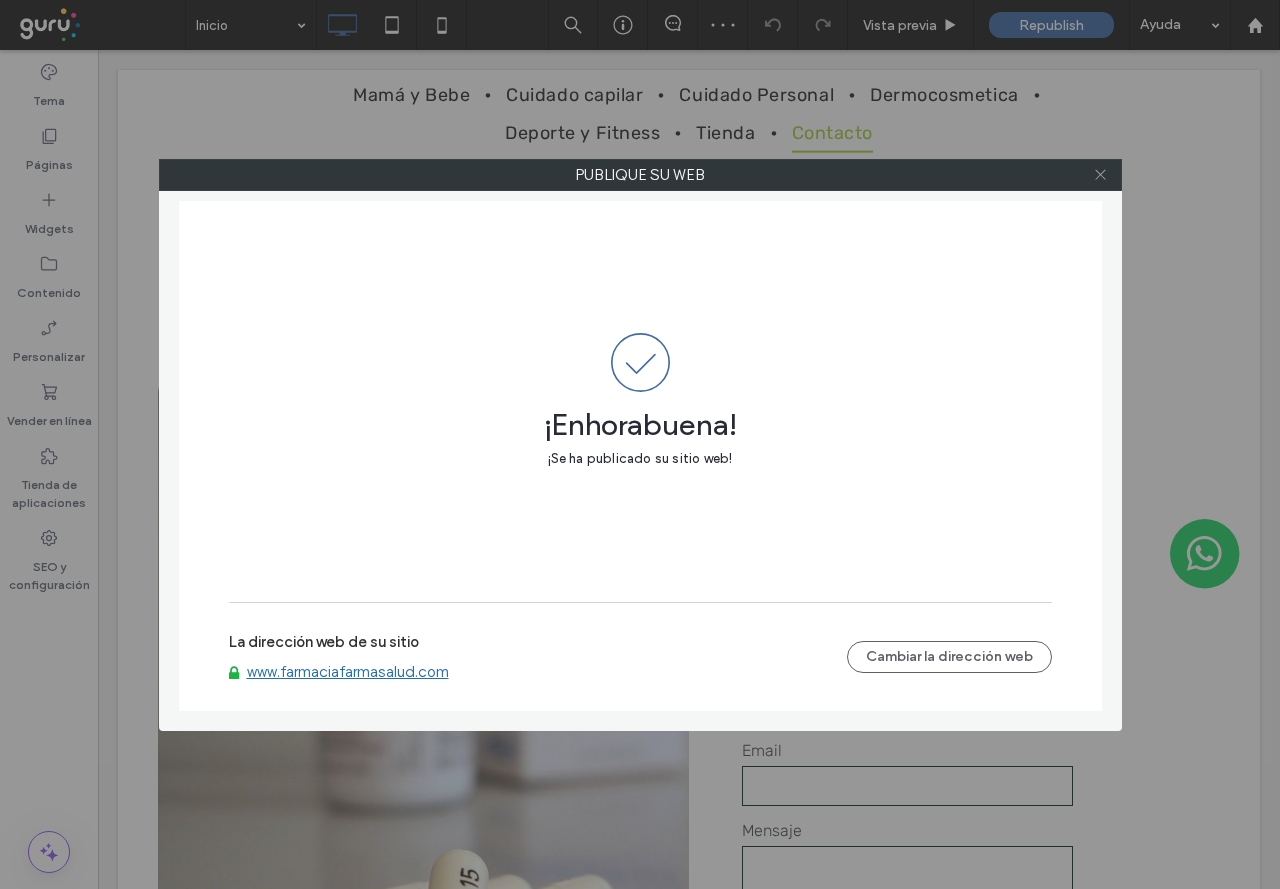click 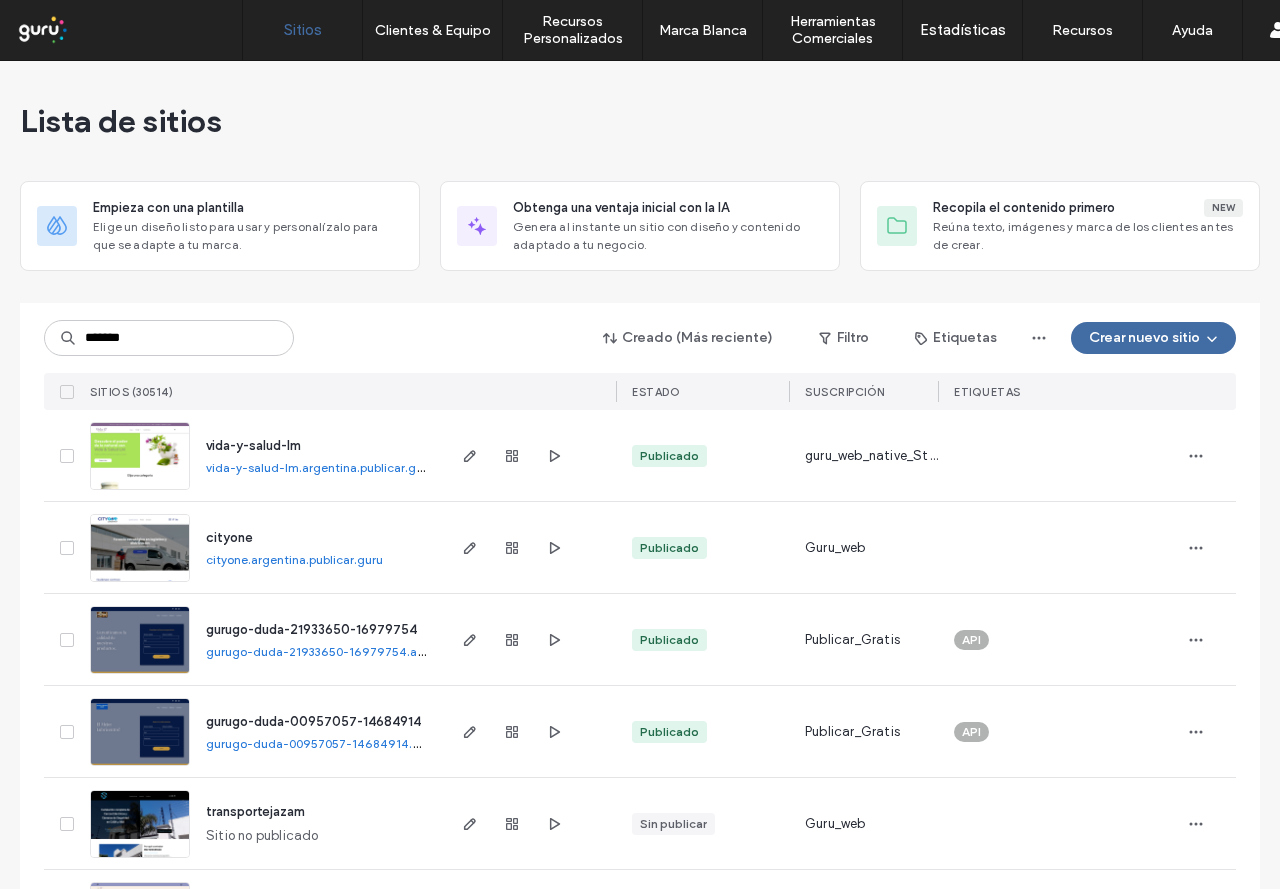 scroll, scrollTop: 0, scrollLeft: 0, axis: both 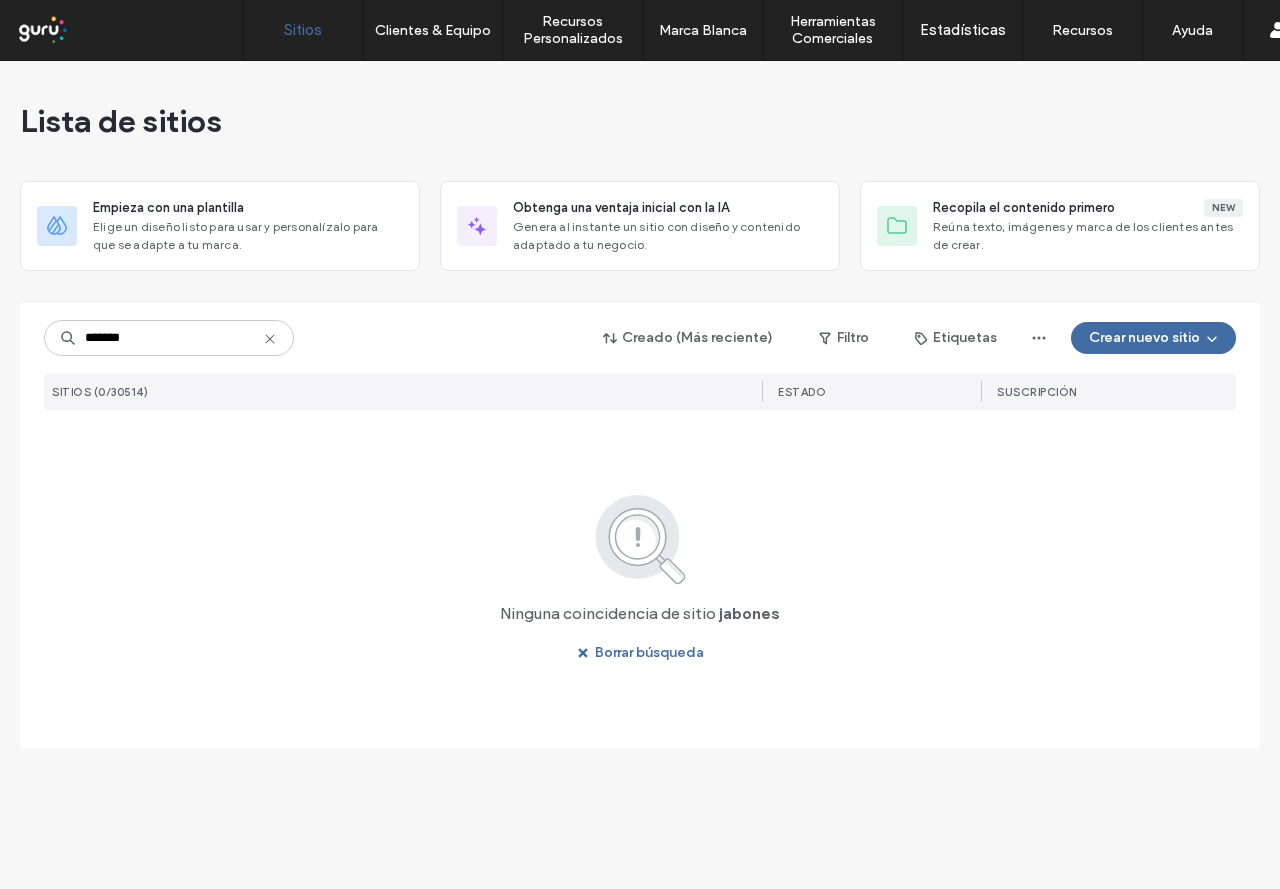 click on "*******" at bounding box center (169, 338) 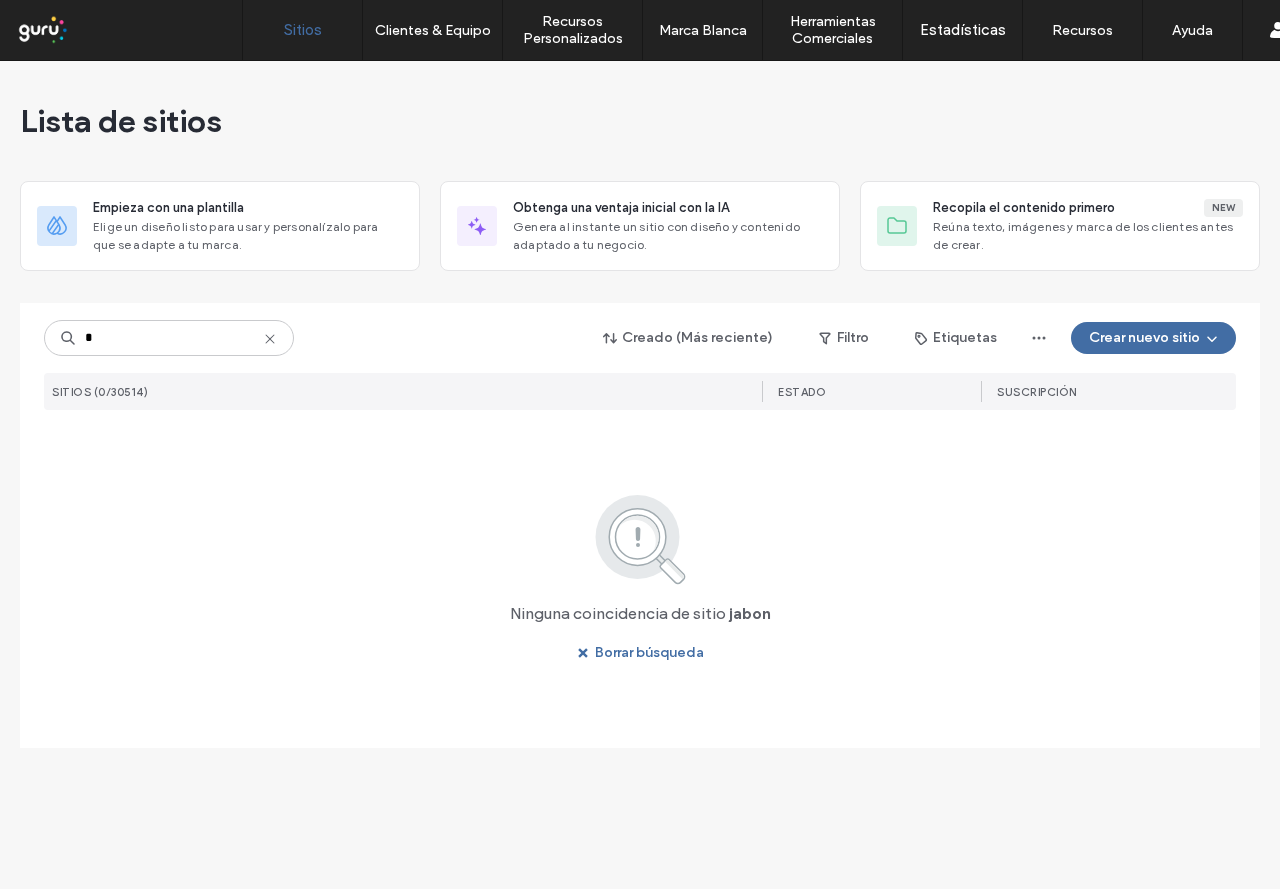 type on "*" 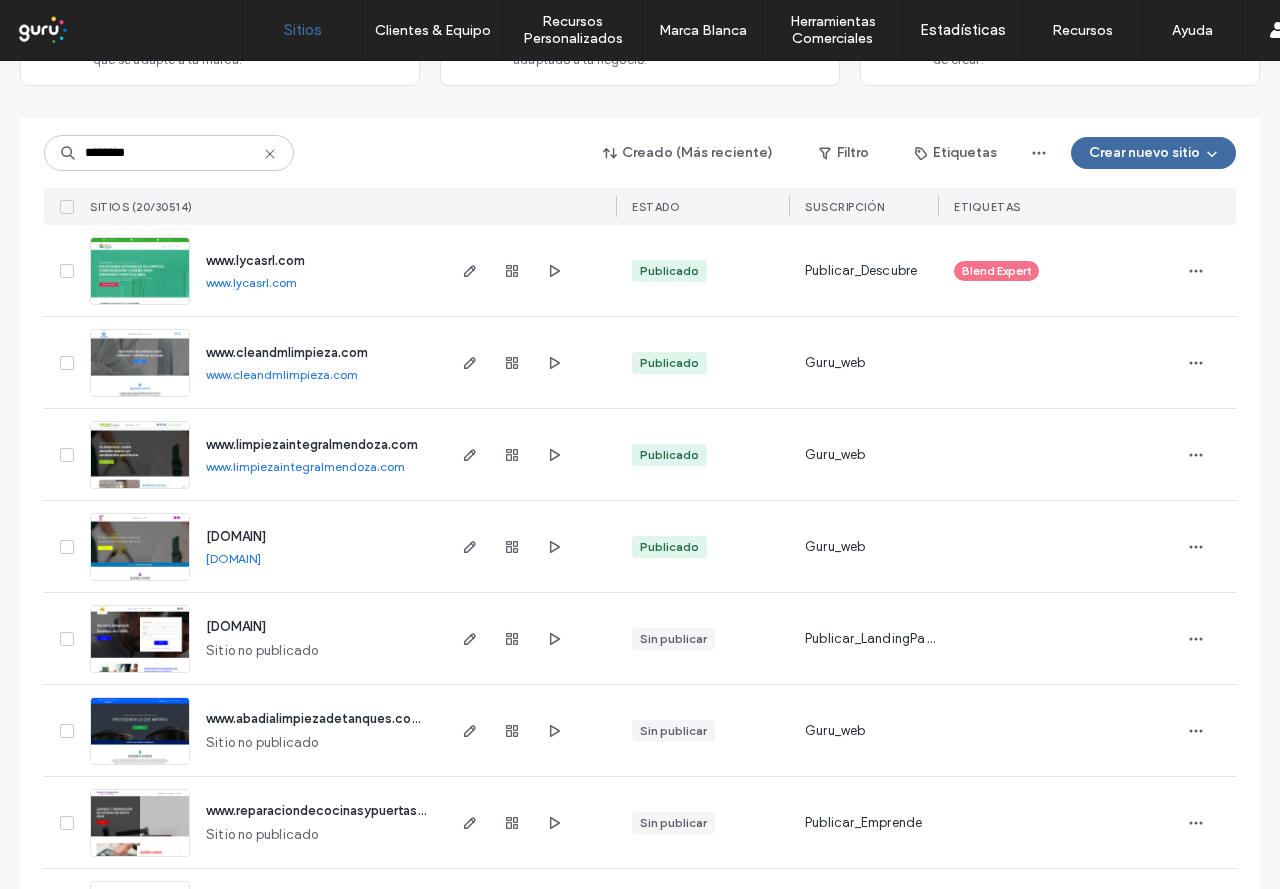 scroll, scrollTop: 200, scrollLeft: 0, axis: vertical 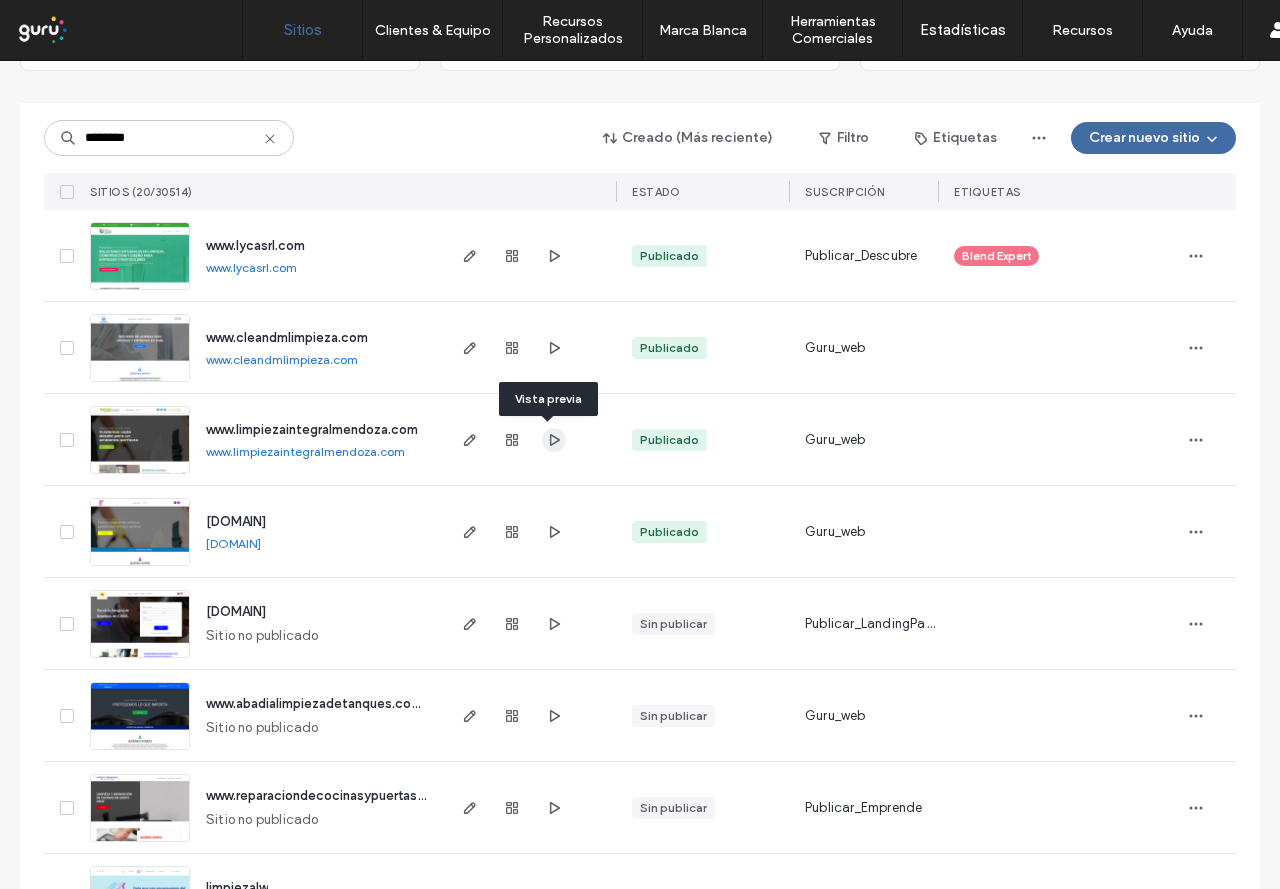 click at bounding box center [554, 440] 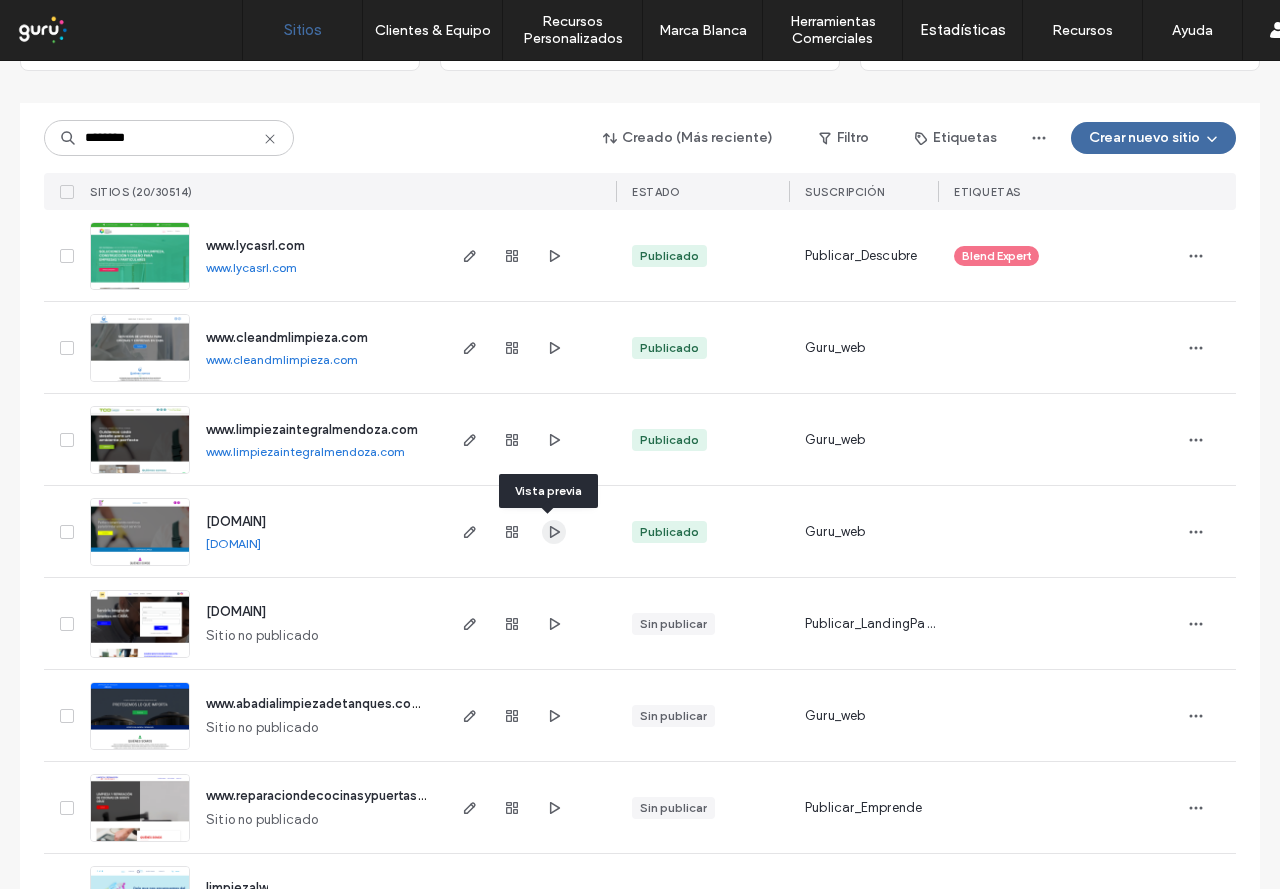 click 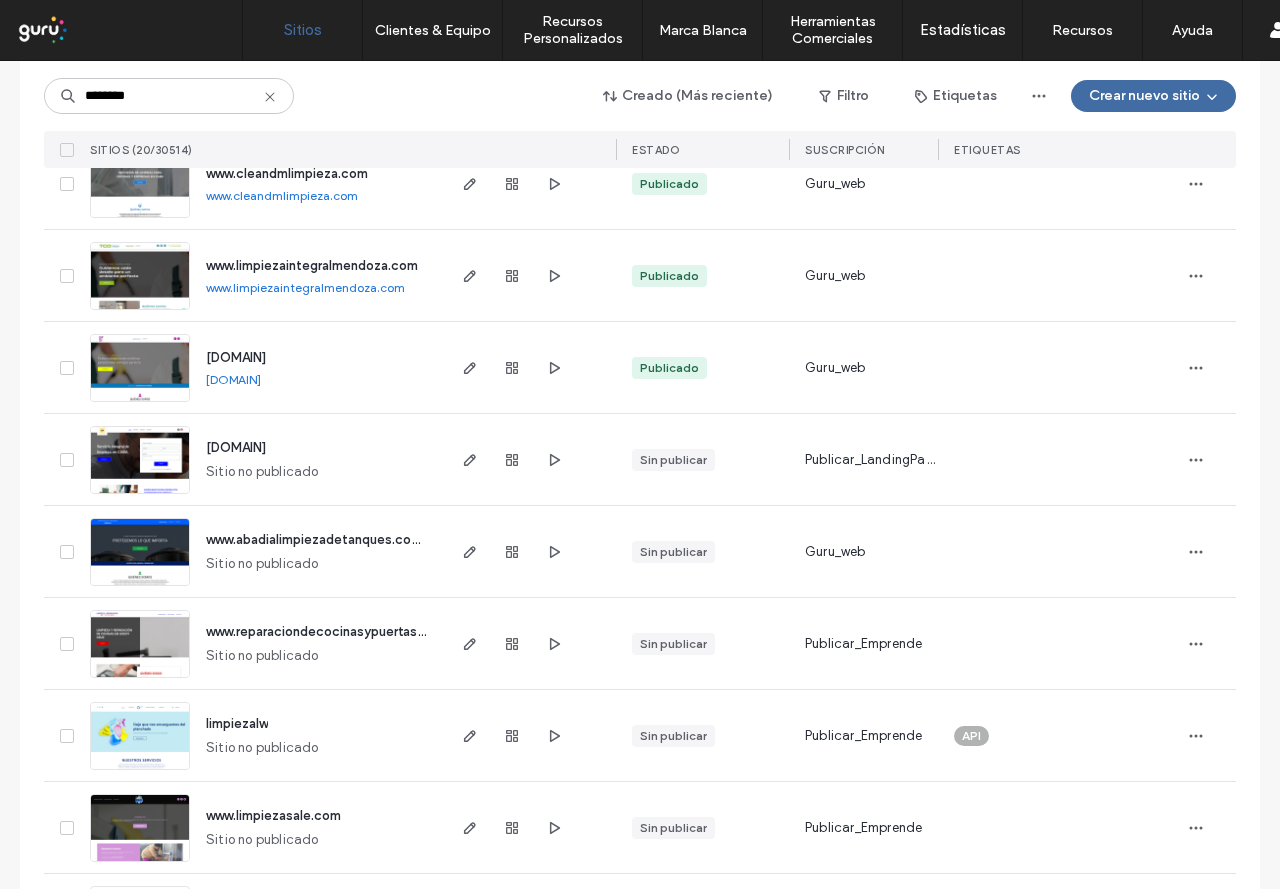 scroll, scrollTop: 400, scrollLeft: 0, axis: vertical 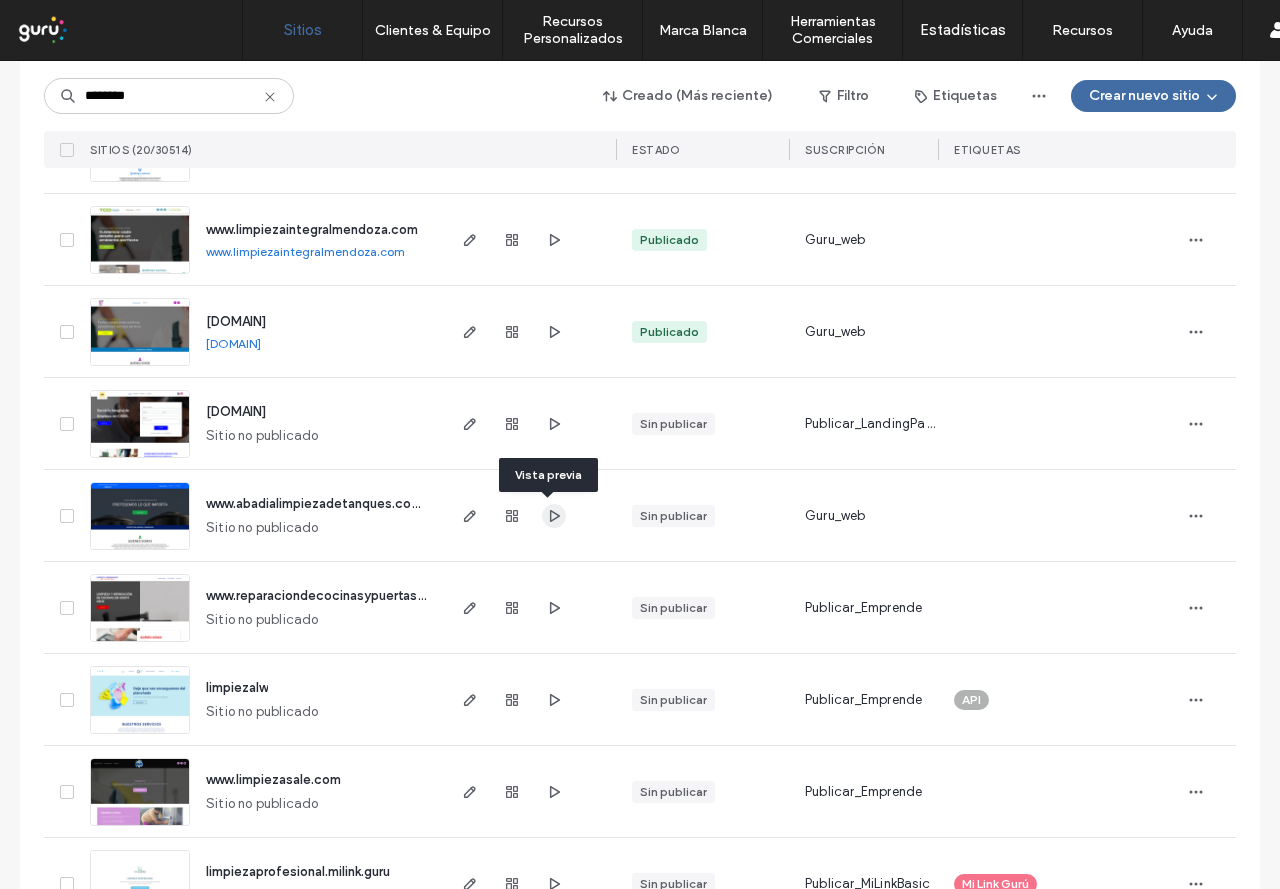 click 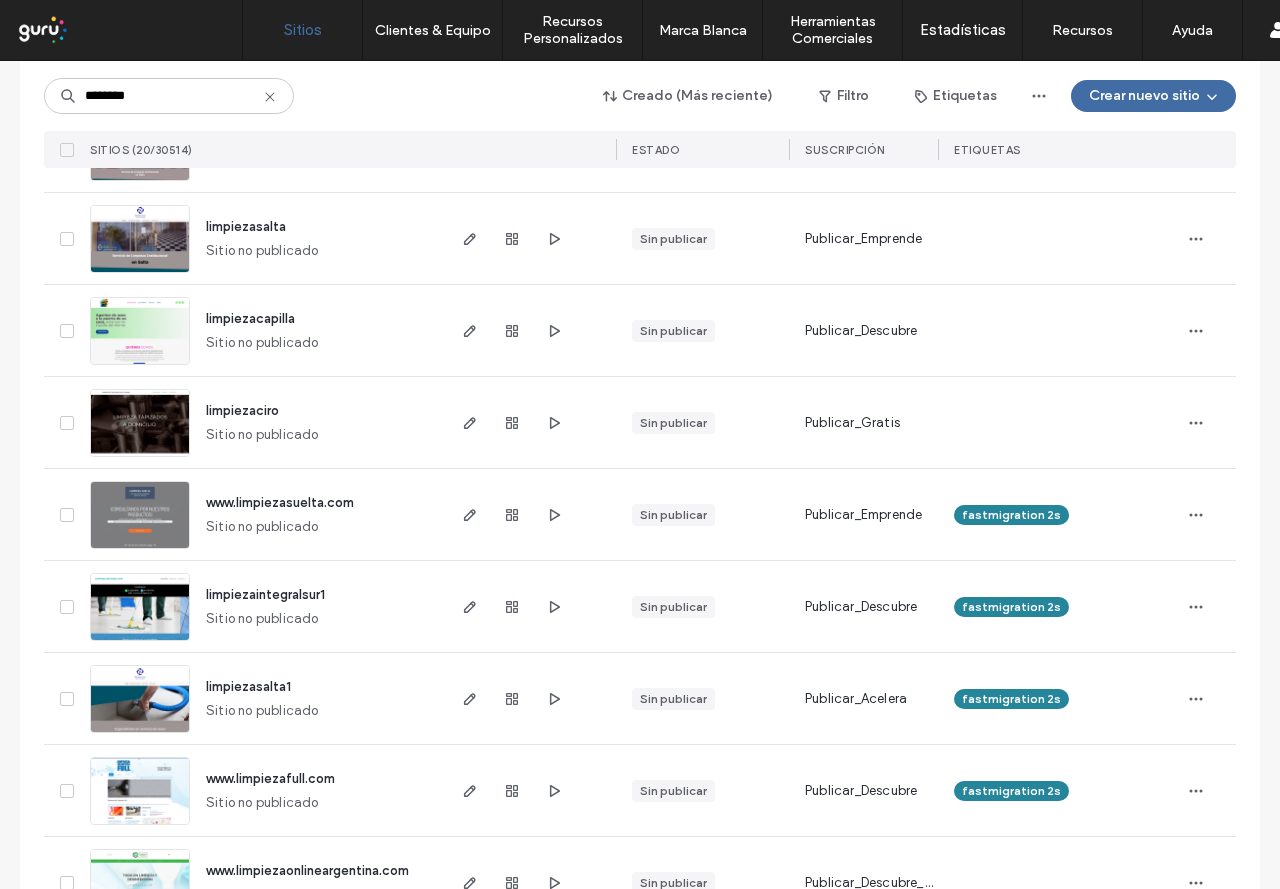 scroll, scrollTop: 1285, scrollLeft: 0, axis: vertical 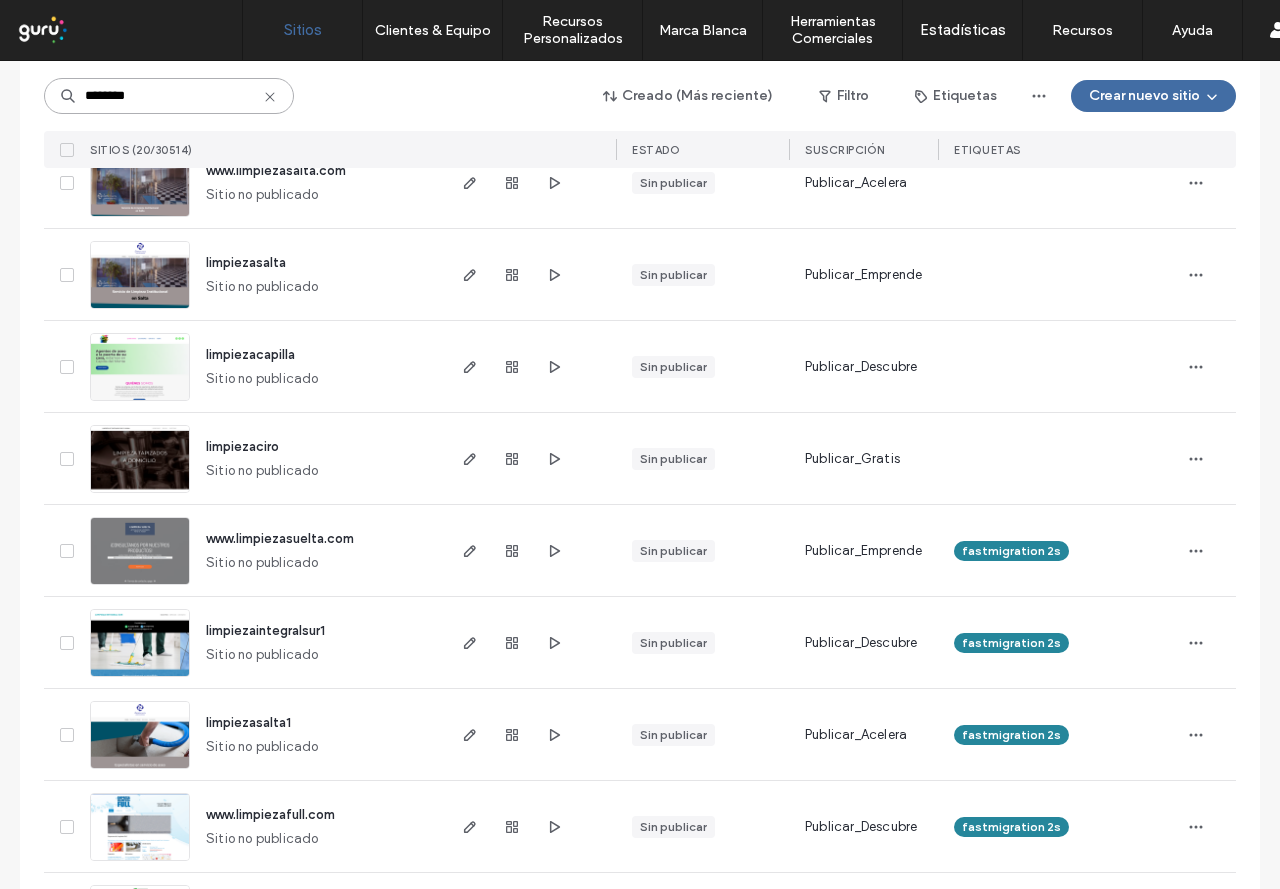 click on "********" at bounding box center [169, 96] 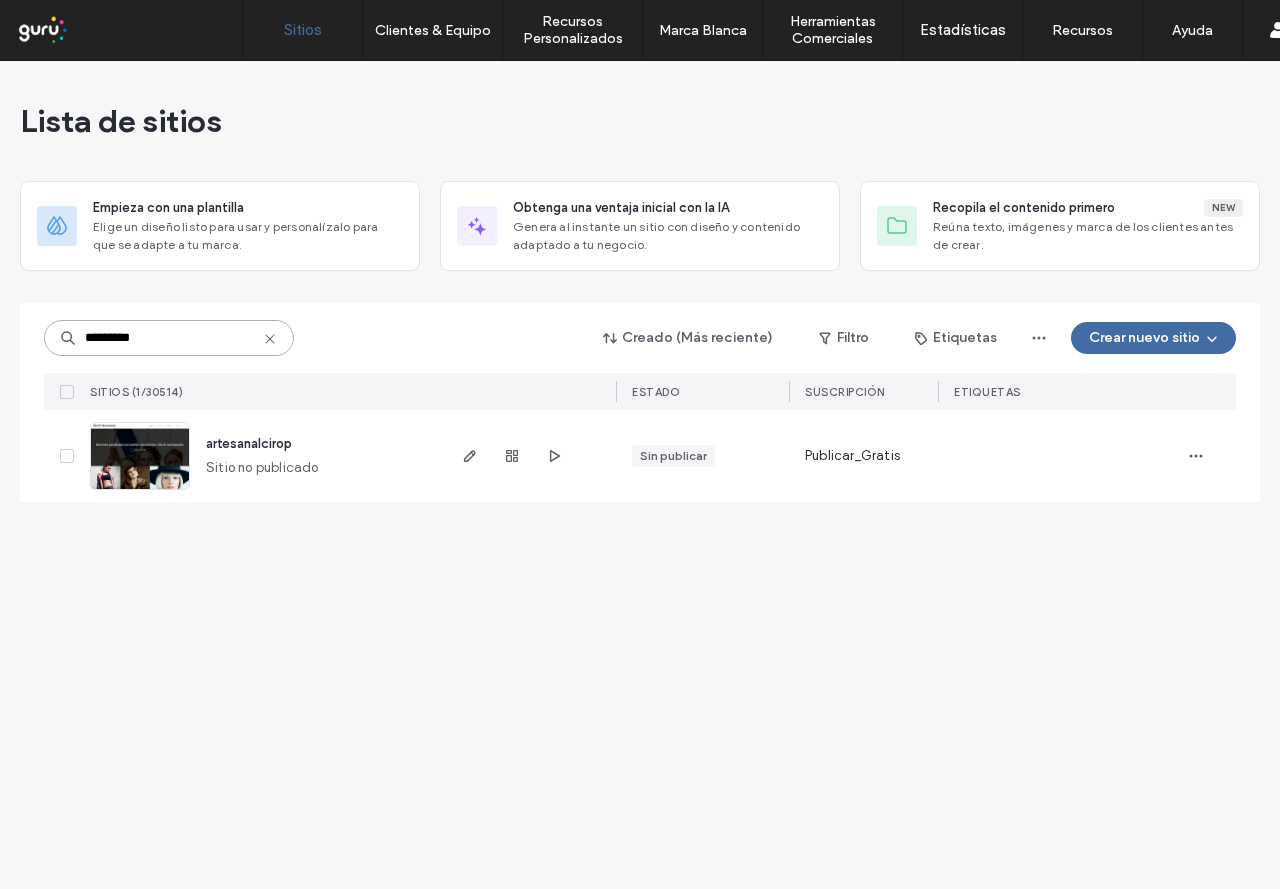 scroll, scrollTop: 0, scrollLeft: 0, axis: both 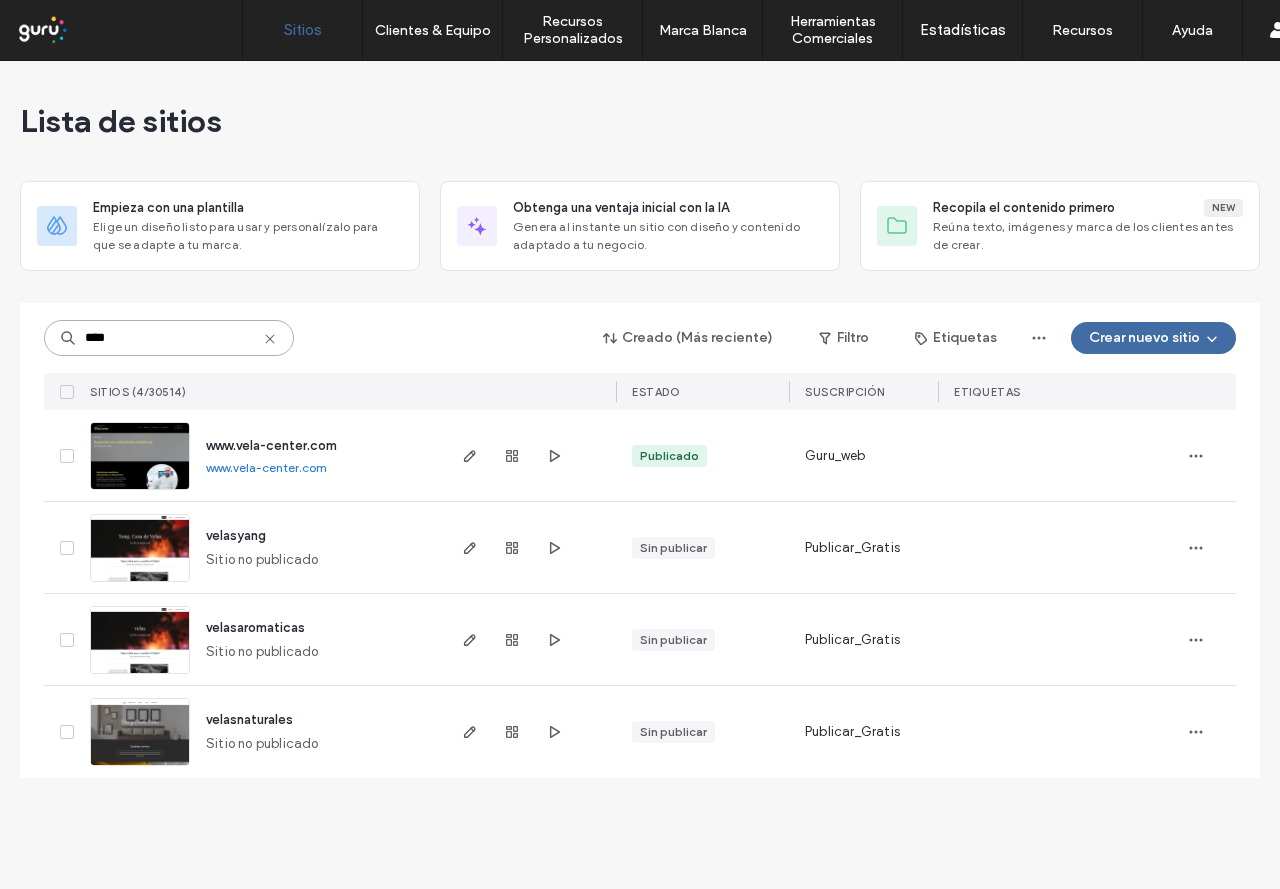 type on "****" 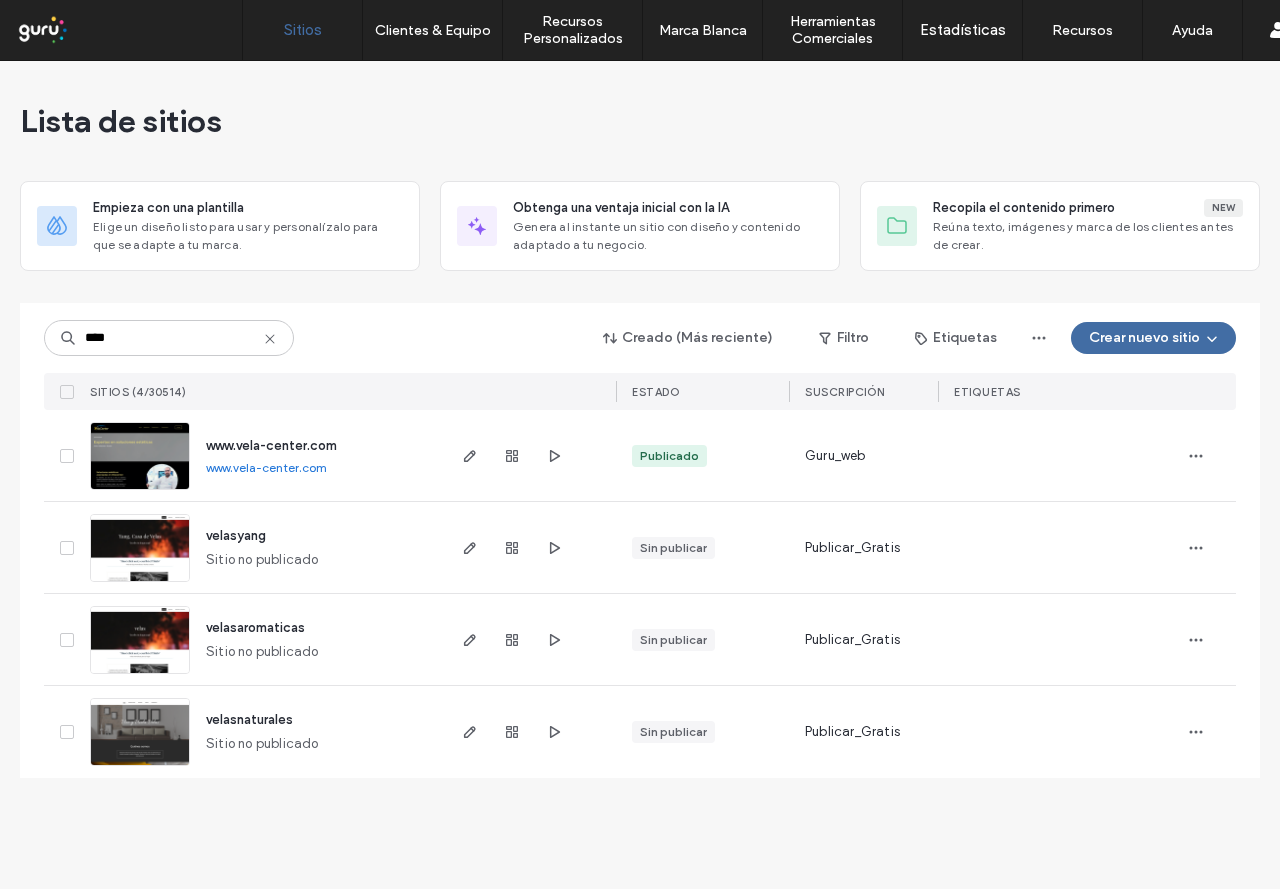 click at bounding box center [512, 455] 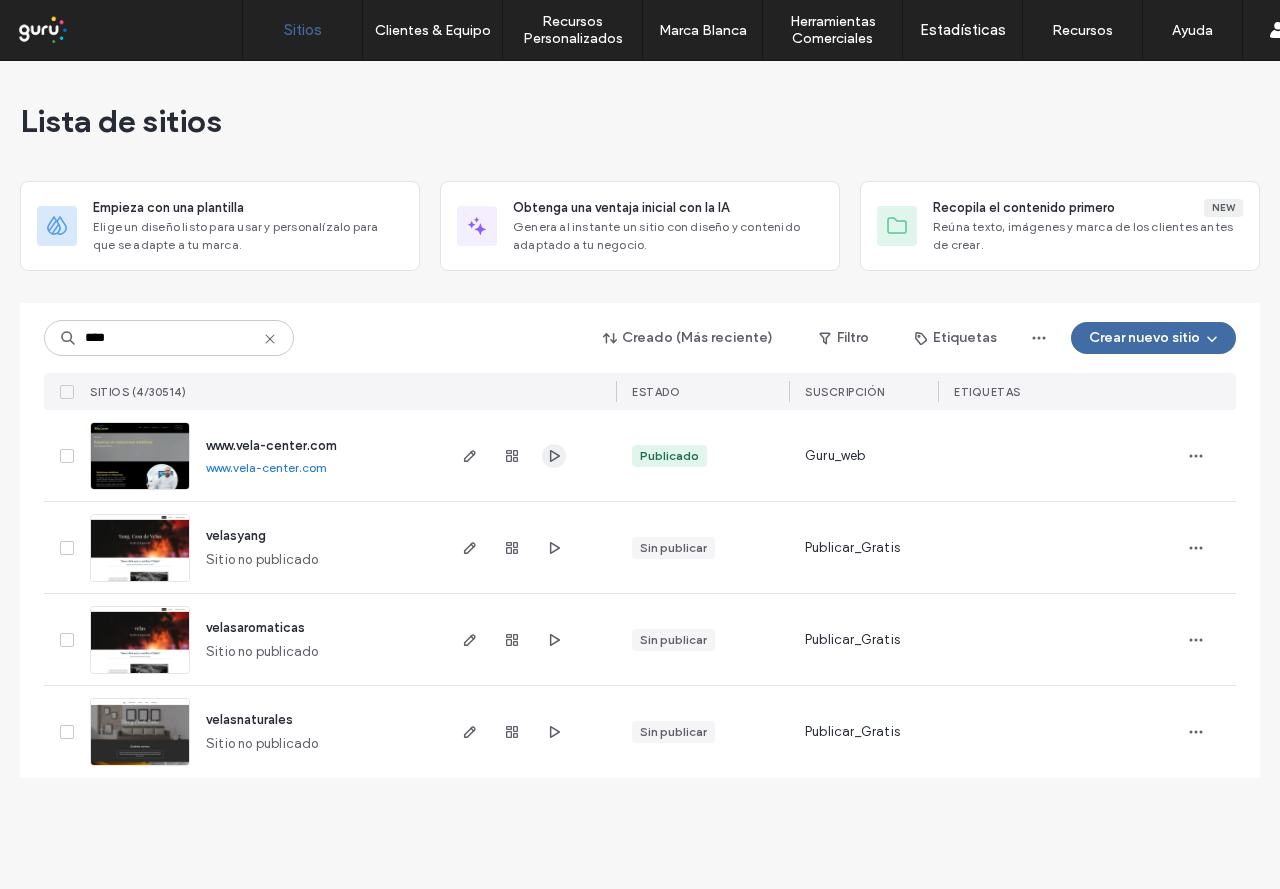 click 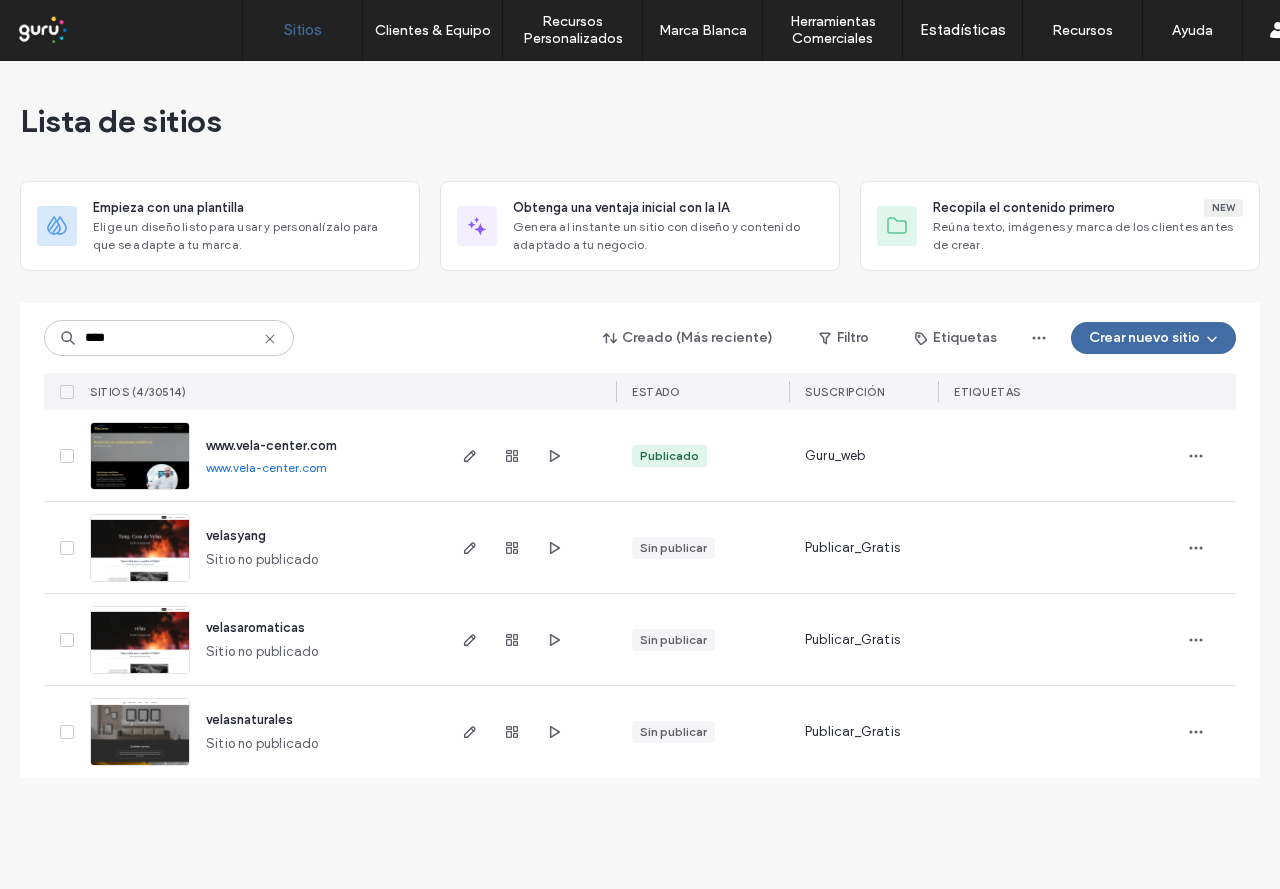 click 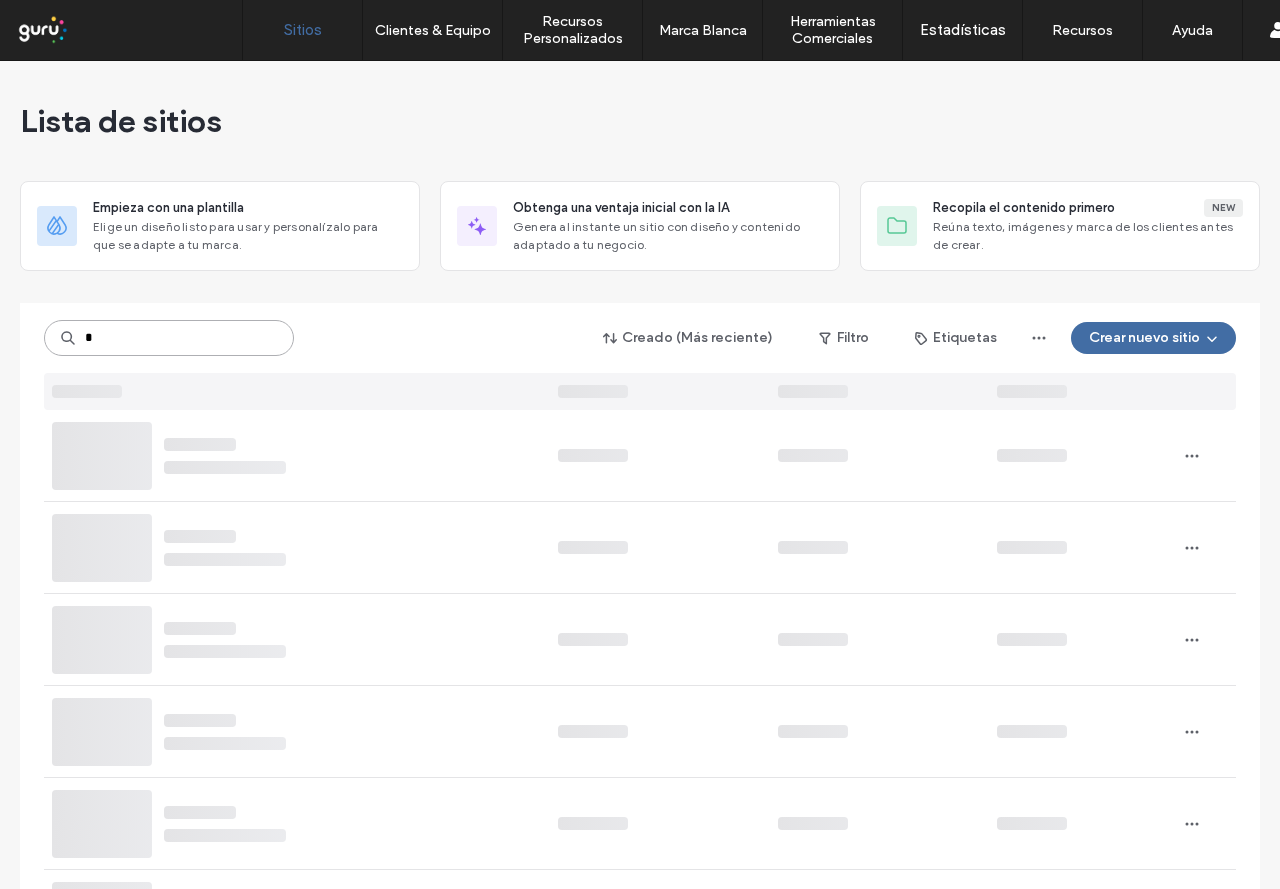 type on "*" 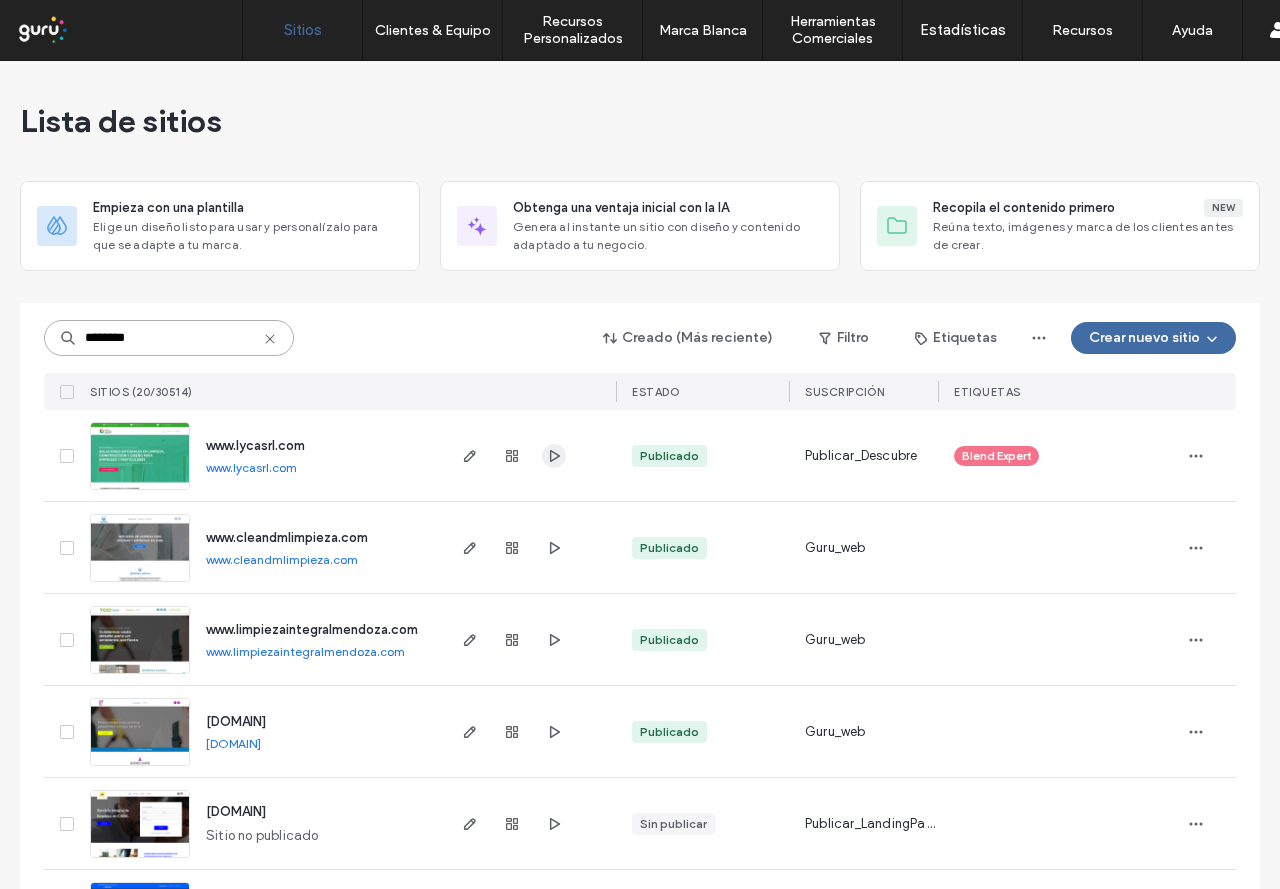type on "********" 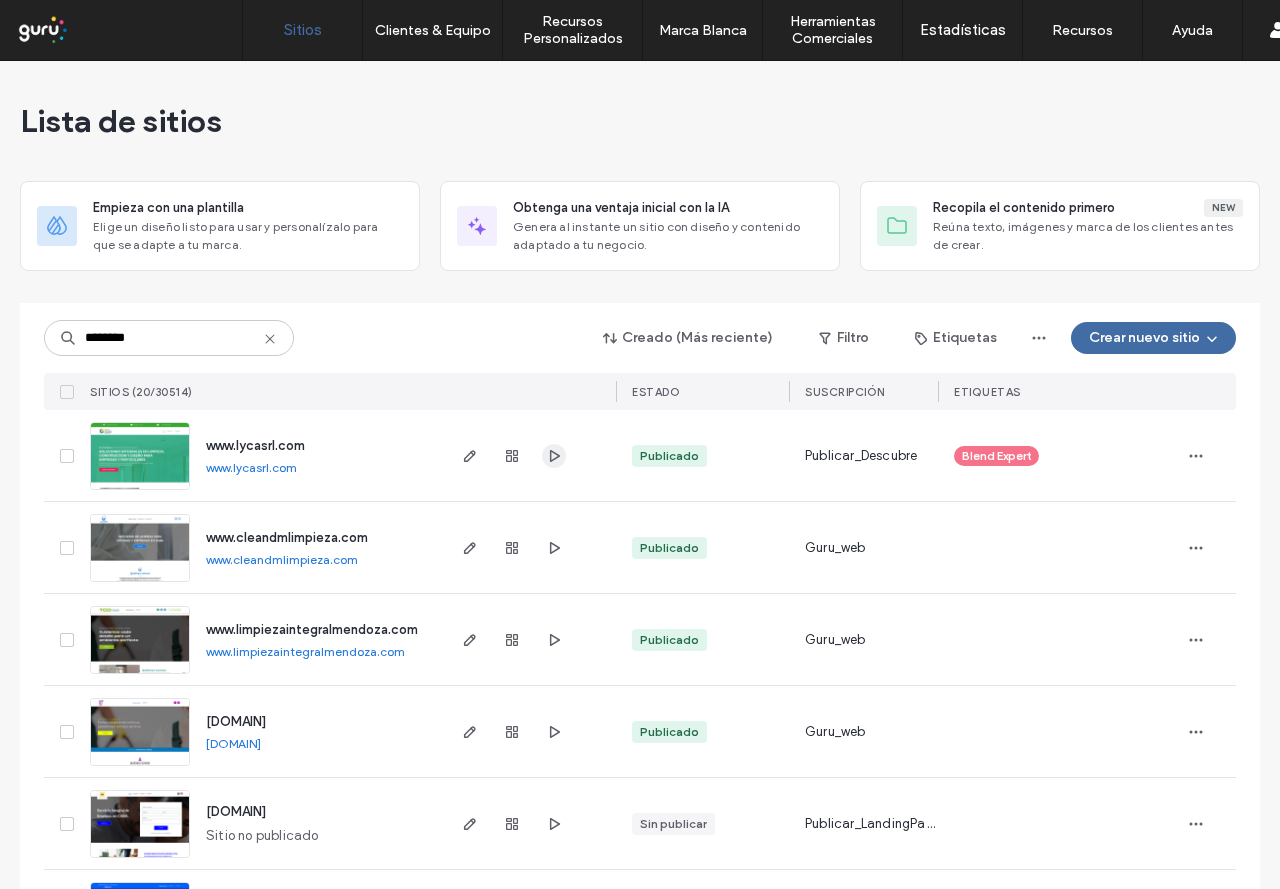click 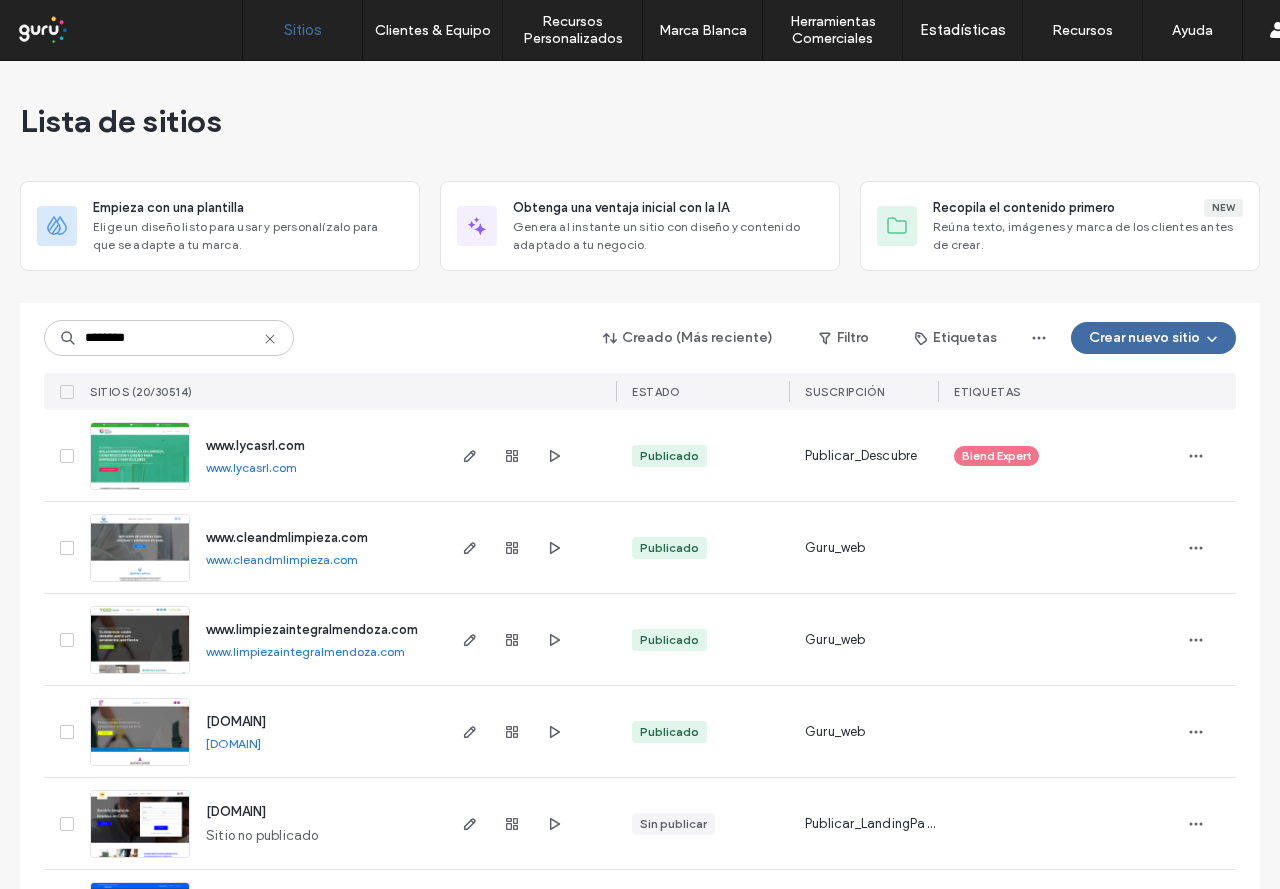 click at bounding box center [529, 547] 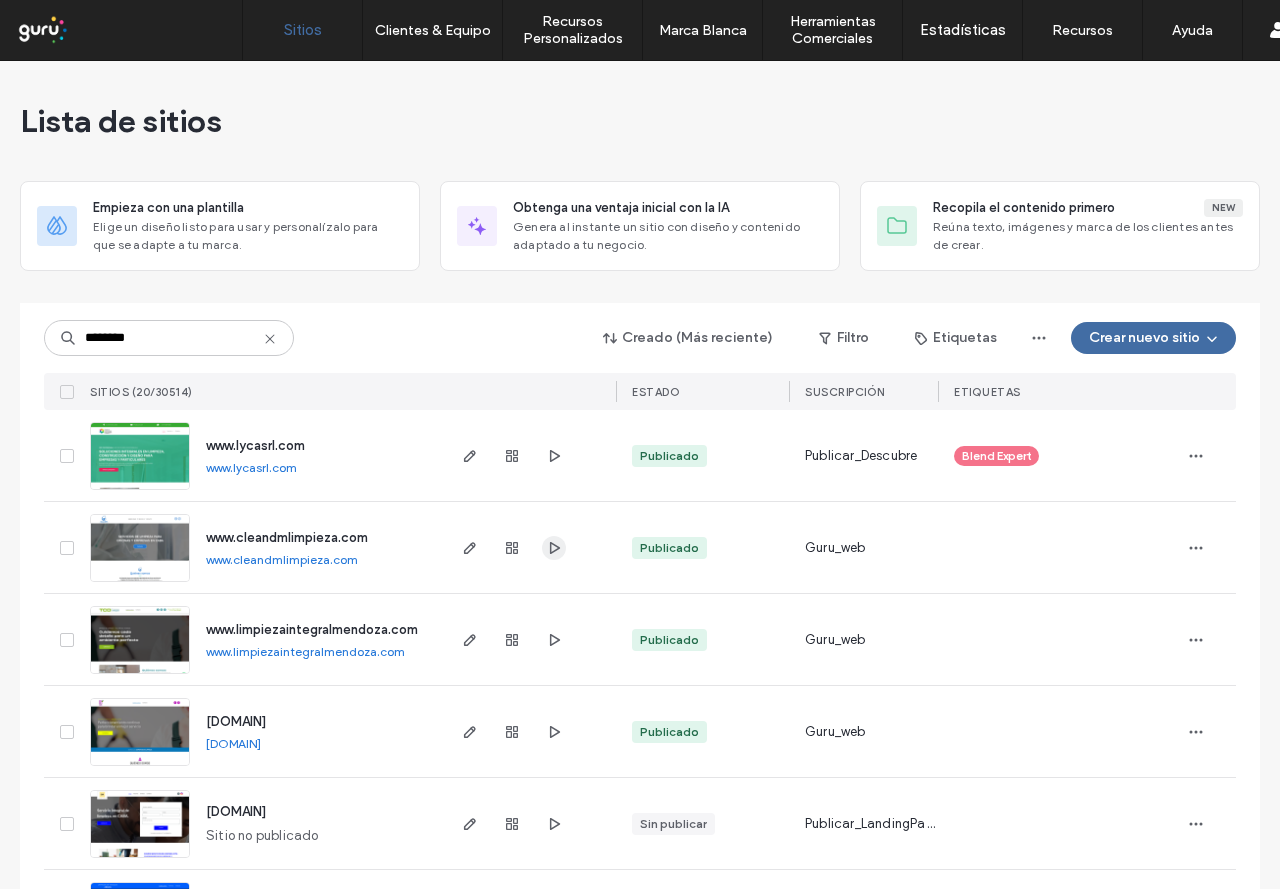 click 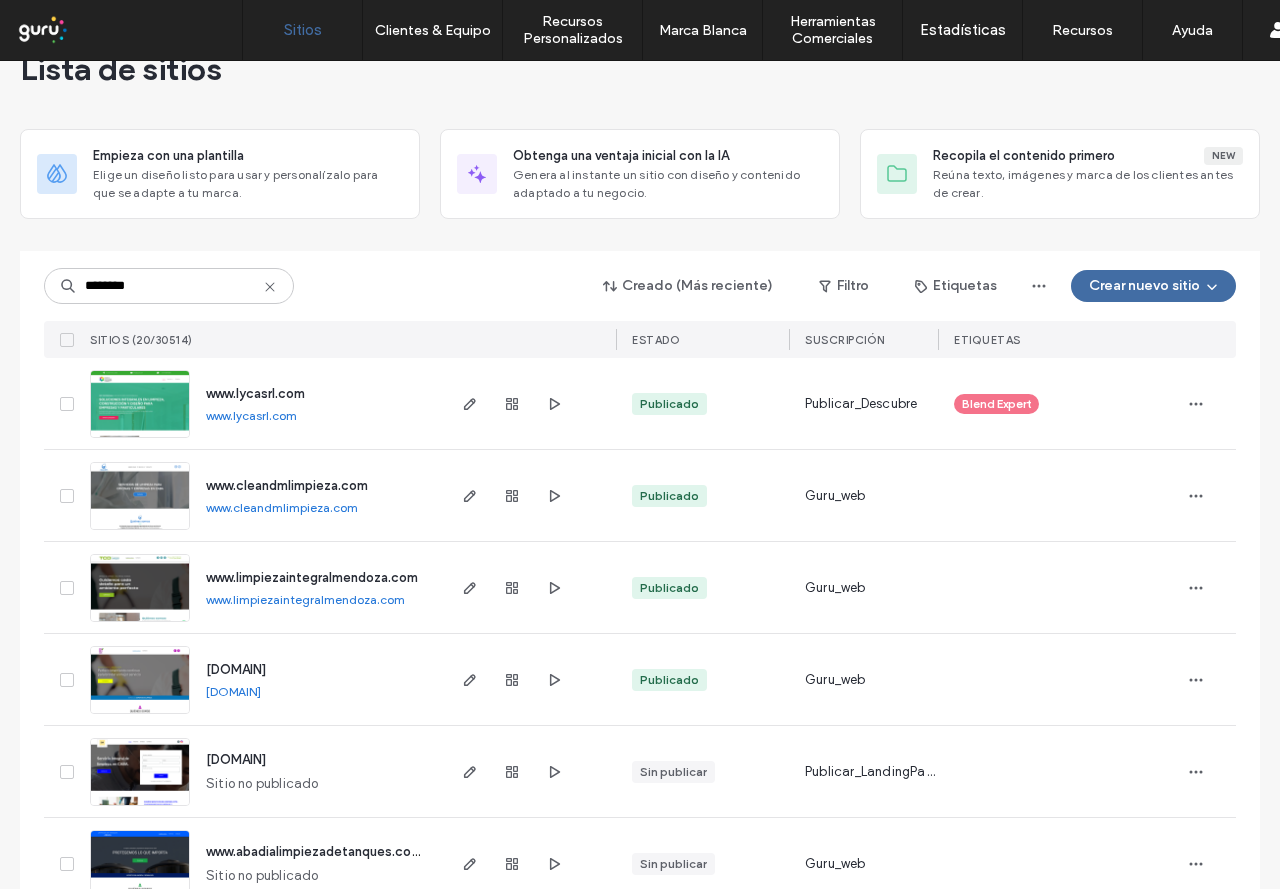 scroll, scrollTop: 100, scrollLeft: 0, axis: vertical 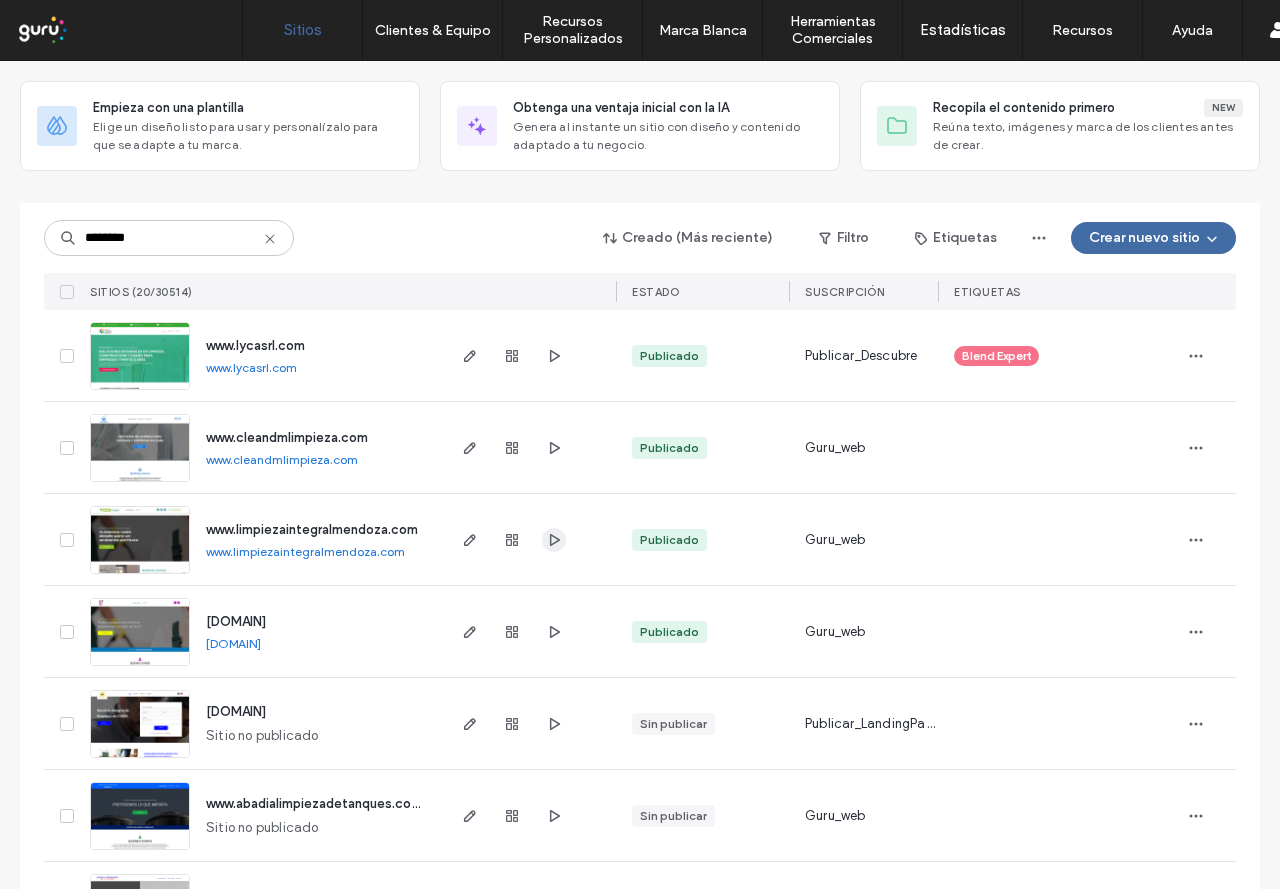click at bounding box center (554, 540) 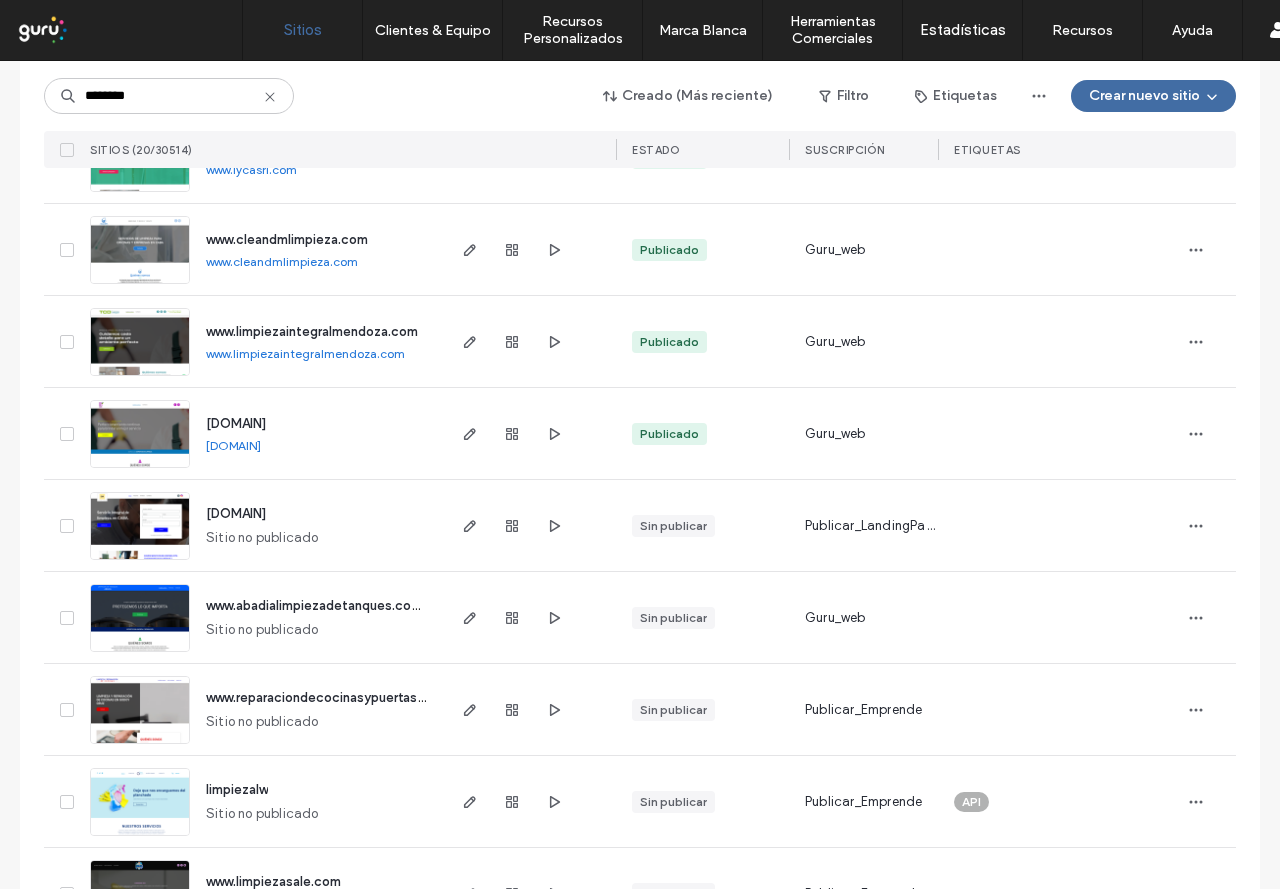 scroll, scrollTop: 300, scrollLeft: 0, axis: vertical 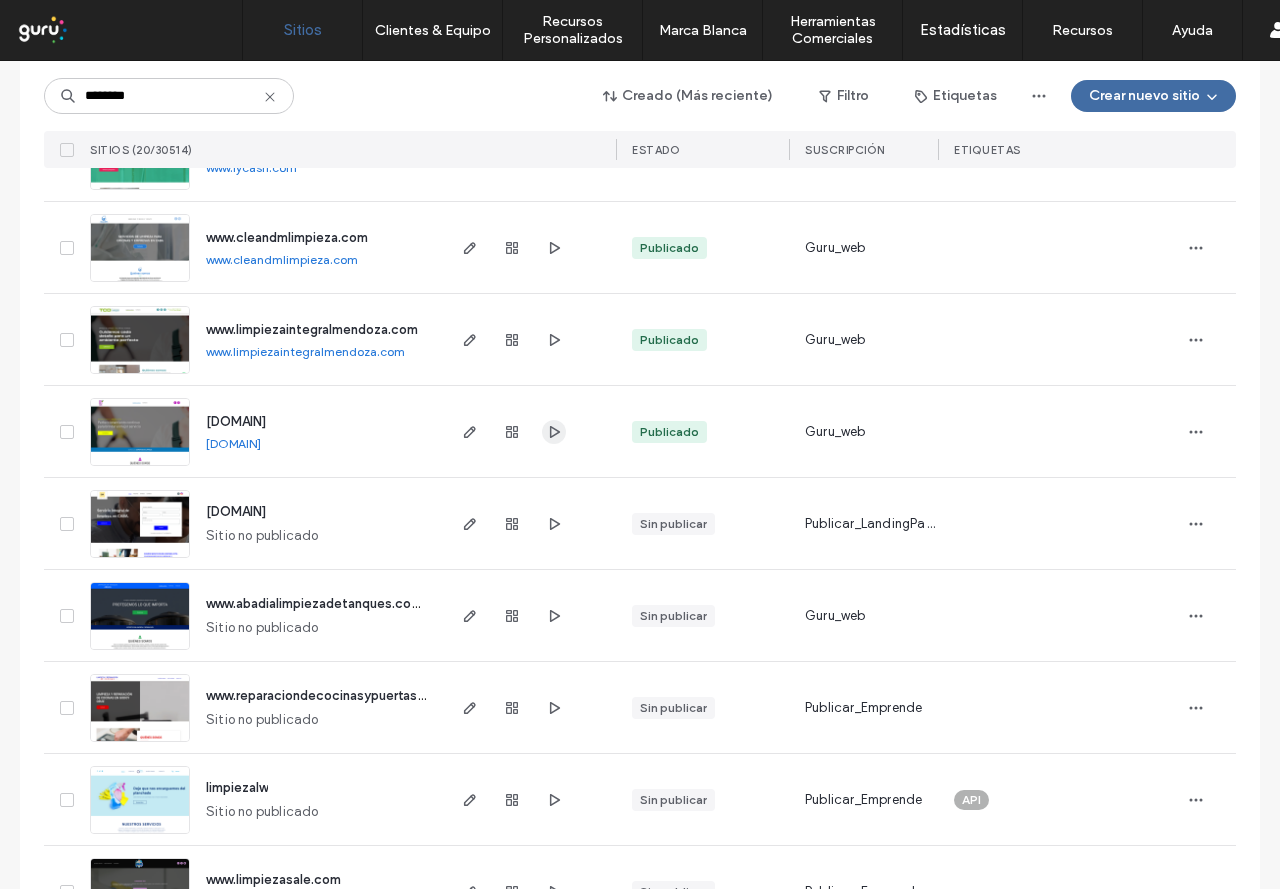click 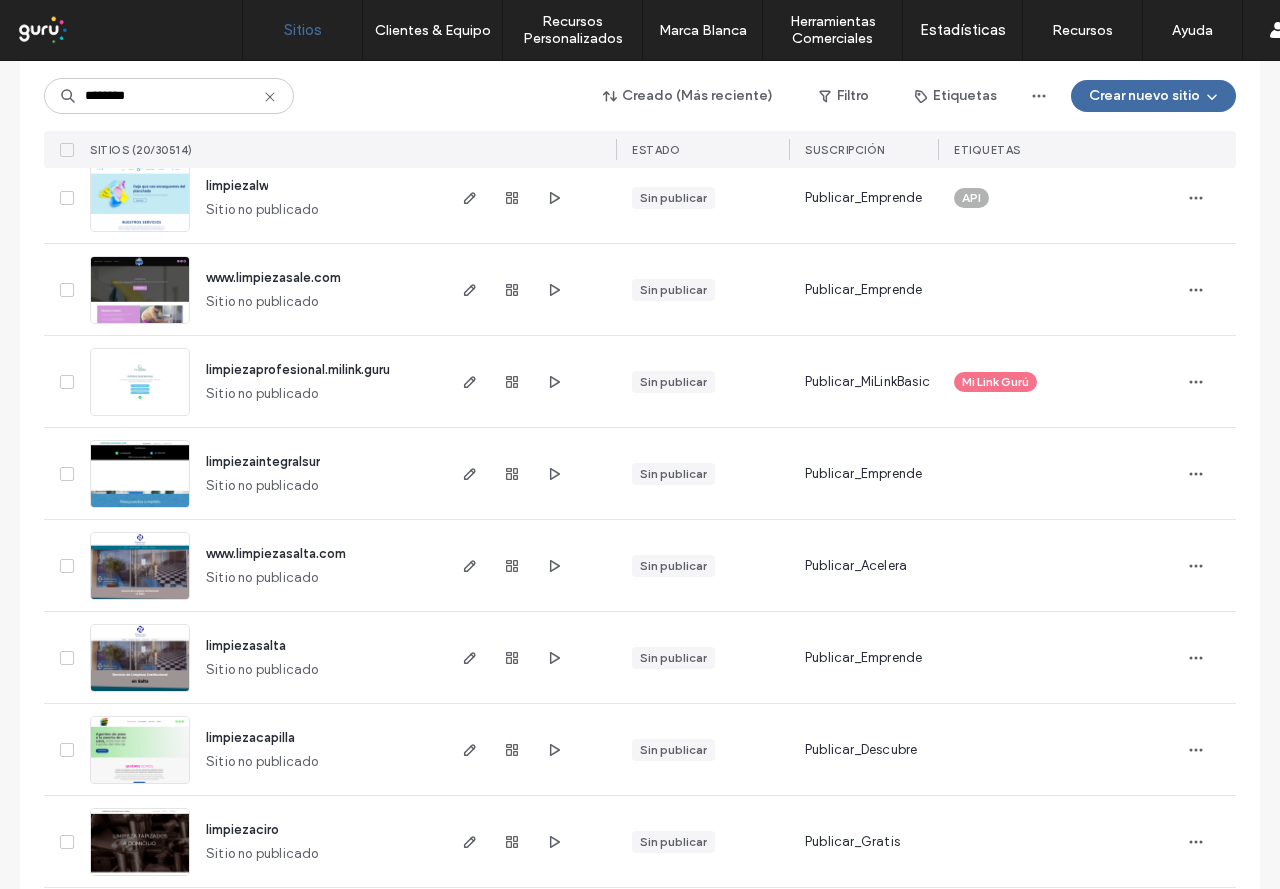 scroll, scrollTop: 1000, scrollLeft: 0, axis: vertical 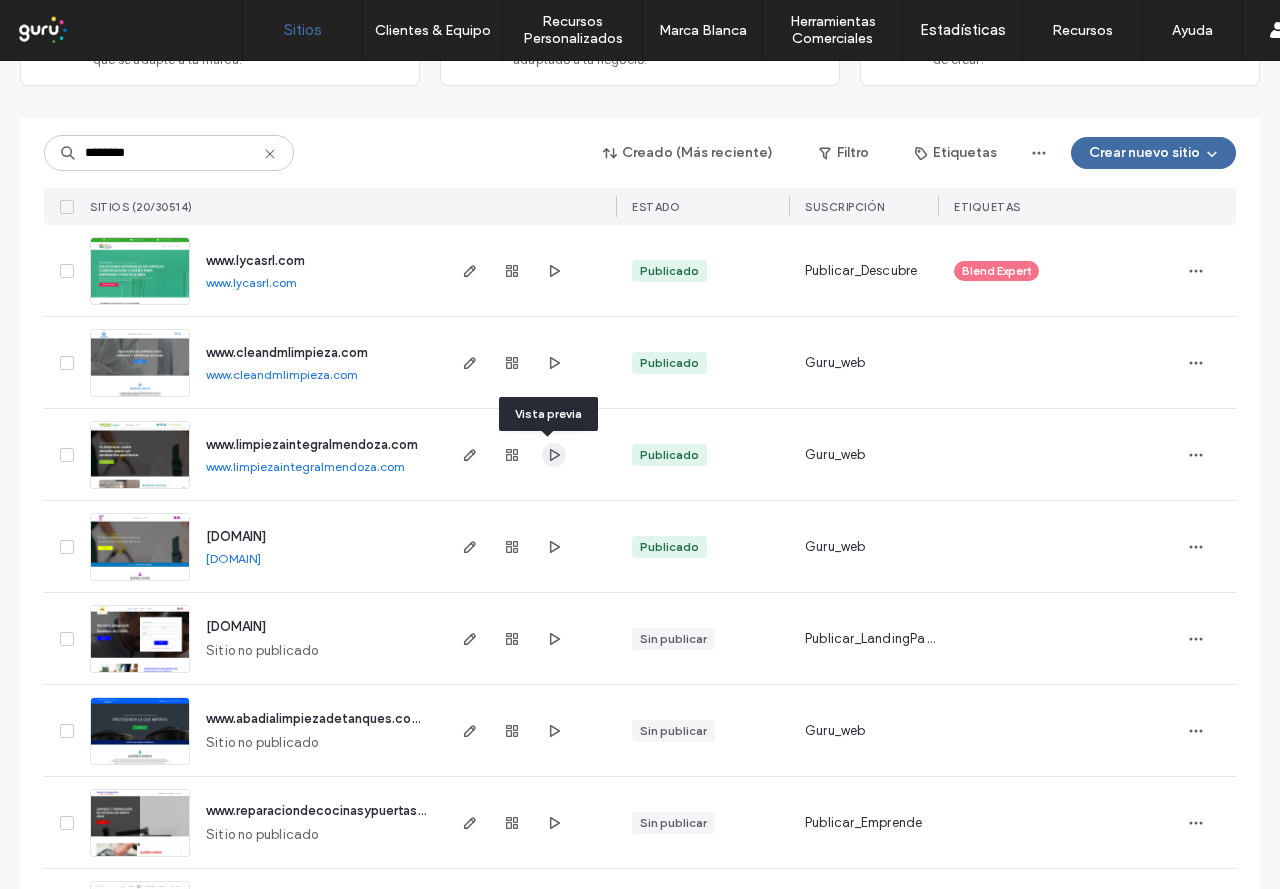 click at bounding box center [554, 455] 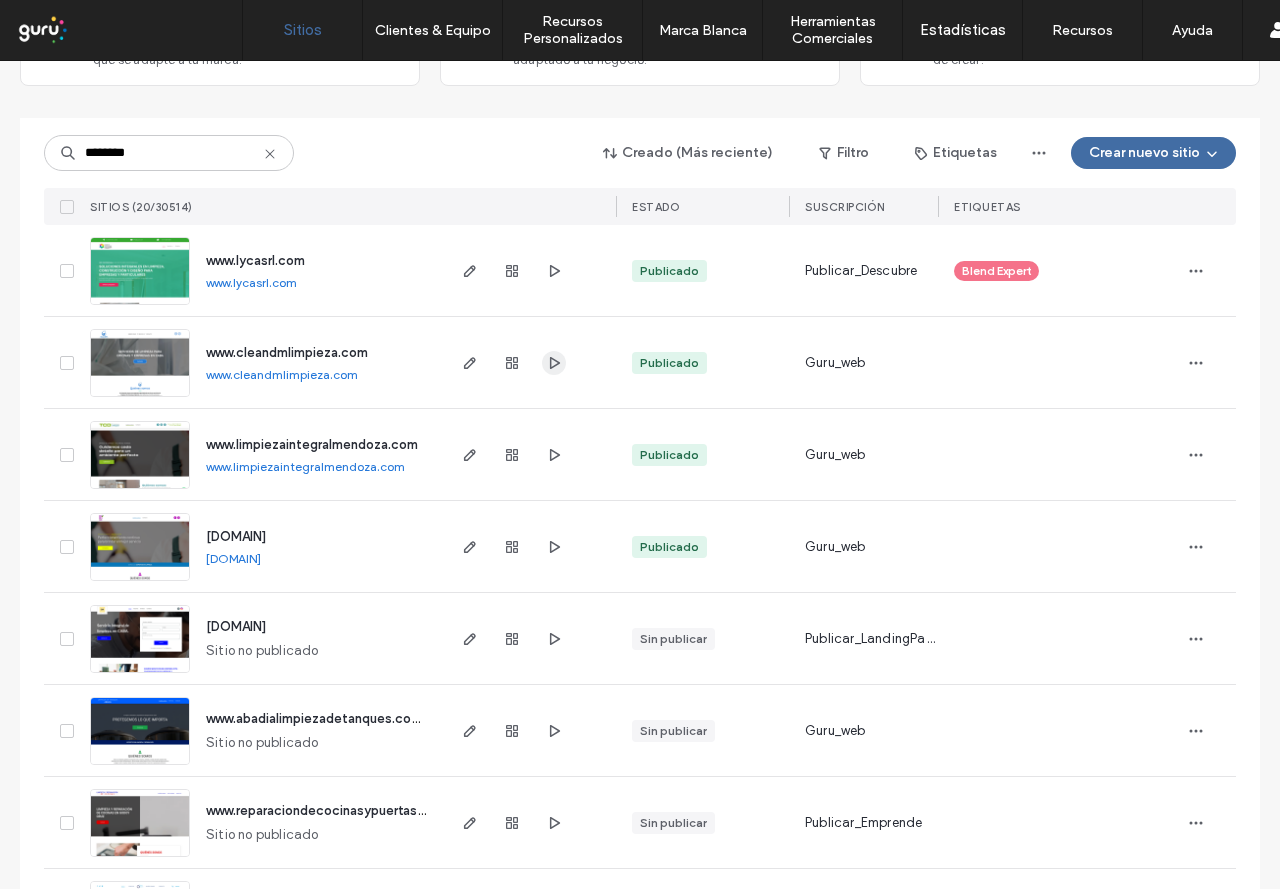 click 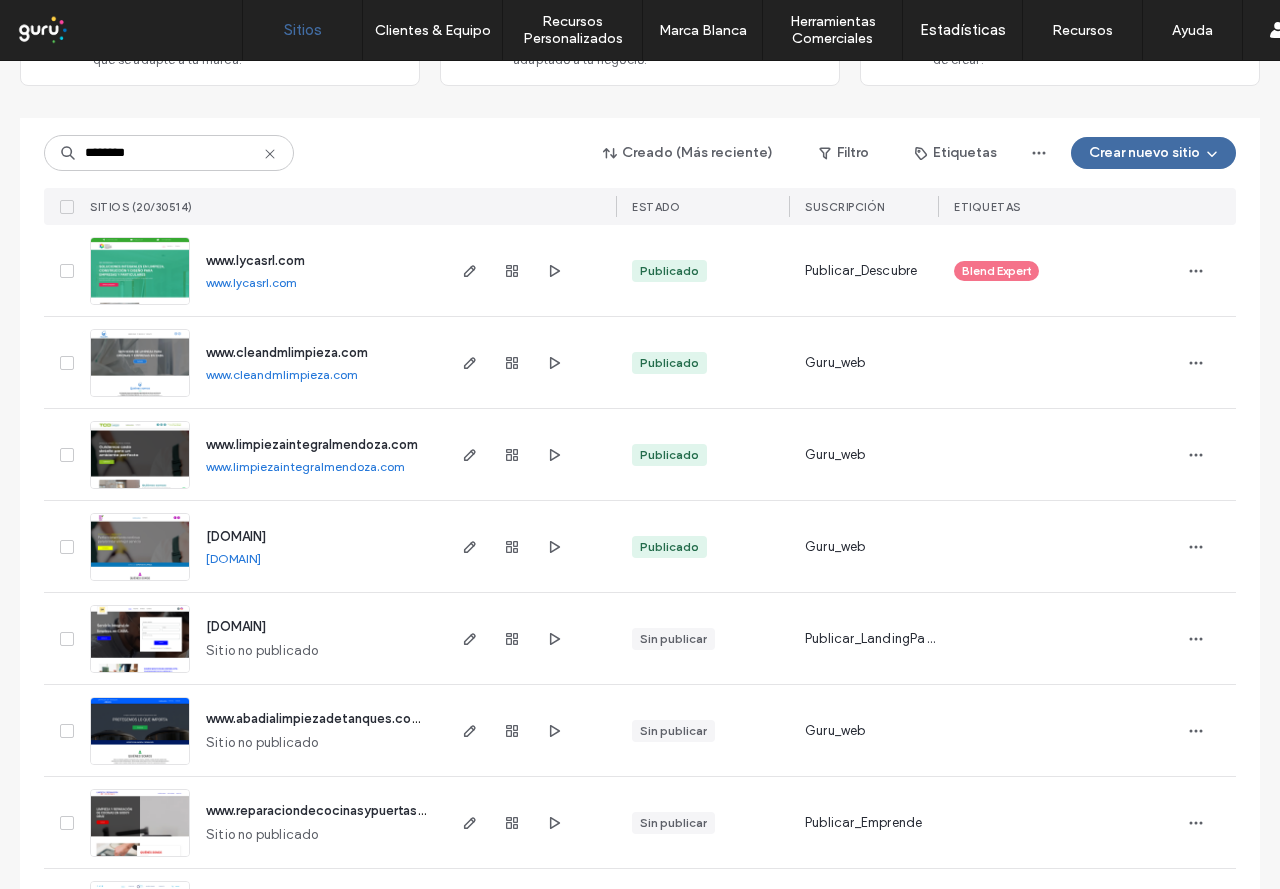 scroll, scrollTop: 0, scrollLeft: 0, axis: both 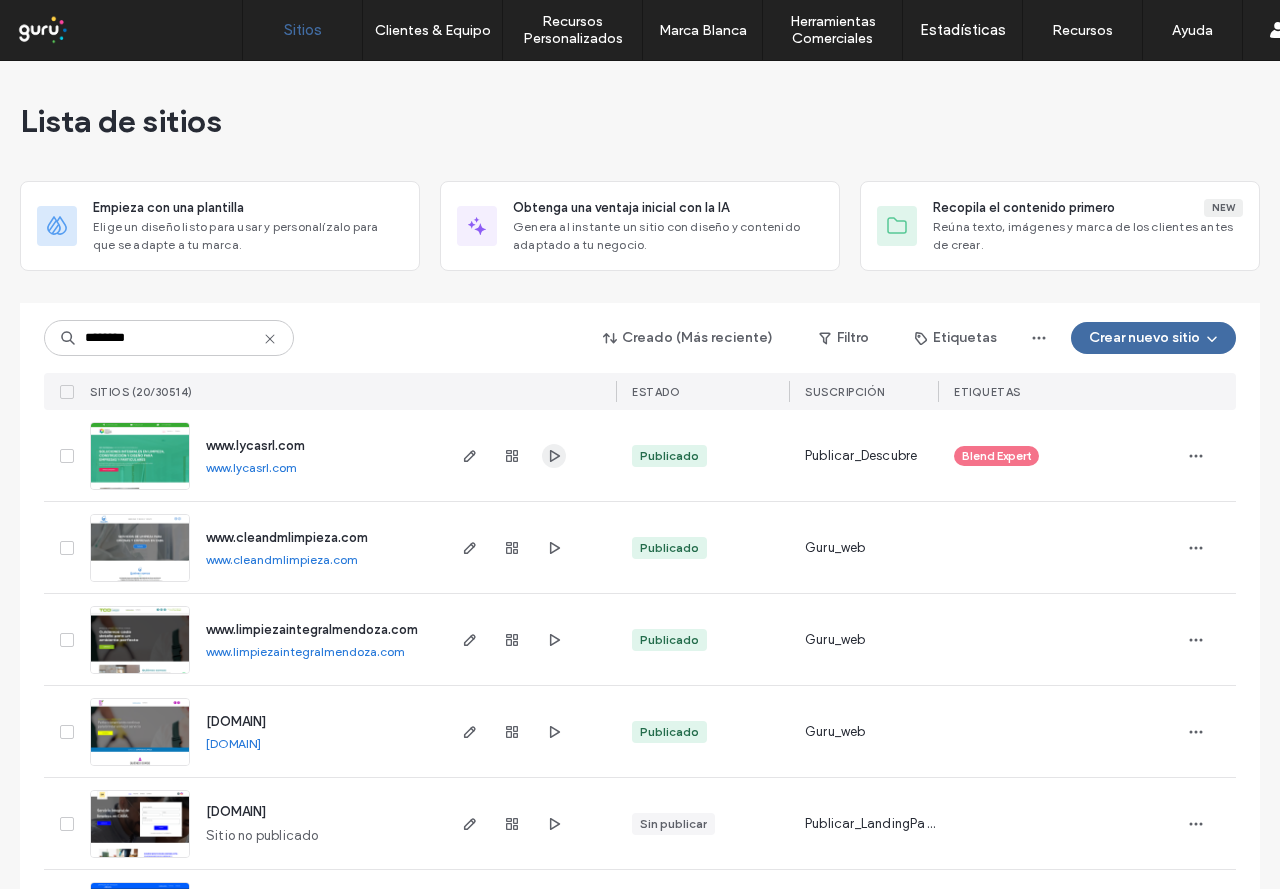 click 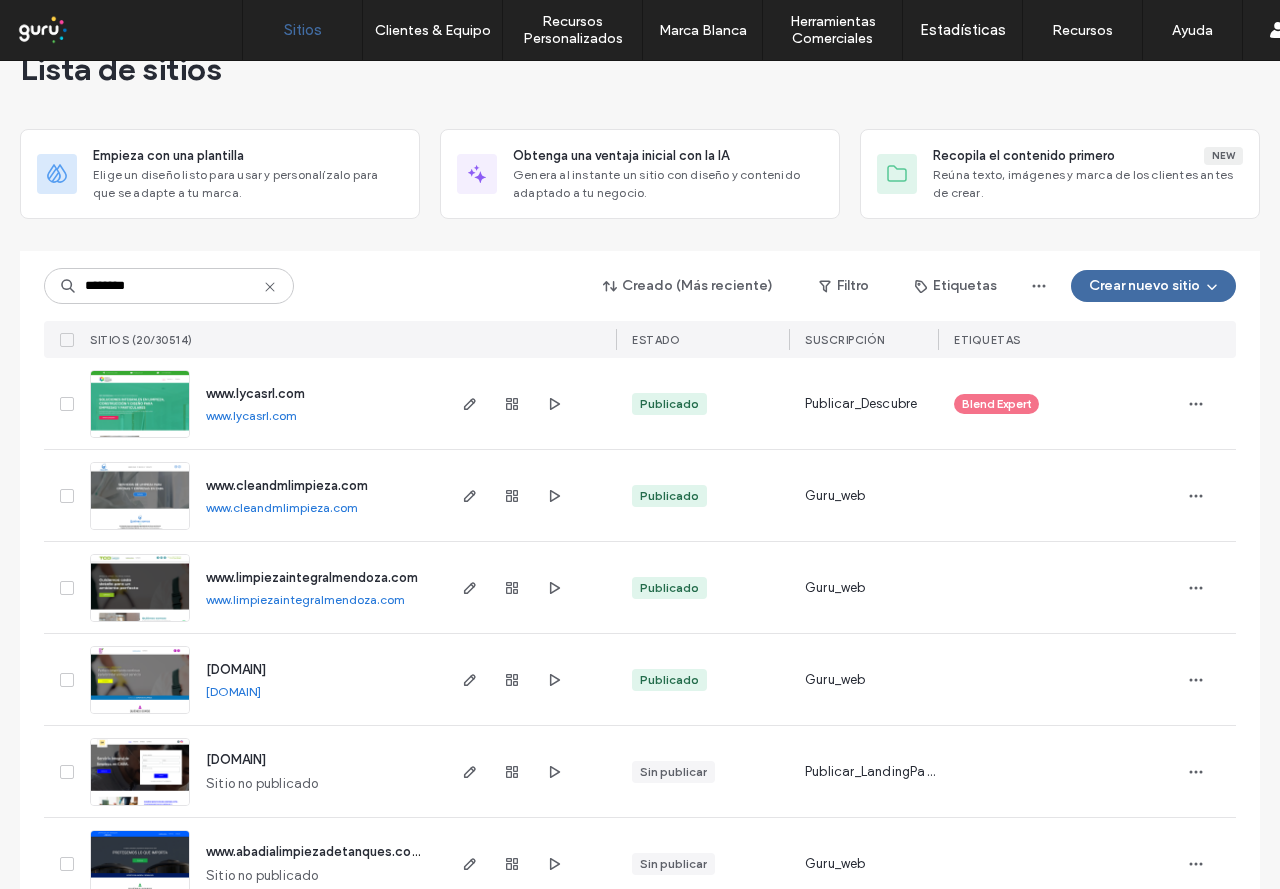 scroll, scrollTop: 0, scrollLeft: 0, axis: both 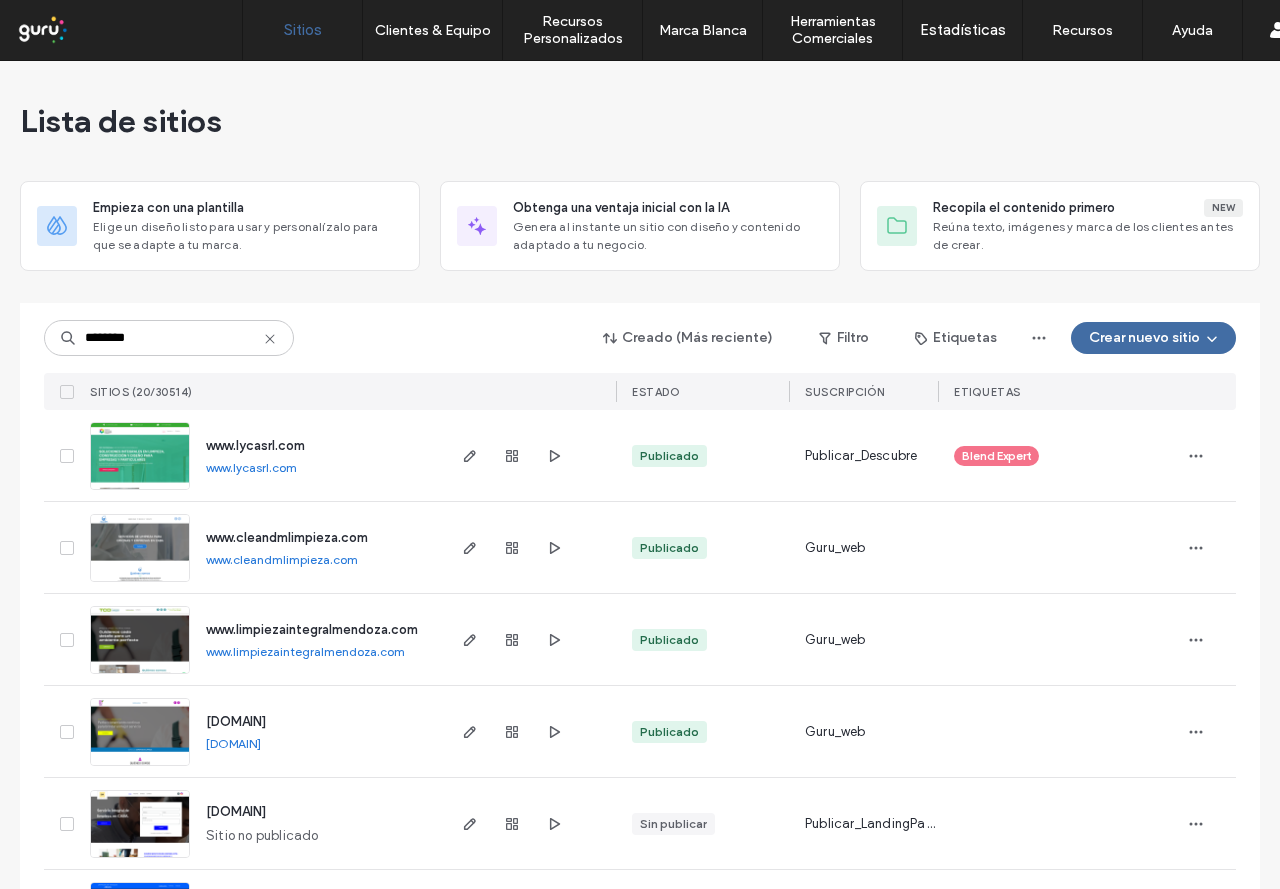 click 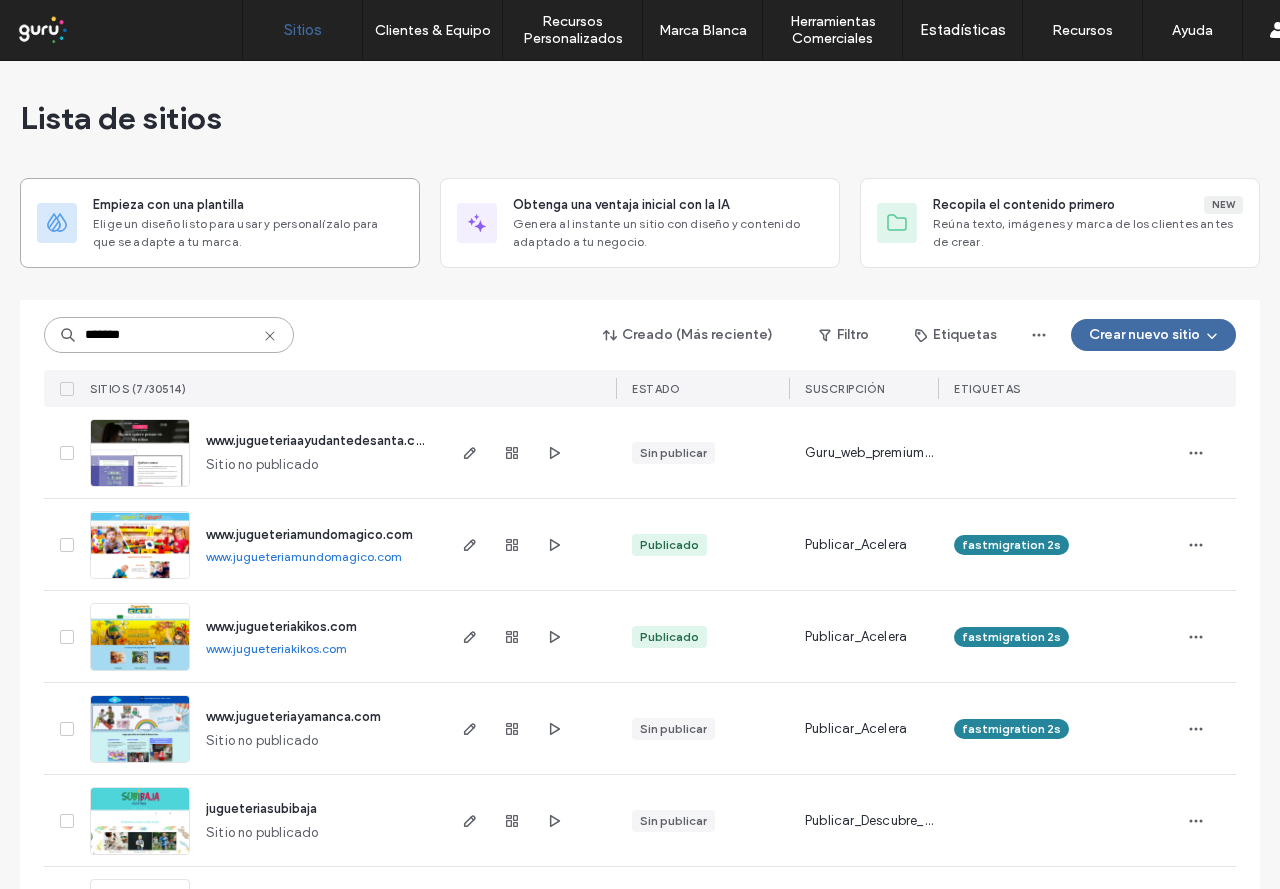 scroll, scrollTop: 0, scrollLeft: 0, axis: both 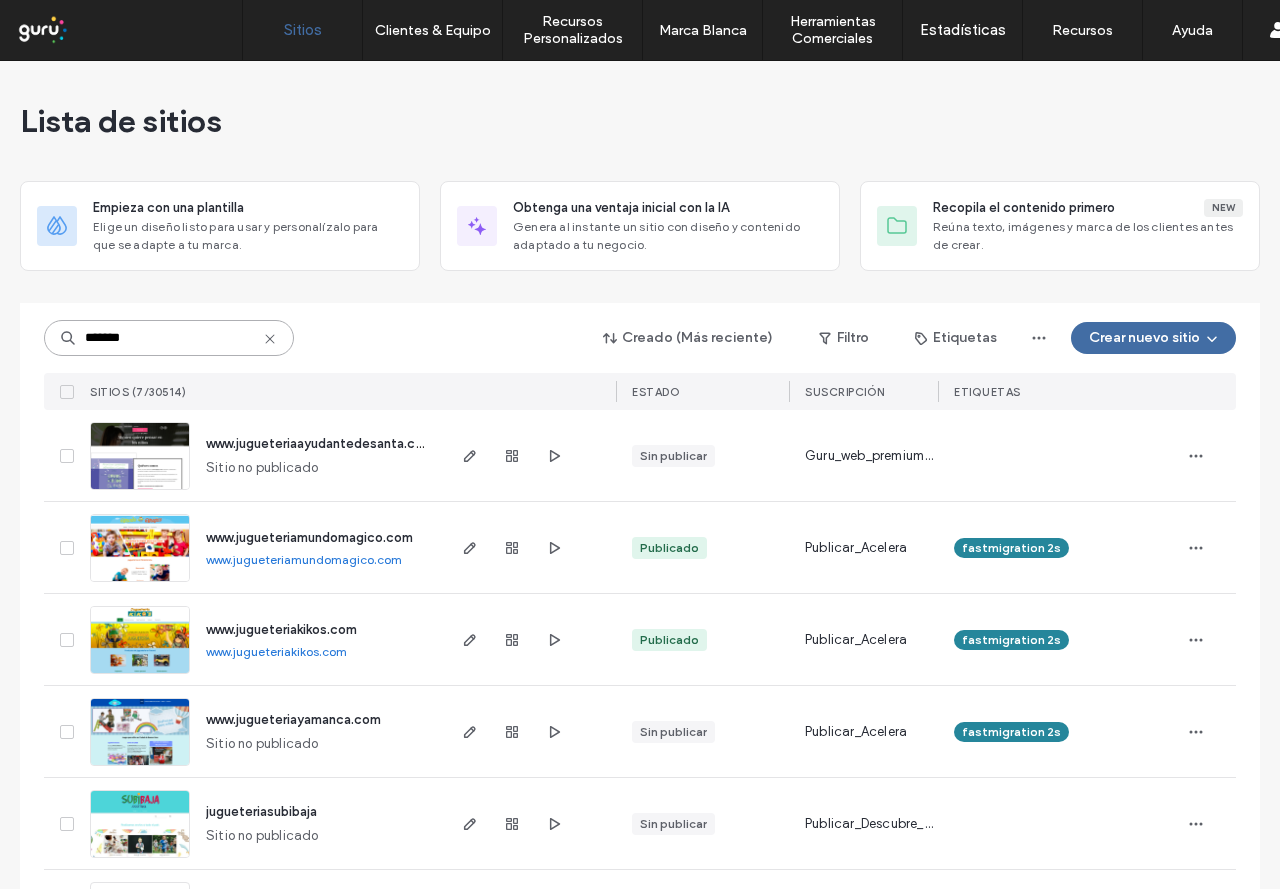type on "*******" 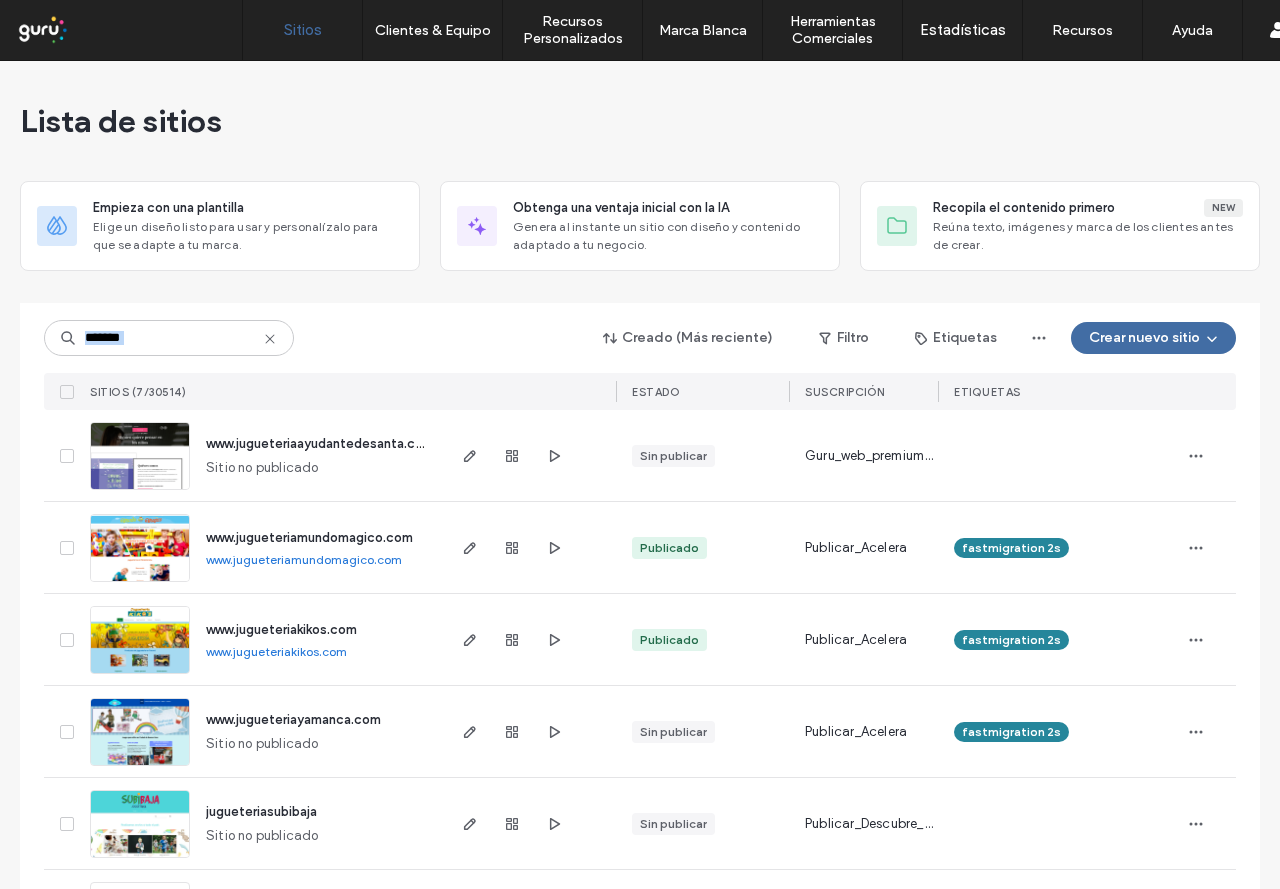 click on "*******" at bounding box center (169, 338) 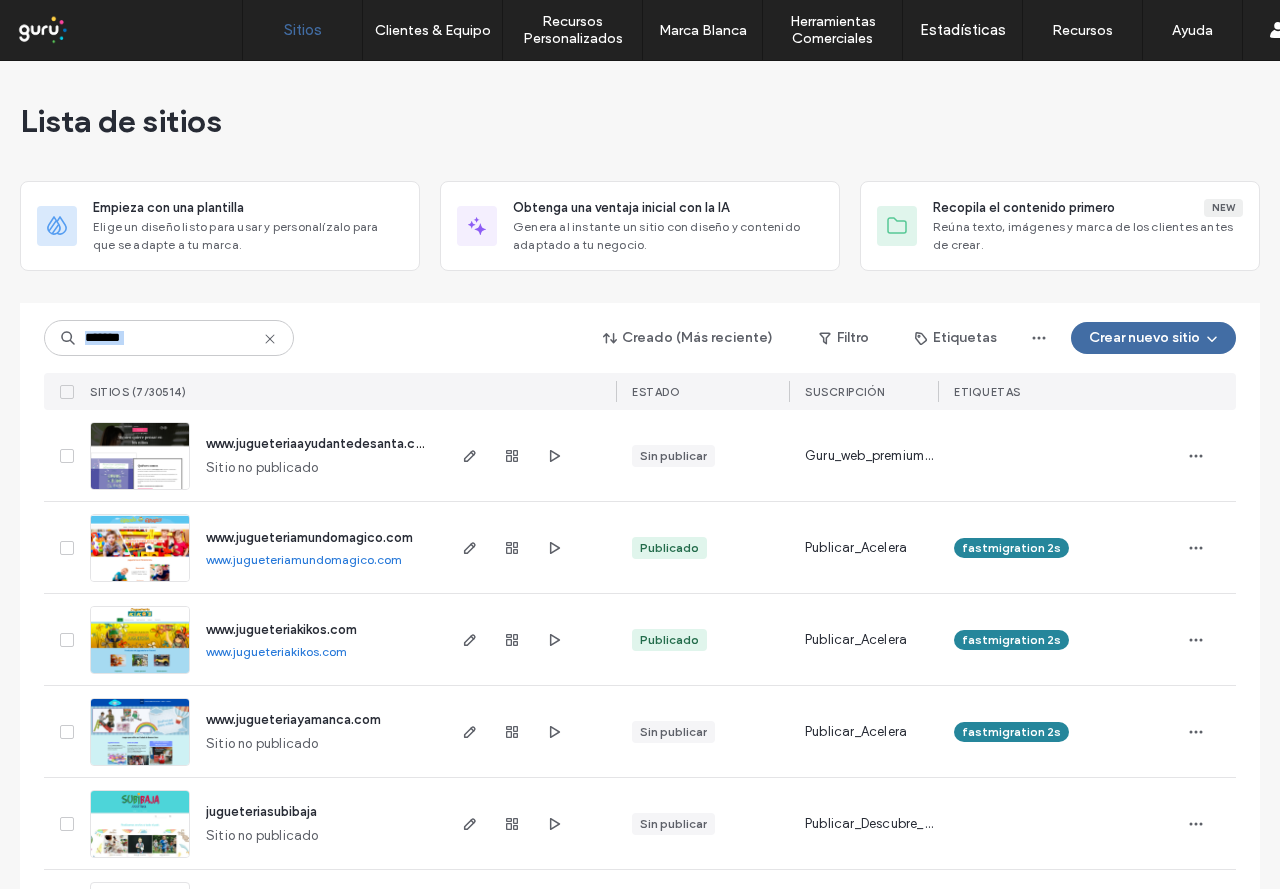 click 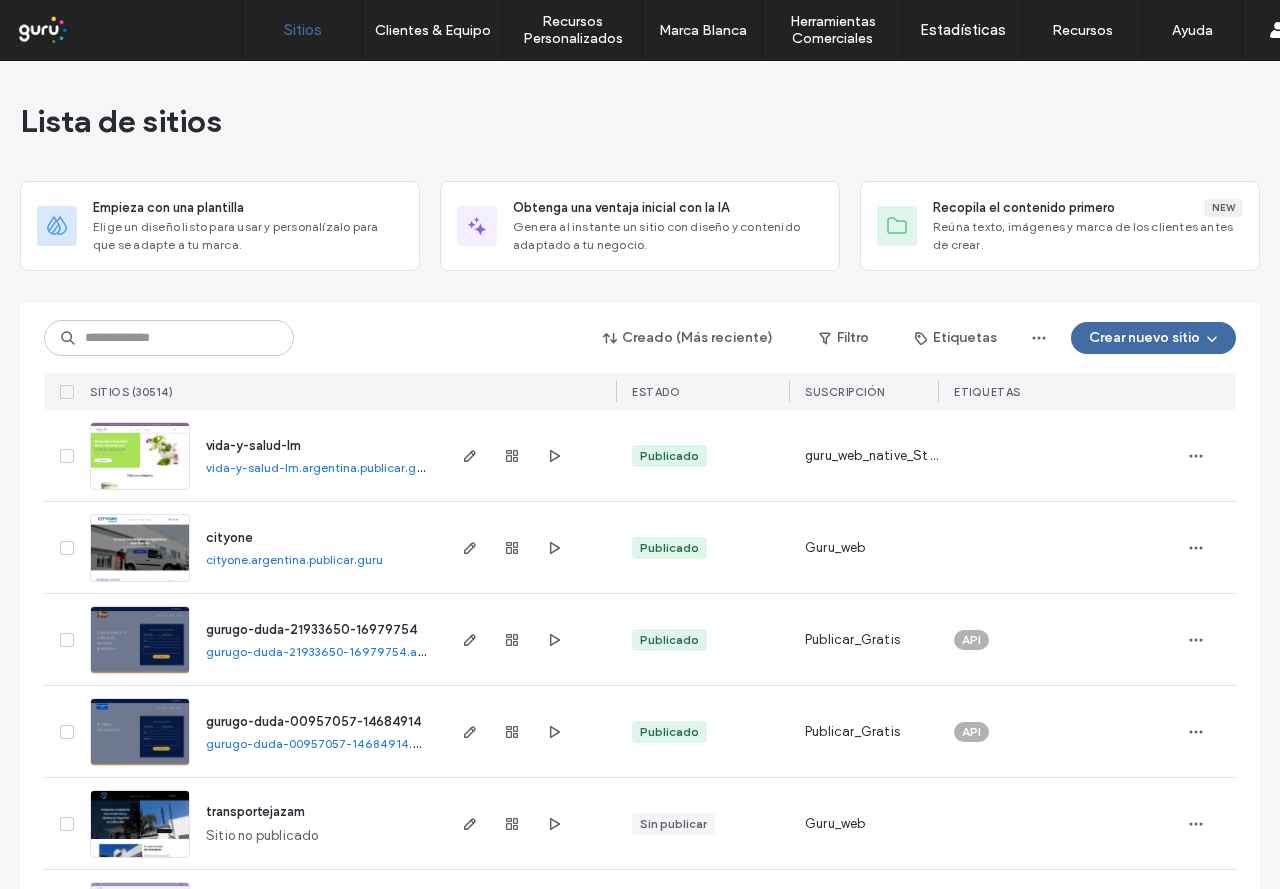 click on "Creado (Más reciente) Filtro Etiquetas Crear nuevo sitio" at bounding box center (640, 338) 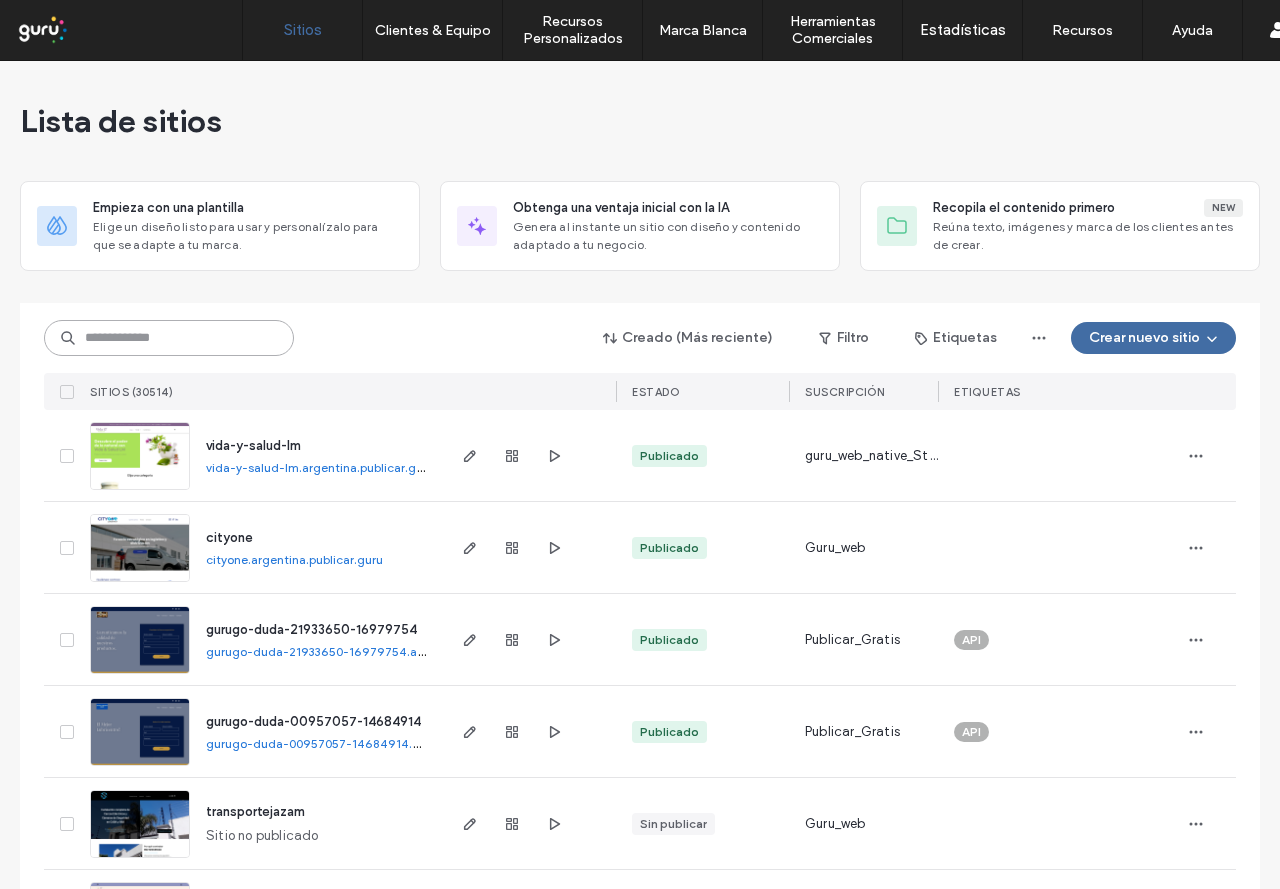 paste on "**********" 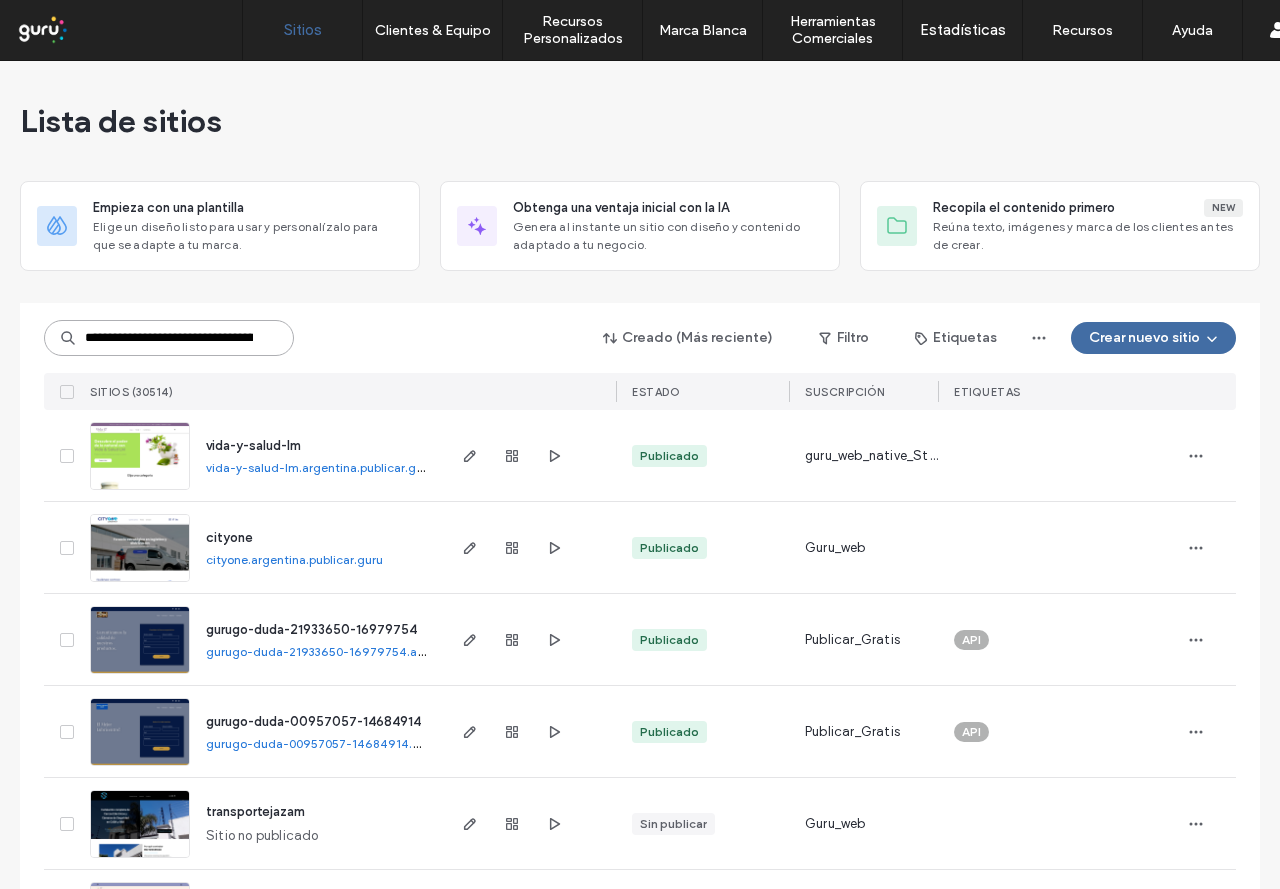 scroll, scrollTop: 0, scrollLeft: 95, axis: horizontal 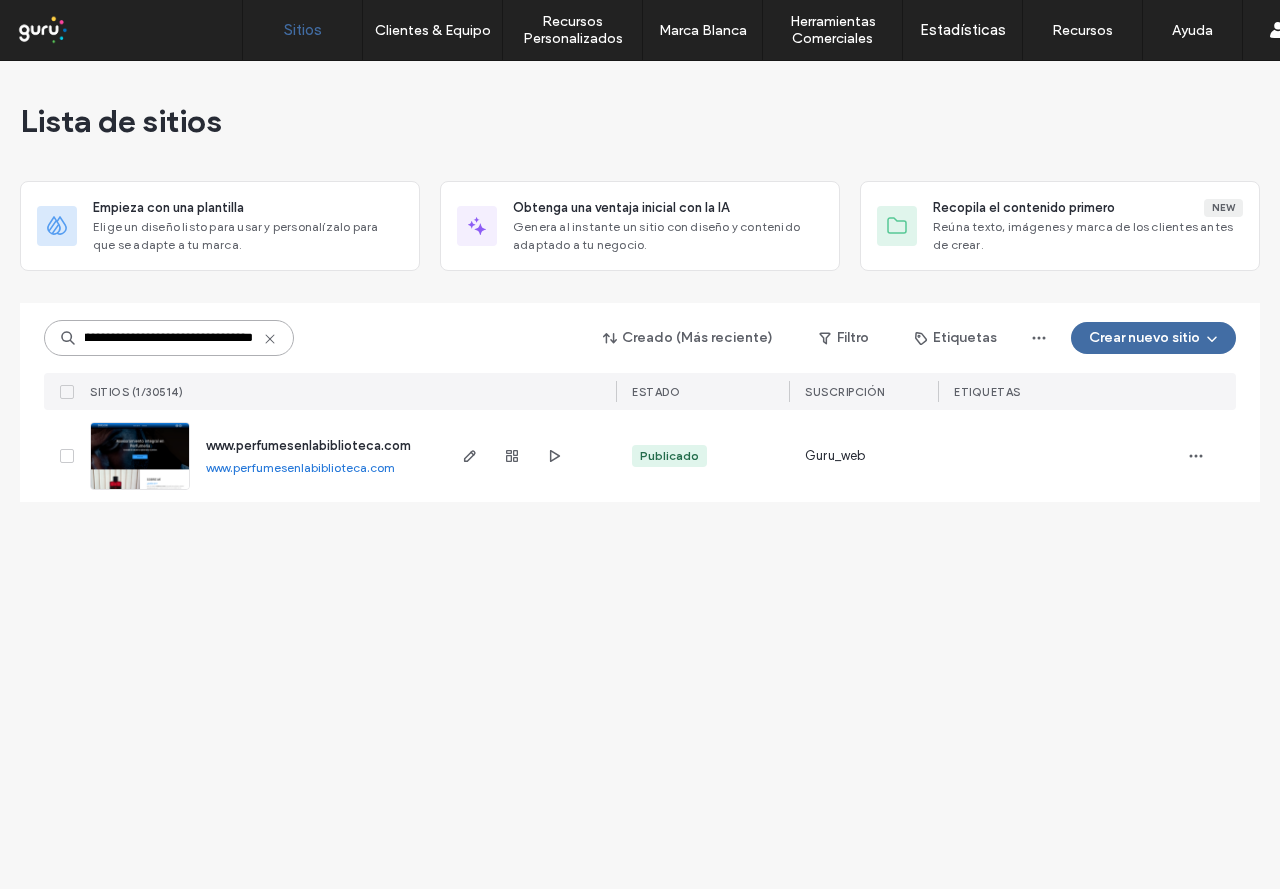 type on "**********" 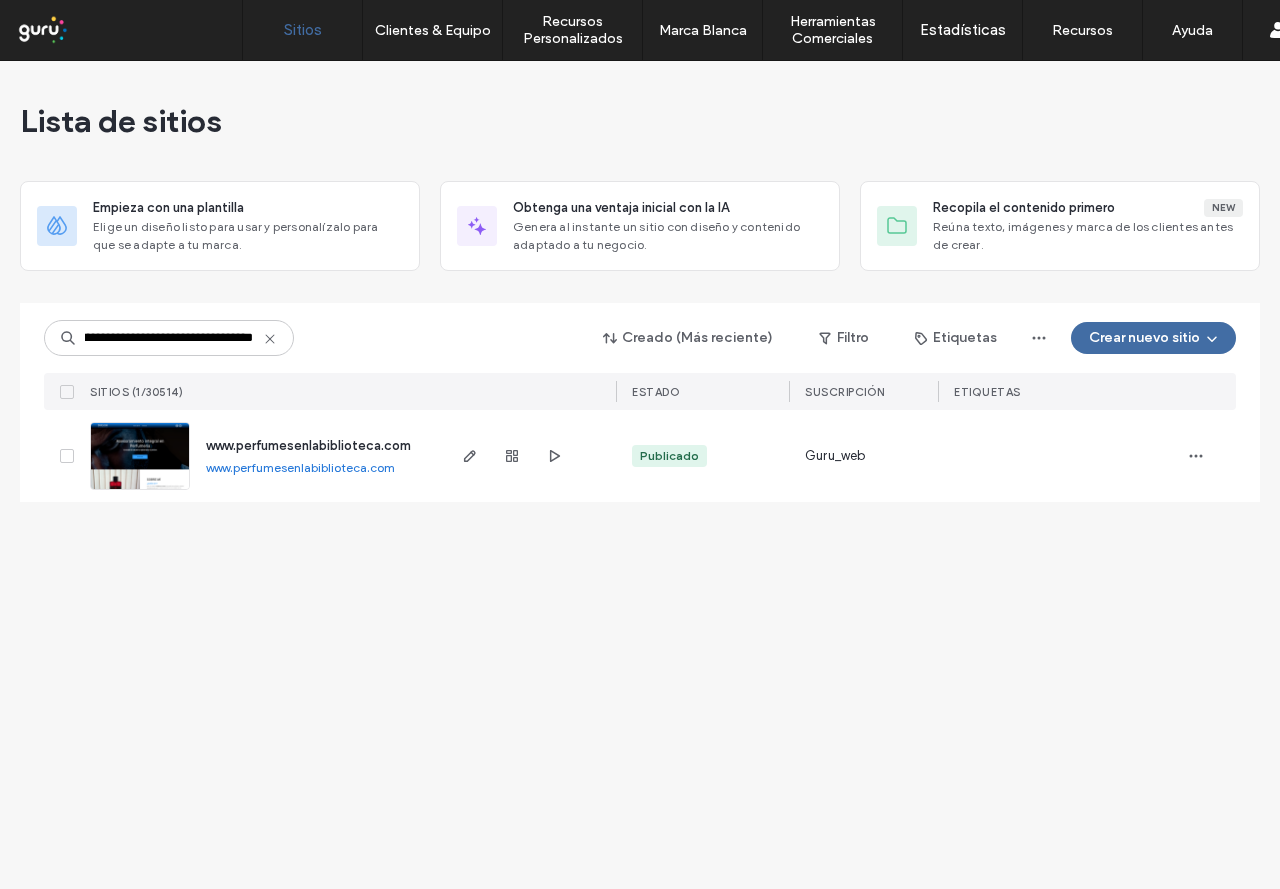 scroll, scrollTop: 0, scrollLeft: 0, axis: both 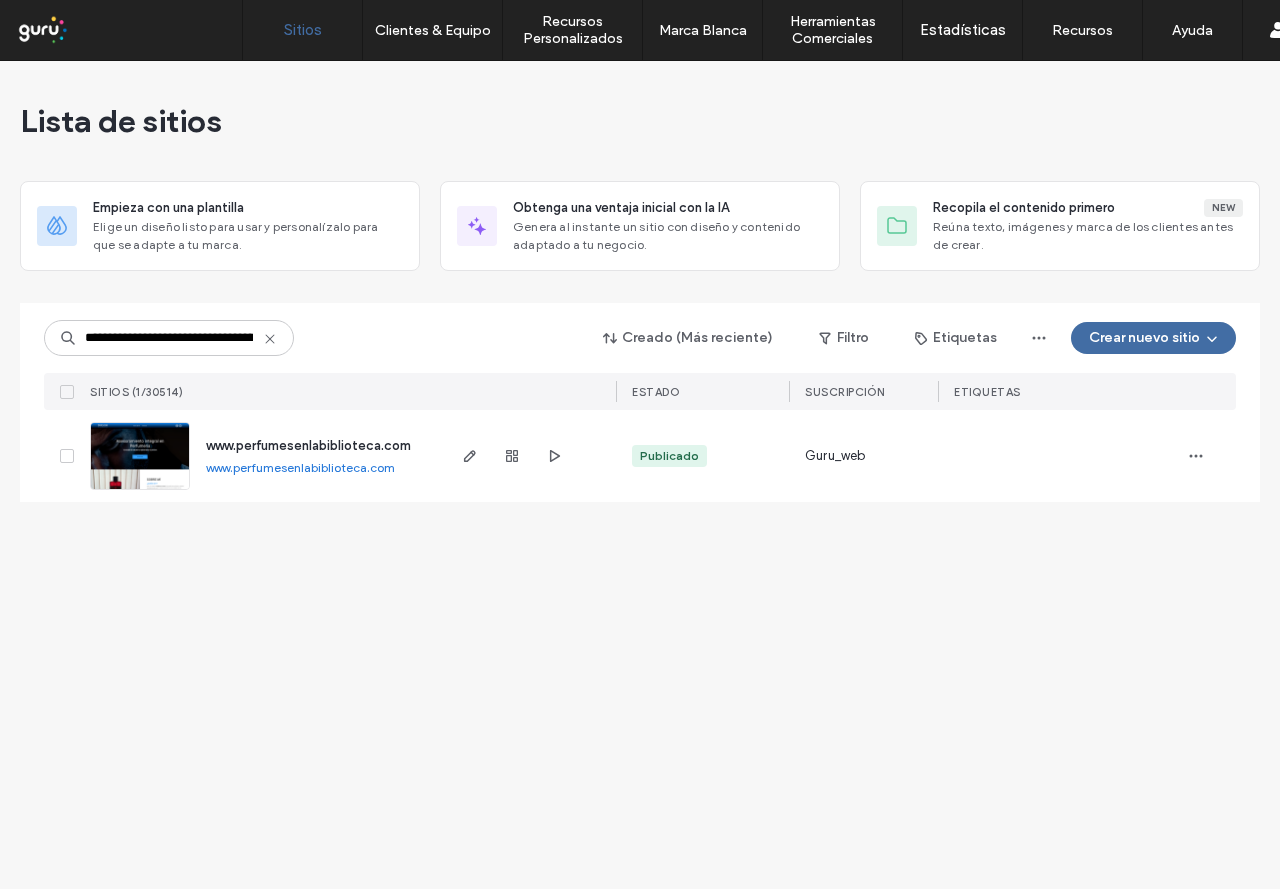 click at bounding box center [1058, 456] 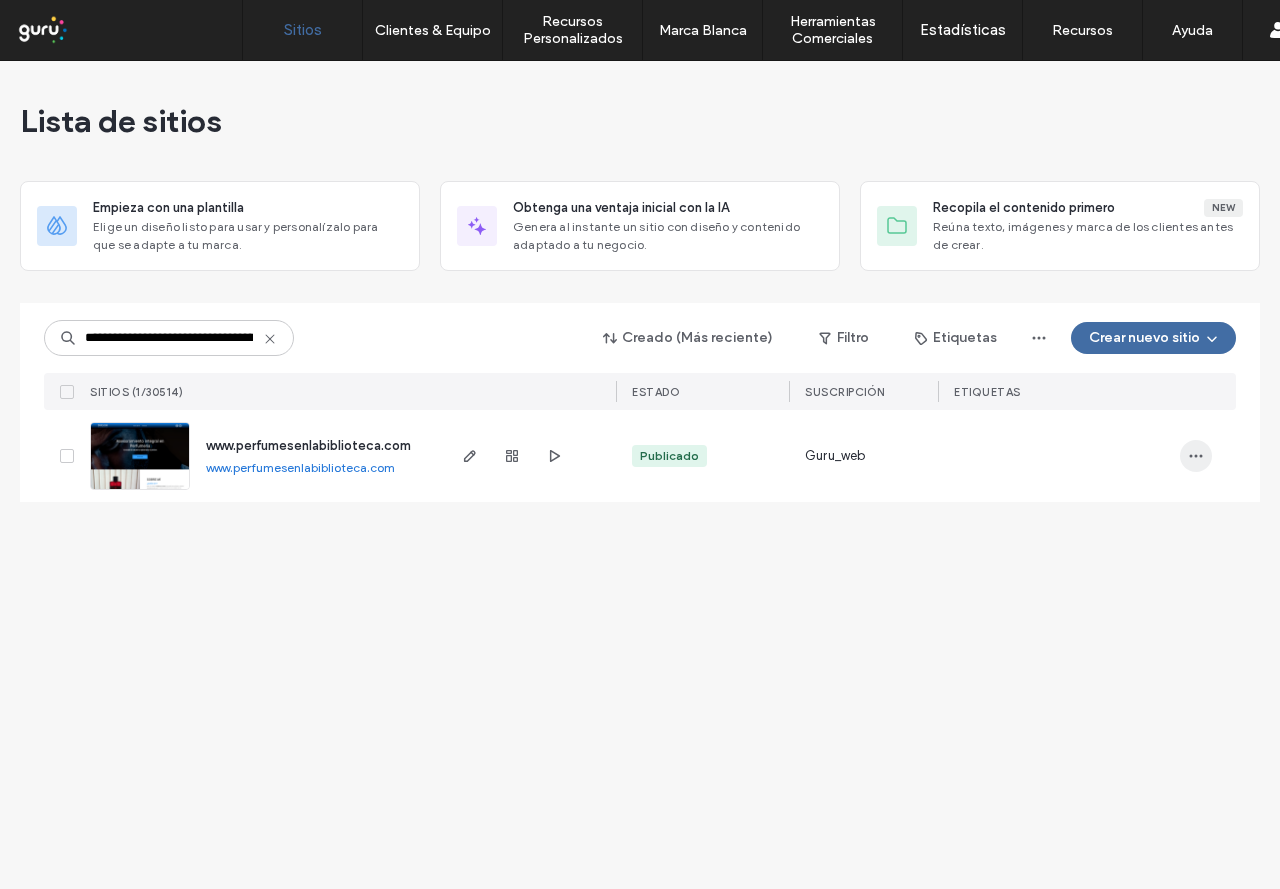 click at bounding box center (1196, 456) 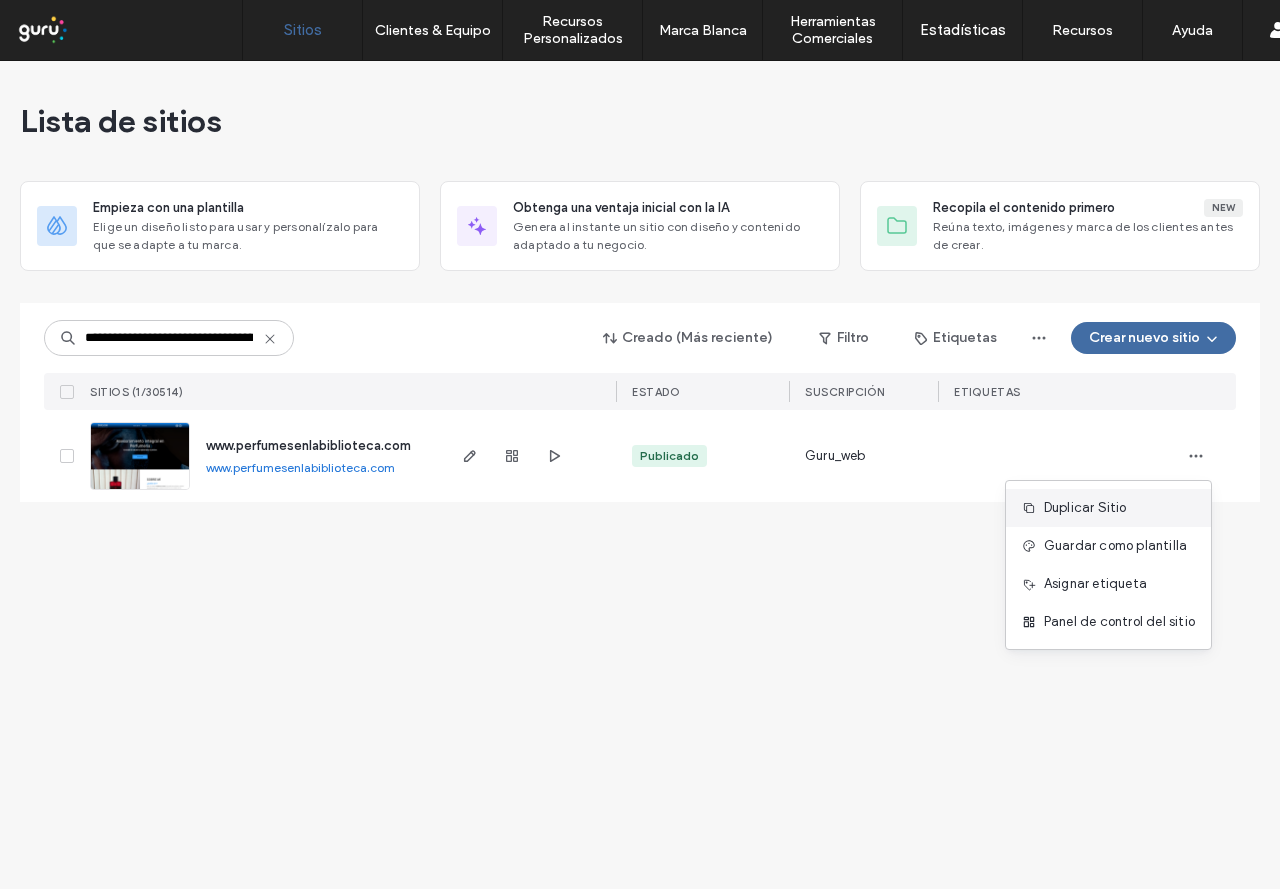 click on "Duplicar Sitio" at bounding box center [1108, 508] 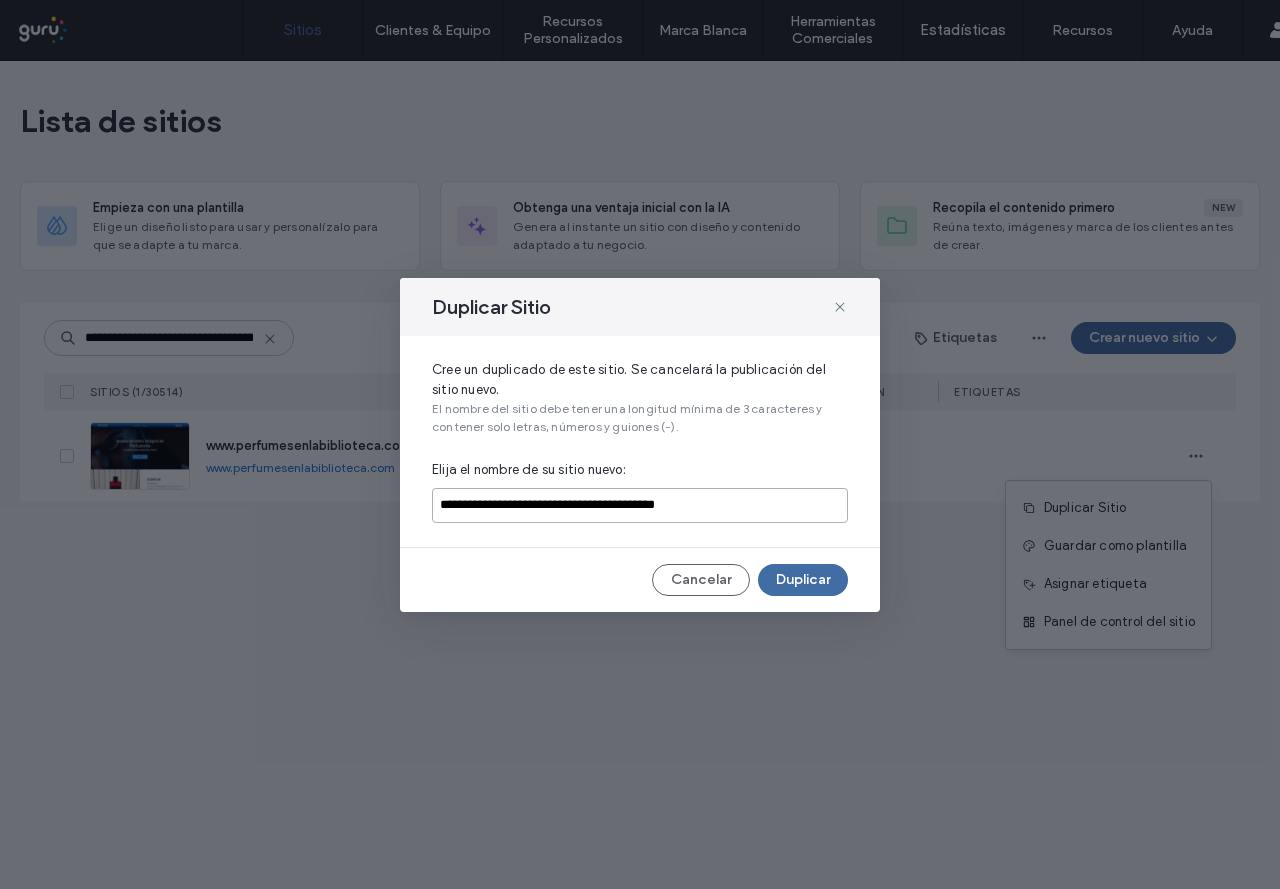 click on "**********" at bounding box center [640, 505] 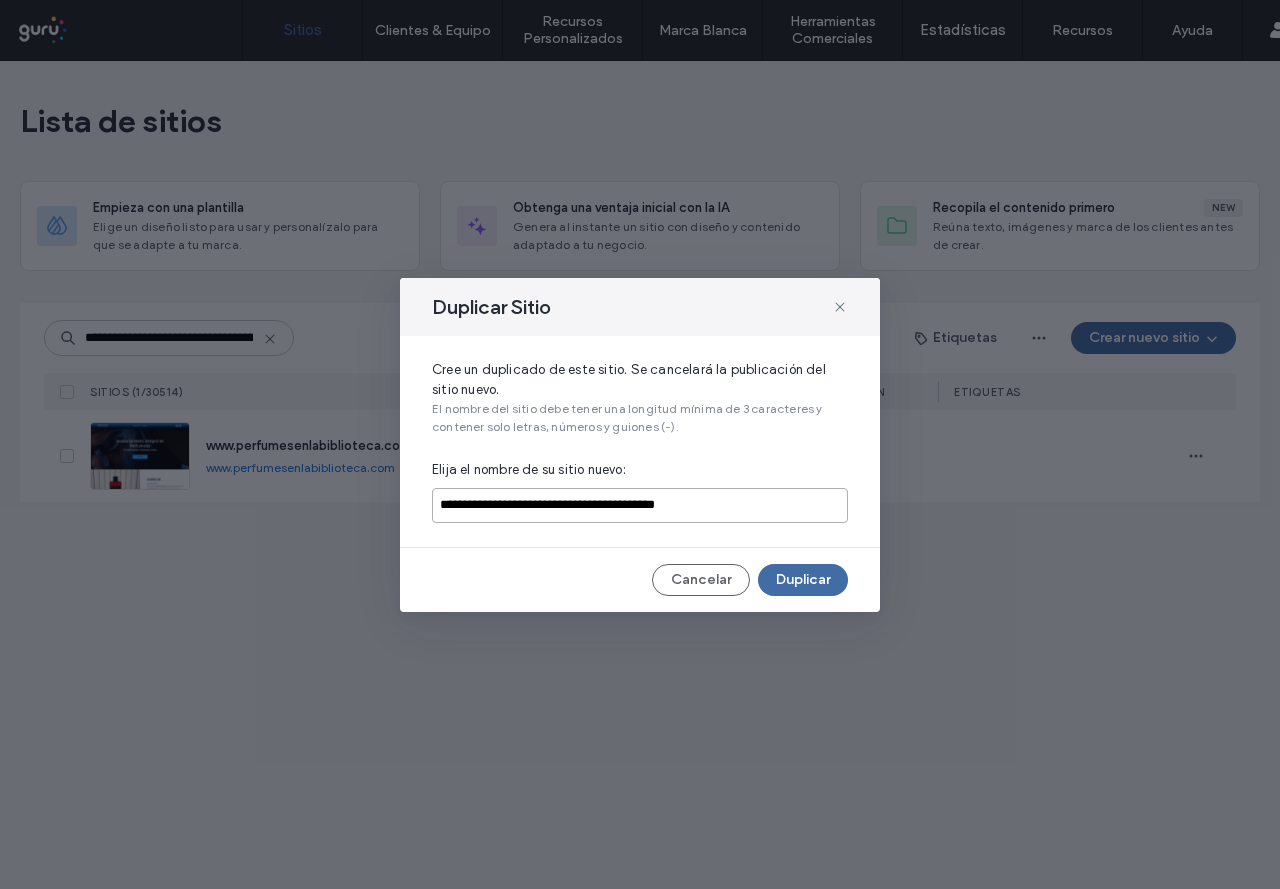 click on "**********" at bounding box center (640, 505) 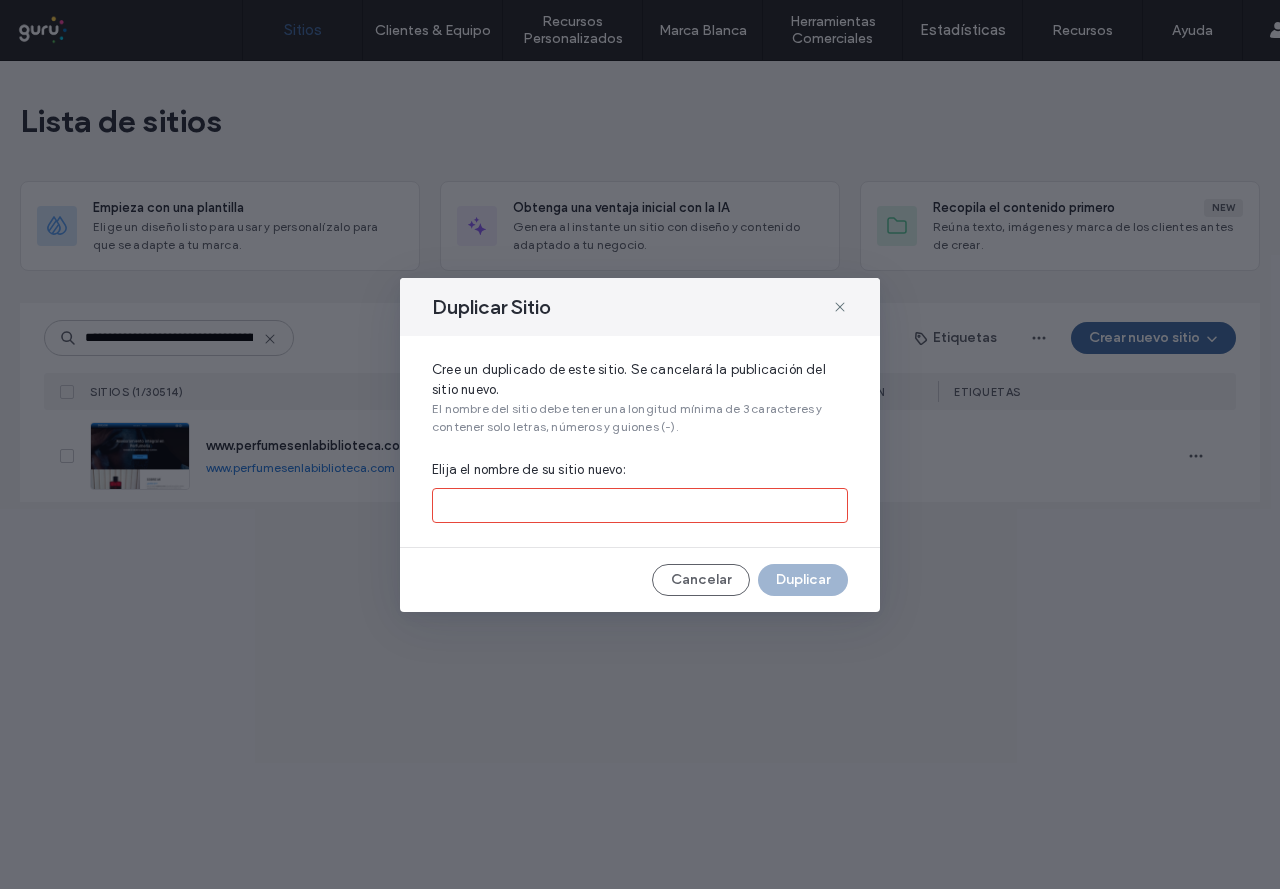 paste on "**********" 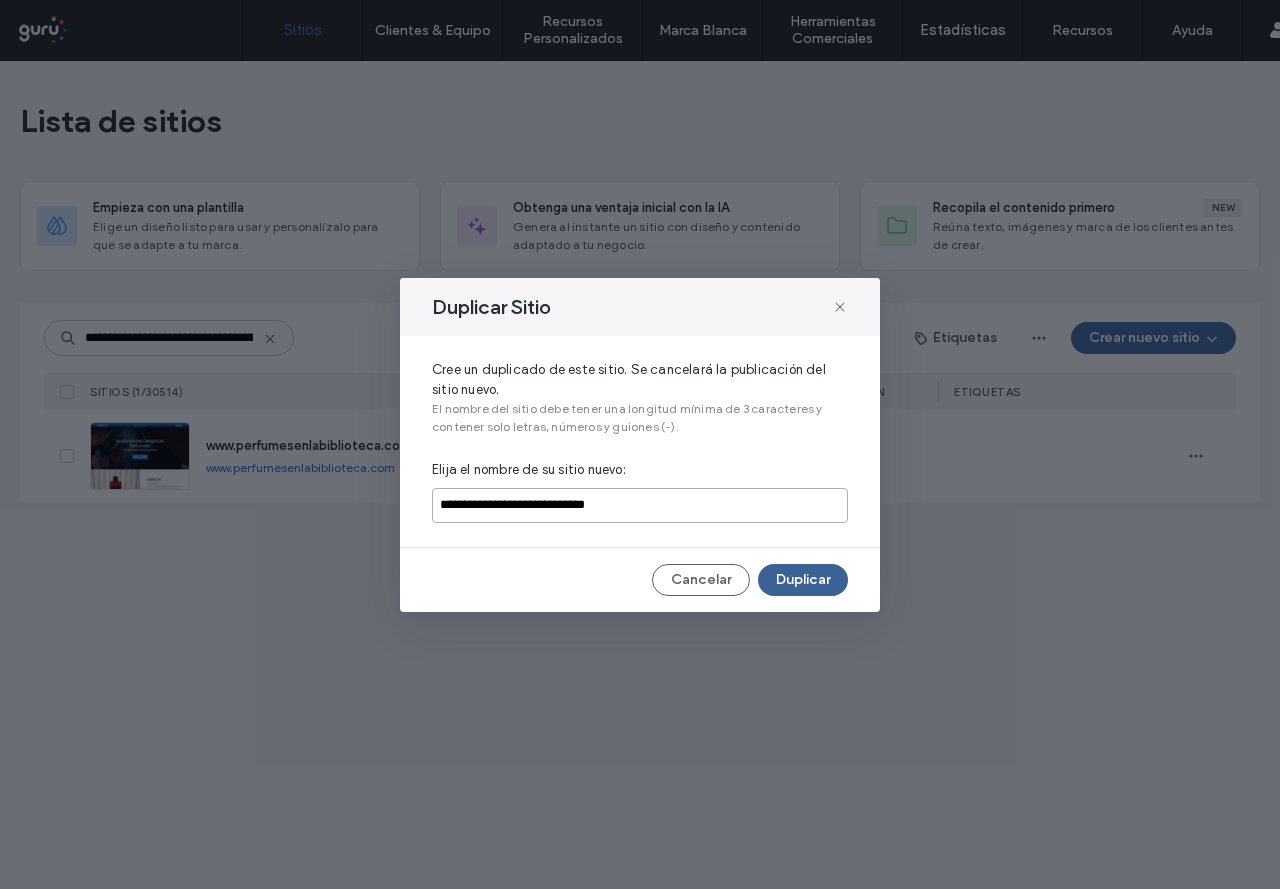 type on "**********" 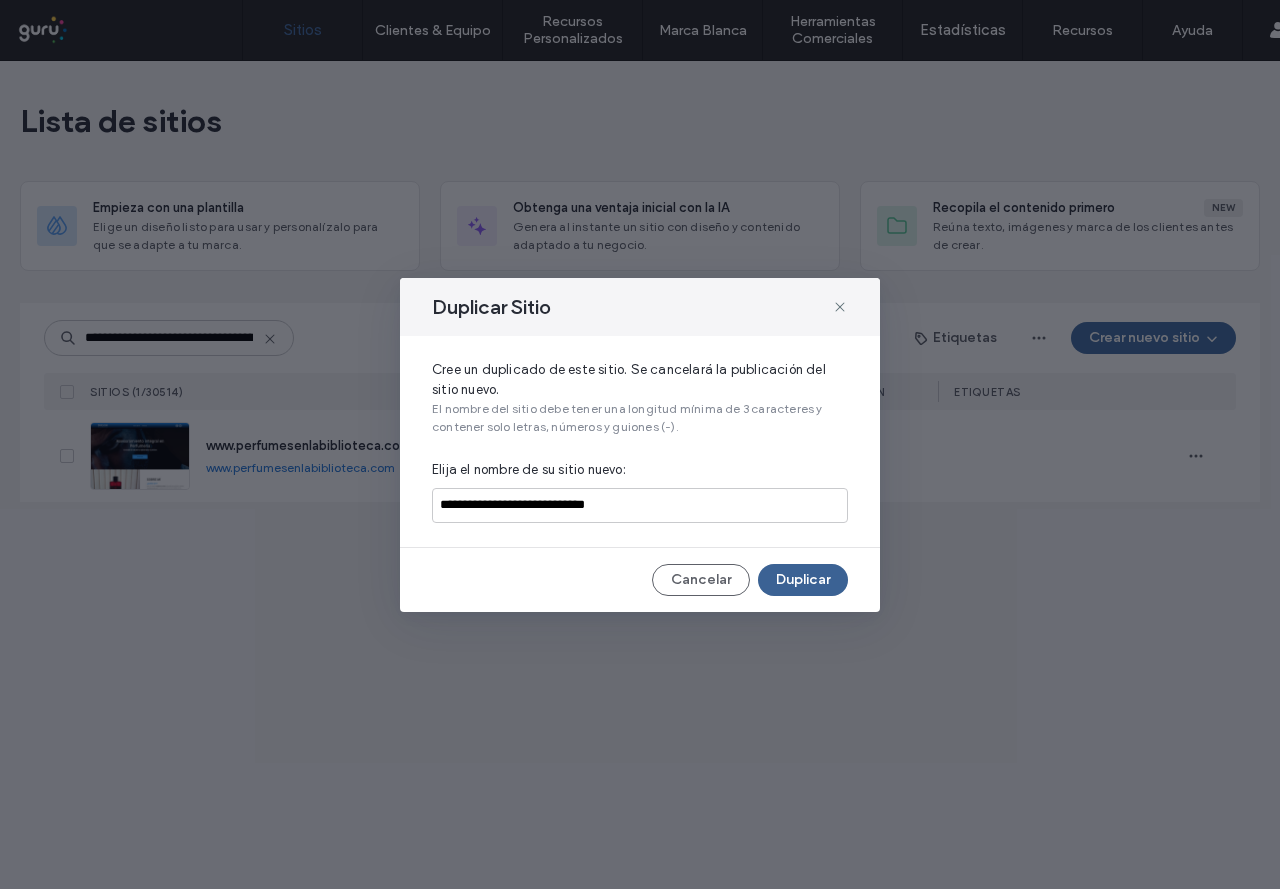 click on "Duplicar" at bounding box center (803, 580) 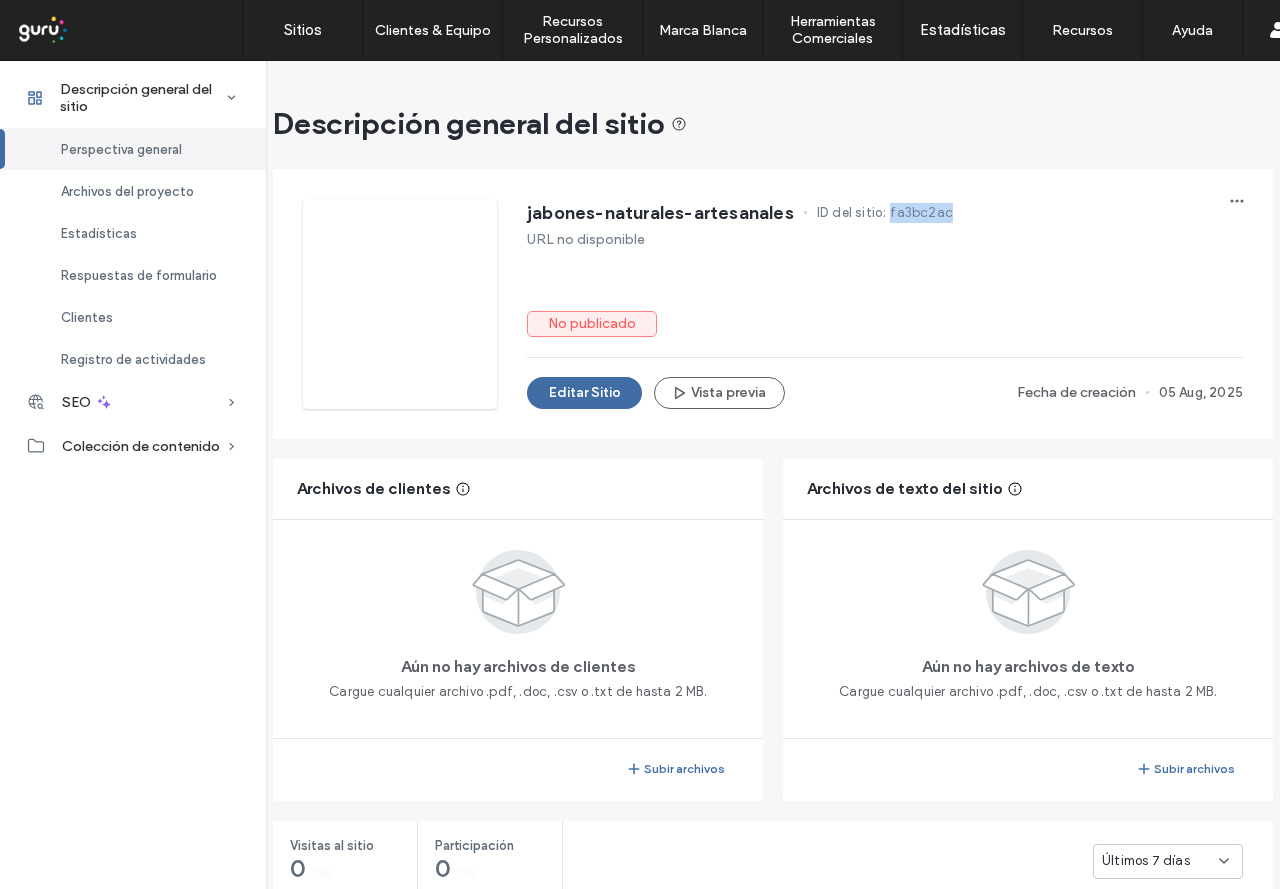 drag, startPoint x: 880, startPoint y: 216, endPoint x: 945, endPoint y: 209, distance: 65.37584 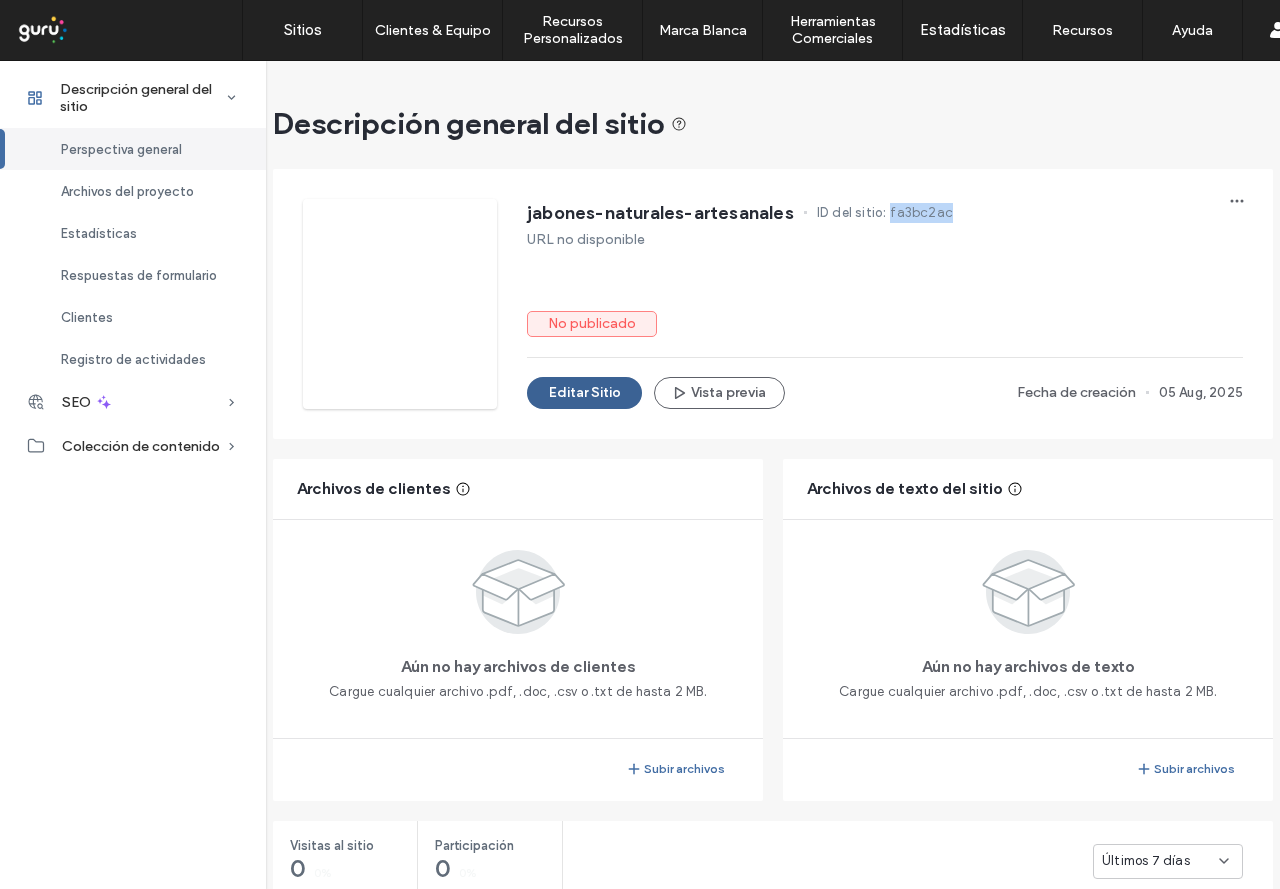 click on "Editar Sitio" at bounding box center [584, 393] 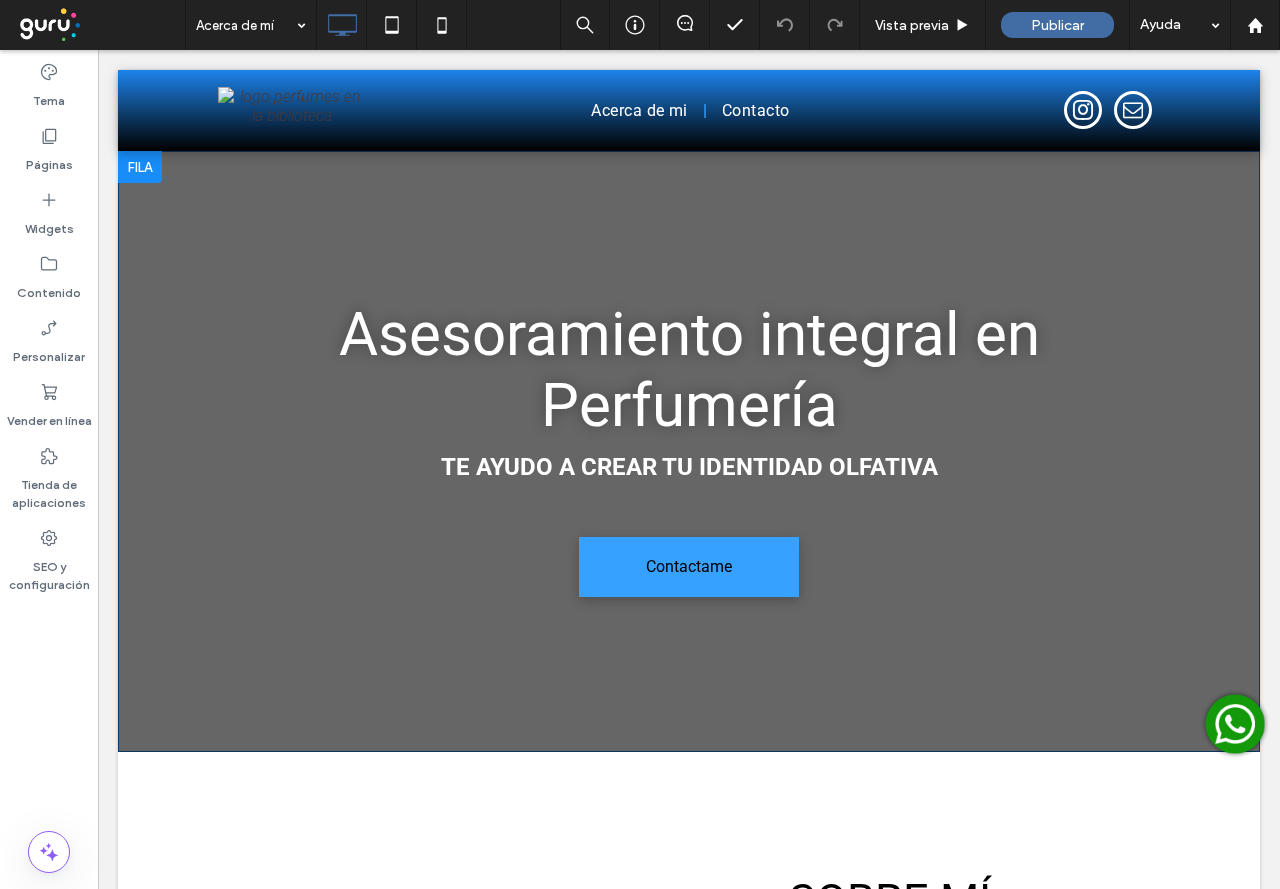 scroll, scrollTop: 0, scrollLeft: 0, axis: both 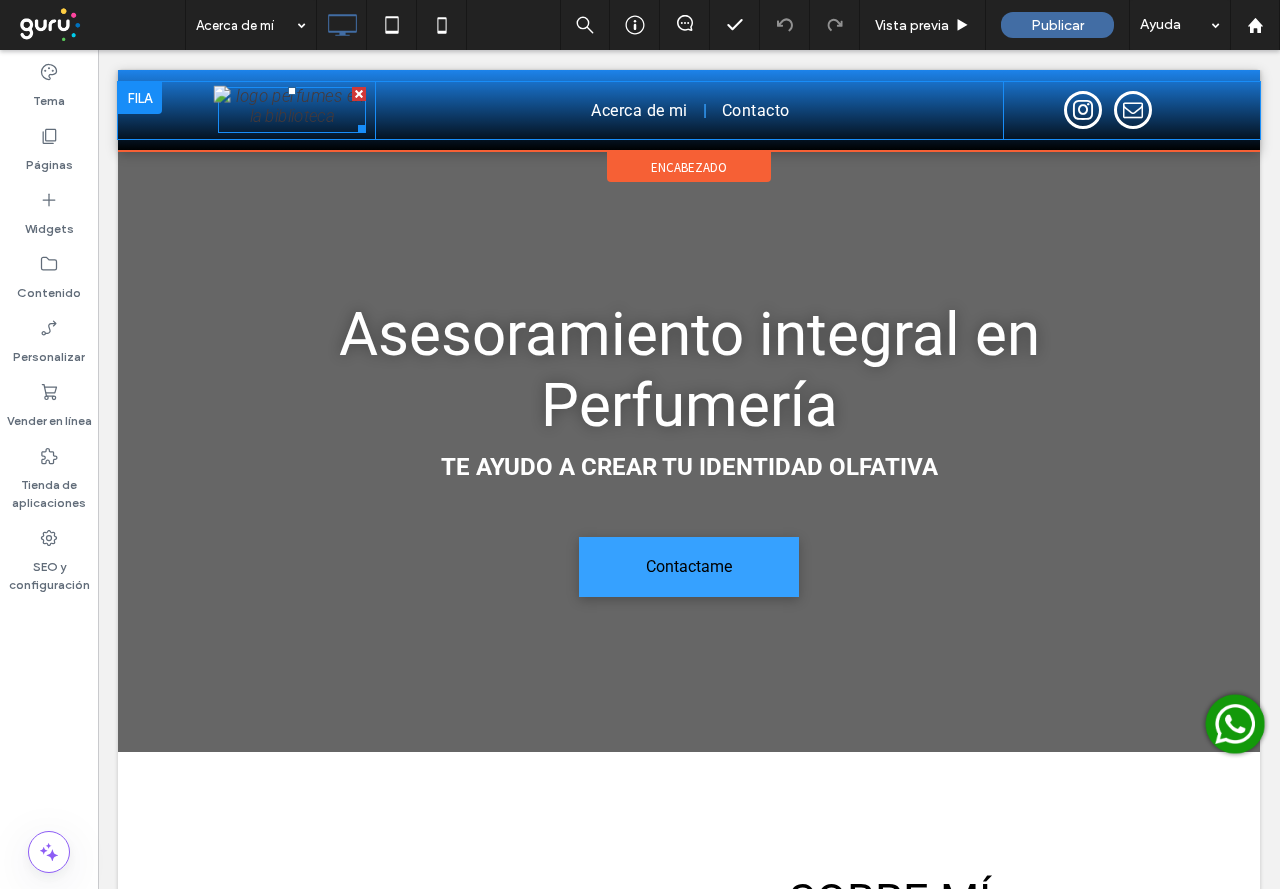click at bounding box center (292, 110) 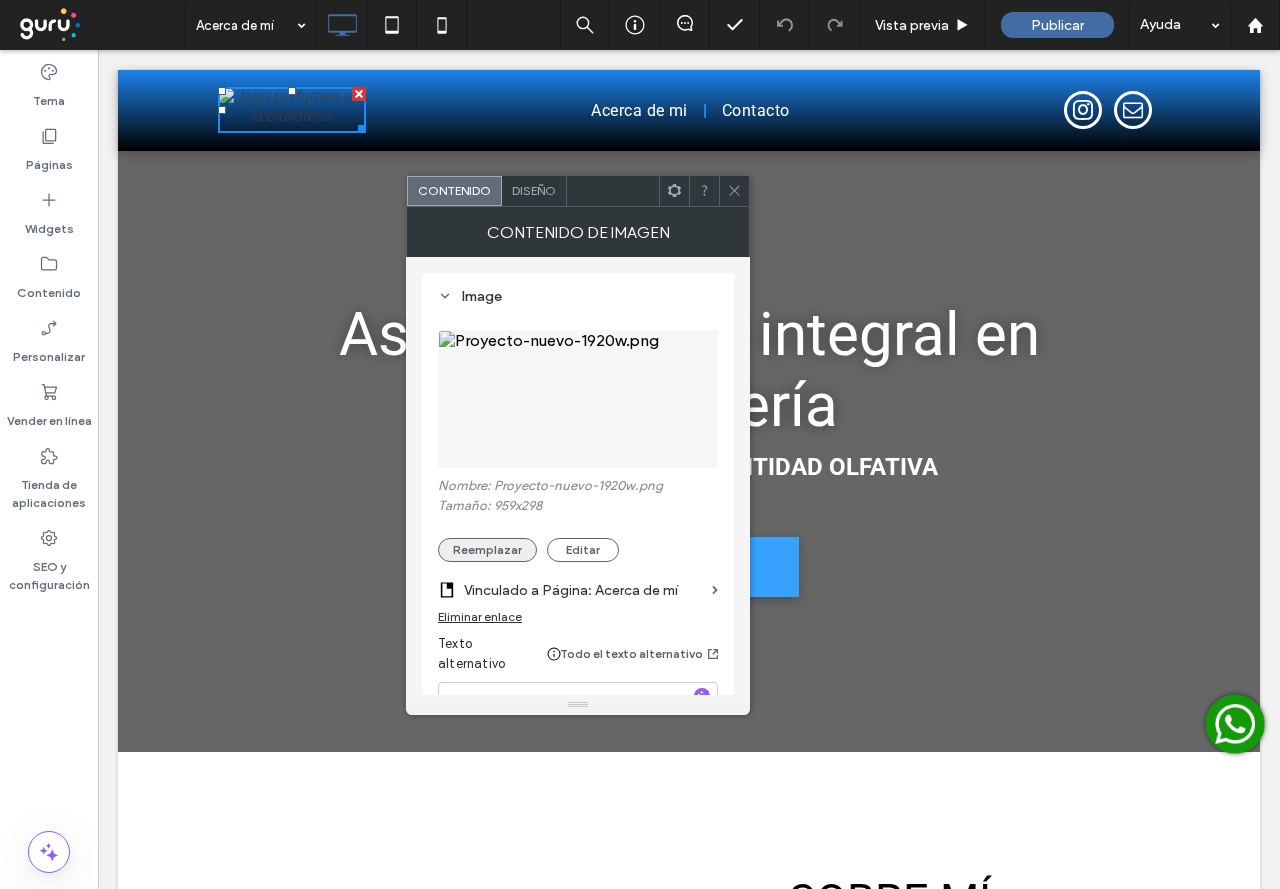 click on "Reemplazar" at bounding box center [487, 550] 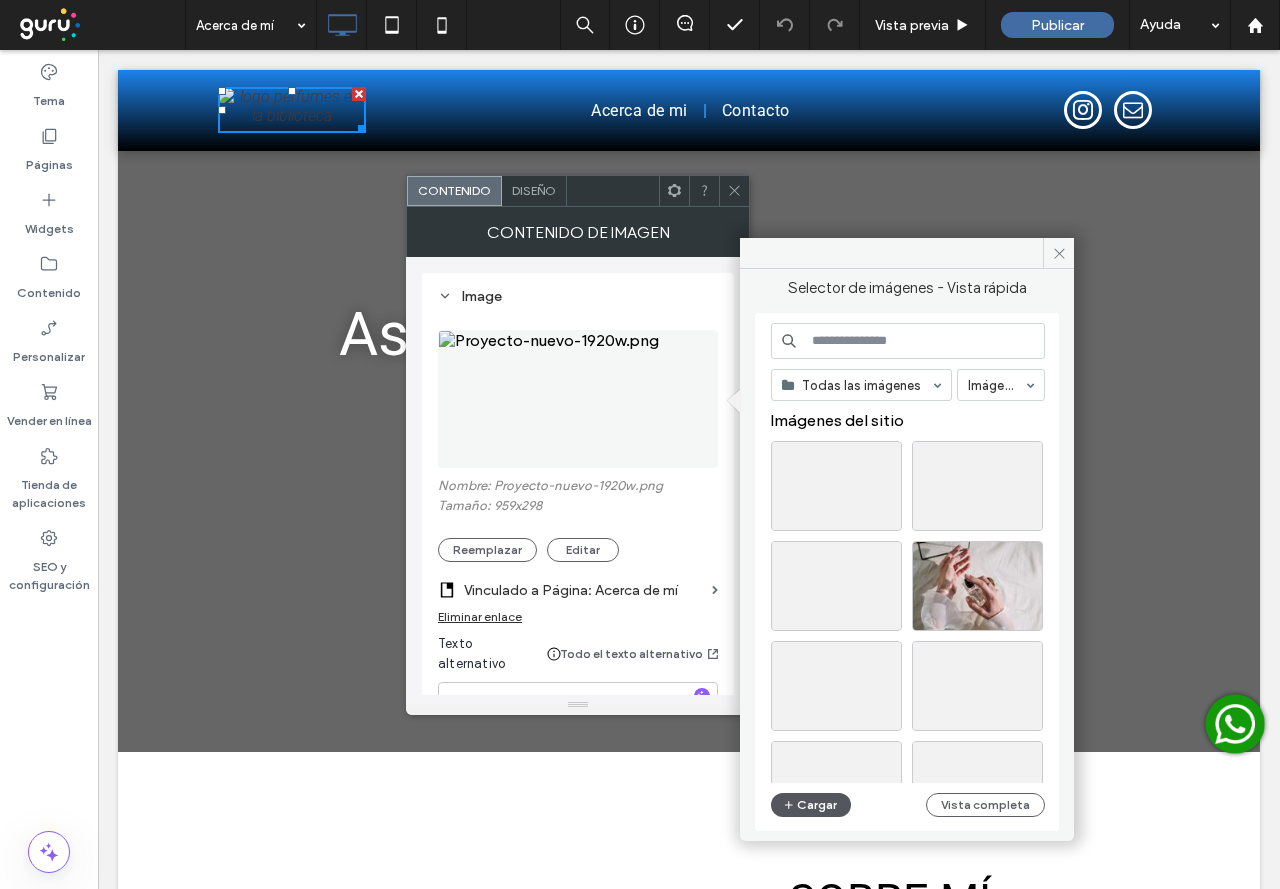 click 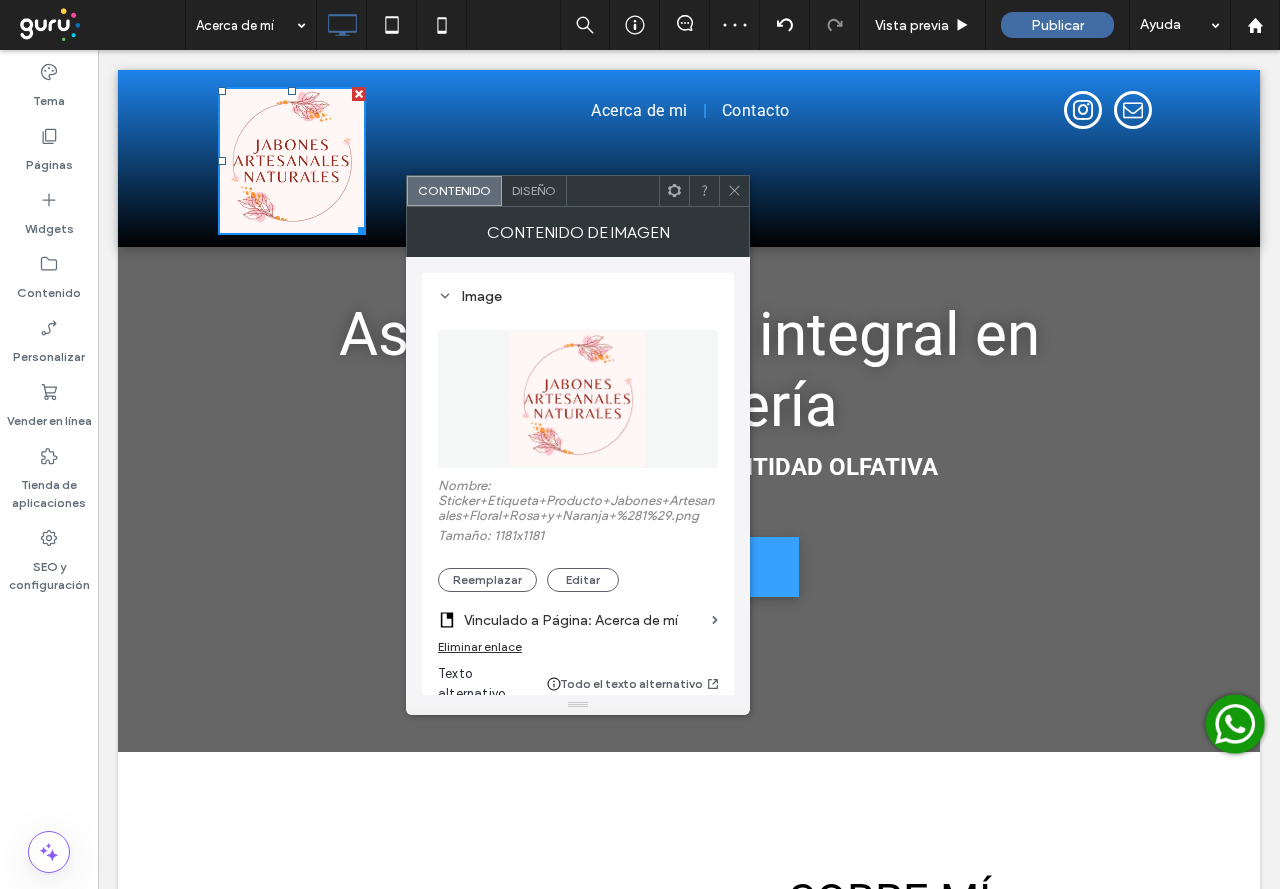 click 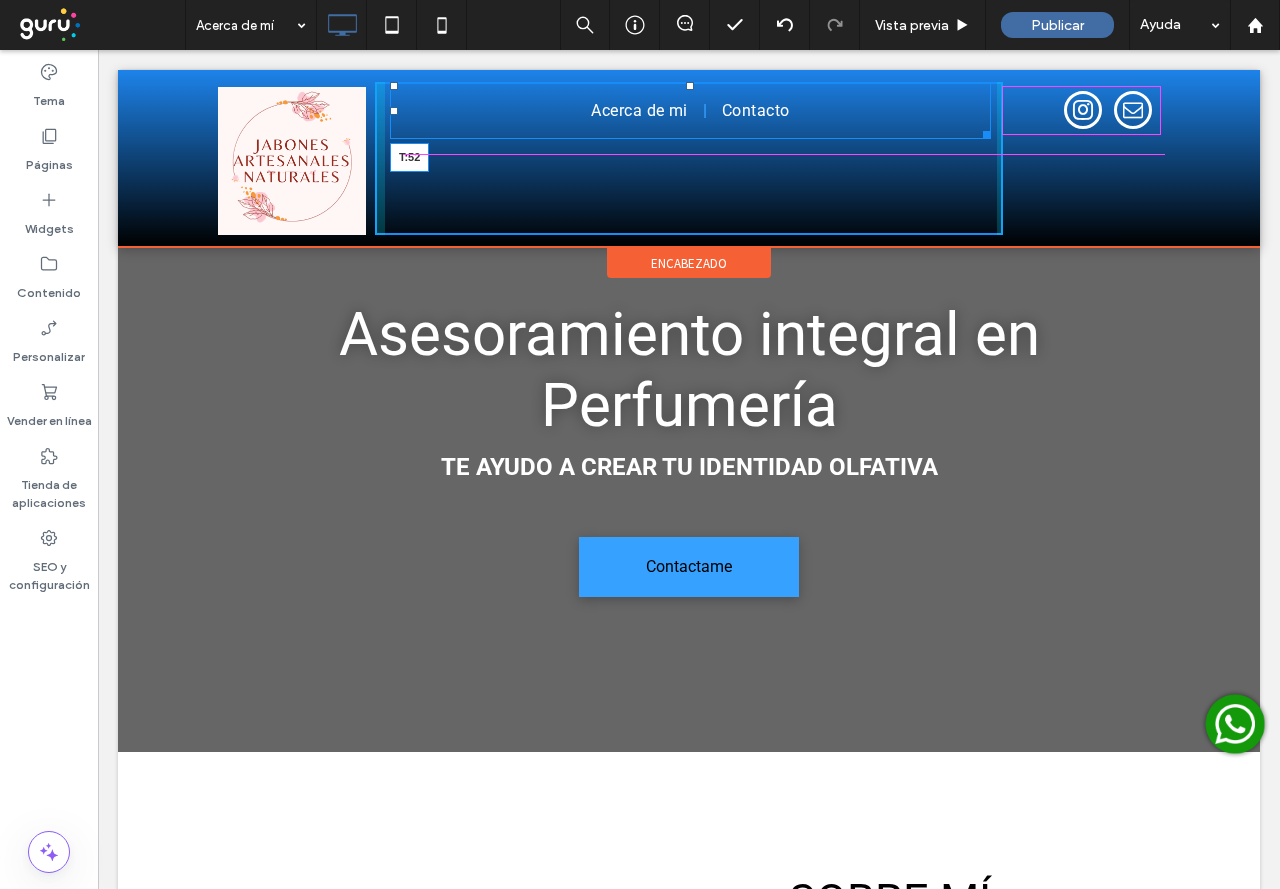 drag, startPoint x: 682, startPoint y: 83, endPoint x: 779, endPoint y: 183, distance: 139.3162 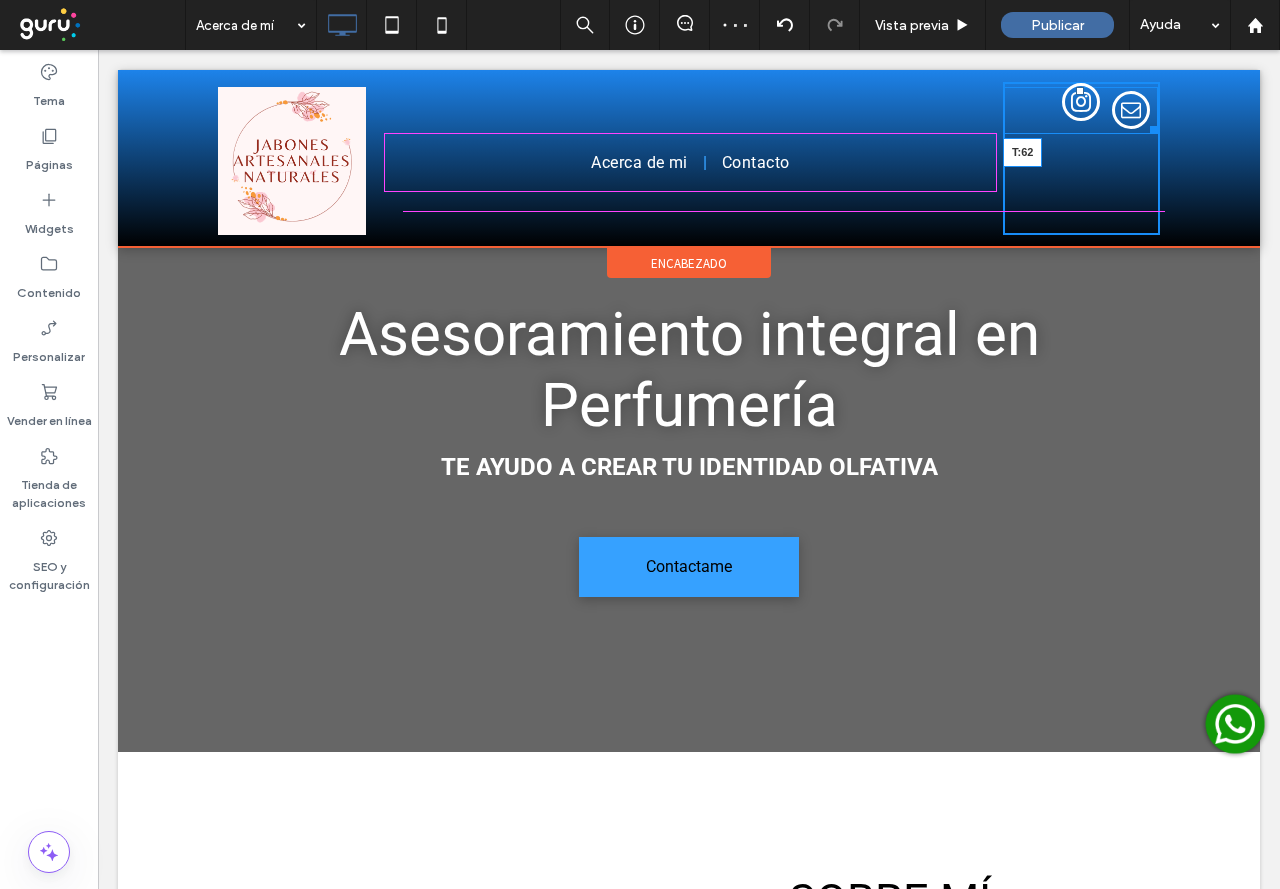 drag, startPoint x: 1069, startPoint y: 94, endPoint x: 1073, endPoint y: 147, distance: 53.15073 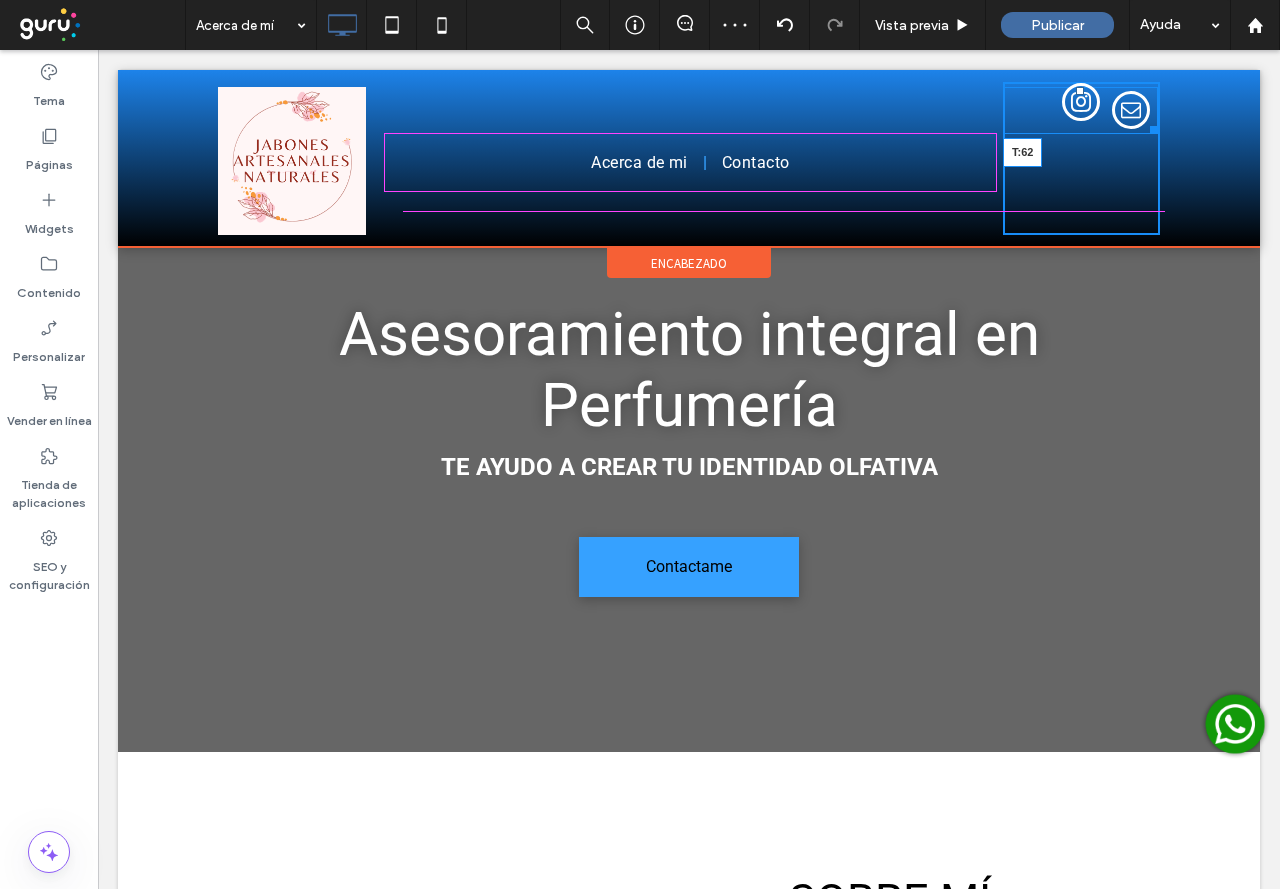 click on "T:62" at bounding box center [1080, 110] 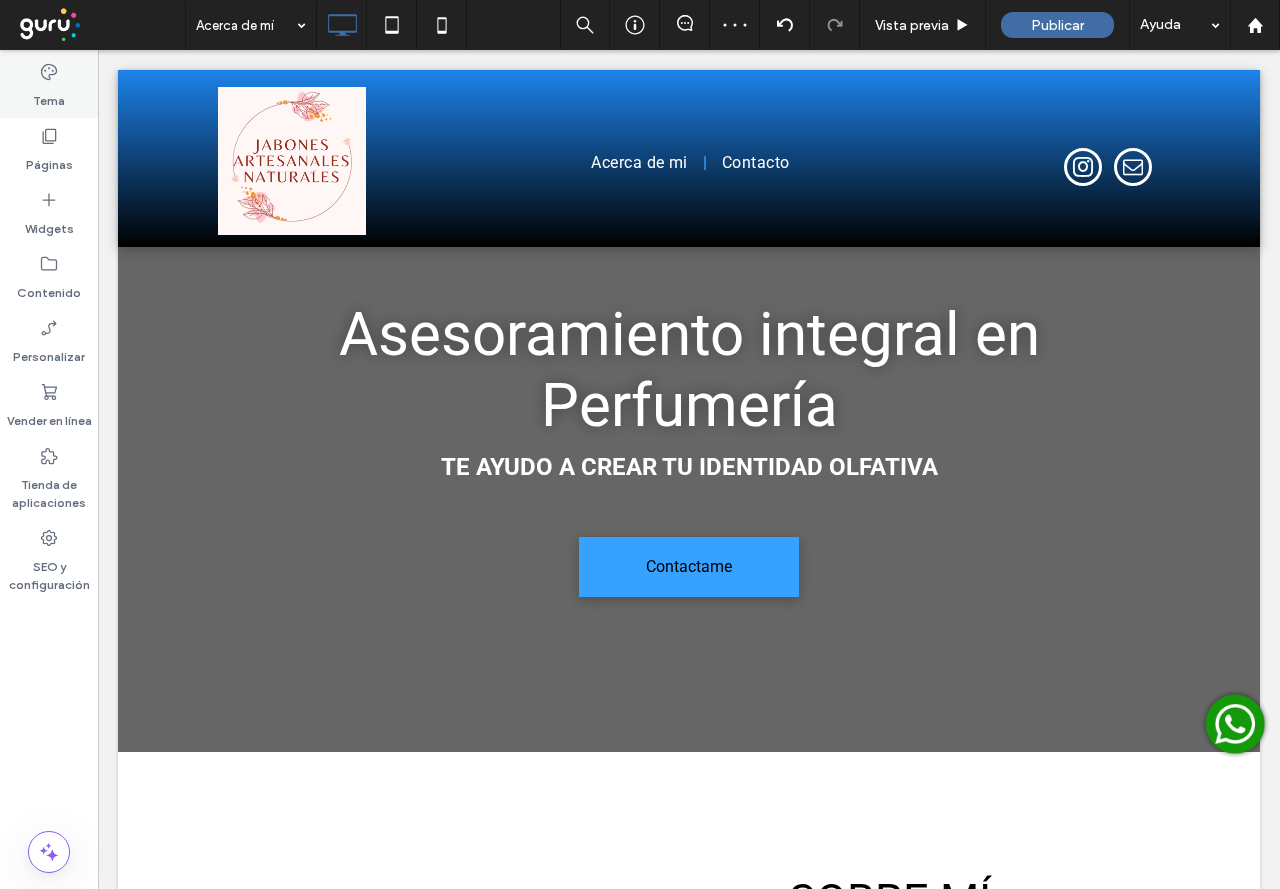 click on "Tema" at bounding box center [49, 96] 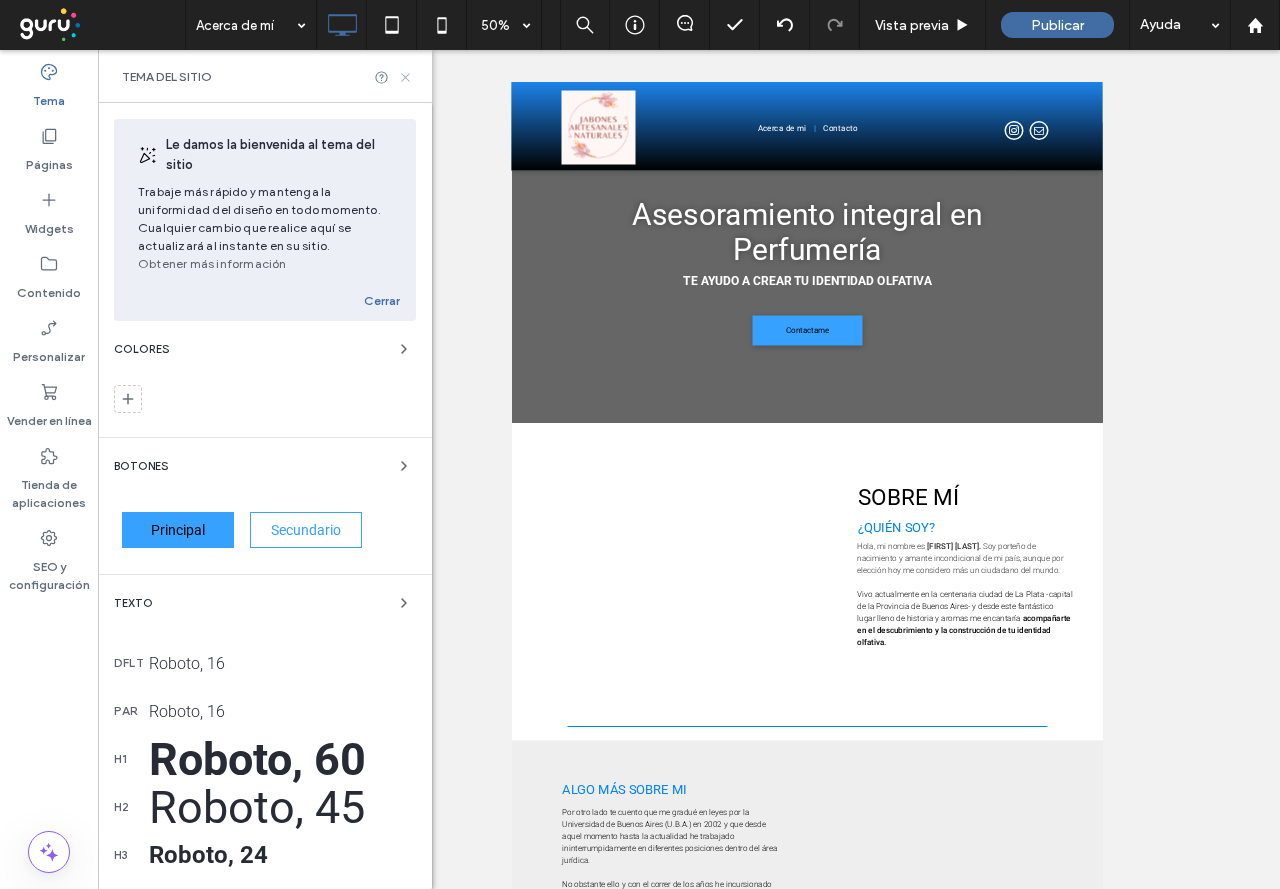 click 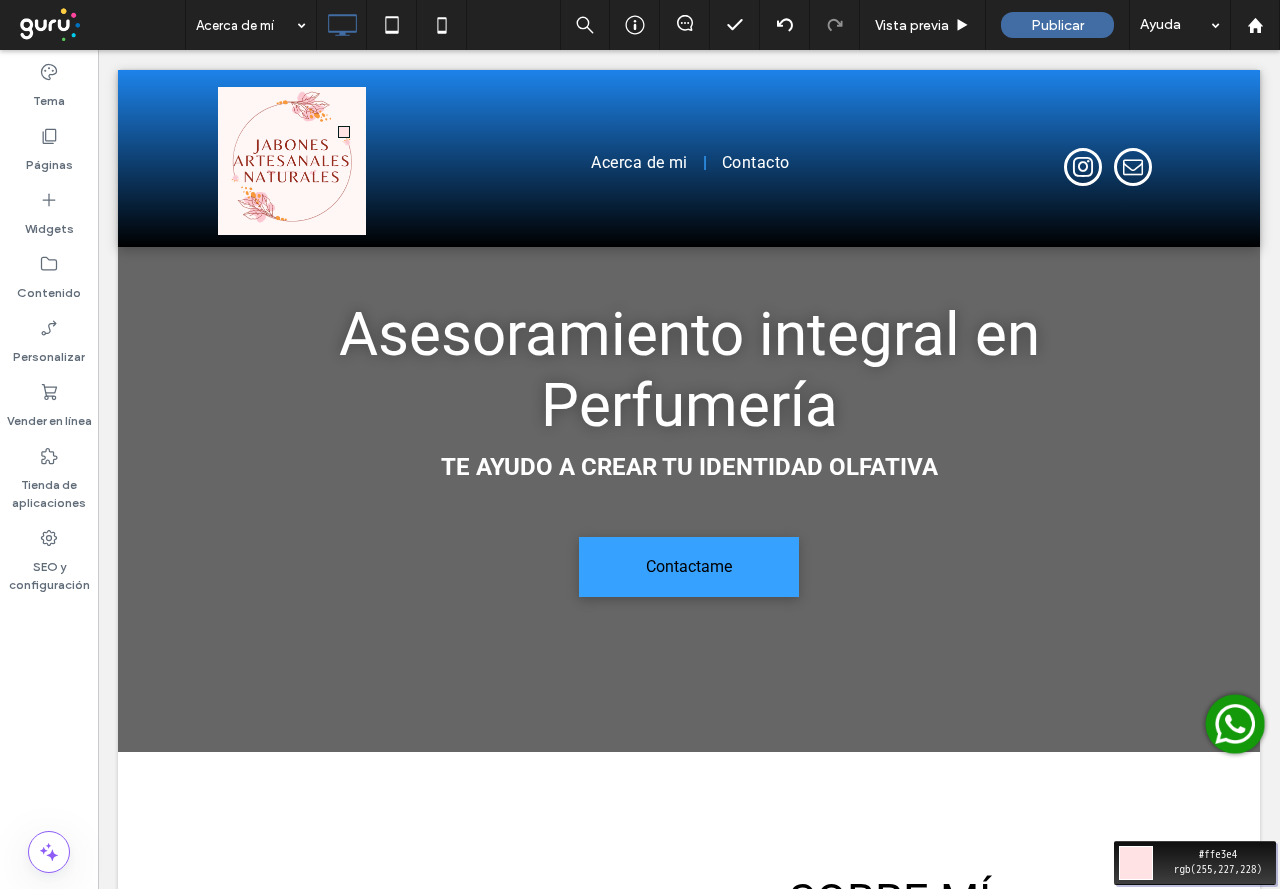 click on "Move your  🖱️  to pick a color #ffe3e4 rgb(255,227,228)" at bounding box center (640, 444) 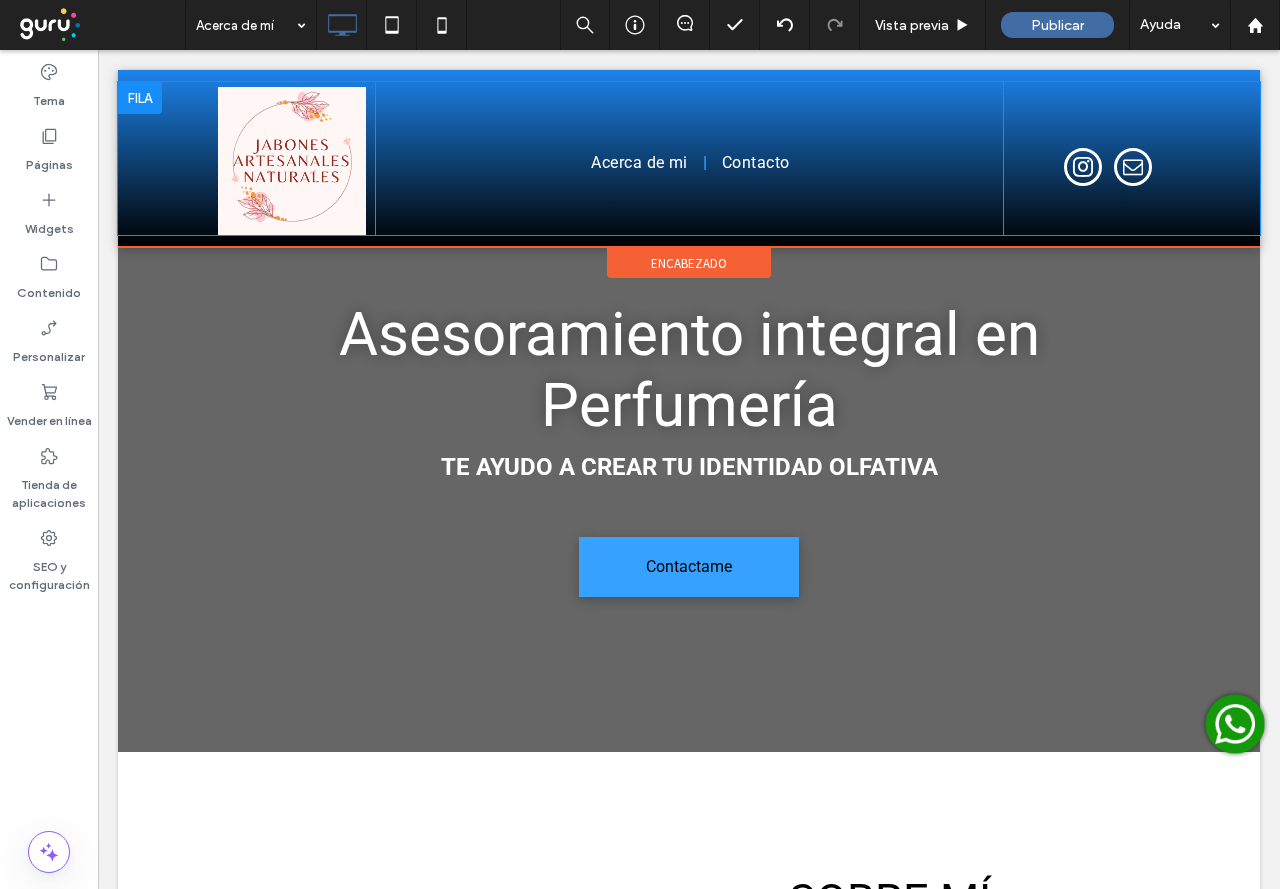 click at bounding box center [140, 98] 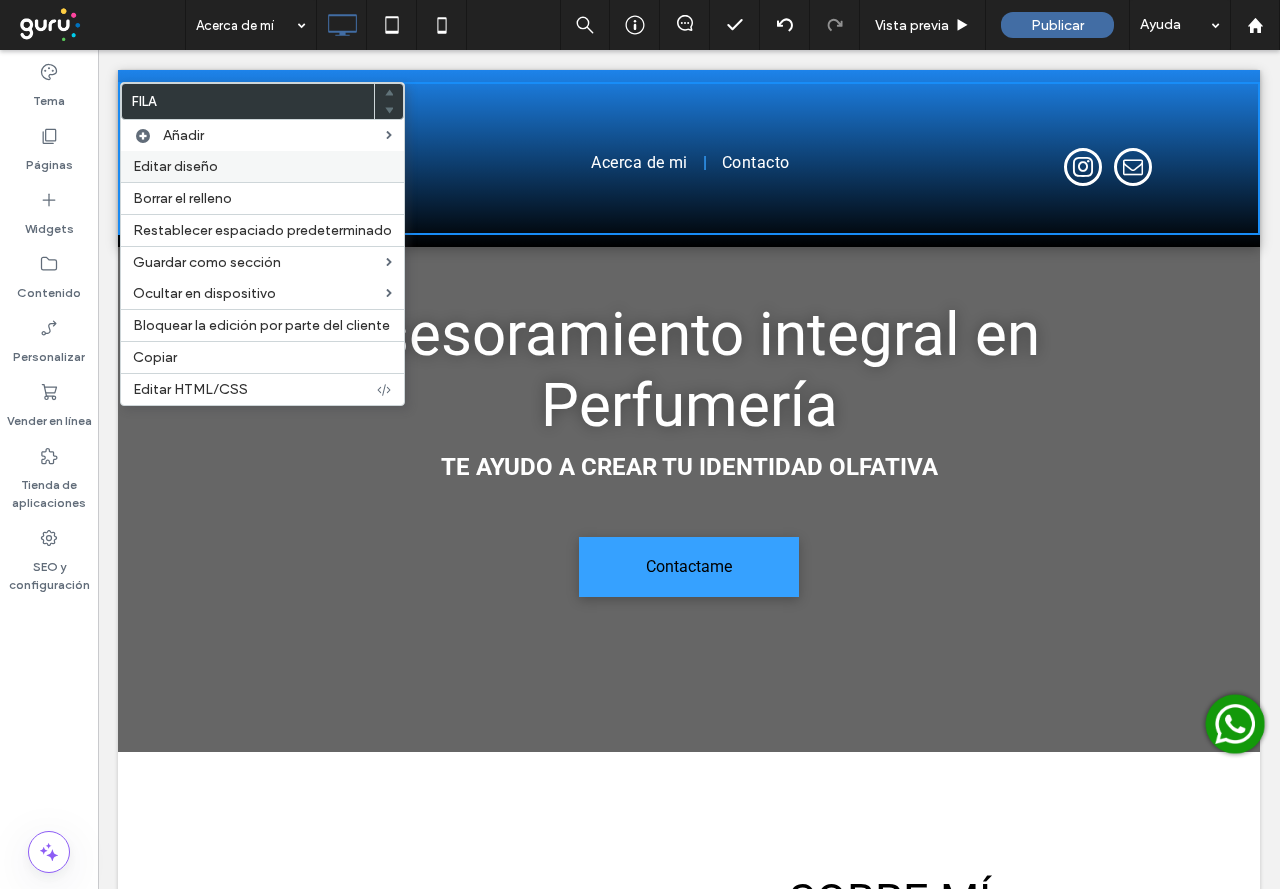 click on "Editar diseño" at bounding box center (175, 166) 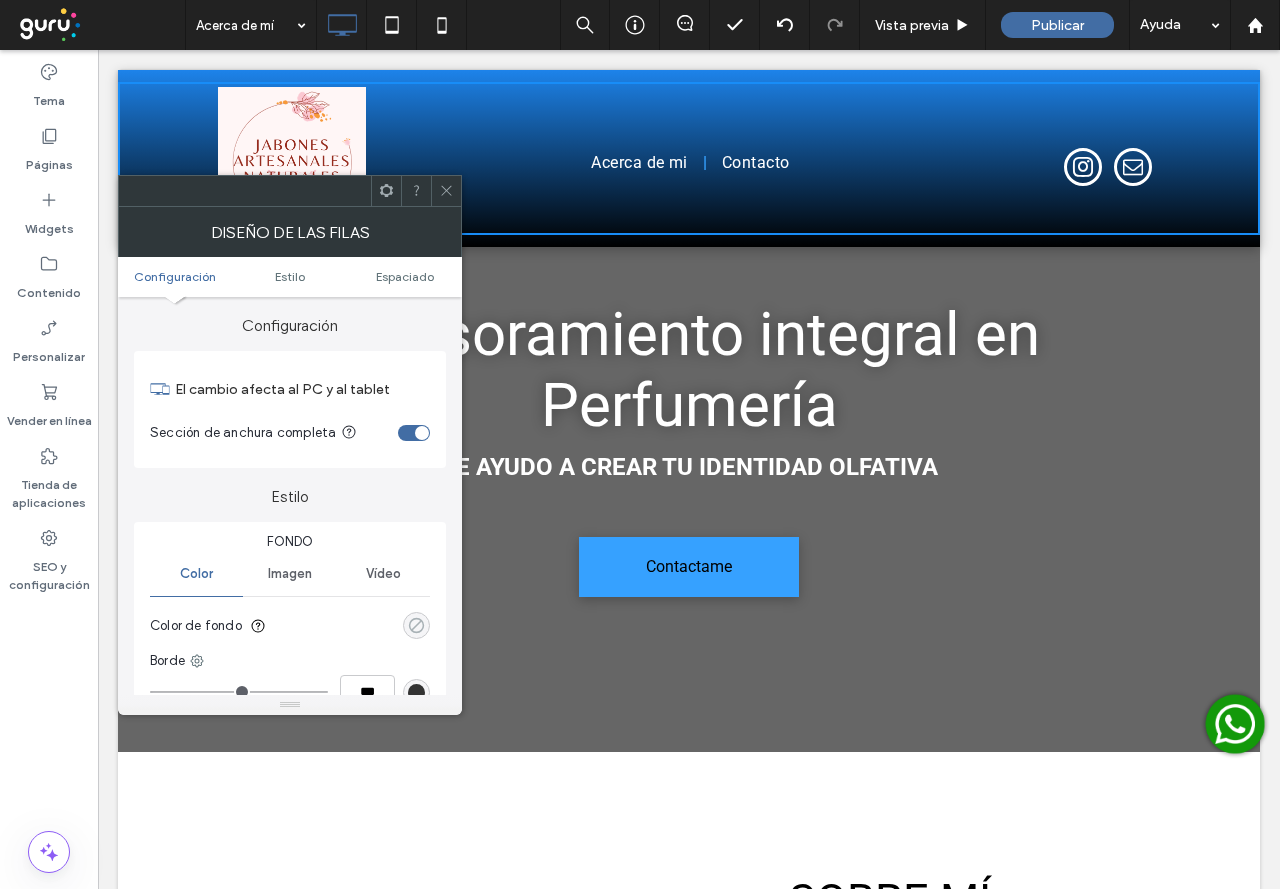 click at bounding box center [416, 625] 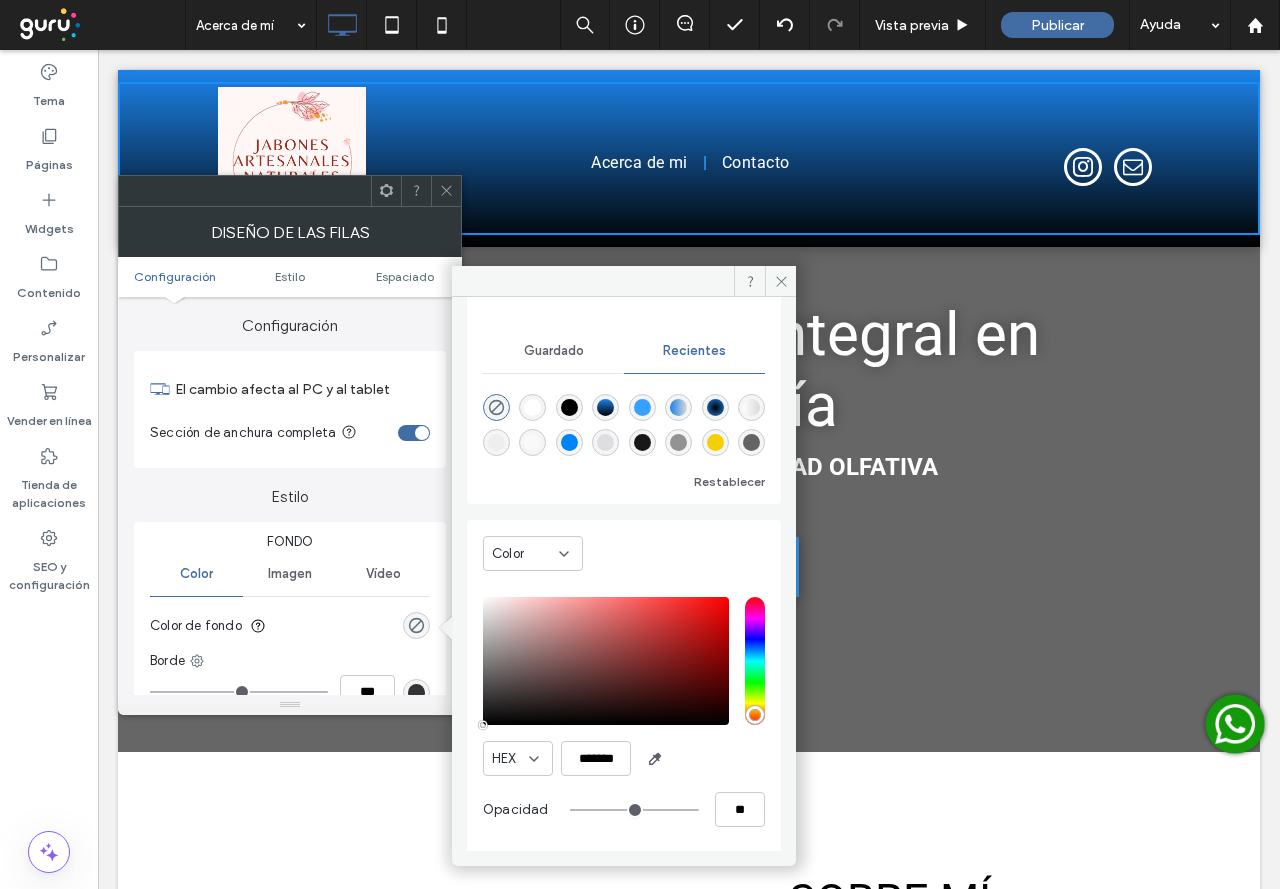 scroll, scrollTop: 179, scrollLeft: 0, axis: vertical 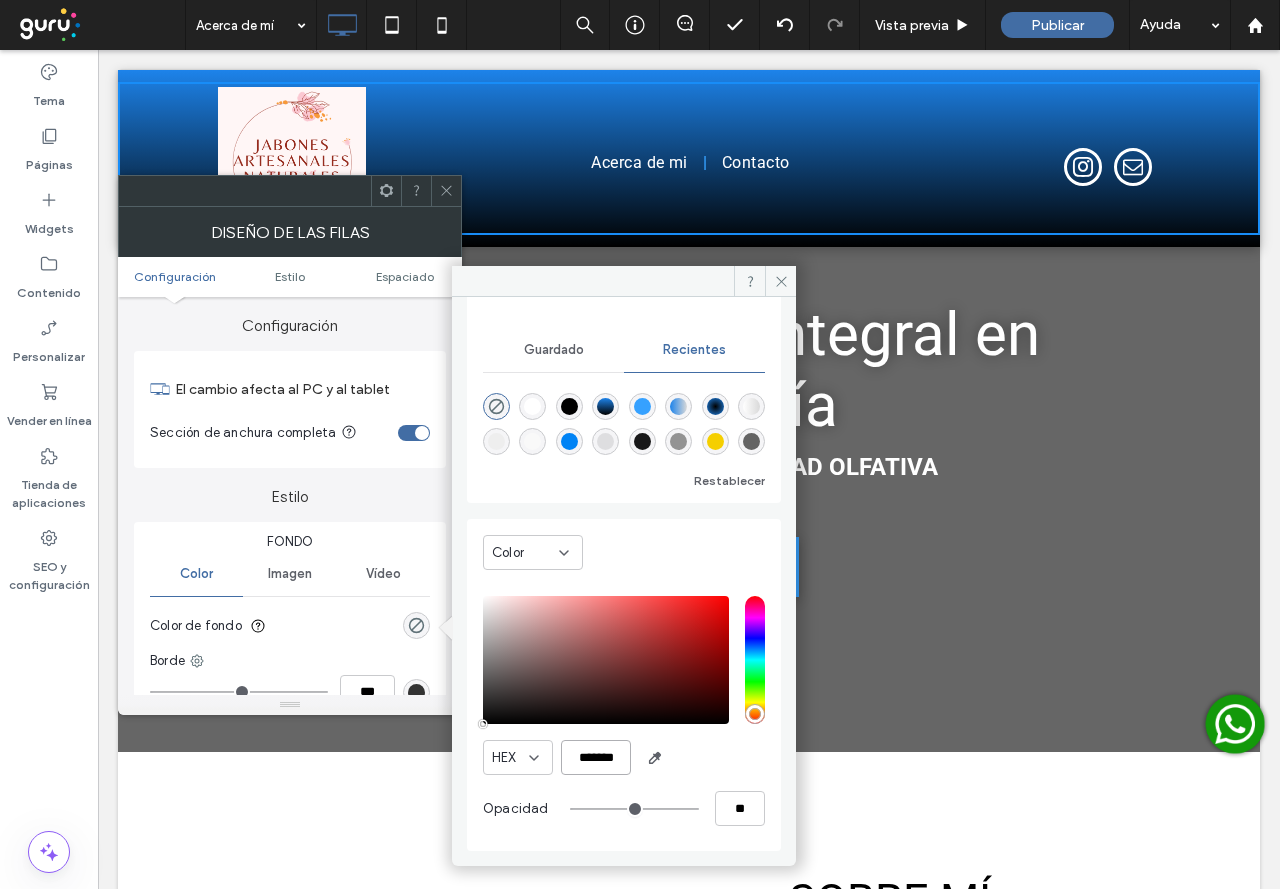 click on "*******" at bounding box center (596, 757) 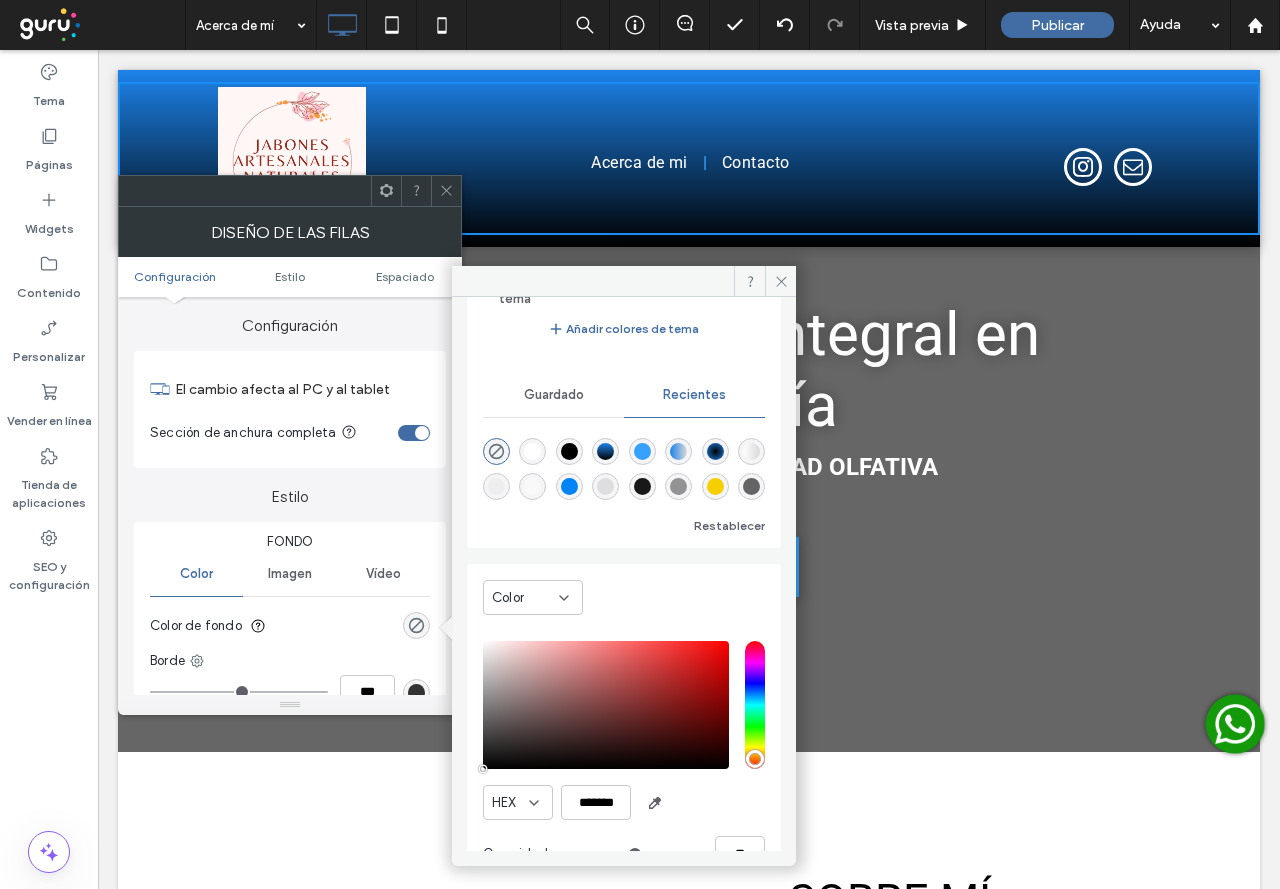 scroll, scrollTop: 179, scrollLeft: 0, axis: vertical 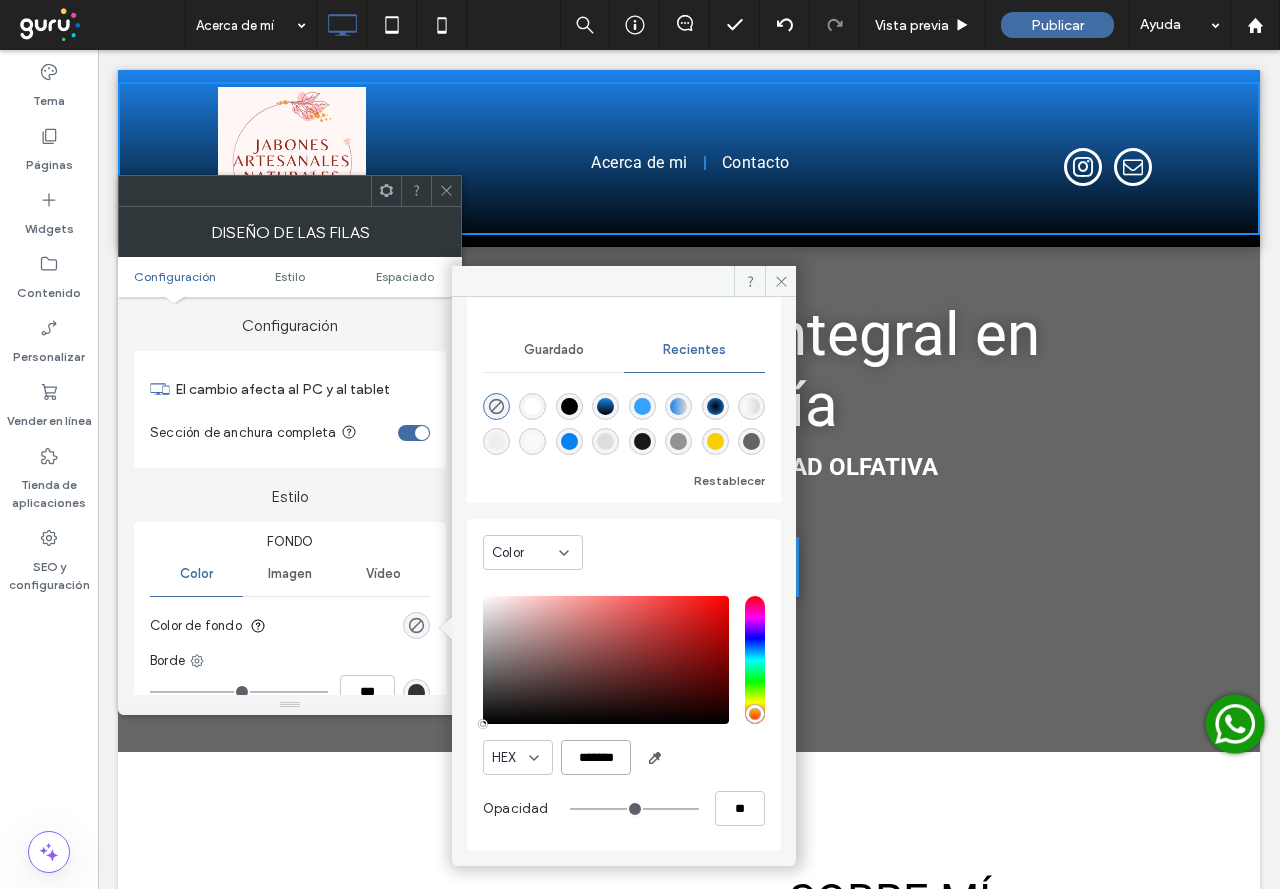 click on "*******" at bounding box center (596, 757) 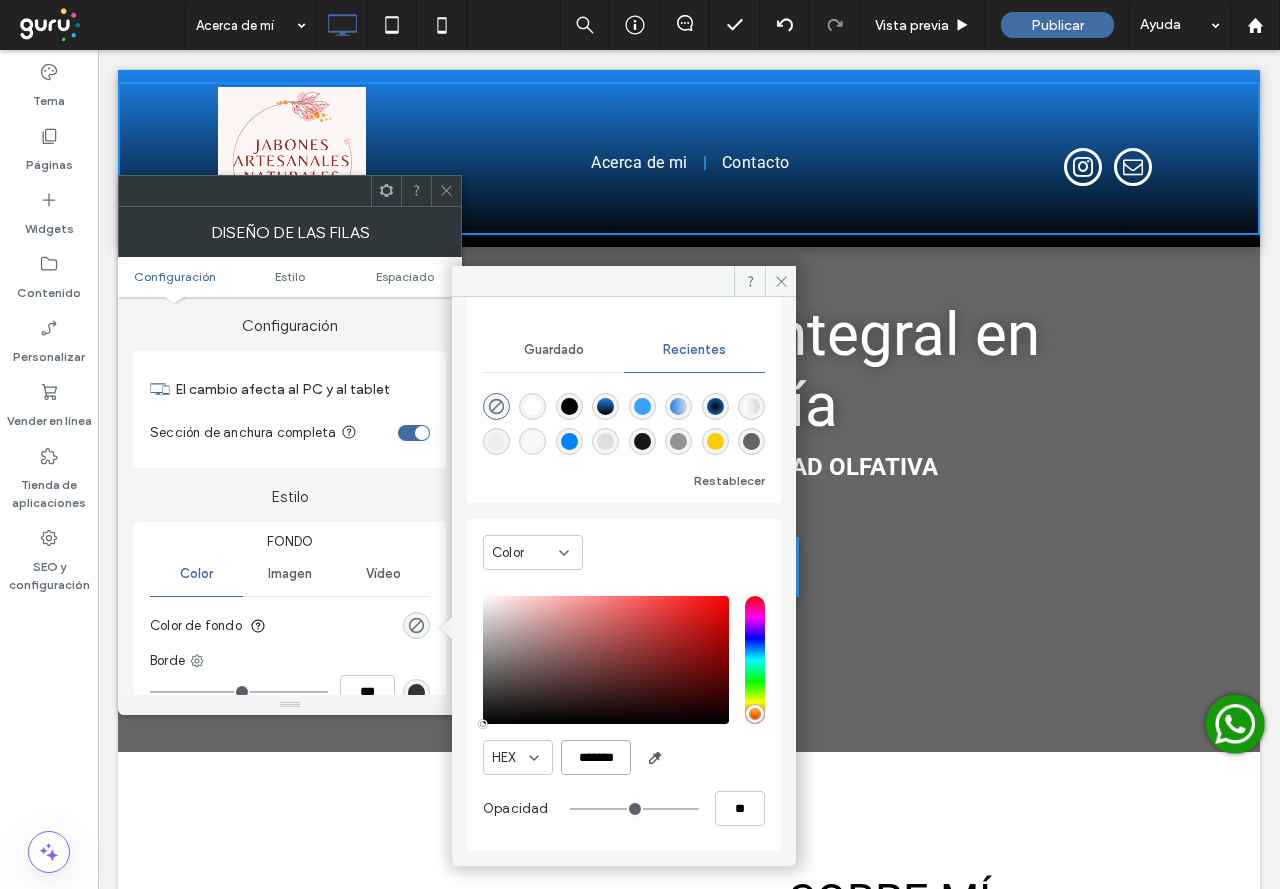 click on "*******" at bounding box center (596, 757) 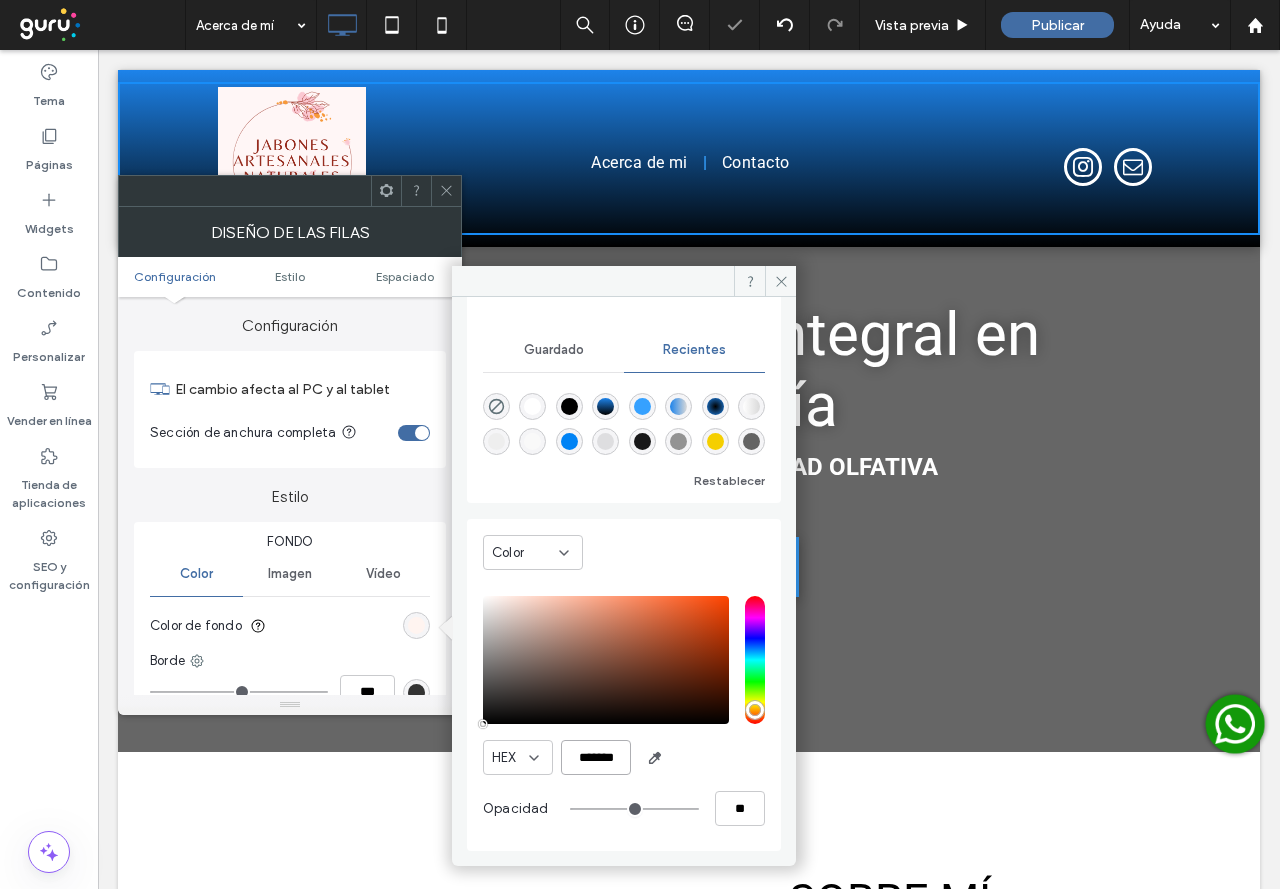 type on "*******" 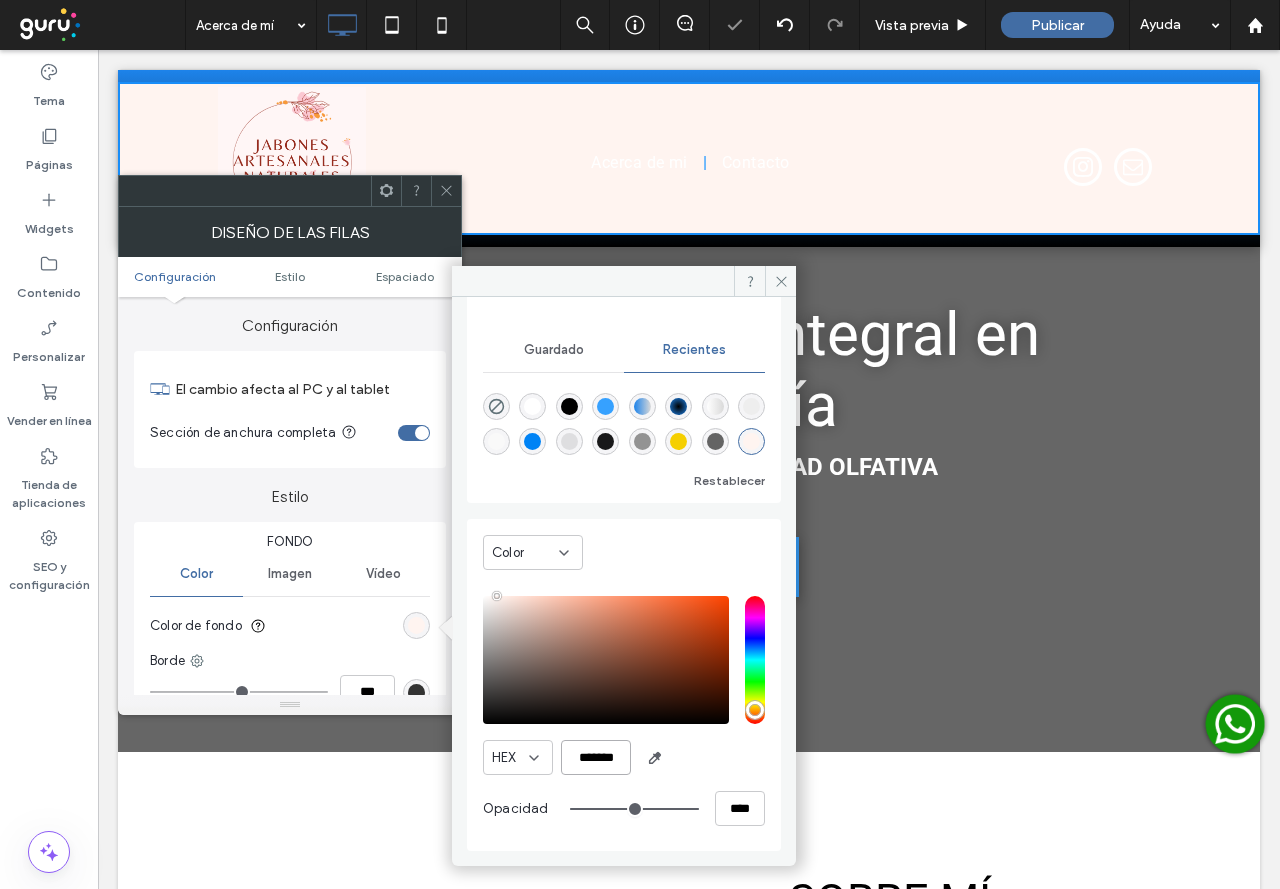type on "*******" 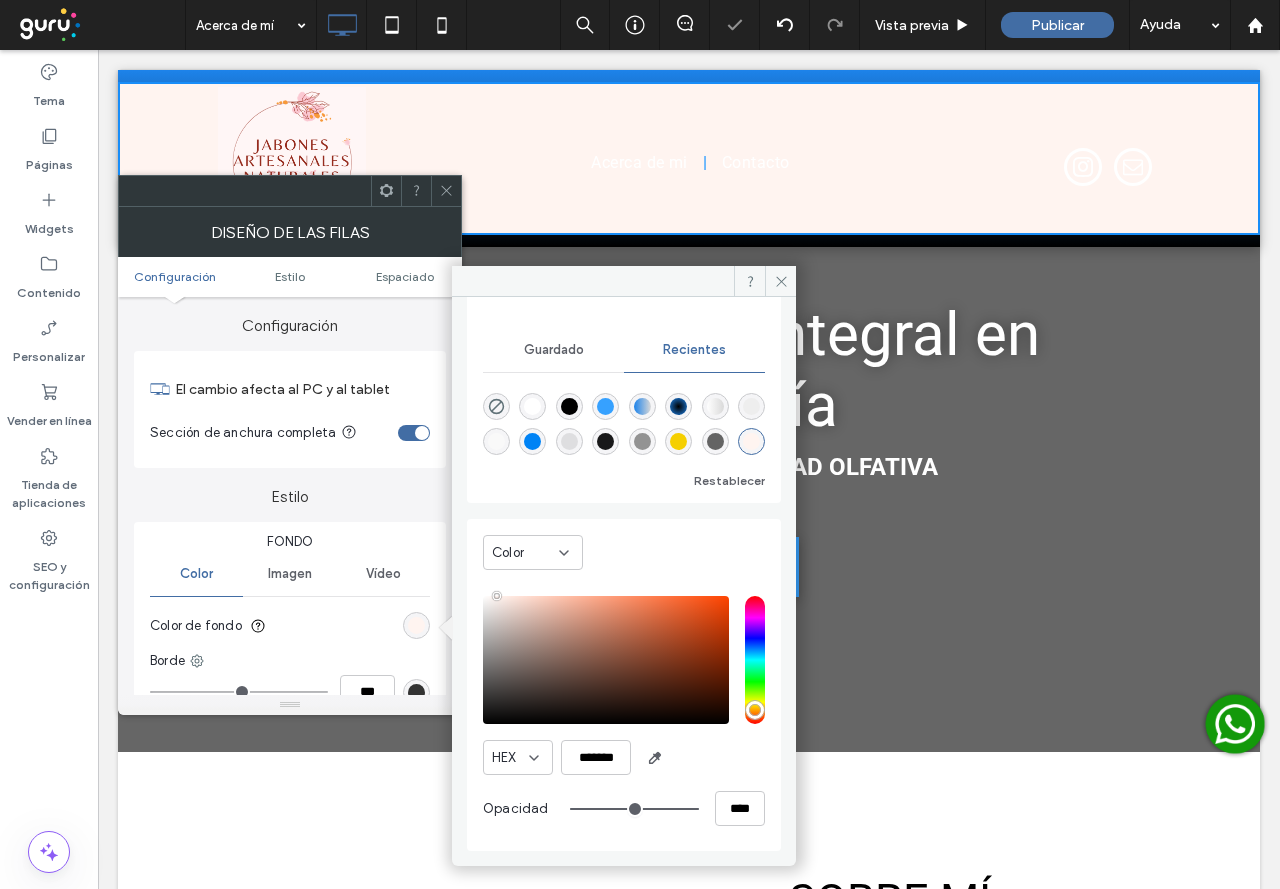 click 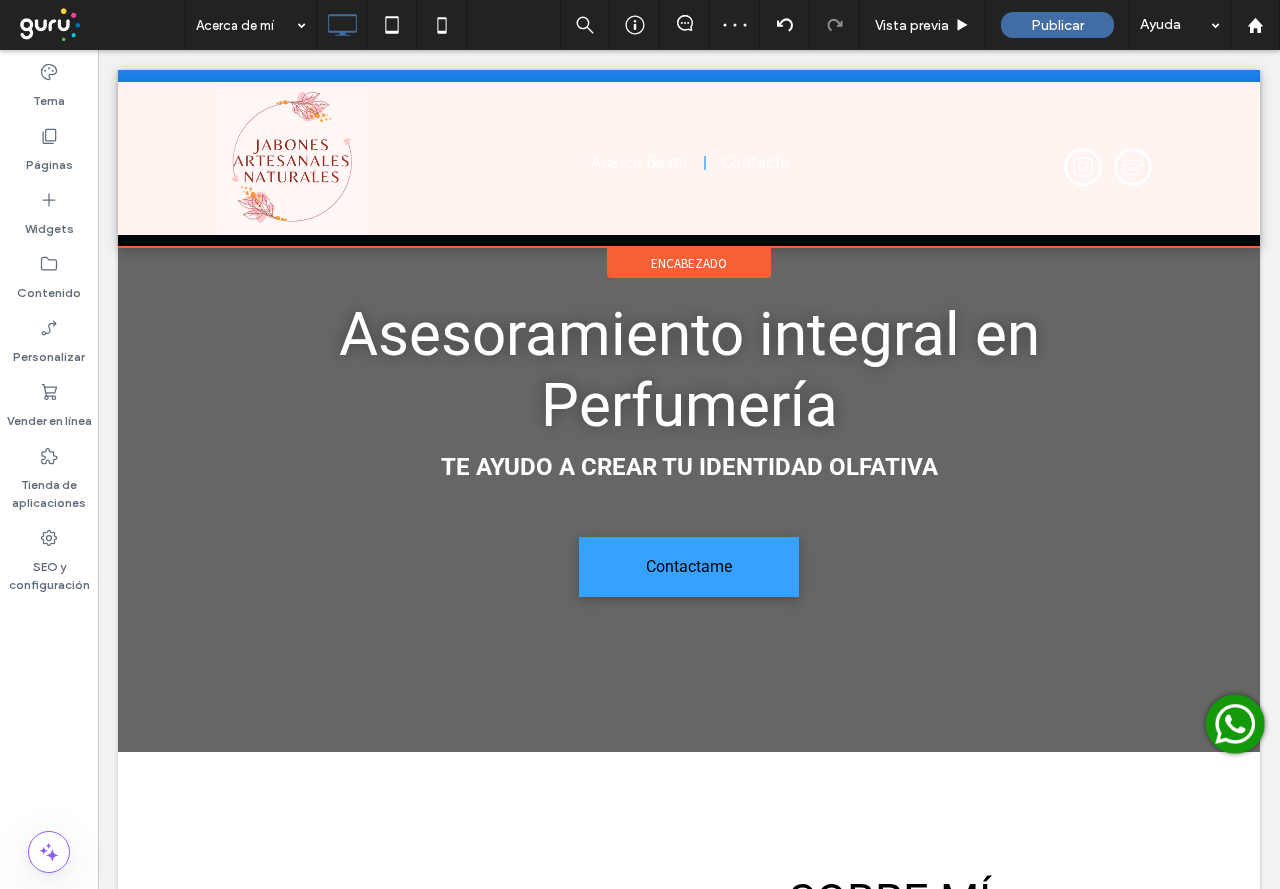 click on "encabezado" at bounding box center [689, 263] 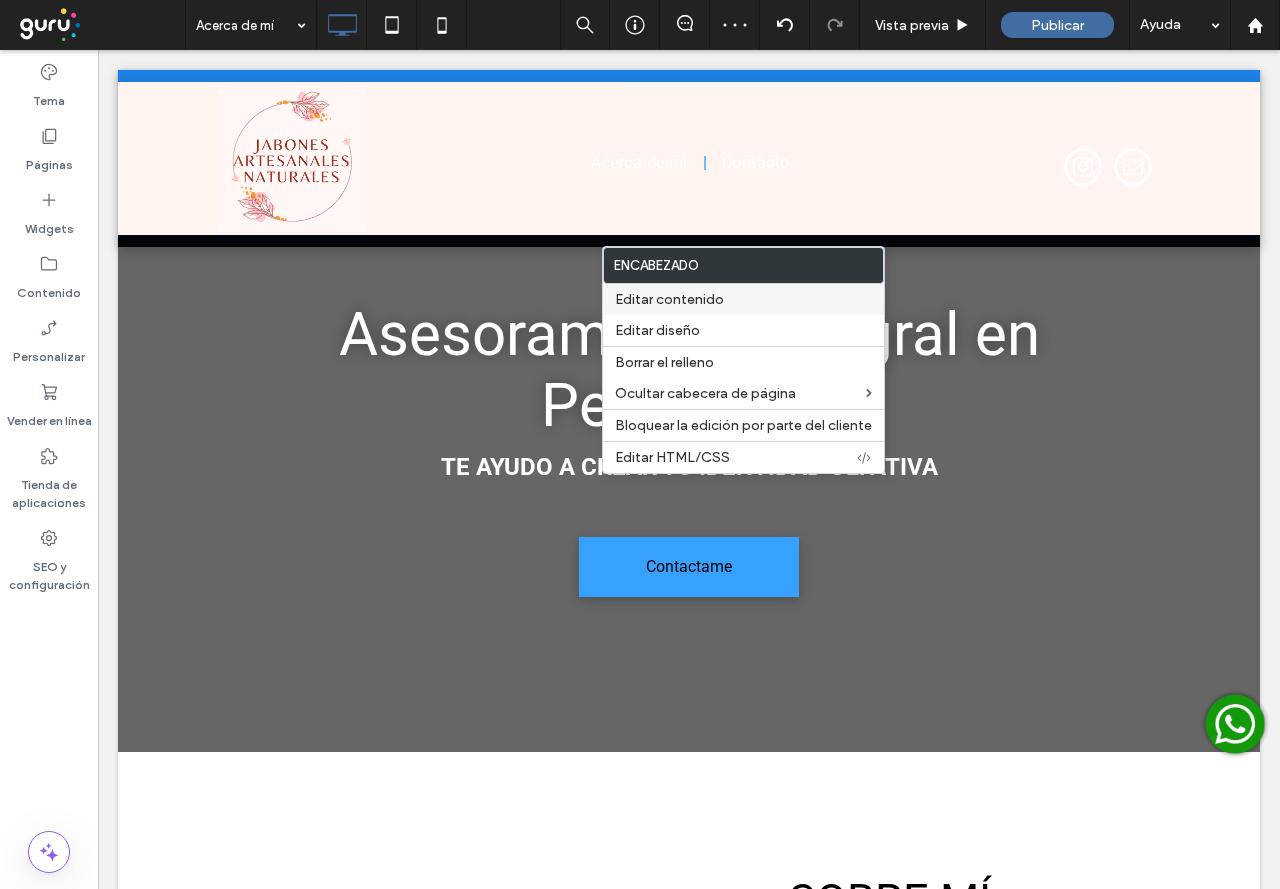 click on "Editar contenido" at bounding box center (743, 299) 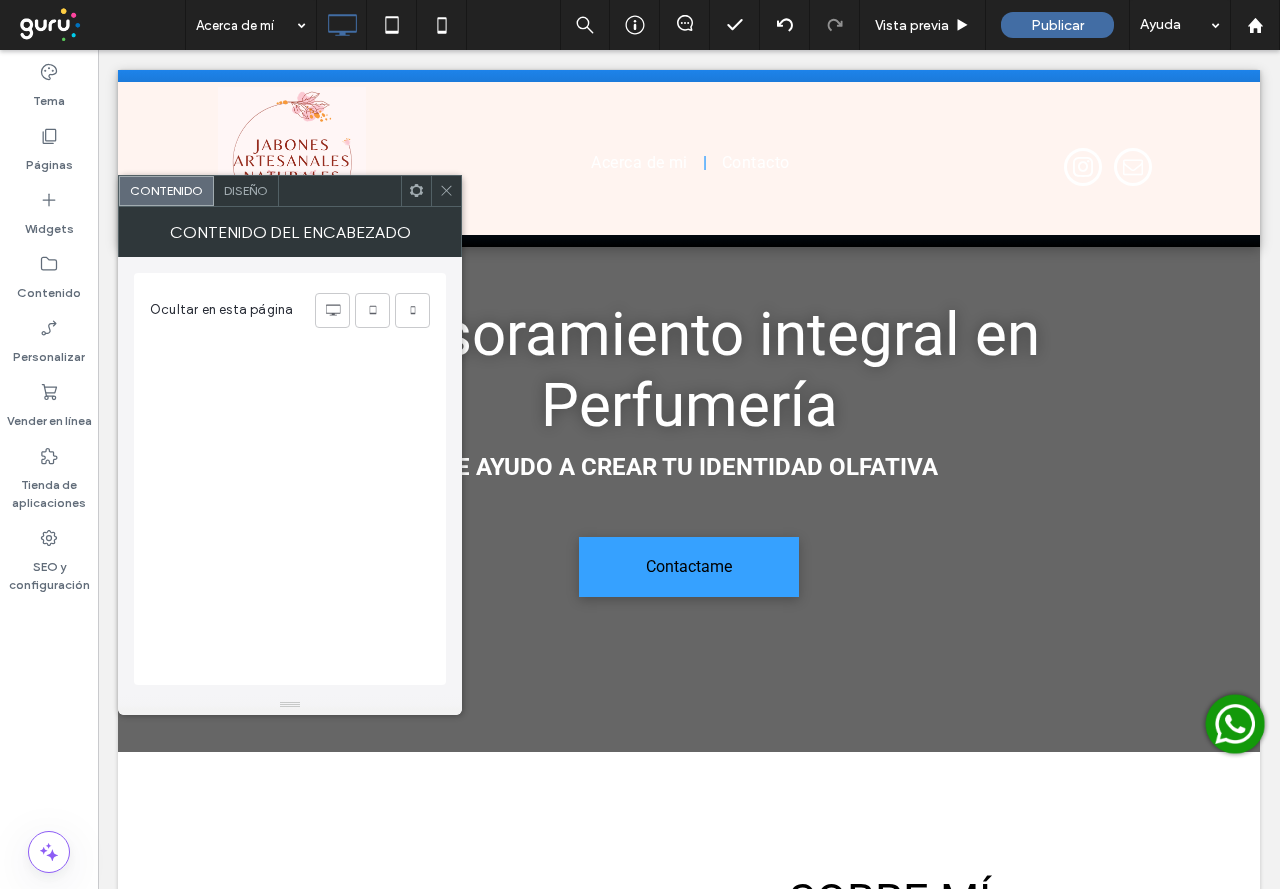 click on "Diseño" at bounding box center (246, 190) 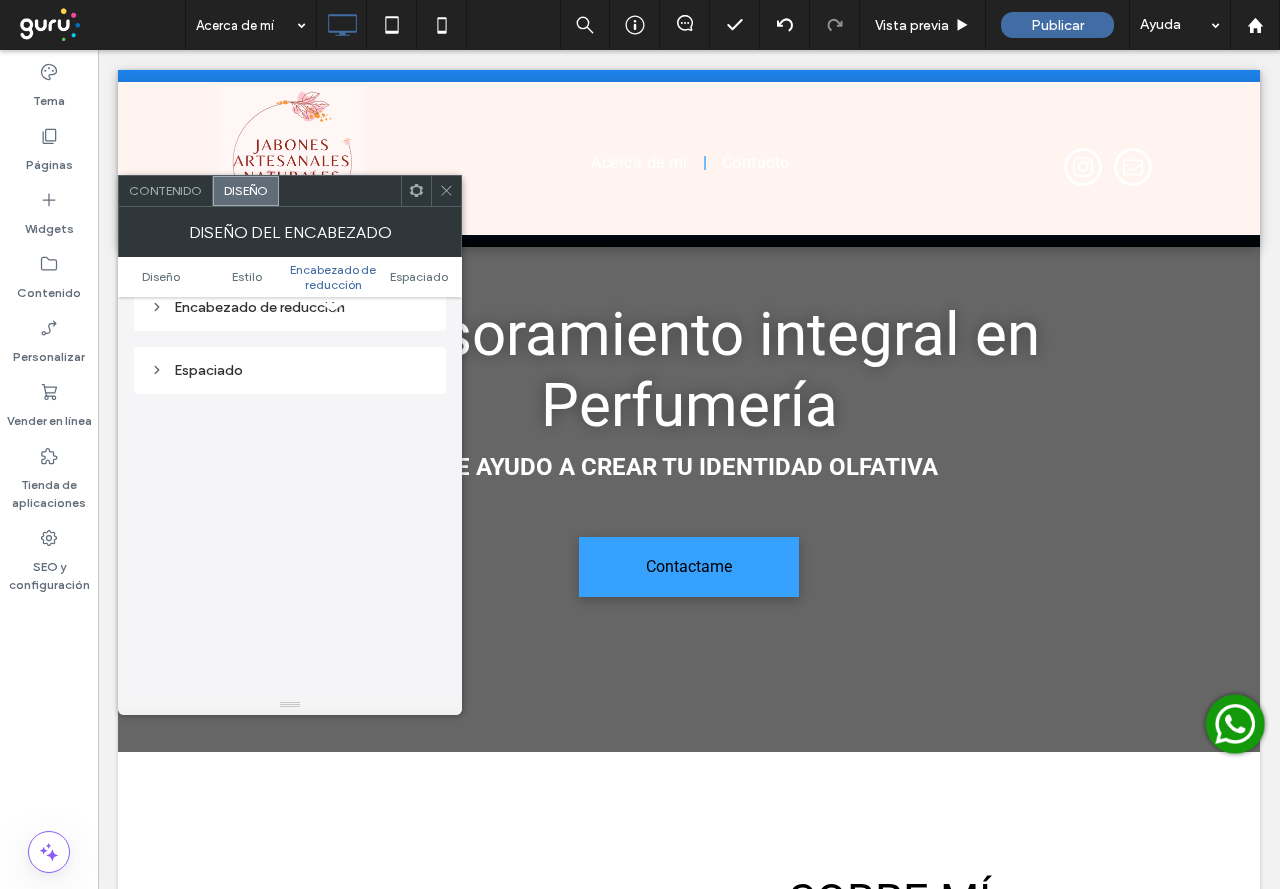 scroll, scrollTop: 696, scrollLeft: 0, axis: vertical 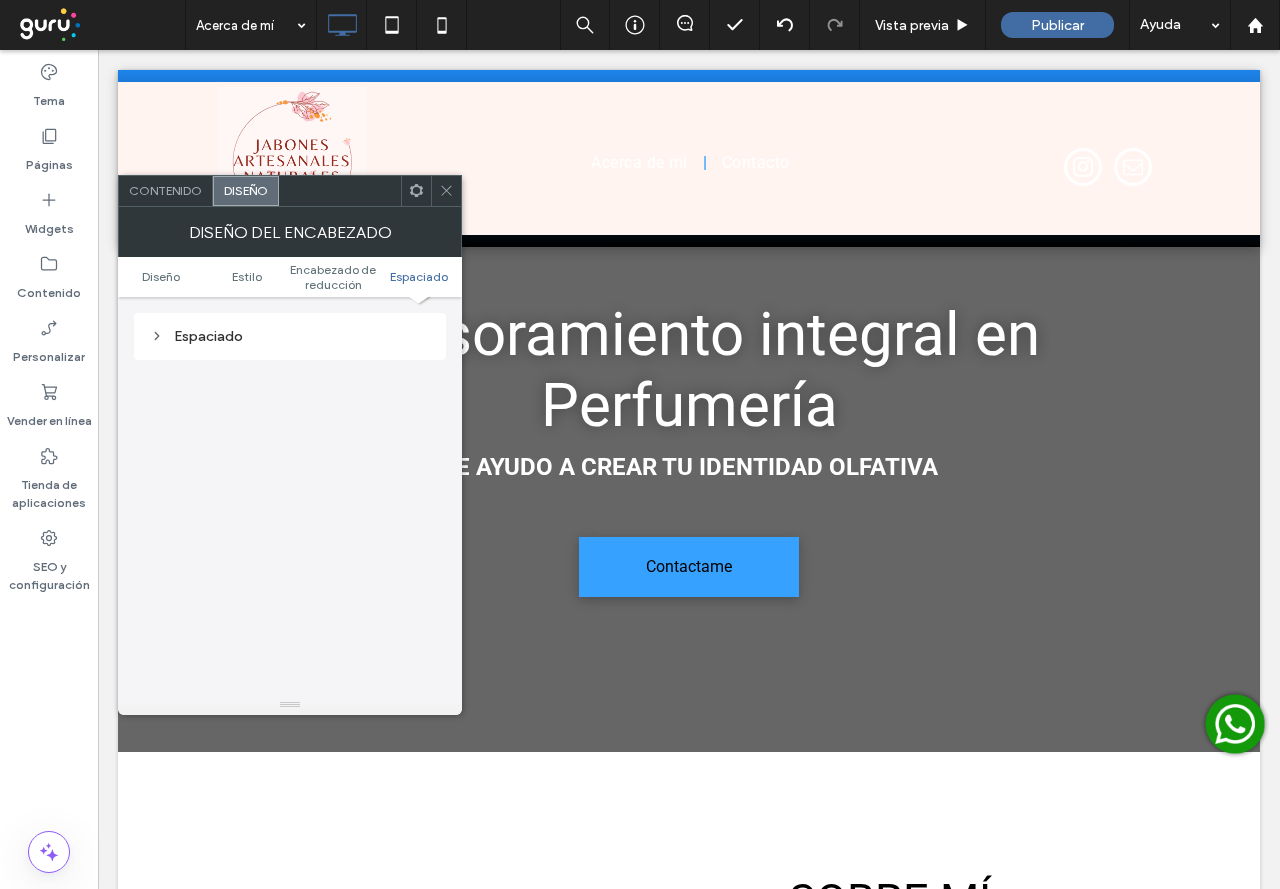 click on "Espaciado" at bounding box center [290, 336] 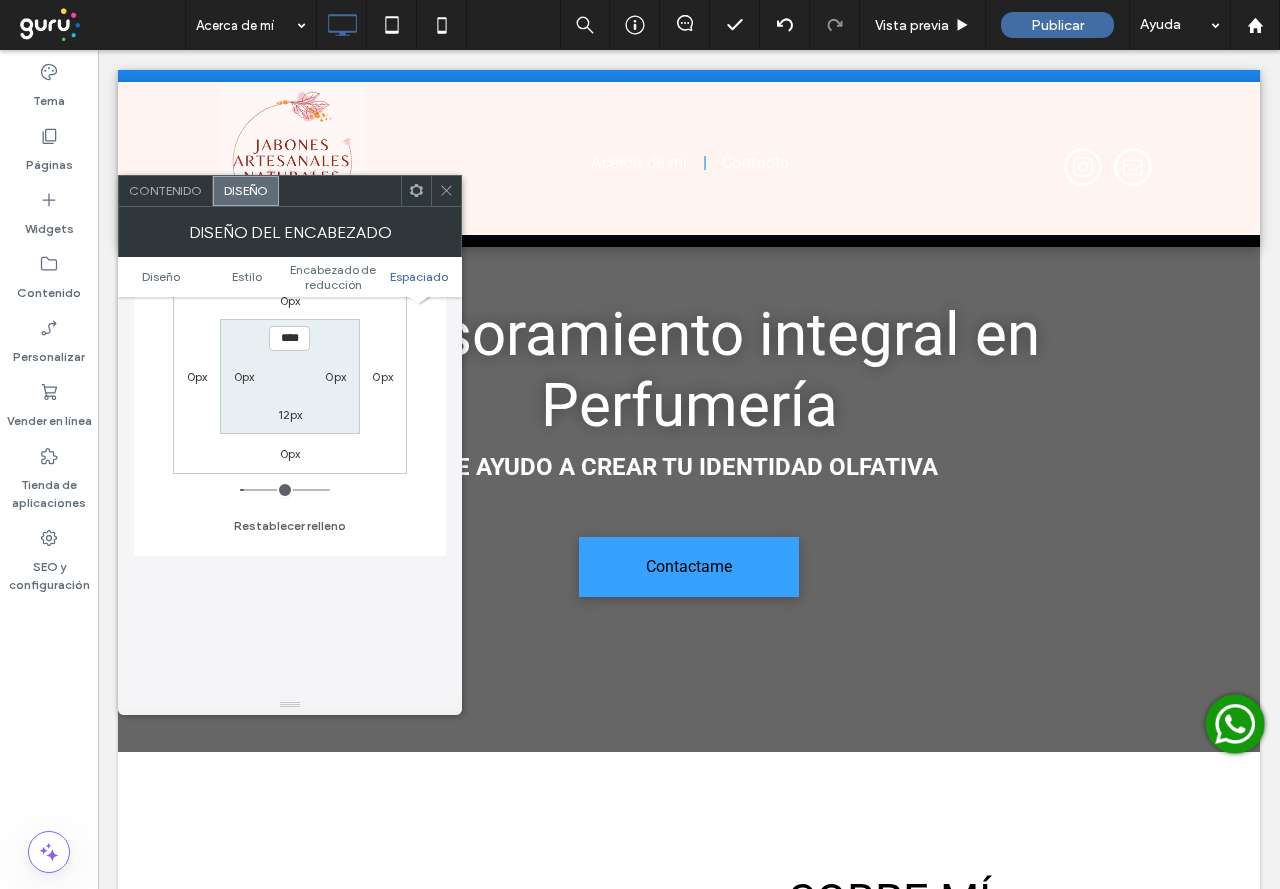 scroll, scrollTop: 996, scrollLeft: 0, axis: vertical 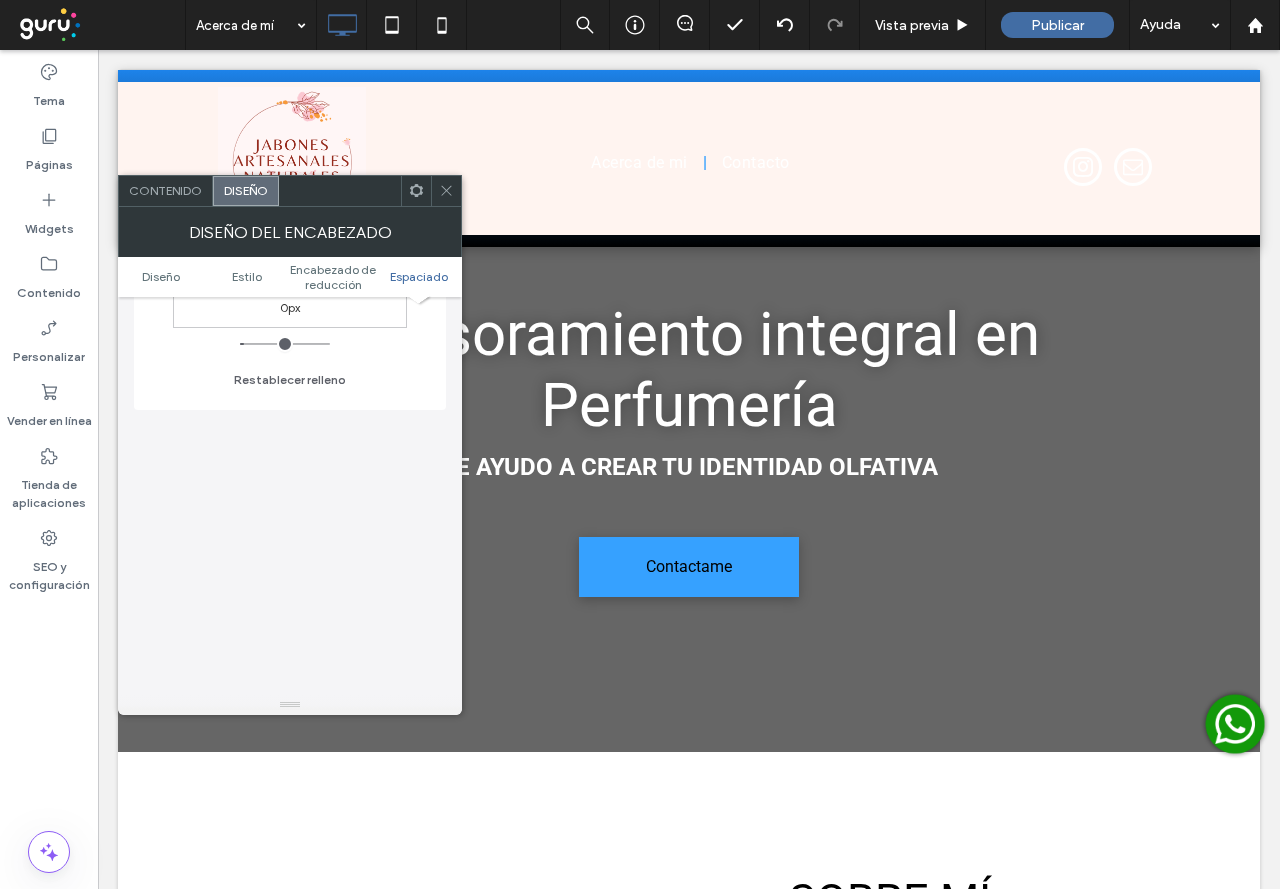 type on "*" 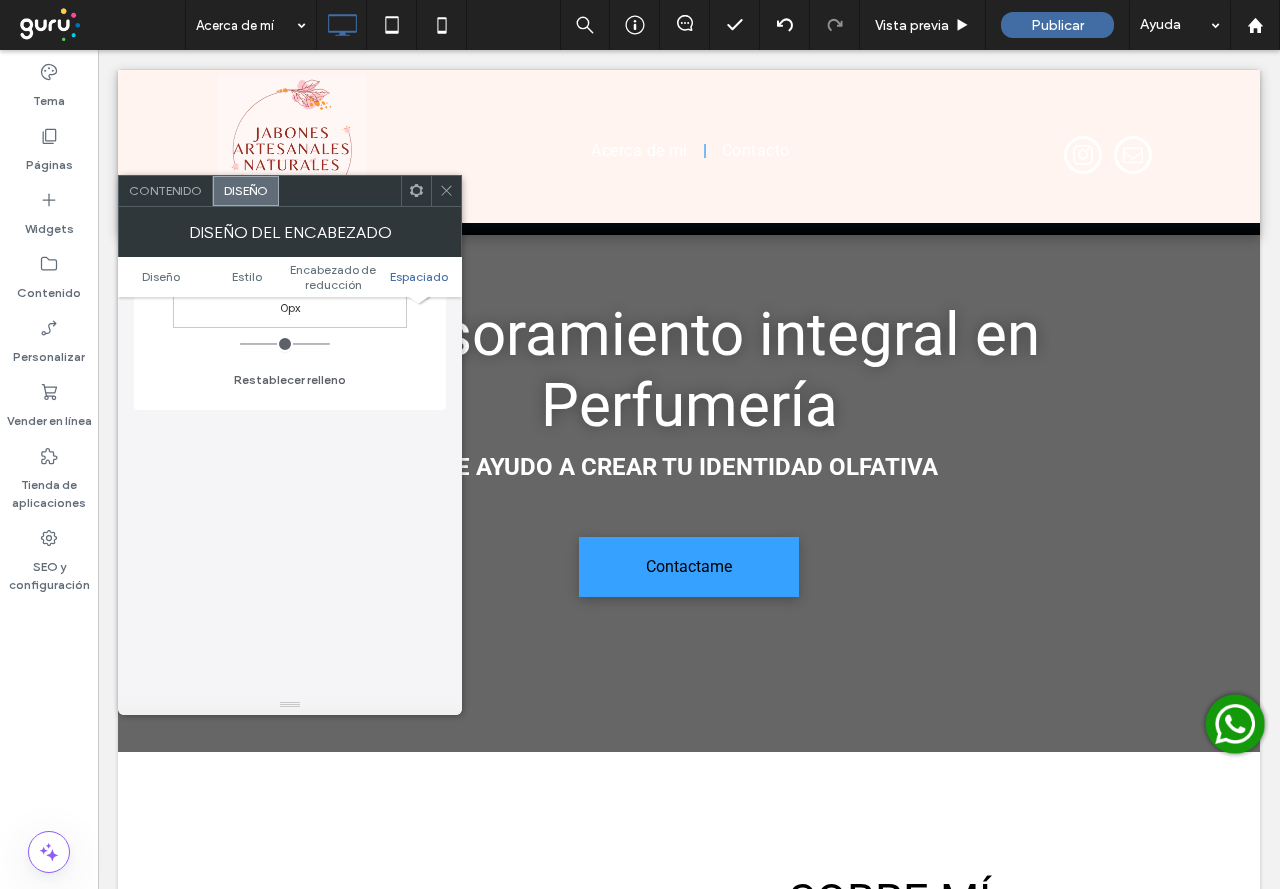 drag, startPoint x: 246, startPoint y: 344, endPoint x: 211, endPoint y: 347, distance: 35.128338 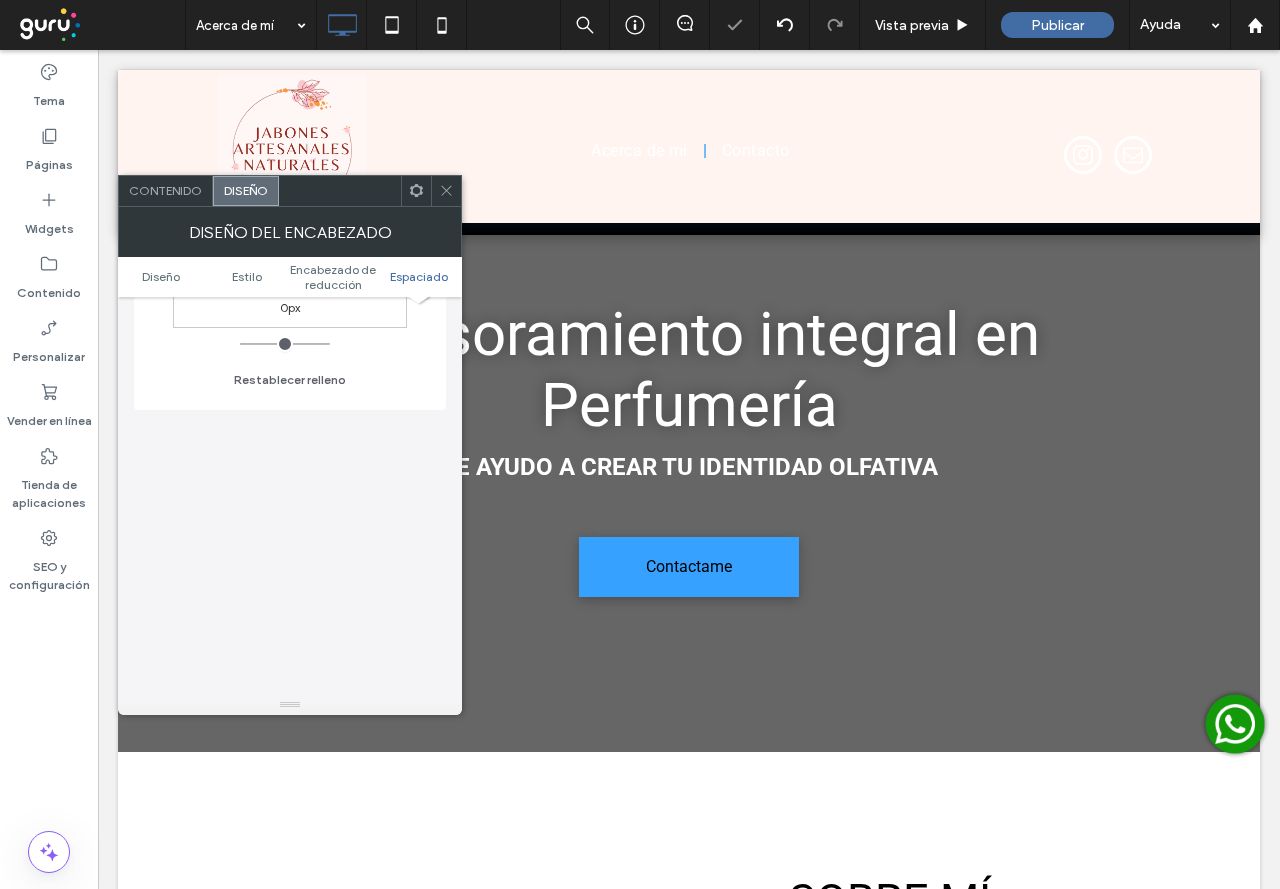 click 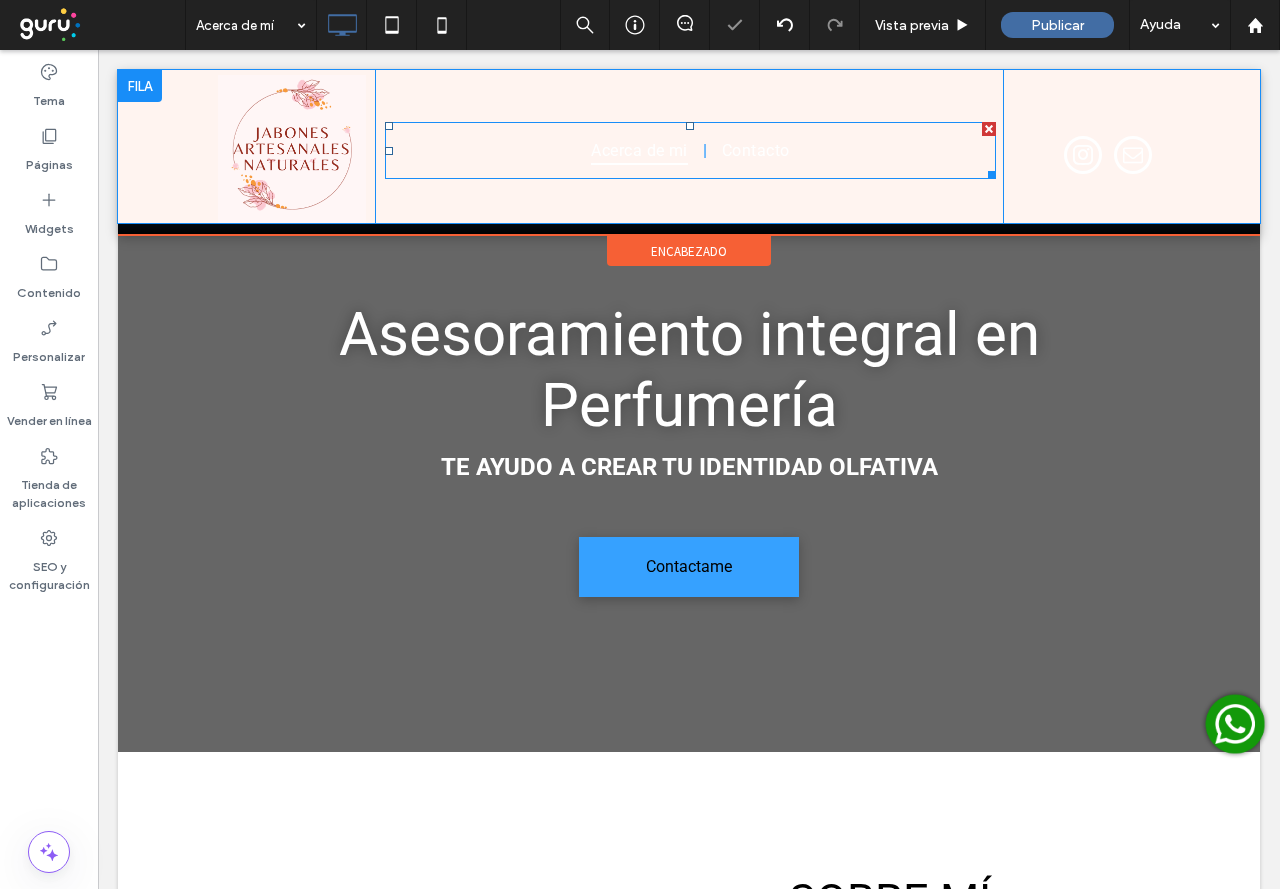 click on "Acerca de mi" at bounding box center [639, 150] 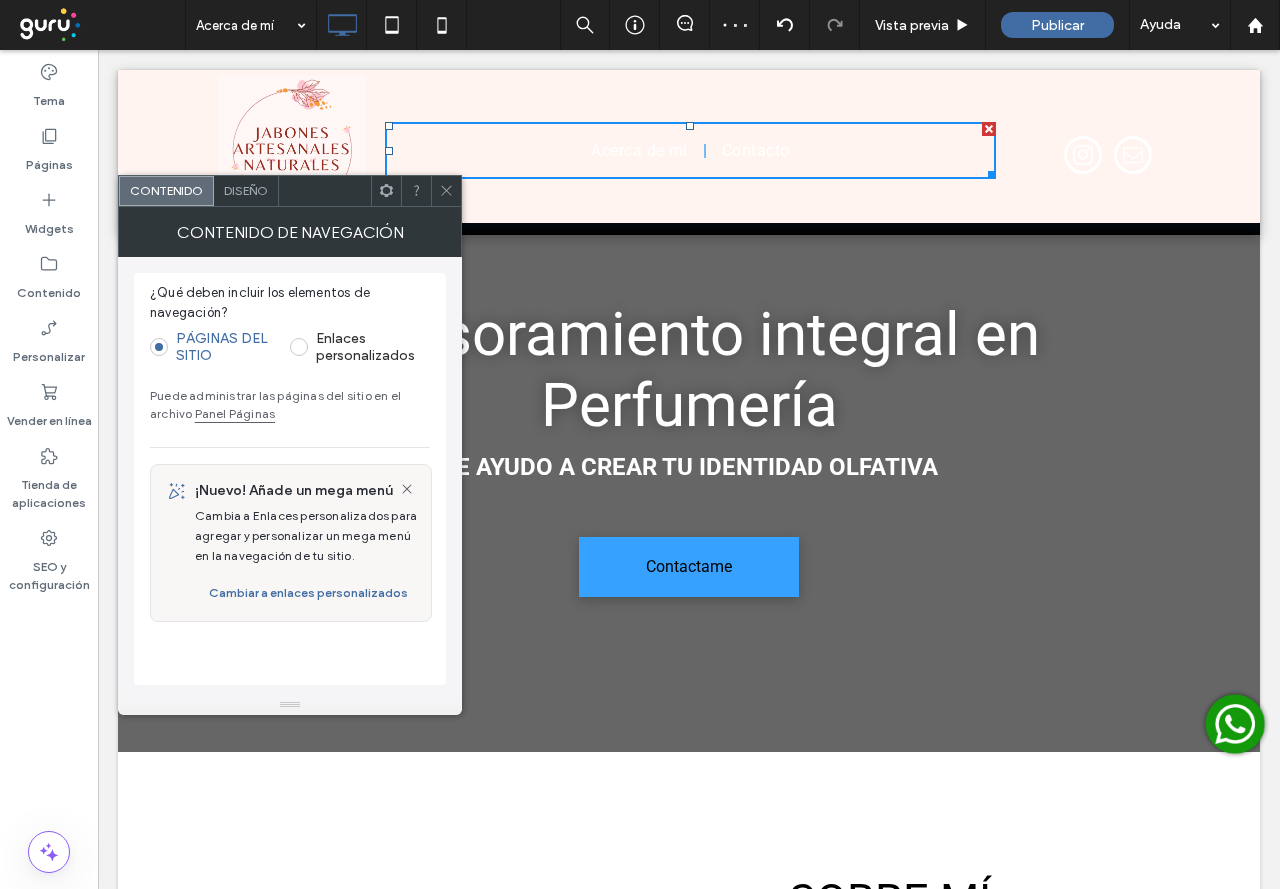 click on "Diseño" at bounding box center (246, 190) 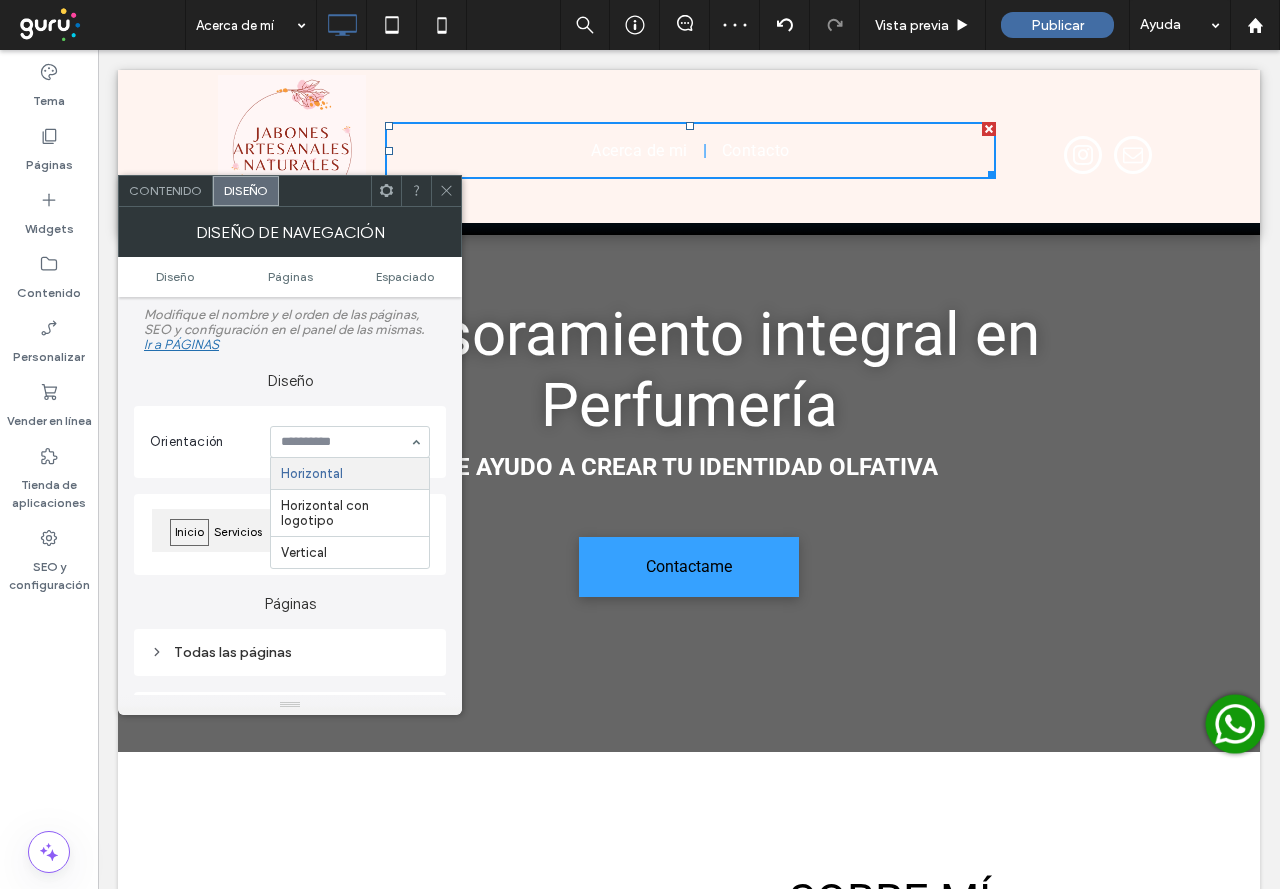 click on "Orientación Horizontal Horizontal con logotipo Vertical" at bounding box center [290, 442] 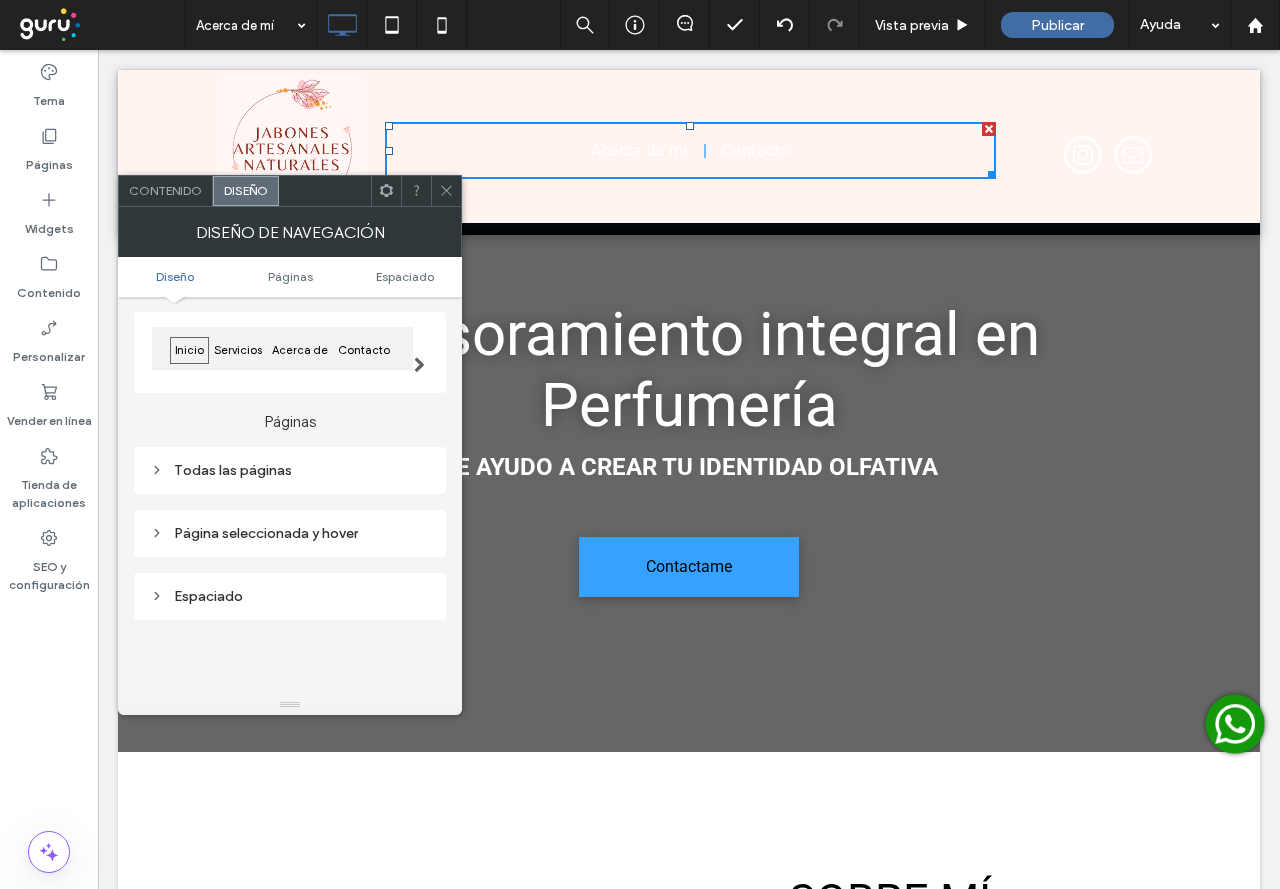 scroll, scrollTop: 200, scrollLeft: 0, axis: vertical 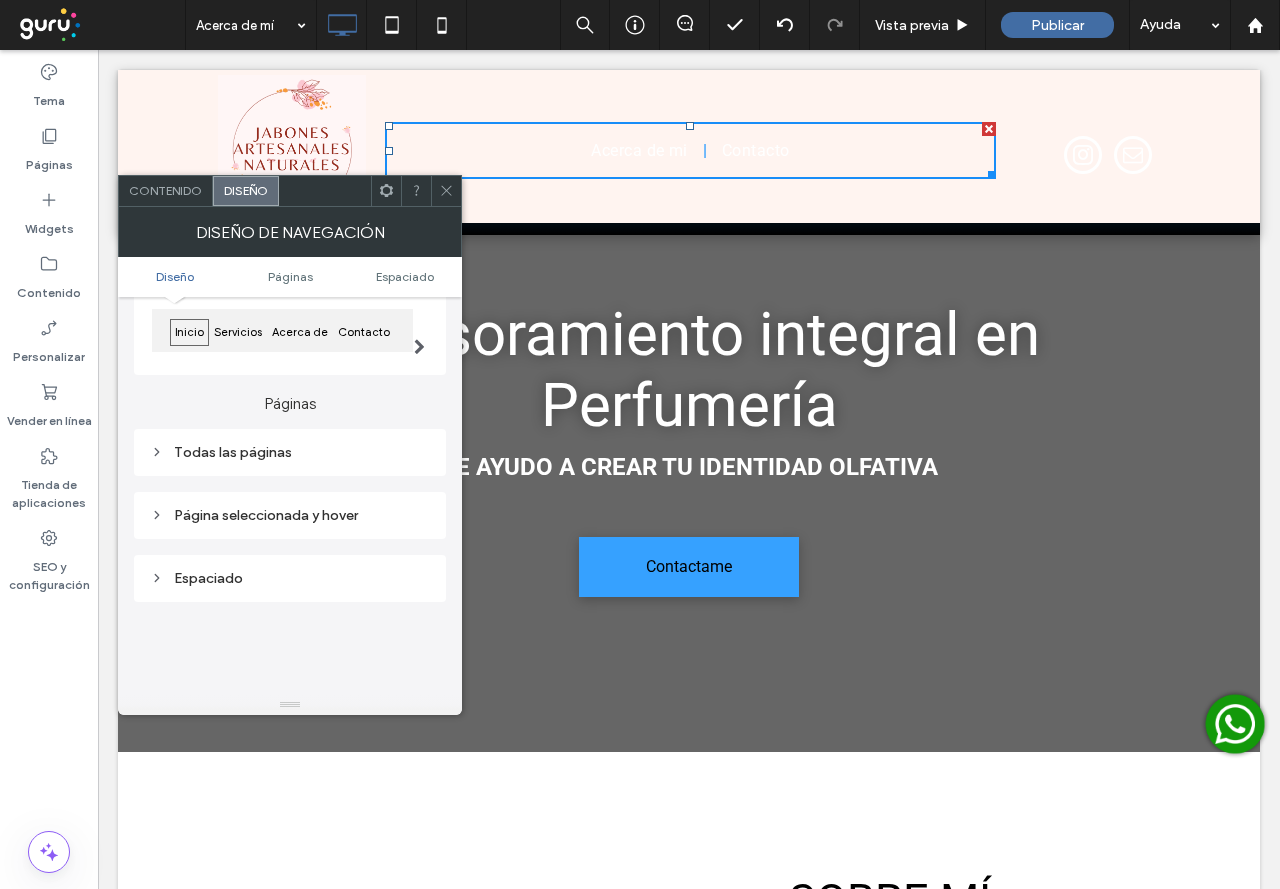 click on "Todas las páginas" at bounding box center (290, 452) 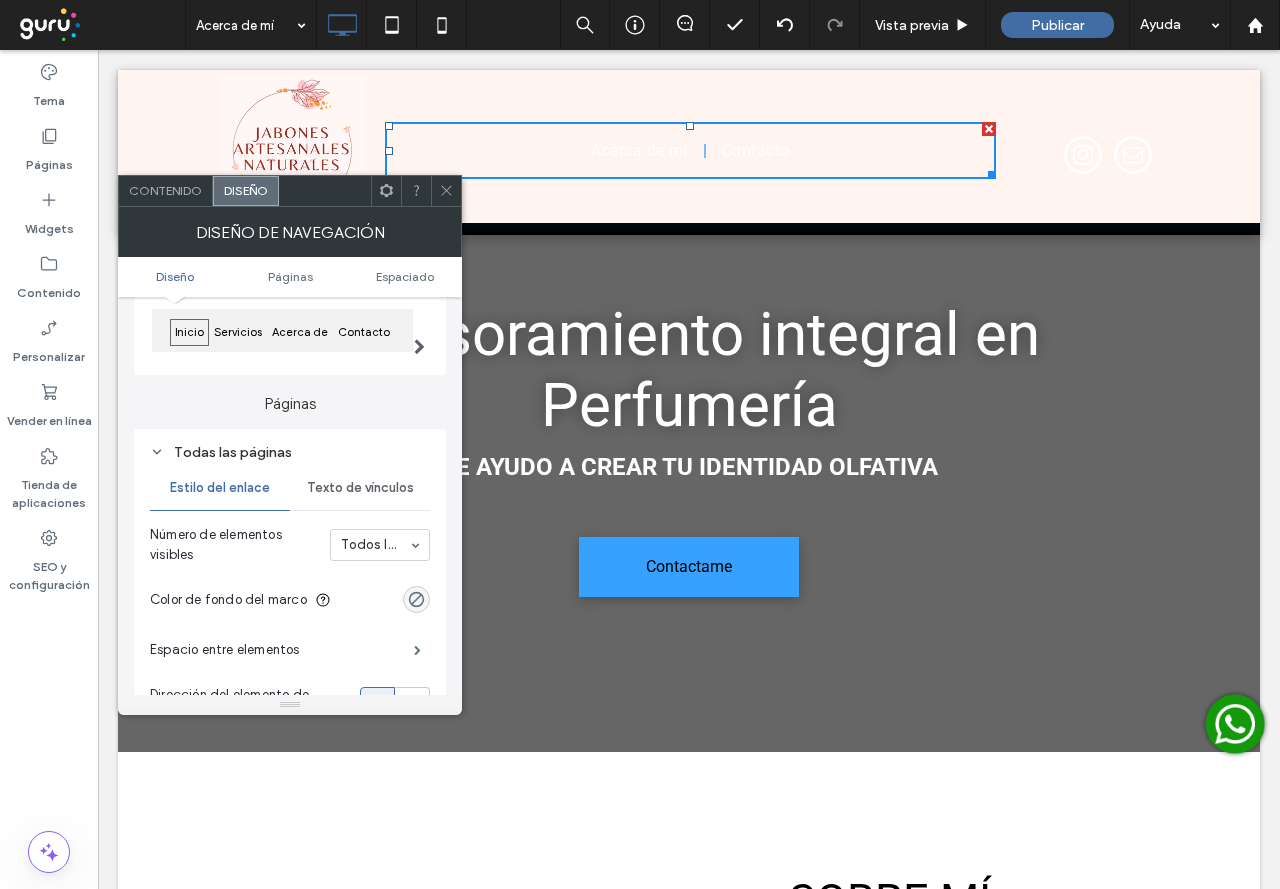 click on "Texto de vínculos" at bounding box center (360, 488) 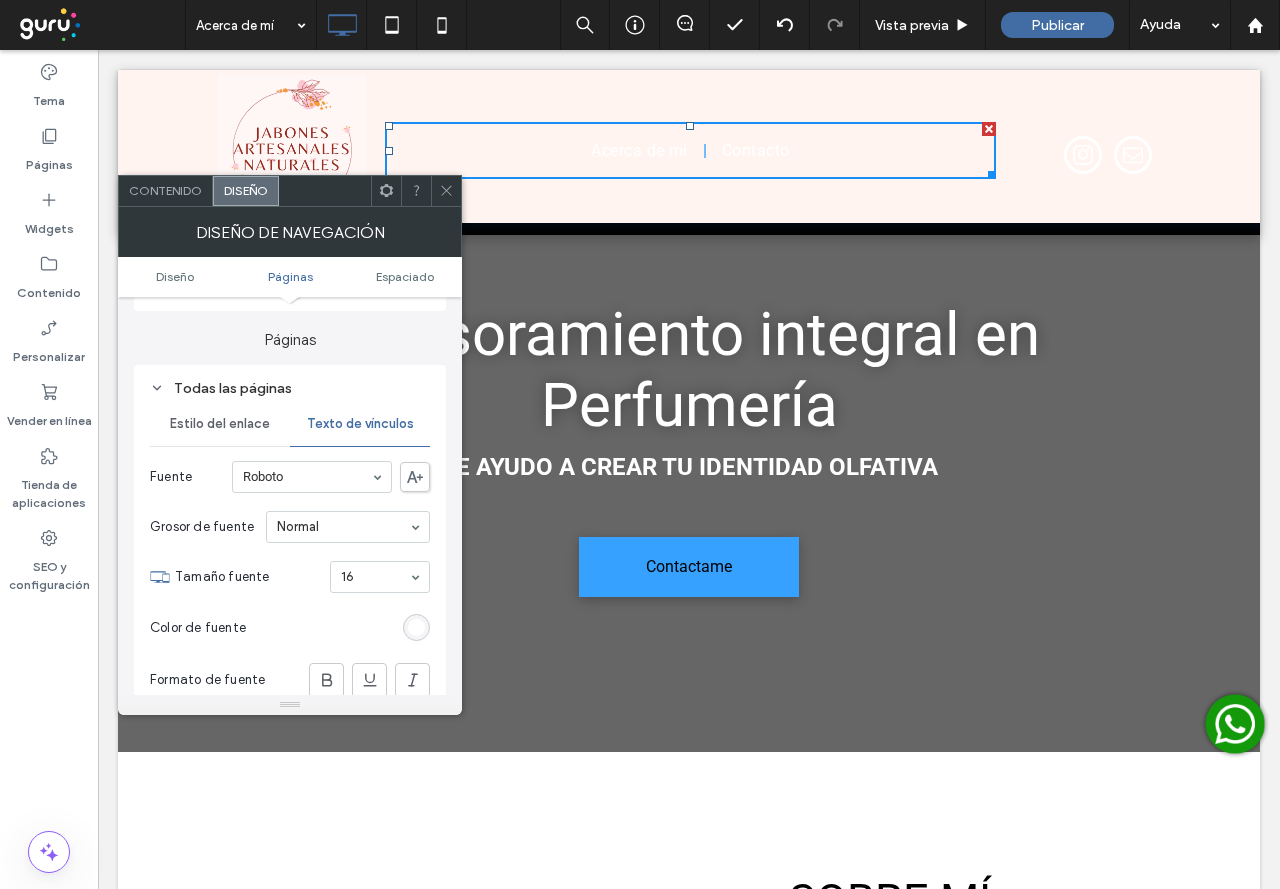 scroll, scrollTop: 300, scrollLeft: 0, axis: vertical 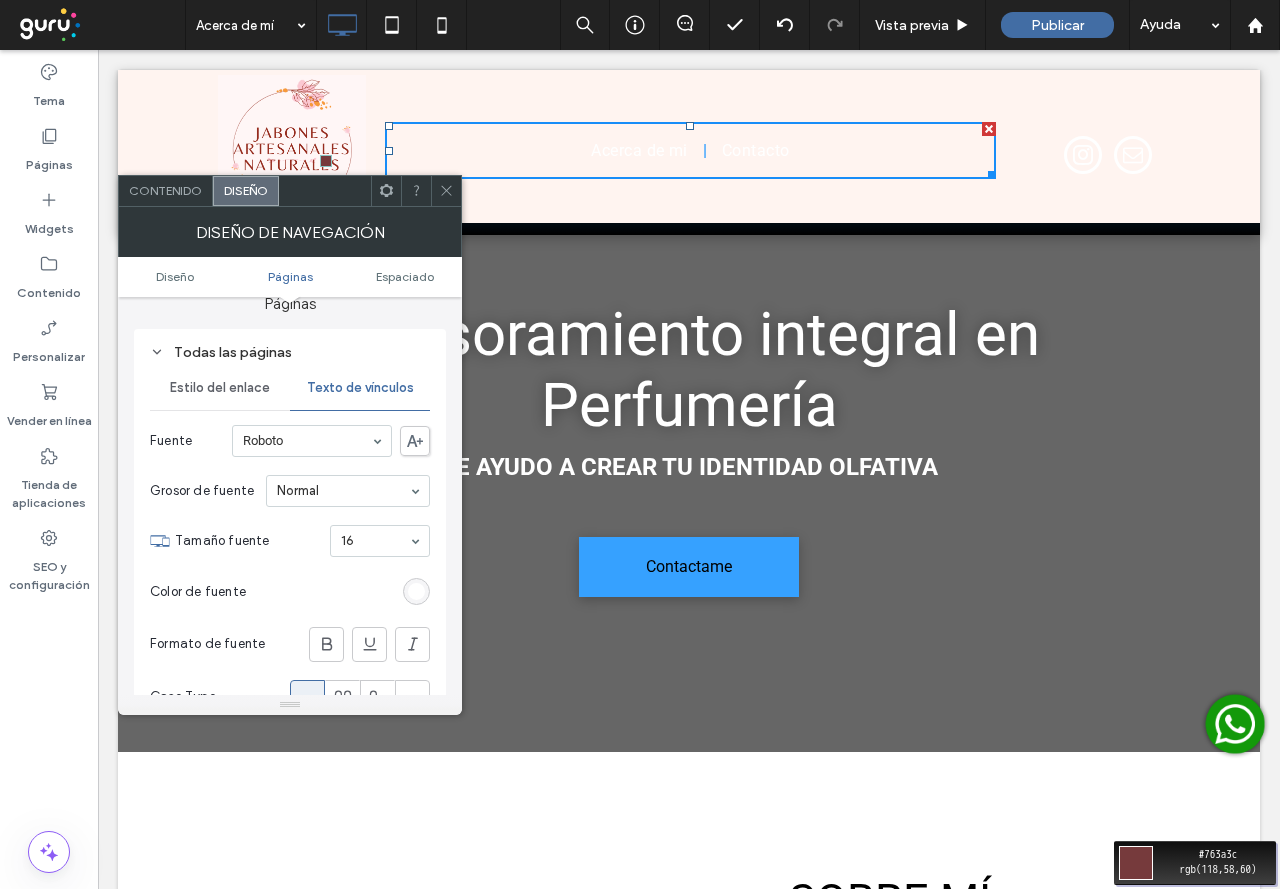 click on "Move your  🖱️  to pick a color #763a3c rgb(118,58,60)" at bounding box center (640, 444) 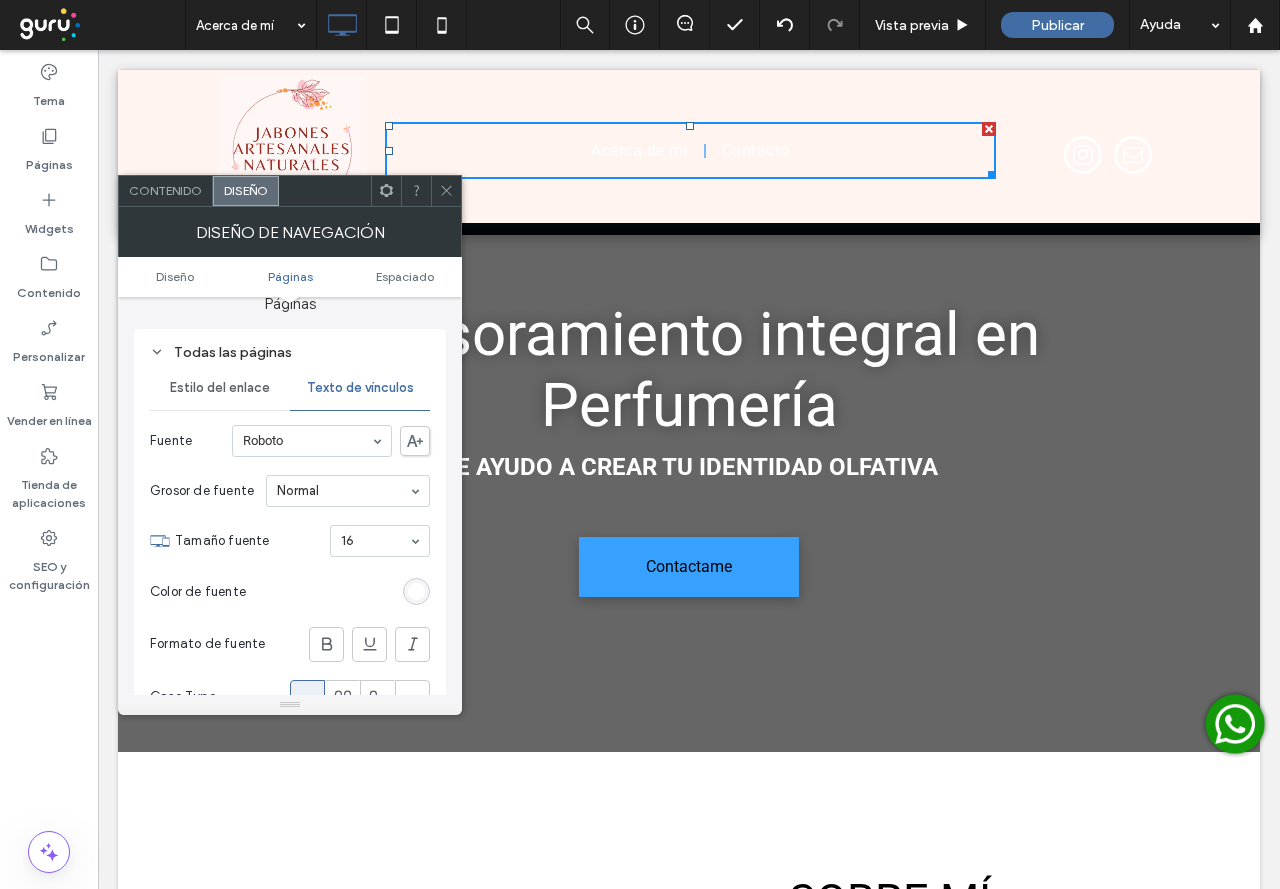 click on "Color de fuente" at bounding box center [290, 592] 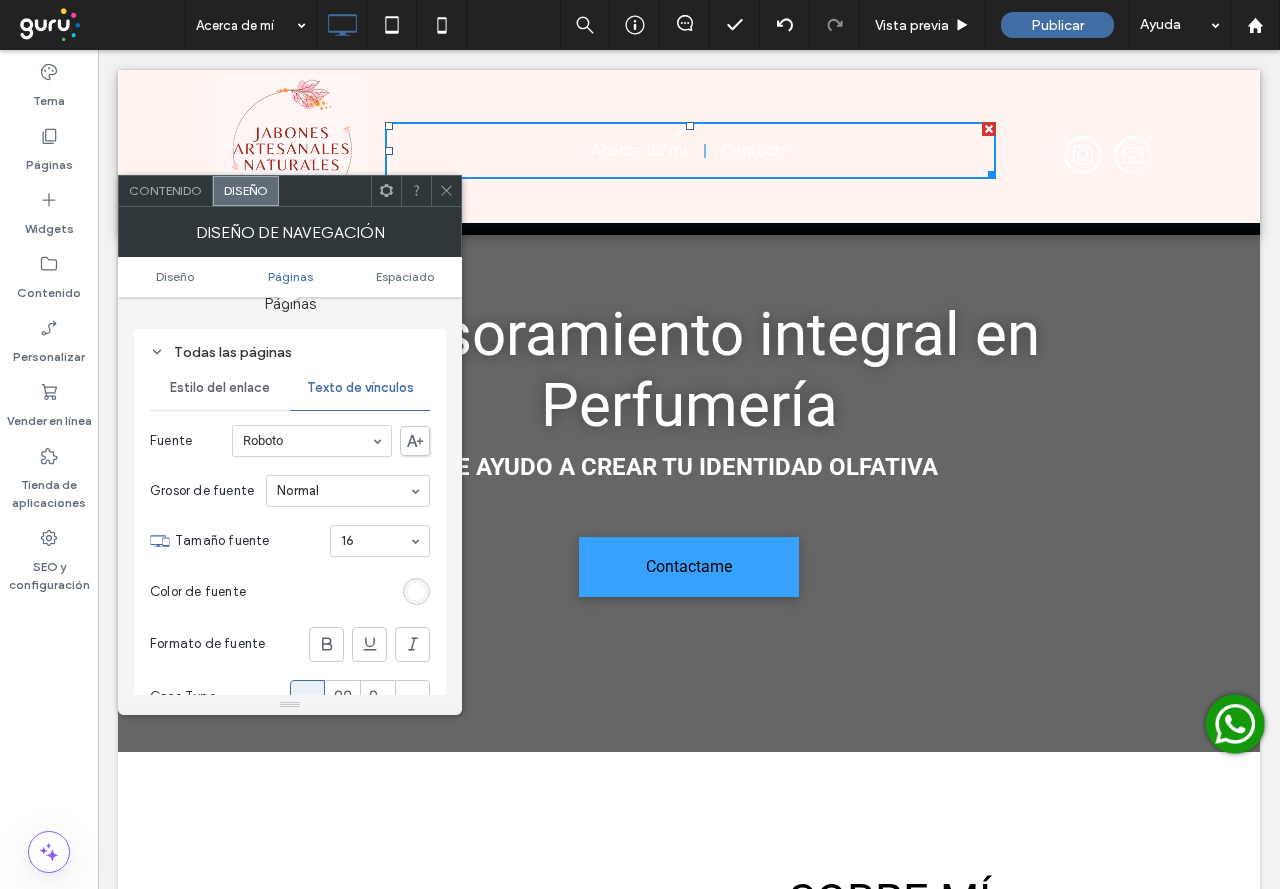 click at bounding box center (416, 591) 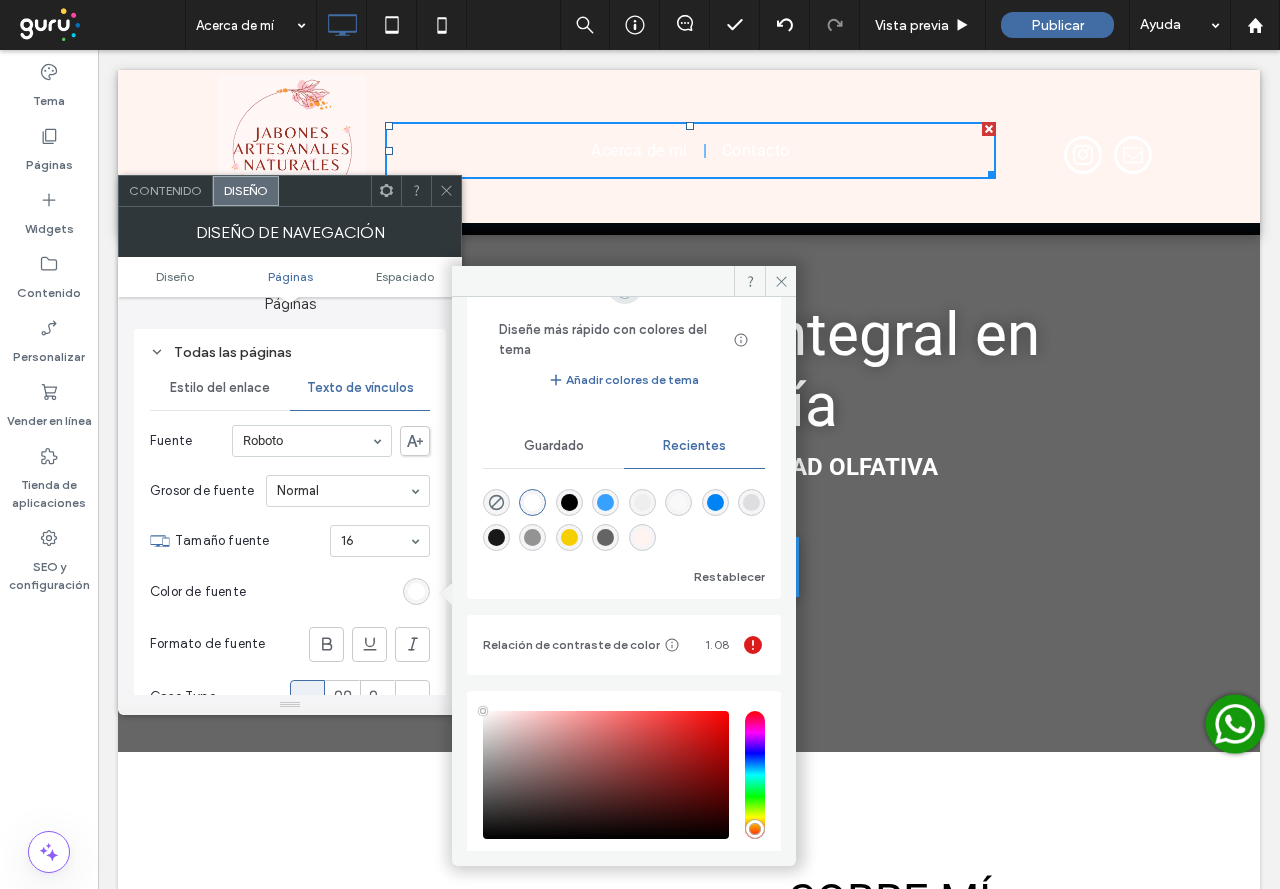 scroll, scrollTop: 198, scrollLeft: 0, axis: vertical 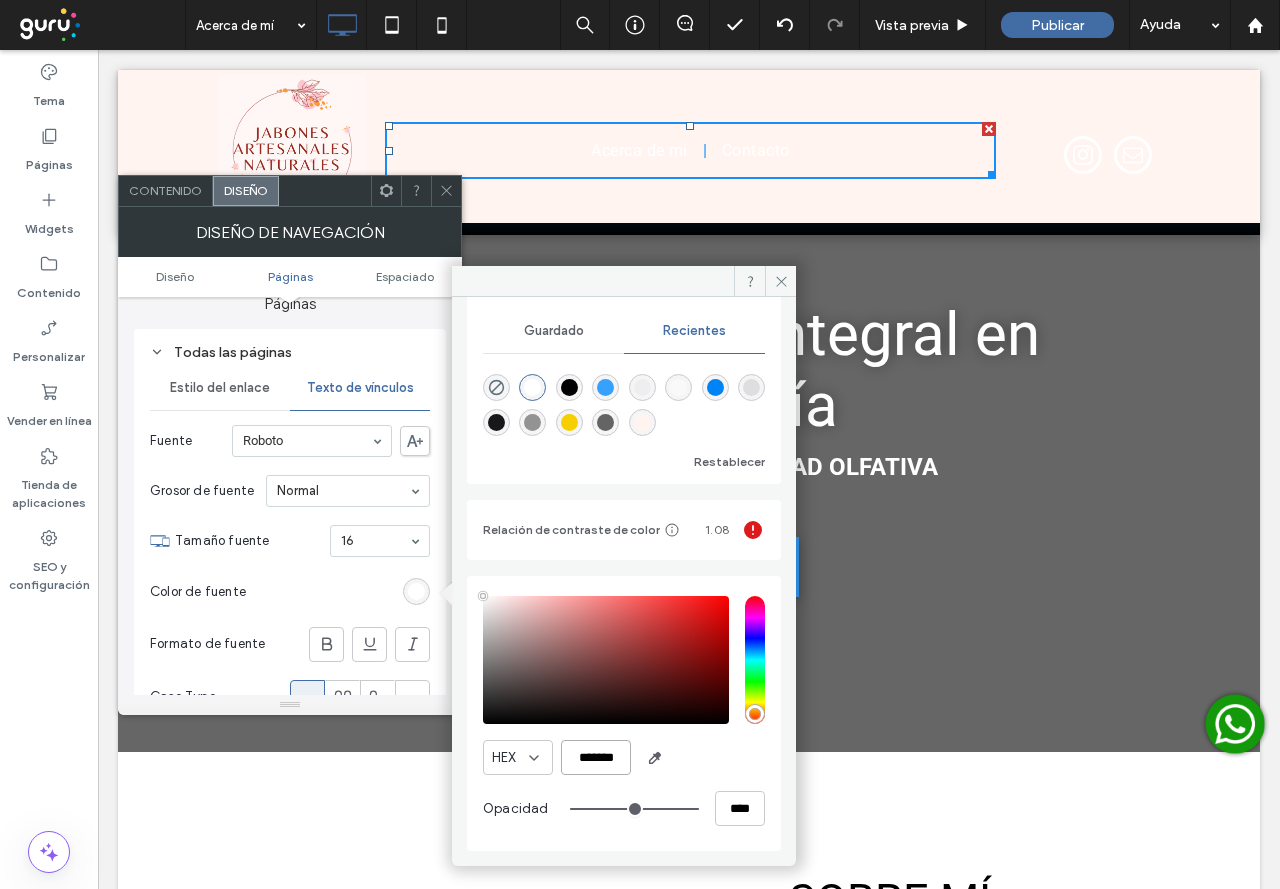 click on "*******" at bounding box center [596, 757] 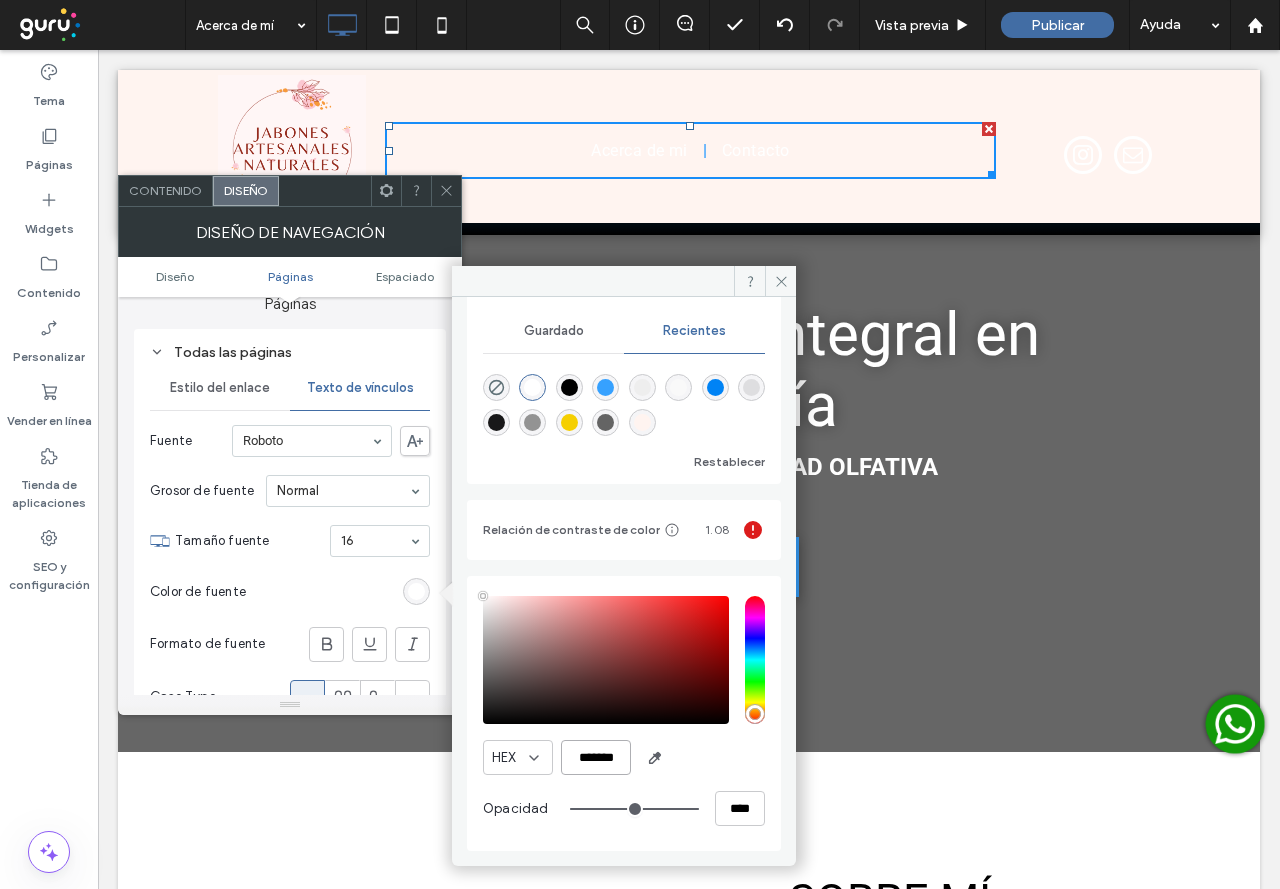 click on "*******" at bounding box center (596, 757) 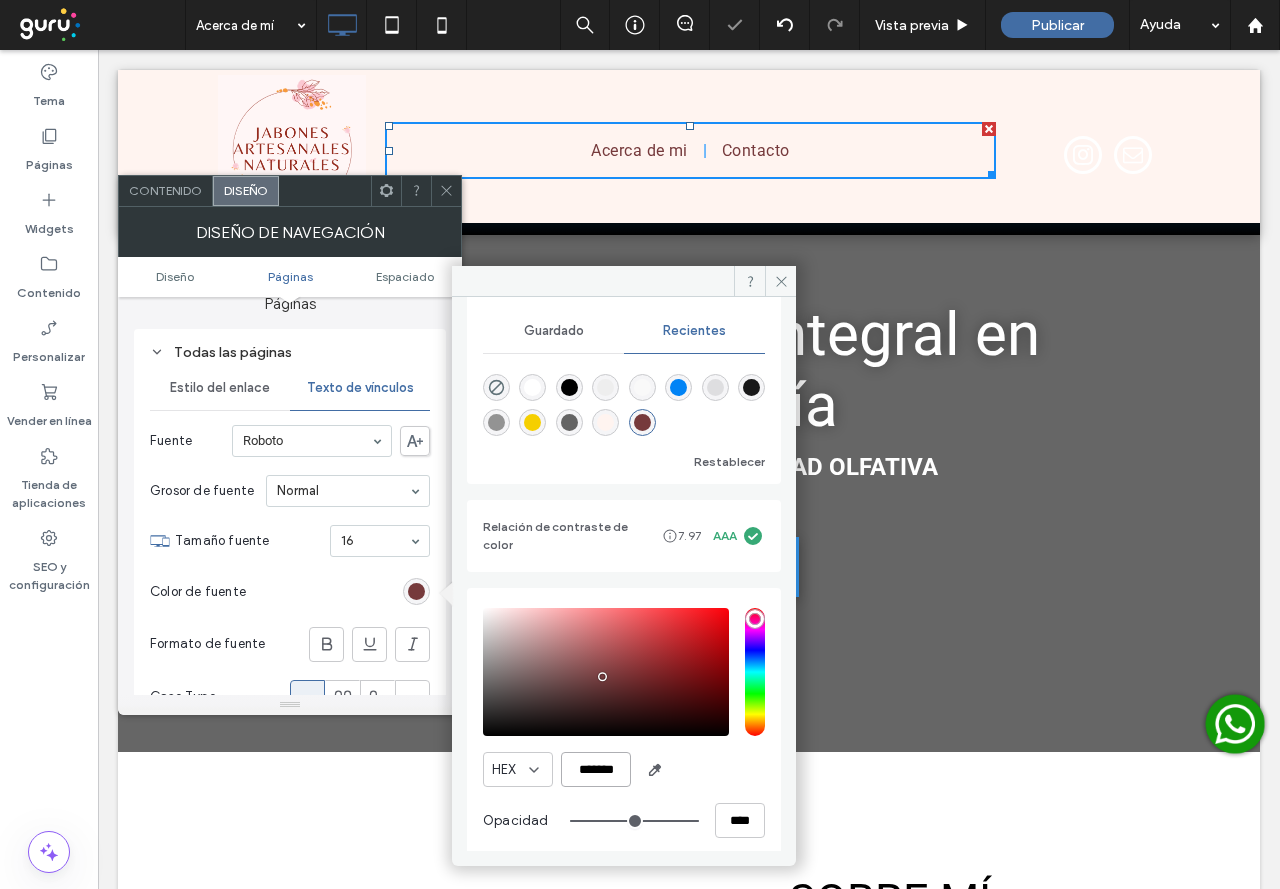 type on "*******" 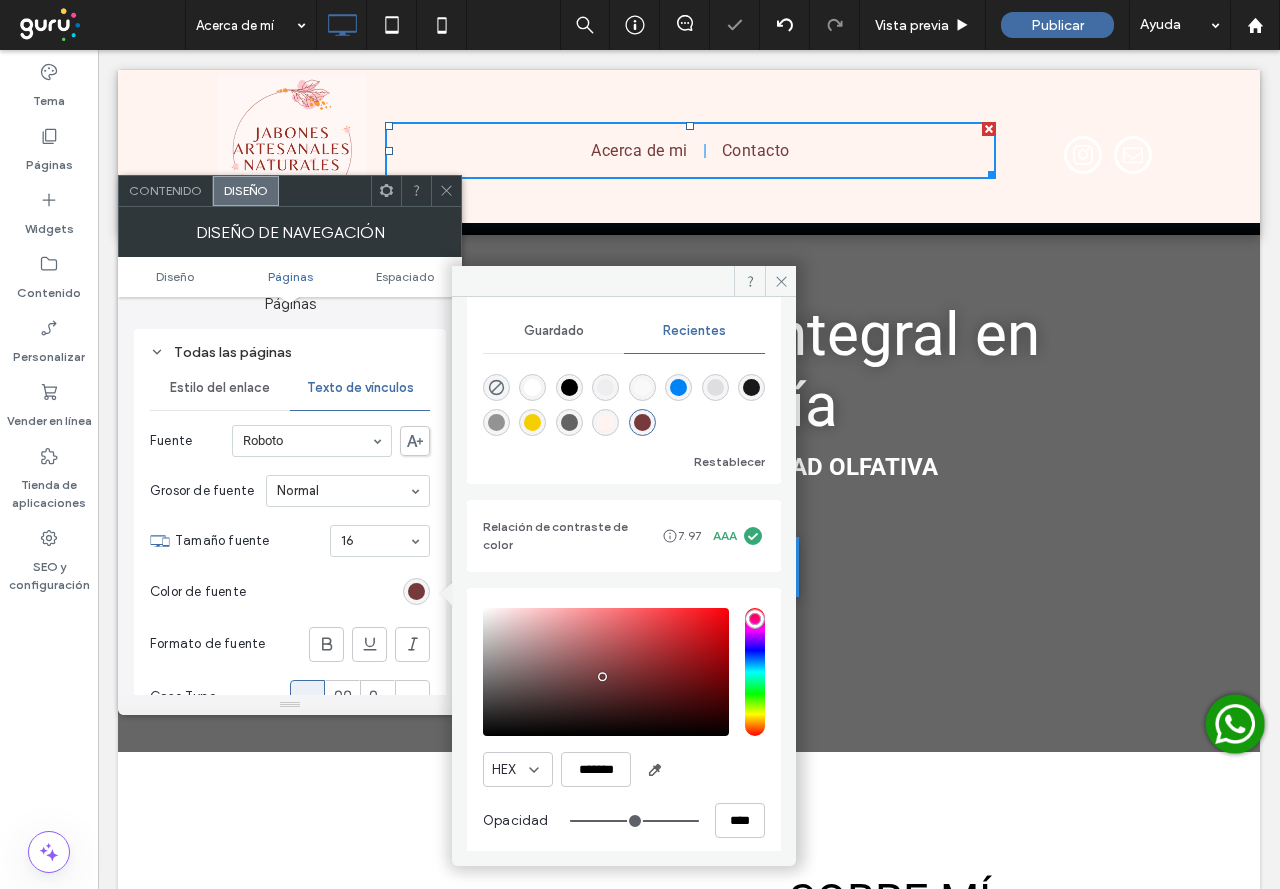 click 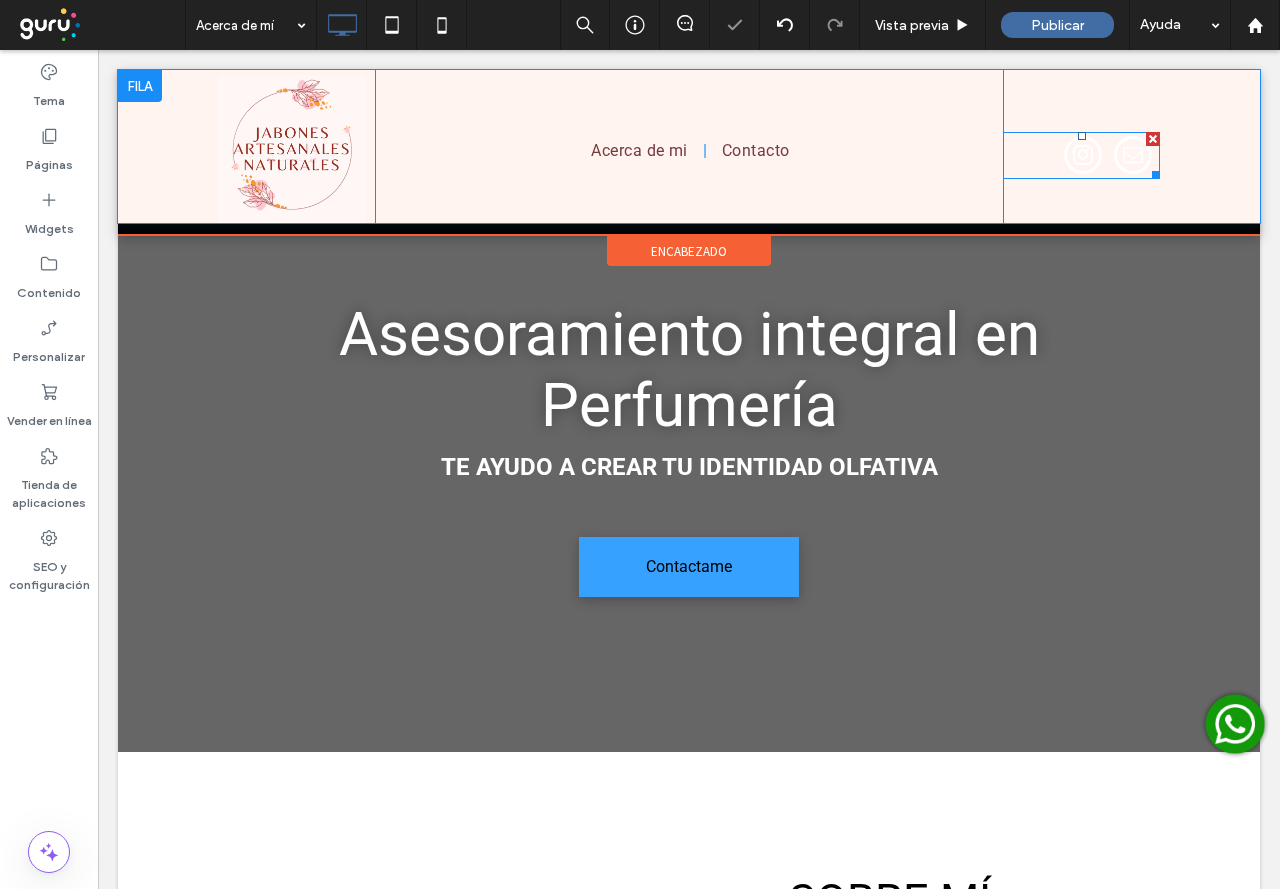 click at bounding box center [1083, 155] 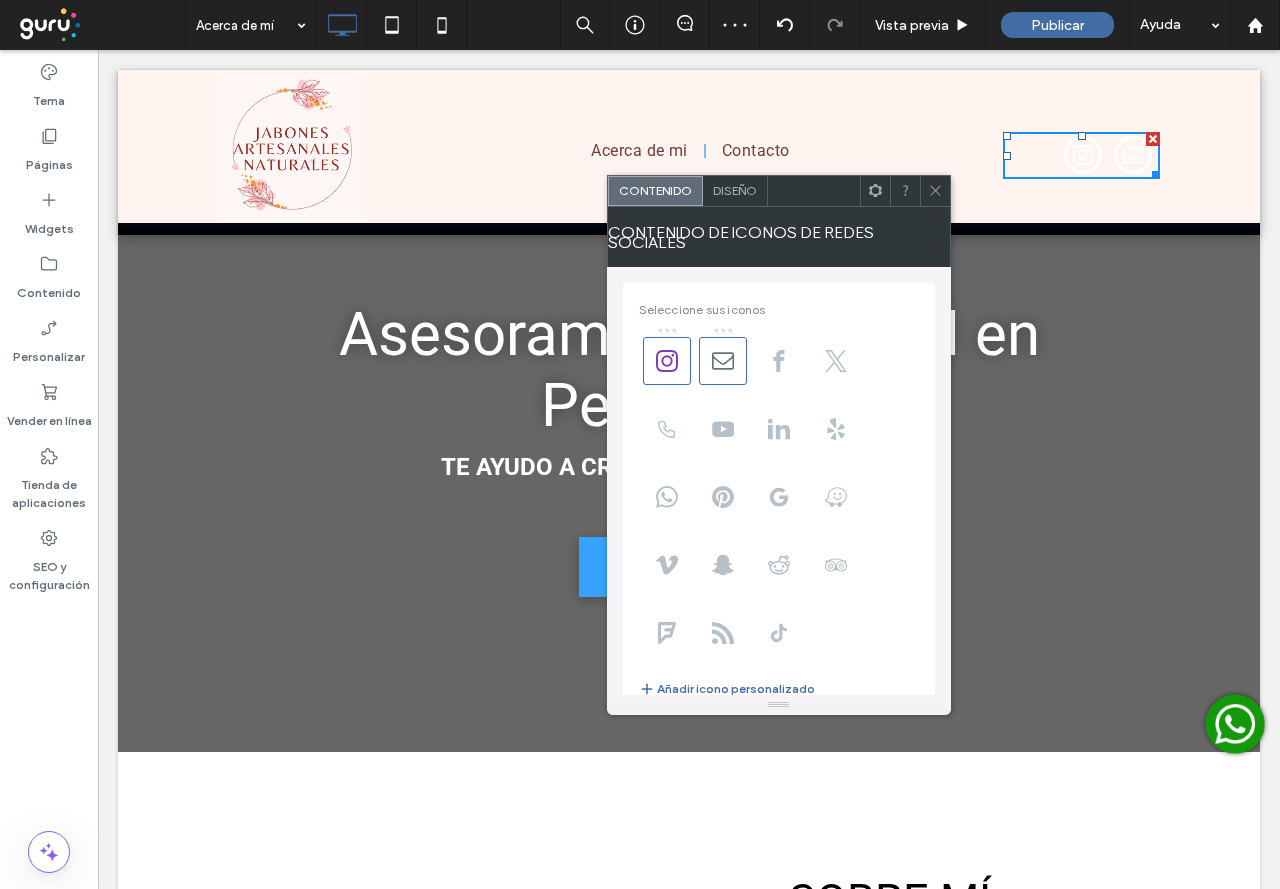 click on "Contenido de iconos de redes sociales" at bounding box center (779, 237) 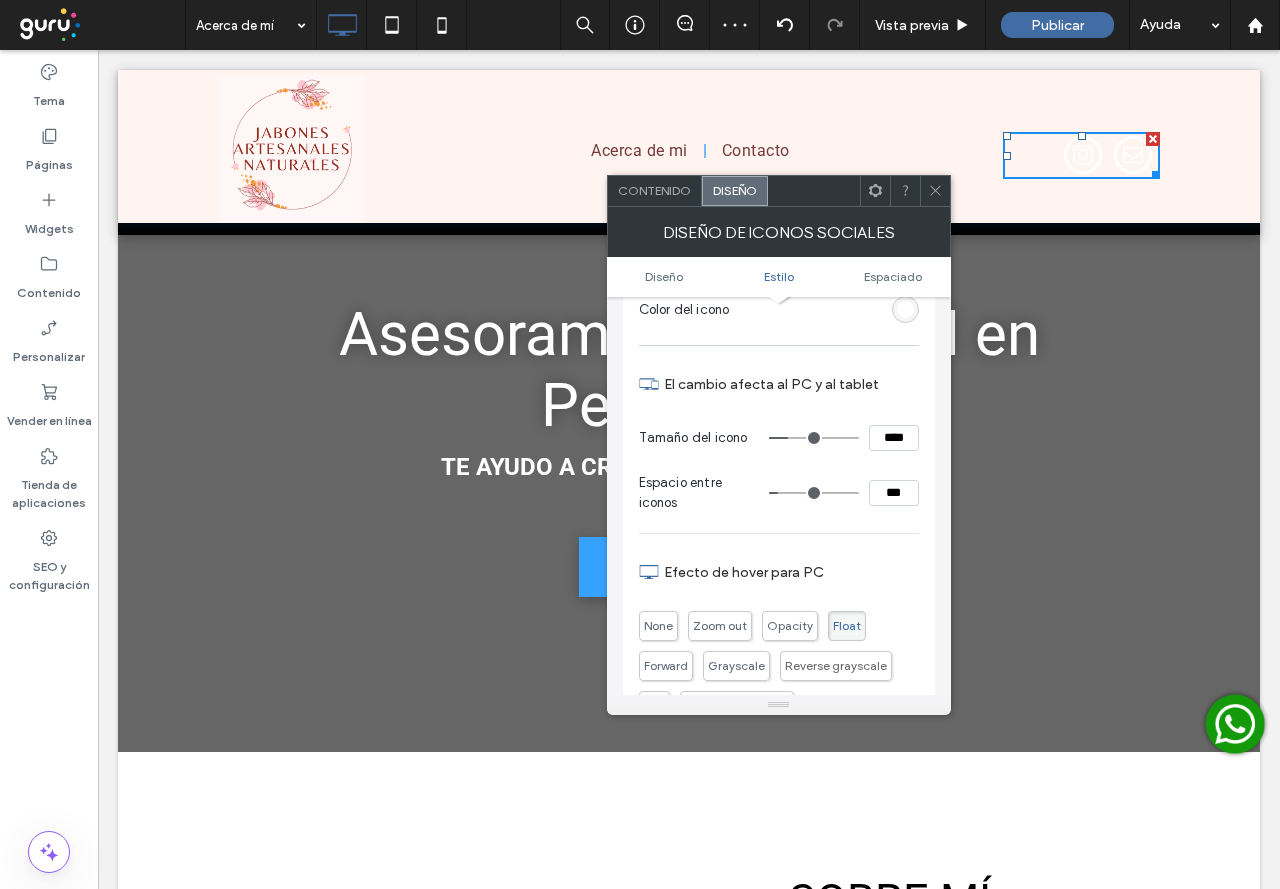 scroll, scrollTop: 200, scrollLeft: 0, axis: vertical 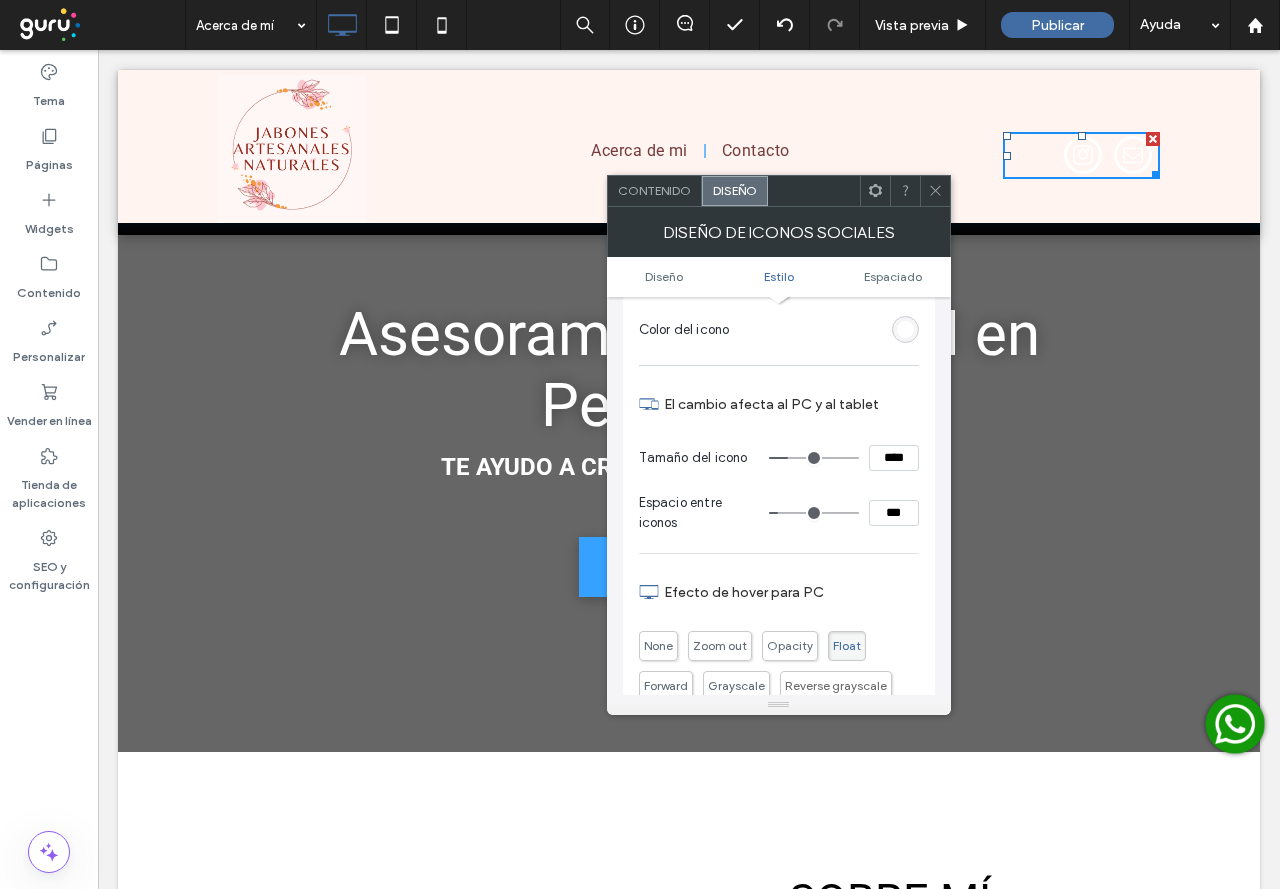 click on "Color del icono" at bounding box center (779, 330) 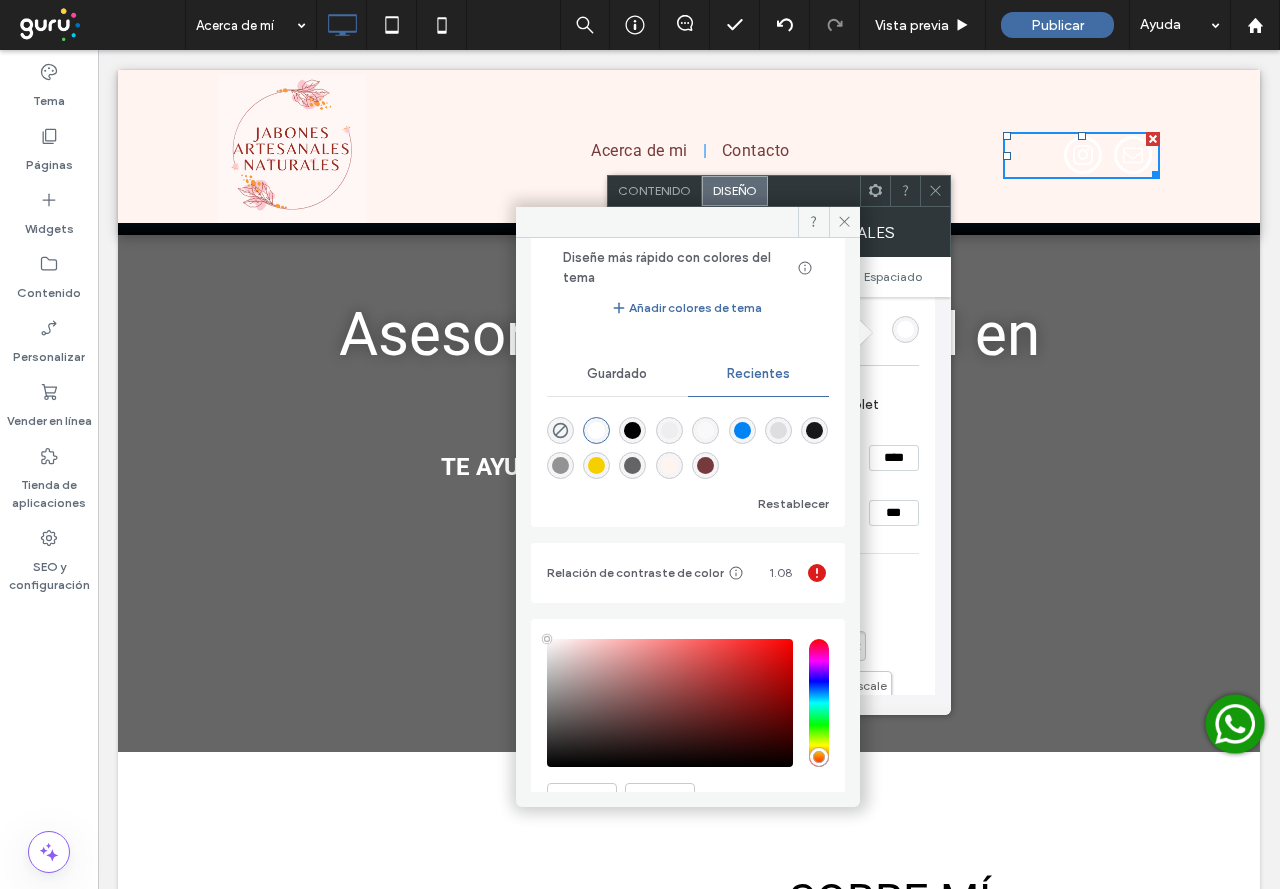 scroll, scrollTop: 198, scrollLeft: 0, axis: vertical 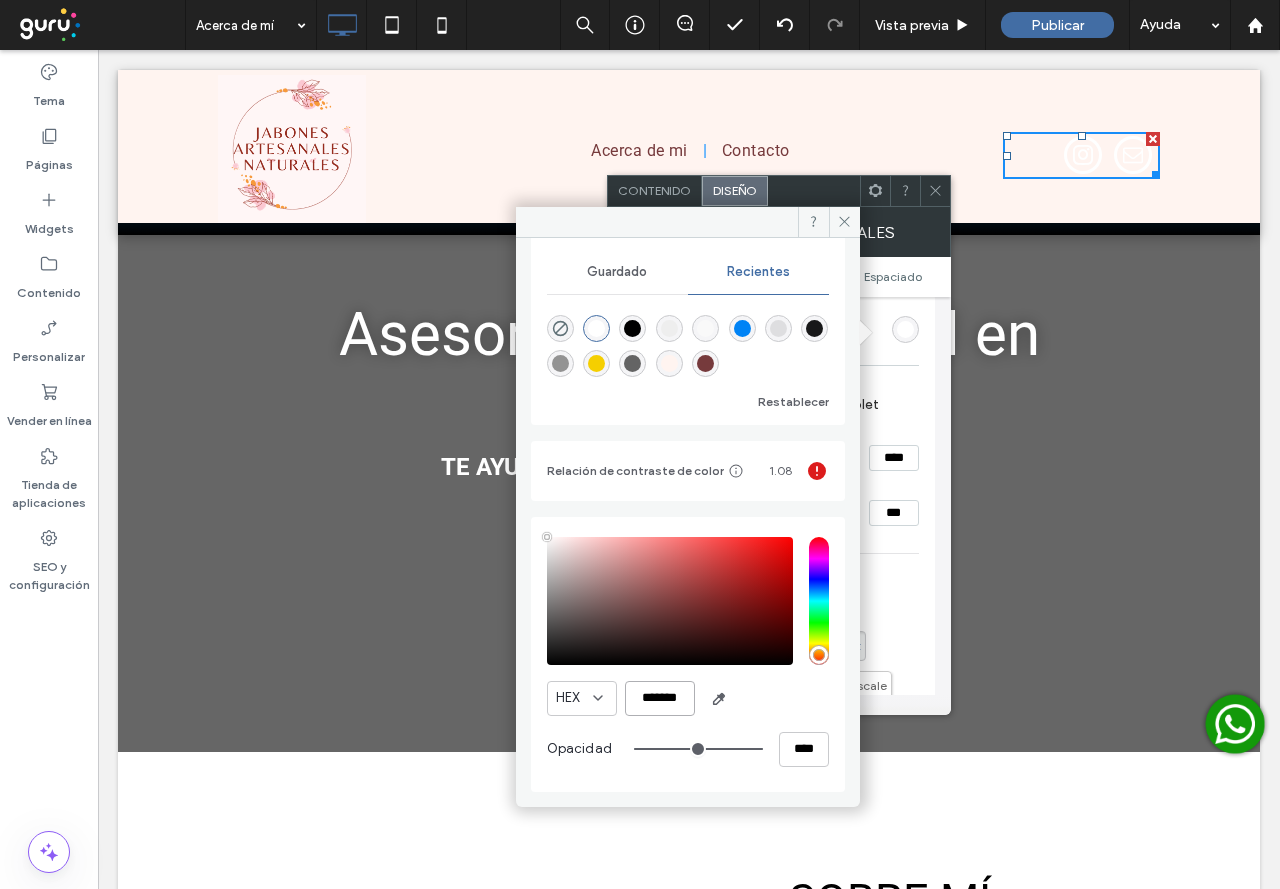 click on "*******" at bounding box center [660, 698] 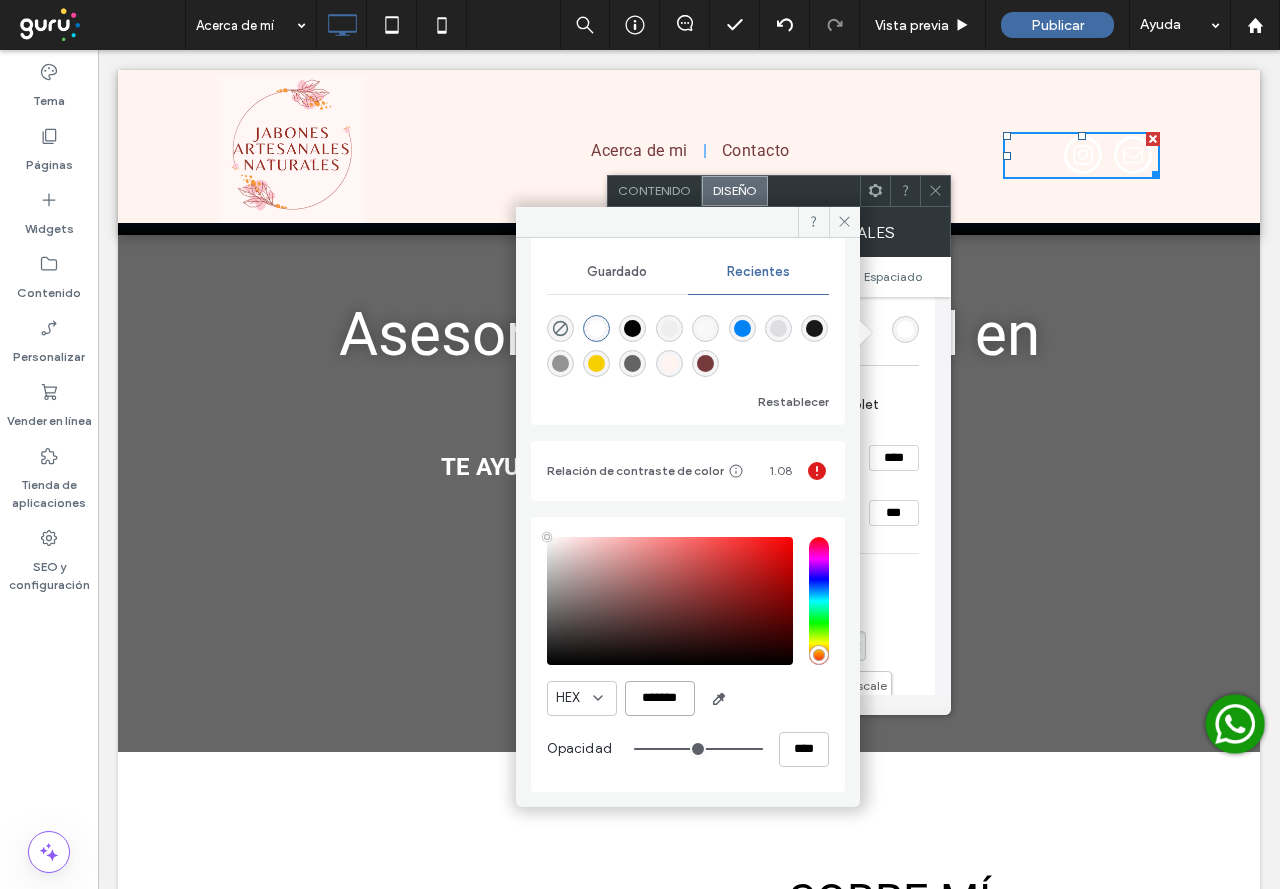 click on "*******" at bounding box center [660, 698] 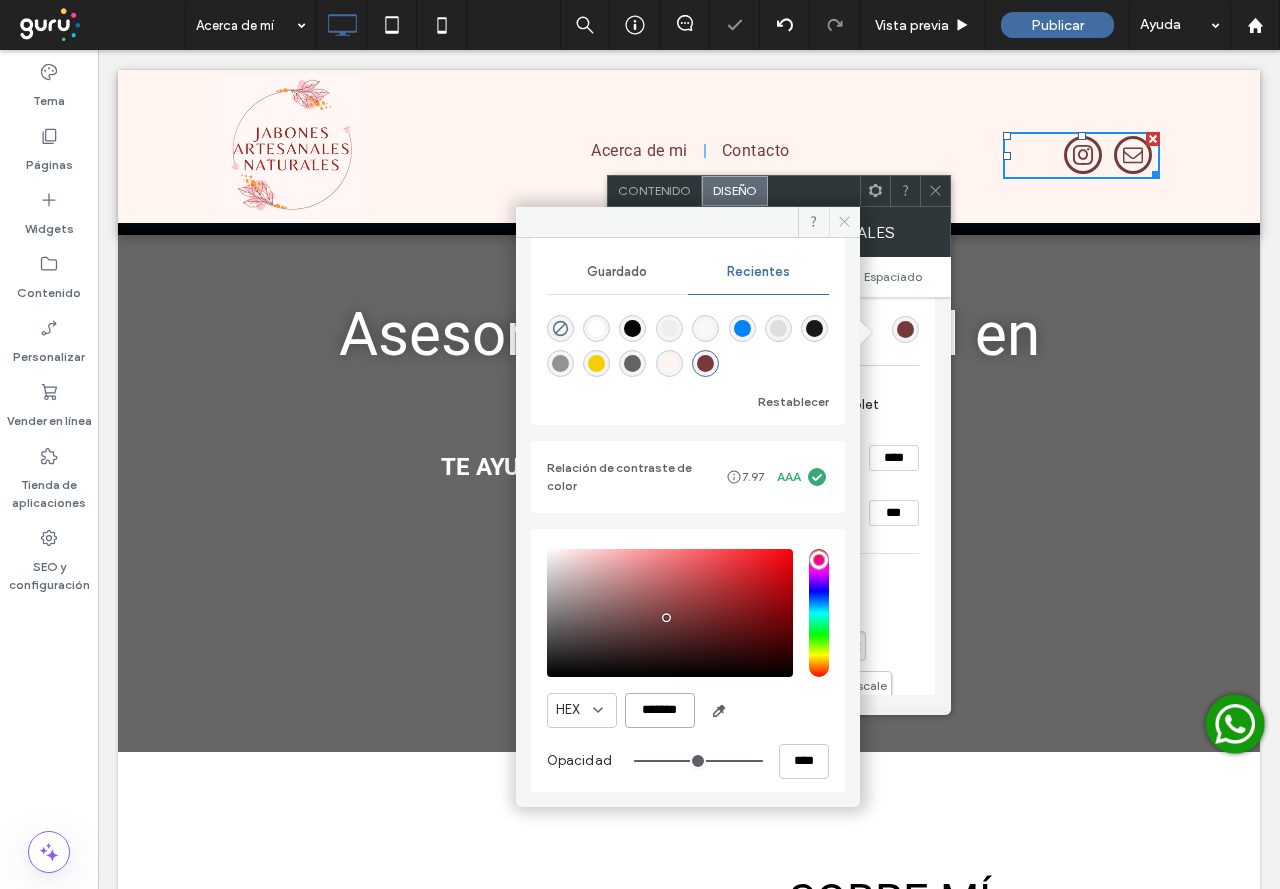 type on "*******" 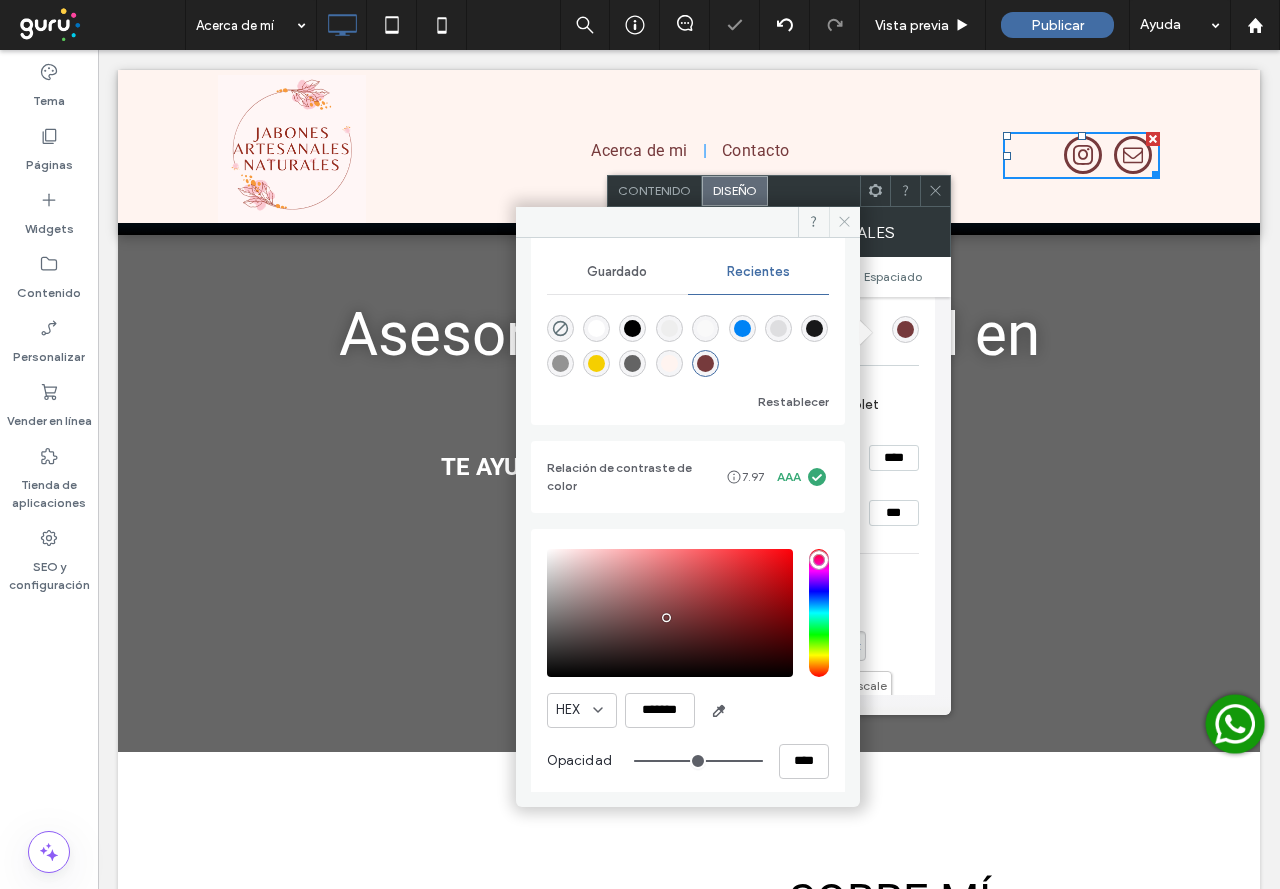 click 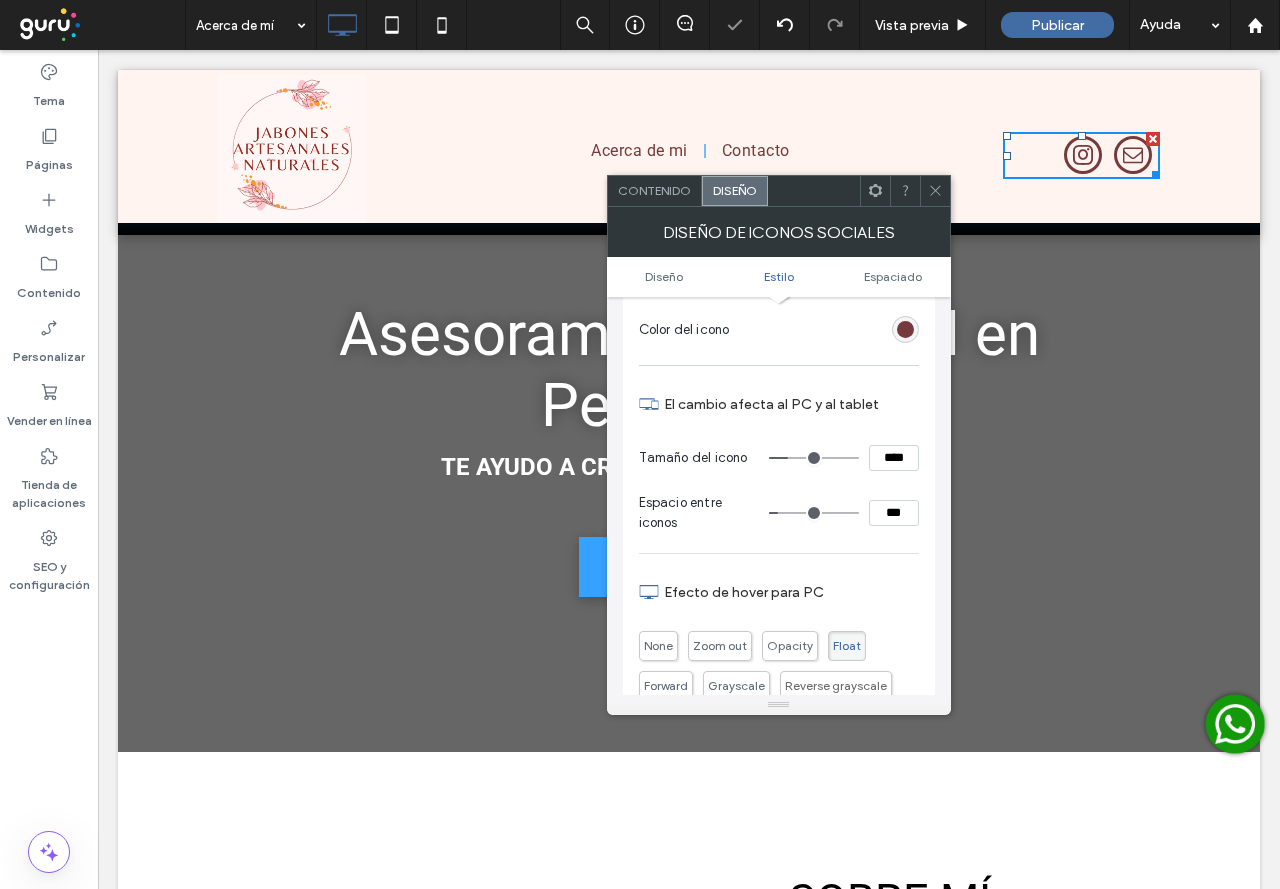 click 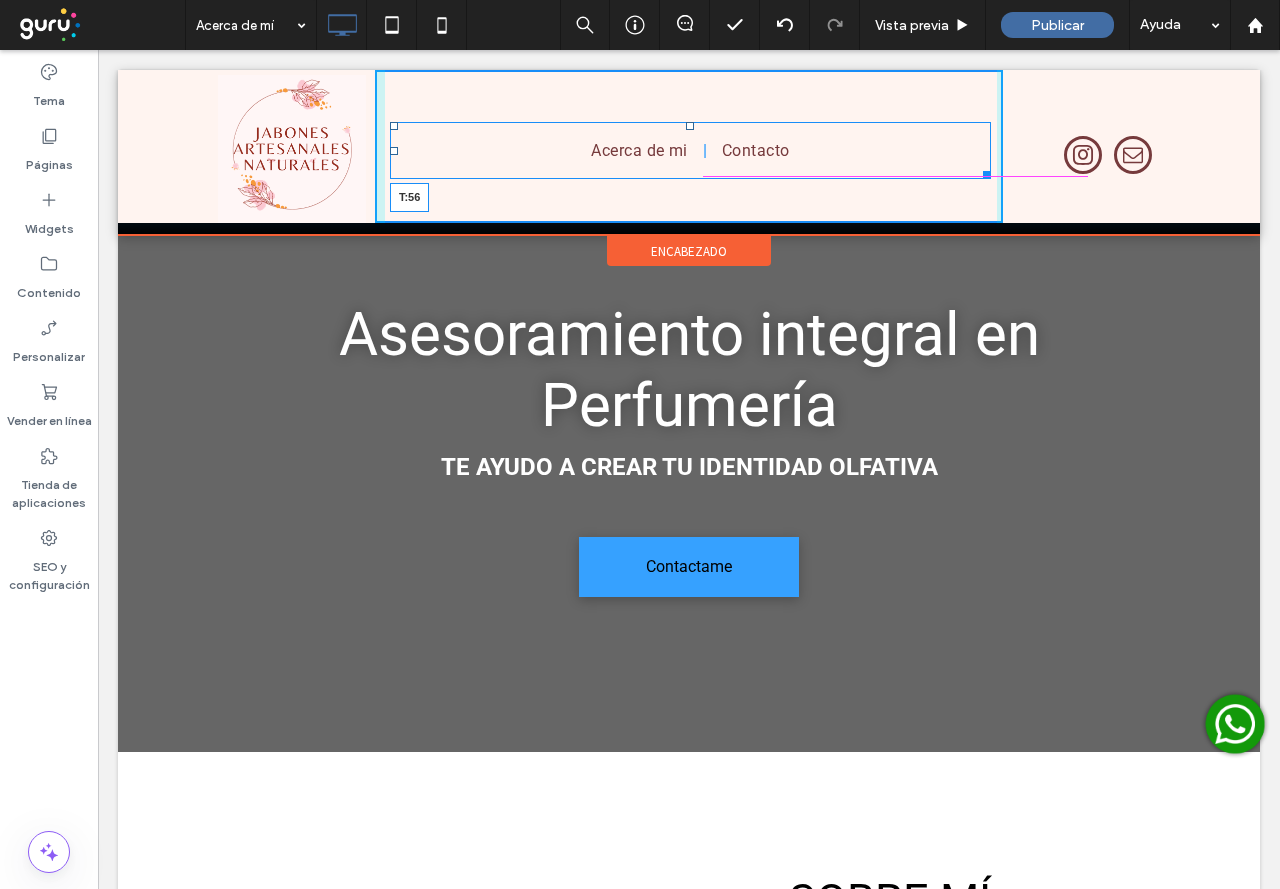 click at bounding box center [690, 126] 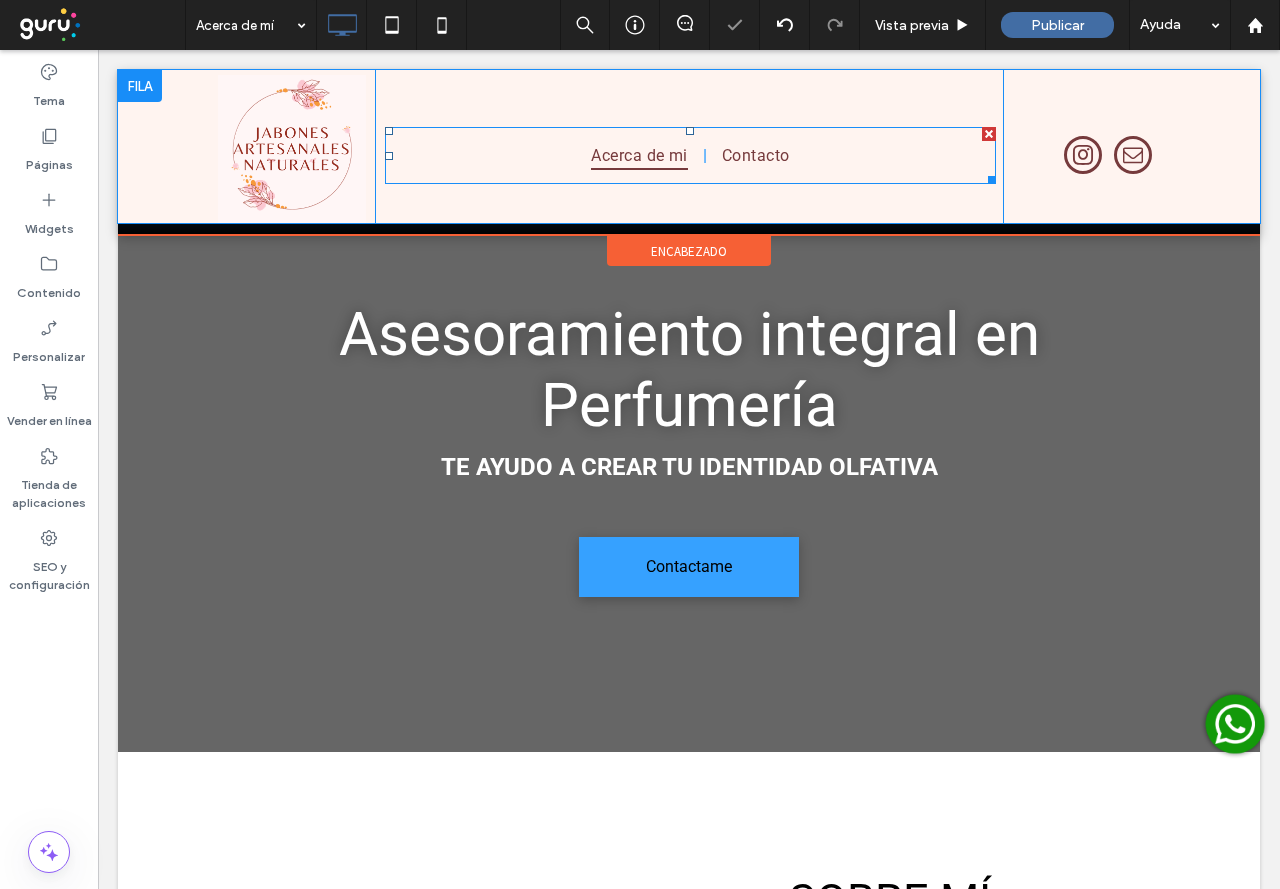 click on "Acerca de mi" at bounding box center (639, 155) 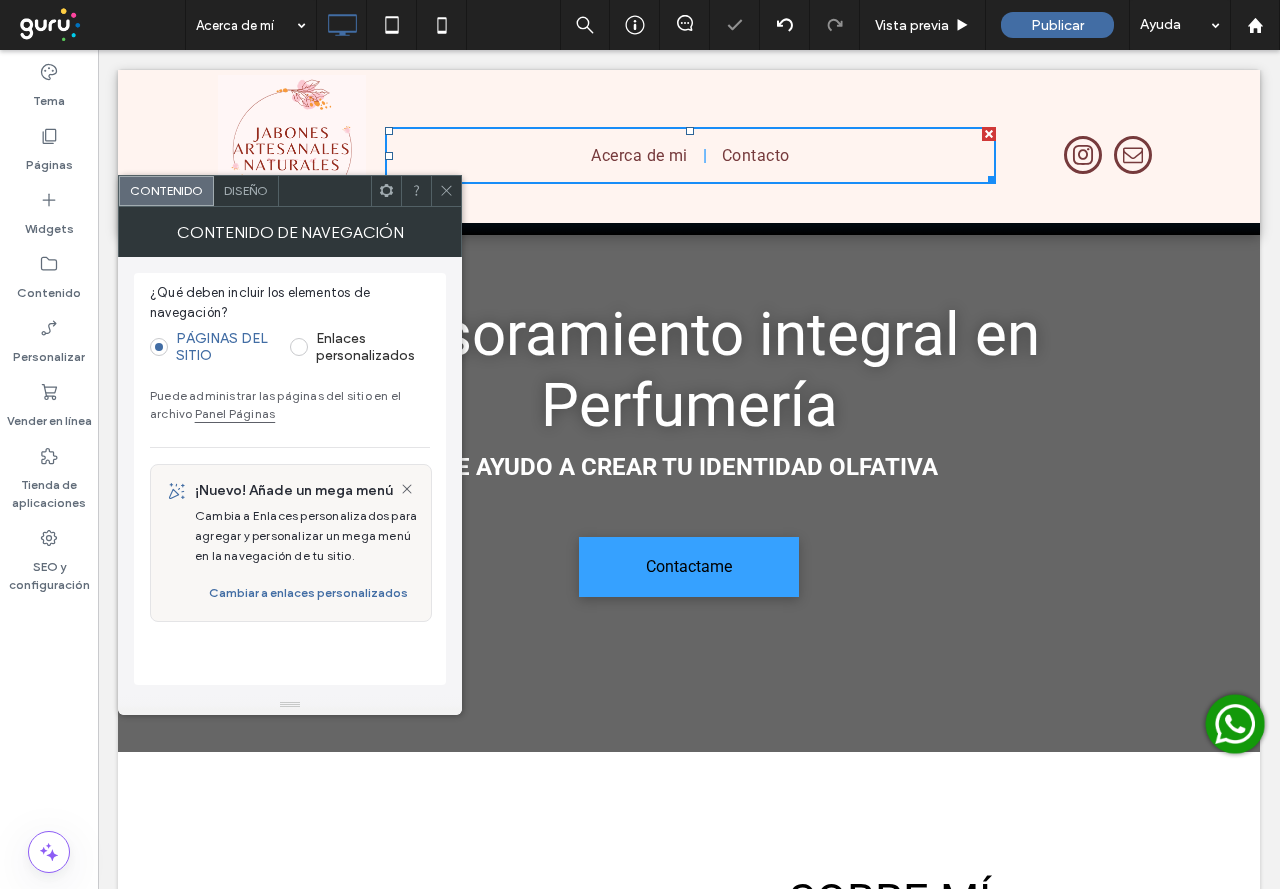 click on "Diseño" at bounding box center [246, 191] 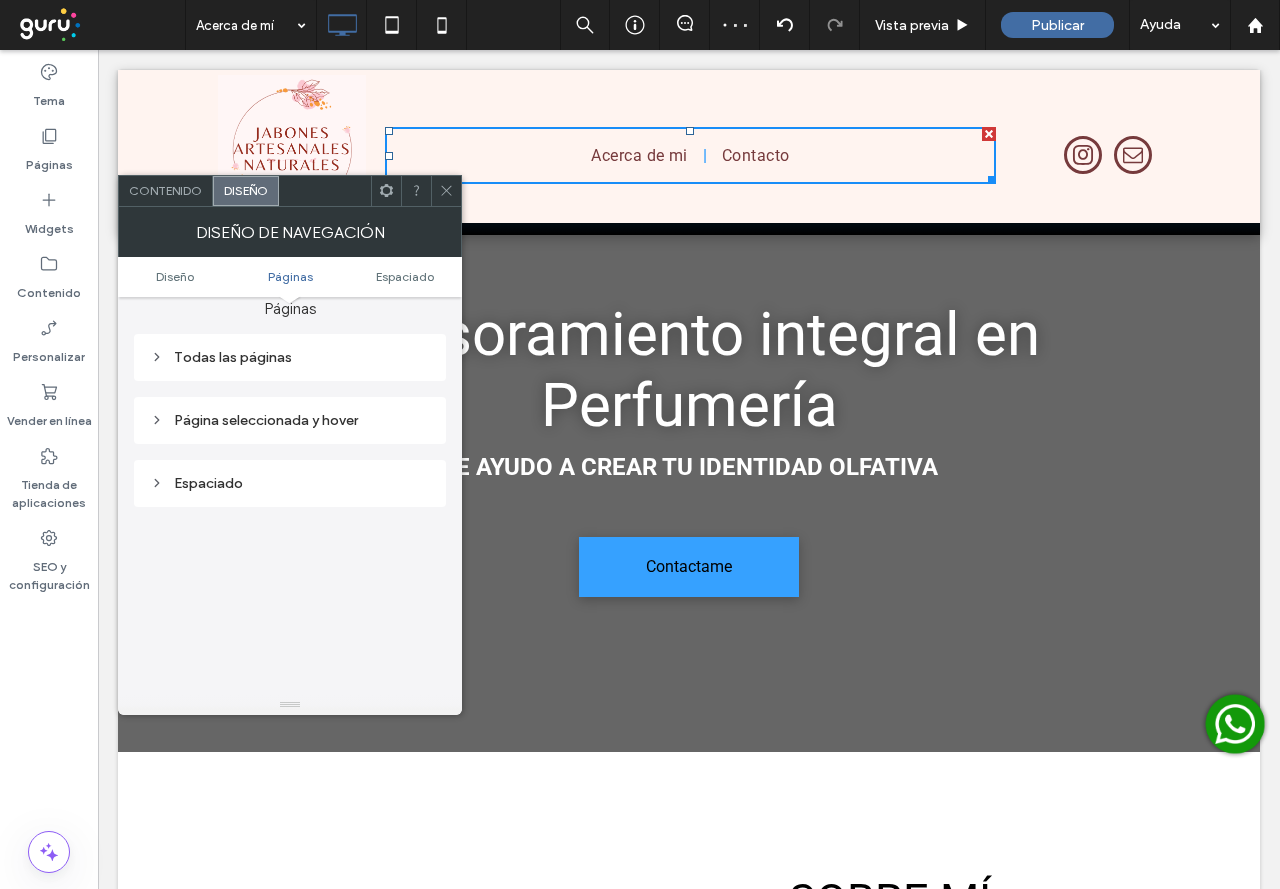 scroll, scrollTop: 300, scrollLeft: 0, axis: vertical 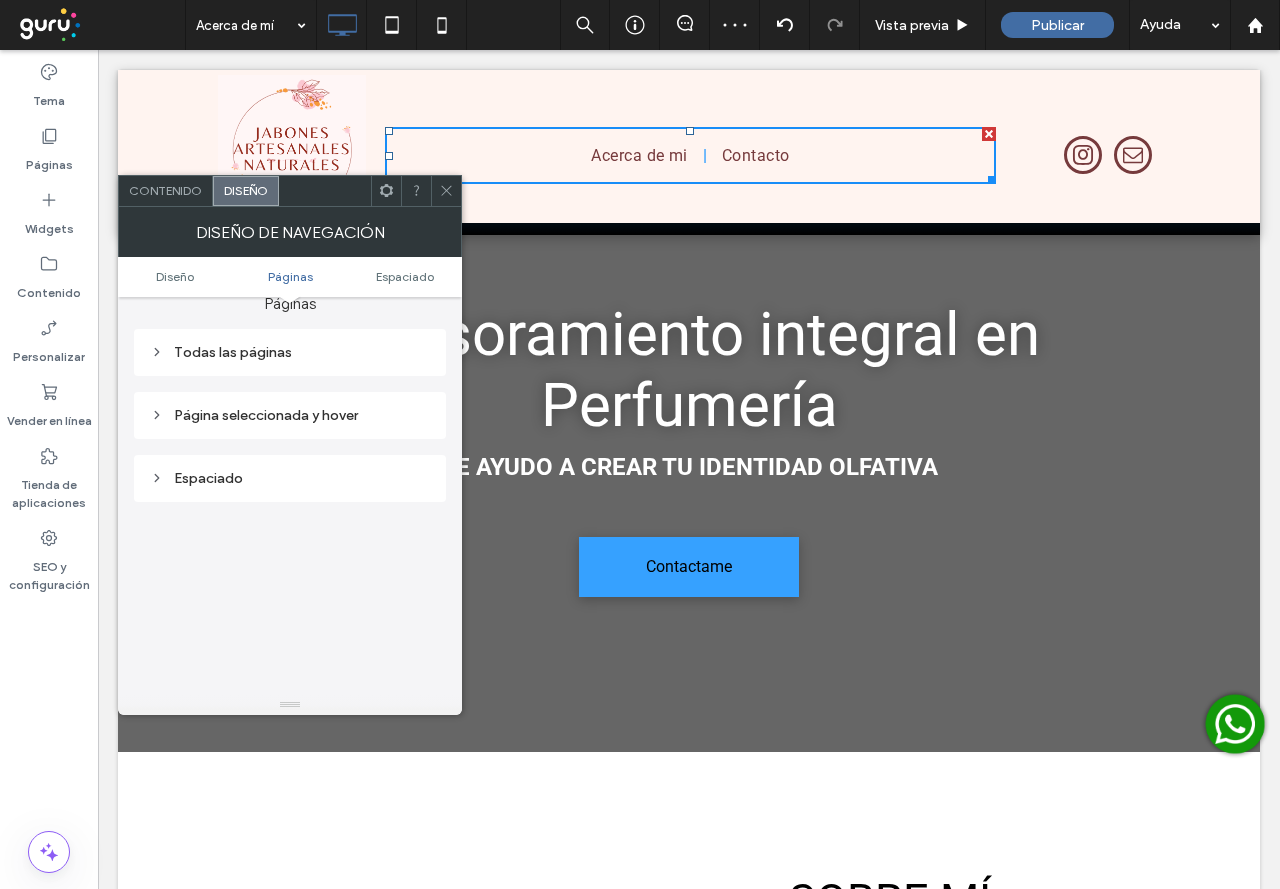 click on "Espaciado" at bounding box center (290, 478) 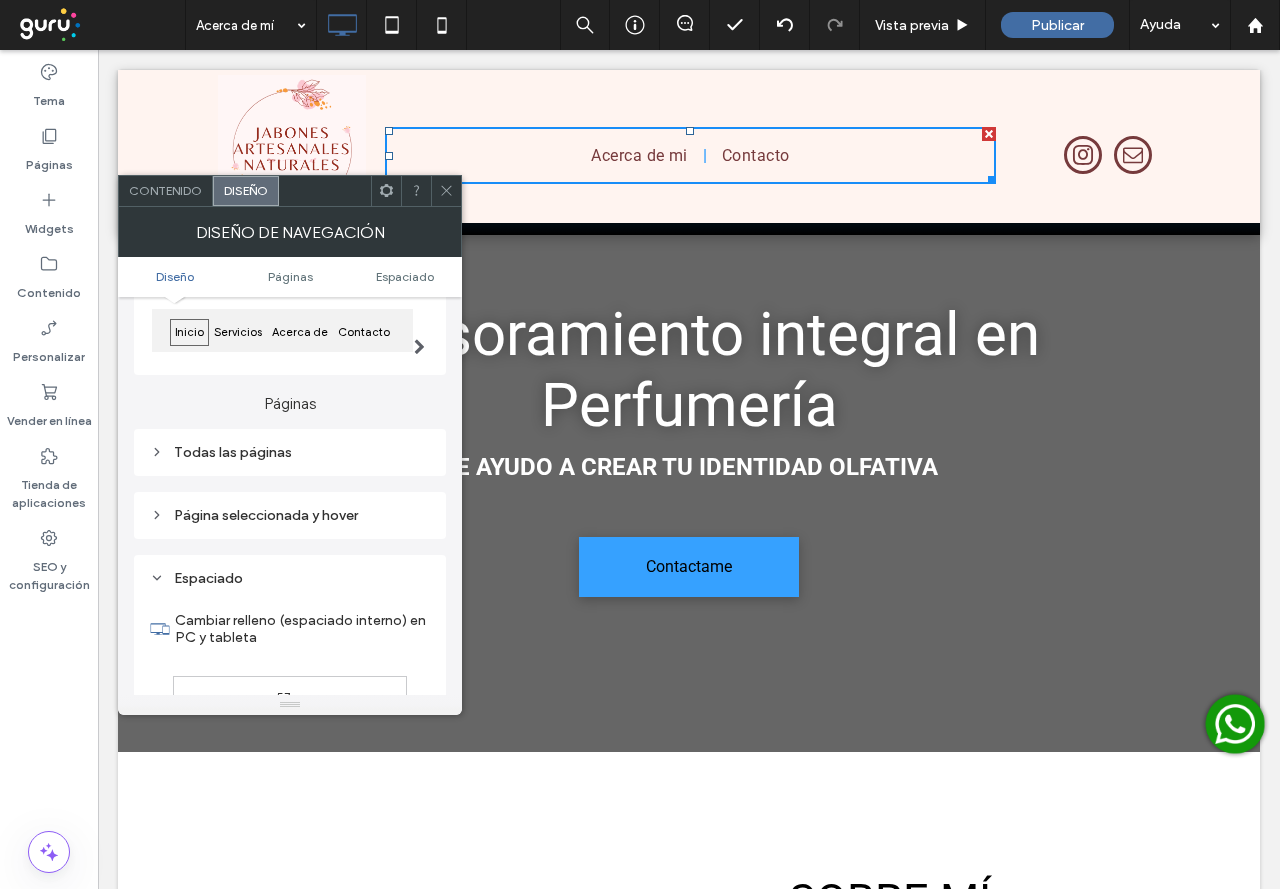 click on "Página seleccionada y hover" at bounding box center [290, 515] 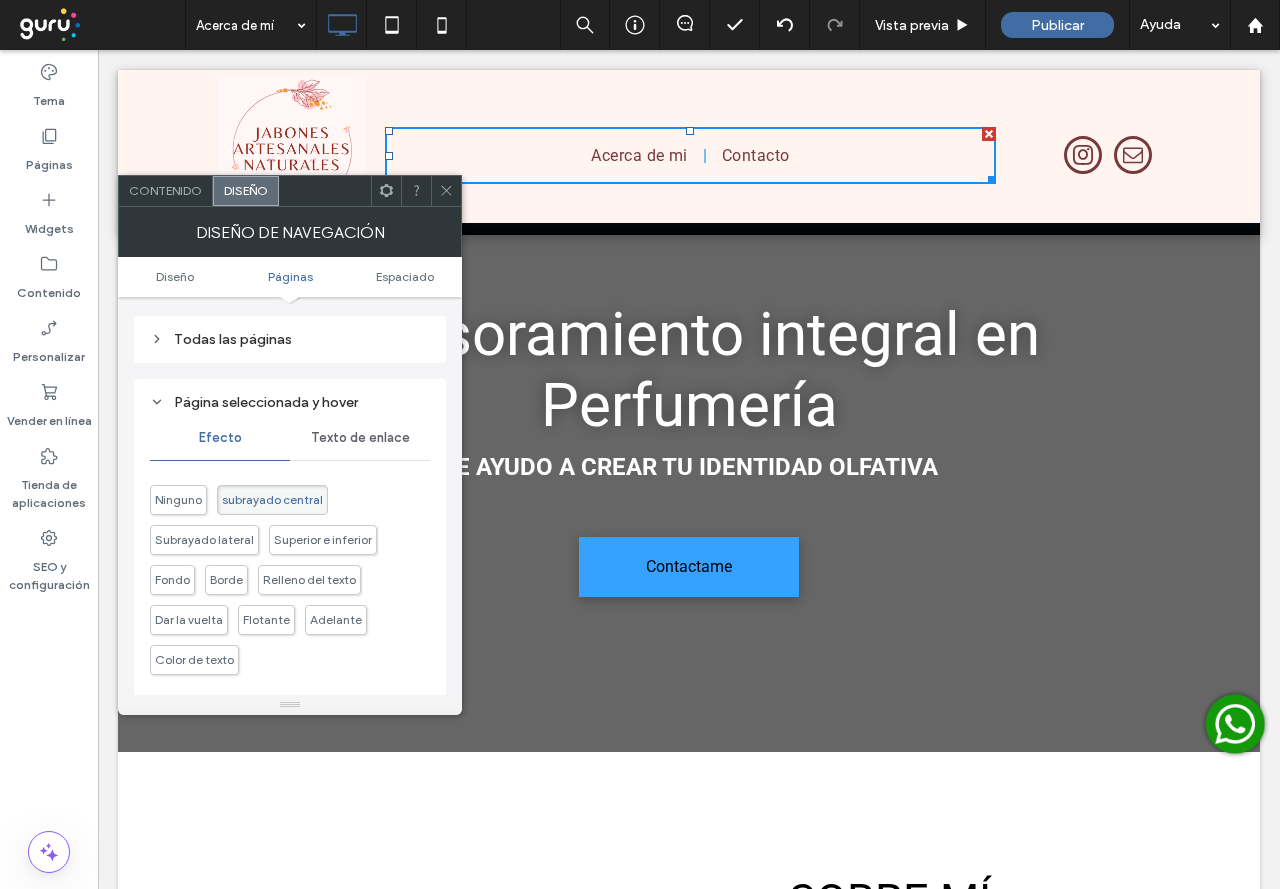 scroll, scrollTop: 300, scrollLeft: 0, axis: vertical 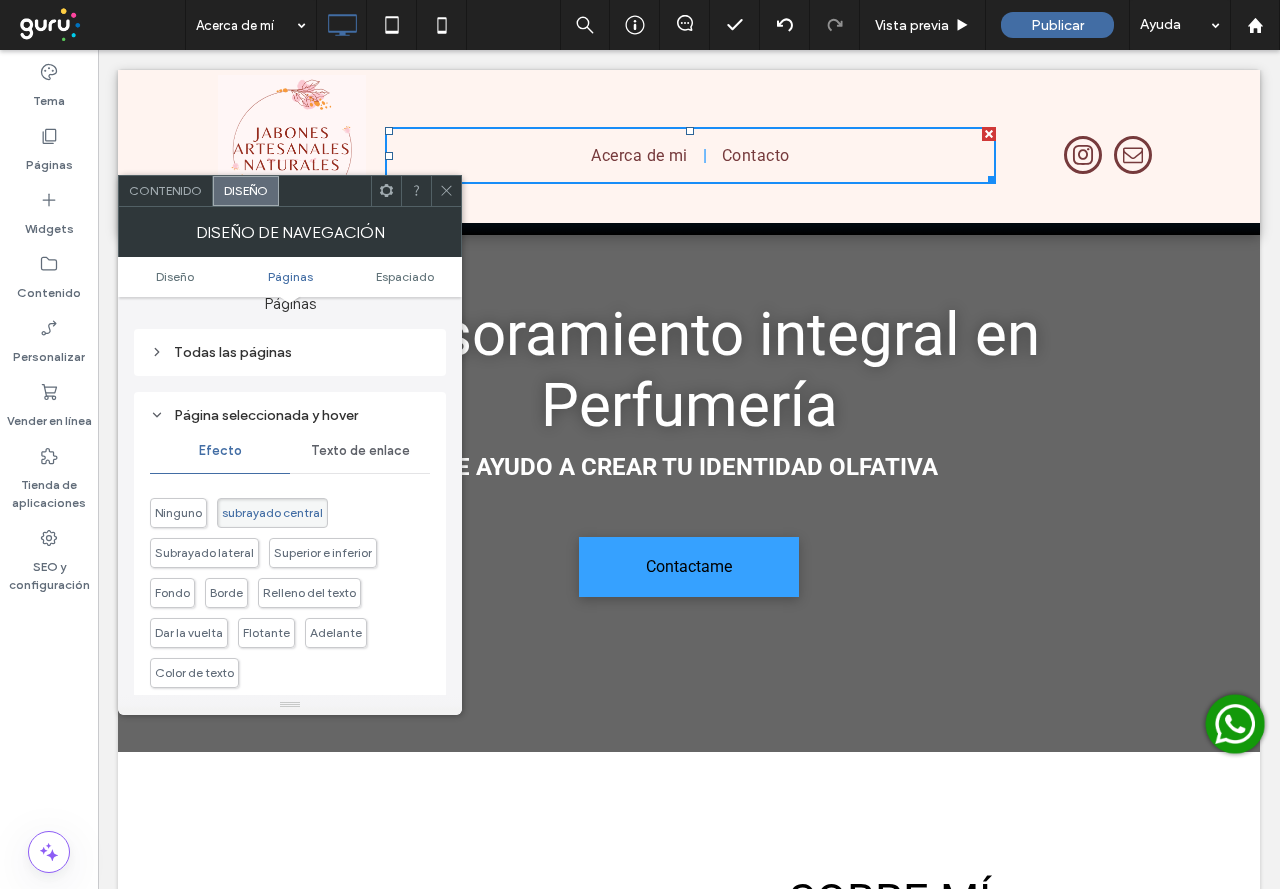 click on "Texto de enlace" at bounding box center [360, 451] 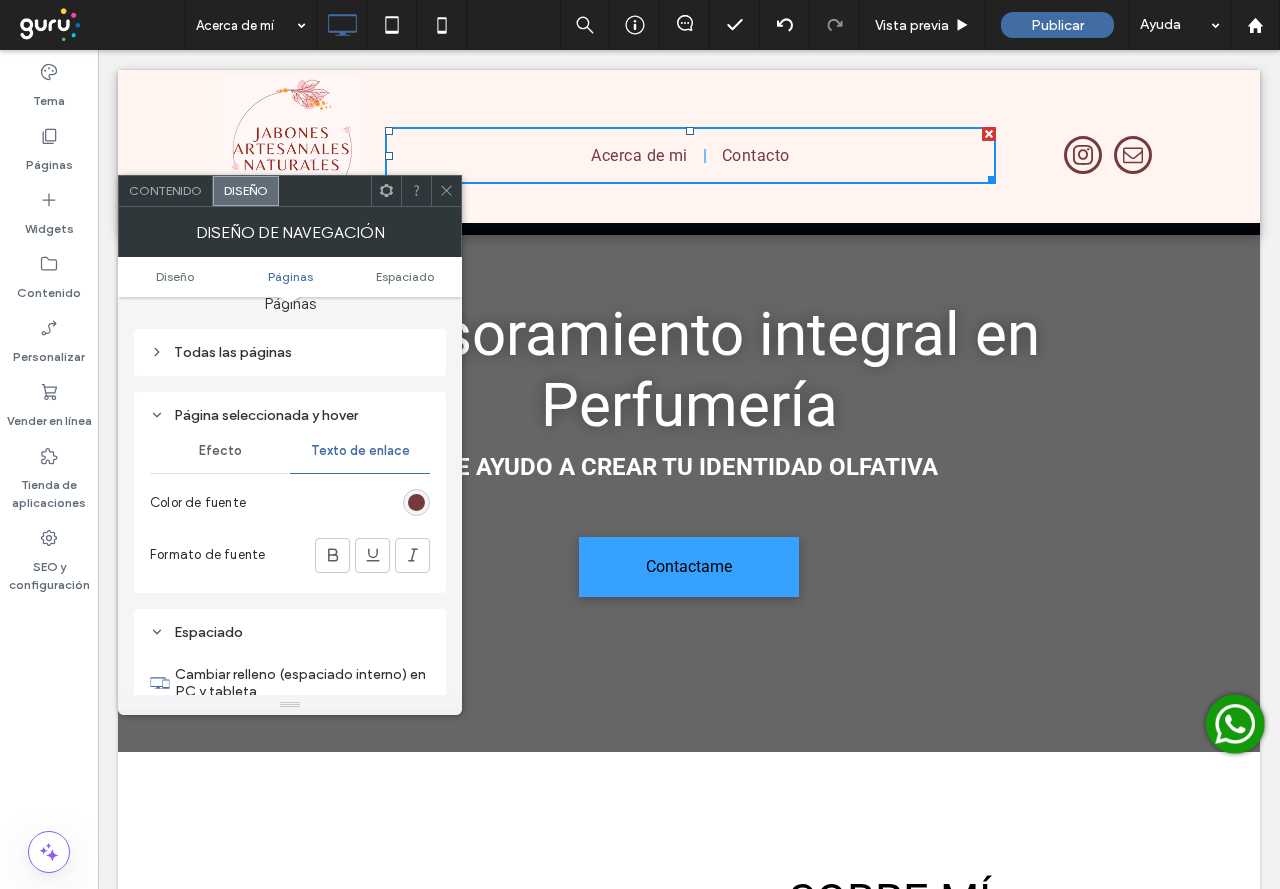 scroll, scrollTop: 200, scrollLeft: 0, axis: vertical 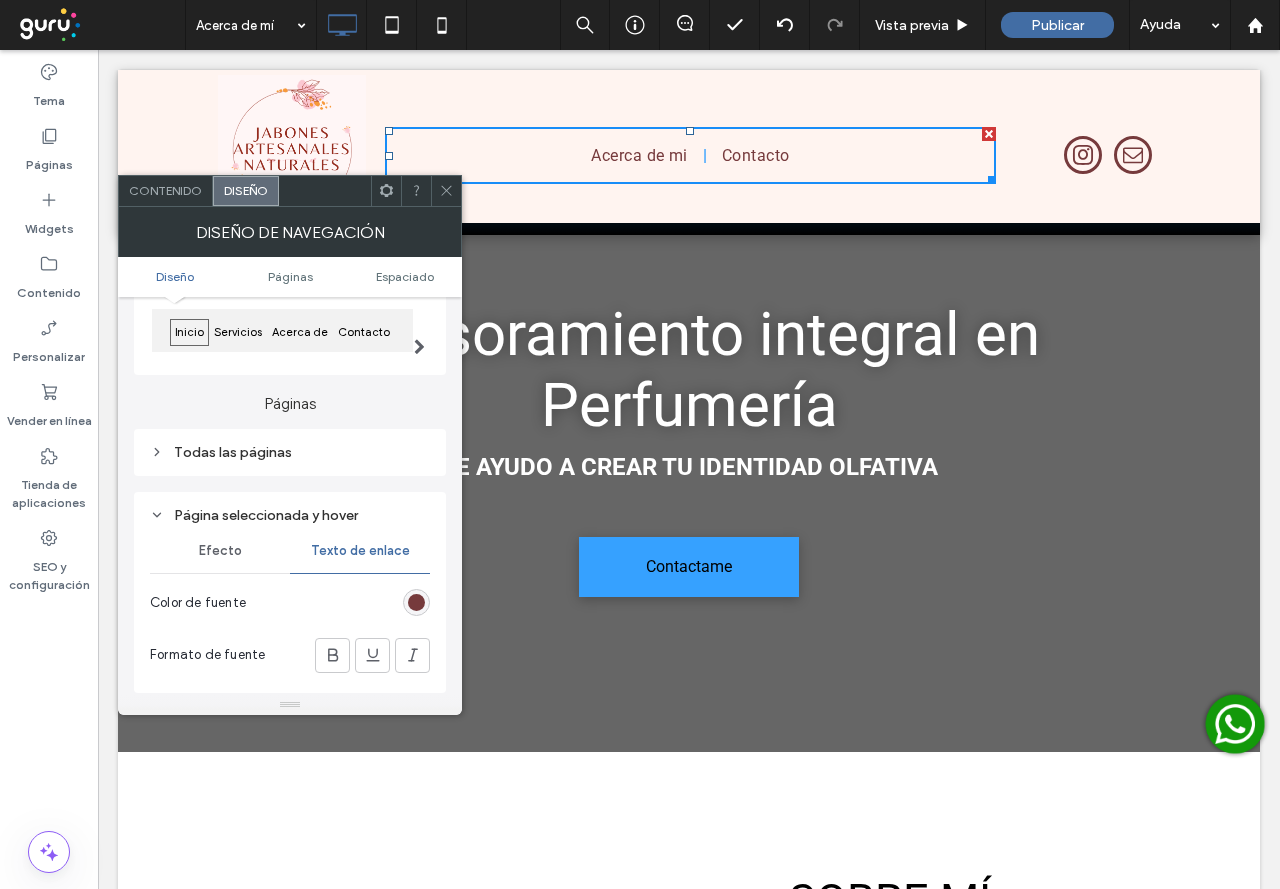 click on "Inicio Servicios Acerca de Contacto" at bounding box center [290, 334] 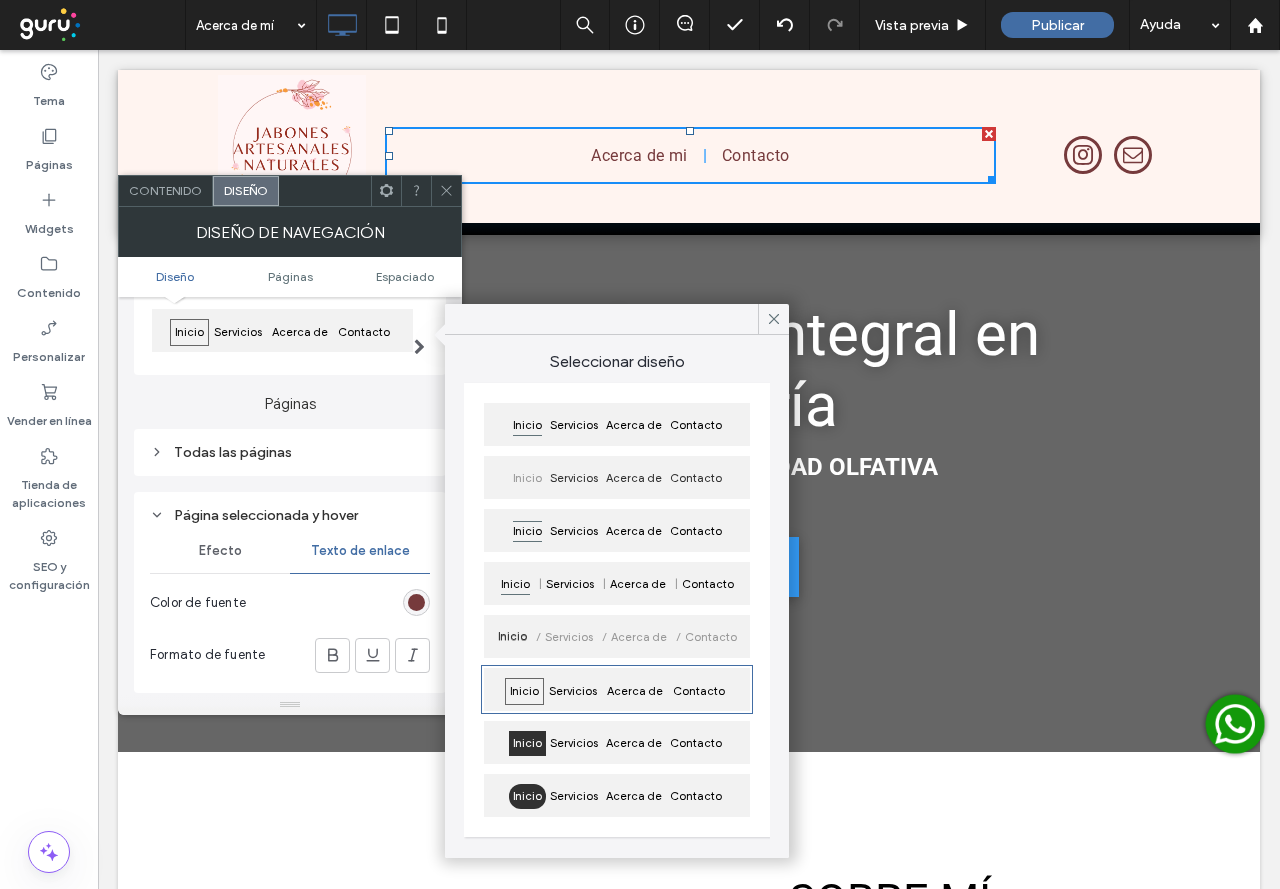click on "Todas las páginas" at bounding box center (290, 452) 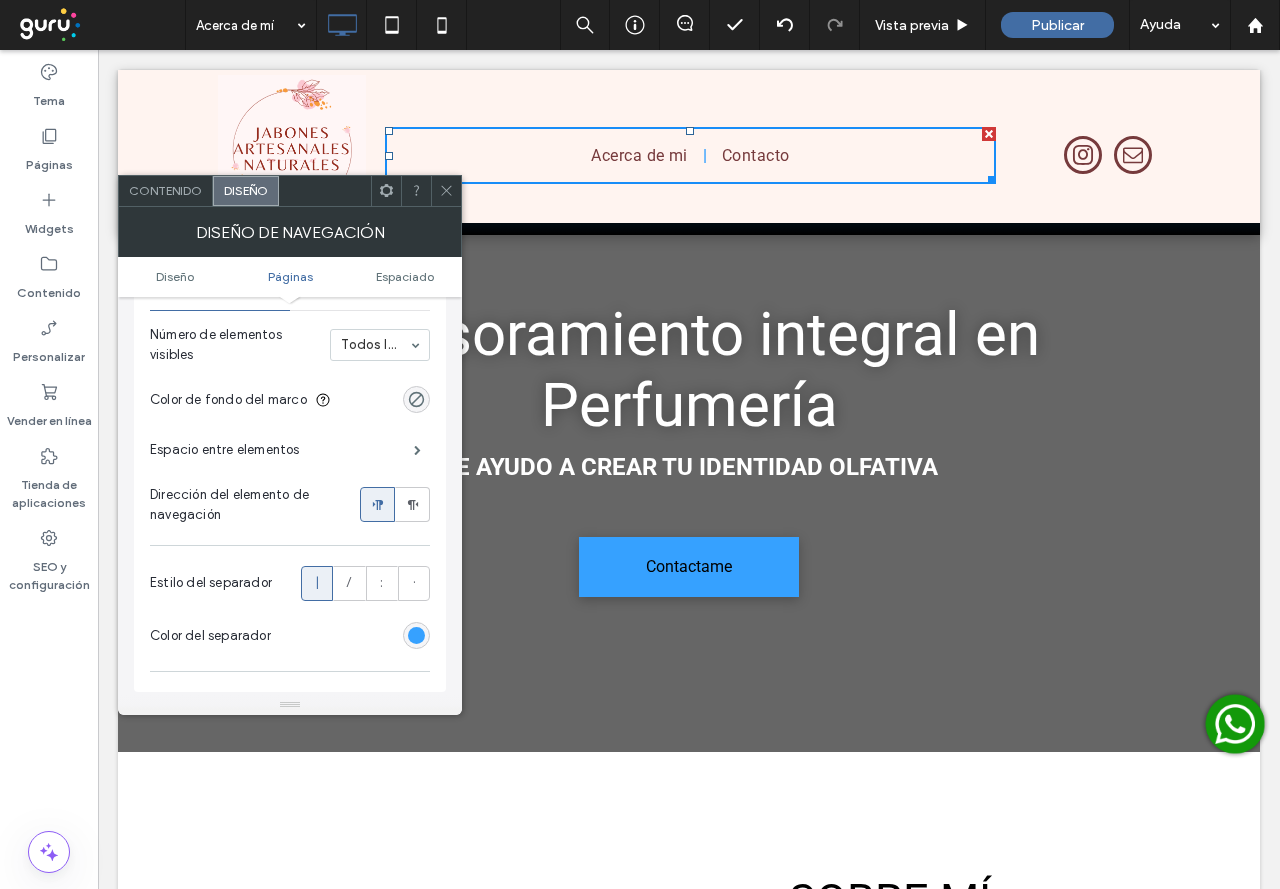 scroll, scrollTop: 600, scrollLeft: 0, axis: vertical 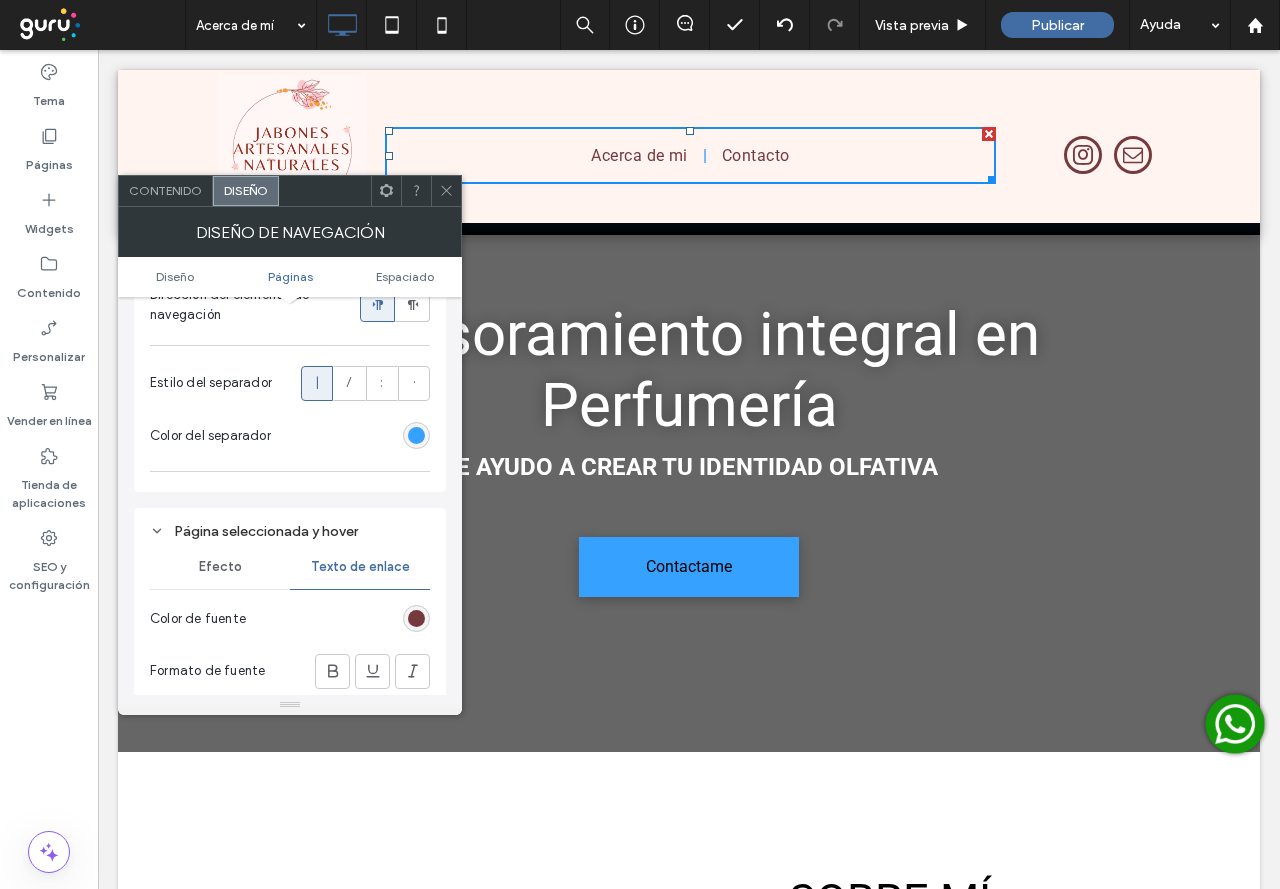 click at bounding box center (416, 435) 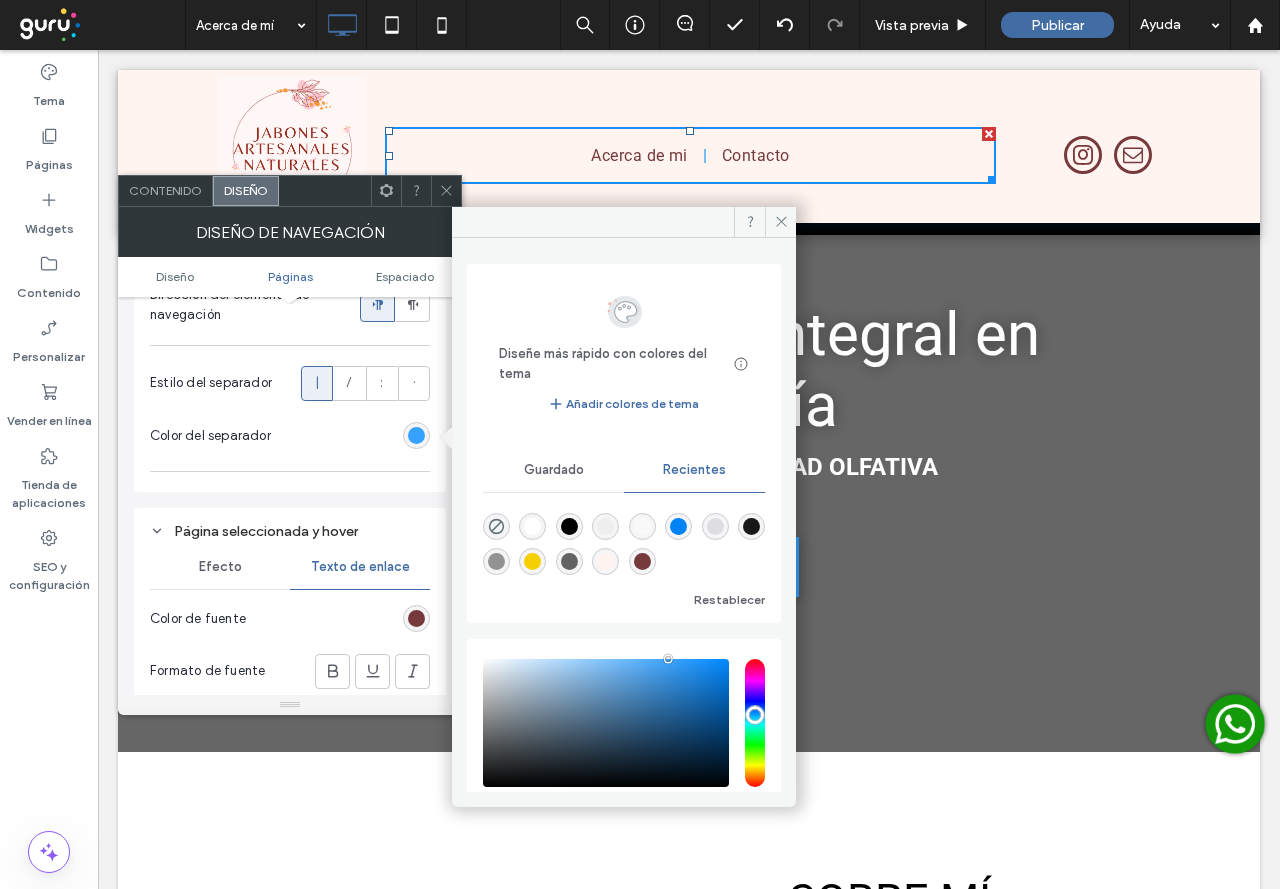 click at bounding box center [642, 561] 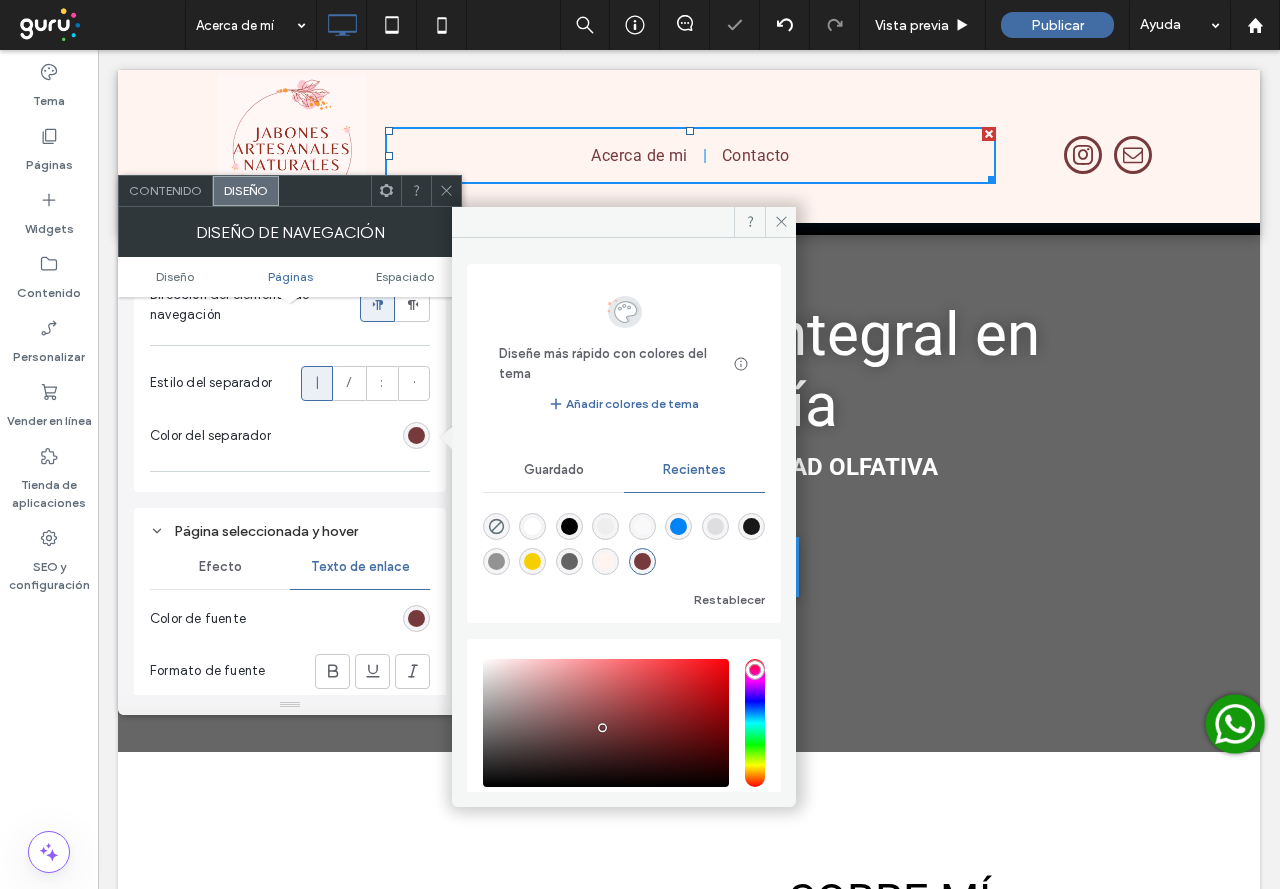 type on "*******" 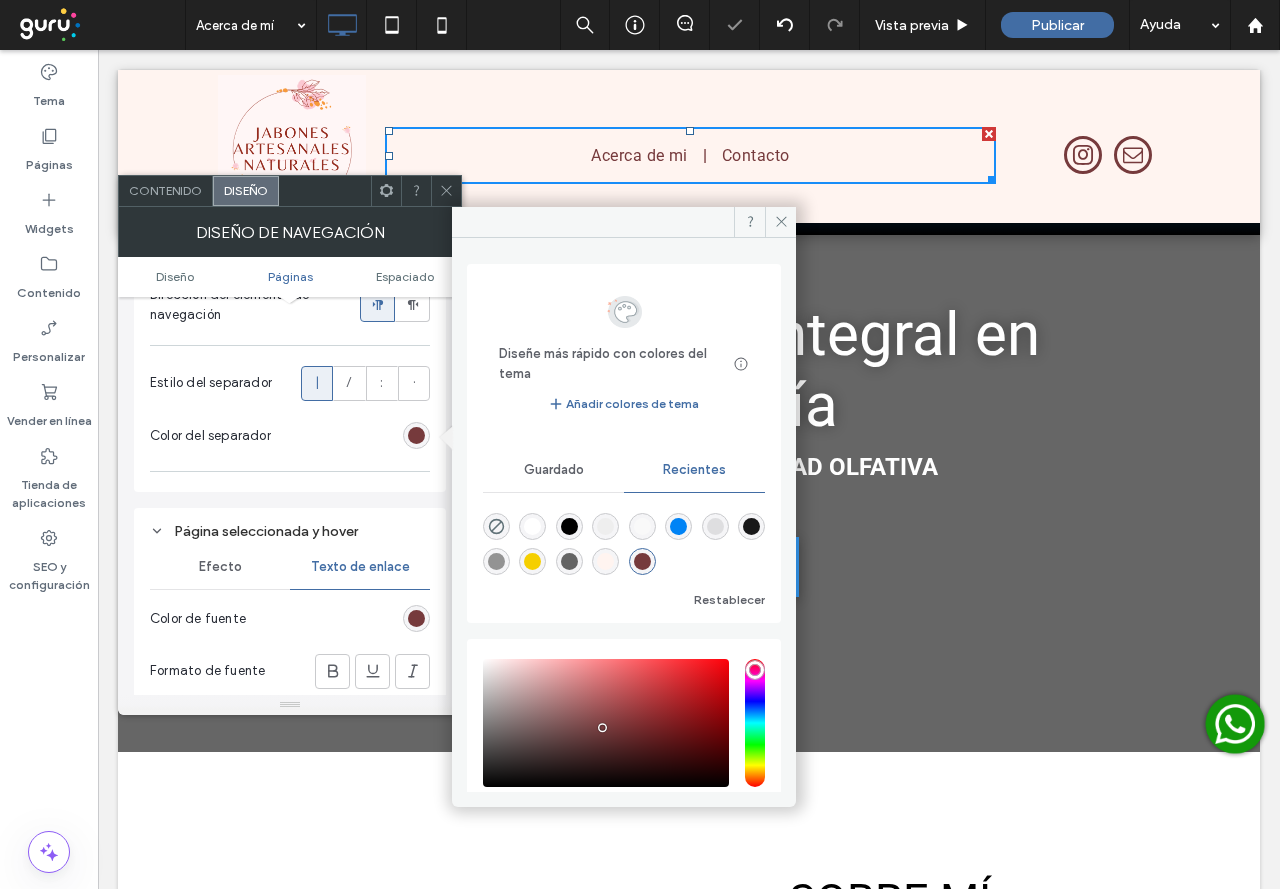 click 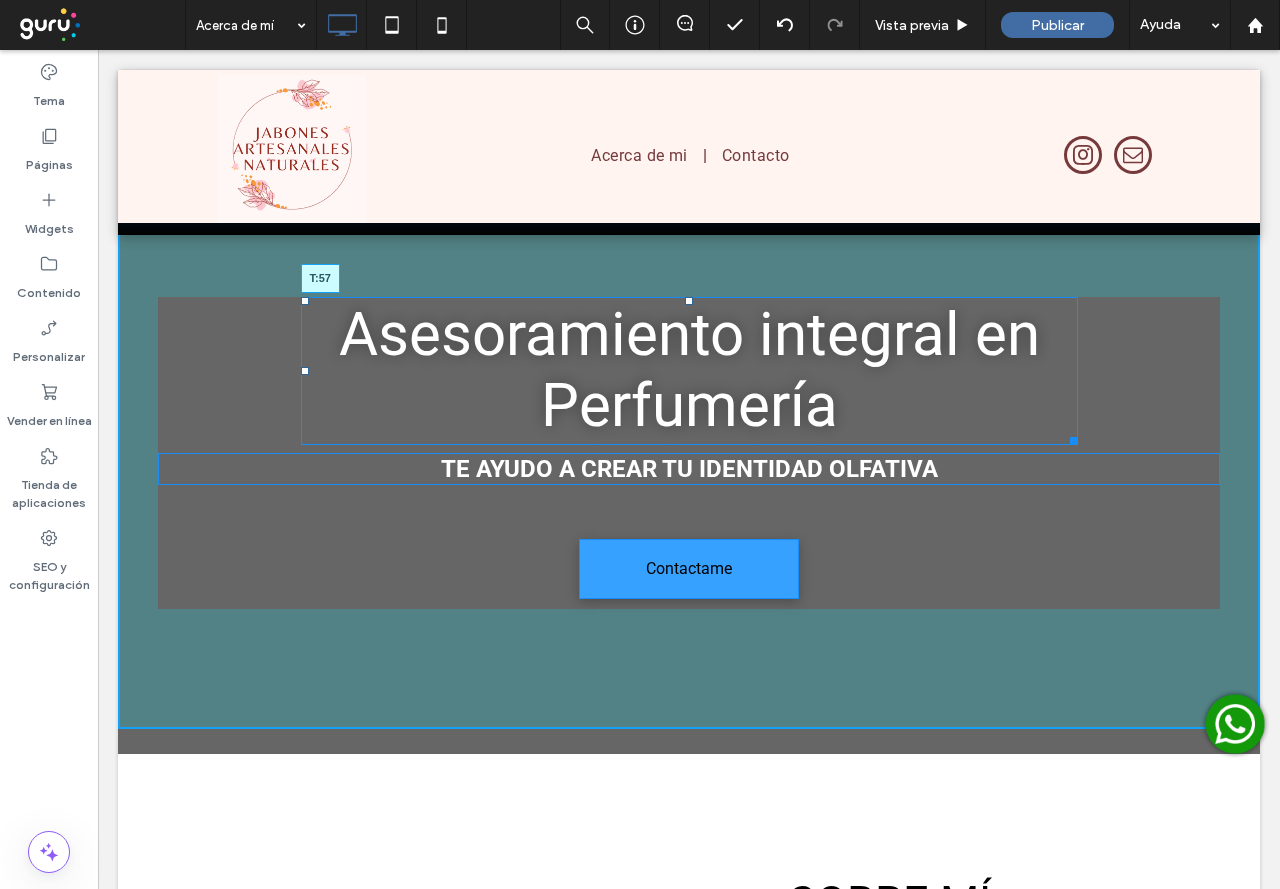 drag, startPoint x: 682, startPoint y: 297, endPoint x: 681, endPoint y: 361, distance: 64.00781 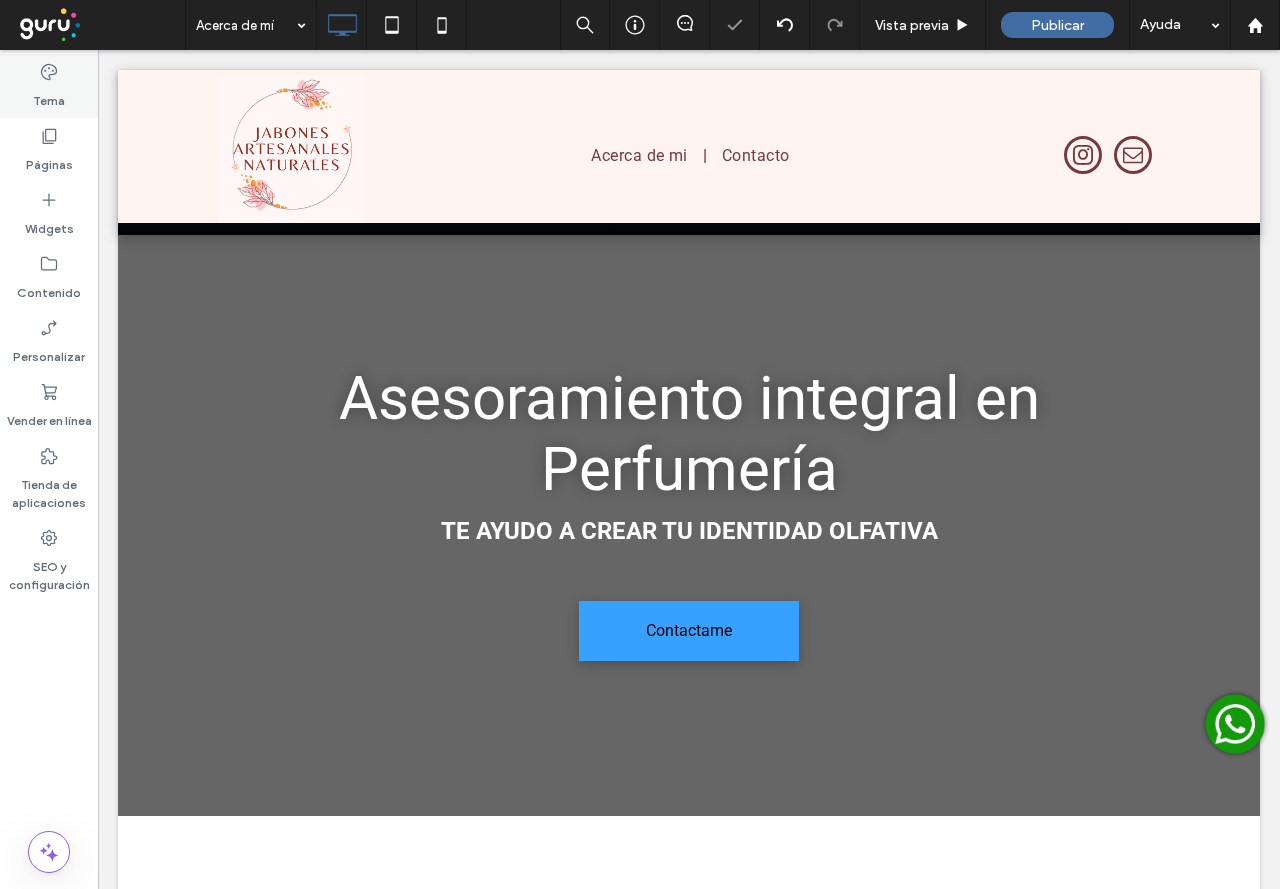 click 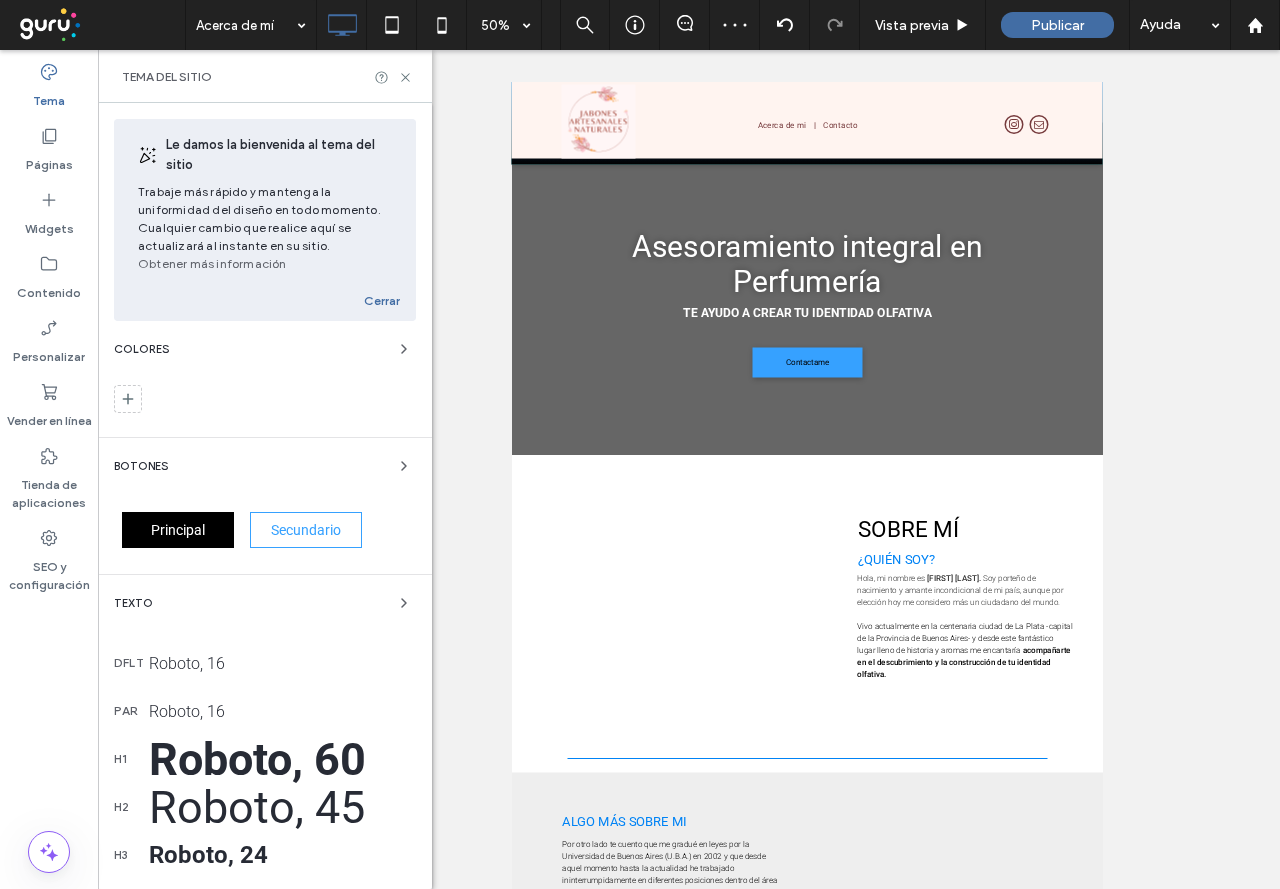 click on "Principal" at bounding box center (178, 530) 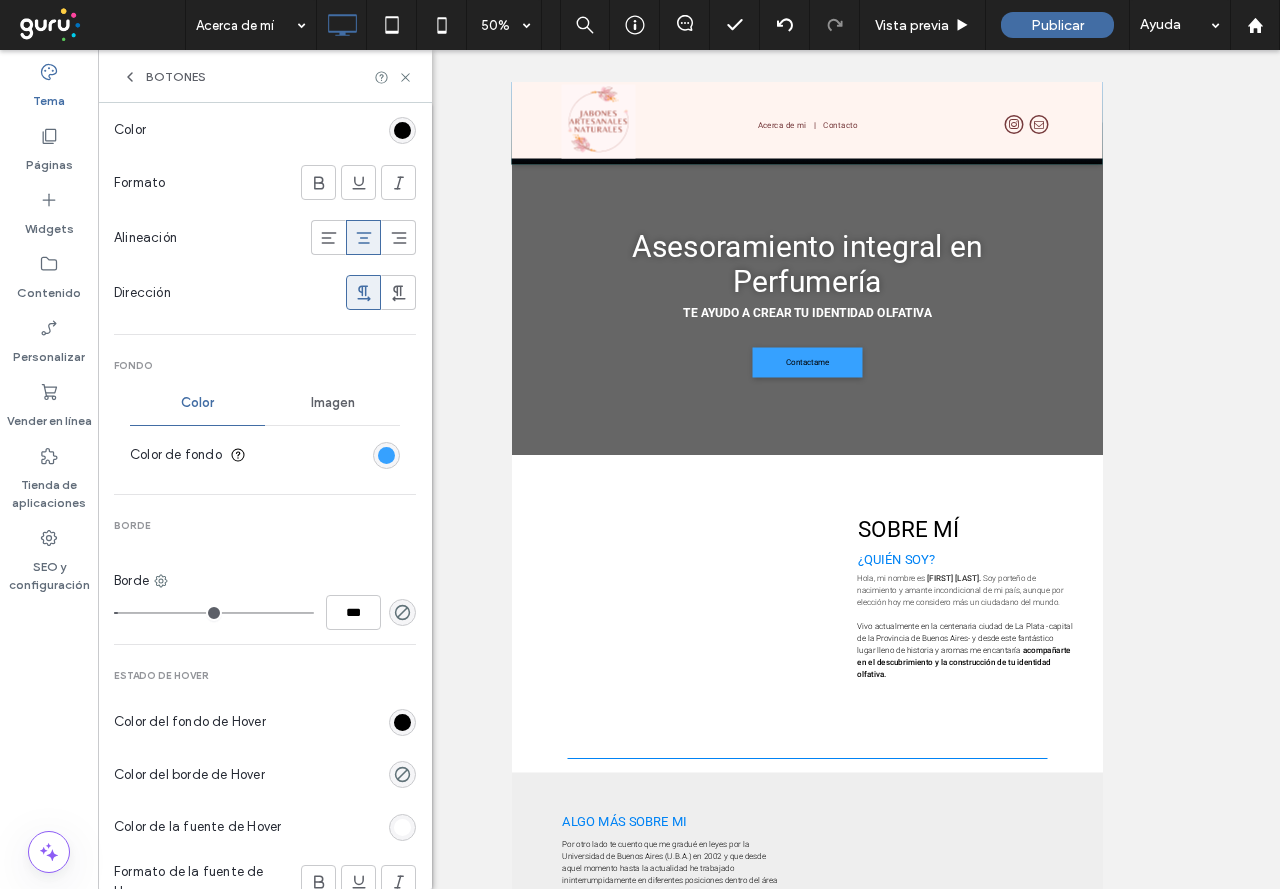 scroll, scrollTop: 400, scrollLeft: 0, axis: vertical 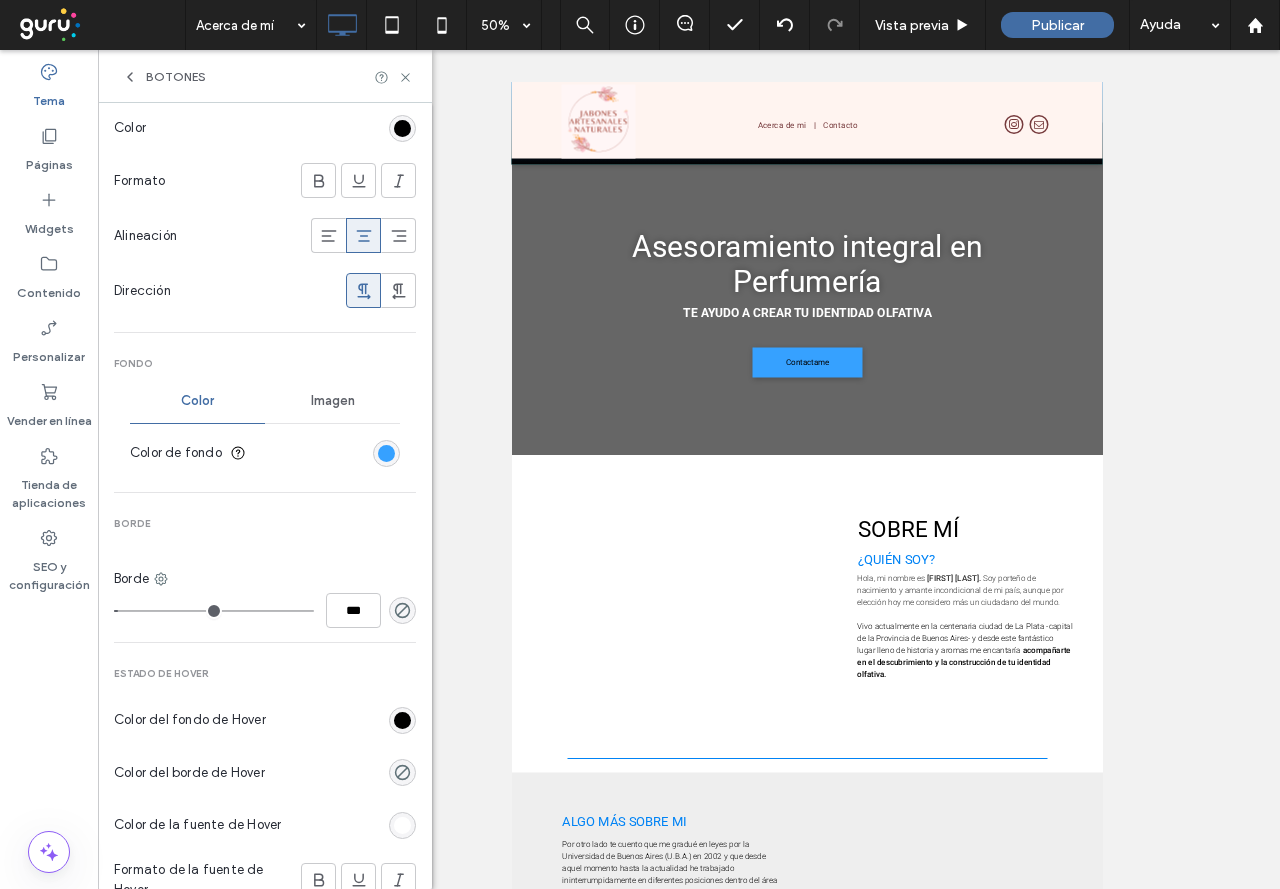 click at bounding box center [386, 453] 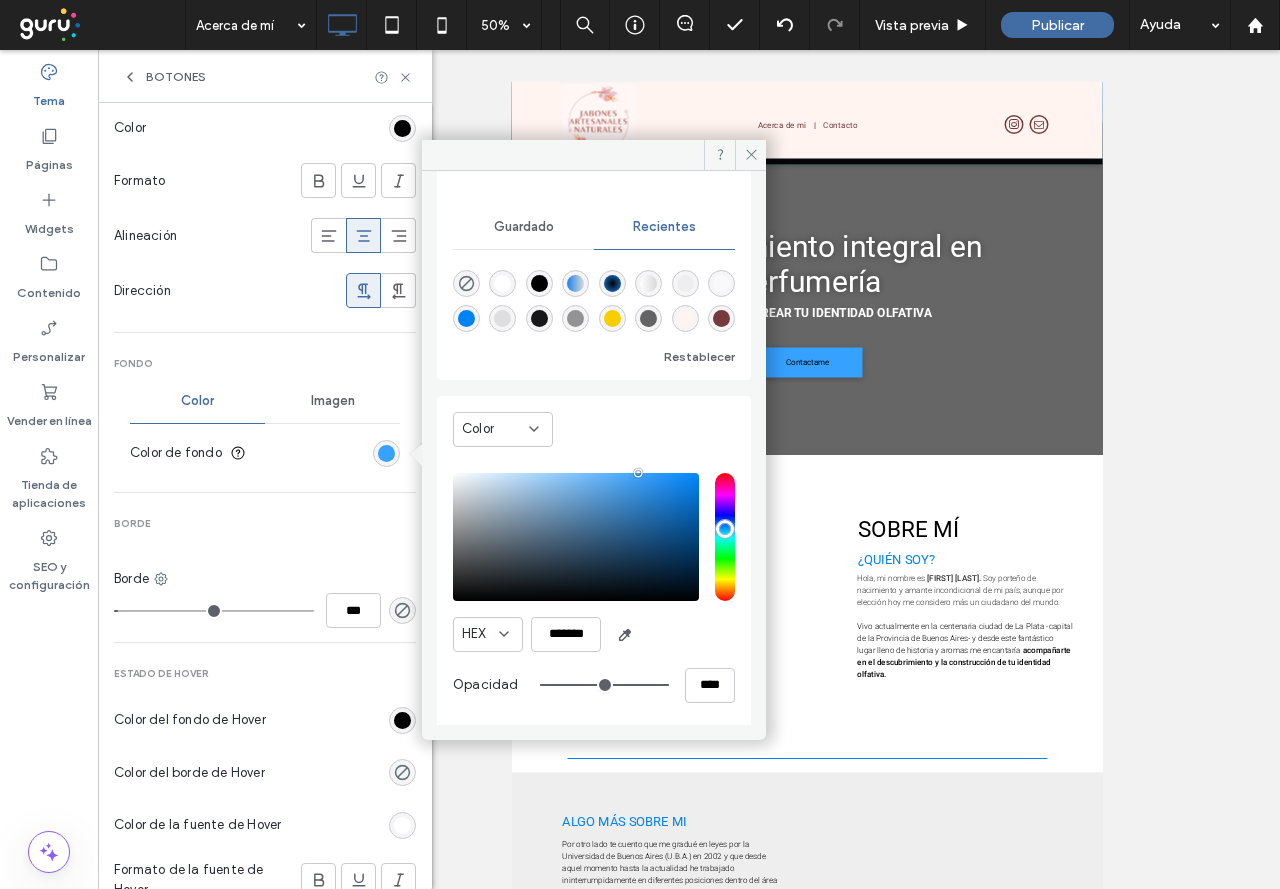 scroll, scrollTop: 179, scrollLeft: 0, axis: vertical 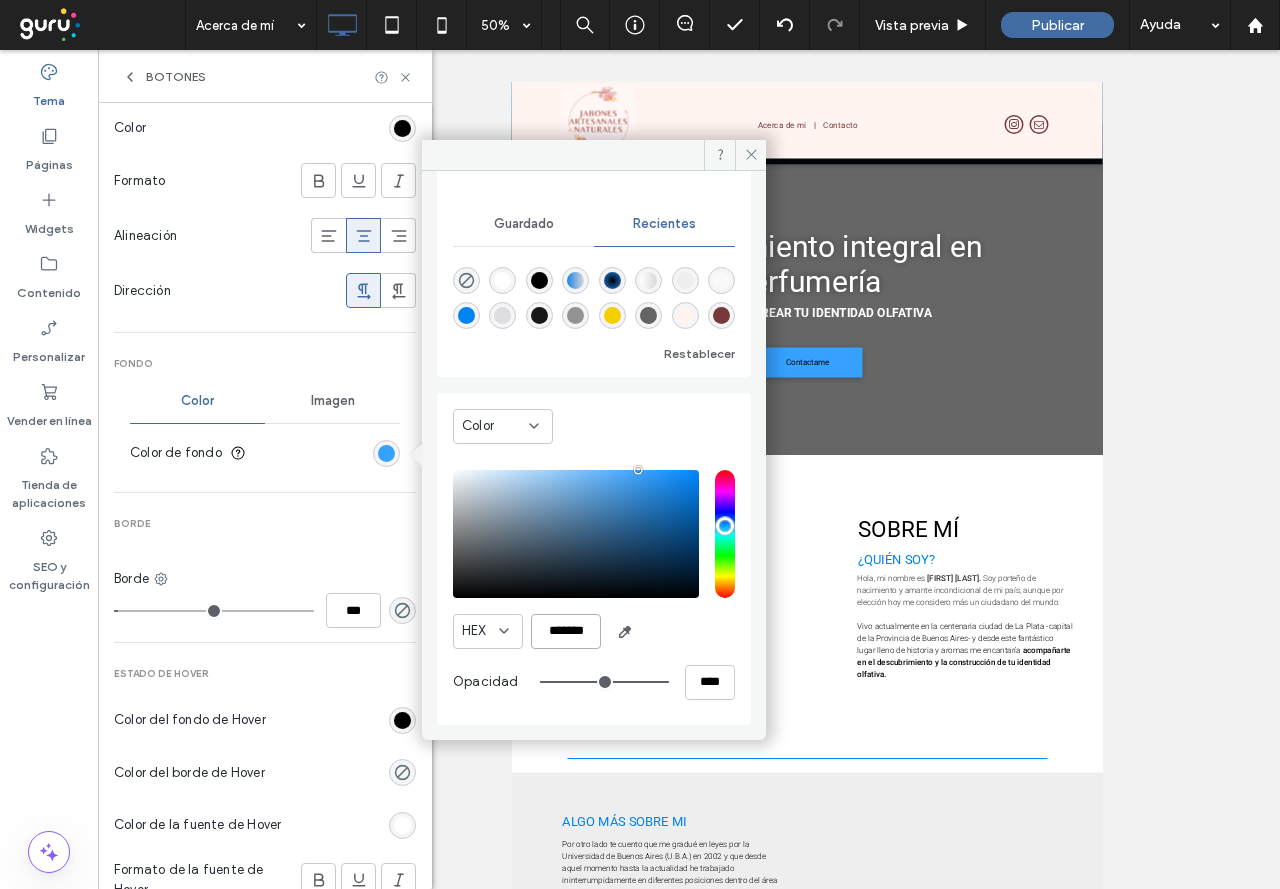 click on "*******" at bounding box center [566, 631] 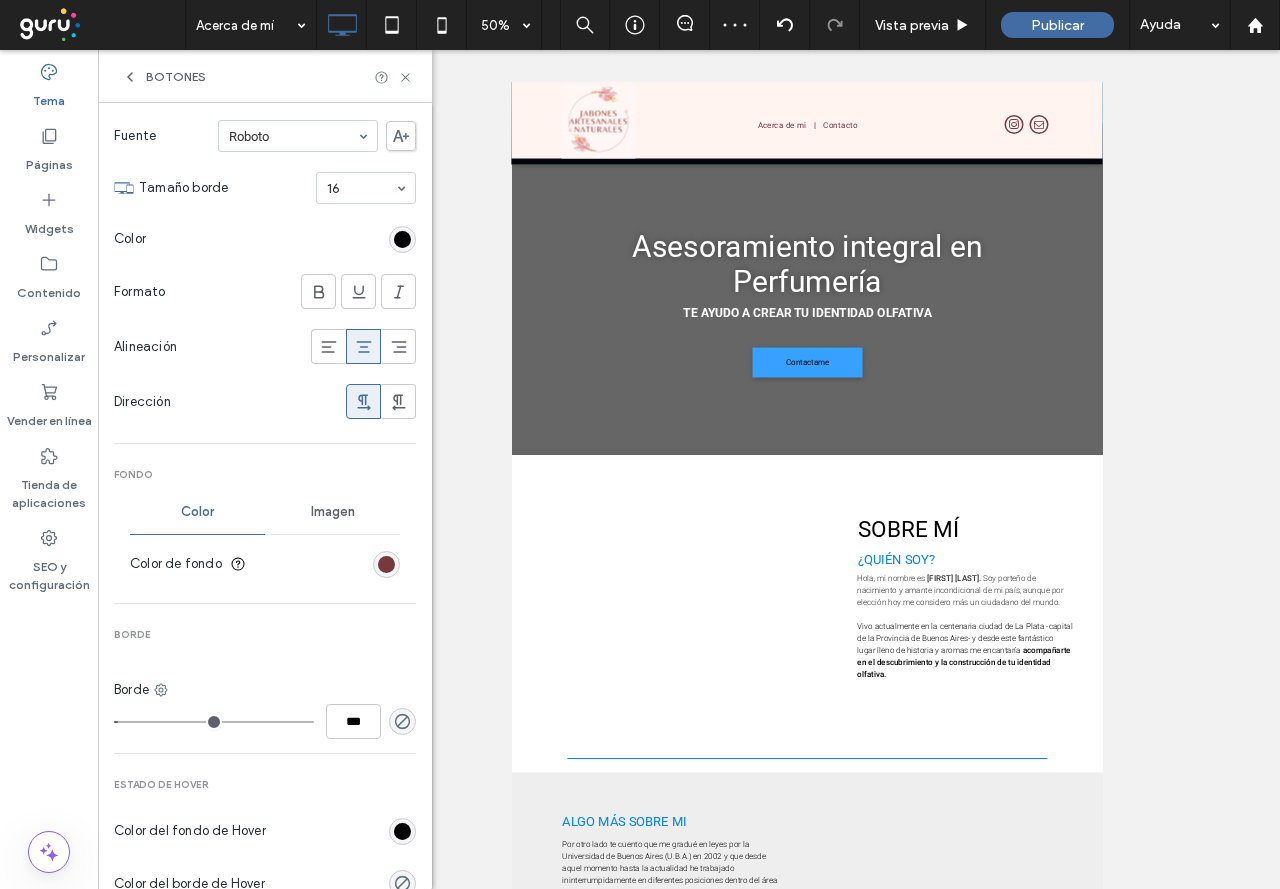 scroll, scrollTop: 300, scrollLeft: 0, axis: vertical 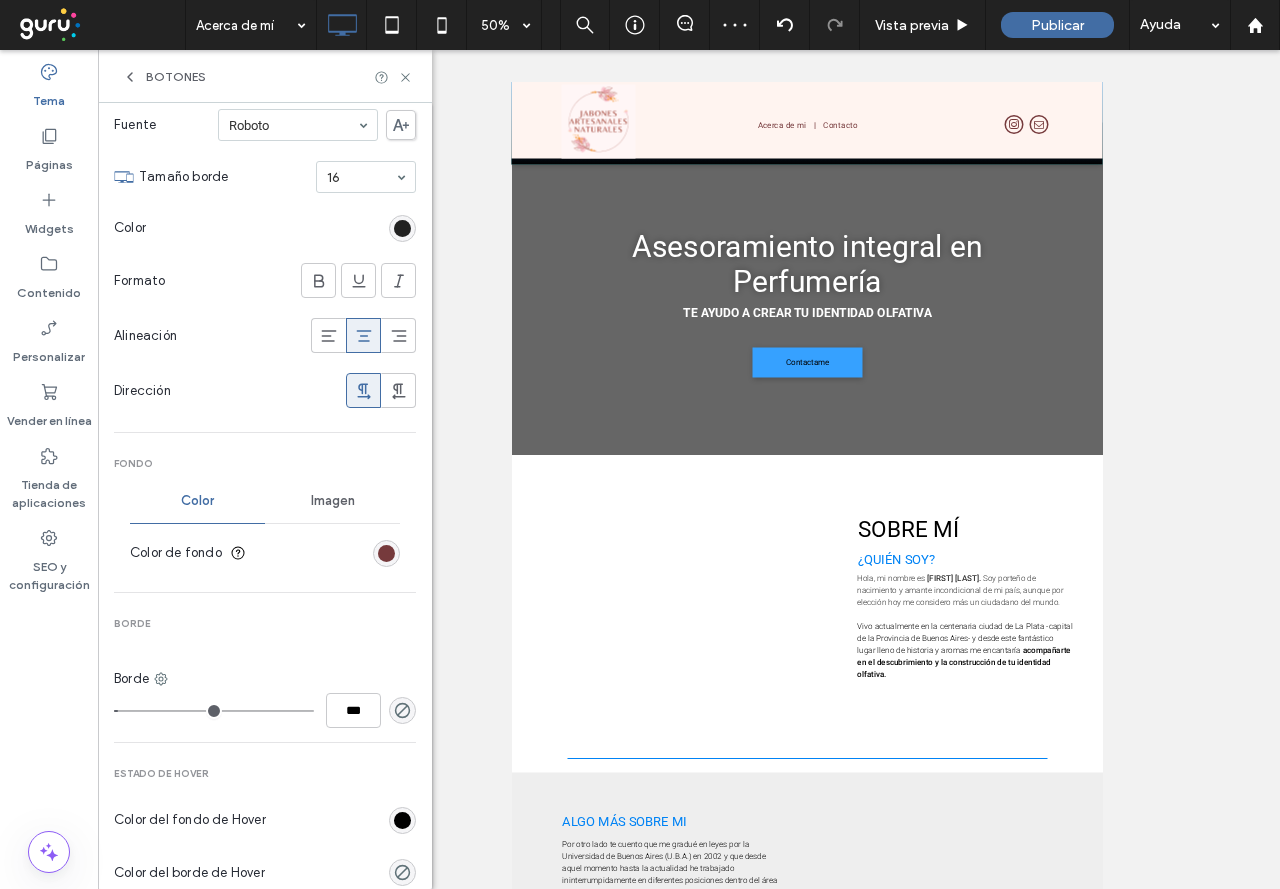 click at bounding box center (402, 228) 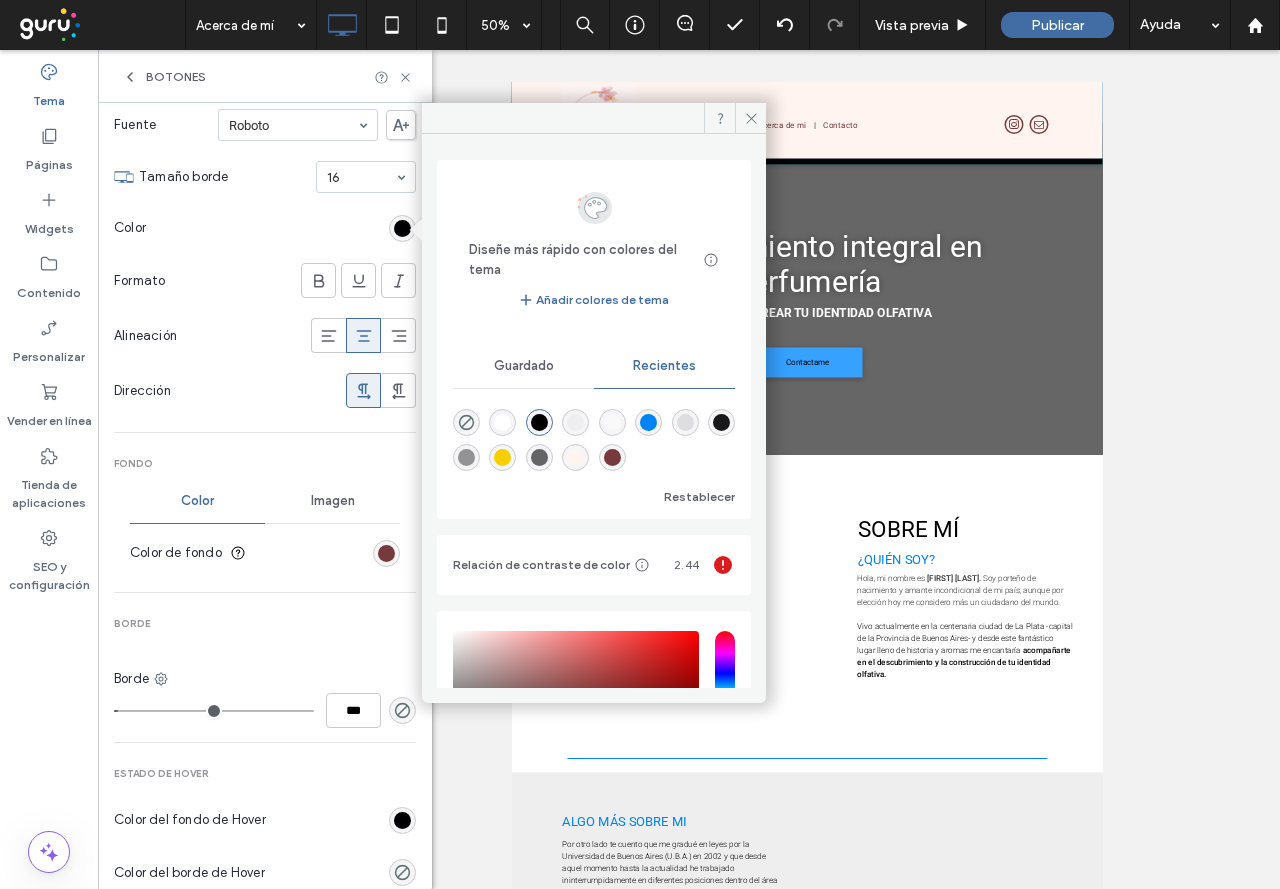 drag, startPoint x: 508, startPoint y: 412, endPoint x: 506, endPoint y: 424, distance: 12.165525 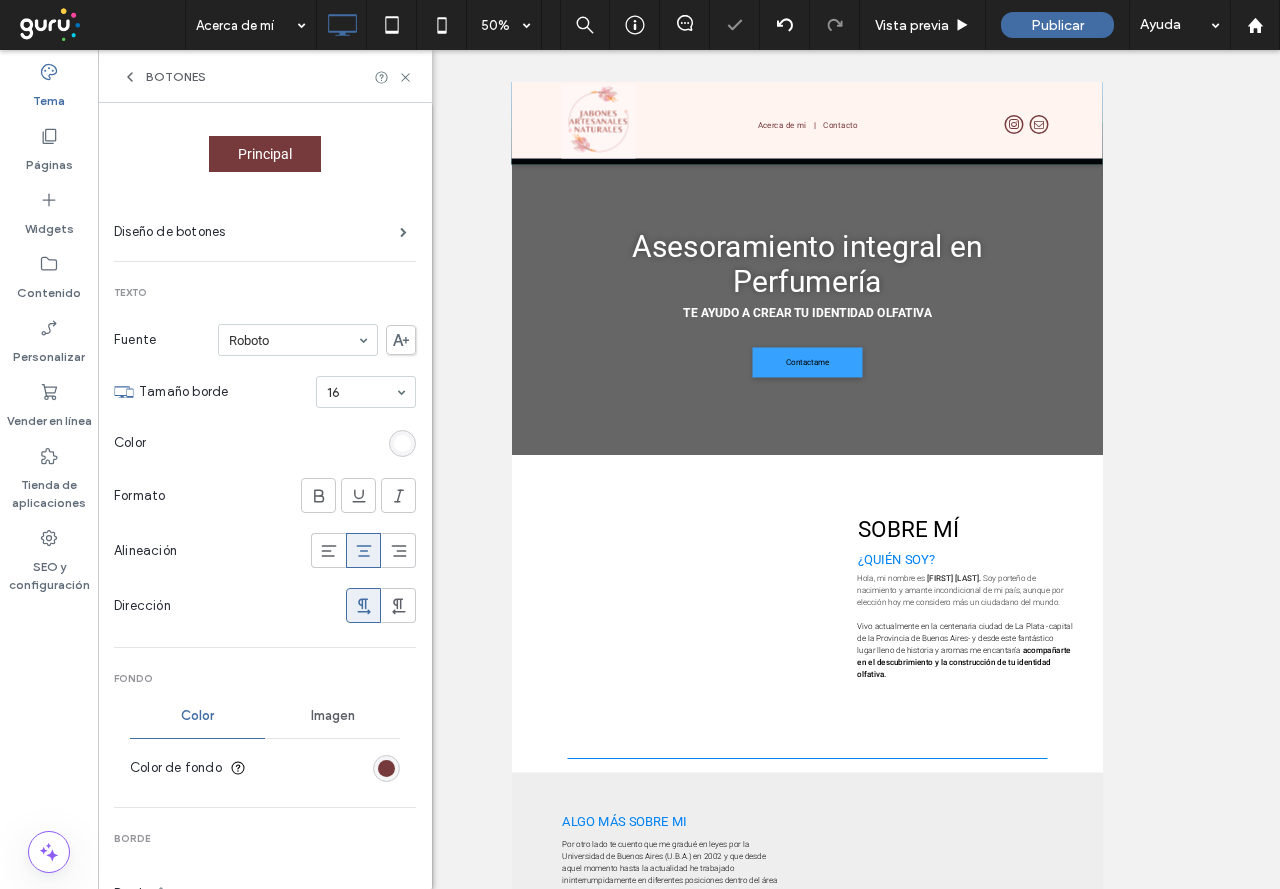 scroll, scrollTop: 0, scrollLeft: 0, axis: both 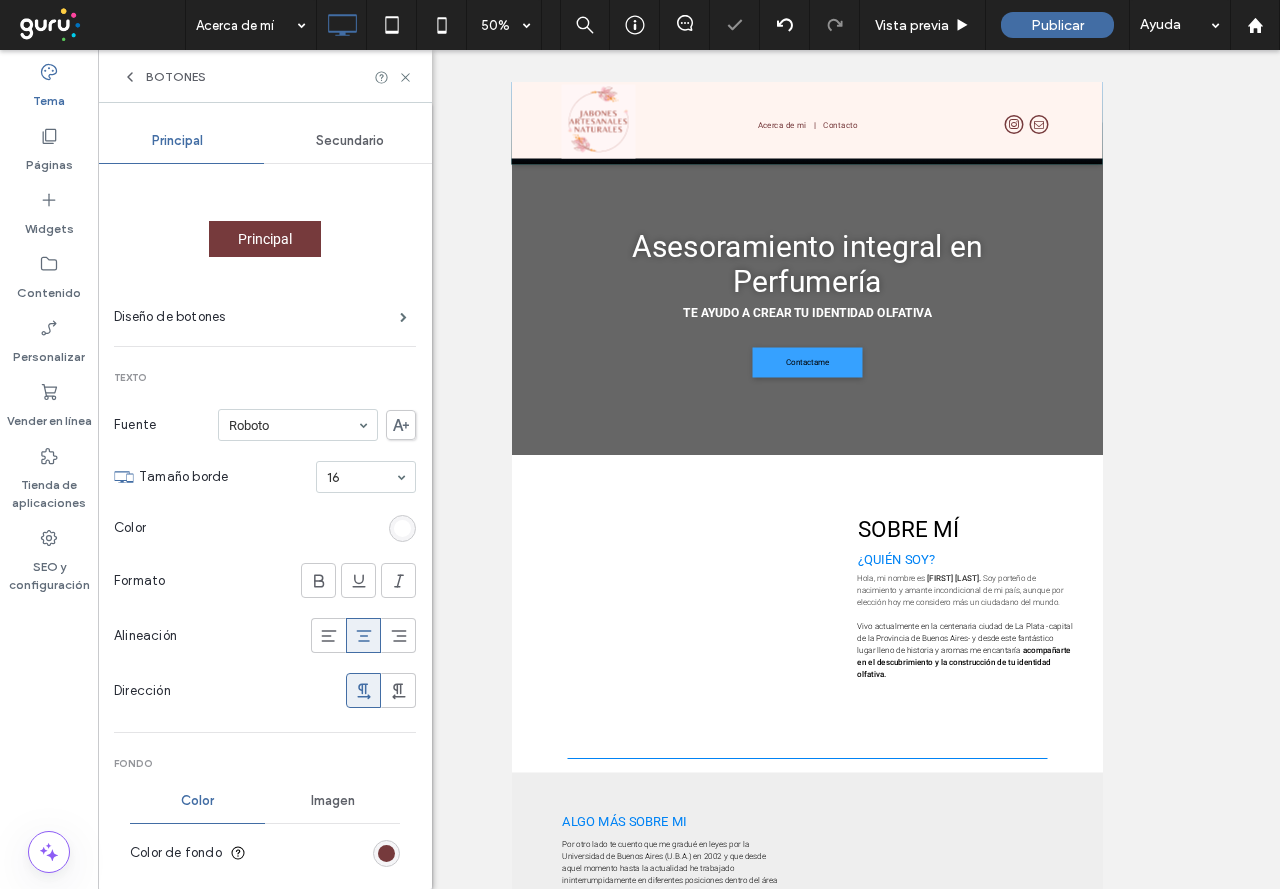 click on "Secundario" at bounding box center (350, 141) 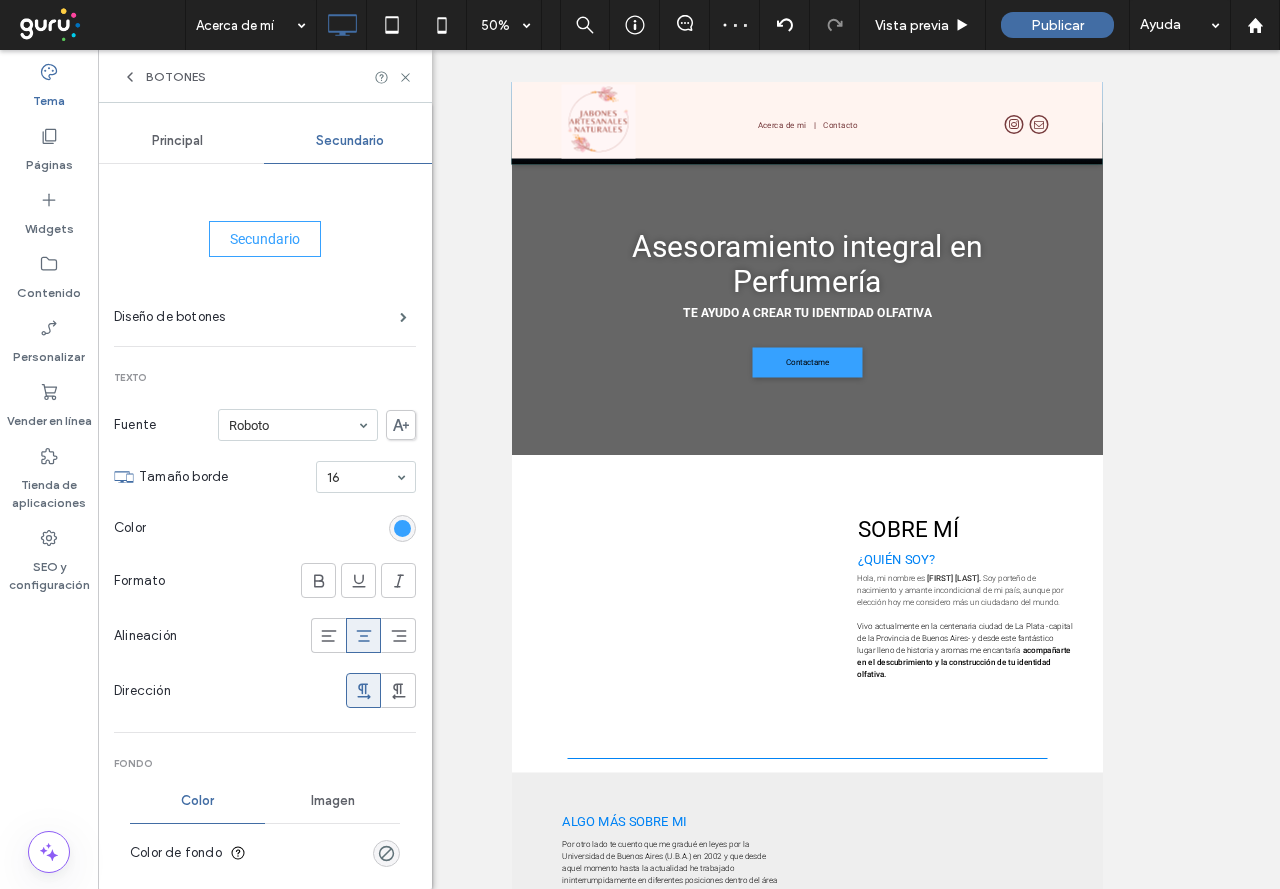 click at bounding box center [402, 528] 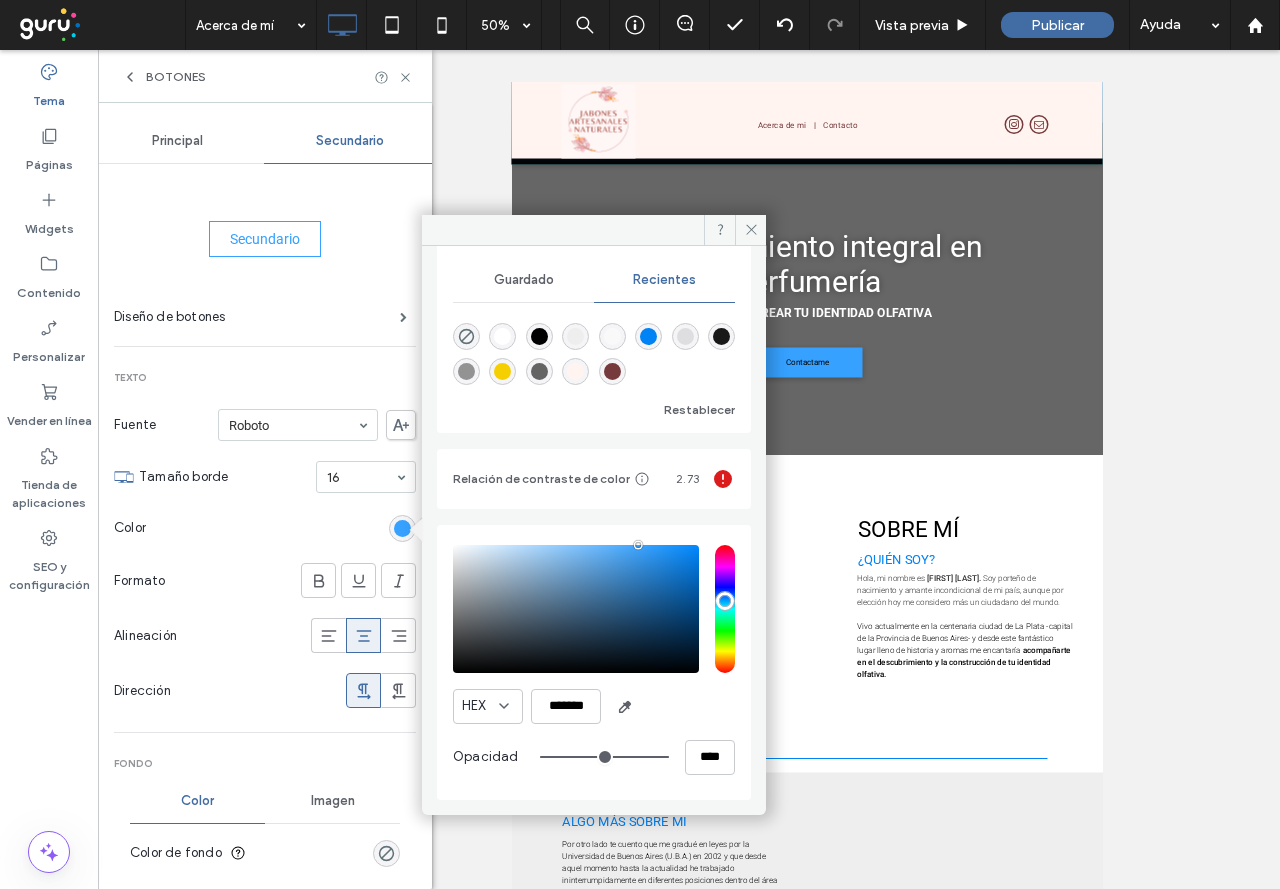 scroll, scrollTop: 0, scrollLeft: 0, axis: both 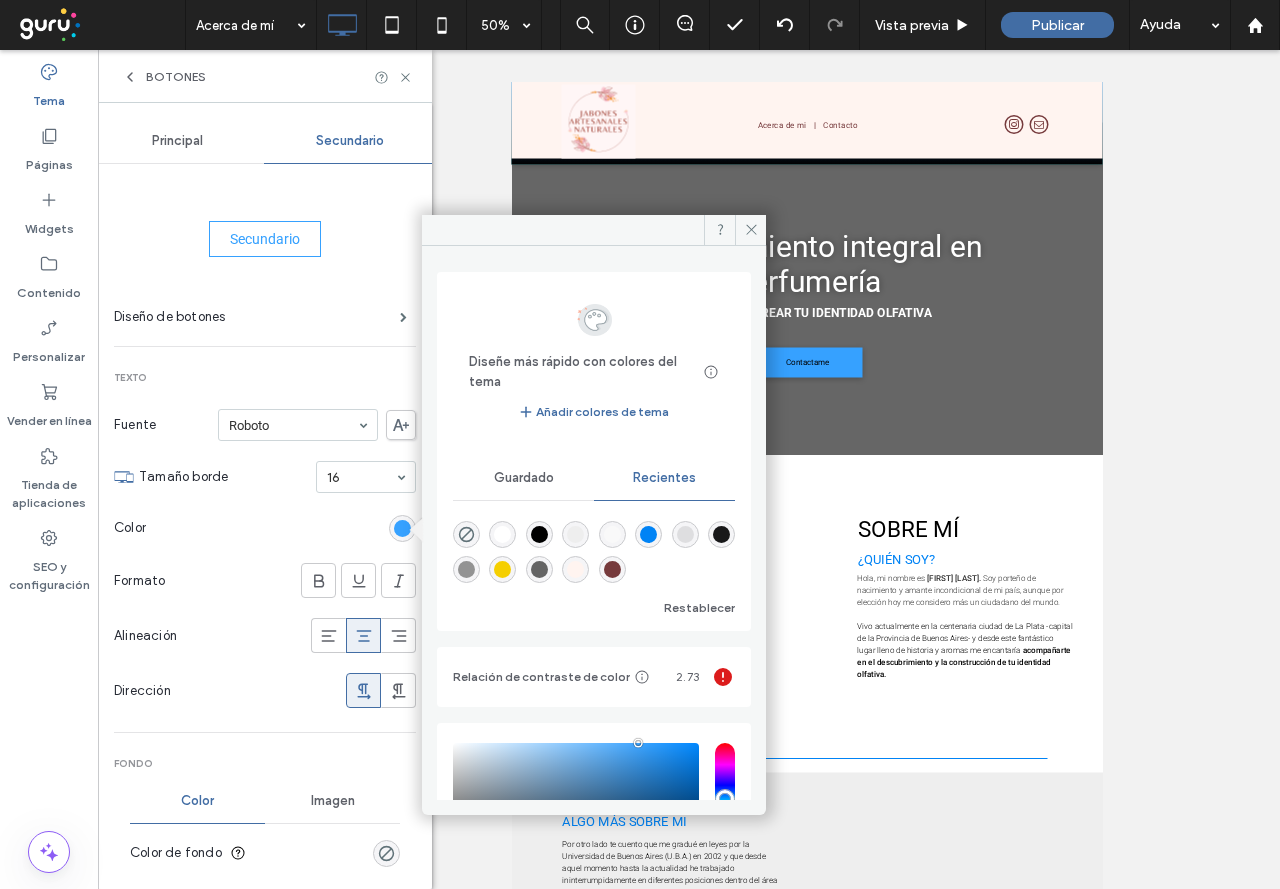 click at bounding box center (594, 548) 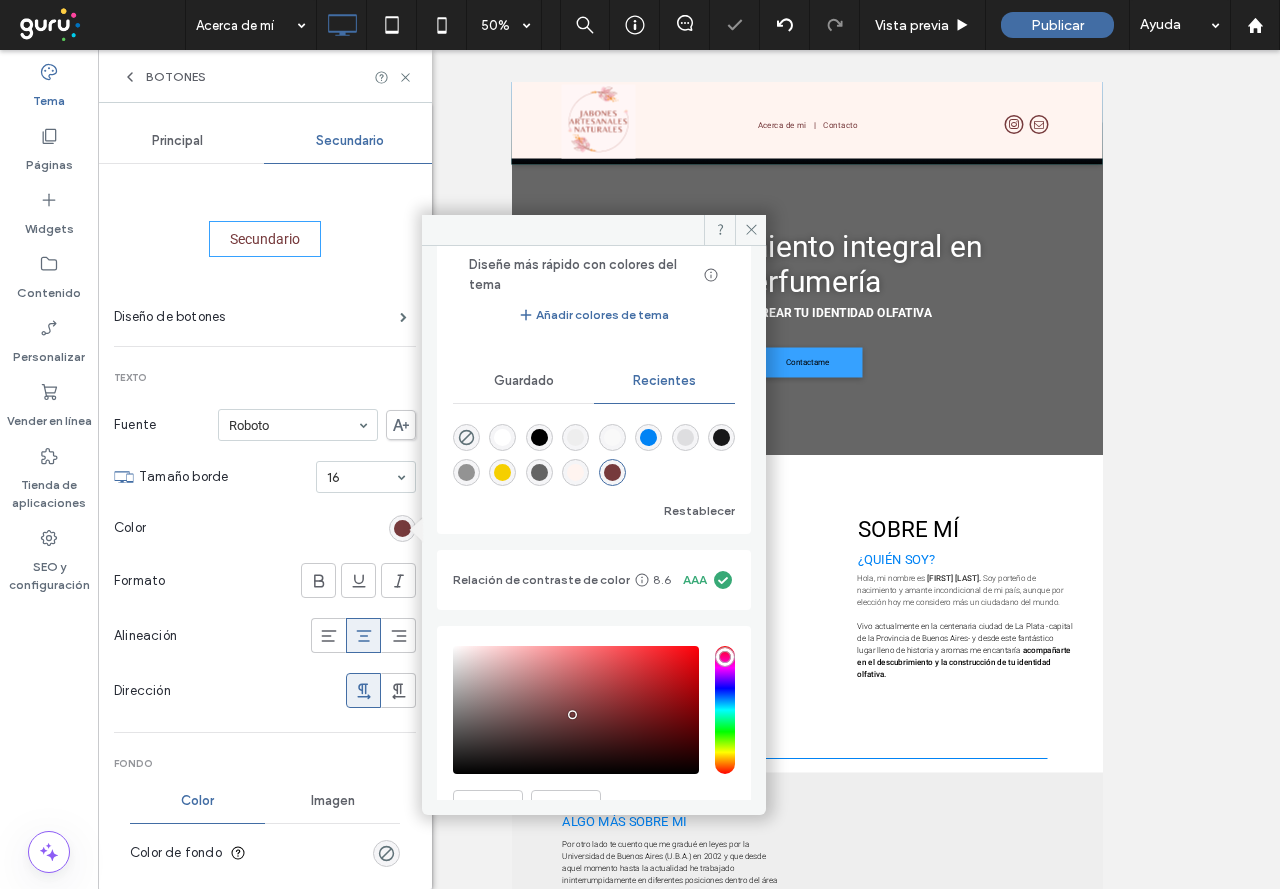scroll, scrollTop: 0, scrollLeft: 0, axis: both 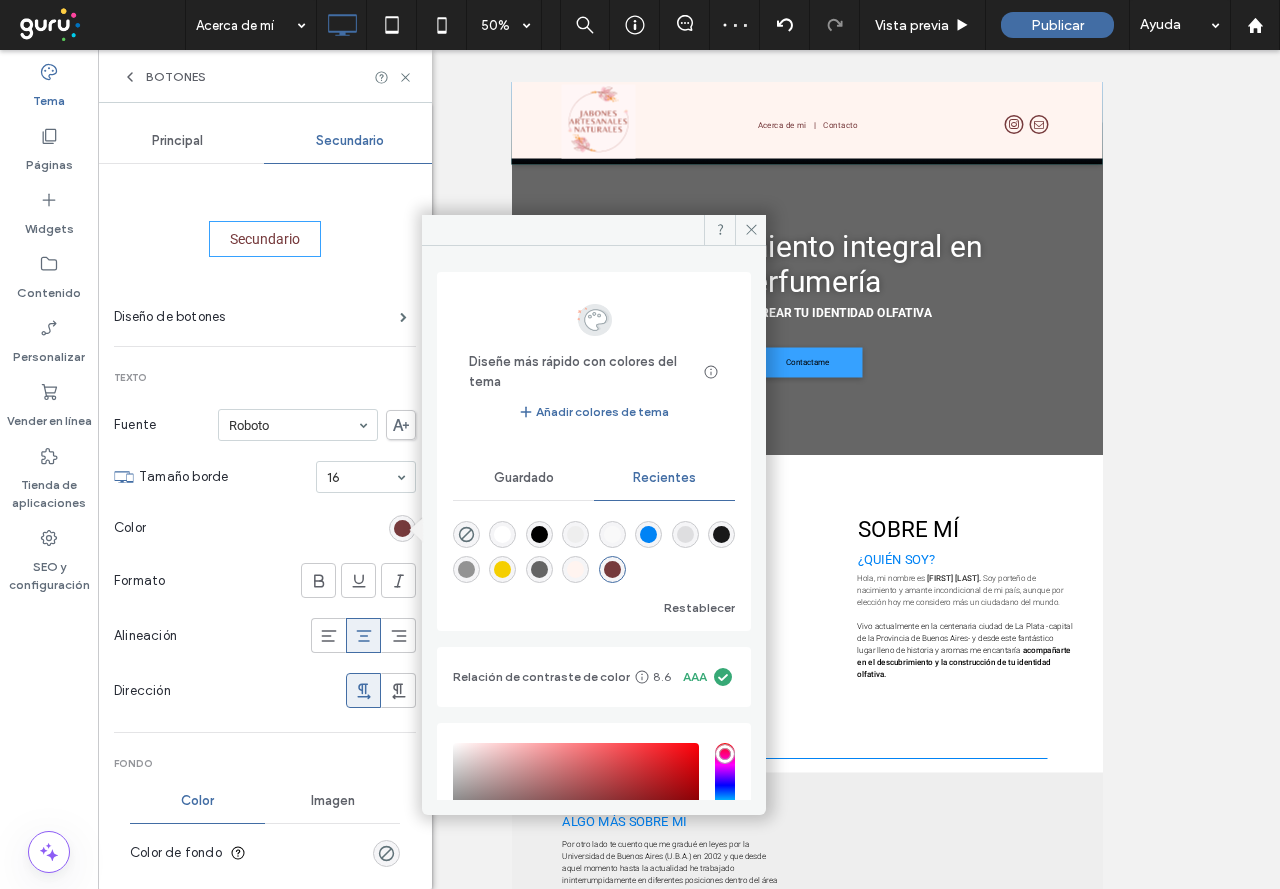 click on "Guardado" at bounding box center (524, 478) 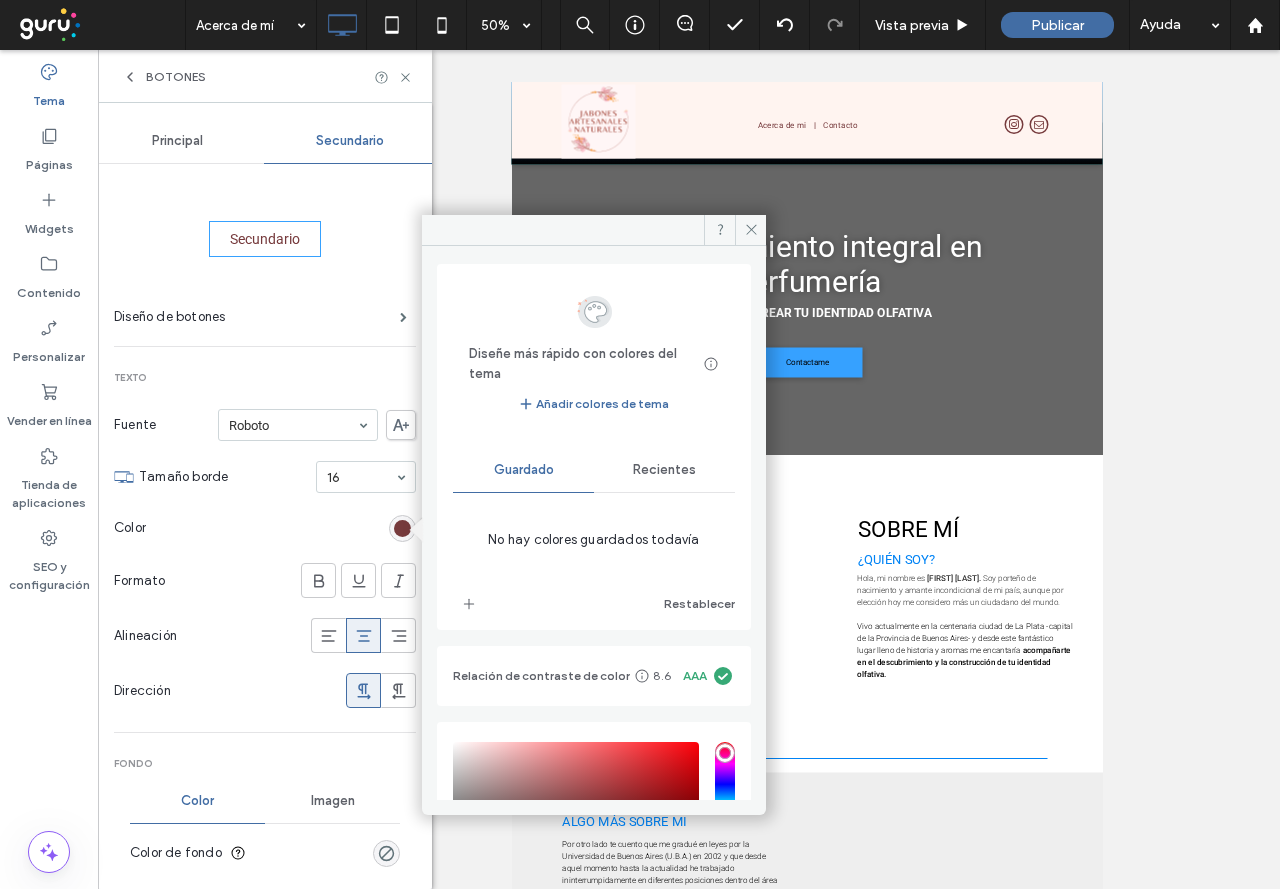 scroll, scrollTop: 0, scrollLeft: 0, axis: both 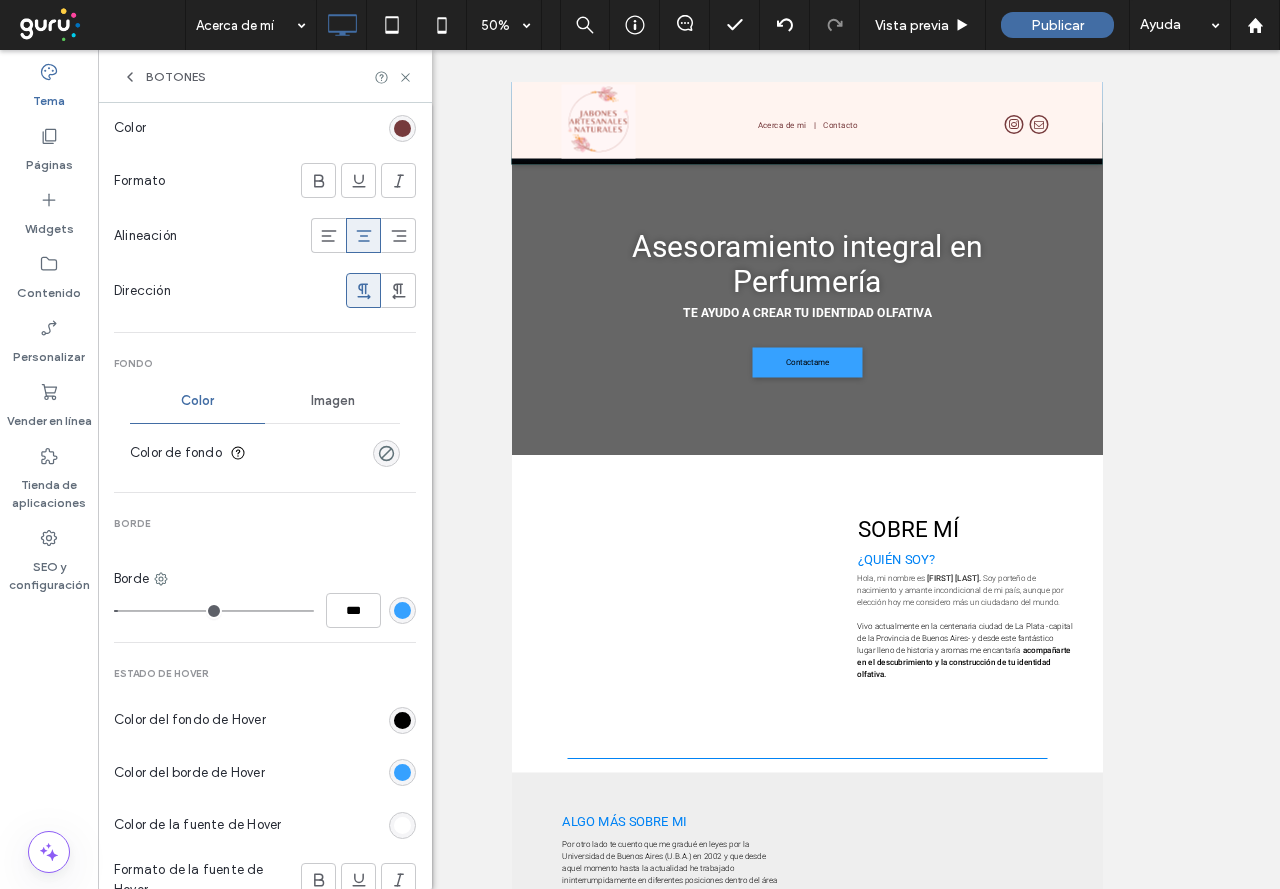 click at bounding box center (402, 610) 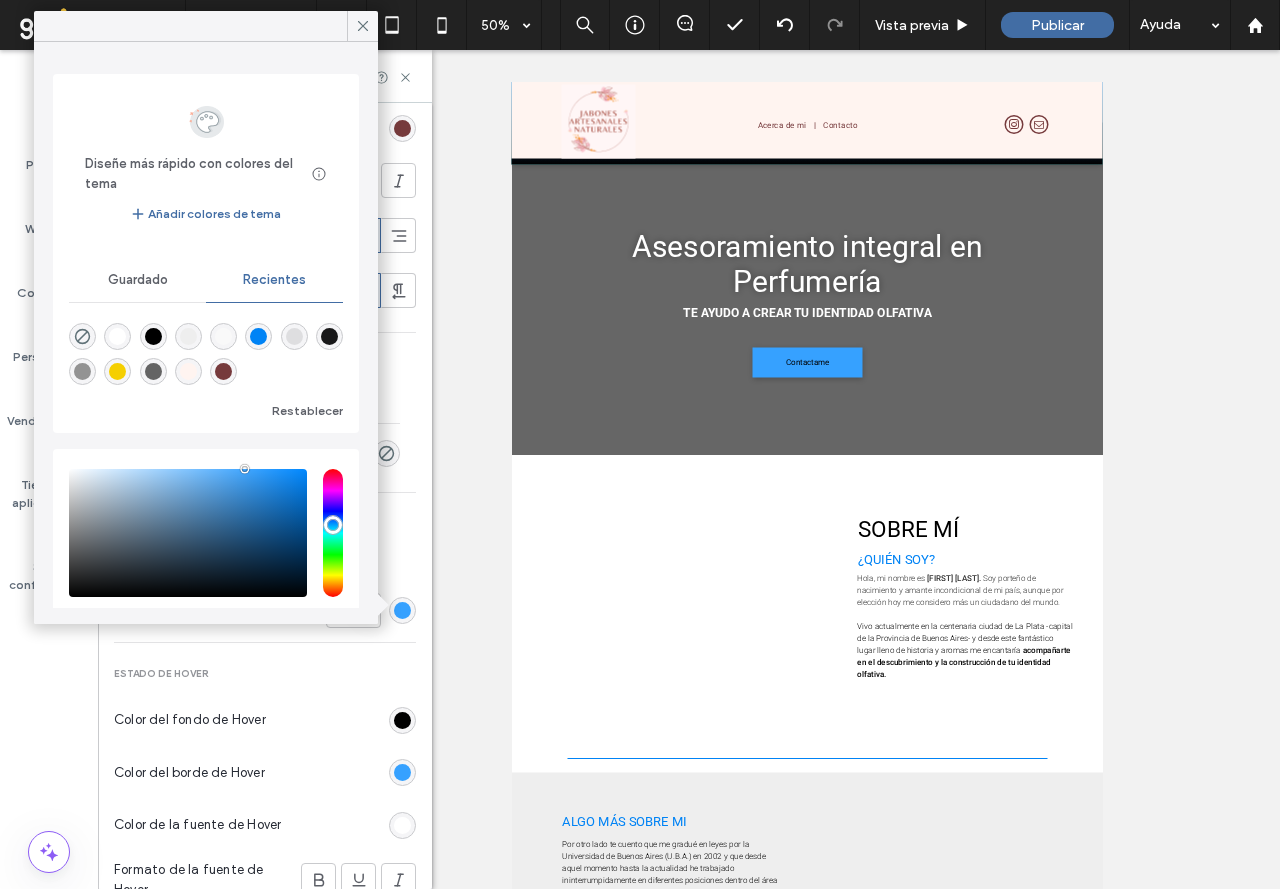 click at bounding box center (223, 371) 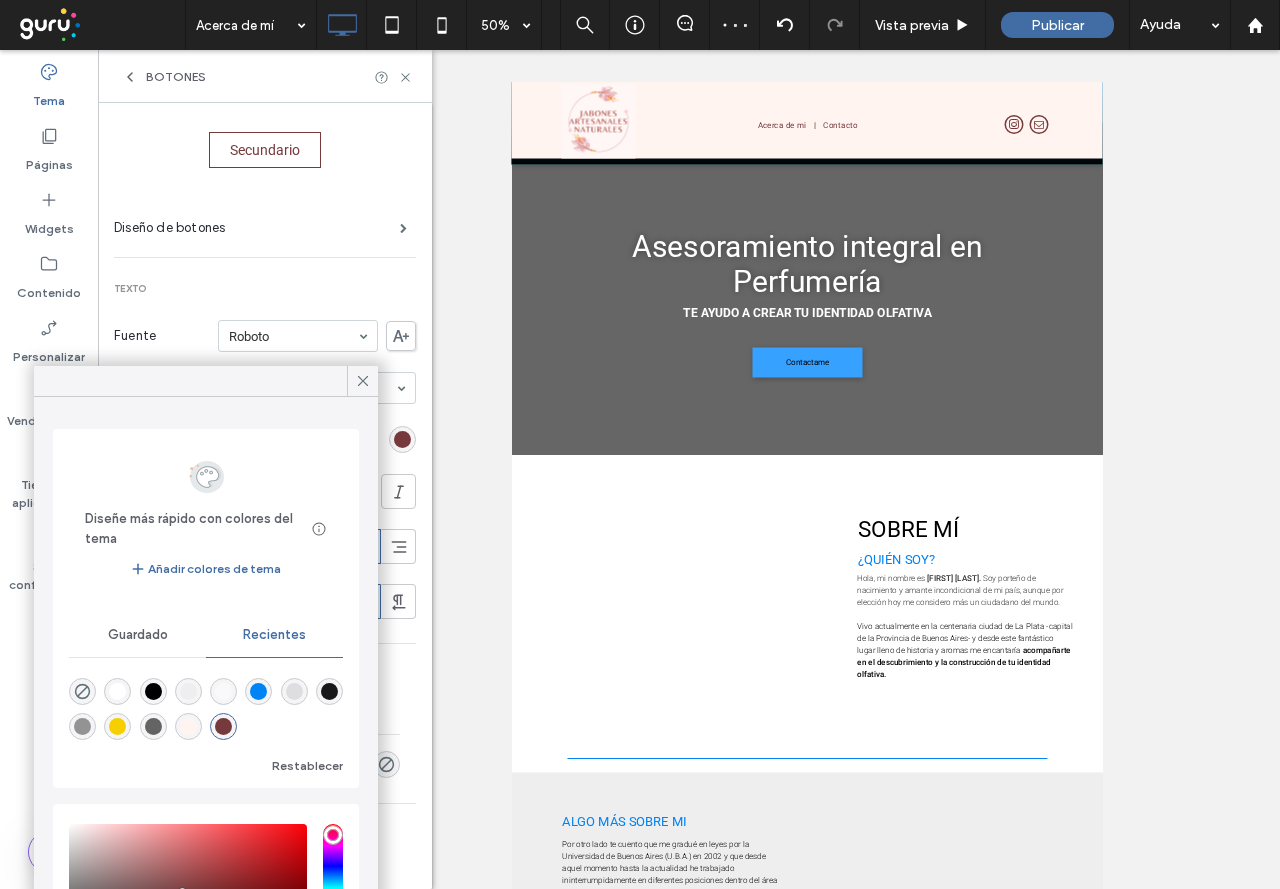 scroll, scrollTop: 0, scrollLeft: 0, axis: both 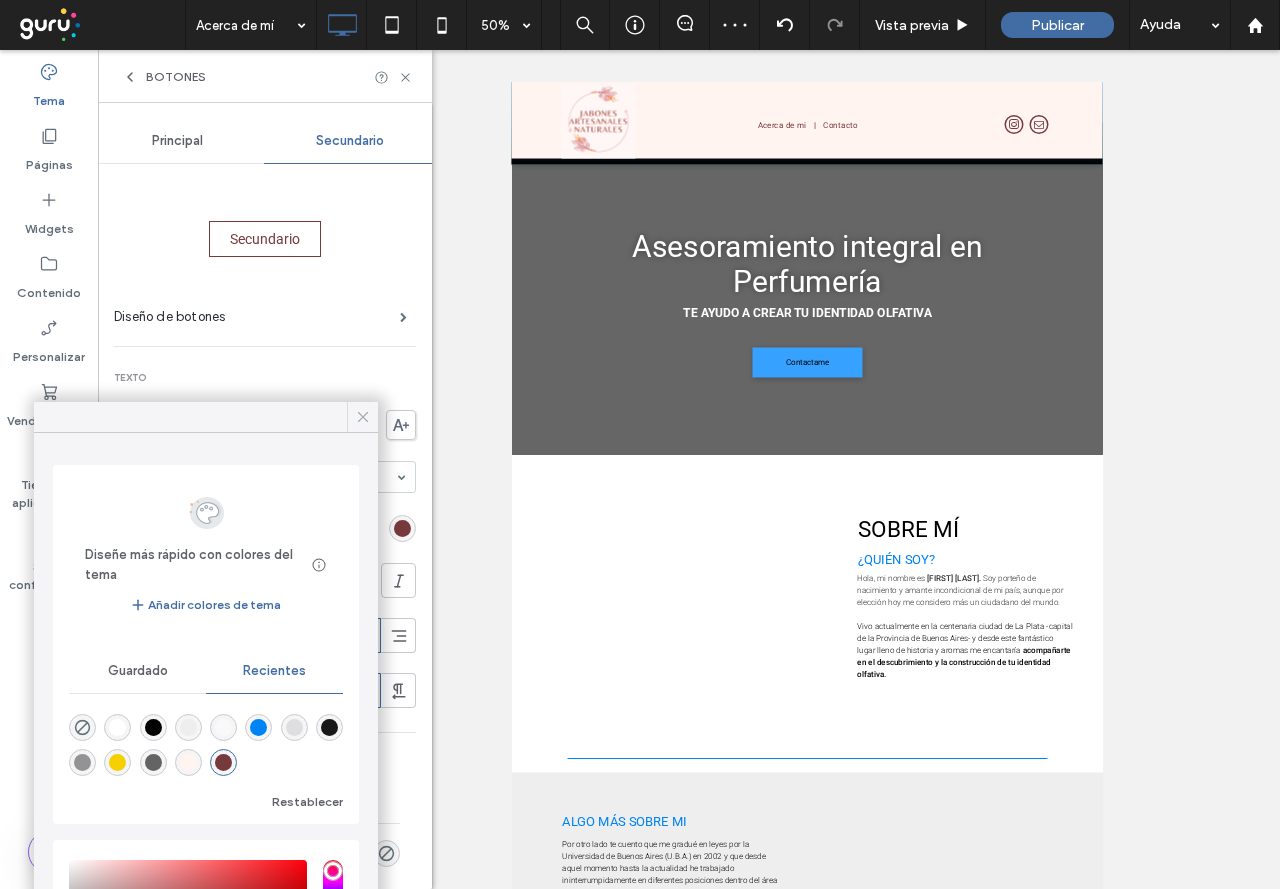 click 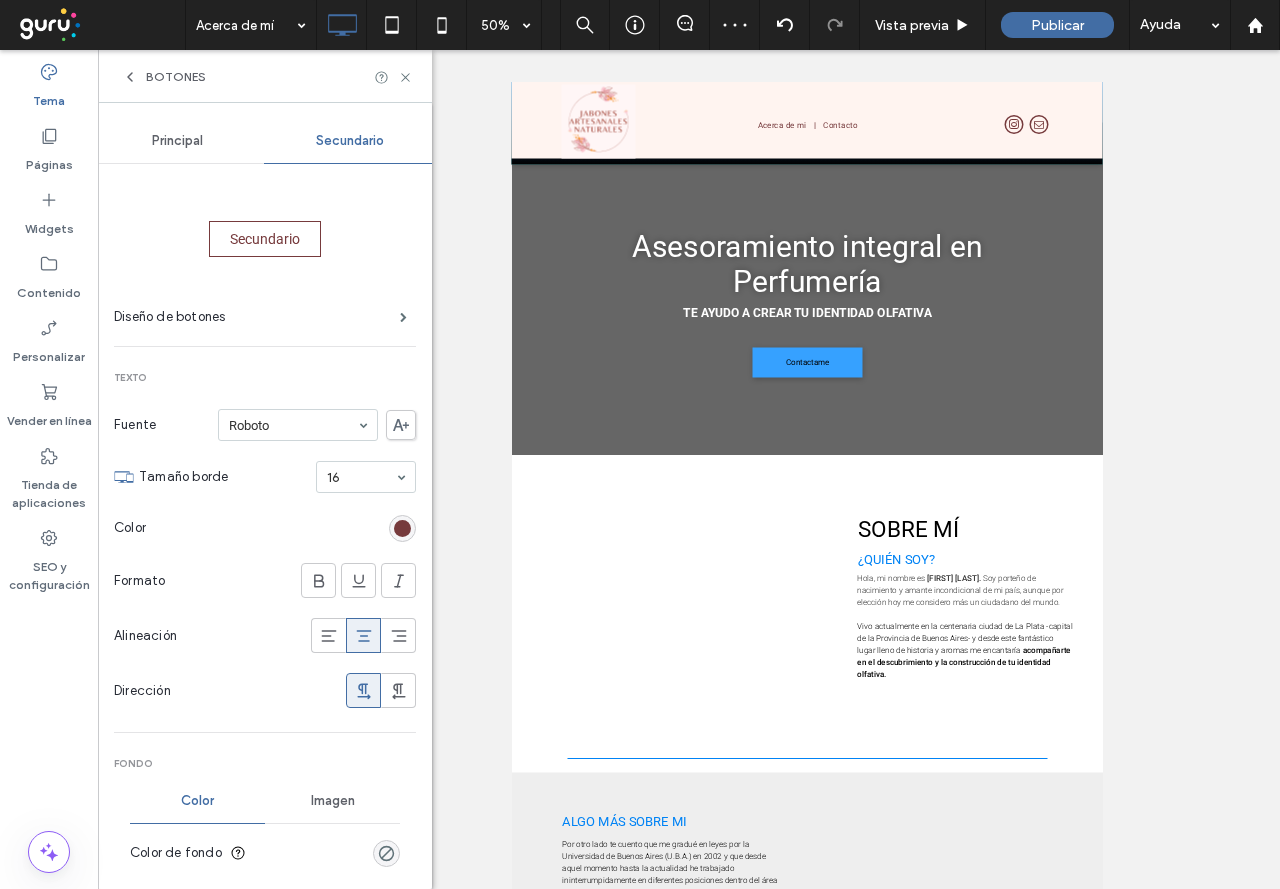 click on "Principal" at bounding box center [177, 141] 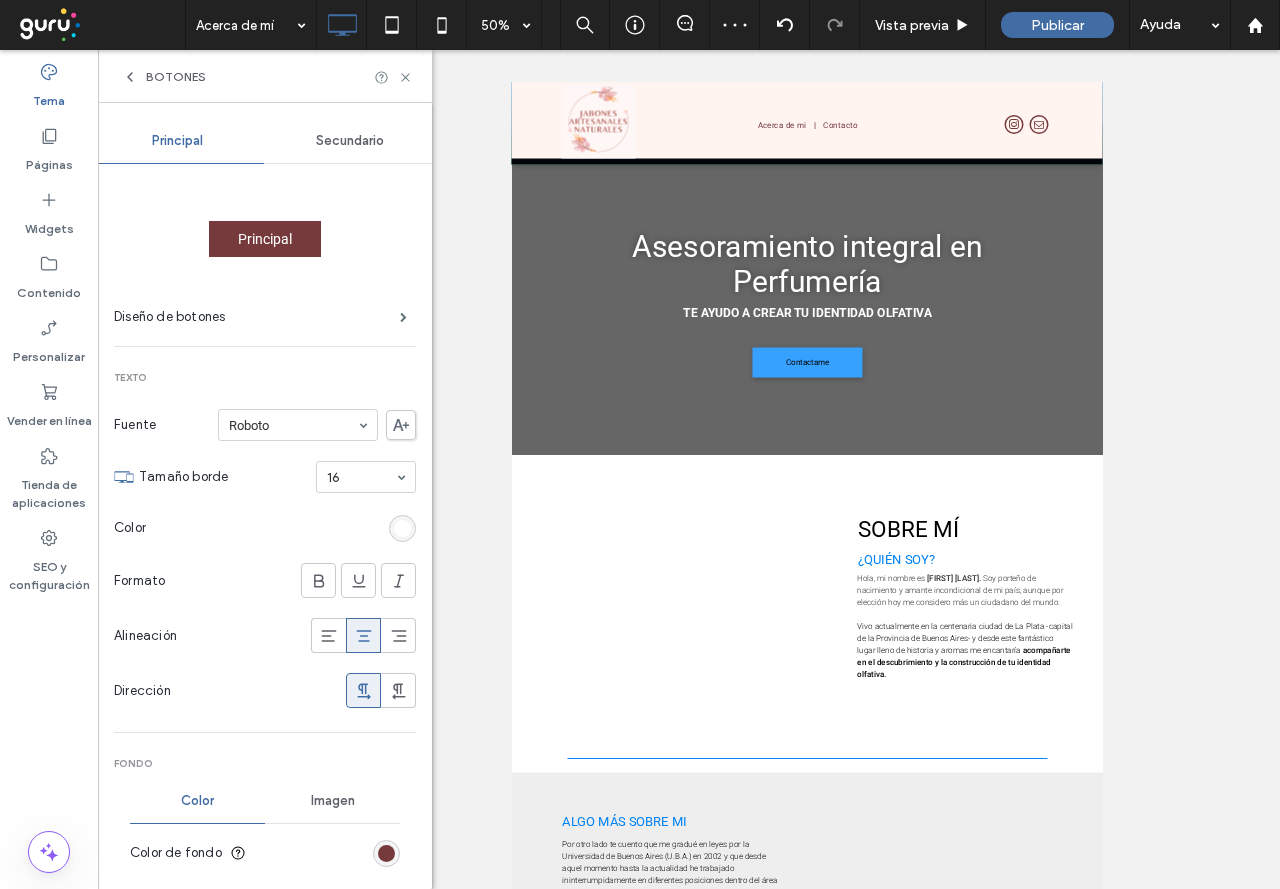 click on "Botones" at bounding box center [265, 77] 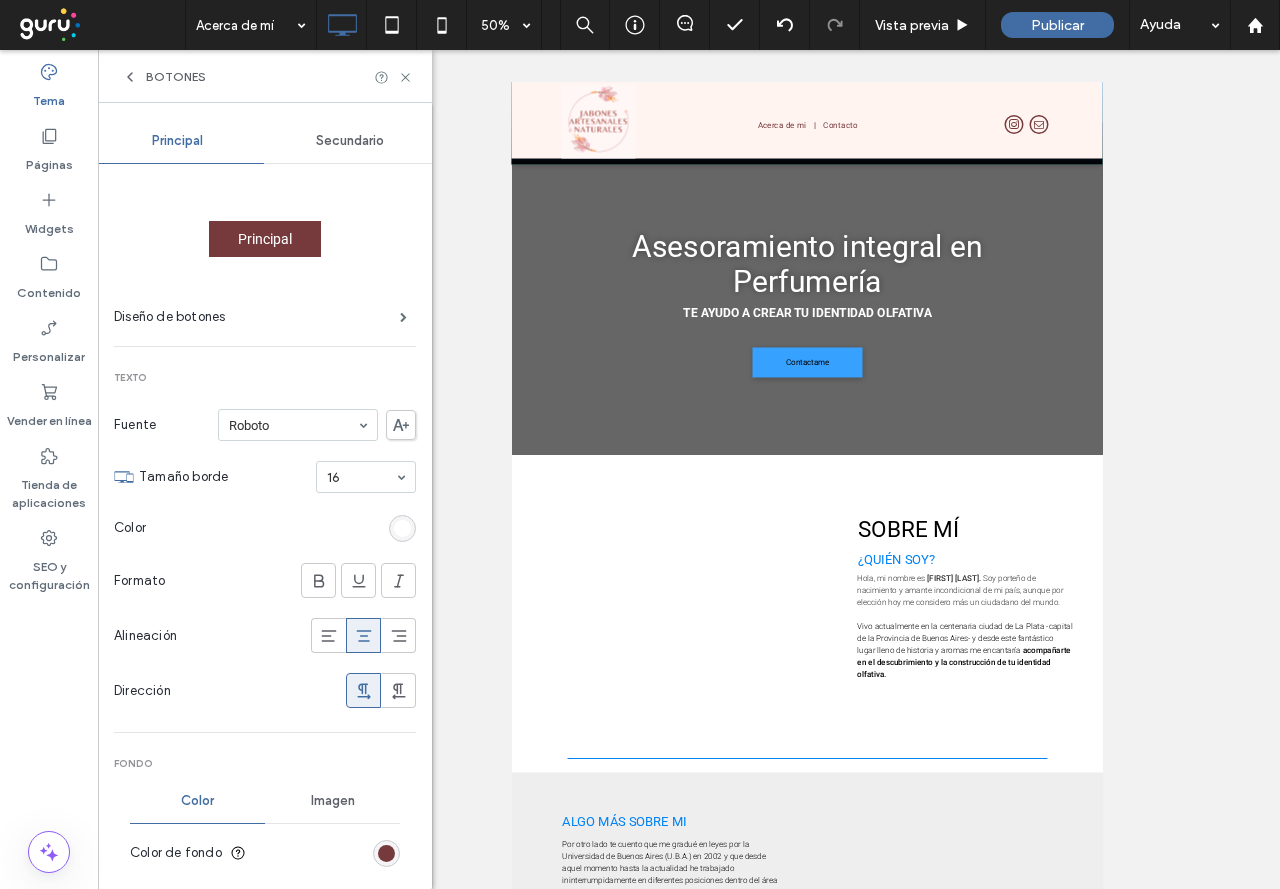 click on "Botones" at bounding box center [265, 76] 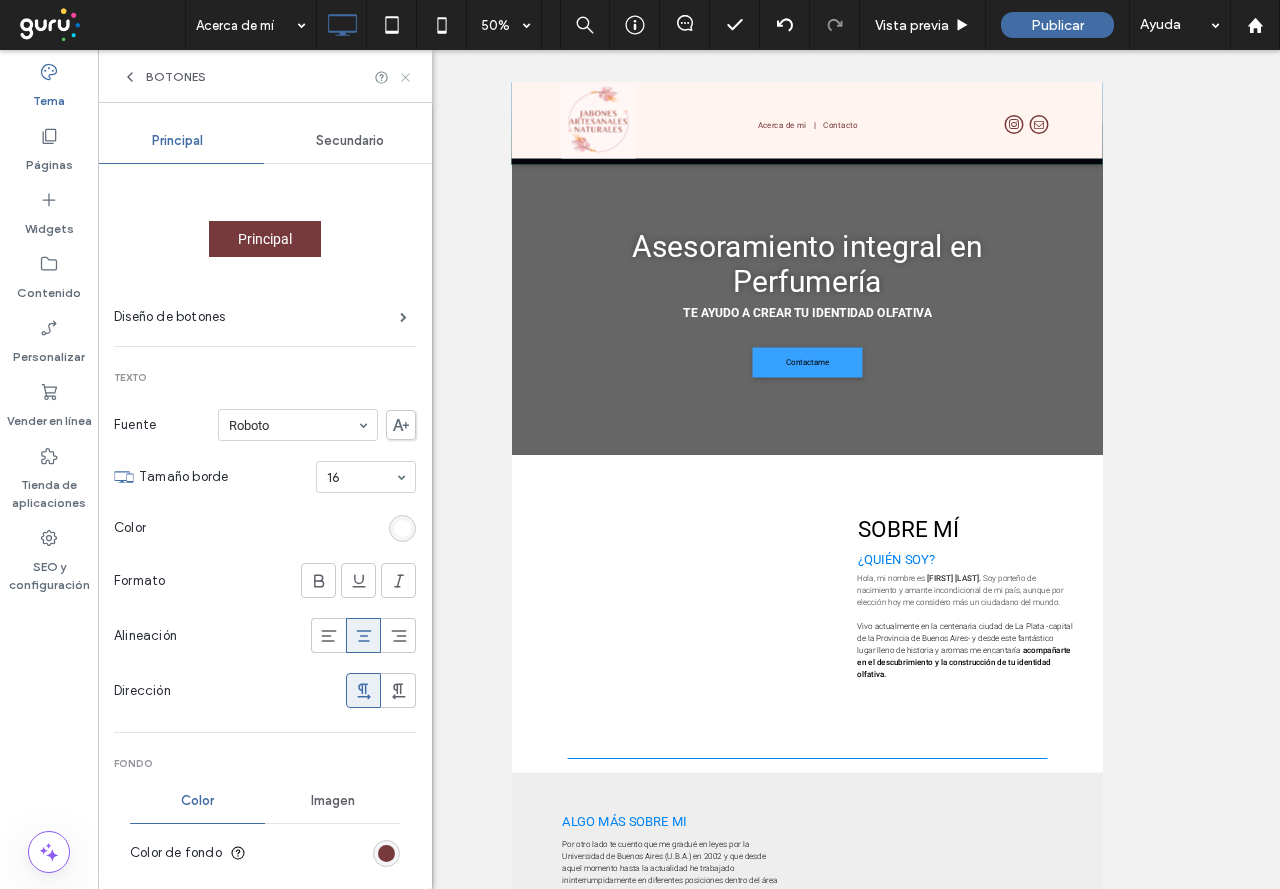click 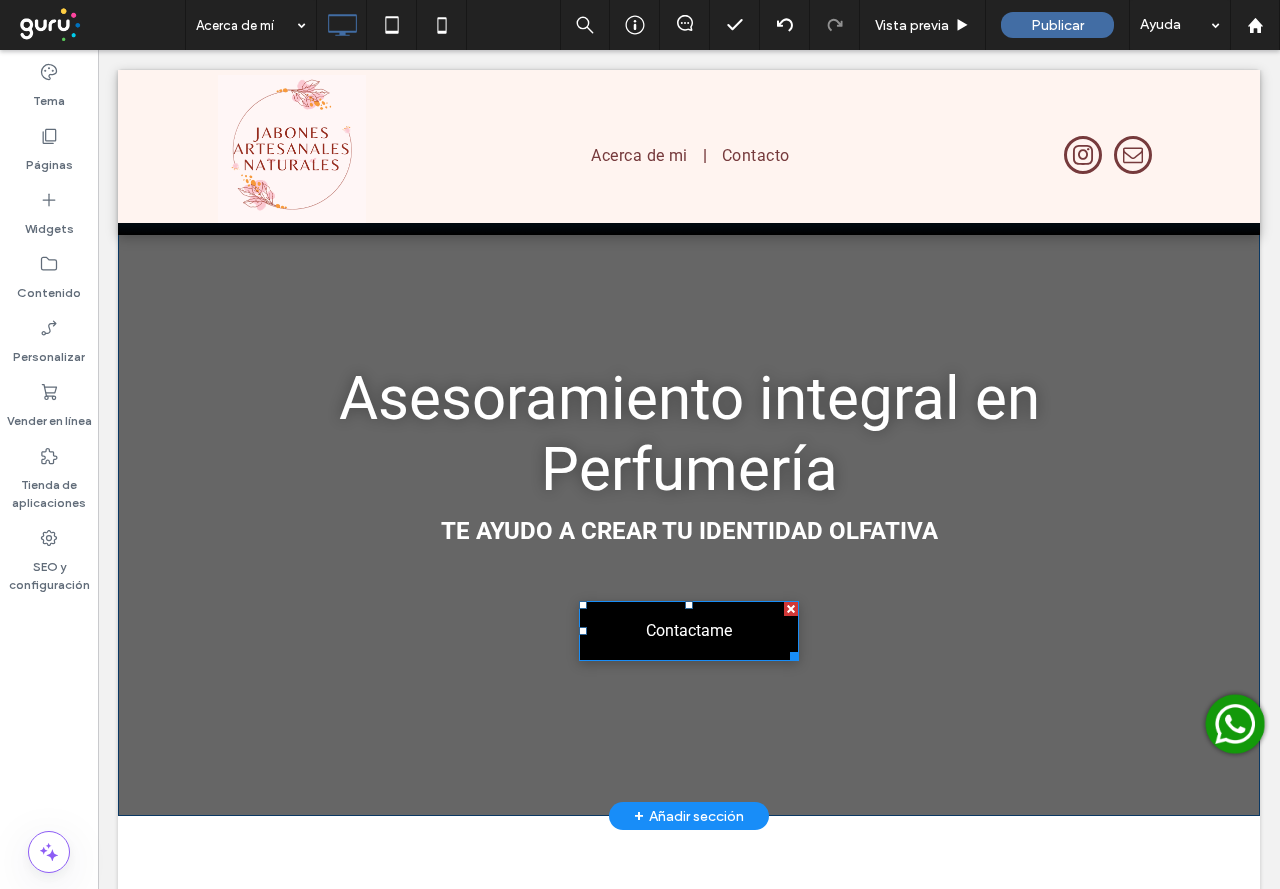 click on "Contactame" at bounding box center (689, 631) 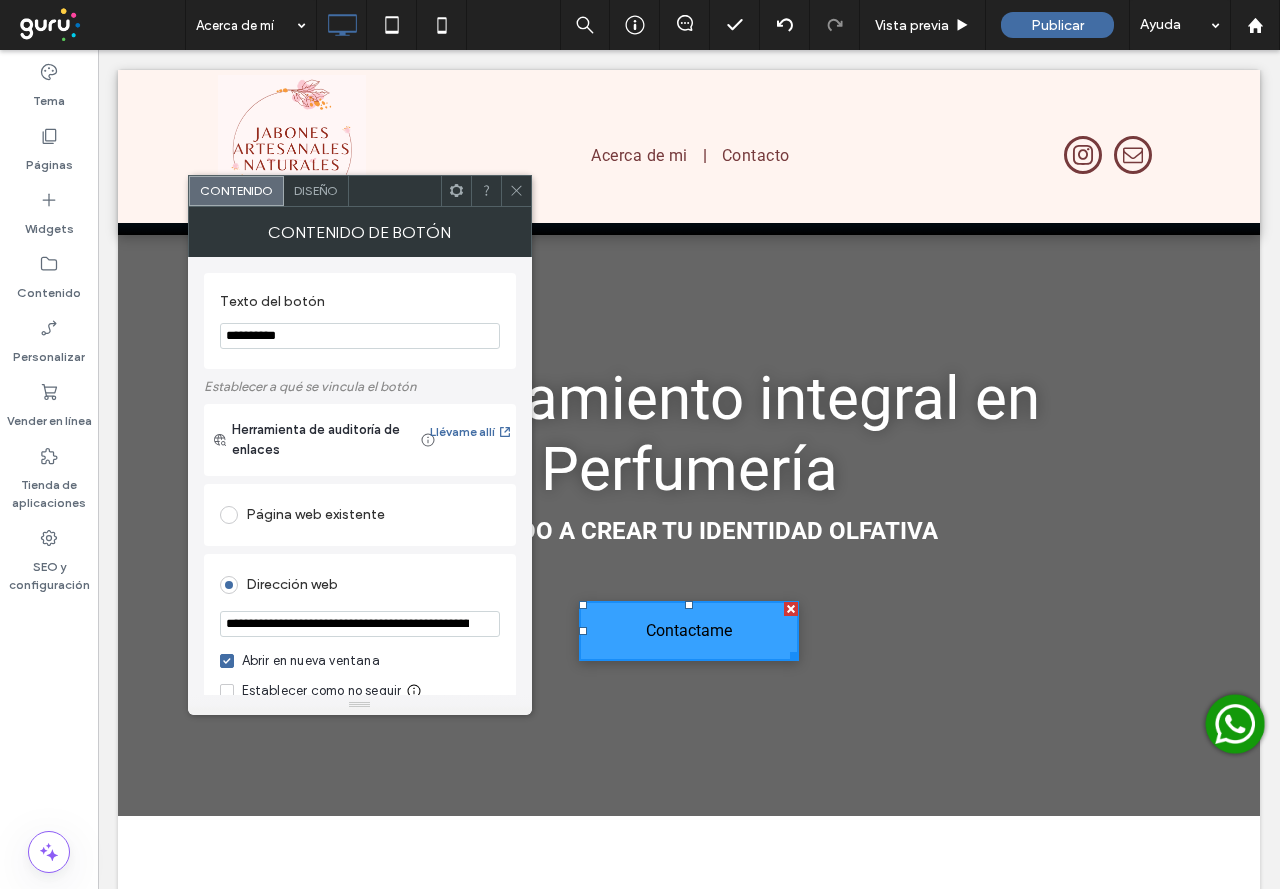 click on "Diseño" at bounding box center (316, 190) 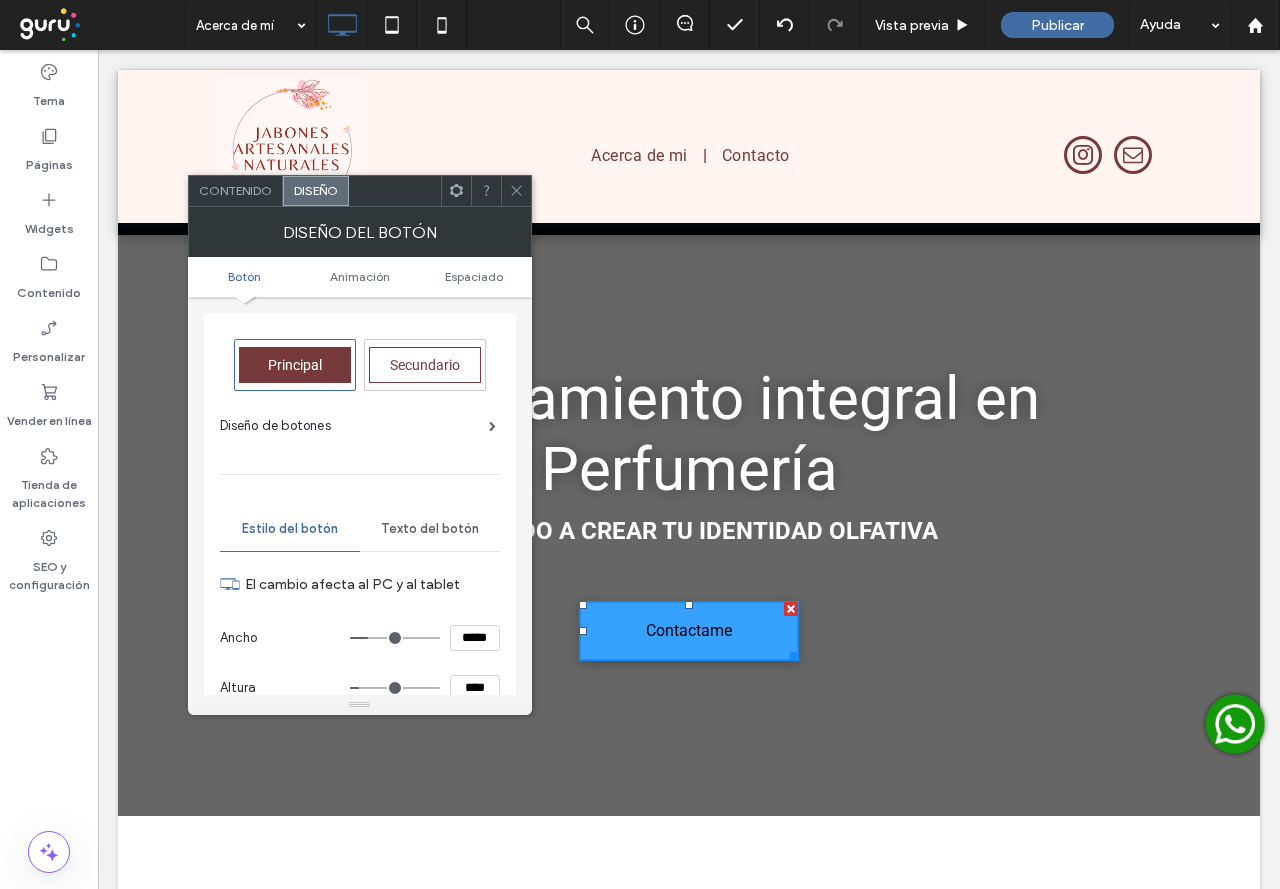 click on "Diseño de botones" at bounding box center [358, 426] 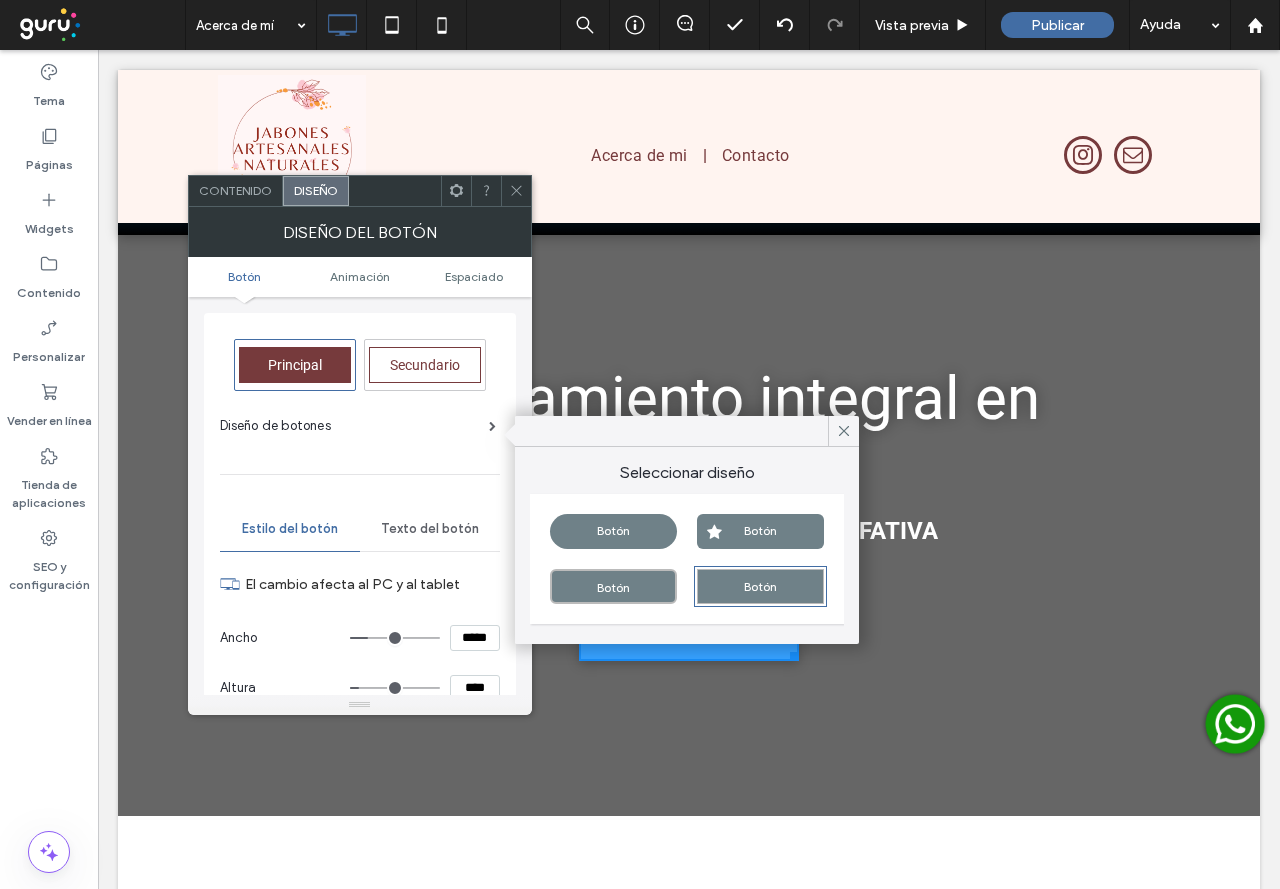 click on "Principal" at bounding box center (295, 365) 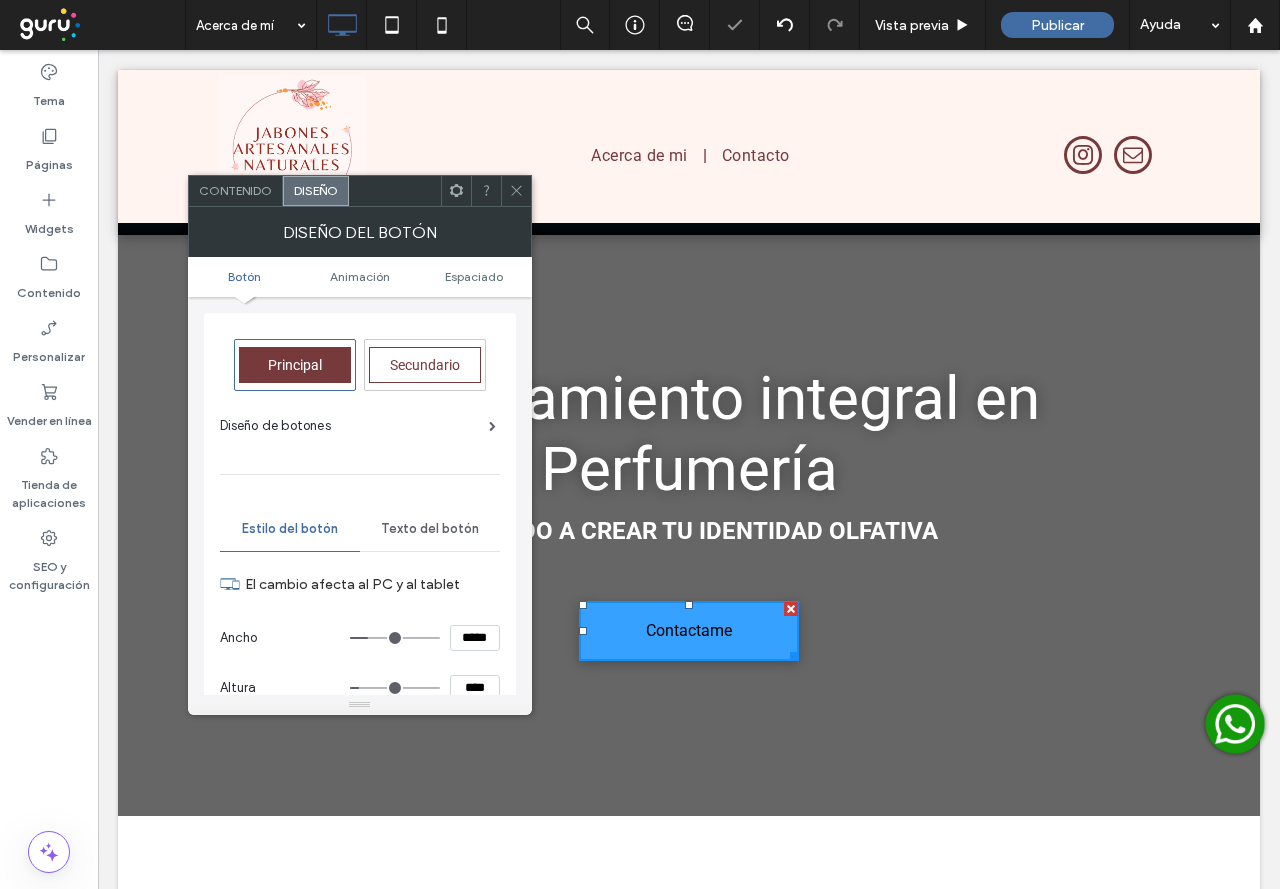 click on "Secundario" at bounding box center (425, 365) 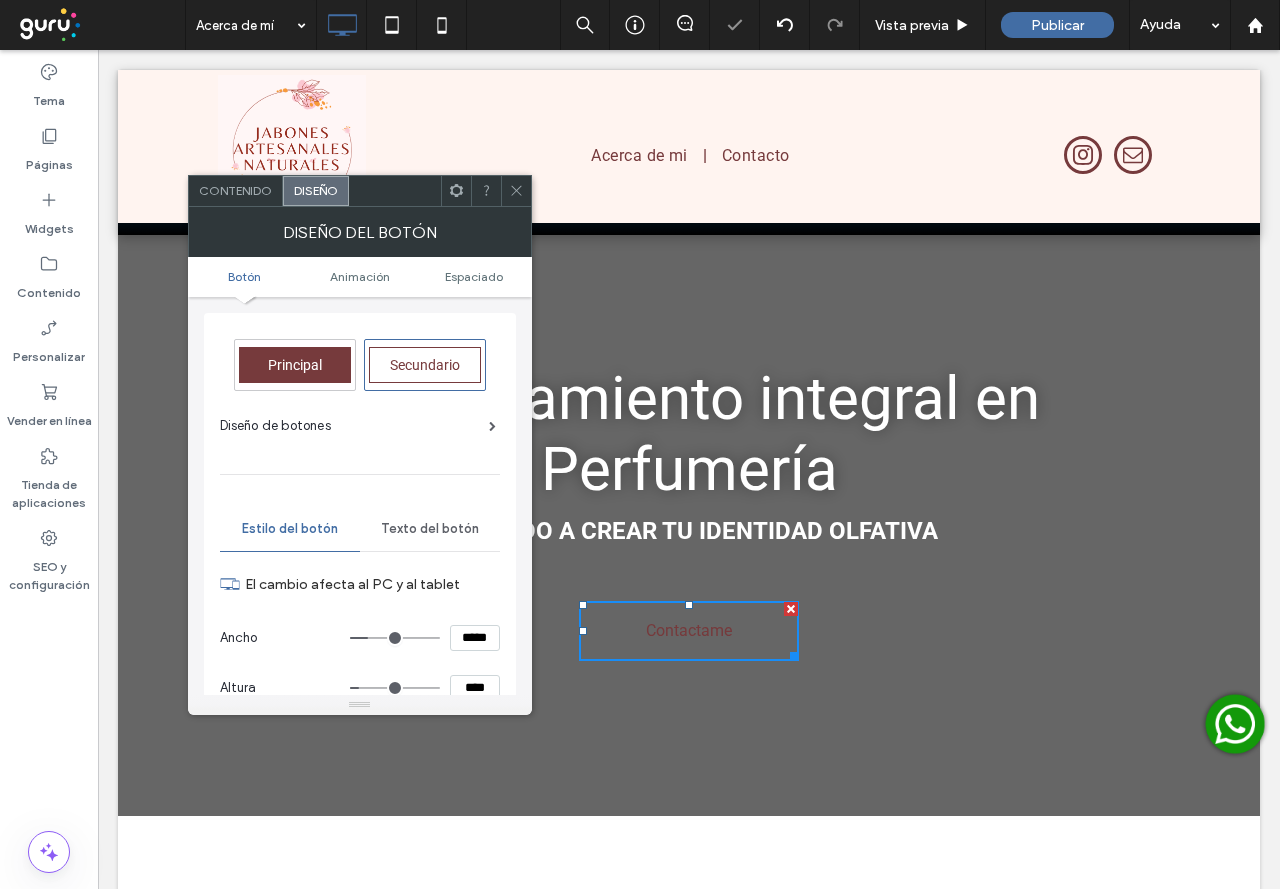 click on "Principal" at bounding box center [295, 365] 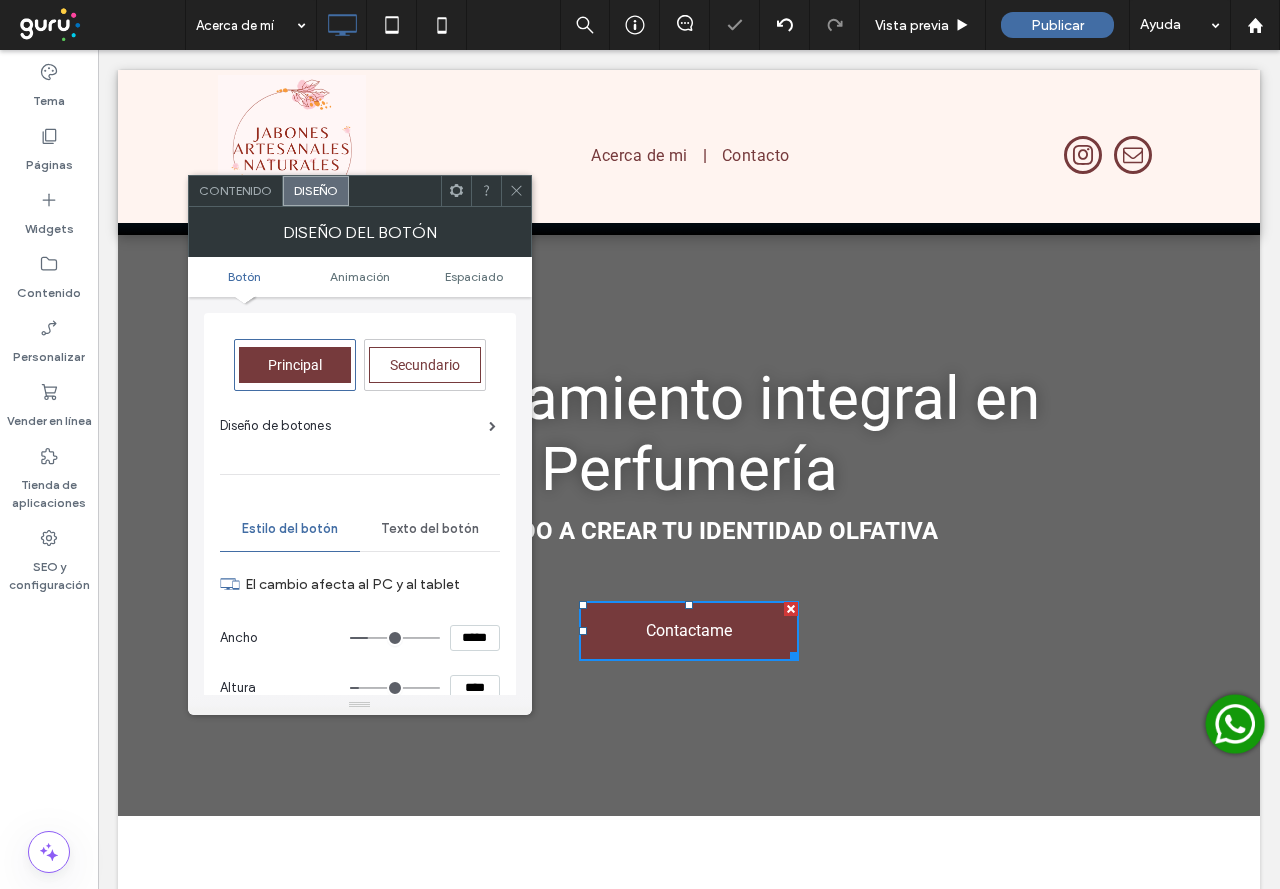 click 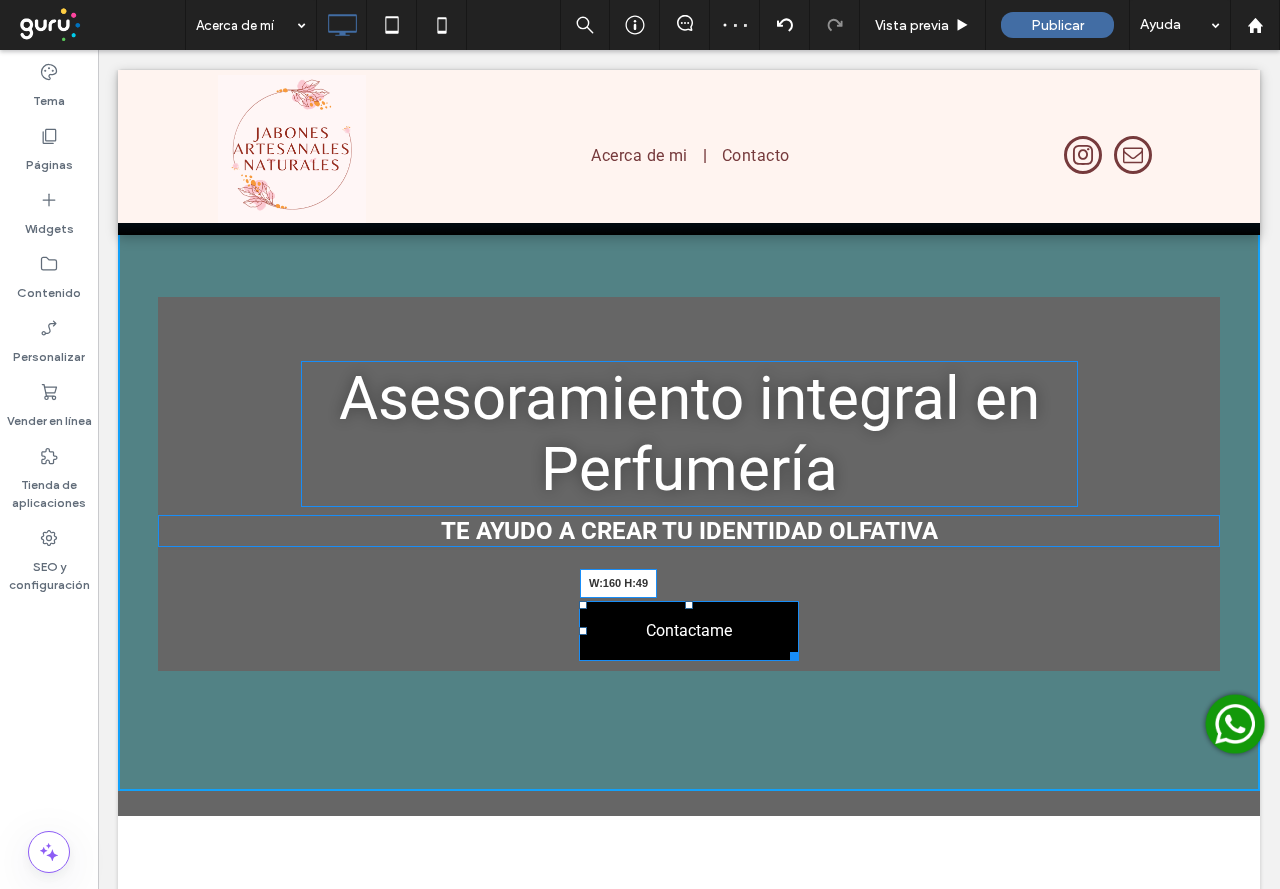 drag, startPoint x: 785, startPoint y: 660, endPoint x: 853, endPoint y: 699, distance: 78.39005 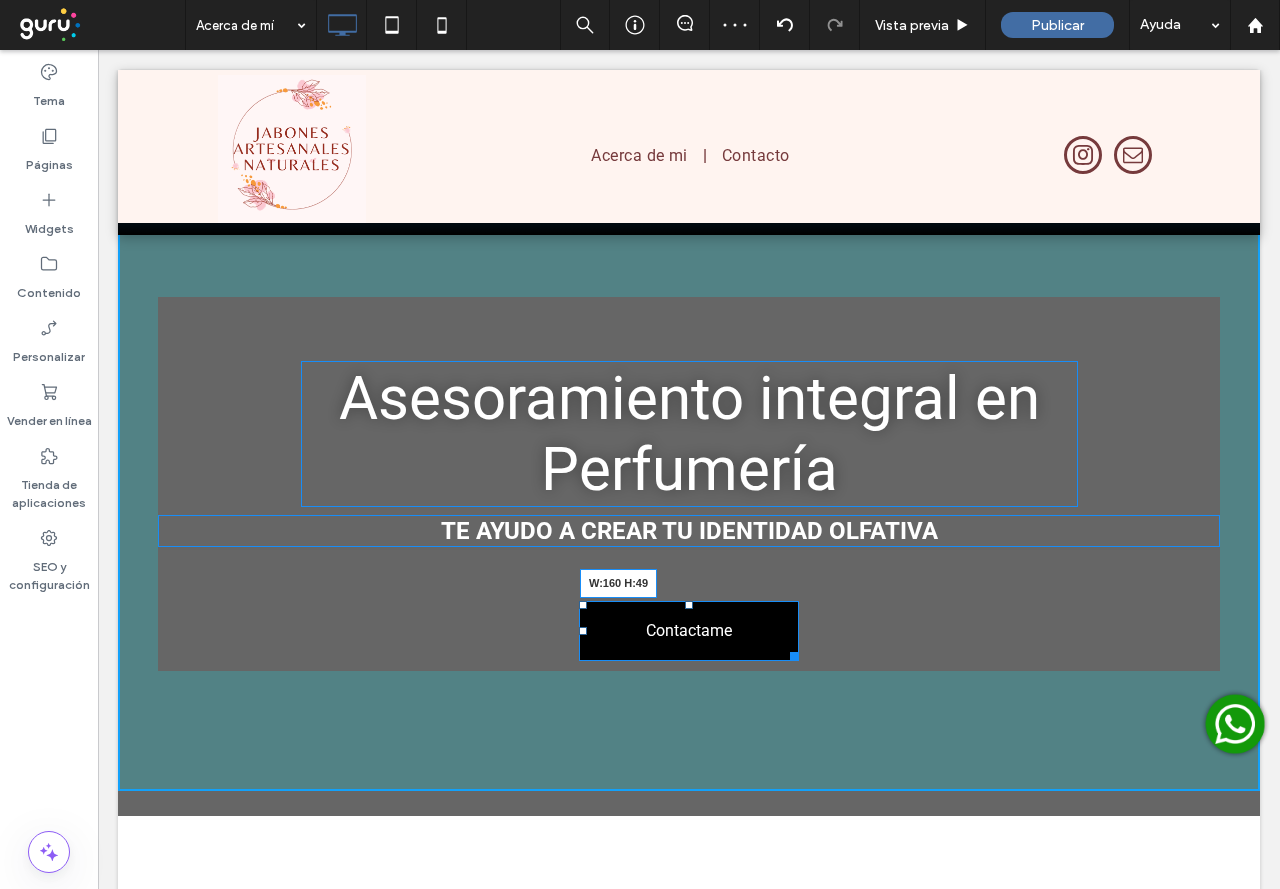 click at bounding box center [790, 652] 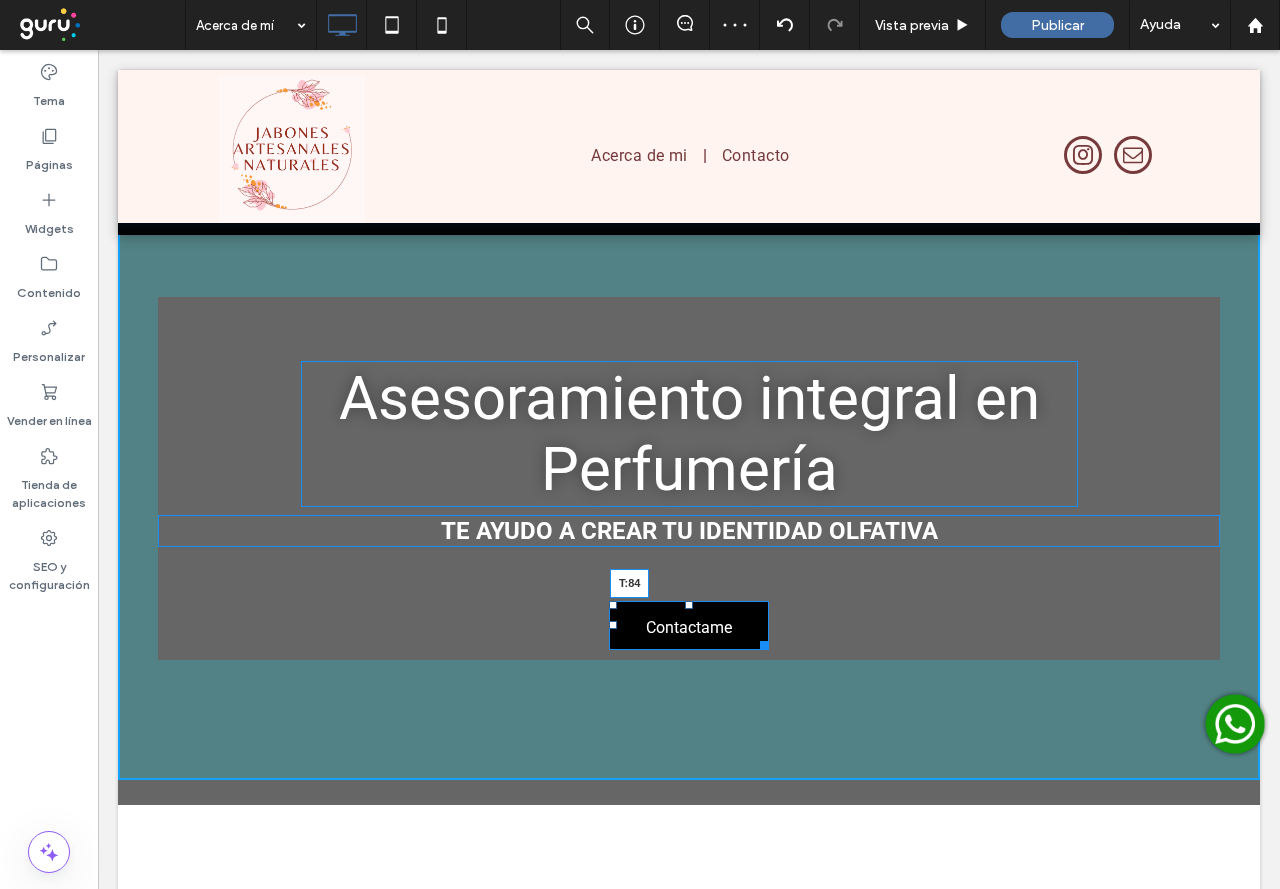 drag, startPoint x: 679, startPoint y: 608, endPoint x: 778, endPoint y: 688, distance: 127.28315 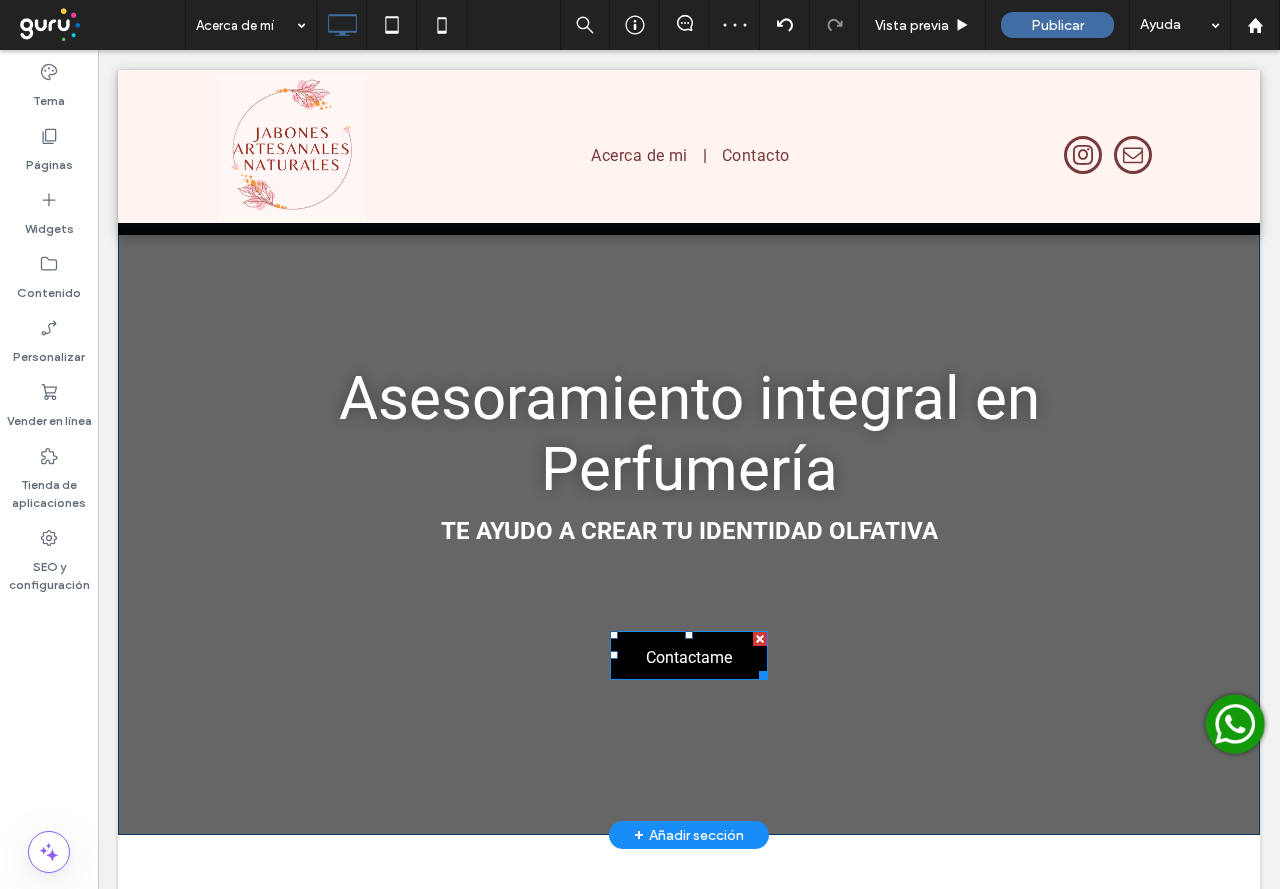 click on "Contactame" at bounding box center [689, 657] 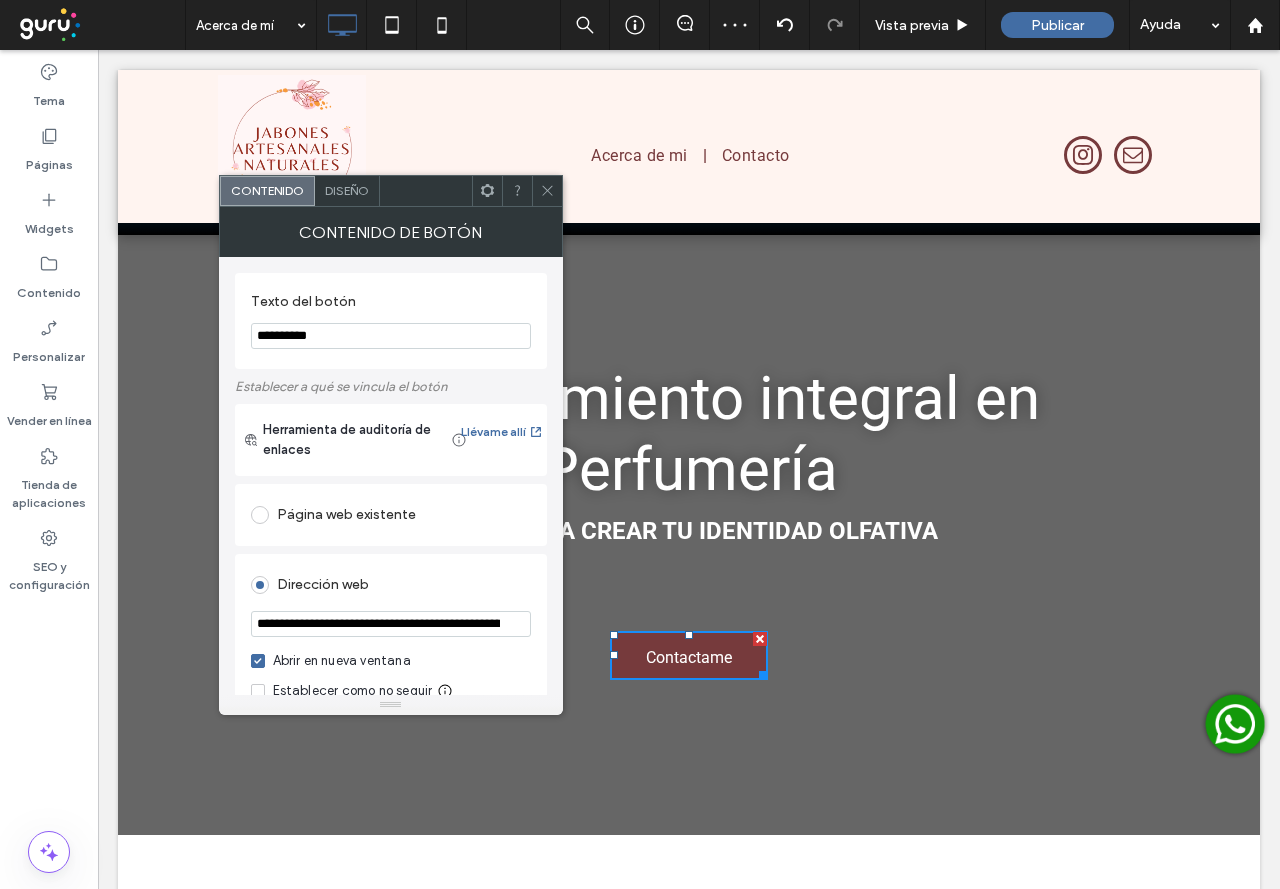 click on "Diseño" at bounding box center [347, 190] 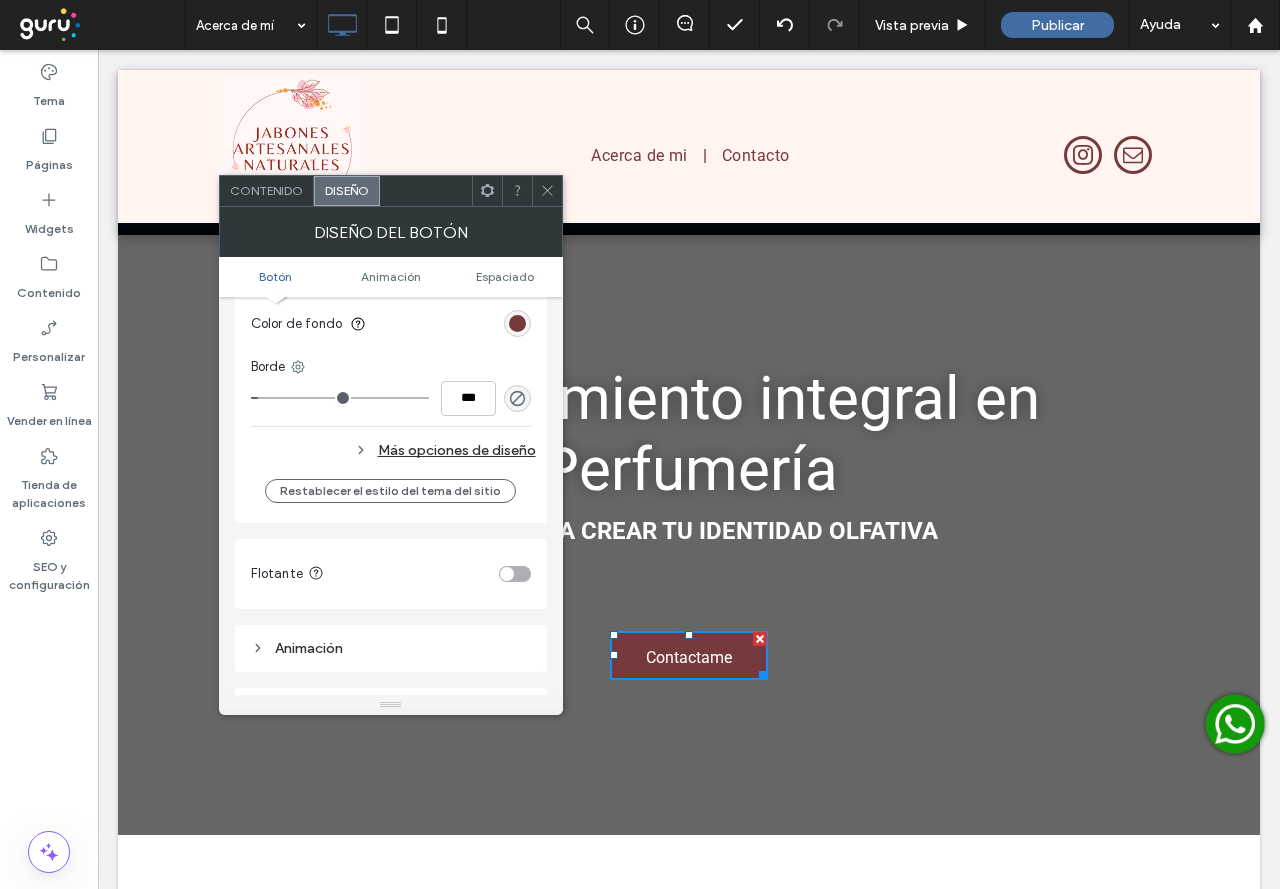 scroll, scrollTop: 600, scrollLeft: 0, axis: vertical 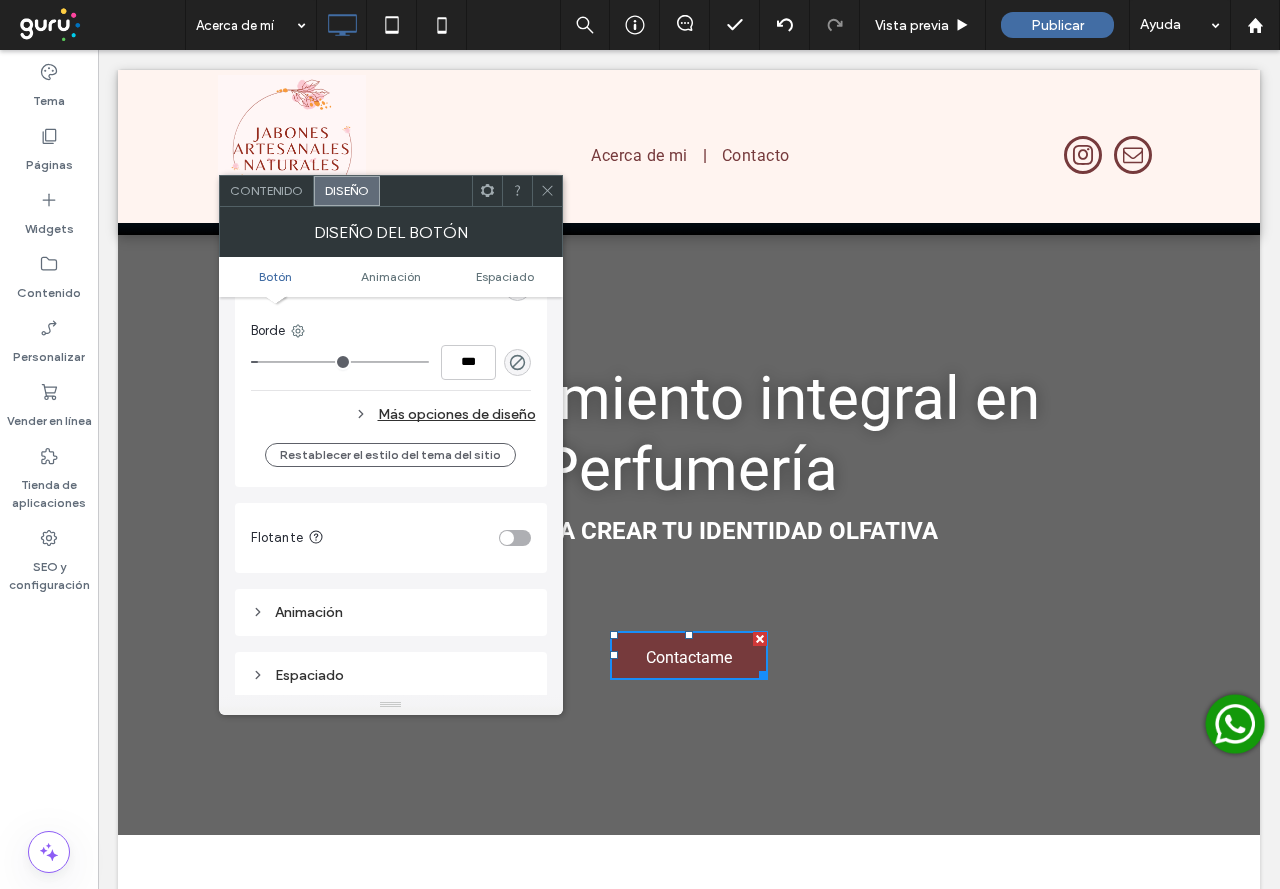 click on "Más opciones de diseño" at bounding box center [393, 414] 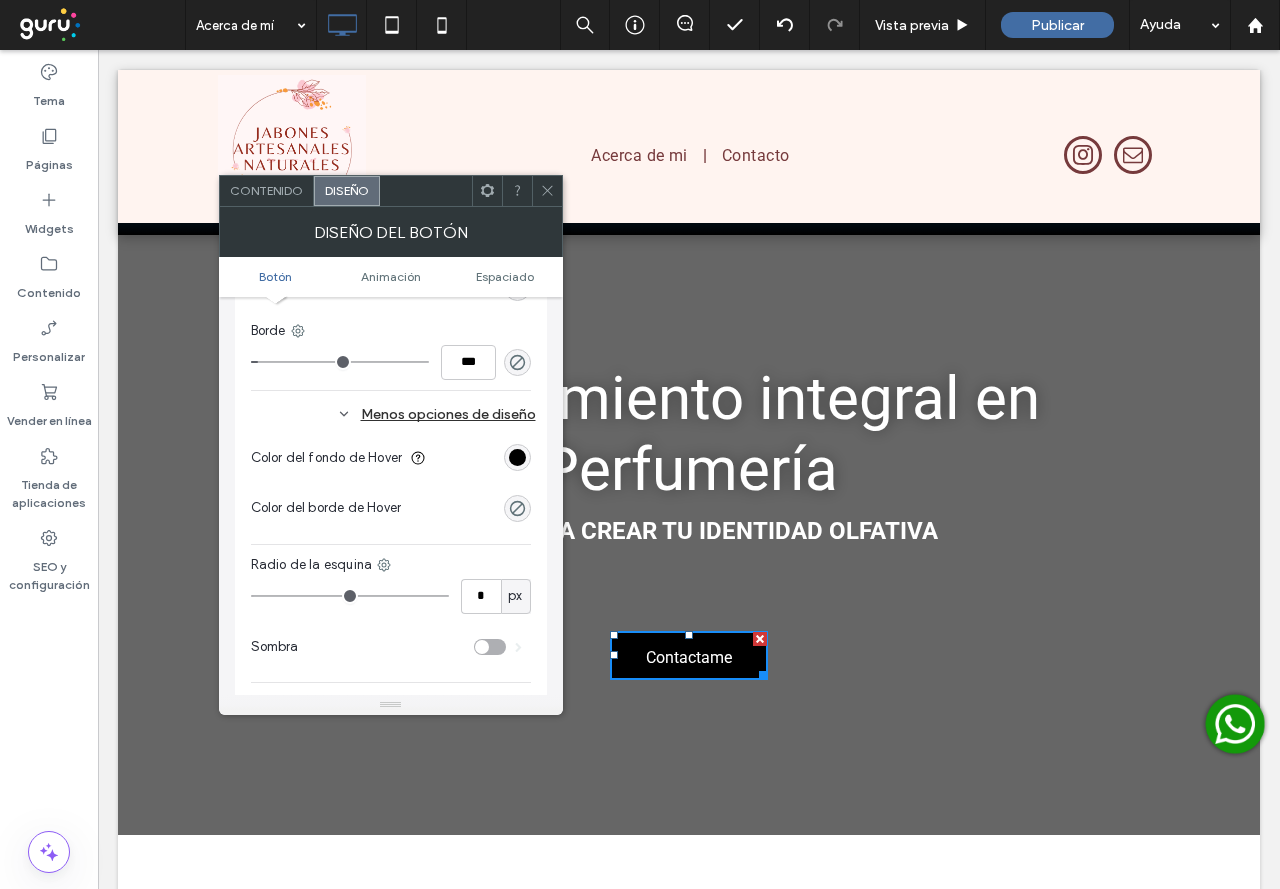 click on "Color del fondo de Hover" at bounding box center (391, 458) 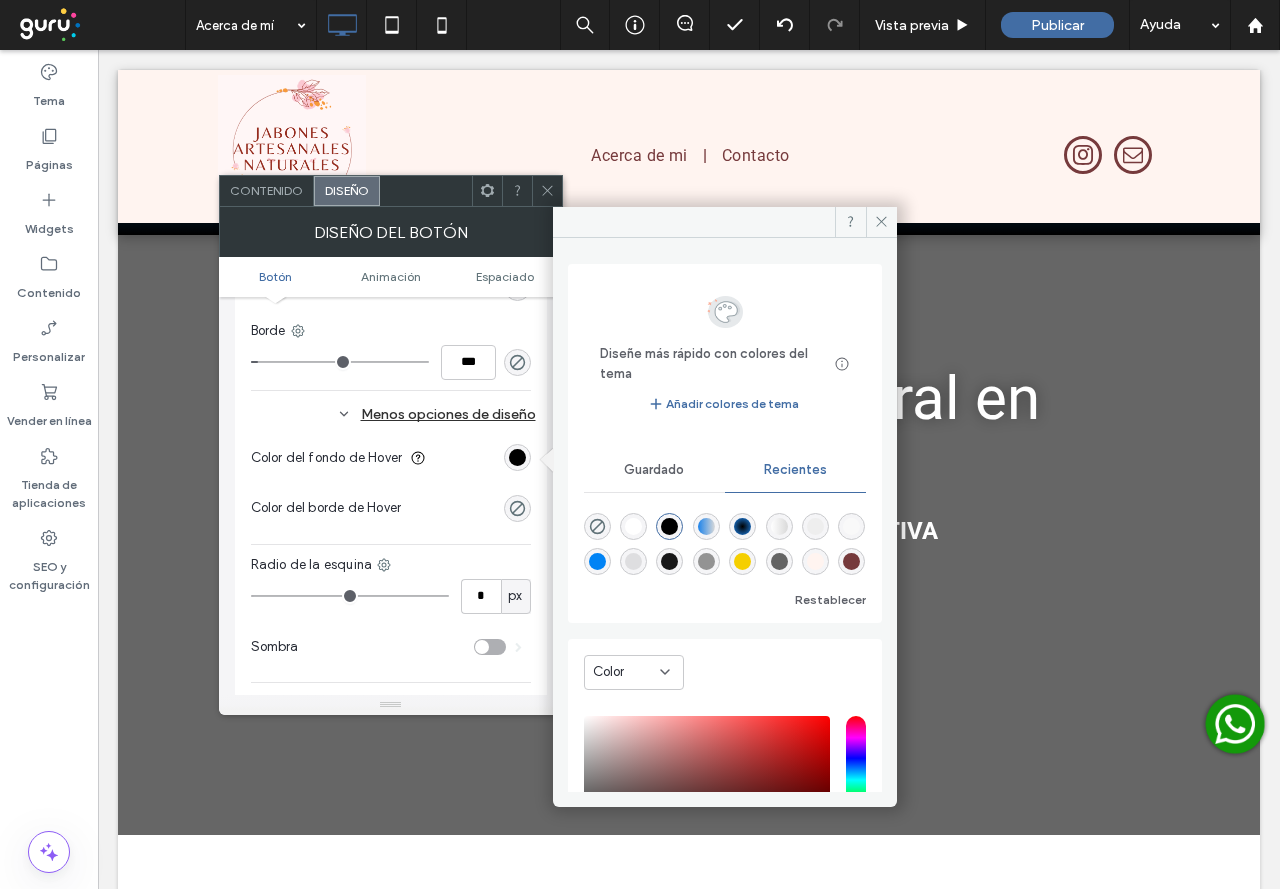 click at bounding box center [633, 526] 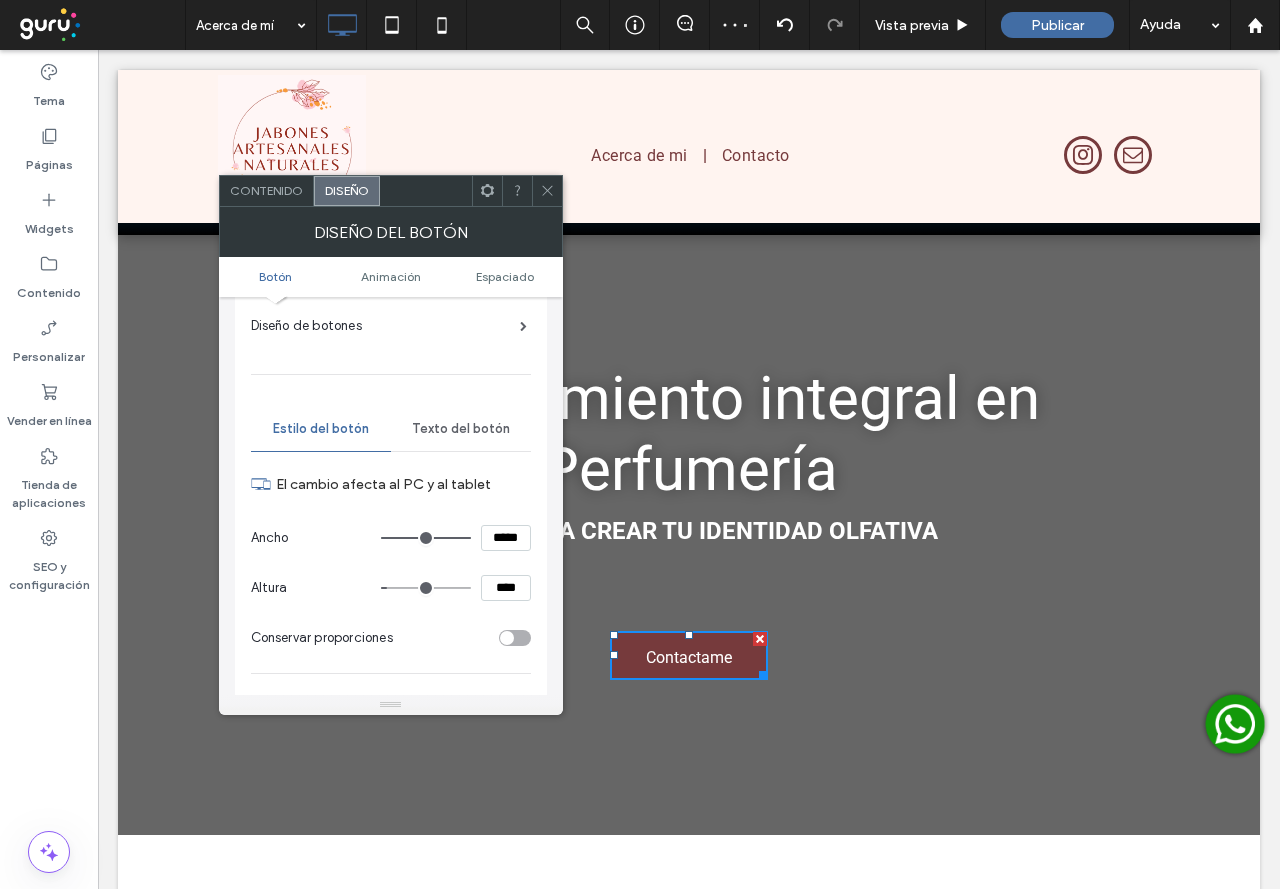 click on "Texto del botón" at bounding box center [461, 429] 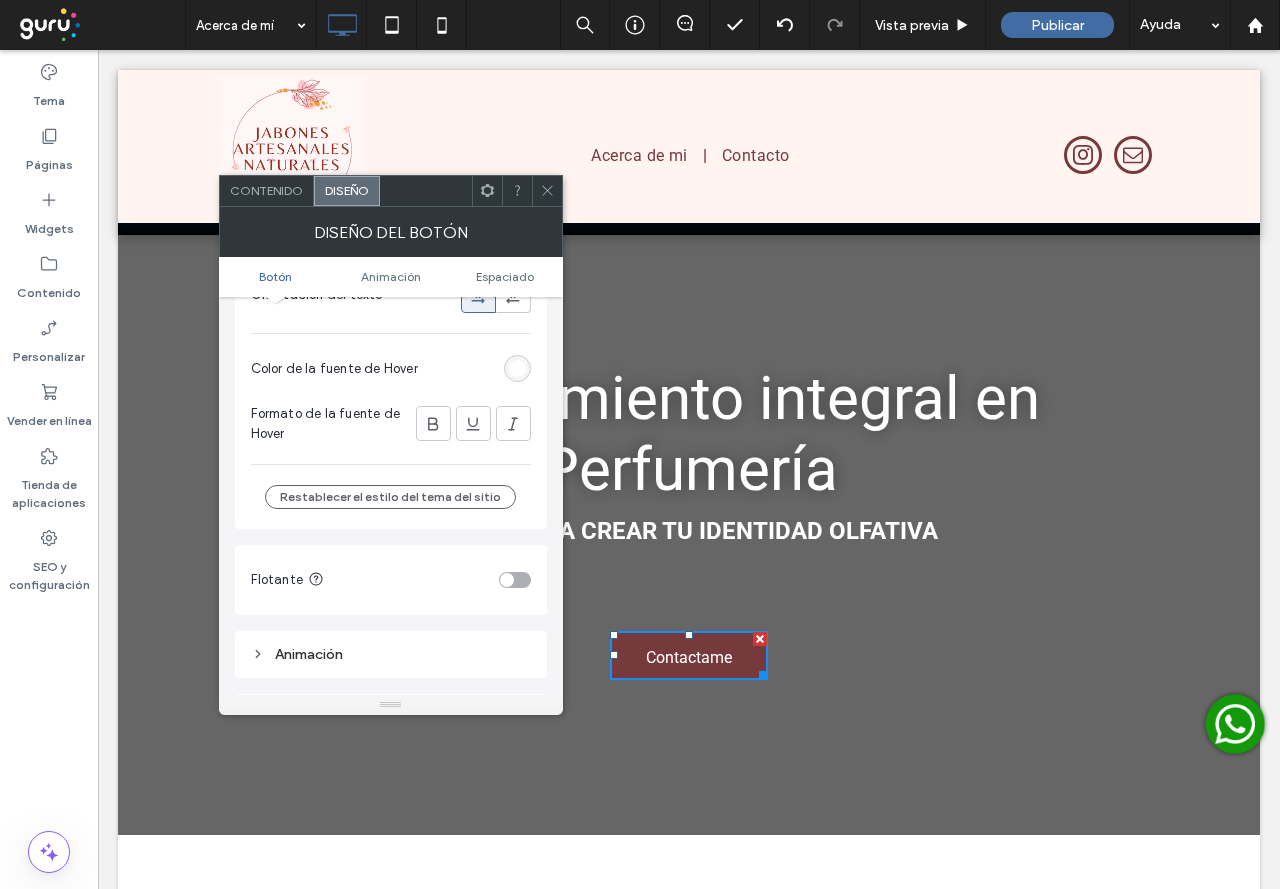 scroll, scrollTop: 500, scrollLeft: 0, axis: vertical 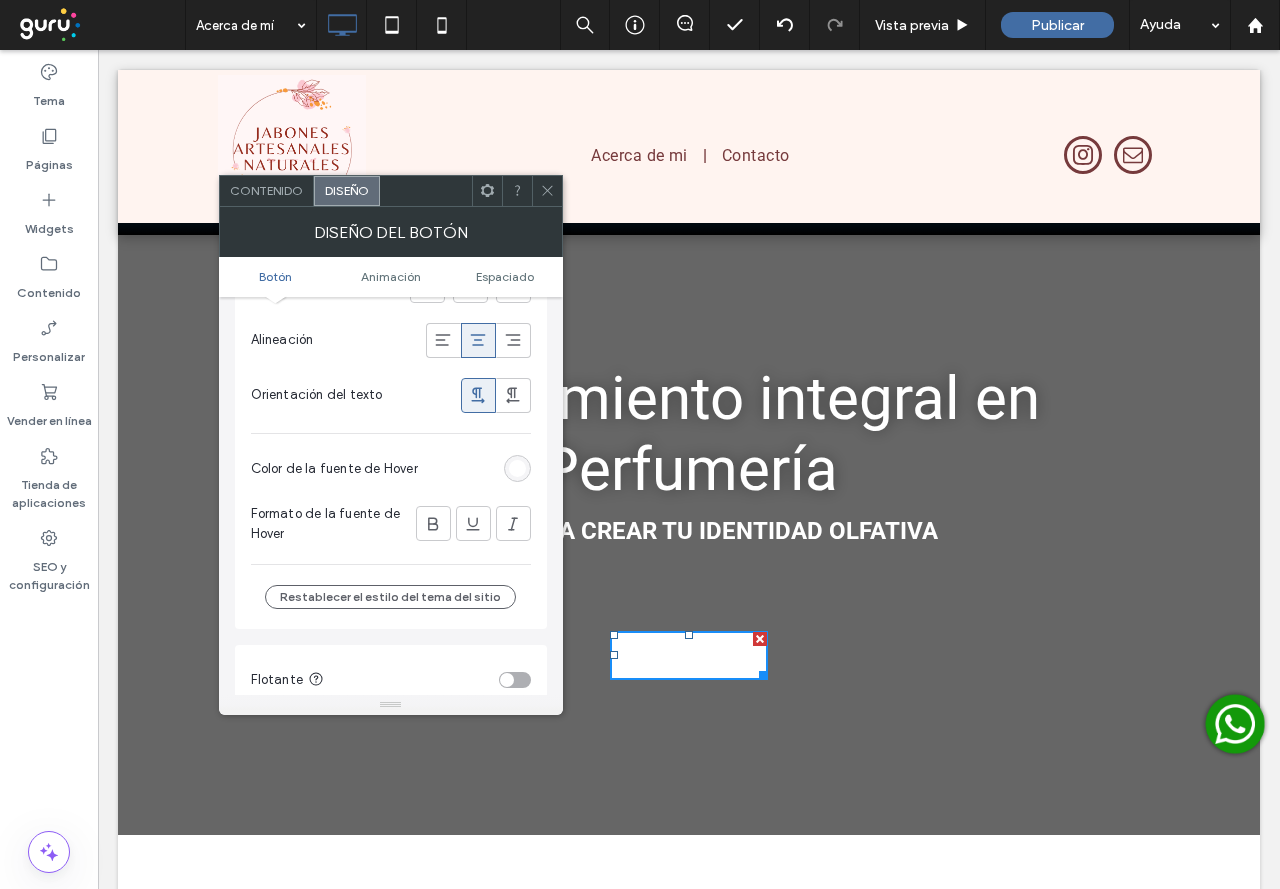 click at bounding box center (517, 468) 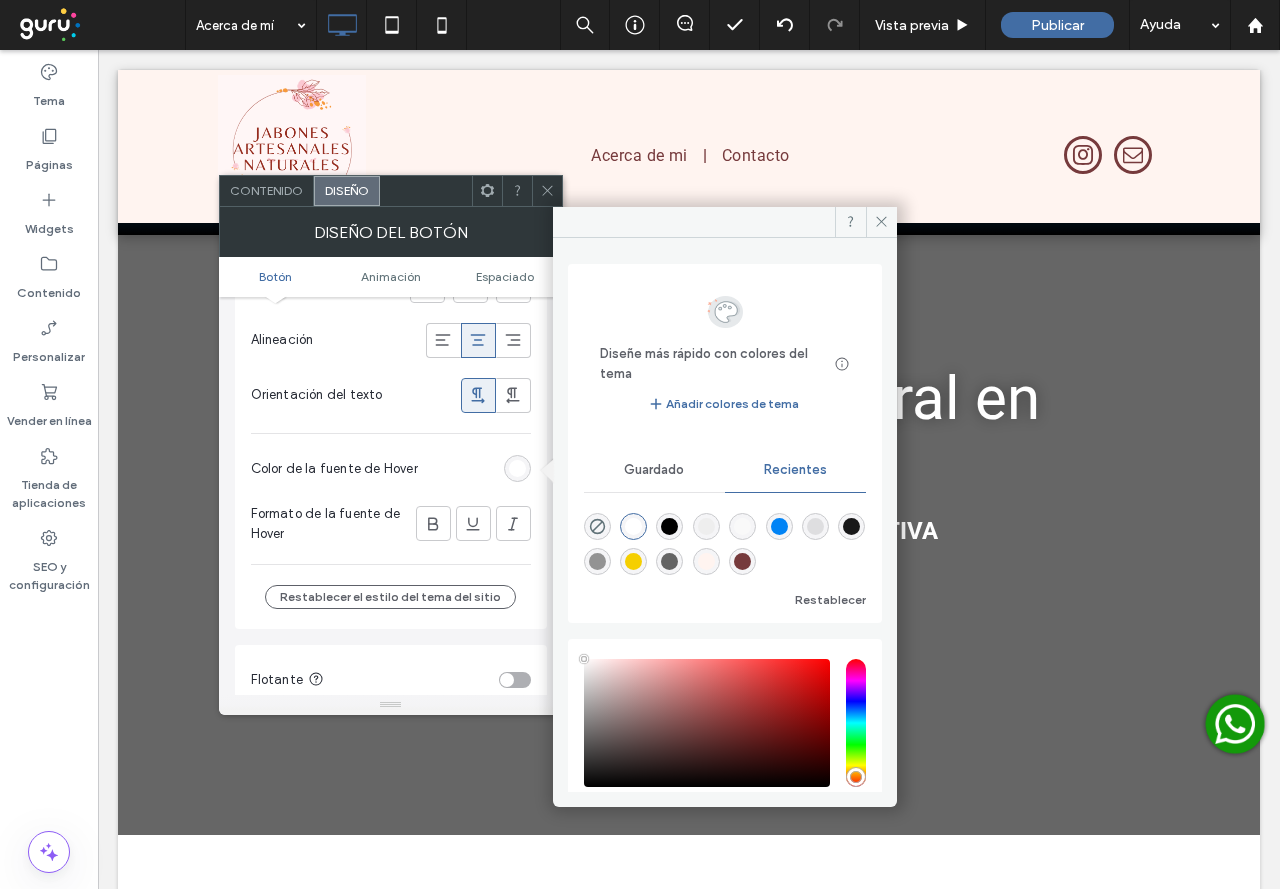 type on "****" 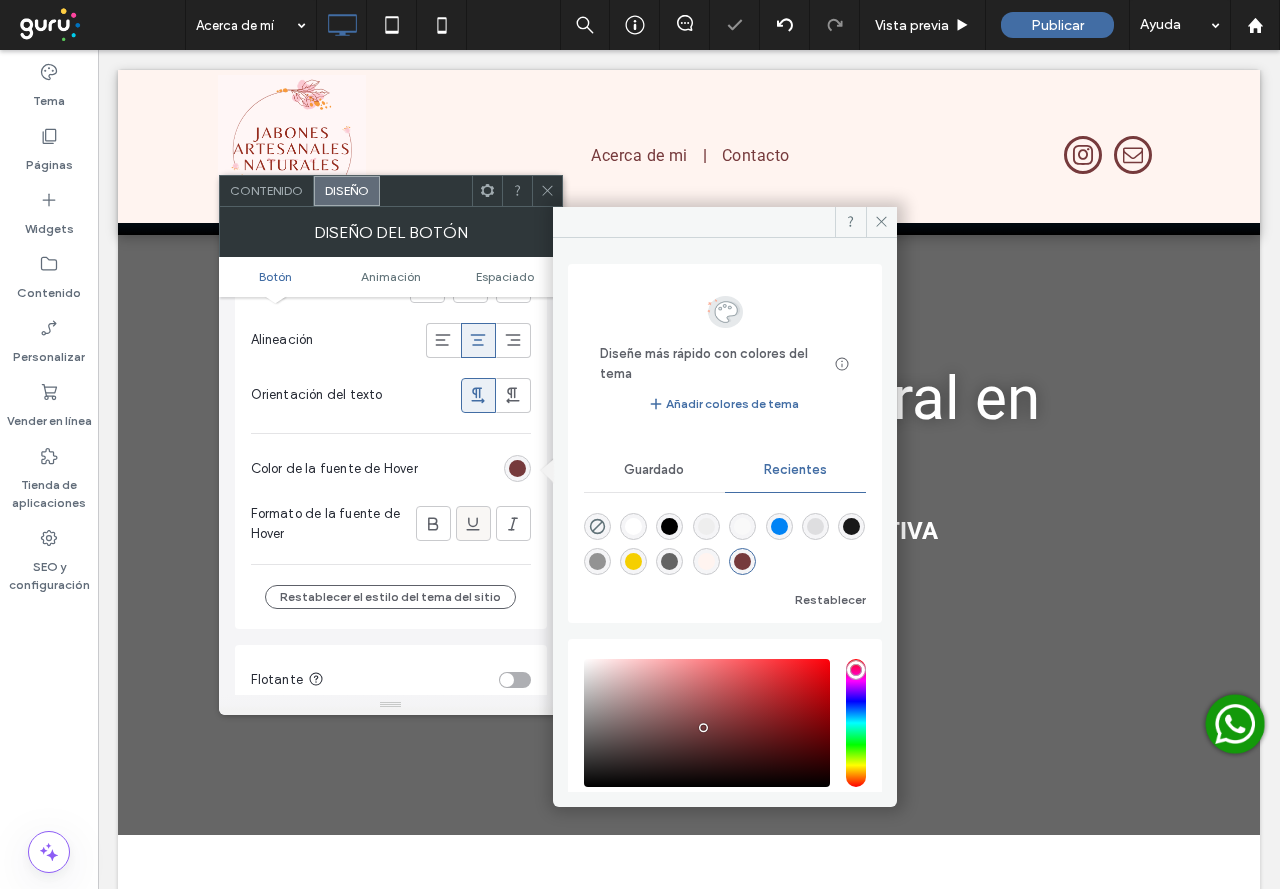 click at bounding box center [473, 523] 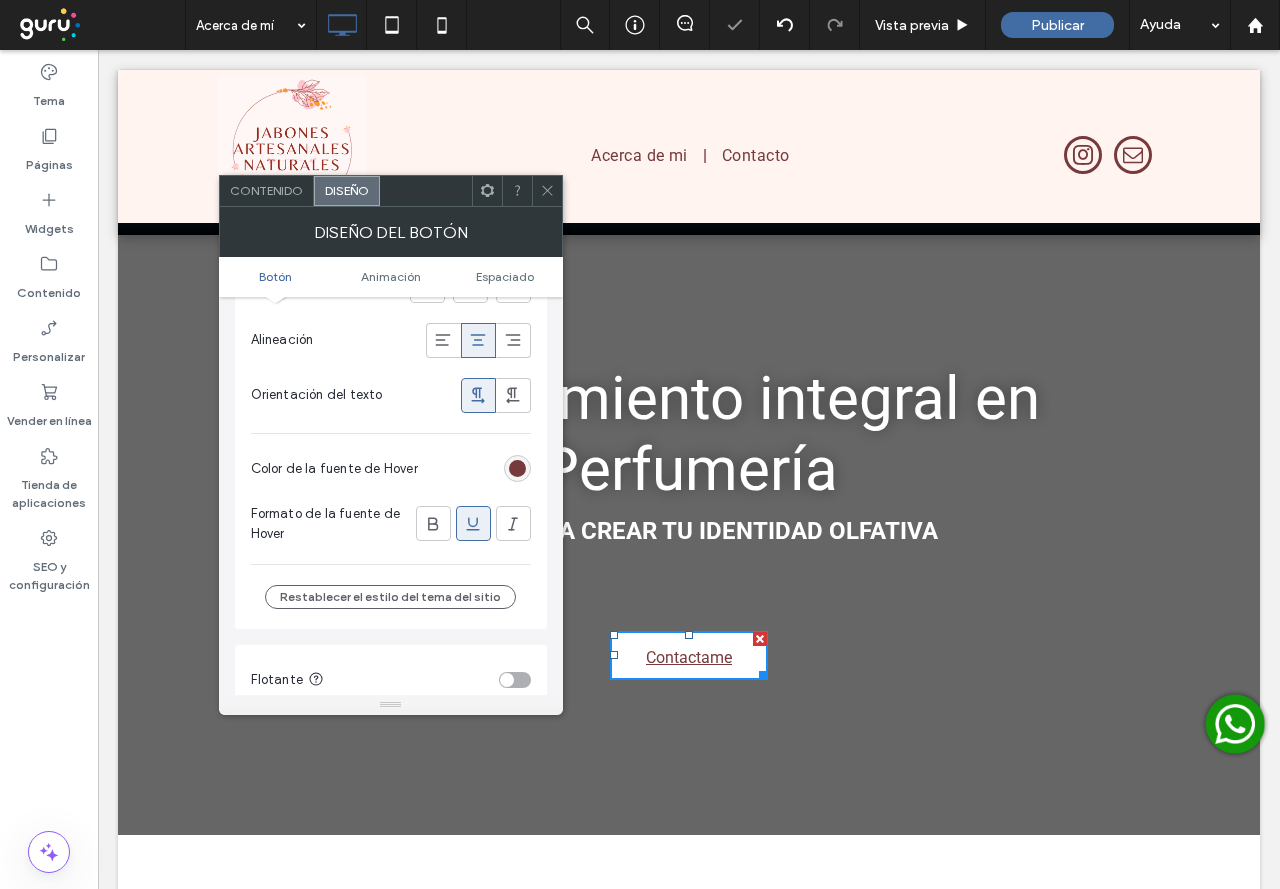 click 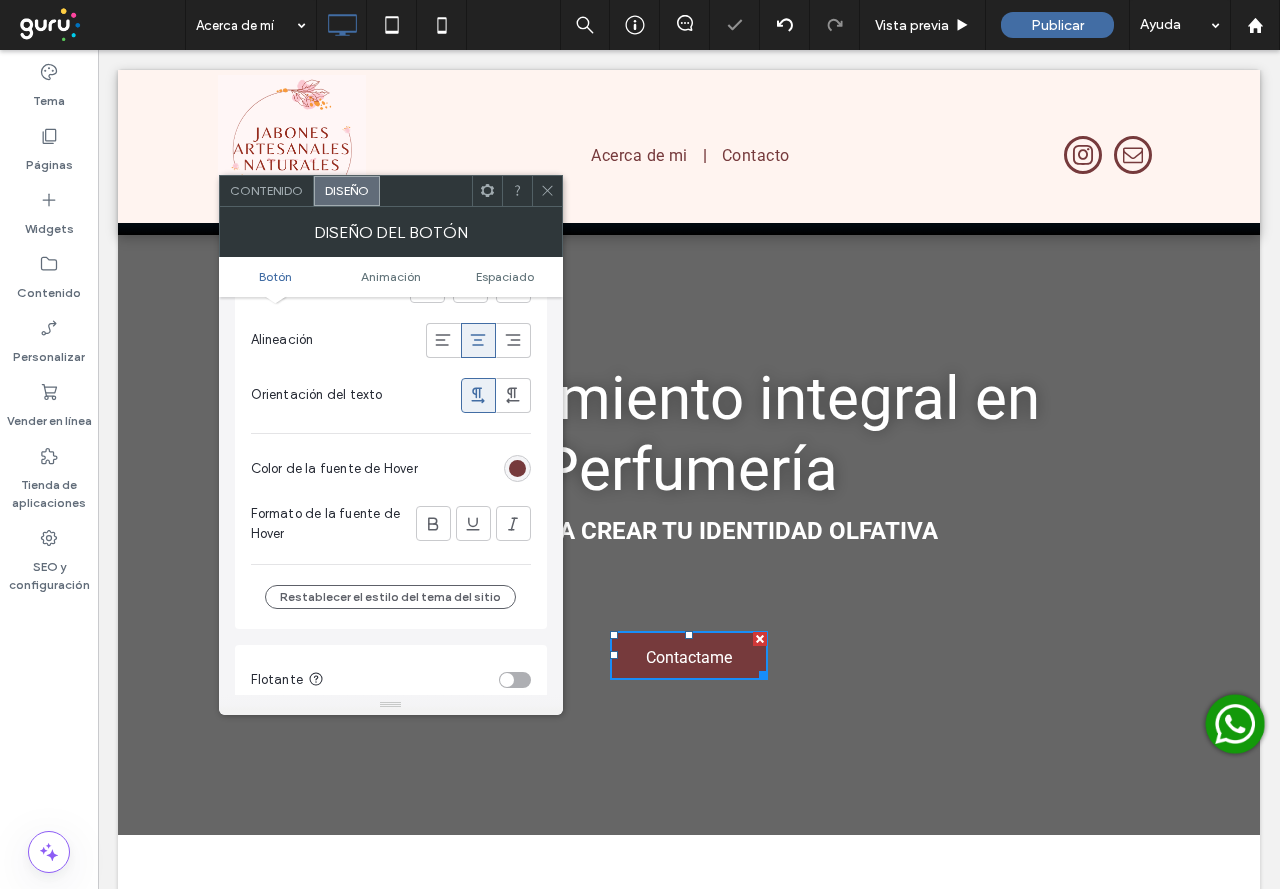 click 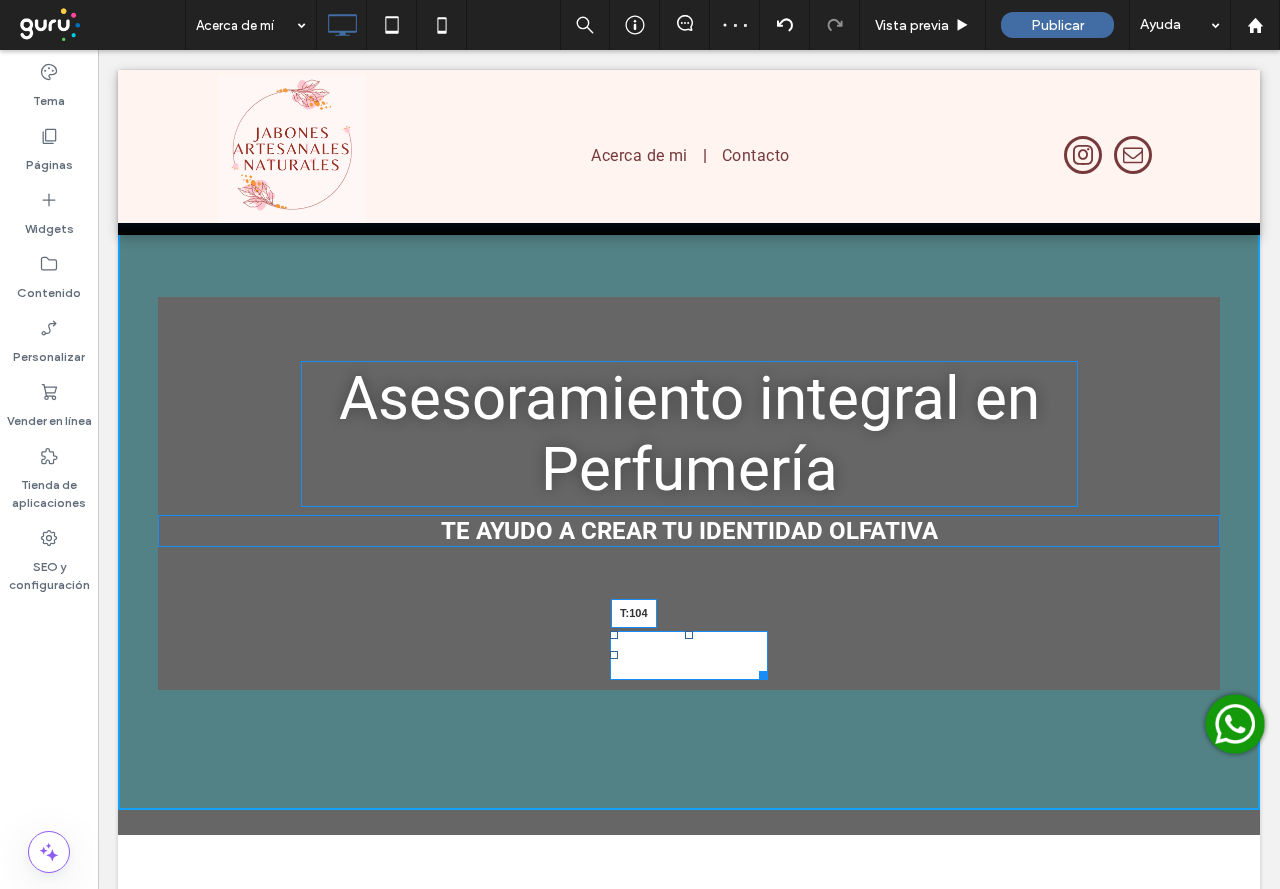 drag, startPoint x: 679, startPoint y: 636, endPoint x: 761, endPoint y: 702, distance: 105.26158 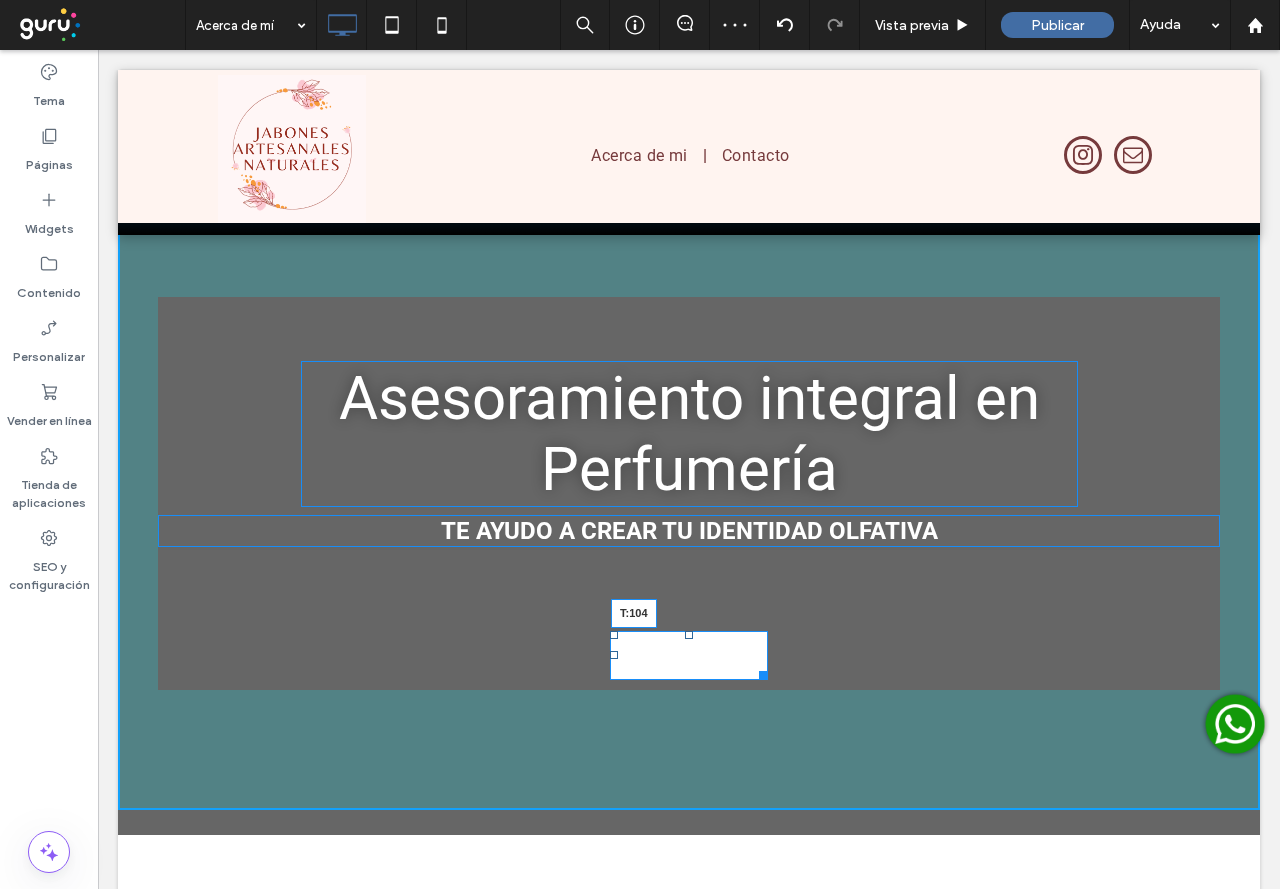 click on "Asesoramiento integral en Perfumería     TE AYUDO A CREAR TU IDENTIDAD OLFATIVA
Contactame
T:104
Click To Paste" at bounding box center (689, 493) 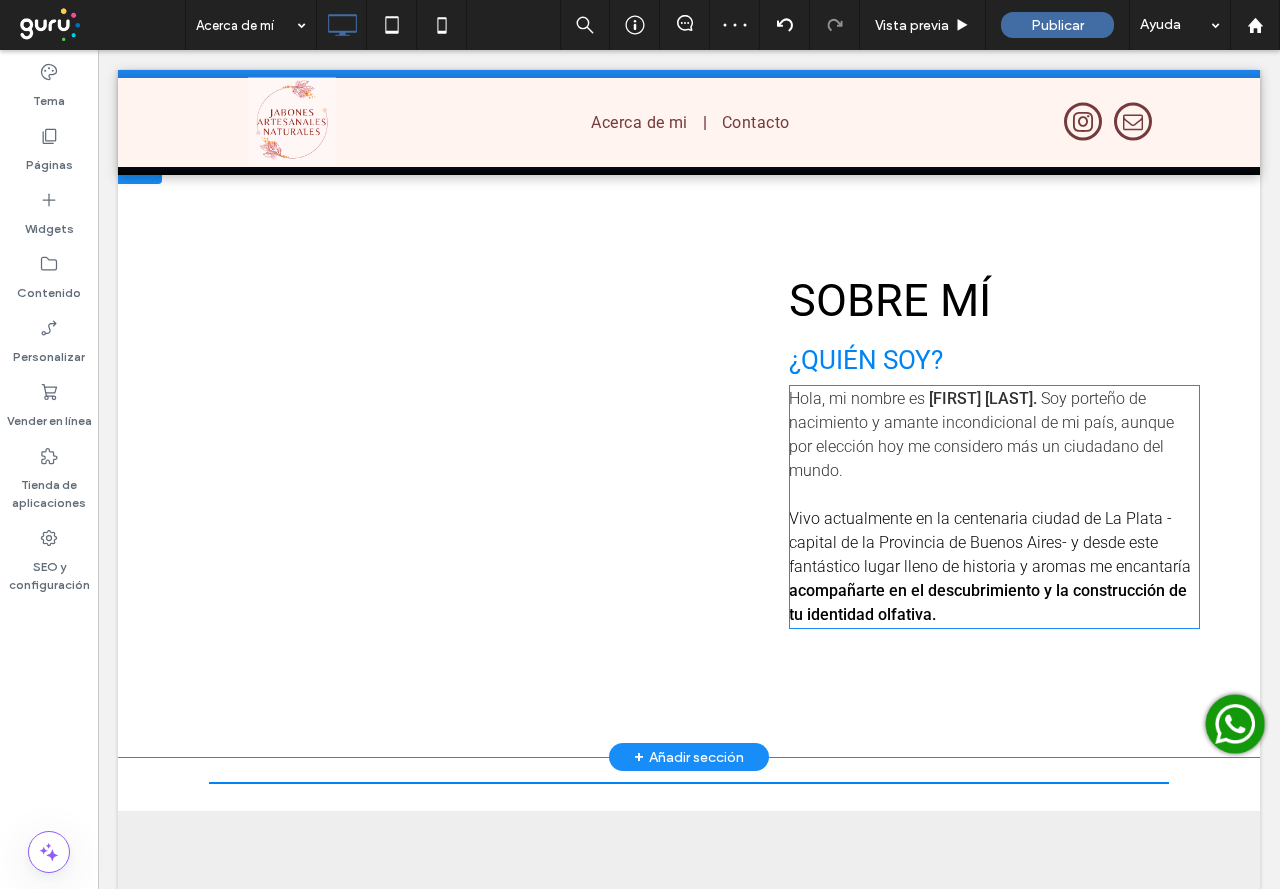 scroll, scrollTop: 800, scrollLeft: 0, axis: vertical 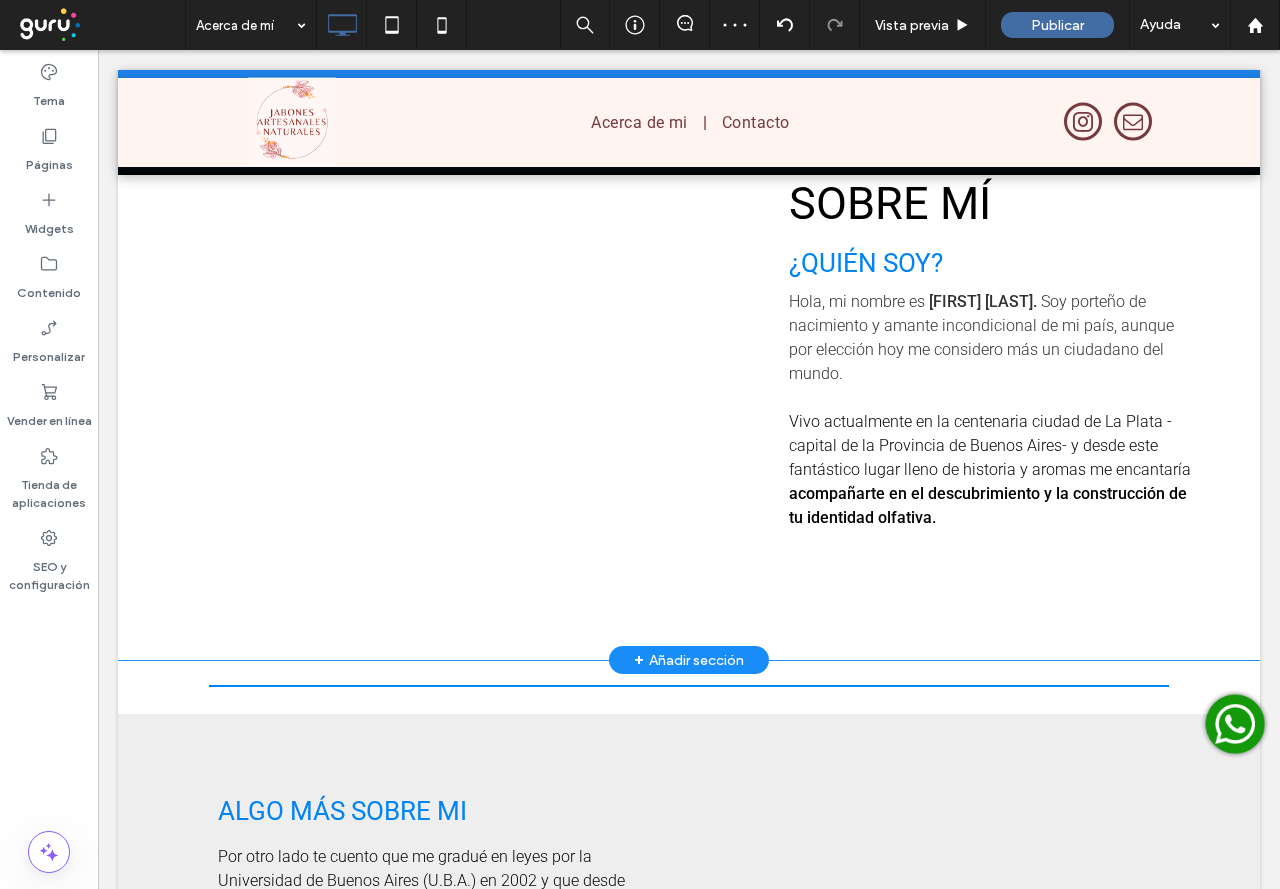 click on "SOBRE MÍ
¿QUIÉN SOY?
Hola, mi nombre es
Emiliano de Armas.   Soy porteño de nacimiento y amante incondicional de mi país, aunque por elección hoy me considero más un ciudadano del mundo. Vivo actualmente en la centenaria ciudad de La Plata -capital de la Provincia de Buenos Aires- y desde este fantástico lugar lleno de historia y aromas me encantaría
acompañarte en el descubrimiento y la construcción de tu identidad olfativa.
Click To Paste" at bounding box center [974, 357] 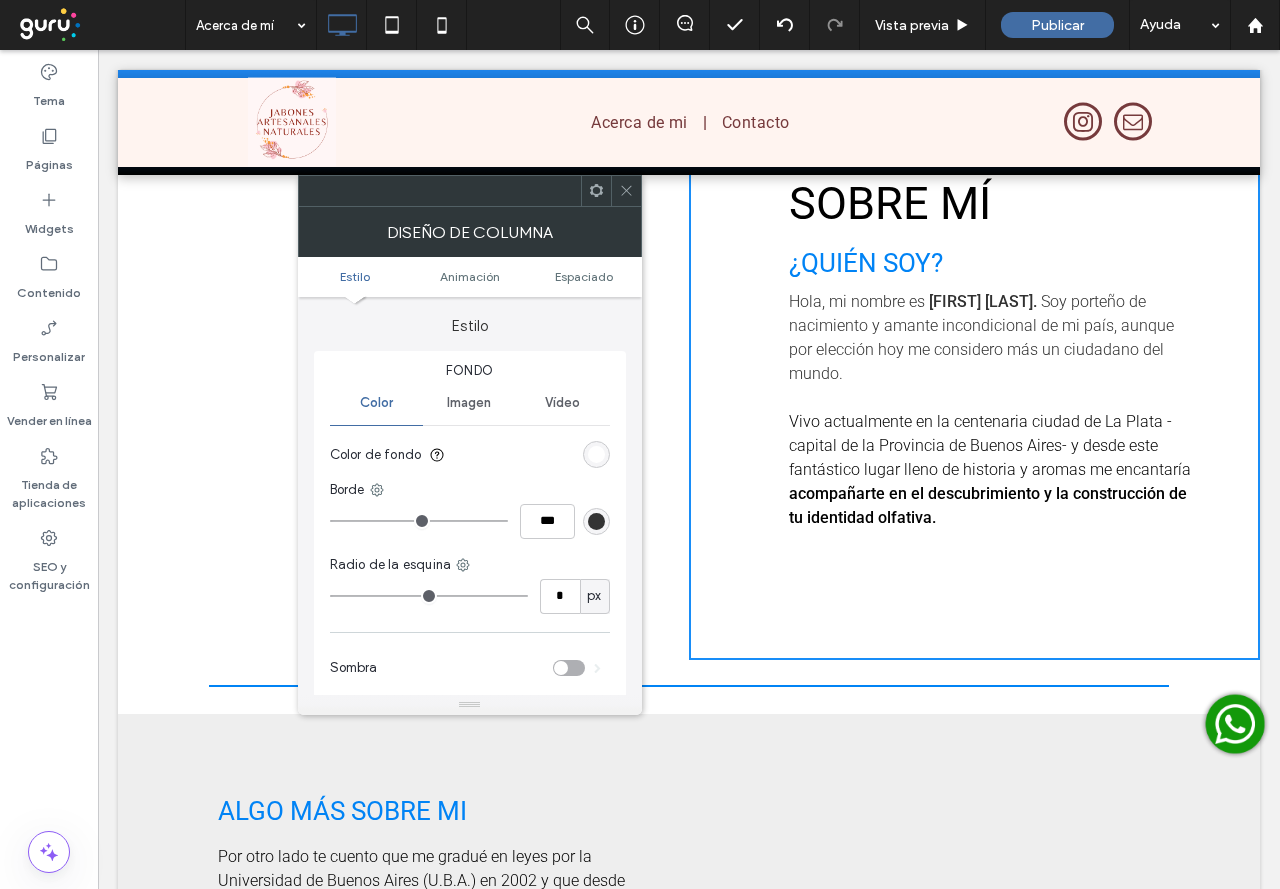 drag, startPoint x: 617, startPoint y: 194, endPoint x: 556, endPoint y: 155, distance: 72.40166 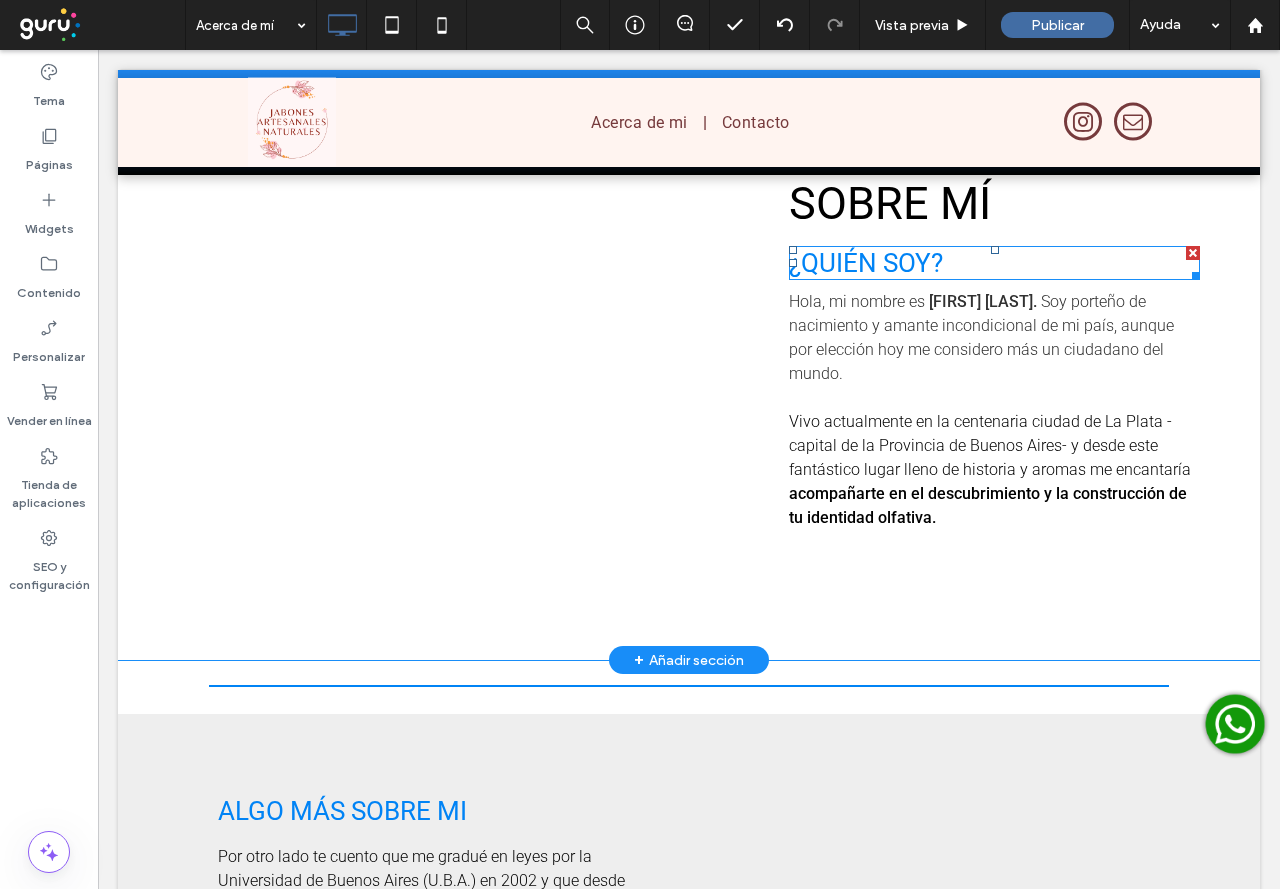 click on "¿QUIÉN SOY?" at bounding box center [866, 263] 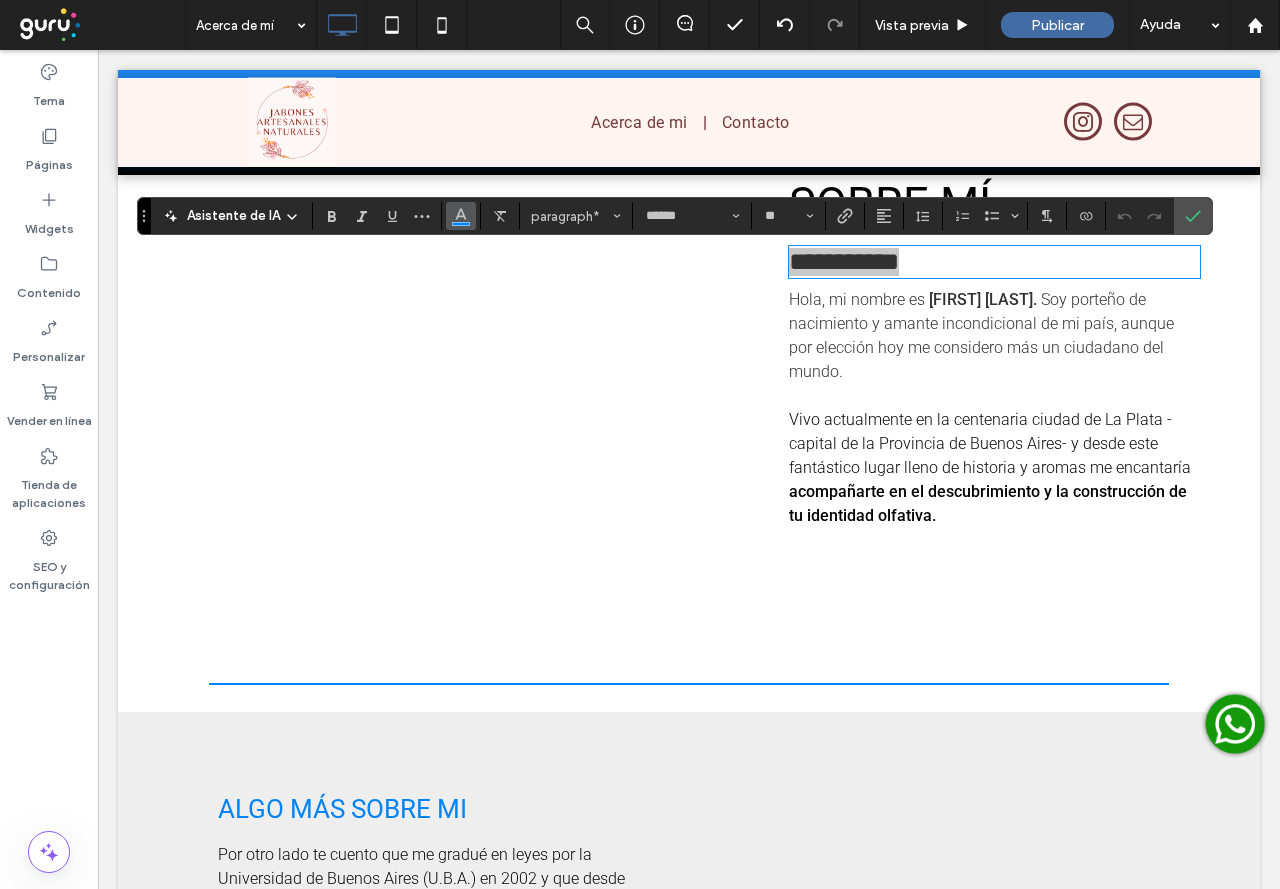 click 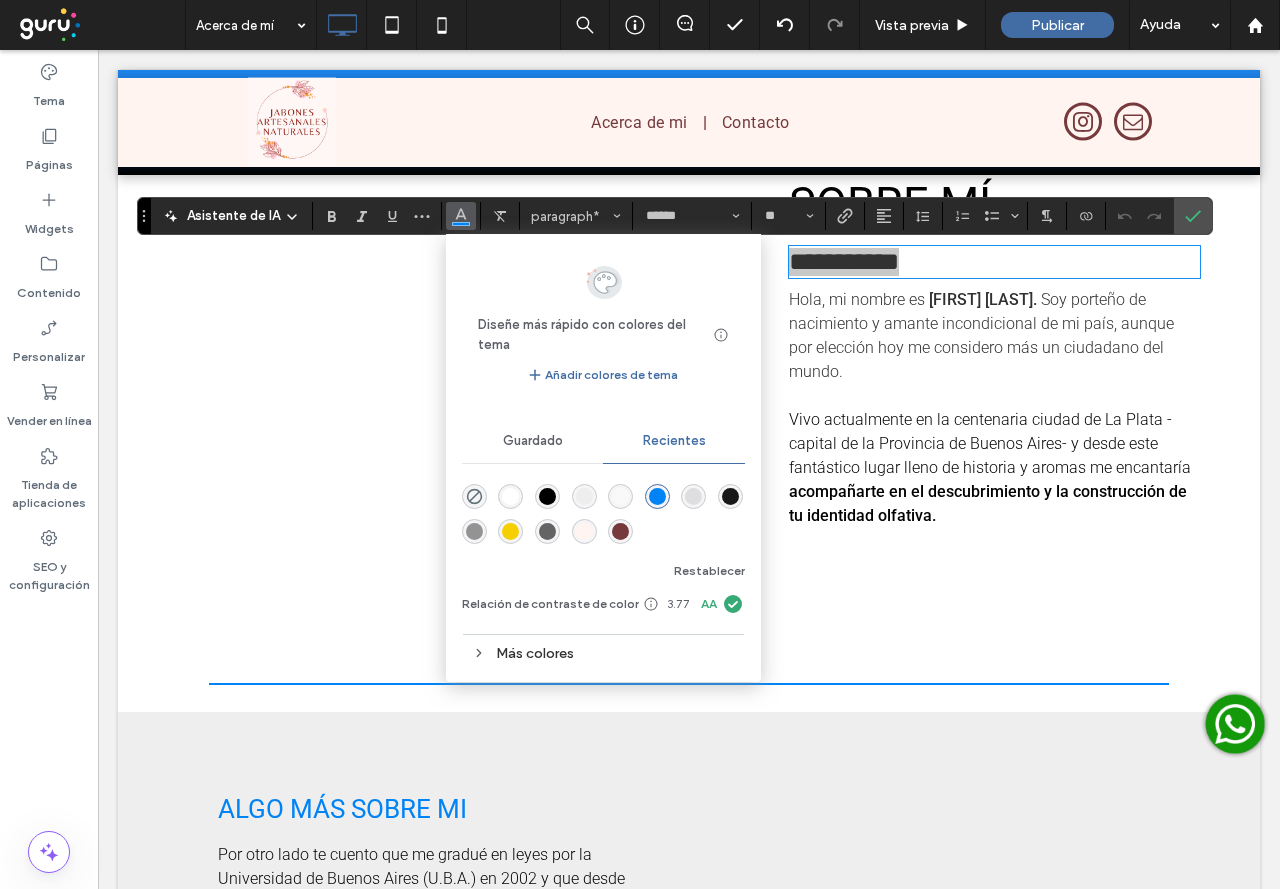 click at bounding box center [620, 531] 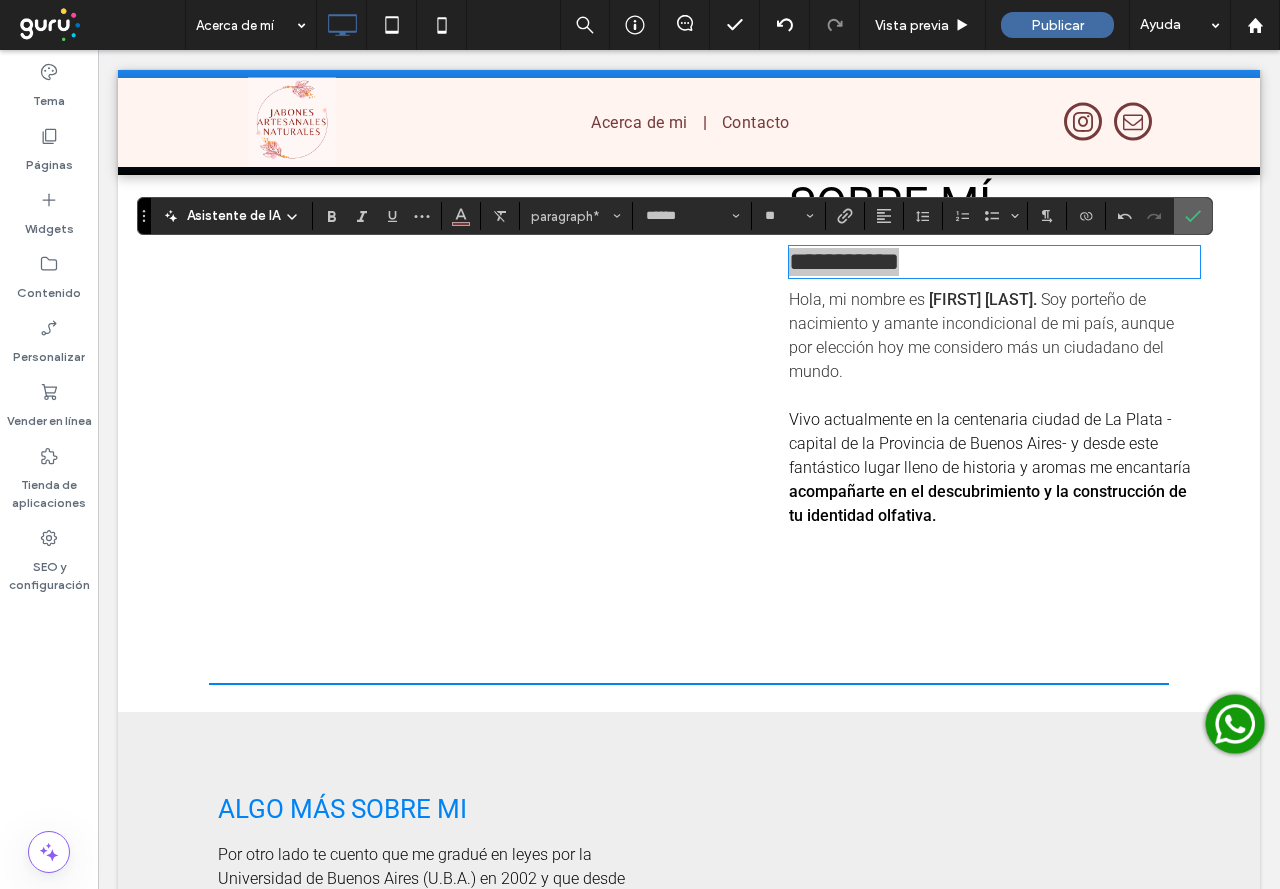 click 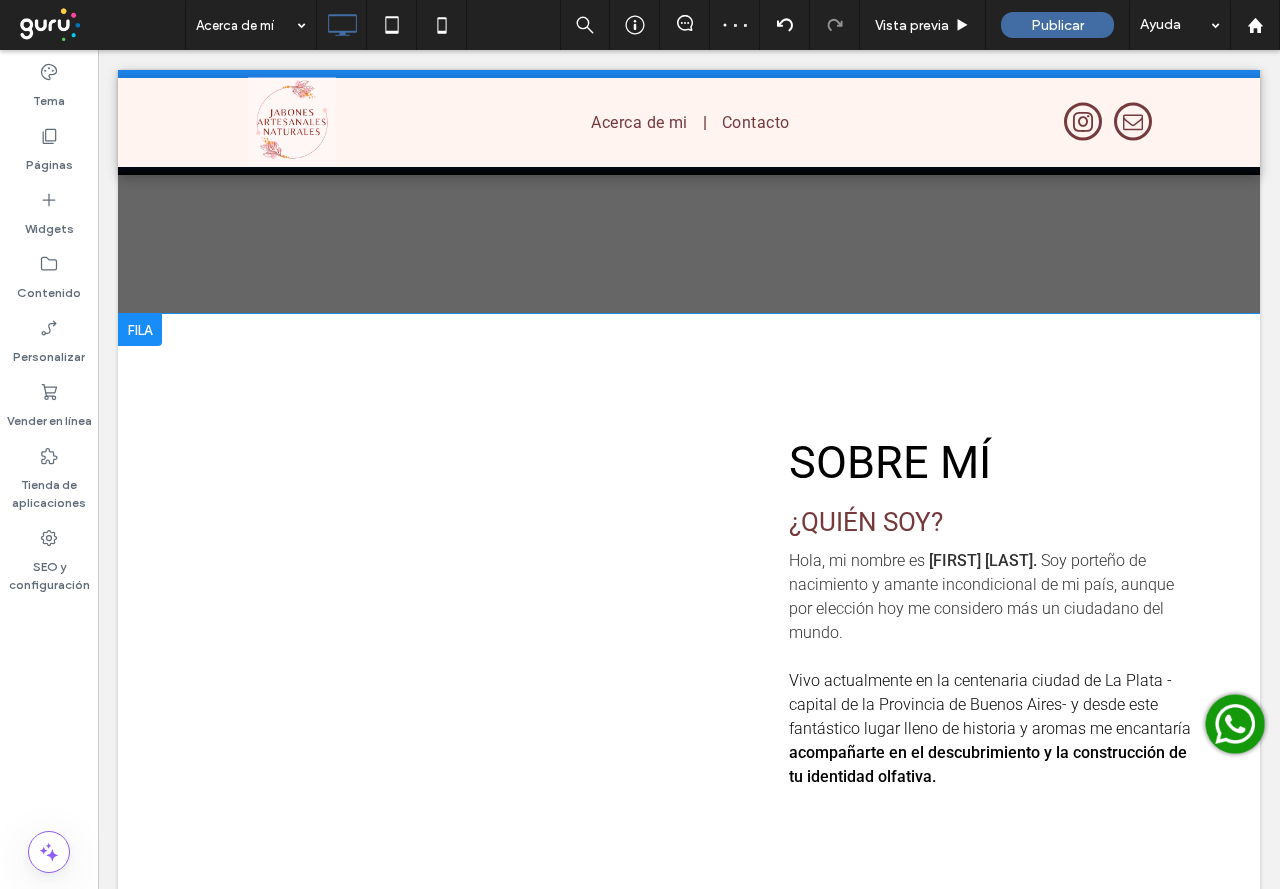 scroll, scrollTop: 900, scrollLeft: 0, axis: vertical 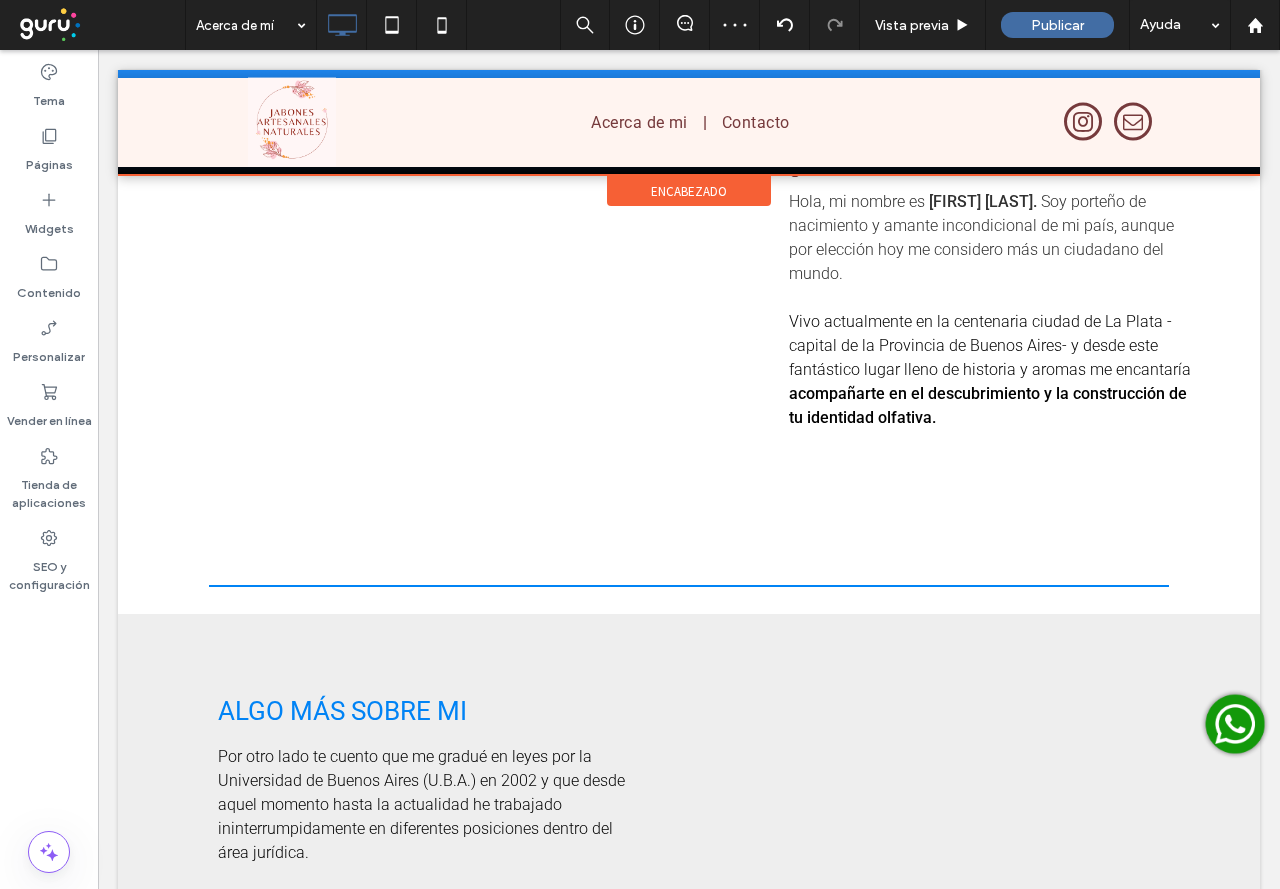 click on "encabezado" at bounding box center (689, 191) 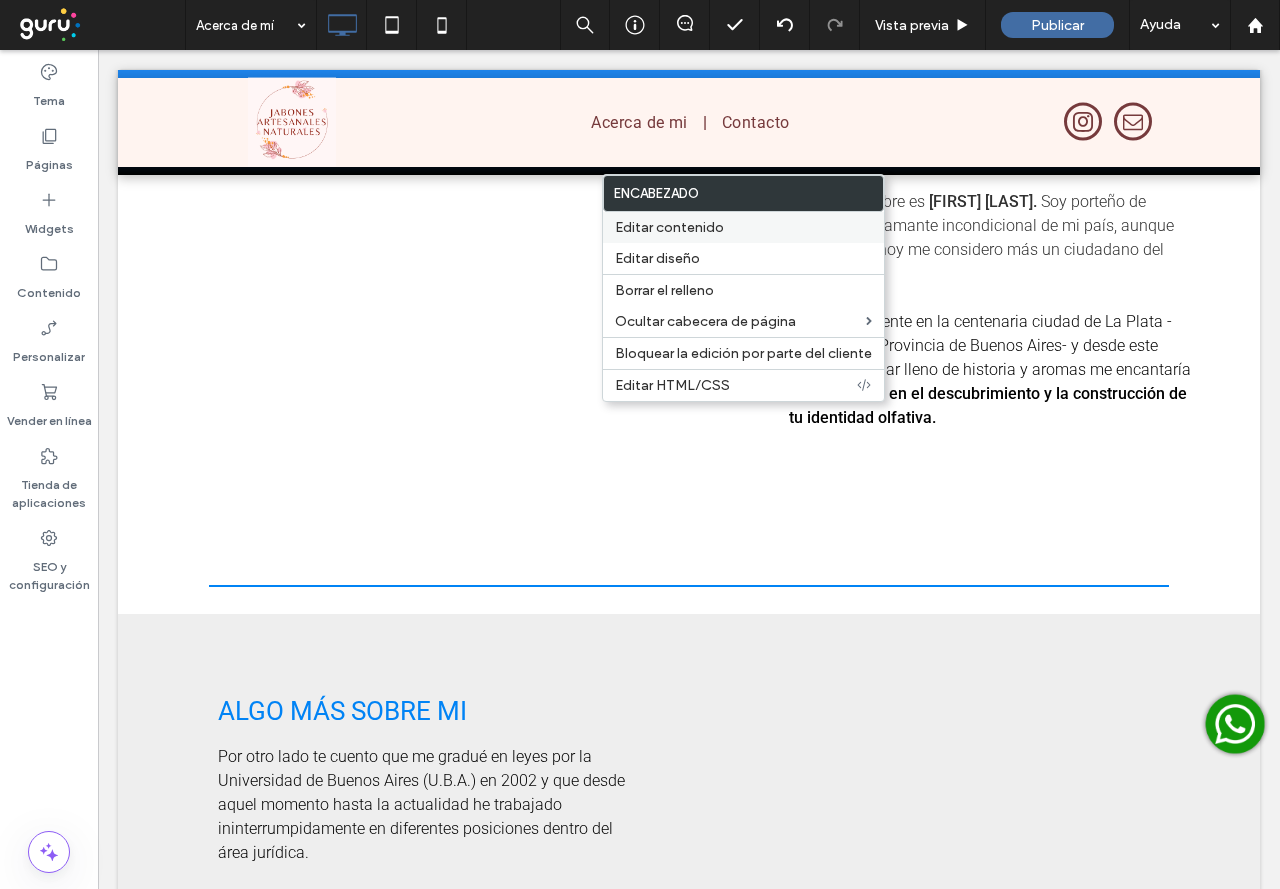 click on "Editar contenido" at bounding box center (669, 227) 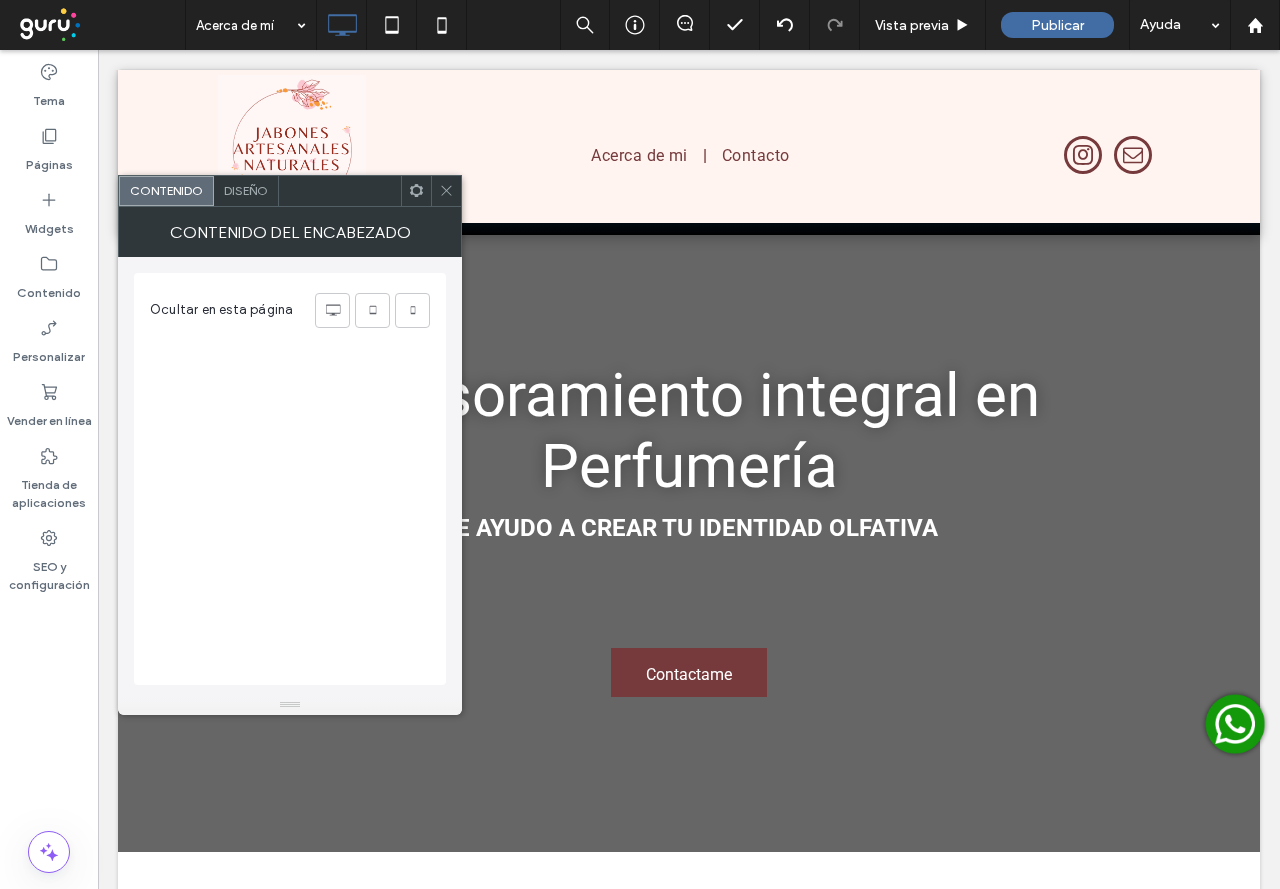 scroll, scrollTop: 0, scrollLeft: 0, axis: both 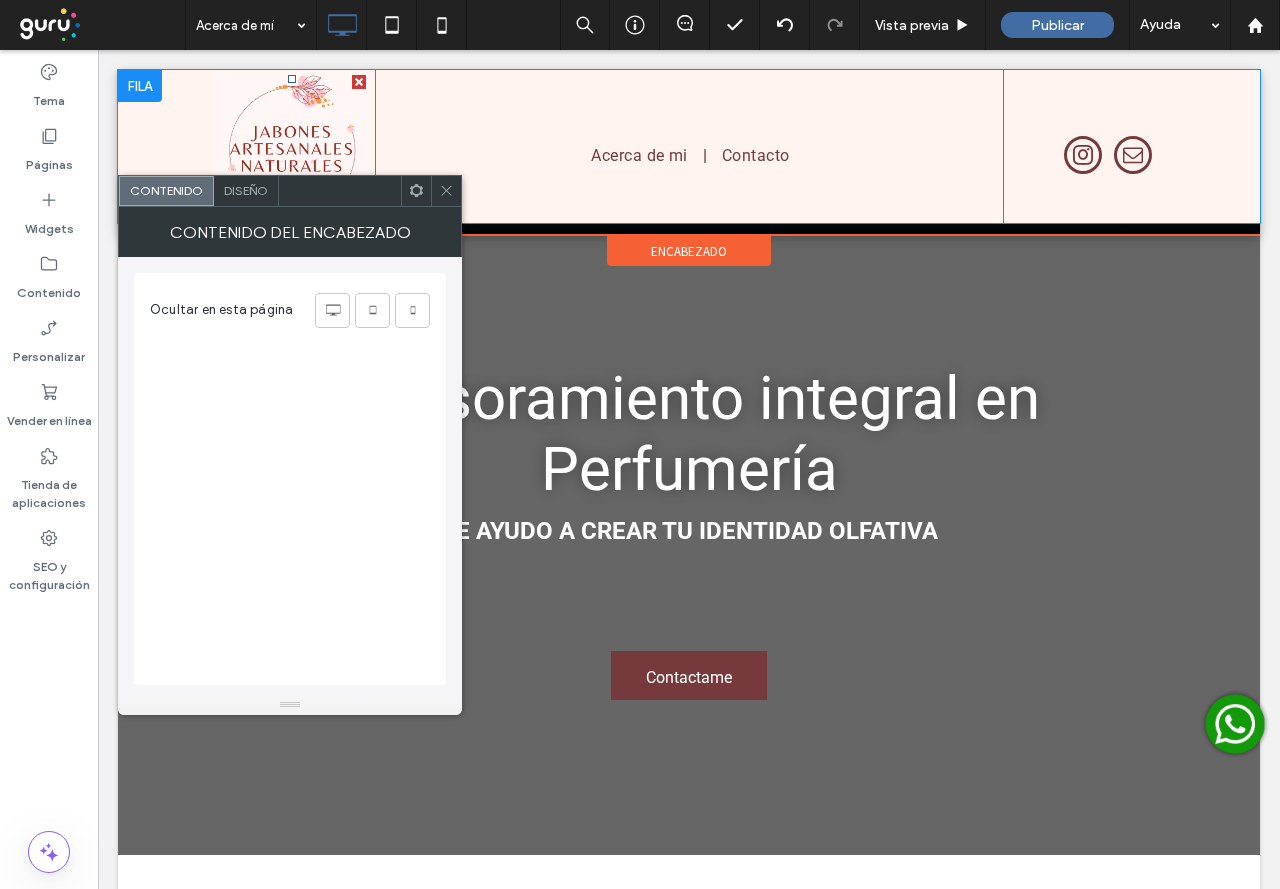 click at bounding box center (292, 149) 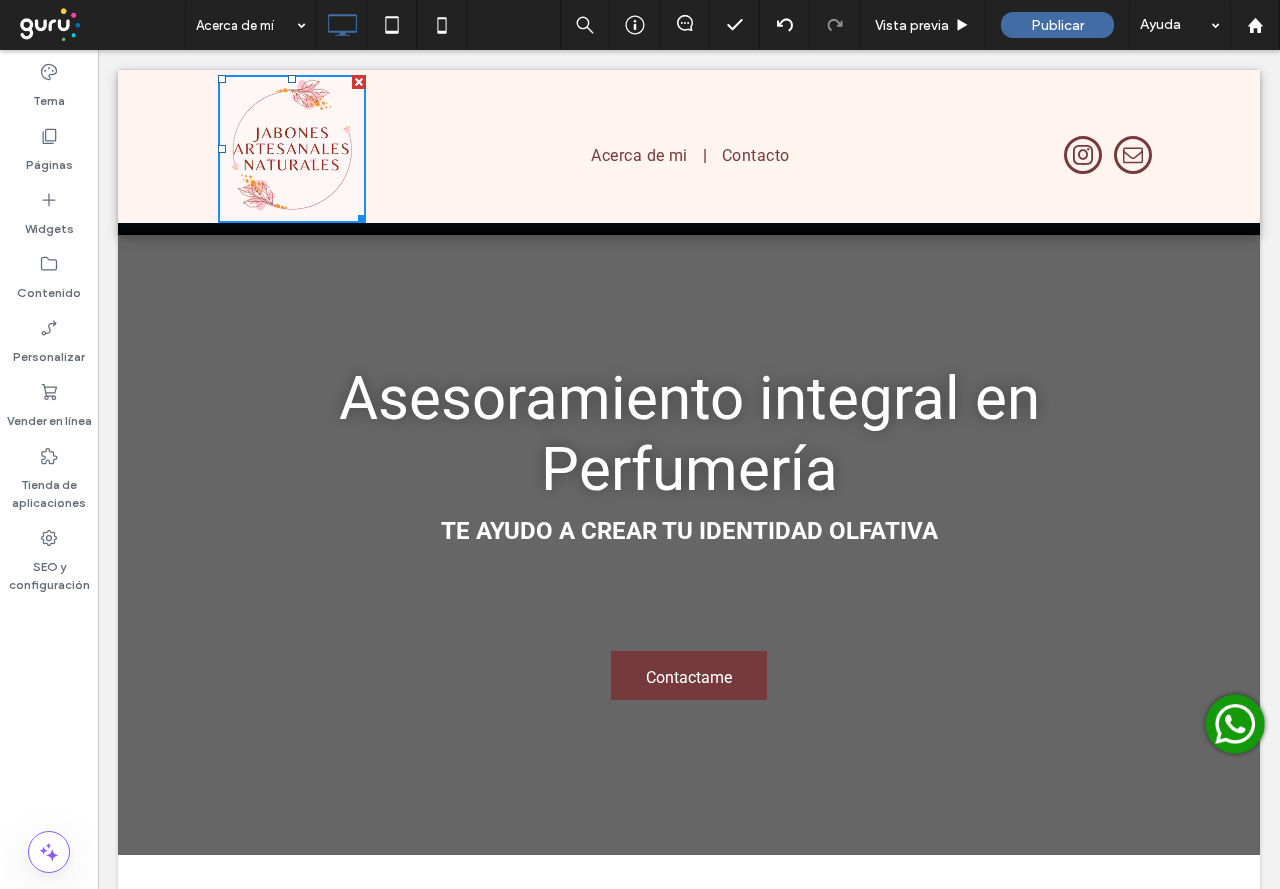 drag, startPoint x: 337, startPoint y: 230, endPoint x: 239, endPoint y: 180, distance: 110.01818 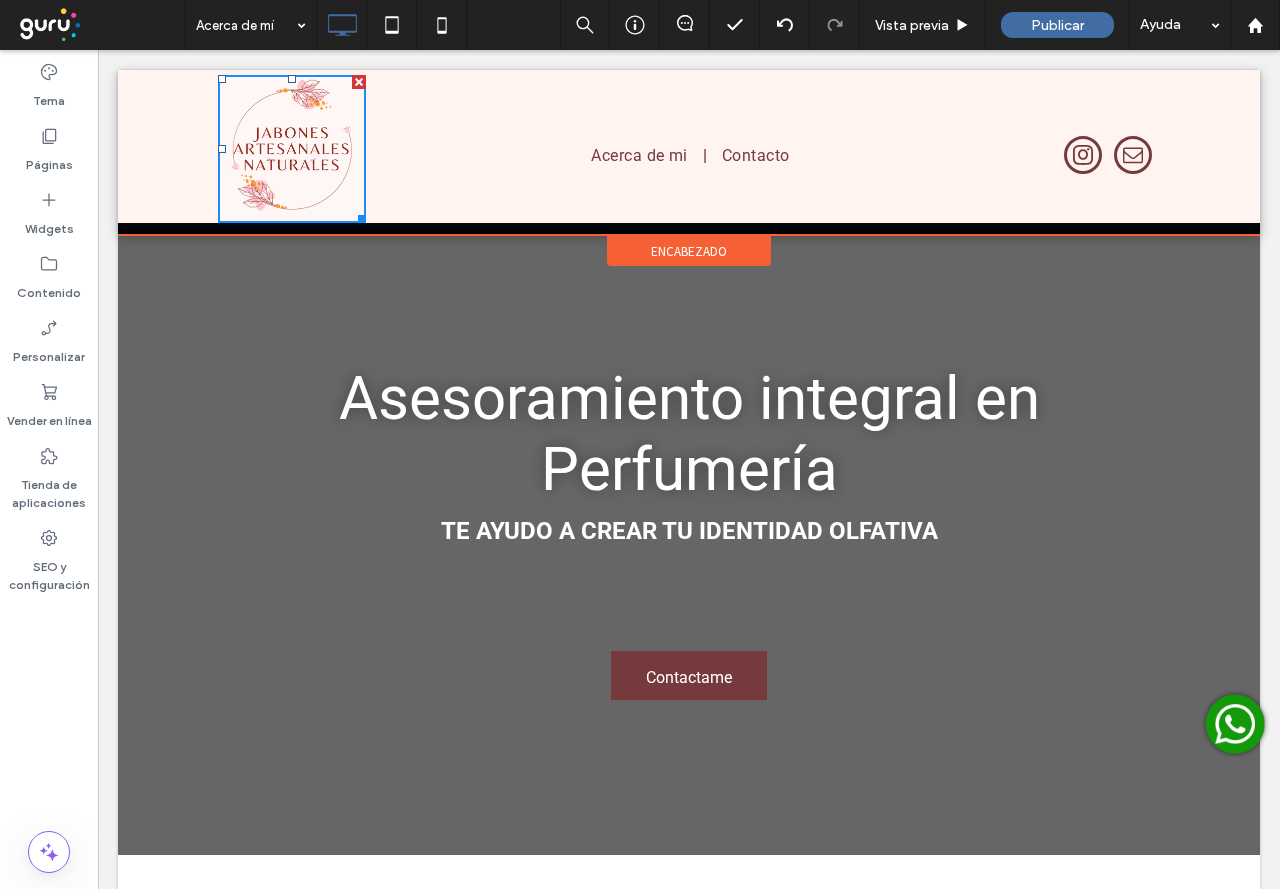 click on "Click To Paste
Acerca de mi
Contacto
Click To Paste
Click To Paste
encabezado" at bounding box center [689, 152] 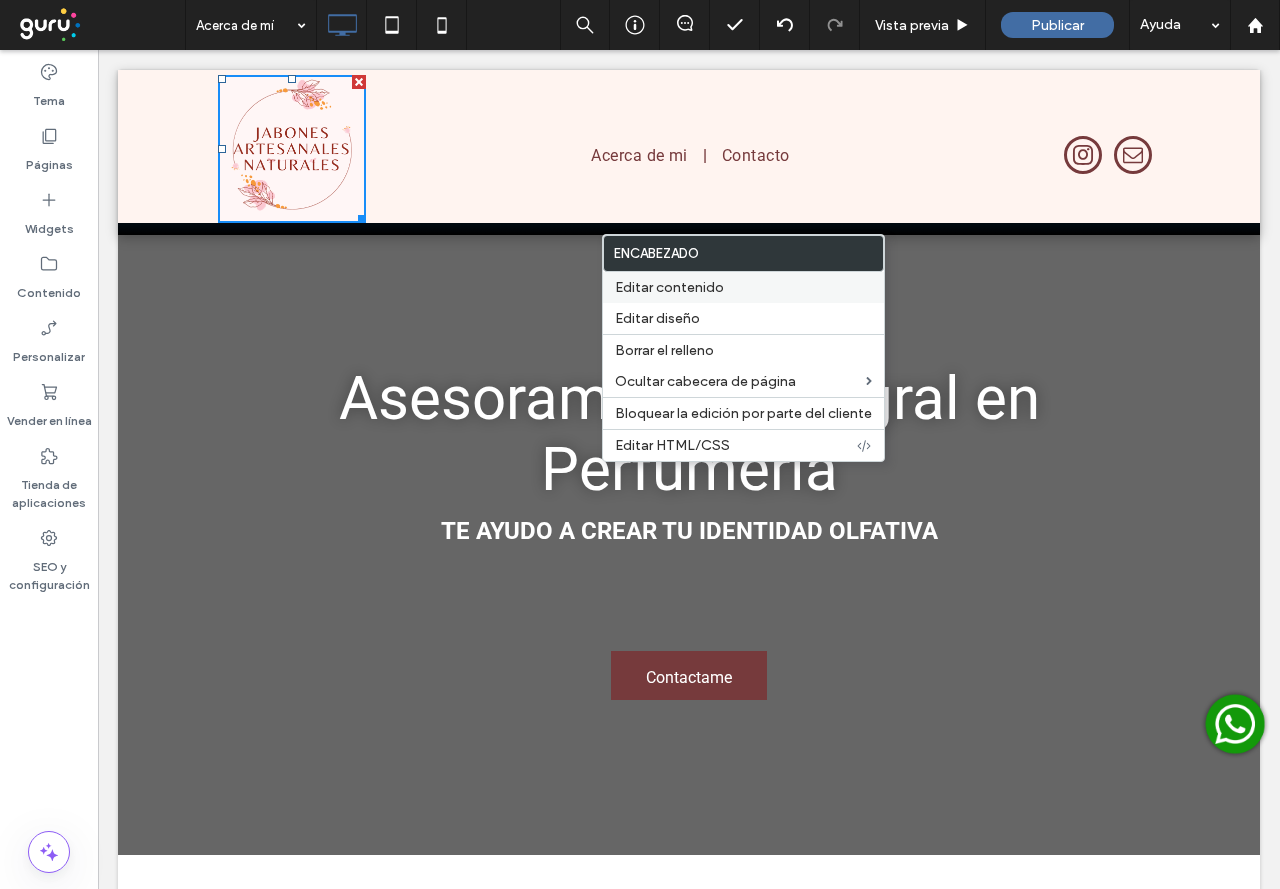 click on "Editar contenido" at bounding box center (669, 287) 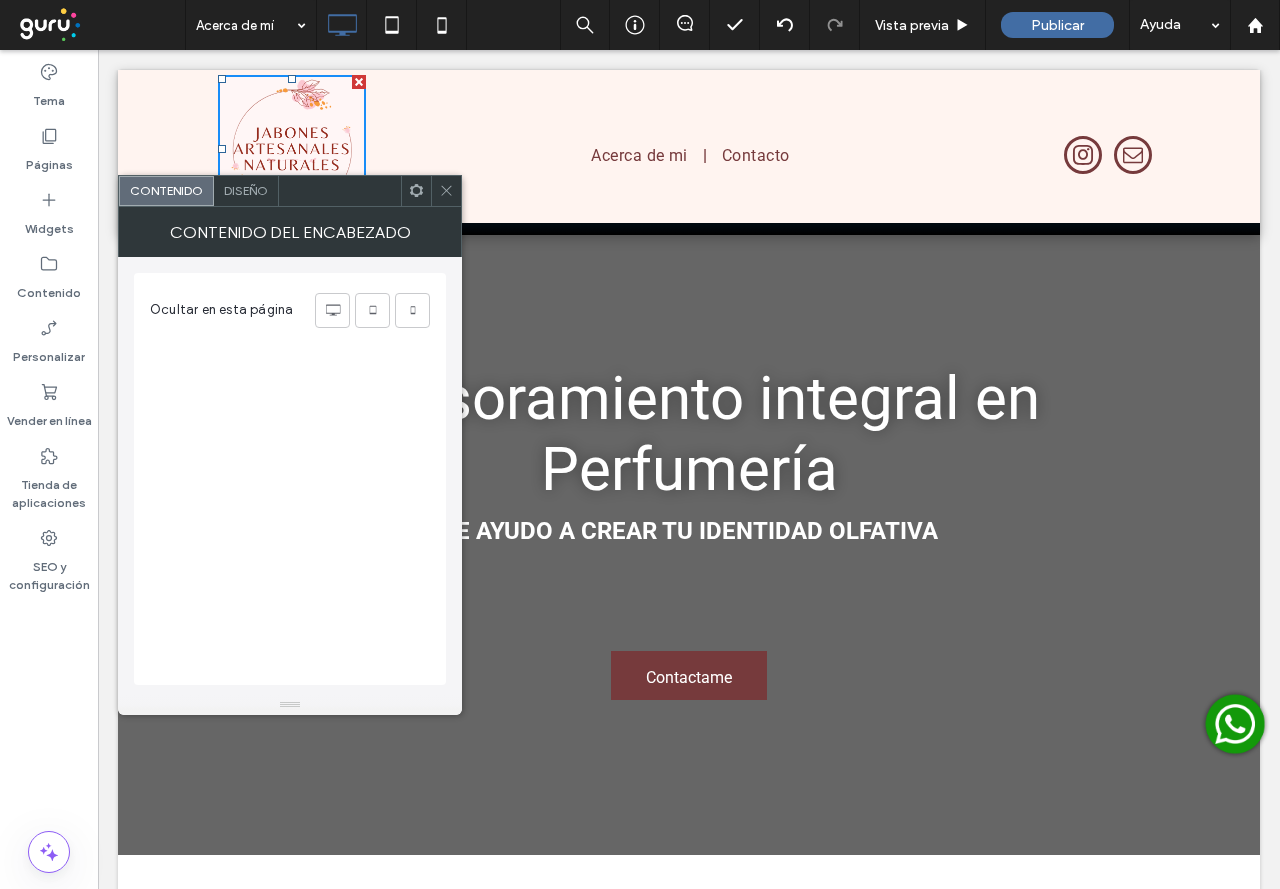 click on "Diseño" at bounding box center (246, 191) 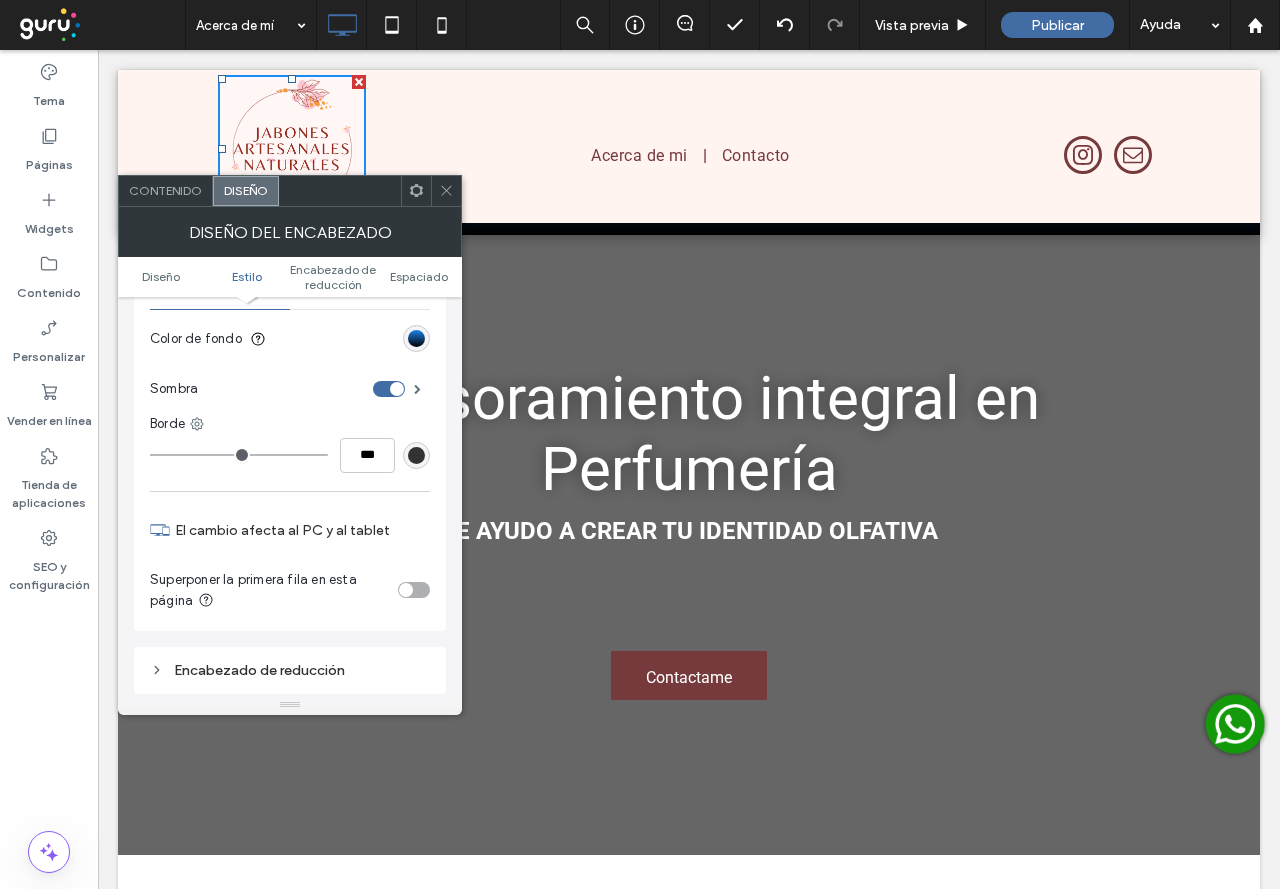 scroll, scrollTop: 300, scrollLeft: 0, axis: vertical 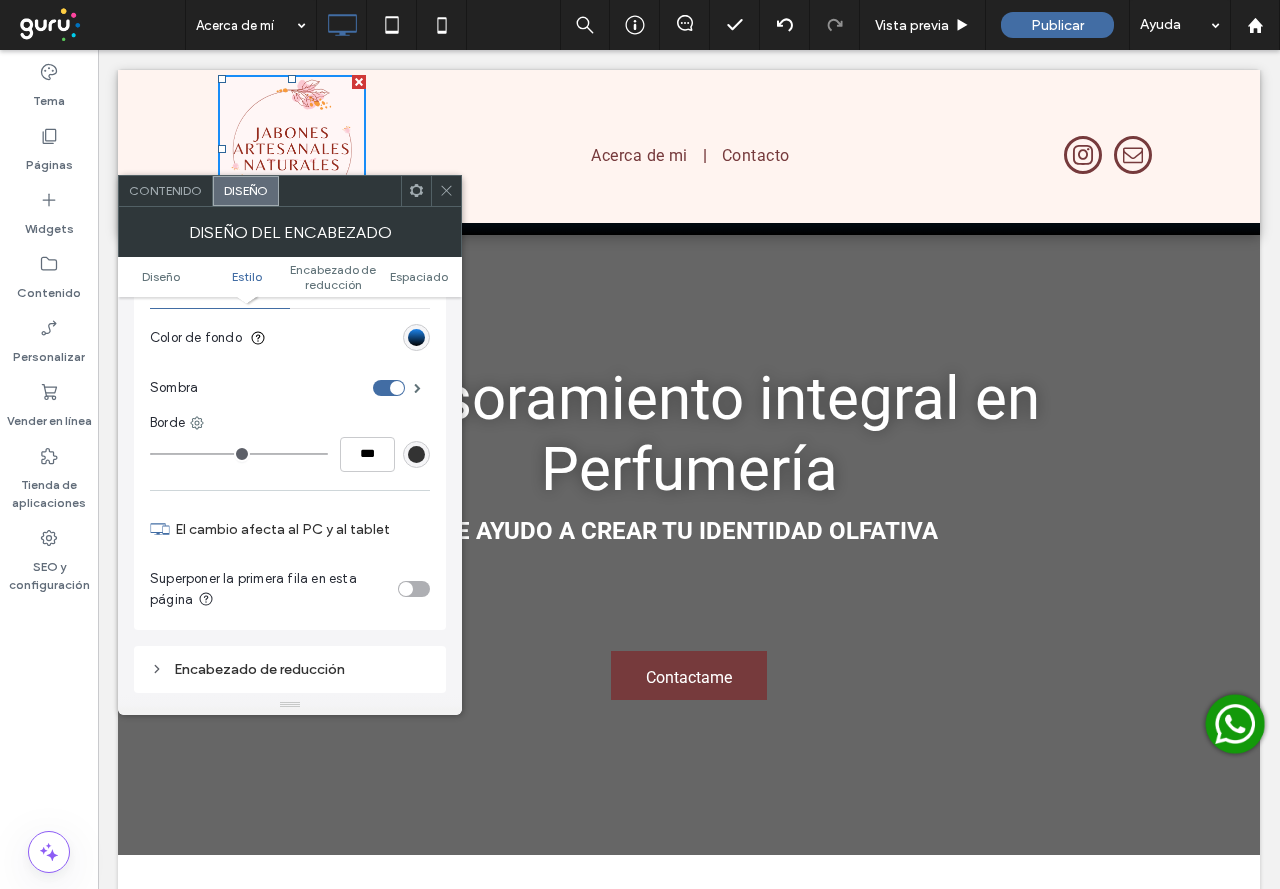 click on "Color de fondo" at bounding box center [290, 338] 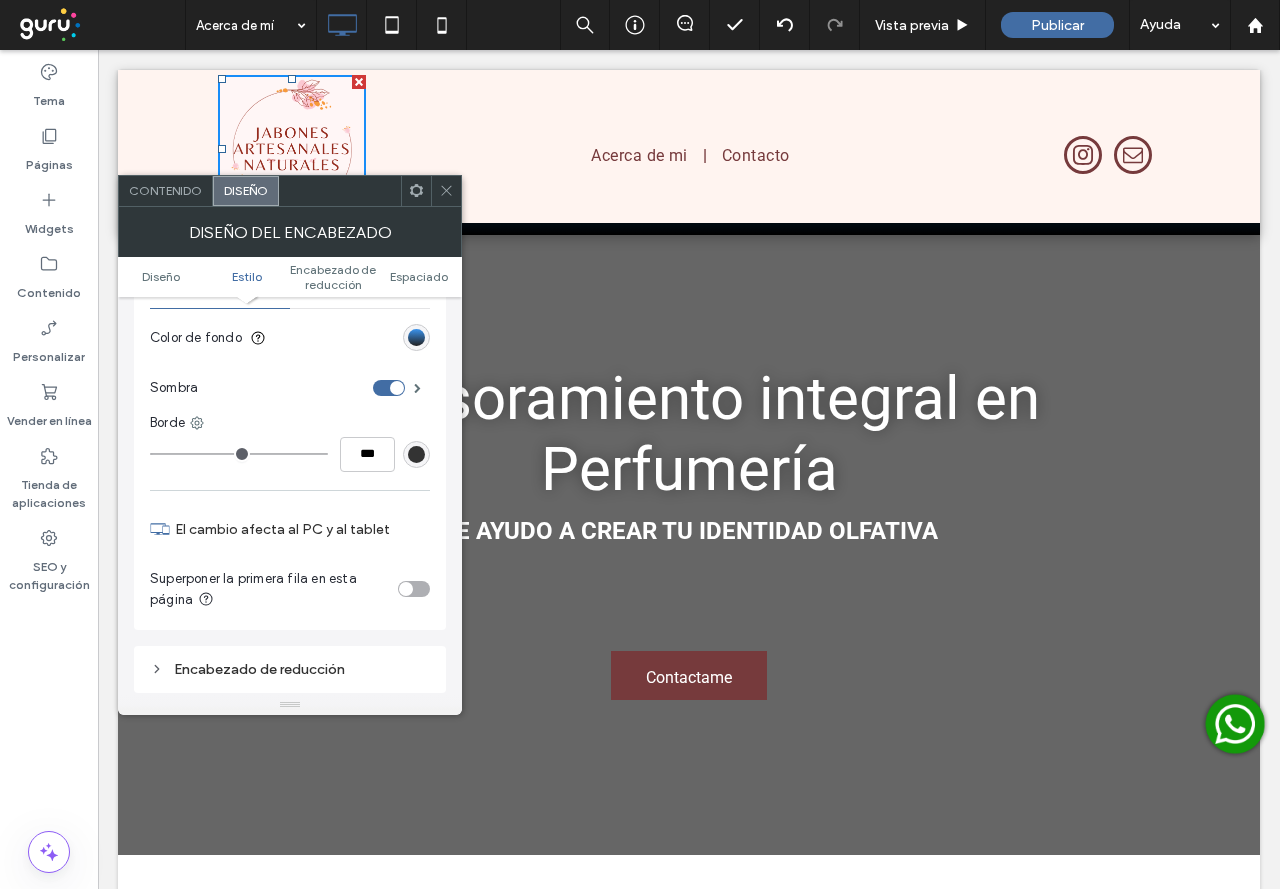 click at bounding box center [416, 337] 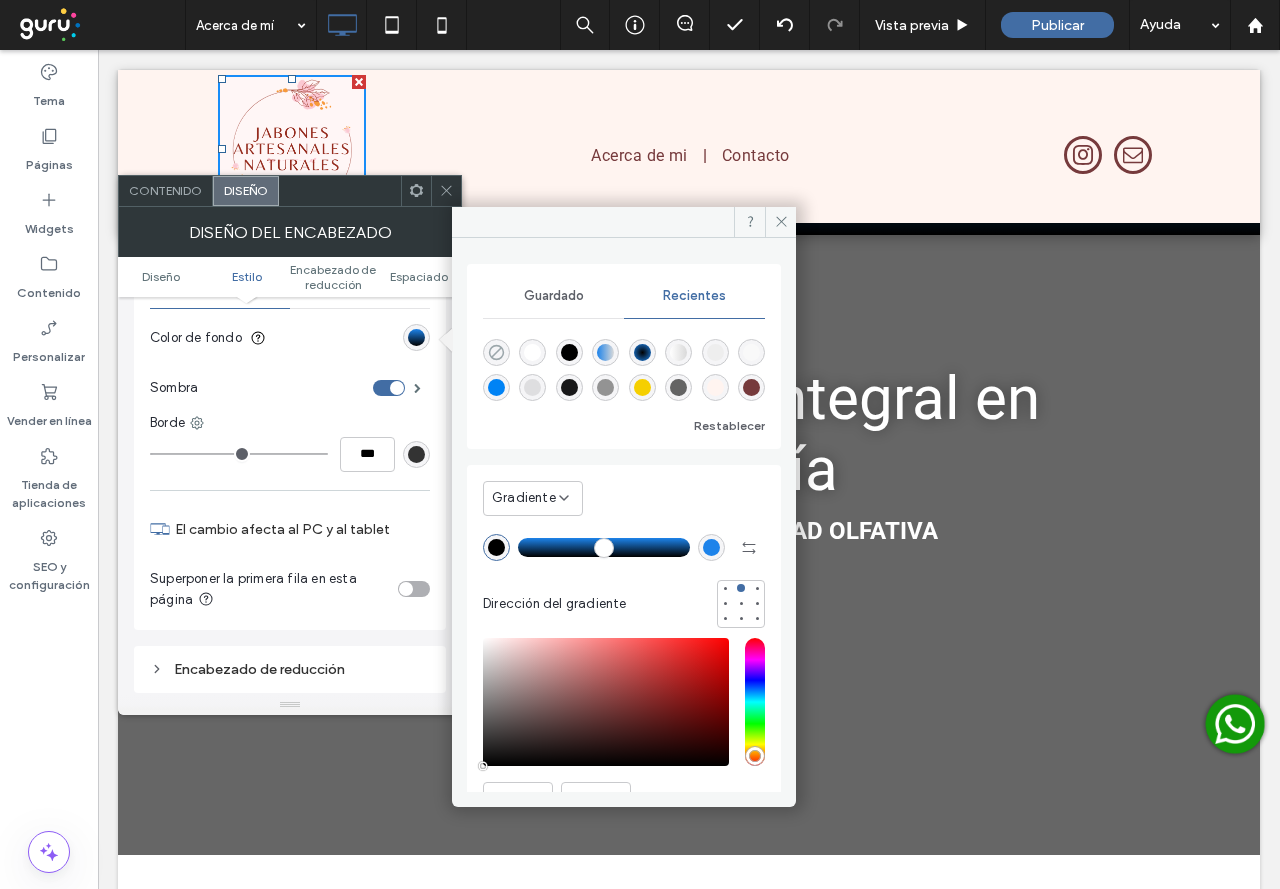 click 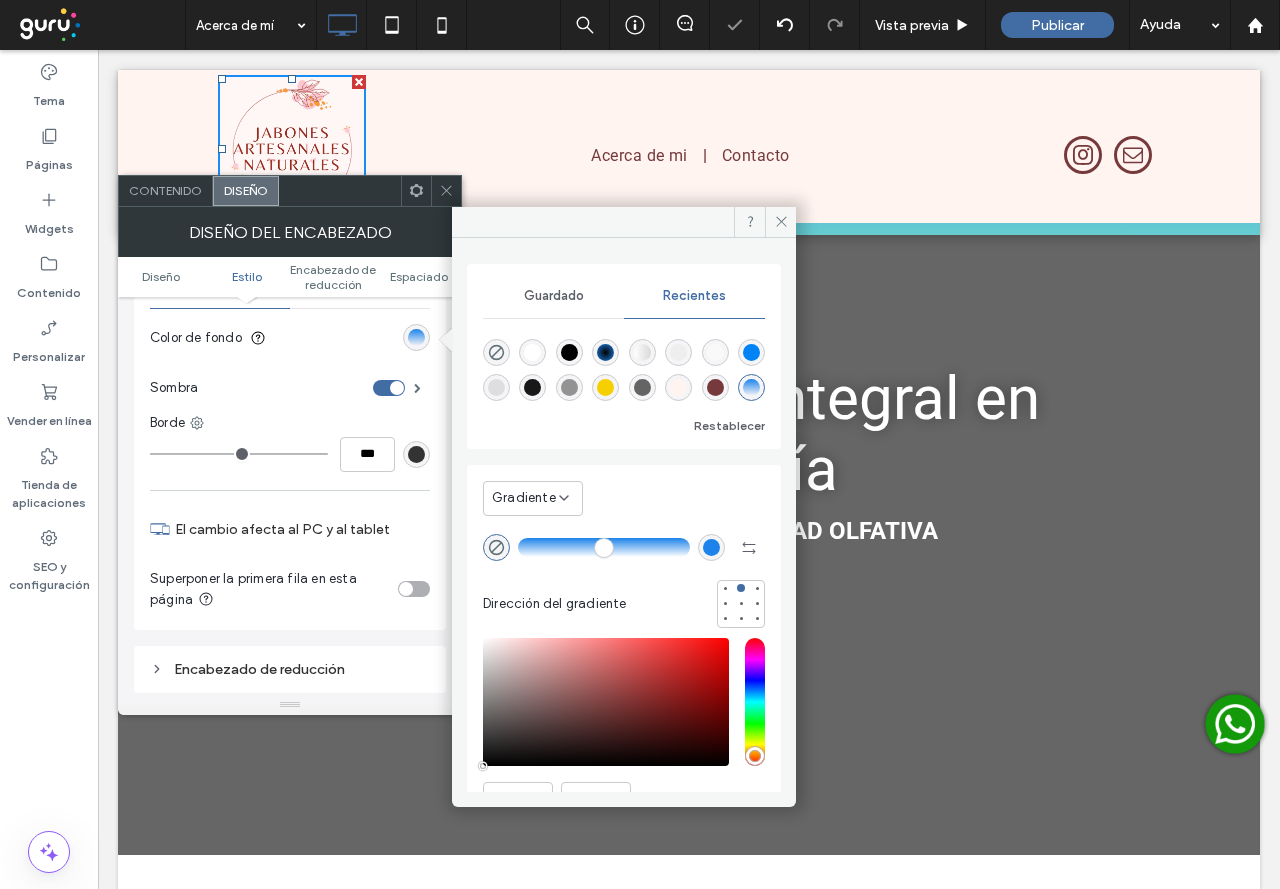 click 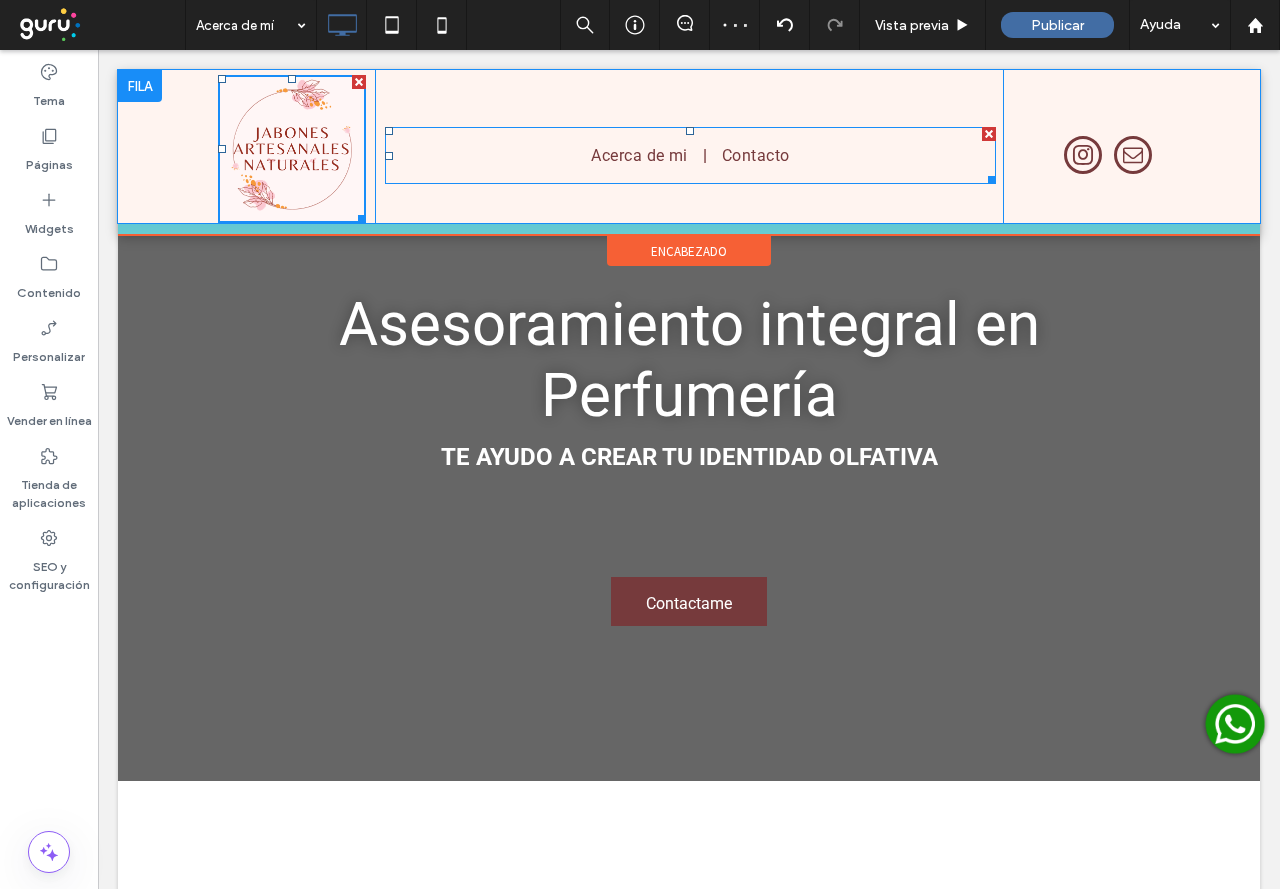 scroll, scrollTop: 0, scrollLeft: 0, axis: both 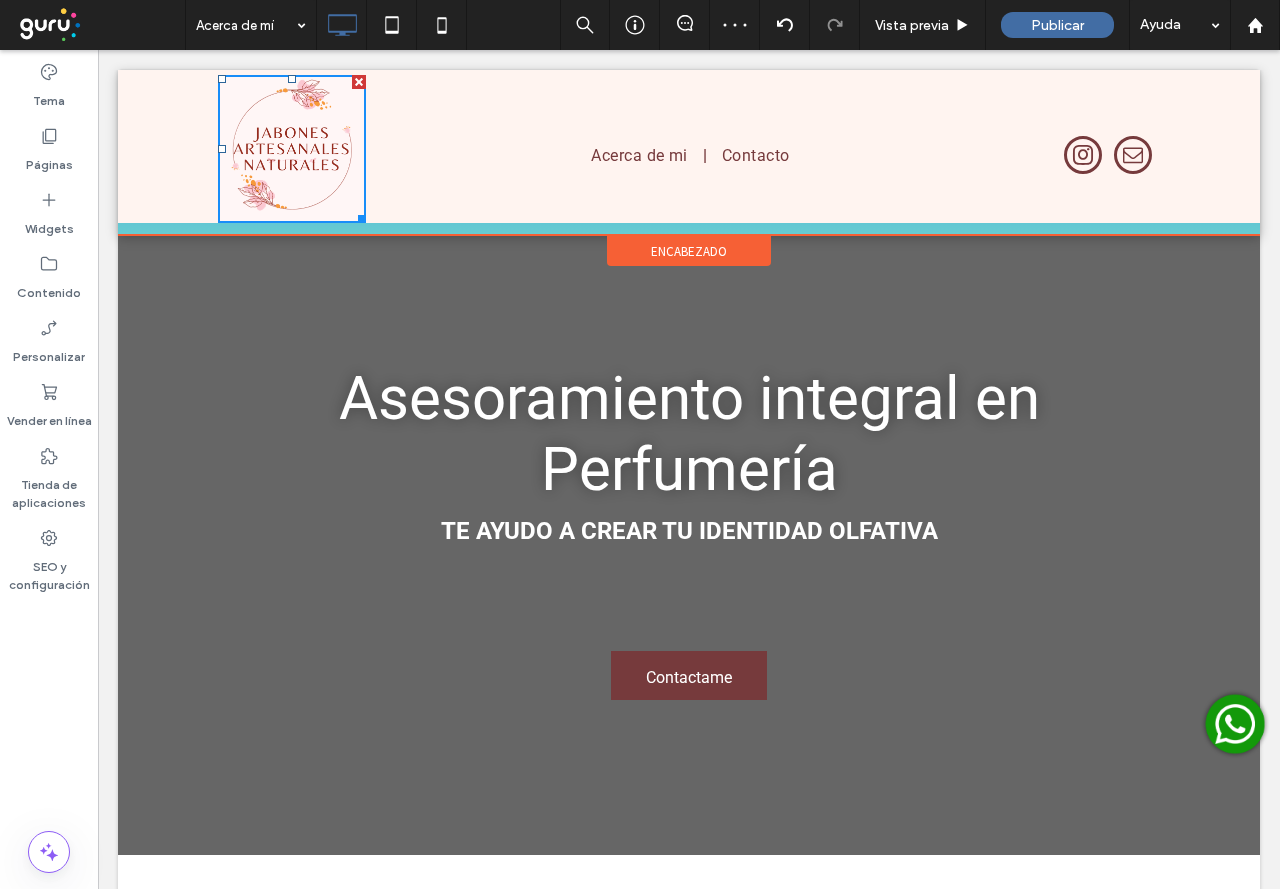 click on "encabezado" at bounding box center (689, 251) 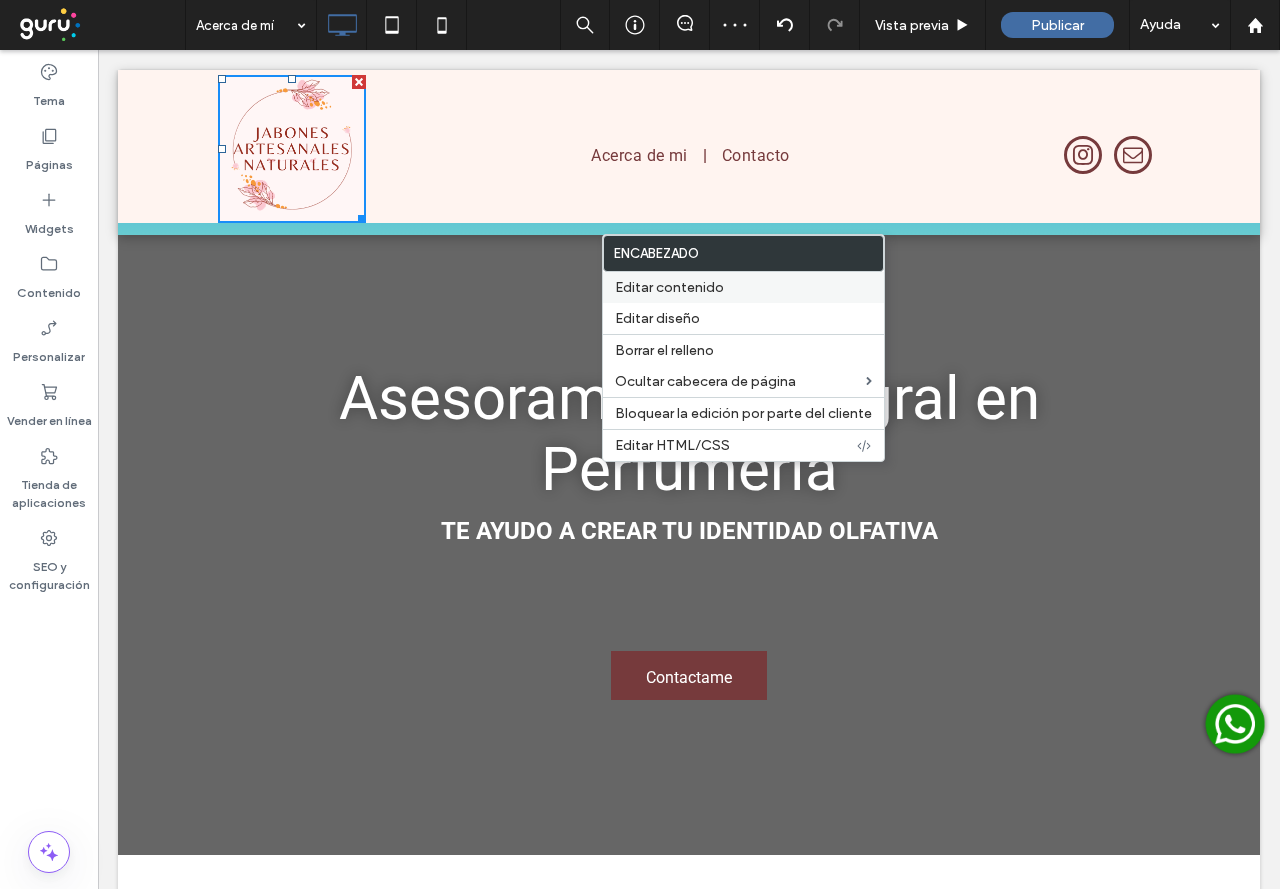 click on "Editar contenido" at bounding box center [669, 287] 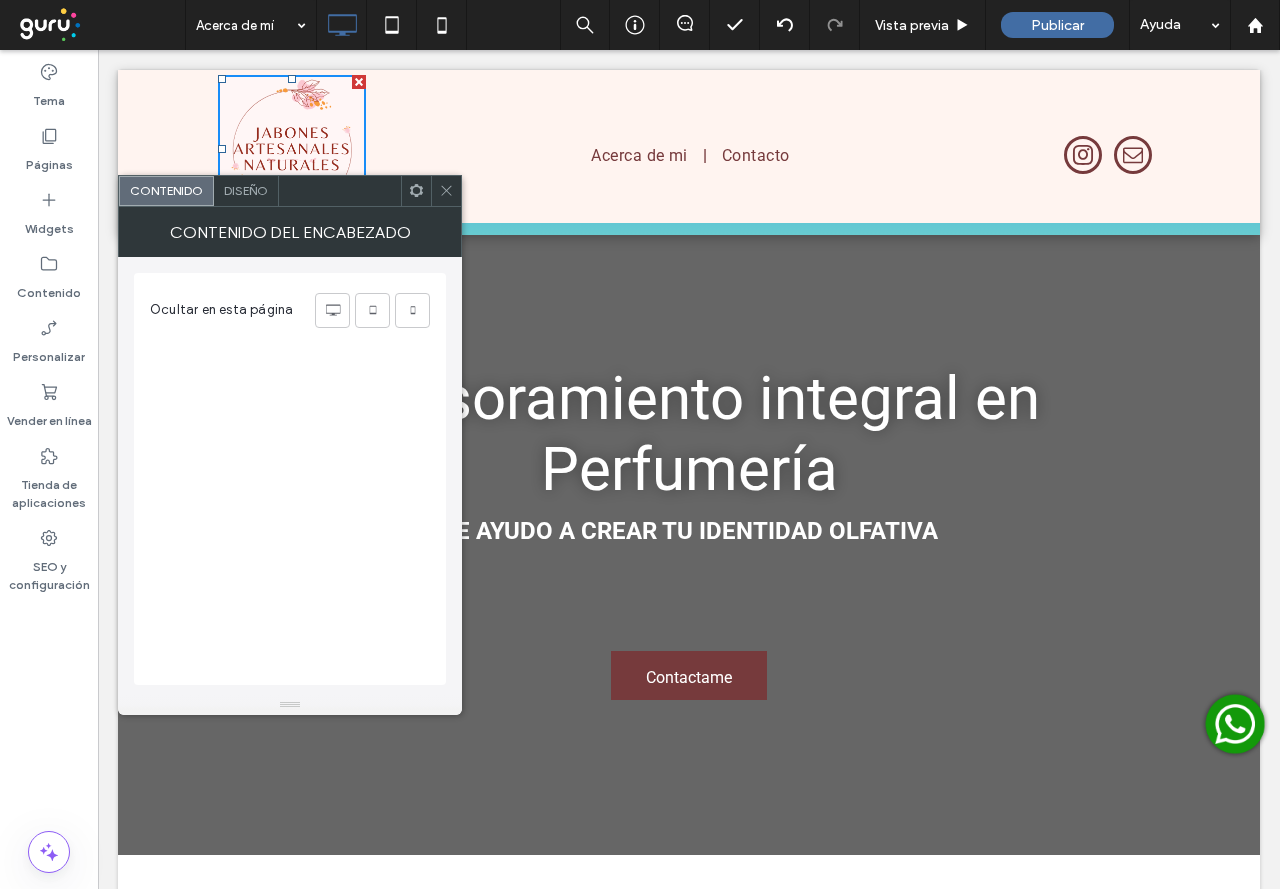 click on "Diseño" at bounding box center (246, 191) 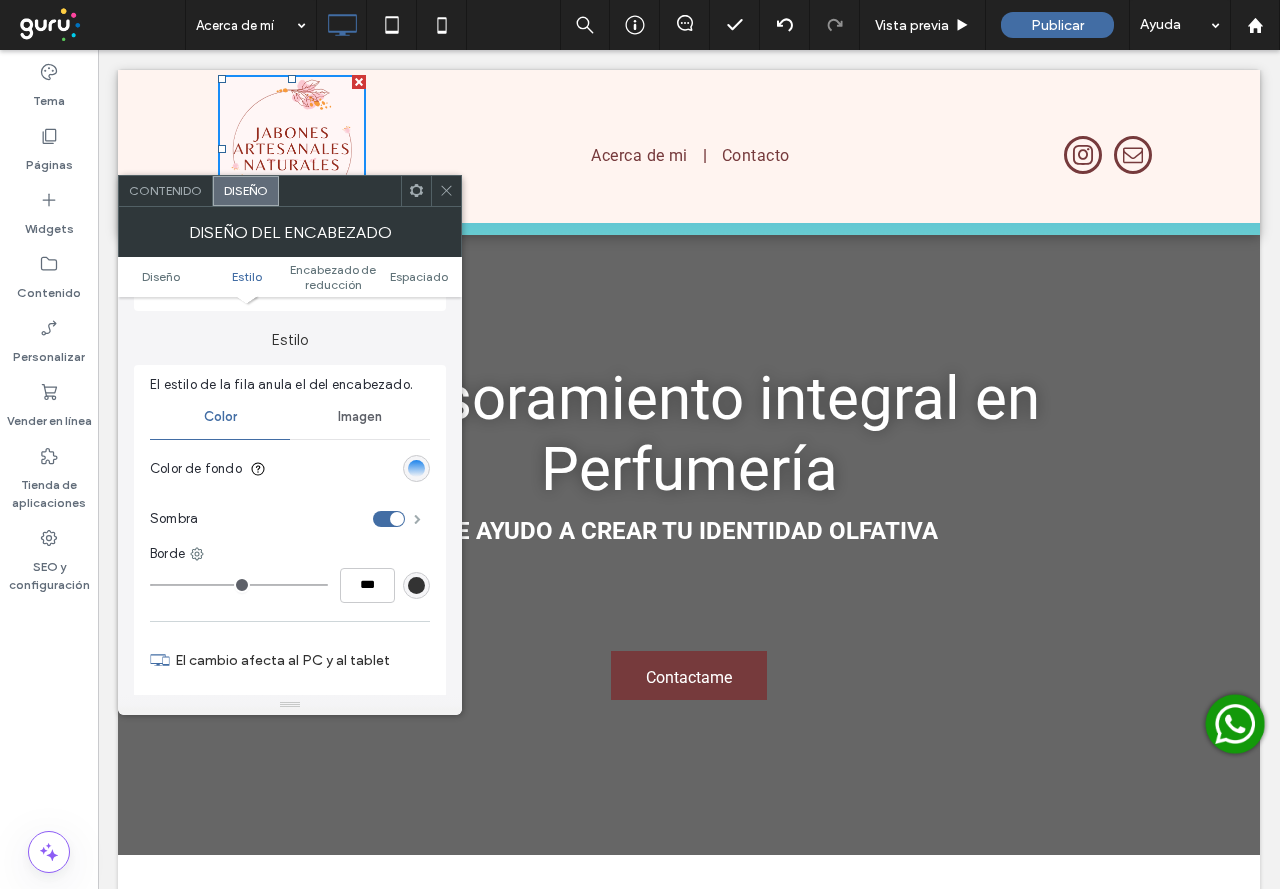 scroll, scrollTop: 200, scrollLeft: 0, axis: vertical 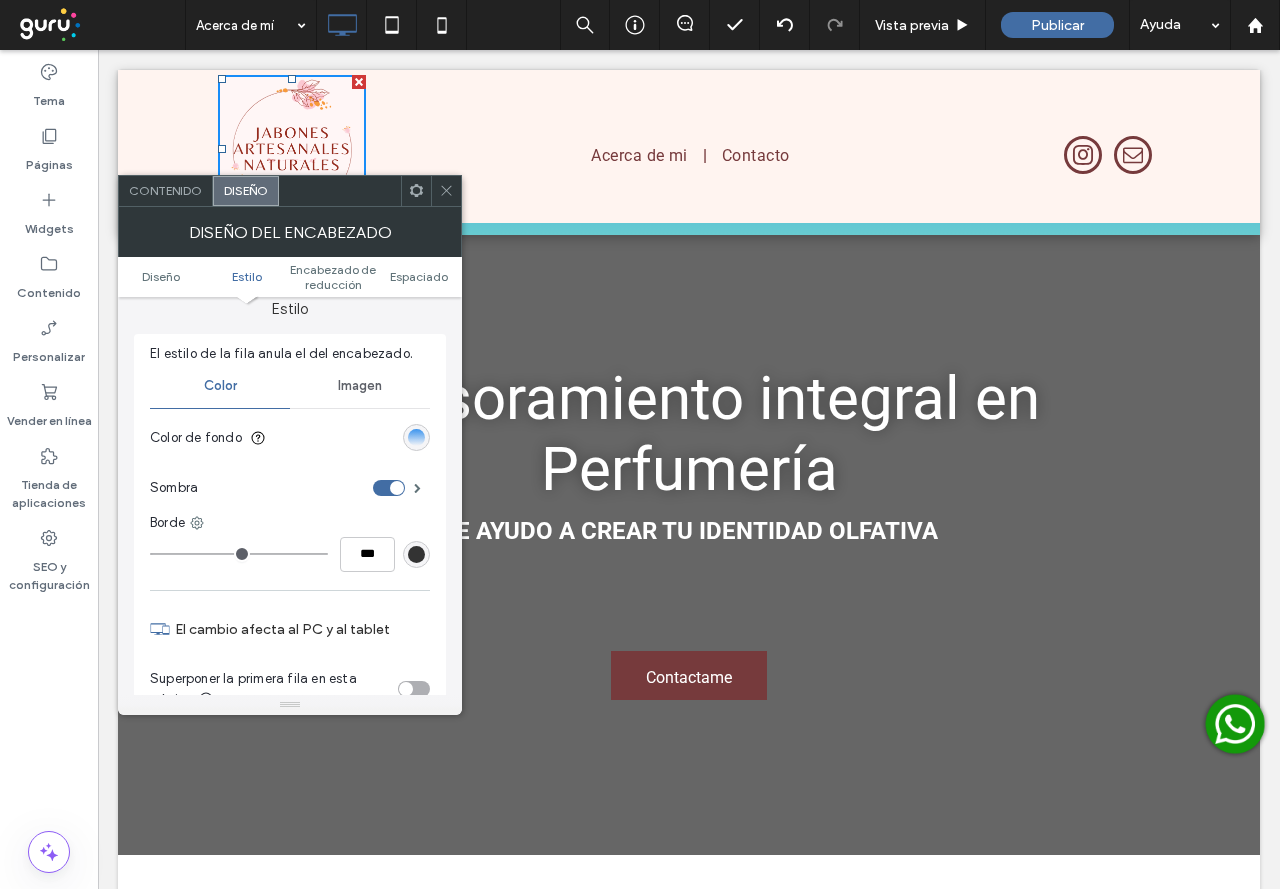 click at bounding box center (416, 437) 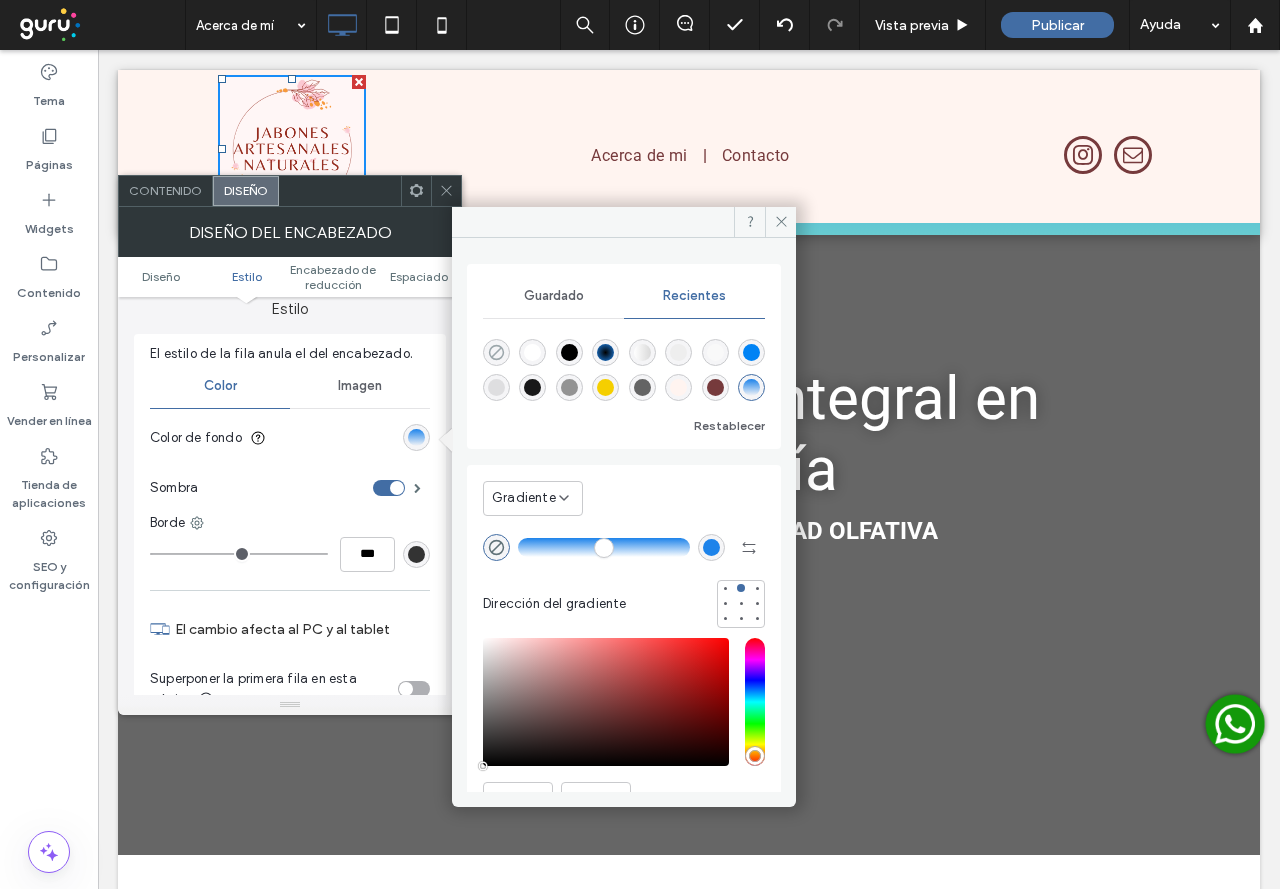 click 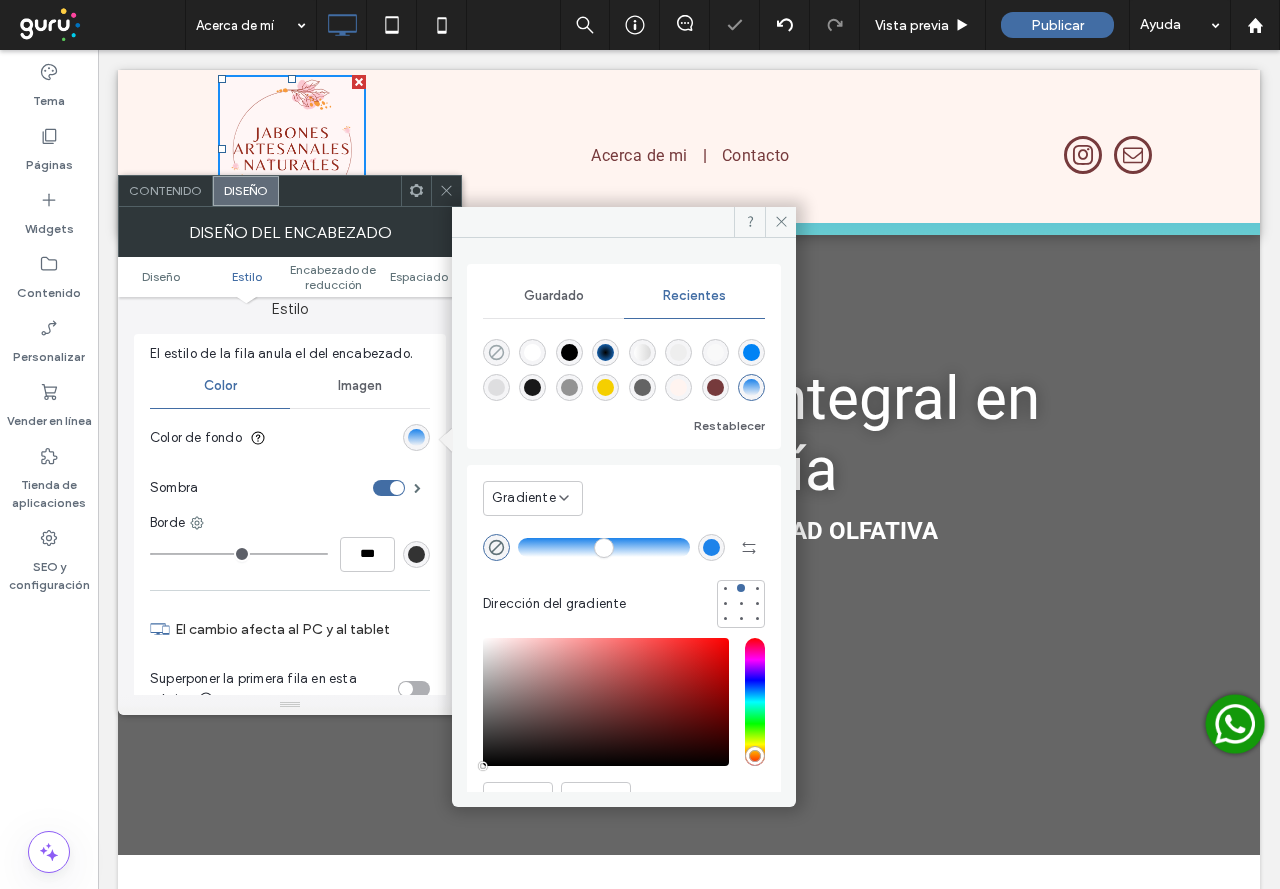 click 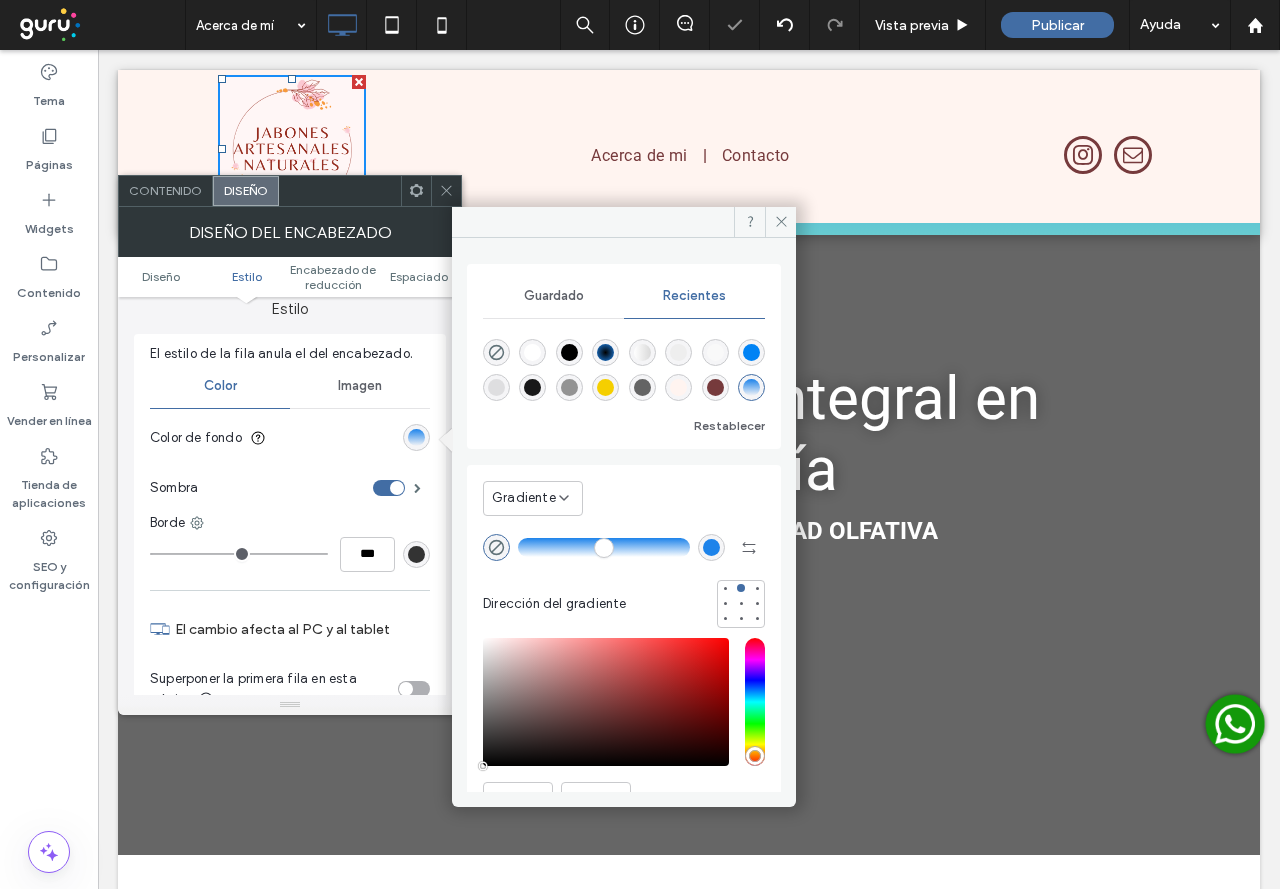 click on "Gradiente" at bounding box center [533, 498] 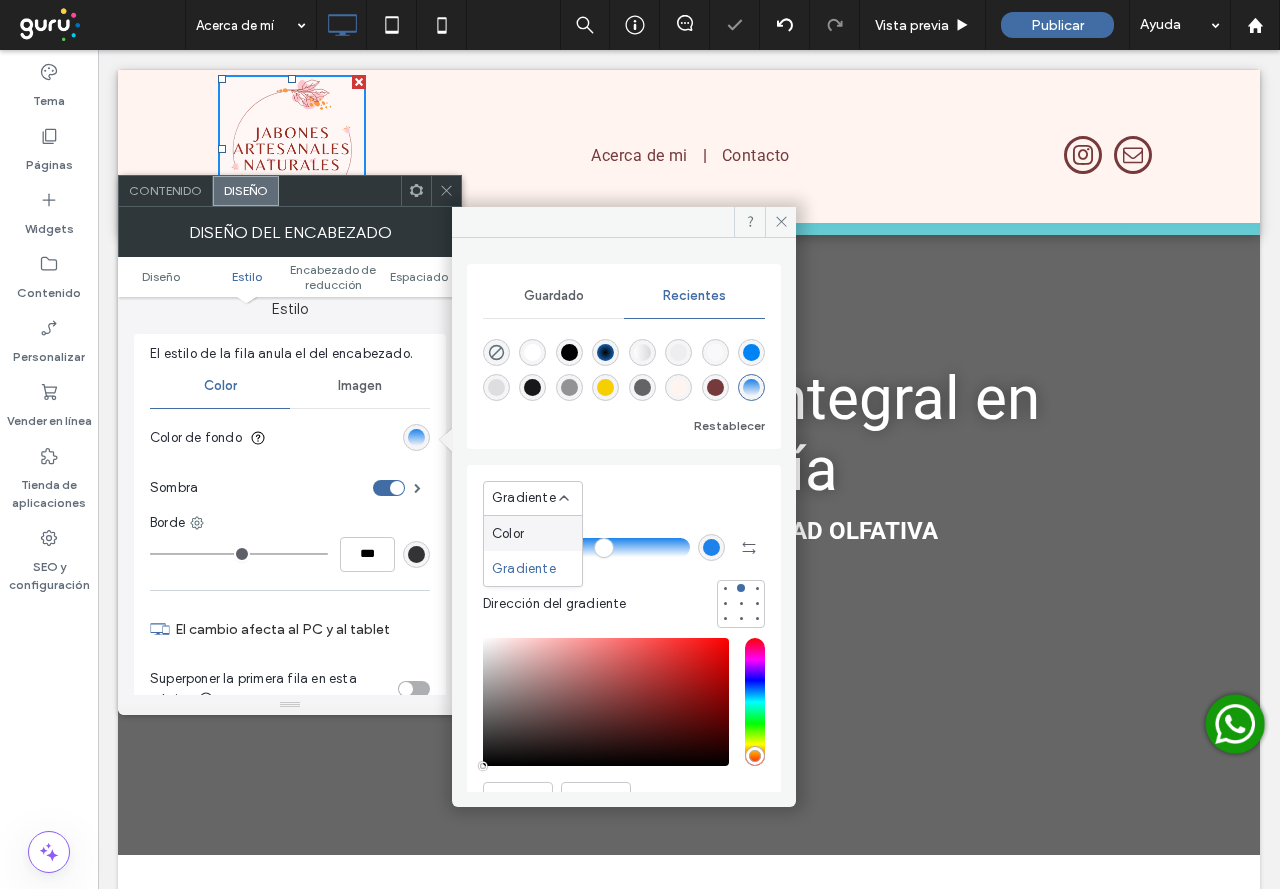 click on "Color" at bounding box center [508, 534] 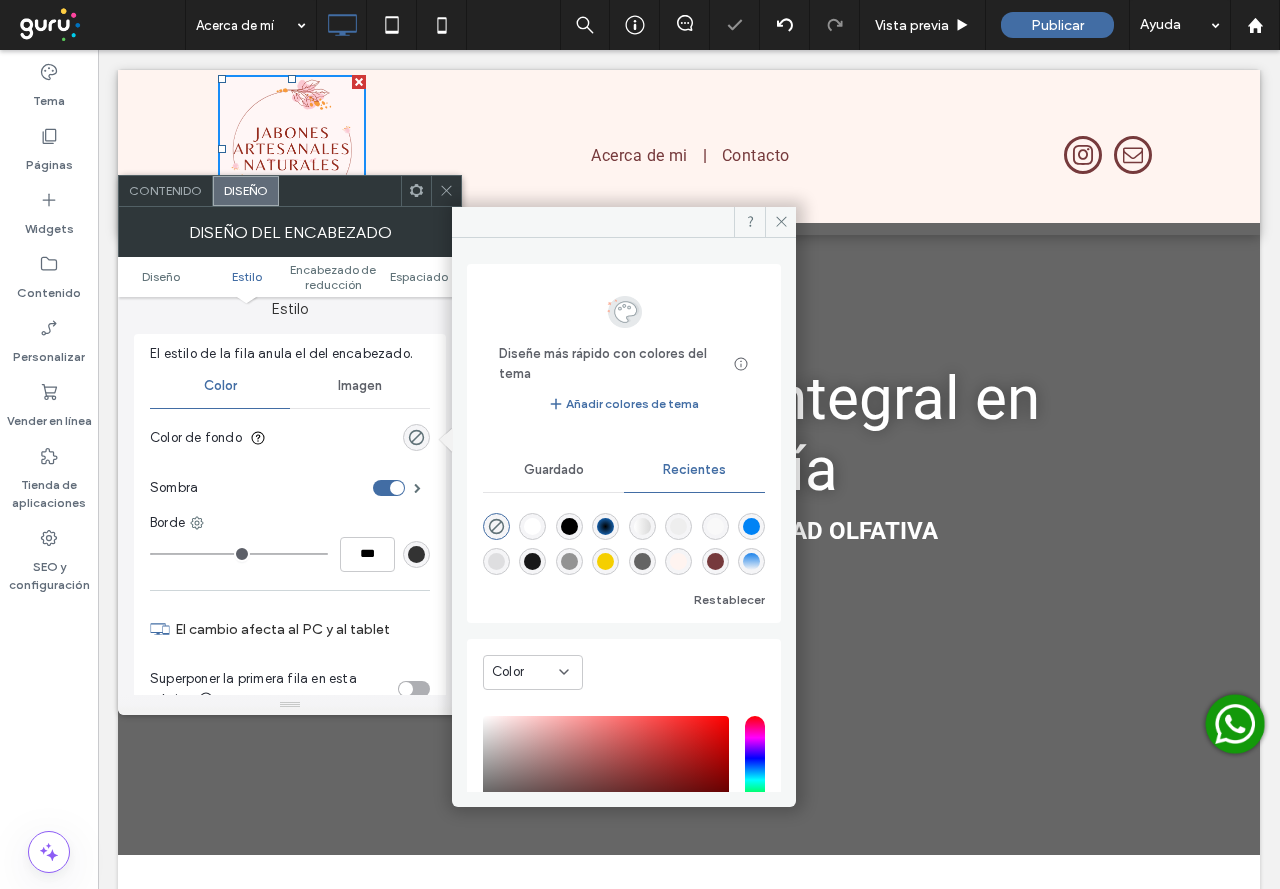 click at bounding box center (446, 191) 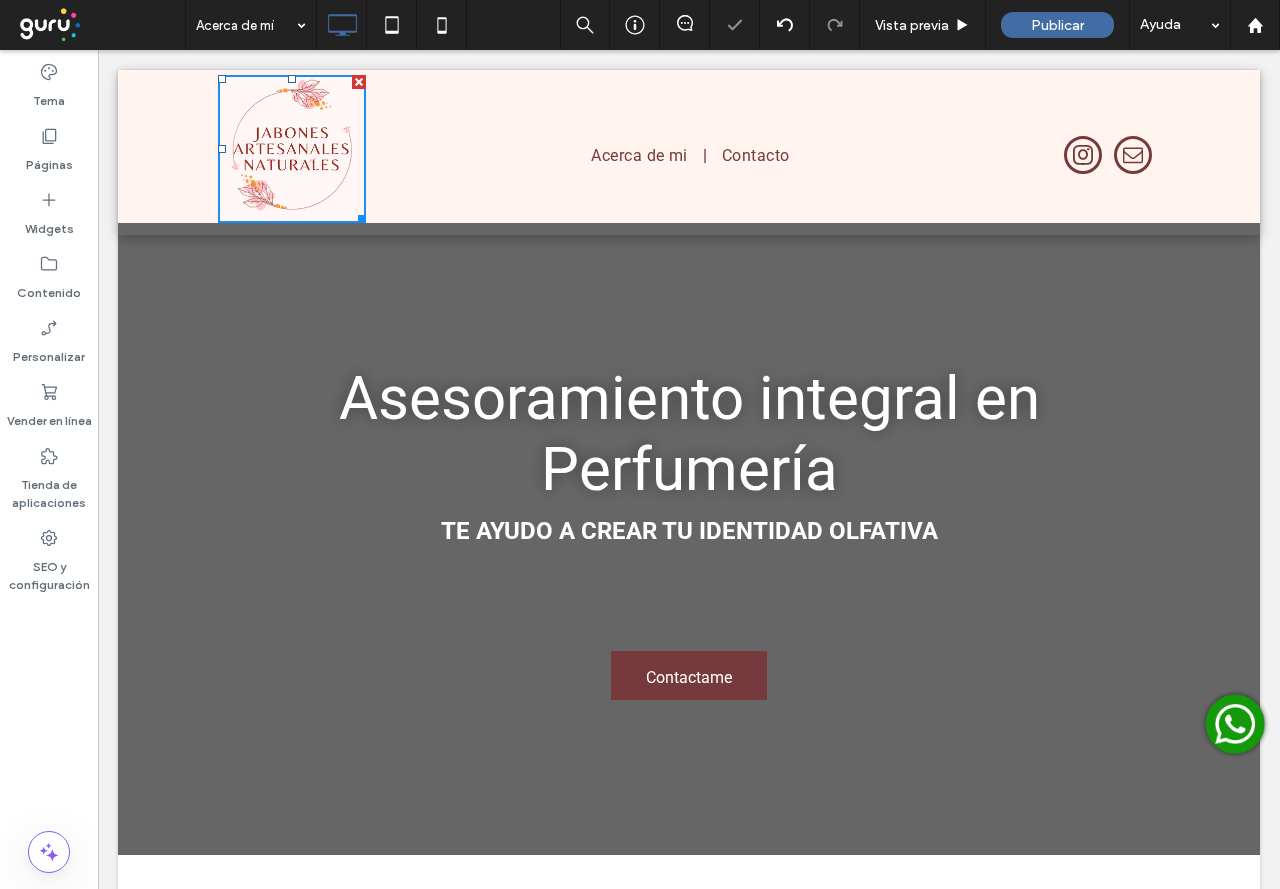 click on "Acerca de mi
Contacto
Click To Paste" at bounding box center (689, 146) 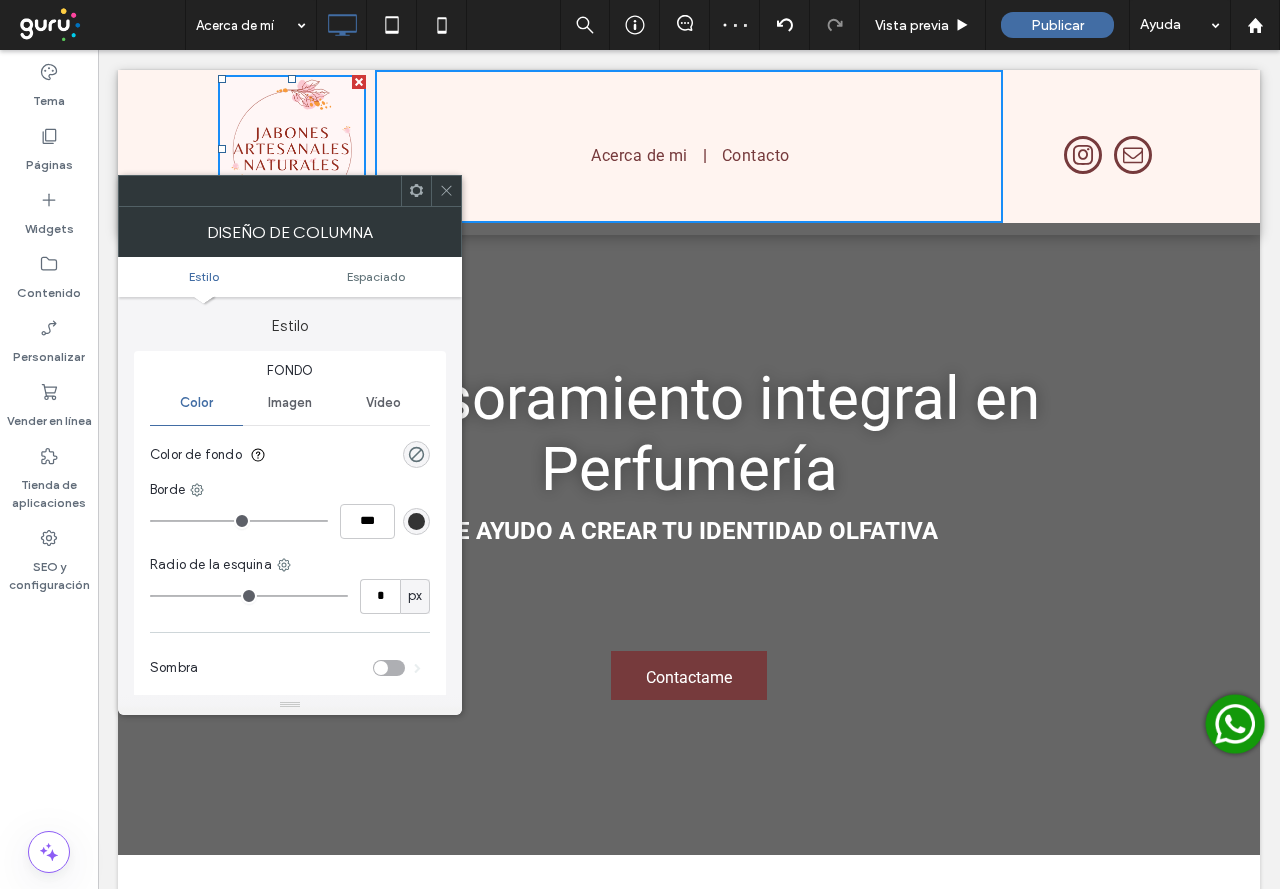 click 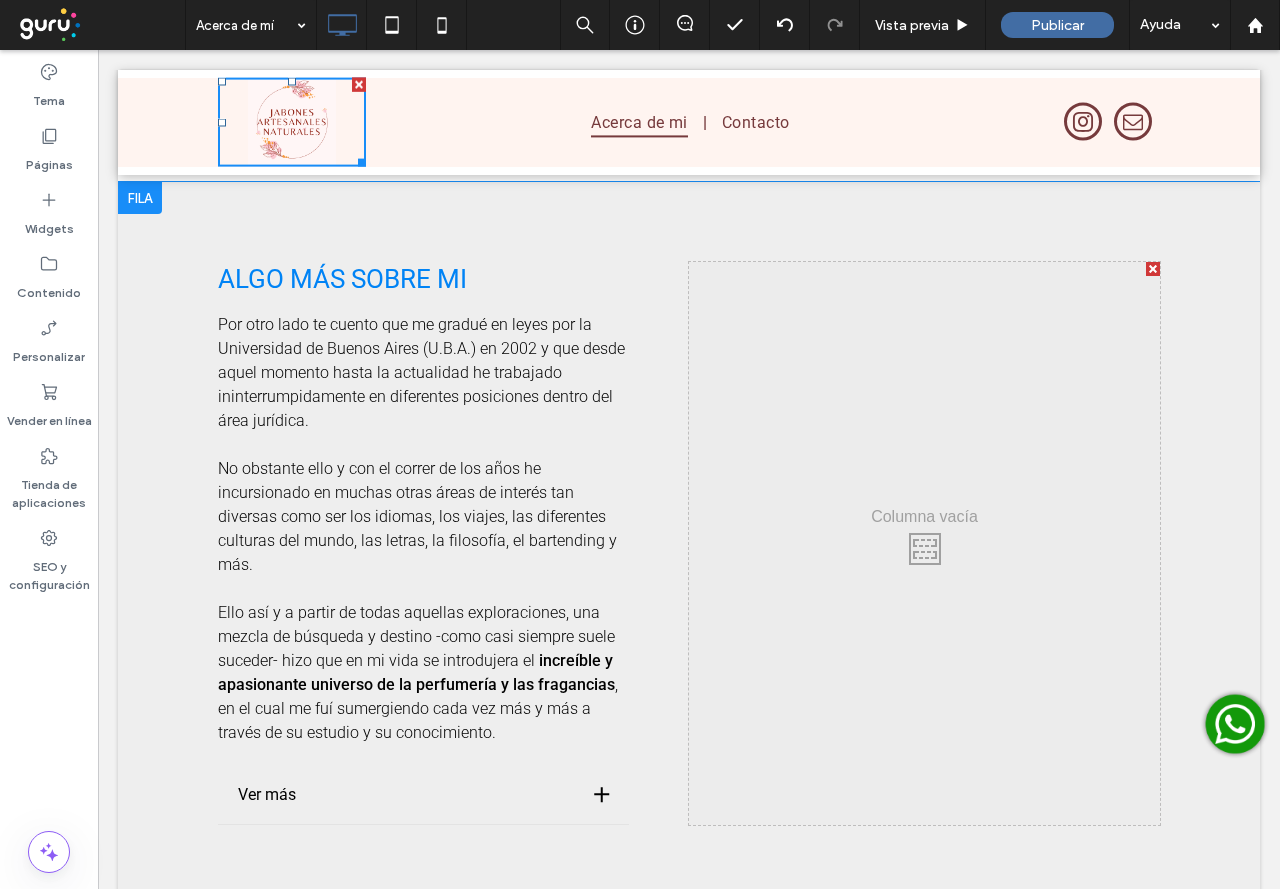 scroll, scrollTop: 1300, scrollLeft: 0, axis: vertical 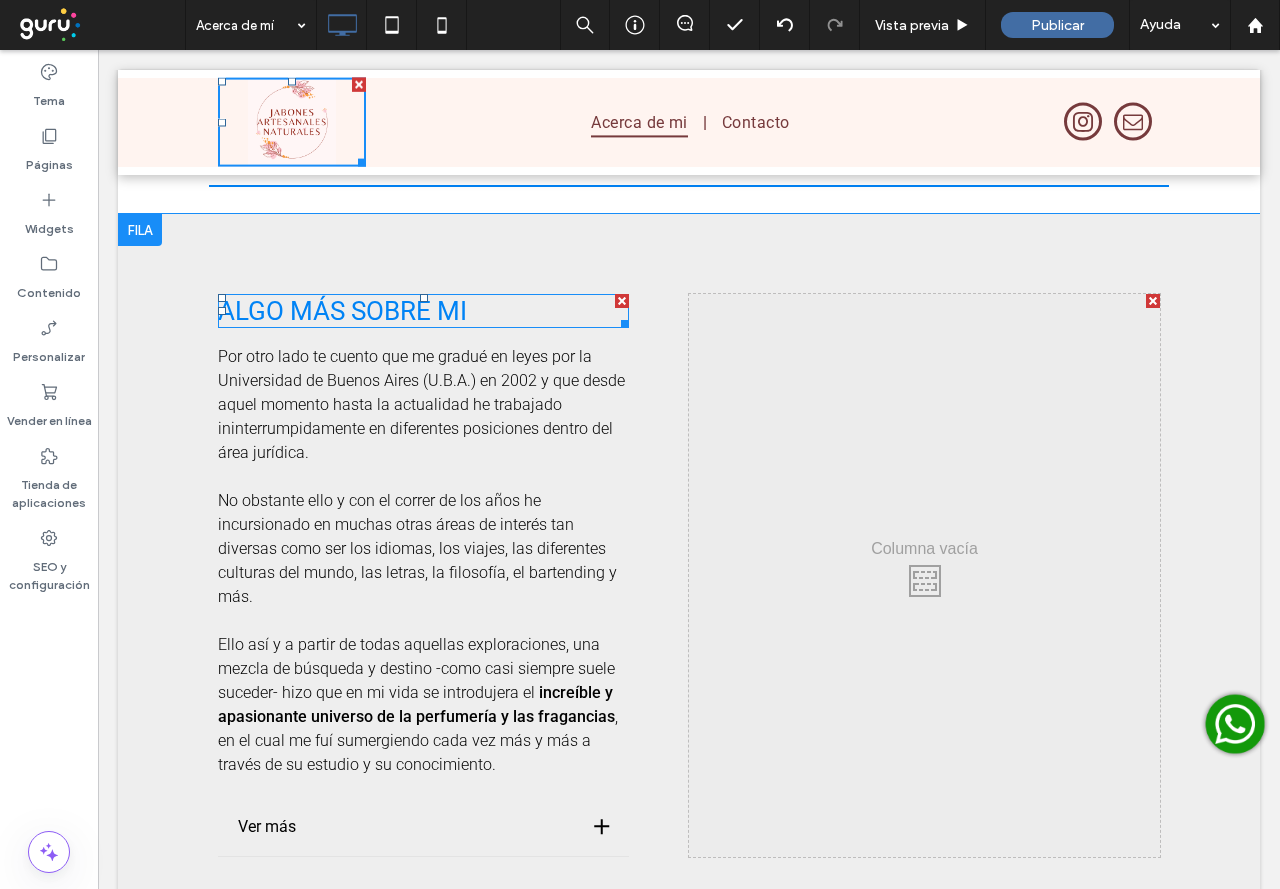 click on "ALGO MÁS SOBRE MI" at bounding box center [342, 311] 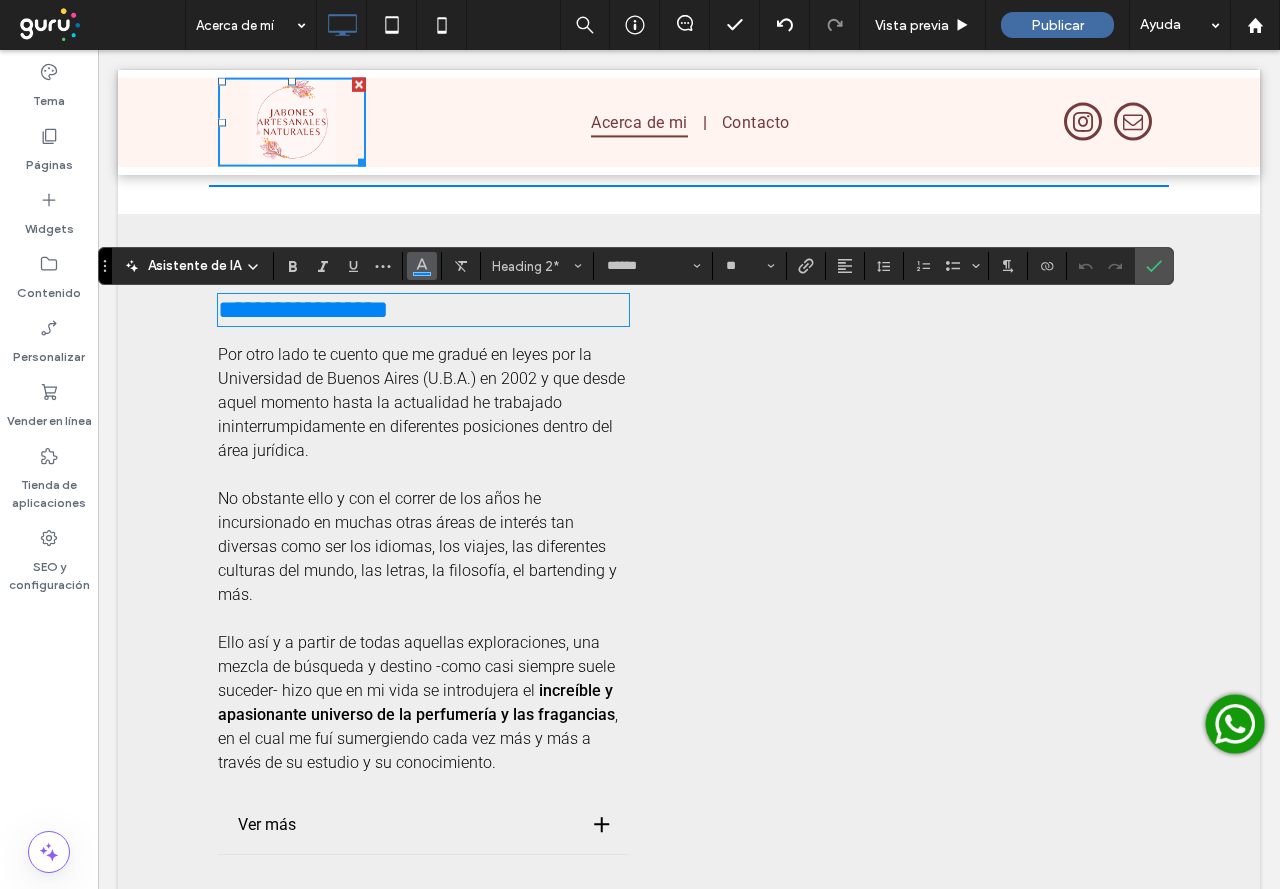 click 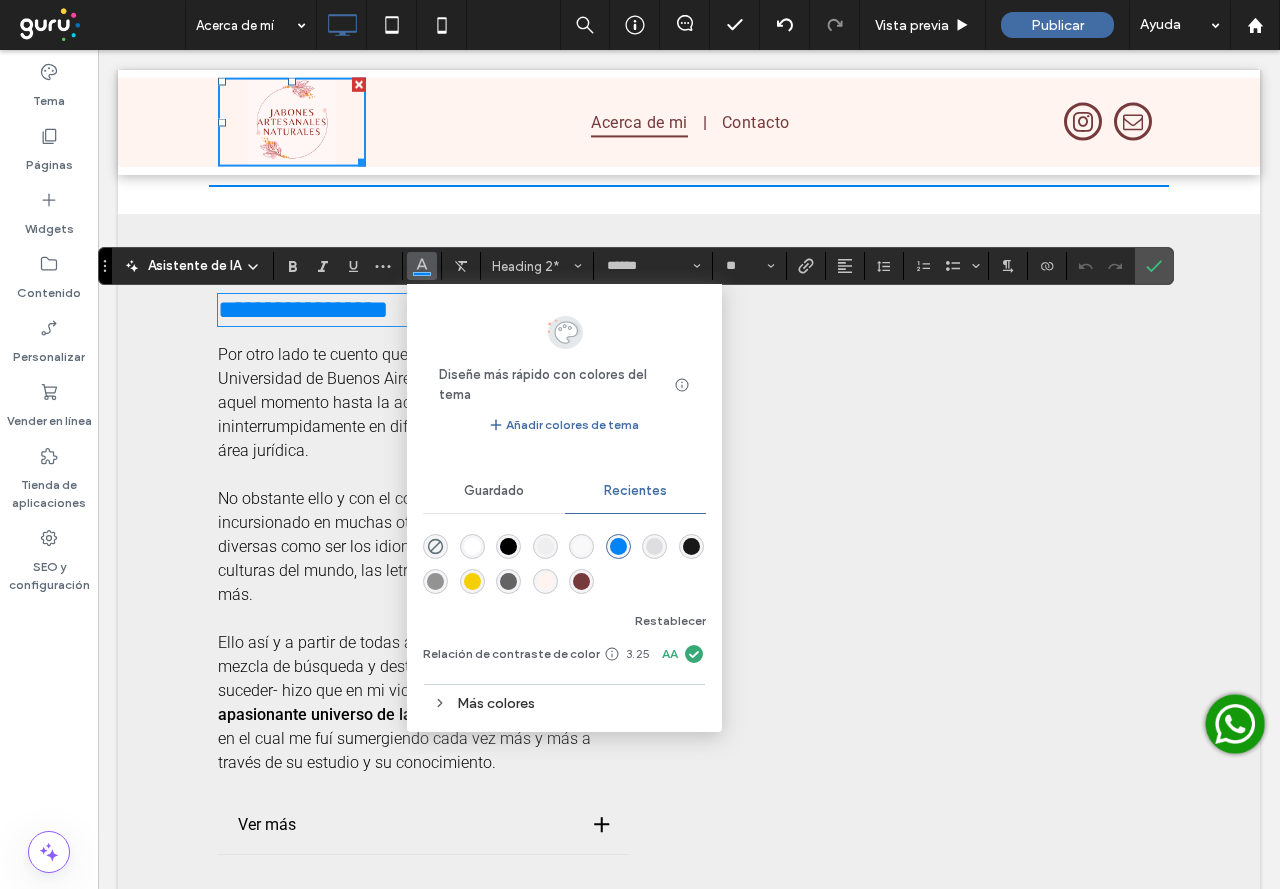 click at bounding box center (581, 581) 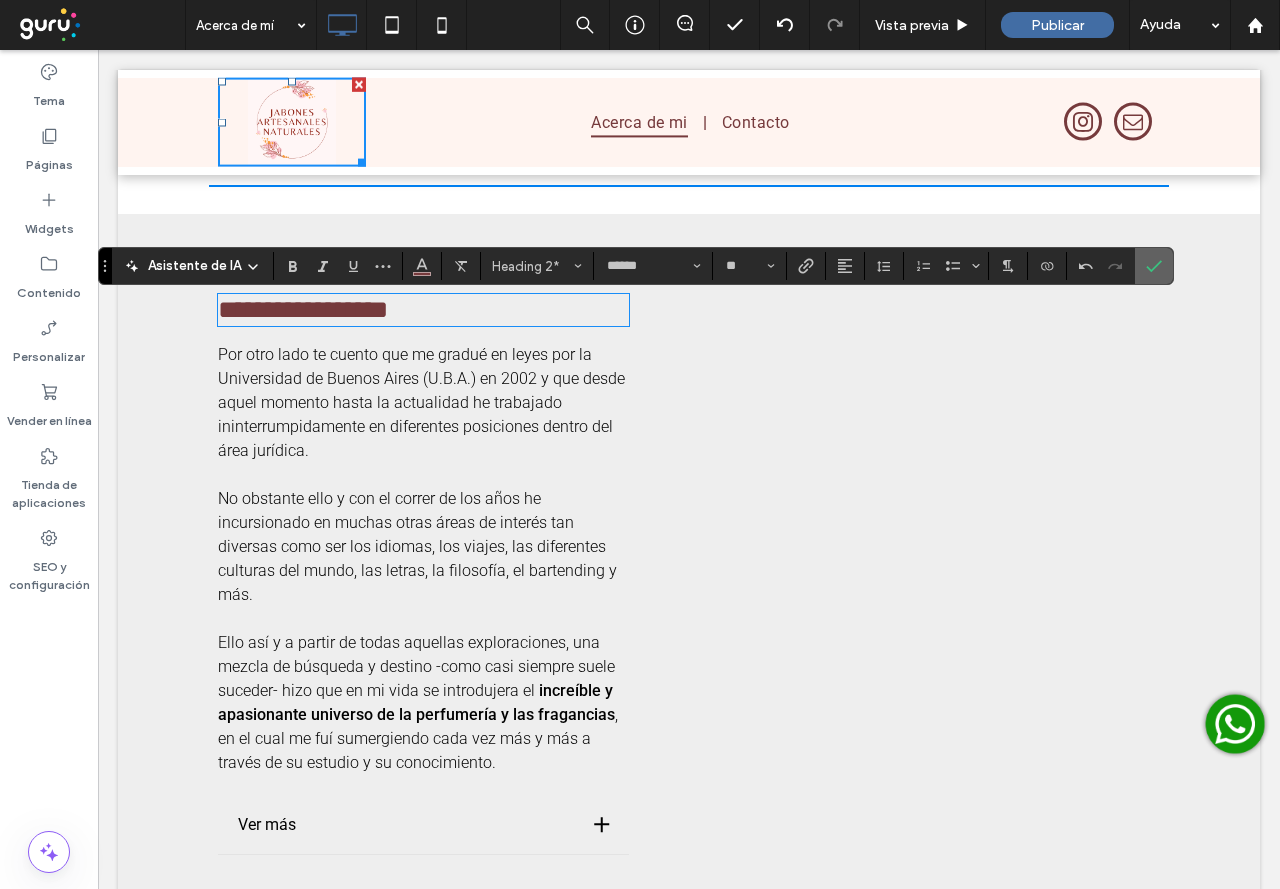click 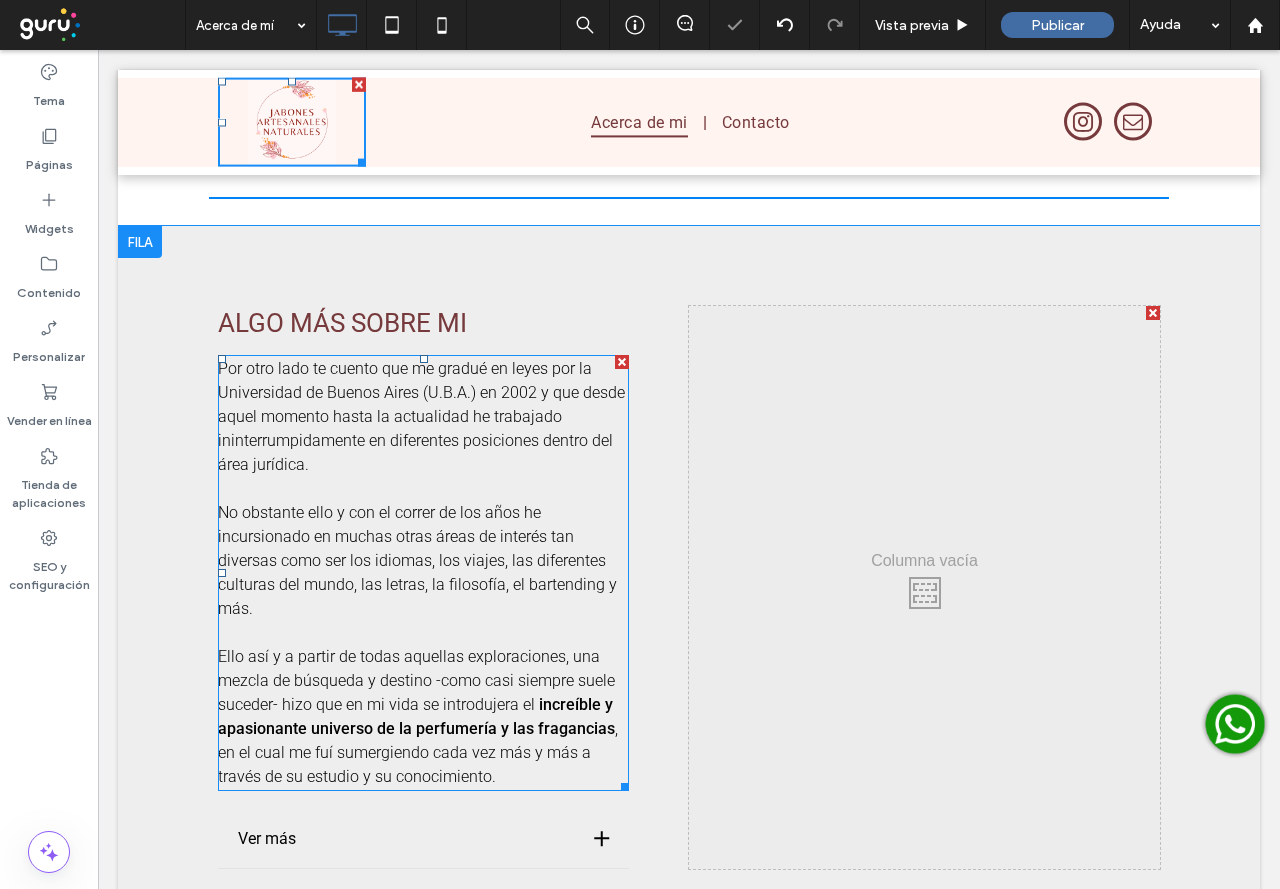 scroll, scrollTop: 1300, scrollLeft: 0, axis: vertical 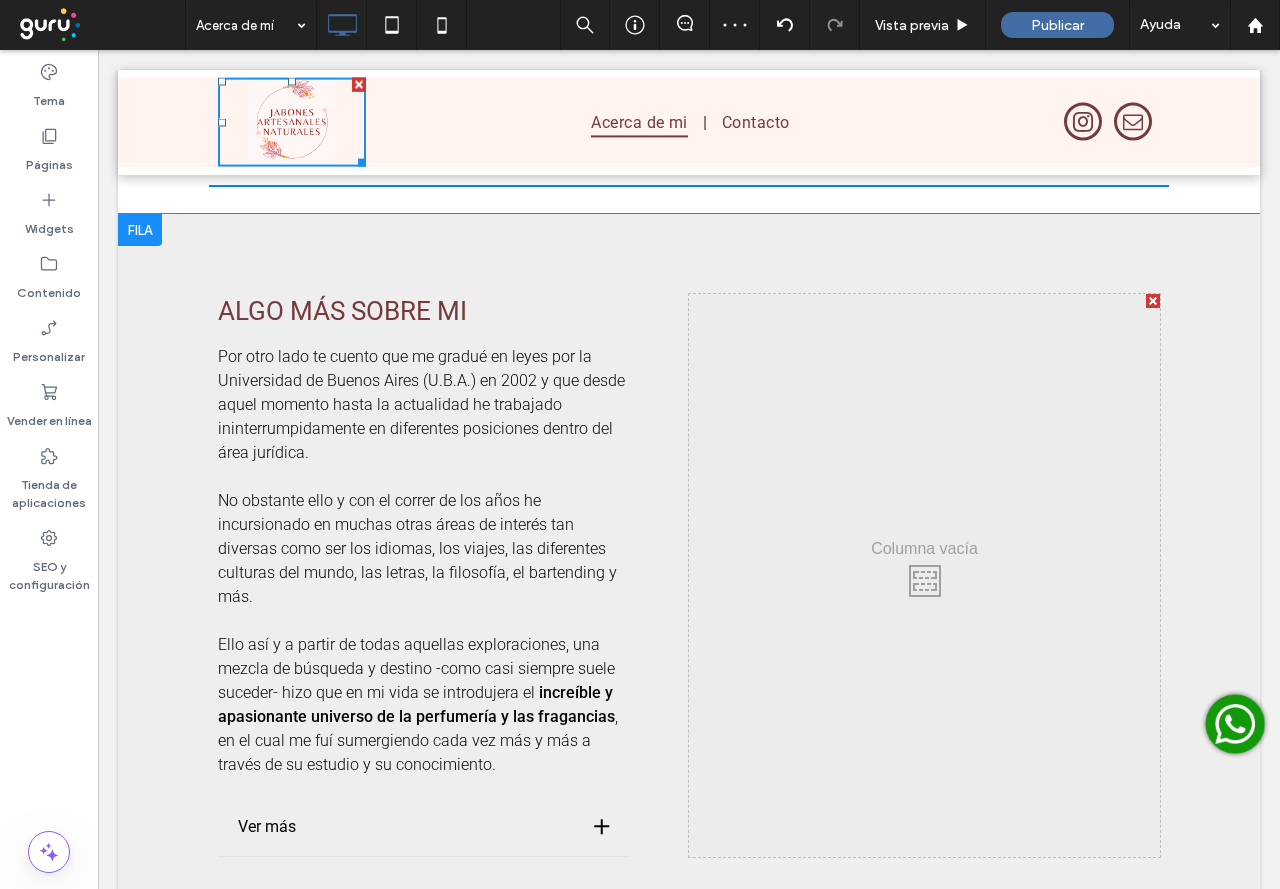 click on "ALGO MÁS SOBRE MI
Por otro lado te cuento que me gradué en leyes por la Universidad de Buenos Aires (U.B.A.) en 2002 y que desde aquel momento hasta la actualidad he trabajado ininterrumpidamente en diferentes posiciones dentro del área jurídica. No obstante ello y con el correr de los años he incursionado en muchas otras áreas de interés tan diversas como ser los idiomas, los viajes, las diferentes culturas del mundo, las letras, la filosofía, el bartending y más. Ello así y a partir de todas aquellas exploraciones, una mezcla de búsqueda y destino -como casi siempre suele suceder- hizo que en mi vida se introdujera el
increíble y apasionante universo de la perfumería y las fragancias , en el cual me fuí sumergiendo cada vez   más y más a través de su estudio y su conocimiento.
Ver más
Click To Paste
Click To Paste
Fila + Añadir sección" at bounding box center (689, 575) 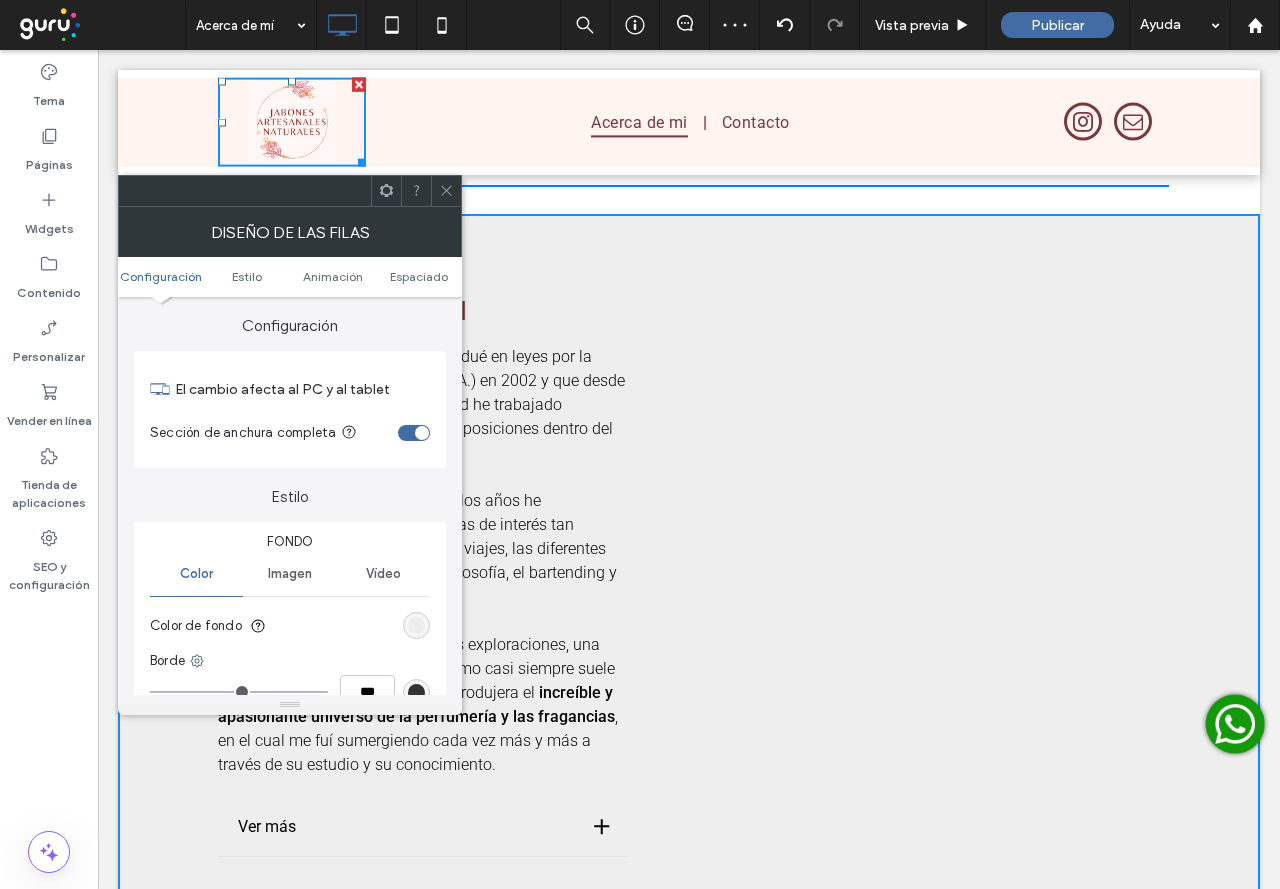 drag, startPoint x: 421, startPoint y: 636, endPoint x: 431, endPoint y: 627, distance: 13.453624 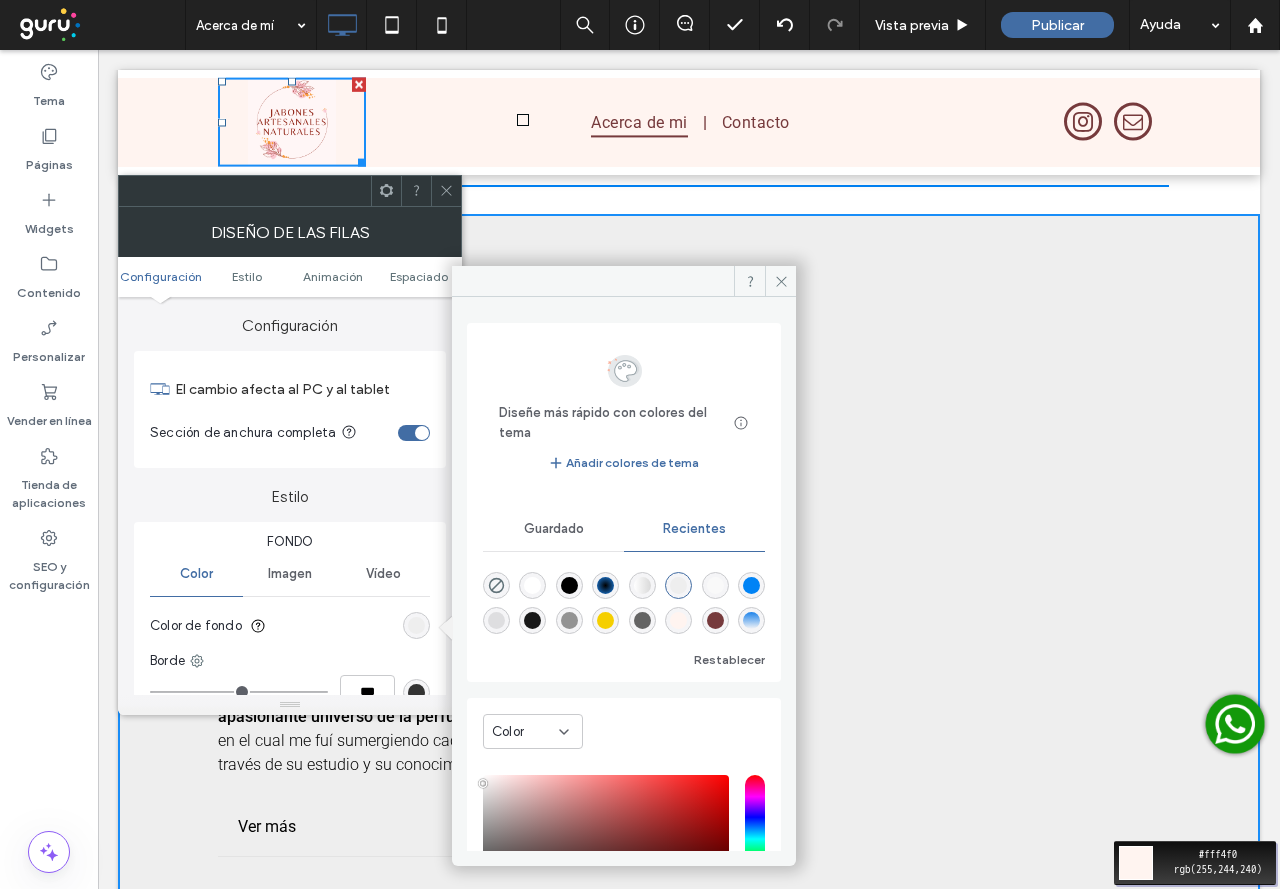 click on "Move your  🖱️  to pick a color #fff4f0 rgb(255,244,240)" at bounding box center [640, 444] 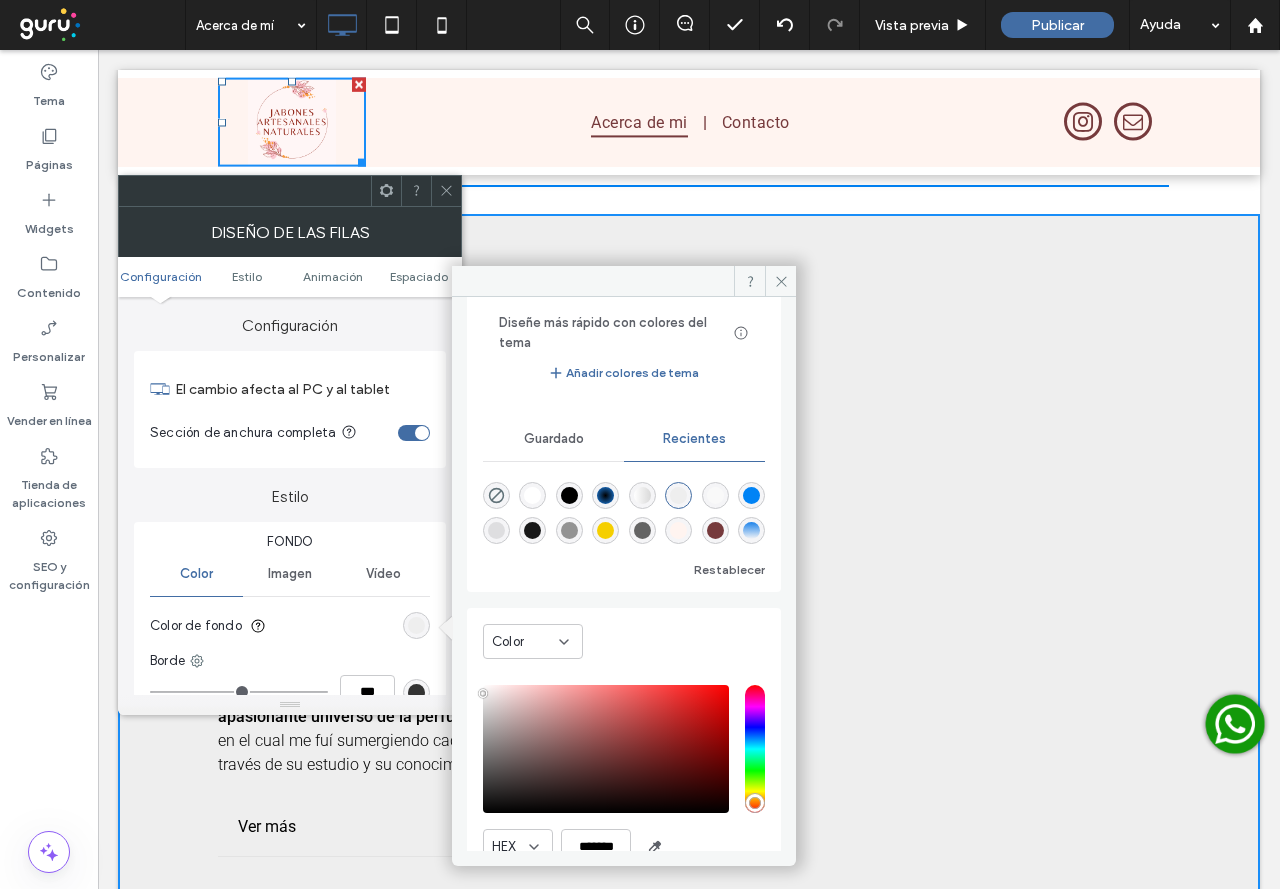 scroll, scrollTop: 179, scrollLeft: 0, axis: vertical 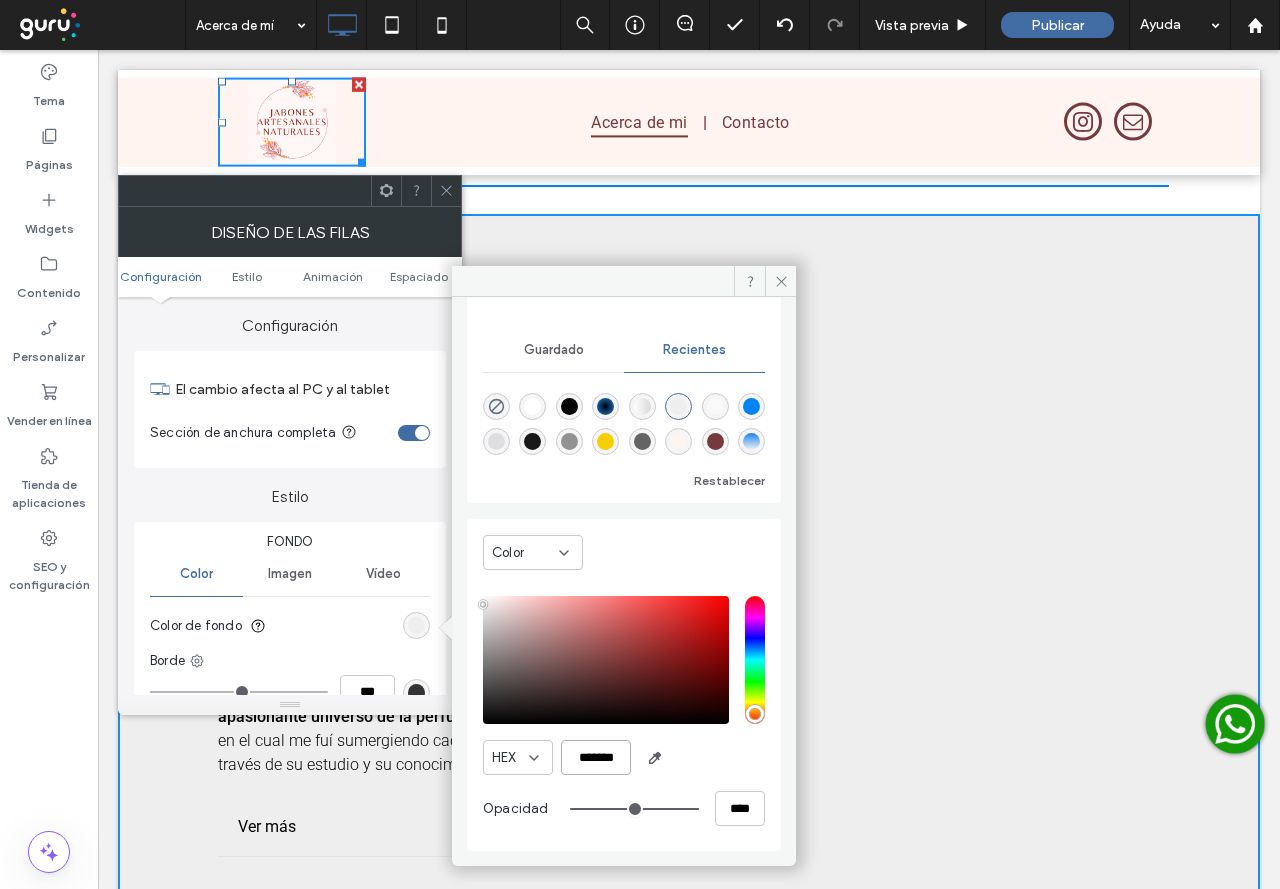 click on "*******" at bounding box center (596, 757) 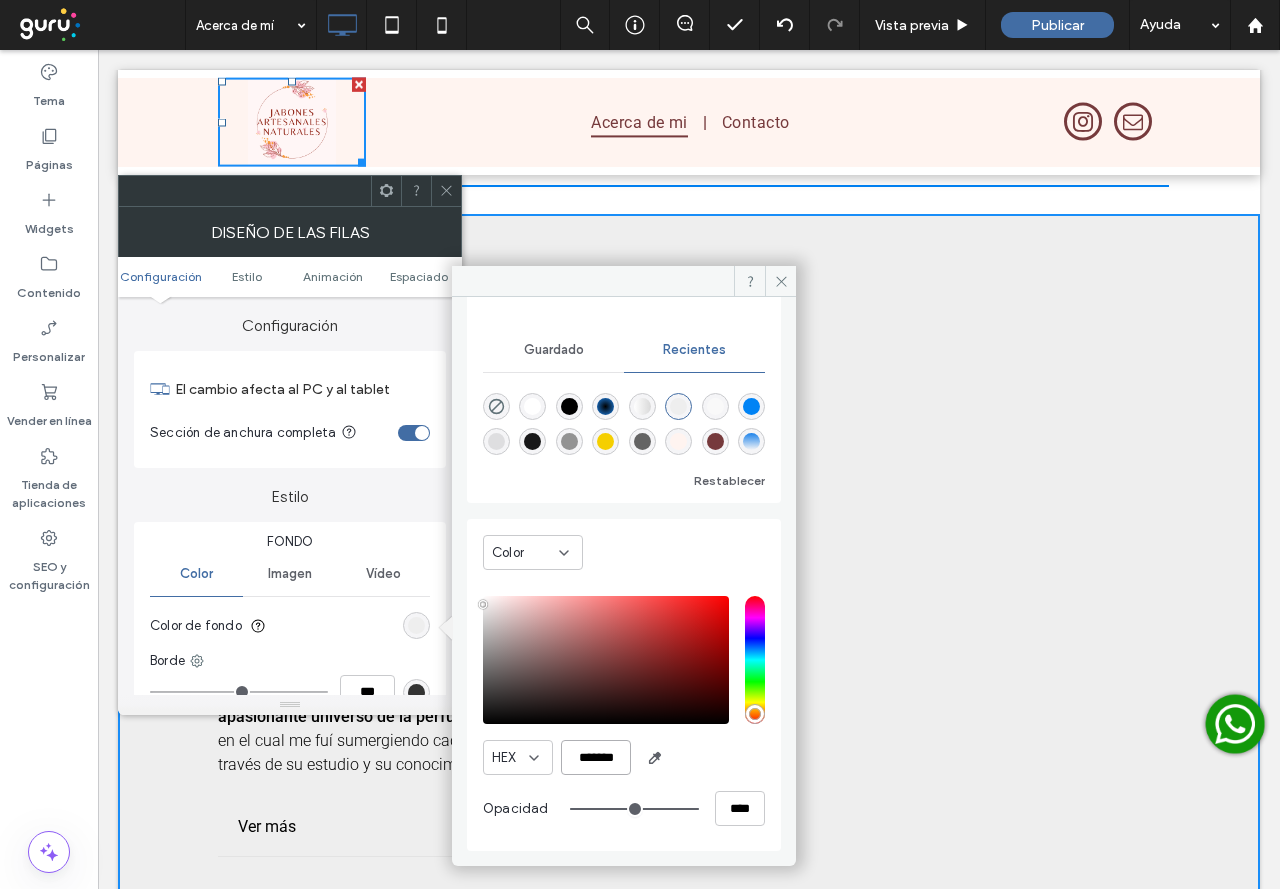 click on "*******" at bounding box center (596, 757) 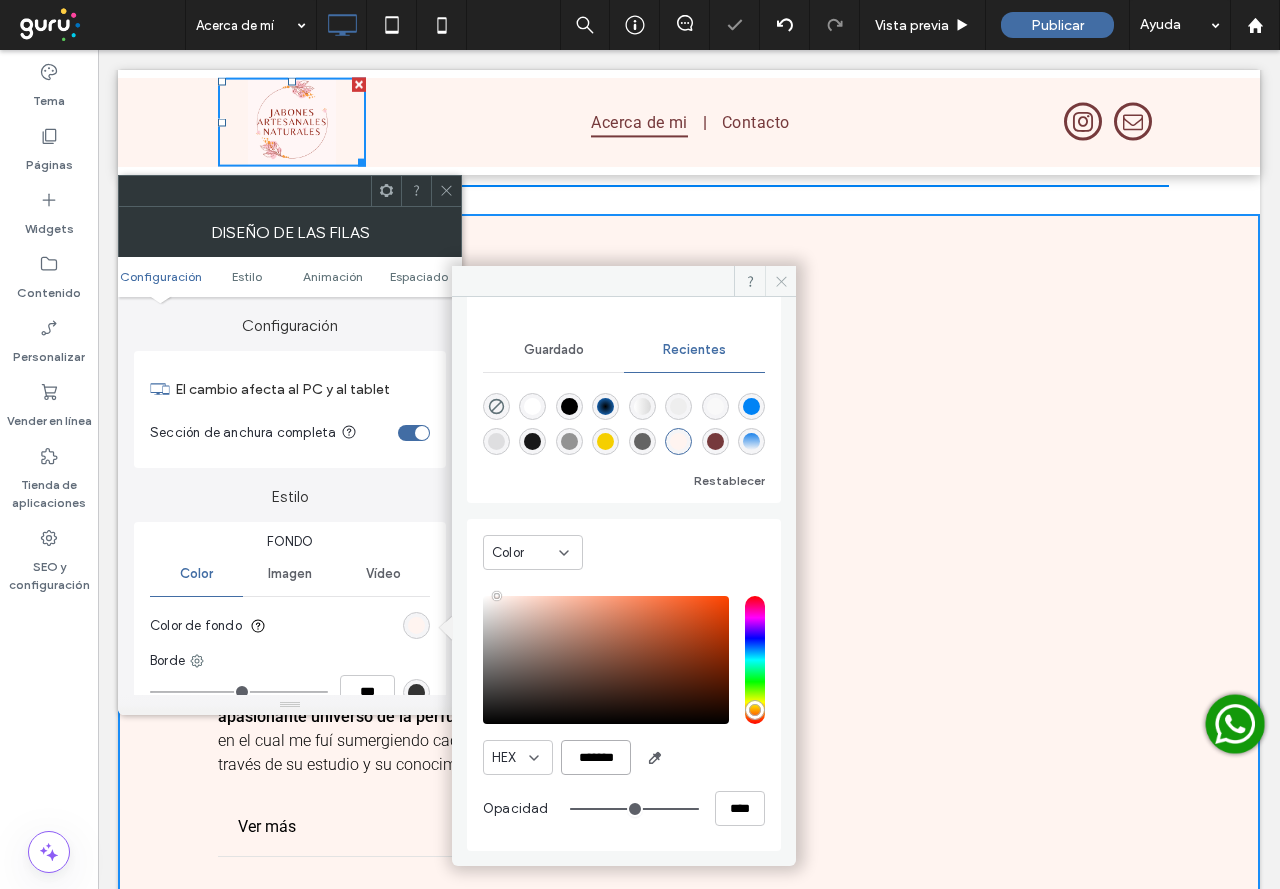 type on "*******" 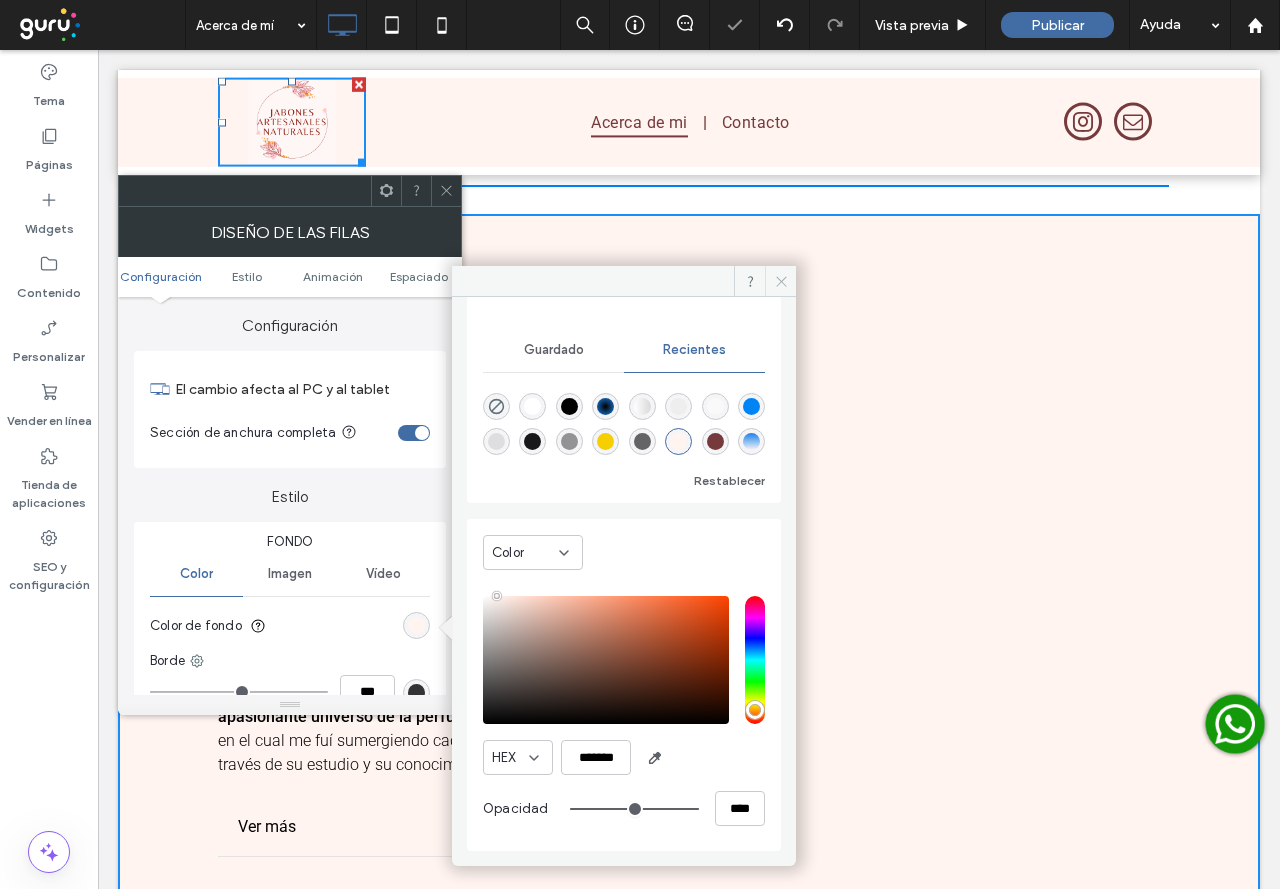click 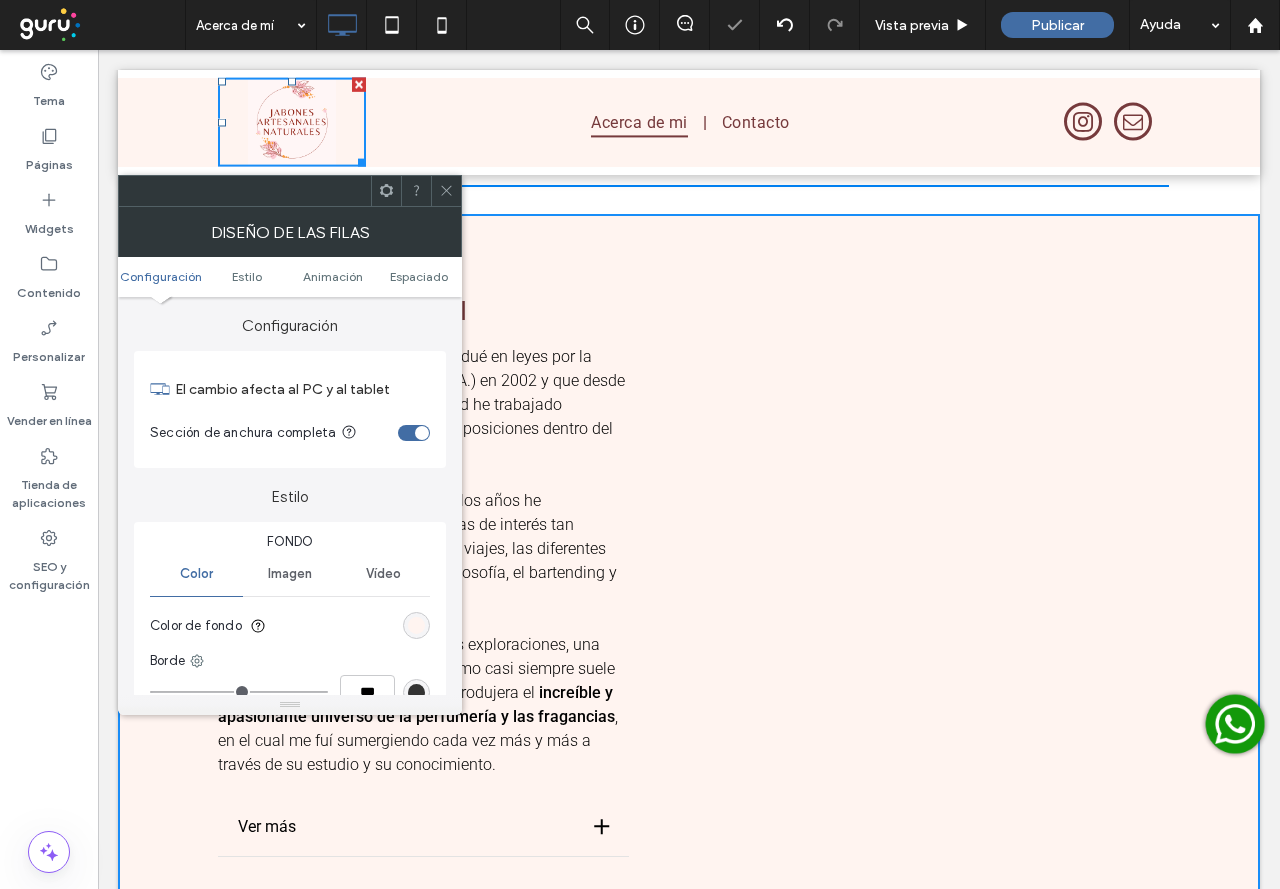 click 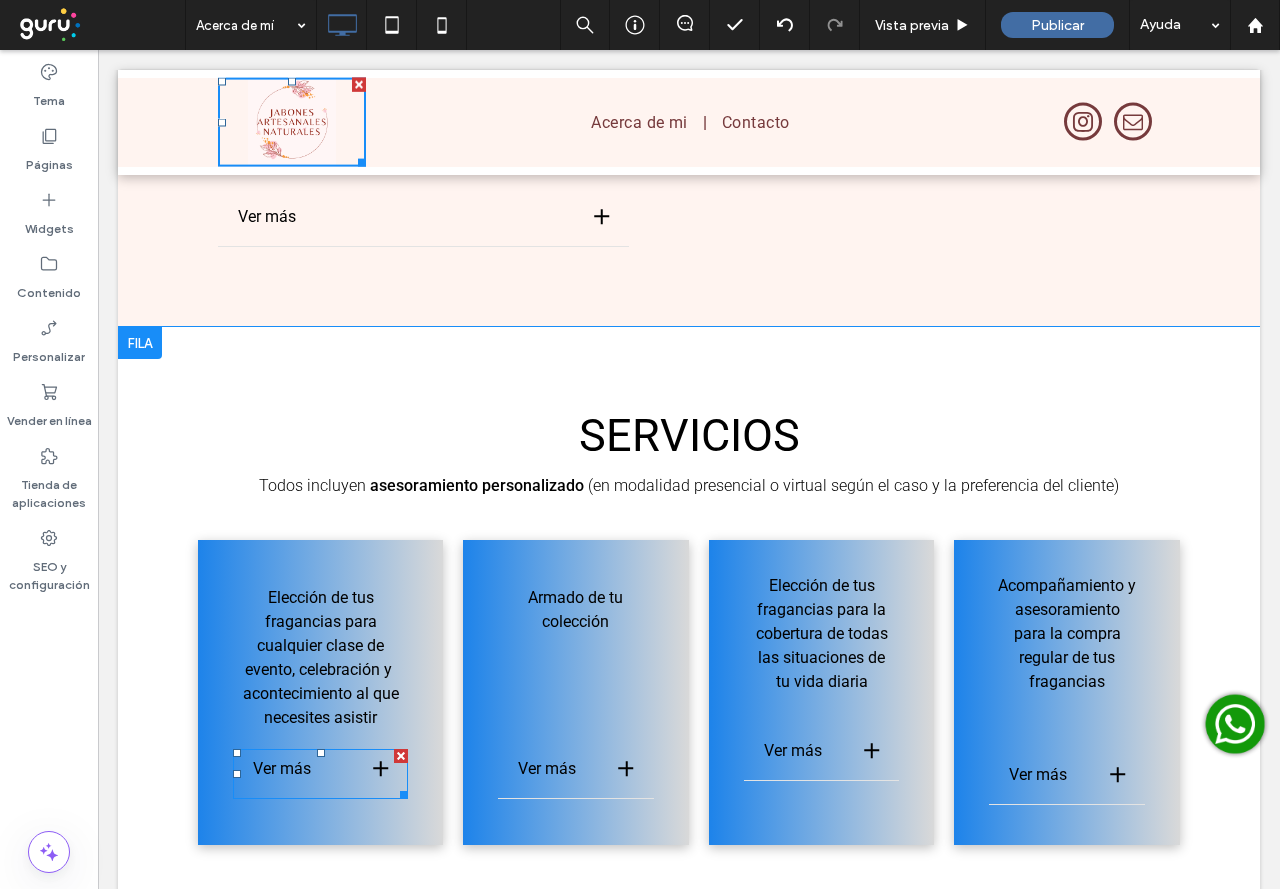 scroll, scrollTop: 1900, scrollLeft: 0, axis: vertical 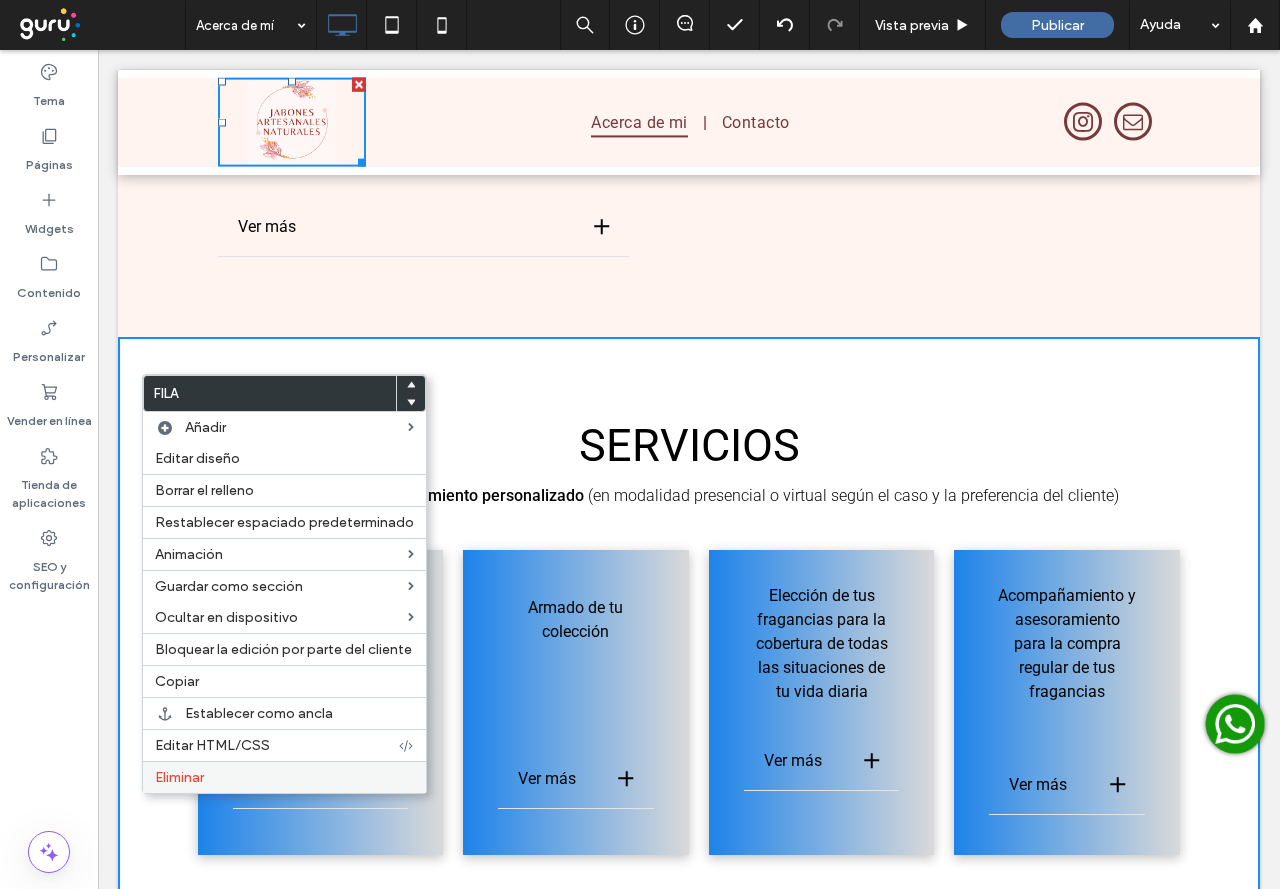 click on "Eliminar" at bounding box center [284, 777] 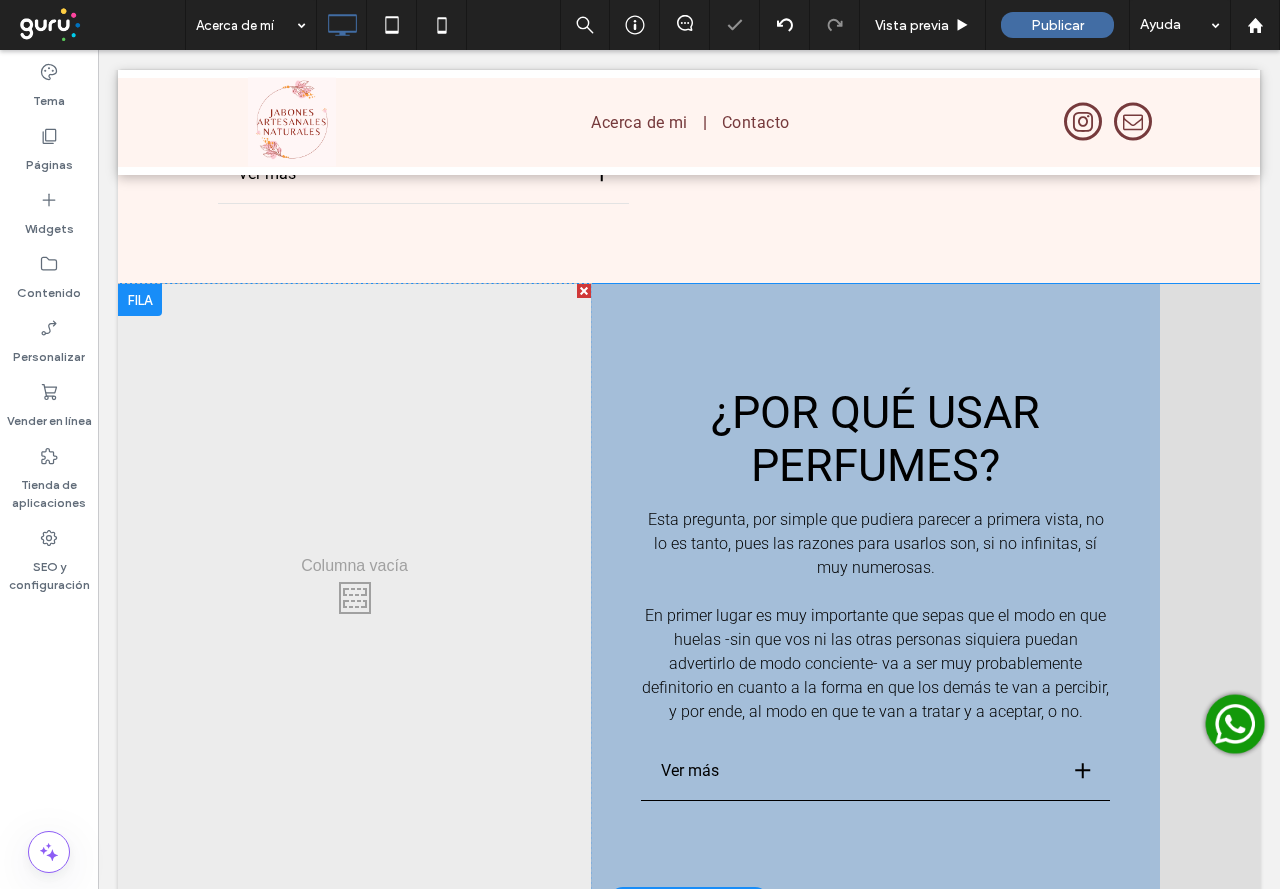 scroll, scrollTop: 2000, scrollLeft: 0, axis: vertical 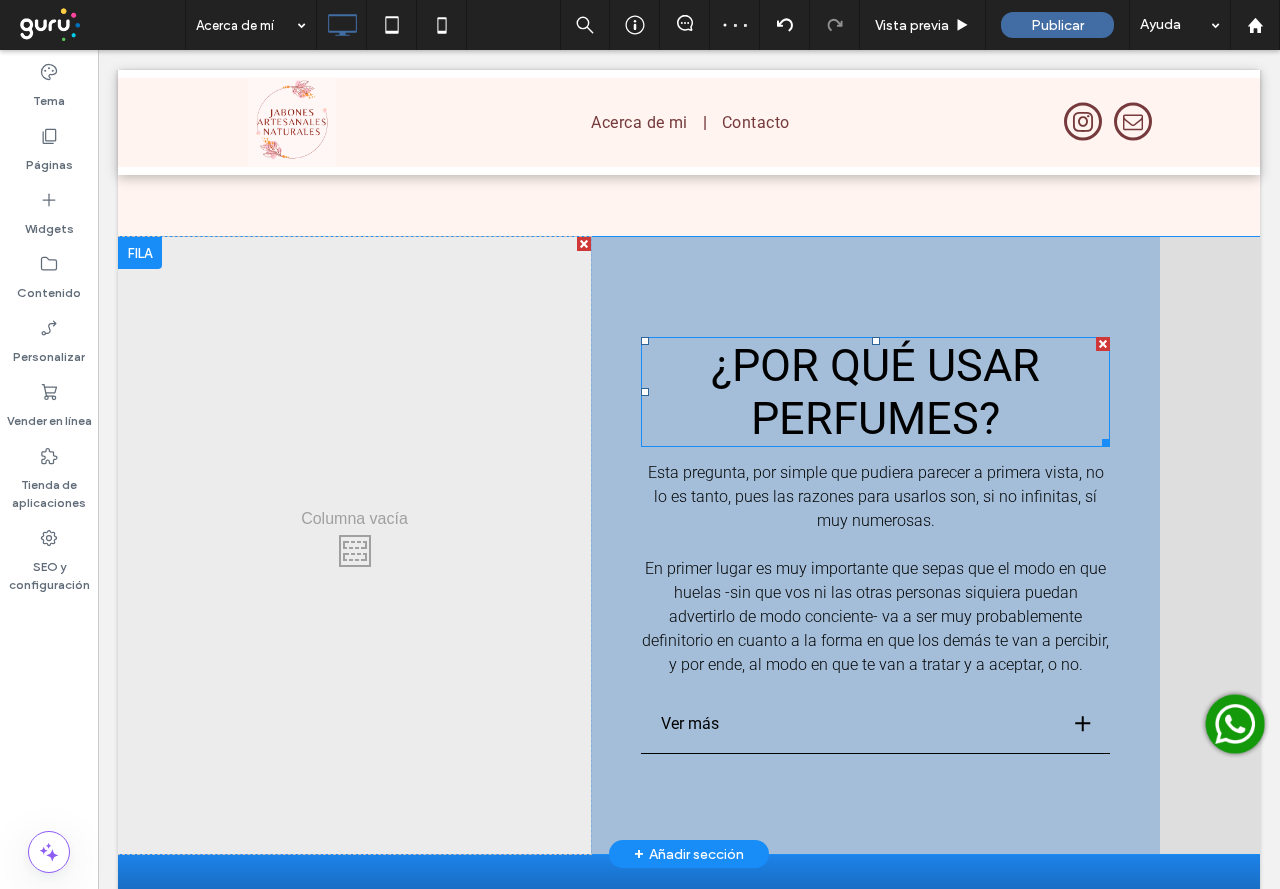 click on "¿POR QUÉ USAR PERFUMES?" at bounding box center [875, 392] 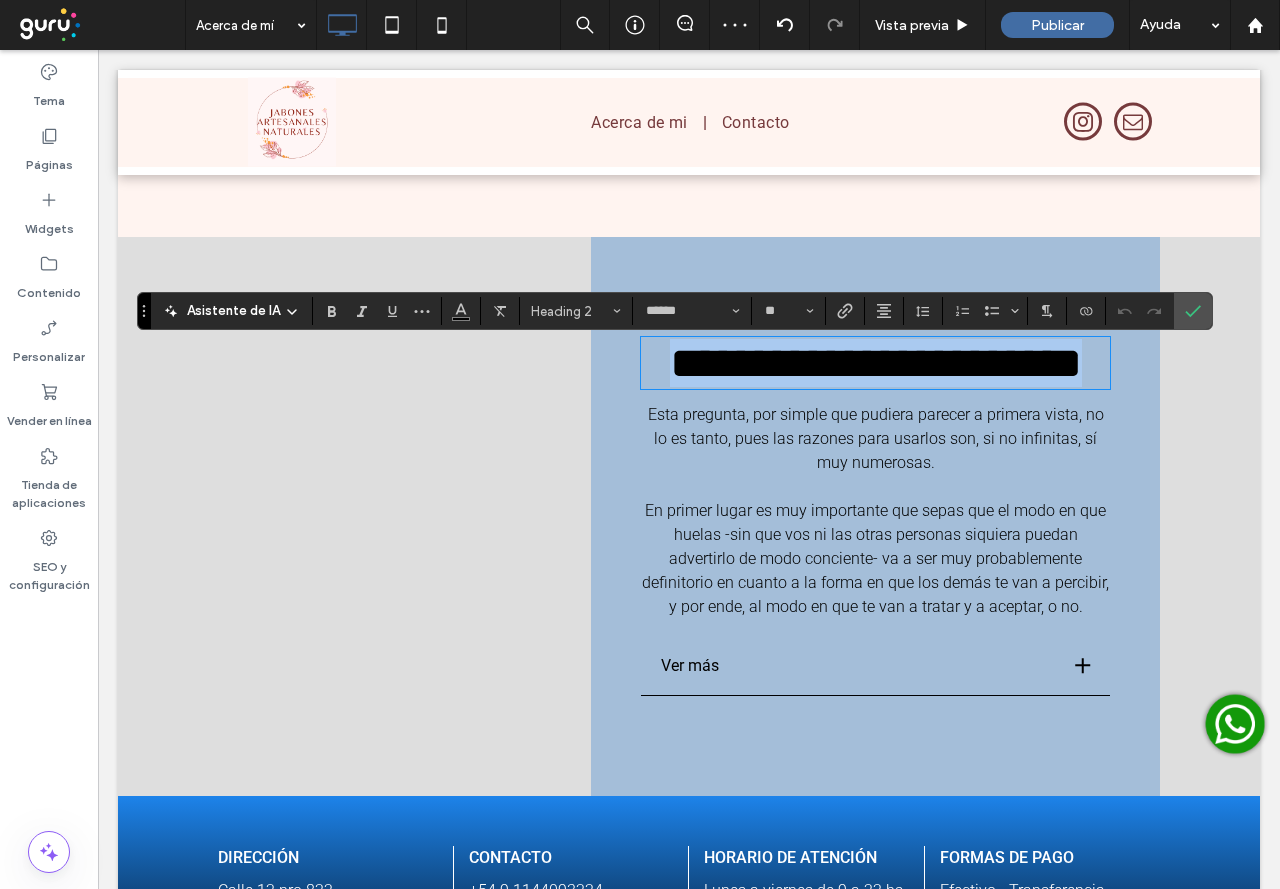 click on "**********" at bounding box center [876, 363] 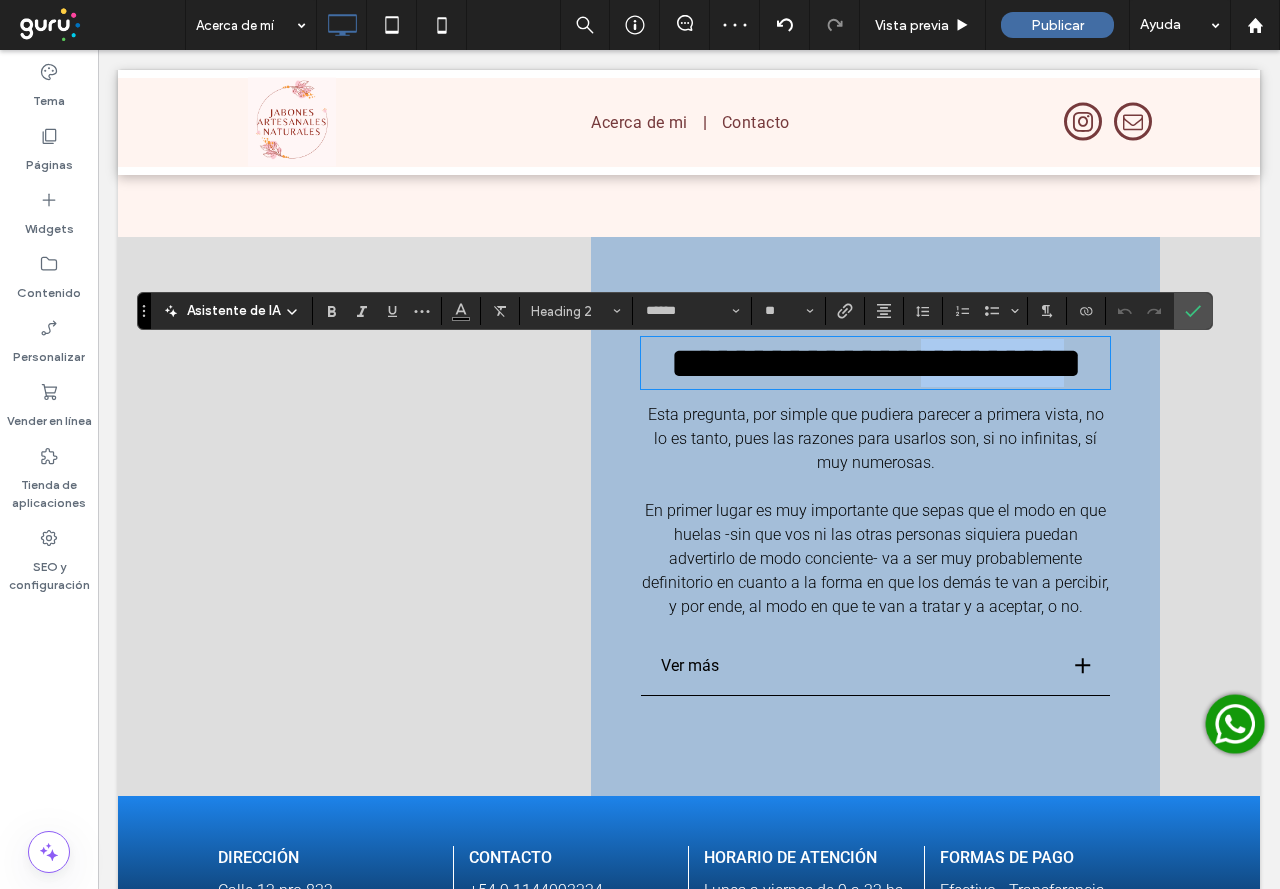 click on "**********" at bounding box center [876, 363] 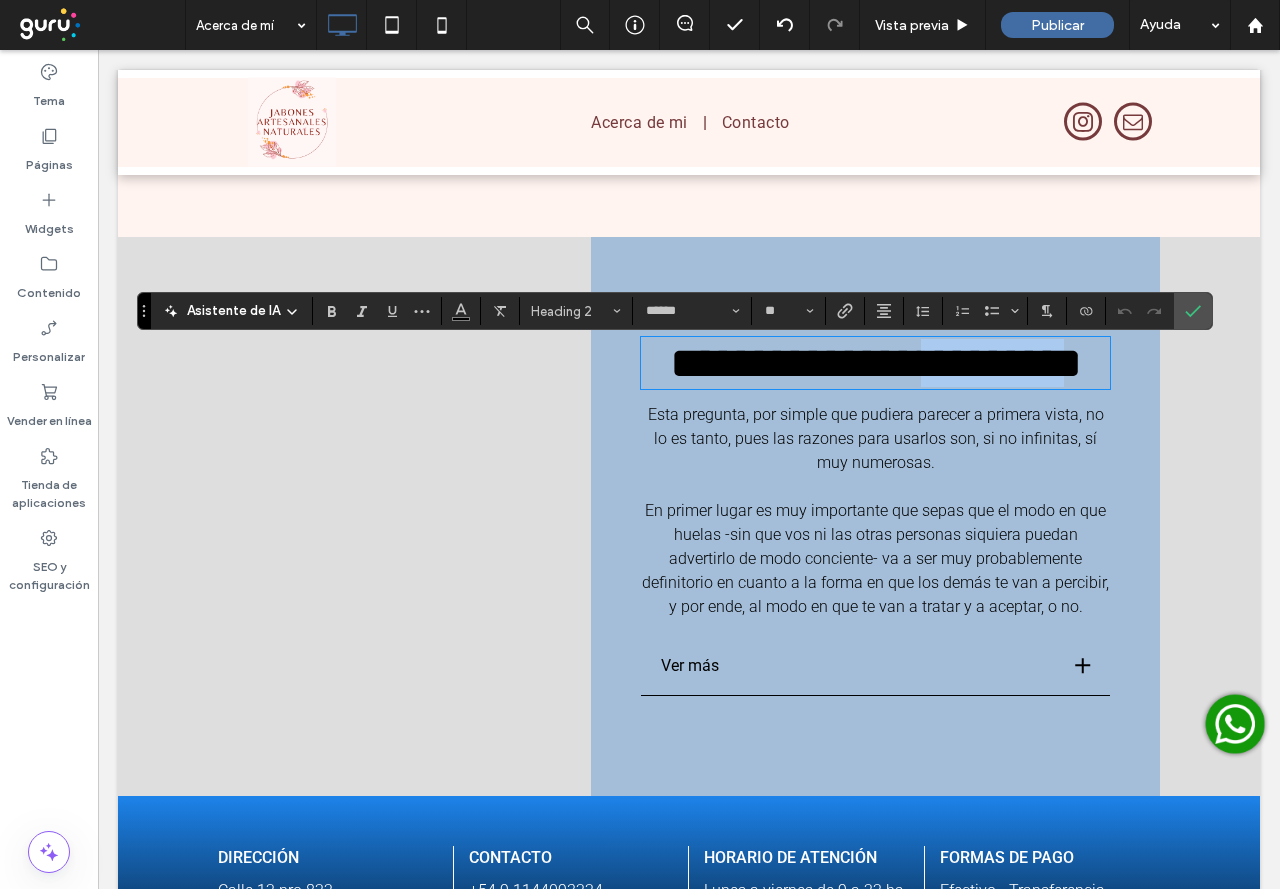type 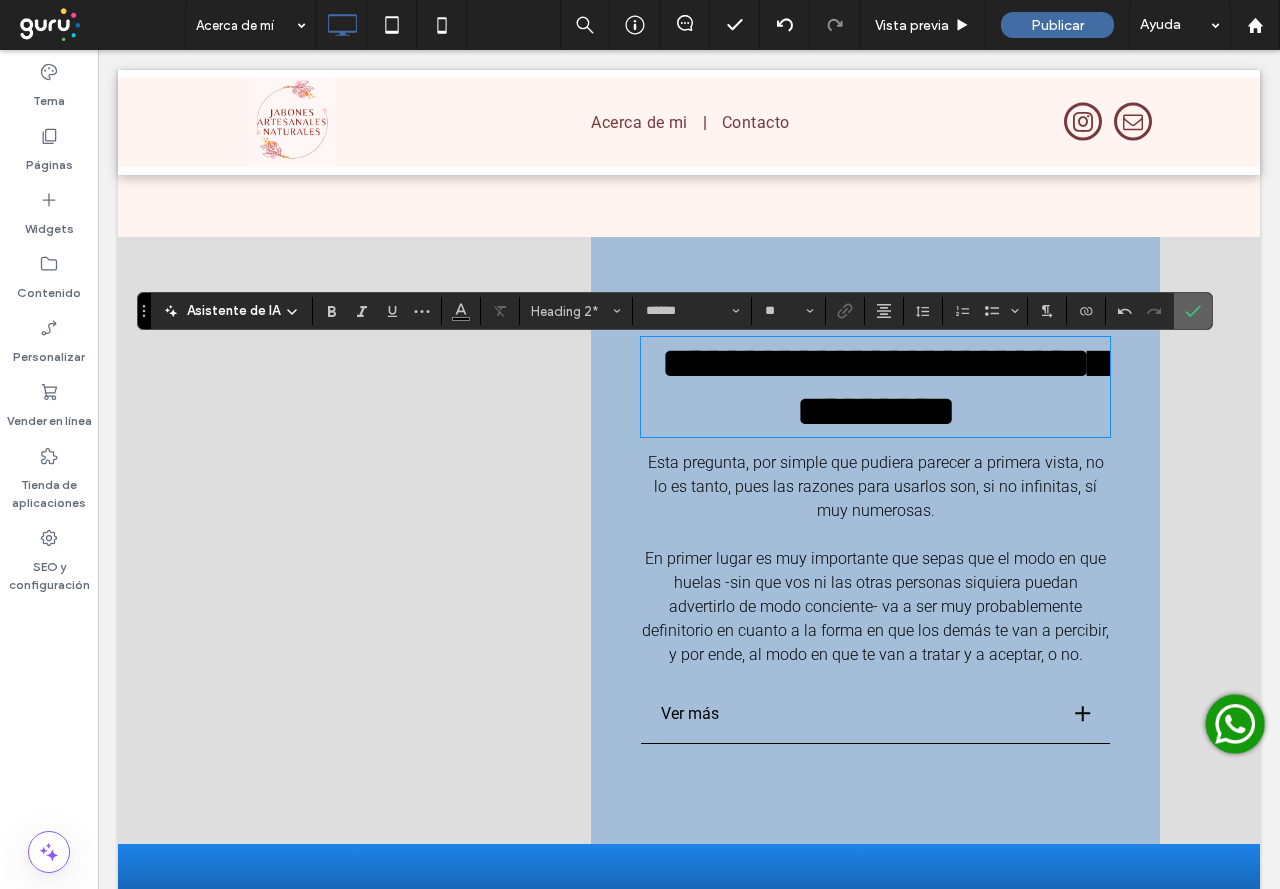 click at bounding box center (1193, 311) 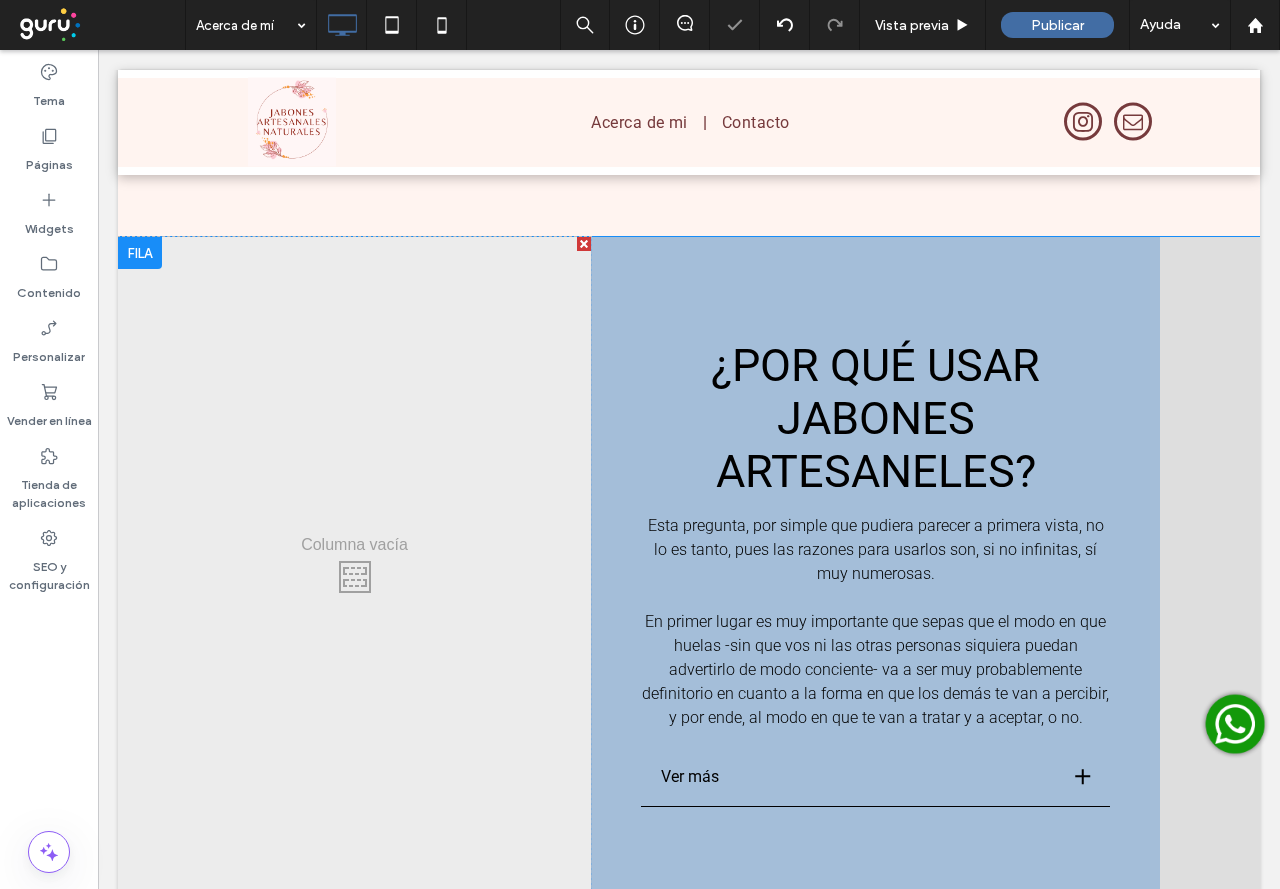 click on "¿POR QUÉ USAR JABONES ARTESANELES?   Esta pregunta, por simple que pudiera parecer a primera vista, no lo es tanto, pues las razones para usarlos son, si no infinitas, sí muy numerosas. ﻿ En primer lugar es muy importante que sepas que el modo en que huelas -sin que vos ni las otras personas siquiera puedan advertirlo de modo conciente- va a ser muy probablemente definitorio en cuanto a la forma en que los demás te van a percibir, y por ende, al modo en que te van a tratar y a aceptar, o no.             Ver más
En segundo lugar, porque el sentido del olfato proporciona un grado de placer y disfrute personal tan grande que es altamente probable que el uso cotidiano de fragancias, ya sean una, dos, tres, o decenas de ellas, se transforme en el accesorio indispensable de tu presentación personal, con el que indudablemente ganarás en confianza y actitud cualquiera sea el ámbito (familiar, social, laboral, etc.) en el que te muevas.
Click To Paste" at bounding box center (875, 572) 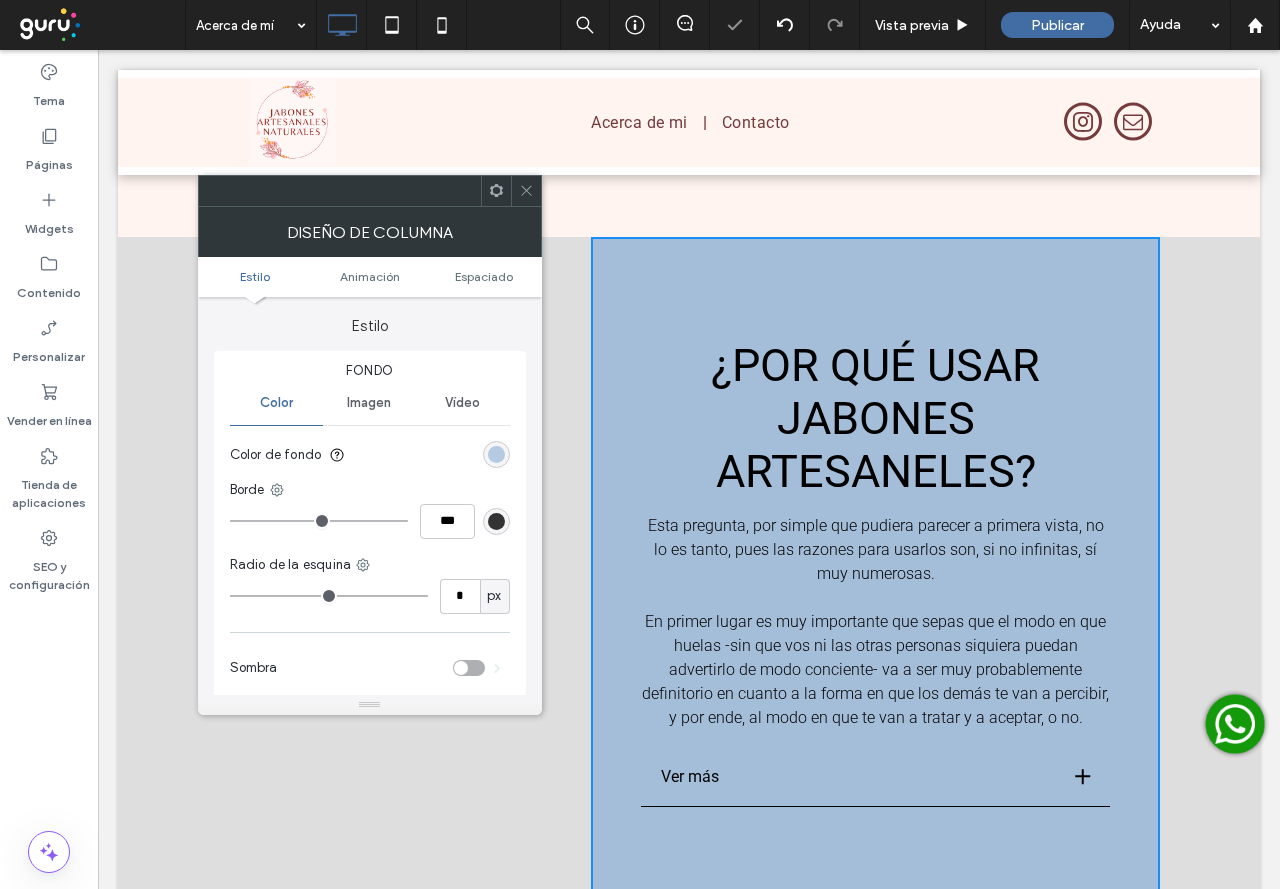 click at bounding box center (496, 454) 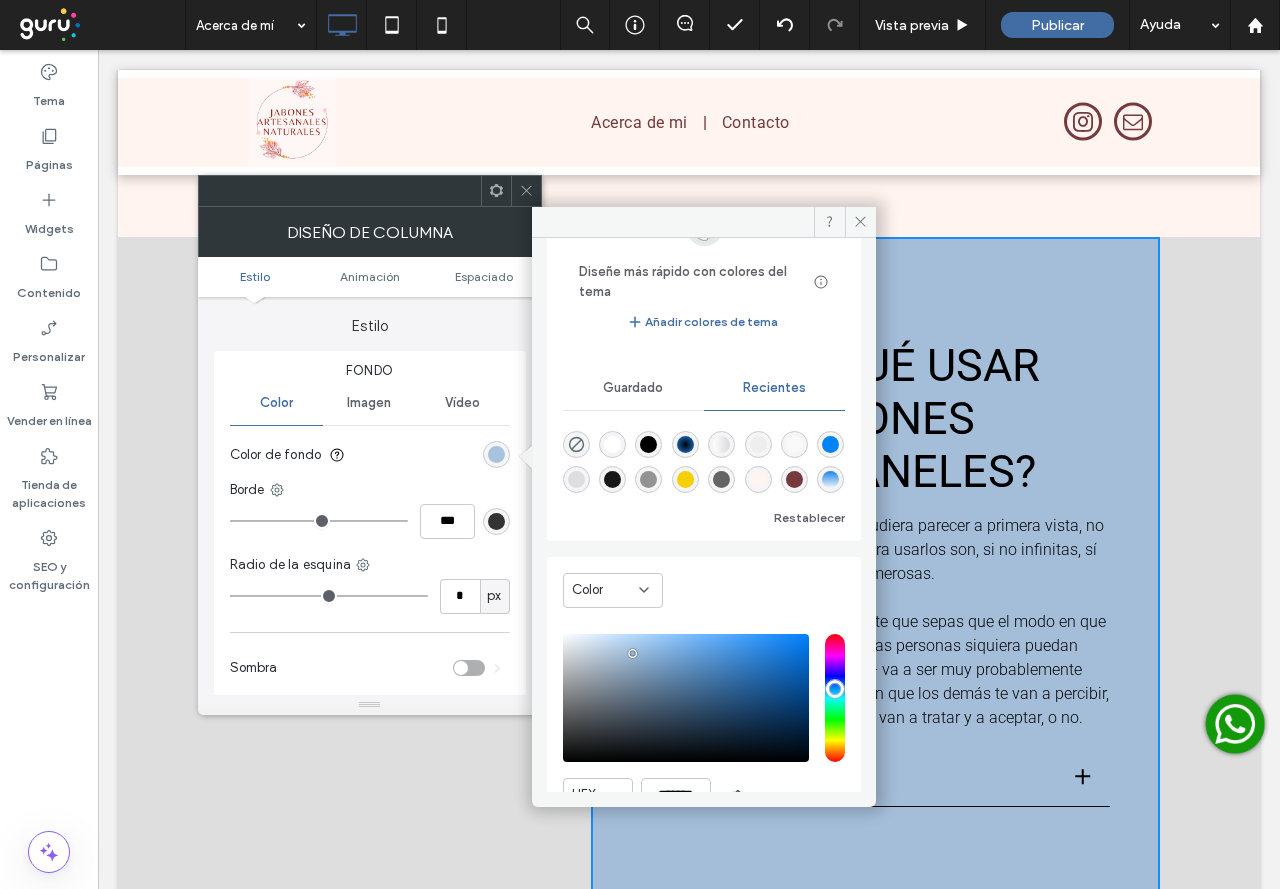 scroll, scrollTop: 179, scrollLeft: 0, axis: vertical 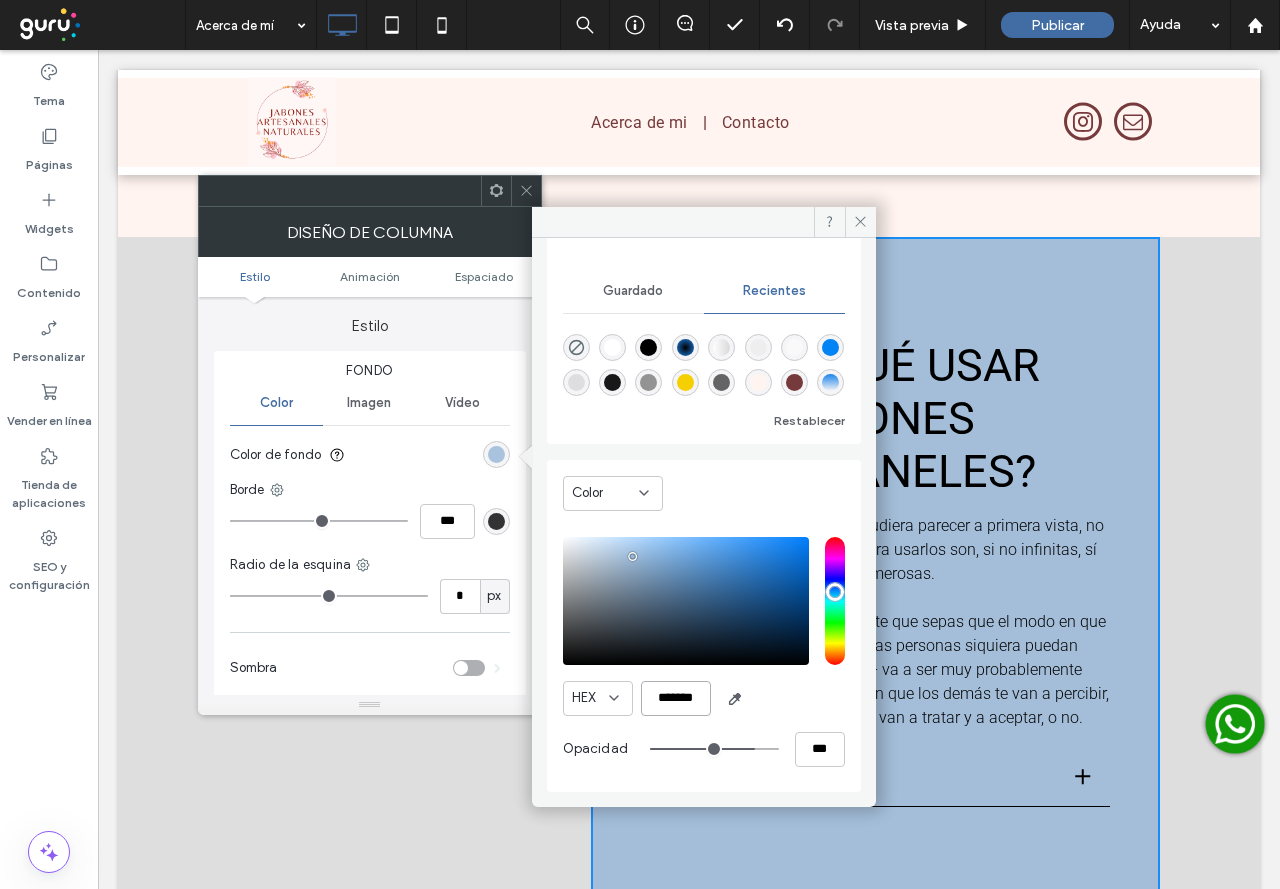 click on "*******" at bounding box center (676, 698) 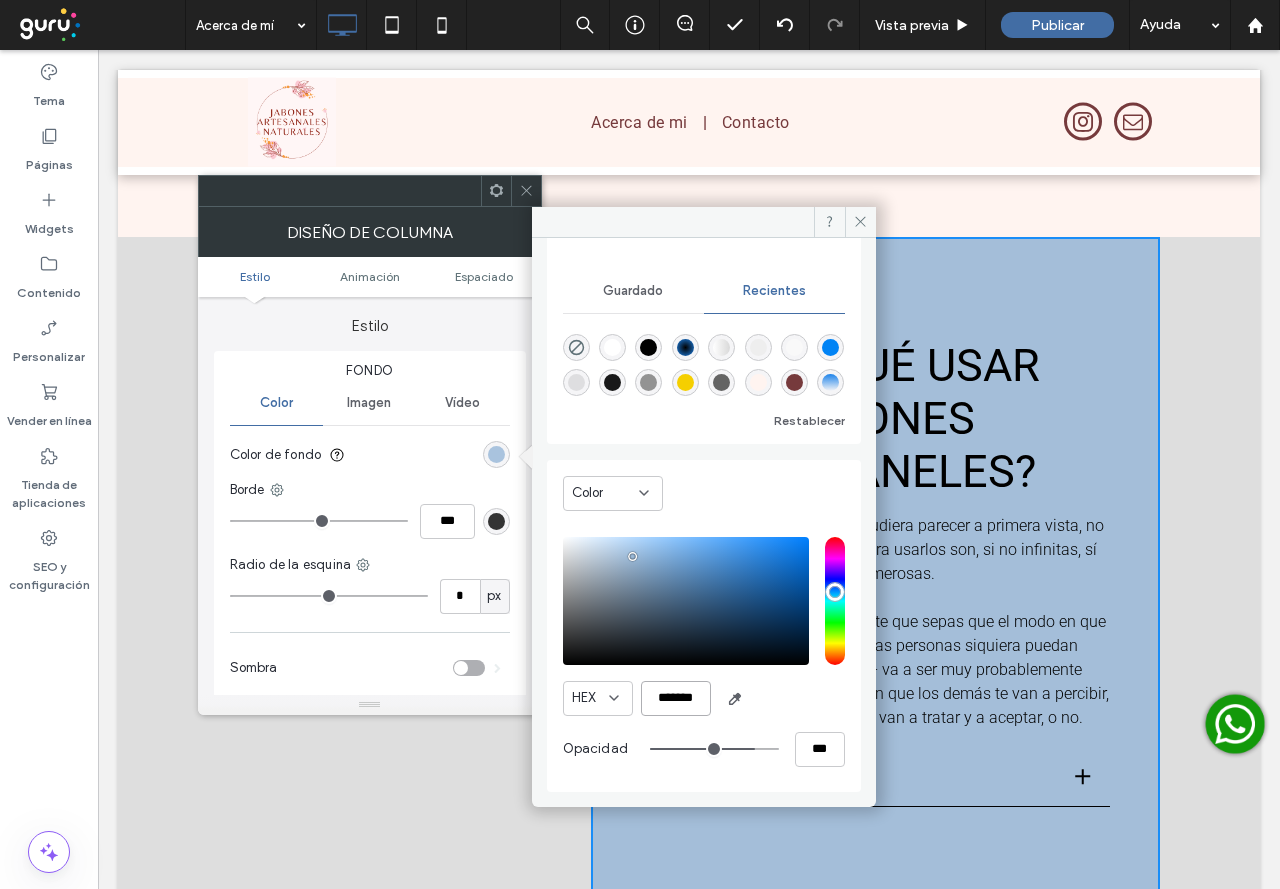 click on "*******" at bounding box center (676, 698) 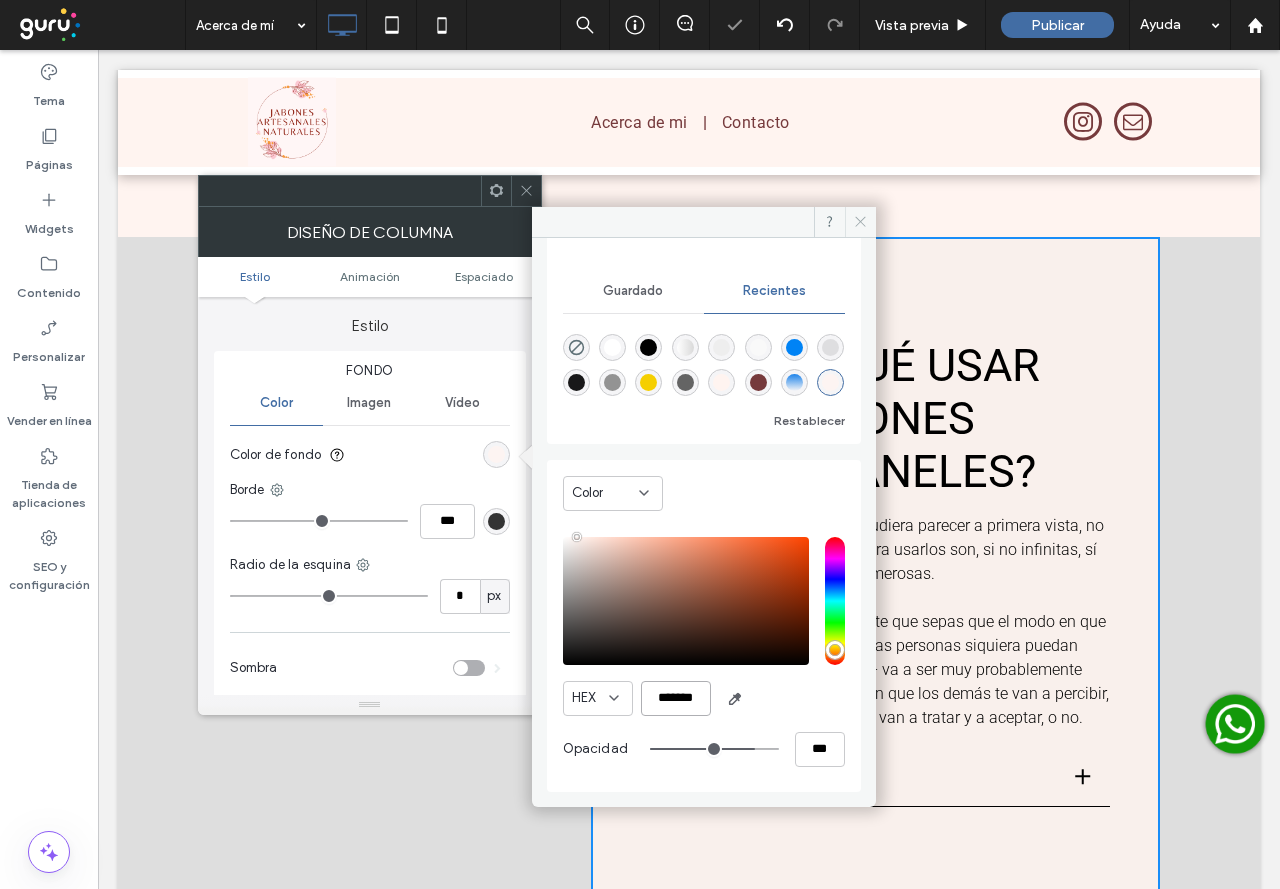 type on "*******" 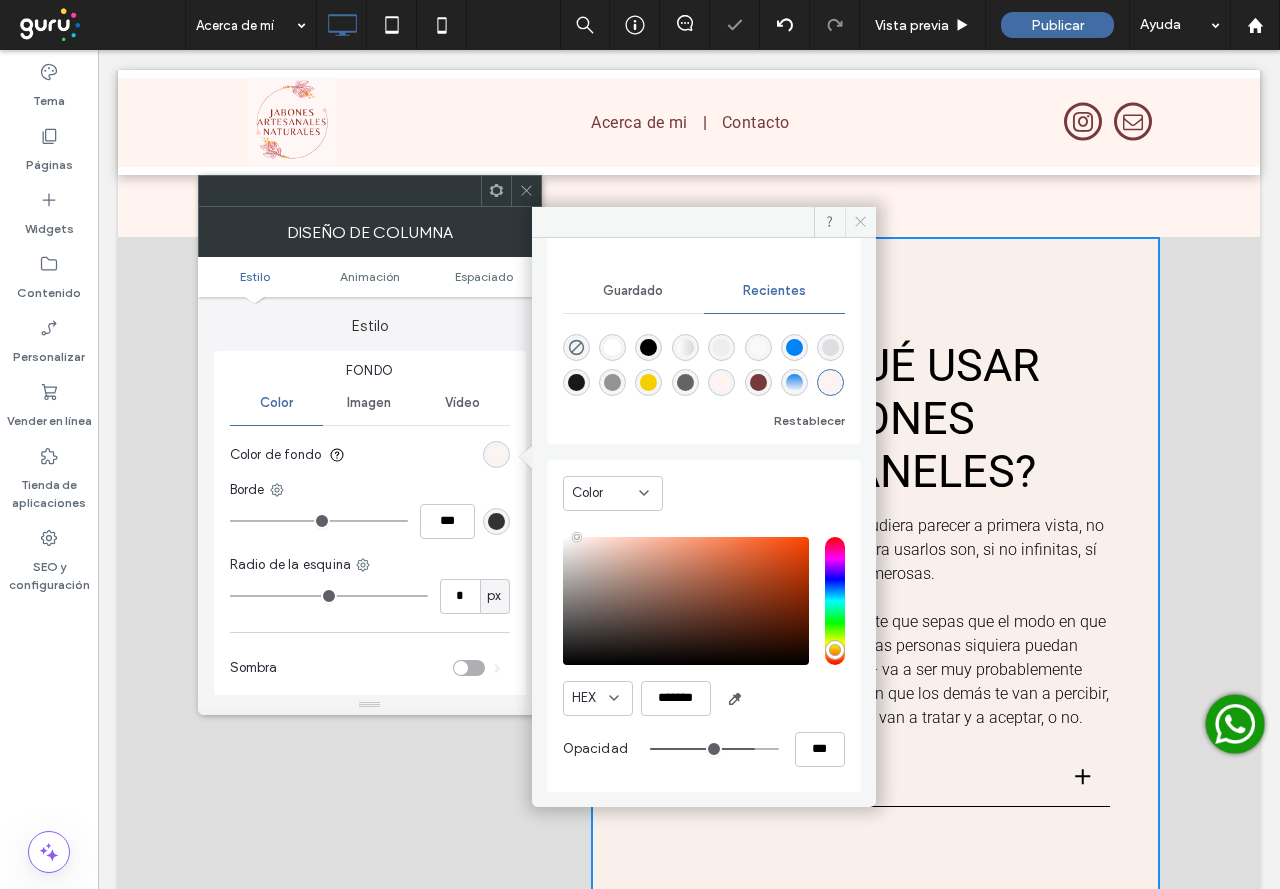 click 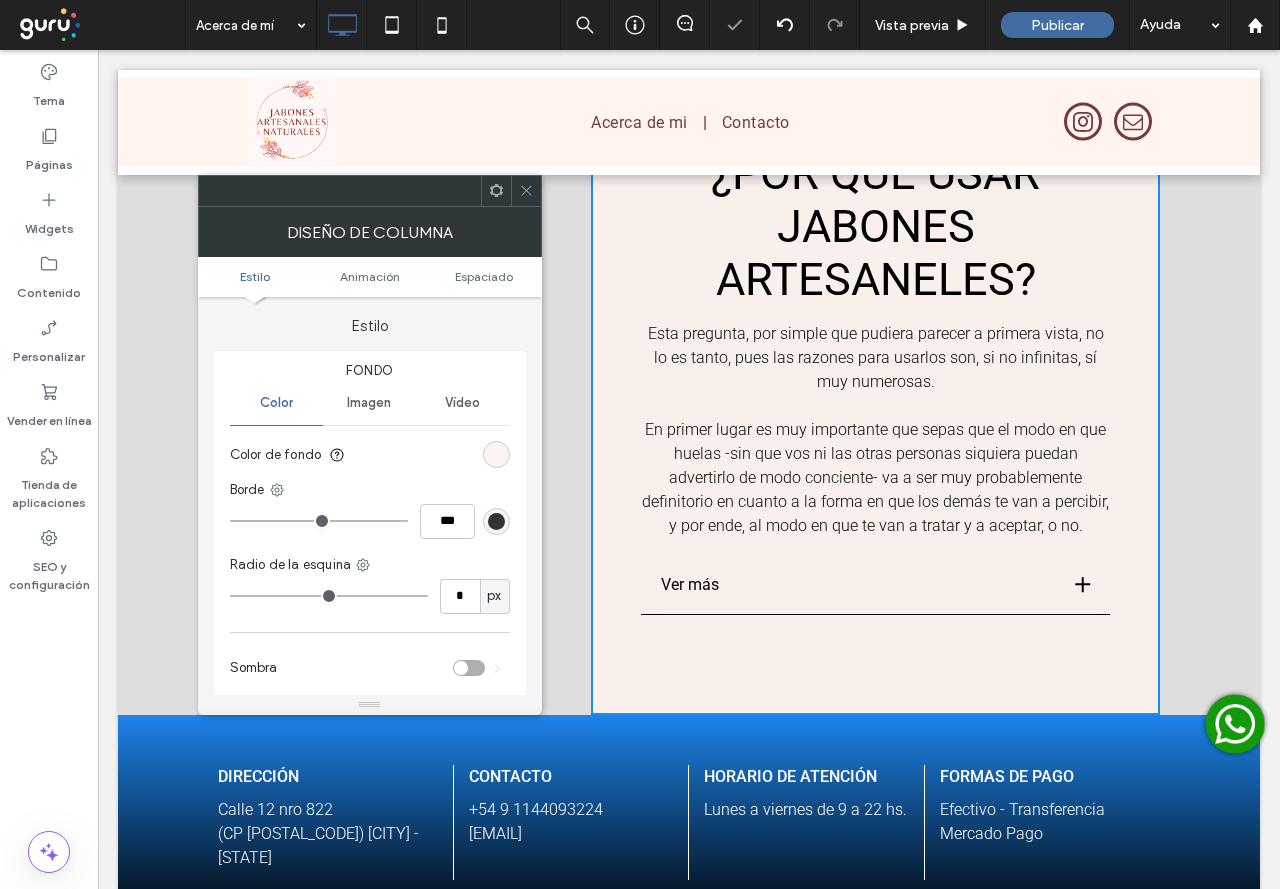 scroll, scrollTop: 2200, scrollLeft: 0, axis: vertical 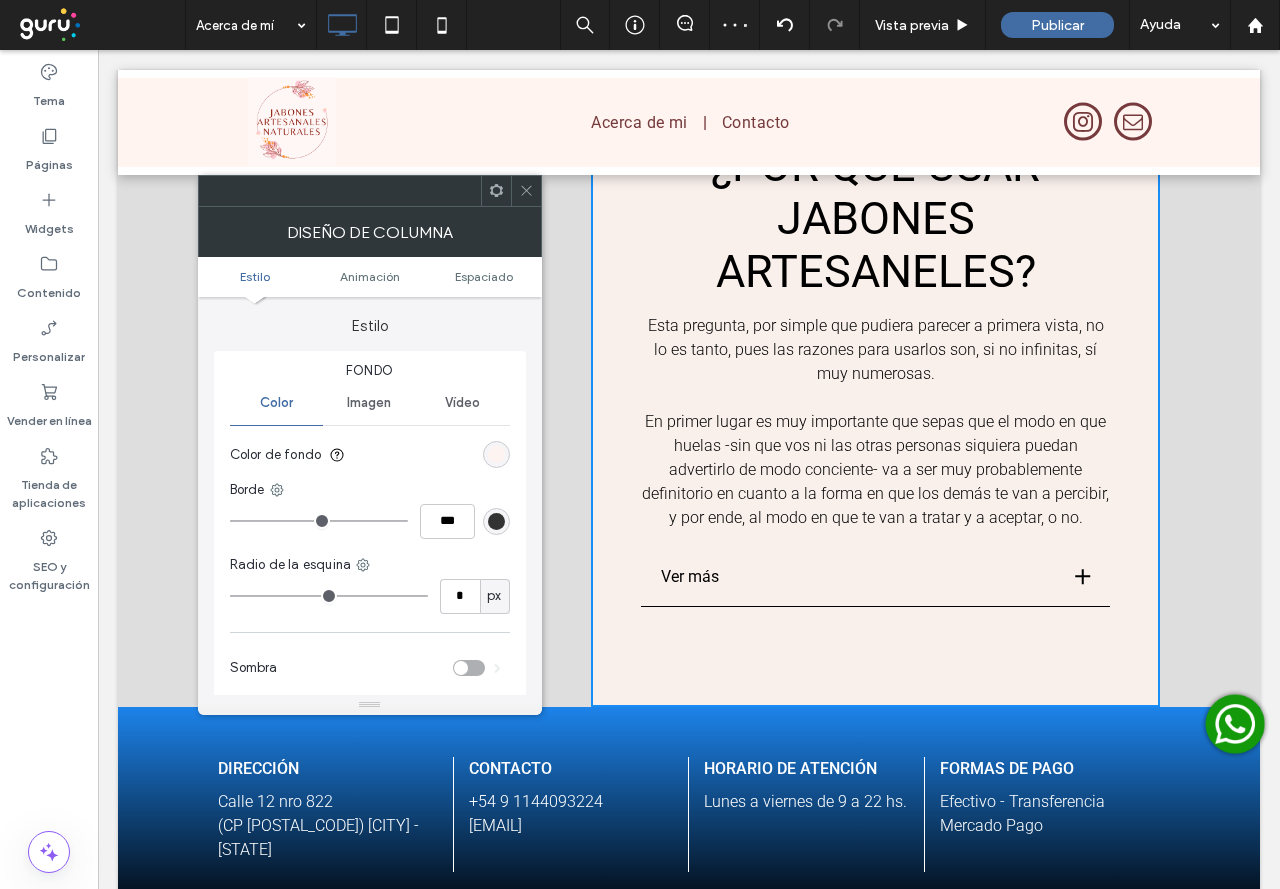 click 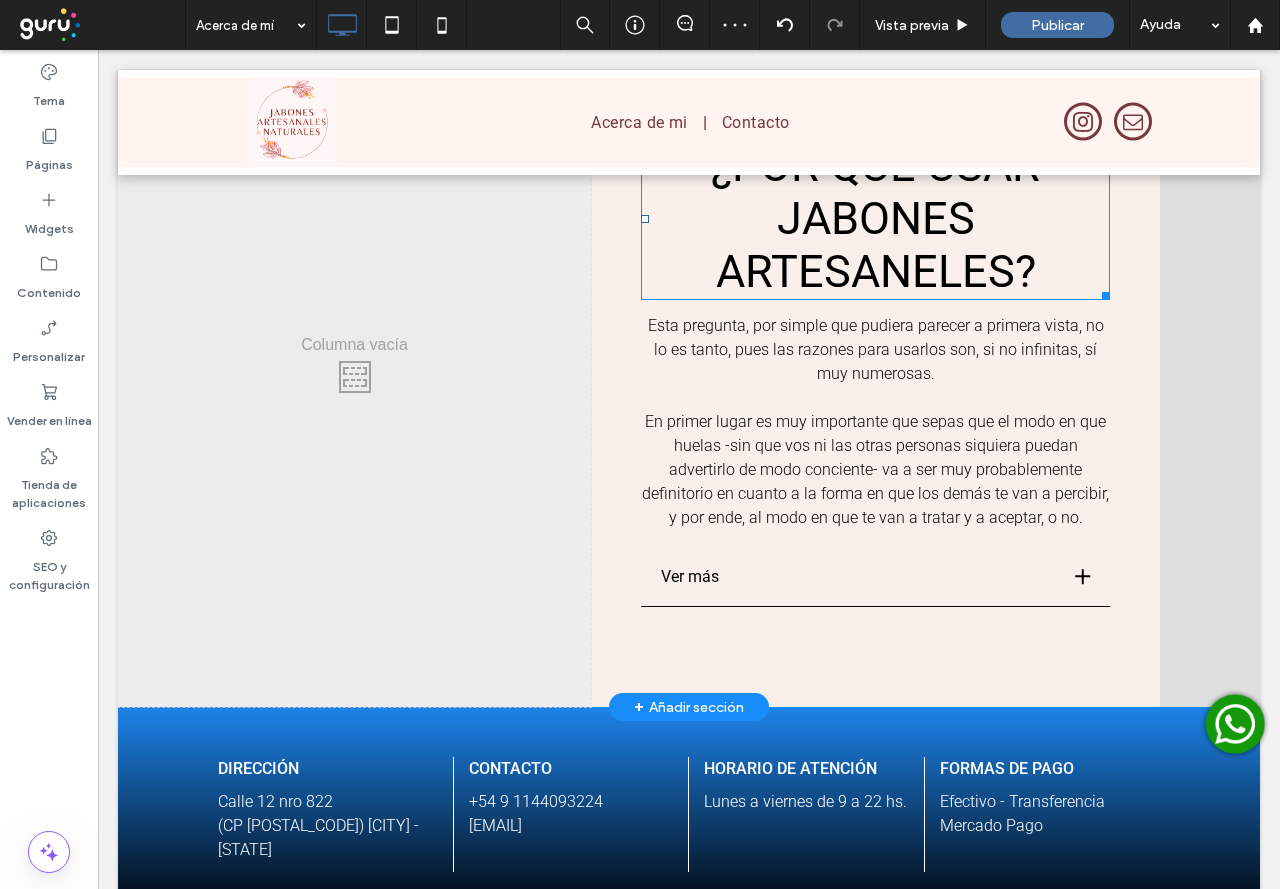 click on "¿POR QUÉ USAR JABONES ARTESANELES?" at bounding box center [875, 218] 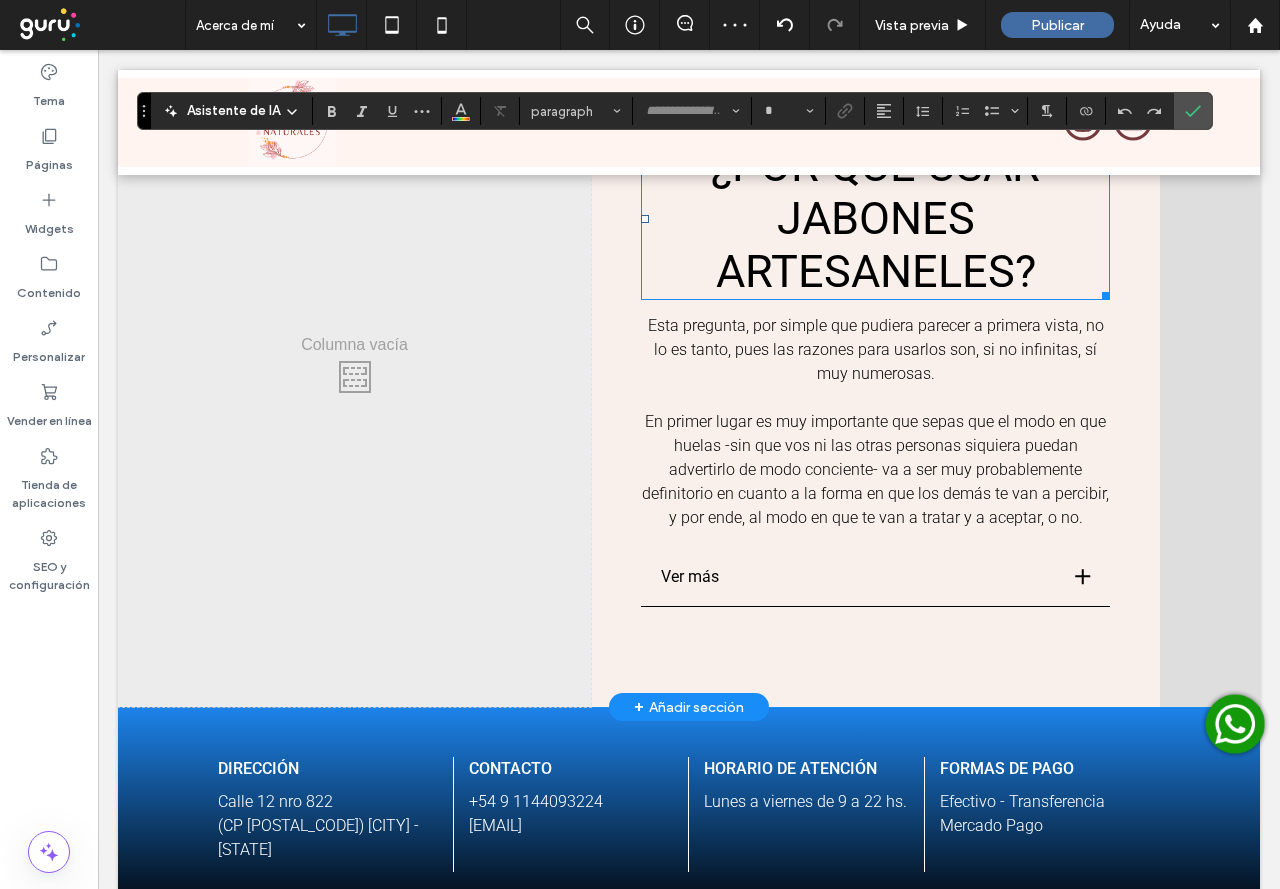 type on "******" 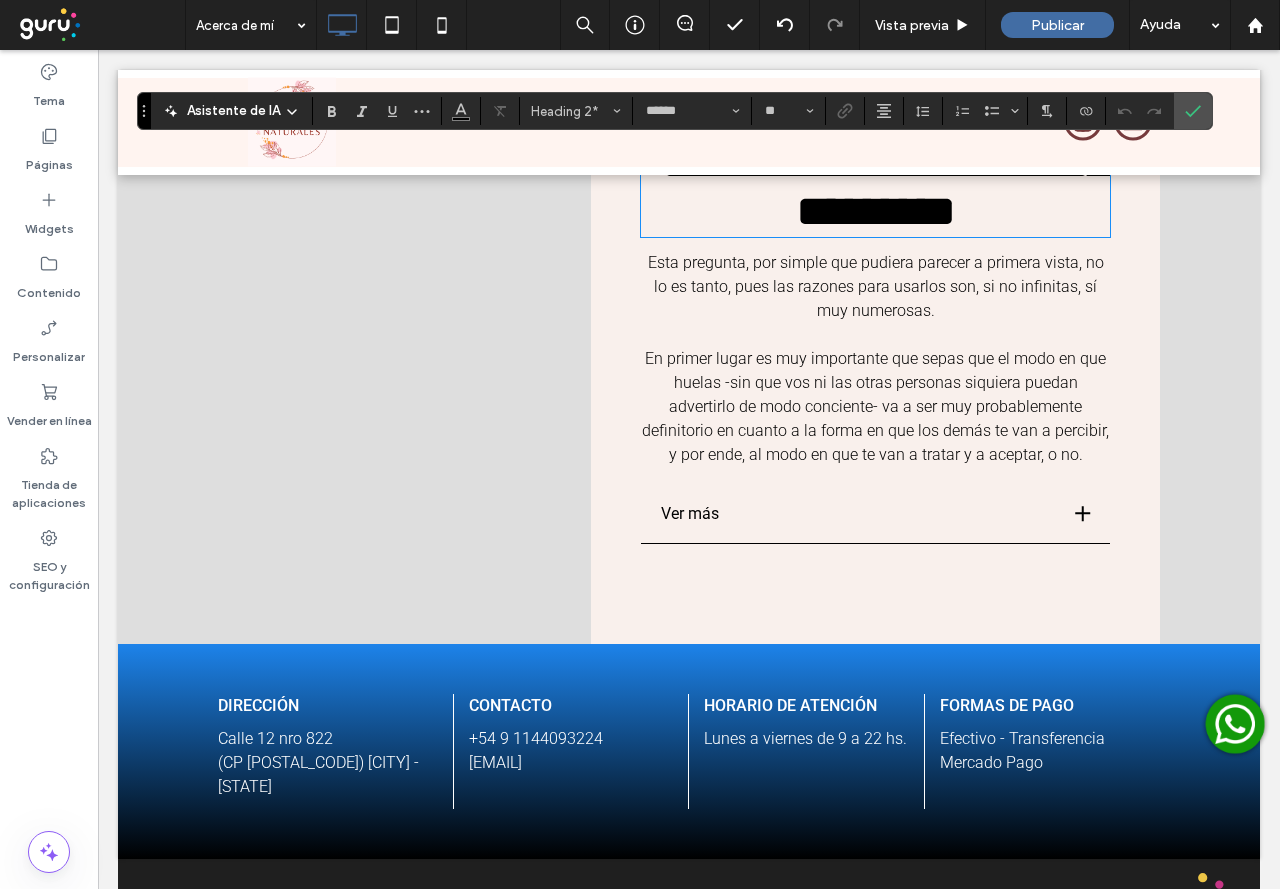 click on "**********" at bounding box center (885, 187) 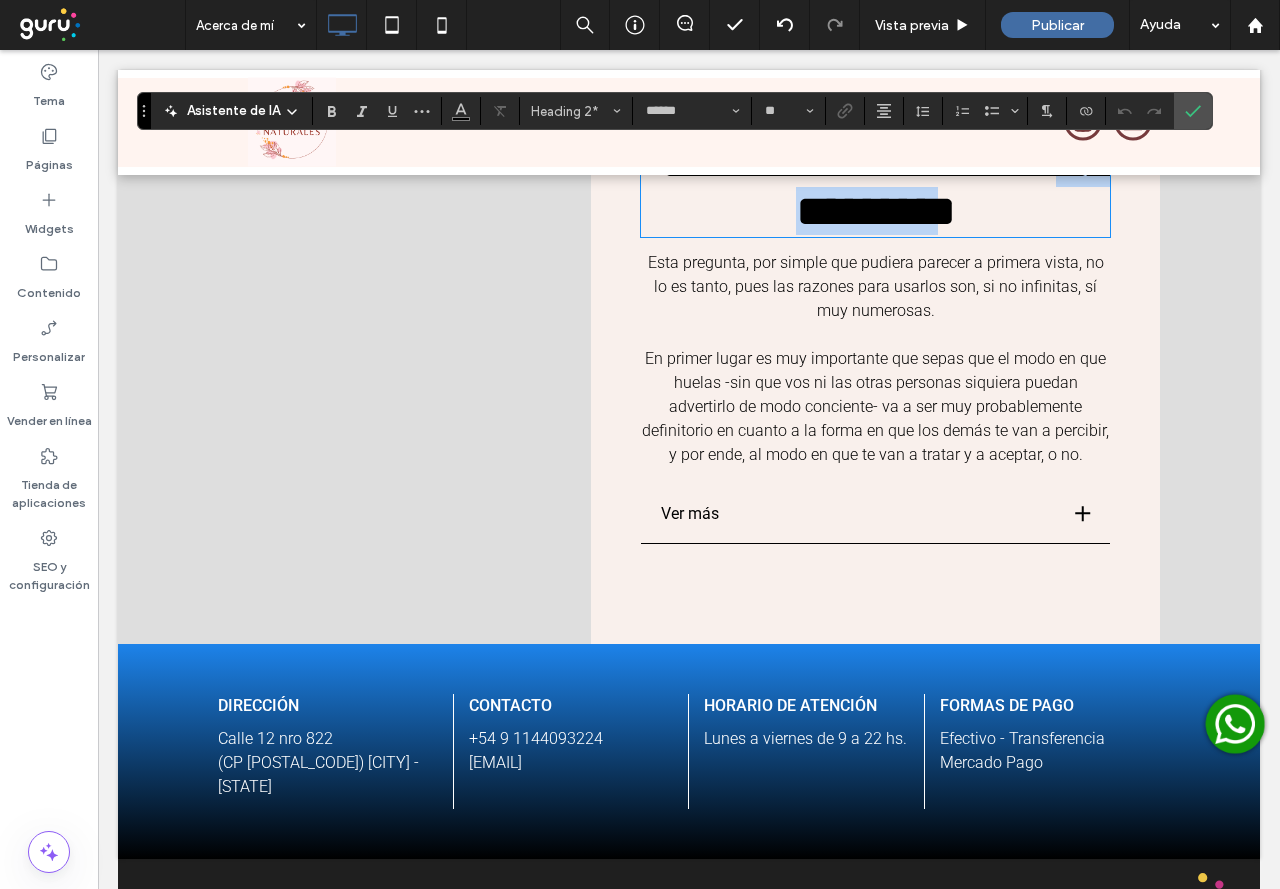click on "**********" at bounding box center (885, 187) 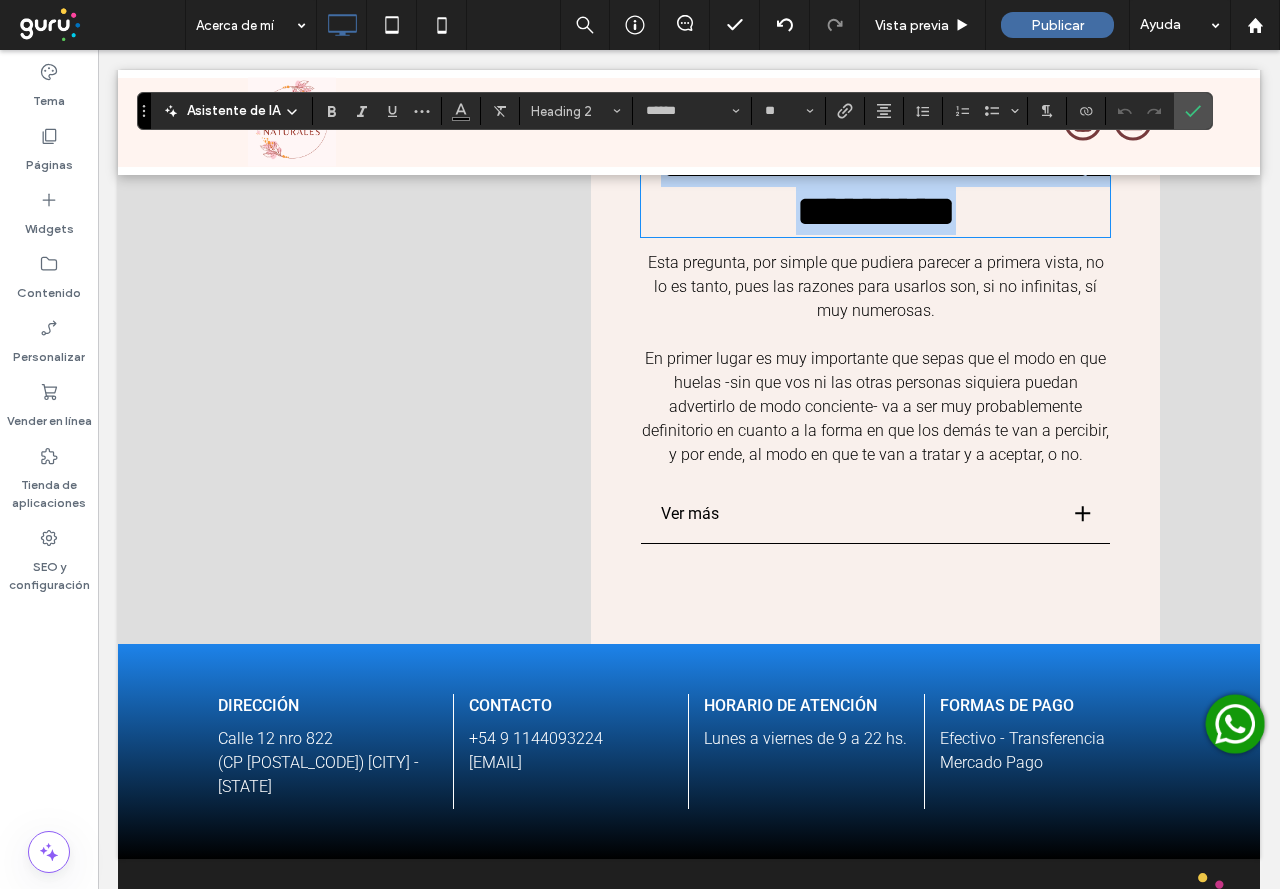 click on "**********" at bounding box center (885, 187) 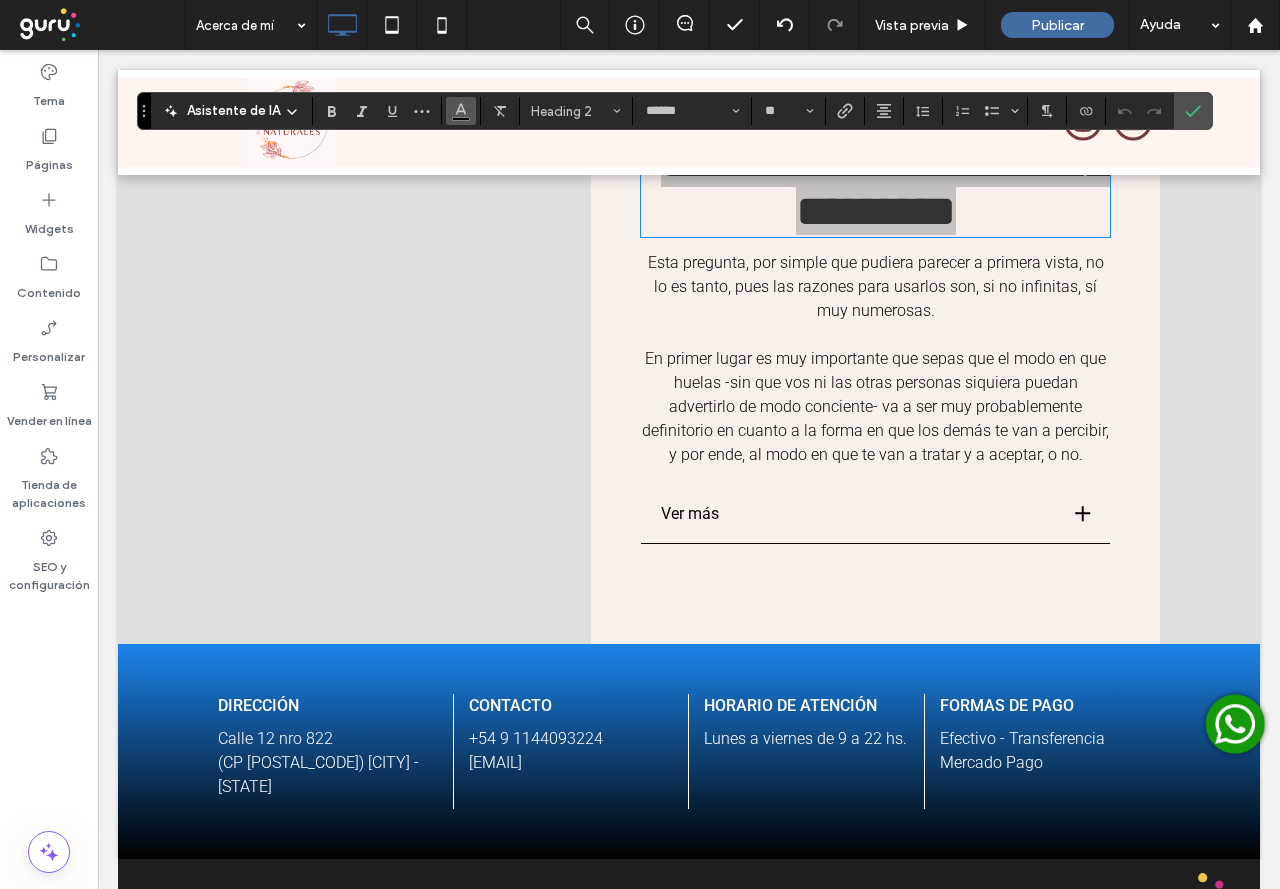 click 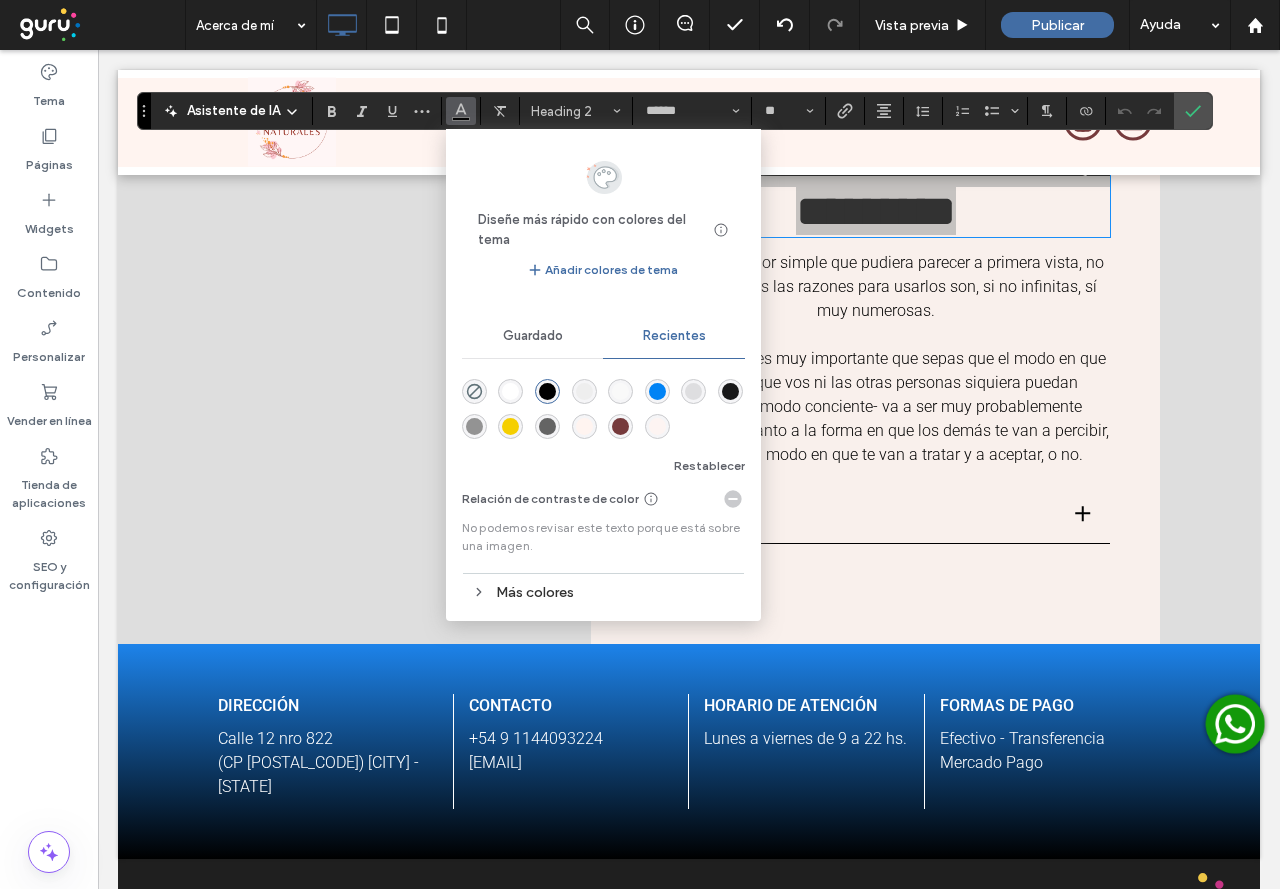 click at bounding box center [620, 426] 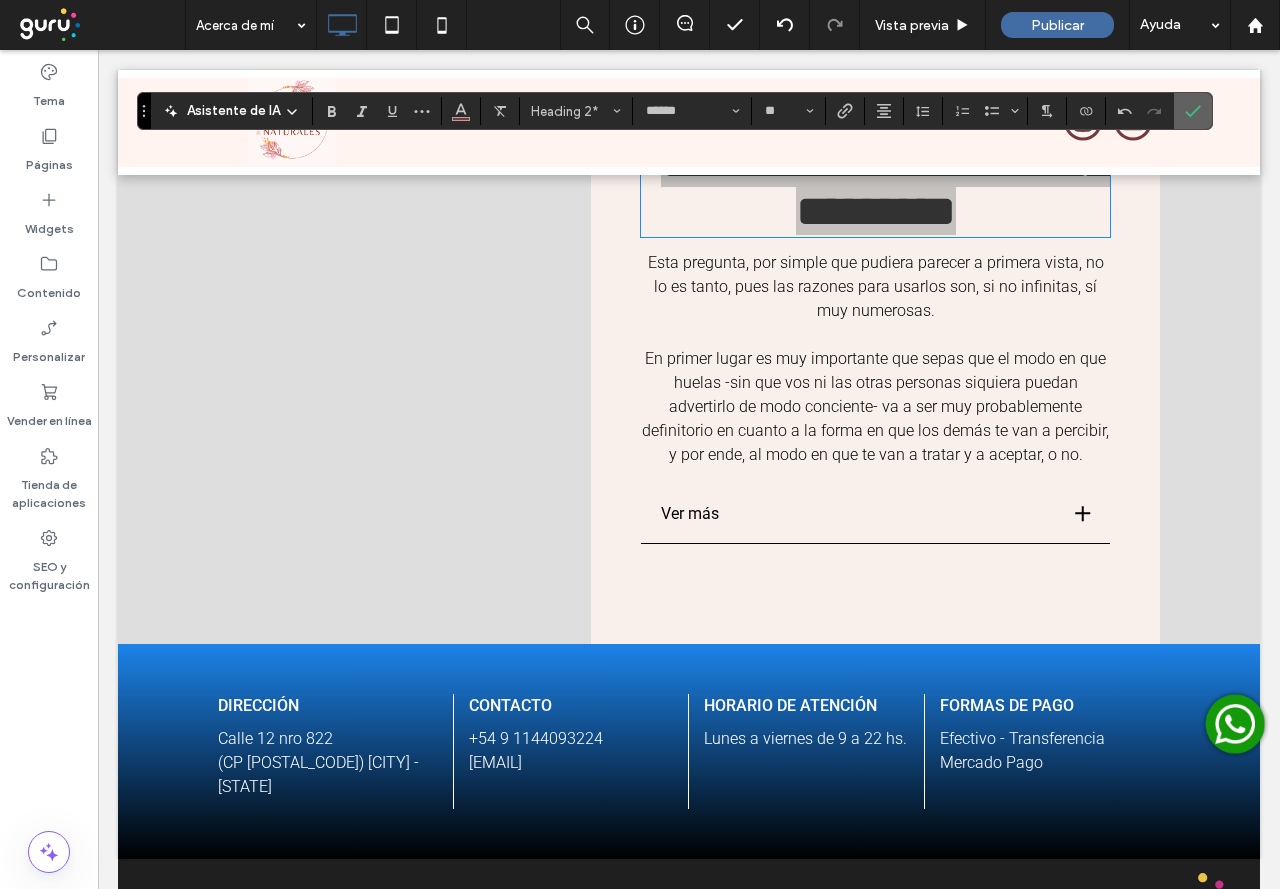 click 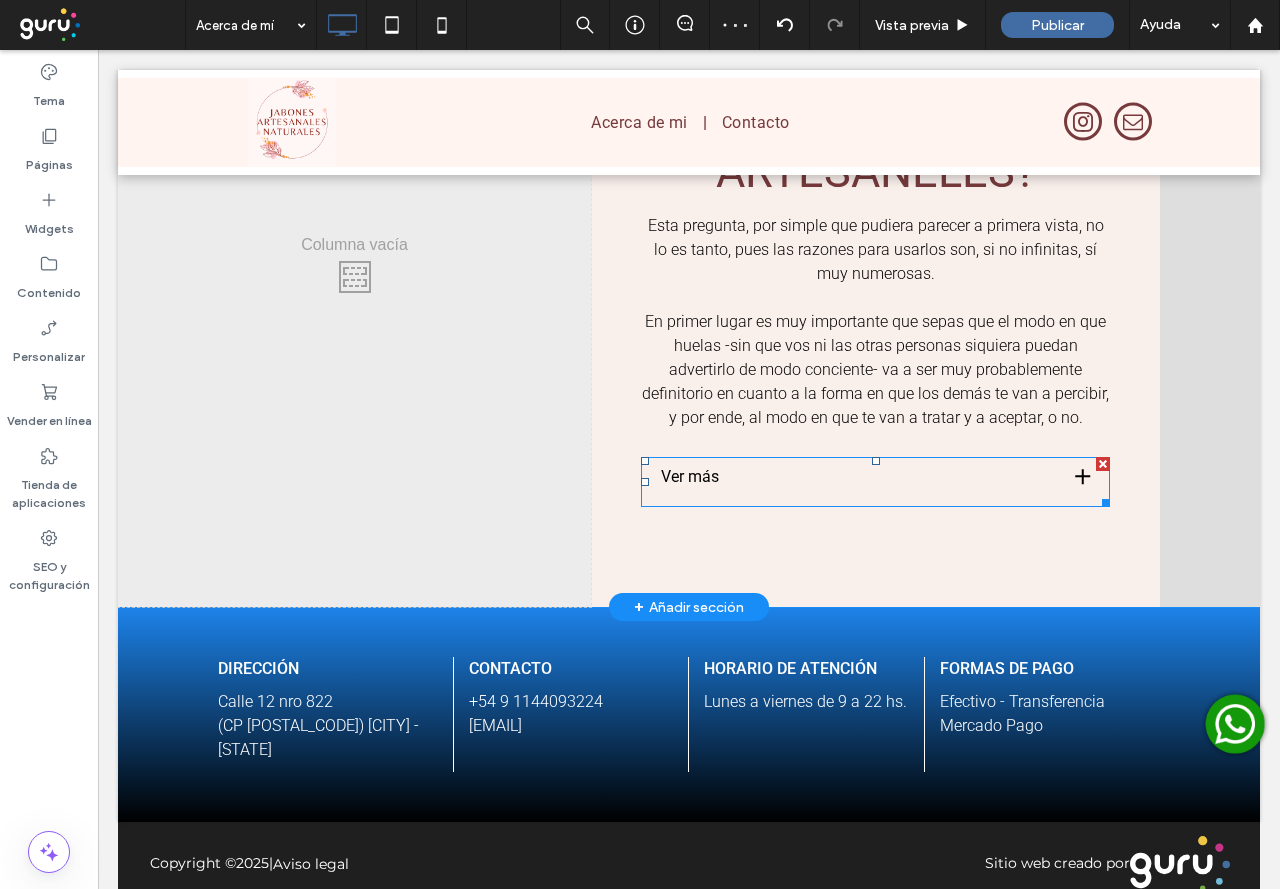 scroll, scrollTop: 2348, scrollLeft: 0, axis: vertical 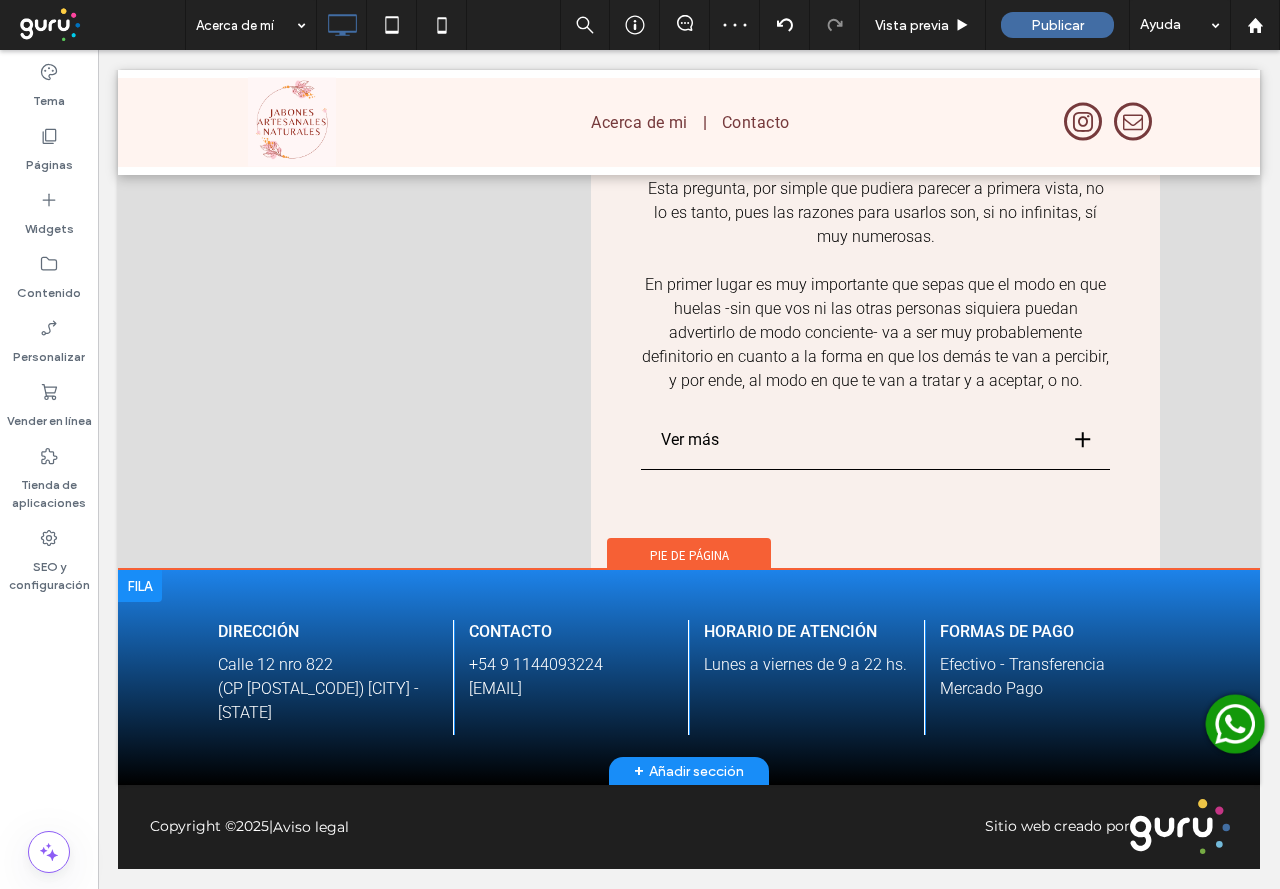 click at bounding box center [140, 586] 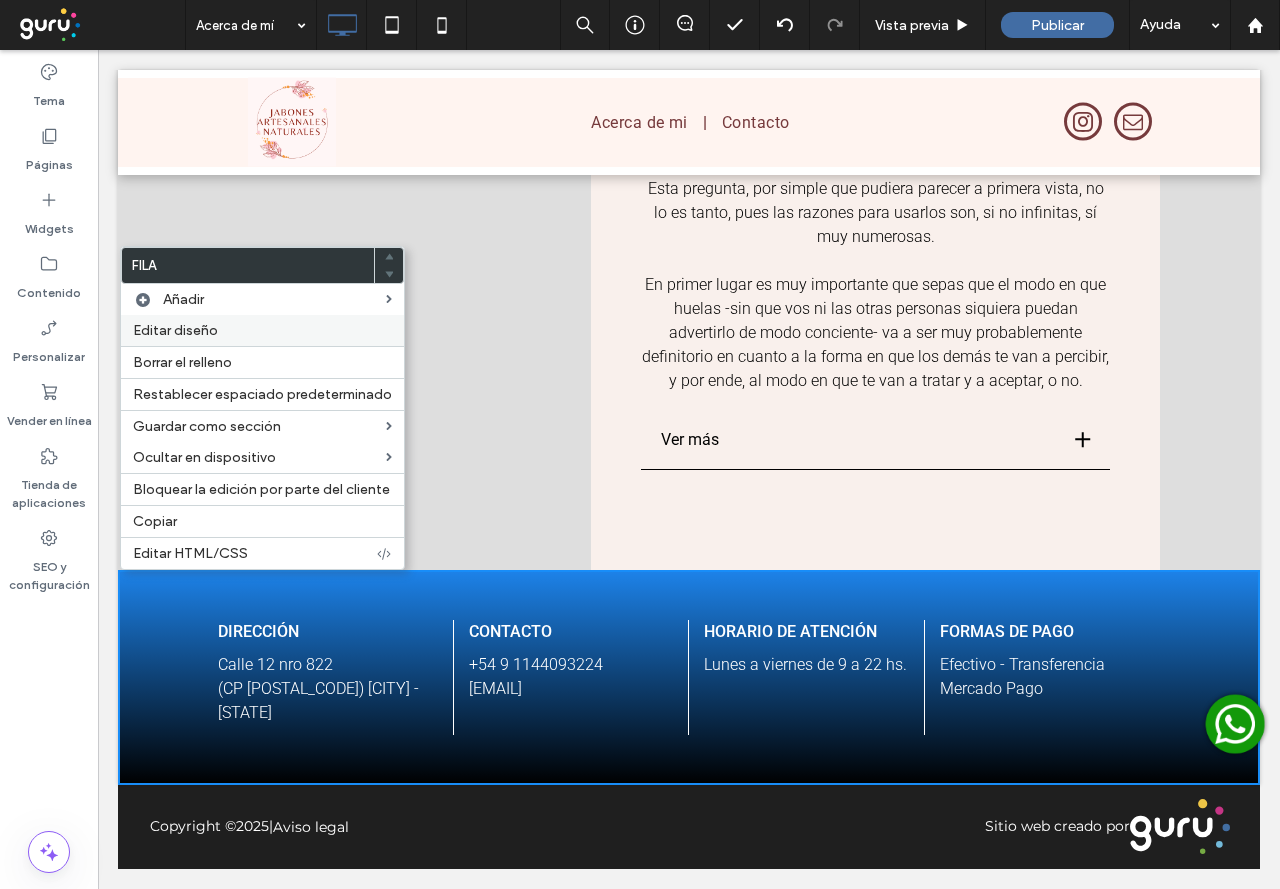 click on "Editar diseño" at bounding box center [262, 330] 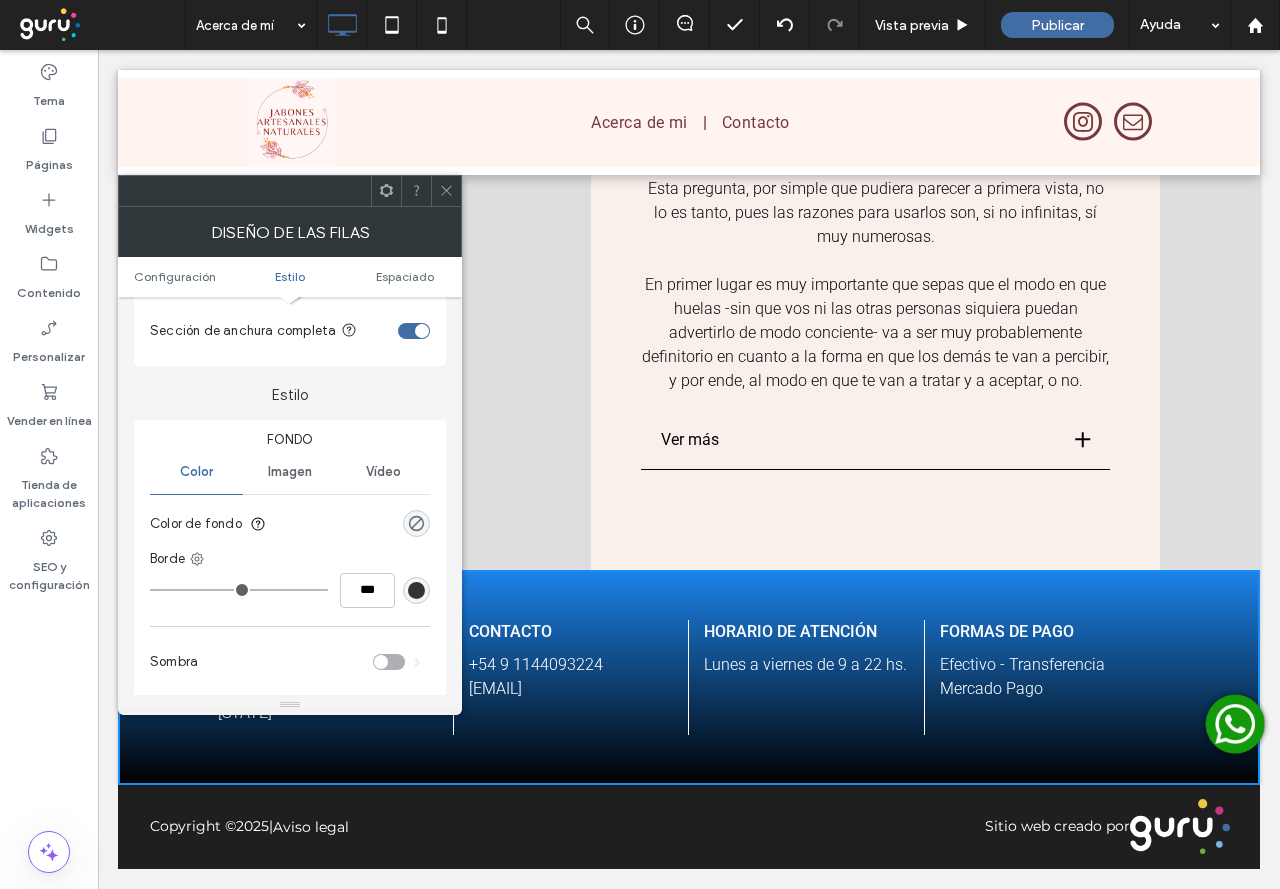 scroll, scrollTop: 200, scrollLeft: 0, axis: vertical 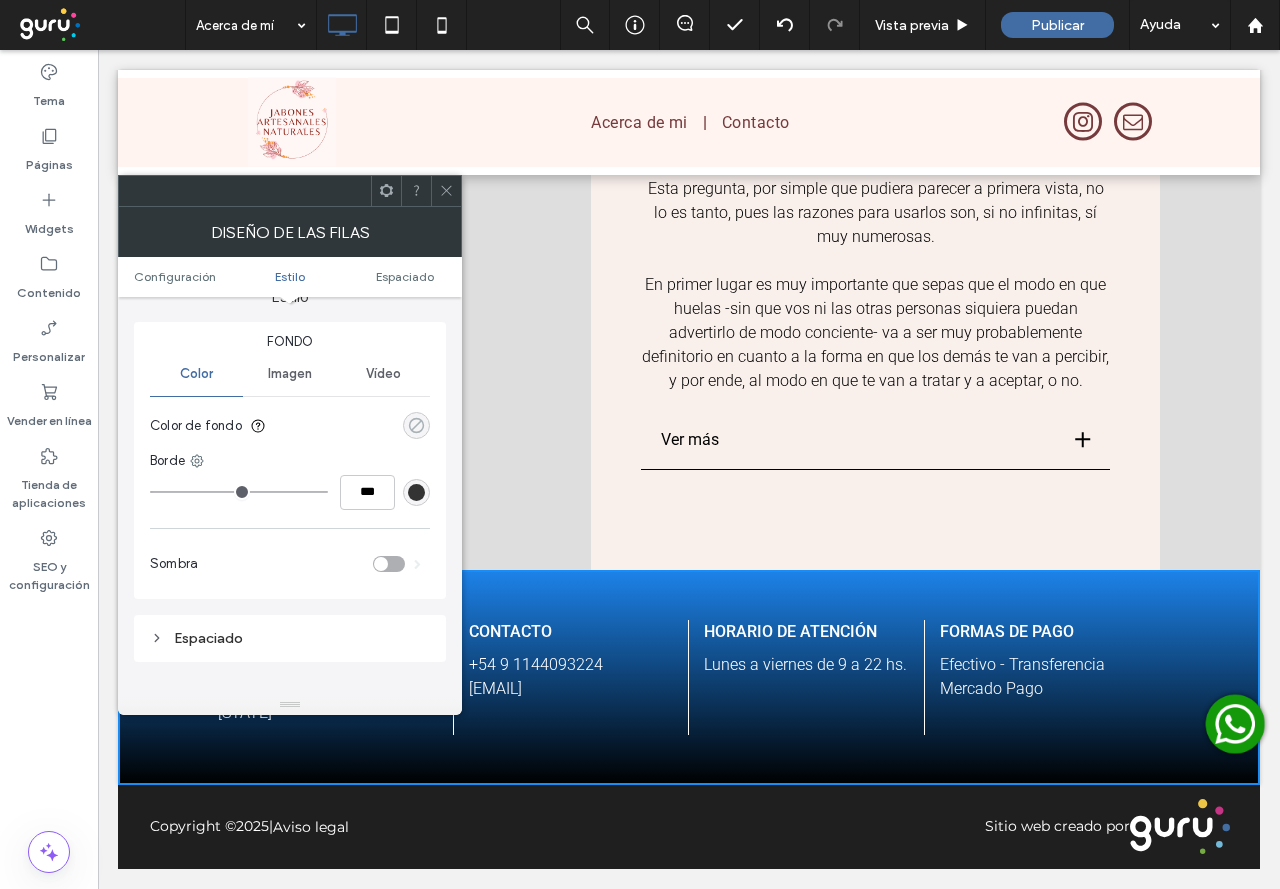 click 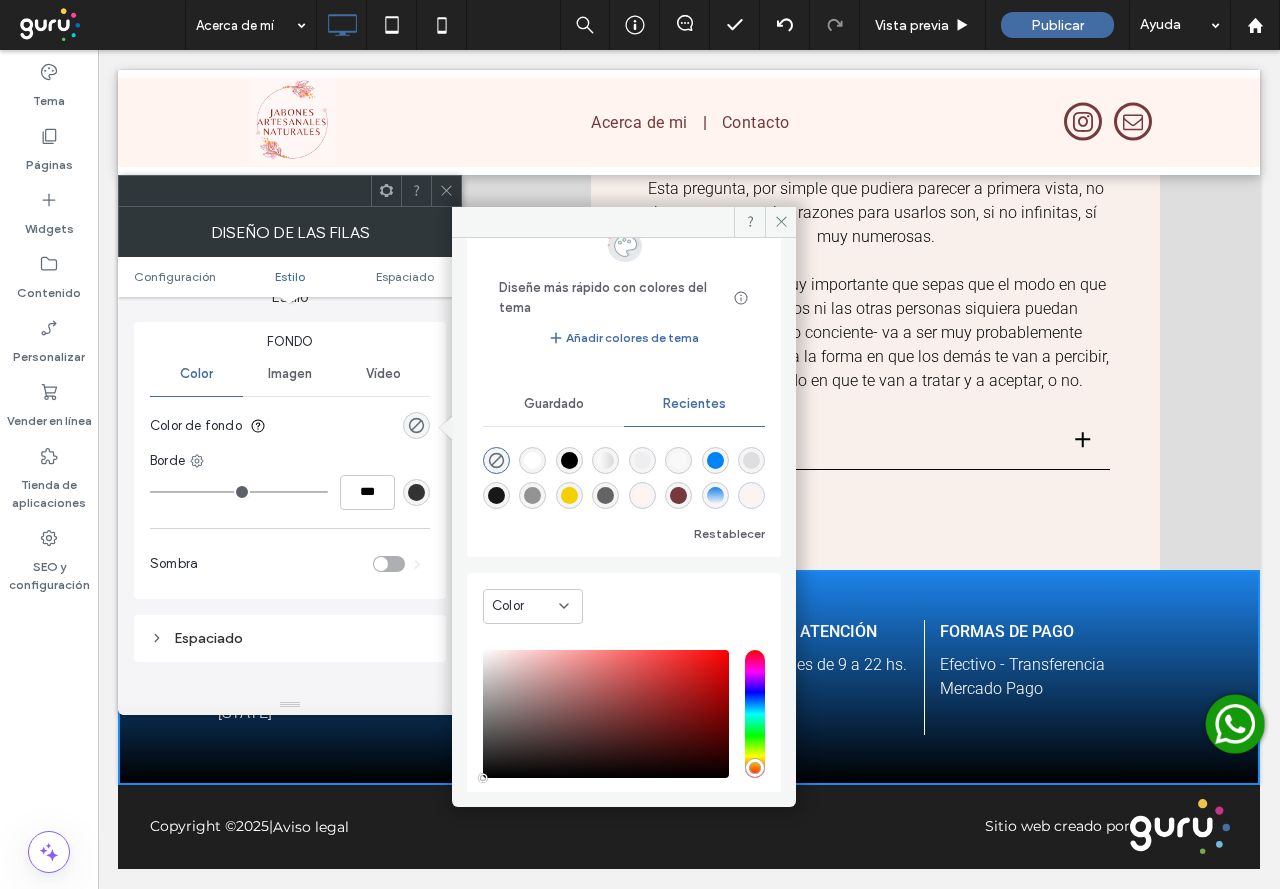 scroll, scrollTop: 179, scrollLeft: 0, axis: vertical 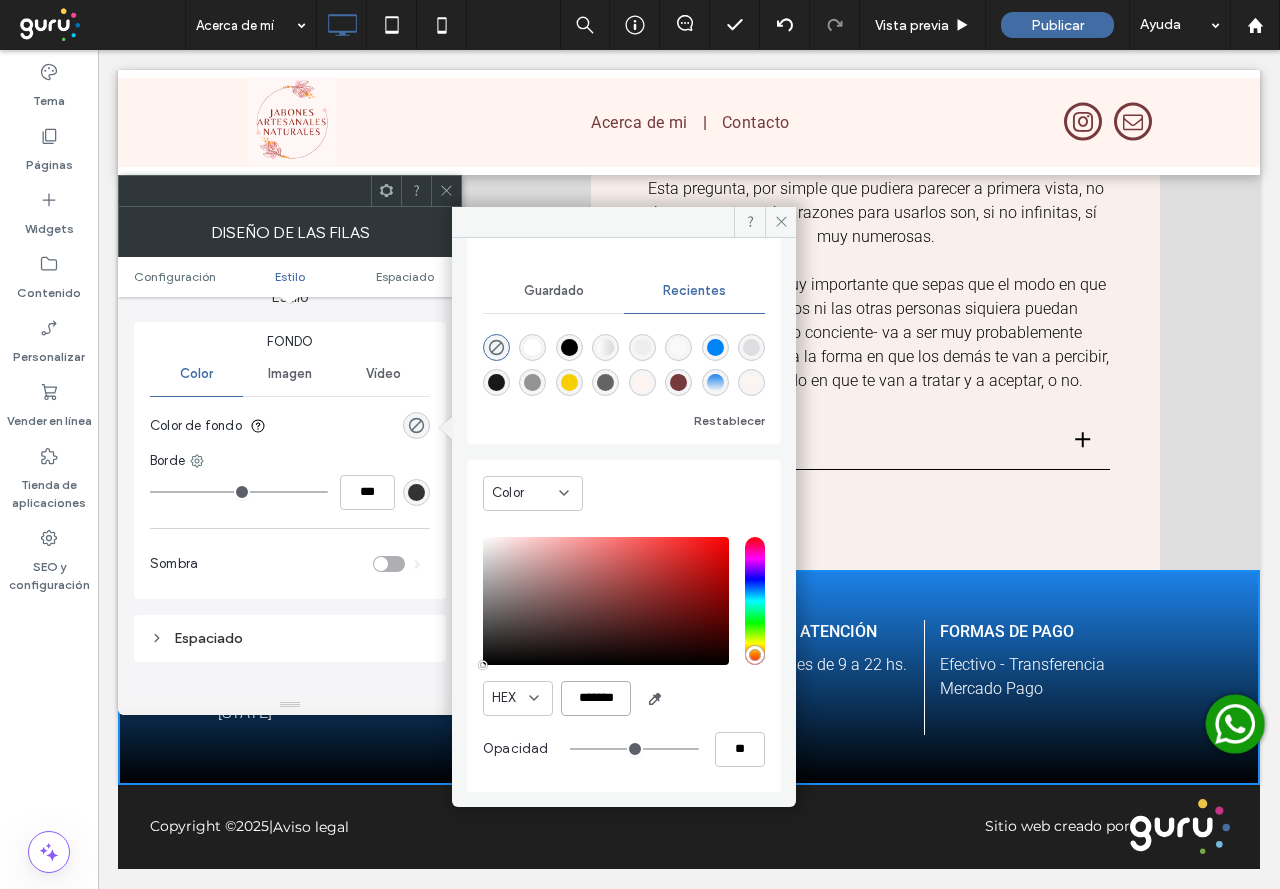 click on "*******" at bounding box center [596, 698] 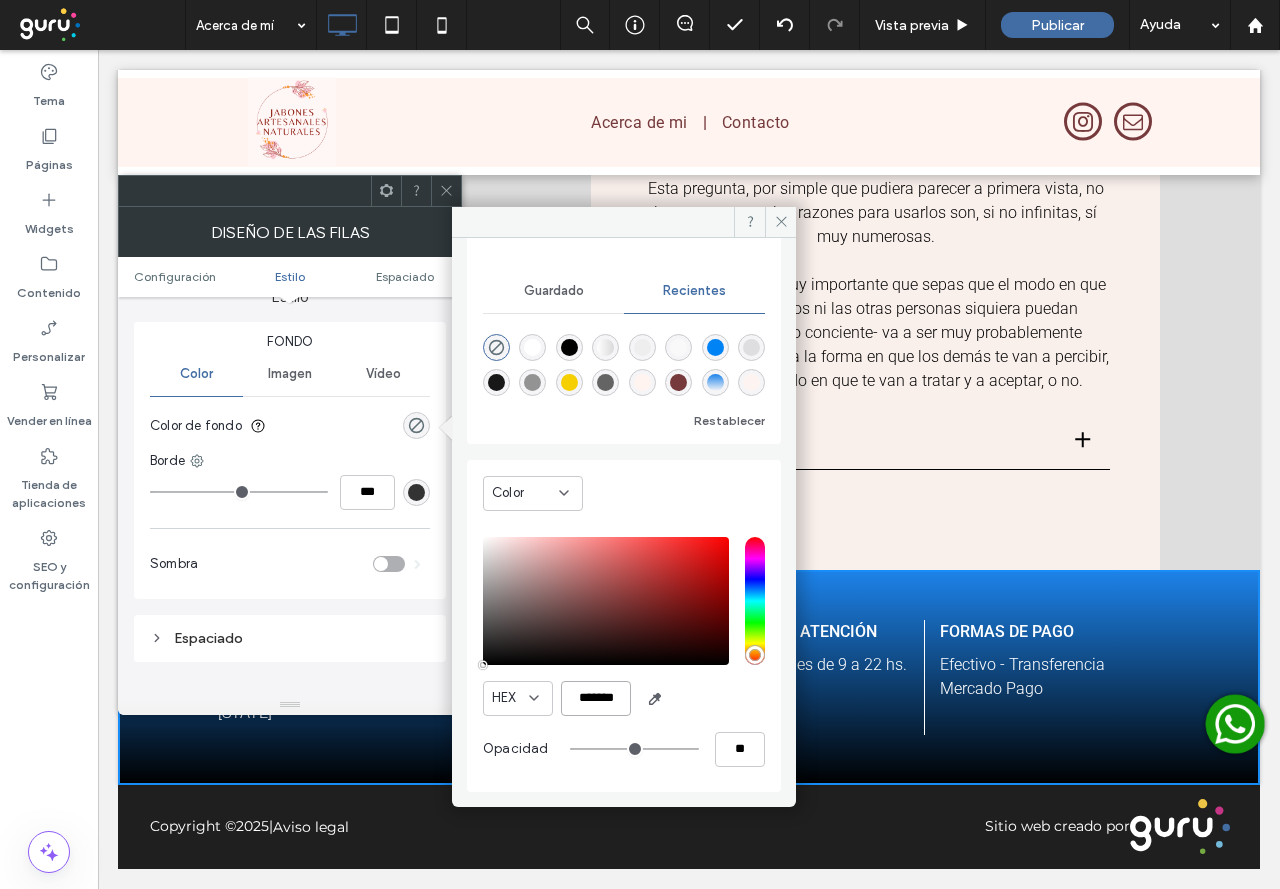 click on "*******" at bounding box center (596, 698) 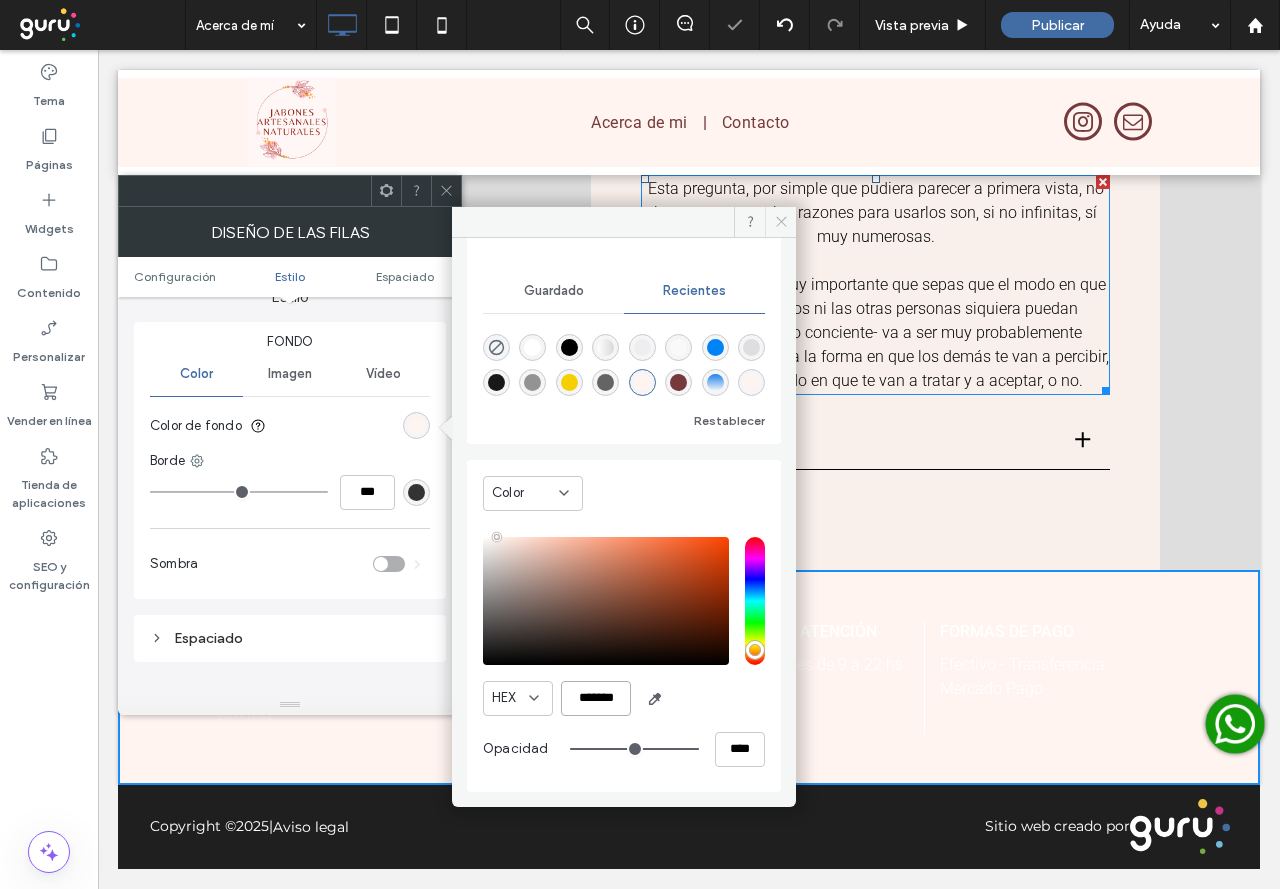 type on "*******" 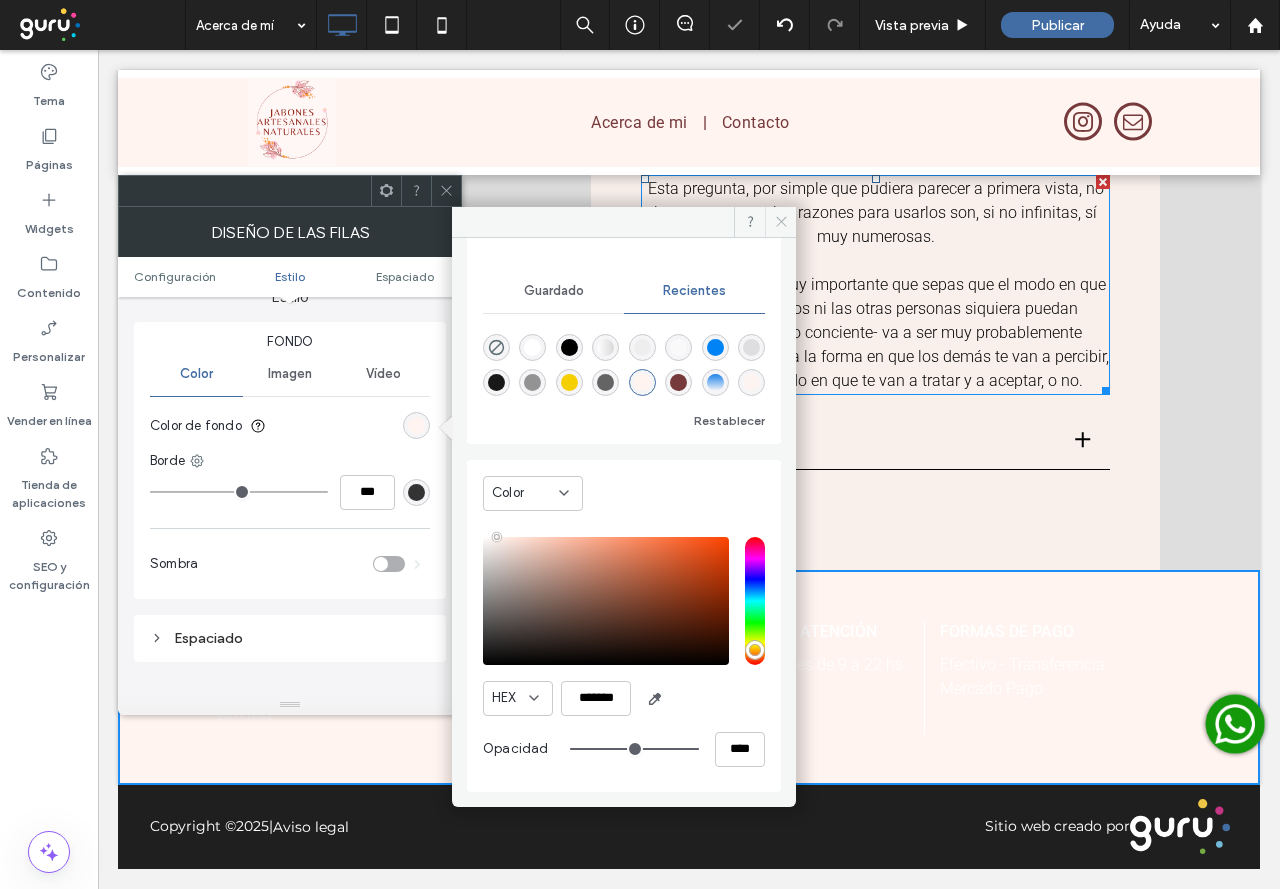 click at bounding box center (780, 222) 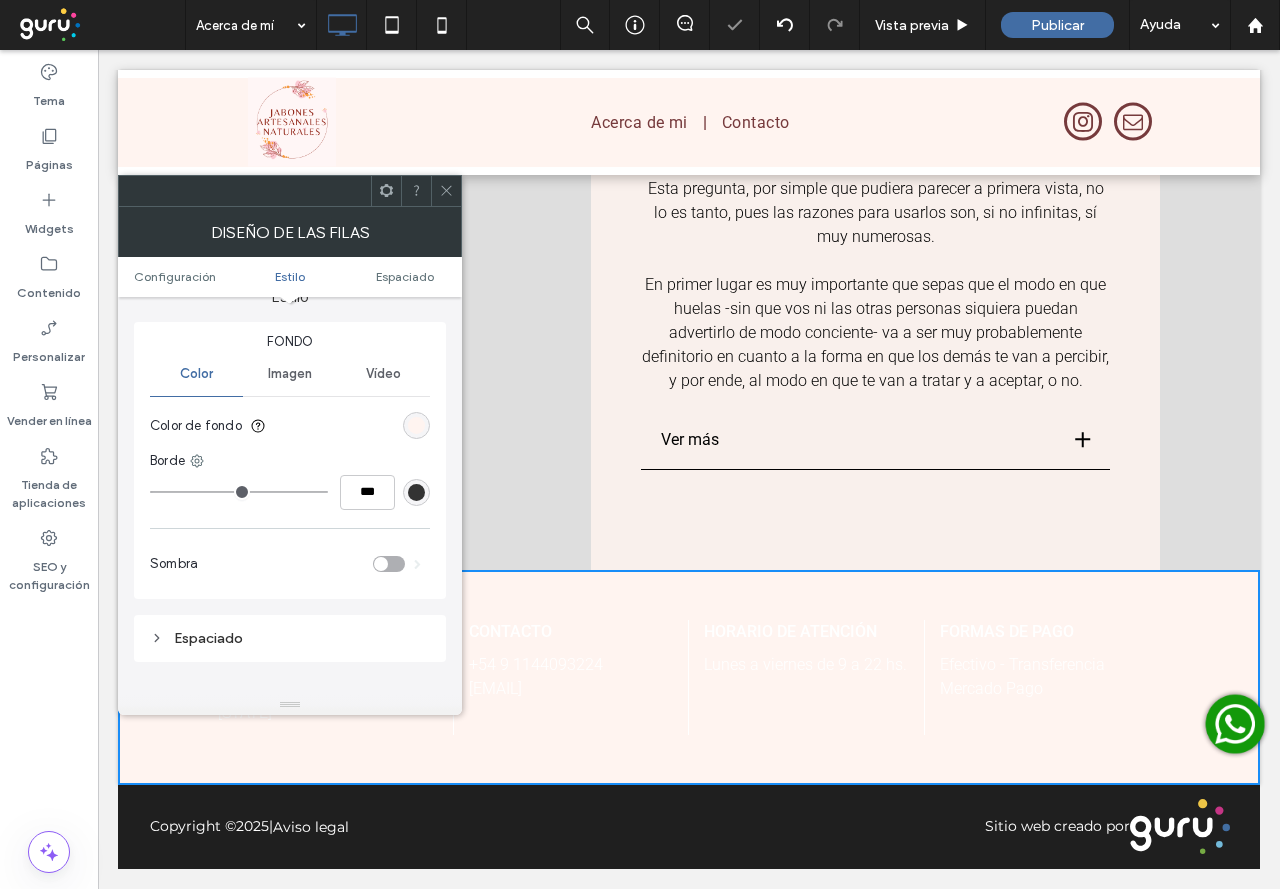 click at bounding box center (446, 191) 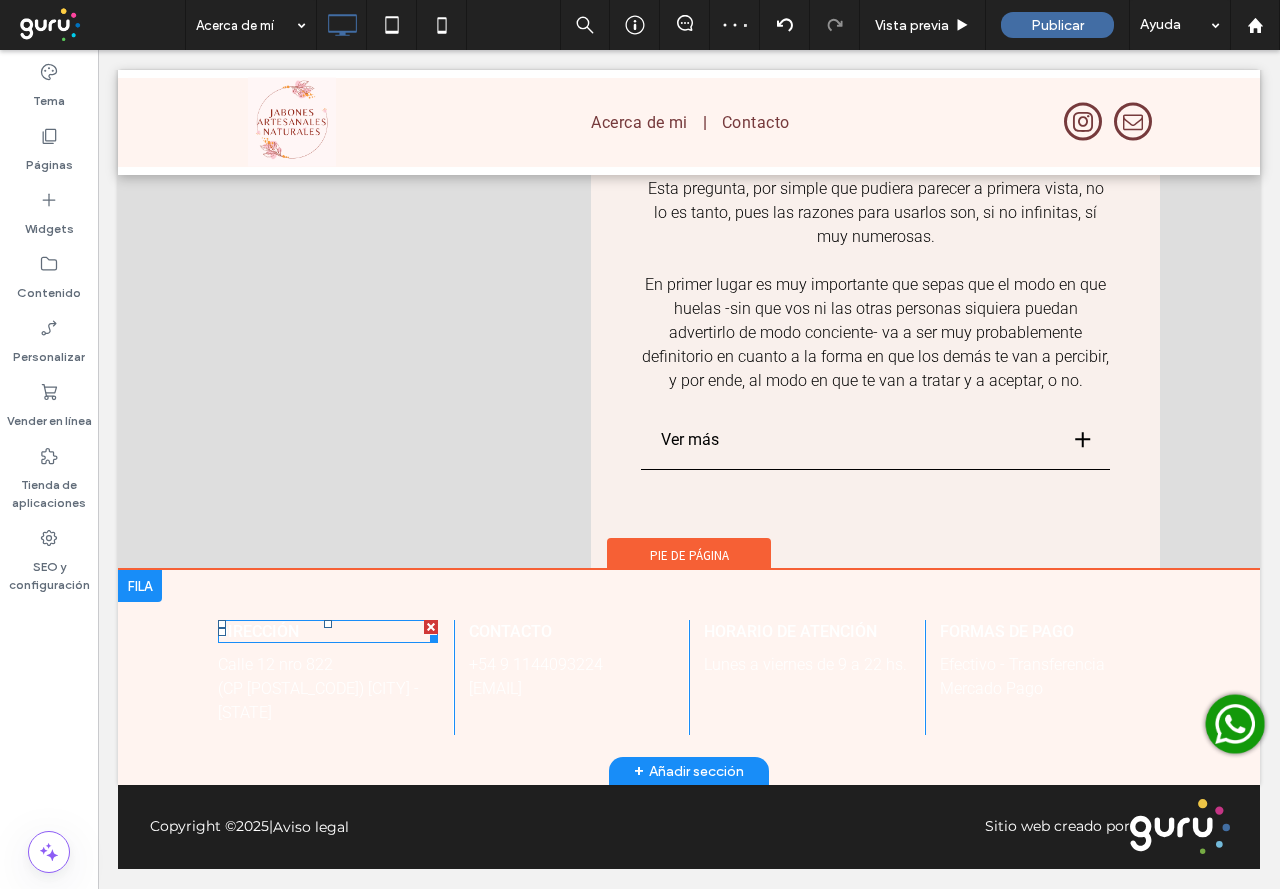 click on "DIRECCIÓN" at bounding box center (258, 631) 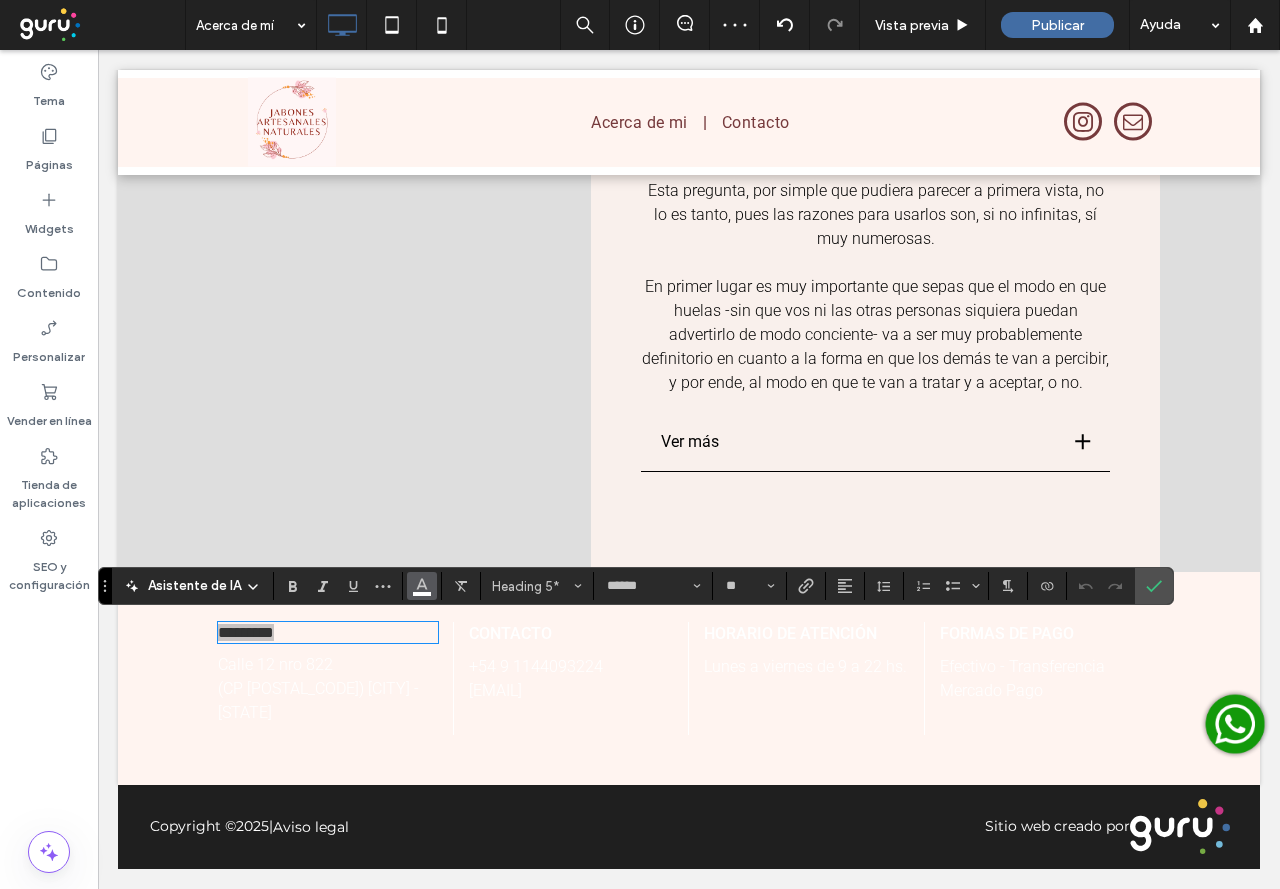 click 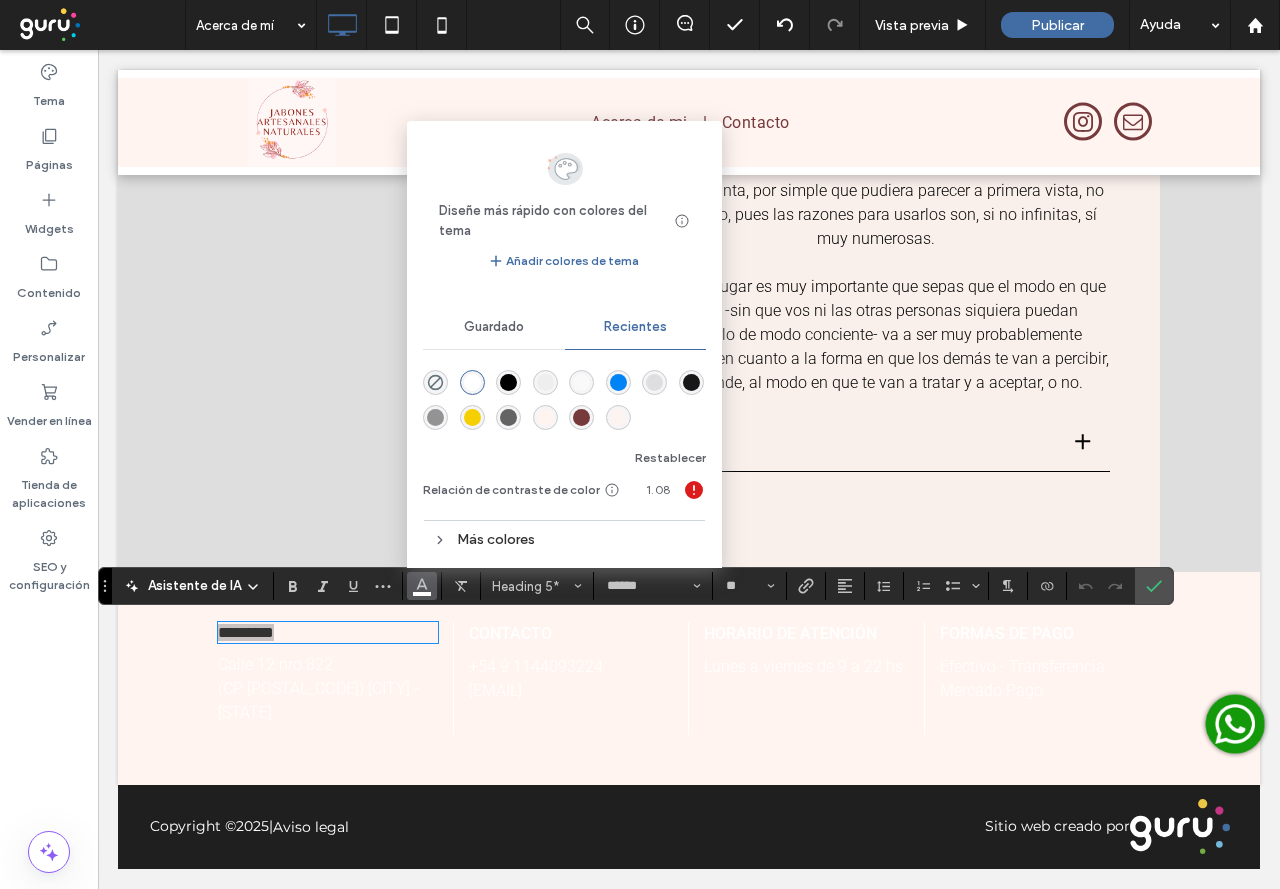 click at bounding box center [581, 417] 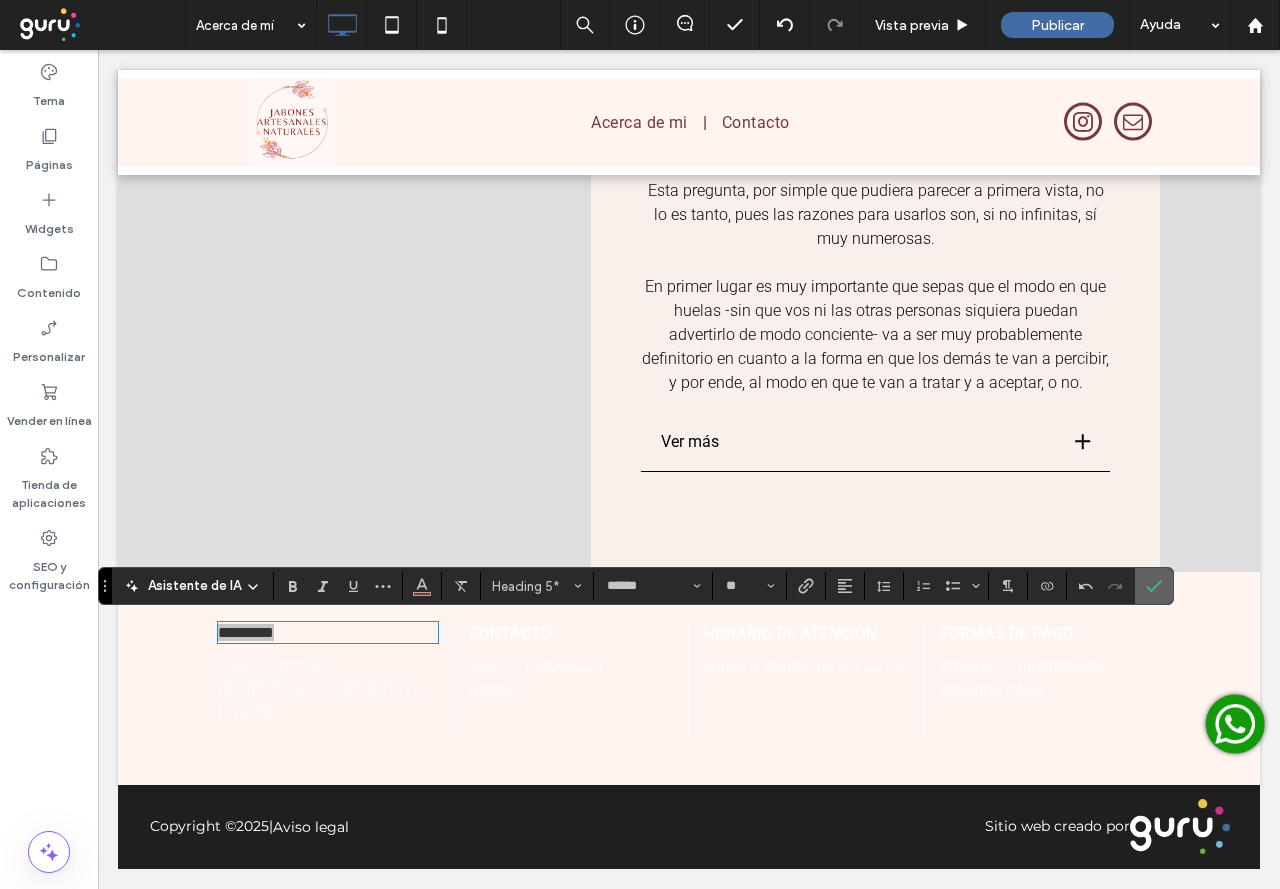 click 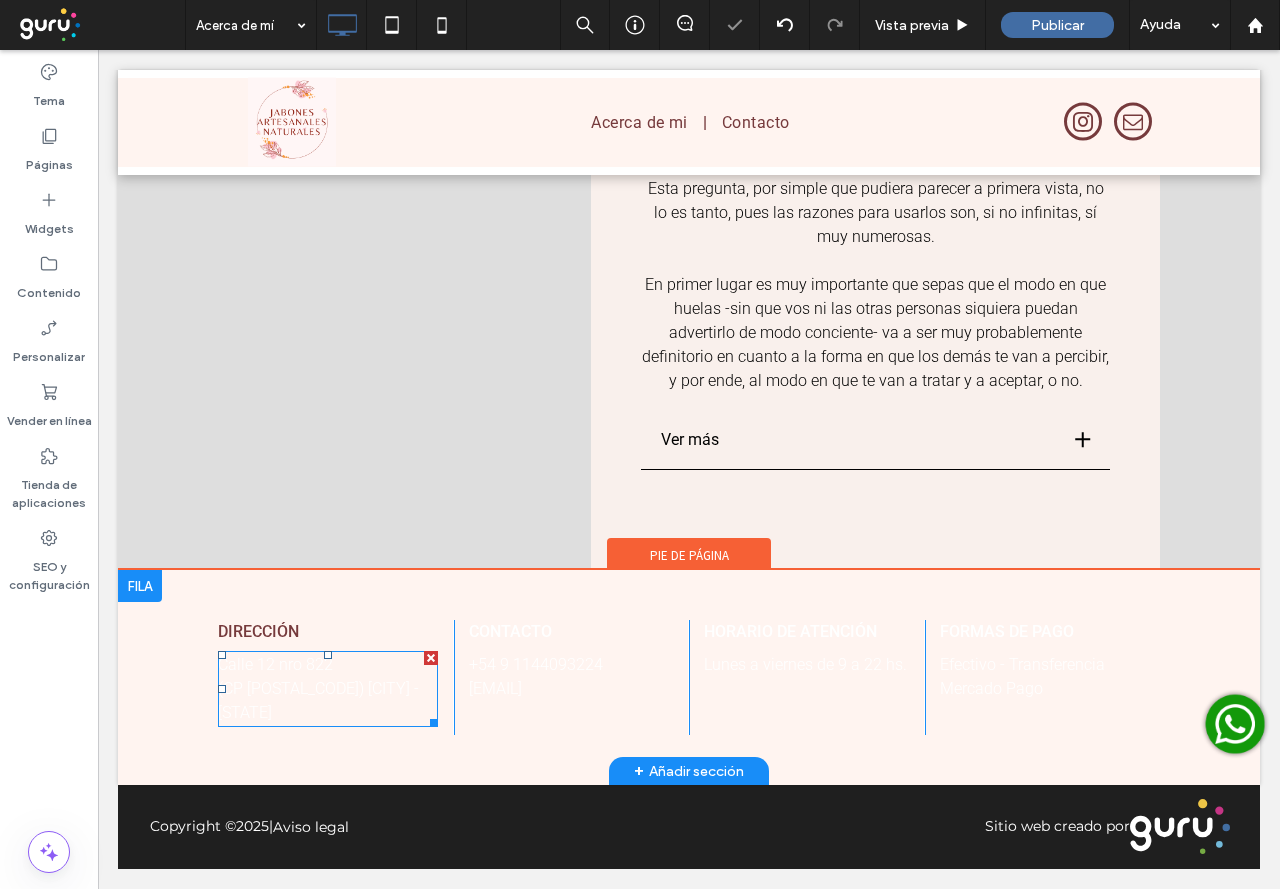 click on "(CP 1900) La Plata - Buenos Aires" at bounding box center (318, 700) 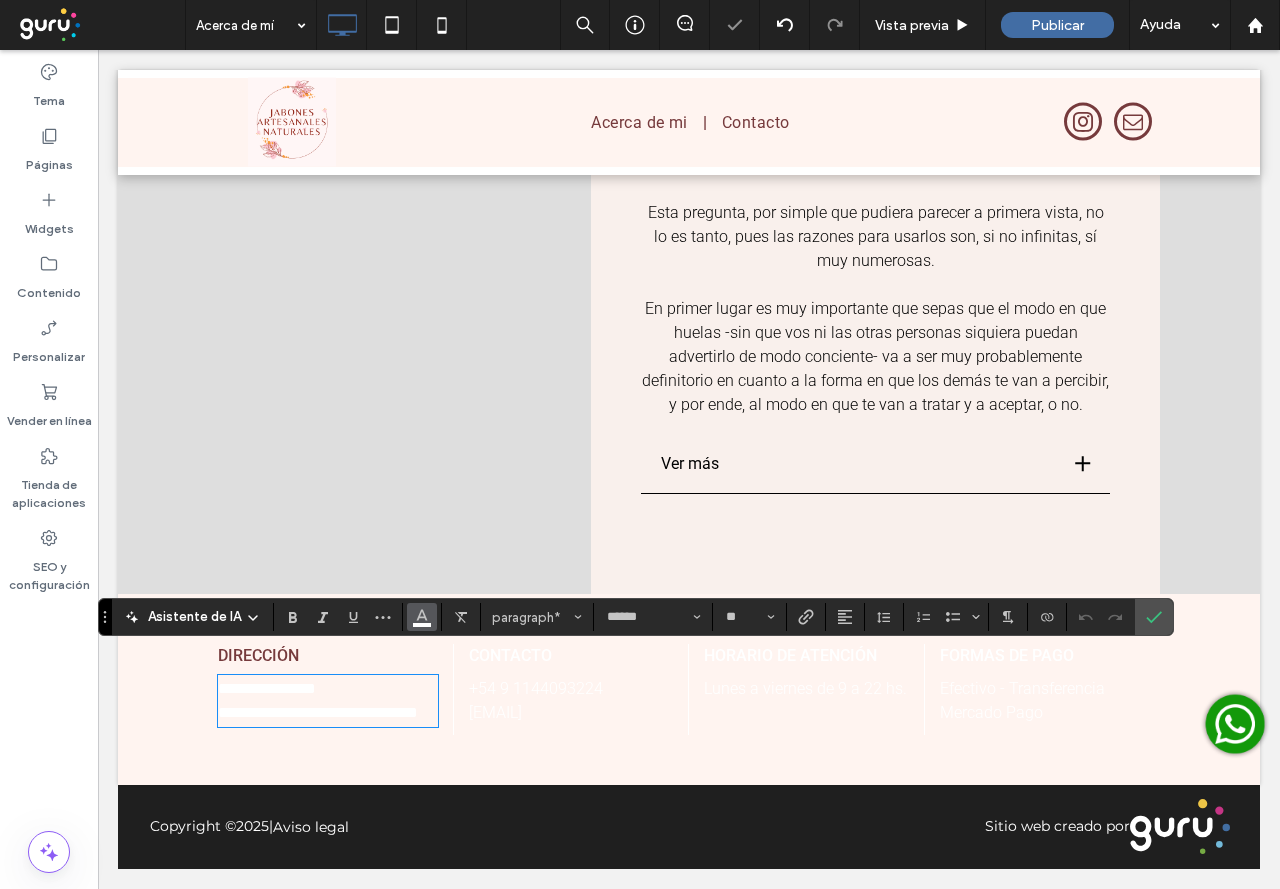 click at bounding box center (422, 617) 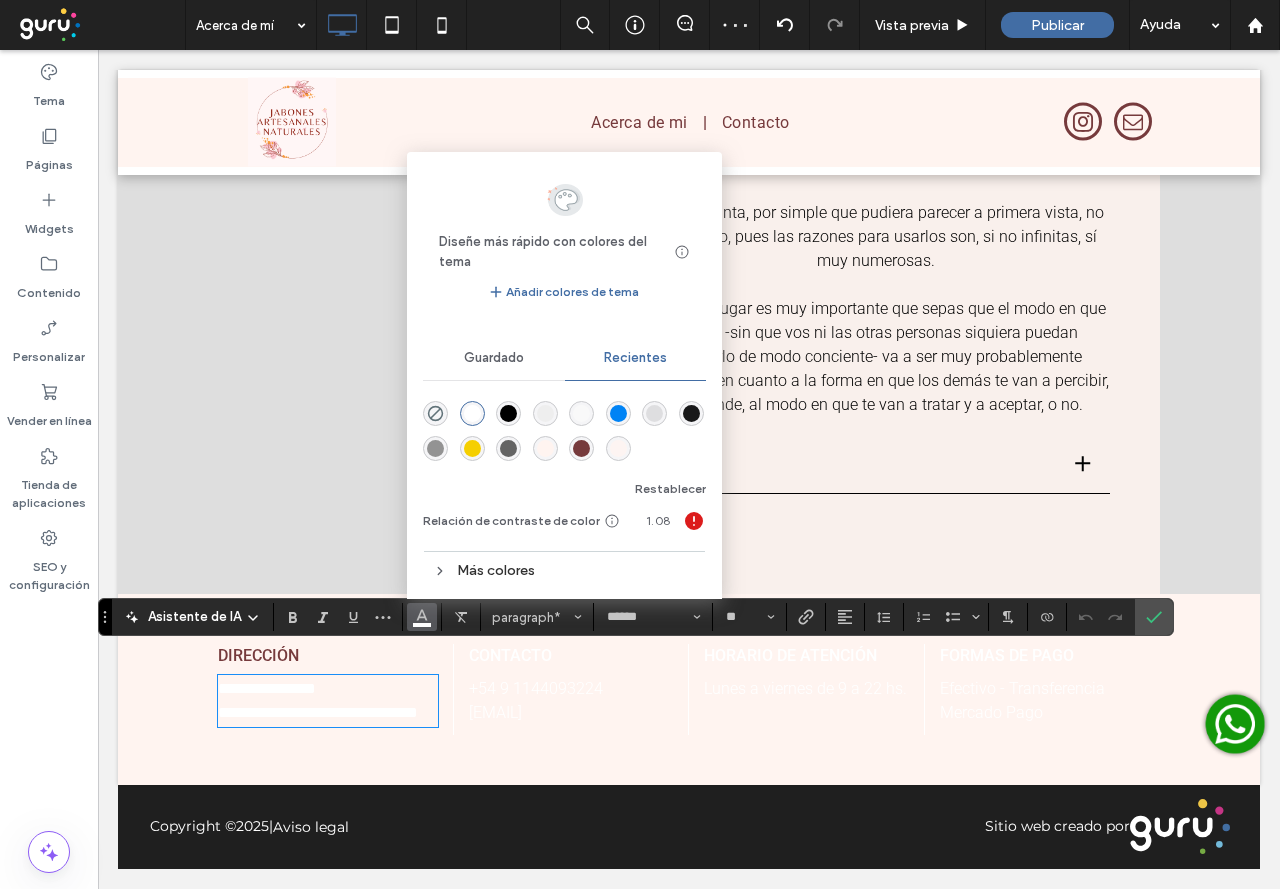 click at bounding box center [581, 448] 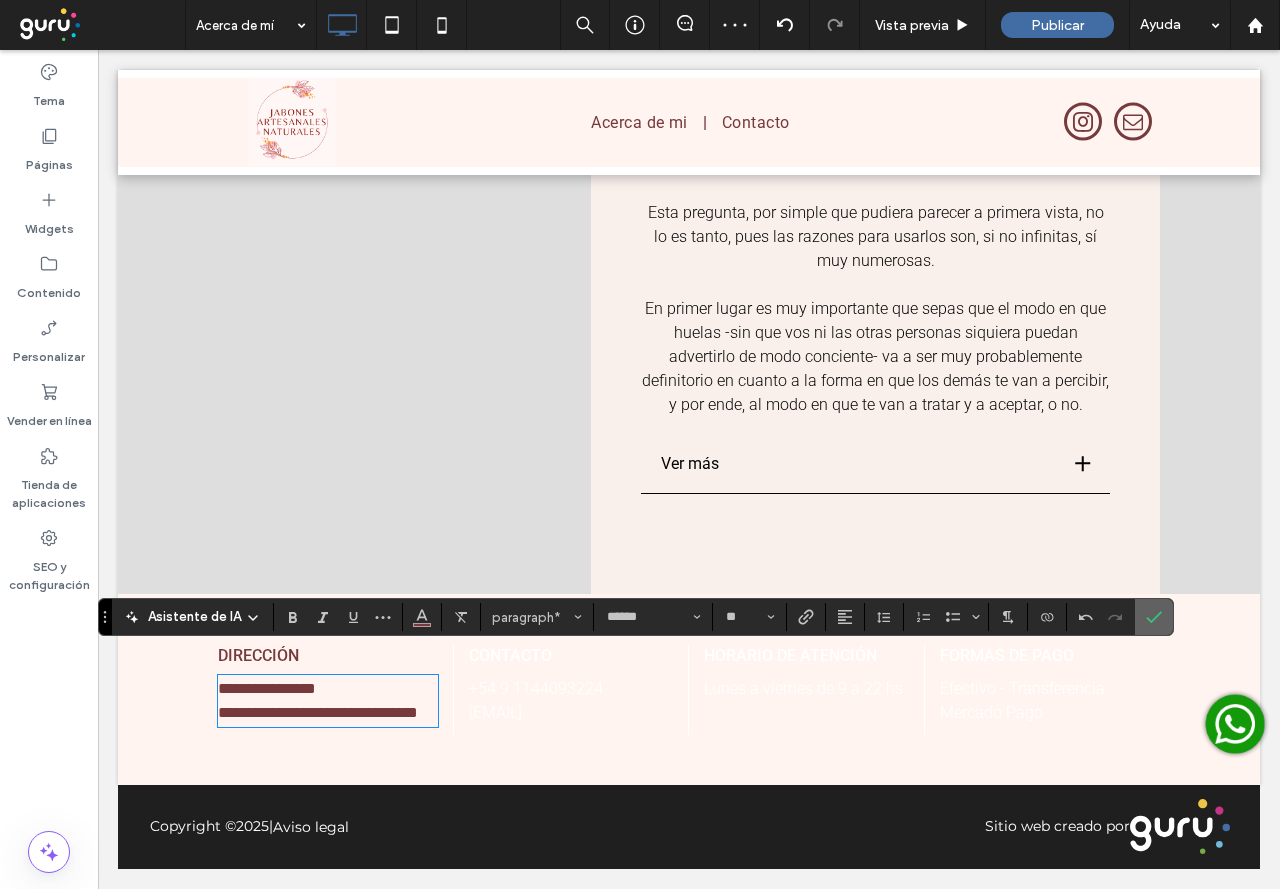 click at bounding box center (1154, 617) 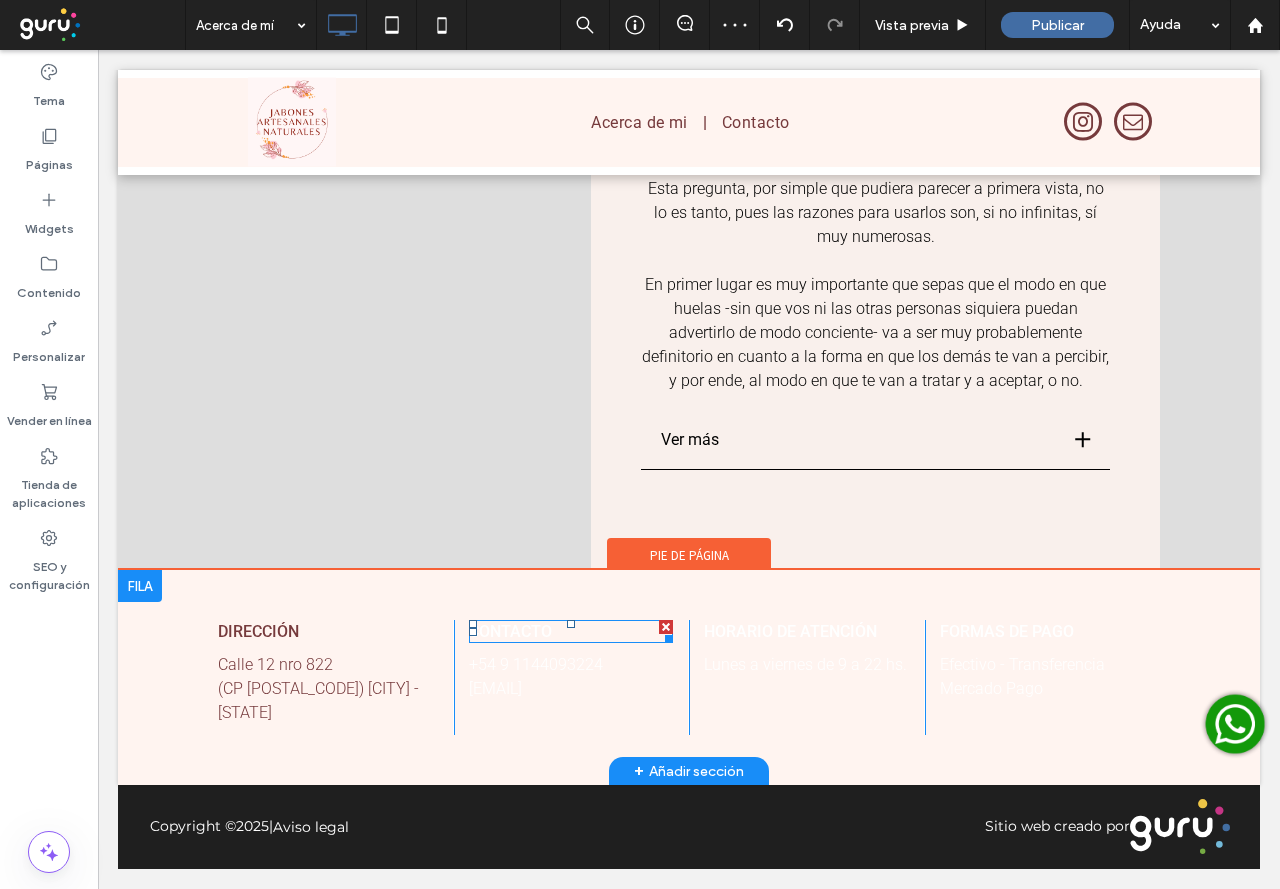 click on "CONTACTO" at bounding box center (571, 631) 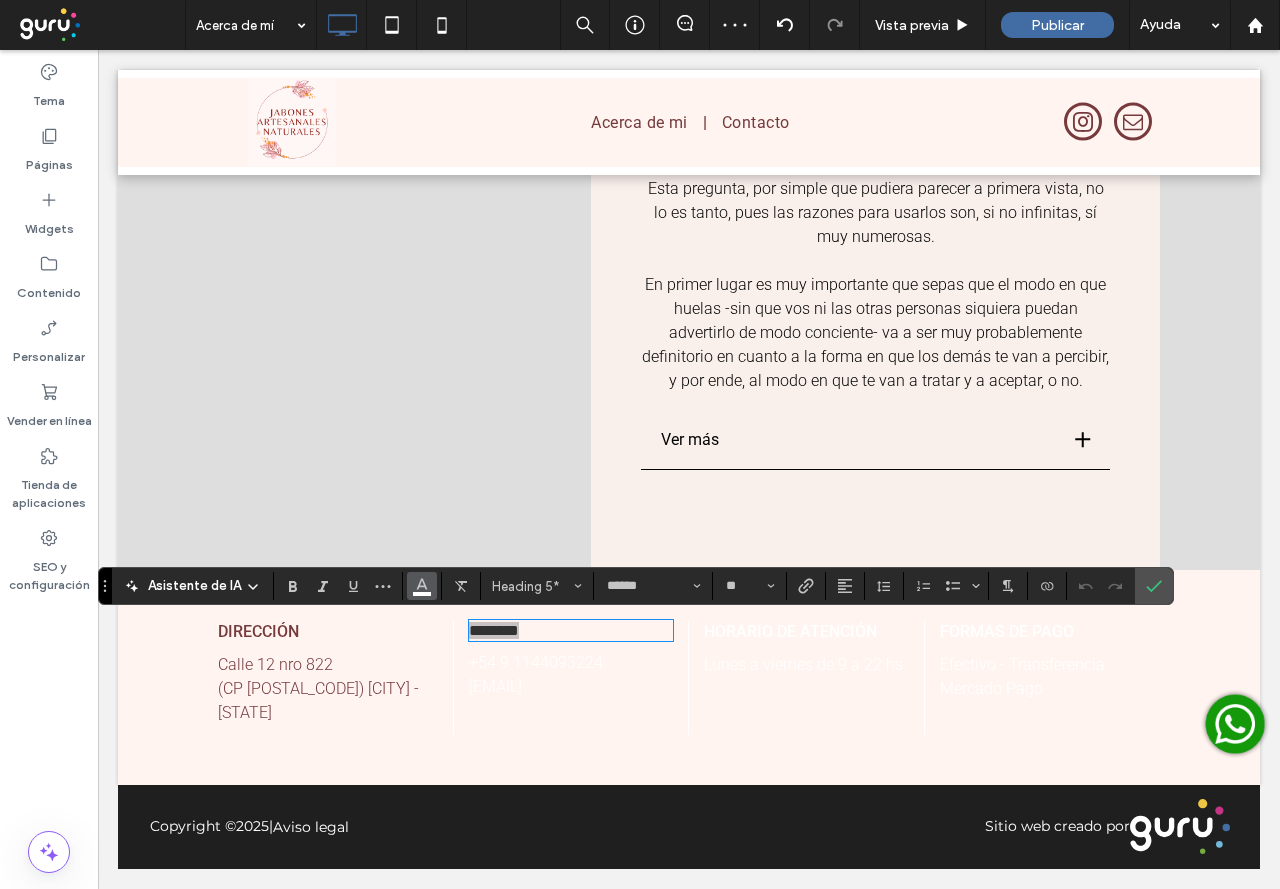 click at bounding box center [422, 586] 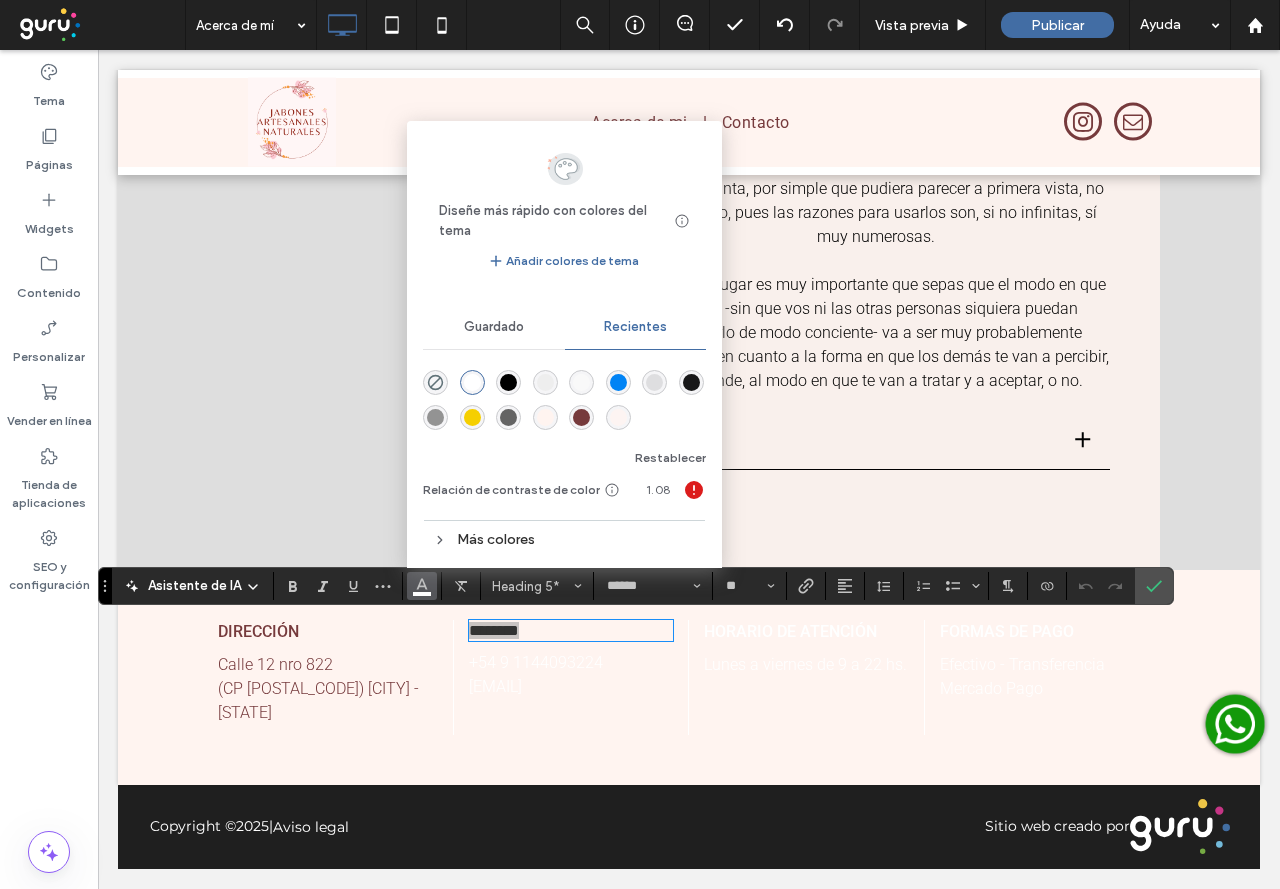 click at bounding box center [581, 417] 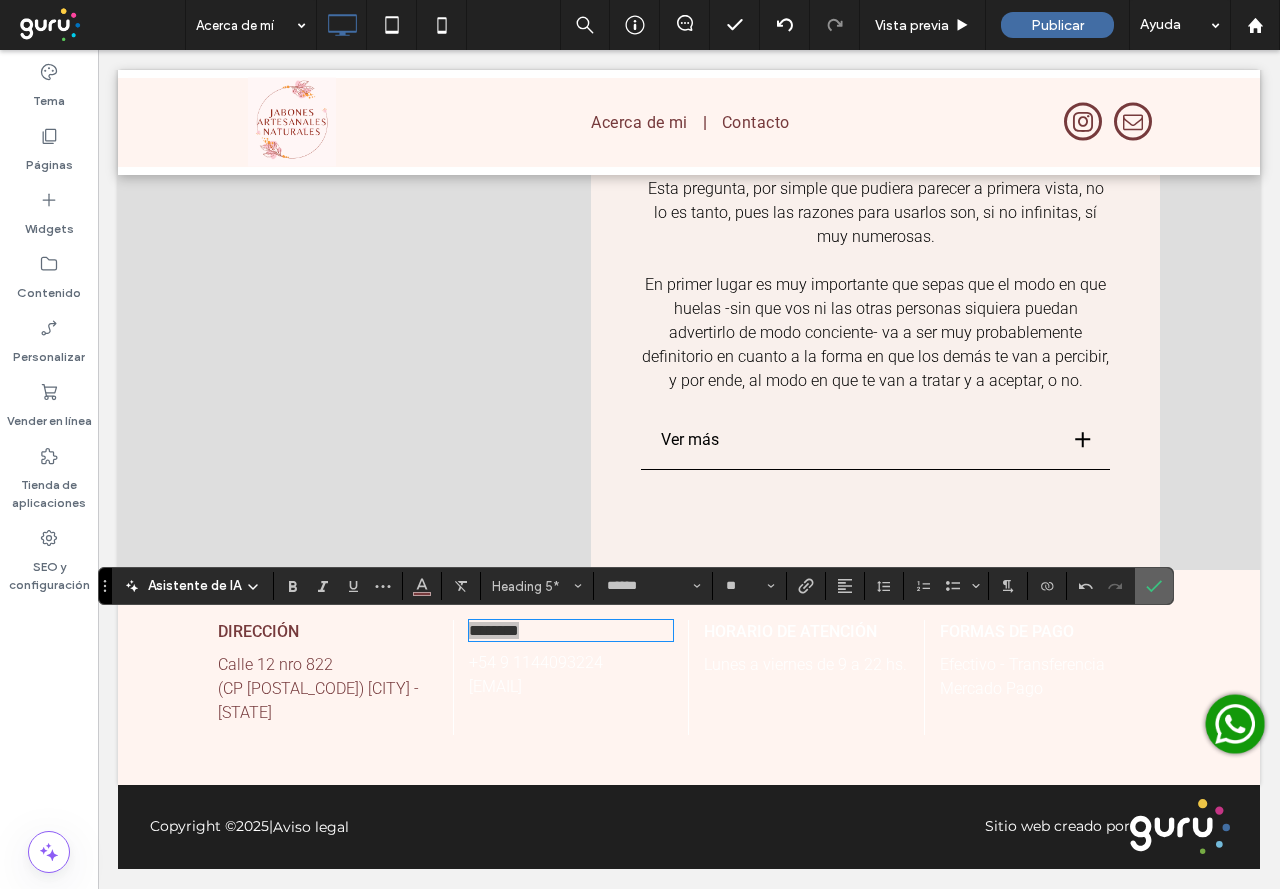 click 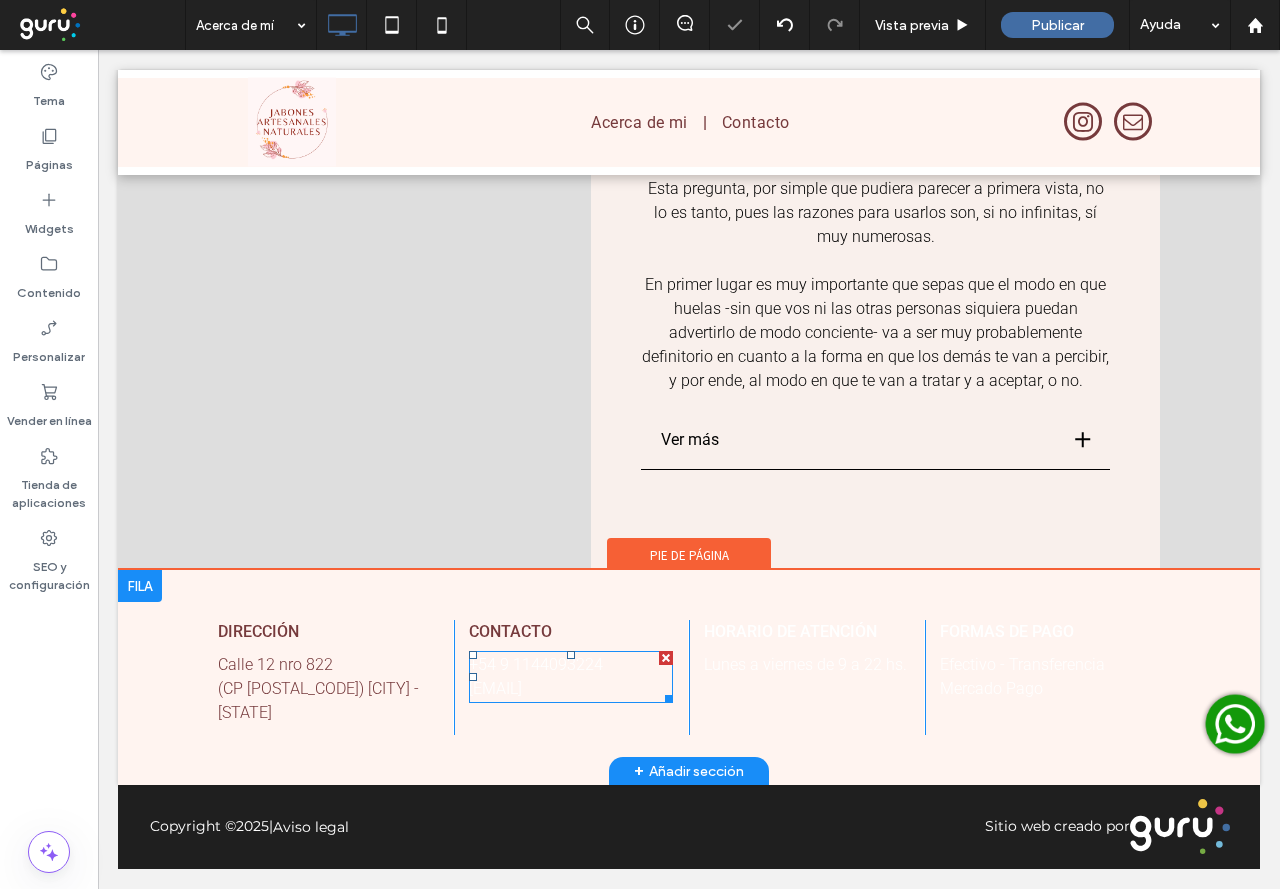 click on "emidearmas@hotmail.com" at bounding box center [495, 688] 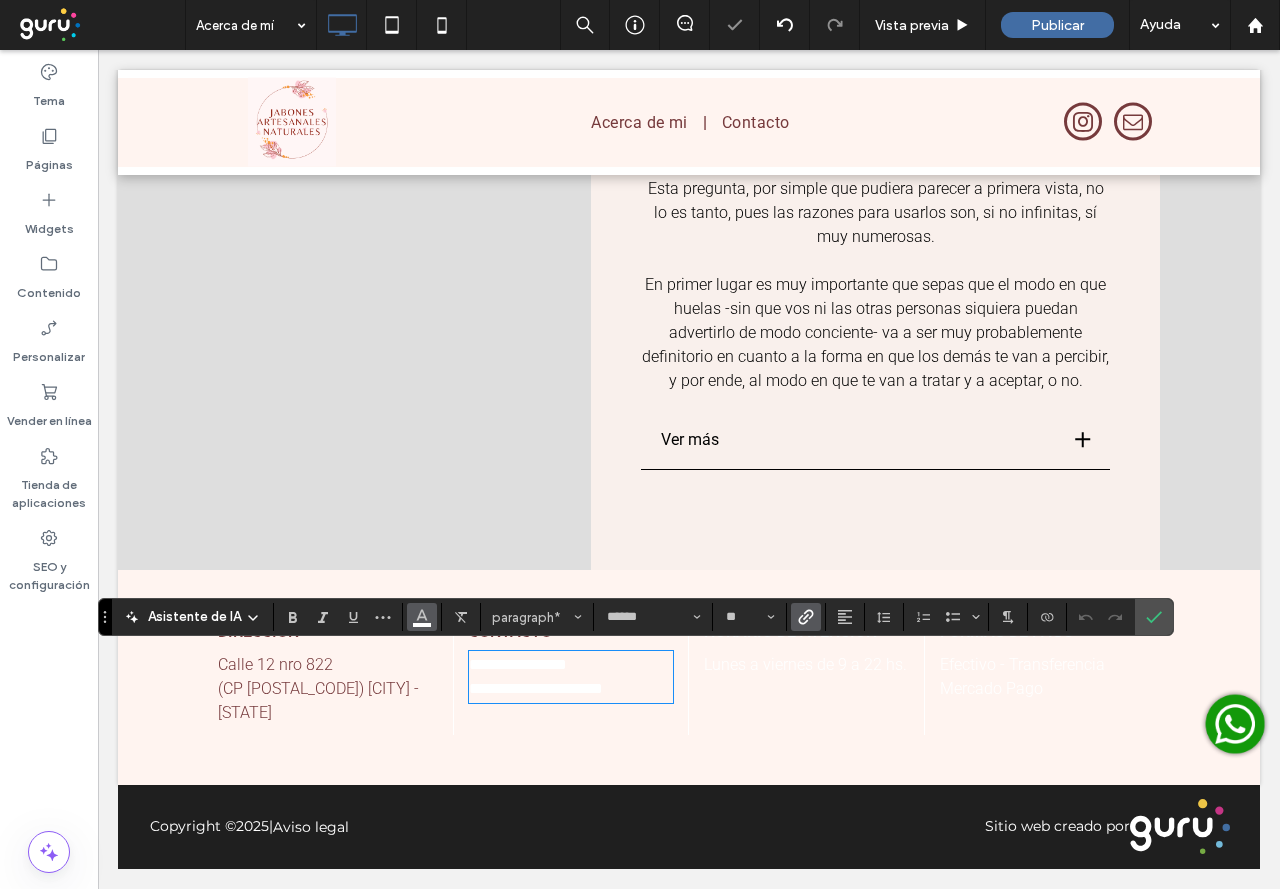 click at bounding box center [422, 615] 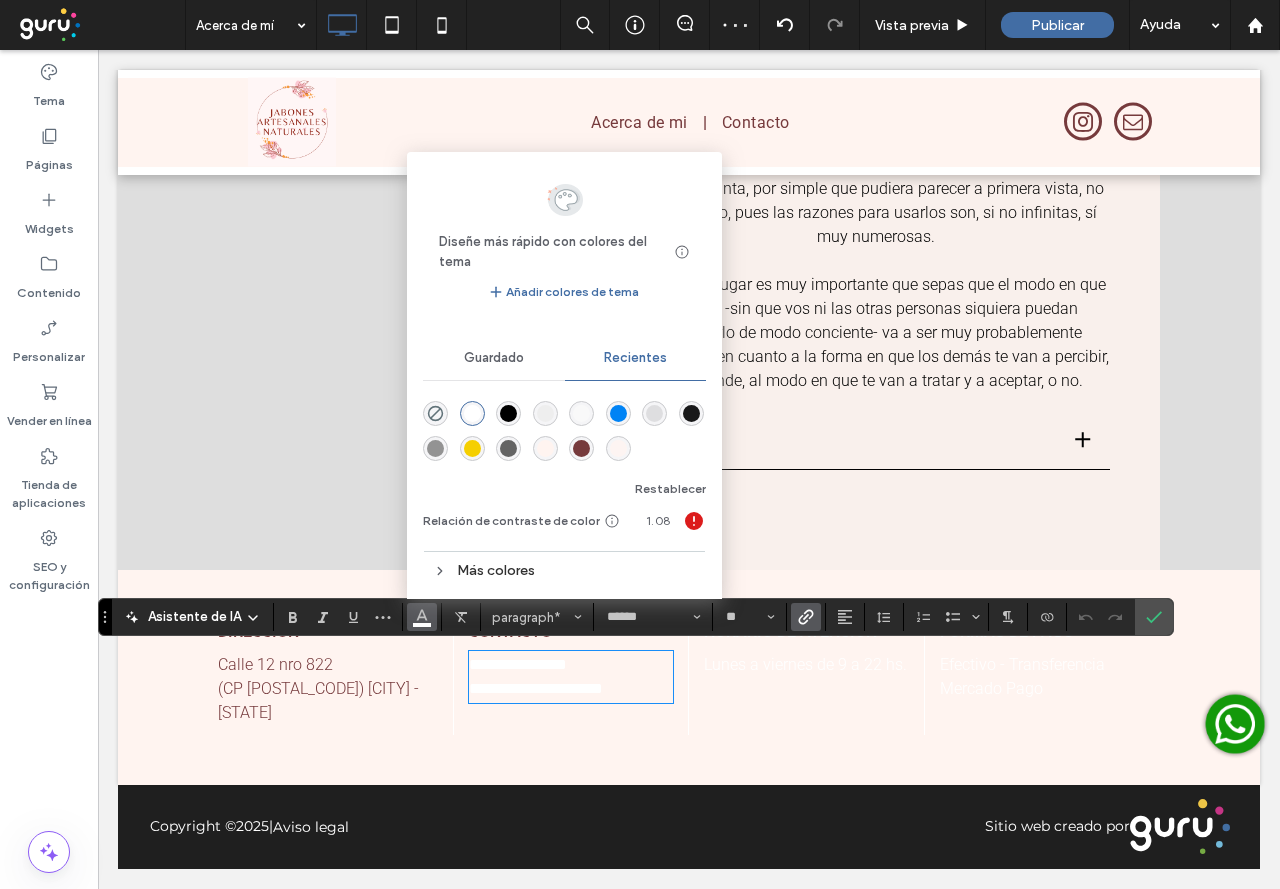click at bounding box center (564, 428) 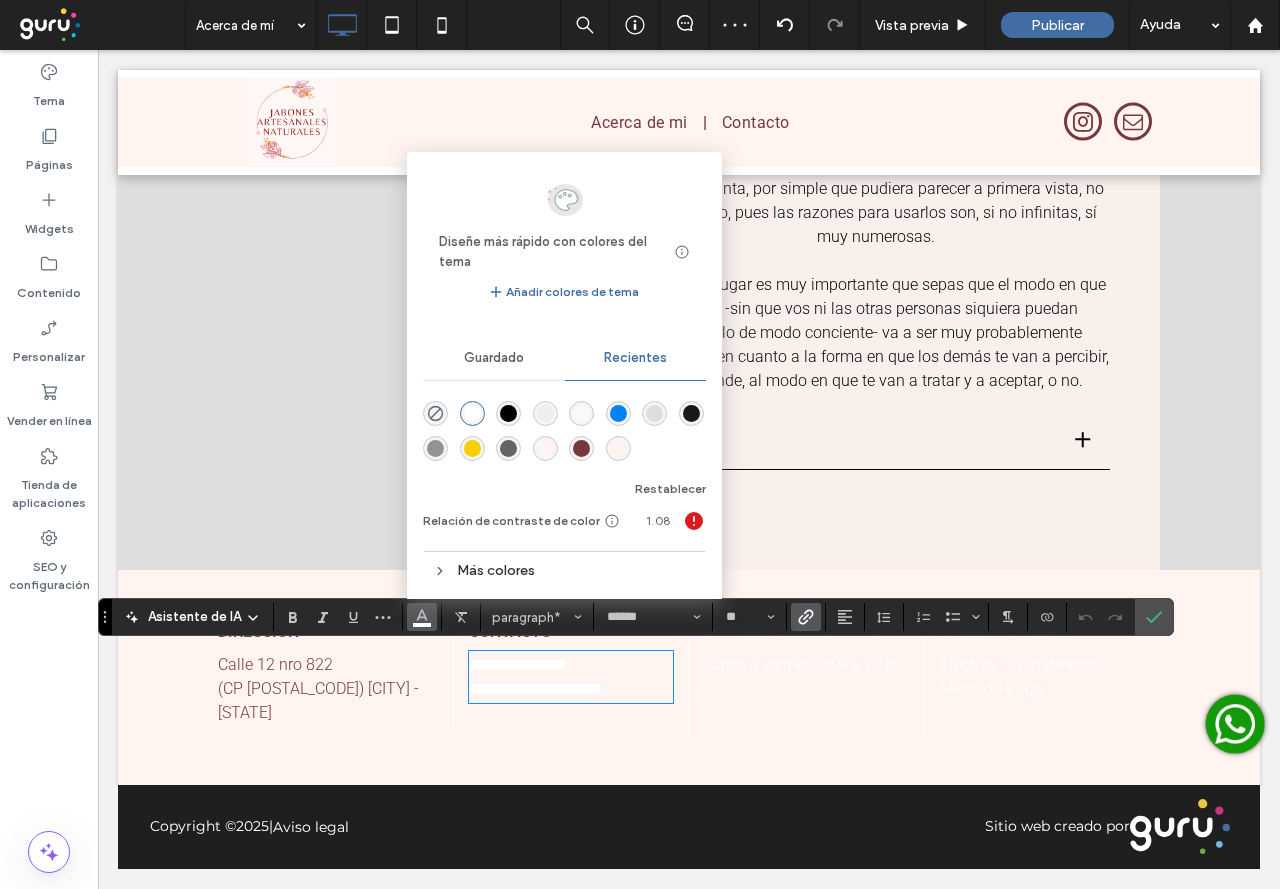 click at bounding box center (581, 448) 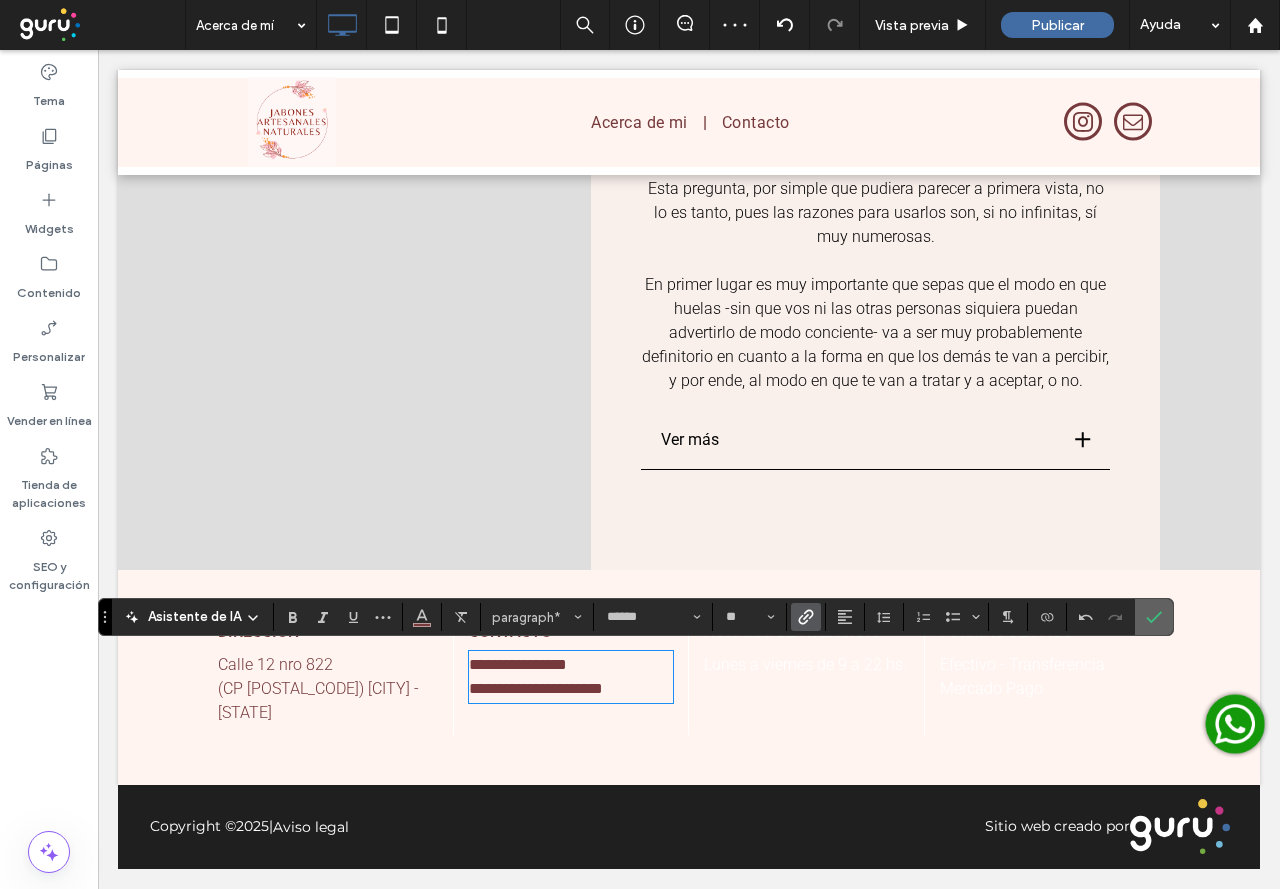 click 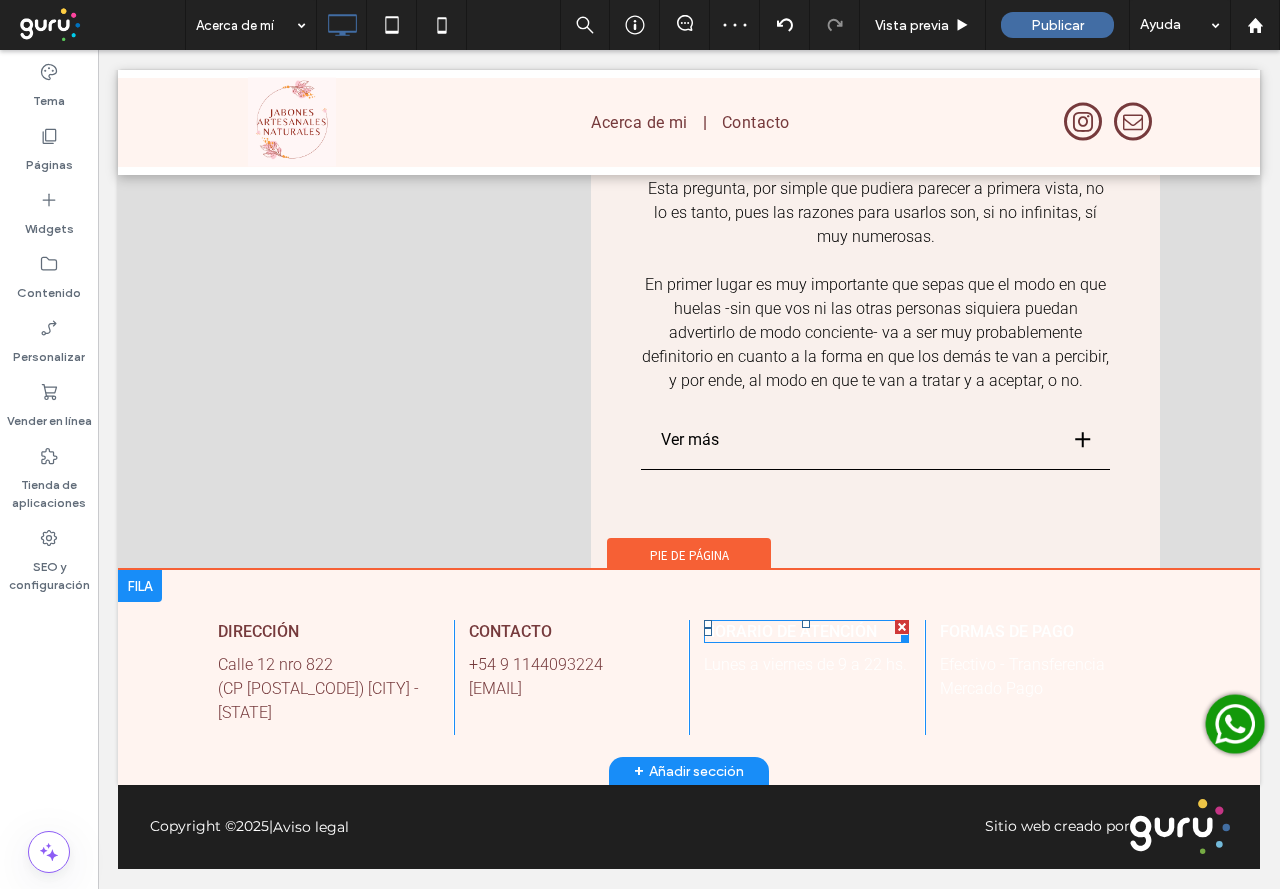 click on "HORARIO DE ATENCIÓN" at bounding box center (790, 631) 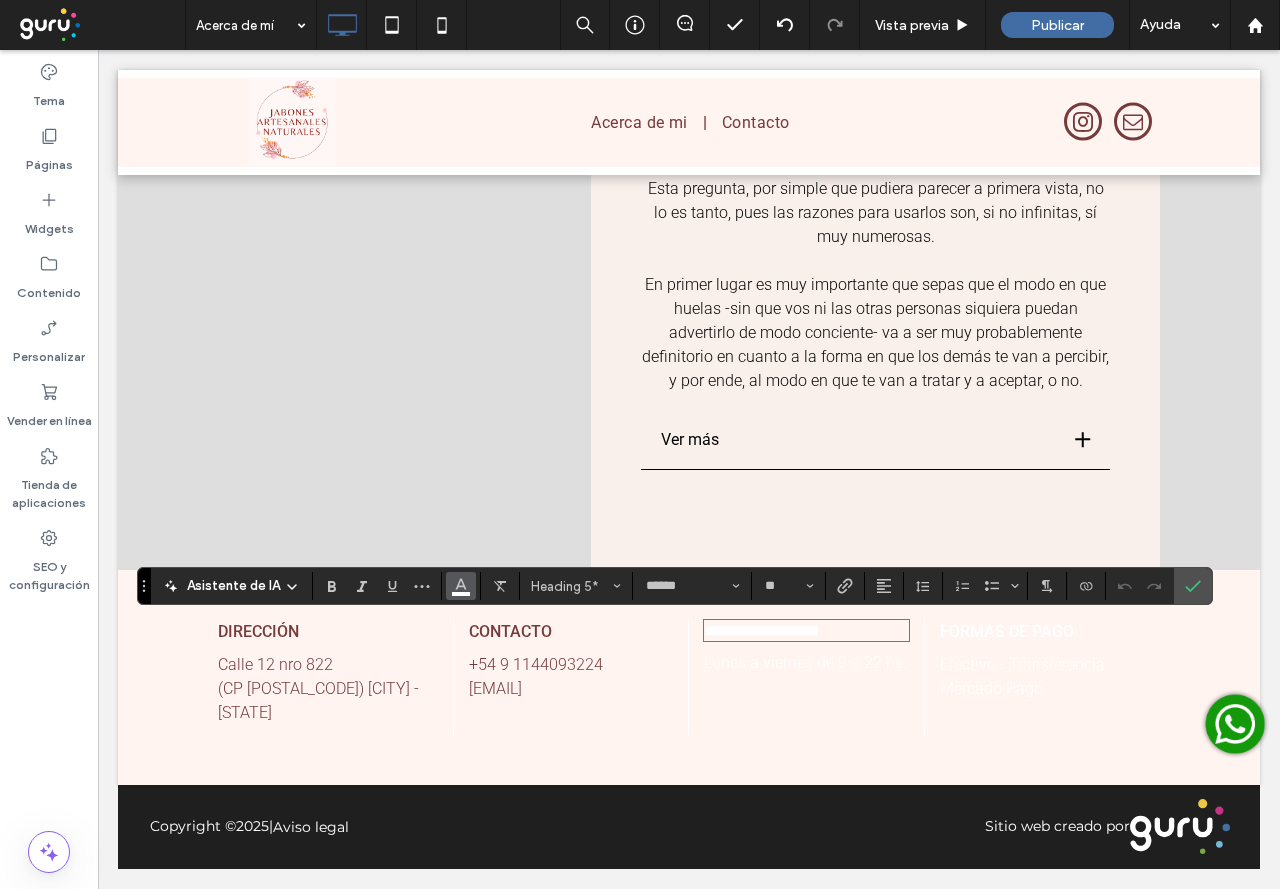 click at bounding box center (461, 586) 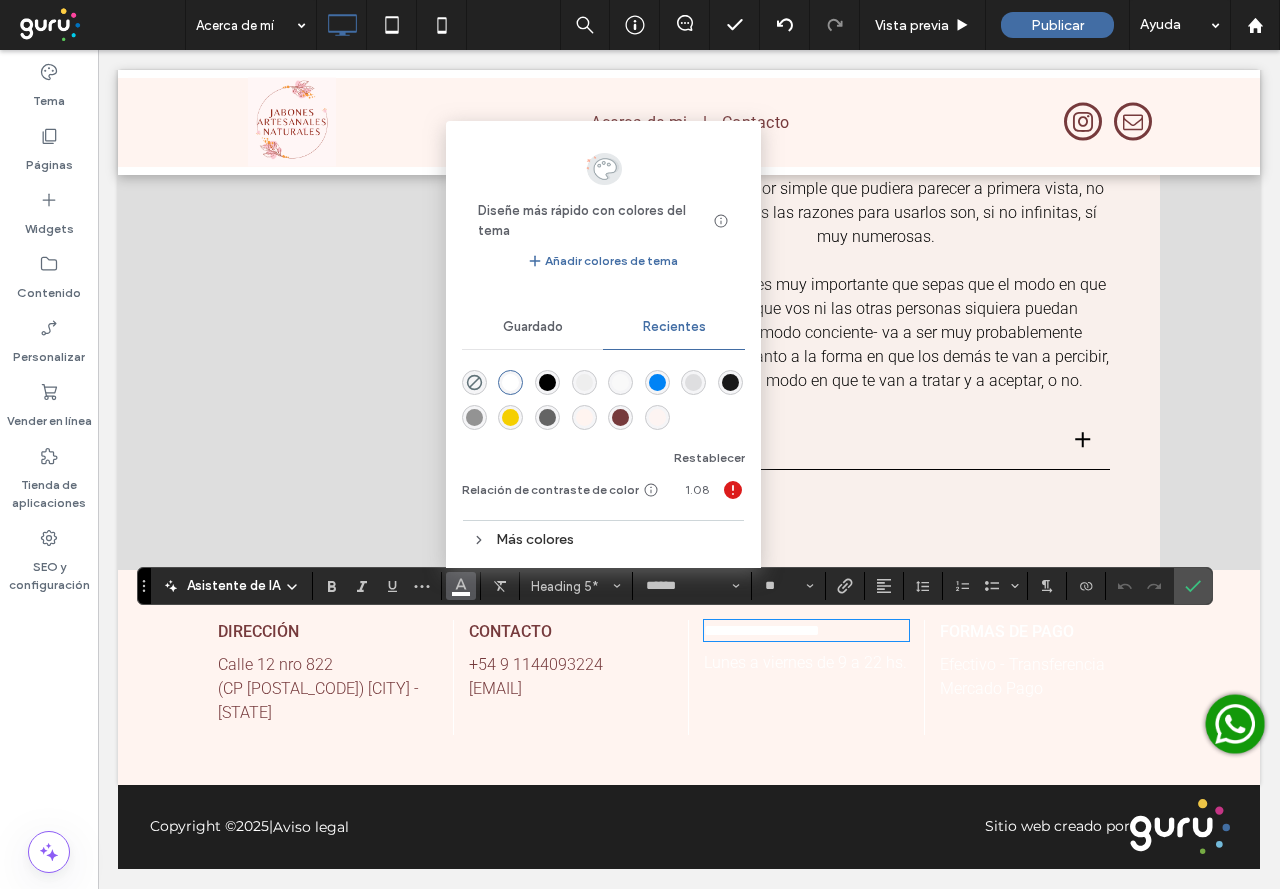 click at bounding box center [620, 417] 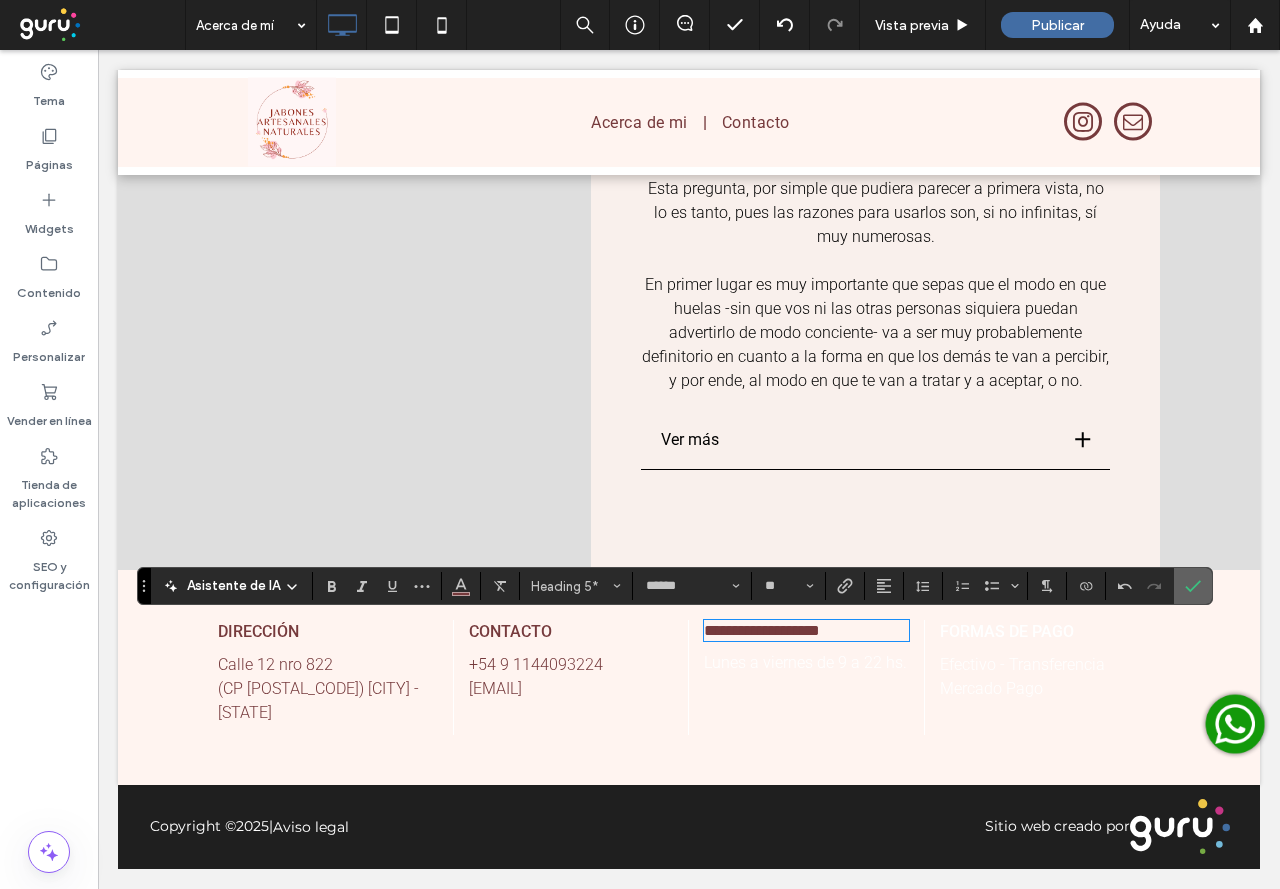 click 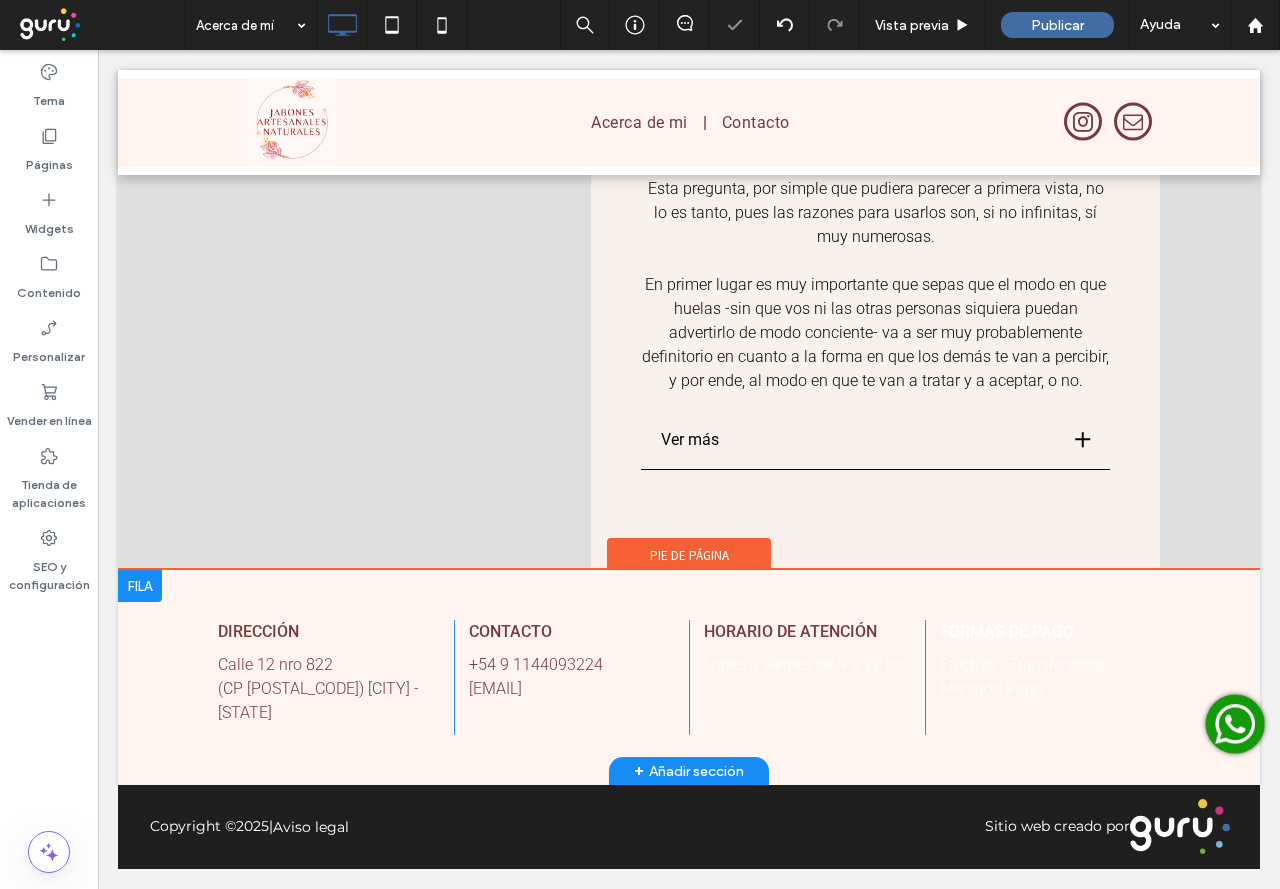 click on "Lunes a viernes de 9 a 22 hs." at bounding box center (806, 665) 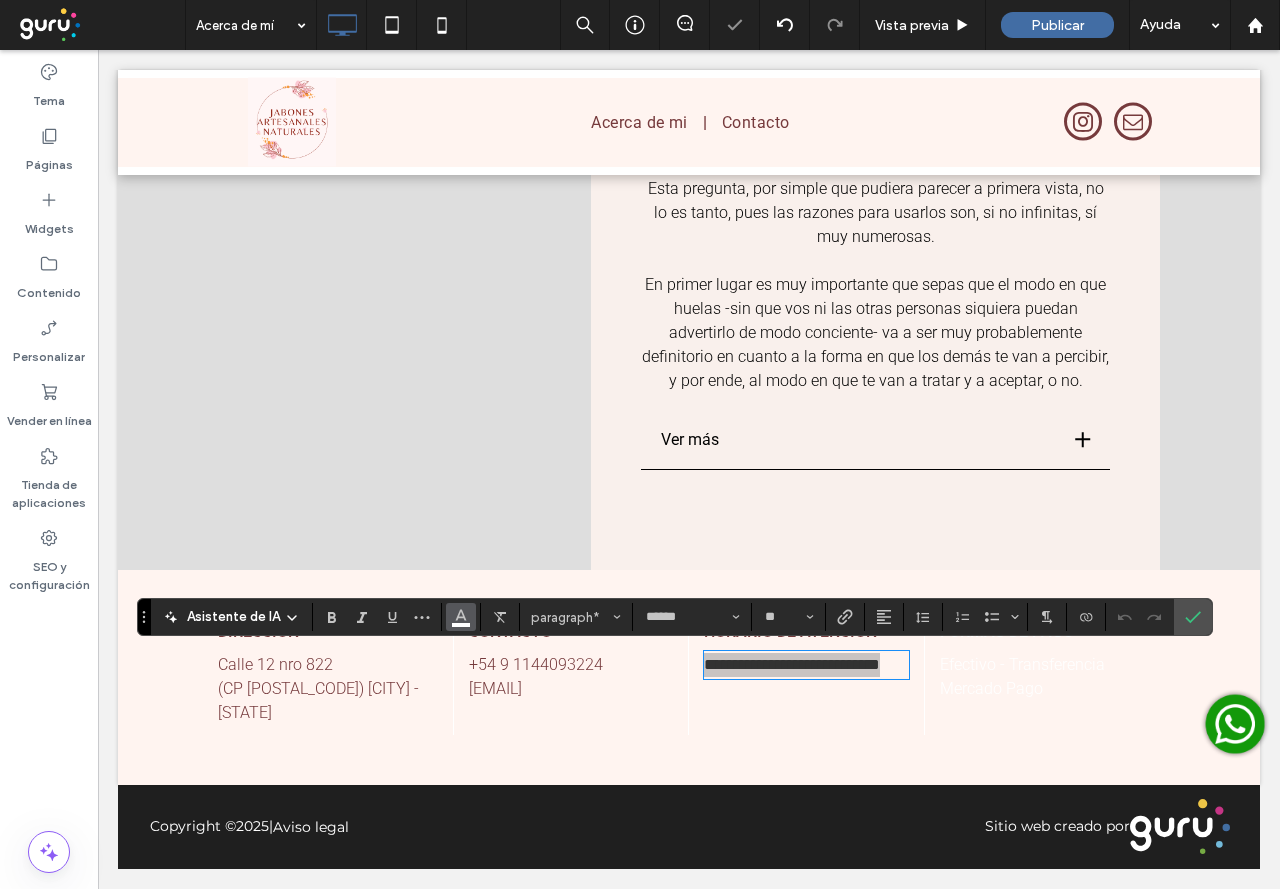 drag, startPoint x: 451, startPoint y: 617, endPoint x: 467, endPoint y: 621, distance: 16.492422 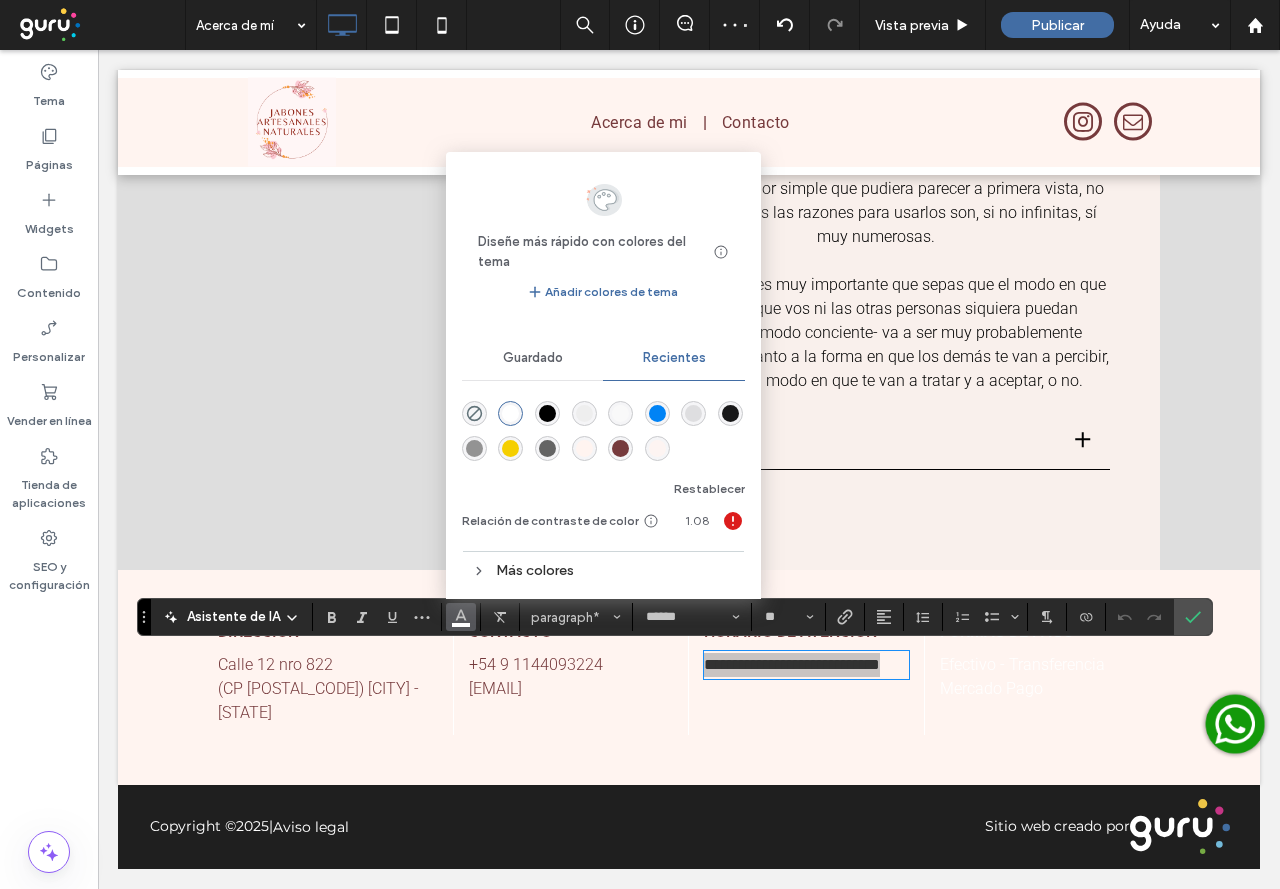 click at bounding box center (620, 448) 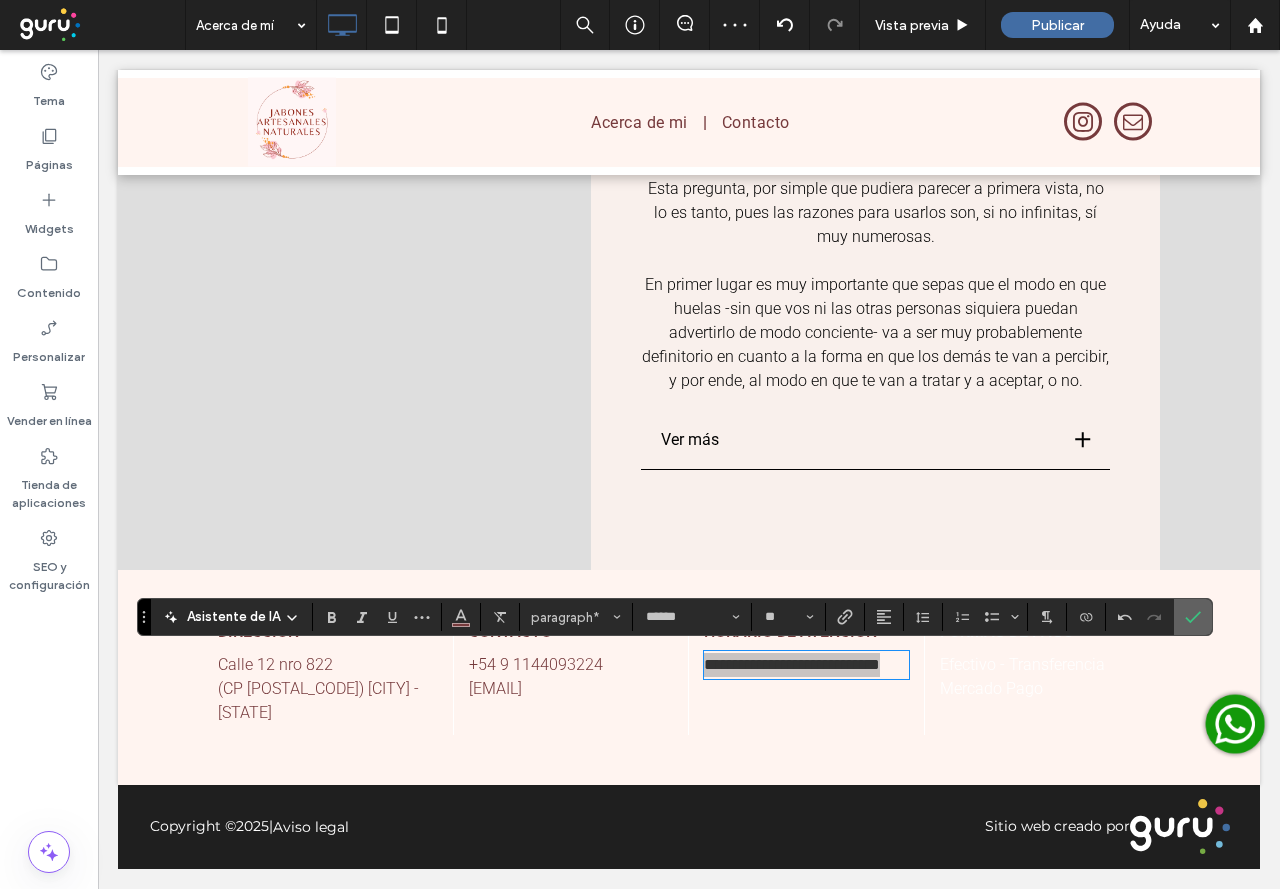 click 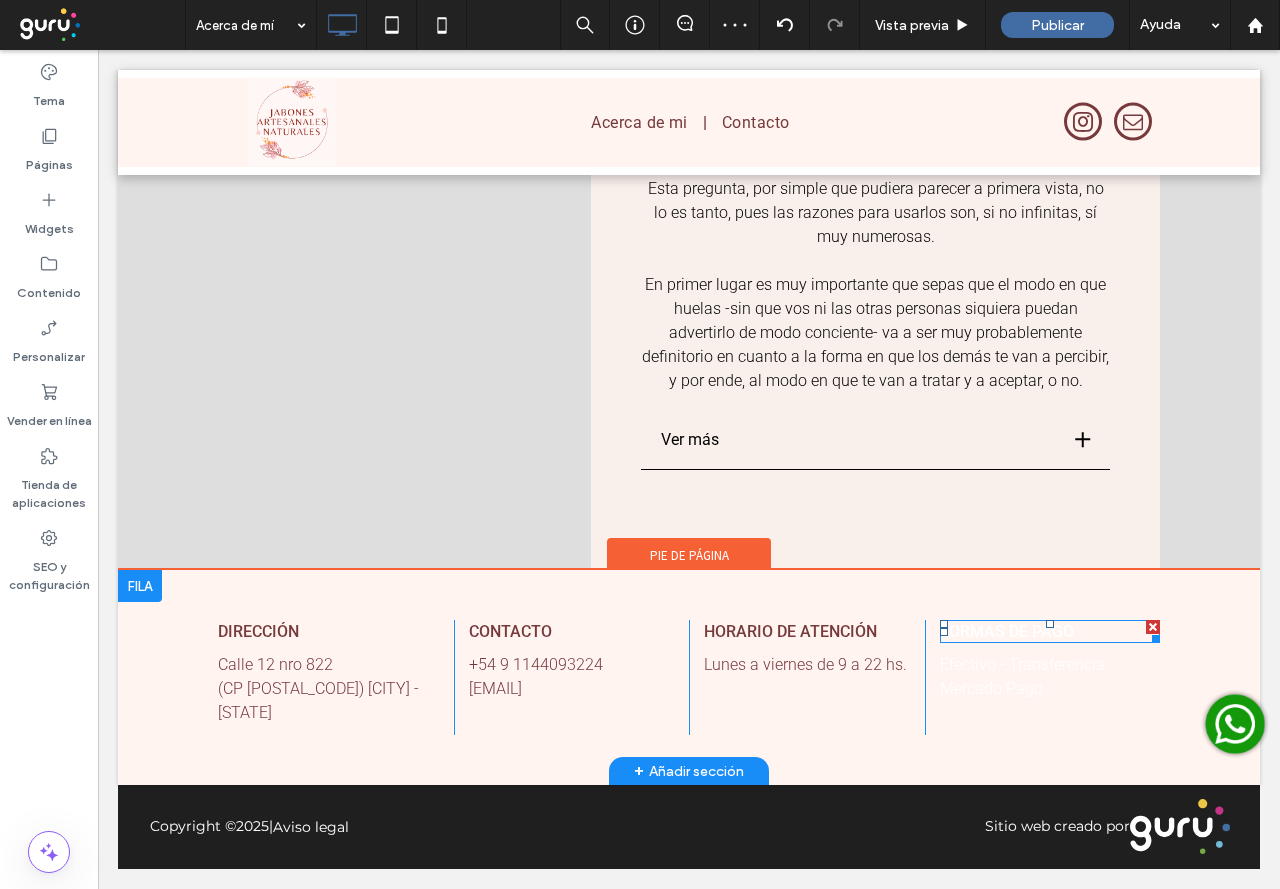 click on "FORMAS DE PAGO" at bounding box center [1050, 631] 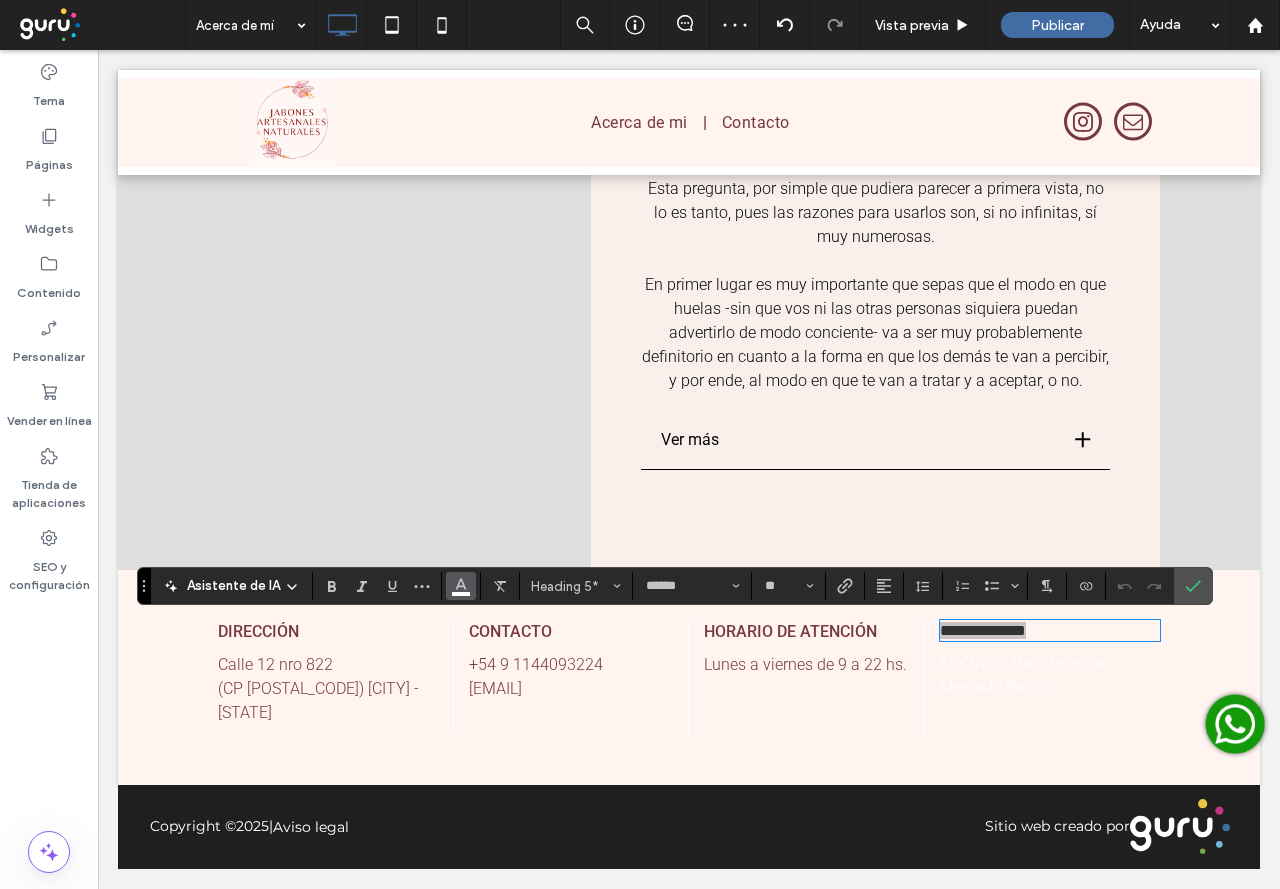 click at bounding box center (461, 586) 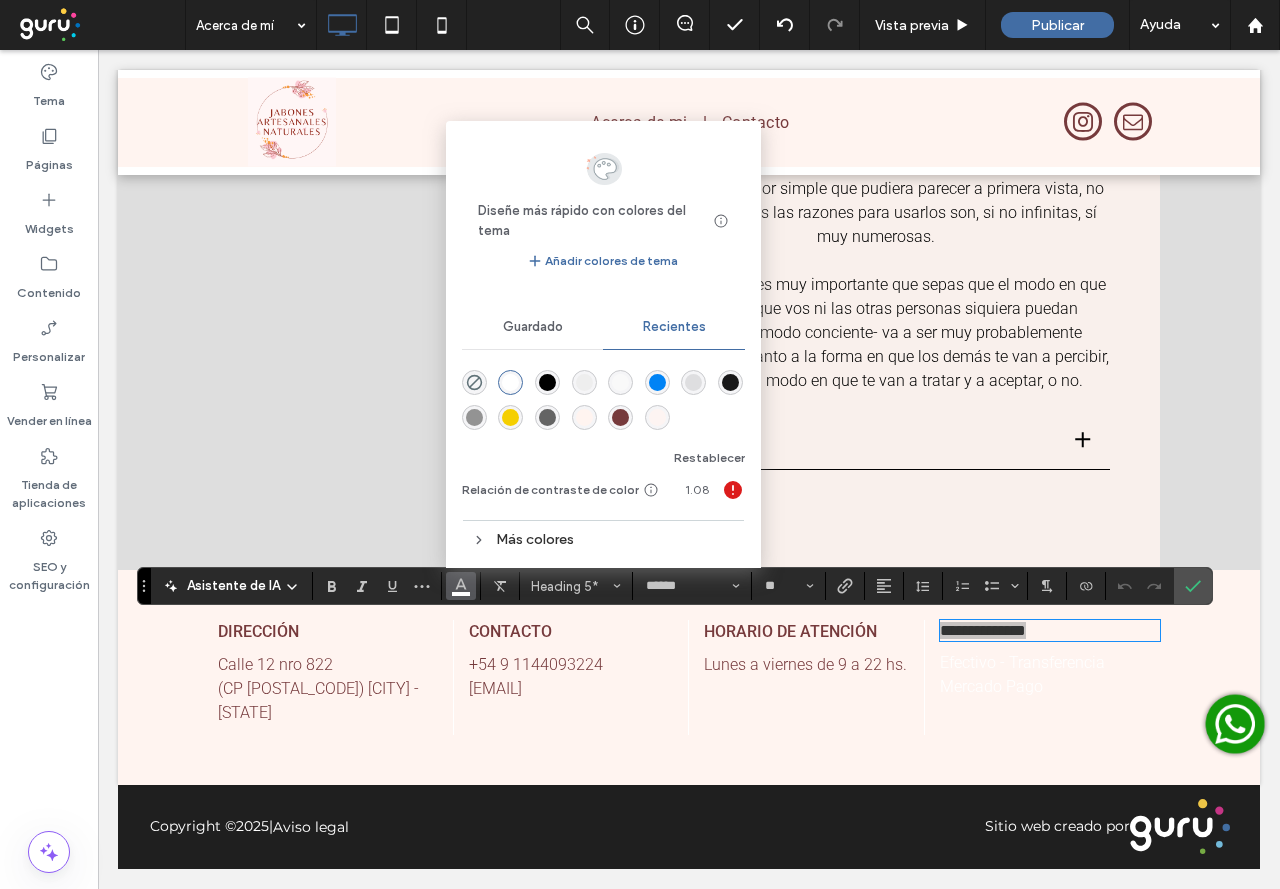 drag, startPoint x: 613, startPoint y: 428, endPoint x: 837, endPoint y: 391, distance: 227.03523 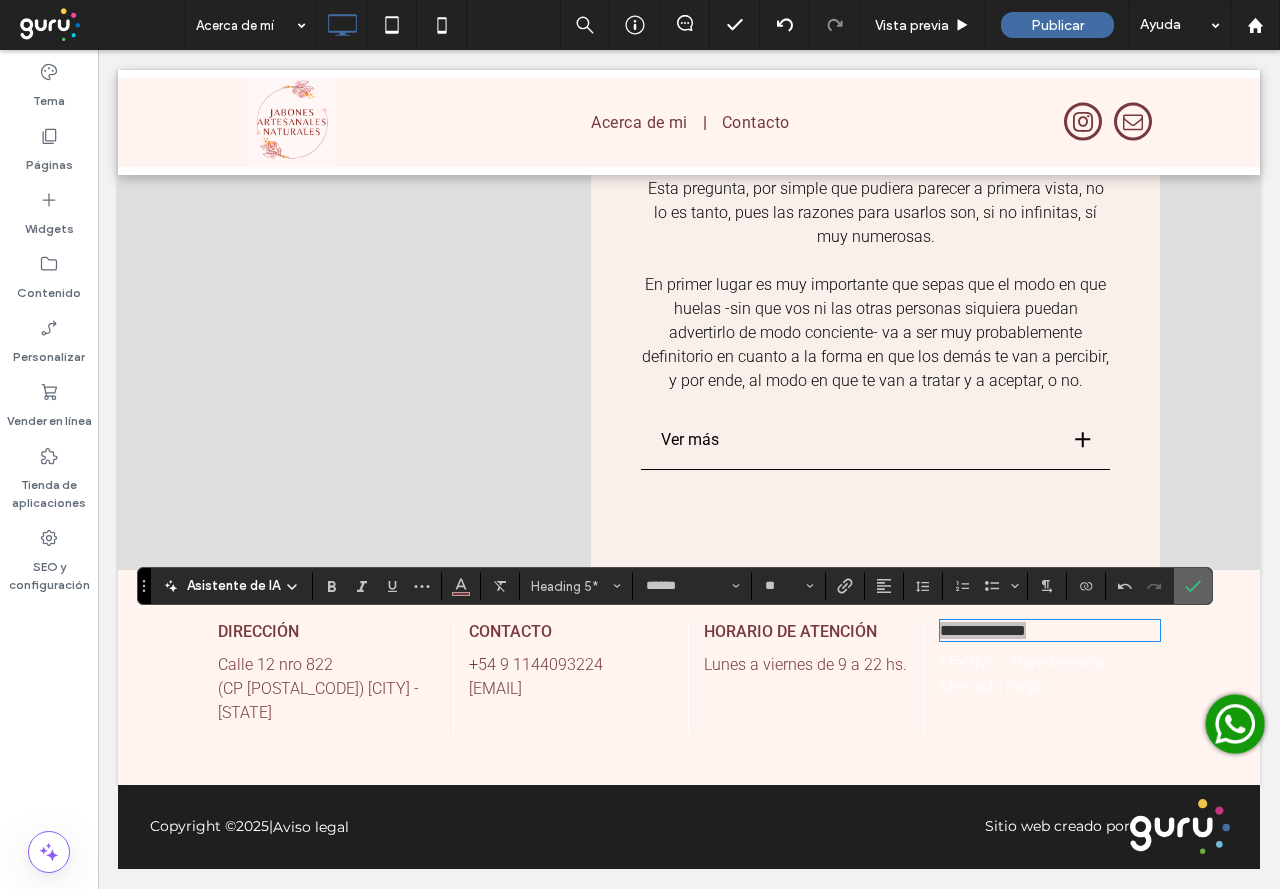 drag, startPoint x: 1154, startPoint y: 586, endPoint x: 1178, endPoint y: 593, distance: 25 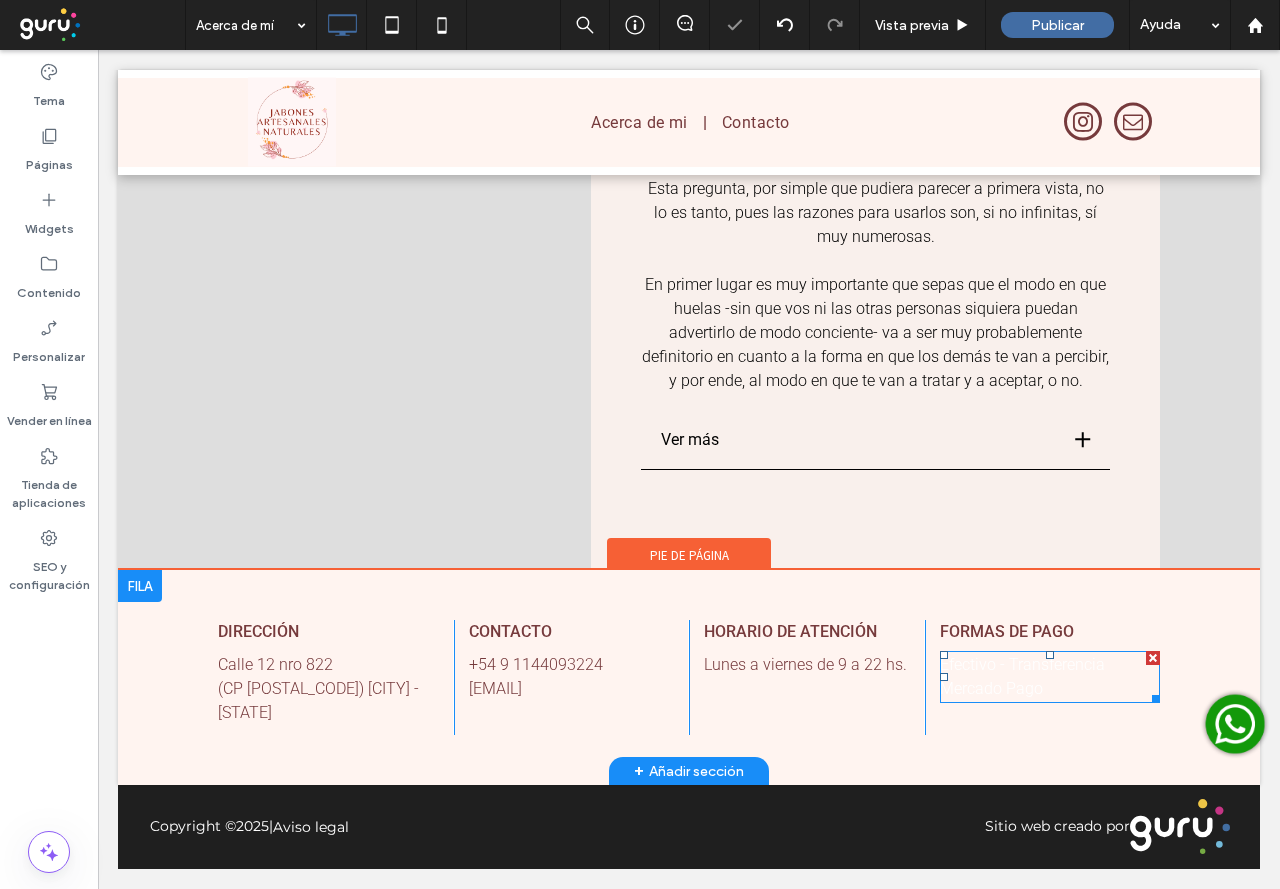 click on "Mercado Pago" at bounding box center [991, 688] 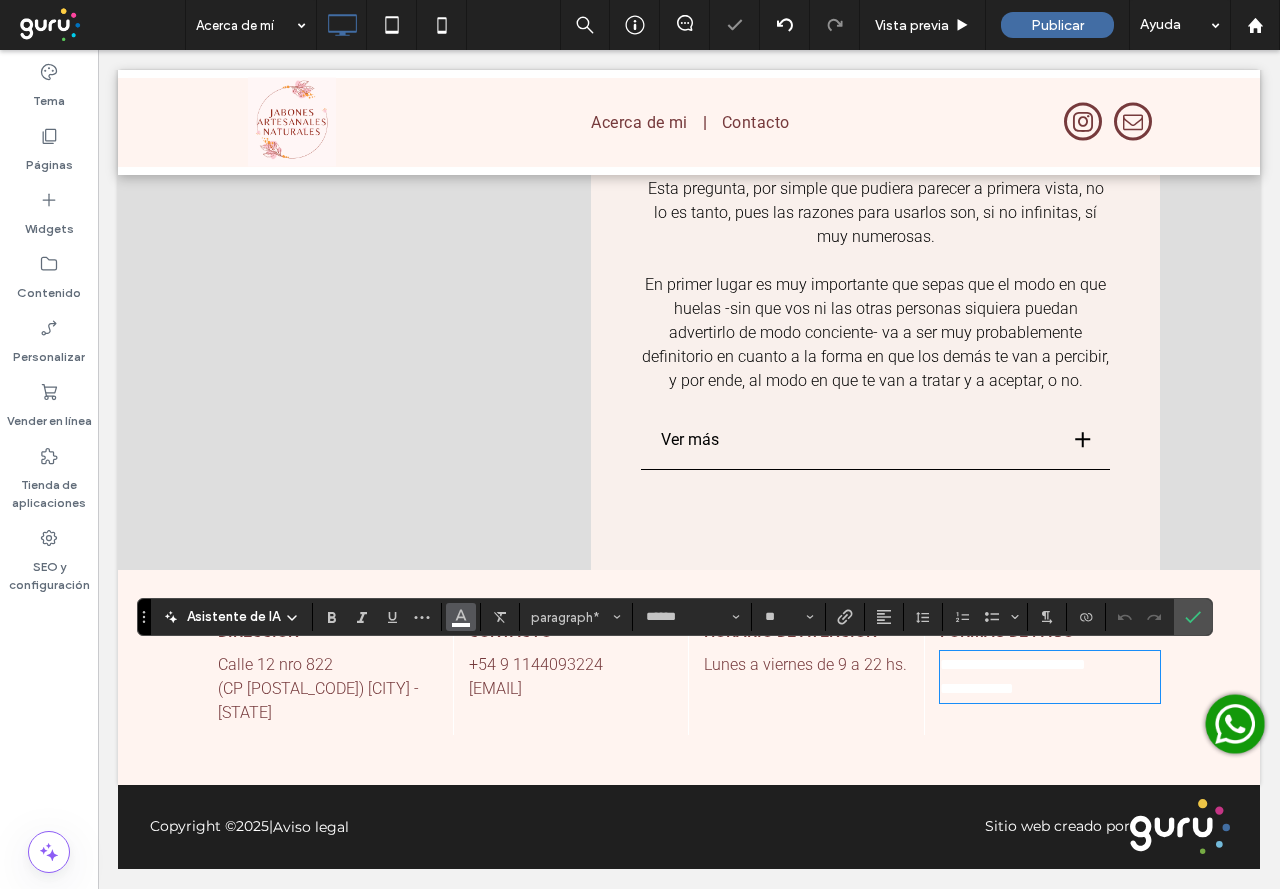 click 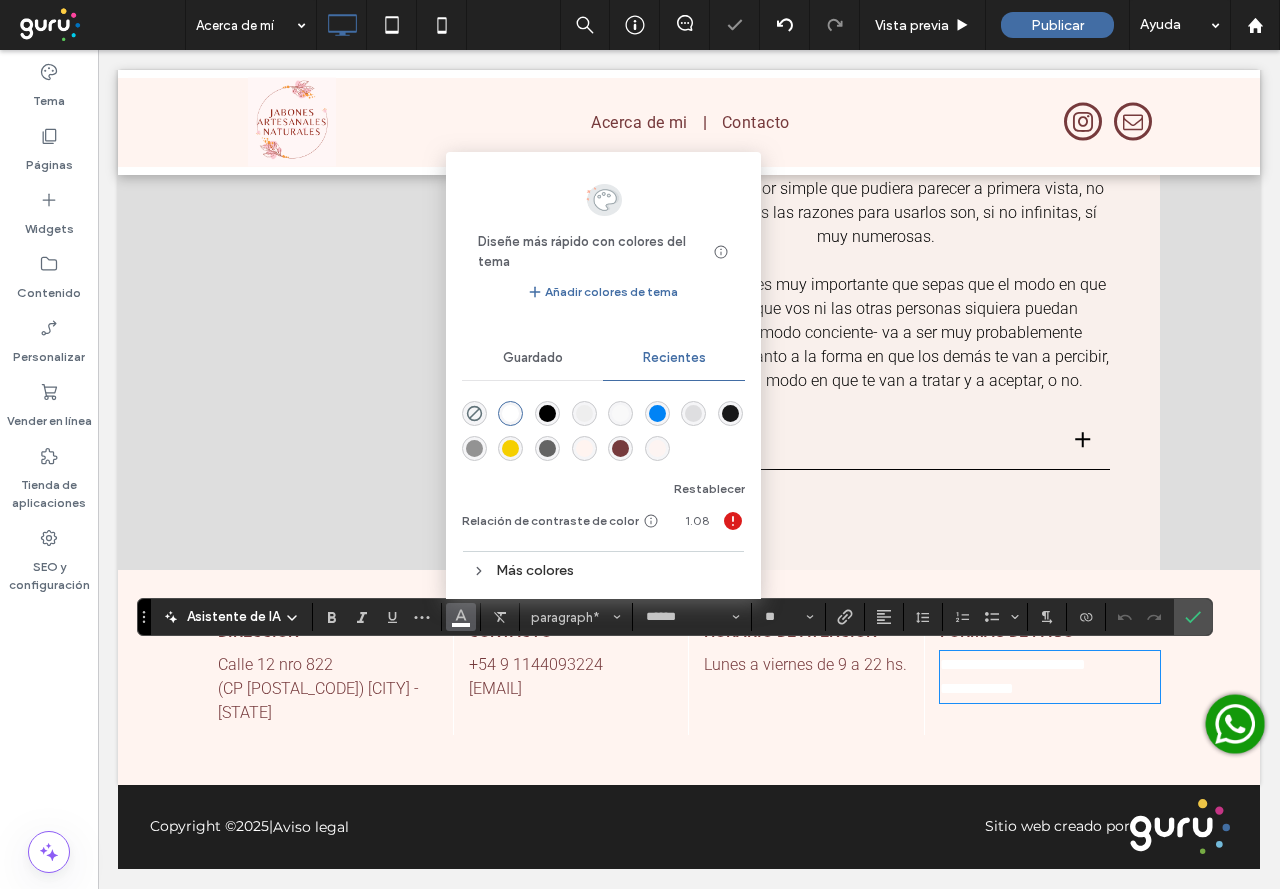 click at bounding box center [603, 428] 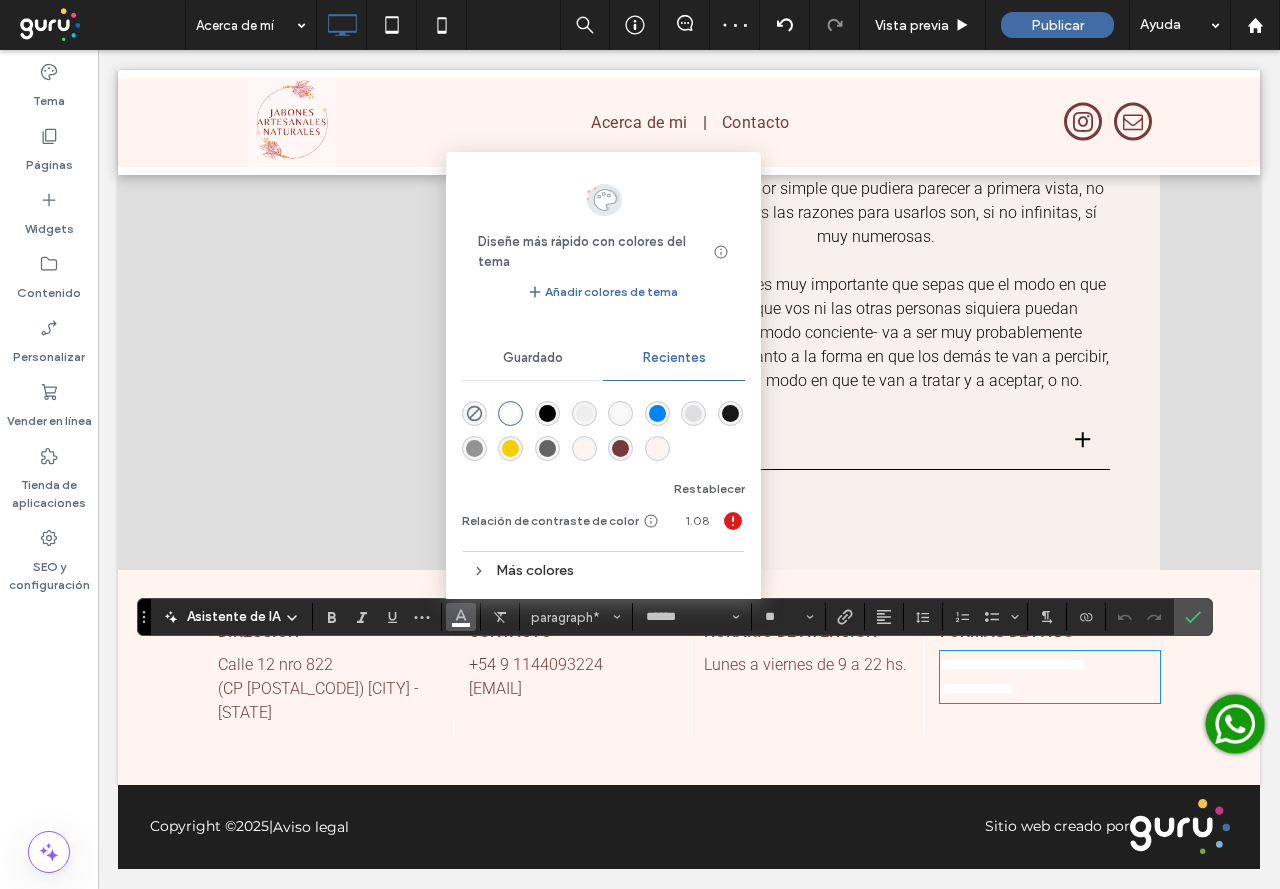 click at bounding box center (620, 448) 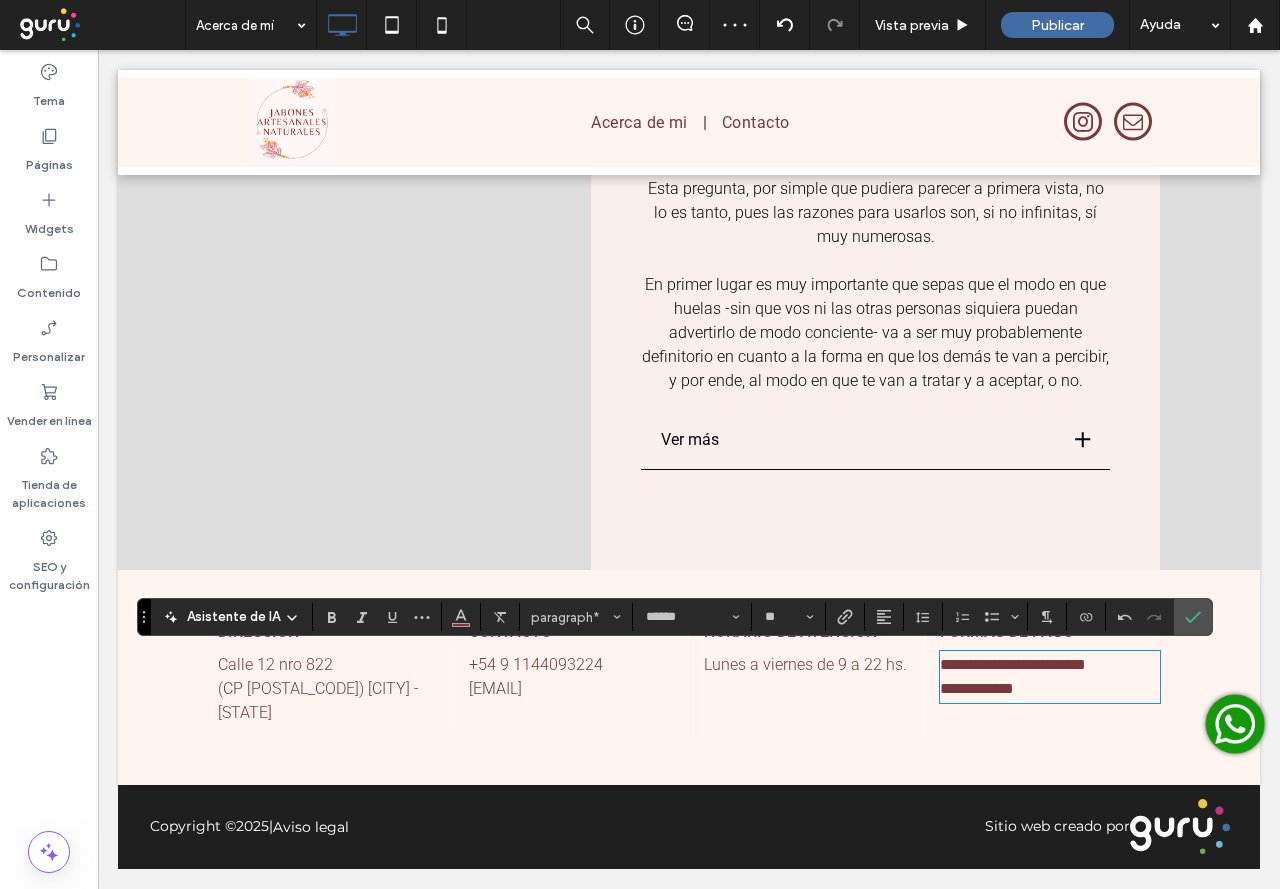 click on "**********" at bounding box center (689, 677) 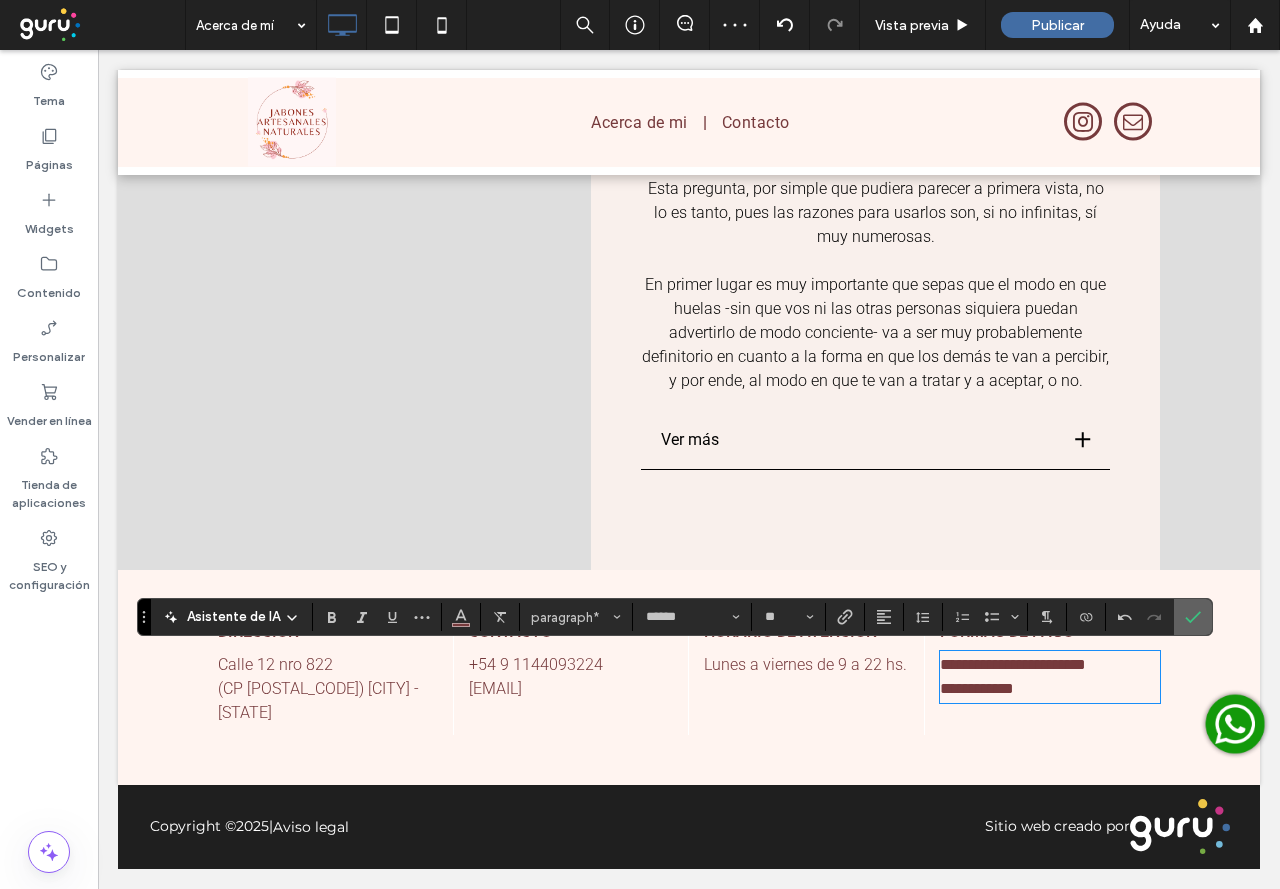 click at bounding box center [1189, 617] 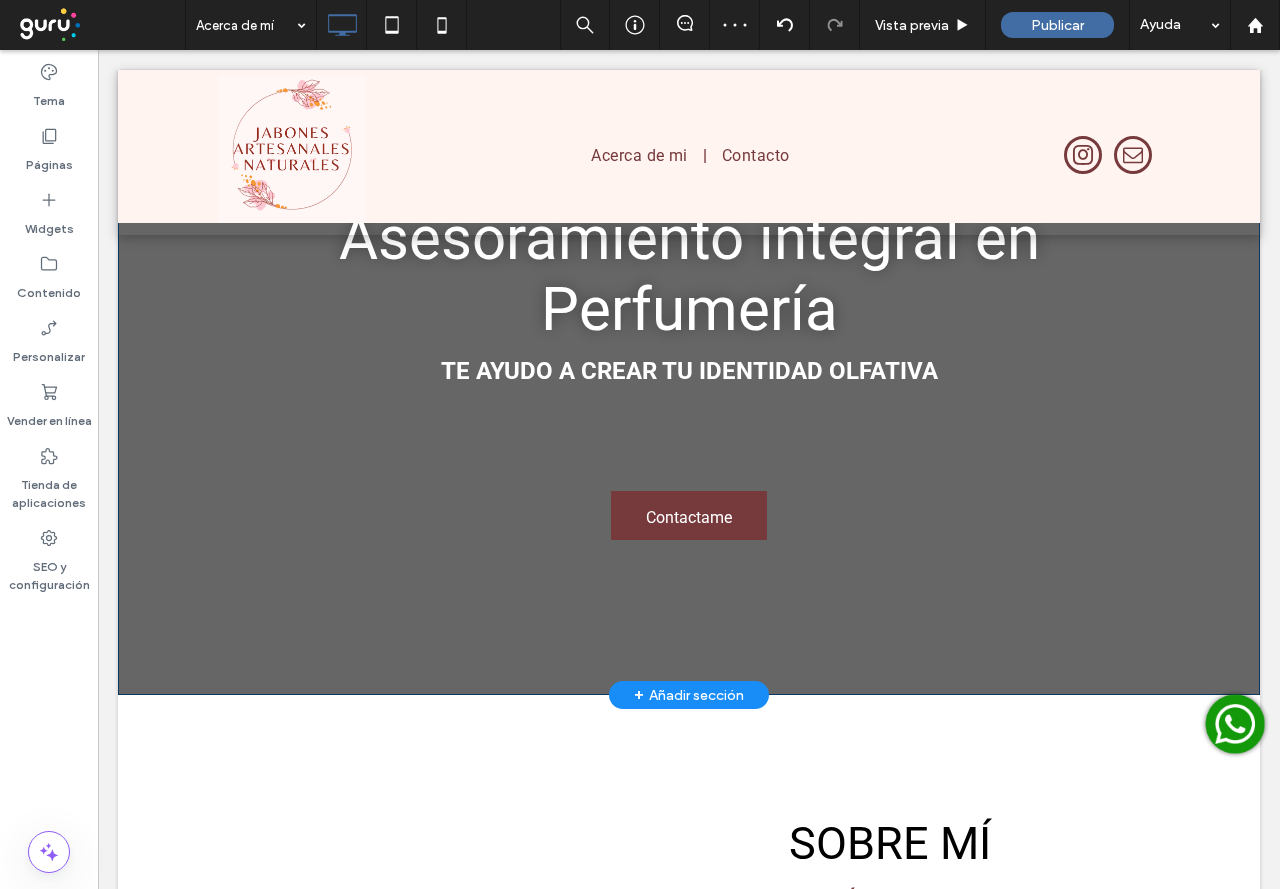 scroll, scrollTop: 0, scrollLeft: 0, axis: both 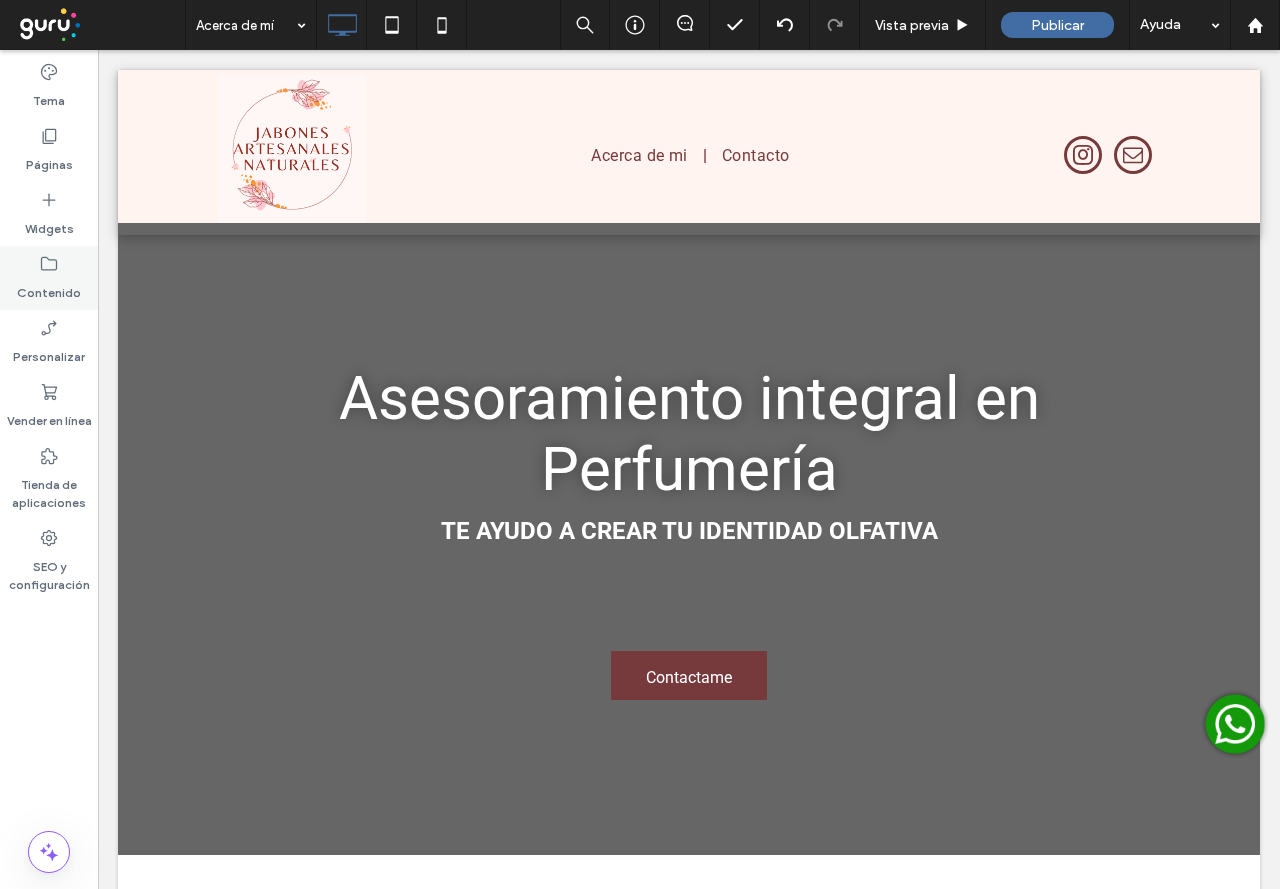 click on "Contenido" at bounding box center (49, 288) 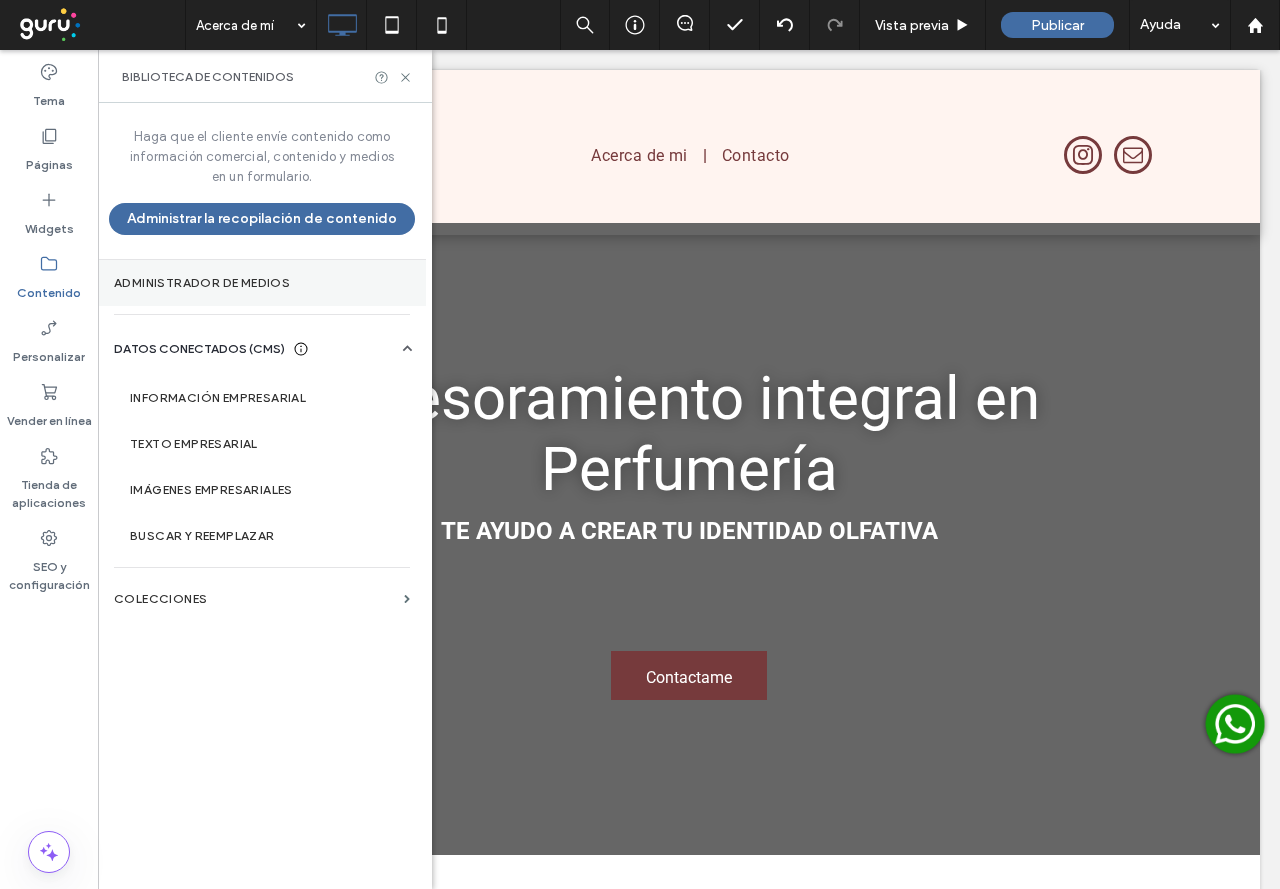 click on "Administrador de medios" at bounding box center [262, 283] 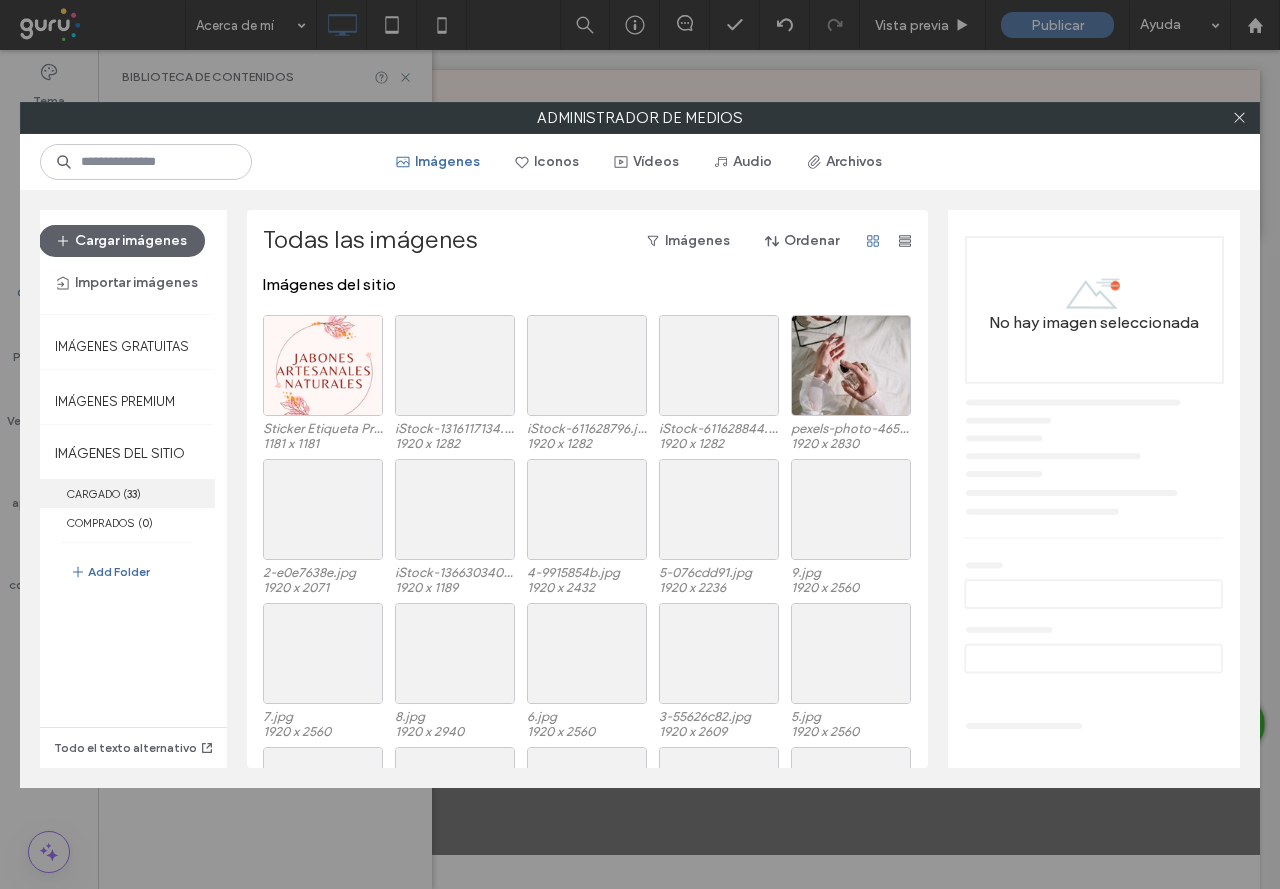 click on "CARGADO ( 33 )" at bounding box center (127, 493) 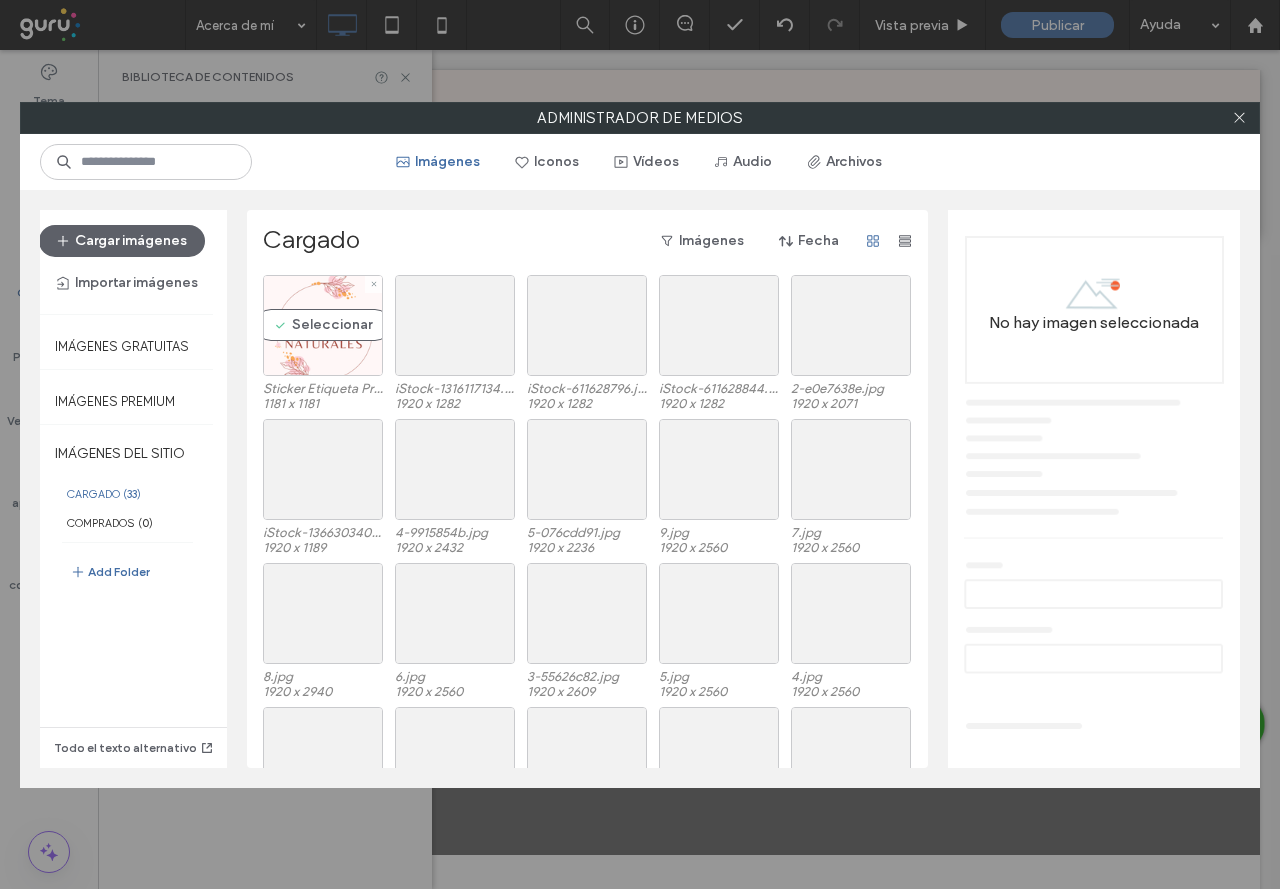 click on "Seleccionar" at bounding box center [323, 325] 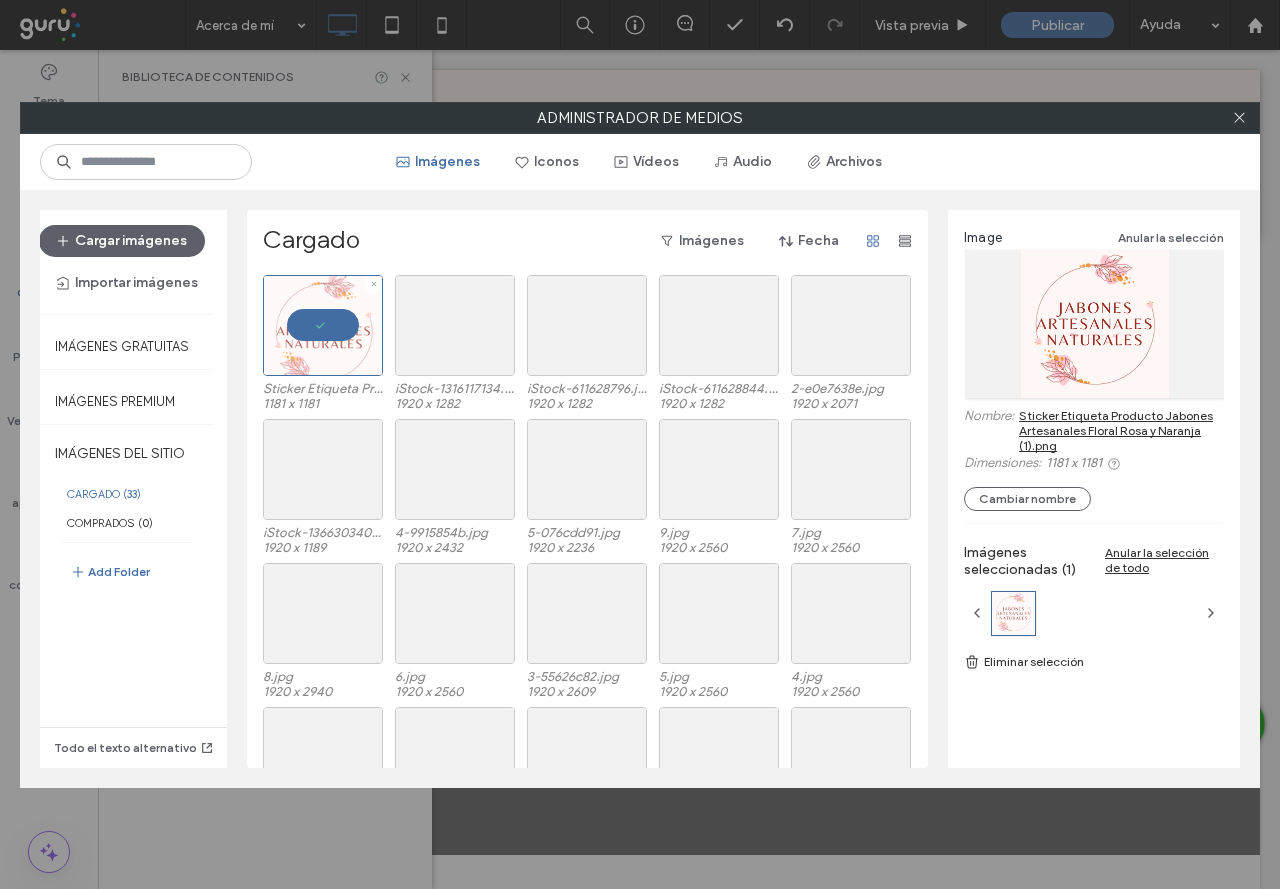 click at bounding box center (323, 325) 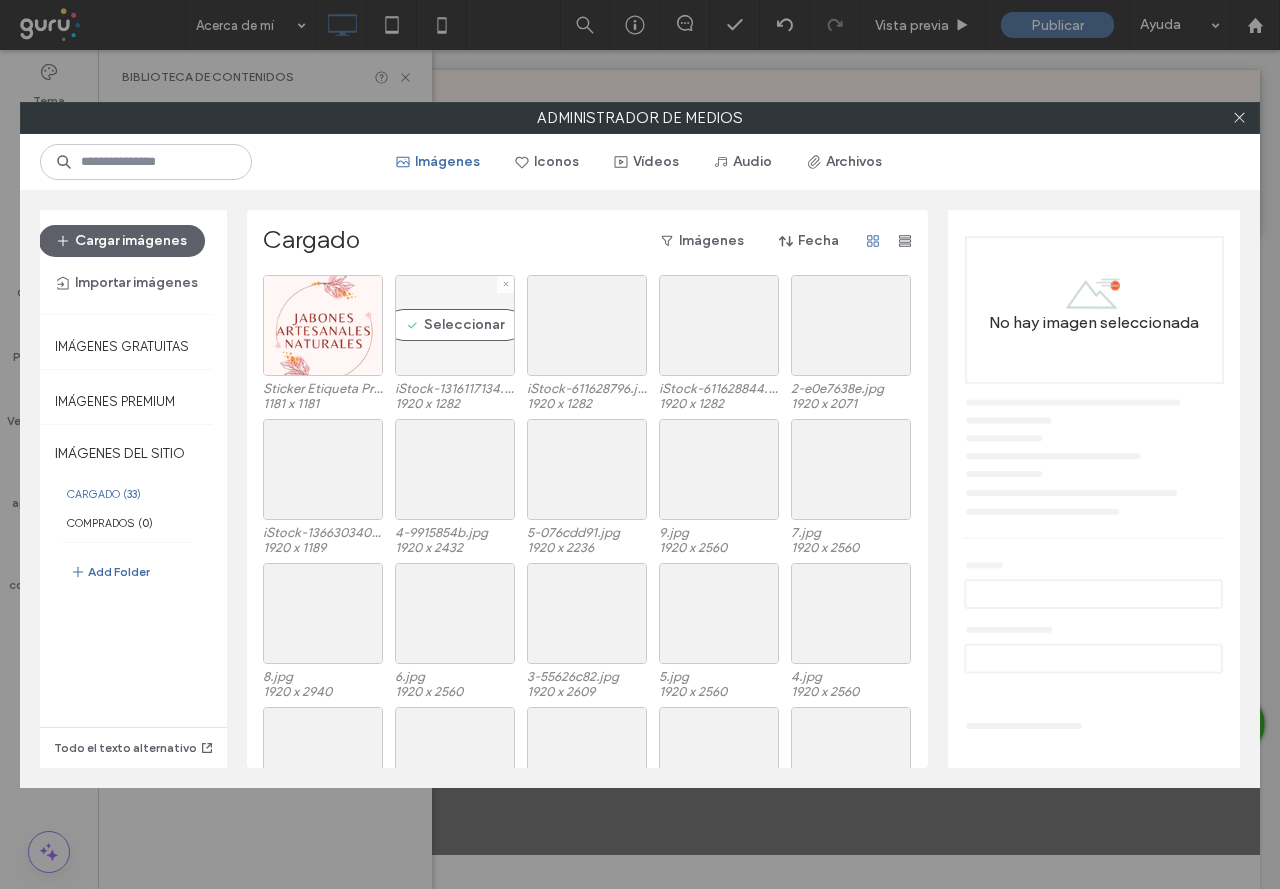 click on "Seleccionar" at bounding box center [455, 325] 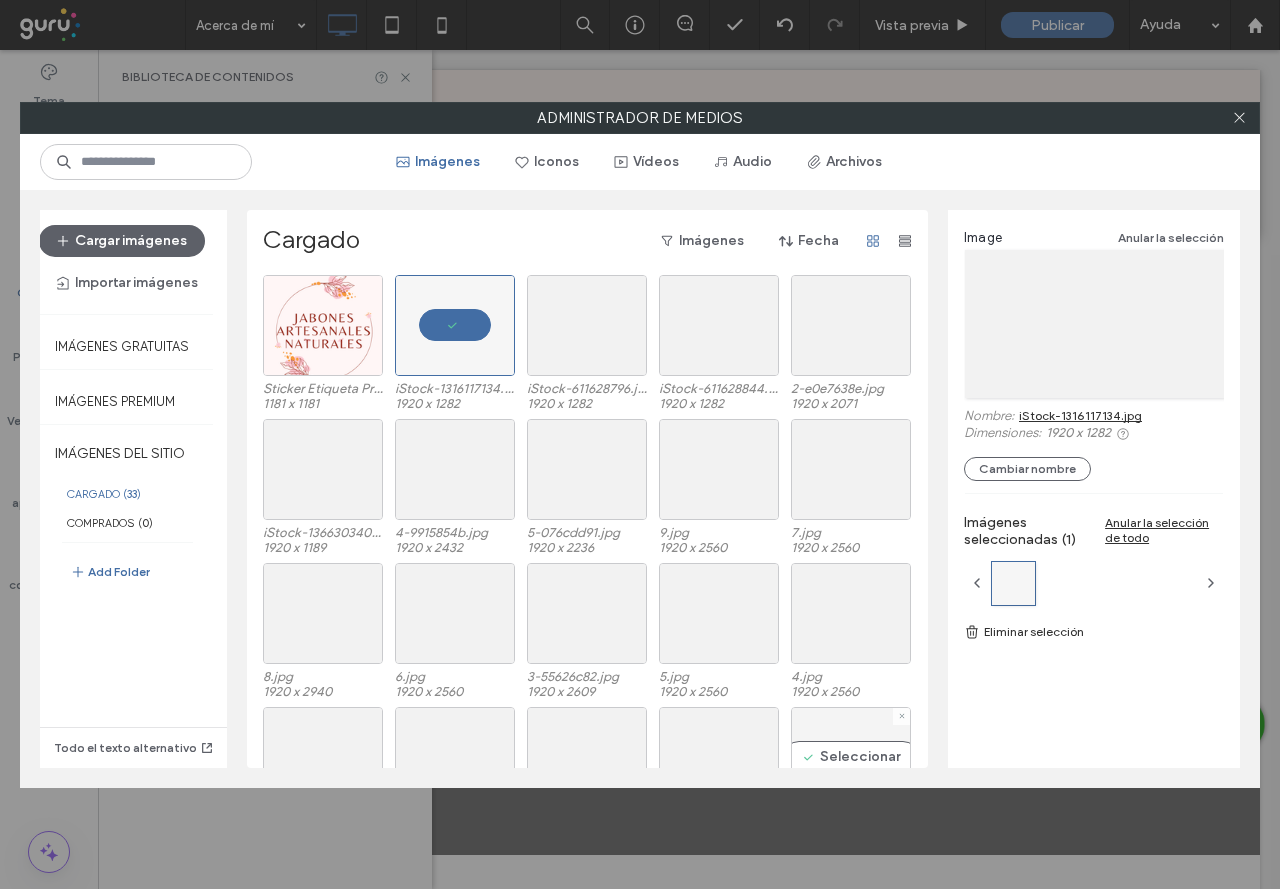 click on "Seleccionar" at bounding box center (851, 757) 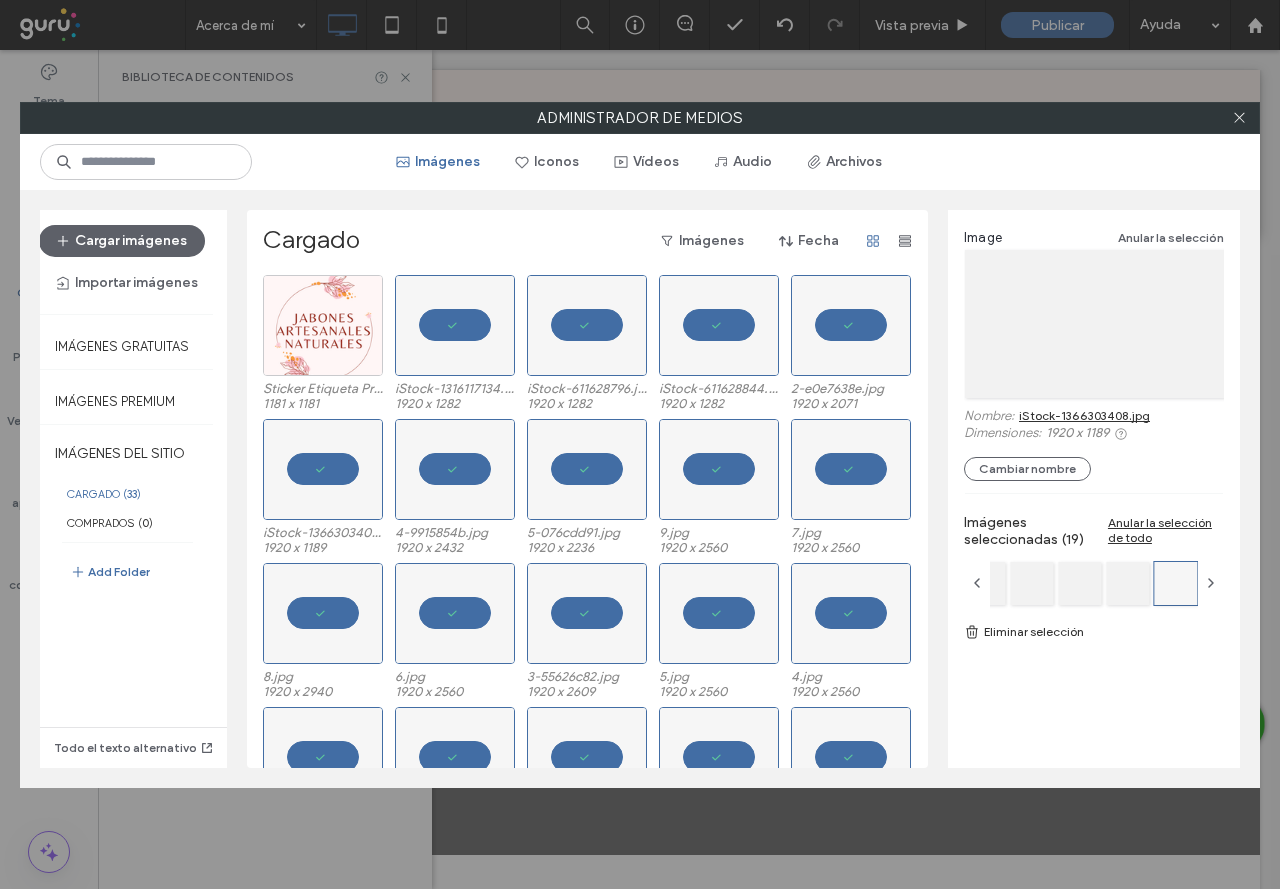 click on "Eliminar selección" at bounding box center [1094, 632] 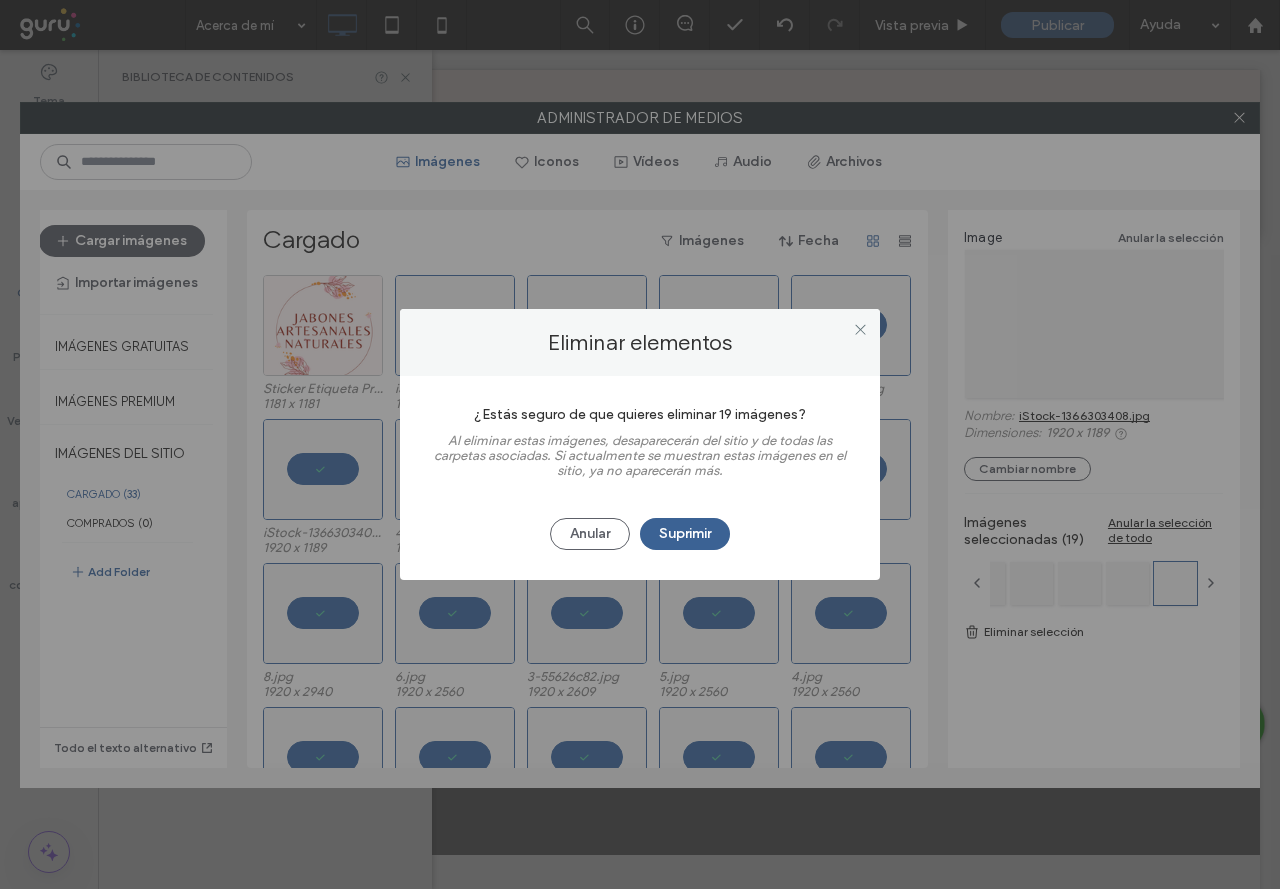 click on "Suprimir" at bounding box center (685, 534) 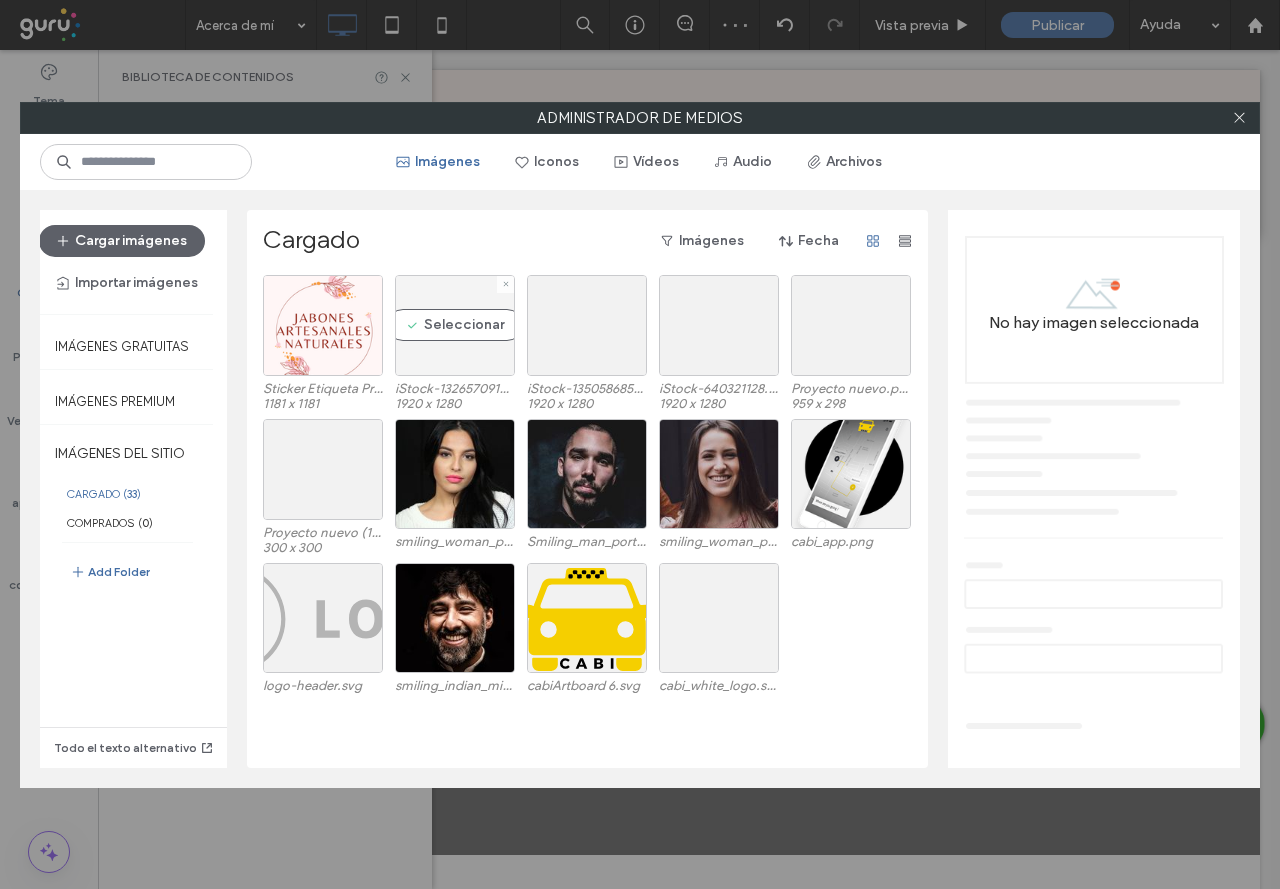click on "Seleccionar" at bounding box center (455, 325) 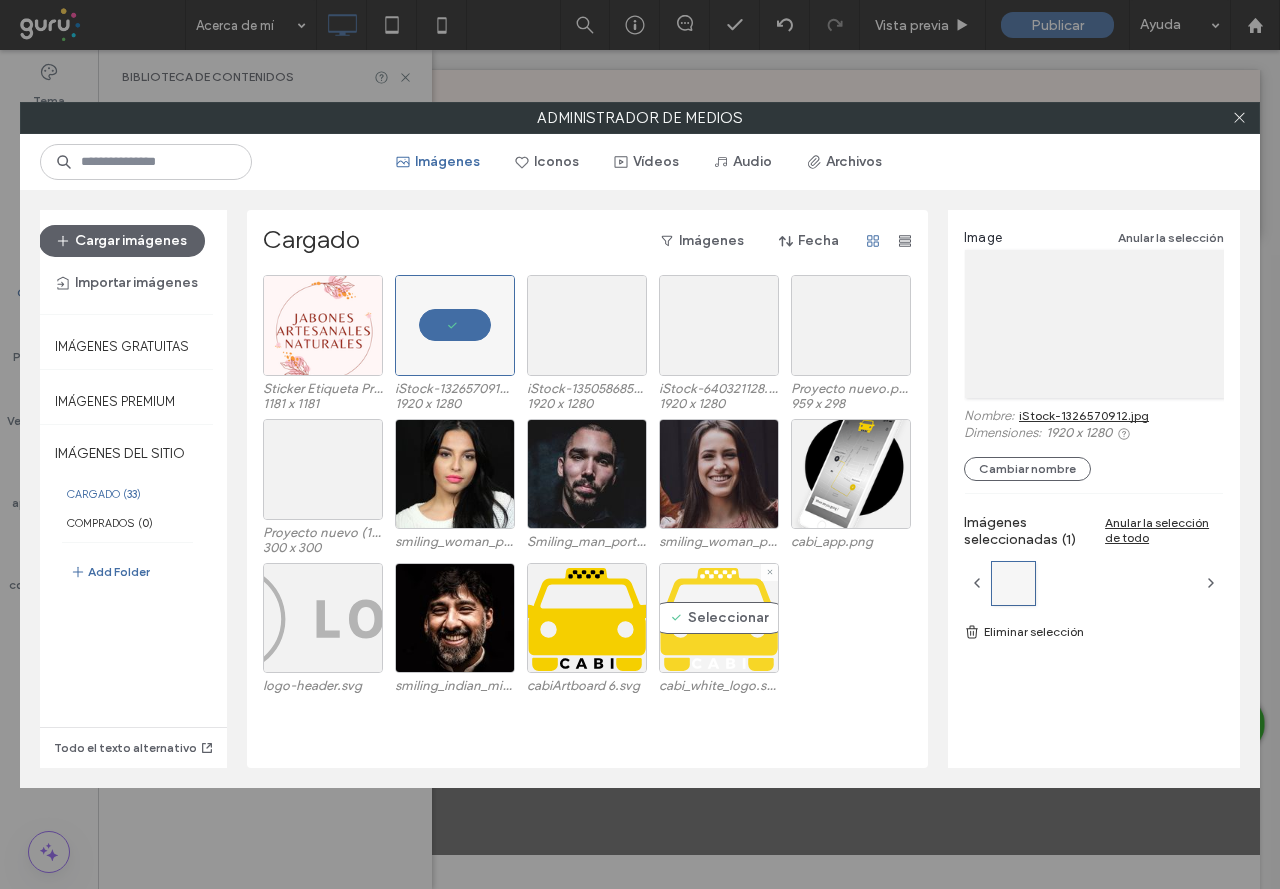 click on "Seleccionar" at bounding box center [719, 618] 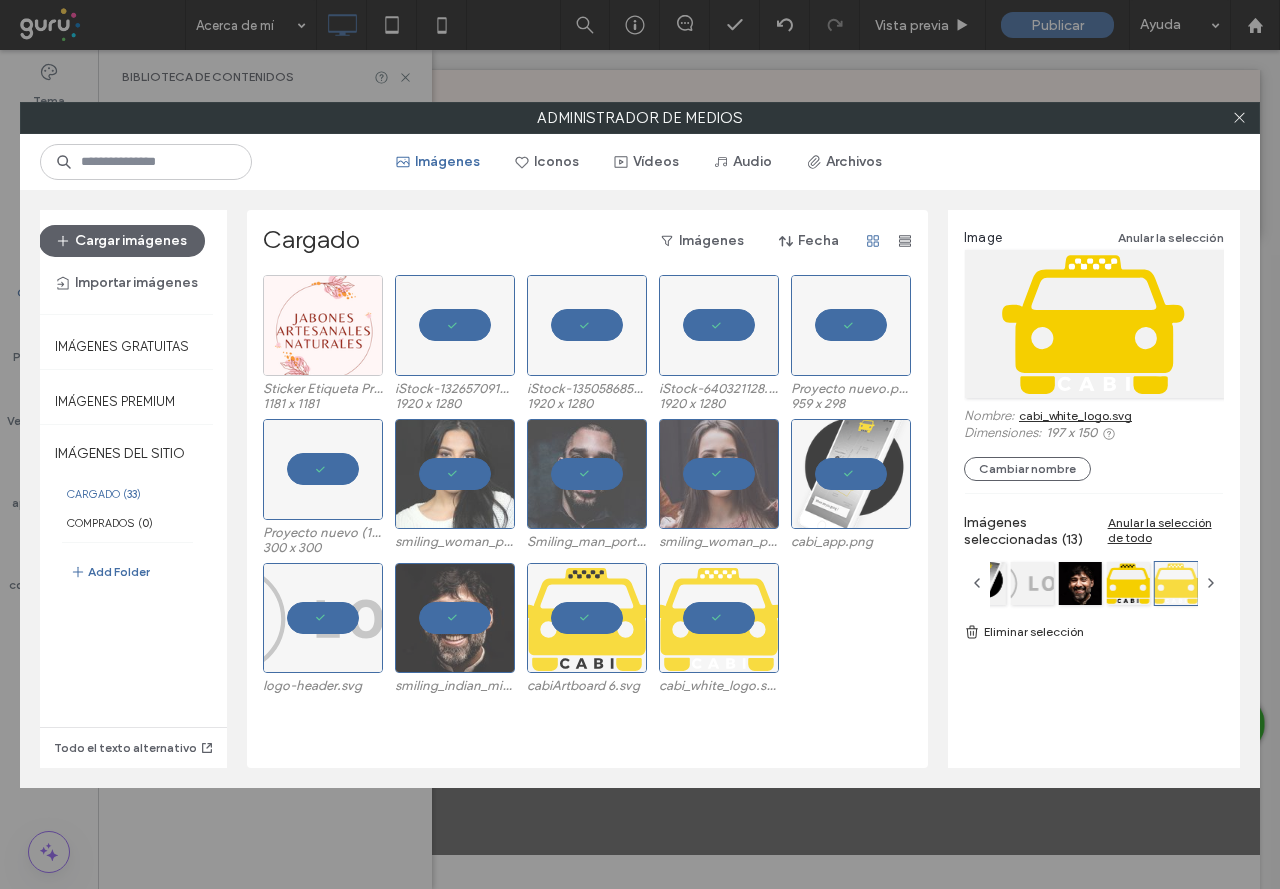 click on "Eliminar selección" at bounding box center (1094, 632) 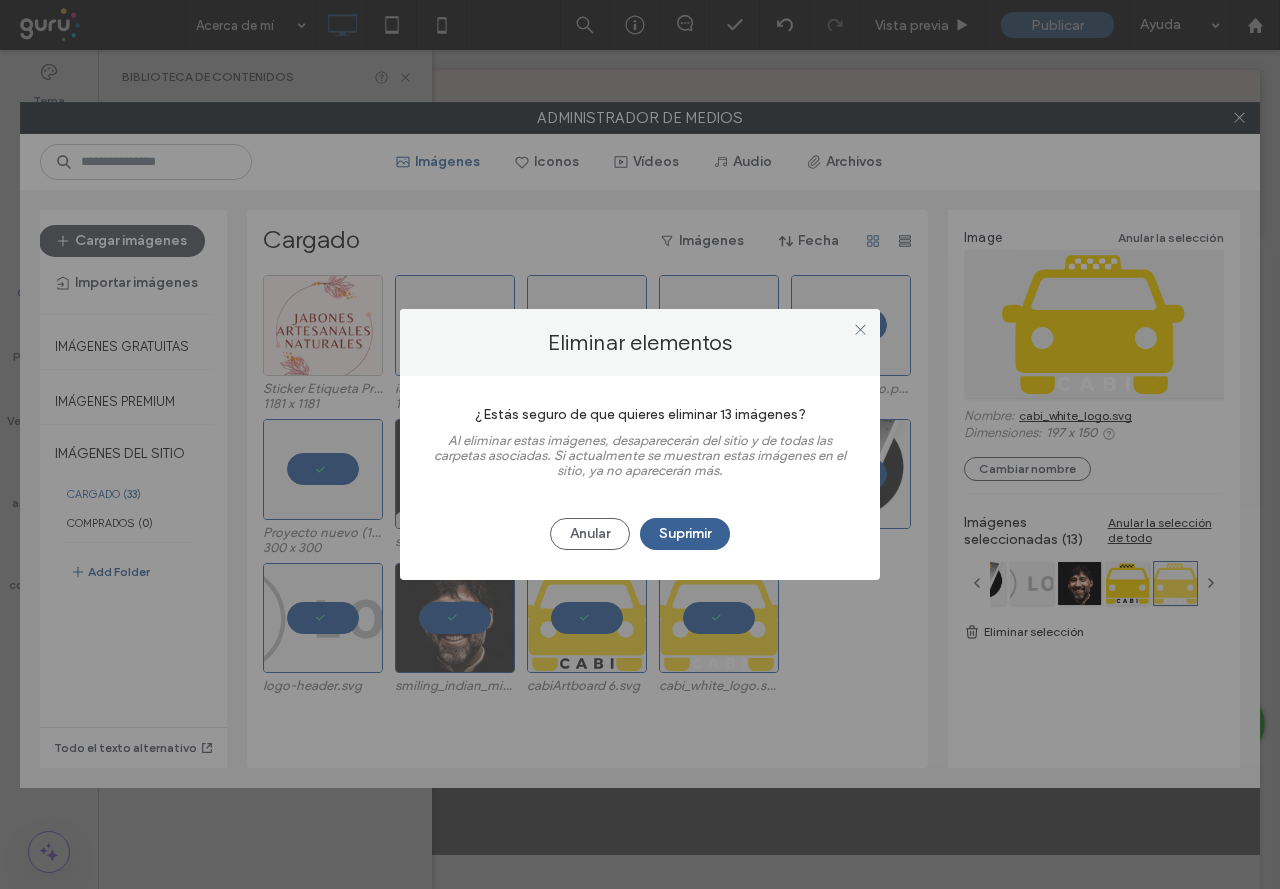 click on "Suprimir" at bounding box center (685, 534) 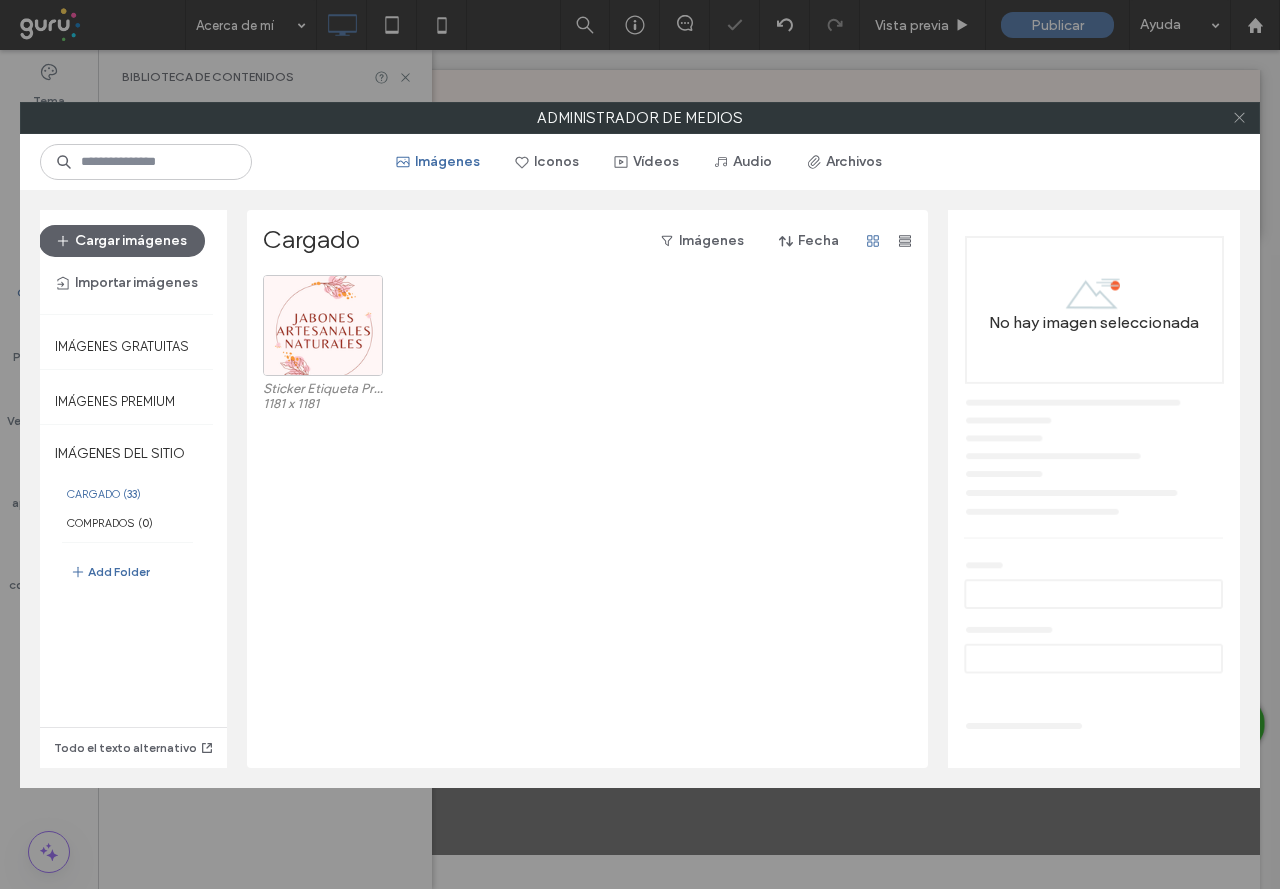 click 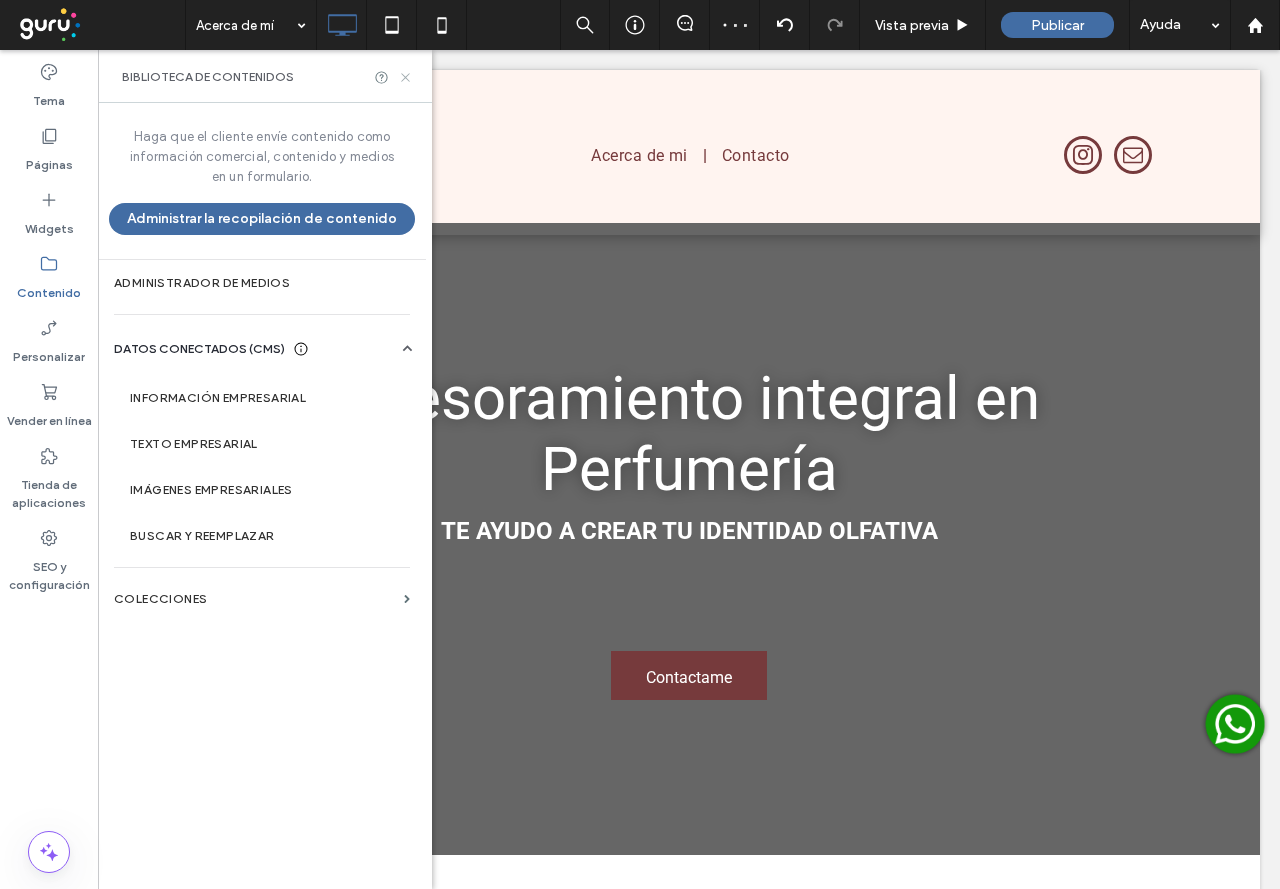 click 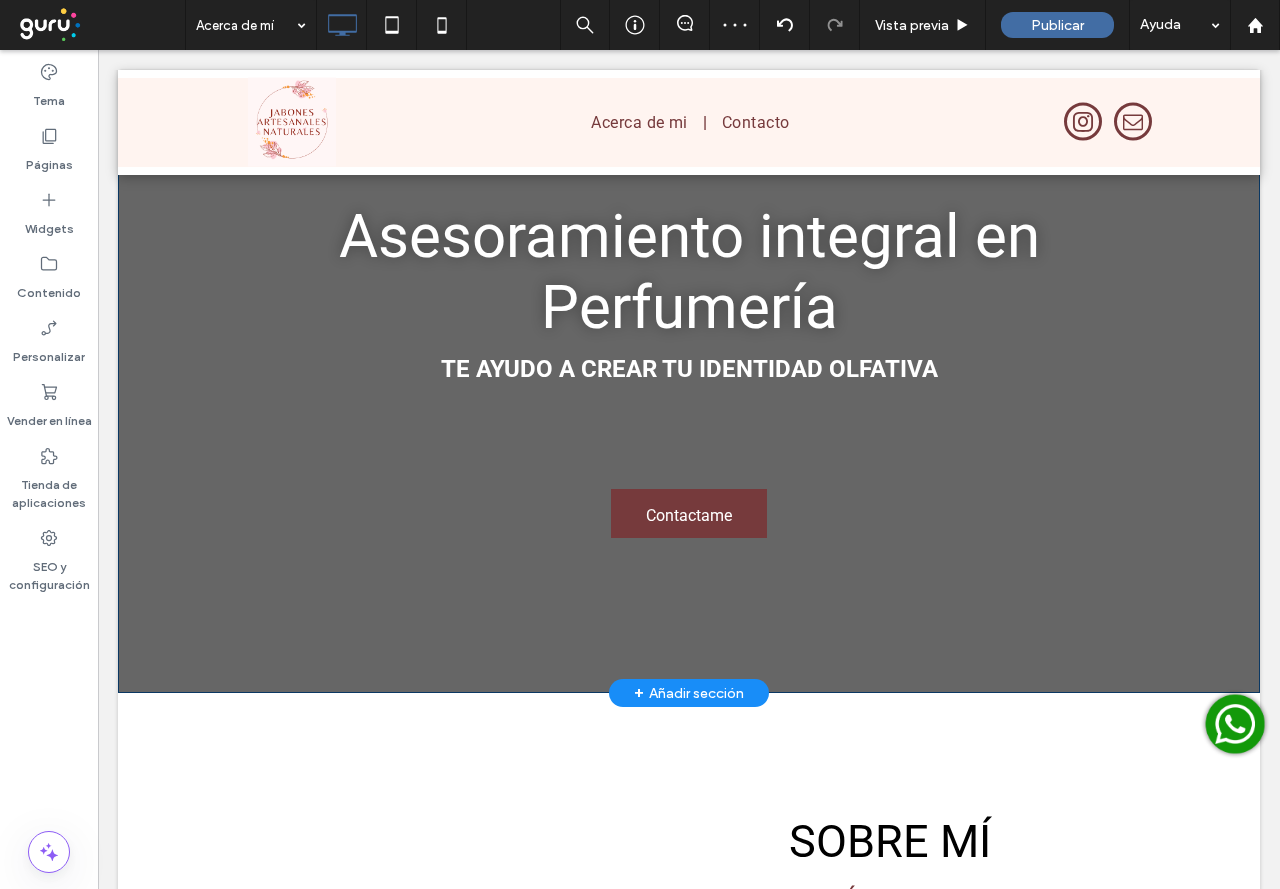 scroll, scrollTop: 0, scrollLeft: 0, axis: both 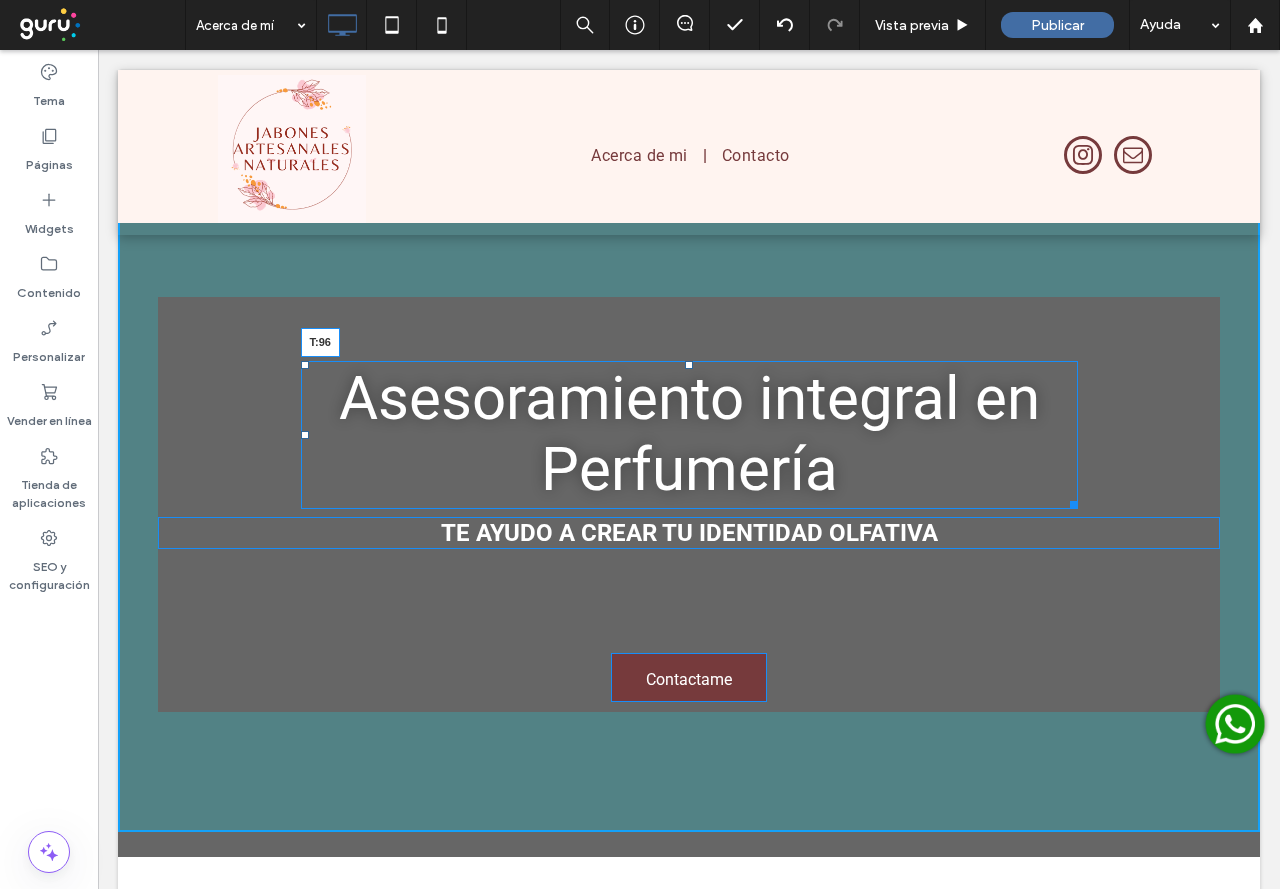 drag, startPoint x: 680, startPoint y: 367, endPoint x: 778, endPoint y: 449, distance: 127.78106 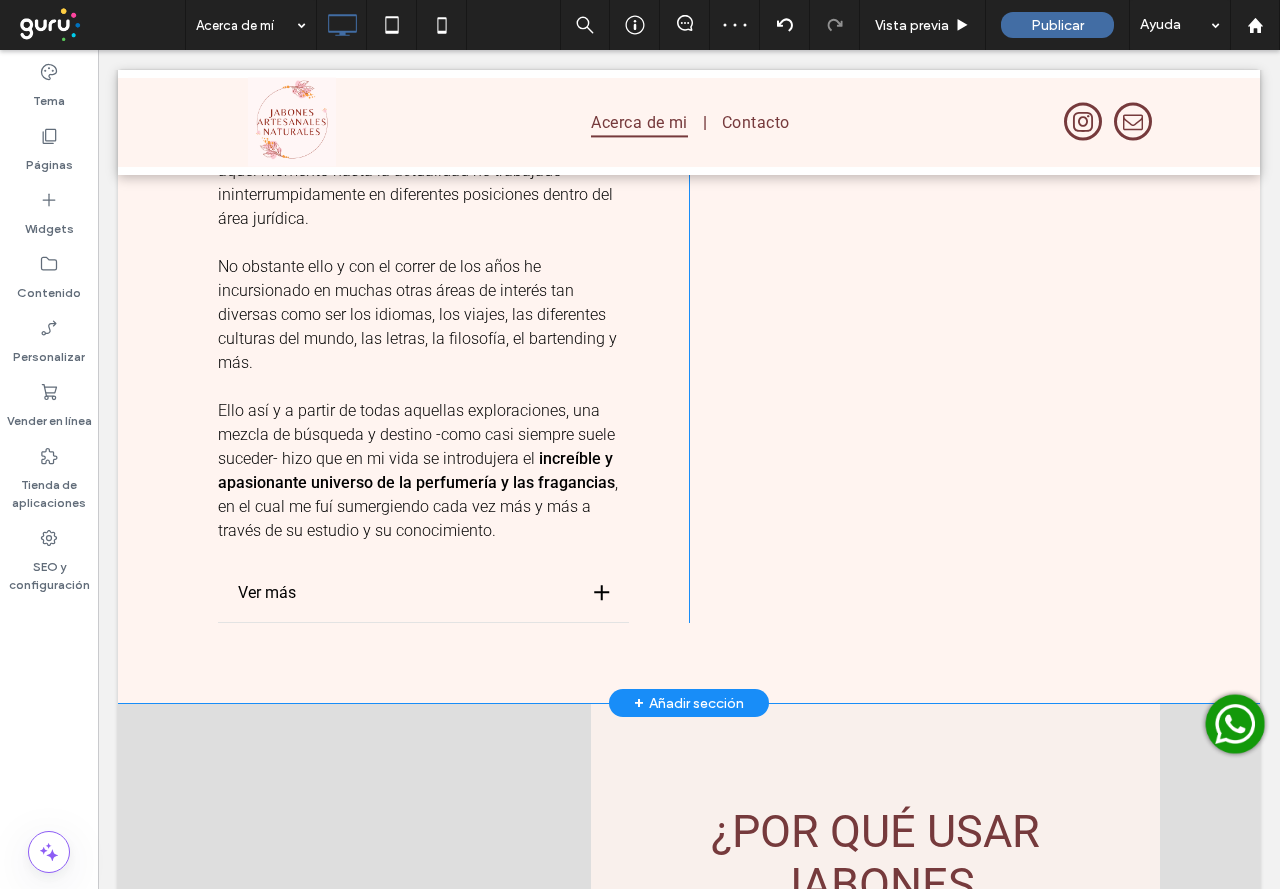 scroll, scrollTop: 1700, scrollLeft: 0, axis: vertical 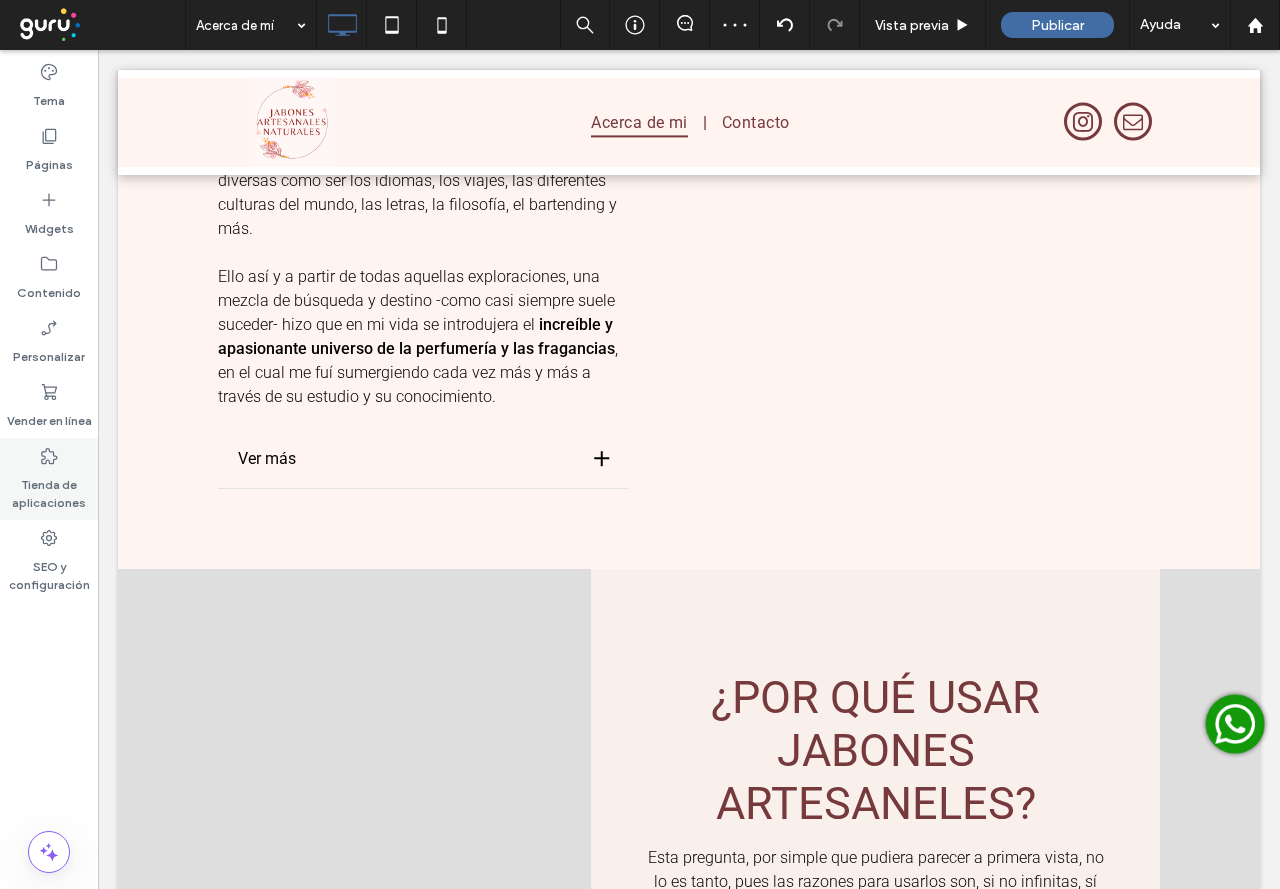 click on "Tienda de aplicaciones" at bounding box center [49, 479] 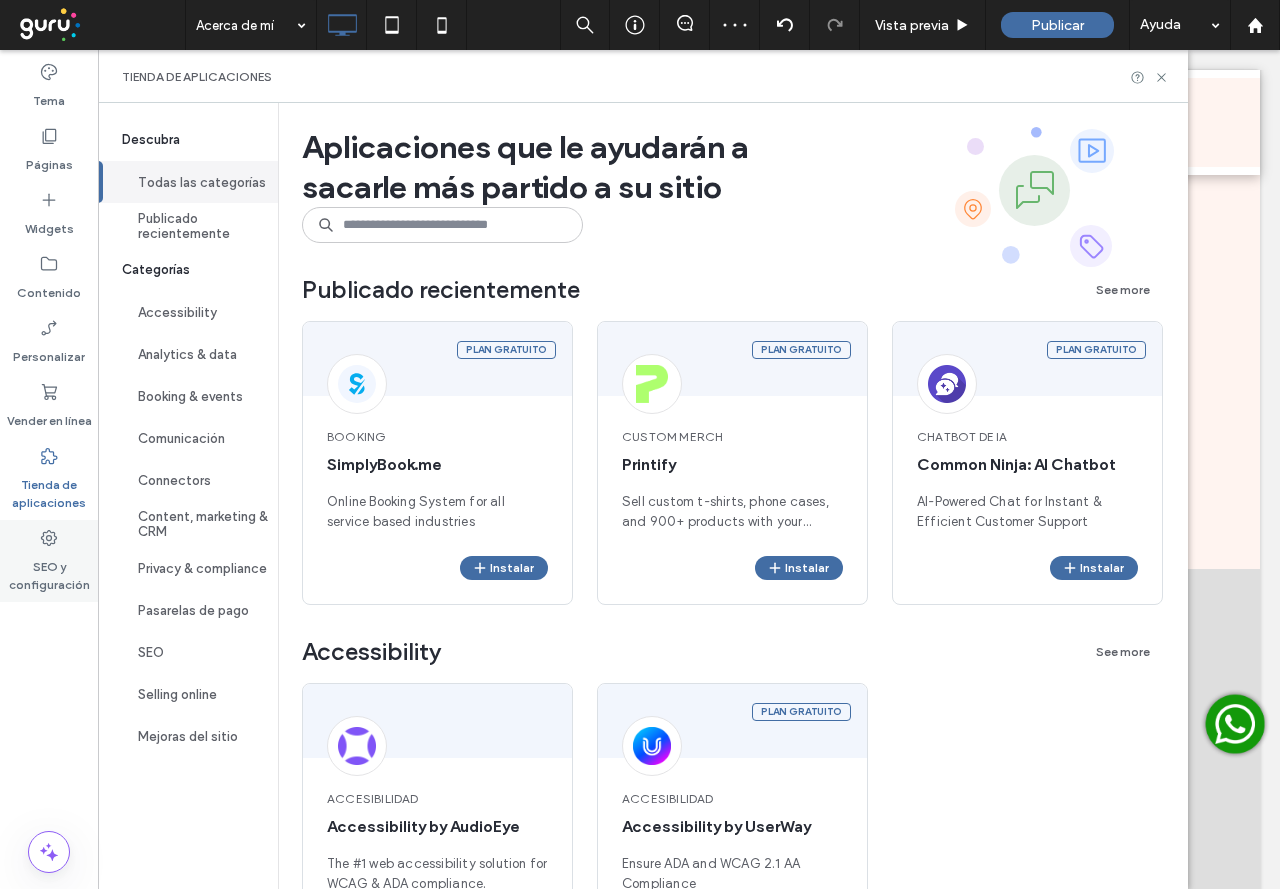 click 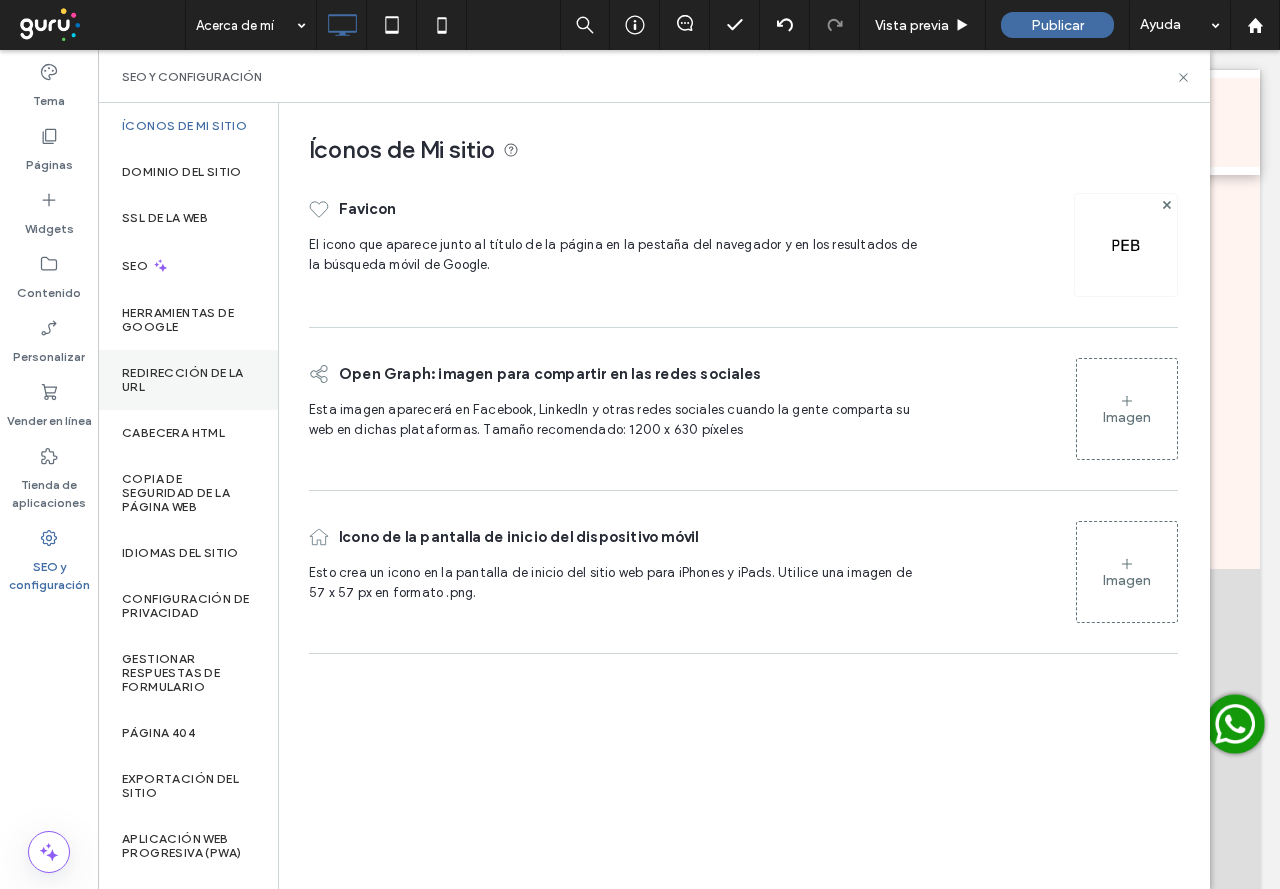 click on "Redirección de la URL" at bounding box center (188, 380) 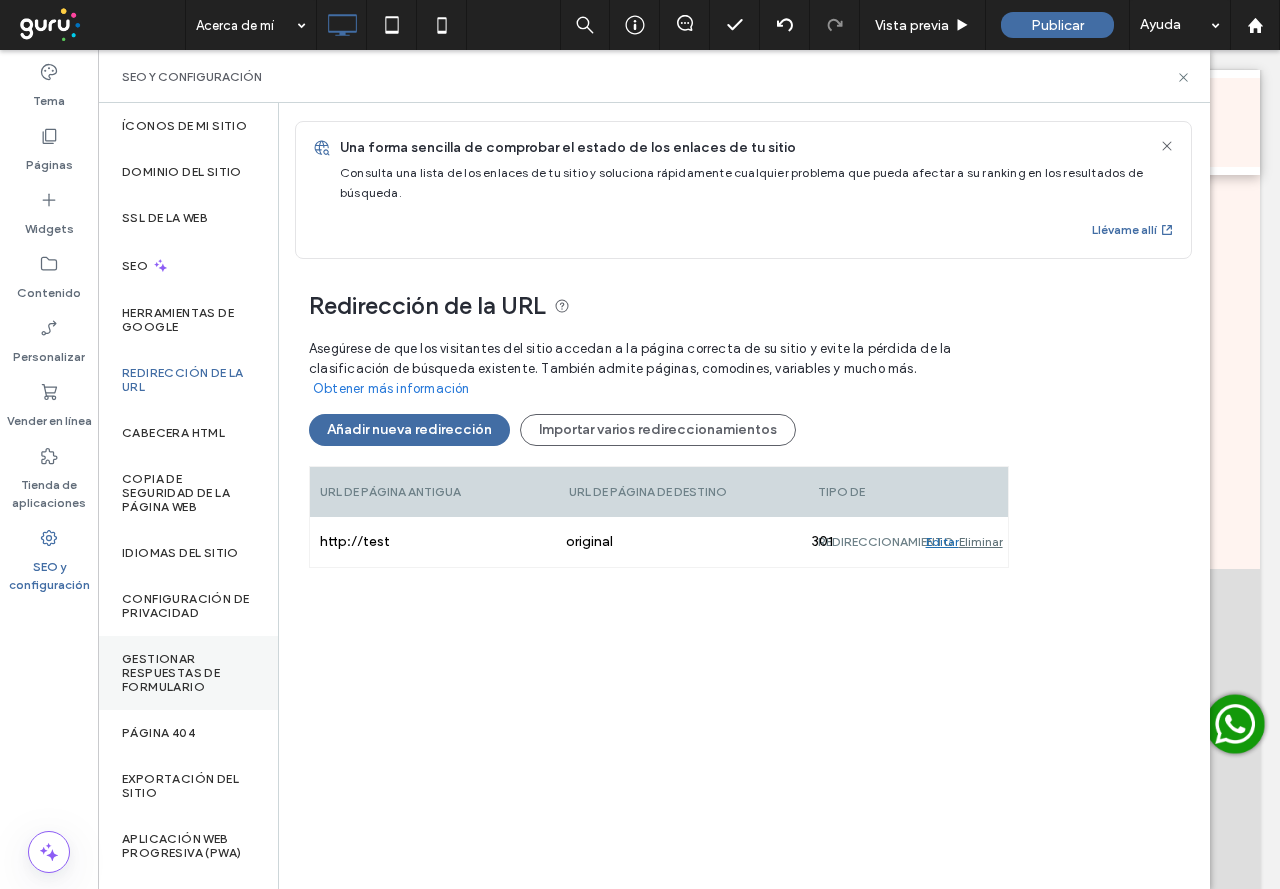 scroll, scrollTop: 15, scrollLeft: 0, axis: vertical 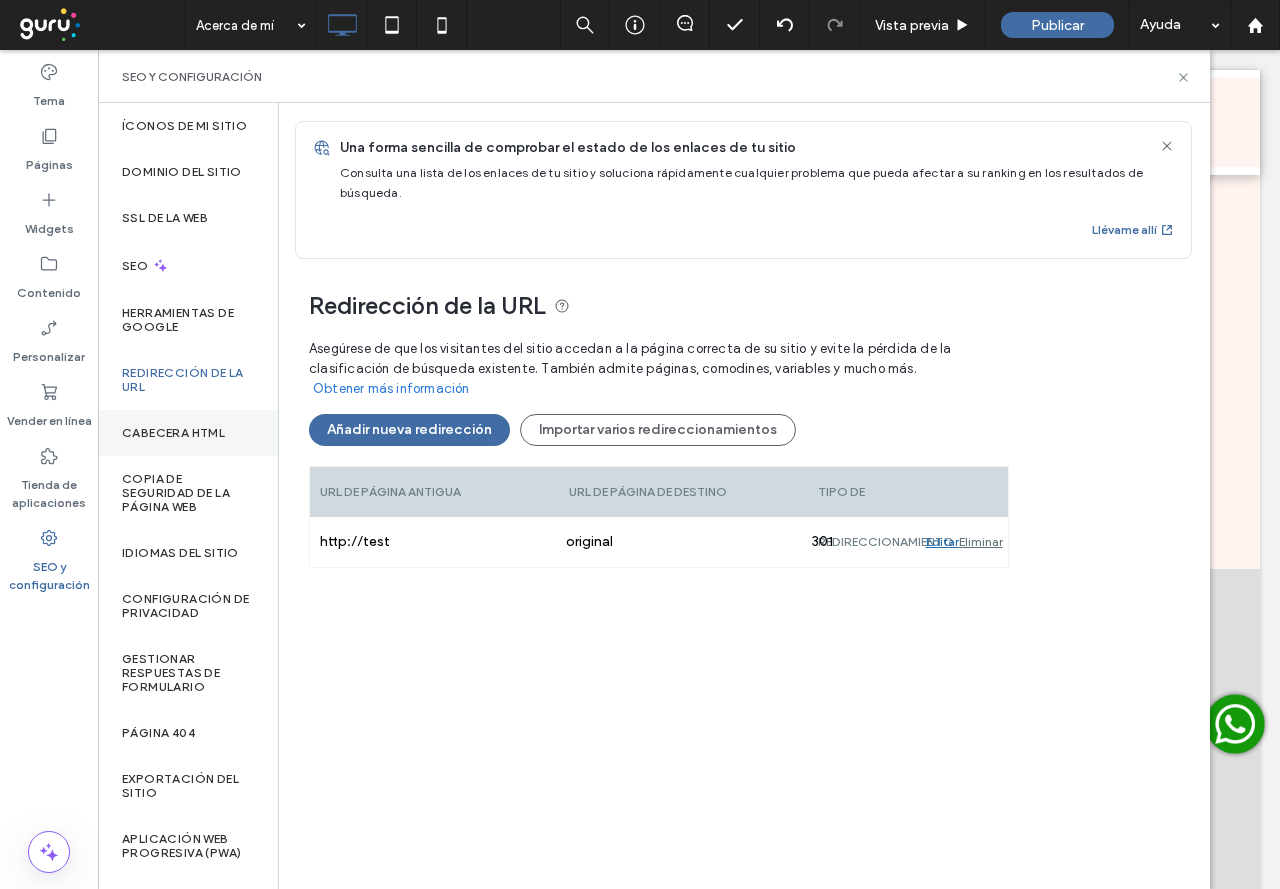 click on "CABECERA HTML" at bounding box center [188, 433] 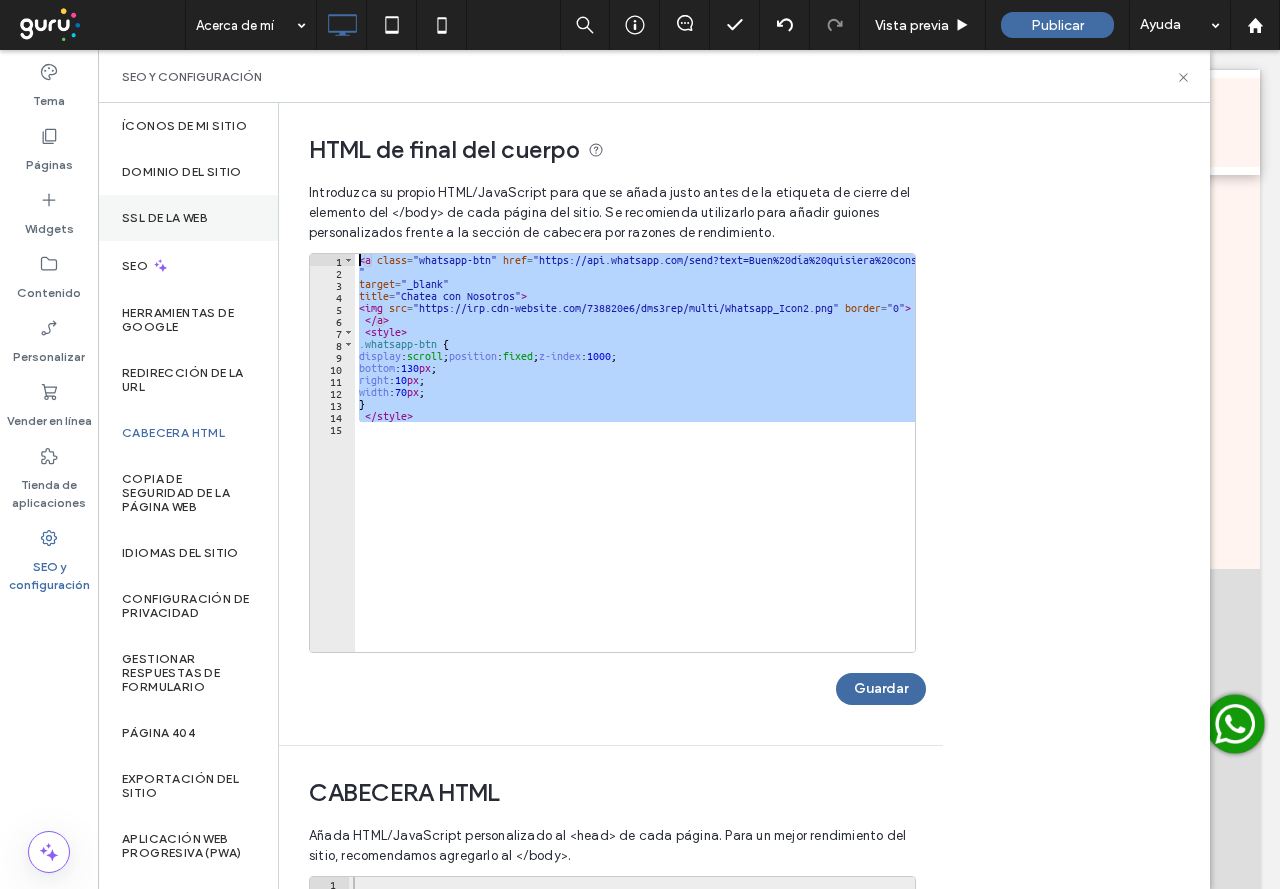 drag, startPoint x: 507, startPoint y: 450, endPoint x: 253, endPoint y: 221, distance: 341.98978 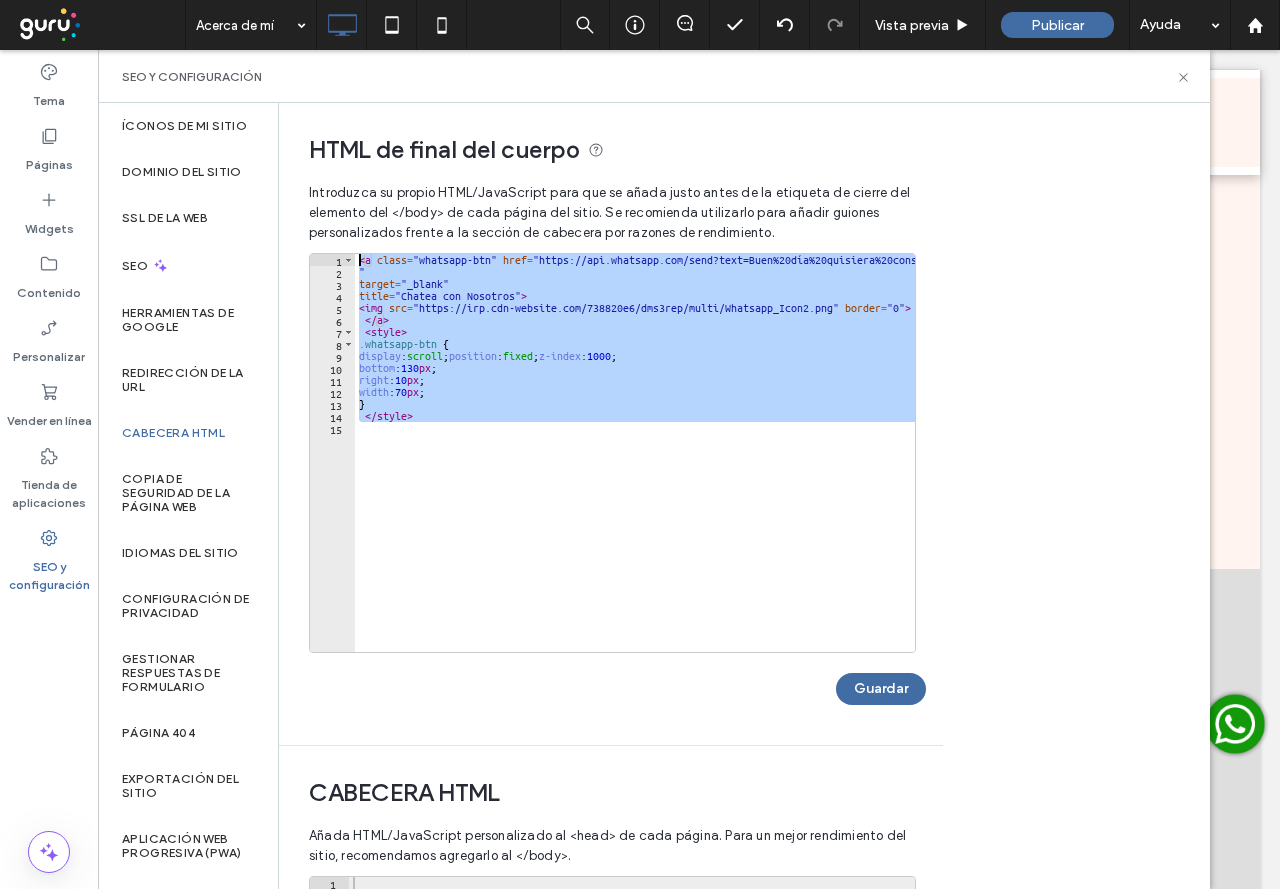 type 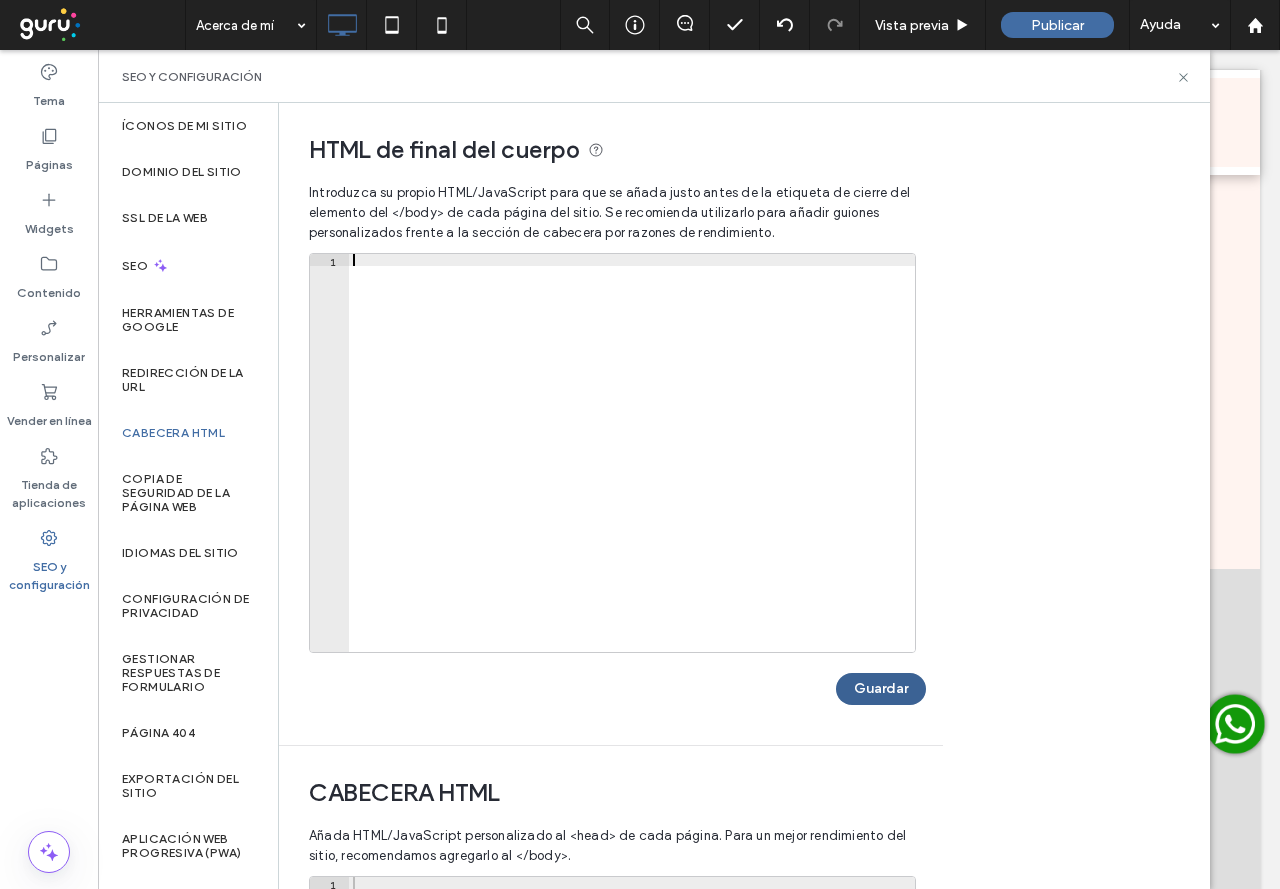 click on "Guardar" at bounding box center [881, 689] 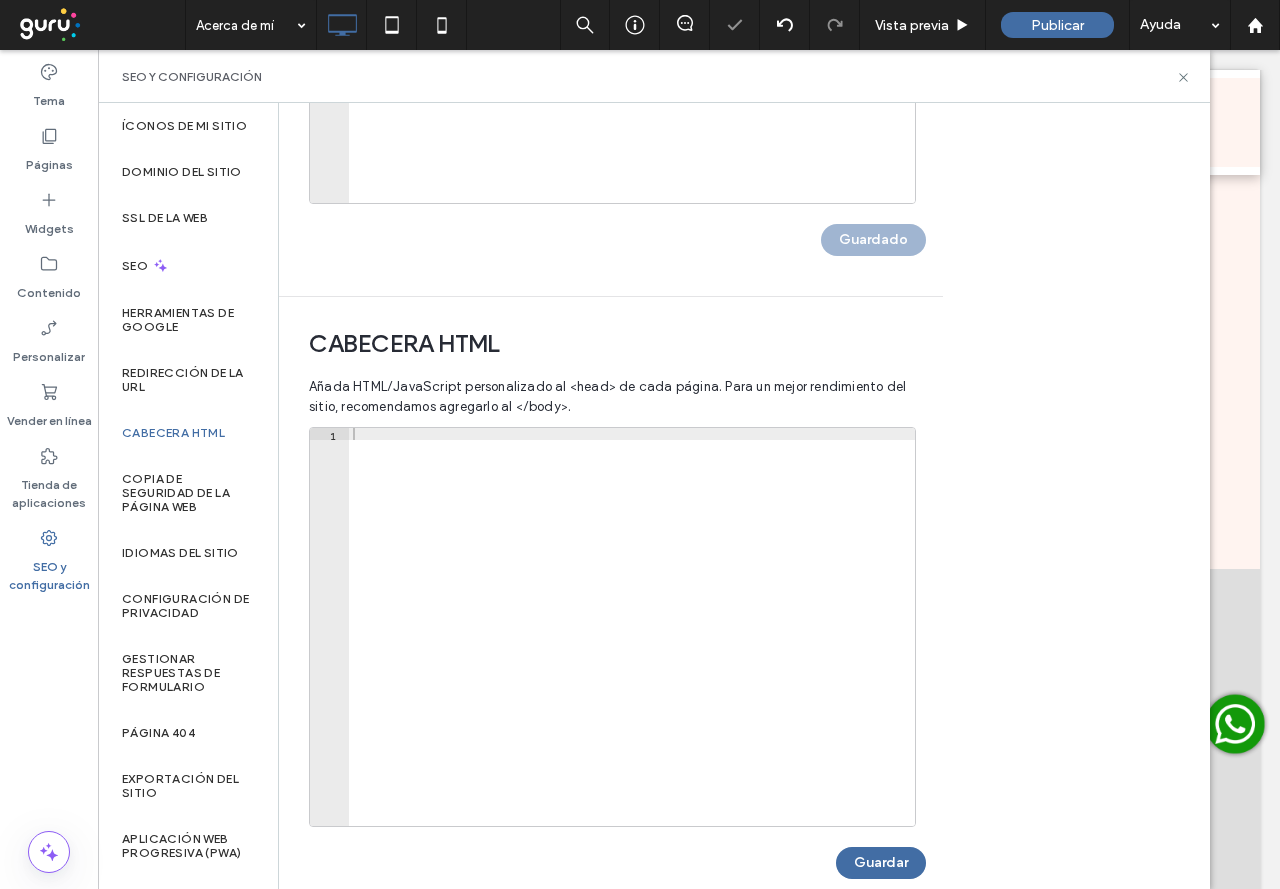 scroll, scrollTop: 481, scrollLeft: 0, axis: vertical 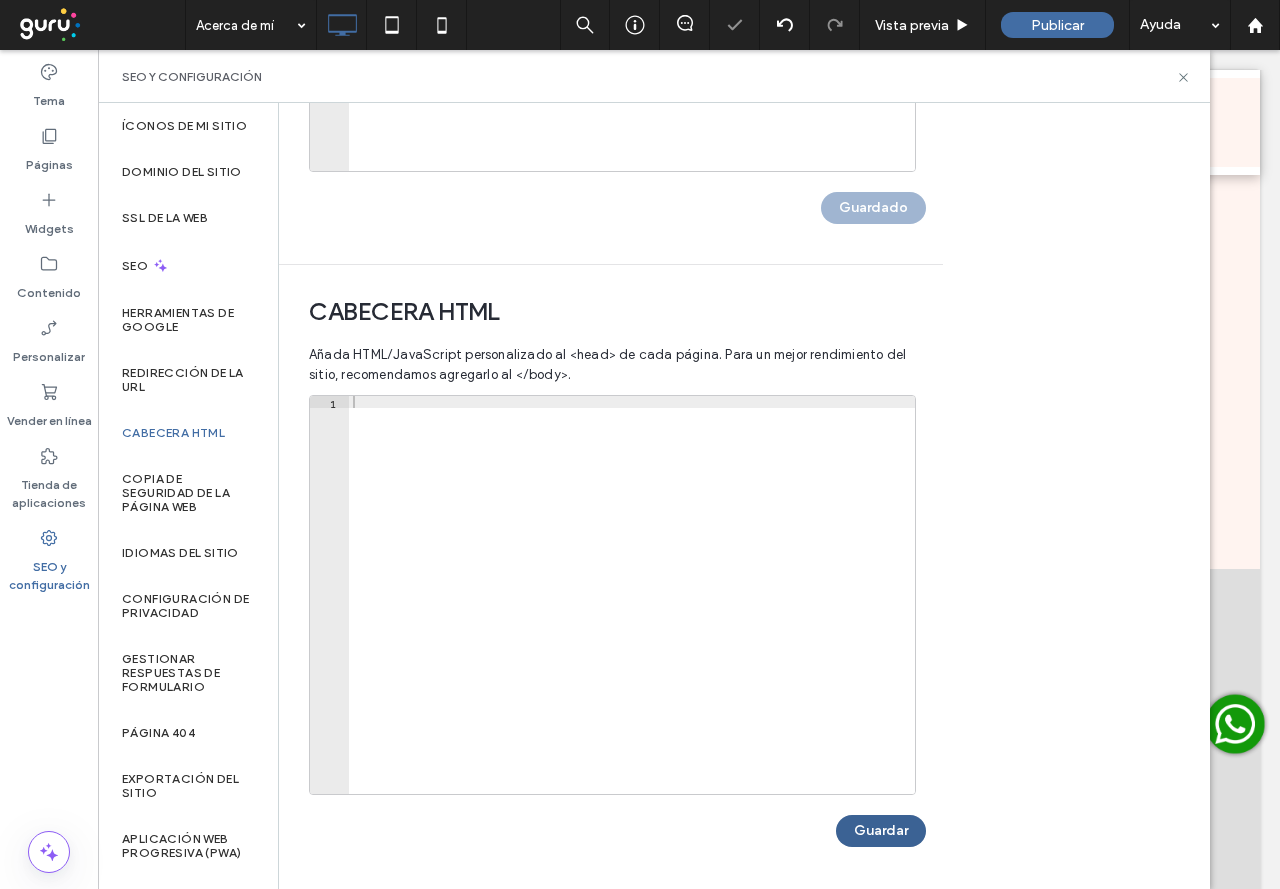 click on "Guardar" at bounding box center [881, 831] 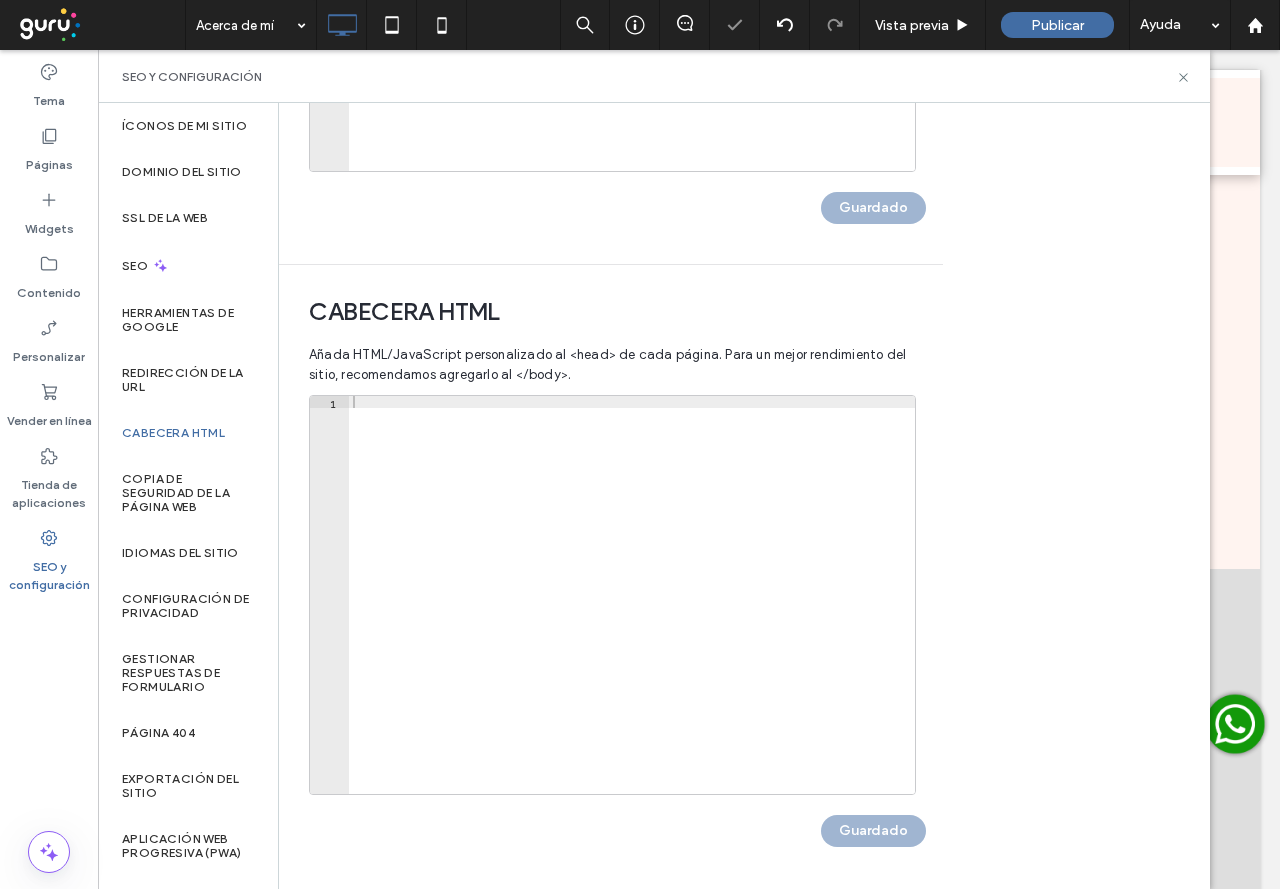 scroll, scrollTop: 0, scrollLeft: 0, axis: both 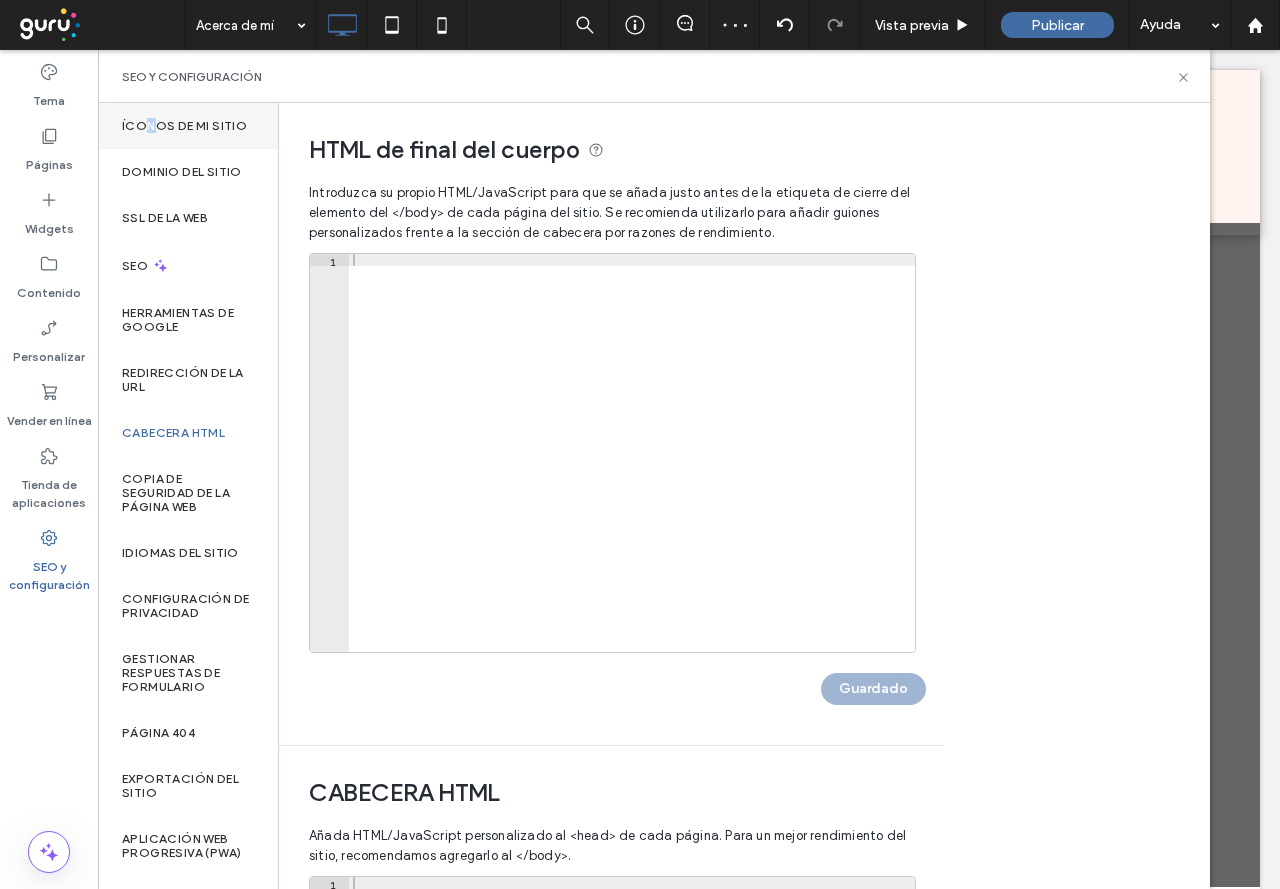 click on "Íconos de Mi sitio" at bounding box center [188, 126] 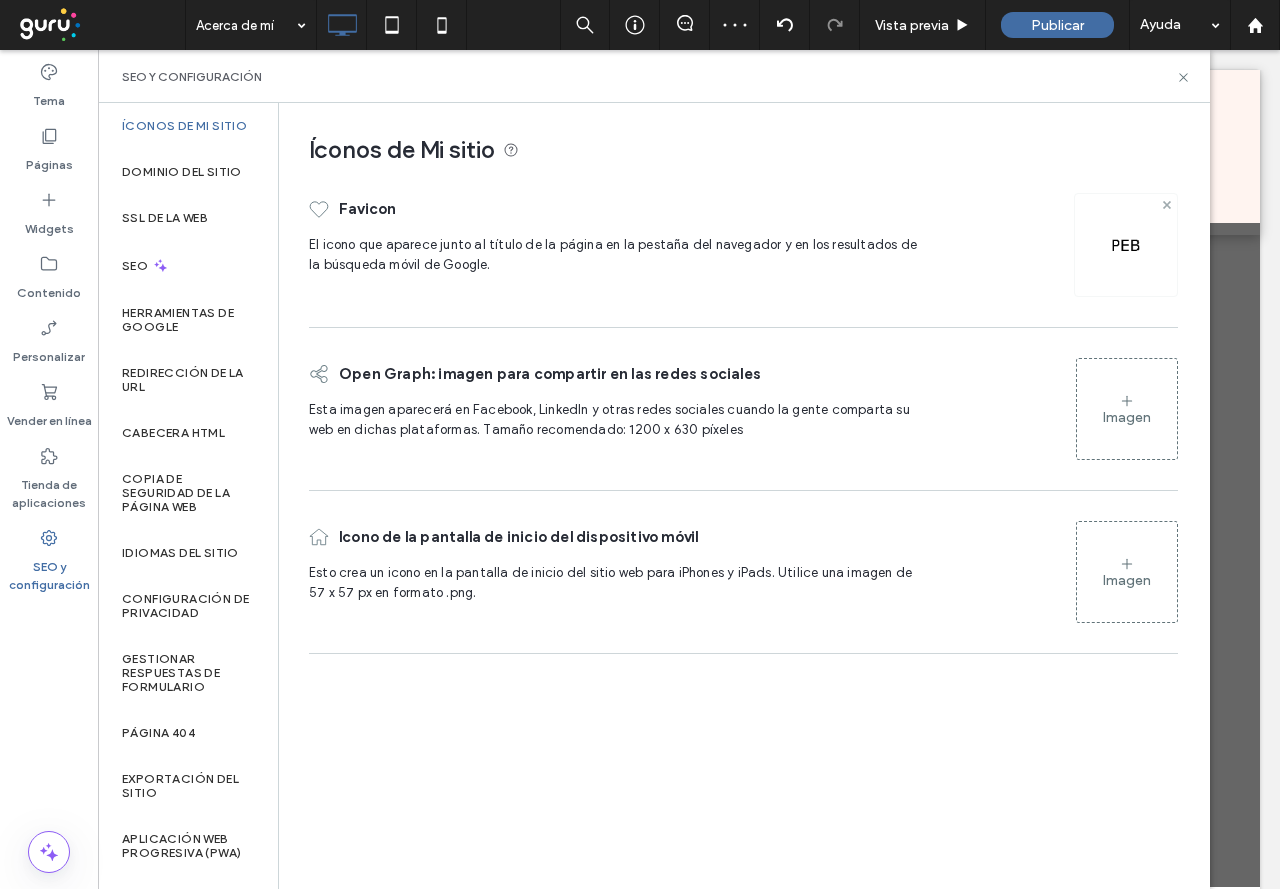 click at bounding box center (1167, 204) 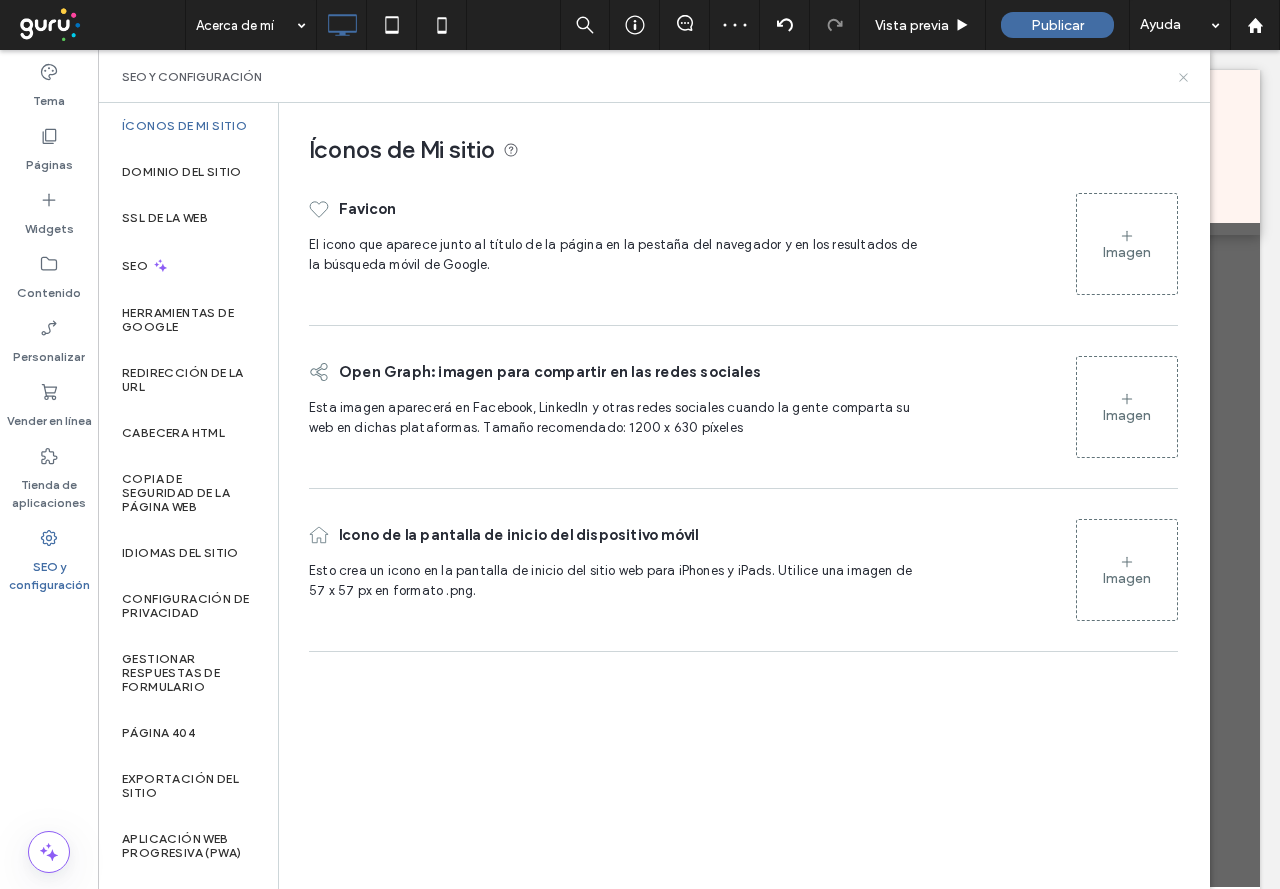 click on "SEO y configuración" at bounding box center [654, 76] 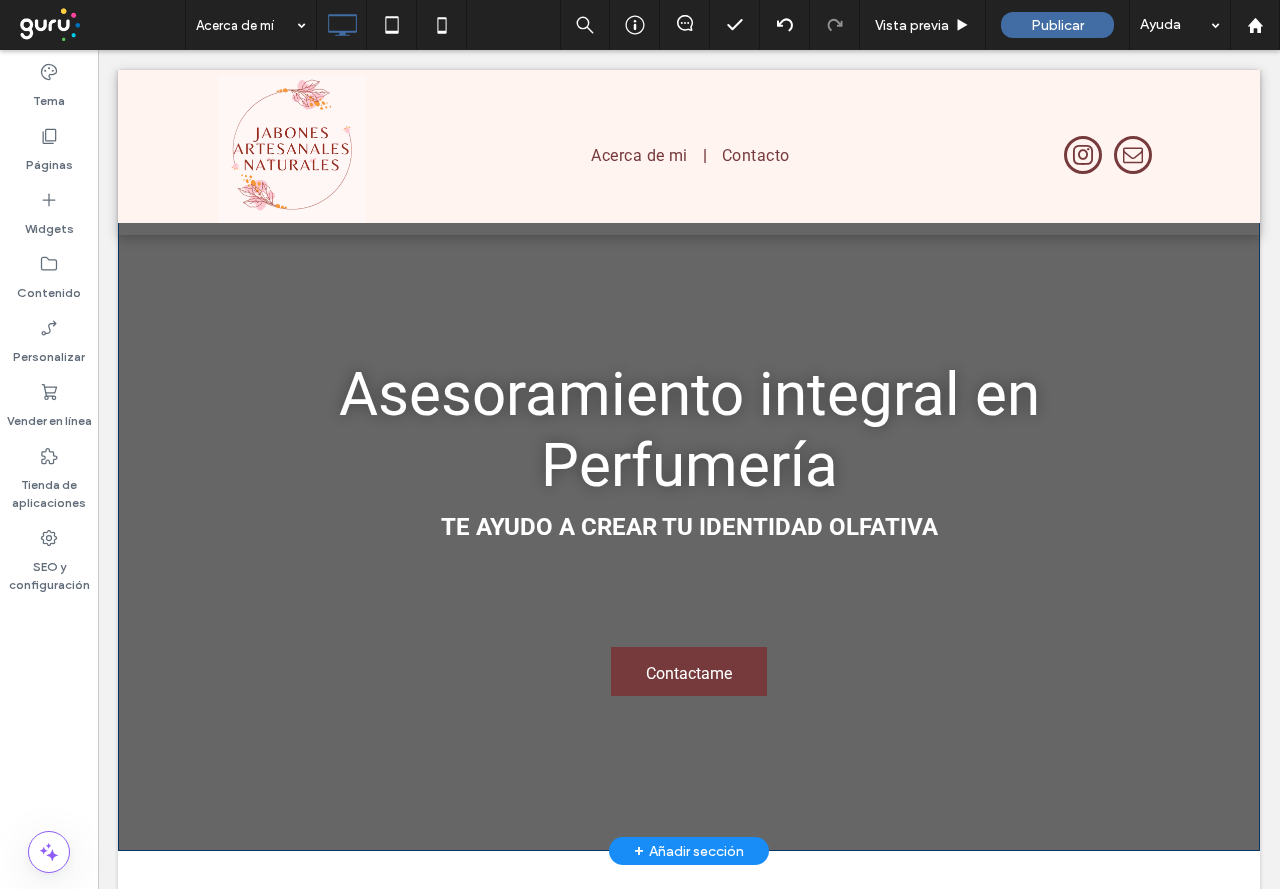 scroll, scrollTop: 0, scrollLeft: 0, axis: both 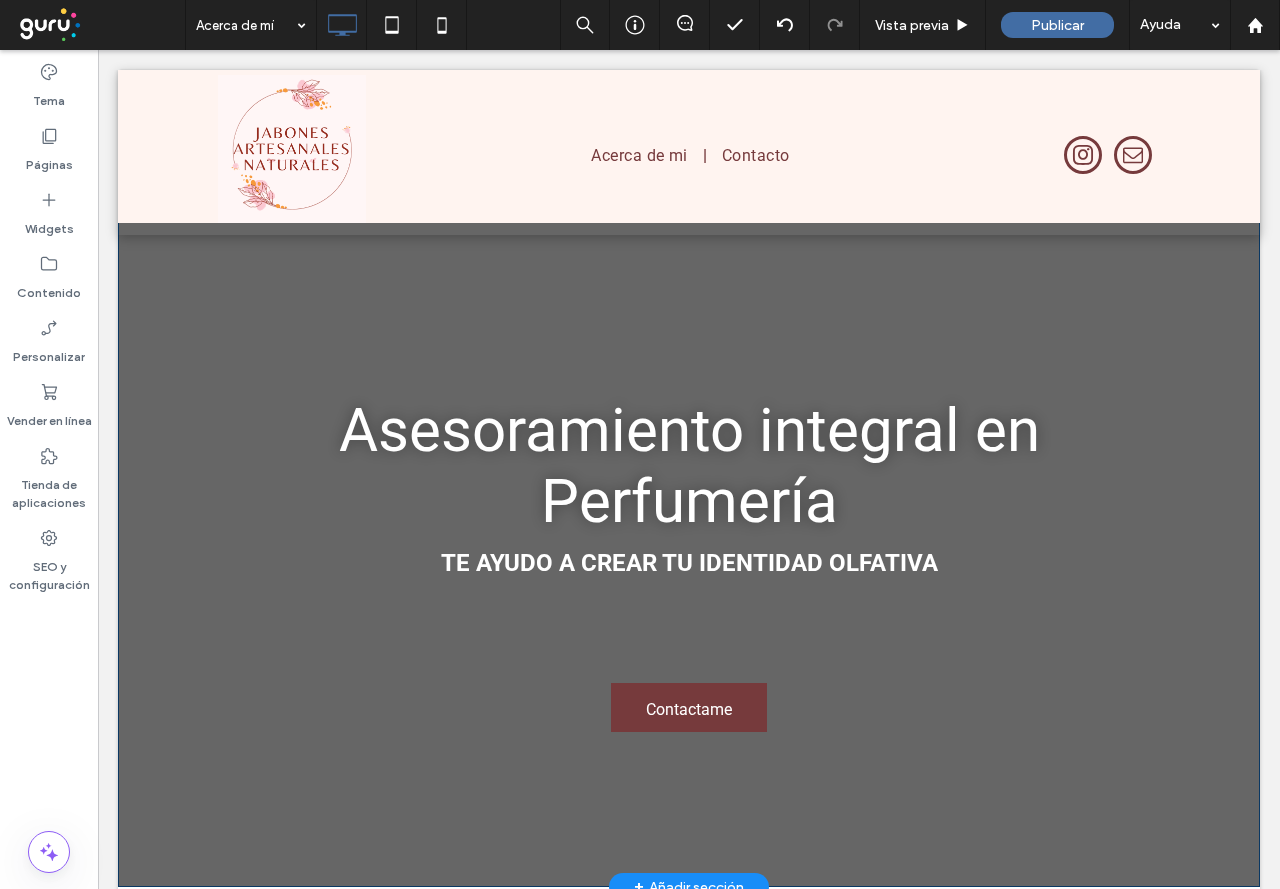 click on "Asesoramiento integral en Perfumería     TE AYUDO A CREAR TU IDENTIDAD OLFATIVA
Contactame
Click To Paste" at bounding box center [689, 519] 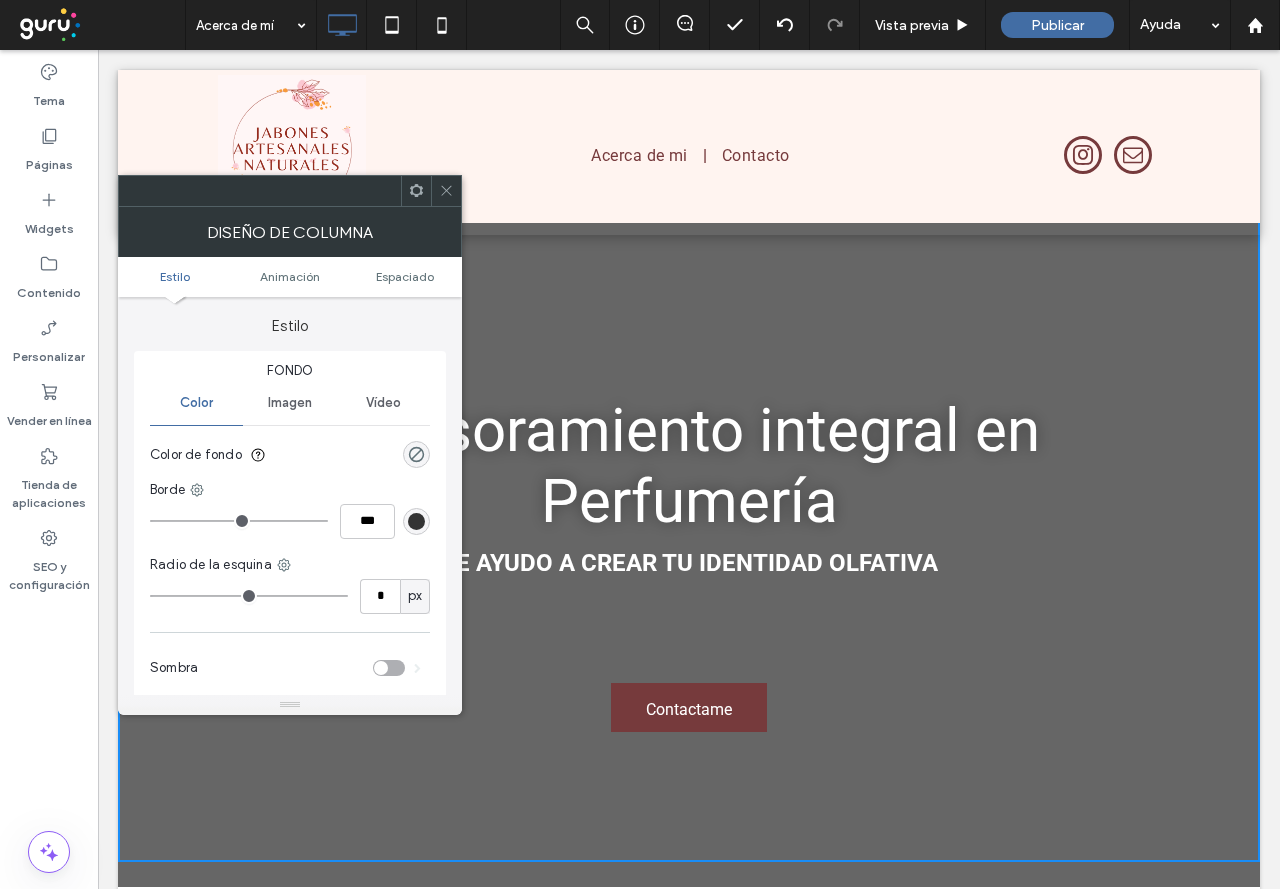 click 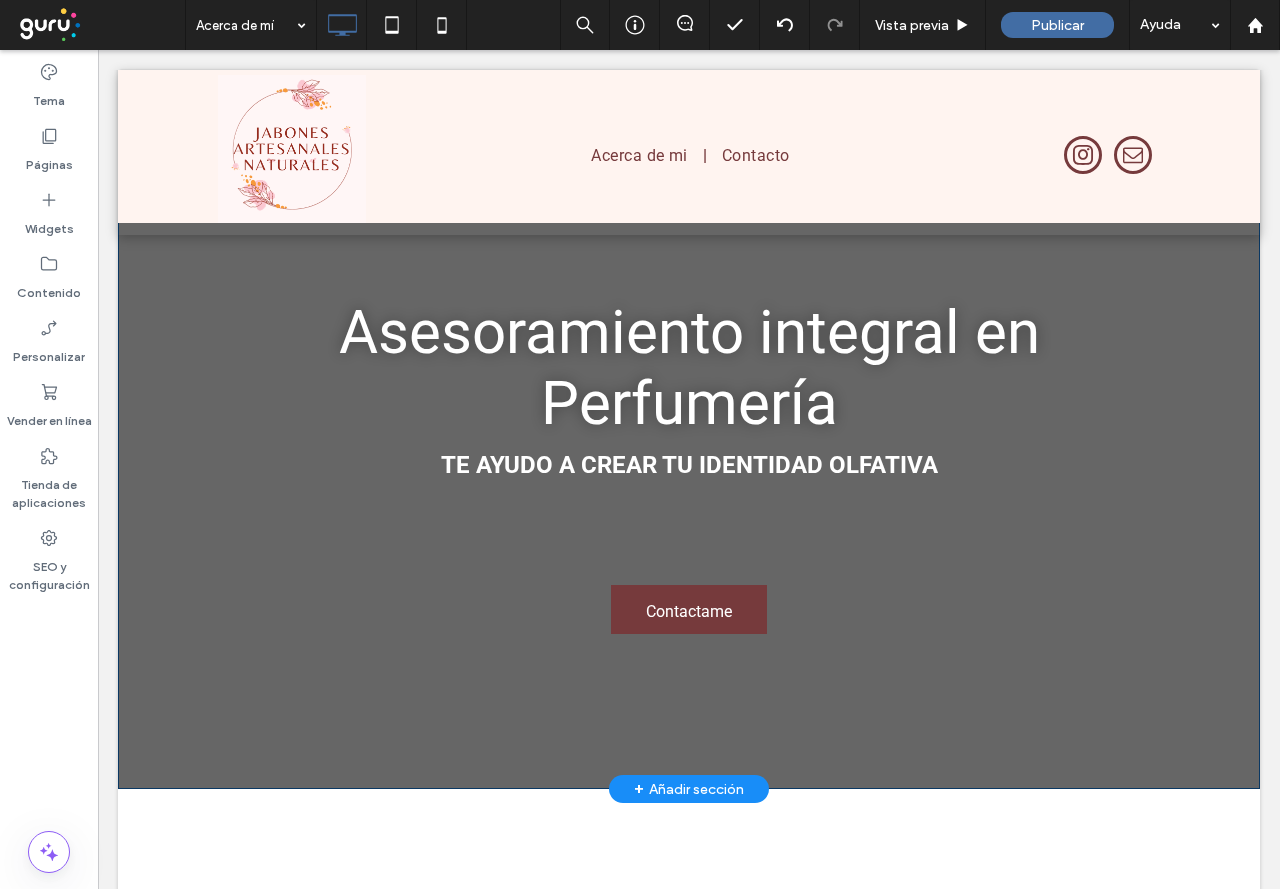 scroll, scrollTop: 0, scrollLeft: 0, axis: both 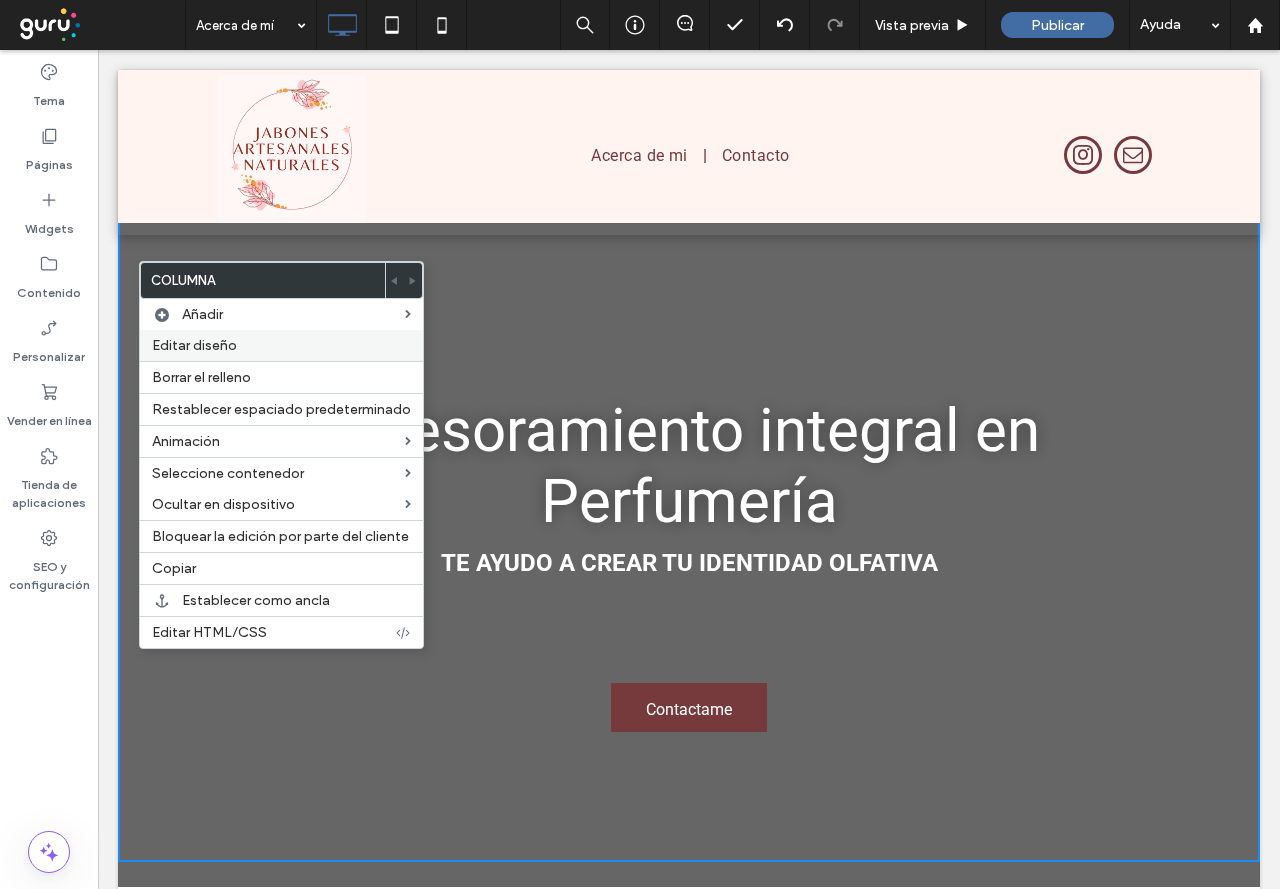click on "Editar diseño" at bounding box center (281, 345) 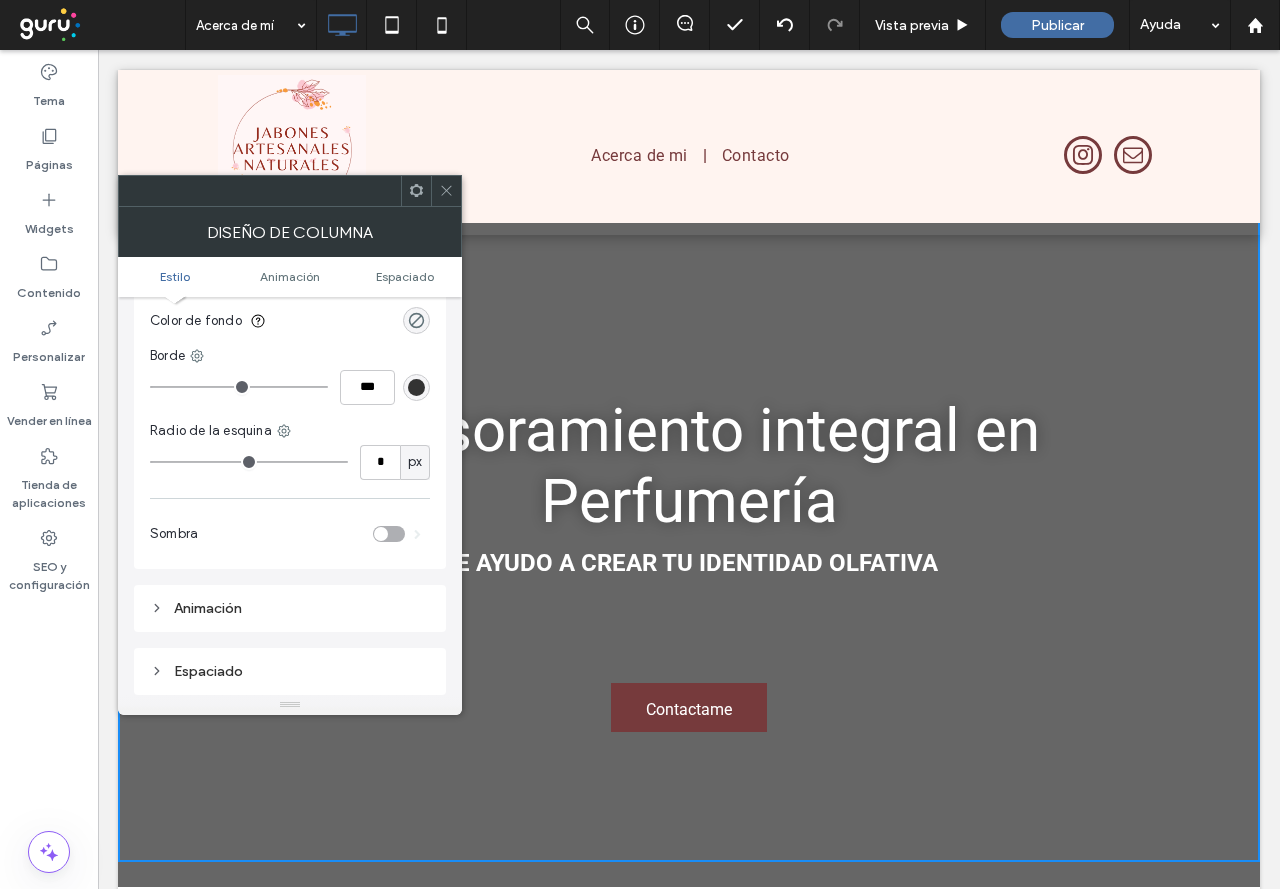 scroll, scrollTop: 100, scrollLeft: 0, axis: vertical 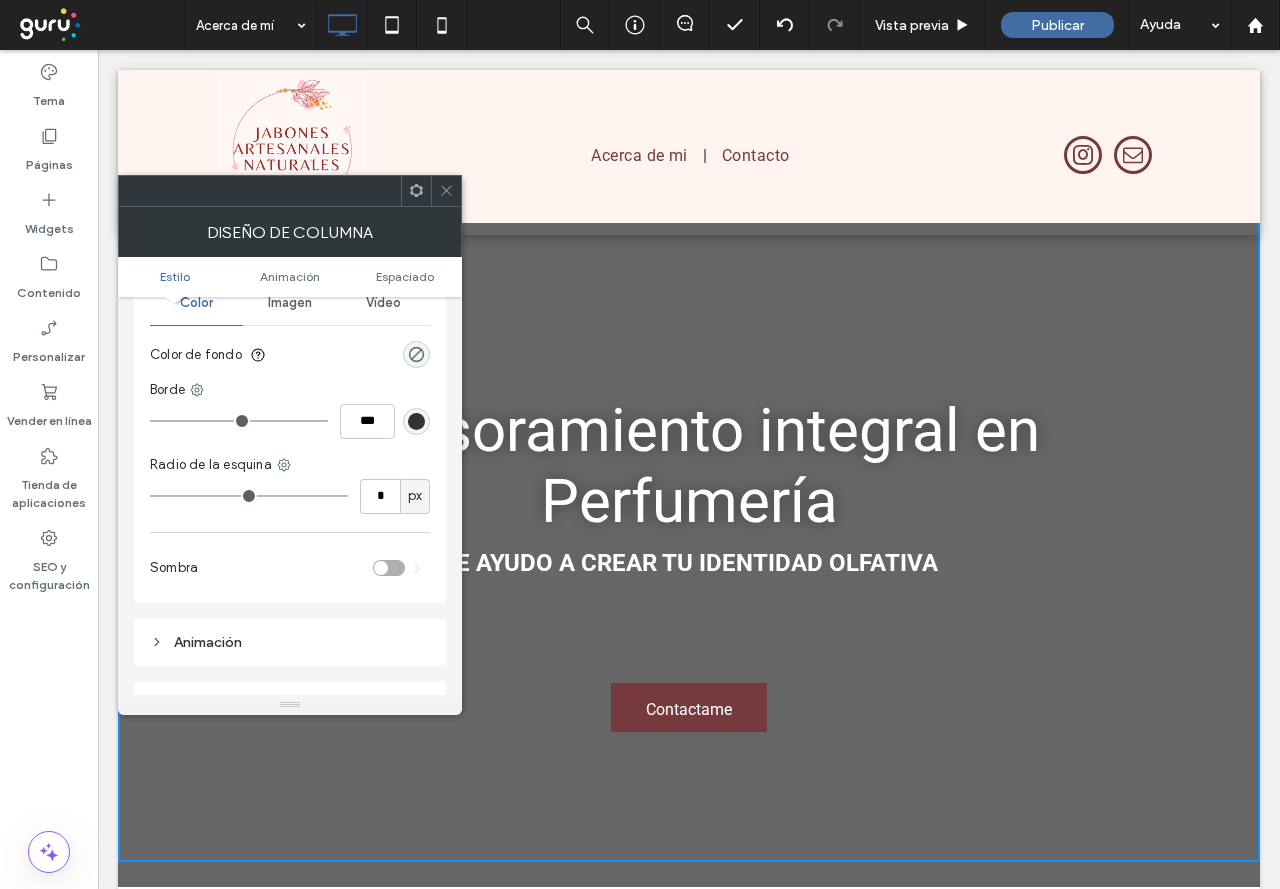 click at bounding box center (446, 191) 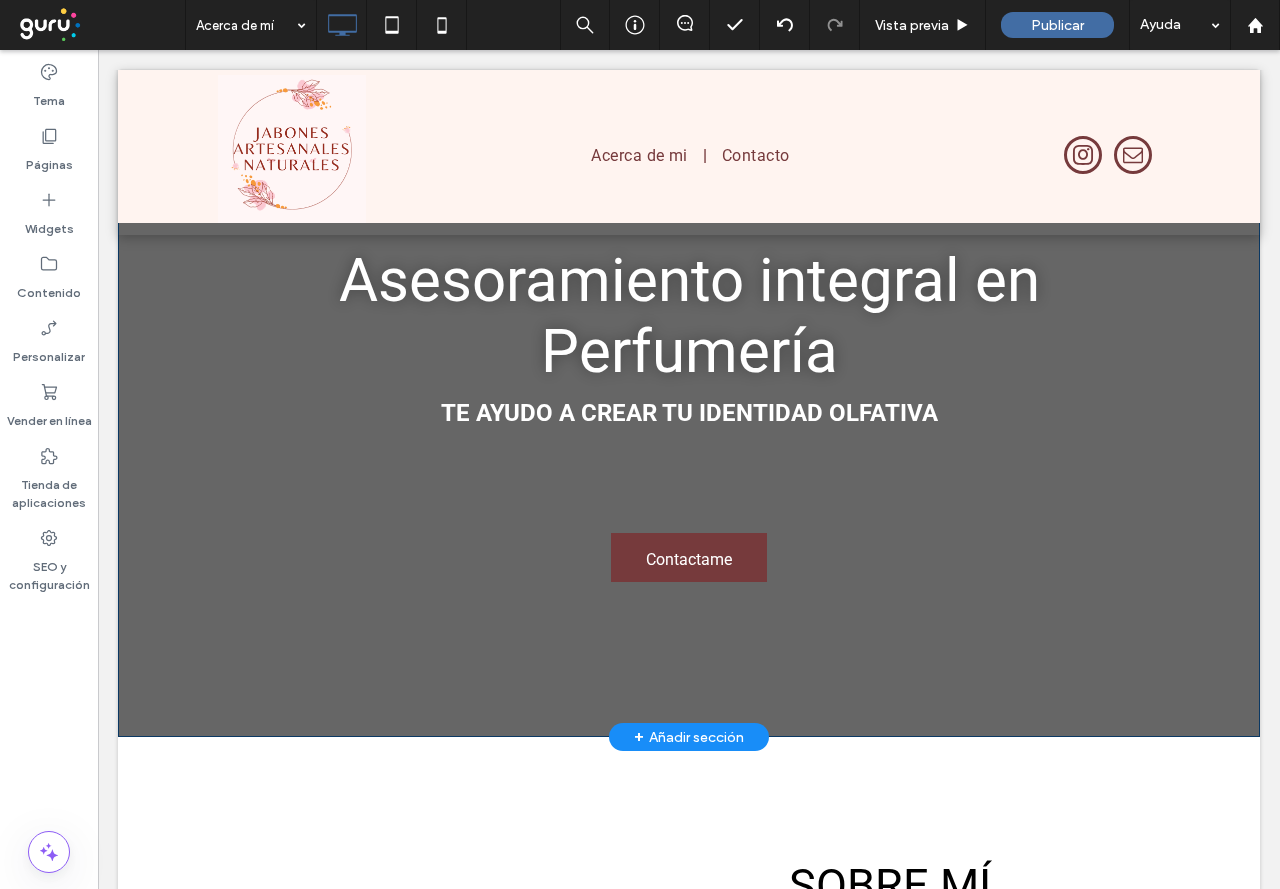 scroll, scrollTop: 200, scrollLeft: 0, axis: vertical 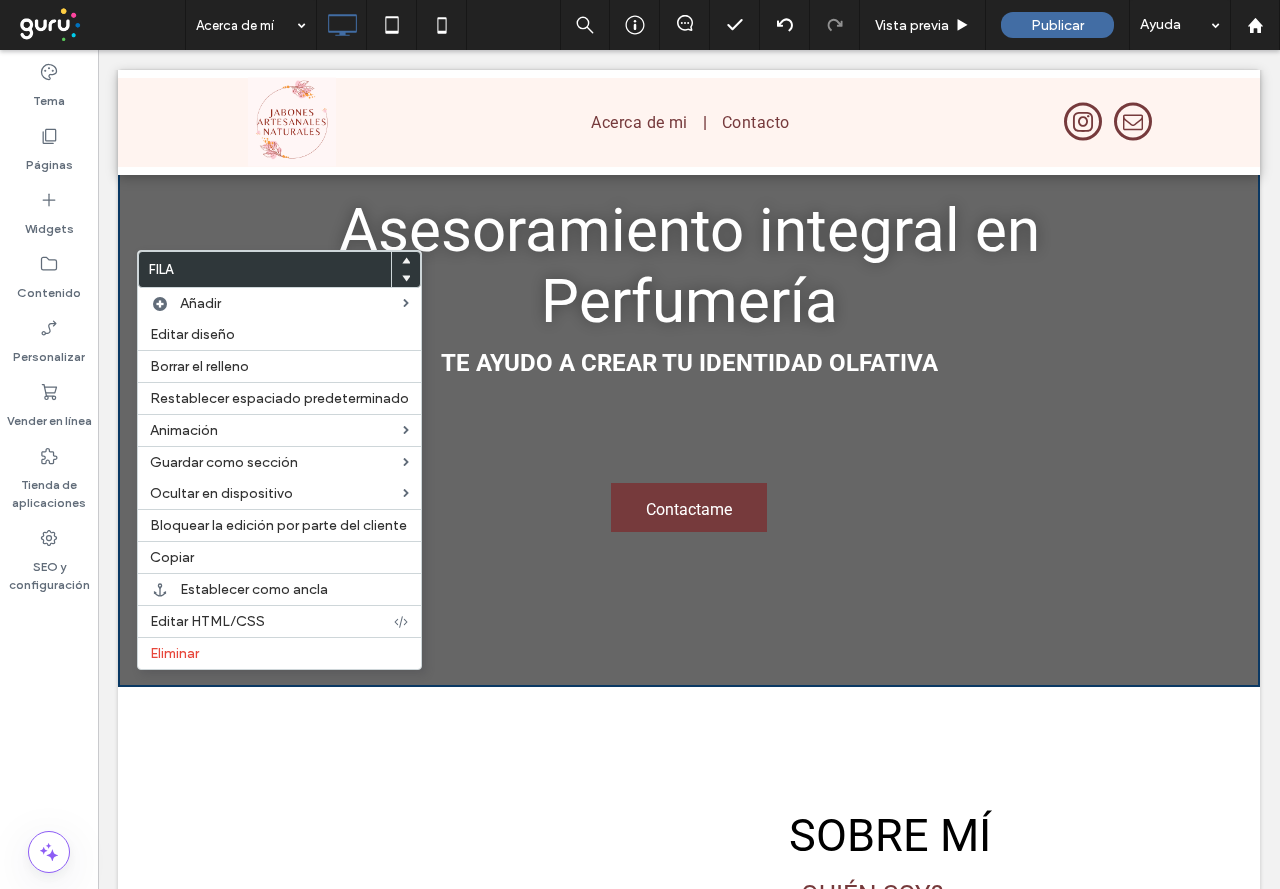click on "Asesoramiento integral en Perfumería     TE AYUDO A CREAR TU IDENTIDAD OLFATIVA
Contactame
Click To Paste
Fila + Añadir sección" at bounding box center [689, 319] 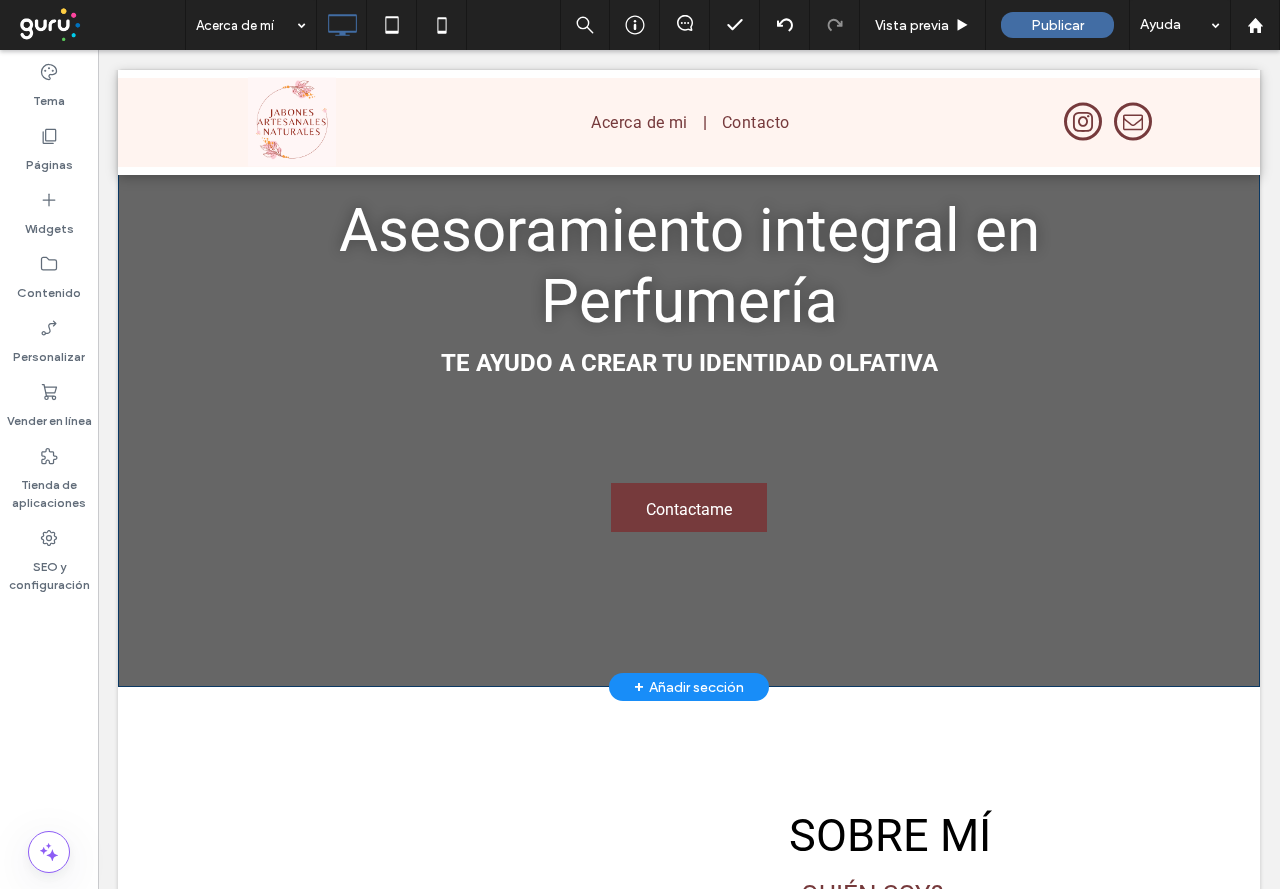 click on "Asesoramiento integral en Perfumería     TE AYUDO A CREAR TU IDENTIDAD OLFATIVA
Contactame
Click To Paste
Fila + Añadir sección" at bounding box center (689, 319) 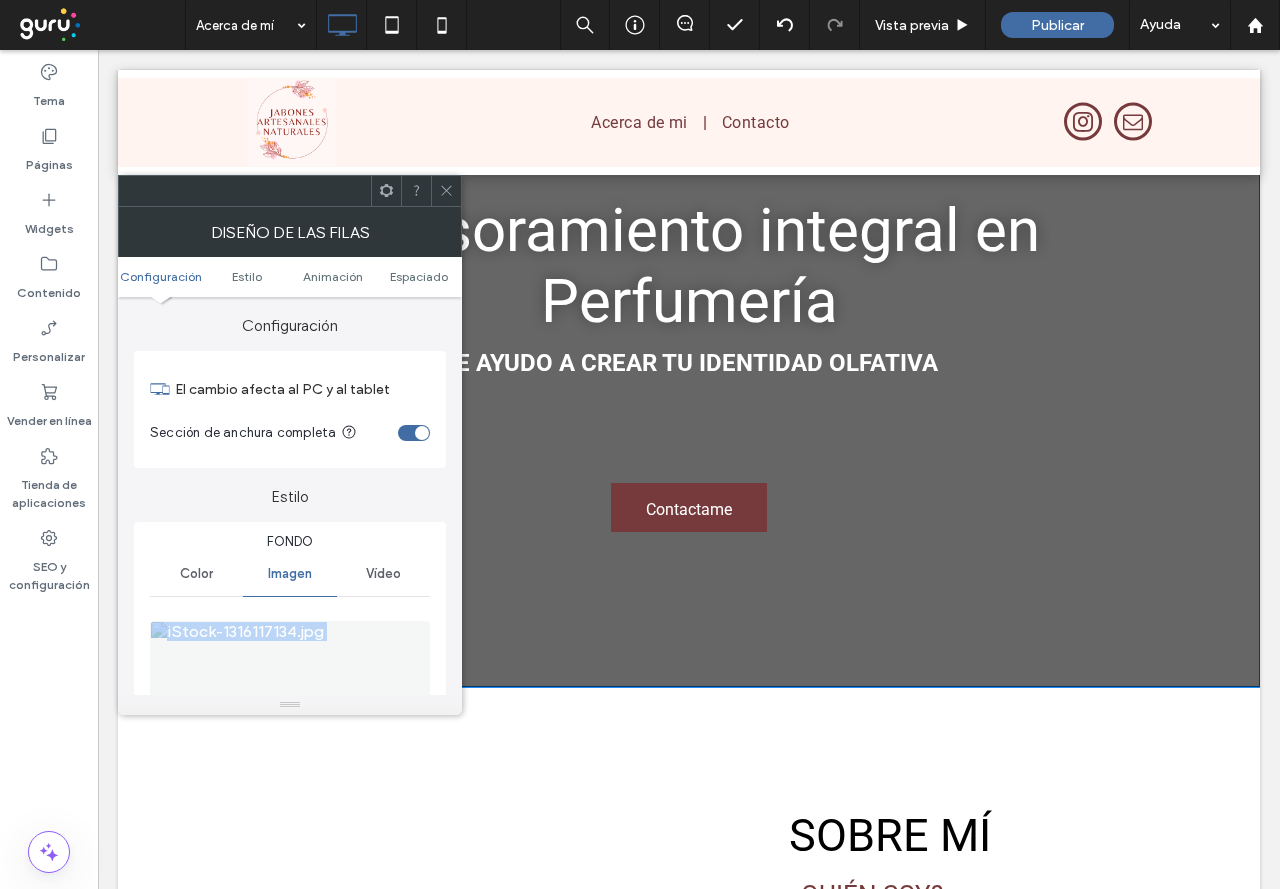 click on "Configuración El cambio afecta al PC y al tablet Sección de anchura completa Estilo Fondo Color Imagen Vídeo Nombre: iStock-1316117134.jpg Tamaño: 1920x1282 Reemplazar Editar Suprimir Crear carrusel de fondo Desplazamiento con paralaje Cubierta Imagen completa Mosaico Sin repetición Posición Mantener estática la posición de la imagen No optimice esta imagen Superposición de fondo Color de superposición Opacidad de superposición *** Borde *** Sombra Animación Espaciado" at bounding box center [290, 496] 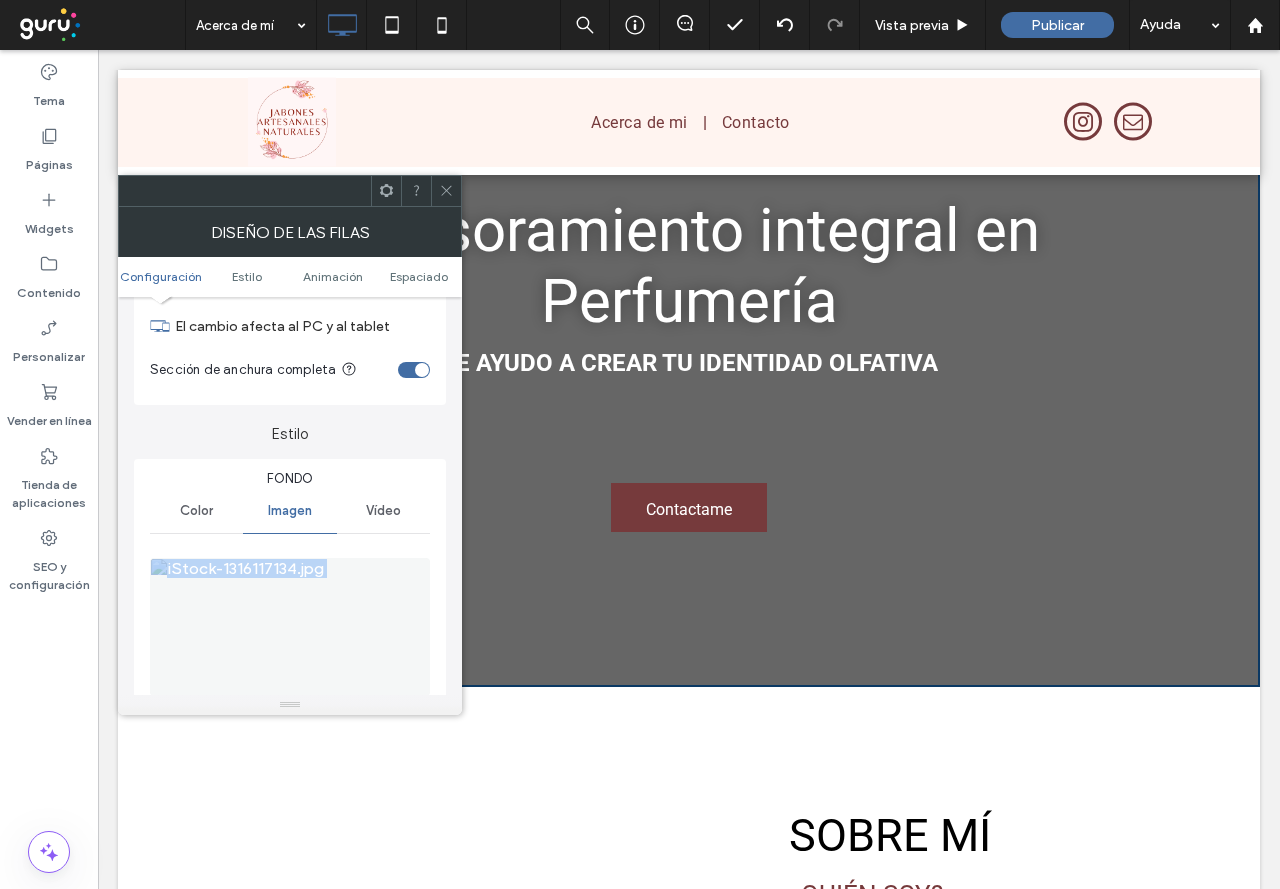 scroll, scrollTop: 200, scrollLeft: 0, axis: vertical 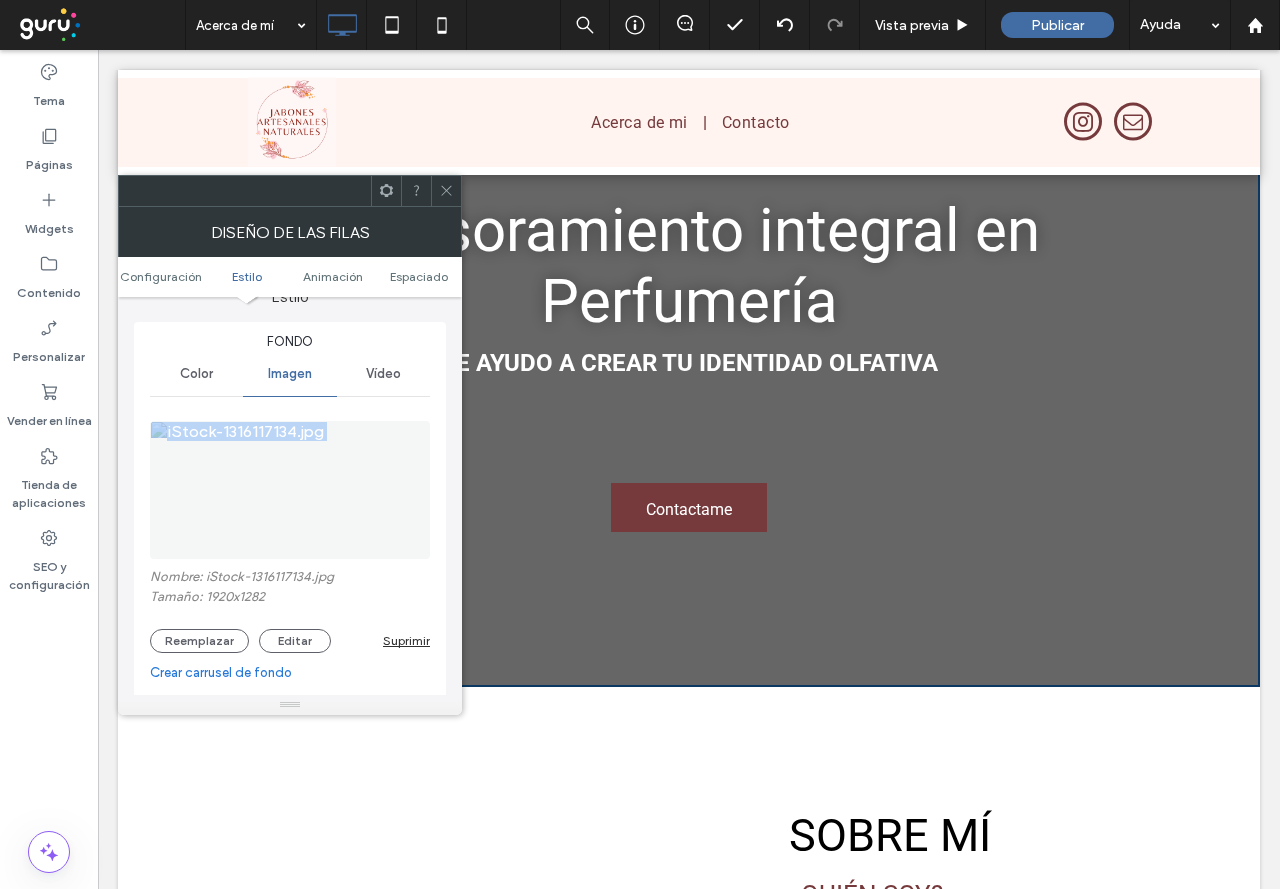 click at bounding box center (290, 490) 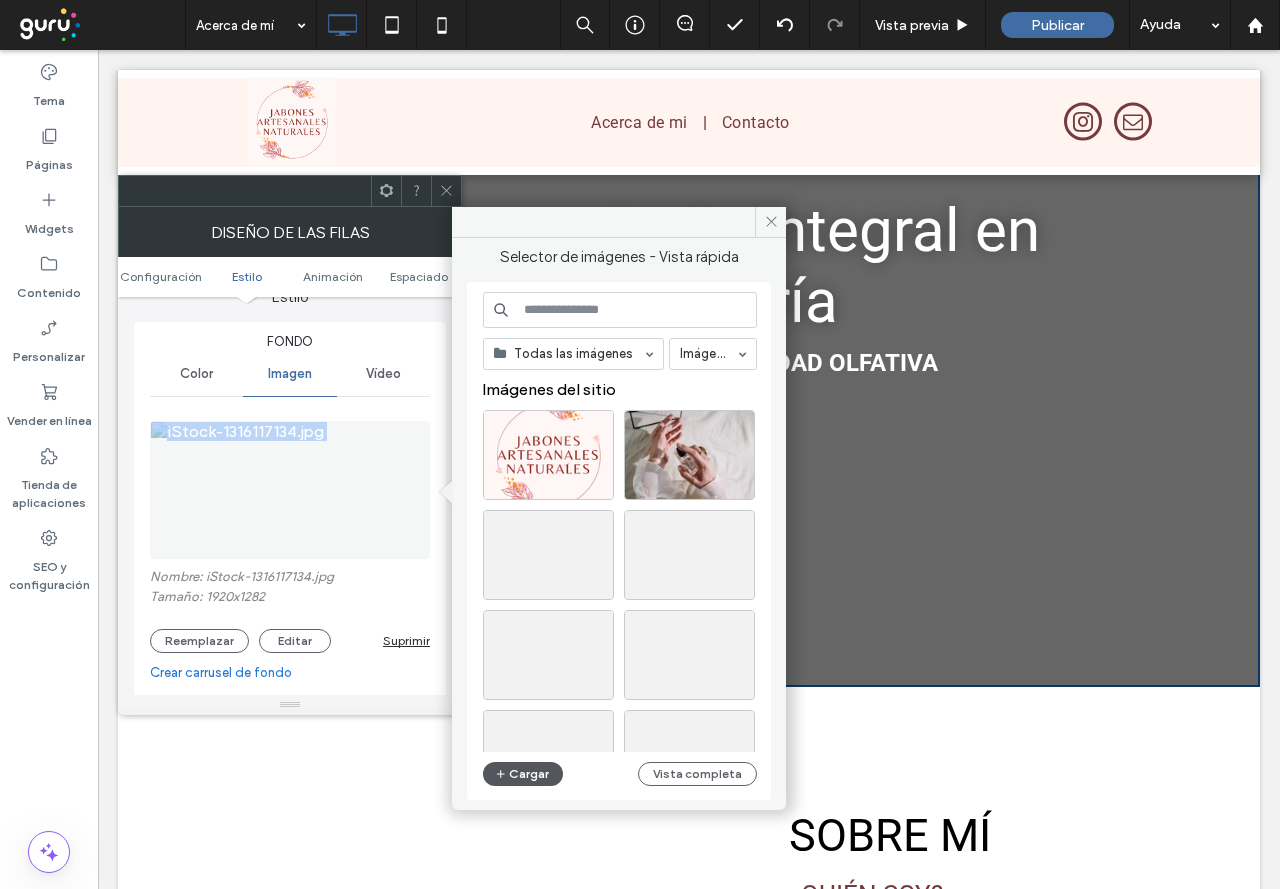 click on "Cargar" at bounding box center [523, 774] 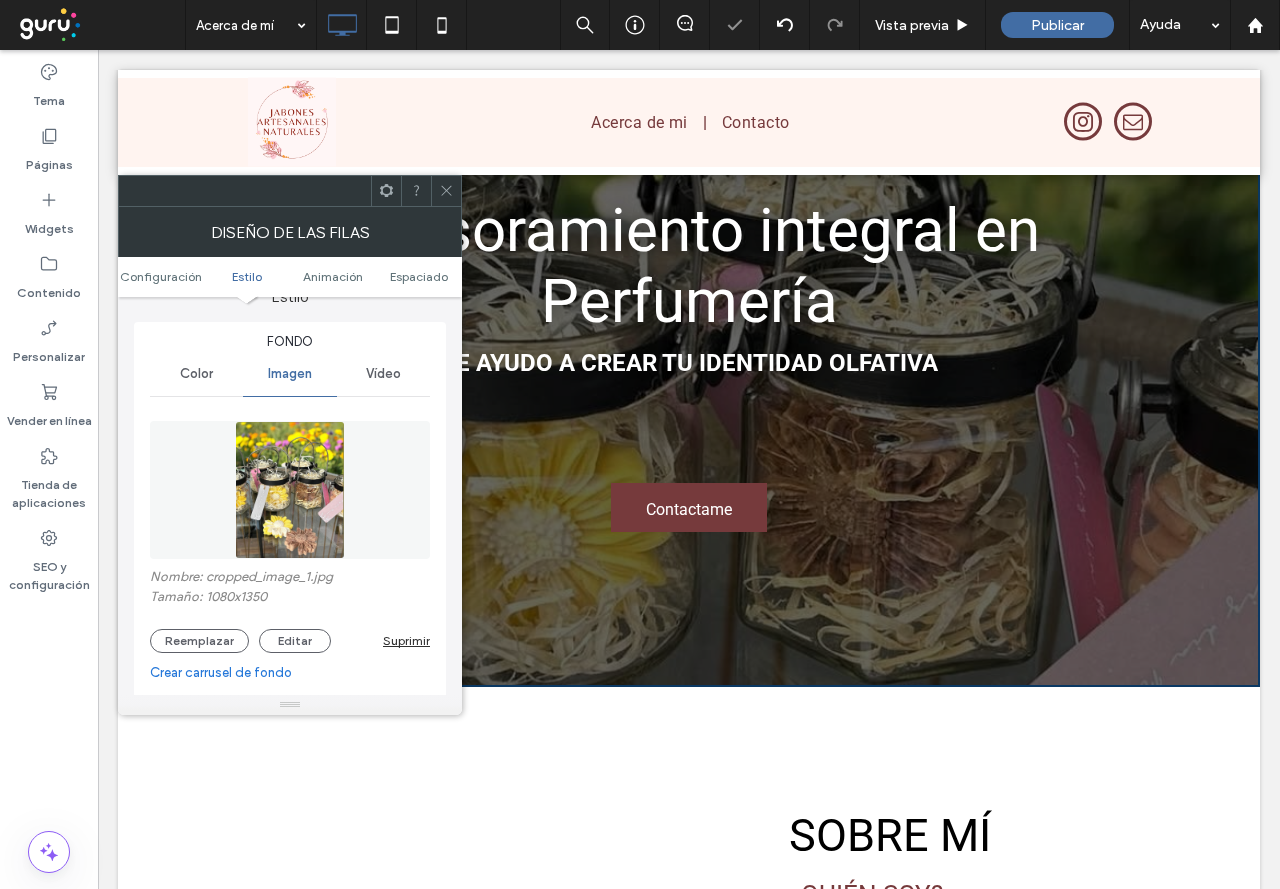 click at bounding box center [446, 191] 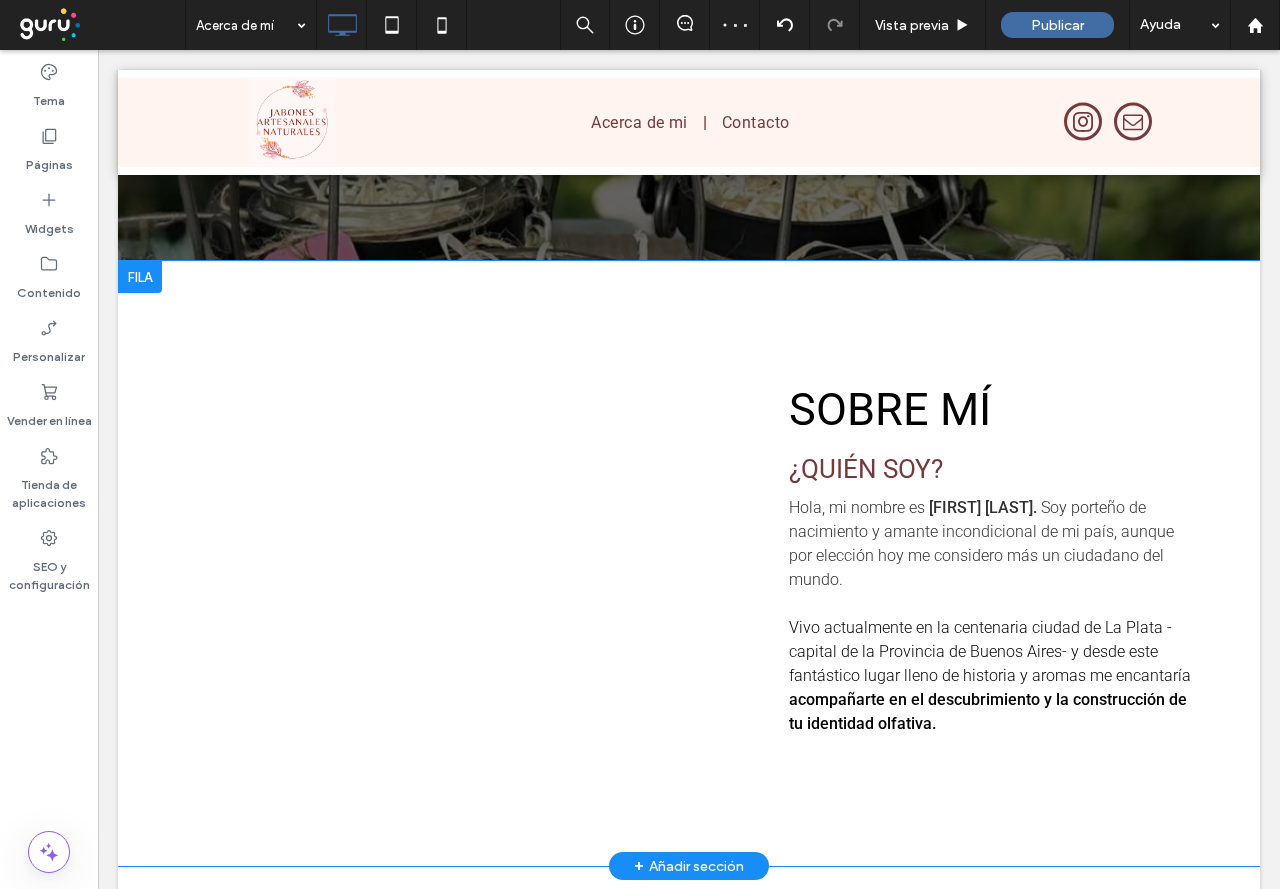 scroll, scrollTop: 800, scrollLeft: 0, axis: vertical 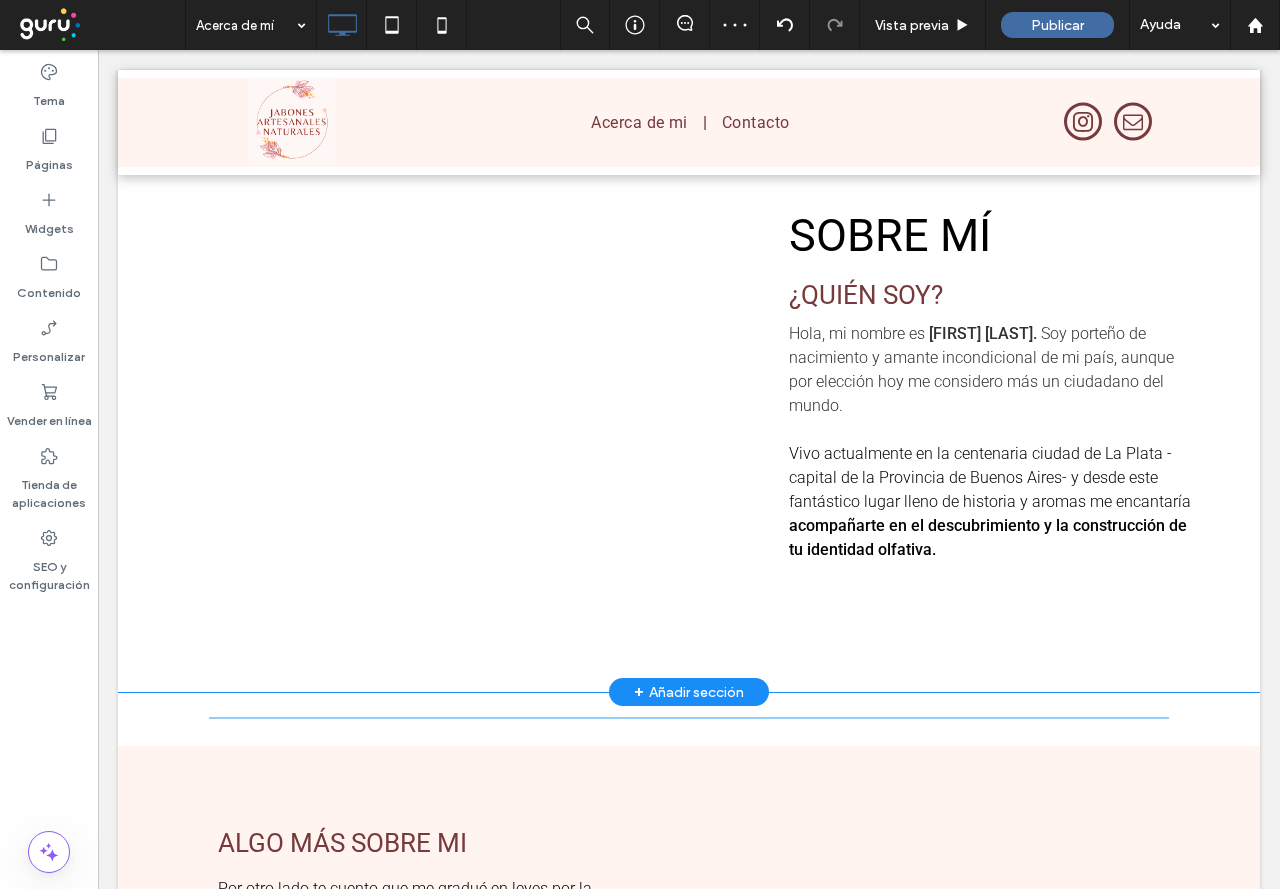 click at bounding box center (403, 389) 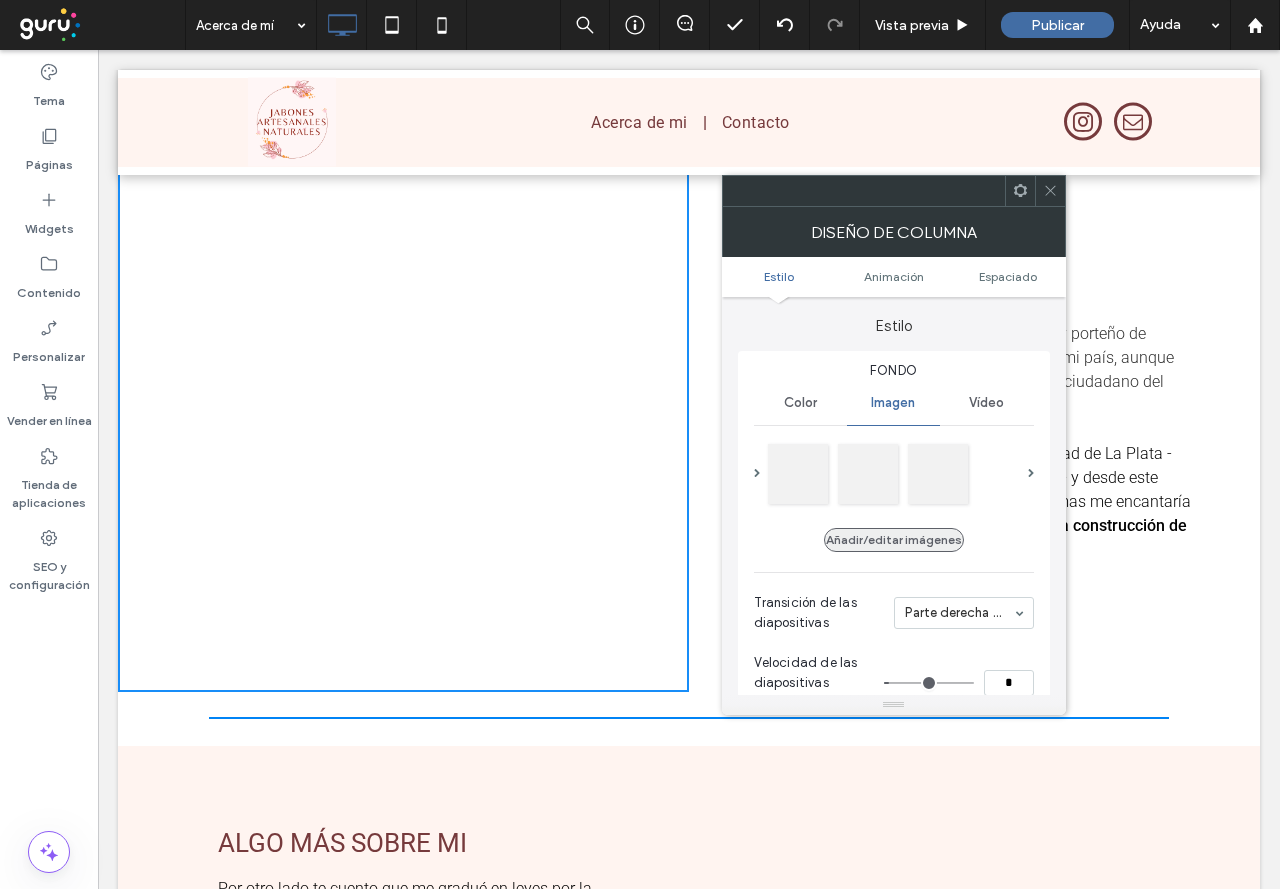 click on "Añadir/editar imágenes" at bounding box center (894, 540) 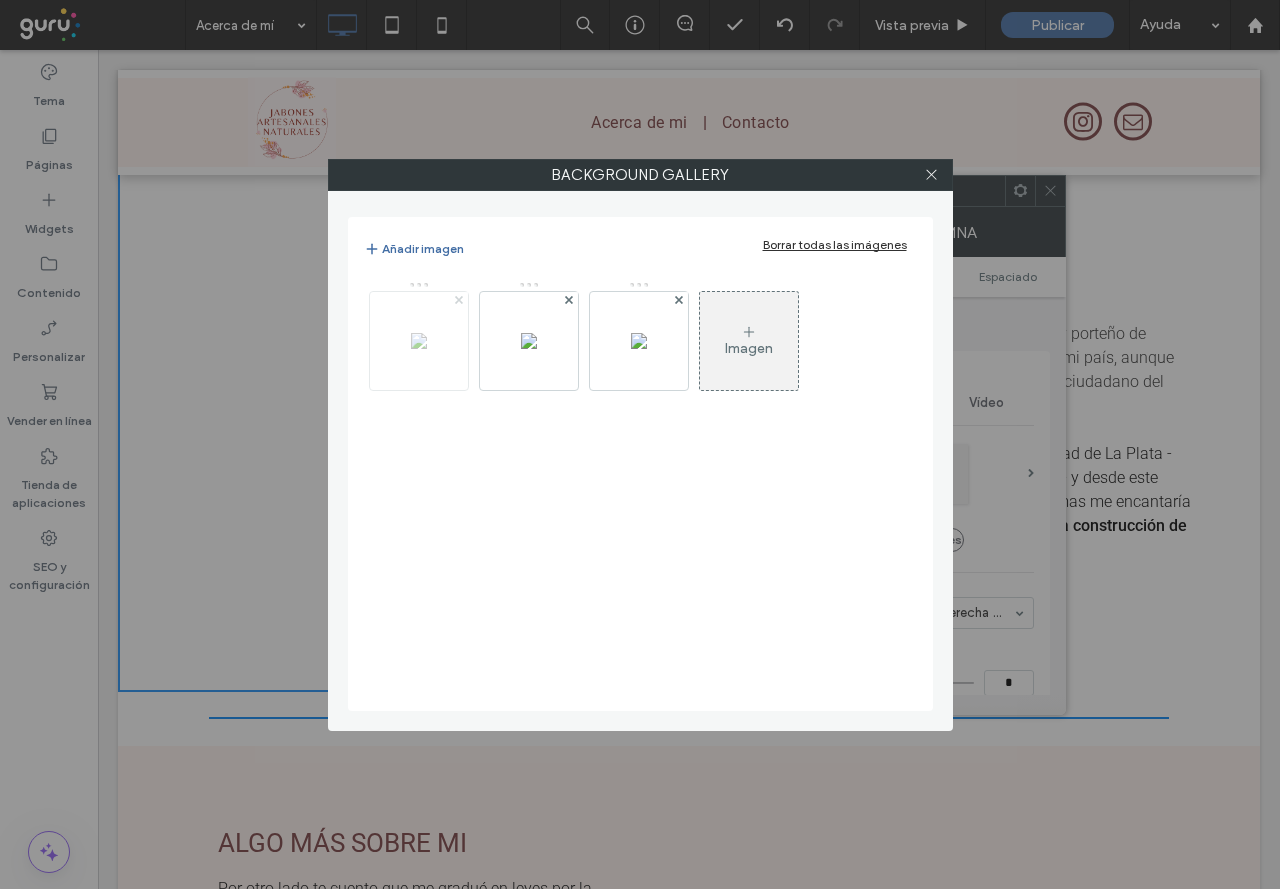 click at bounding box center [459, 300] 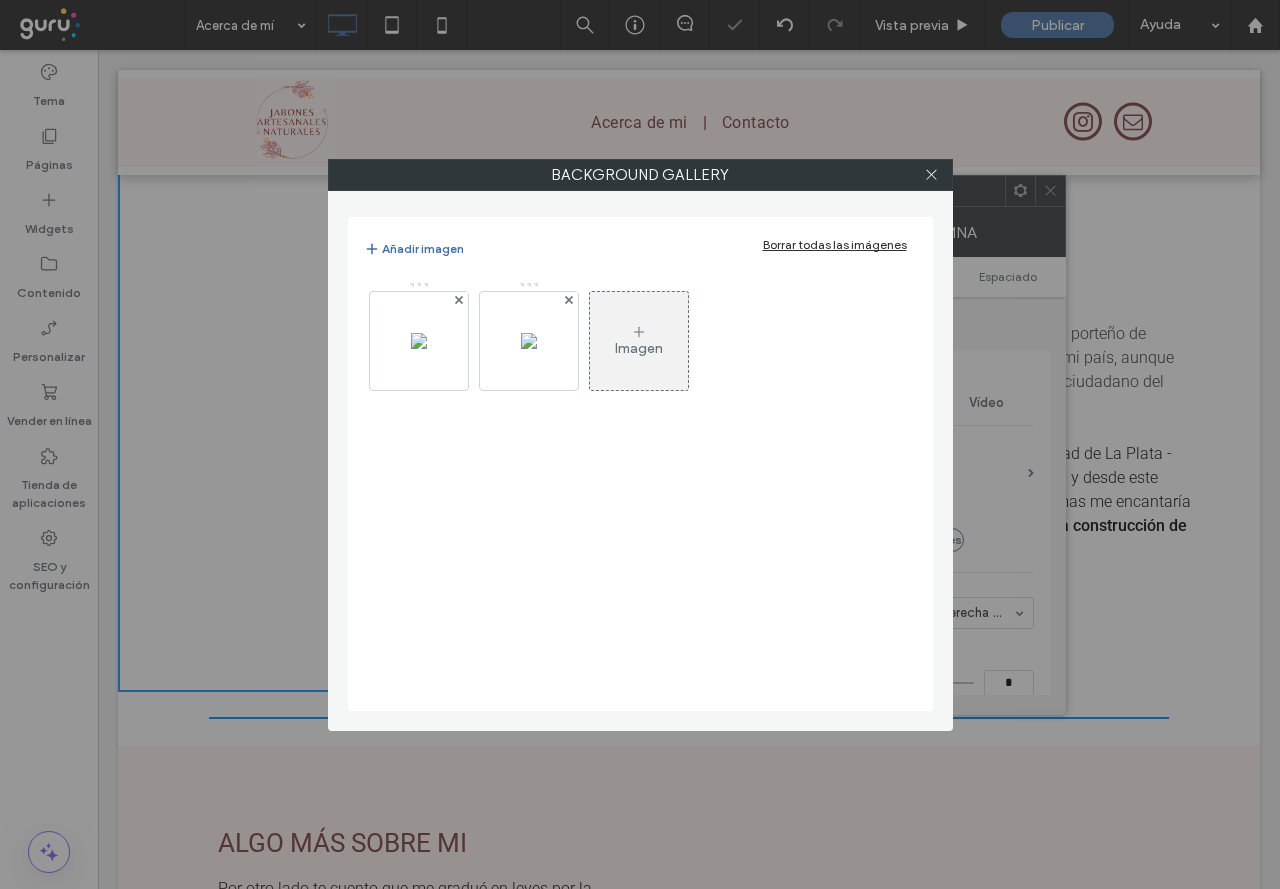 click at bounding box center [459, 300] 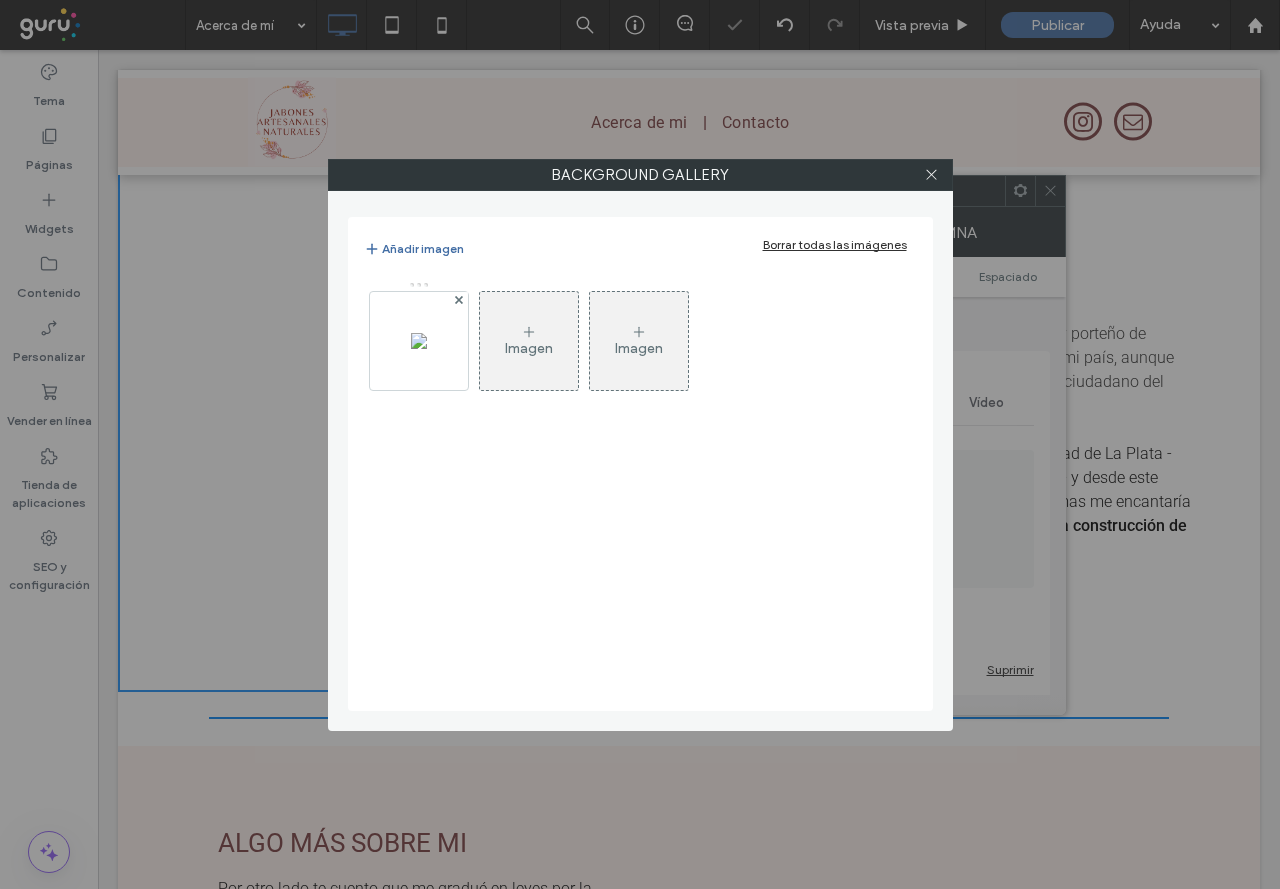 click at bounding box center (459, 300) 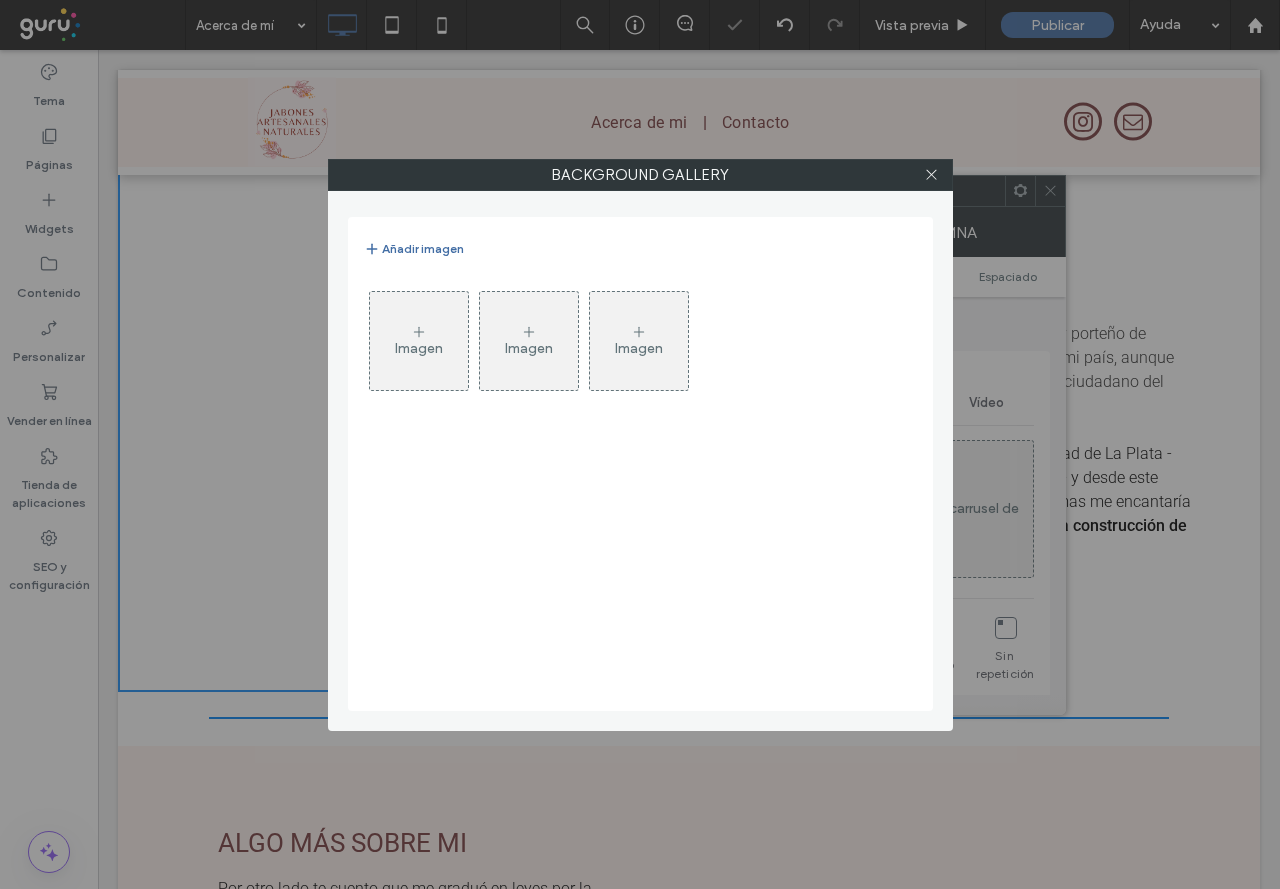 click on "Imagen" at bounding box center (419, 348) 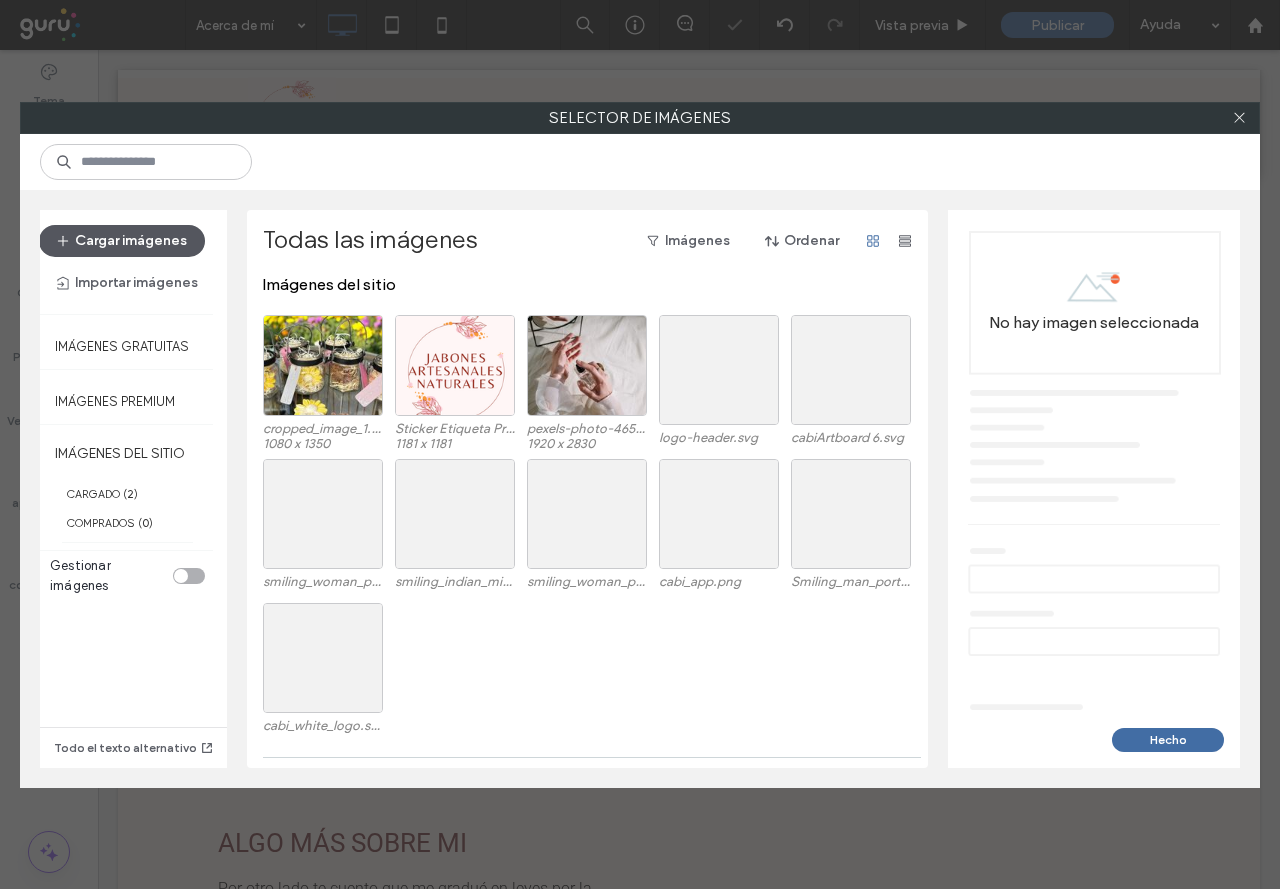 click on "Cargar imágenes" at bounding box center [122, 241] 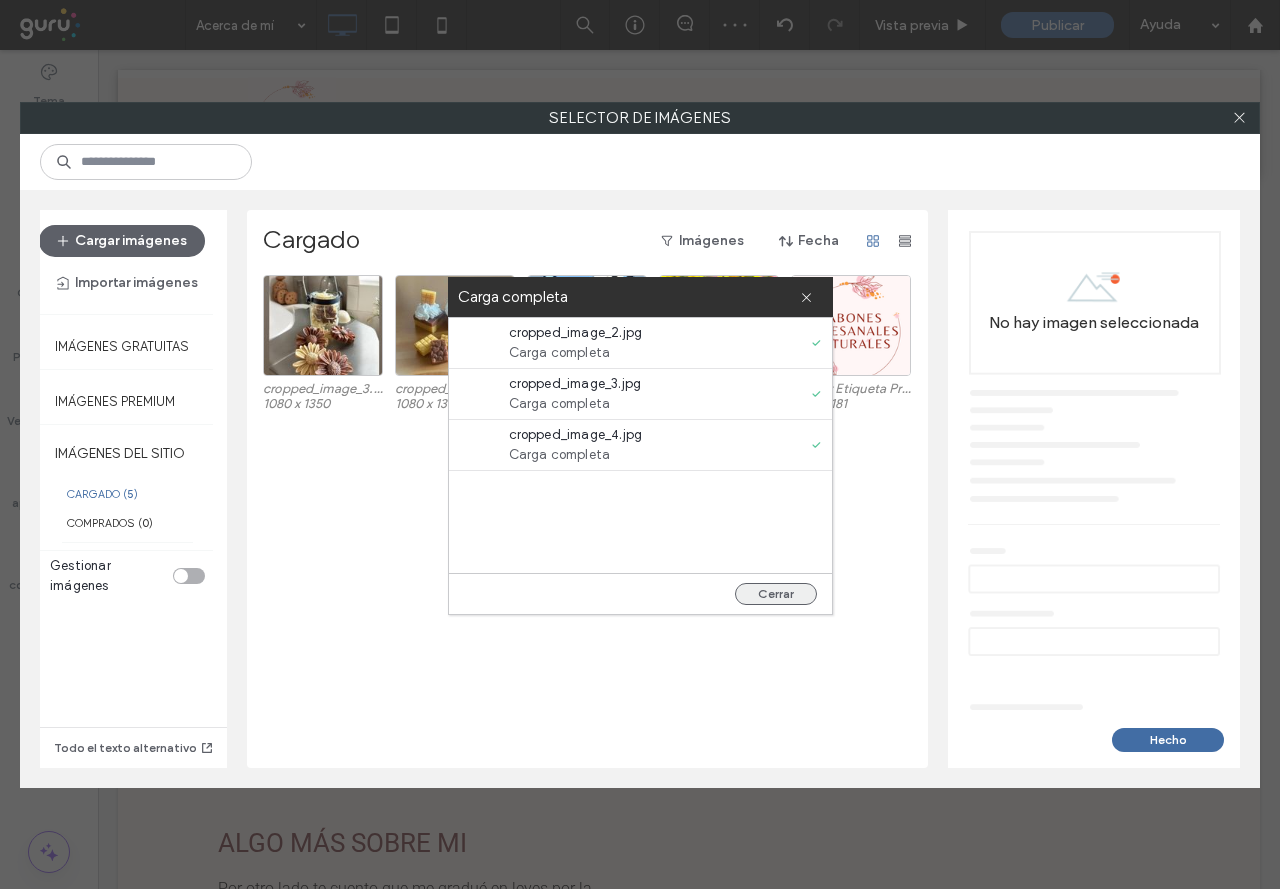 click on "Cerrar" at bounding box center [776, 594] 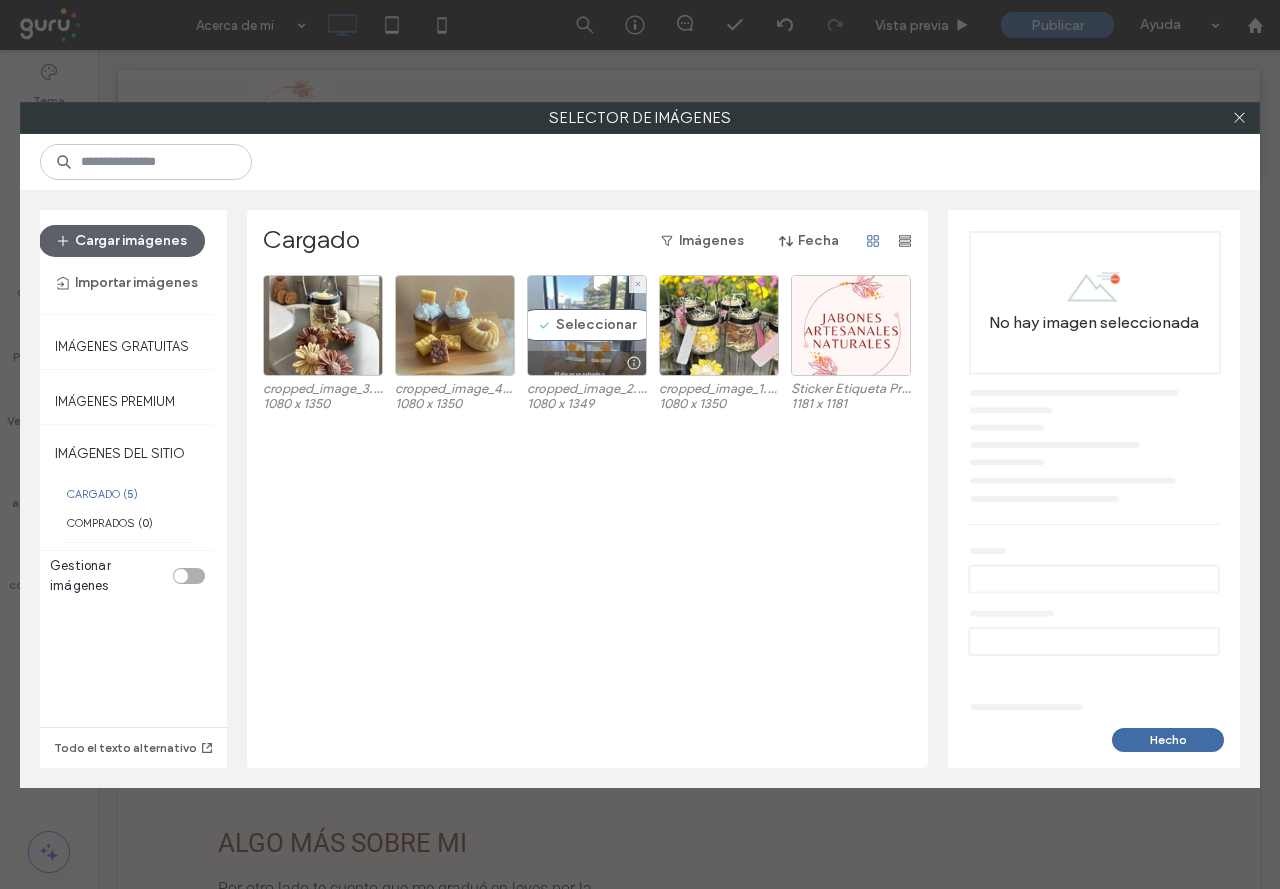 click on "Seleccionar" at bounding box center (587, 325) 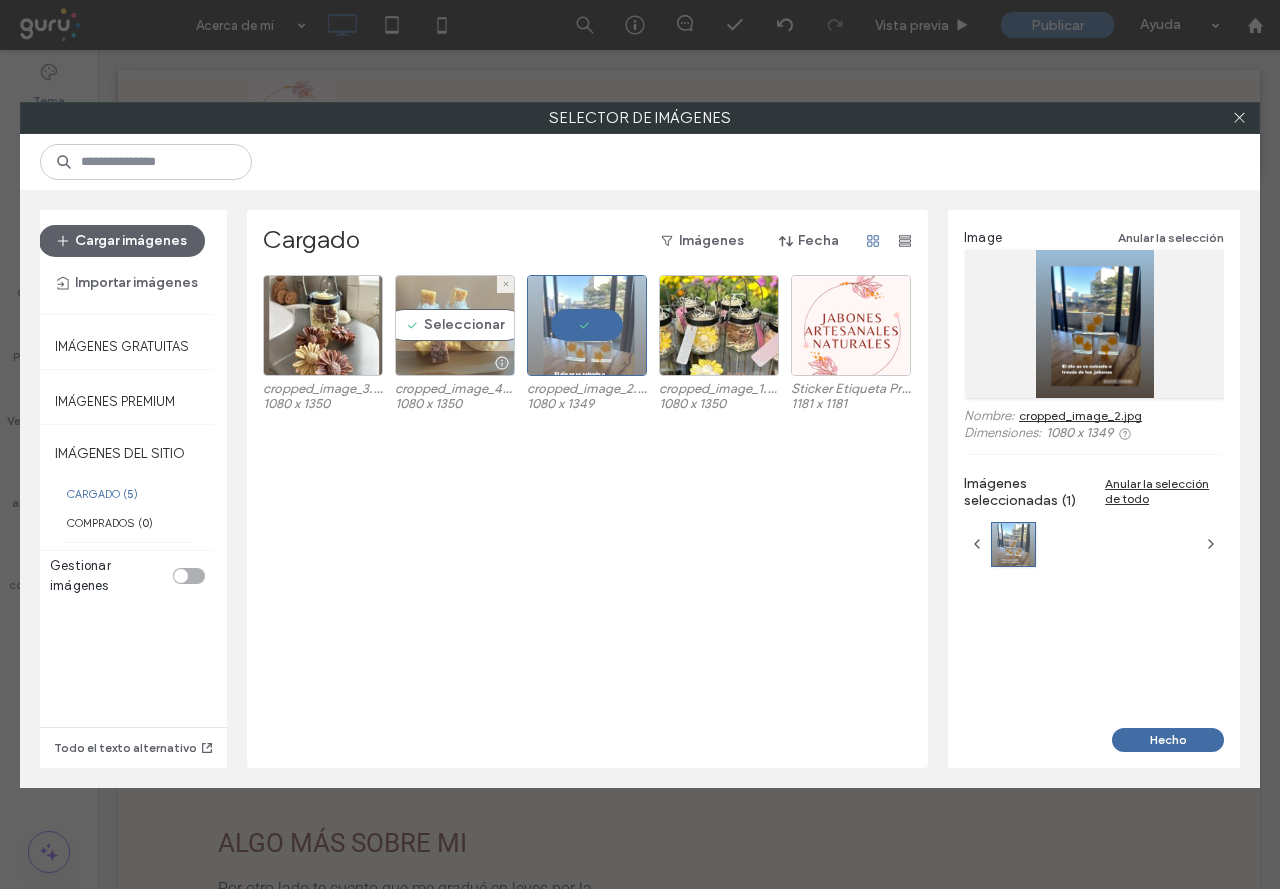 click on "Seleccionar" at bounding box center [455, 325] 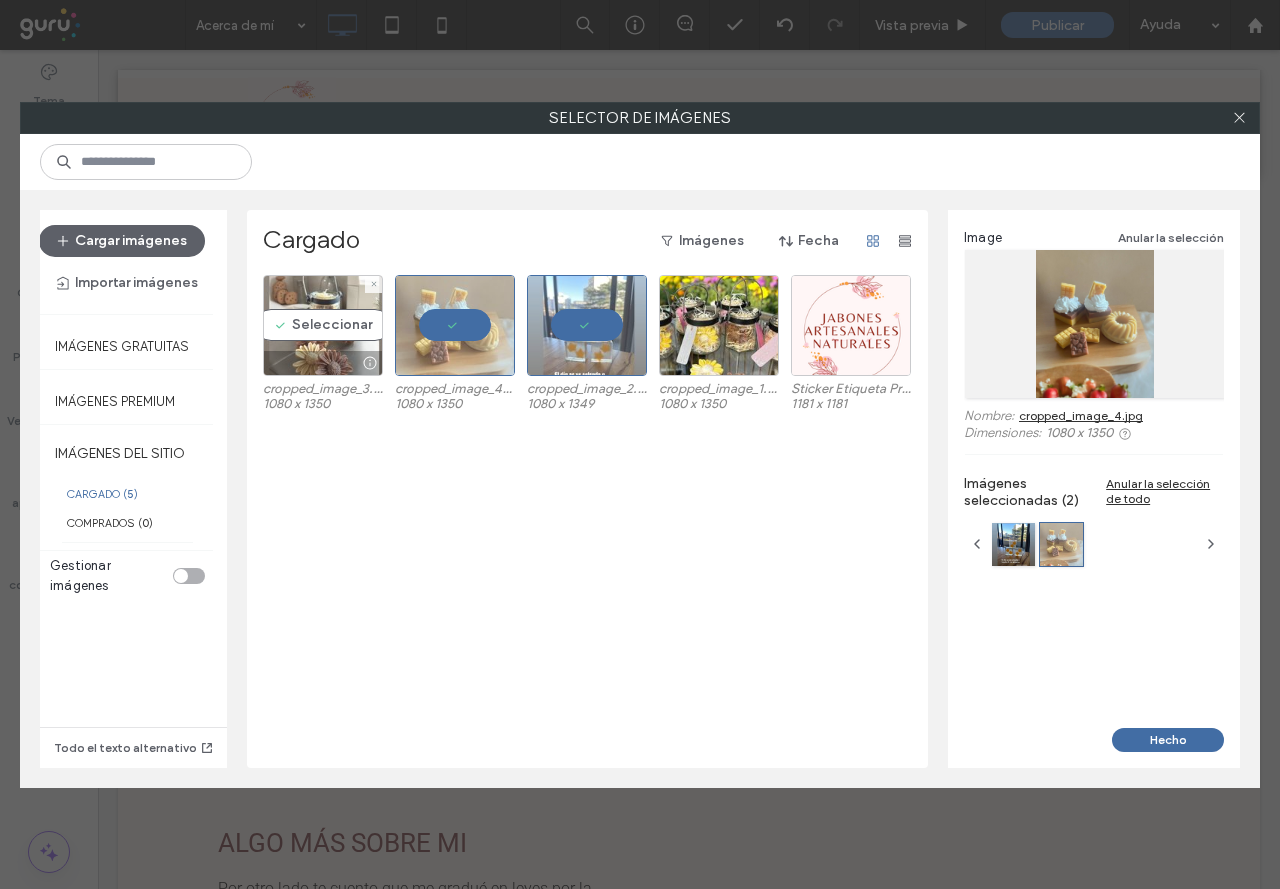 click on "Seleccionar" at bounding box center [323, 325] 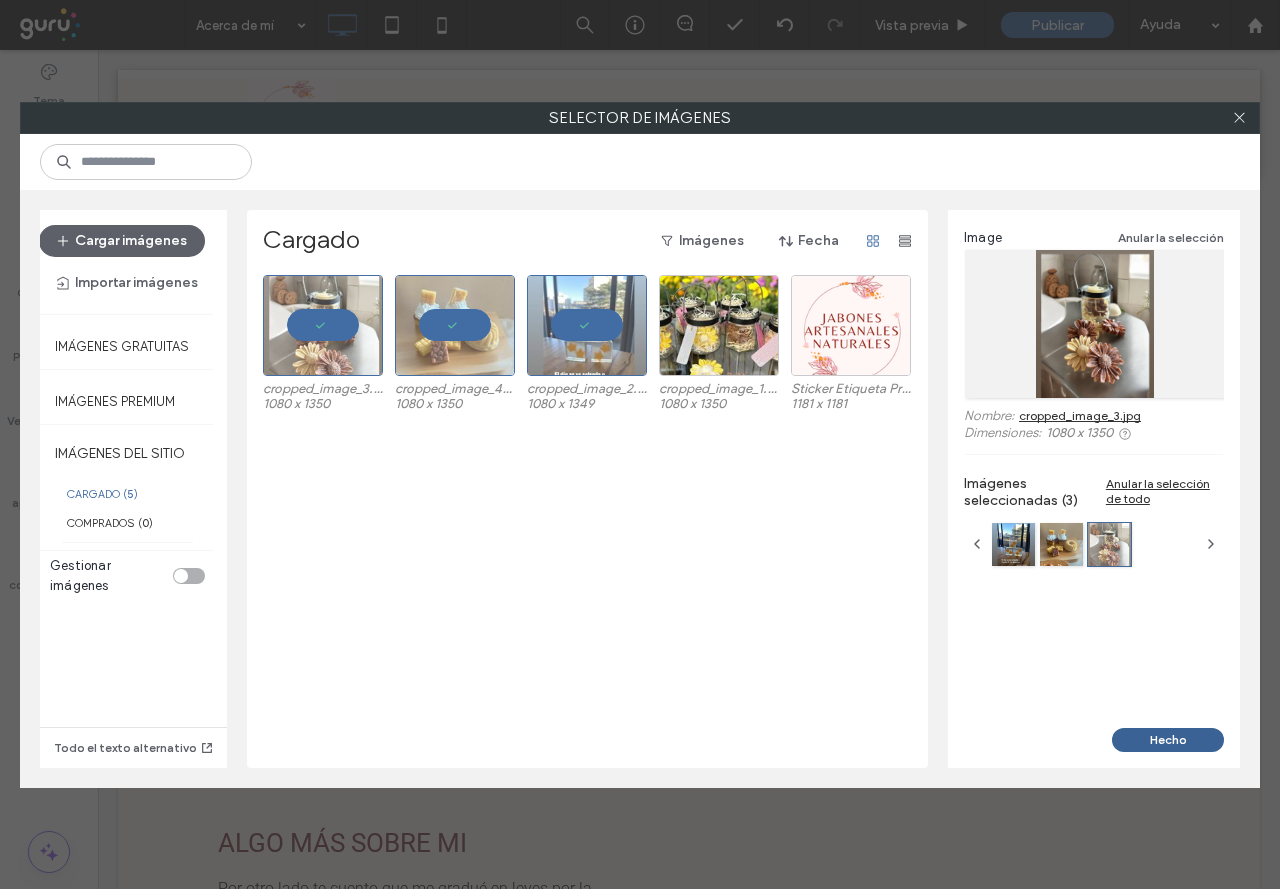 click on "Hecho" at bounding box center (1168, 740) 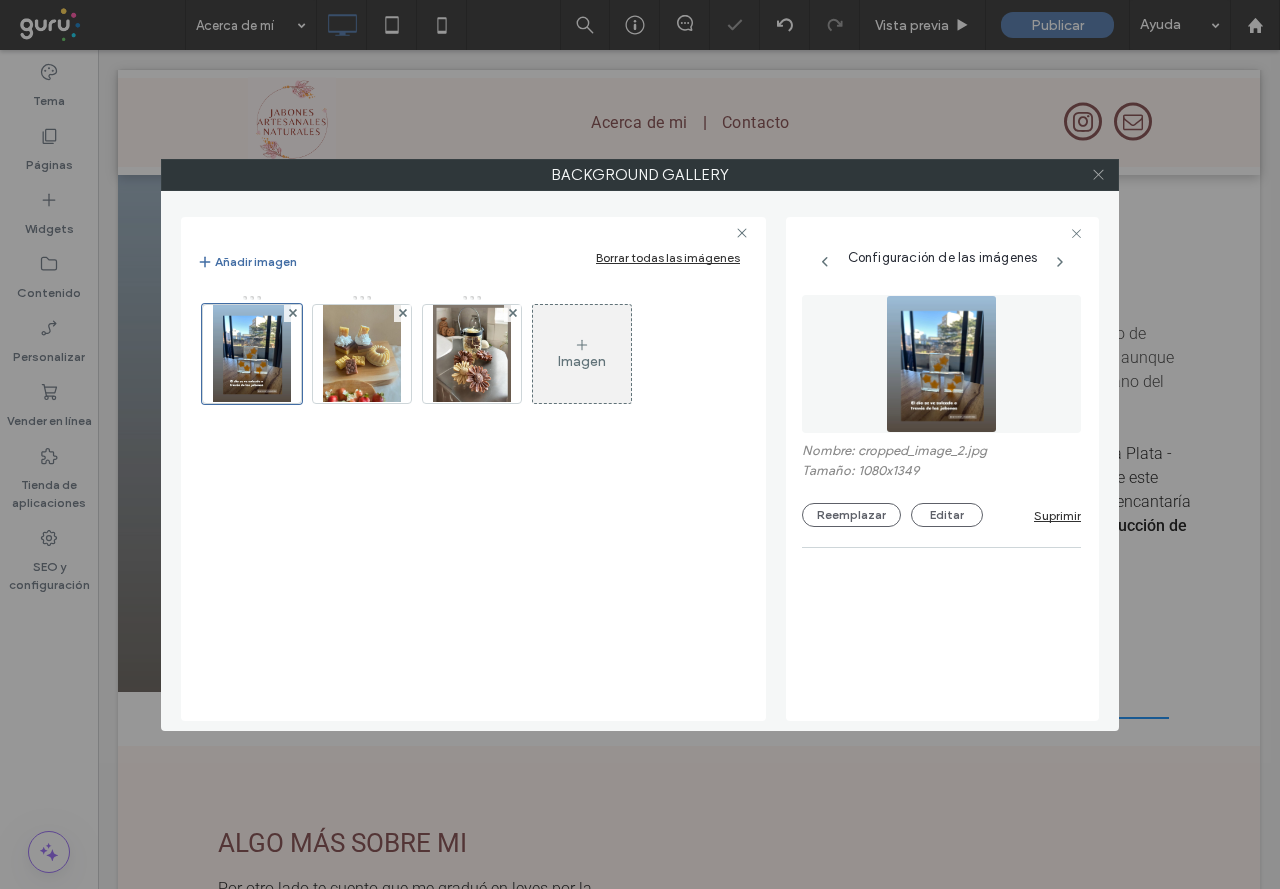 click at bounding box center [1098, 175] 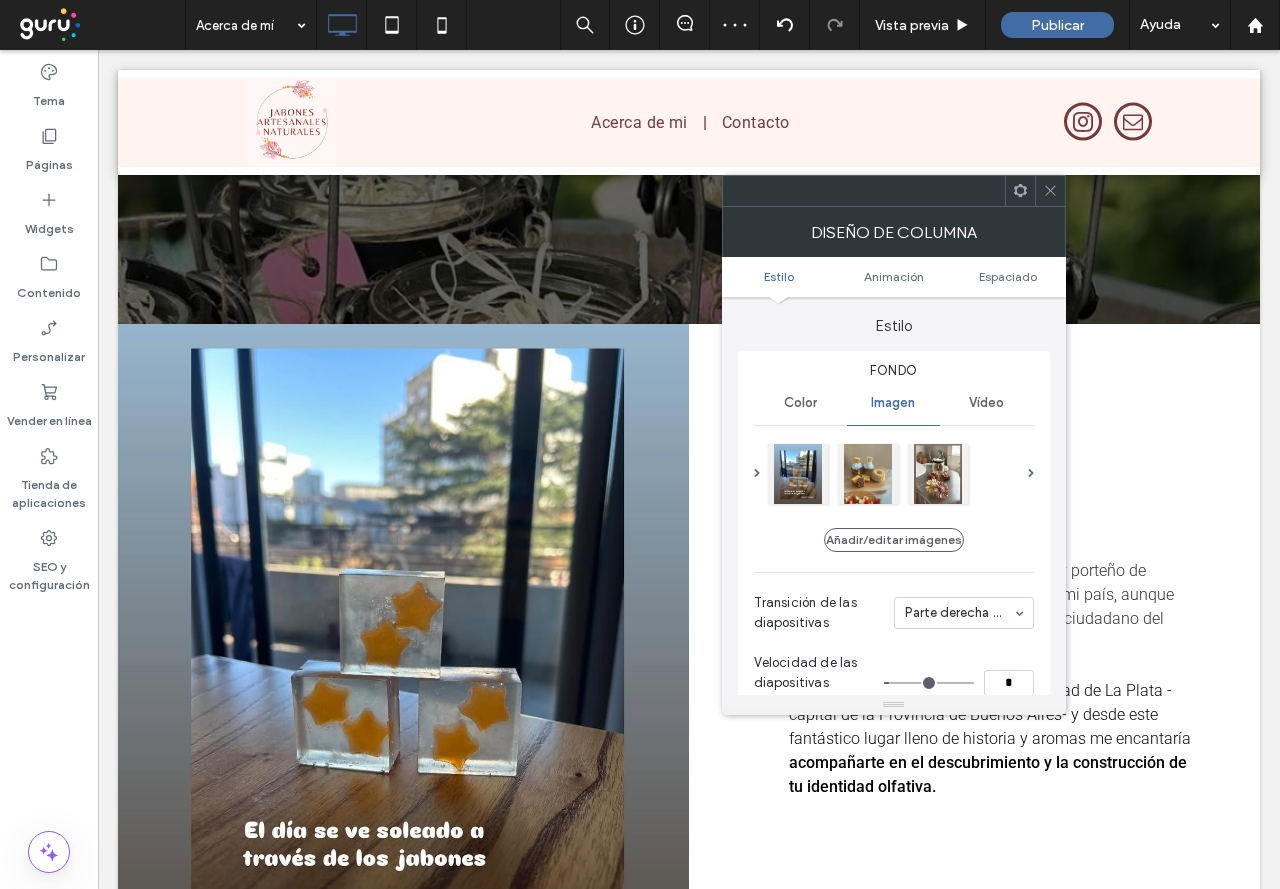 scroll, scrollTop: 500, scrollLeft: 0, axis: vertical 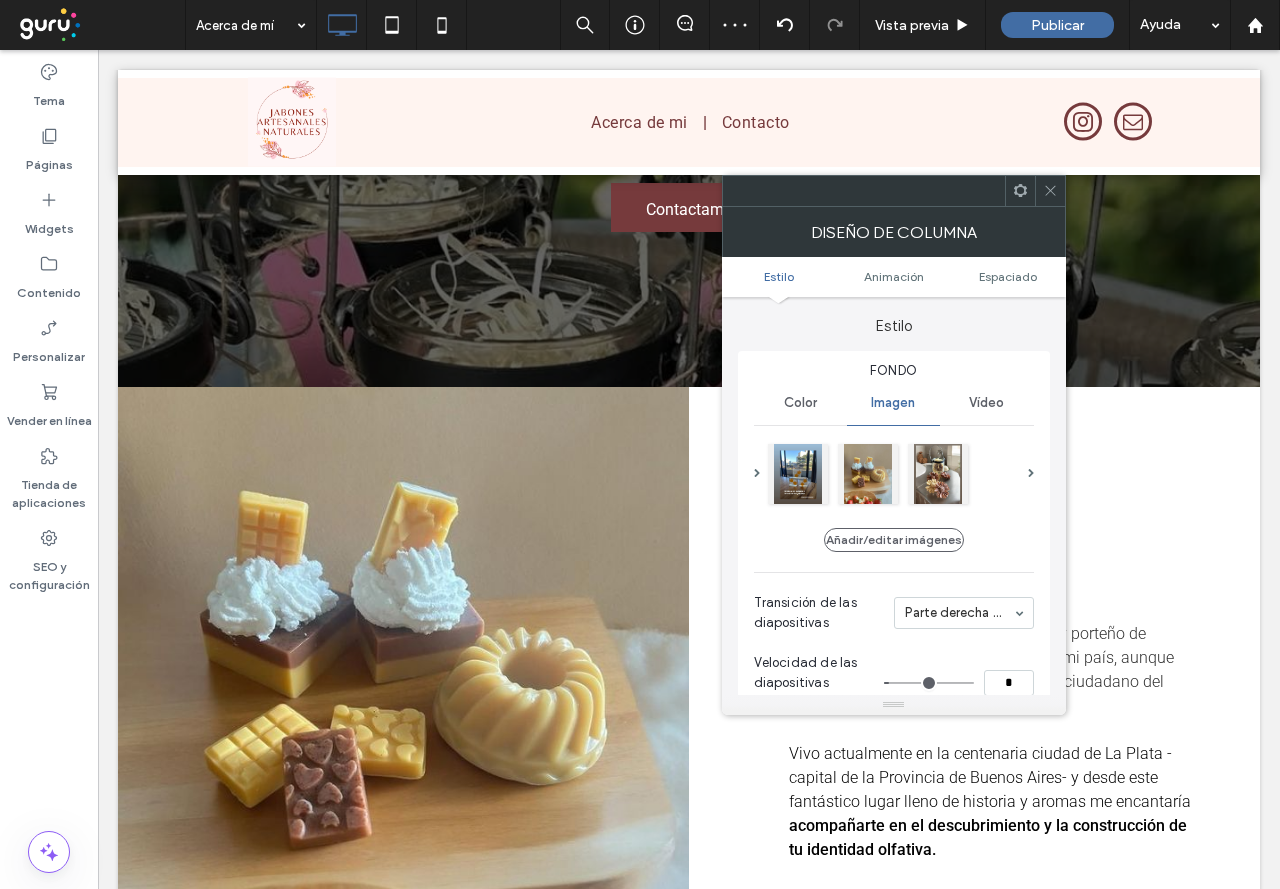 click 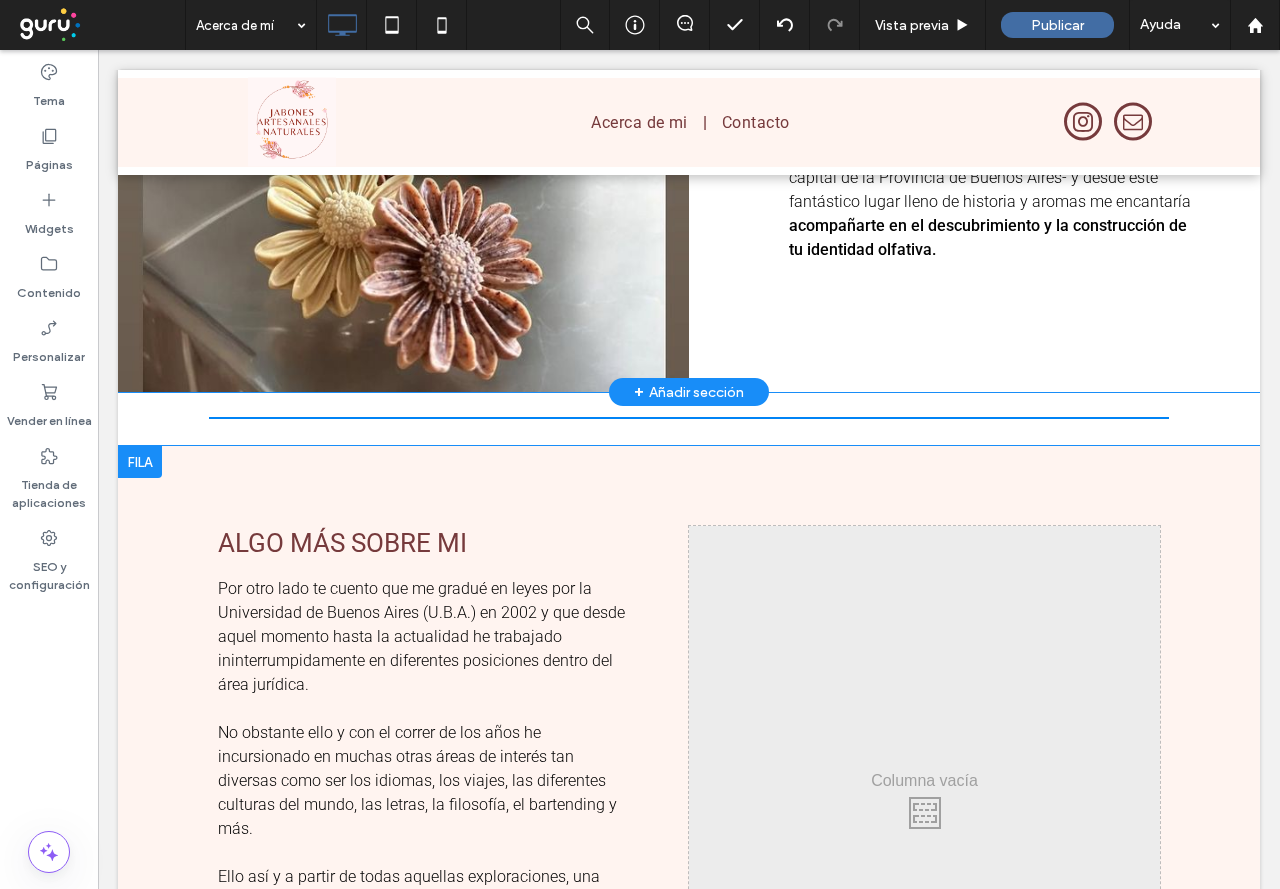 scroll, scrollTop: 1300, scrollLeft: 0, axis: vertical 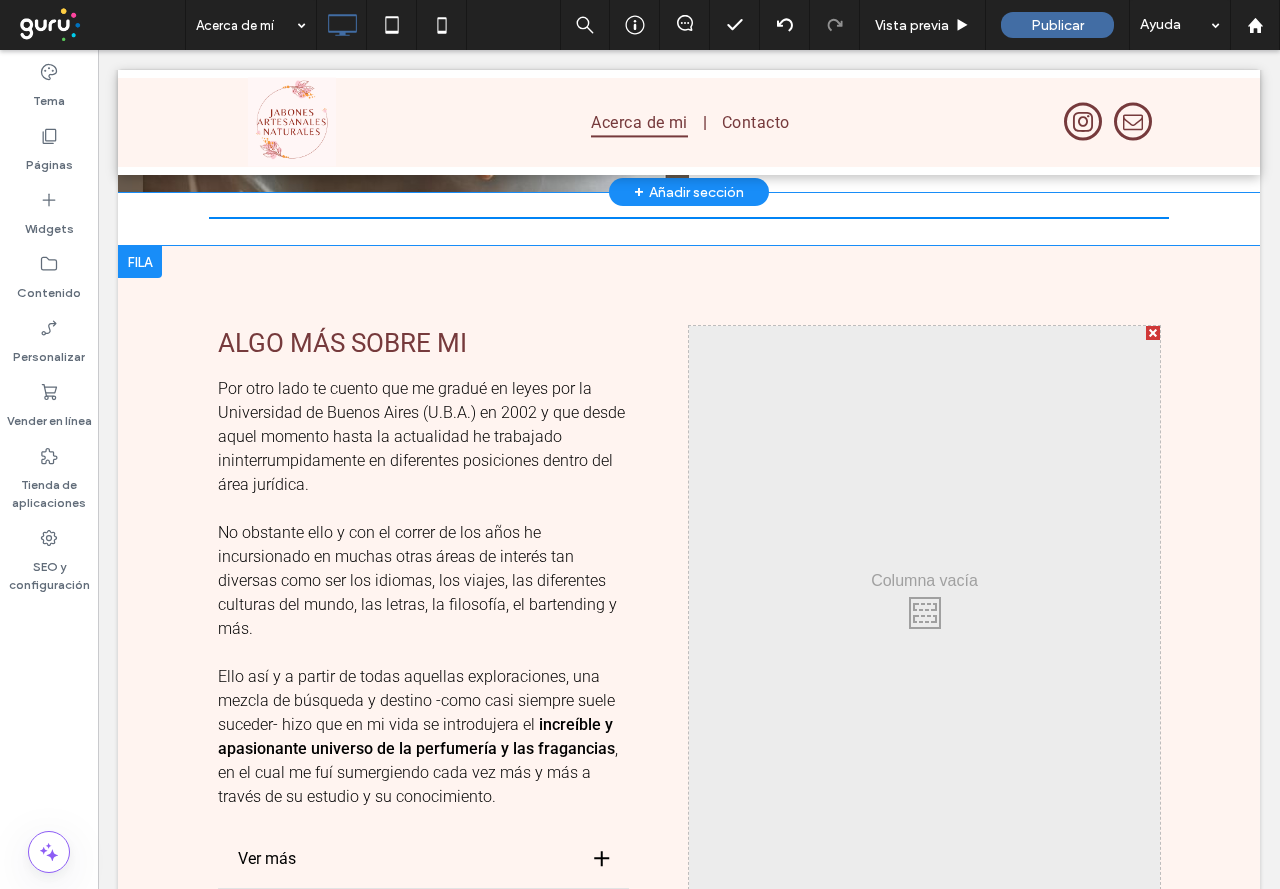 click at bounding box center [924, 607] 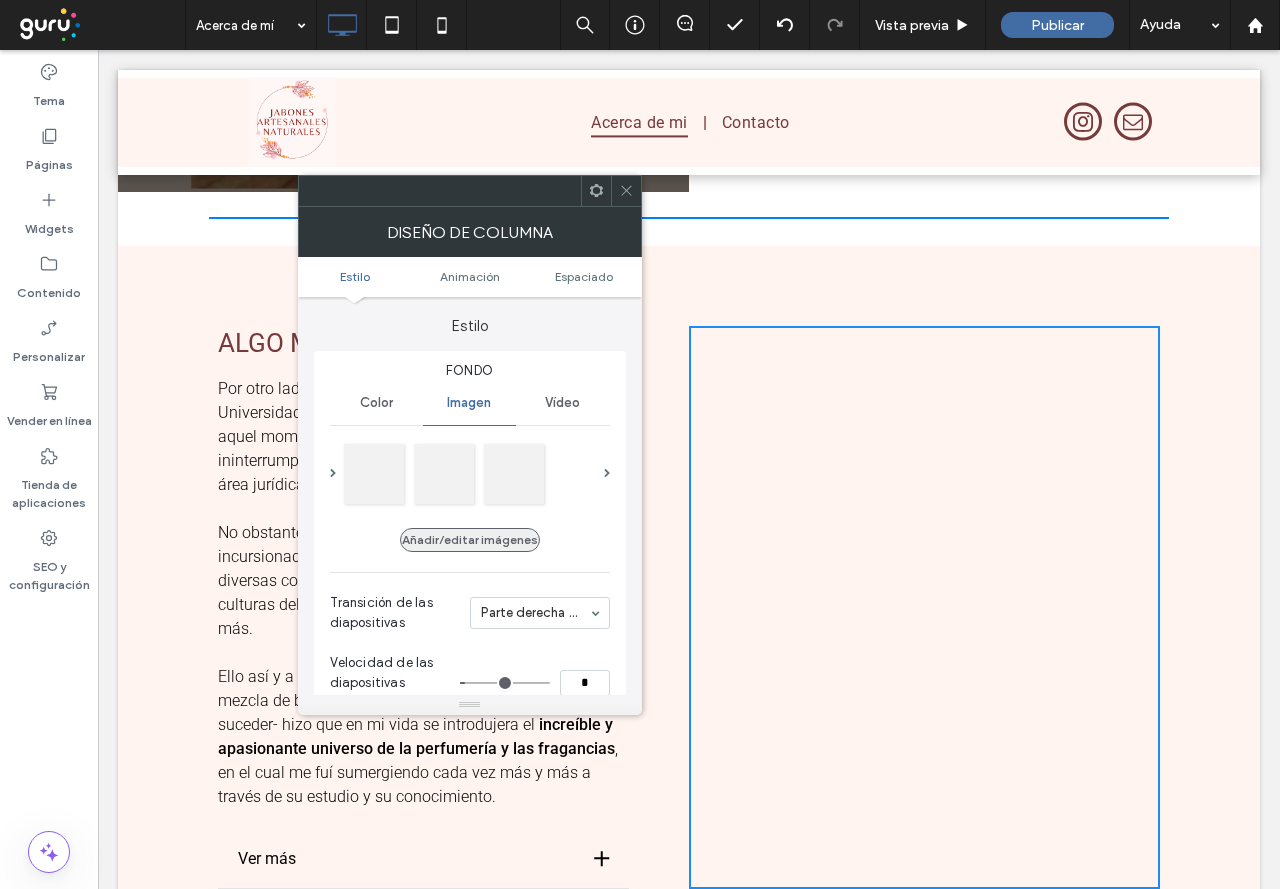 click on "Añadir/editar imágenes" at bounding box center (470, 540) 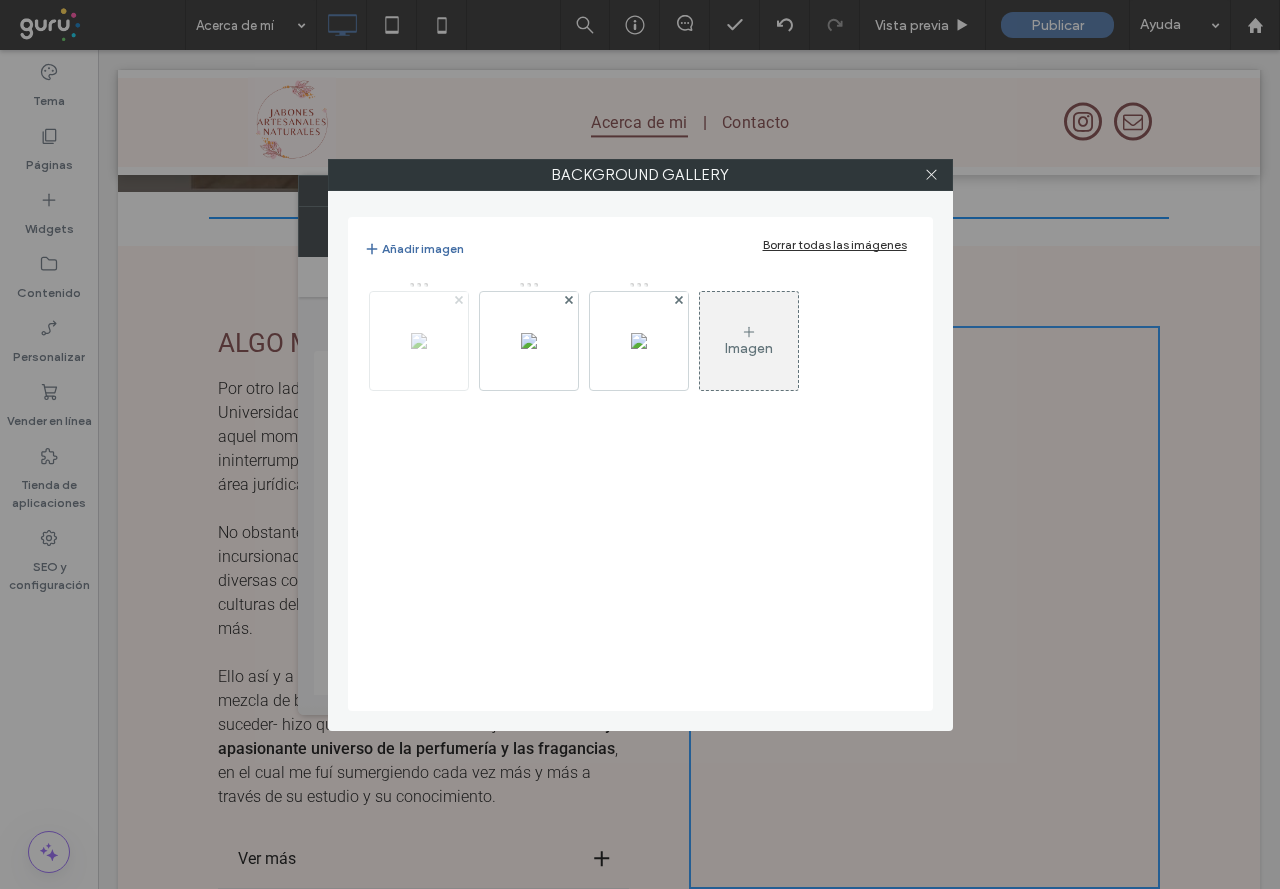 click at bounding box center [459, 300] 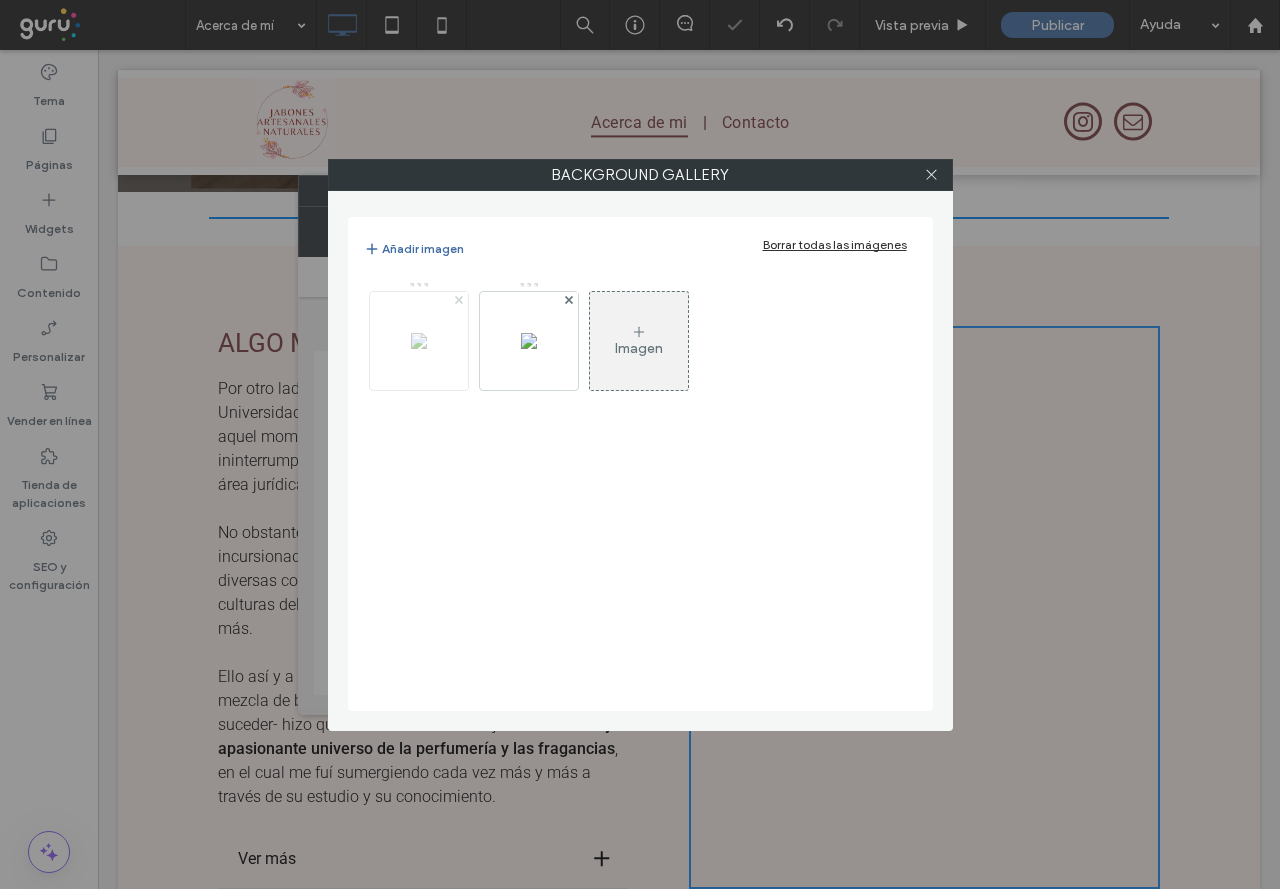 click at bounding box center [459, 300] 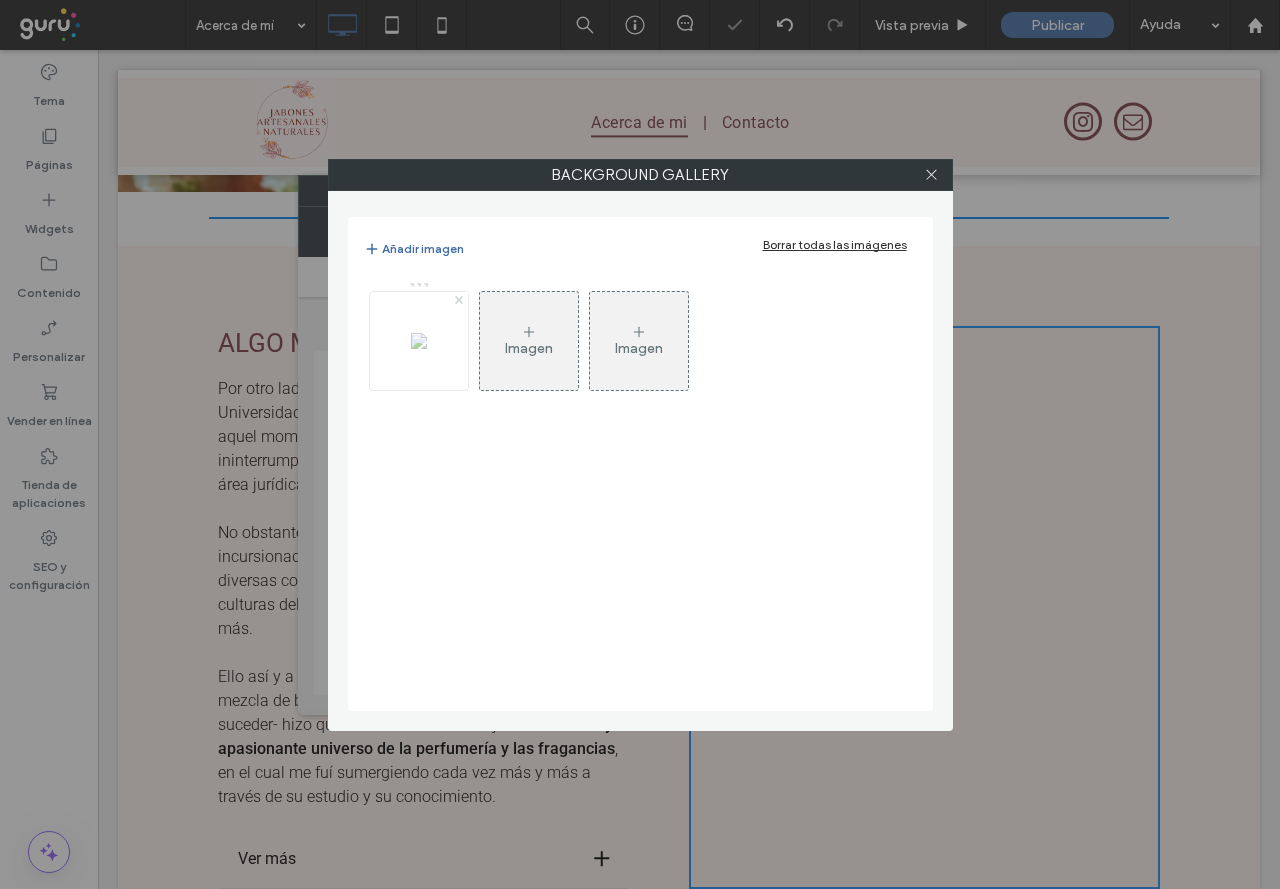 click 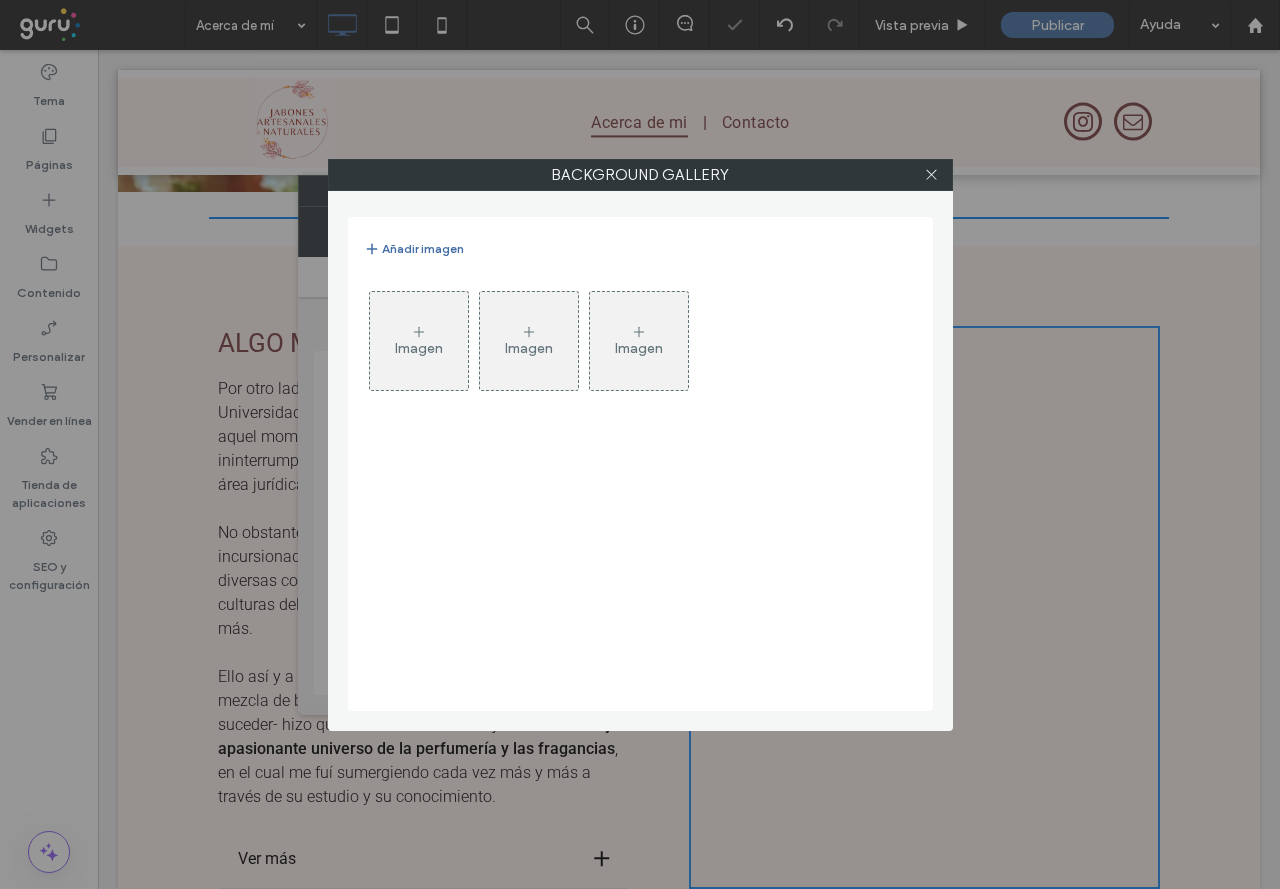 click on "Imagen" at bounding box center (419, 341) 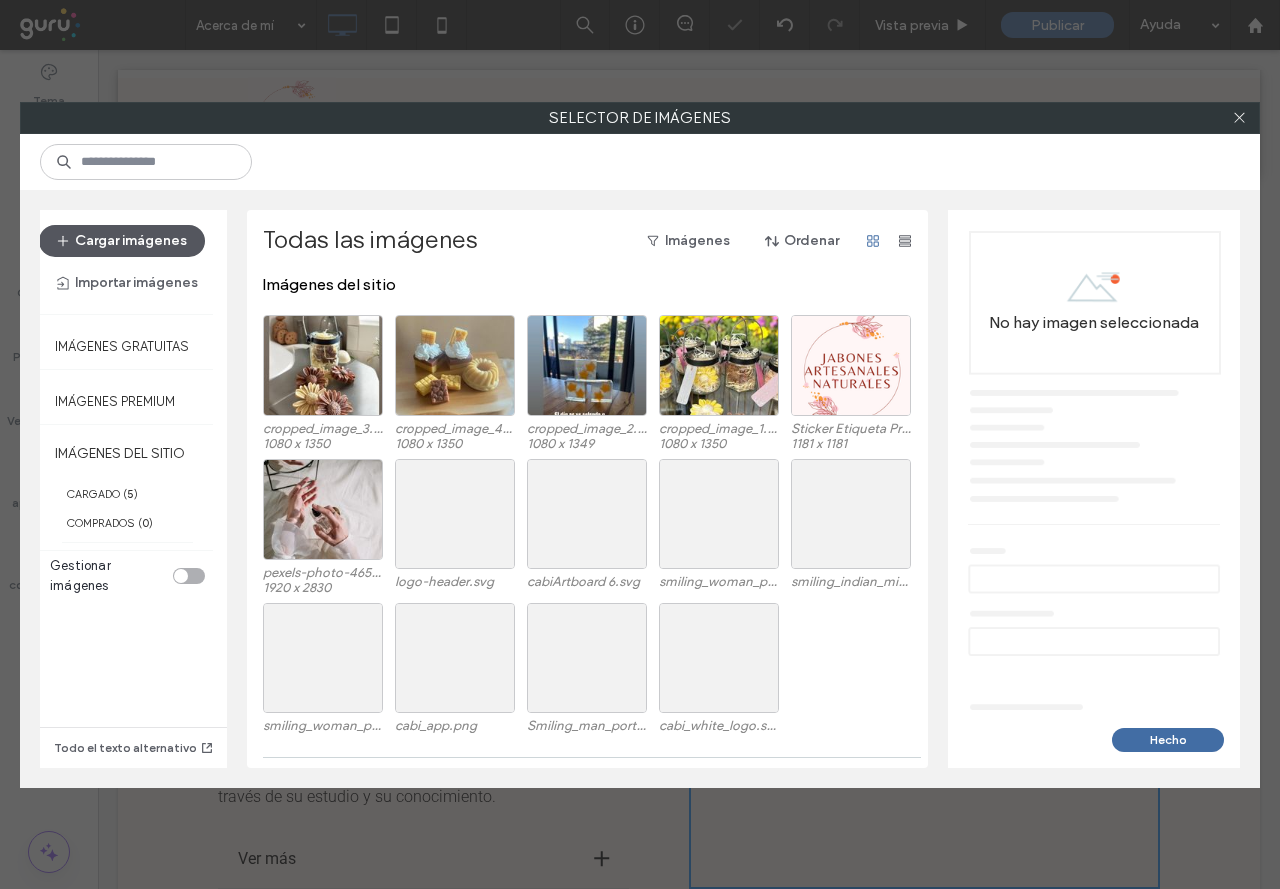 click on "Cargar imágenes" at bounding box center [122, 241] 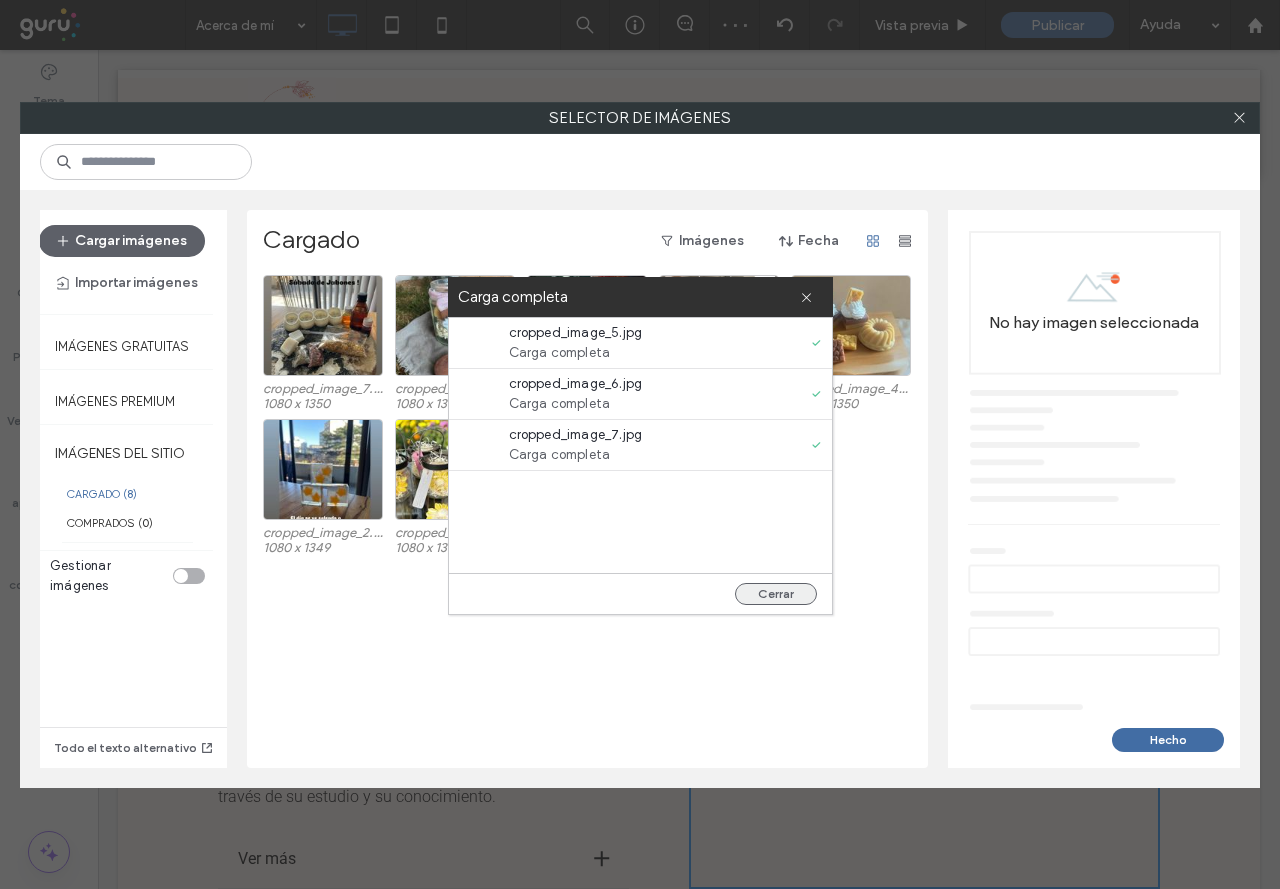 click on "Cerrar" at bounding box center (776, 594) 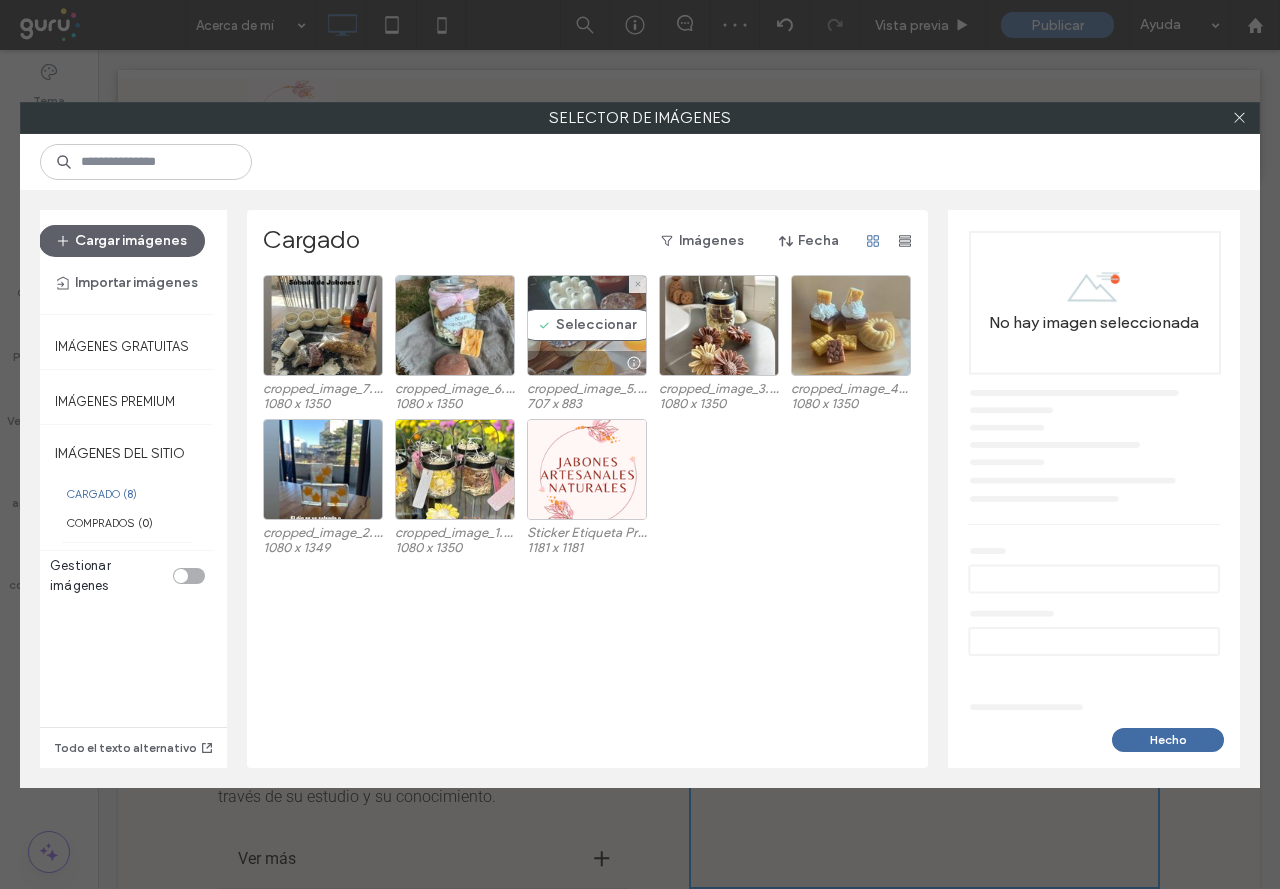 click on "Seleccionar" at bounding box center [587, 325] 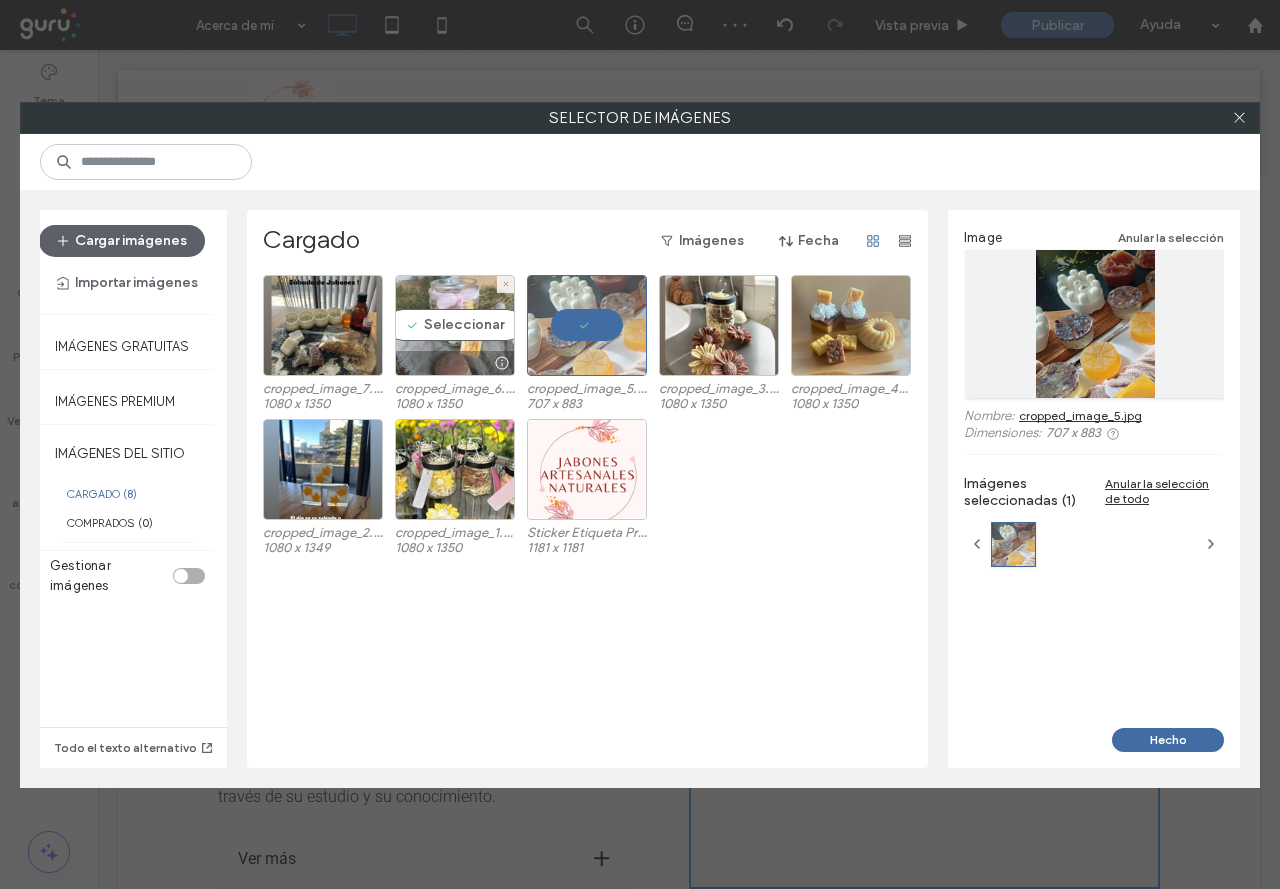 click on "Seleccionar" at bounding box center (455, 325) 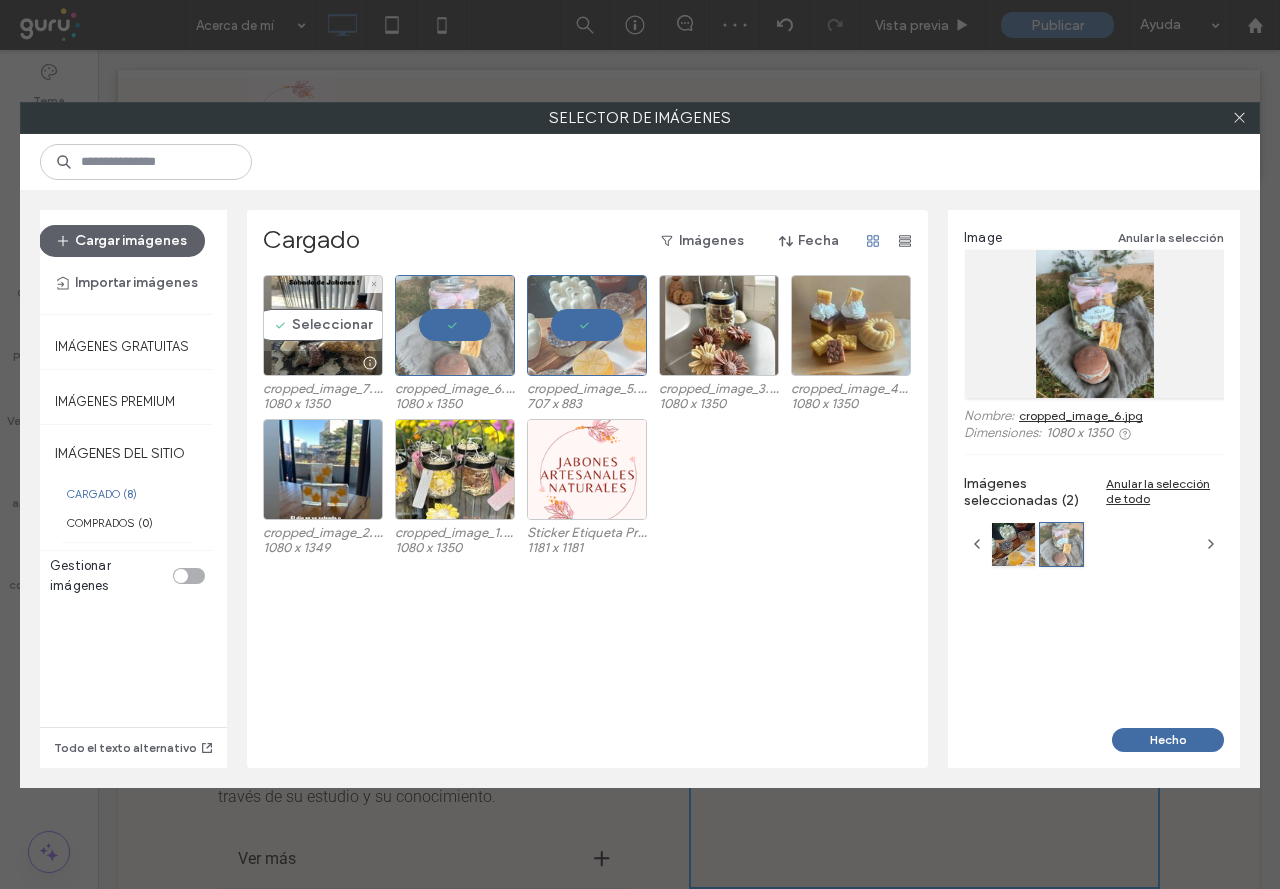 click on "Cargar imágenes Importar imágenes Imágenes gratuitas Imágenes Premium IMÁGENES DEL SITIO CARGADO ( 8 ) COMPRADOS ( 0 ) Gestionar imágenes" at bounding box center [133, 403] 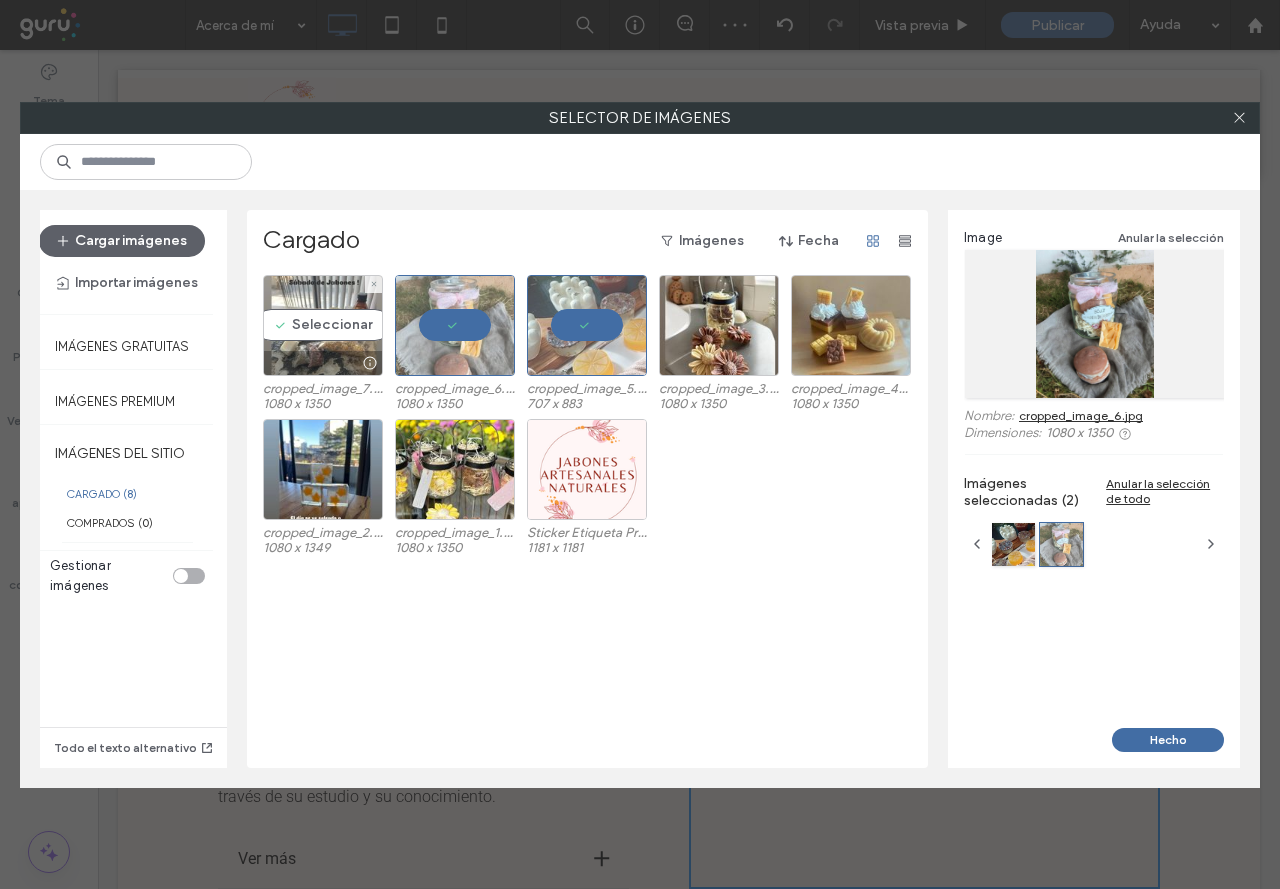 click on "Seleccionar" at bounding box center (323, 325) 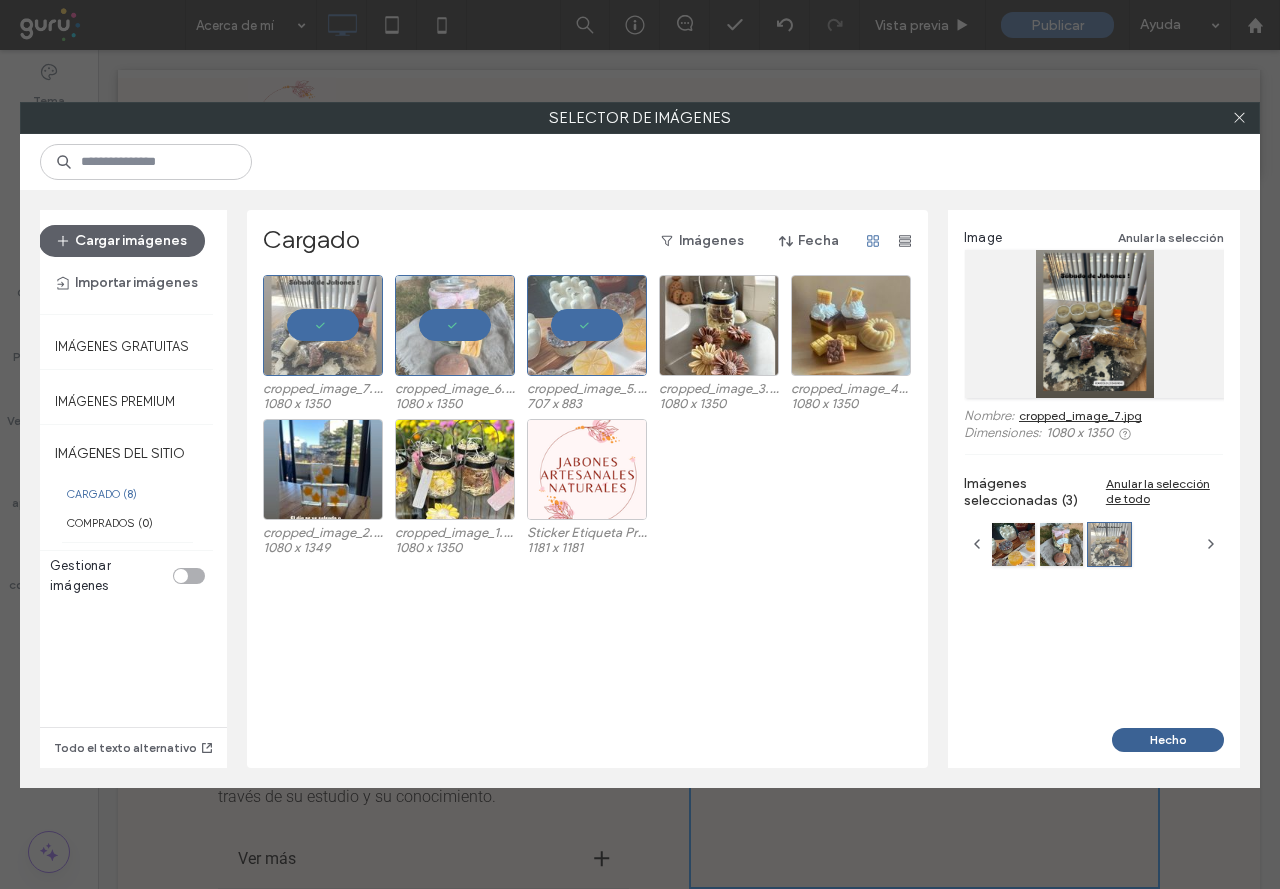 click on "Hecho" at bounding box center (1168, 740) 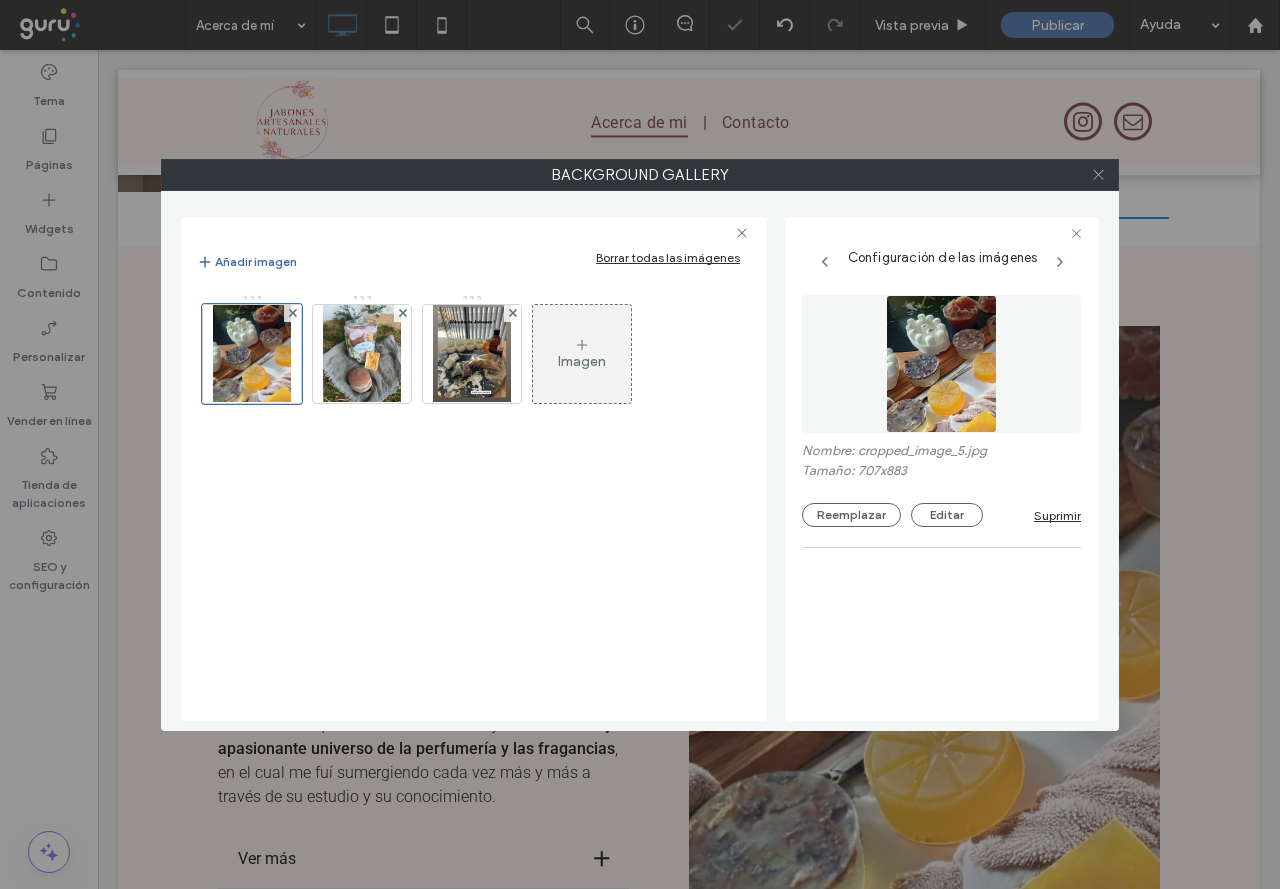 click at bounding box center [1098, 175] 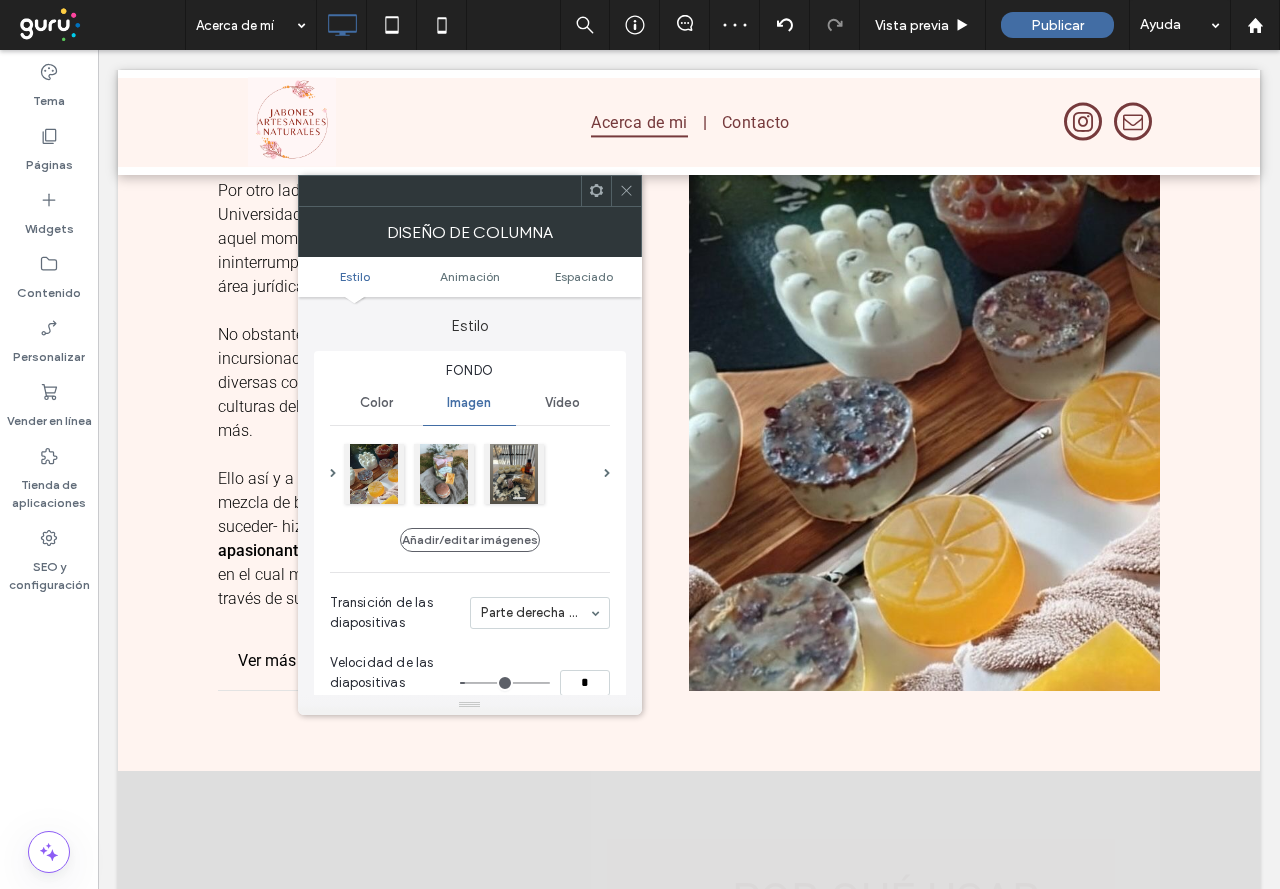 scroll, scrollTop: 1500, scrollLeft: 0, axis: vertical 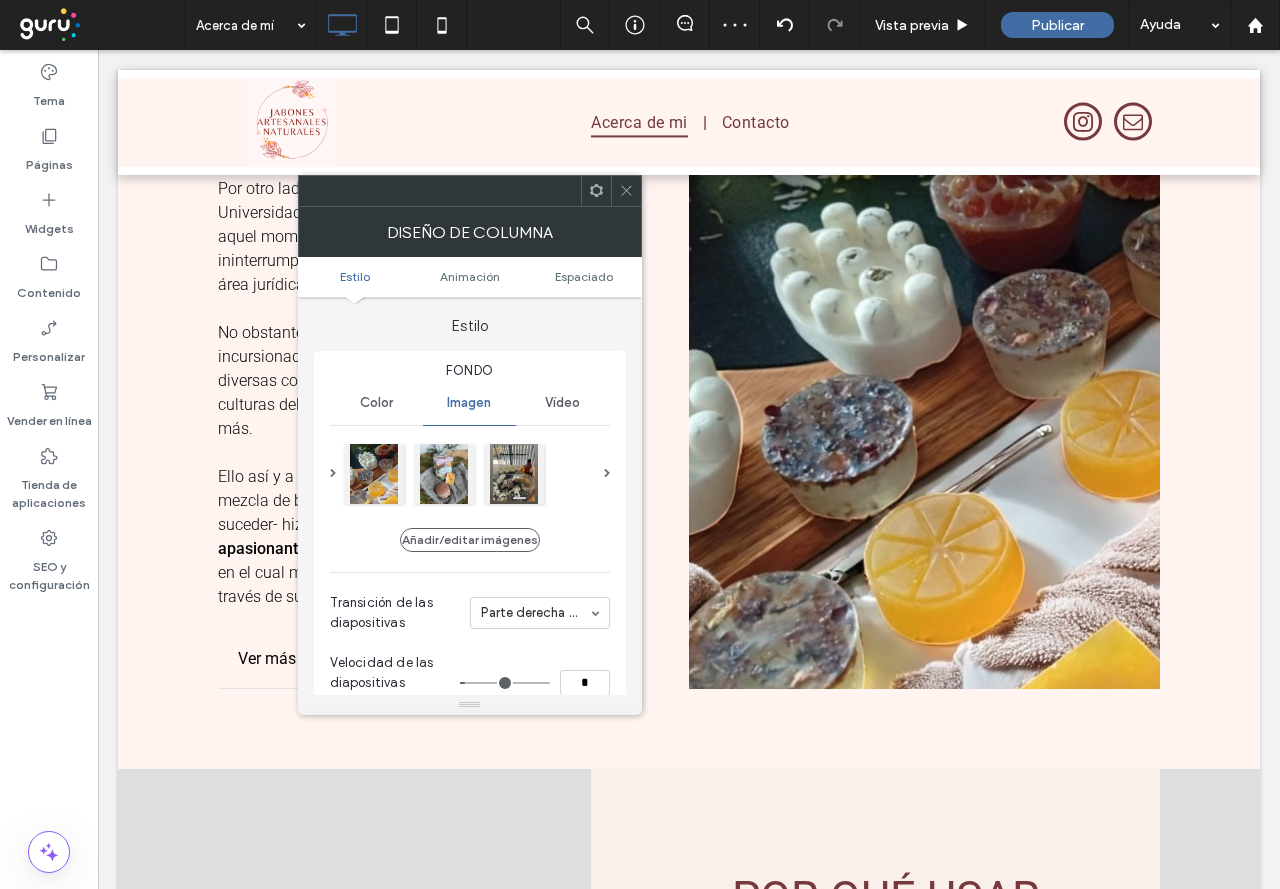 click 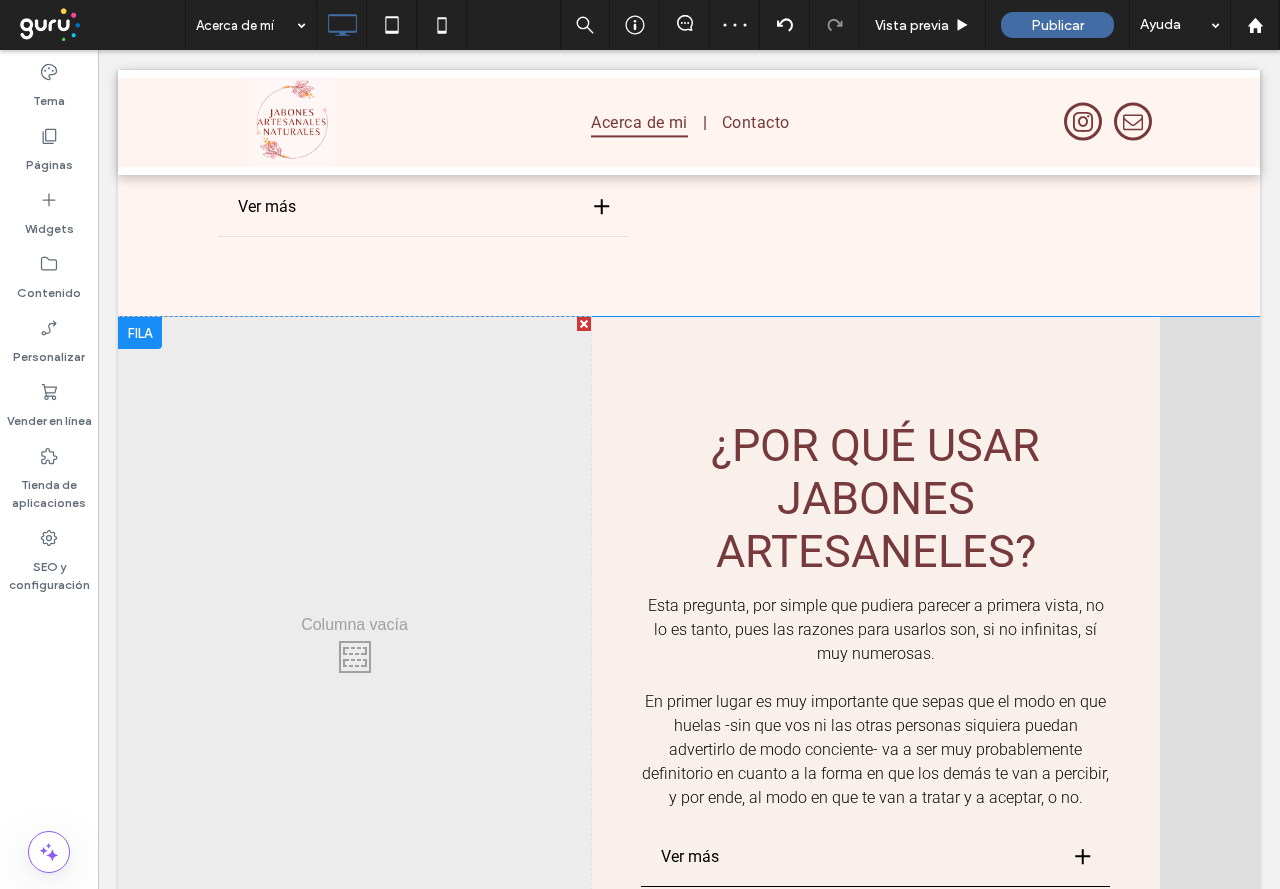 scroll, scrollTop: 2200, scrollLeft: 0, axis: vertical 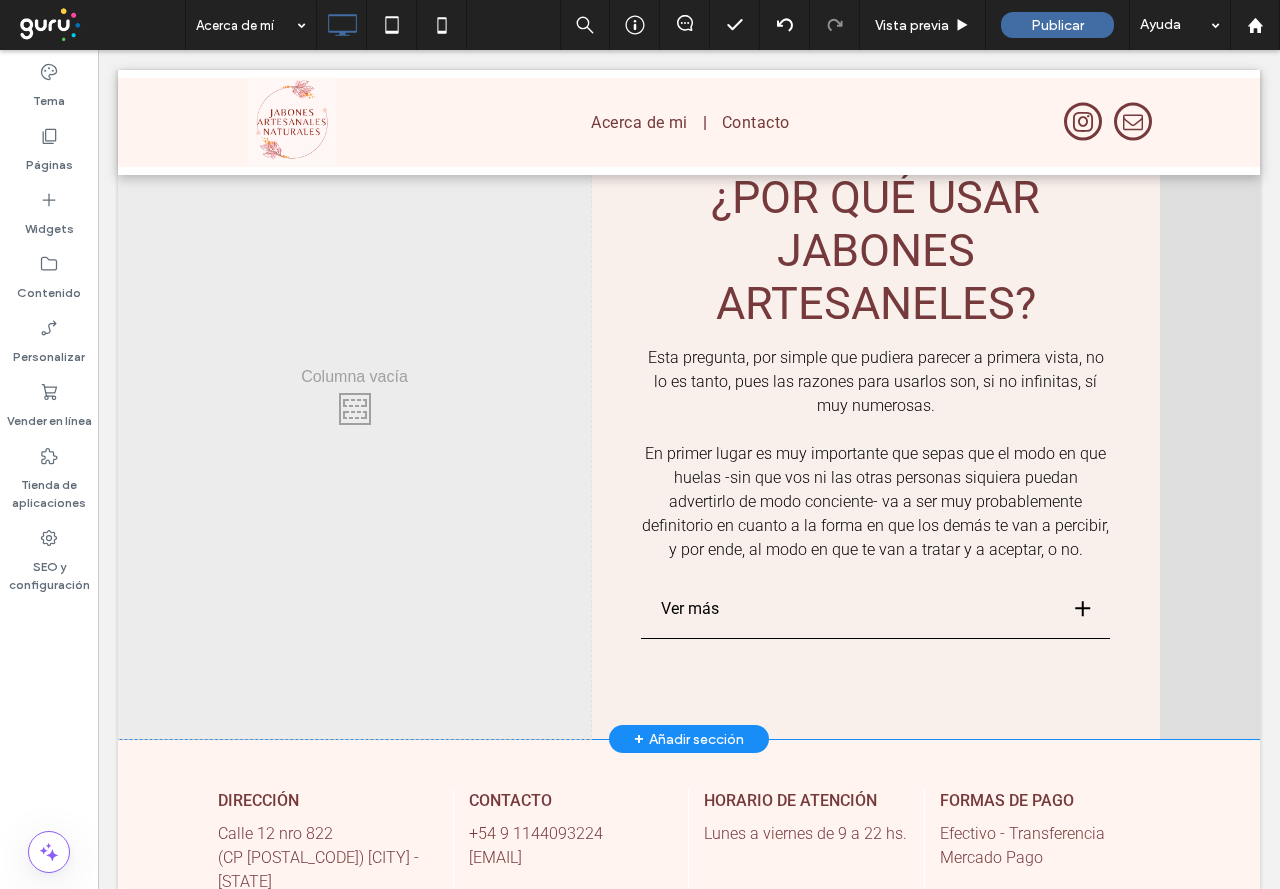 click on "Click To Paste" at bounding box center [354, 404] 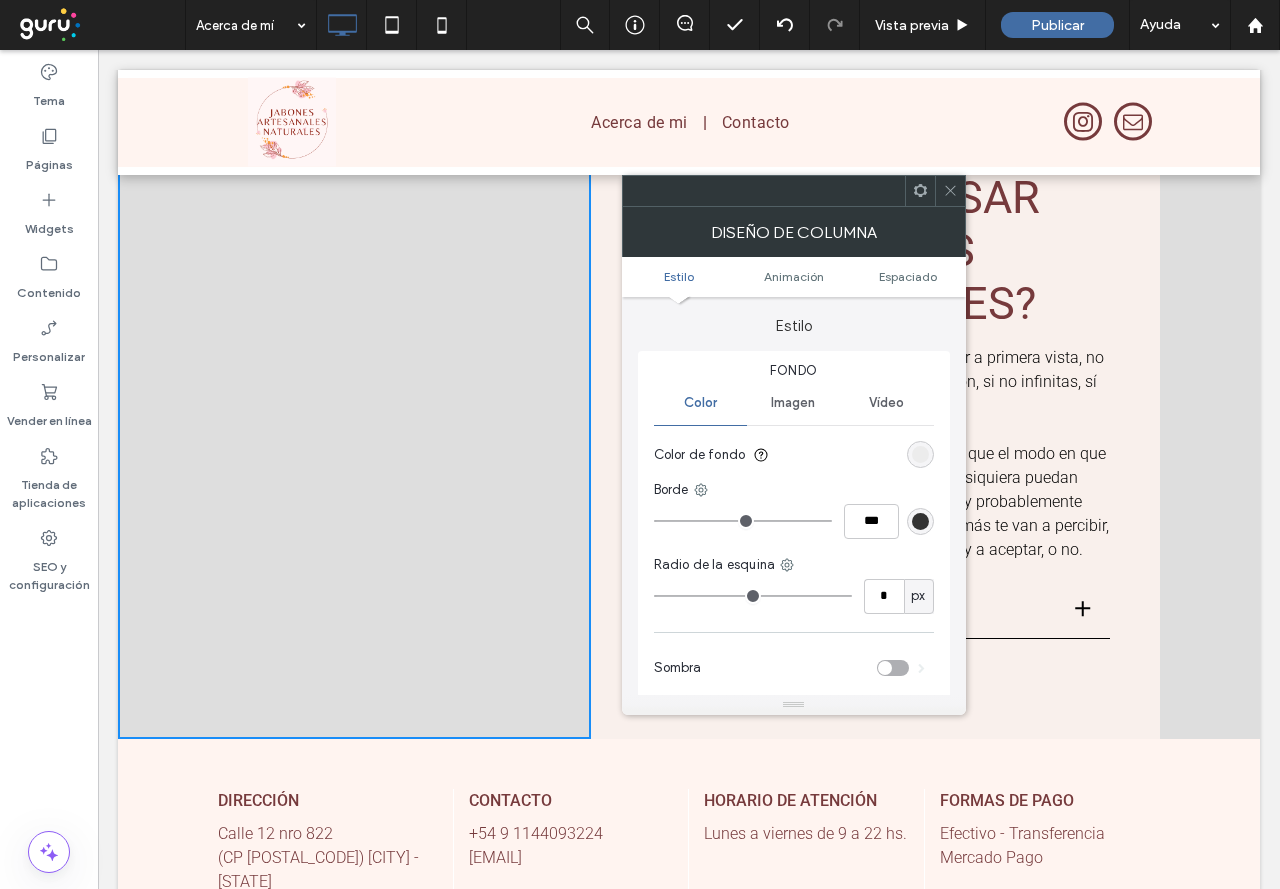 click at bounding box center [950, 191] 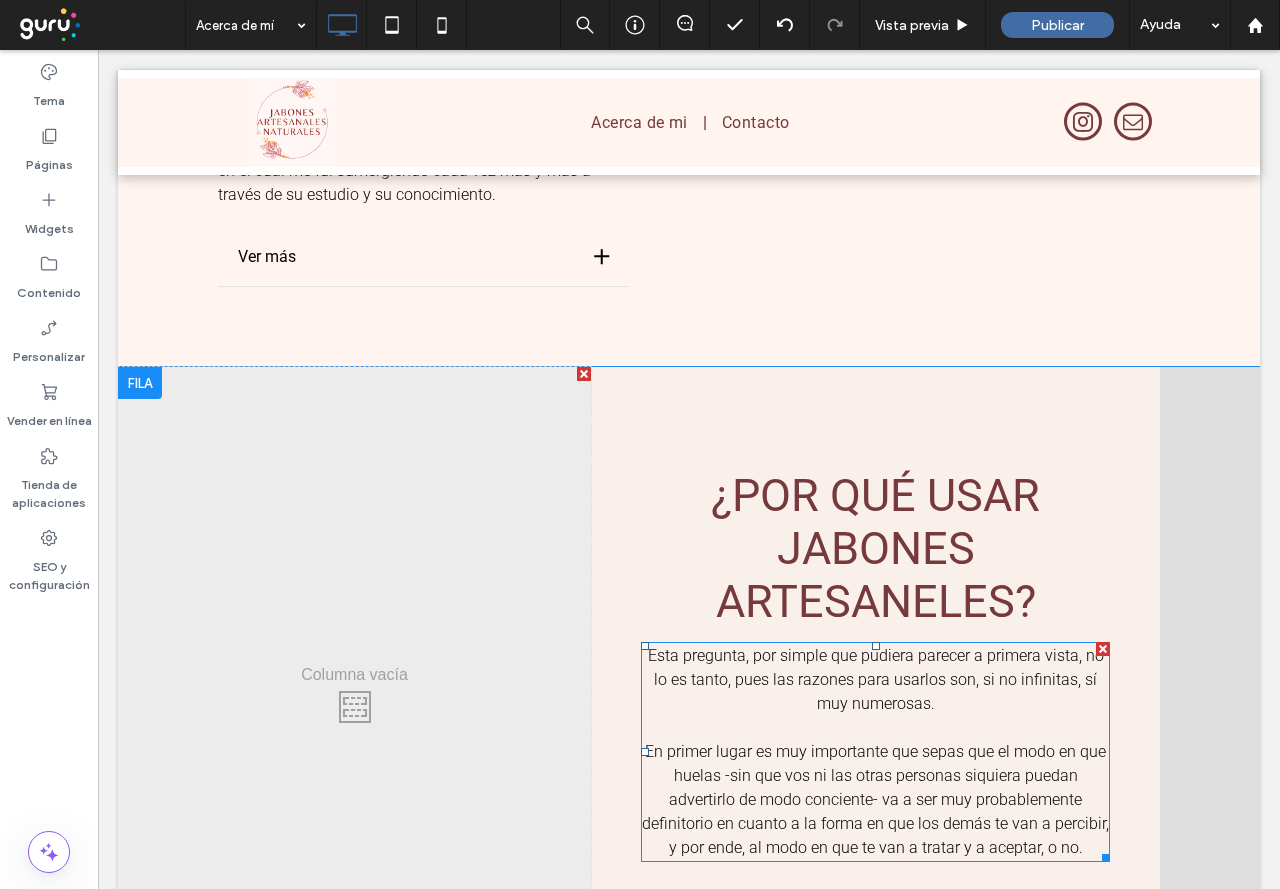 scroll, scrollTop: 1900, scrollLeft: 0, axis: vertical 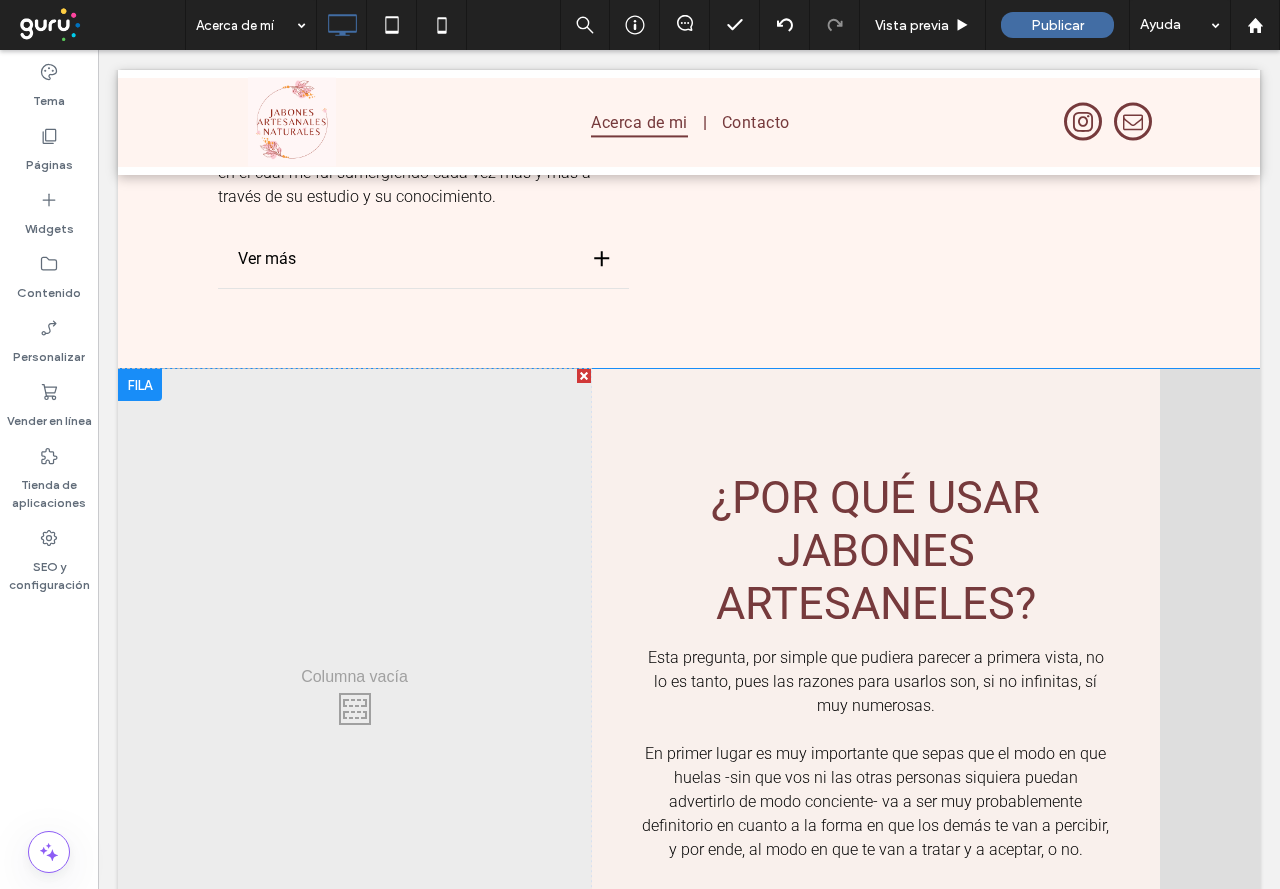 click at bounding box center [140, 385] 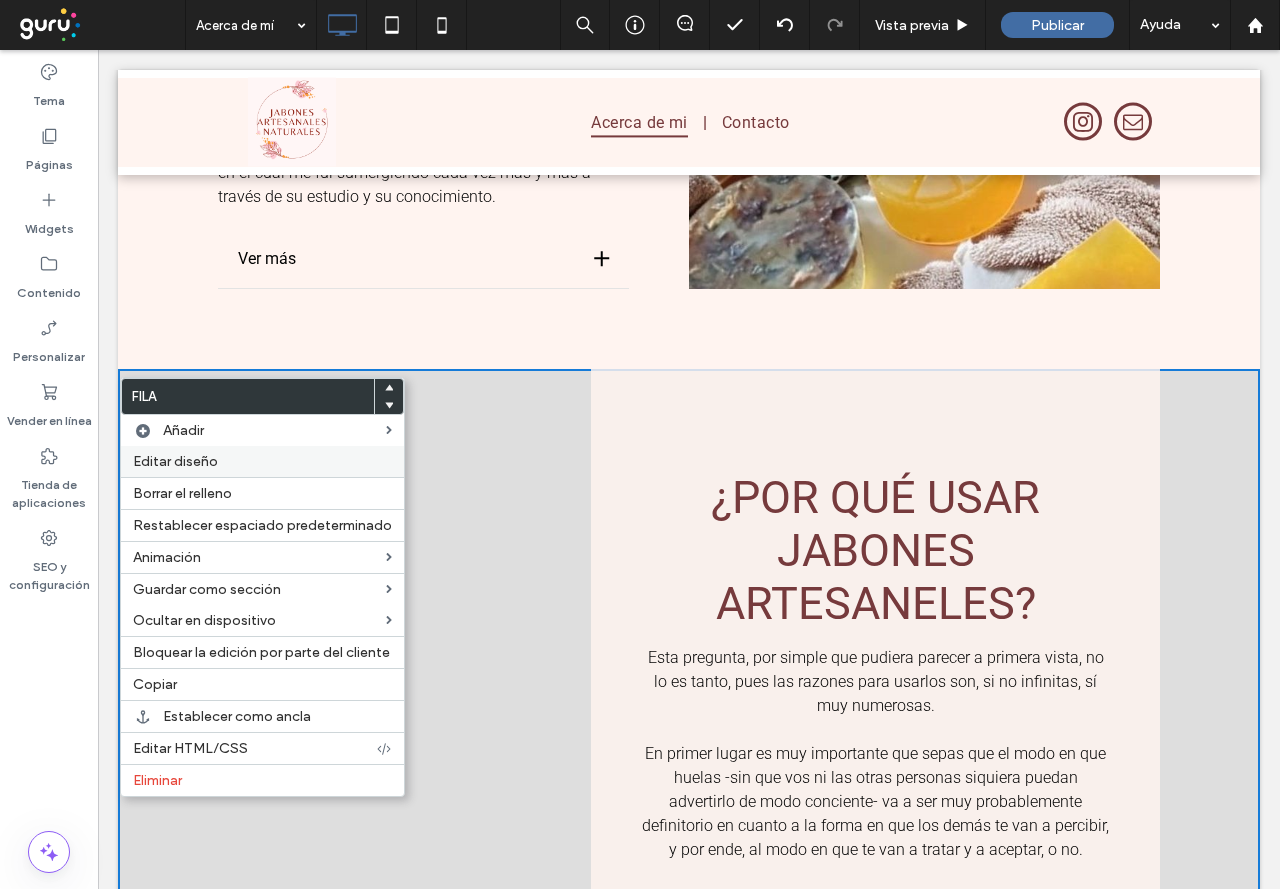 click on "Editar diseño" at bounding box center [175, 461] 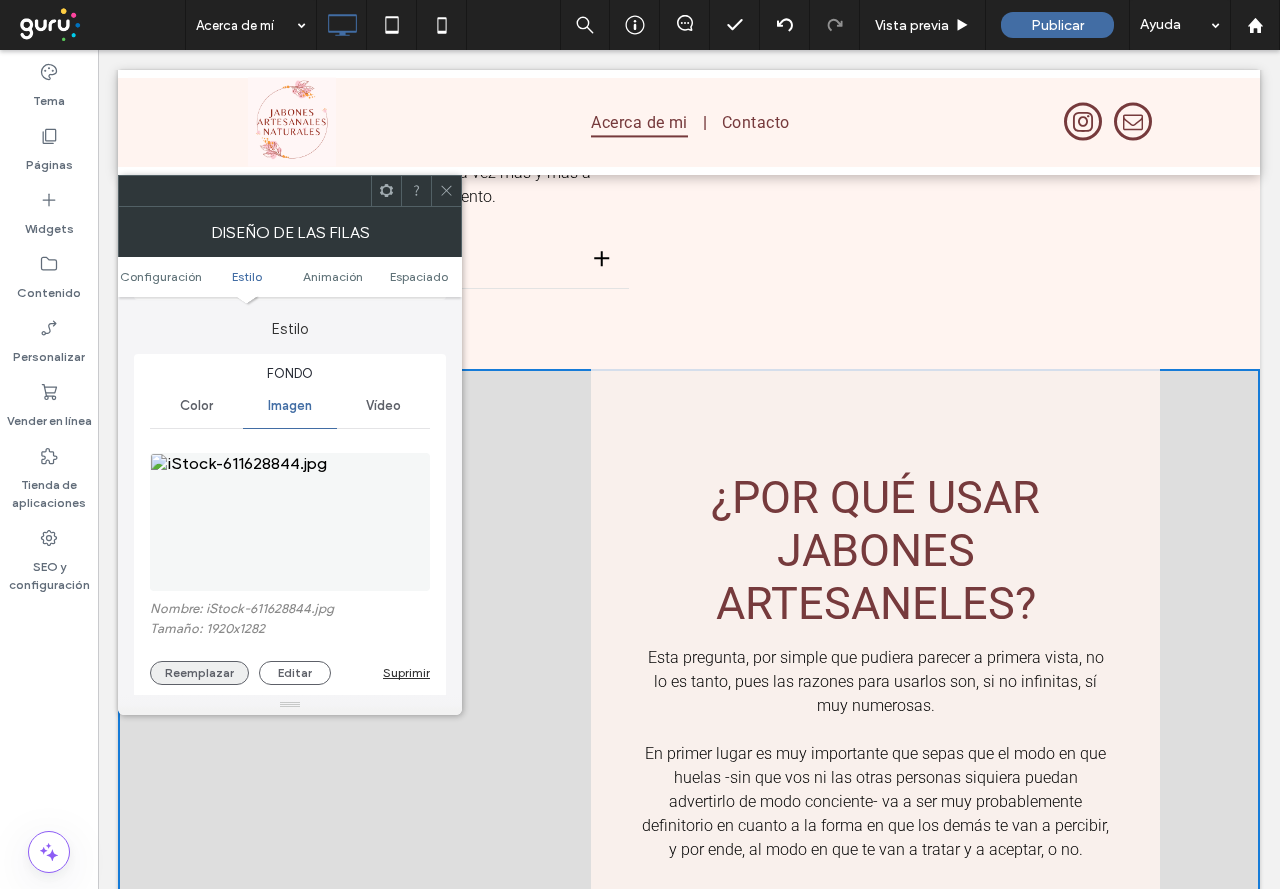 scroll, scrollTop: 200, scrollLeft: 0, axis: vertical 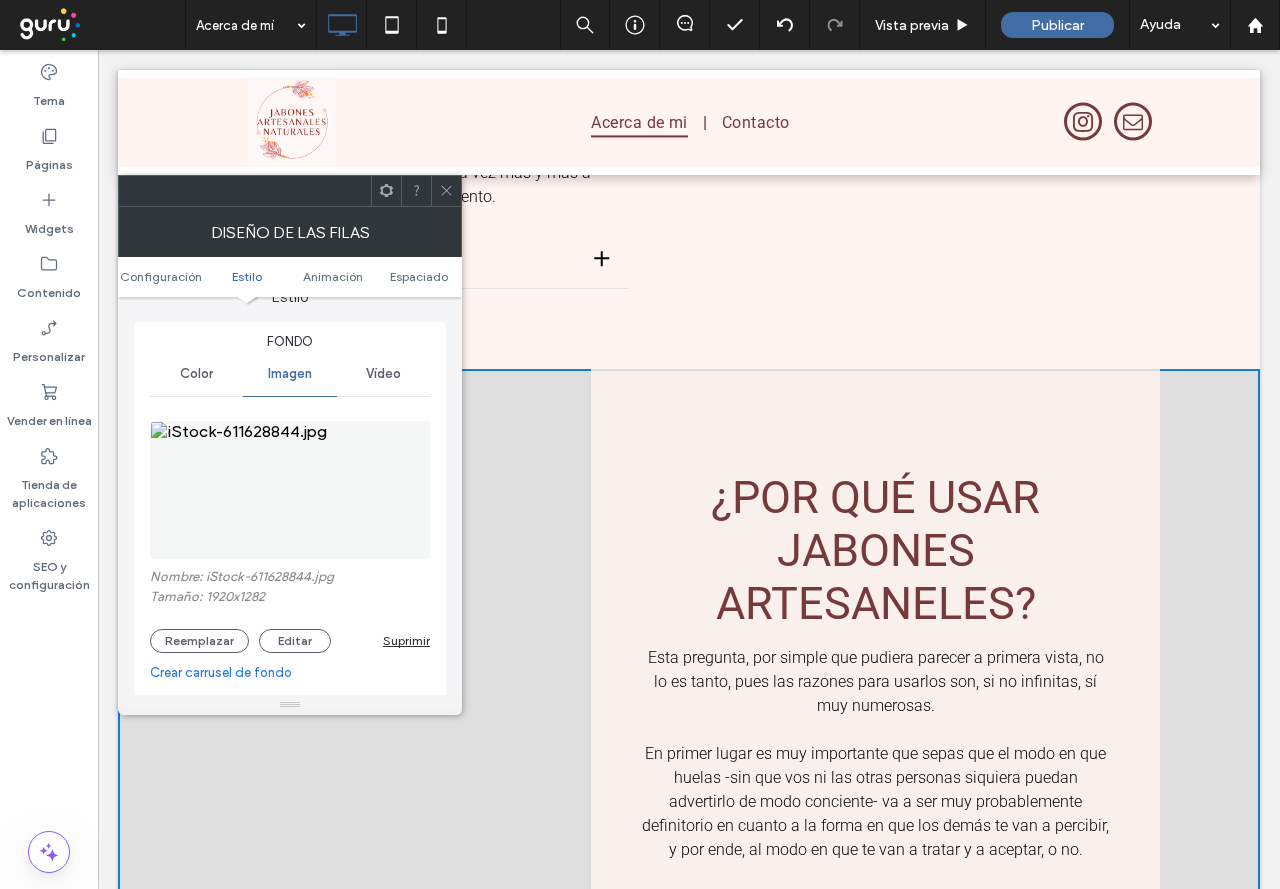 click on "Nombre: iStock-611628844.jpg Tamaño: 1920x1282 Reemplazar Editar Suprimir" at bounding box center (290, 611) 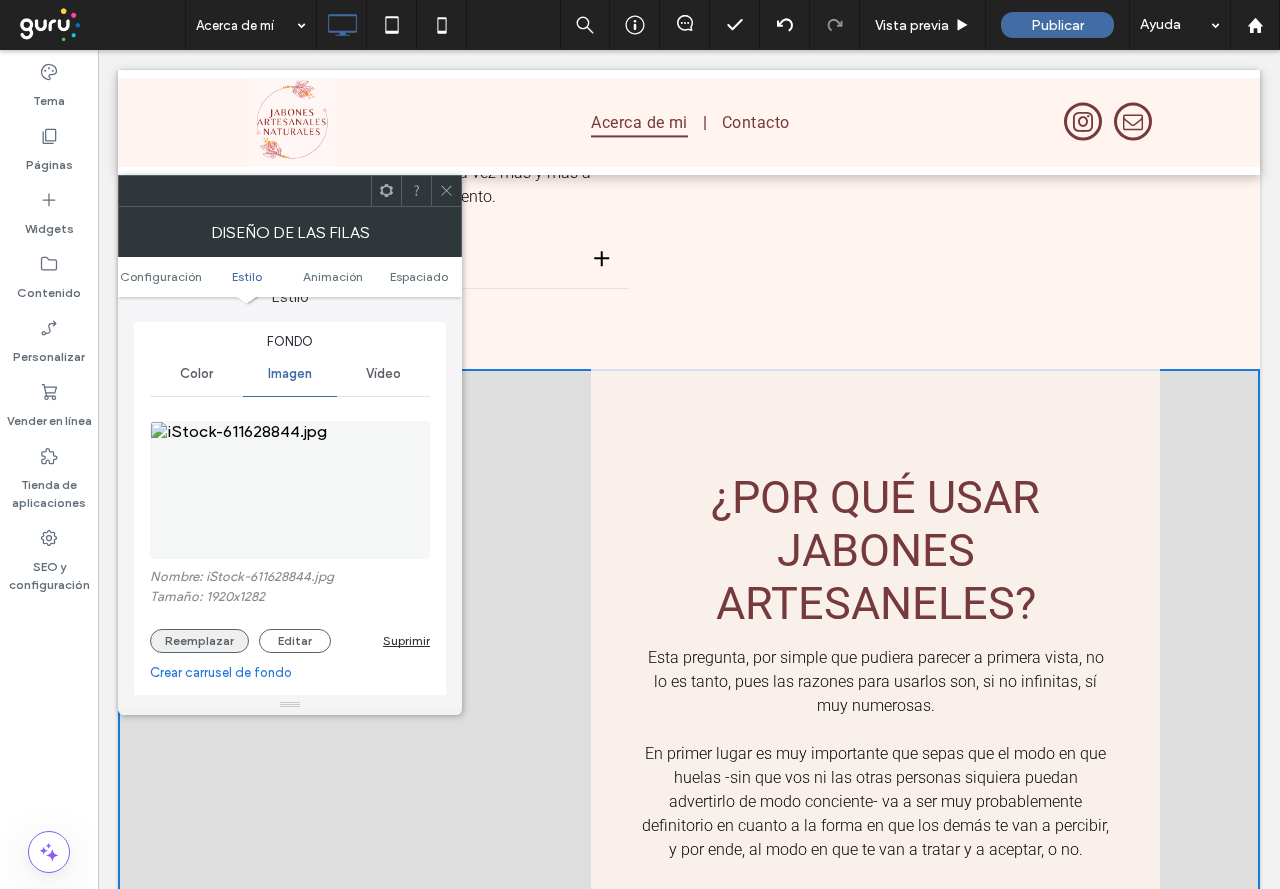 click on "Reemplazar" at bounding box center [199, 641] 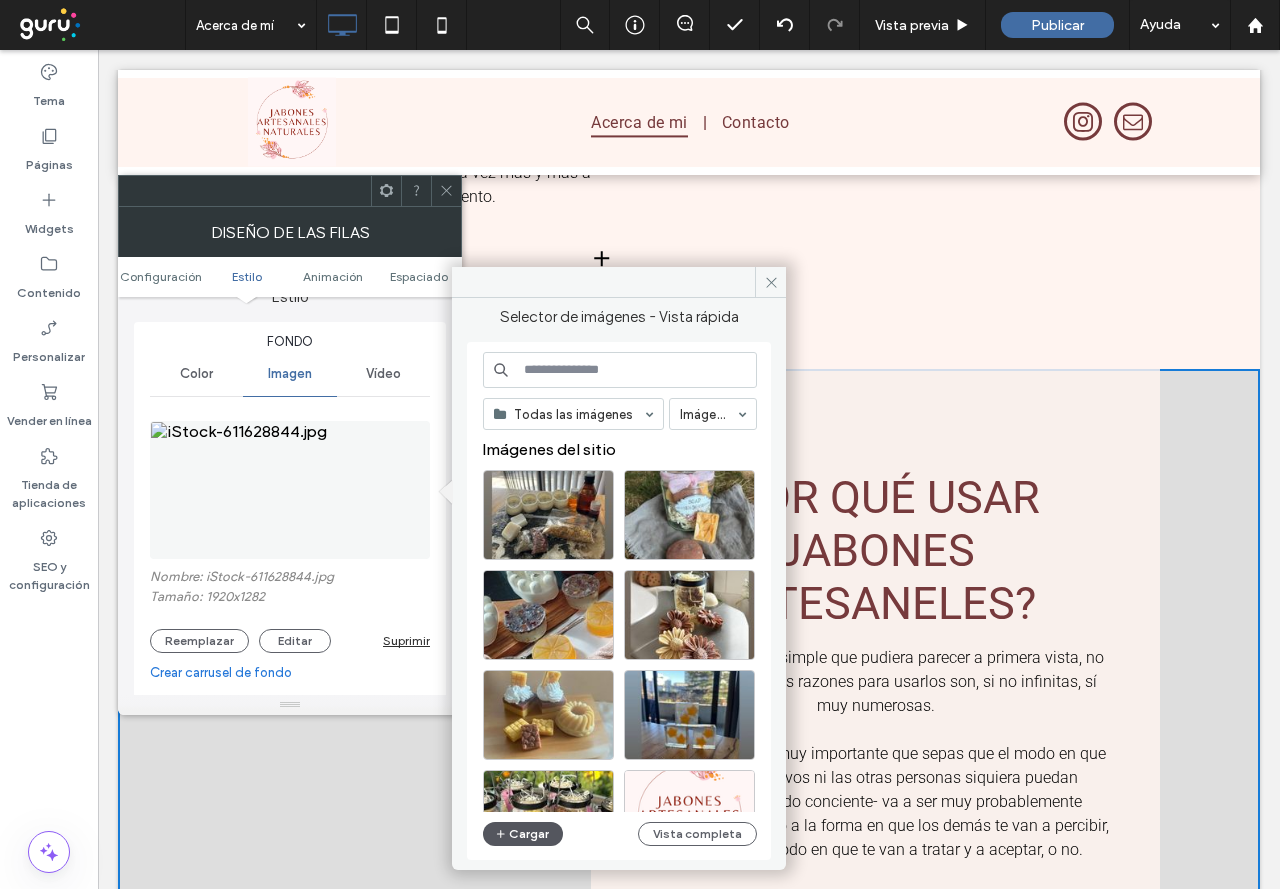 click on "Cargar" at bounding box center (523, 834) 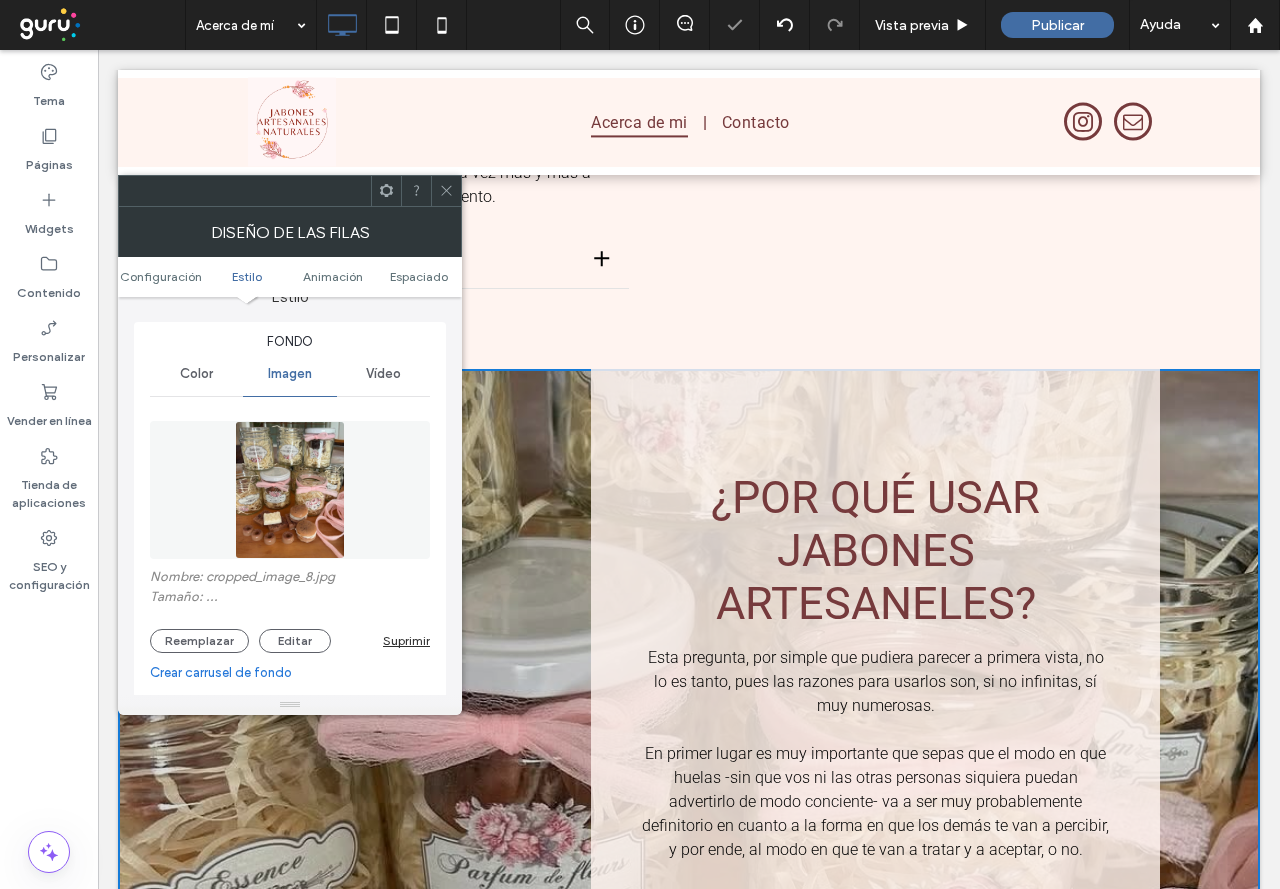 click 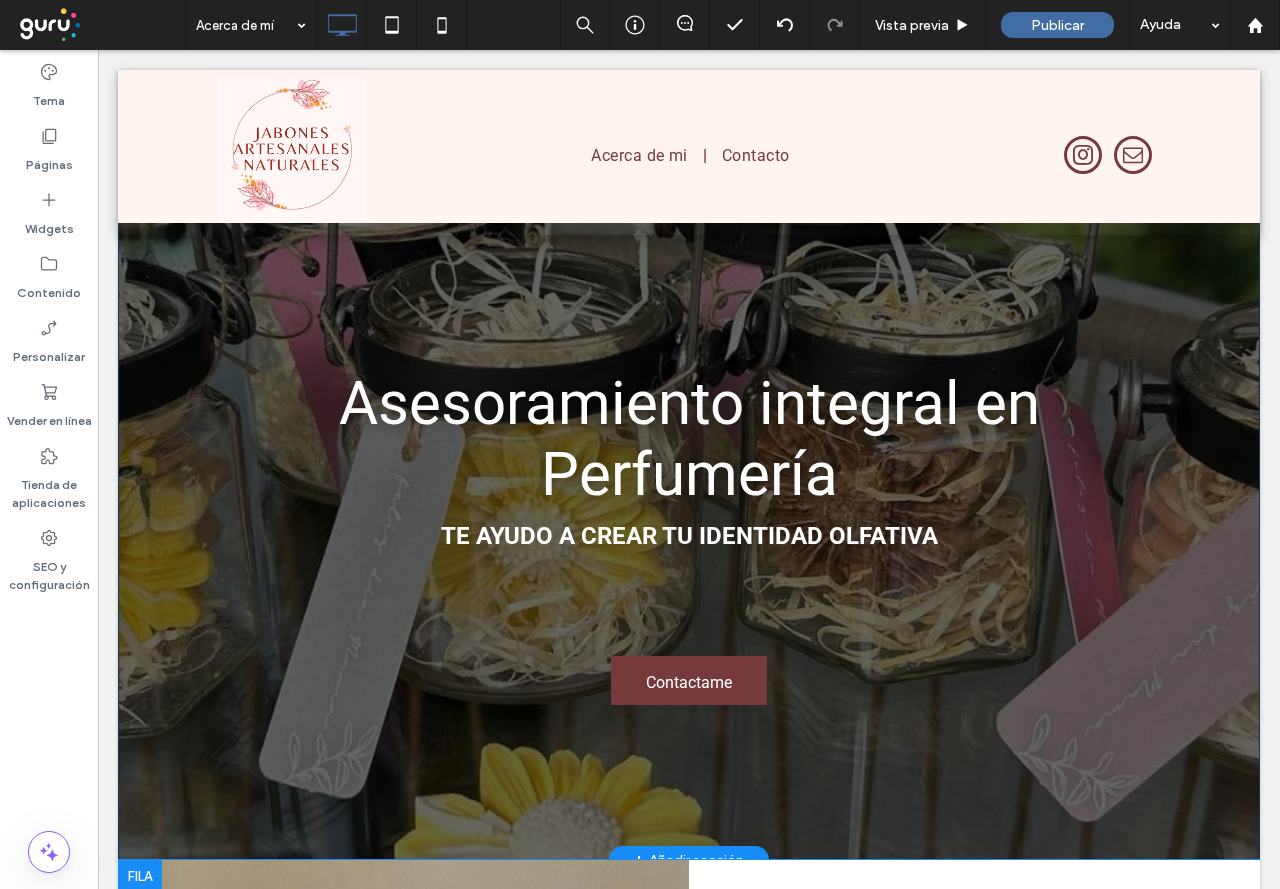 scroll, scrollTop: 0, scrollLeft: 0, axis: both 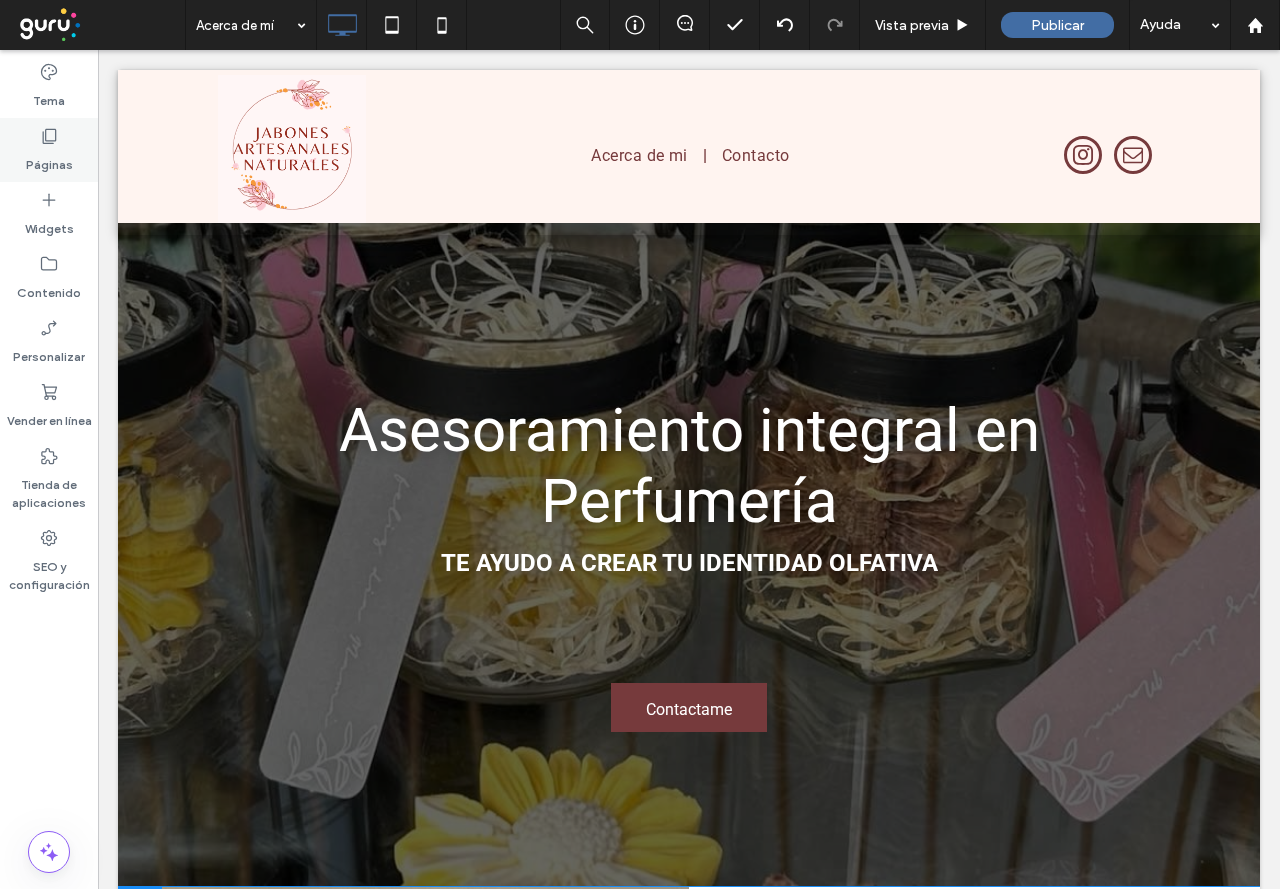 click on "Páginas" at bounding box center (49, 150) 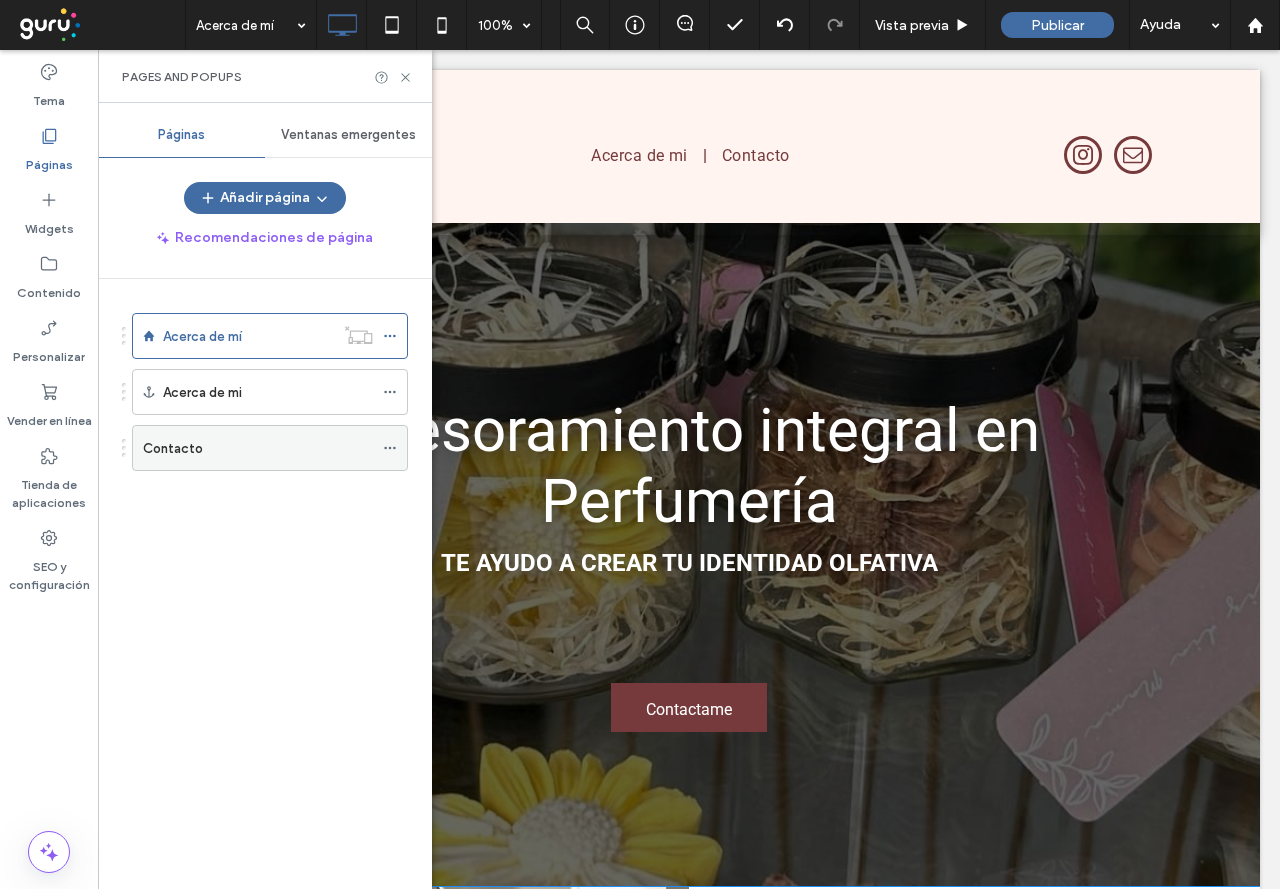 click on "Contacto" at bounding box center (173, 448) 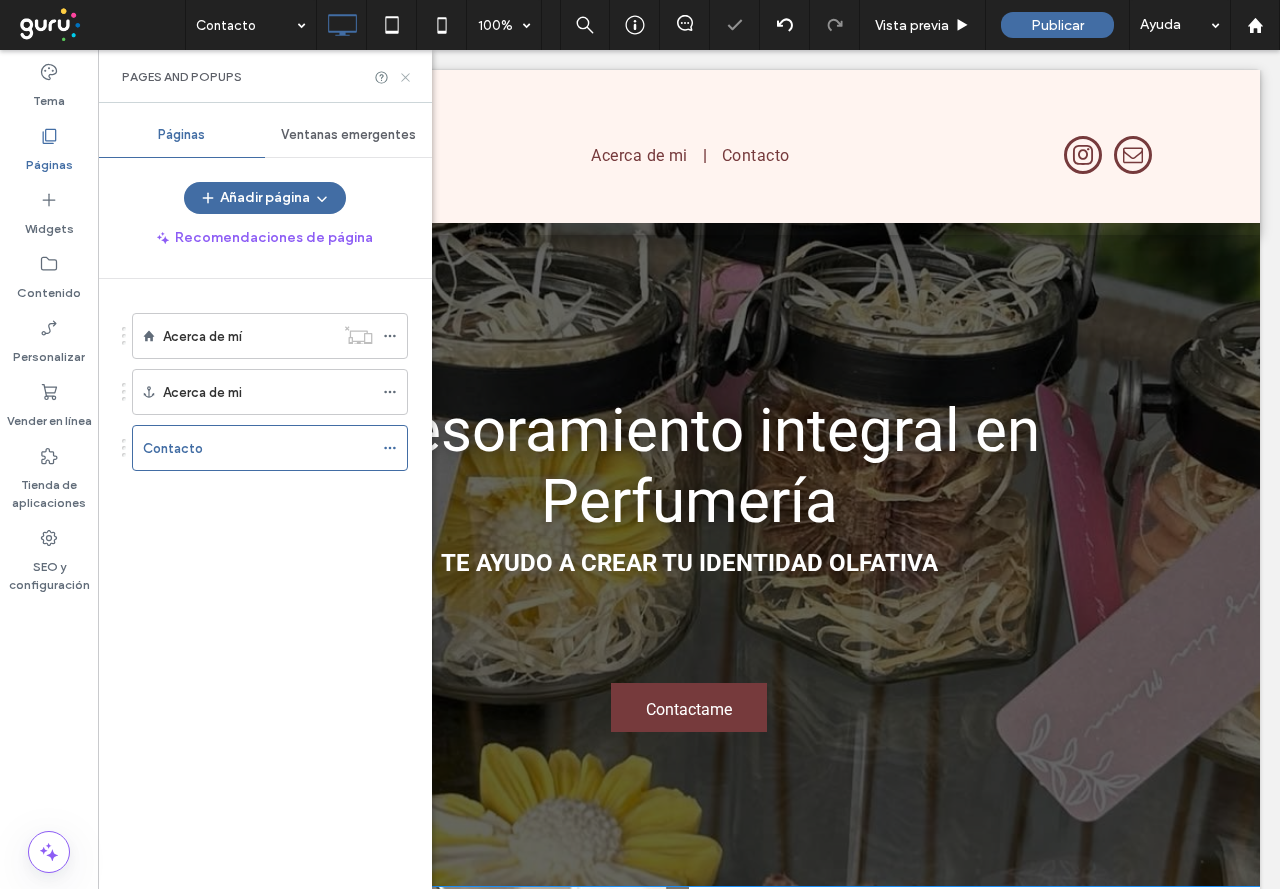 click 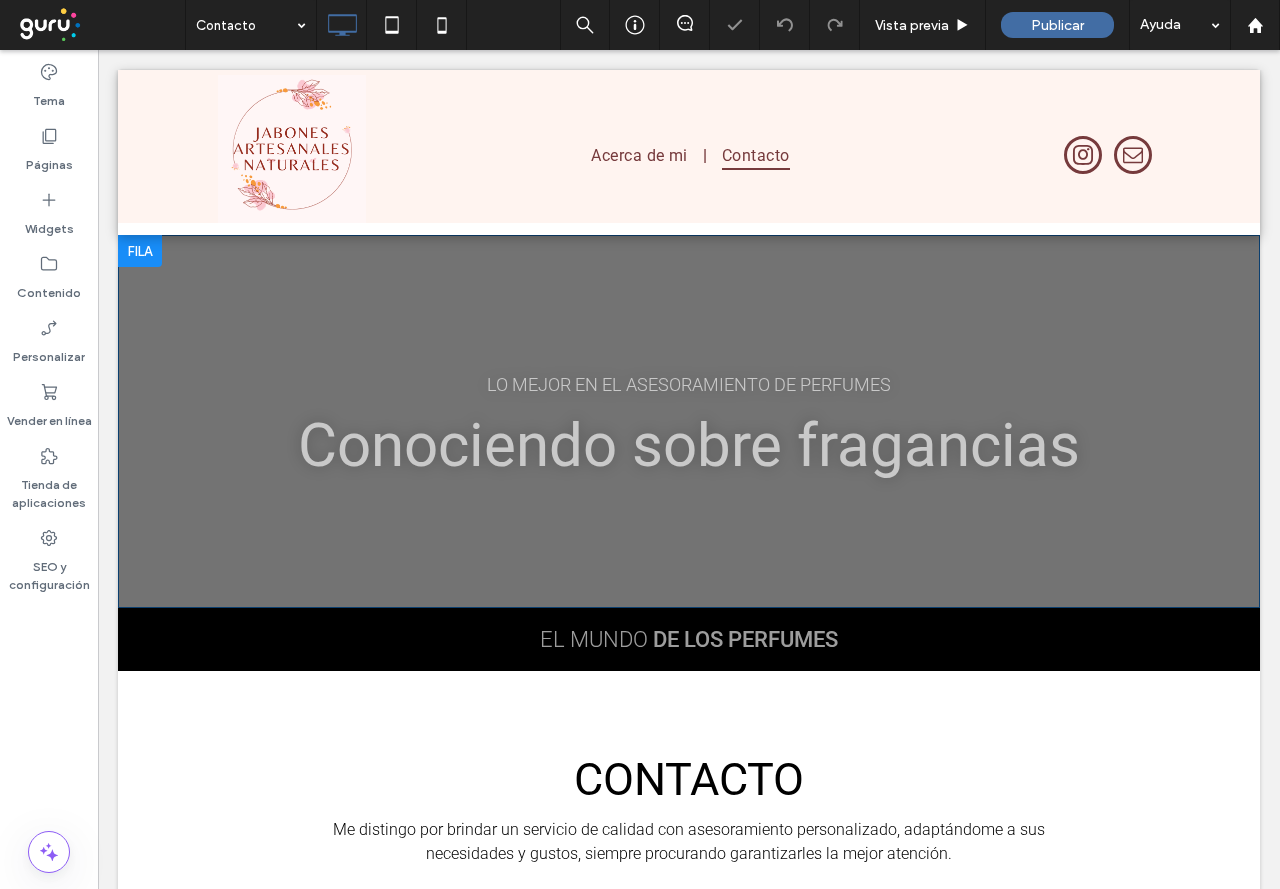 scroll, scrollTop: 0, scrollLeft: 0, axis: both 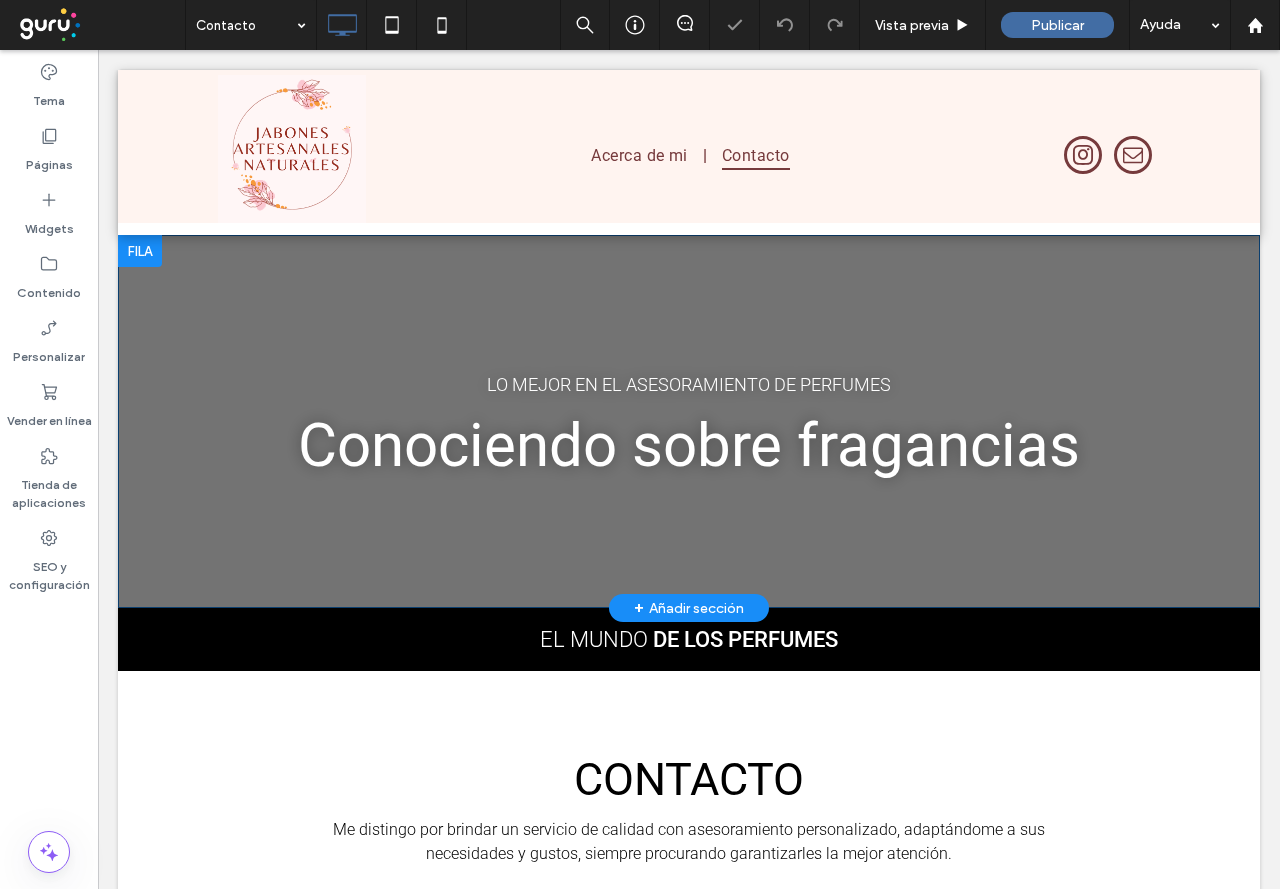 click at bounding box center (140, 251) 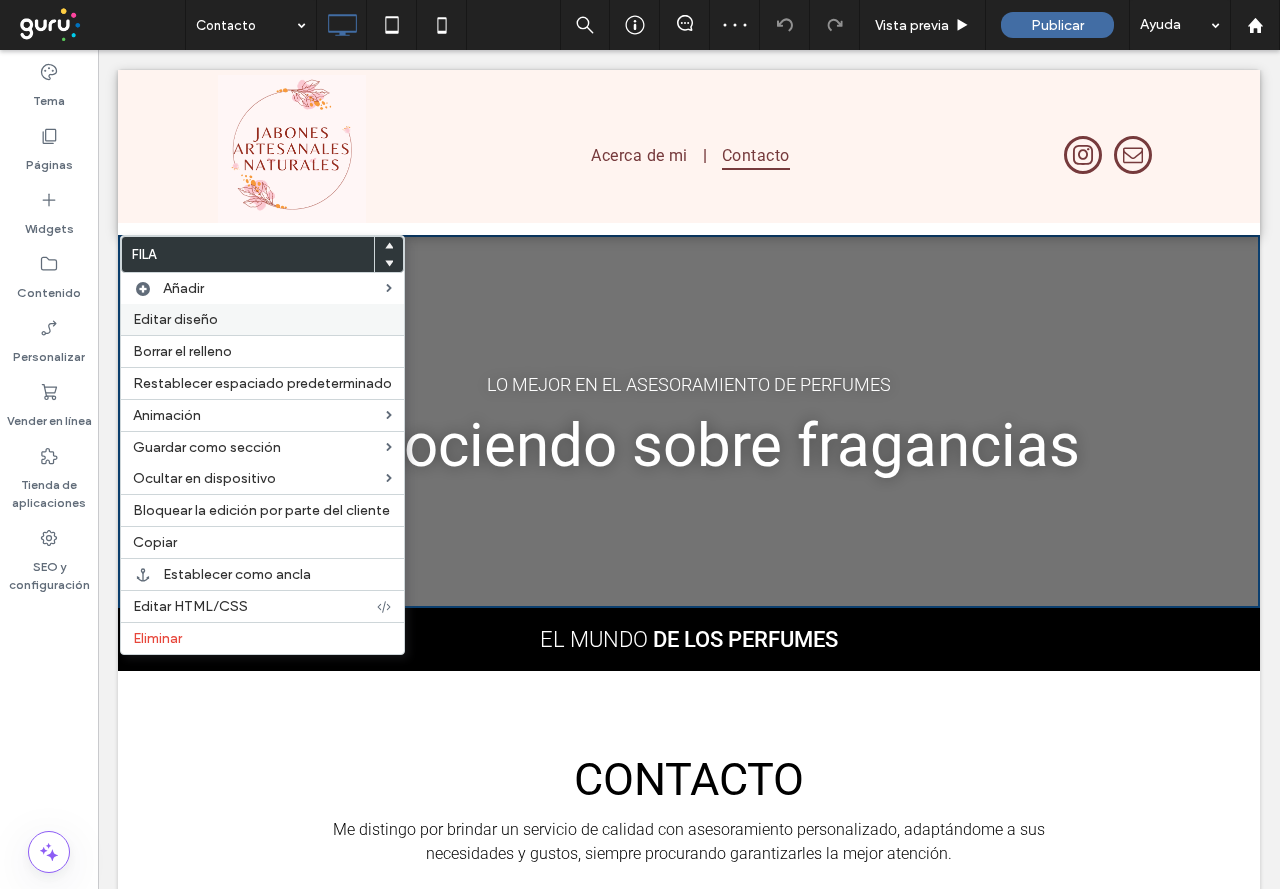click on "Editar diseño" at bounding box center [175, 319] 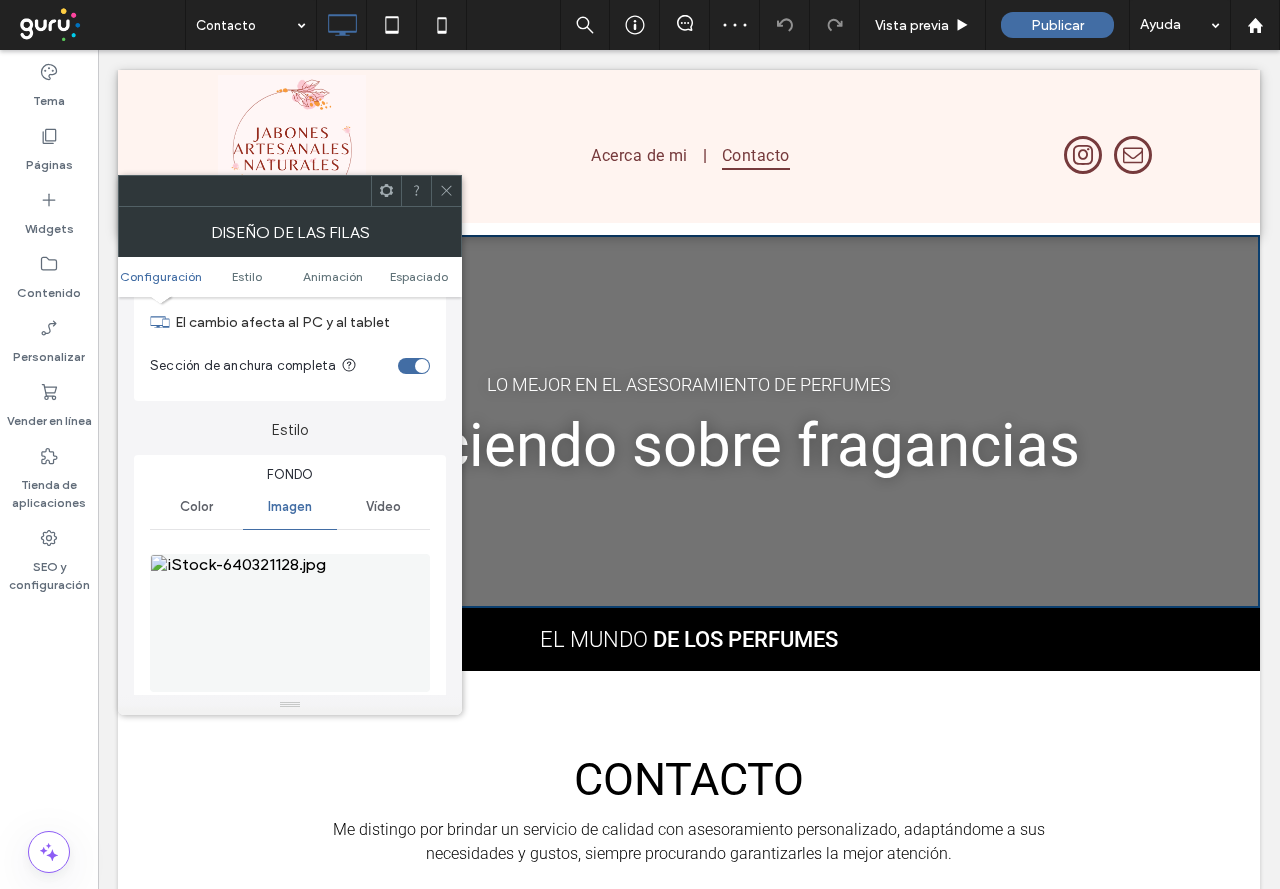 scroll, scrollTop: 200, scrollLeft: 0, axis: vertical 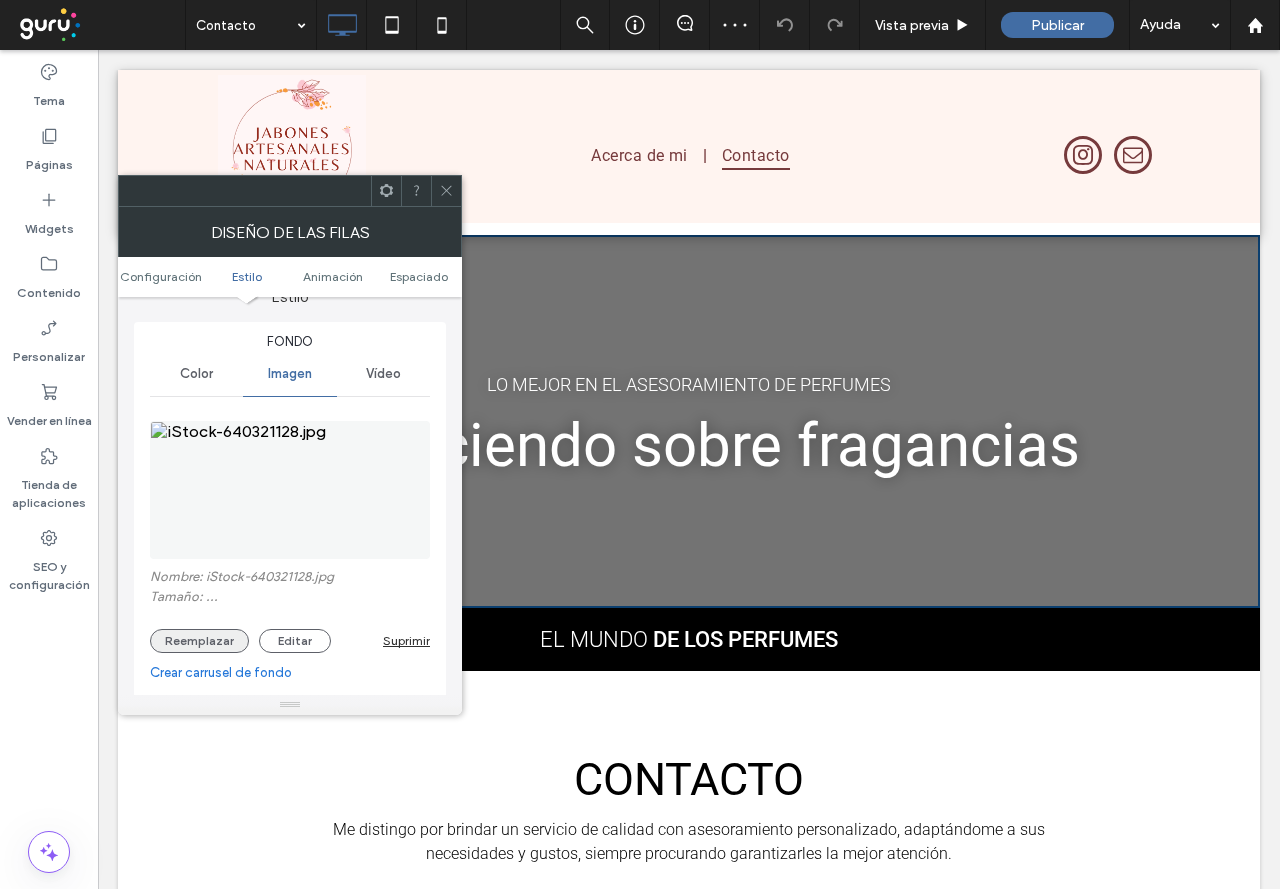 click on "Reemplazar" at bounding box center (199, 641) 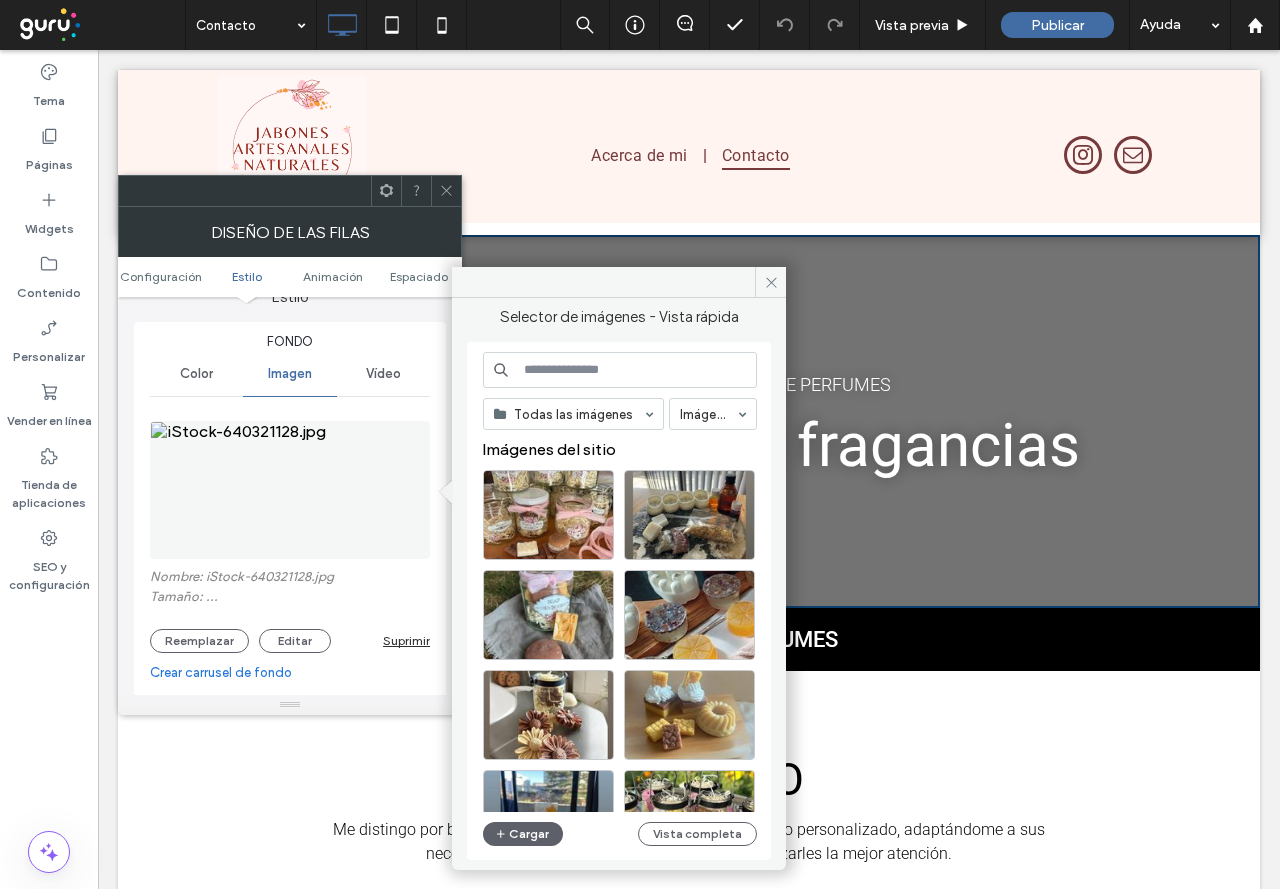scroll, scrollTop: 400, scrollLeft: 0, axis: vertical 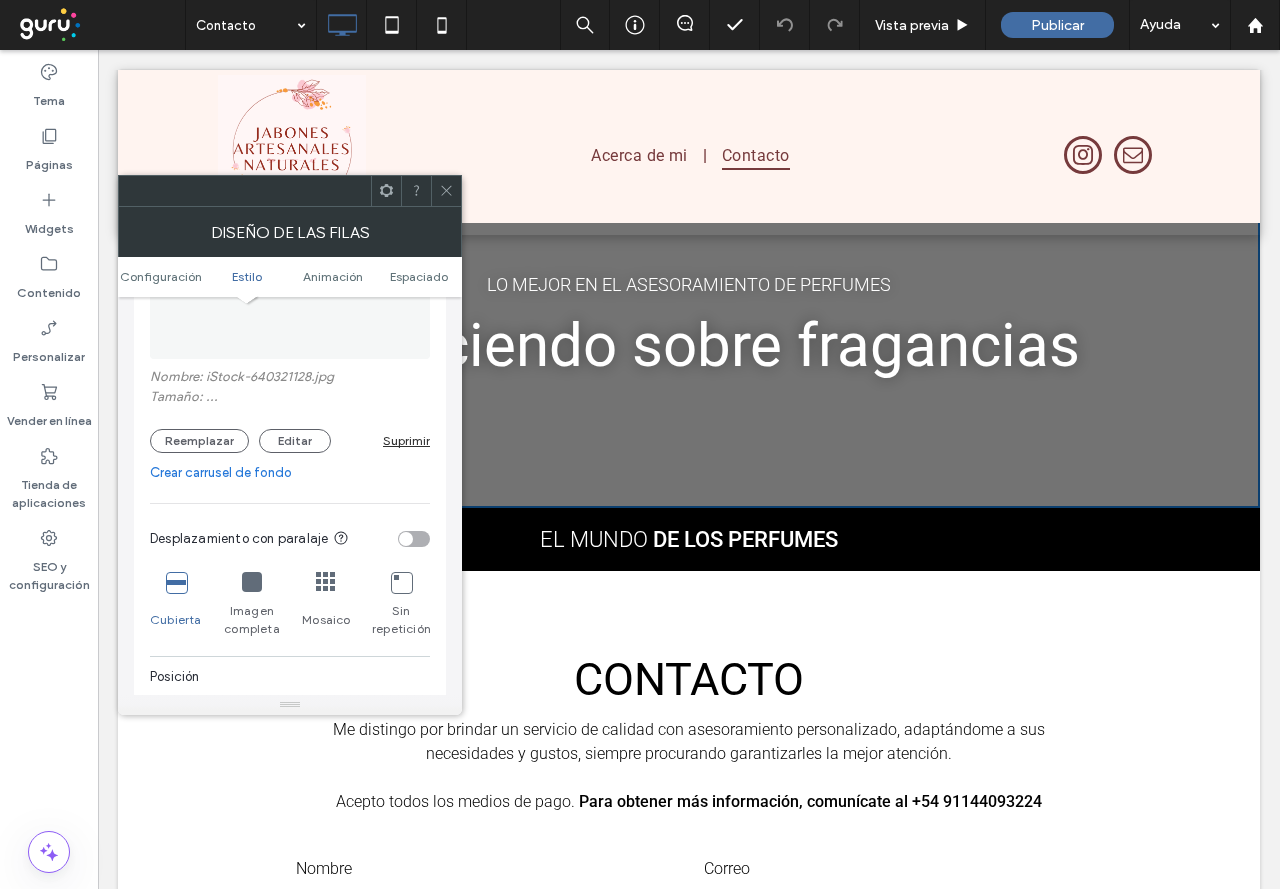 click on "Nombre: iStock-640321128.jpg Tamaño: ... Reemplazar Editar Suprimir" at bounding box center (290, 411) 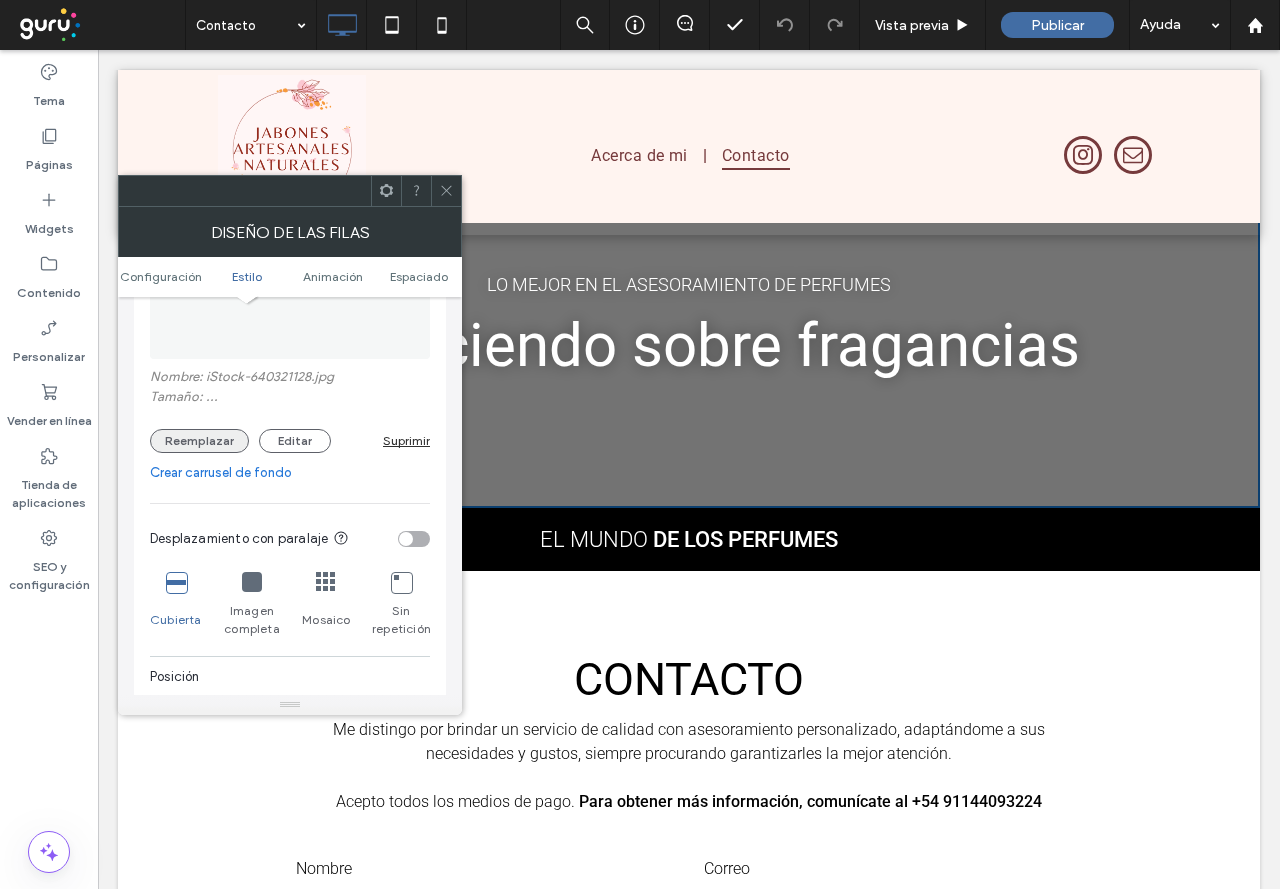 click on "Reemplazar" at bounding box center [199, 441] 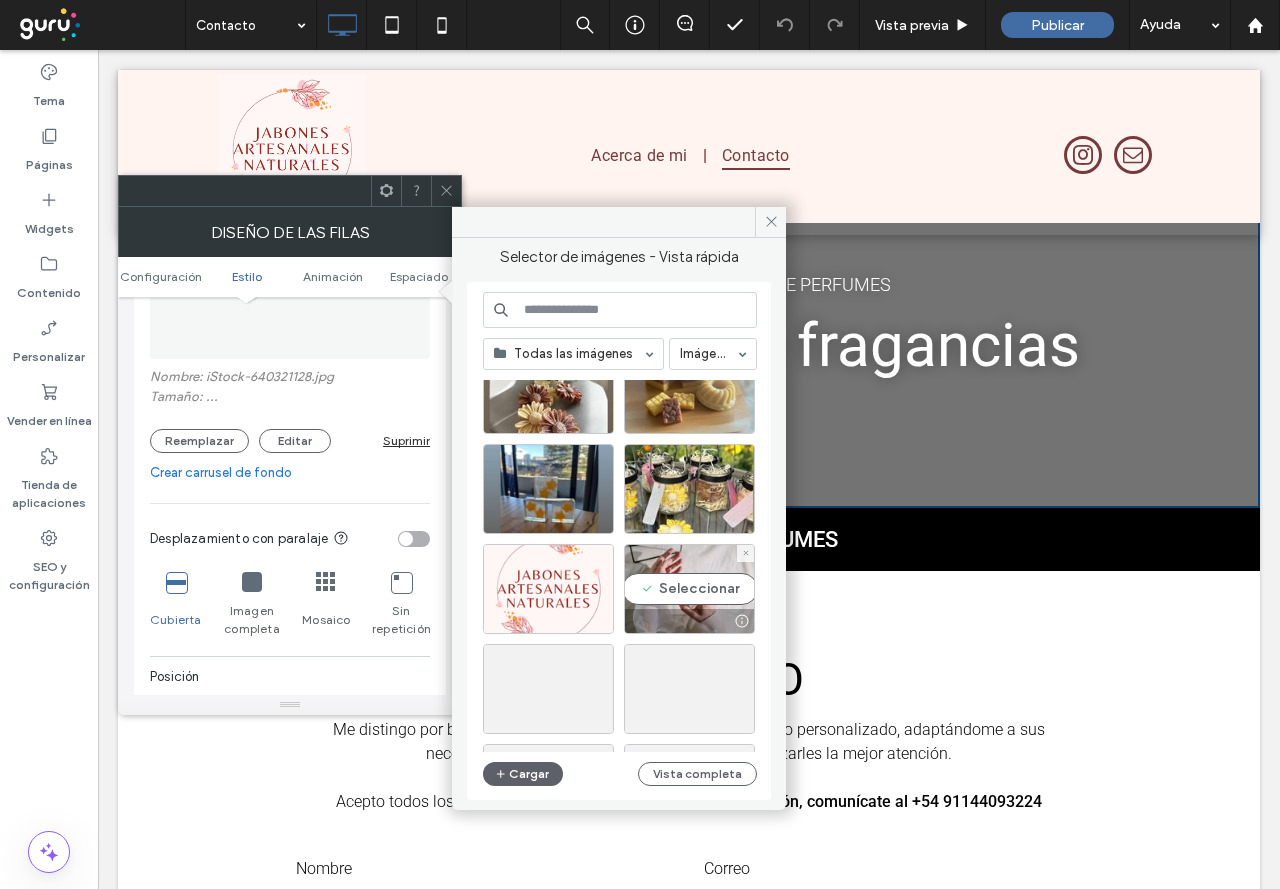 scroll, scrollTop: 300, scrollLeft: 0, axis: vertical 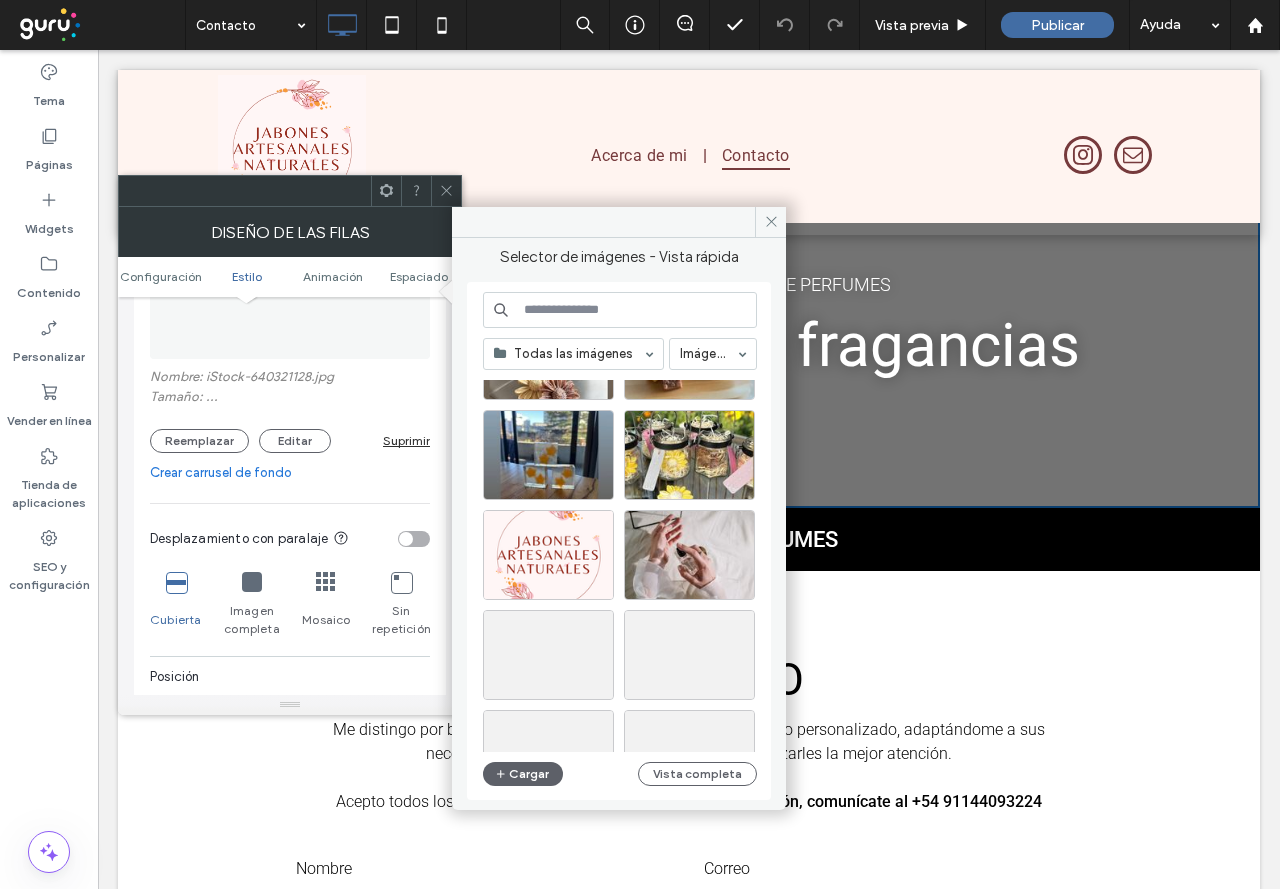 click at bounding box center (620, 310) 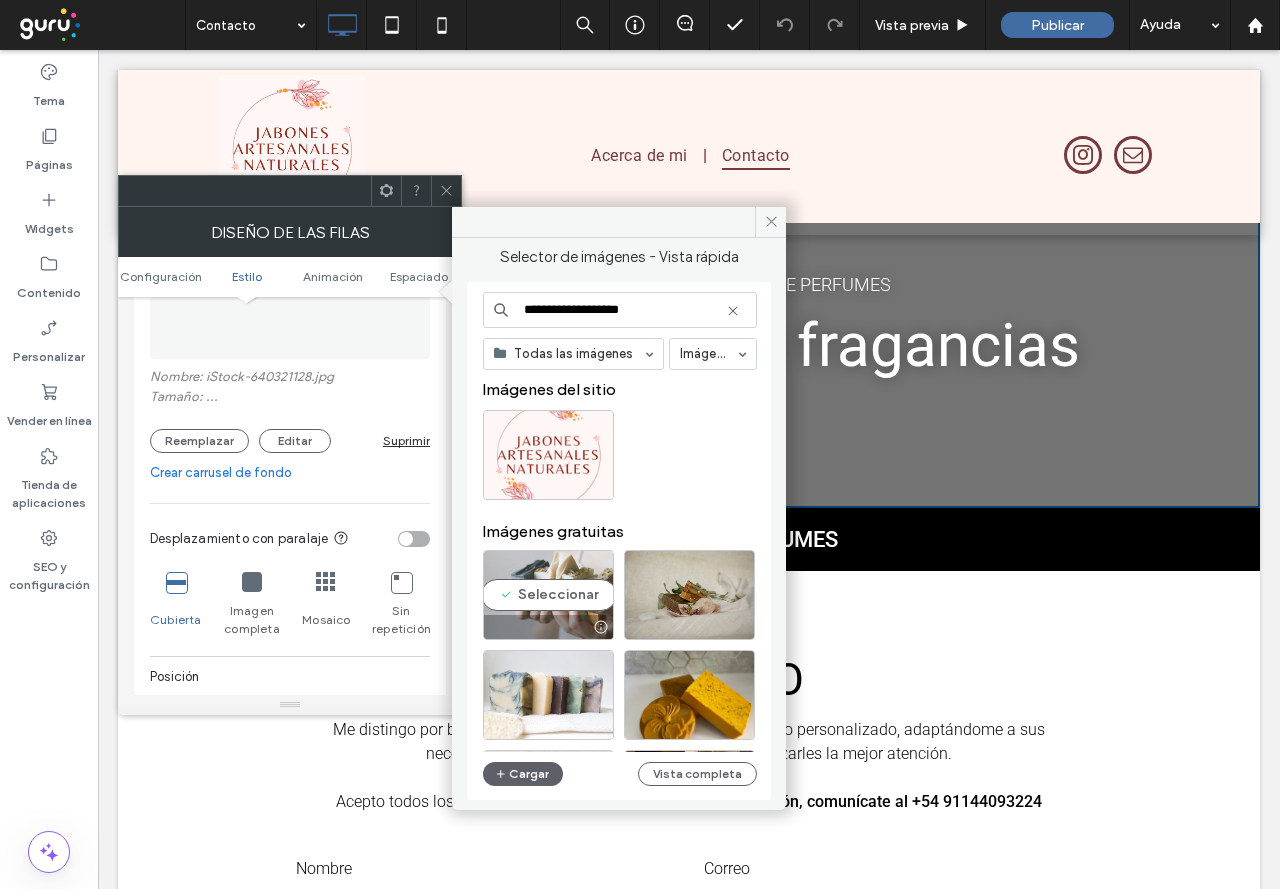 type on "**********" 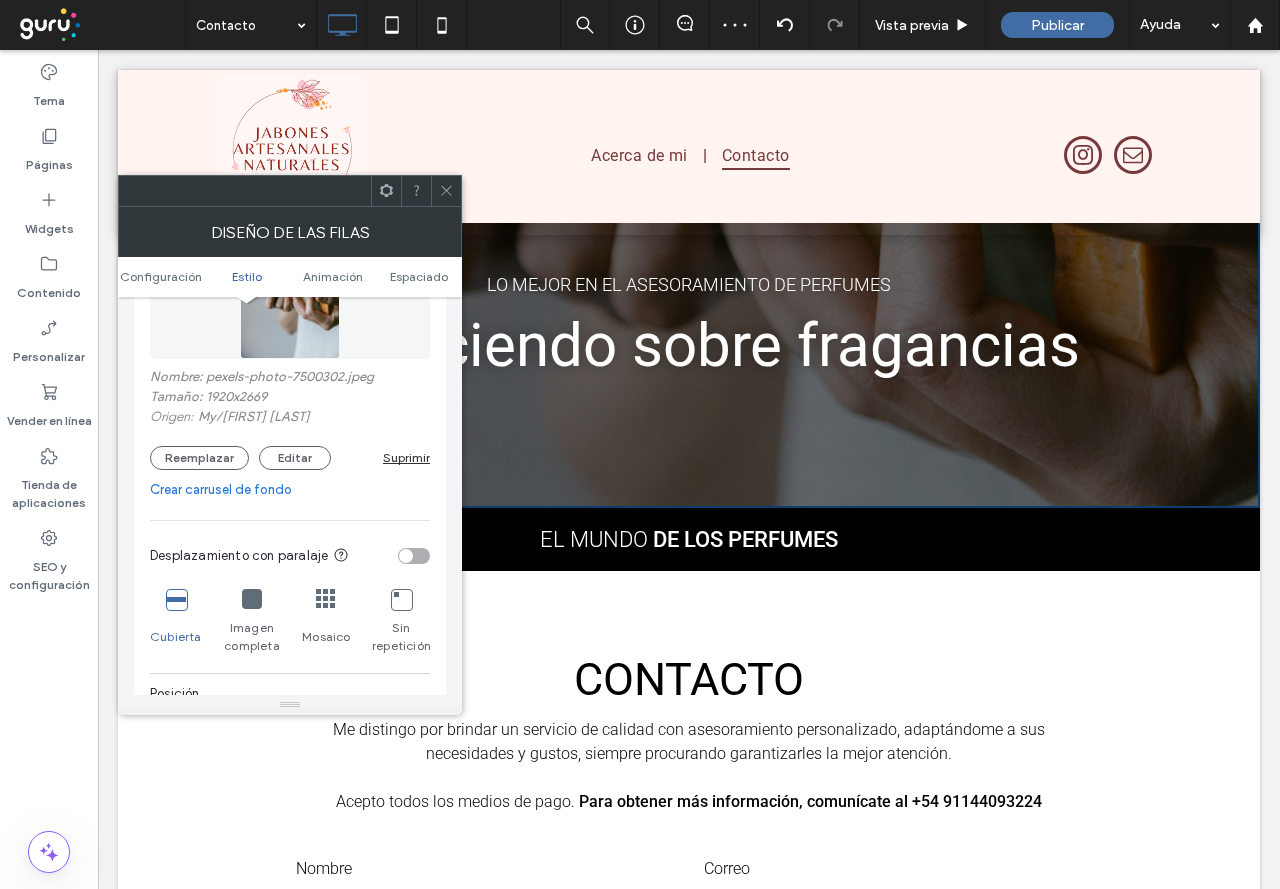 click at bounding box center [446, 191] 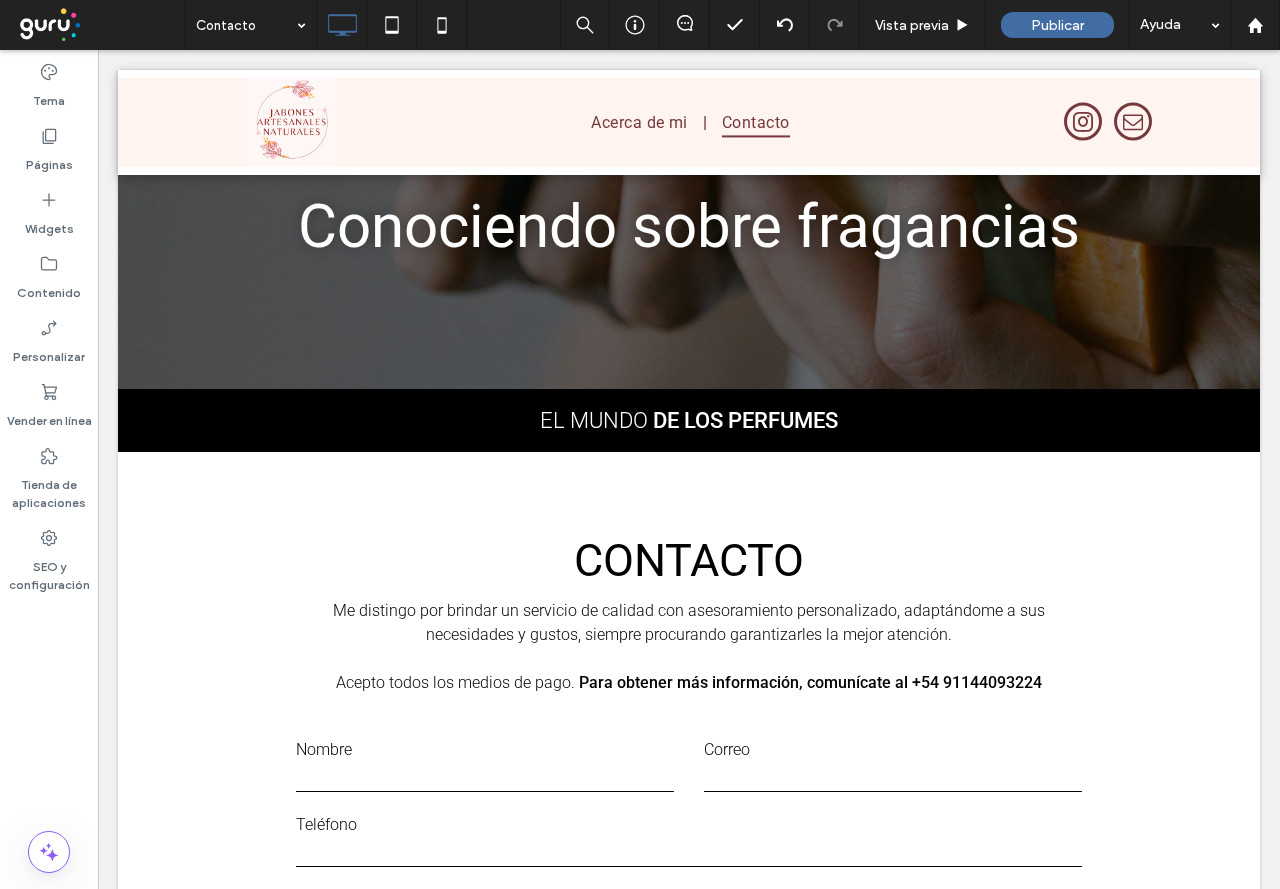 scroll, scrollTop: 0, scrollLeft: 0, axis: both 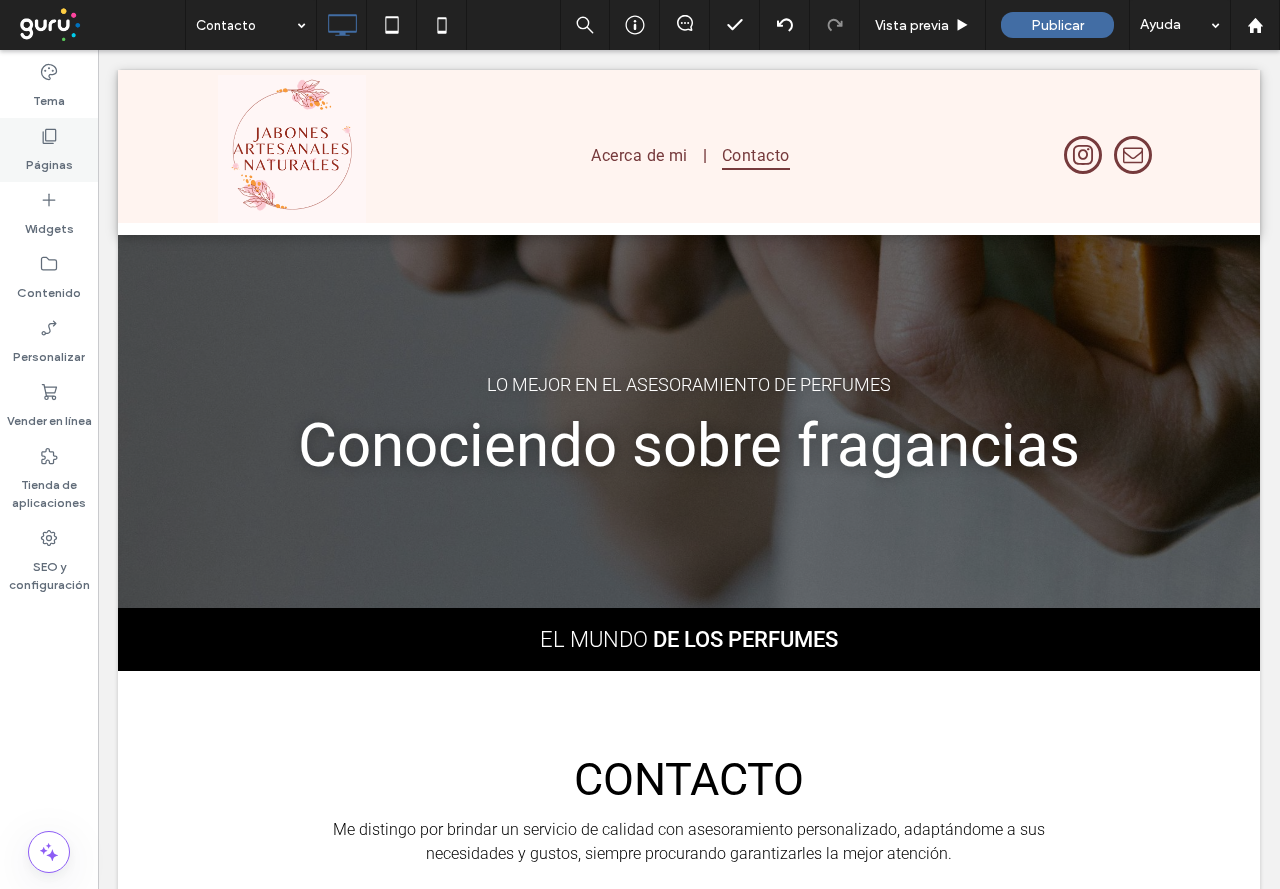 click on "Páginas" at bounding box center [49, 160] 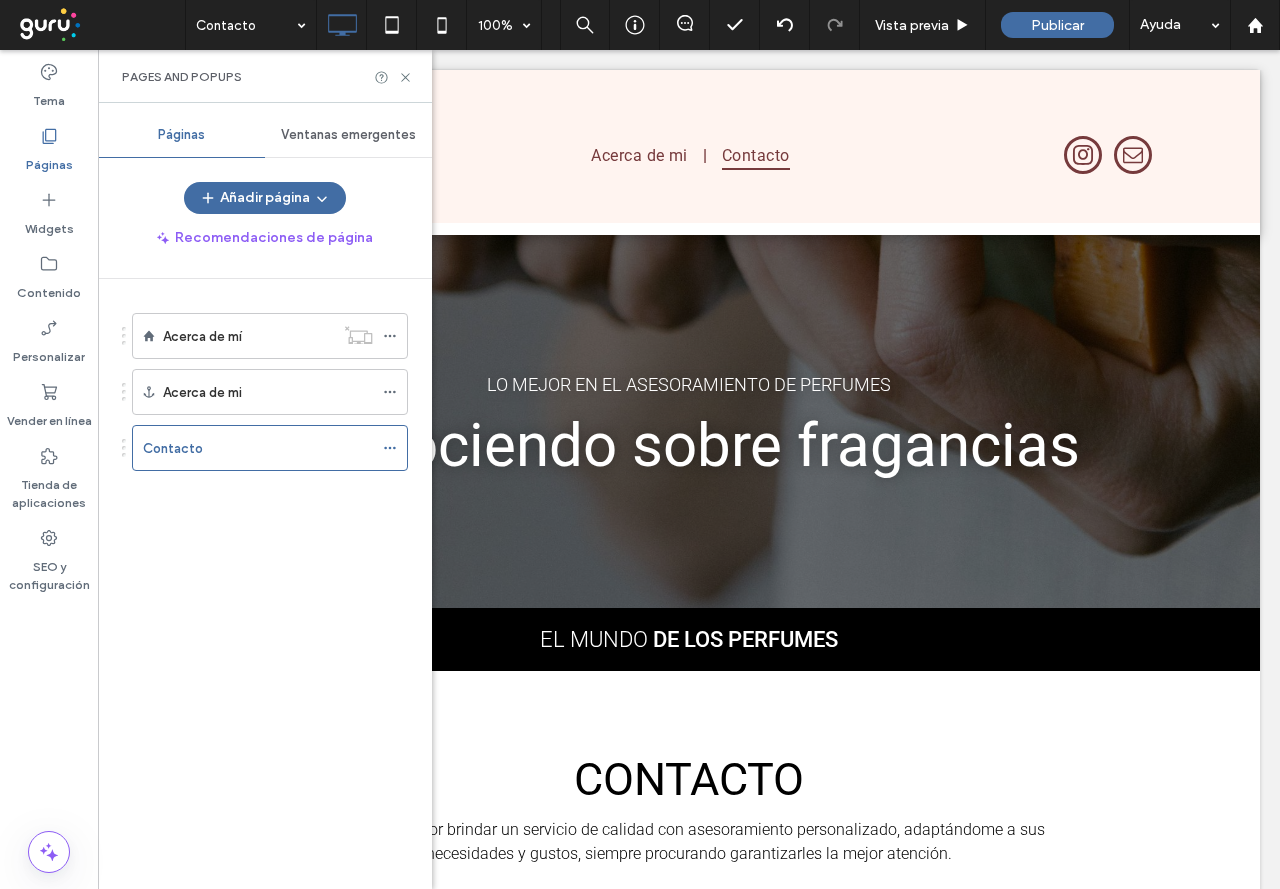 click on "Acerca de mí Acerca de mi Contacto" at bounding box center [257, 392] 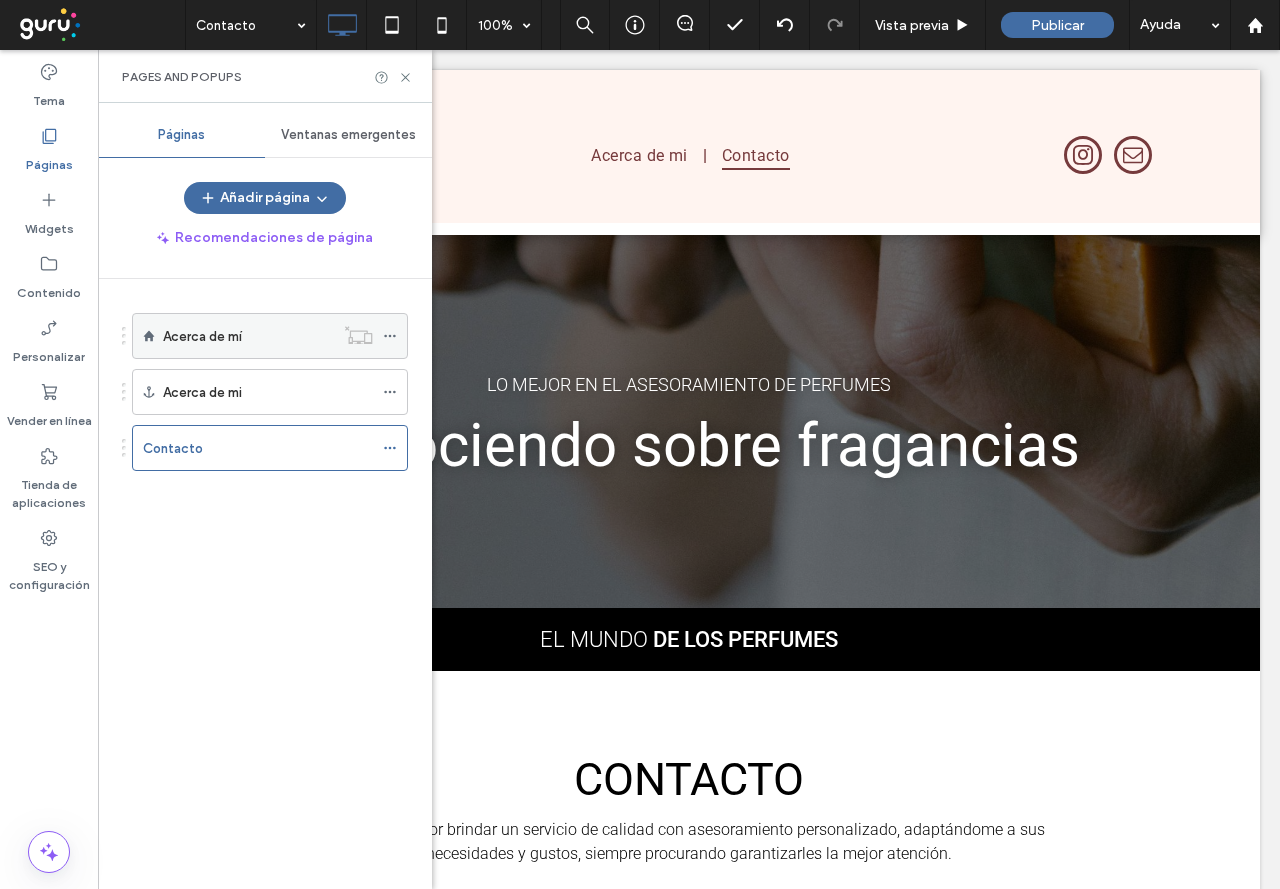 click on "Acerca de mí" at bounding box center [202, 336] 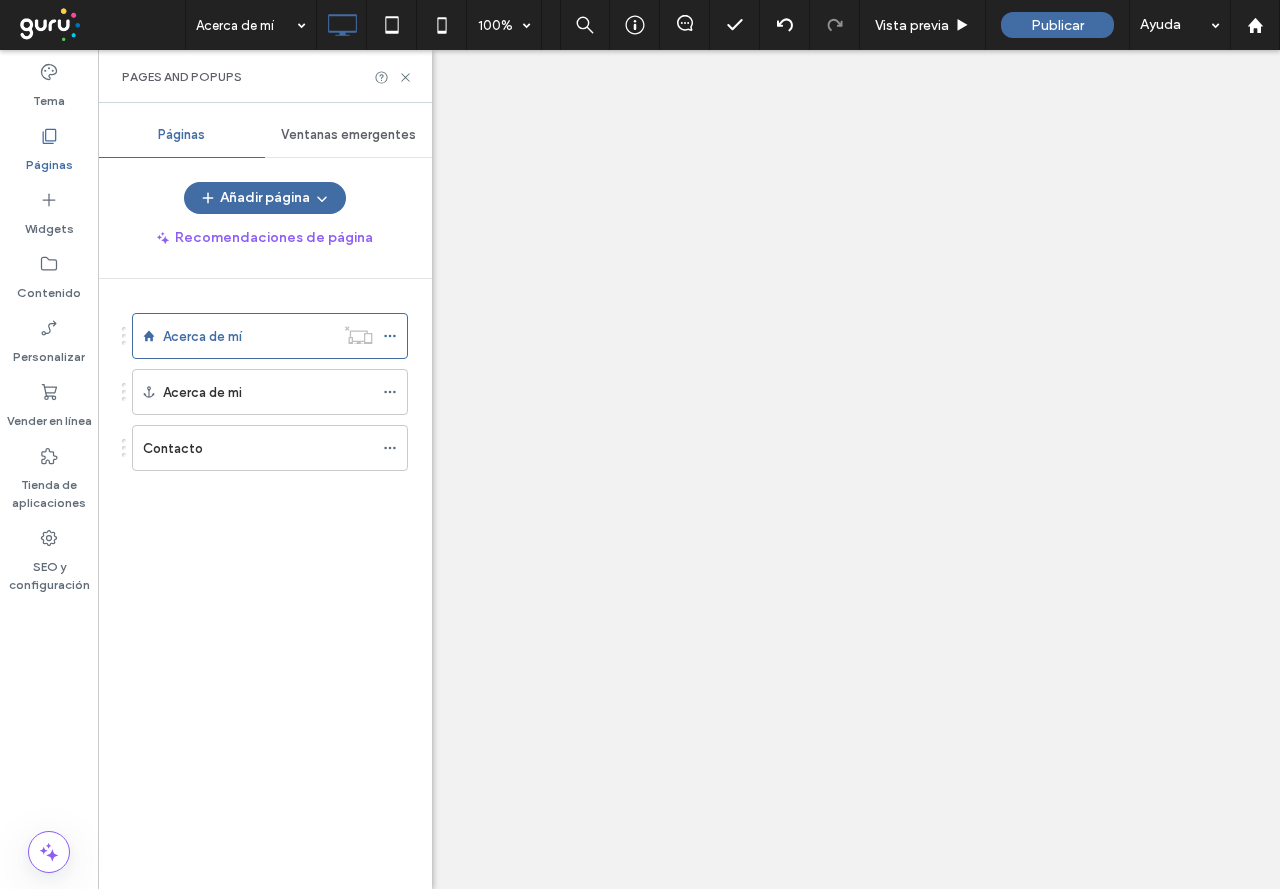 click on "Páginas Ventanas emergentes Añadir página Recomendaciones de página Acerca de mí Acerca de mi Contacto" at bounding box center [265, 496] 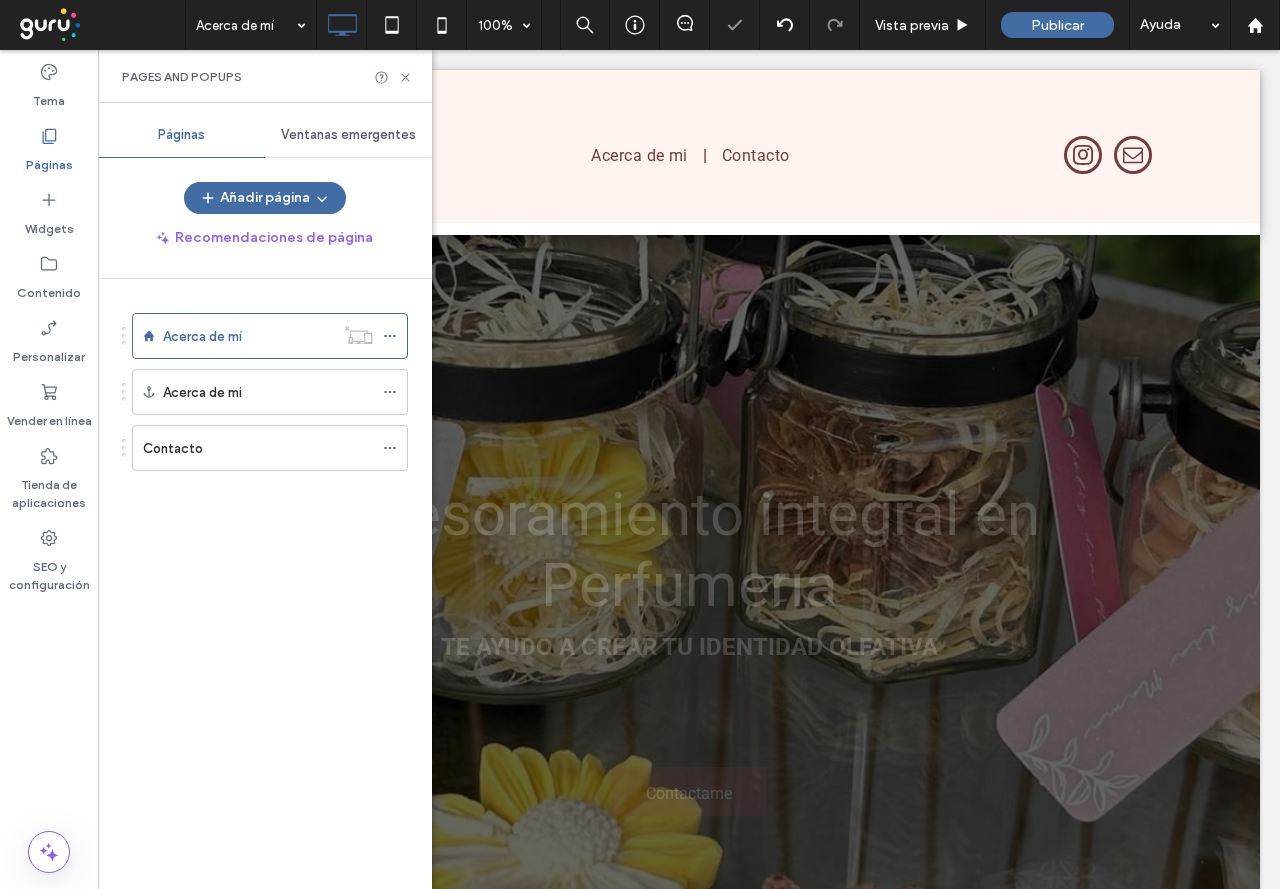 scroll, scrollTop: 0, scrollLeft: 0, axis: both 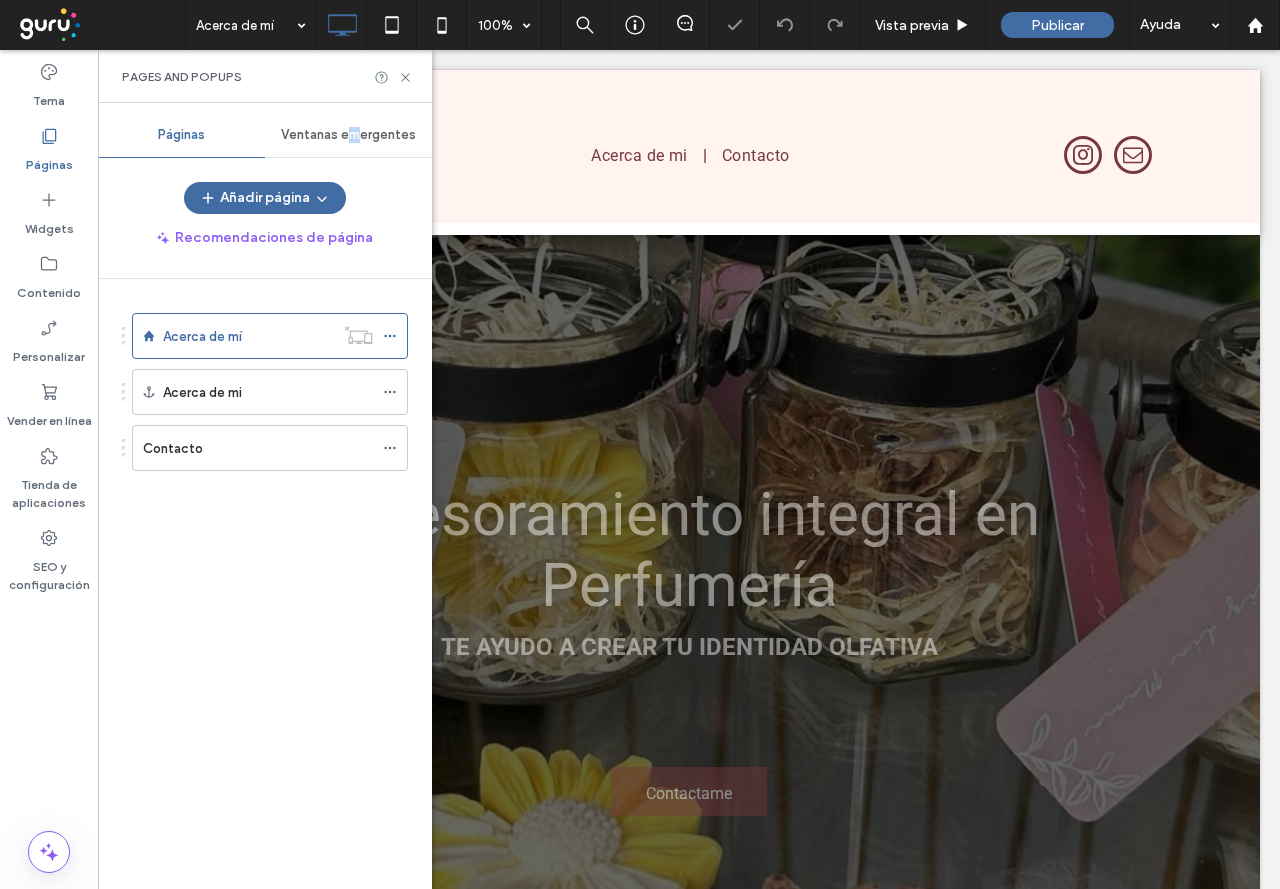 drag, startPoint x: 355, startPoint y: 111, endPoint x: 357, endPoint y: 121, distance: 10.198039 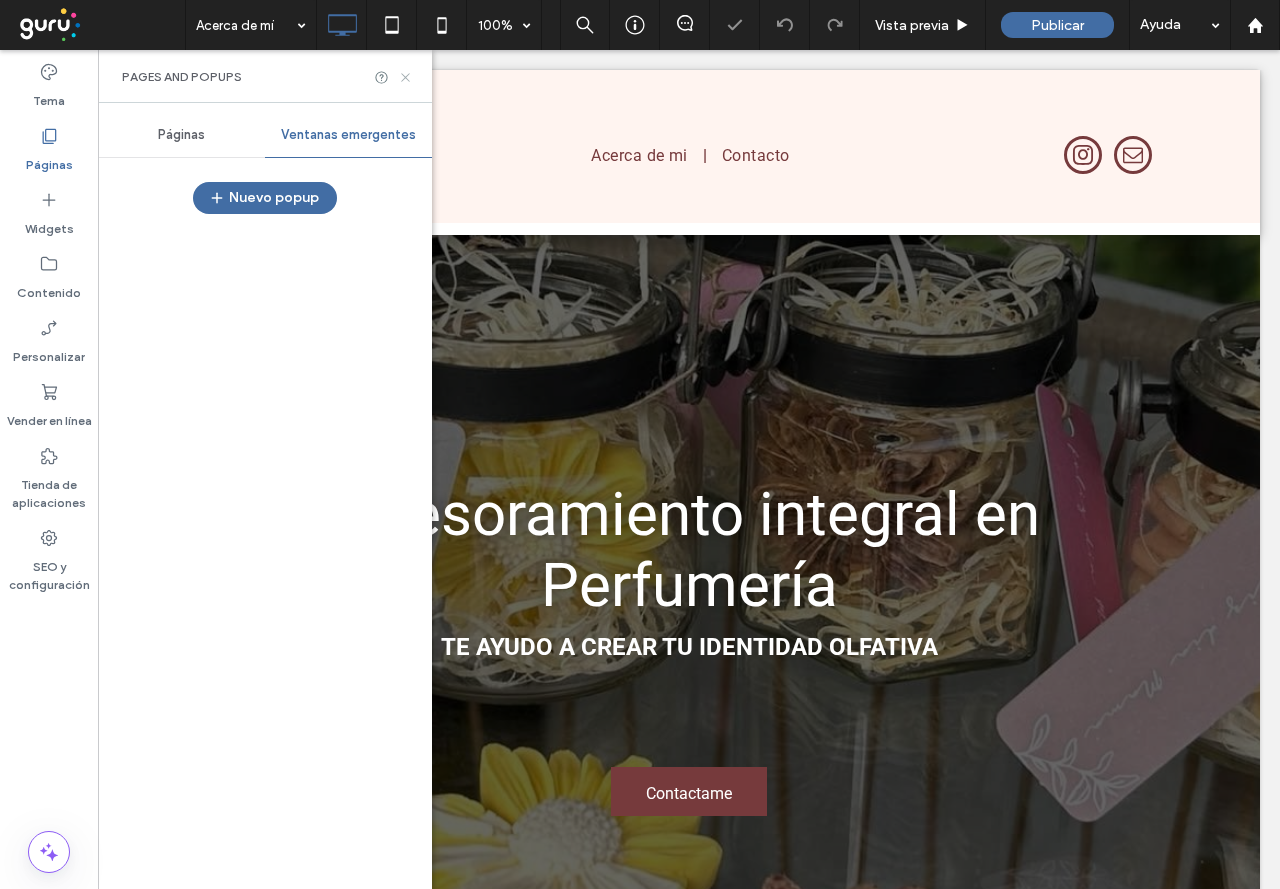 click 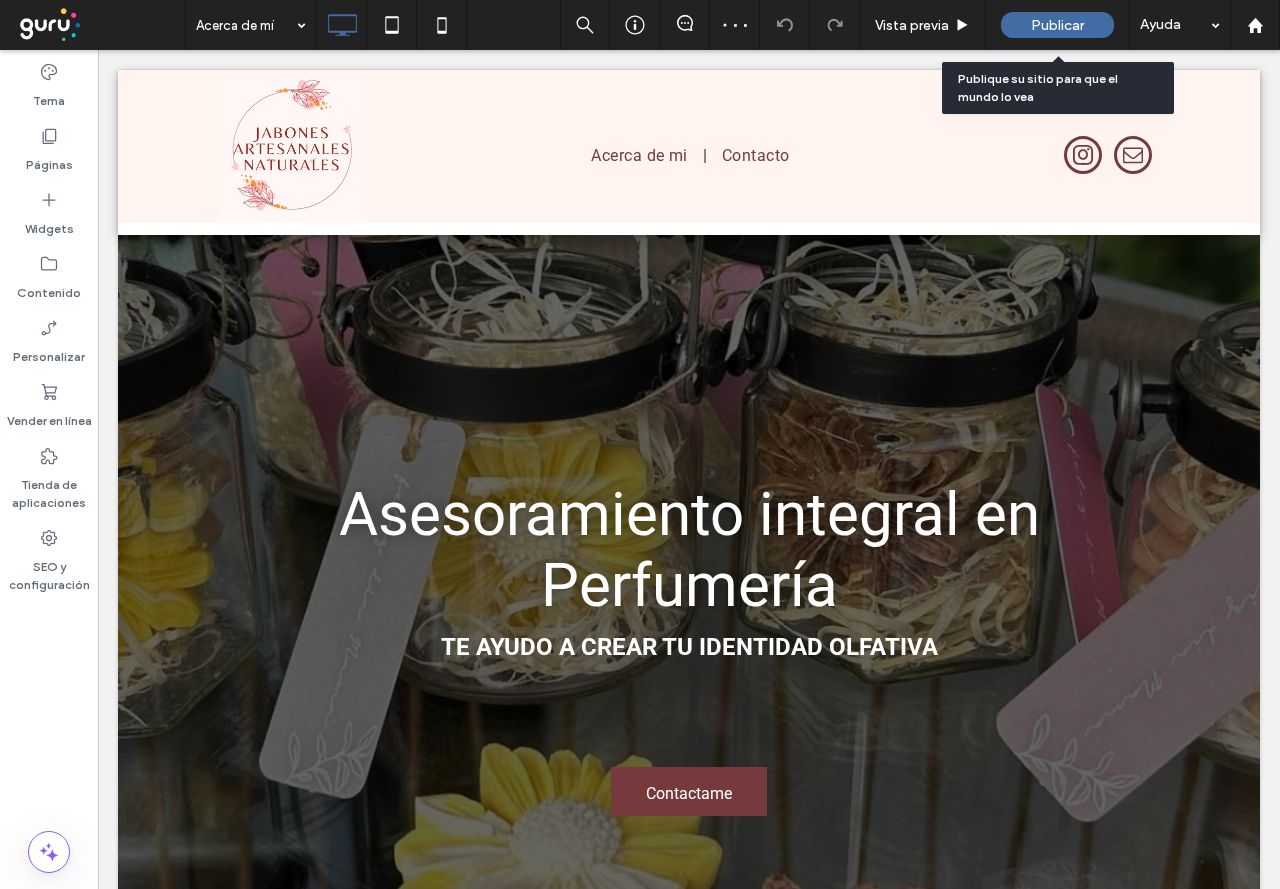 click on "Publicar" at bounding box center [1057, 25] 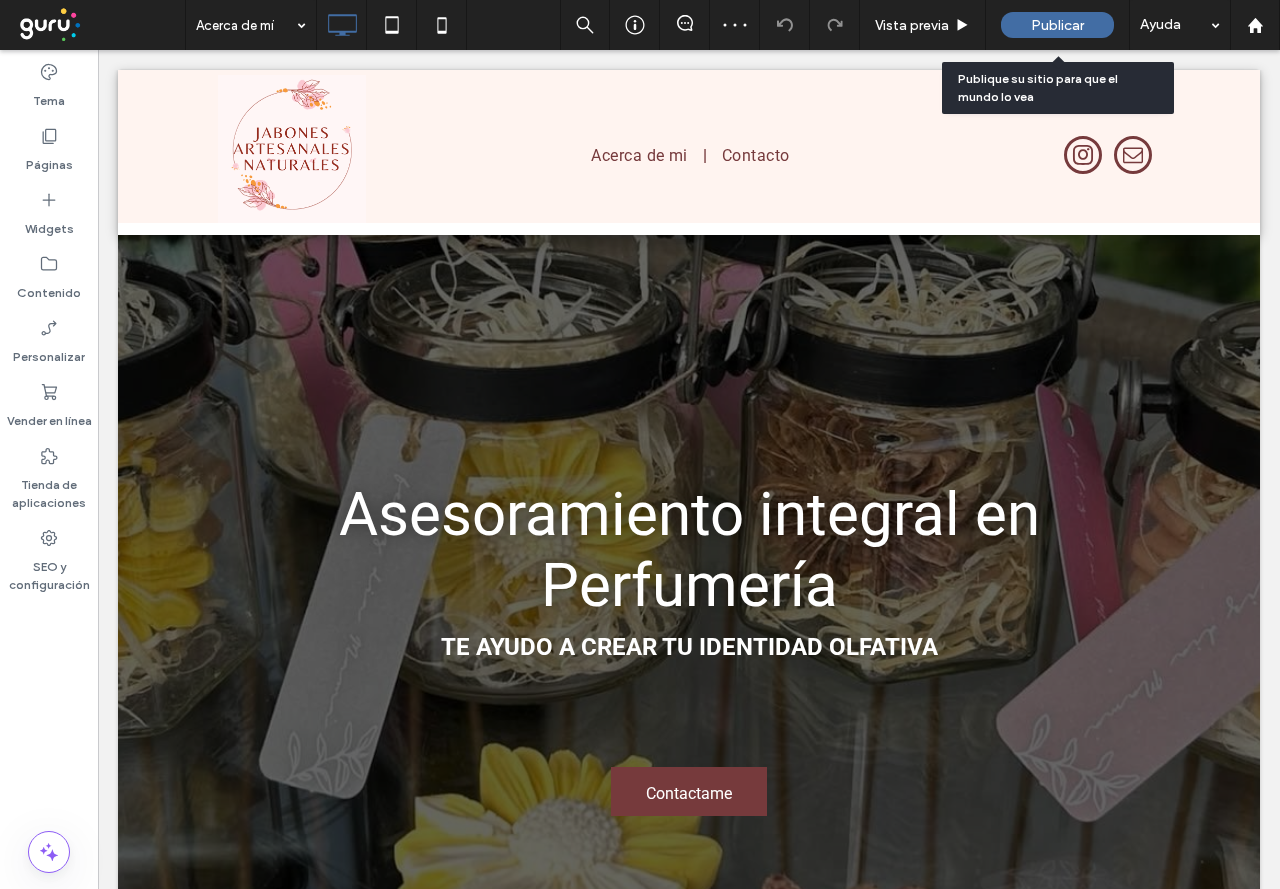 click on "Publicar" at bounding box center [1057, 25] 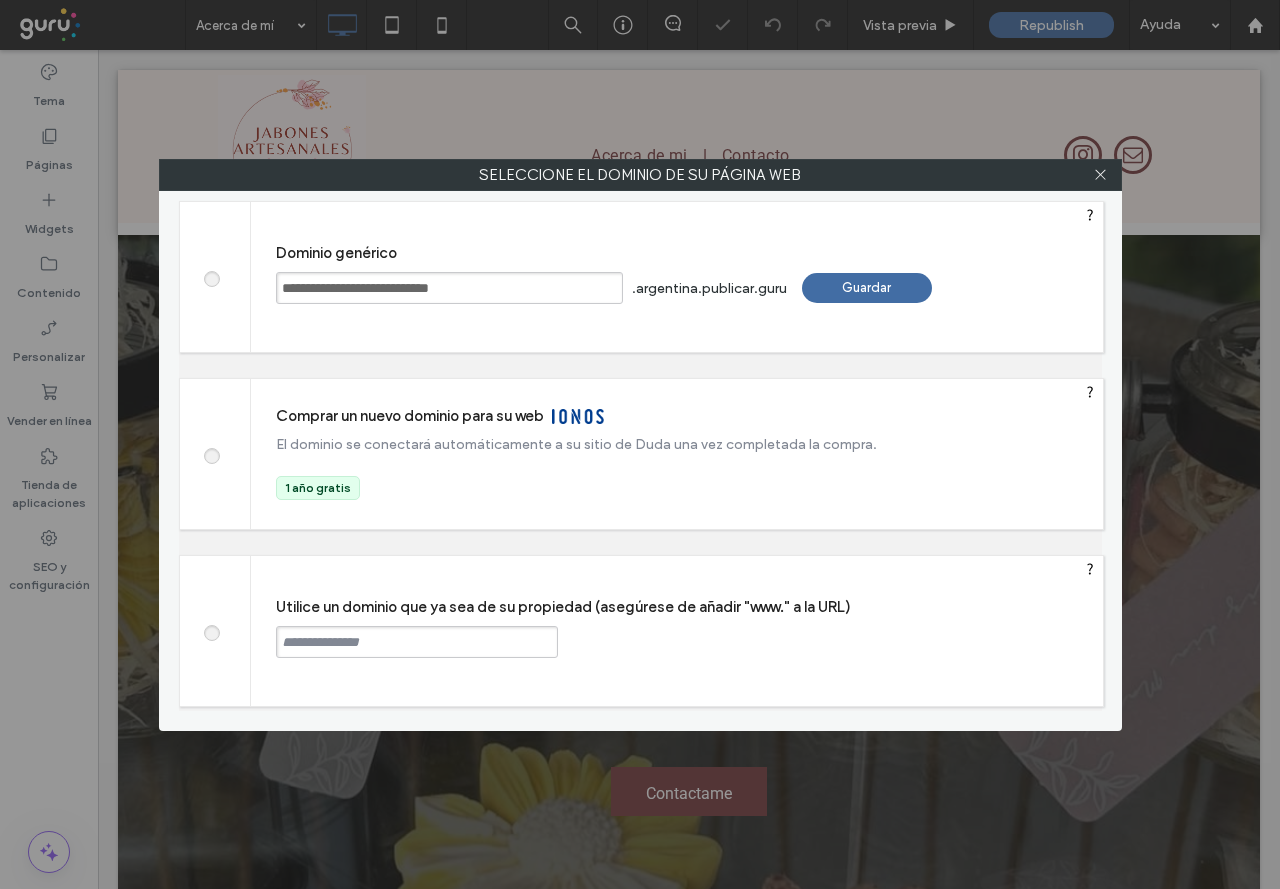 click on "Guardar" at bounding box center [867, 288] 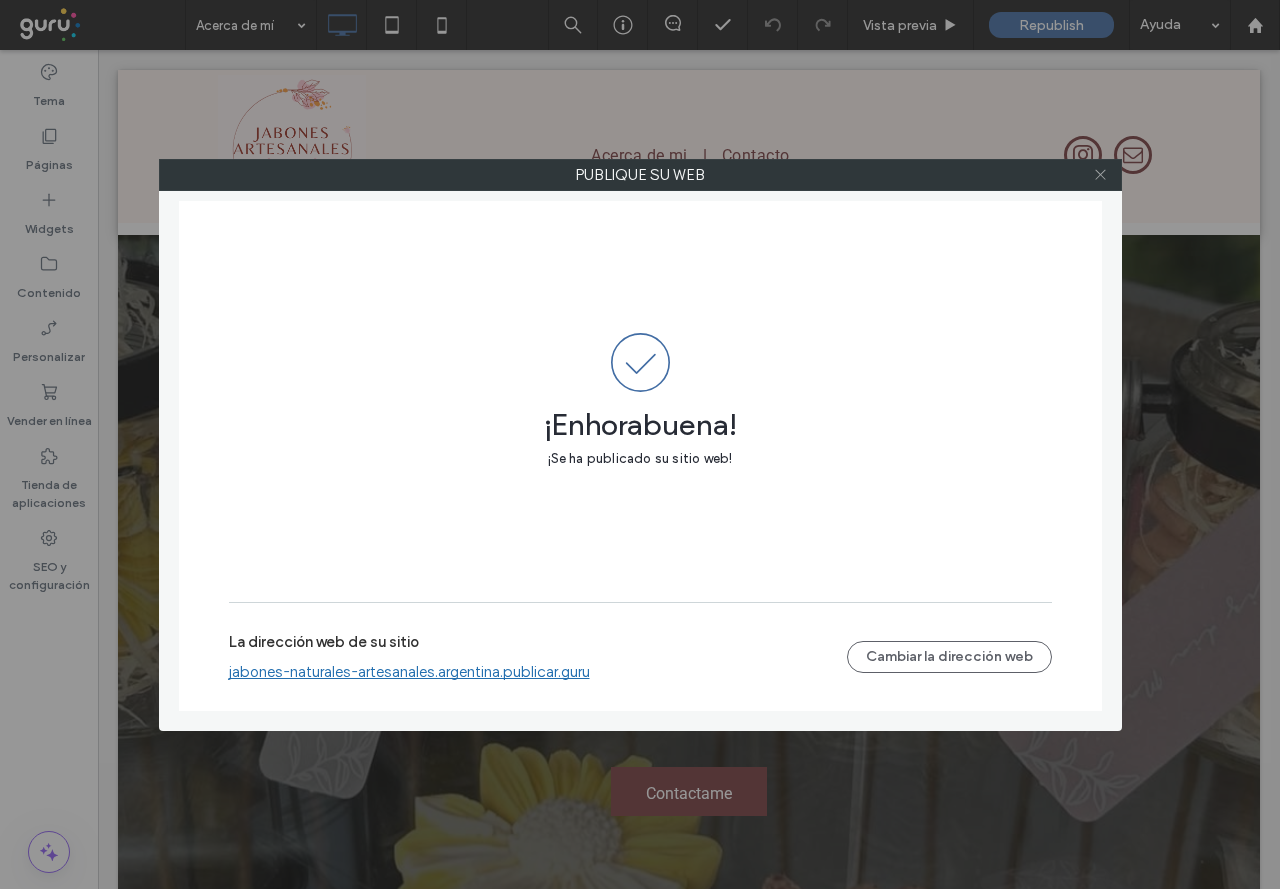 click at bounding box center [1100, 175] 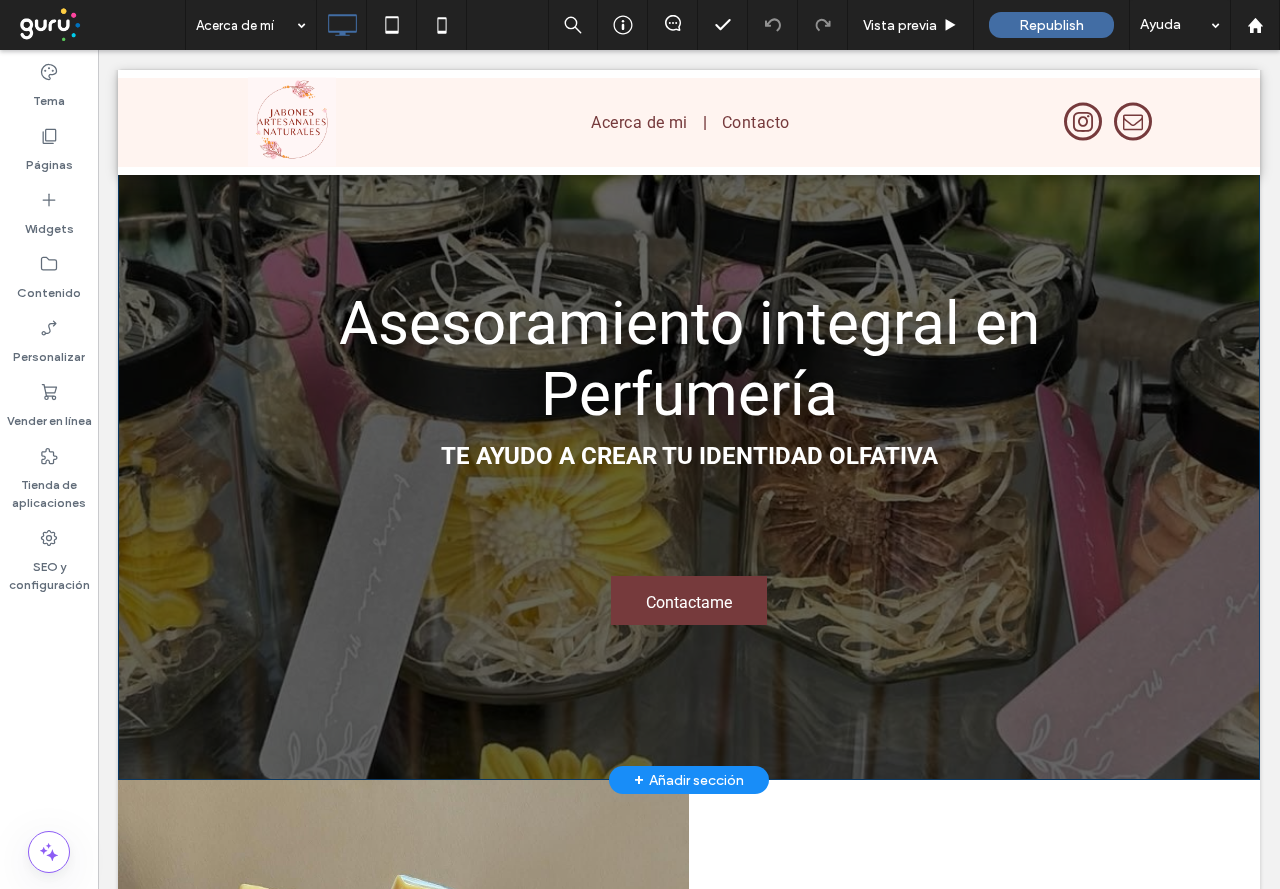 scroll, scrollTop: 200, scrollLeft: 0, axis: vertical 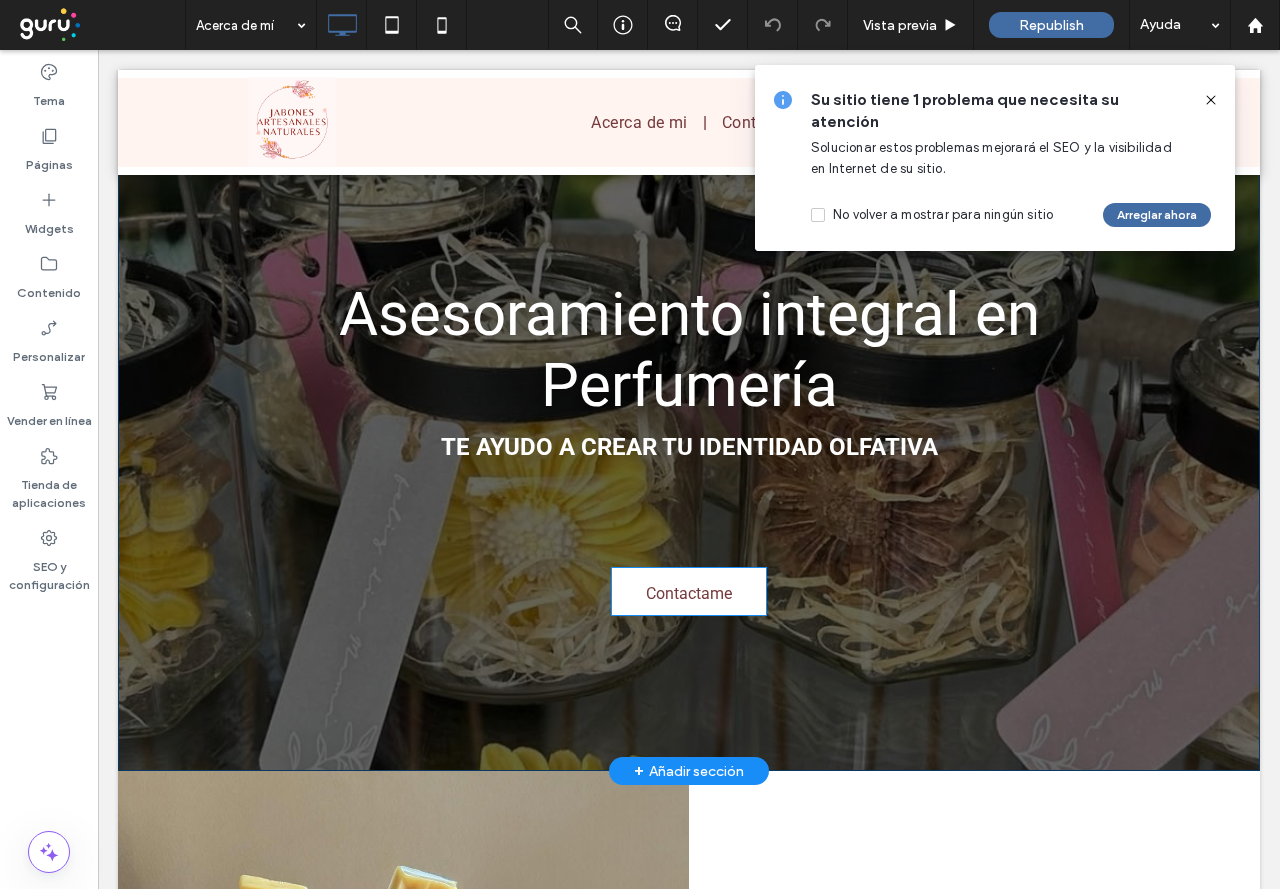 click on "Contactame" at bounding box center [689, 591] 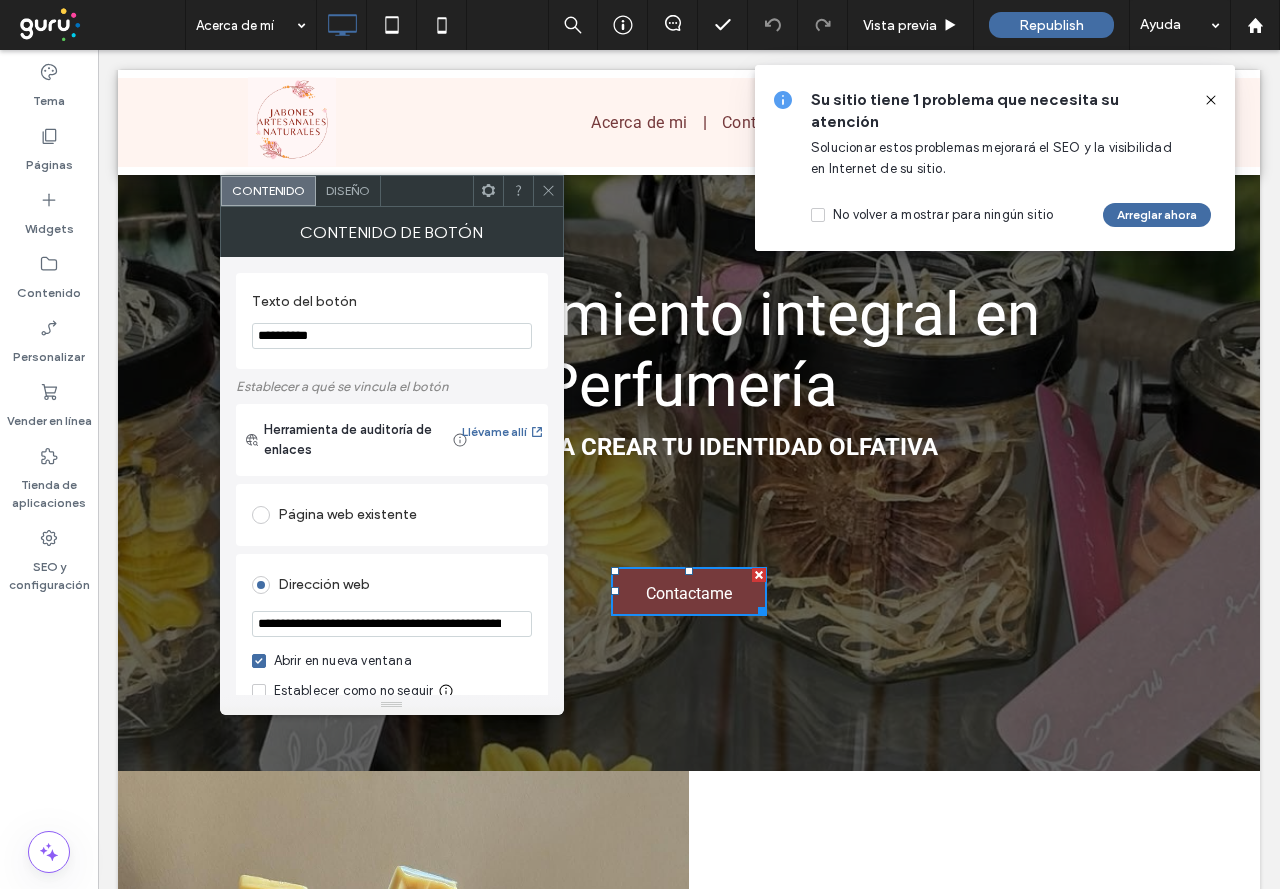 click on "Diseño" at bounding box center [348, 191] 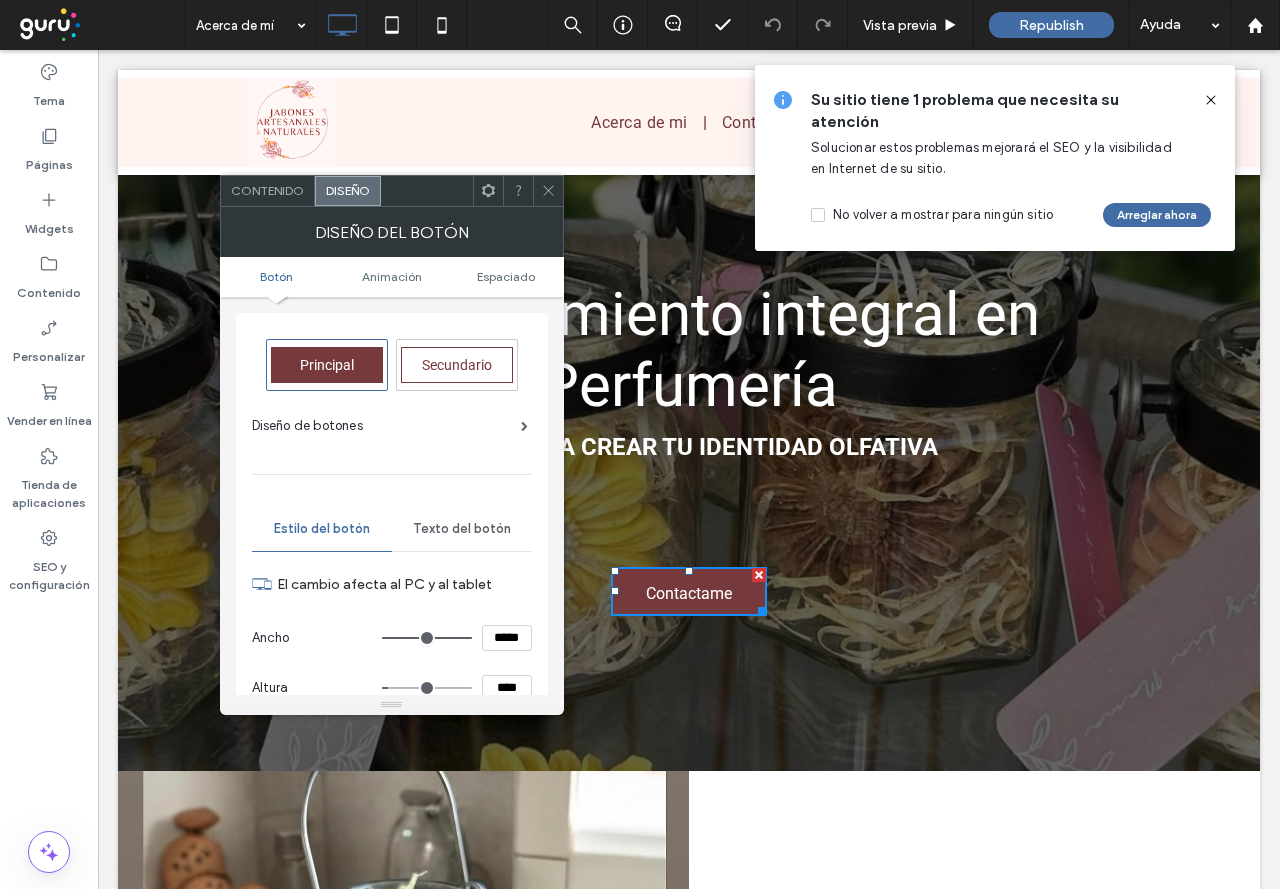 click on "Principal Secundario Diseño de botones Estilo del botón Texto del botón El cambio afecta al PC y al tablet Ancho ***** Altura **** Conservar proporciones Fondo Color Imagen Color de fondo Borde *** Más opciones de diseño Restablecer el estilo del tema del sitio" at bounding box center (392, 700) 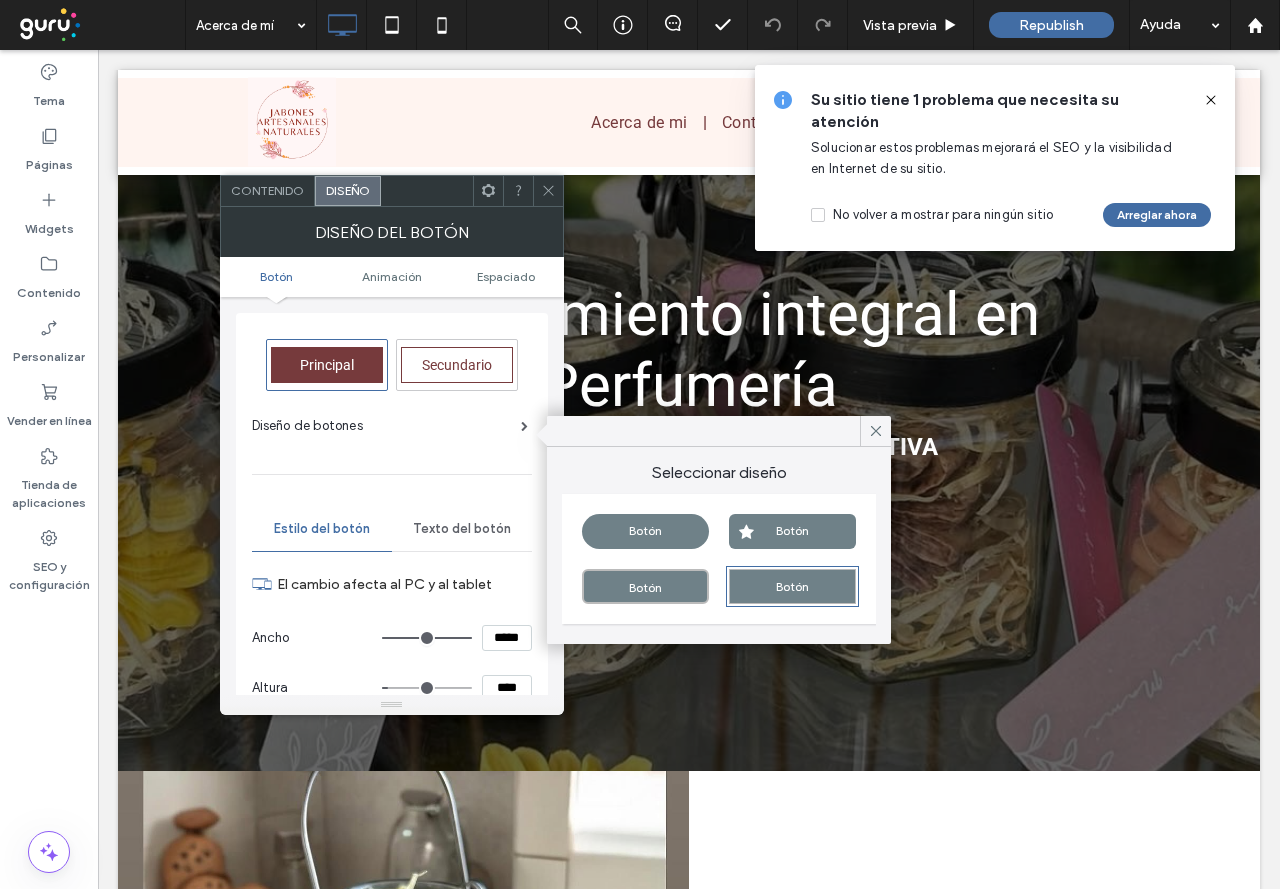click on "Diseño de botones" at bounding box center (390, 426) 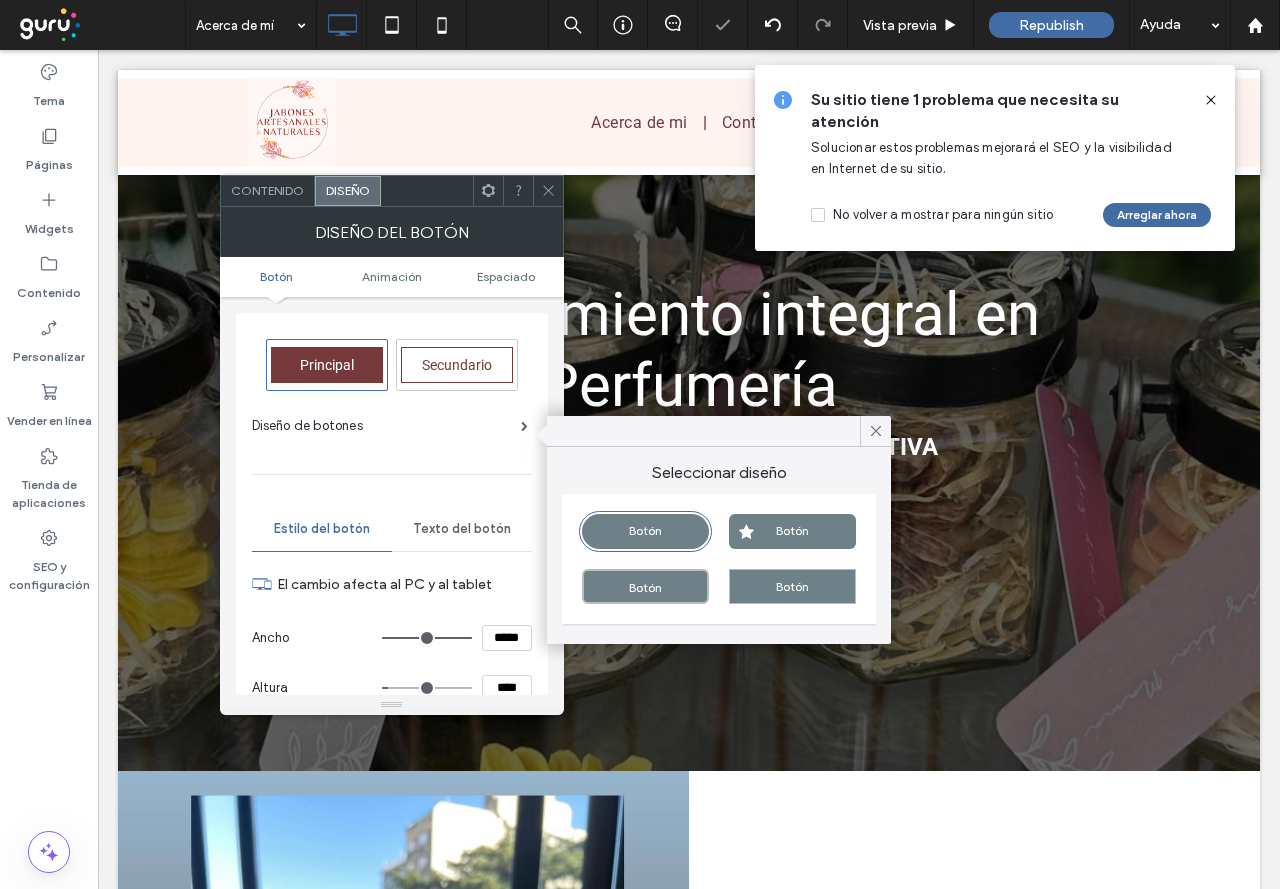 drag, startPoint x: 540, startPoint y: 199, endPoint x: 551, endPoint y: 195, distance: 11.7046995 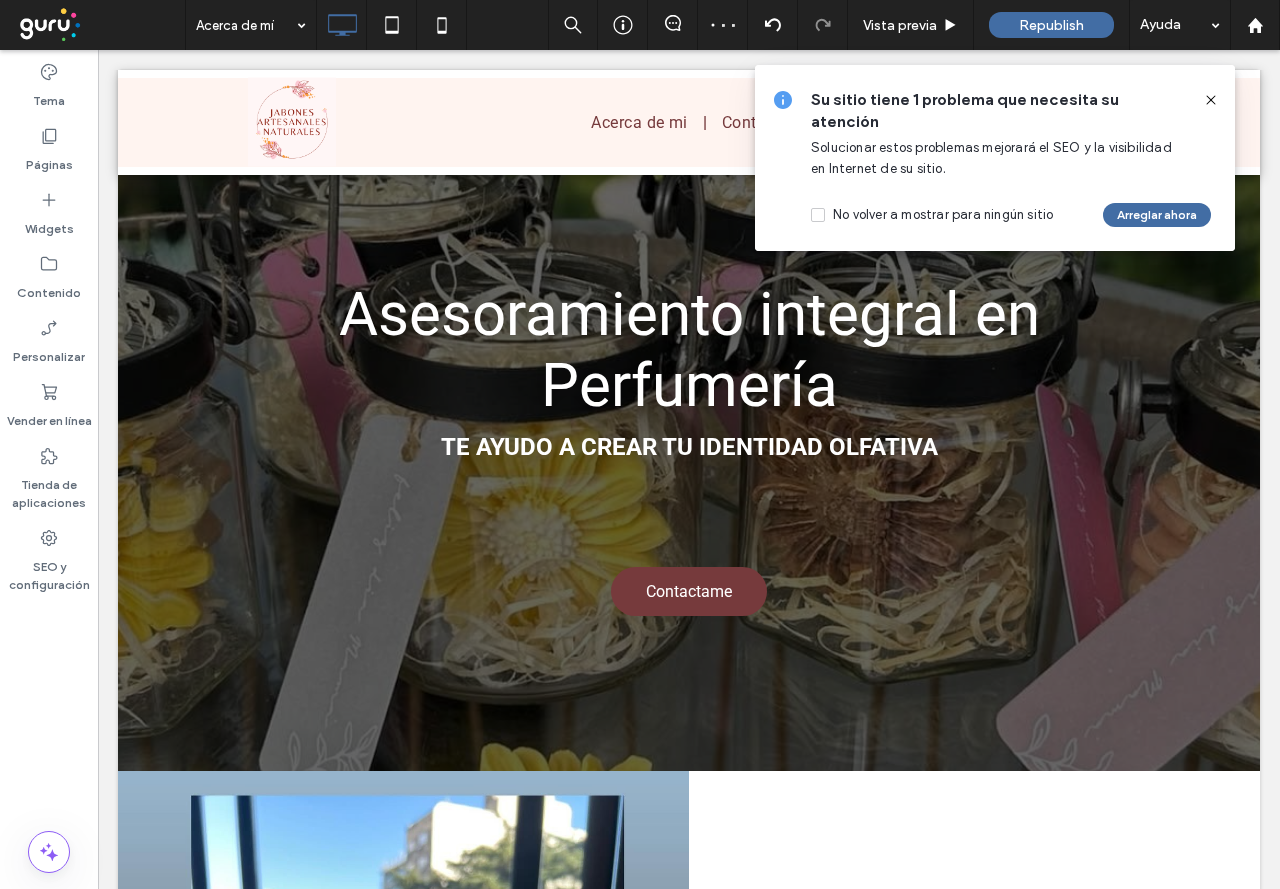 drag, startPoint x: 1215, startPoint y: 99, endPoint x: 1059, endPoint y: 125, distance: 158.15182 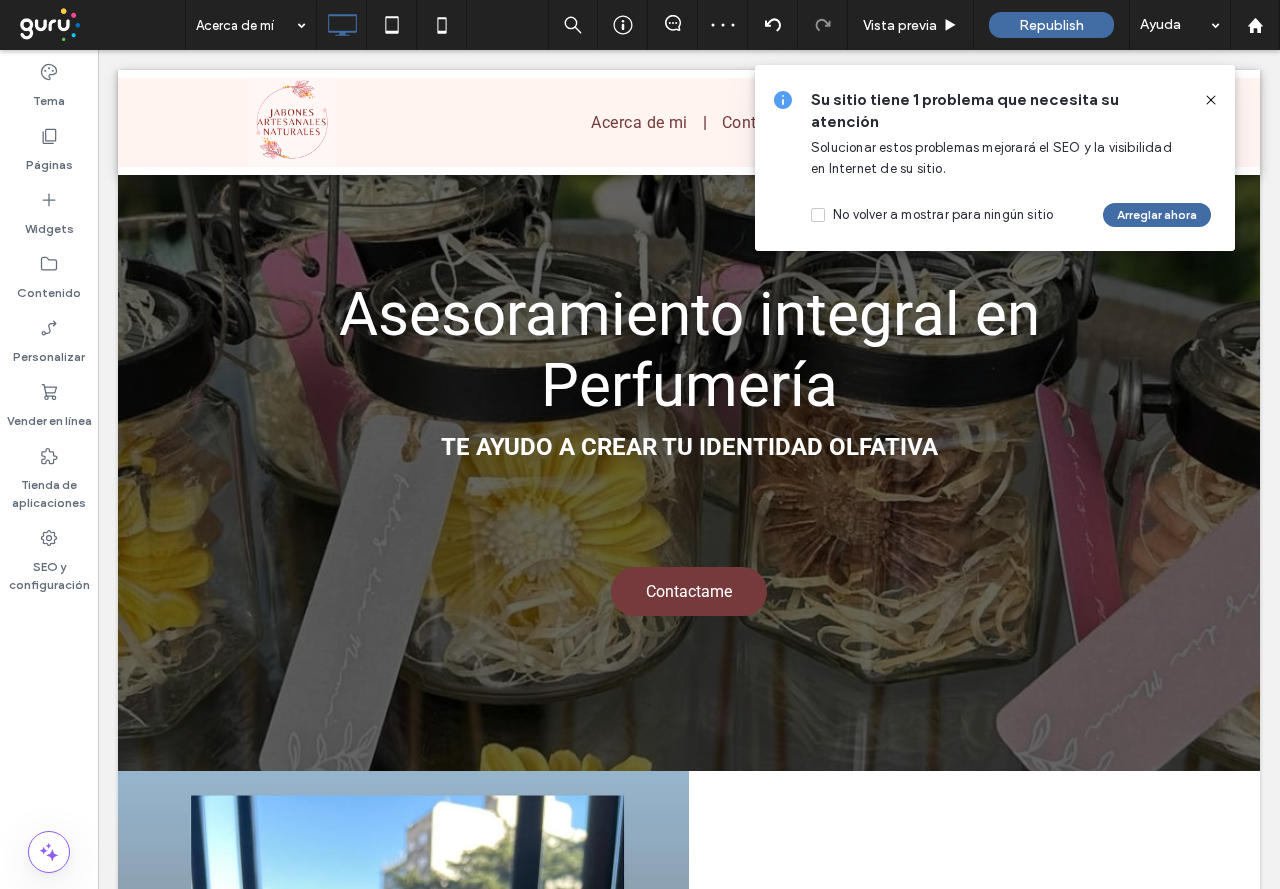 click 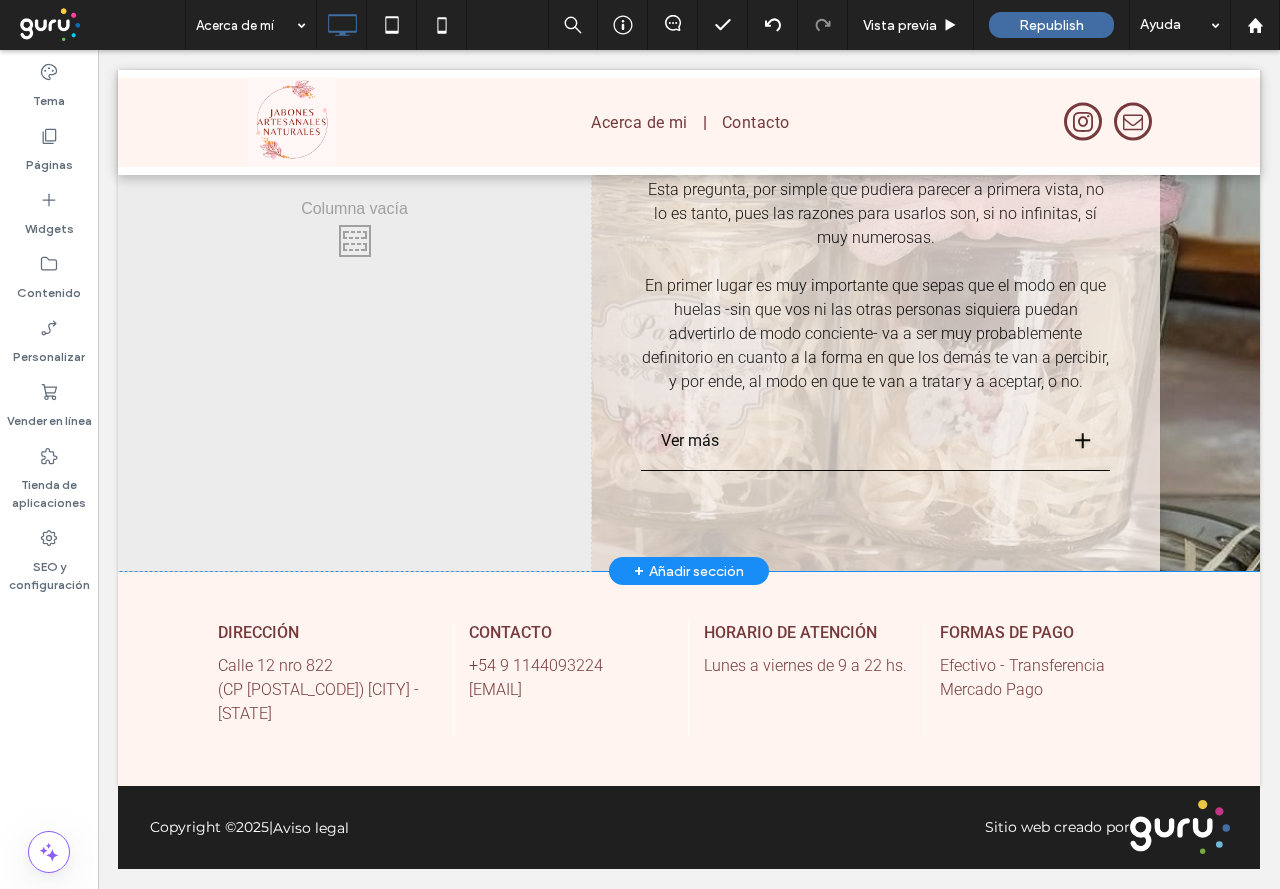 scroll, scrollTop: 2463, scrollLeft: 0, axis: vertical 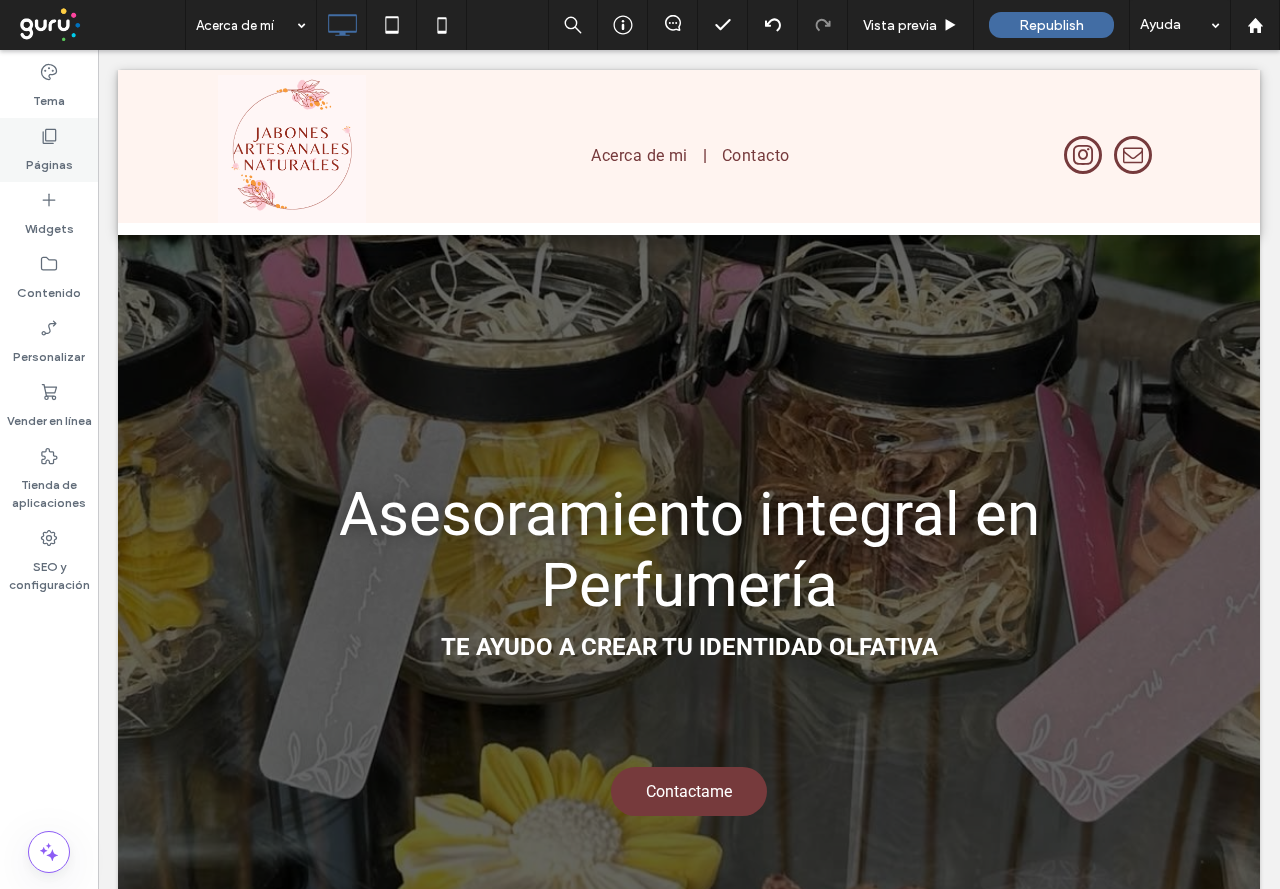 click on "Páginas" at bounding box center [49, 160] 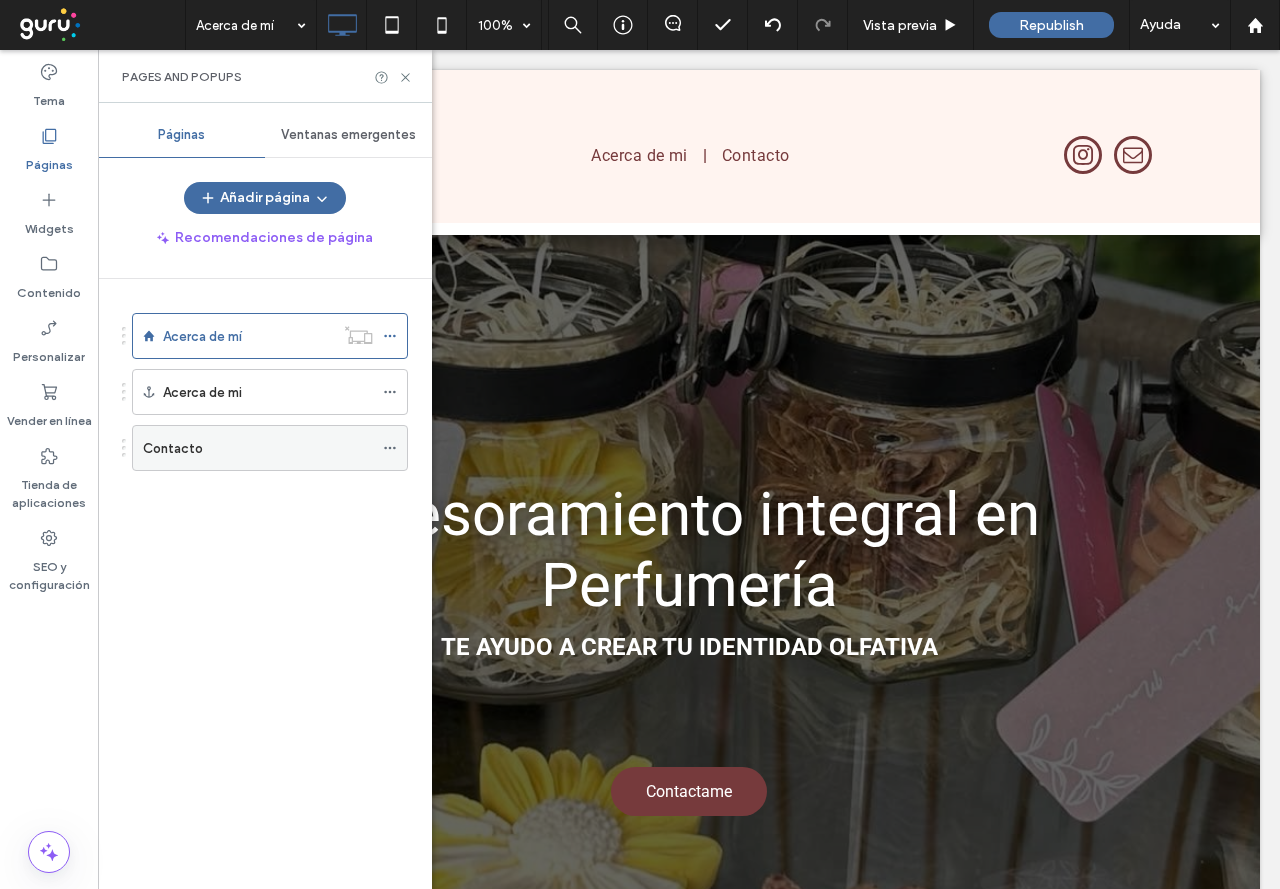click on "Contacto" at bounding box center [258, 448] 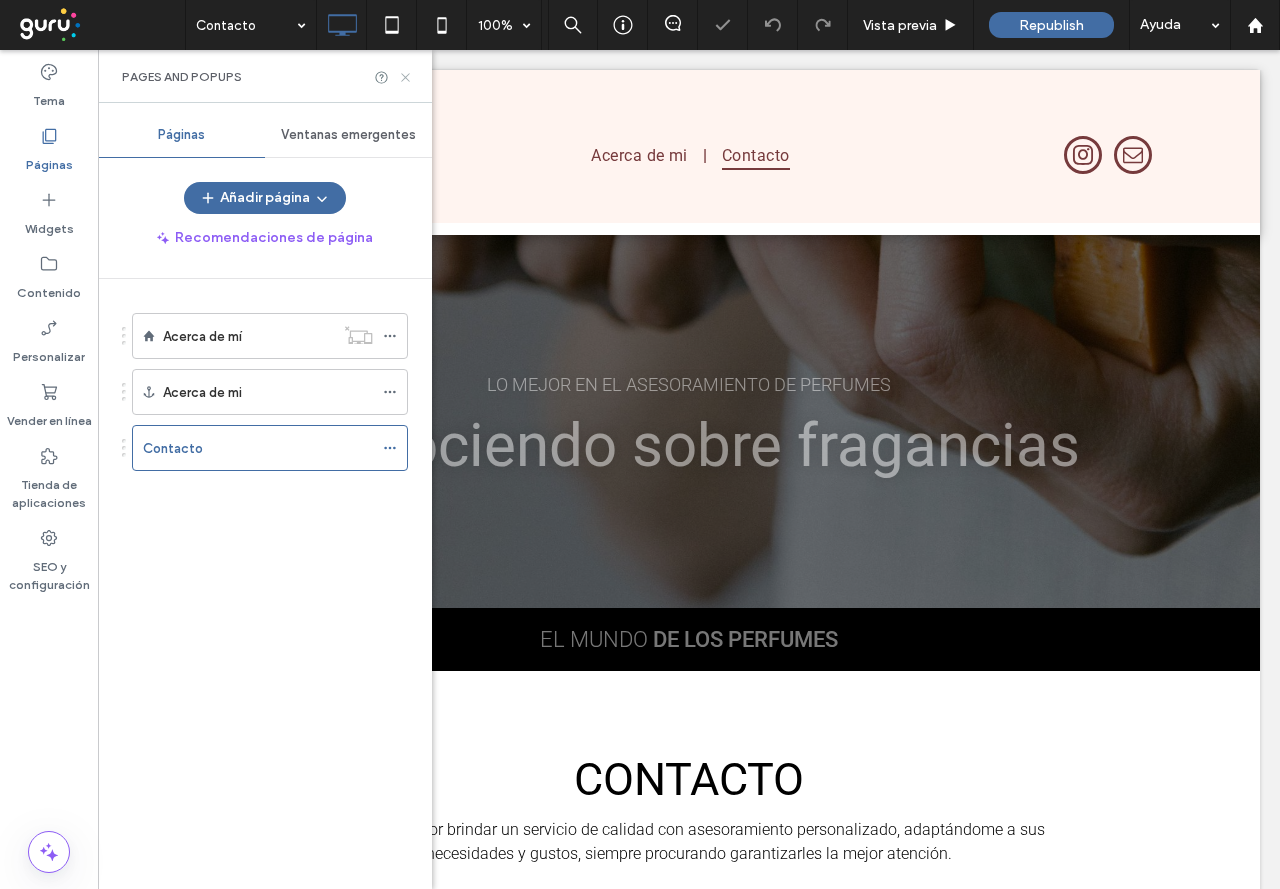 scroll, scrollTop: 0, scrollLeft: 0, axis: both 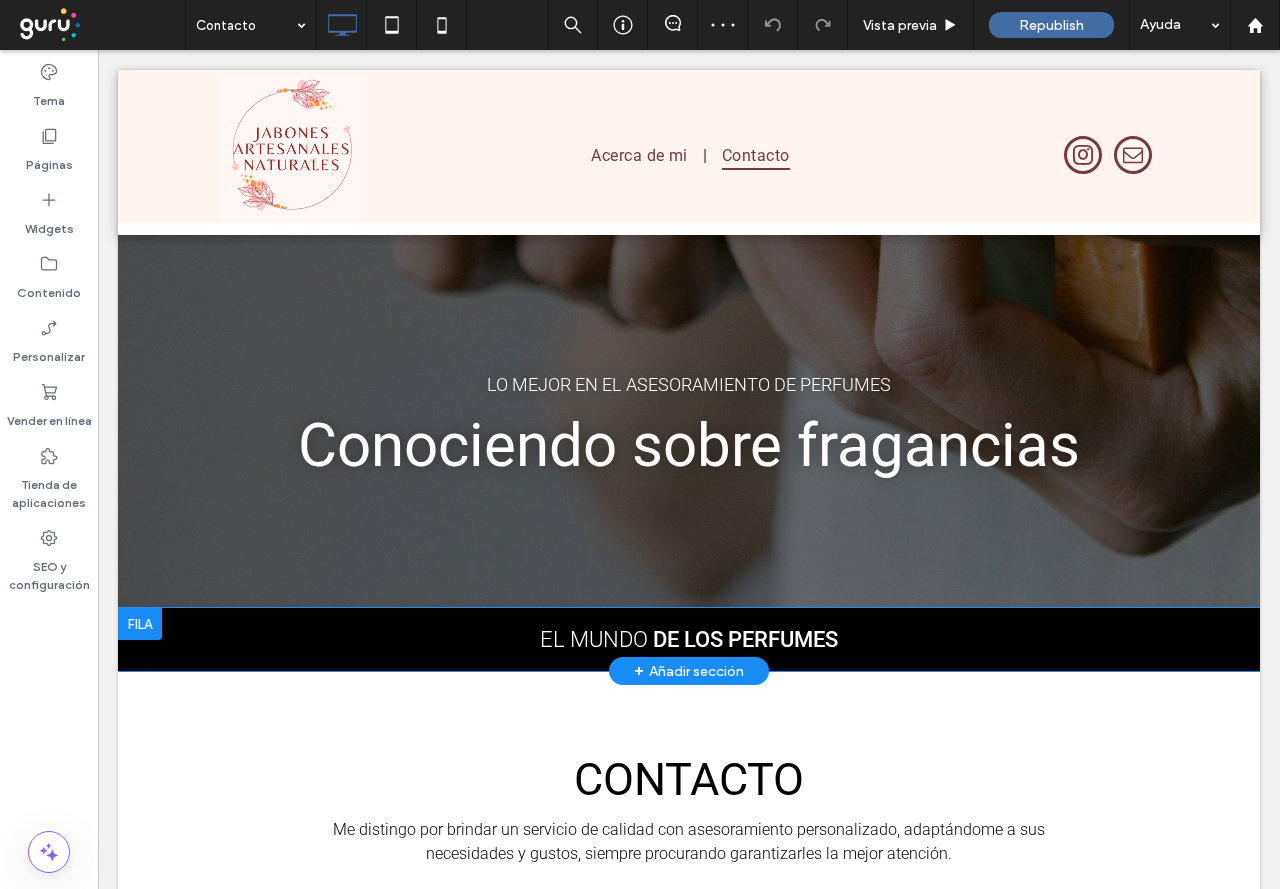 click at bounding box center [140, 624] 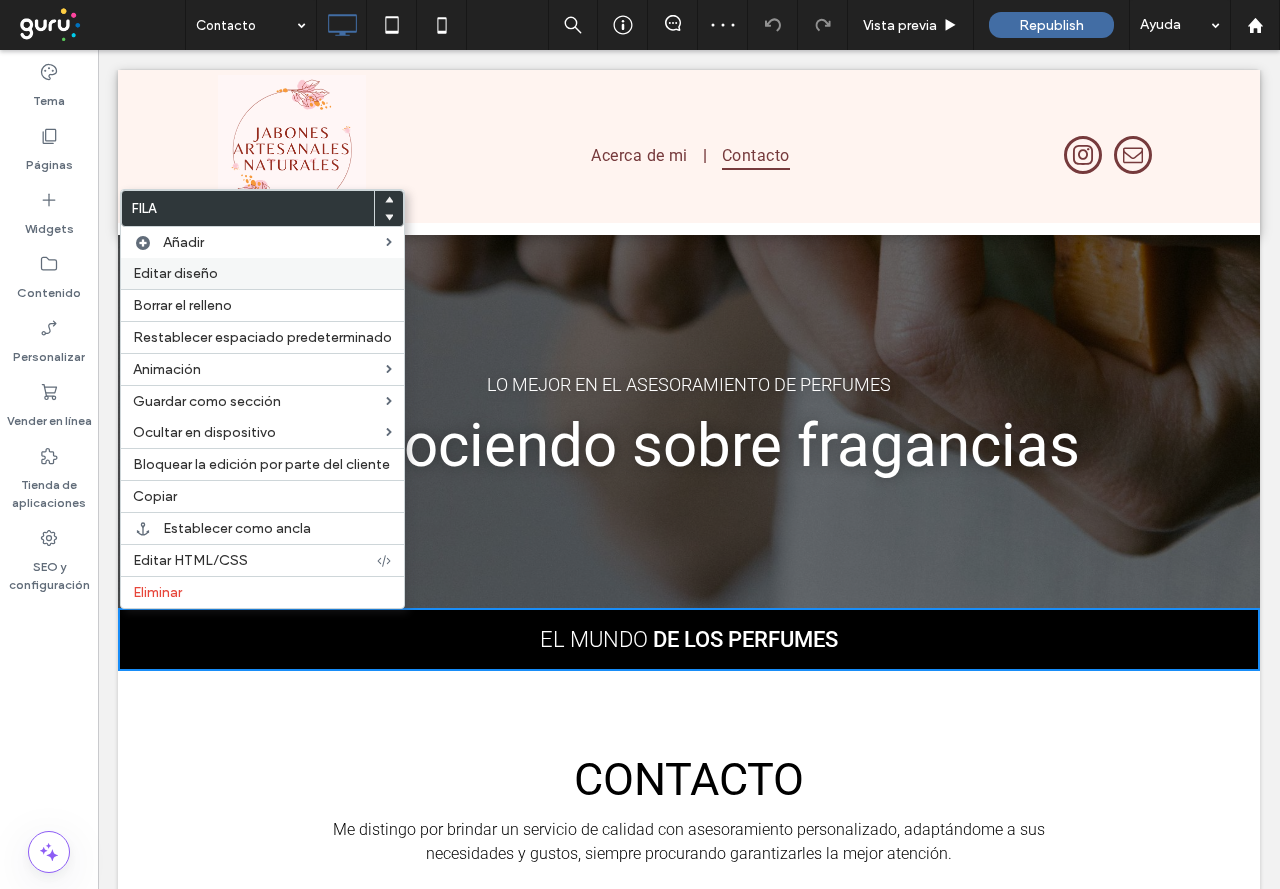 click on "Editar diseño" at bounding box center (175, 273) 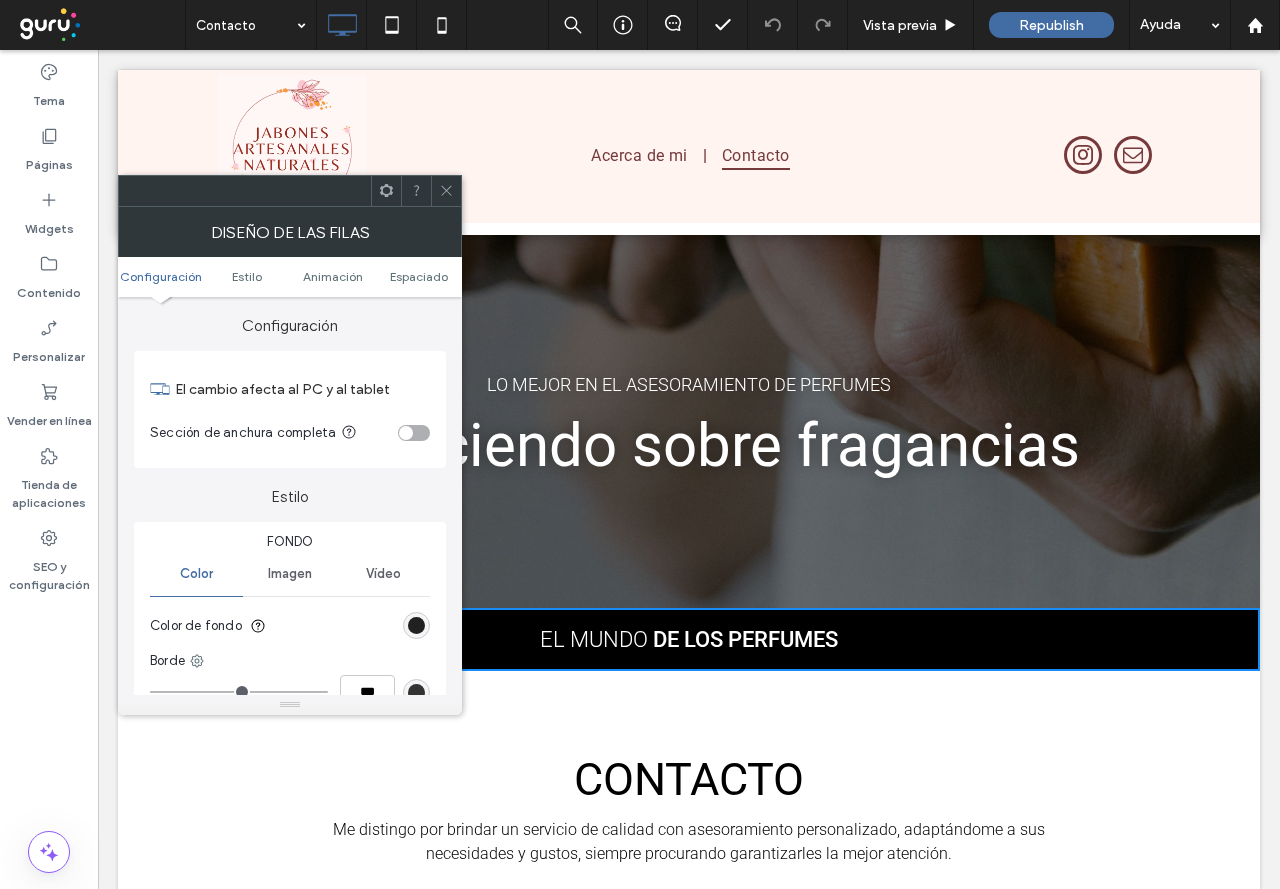 click at bounding box center (416, 625) 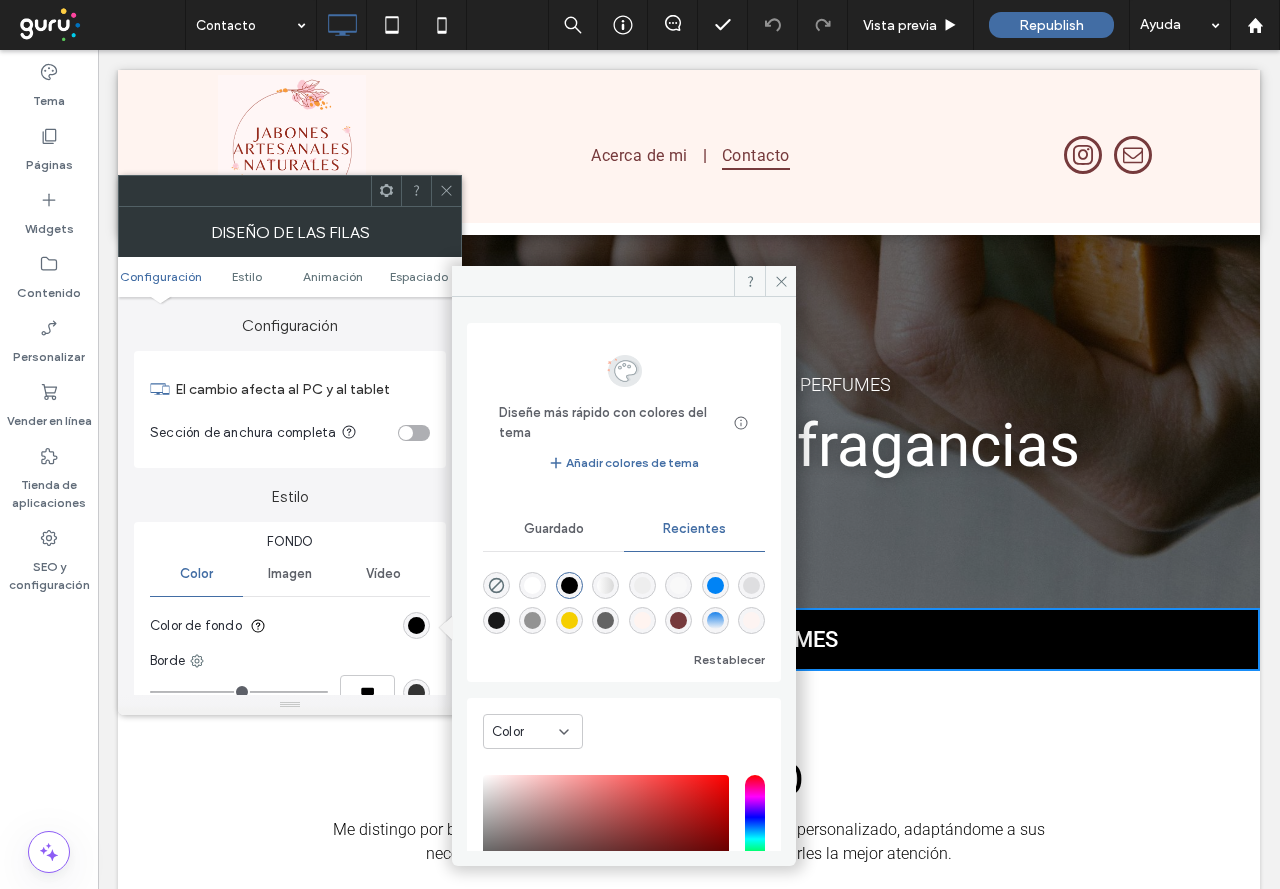 click at bounding box center (678, 620) 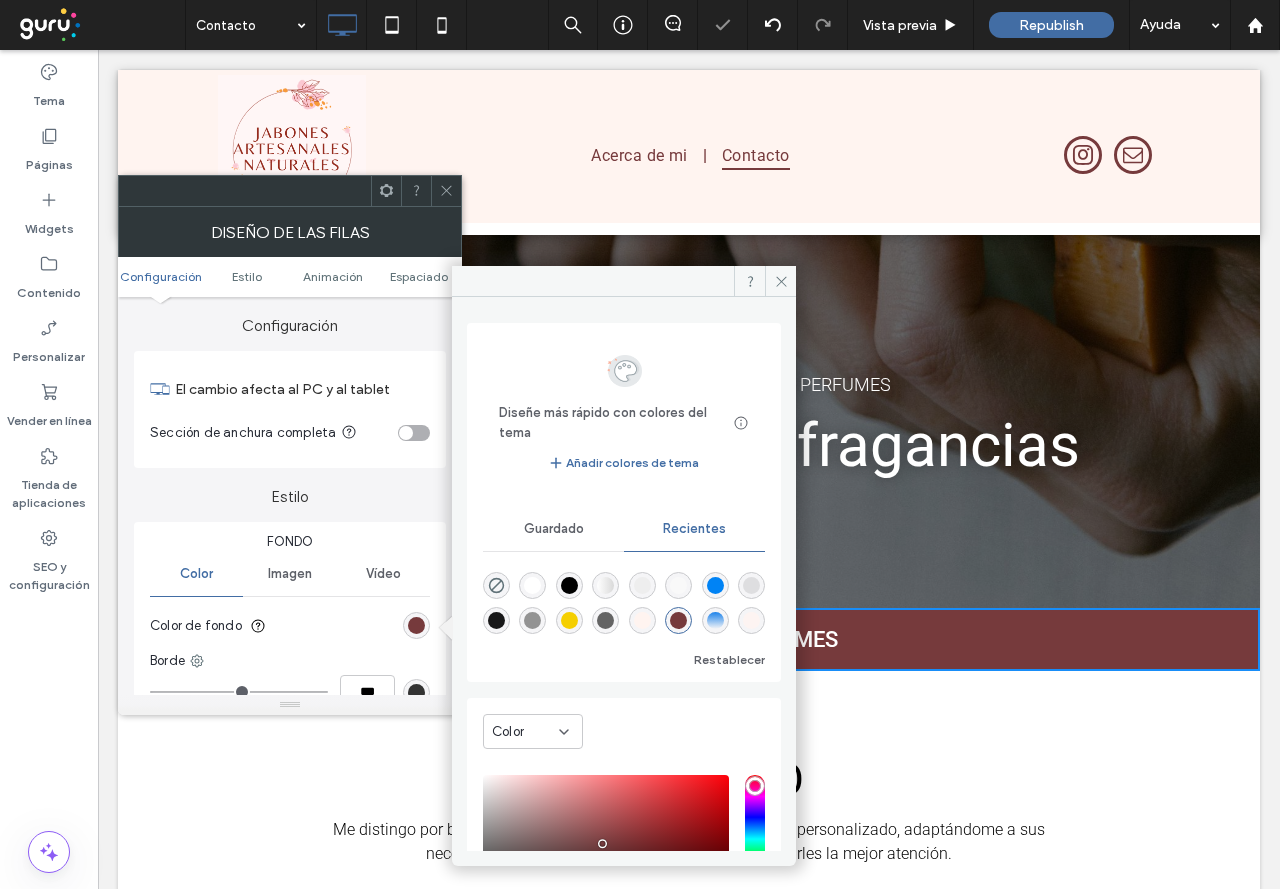 drag, startPoint x: 444, startPoint y: 178, endPoint x: 453, endPoint y: 214, distance: 37.107952 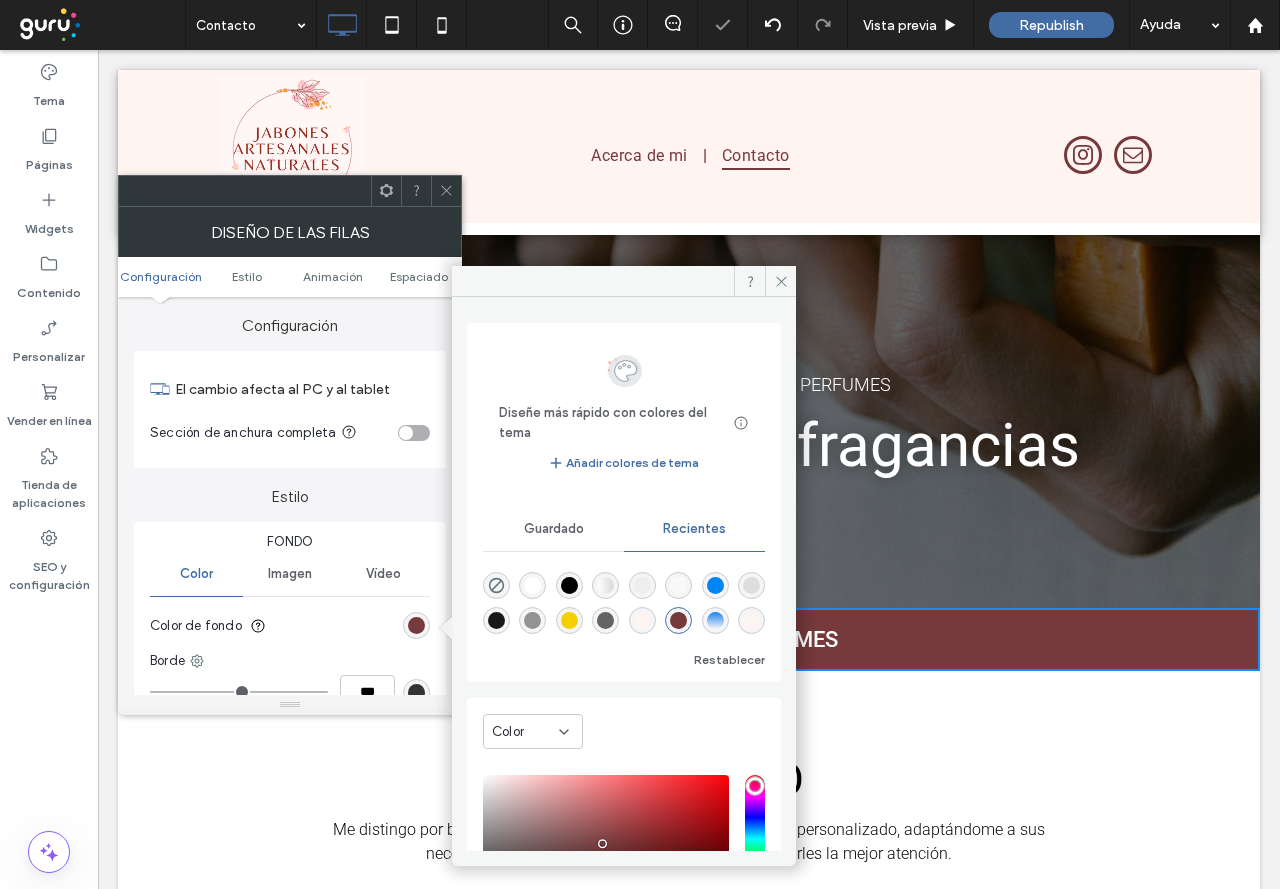 click at bounding box center (446, 191) 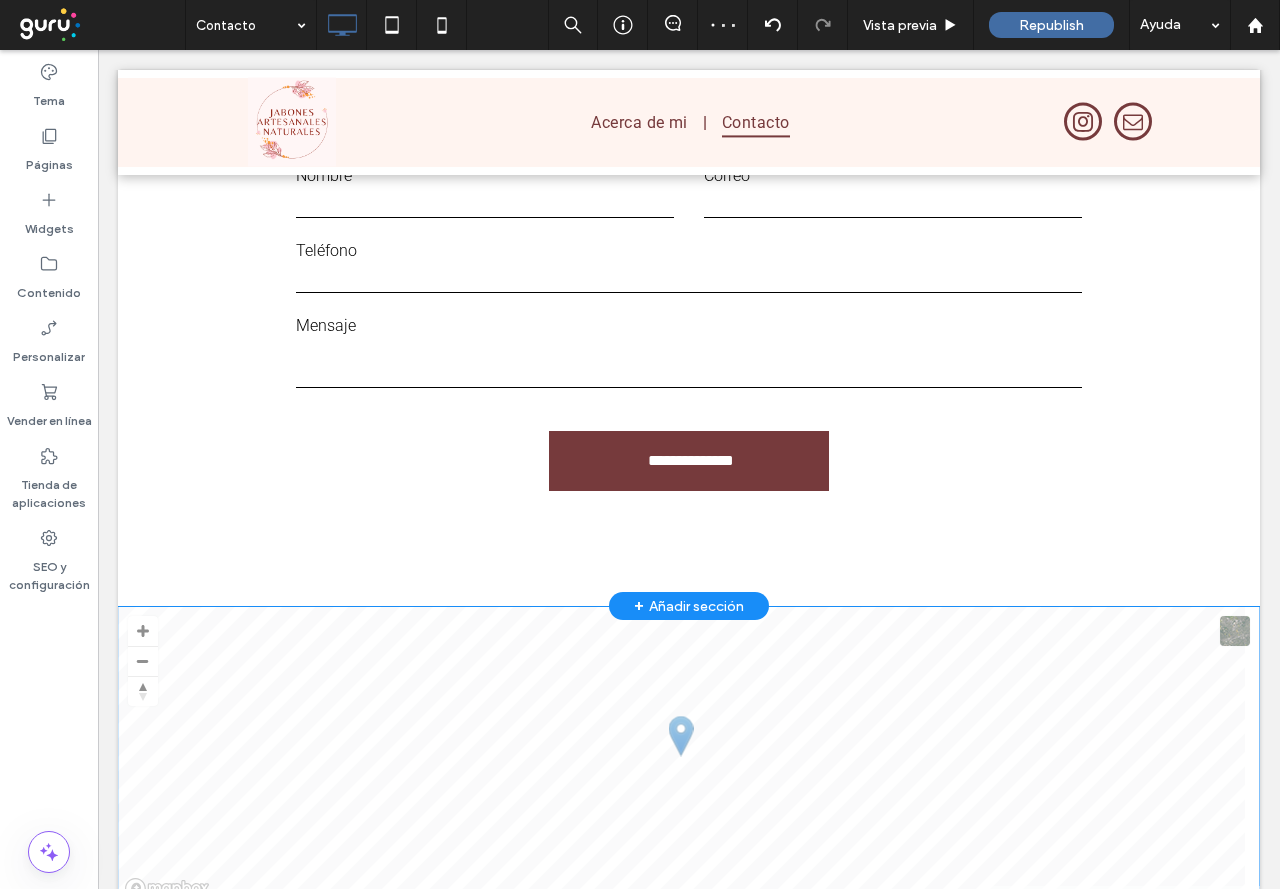 scroll, scrollTop: 900, scrollLeft: 0, axis: vertical 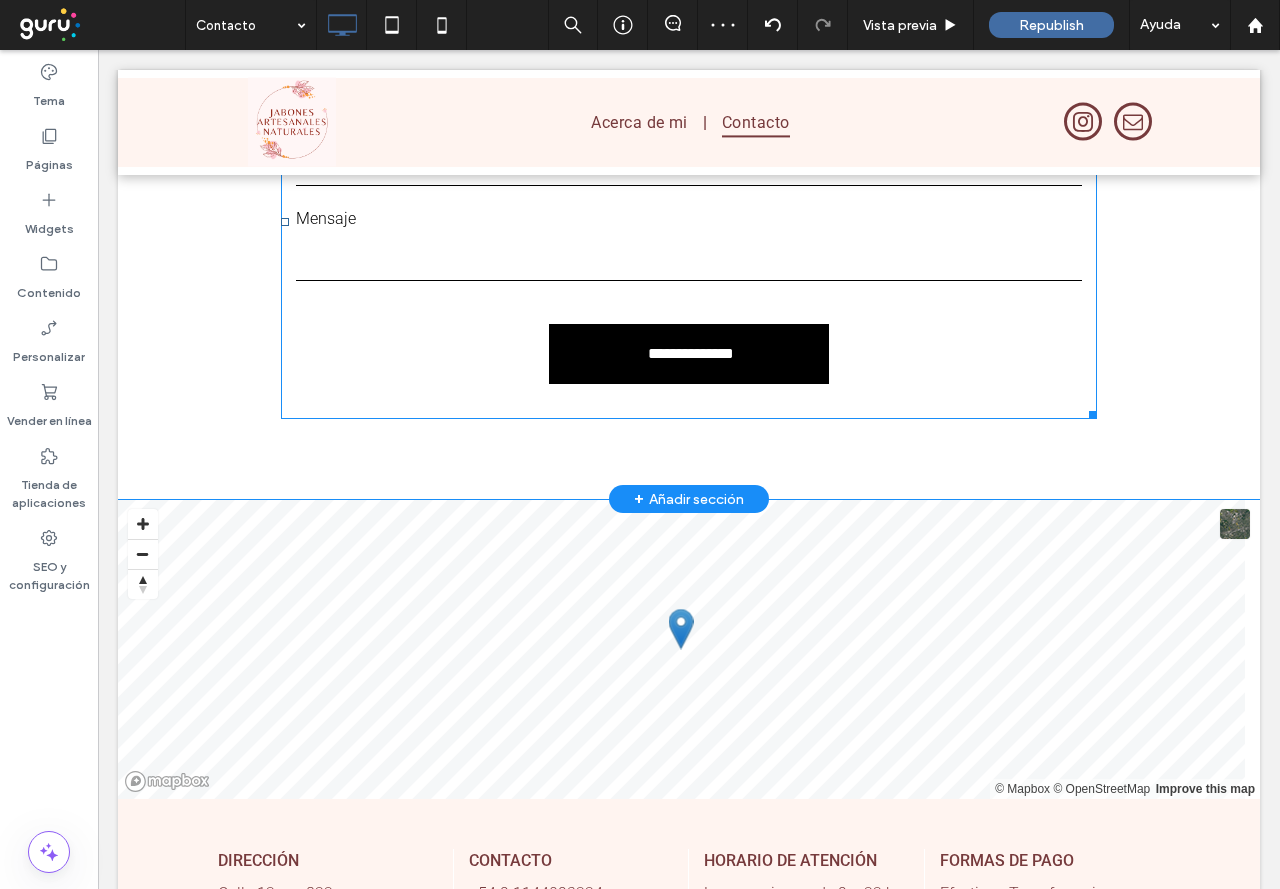 click on "**********" at bounding box center (689, 354) 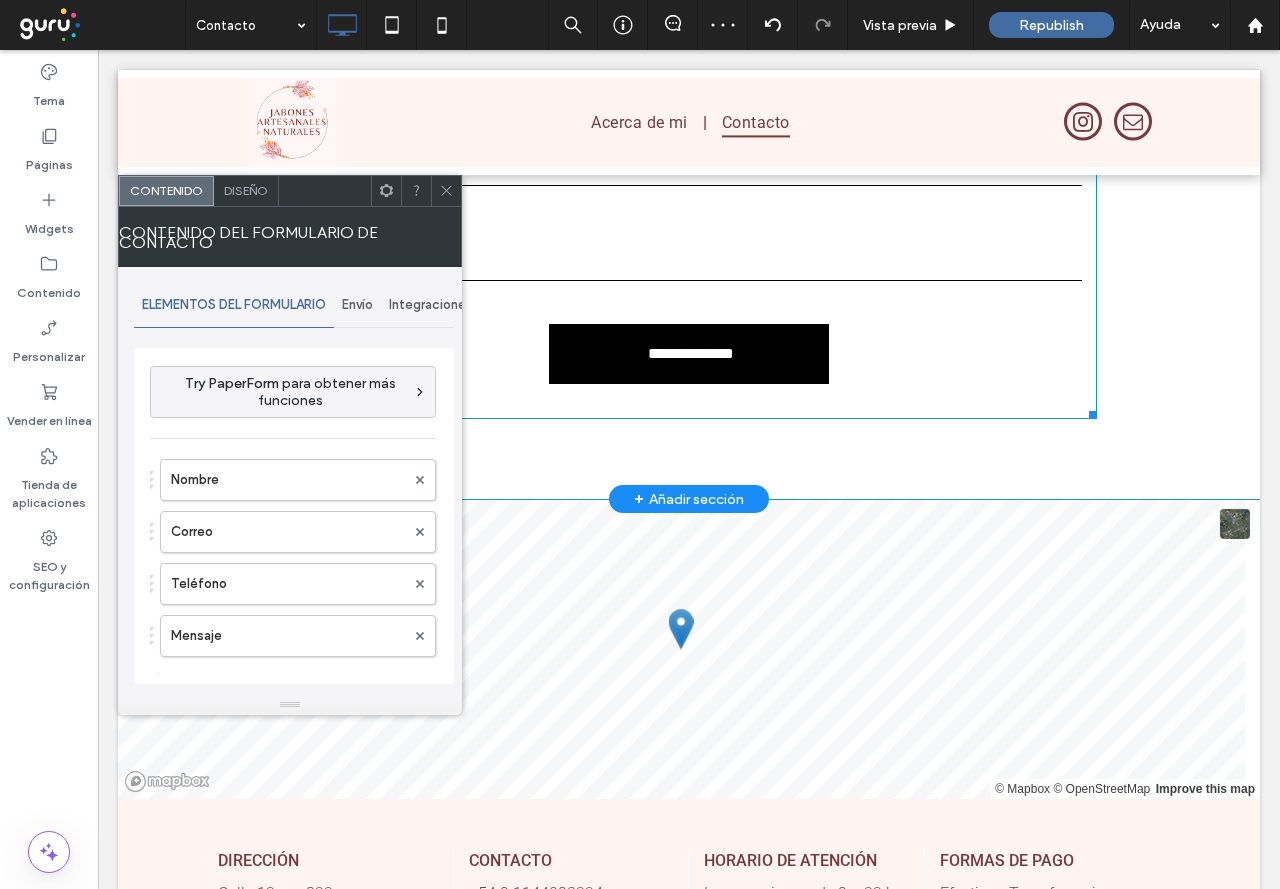 type on "**********" 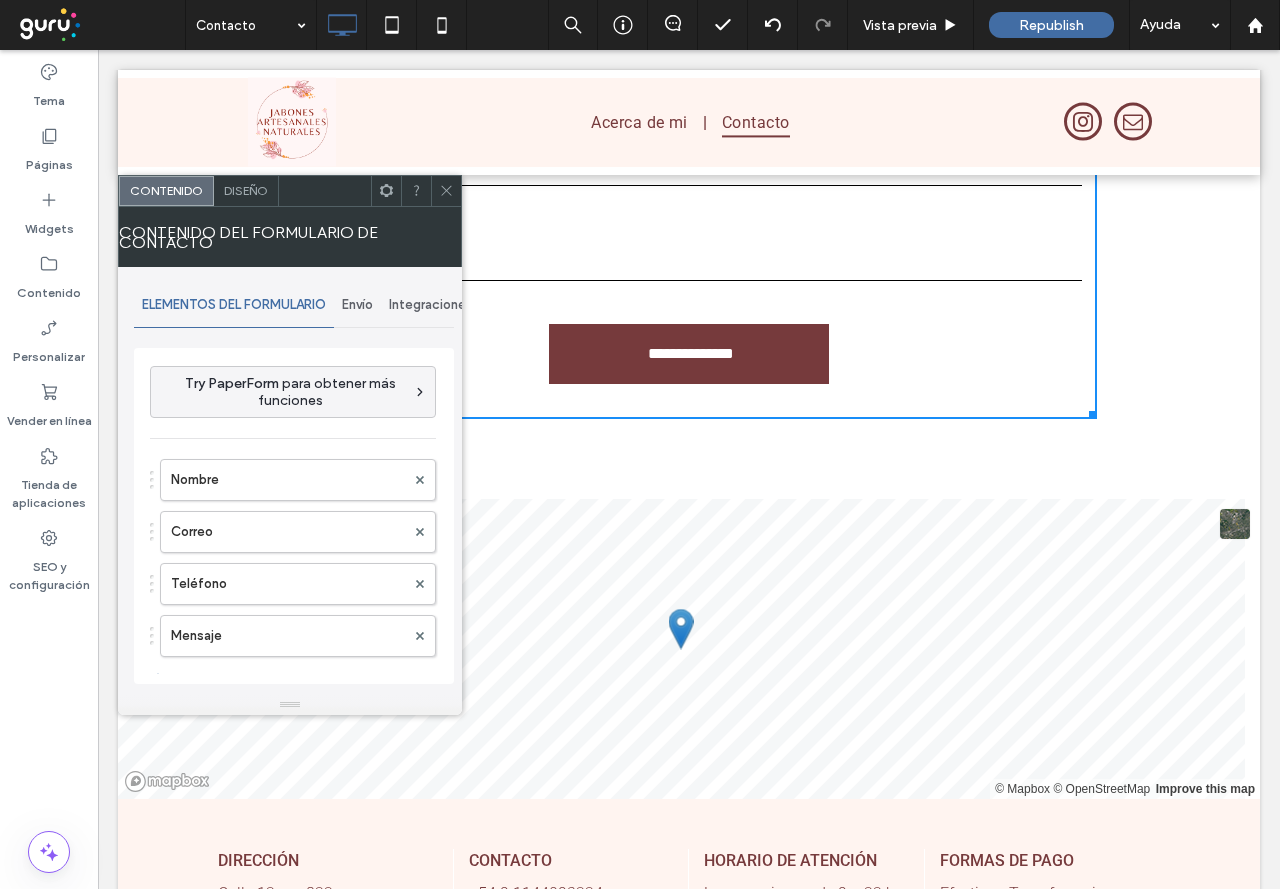 click on "Diseño" at bounding box center [246, 191] 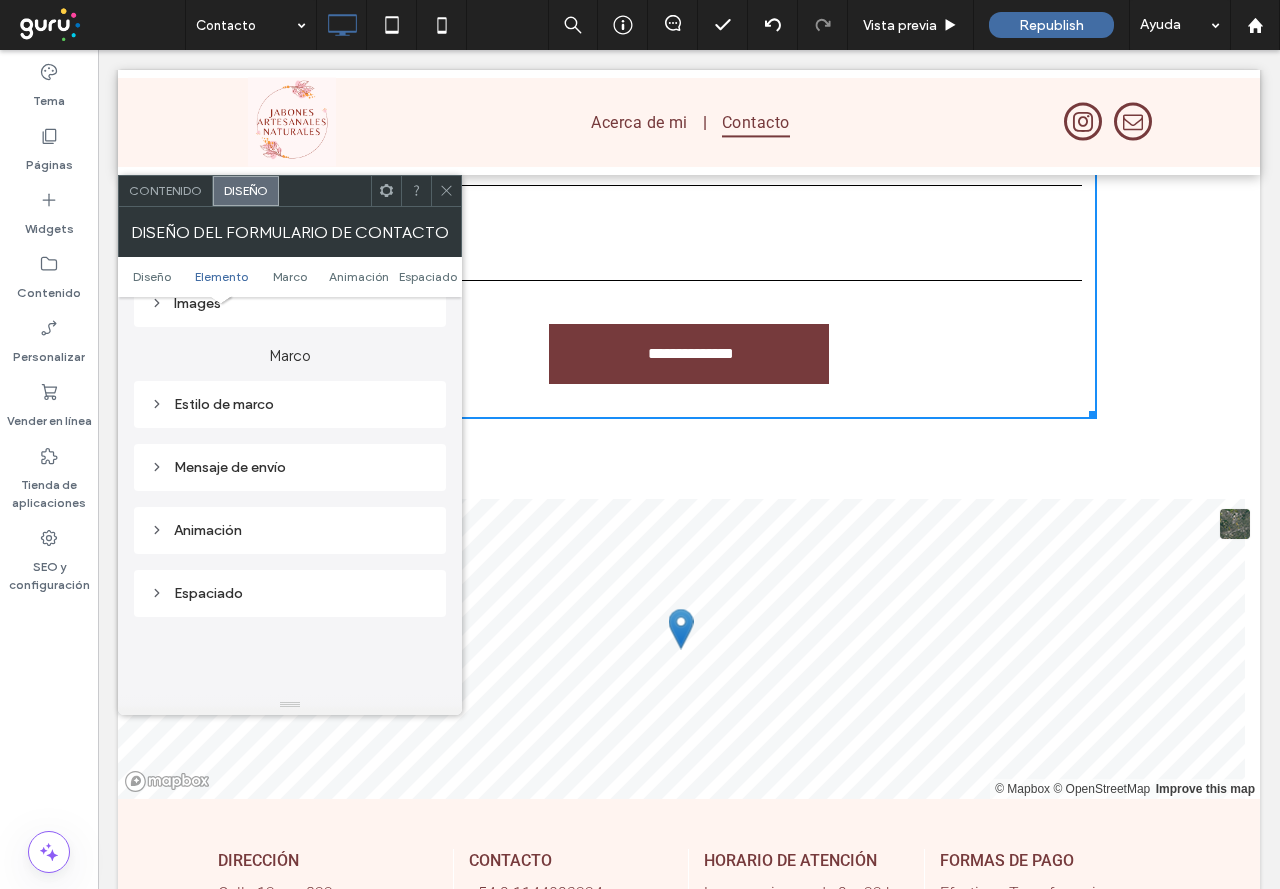scroll, scrollTop: 300, scrollLeft: 0, axis: vertical 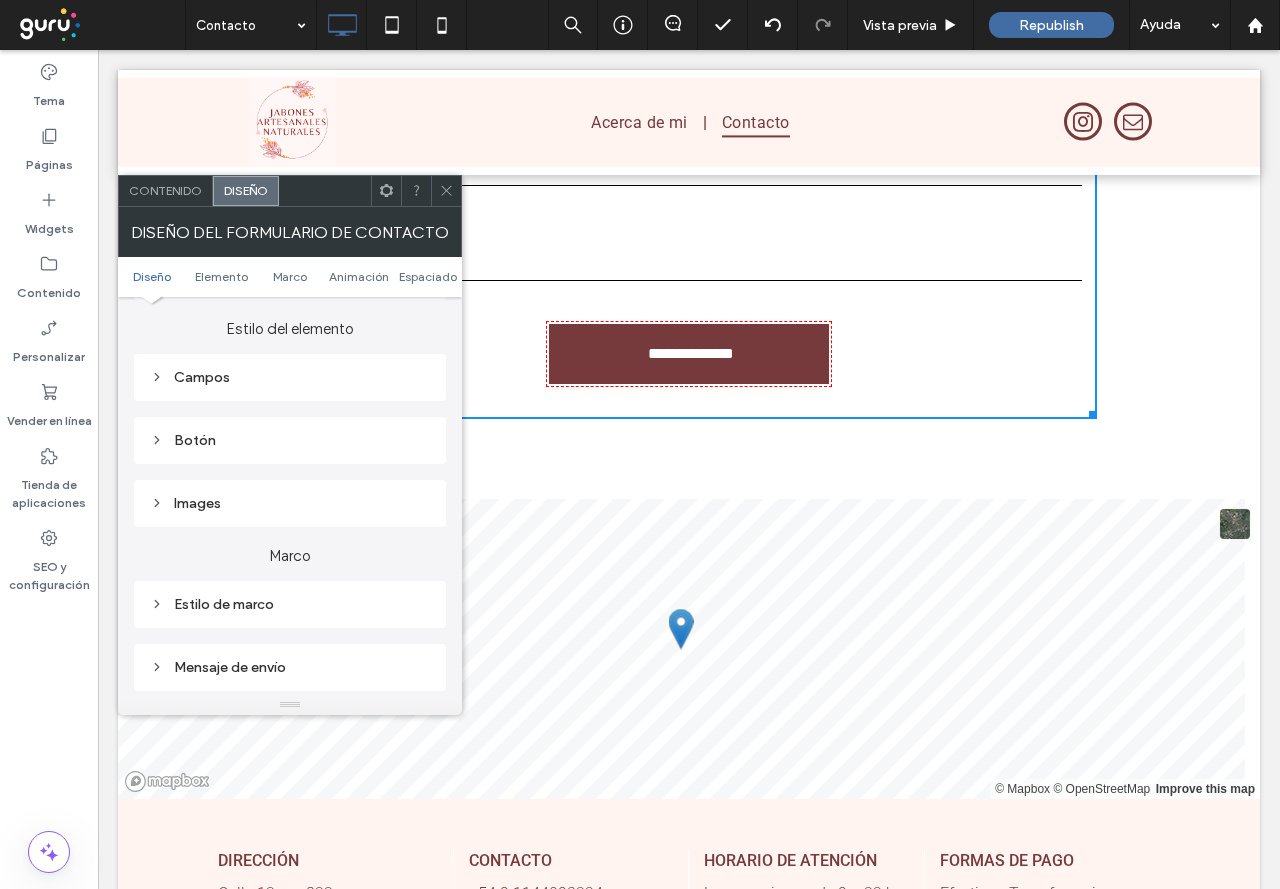 click on "Botón" at bounding box center [290, 440] 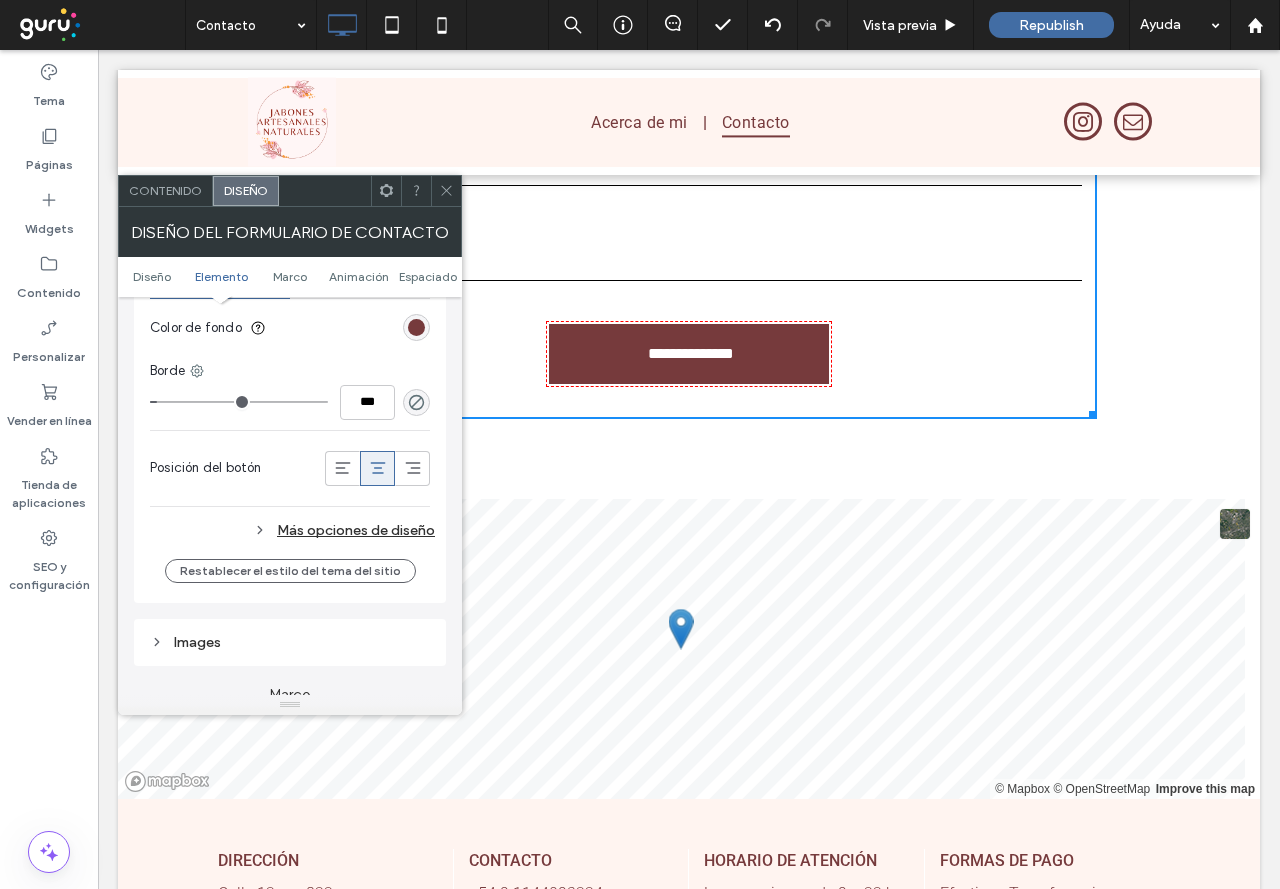 scroll, scrollTop: 900, scrollLeft: 0, axis: vertical 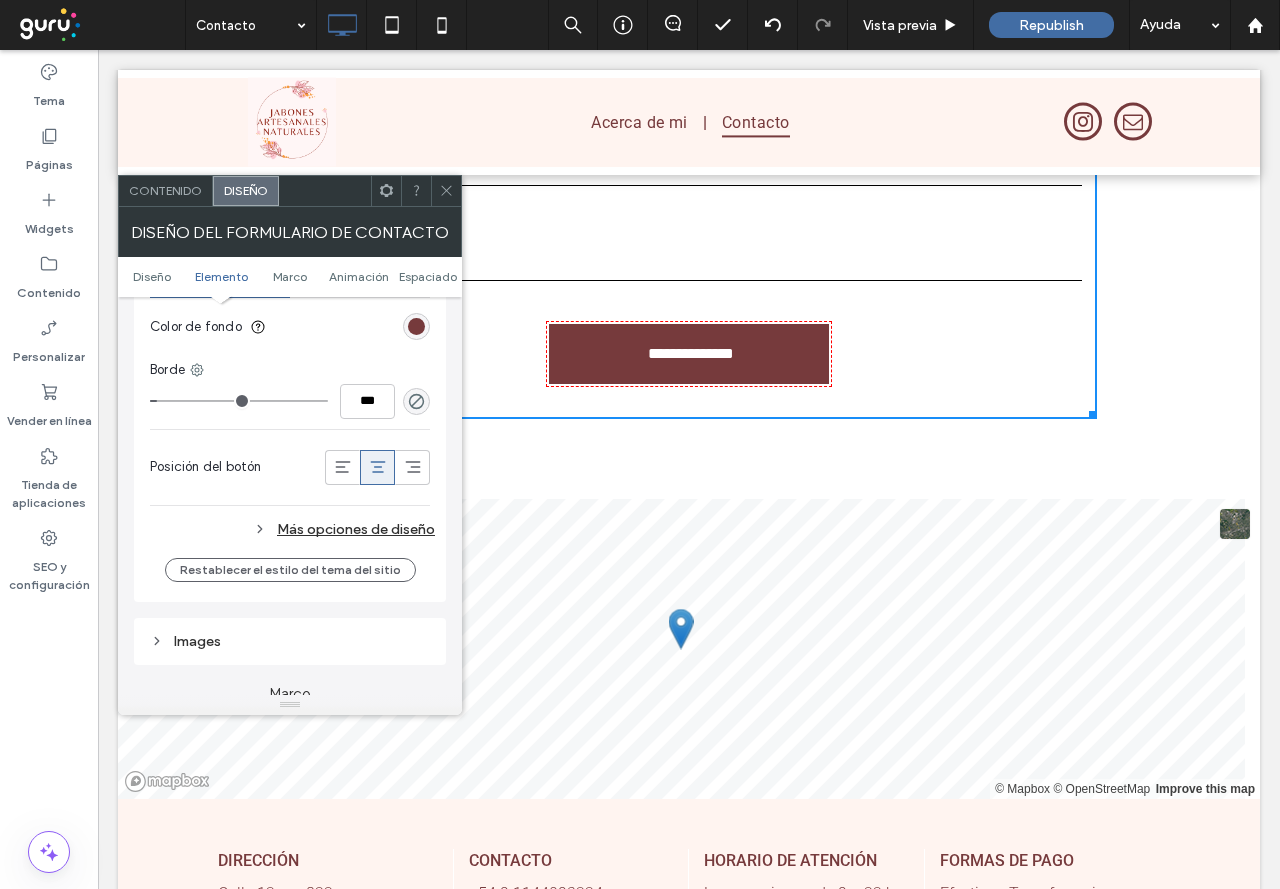 type on "*" 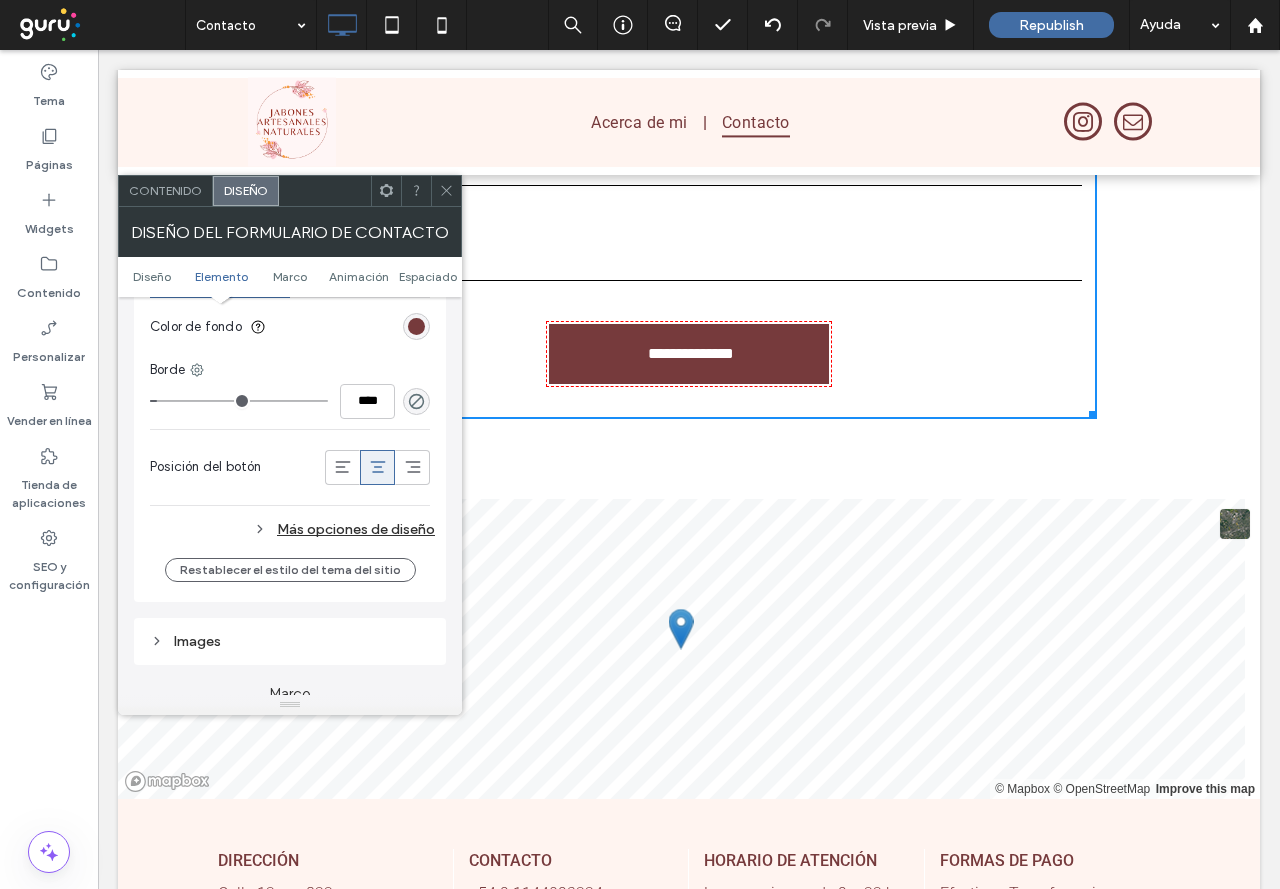 type on "**" 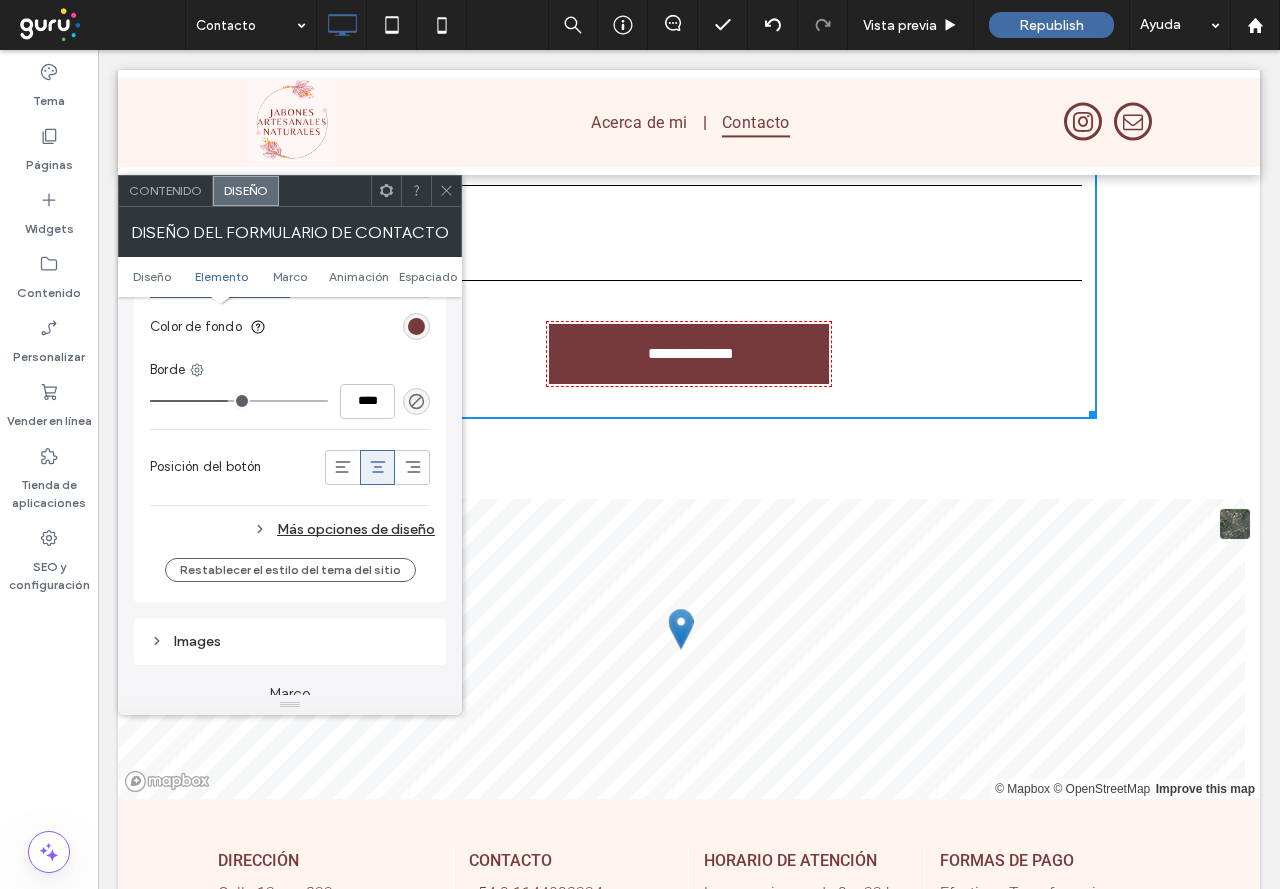 type on "**" 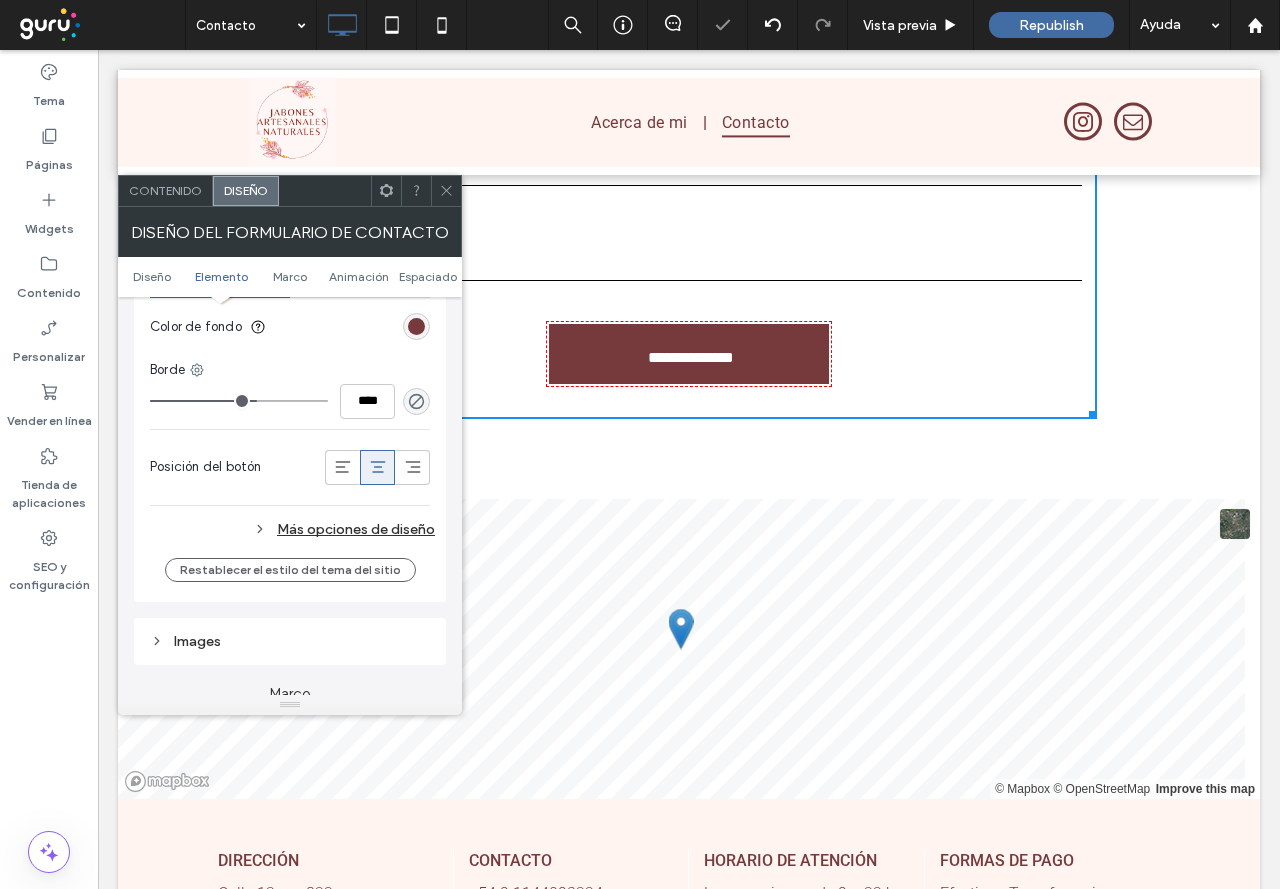 type on "**" 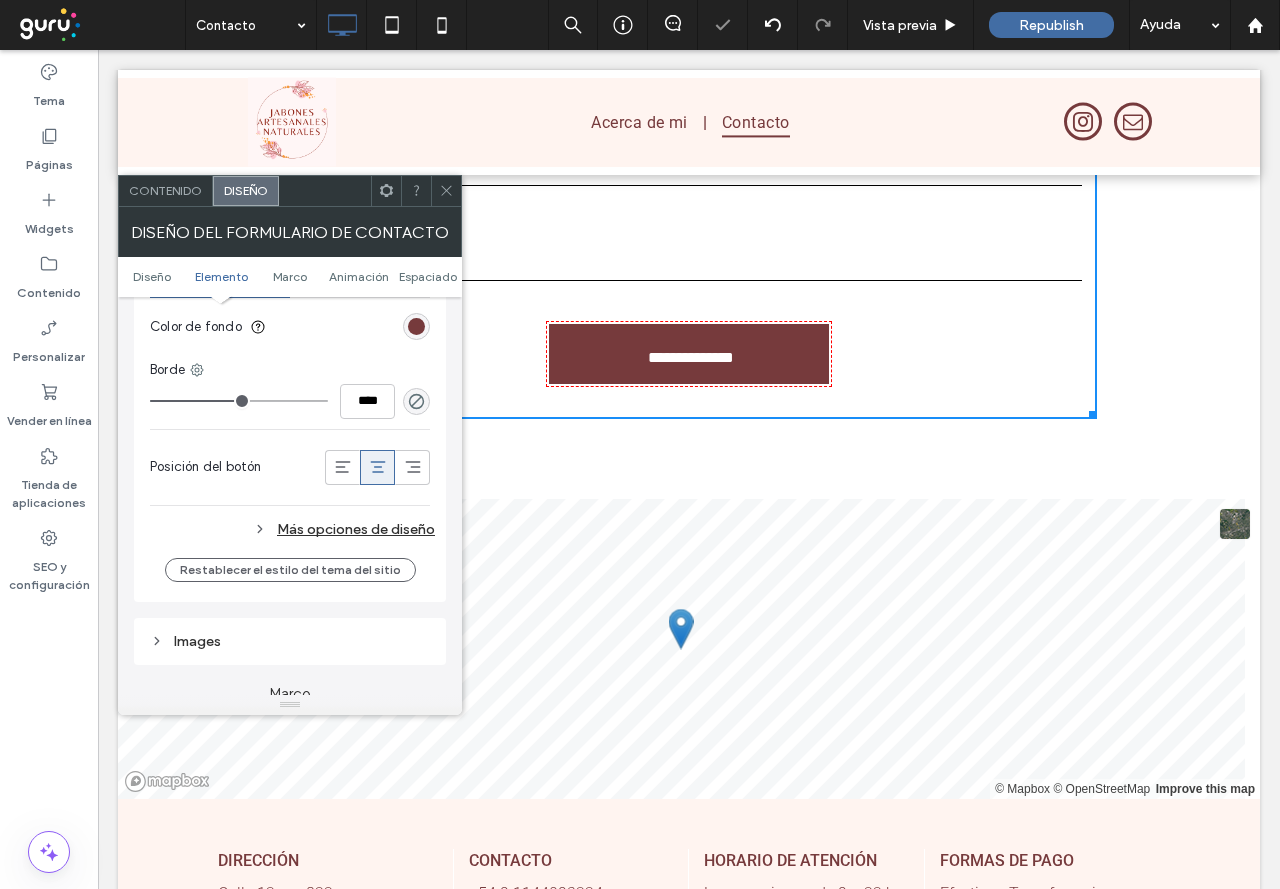 type on "**" 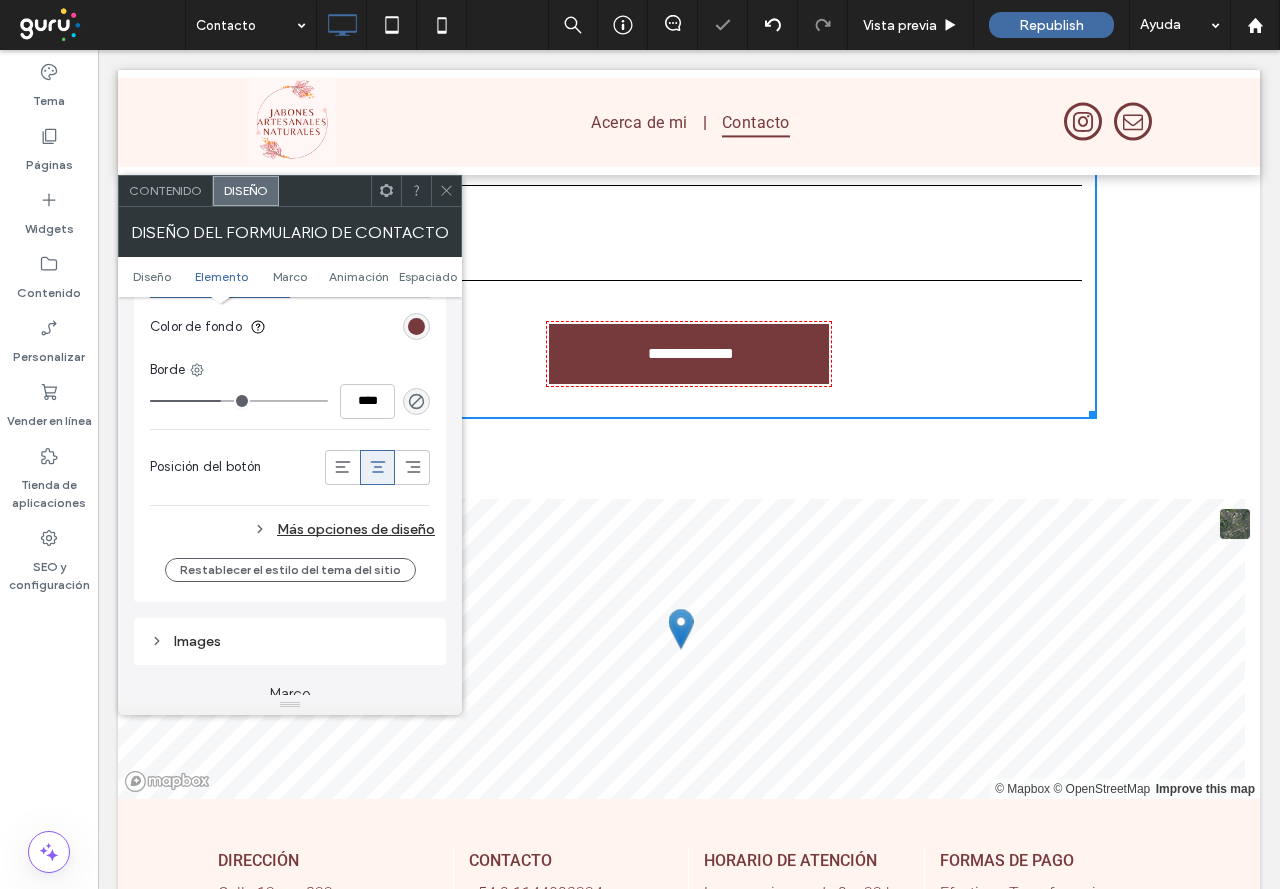 click on "Más opciones de diseño" at bounding box center (292, 529) 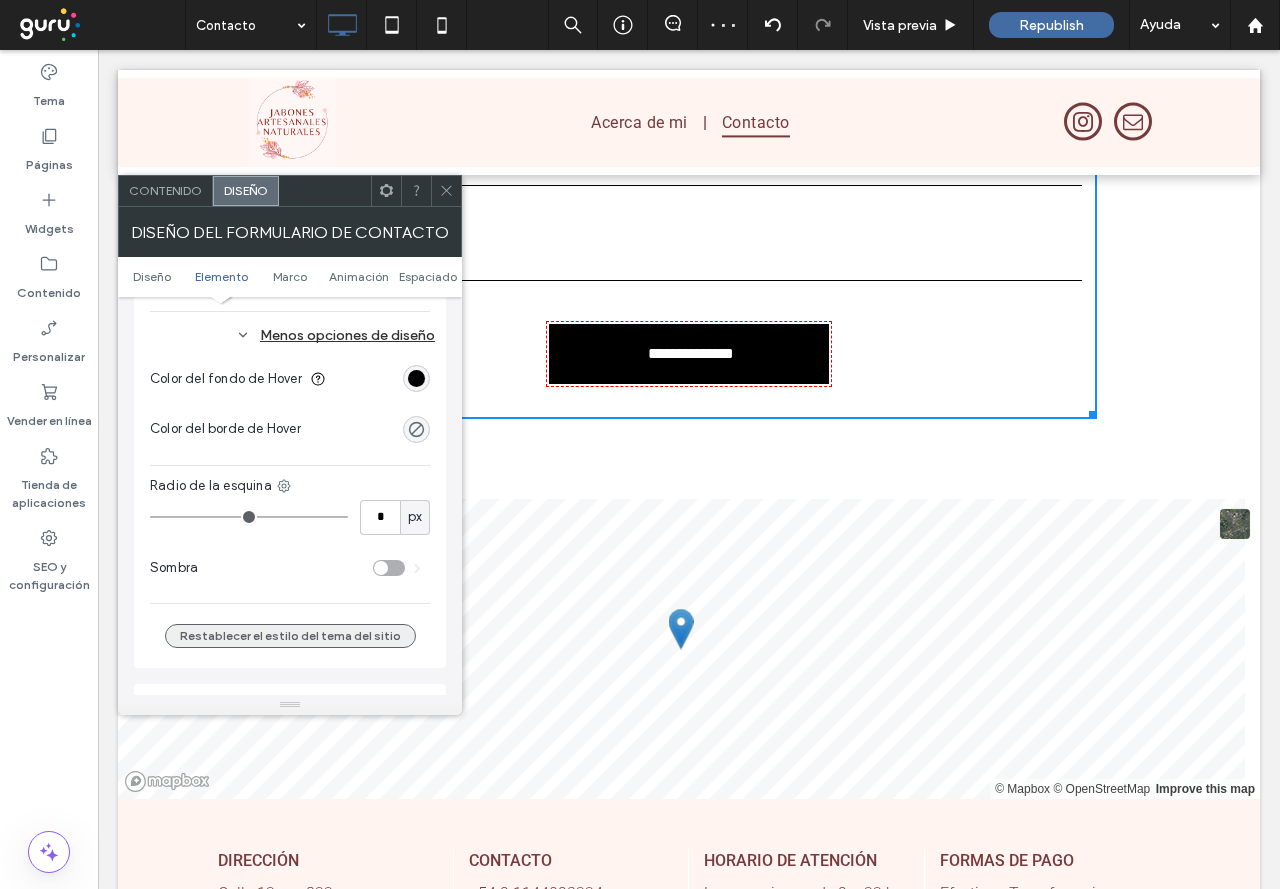 scroll, scrollTop: 1200, scrollLeft: 0, axis: vertical 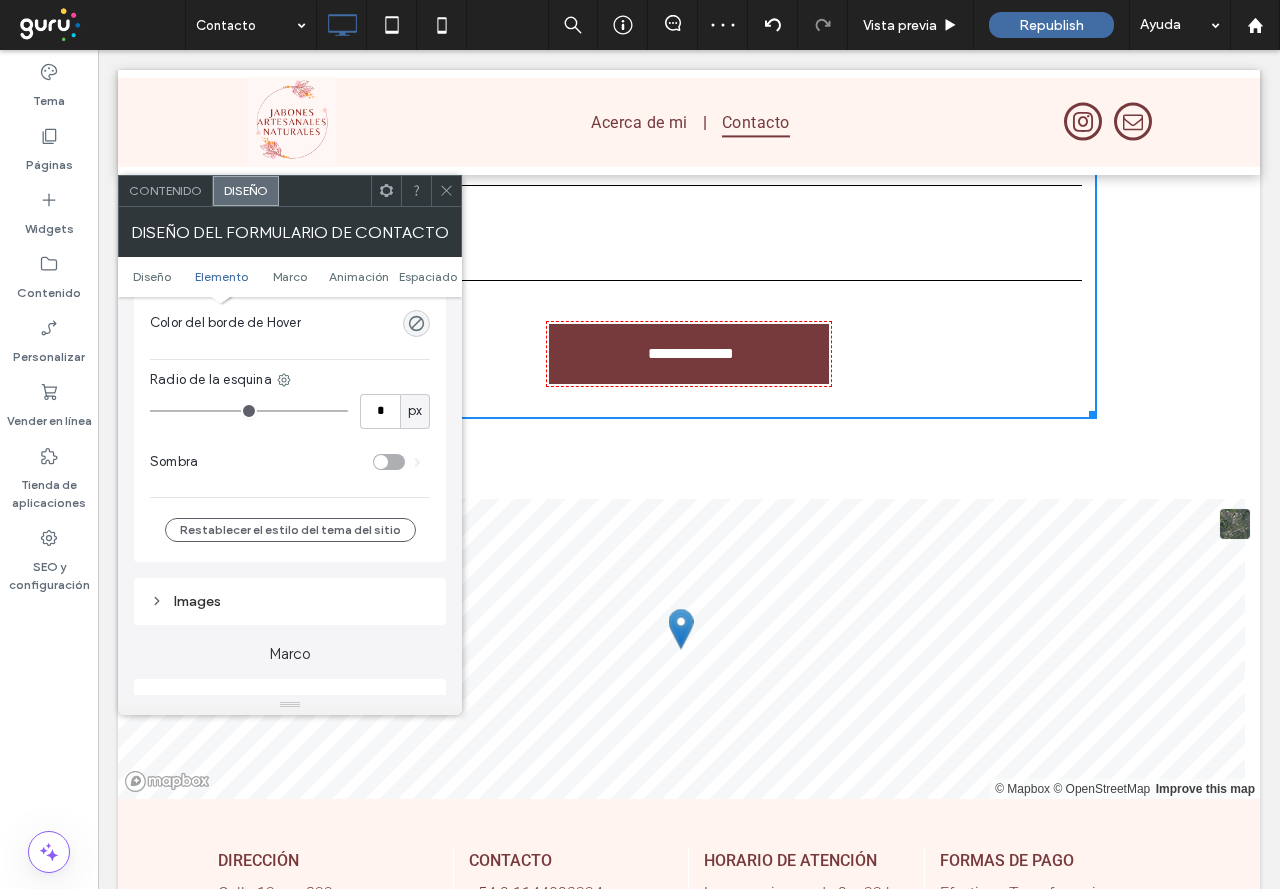 type on "**" 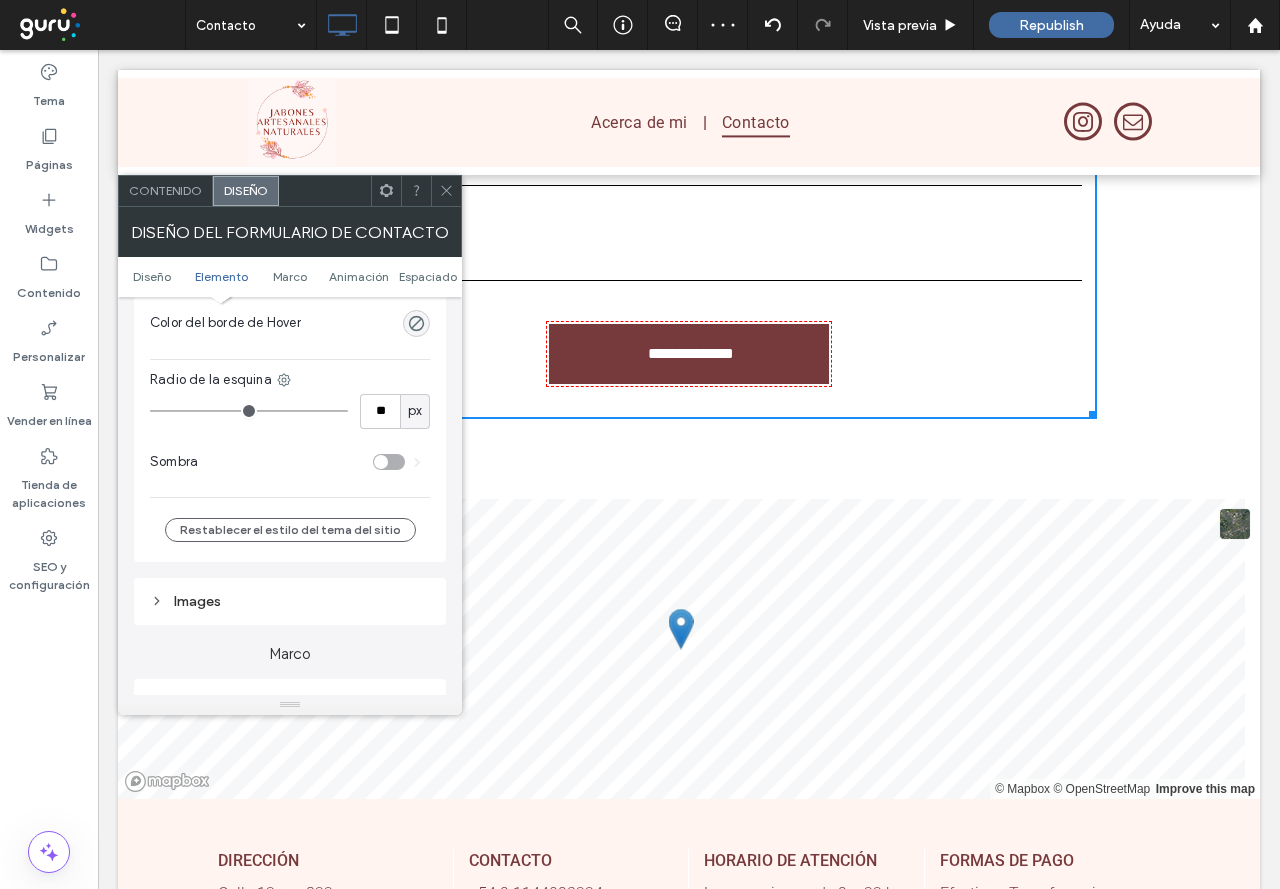 type on "**" 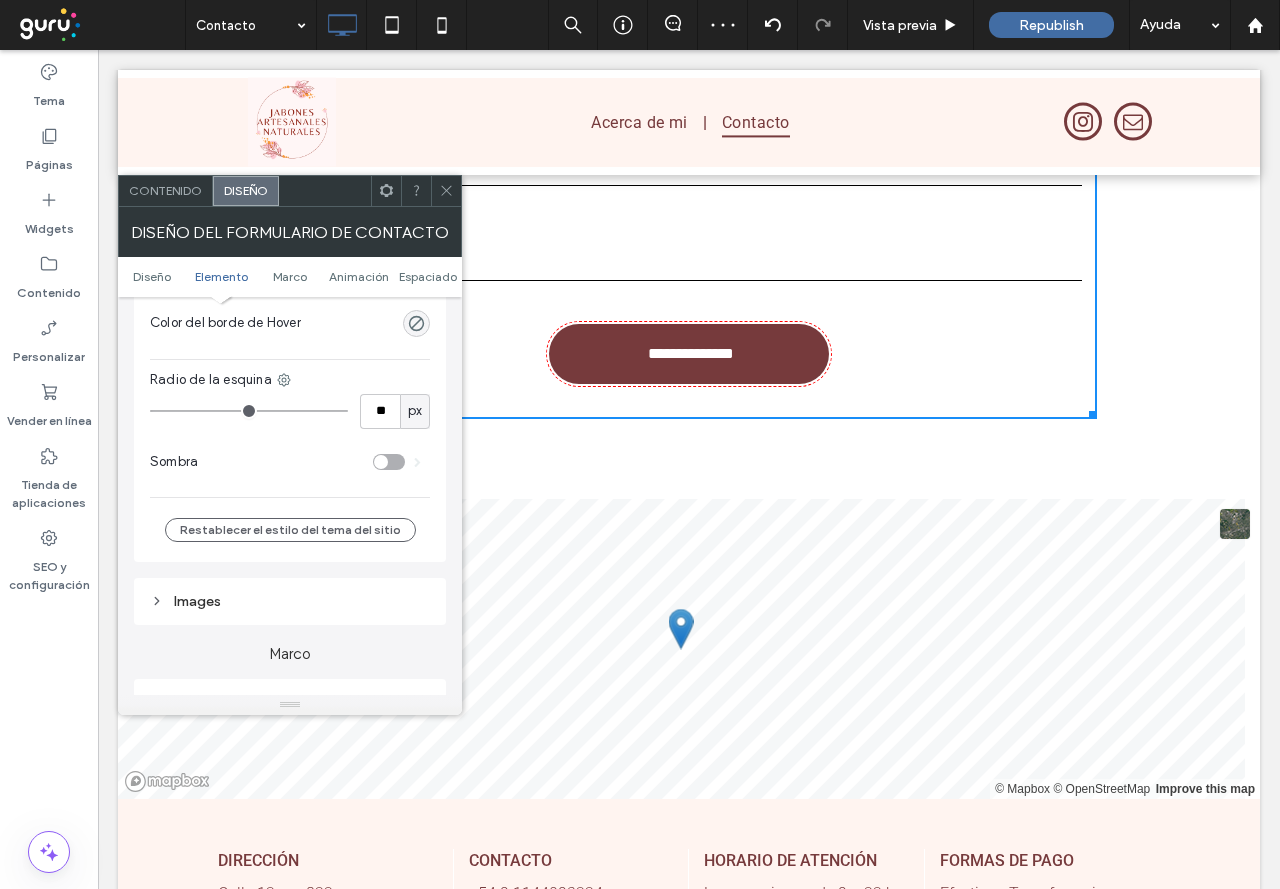 type on "**" 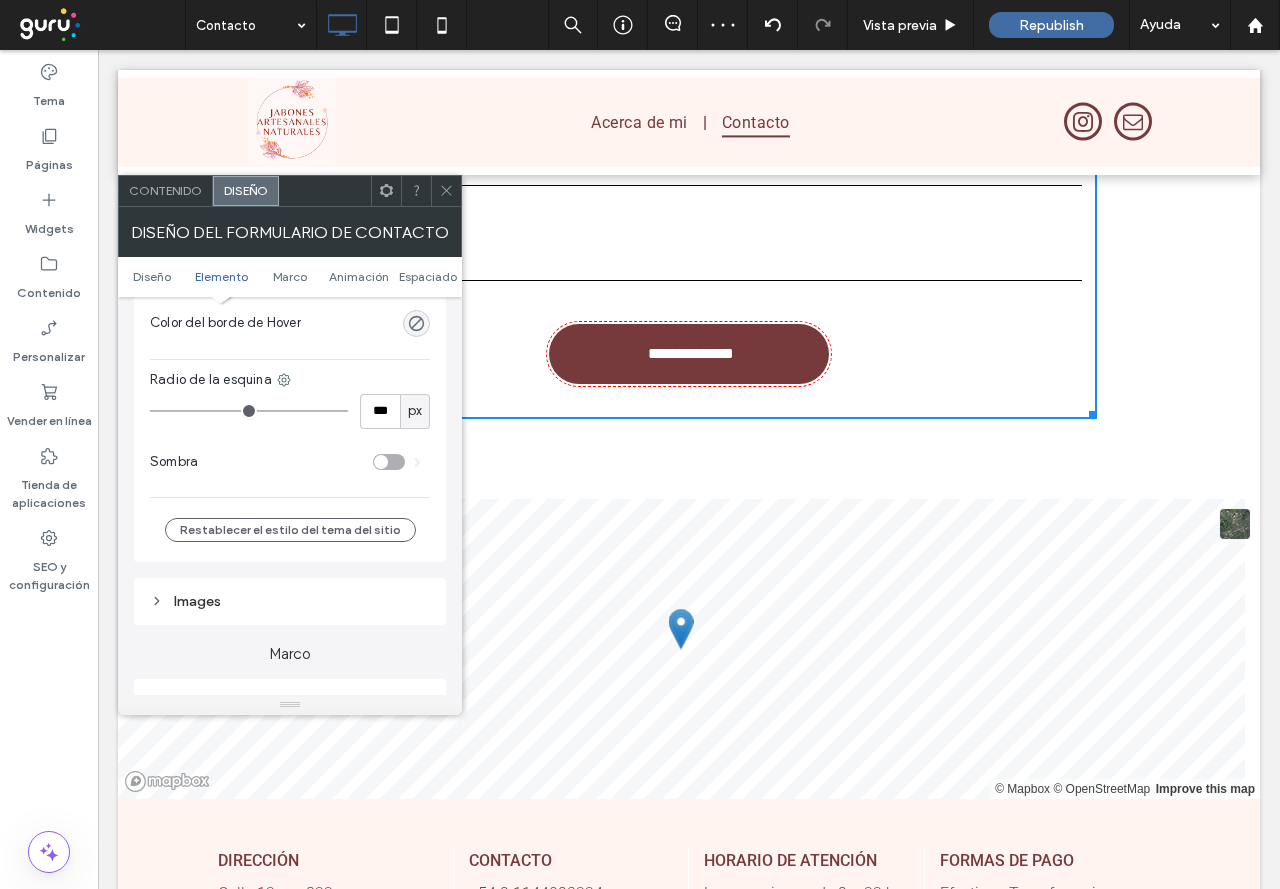 drag, startPoint x: 338, startPoint y: 416, endPoint x: 357, endPoint y: 416, distance: 19 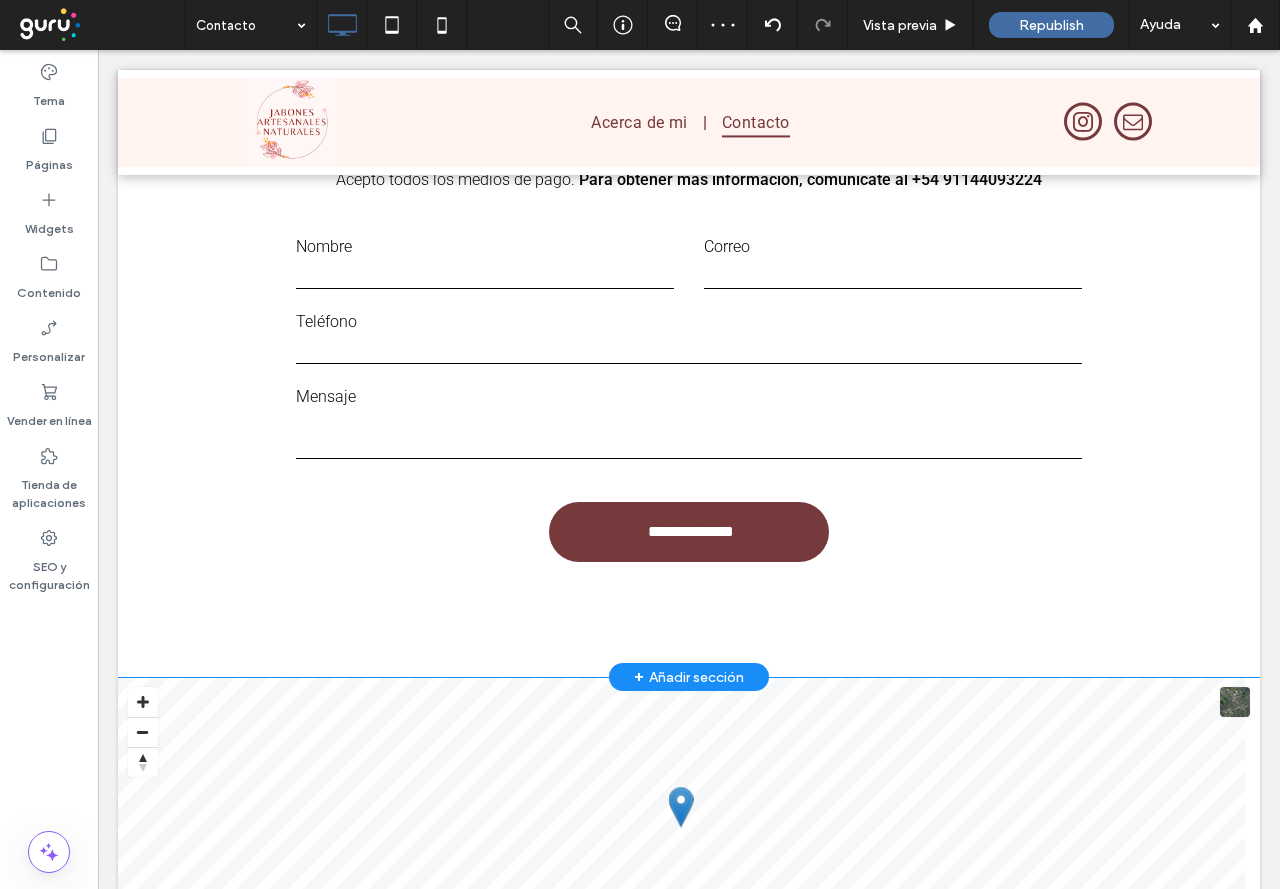 scroll, scrollTop: 500, scrollLeft: 0, axis: vertical 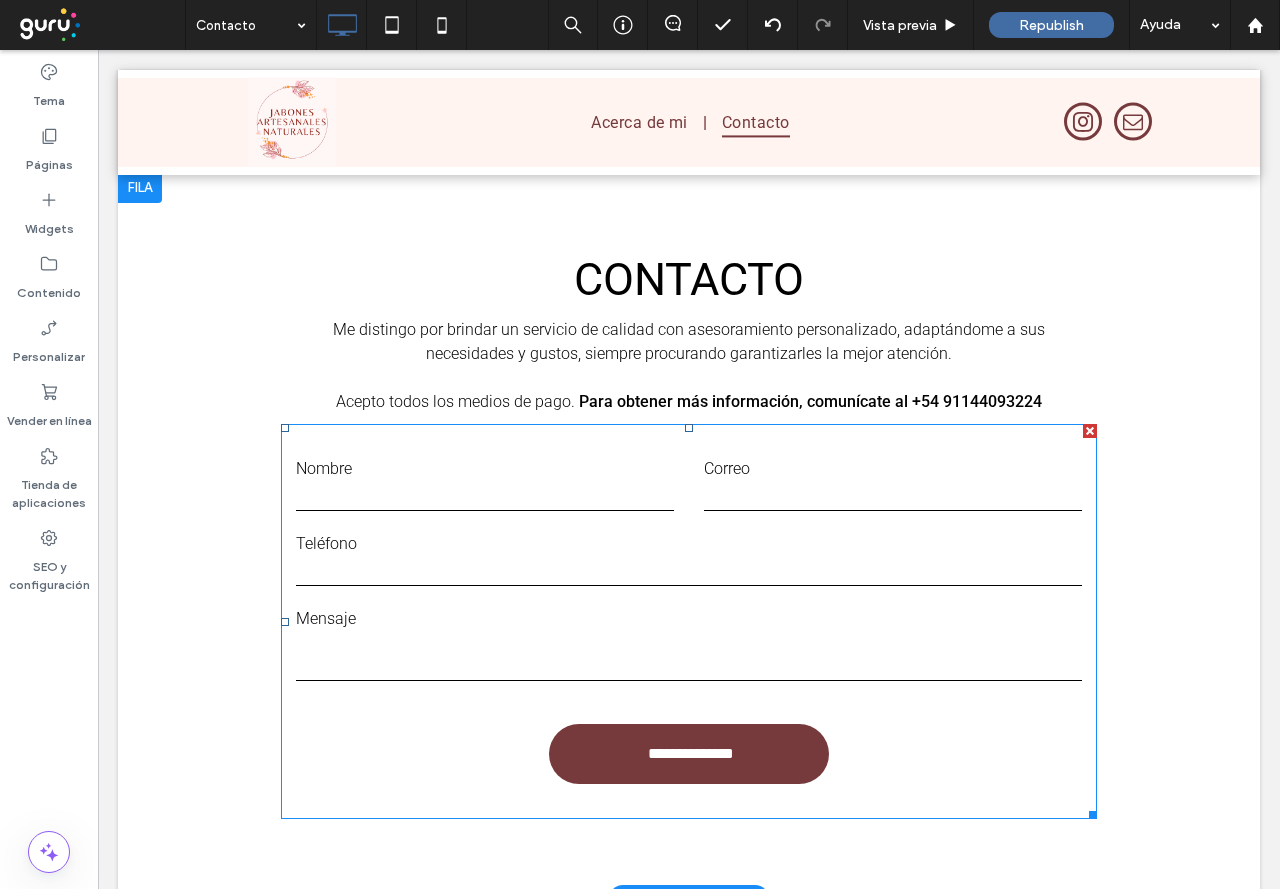 click on "**********" at bounding box center (689, 621) 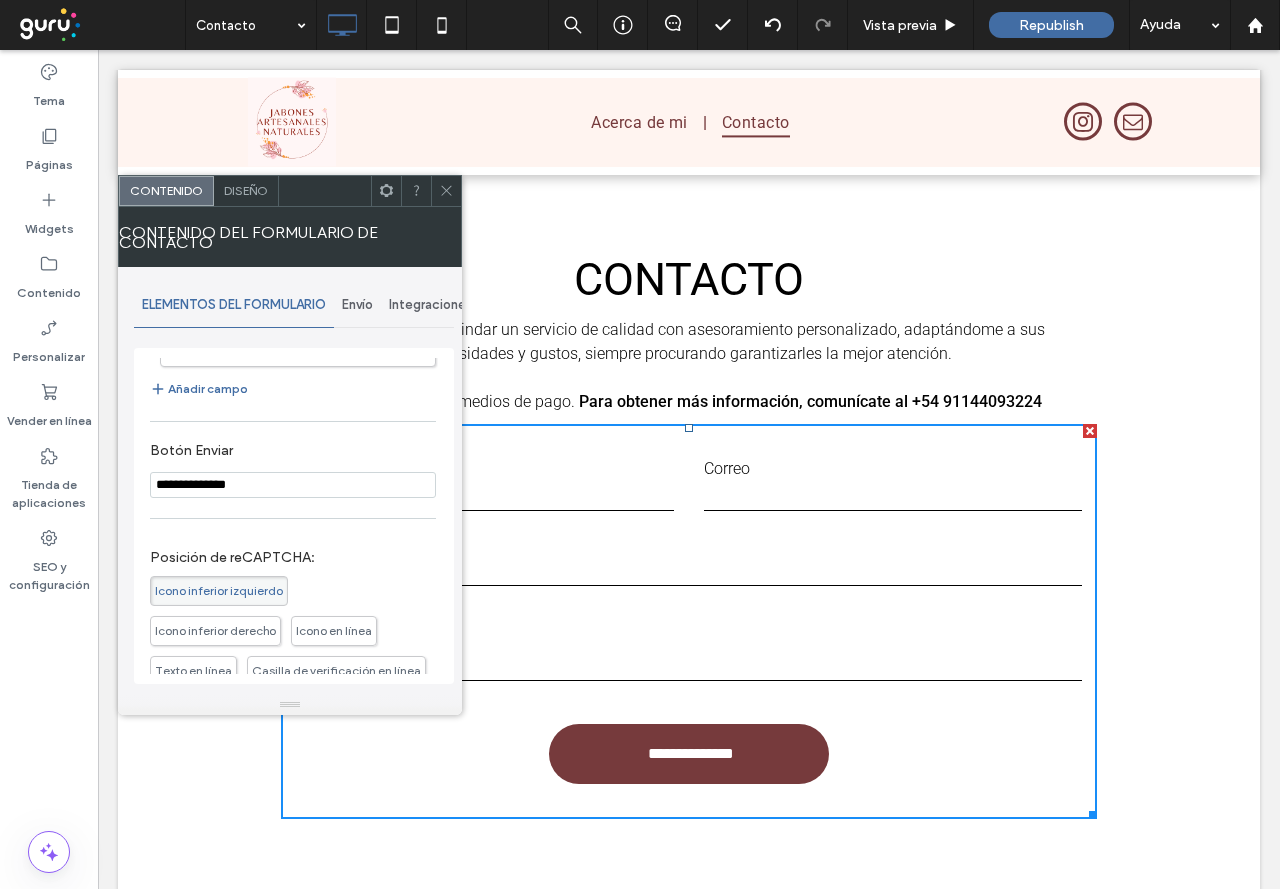 scroll, scrollTop: 400, scrollLeft: 0, axis: vertical 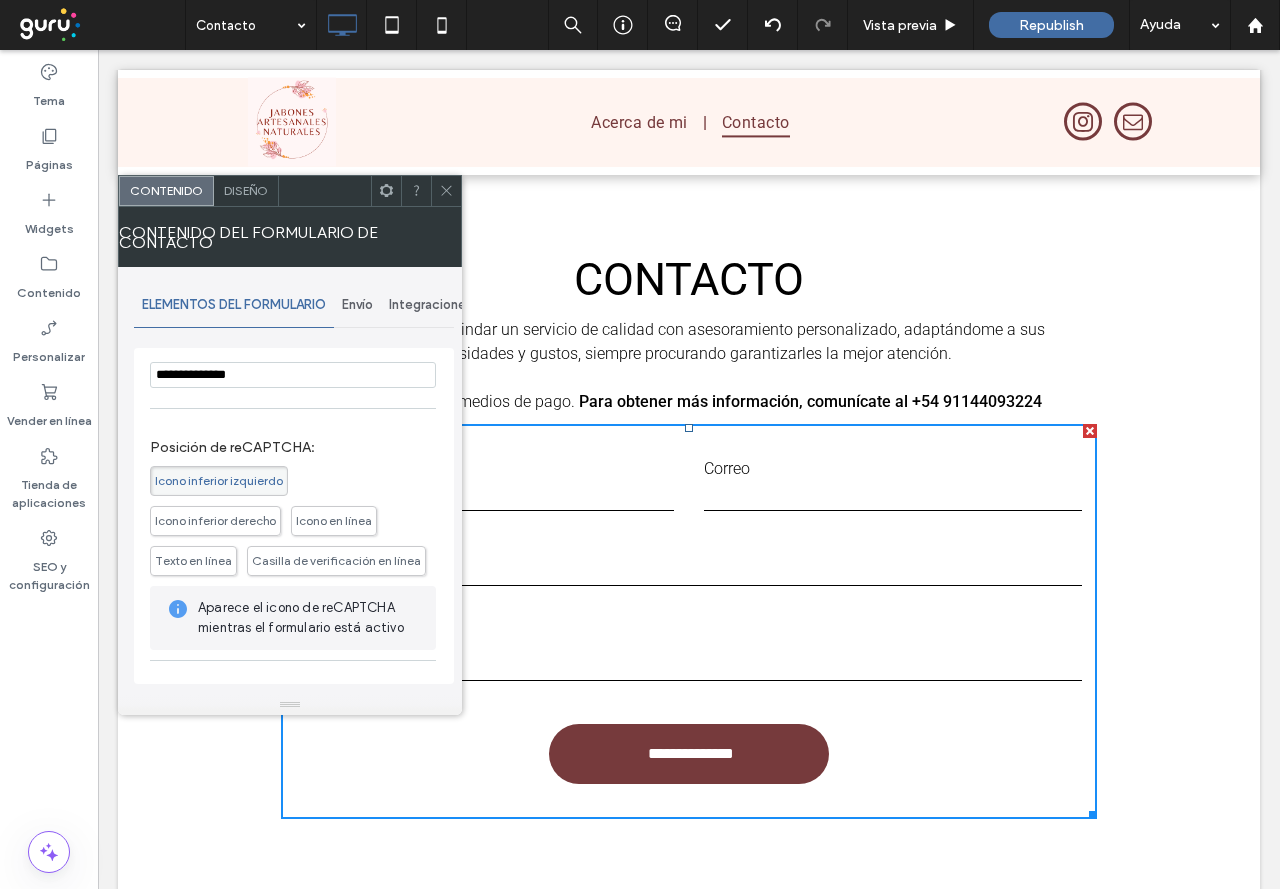 drag, startPoint x: 196, startPoint y: 385, endPoint x: 322, endPoint y: 373, distance: 126.57014 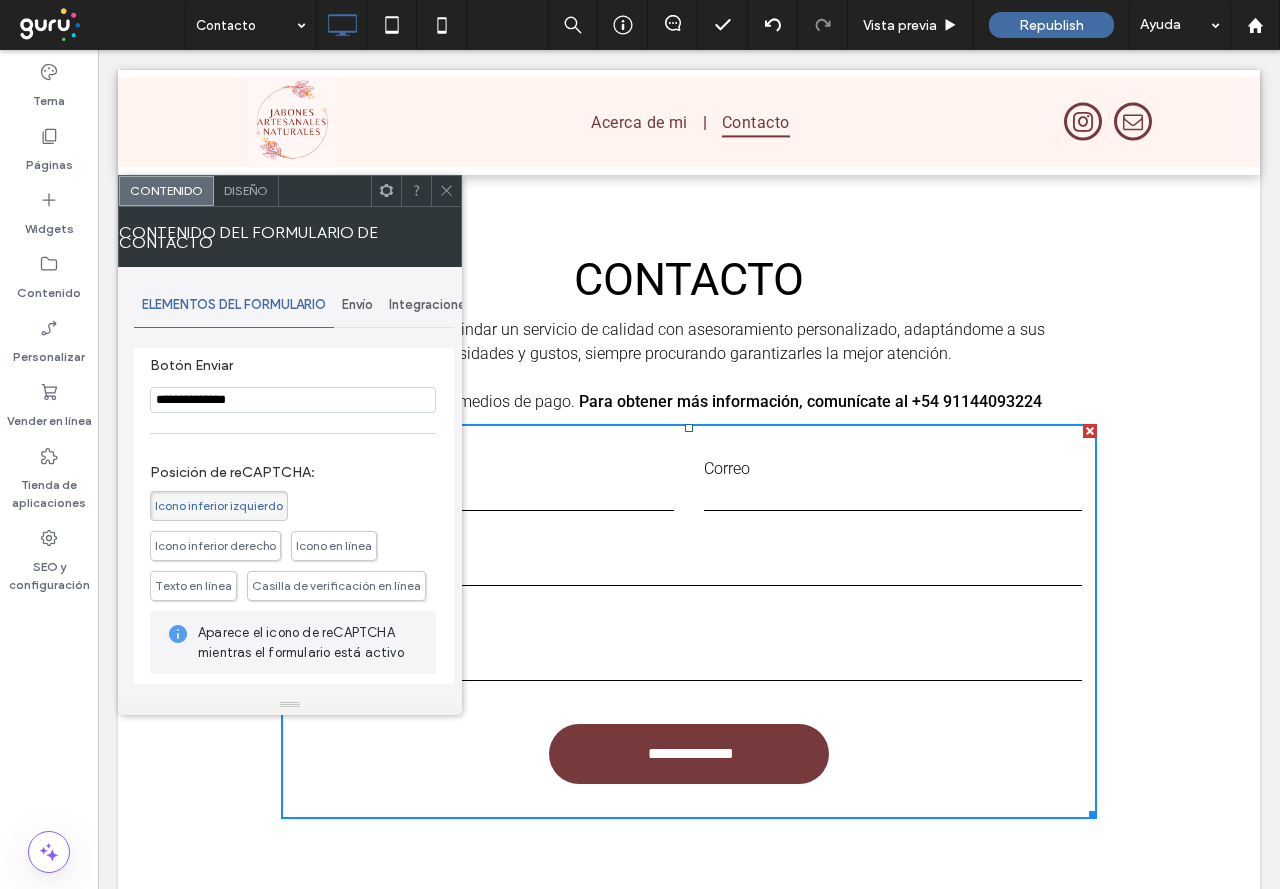 type on "******" 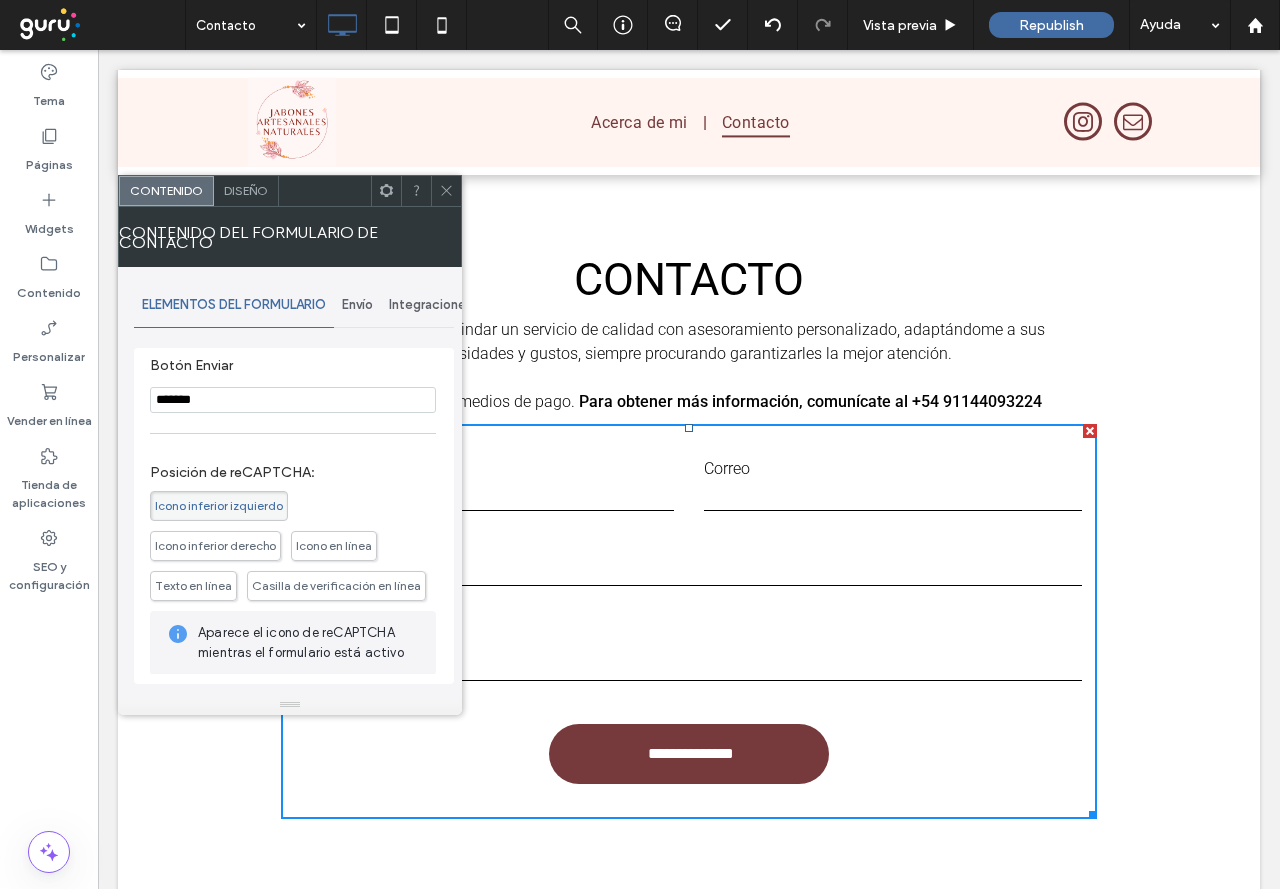 type on "******" 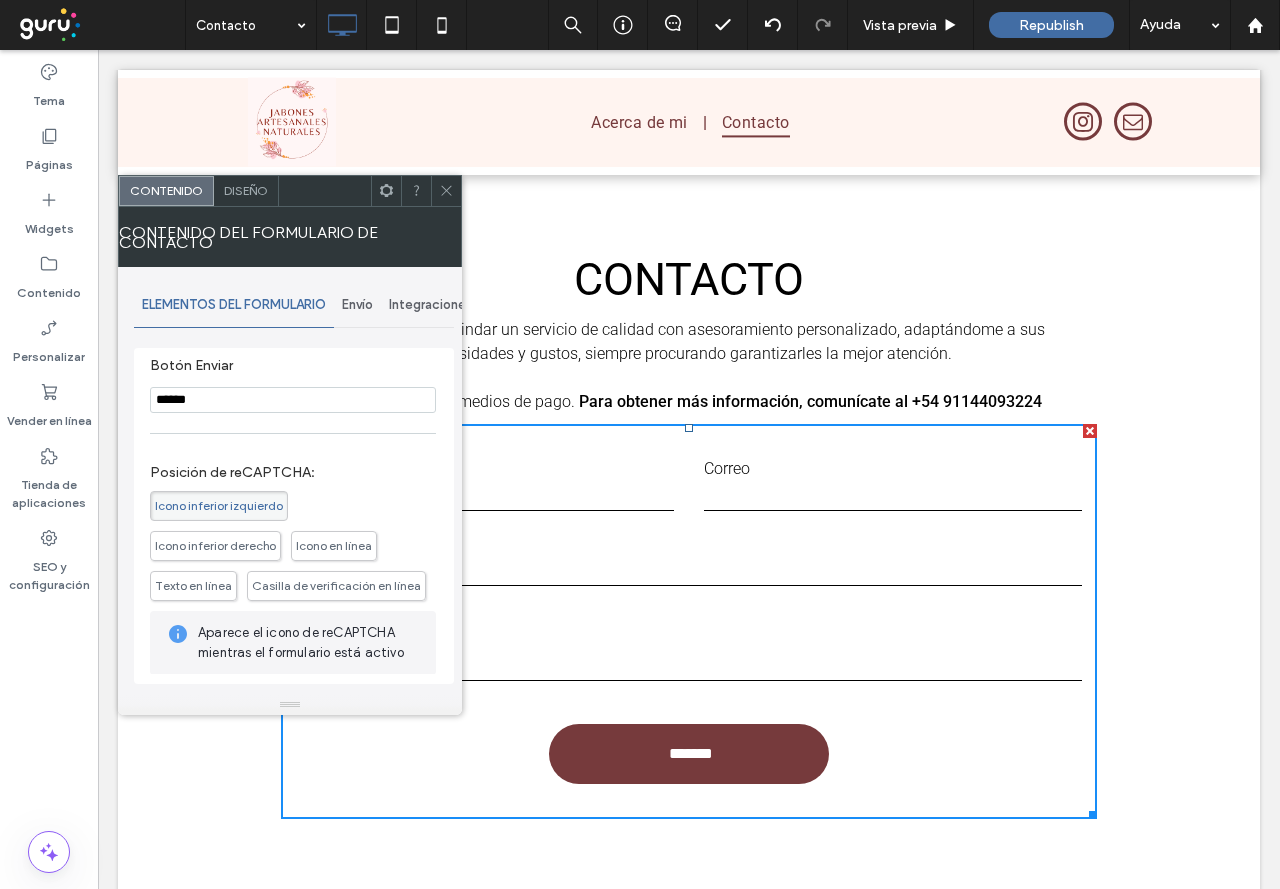 type on "******" 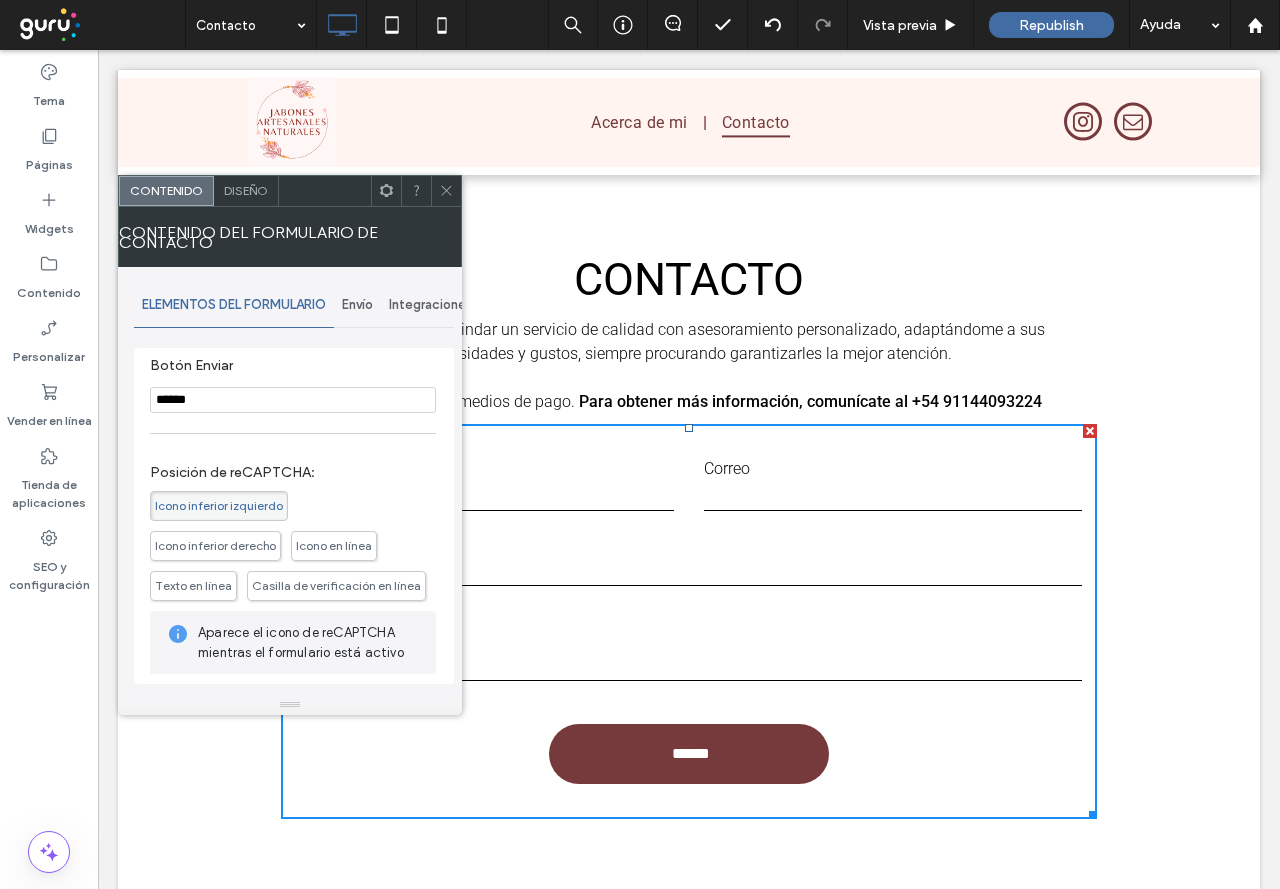 type on "******" 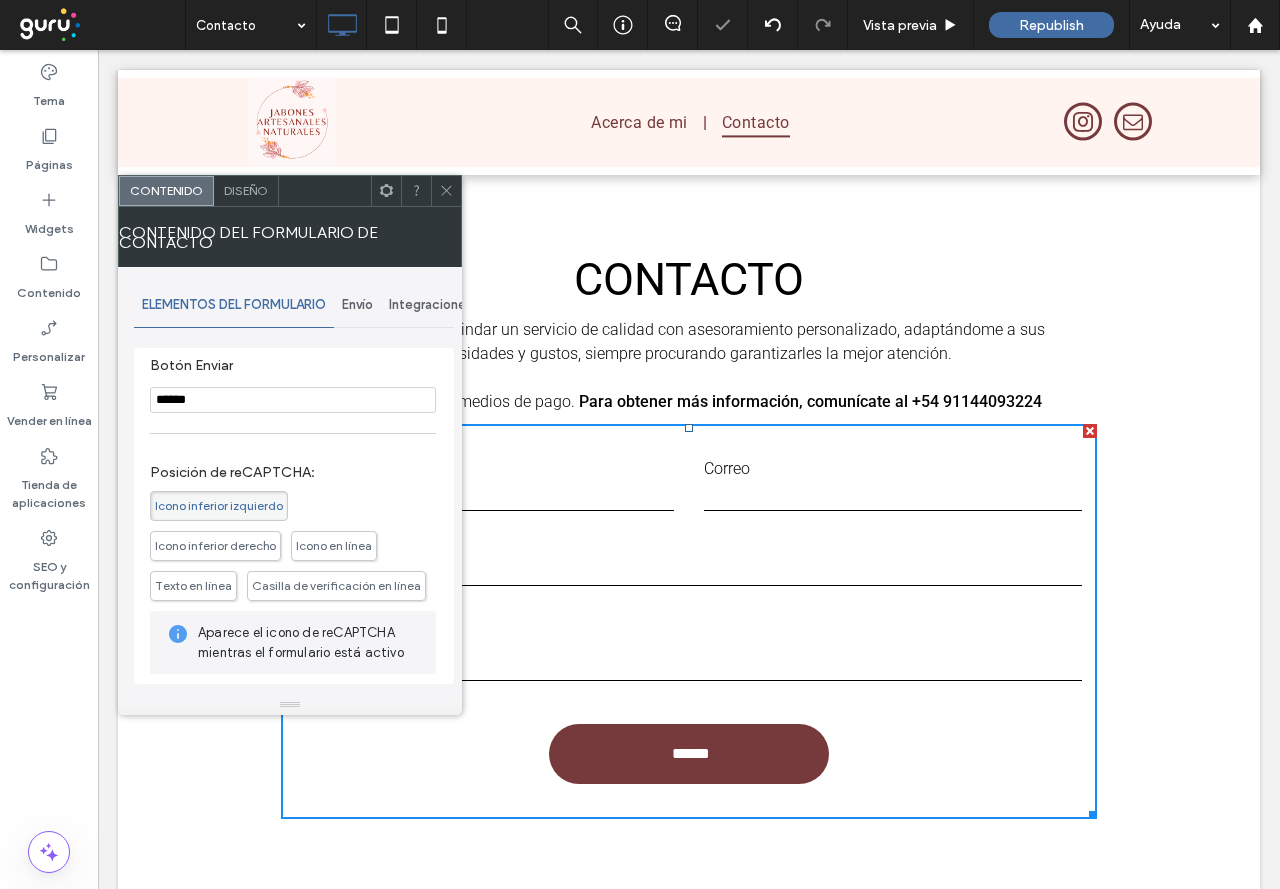 click 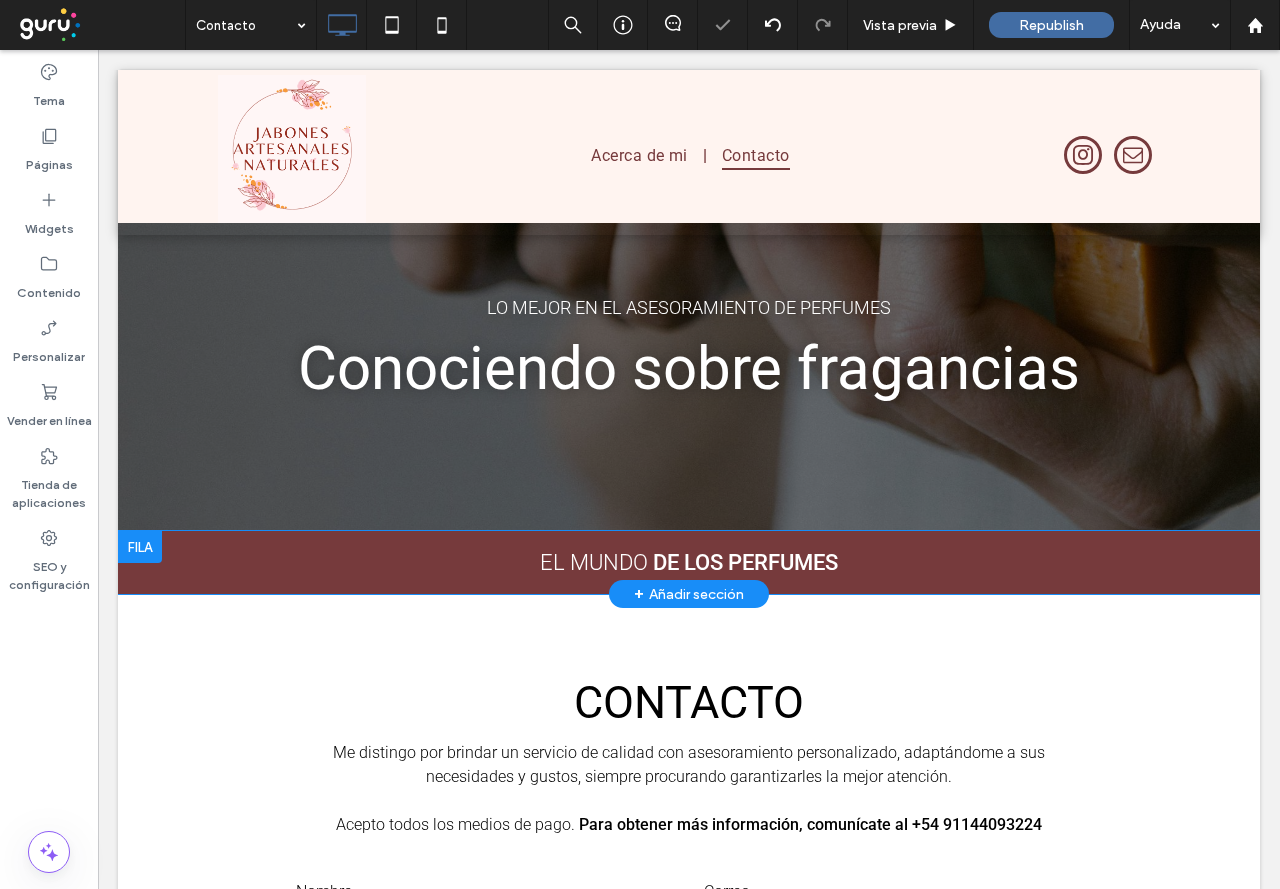 scroll, scrollTop: 0, scrollLeft: 0, axis: both 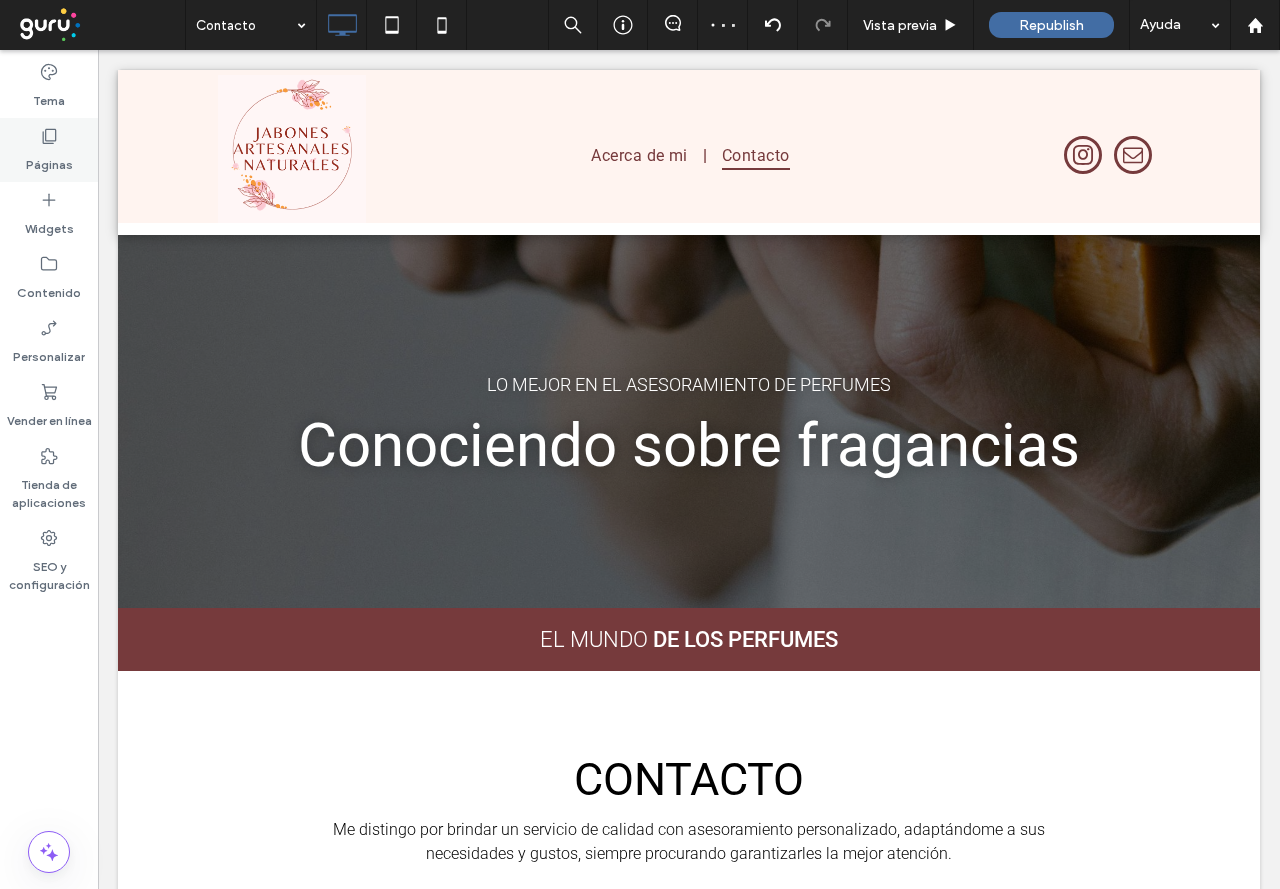 click on "Páginas" at bounding box center [49, 150] 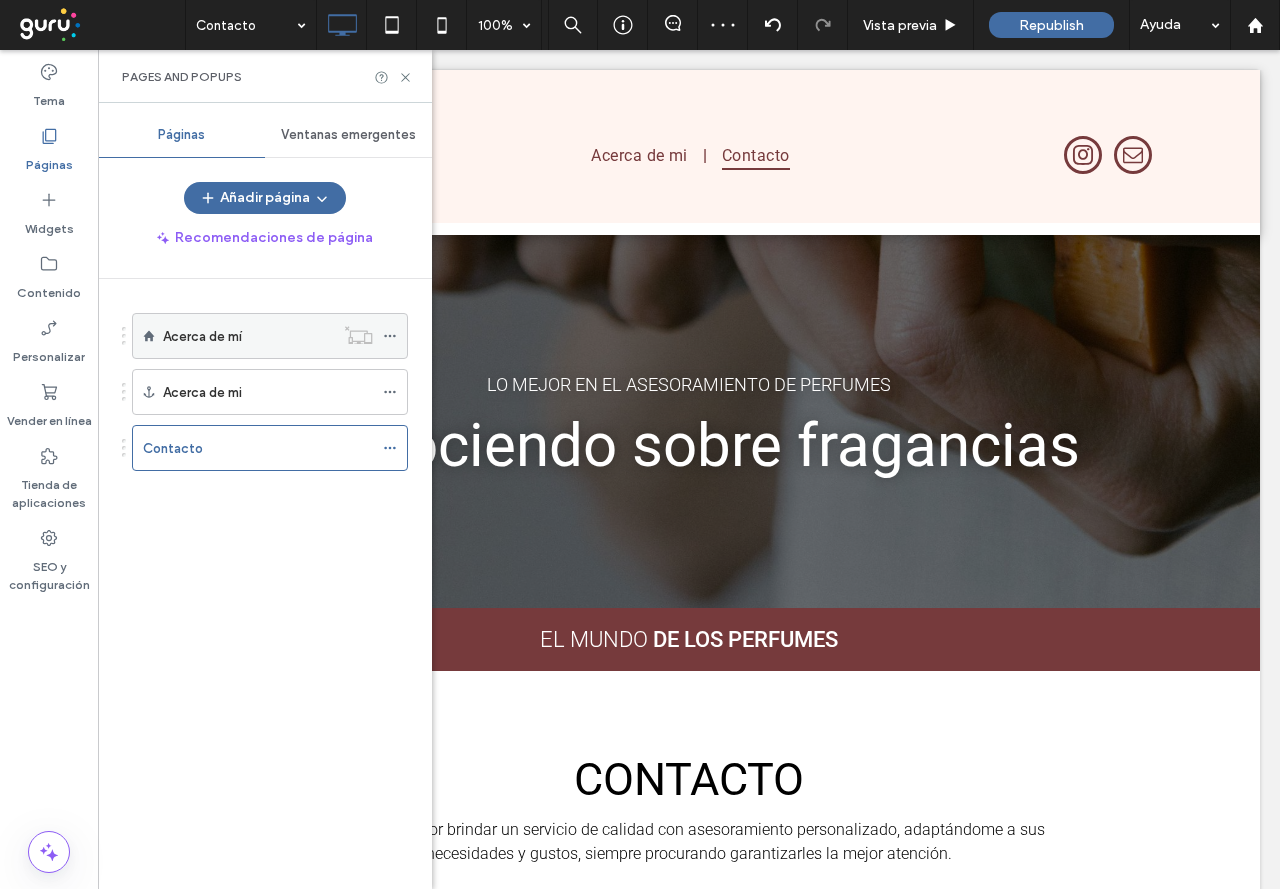 click on "Acerca de mí" at bounding box center (248, 336) 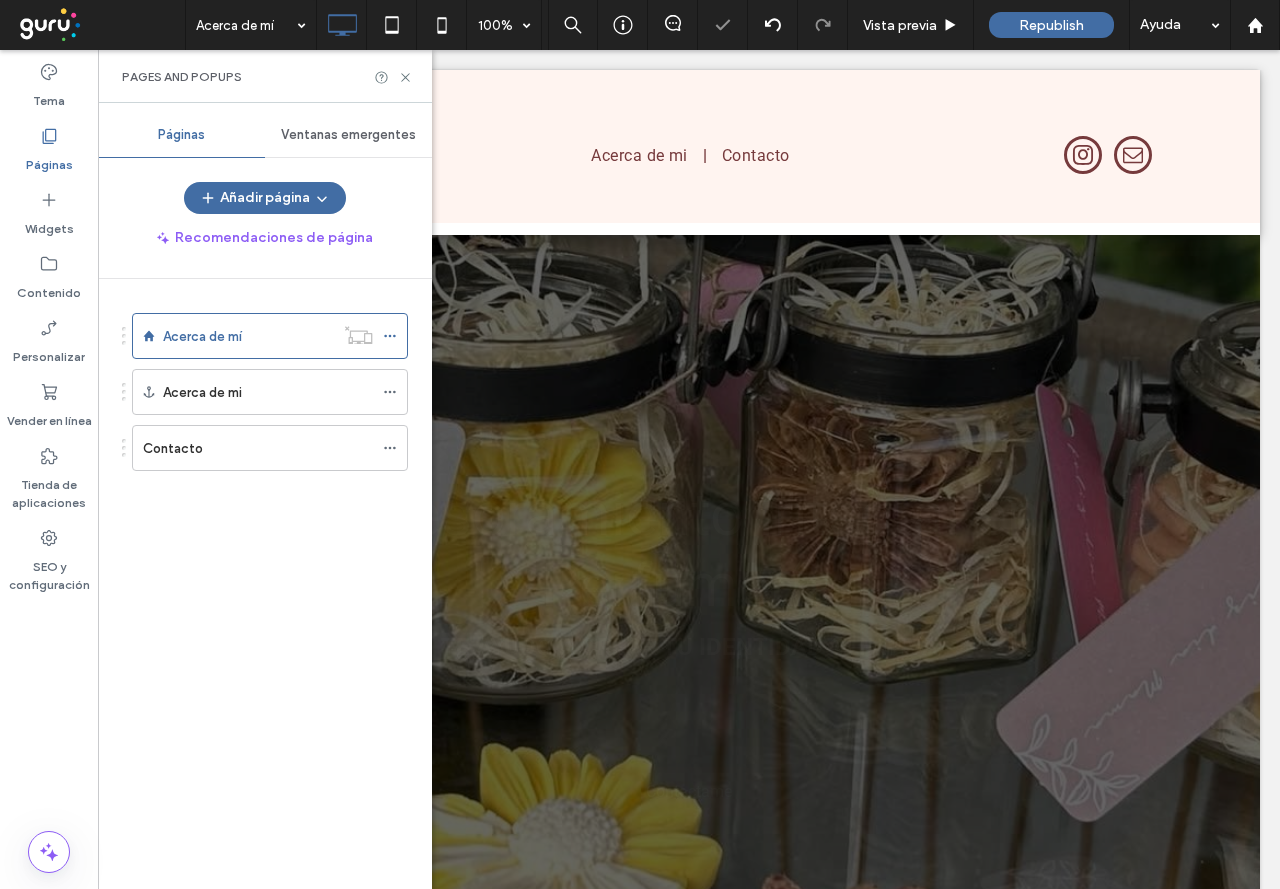 scroll, scrollTop: 0, scrollLeft: 0, axis: both 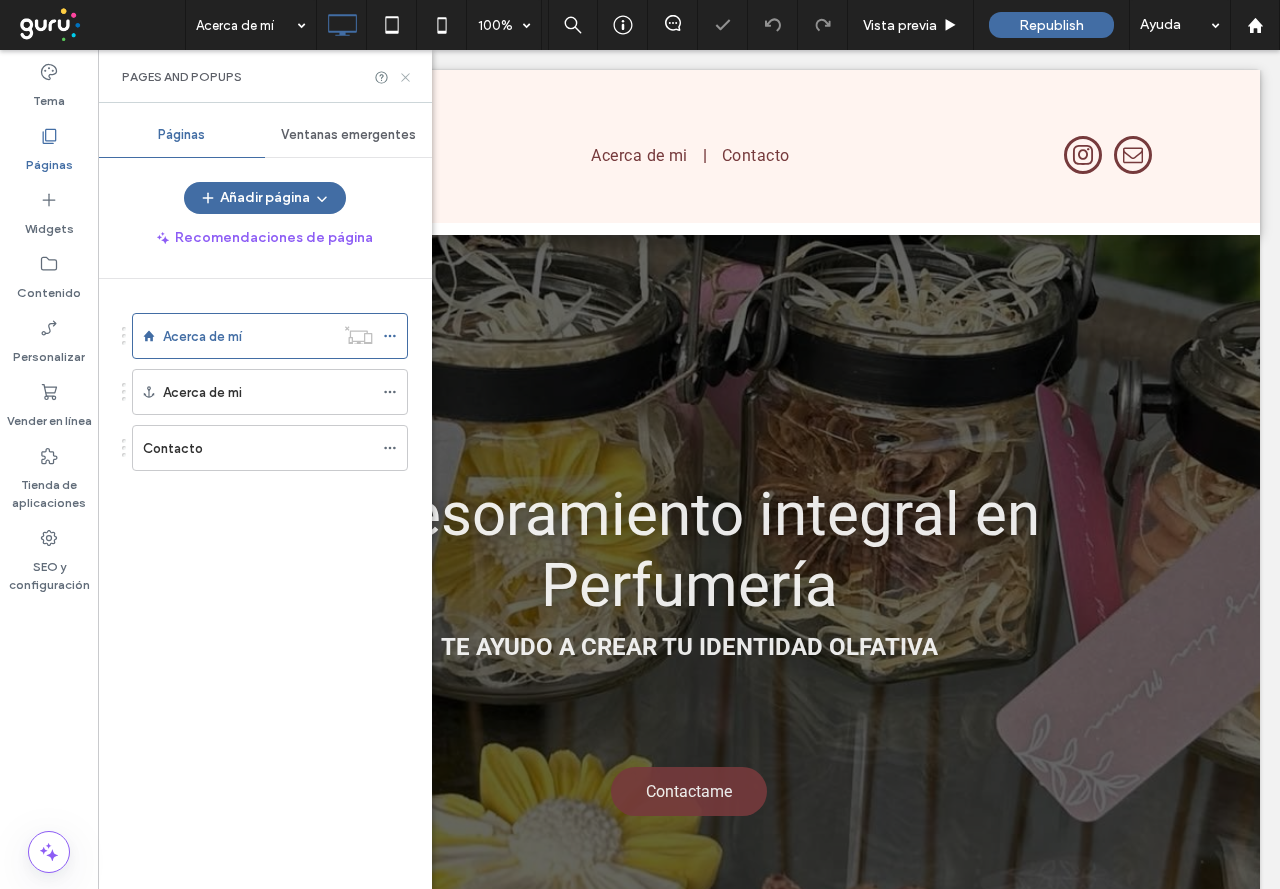 click 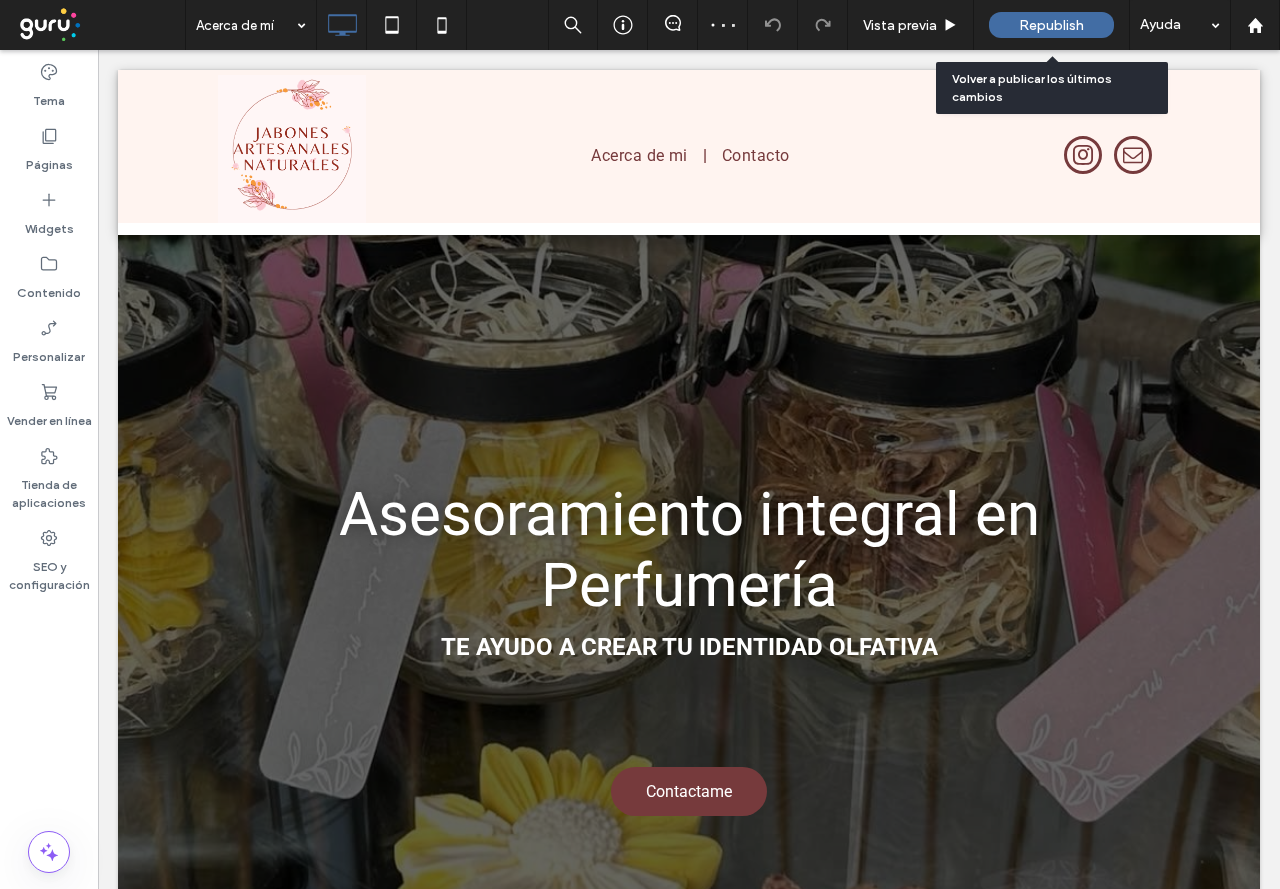 click on "Republish" at bounding box center (1051, 25) 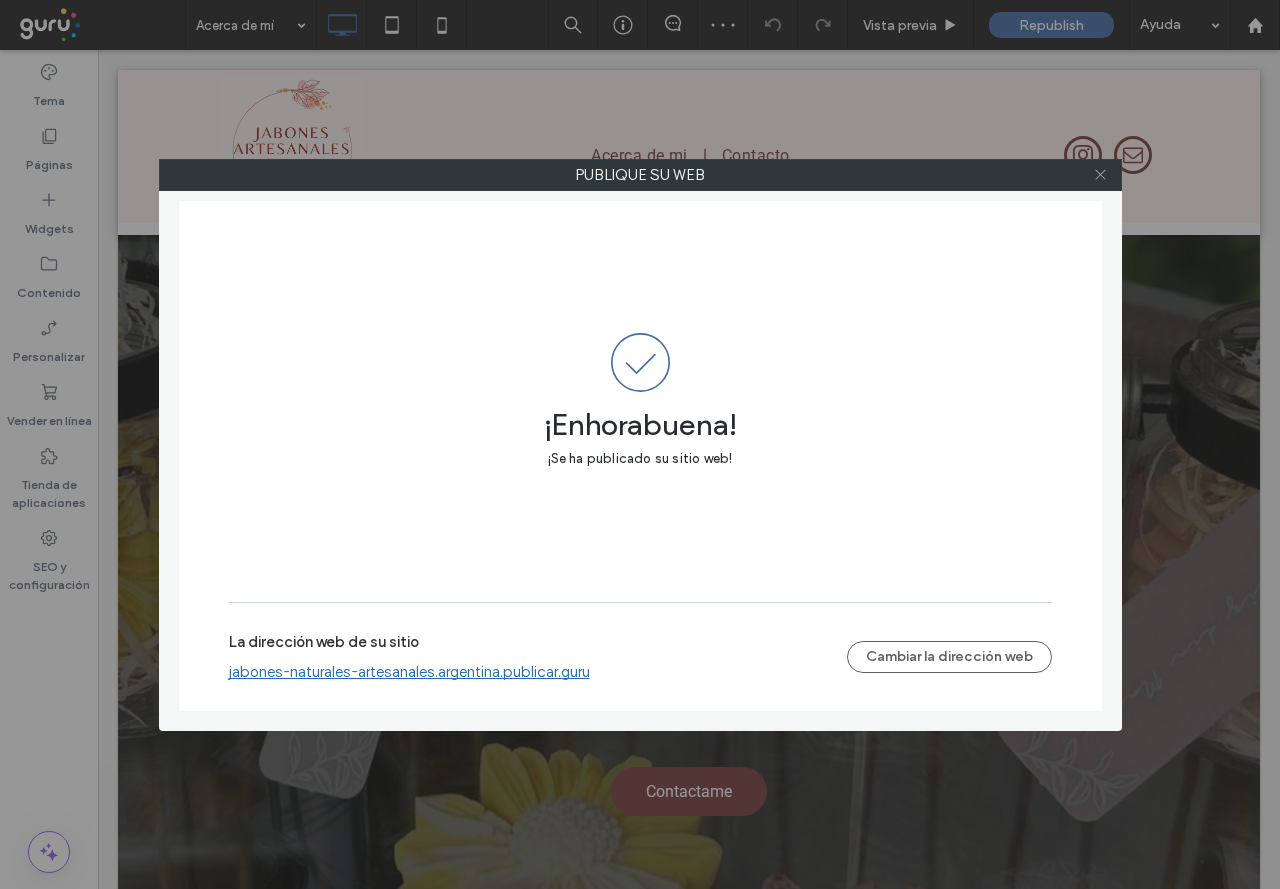 click at bounding box center (1100, 175) 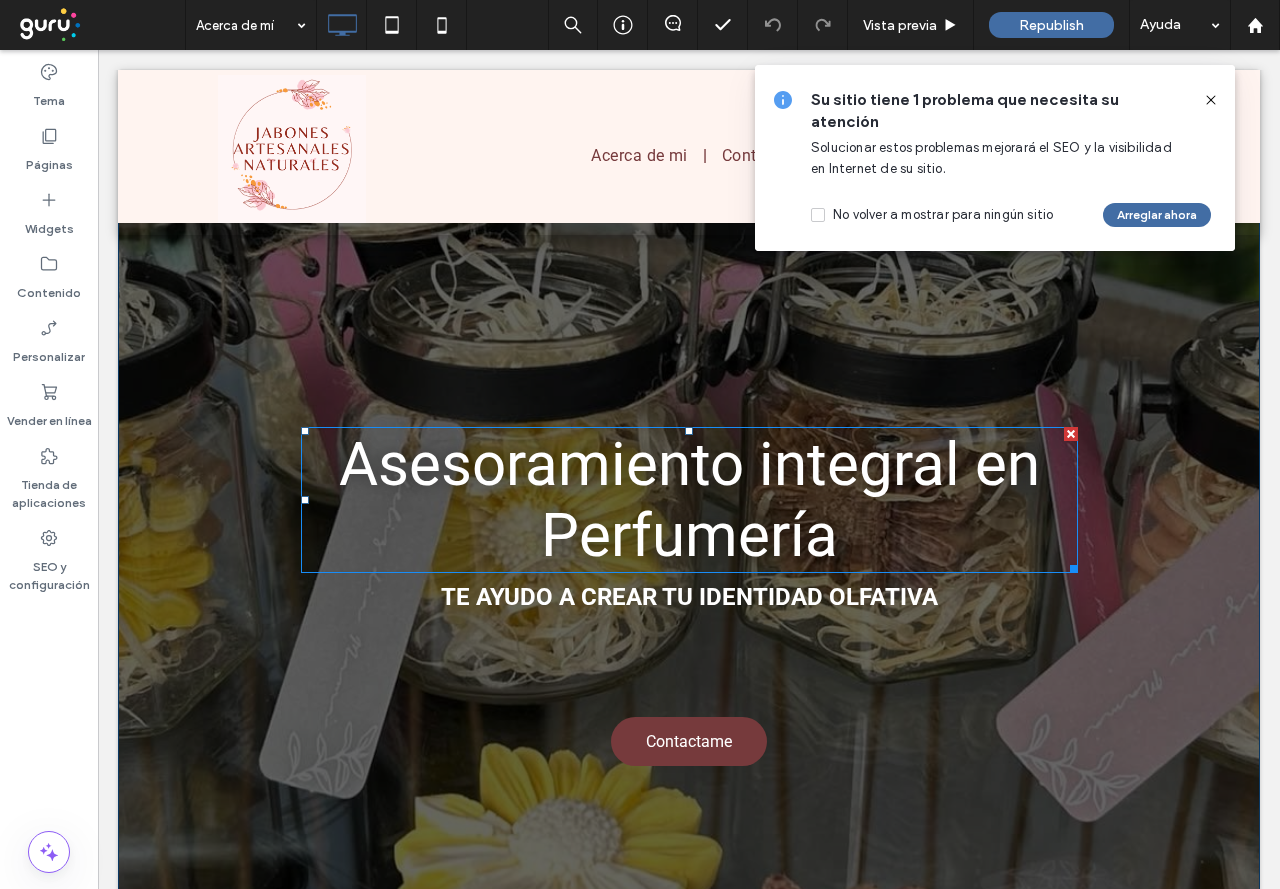 scroll, scrollTop: 100, scrollLeft: 0, axis: vertical 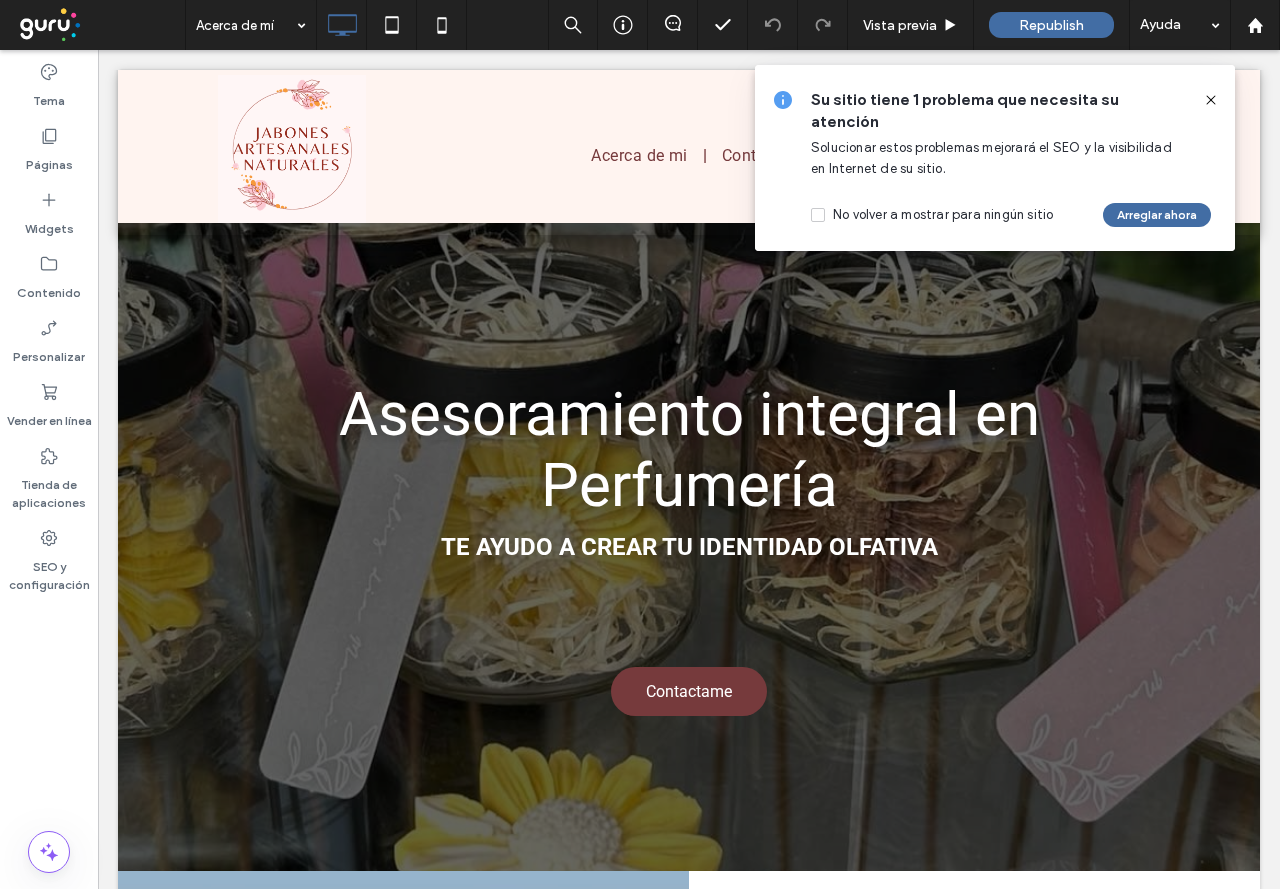 click 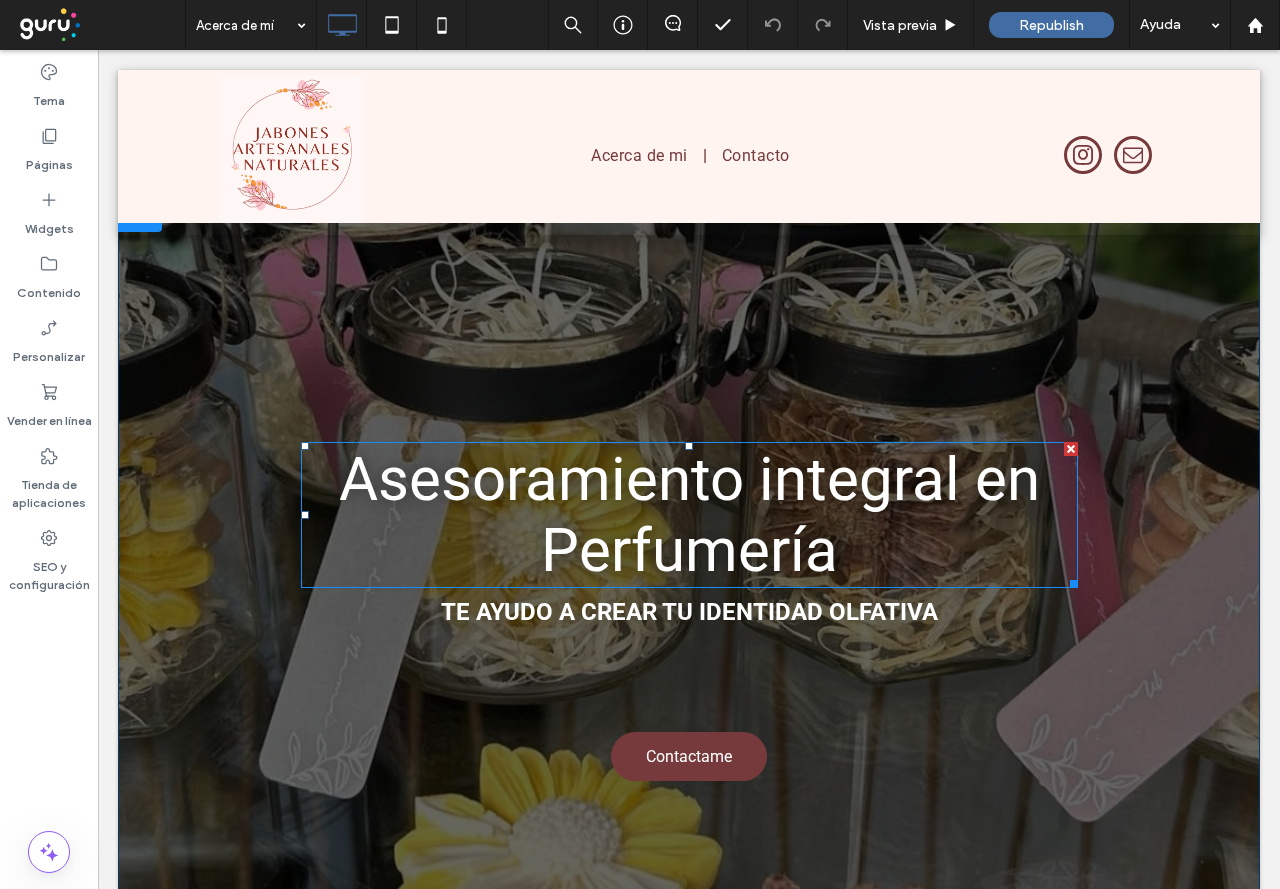 scroll, scrollTop: 0, scrollLeft: 0, axis: both 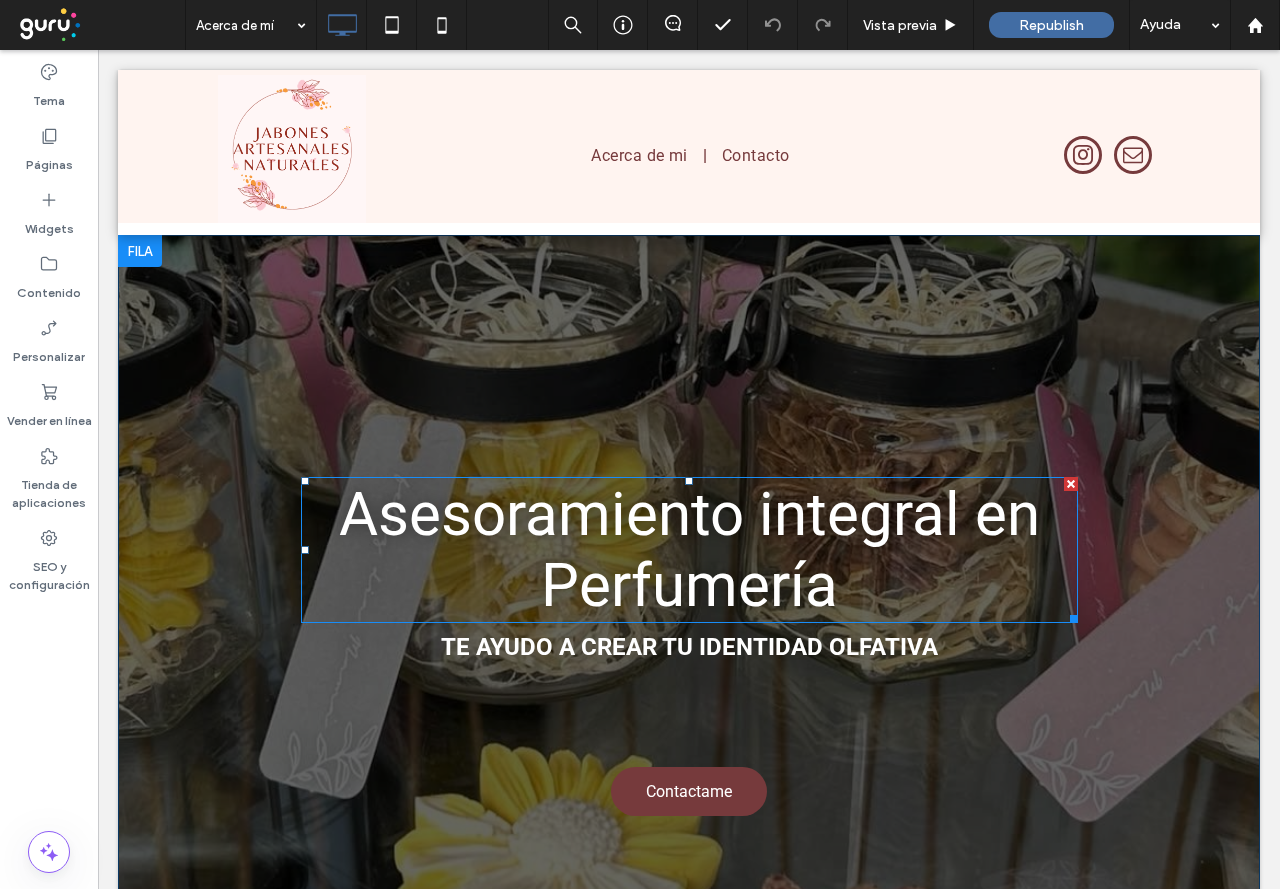 click on "Asesoramiento integral en Perfumería" at bounding box center (689, 550) 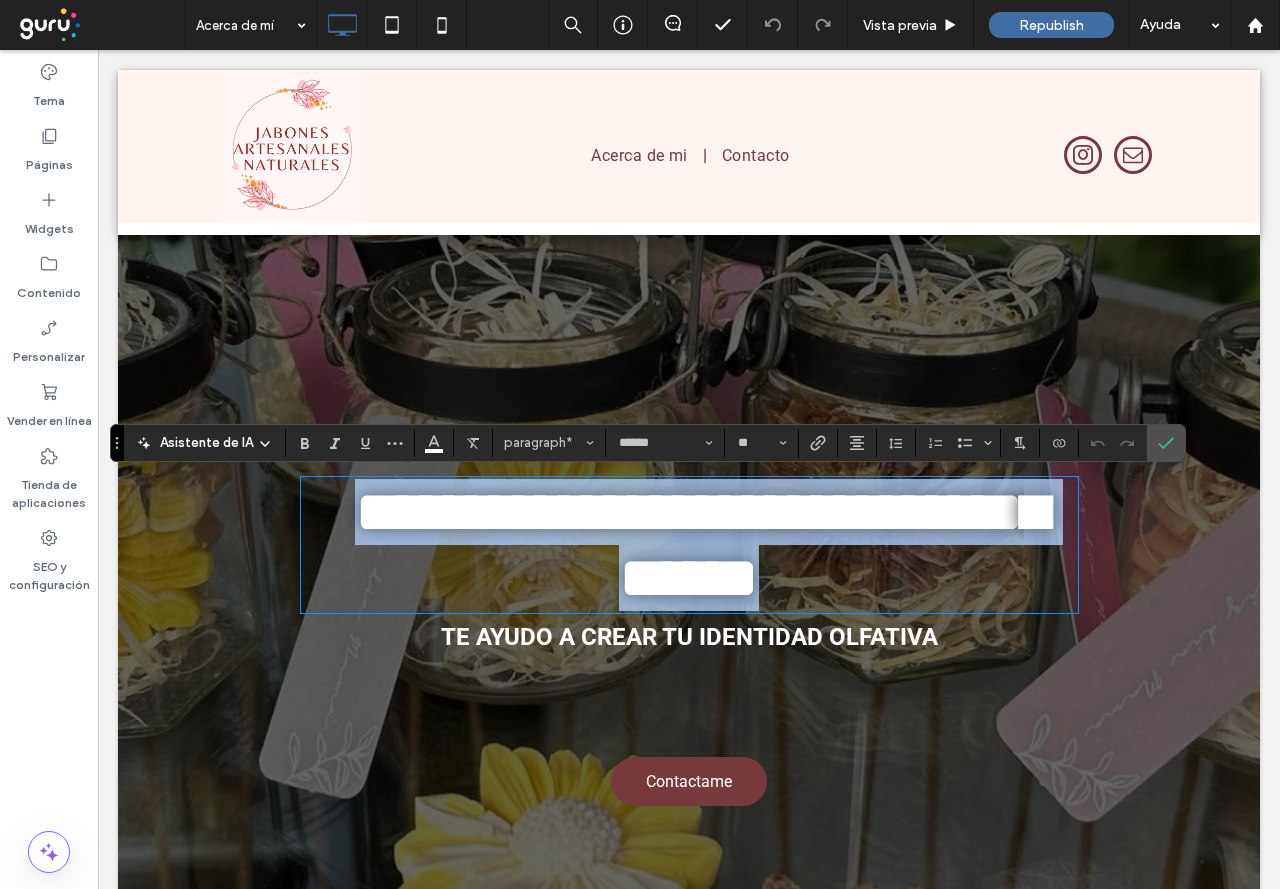 type on "**" 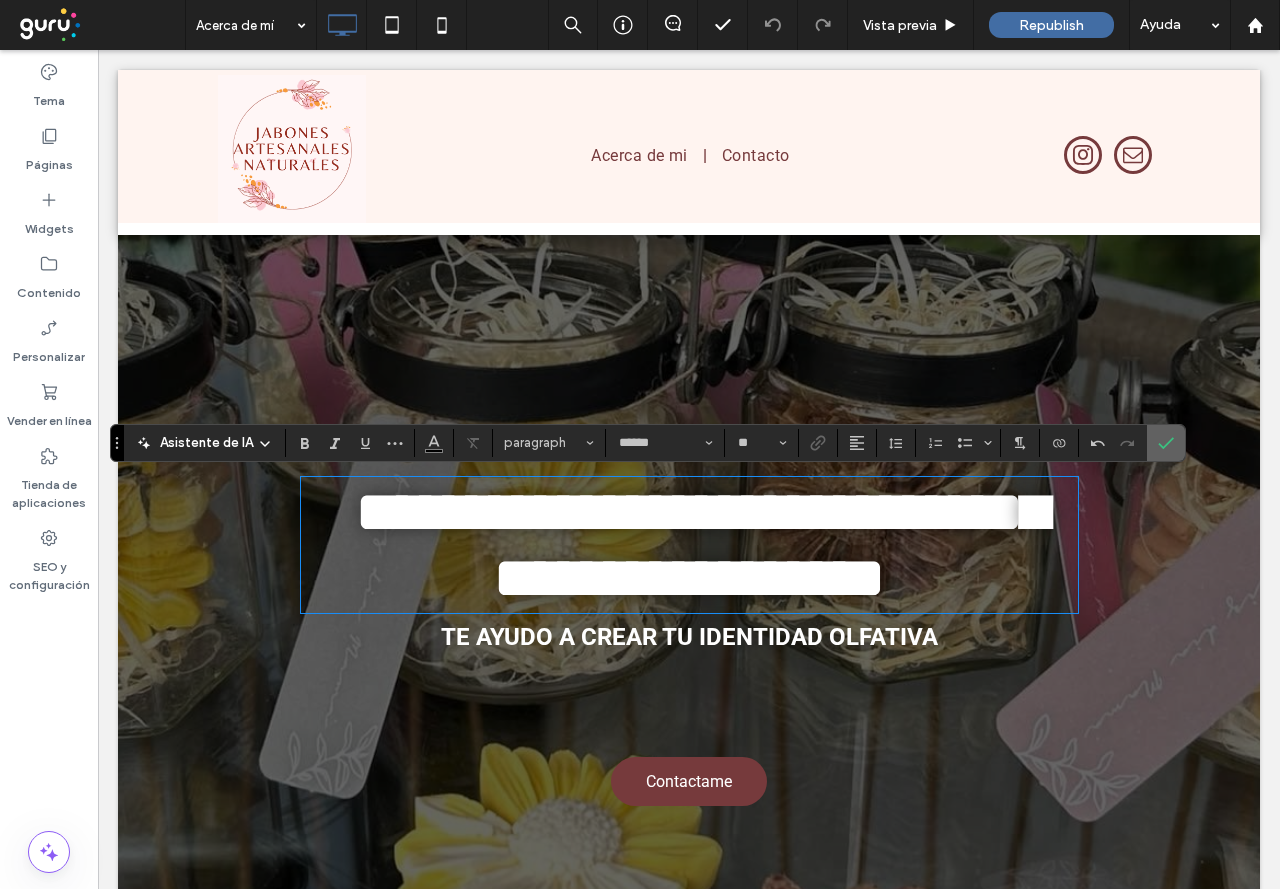 click 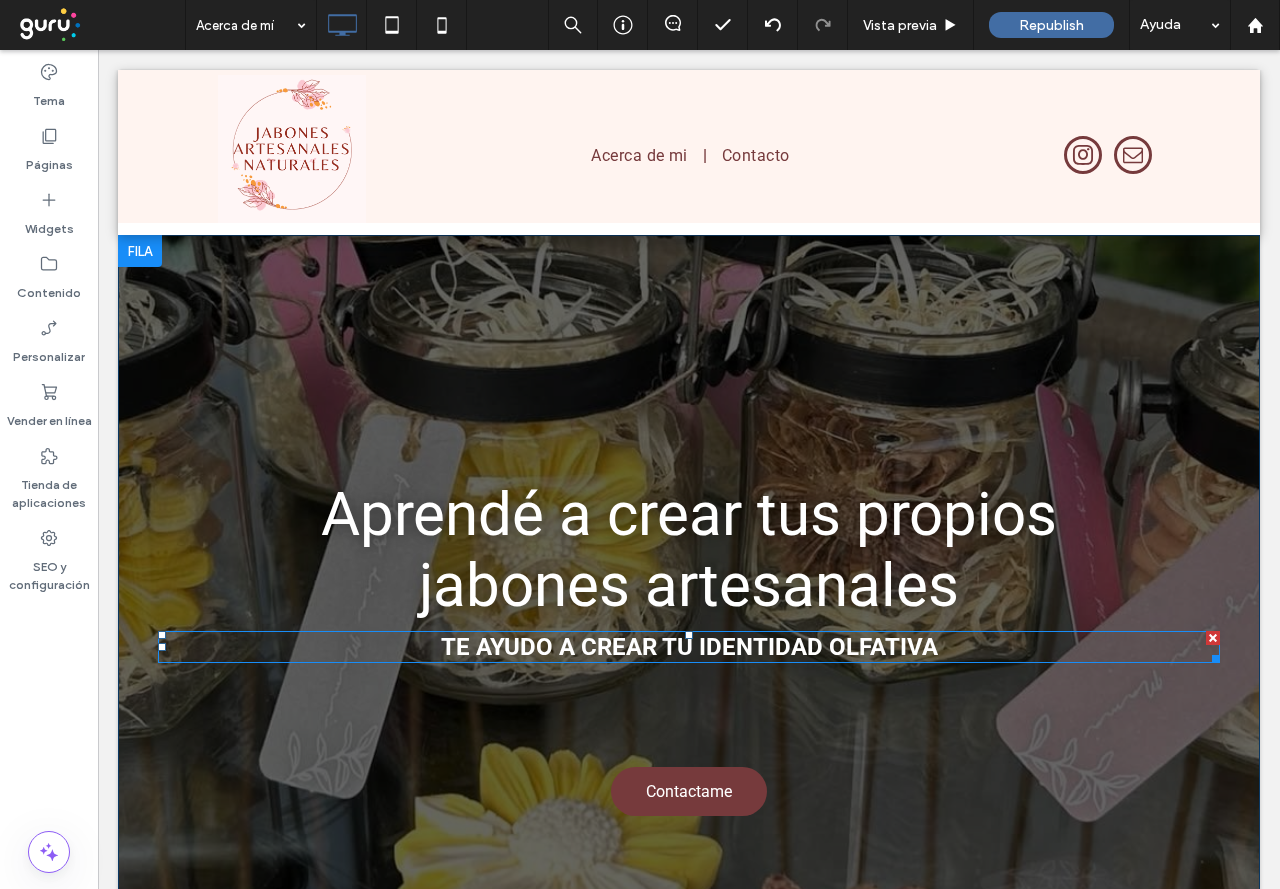 click on "TE AYUDO A CREAR TU IDENTIDAD OLFATIVA" at bounding box center [689, 647] 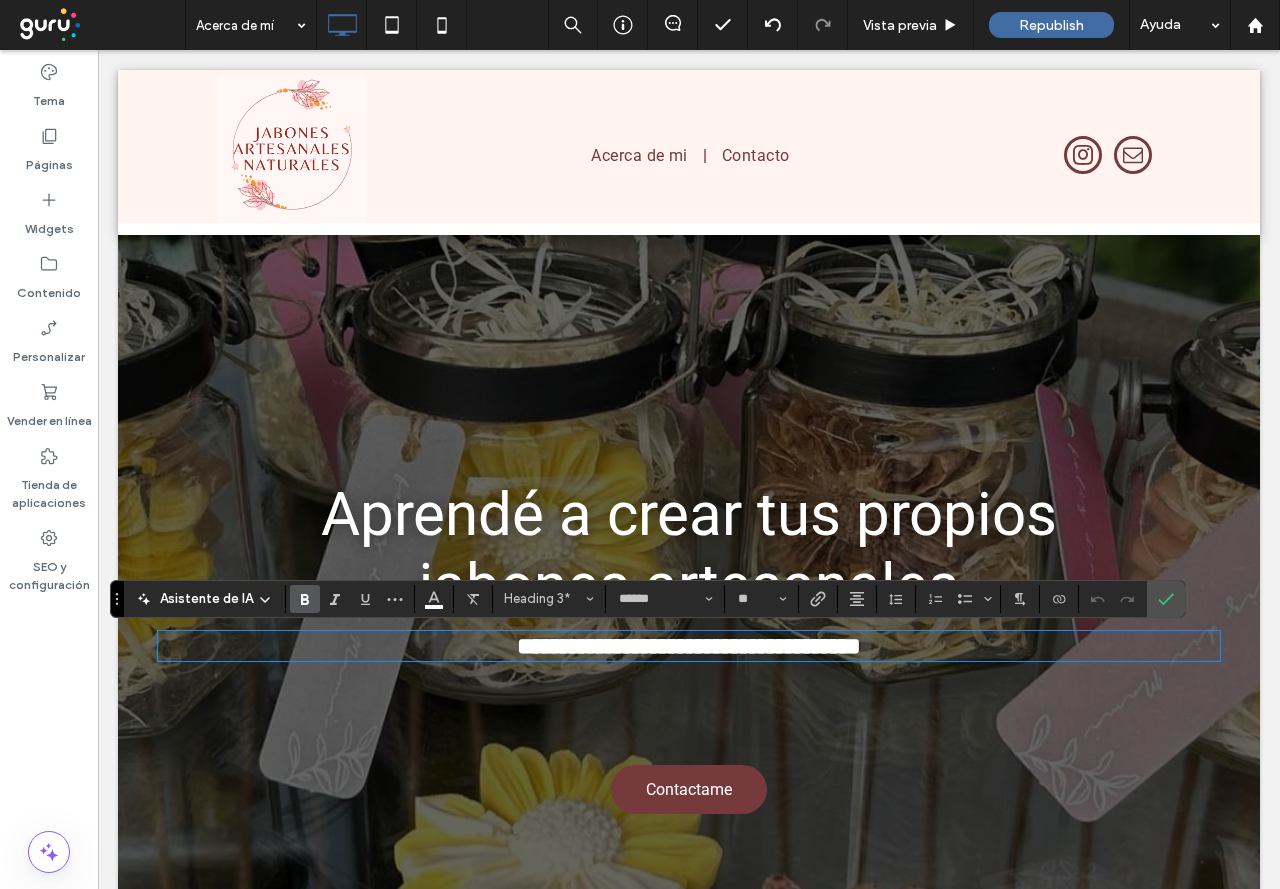 type on "**" 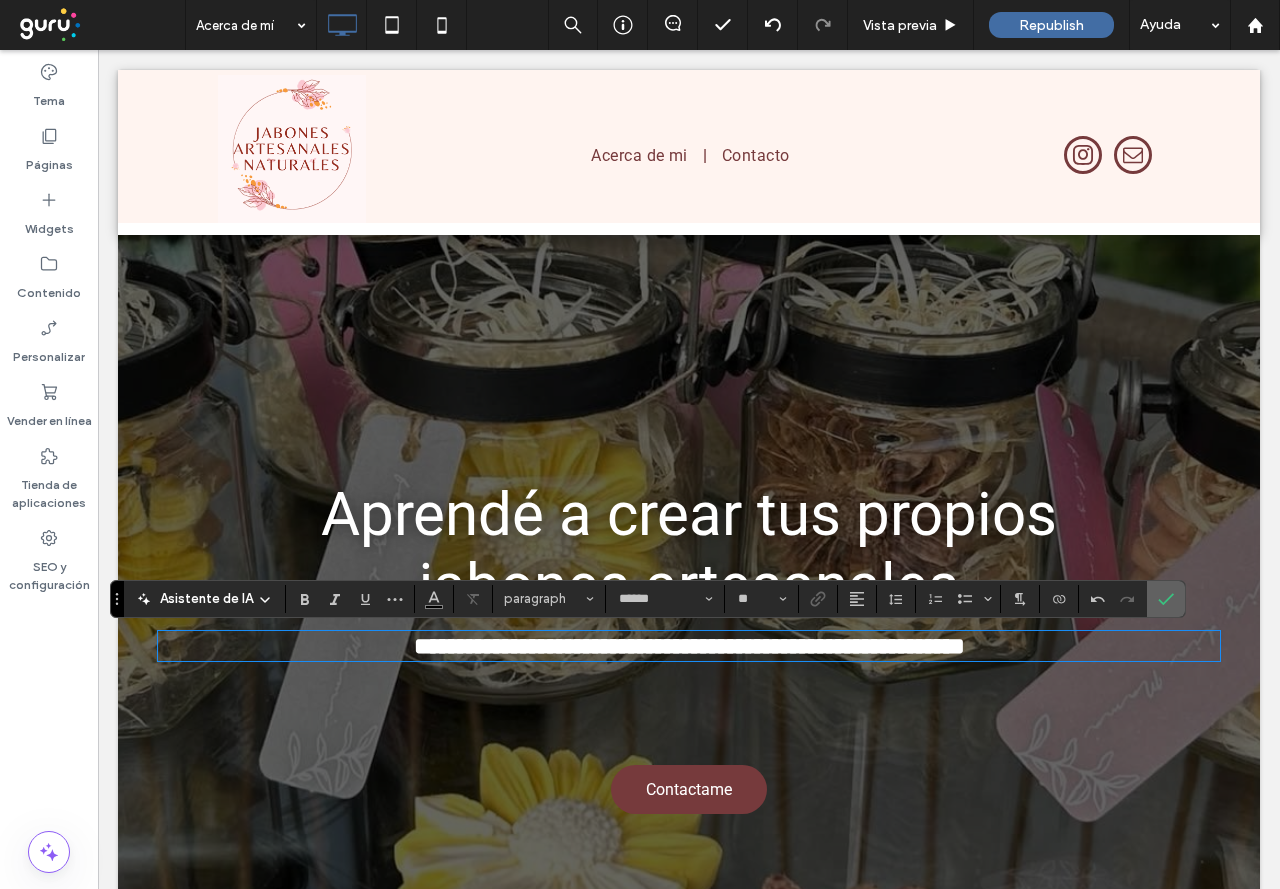 click 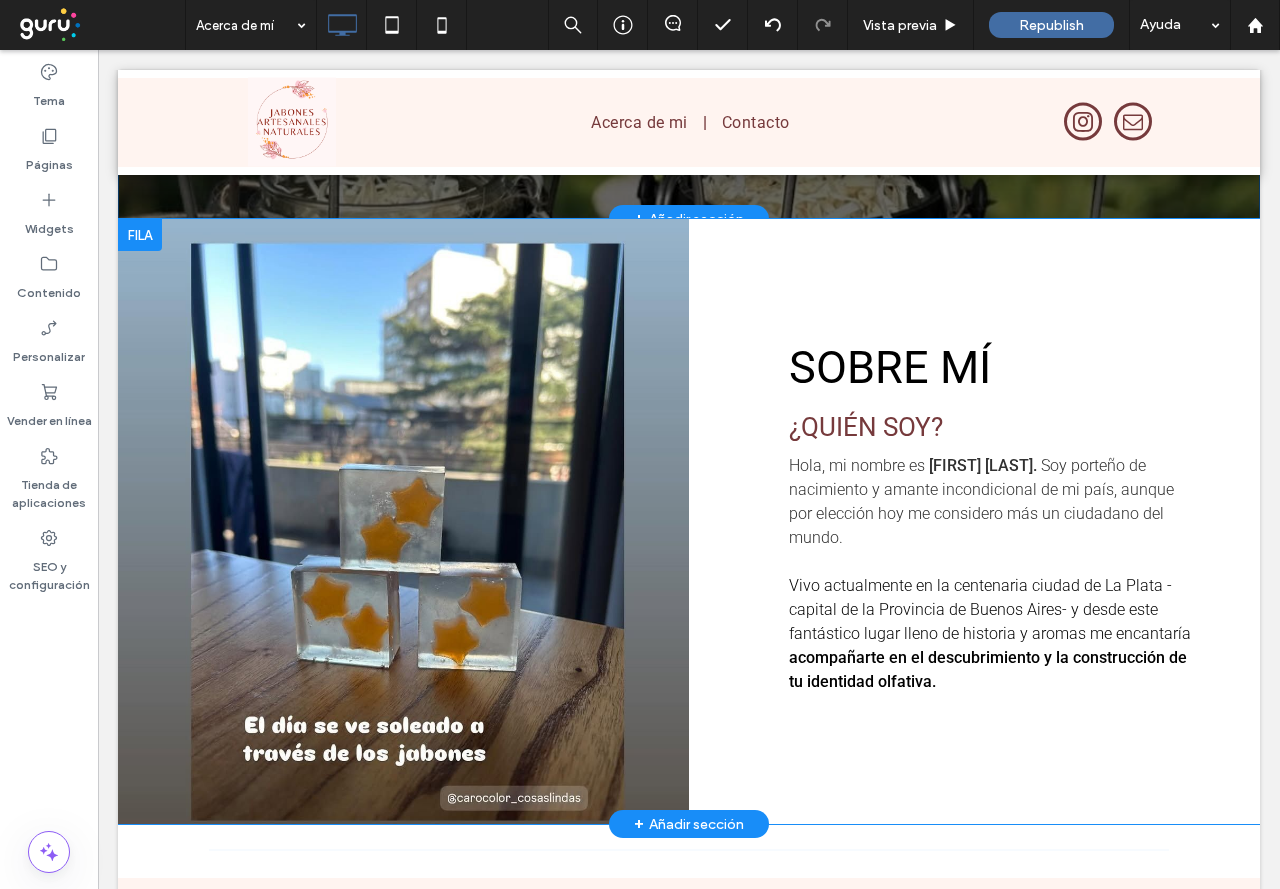 scroll, scrollTop: 1000, scrollLeft: 0, axis: vertical 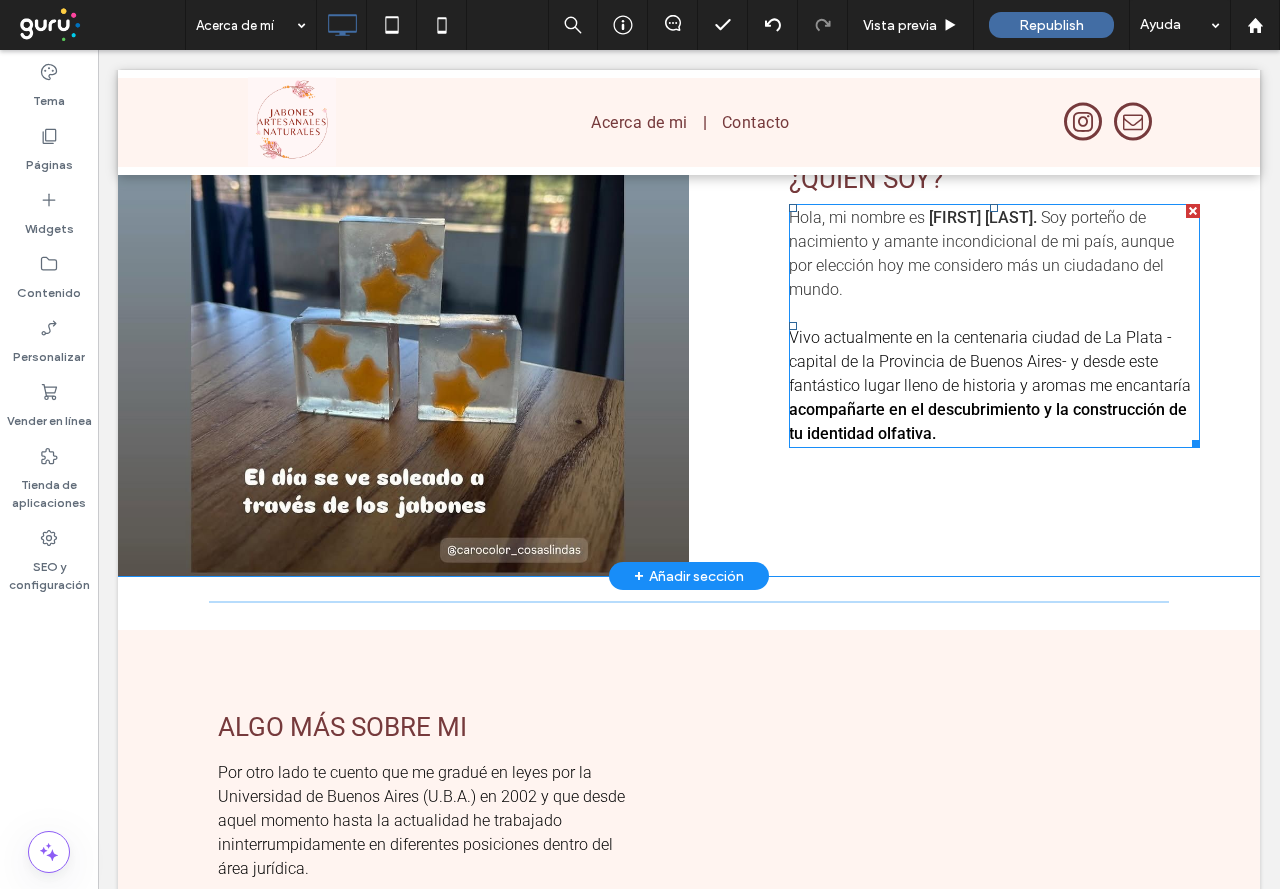 click at bounding box center [994, 314] 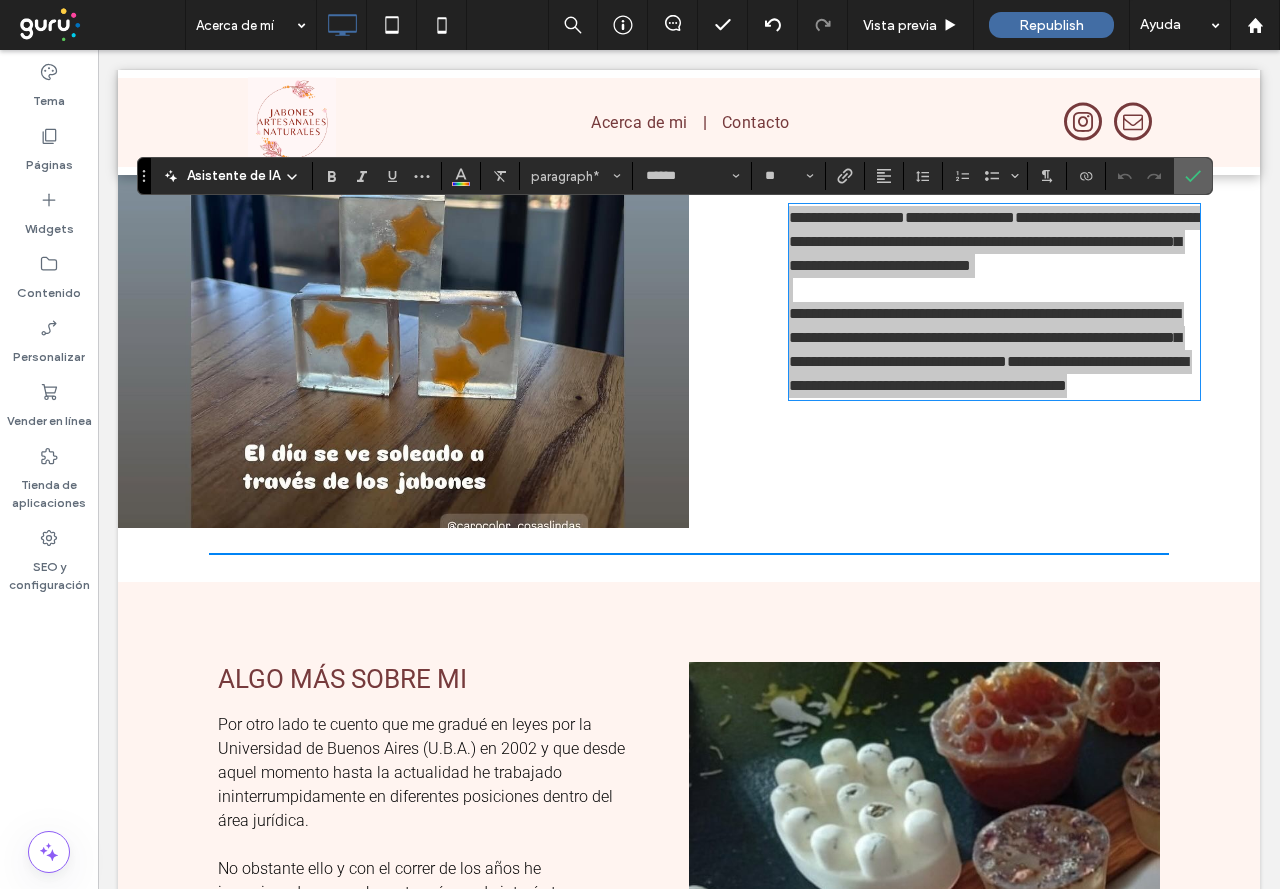click at bounding box center [1193, 176] 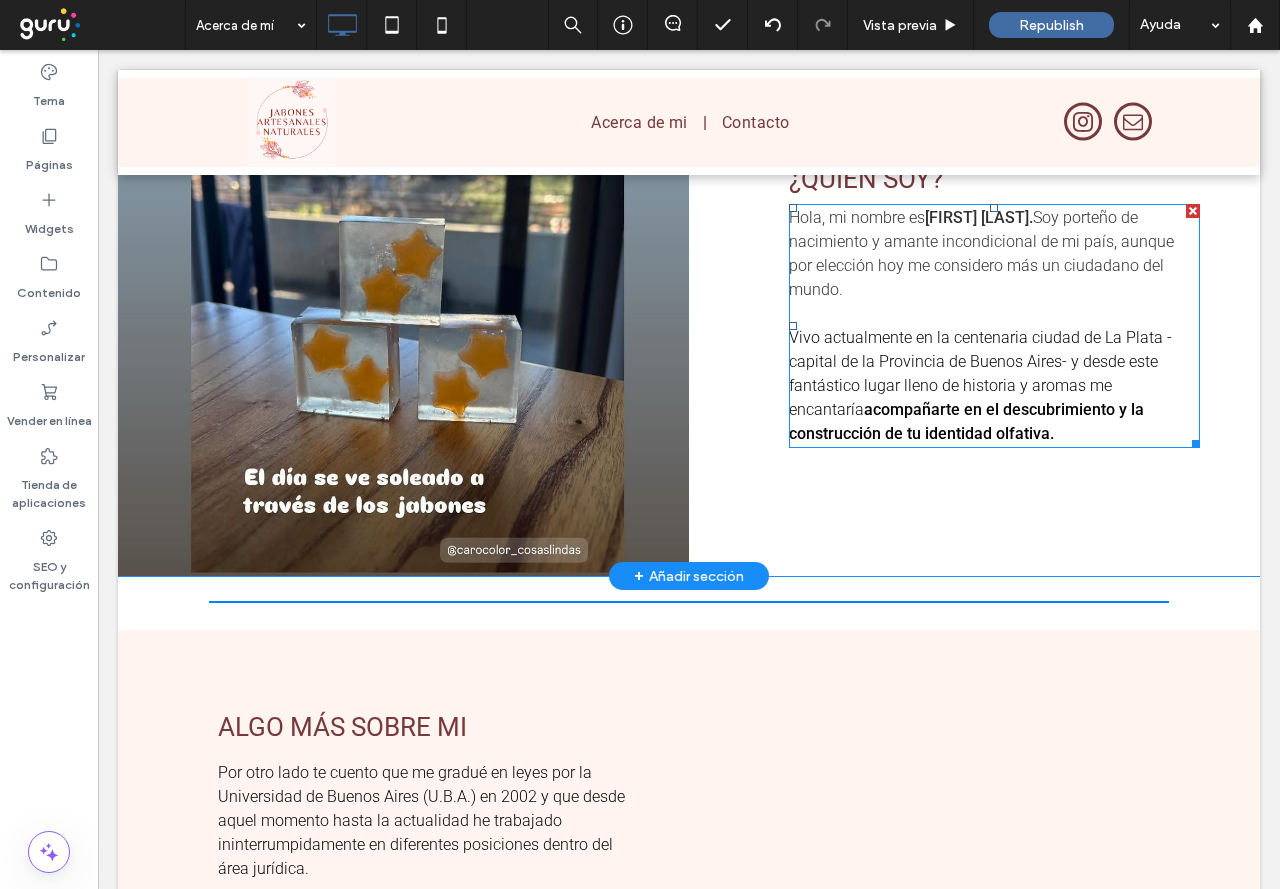 scroll, scrollTop: 800, scrollLeft: 0, axis: vertical 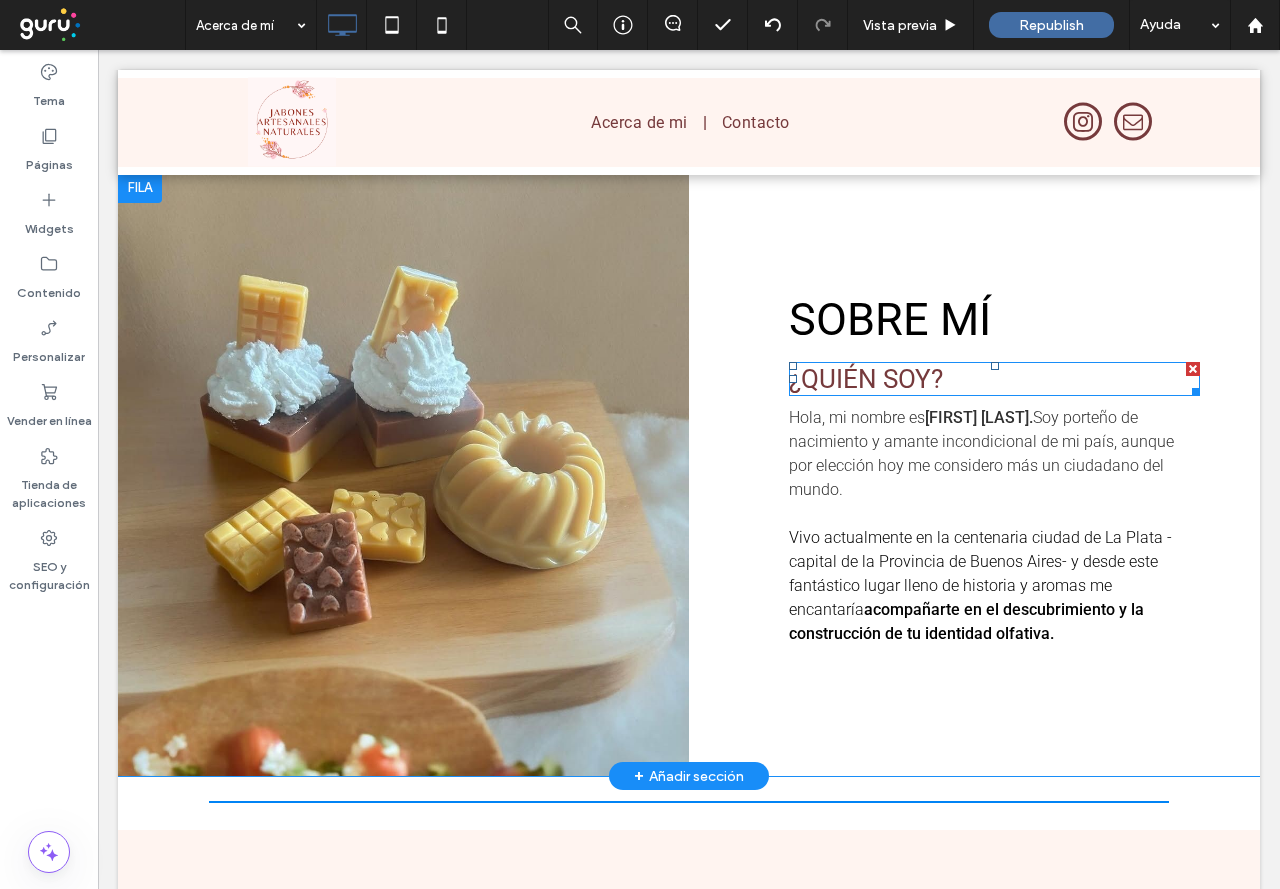 click at bounding box center [1193, 369] 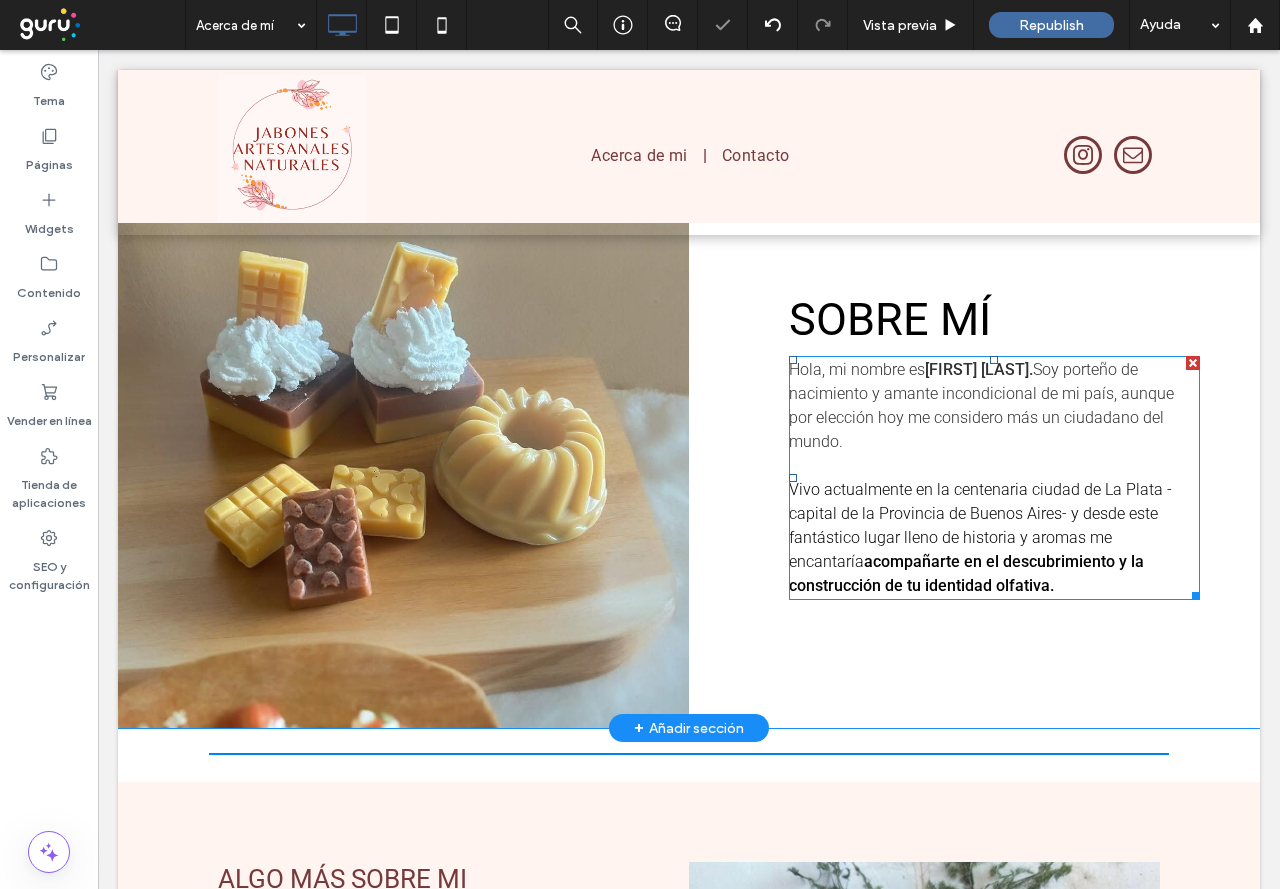 click on "Soy porteño de nacimiento y amante incondicional de mi país, aunque por elección hoy me considero más un ciudadano del mundo." at bounding box center (981, 405) 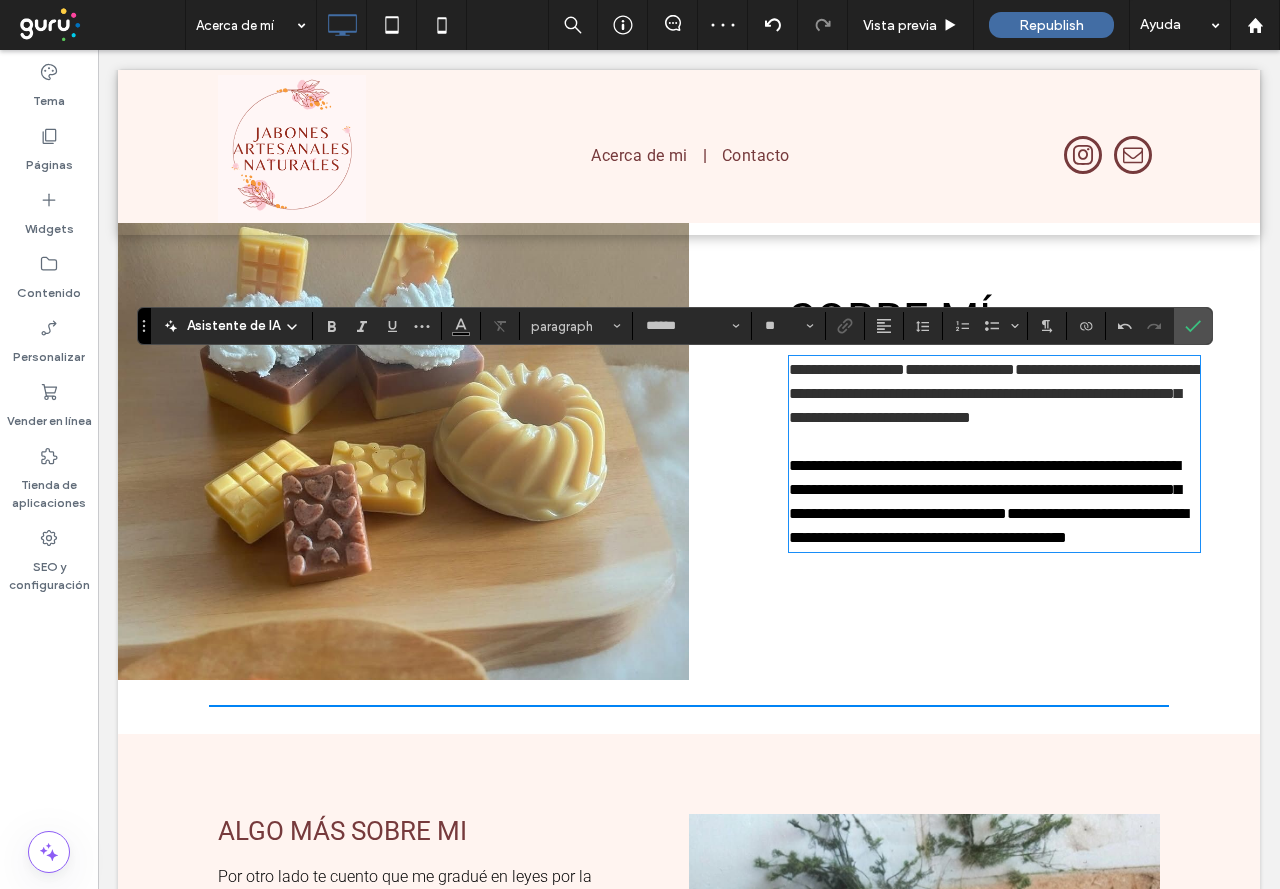 scroll, scrollTop: 0, scrollLeft: 0, axis: both 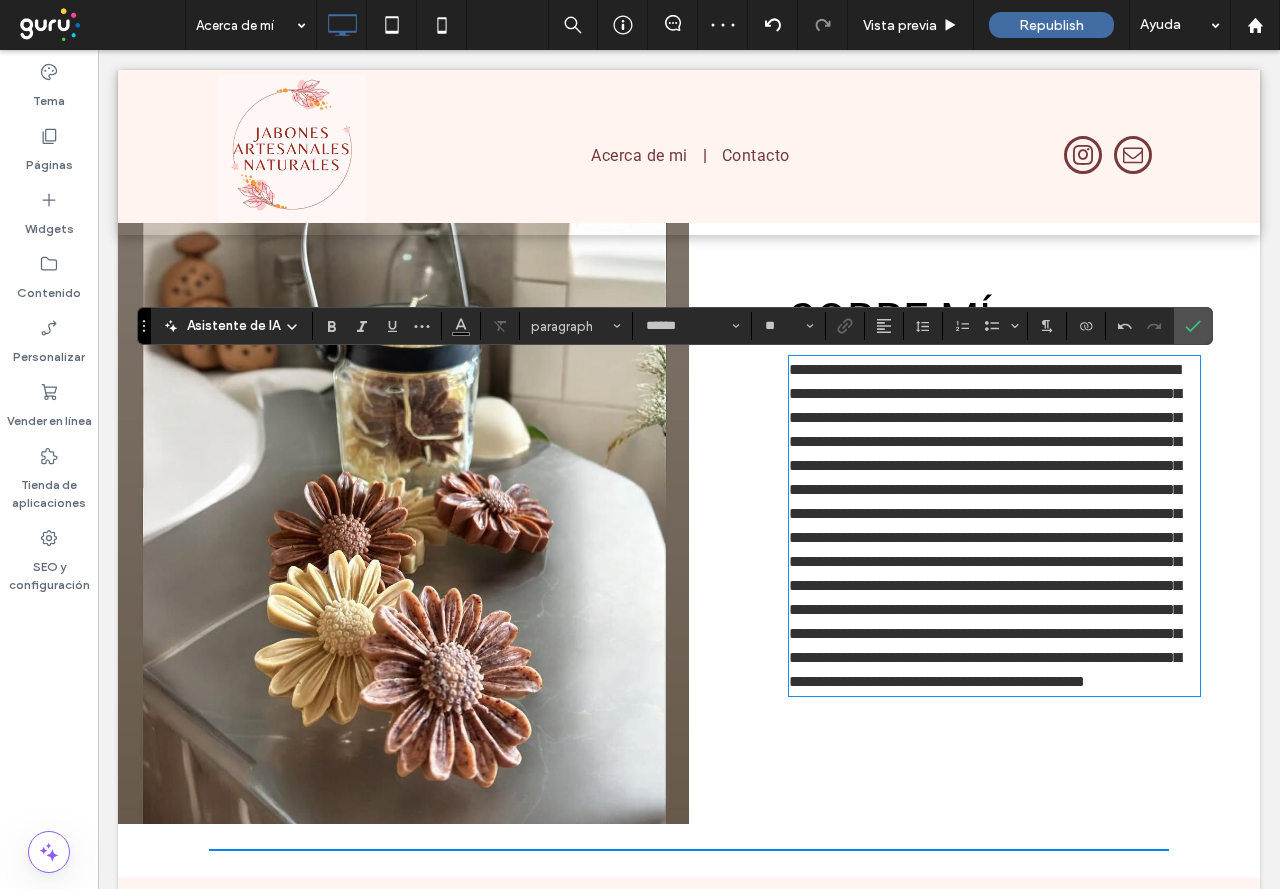 click on "**********" at bounding box center (994, 526) 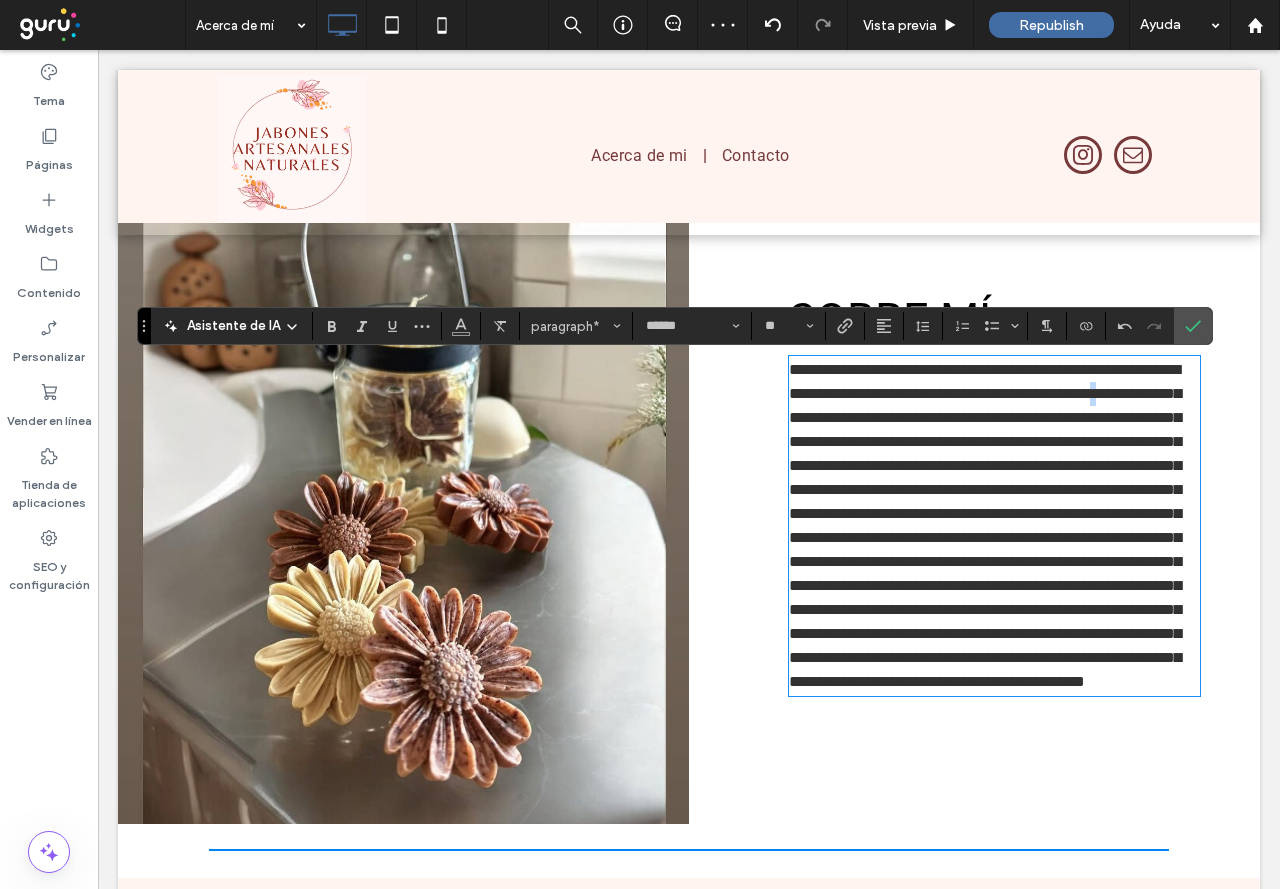 click on "**********" at bounding box center [994, 526] 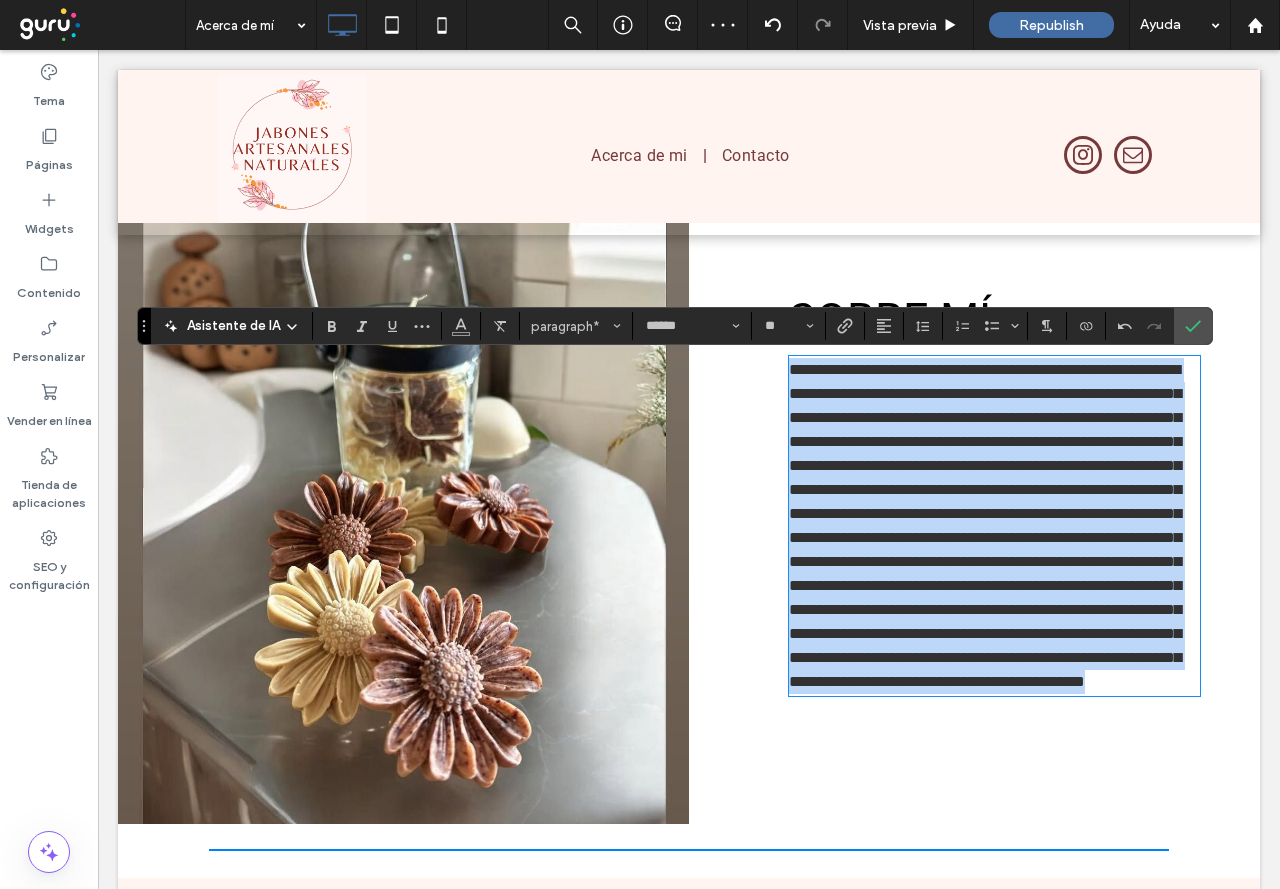 click on "**********" at bounding box center (994, 526) 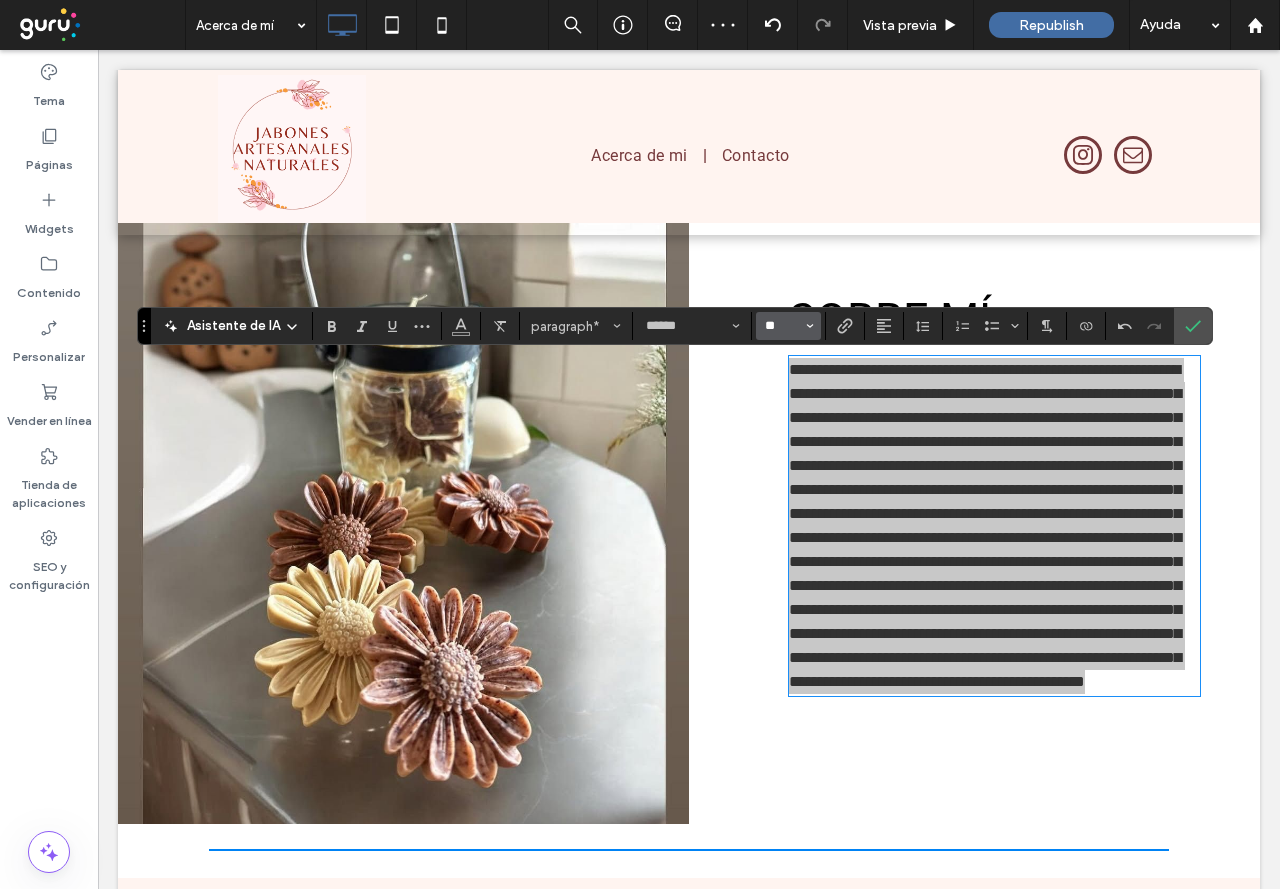 click on "**" at bounding box center (782, 326) 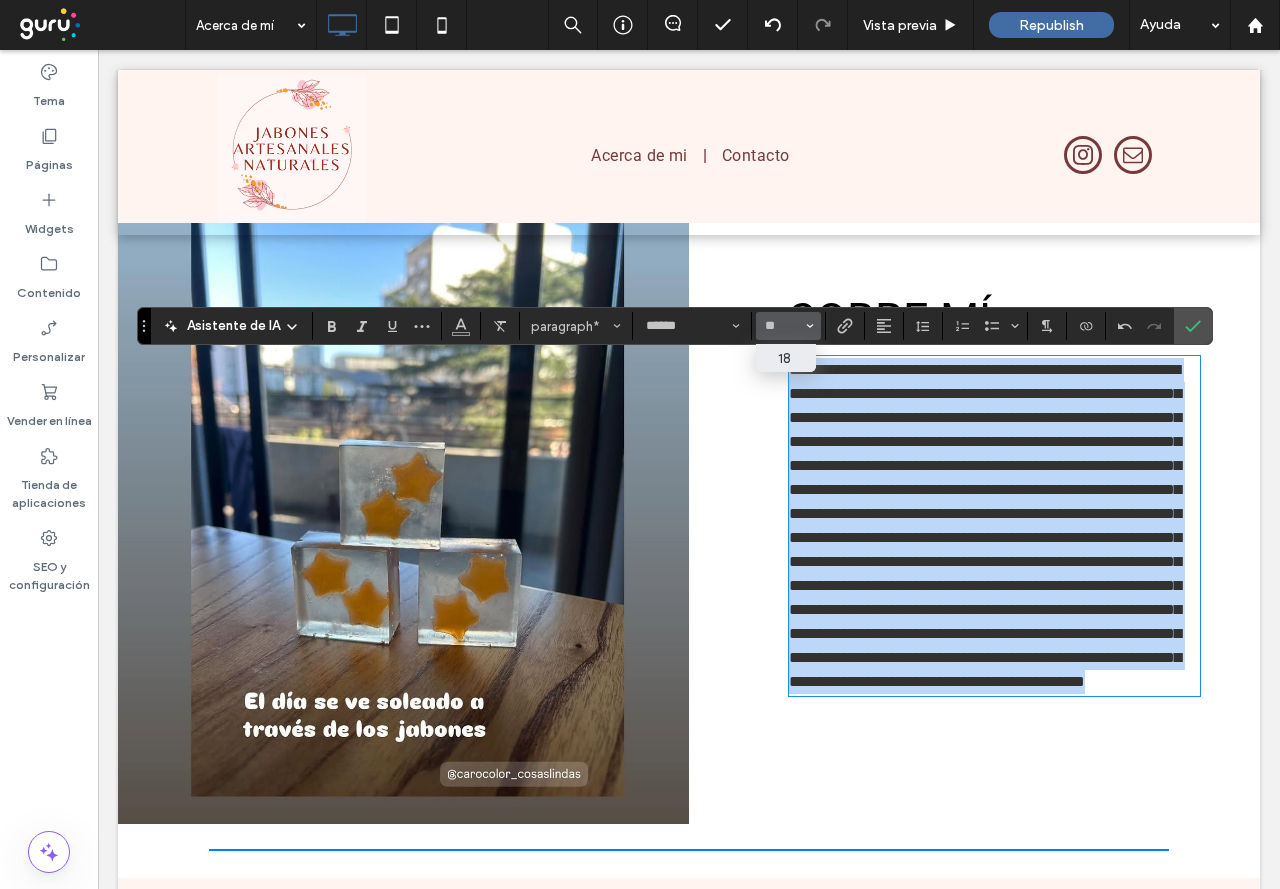 type on "**" 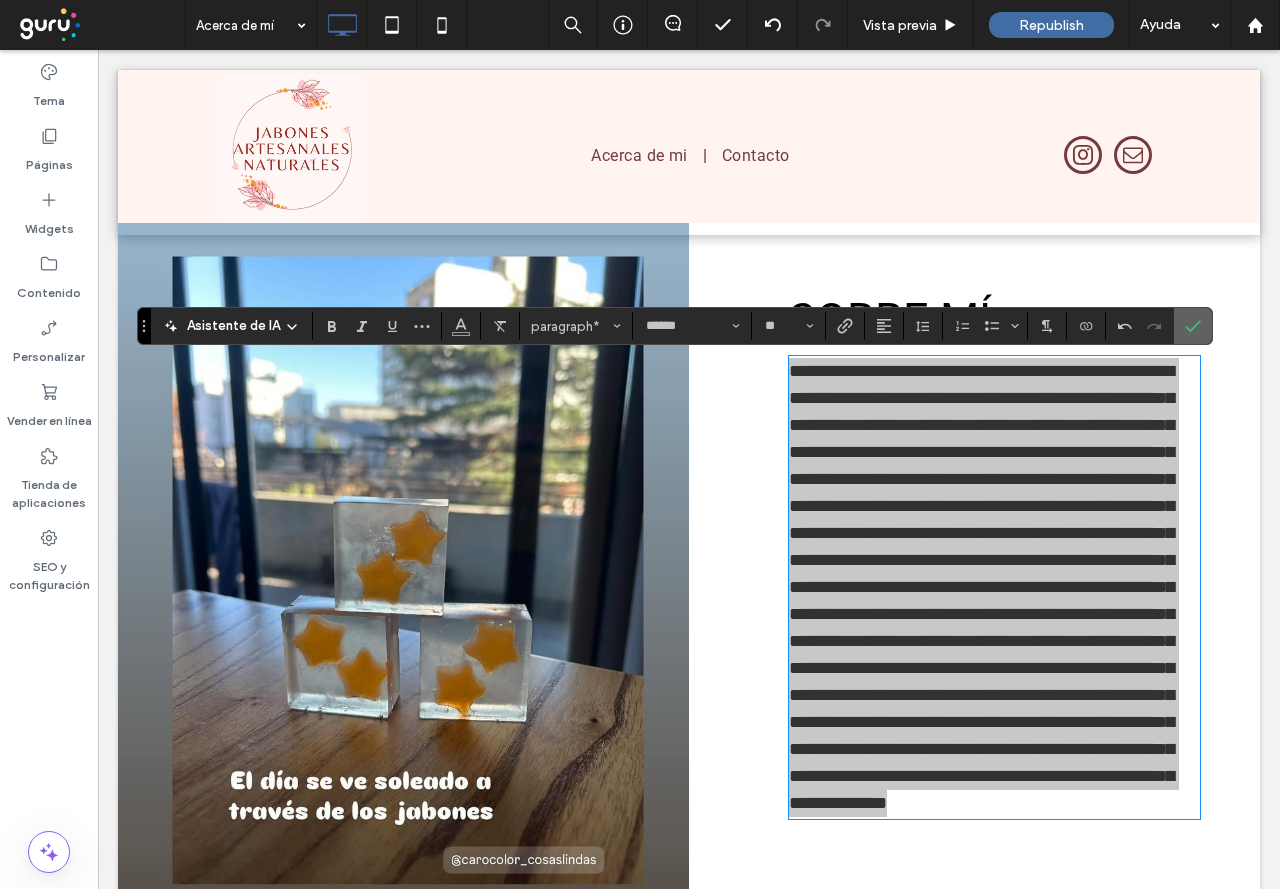 click at bounding box center (1193, 326) 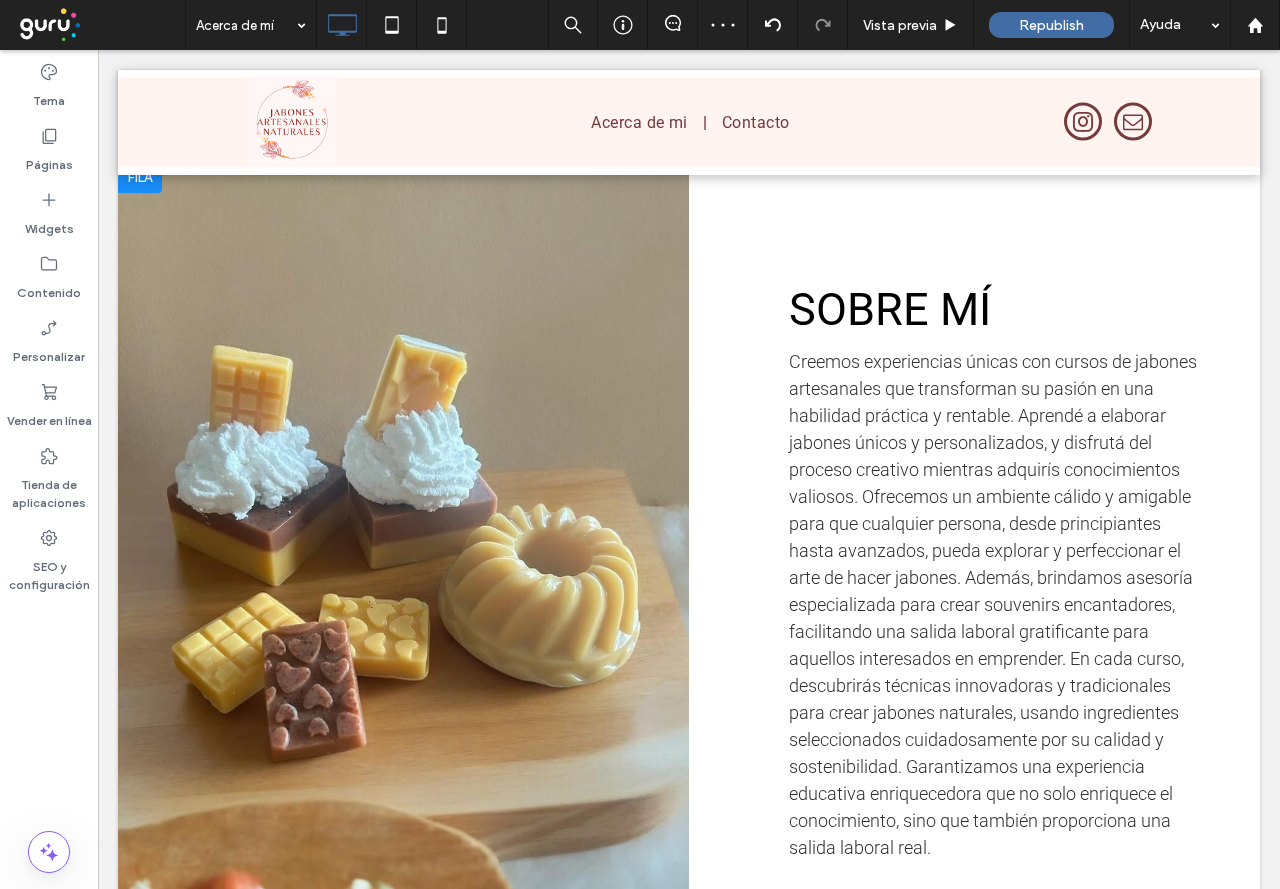 scroll, scrollTop: 700, scrollLeft: 0, axis: vertical 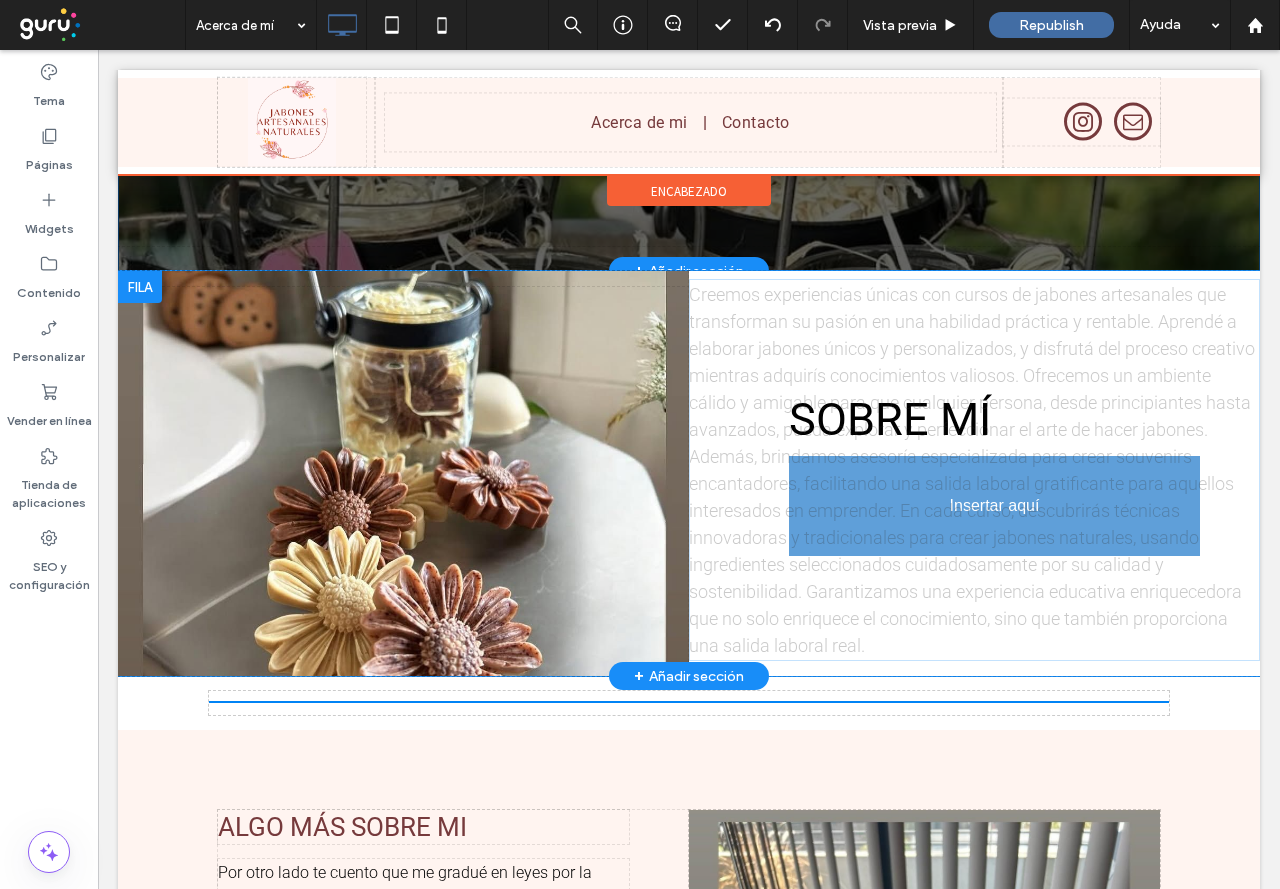 drag, startPoint x: 988, startPoint y: 463, endPoint x: 1084, endPoint y: 531, distance: 117.64353 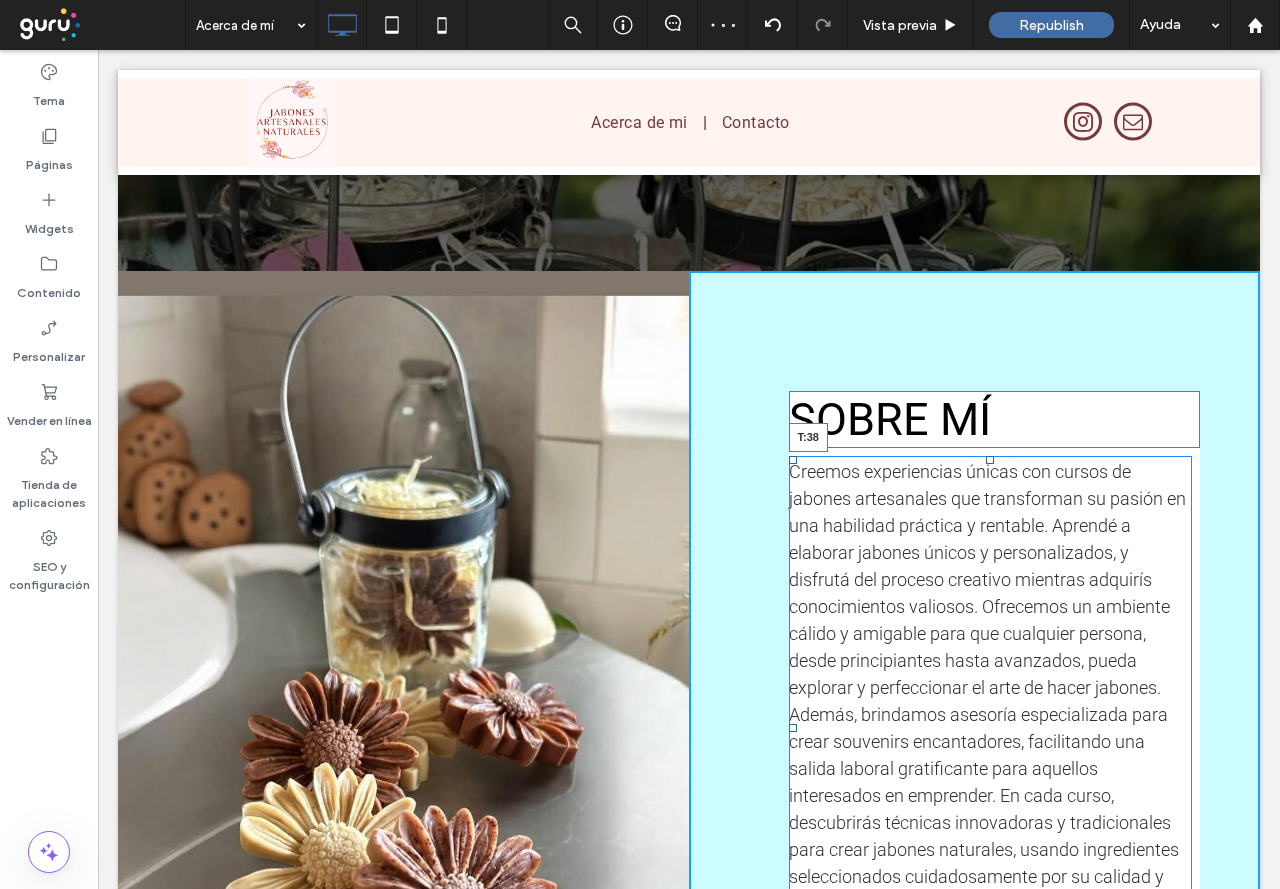drag, startPoint x: 980, startPoint y: 465, endPoint x: 1075, endPoint y: 546, distance: 124.8439 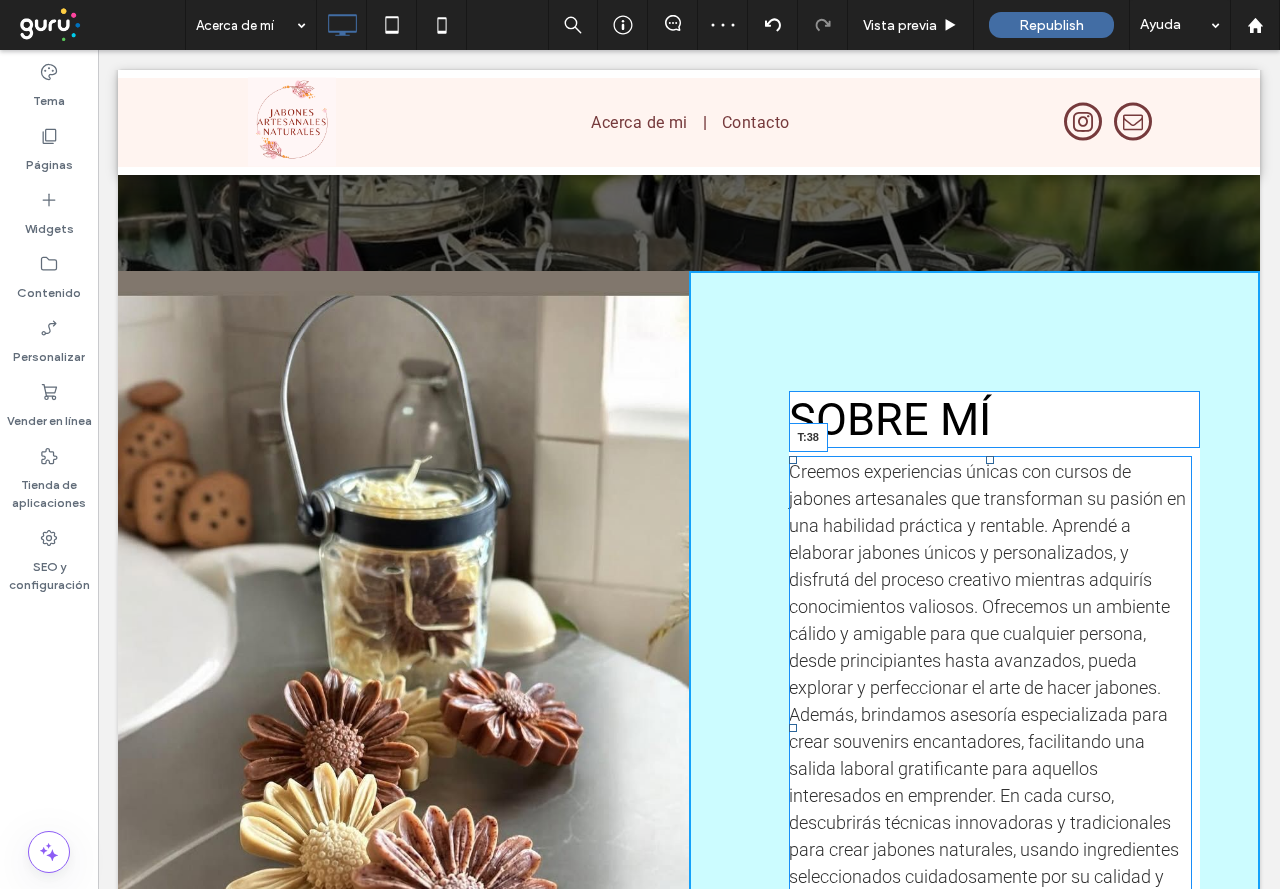 click on "Creemos experiencias únicas con cursos de jabones artesanales que transforman su pasión en una habilidad práctica y rentable. Aprendé a elaborar jabones únicos y personalizados, y disfrutá del proceso creativo mientras adquirís conocimientos valiosos. Ofrecemos un ambiente cálido y amigable para que cualquier persona, desde principiantes hasta avanzados, pueda explorar y perfeccionar el arte de hacer jabones. Además, brindamos asesoría especializada para crear souvenirs encantadores, facilitando una salida laboral gratificante para aquellos interesados en emprender. En cada curso, descubrirás técnicas innovadoras y tradicionales para crear jabones naturales, usando ingredientes seleccionados cuidadosamente por su calidad y sostenibilidad. Garantizamos una experiencia educativa enriquecedora que no solo enriquece el conocimiento, sino que también proporciona una salida laboral real. T:38" at bounding box center (991, 728) 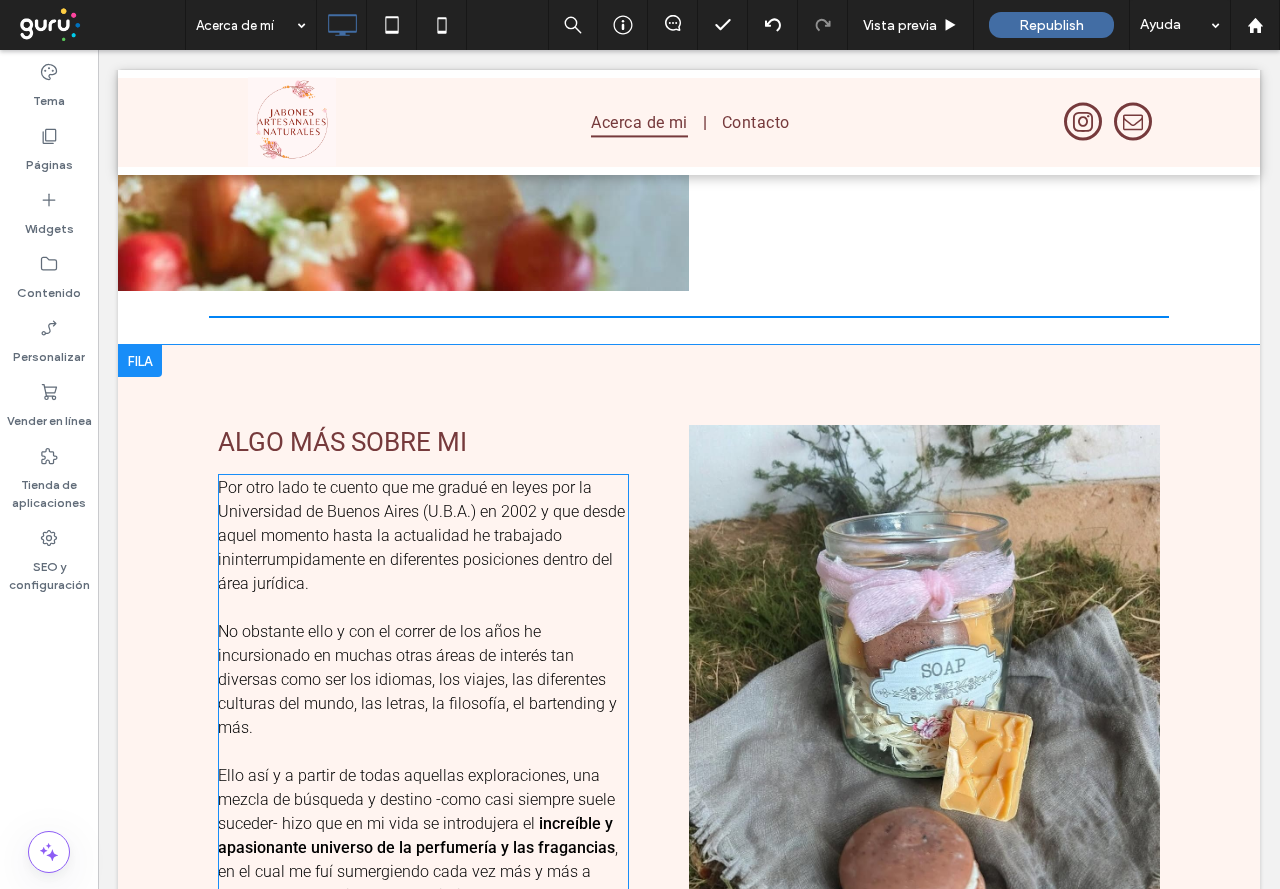 scroll, scrollTop: 1700, scrollLeft: 0, axis: vertical 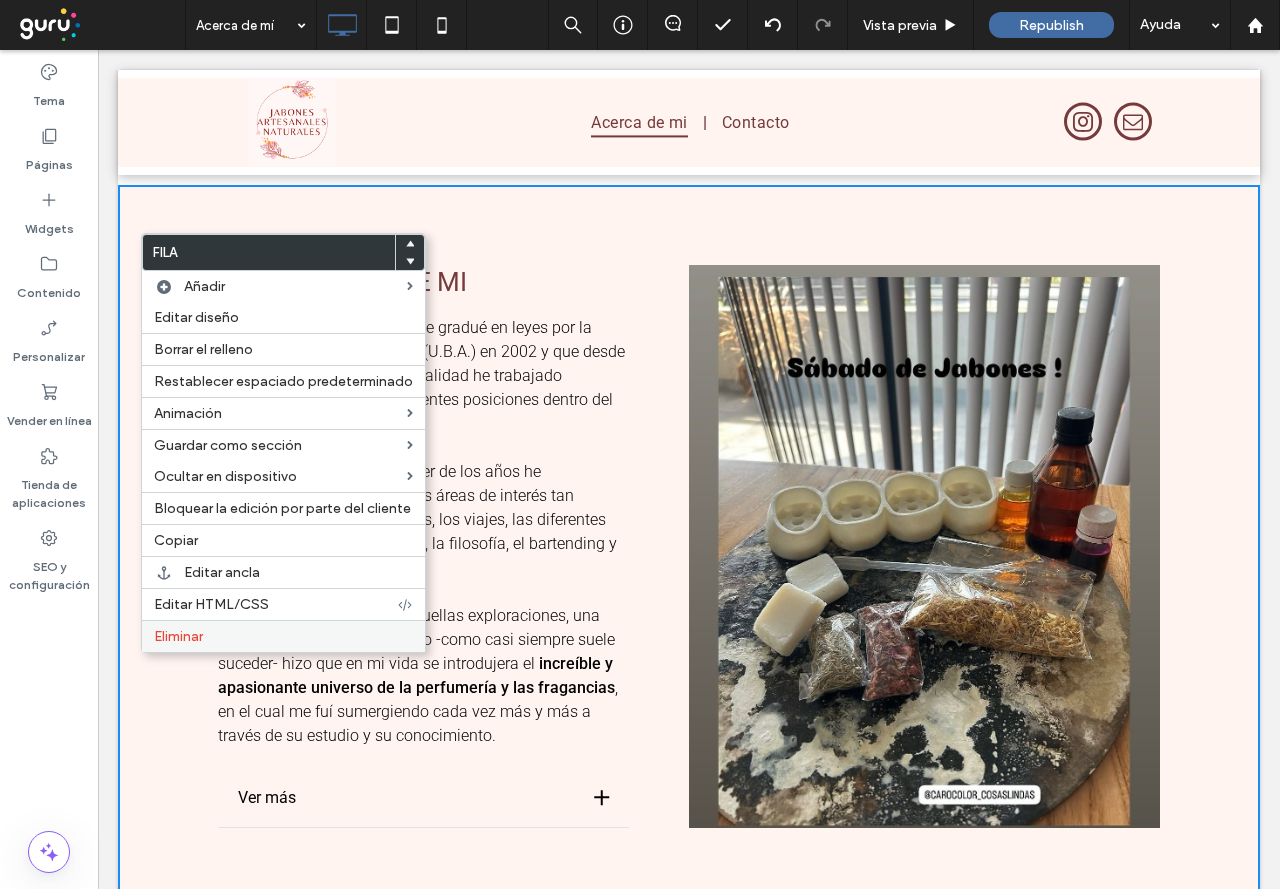 click on "Eliminar" at bounding box center (283, 636) 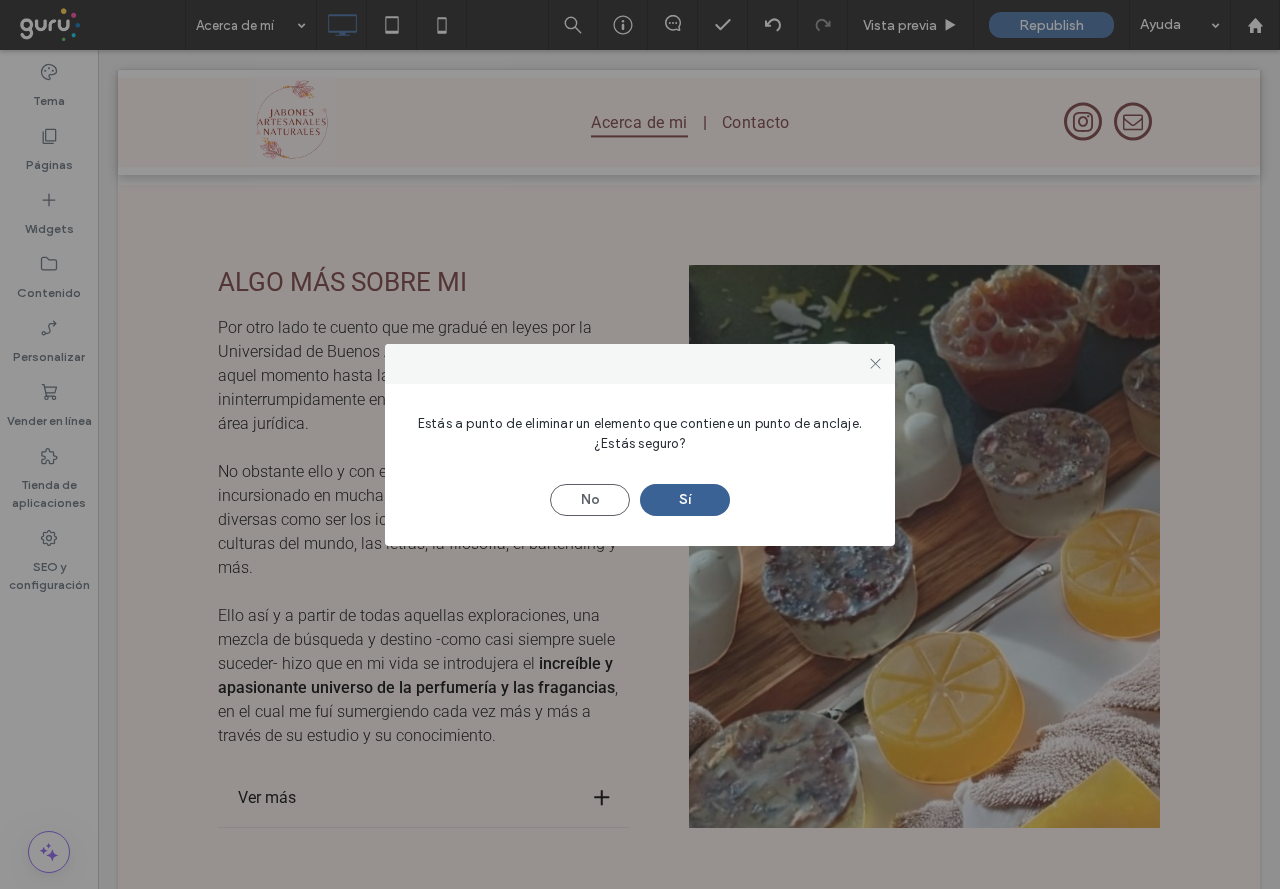 click on "Sí" at bounding box center [685, 500] 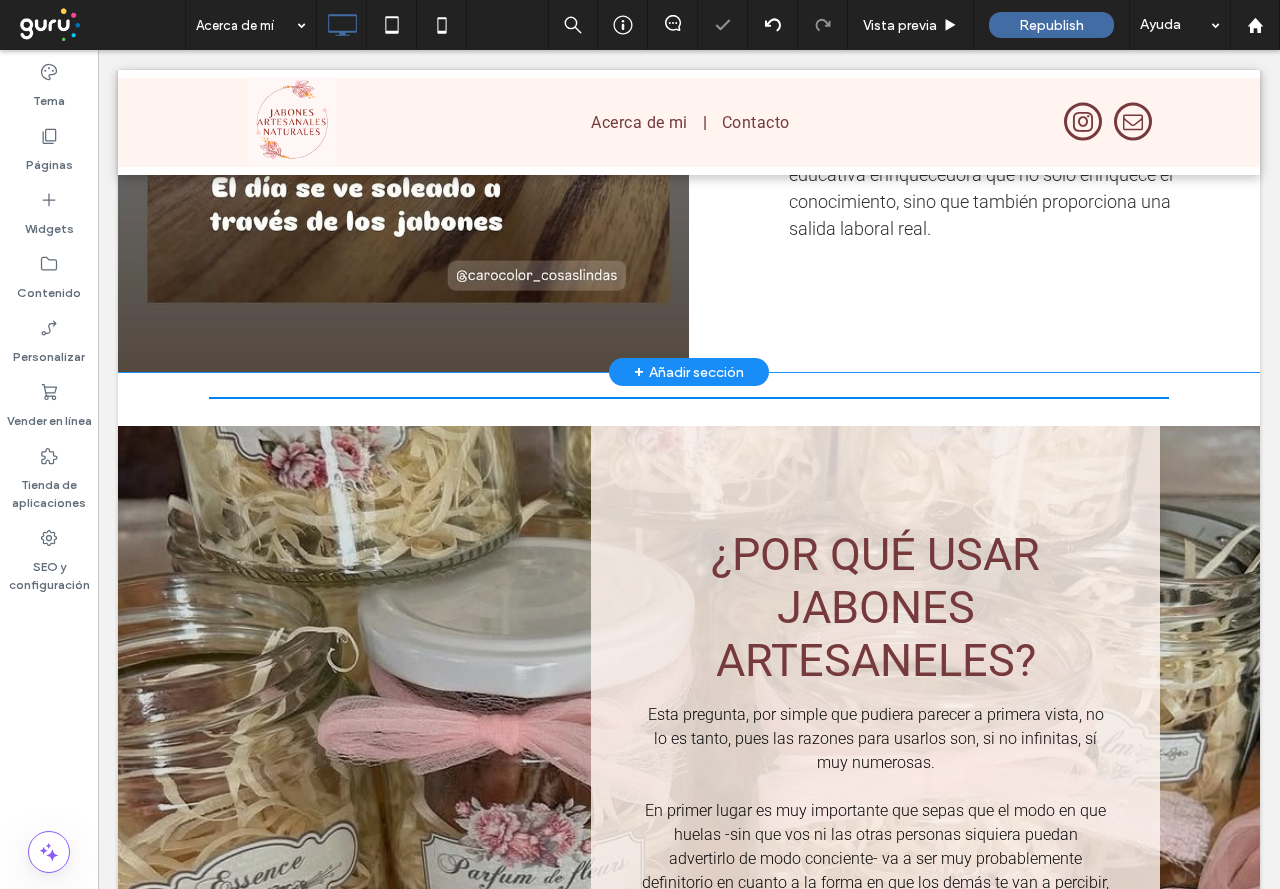 scroll, scrollTop: 1218, scrollLeft: 0, axis: vertical 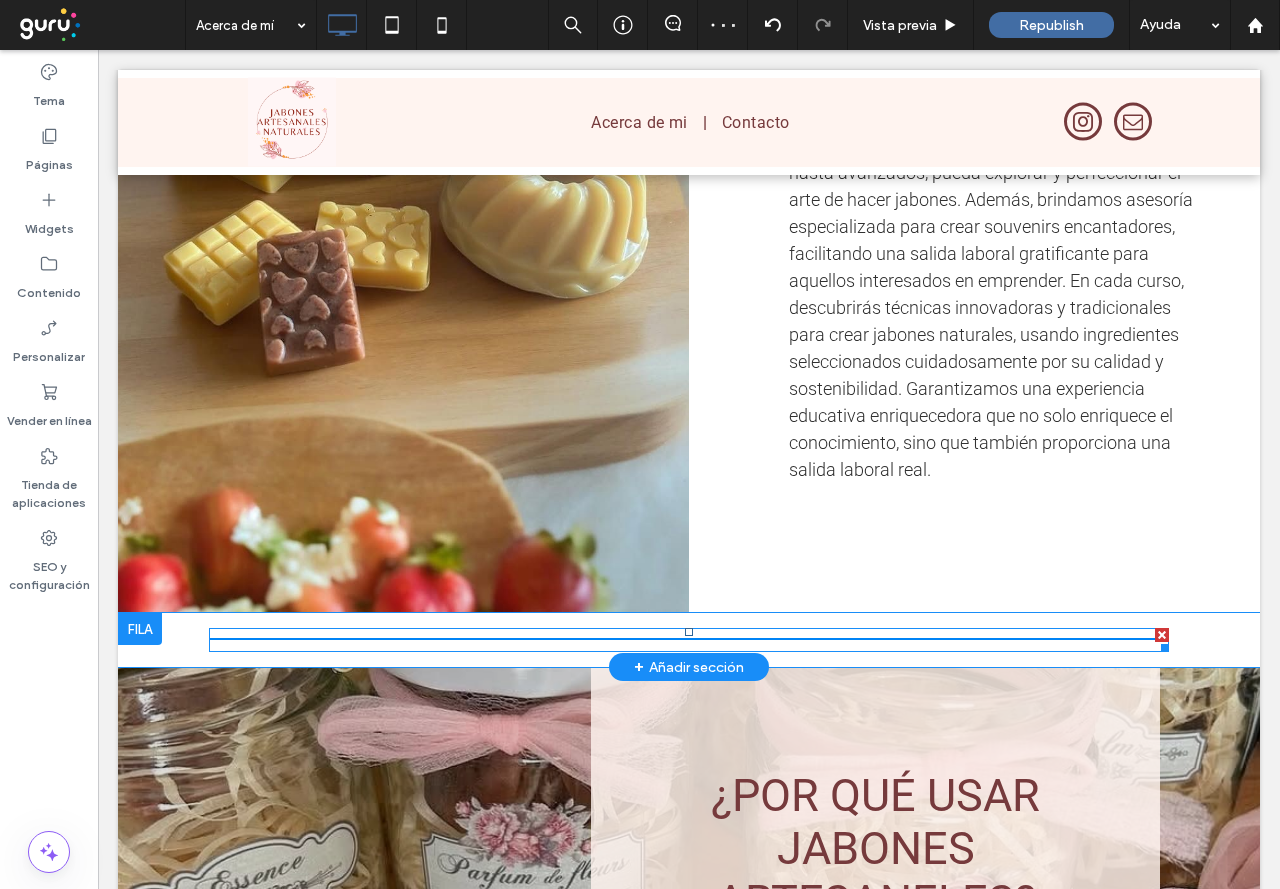 click at bounding box center [689, 640] 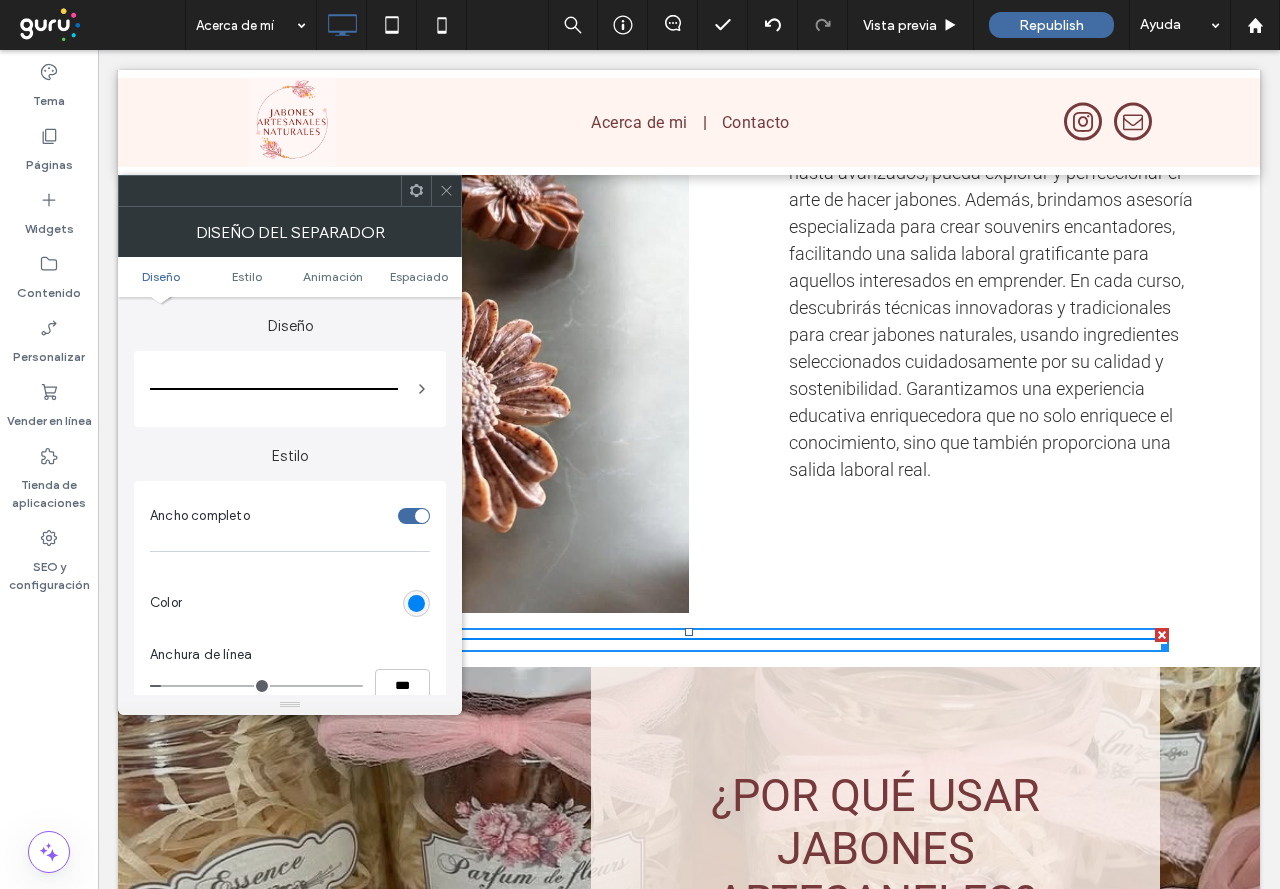 click at bounding box center [416, 603] 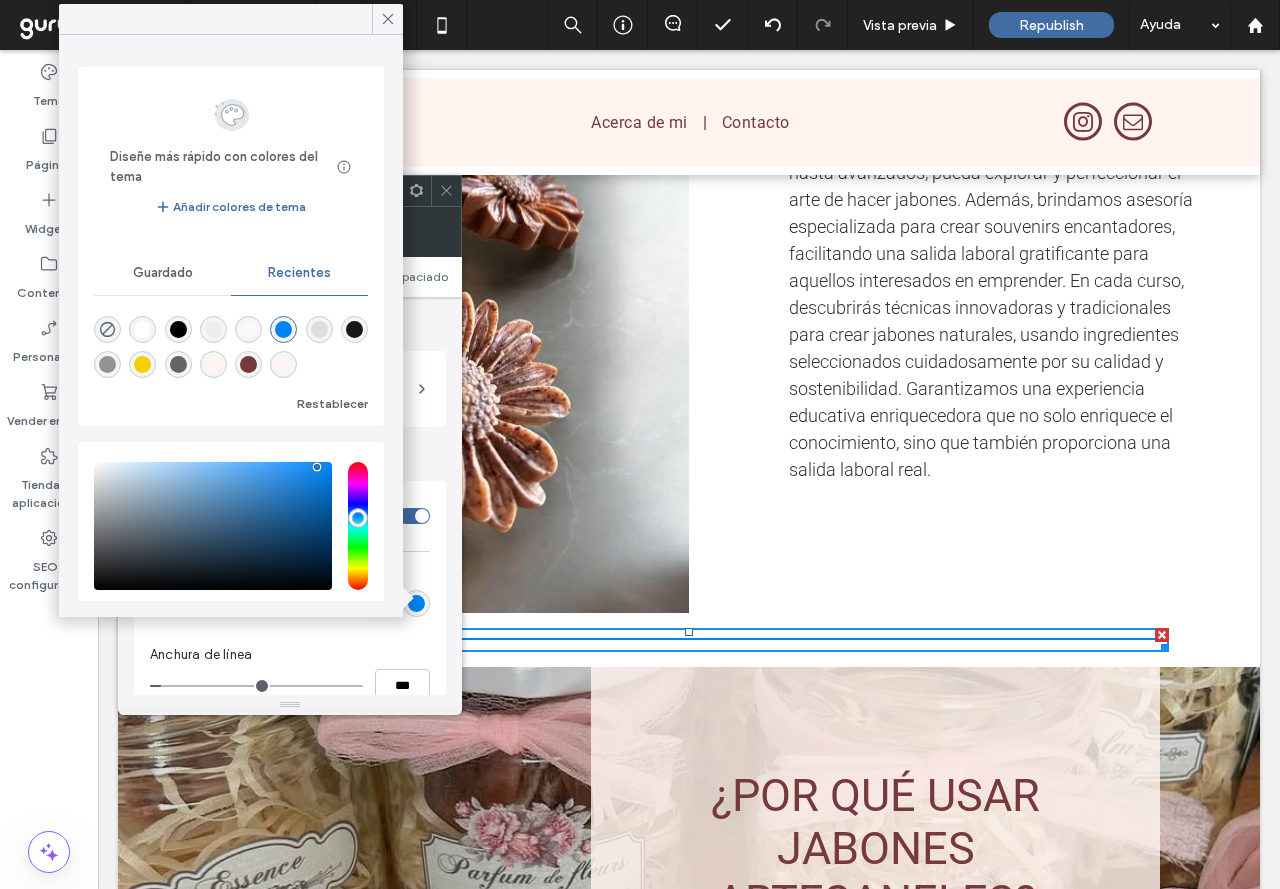 click at bounding box center [248, 364] 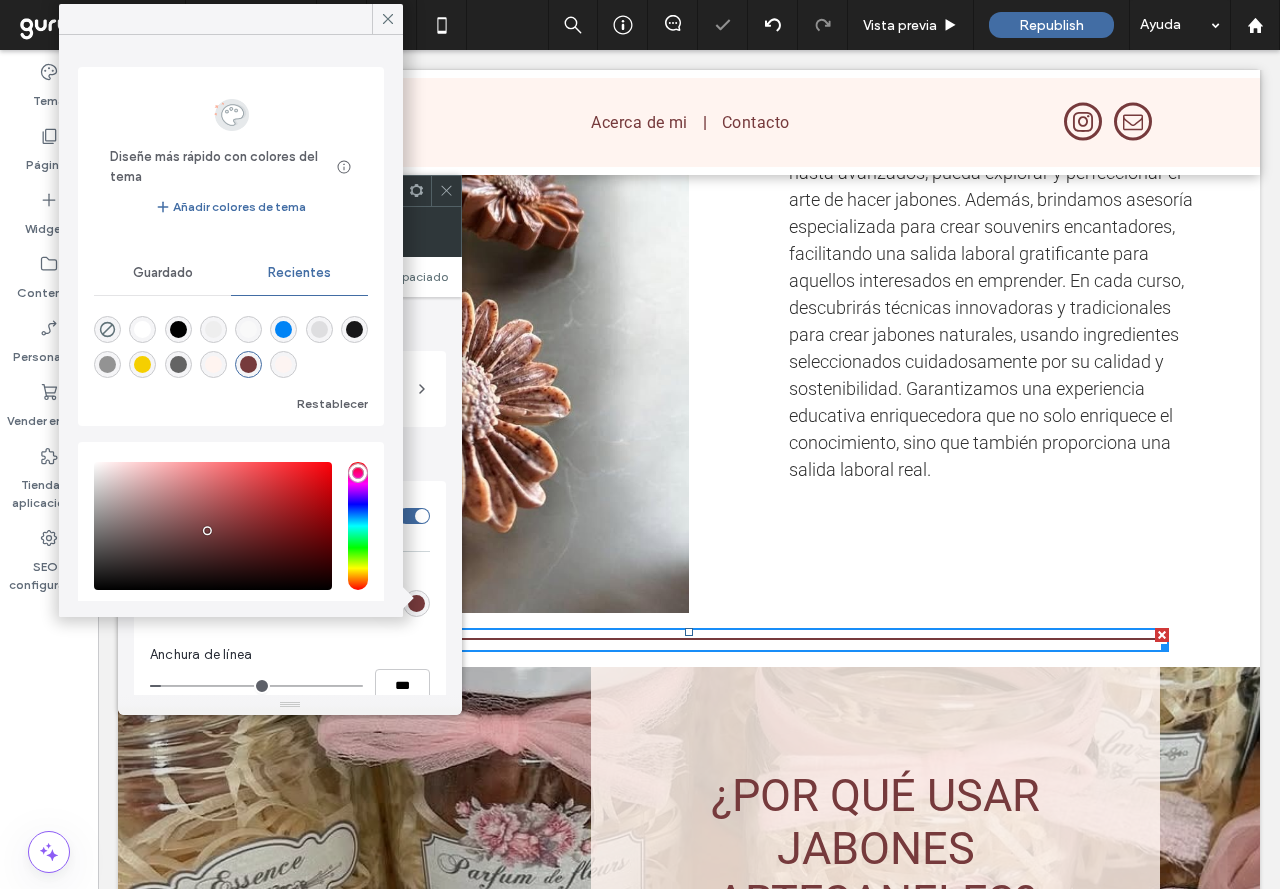 click on "SOBRE MÍ
Creemos experiencias únicas con cursos de jabones artesanales que transforman su pasión en una habilidad práctica y rentable. Aprendé a elaborar jabones únicos y personalizados, y disfrutá del proceso creativo mientras adquirís conocimientos valiosos. Ofrecemos un ambiente cálido y amigable para que cualquier persona, desde principiantes hasta avanzados, pueda explorar y perfeccionar el arte de hacer jabones. Además, brindamos asesoría especializada para crear souvenirs encantadores, facilitando una salida laboral gratificante para aquellos interesados en emprender. En cada curso, descubrirás técnicas innovadoras y tradicionales para crear jabones naturales, usando ingredientes seleccionados cuidadosamente por su calidad y sostenibilidad. Garantizamos una experiencia educativa enriquecedora que no solo enriquece el conocimiento, sino que también proporciona una salida laboral real. Click To Paste" at bounding box center (974, 183) 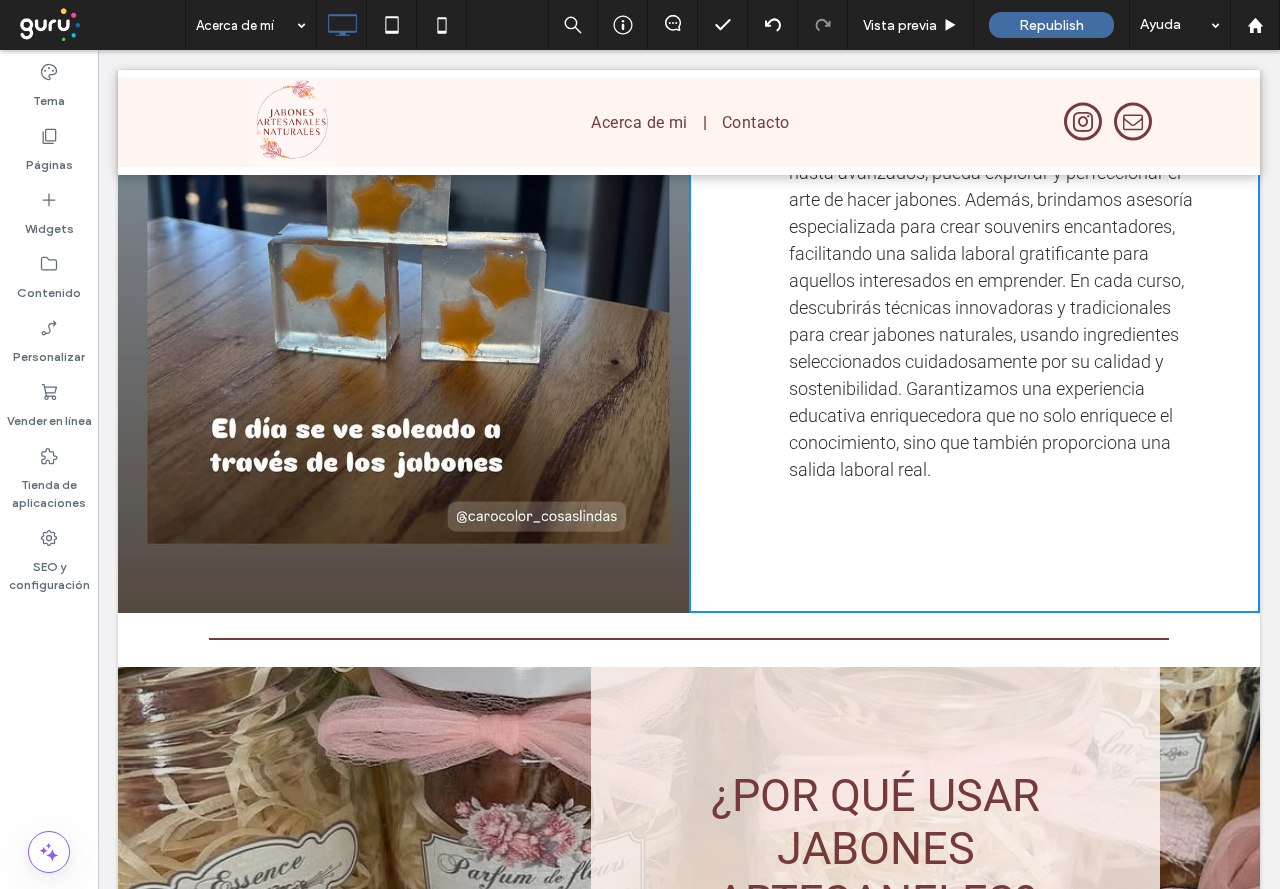click at bounding box center [98, 50] 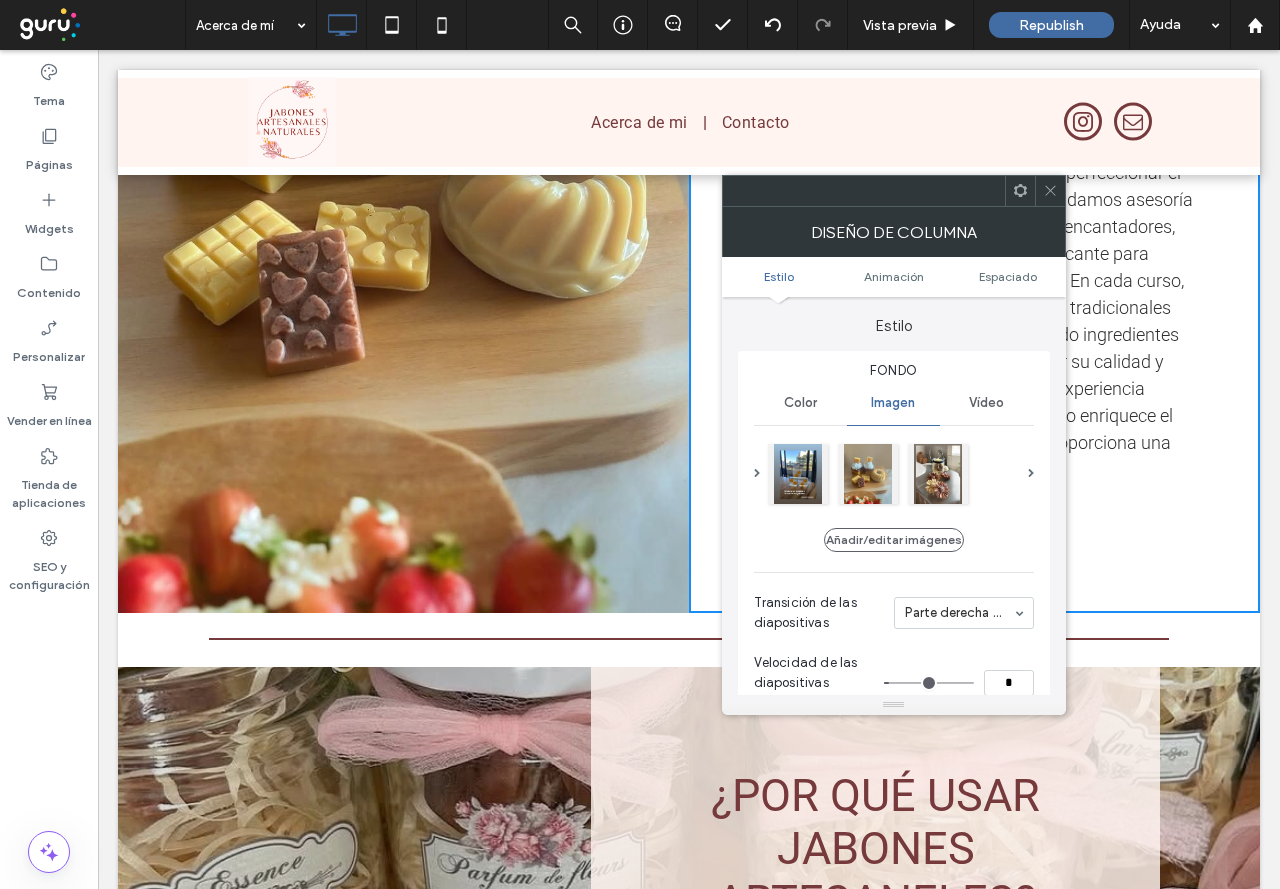 click on "Creemos experiencias únicas con cursos de jabones artesanales que transforman su pasión en una habilidad práctica y rentable. Aprendé a elaborar jabones únicos y personalizados, y disfrutá del proceso creativo mientras adquirís conocimientos valiosos. Ofrecemos un ambiente cálido y amigable para que cualquier persona, desde principiantes hasta avanzados, pueda explorar y perfeccionar el arte de hacer jabones. Además, brindamos asesoría especializada para crear souvenirs encantadores, facilitando una salida laboral gratificante para aquellos interesados en emprender. En cada curso, descubrirás técnicas innovadoras y tradicionales para crear jabones naturales, usando ingredientes seleccionados cuidadosamente por su calidad y sostenibilidad. Garantizamos una experiencia educativa enriquecedora que no solo enriquece el conocimiento, sino que también proporciona una salida laboral real." at bounding box center (993, 226) 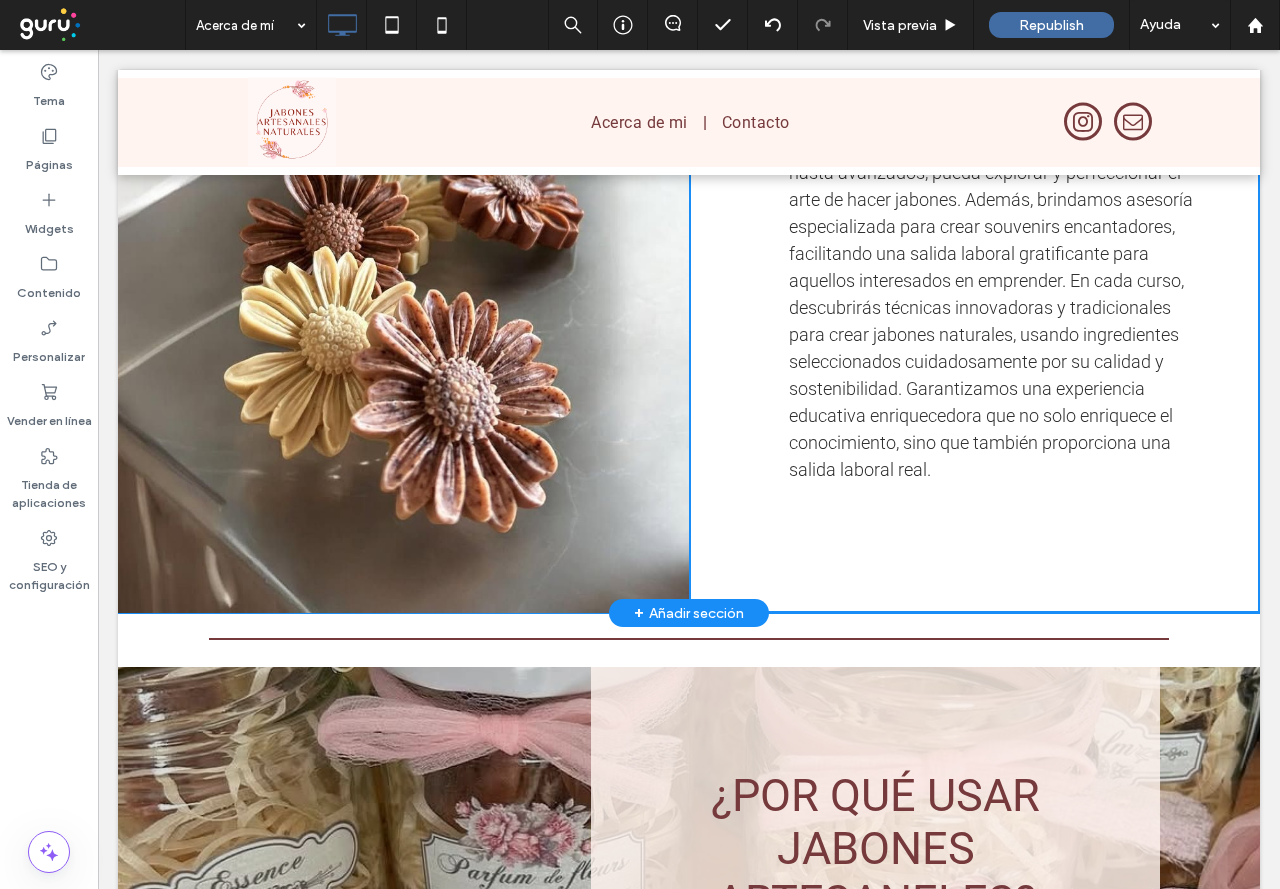 click on "+ Añadir sección" at bounding box center (689, 613) 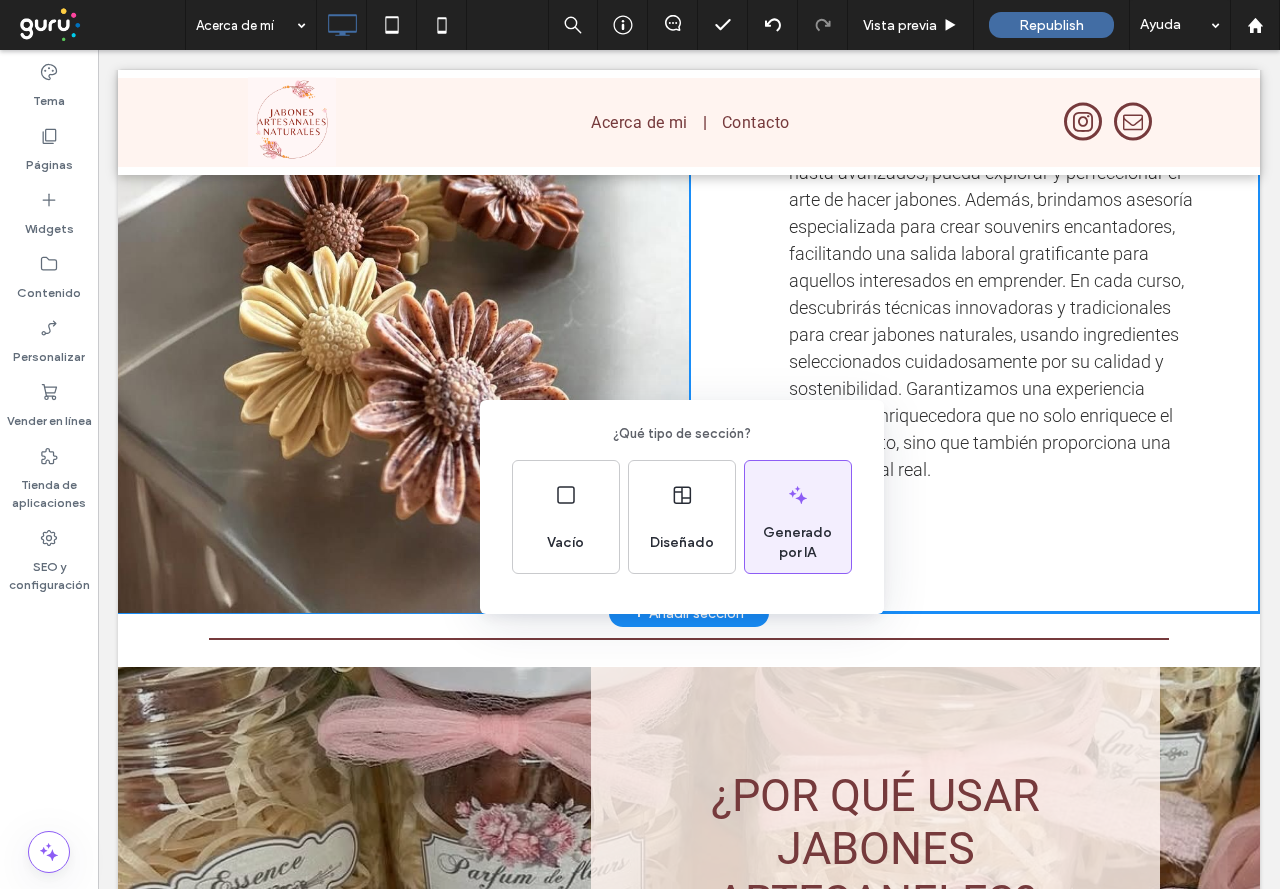 click on "Generado por IA" at bounding box center (798, 517) 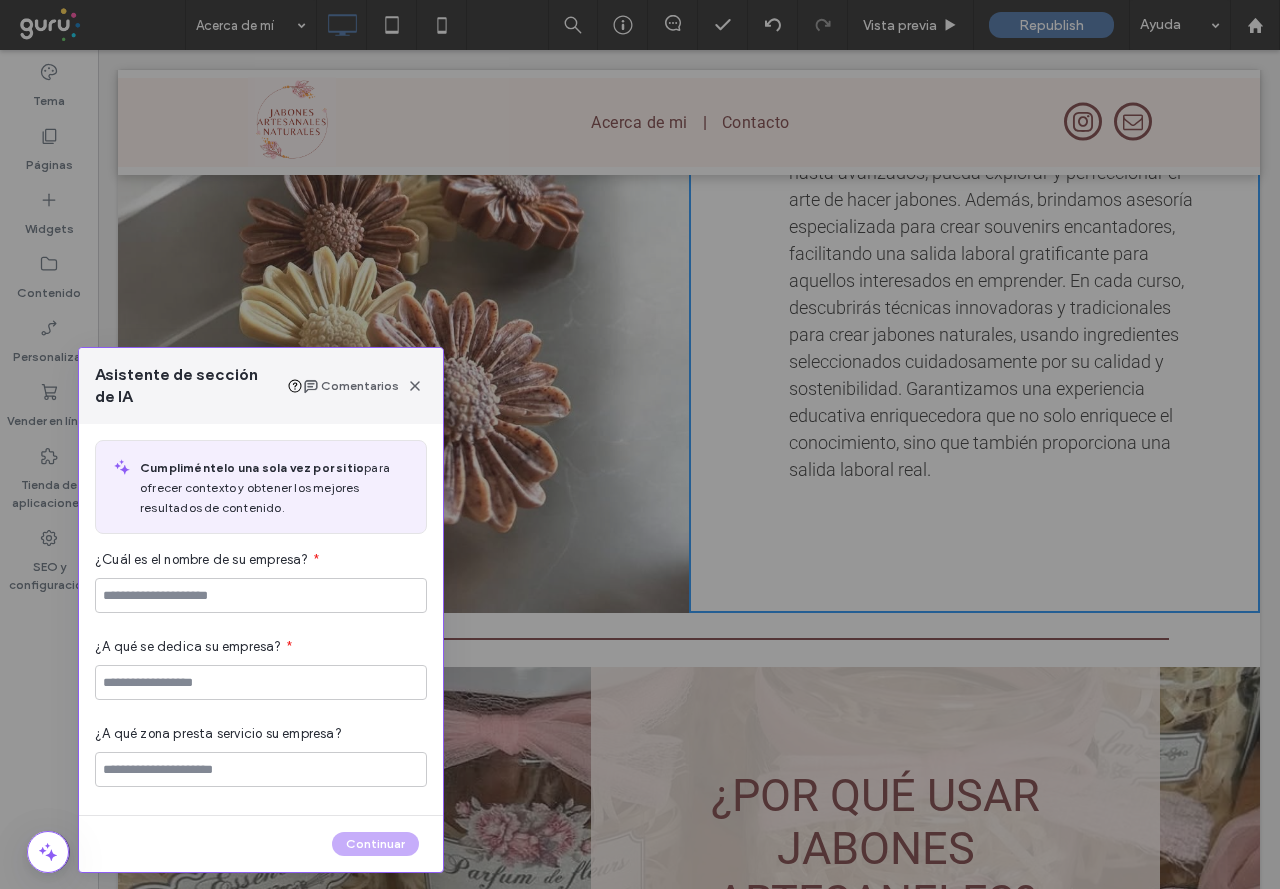 click on "¿A qué se dedica su empresa? *" at bounding box center [261, 656] 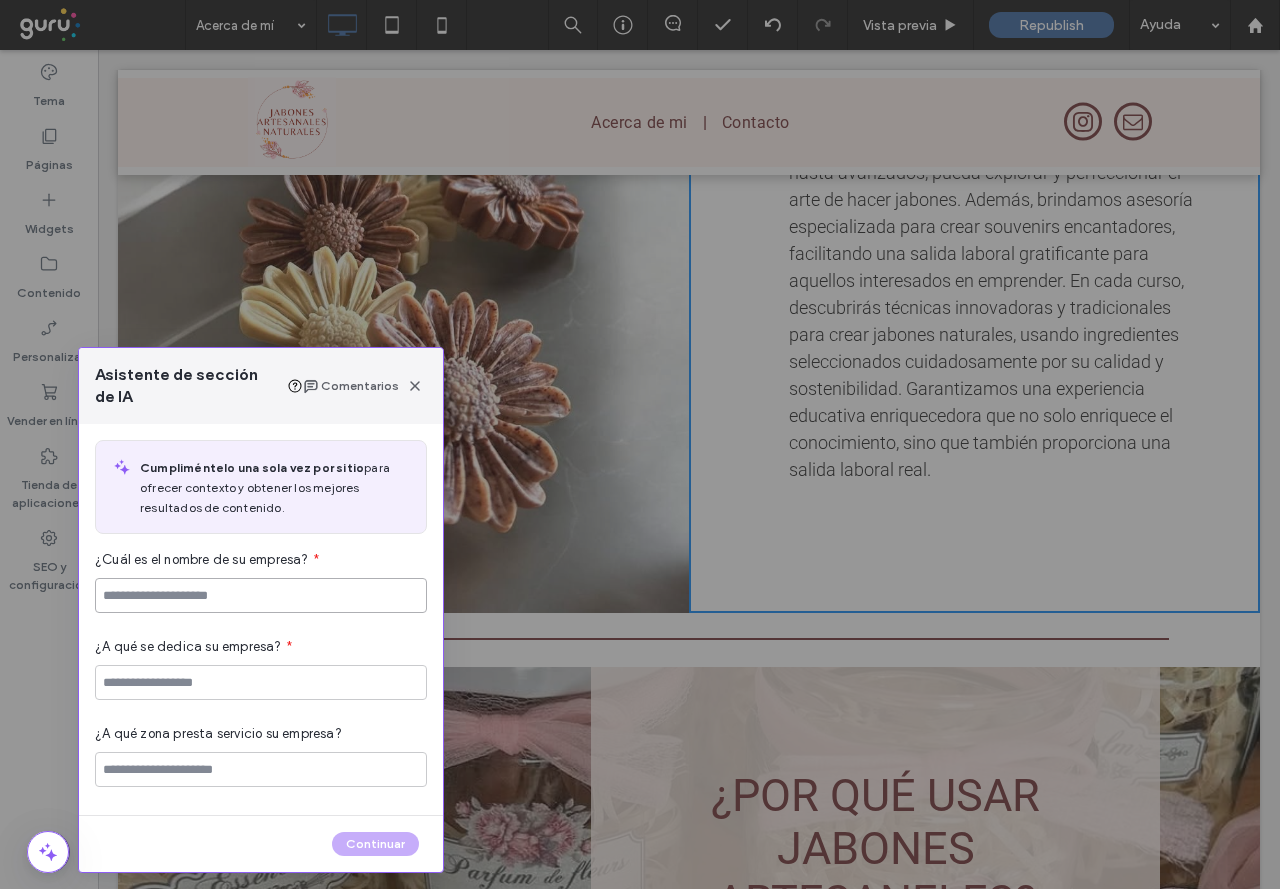 click at bounding box center [261, 595] 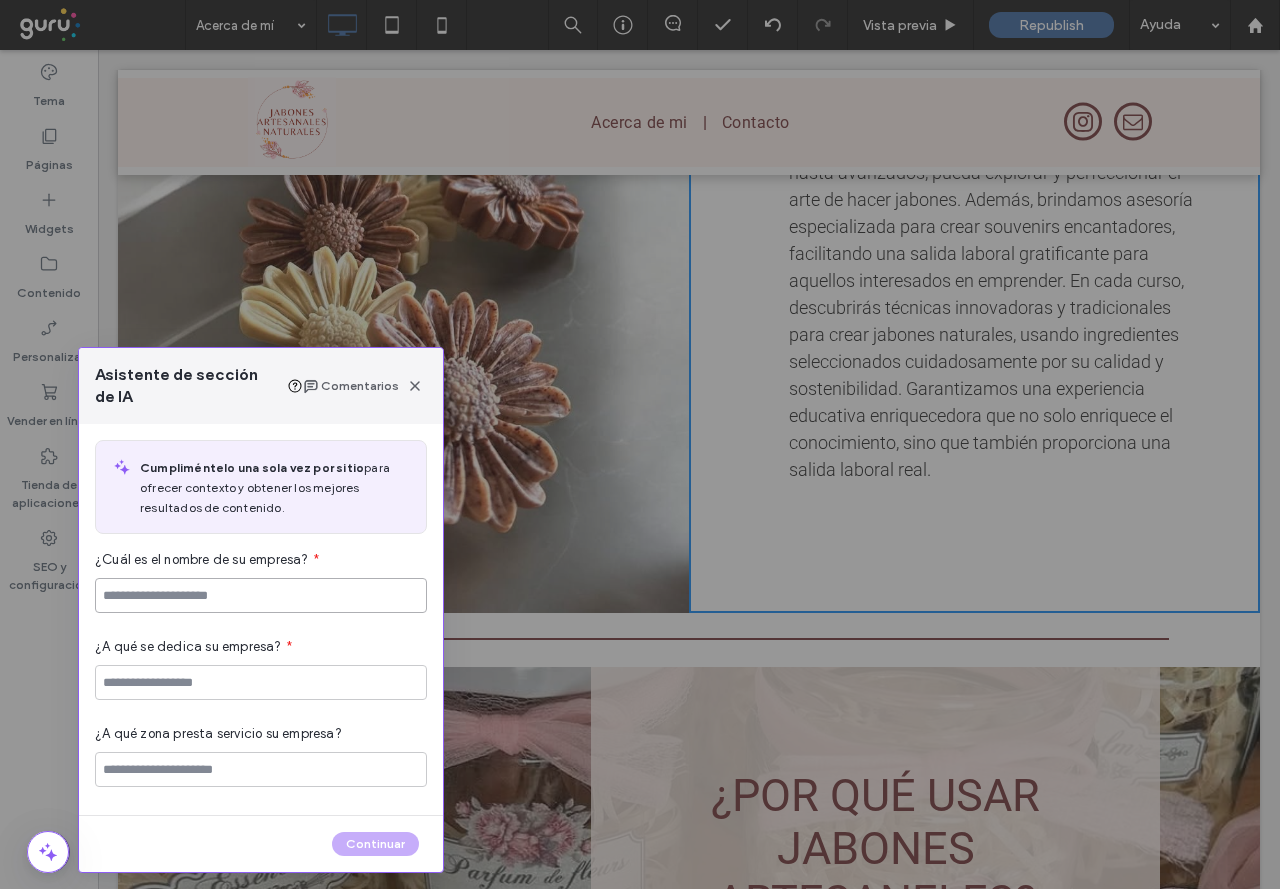 paste on "**********" 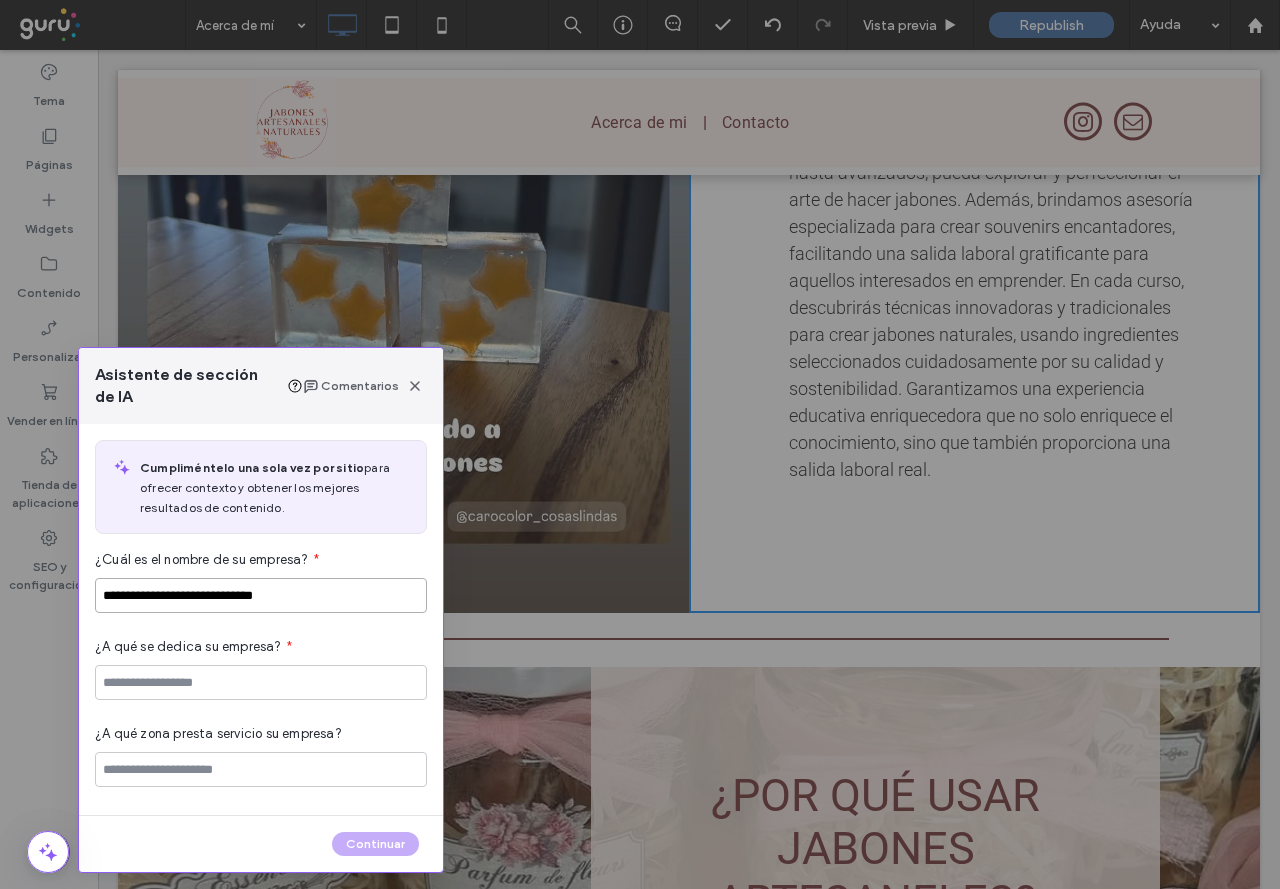type on "**********" 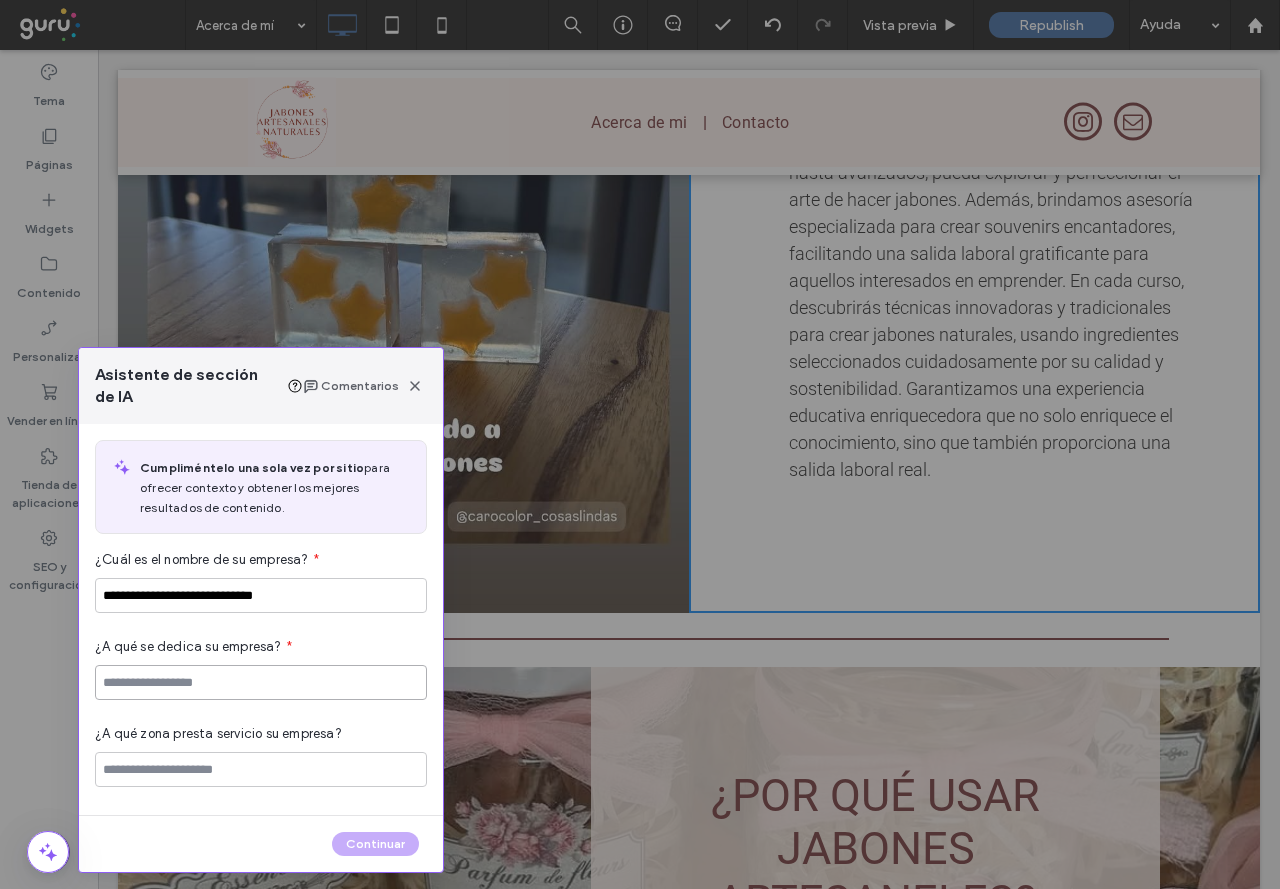 click at bounding box center (261, 682) 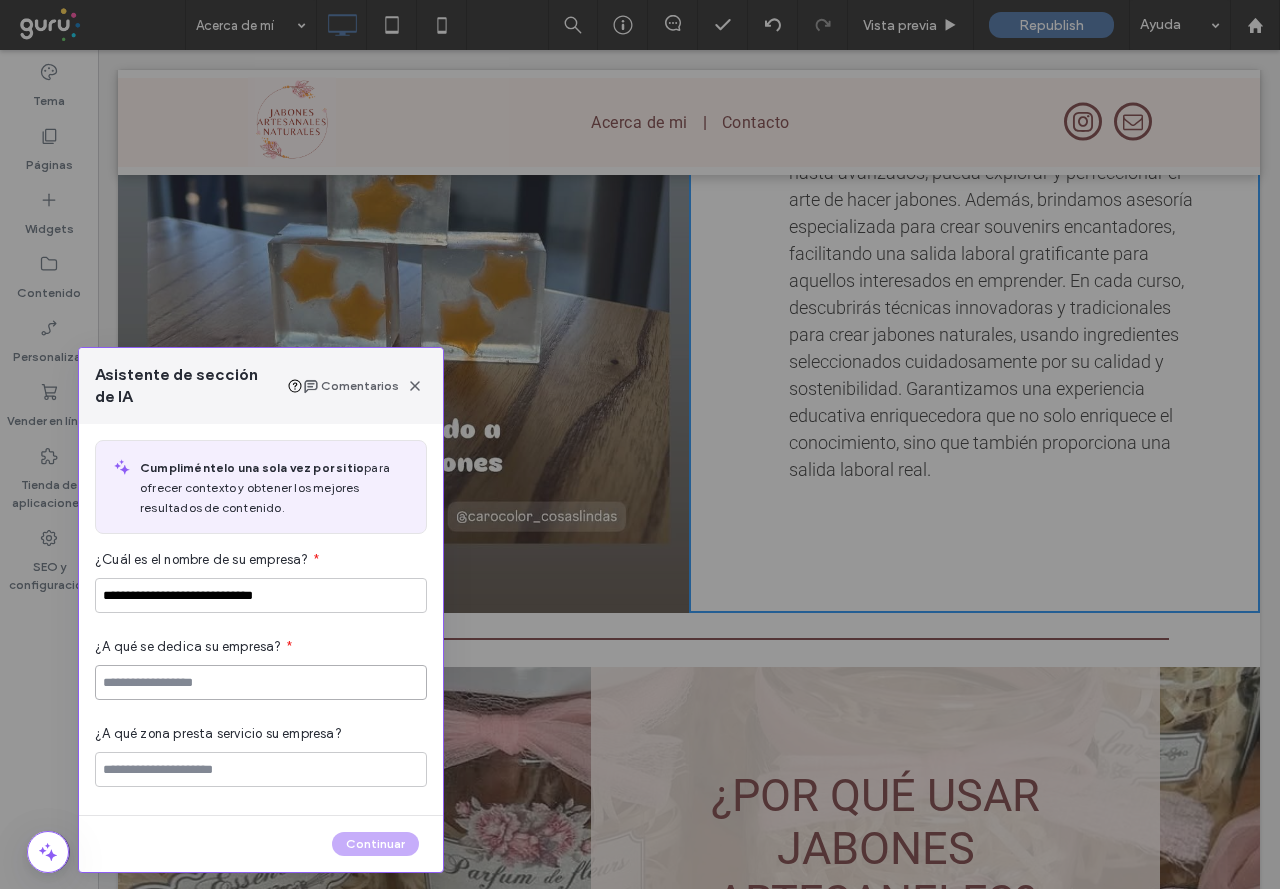paste on "**********" 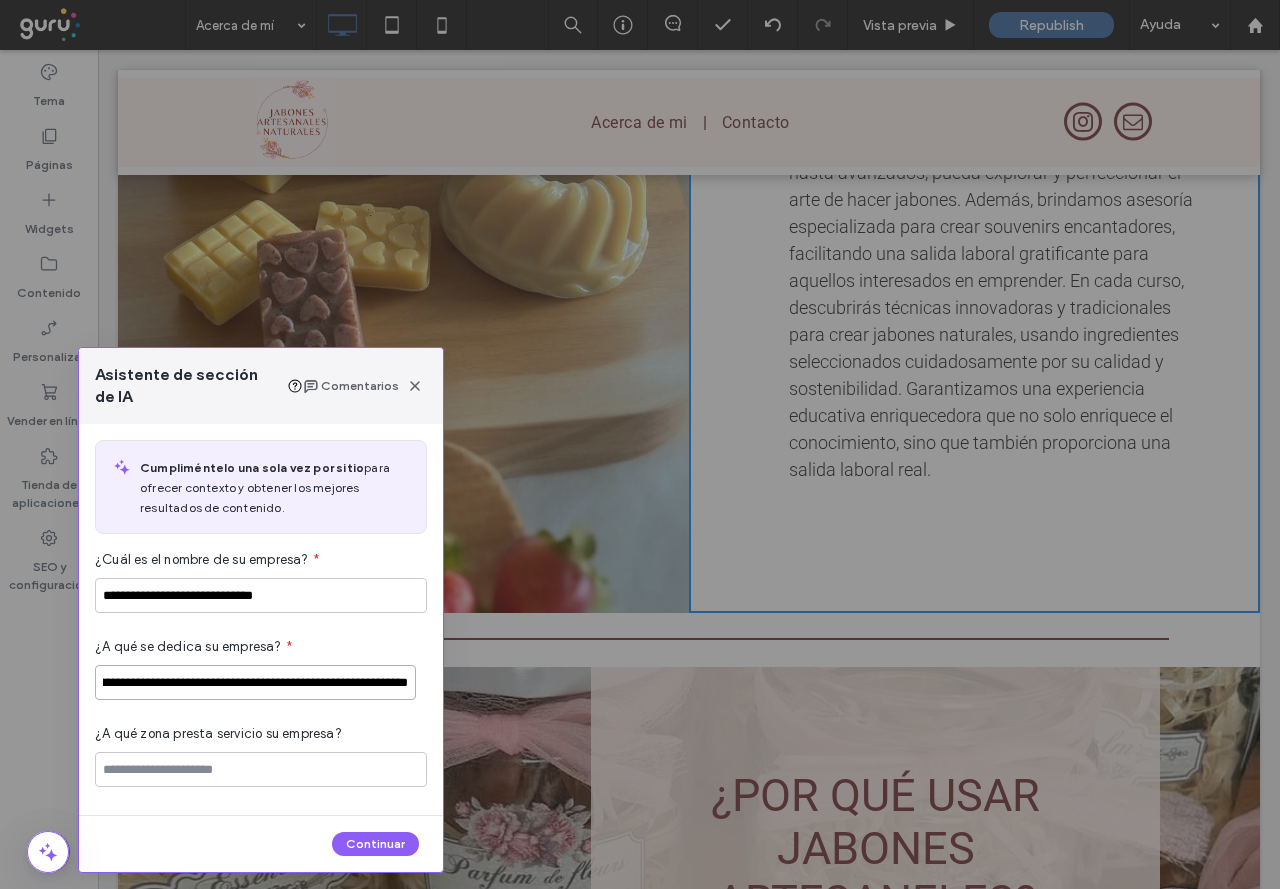 scroll, scrollTop: 0, scrollLeft: 0, axis: both 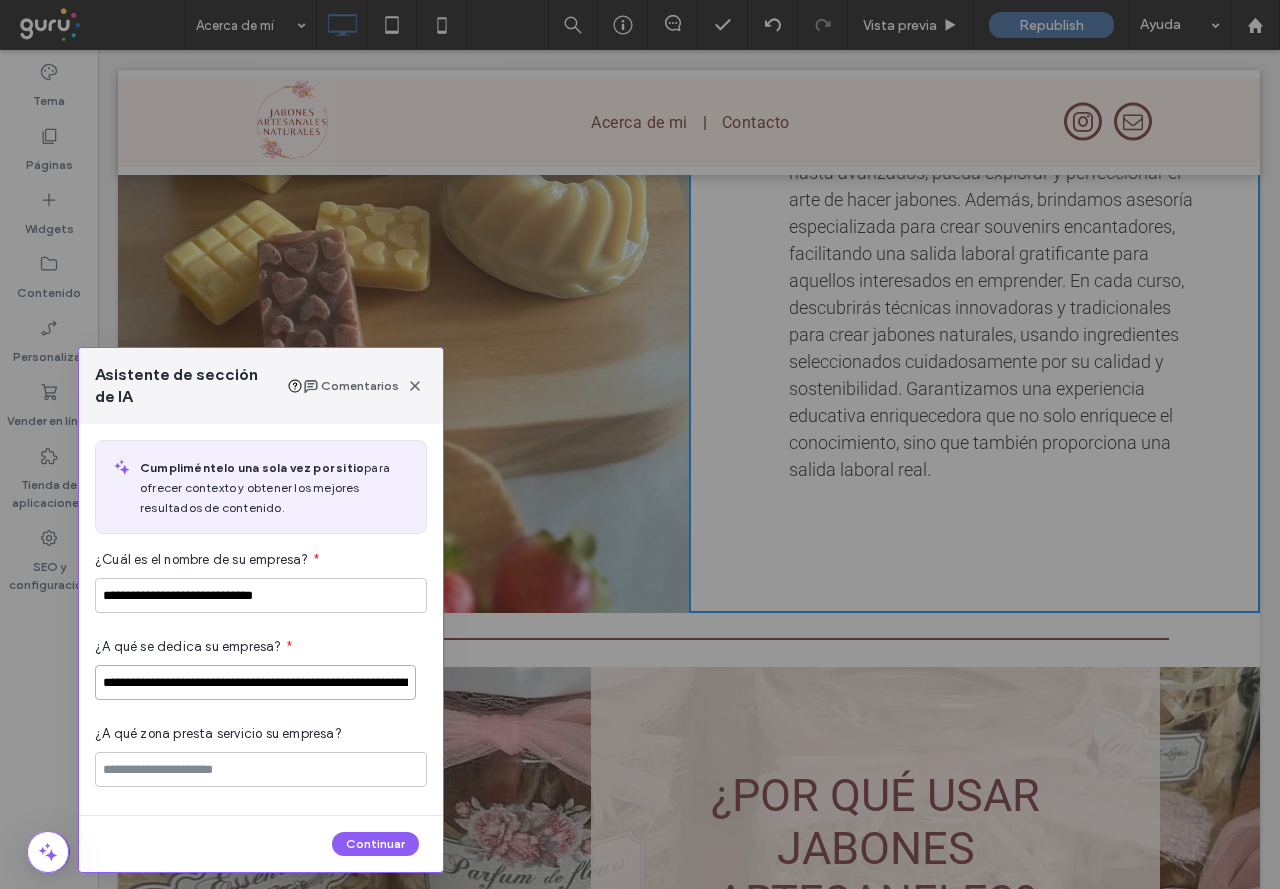 drag, startPoint x: 172, startPoint y: 687, endPoint x: 71, endPoint y: 670, distance: 102.4207 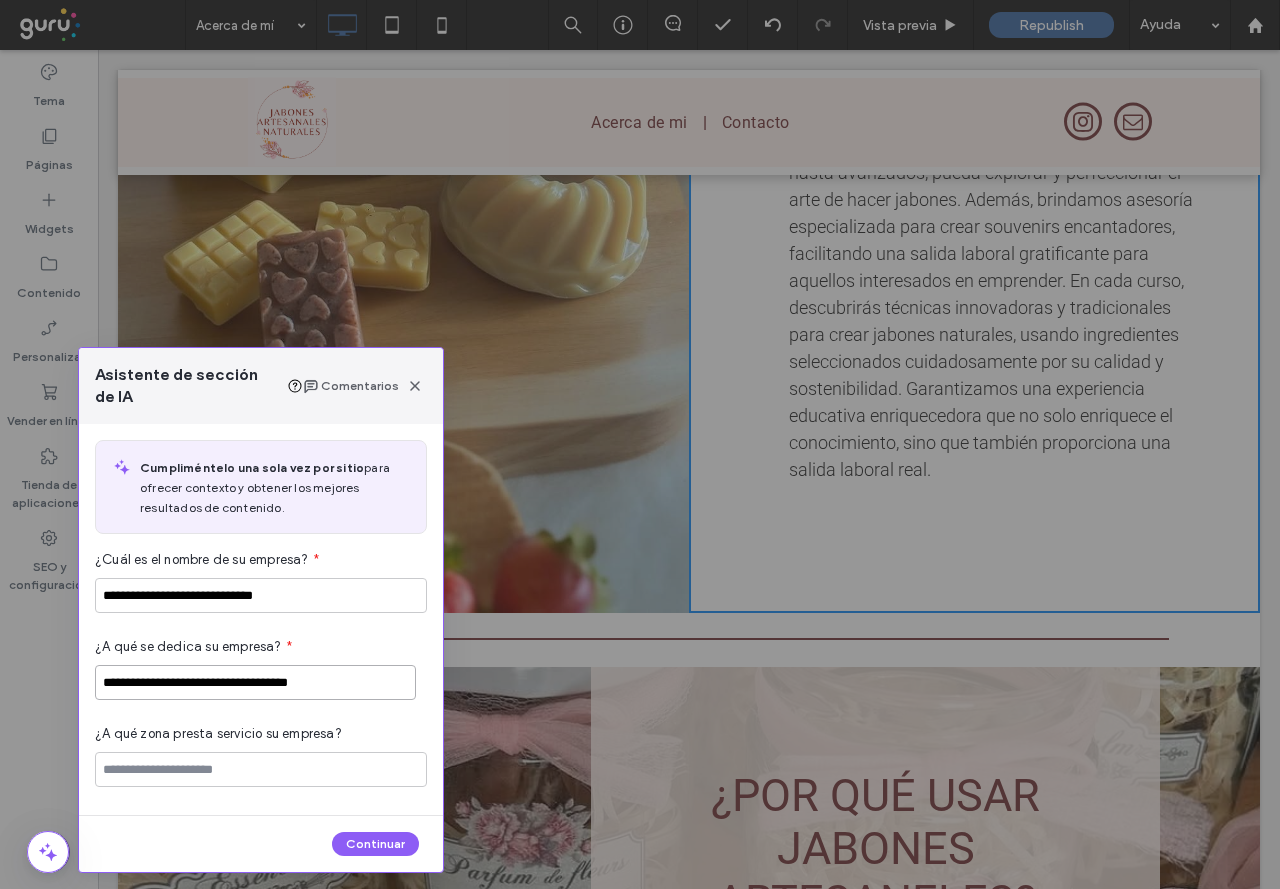 type on "**********" 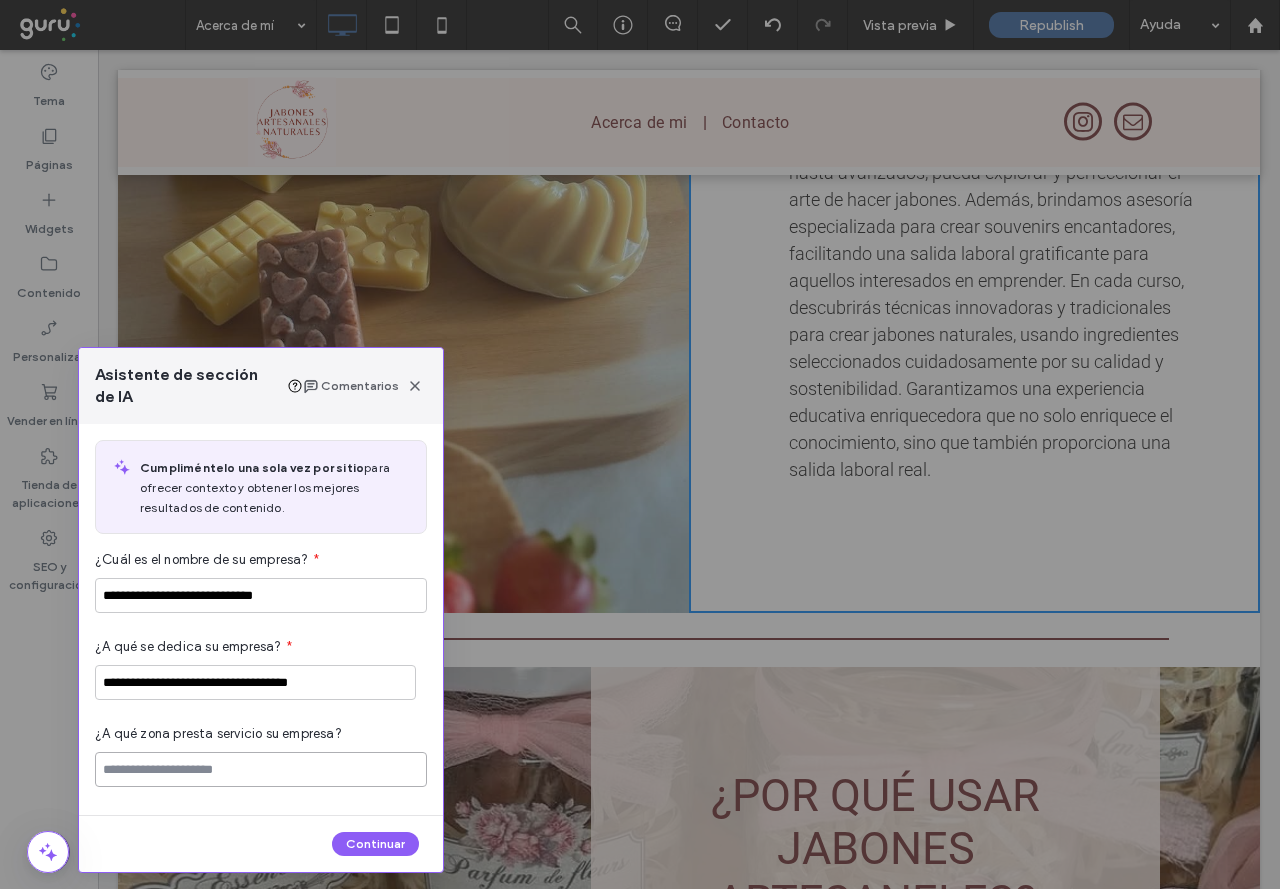 click at bounding box center (261, 769) 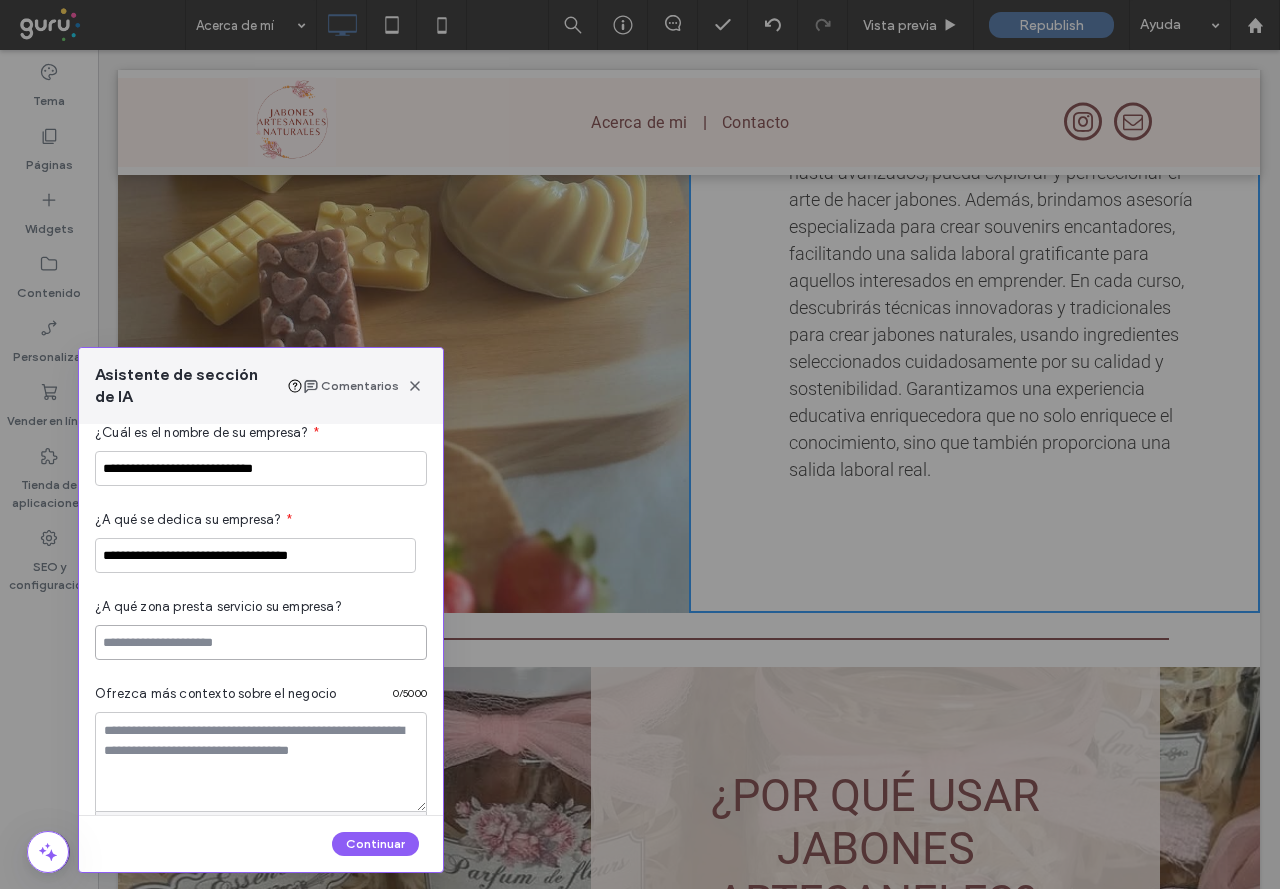 scroll, scrollTop: 272, scrollLeft: 0, axis: vertical 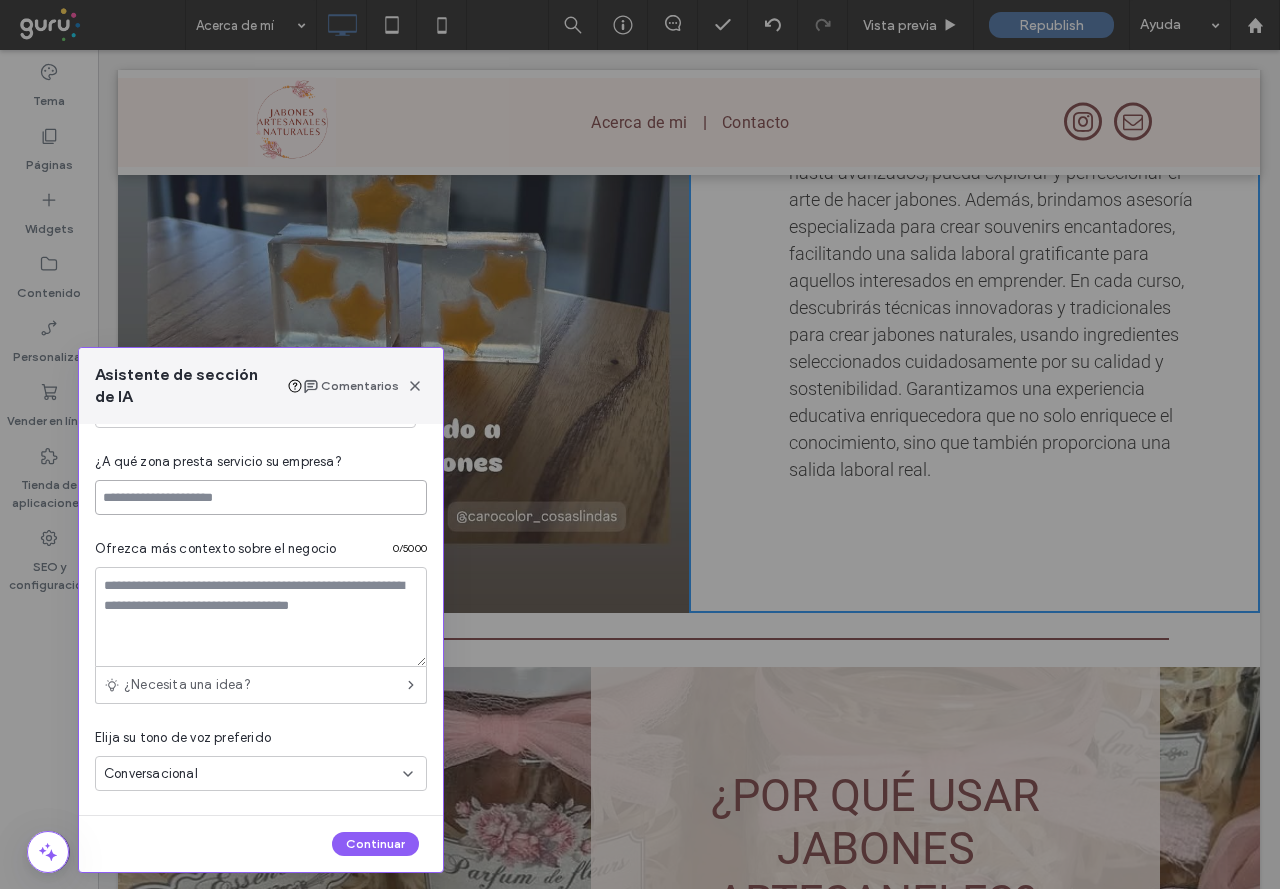 paste on "*****" 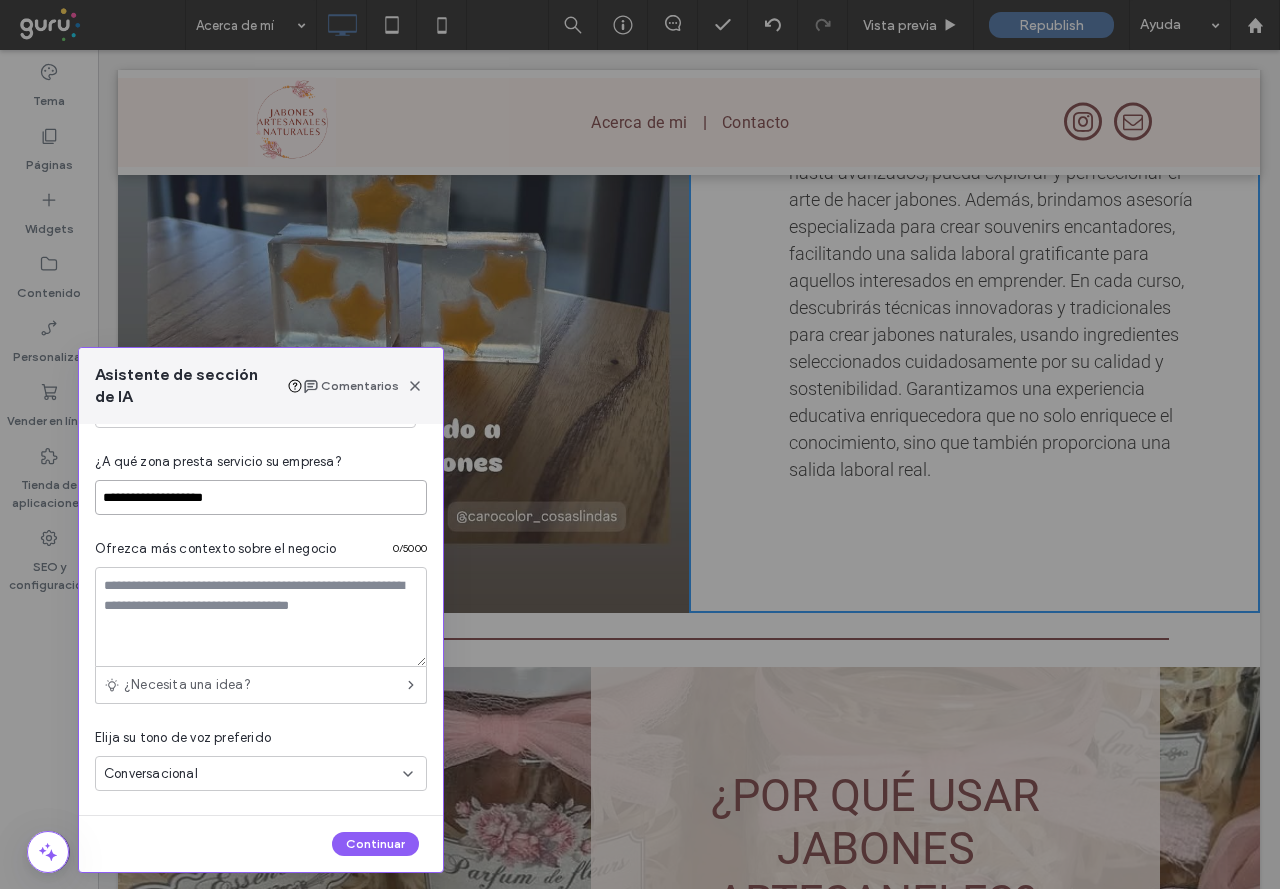 type on "**********" 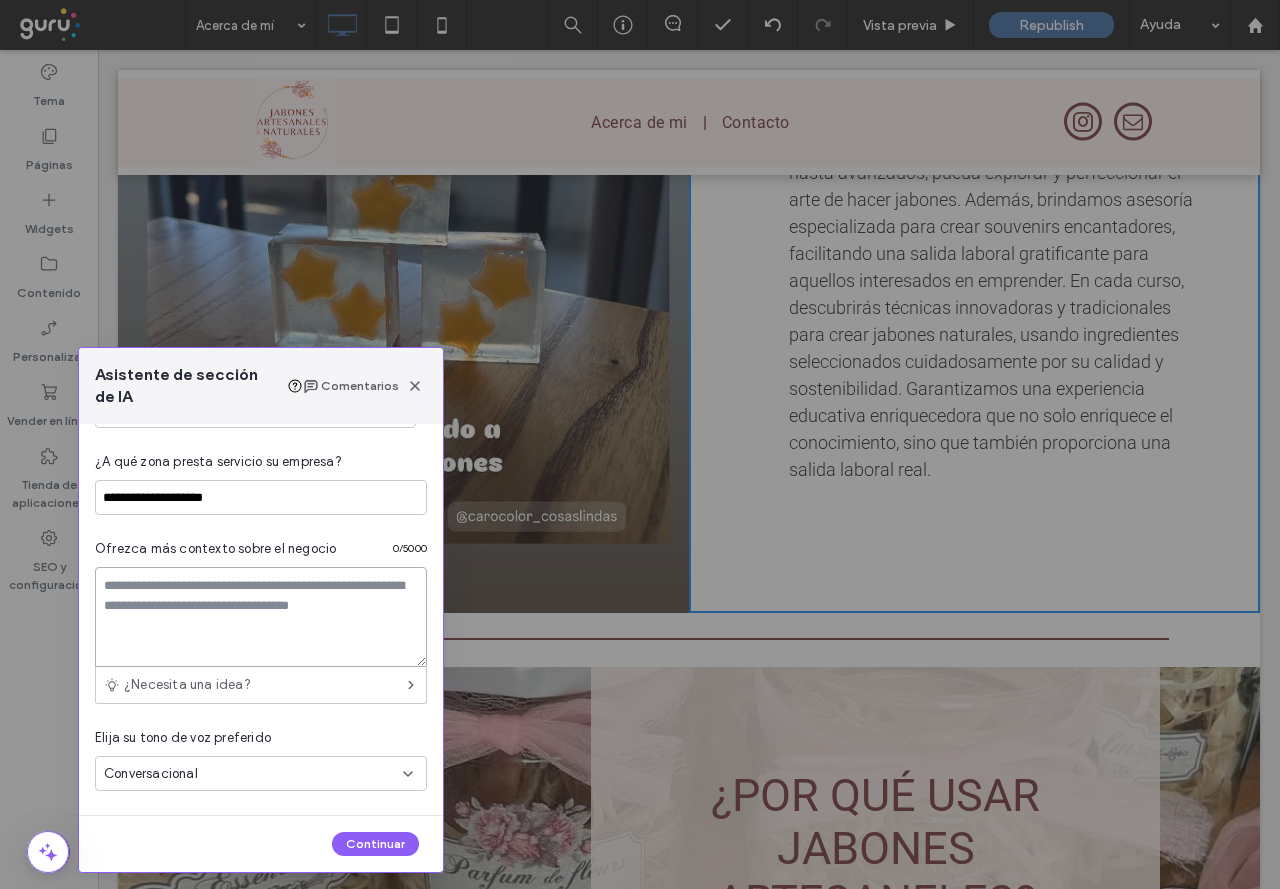click at bounding box center (261, 617) 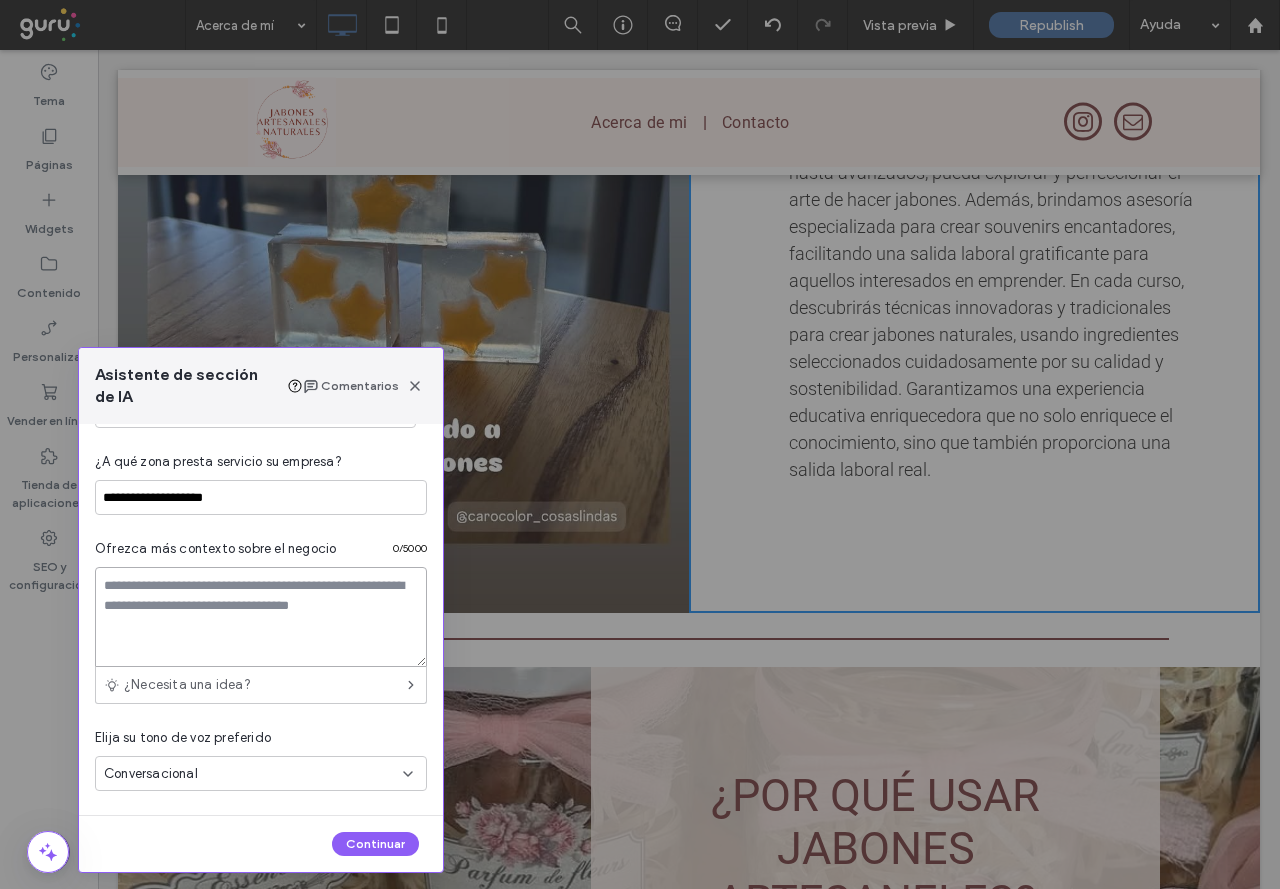 paste on "**********" 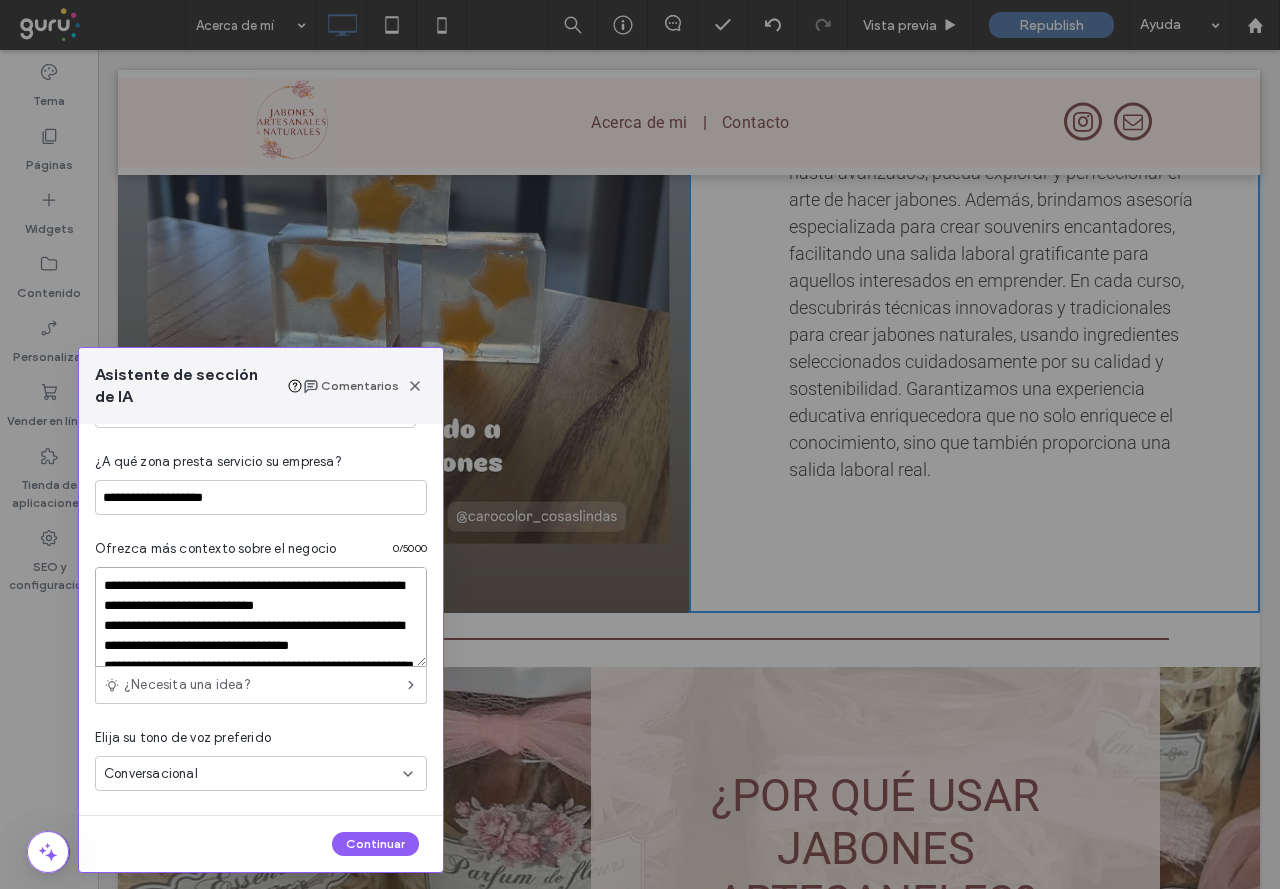 scroll, scrollTop: 487, scrollLeft: 0, axis: vertical 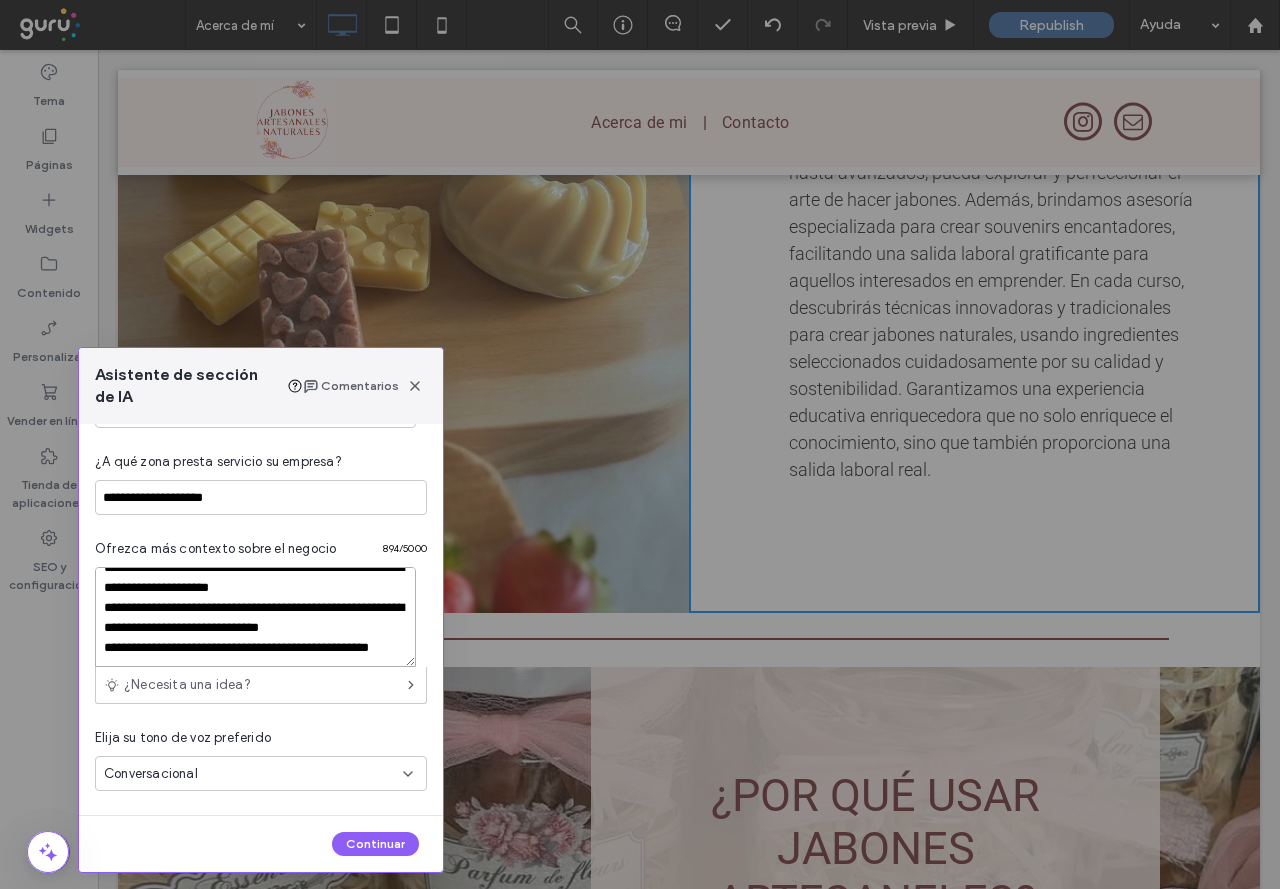 type on "**********" 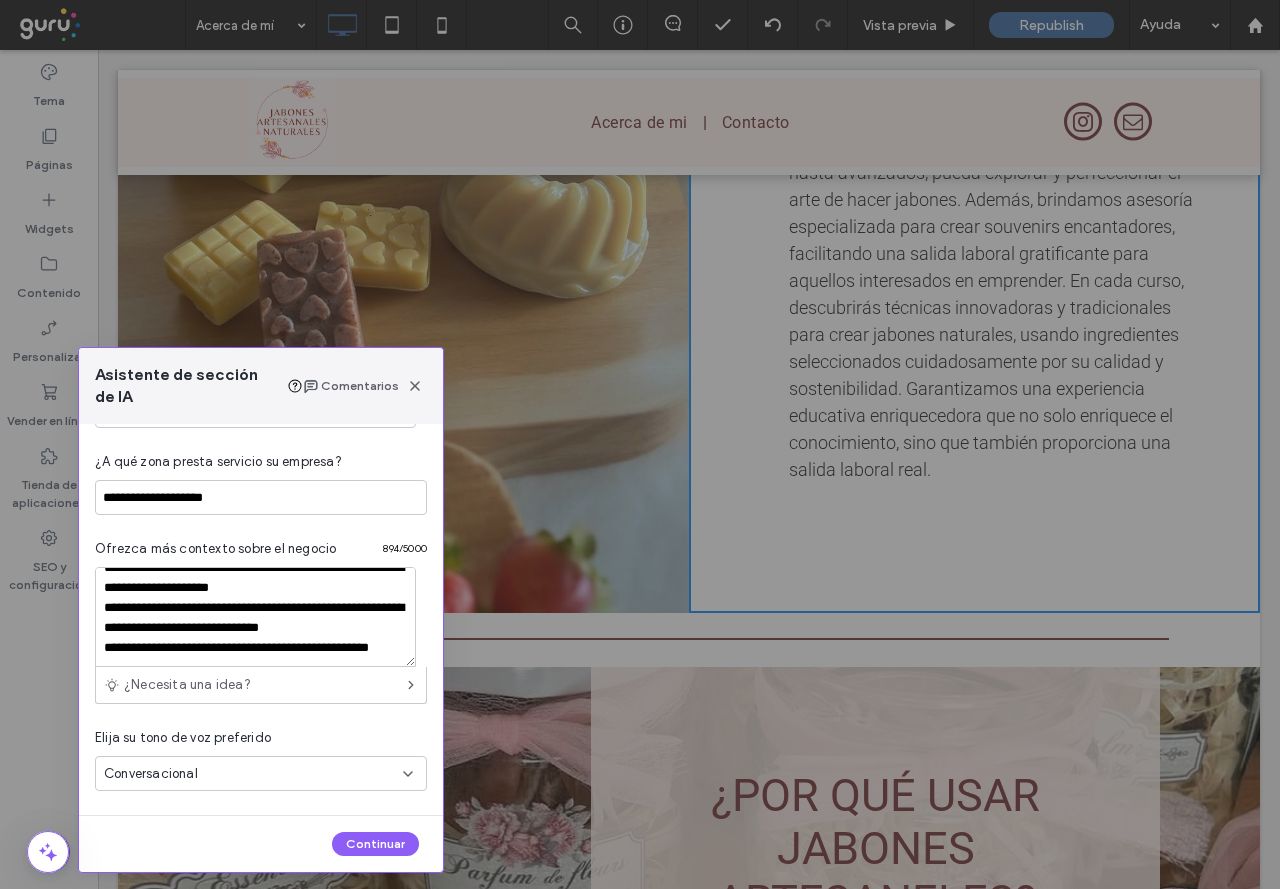 click on "Conversacional" at bounding box center (253, 774) 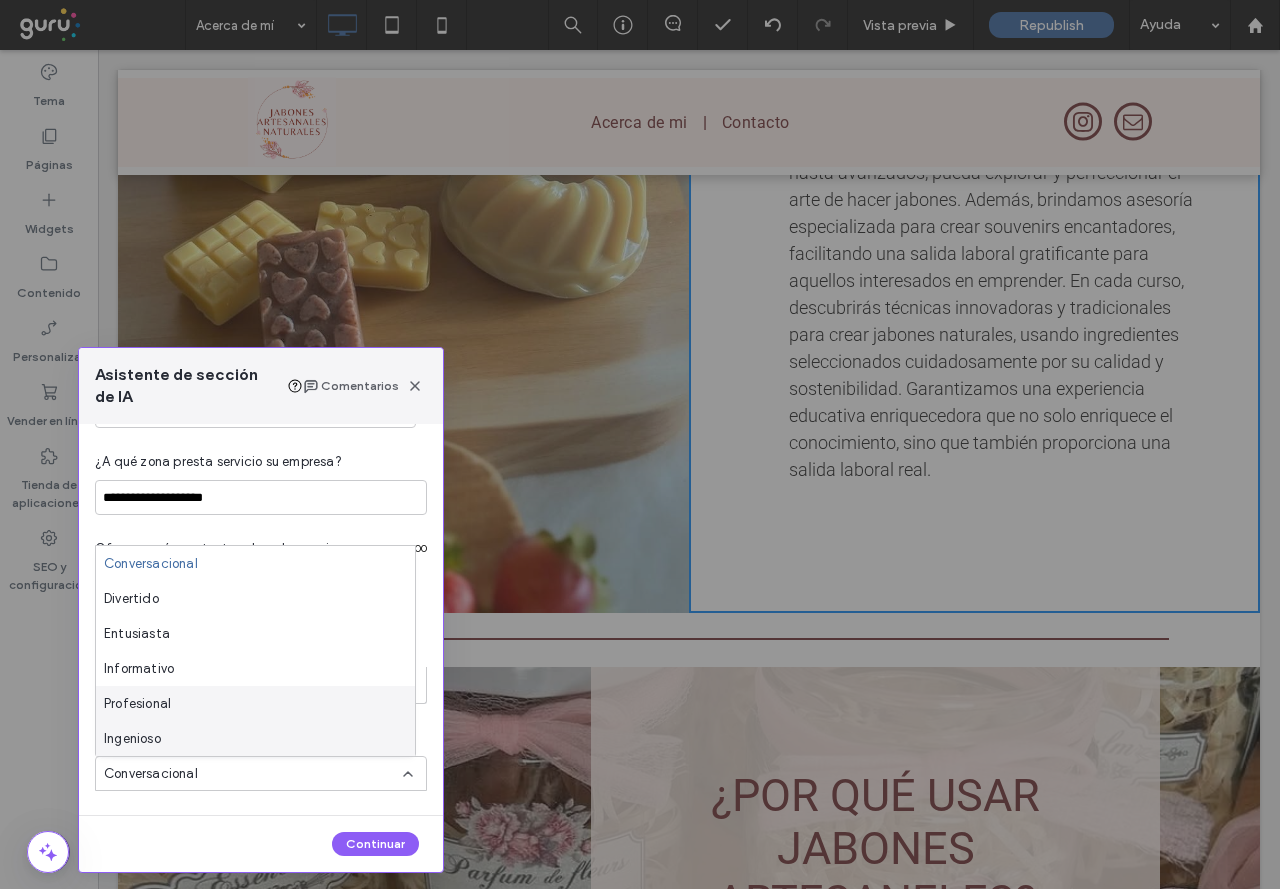 scroll, scrollTop: 35, scrollLeft: 0, axis: vertical 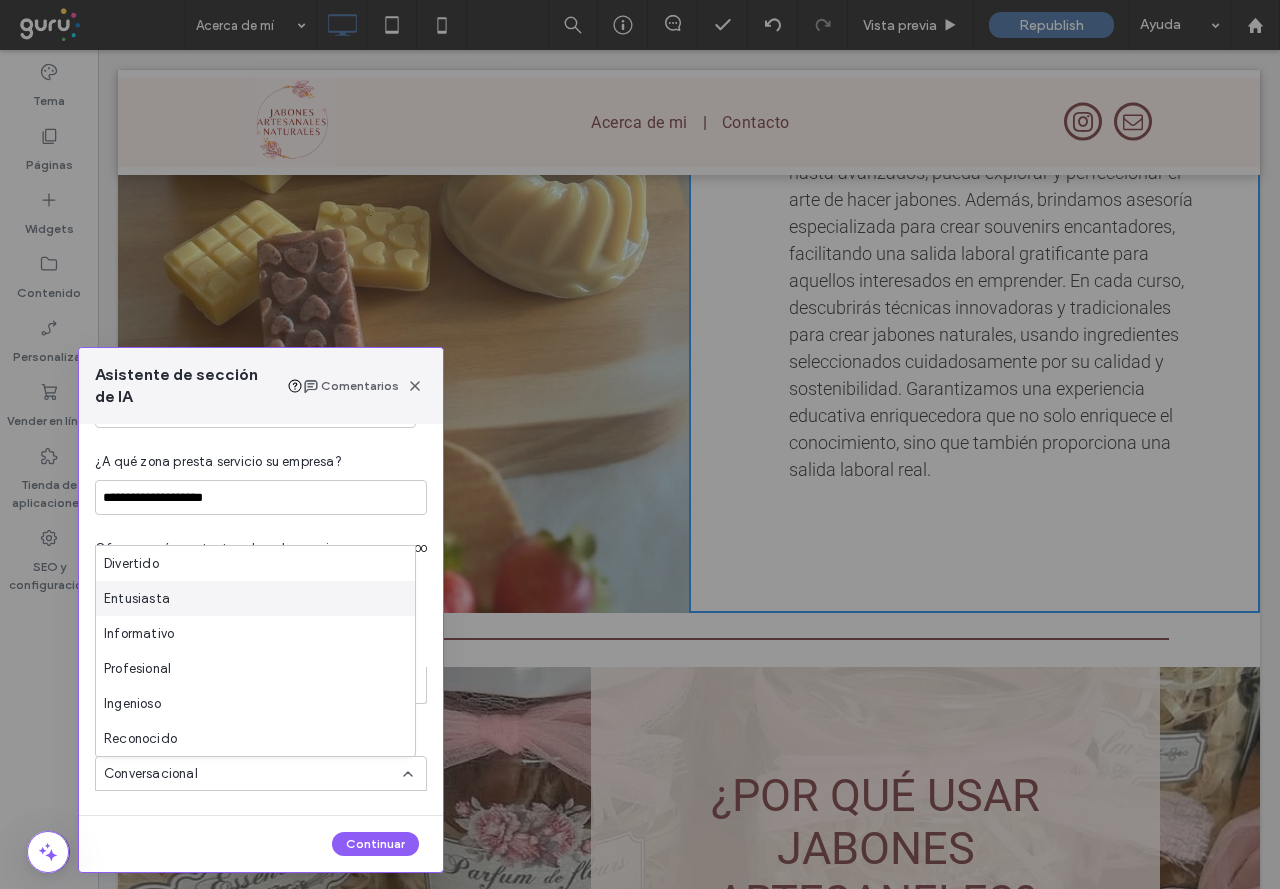 click on "Entusiasta" at bounding box center (255, 598) 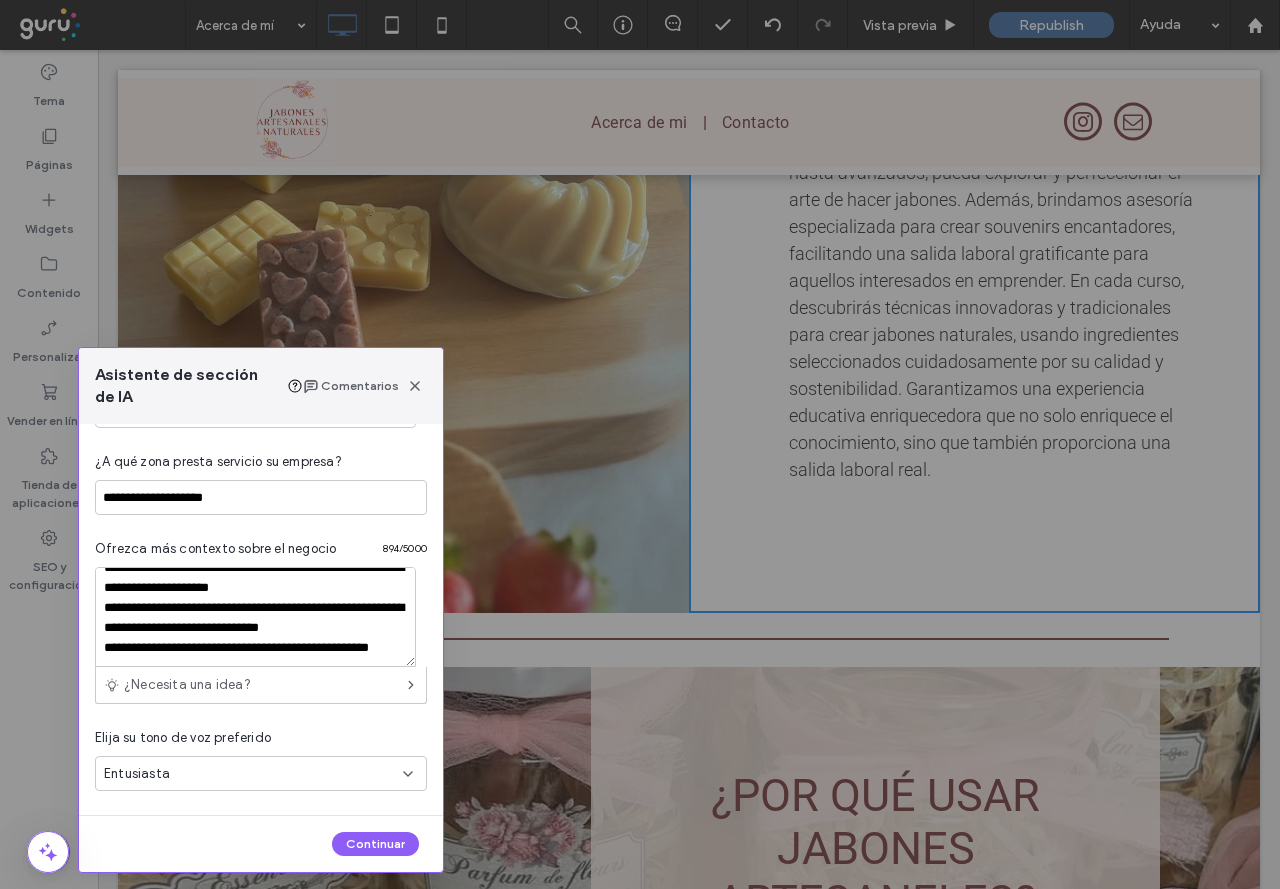 click on "Elija su tono de voz preferido Entusiasta" at bounding box center [261, 747] 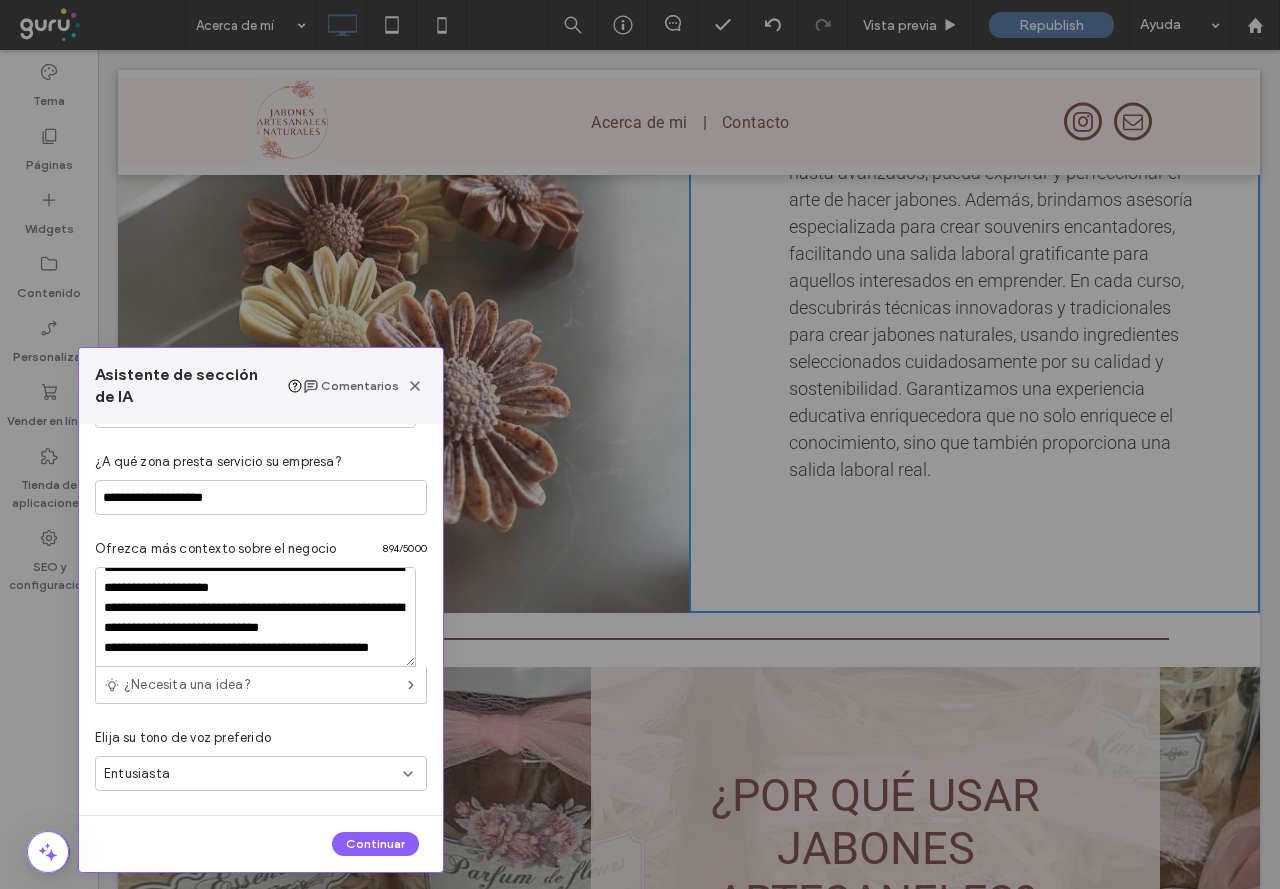 click on "Continuar" at bounding box center [261, 844] 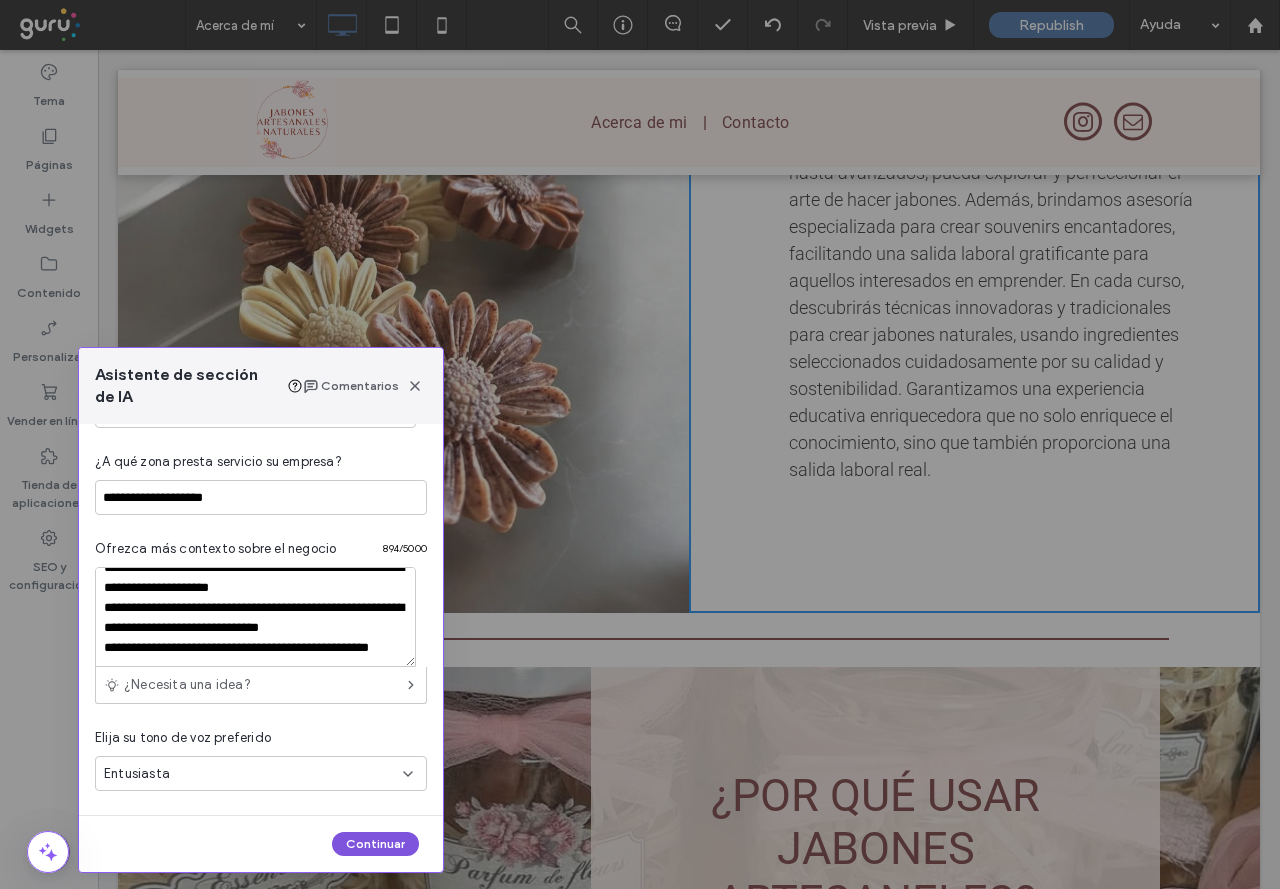 click on "Continuar" at bounding box center [375, 844] 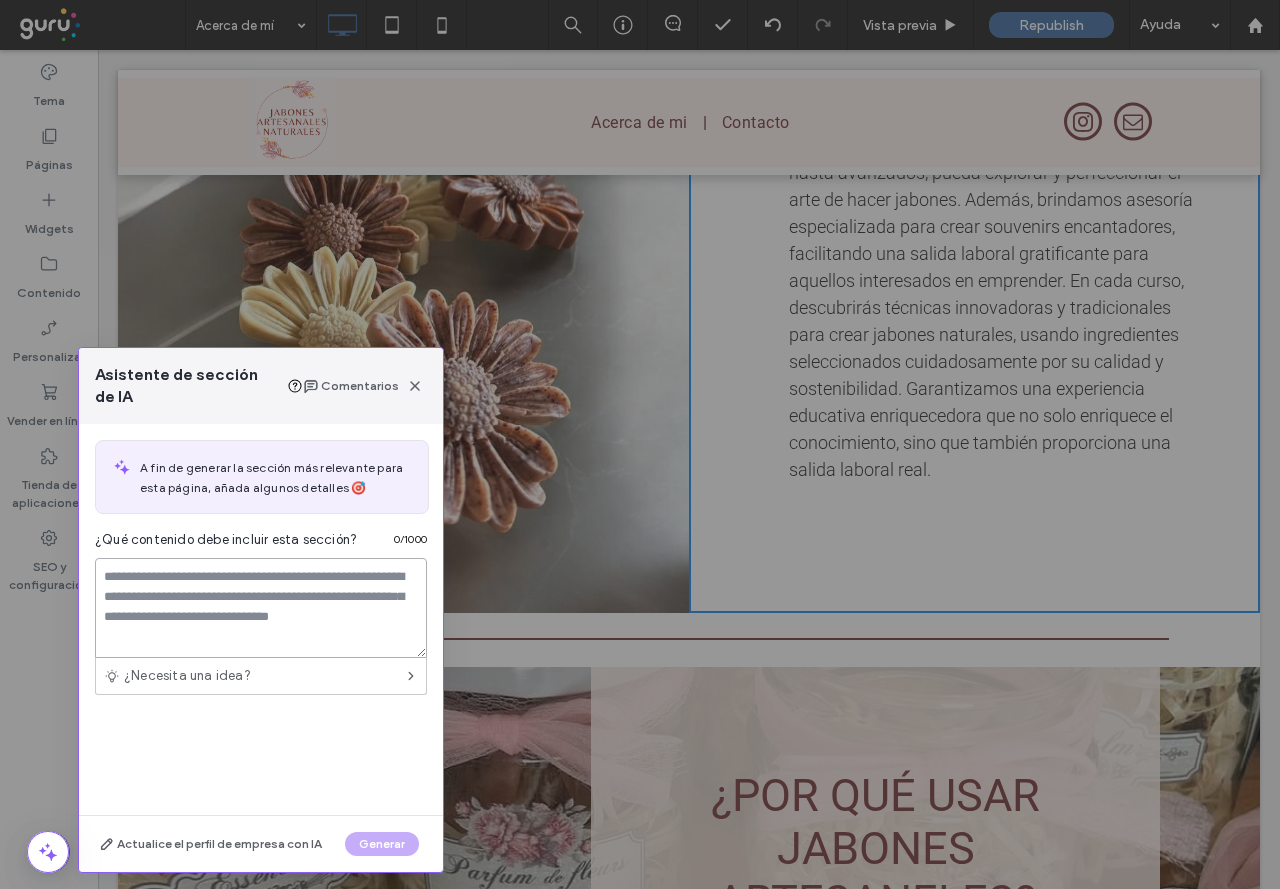 click at bounding box center [261, 608] 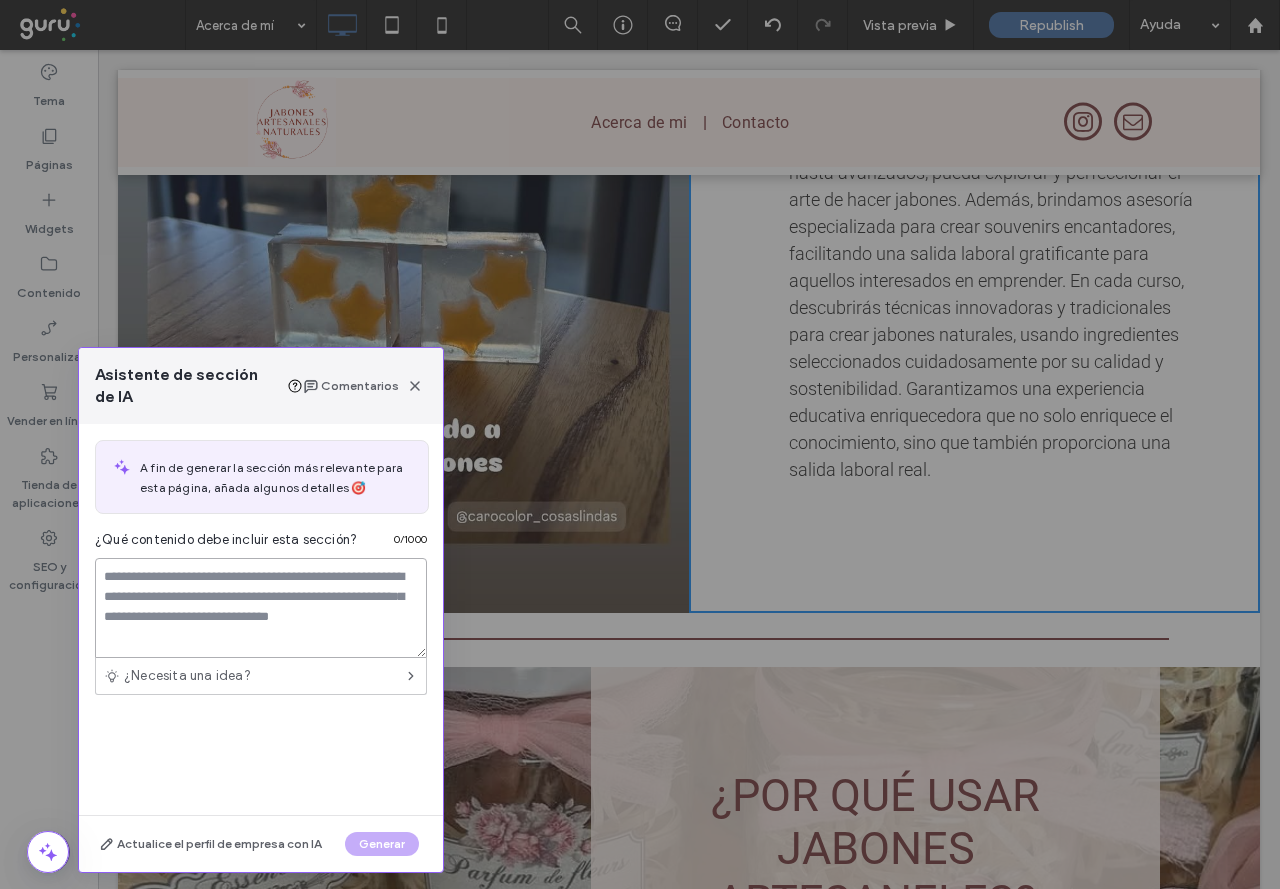 paste on "**********" 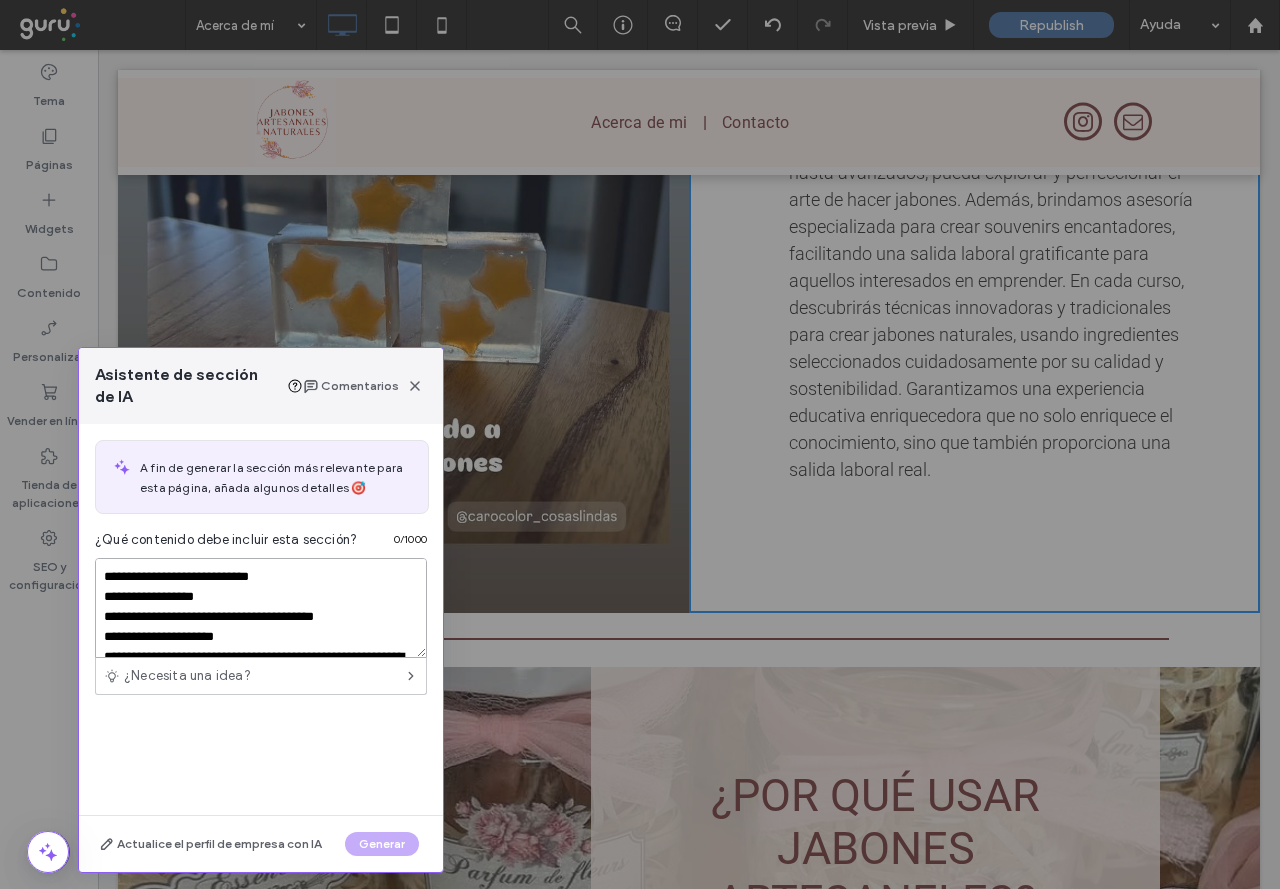 scroll, scrollTop: 307, scrollLeft: 0, axis: vertical 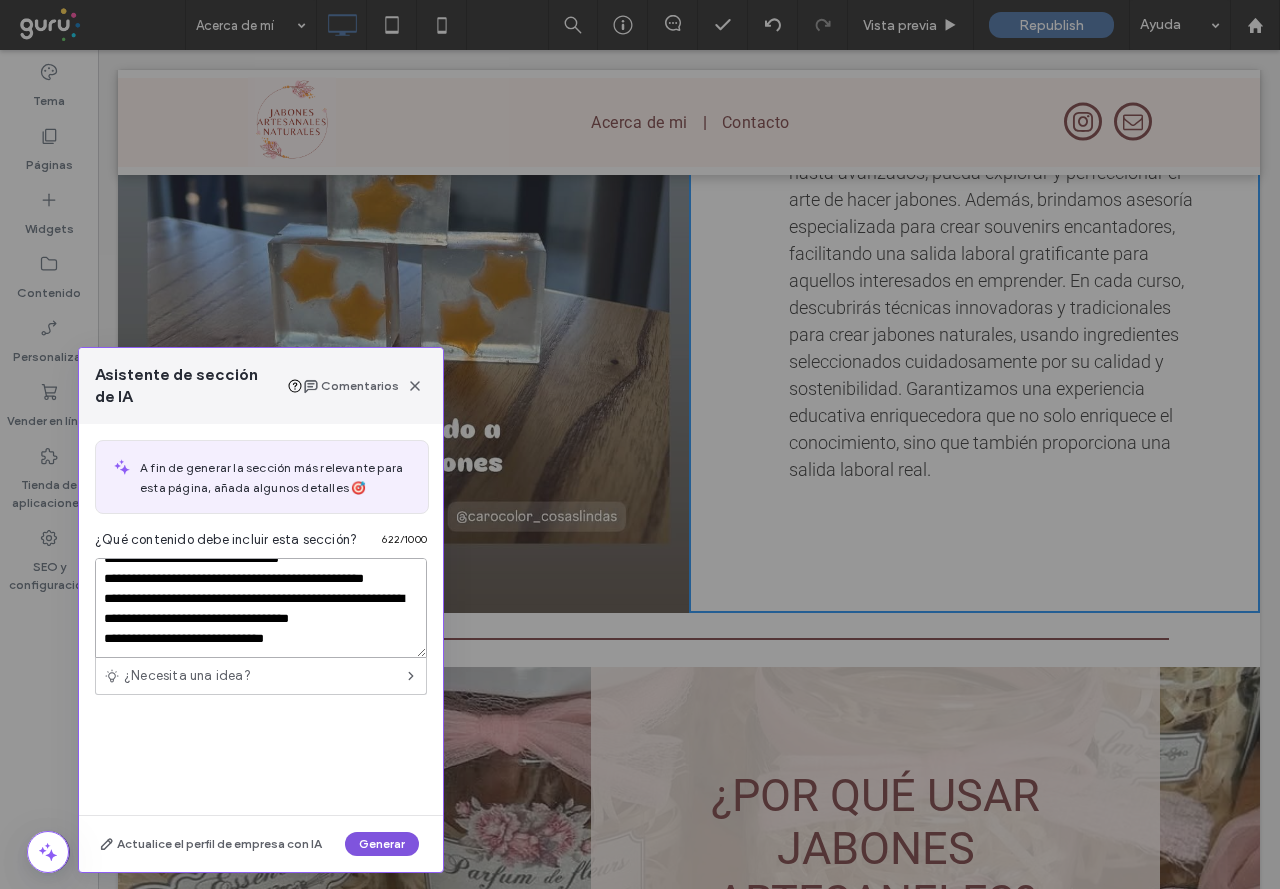 type on "**********" 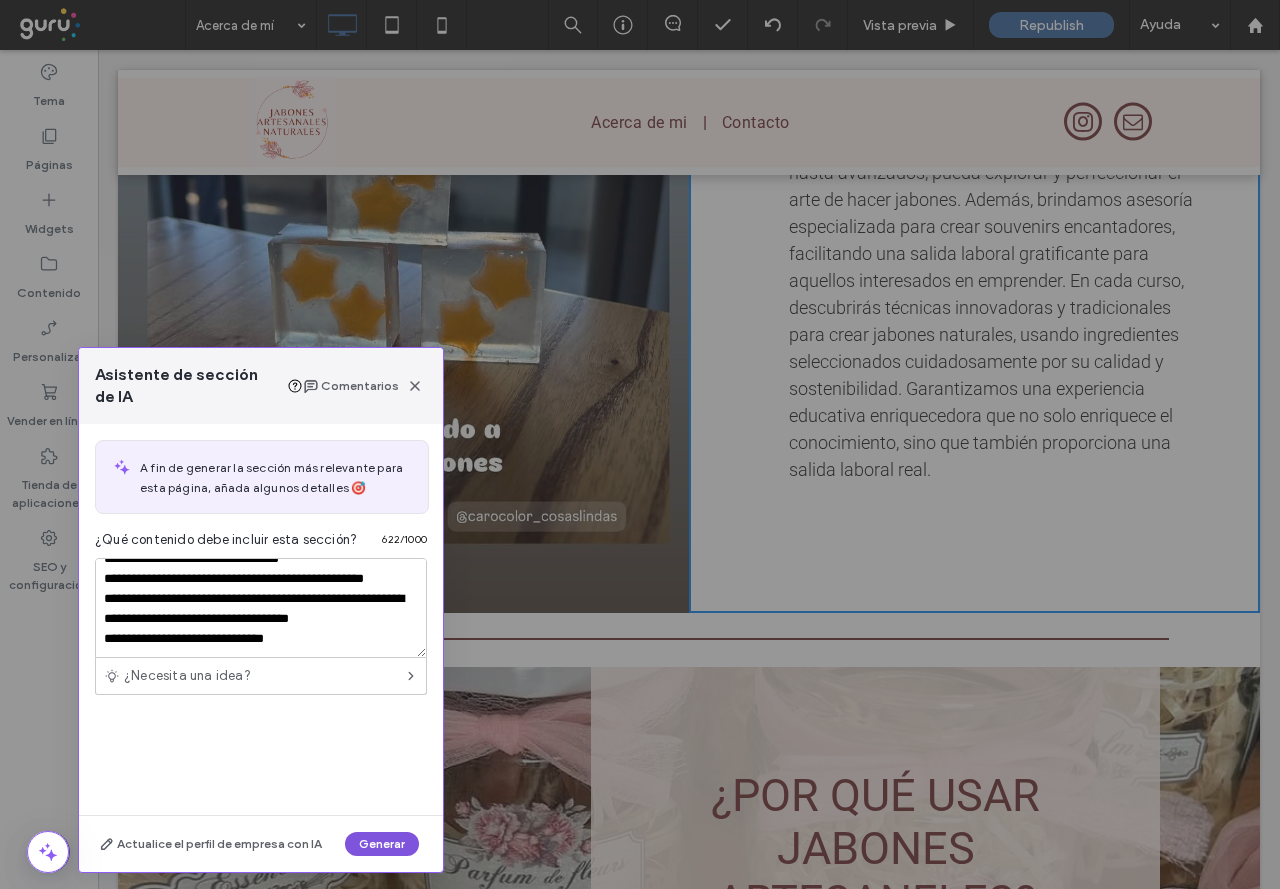 click on "Generar" at bounding box center [382, 844] 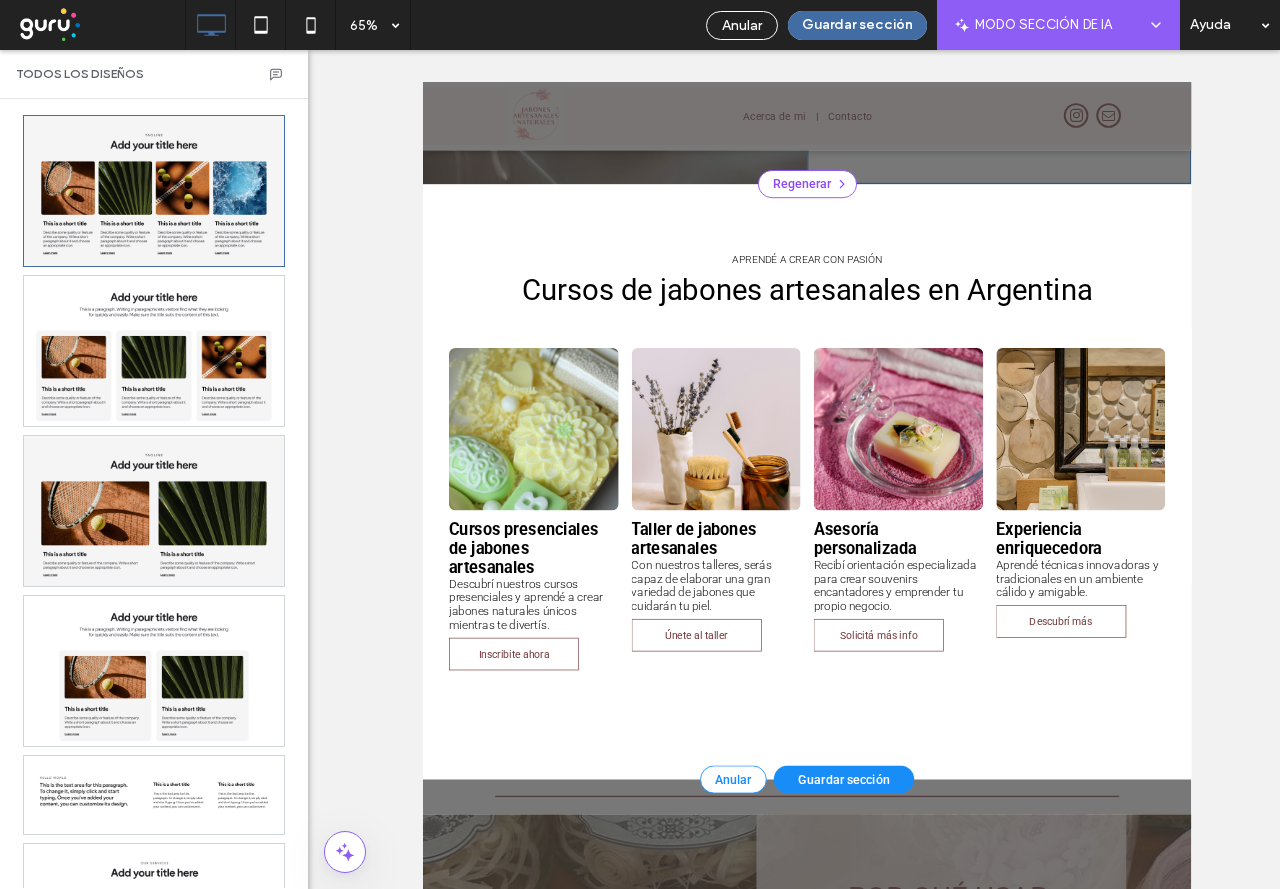 scroll, scrollTop: 1605, scrollLeft: 0, axis: vertical 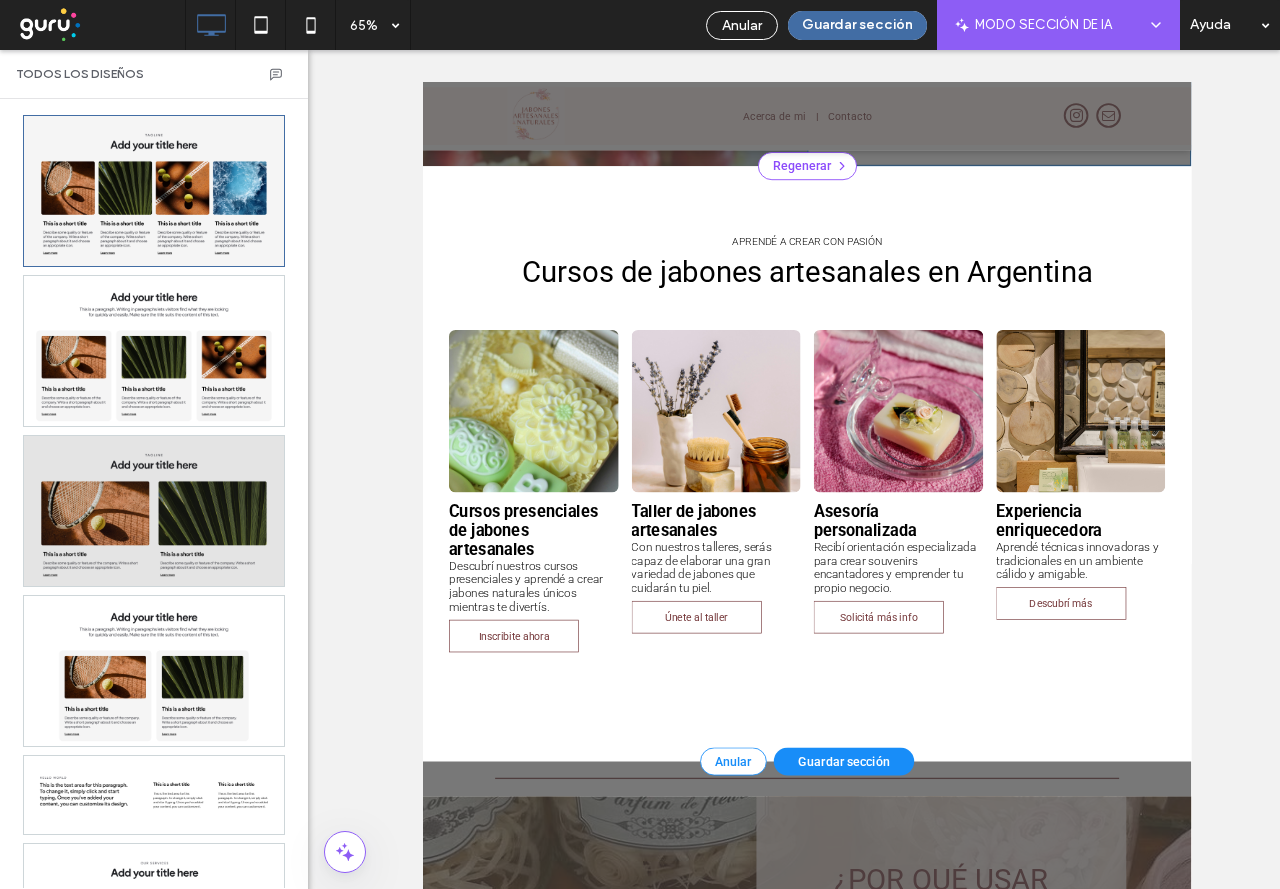 click at bounding box center (154, 511) 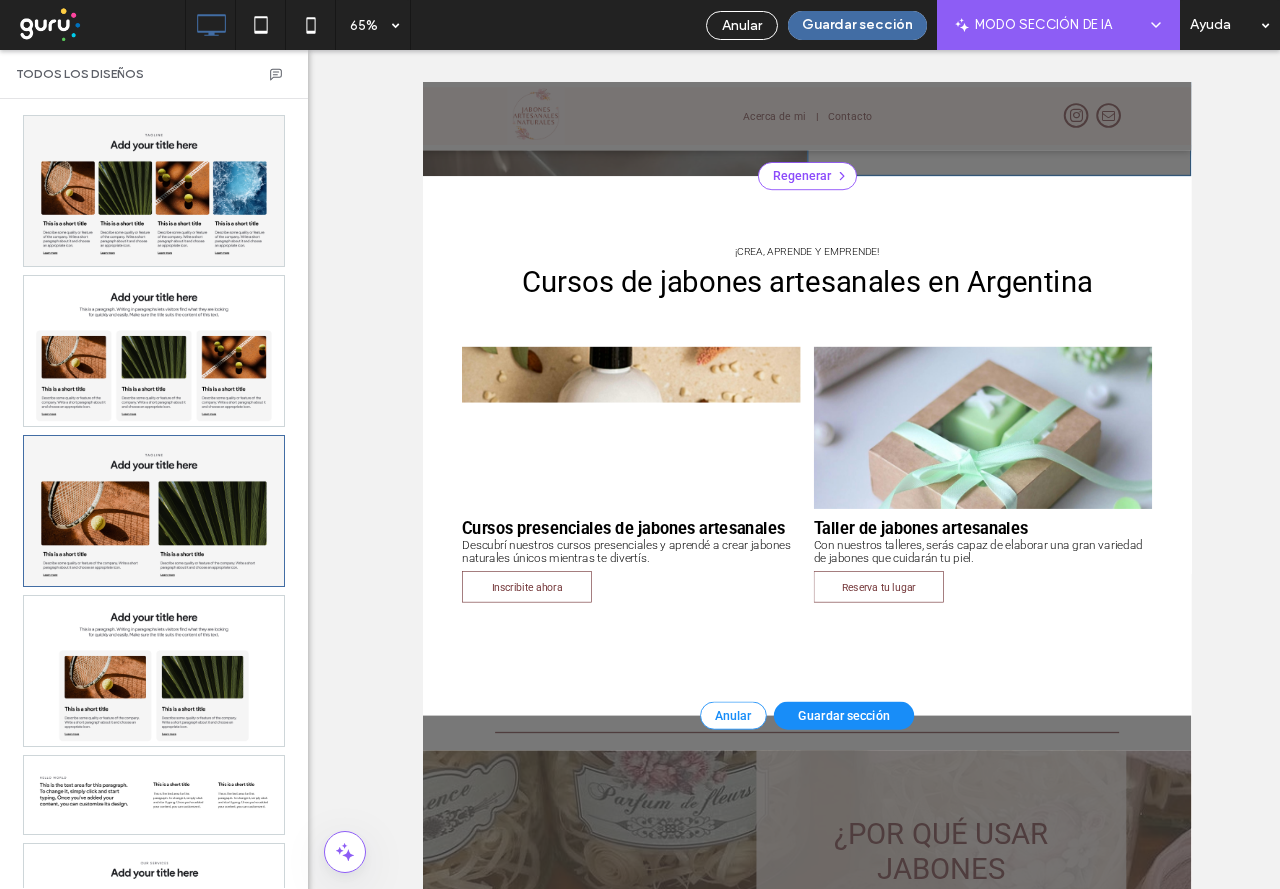 scroll, scrollTop: 1605, scrollLeft: 0, axis: vertical 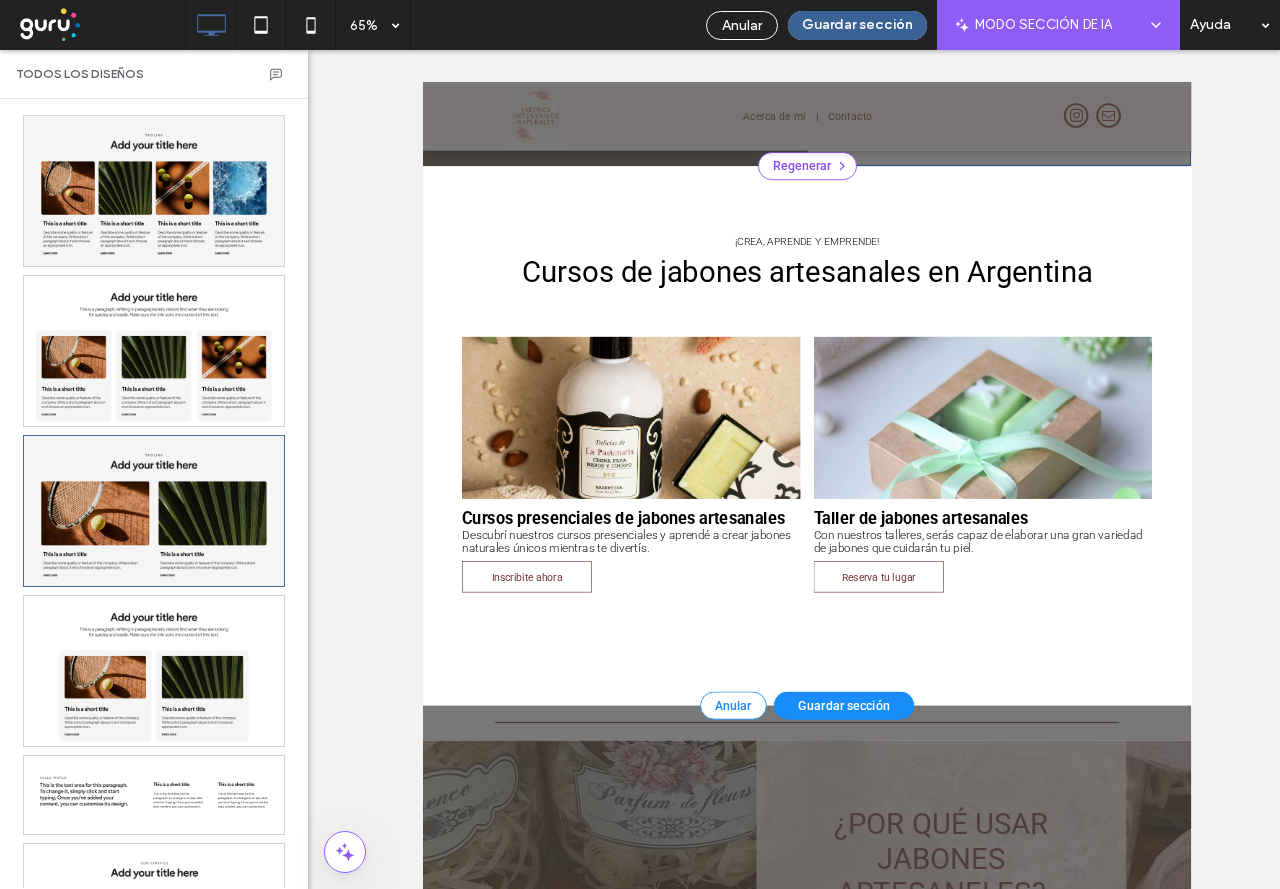 click on "Guardar sección" at bounding box center [857, 25] 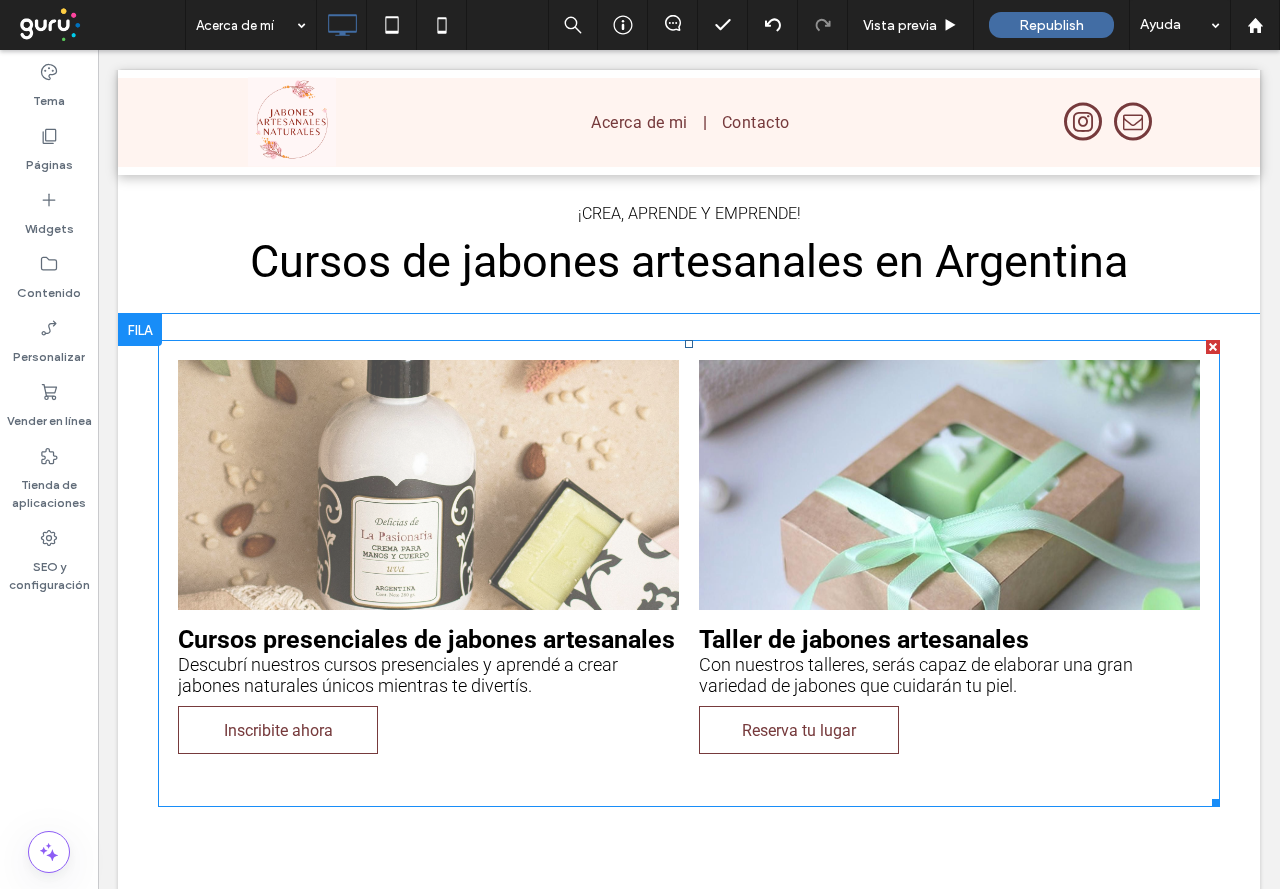 scroll, scrollTop: 1905, scrollLeft: 0, axis: vertical 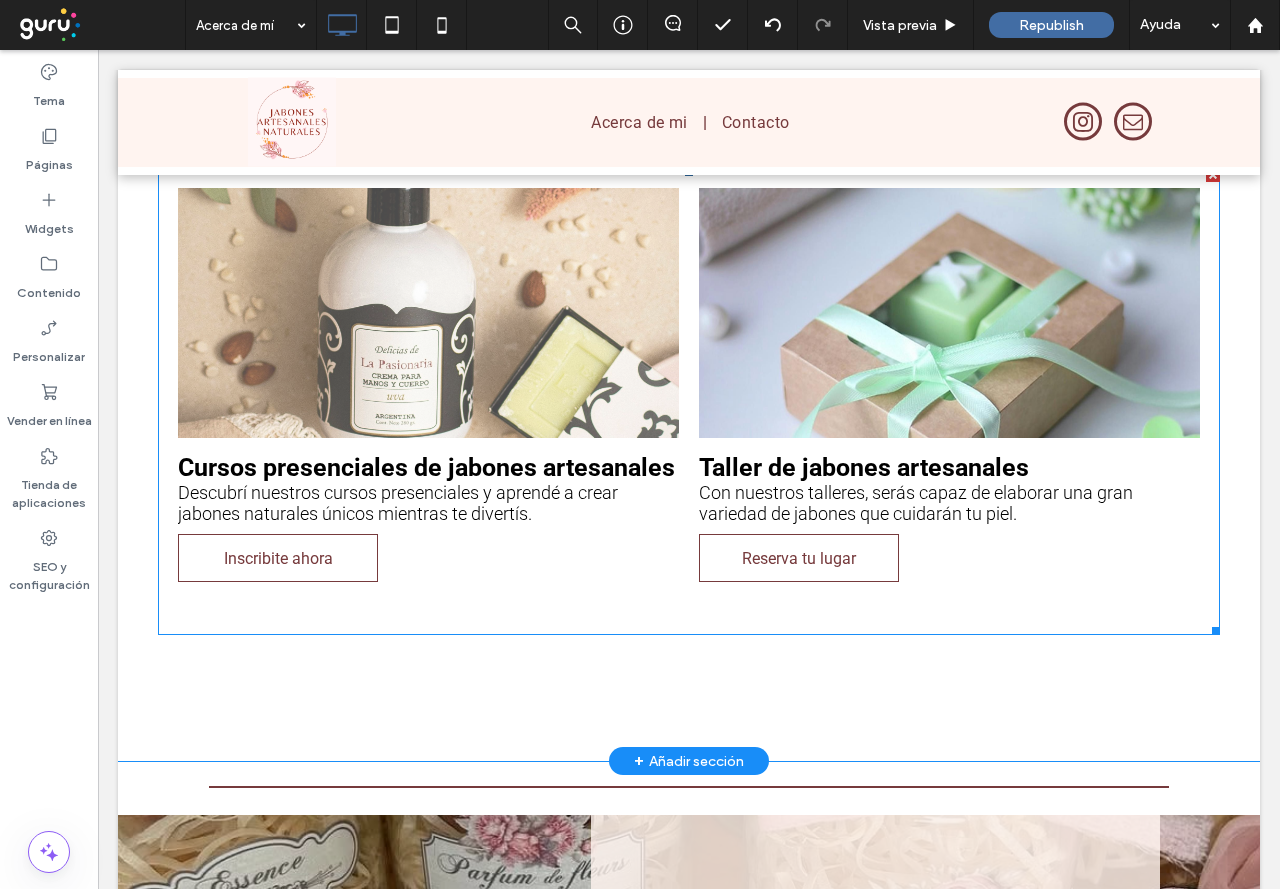 click on "Cursos presenciales de jabones artesanales
Descubrí nuestros cursos presenciales y aprendé a crear jabones naturales únicos mientras te divertís.
Inscribite ahora" at bounding box center (428, 526) 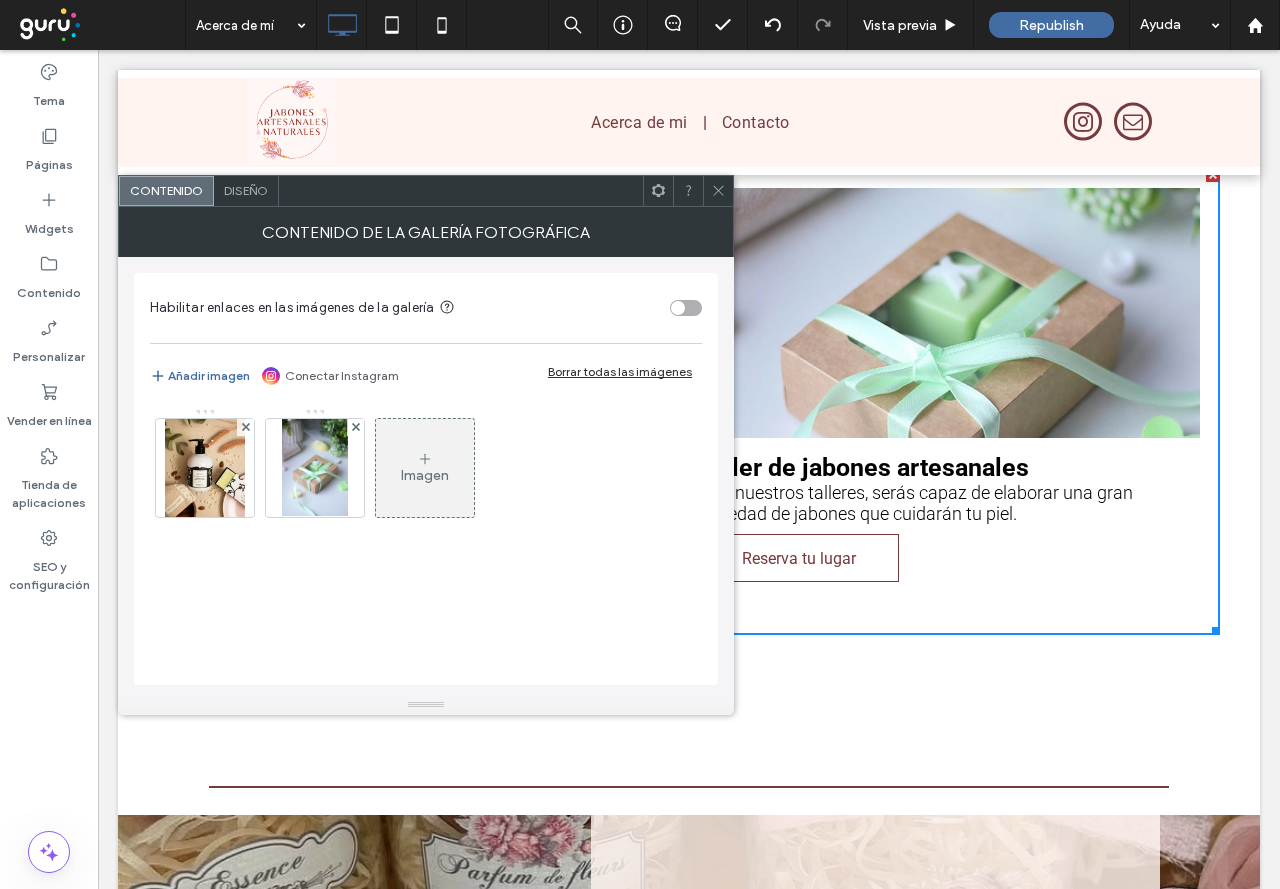 click at bounding box center [689, 122] 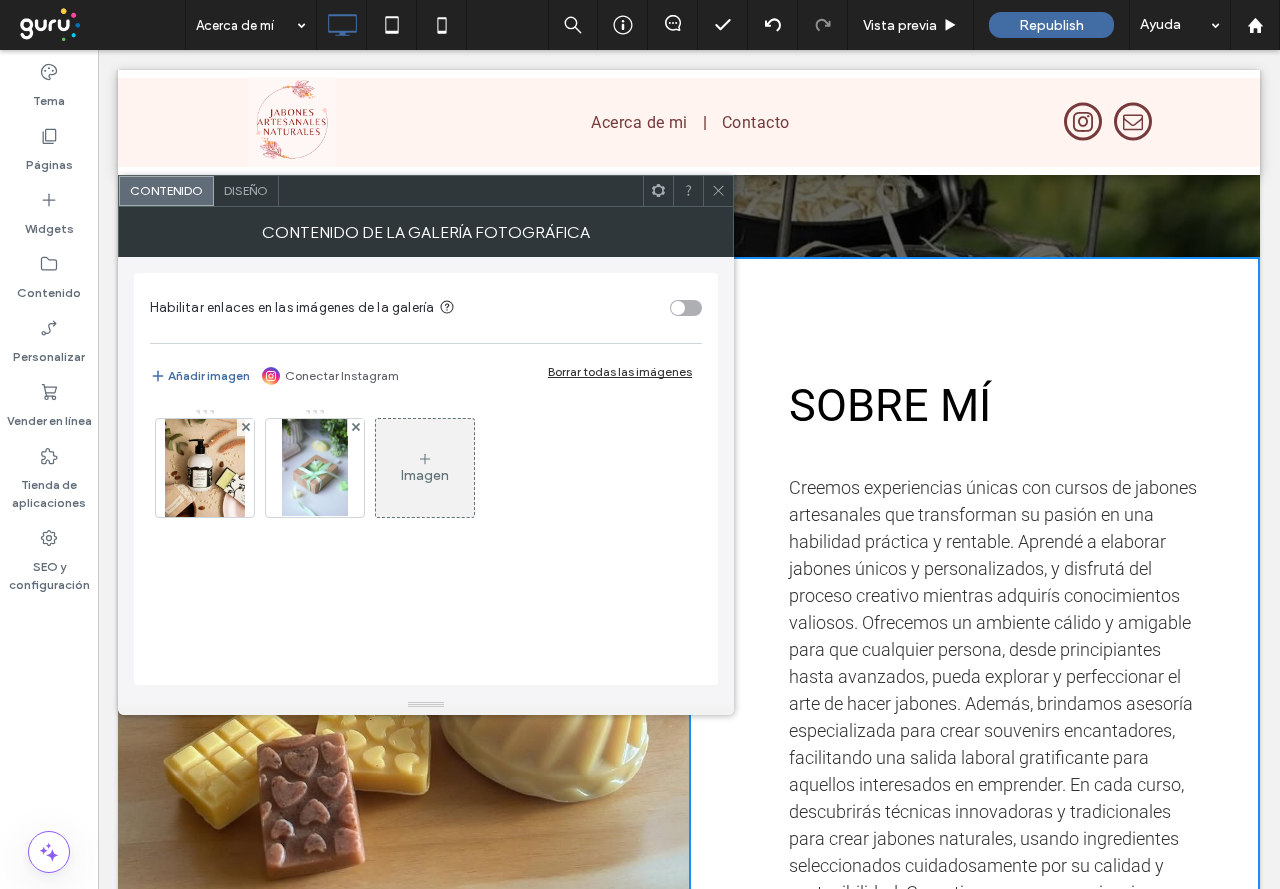 click on "Diseño" at bounding box center [246, 190] 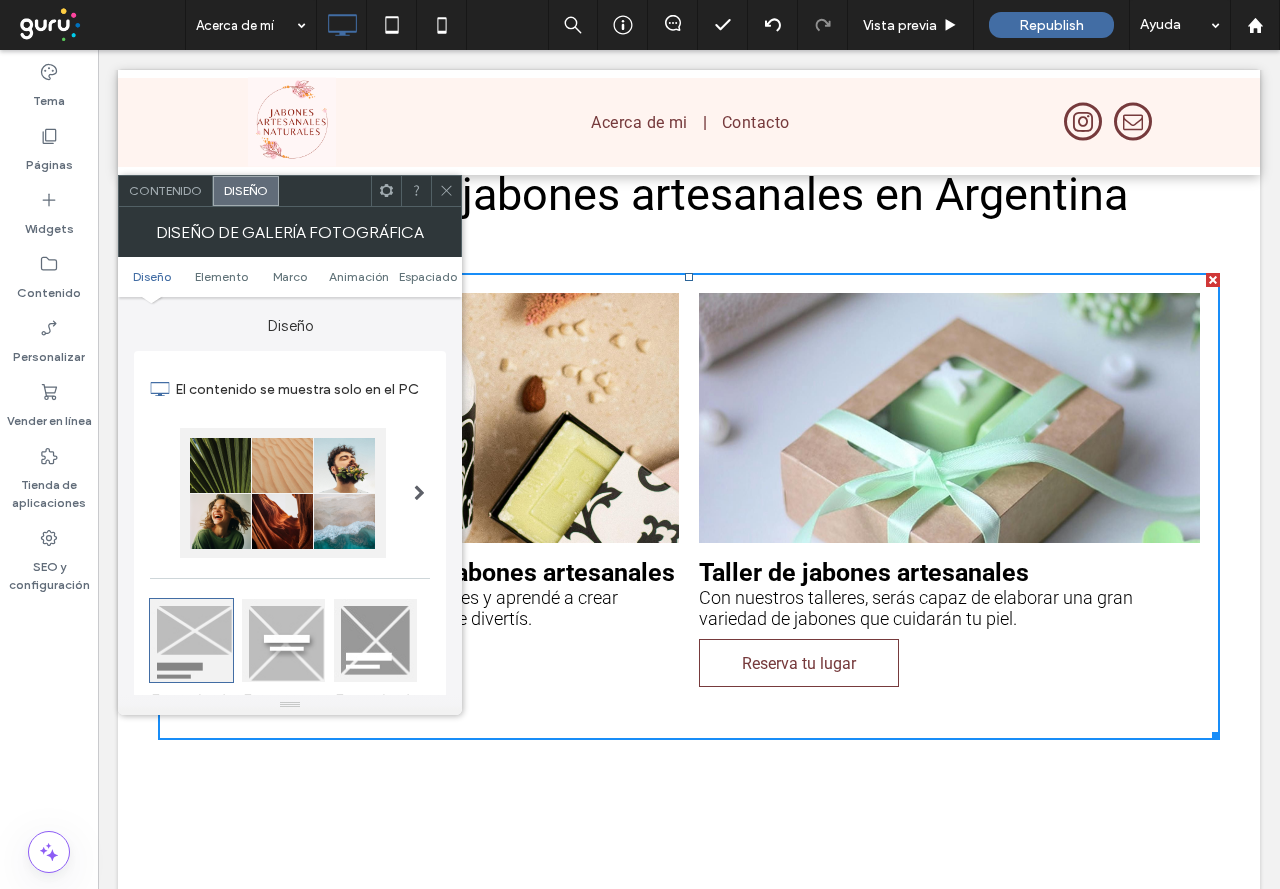 scroll, scrollTop: 2100, scrollLeft: 0, axis: vertical 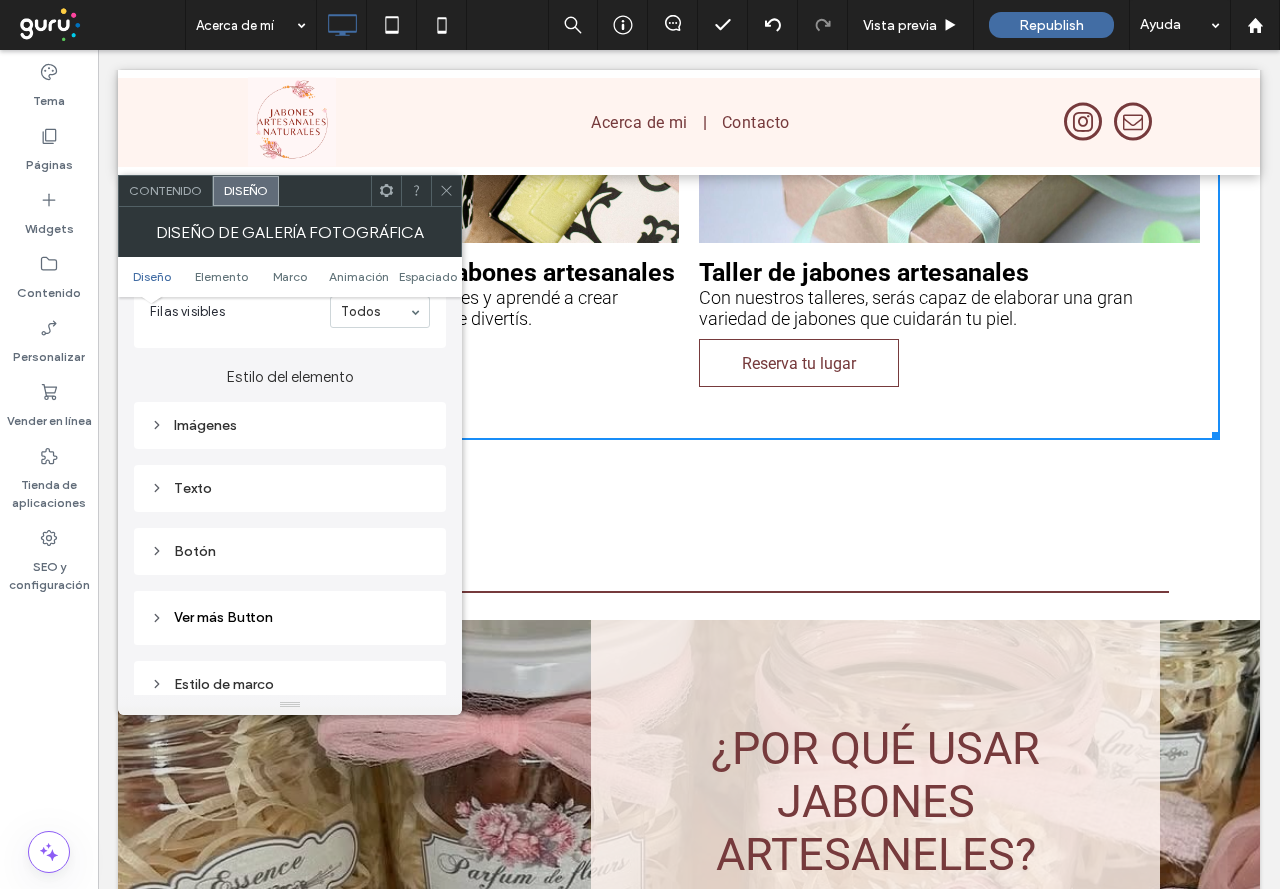 click on "Texto" at bounding box center (290, 488) 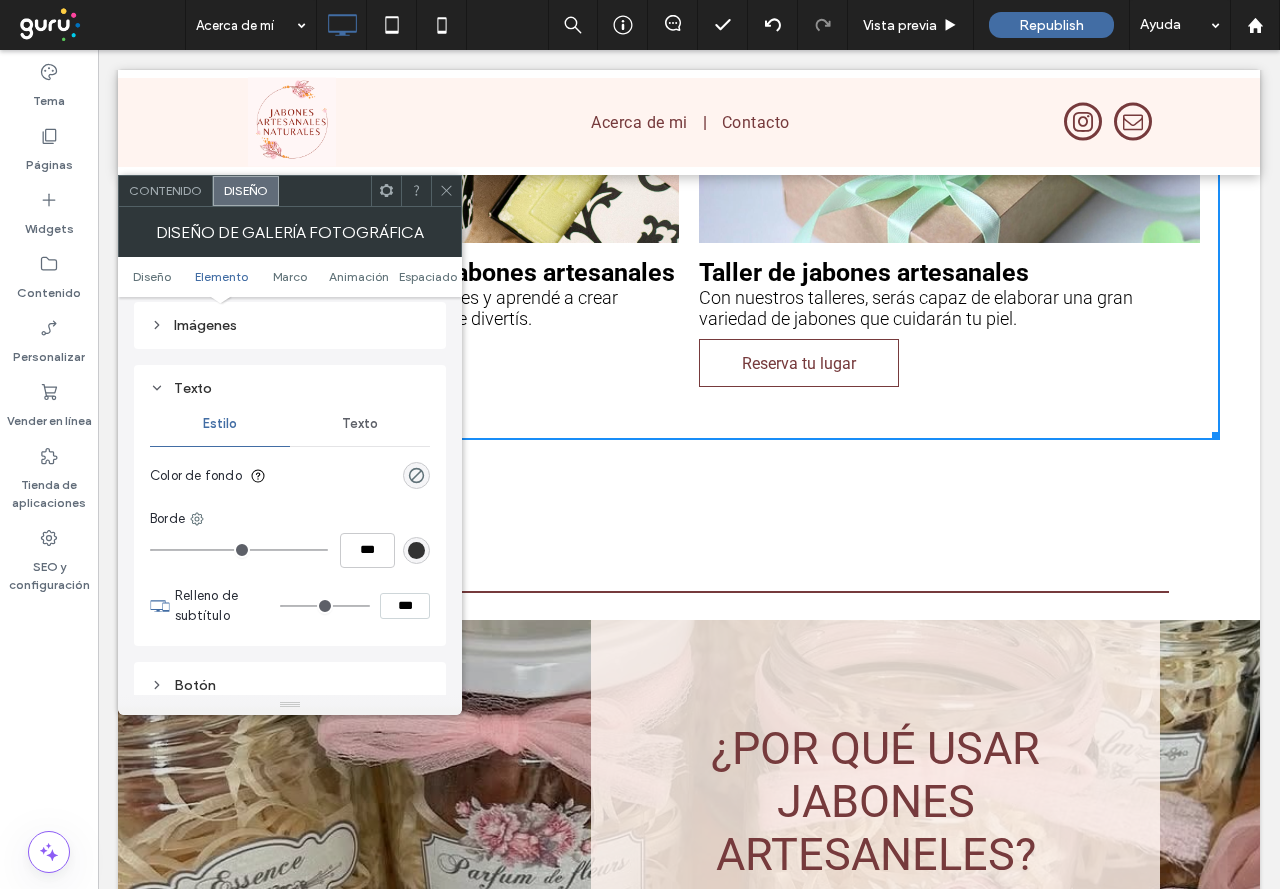 click on "Texto" at bounding box center (360, 424) 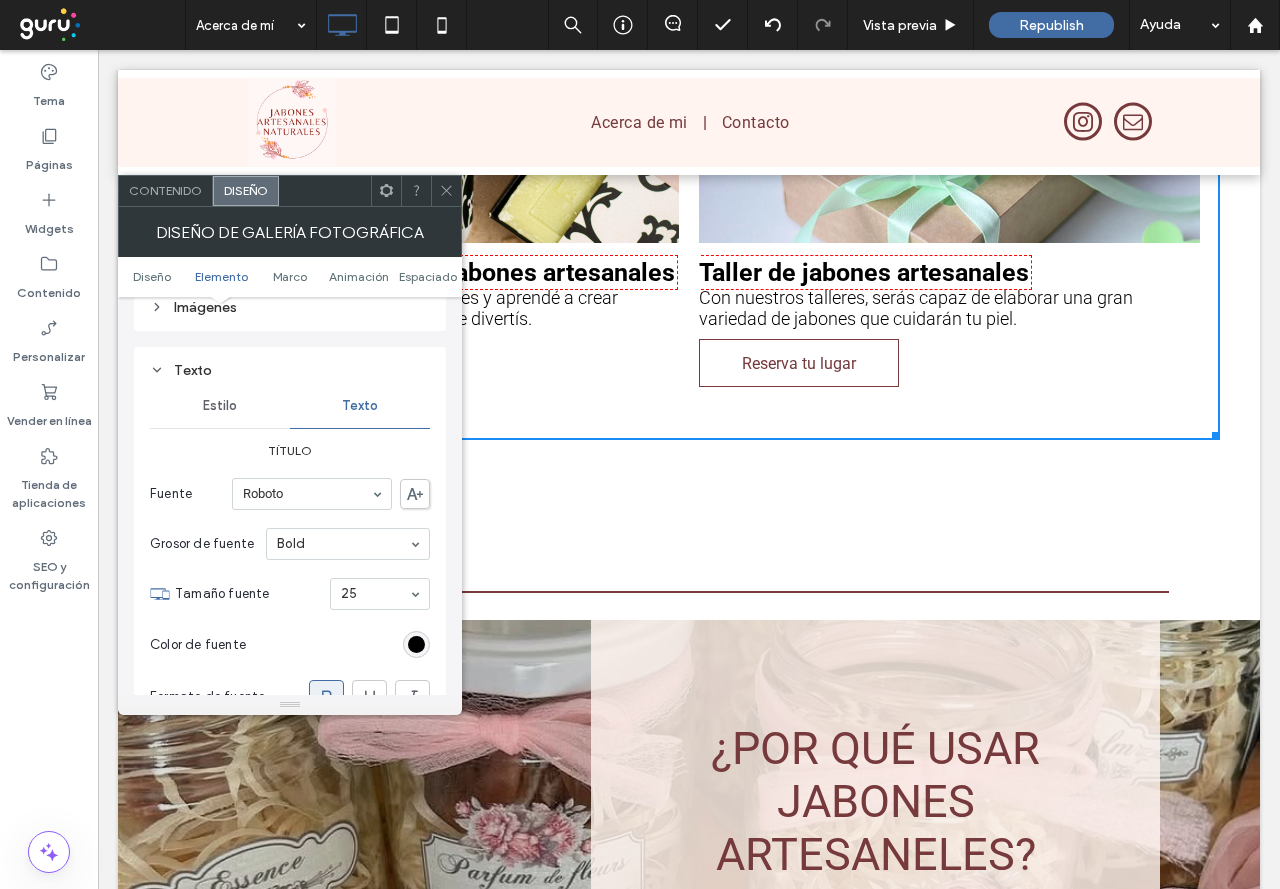 scroll, scrollTop: 800, scrollLeft: 0, axis: vertical 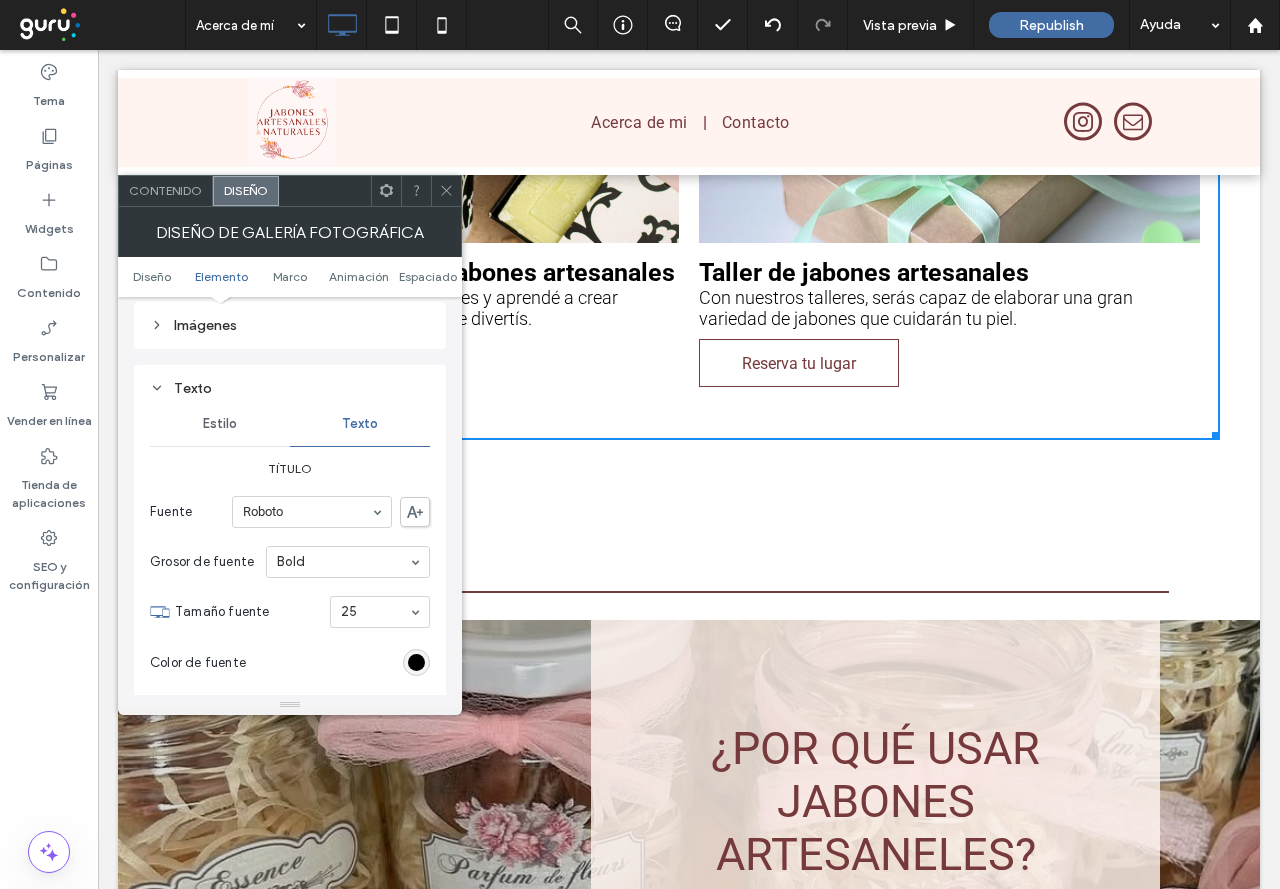 click on "Contenido" at bounding box center [165, 190] 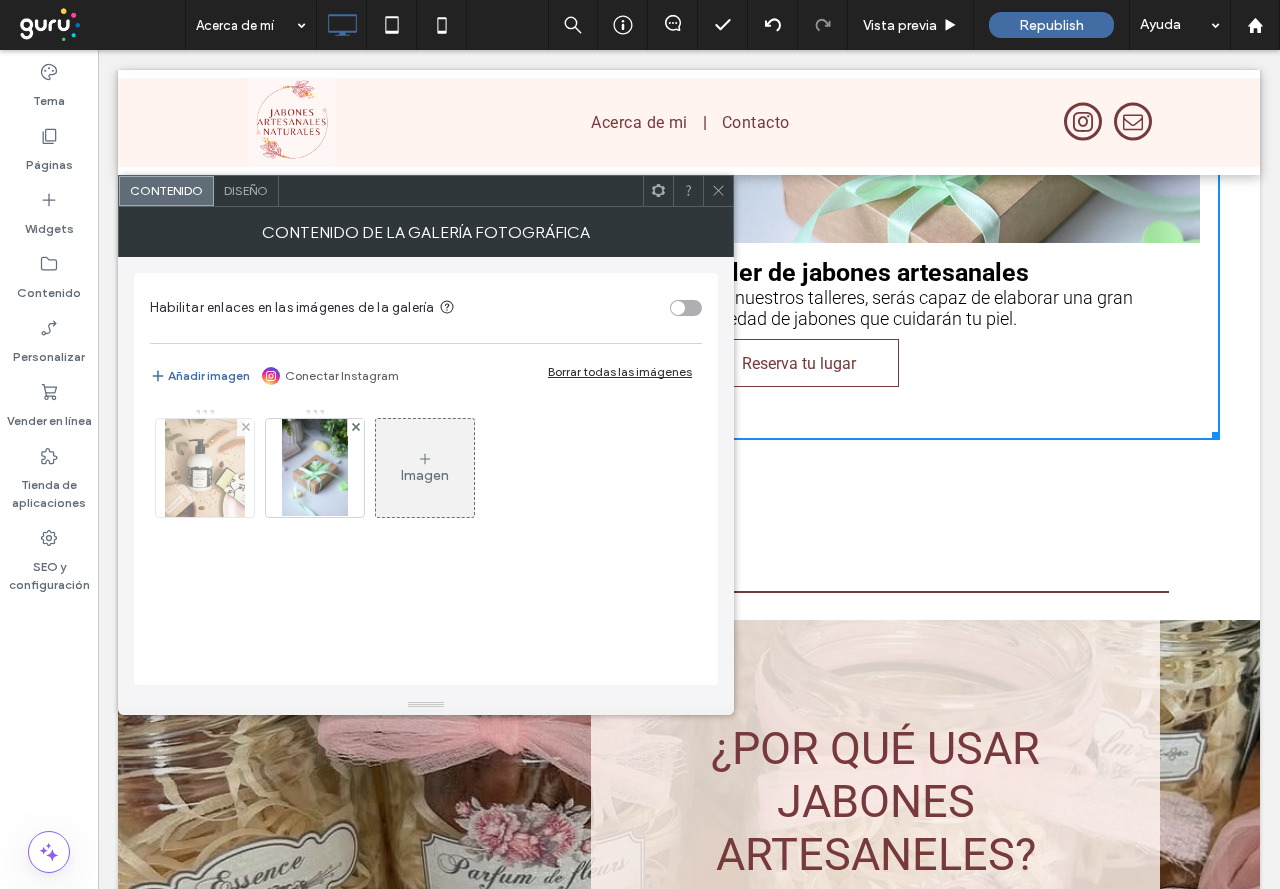 click at bounding box center (205, 468) 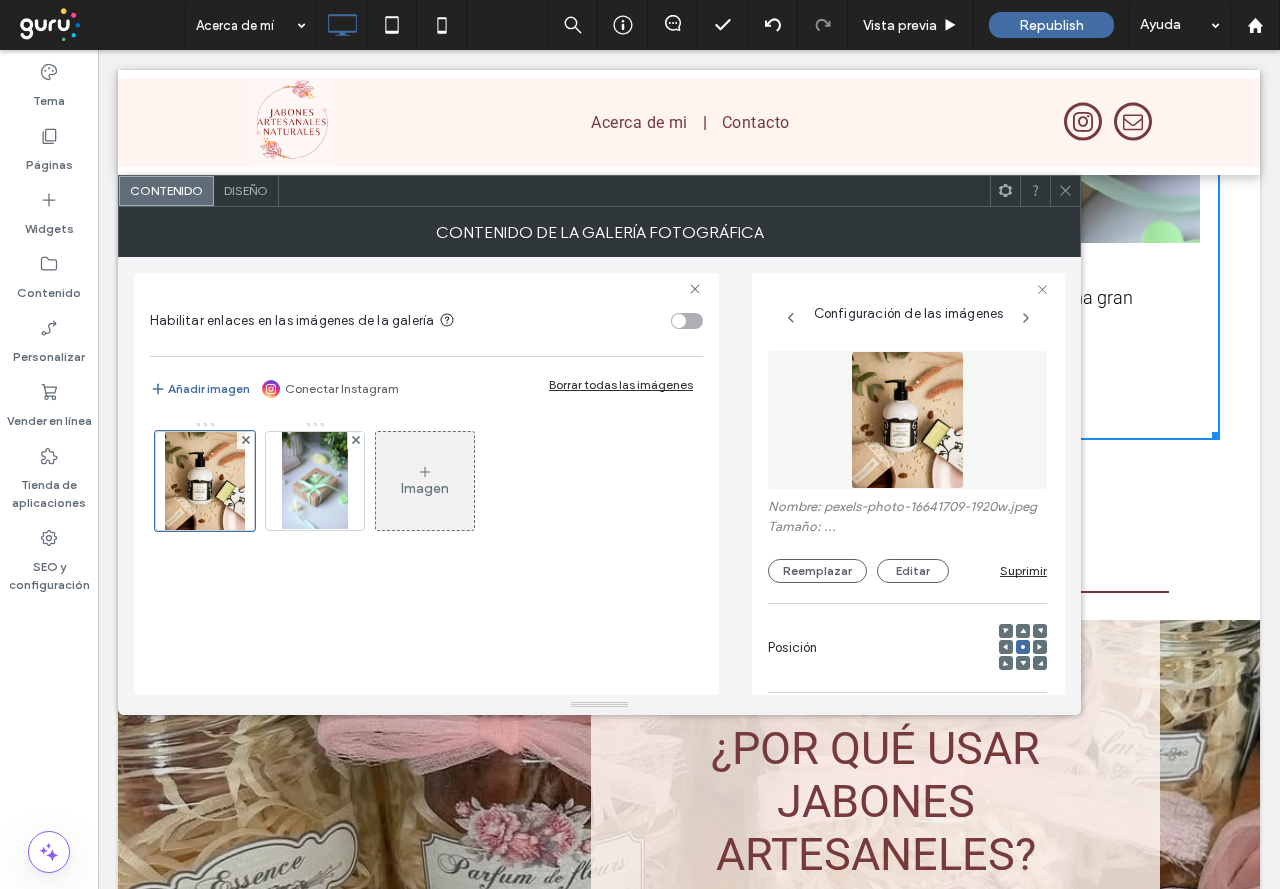 scroll, scrollTop: 0, scrollLeft: 2, axis: horizontal 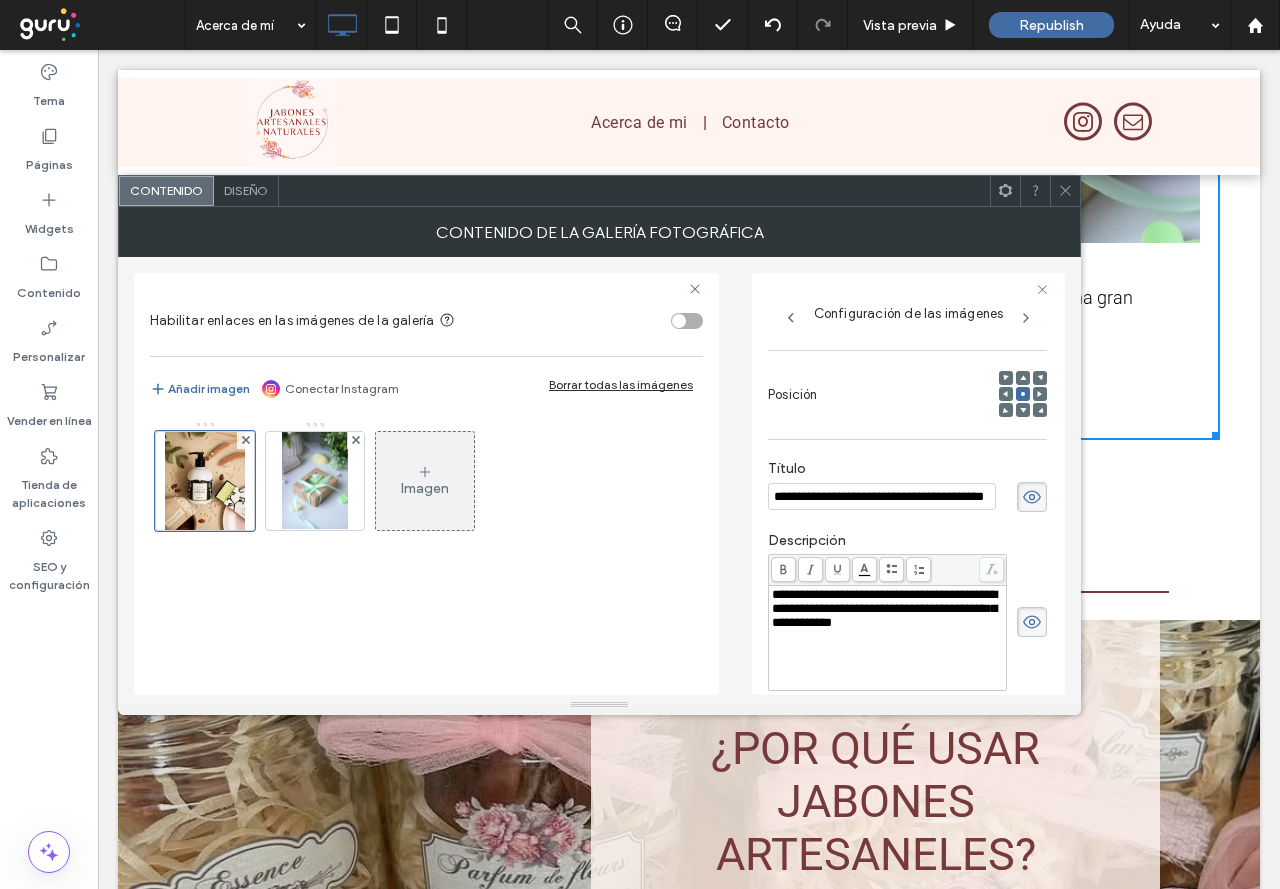 click on "**********" at bounding box center [884, 608] 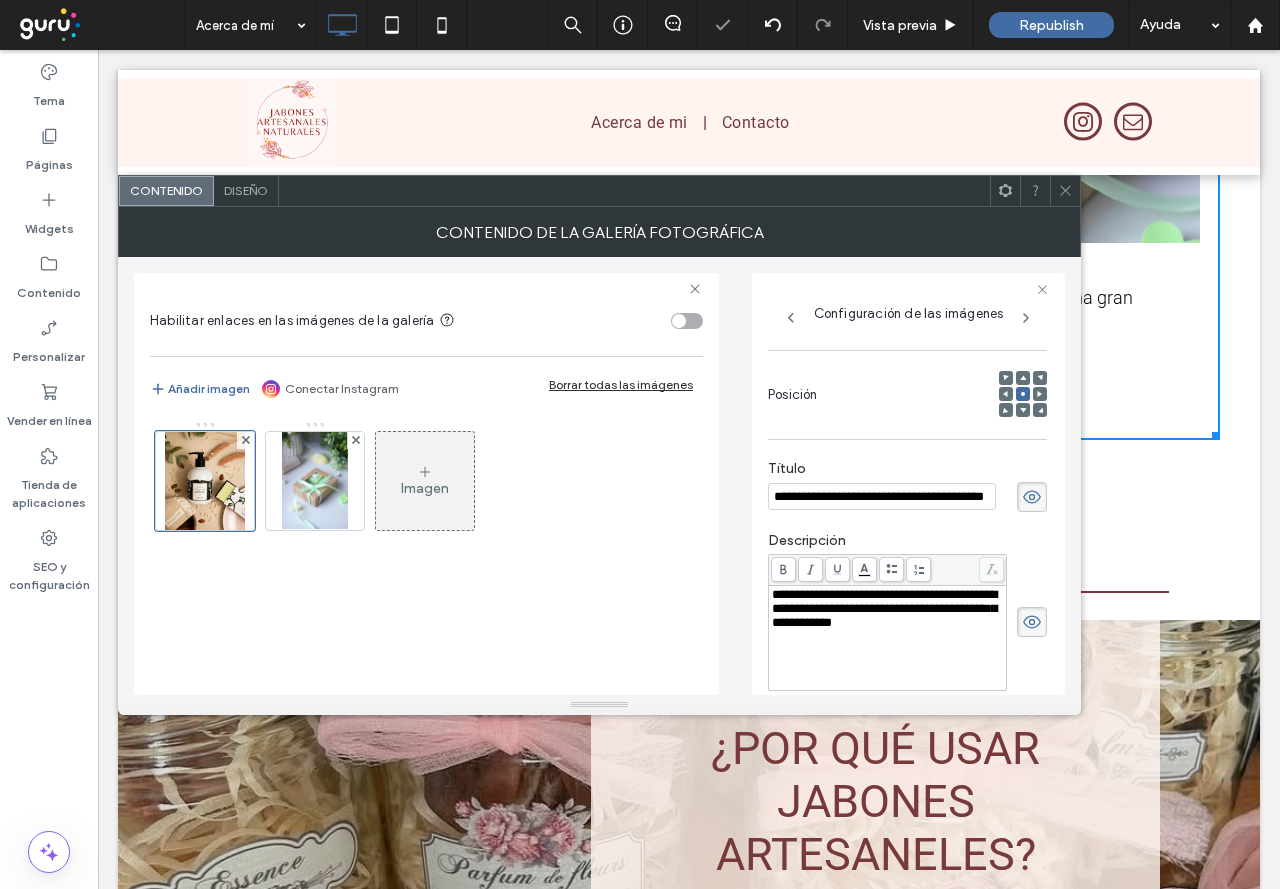 scroll, scrollTop: 0, scrollLeft: 0, axis: both 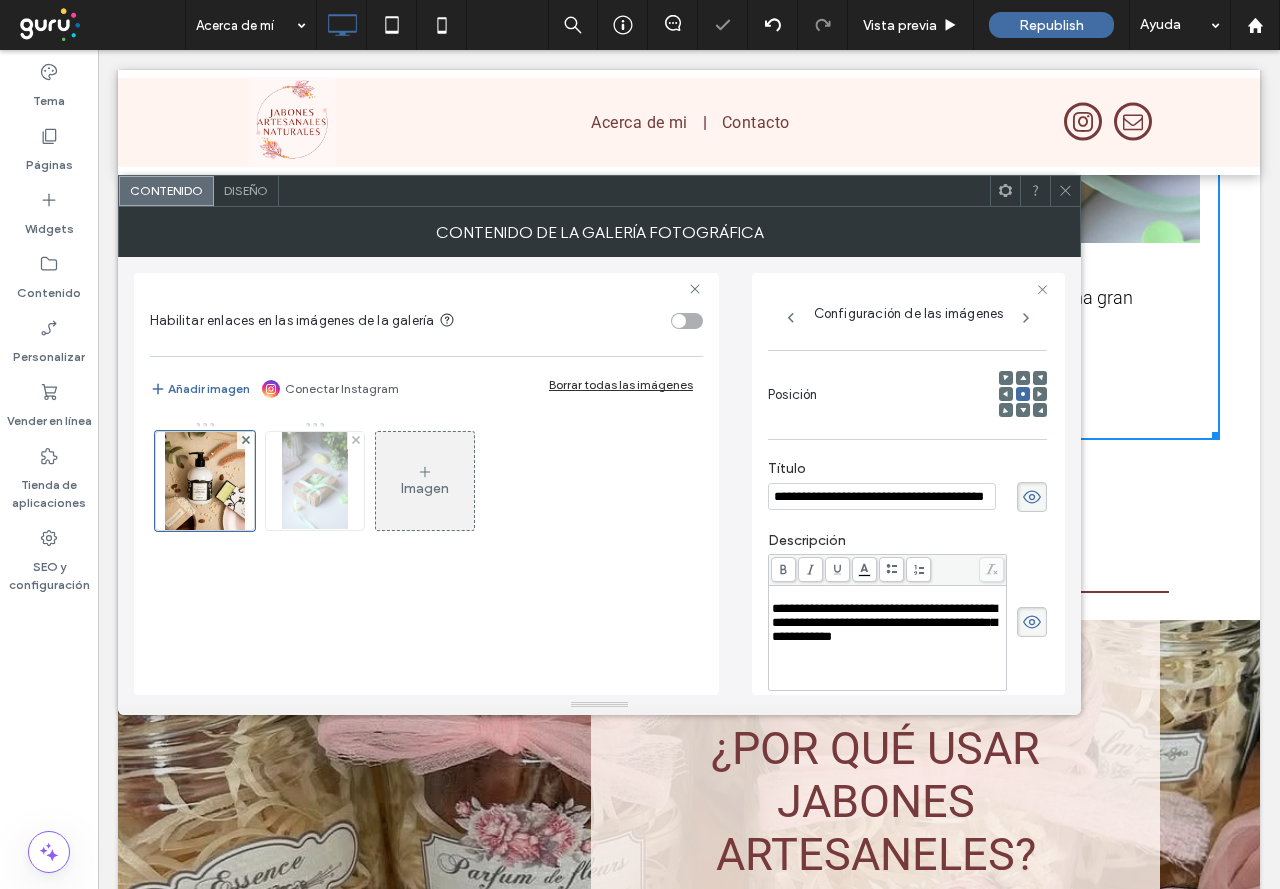 click at bounding box center (314, 481) 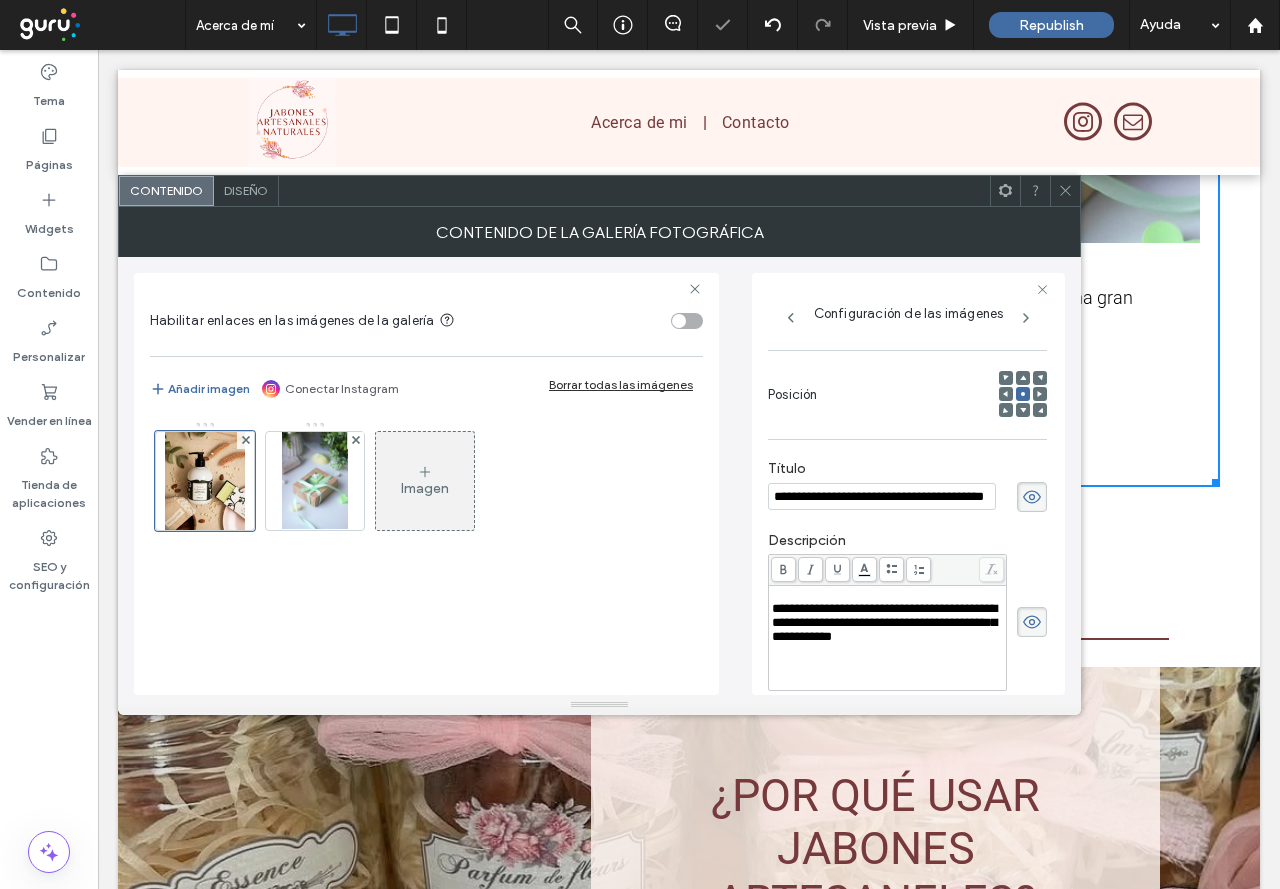 scroll, scrollTop: 238, scrollLeft: 0, axis: vertical 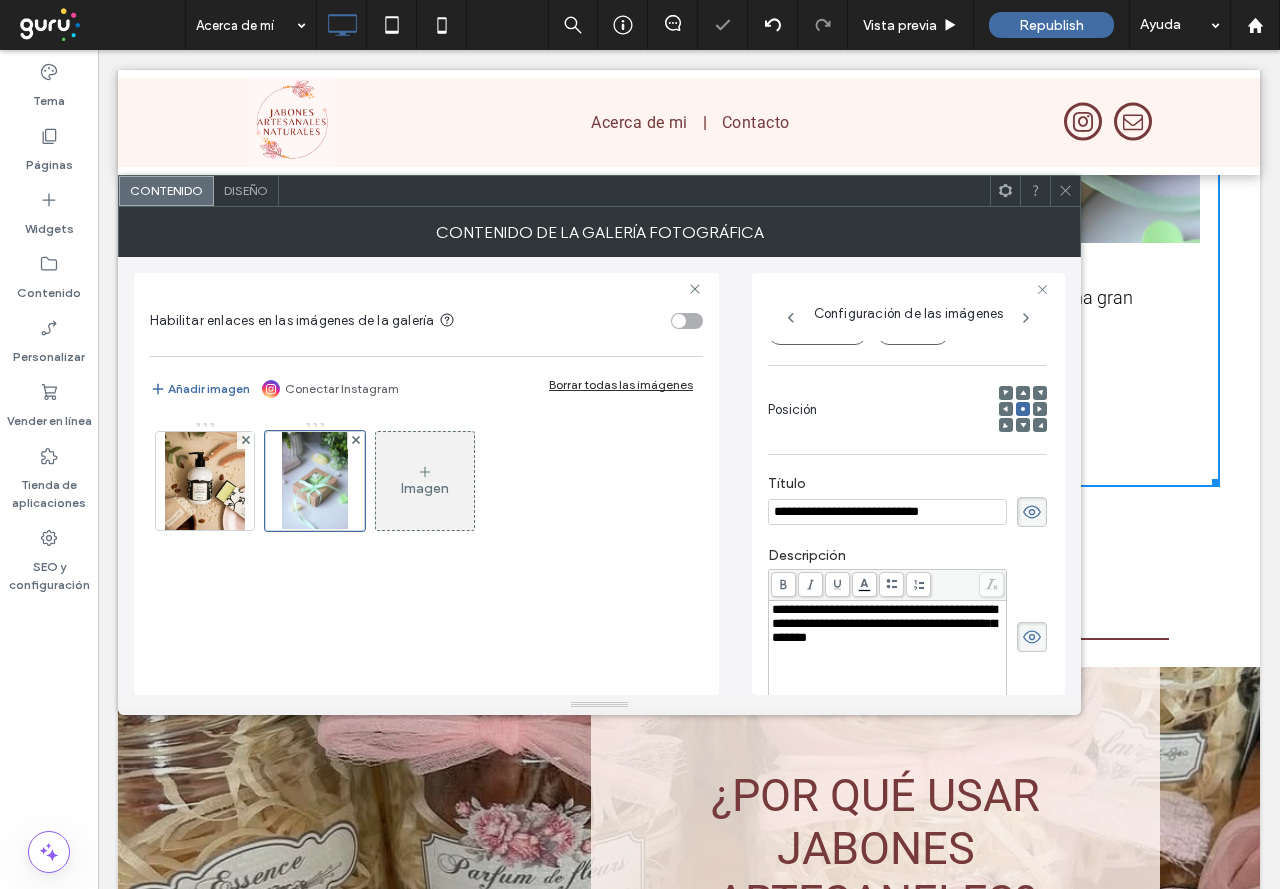 click on "**********" at bounding box center (884, 623) 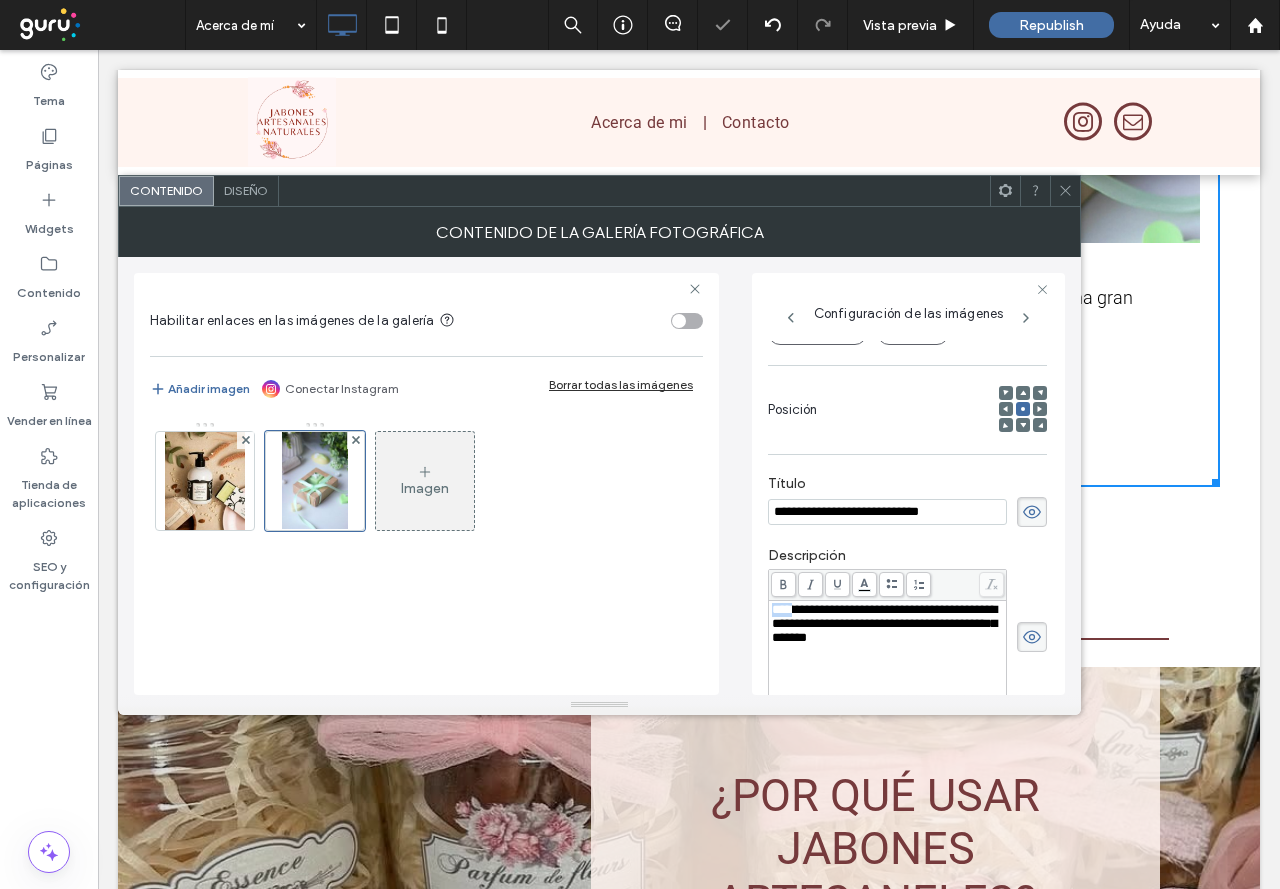 click on "**********" at bounding box center [884, 623] 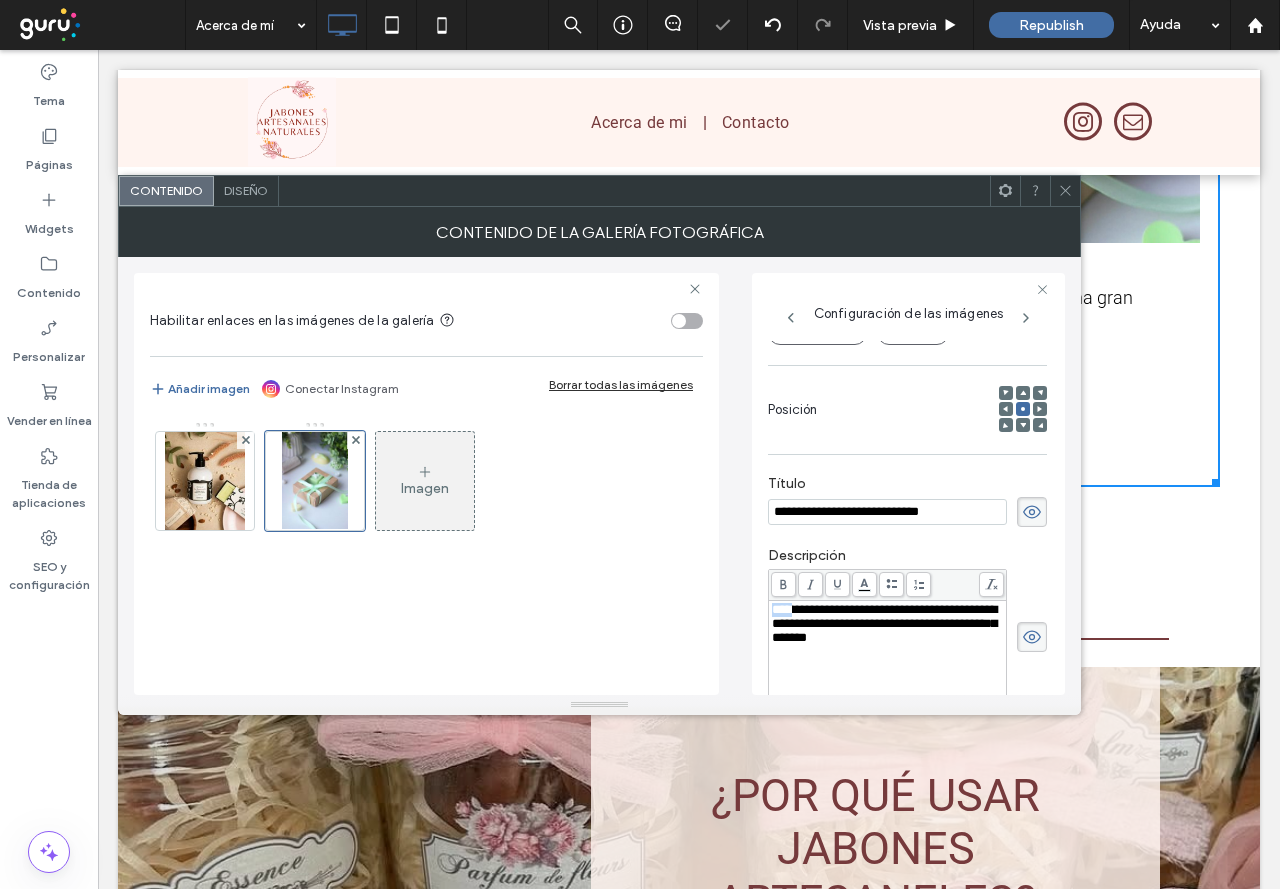 click on "**********" at bounding box center (884, 623) 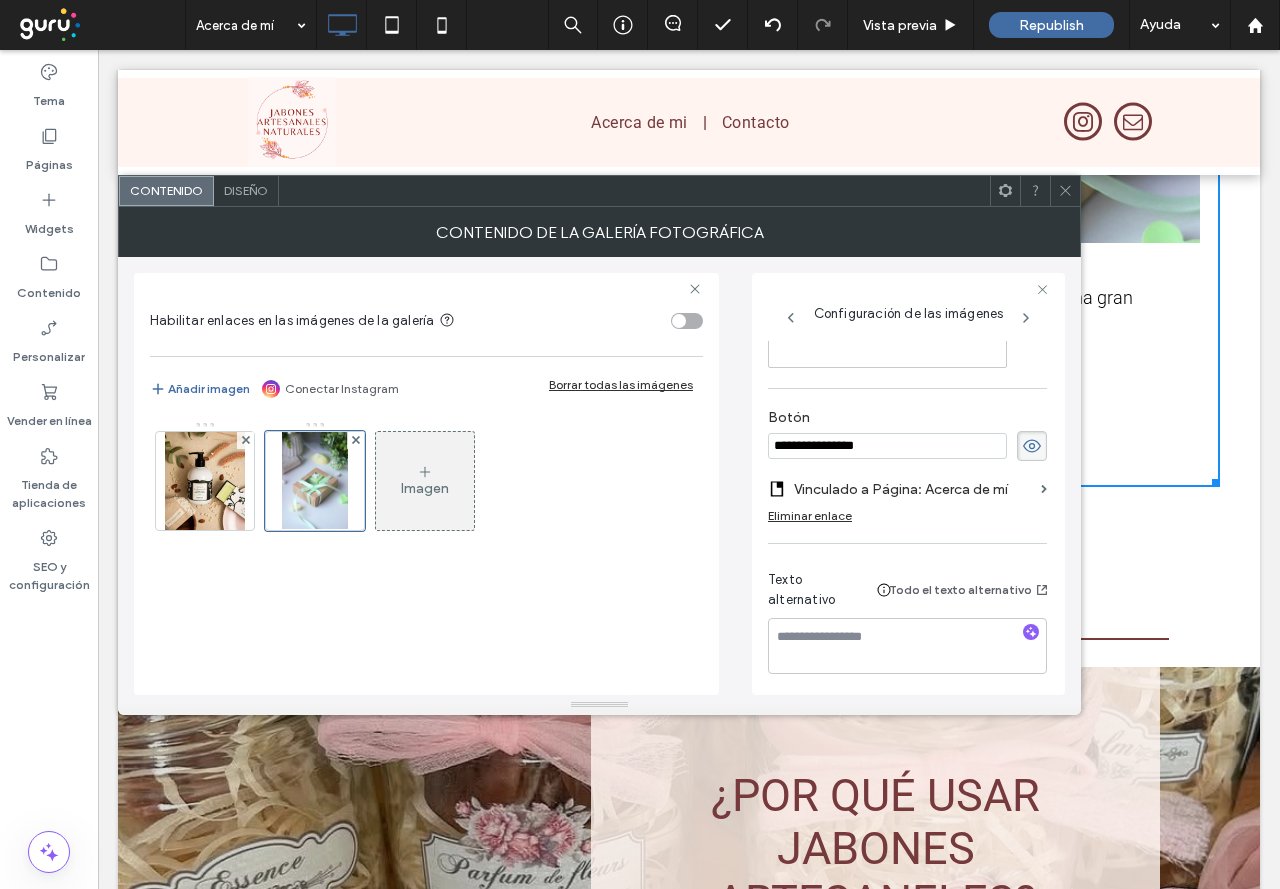 scroll, scrollTop: 592, scrollLeft: 0, axis: vertical 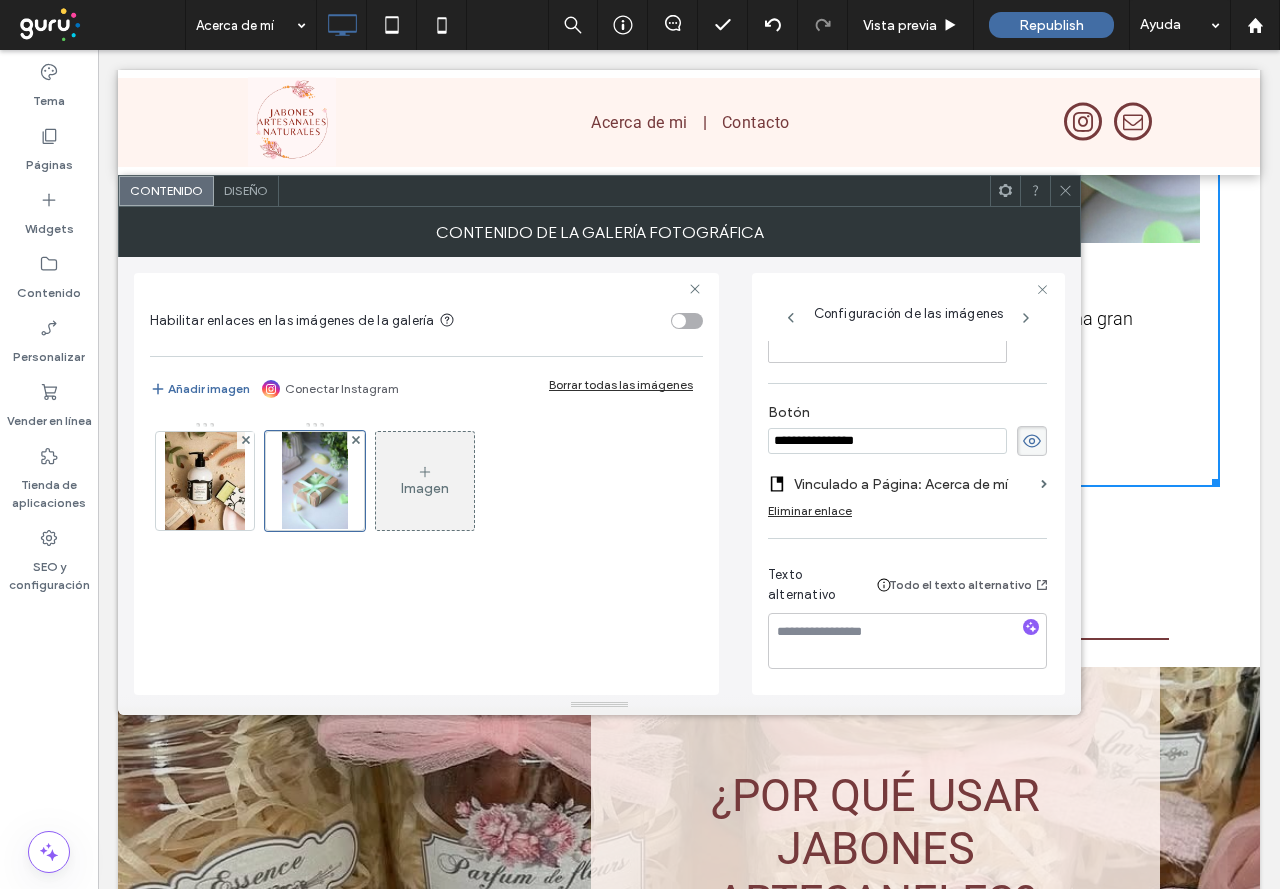 click 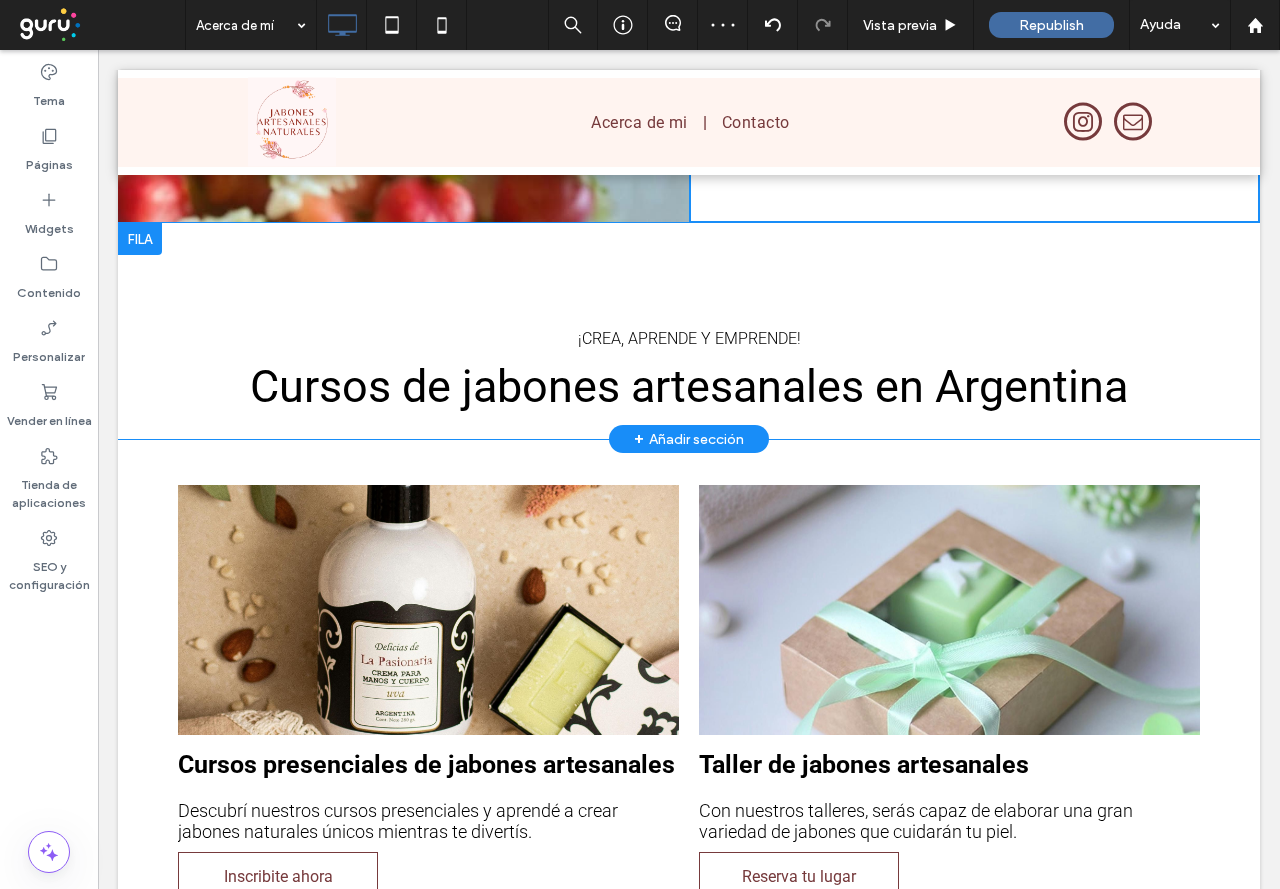 scroll, scrollTop: 1600, scrollLeft: 0, axis: vertical 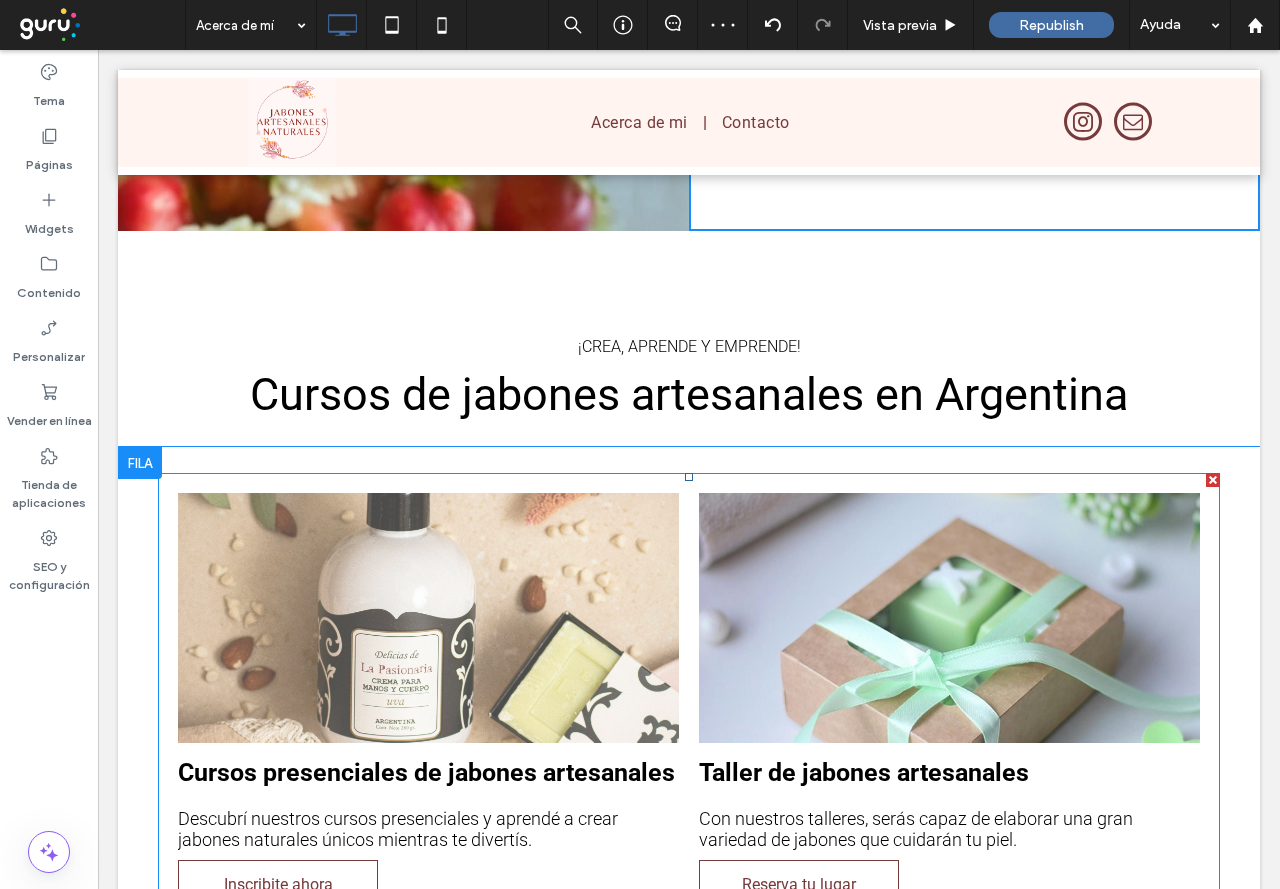 click at bounding box center [428, 618] 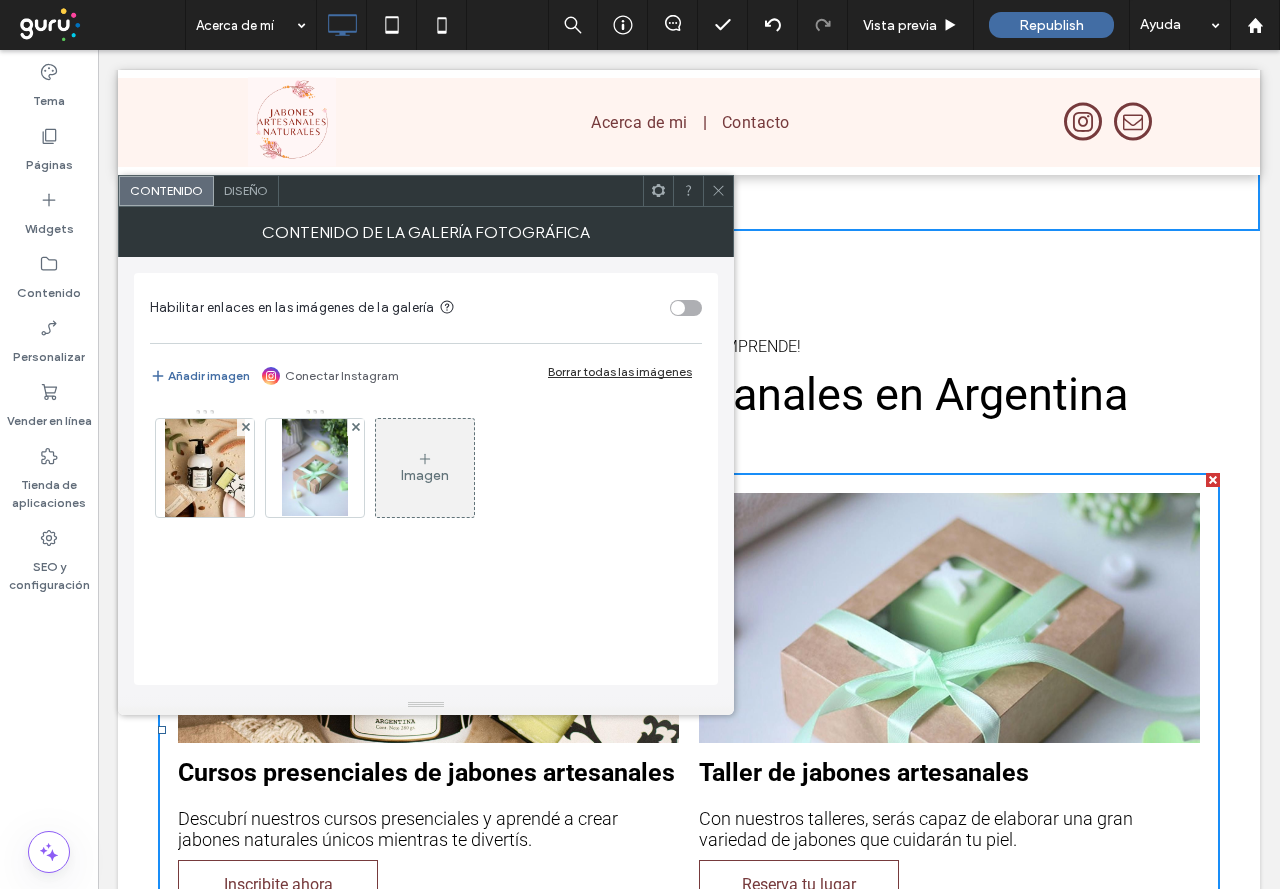 click on "Diseño" at bounding box center (246, 191) 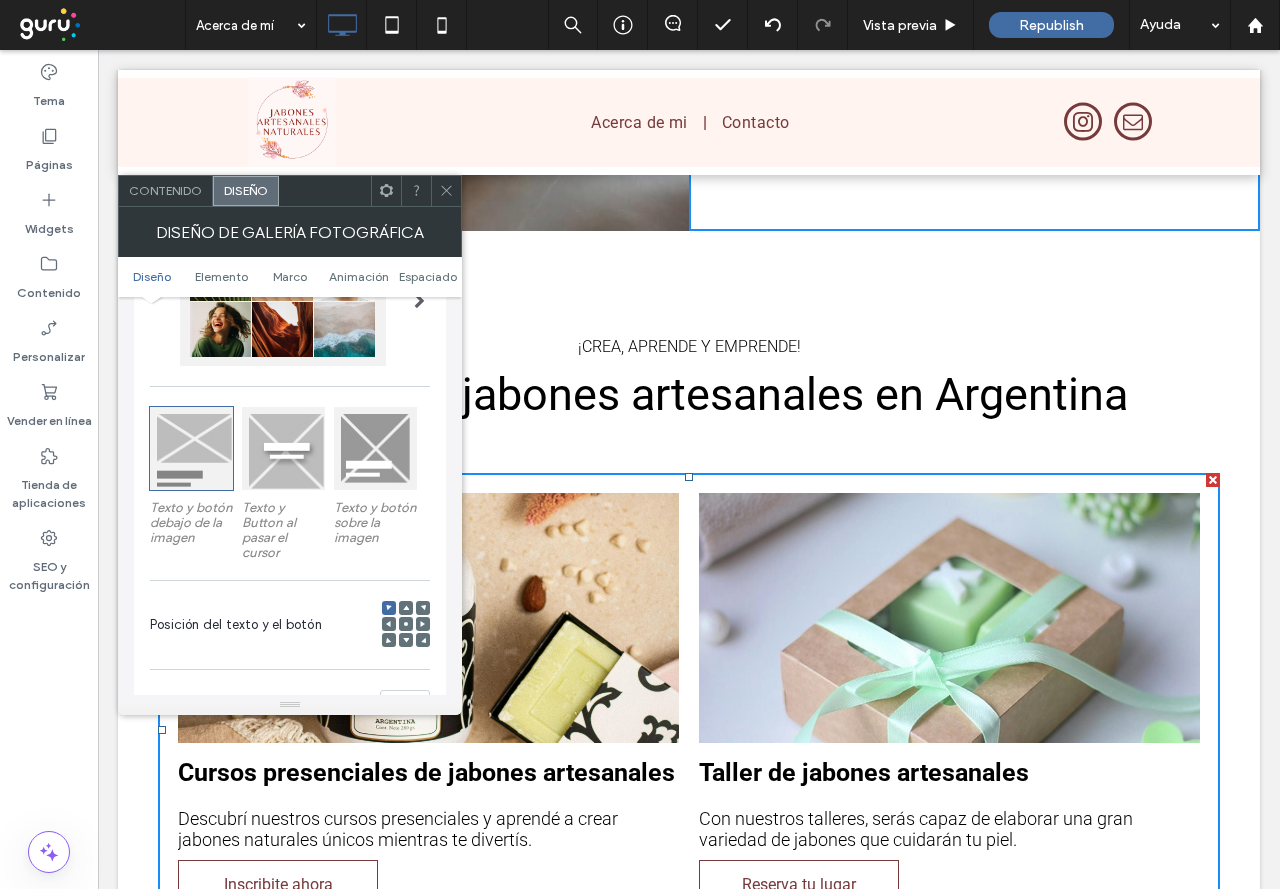 scroll, scrollTop: 300, scrollLeft: 0, axis: vertical 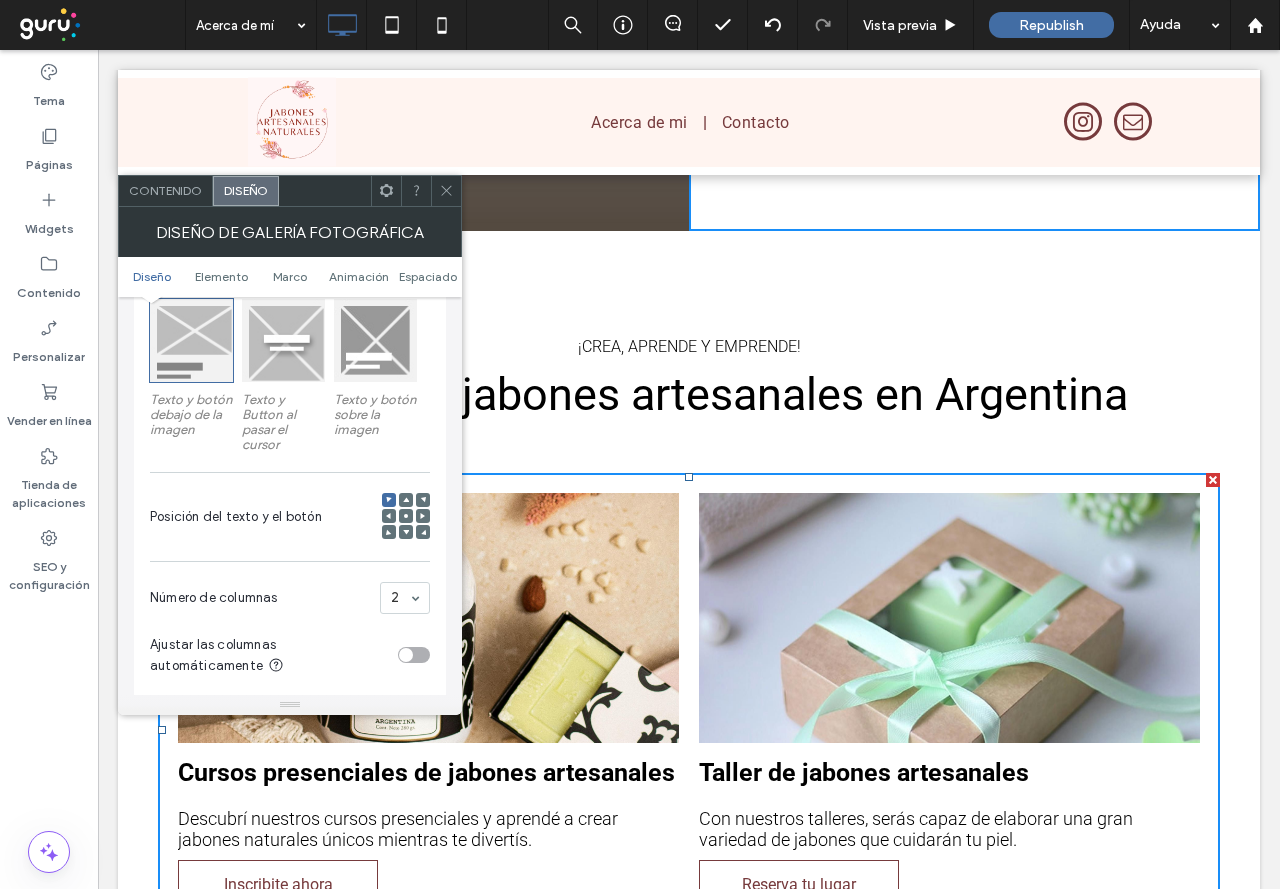 click at bounding box center [283, 340] 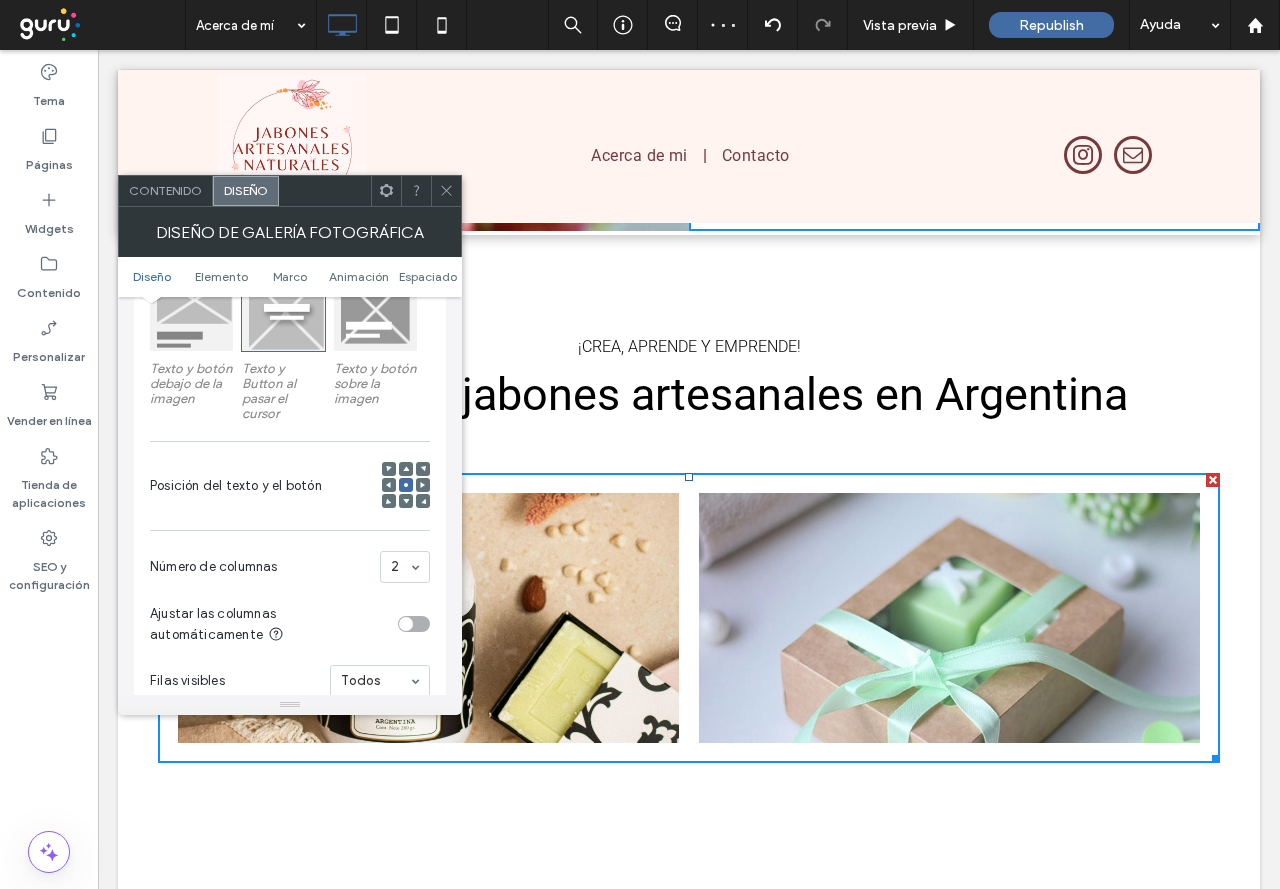 scroll, scrollTop: 300, scrollLeft: 0, axis: vertical 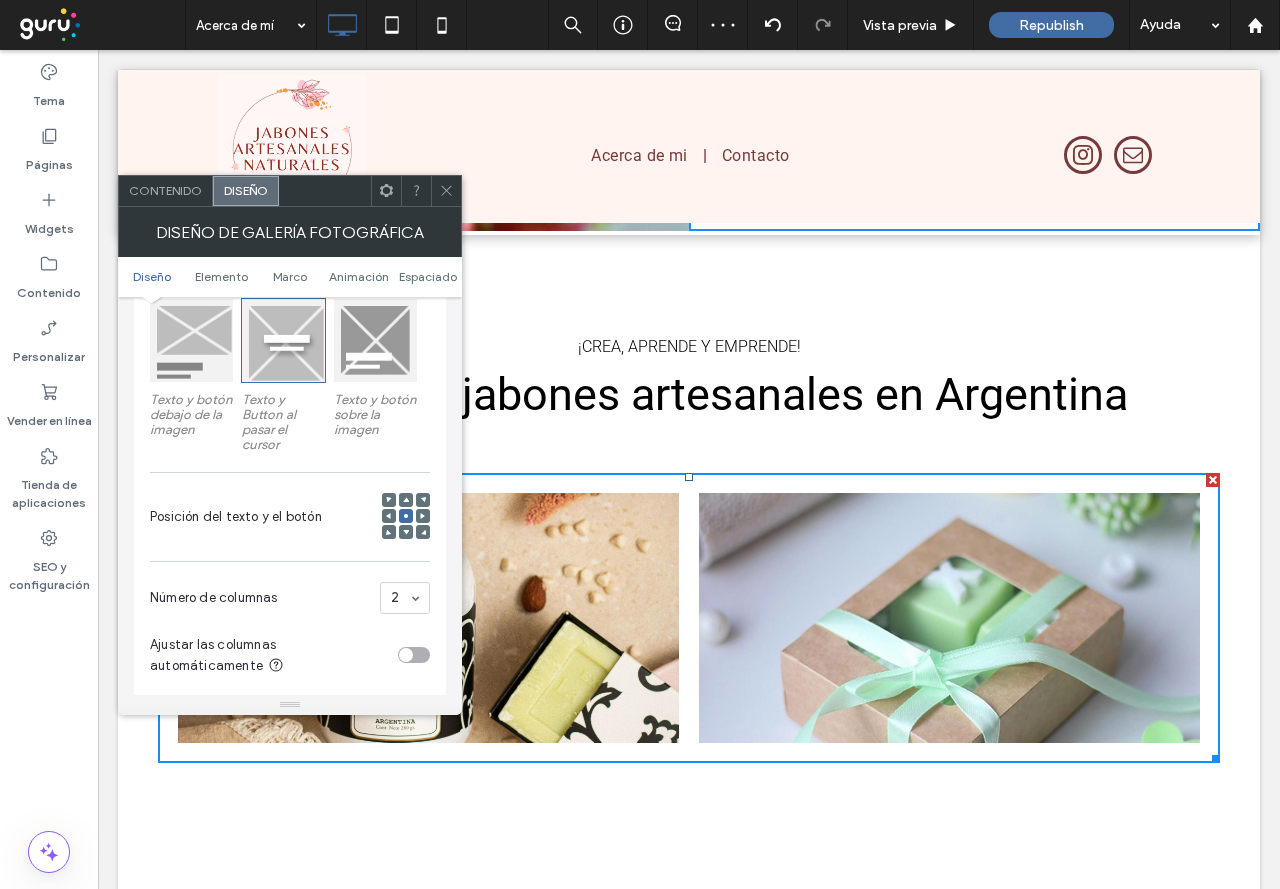 click at bounding box center (375, 340) 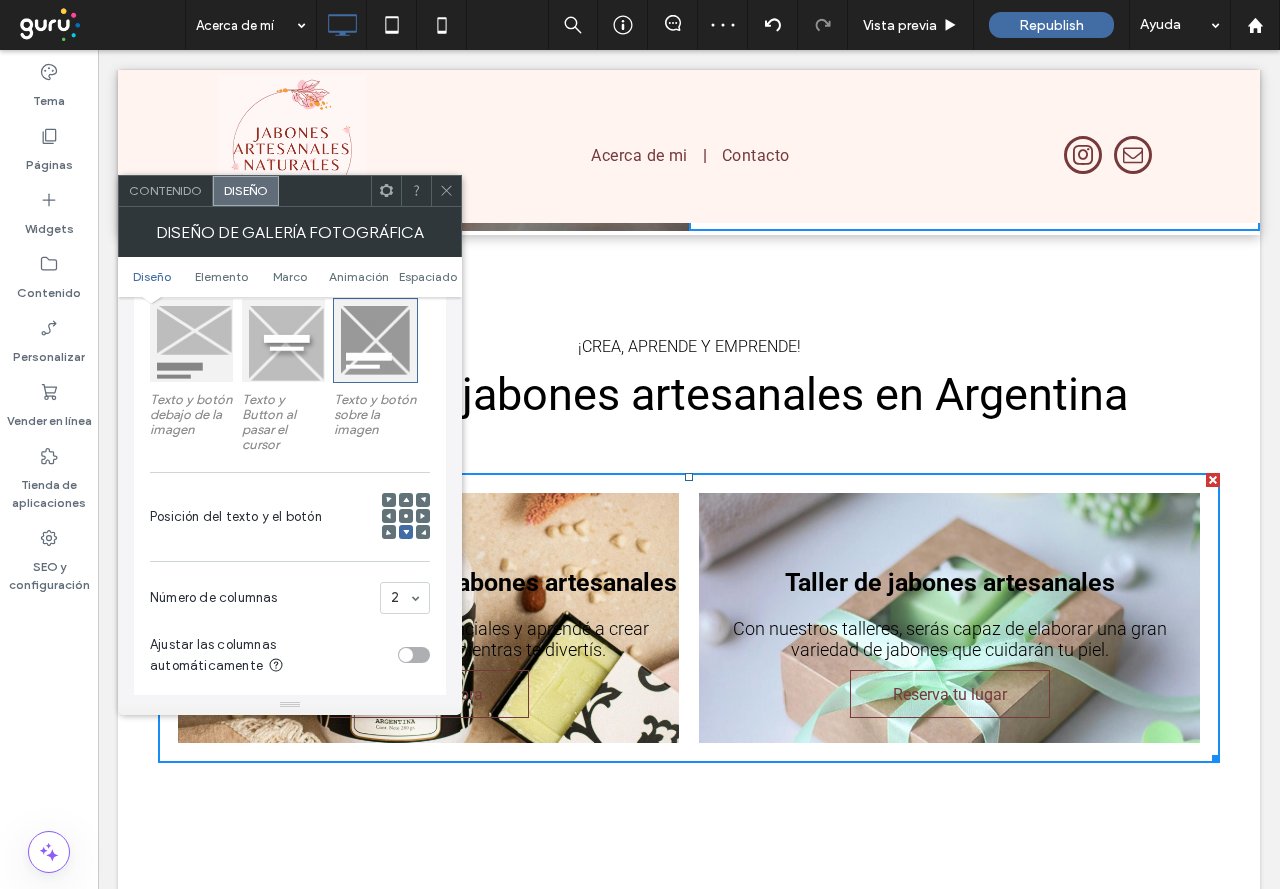 click at bounding box center (191, 340) 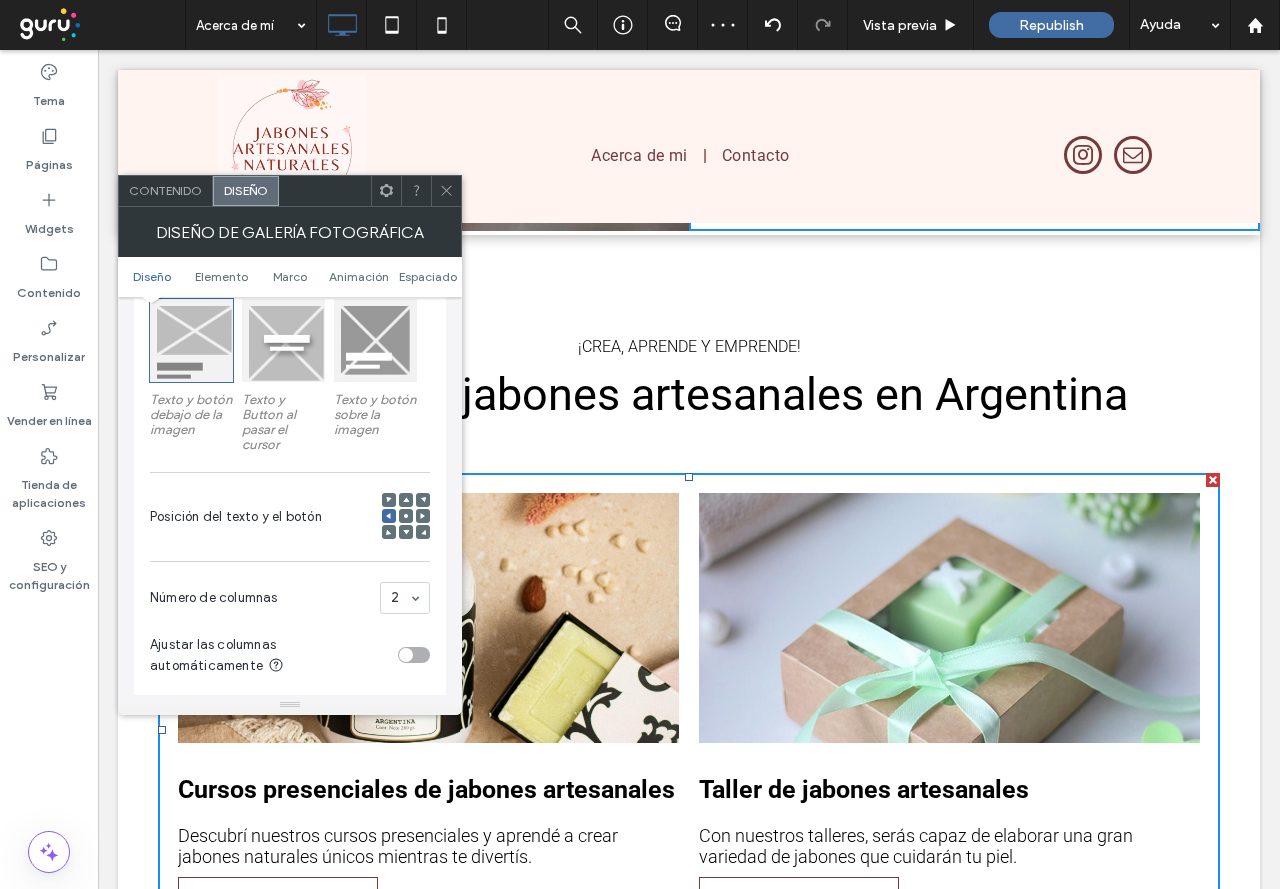 click on "Contenido" at bounding box center [166, 191] 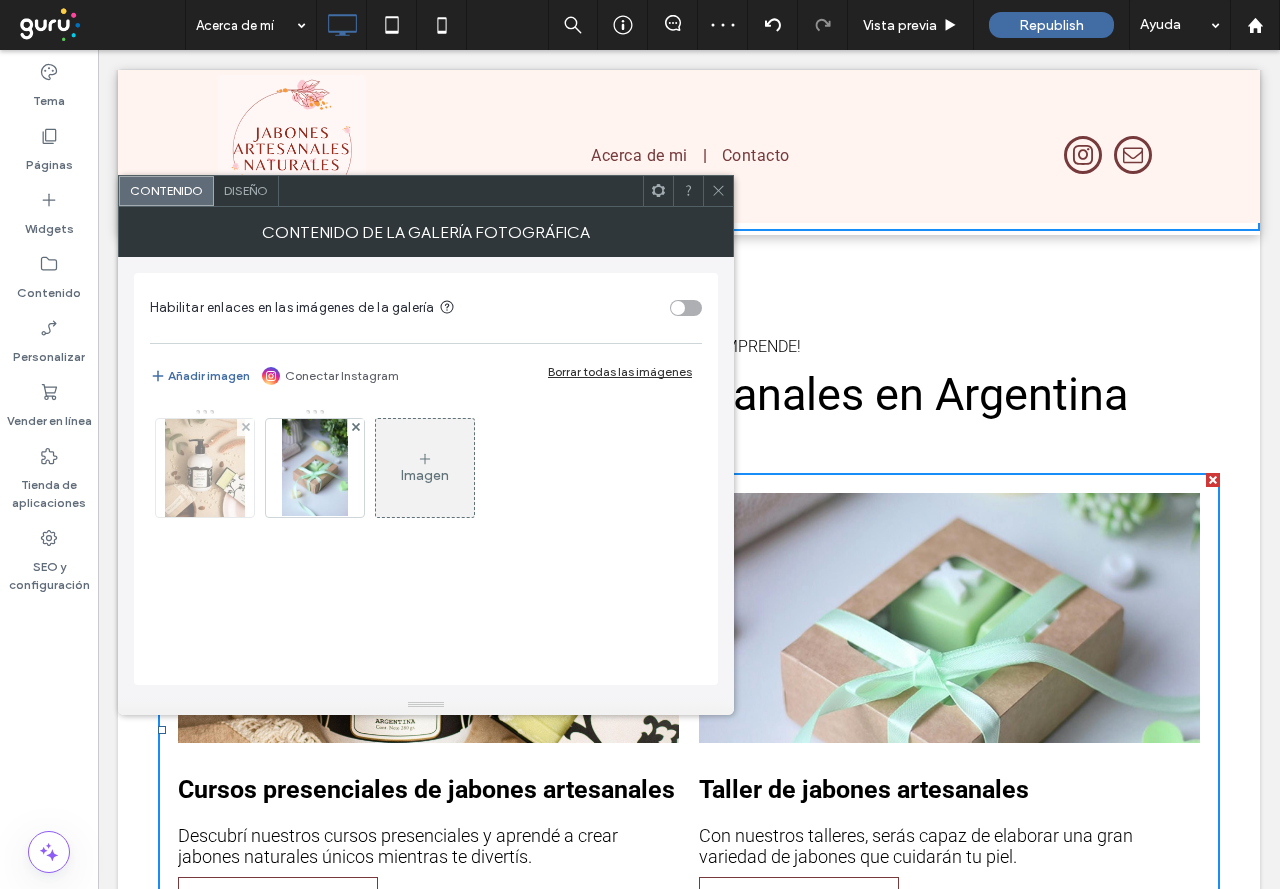 click at bounding box center [205, 468] 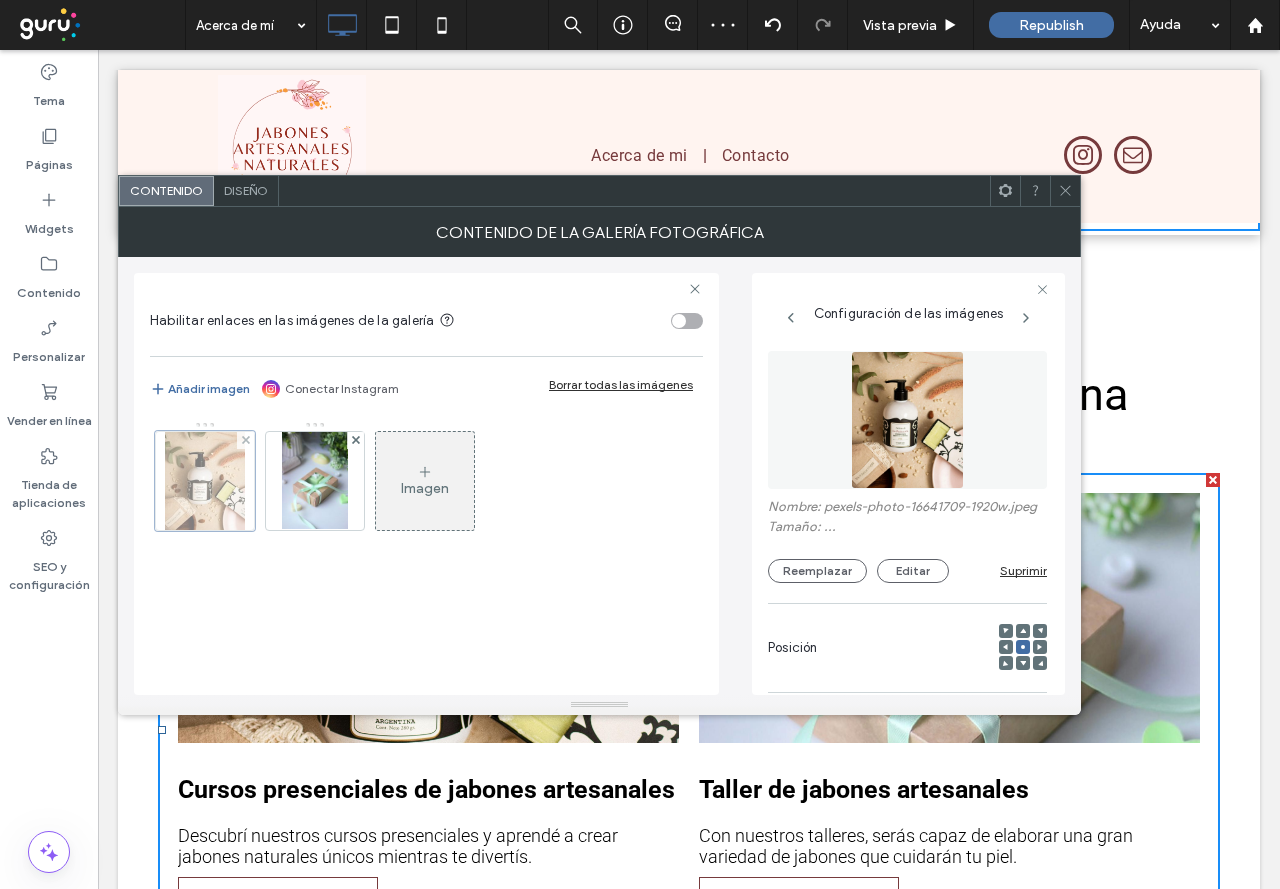 scroll, scrollTop: 0, scrollLeft: 6, axis: horizontal 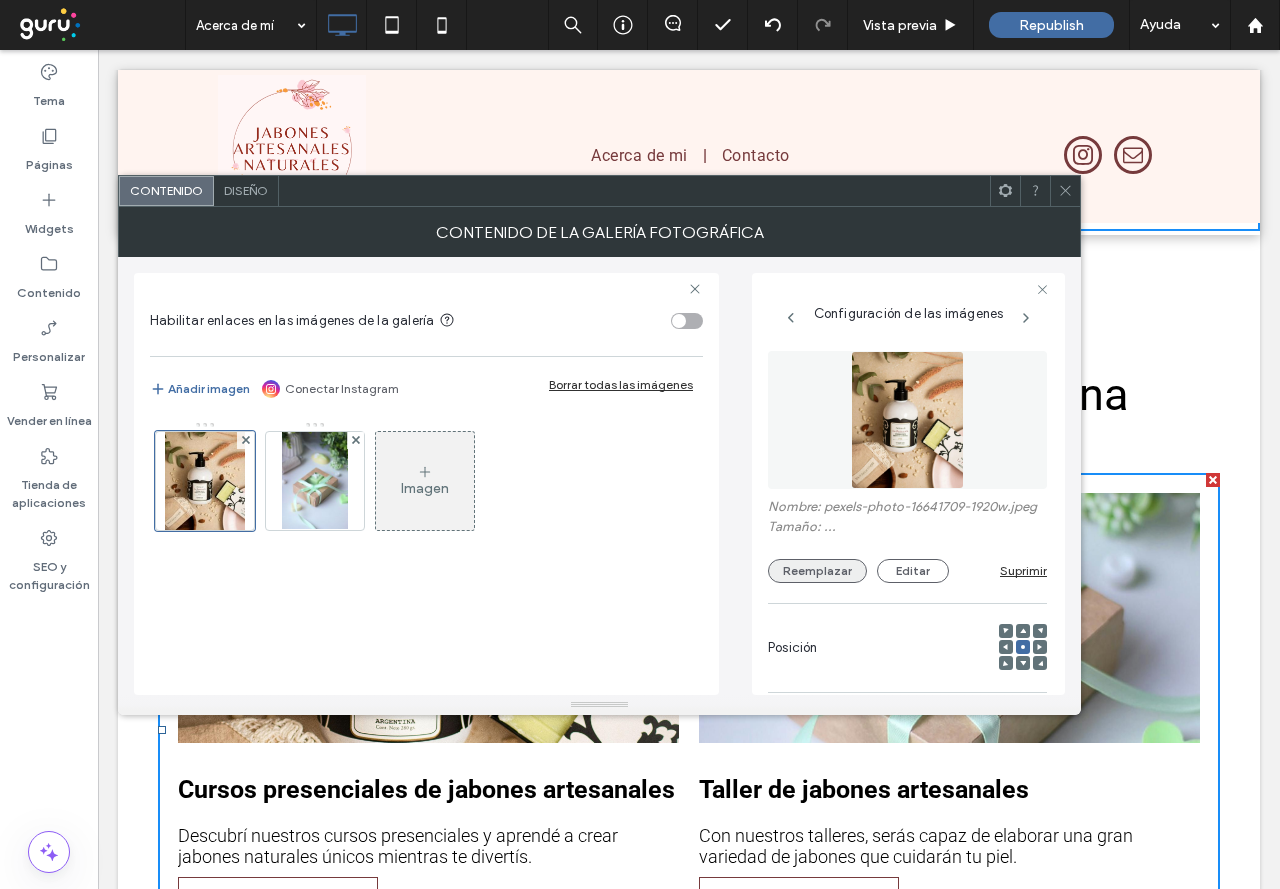 click on "Reemplazar" at bounding box center (817, 571) 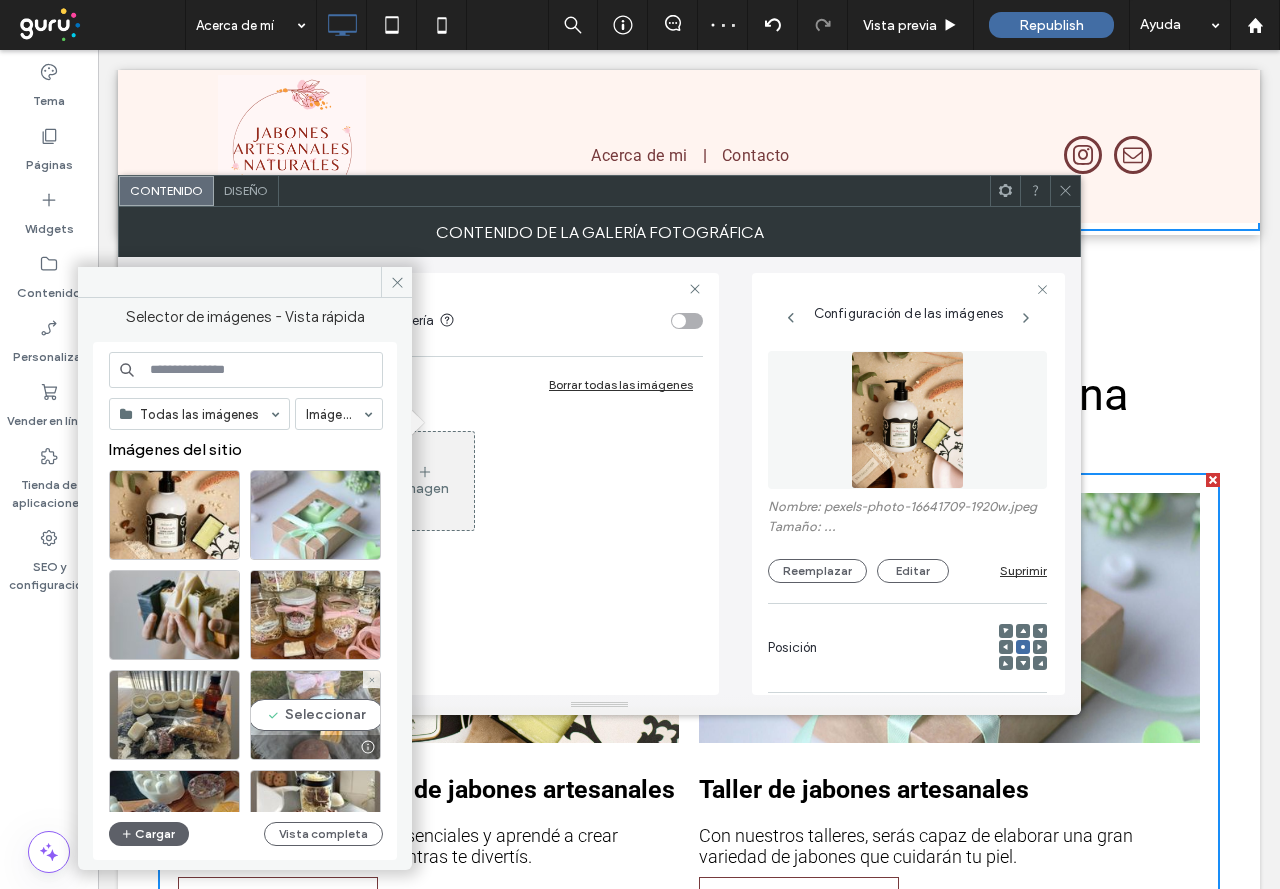 click on "Seleccionar" at bounding box center (315, 715) 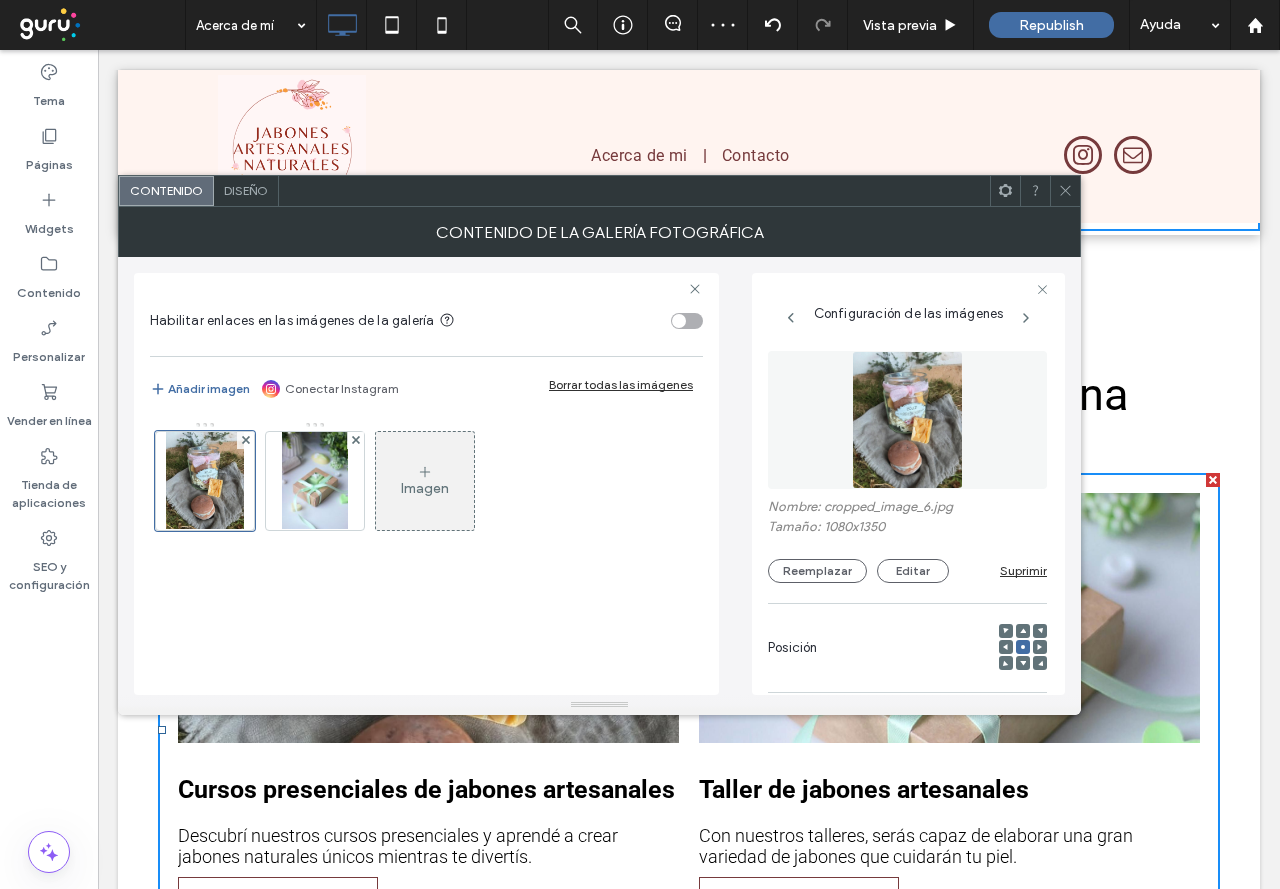 click 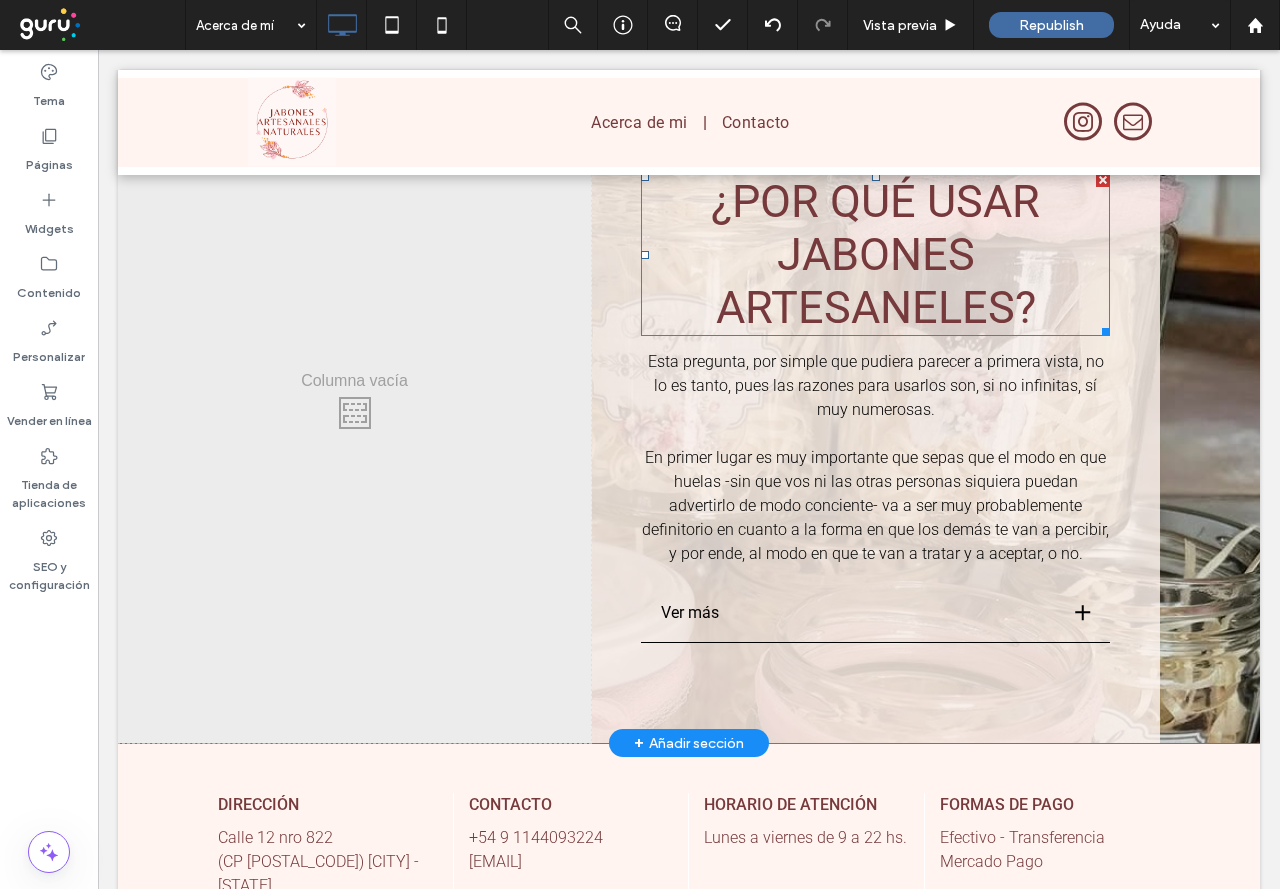 scroll, scrollTop: 2700, scrollLeft: 0, axis: vertical 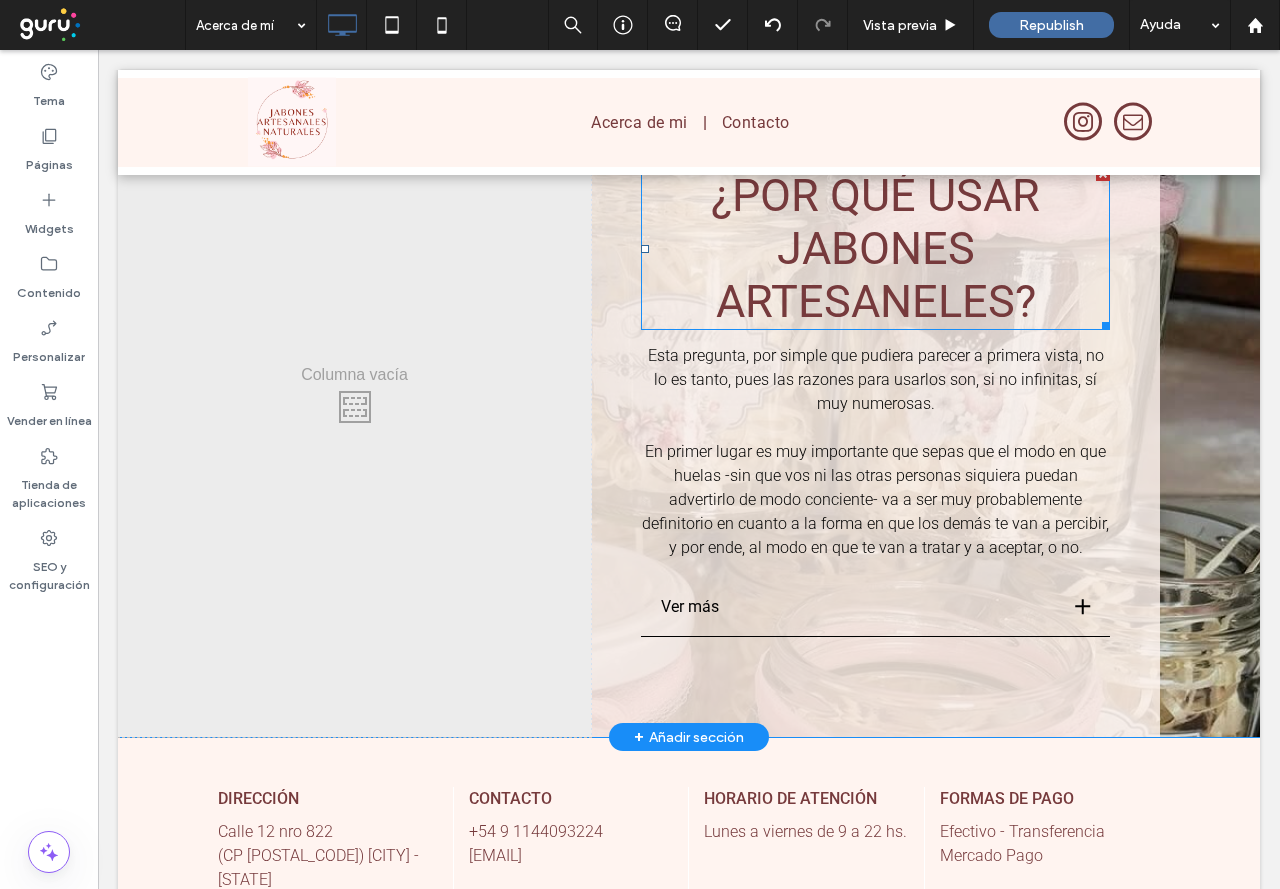 click on "¿POR QUÉ USAR JABONES ARTESANELES?" at bounding box center [875, 248] 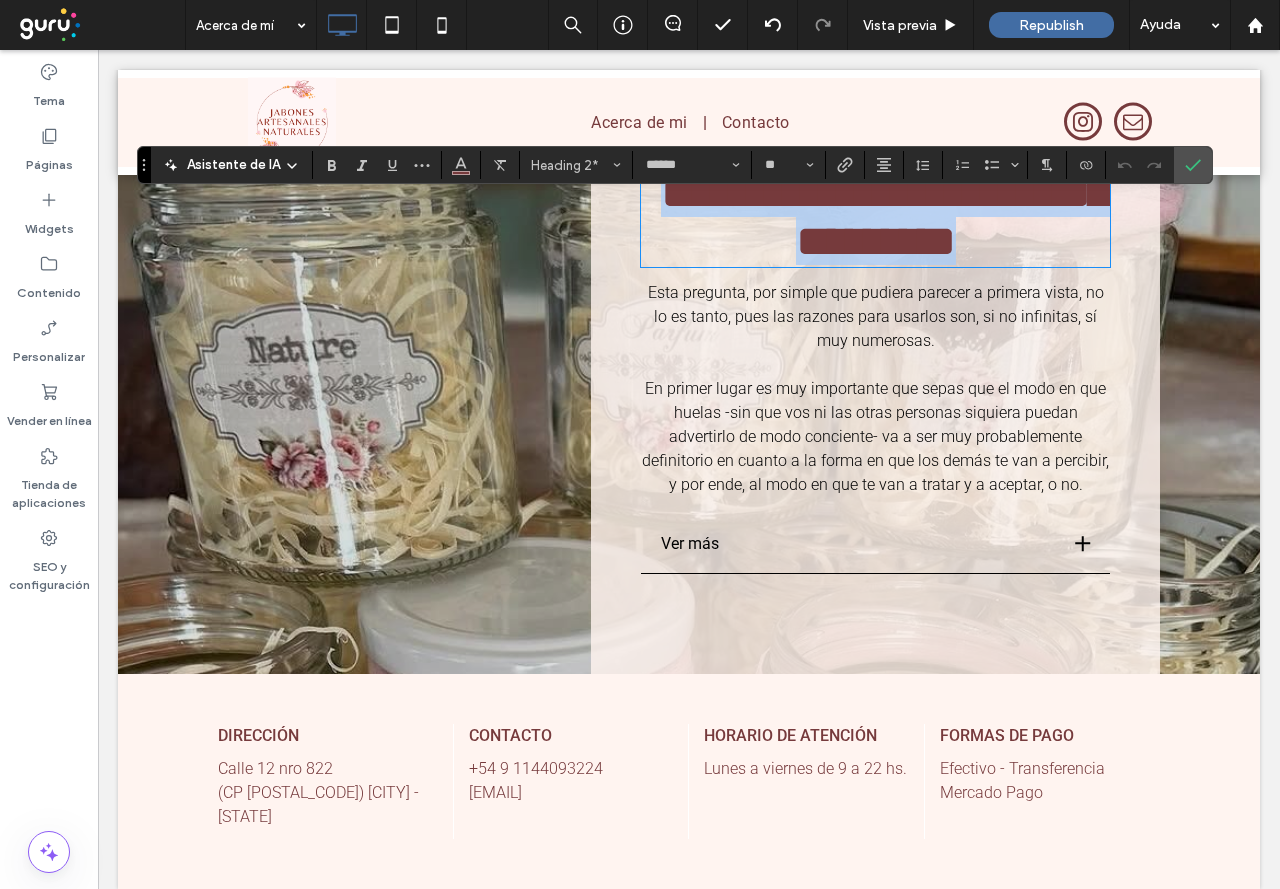 copy on "**********" 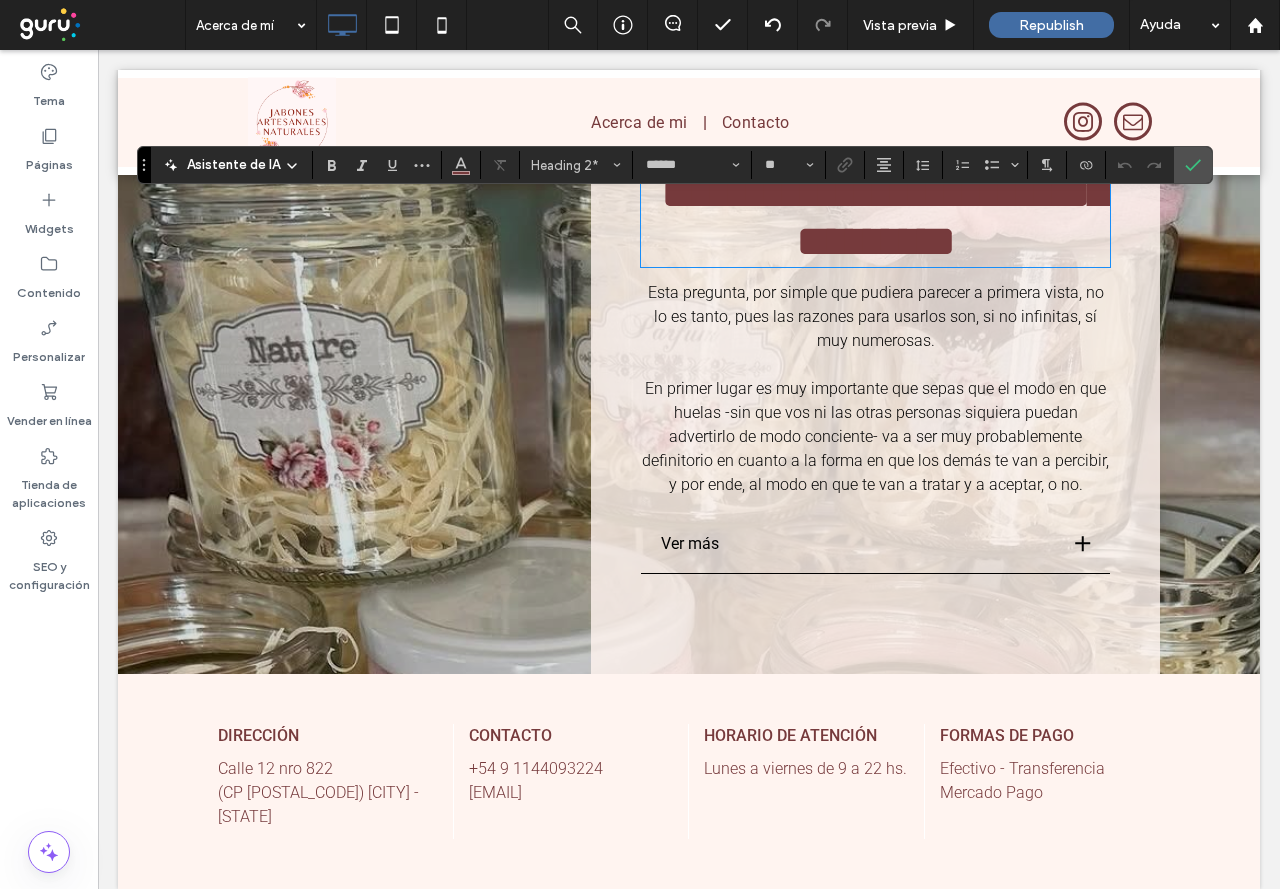 click on "Esta pregunta, por simple que pudiera parecer a primera vista, no lo es tanto, pues las razones para usarlos son, si no infinitas, sí muy numerosas." at bounding box center (876, 316) 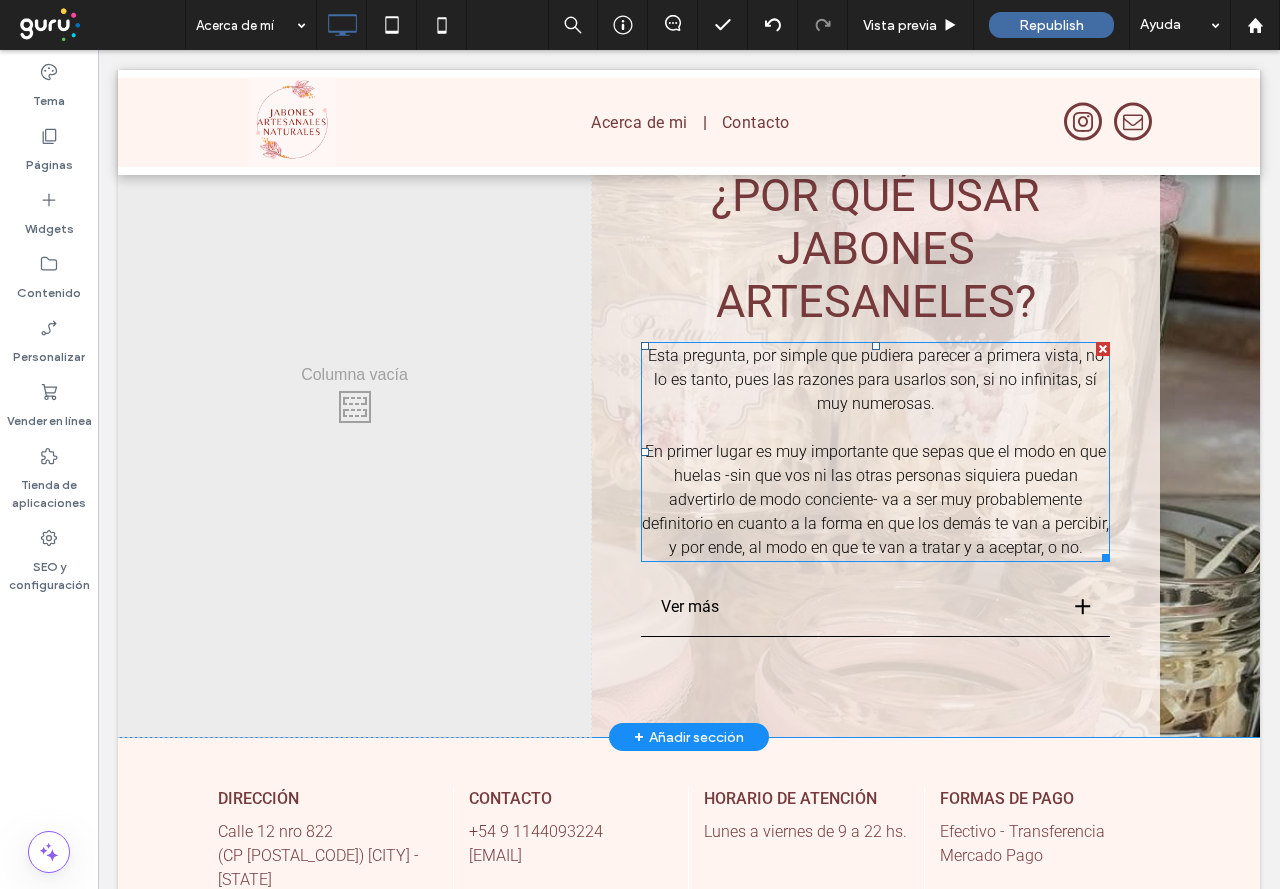click on "Esta pregunta, por simple que pudiera parecer a primera vista, no lo es tanto, pues las razones para usarlos son, si no infinitas, sí muy numerosas." at bounding box center [876, 379] 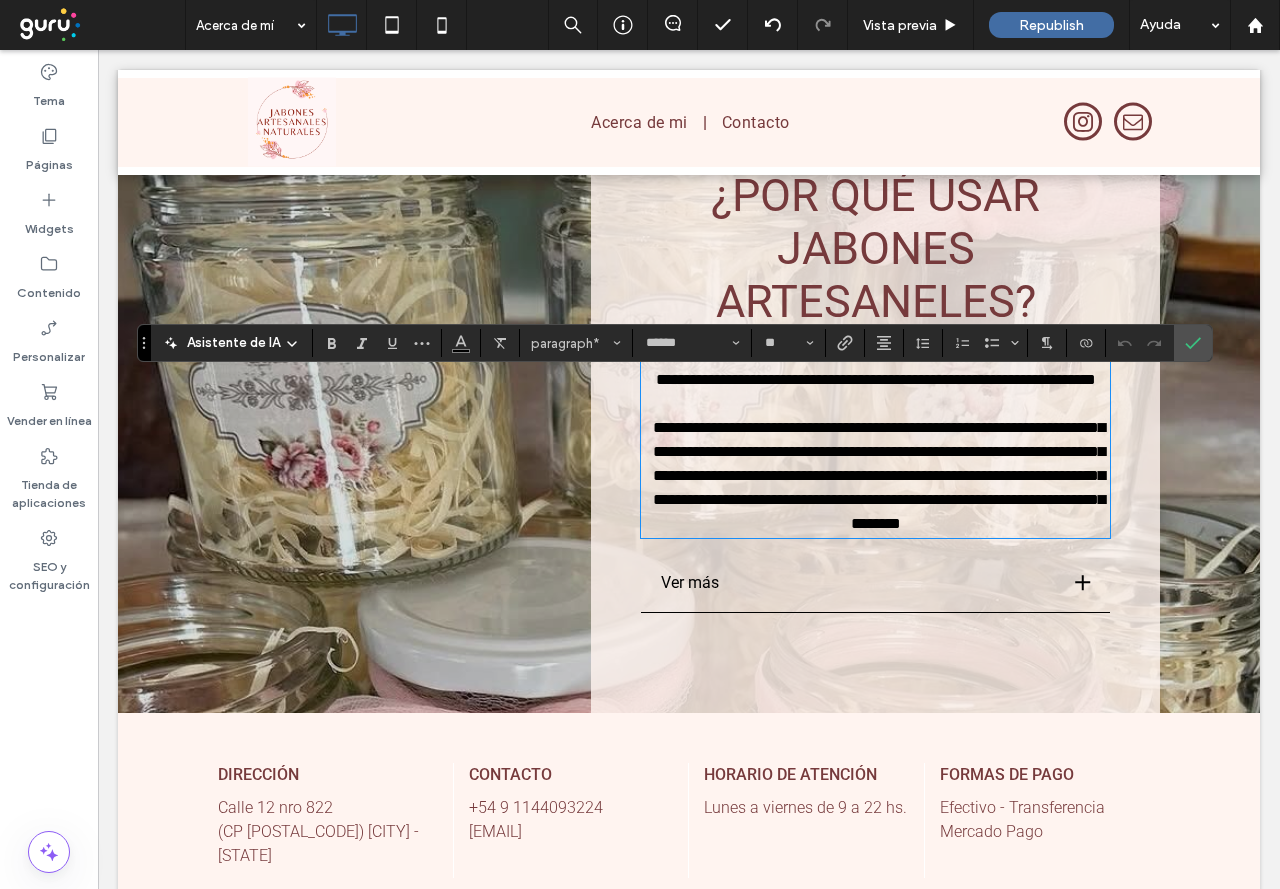 scroll, scrollTop: 0, scrollLeft: 0, axis: both 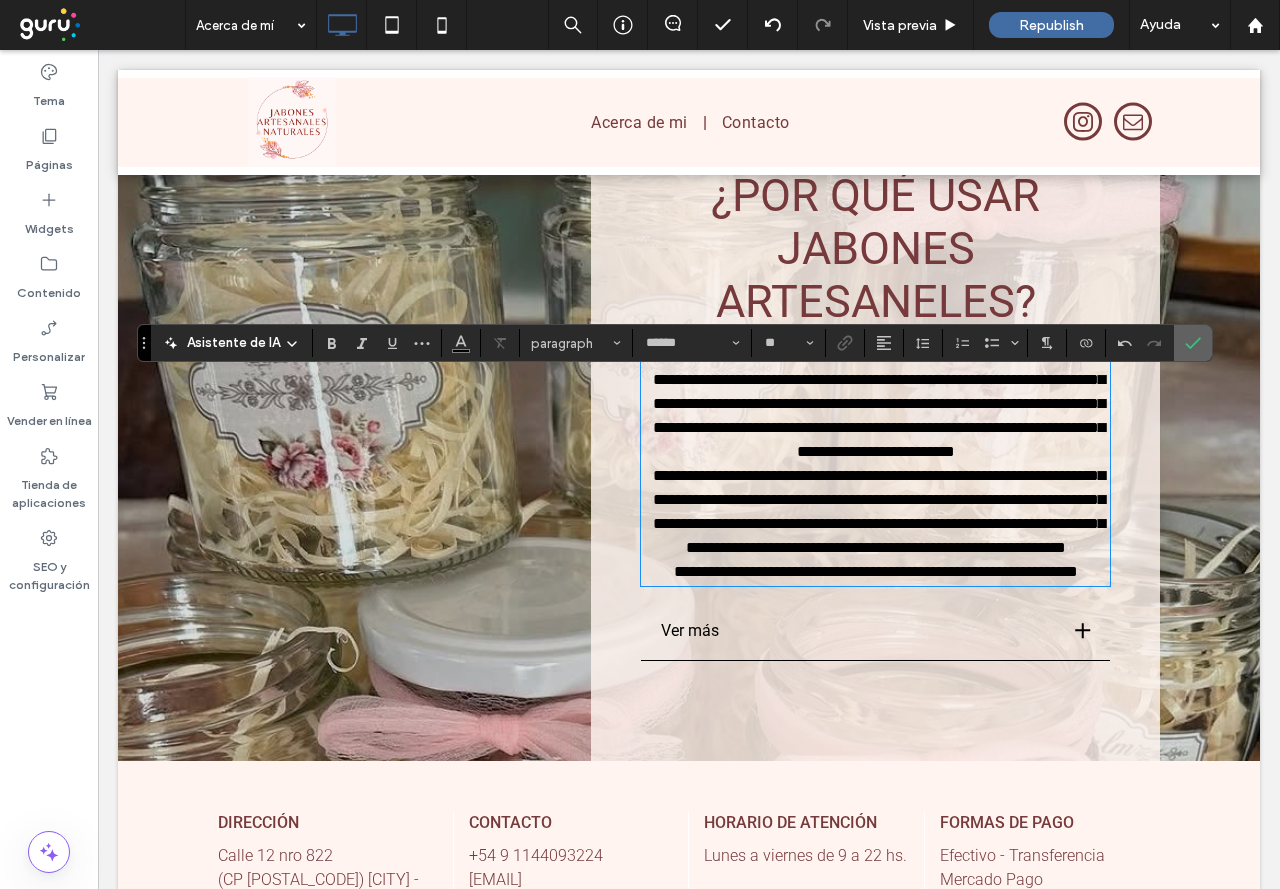 click 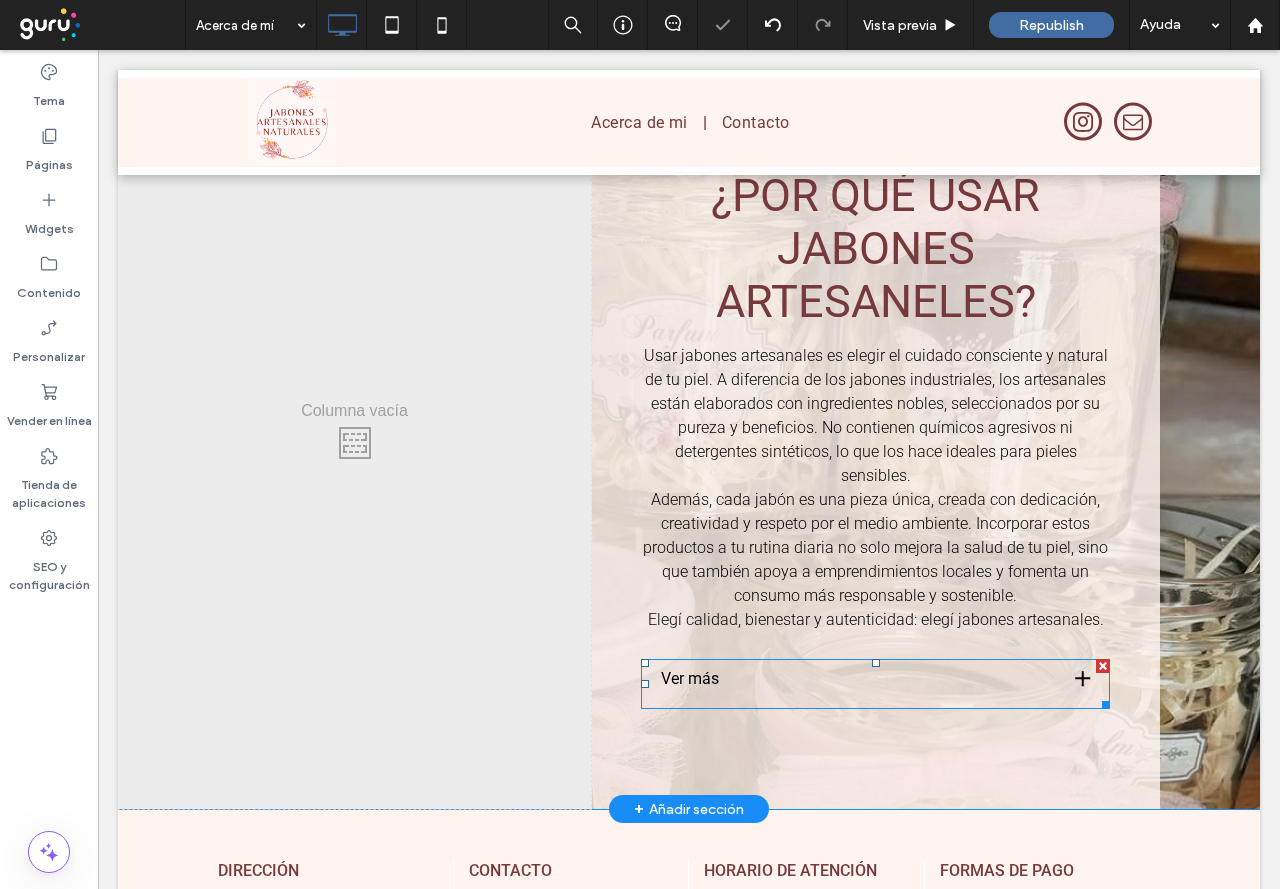 click at bounding box center (875, 684) 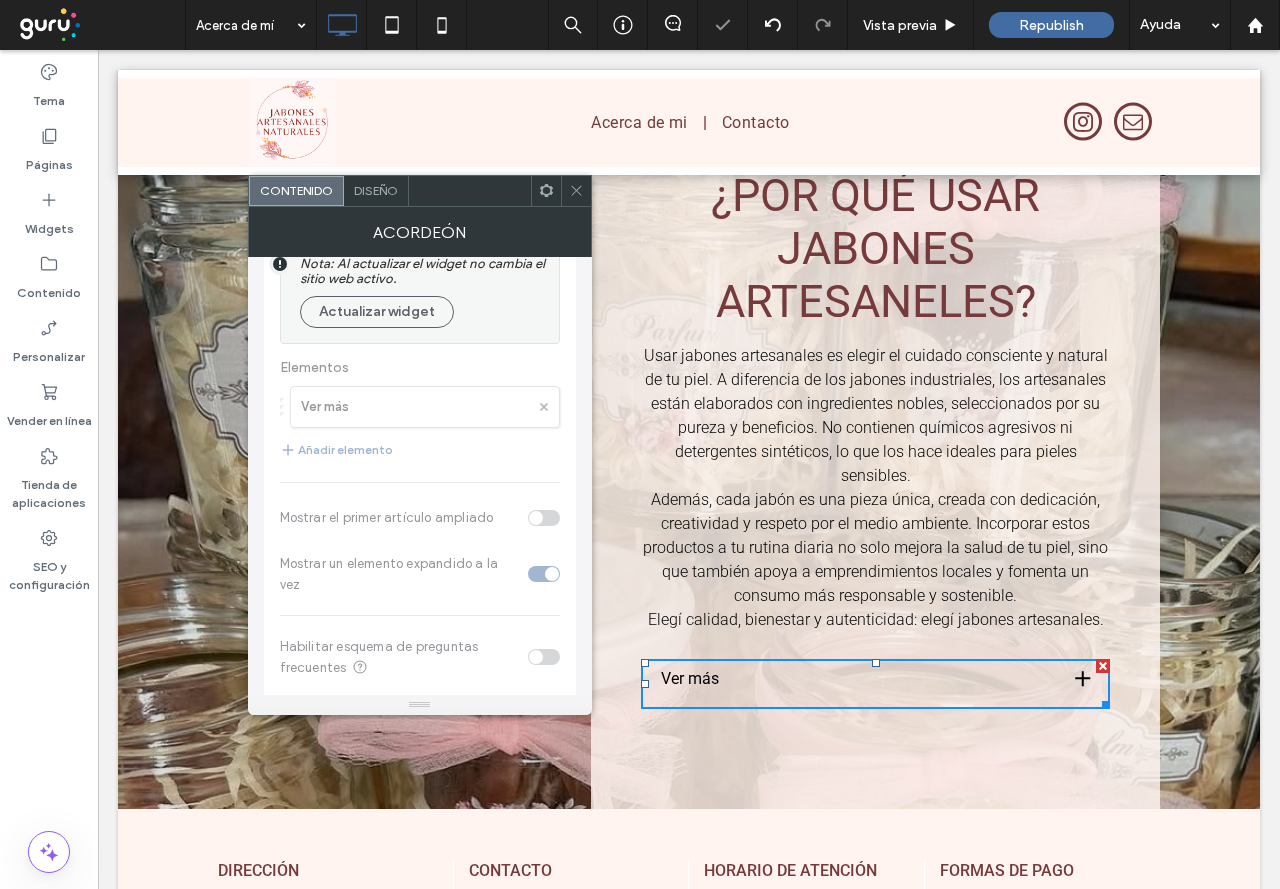 scroll, scrollTop: 104, scrollLeft: 0, axis: vertical 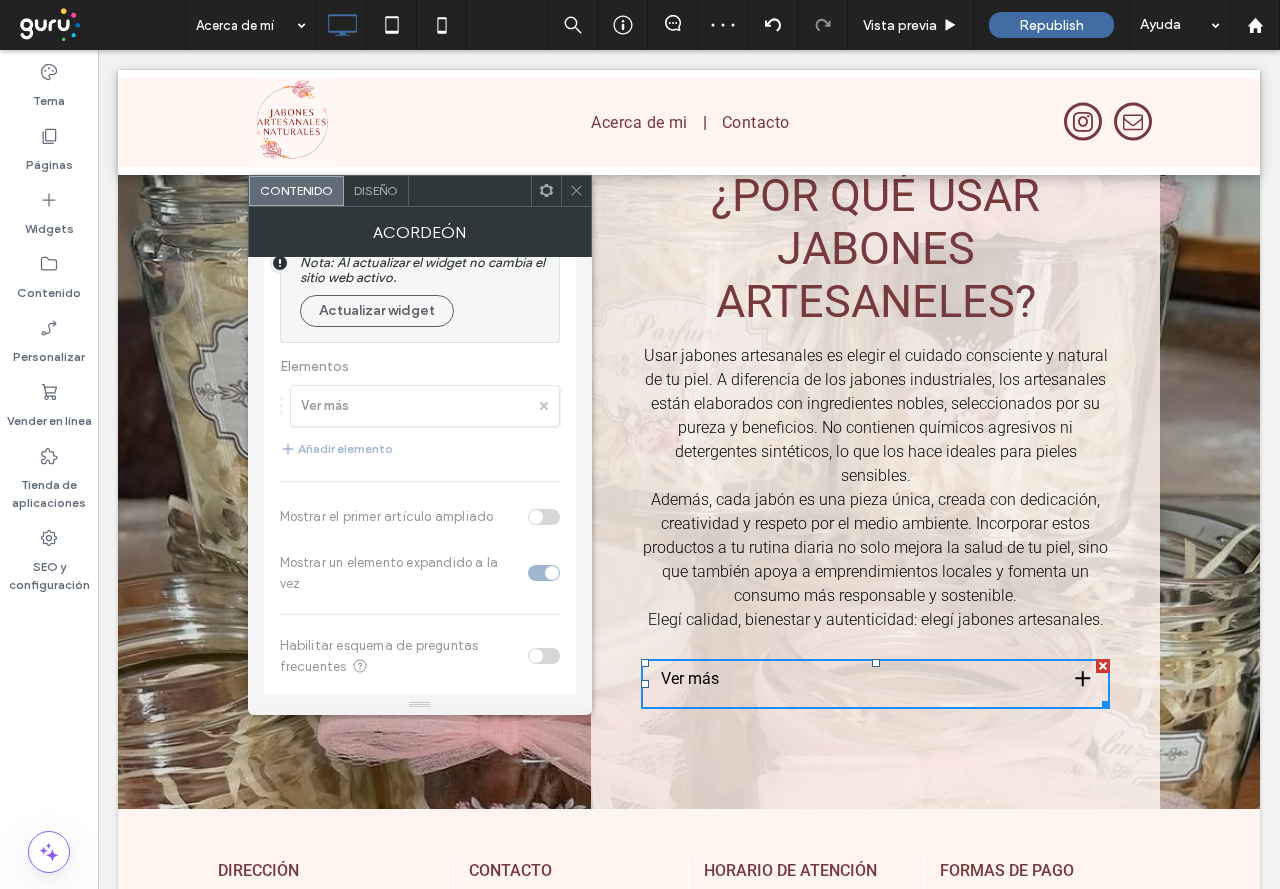 click on "Diseño" at bounding box center (376, 191) 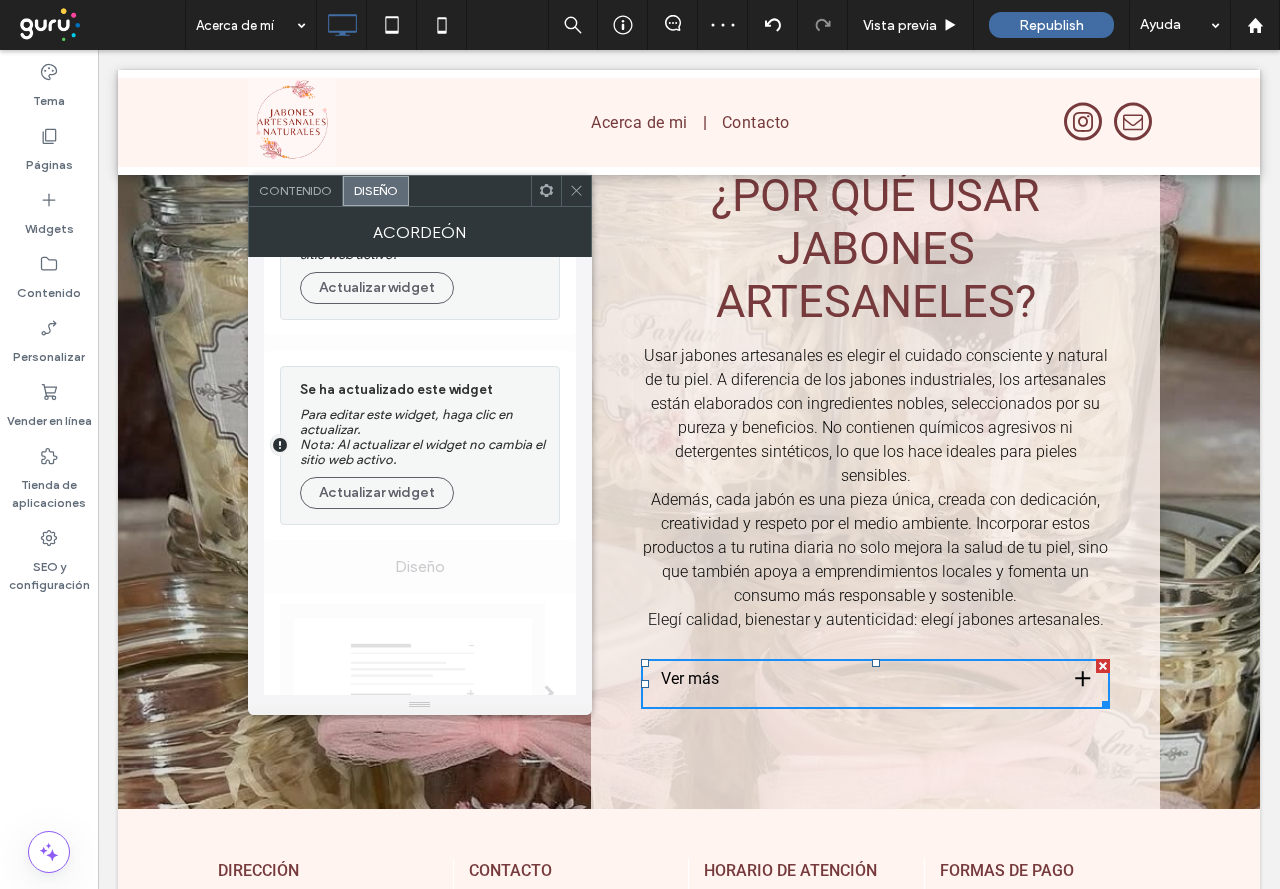 scroll, scrollTop: 200, scrollLeft: 0, axis: vertical 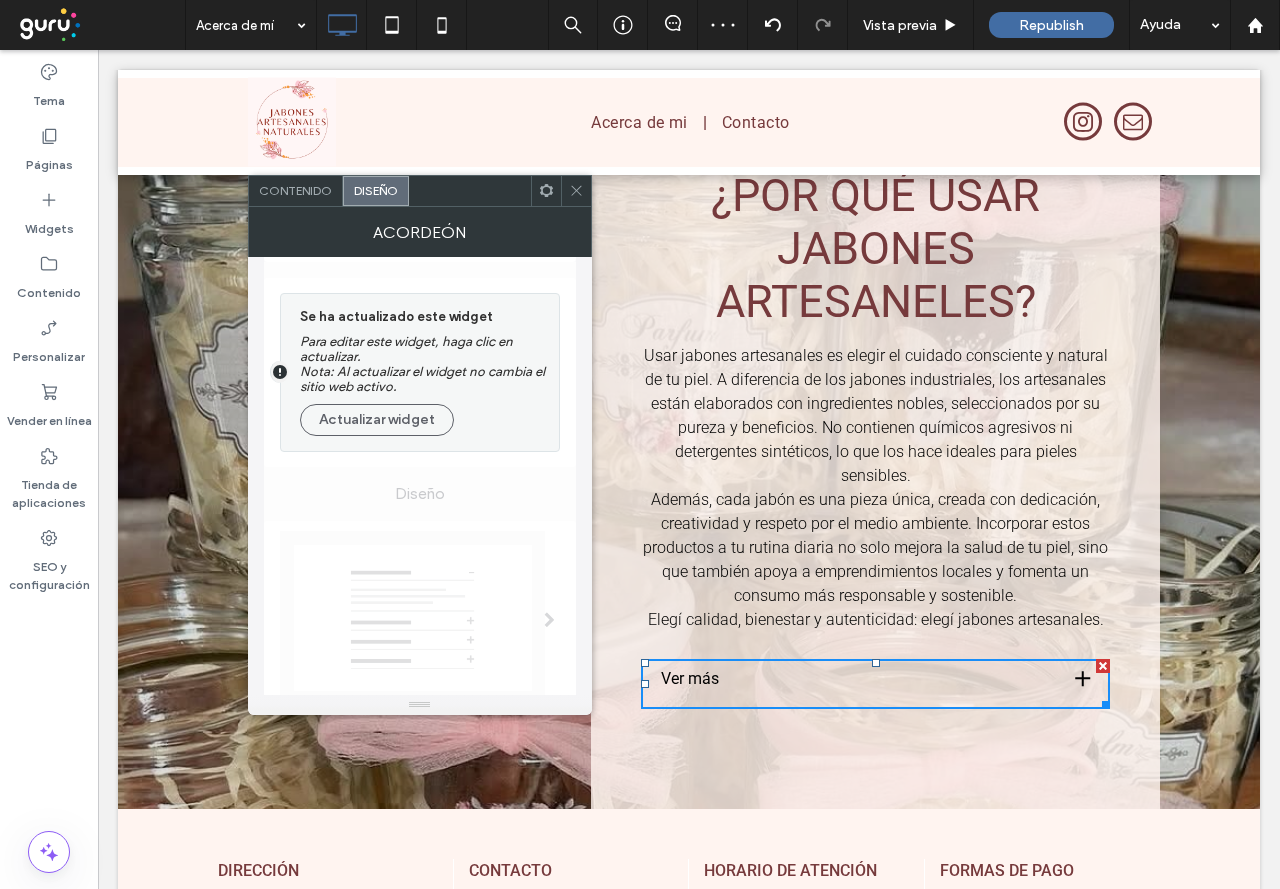 click at bounding box center (576, 191) 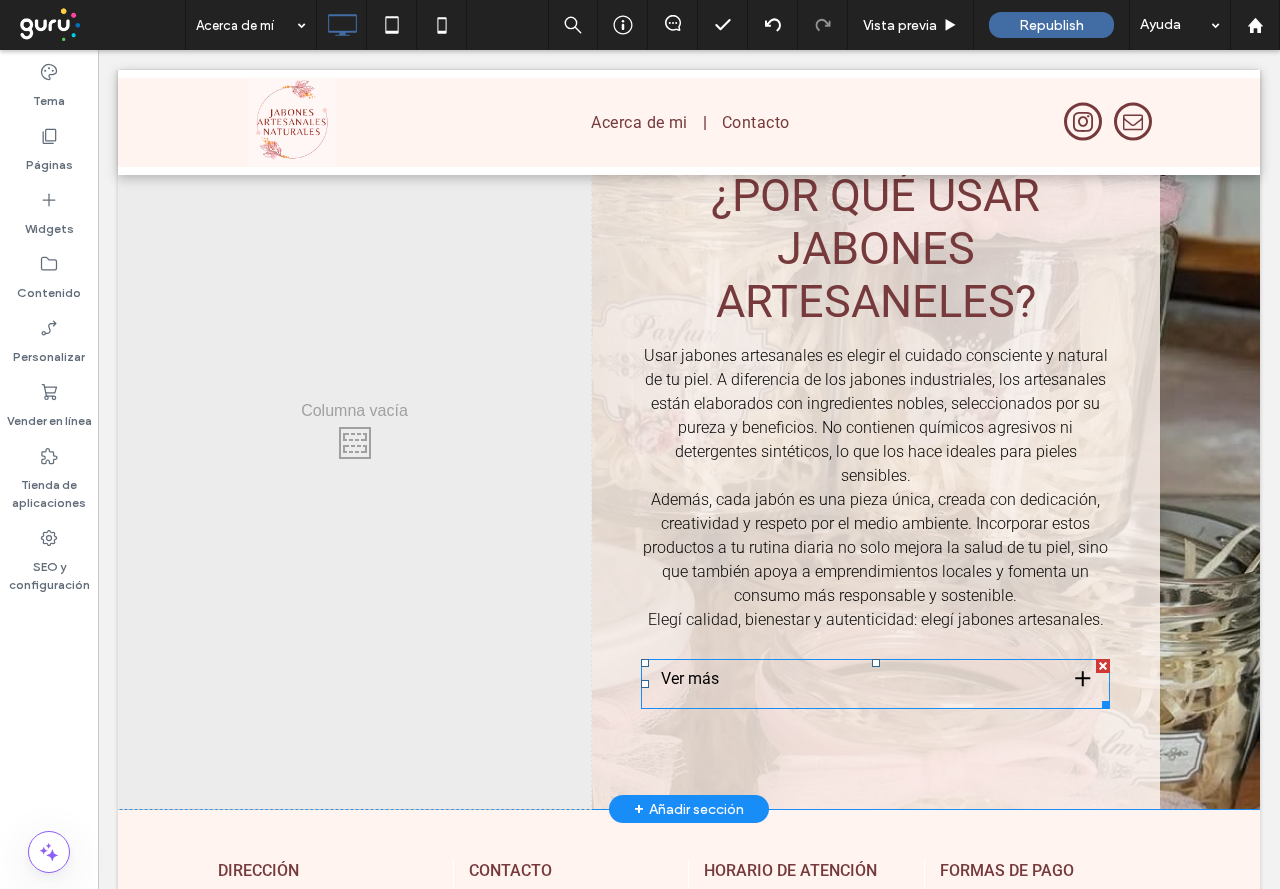 click at bounding box center [1103, 666] 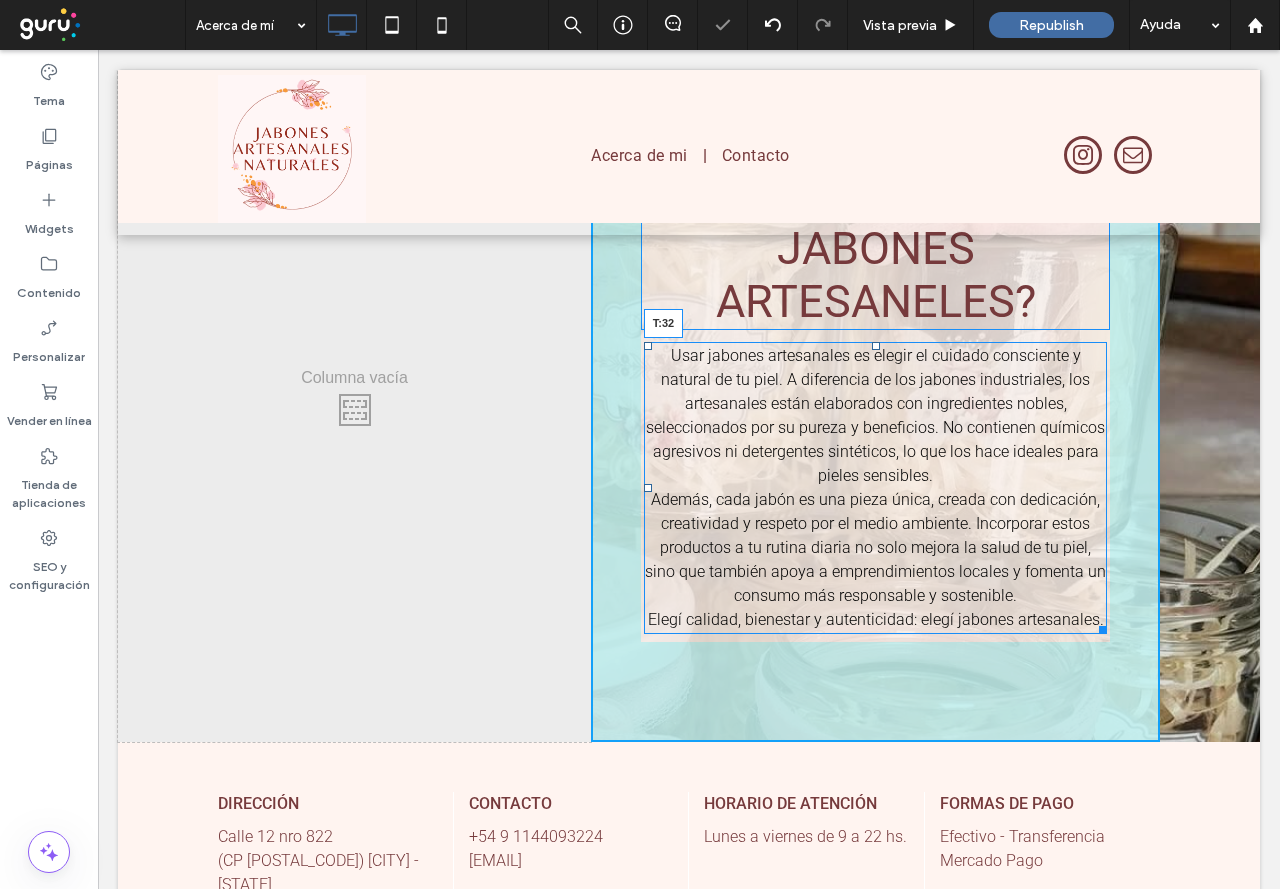drag, startPoint x: 863, startPoint y: 380, endPoint x: 942, endPoint y: 495, distance: 139.52061 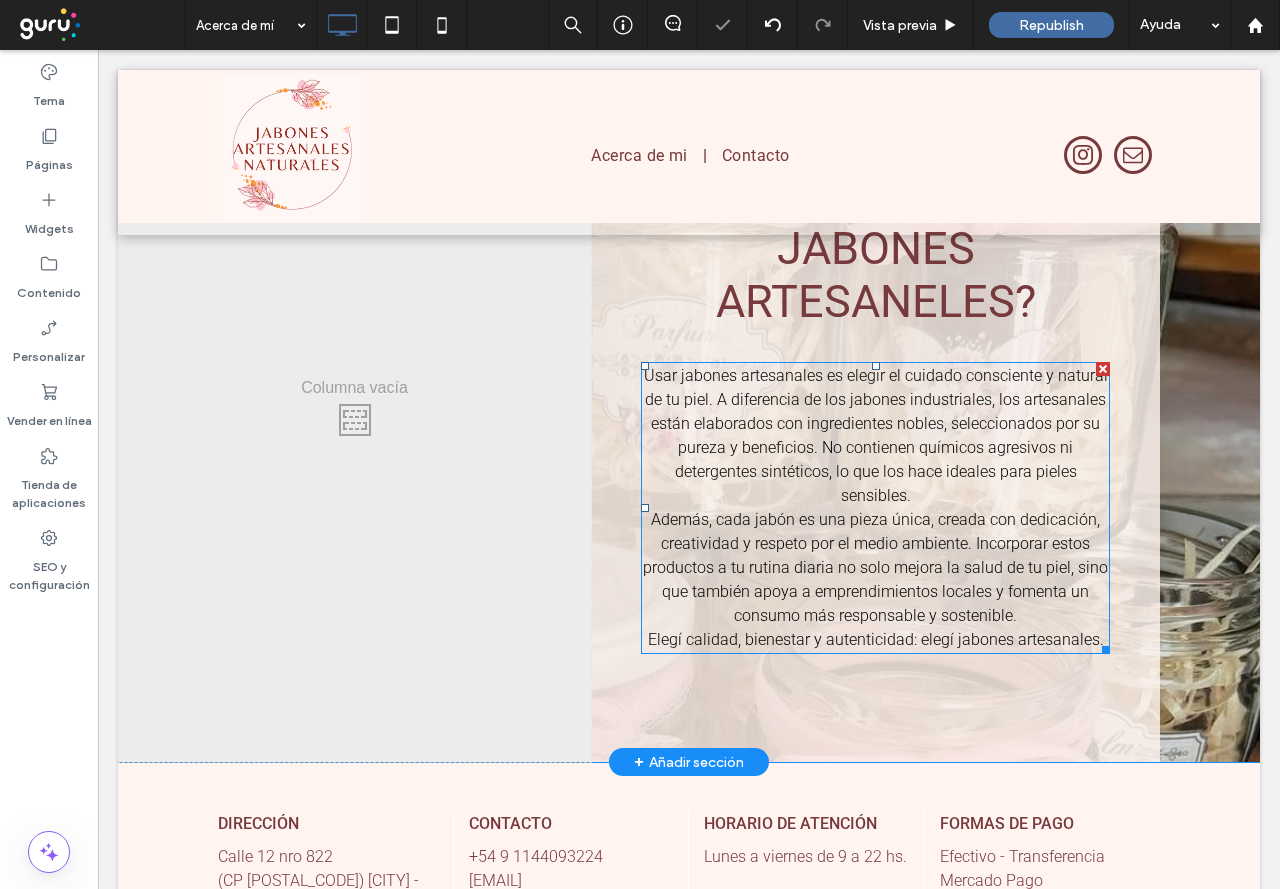 click on "Además, cada jabón es una pieza única, creada con dedicación, creatividad y respeto por el medio ambiente. Incorporar estos productos a tu rutina diaria no solo mejora la salud de tu piel, sino que también apoya a emprendimientos locales y fomenta un consumo más responsable y sostenible." at bounding box center (875, 567) 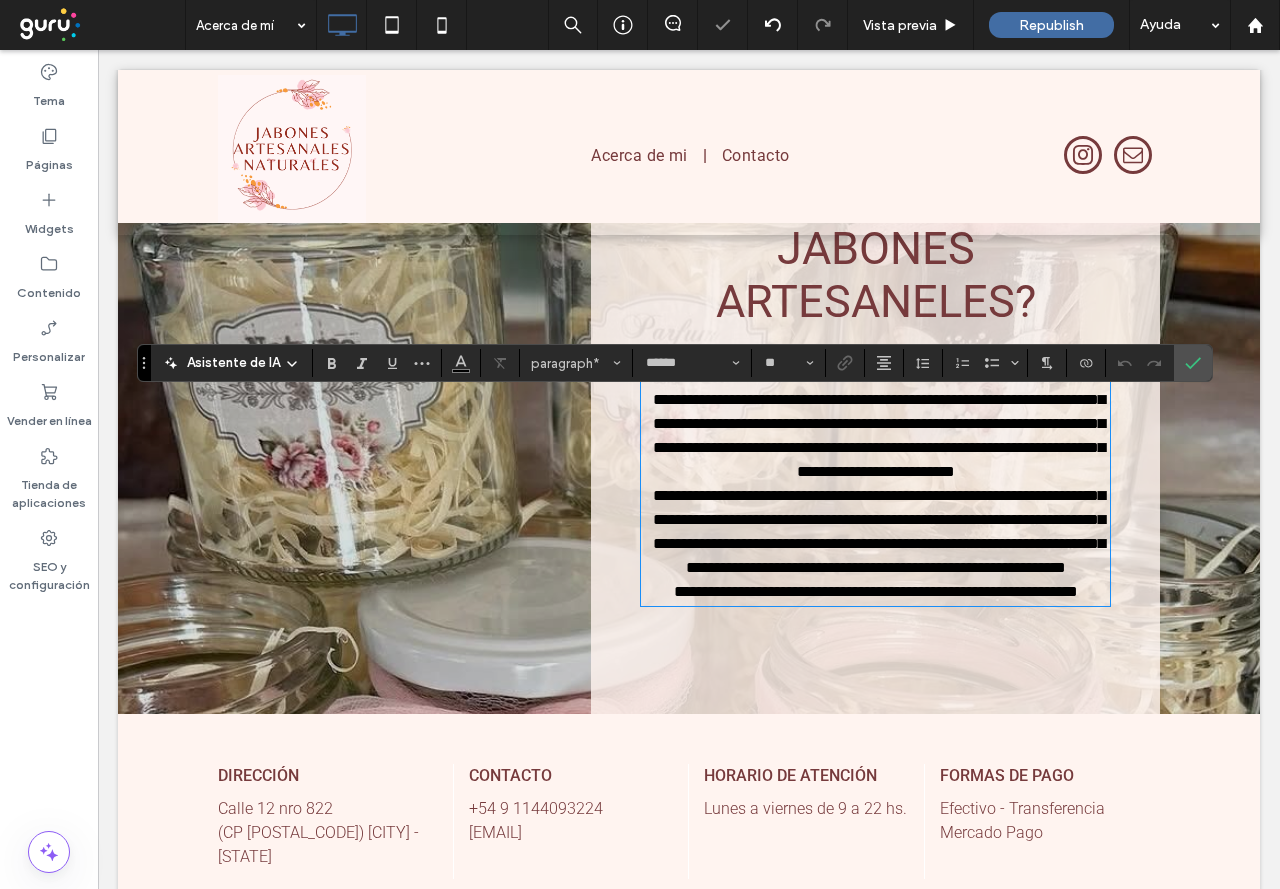 click on "**********" at bounding box center (879, 531) 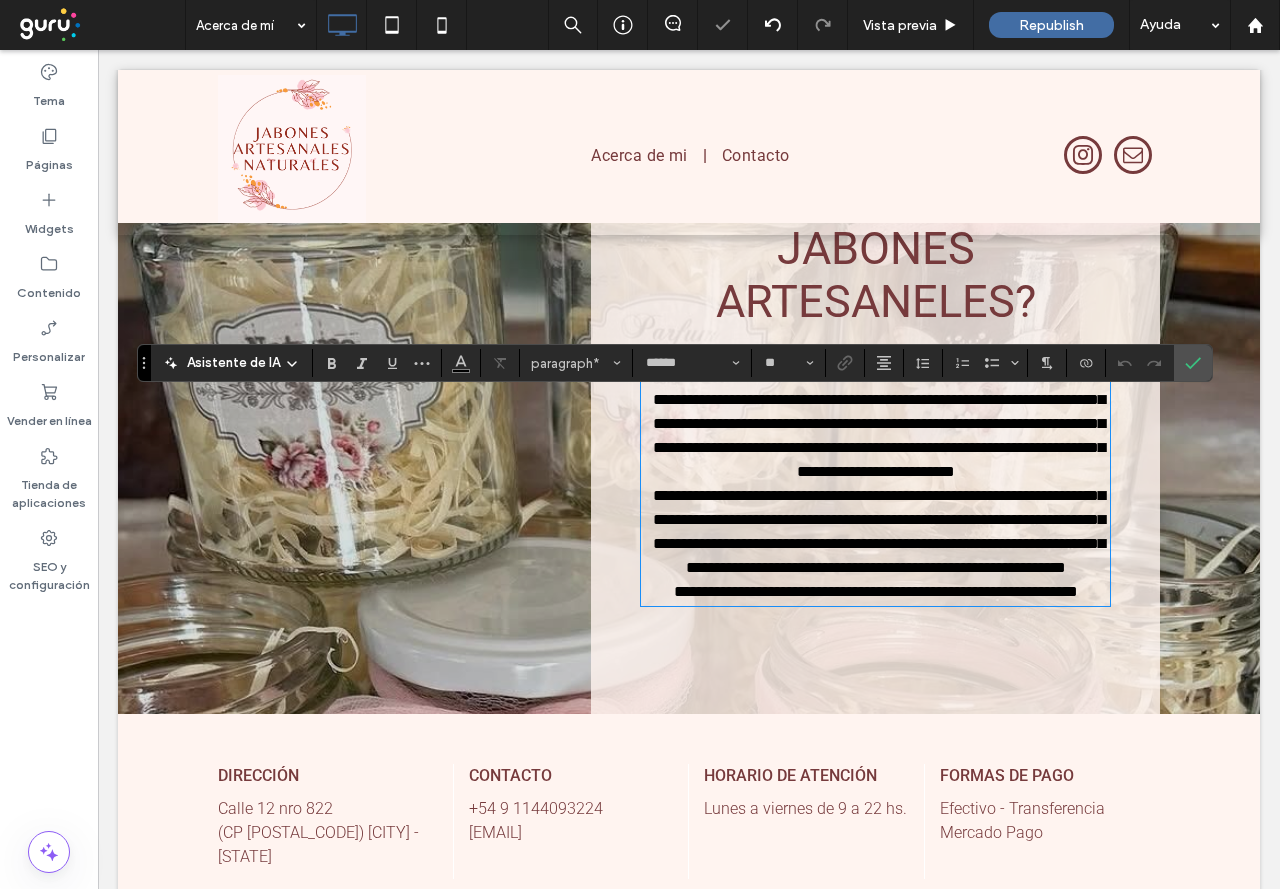 click on "**********" at bounding box center (875, 424) 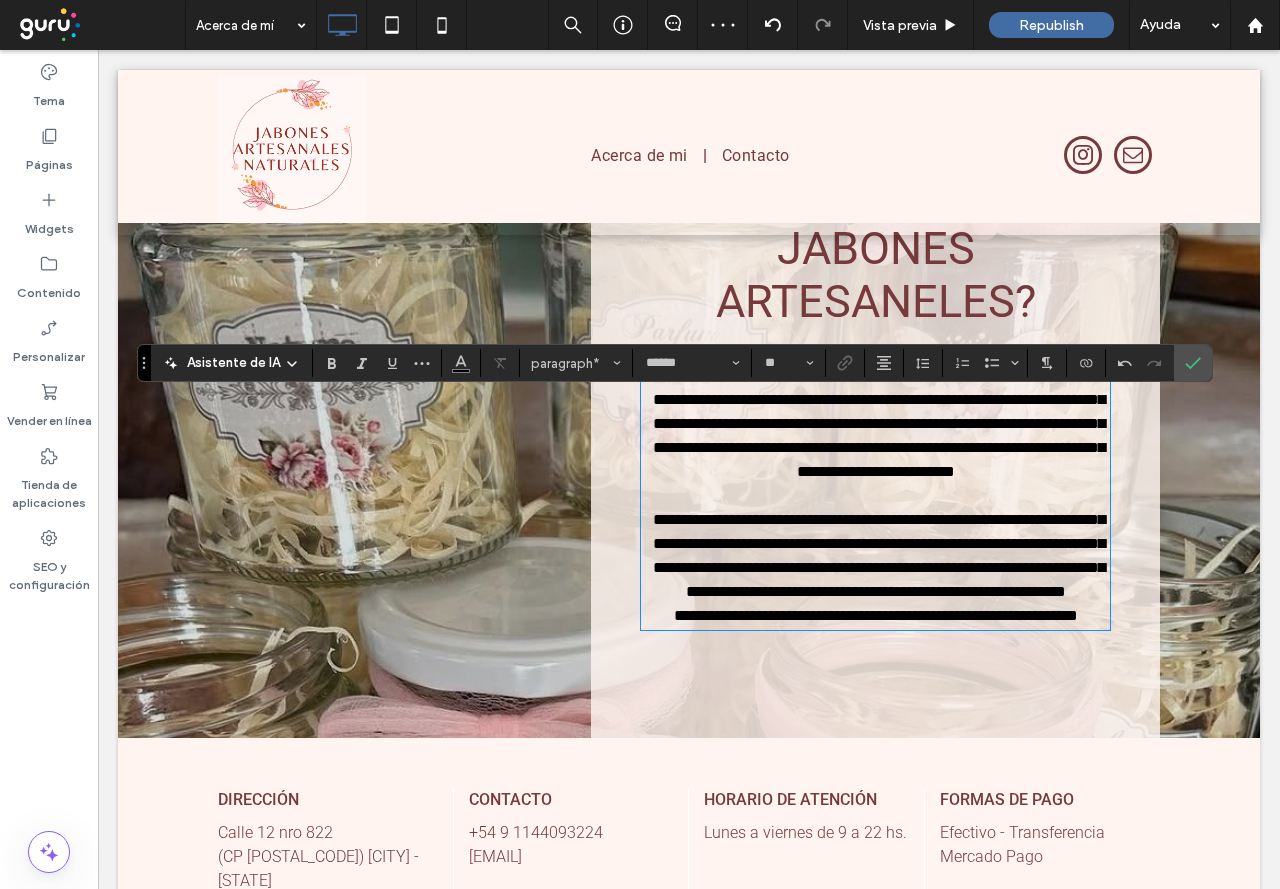 click on "**********" at bounding box center (875, 424) 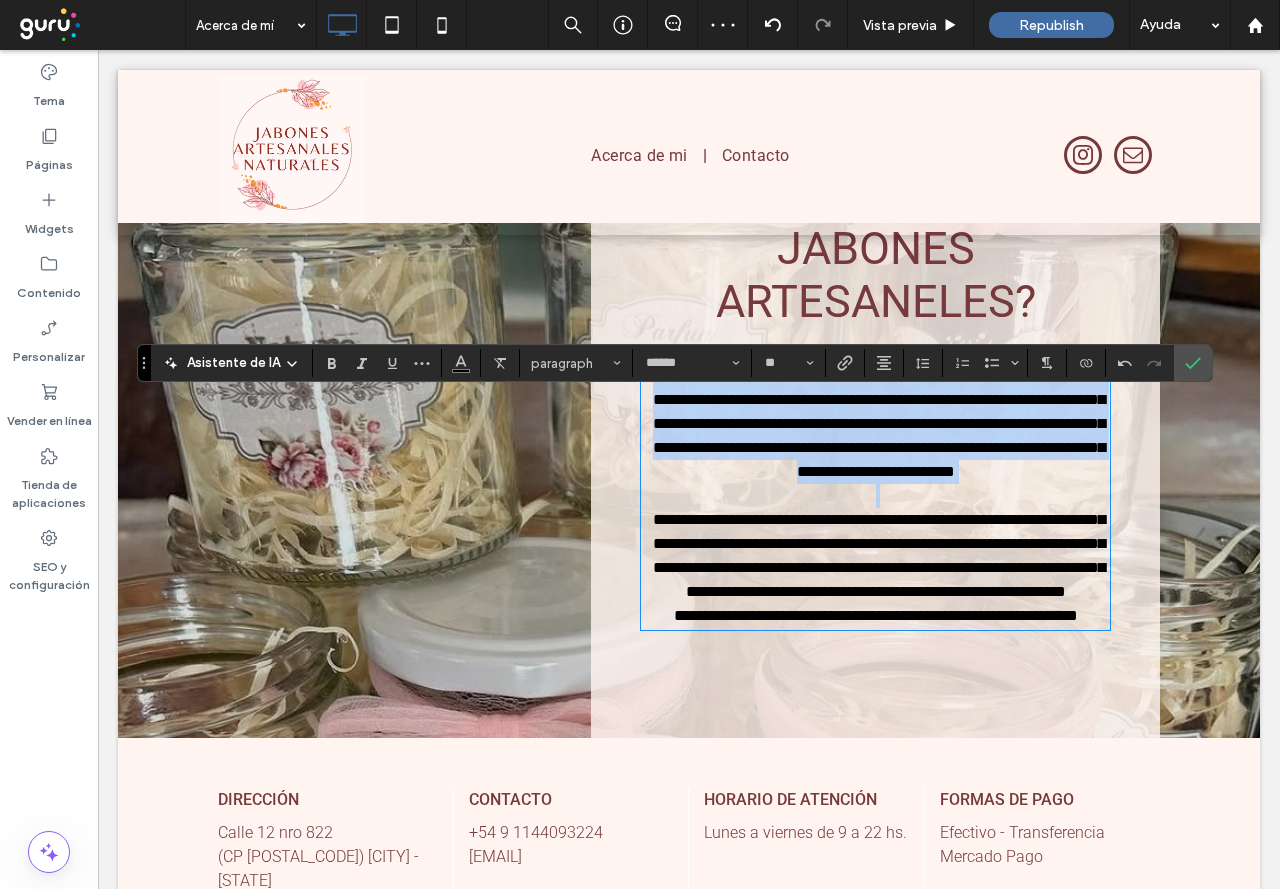 click on "**********" at bounding box center (875, 424) 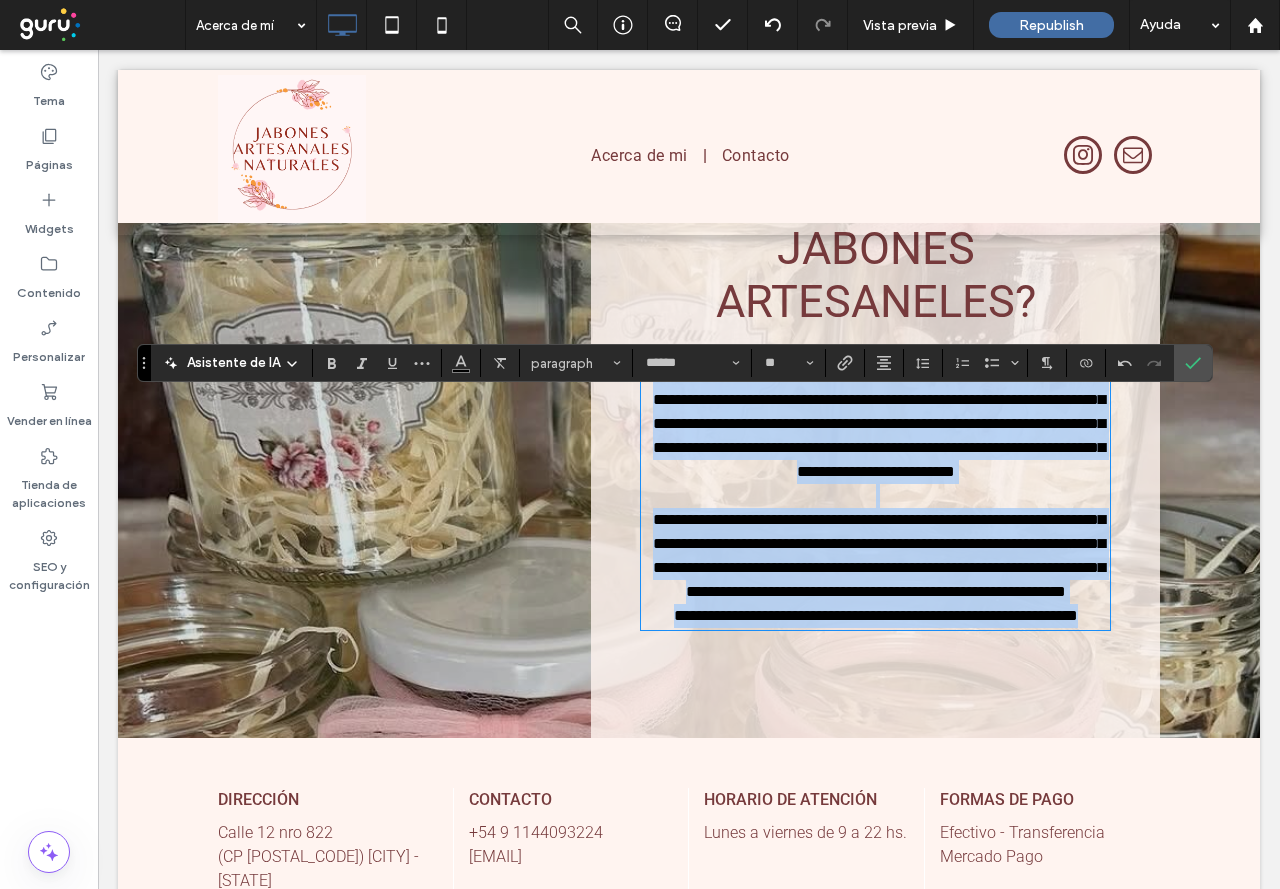 drag, startPoint x: 635, startPoint y: 413, endPoint x: 1107, endPoint y: 702, distance: 553.4483 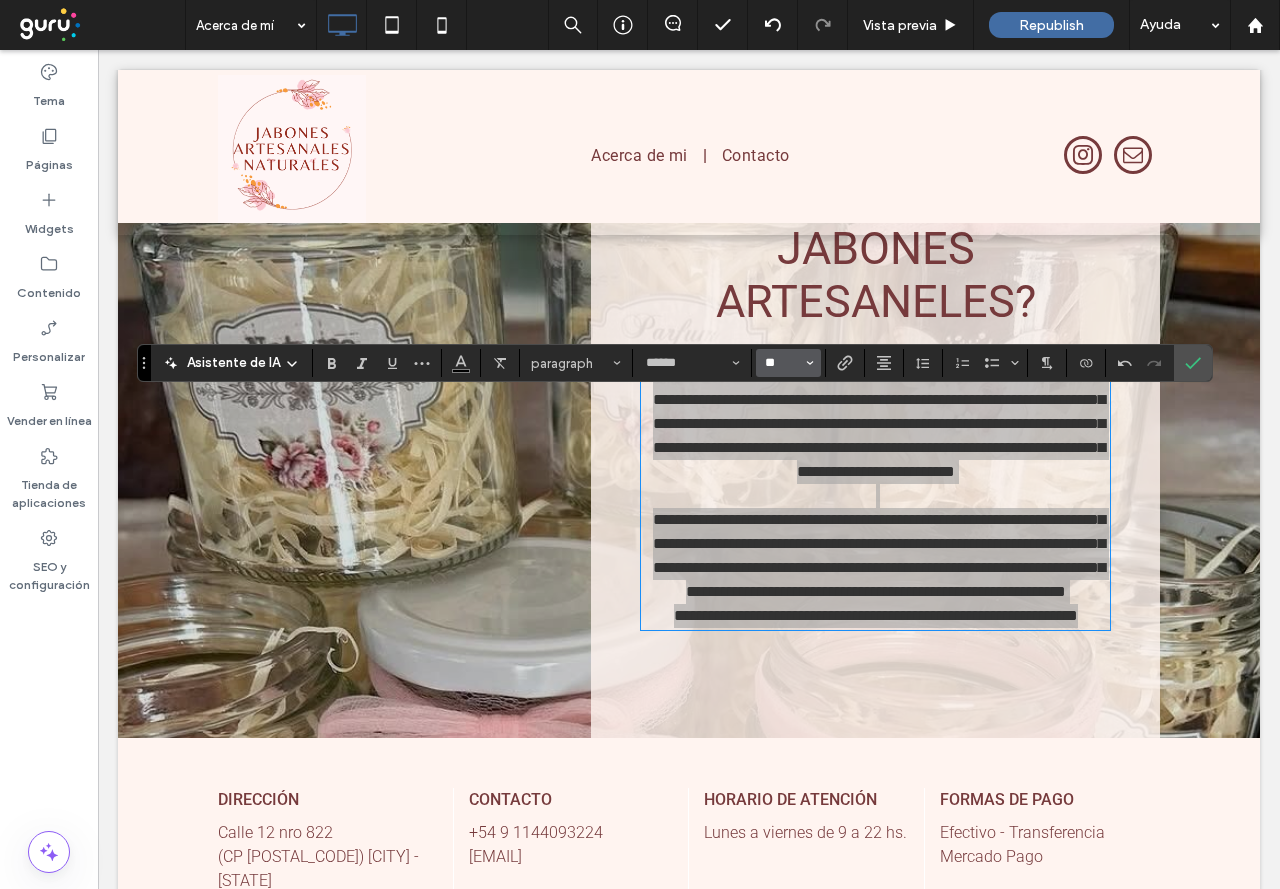 click on "**" at bounding box center [782, 363] 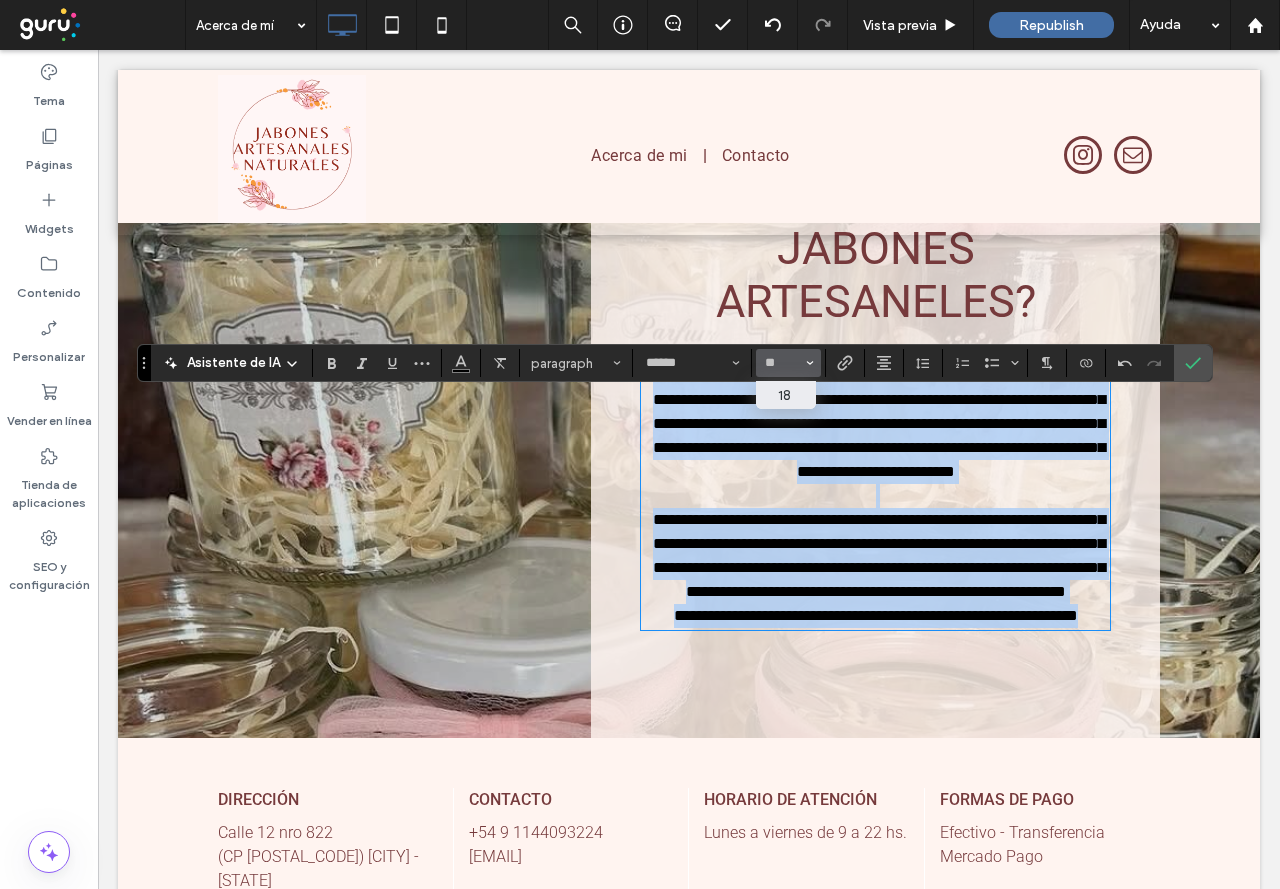 type on "**" 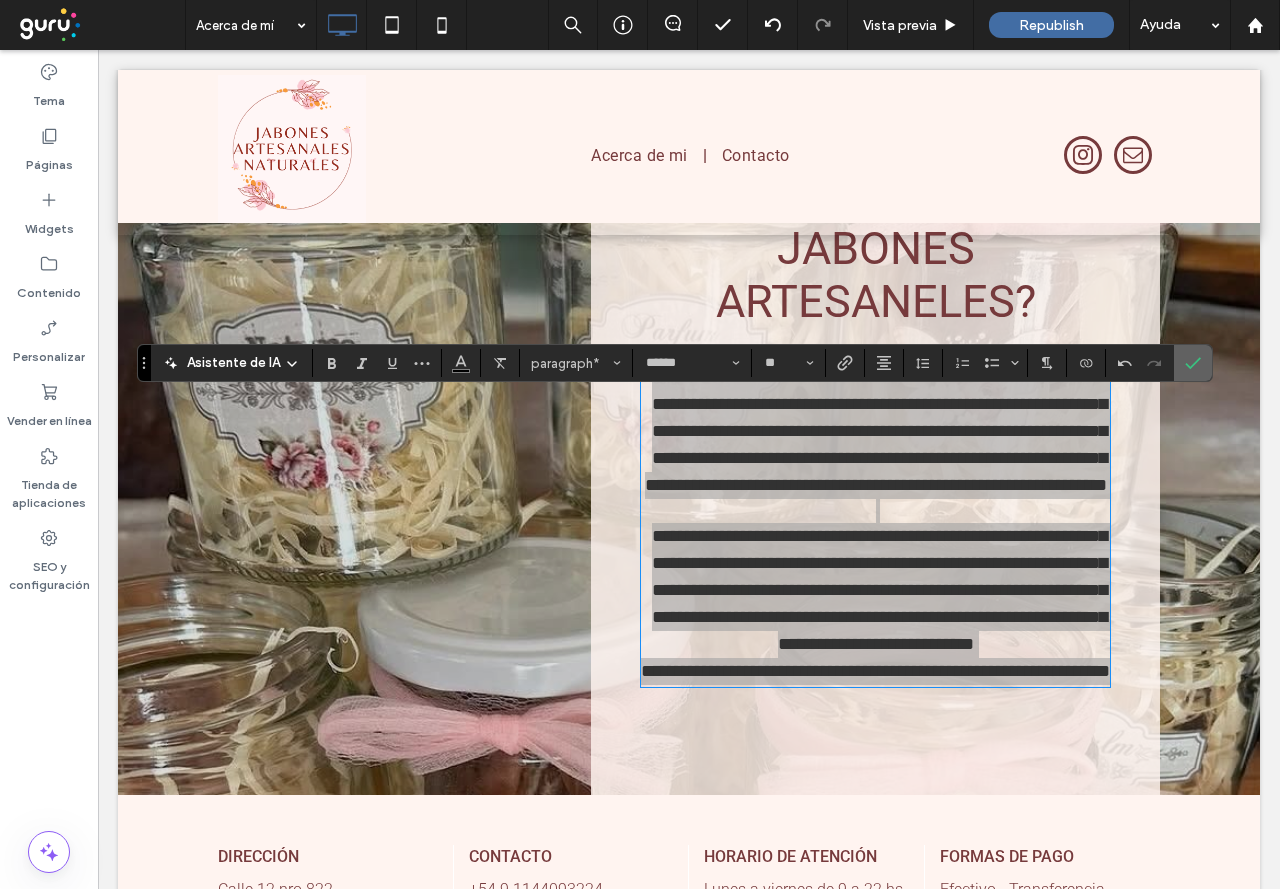 click 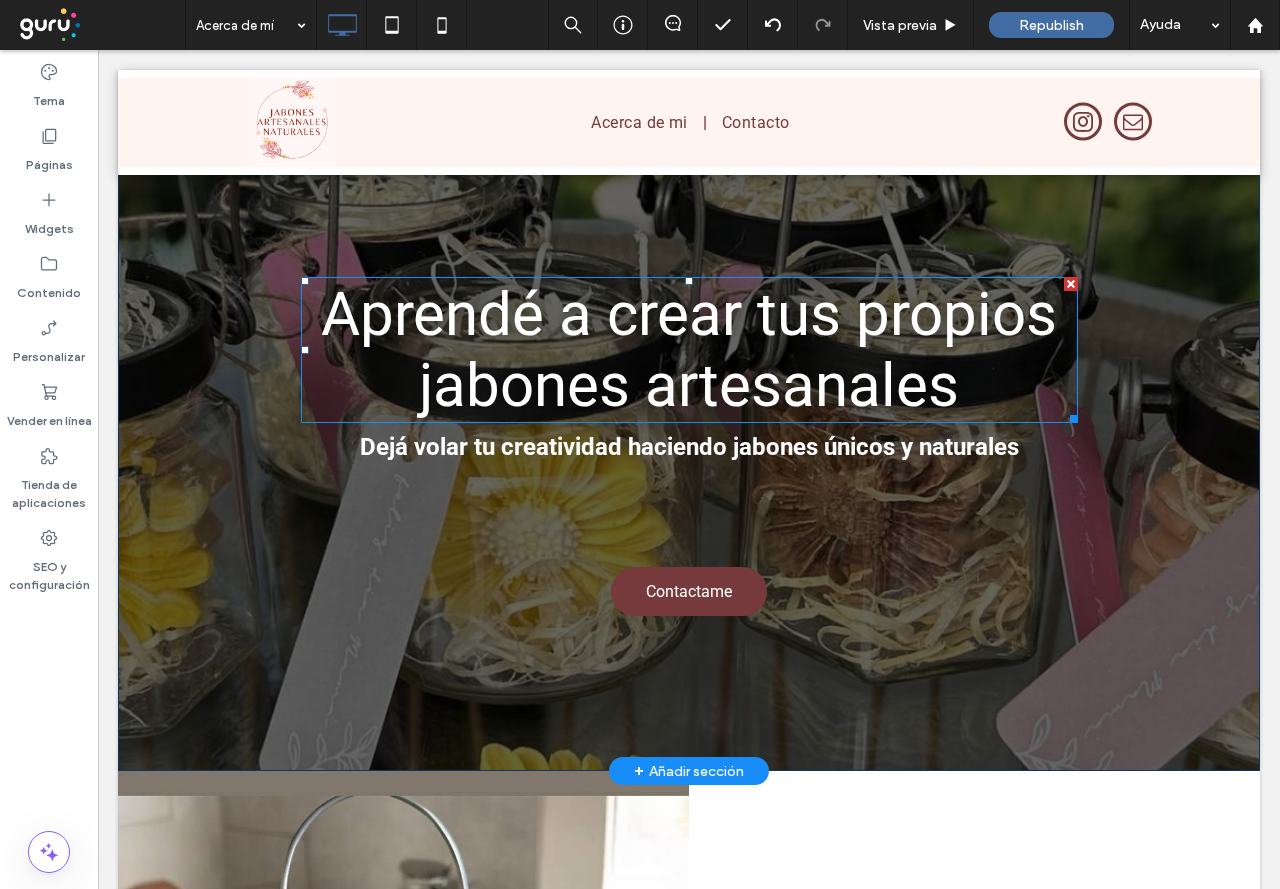 scroll, scrollTop: 0, scrollLeft: 0, axis: both 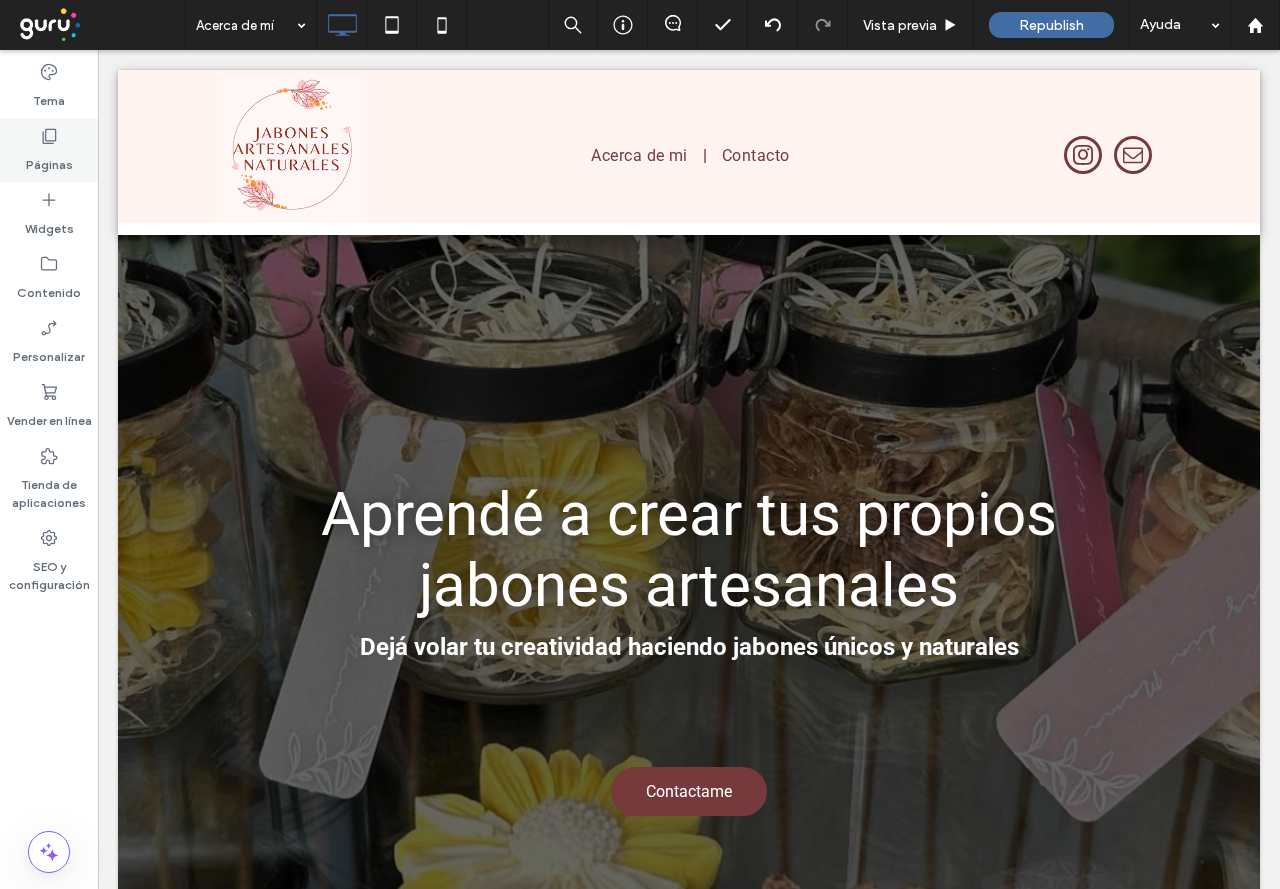 click on "Páginas" at bounding box center (49, 160) 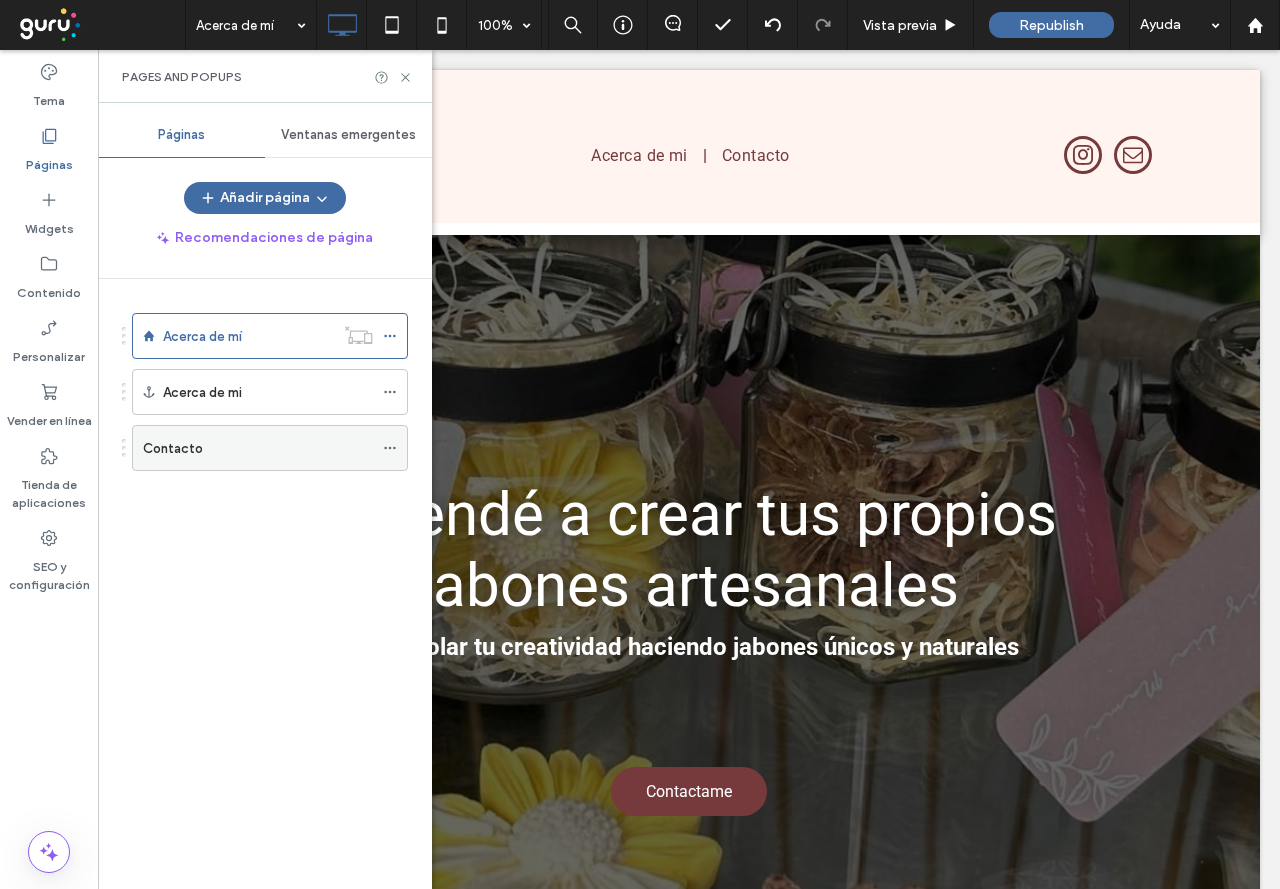 click on "Contacto" at bounding box center (270, 448) 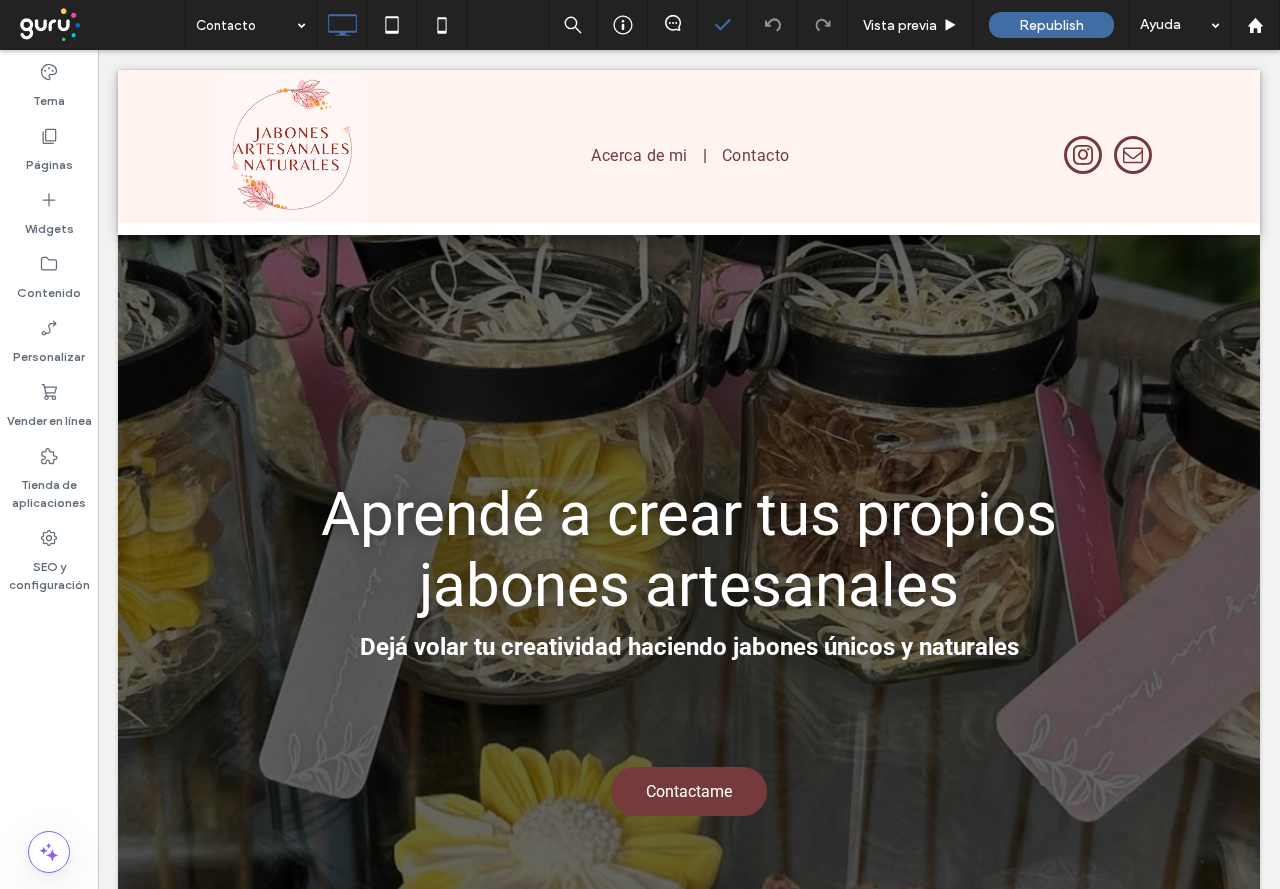 type on "******" 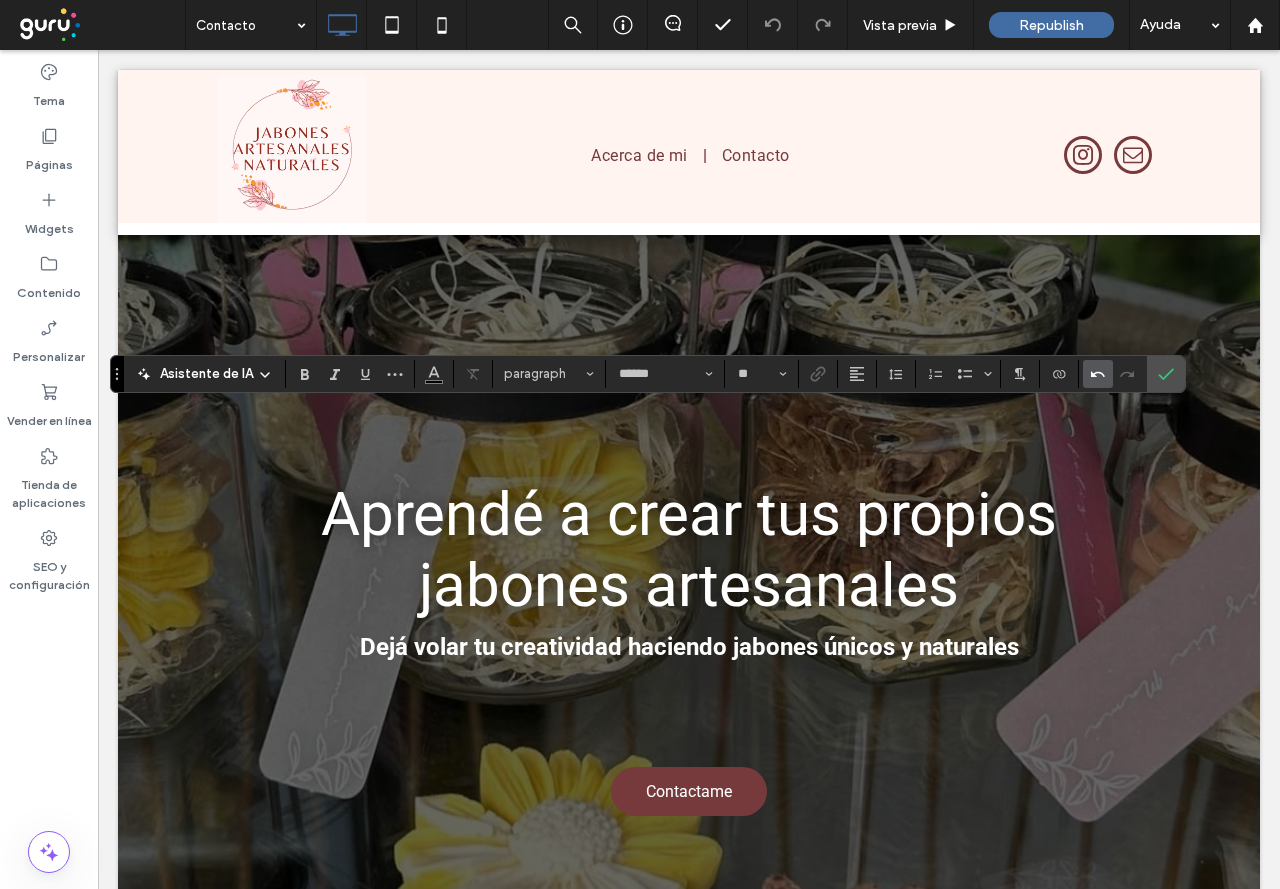 click at bounding box center (1098, 374) 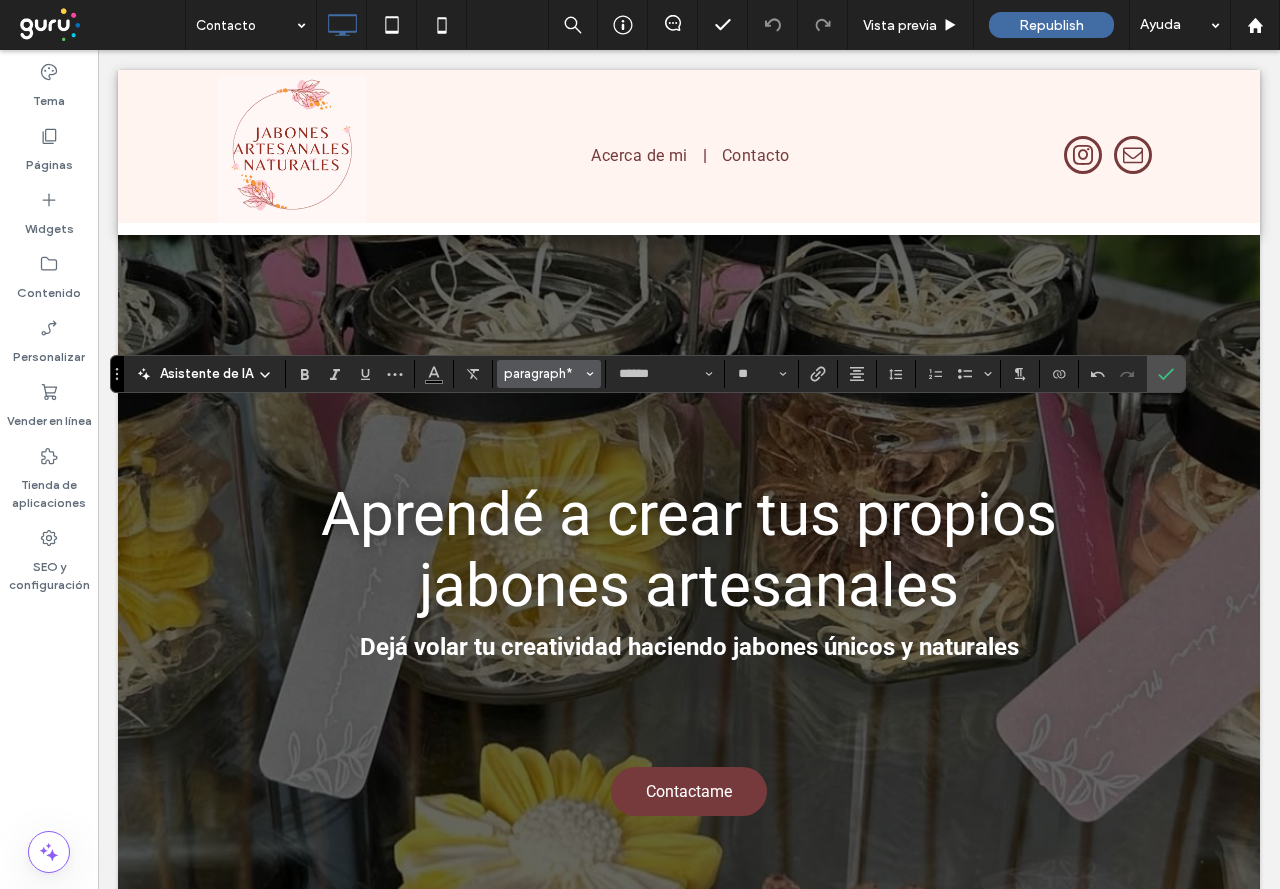 click on "paragraph*" at bounding box center (549, 374) 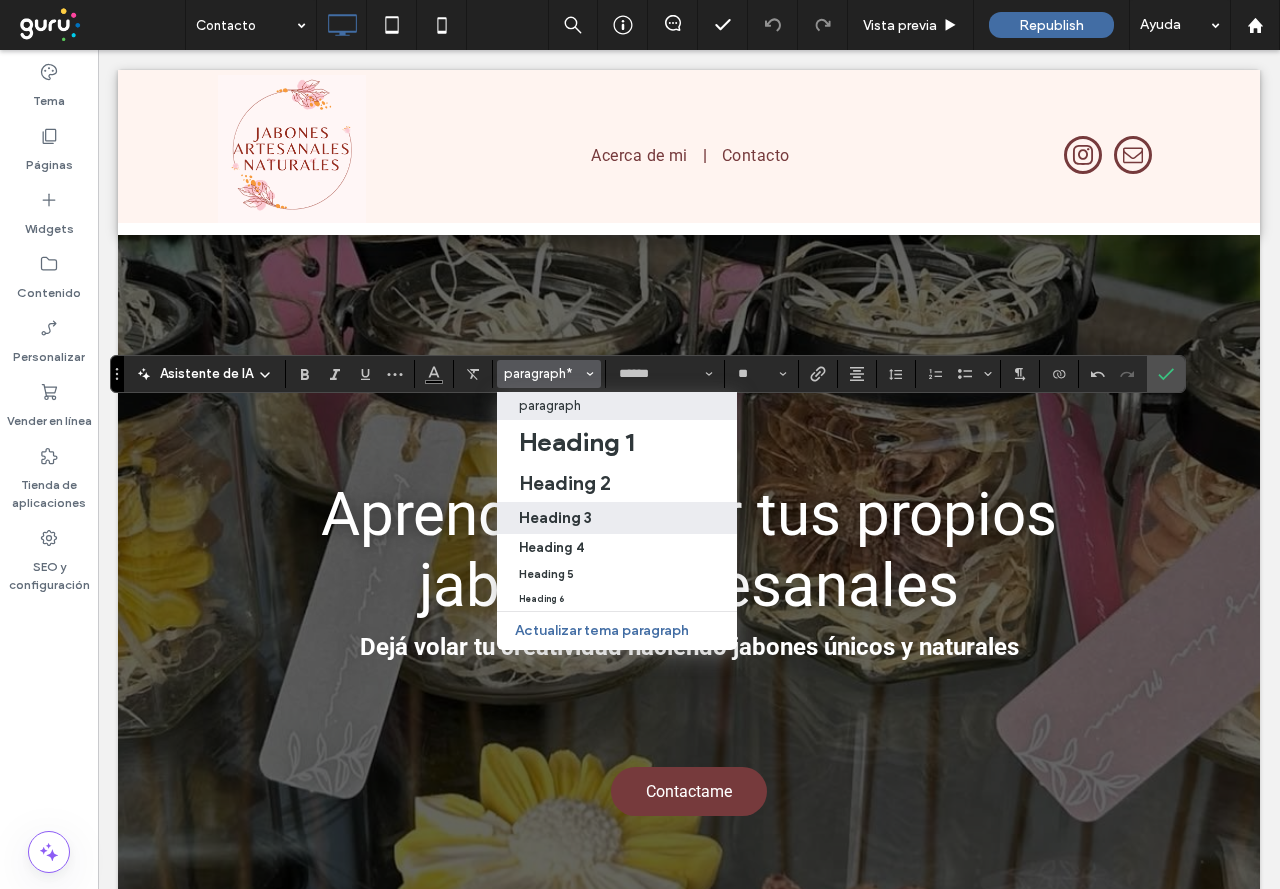 click on "Heading 3" at bounding box center (555, 517) 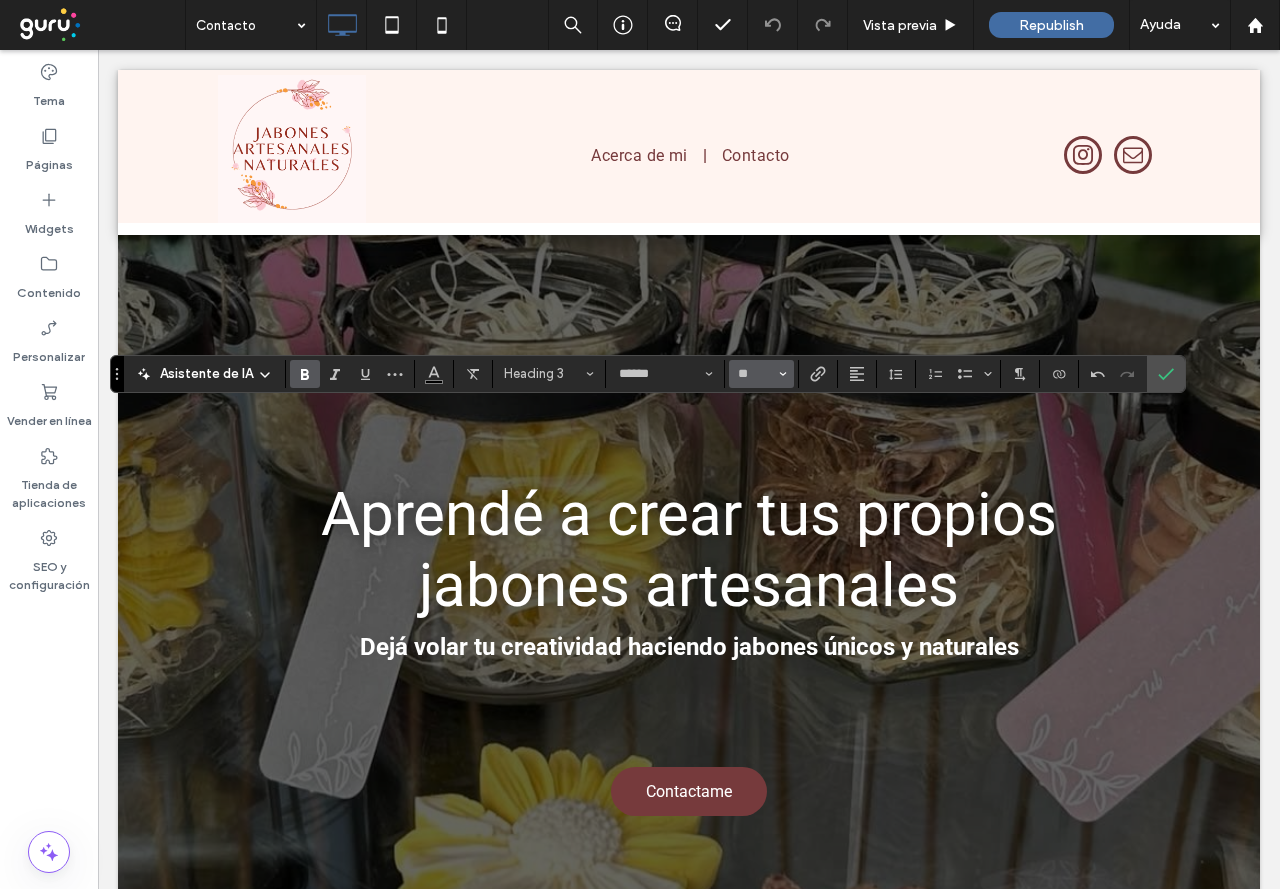 click on "**" at bounding box center [761, 374] 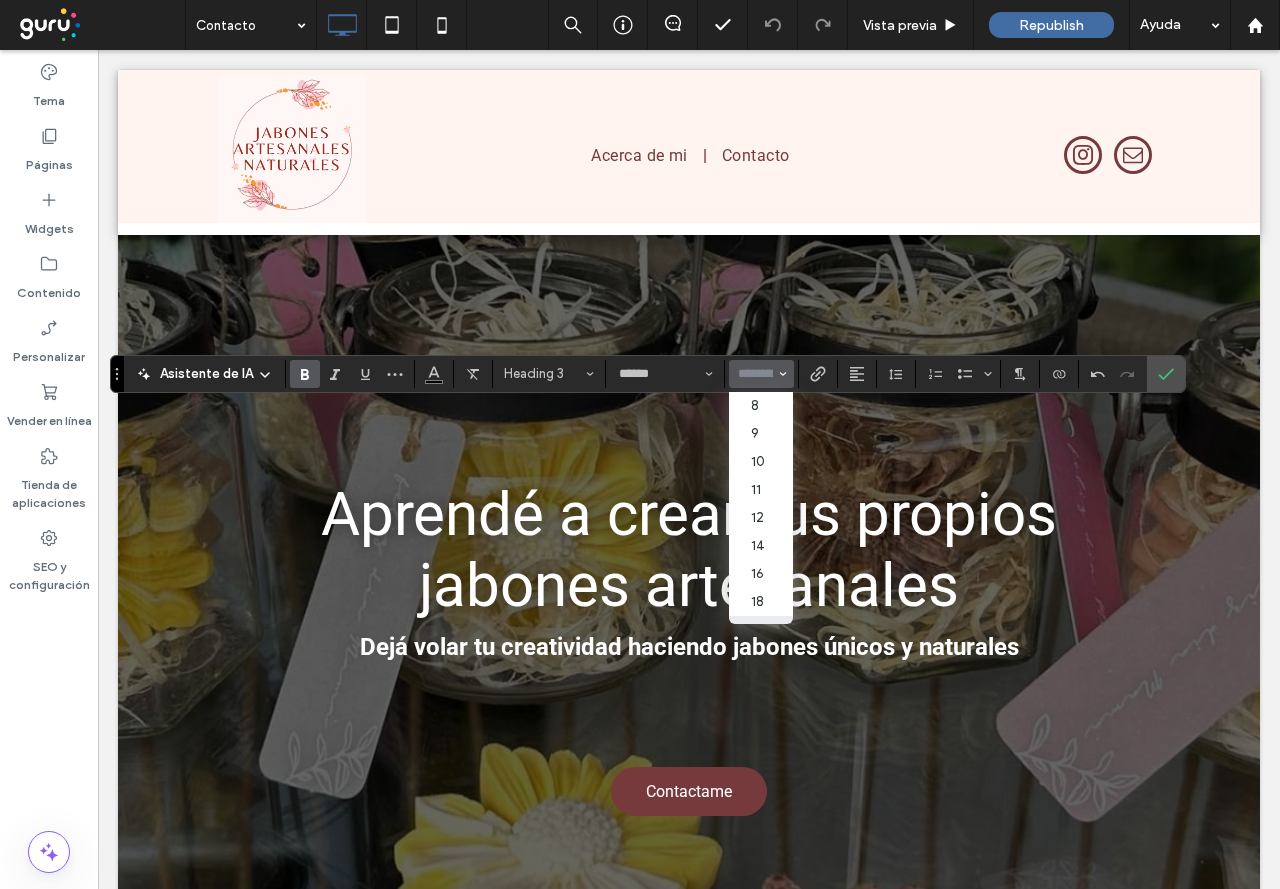 click at bounding box center [755, 374] 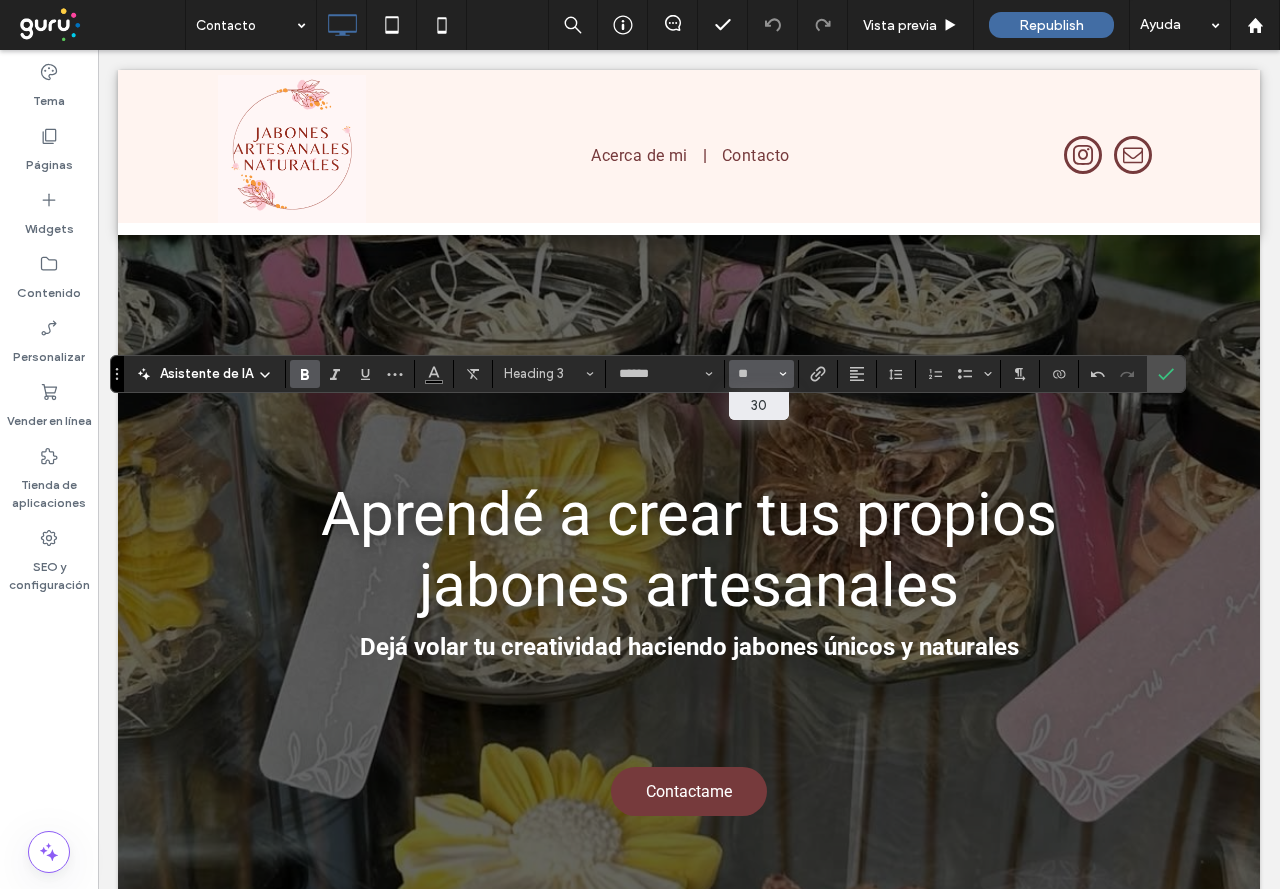 type on "**" 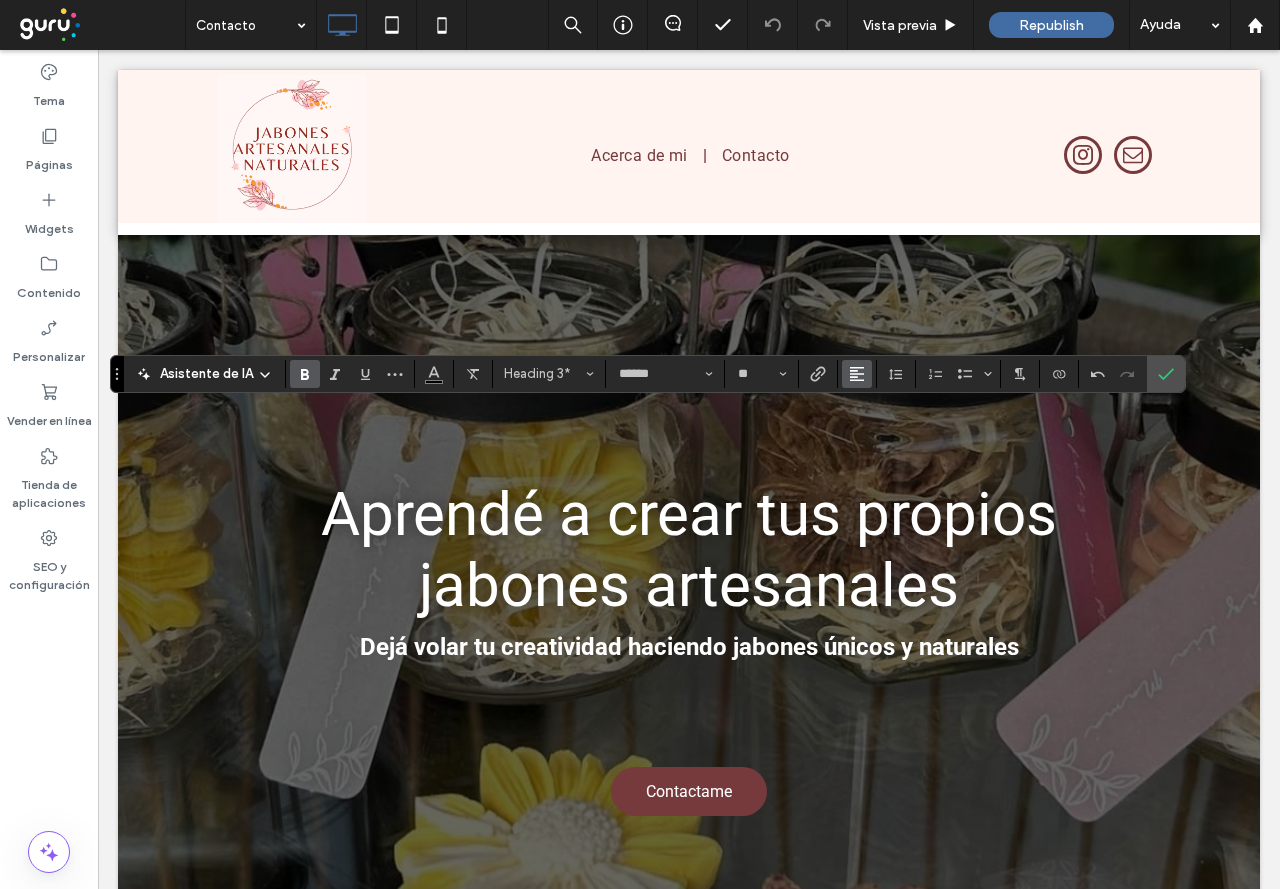 click at bounding box center [857, 374] 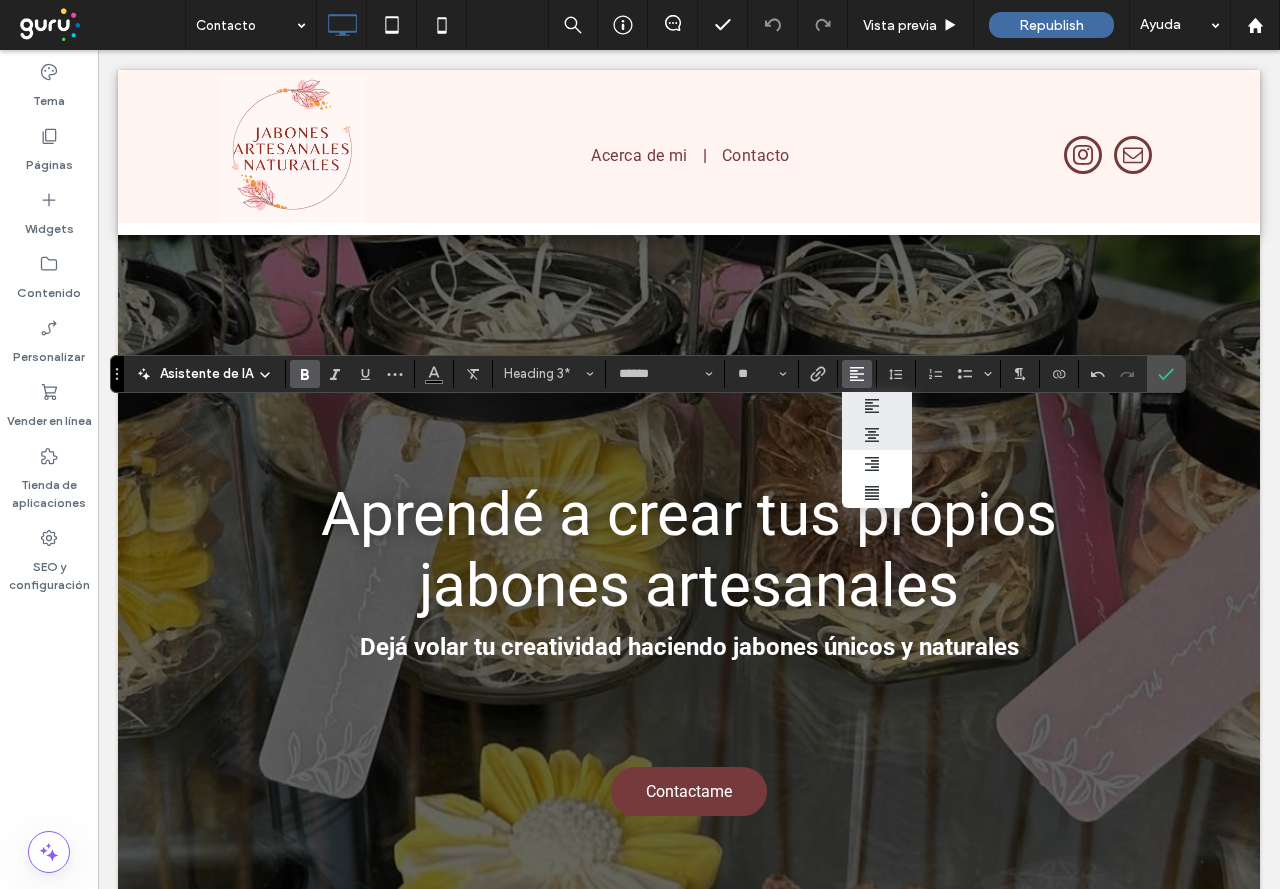 click at bounding box center [877, 435] 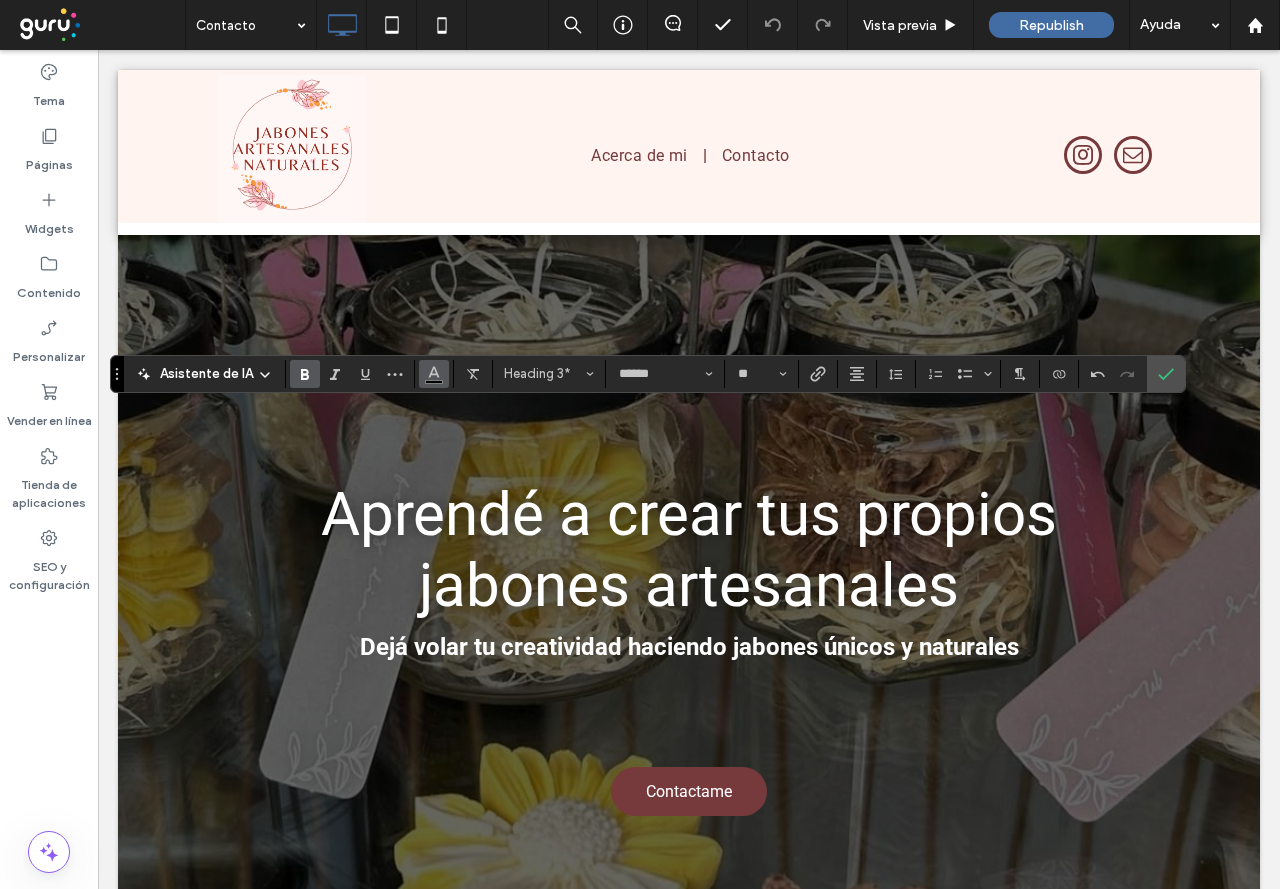 click 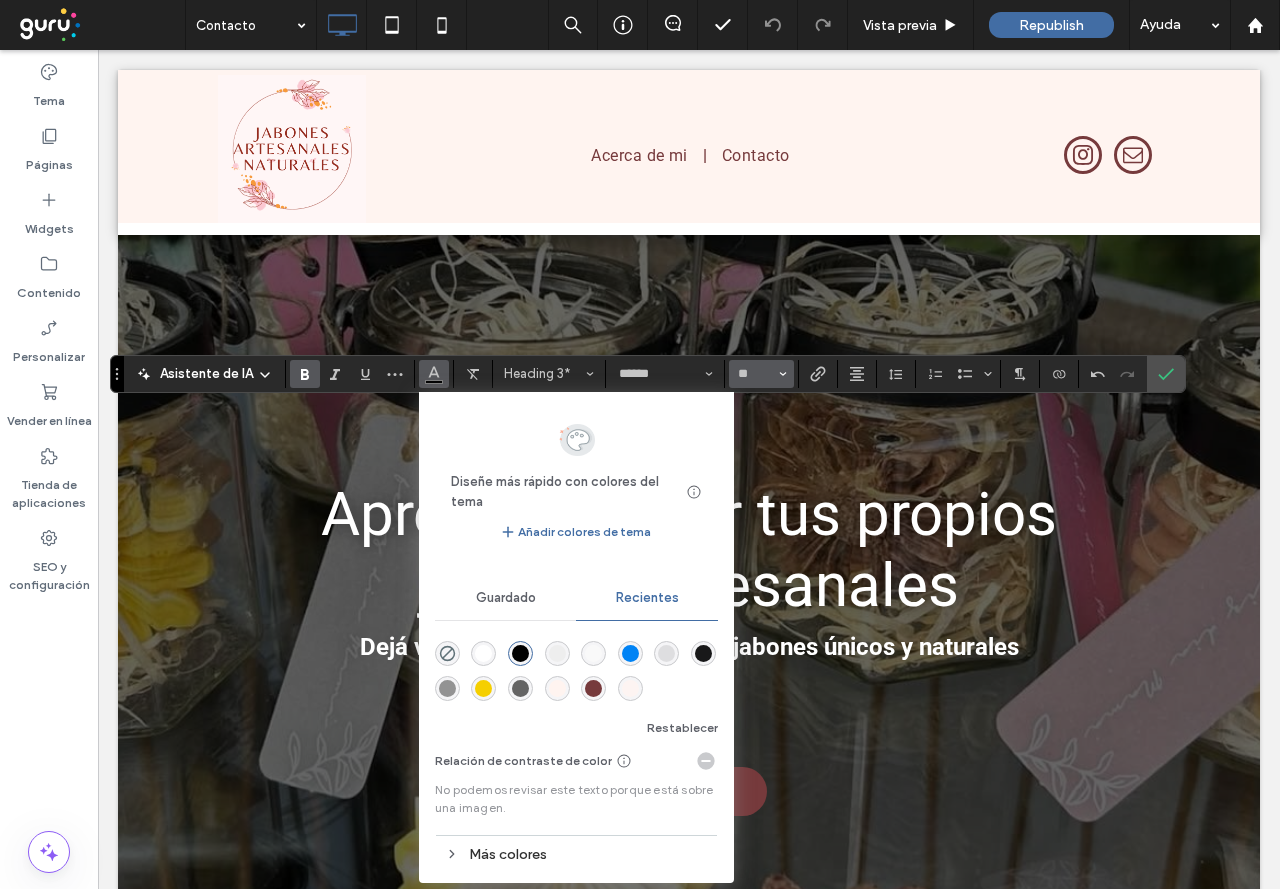 click on "**" at bounding box center (761, 374) 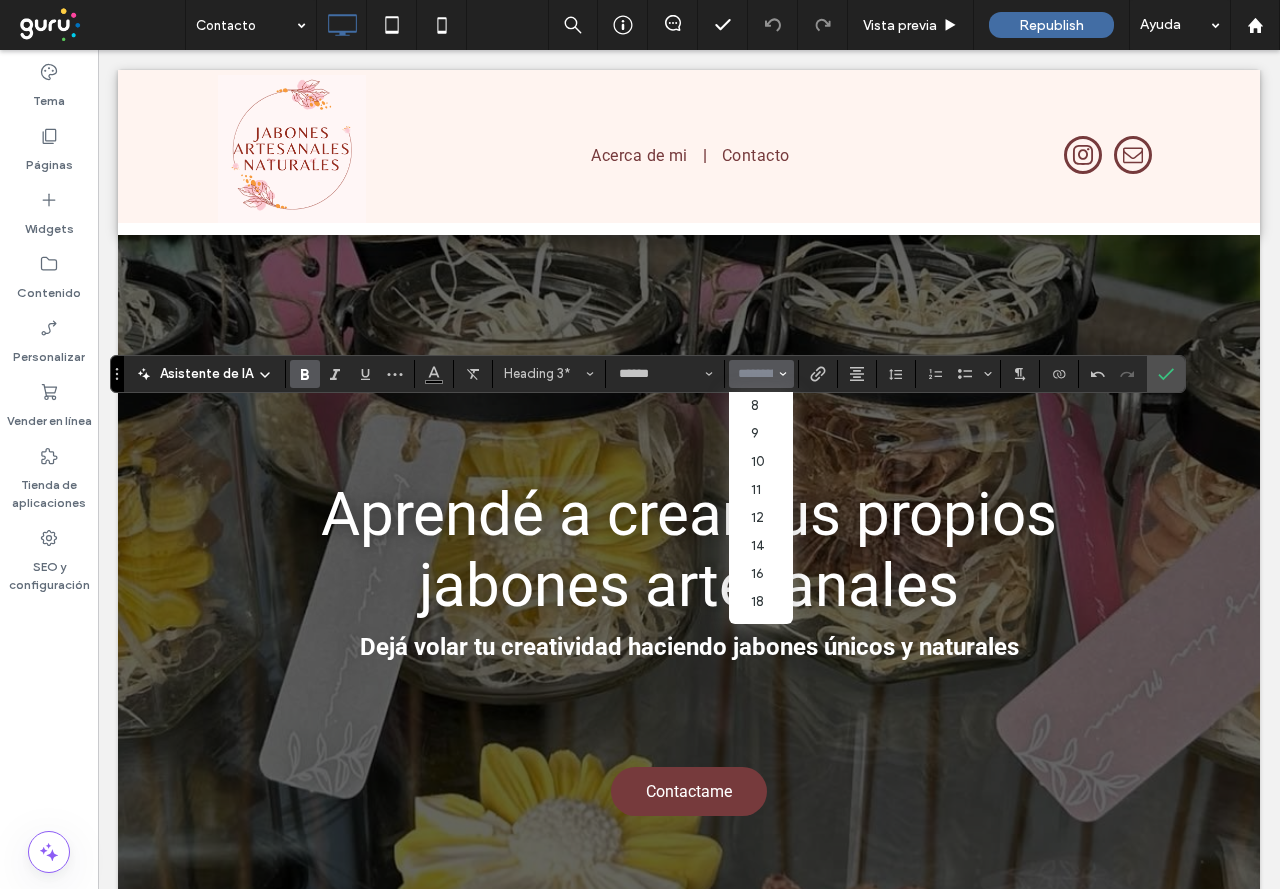 click at bounding box center [755, 374] 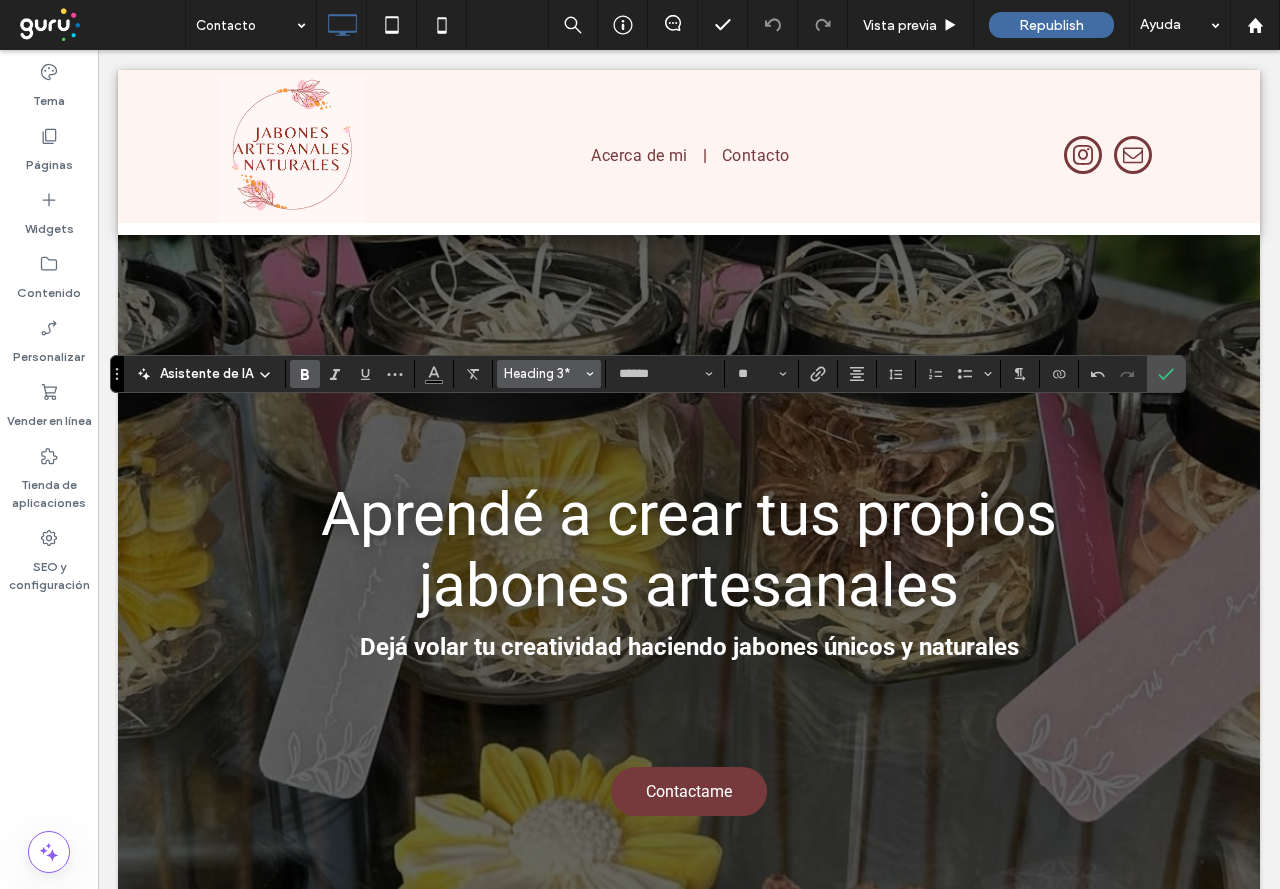 click on "Heading 3*" at bounding box center [549, 374] 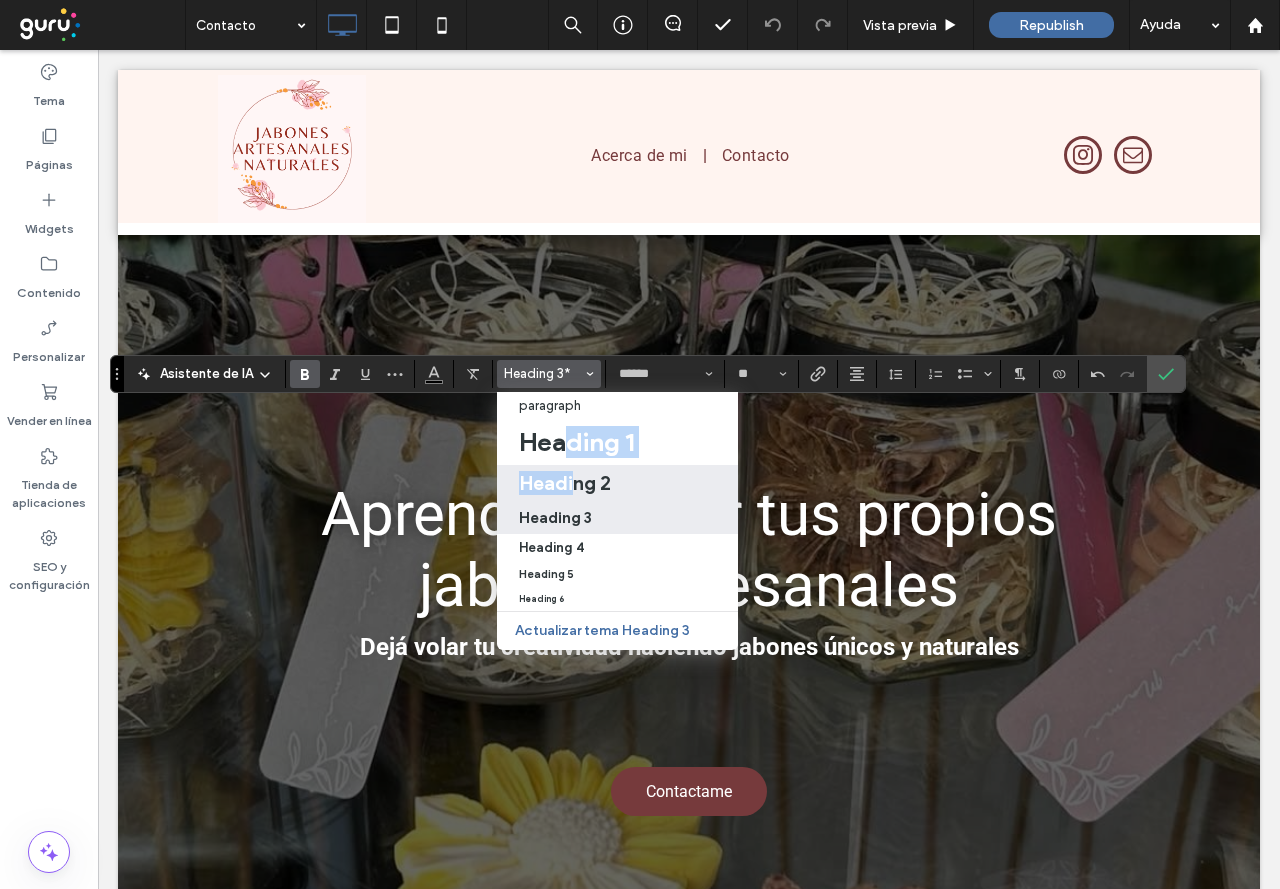click on "paragraph Heading 1 Heading 2 Heading 3 Heading 4 Heading 5 Heading 6 Actualizar tema Heading 3" at bounding box center [617, 521] 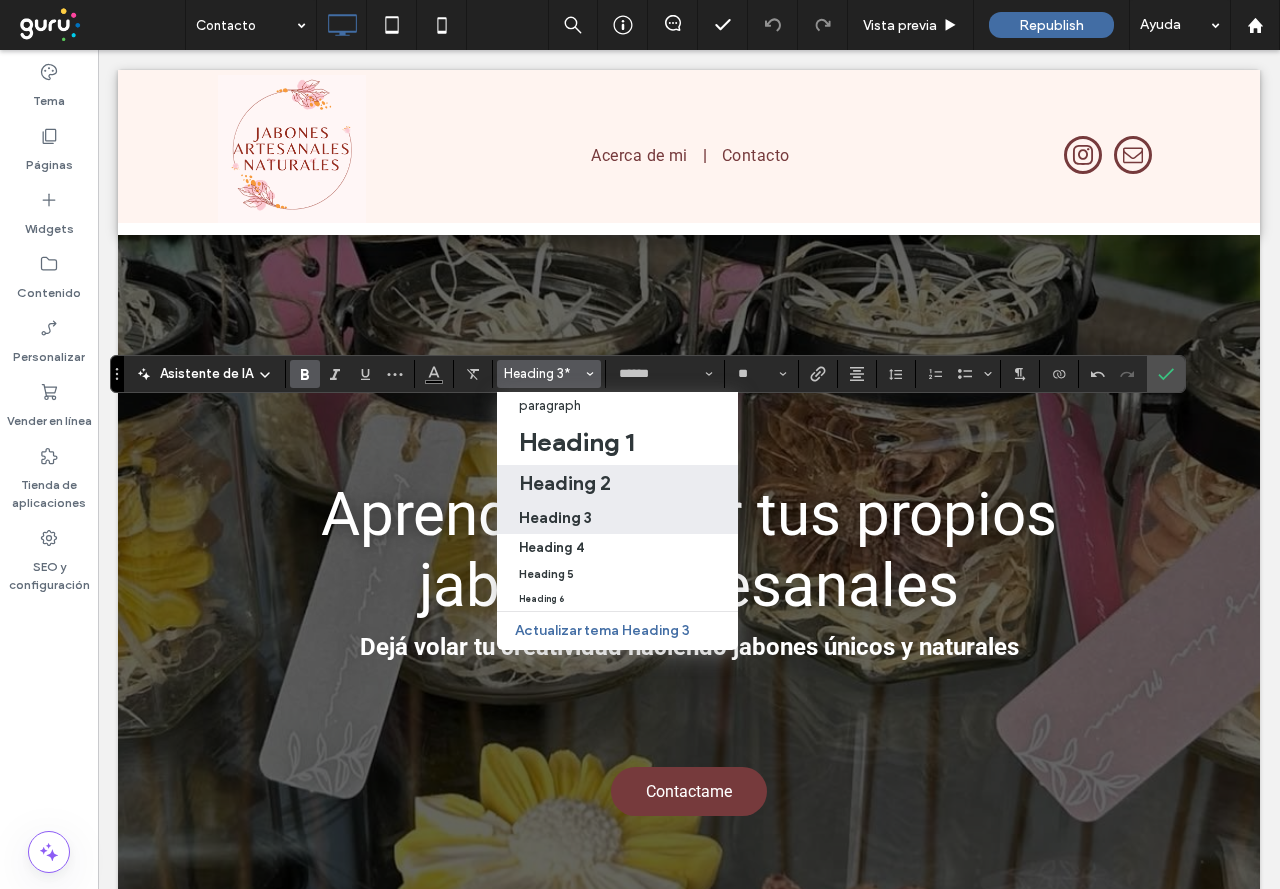 click on "Heading 2" at bounding box center (565, 483) 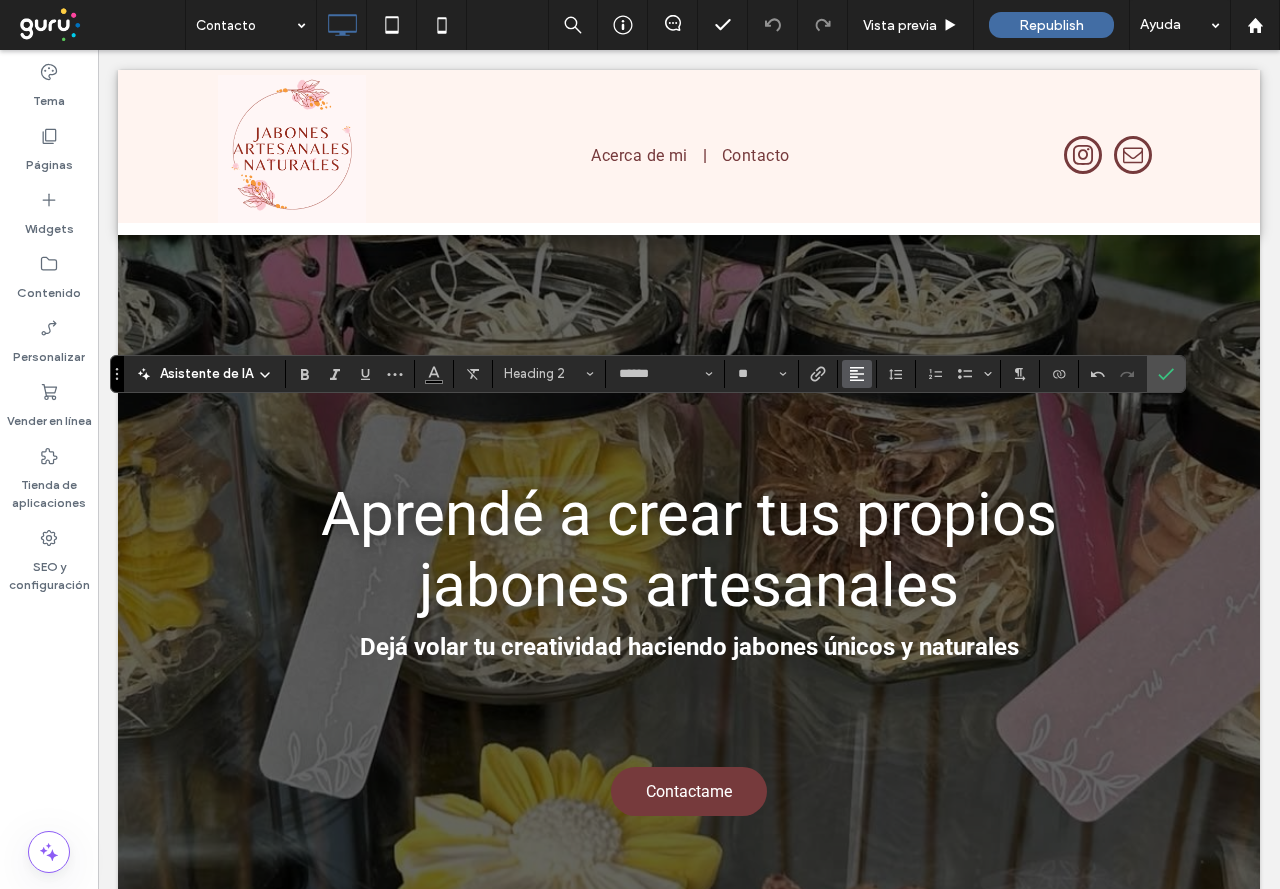 click 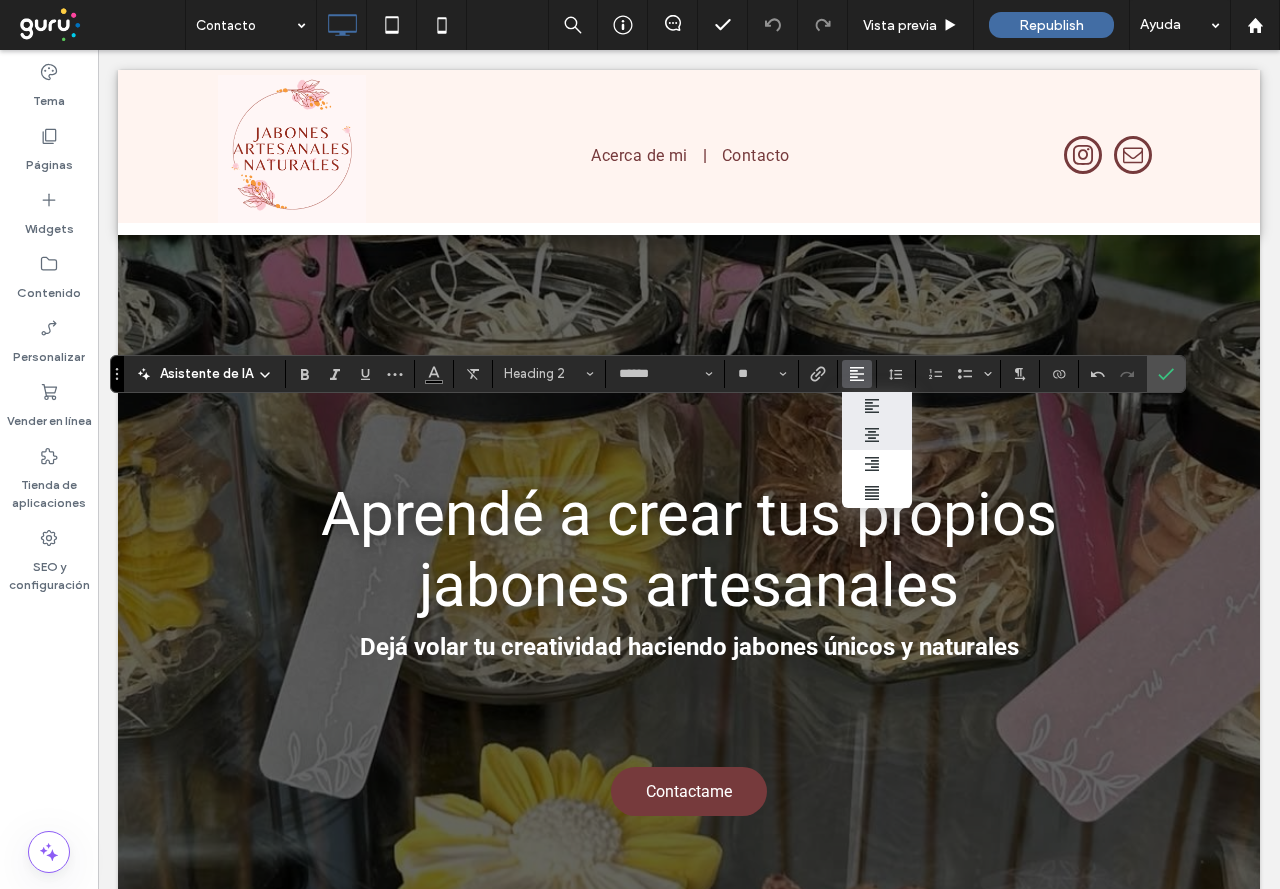 click at bounding box center [853, 435] 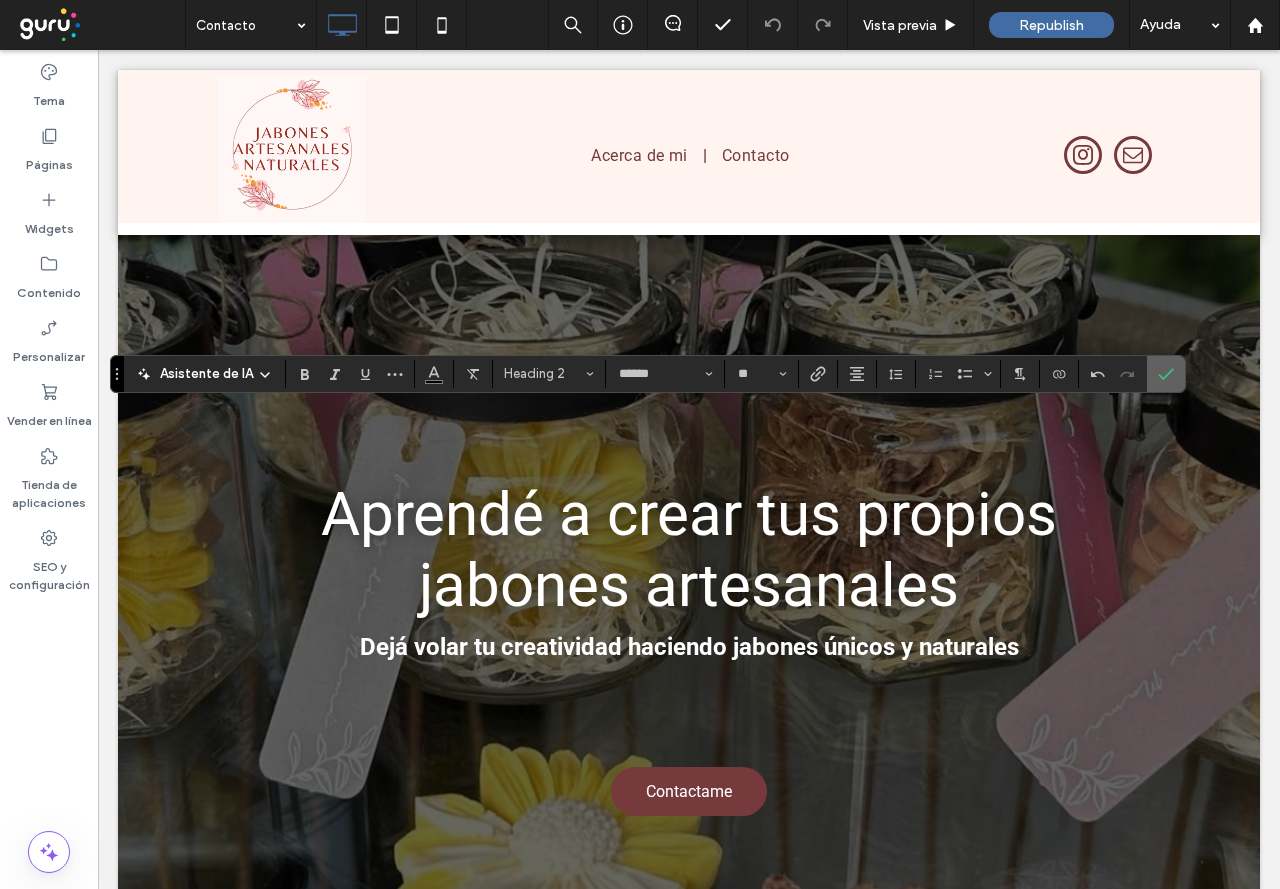 click at bounding box center [1166, 374] 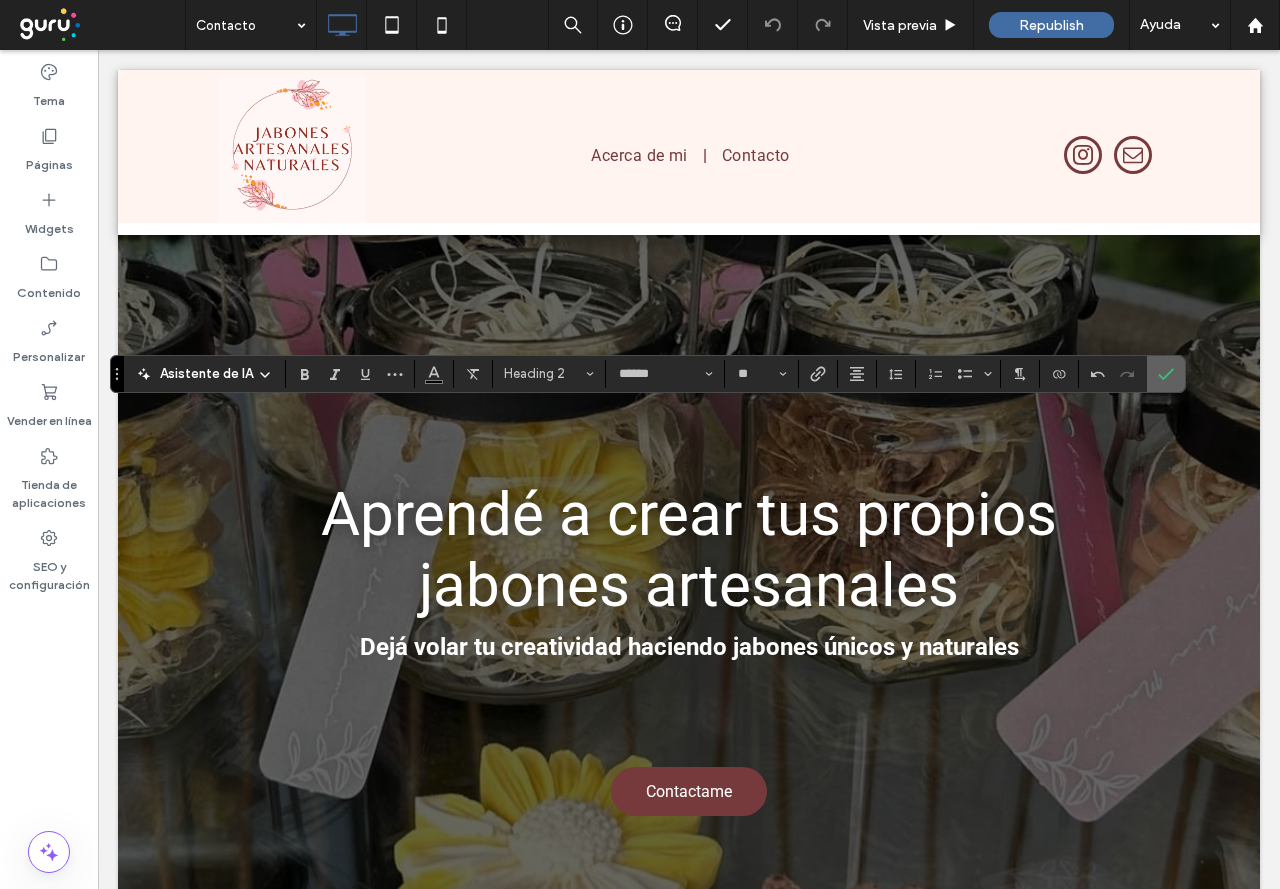 click at bounding box center [1166, 374] 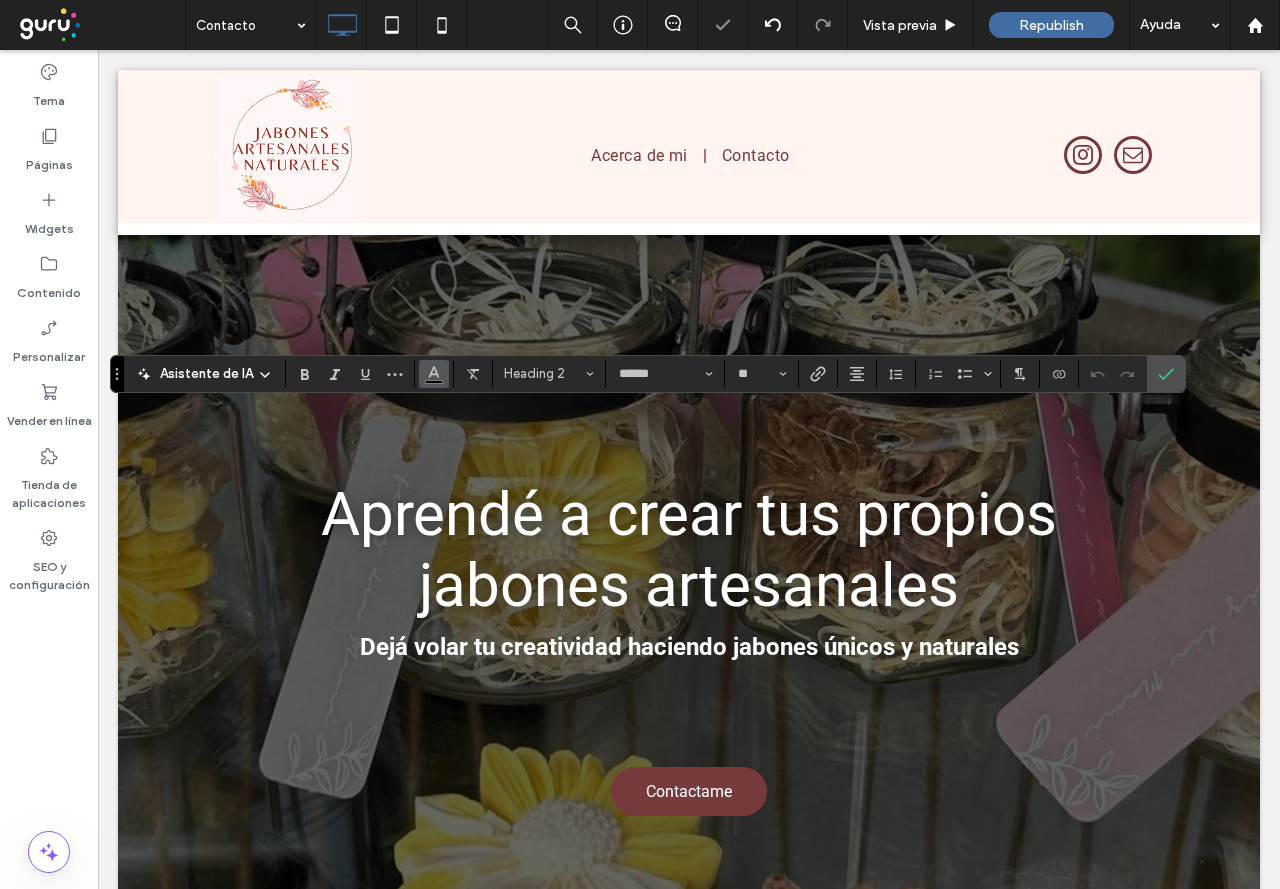 click at bounding box center [434, 374] 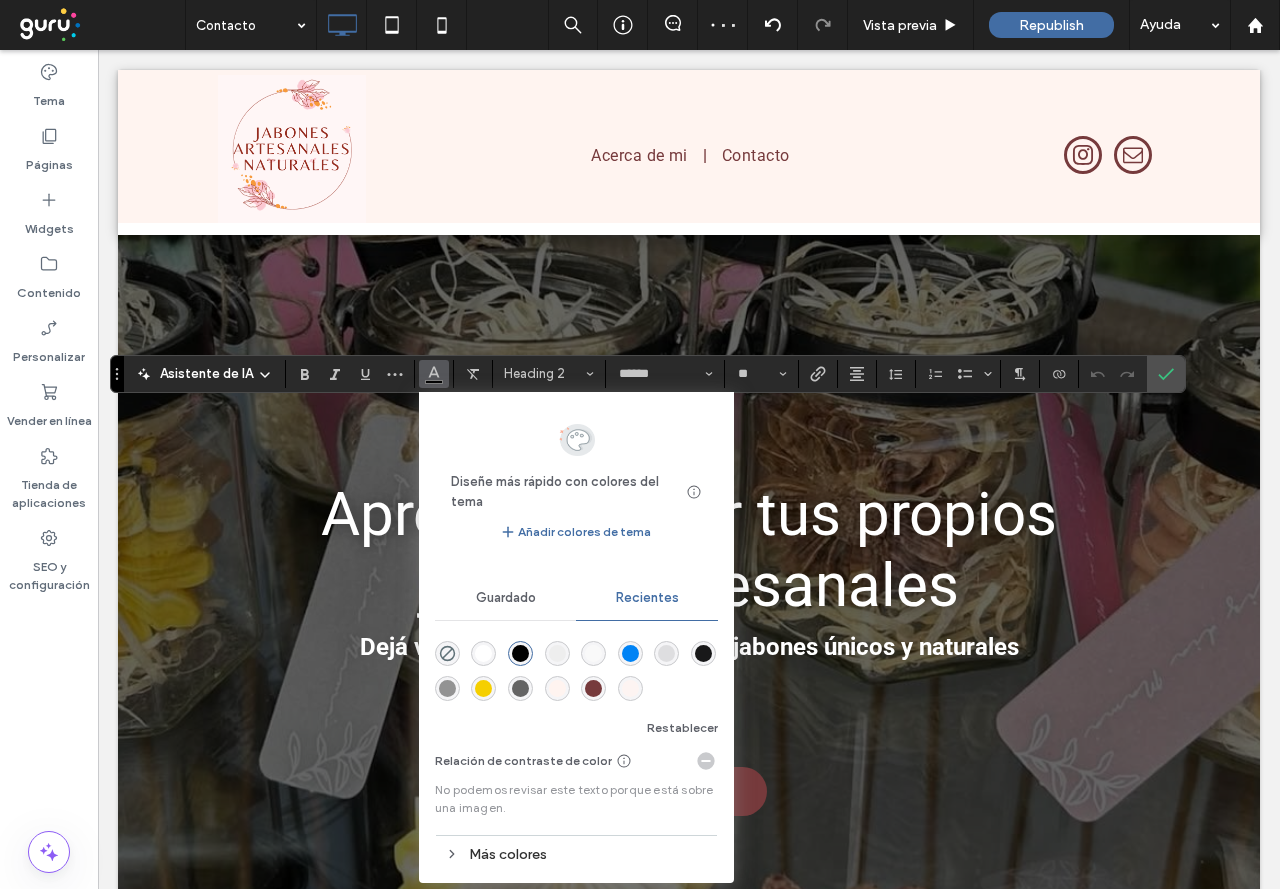 click at bounding box center [483, 653] 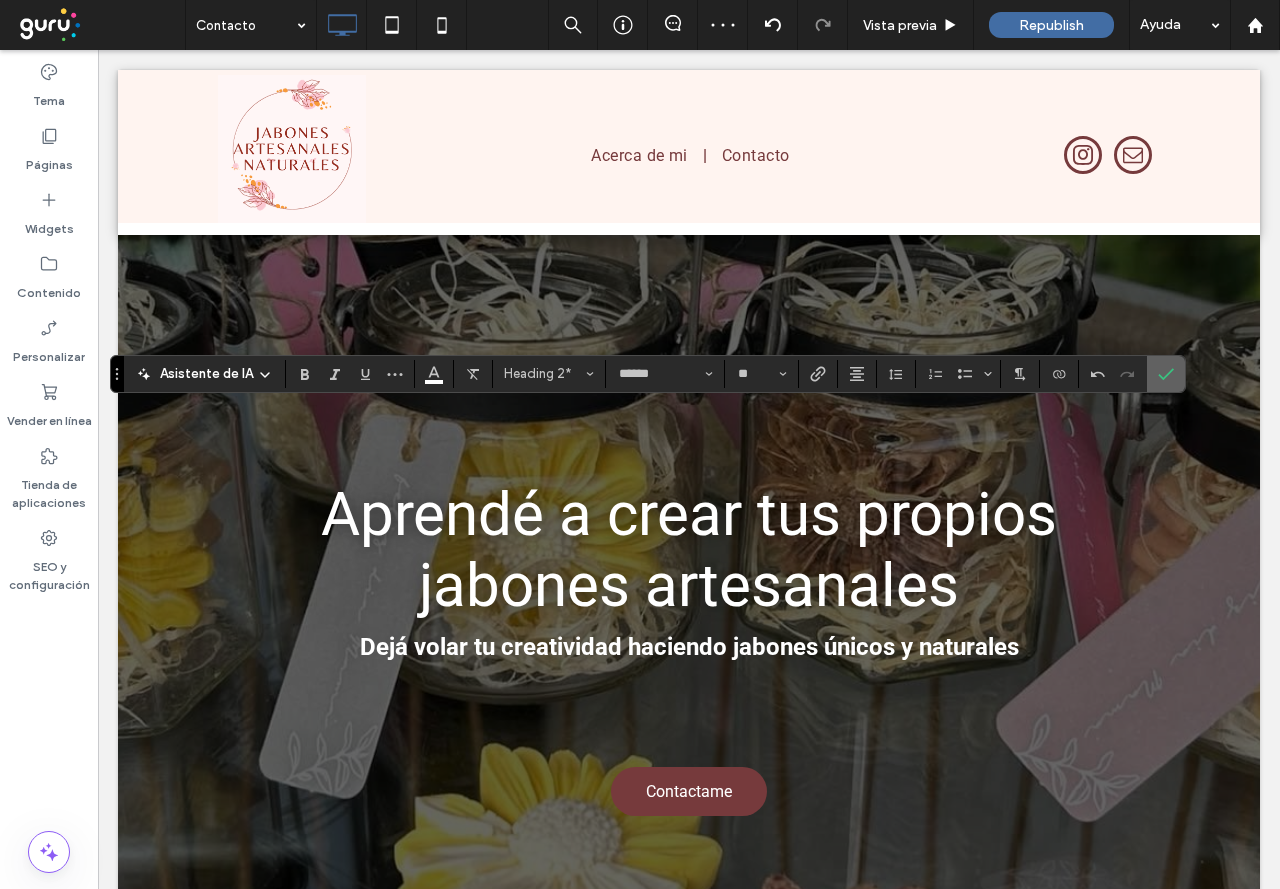 click 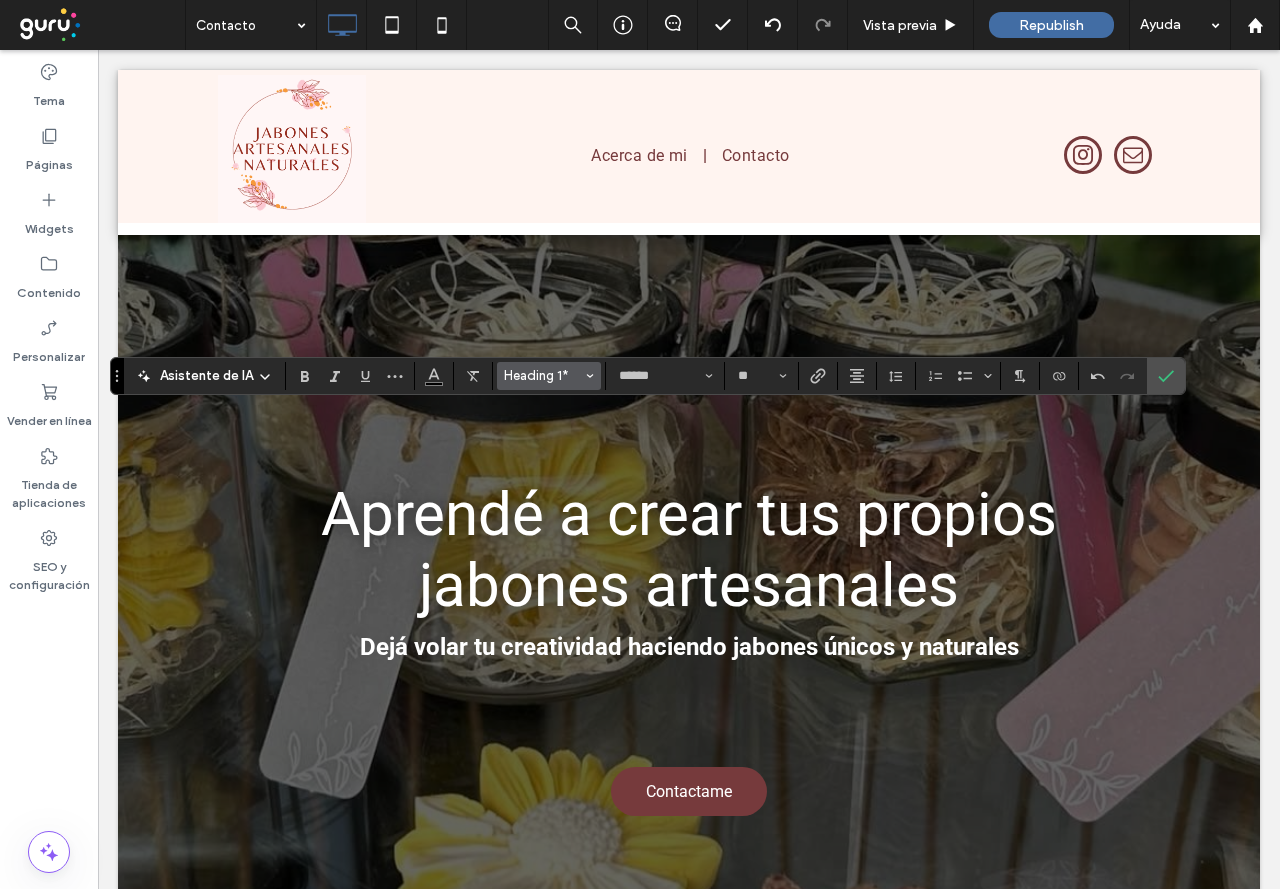 click on "Heading 1*" at bounding box center (543, 375) 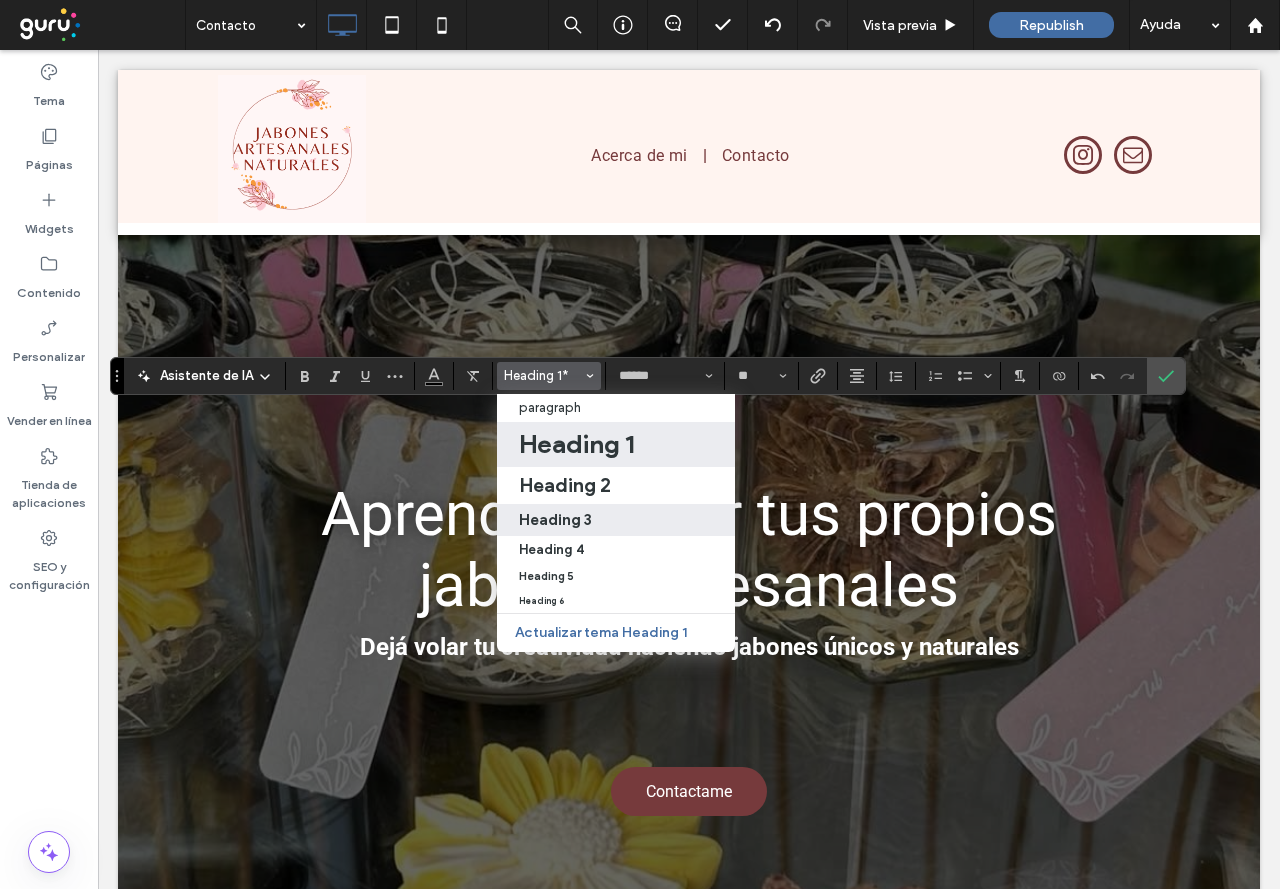 click on "Heading 3" at bounding box center [555, 519] 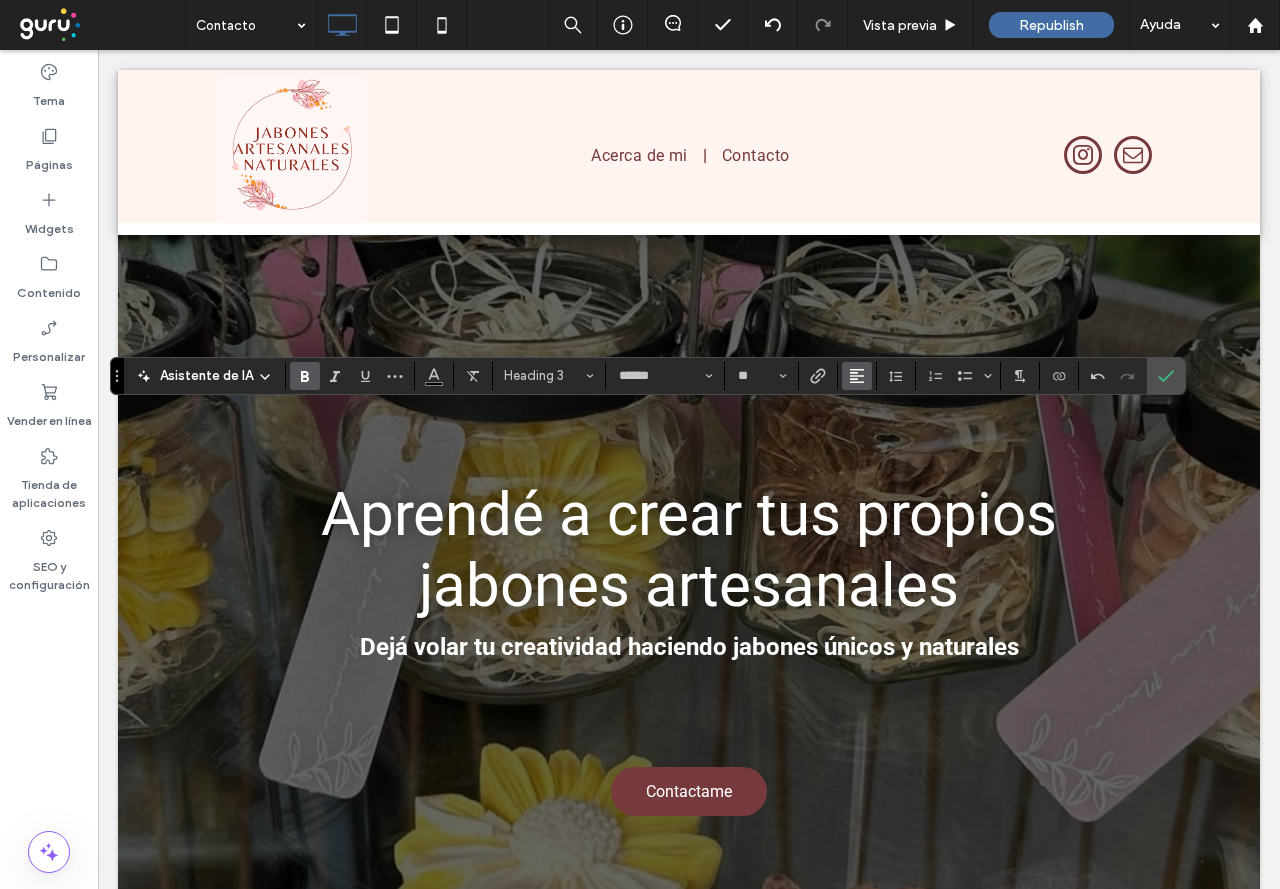 click 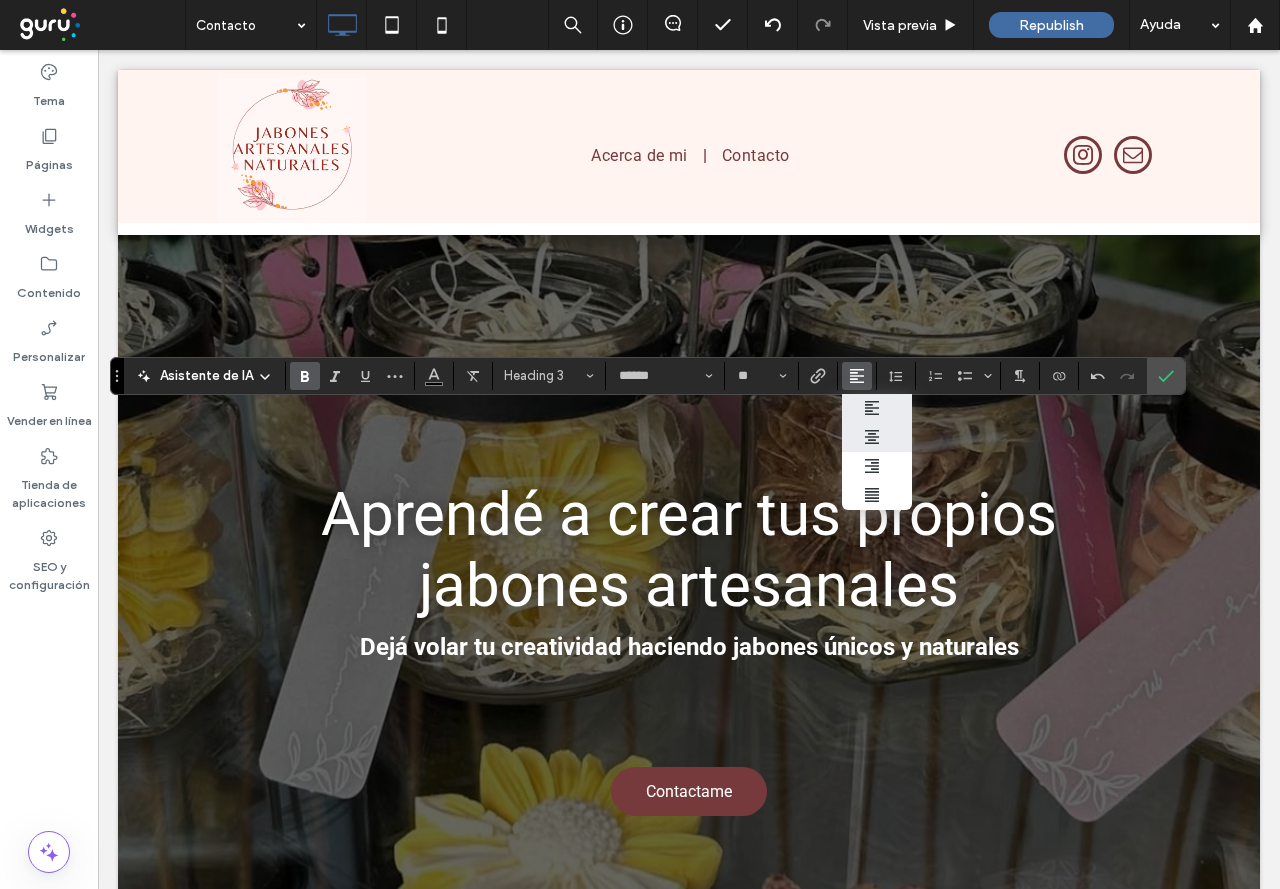 click at bounding box center (877, 437) 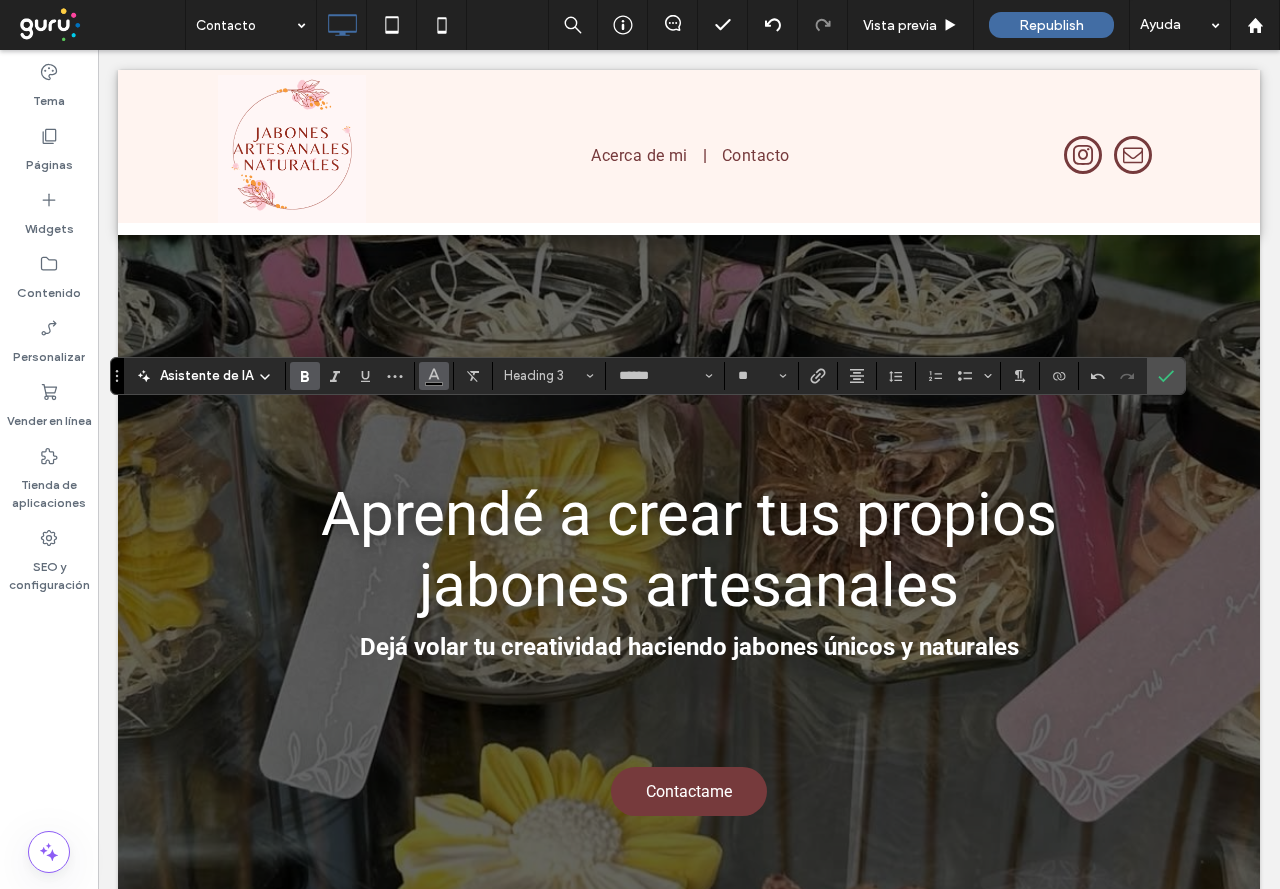 click at bounding box center (434, 376) 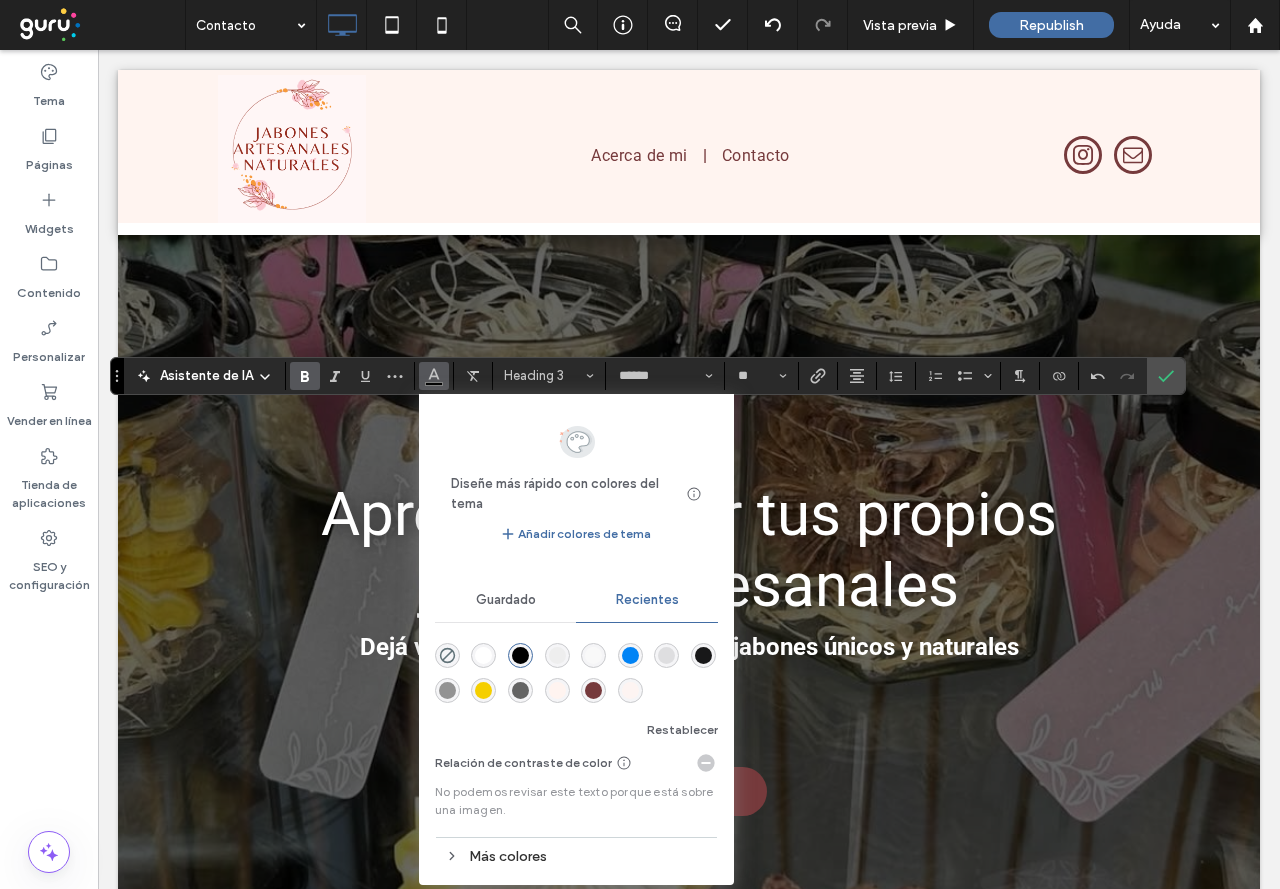 click at bounding box center (576, 670) 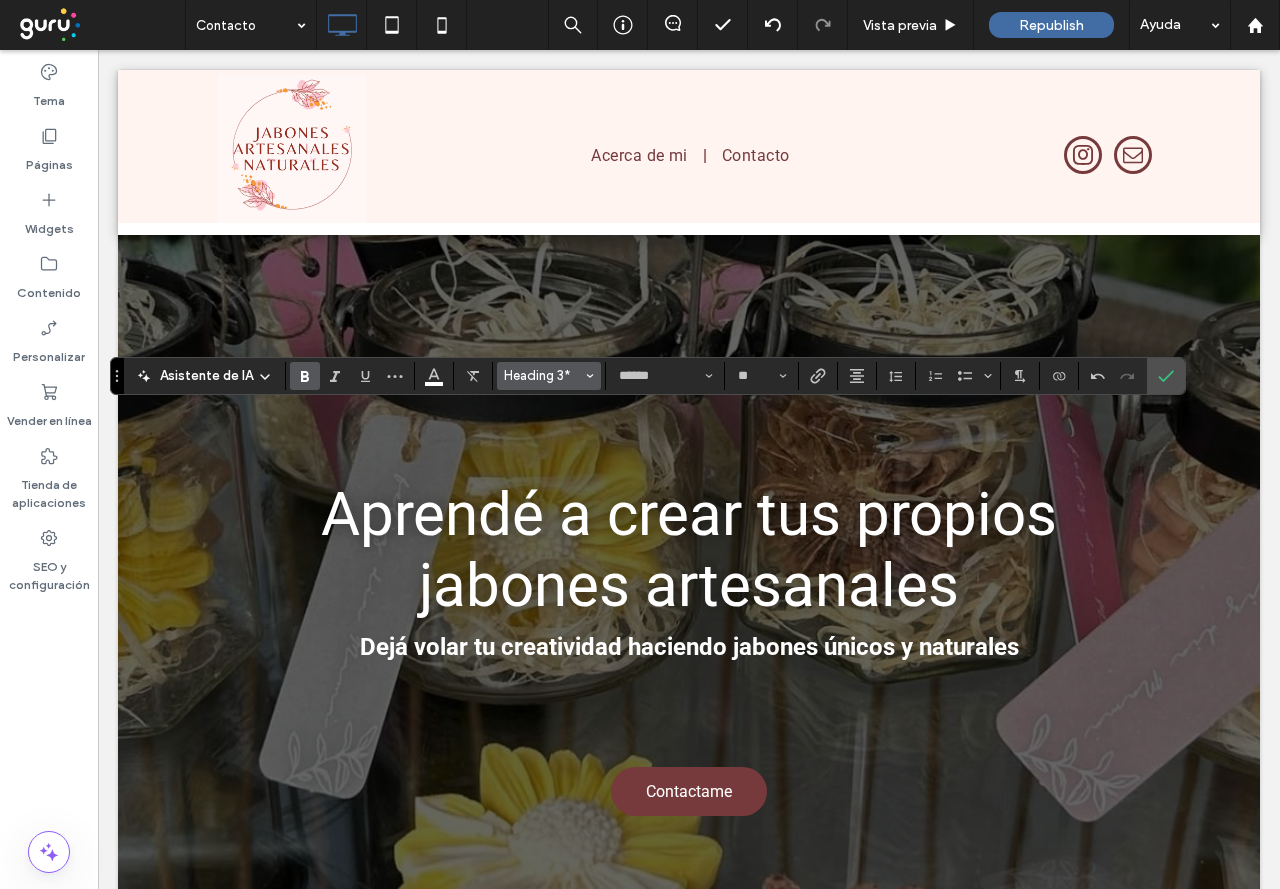 click on "Heading 3*" at bounding box center [543, 375] 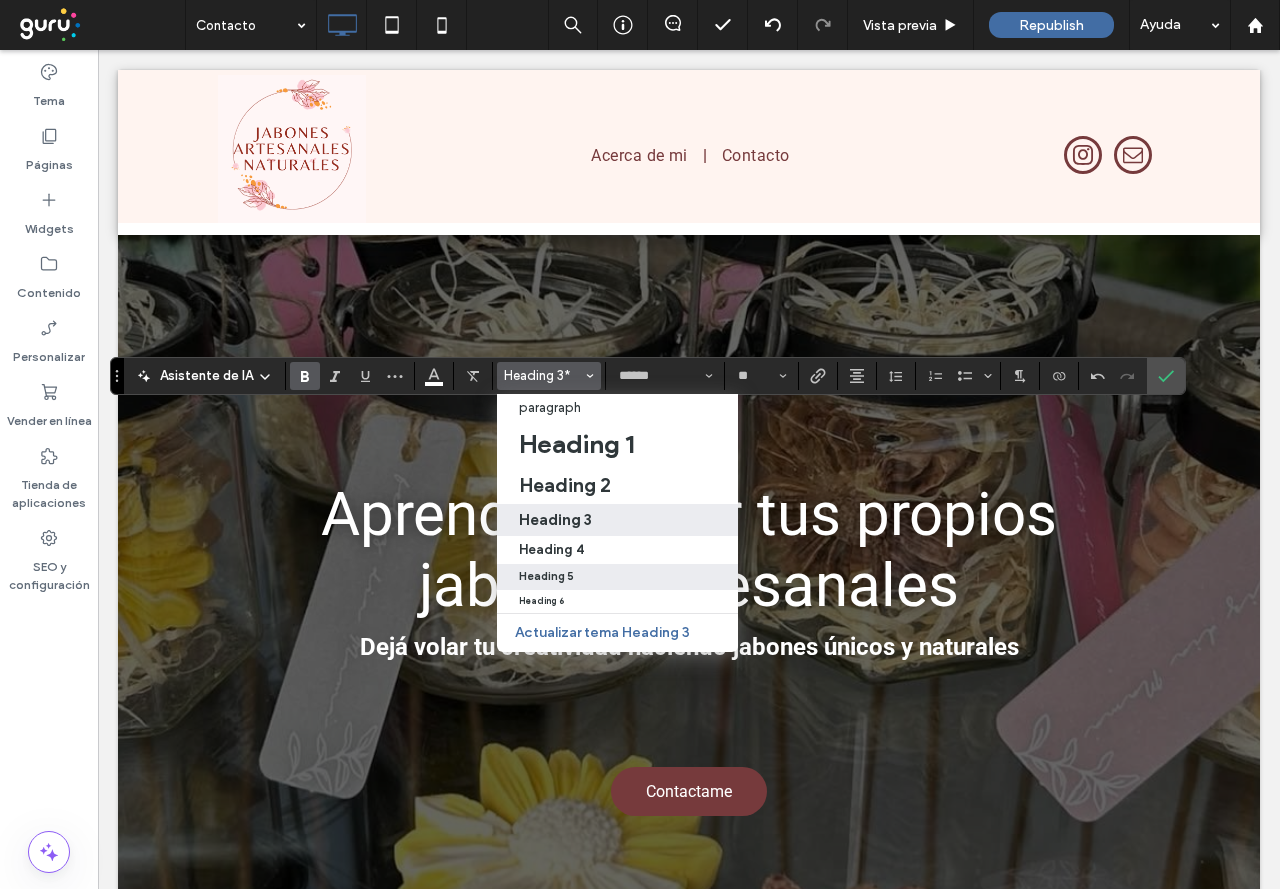 click on "Heading 5" at bounding box center (617, 577) 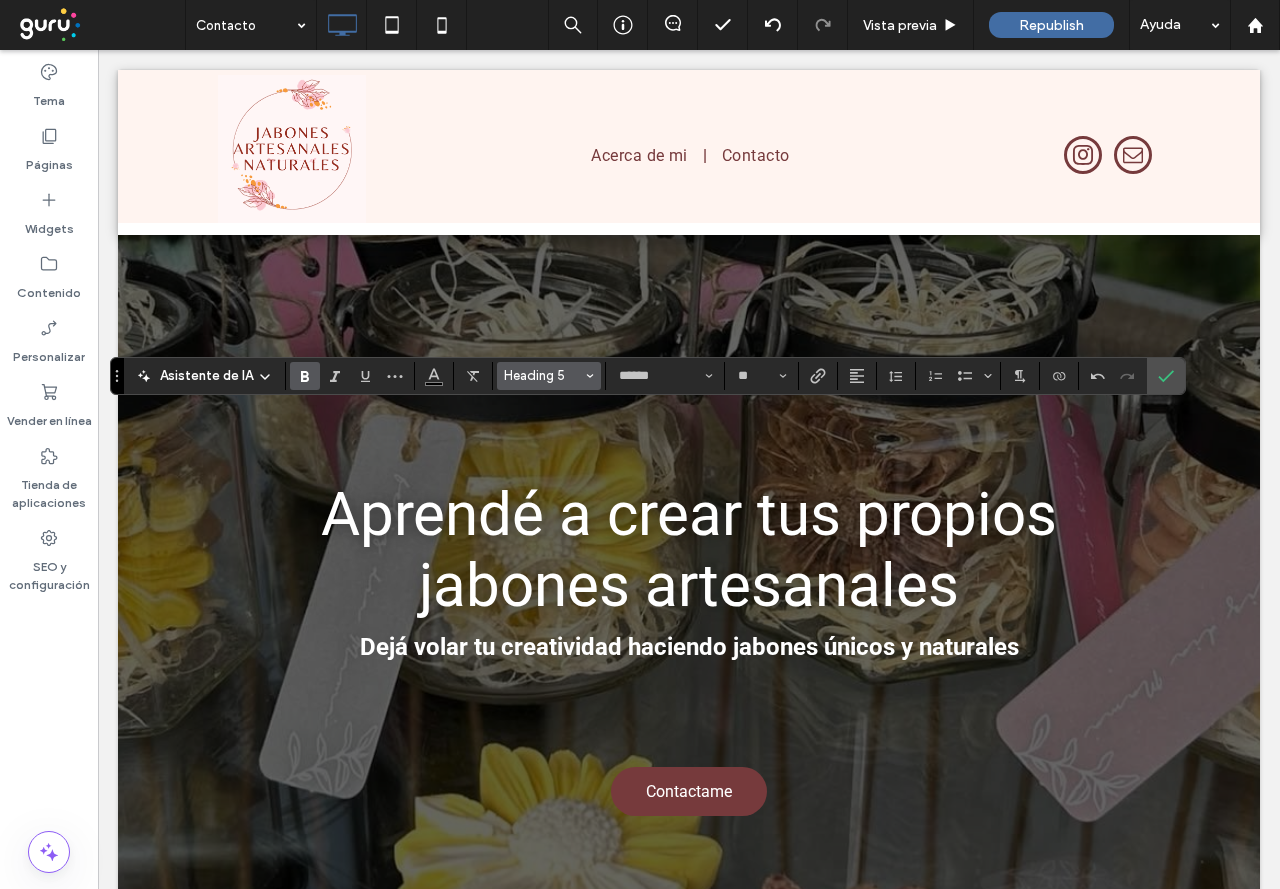 click on "Heading 5" at bounding box center [543, 375] 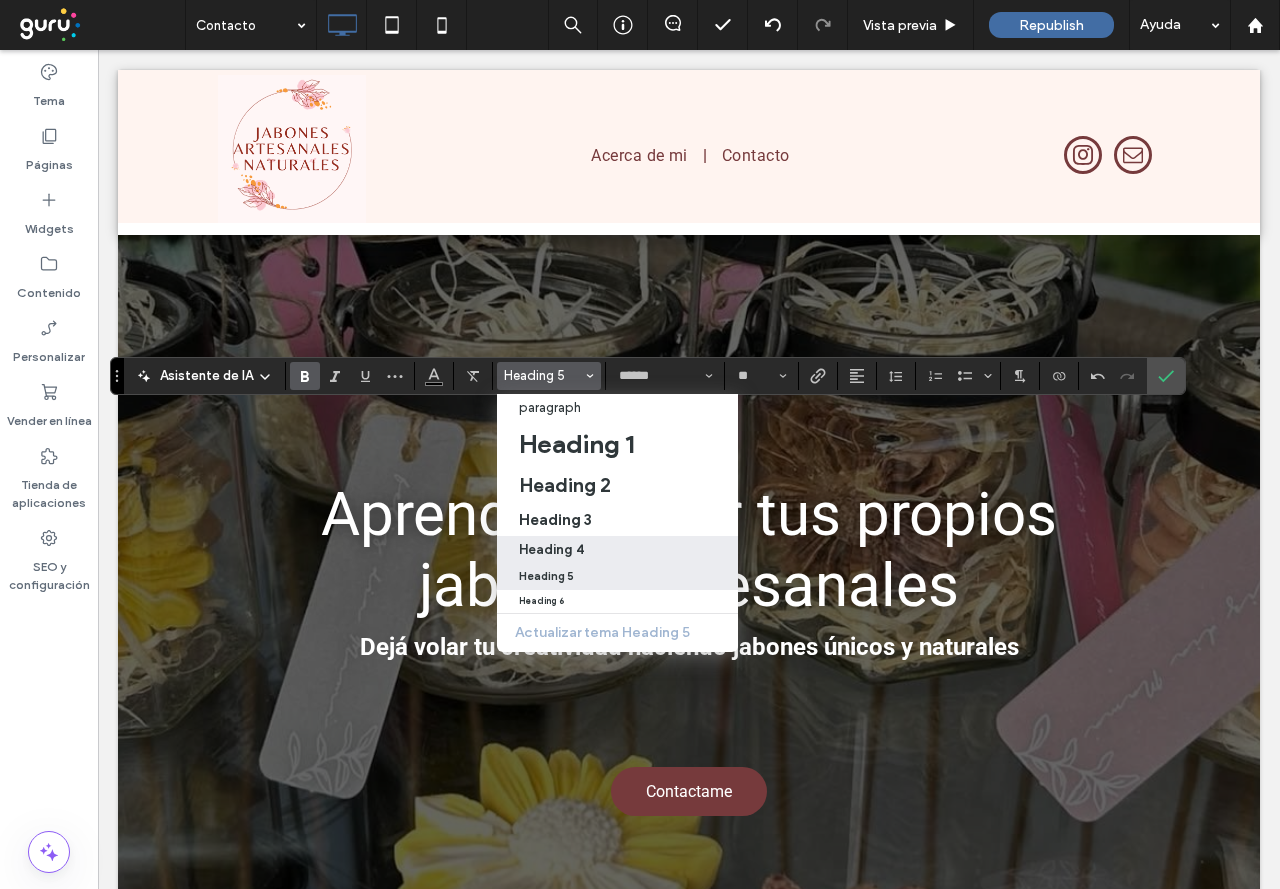 click on "Heading 4" at bounding box center [551, 549] 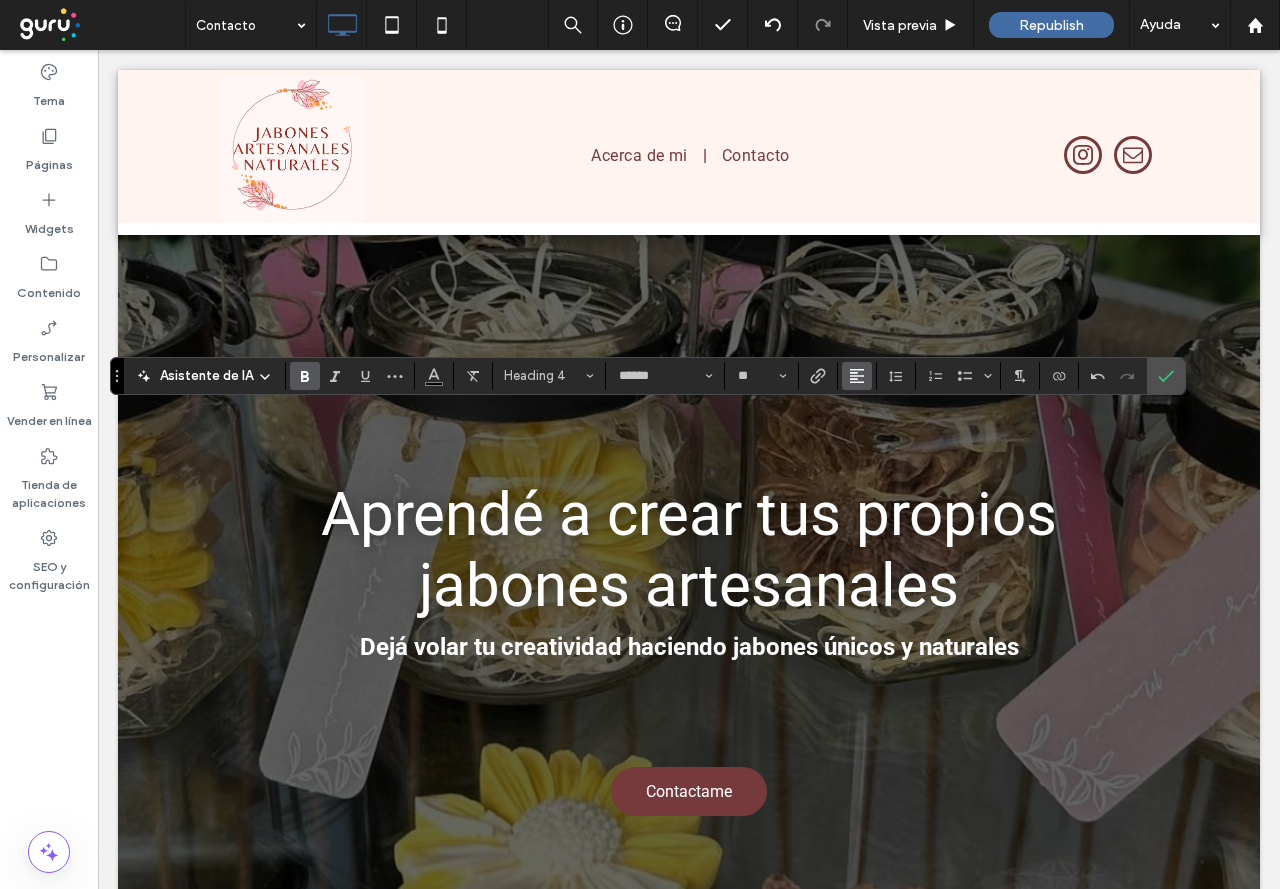 click 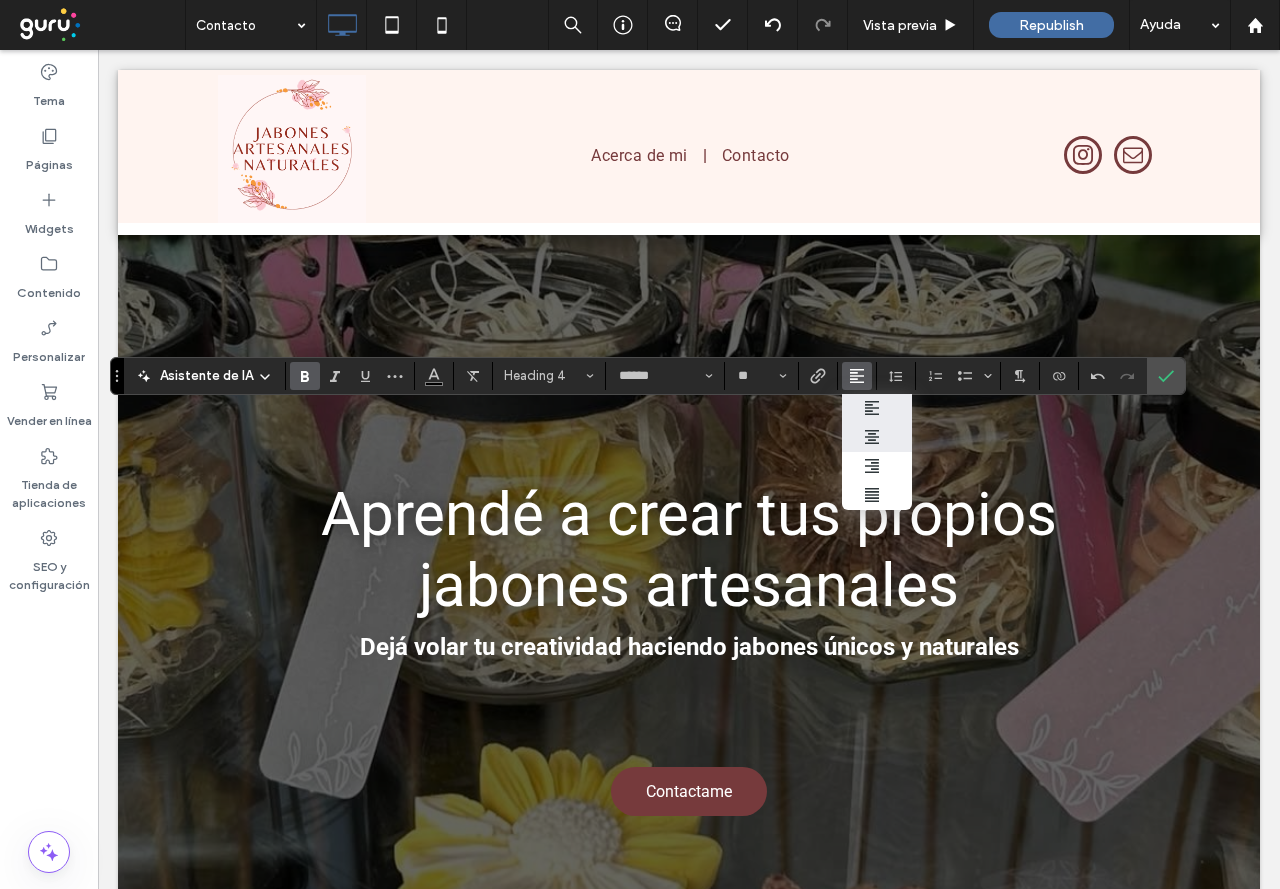 click at bounding box center [877, 437] 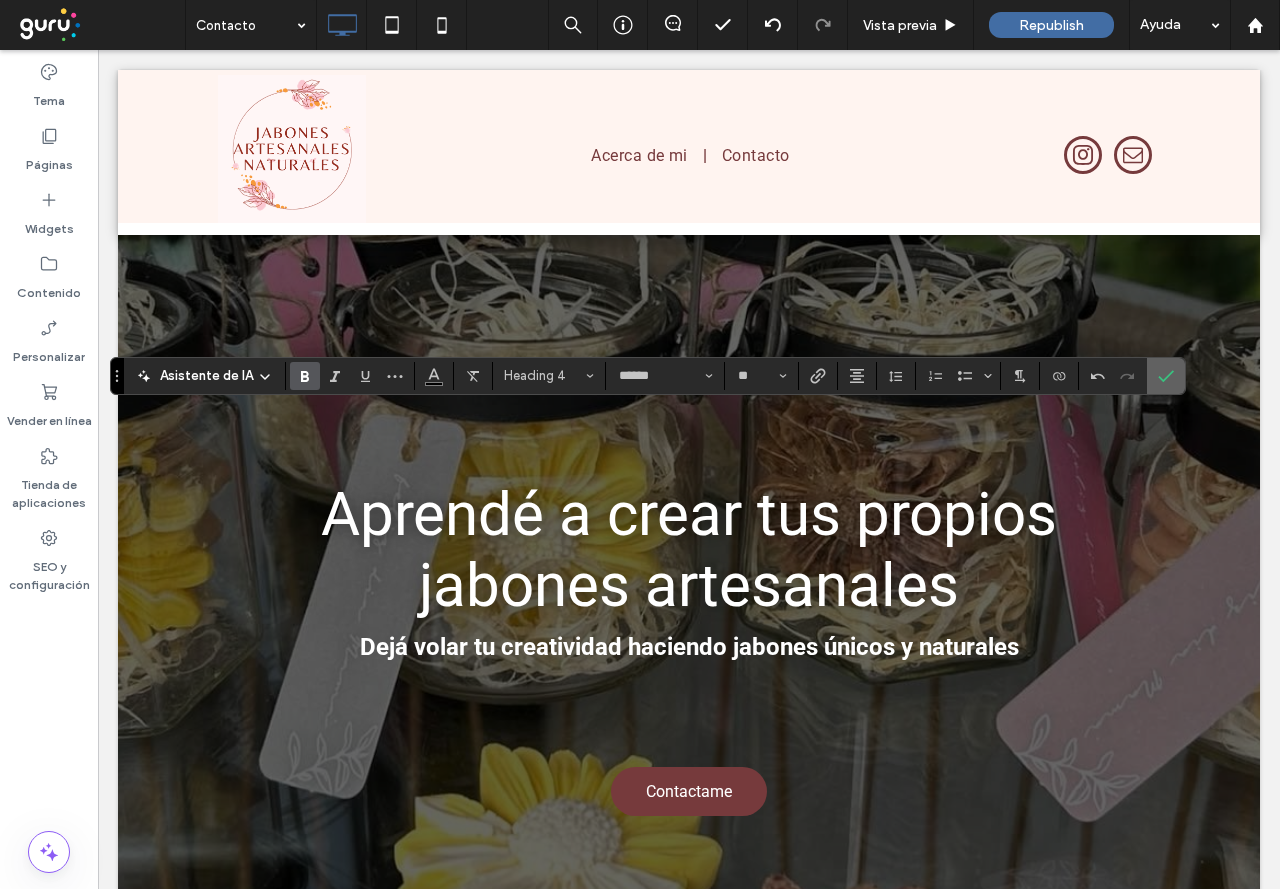 click at bounding box center (1166, 376) 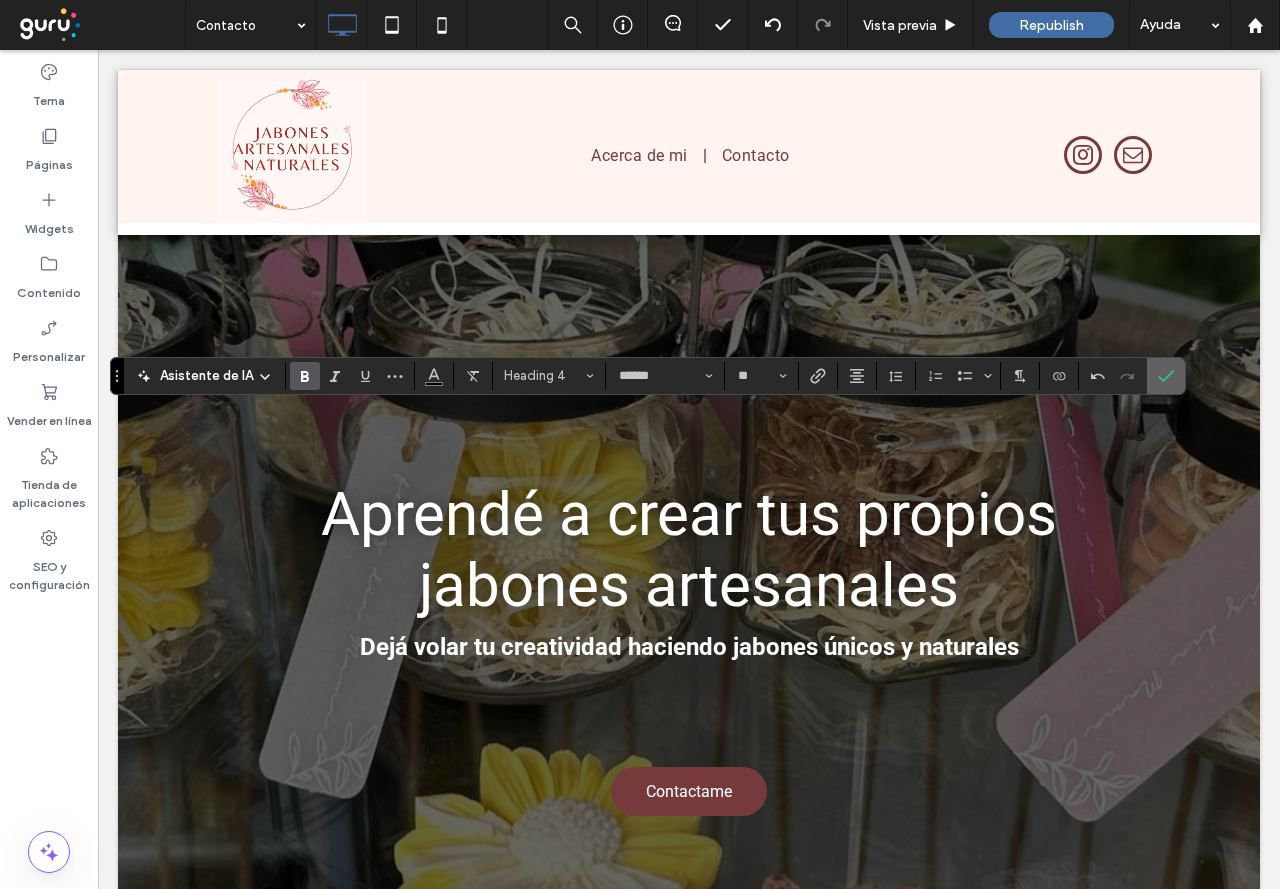 click 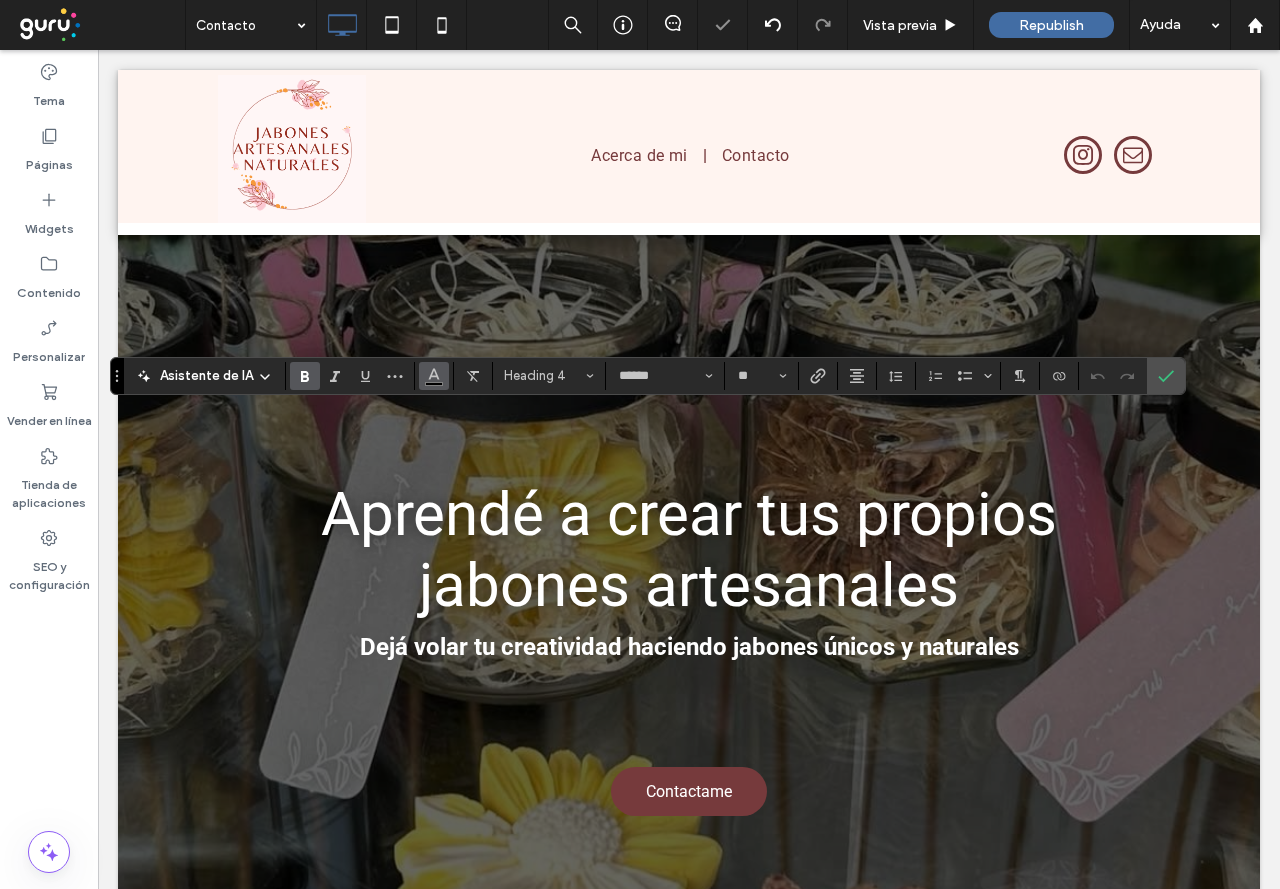 click 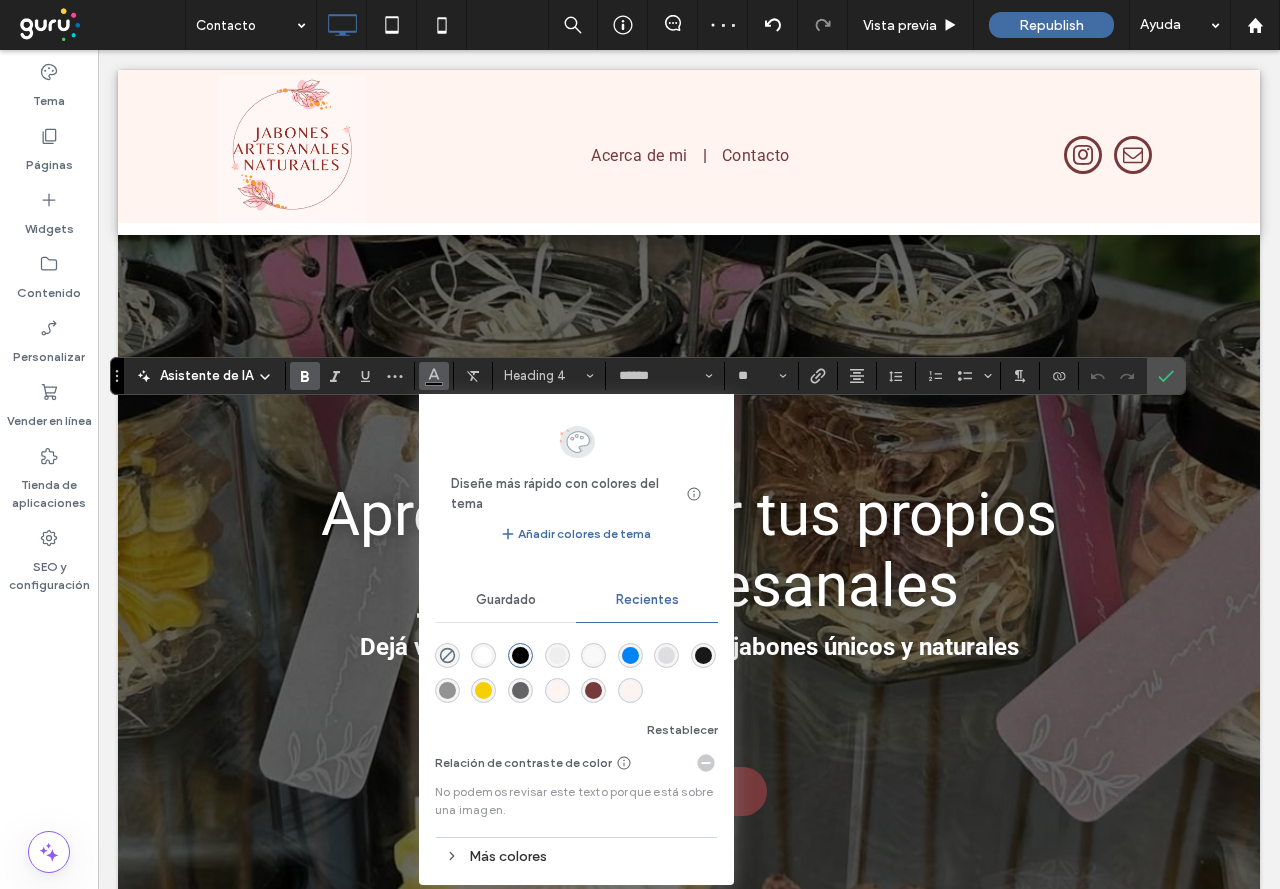 click at bounding box center (483, 655) 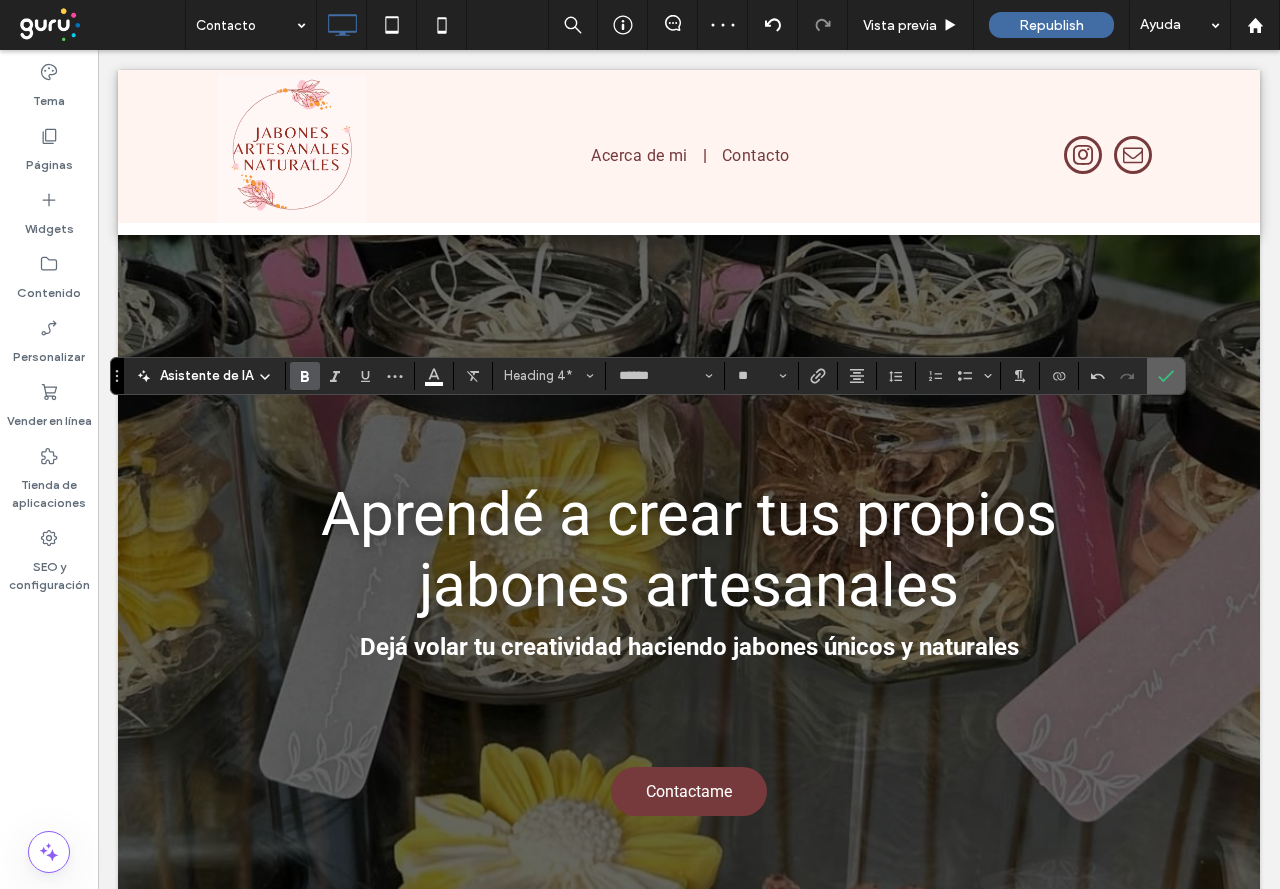 click at bounding box center (1166, 376) 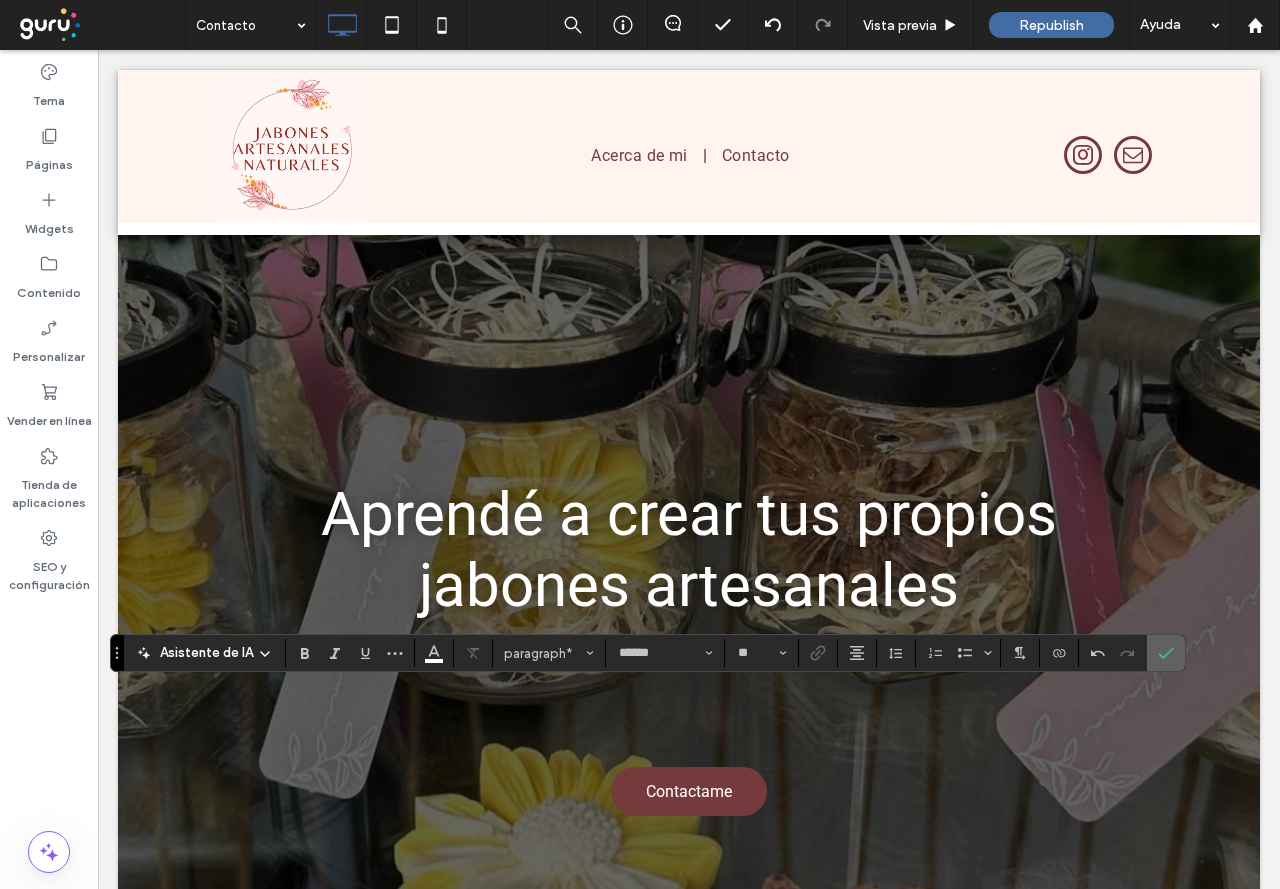 click 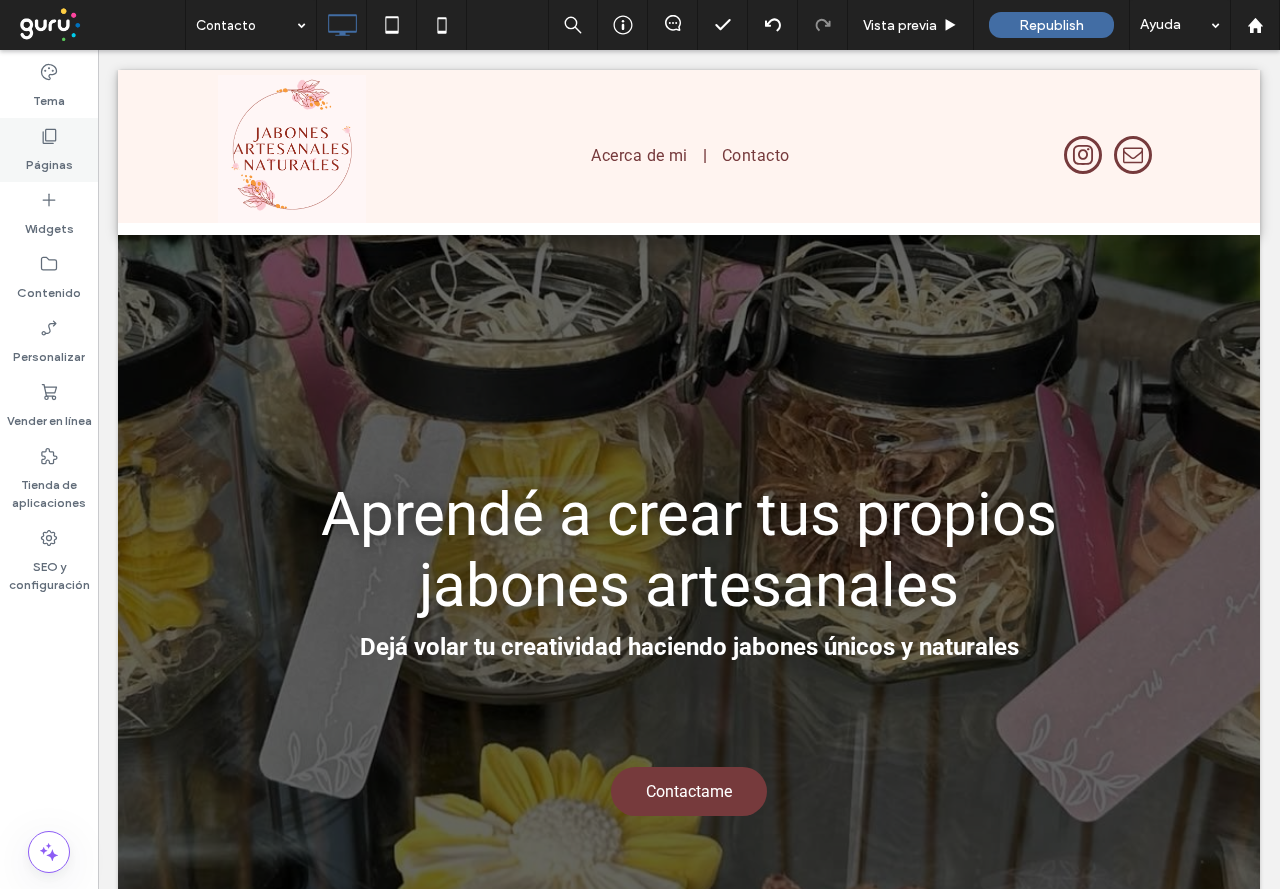 click on "Páginas" at bounding box center (49, 150) 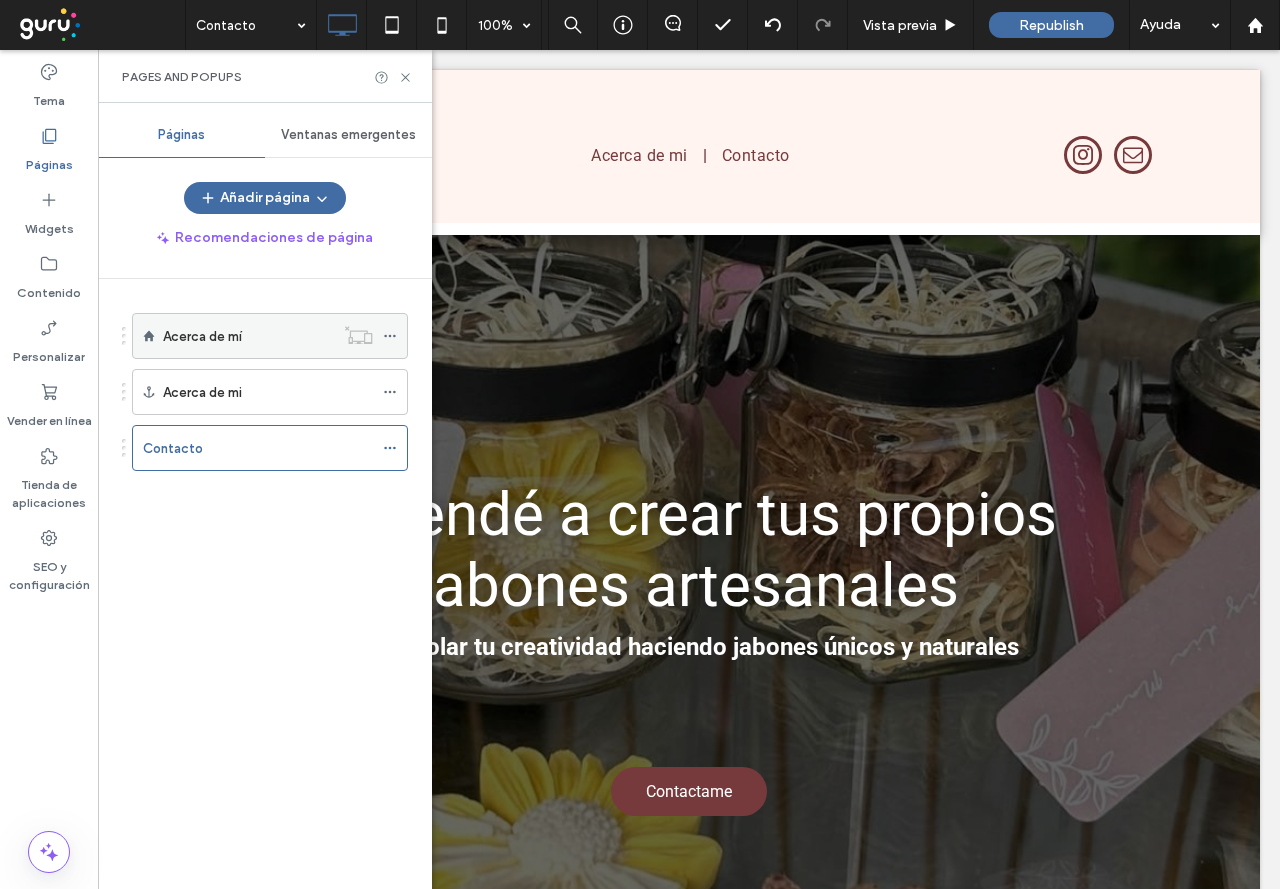 click on "Acerca de mí" at bounding box center (202, 336) 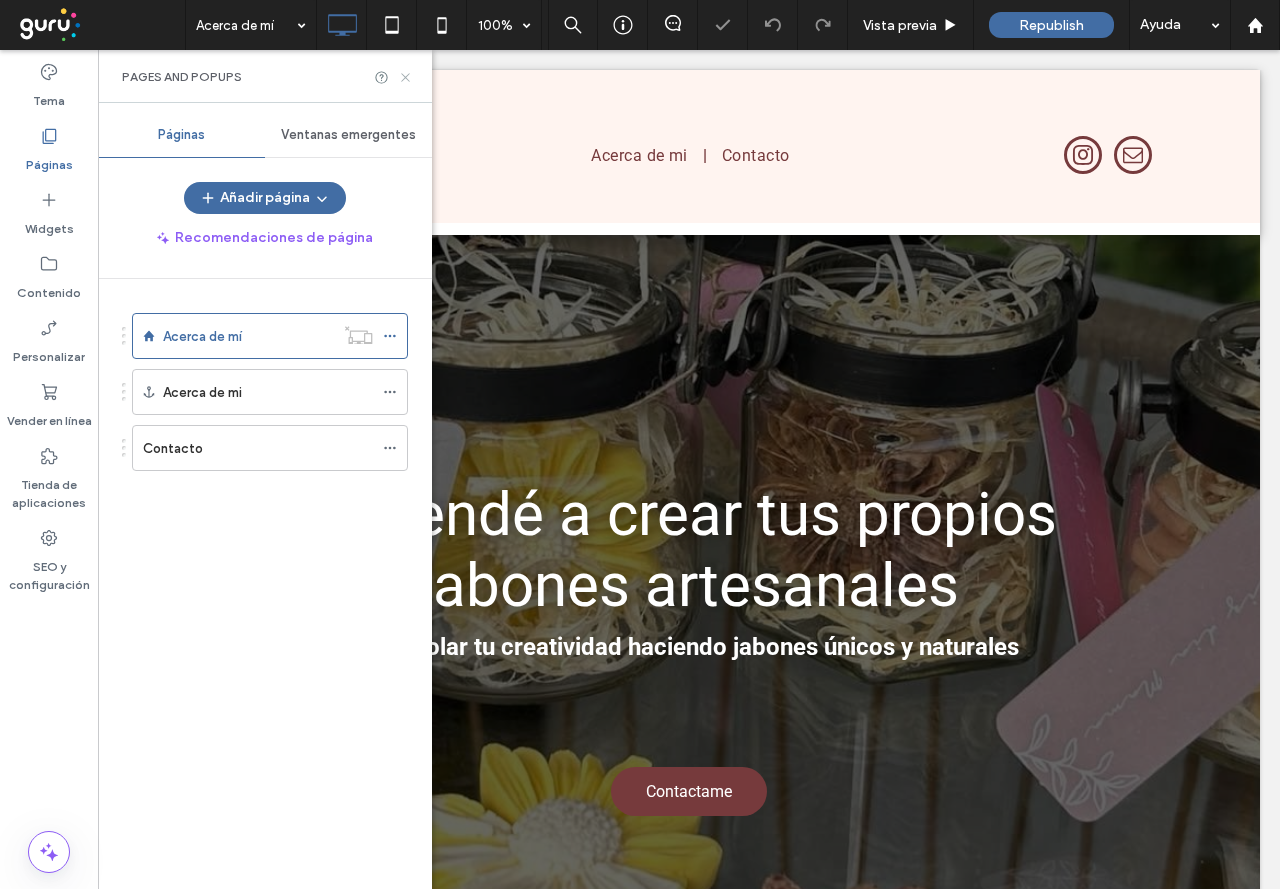 click 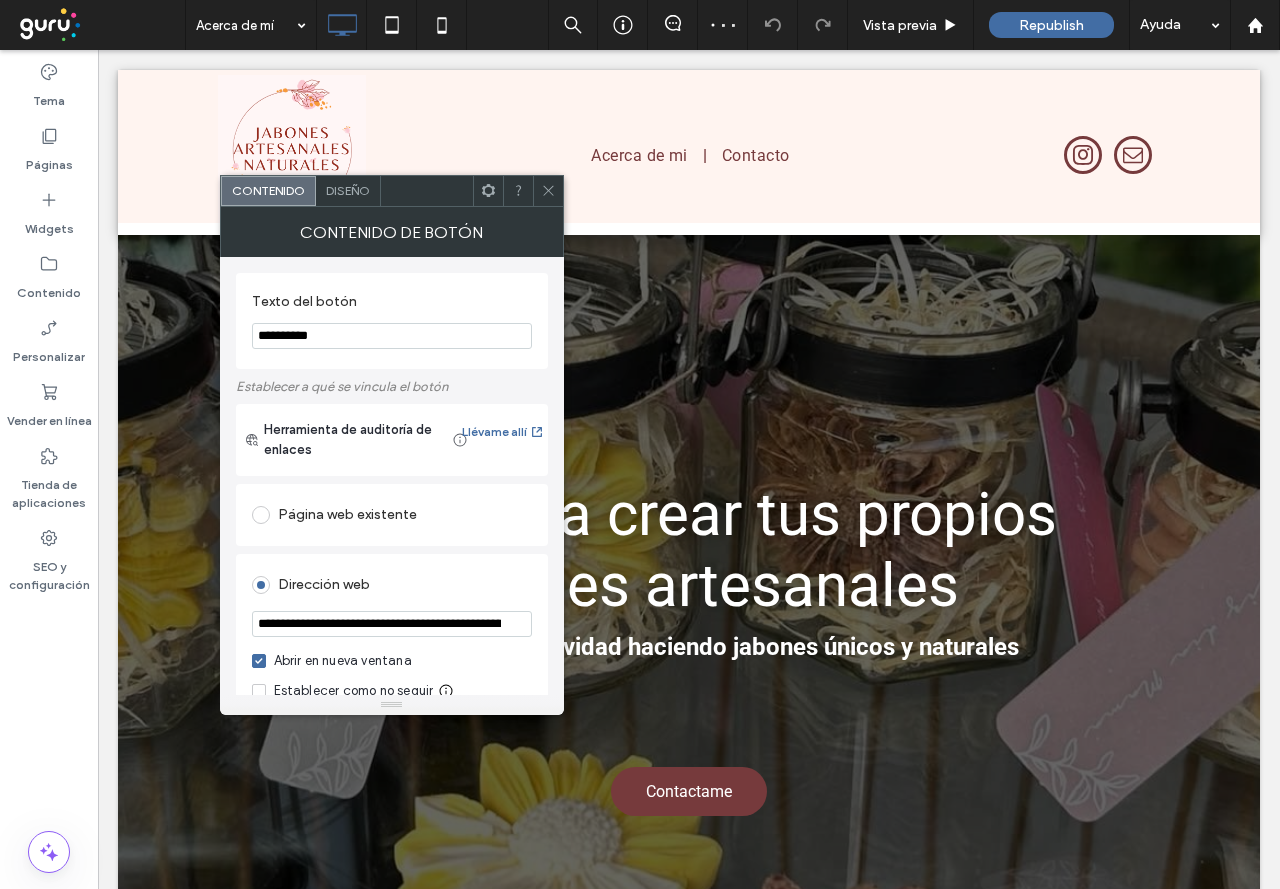 click on "**********" at bounding box center (392, 624) 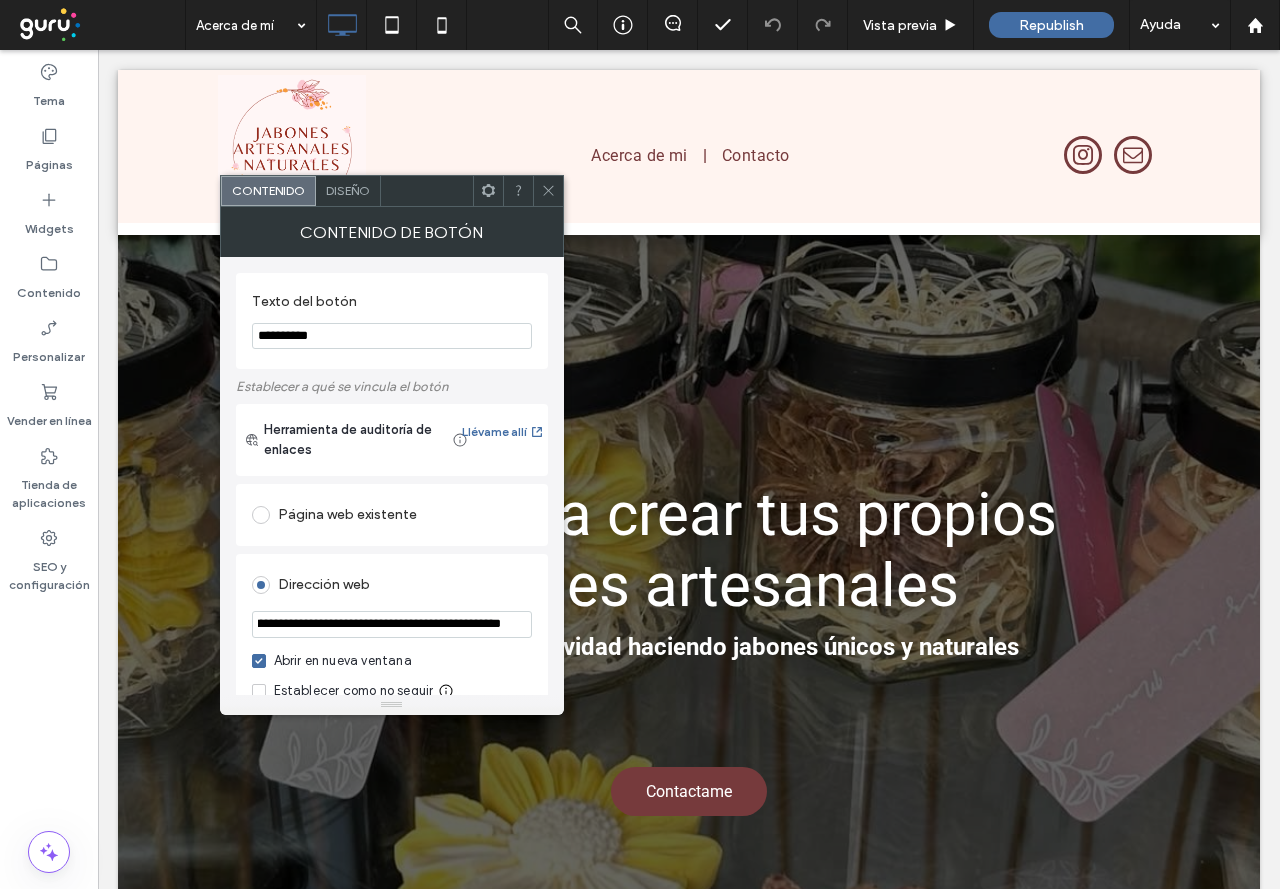 scroll, scrollTop: 0, scrollLeft: 458, axis: horizontal 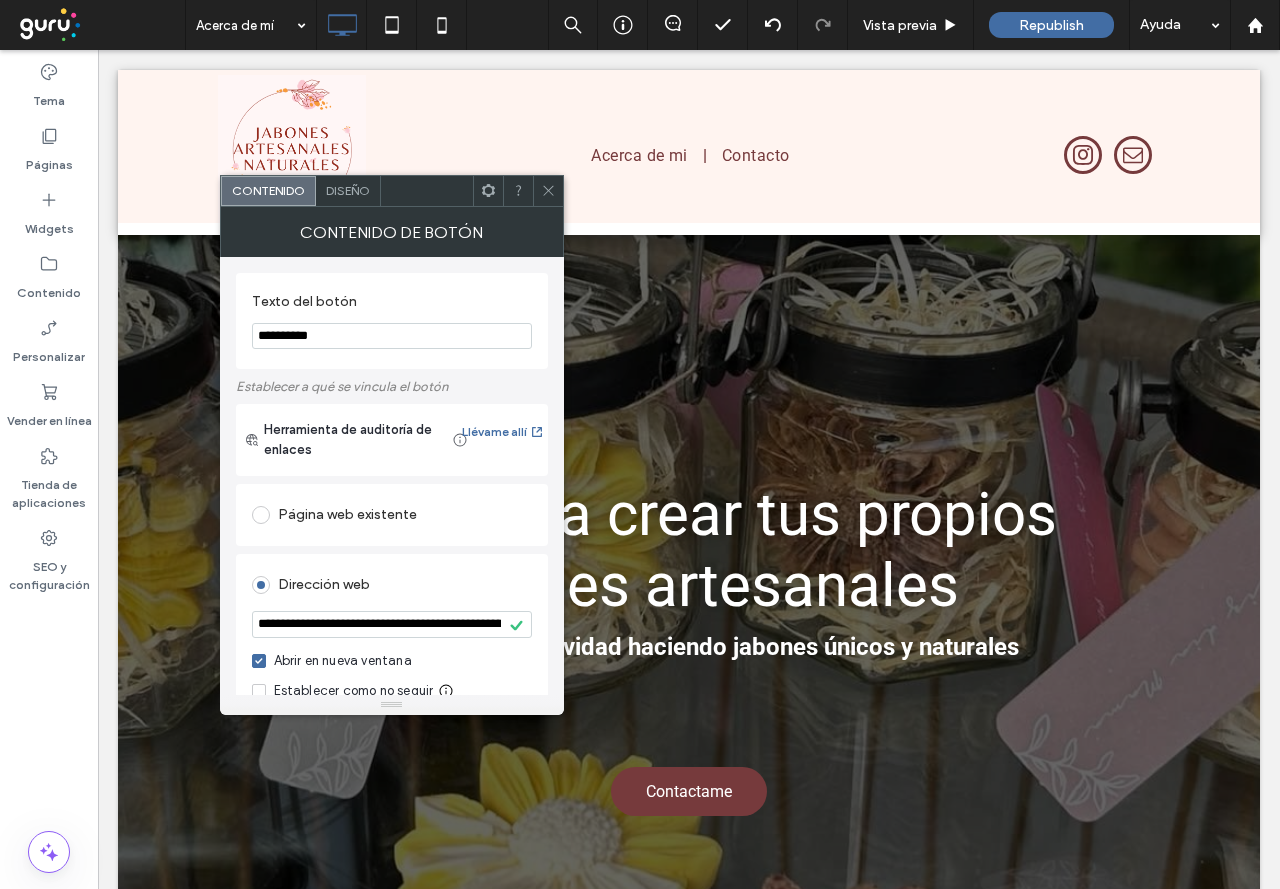 click on "**********" at bounding box center [392, 624] 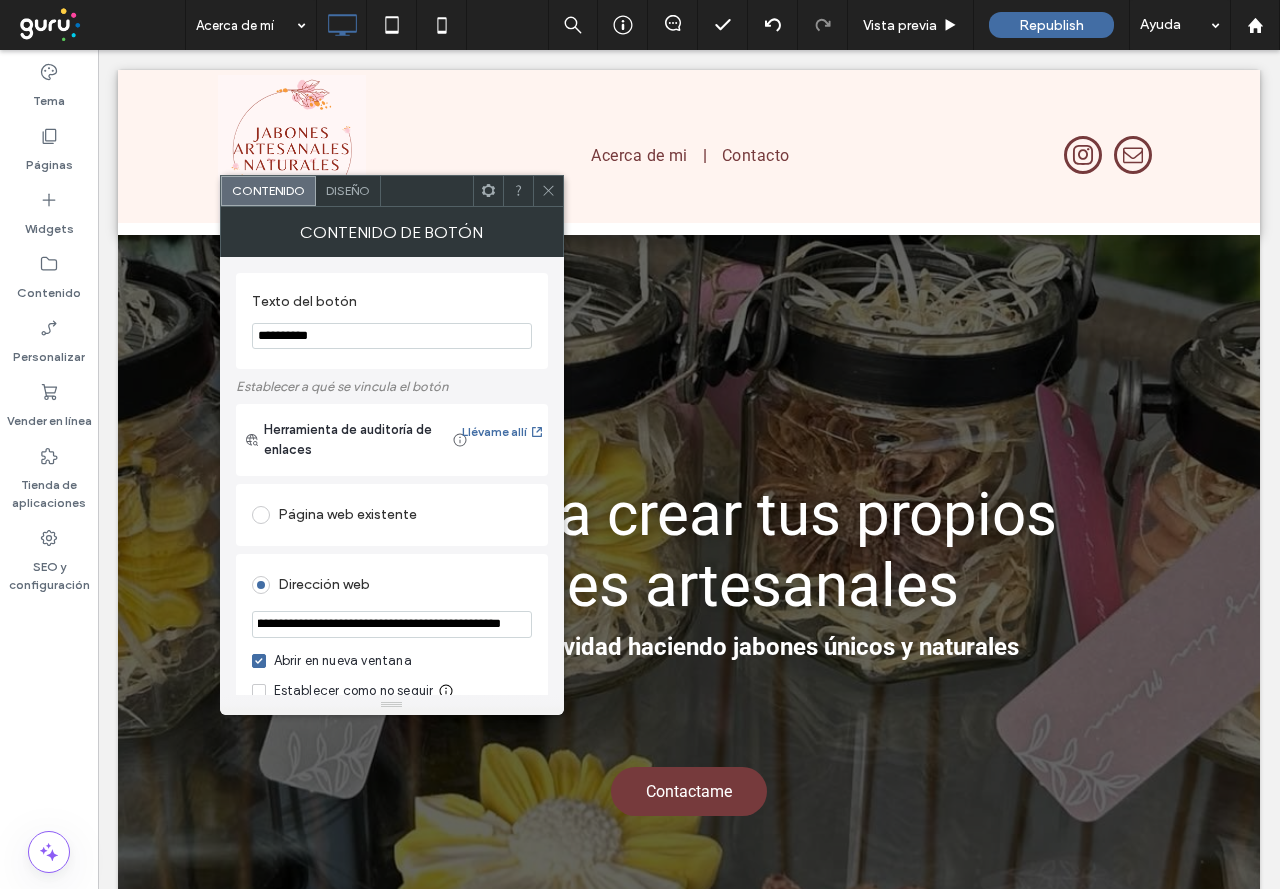 scroll, scrollTop: 0, scrollLeft: 458, axis: horizontal 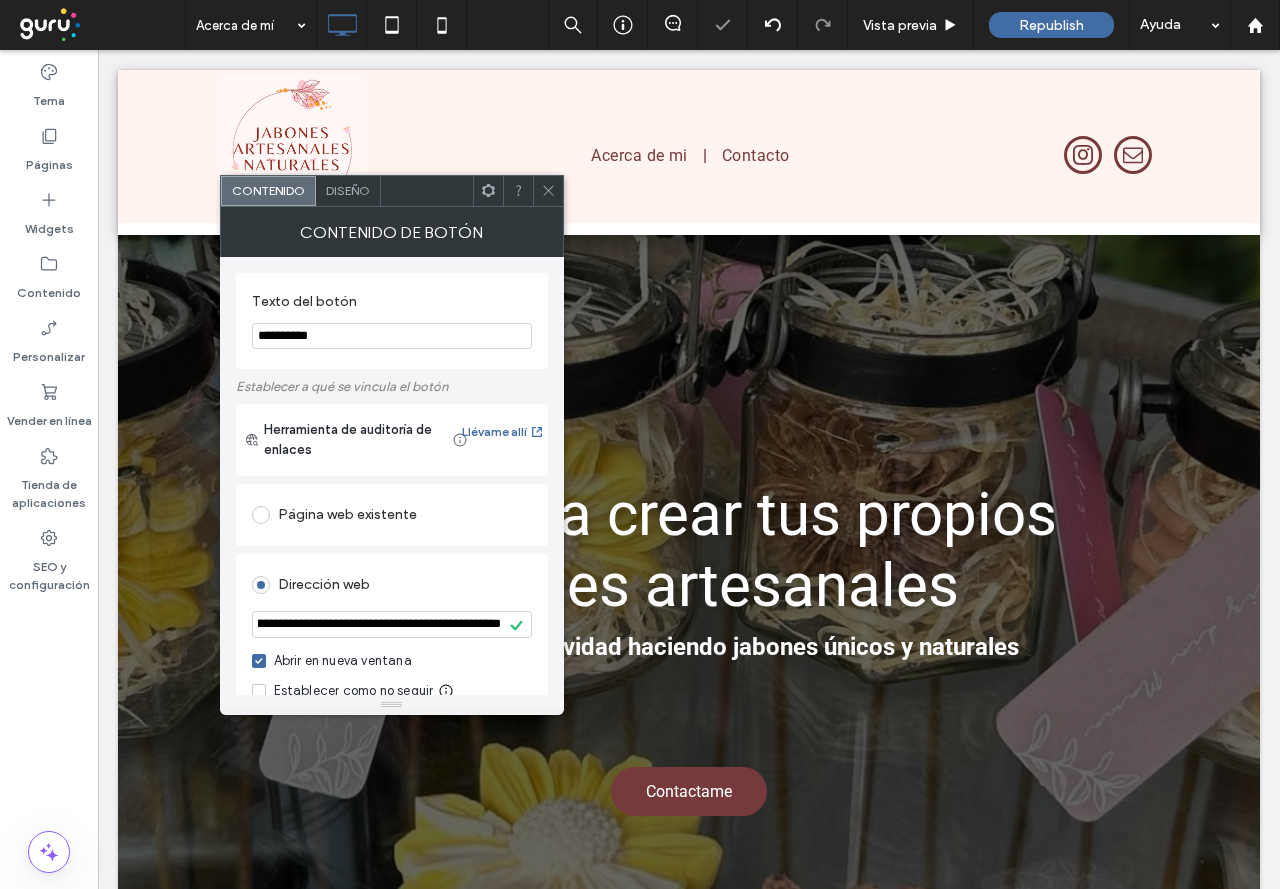 click at bounding box center (548, 191) 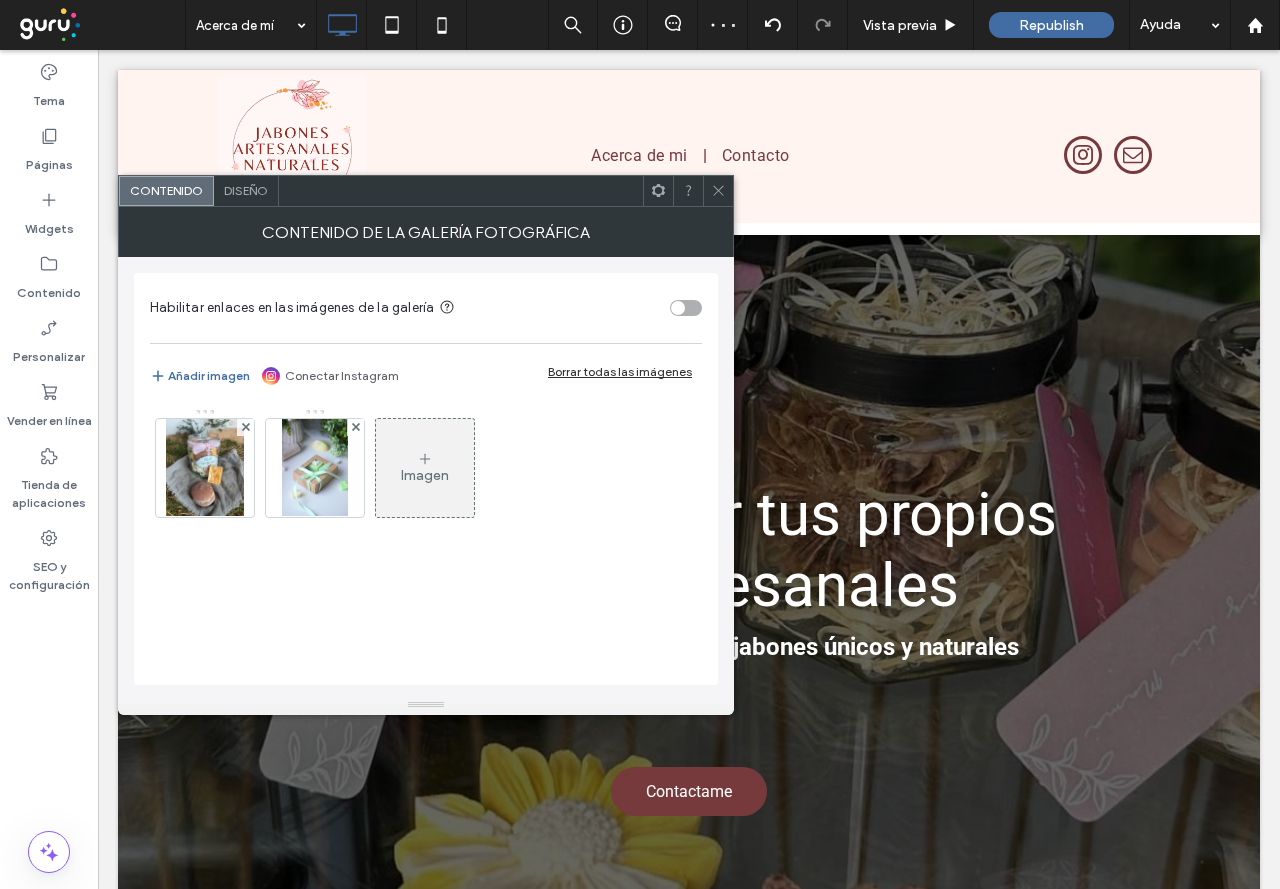 click on "Diseño" at bounding box center [246, 191] 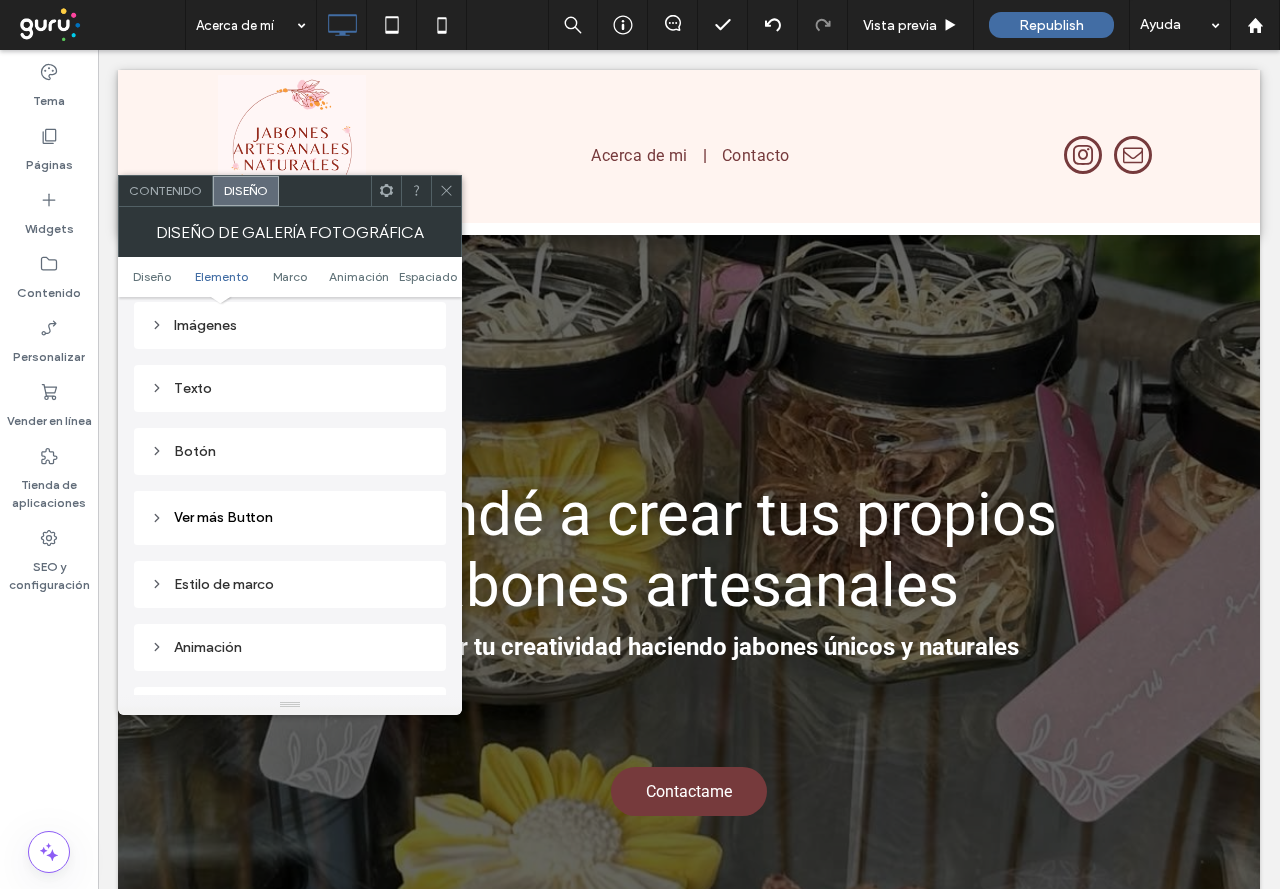 click on "Botón" at bounding box center (290, 451) 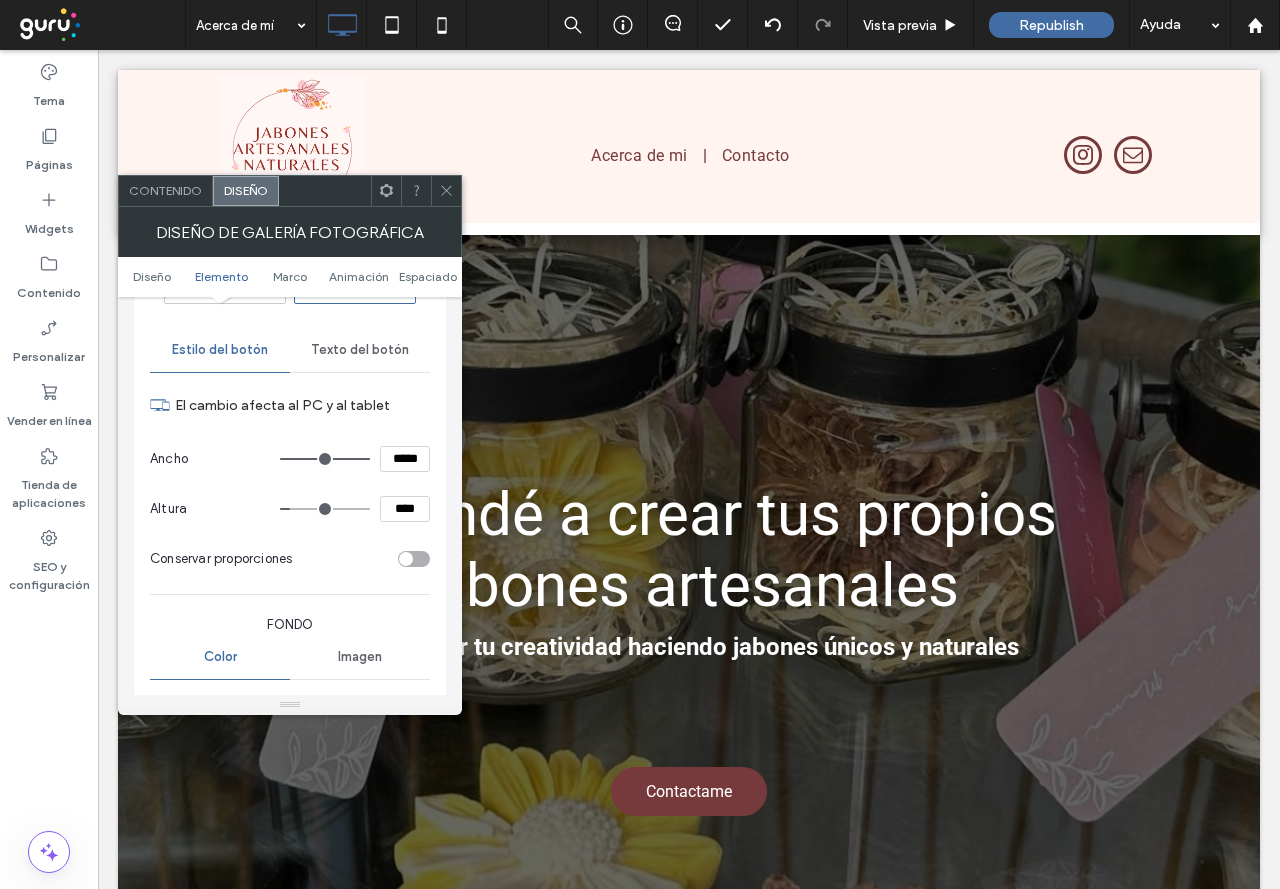 scroll, scrollTop: 1000, scrollLeft: 0, axis: vertical 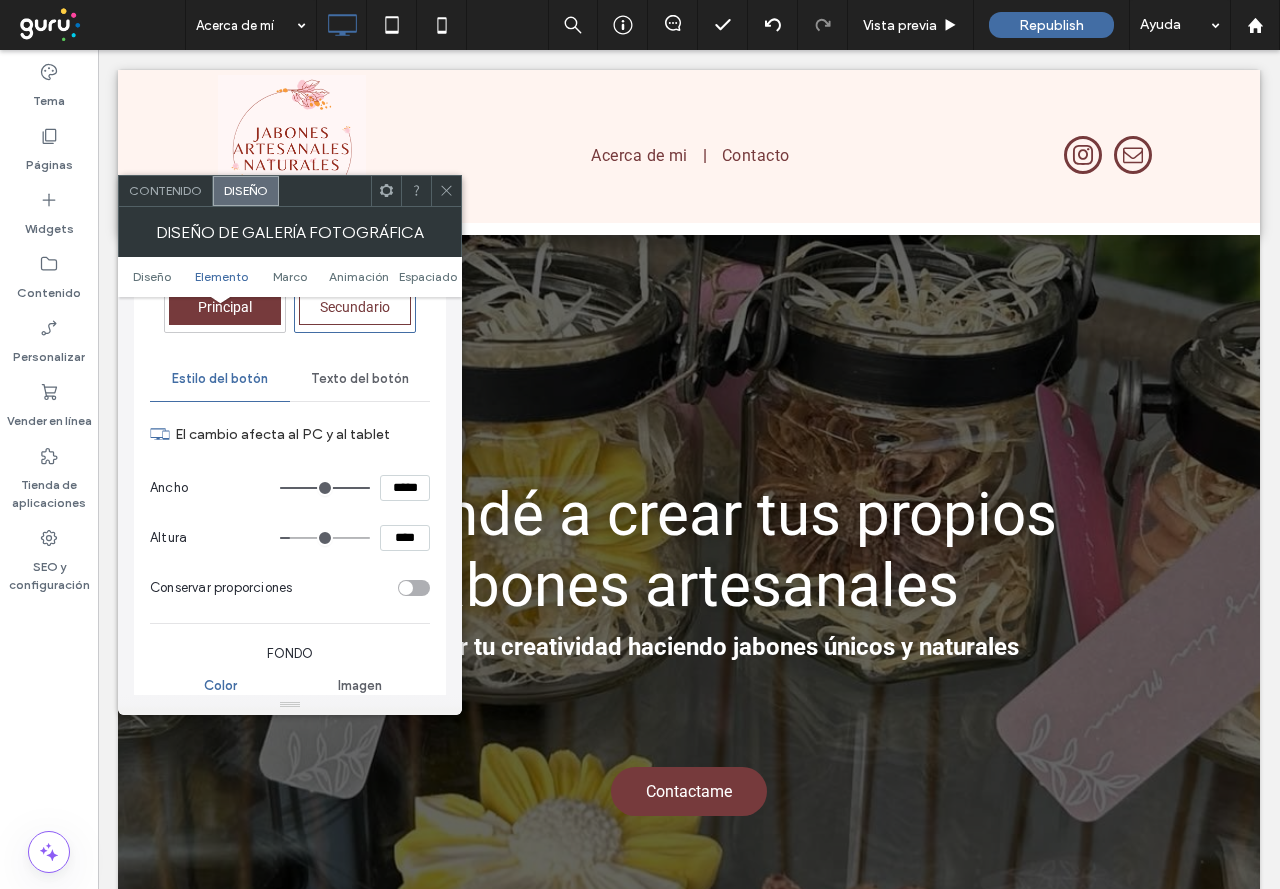 click on "Texto del botón" at bounding box center [360, 379] 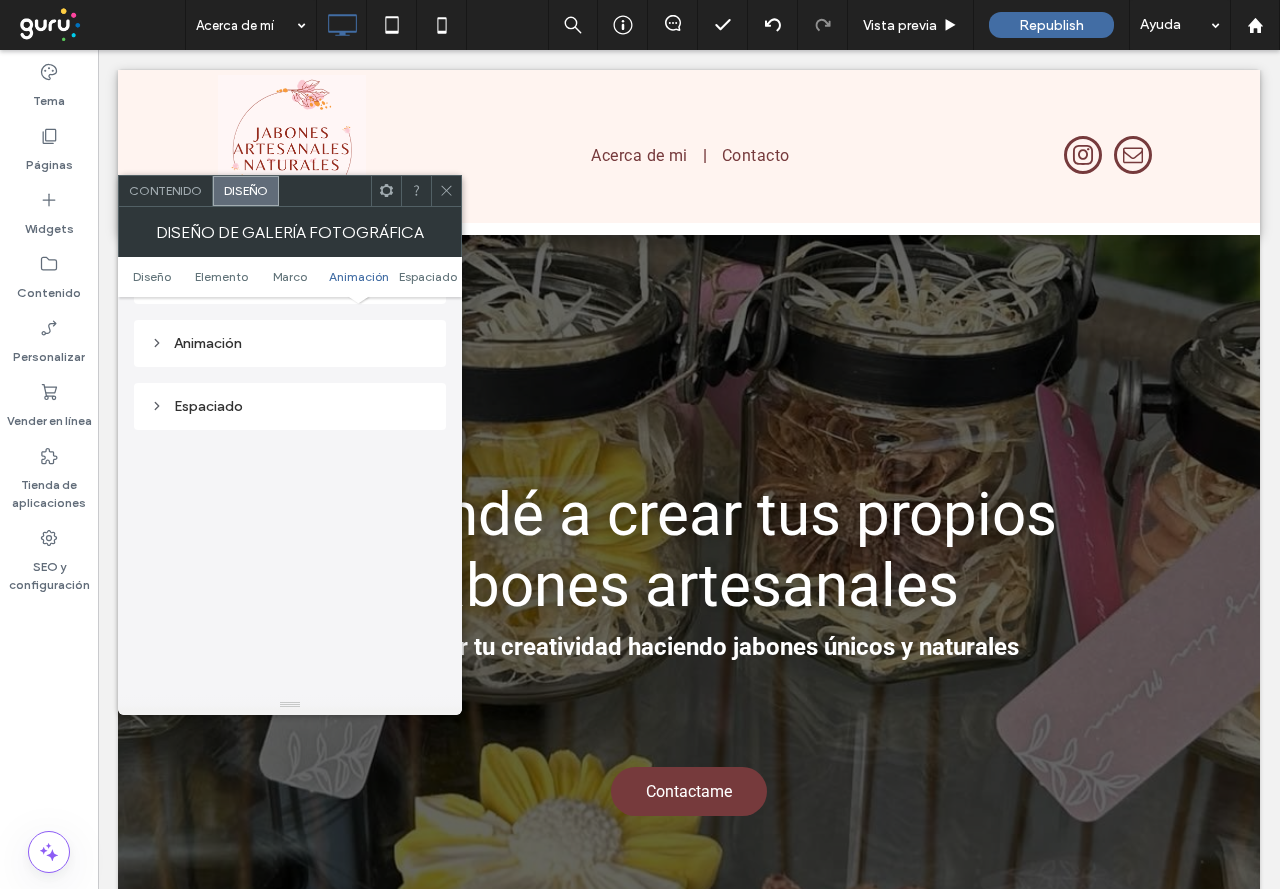 scroll, scrollTop: 1778, scrollLeft: 0, axis: vertical 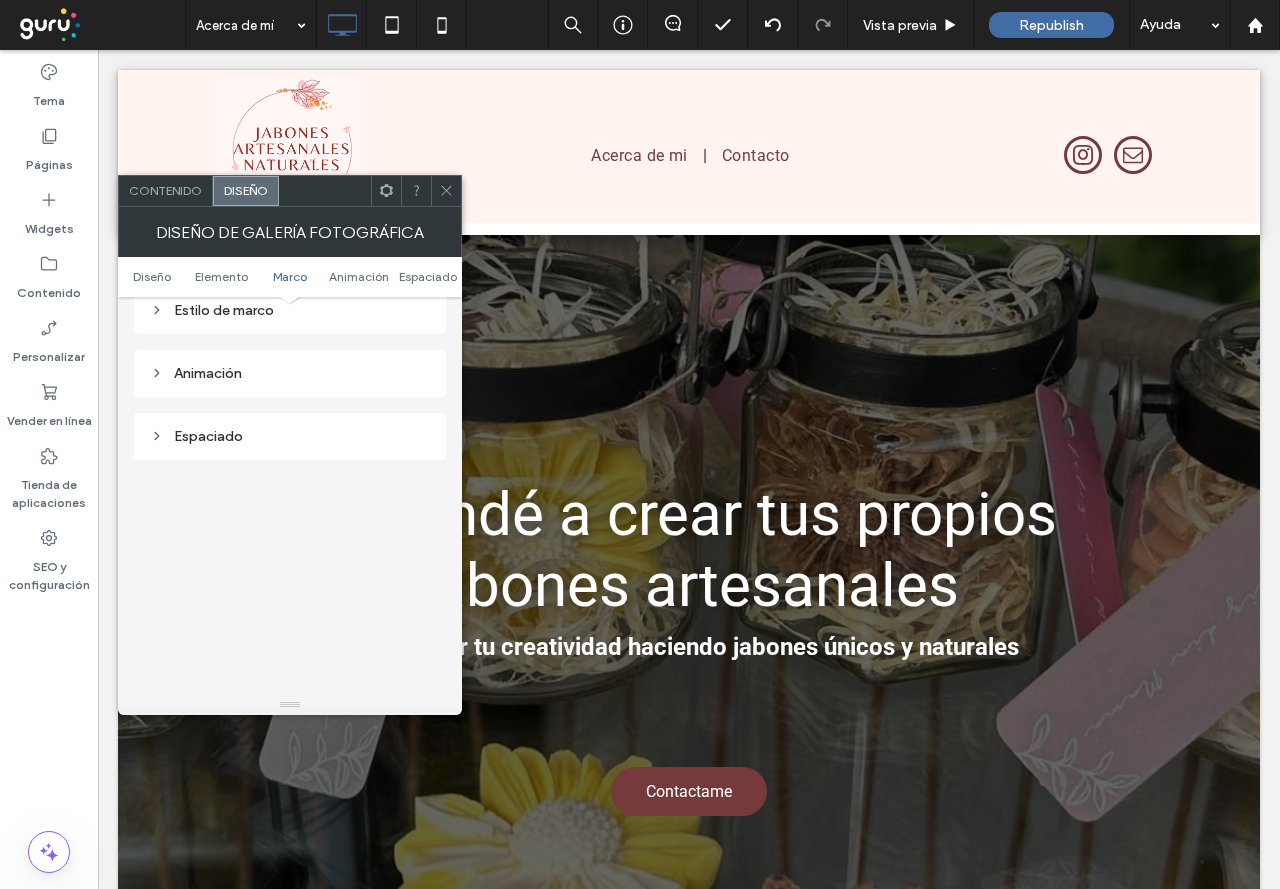click on "Diseño de galería fotográfica" at bounding box center (290, 232) 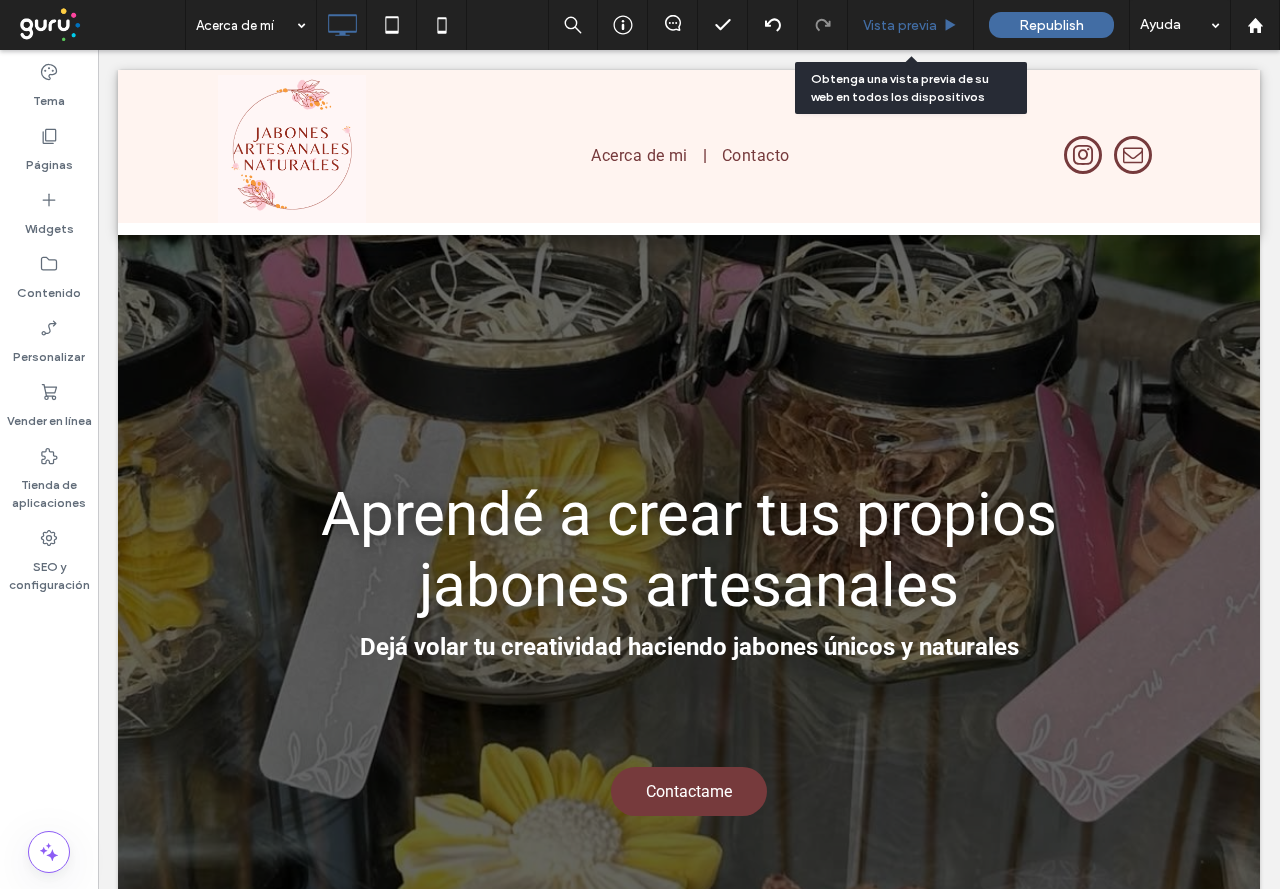 click on "Vista previa" at bounding box center (911, 25) 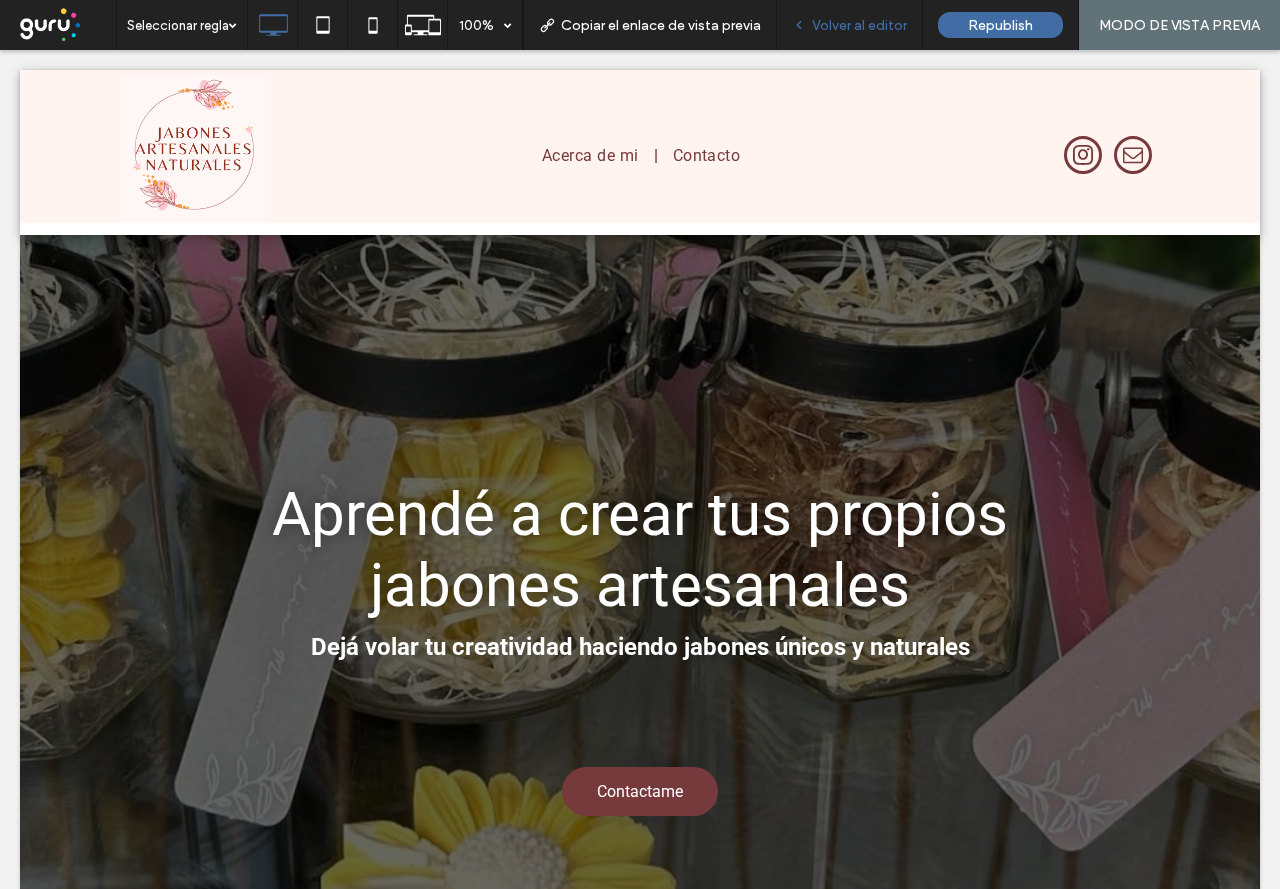 click on "Volver al editor" at bounding box center (859, 25) 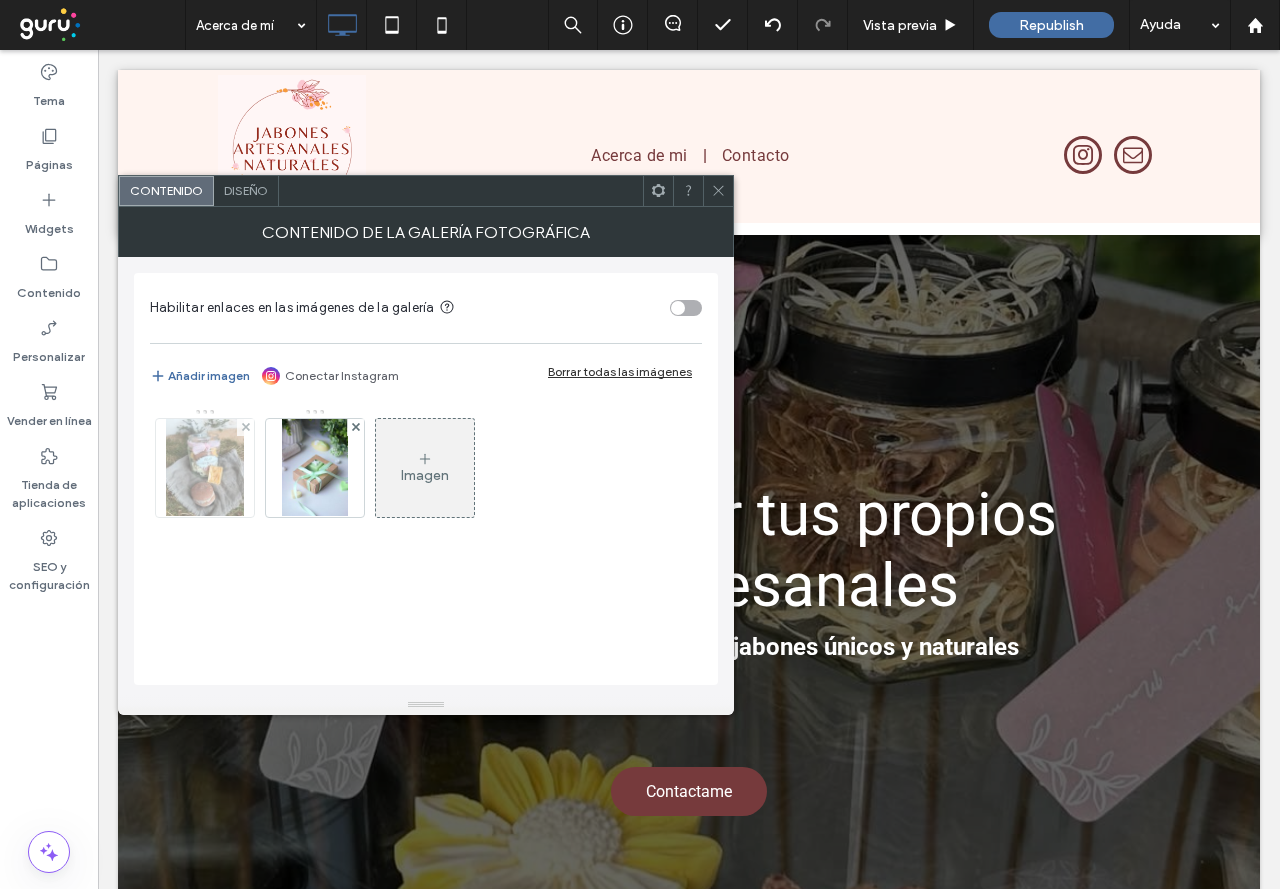 click at bounding box center [205, 468] 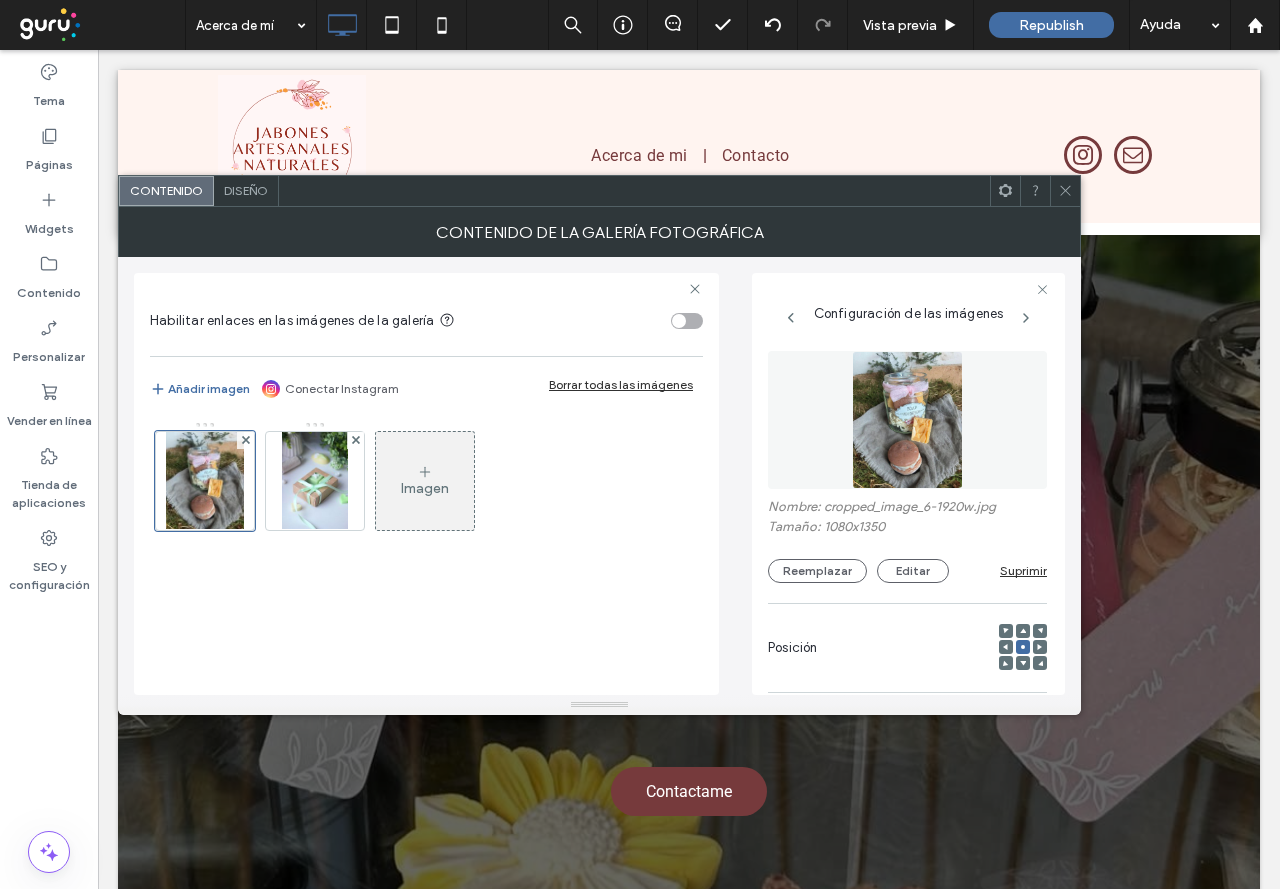 scroll, scrollTop: 0, scrollLeft: 2, axis: horizontal 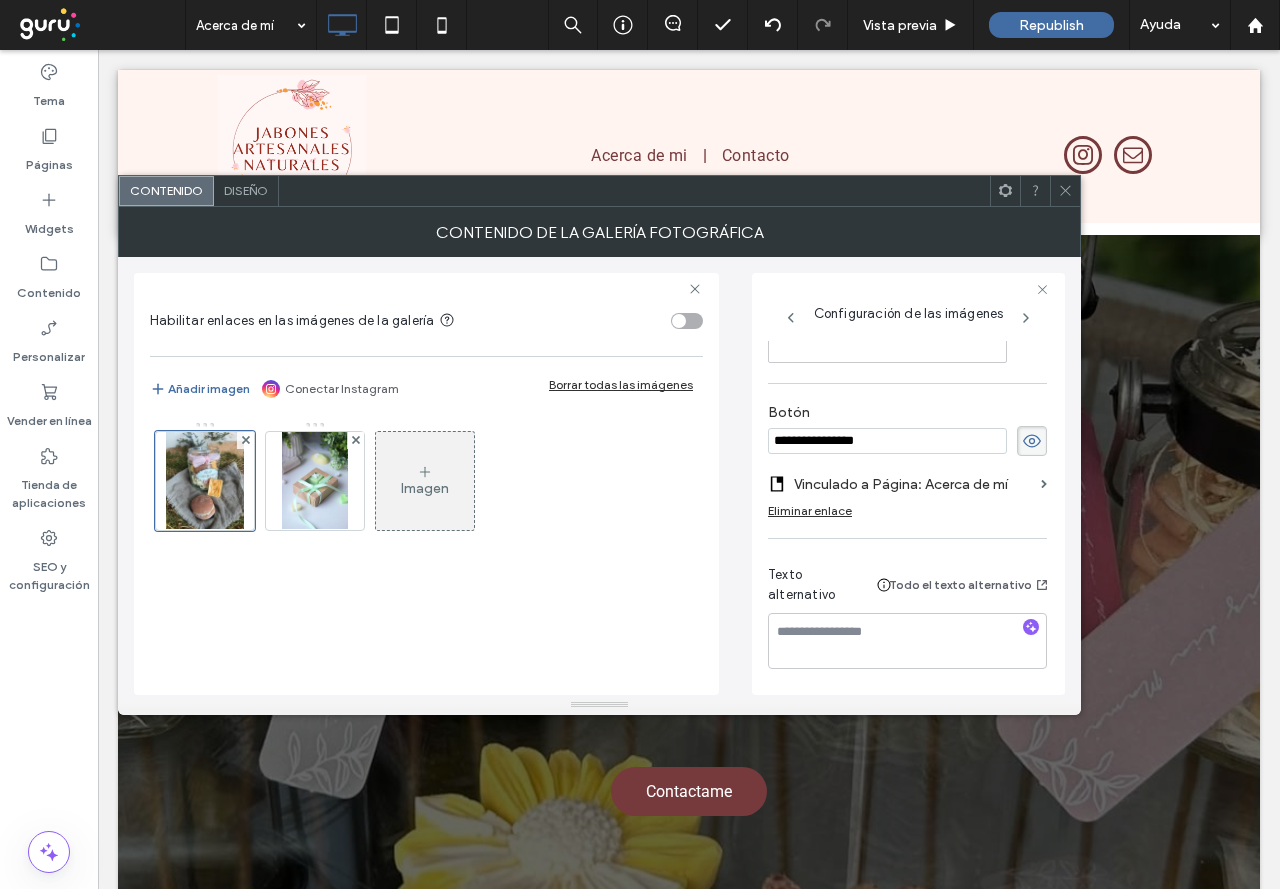 click on "Vinculado a Página: Acerca de mí" at bounding box center (913, 484) 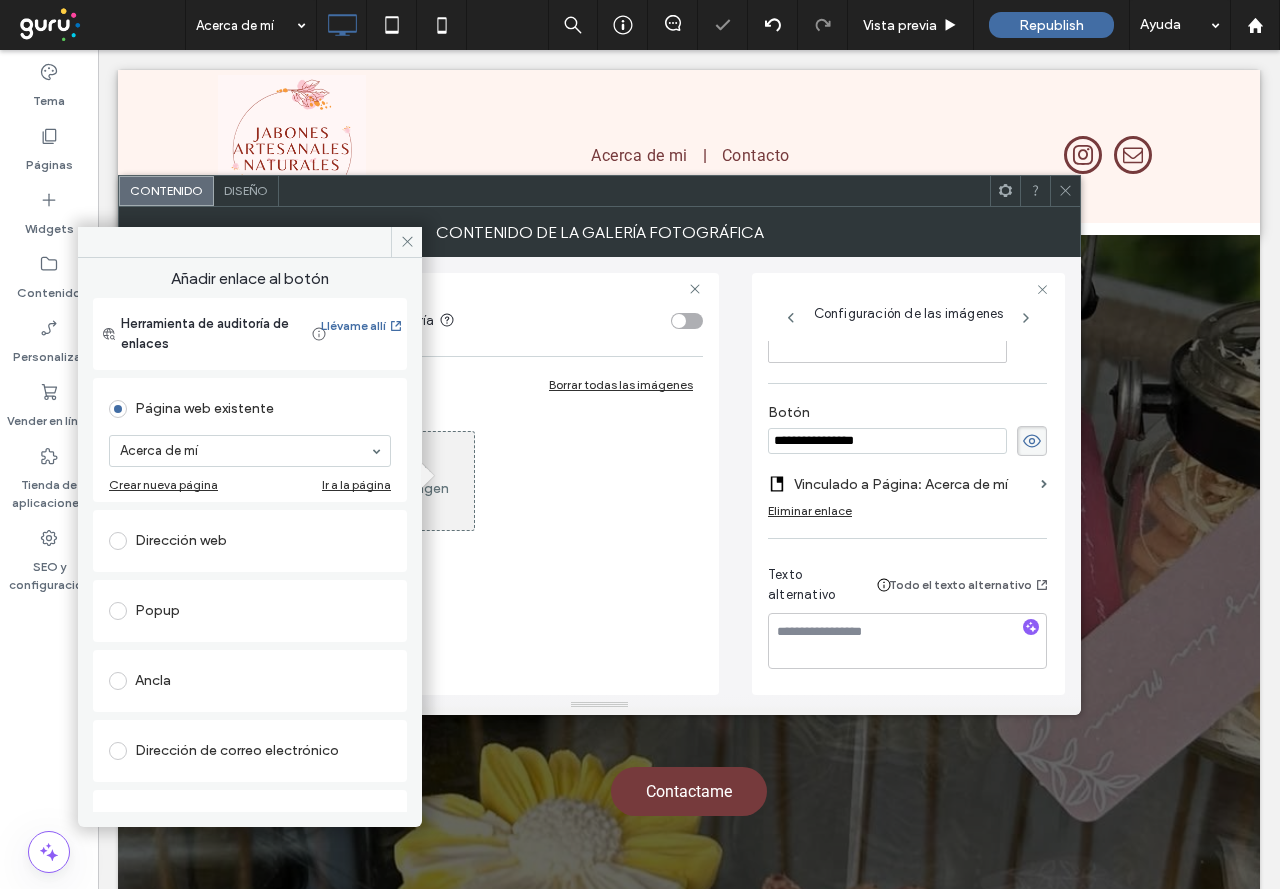scroll, scrollTop: 0, scrollLeft: 0, axis: both 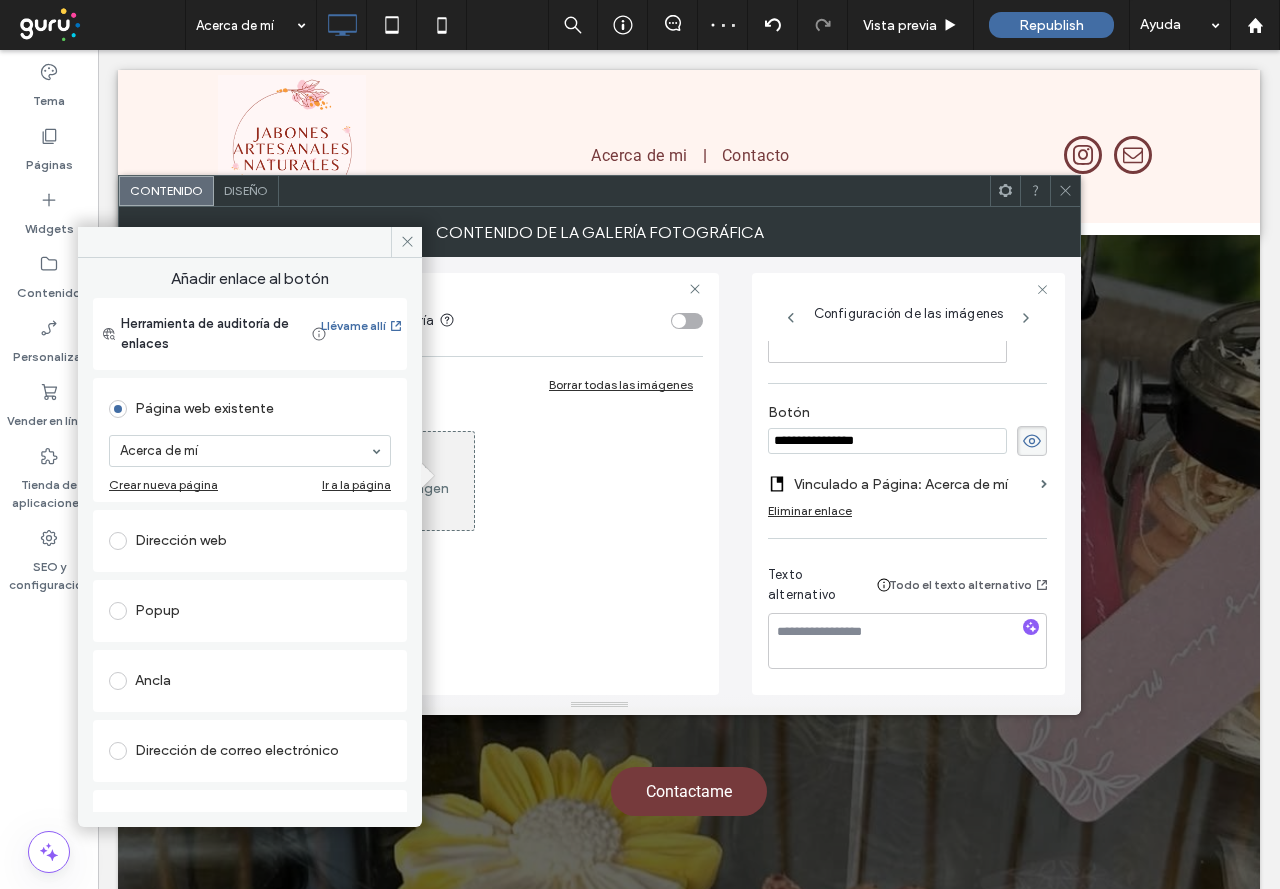 click on "Dirección web" at bounding box center [250, 541] 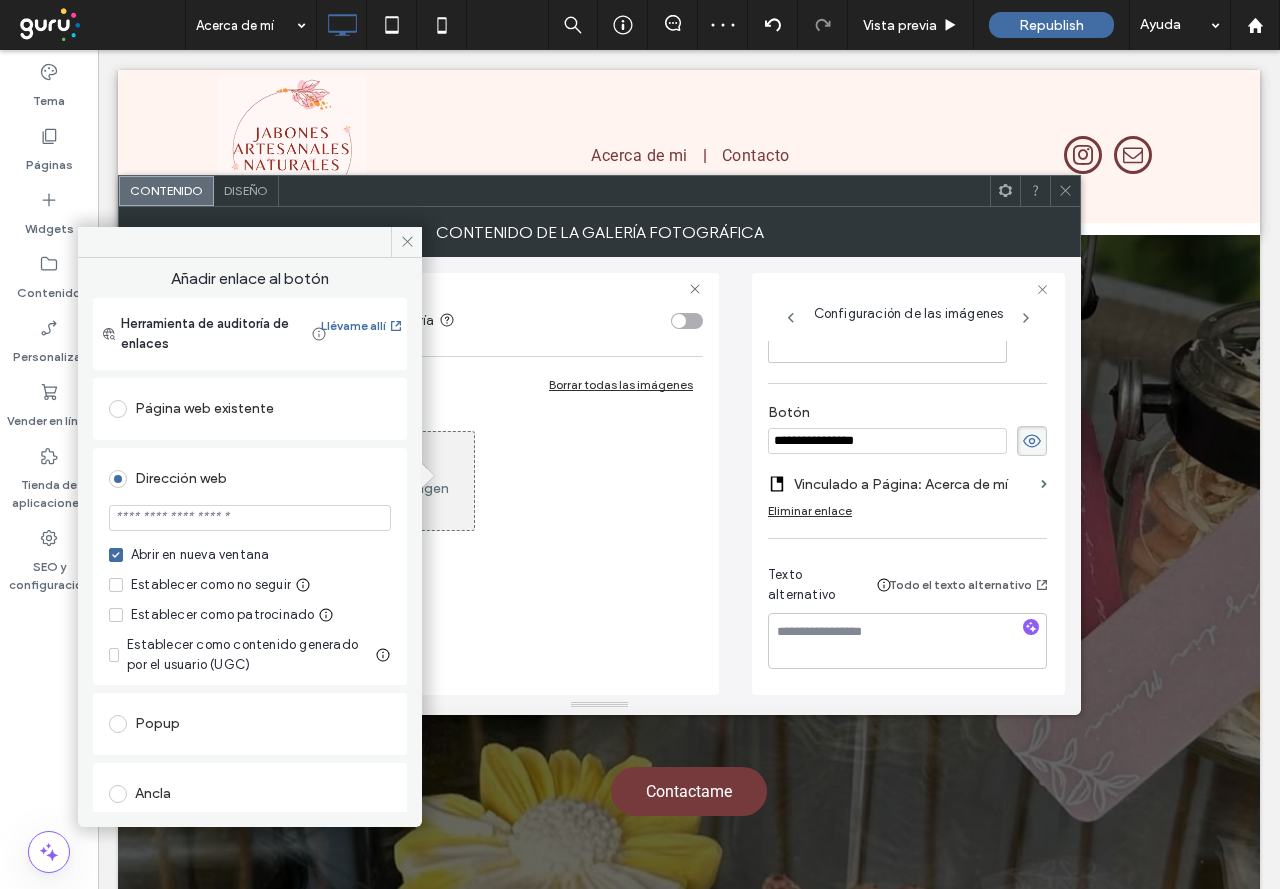 click at bounding box center [250, 518] 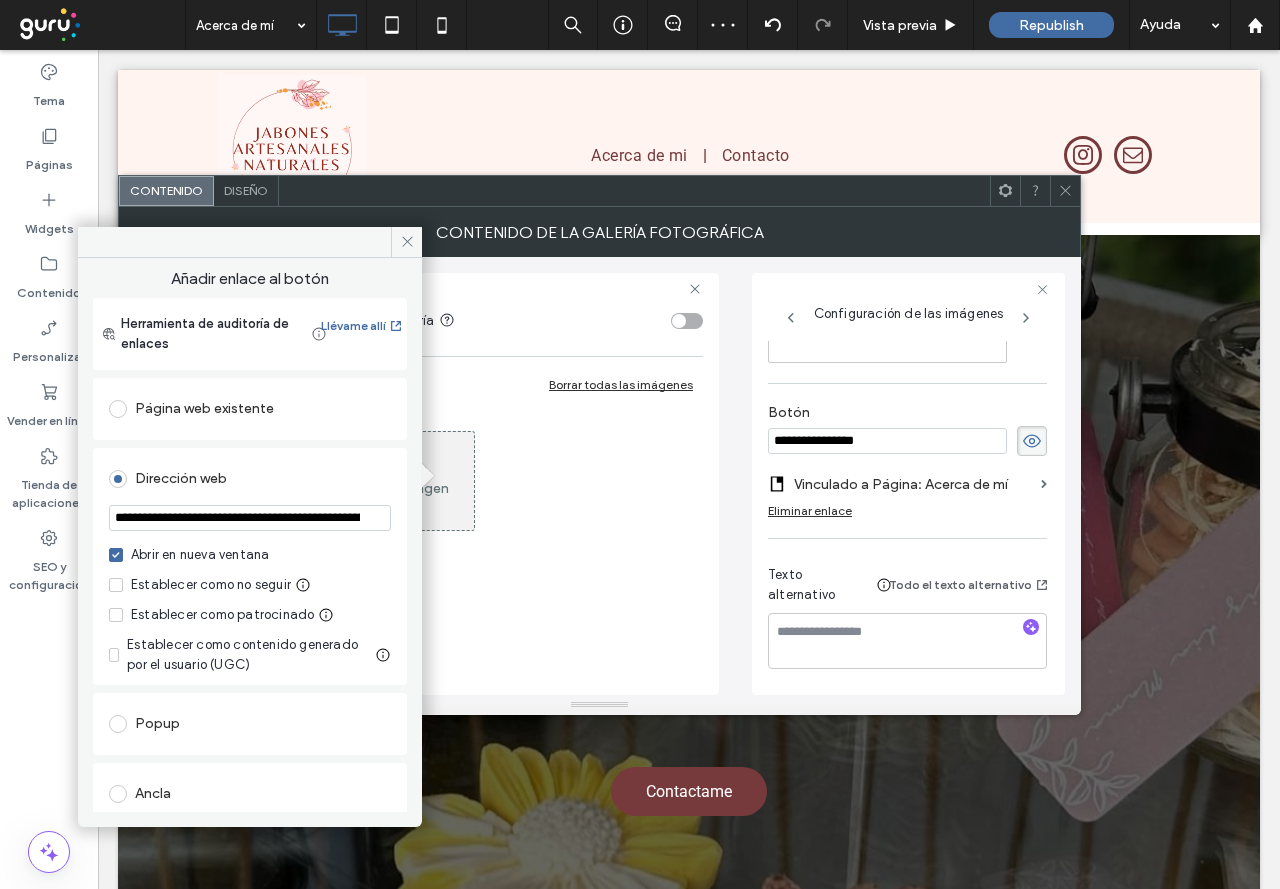scroll, scrollTop: 0, scrollLeft: 468, axis: horizontal 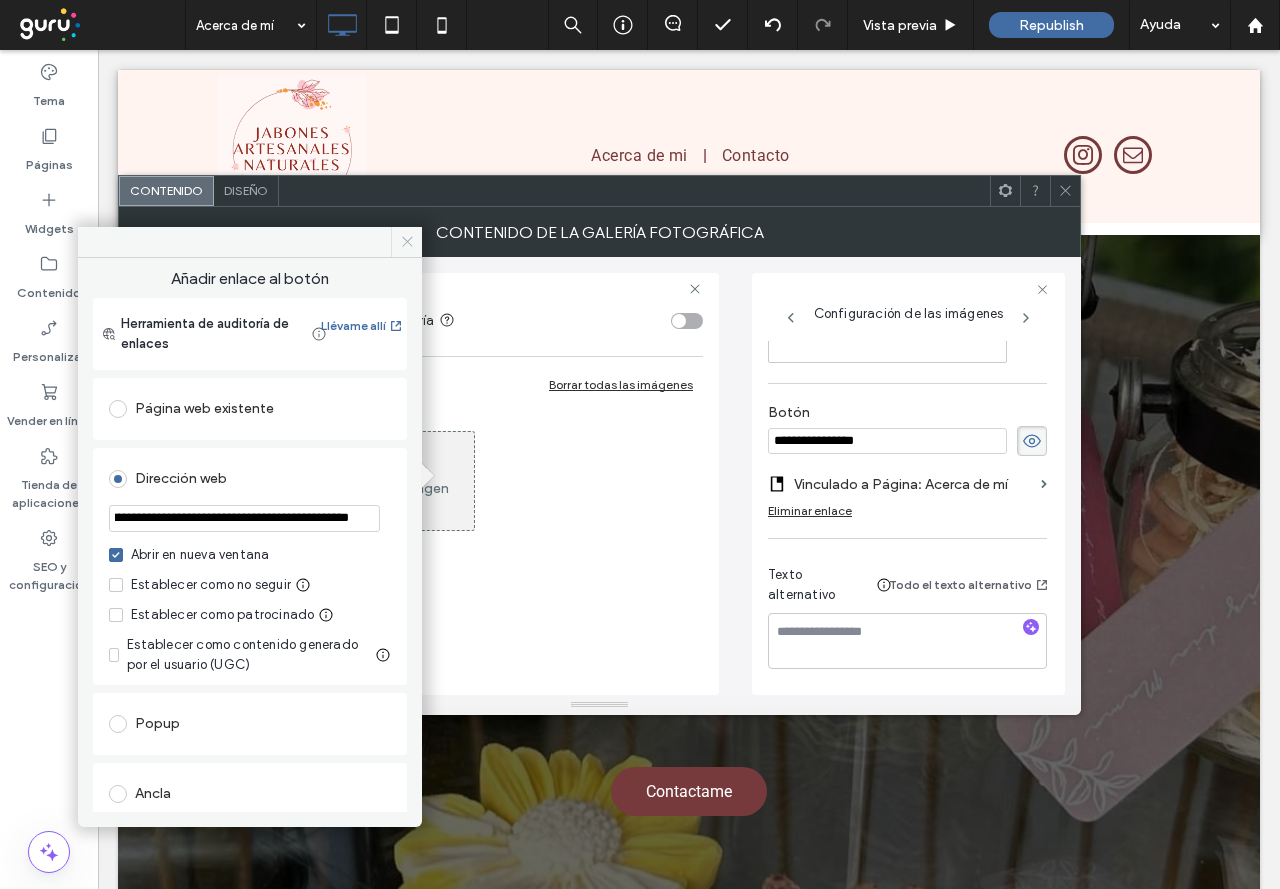 type on "**********" 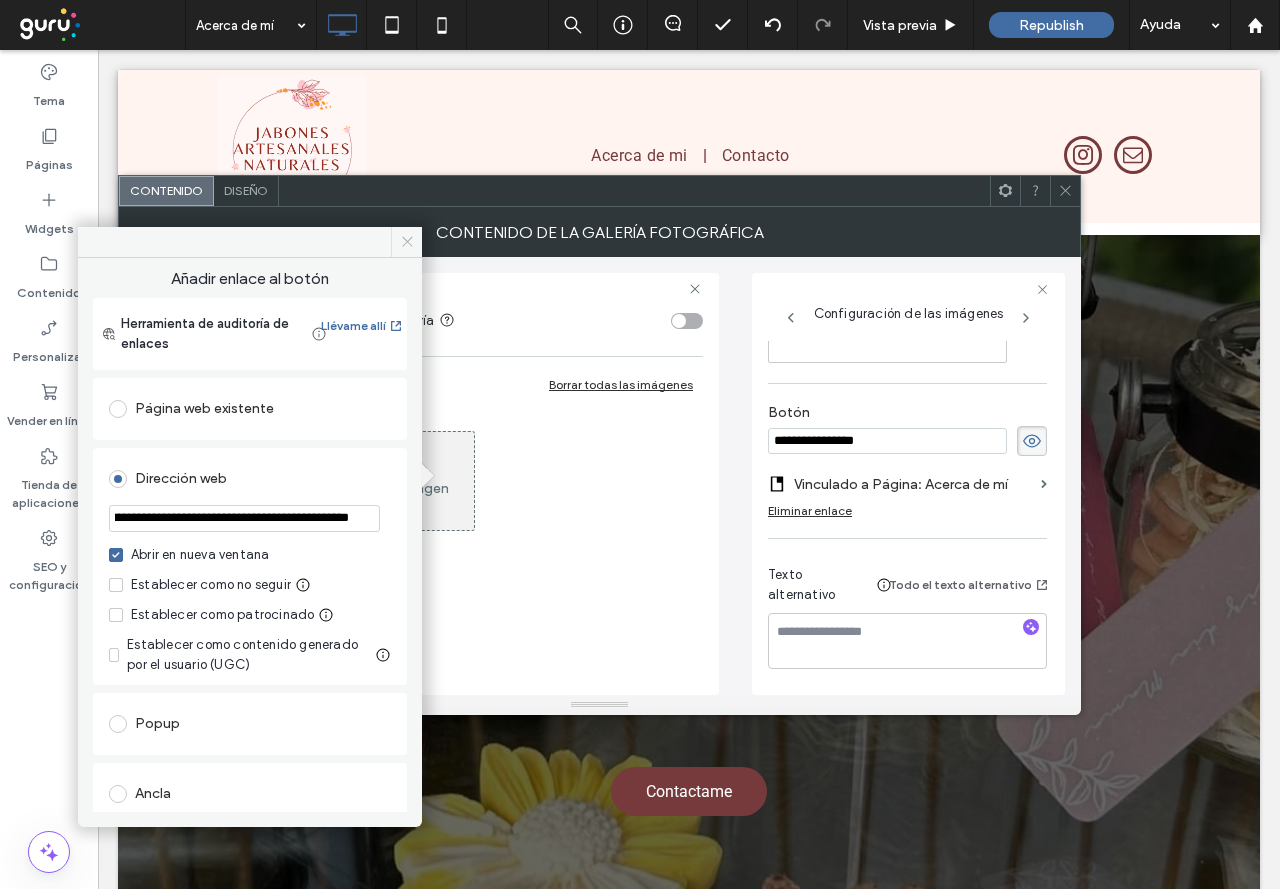 click at bounding box center (406, 242) 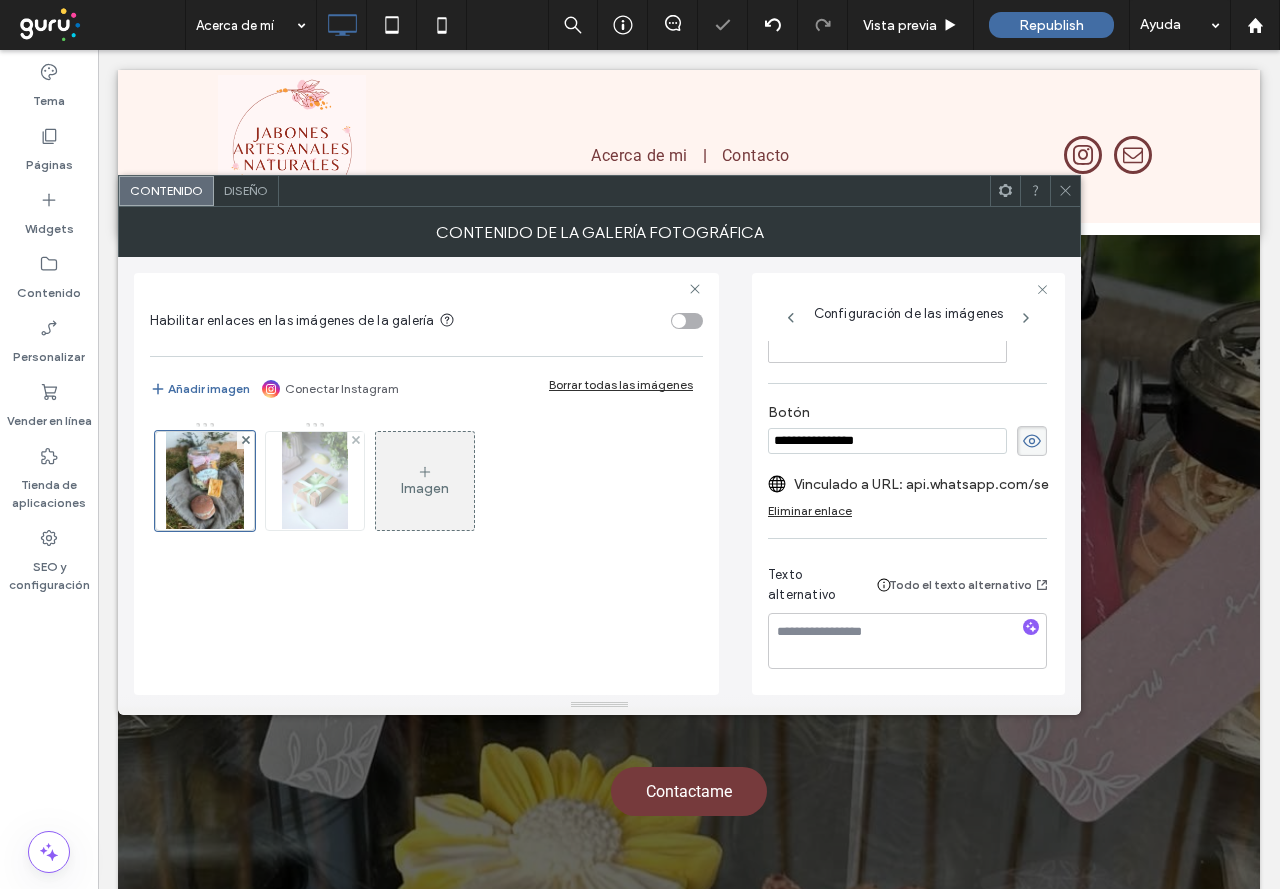 click at bounding box center (314, 481) 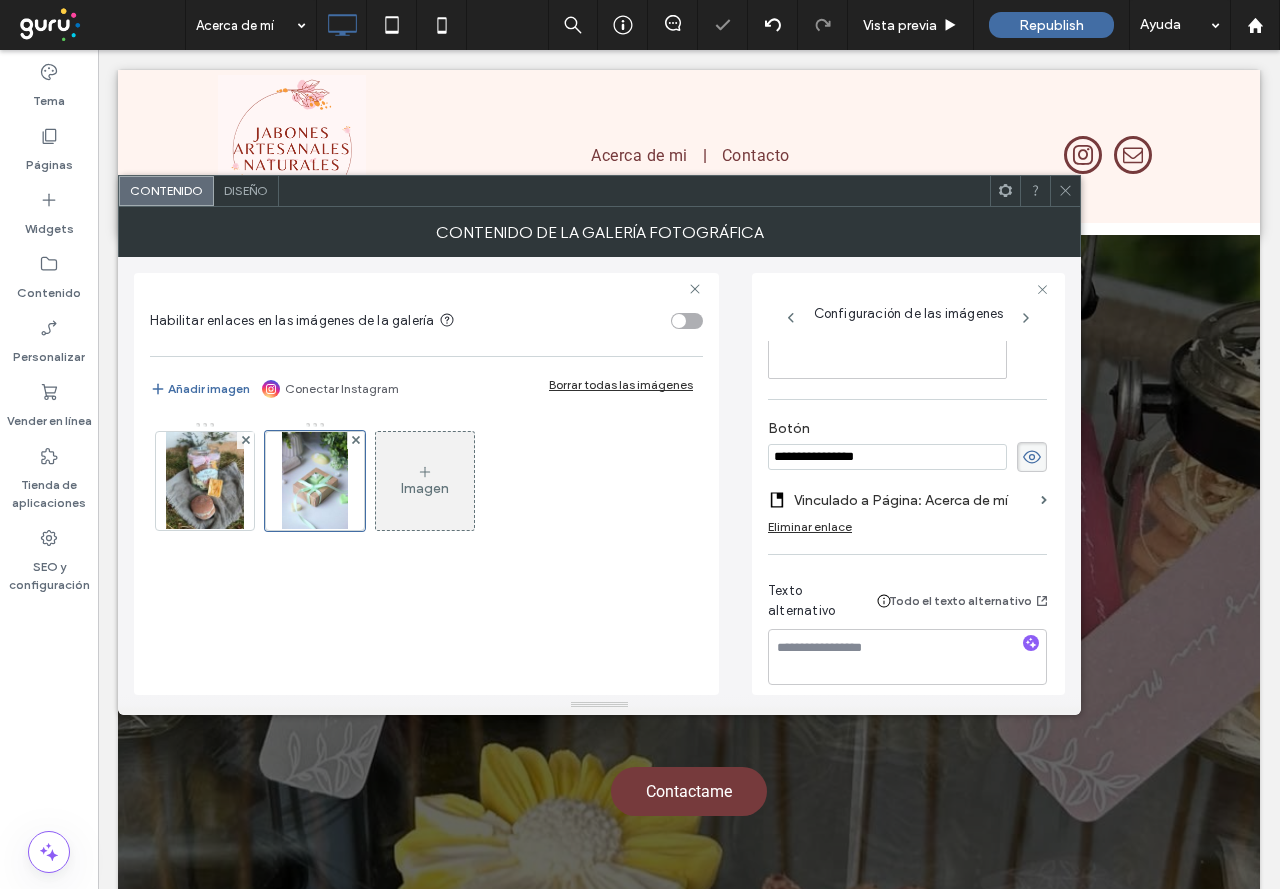 scroll, scrollTop: 592, scrollLeft: 0, axis: vertical 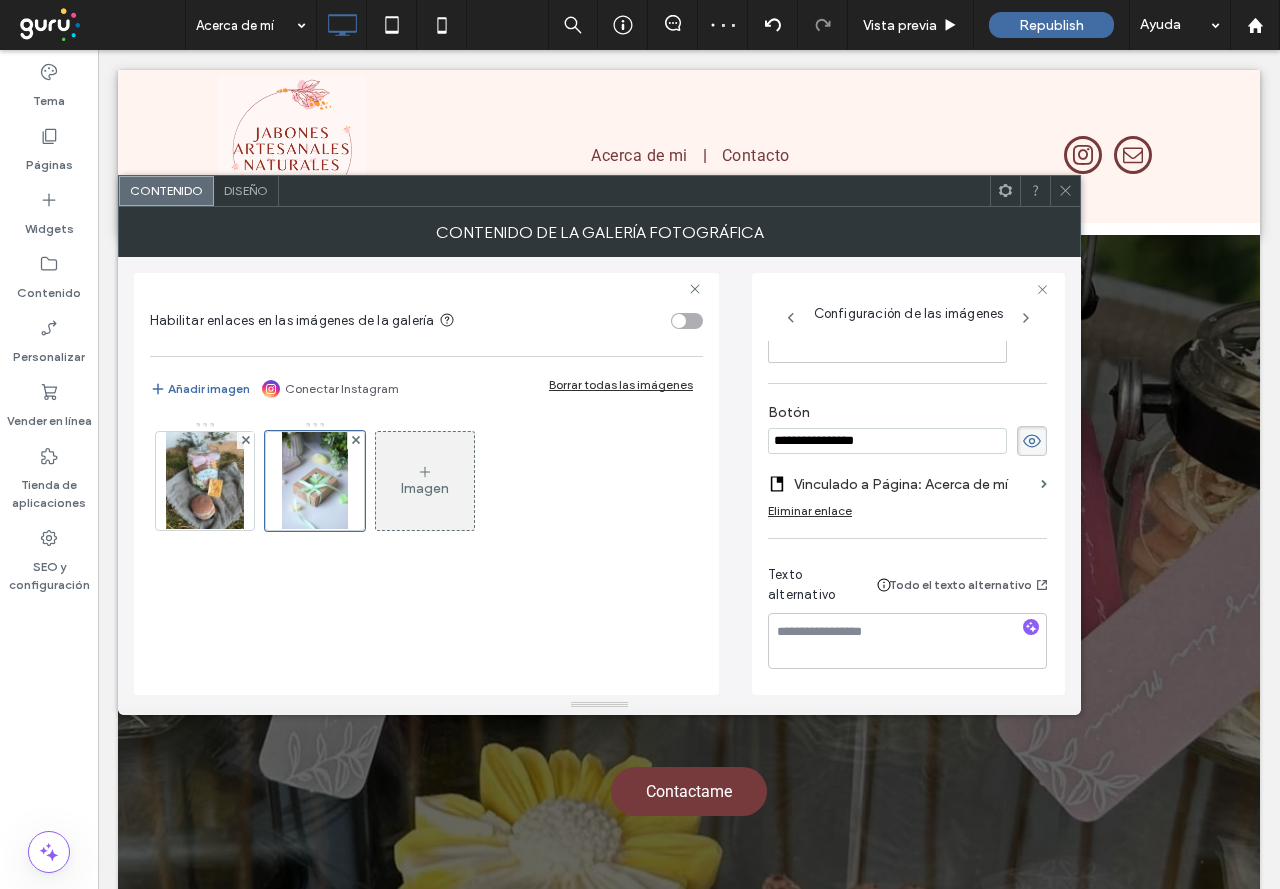 click on "Vinculado a Página: Acerca de mí" at bounding box center [913, 484] 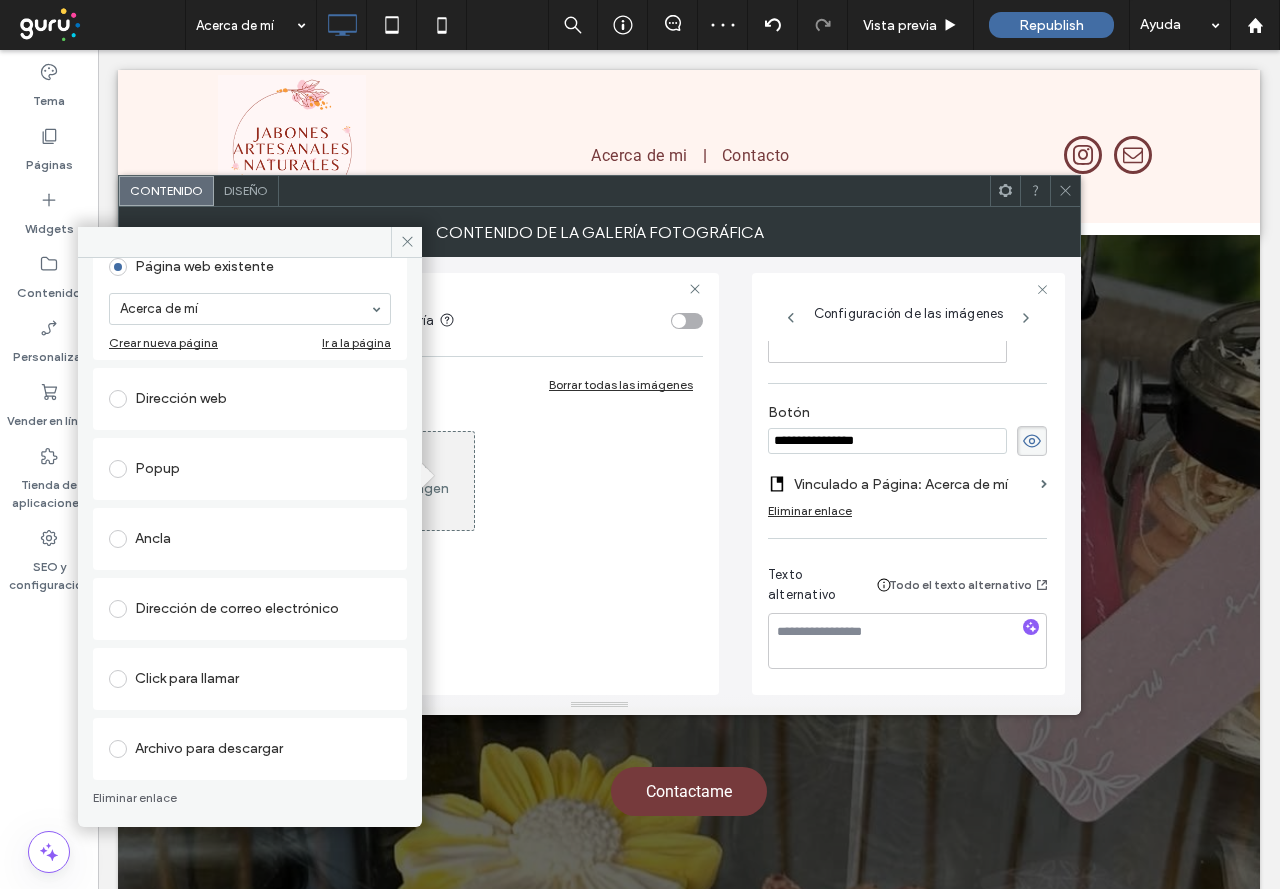 scroll, scrollTop: 146, scrollLeft: 0, axis: vertical 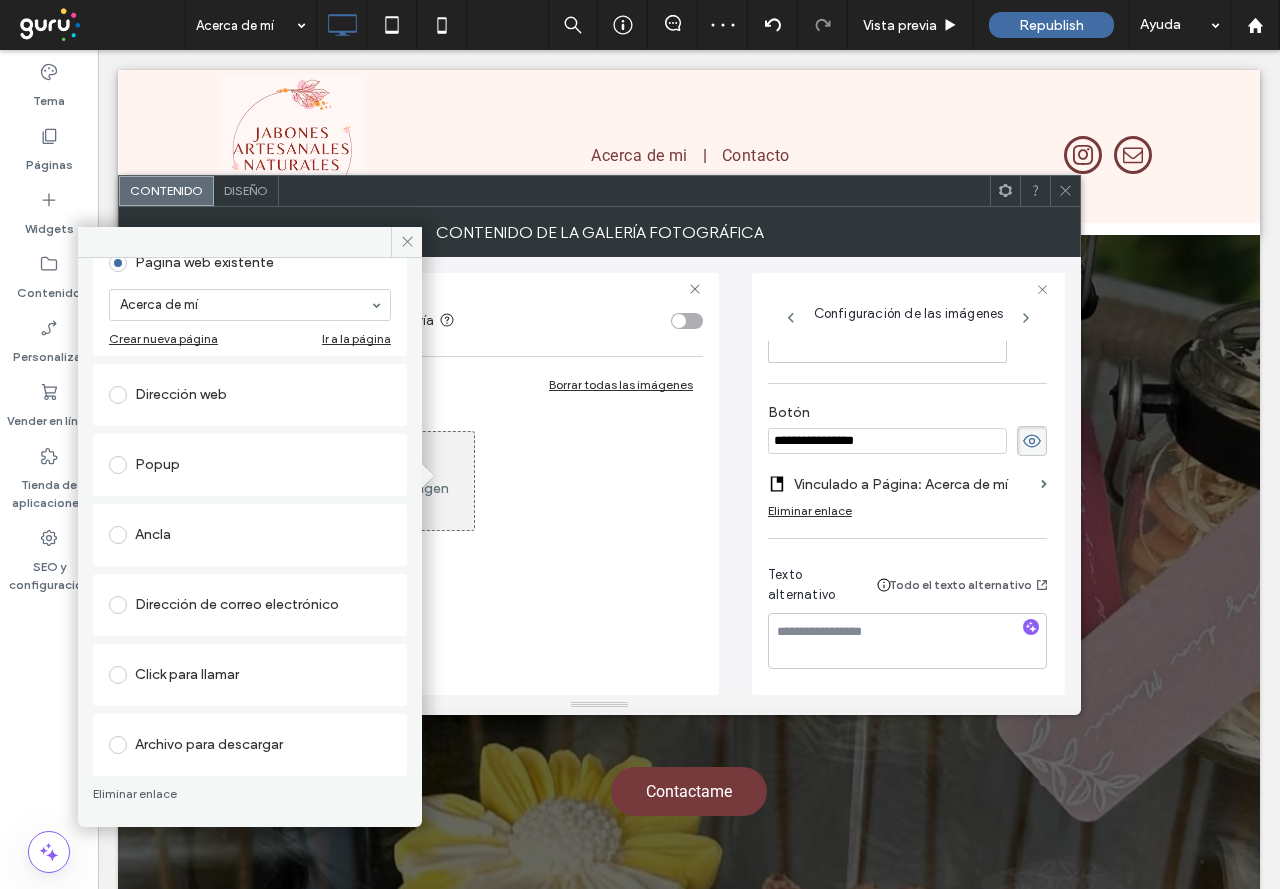 click on "Dirección web" at bounding box center (250, 395) 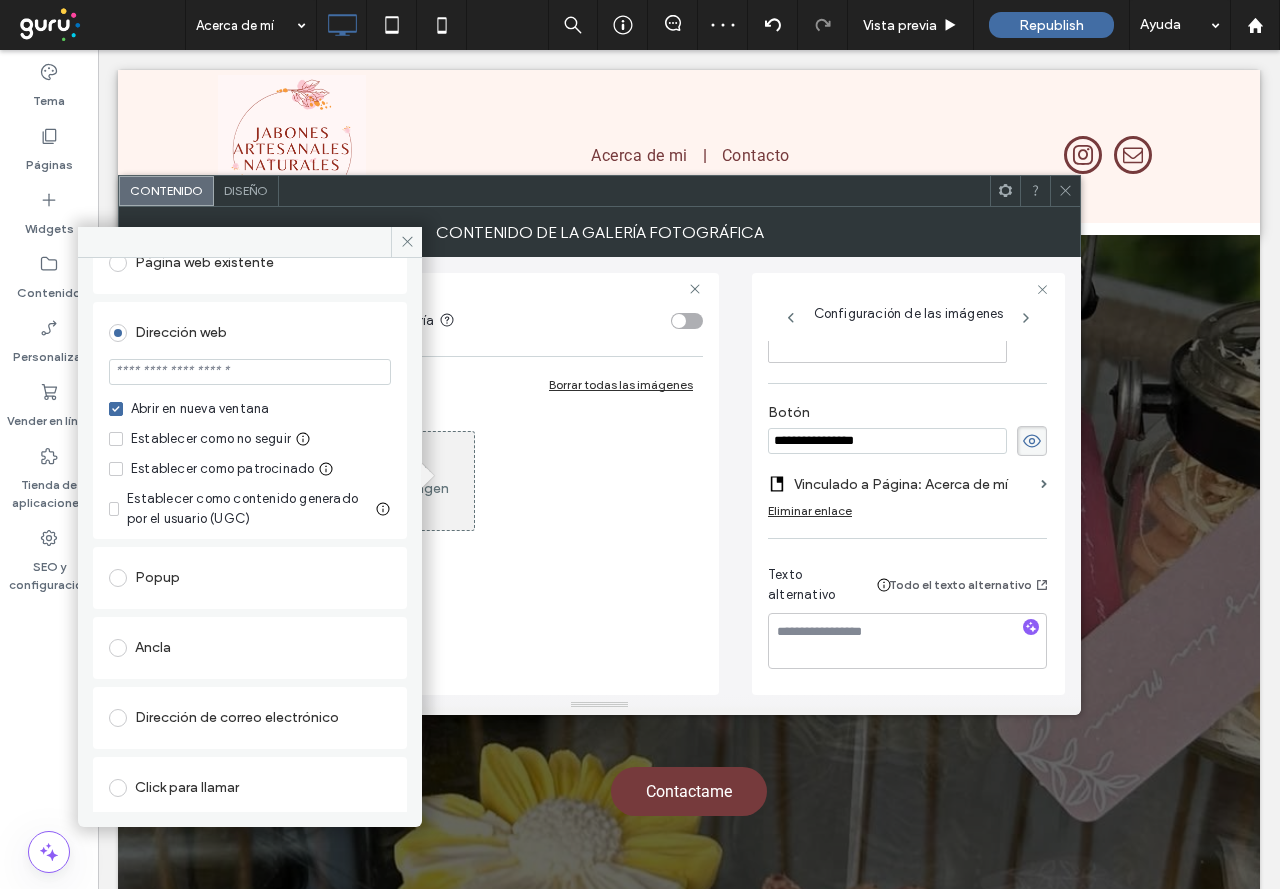 paste on "**********" 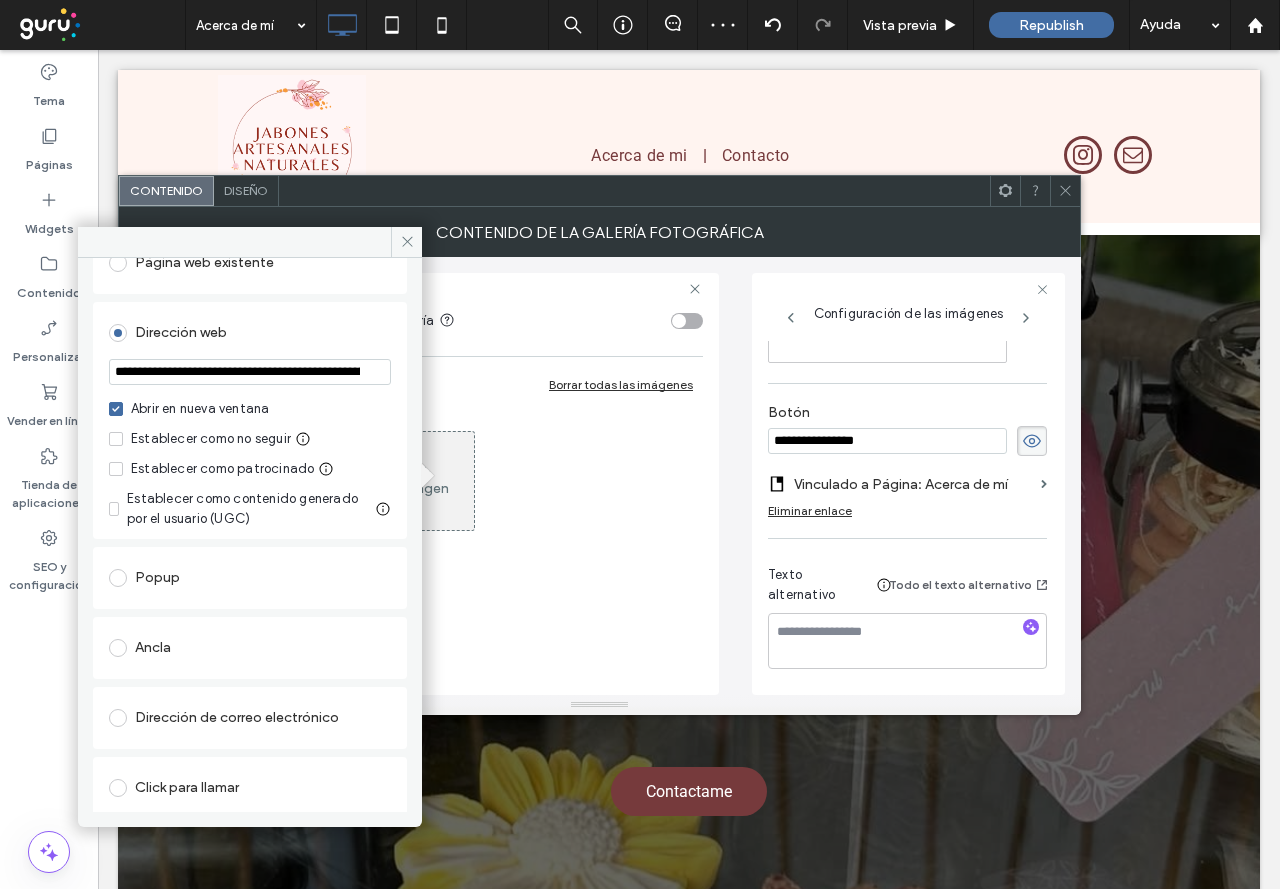 scroll, scrollTop: 0, scrollLeft: 468, axis: horizontal 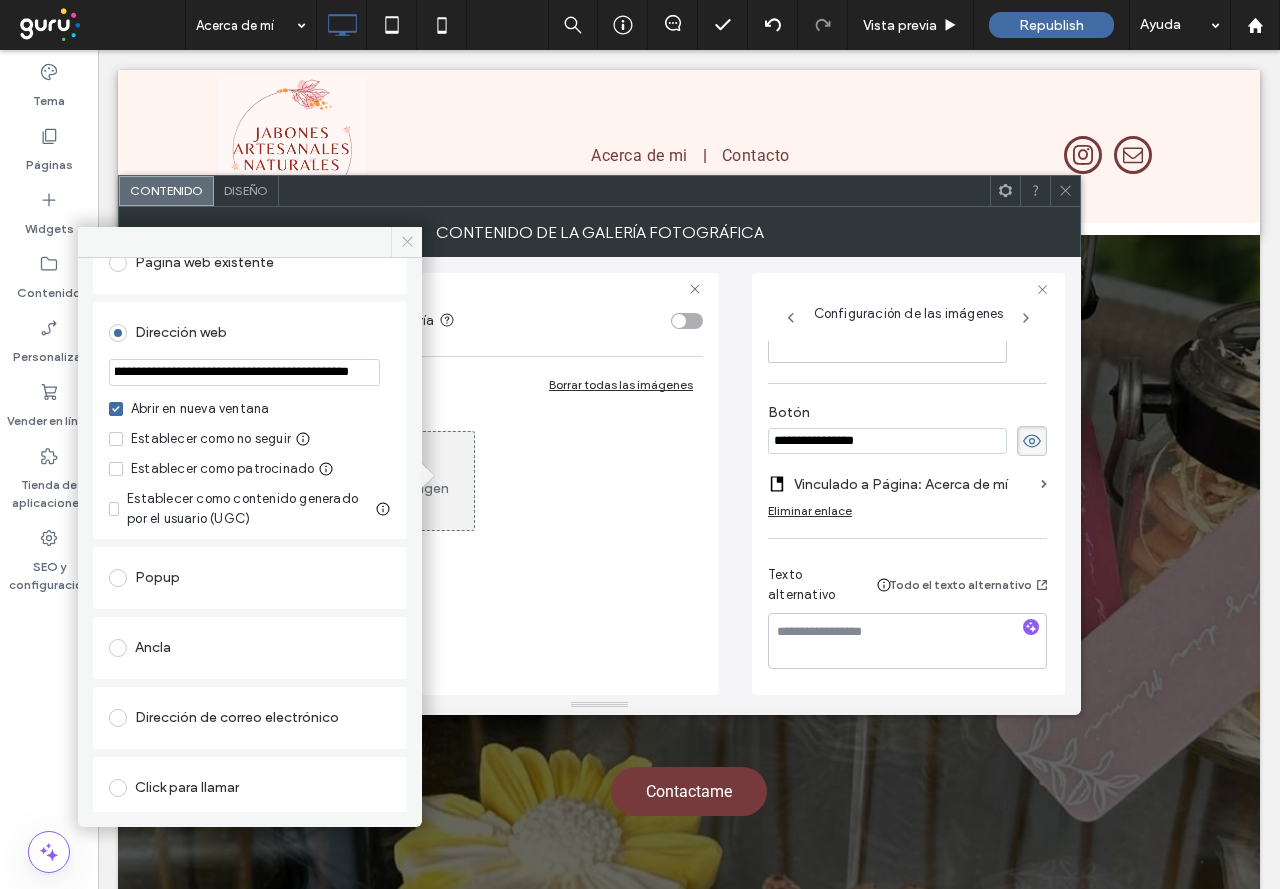 type on "**********" 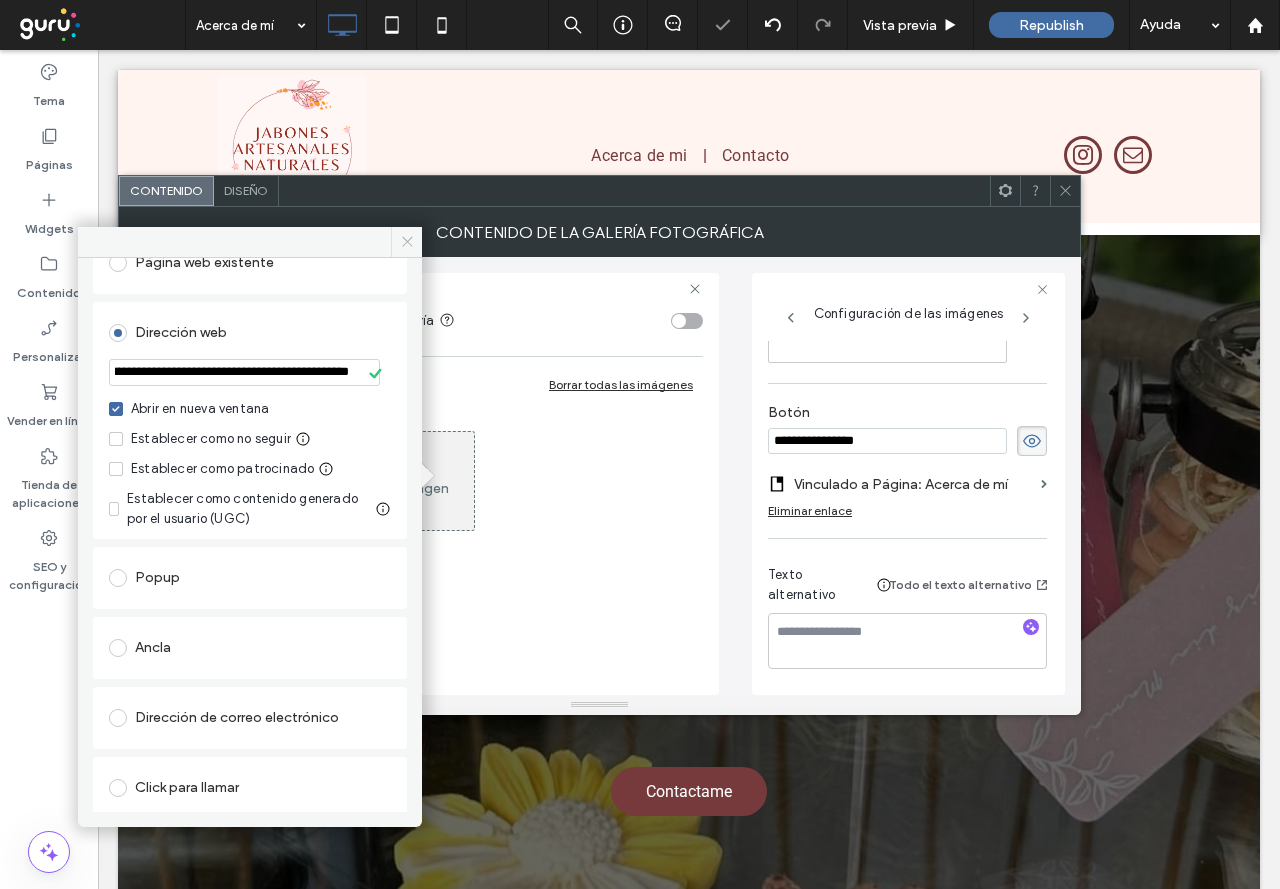 click 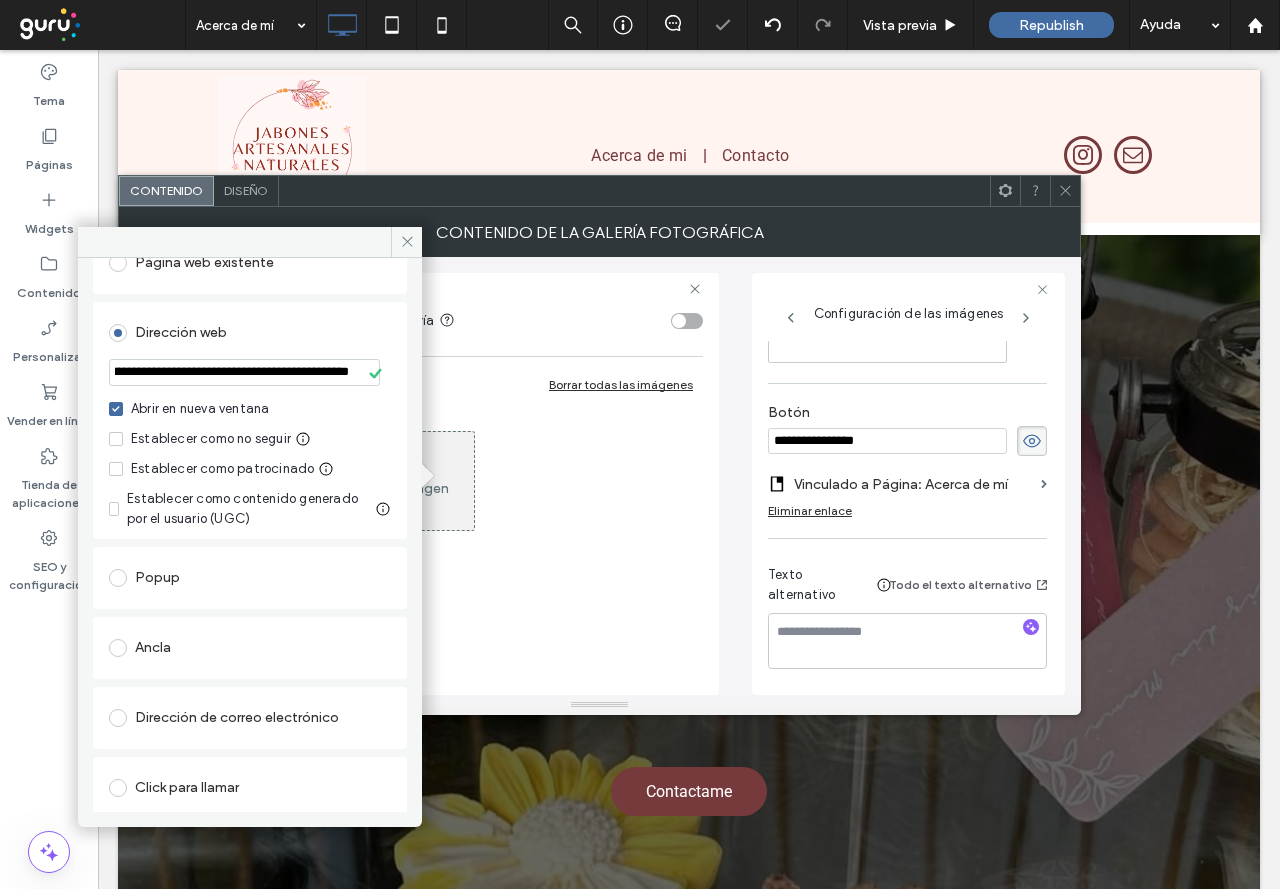 scroll, scrollTop: 0, scrollLeft: 0, axis: both 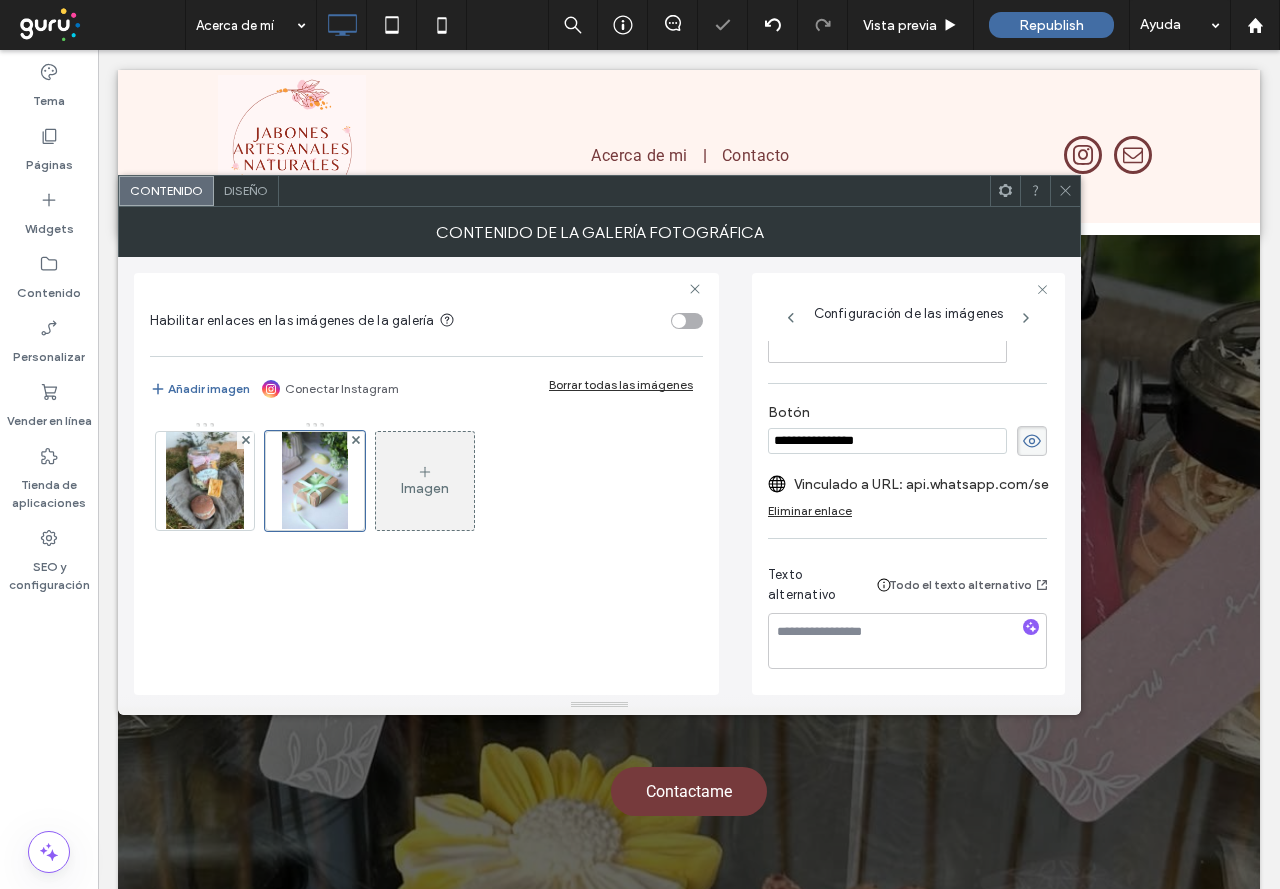click at bounding box center [1065, 191] 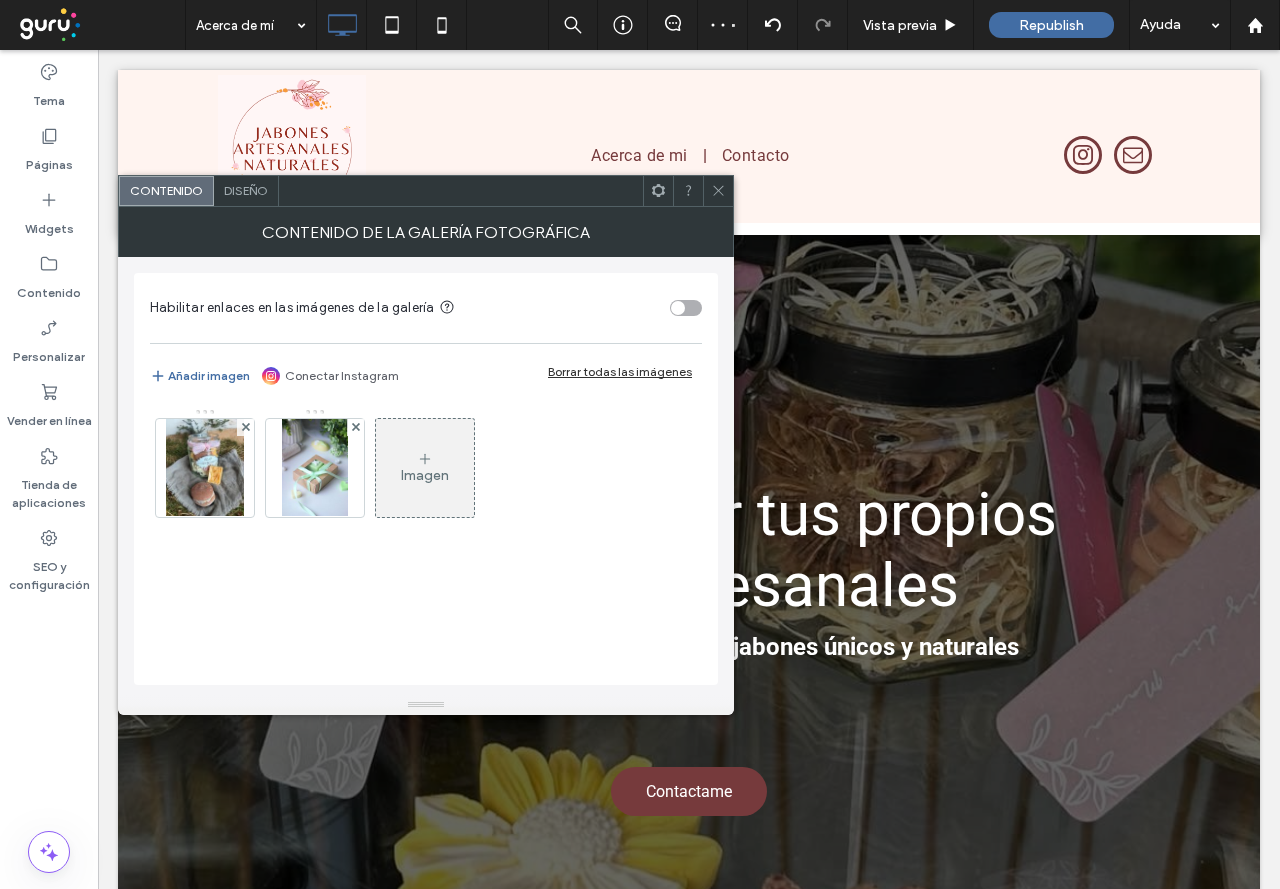click on "Contenido de la galería fotográfica" at bounding box center (426, 232) 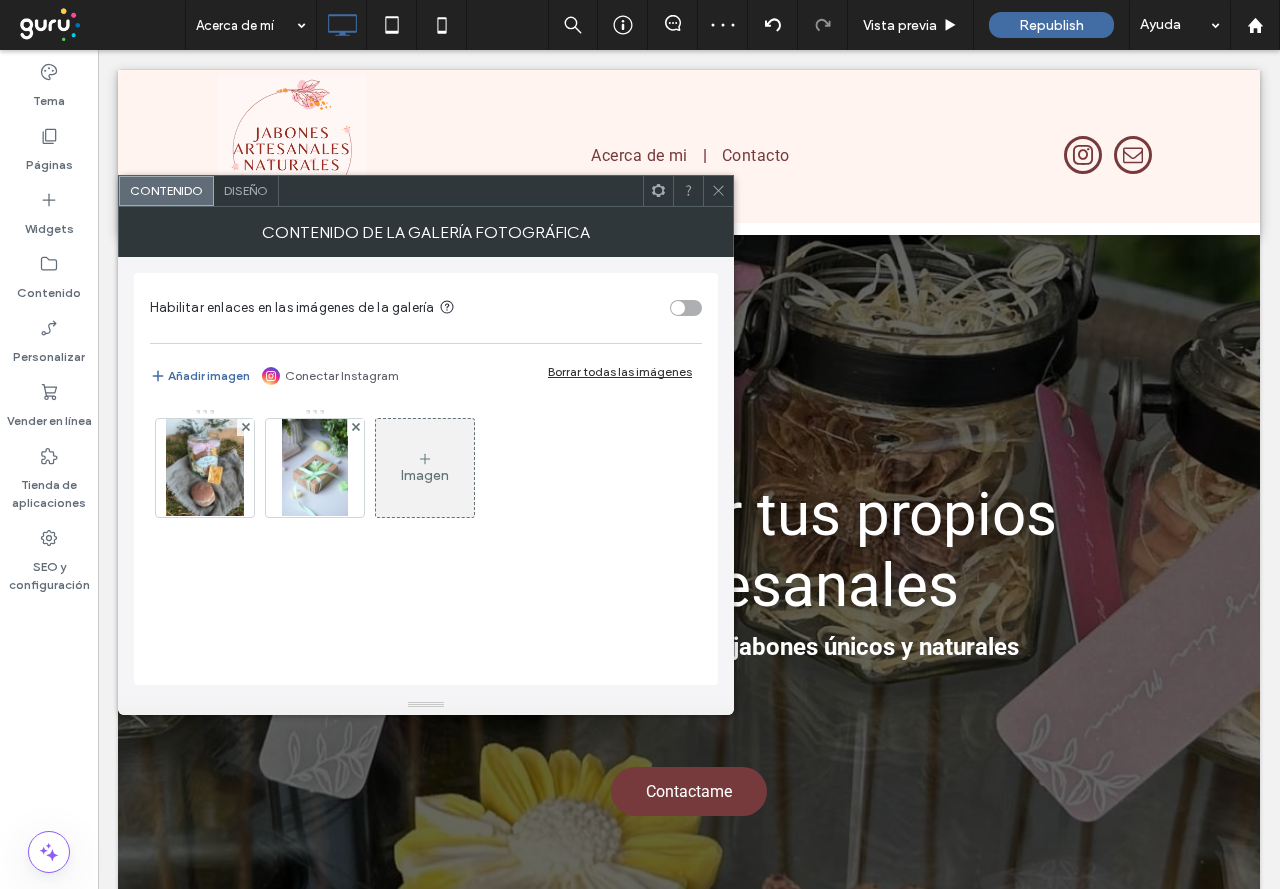 click on "Diseño" at bounding box center (246, 191) 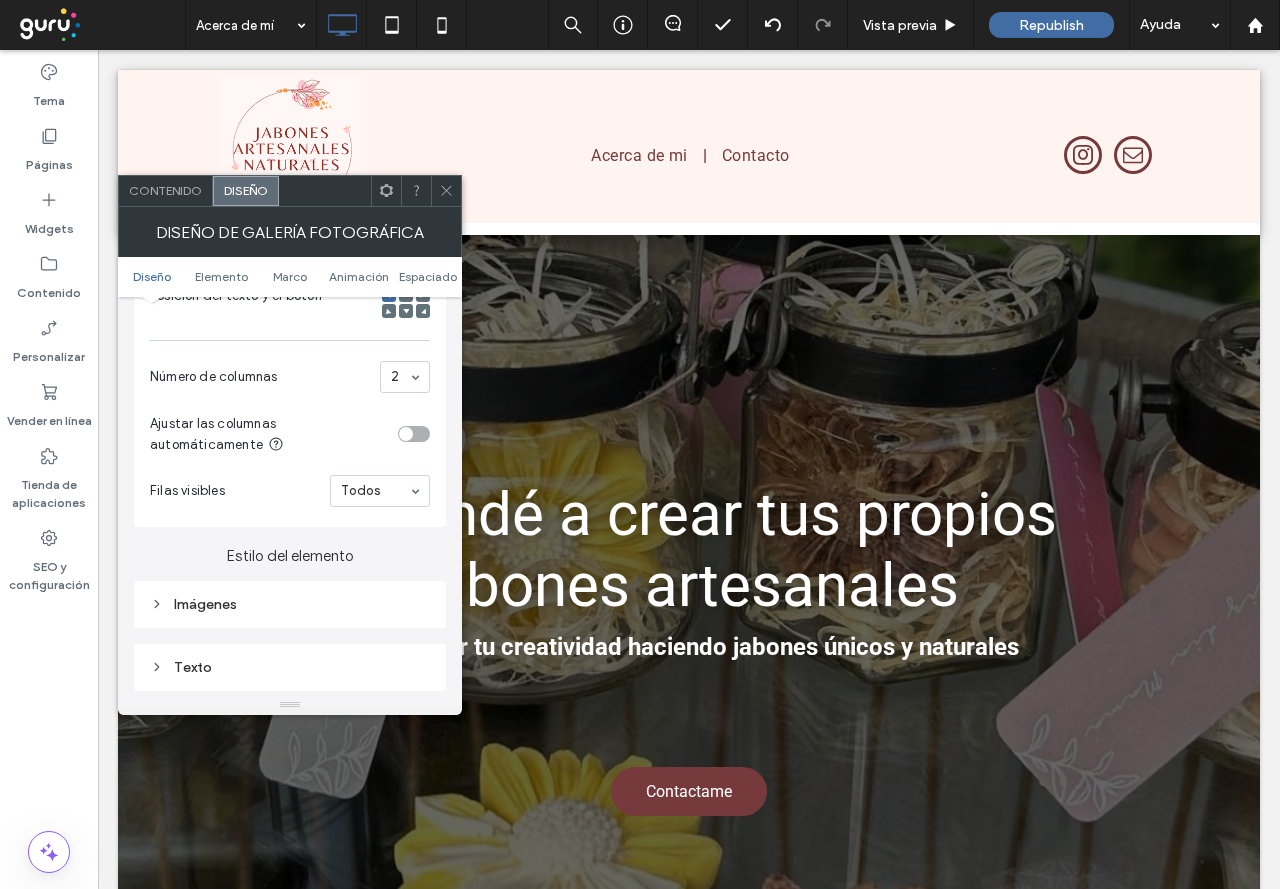 scroll, scrollTop: 400, scrollLeft: 0, axis: vertical 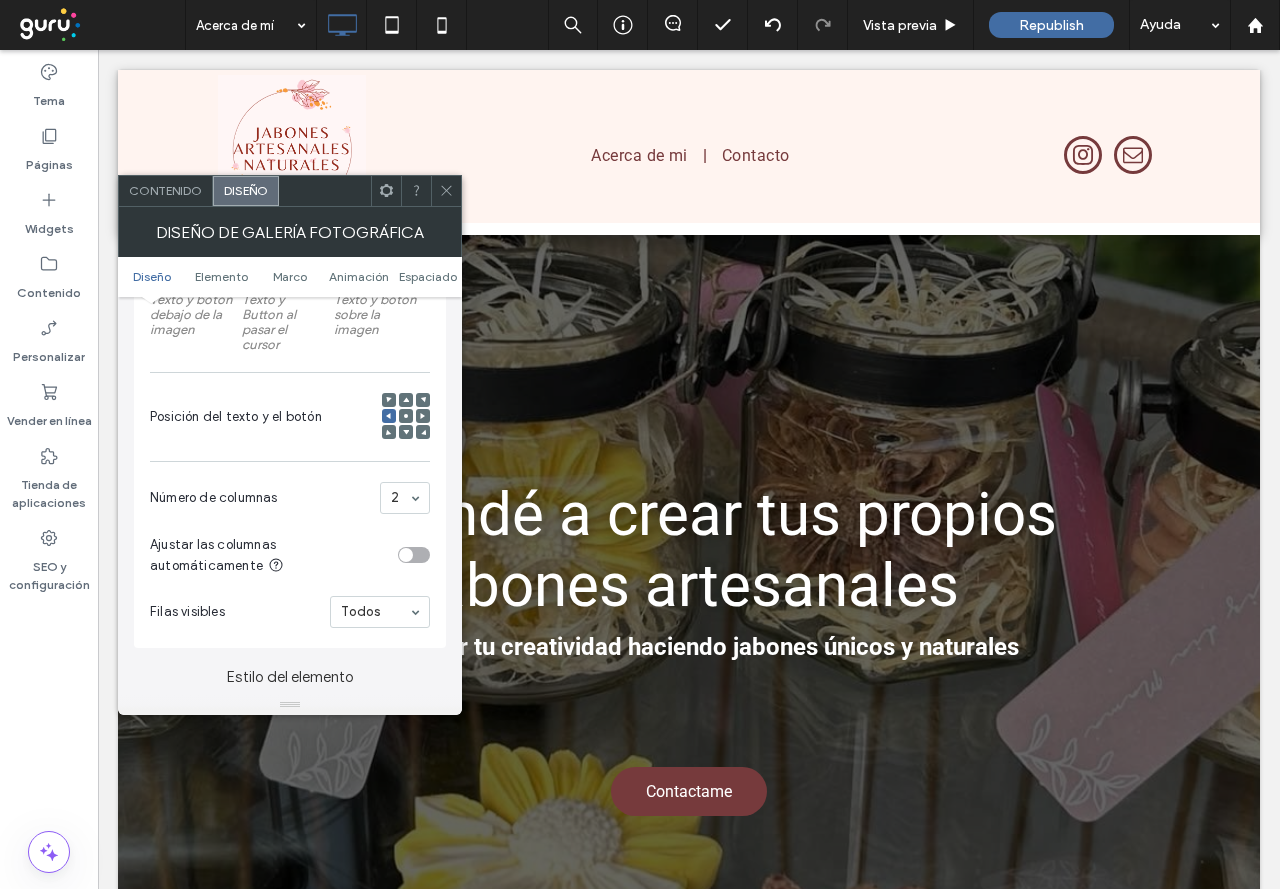 click 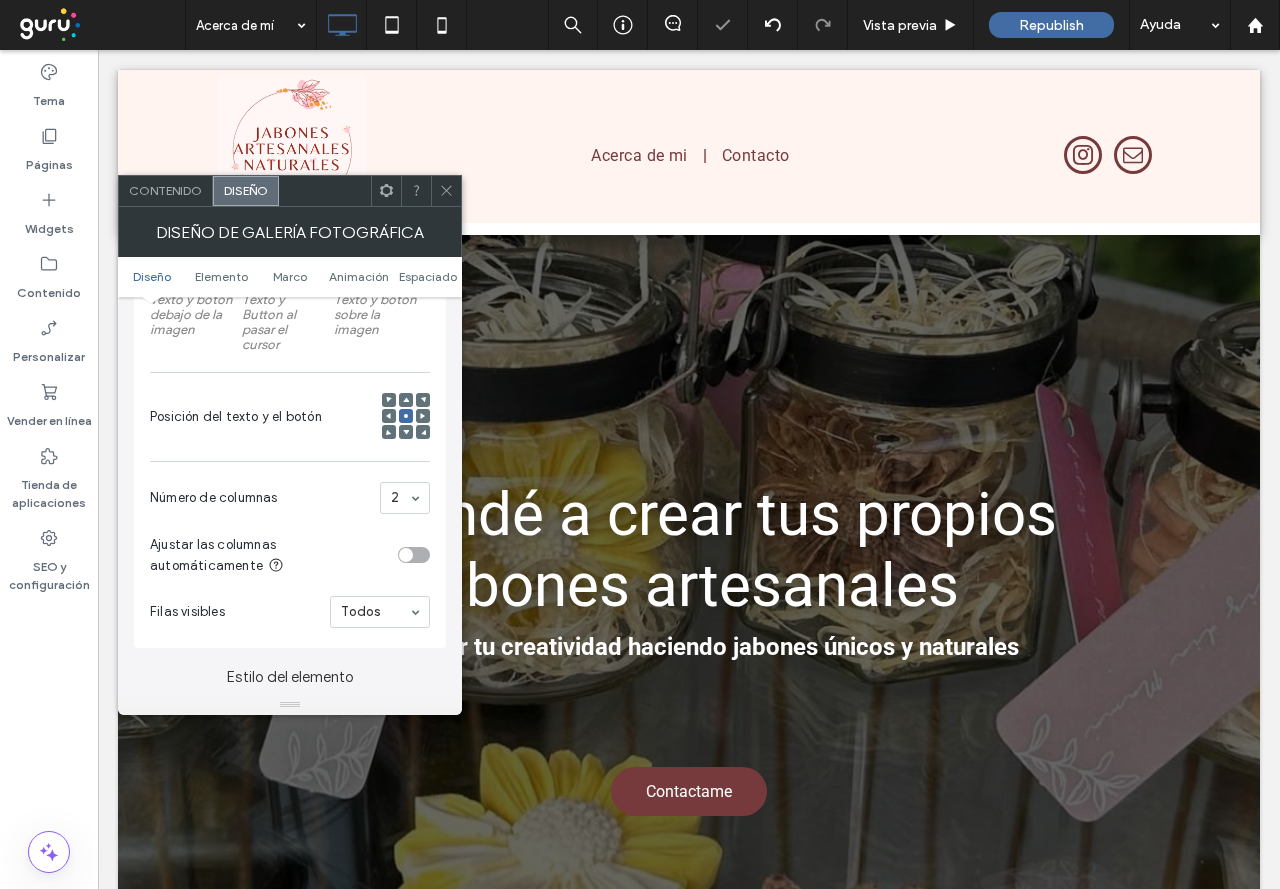 click at bounding box center (406, 417) 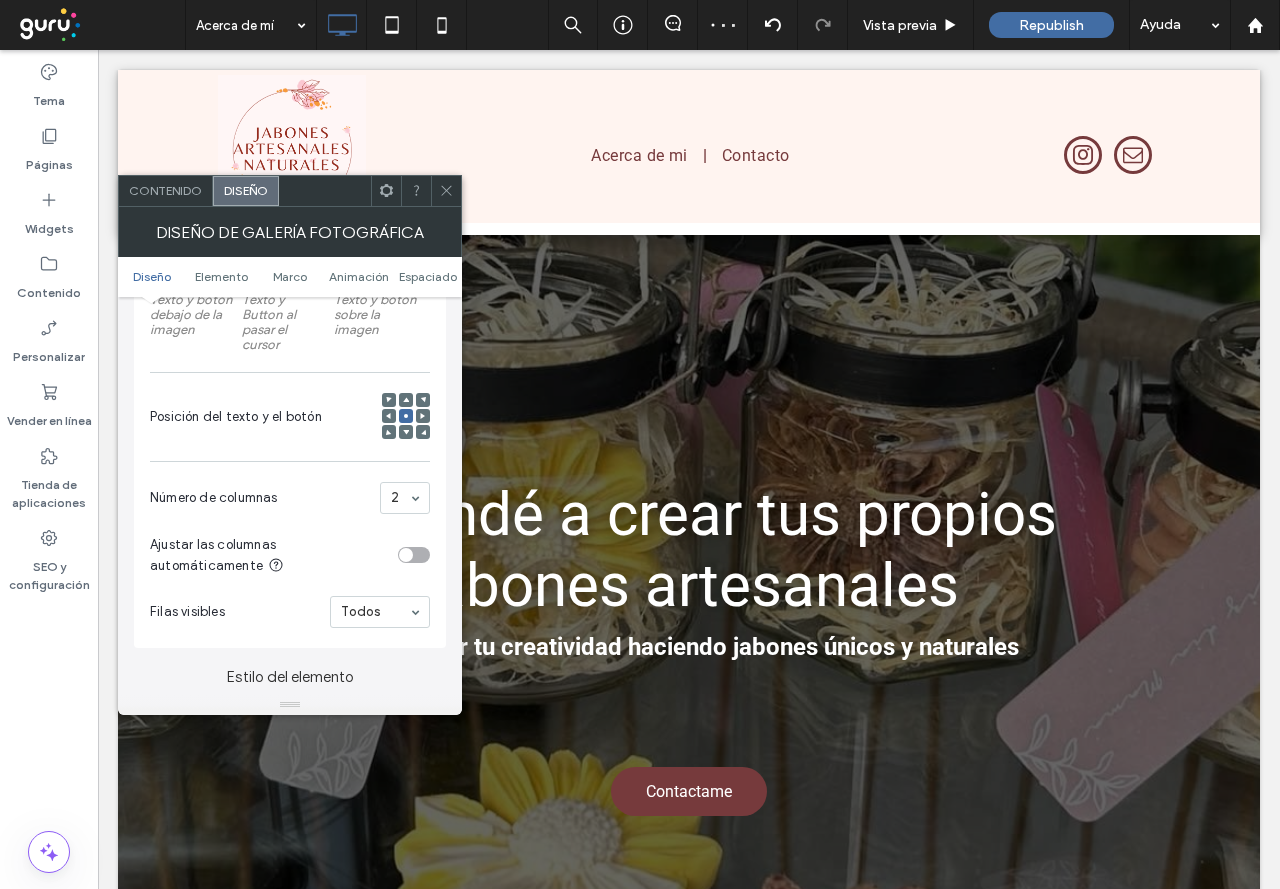click at bounding box center (389, 416) 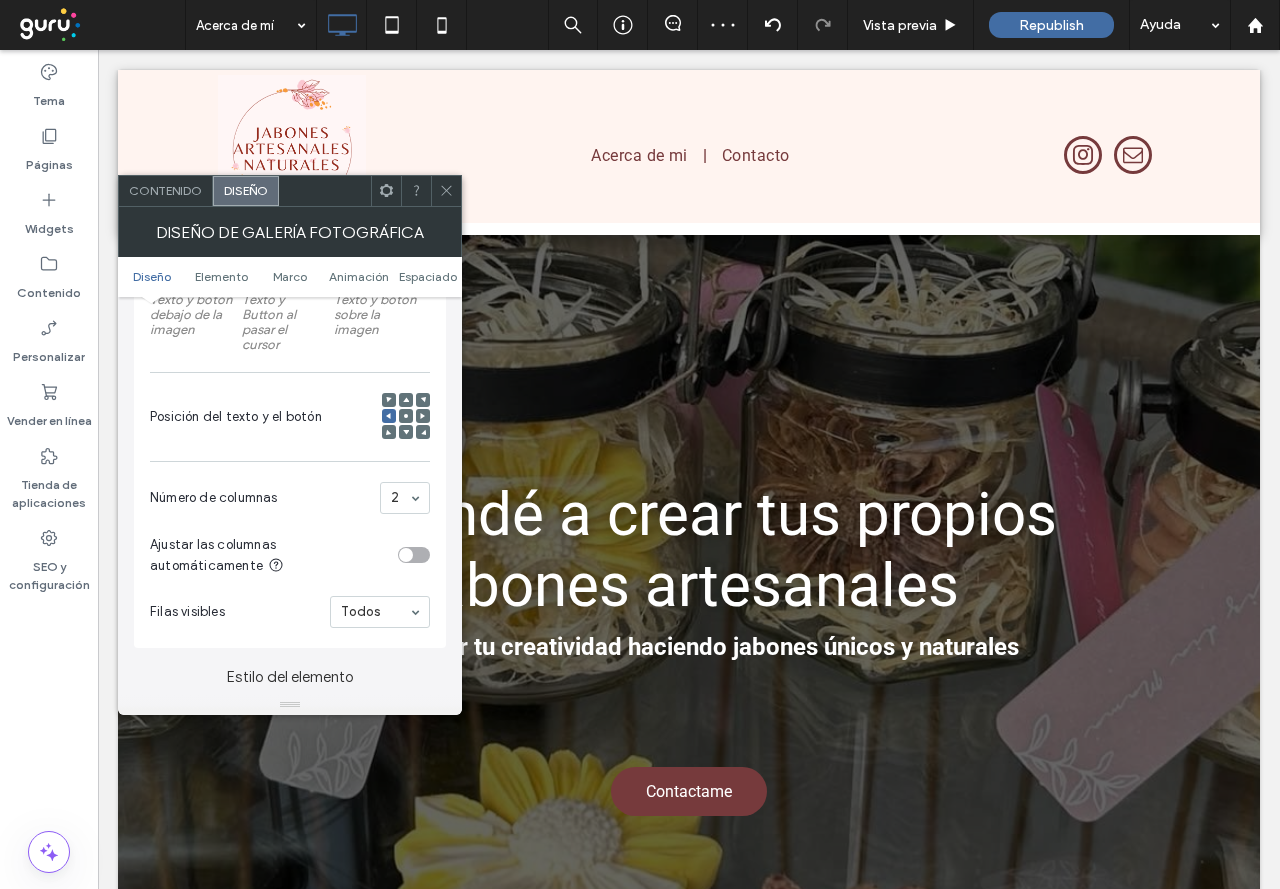 click 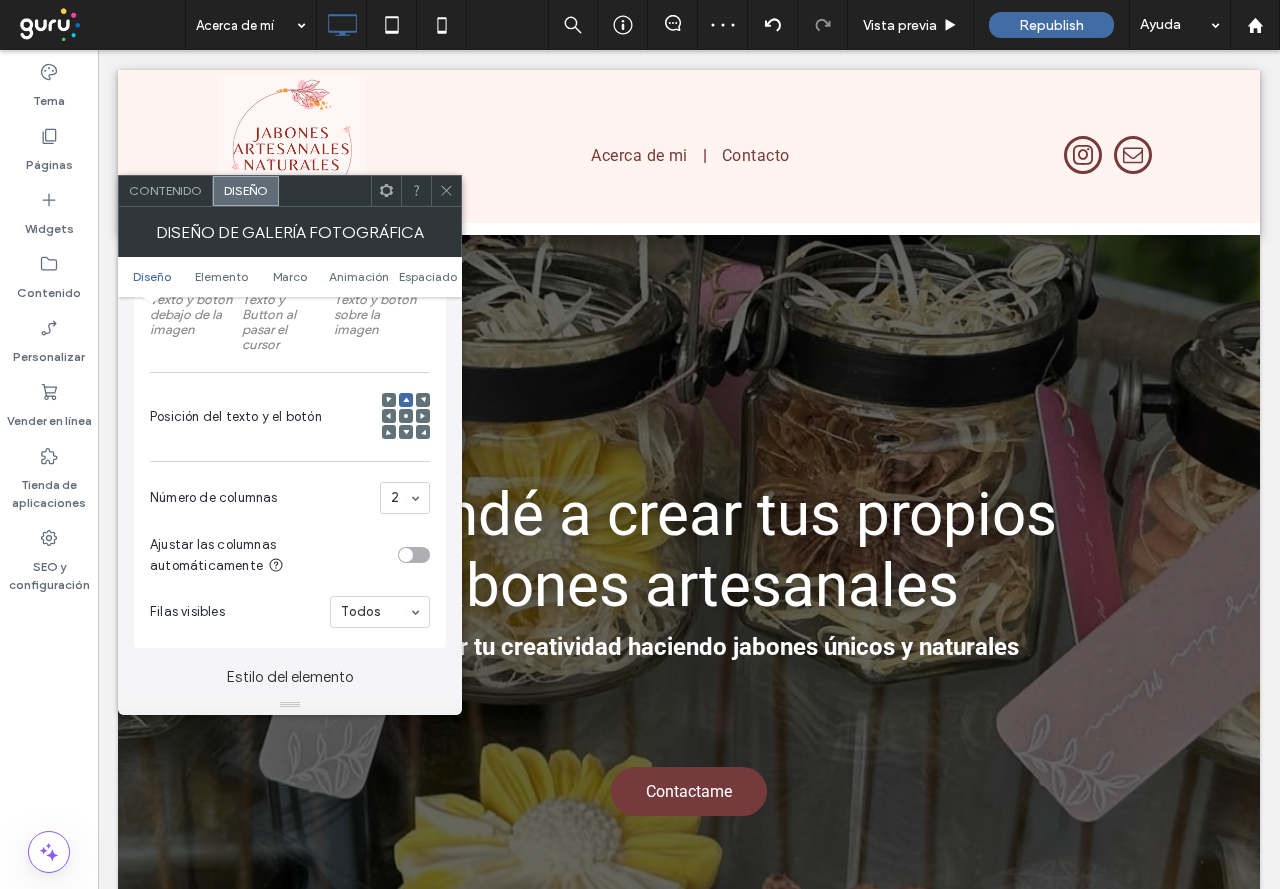 click at bounding box center [406, 400] 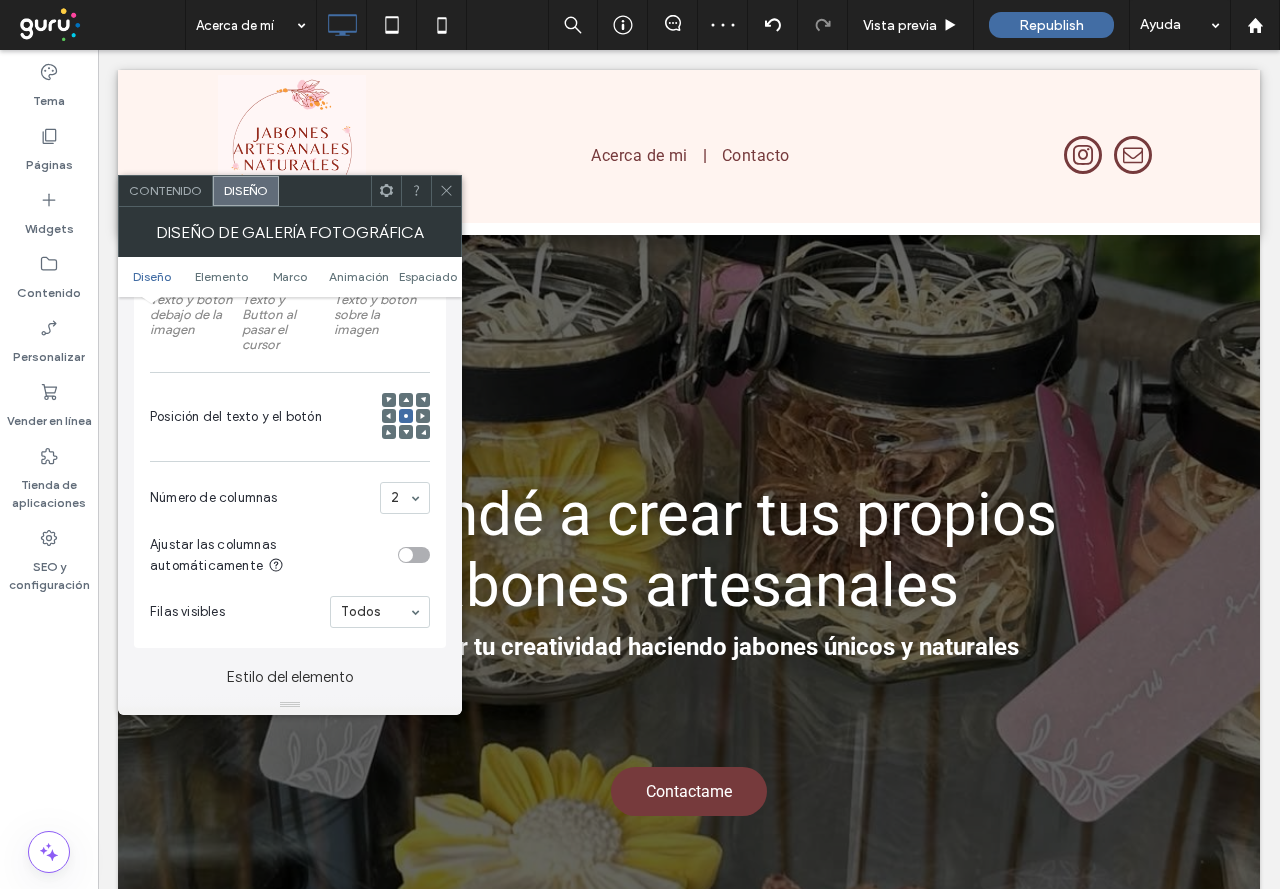 click at bounding box center [406, 417] 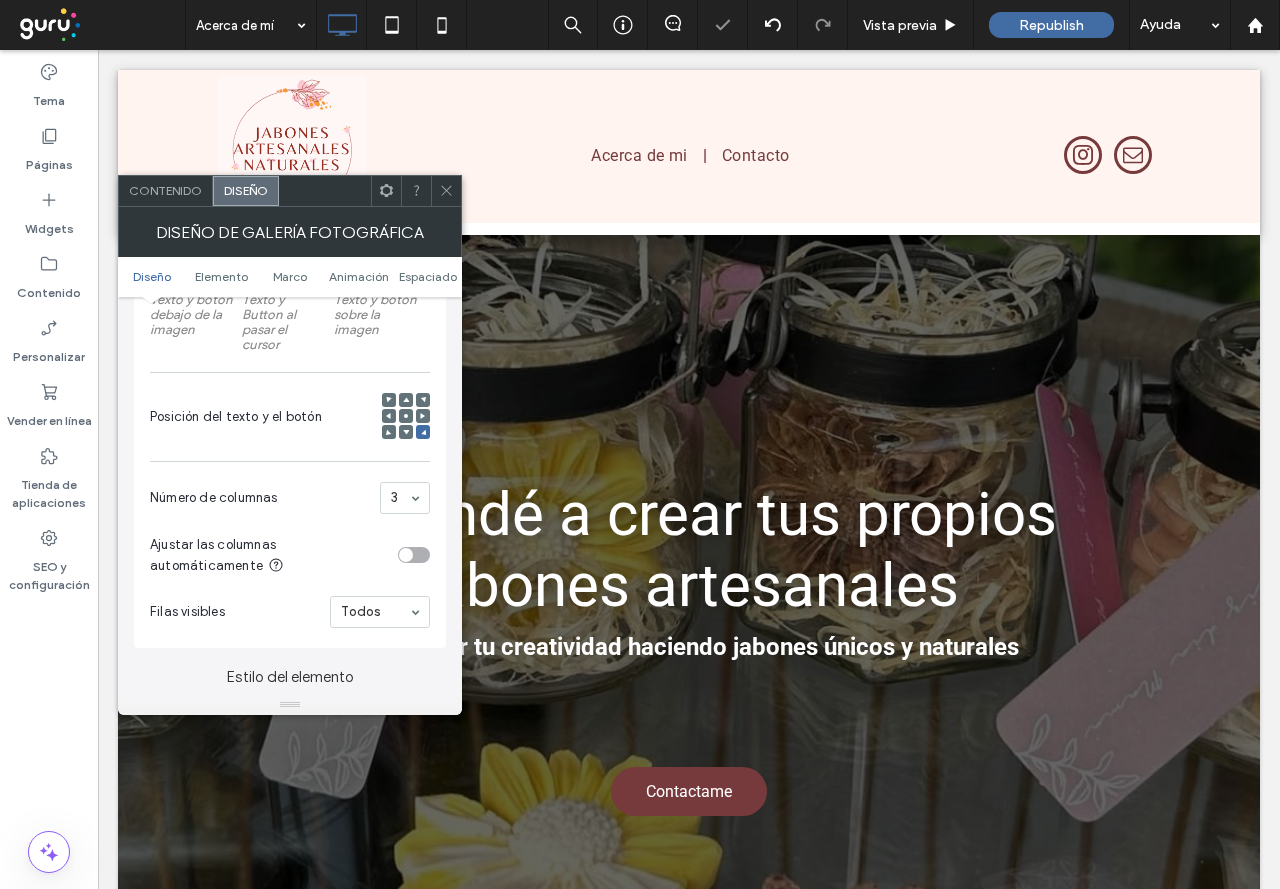 click on "Número de columnas 3" at bounding box center (290, 498) 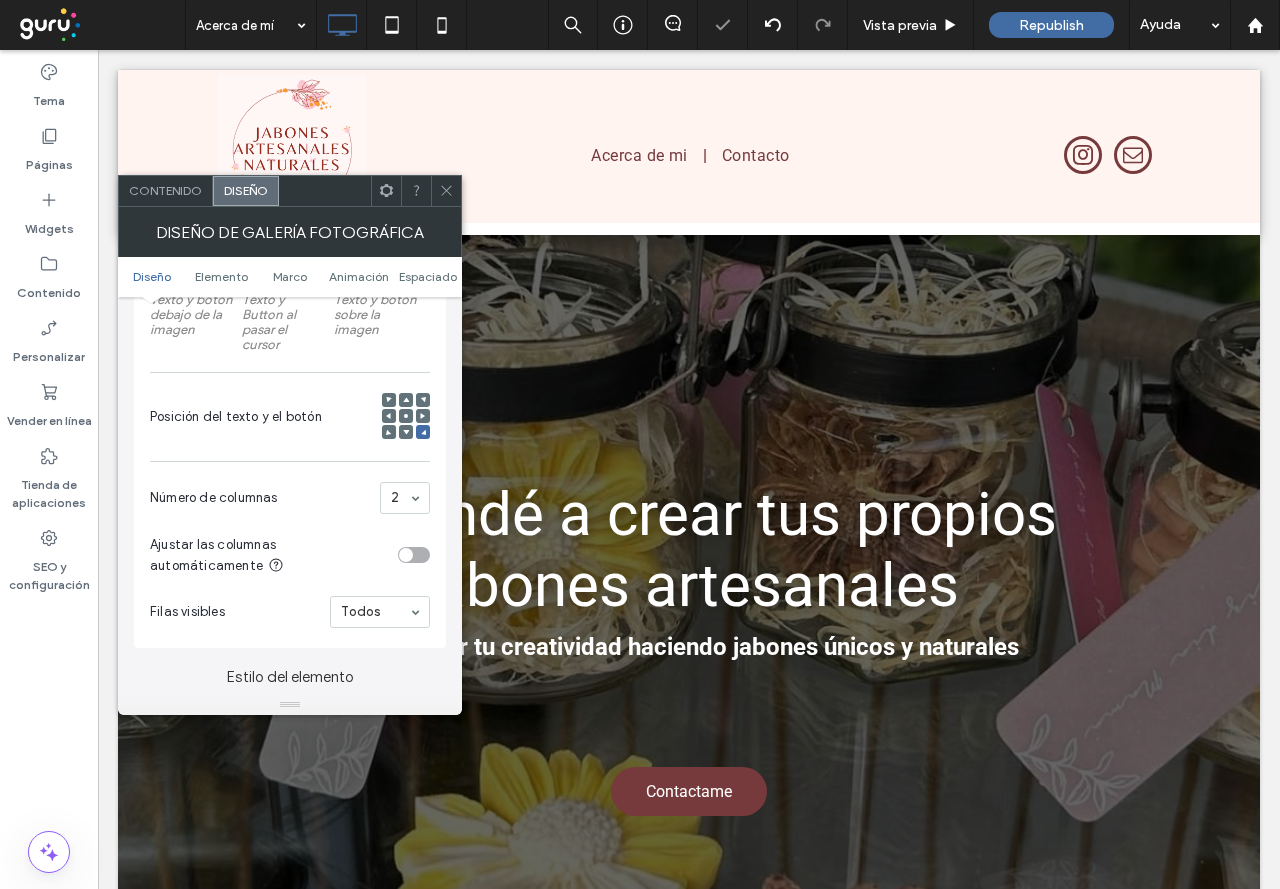 click 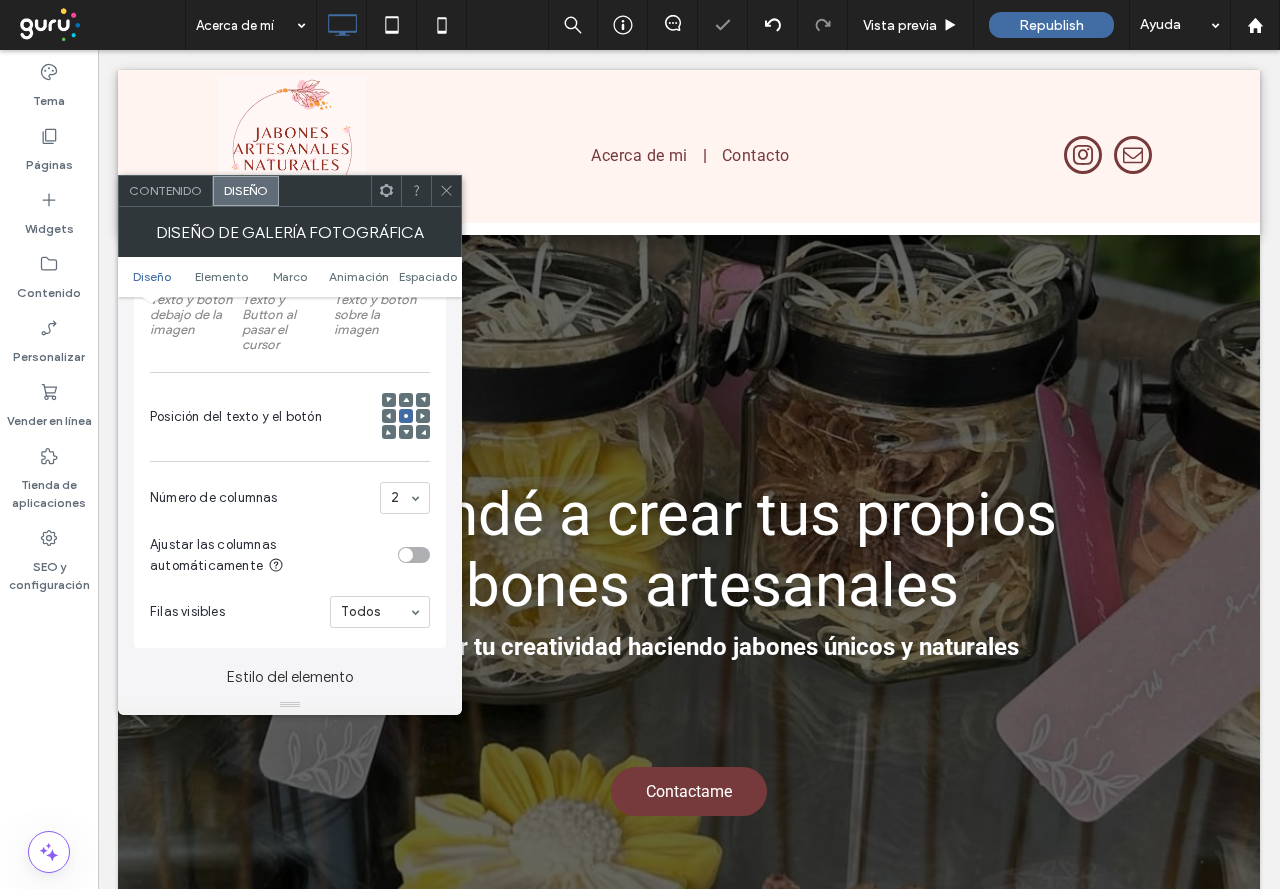 click at bounding box center (406, 555) 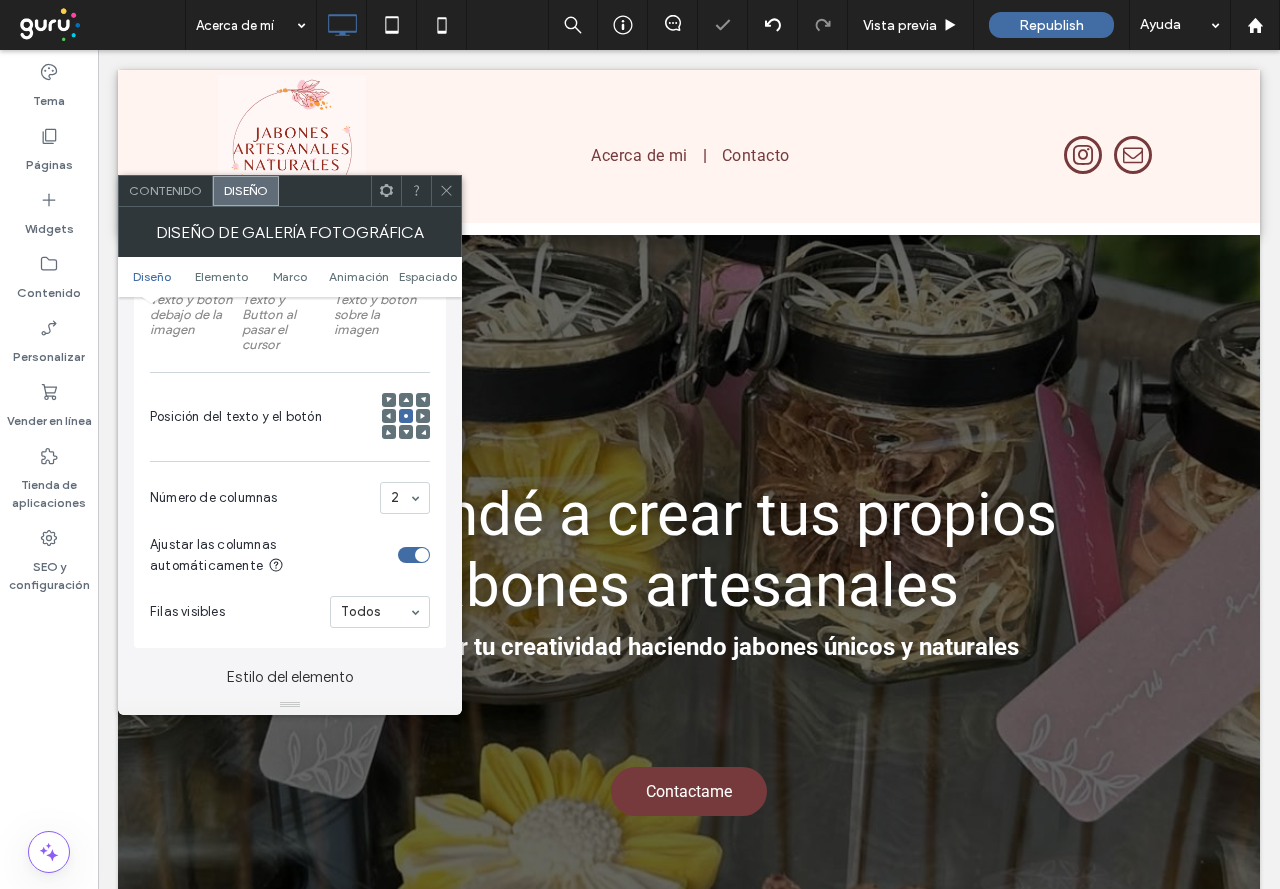 click at bounding box center (414, 555) 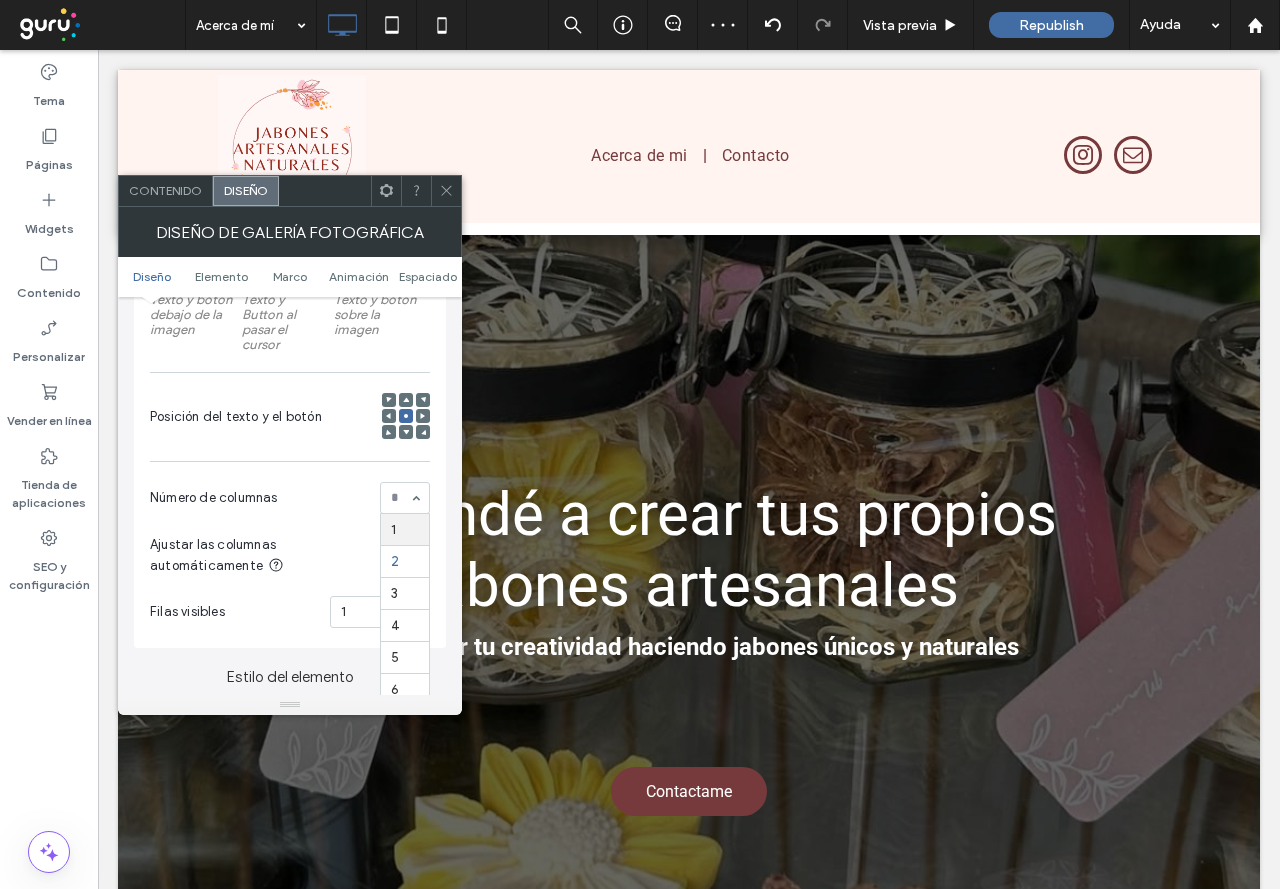 click at bounding box center [389, 400] 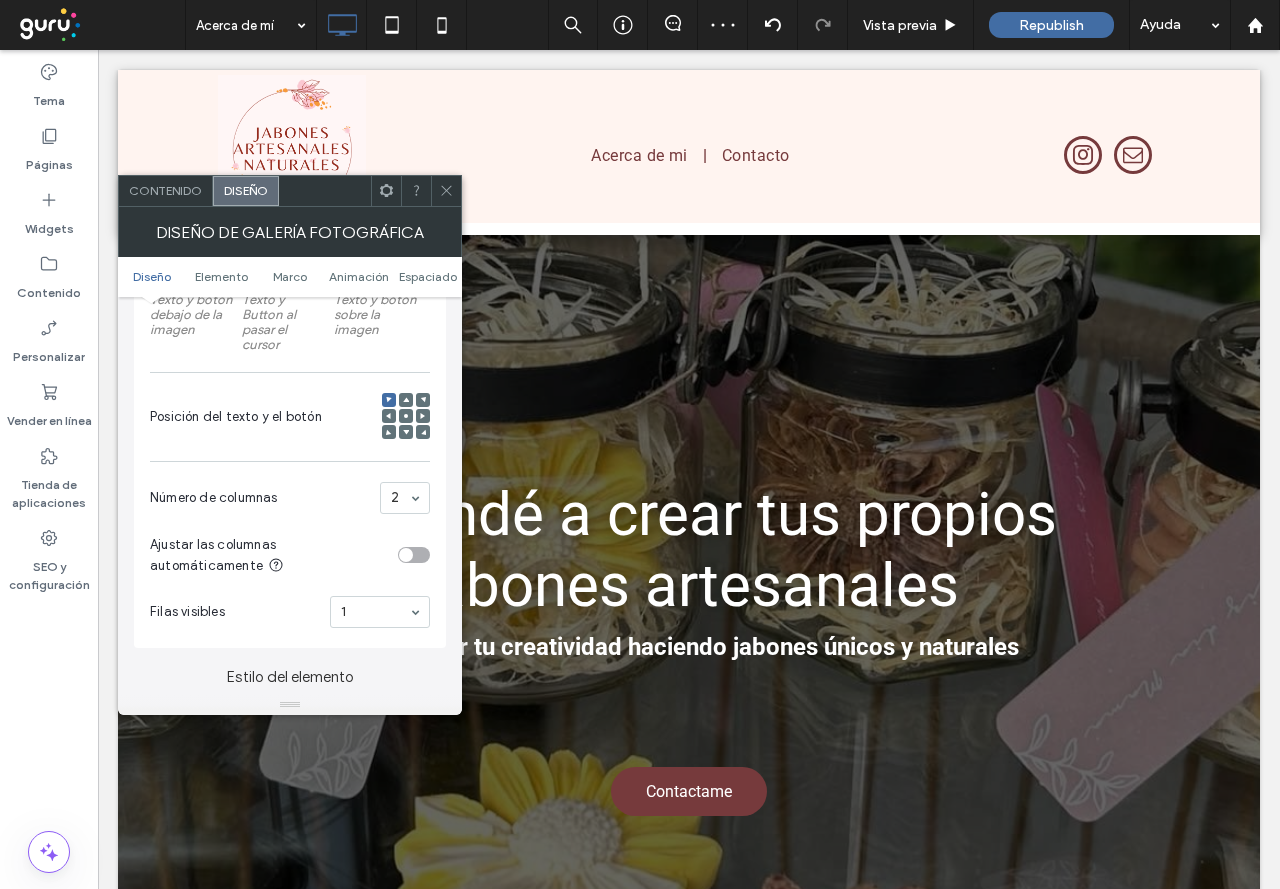 click 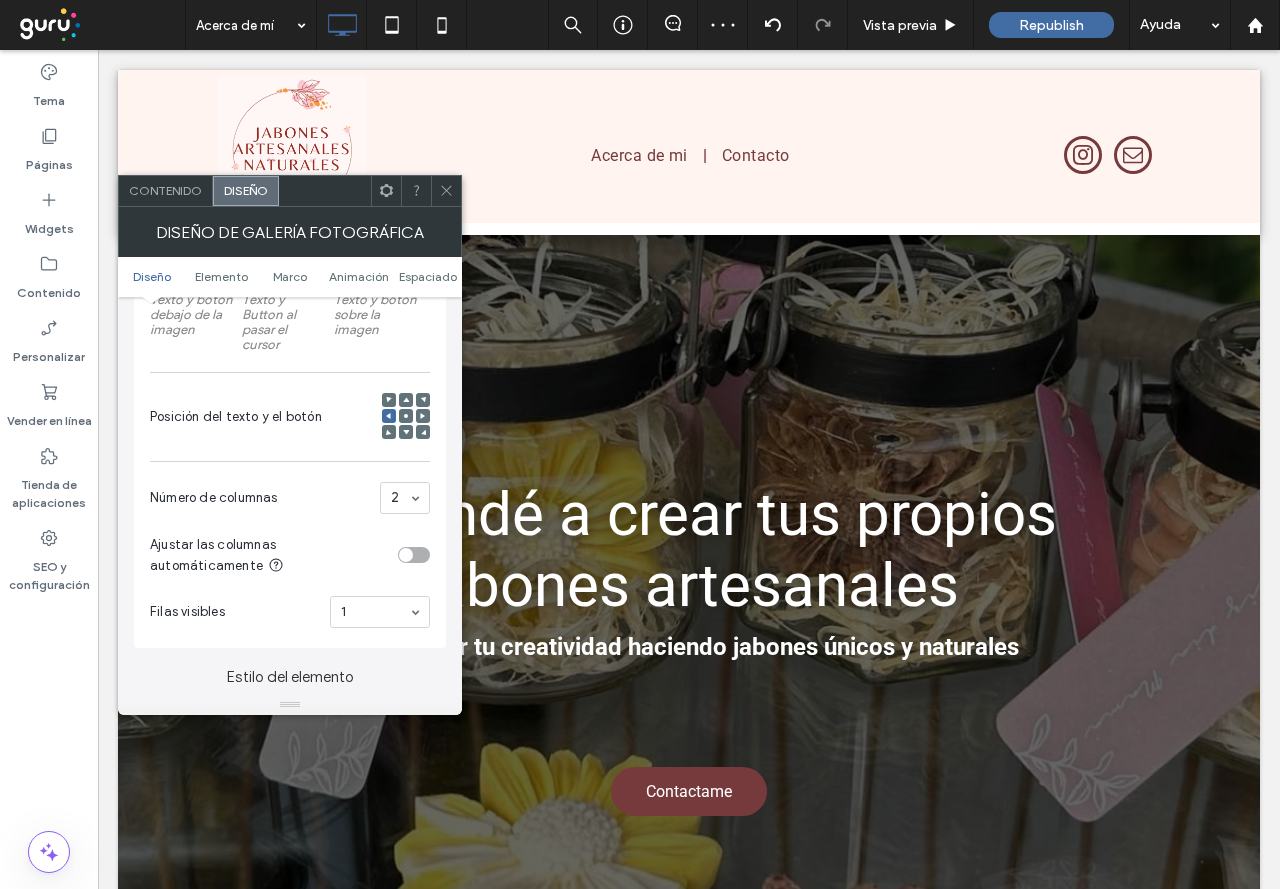 click 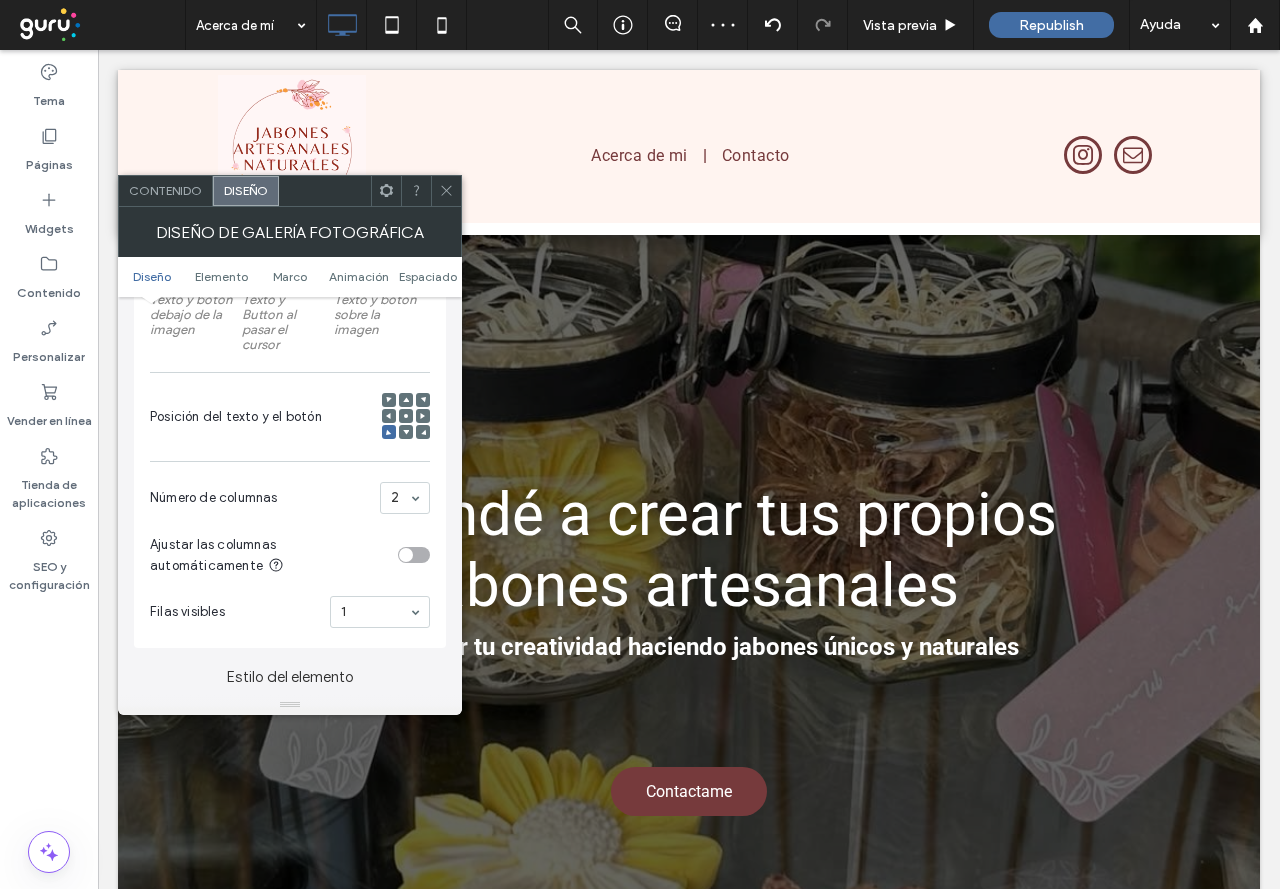click 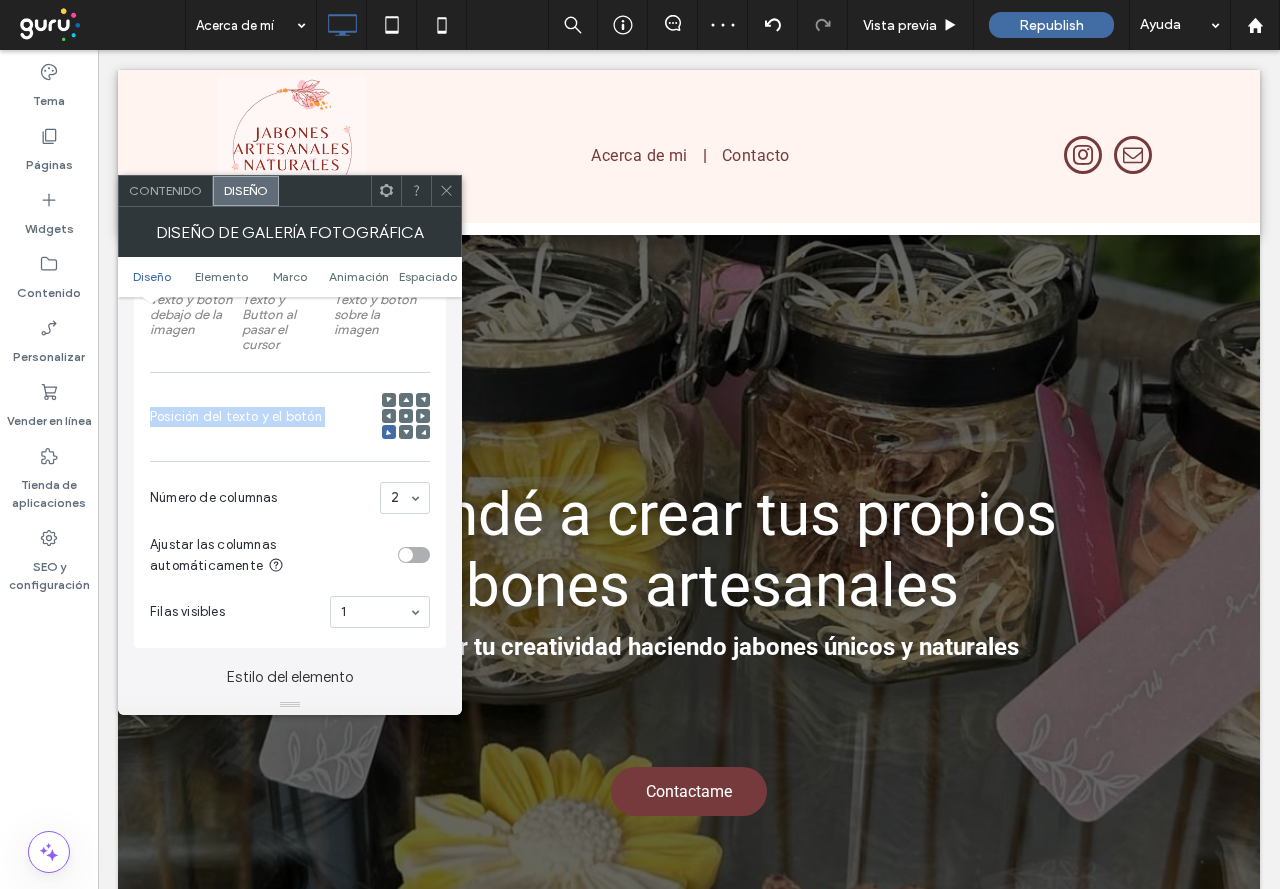 click 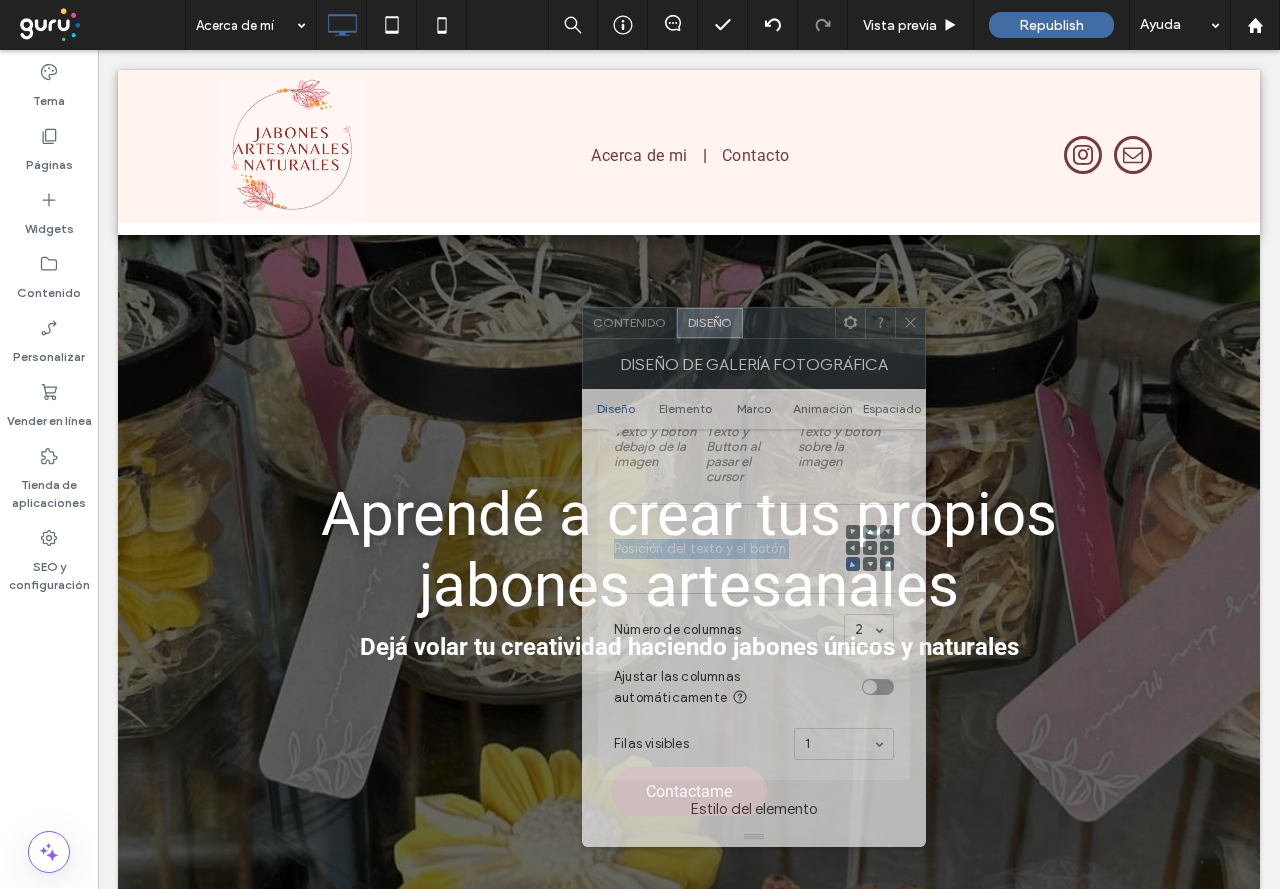 drag, startPoint x: 318, startPoint y: 197, endPoint x: 759, endPoint y: 322, distance: 458.3732 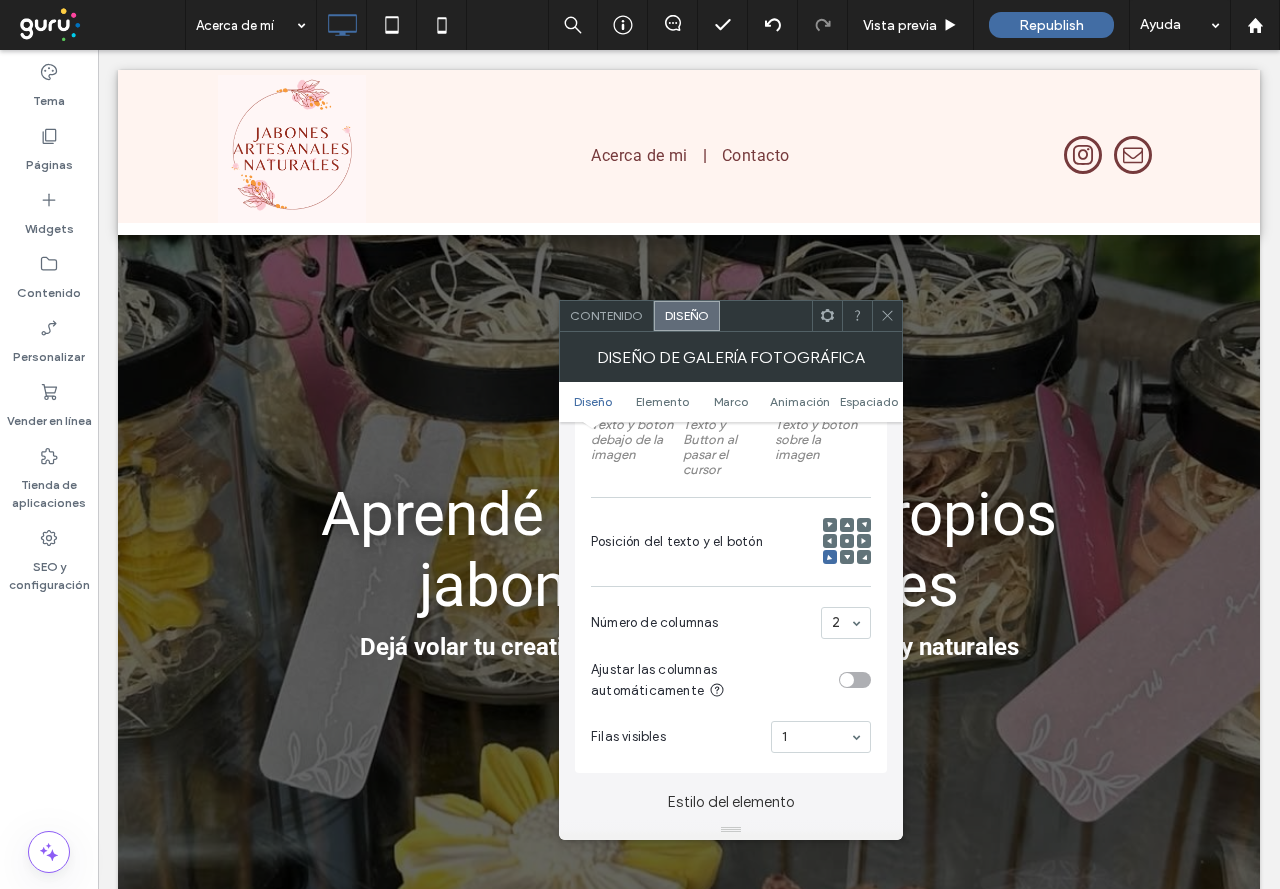 click 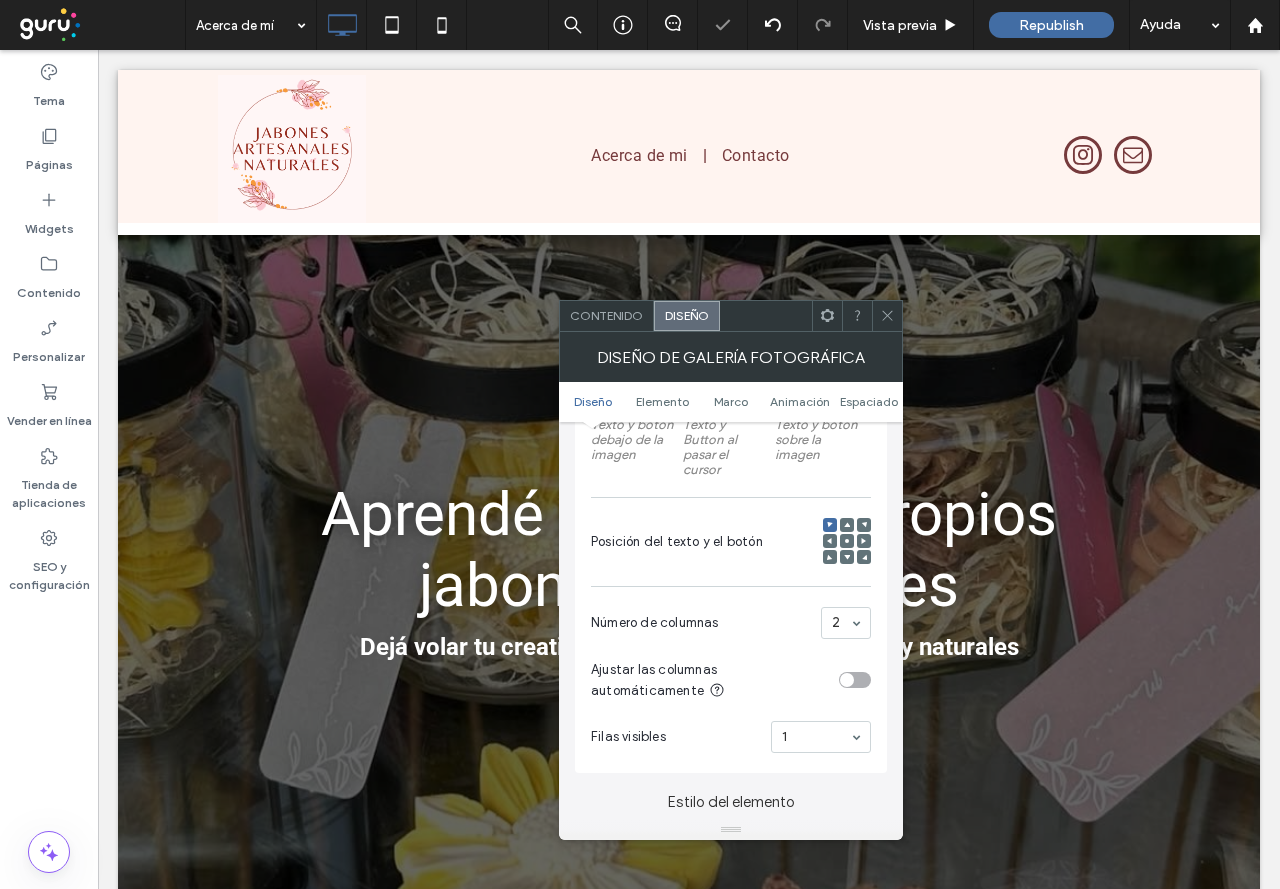 click at bounding box center (830, 525) 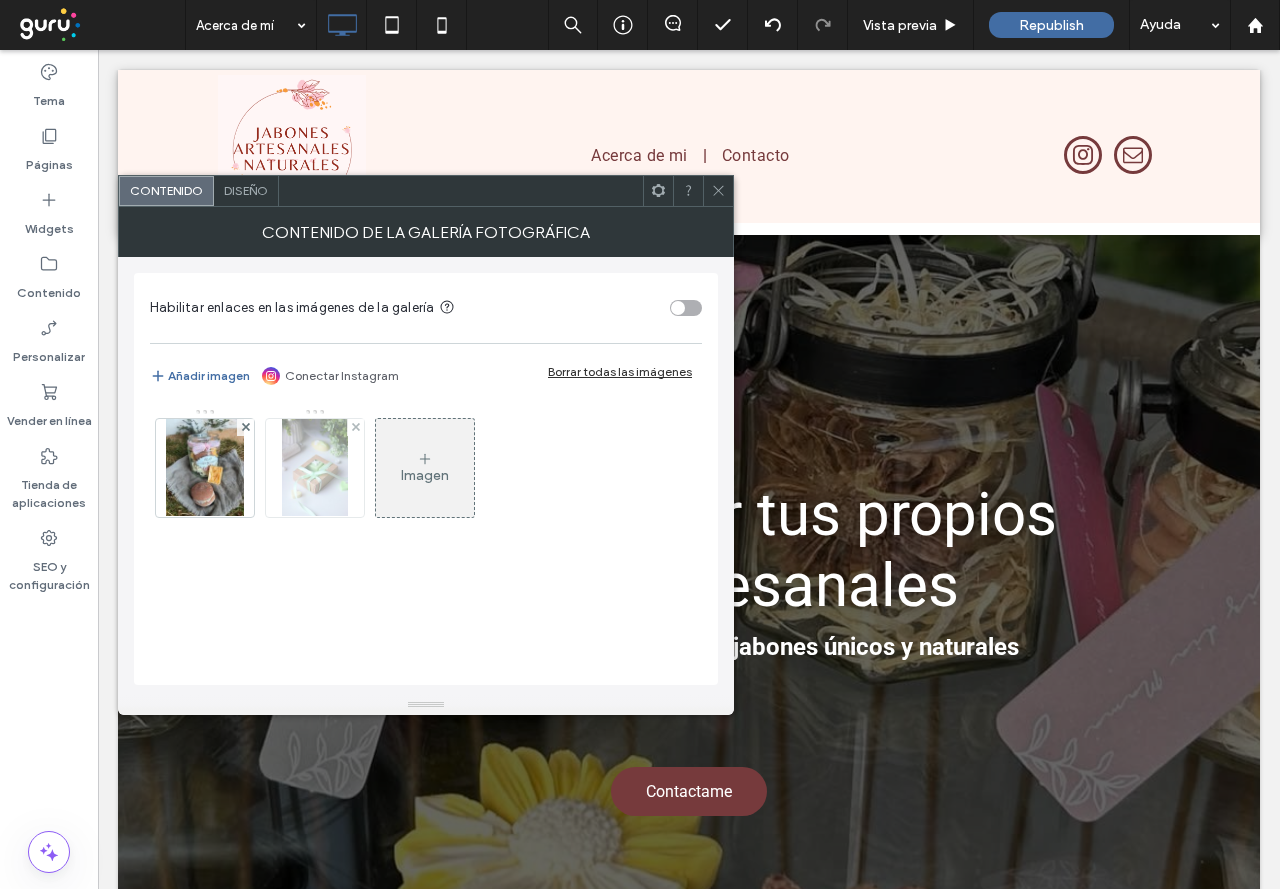 click at bounding box center (315, 468) 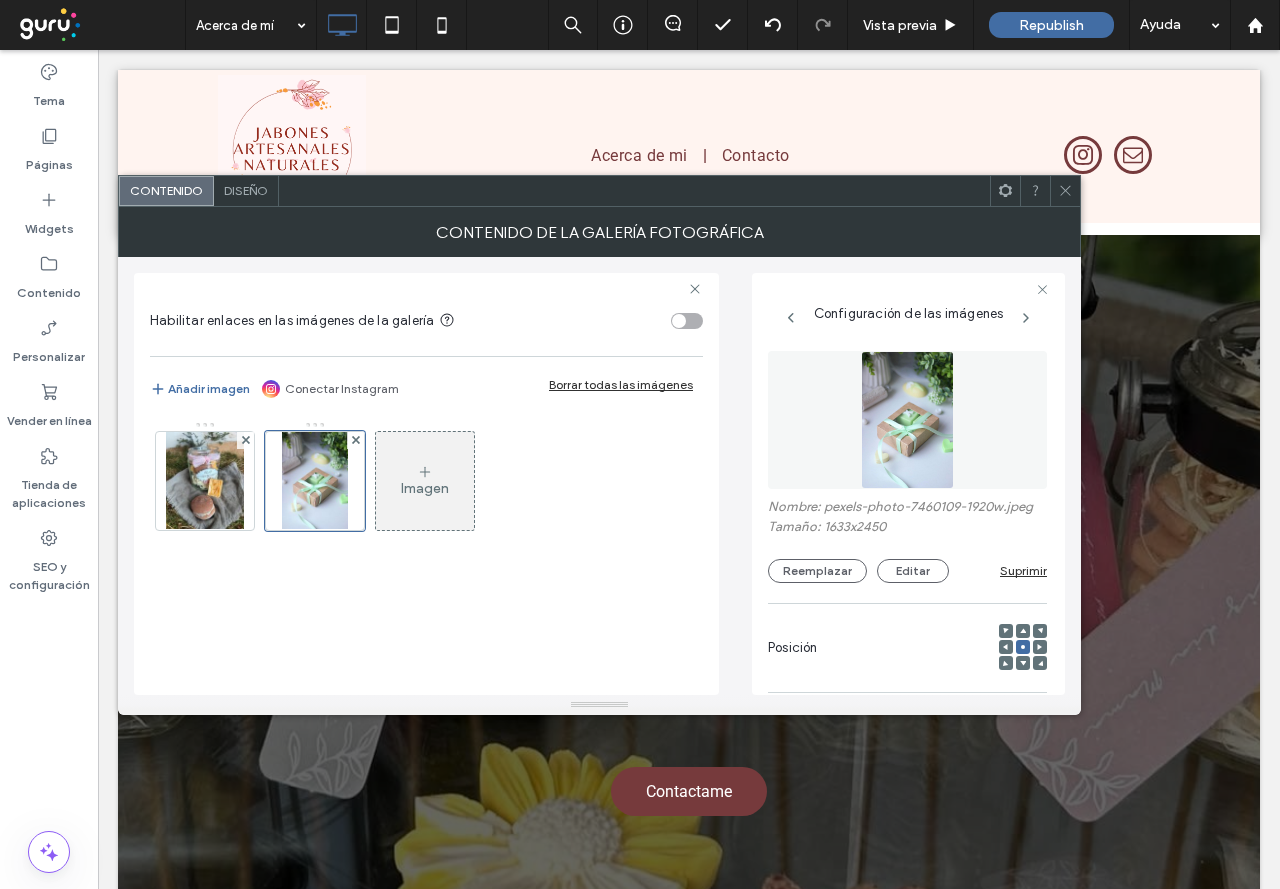 scroll, scrollTop: 0, scrollLeft: 6, axis: horizontal 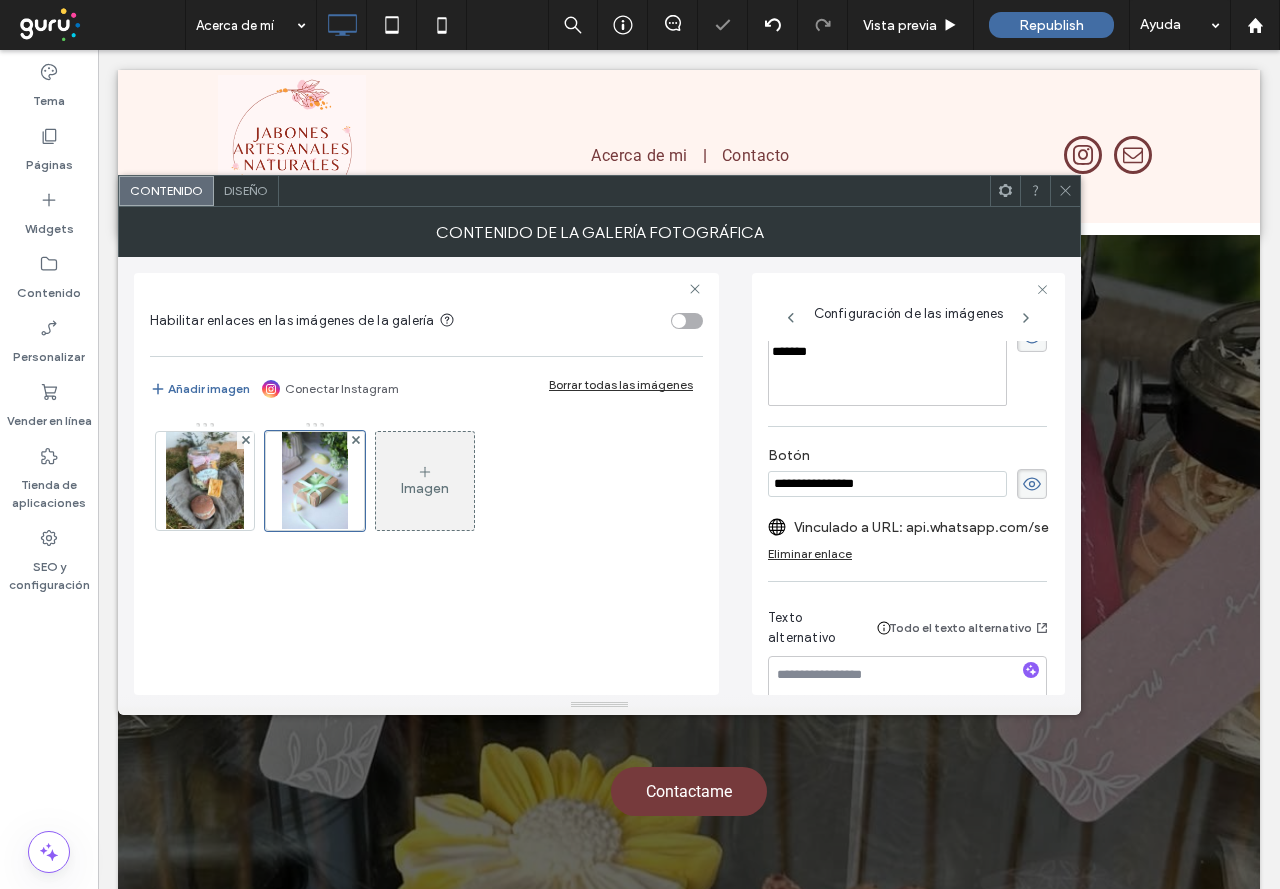 click on "**********" at bounding box center [888, 353] 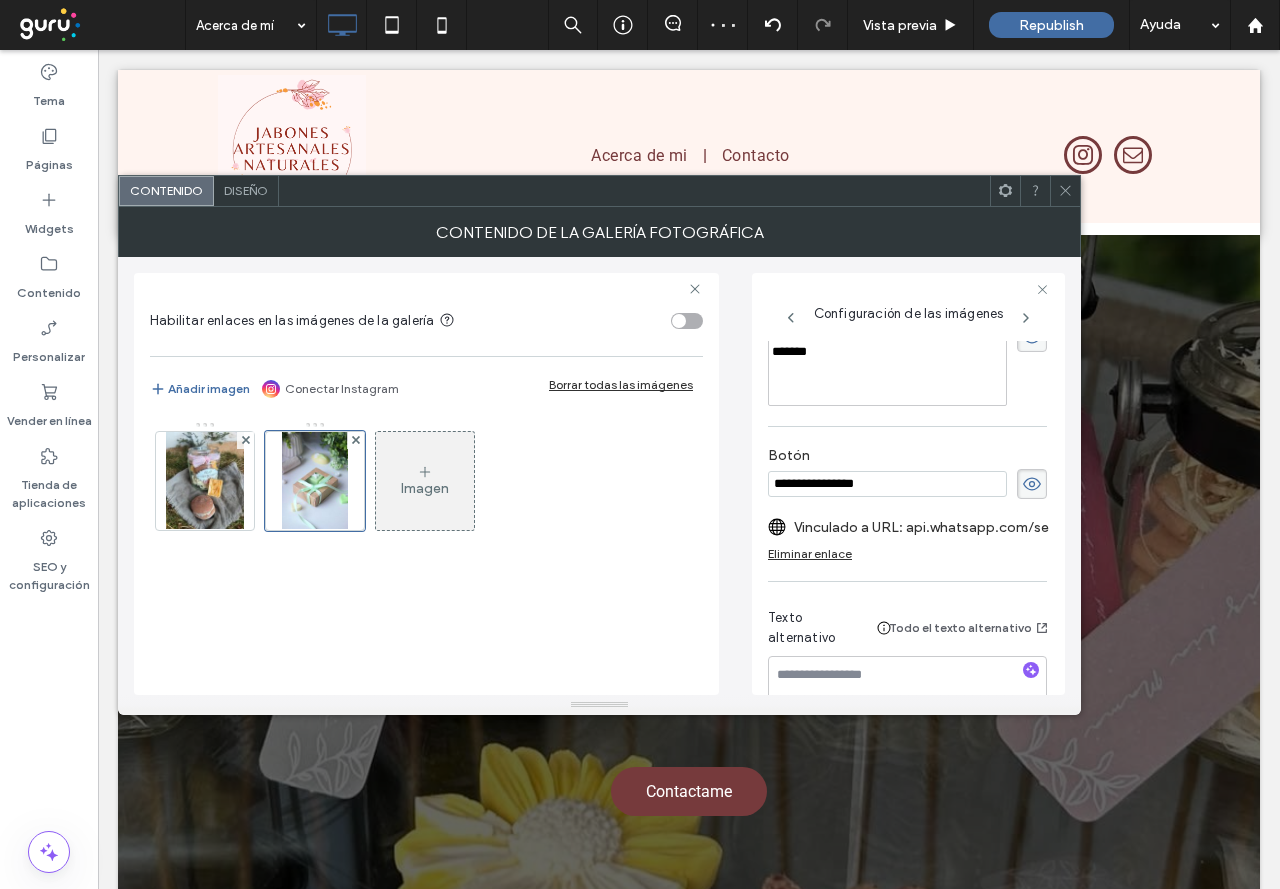 click at bounding box center [1065, 191] 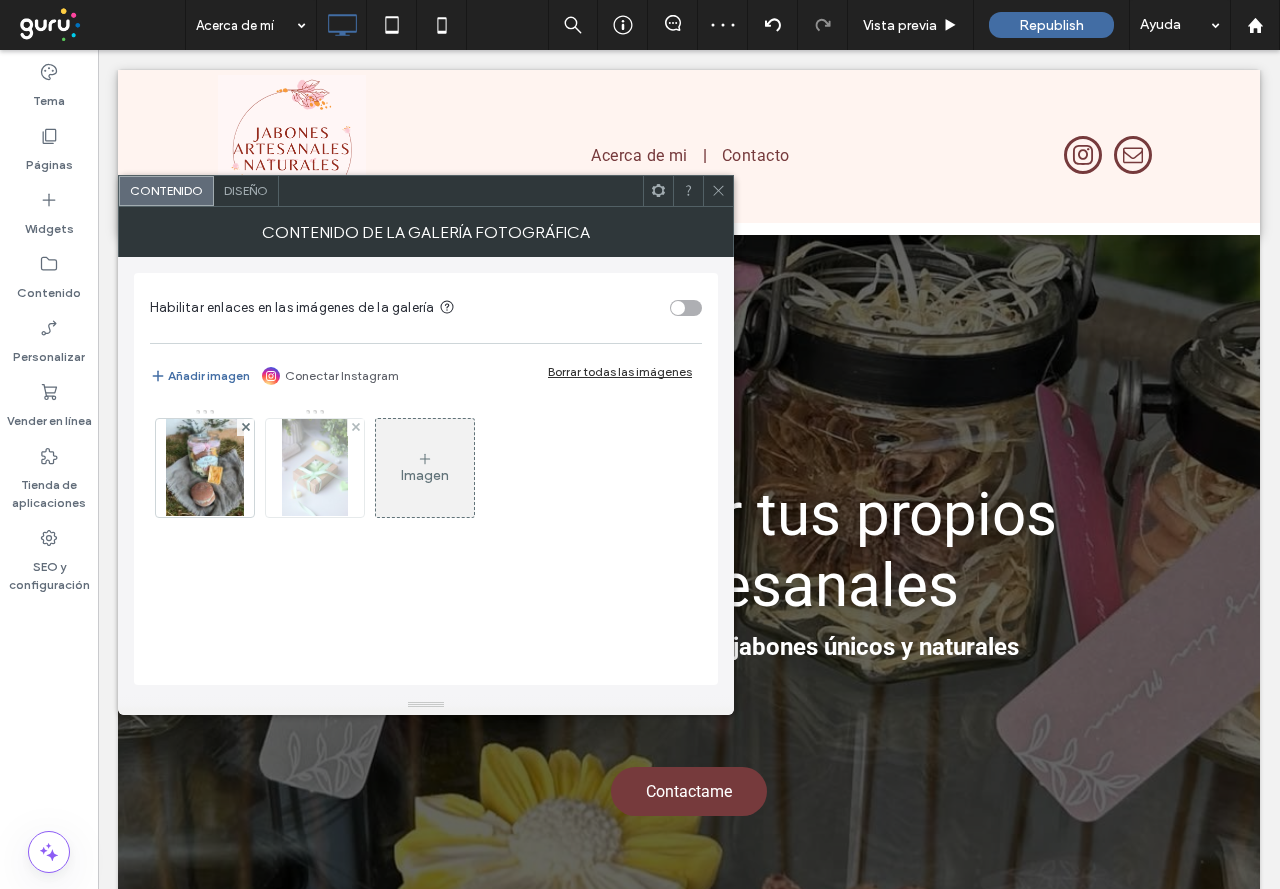 click at bounding box center [314, 468] 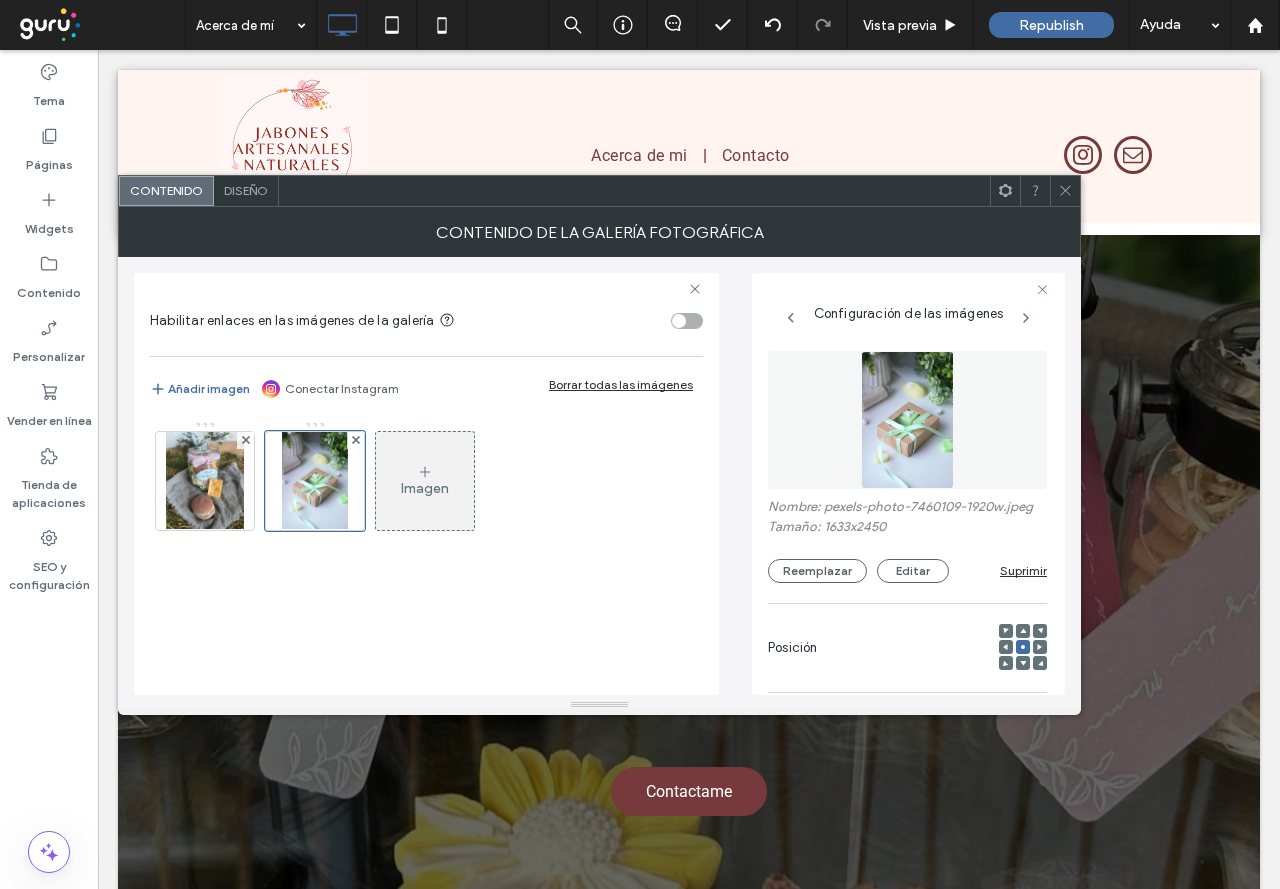 scroll, scrollTop: 0, scrollLeft: 11, axis: horizontal 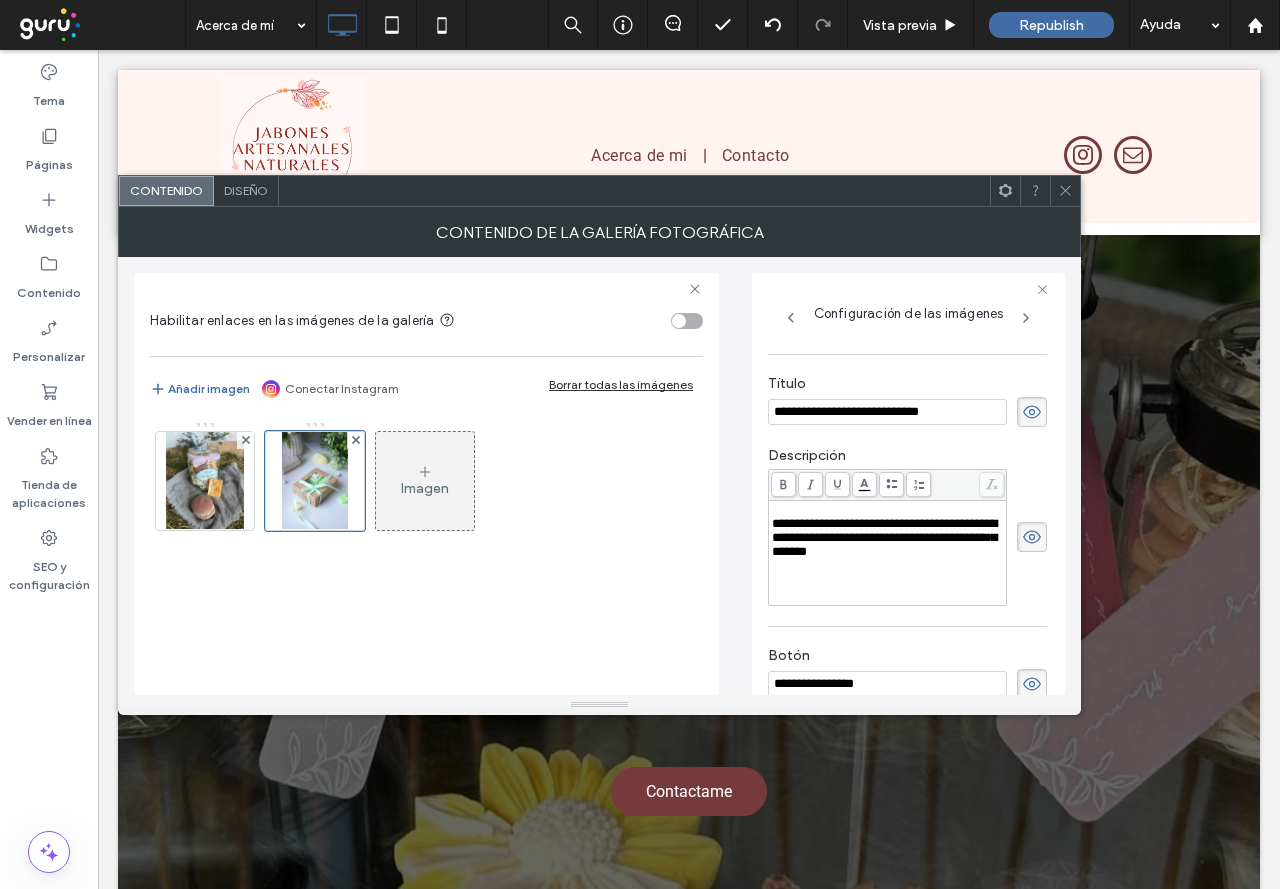 click at bounding box center (888, 580) 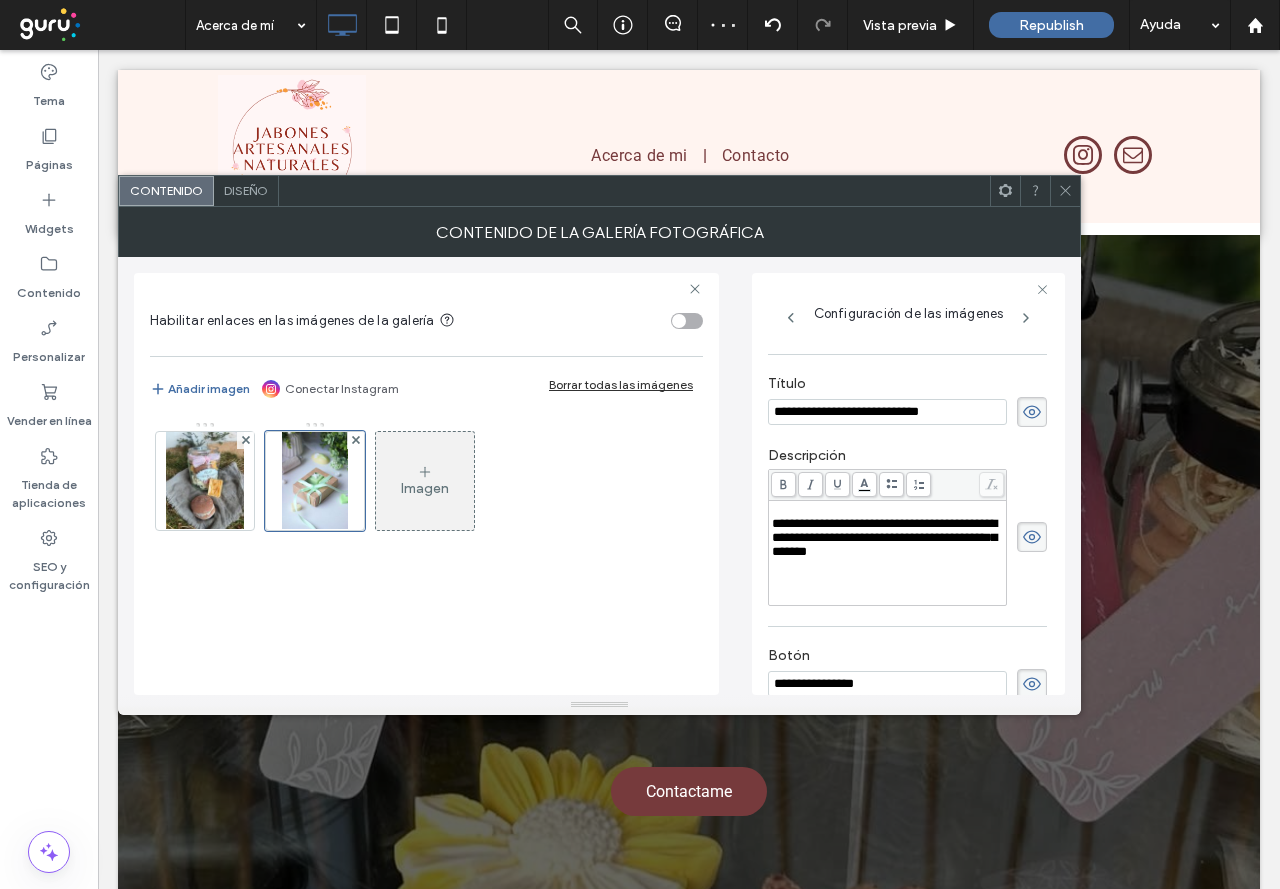 click at bounding box center (1065, 191) 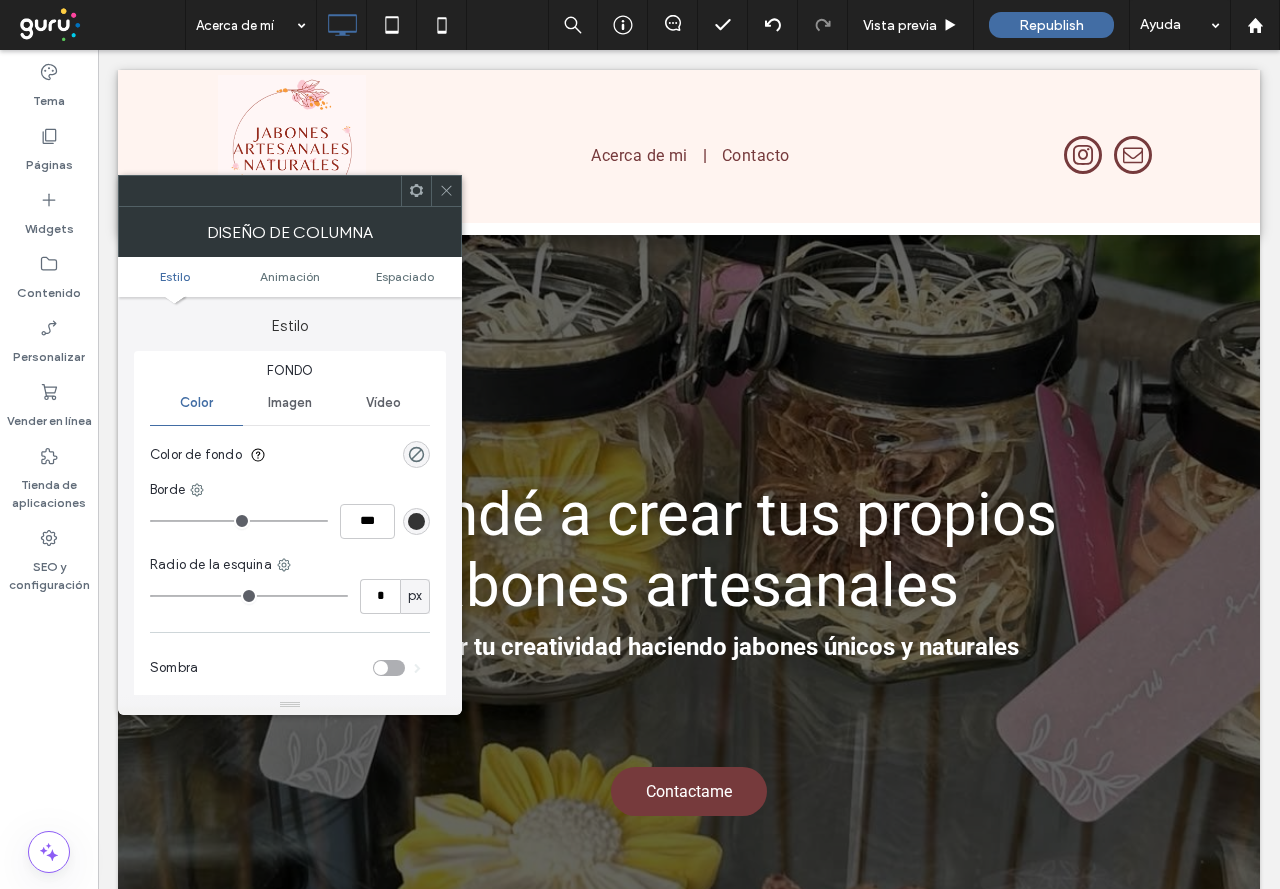 click at bounding box center [446, 191] 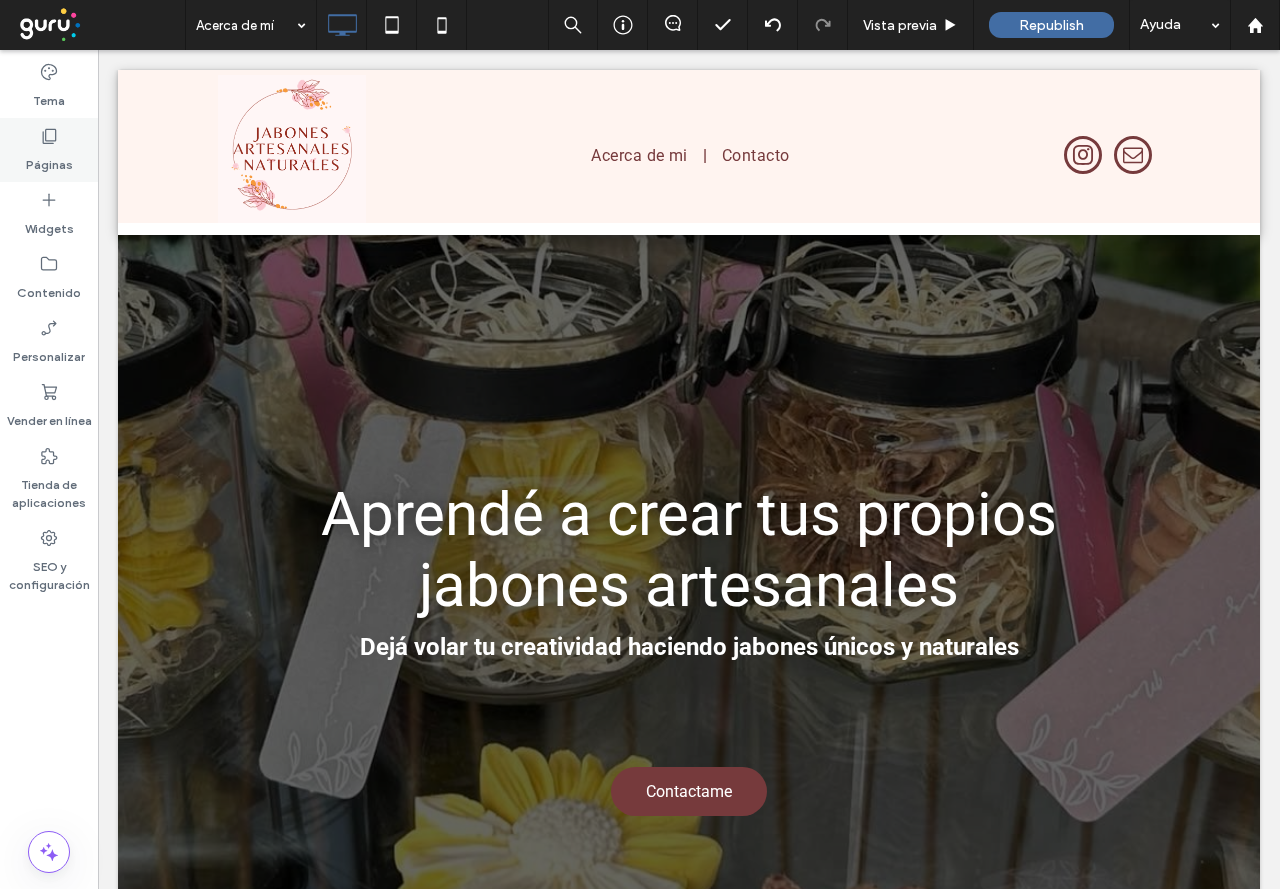 click on "Páginas" at bounding box center [49, 150] 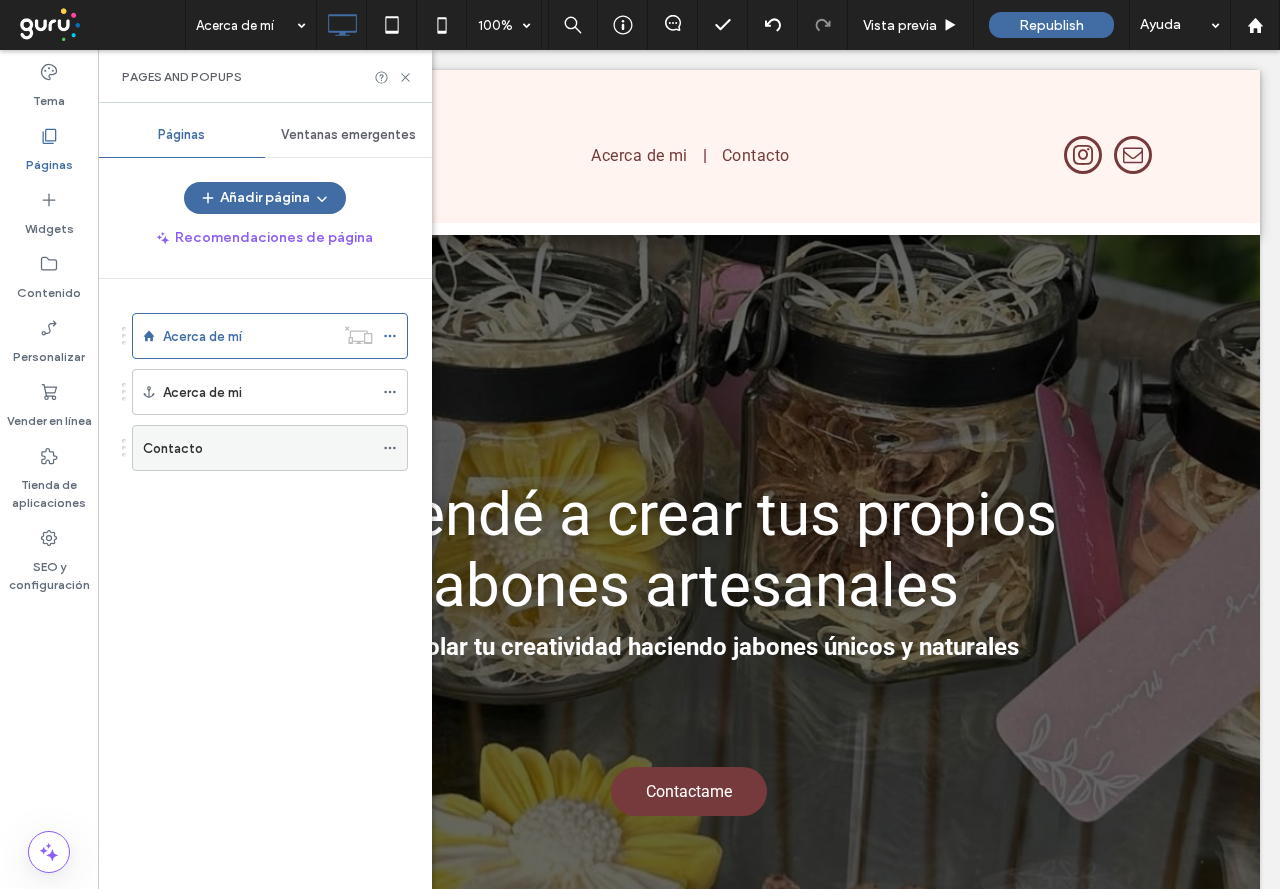 click on "Contacto" at bounding box center (173, 448) 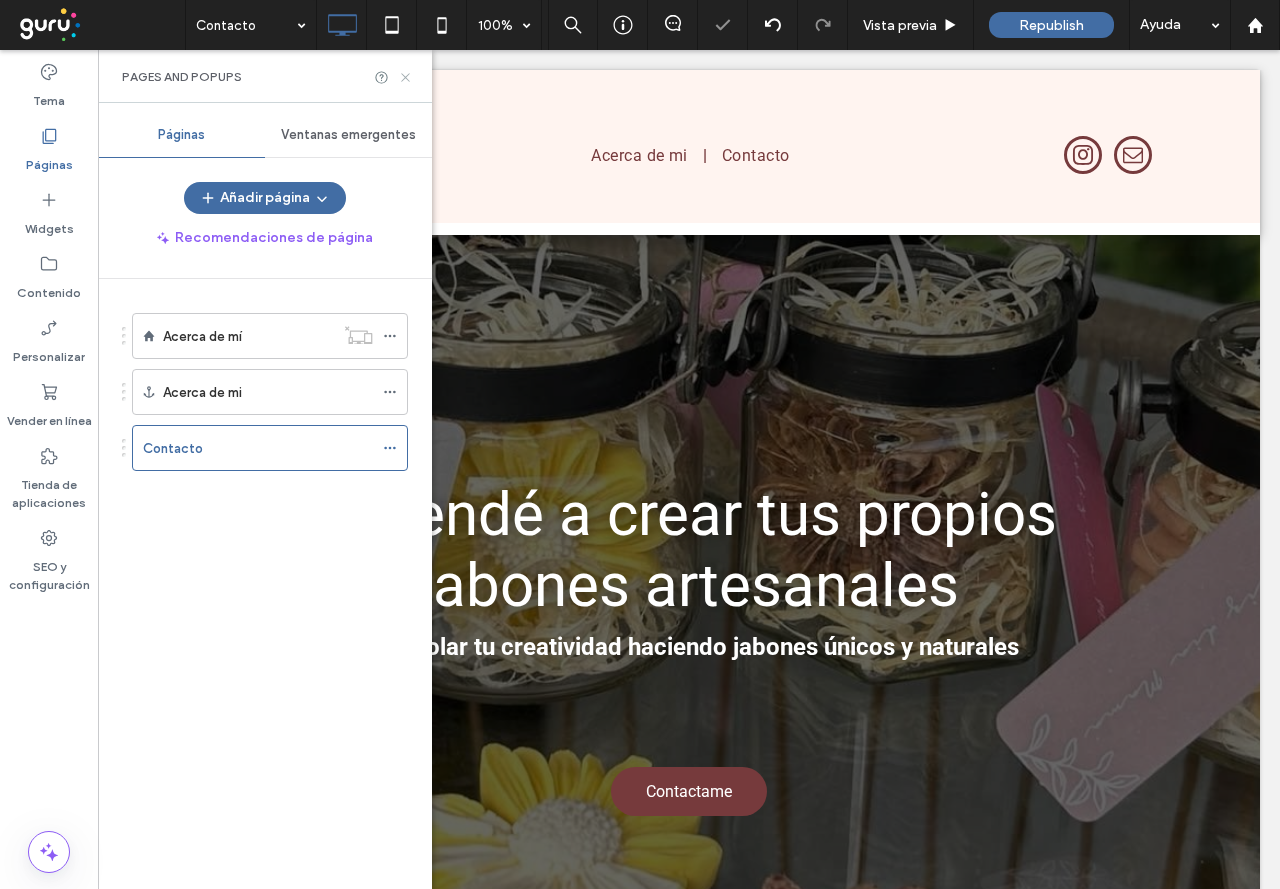 click 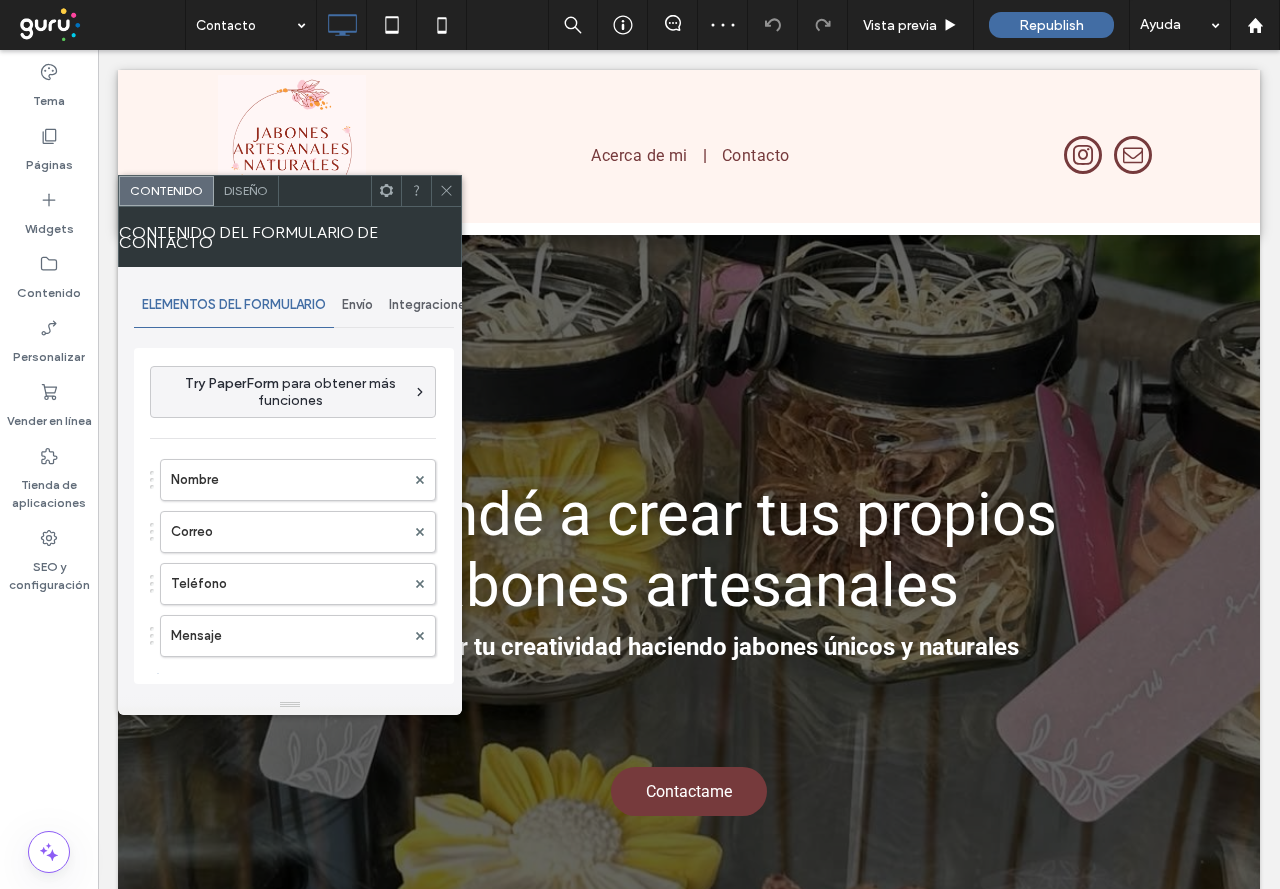 click on "Envío" at bounding box center [357, 305] 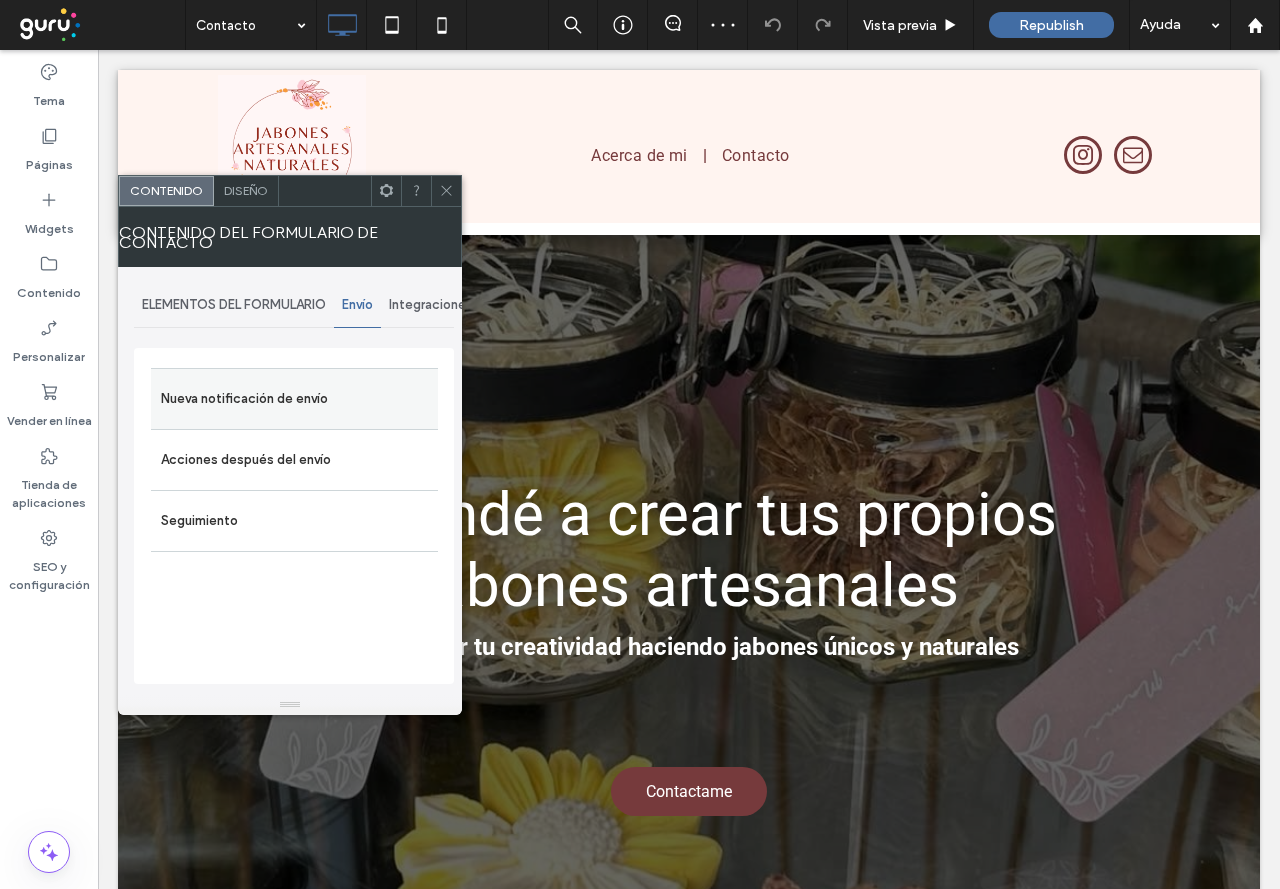 click on "Nueva notificación de envío" at bounding box center [294, 399] 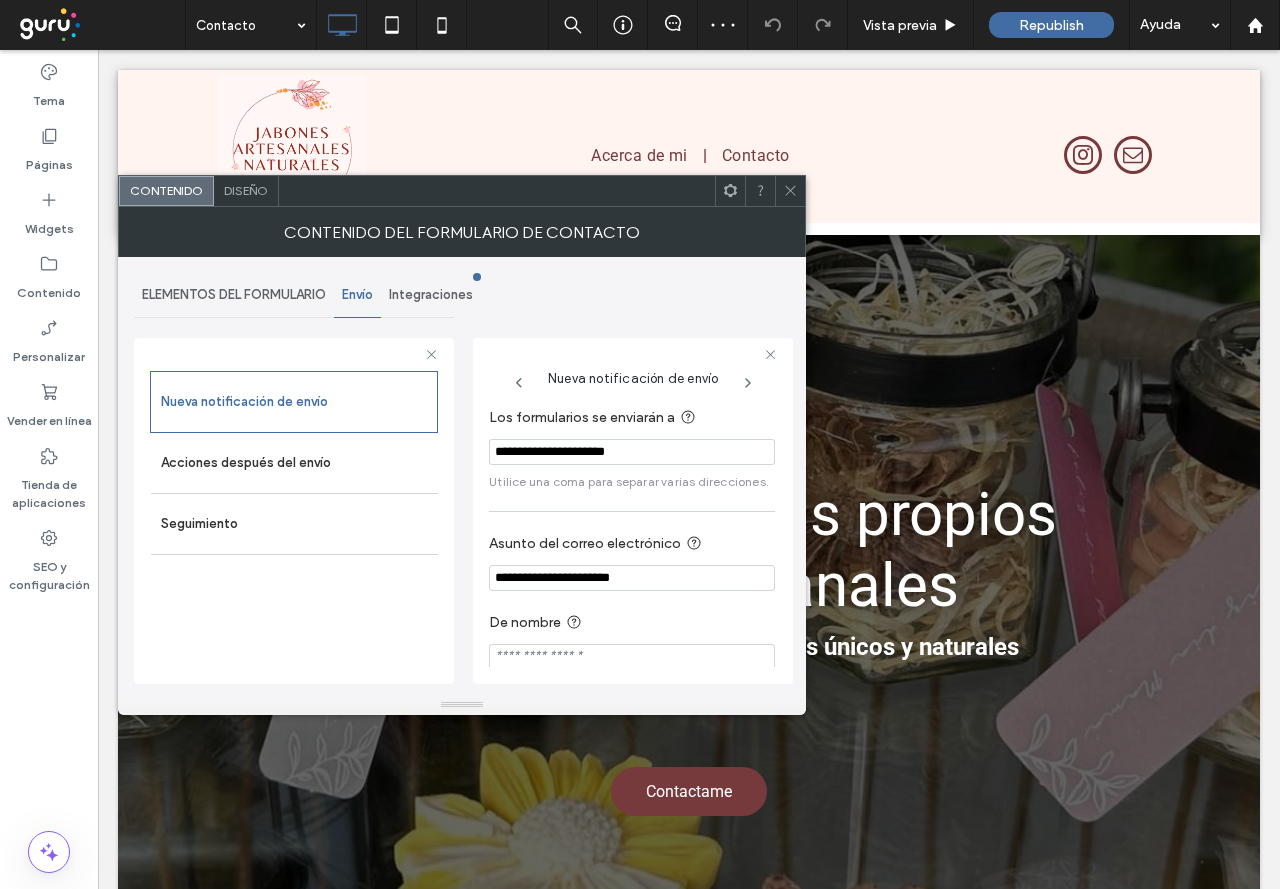 click on "Los formularios se enviarán a" at bounding box center (628, 418) 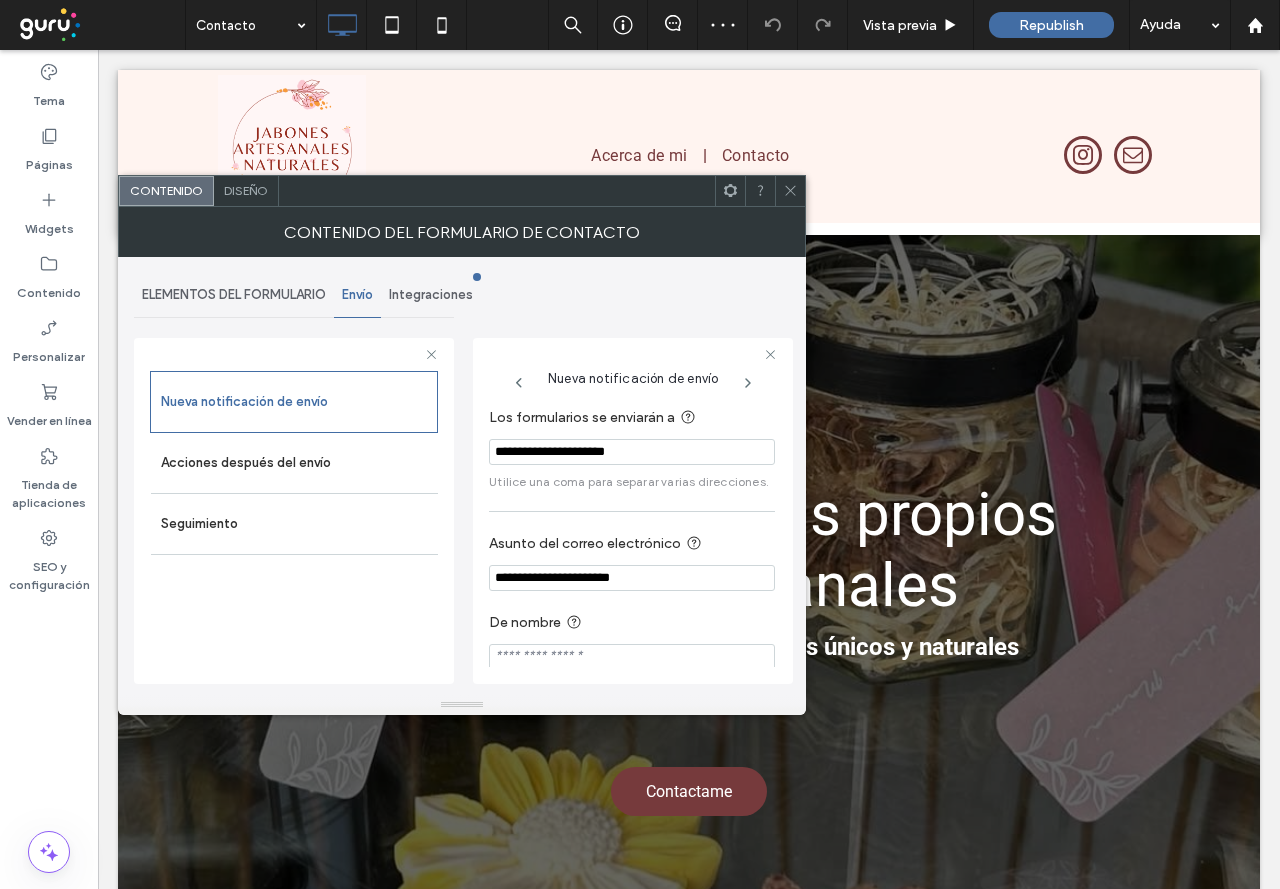 click on "Los formularios se enviarán a" at bounding box center (628, 418) 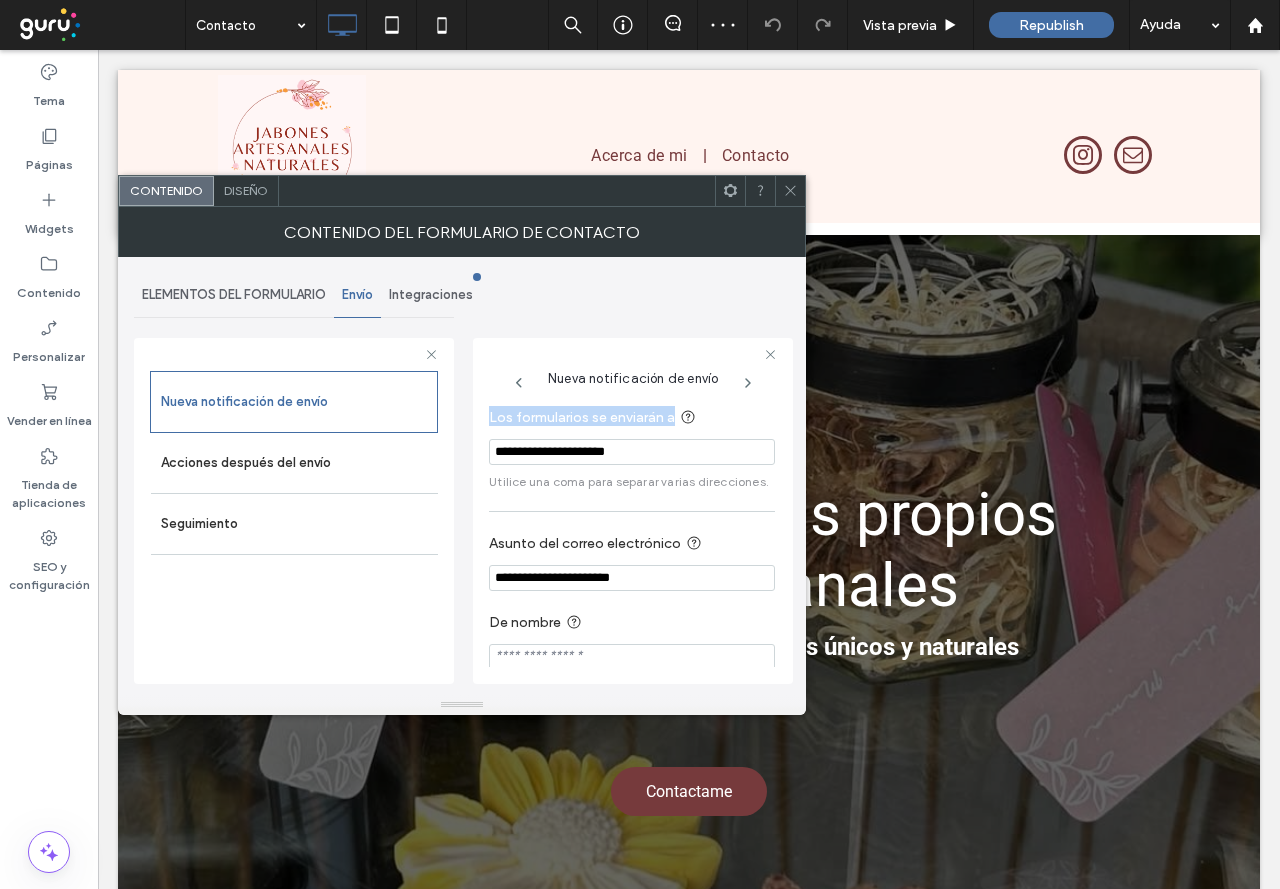 click on "Los formularios se enviarán a" at bounding box center [628, 418] 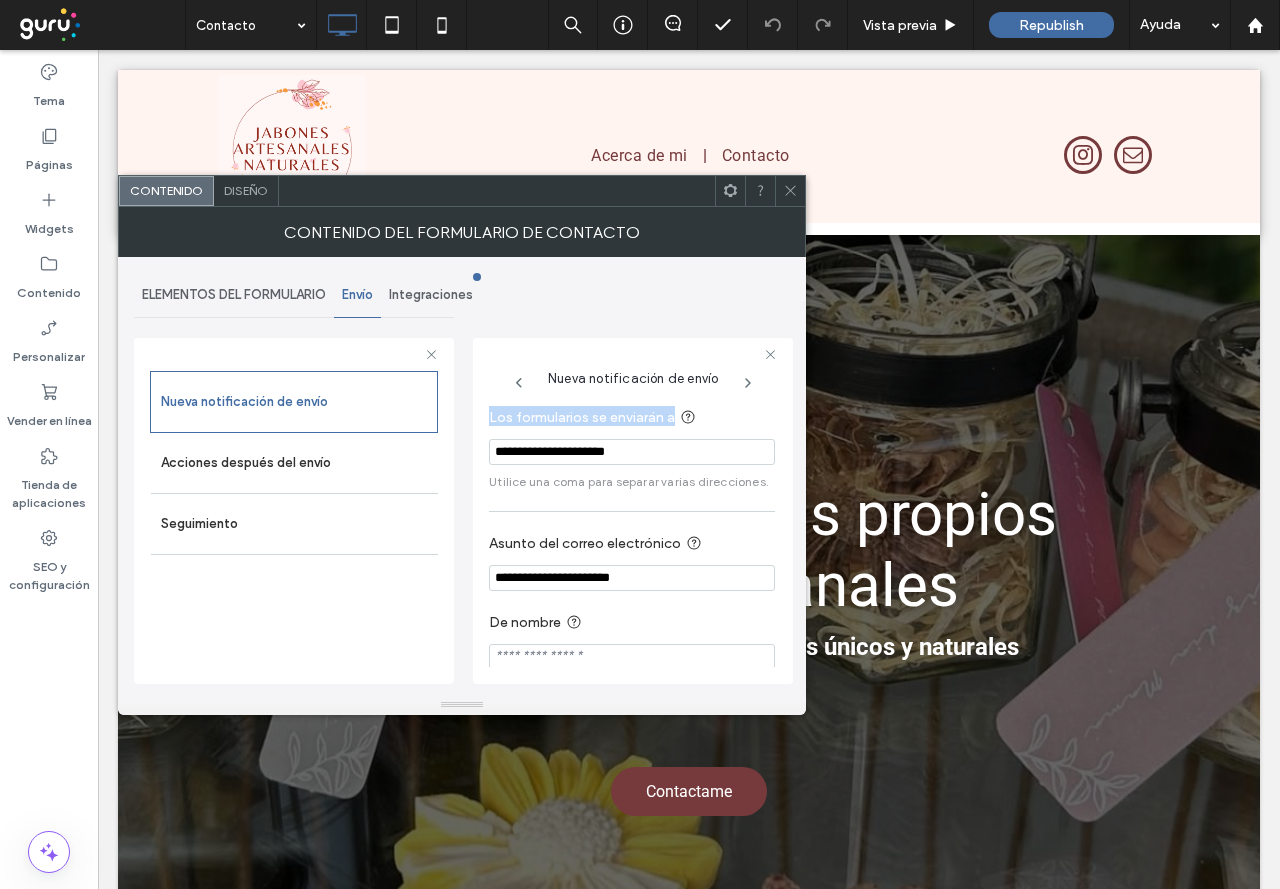 click on "Los formularios se enviarán a" at bounding box center (628, 418) 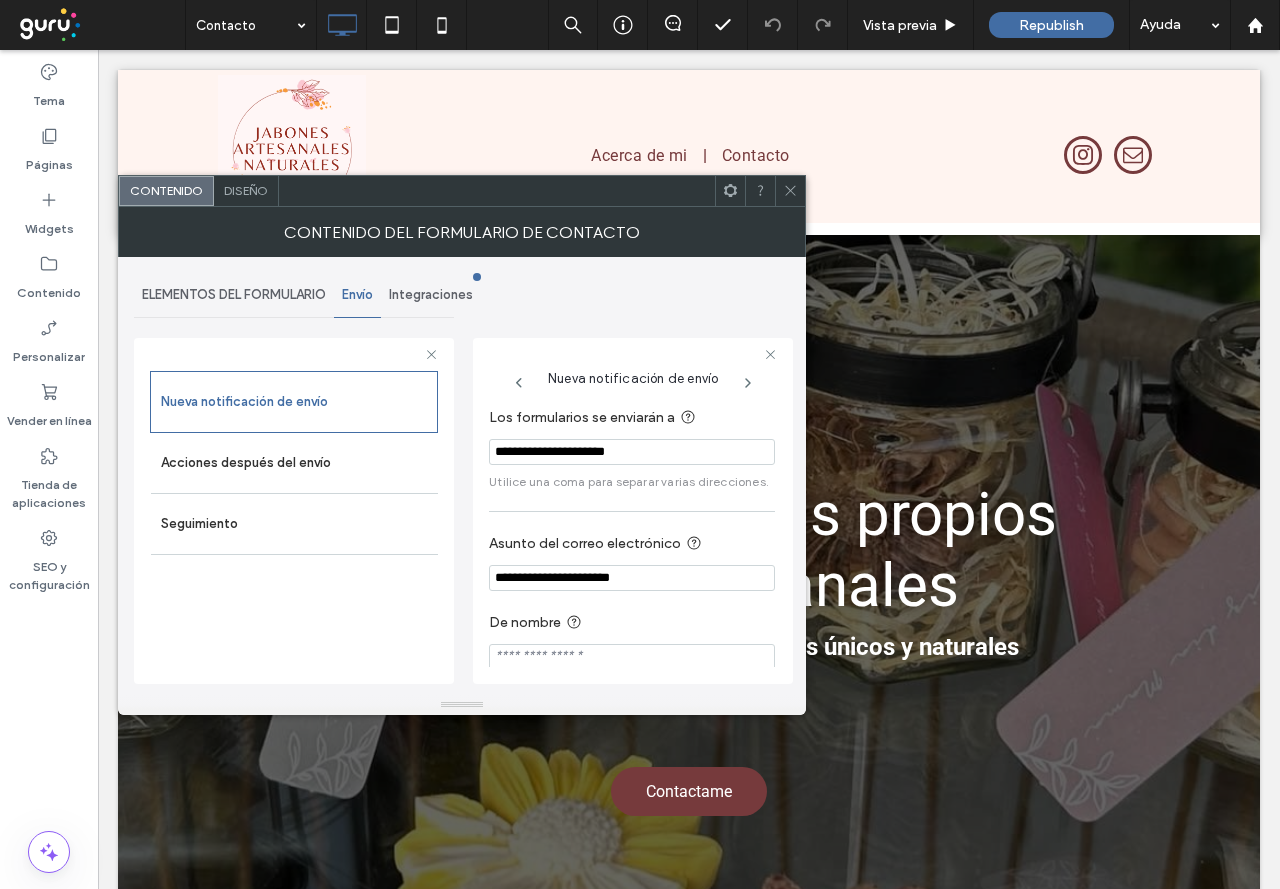 click on "**********" at bounding box center (632, 452) 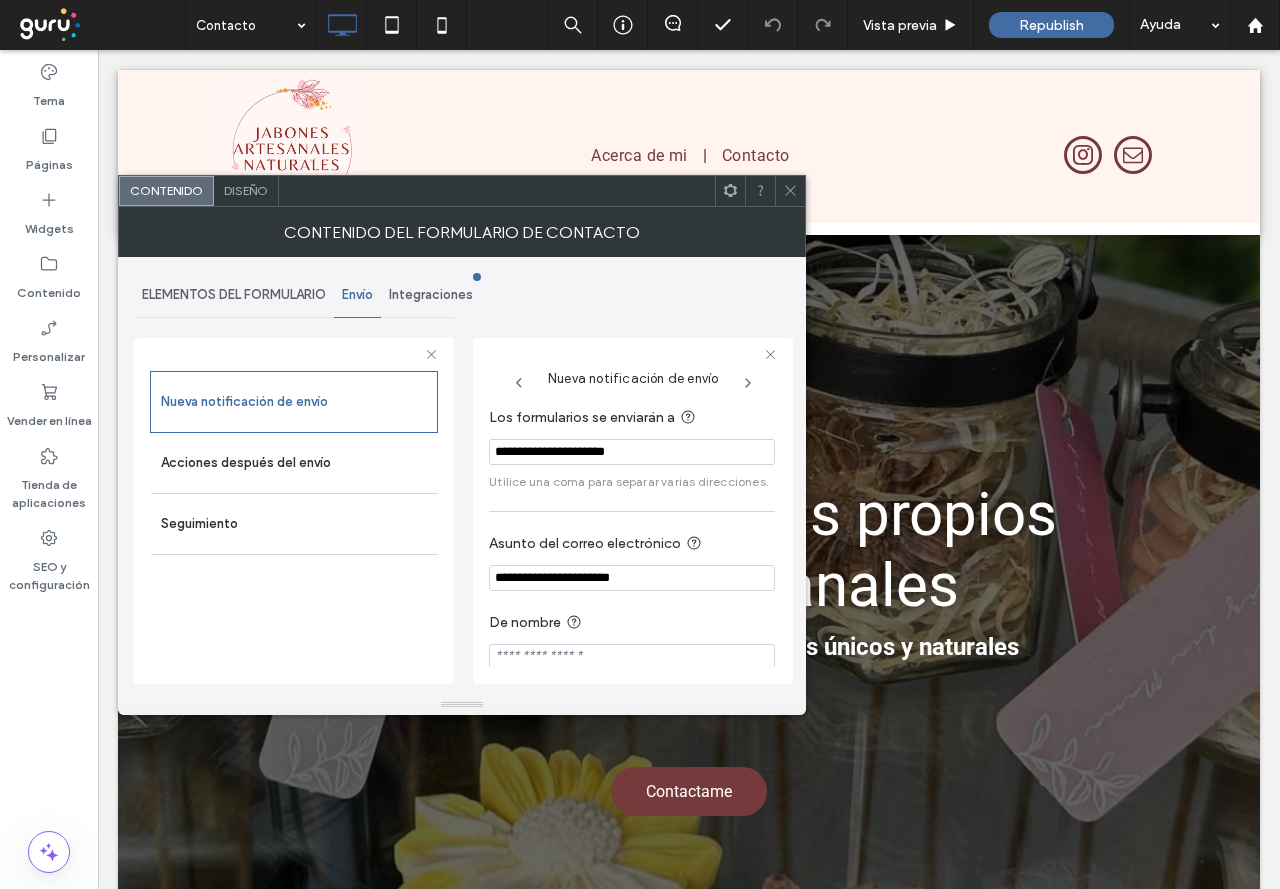 click on "**********" at bounding box center (632, 452) 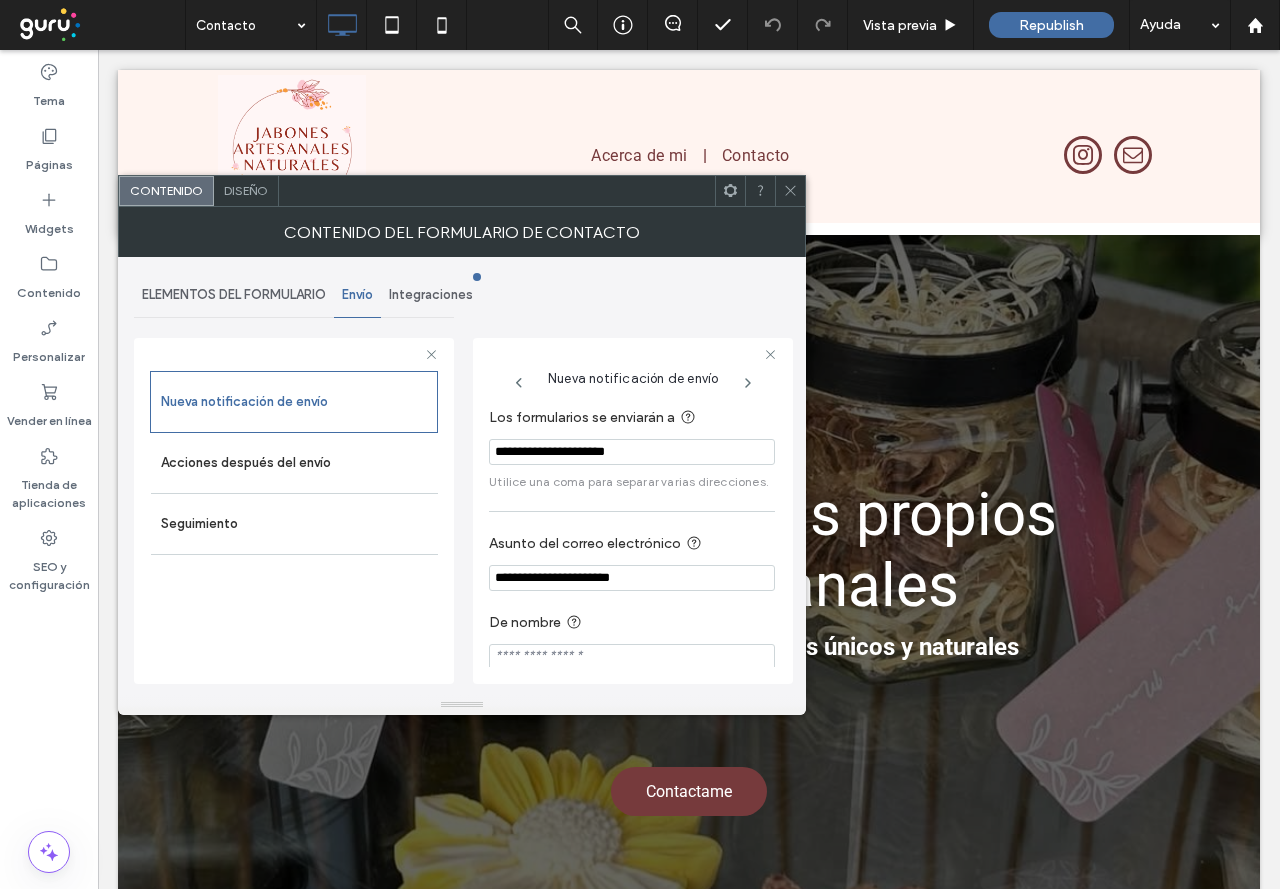 paste on "********" 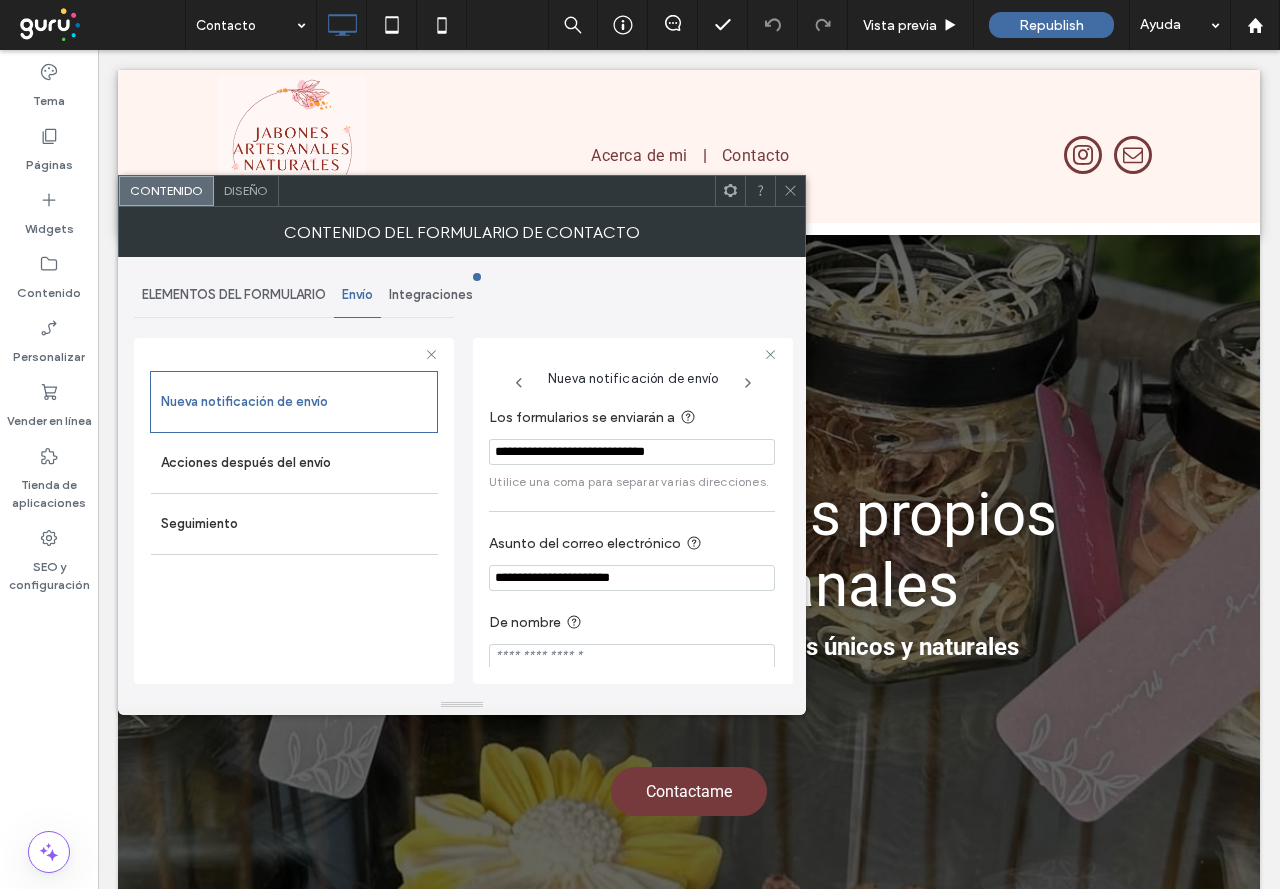 drag, startPoint x: 505, startPoint y: 454, endPoint x: 452, endPoint y: 438, distance: 55.362442 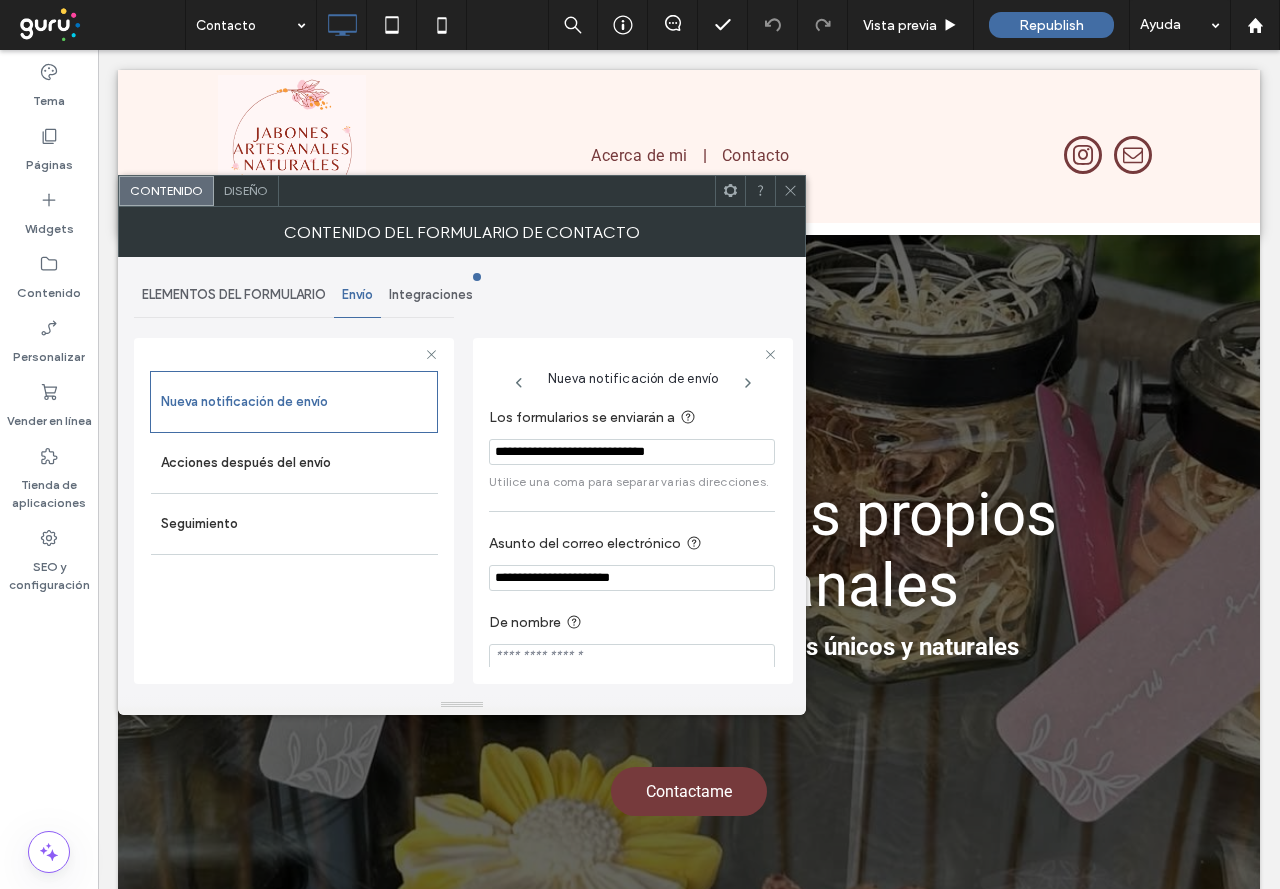 click on "**********" at bounding box center (462, 476) 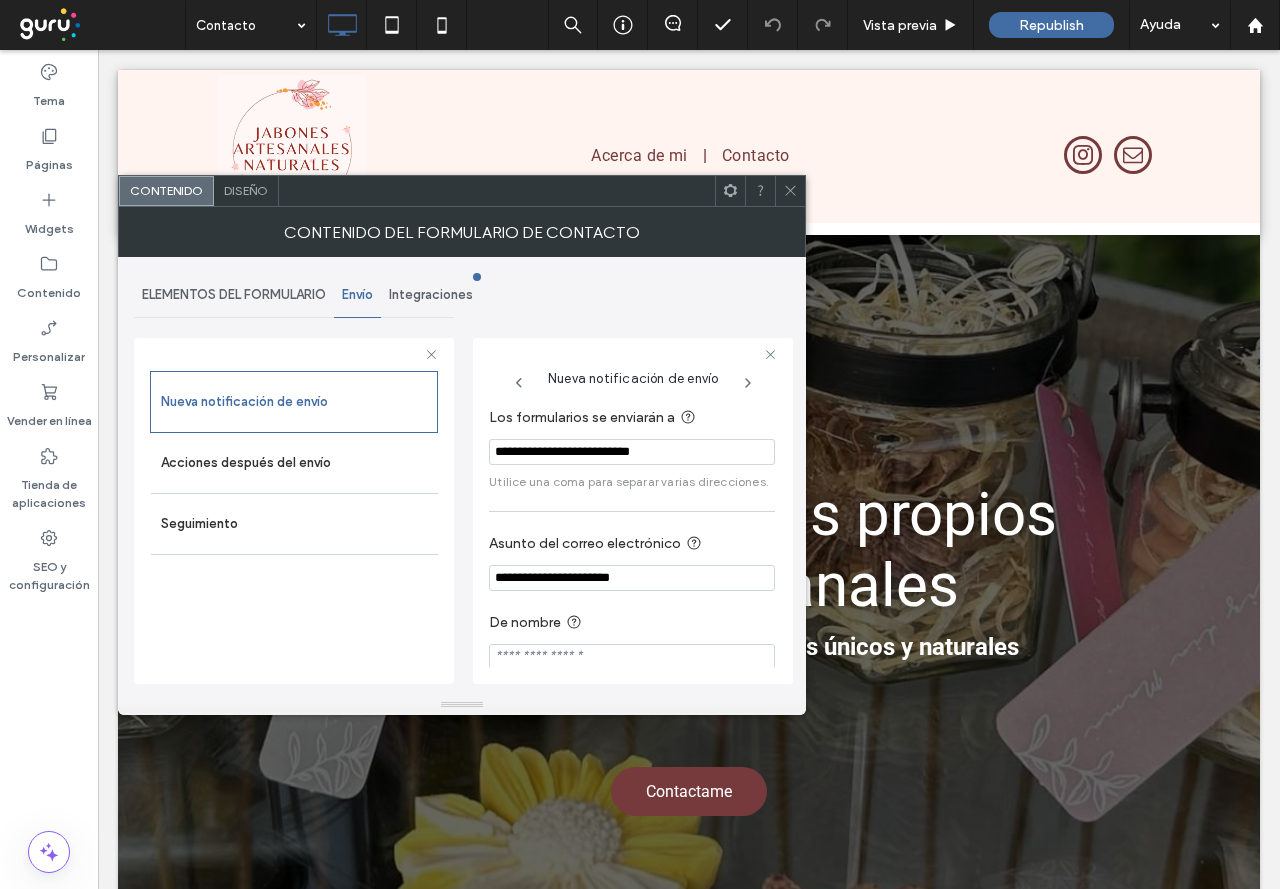 type on "**********" 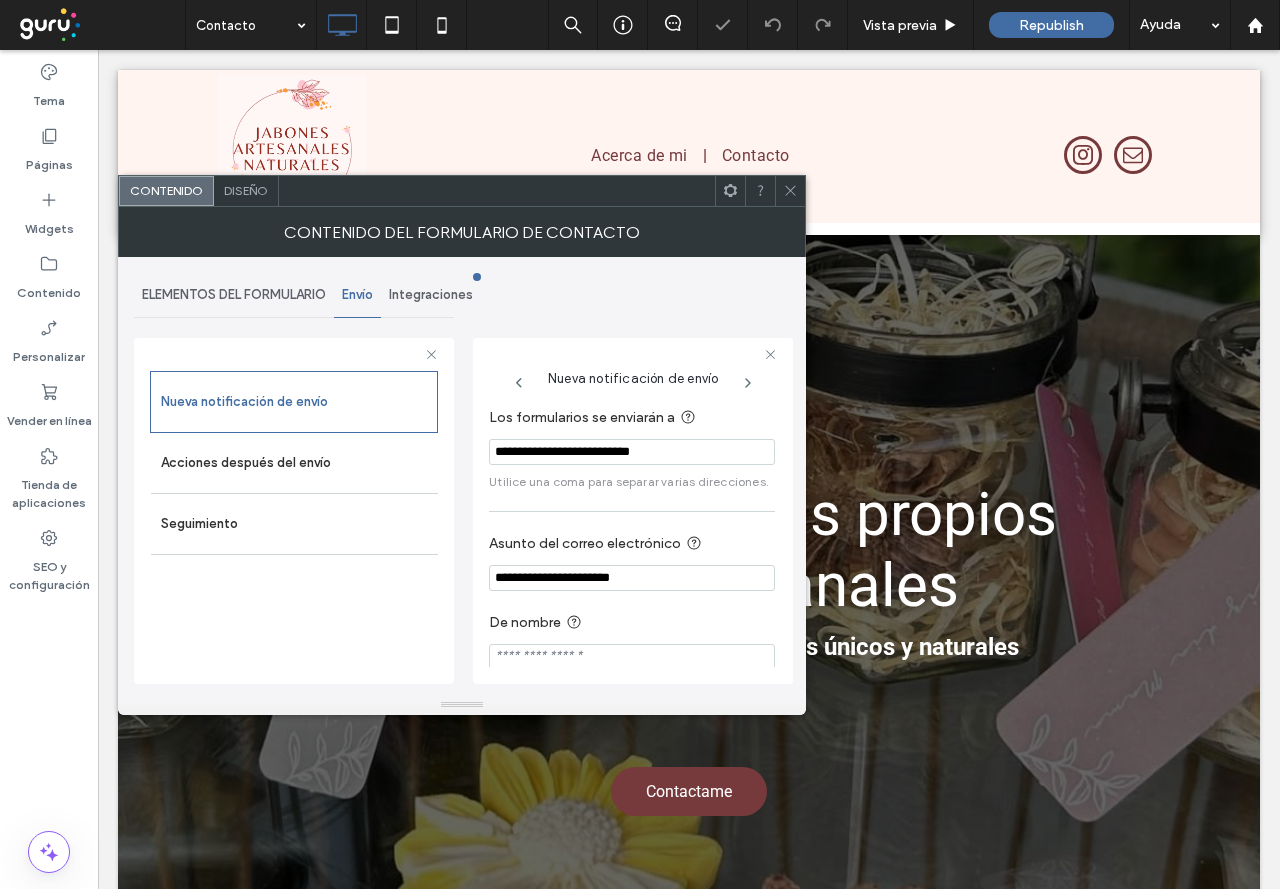 click at bounding box center (790, 191) 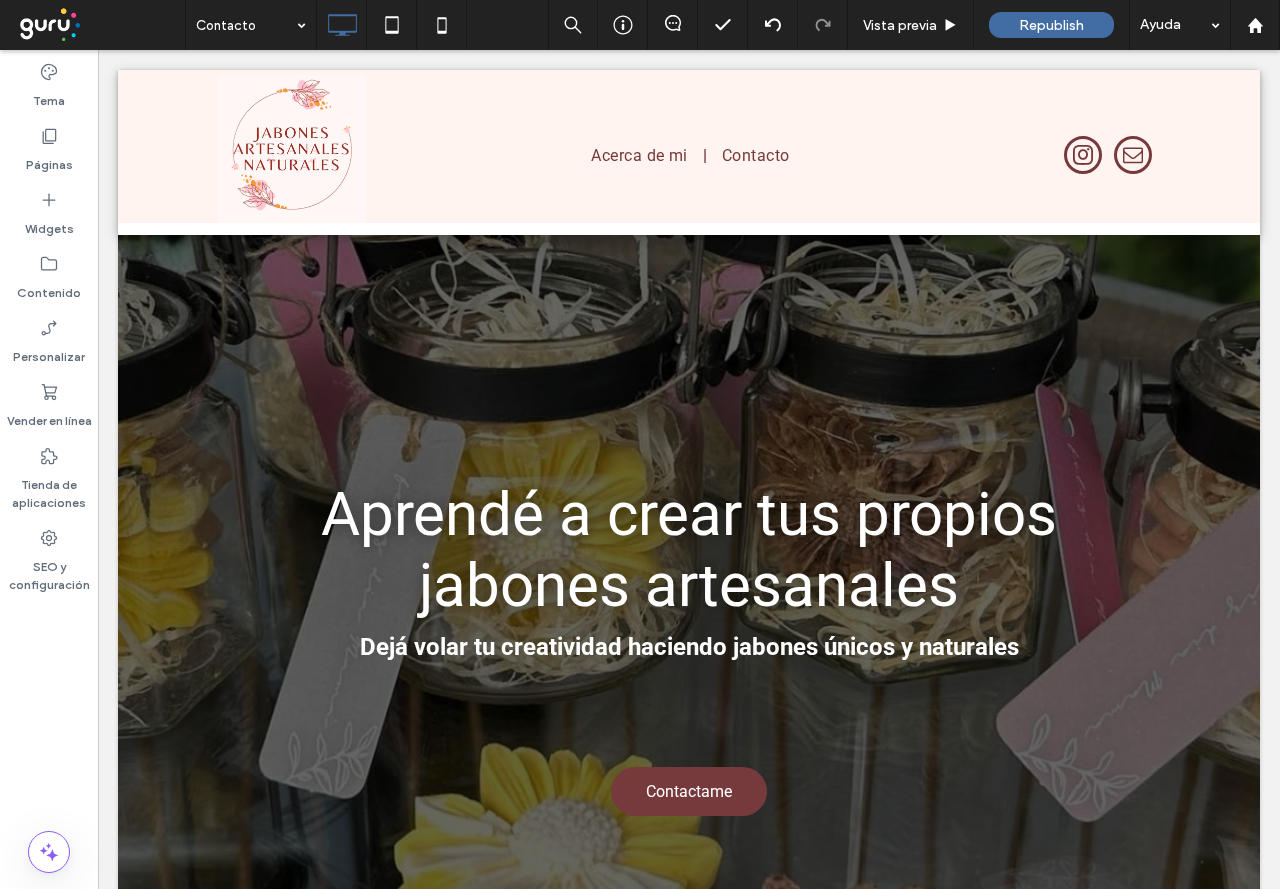 type on "******" 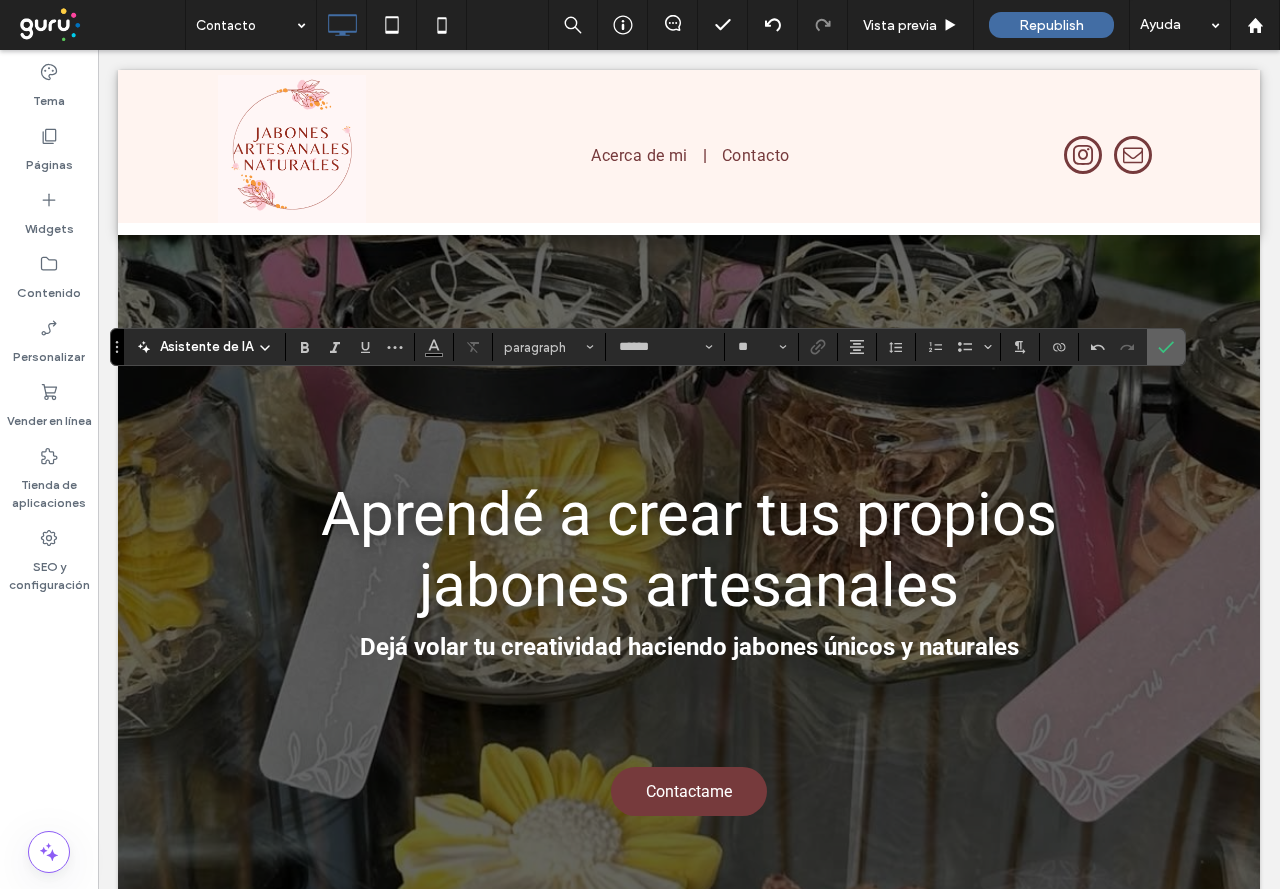 click 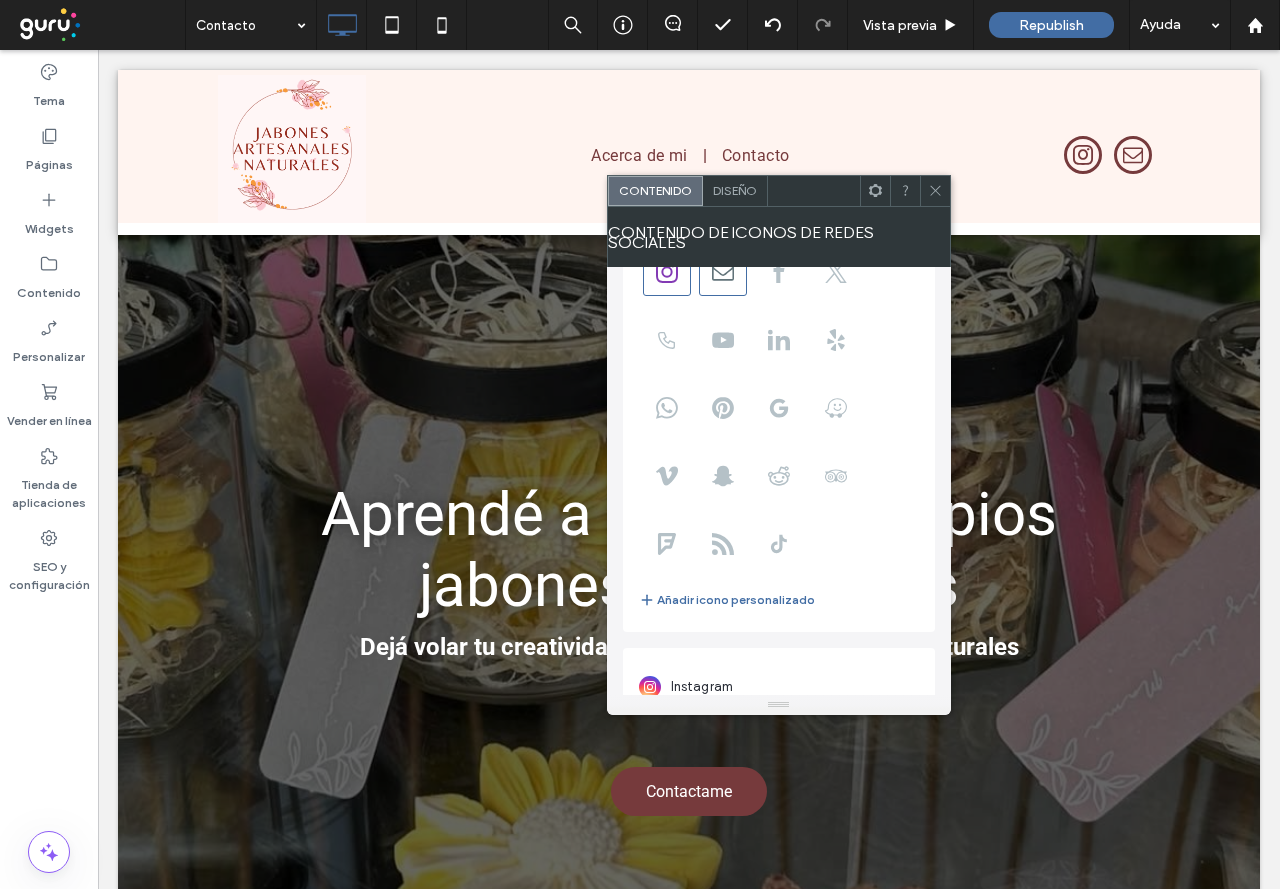 scroll, scrollTop: 248, scrollLeft: 0, axis: vertical 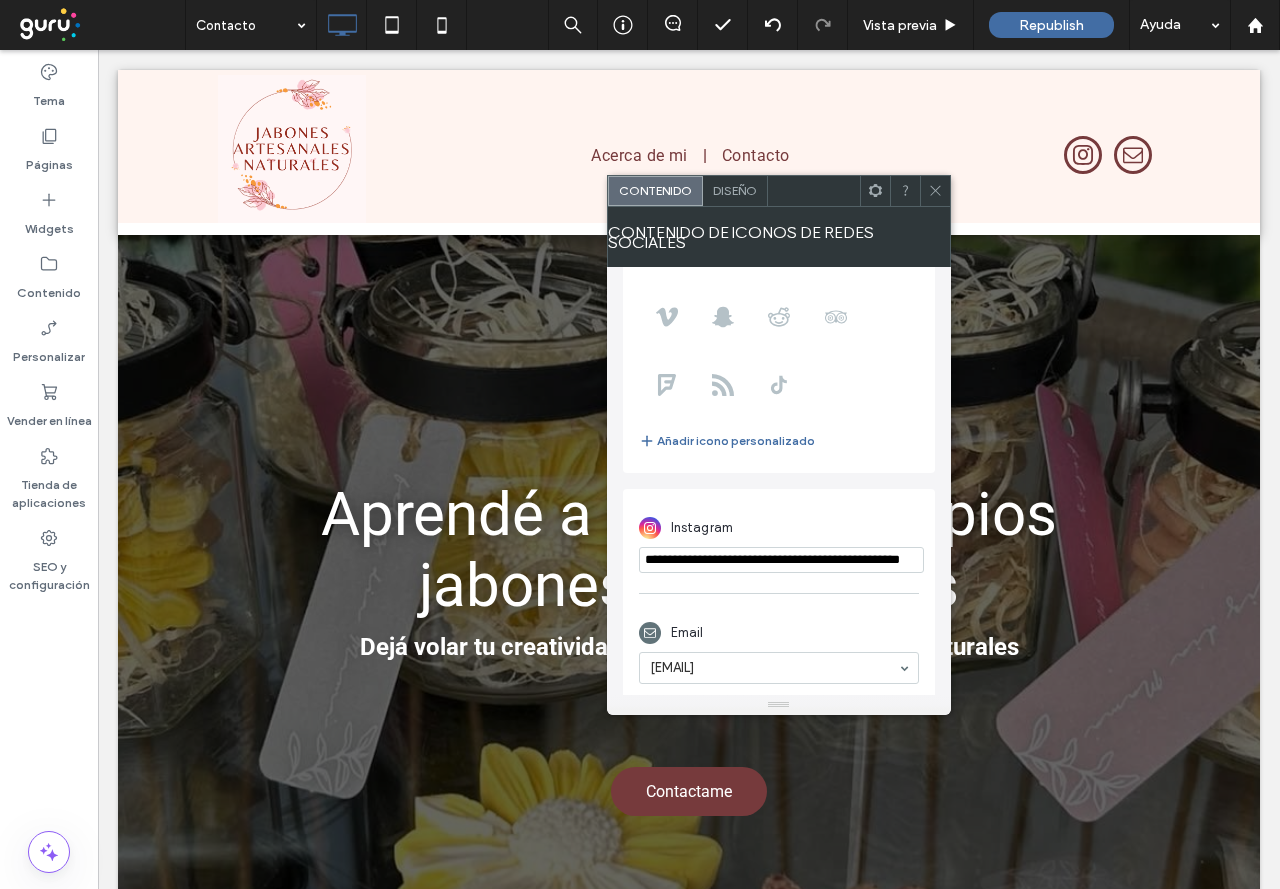 click on "**********" at bounding box center (779, 541) 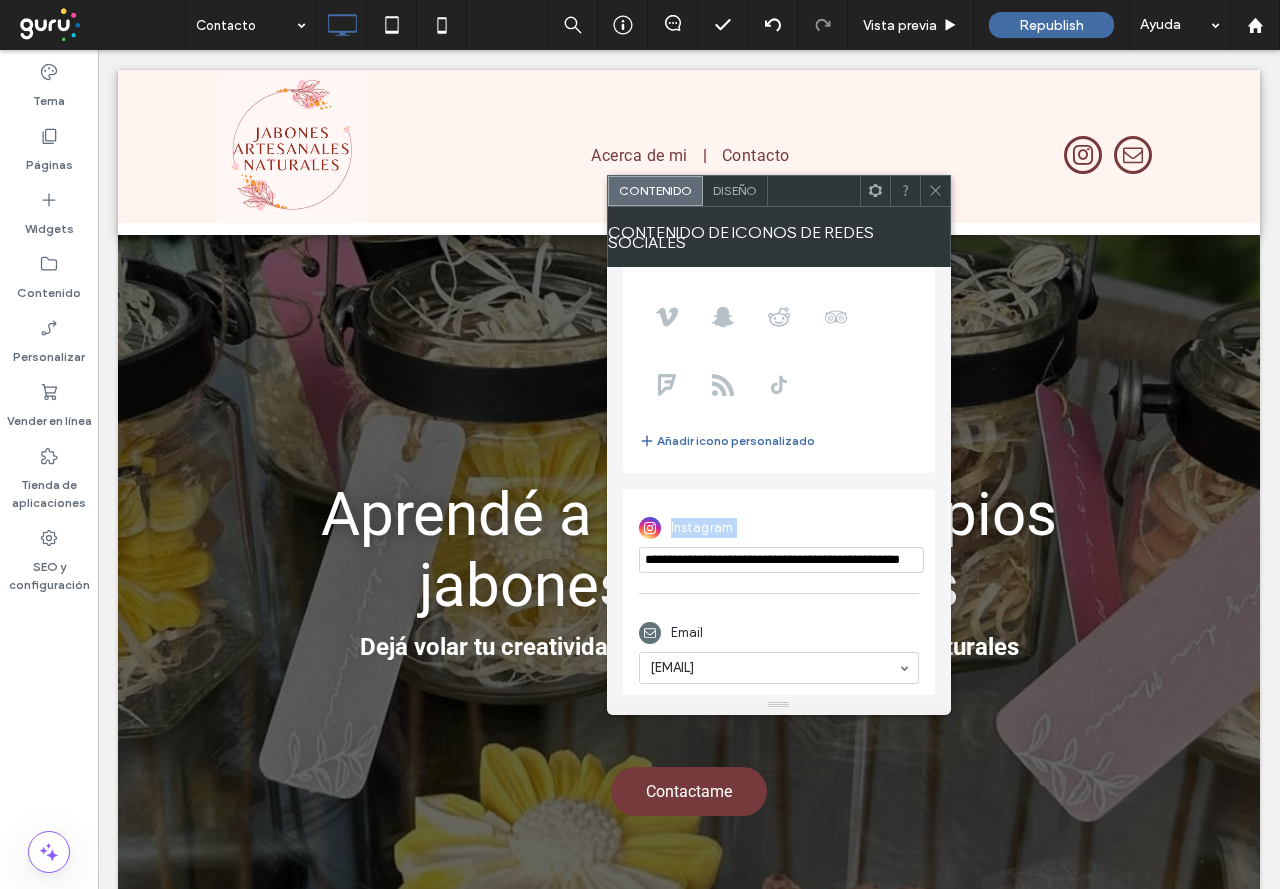 click on "**********" at bounding box center [779, 541] 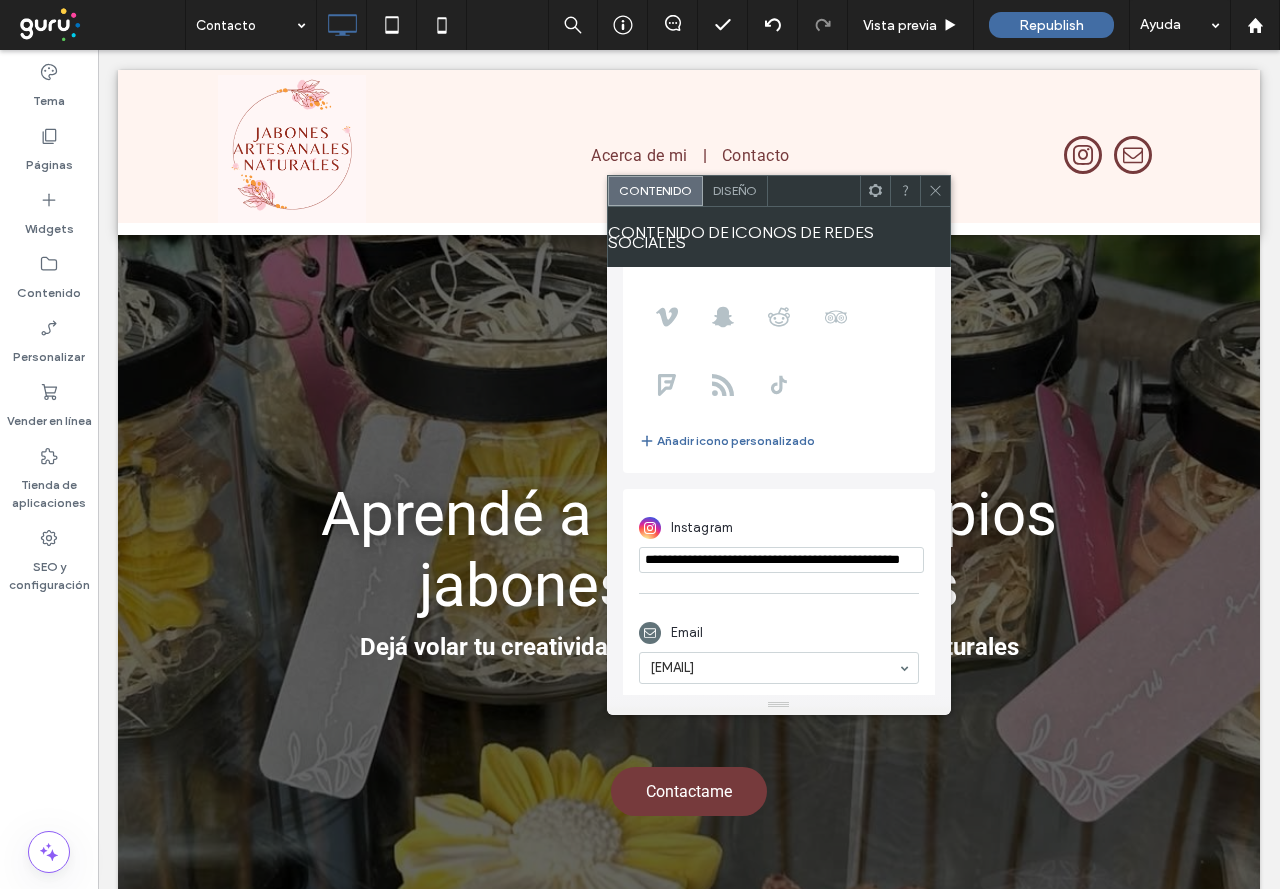 click on "**********" at bounding box center [781, 560] 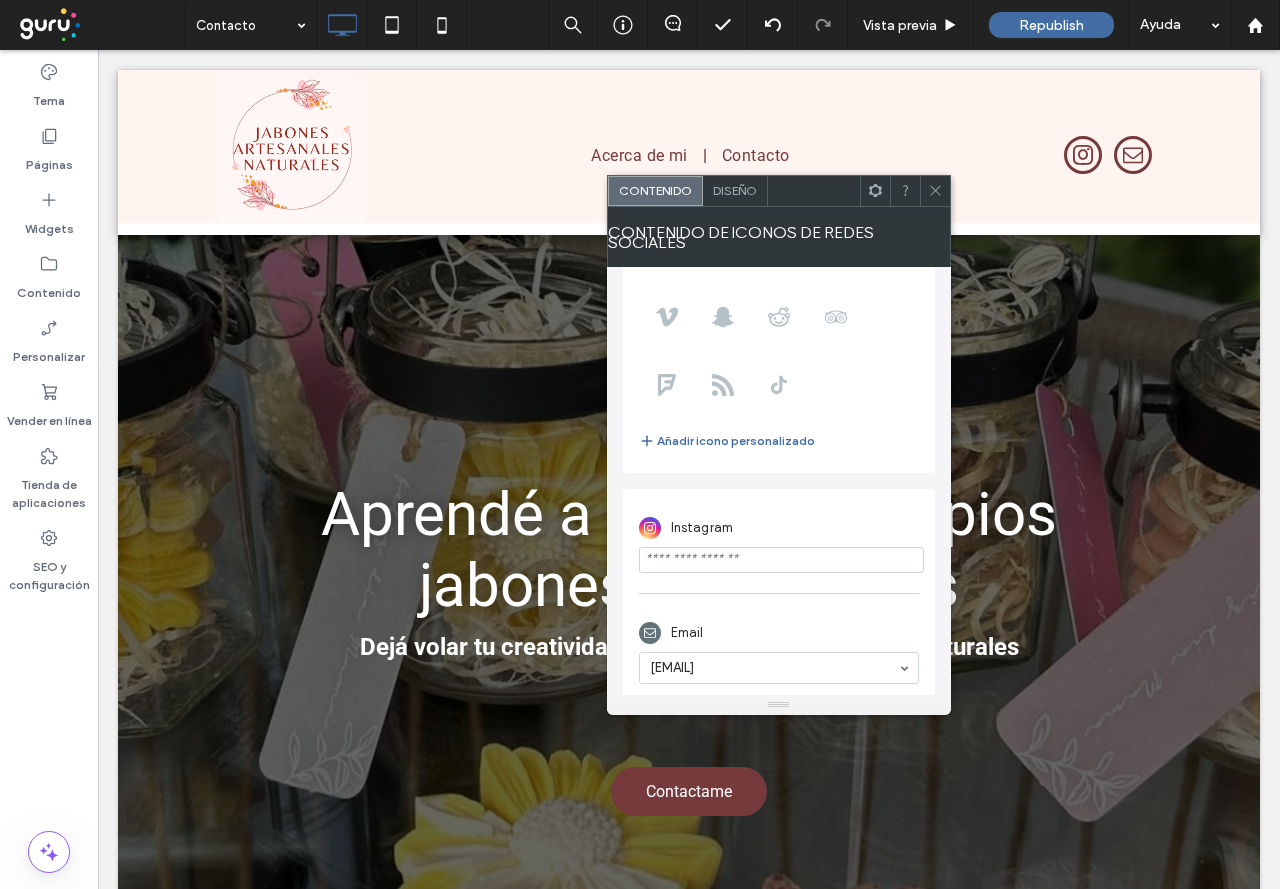 paste on "**********" 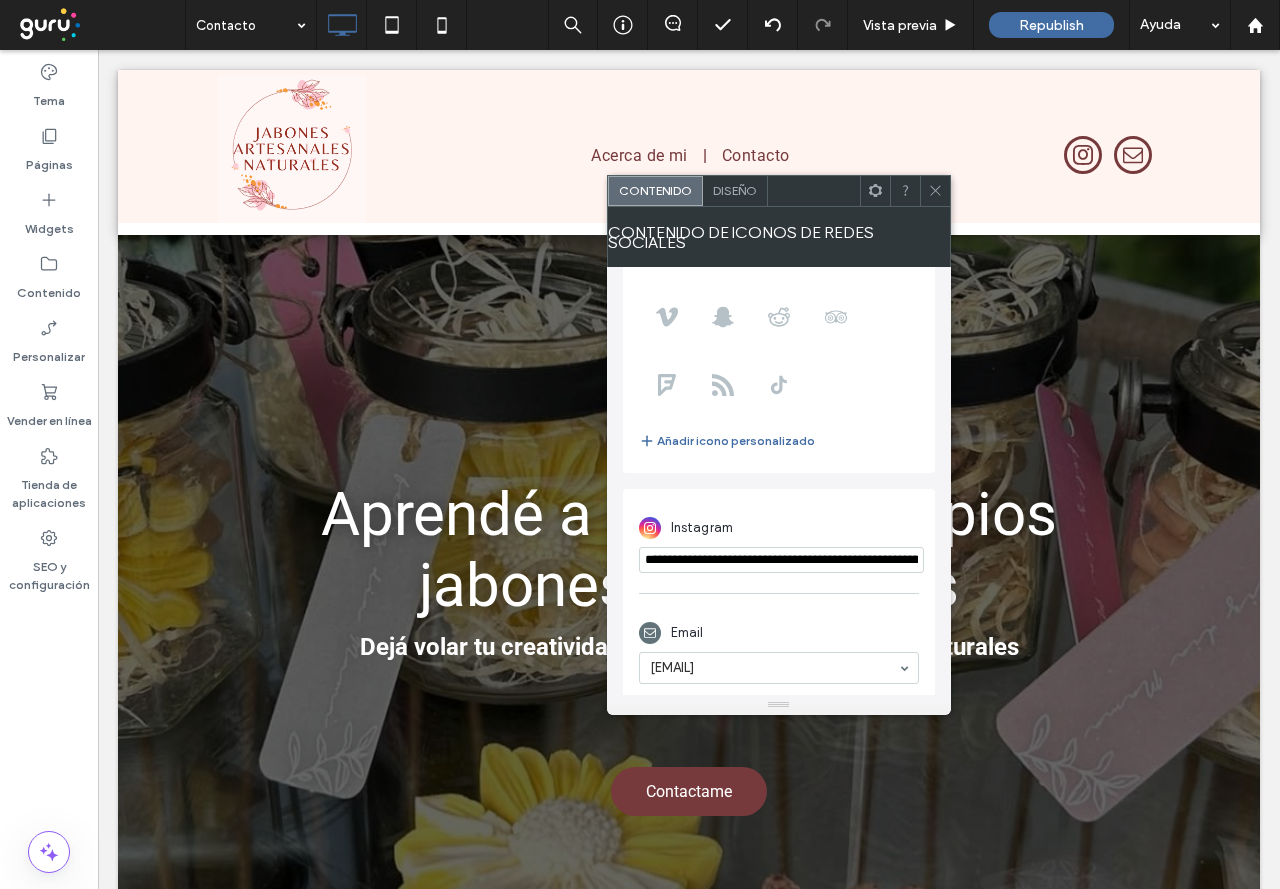 scroll, scrollTop: 0, scrollLeft: 370, axis: horizontal 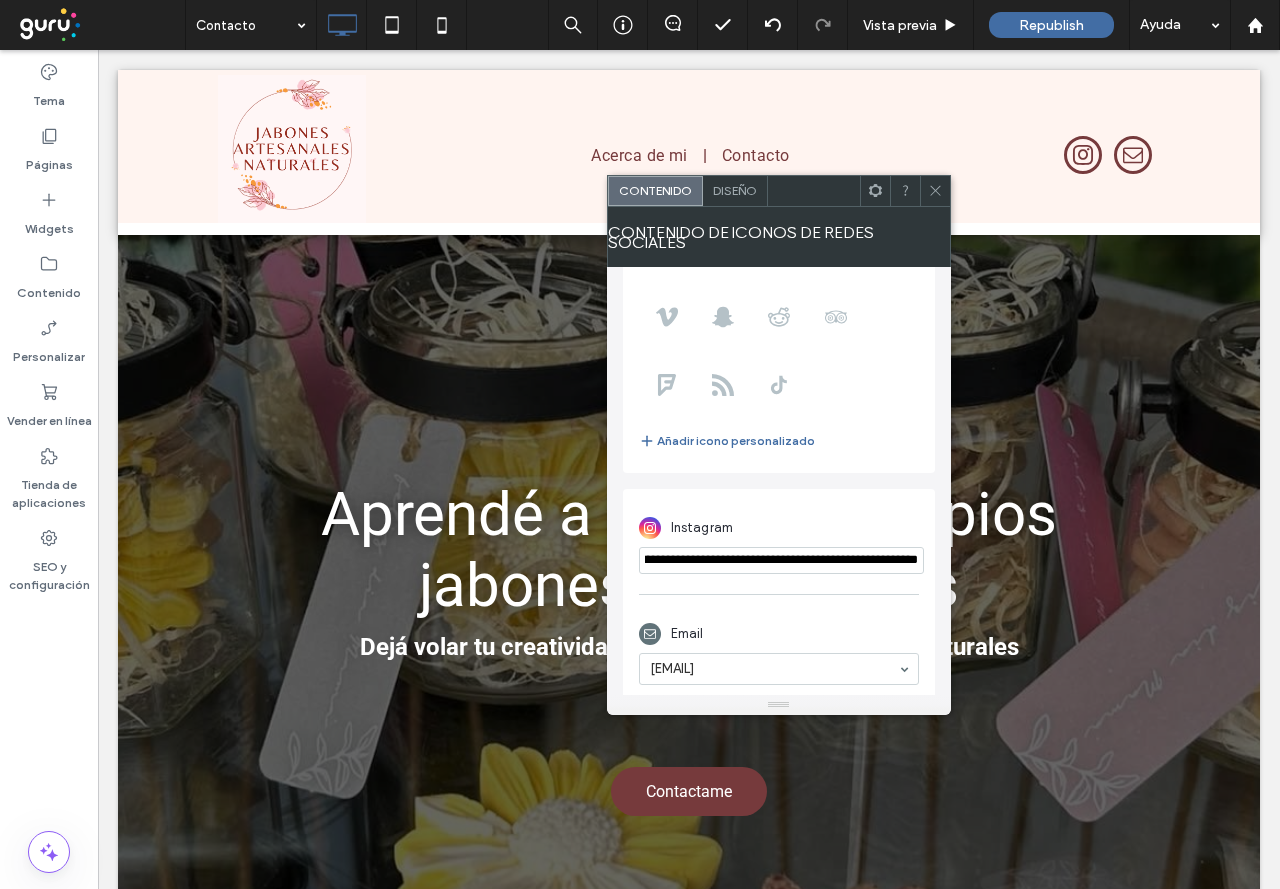 type on "**********" 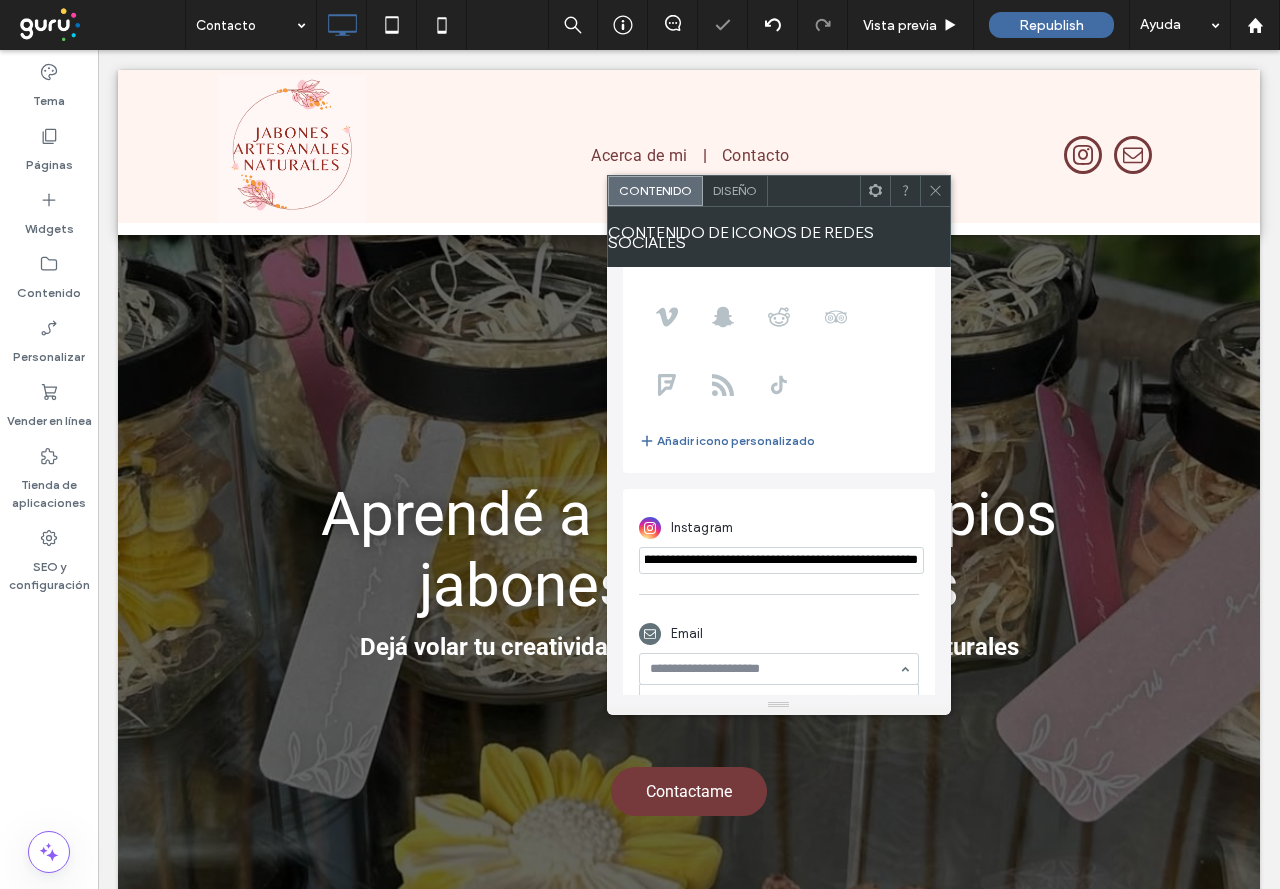 scroll, scrollTop: 0, scrollLeft: 0, axis: both 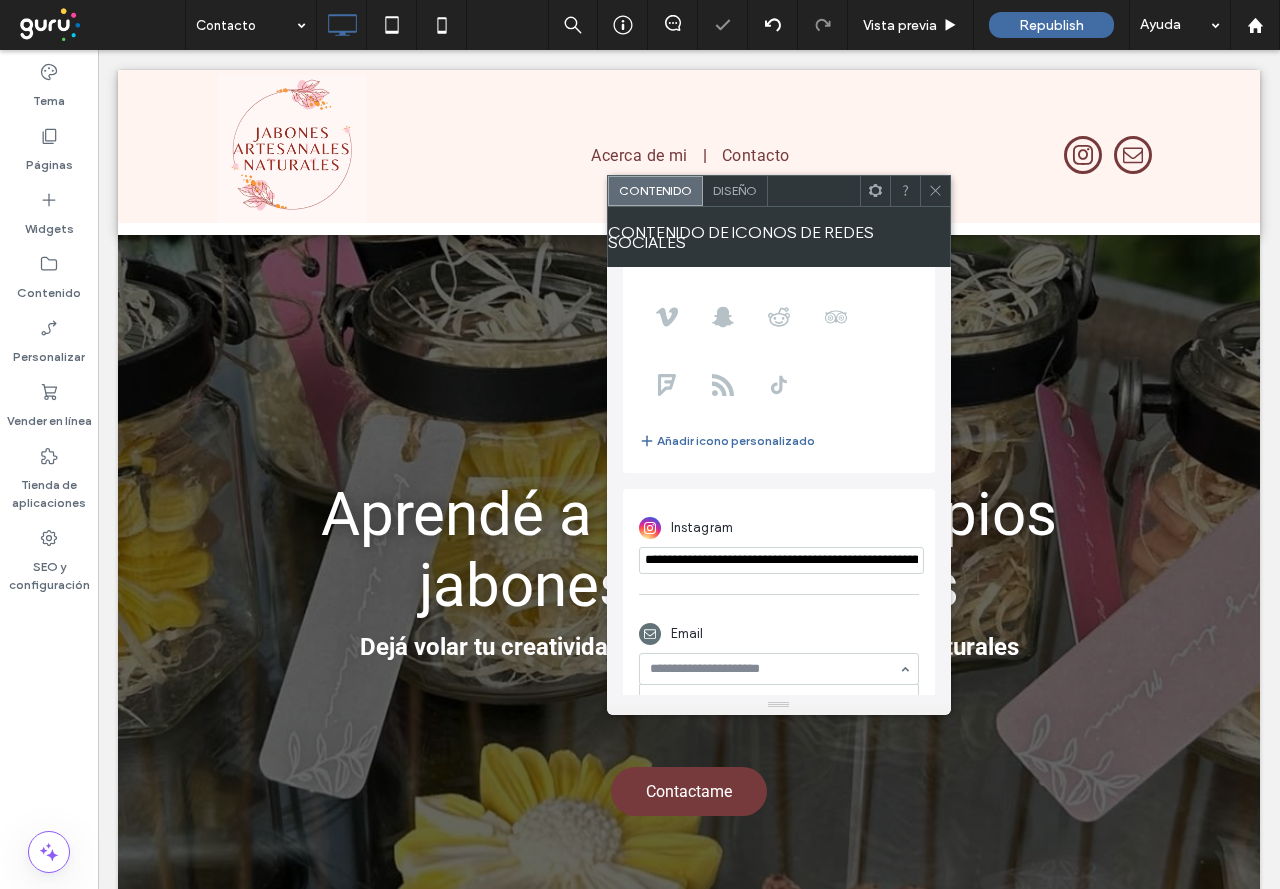 click on "**********" at bounding box center [781, 560] 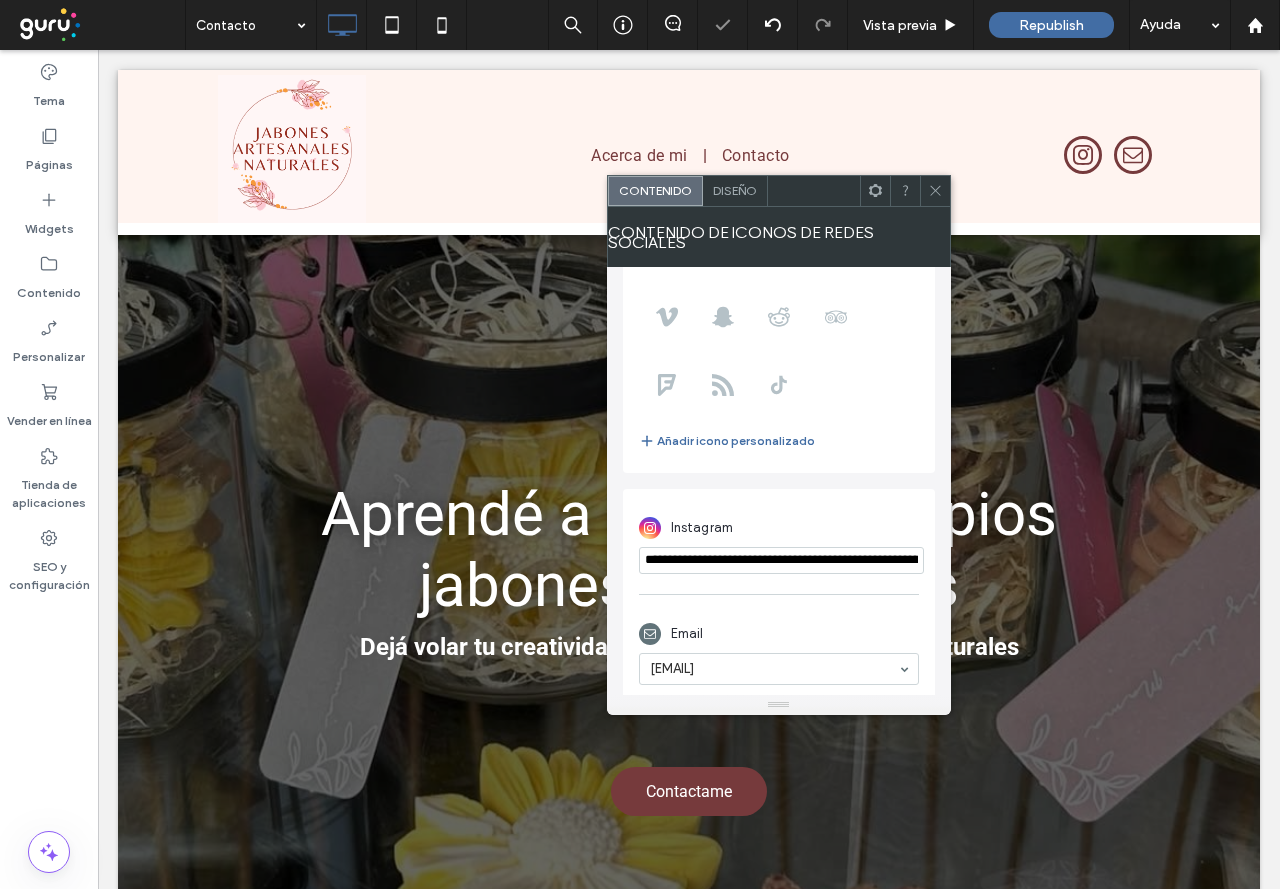 click on "**********" at bounding box center (781, 560) 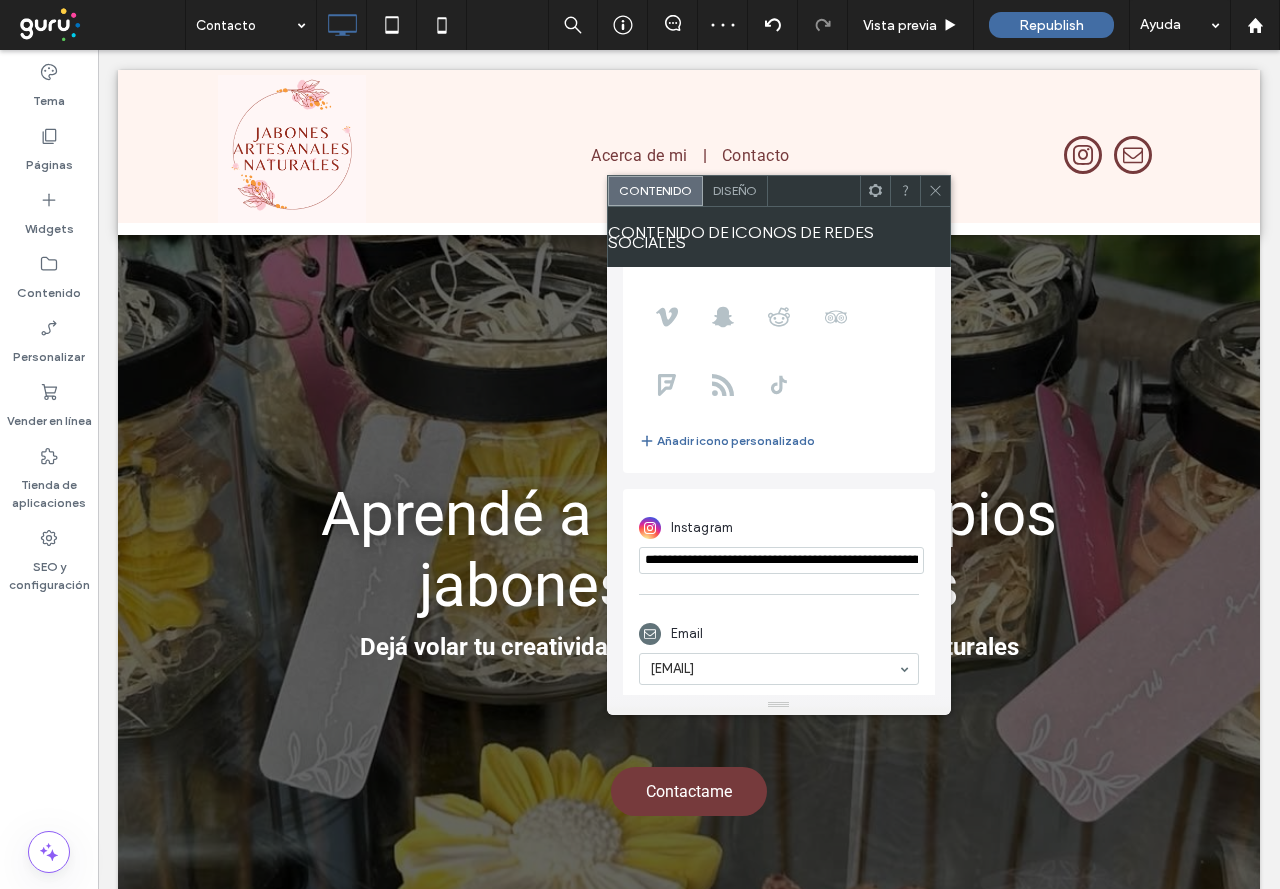 click on "**********" at bounding box center [781, 560] 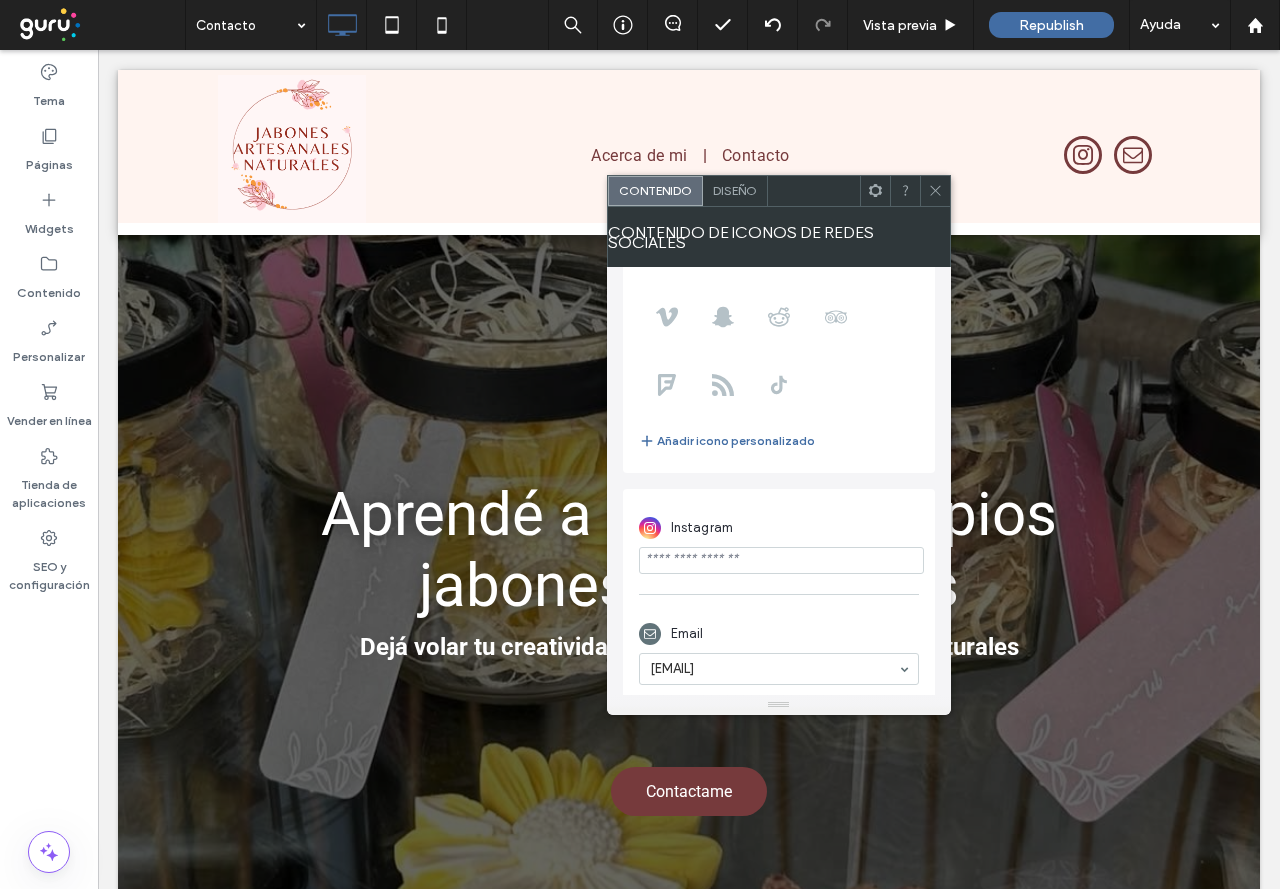 paste on "**********" 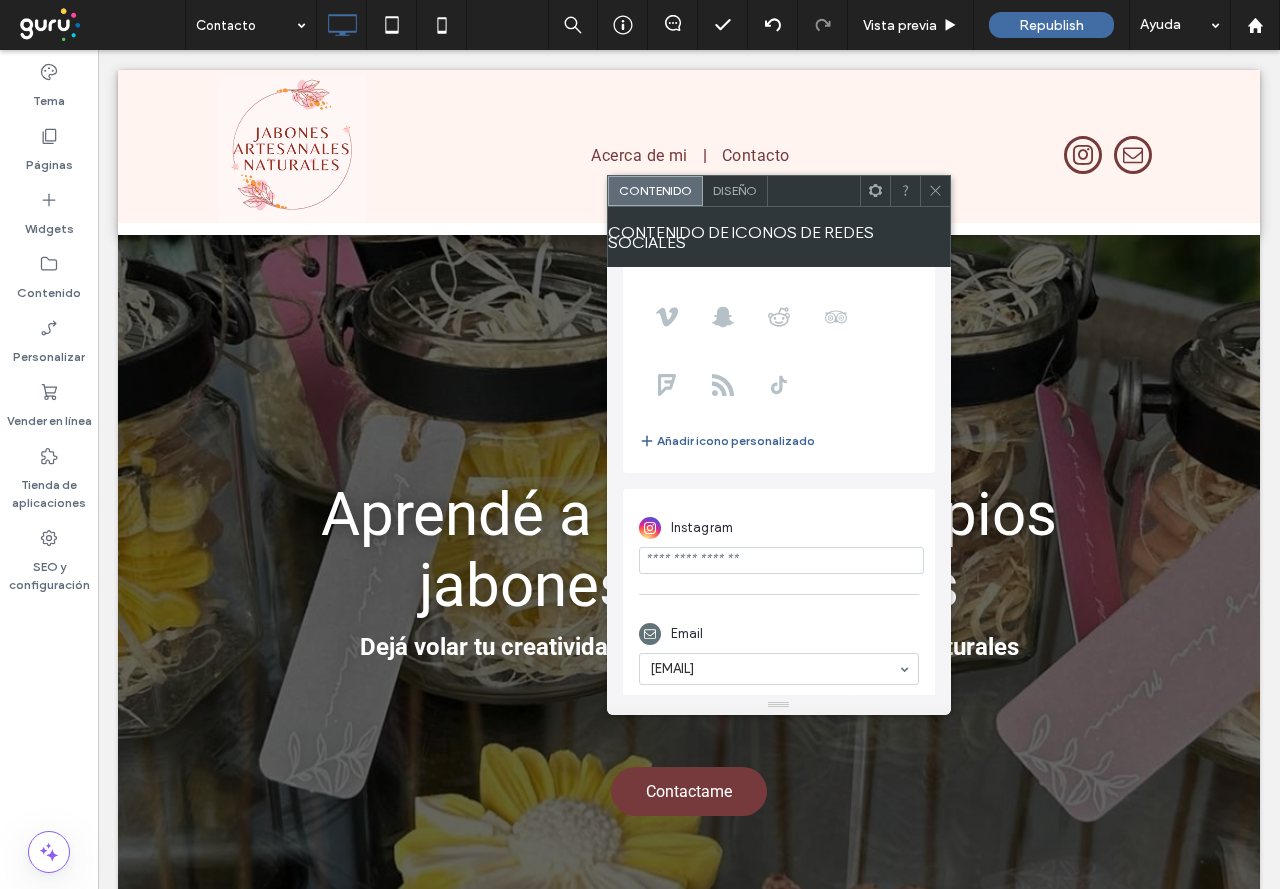 type on "**********" 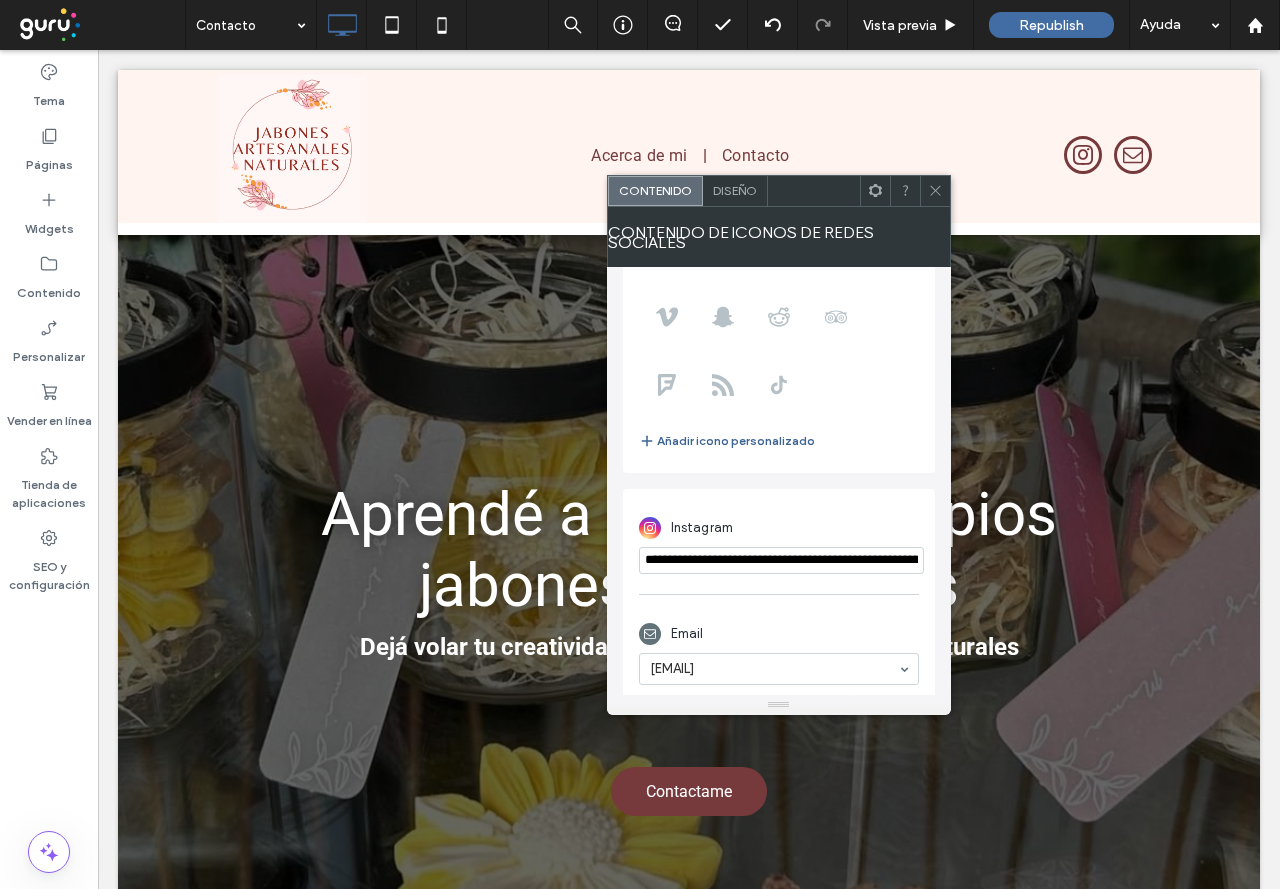 scroll, scrollTop: 0, scrollLeft: 370, axis: horizontal 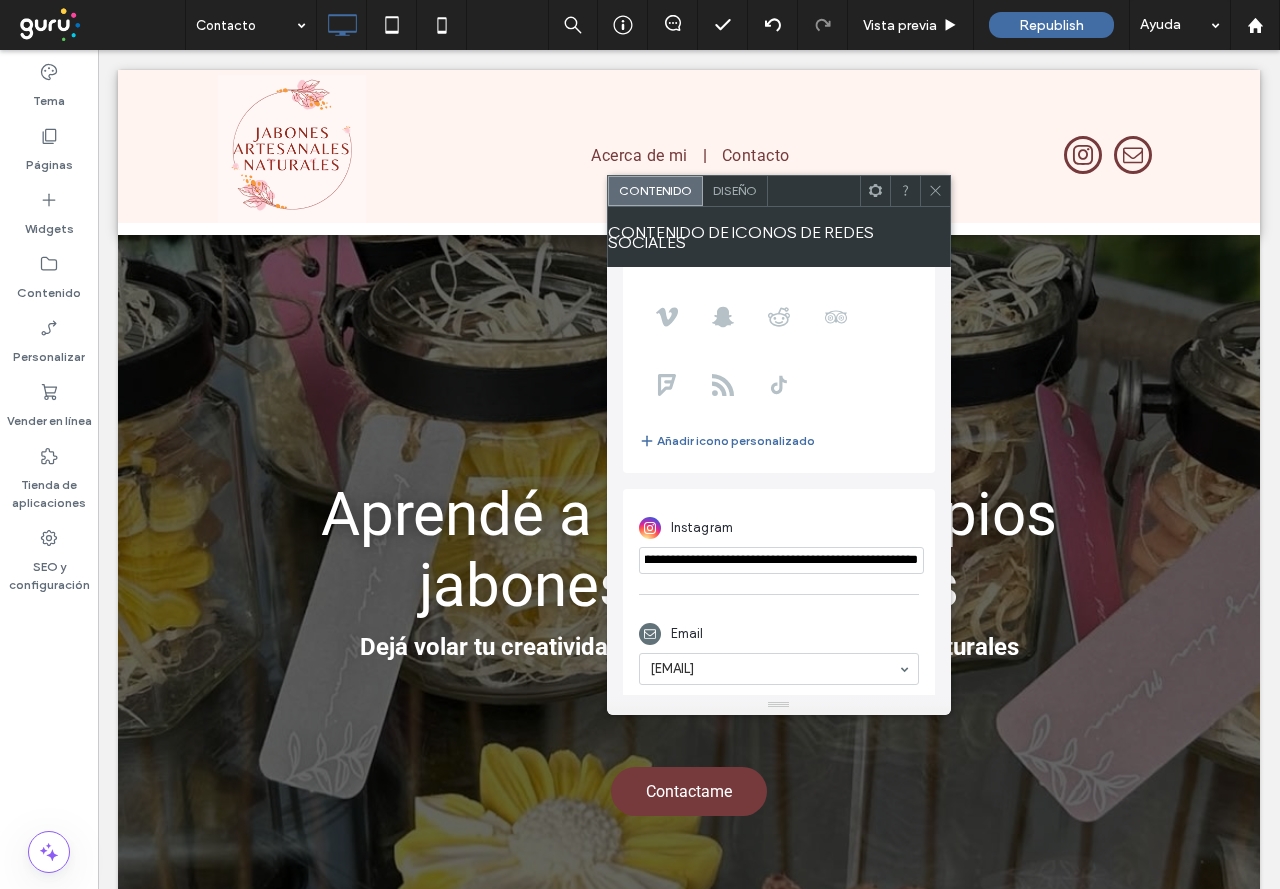 click on "**********" at bounding box center [781, 560] 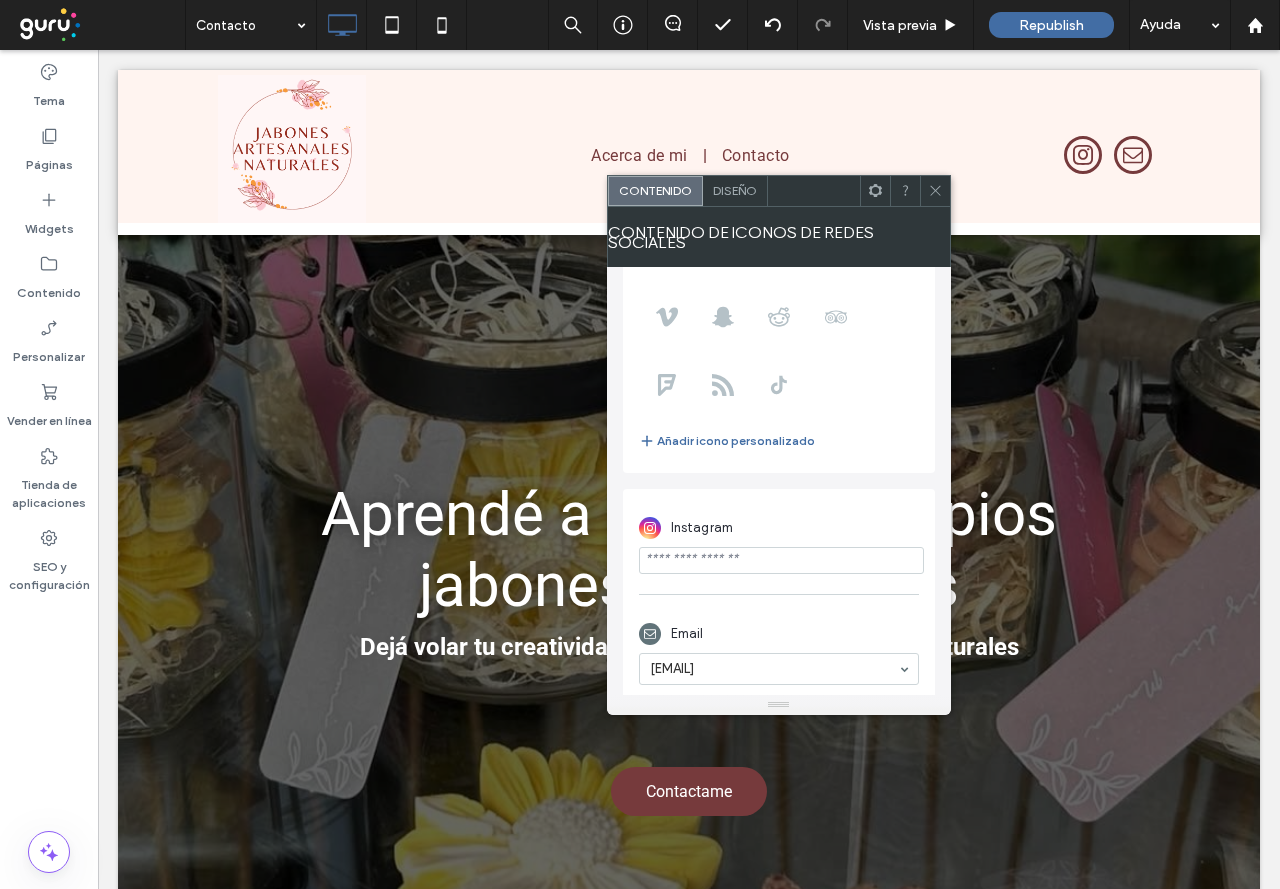 scroll, scrollTop: 0, scrollLeft: 0, axis: both 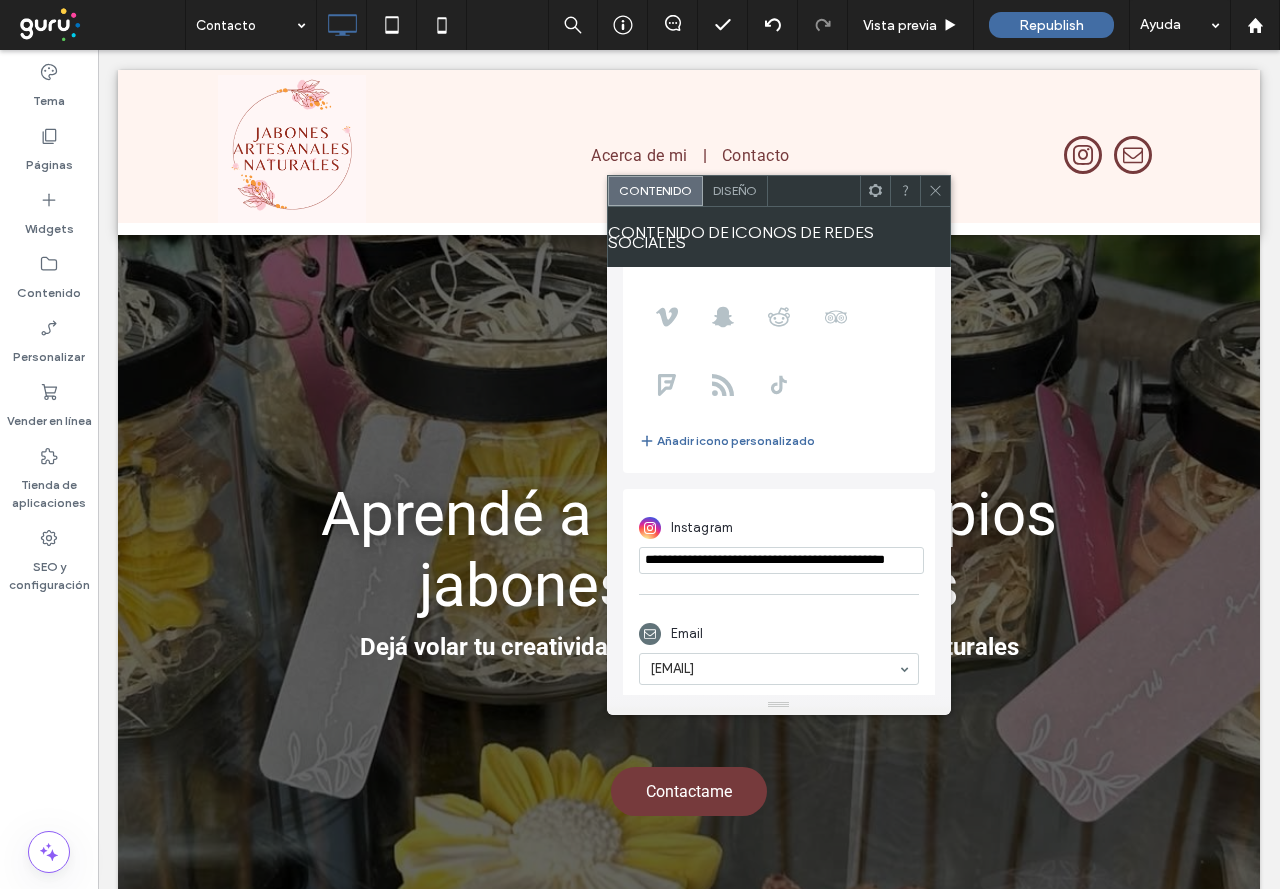 type on "**********" 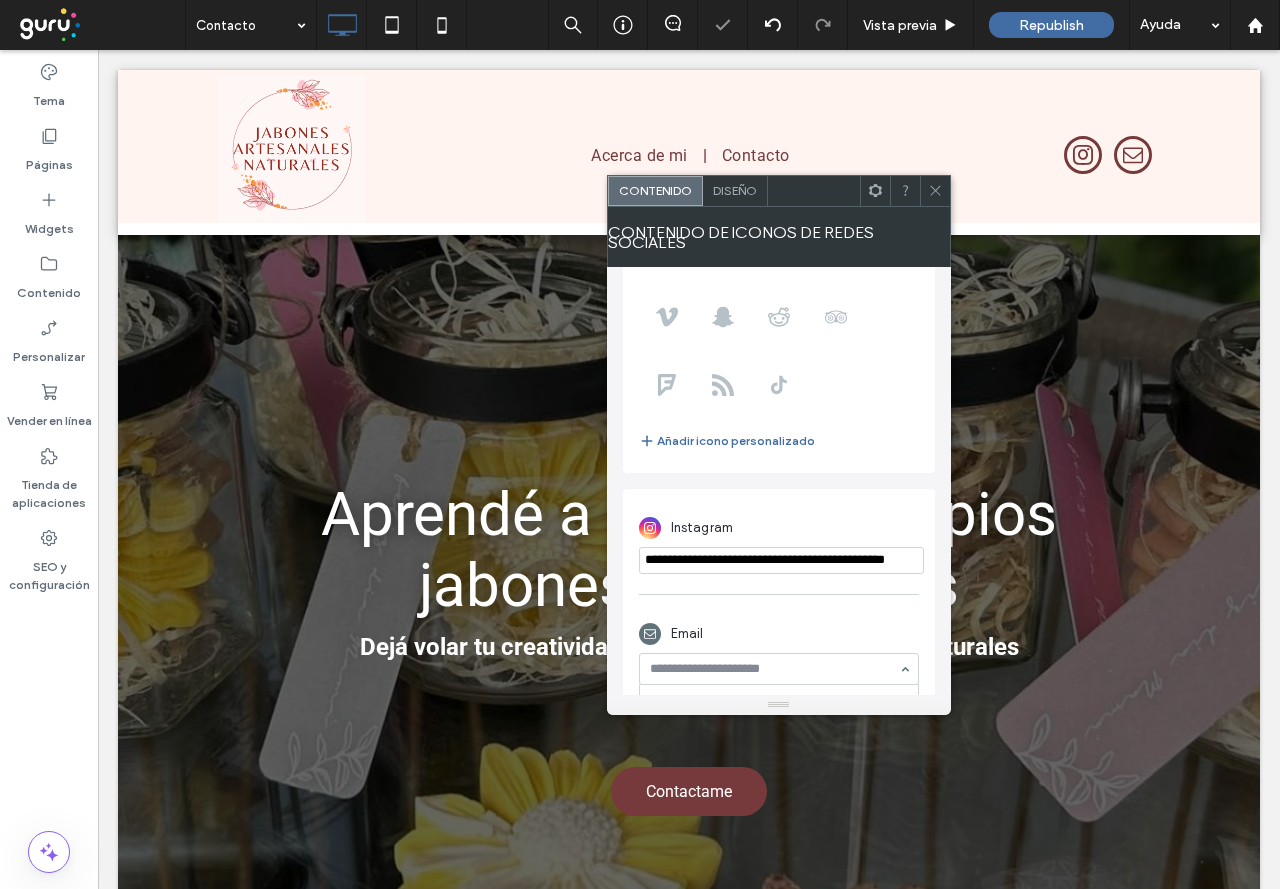 scroll, scrollTop: 0, scrollLeft: 0, axis: both 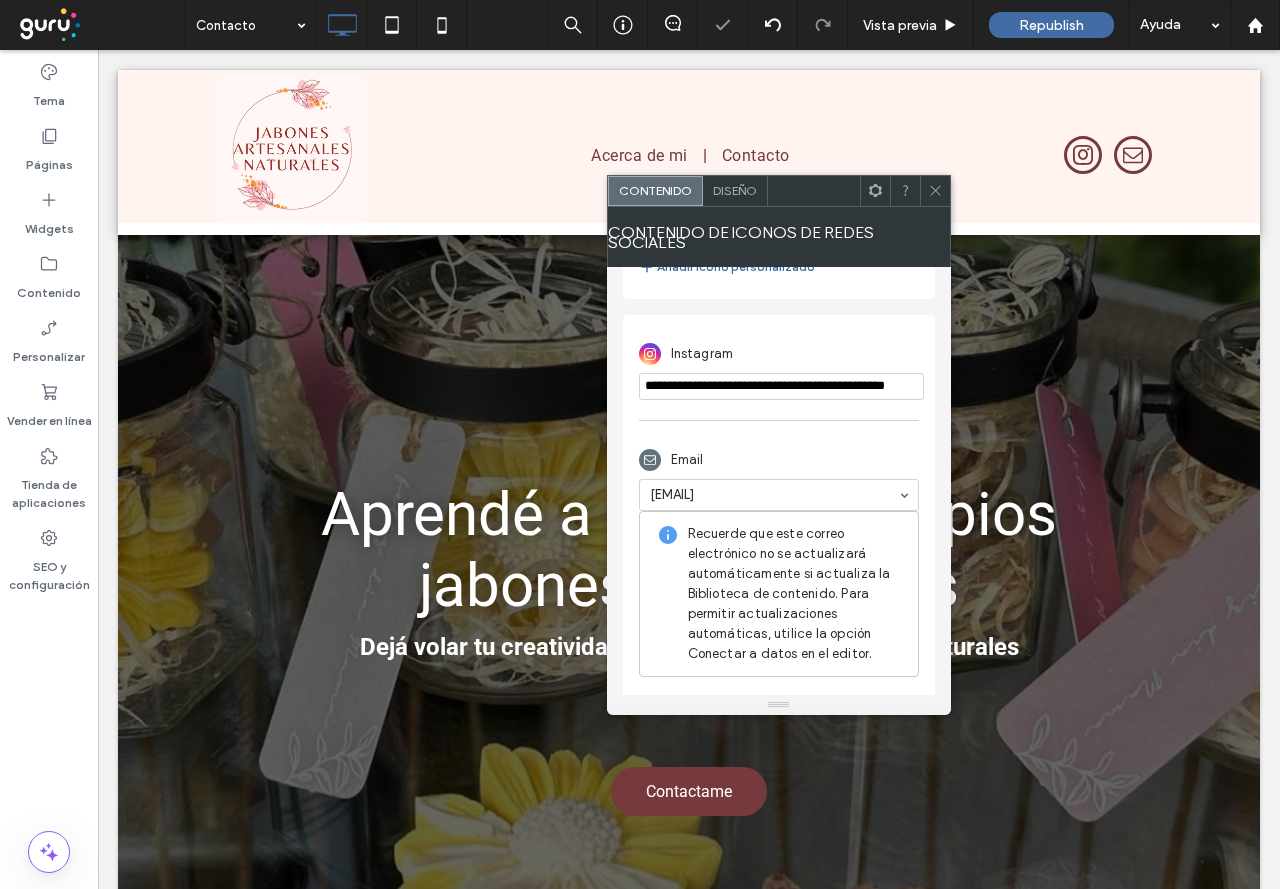 click at bounding box center (935, 191) 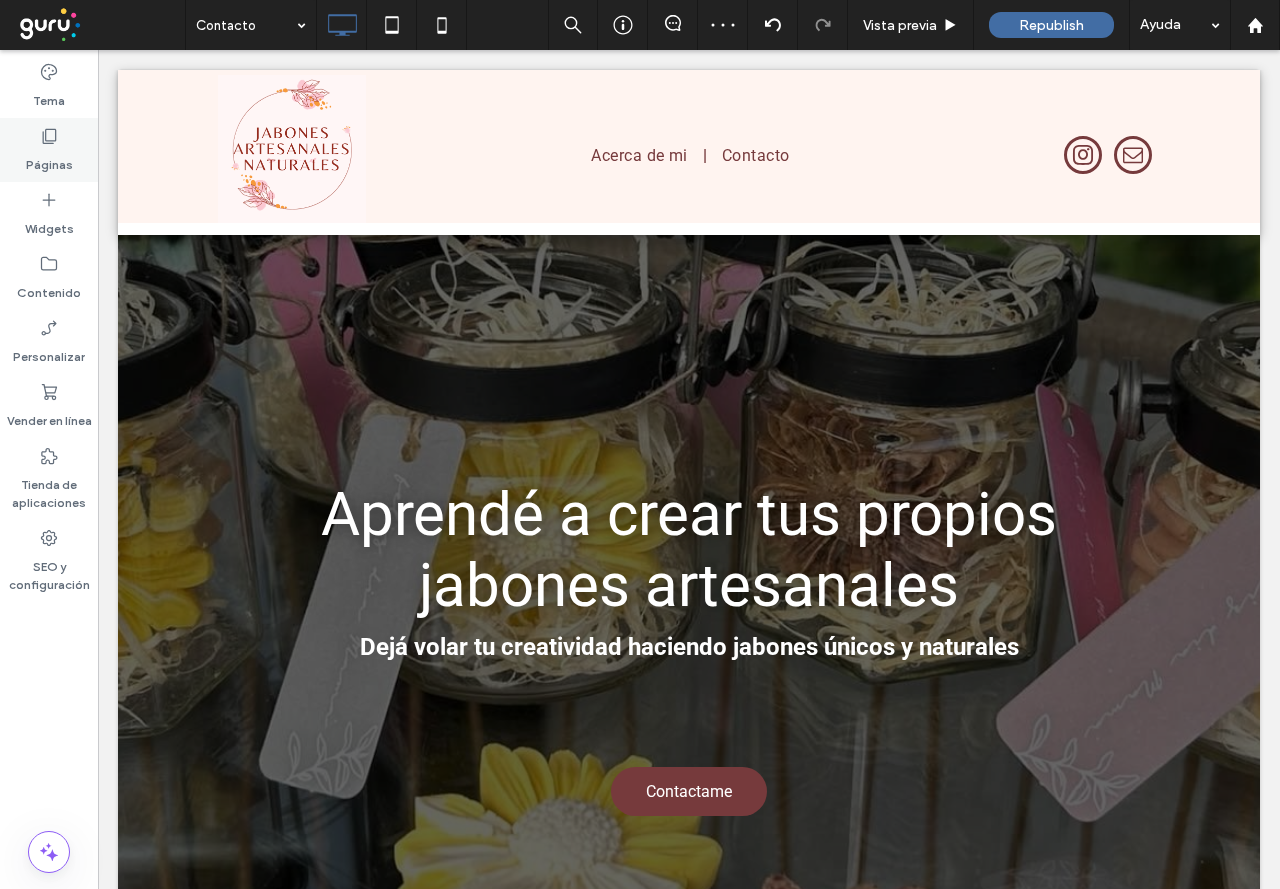 click on "Páginas" at bounding box center (49, 150) 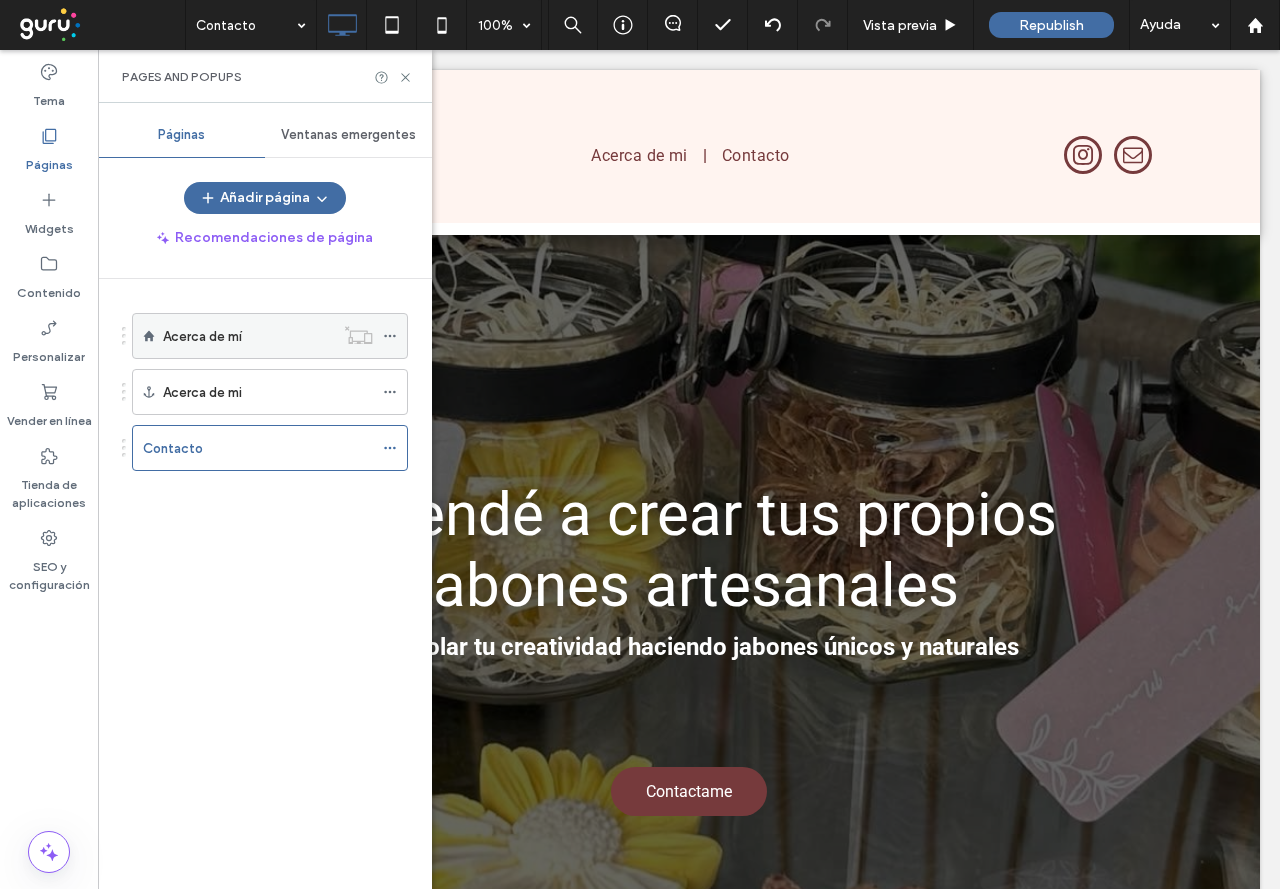 click on "Acerca de mí" at bounding box center [202, 336] 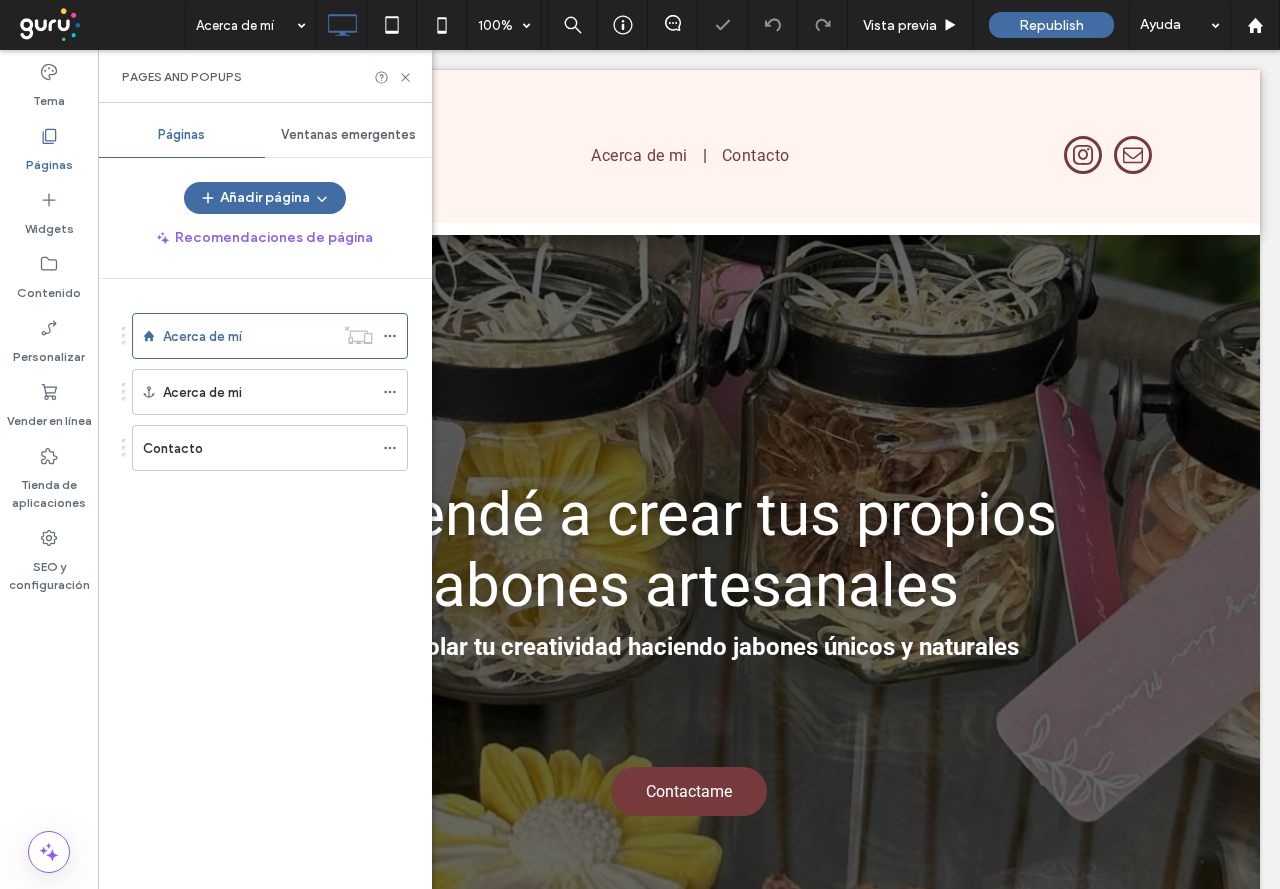 click on "Pages and Popups" at bounding box center (265, 76) 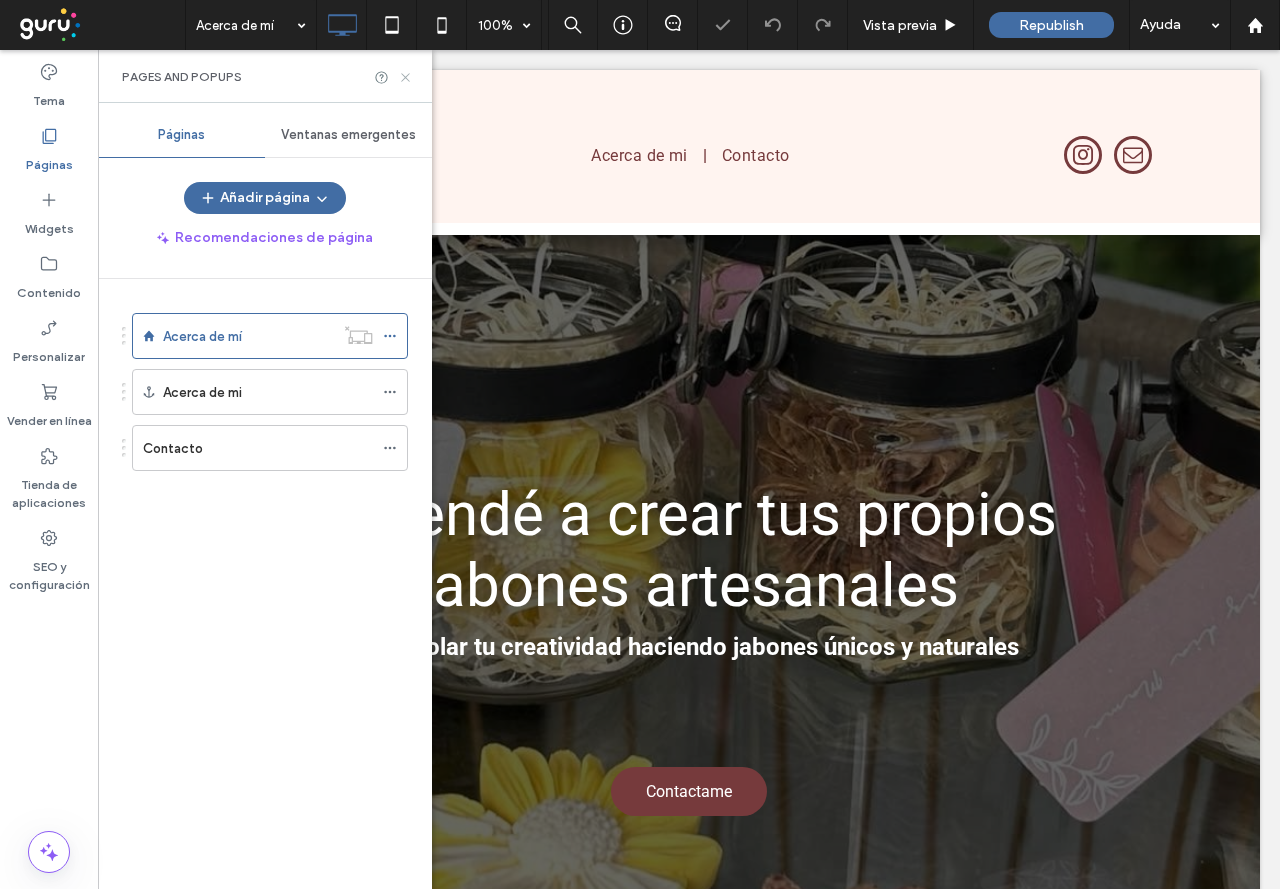 click 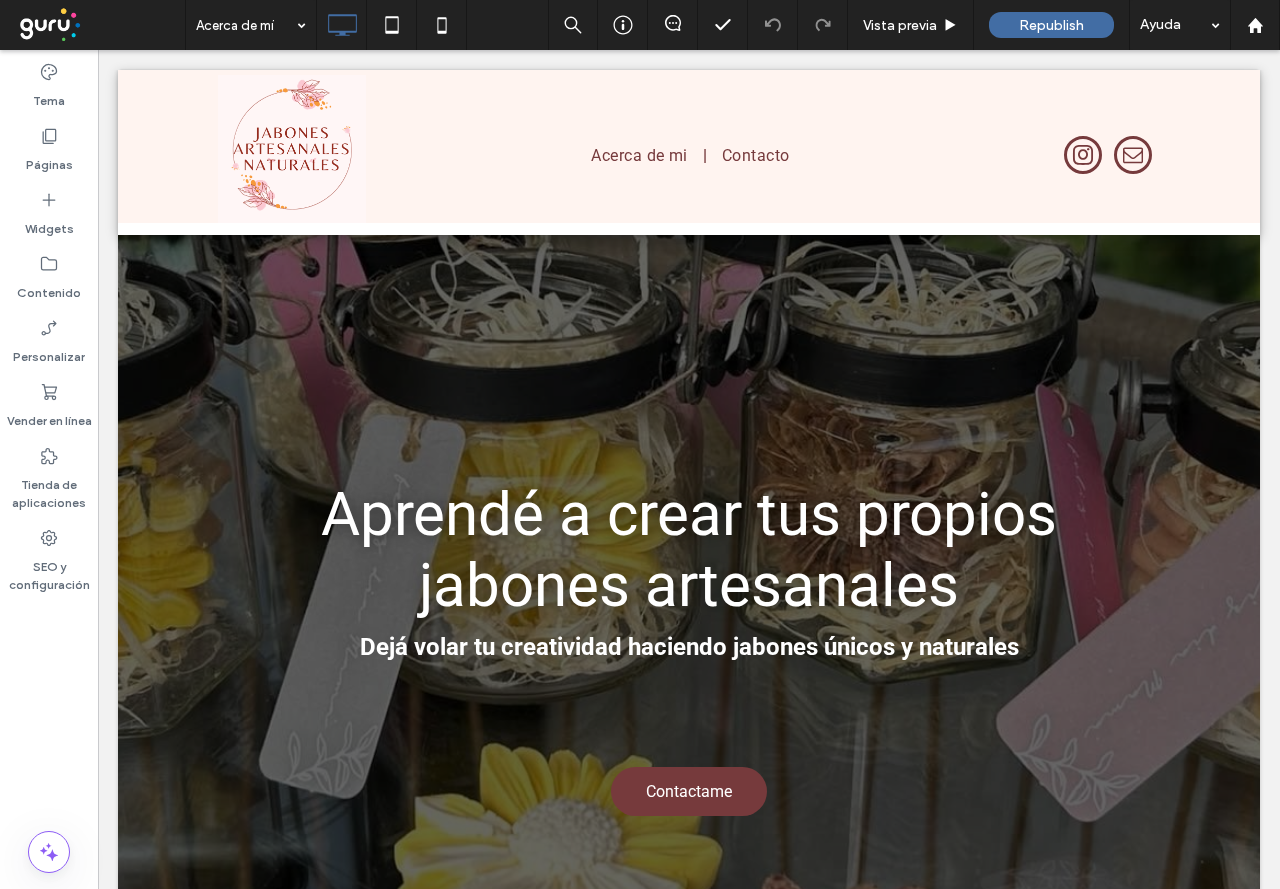 type on "******" 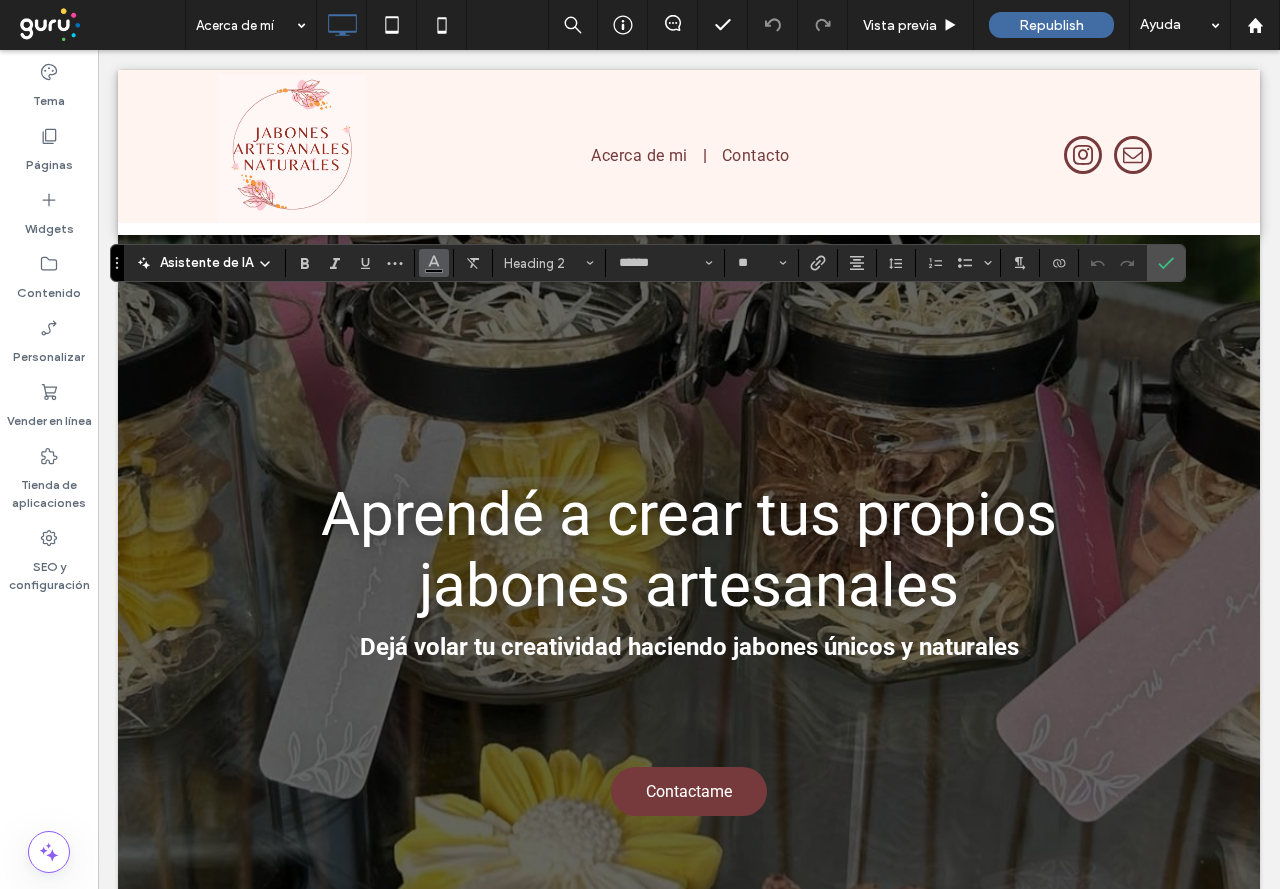 click 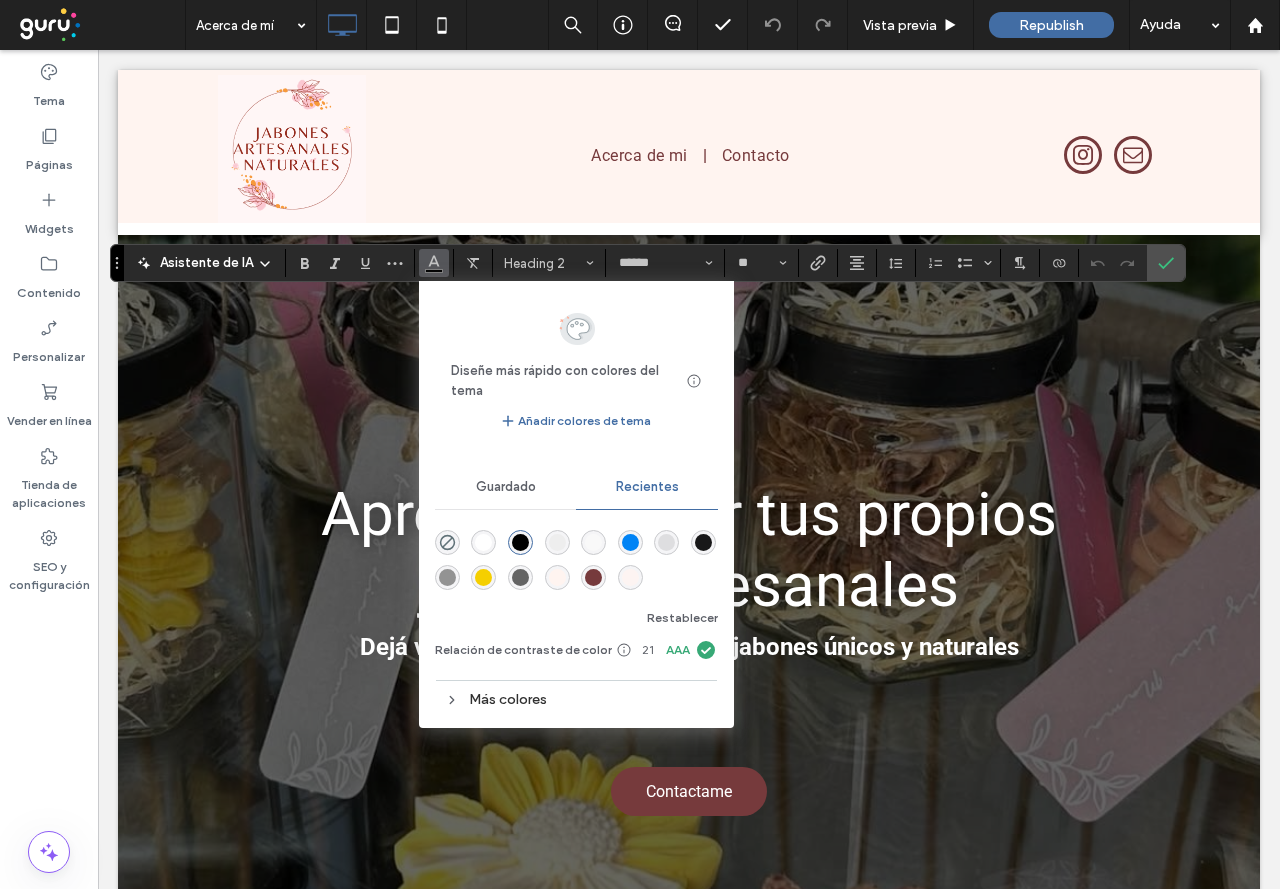 click at bounding box center (593, 577) 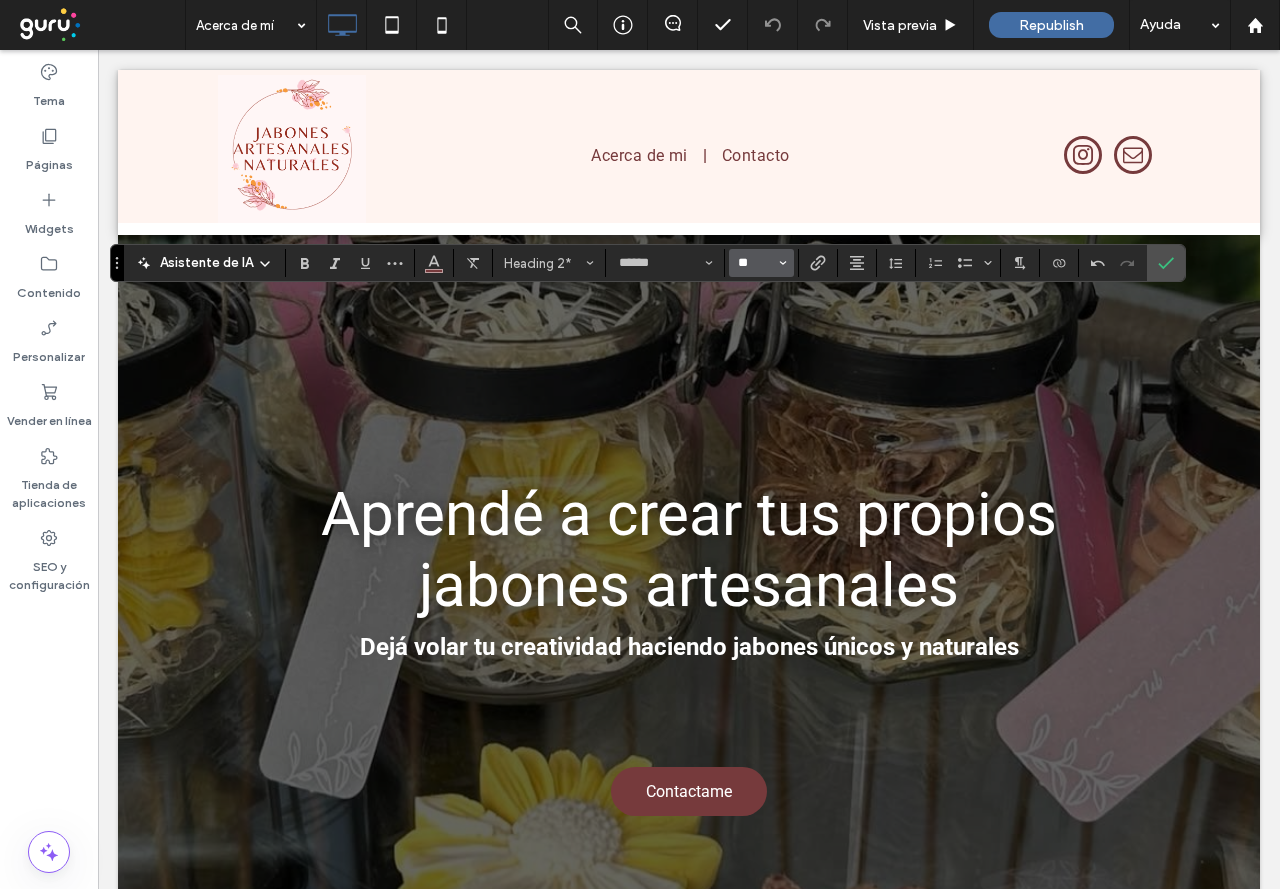 click on "**" at bounding box center [755, 263] 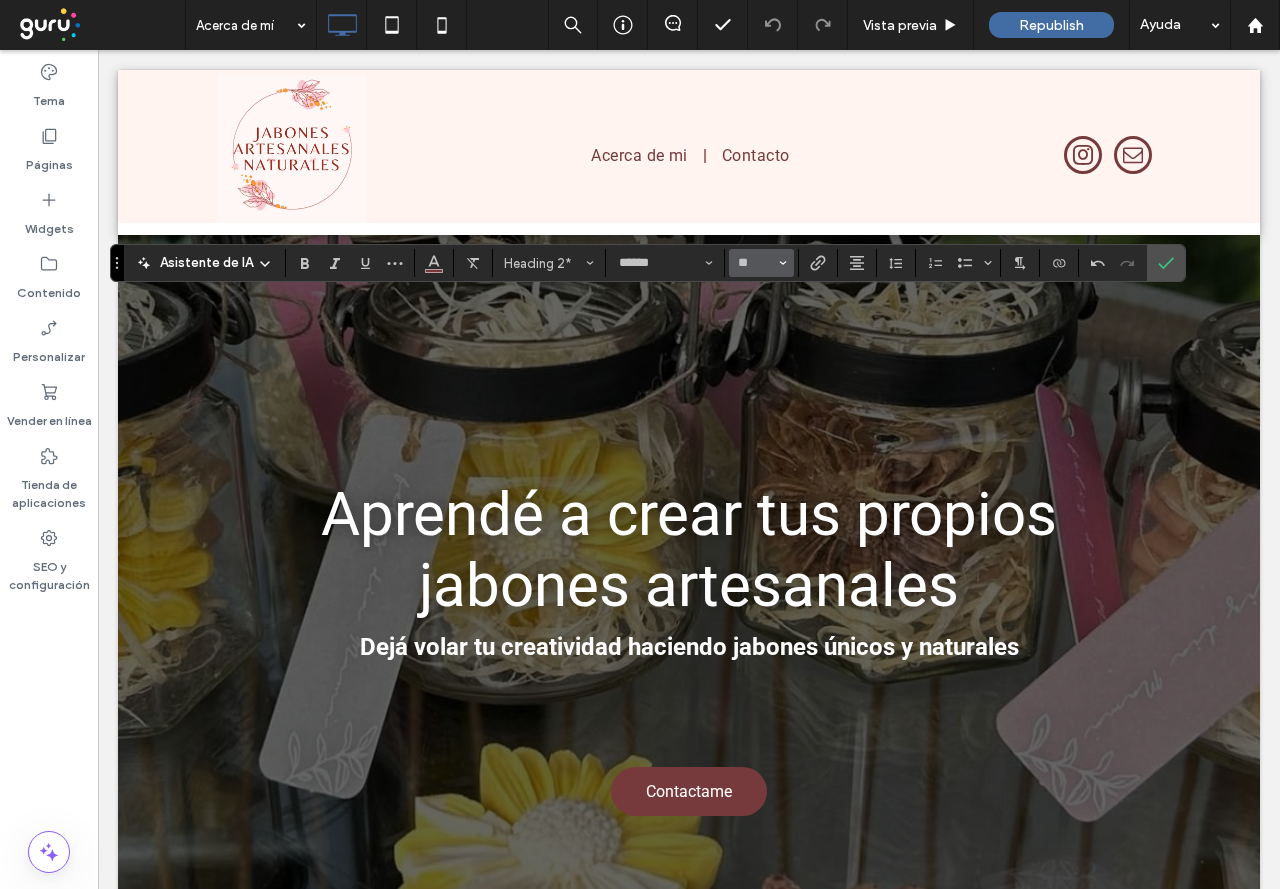 type on "**" 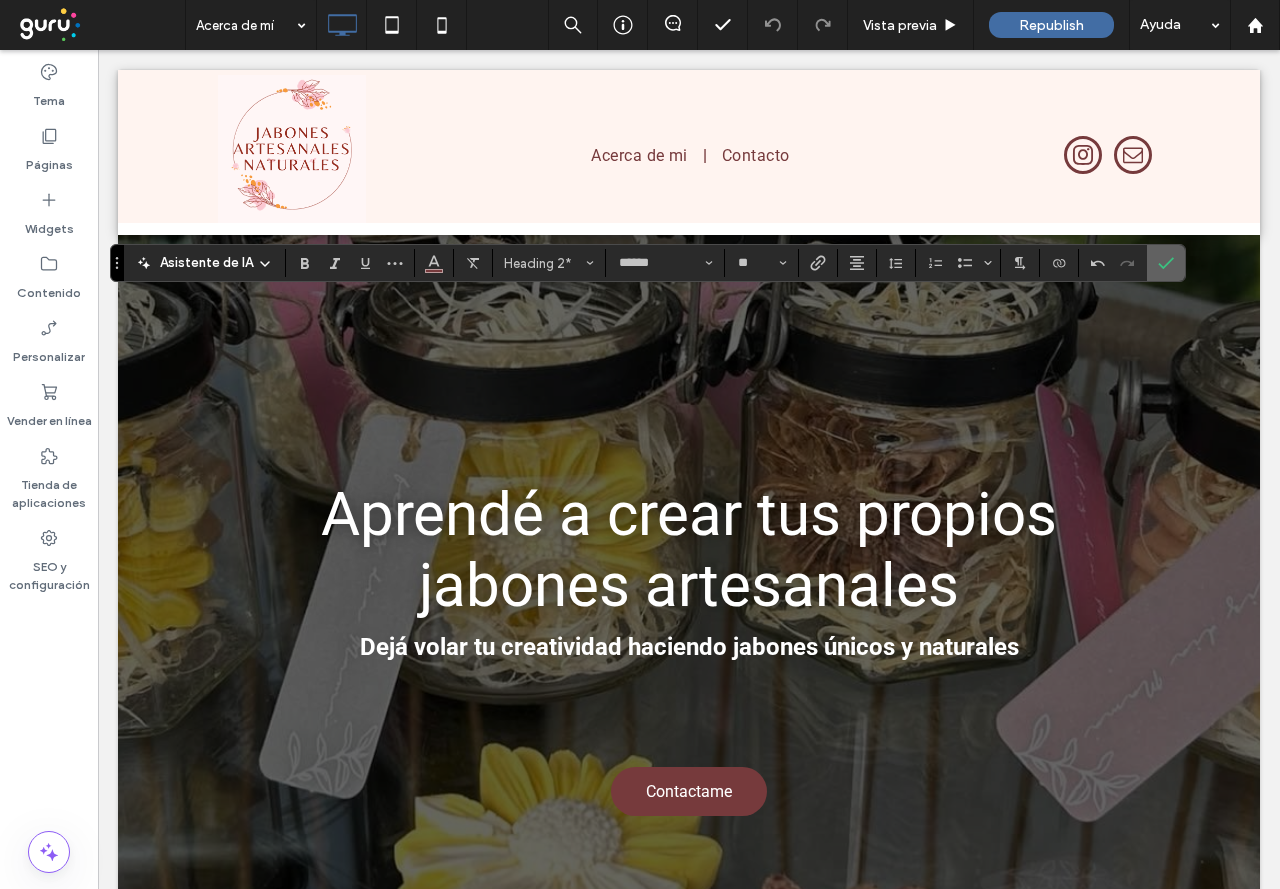 click at bounding box center [1162, 263] 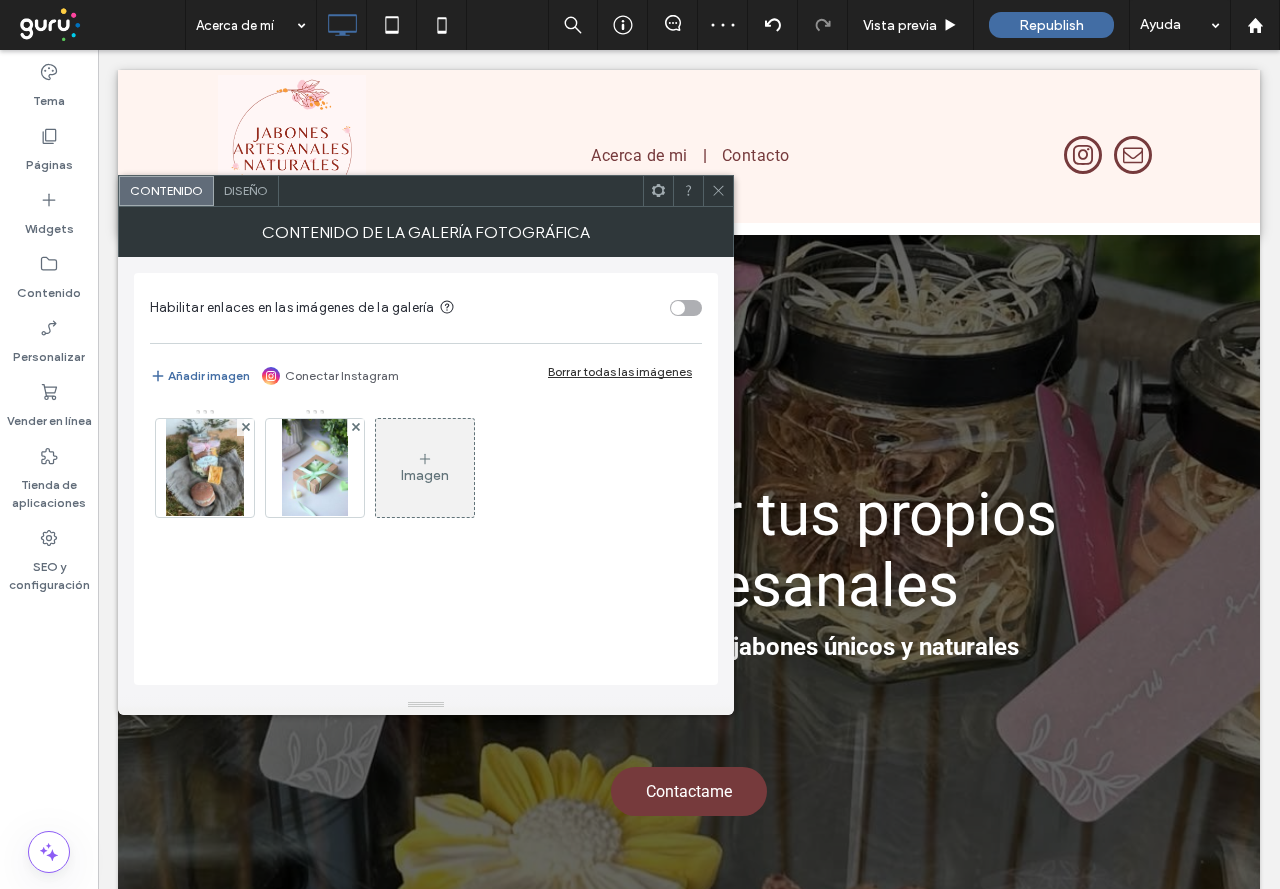 click on "Contenido de la galería fotográfica" at bounding box center (426, 232) 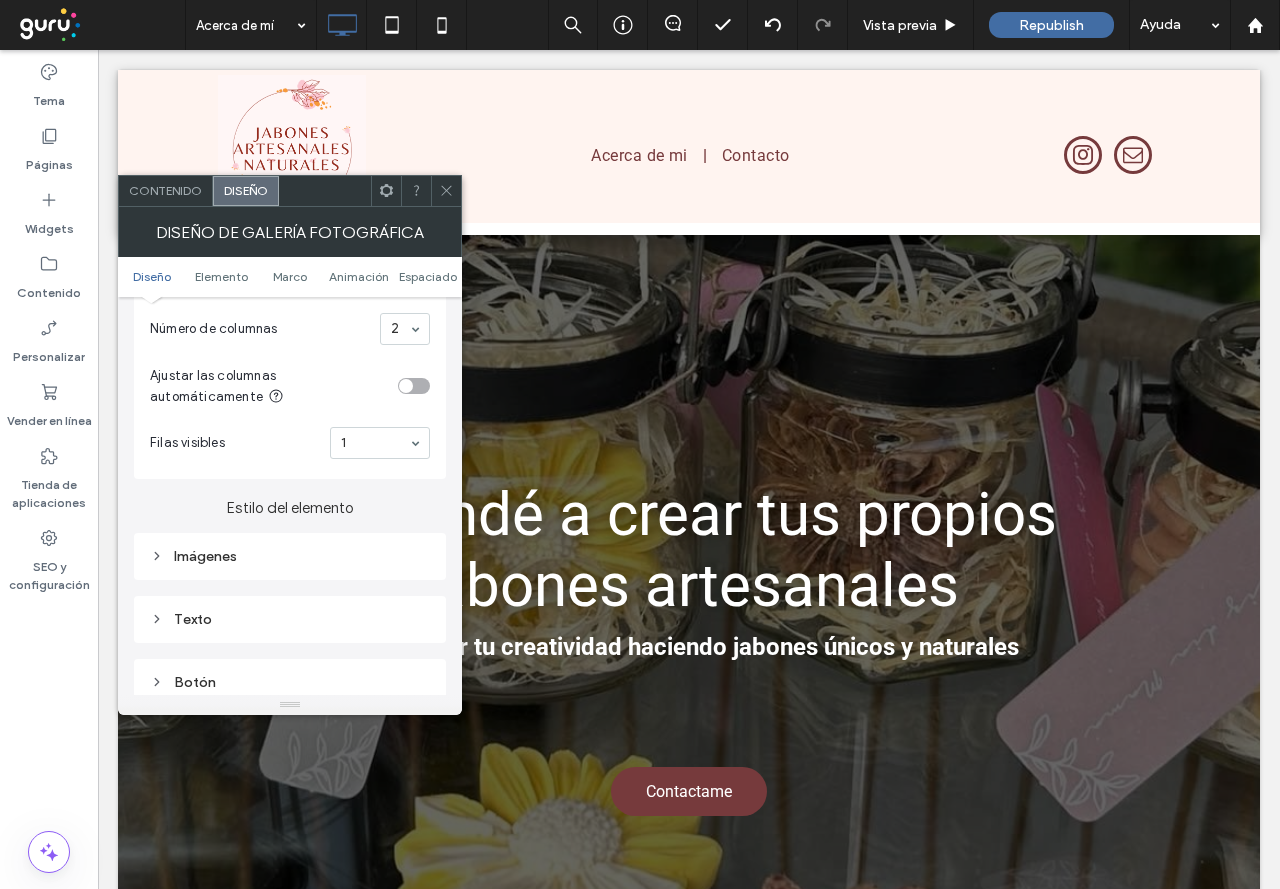 scroll, scrollTop: 600, scrollLeft: 0, axis: vertical 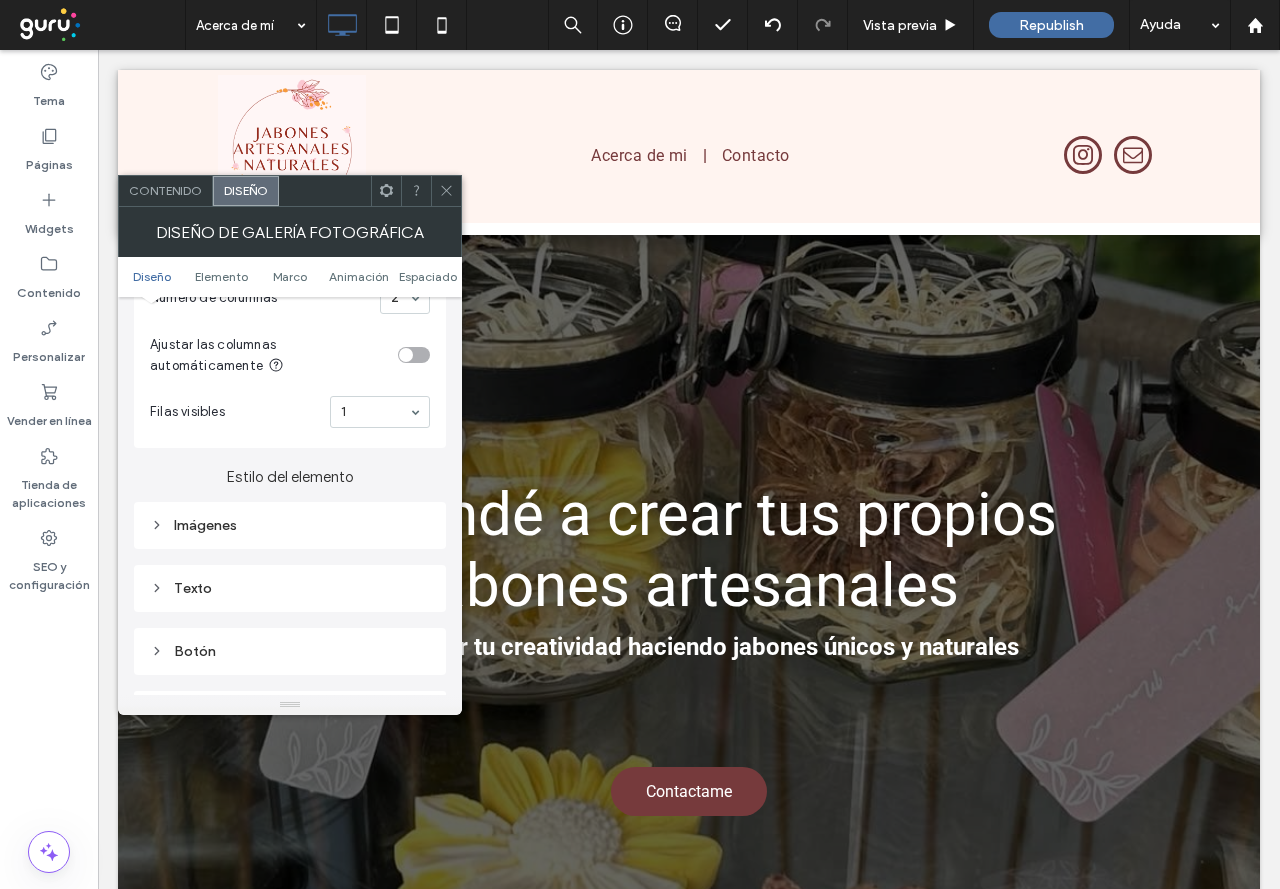 click on "Texto" at bounding box center (290, 588) 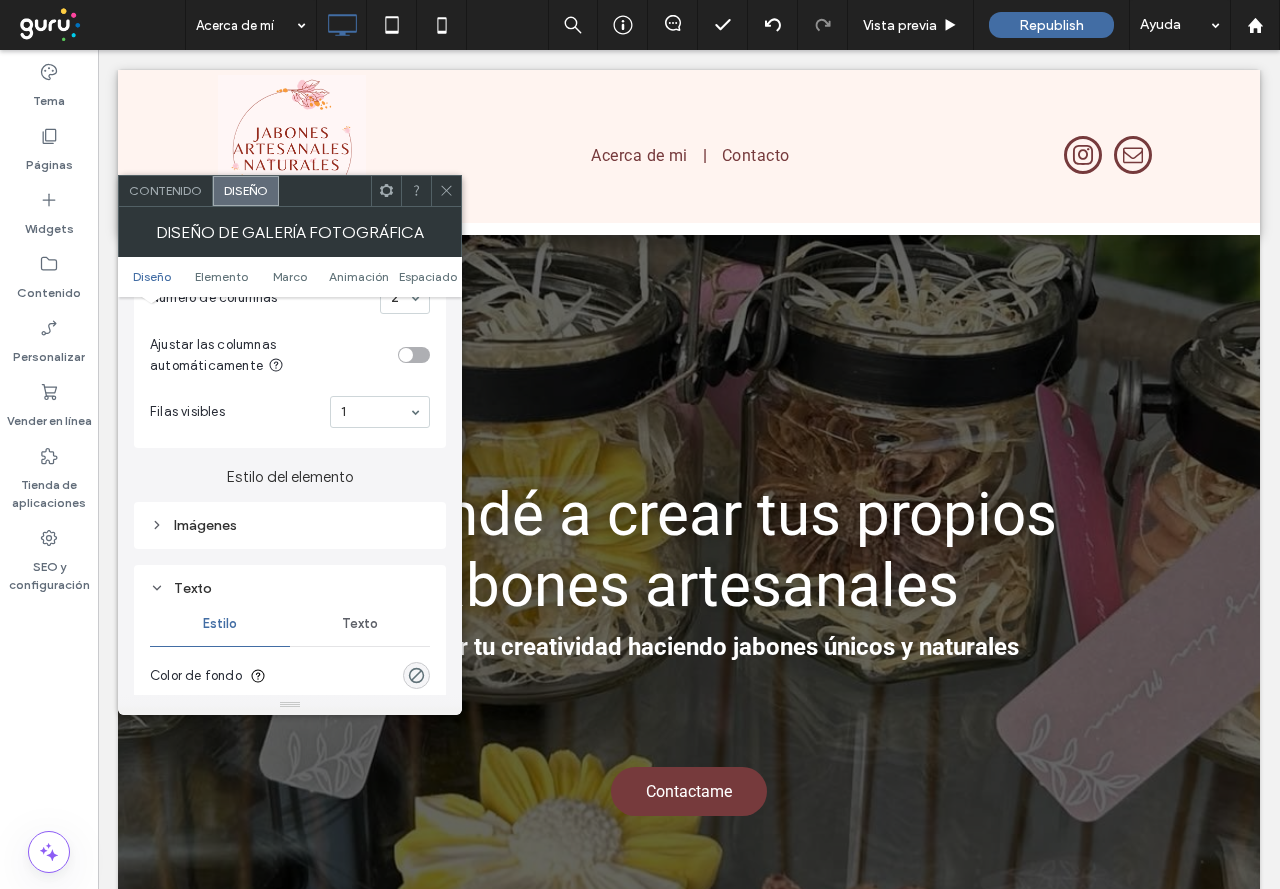click on "Texto" at bounding box center (360, 624) 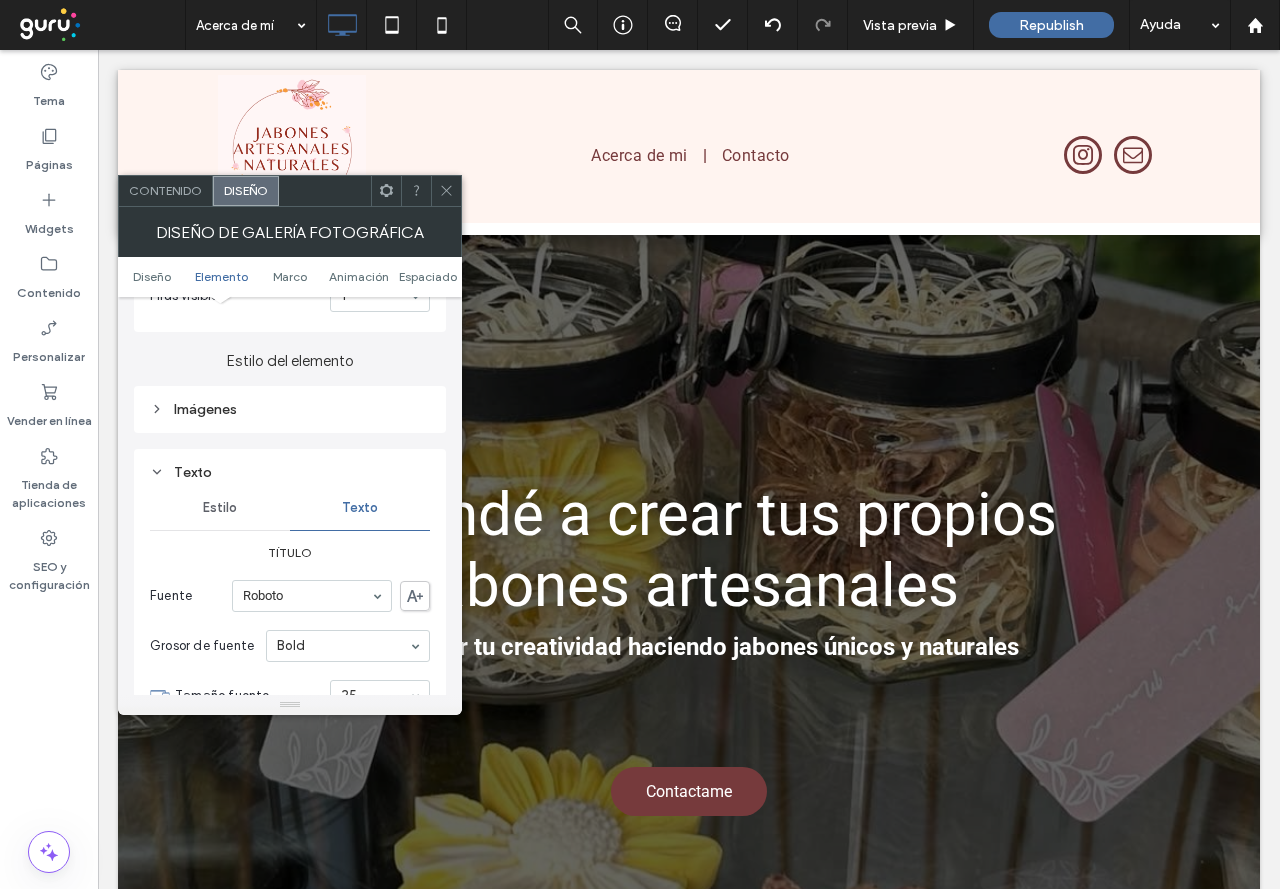 scroll, scrollTop: 900, scrollLeft: 0, axis: vertical 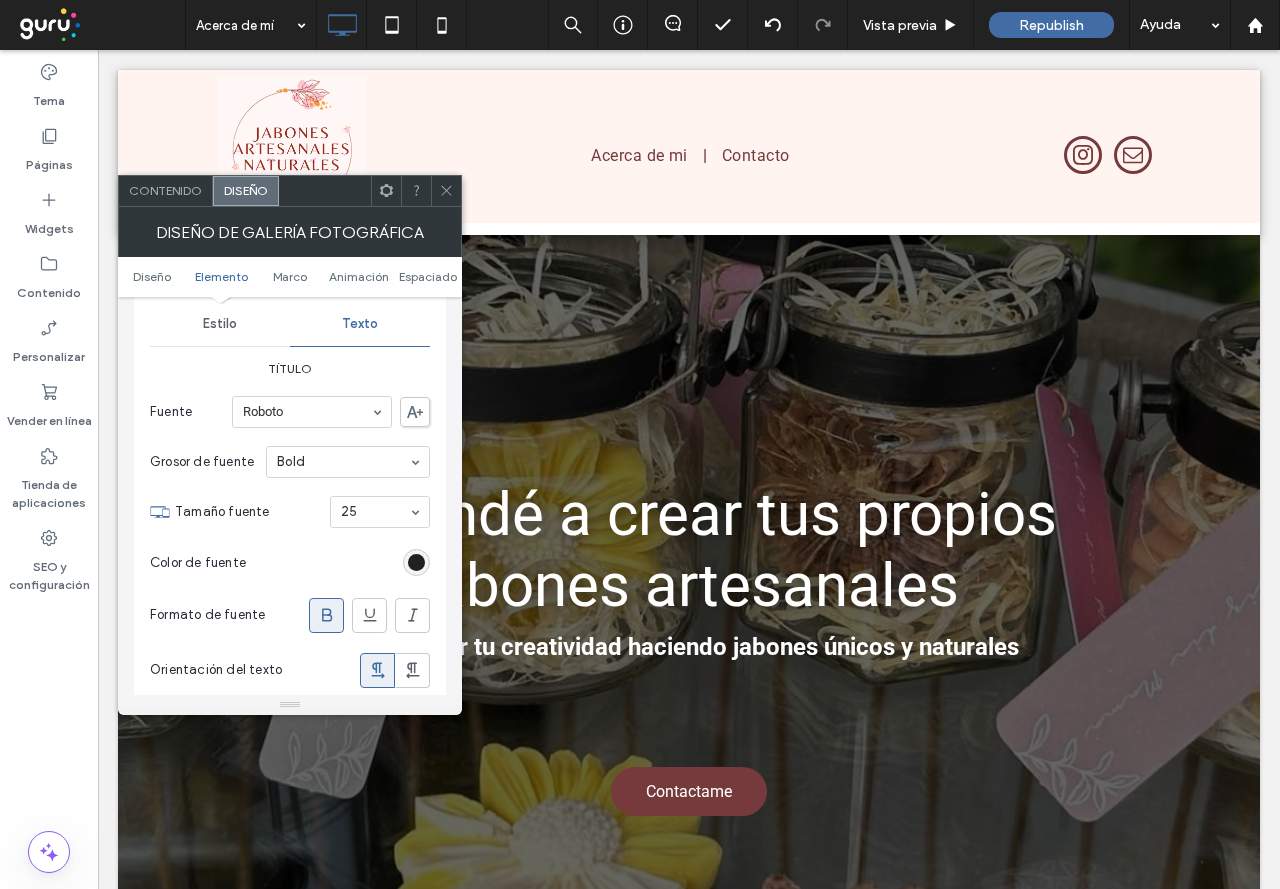click at bounding box center [416, 562] 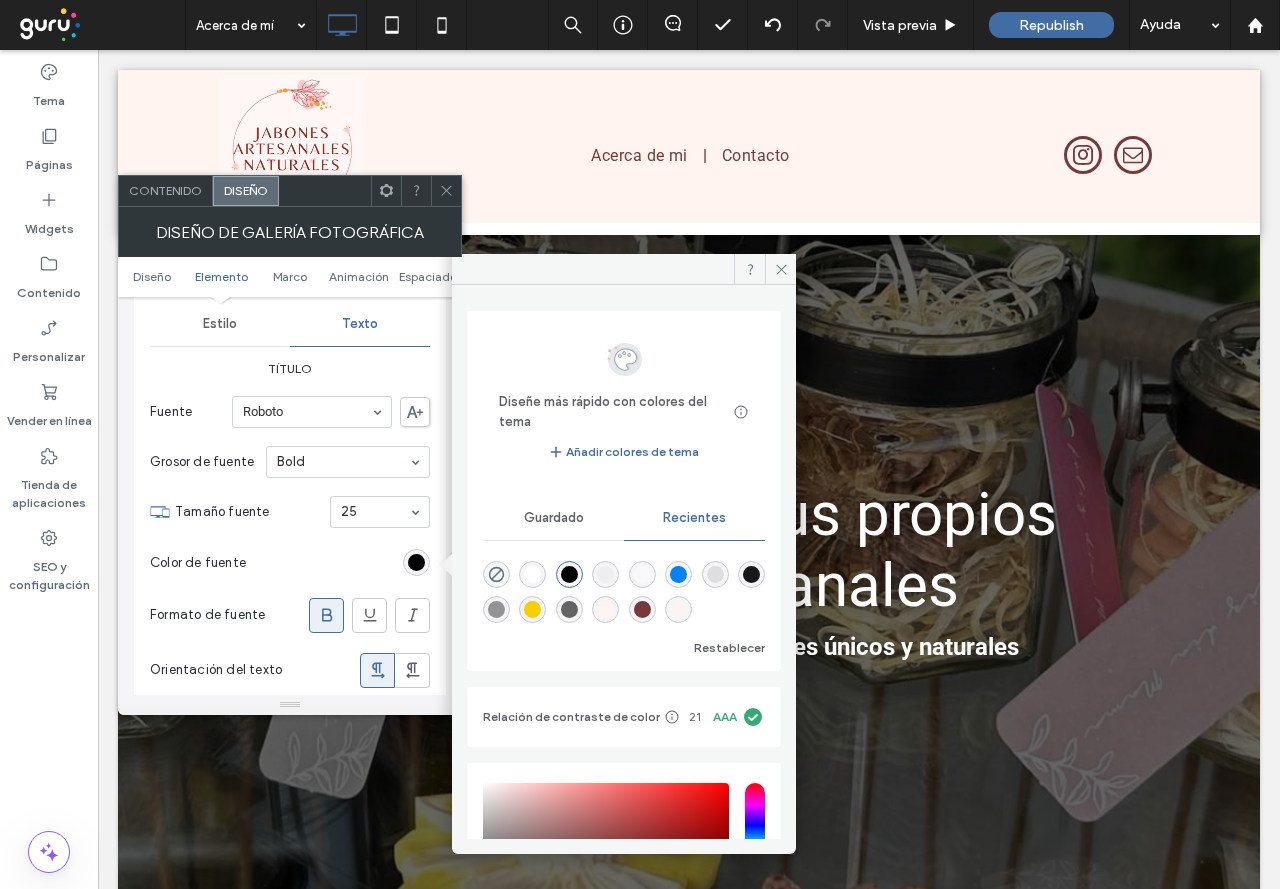 click at bounding box center (642, 609) 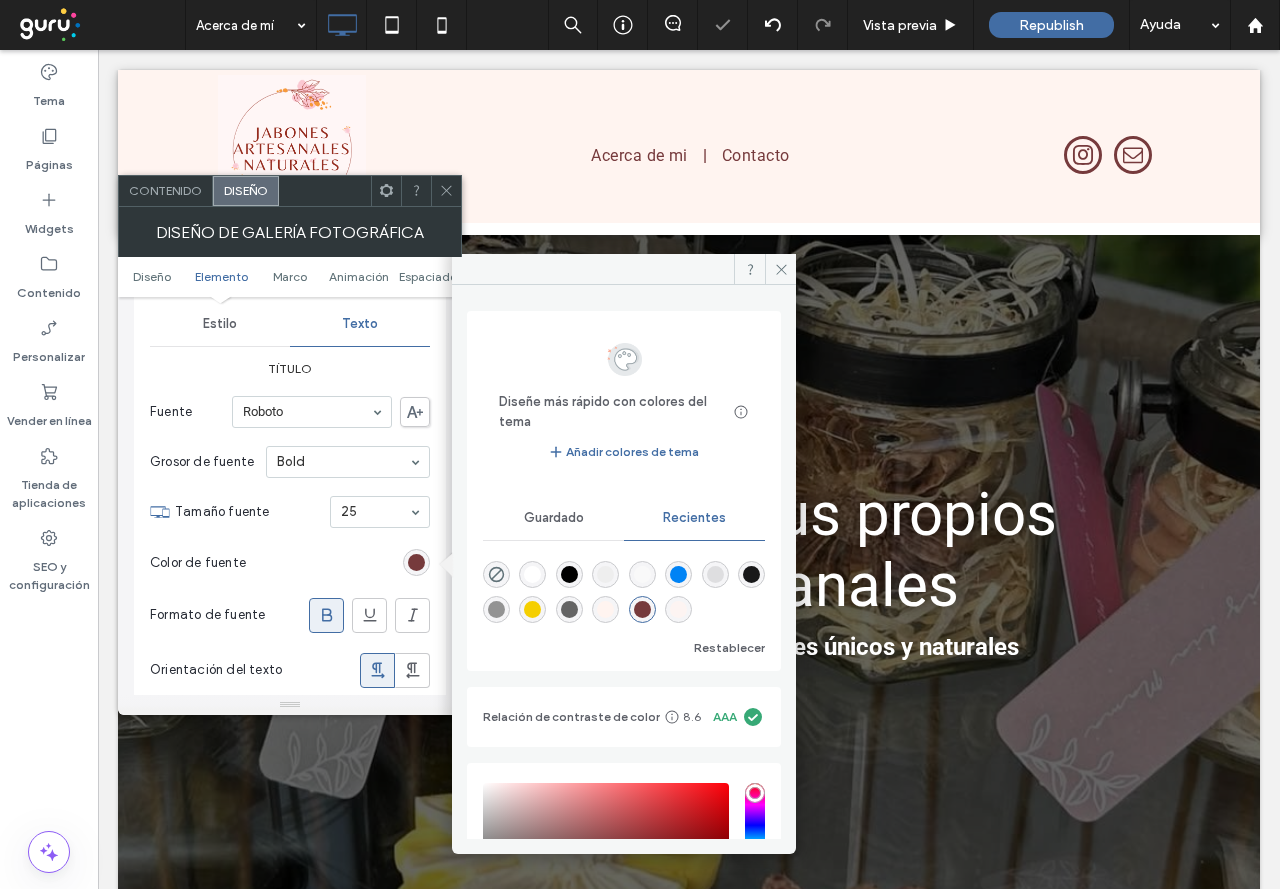 click at bounding box center (446, 191) 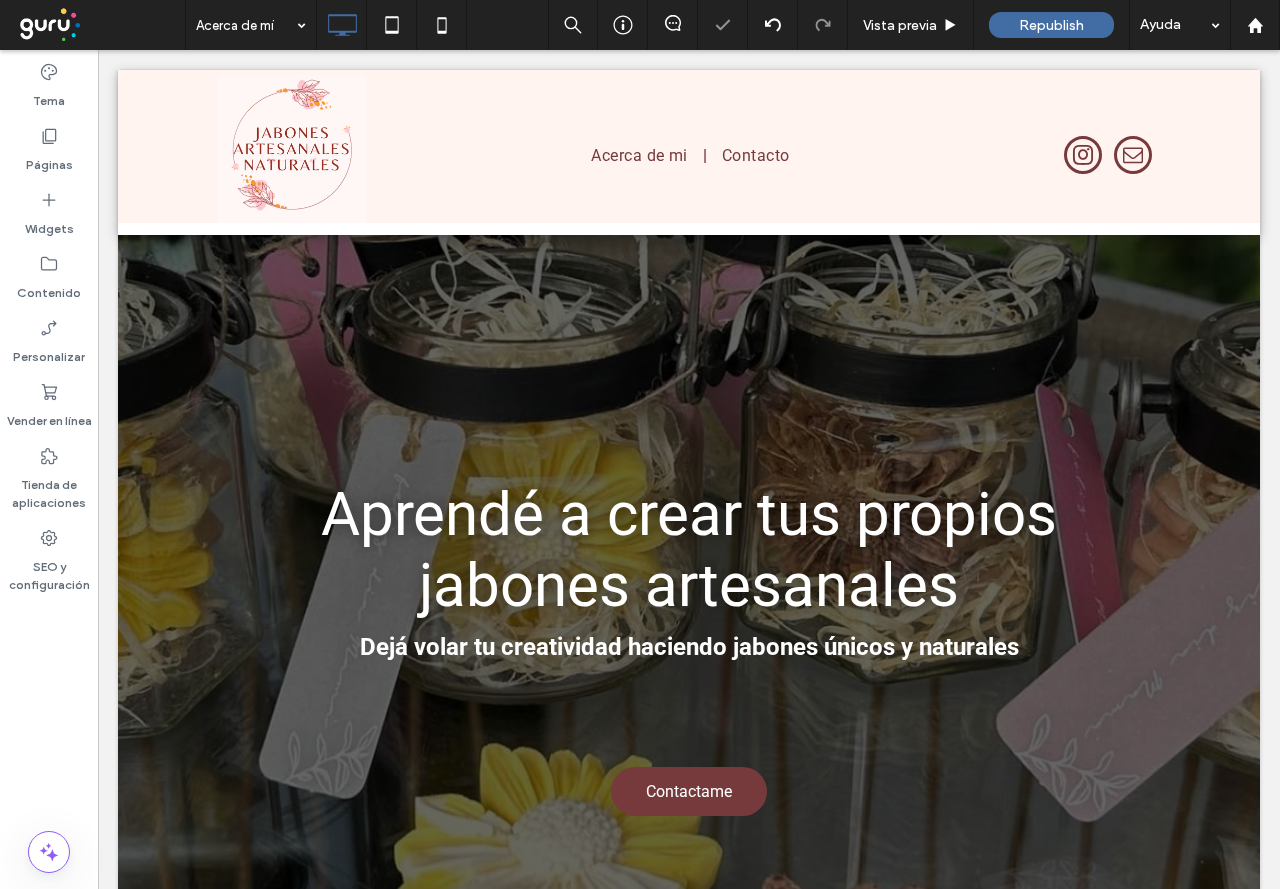 scroll, scrollTop: 0, scrollLeft: 0, axis: both 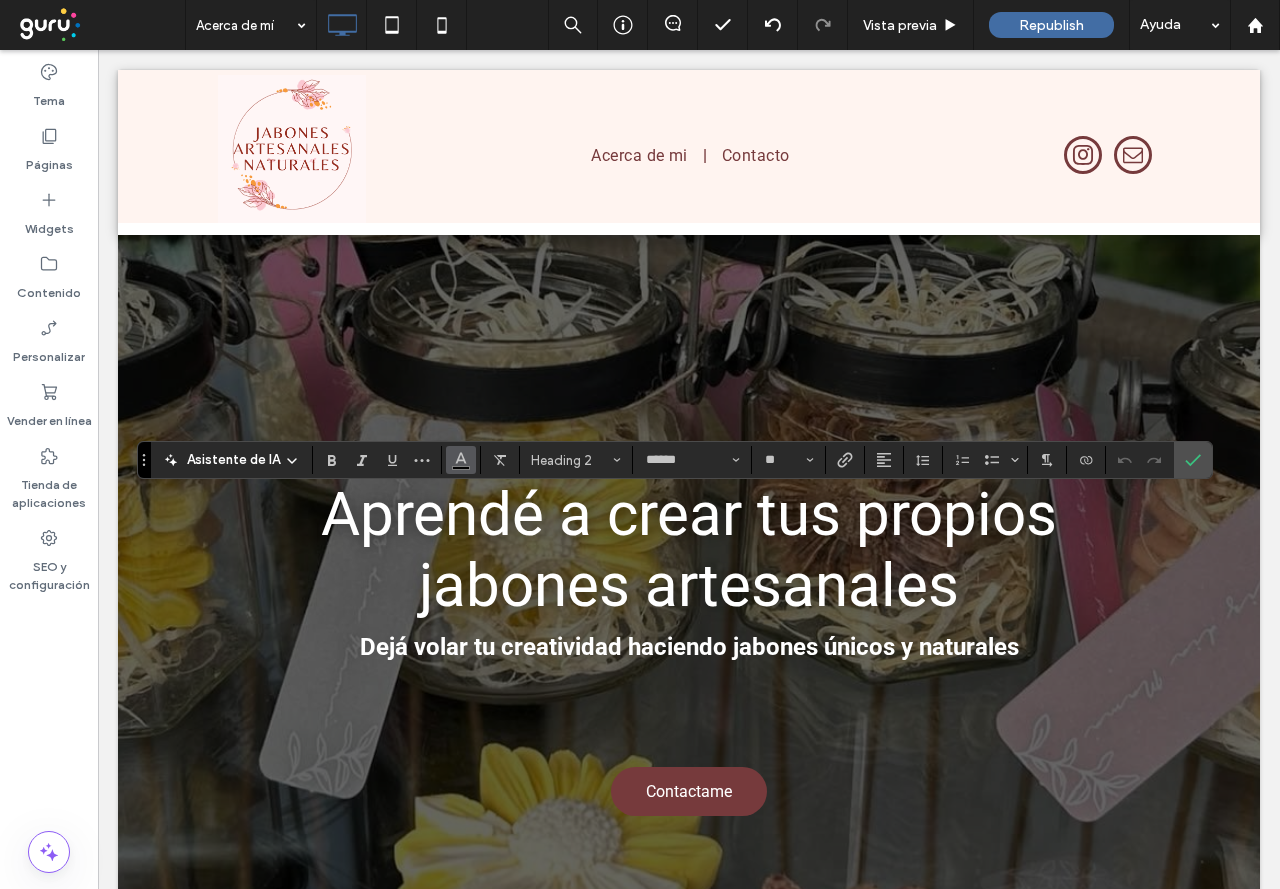 click 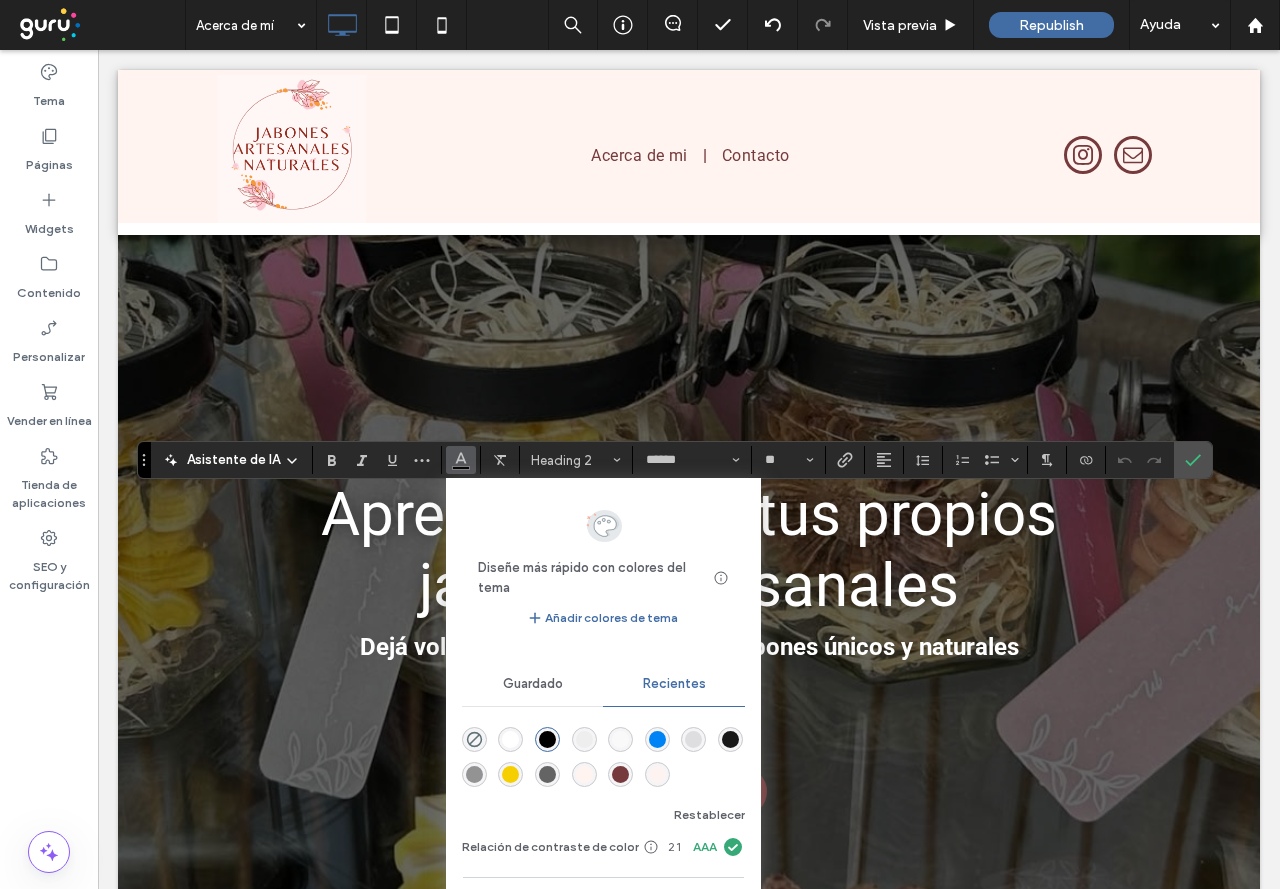 click at bounding box center [620, 774] 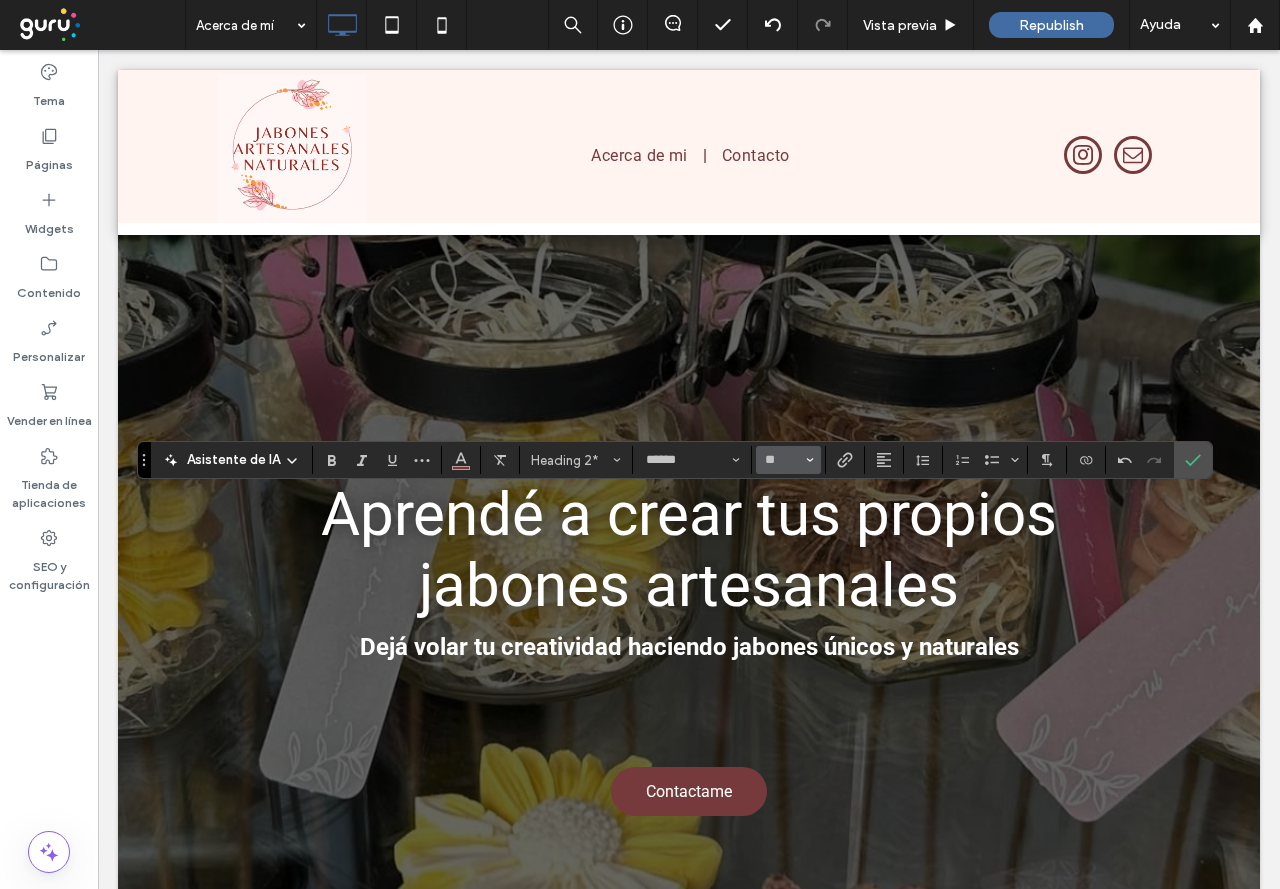 click 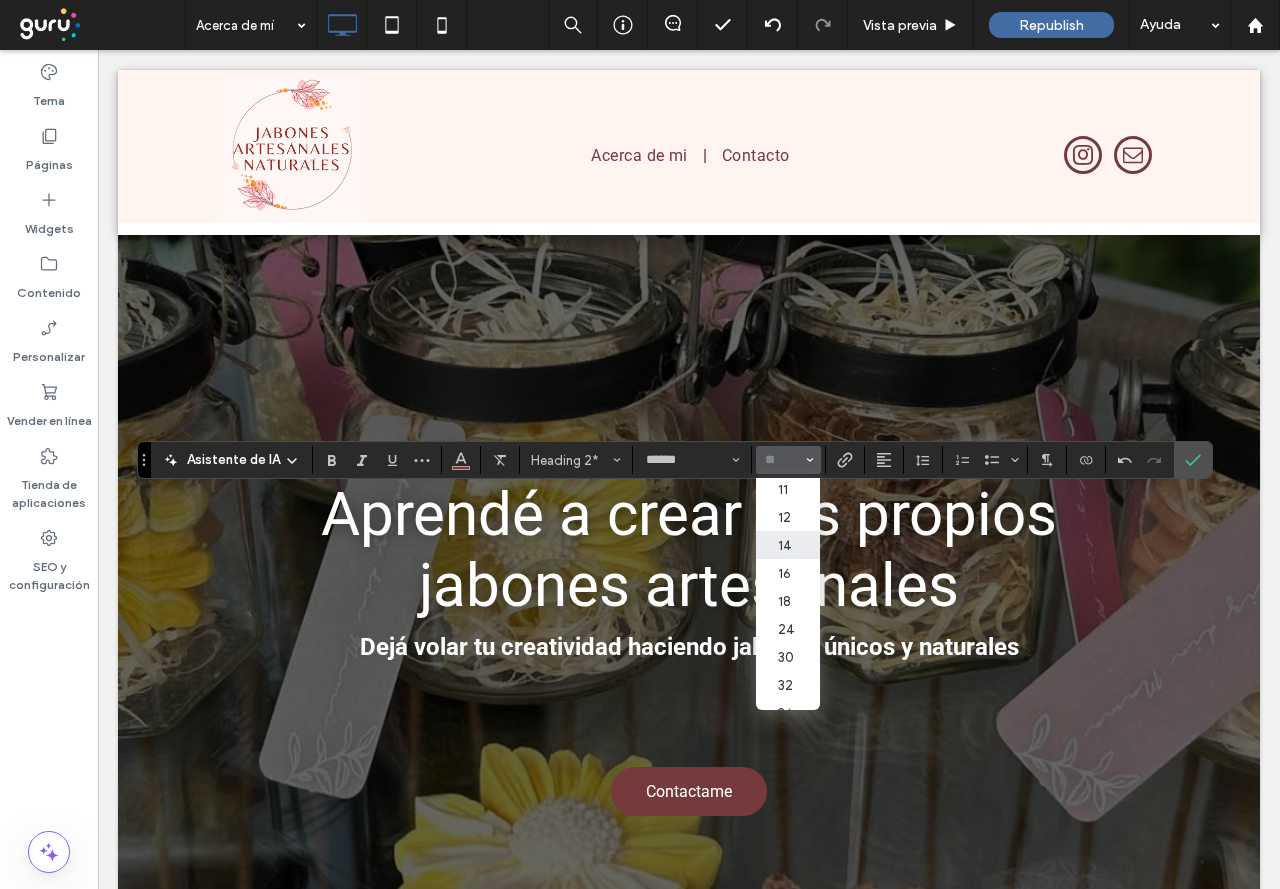 scroll, scrollTop: 200, scrollLeft: 0, axis: vertical 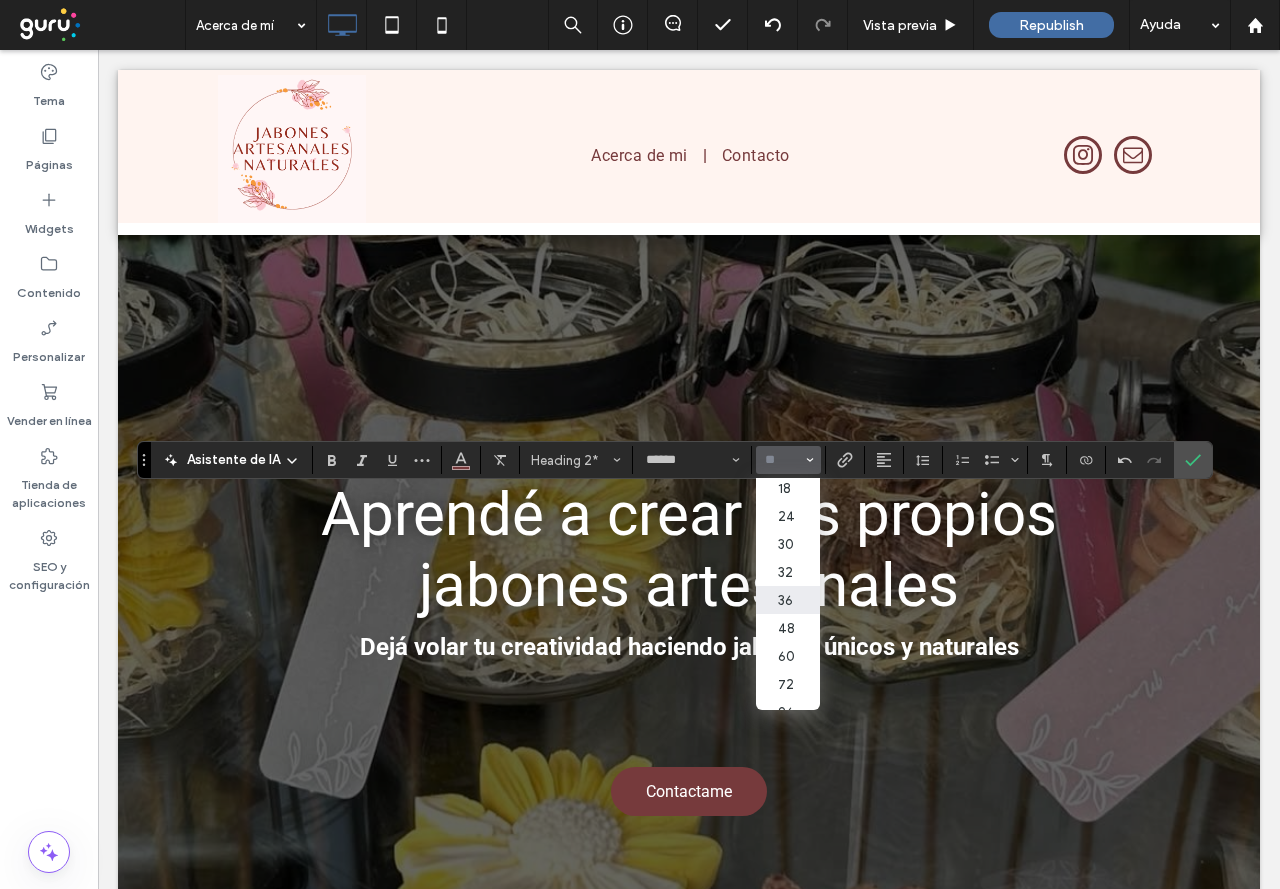 click on "36" at bounding box center (788, 600) 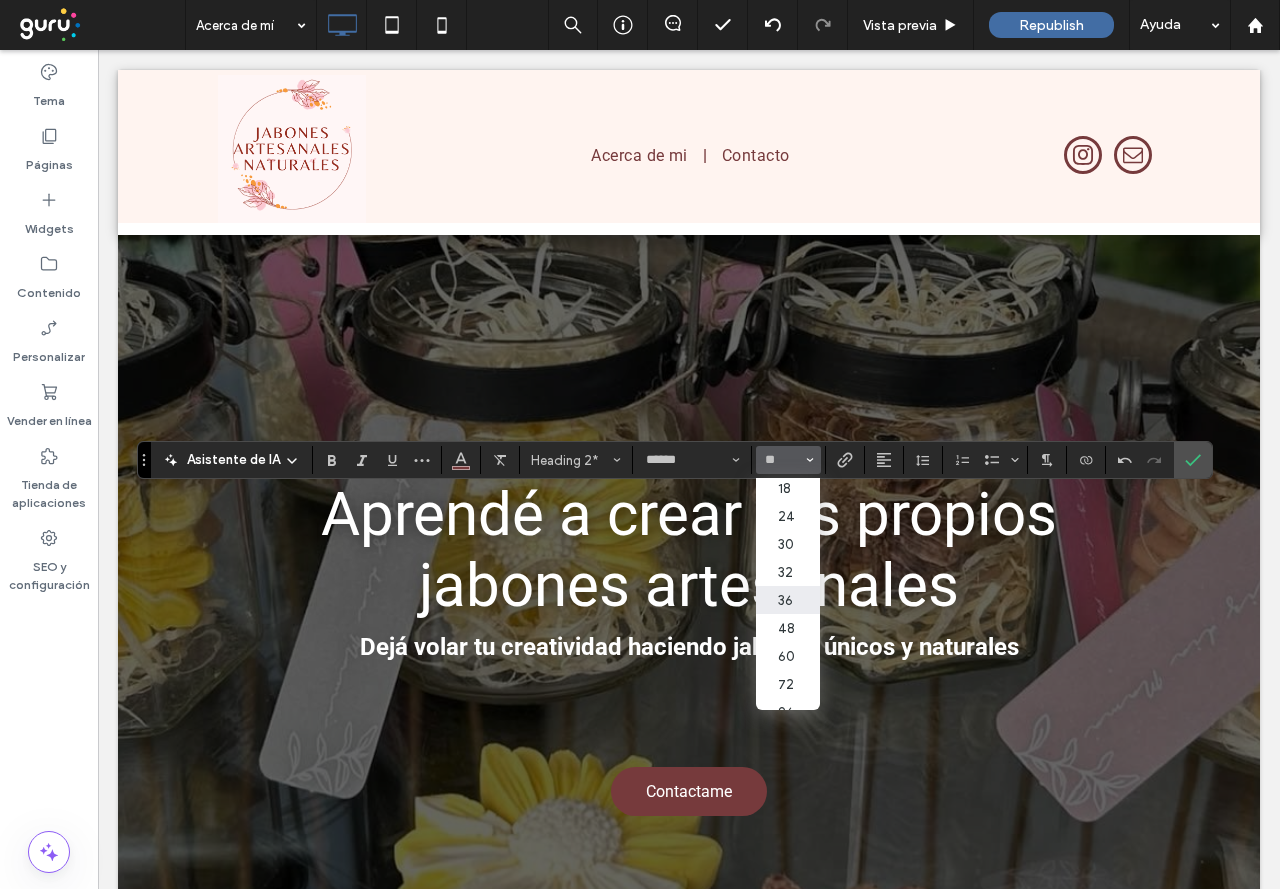 type on "**" 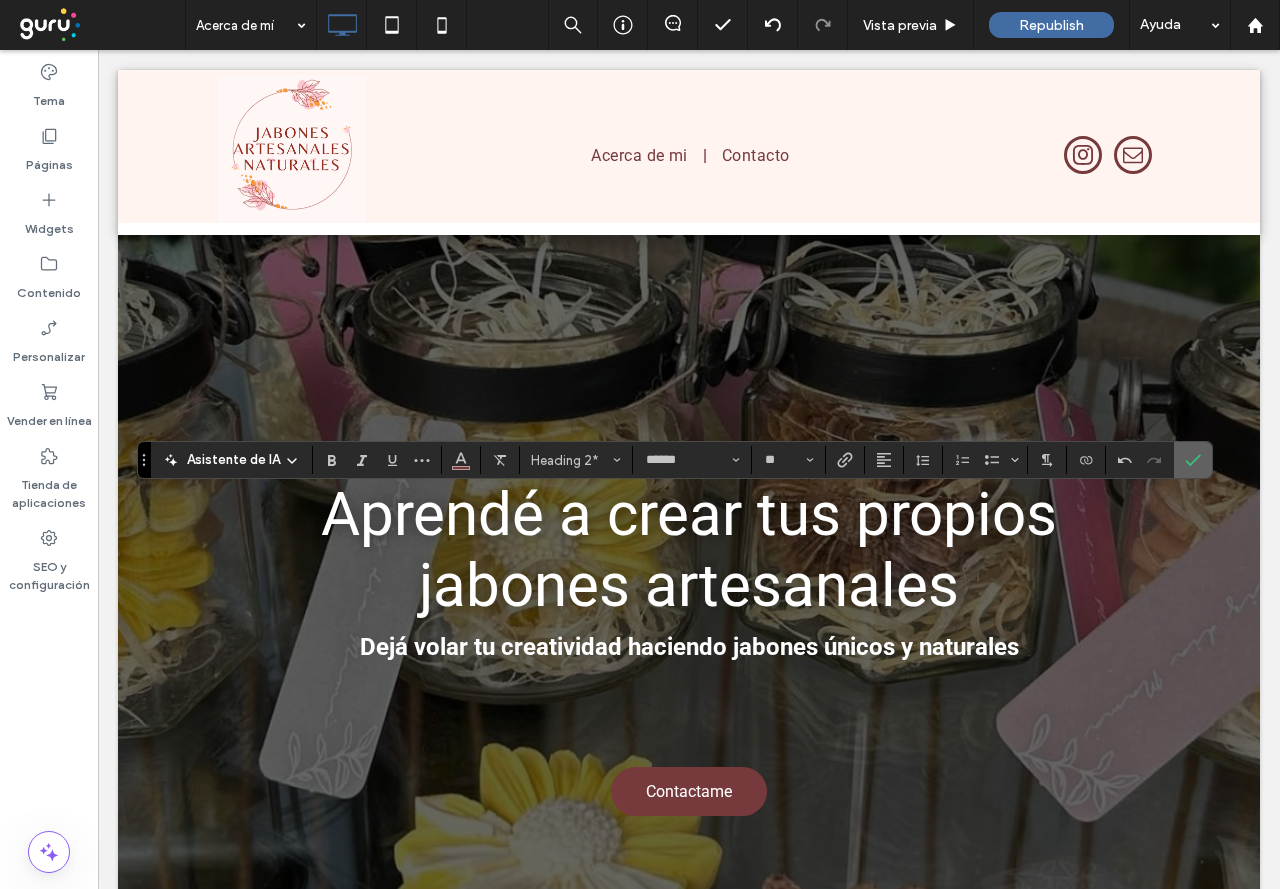click 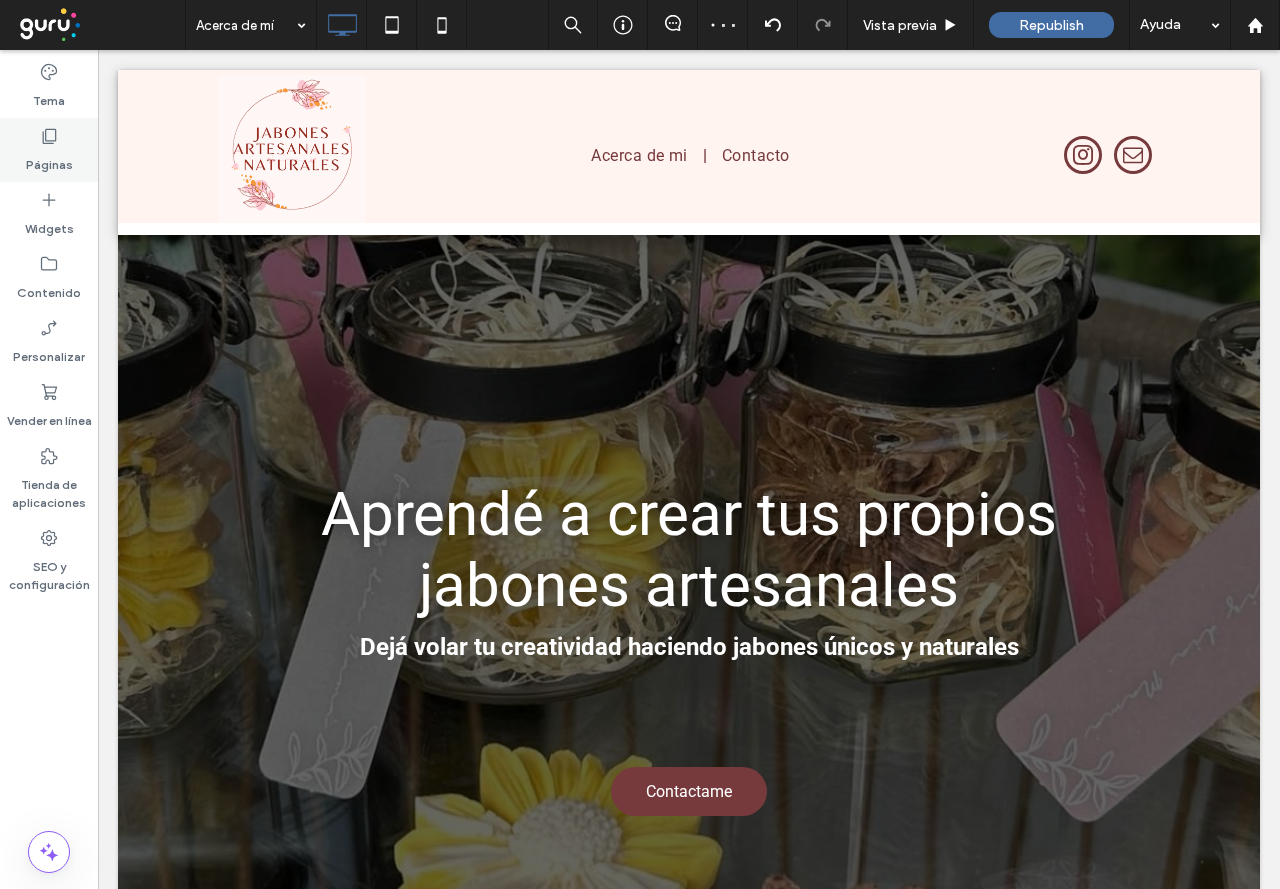 click 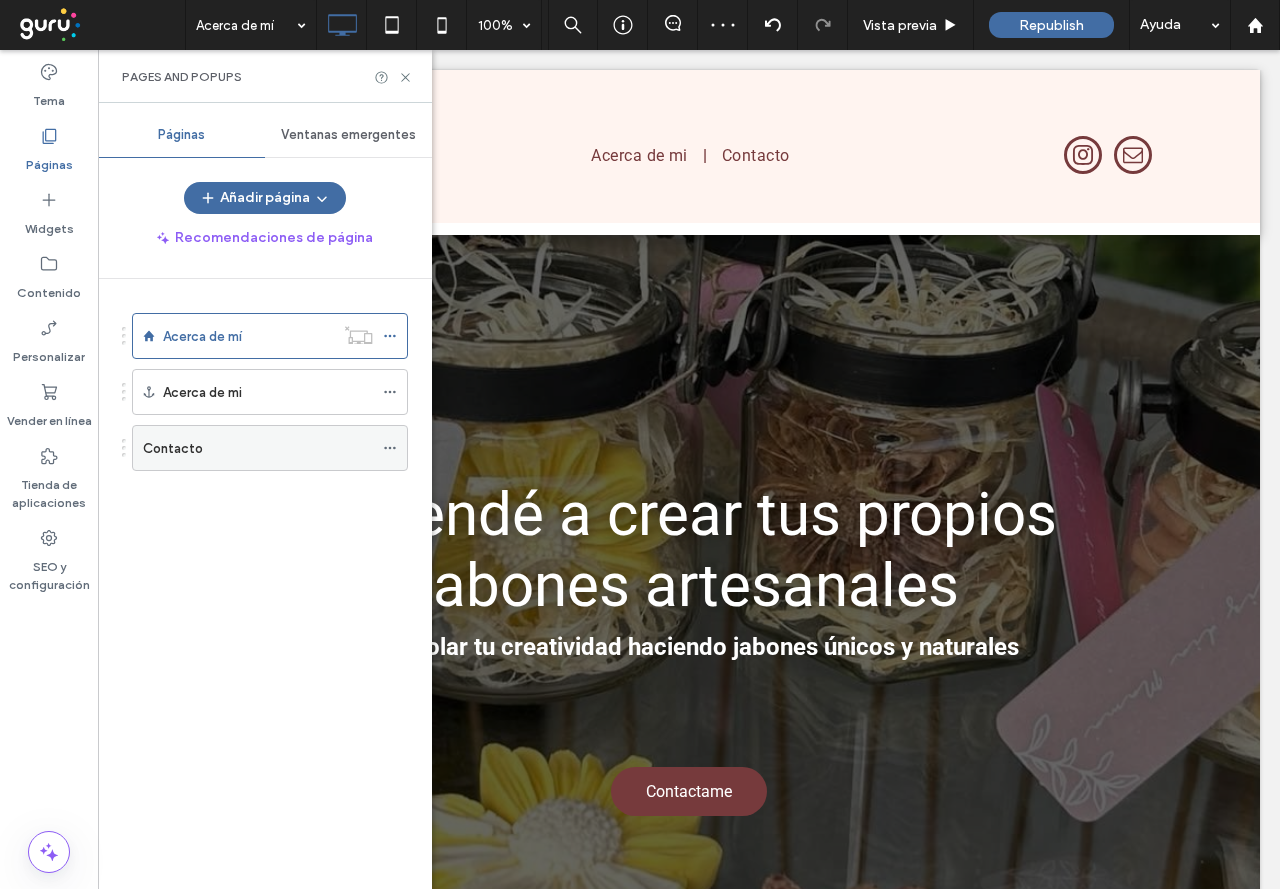 click on "Contacto" at bounding box center [258, 448] 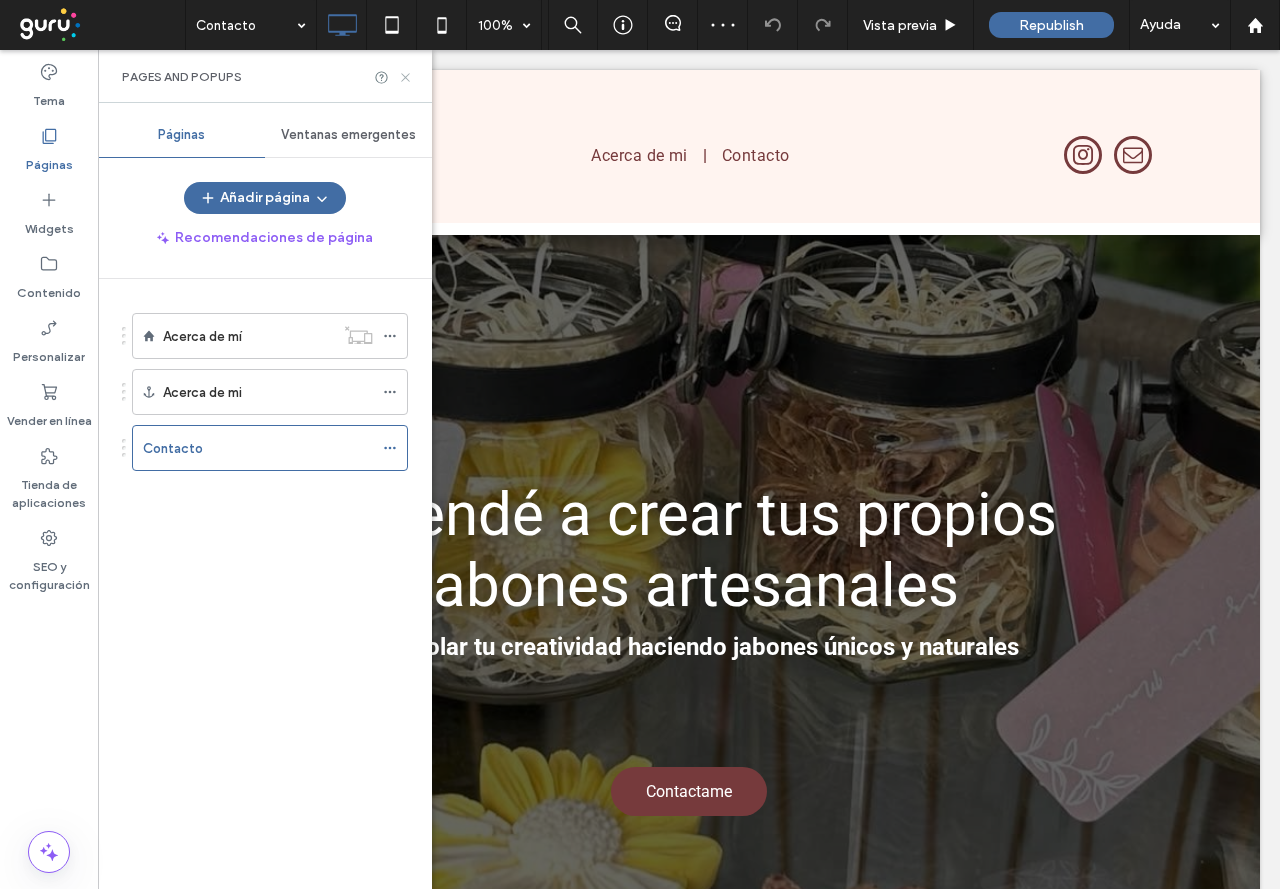 click 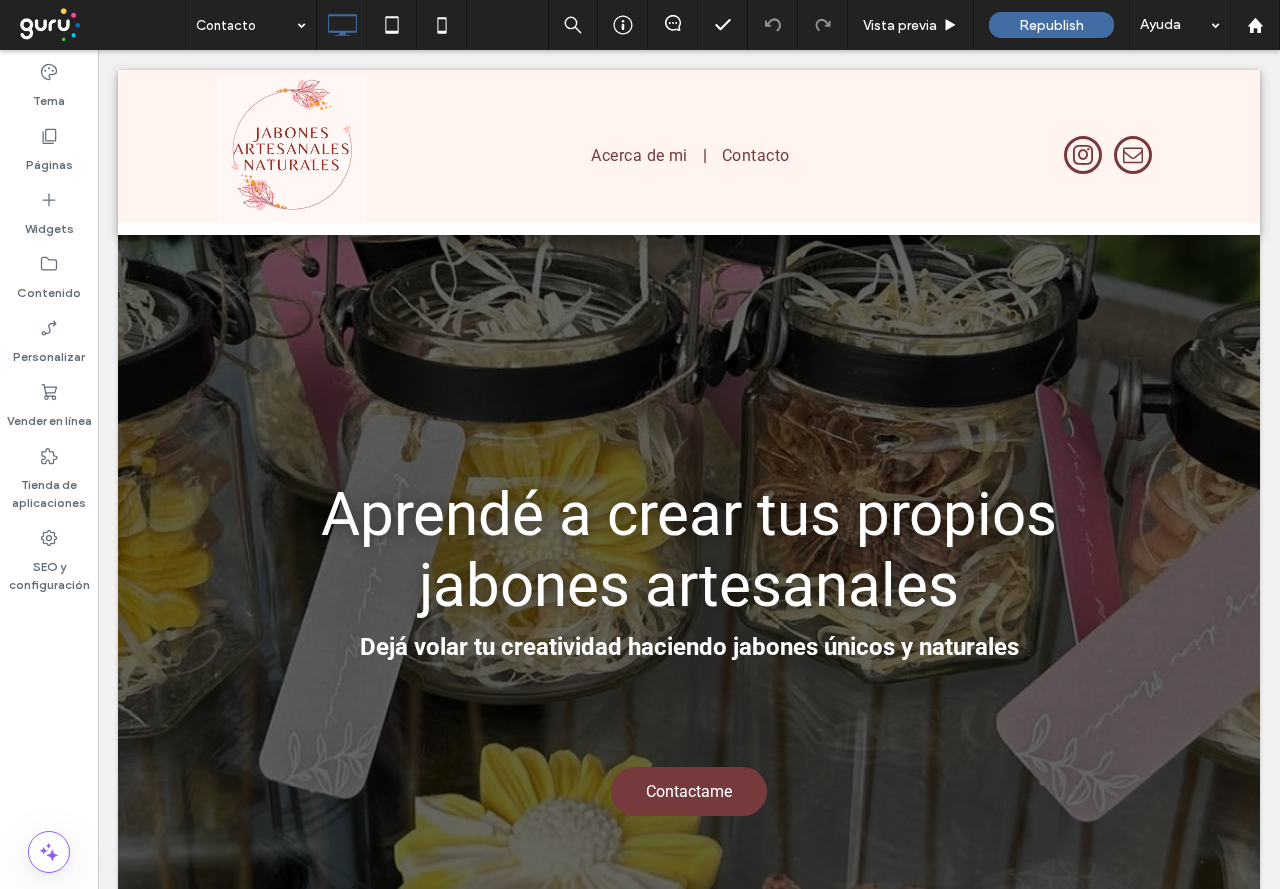 type on "******" 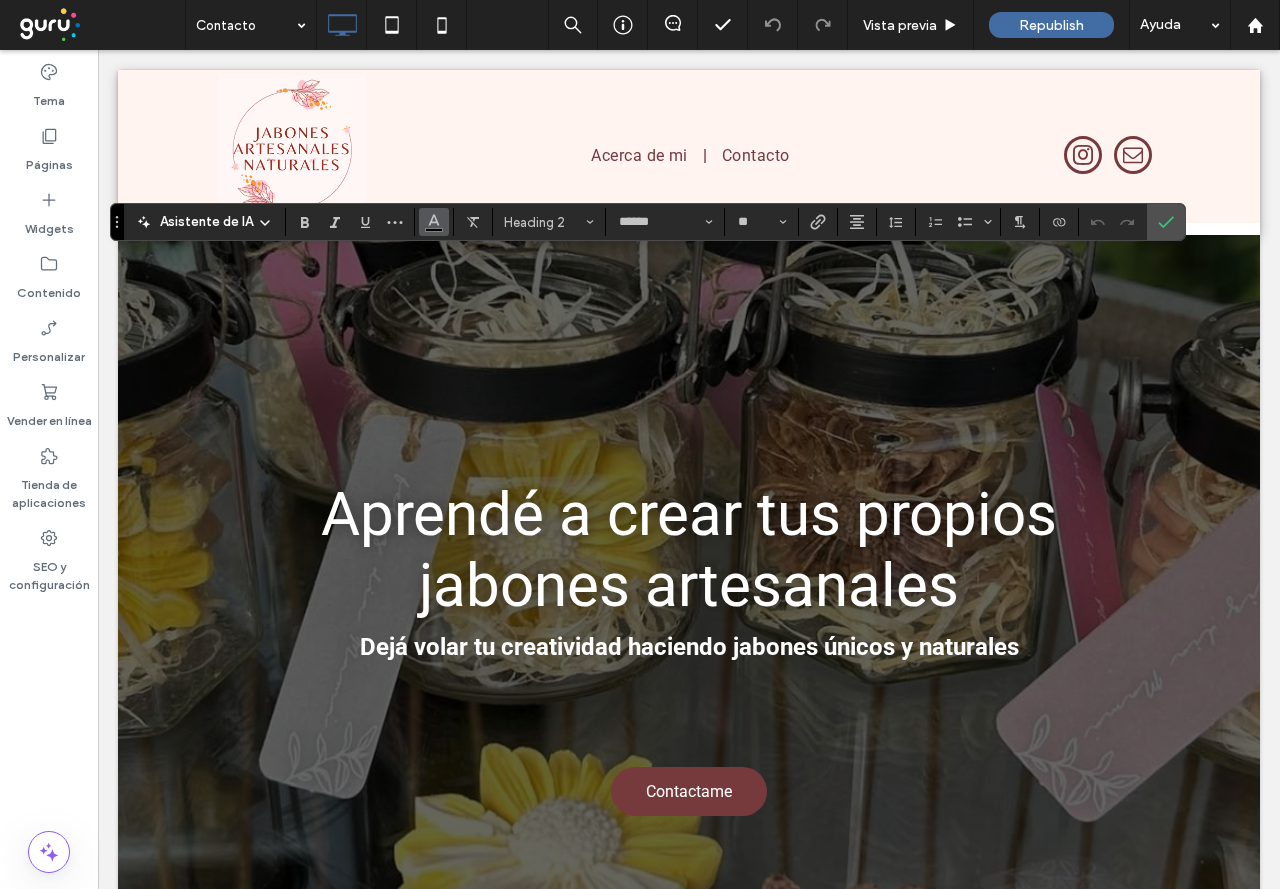 click 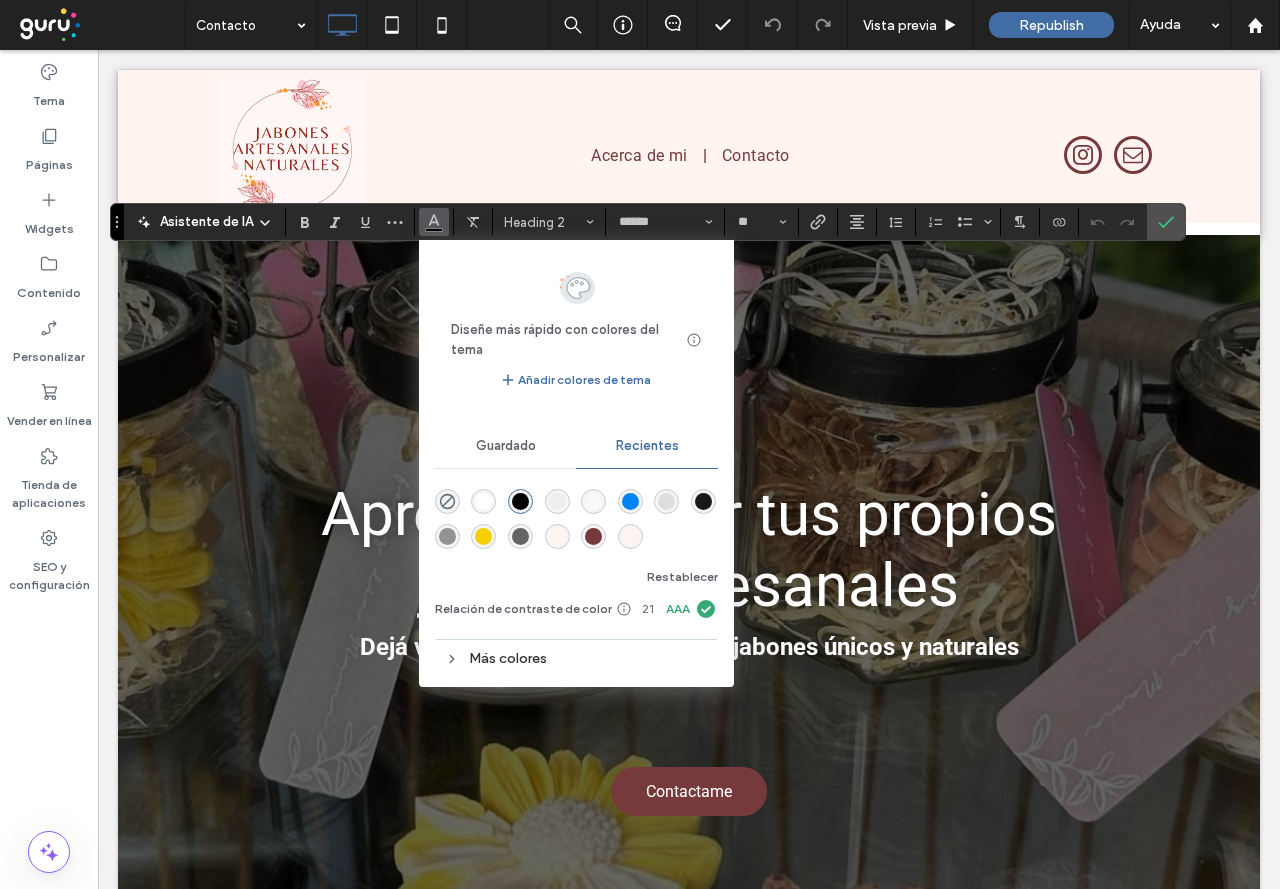 click at bounding box center [593, 536] 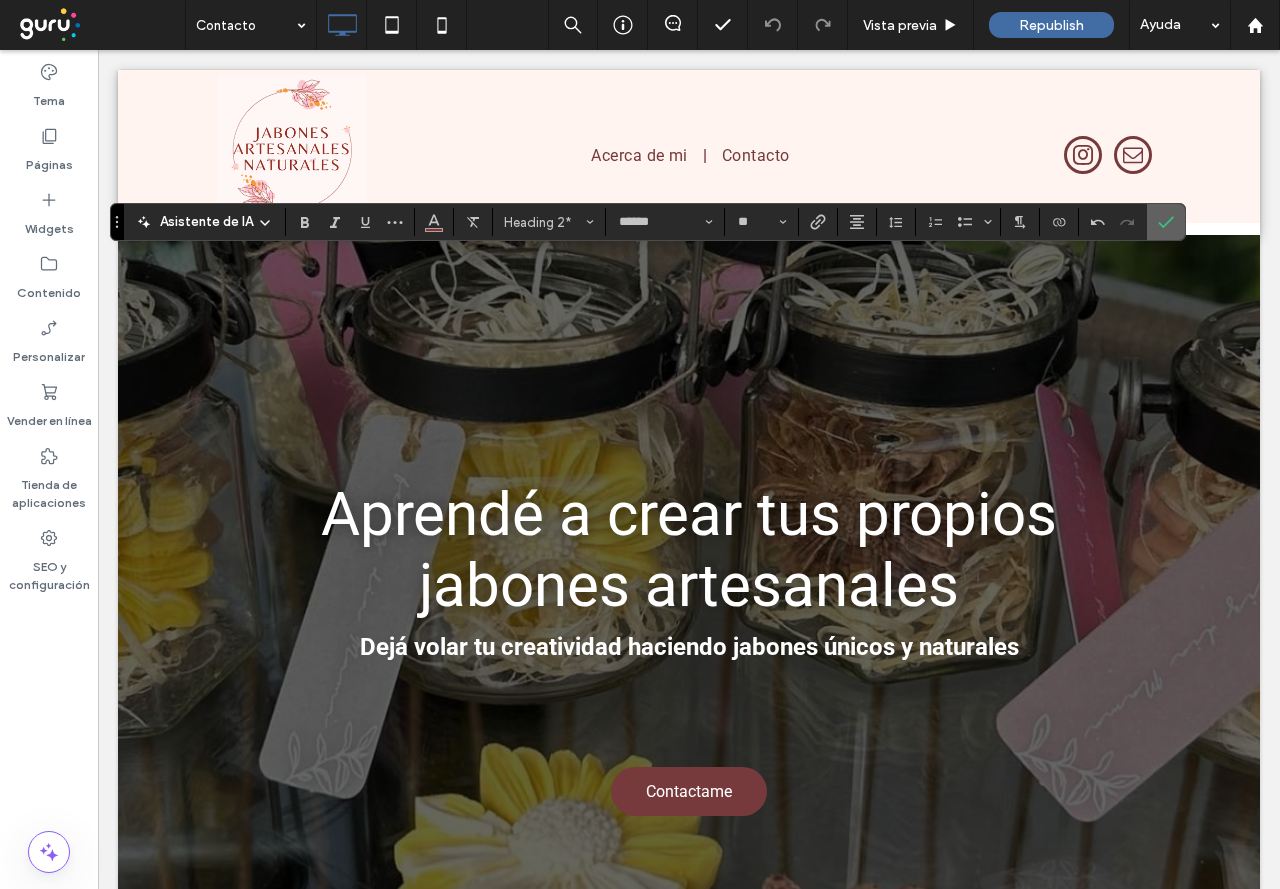 click at bounding box center [1166, 222] 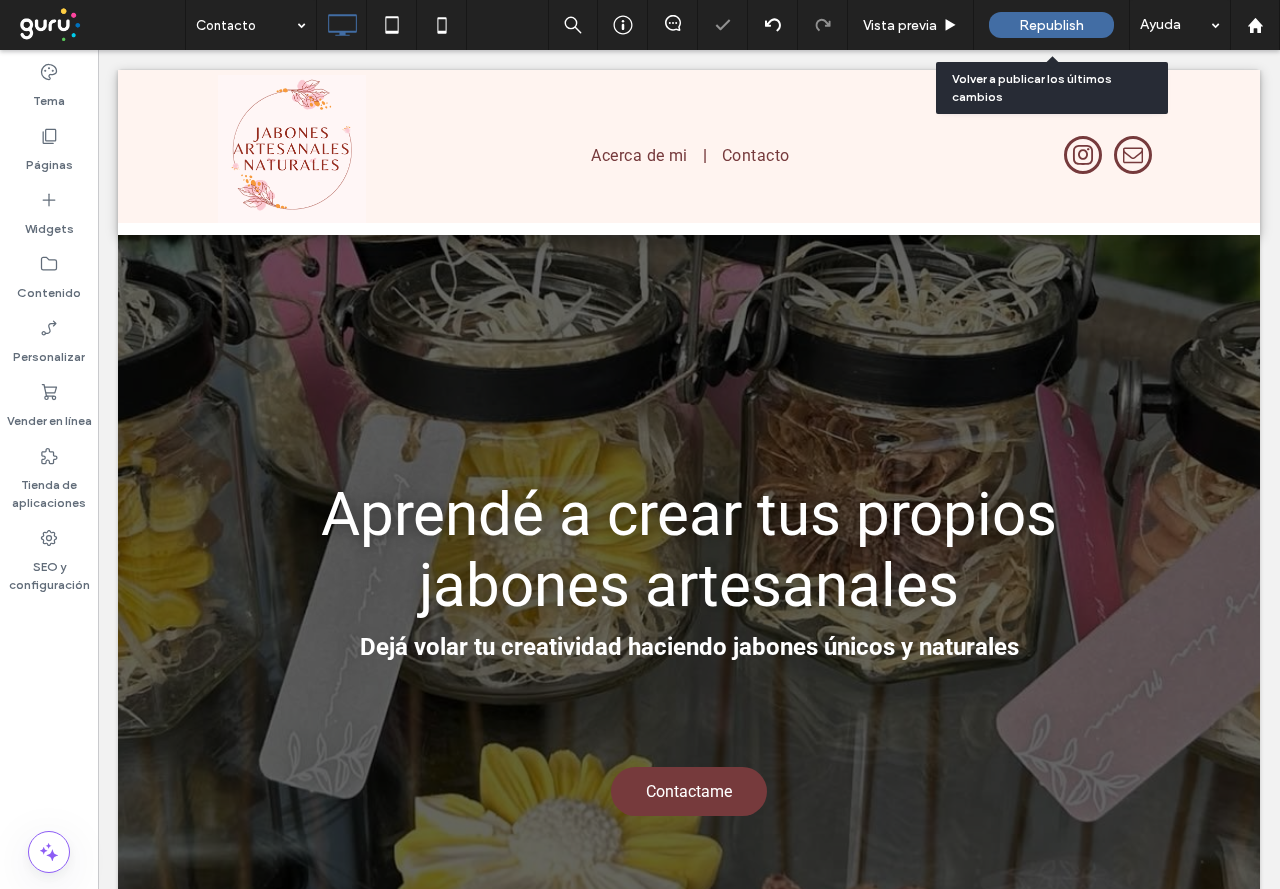 click on "Republish" at bounding box center [1051, 25] 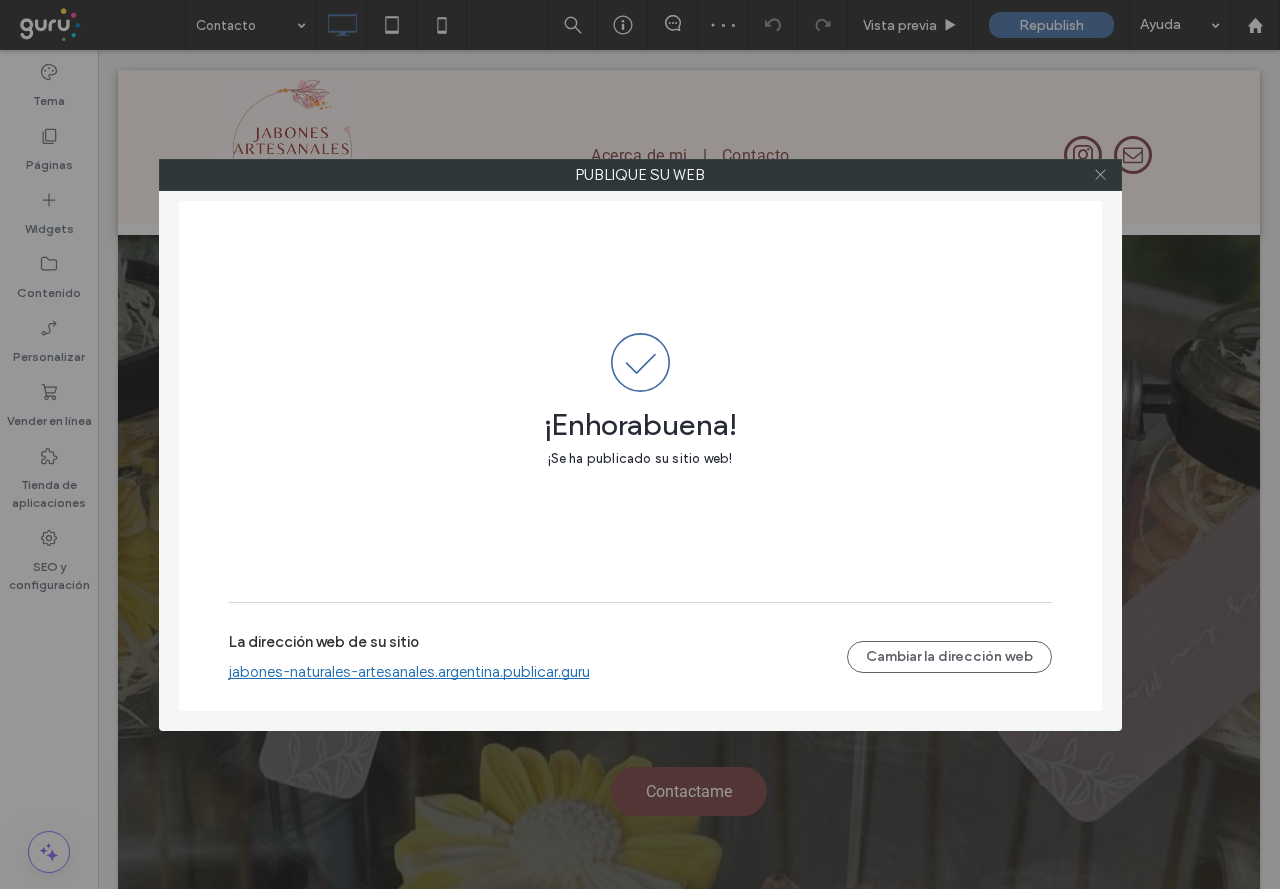 click 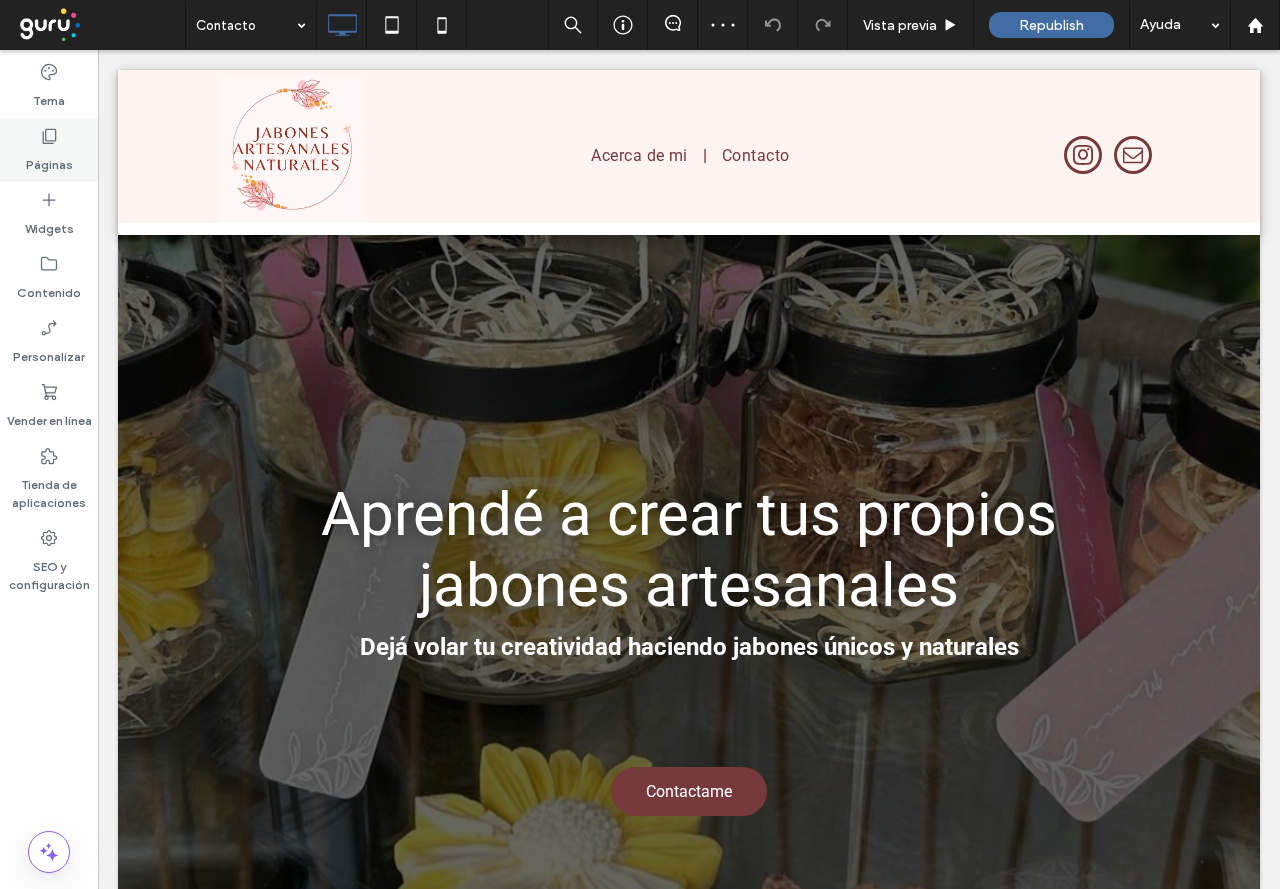 click on "Páginas" at bounding box center (49, 160) 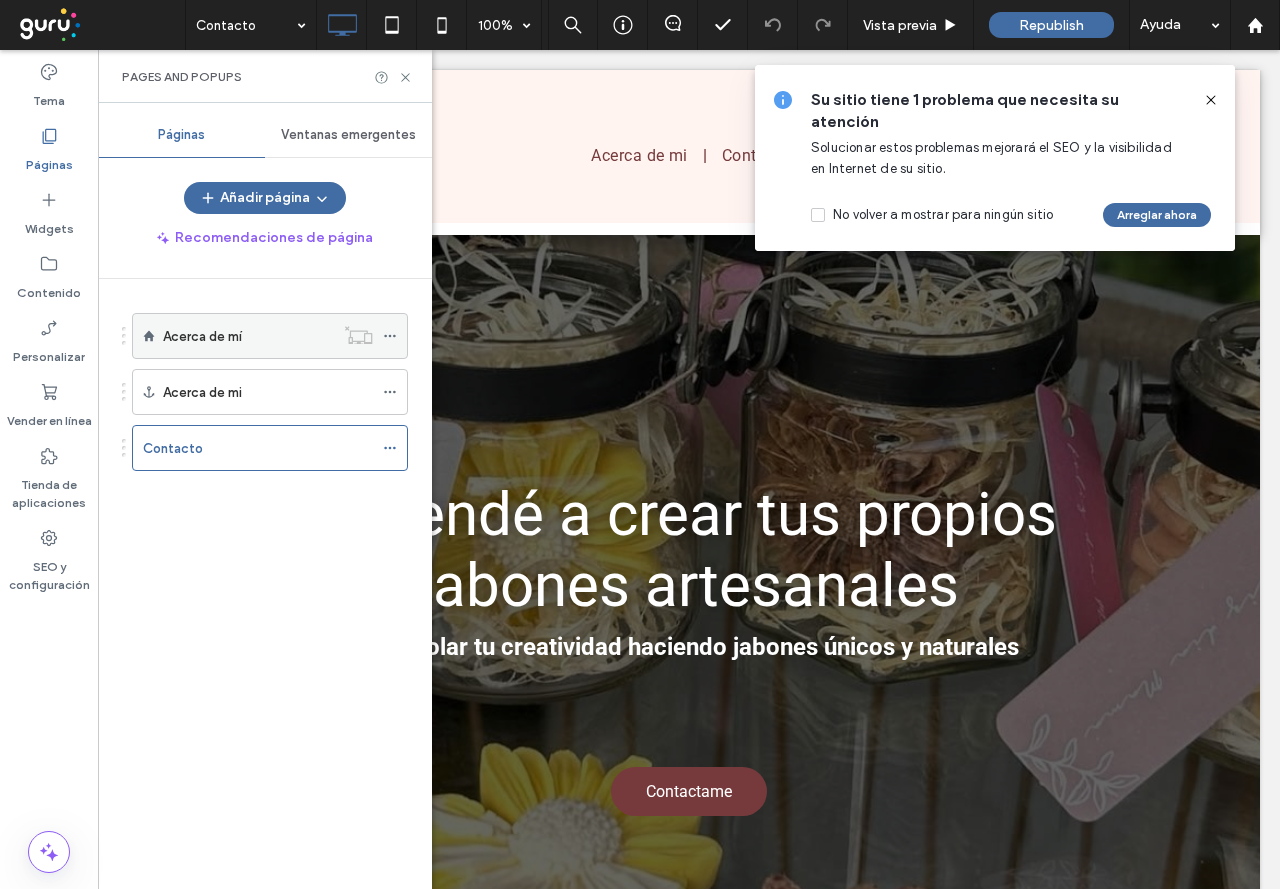 click on "Acerca de mí" at bounding box center [202, 336] 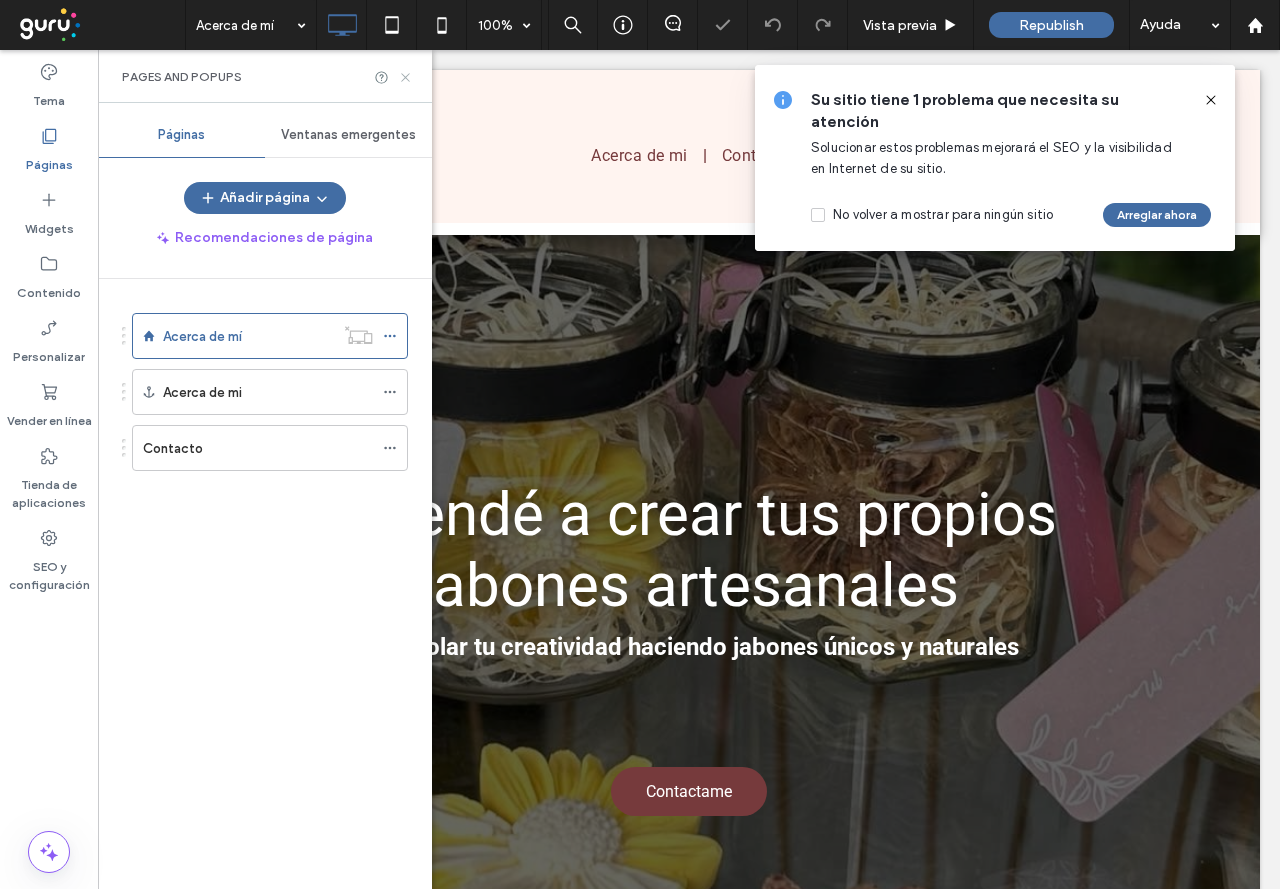 click 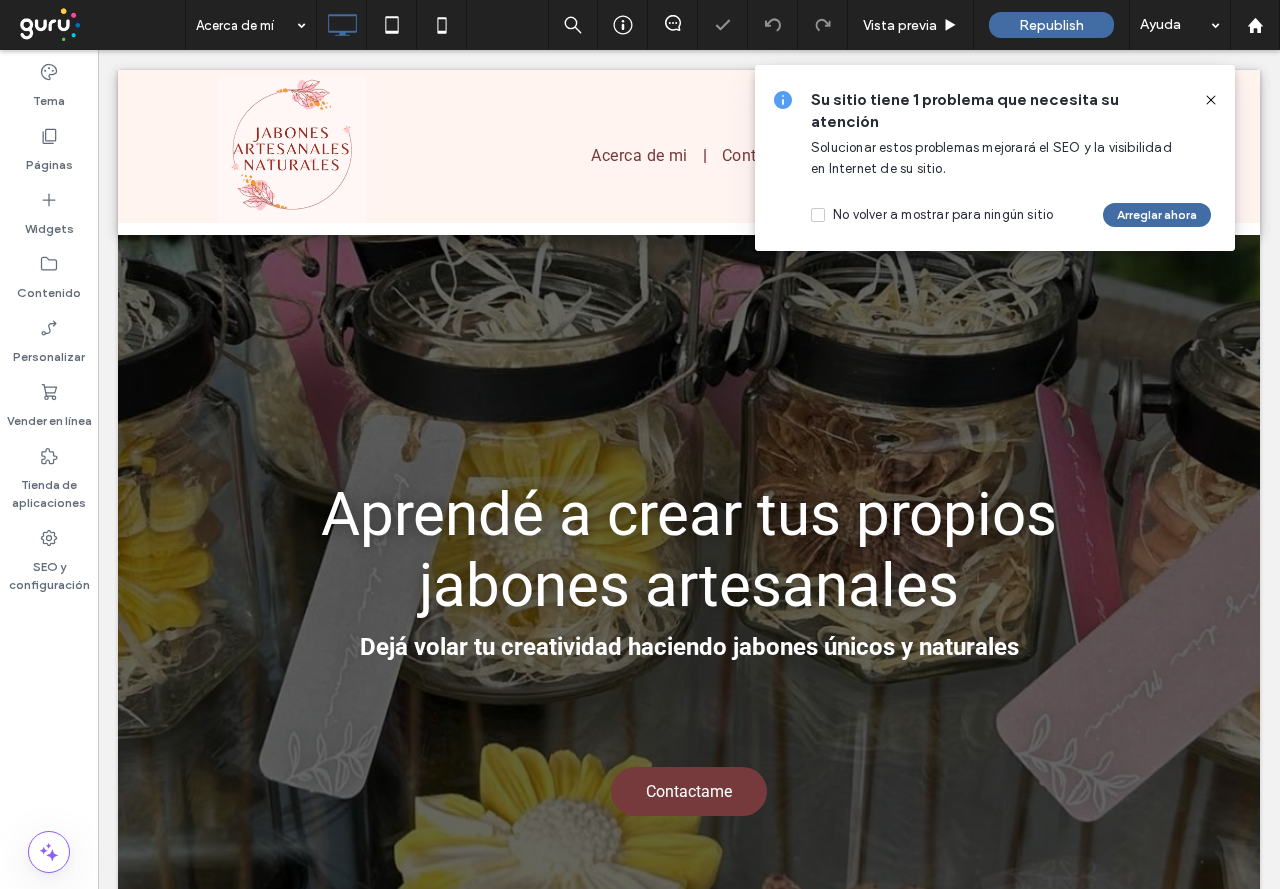 click on "Su sitio tiene 1 problema que necesita su atención Solucionar estos problemas mejorará el SEO y la visibilidad en Internet de su sitio. No volver a mostrar para ningún sitio Arreglar ahora" at bounding box center (995, 158) 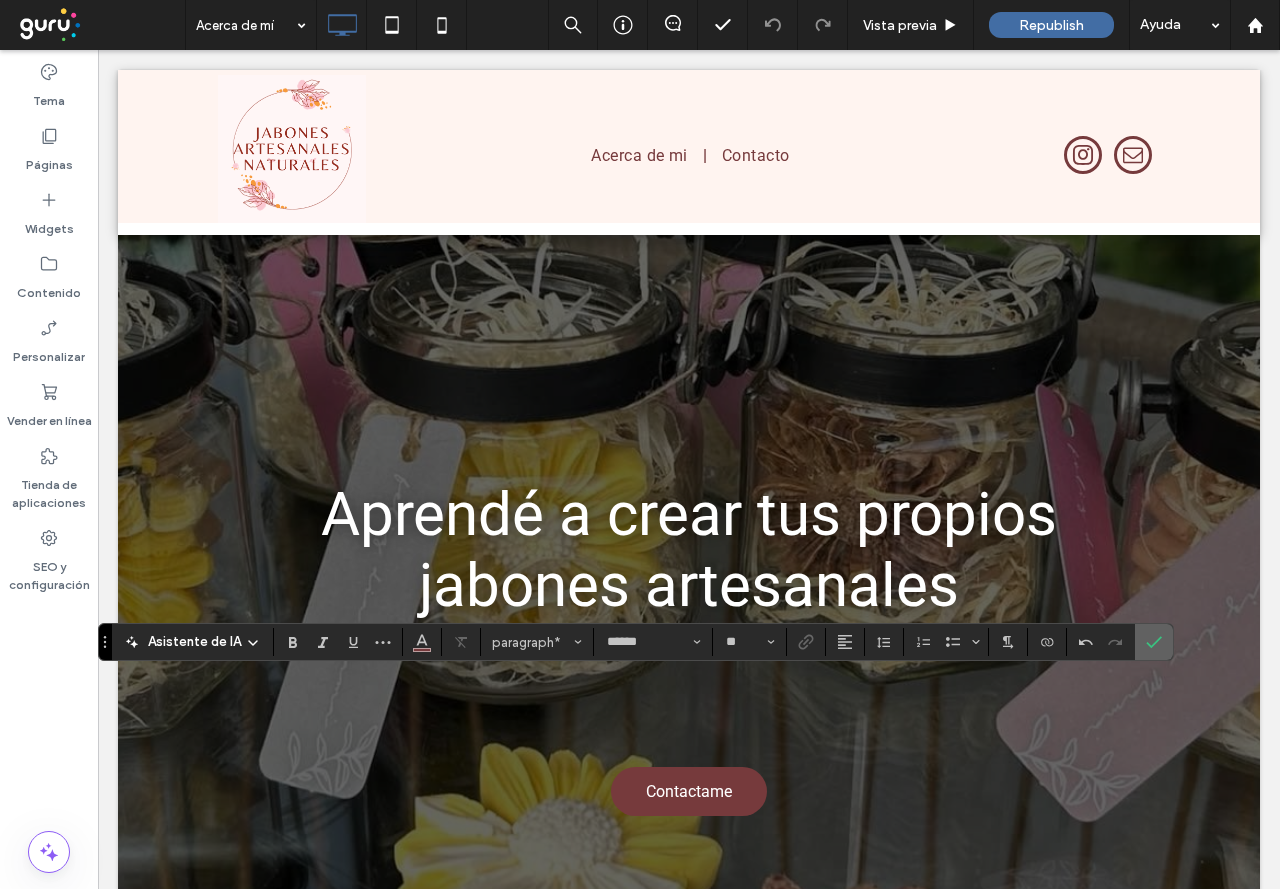 click at bounding box center (1154, 642) 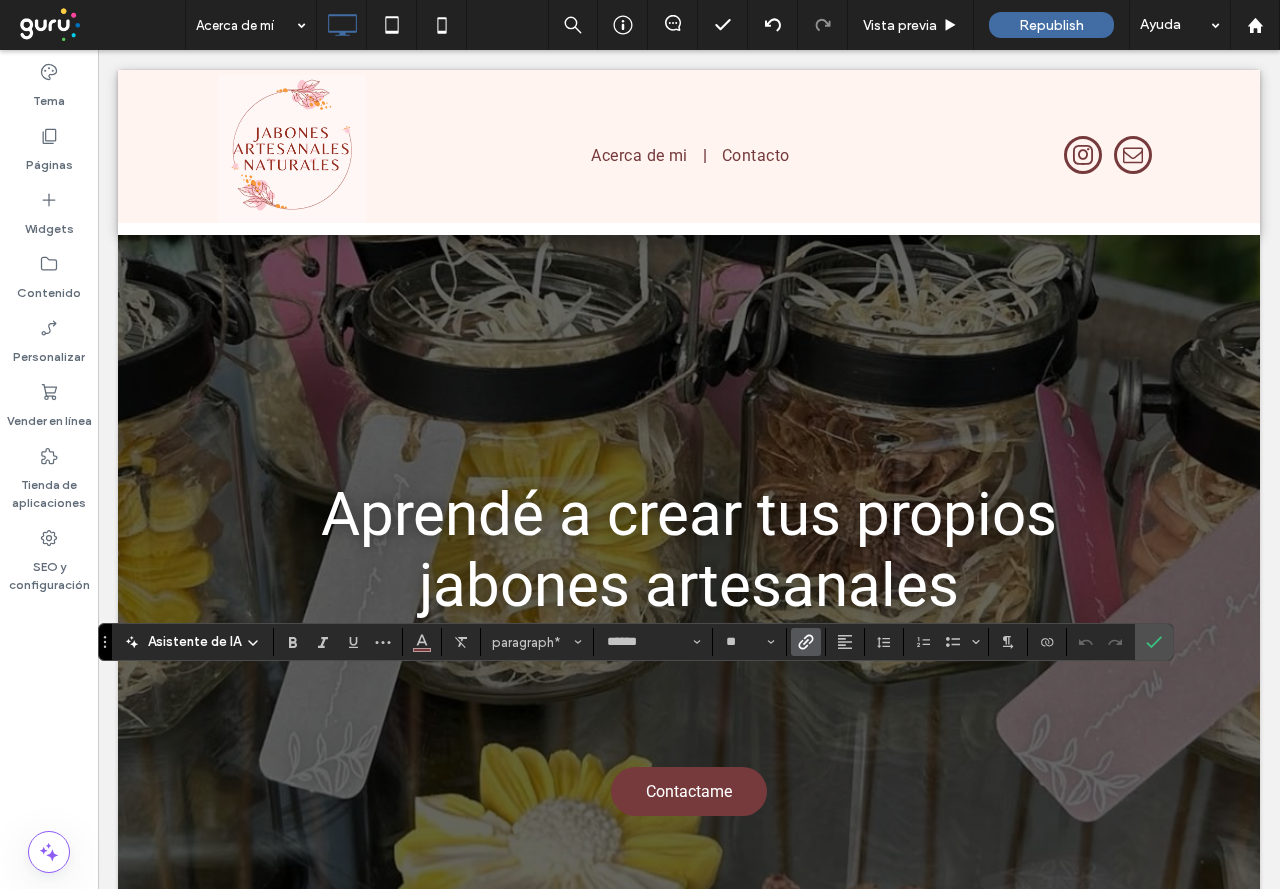 click at bounding box center [806, 642] 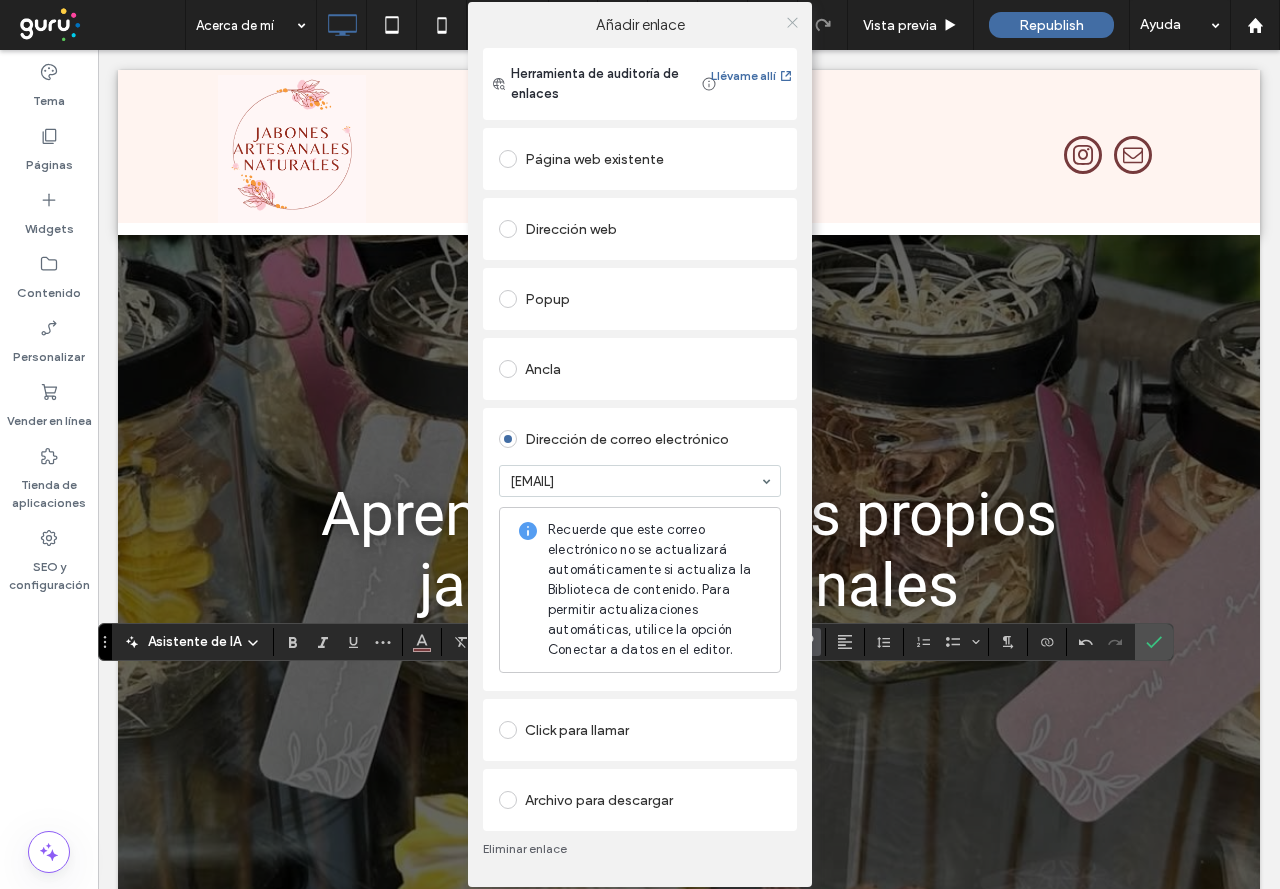 click 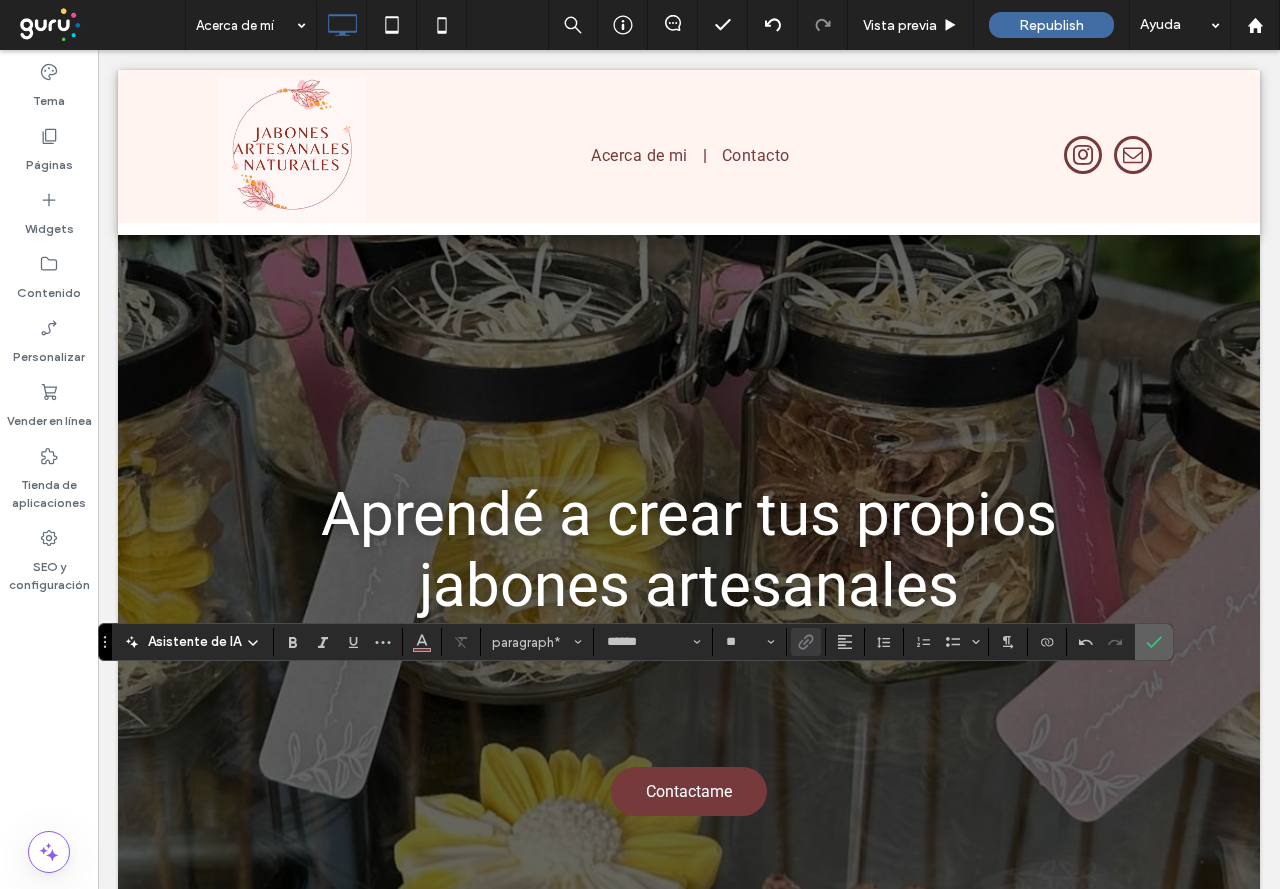 click 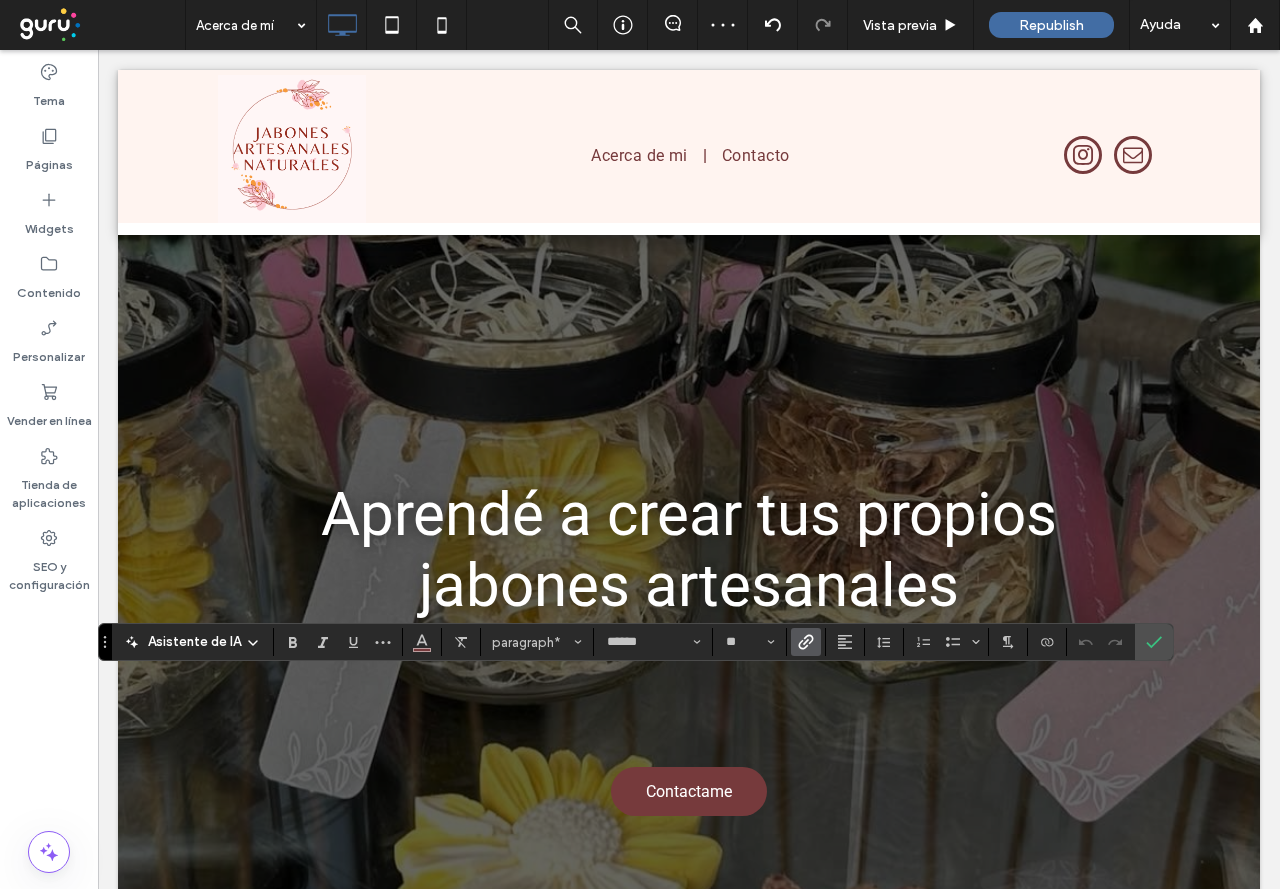 click 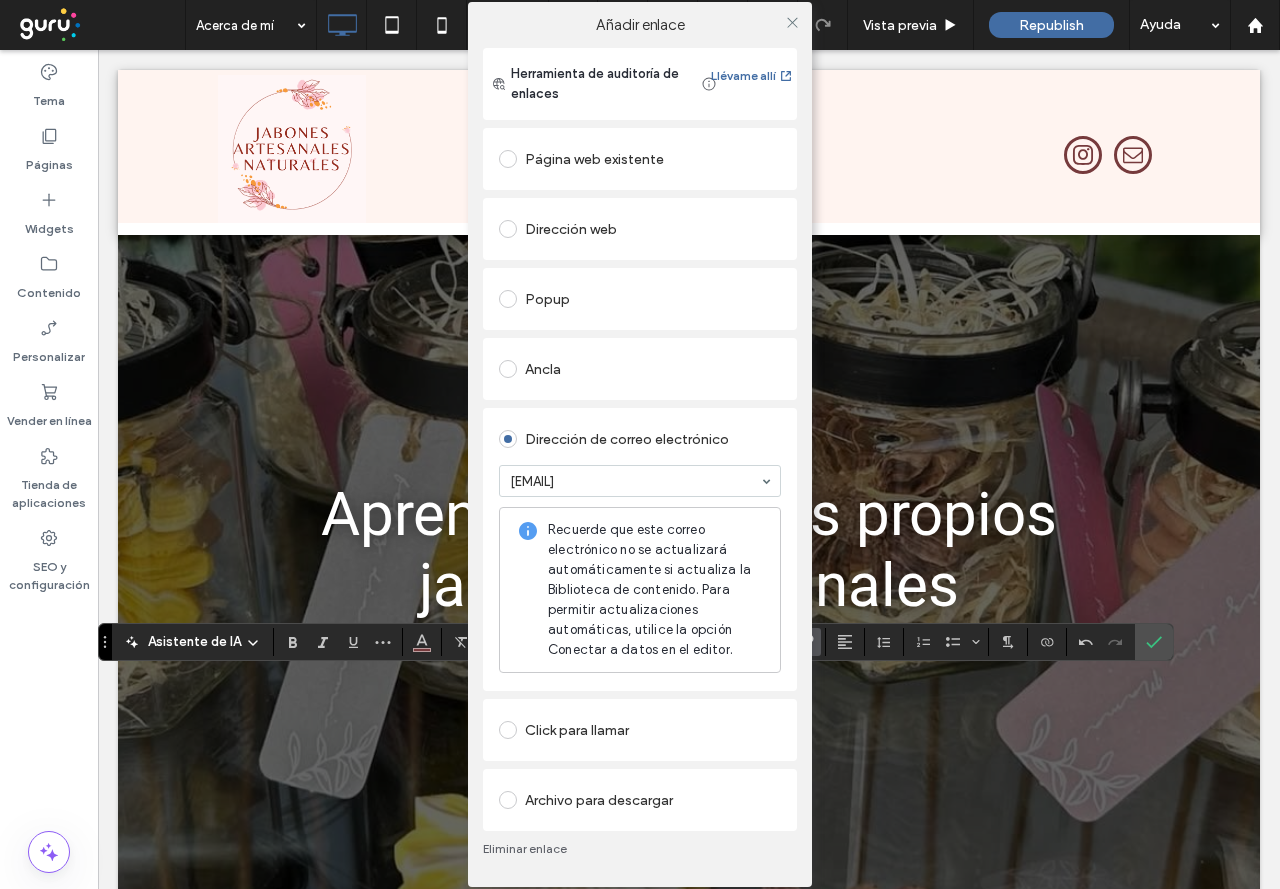 click on "emidearmas@hotmail.com" at bounding box center (640, 481) 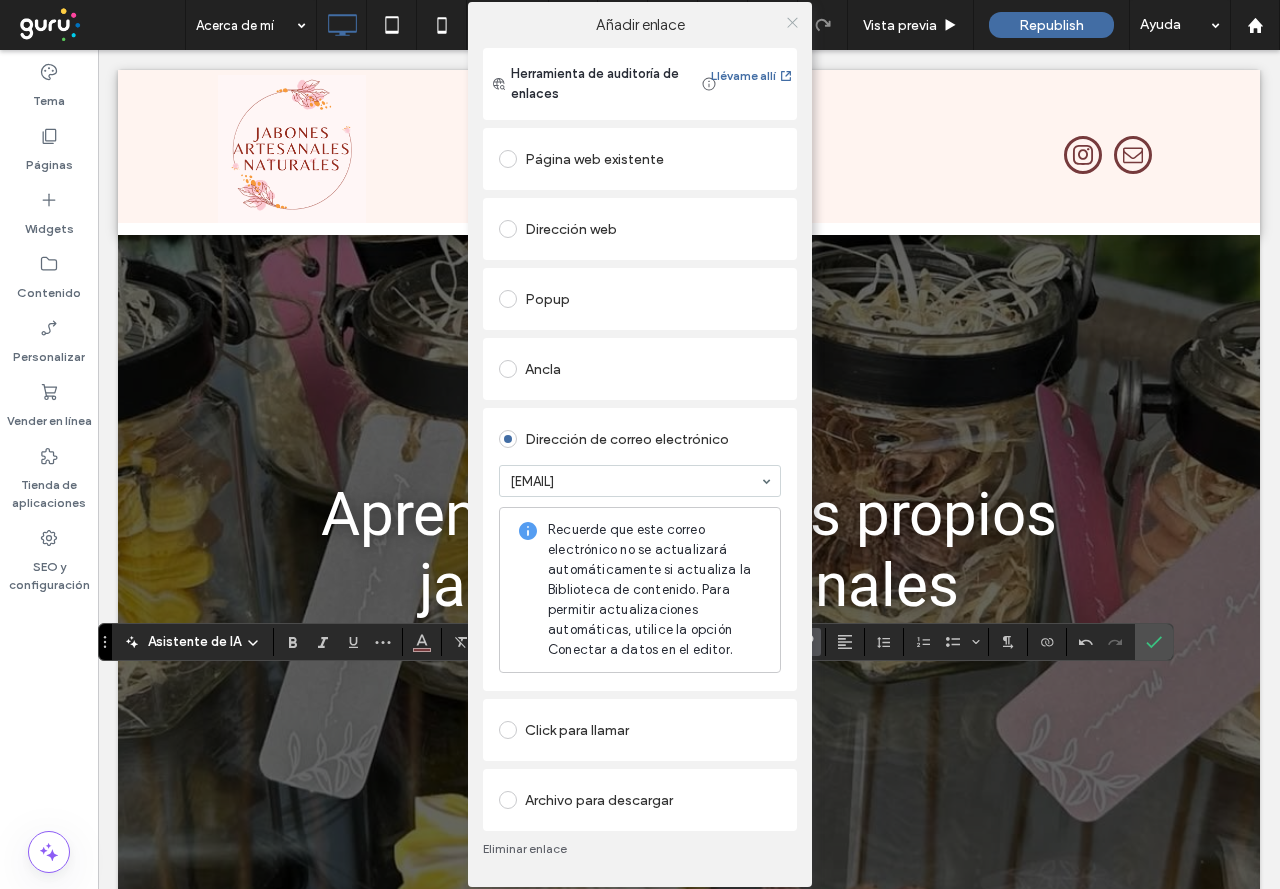 click 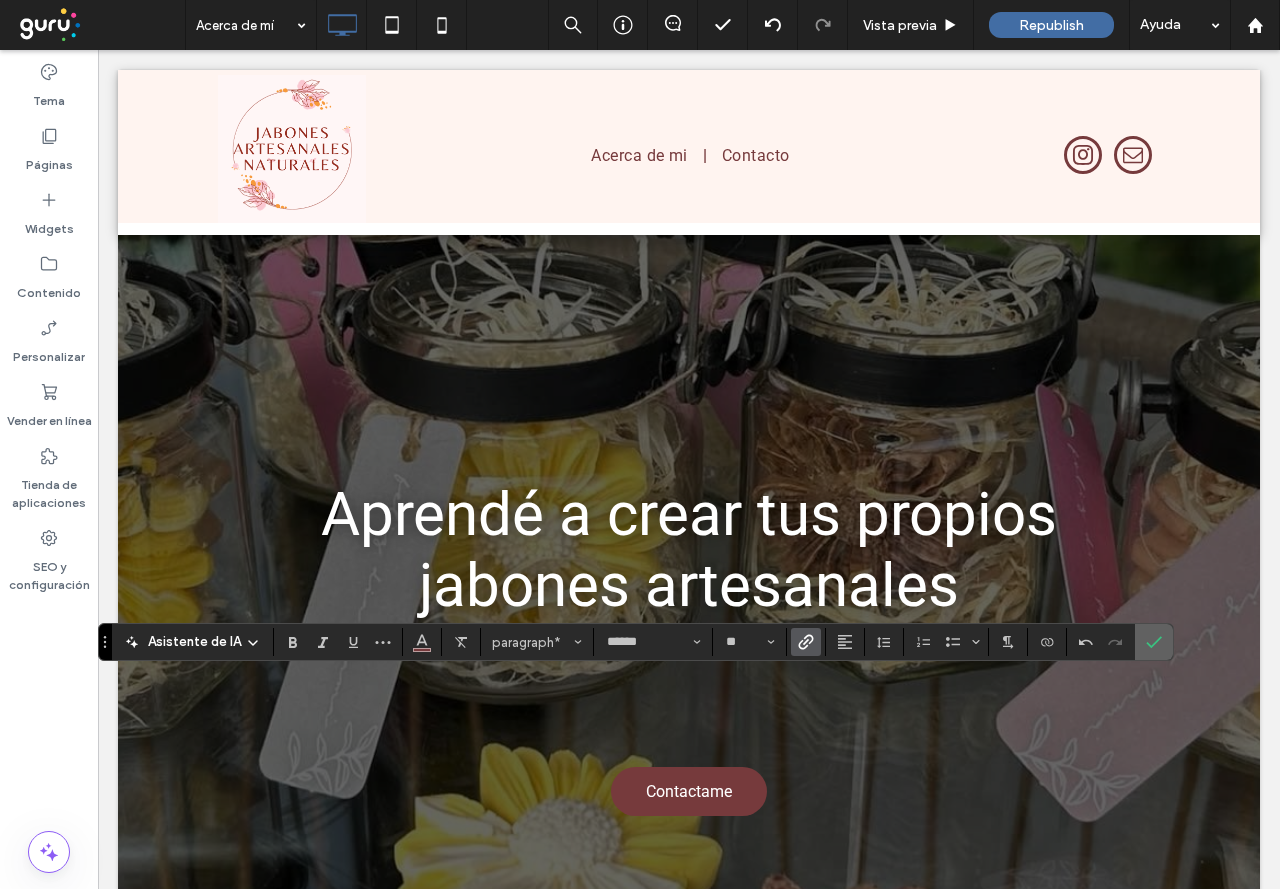 click 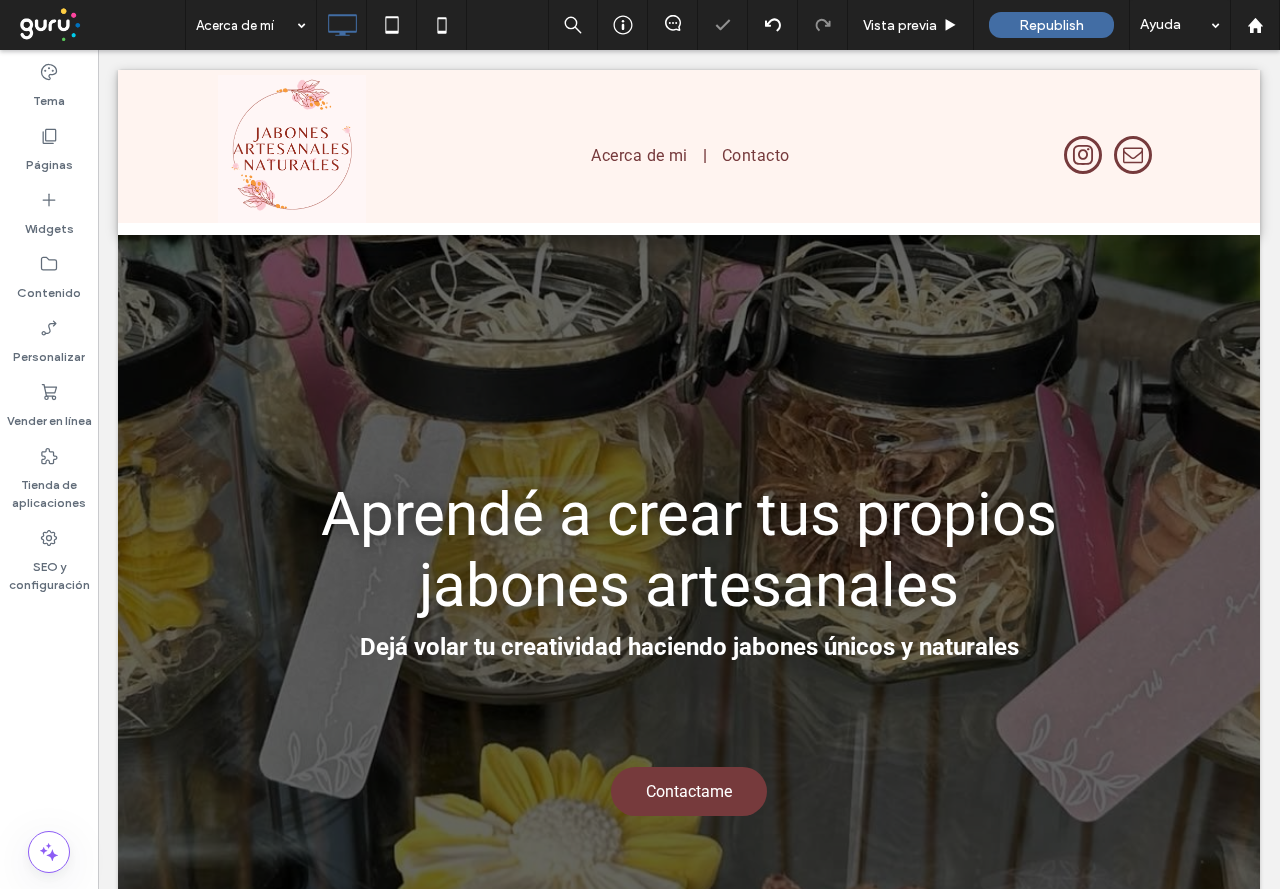 type on "******" 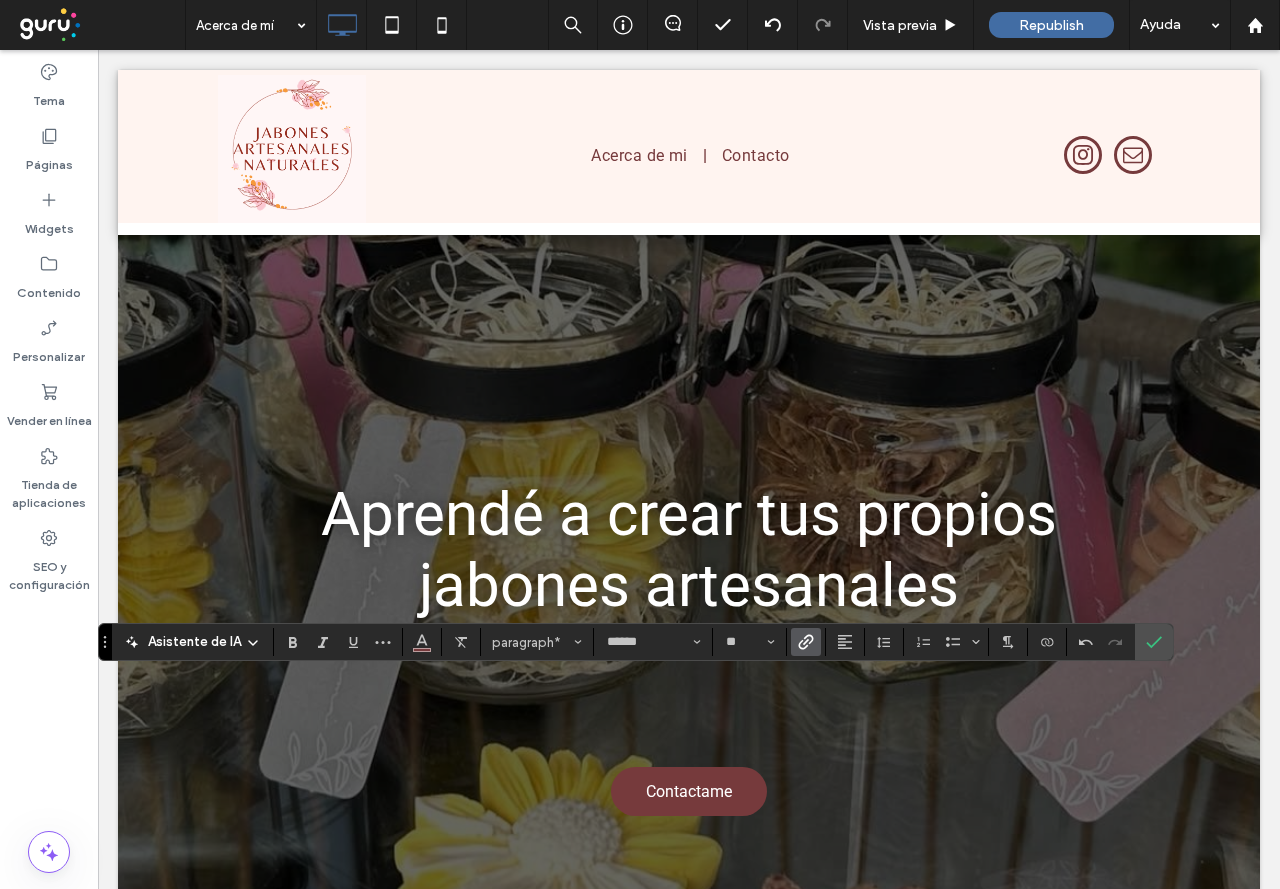 click at bounding box center [806, 642] 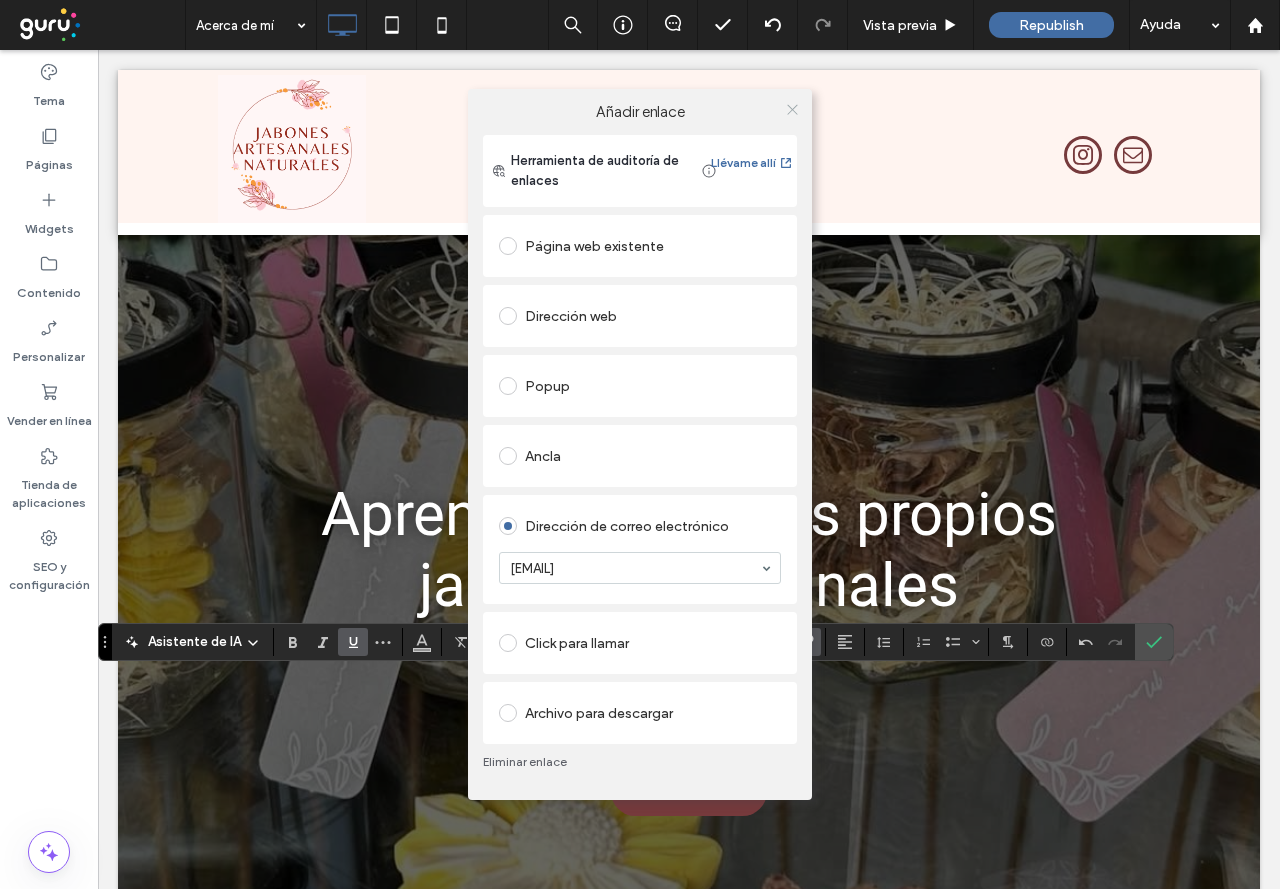 drag, startPoint x: 798, startPoint y: 95, endPoint x: 793, endPoint y: 104, distance: 10.29563 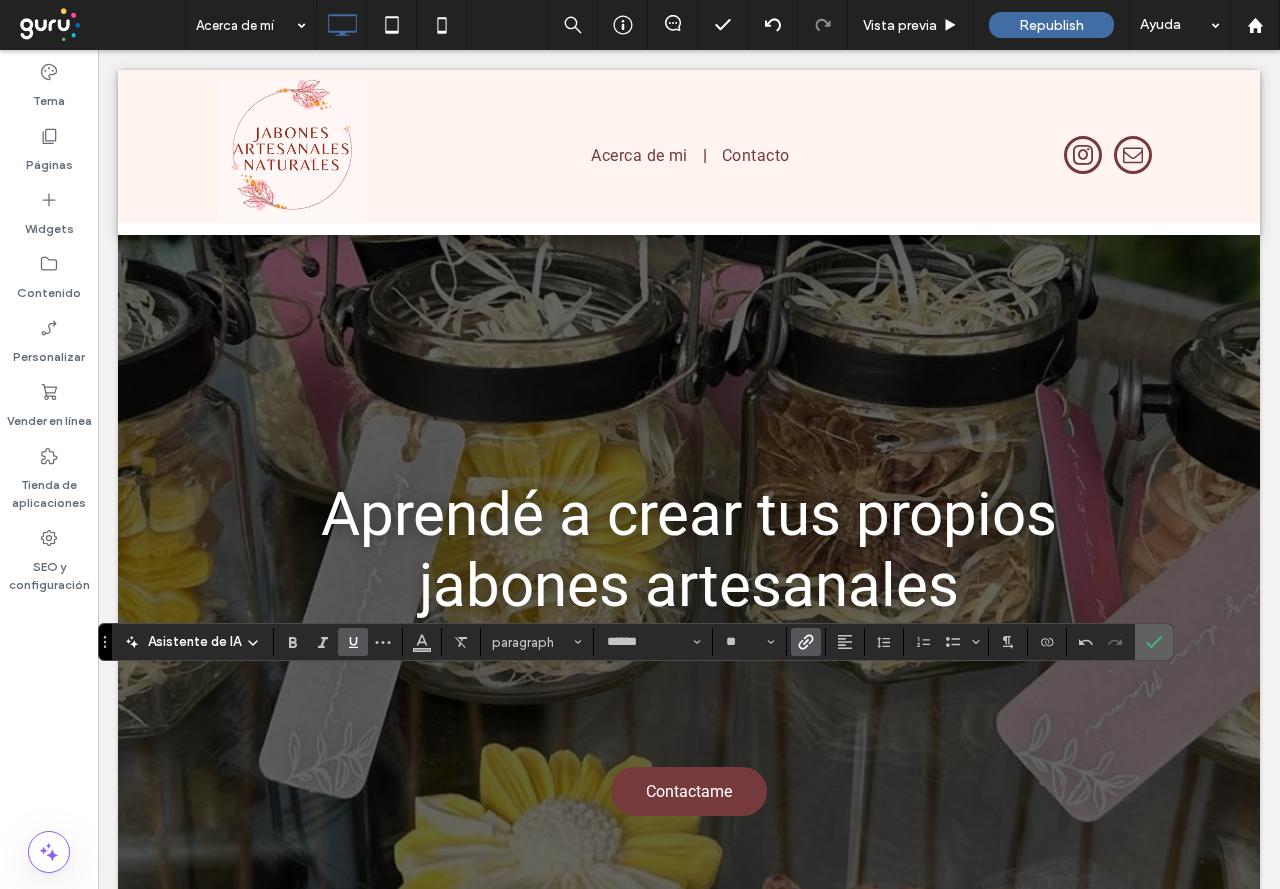 click at bounding box center (1150, 642) 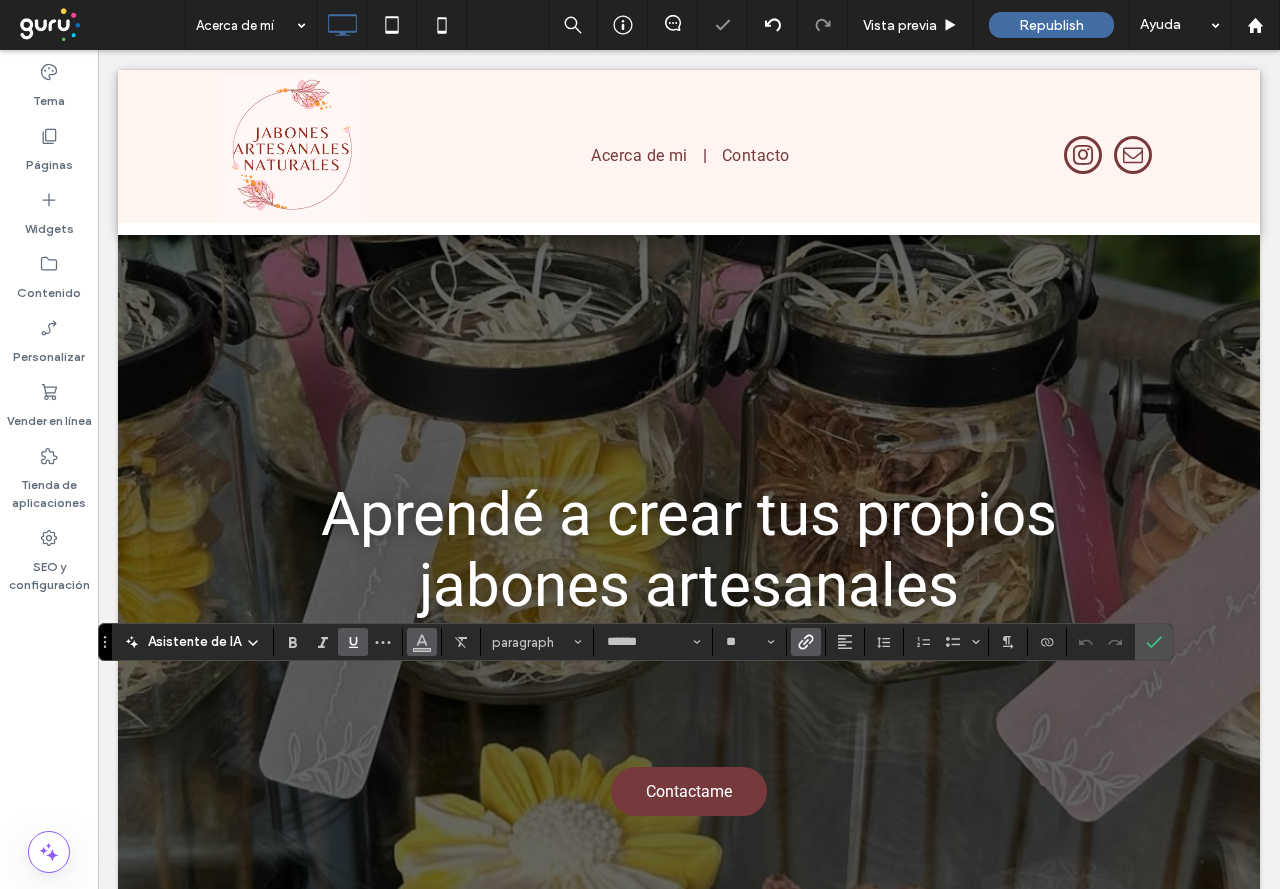 click at bounding box center (422, 642) 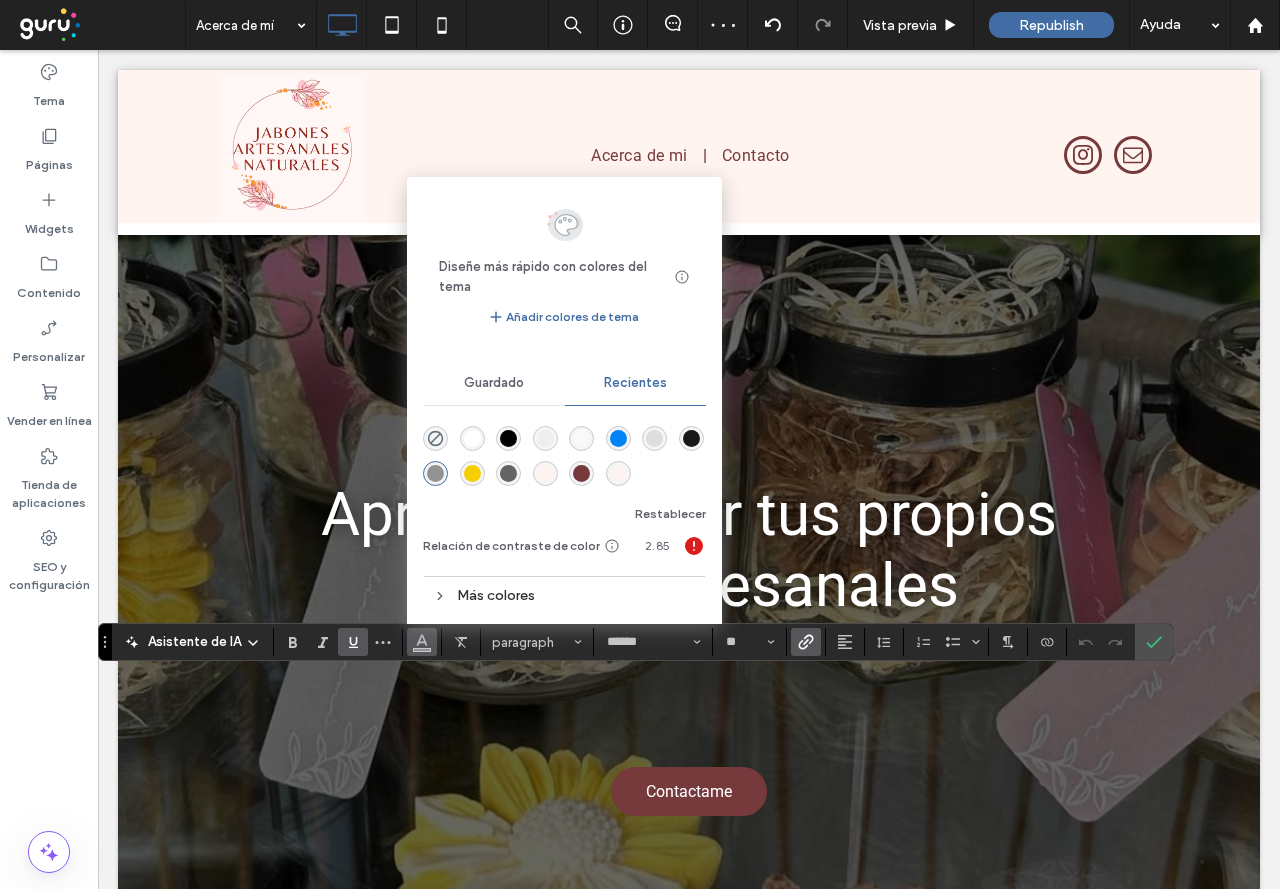 click at bounding box center [581, 473] 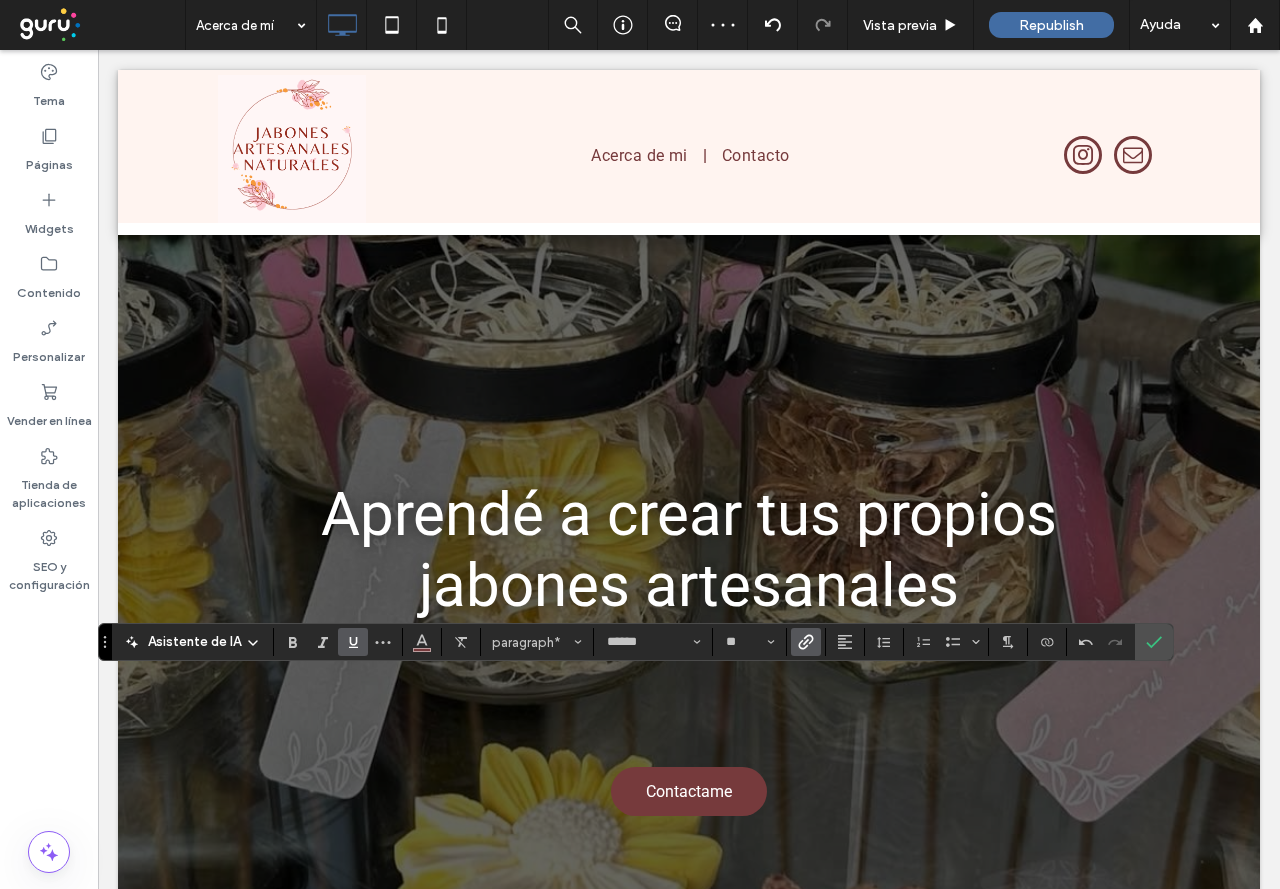 click 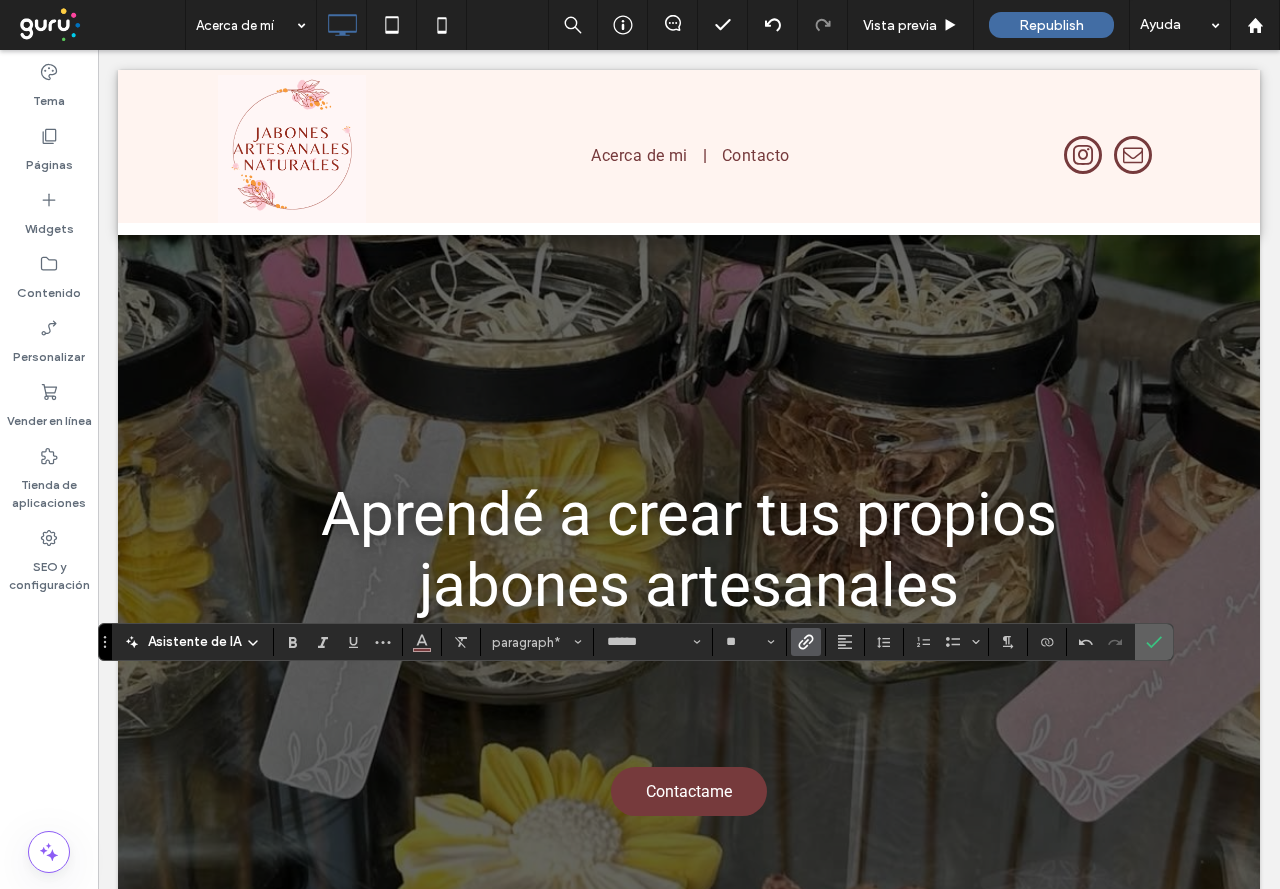 click at bounding box center [1154, 642] 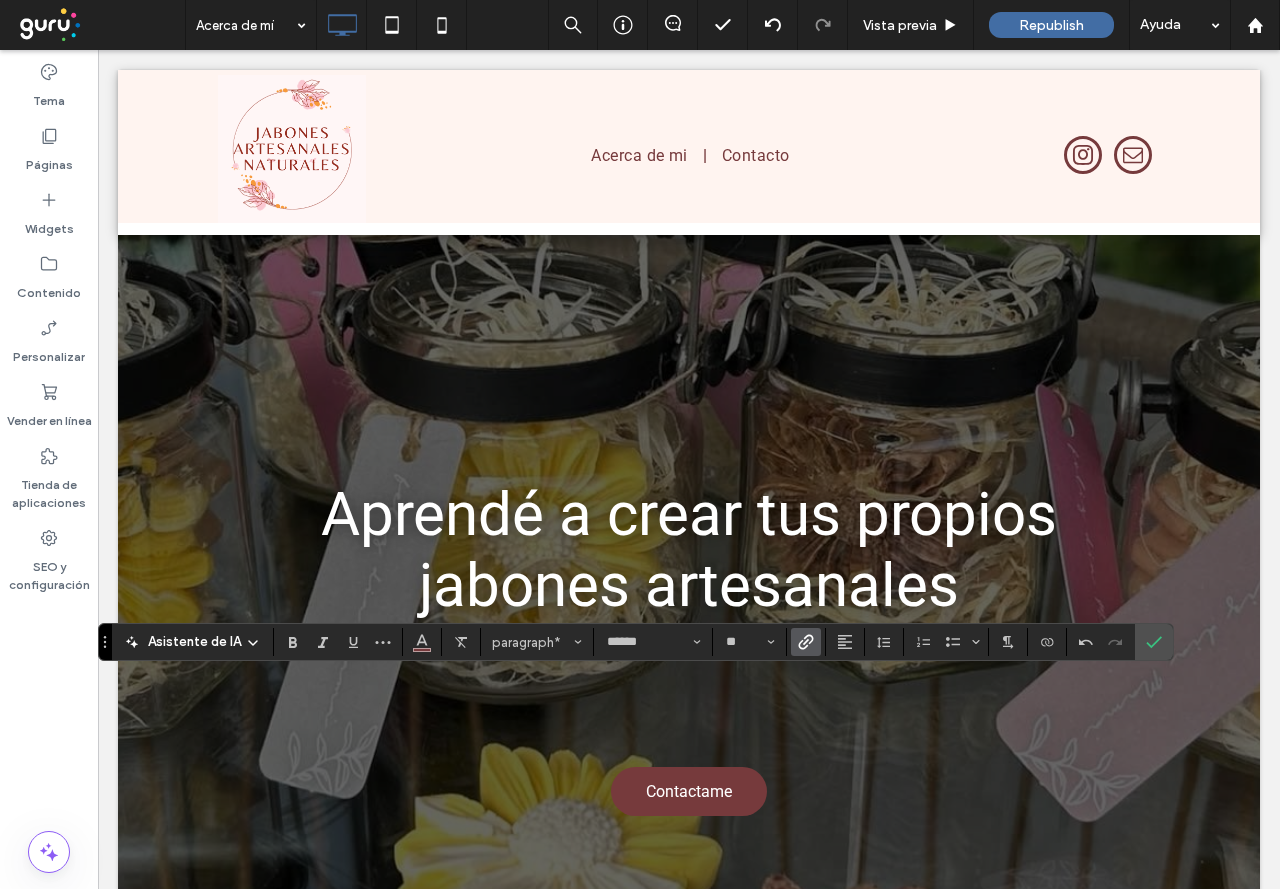 click 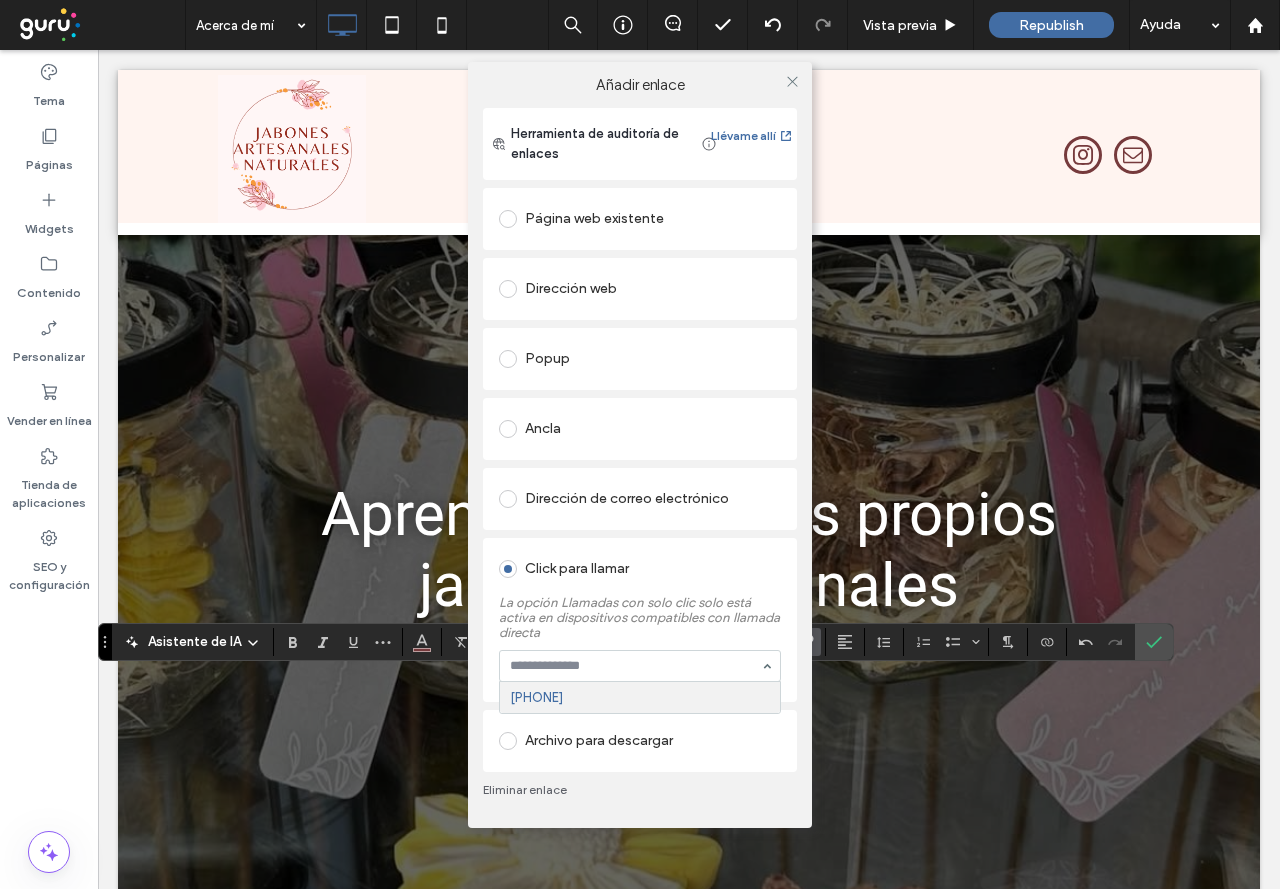 paste on "**********" 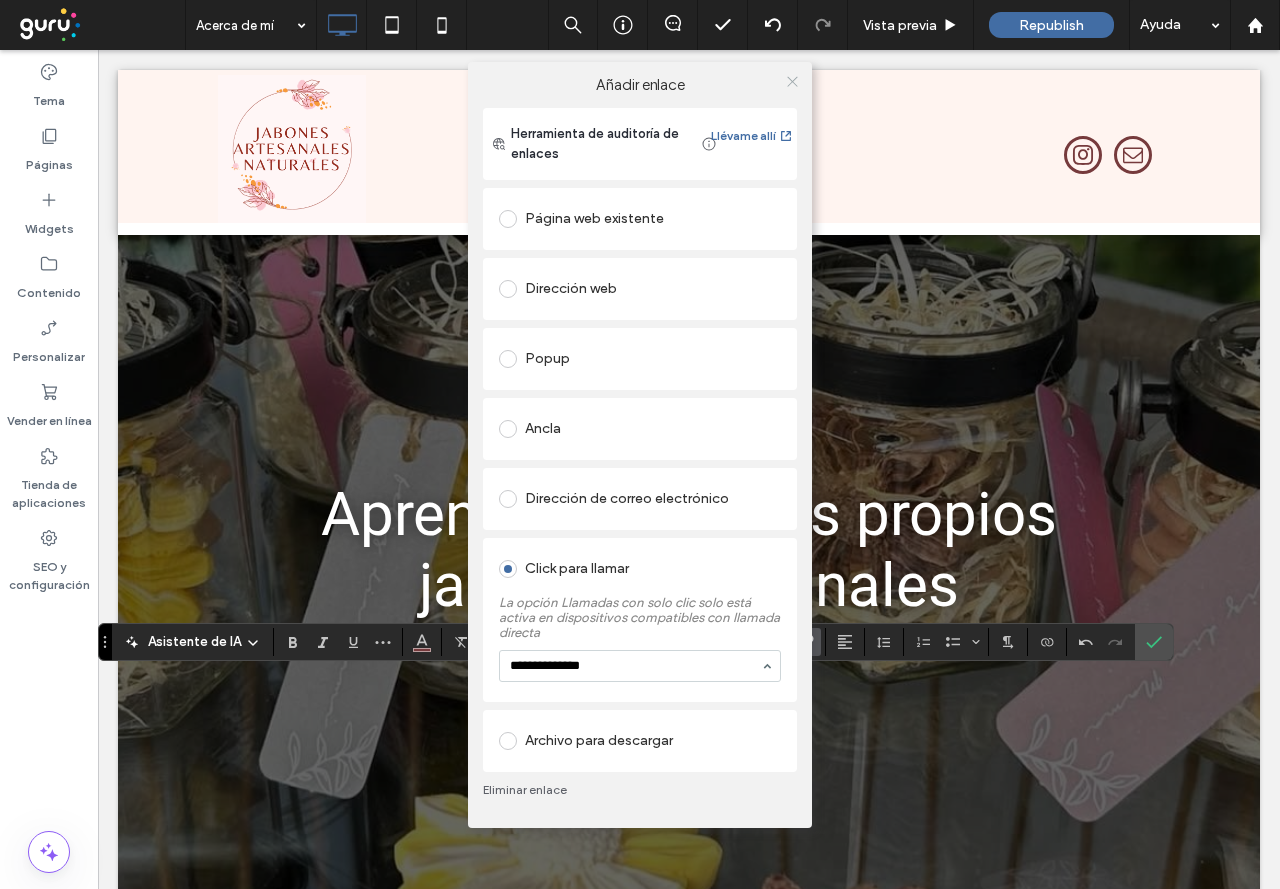 type on "**********" 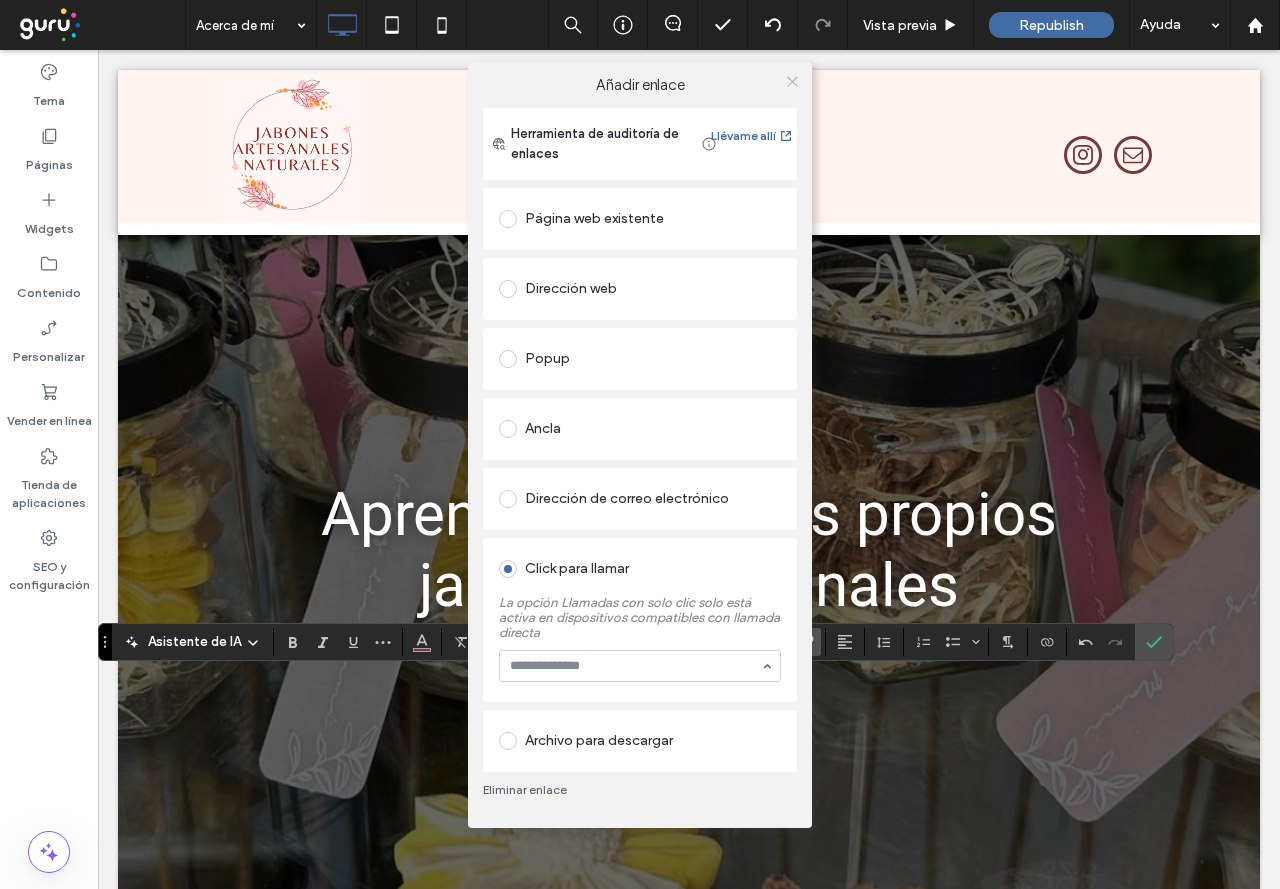 click on "Añadir enlace Herramienta de auditoría de enlaces Llévame allí Página web existente Dirección web Popup Ancla Dirección de correo electrónico Click para llamar La opción Llamadas con solo clic solo está activa en dispositivos compatibles con llamada directa Archivo para descargar Eliminar enlace" at bounding box center (640, 445) 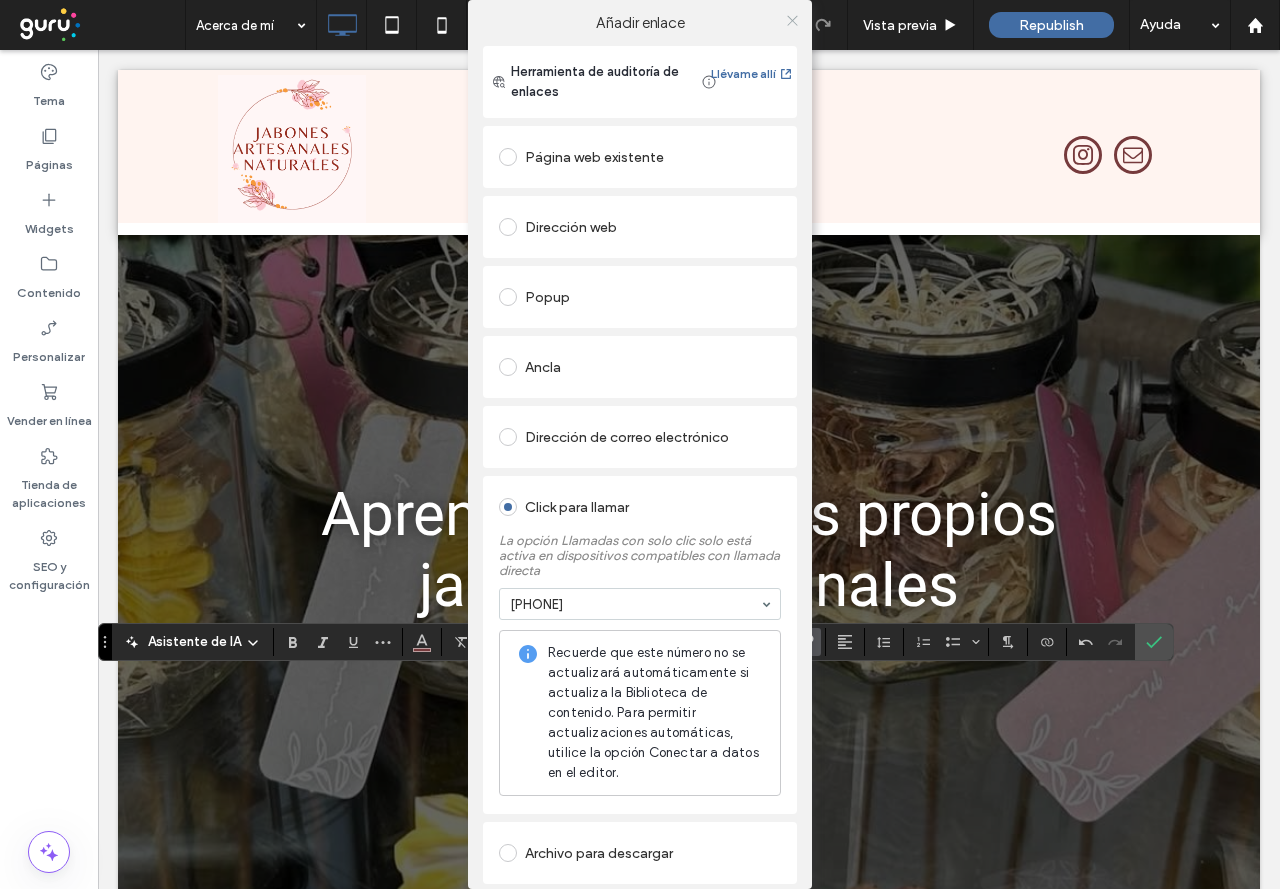 click at bounding box center [792, 20] 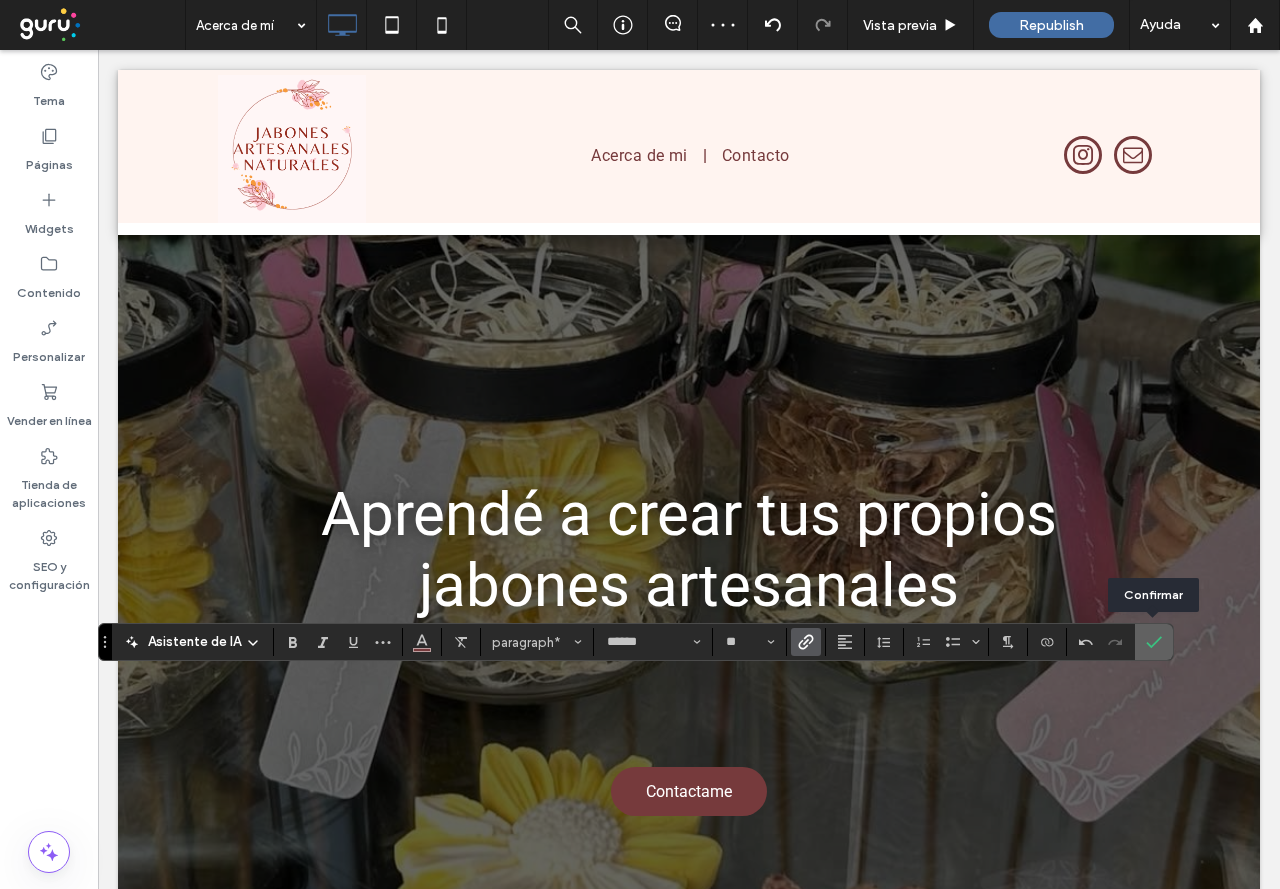 click 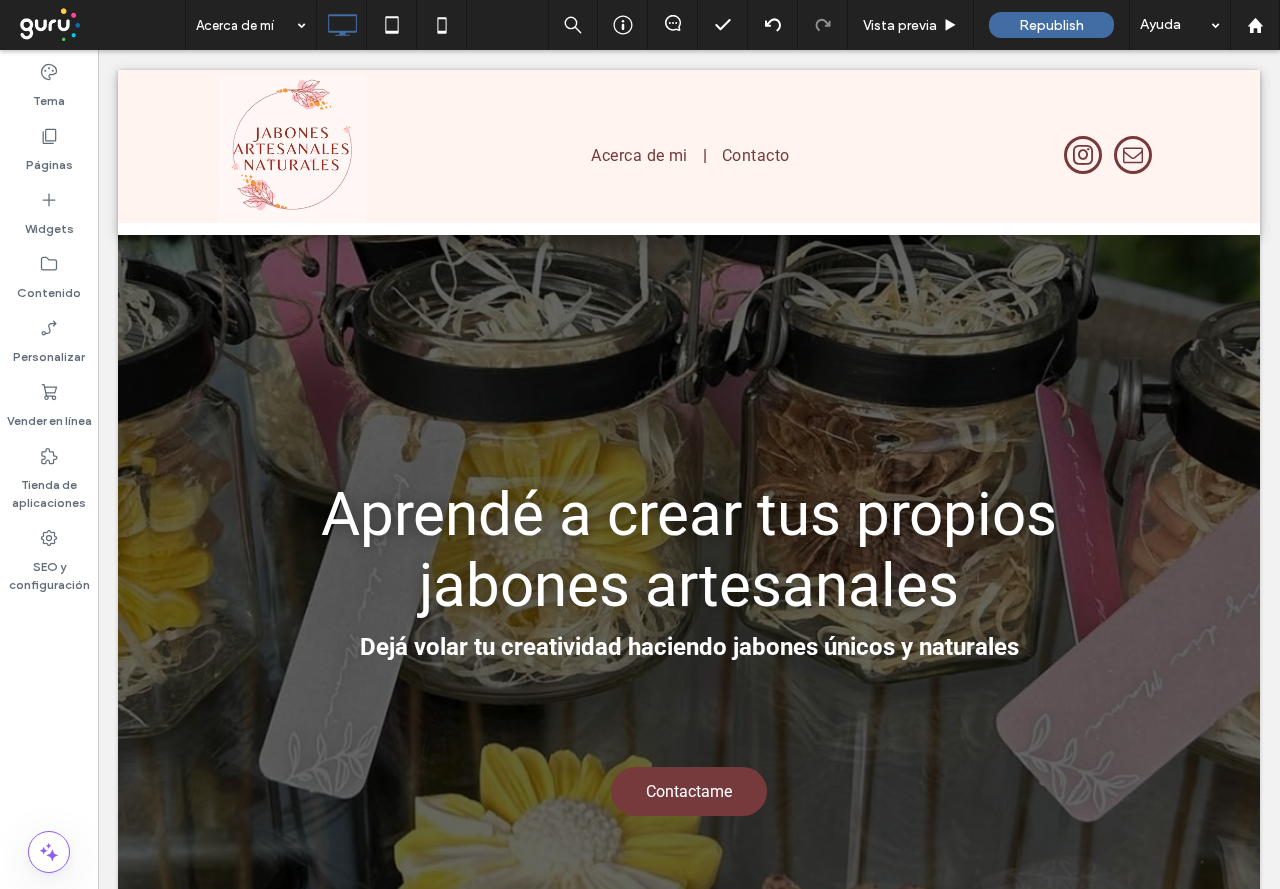 type on "******" 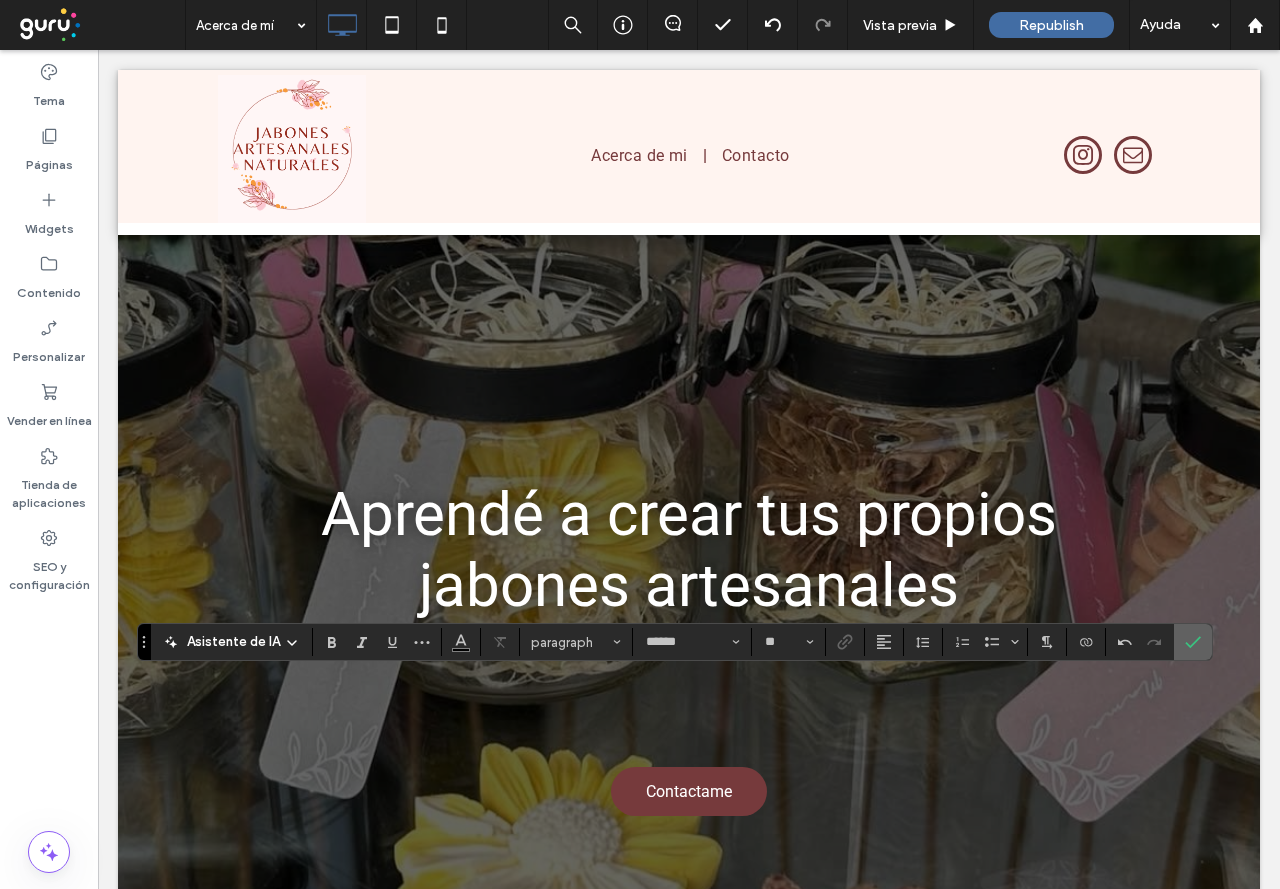 click at bounding box center (1193, 642) 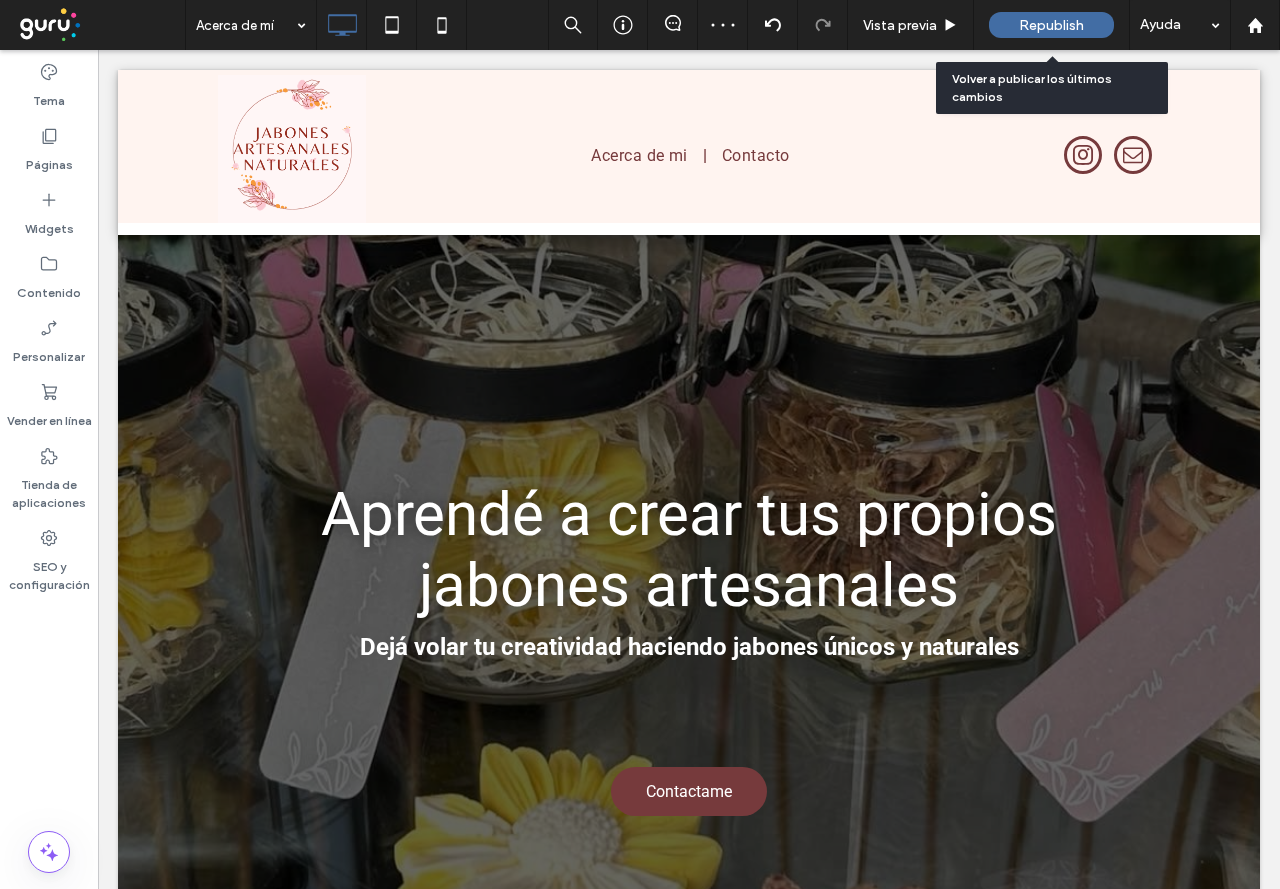 click on "Republish" at bounding box center (1051, 25) 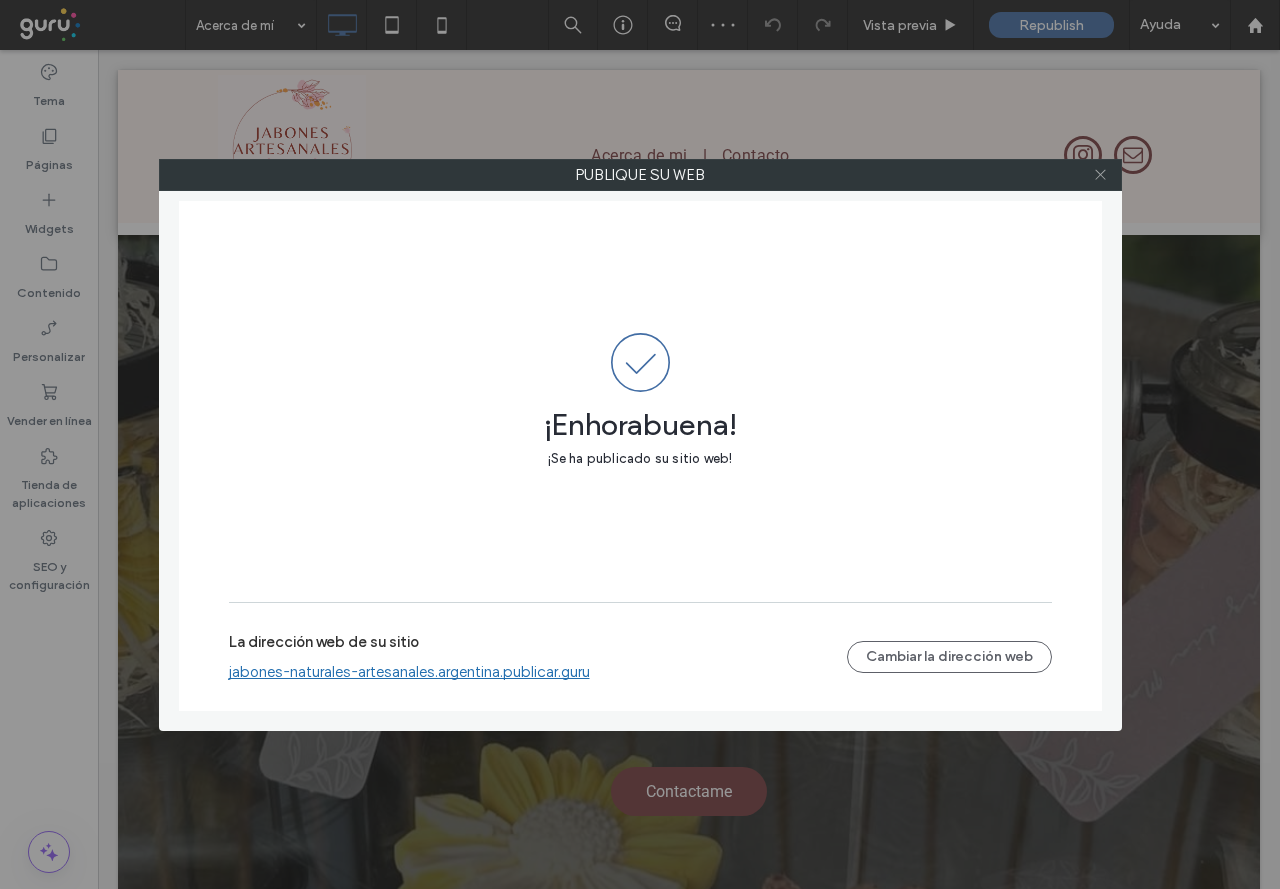 click 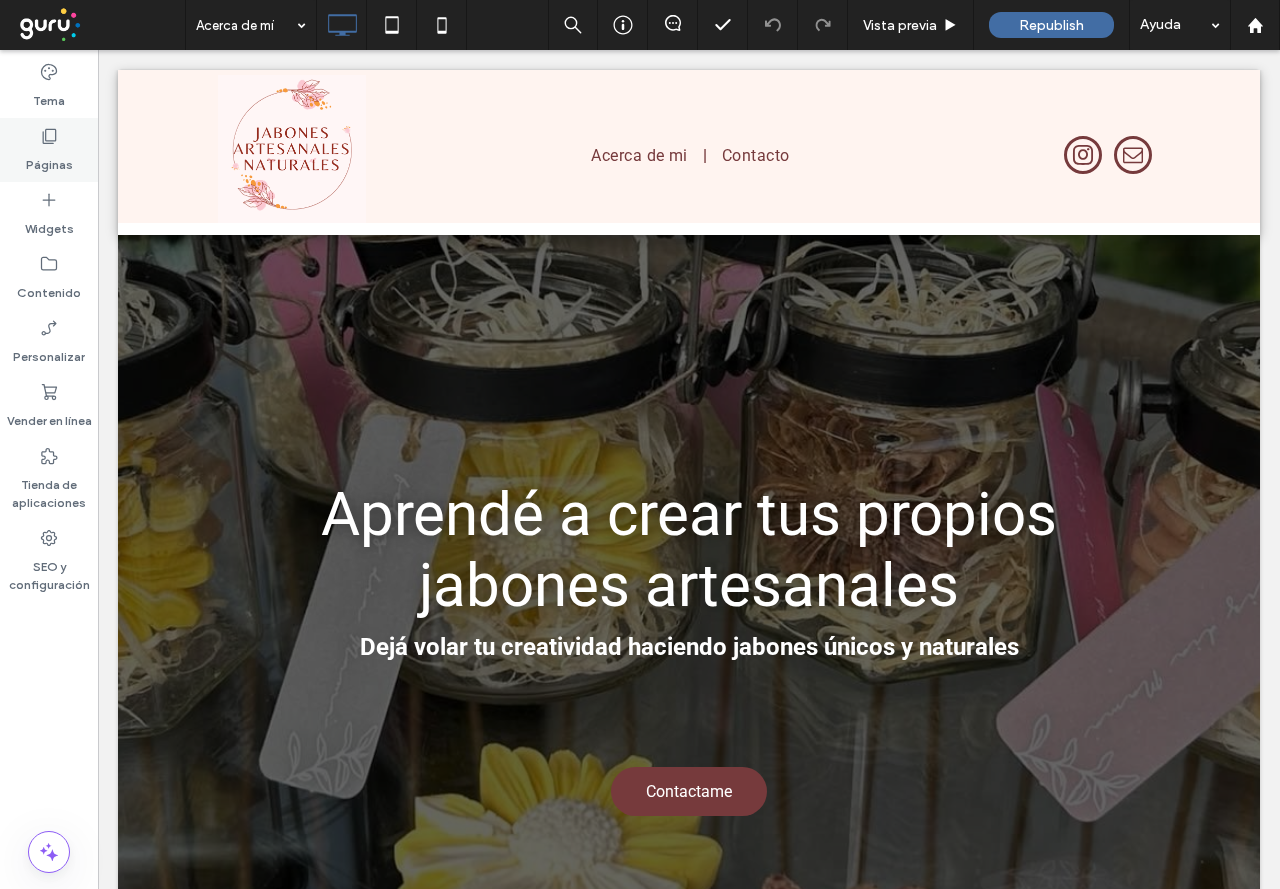 click on "Páginas" at bounding box center [49, 150] 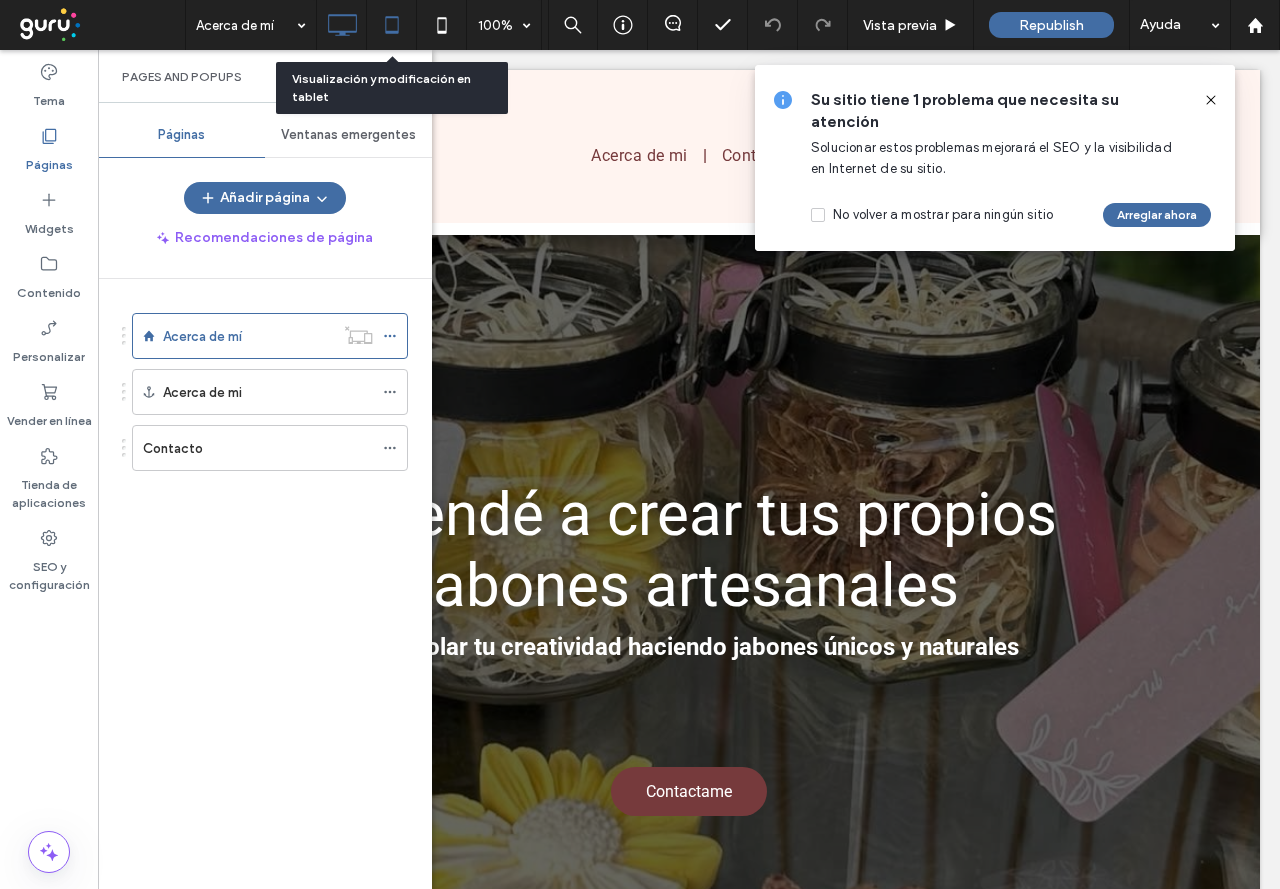 click at bounding box center (391, 25) 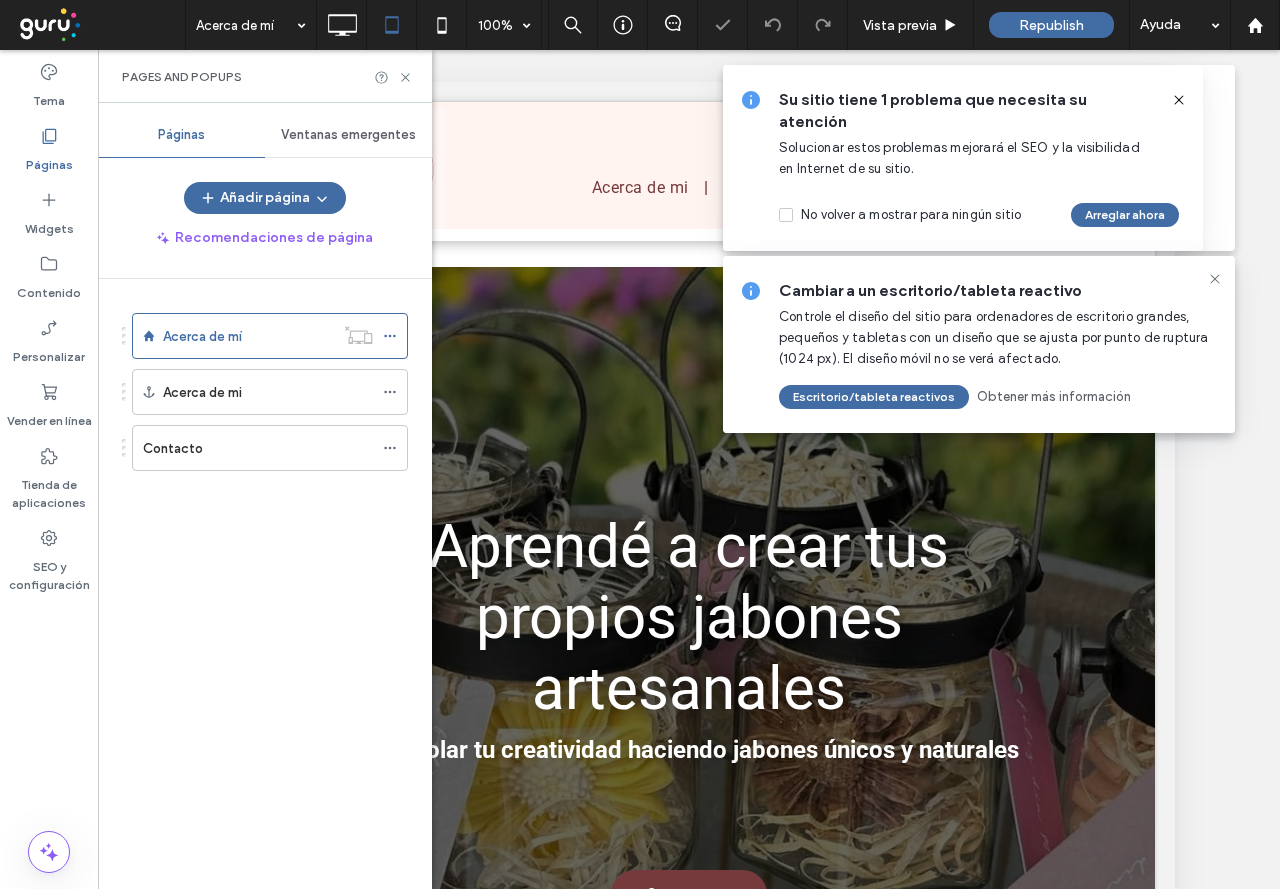 click at bounding box center [1179, 100] 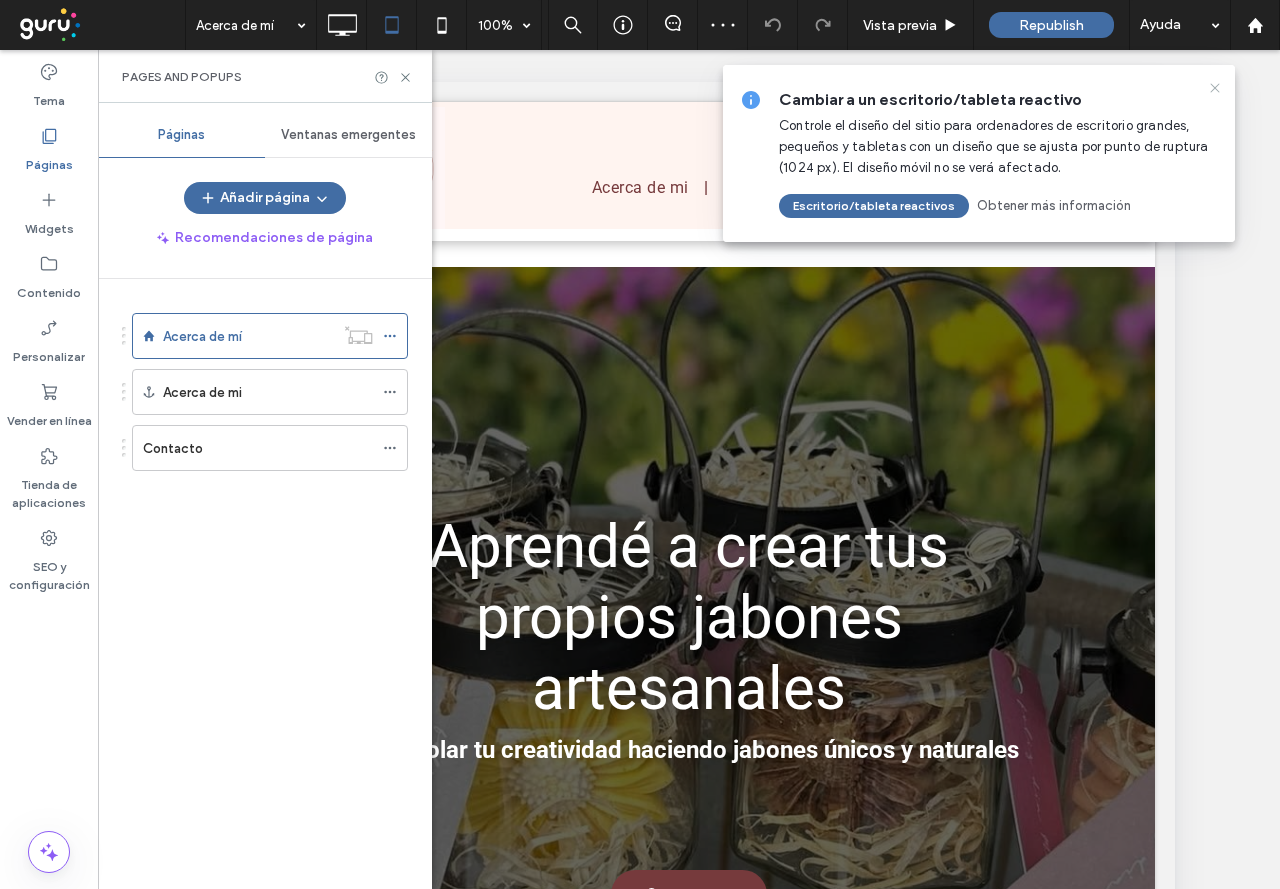 click 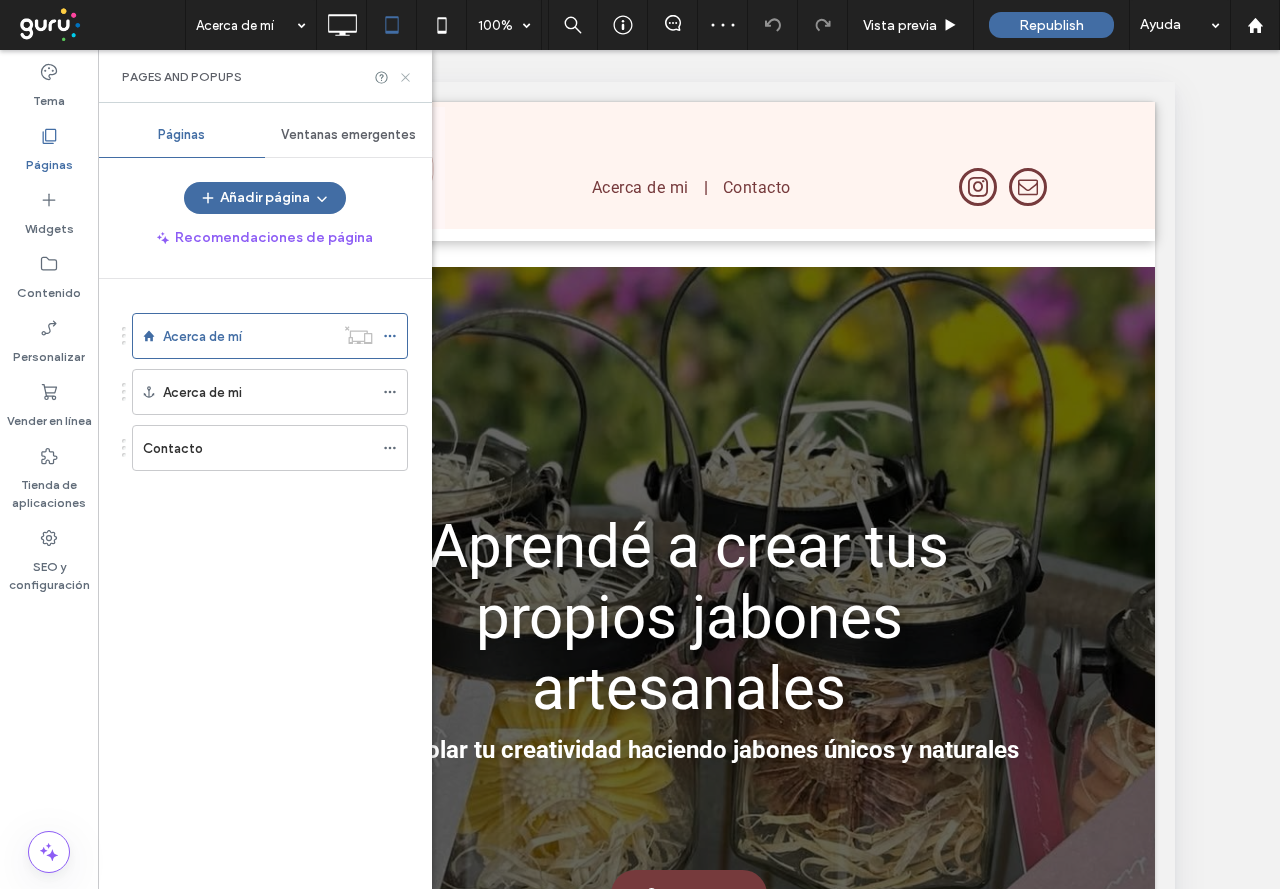 click 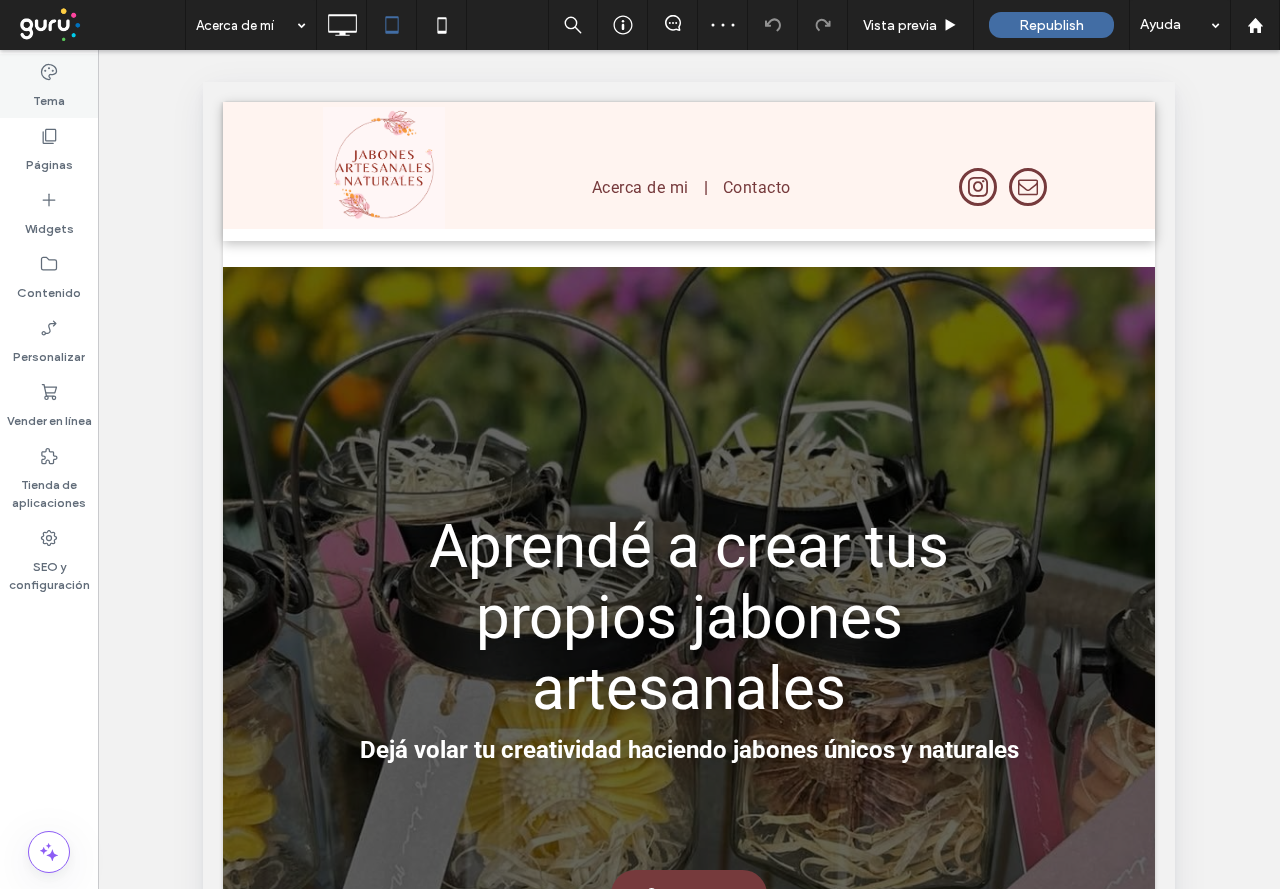 click on "Tema" at bounding box center [49, 86] 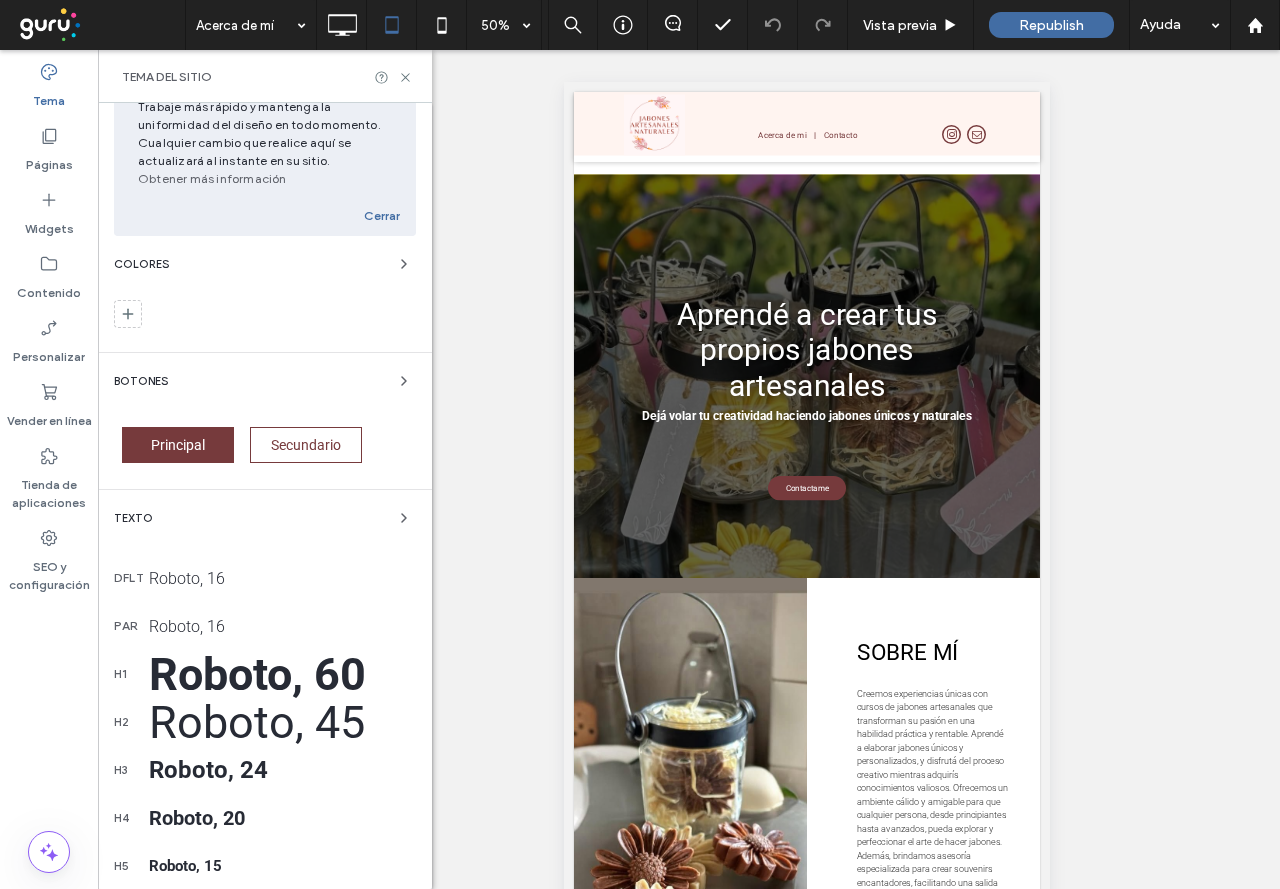 scroll, scrollTop: 379, scrollLeft: 0, axis: vertical 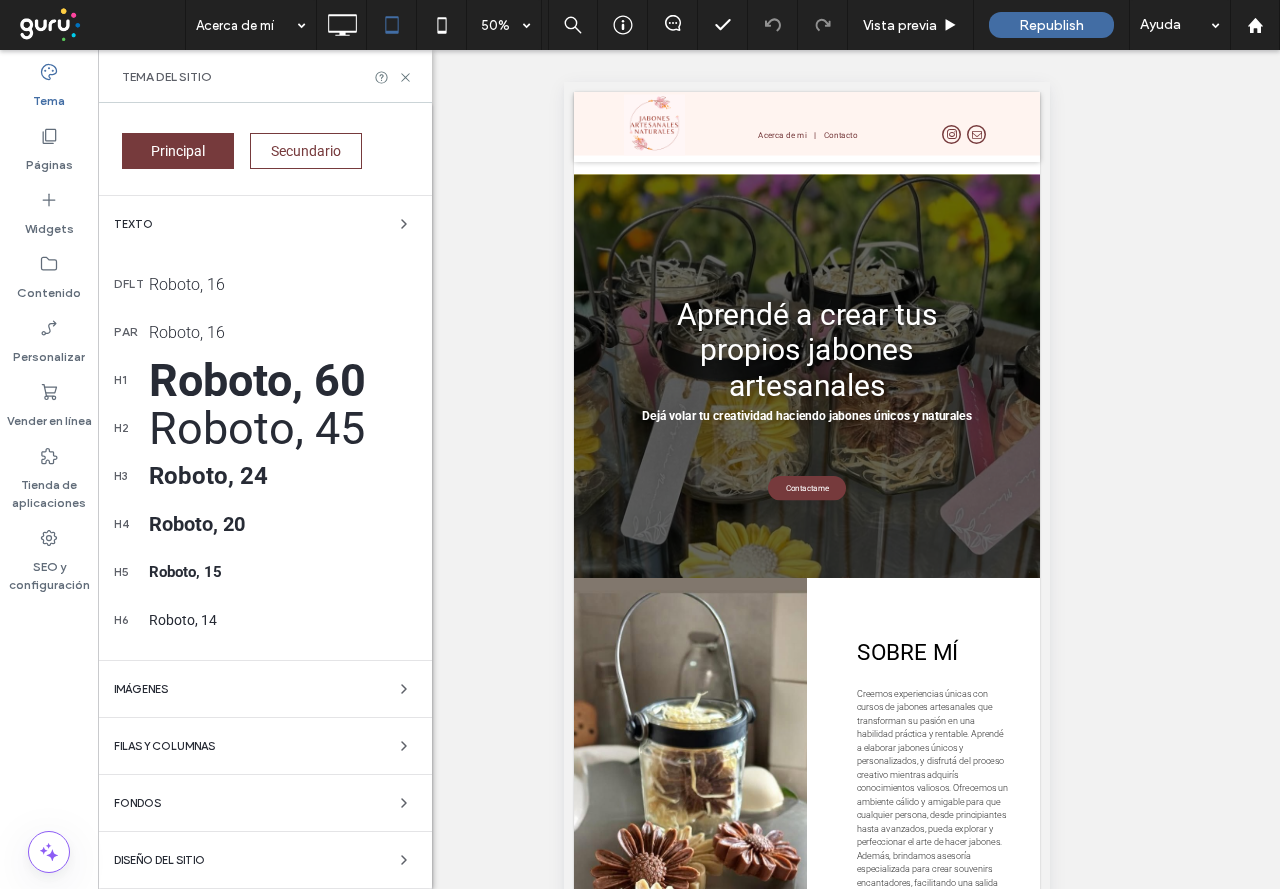 click on "Diseño del sitio" at bounding box center [265, 860] 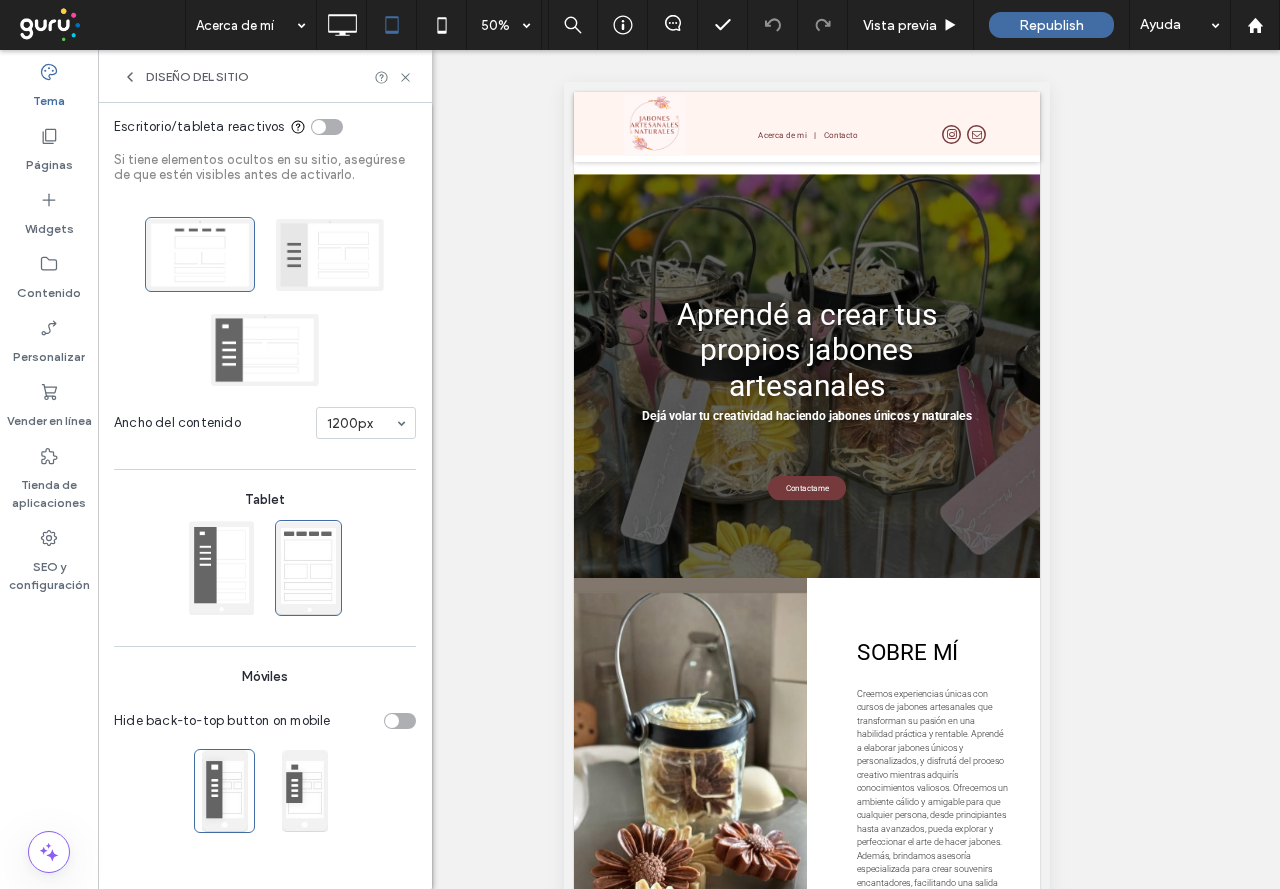 scroll, scrollTop: 136, scrollLeft: 0, axis: vertical 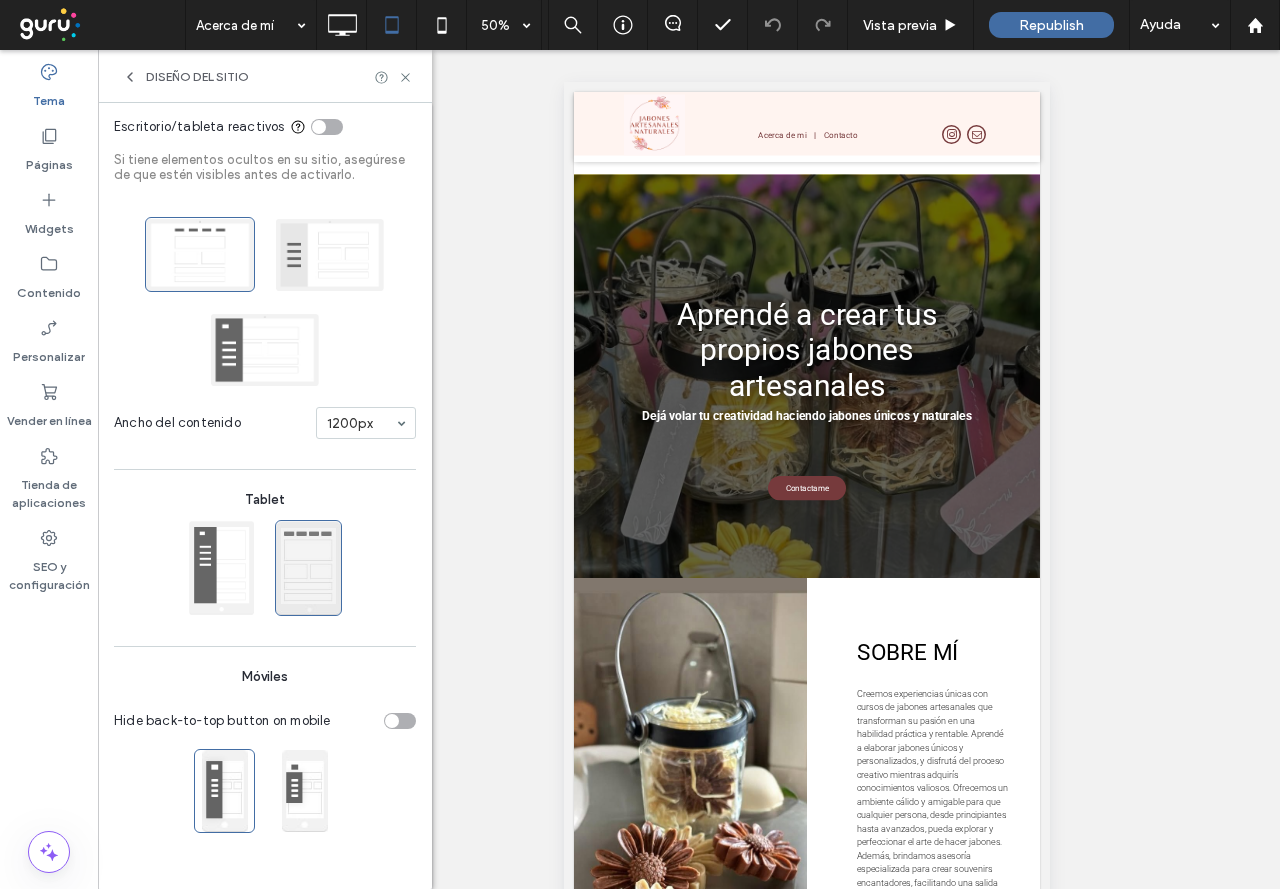 click at bounding box center [308, 568] 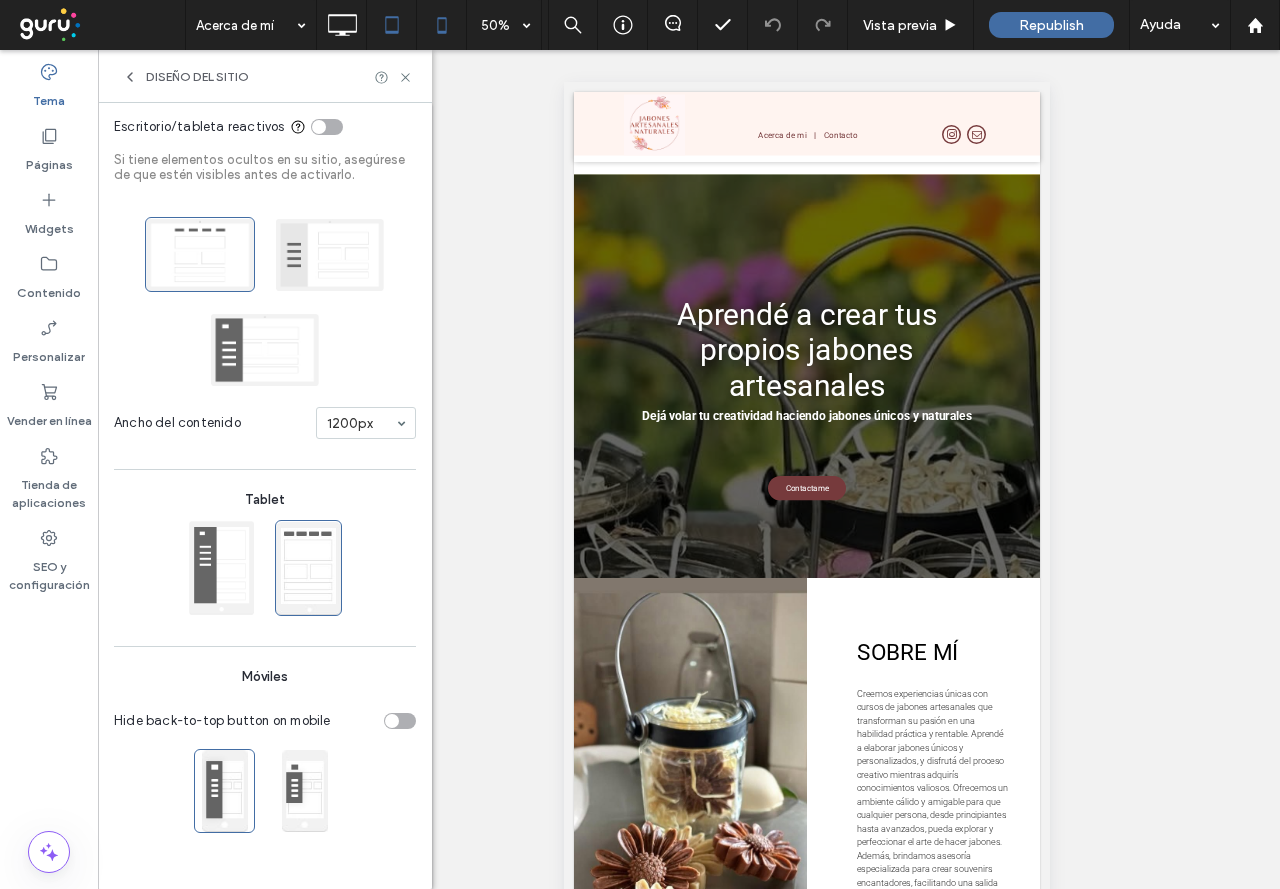 click 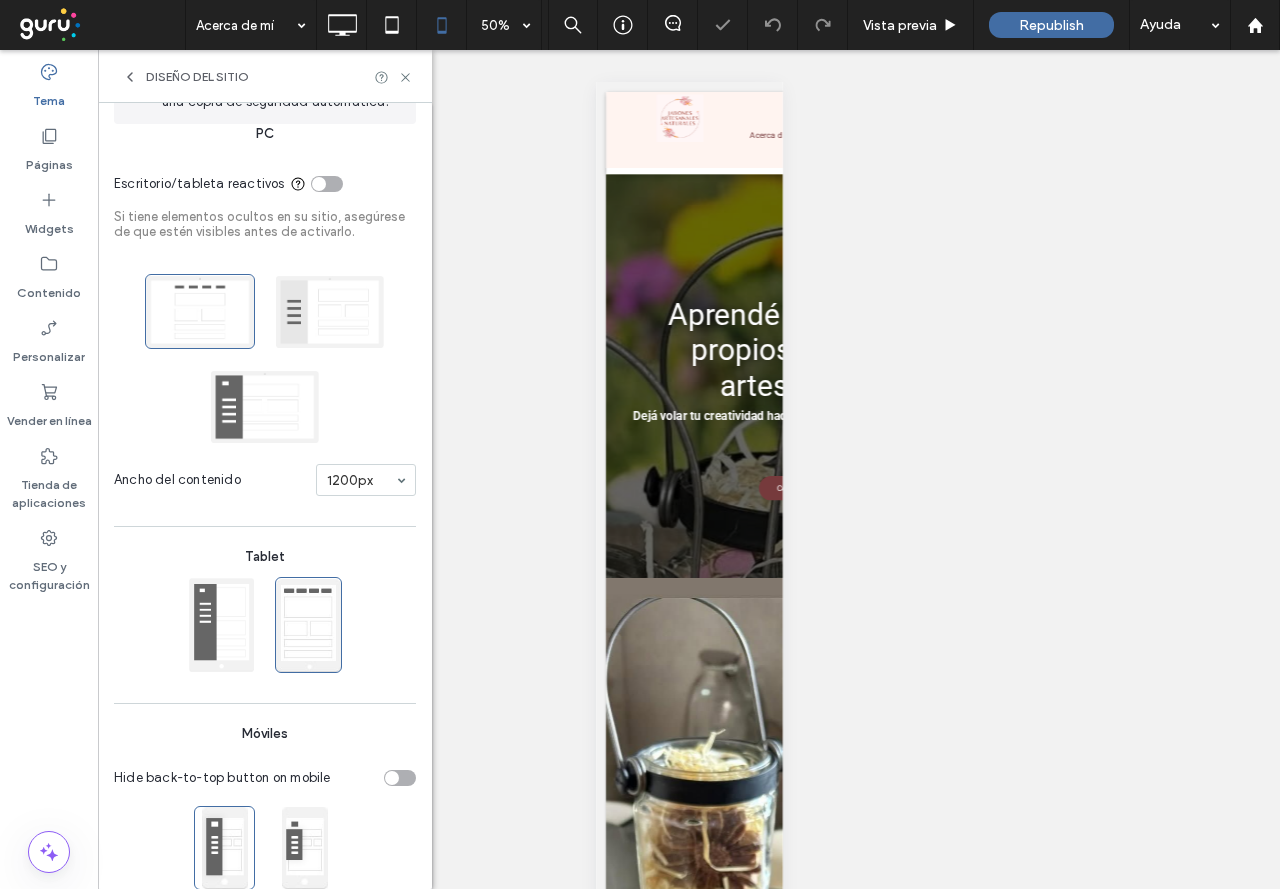 scroll, scrollTop: 136, scrollLeft: 0, axis: vertical 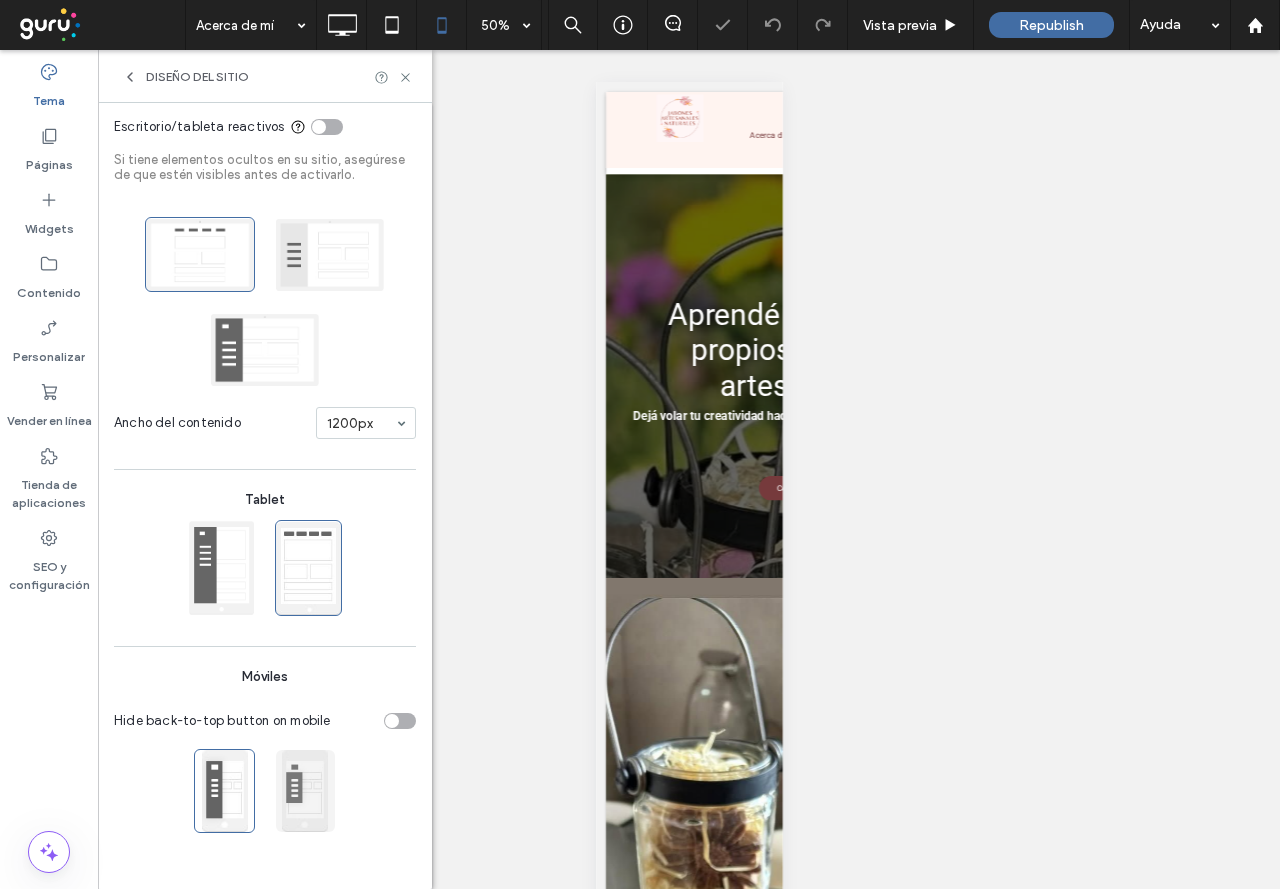 click at bounding box center [305, 791] 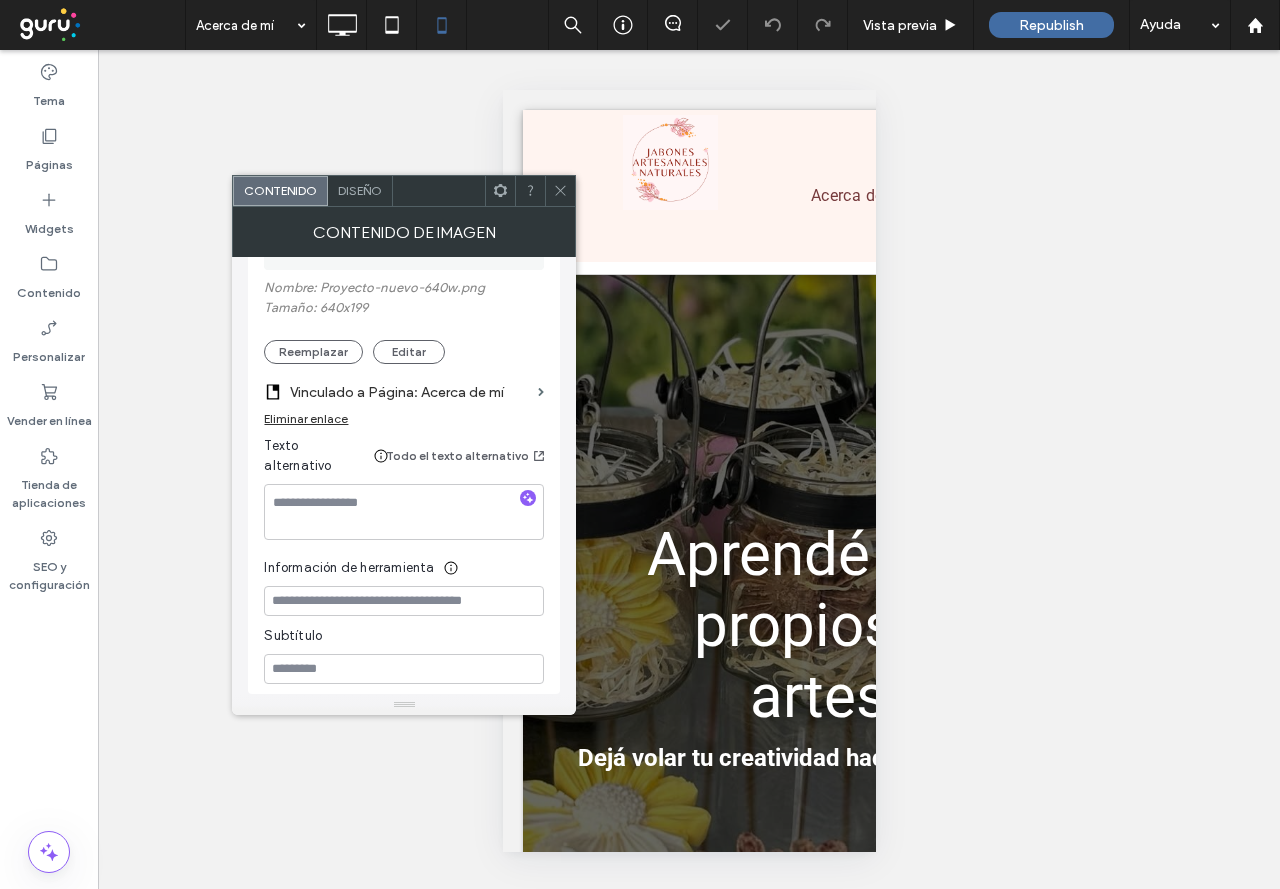 scroll, scrollTop: 200, scrollLeft: 0, axis: vertical 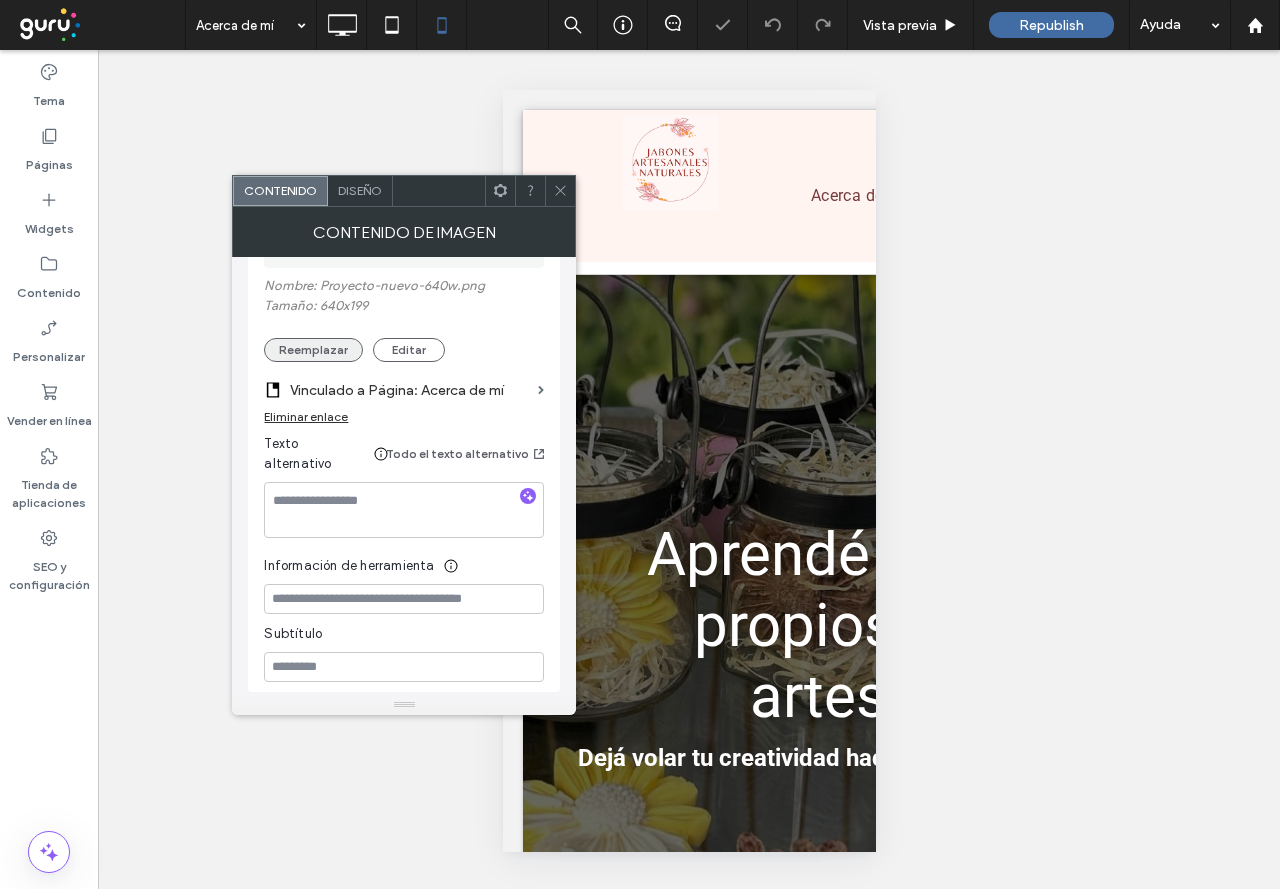 click on "Reemplazar" at bounding box center [313, 350] 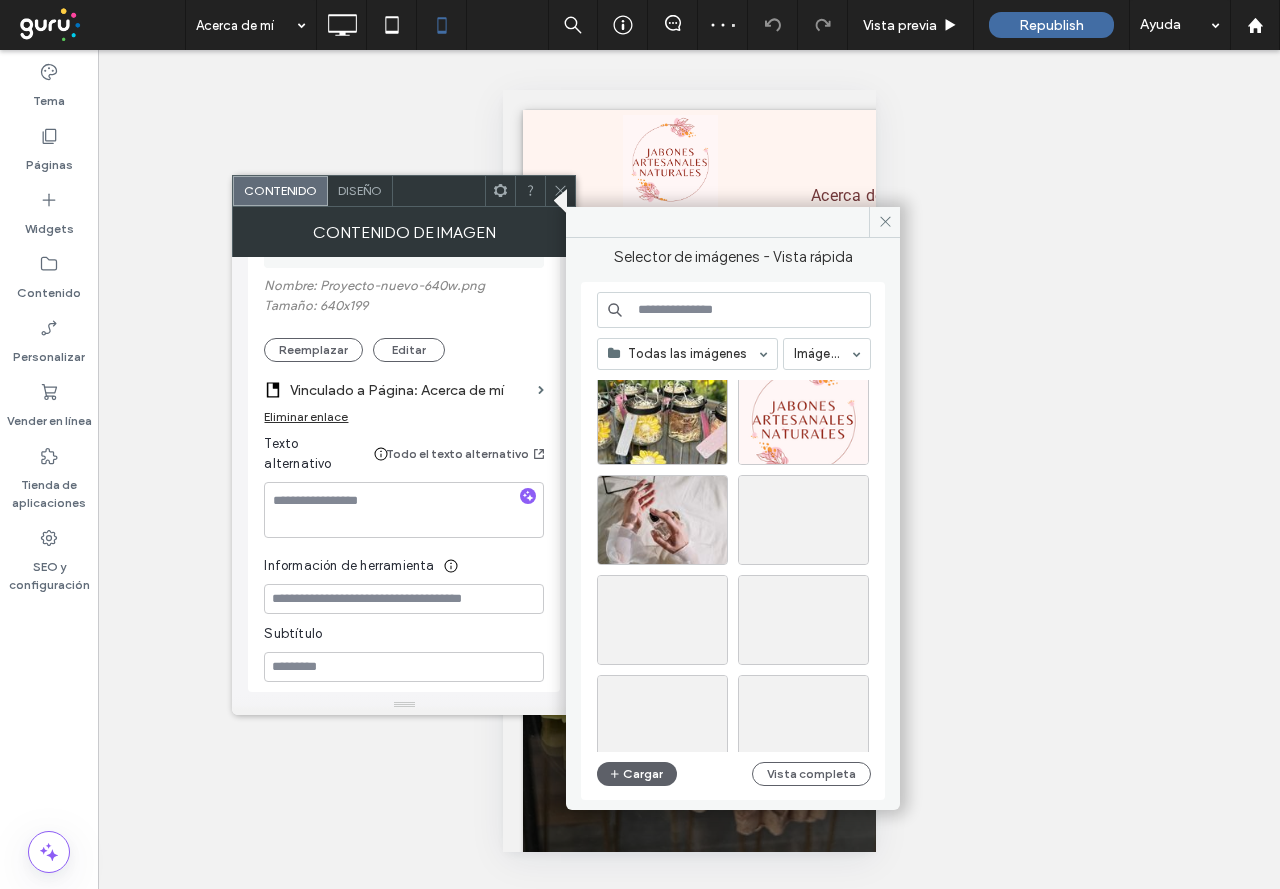 scroll, scrollTop: 500, scrollLeft: 0, axis: vertical 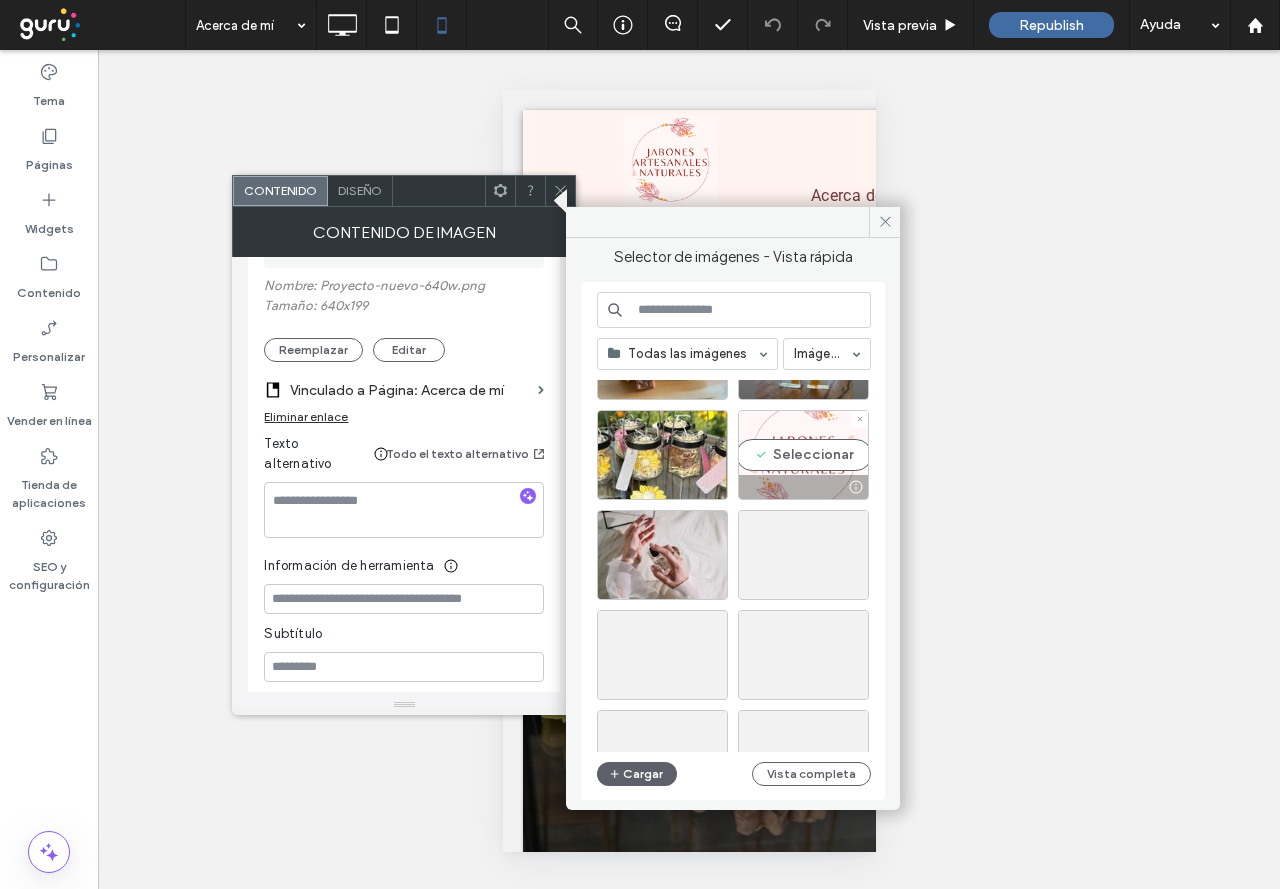click on "Seleccionar" at bounding box center [803, 455] 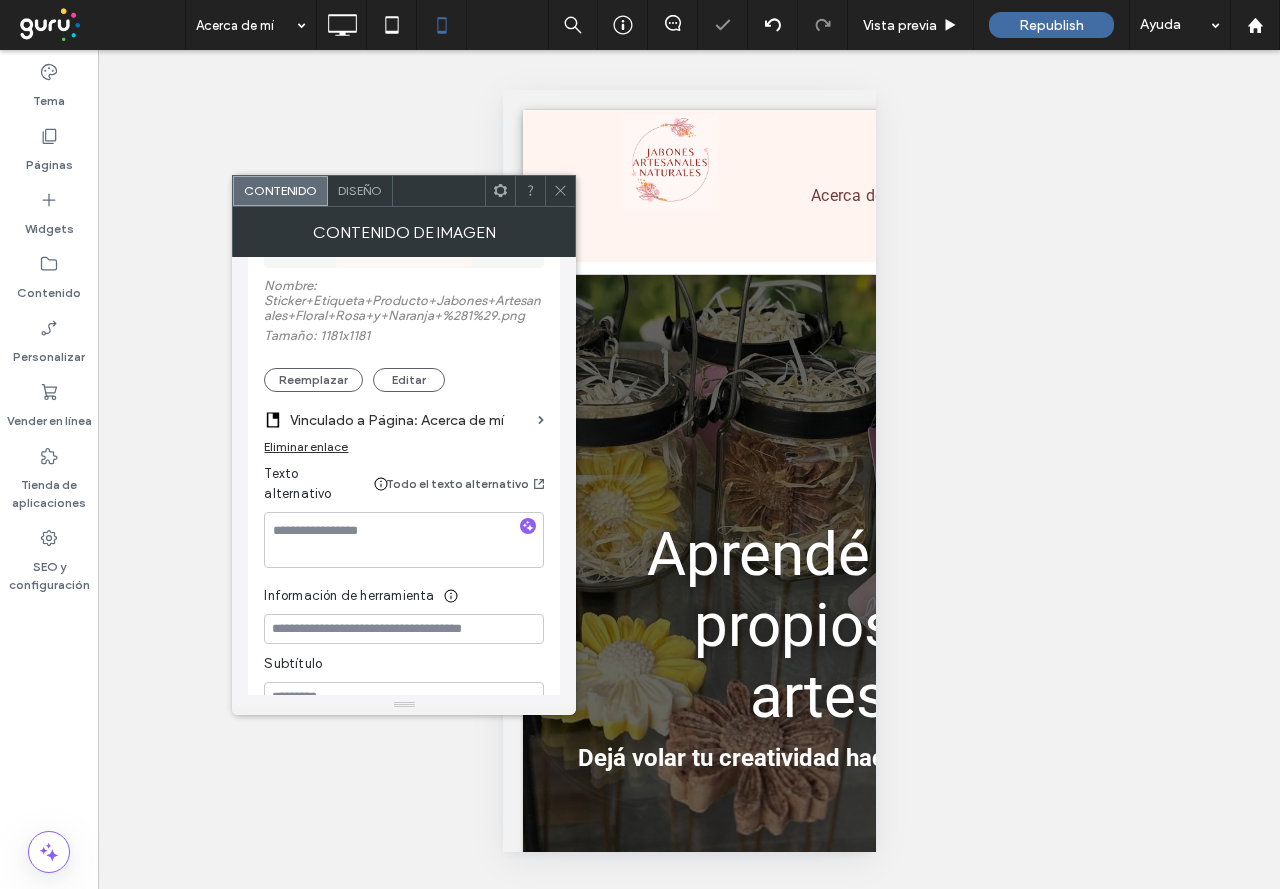 click 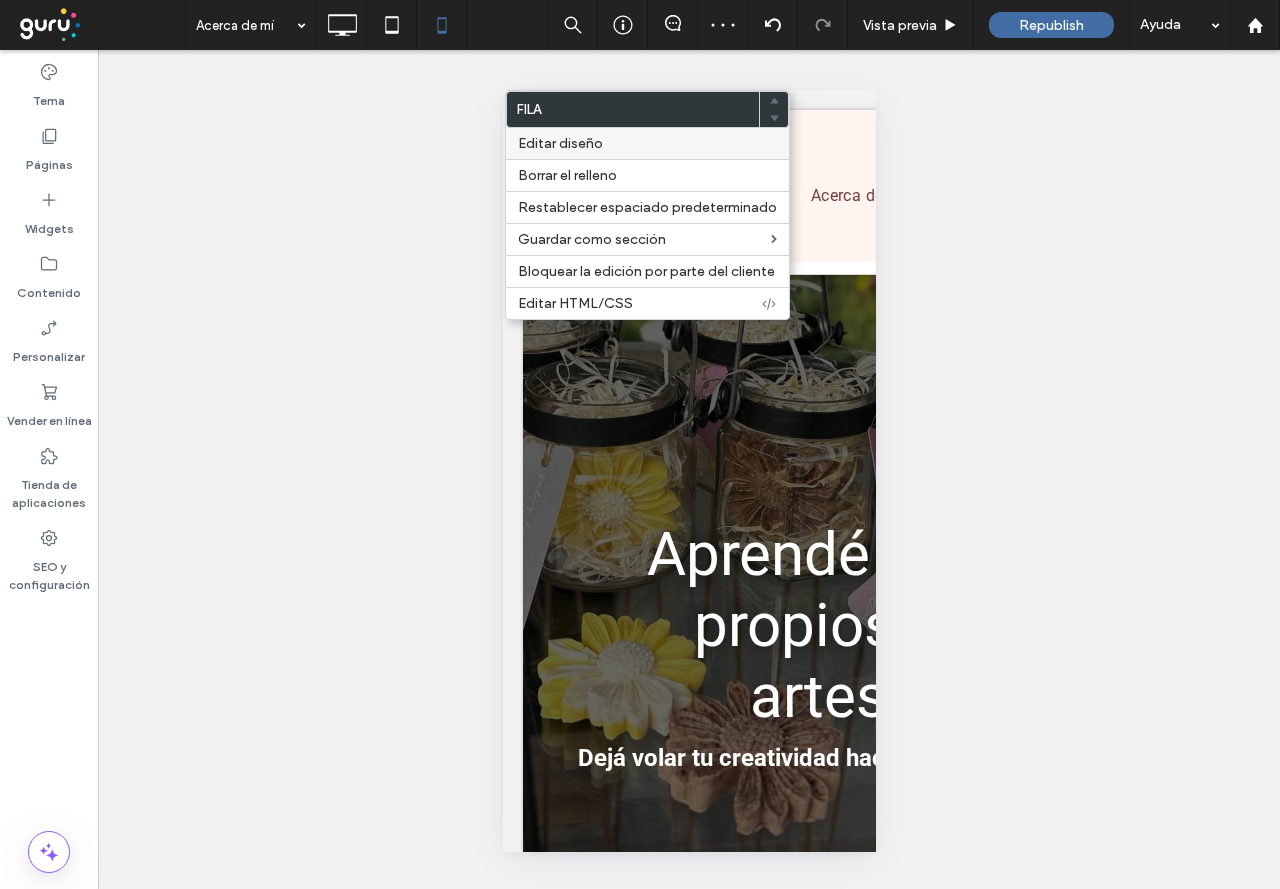 click on "Editar diseño" at bounding box center [560, 143] 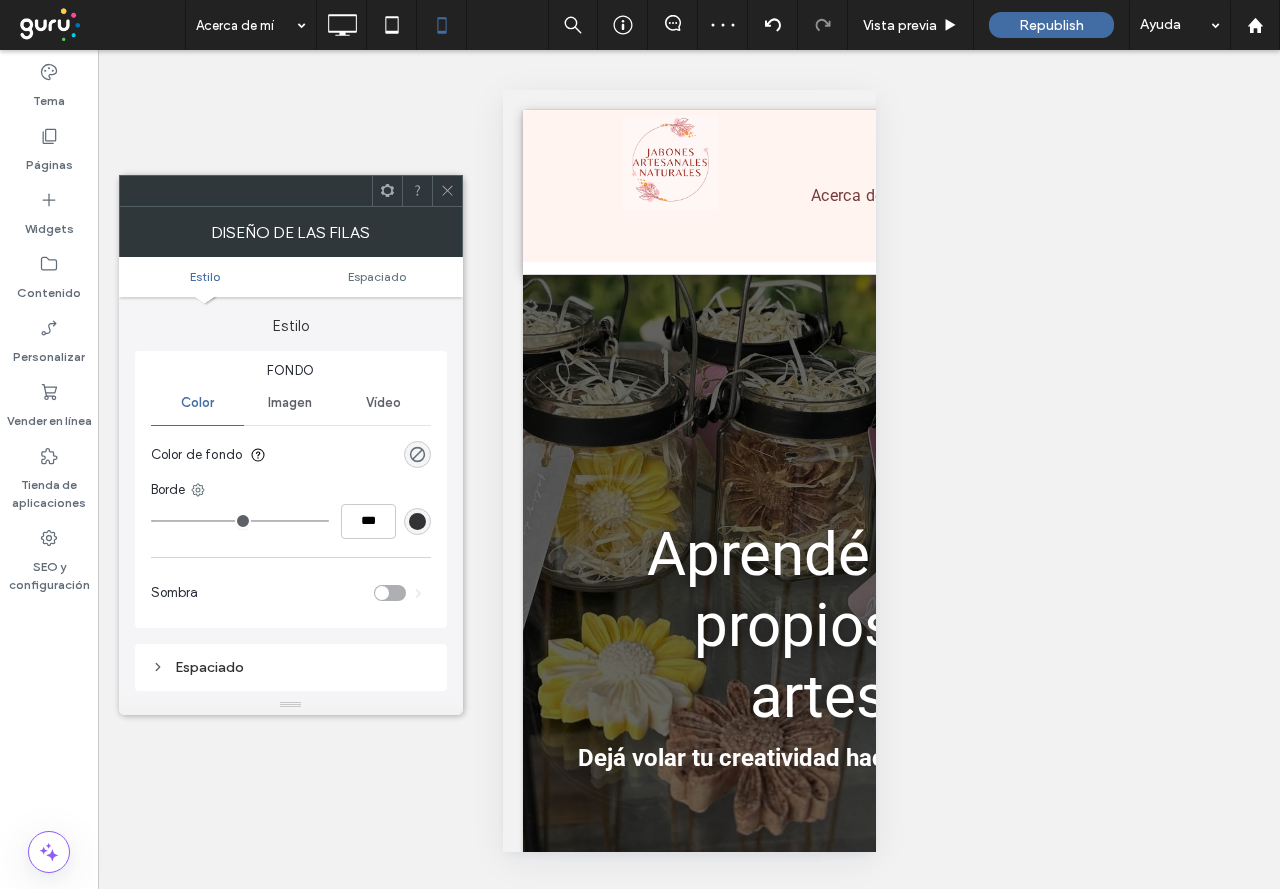 click on "Color de fondo" at bounding box center (291, 455) 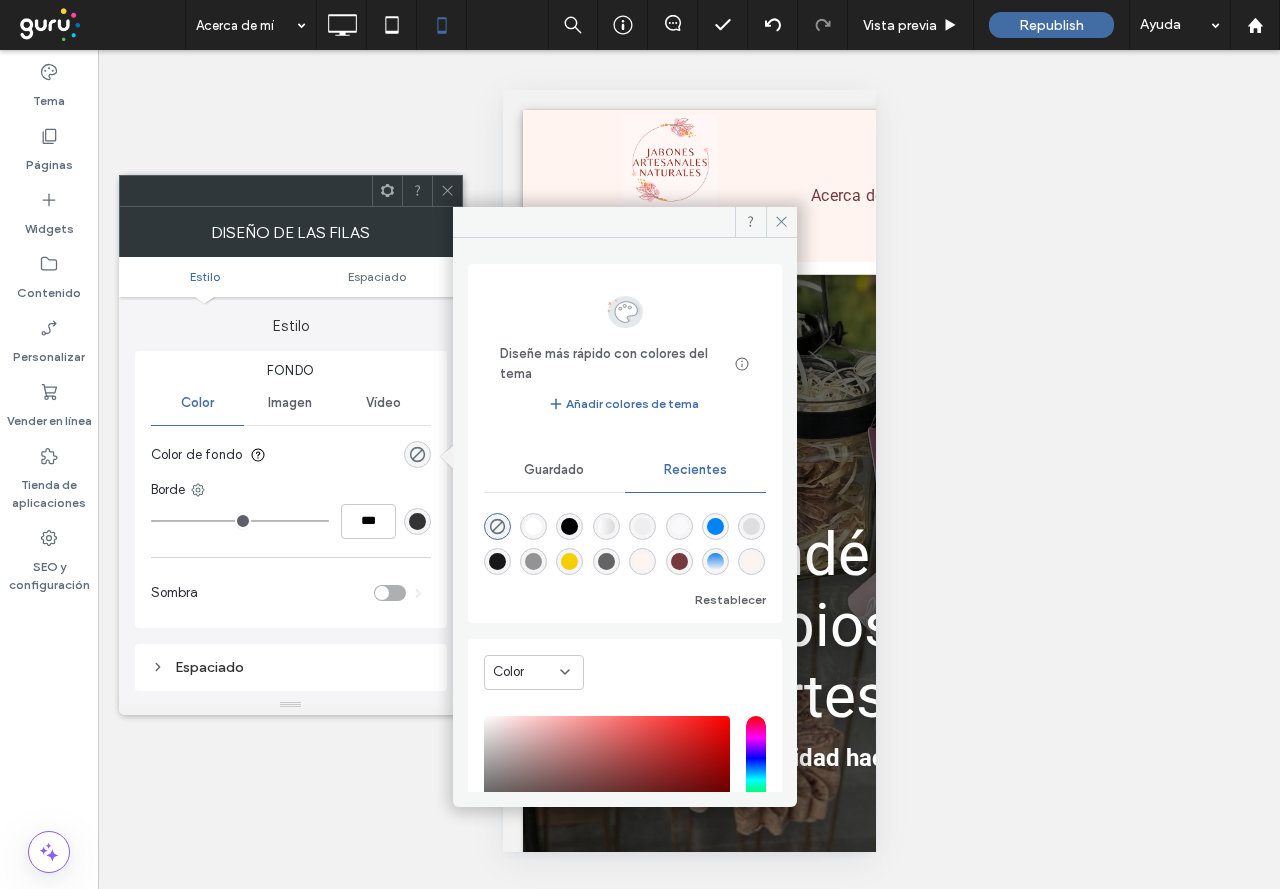 click on "Color" at bounding box center (625, 677) 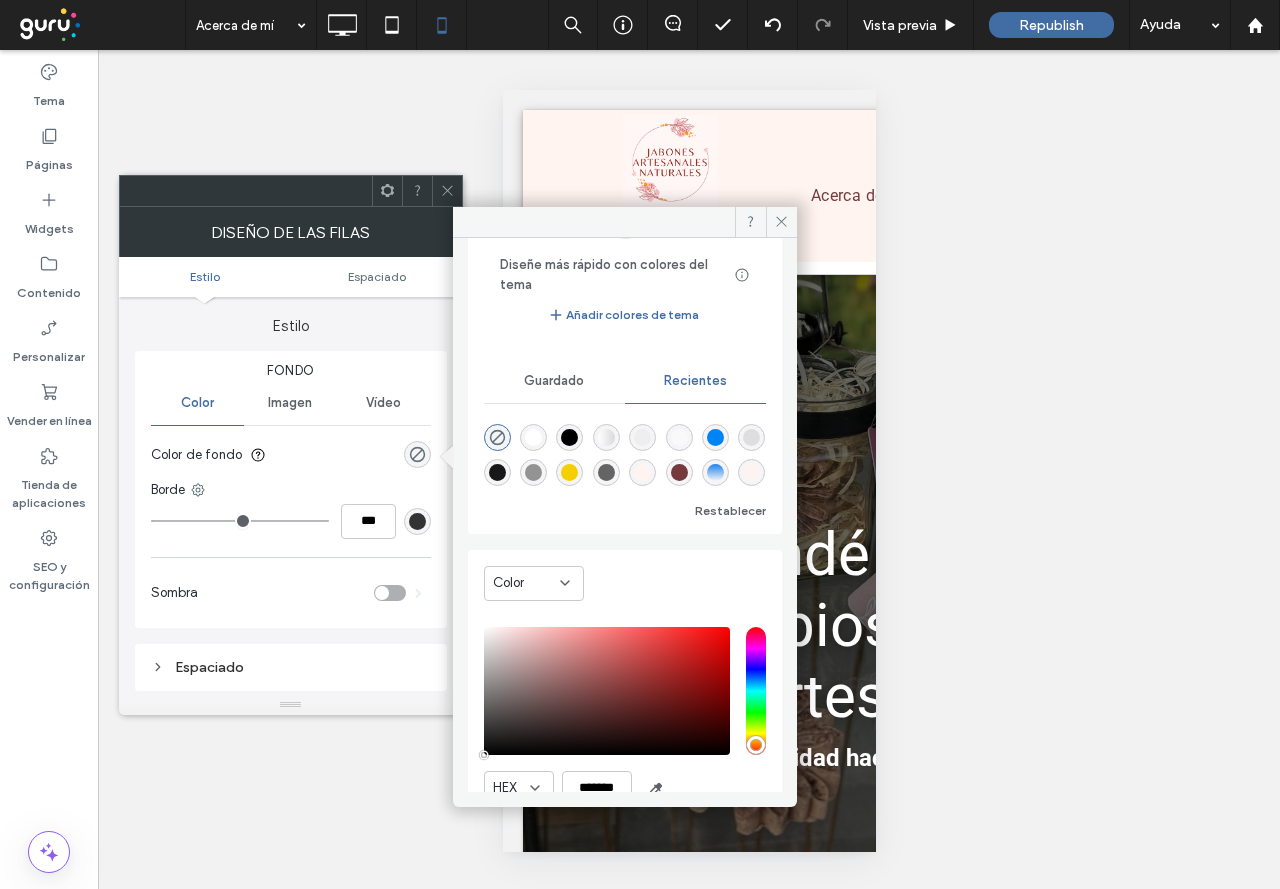 scroll, scrollTop: 179, scrollLeft: 0, axis: vertical 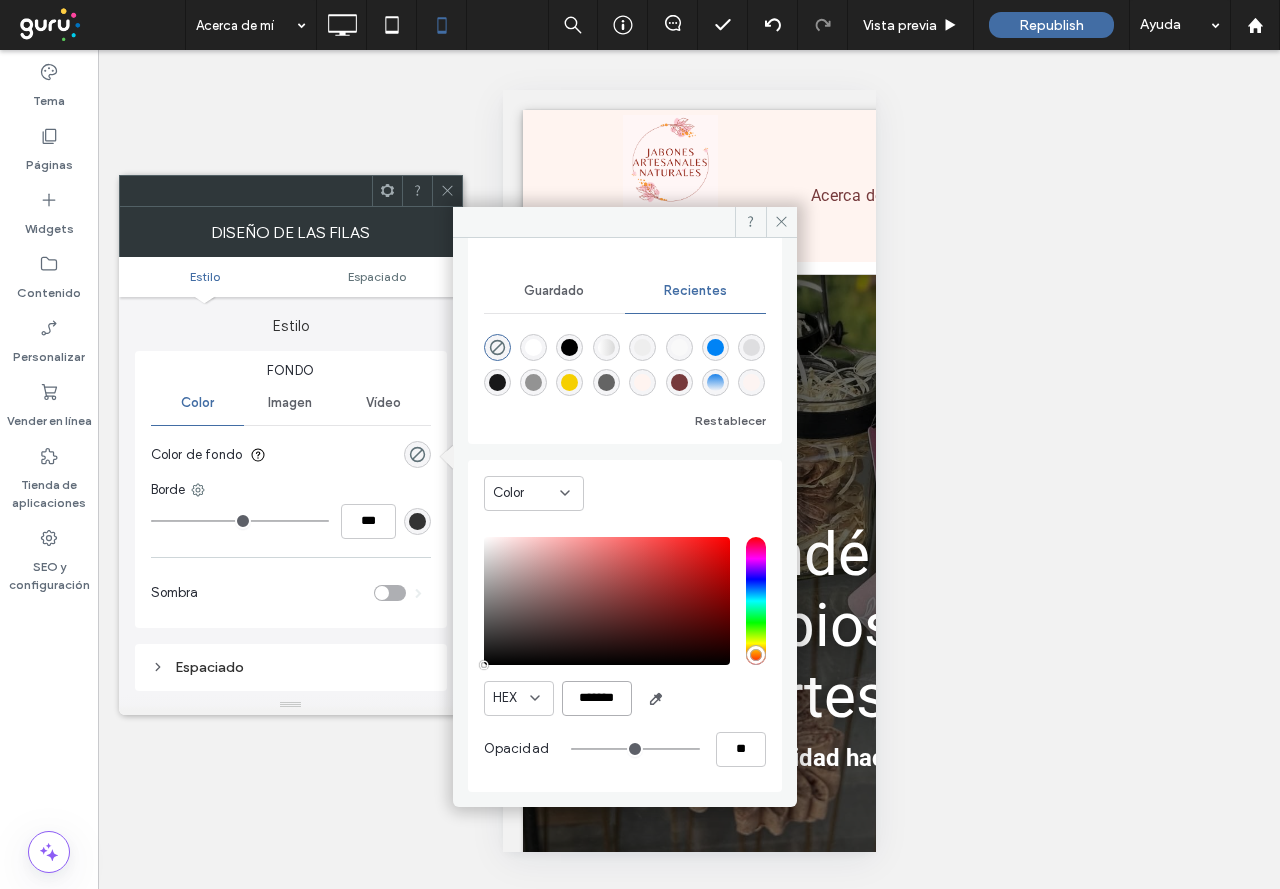 click on "*******" at bounding box center (597, 698) 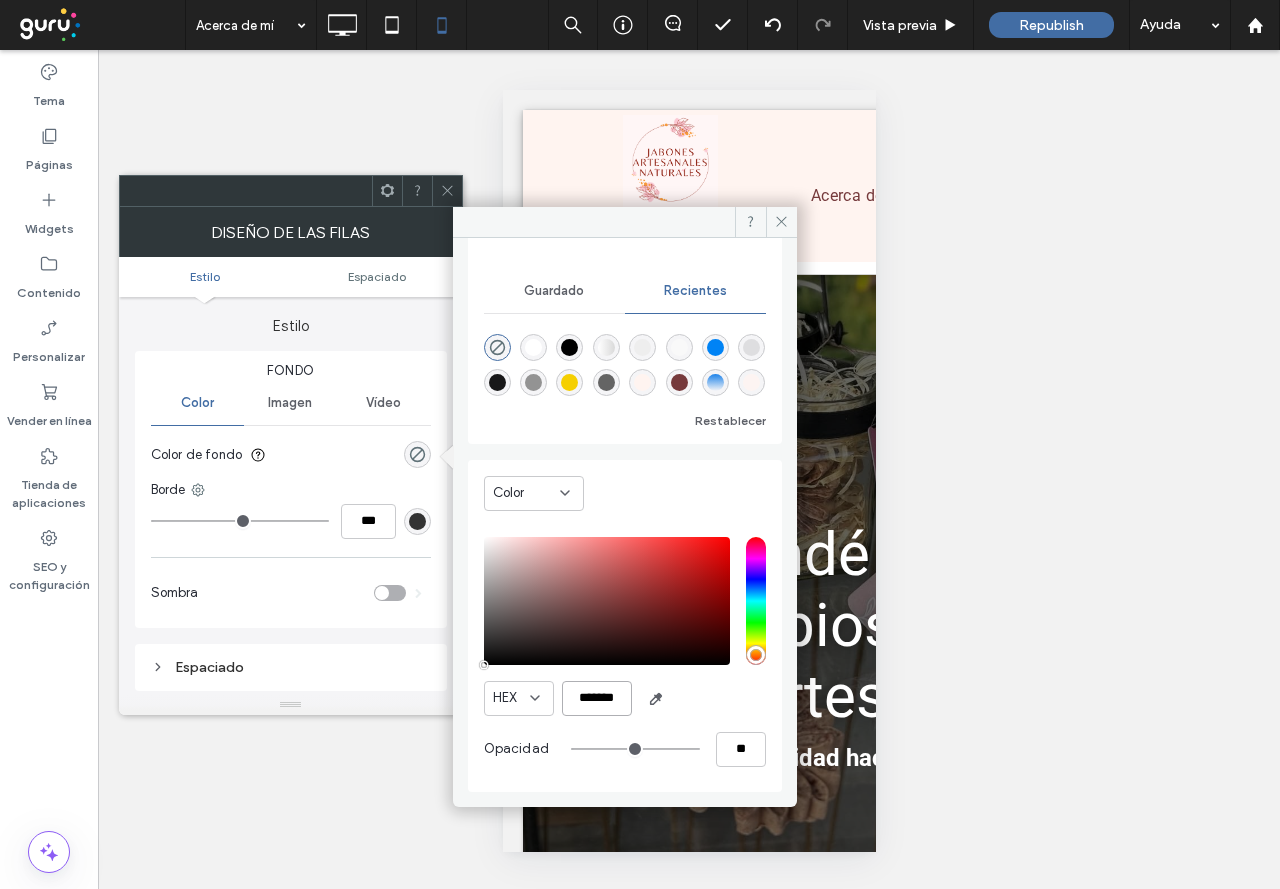 paste 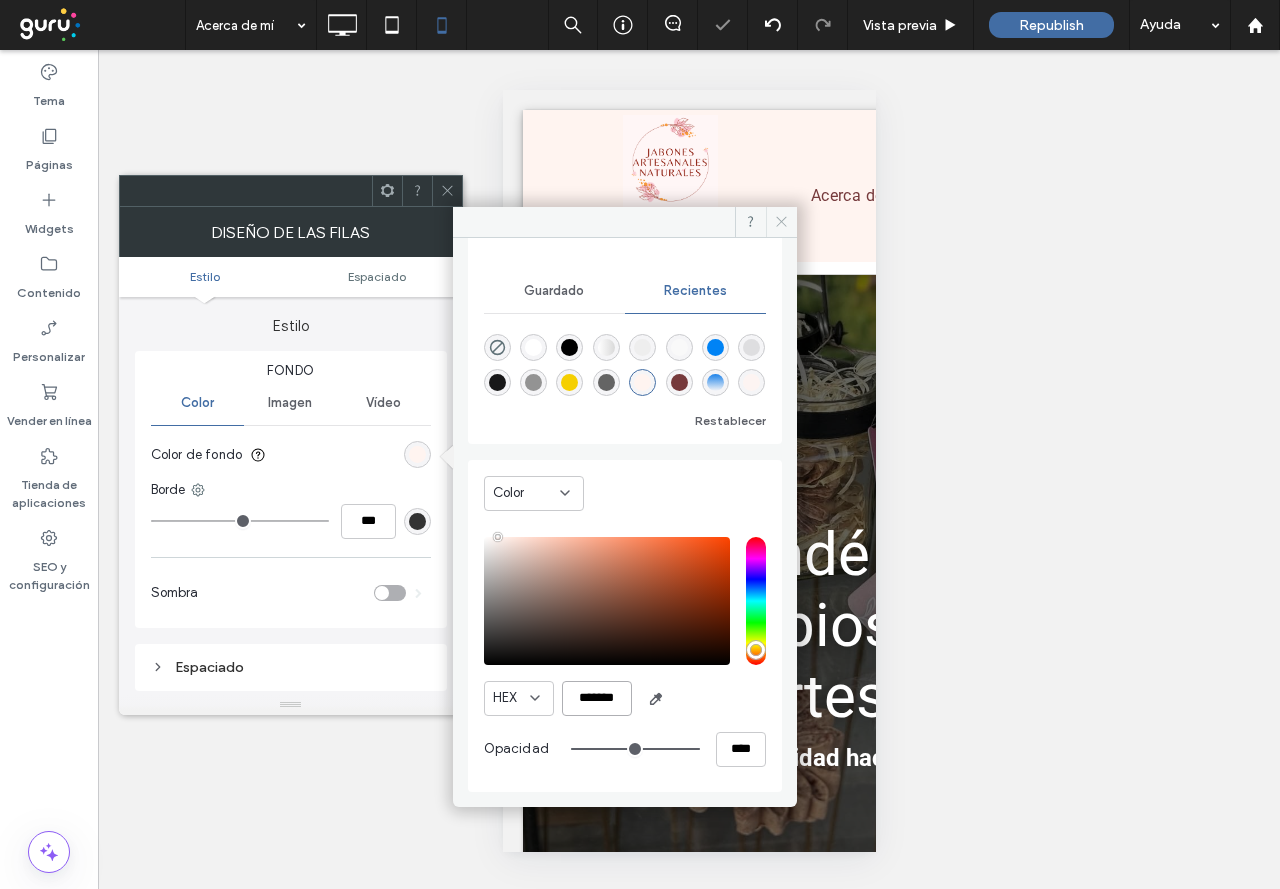 type on "*******" 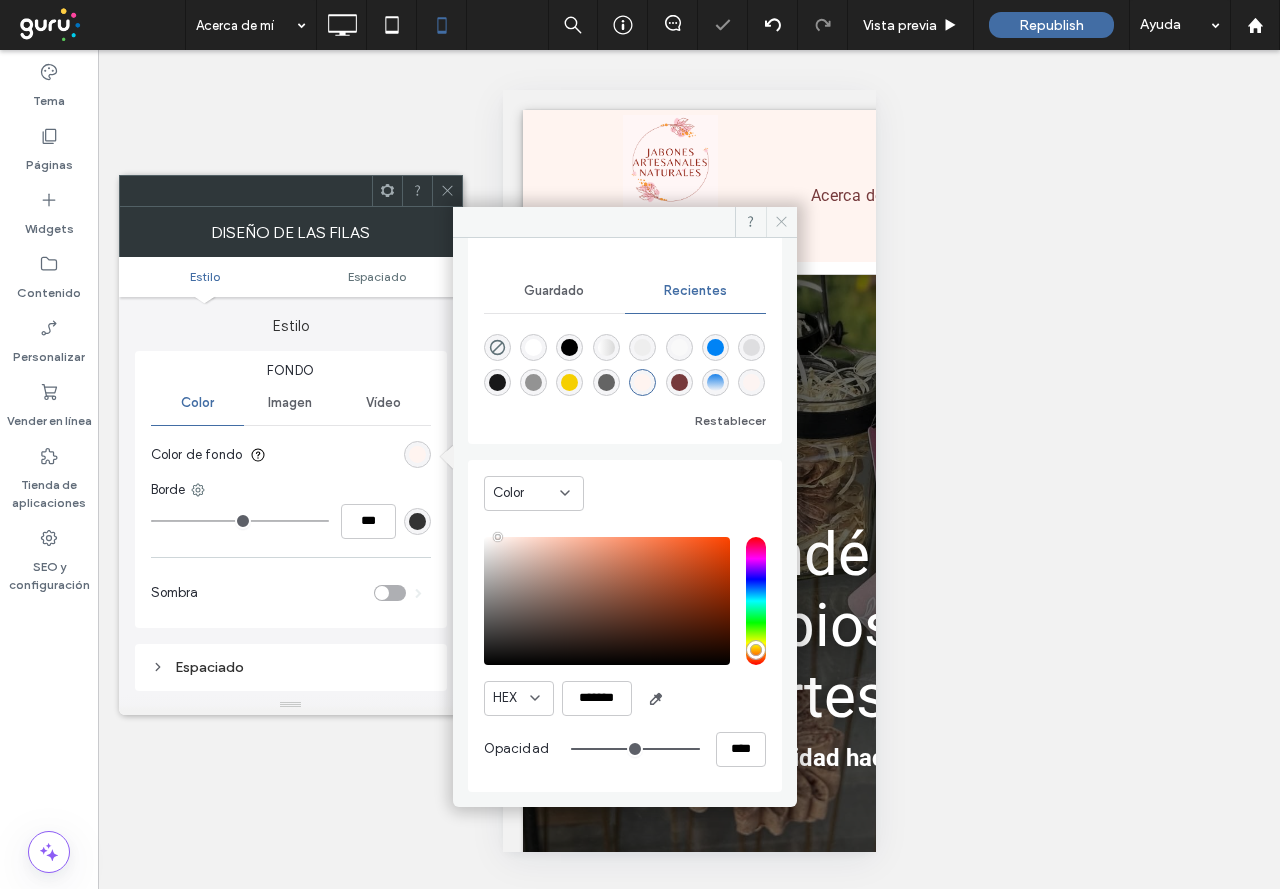 click 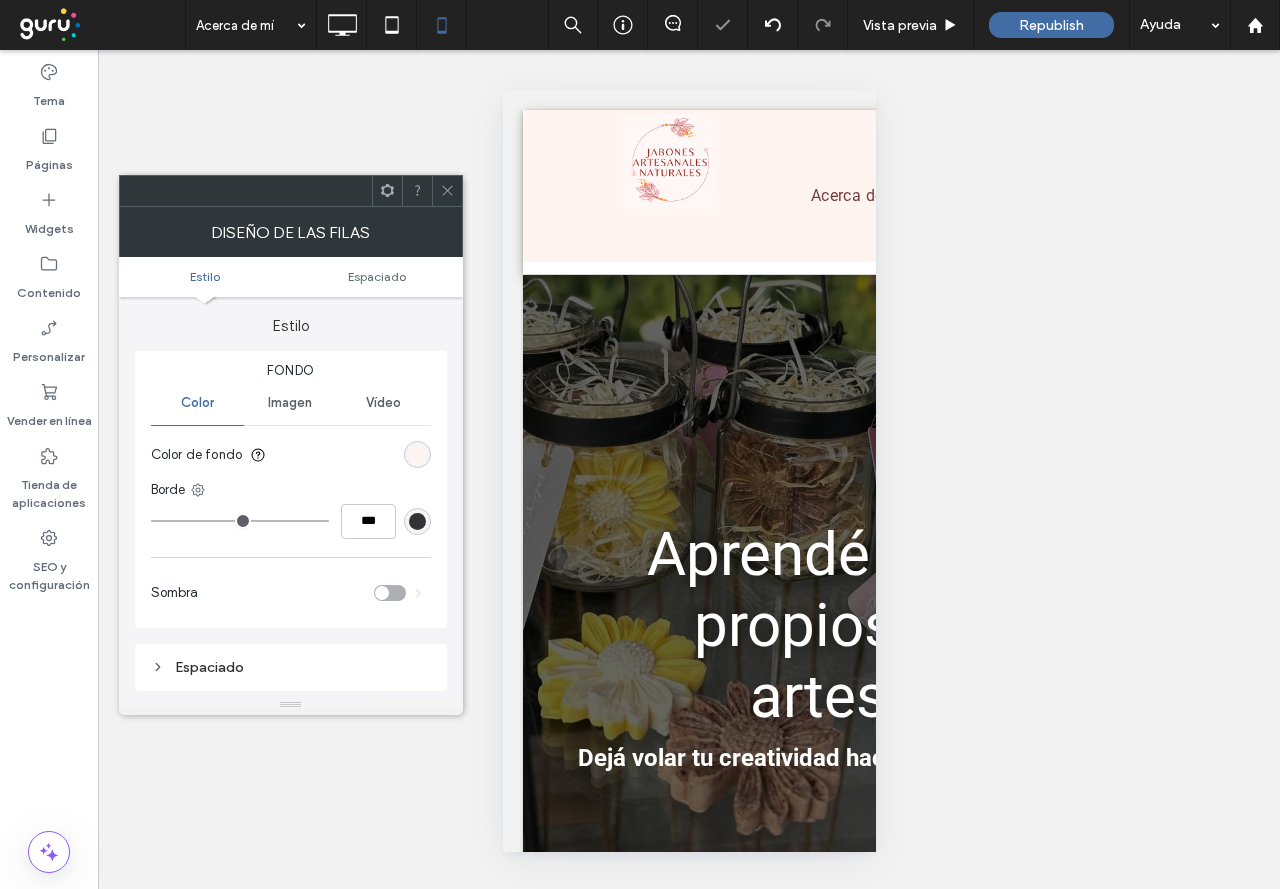 click at bounding box center (447, 191) 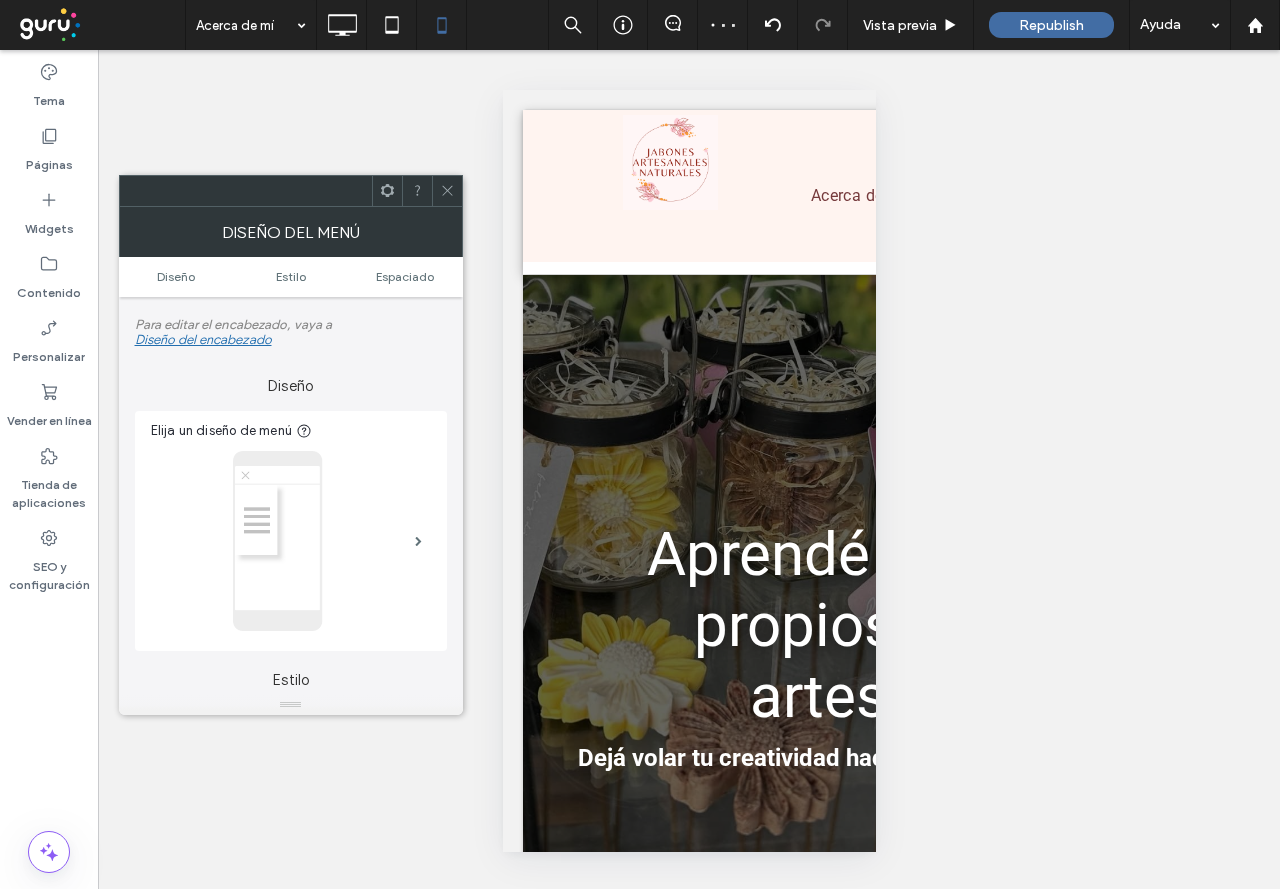click at bounding box center [447, 191] 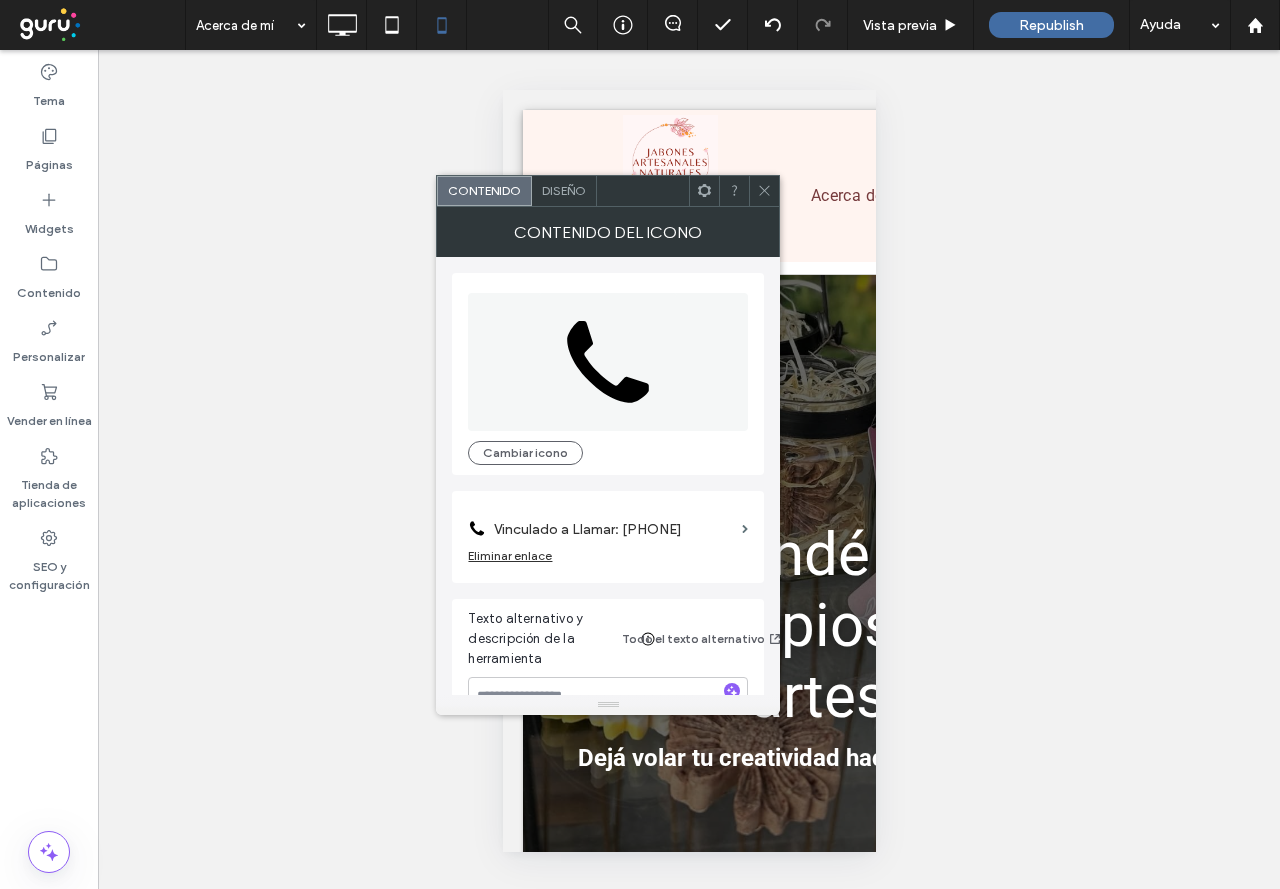 click on "Vinculado a Llamar: 555-555-5555" at bounding box center (614, 529) 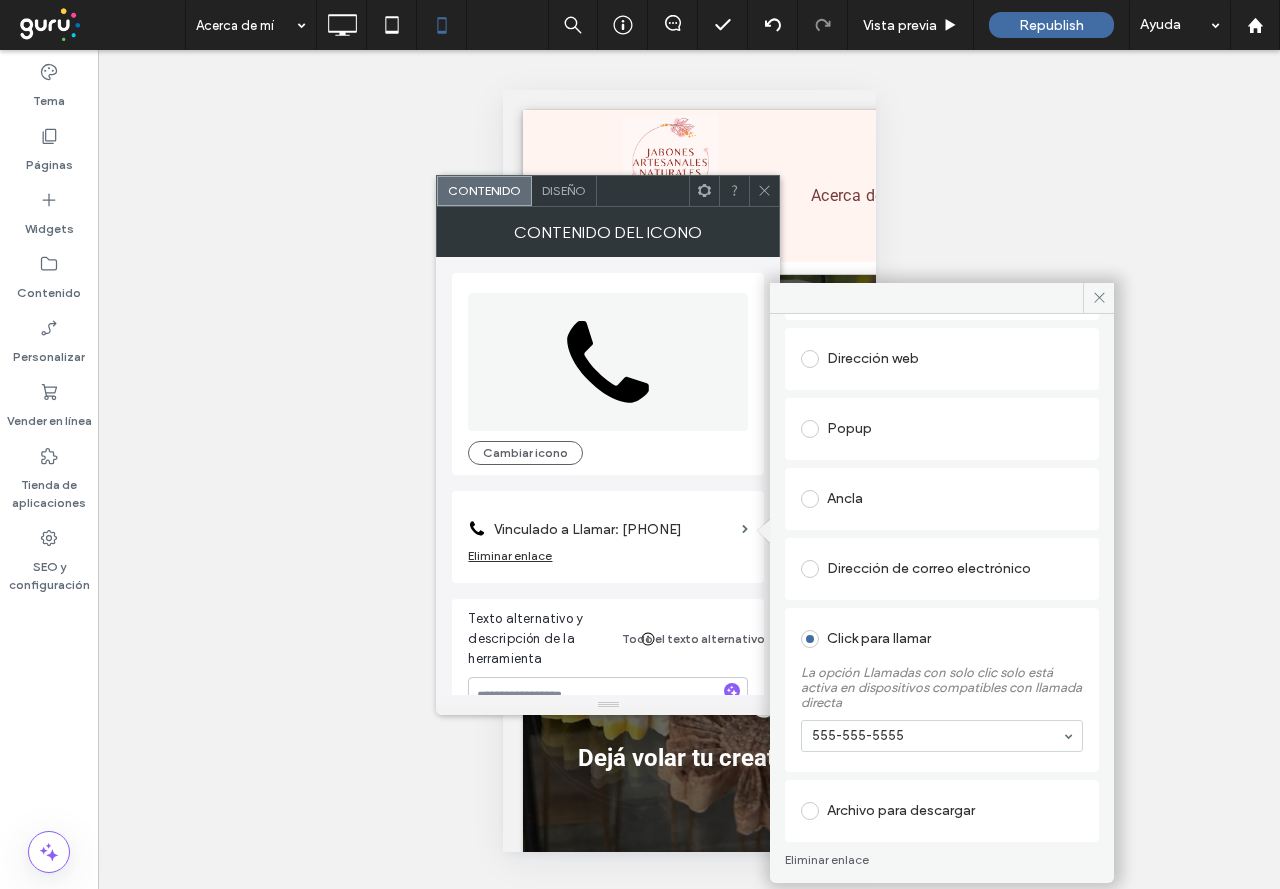 scroll, scrollTop: 186, scrollLeft: 0, axis: vertical 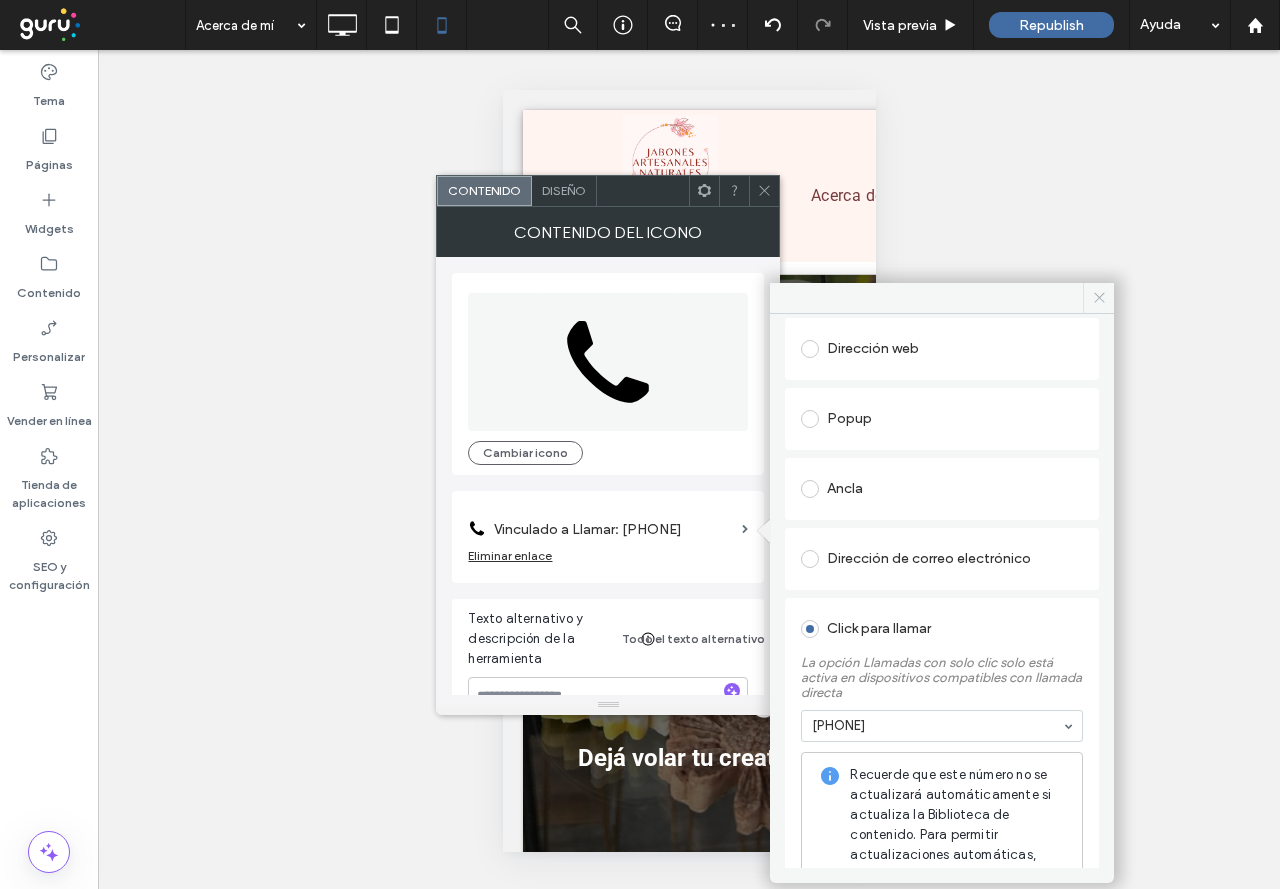 click 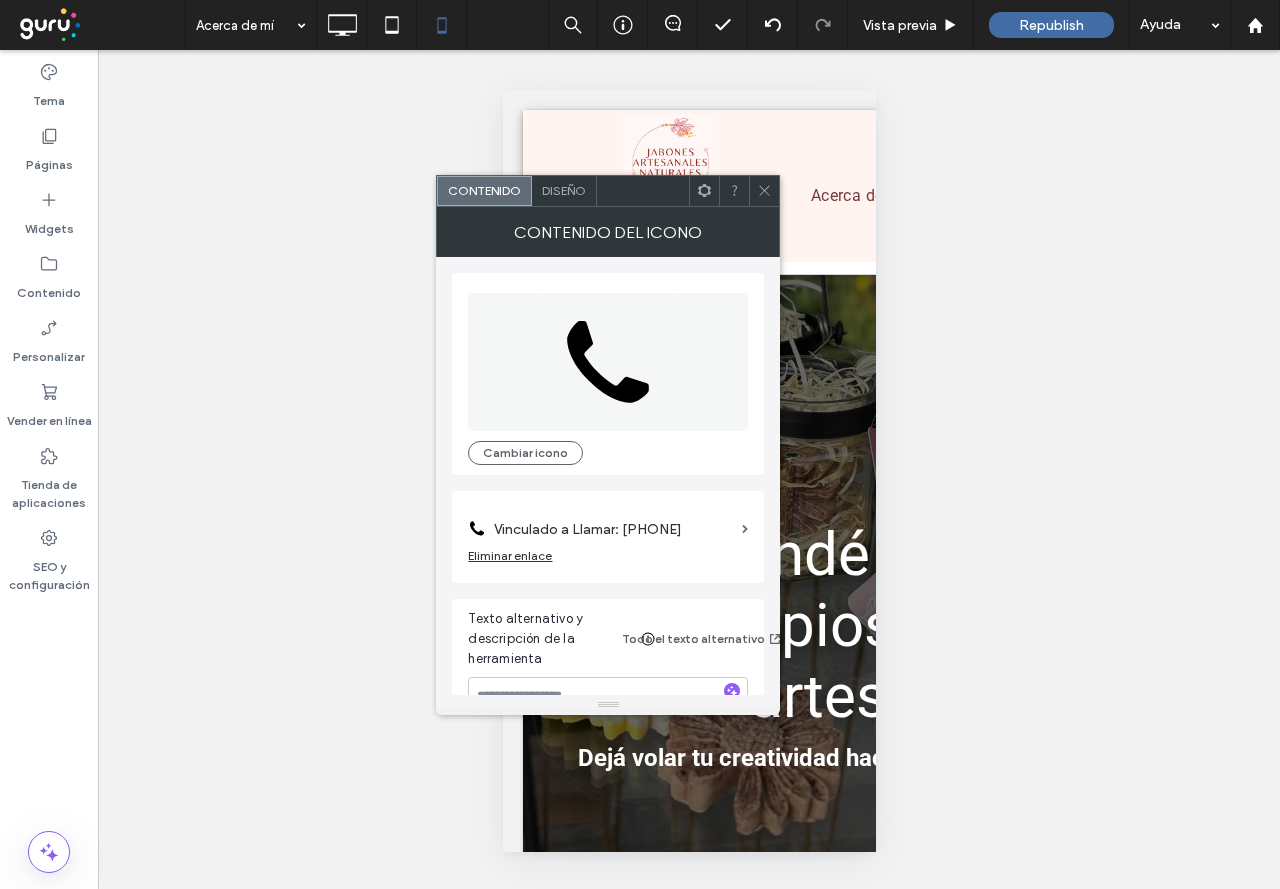 click 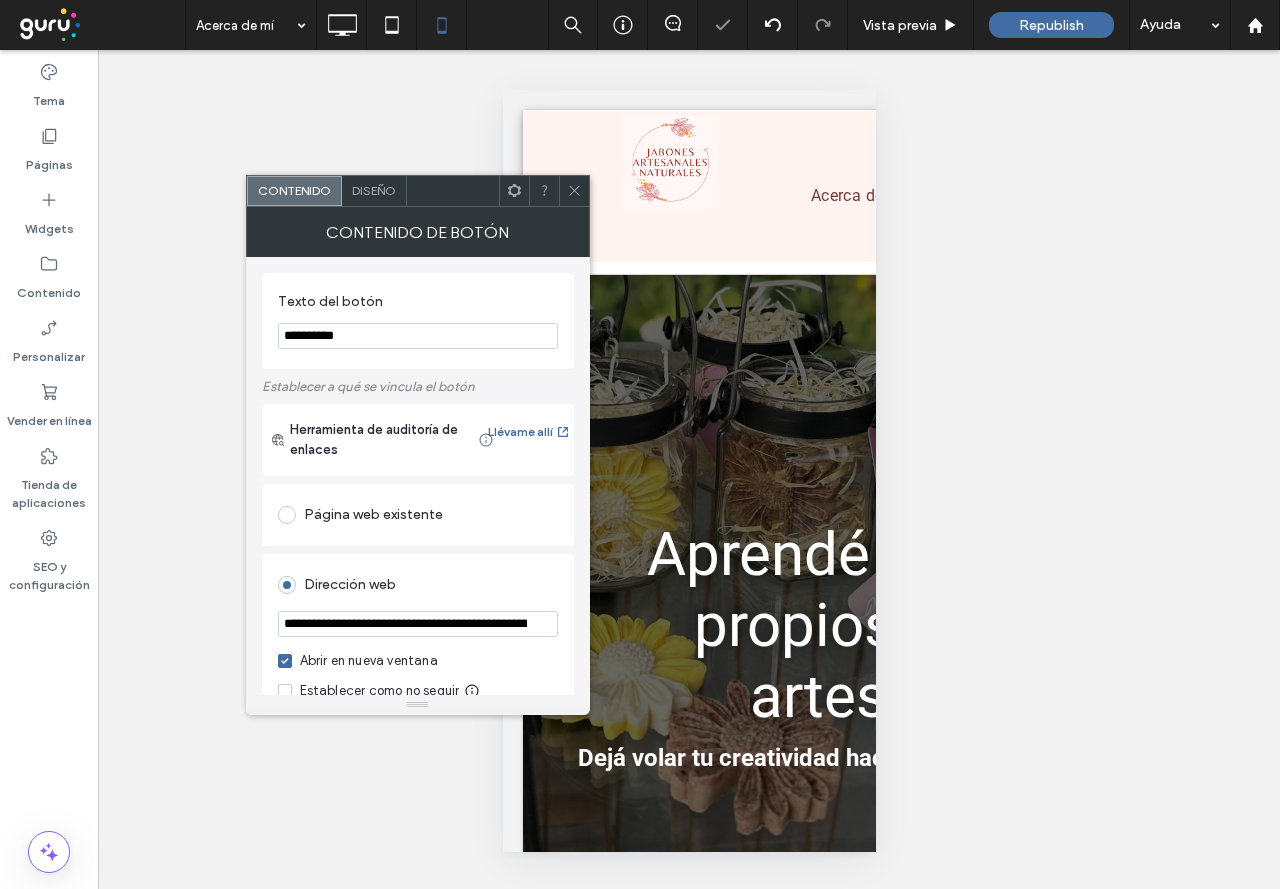 click on "Diseño" at bounding box center (374, 191) 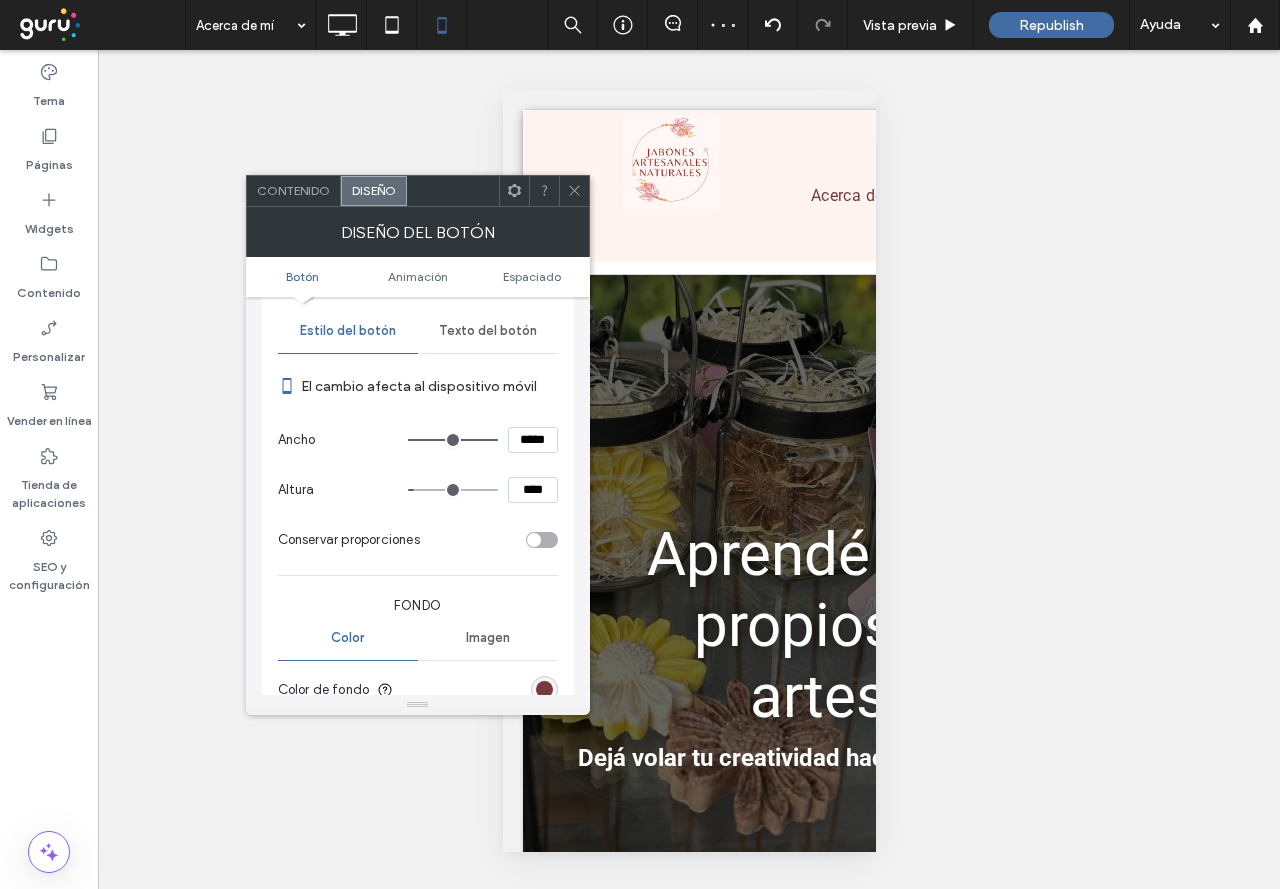 scroll, scrollTop: 200, scrollLeft: 0, axis: vertical 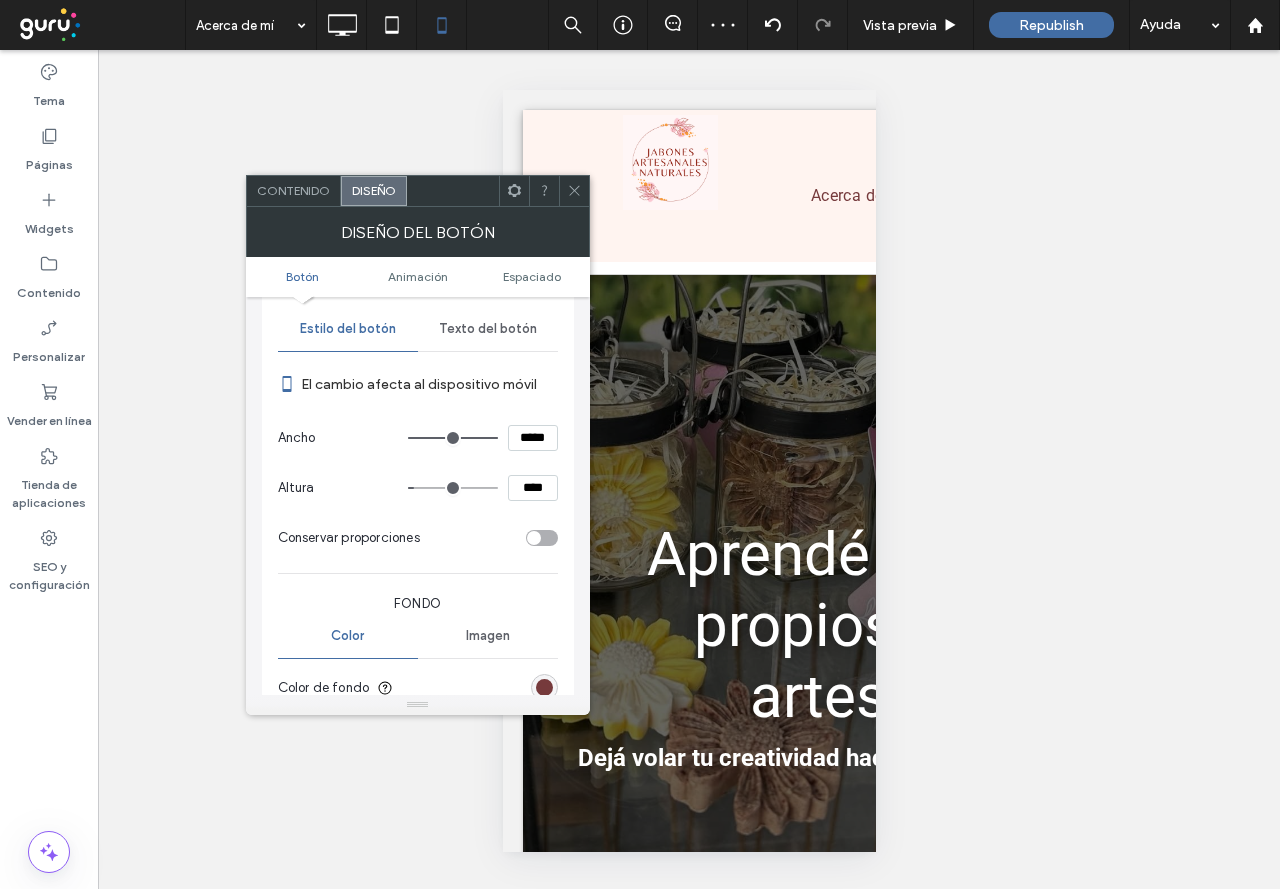 click on "Texto del botón" at bounding box center [488, 329] 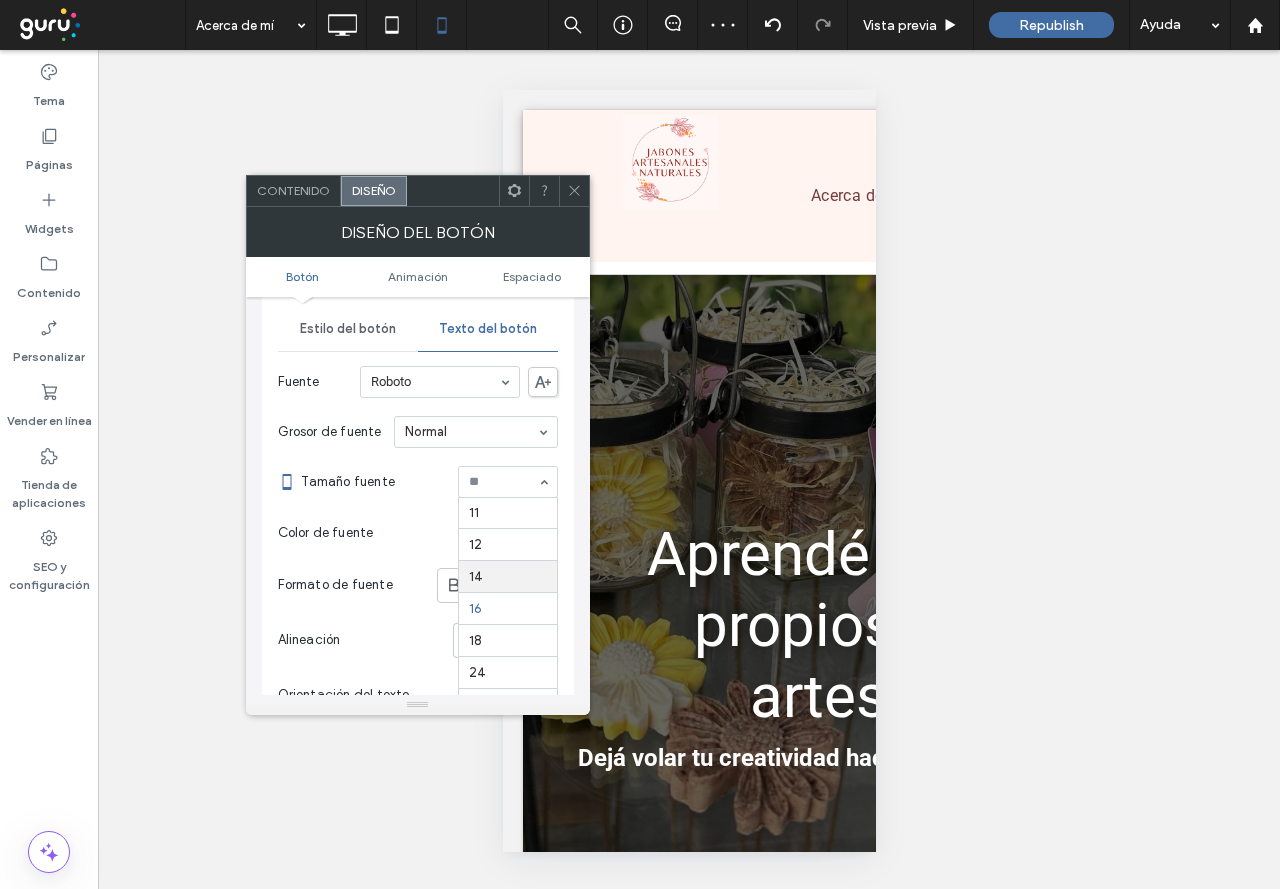 scroll, scrollTop: 92, scrollLeft: 0, axis: vertical 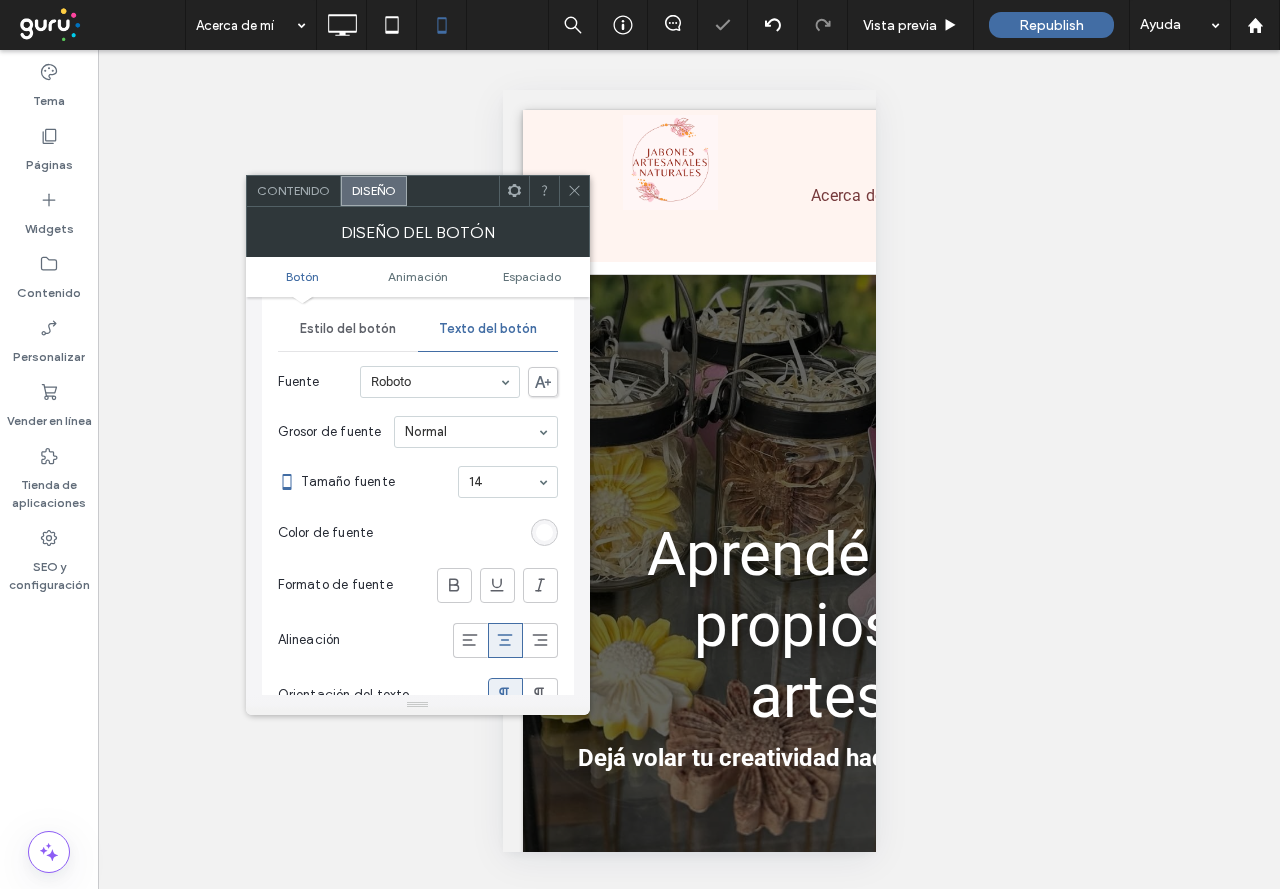 click at bounding box center (574, 191) 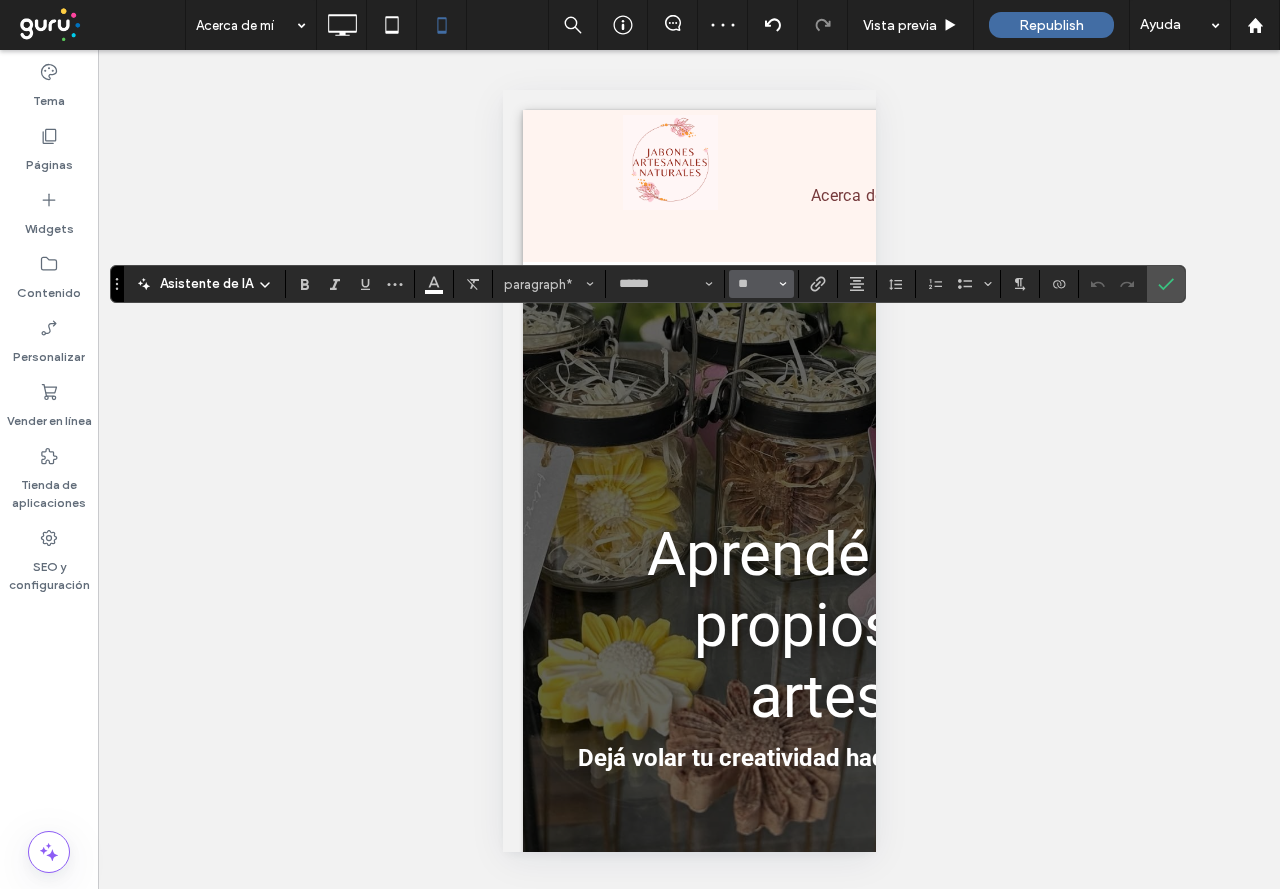 click on "**" at bounding box center [761, 284] 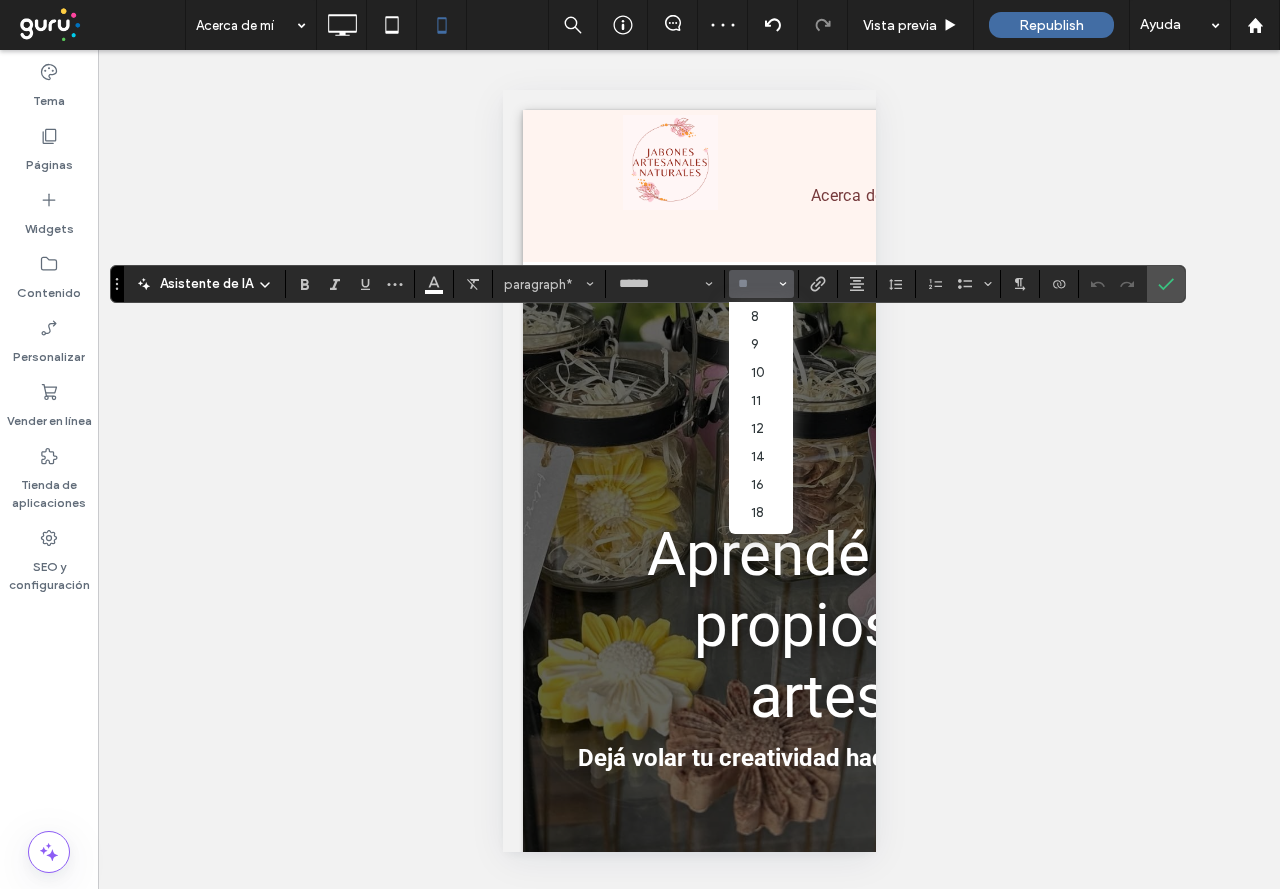 click at bounding box center (755, 284) 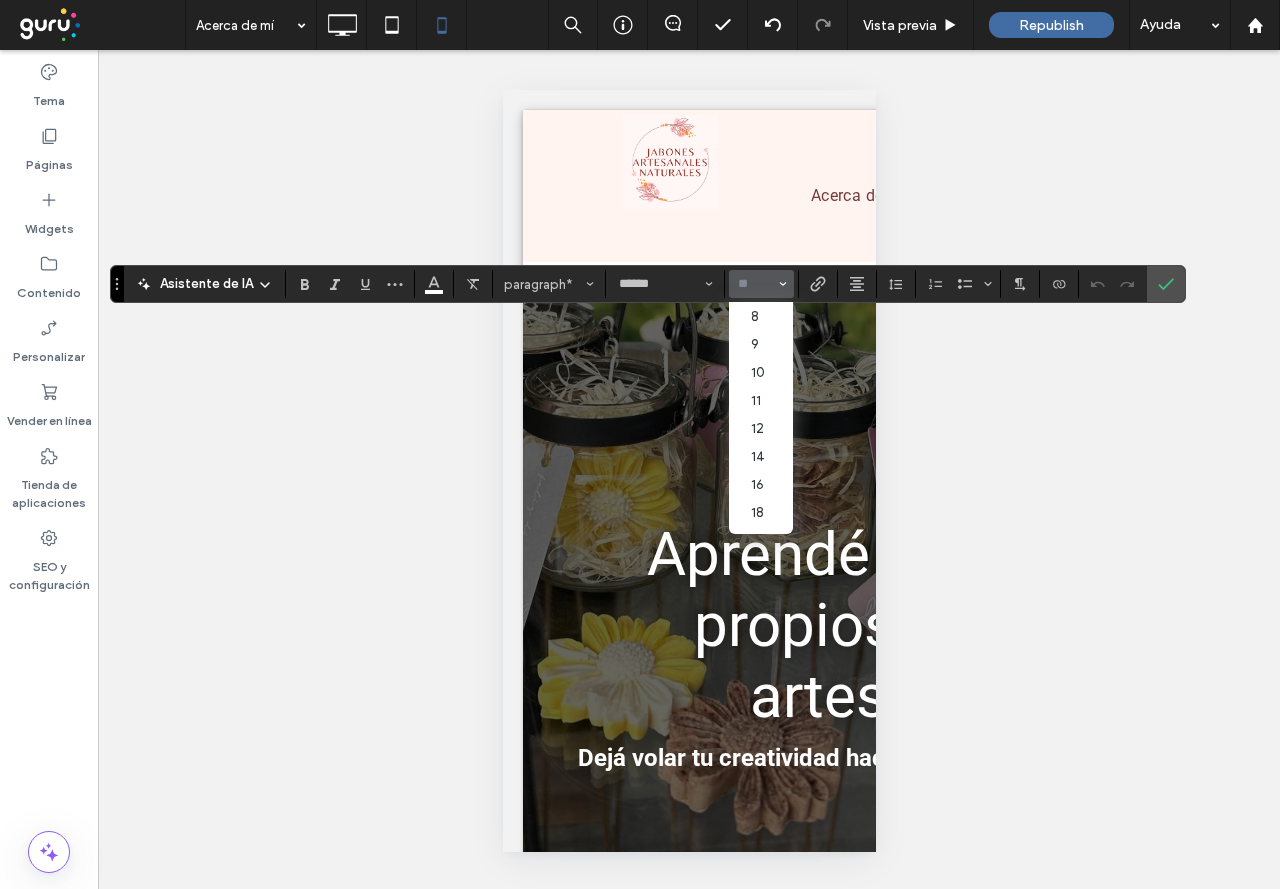 type on "*" 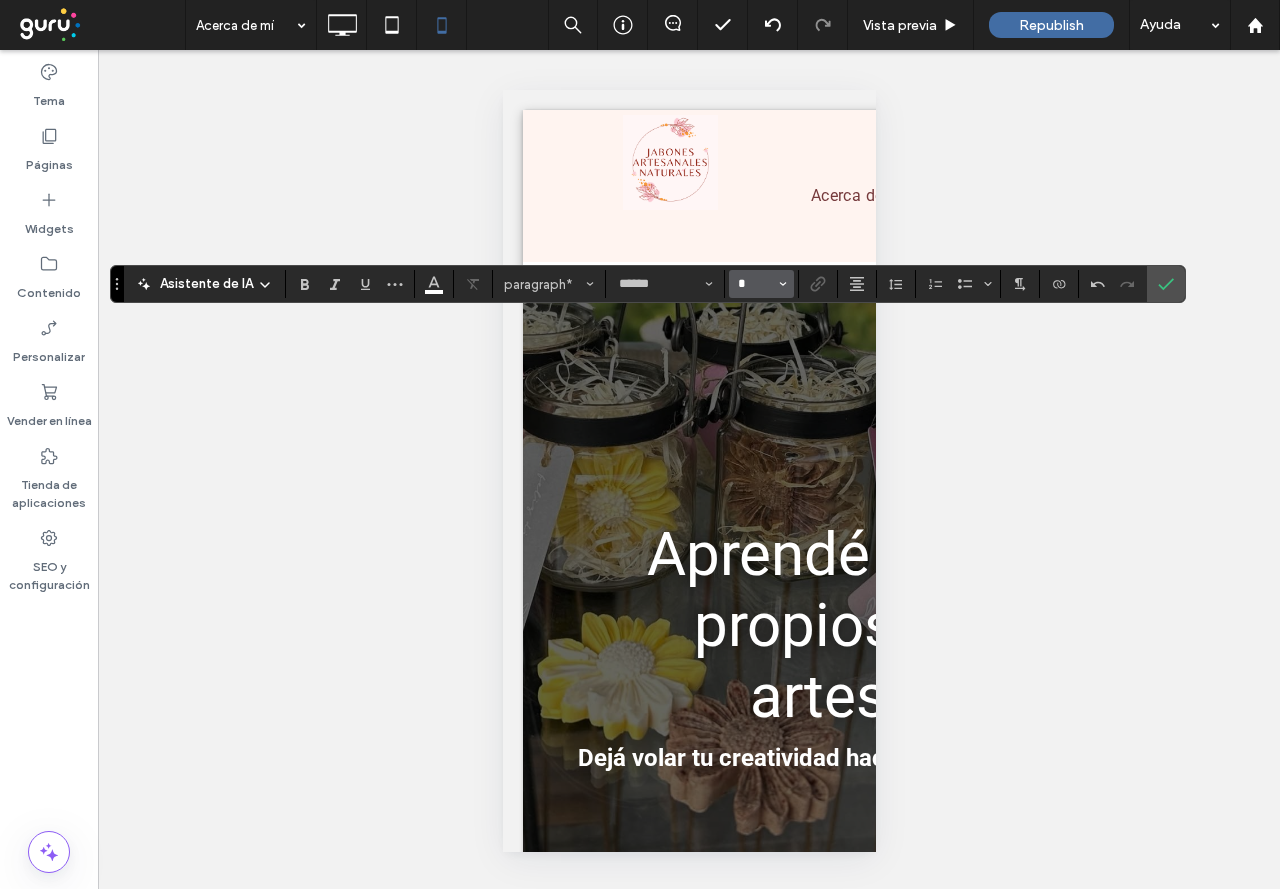 click on "*" at bounding box center (755, 284) 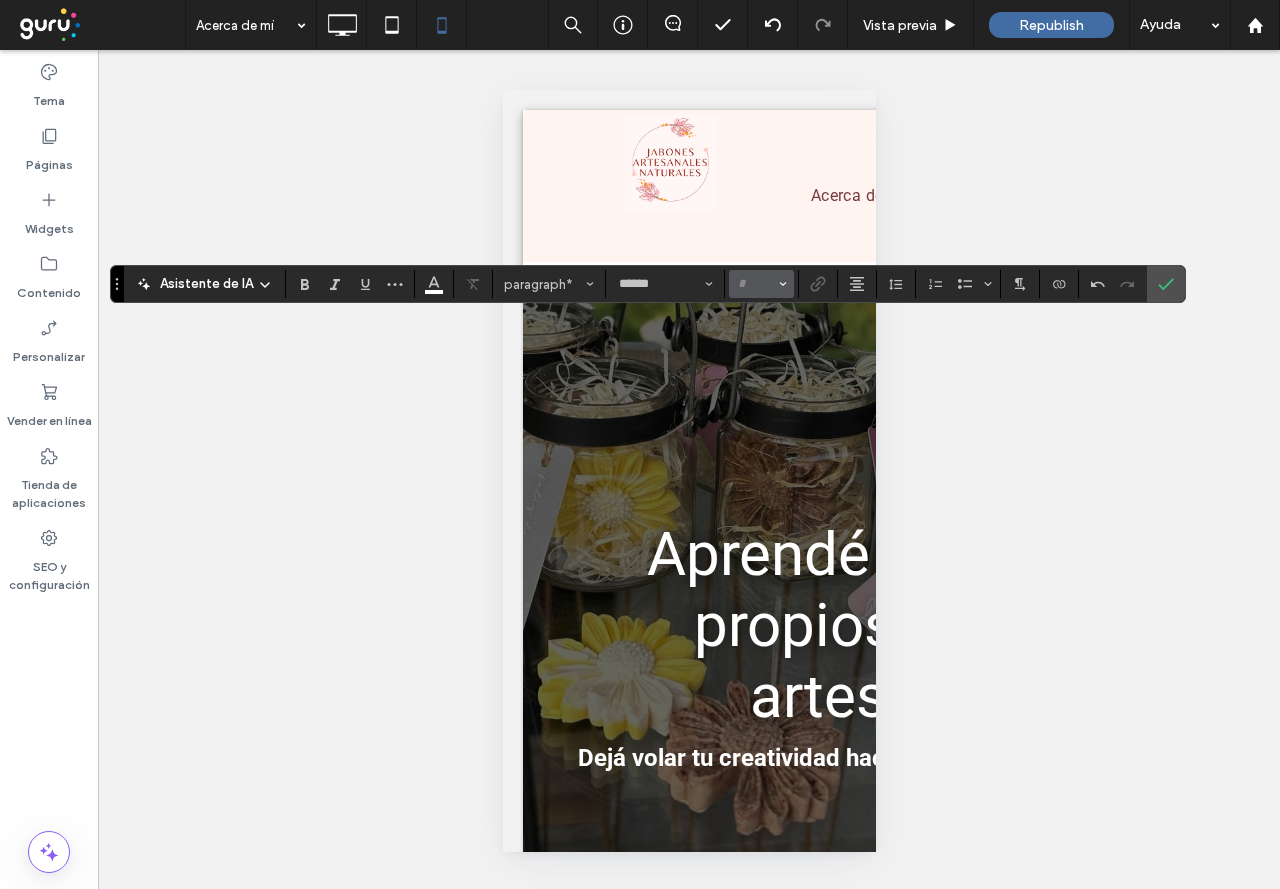 click at bounding box center (755, 284) 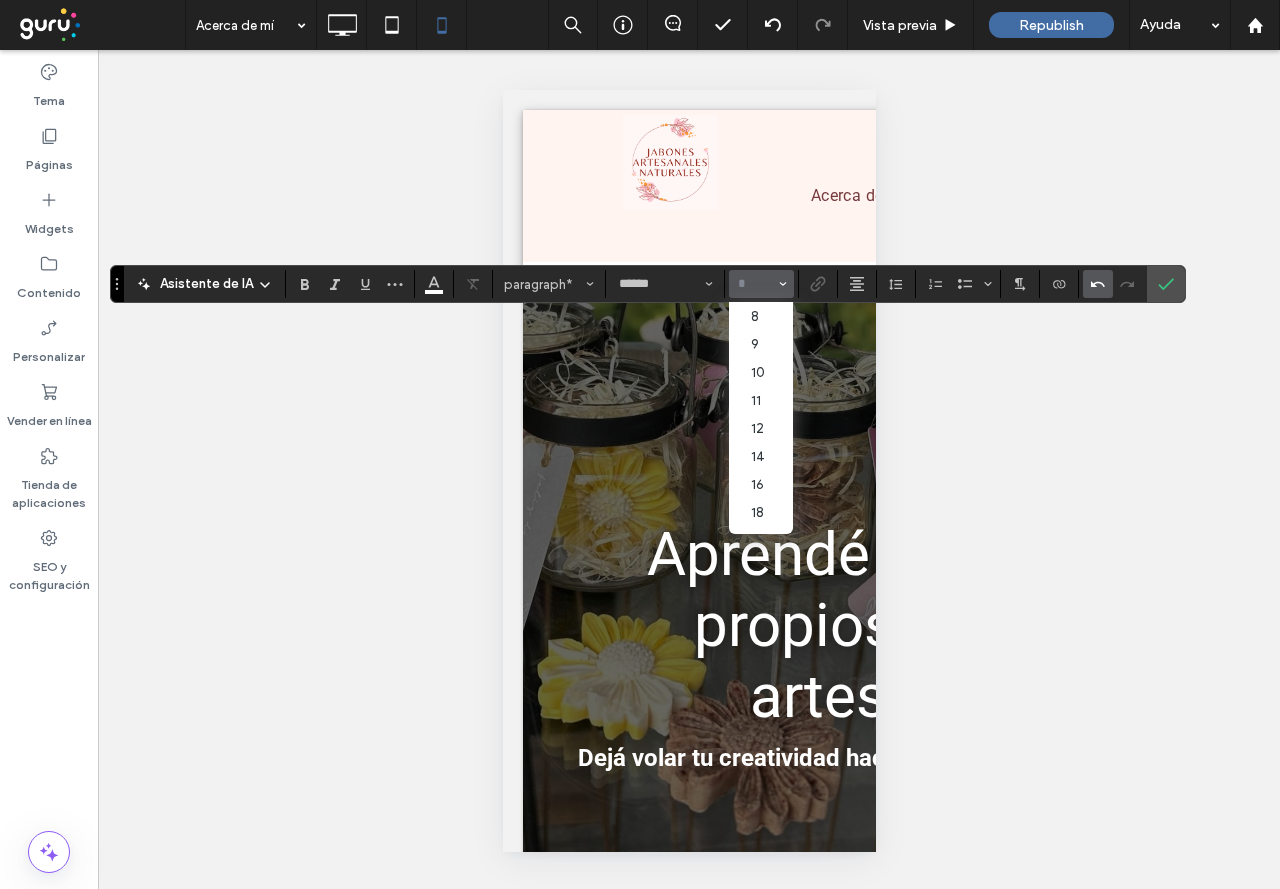 click 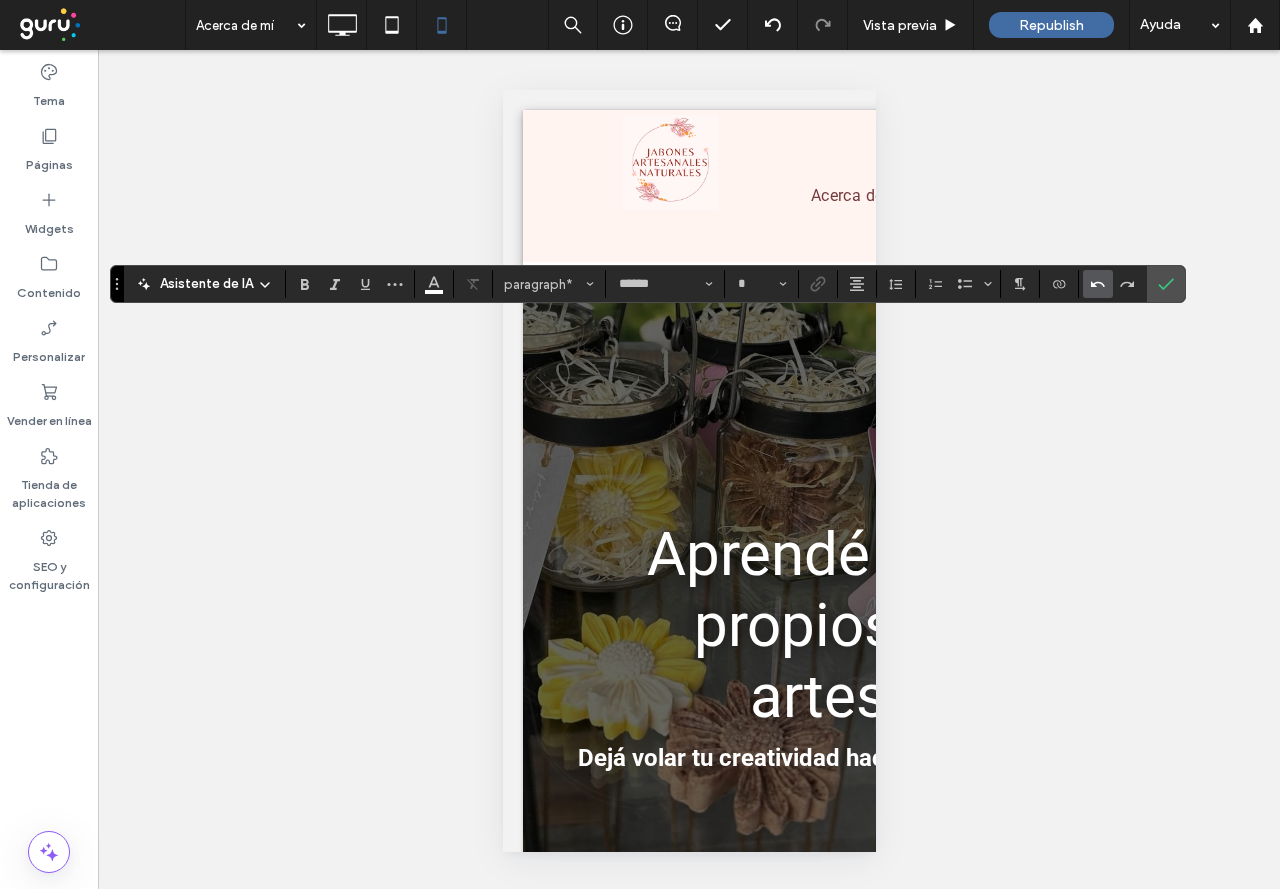 click 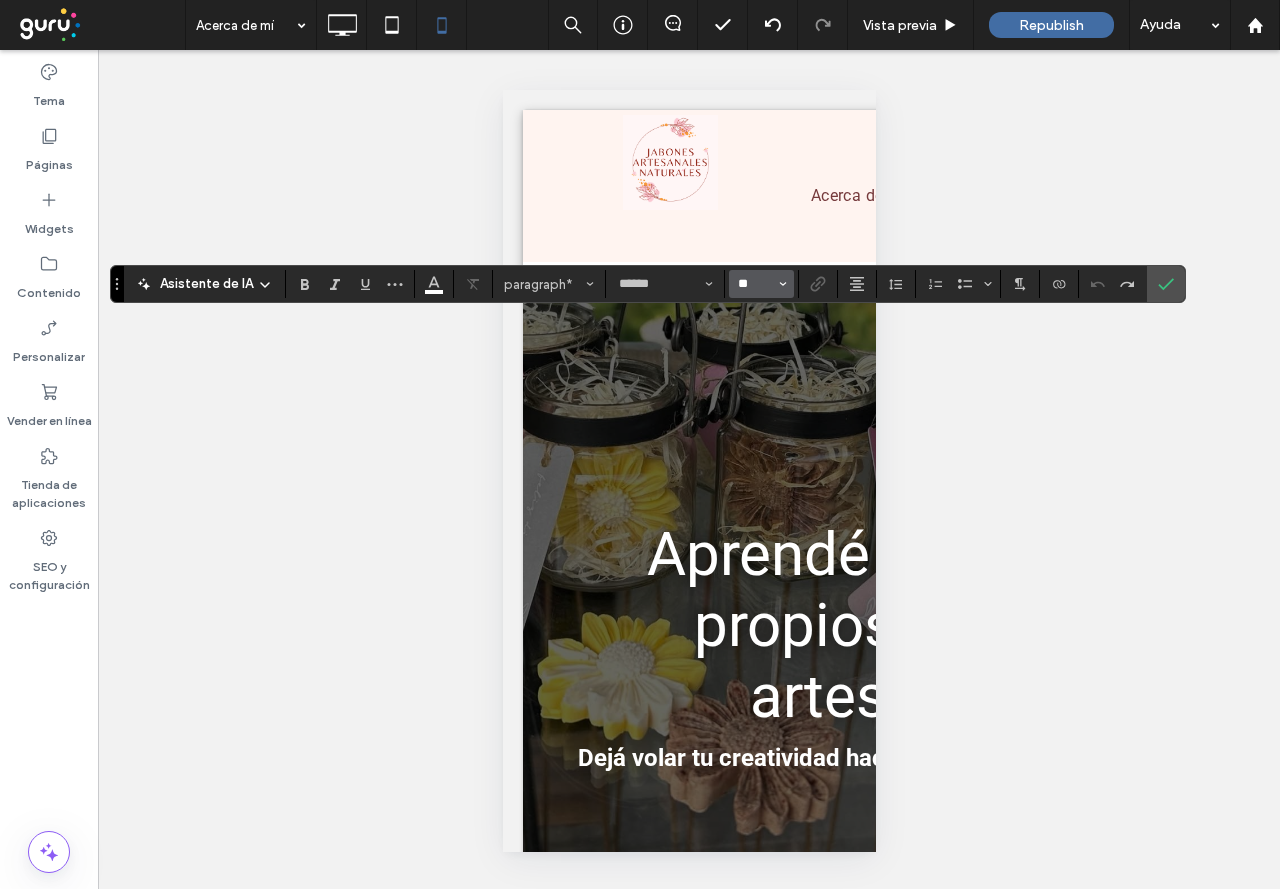 click on "**" at bounding box center [755, 284] 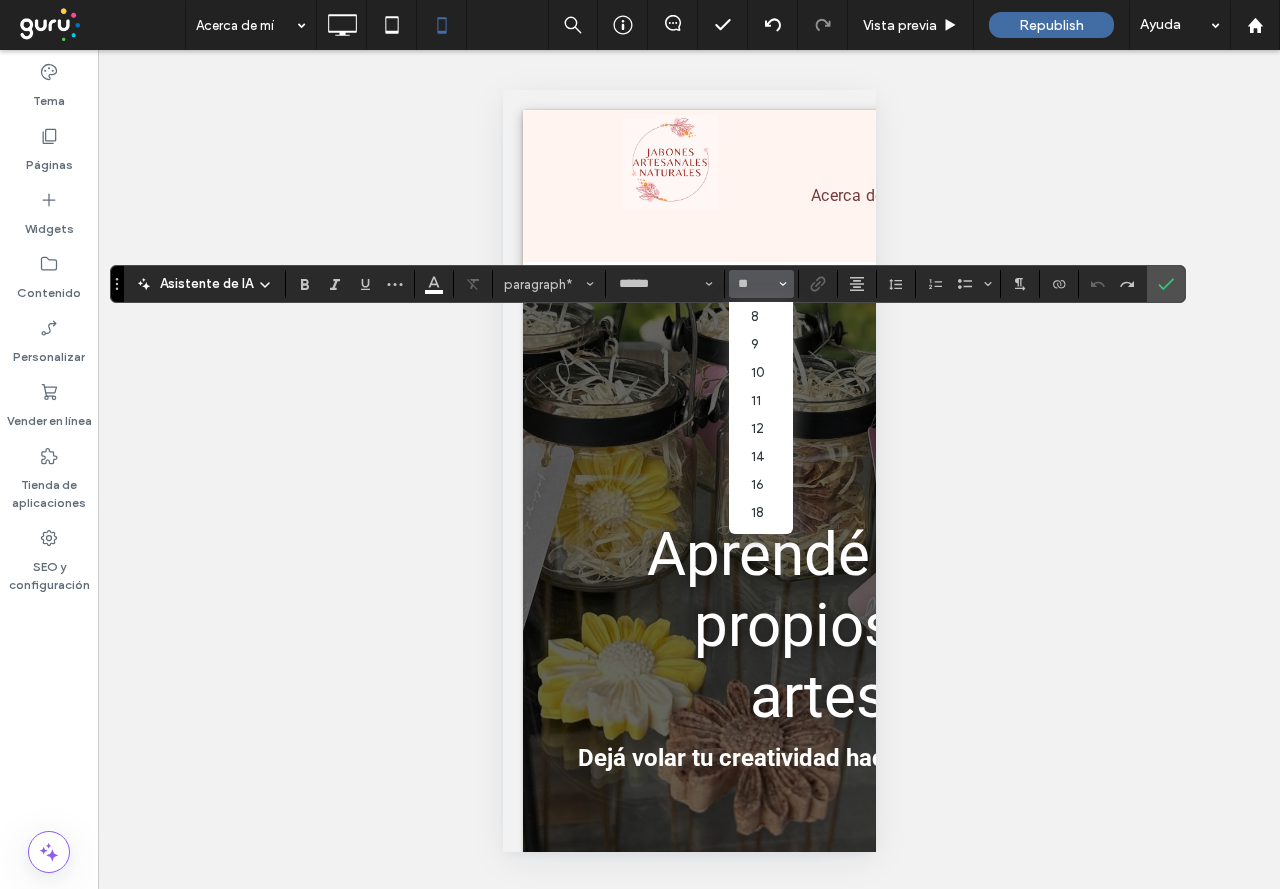 type on "**" 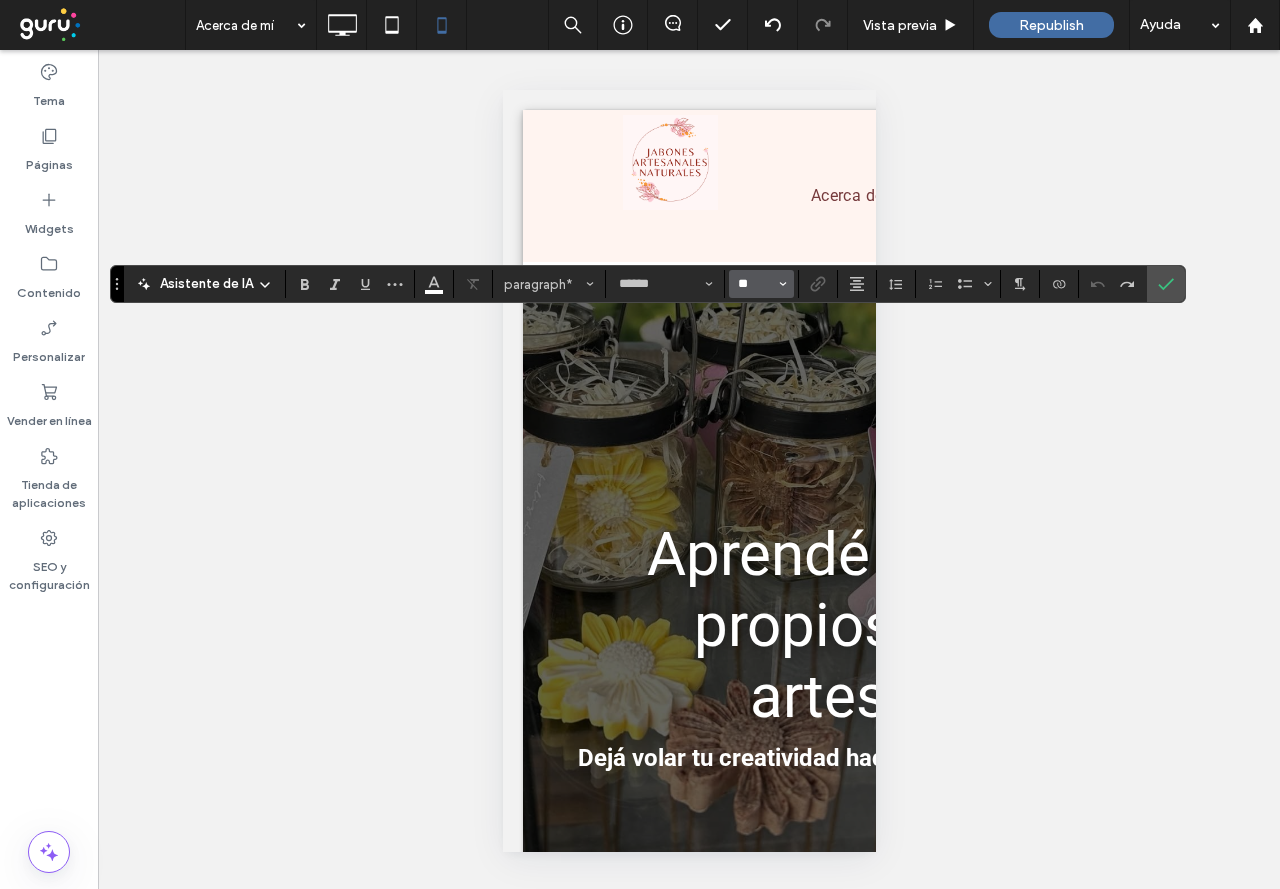 click on "**" at bounding box center [755, 284] 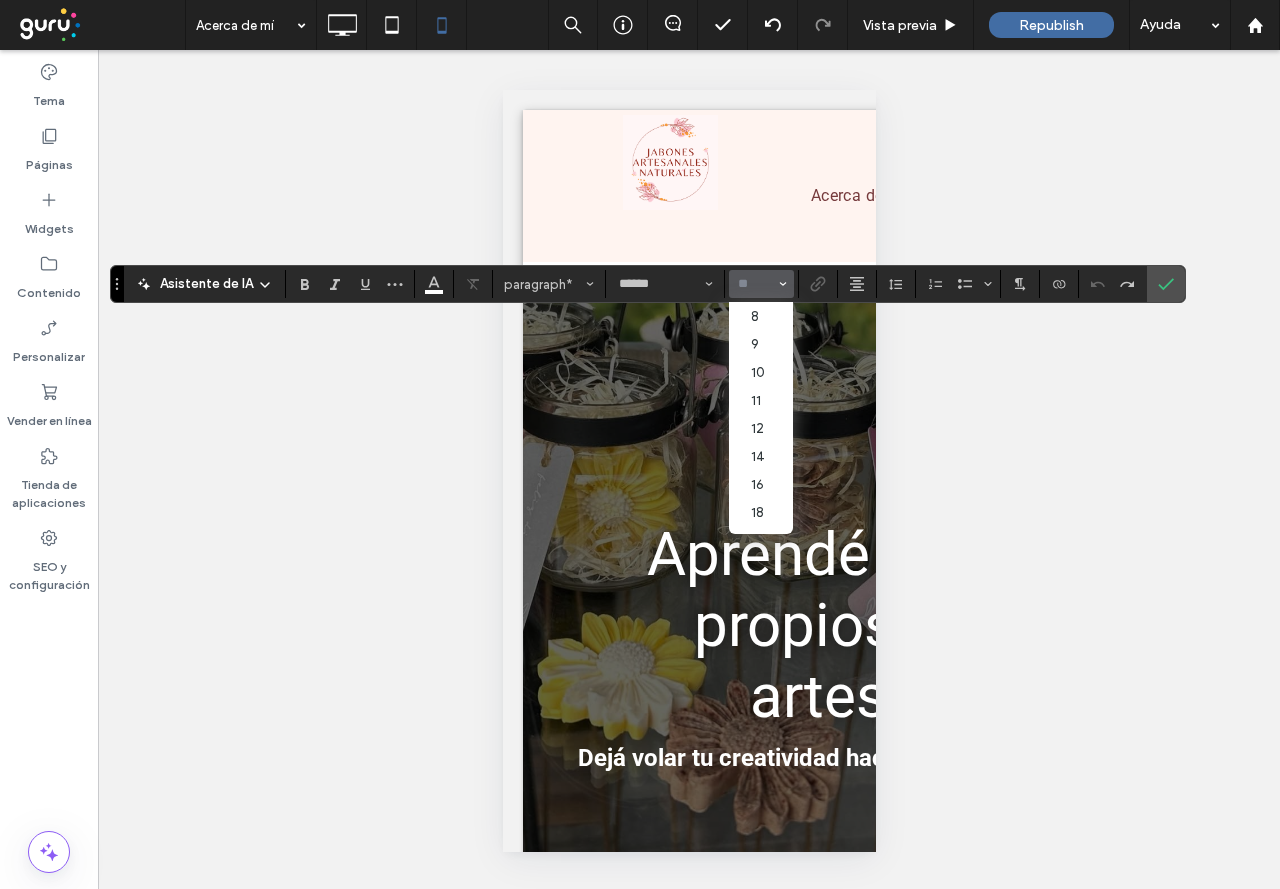 click on "¿Hacer visible?
Sí
¿Hacer visible?
Sí" at bounding box center (689, 469) 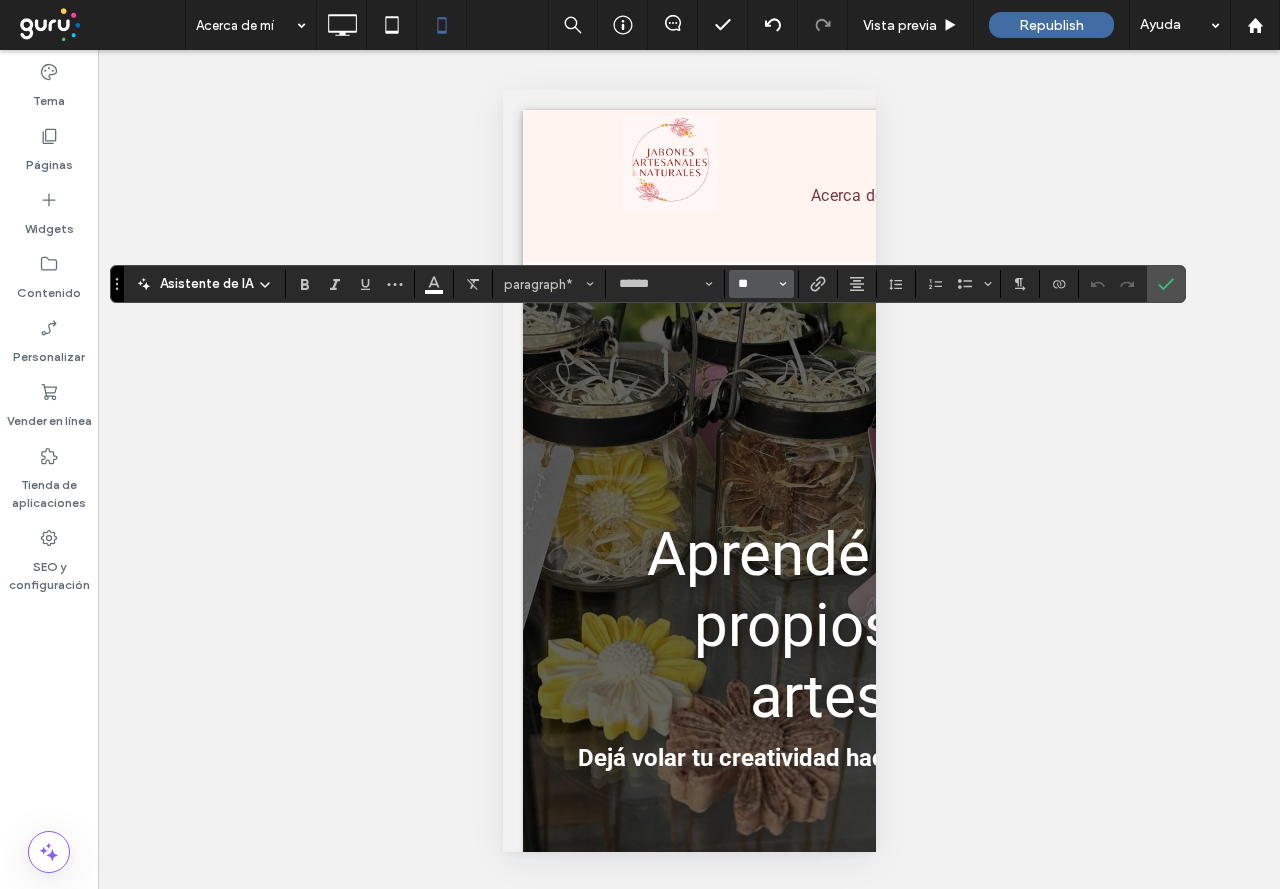 click on "**" at bounding box center [755, 284] 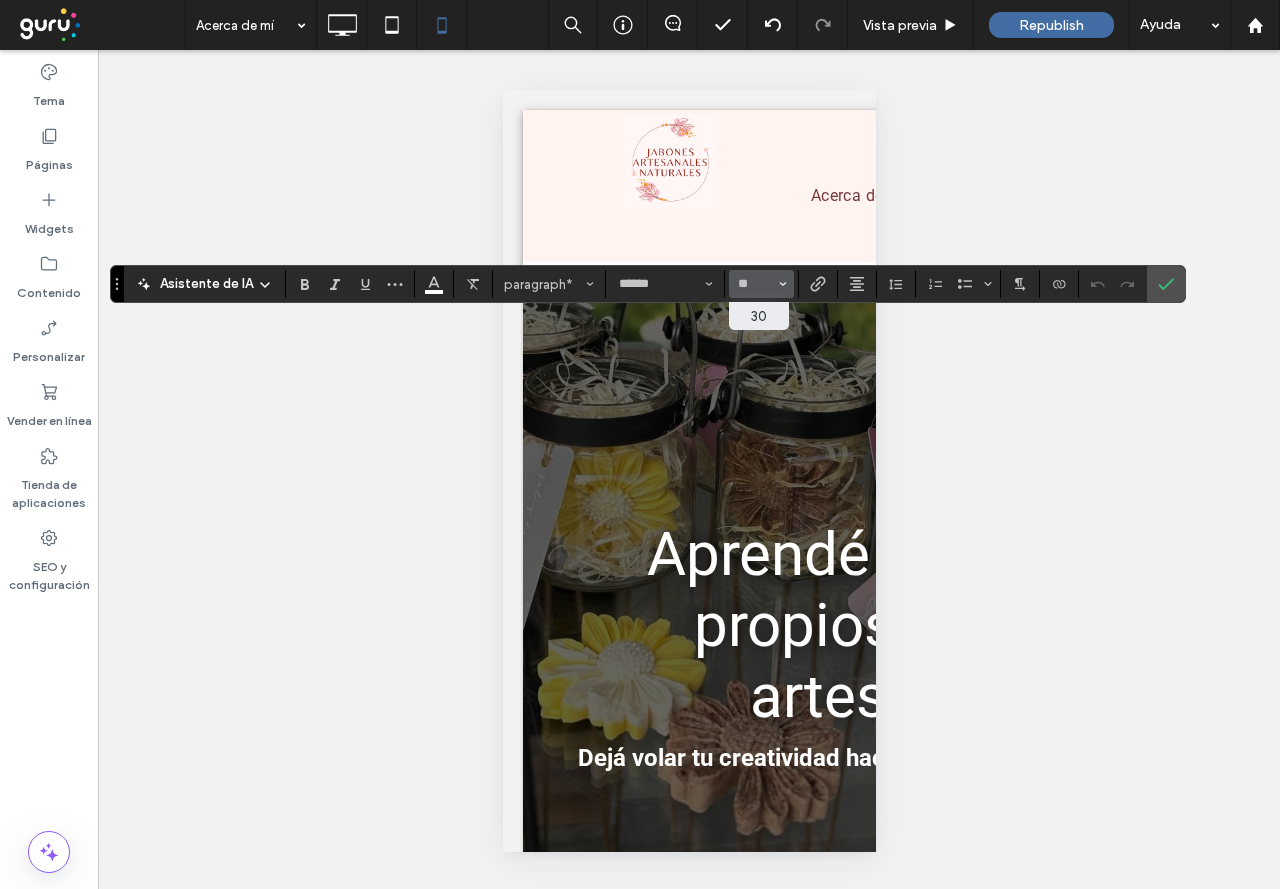 type on "**" 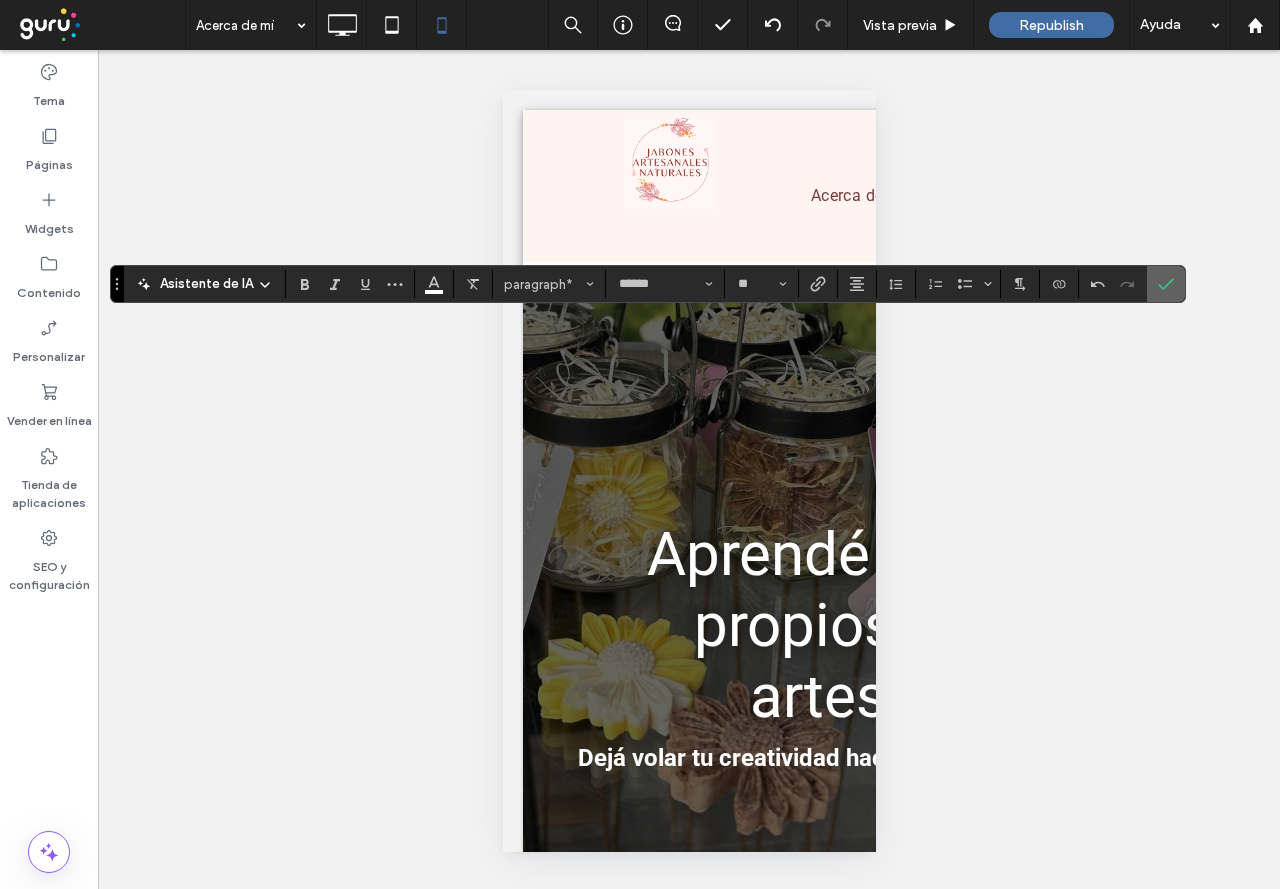 click 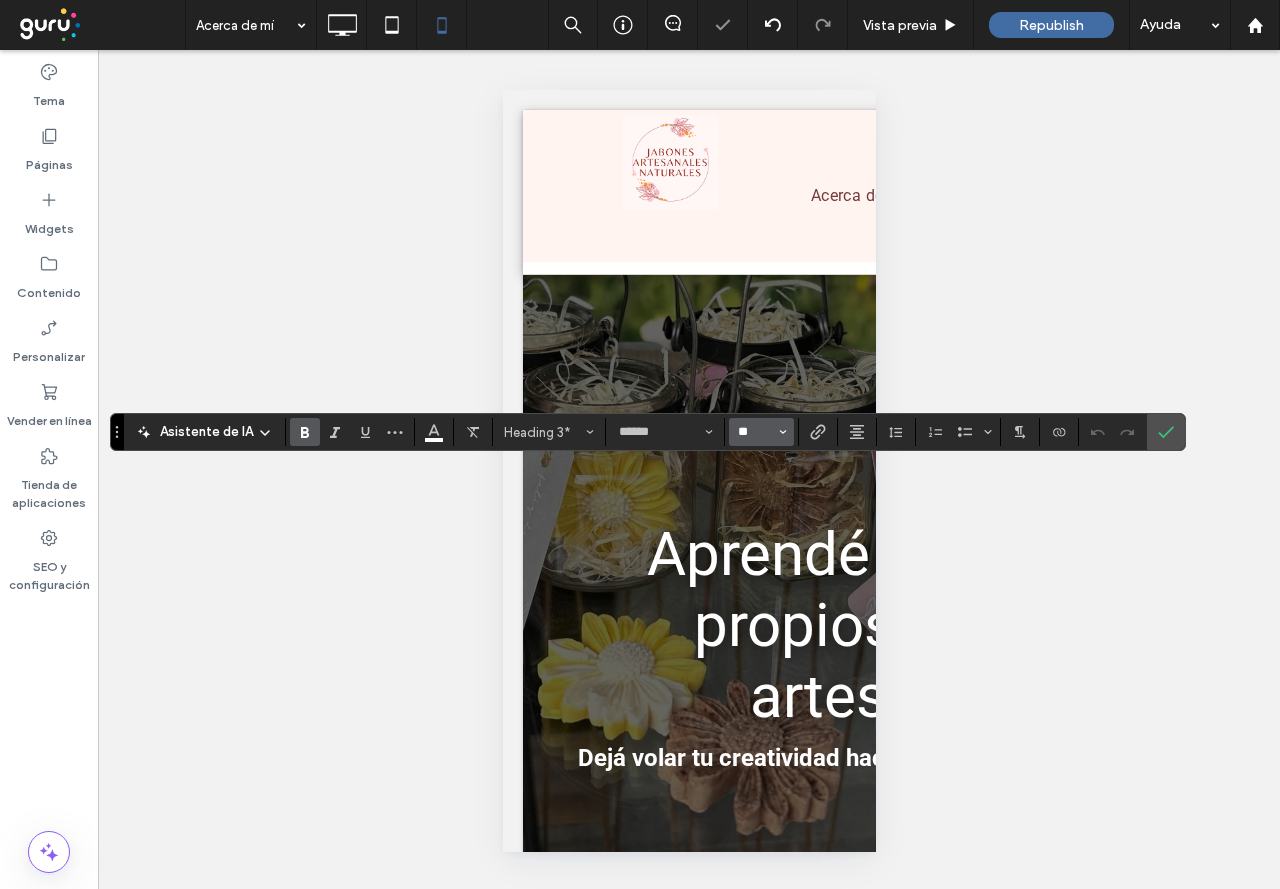 click on "**" at bounding box center [755, 432] 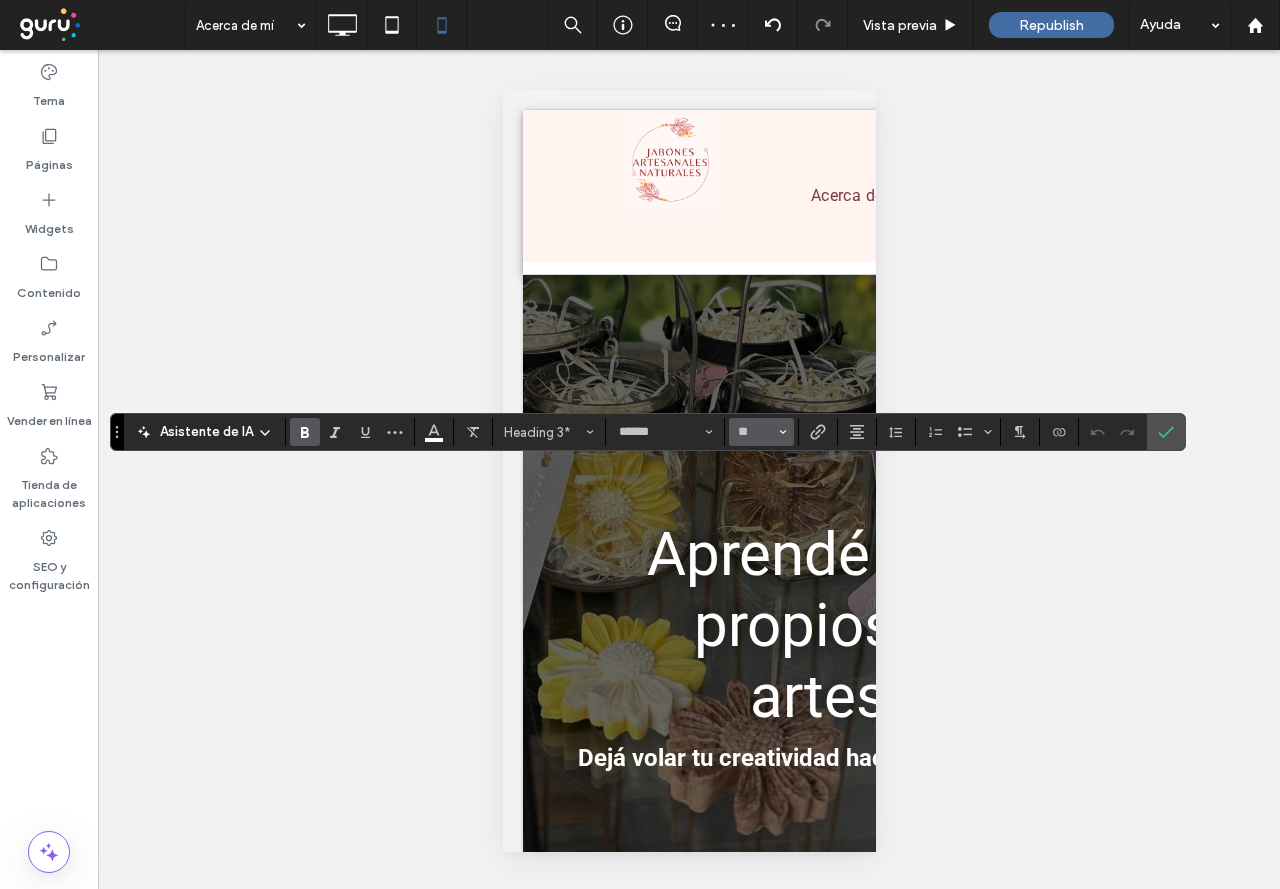 type on "**" 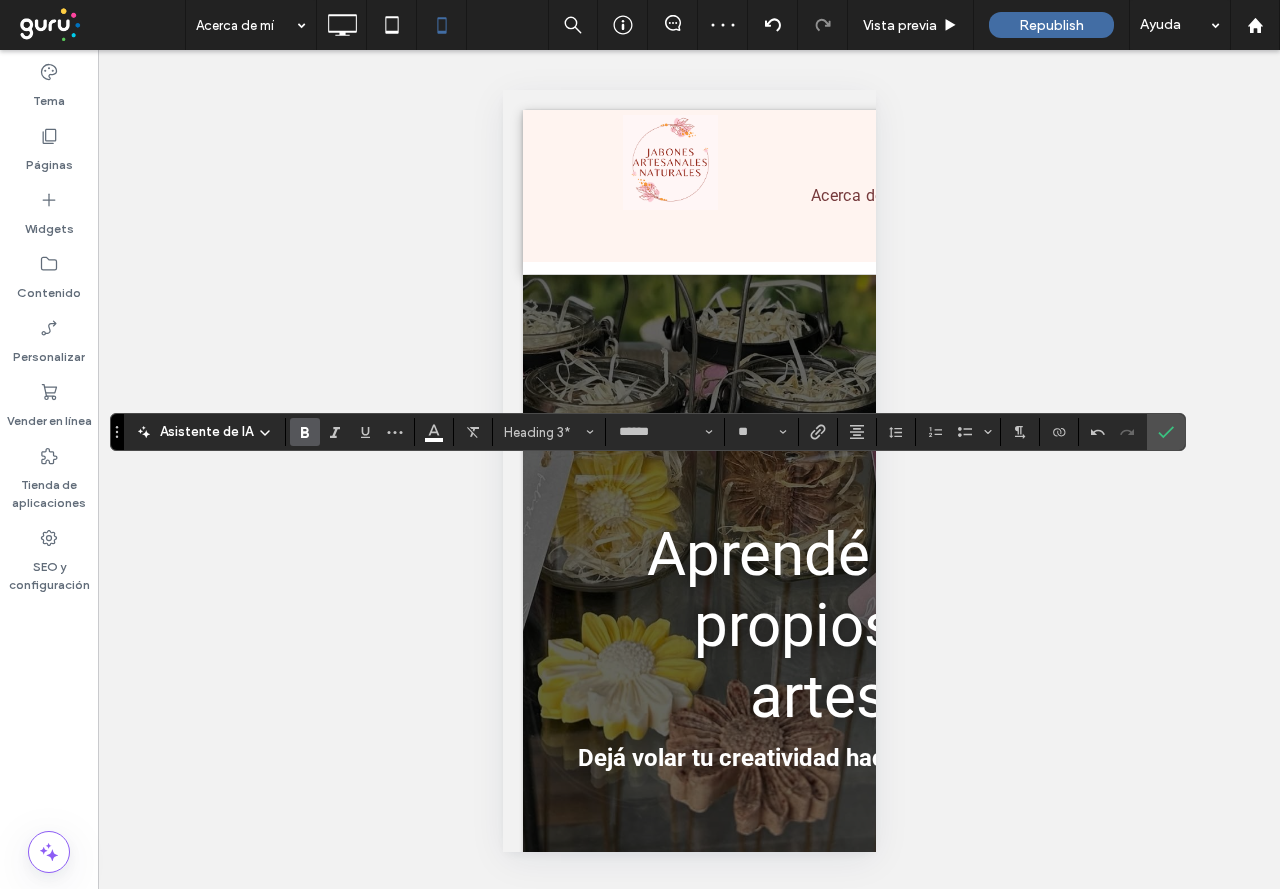 click at bounding box center (305, 432) 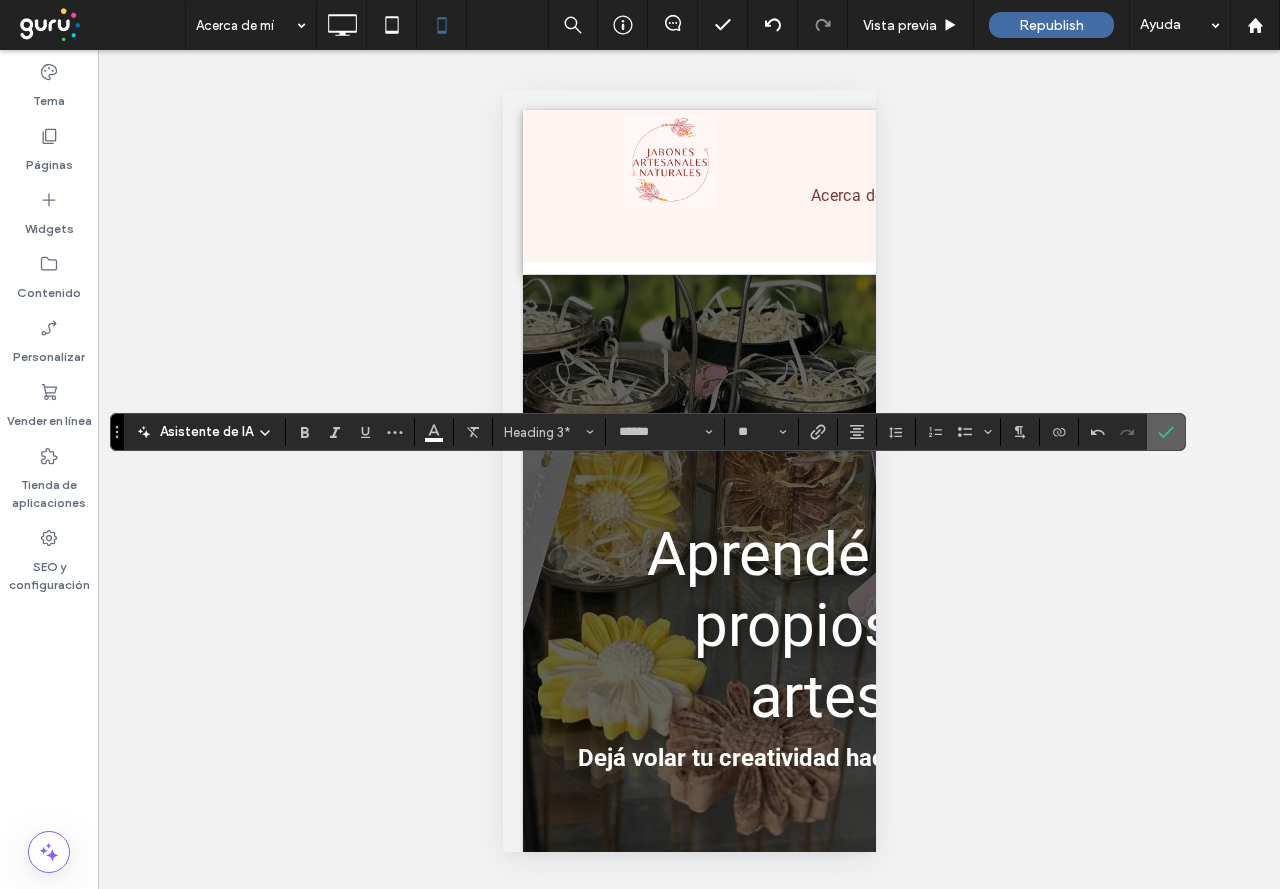 click at bounding box center [1162, 432] 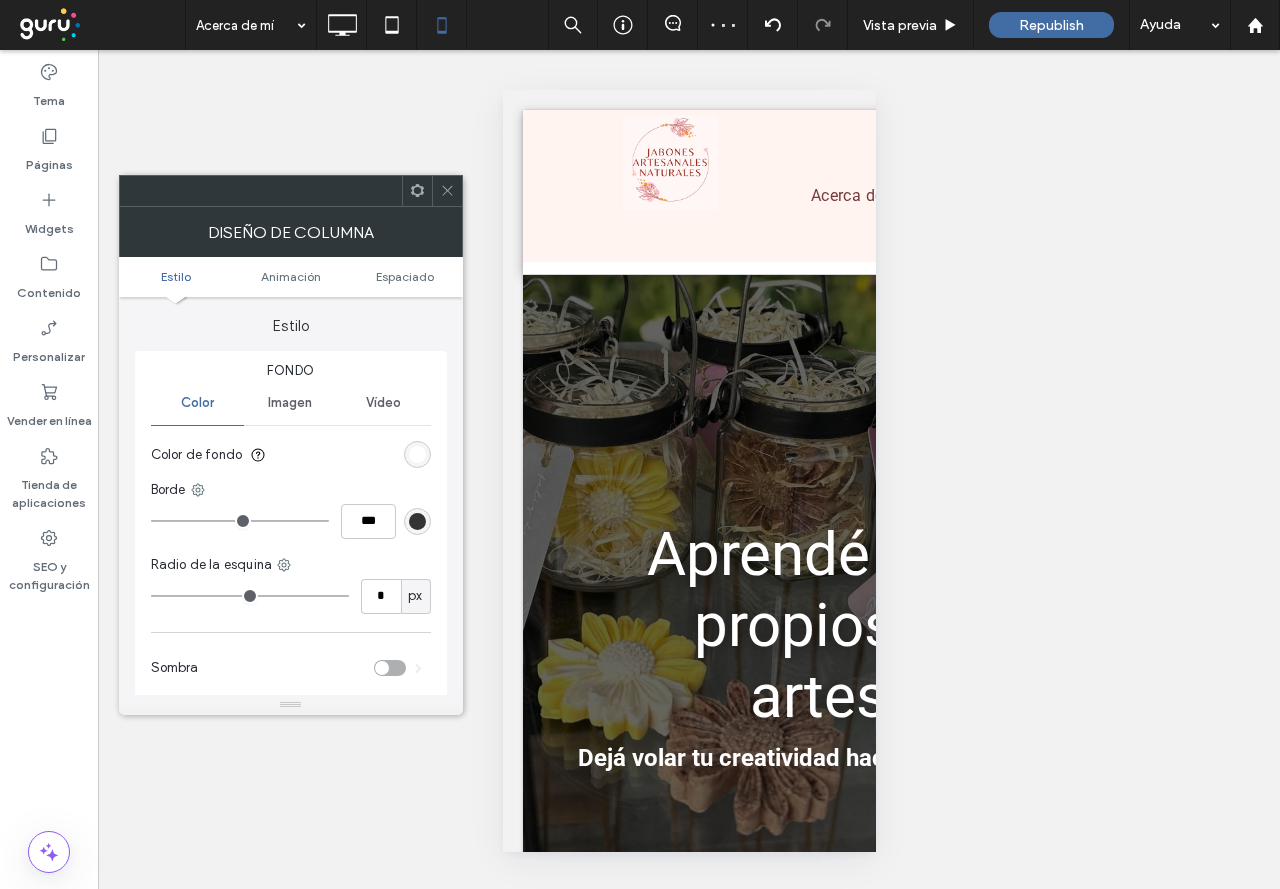 click 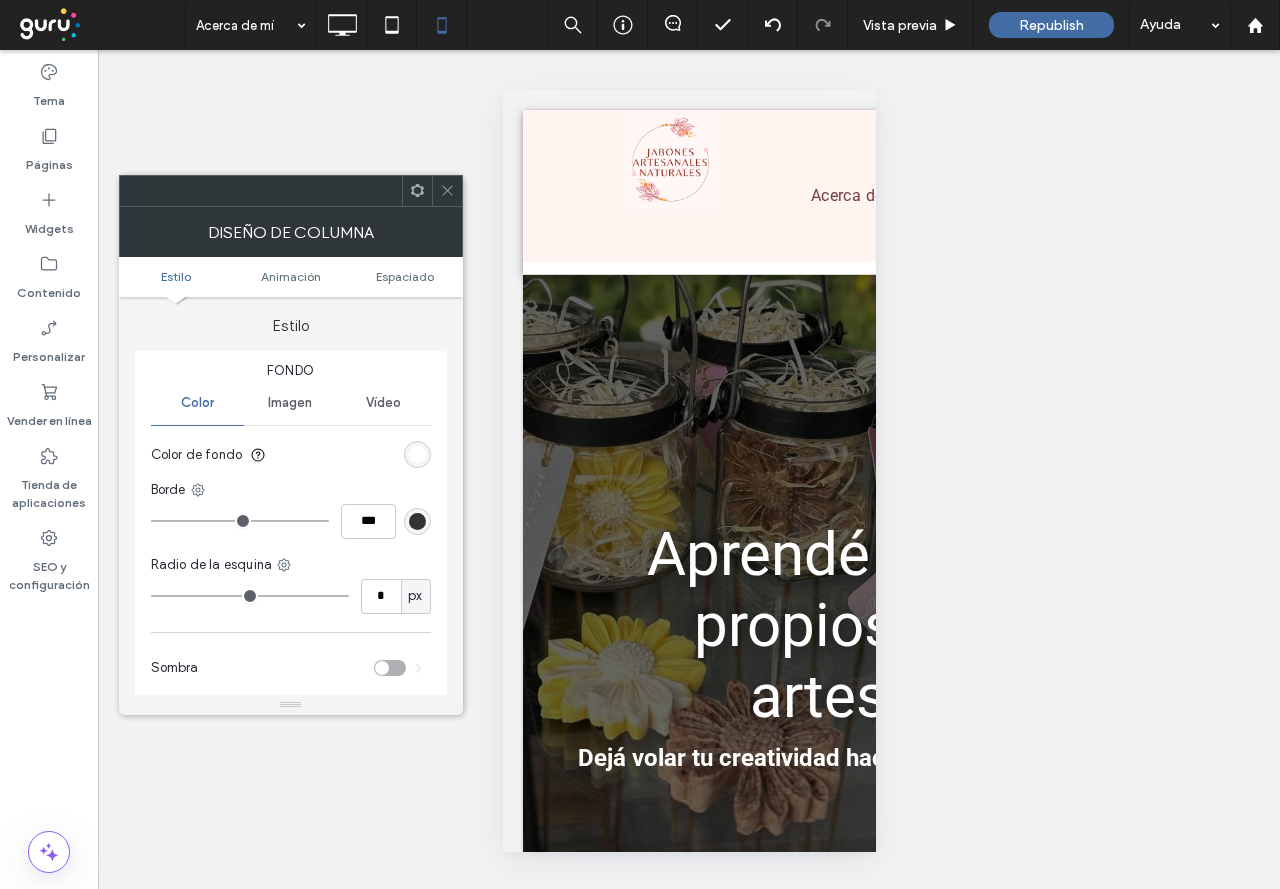 click at bounding box center [447, 191] 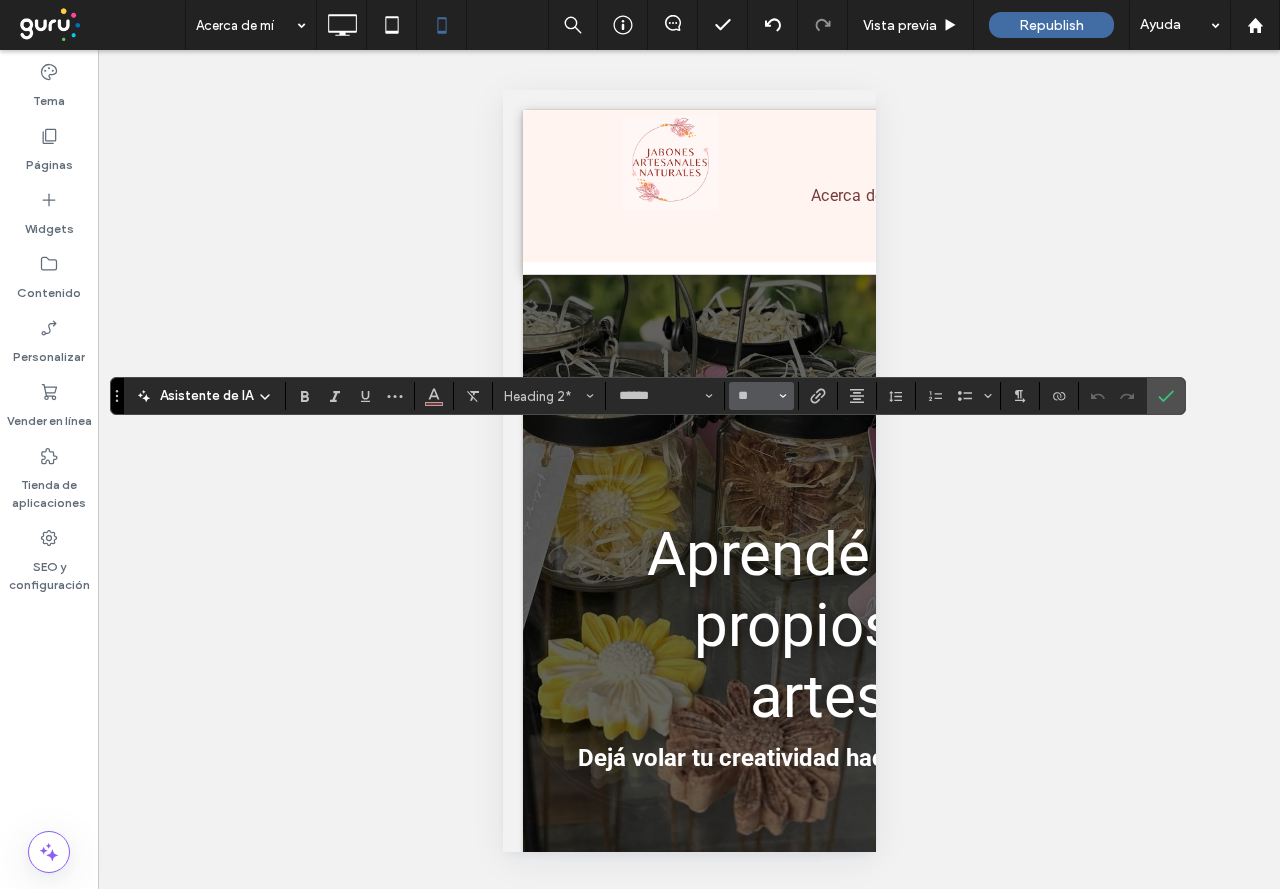 click on "**" at bounding box center (761, 396) 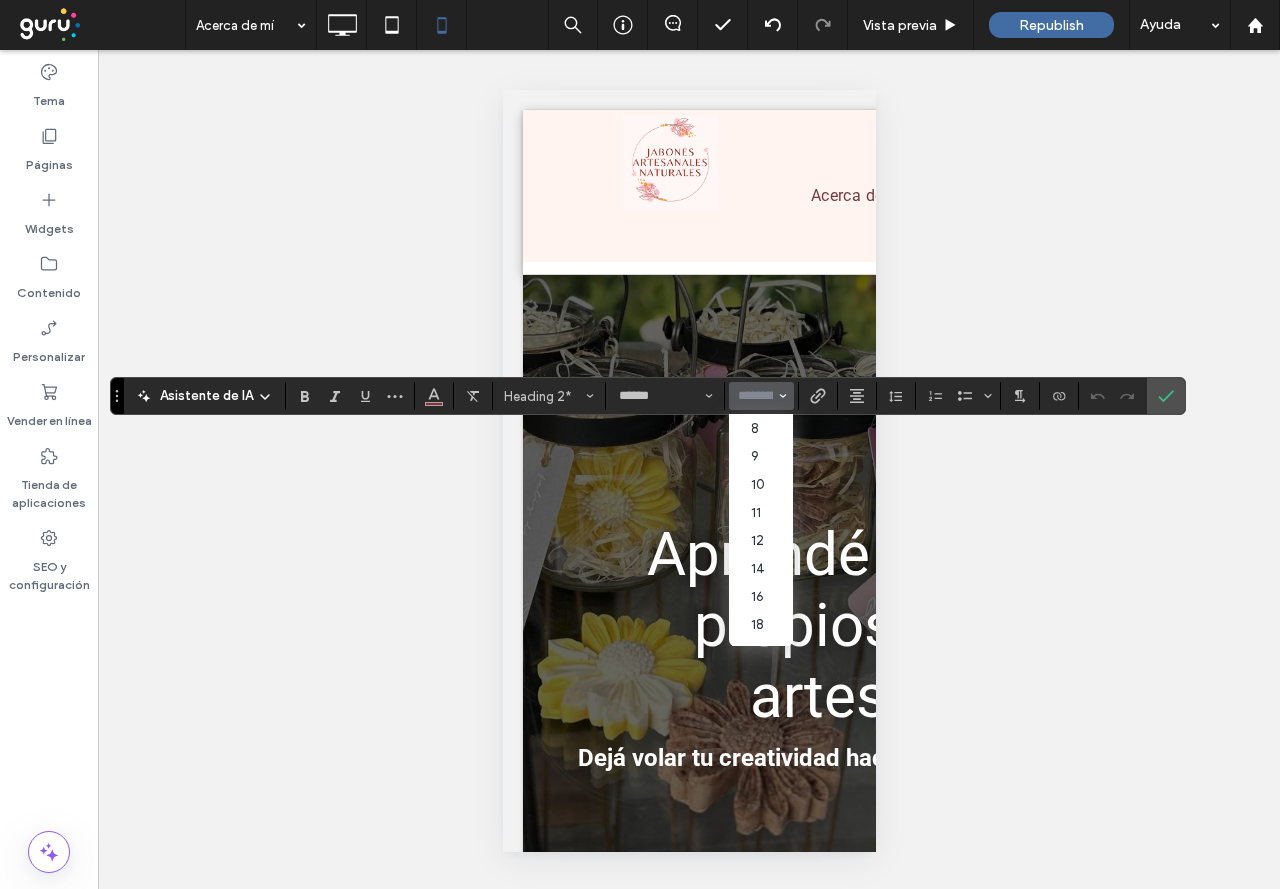 click at bounding box center [755, 396] 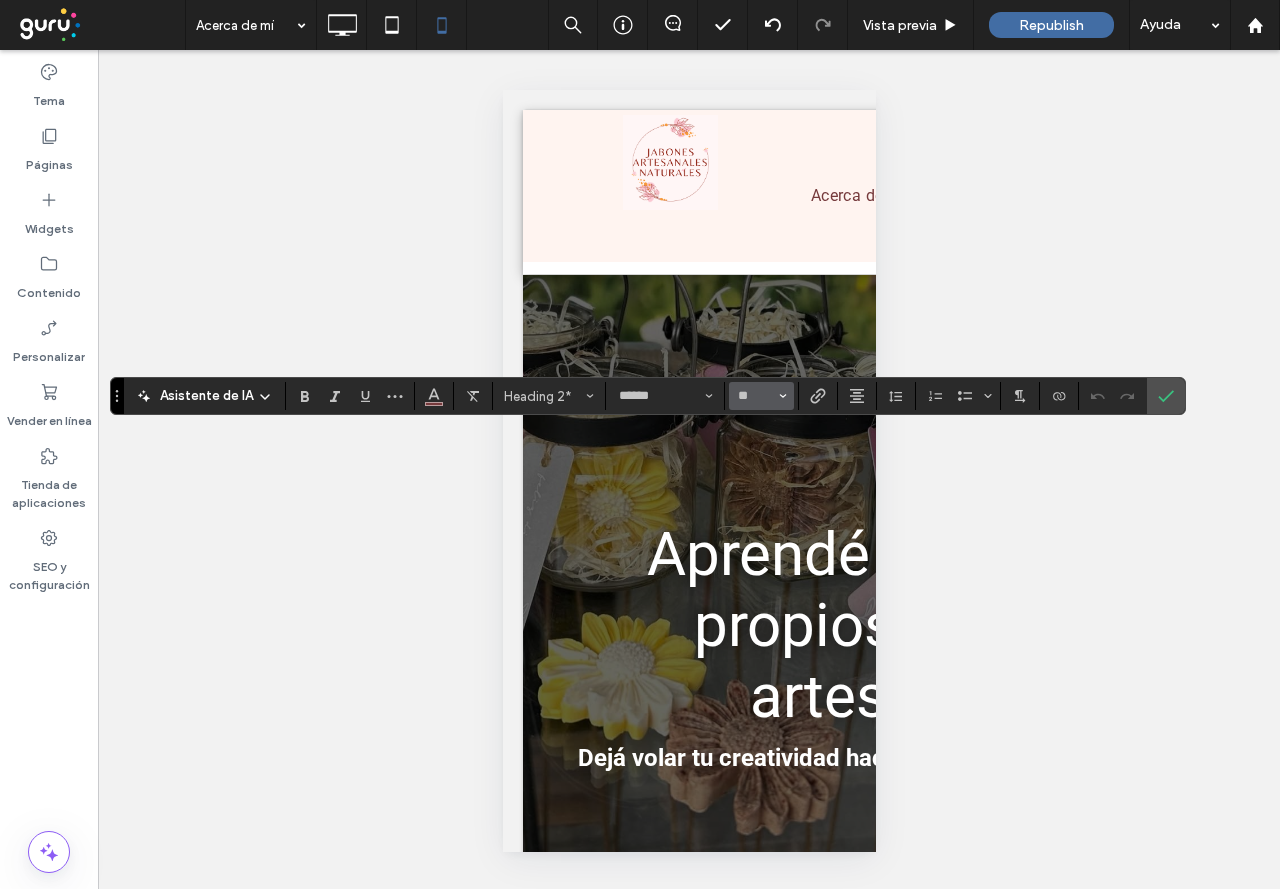 type on "**" 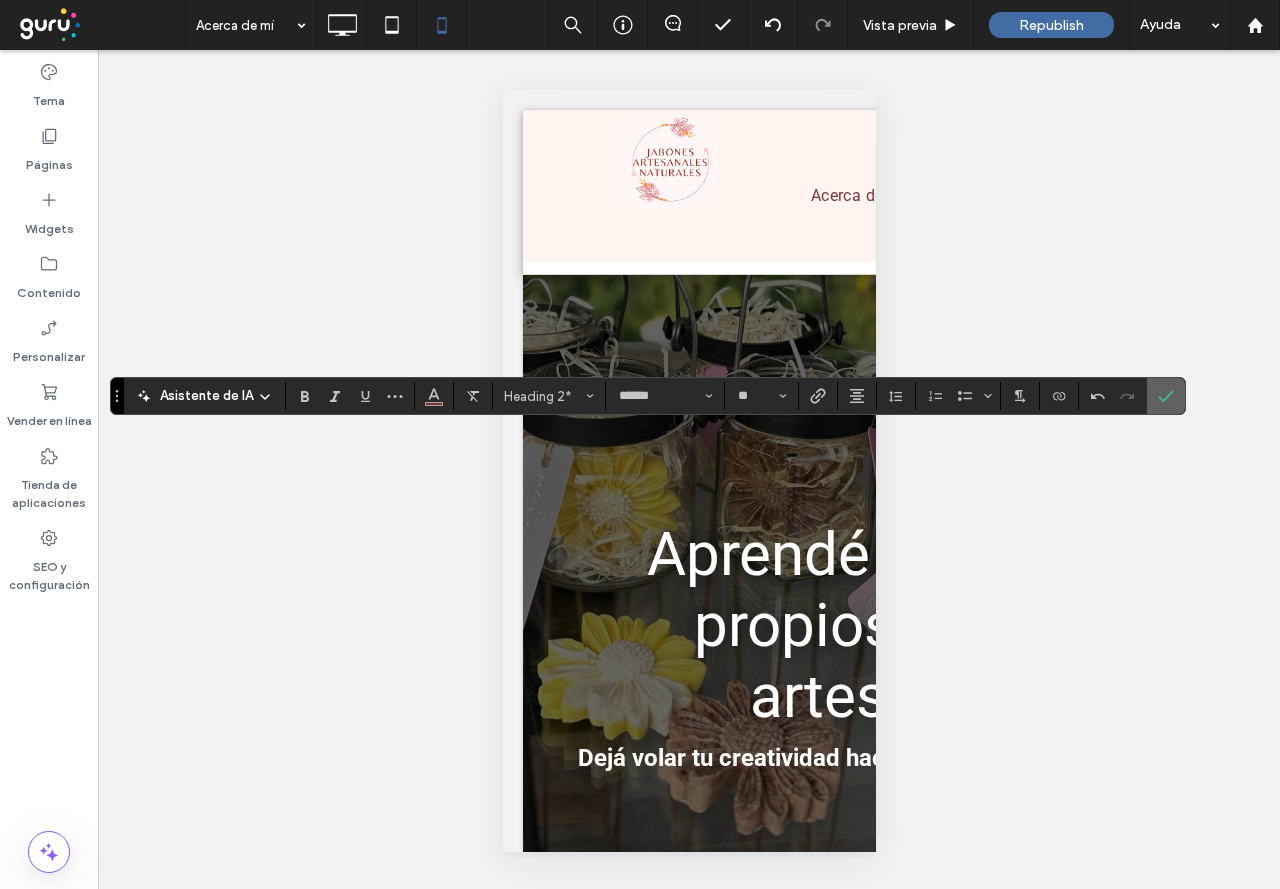 click 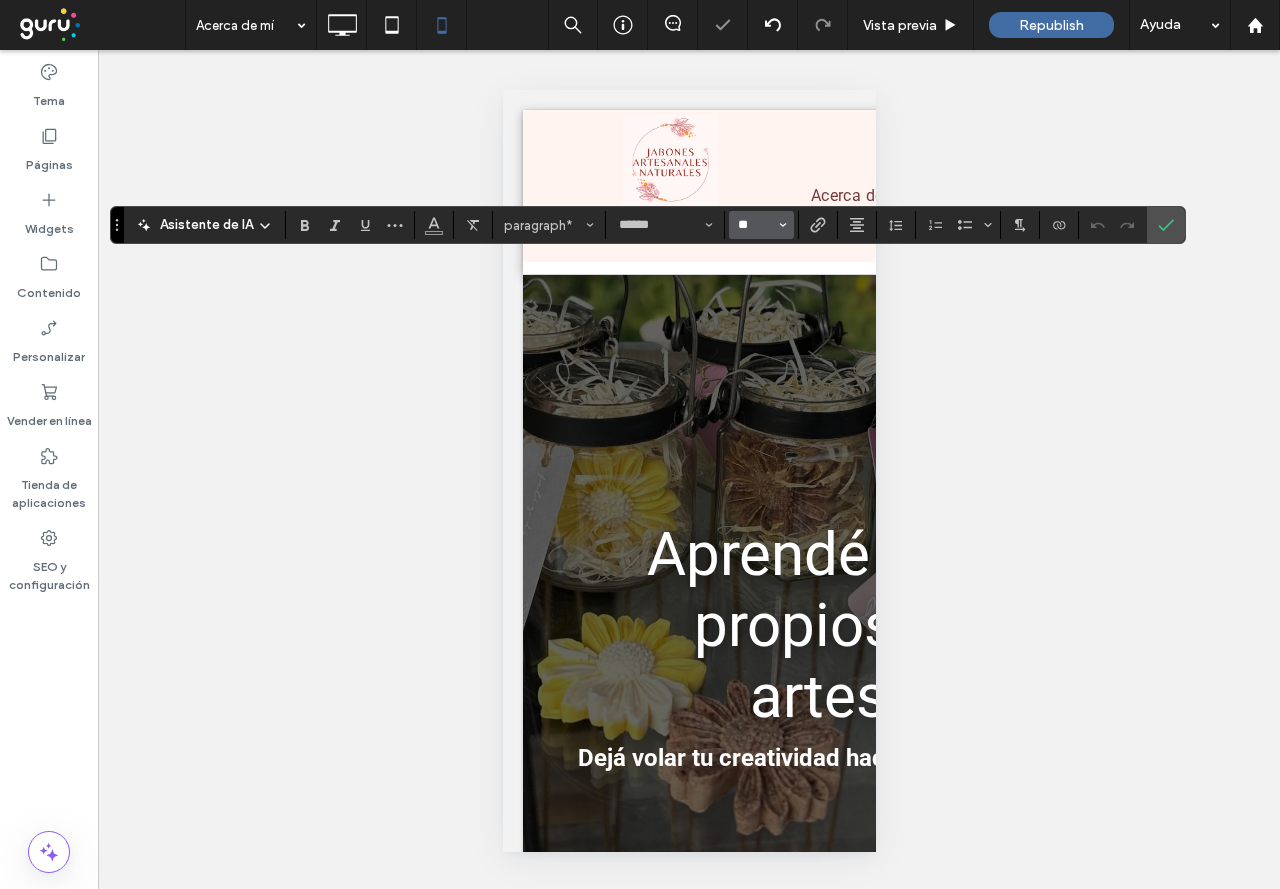 click on "**" at bounding box center [755, 225] 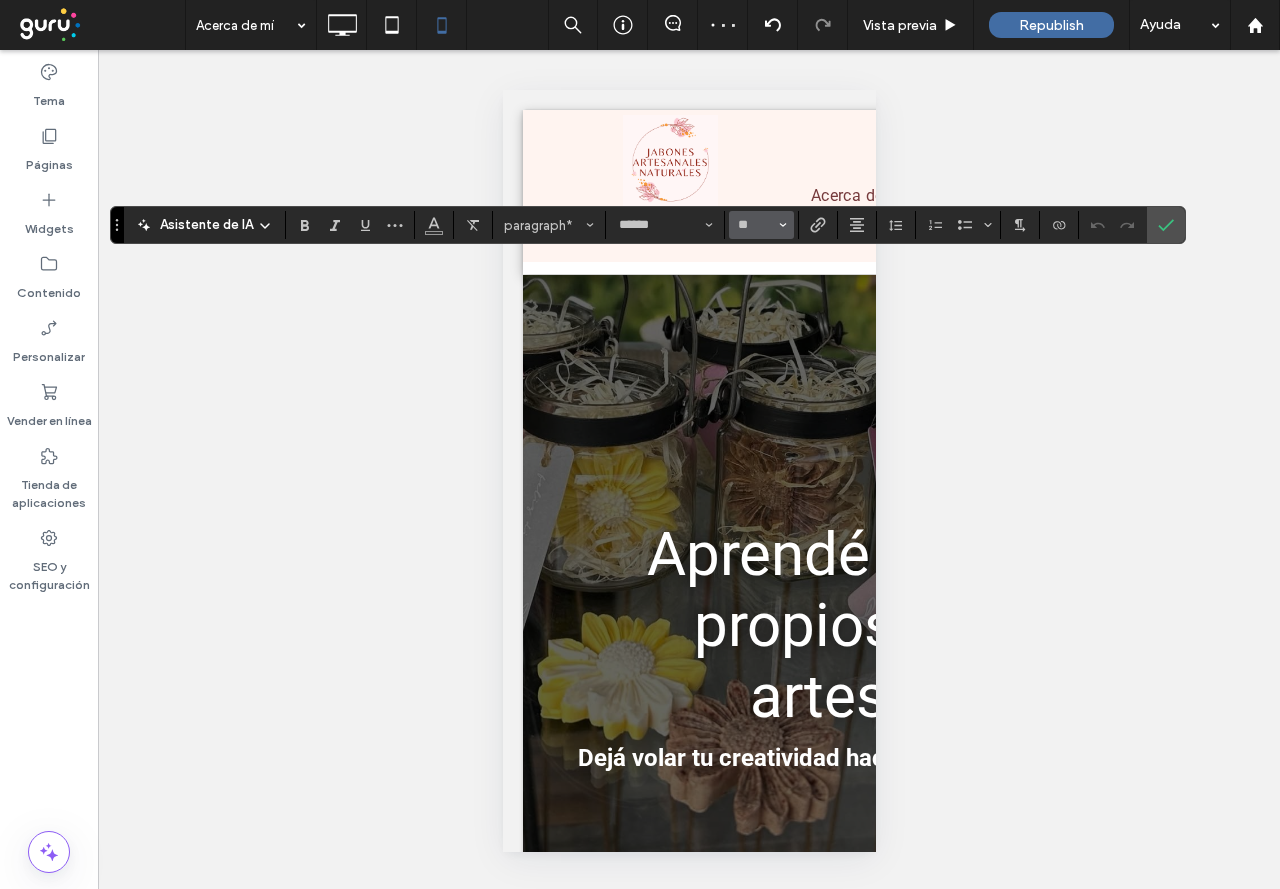 type on "**" 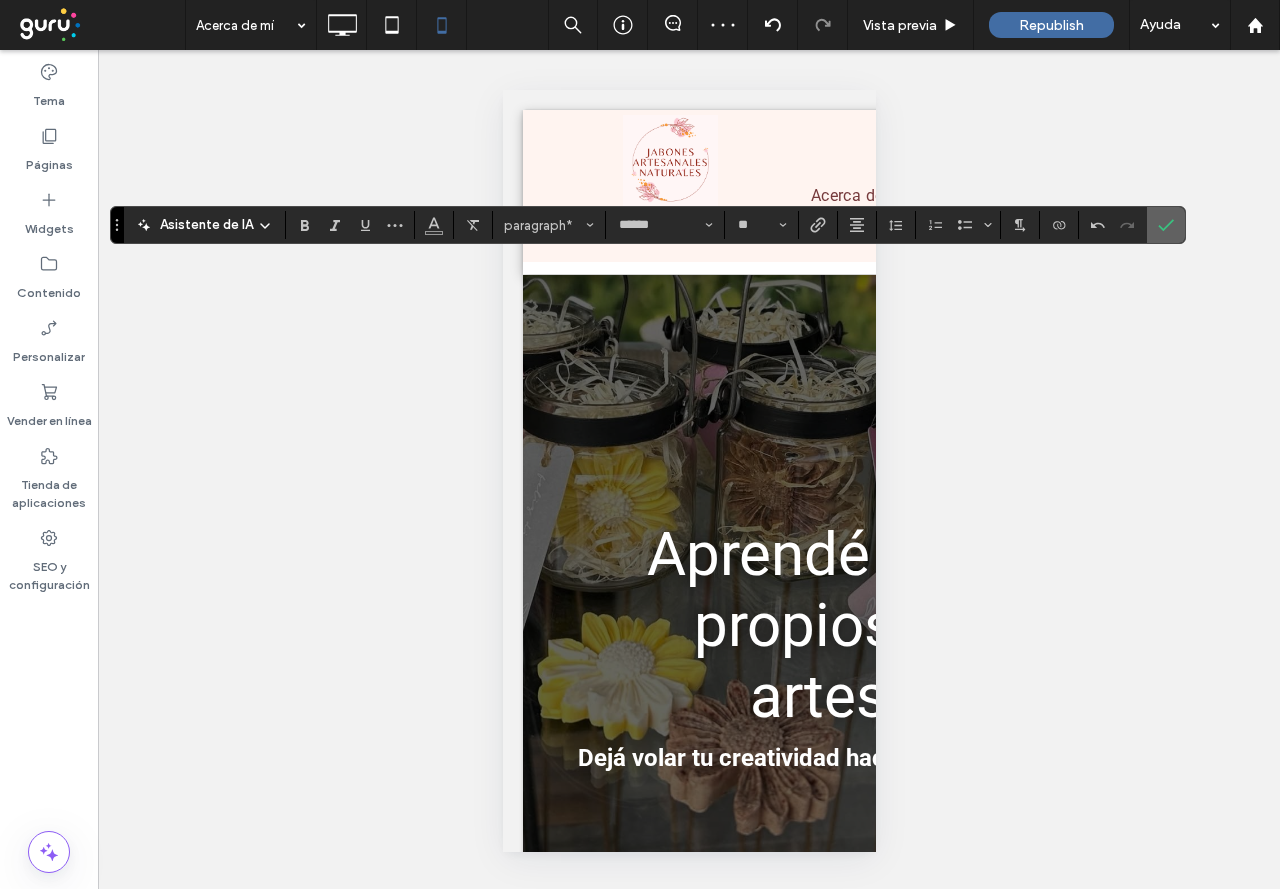 click 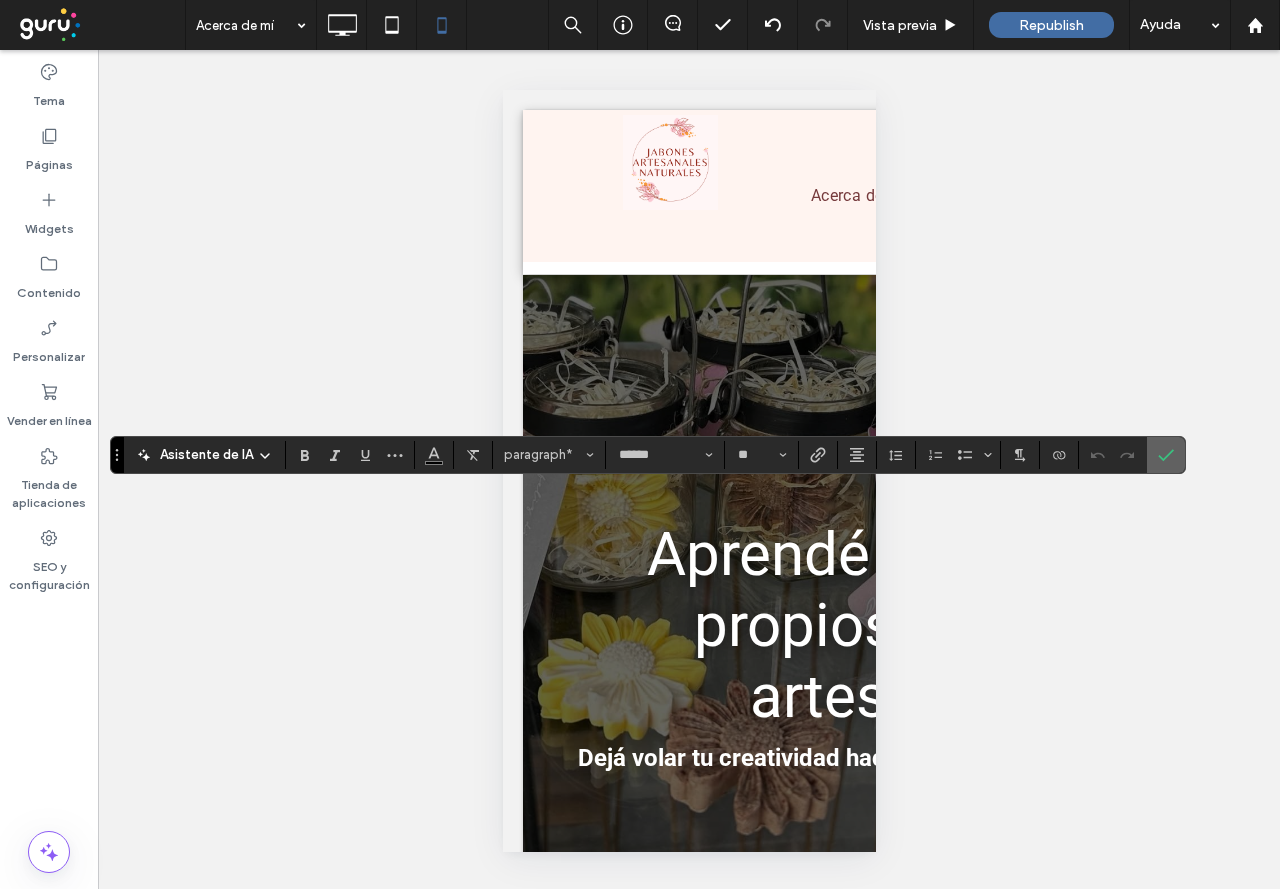 click at bounding box center [1162, 455] 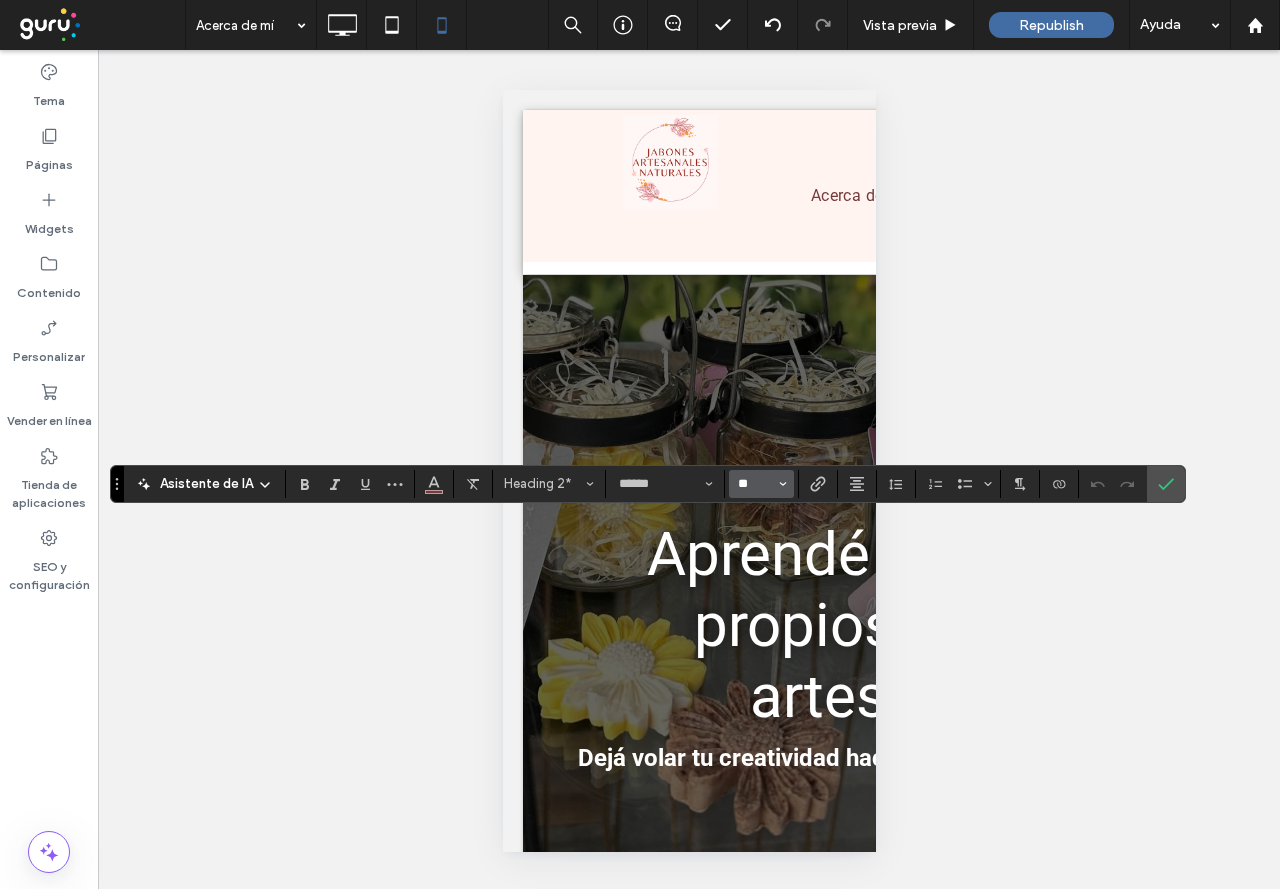 click on "**" at bounding box center (755, 484) 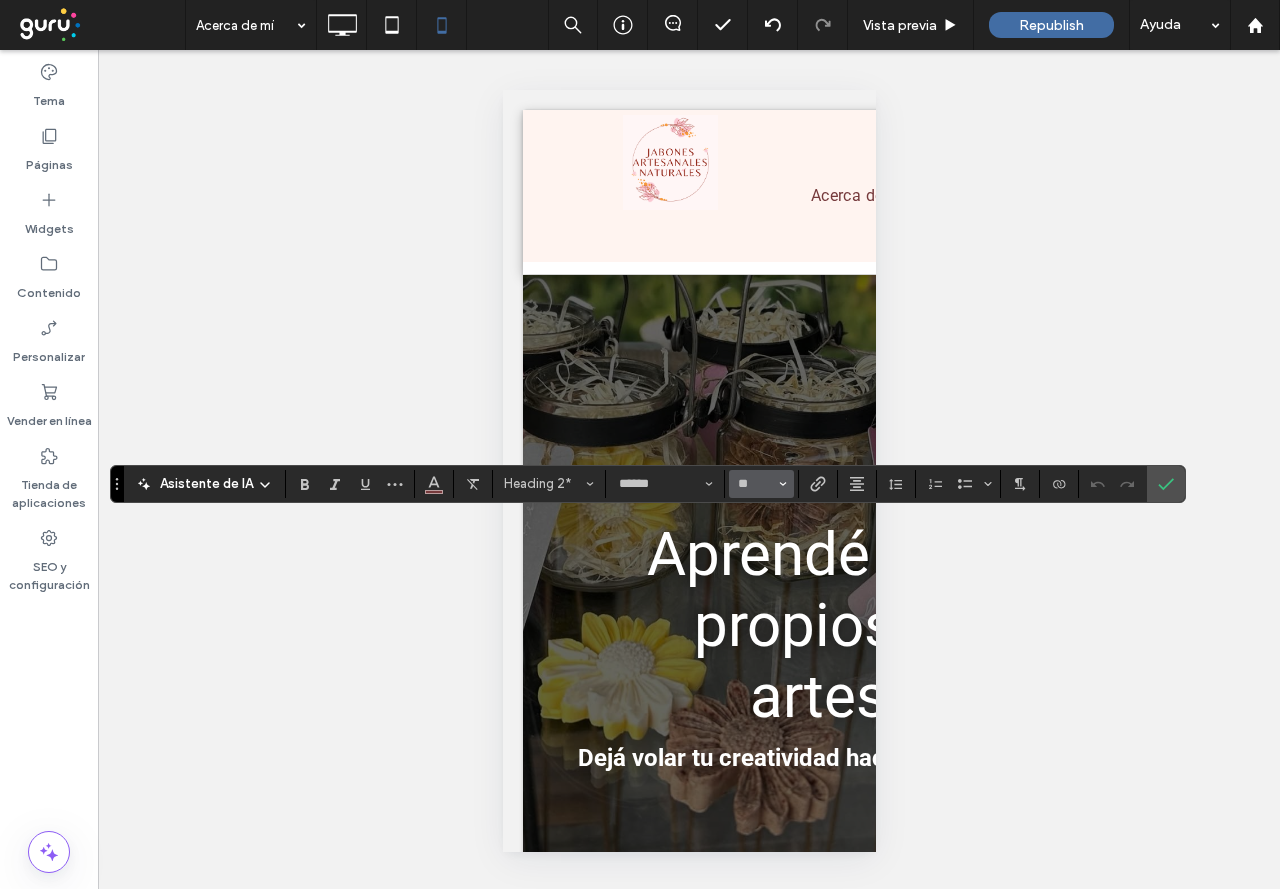 type on "**" 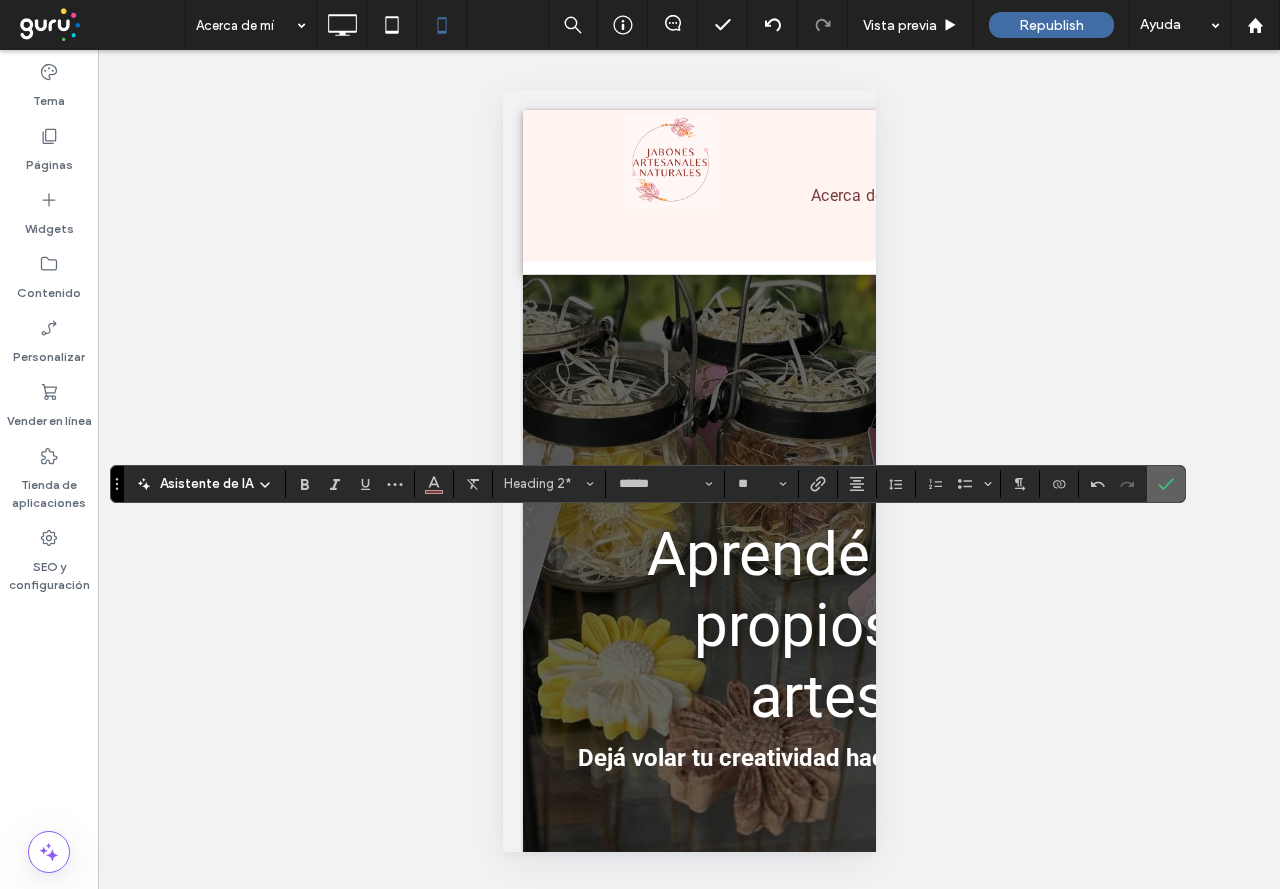 click at bounding box center (1166, 484) 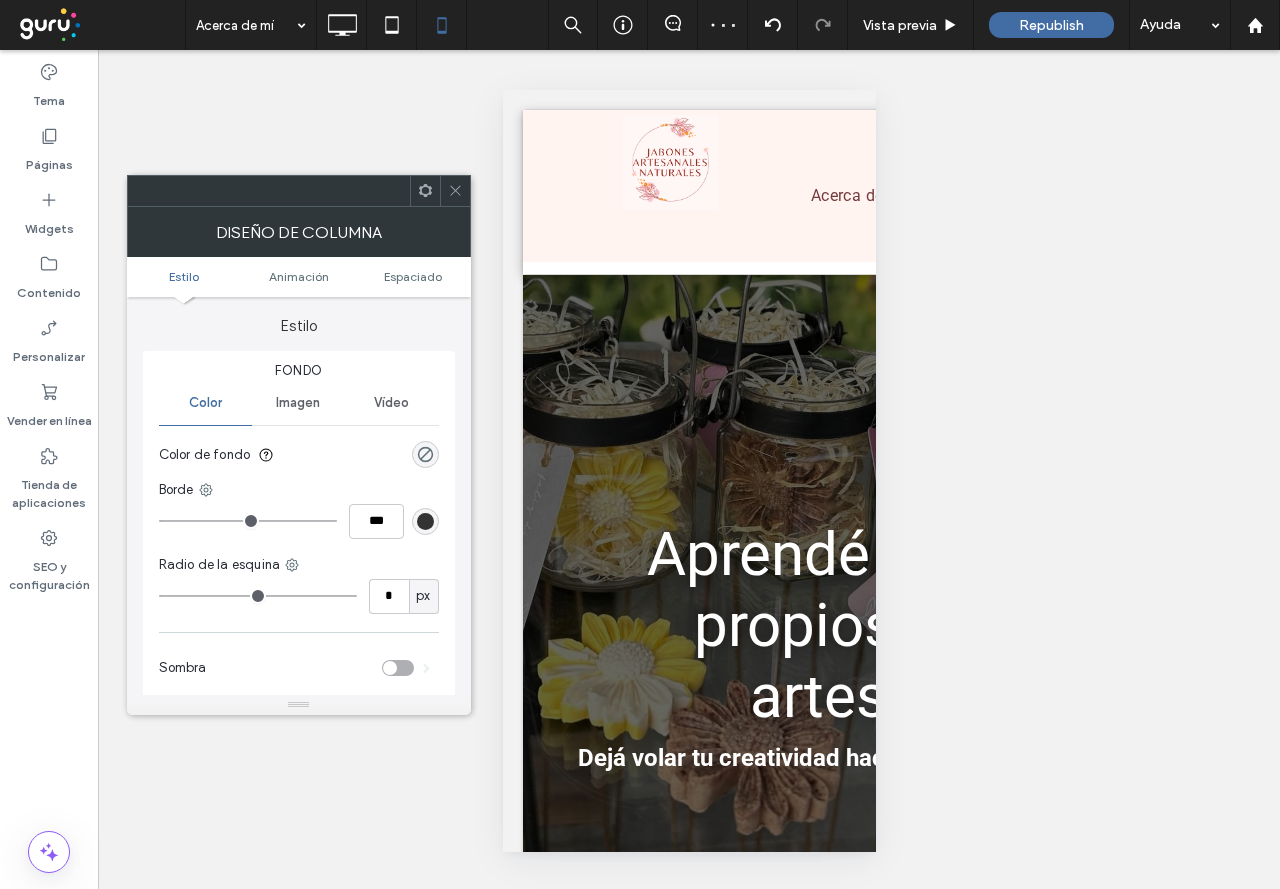 click 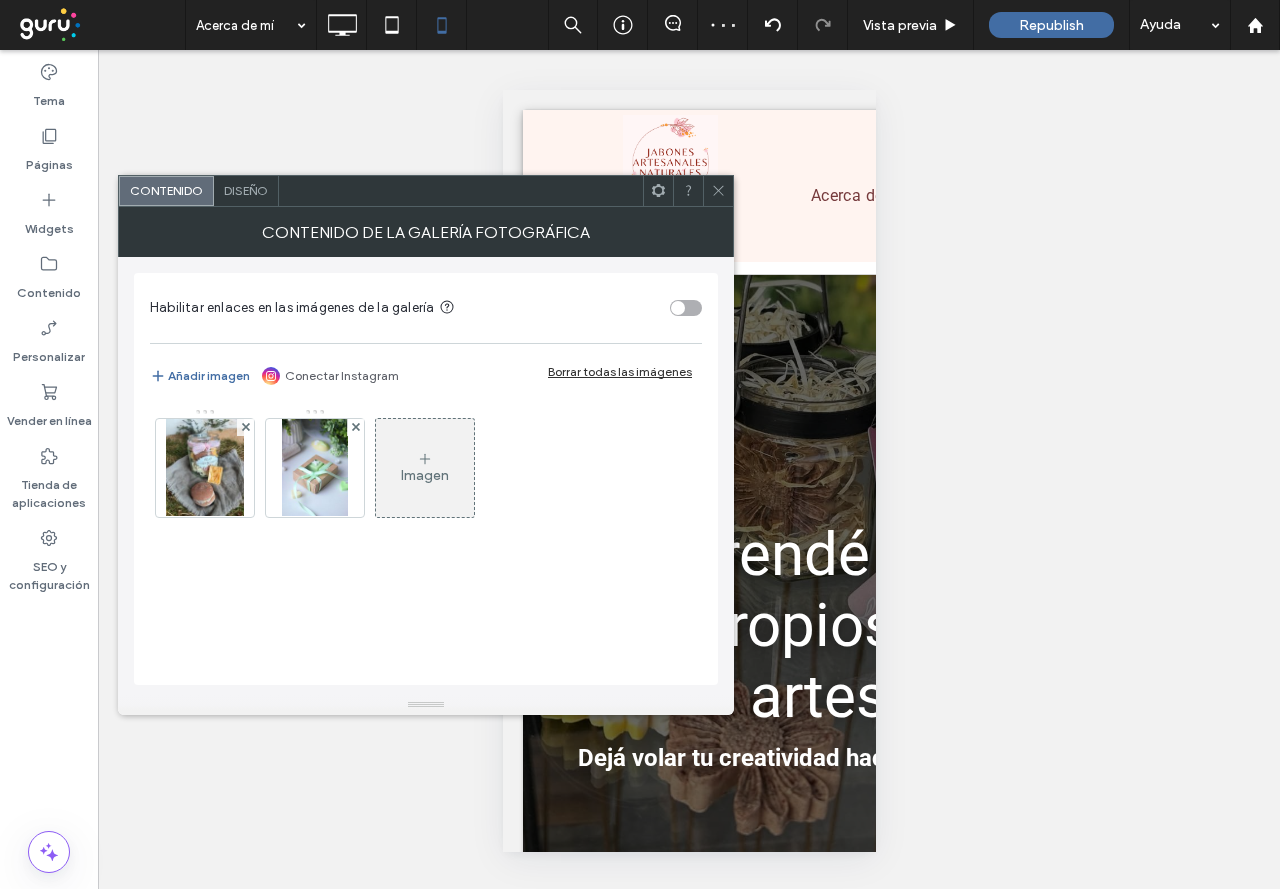 click on "Diseño" at bounding box center [246, 190] 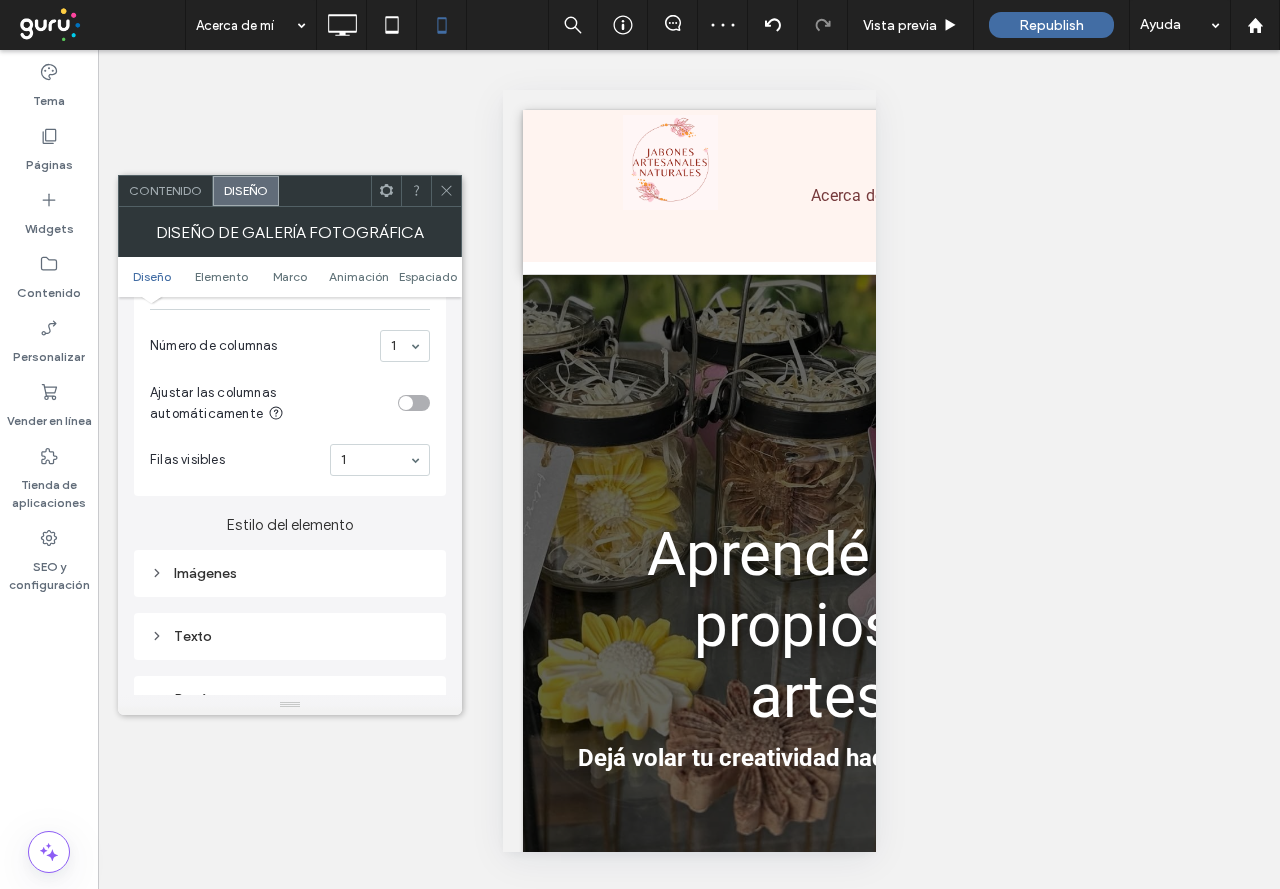 scroll, scrollTop: 600, scrollLeft: 0, axis: vertical 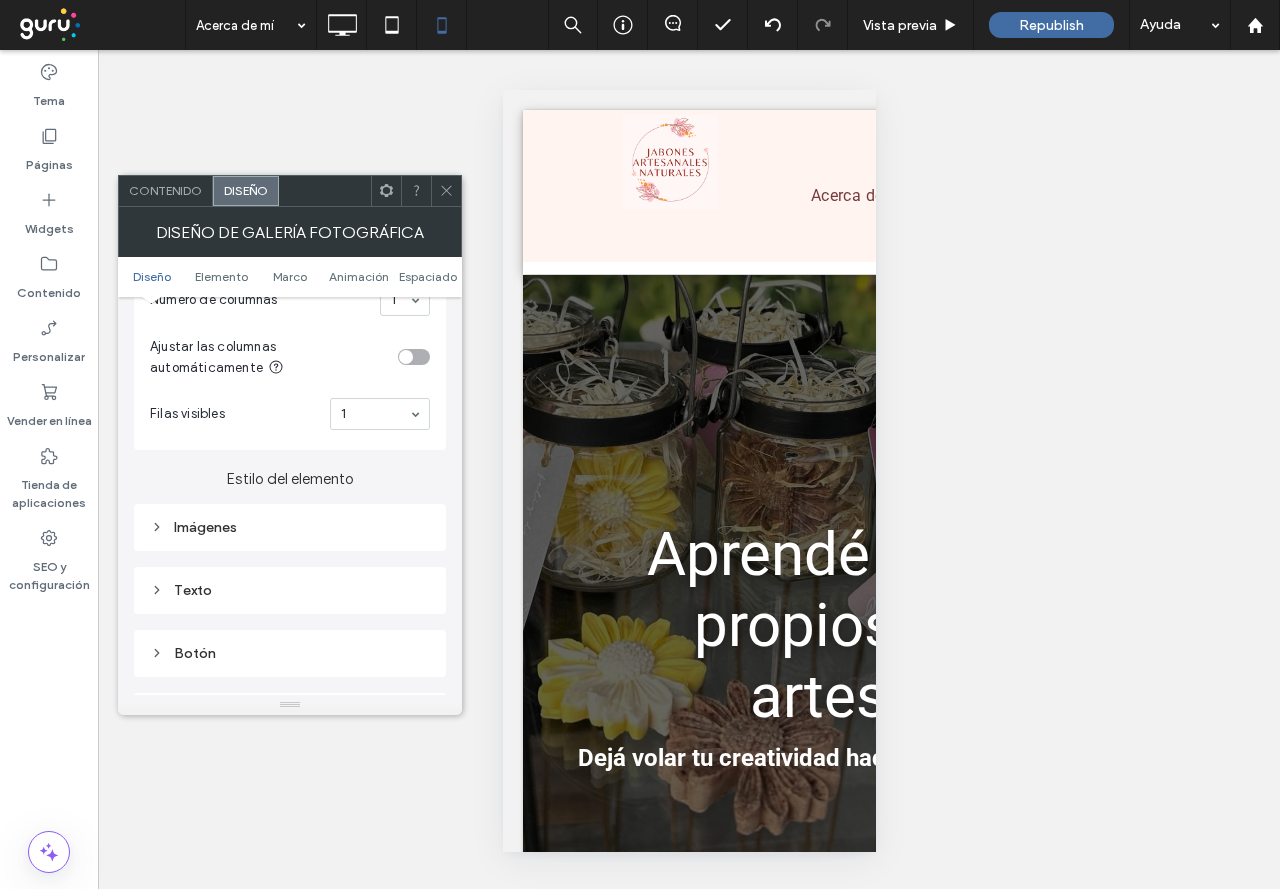 drag, startPoint x: 246, startPoint y: 573, endPoint x: 236, endPoint y: 577, distance: 10.770329 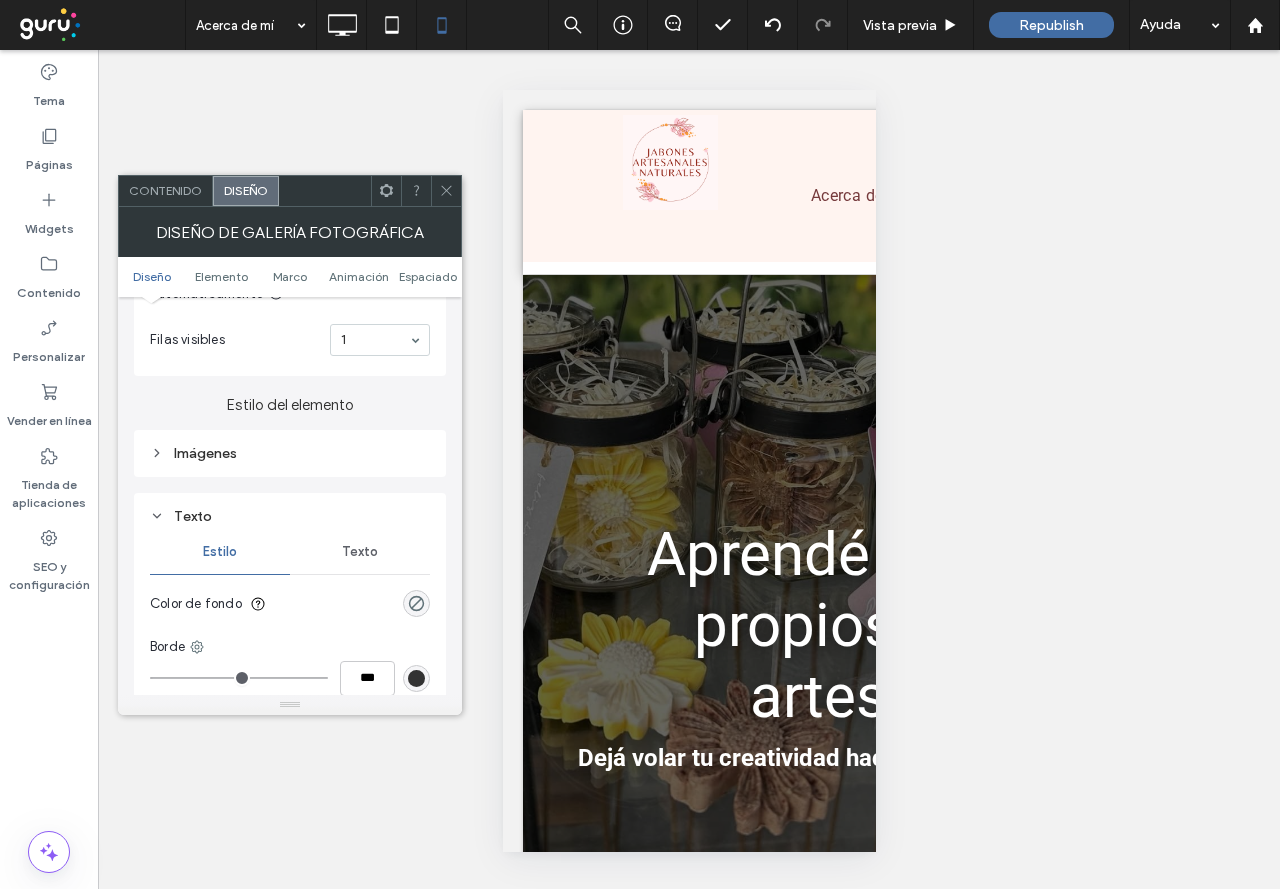 scroll, scrollTop: 800, scrollLeft: 0, axis: vertical 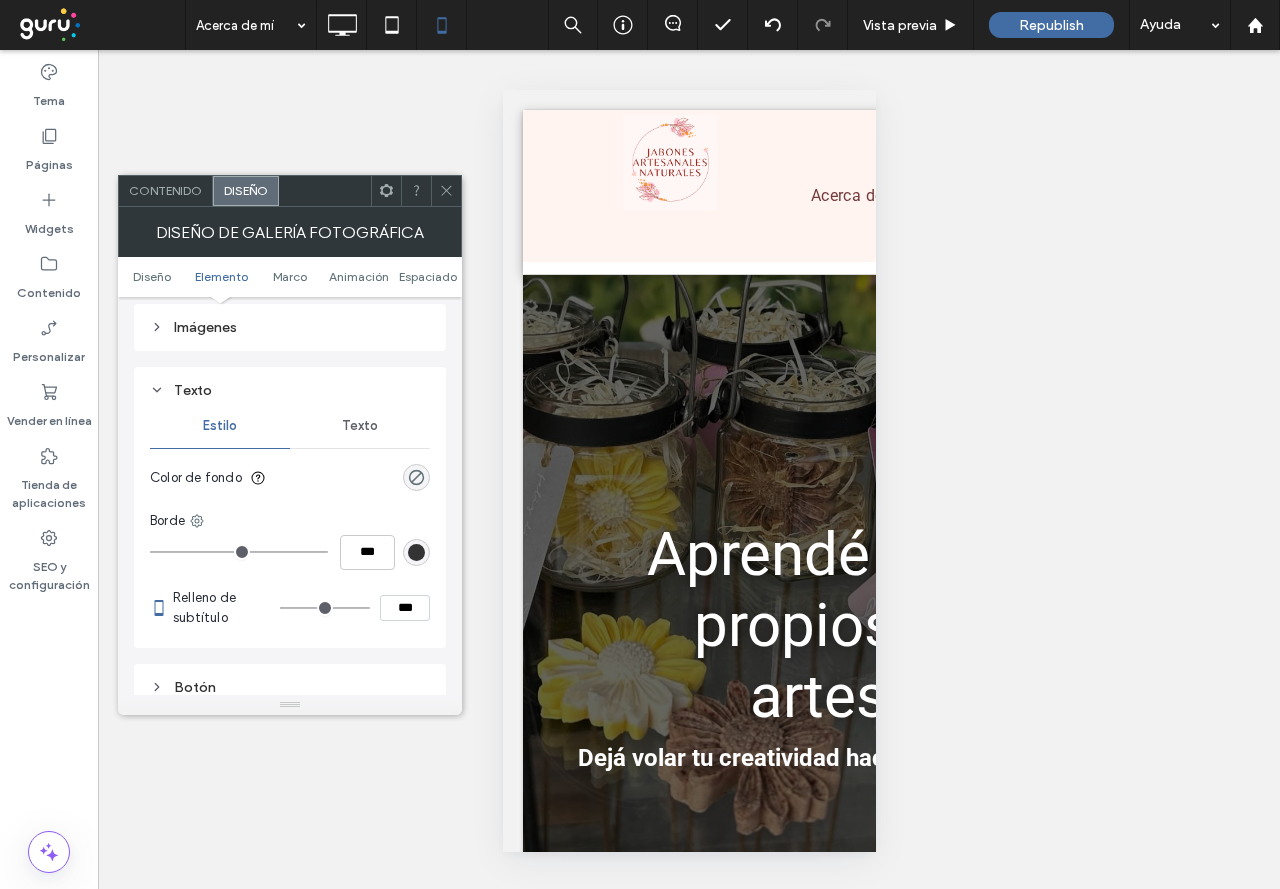 click on "Color de fondo" at bounding box center [290, 478] 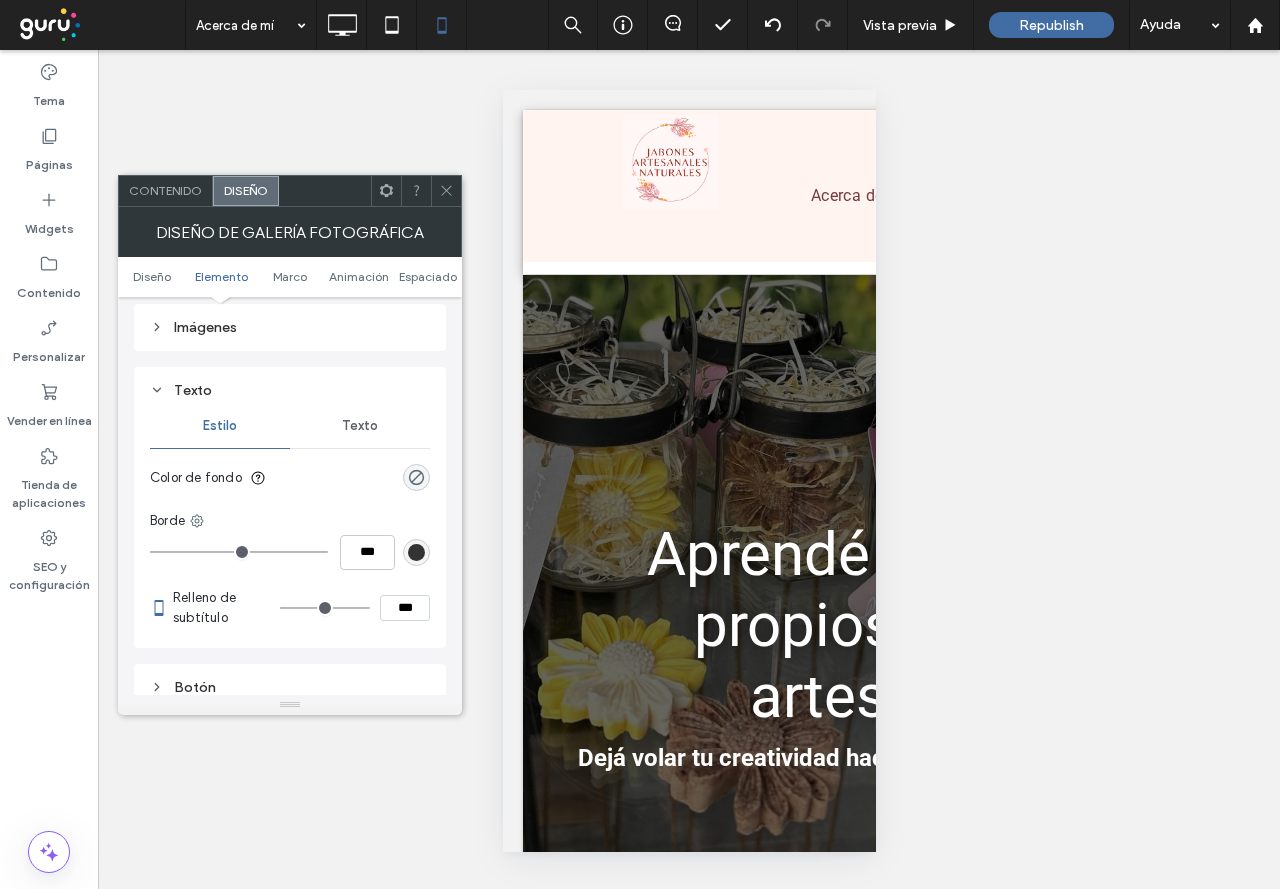 click on "Texto" at bounding box center (360, 426) 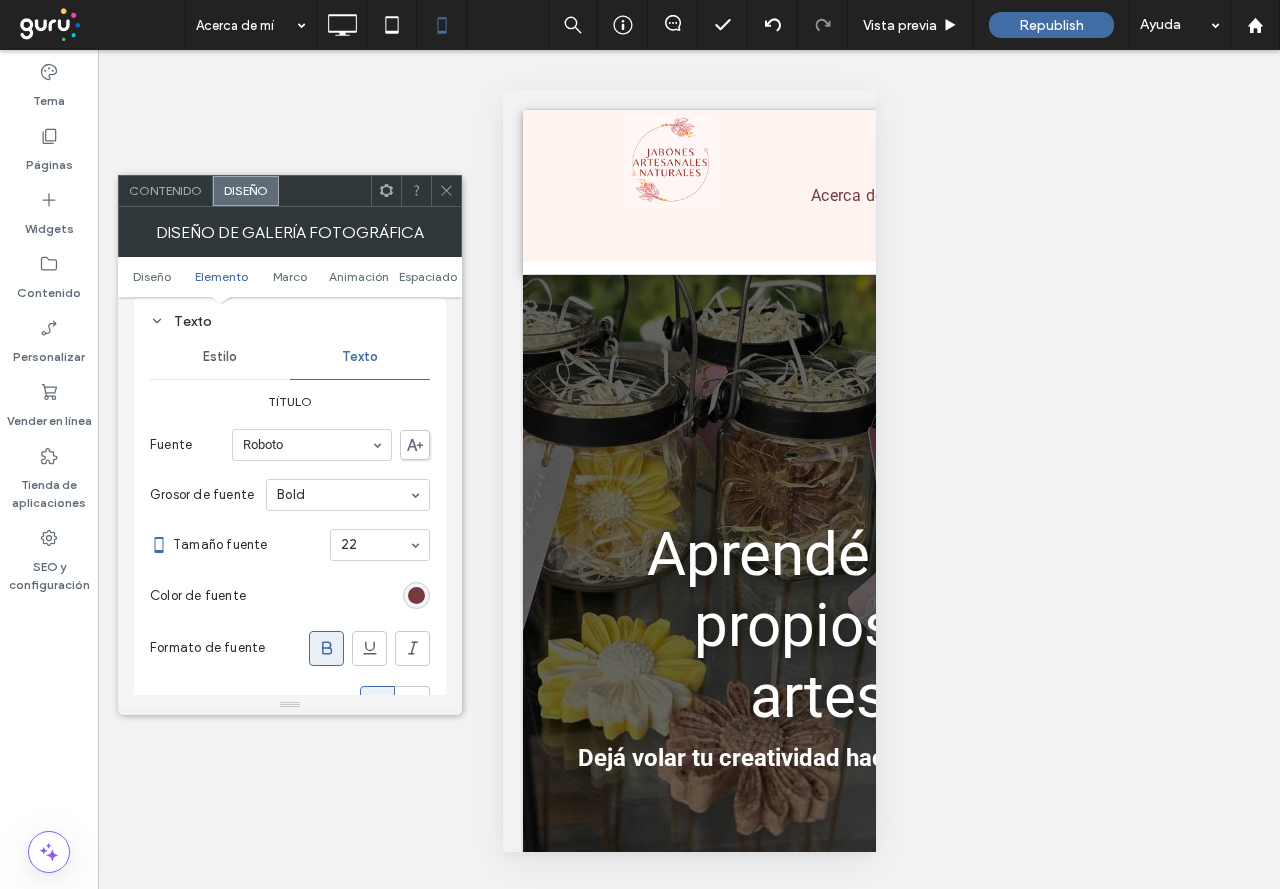 scroll, scrollTop: 900, scrollLeft: 0, axis: vertical 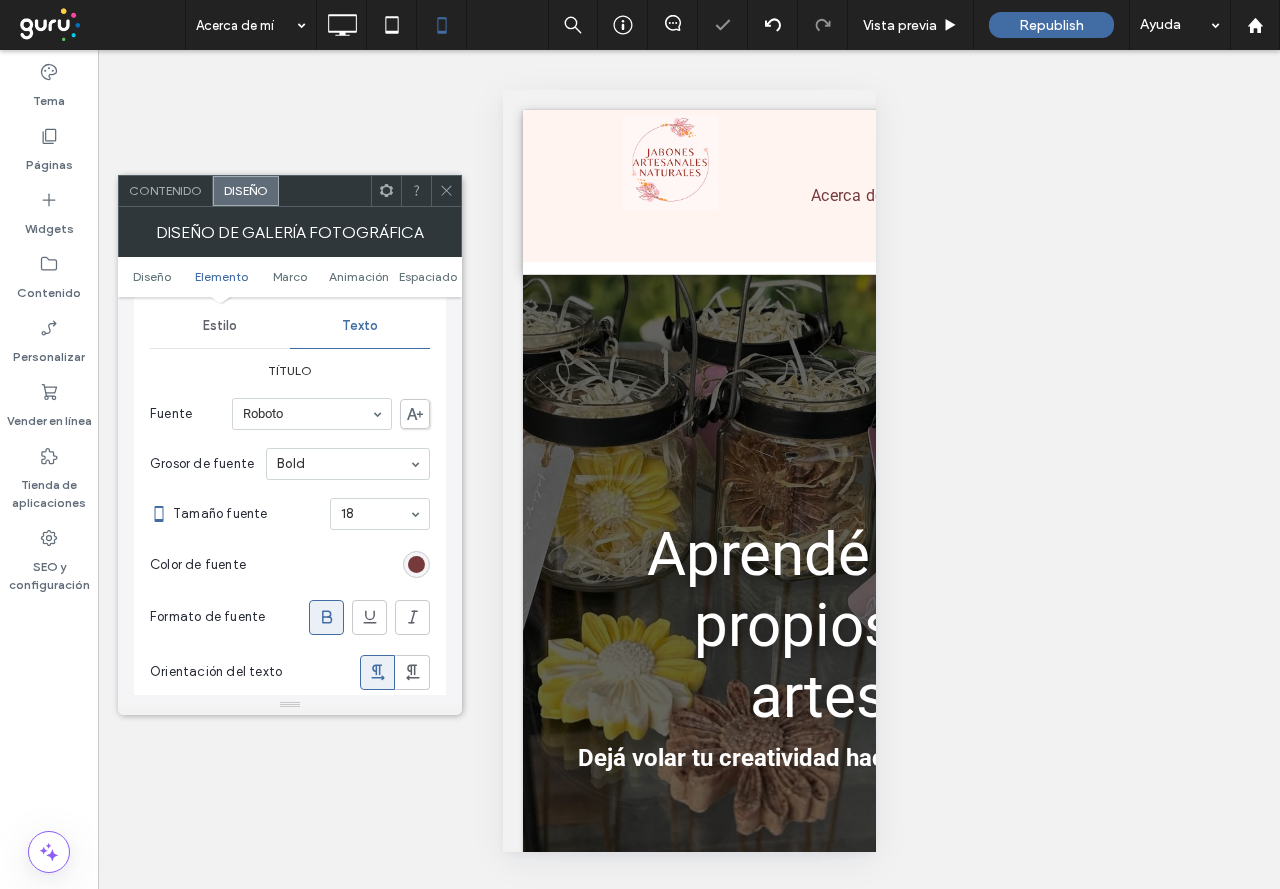 click 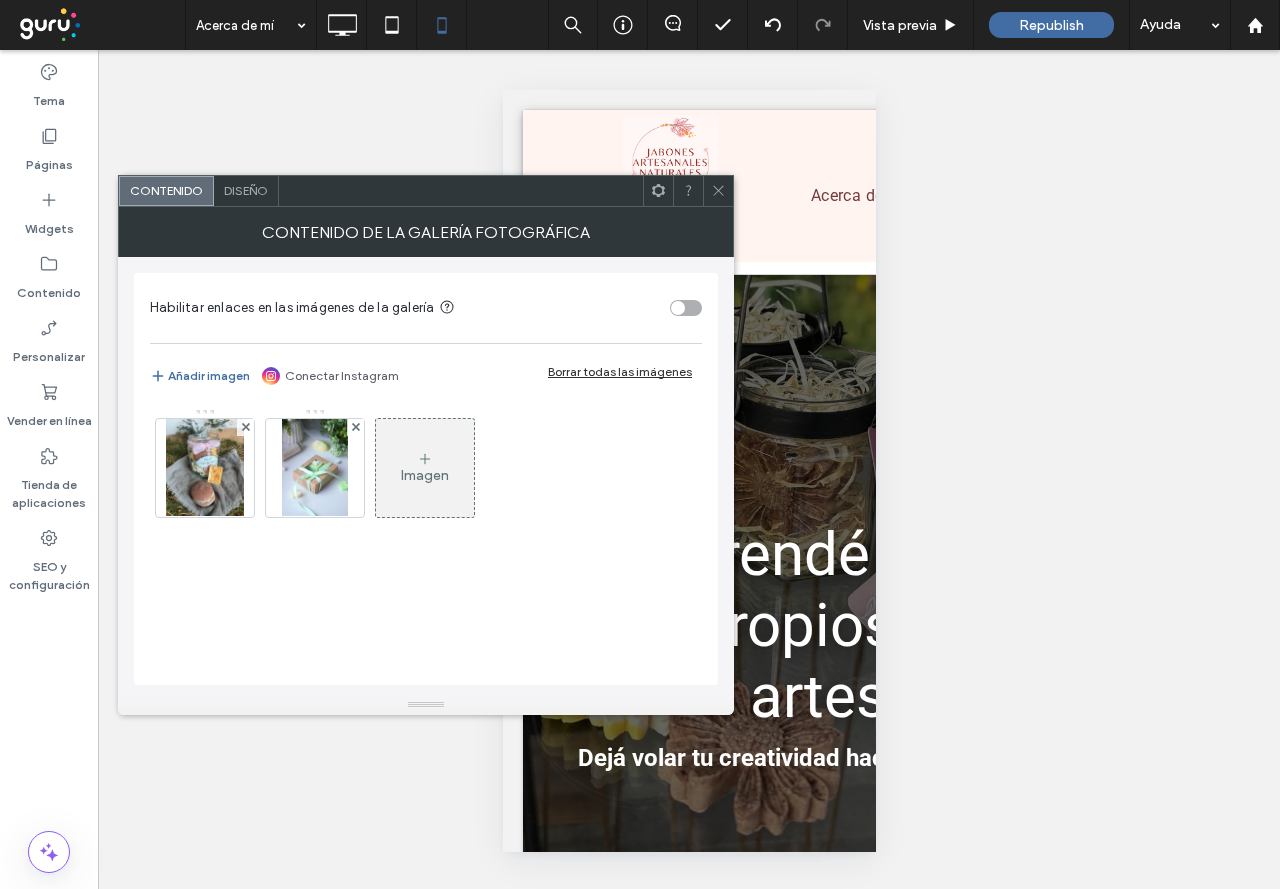 click on "Diseño" at bounding box center [246, 191] 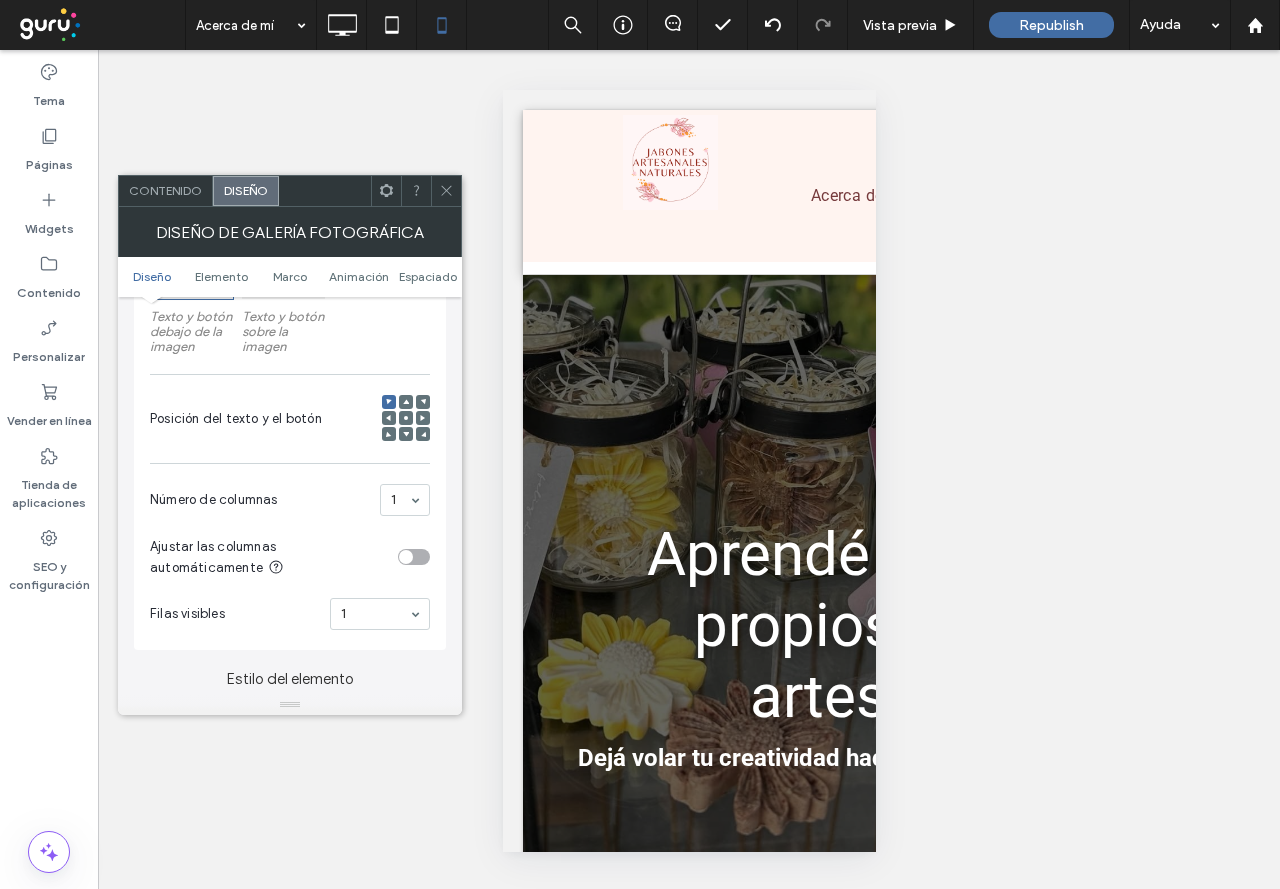 scroll, scrollTop: 500, scrollLeft: 0, axis: vertical 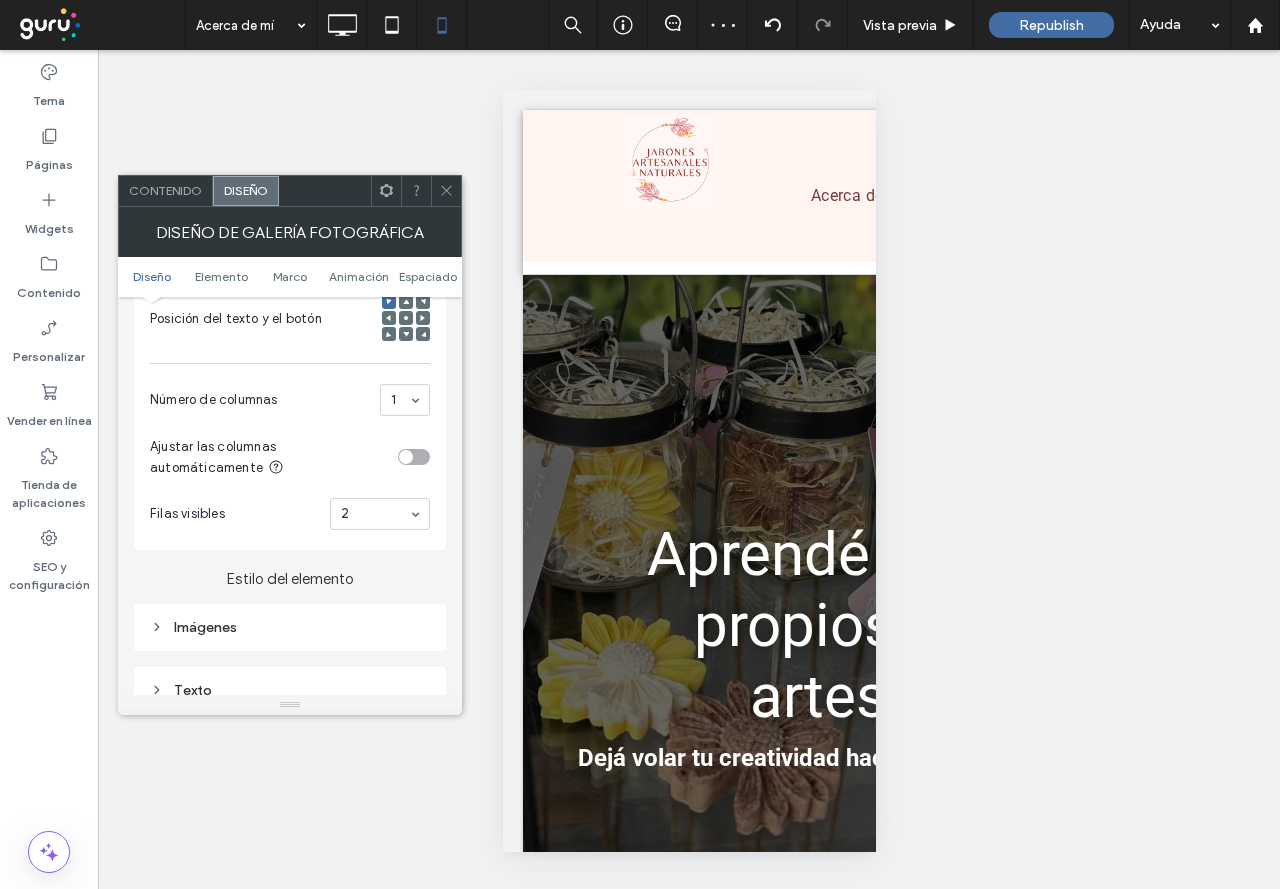 click on "Contenido" at bounding box center [166, 191] 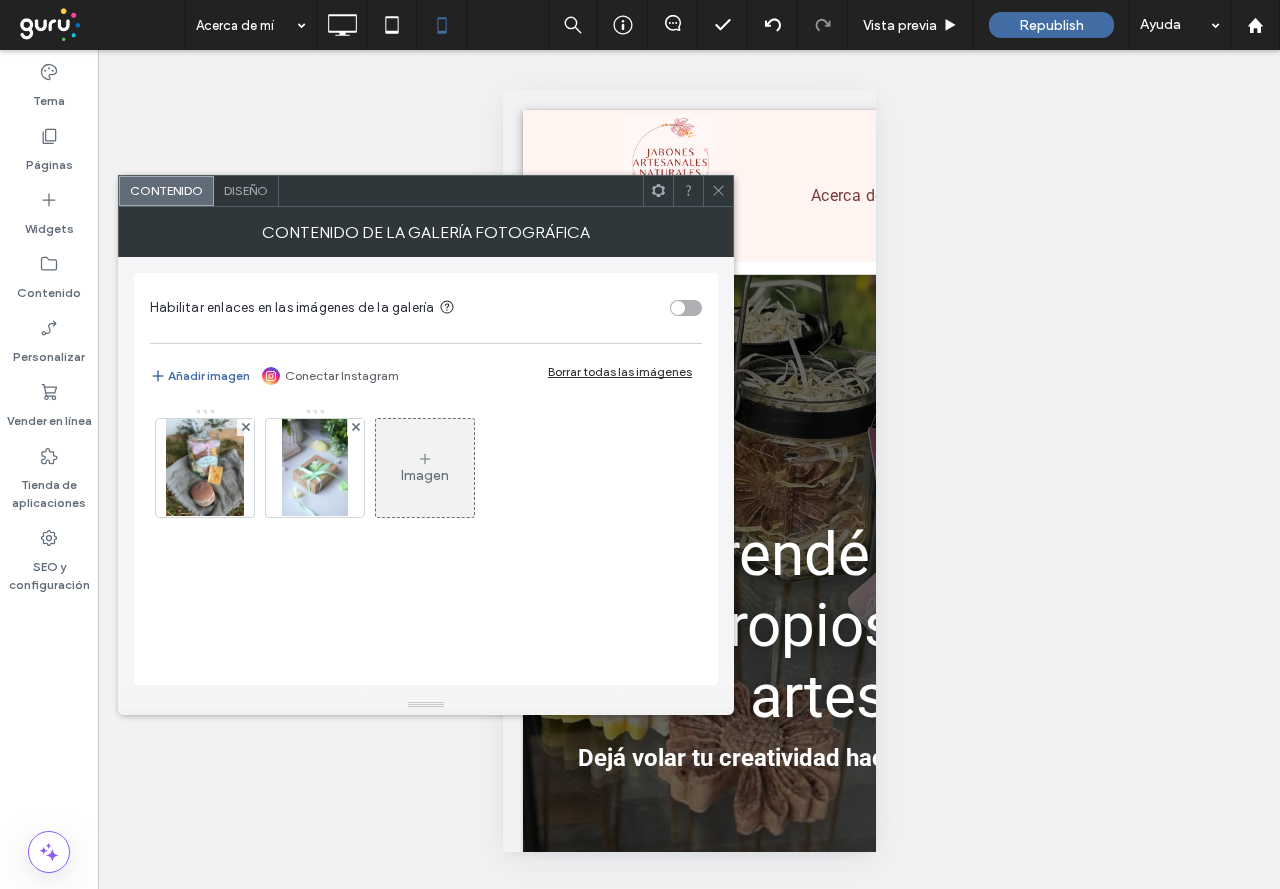 click on "Diseño" at bounding box center [246, 190] 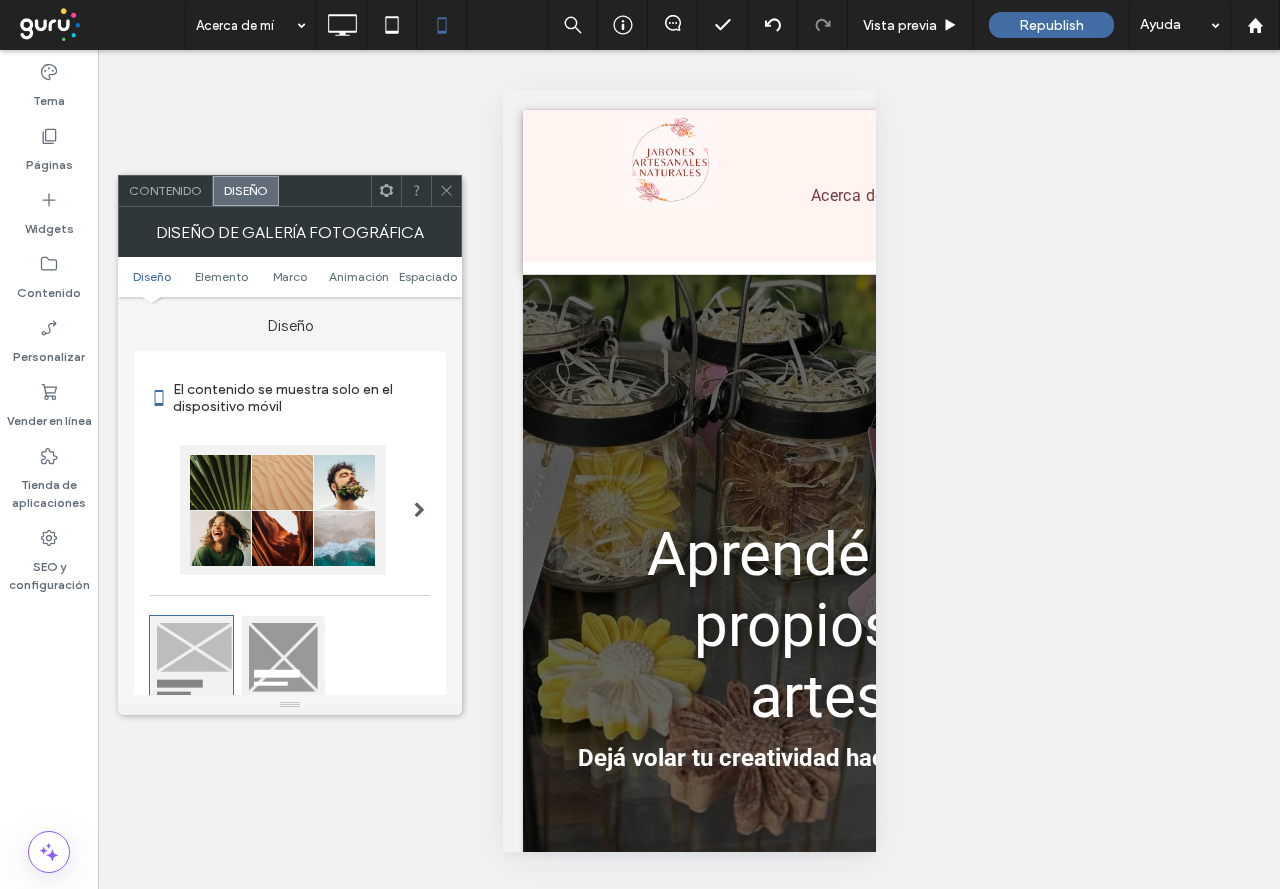 click on "Contenido" at bounding box center (165, 190) 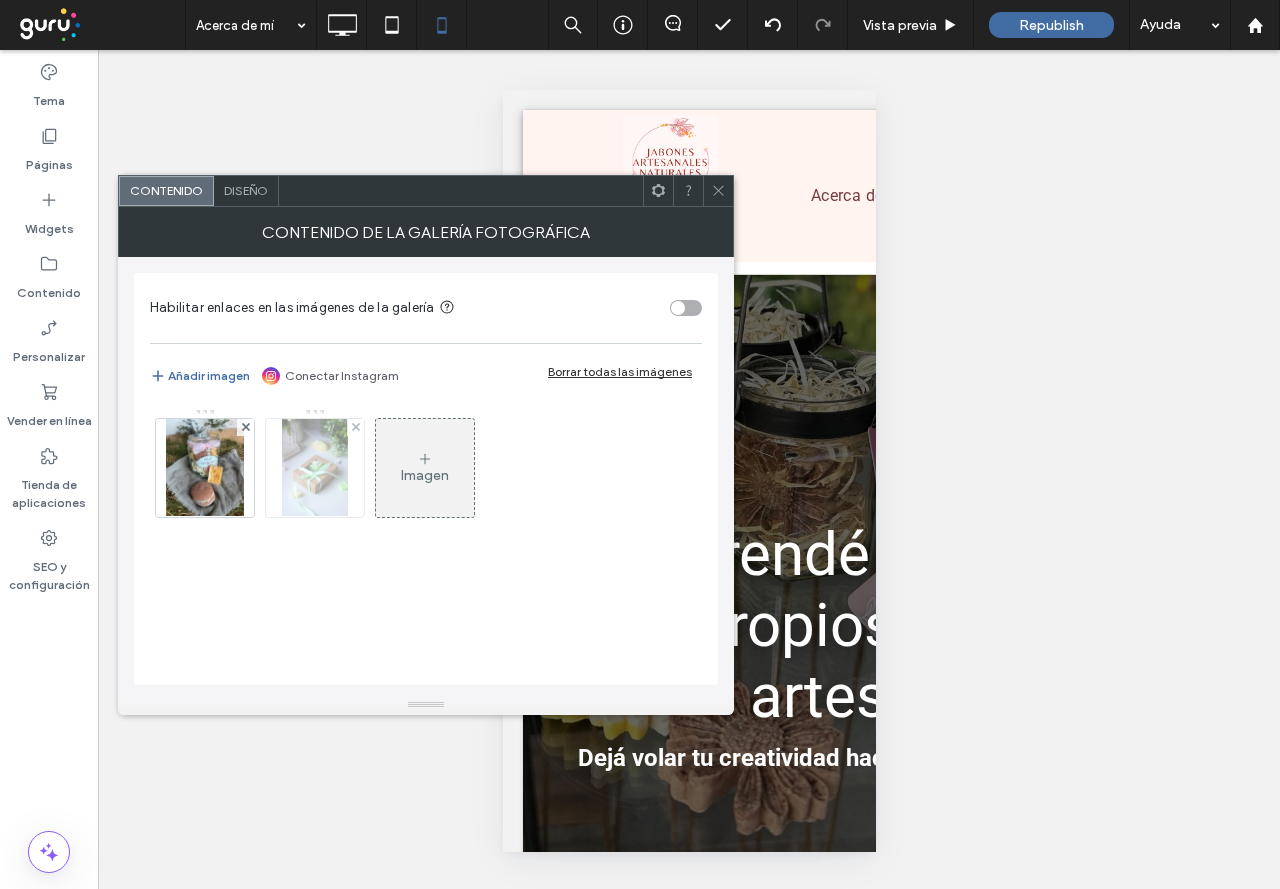 click at bounding box center (314, 468) 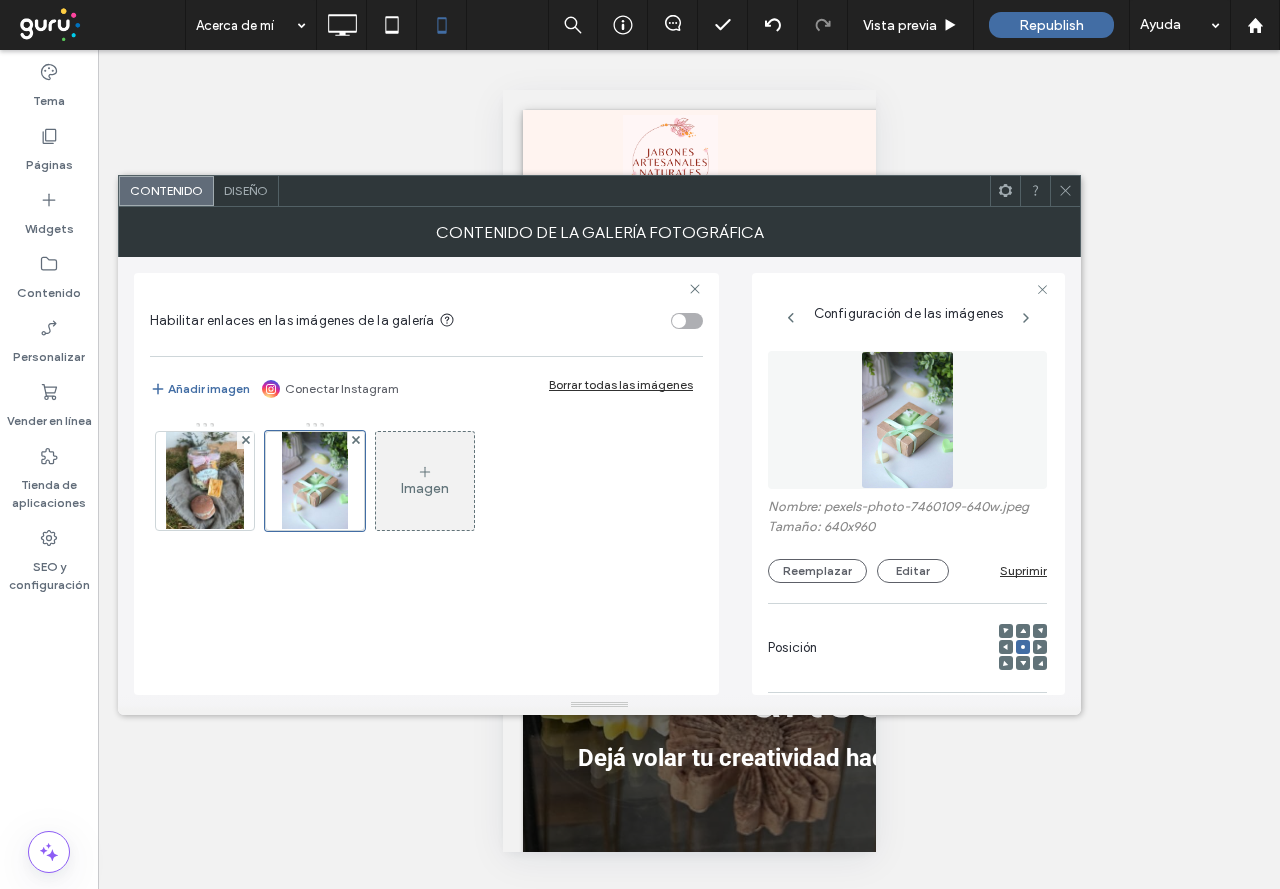 scroll, scrollTop: 0, scrollLeft: 0, axis: both 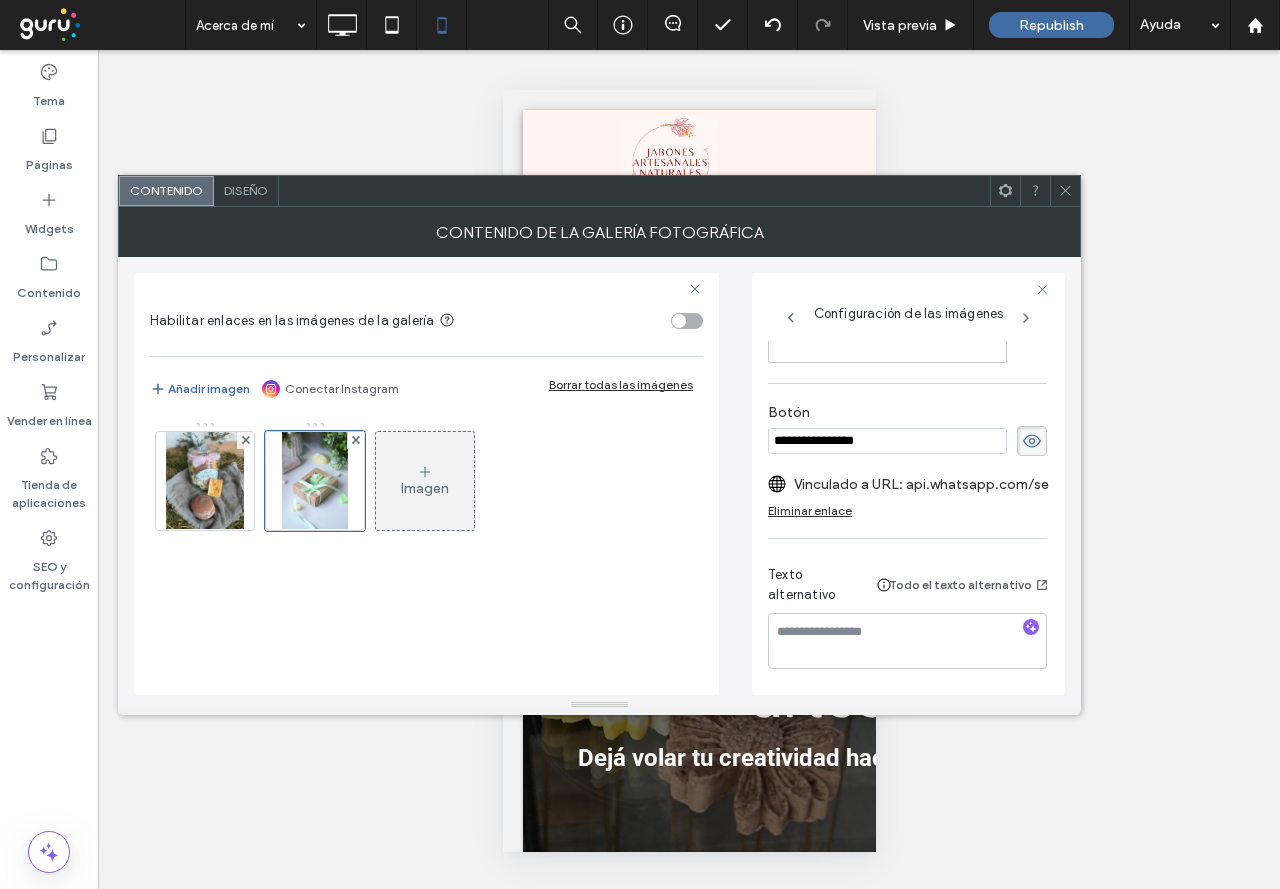 click on "Diseño" at bounding box center [246, 191] 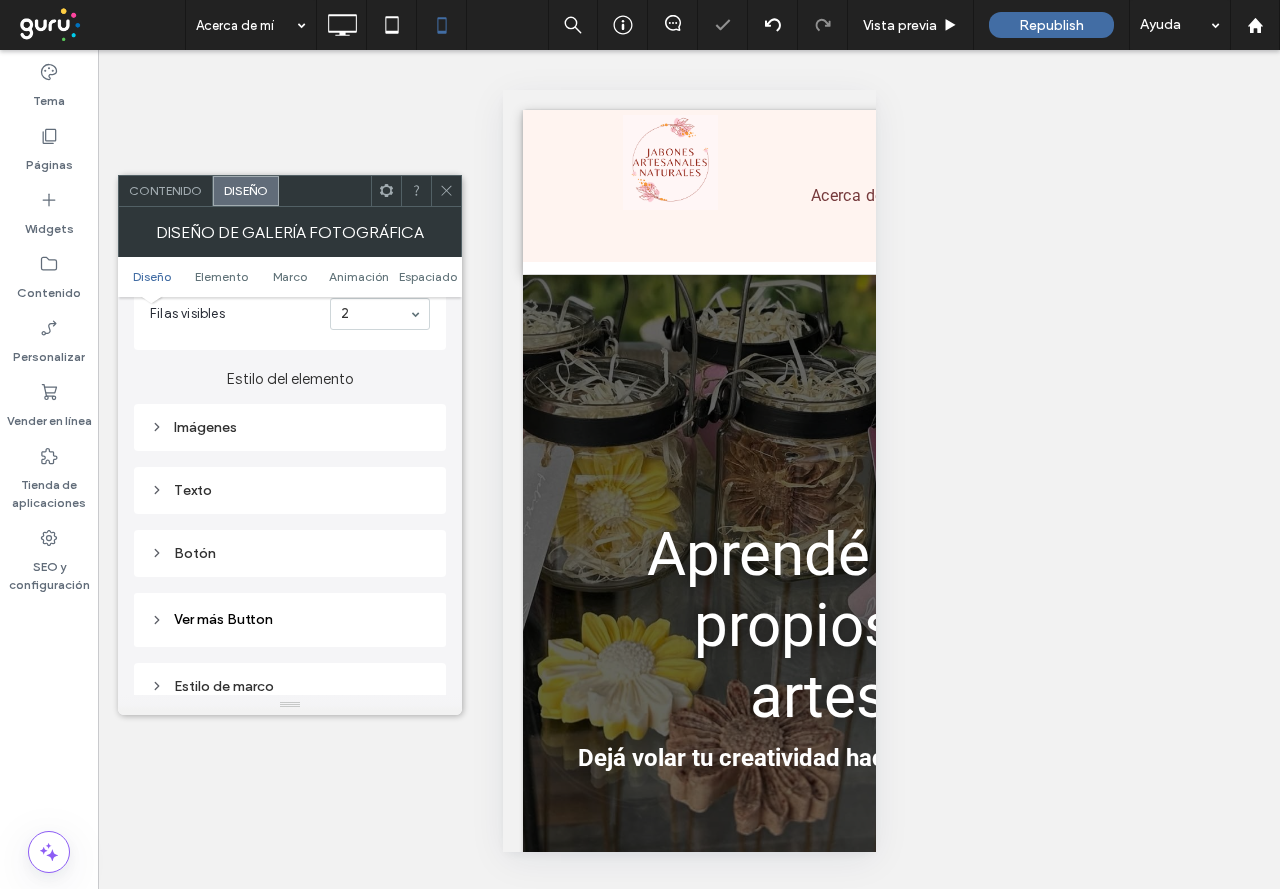 click on "Botón" at bounding box center [290, 553] 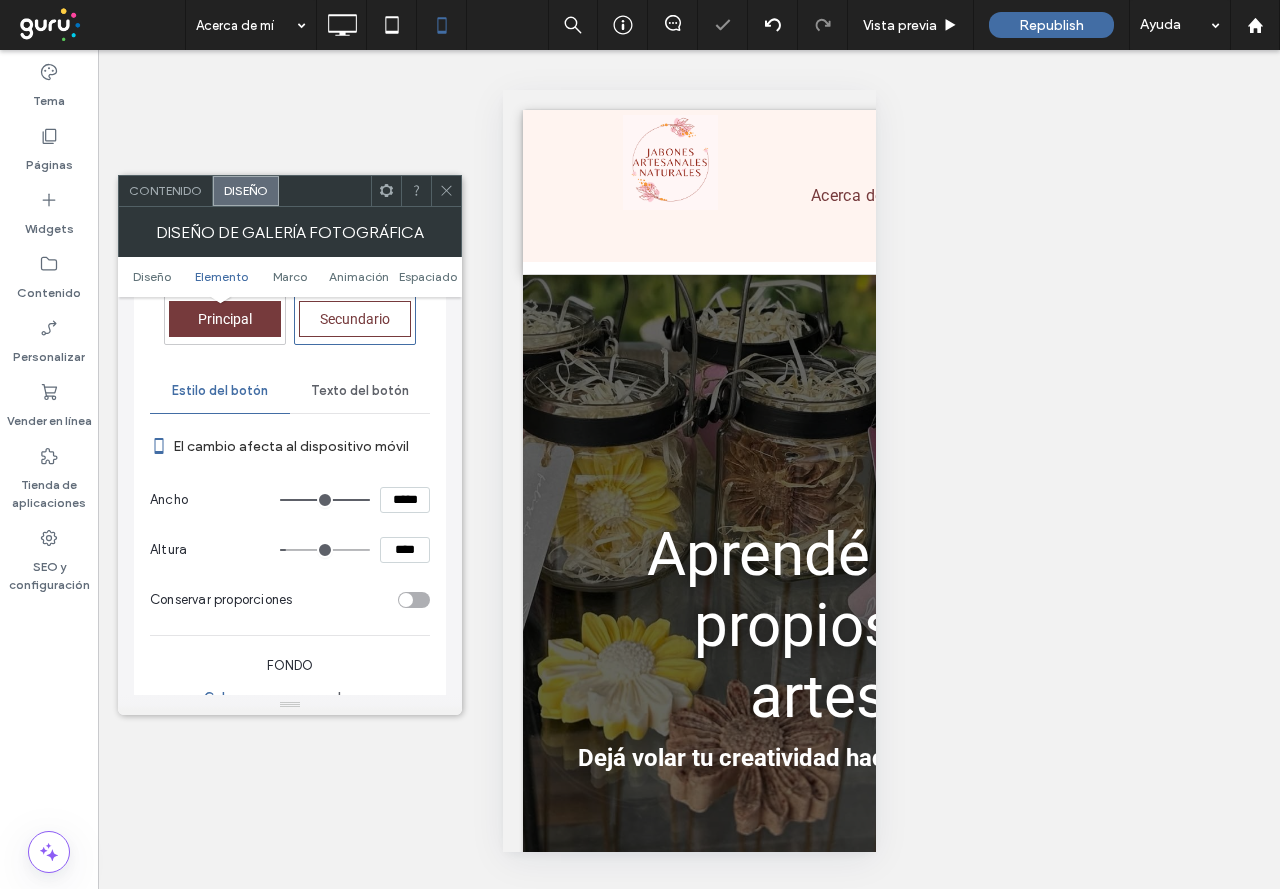 scroll, scrollTop: 1000, scrollLeft: 0, axis: vertical 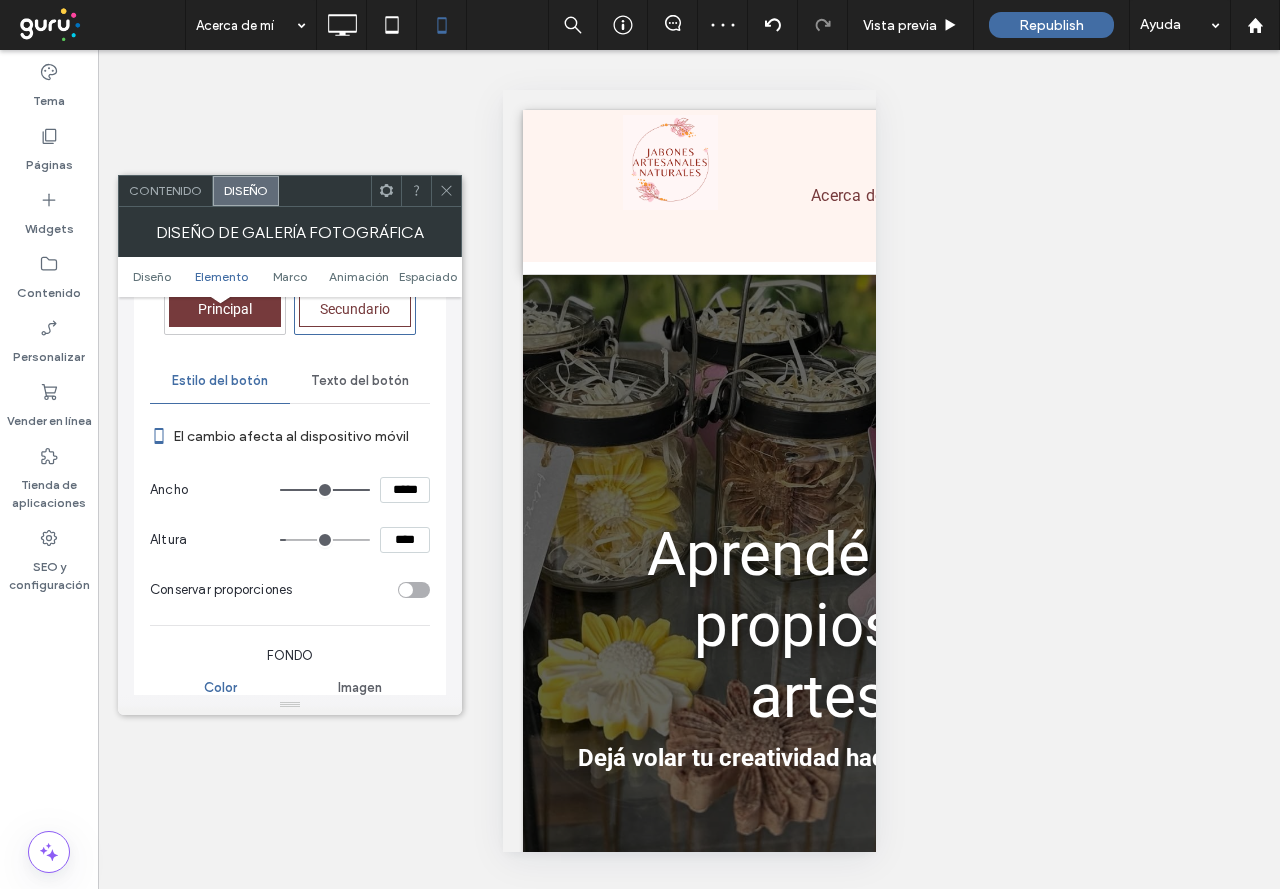 type on "**" 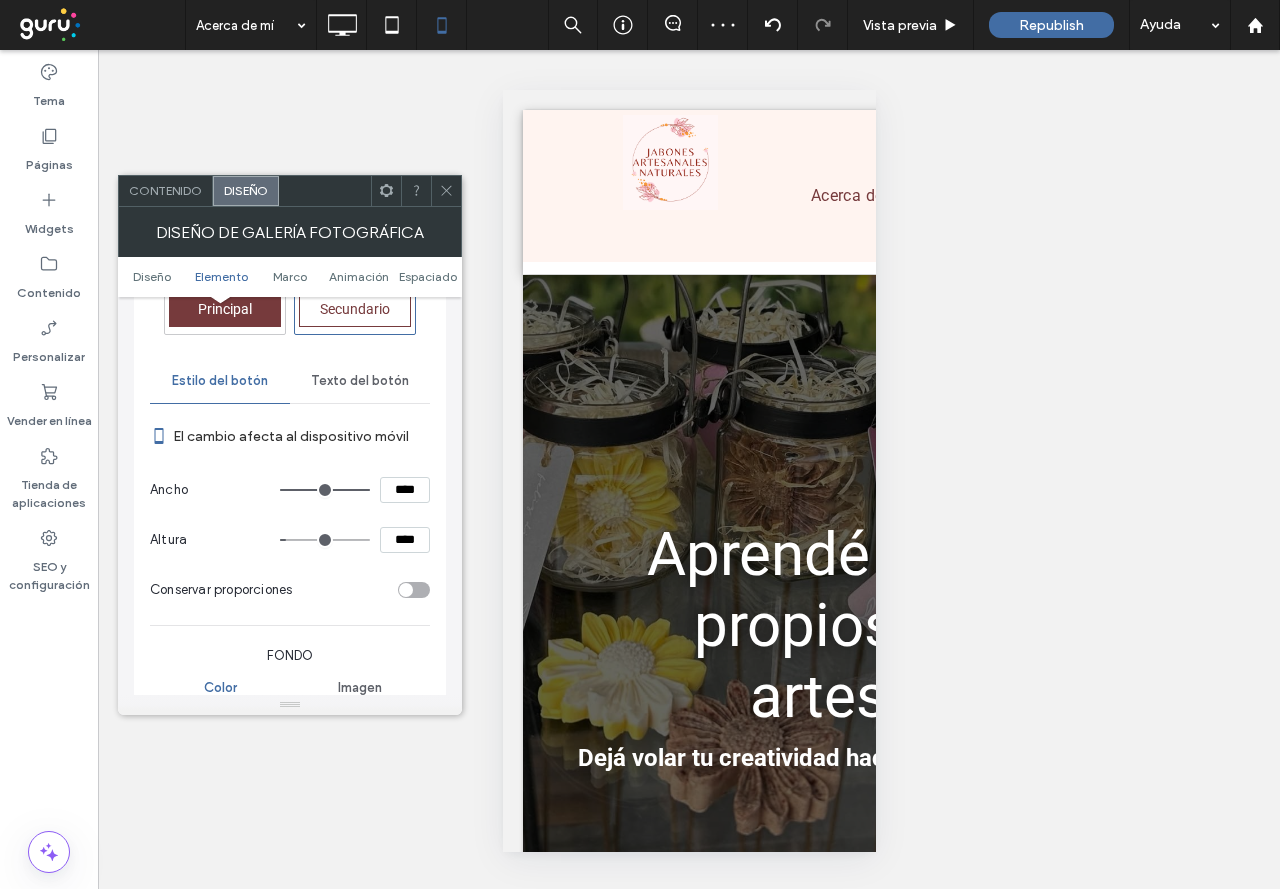 type on "**" 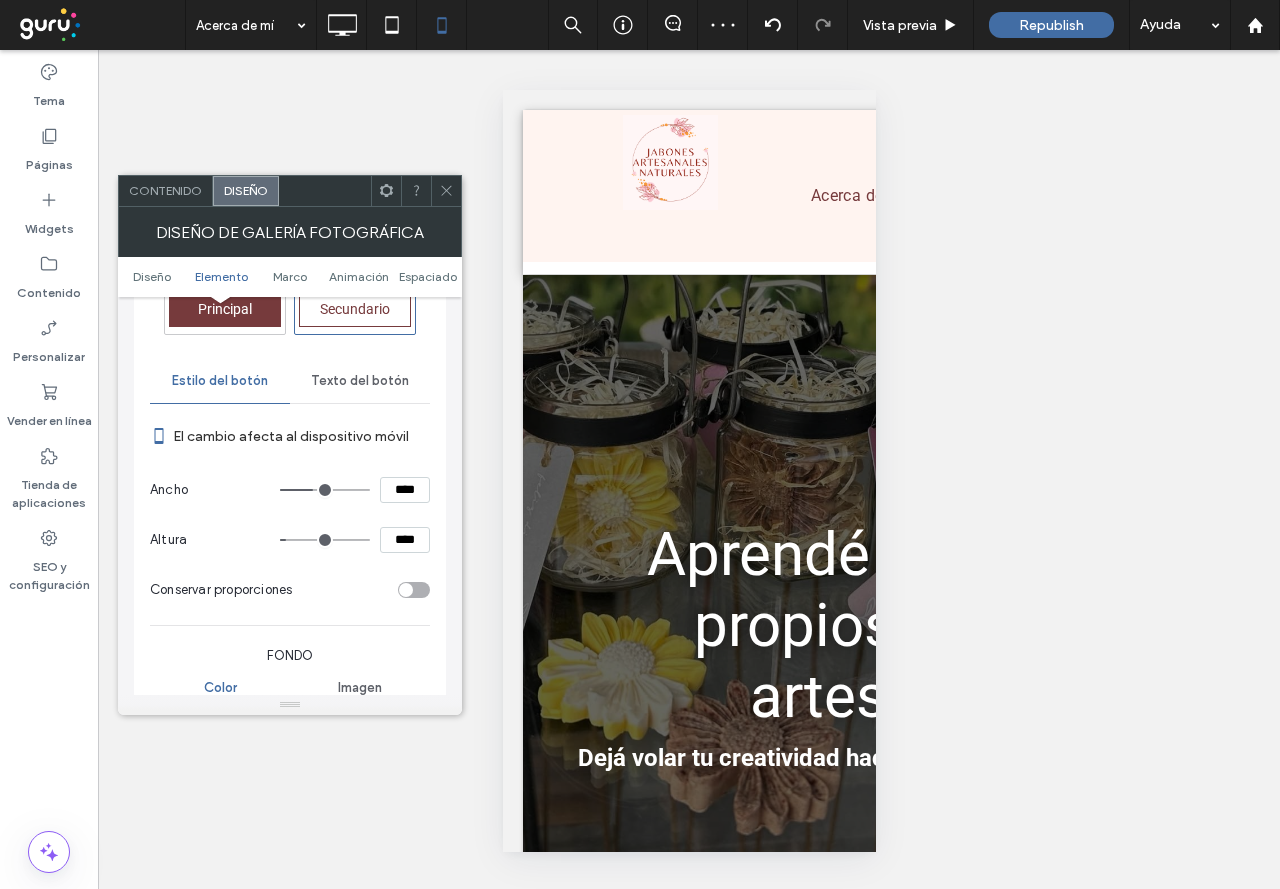 type on "**" 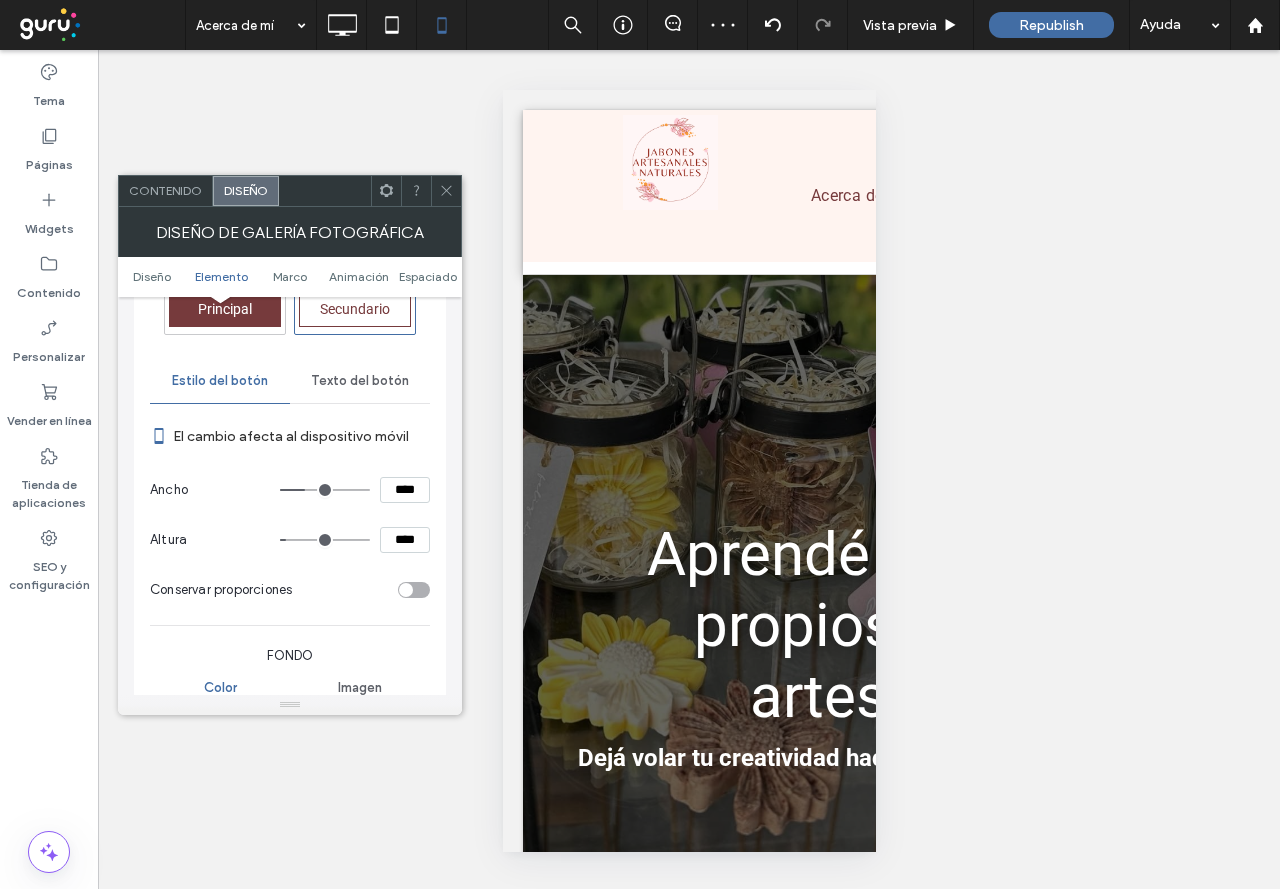 type on "**" 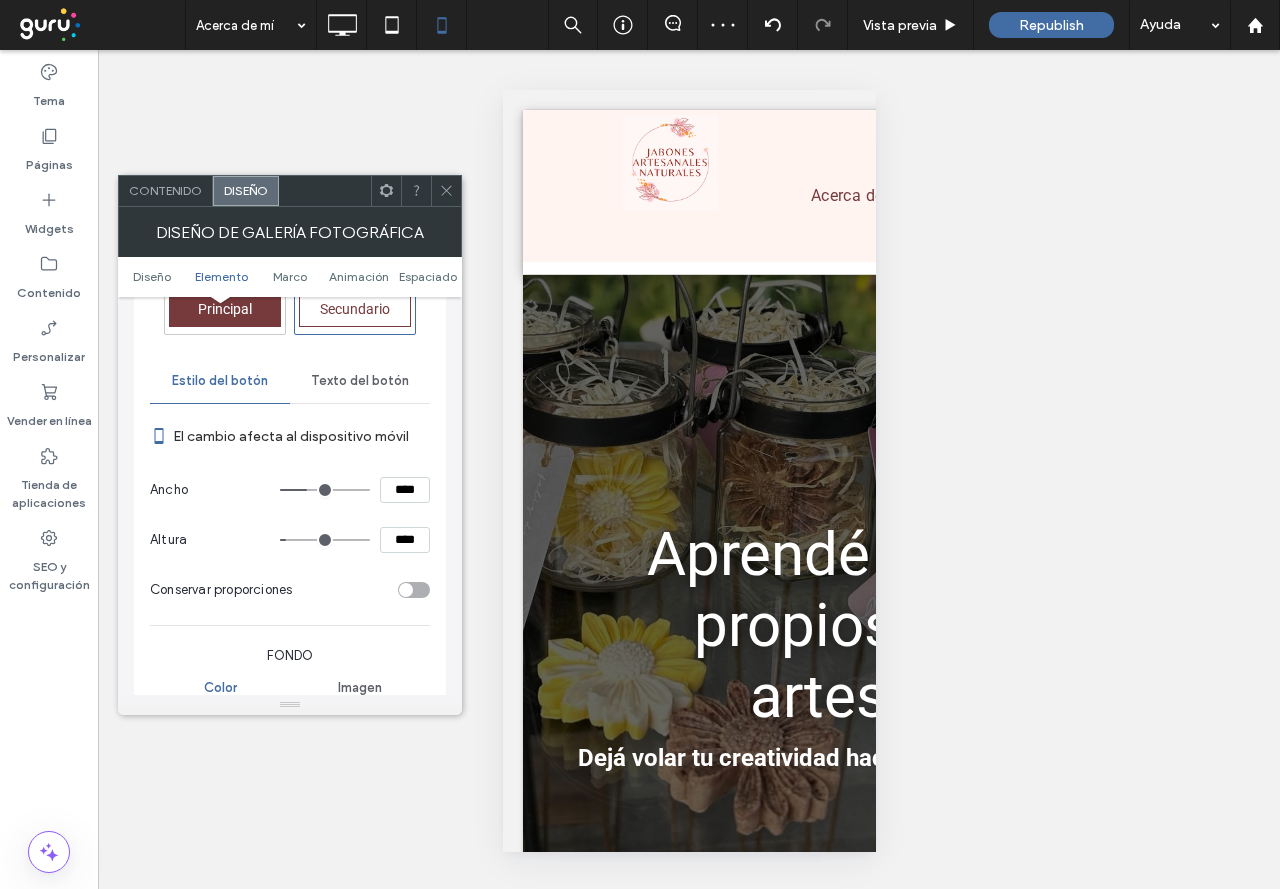type on "**" 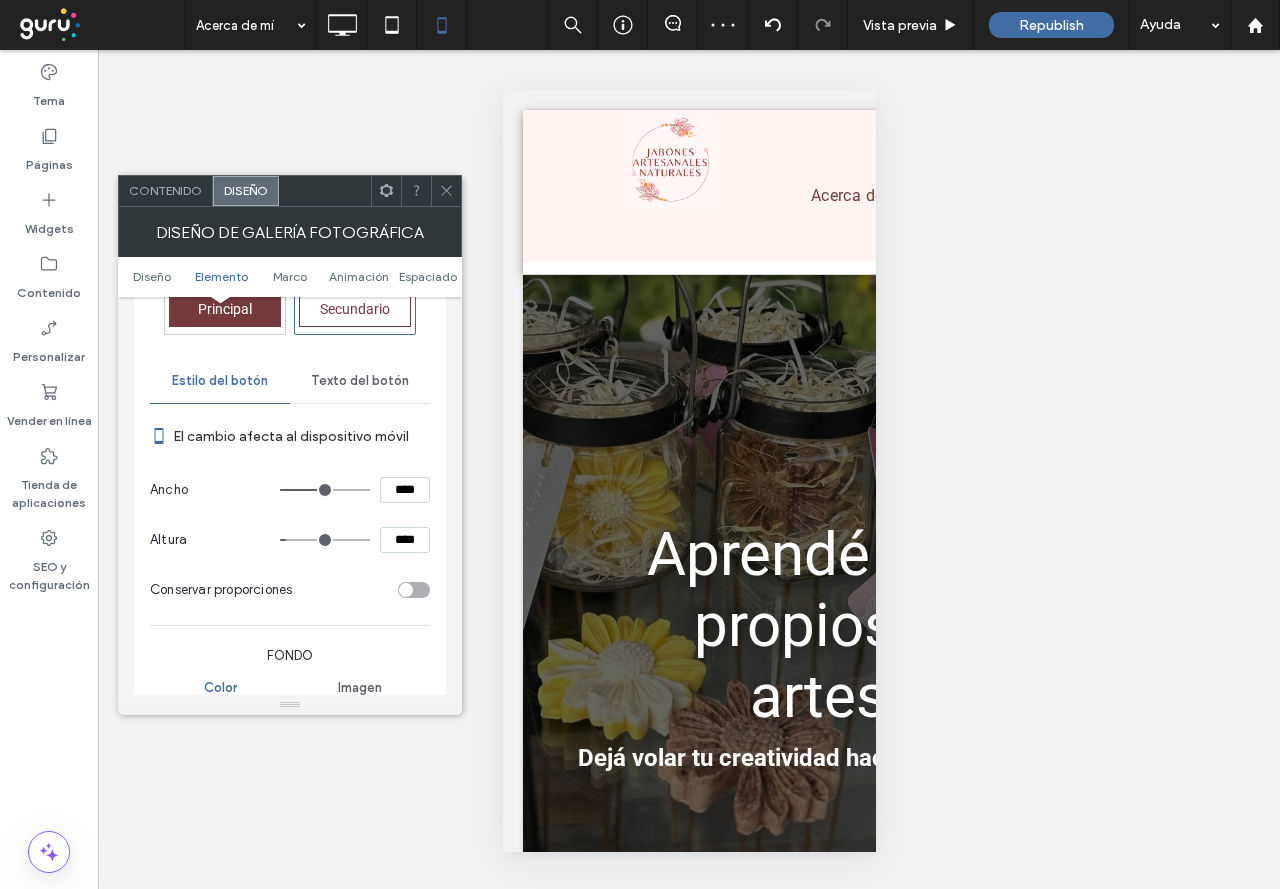 type on "**" 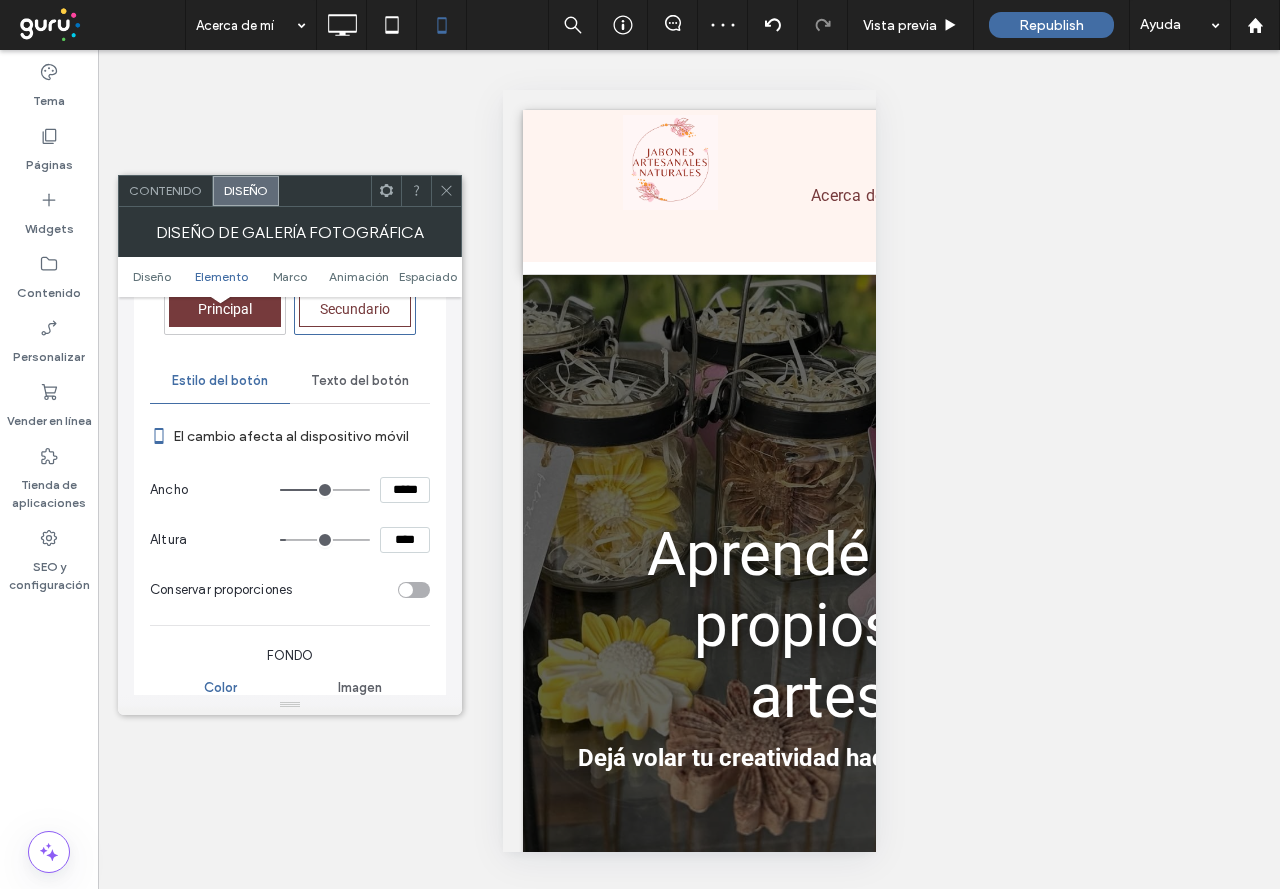 type on "***" 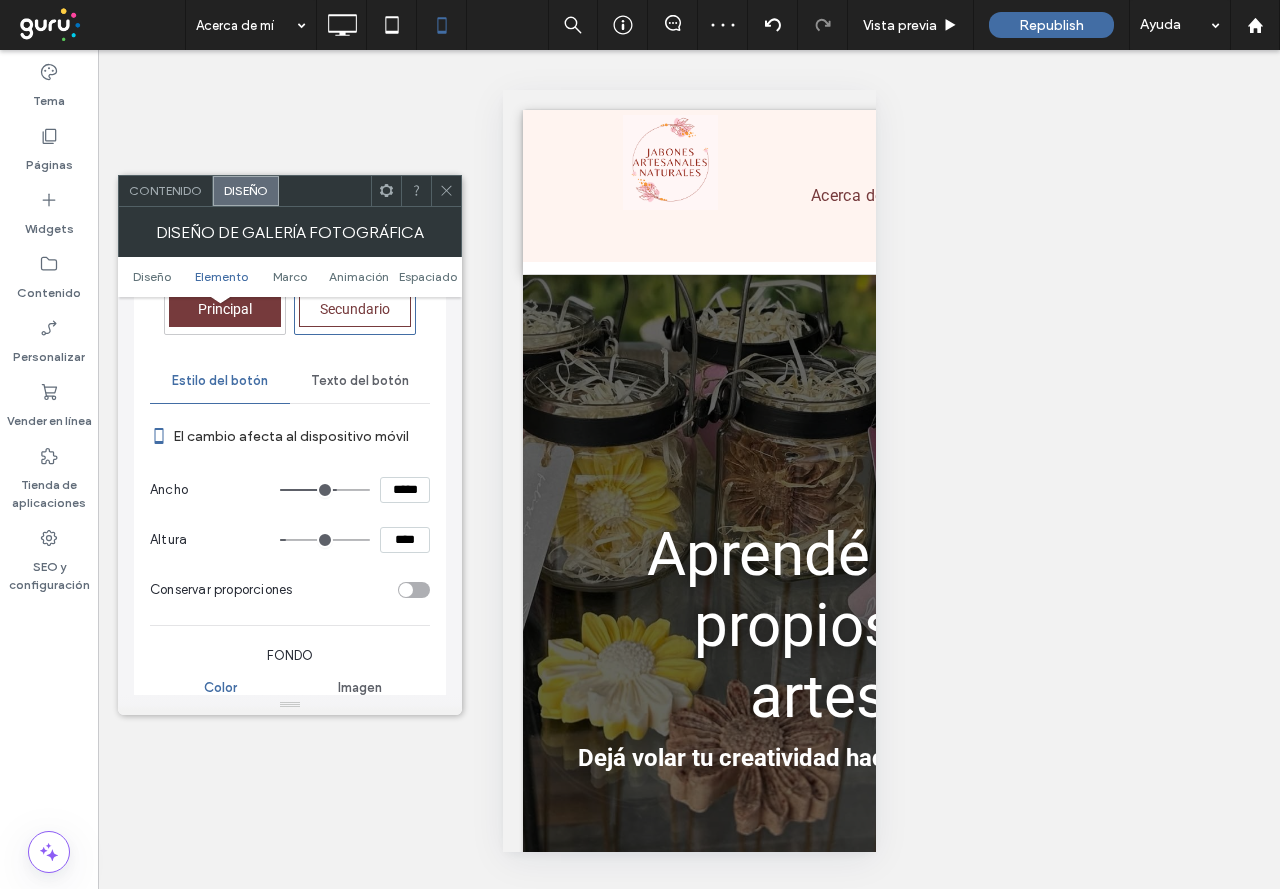 type on "***" 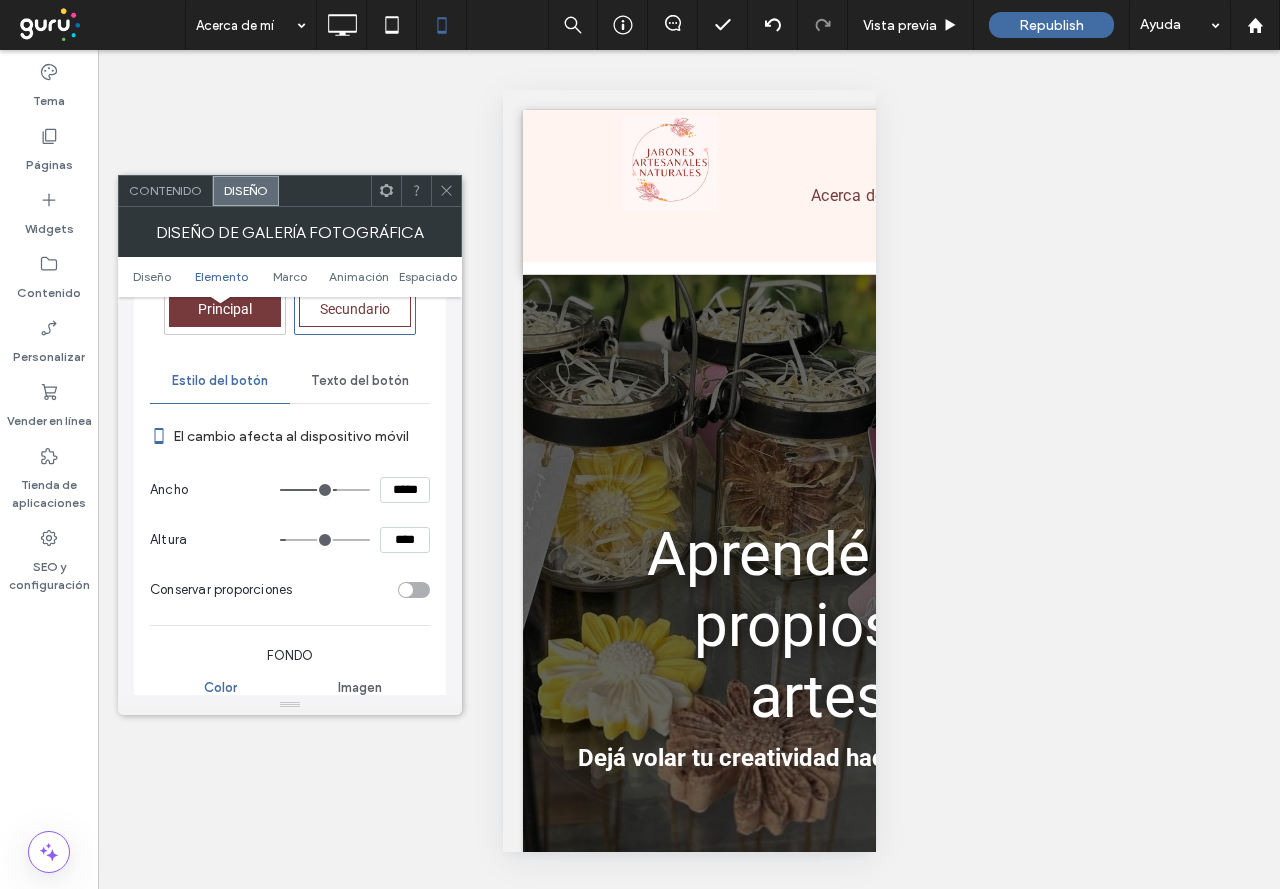 type on "**" 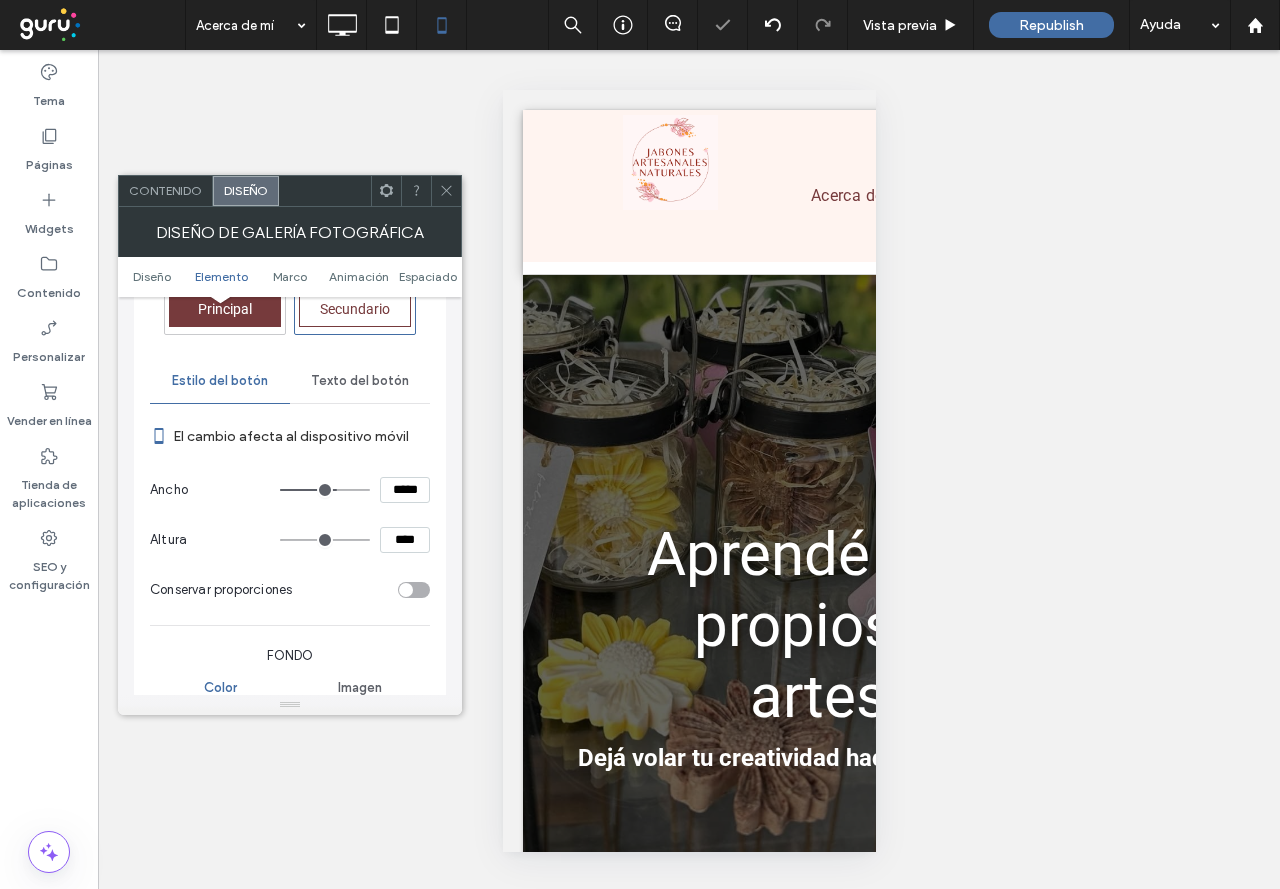 type on "**" 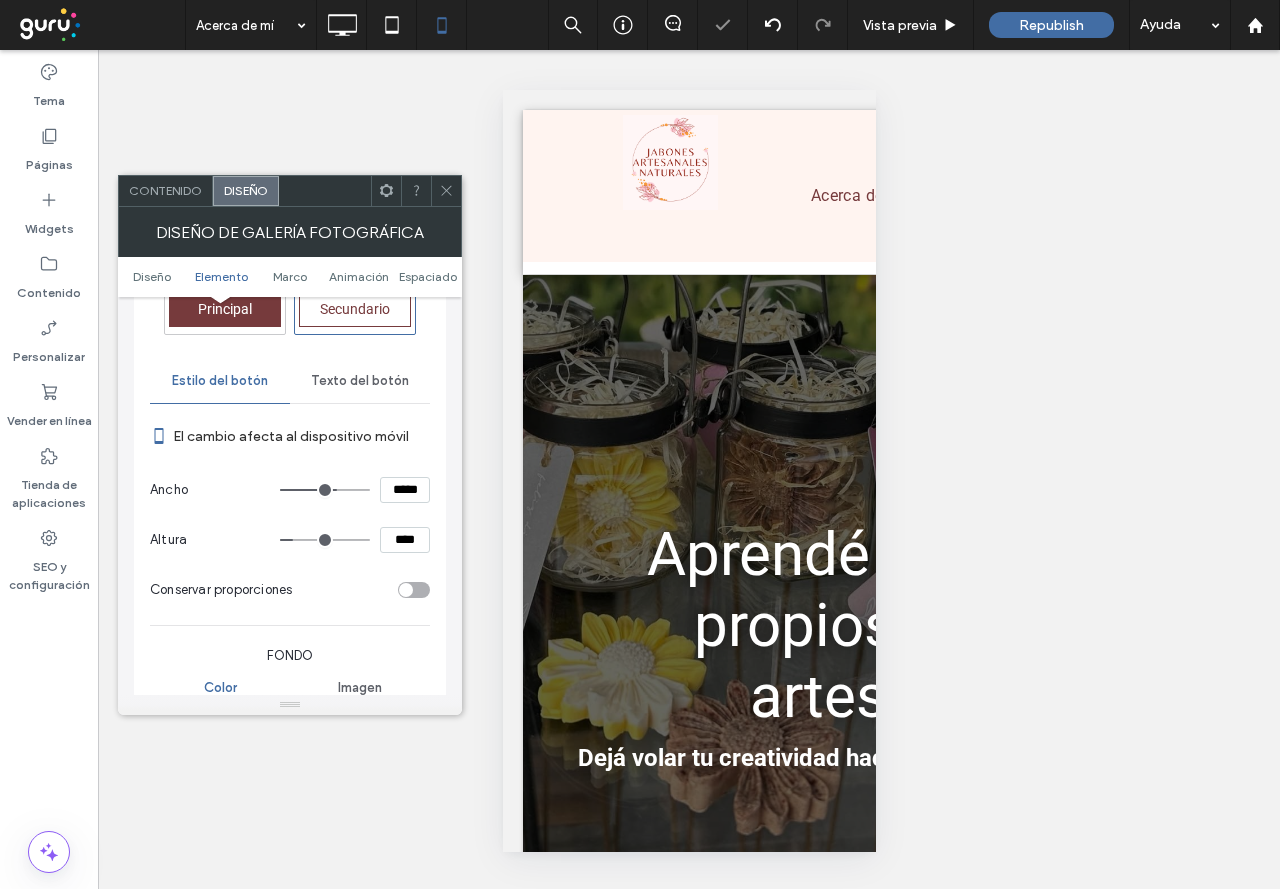 drag, startPoint x: 287, startPoint y: 545, endPoint x: 299, endPoint y: 544, distance: 12.0415945 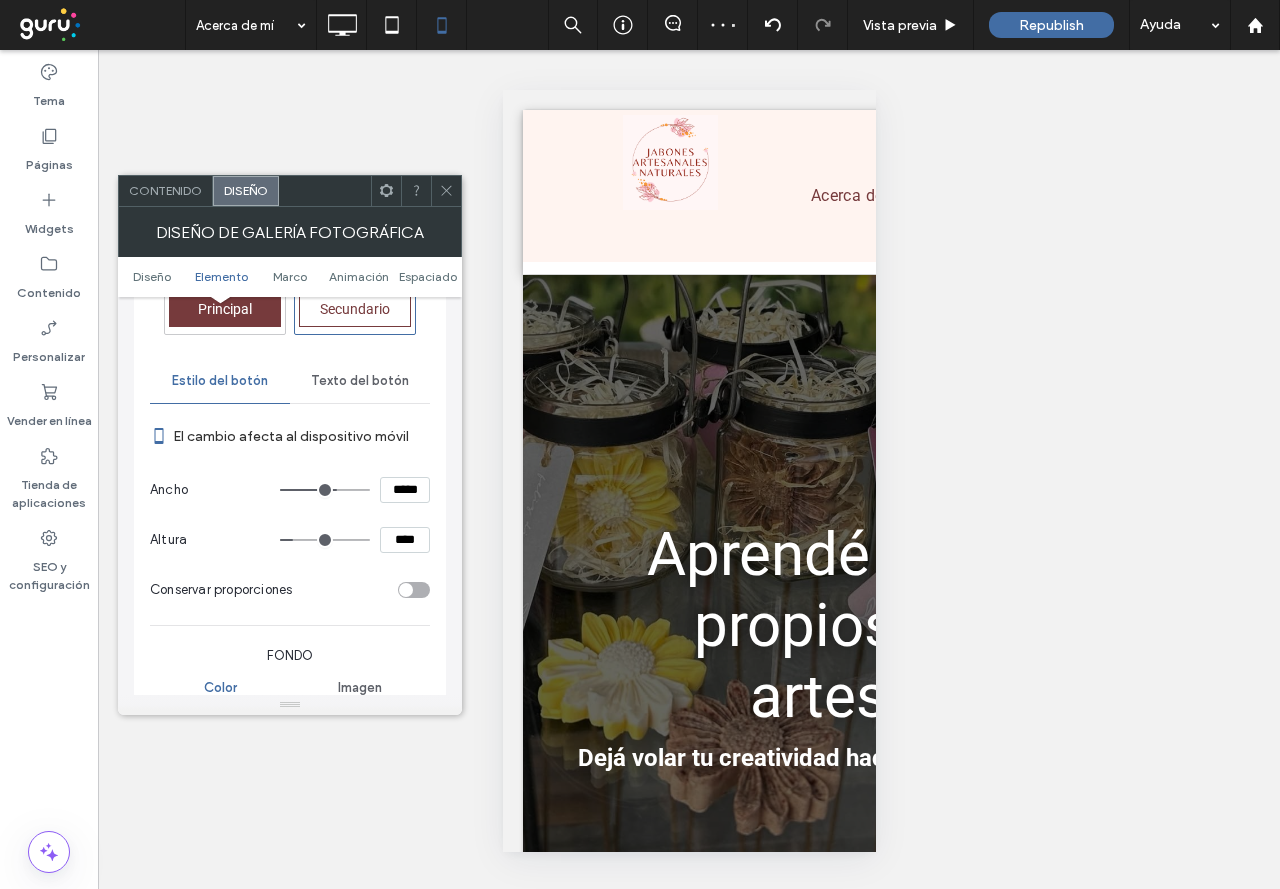 click 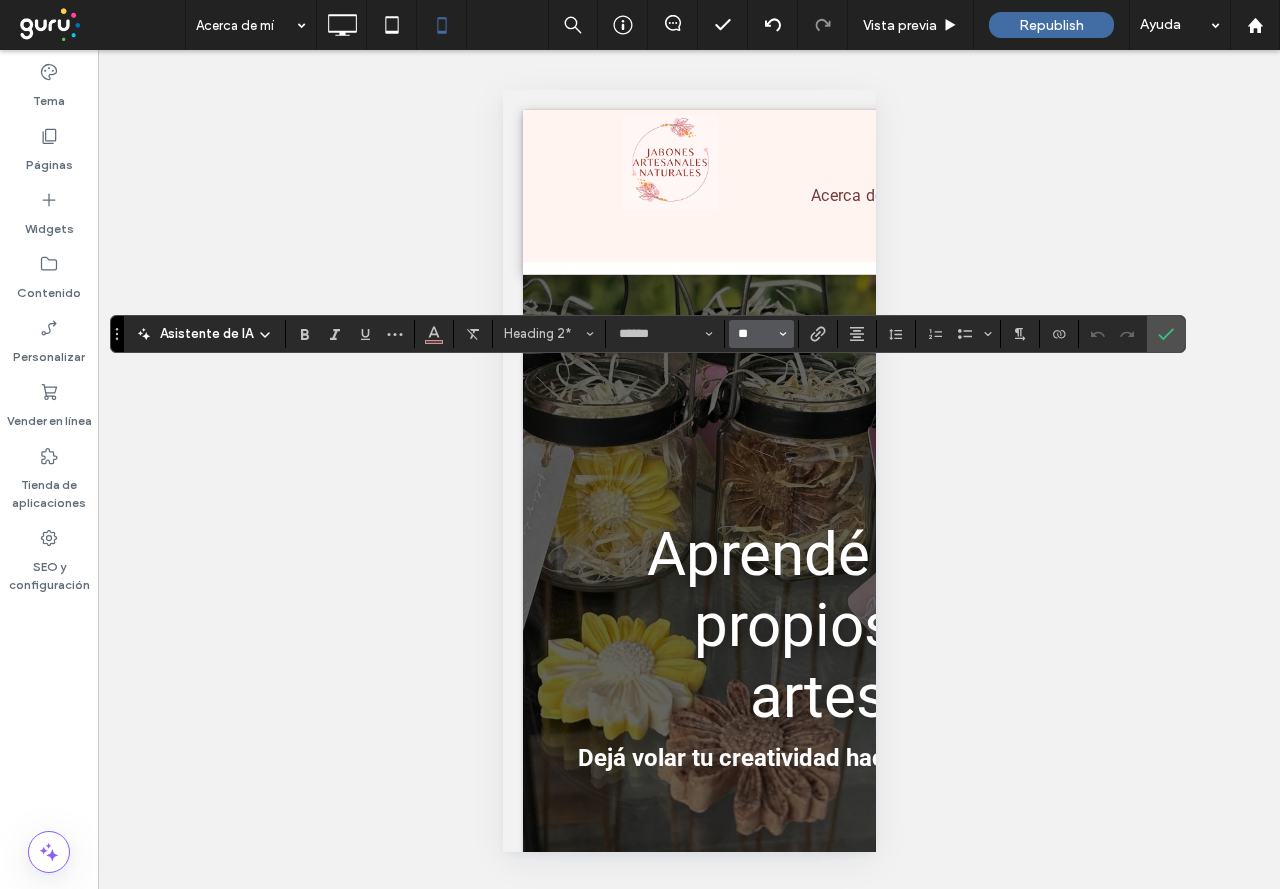 click on "**" at bounding box center (755, 334) 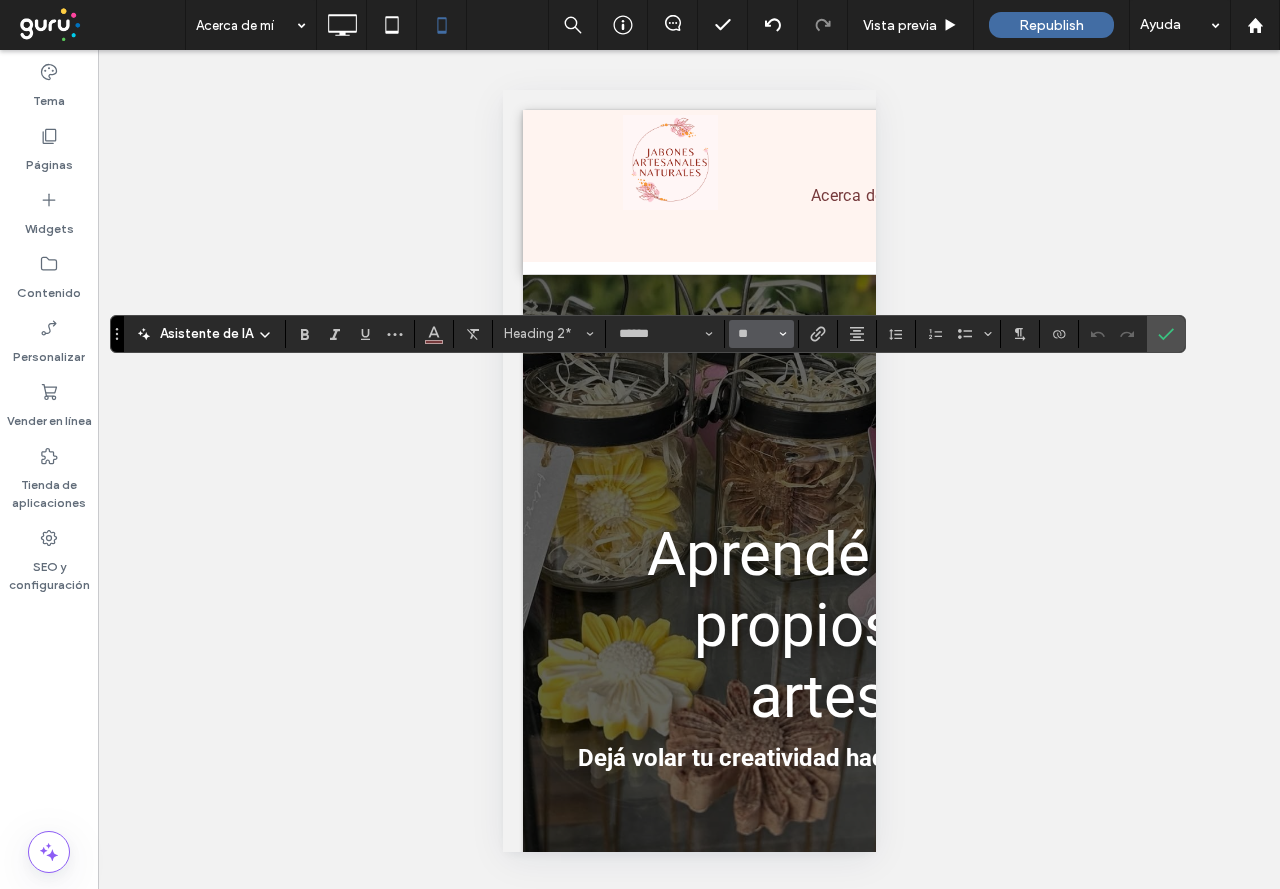type on "**" 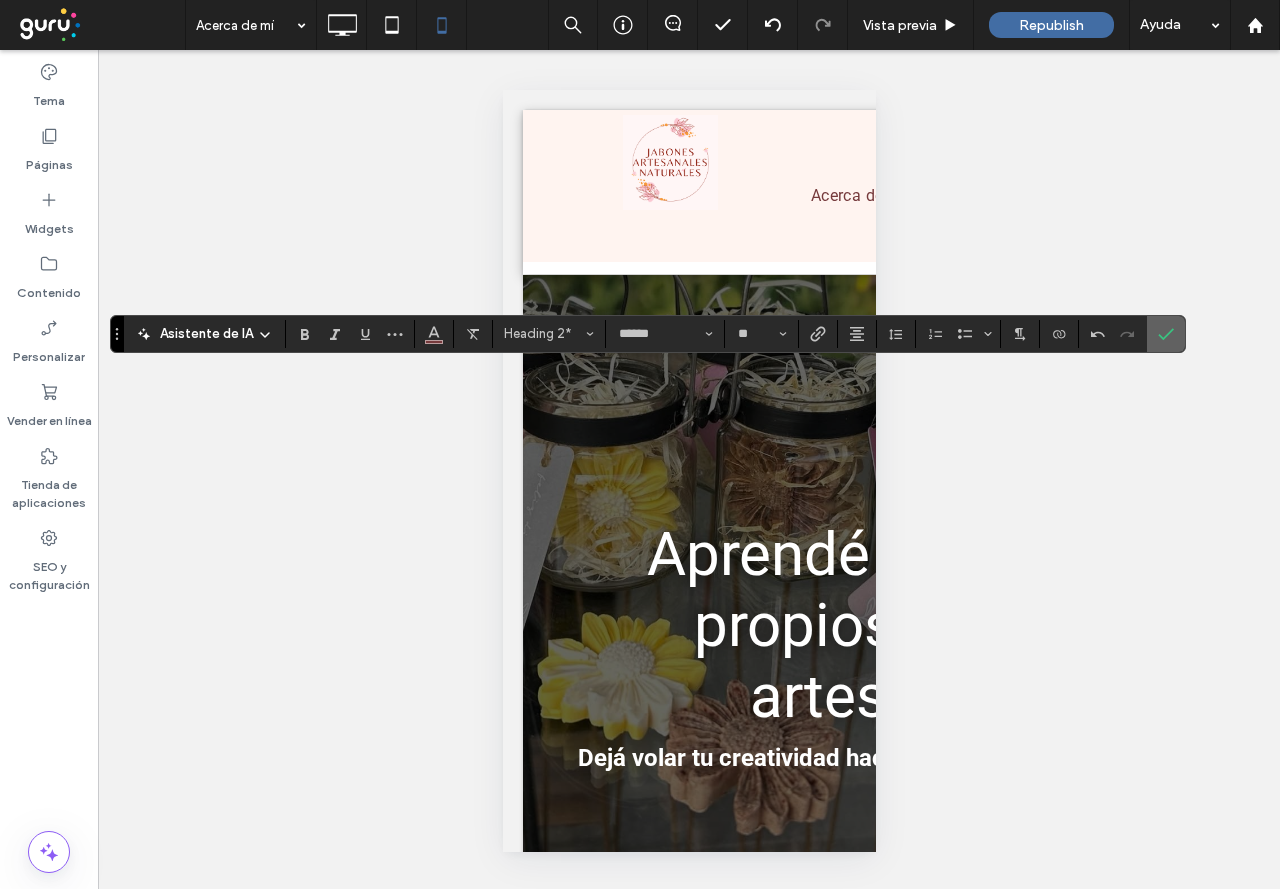 click 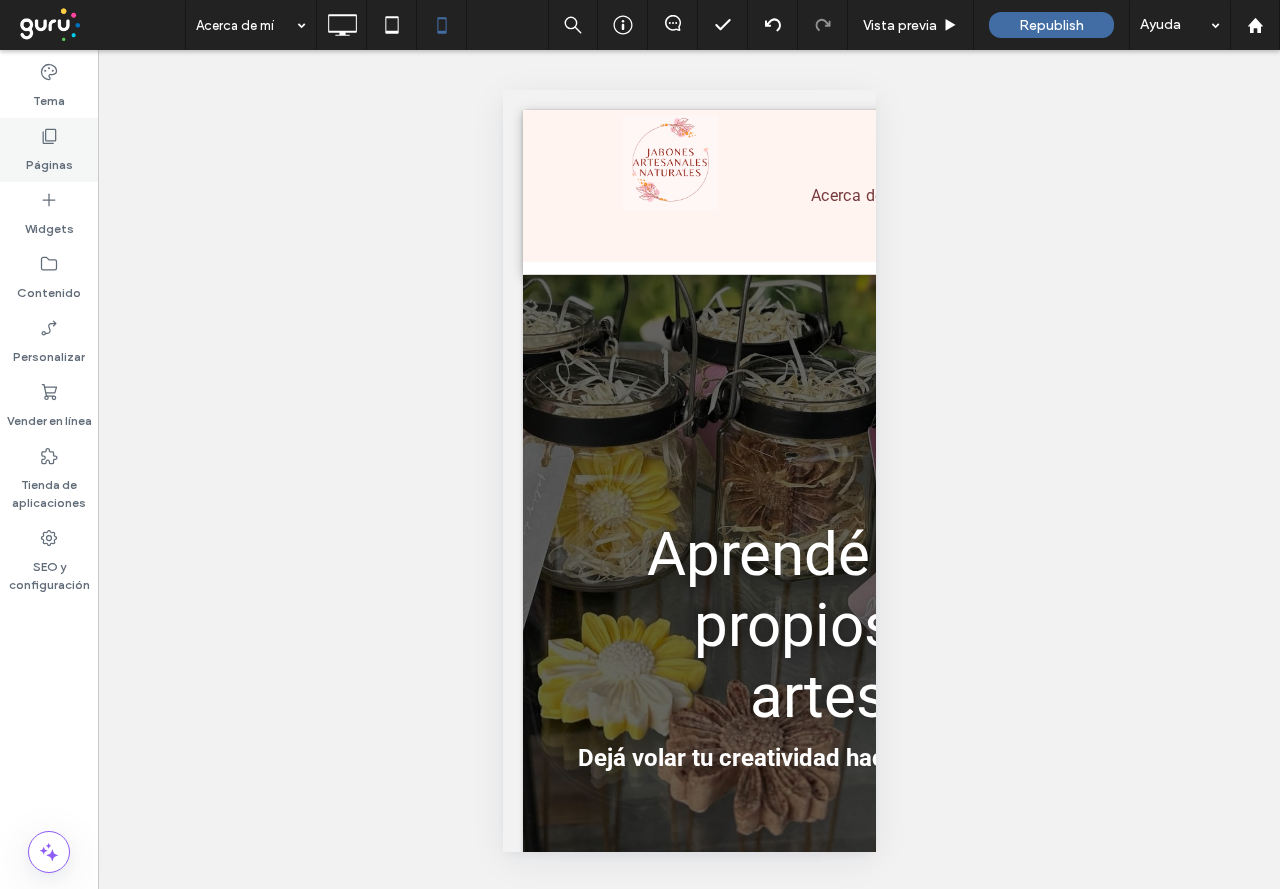 click 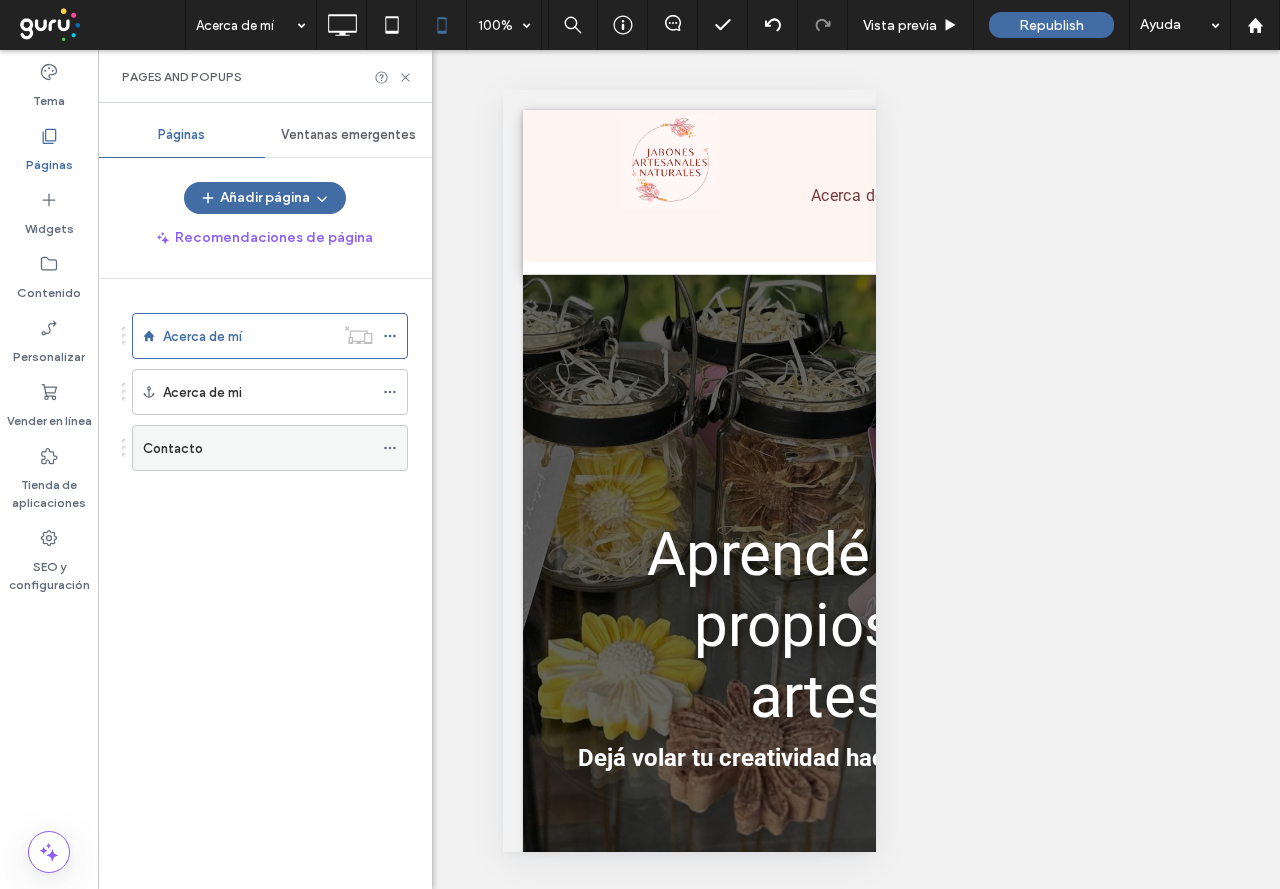 click on "Contacto" at bounding box center [258, 448] 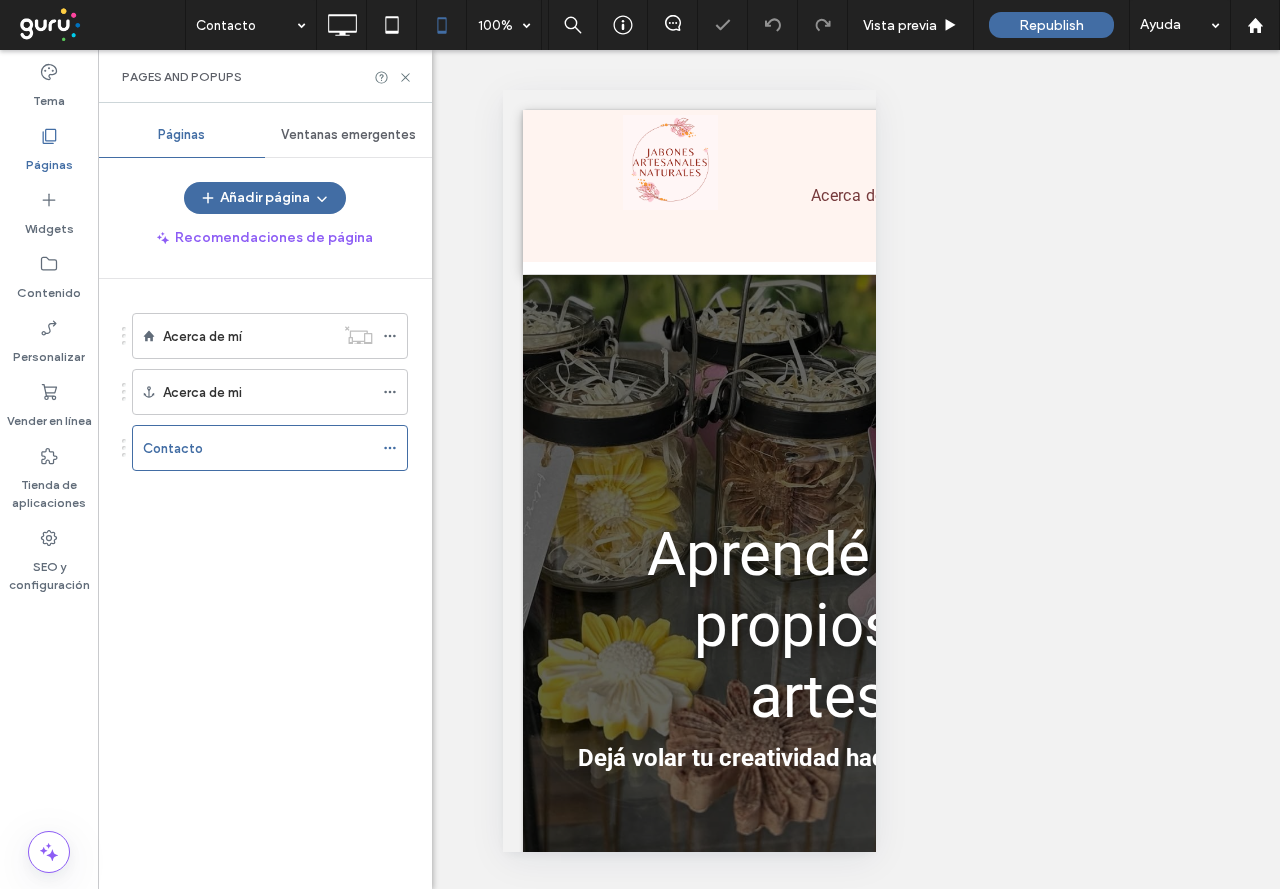 click on "Pages and Popups" at bounding box center (265, 77) 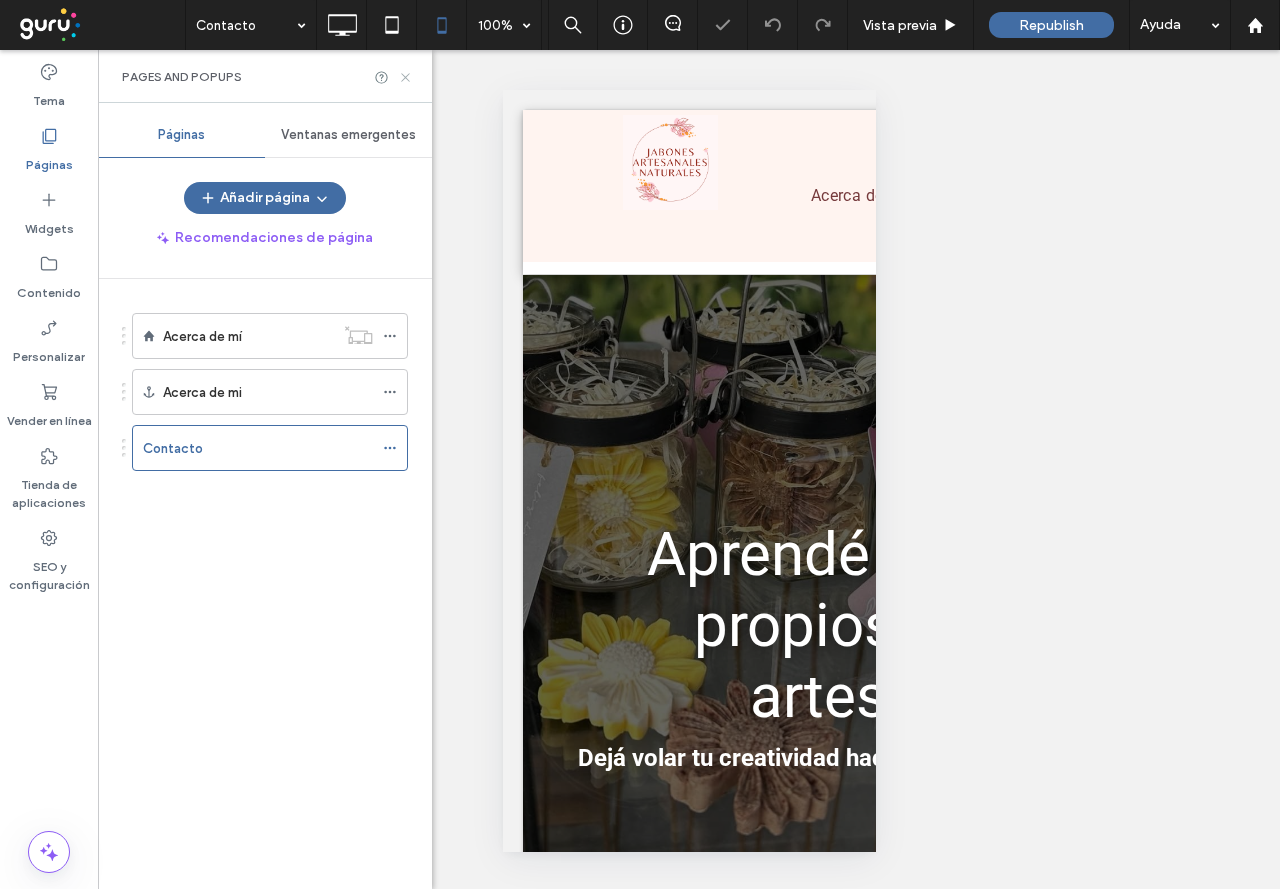 click 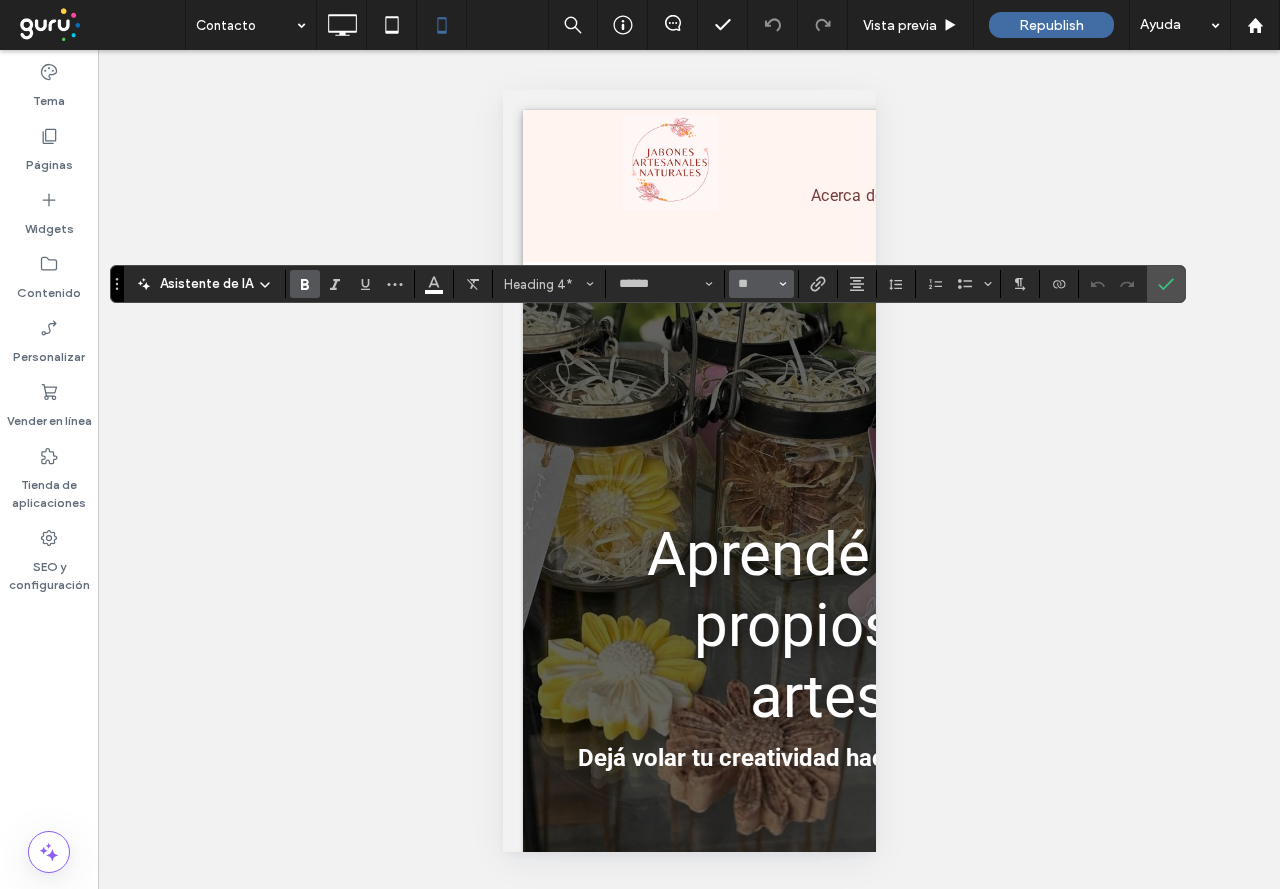 click on "**" at bounding box center (761, 284) 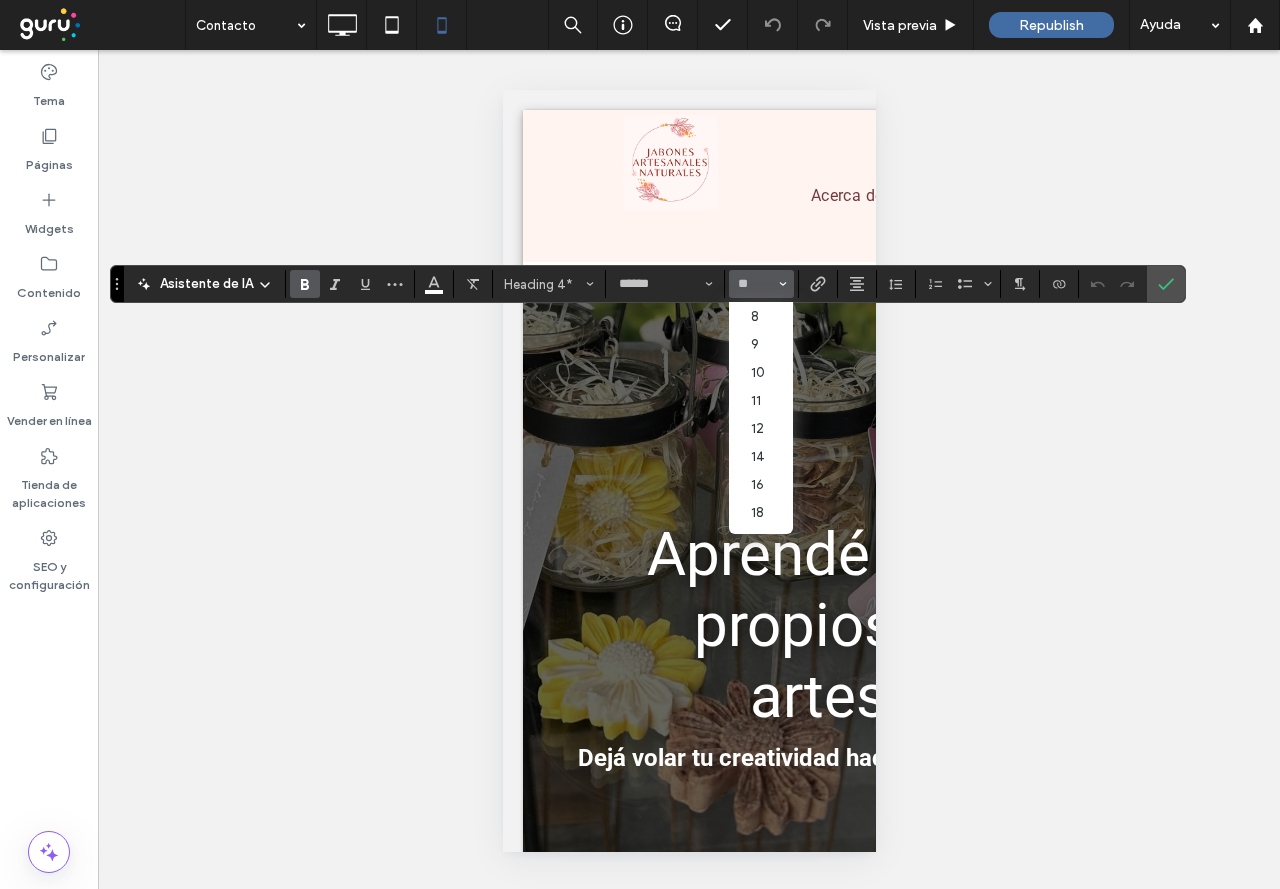 click on "**" at bounding box center (761, 284) 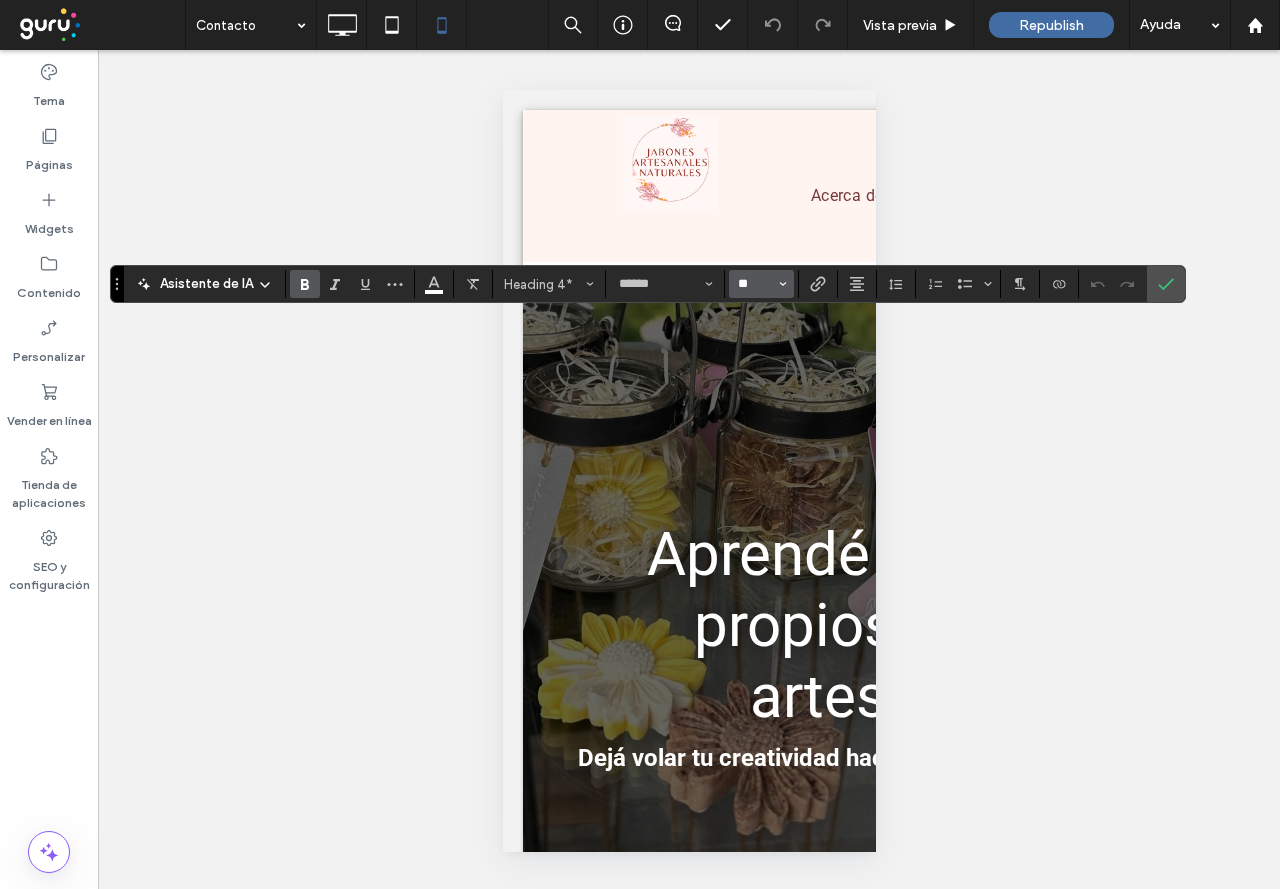 click on "**" at bounding box center (755, 284) 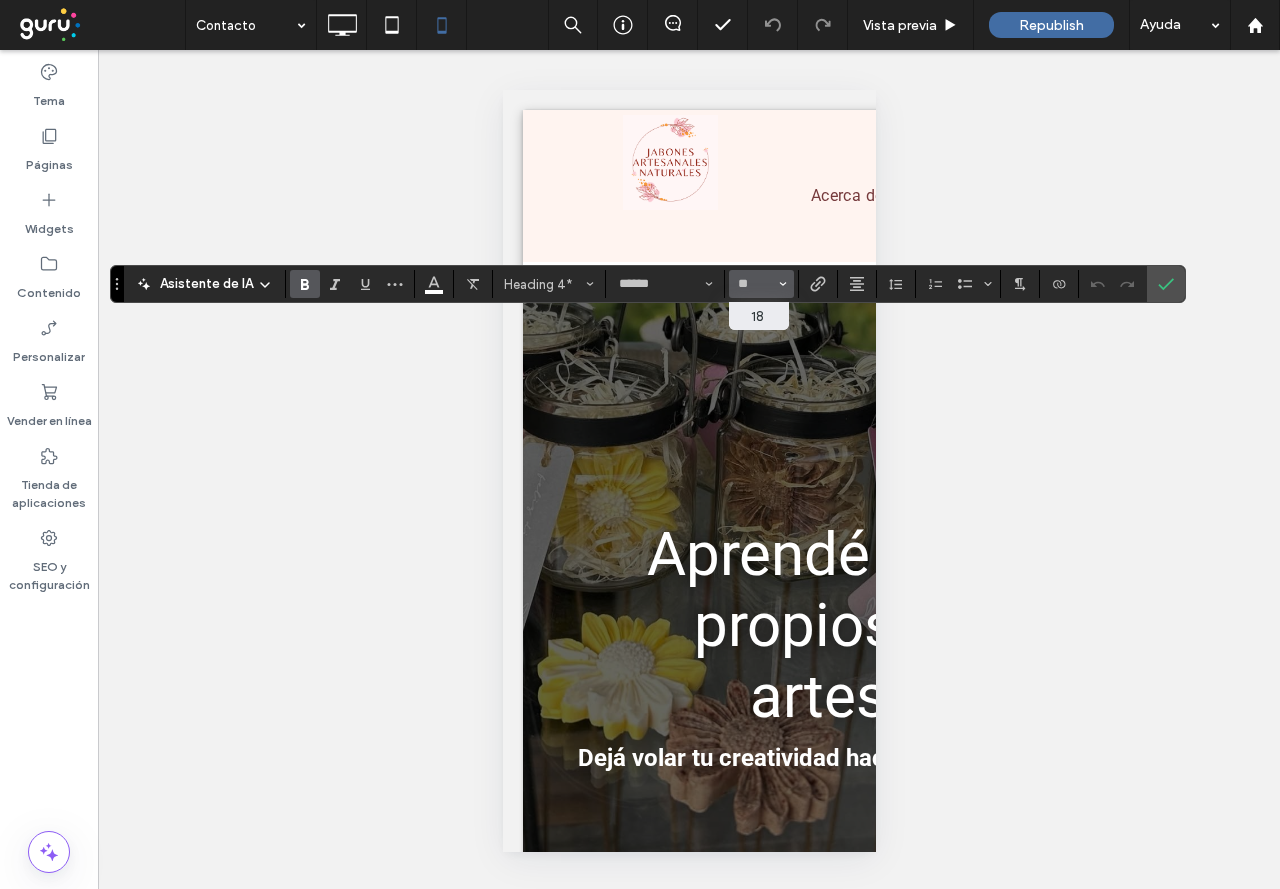 type on "**" 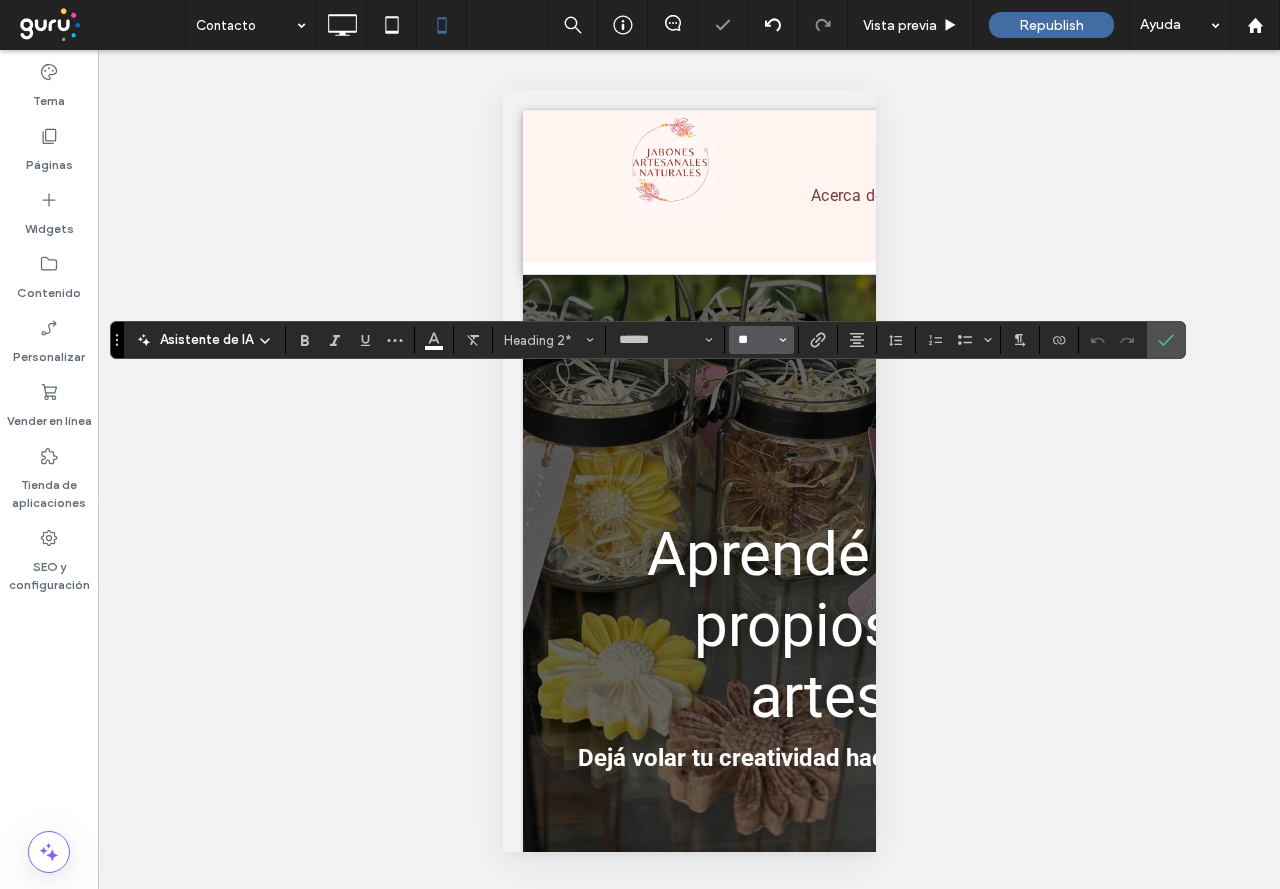 click on "**" at bounding box center (755, 340) 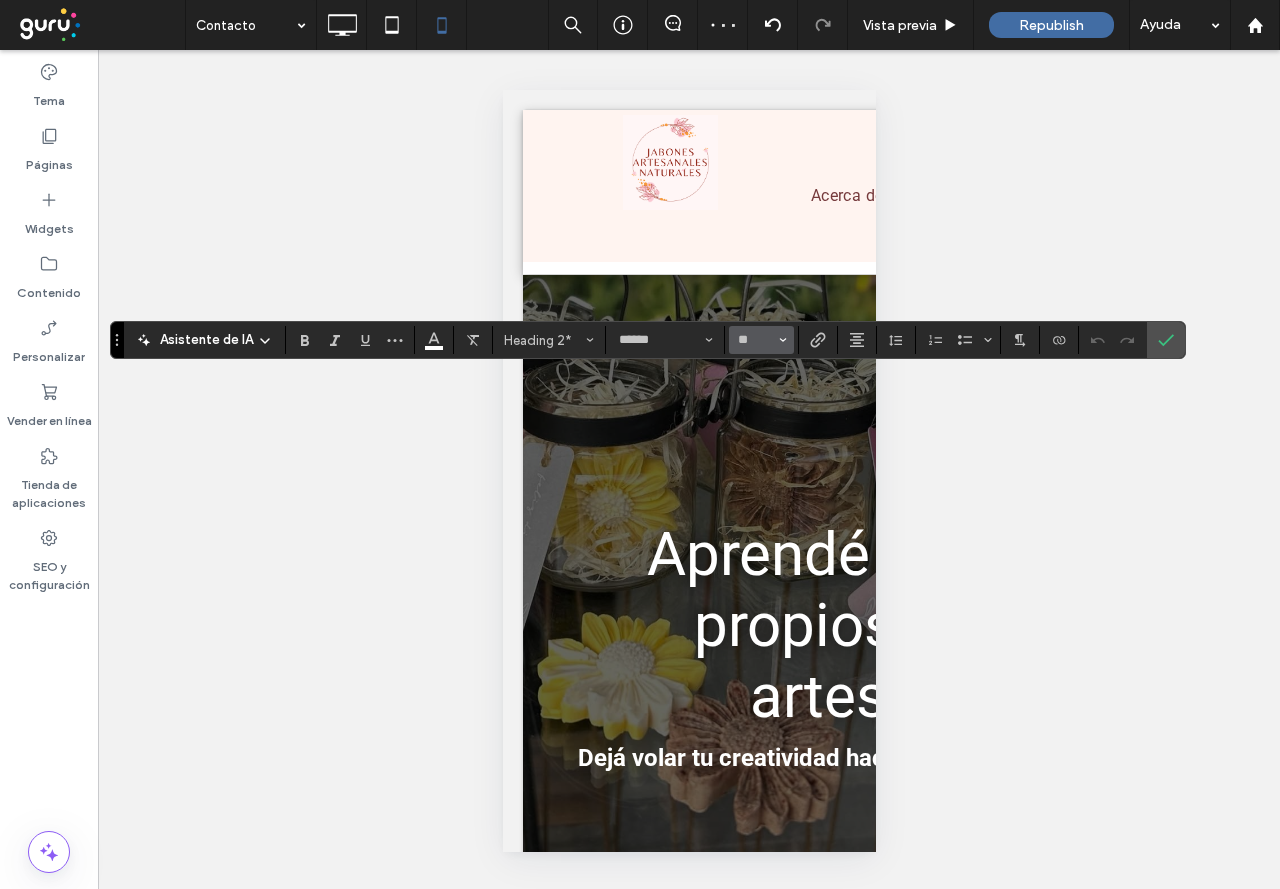 type on "**" 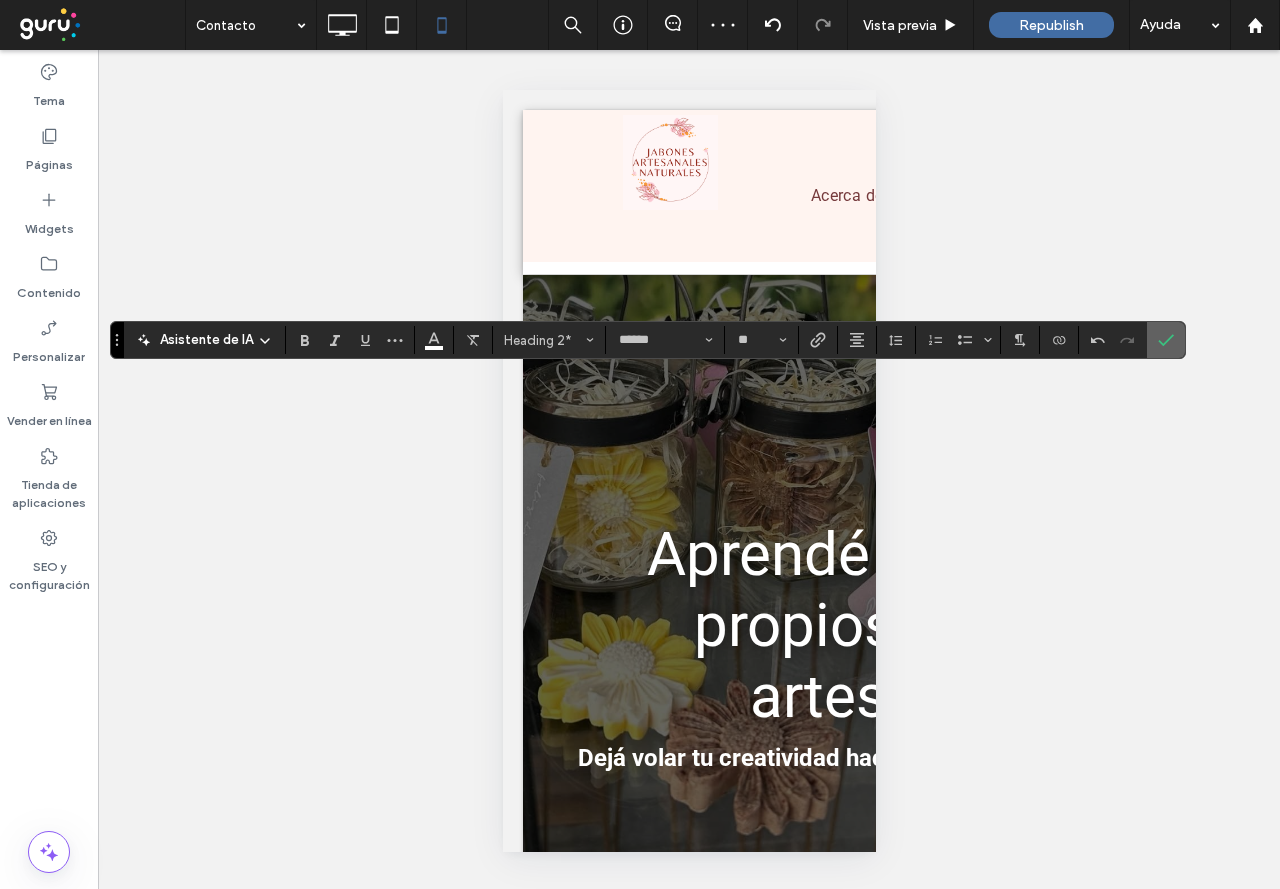 click at bounding box center (1166, 340) 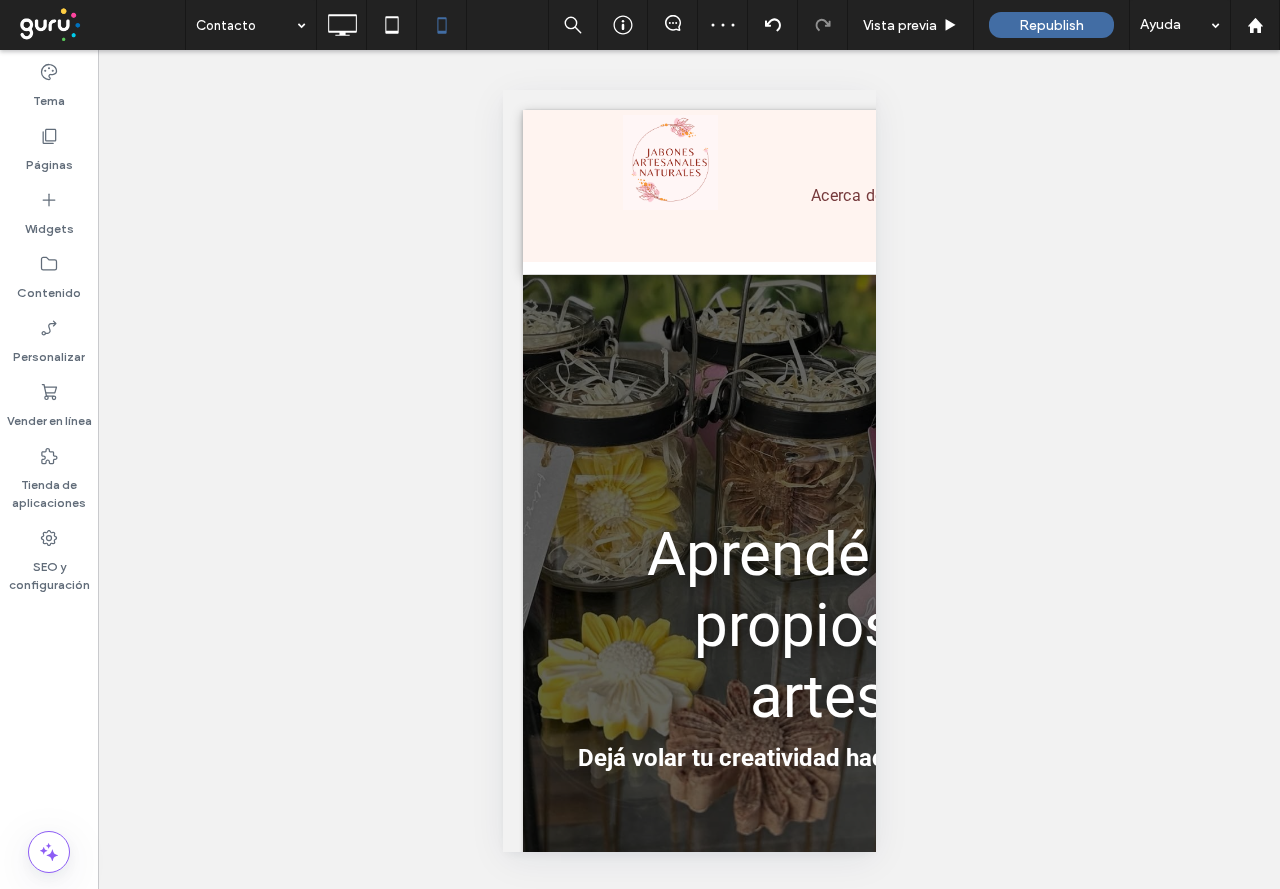 type on "******" 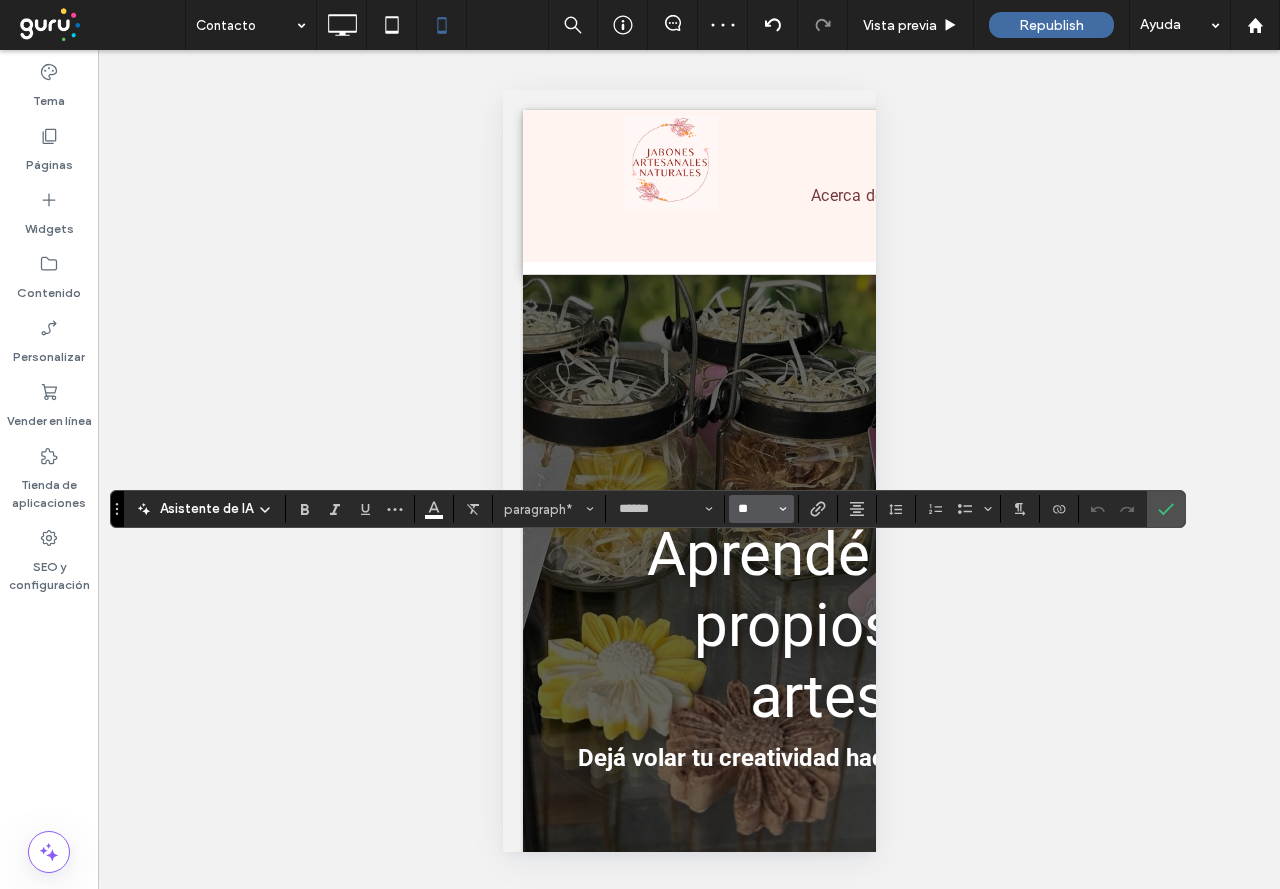 click on "**" at bounding box center (755, 509) 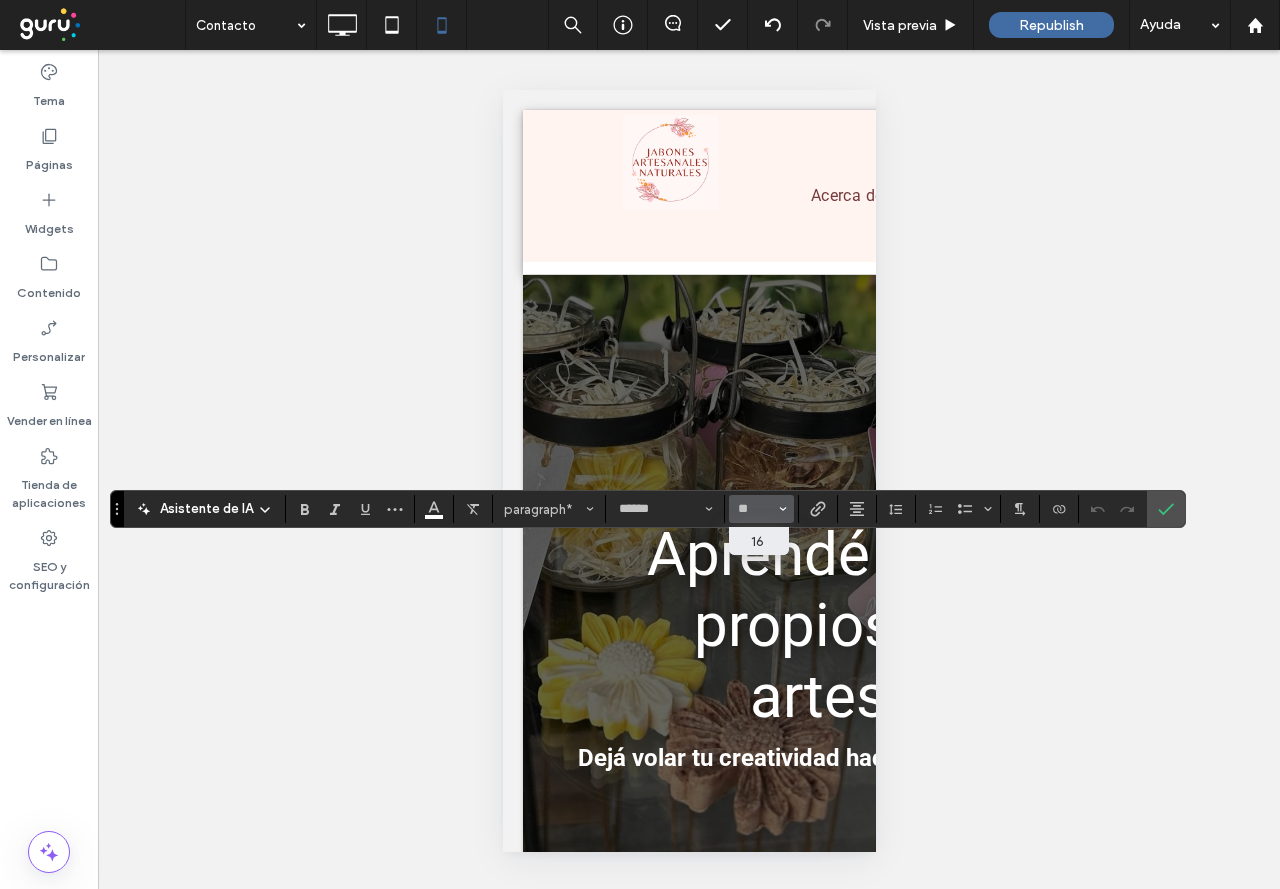type on "**" 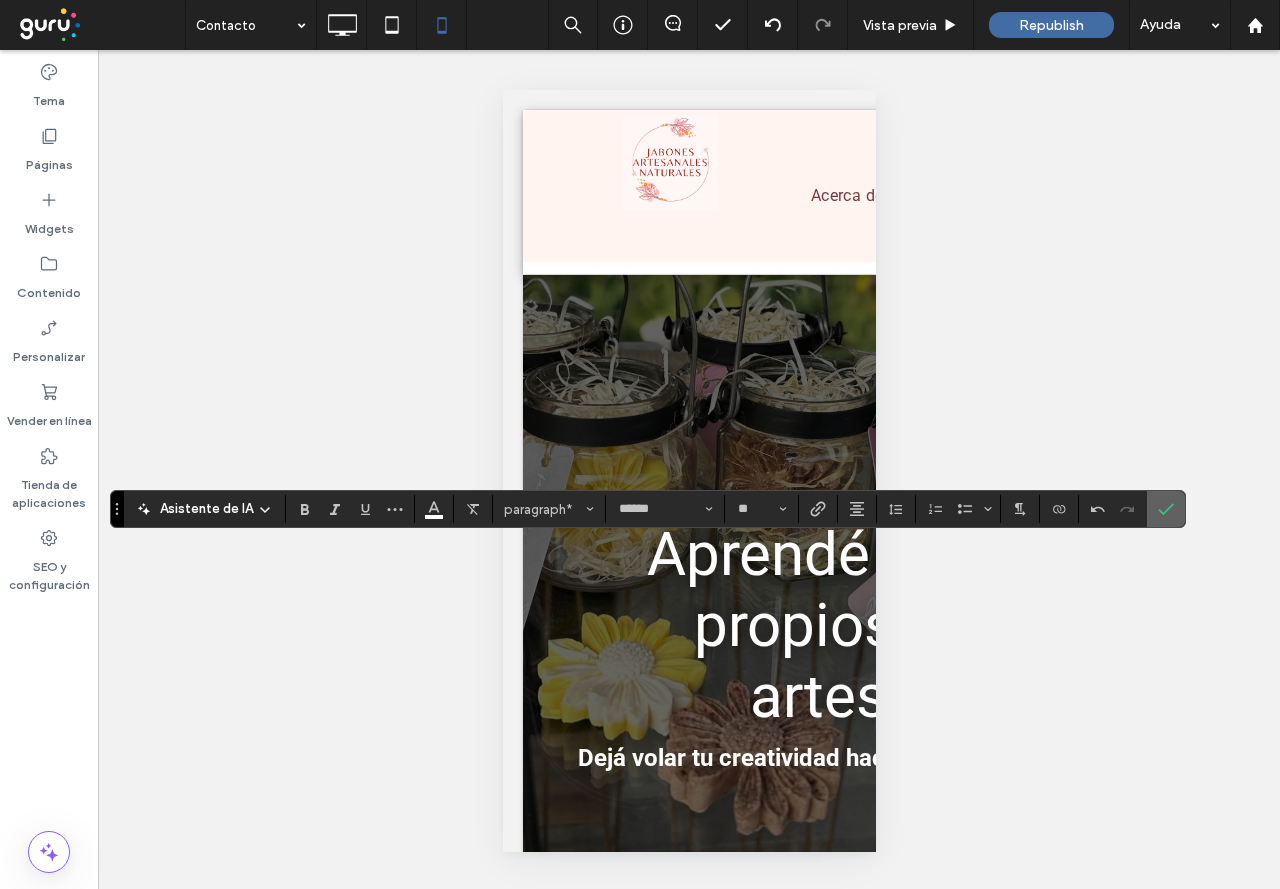 click 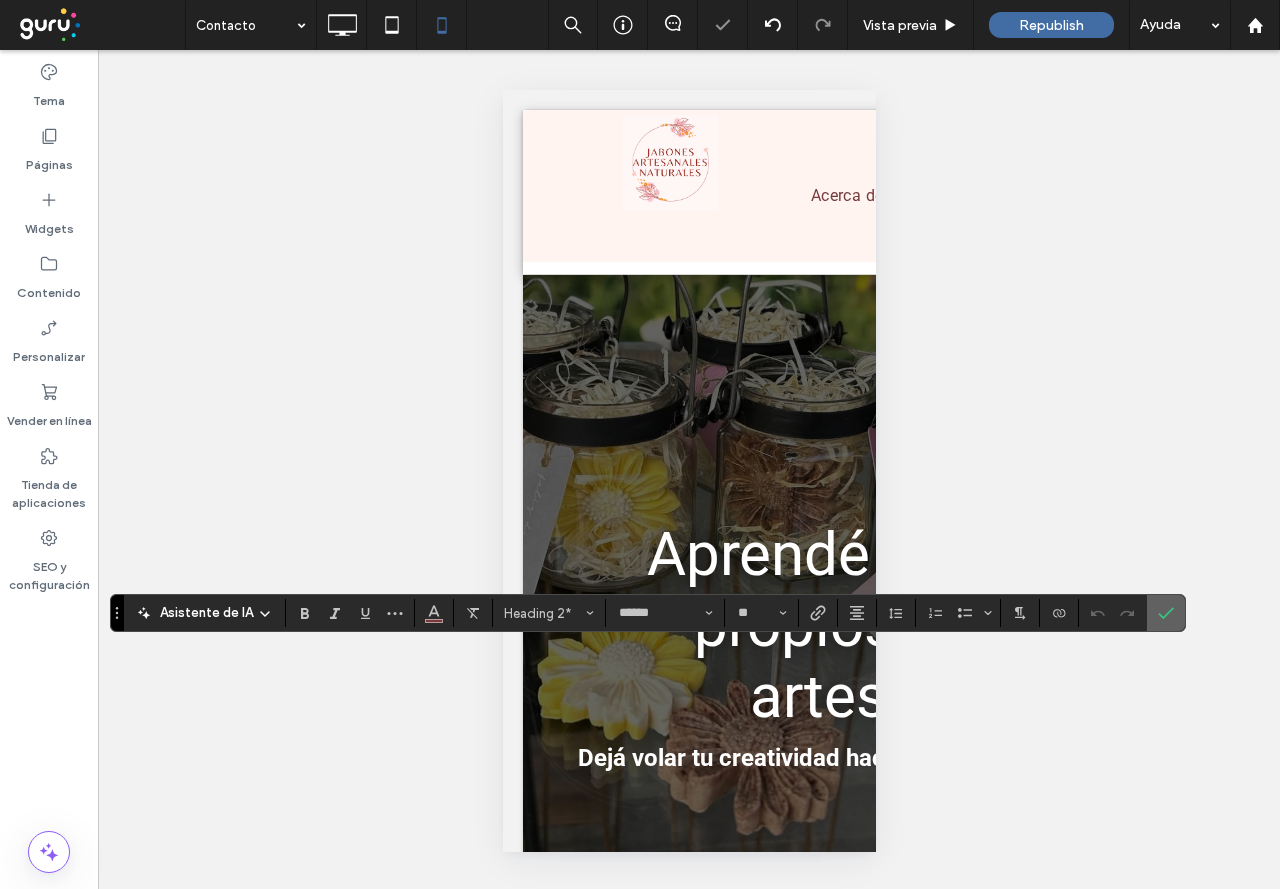 click at bounding box center (1166, 613) 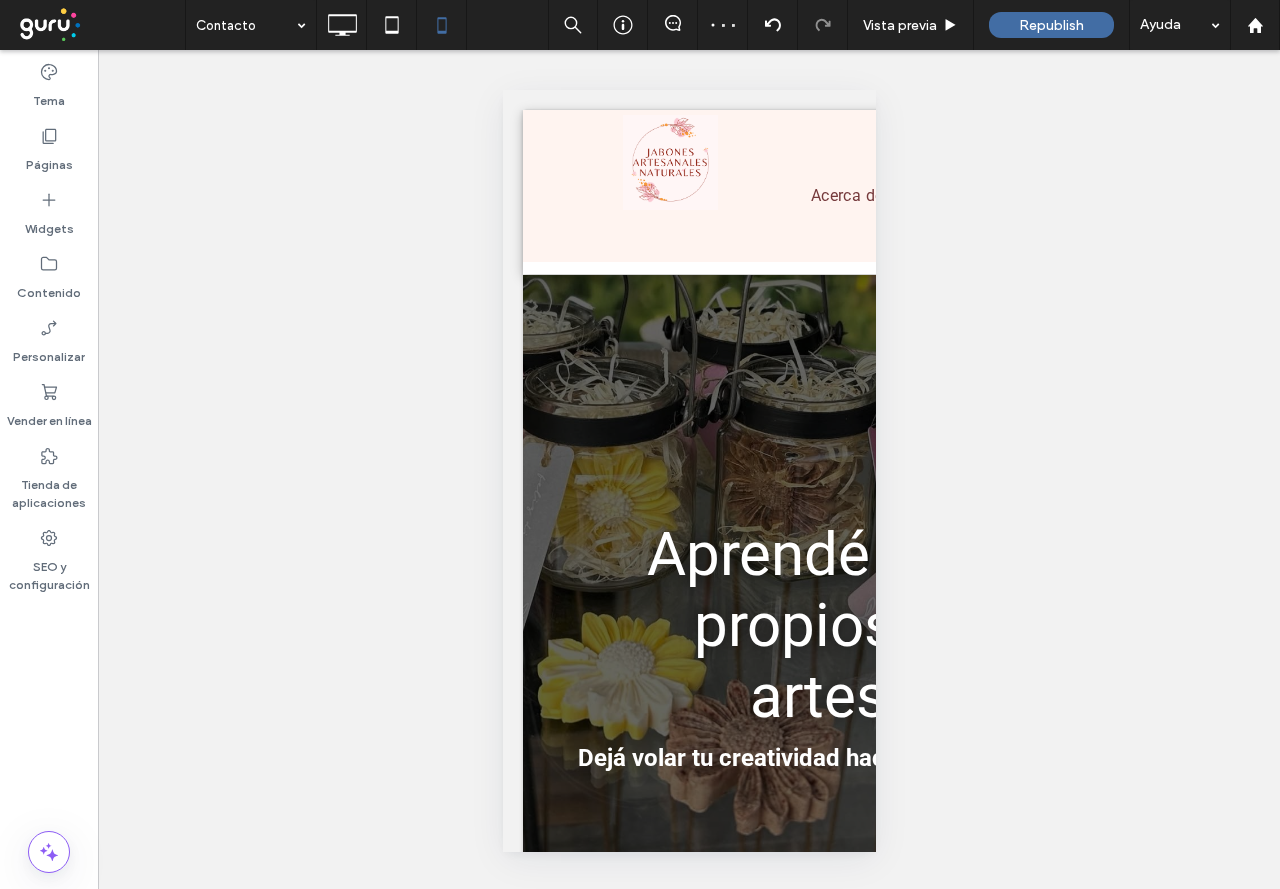 type on "******" 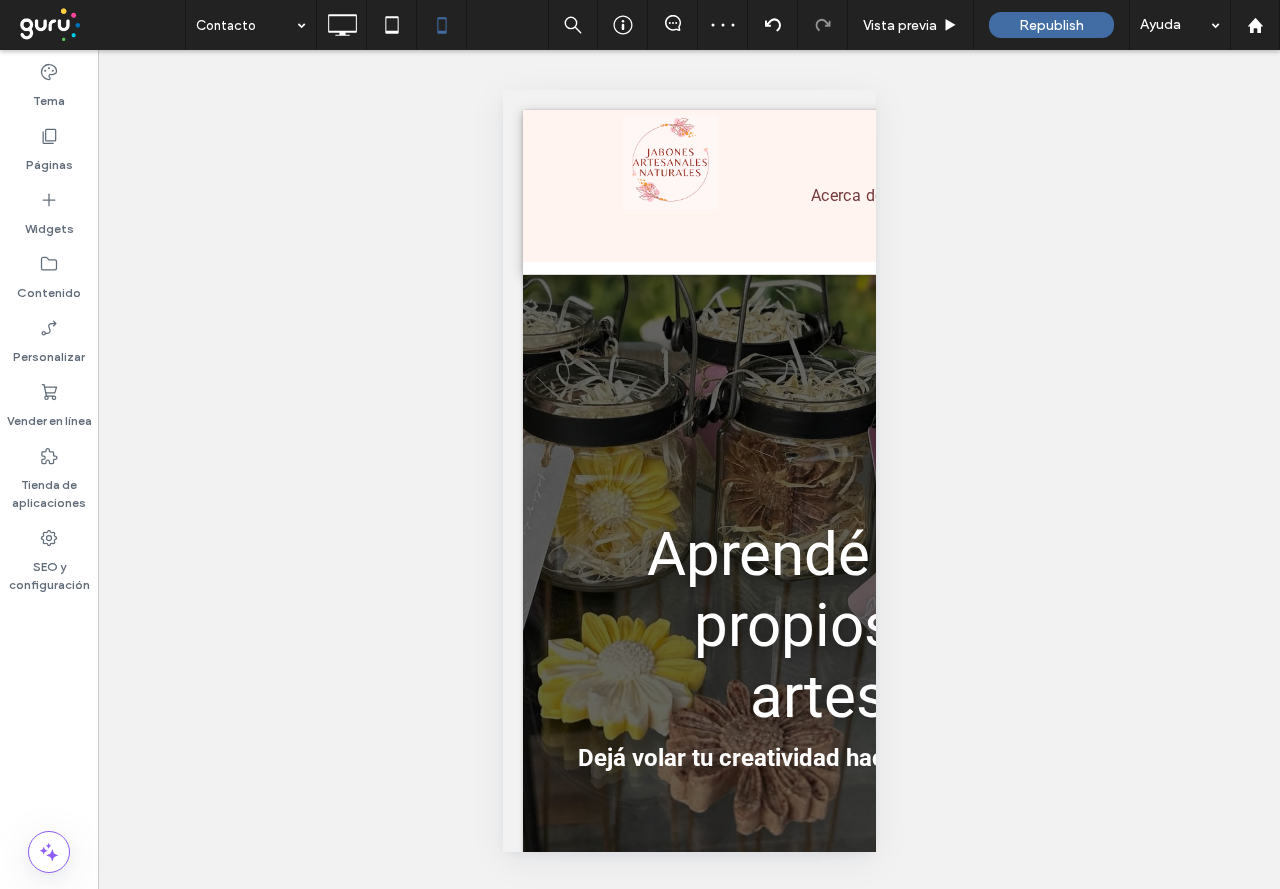 type on "**" 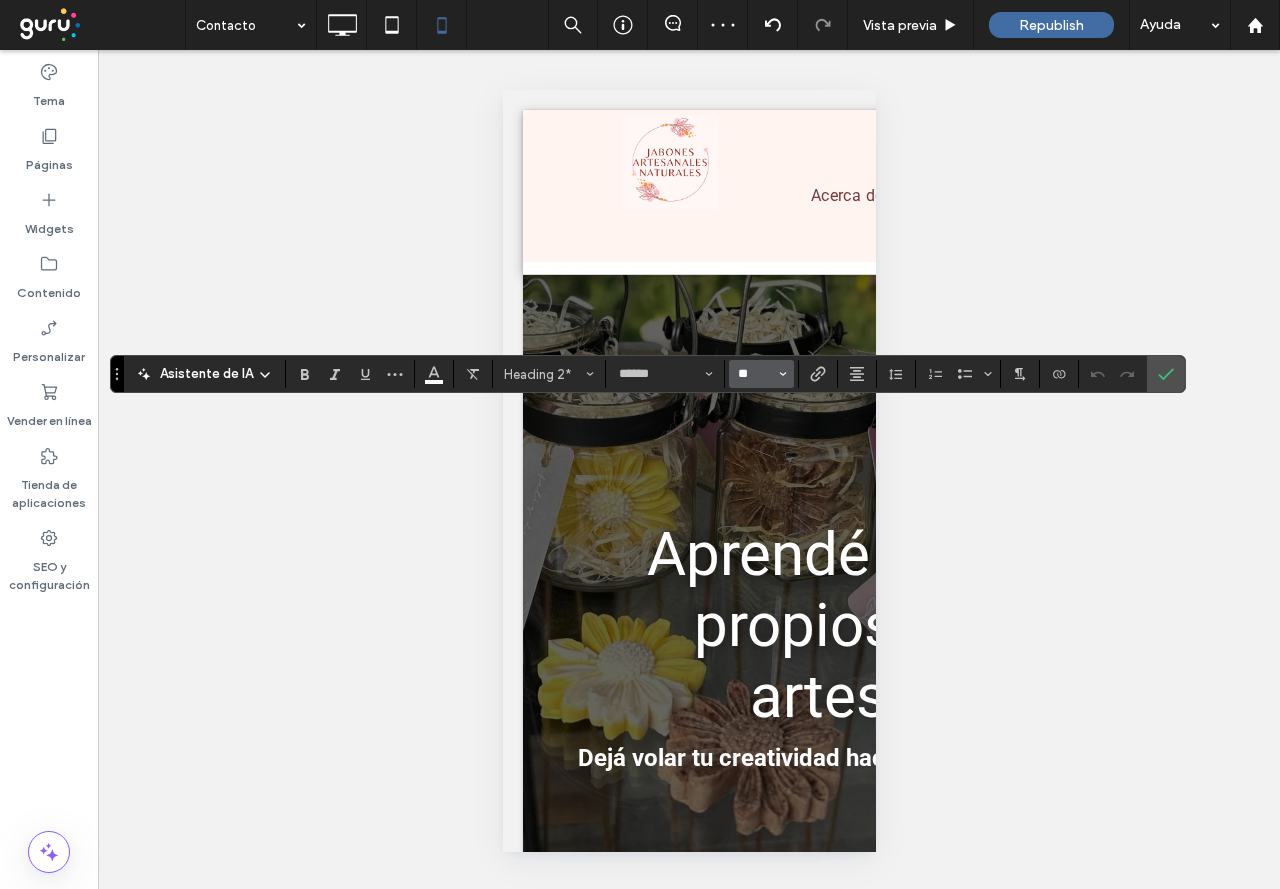 click on "**" at bounding box center [755, 374] 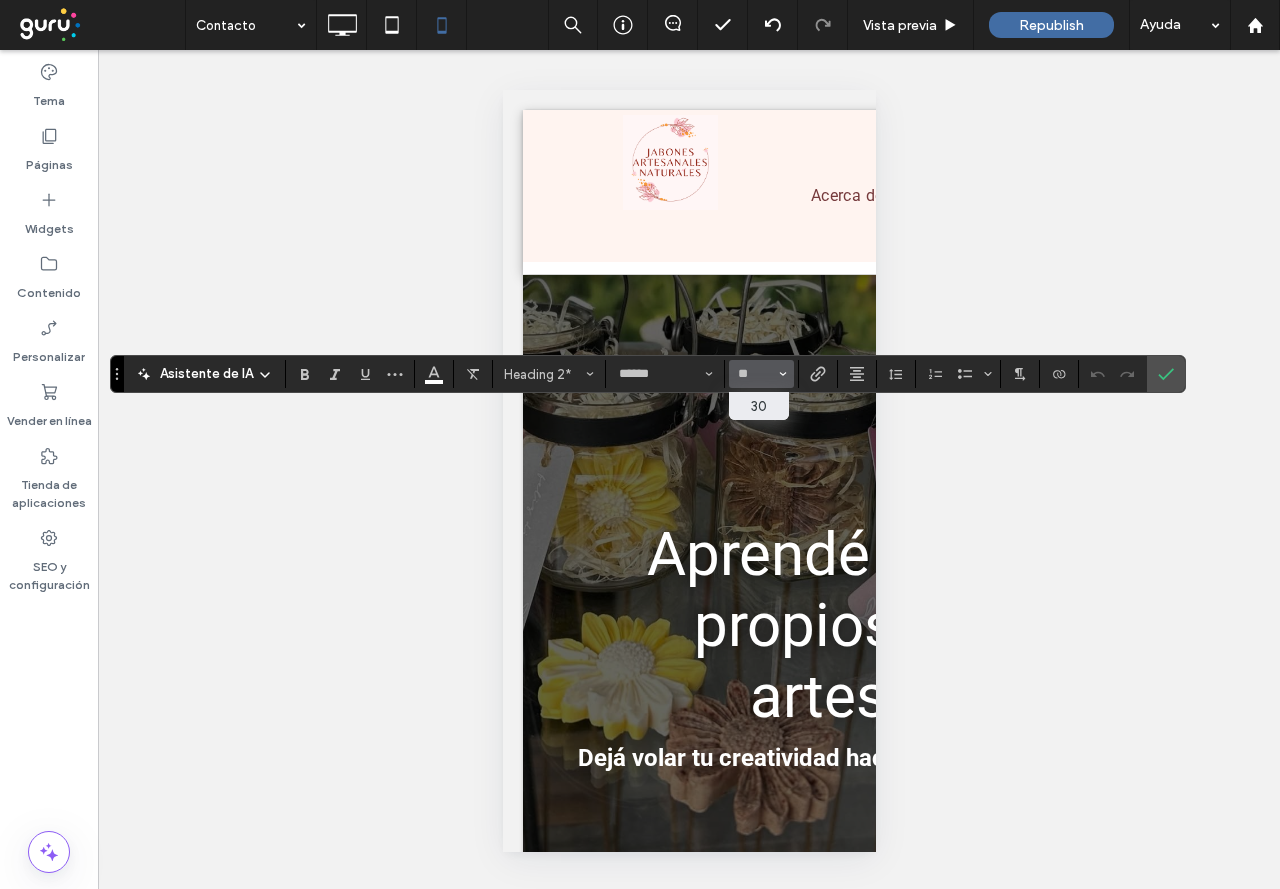 type on "**" 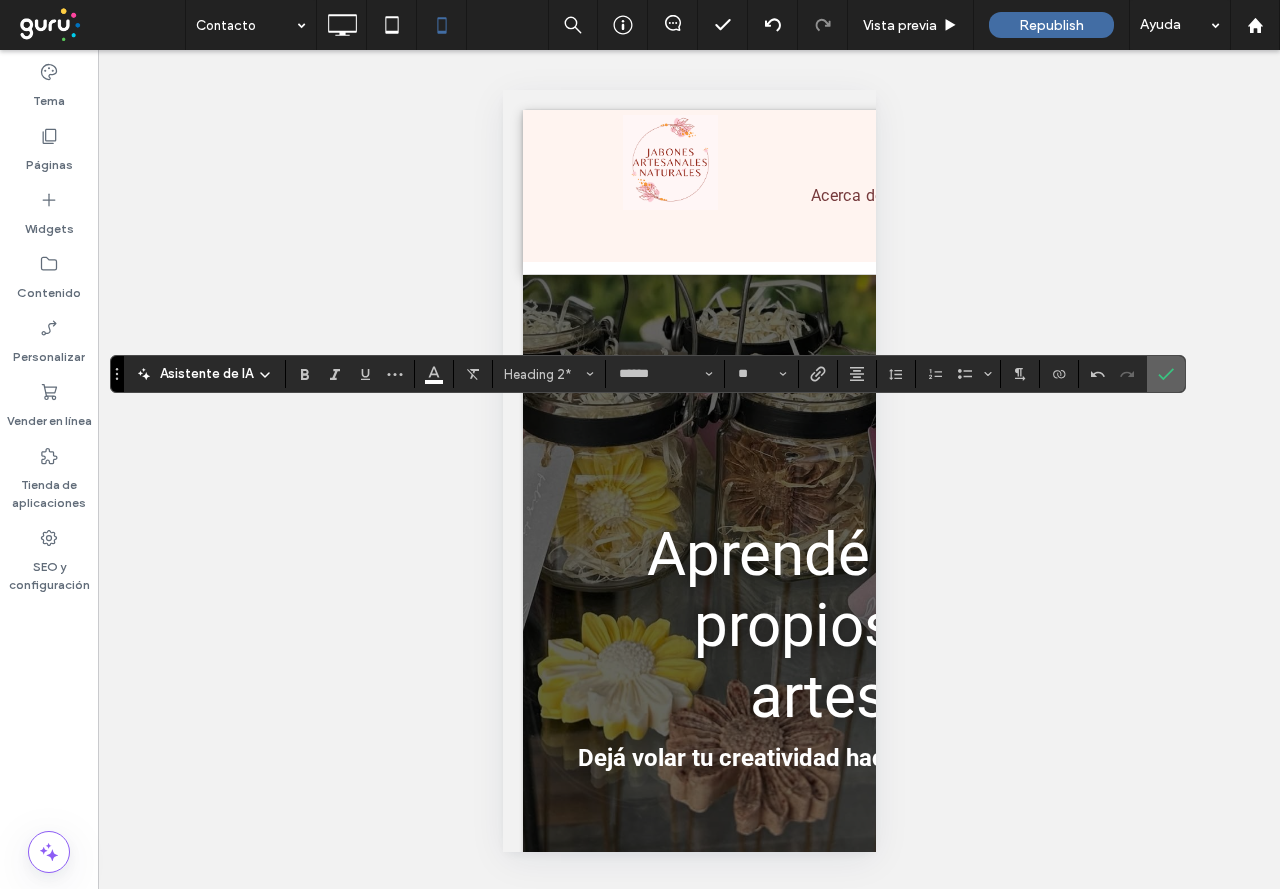 click at bounding box center [1166, 374] 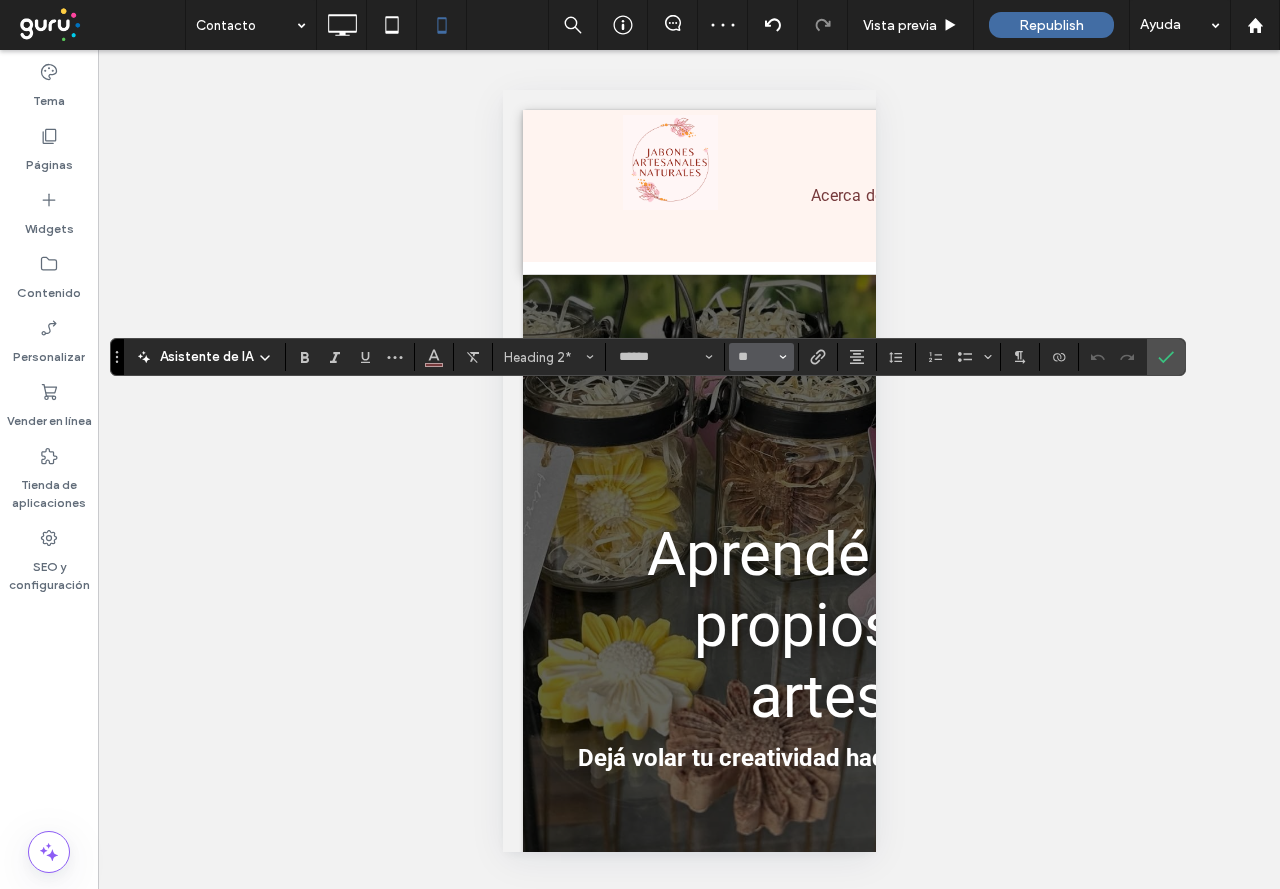 click on "**" at bounding box center (761, 357) 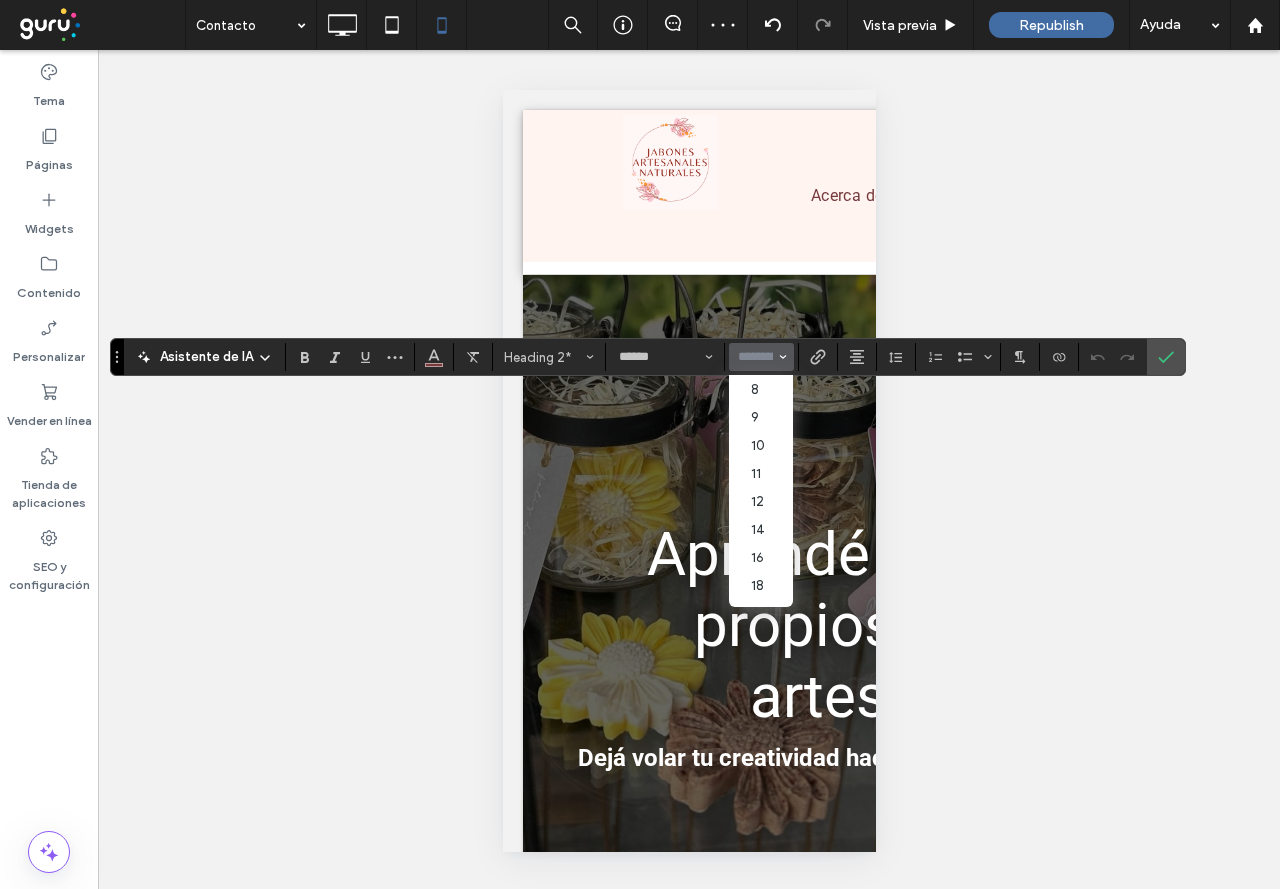 click at bounding box center (755, 357) 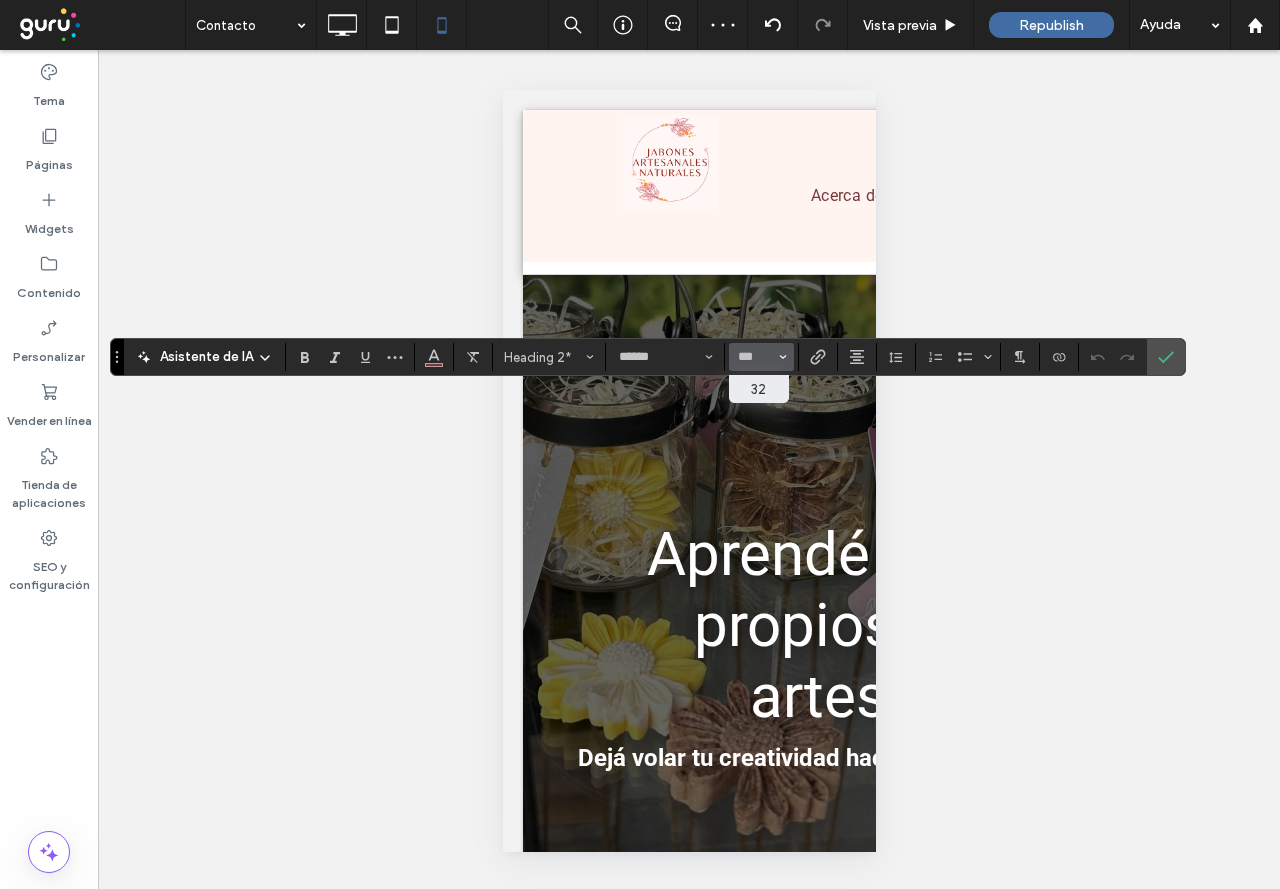 type on "***" 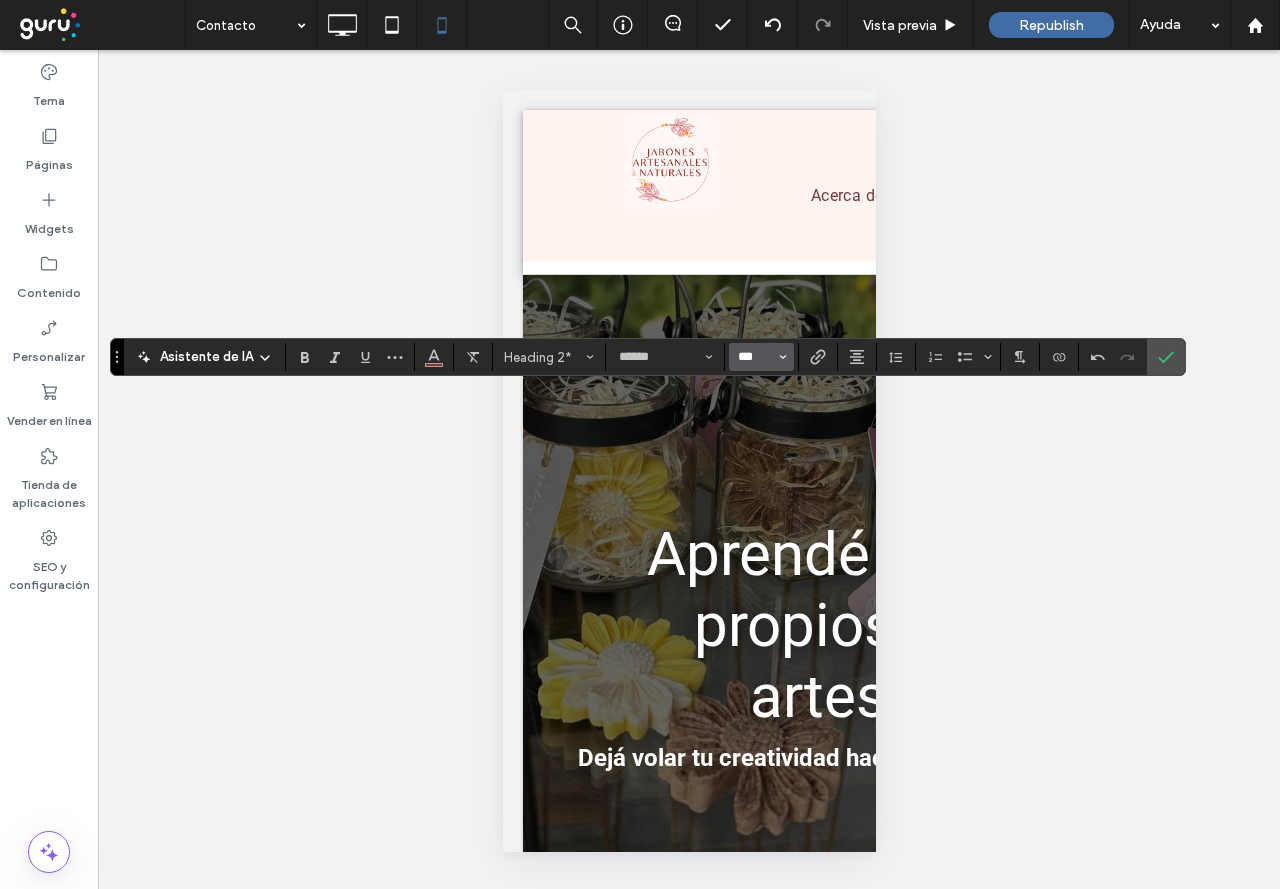 click on "***" at bounding box center [755, 357] 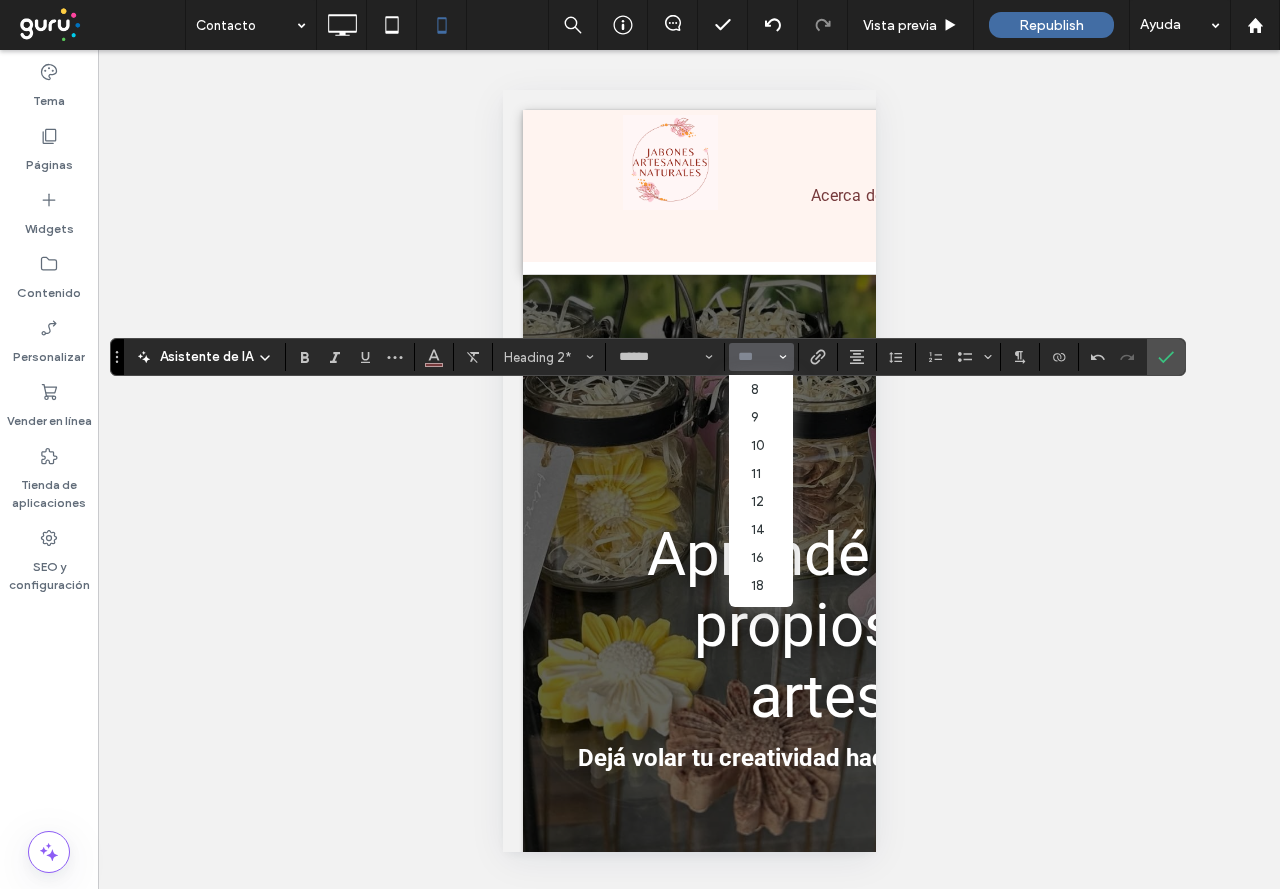 click at bounding box center [755, 357] 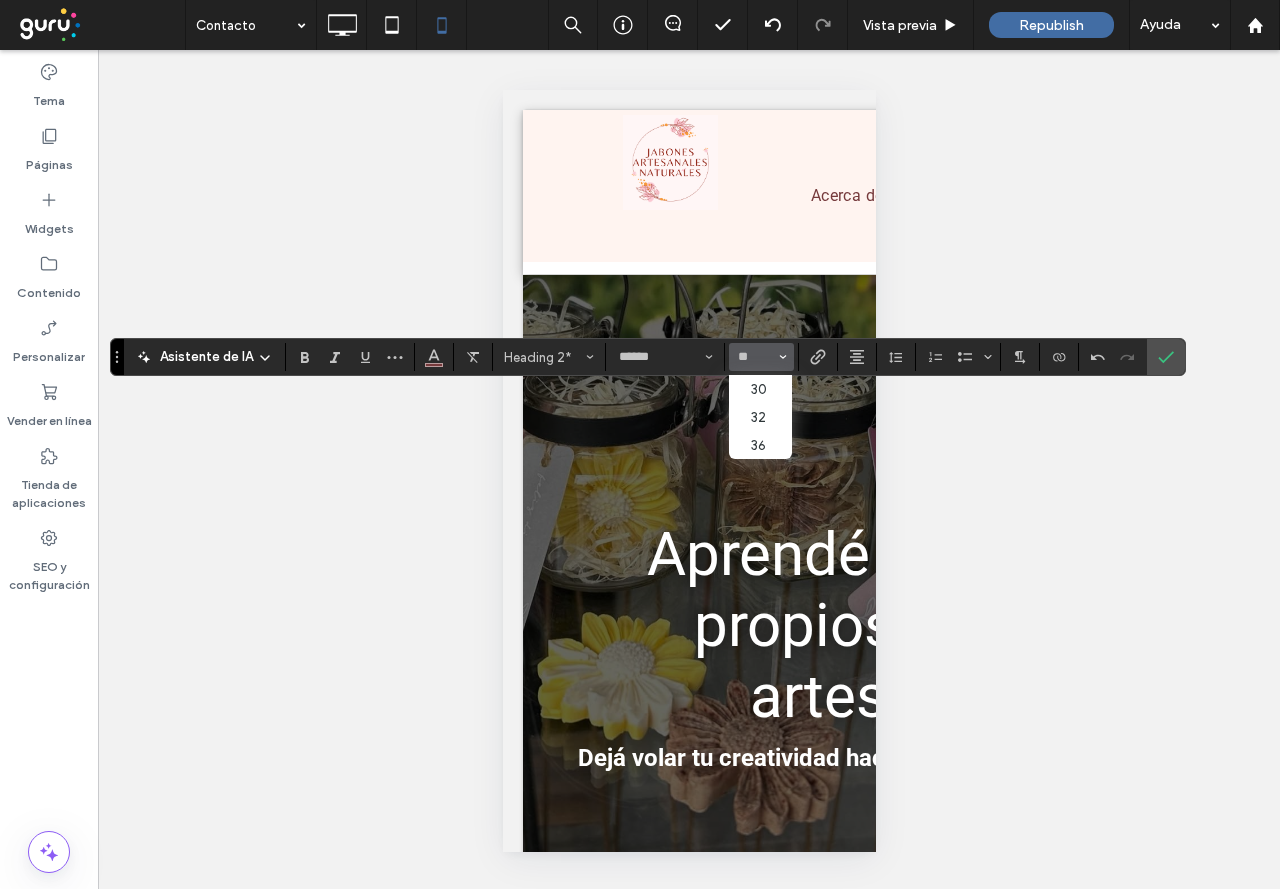type on "**" 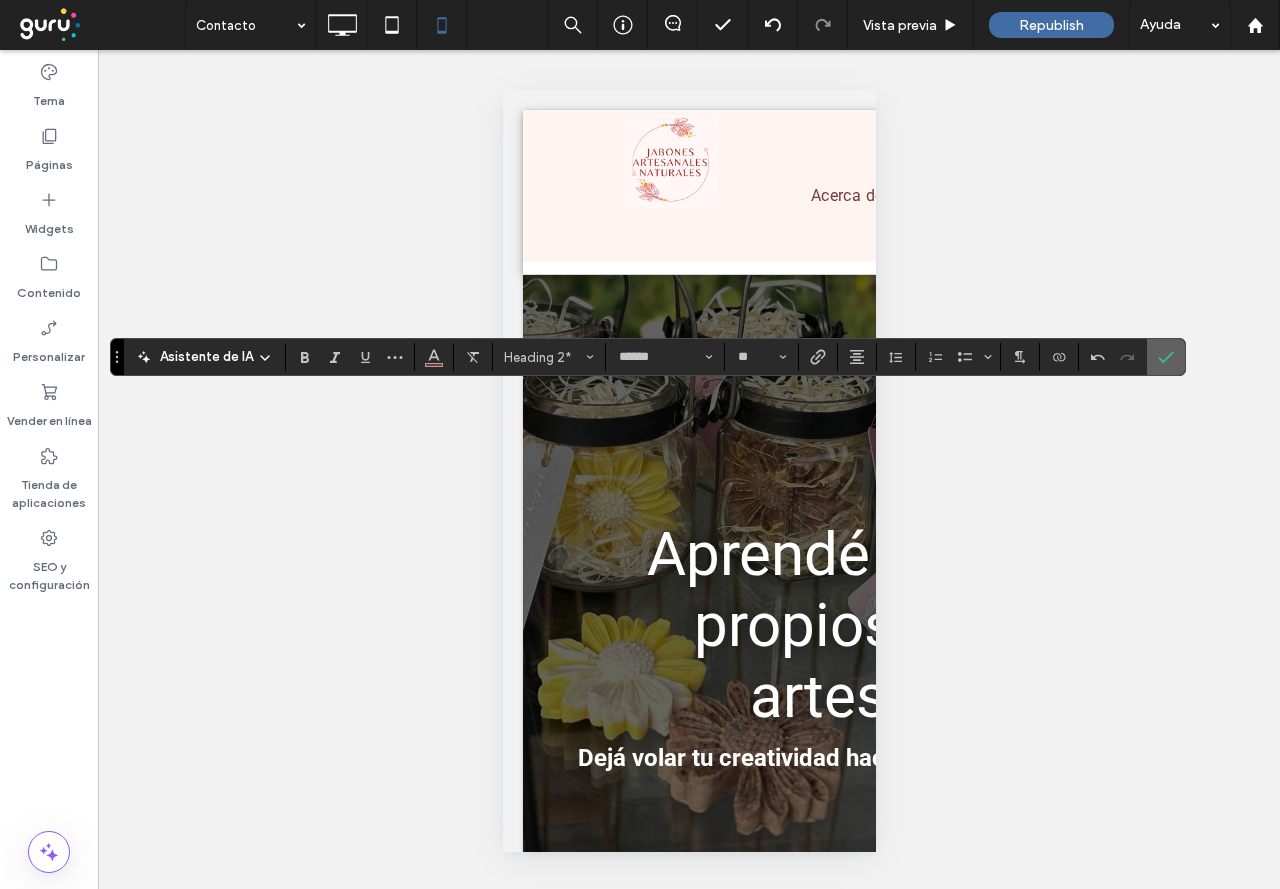 click at bounding box center [1162, 357] 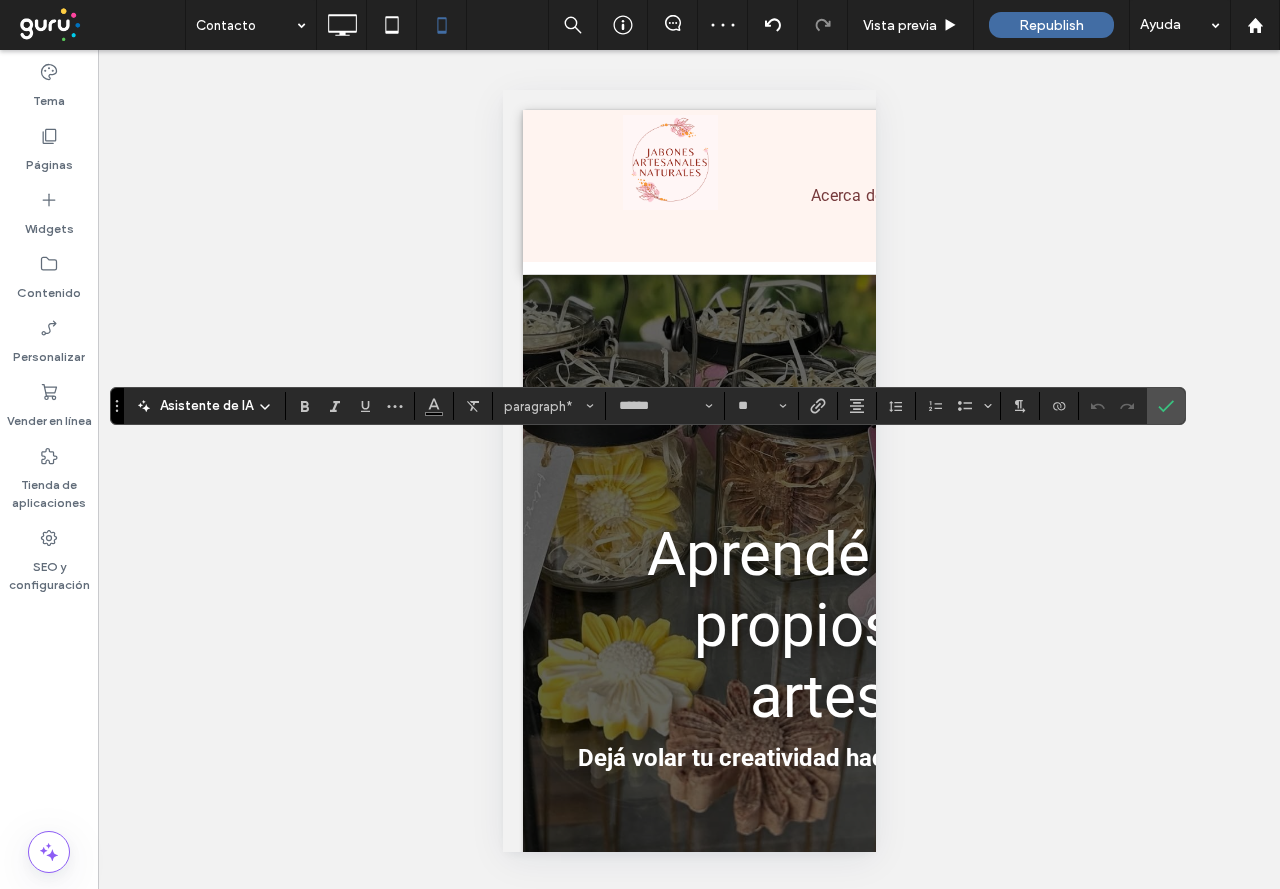 click at bounding box center [1166, 406] 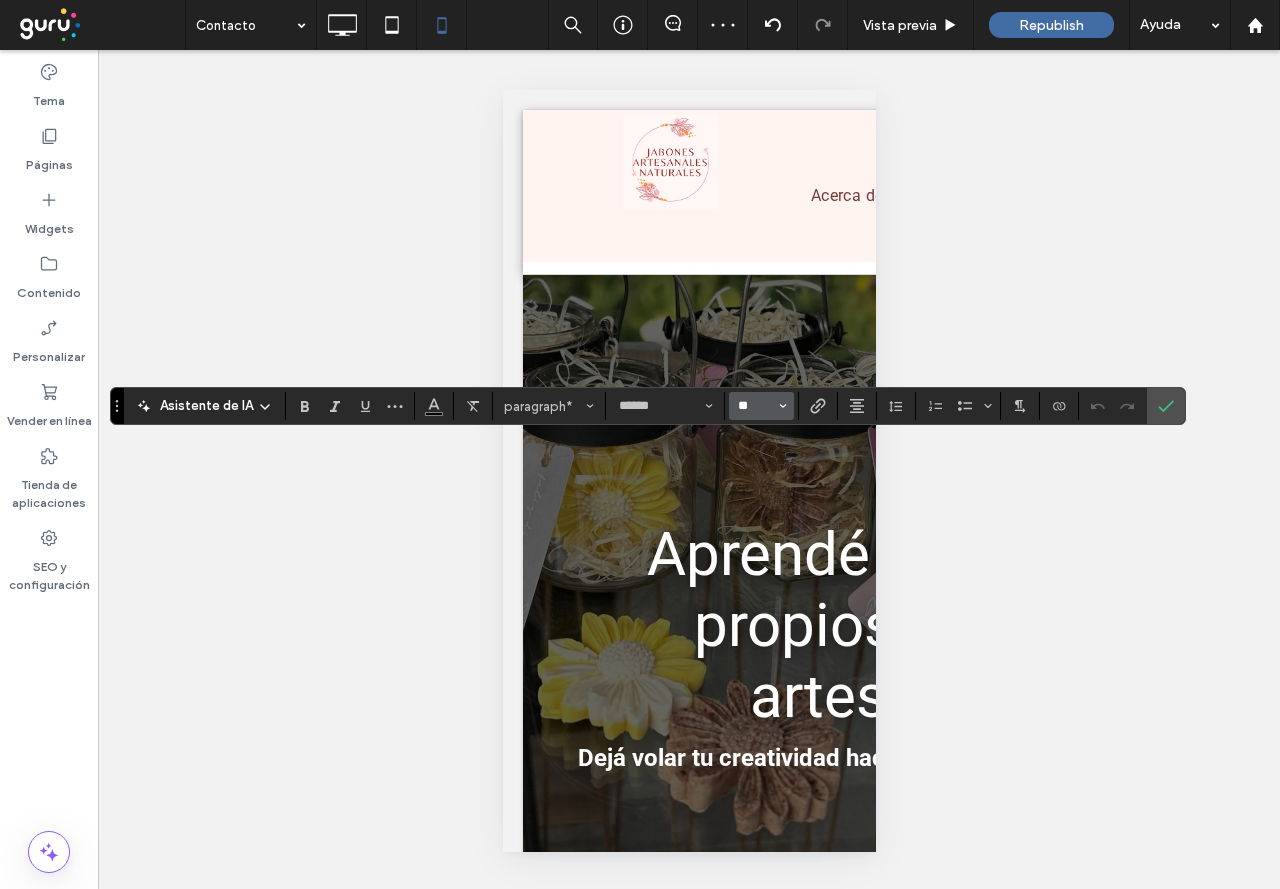 click on "**" at bounding box center [755, 406] 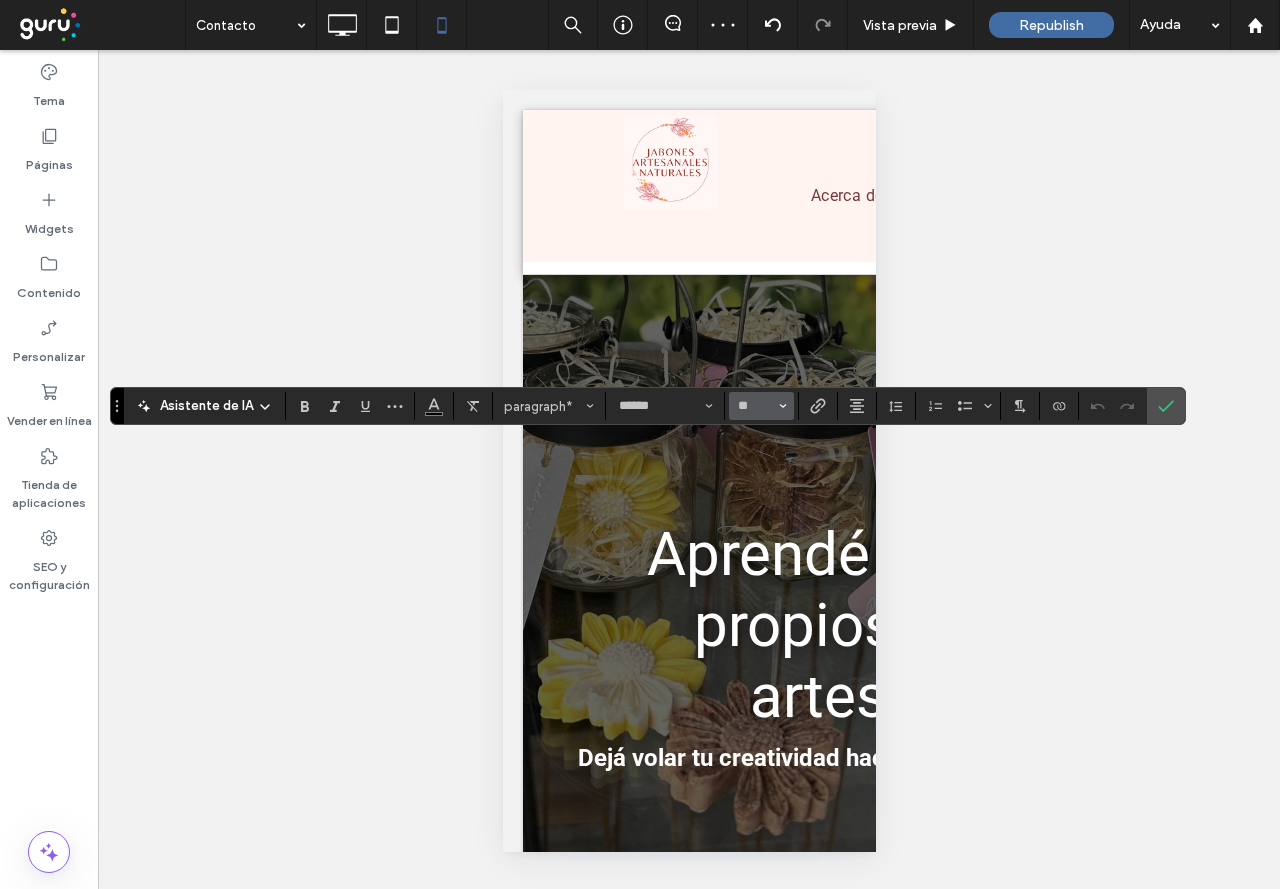 type on "**" 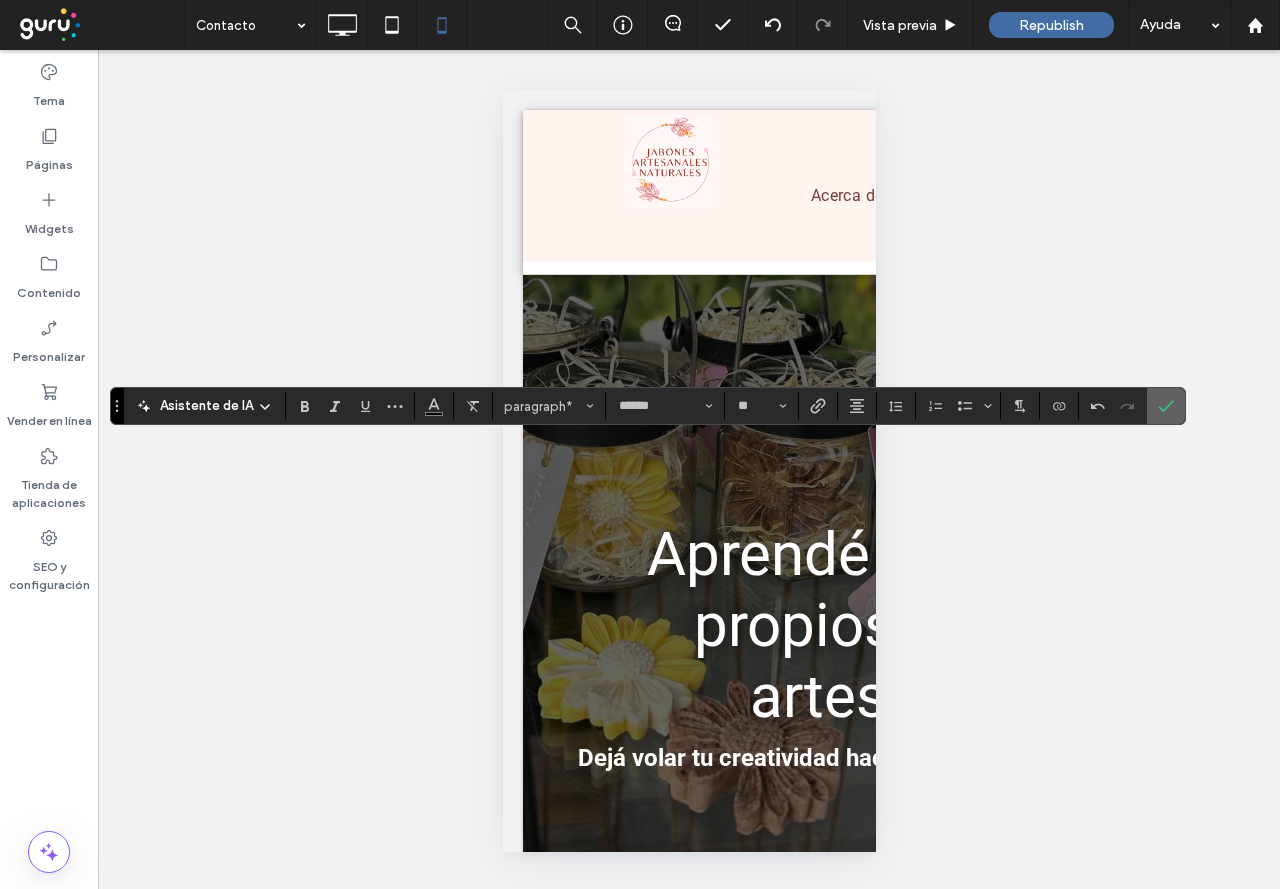 click at bounding box center (1166, 406) 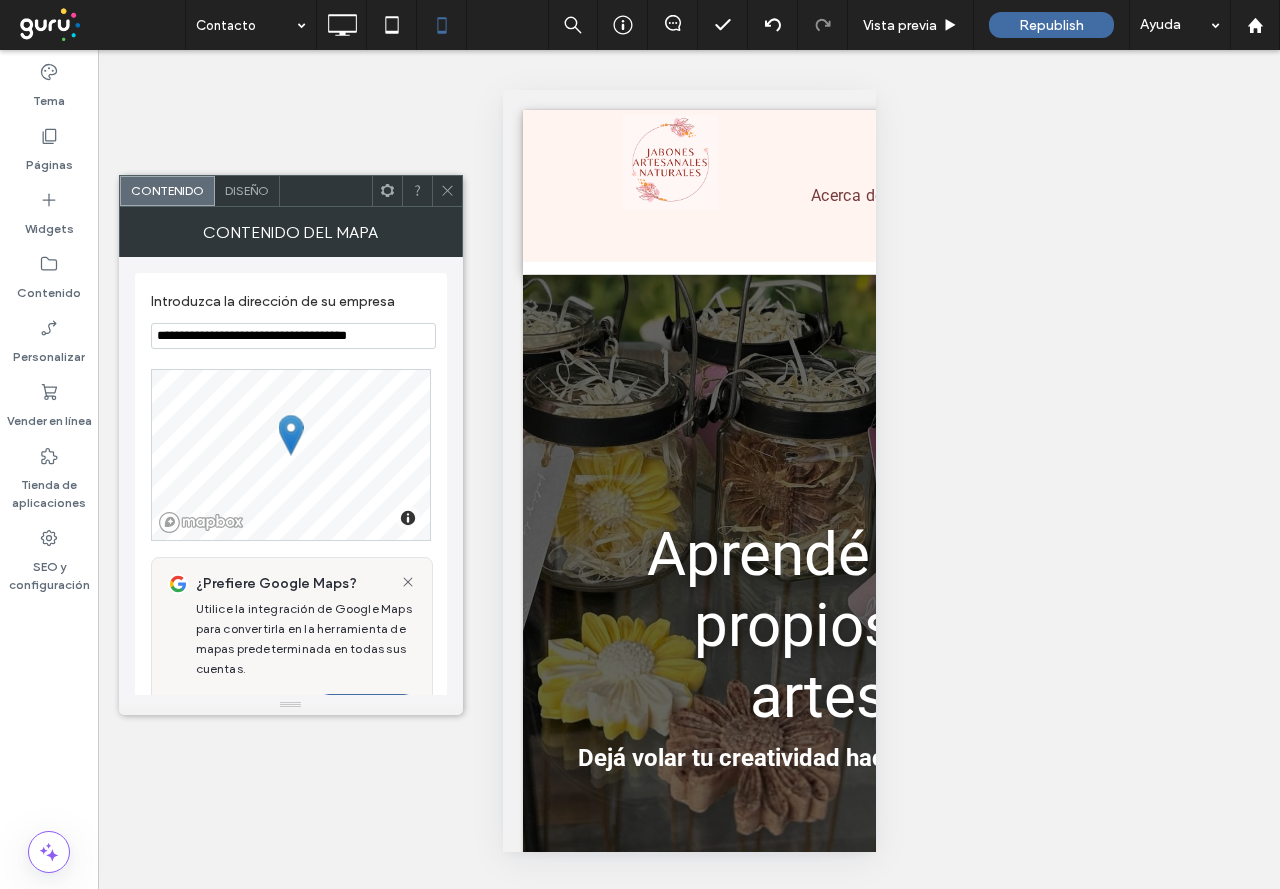 click on "**********" at bounding box center [293, 336] 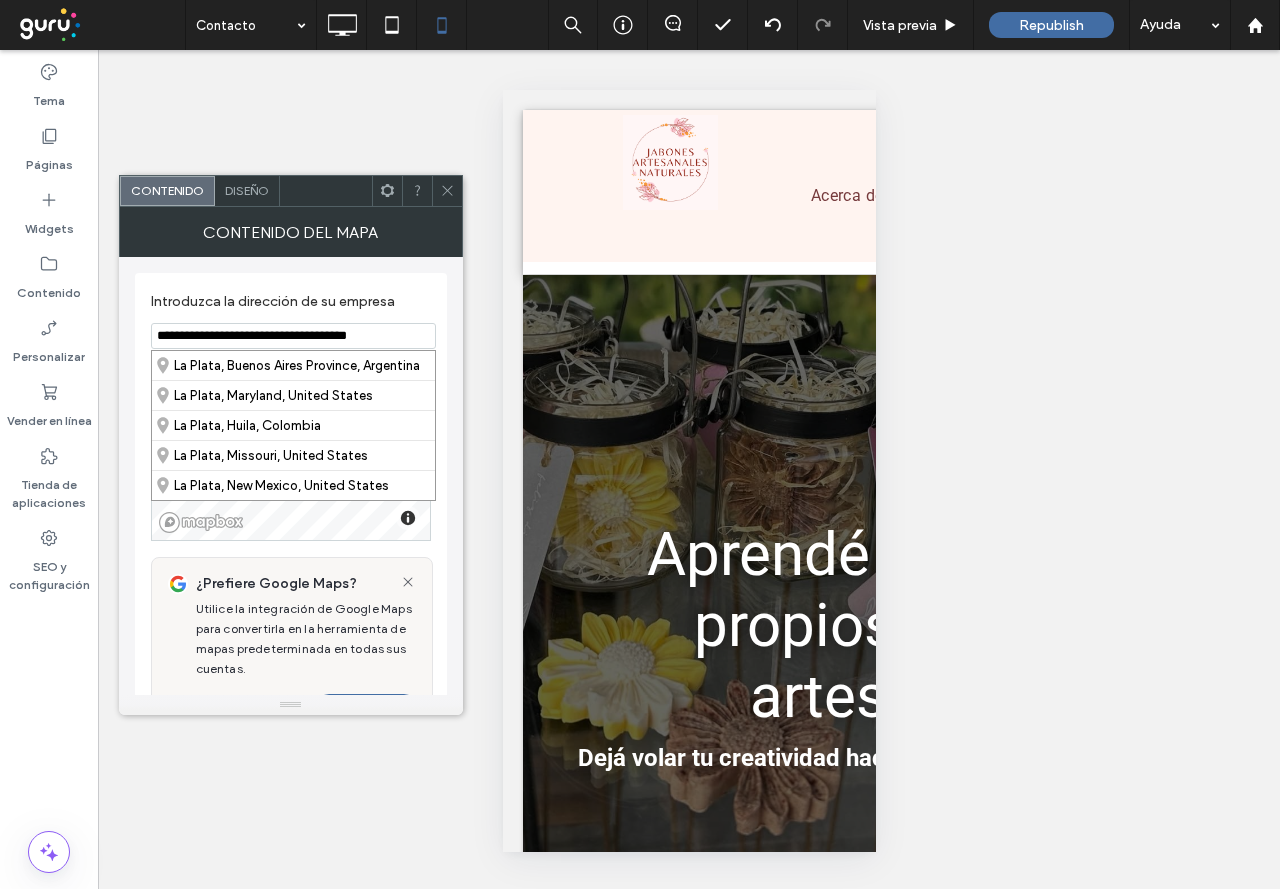 click on "**********" at bounding box center (293, 336) 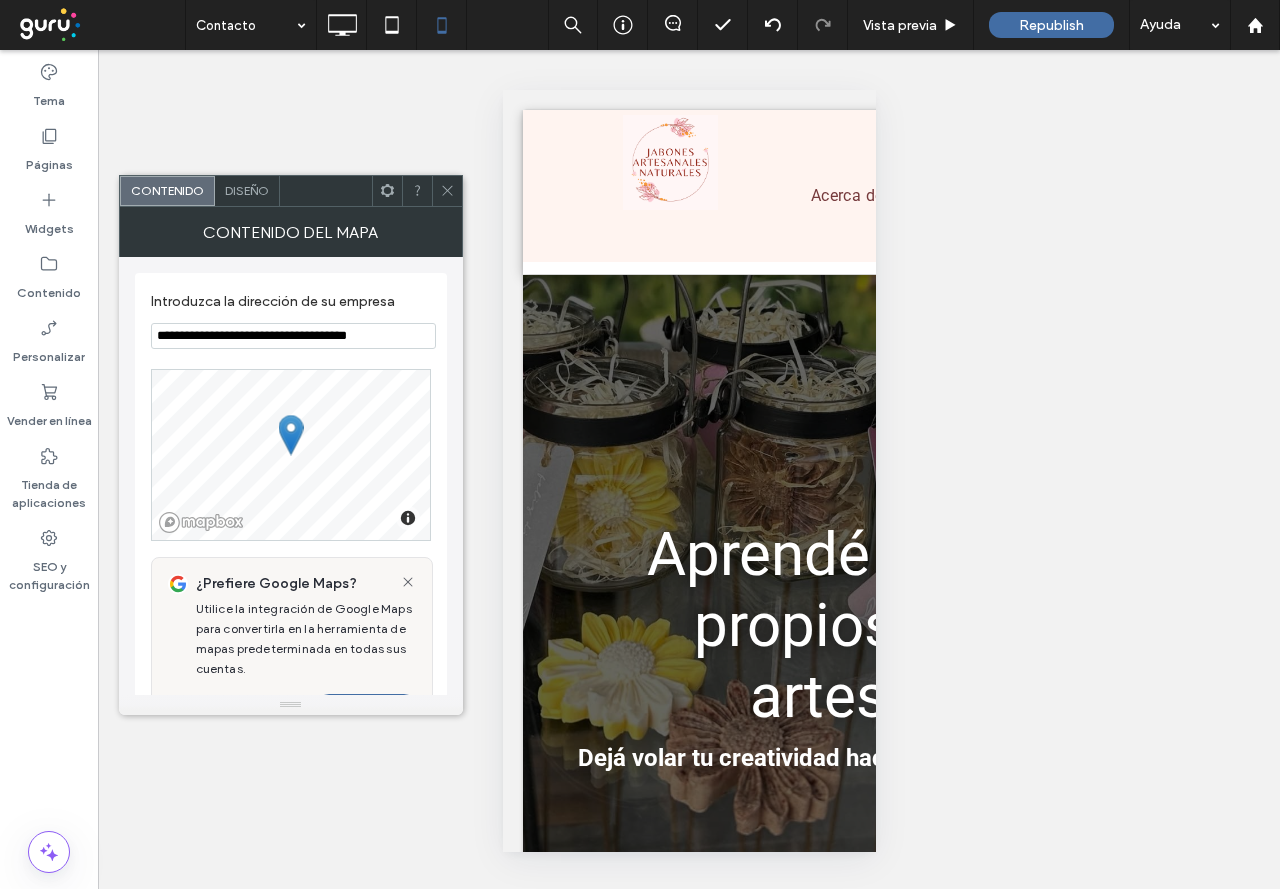 click on "**********" at bounding box center [293, 336] 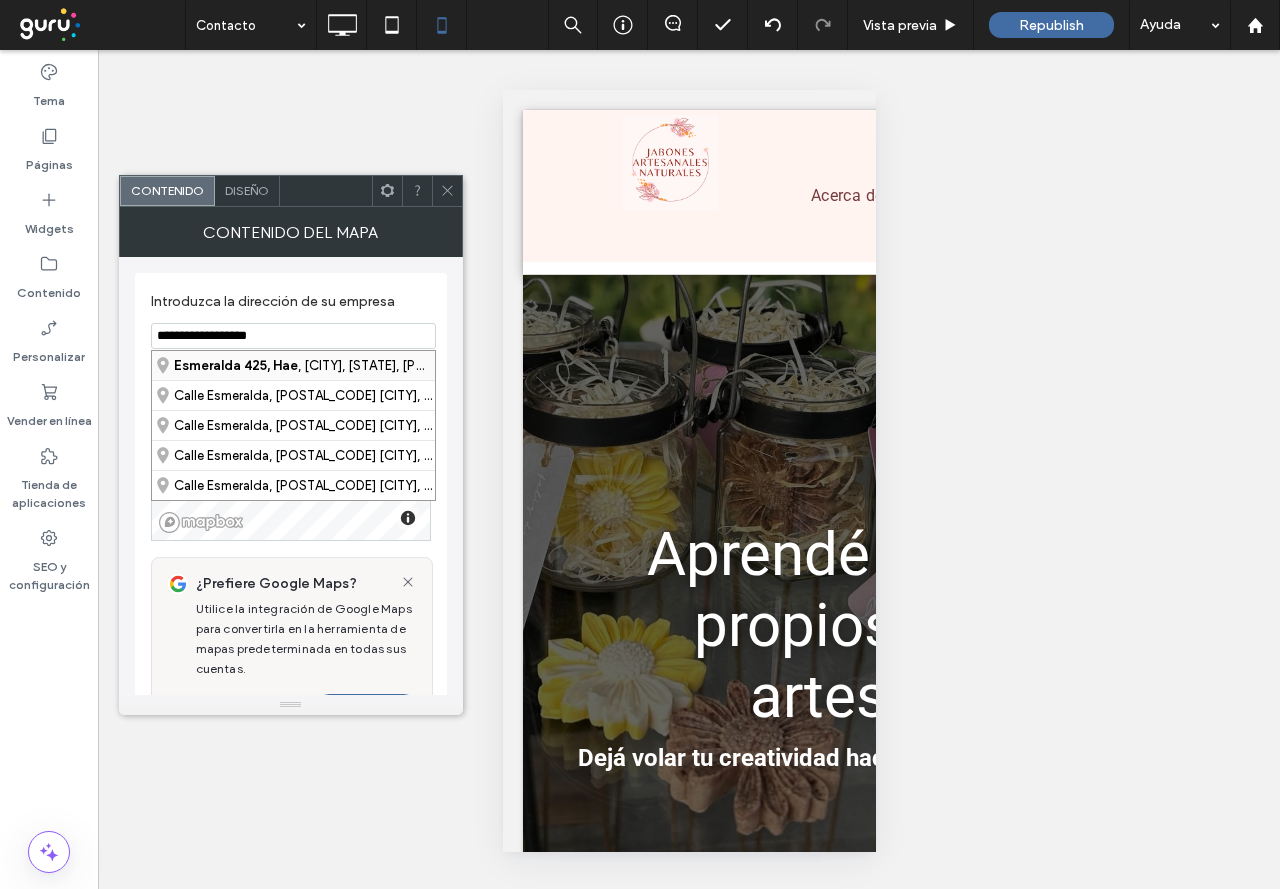 click on "Esmeralda 425, Hae do, Buenos Aires Province, B1706, Argentina" at bounding box center (293, 365) 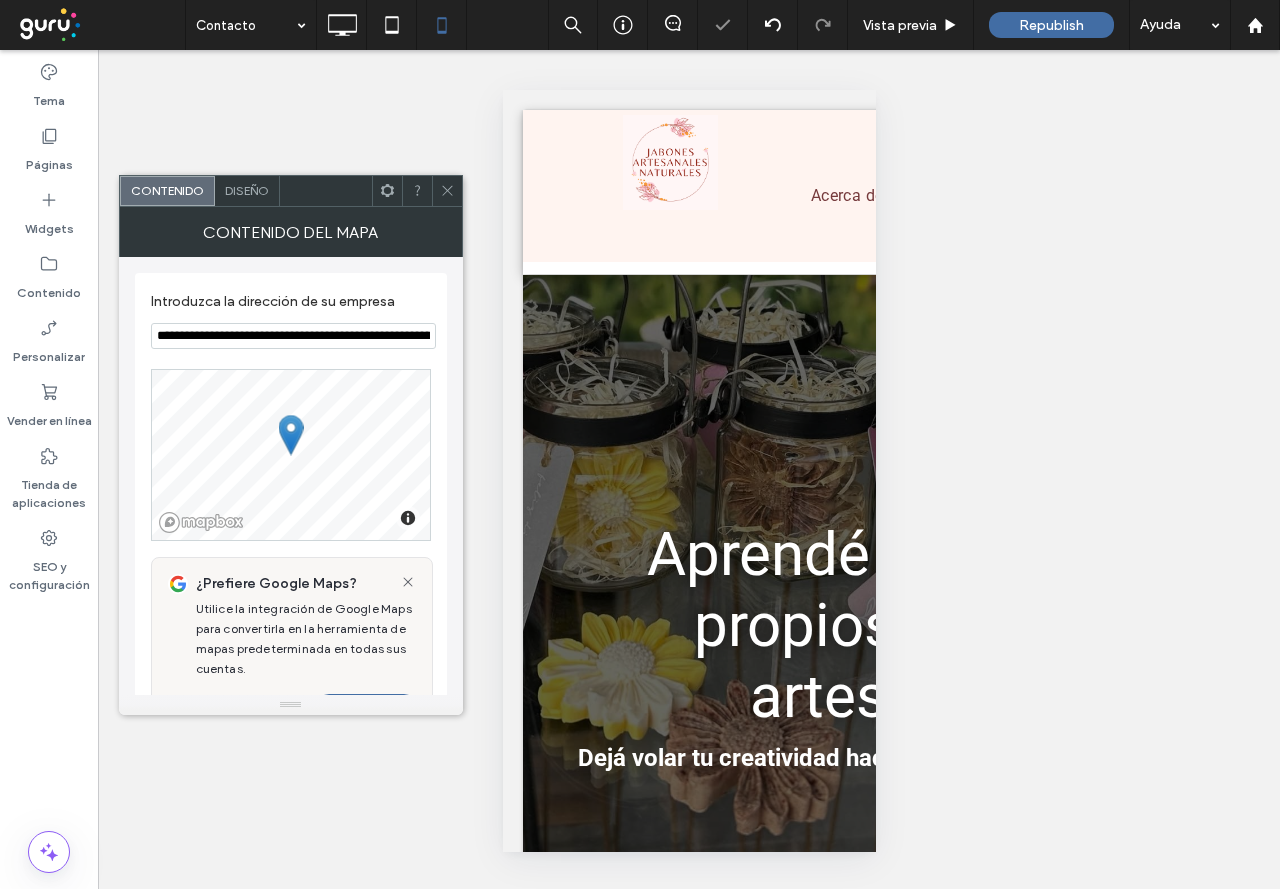 click 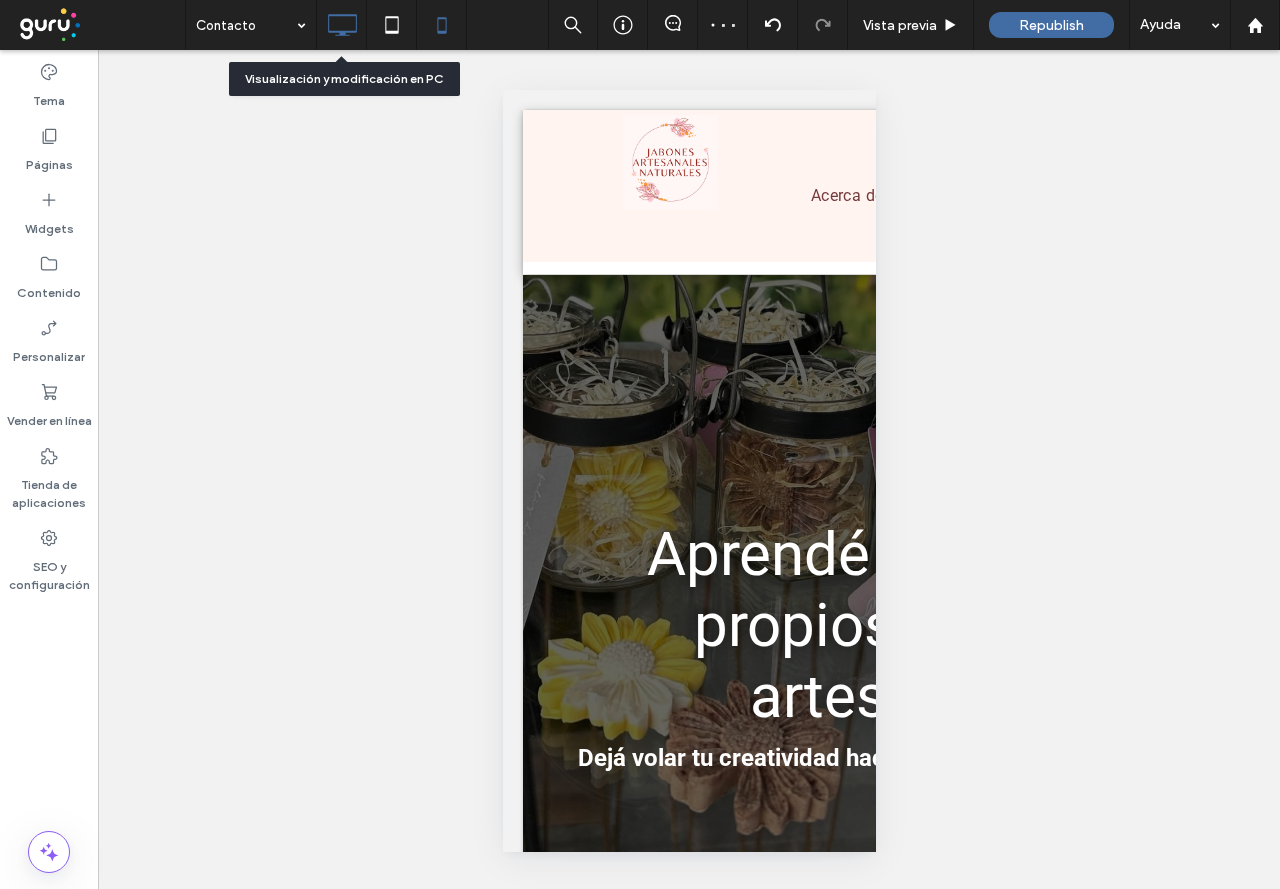 click at bounding box center [342, 25] 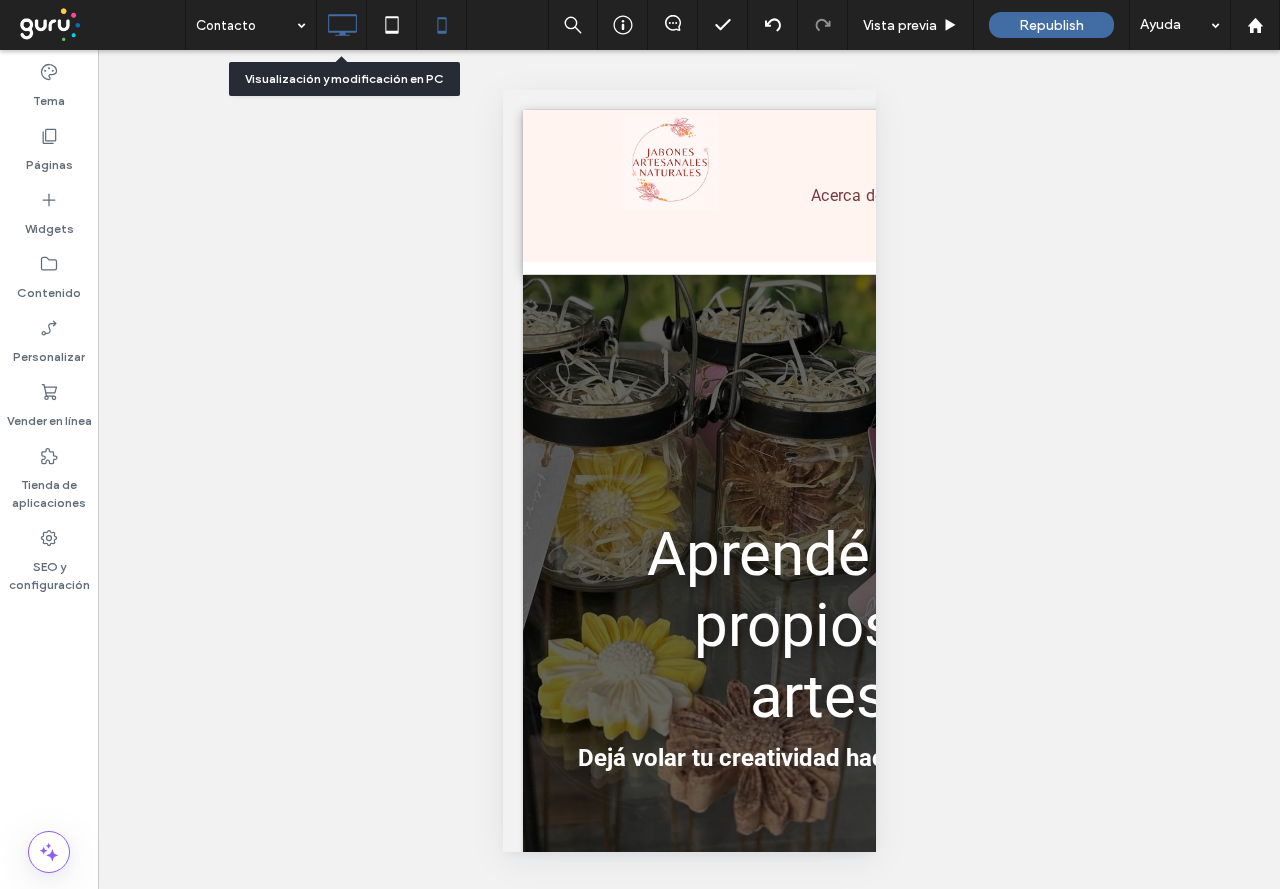 click at bounding box center (341, 25) 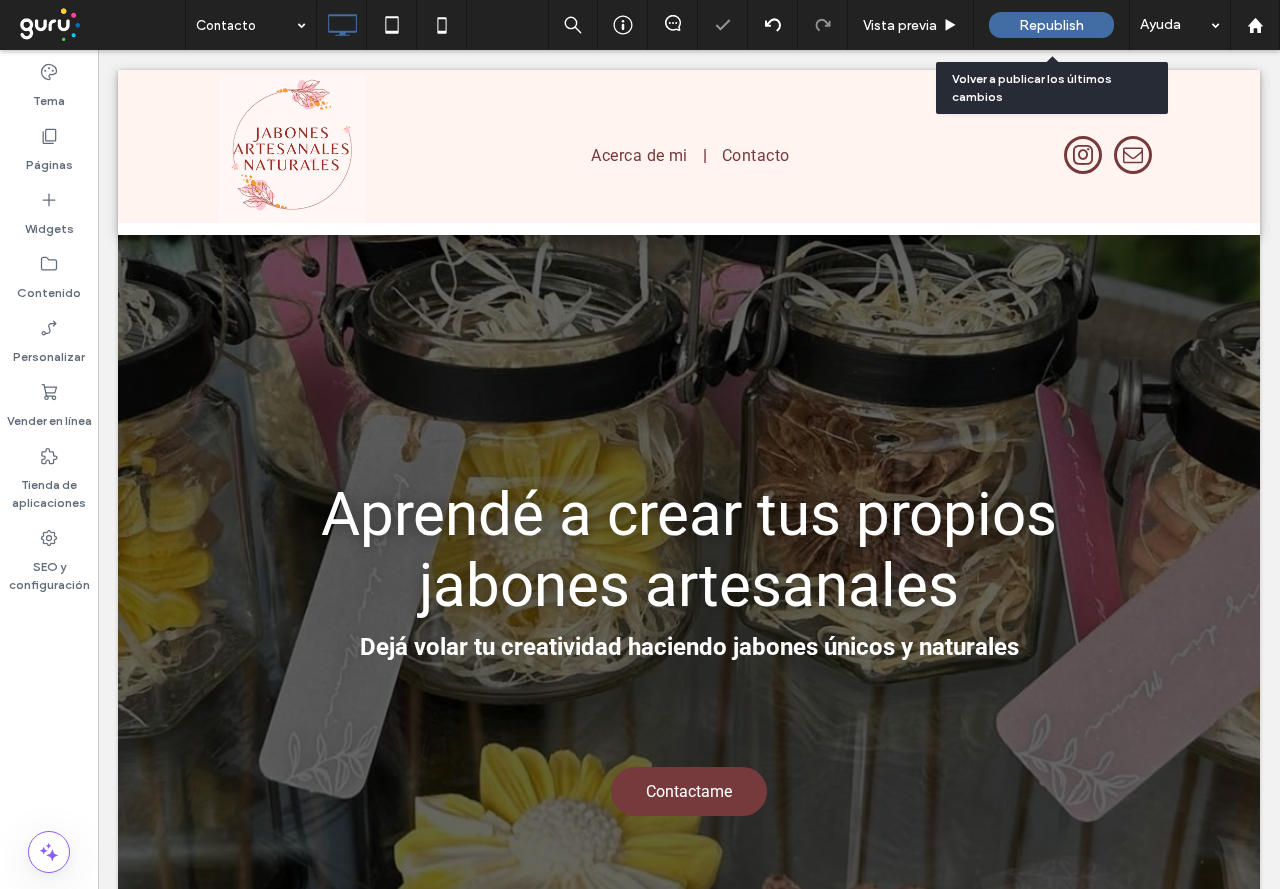 click on "Republish" at bounding box center (1051, 25) 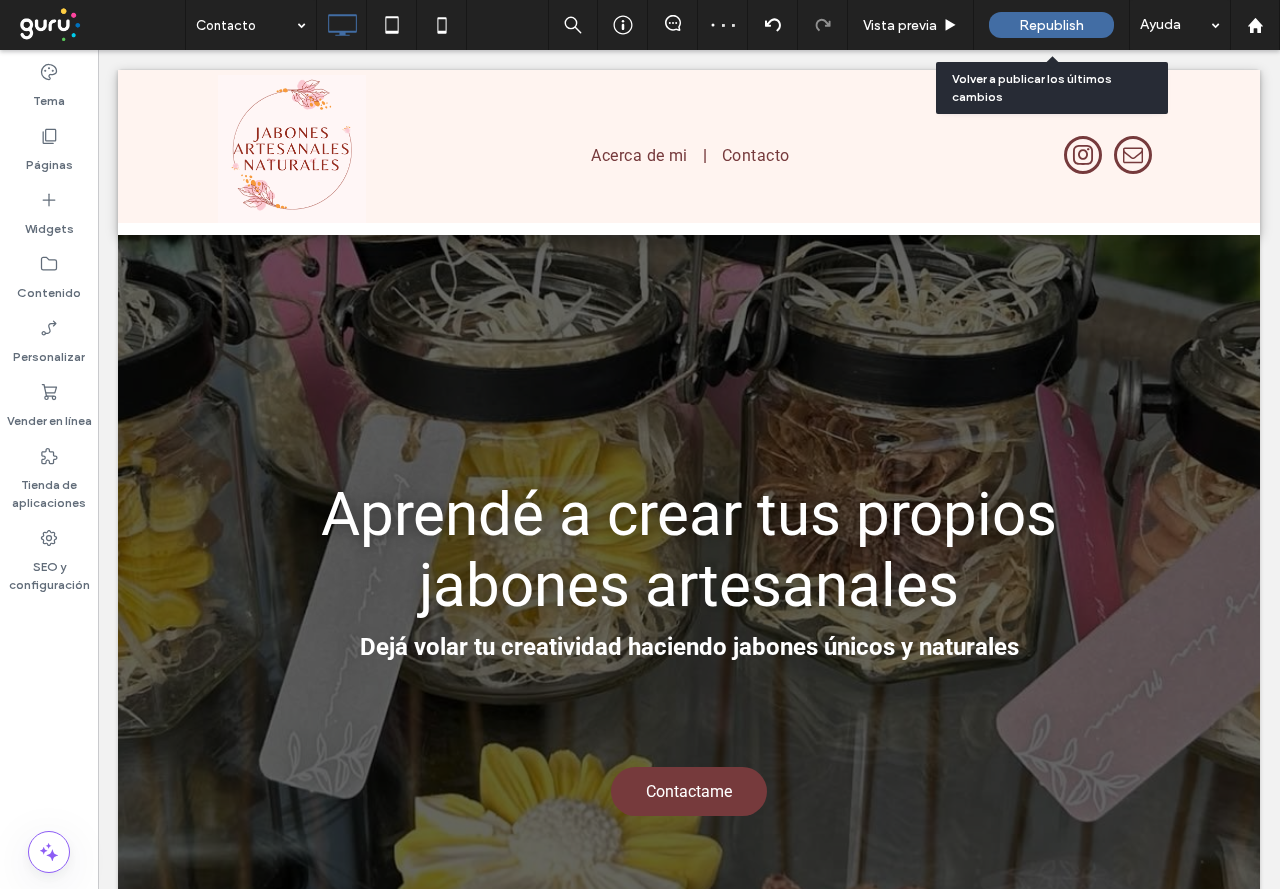 click on "Republish" at bounding box center [1051, 25] 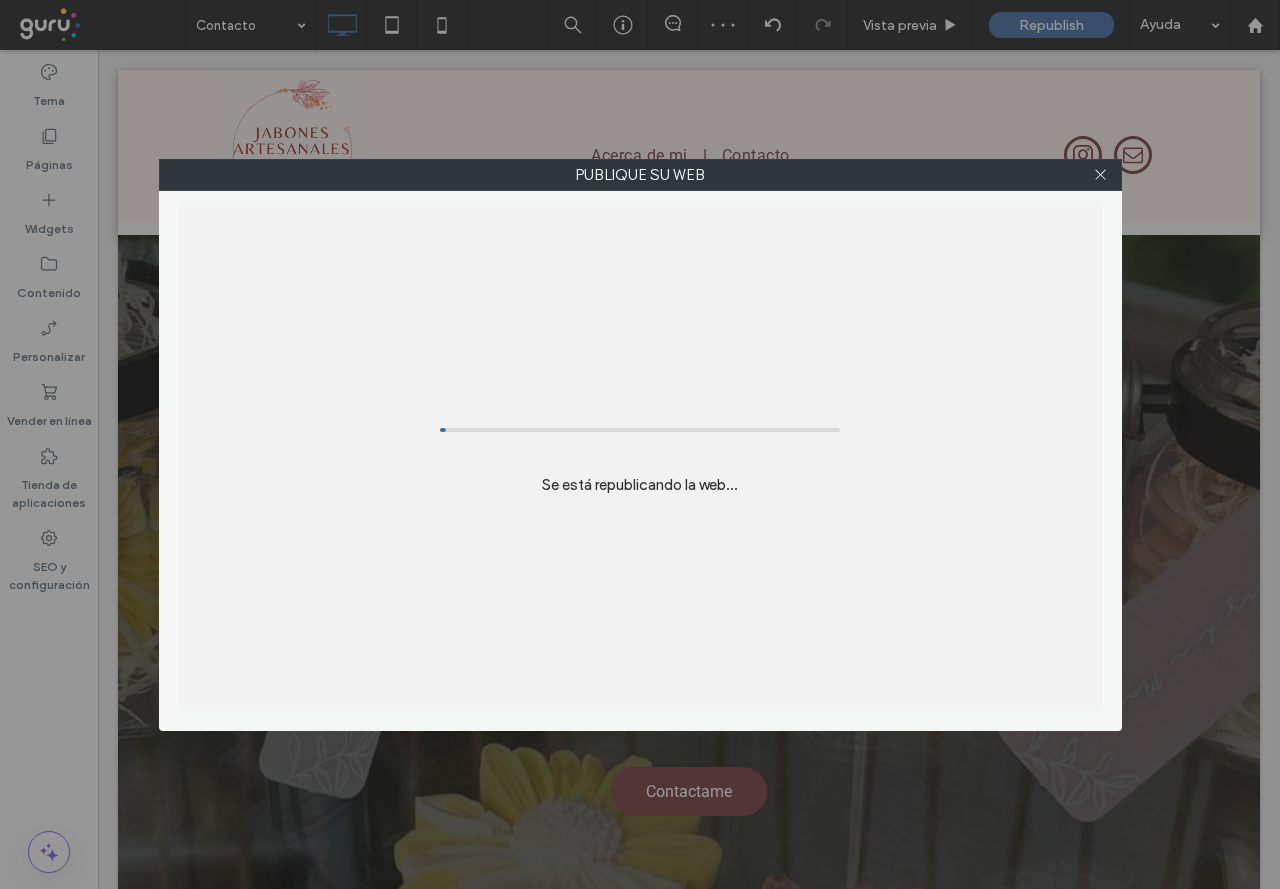 click on "Publique su web Se está republicando la web..." at bounding box center [640, 444] 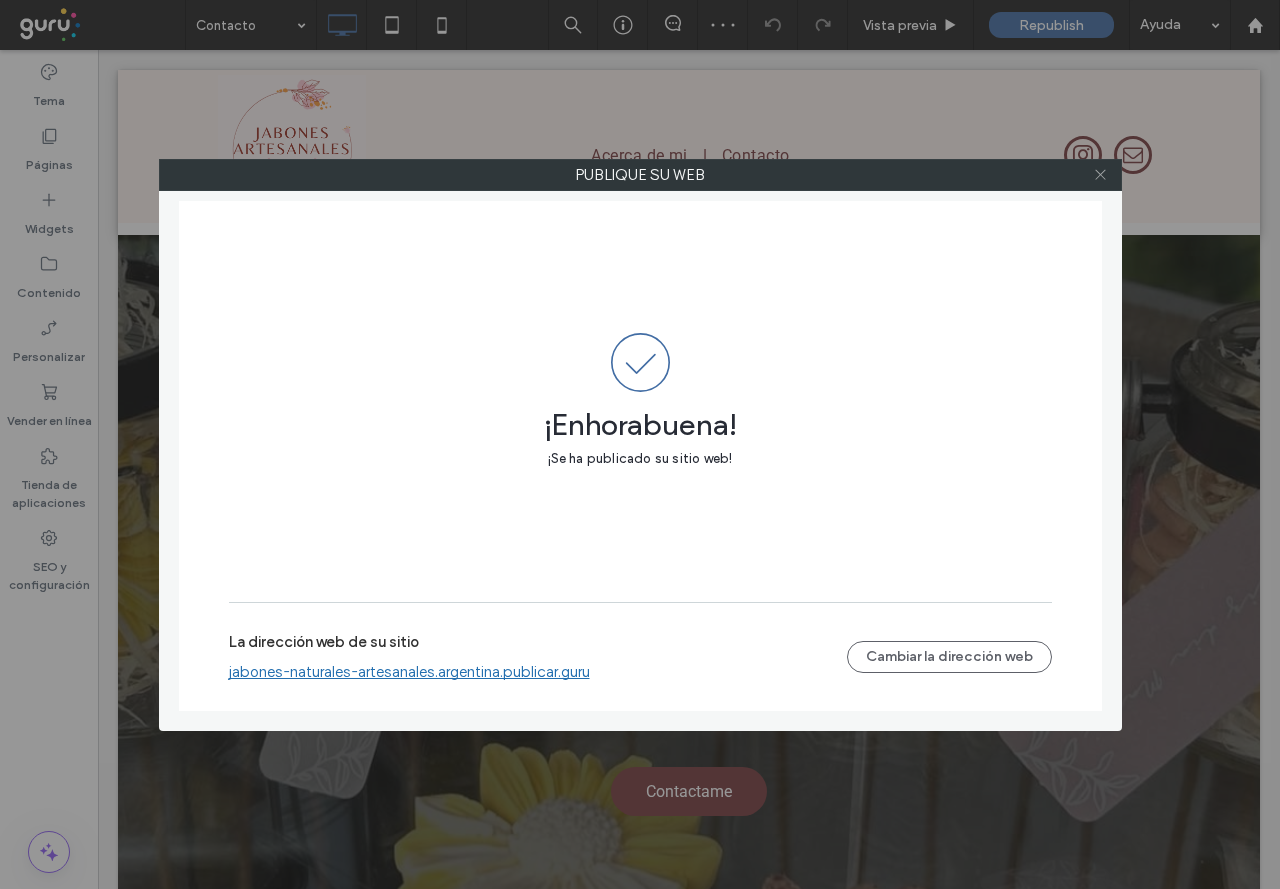 click 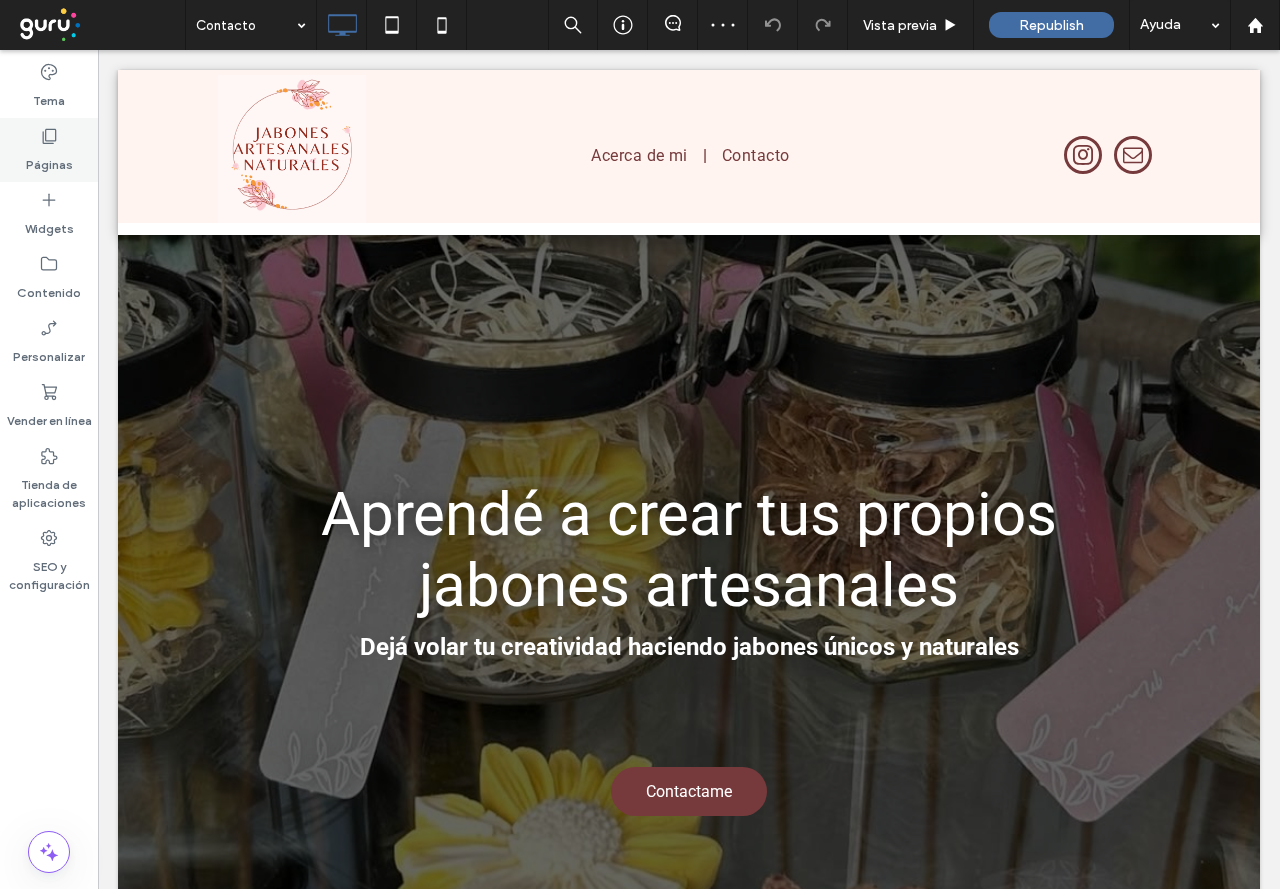 click on "Páginas" at bounding box center [49, 150] 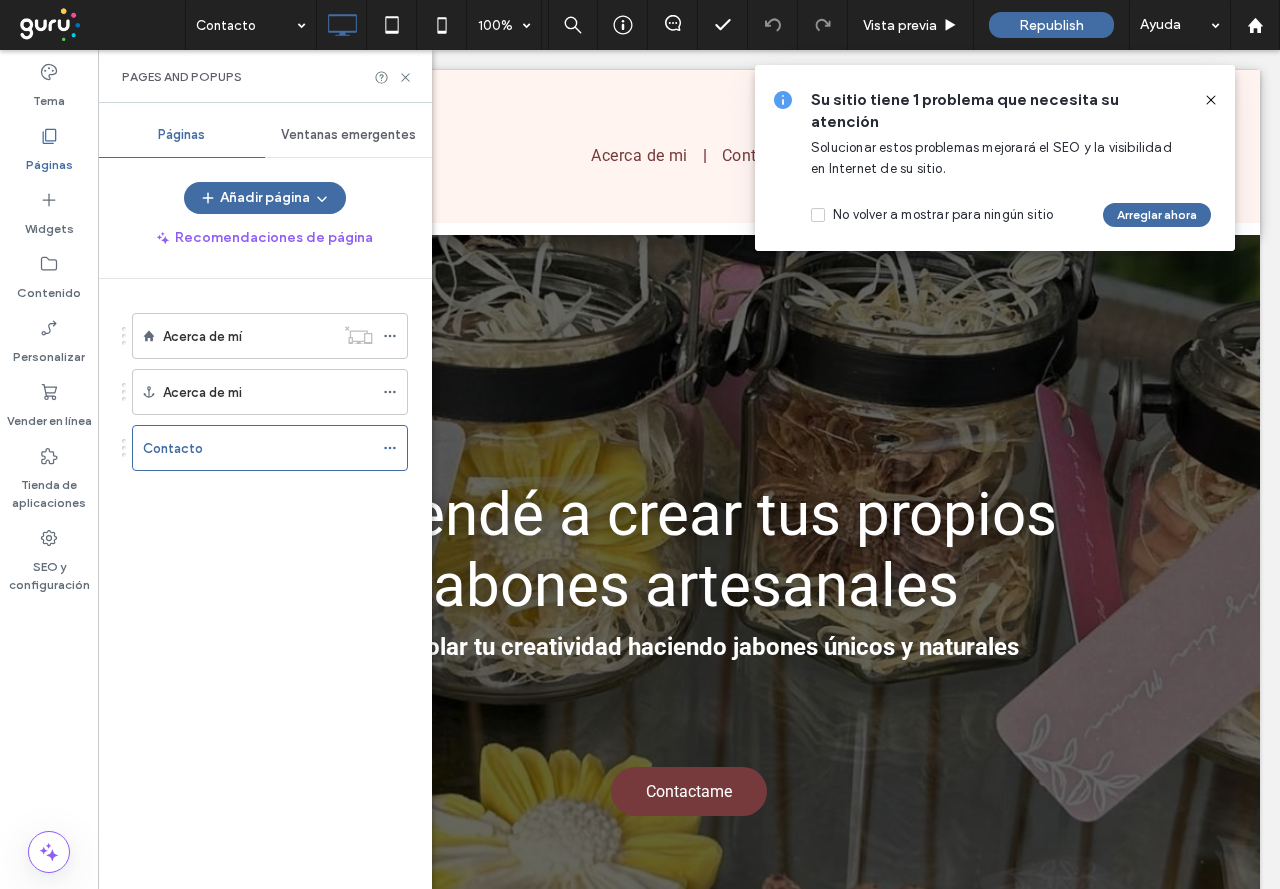 click on "Ventanas emergentes" at bounding box center [348, 135] 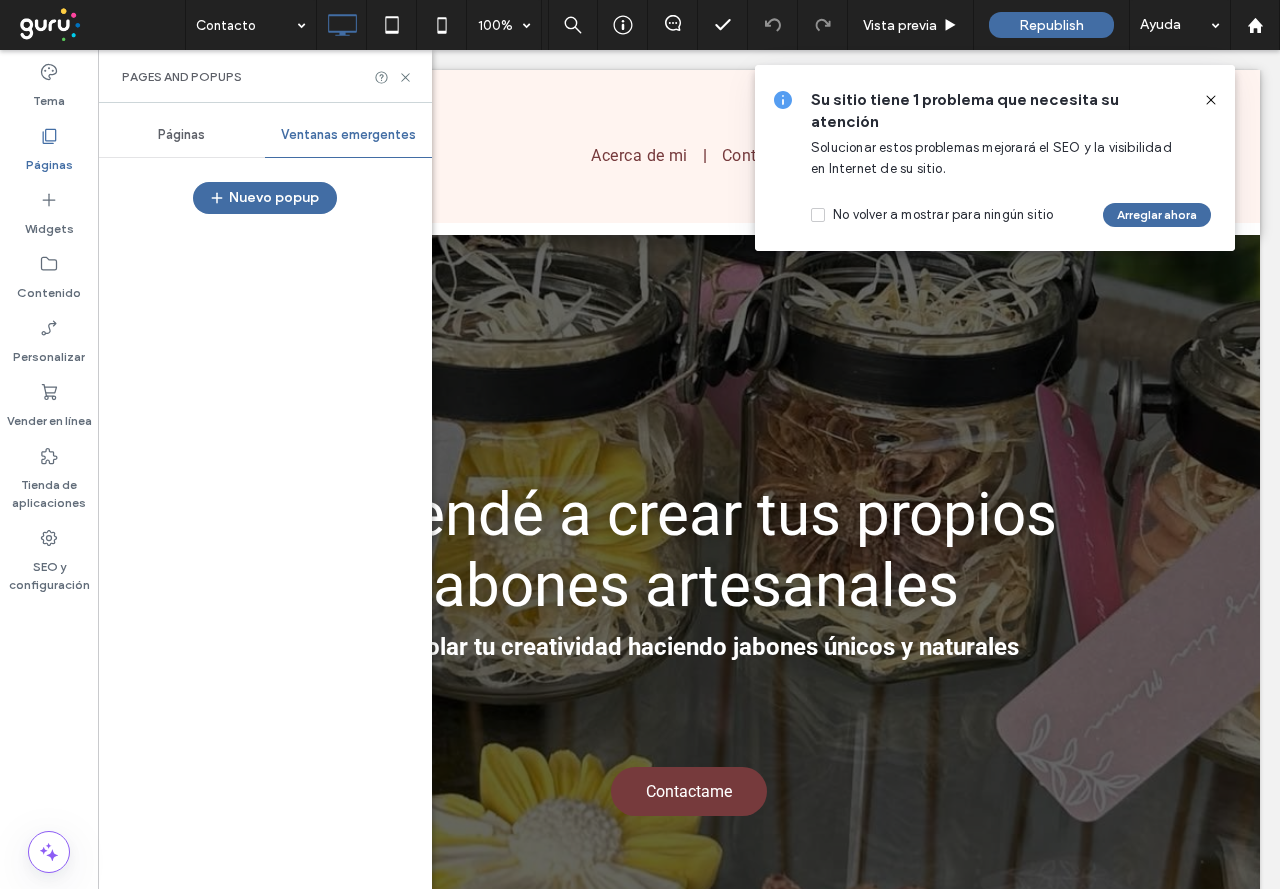 click 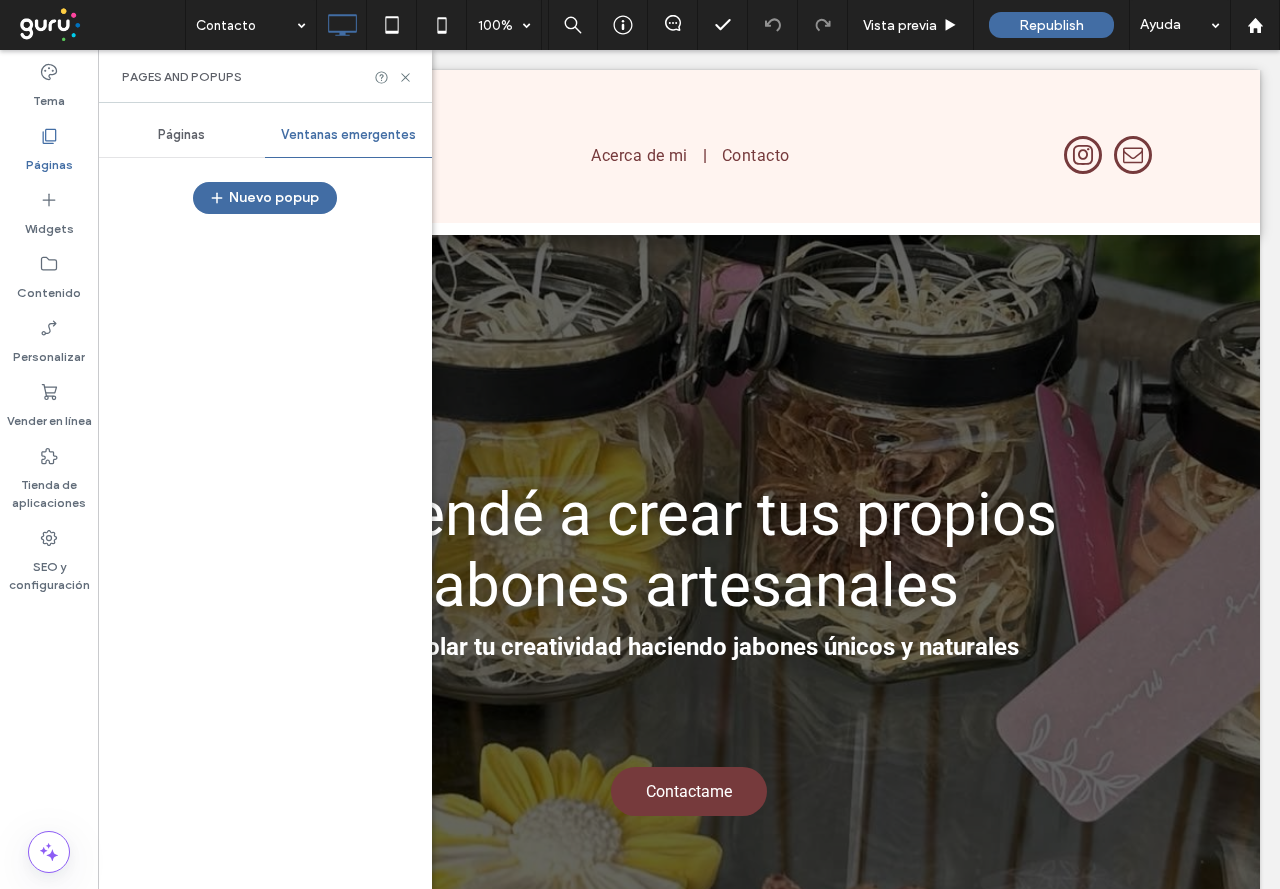 click at bounding box center [265, 551] 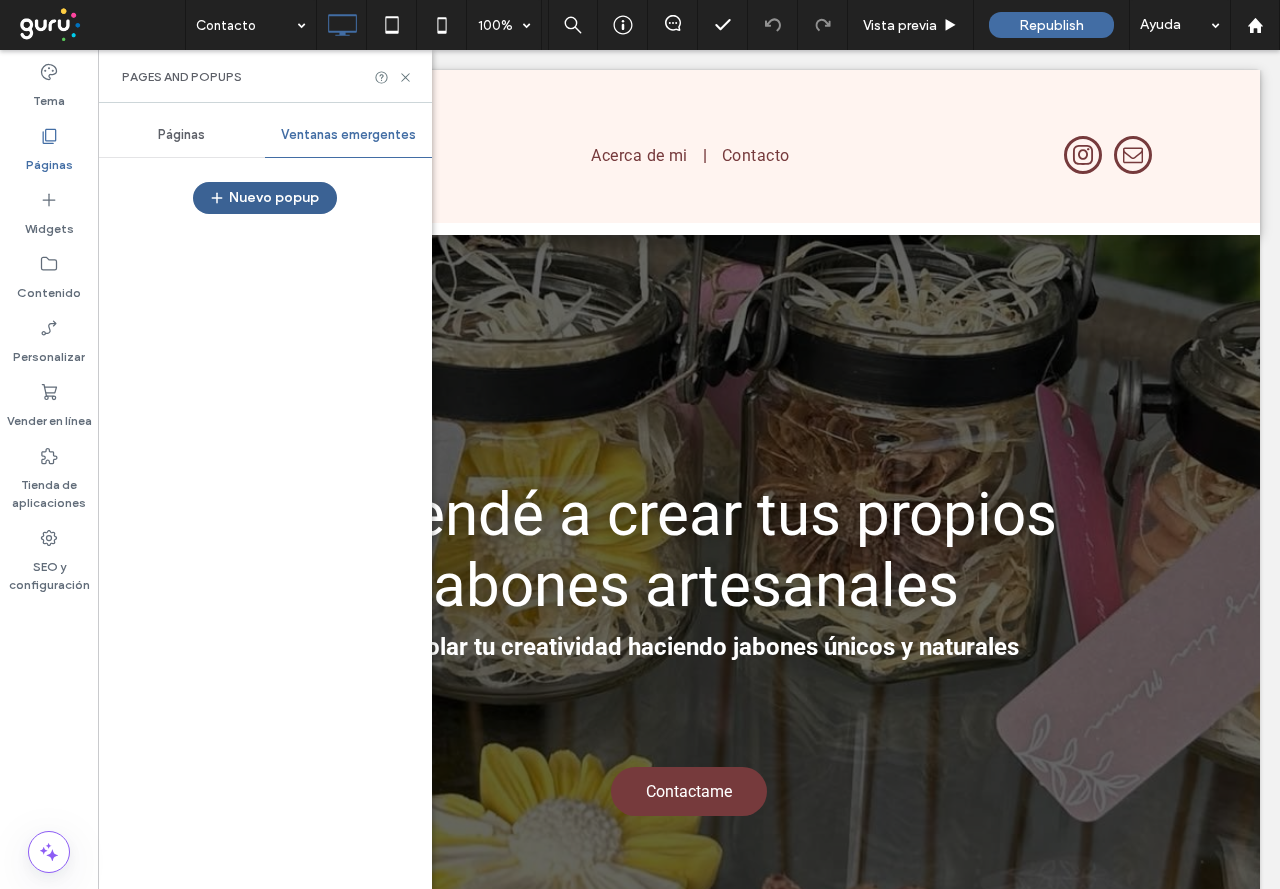 click on "Nuevo popup" at bounding box center [265, 198] 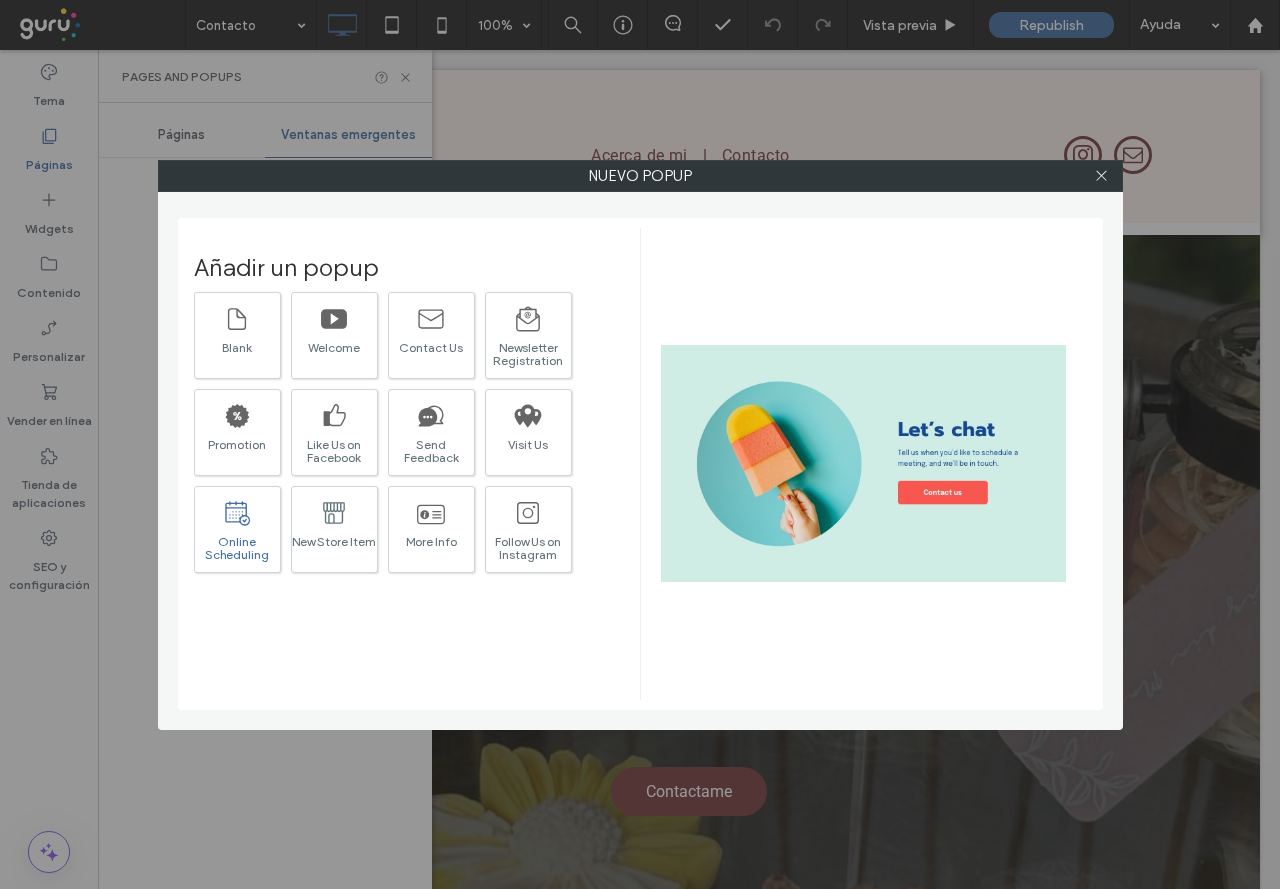 click at bounding box center [237, 512] 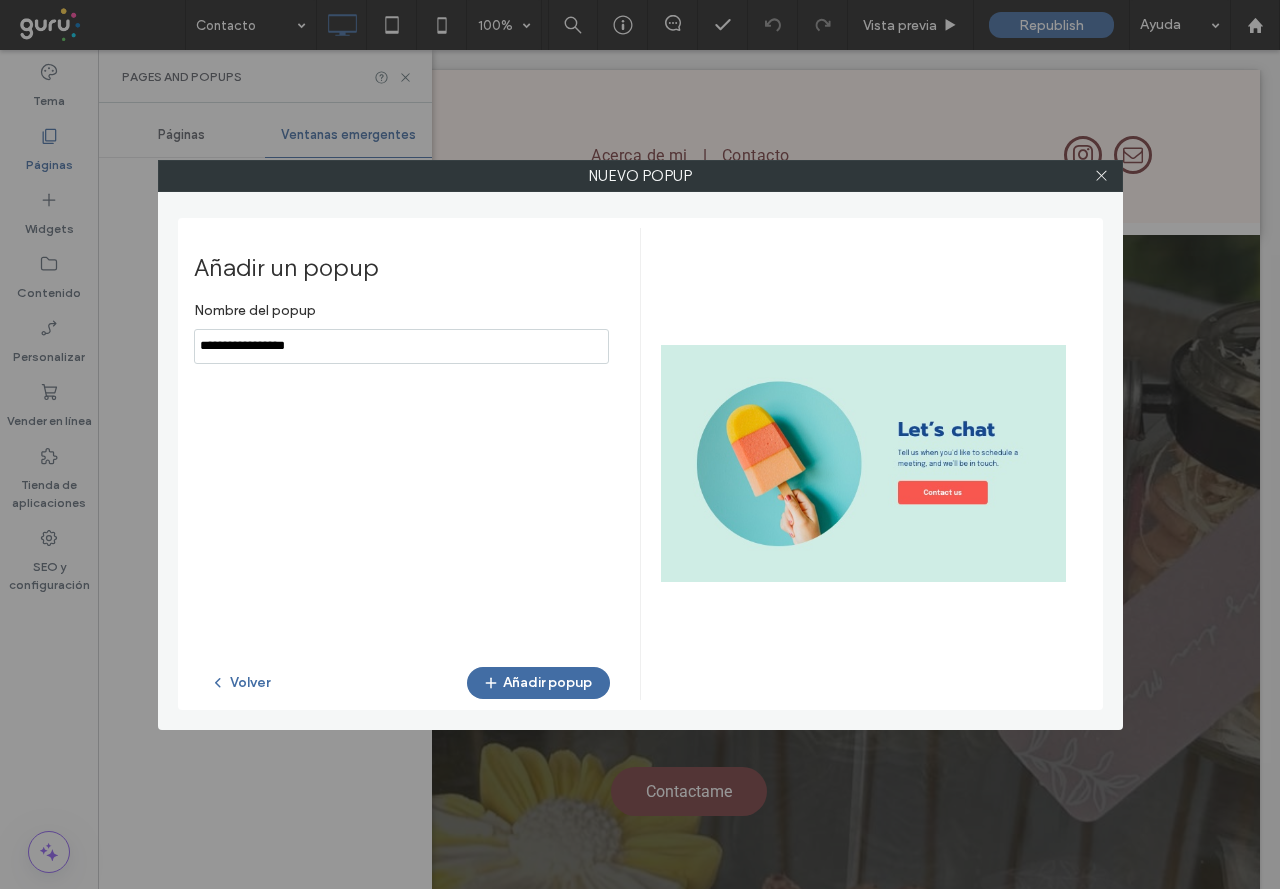 click at bounding box center (401, 346) 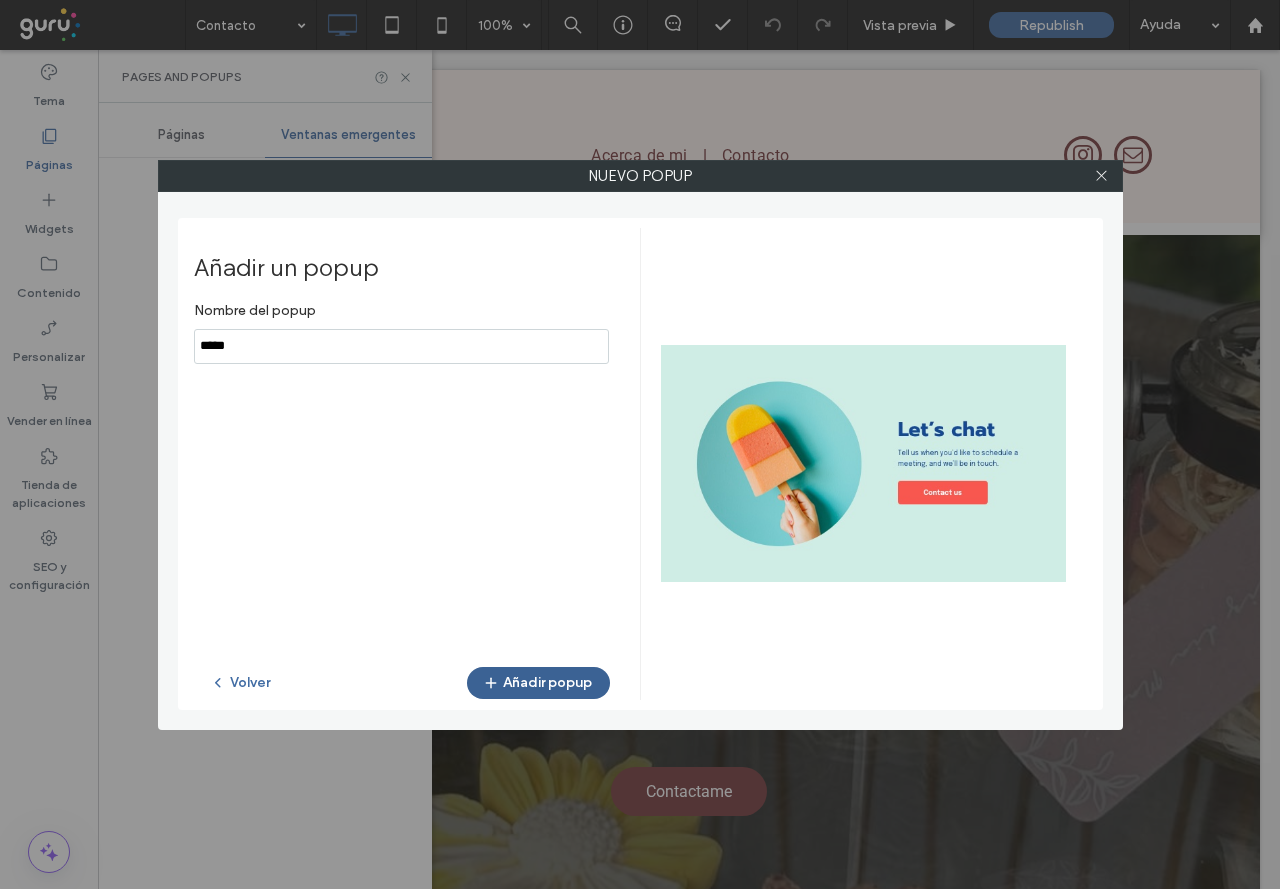 type on "*****" 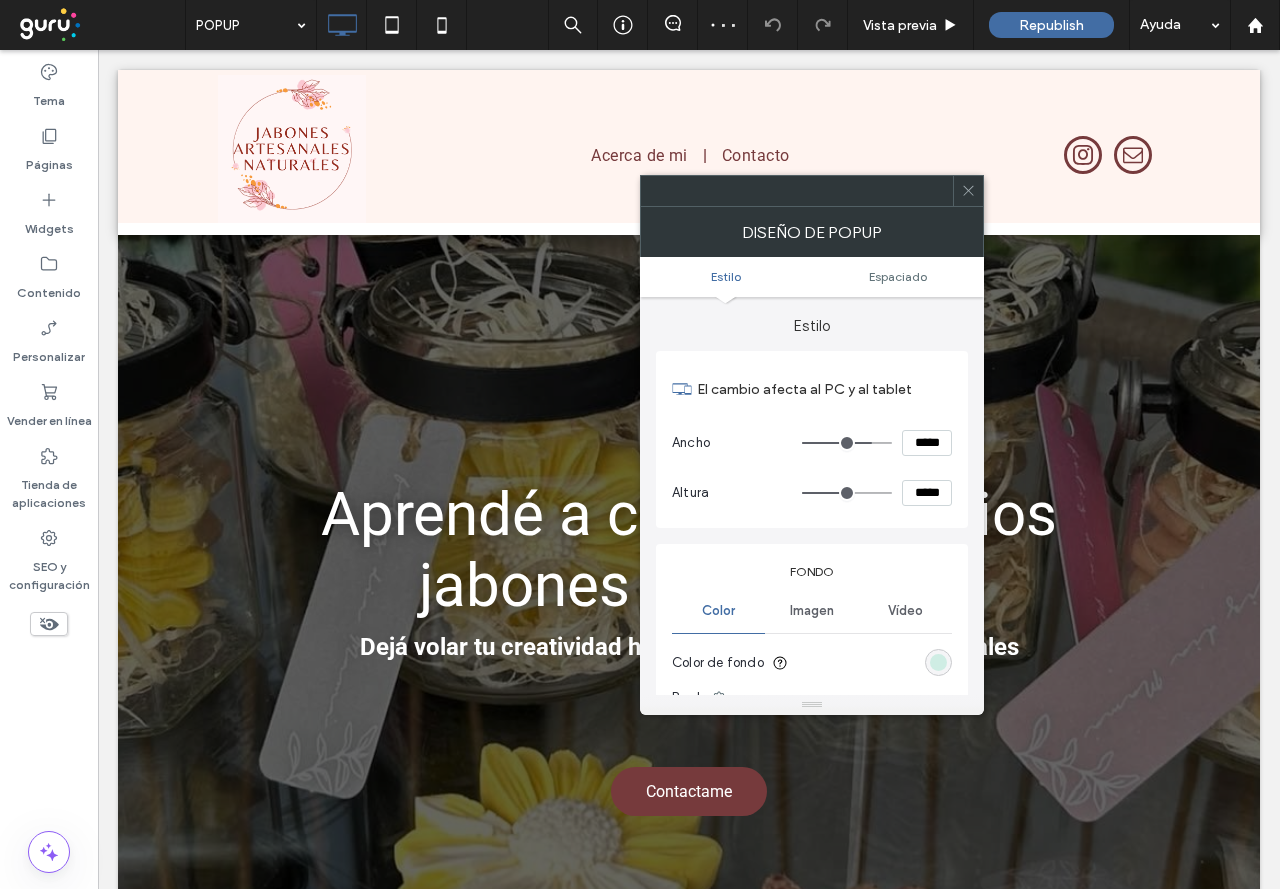 click on "Color de fondo" at bounding box center (812, 663) 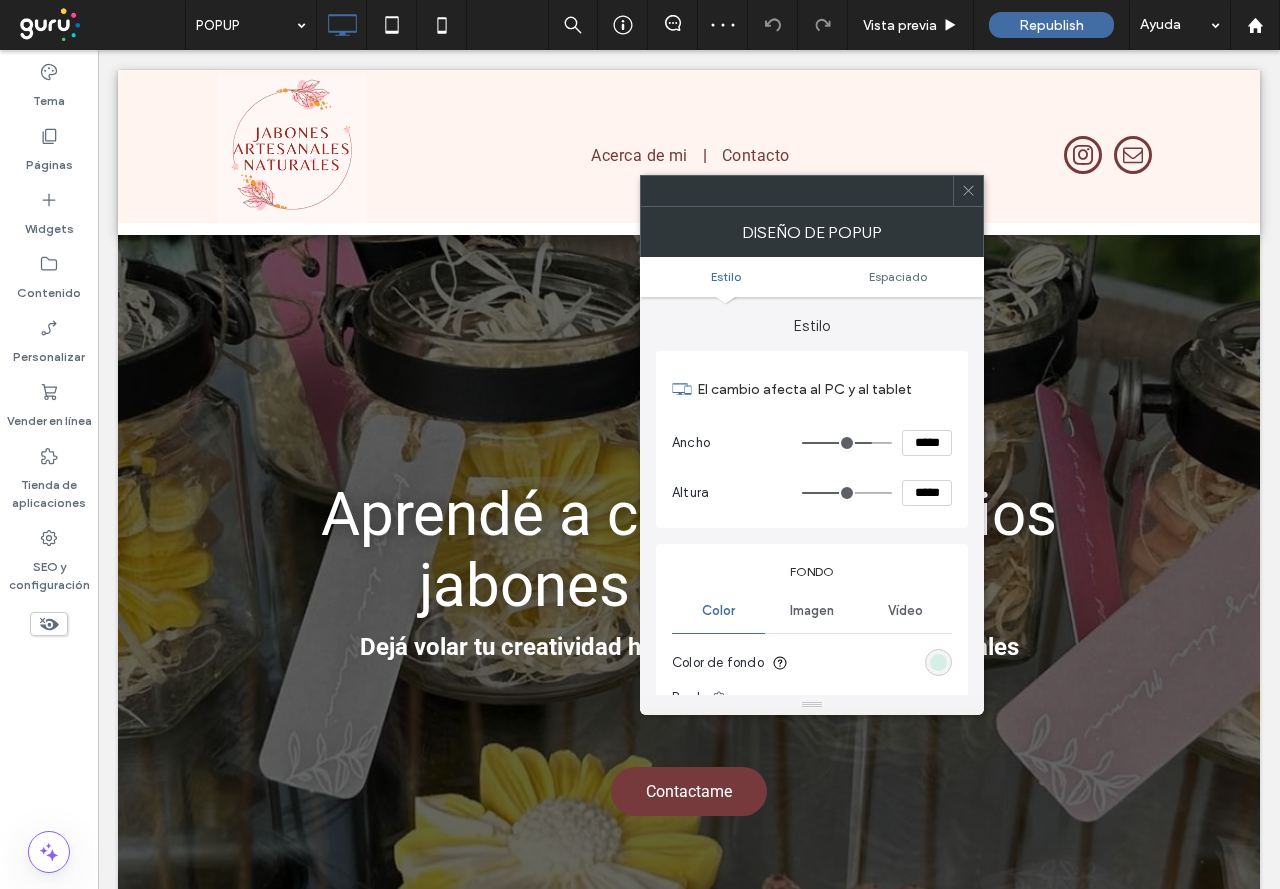 click at bounding box center [938, 662] 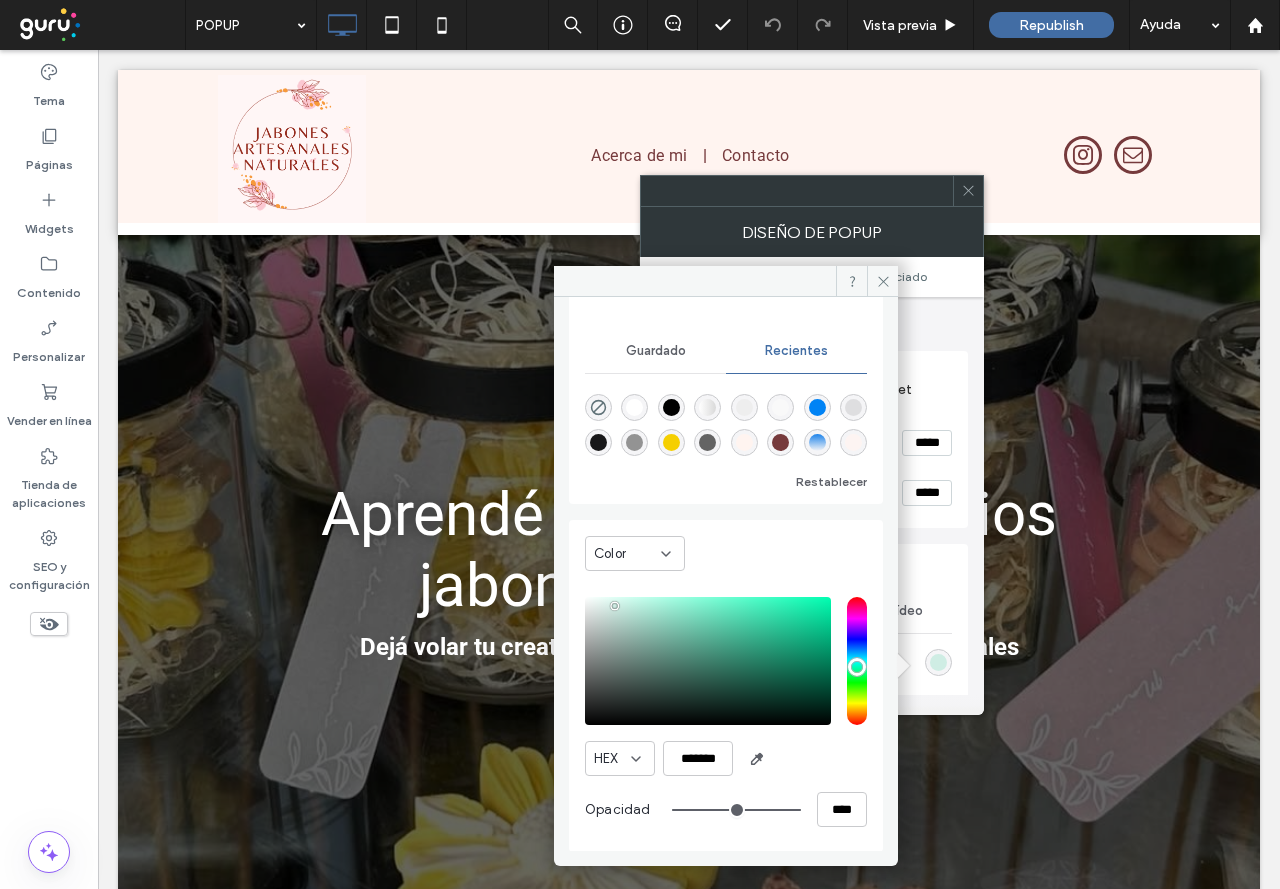 scroll, scrollTop: 179, scrollLeft: 0, axis: vertical 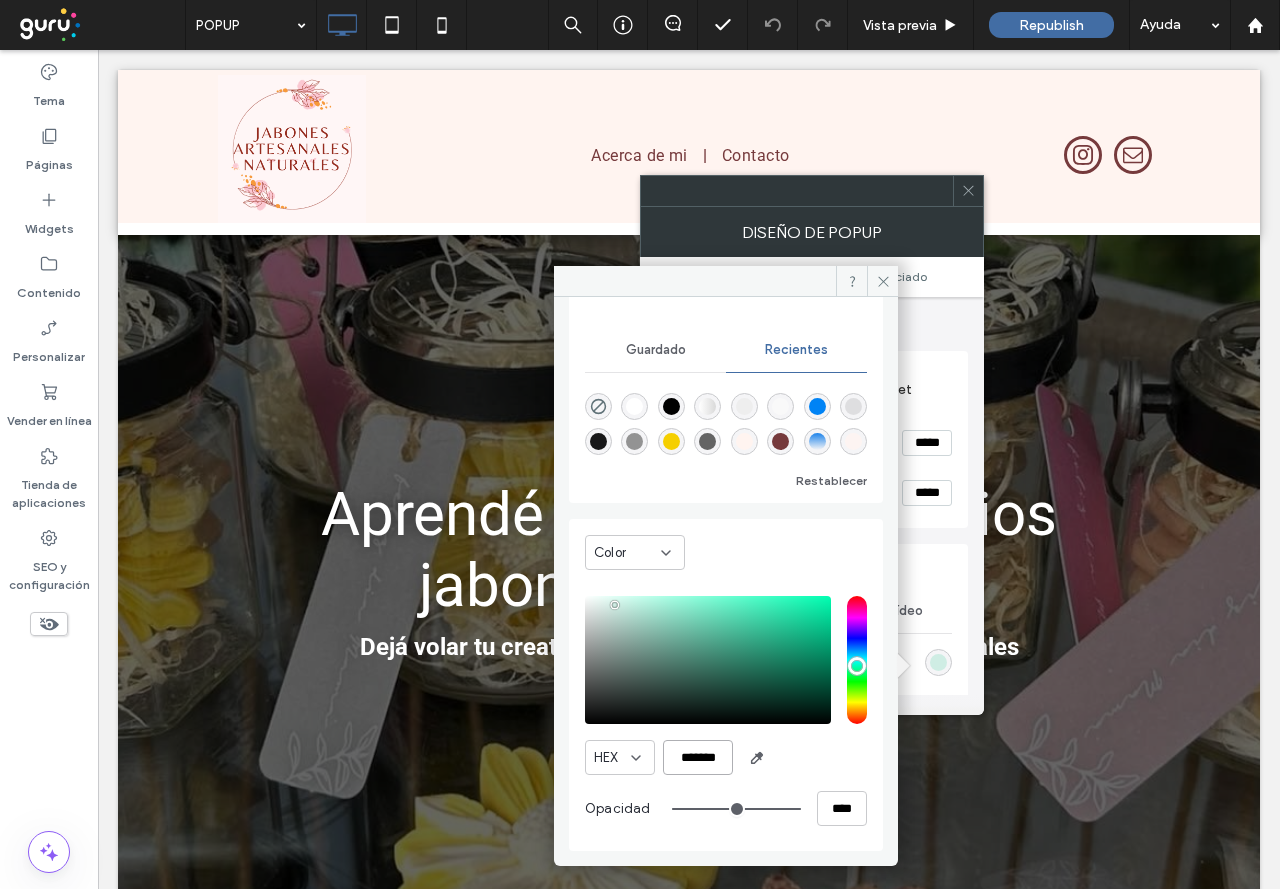 click on "*******" at bounding box center (698, 757) 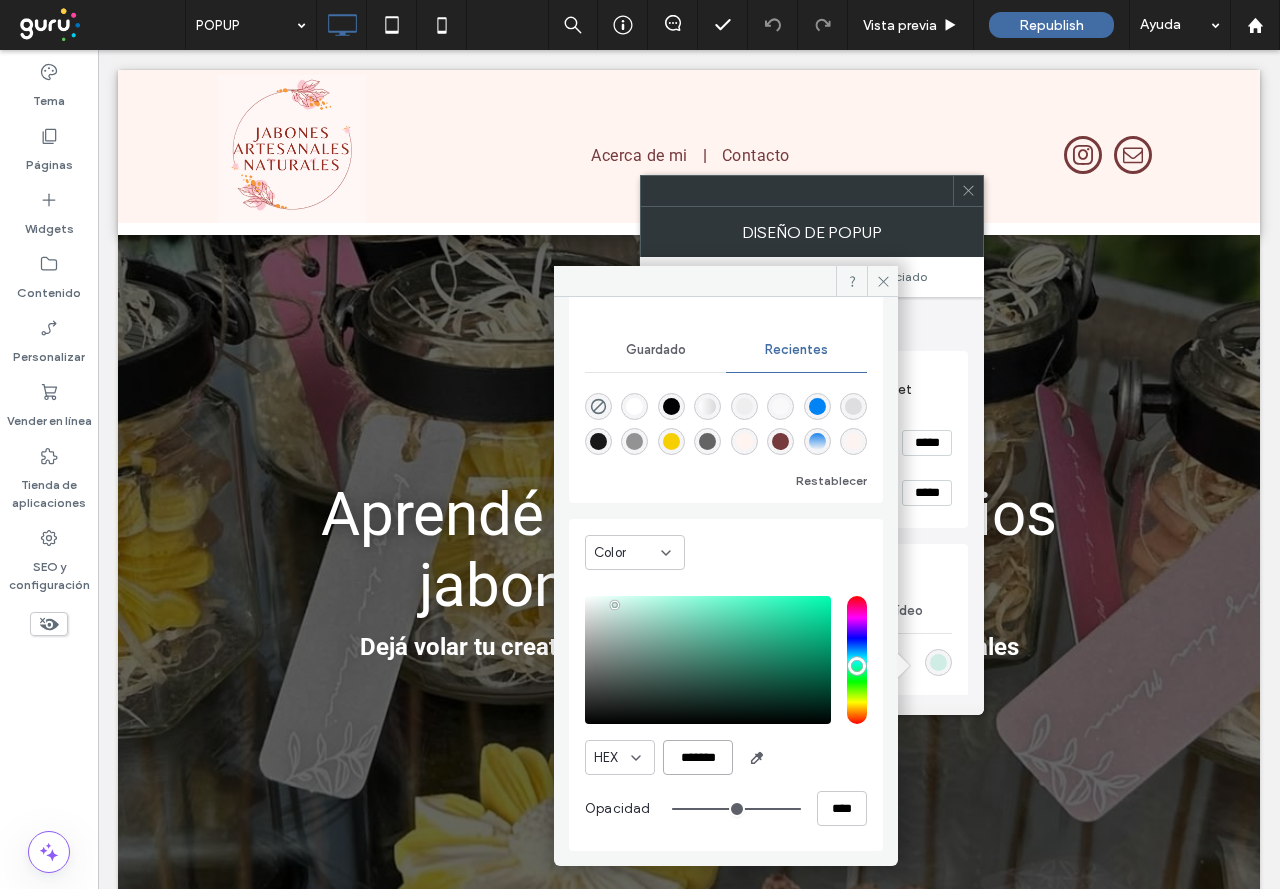 paste 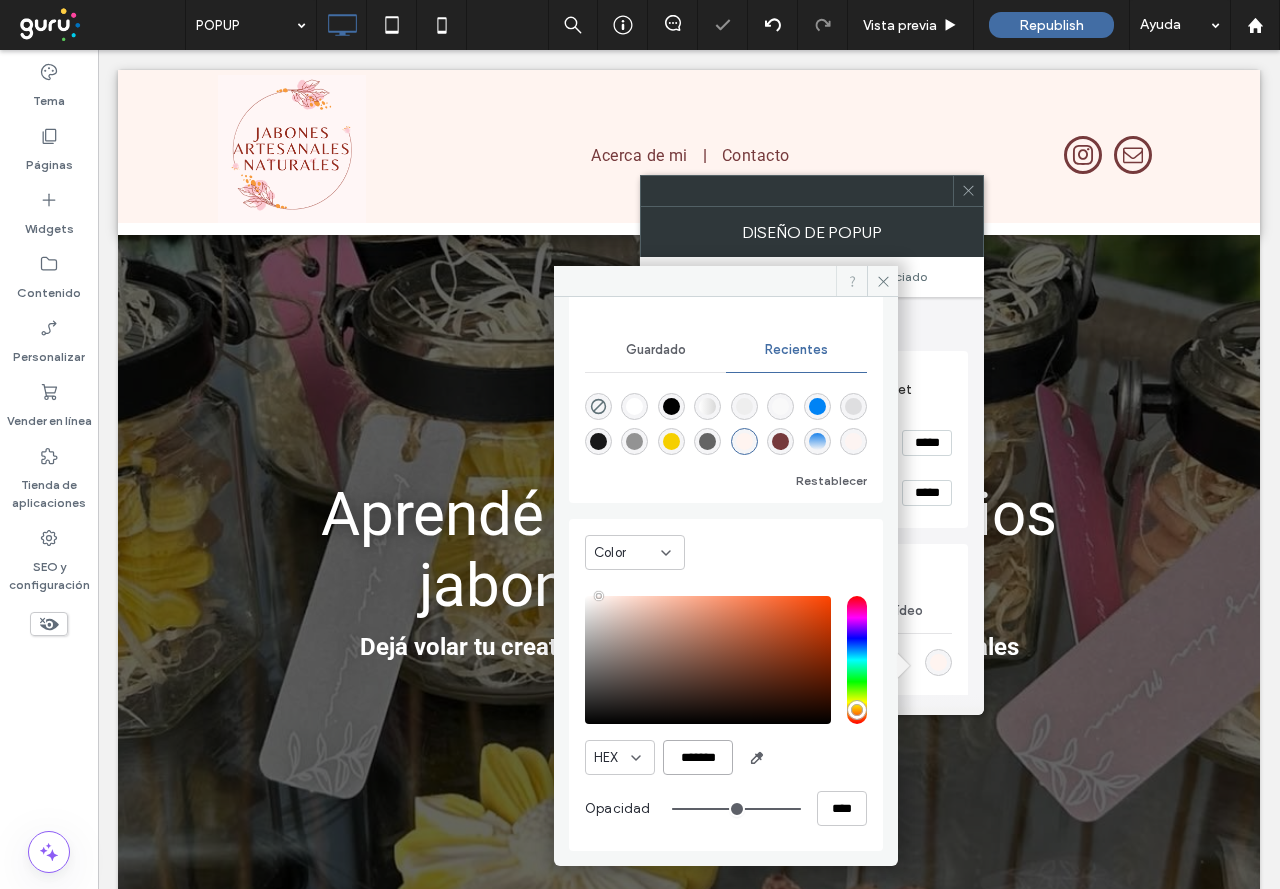 type on "*******" 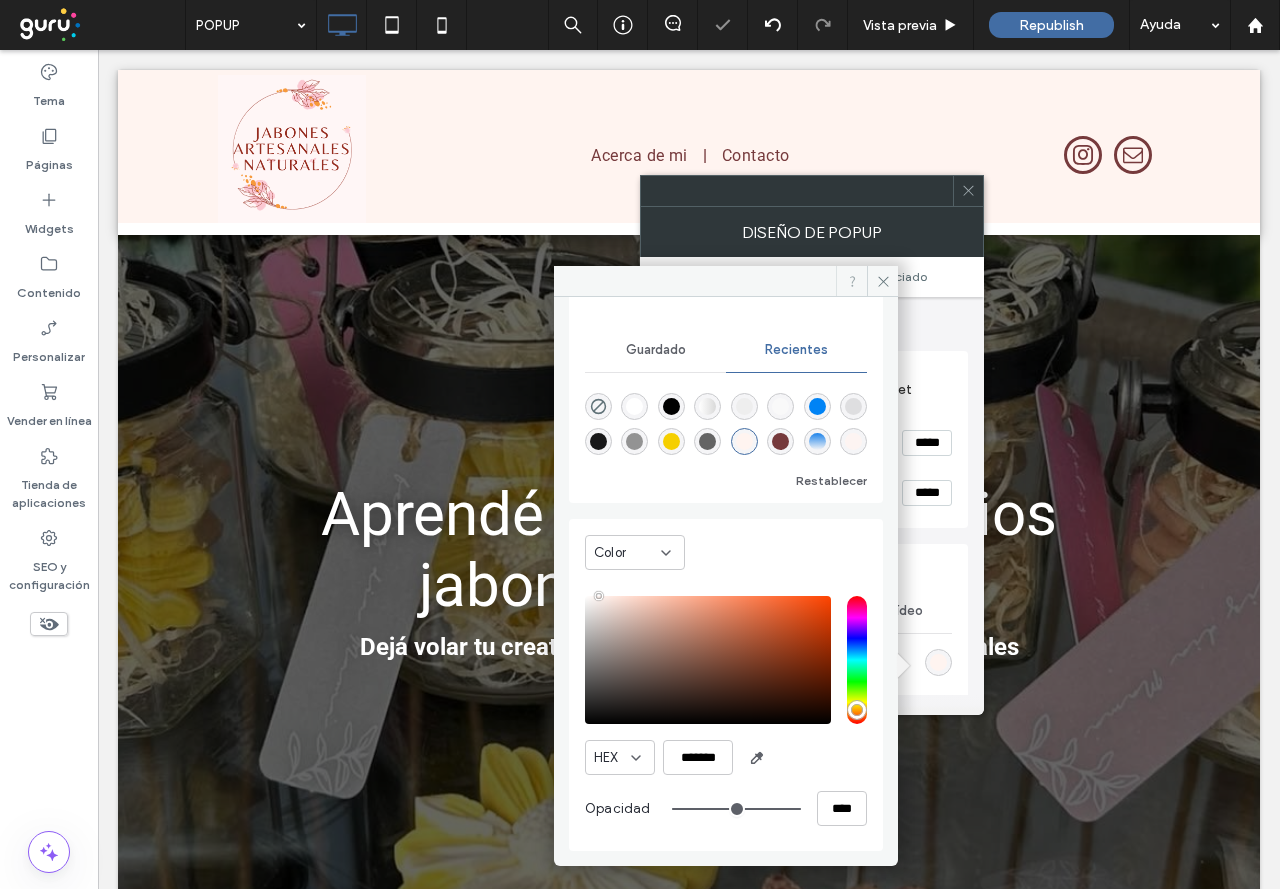 click at bounding box center [851, 281] 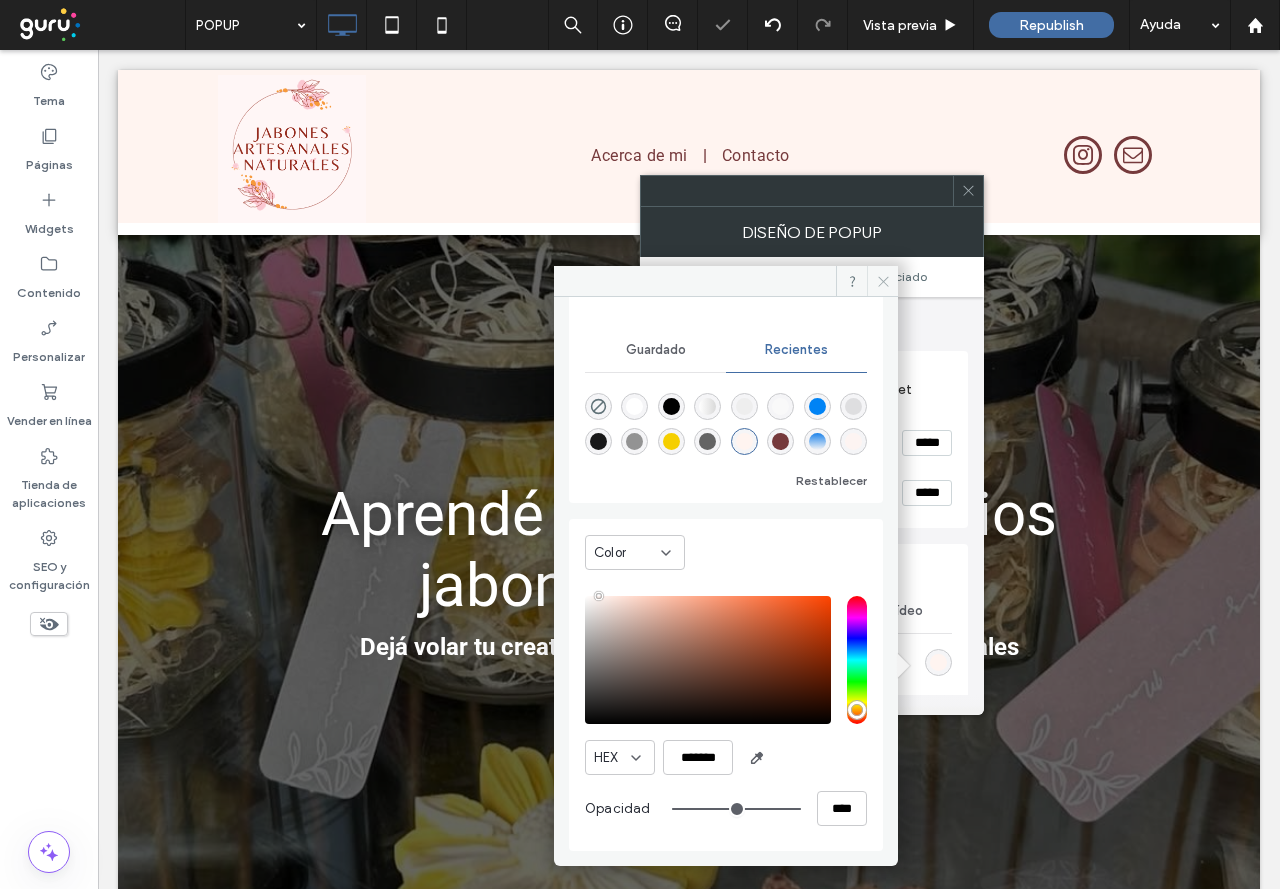 click 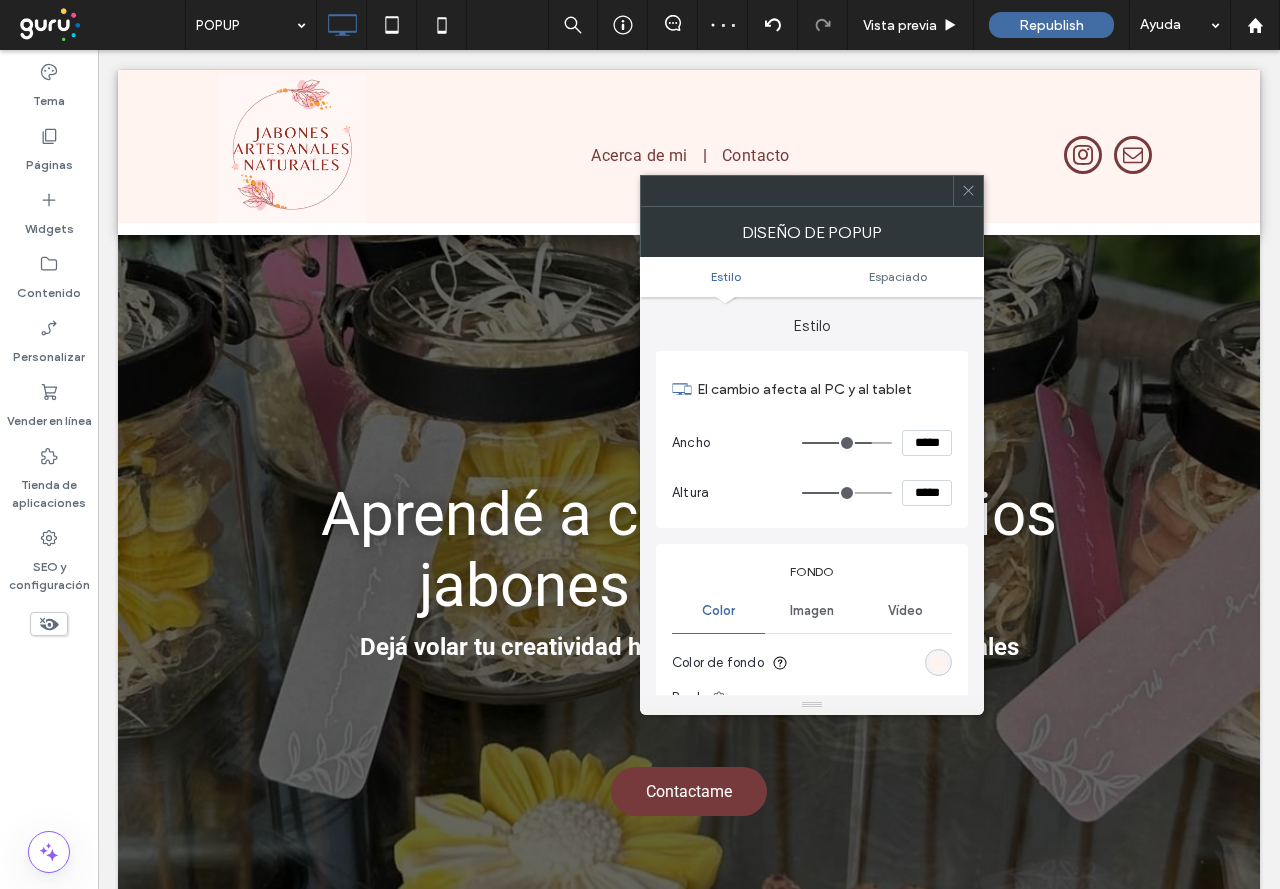 click 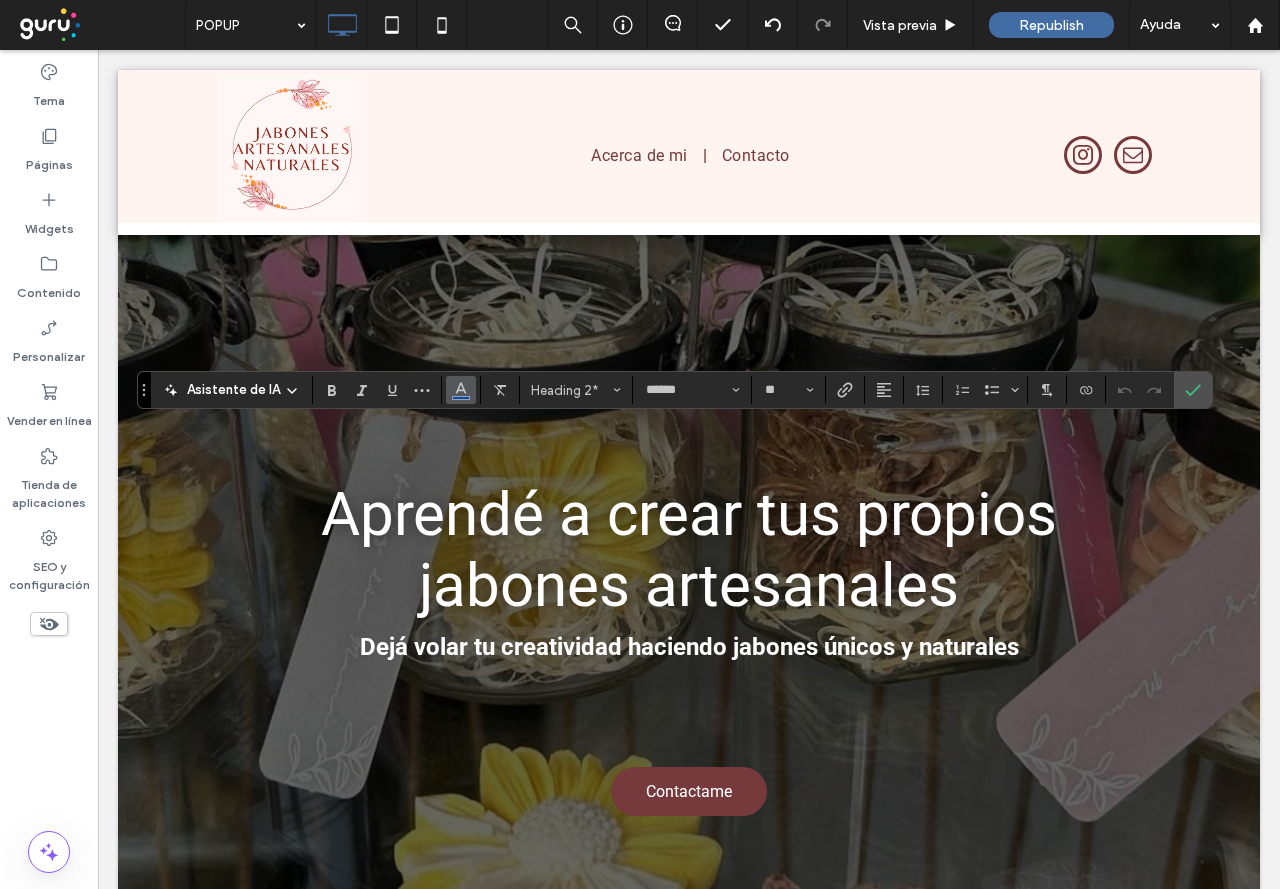 click 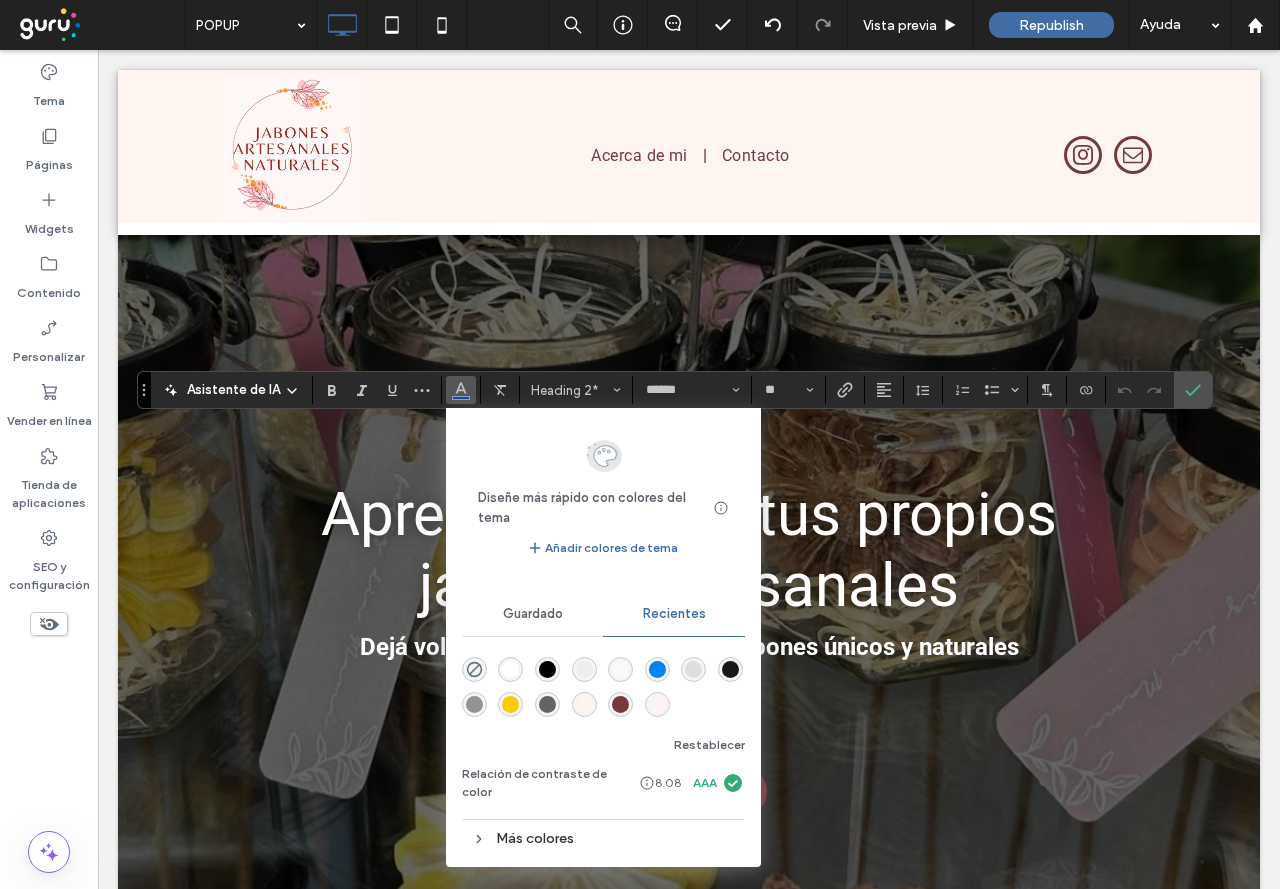 click at bounding box center [620, 704] 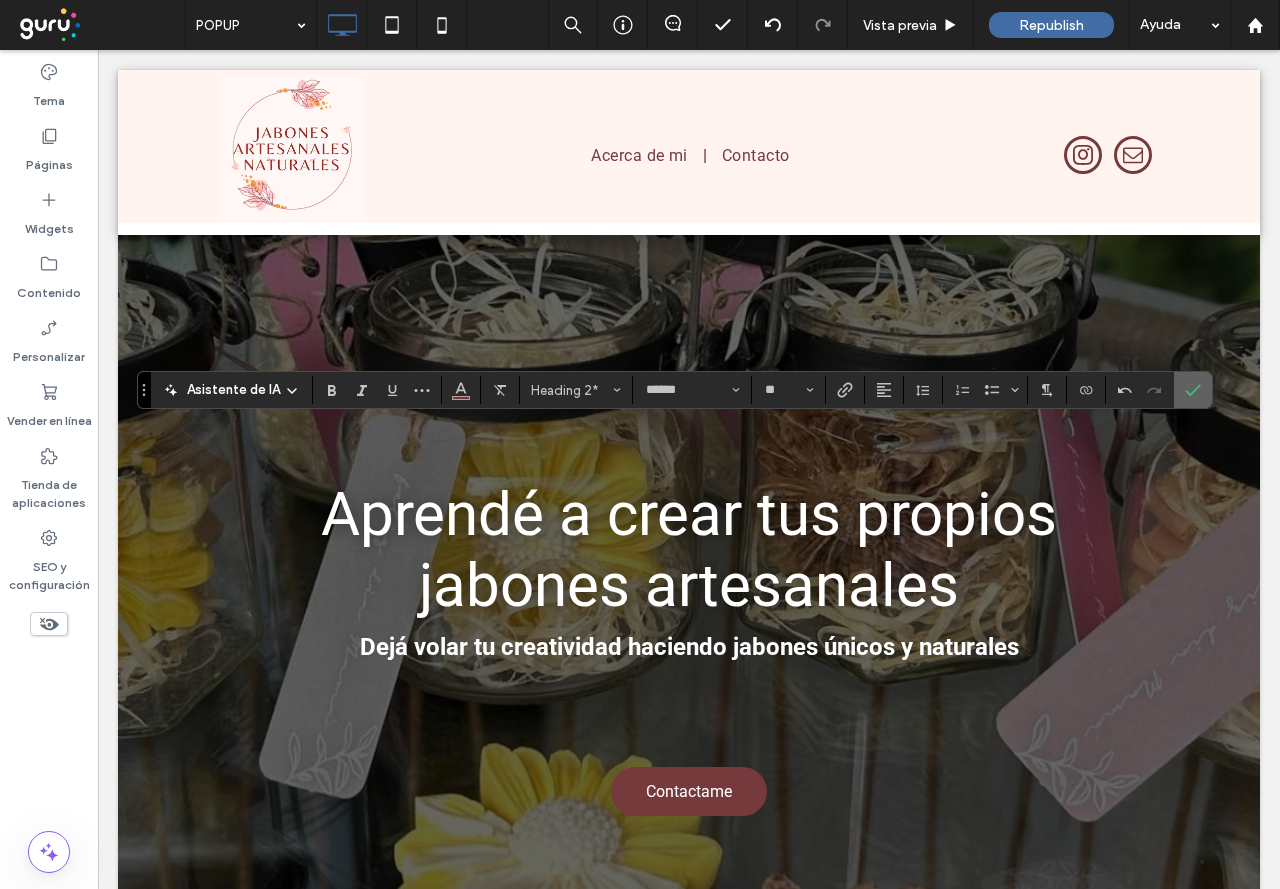 click at bounding box center [1193, 390] 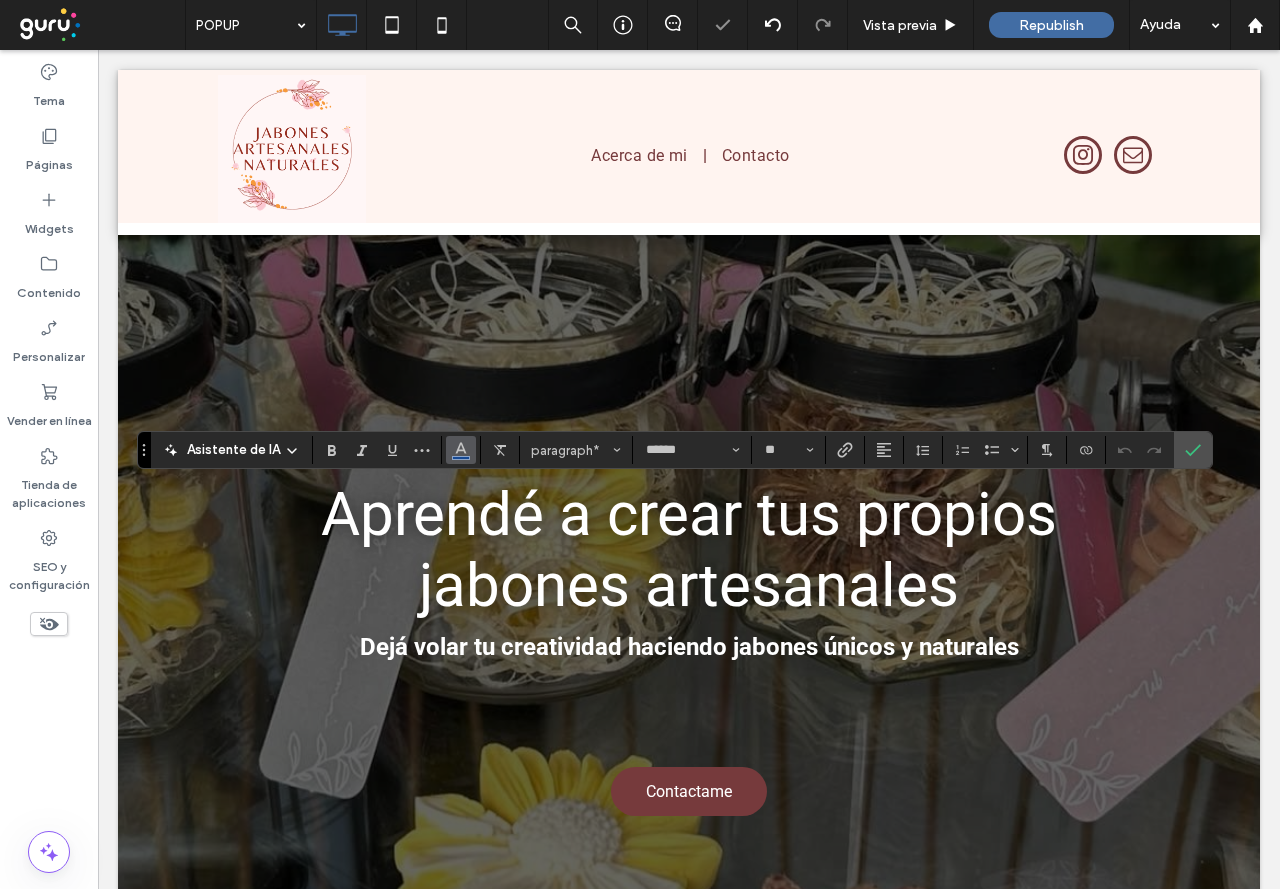 click at bounding box center [461, 448] 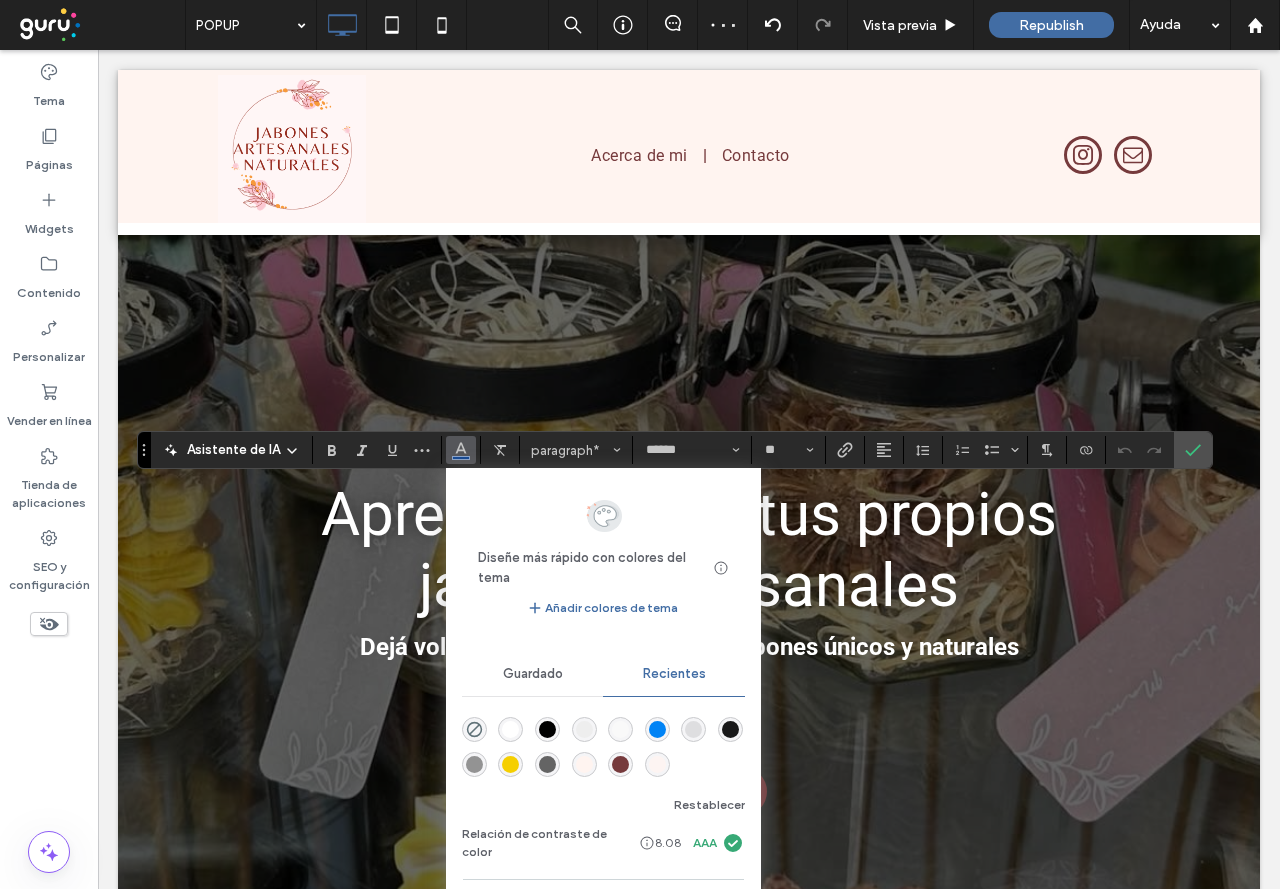 click at bounding box center (620, 764) 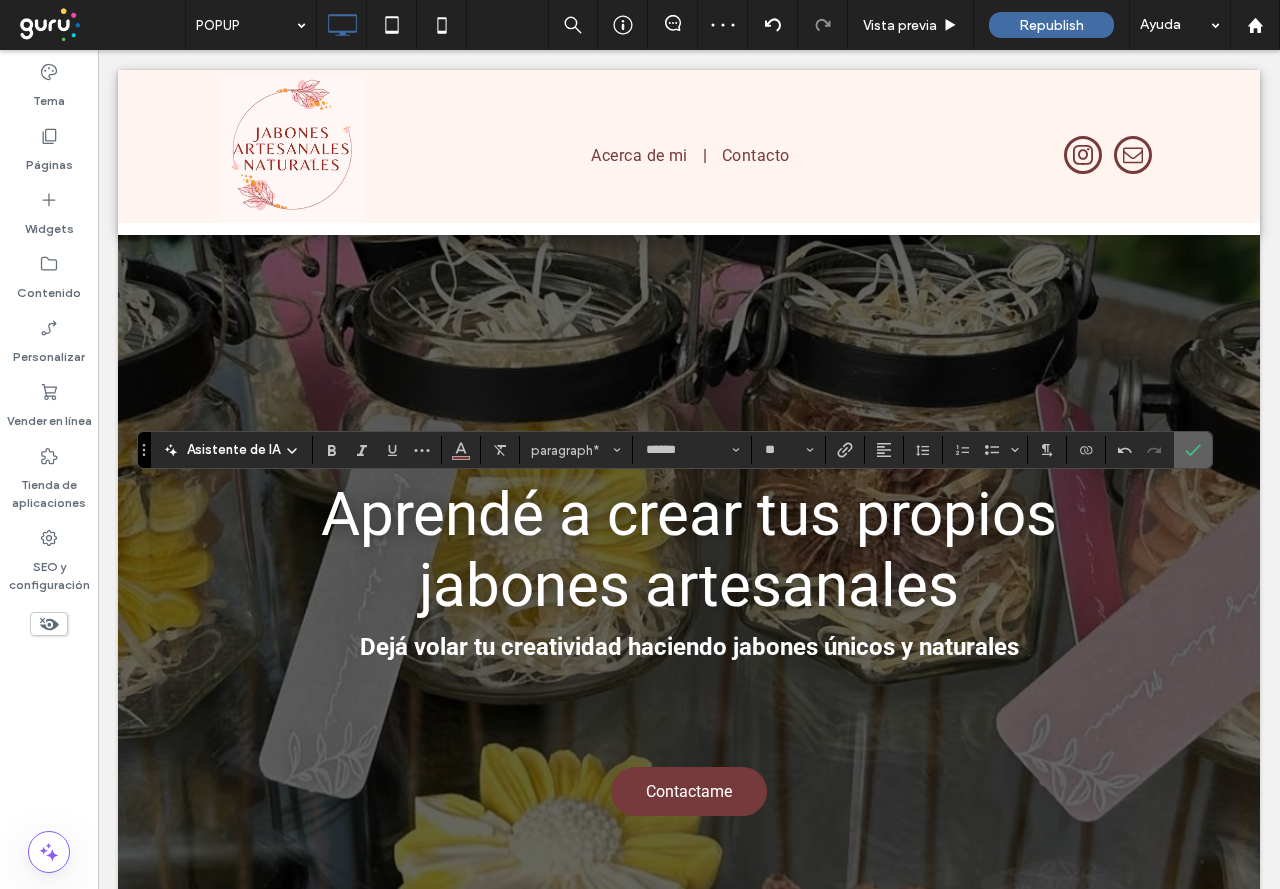 click at bounding box center [1193, 450] 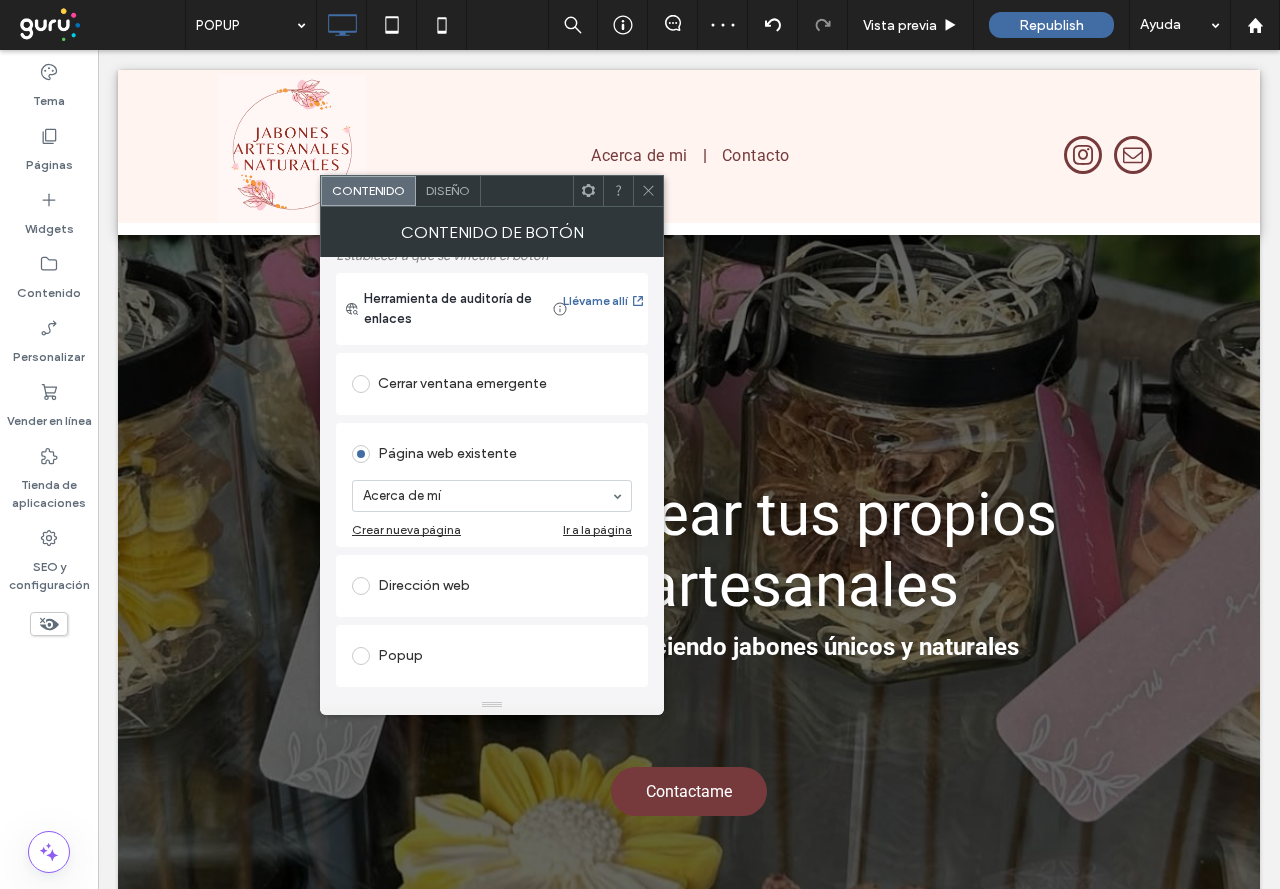 scroll, scrollTop: 200, scrollLeft: 0, axis: vertical 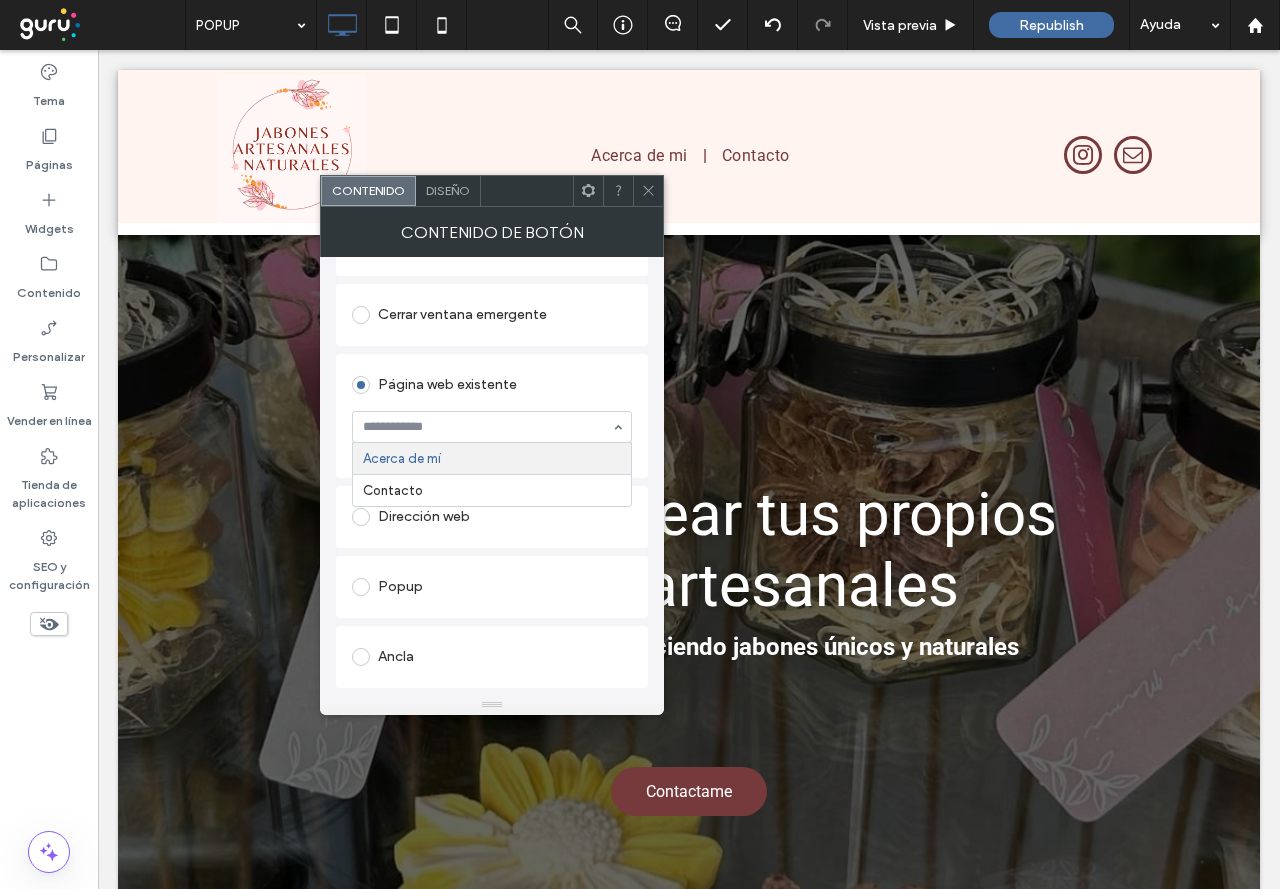 click at bounding box center [492, 427] 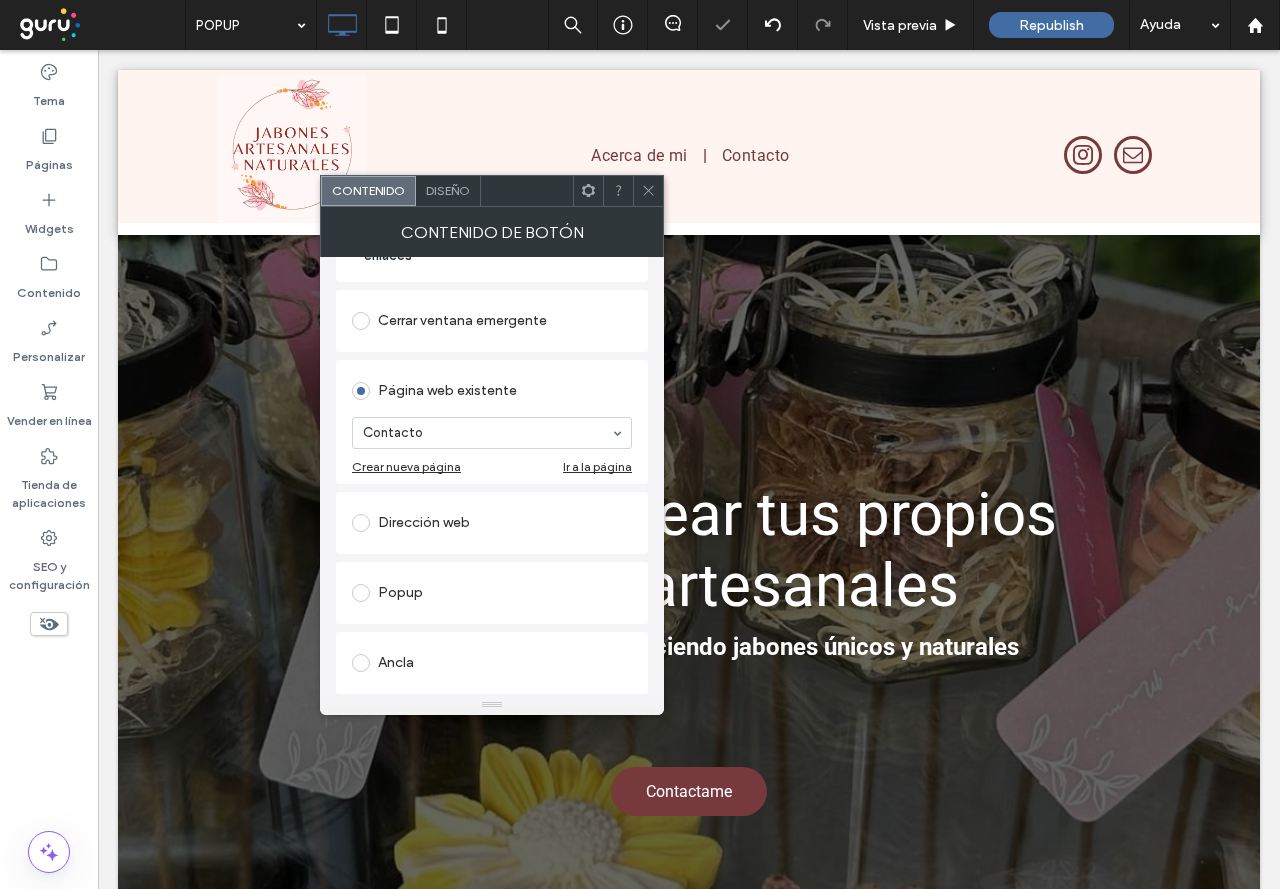 scroll, scrollTop: 0, scrollLeft: 0, axis: both 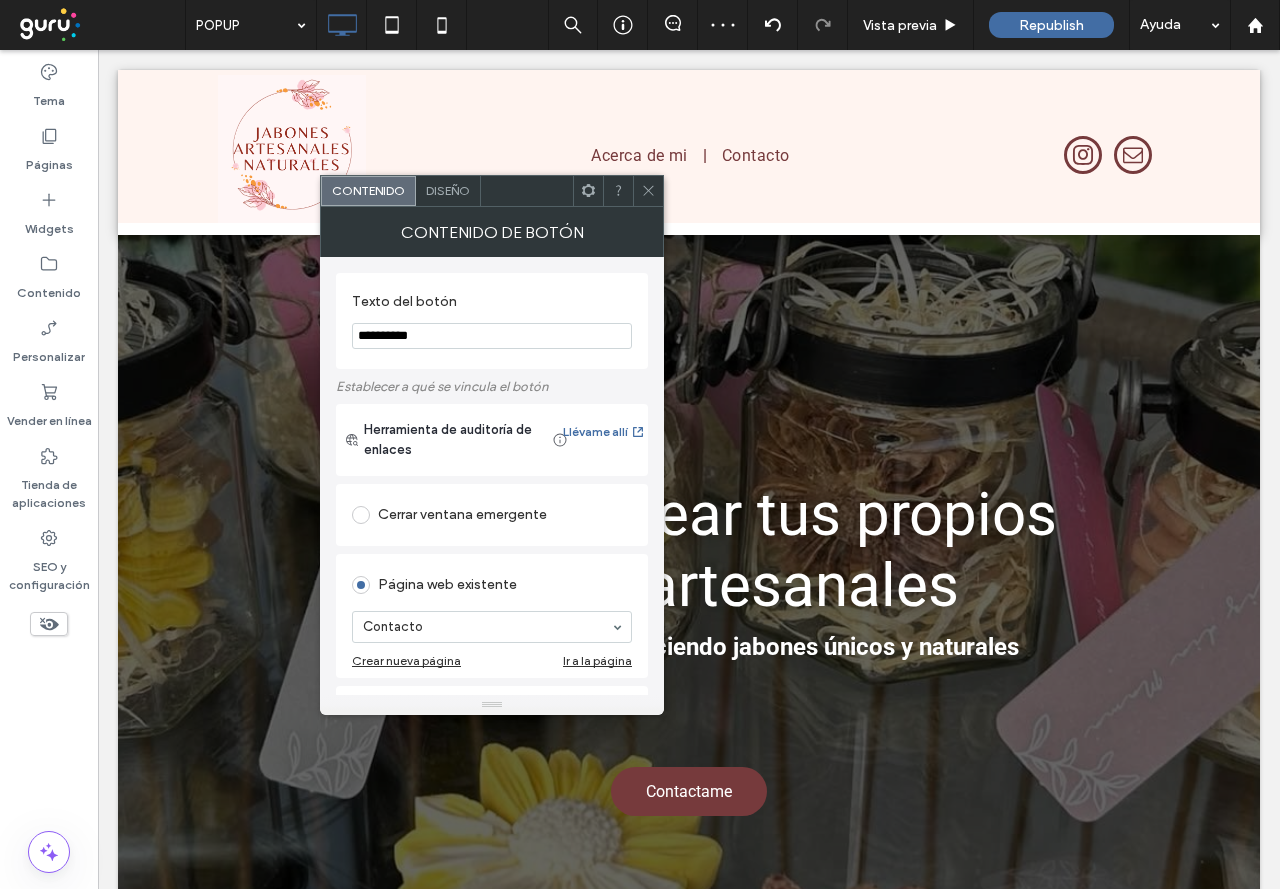 click on "**********" at bounding box center (492, 336) 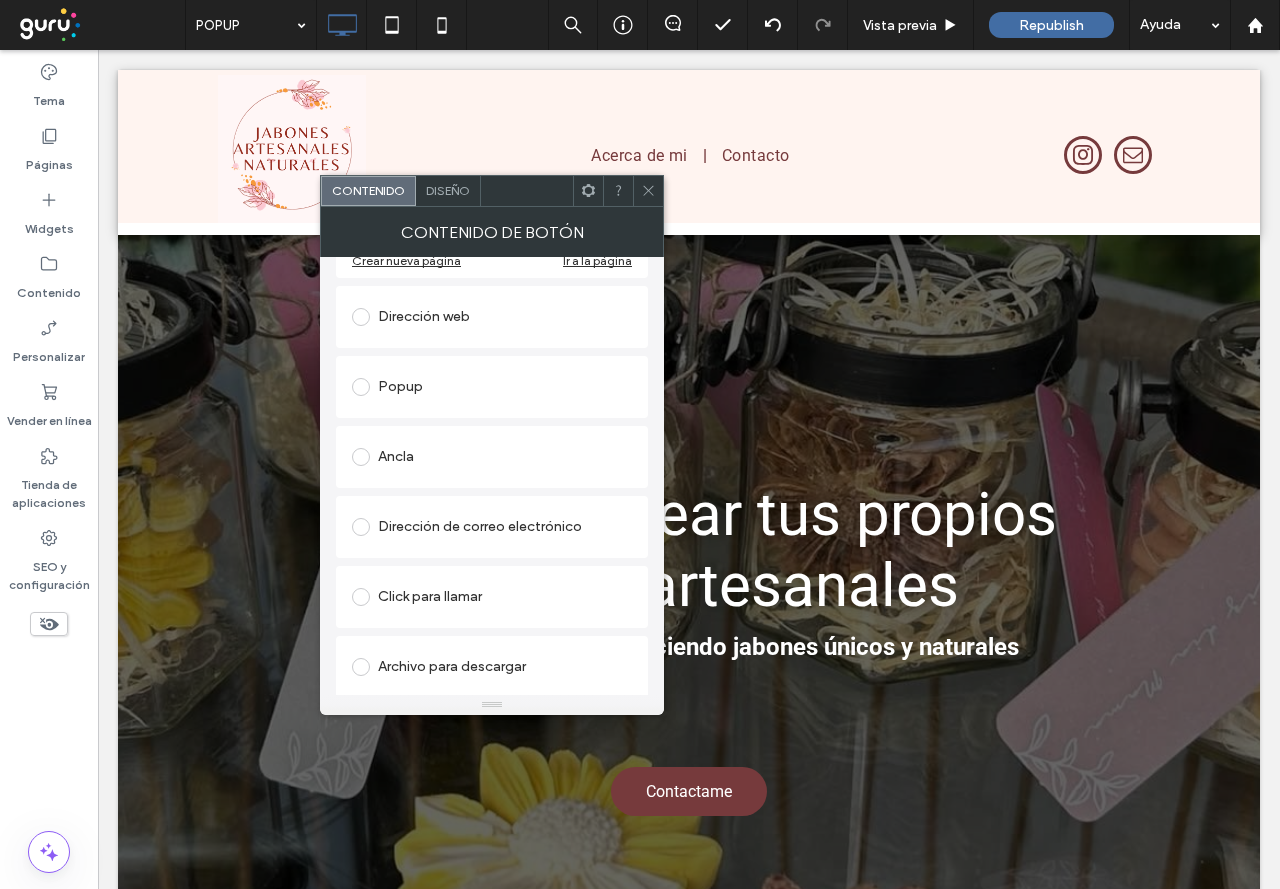 scroll, scrollTop: 404, scrollLeft: 0, axis: vertical 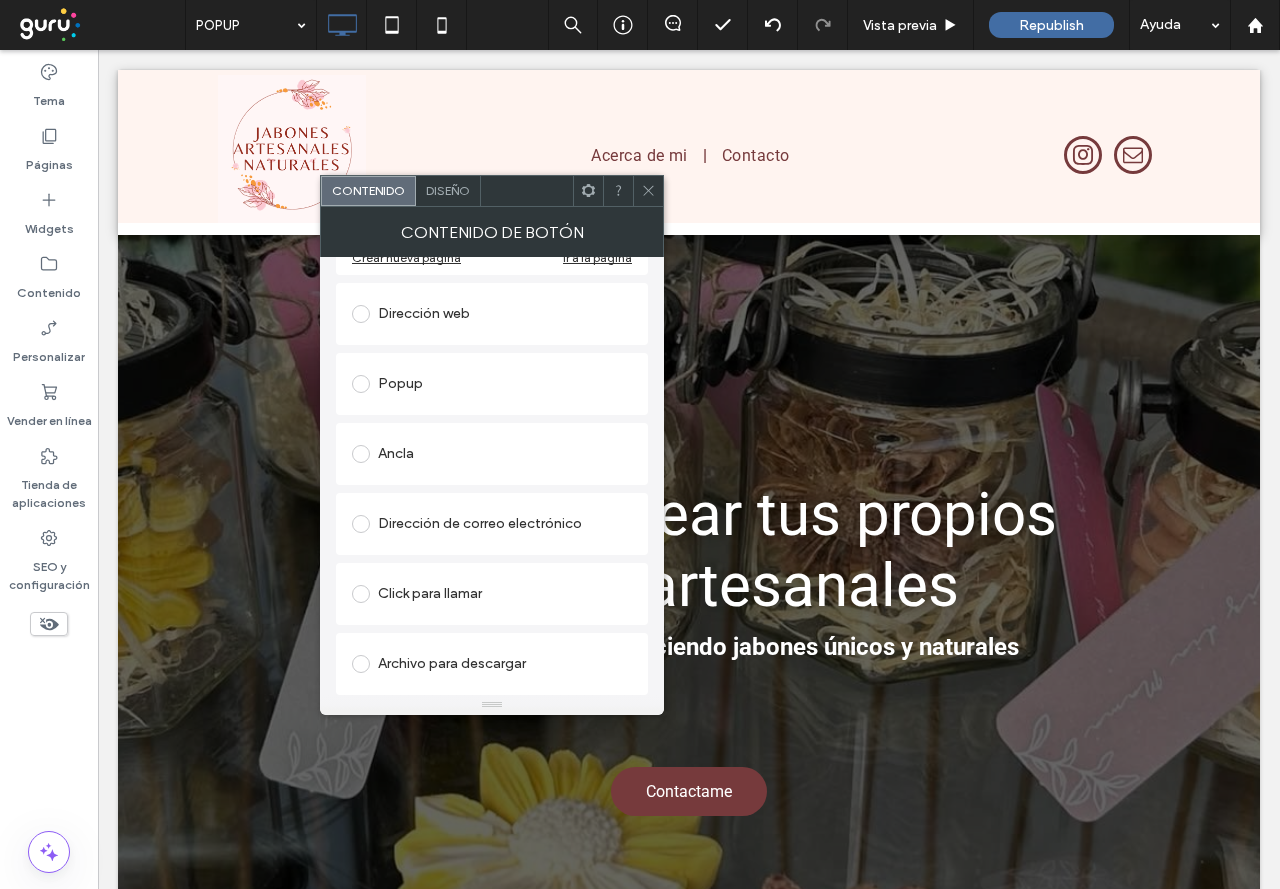 type on "********" 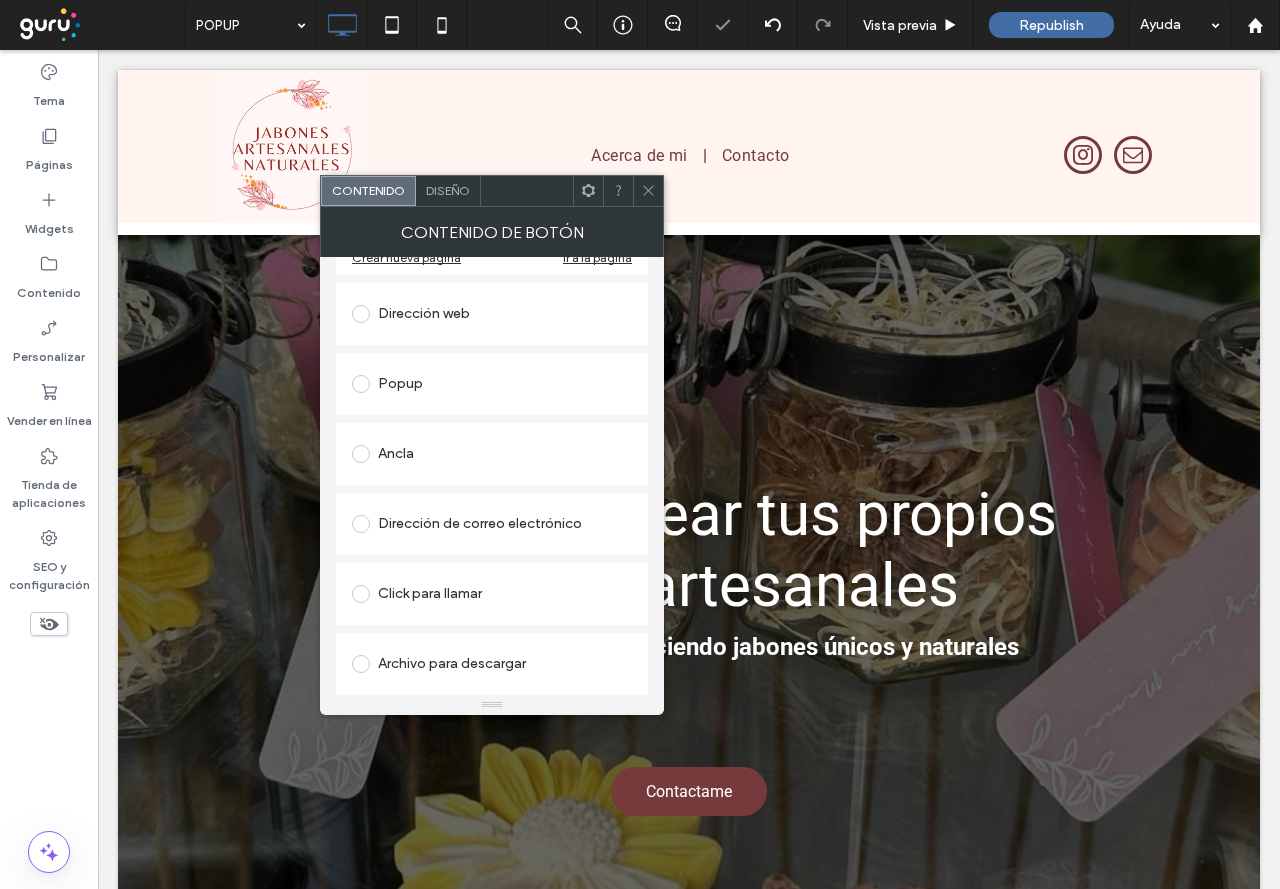 click on "Diseño" at bounding box center [448, 190] 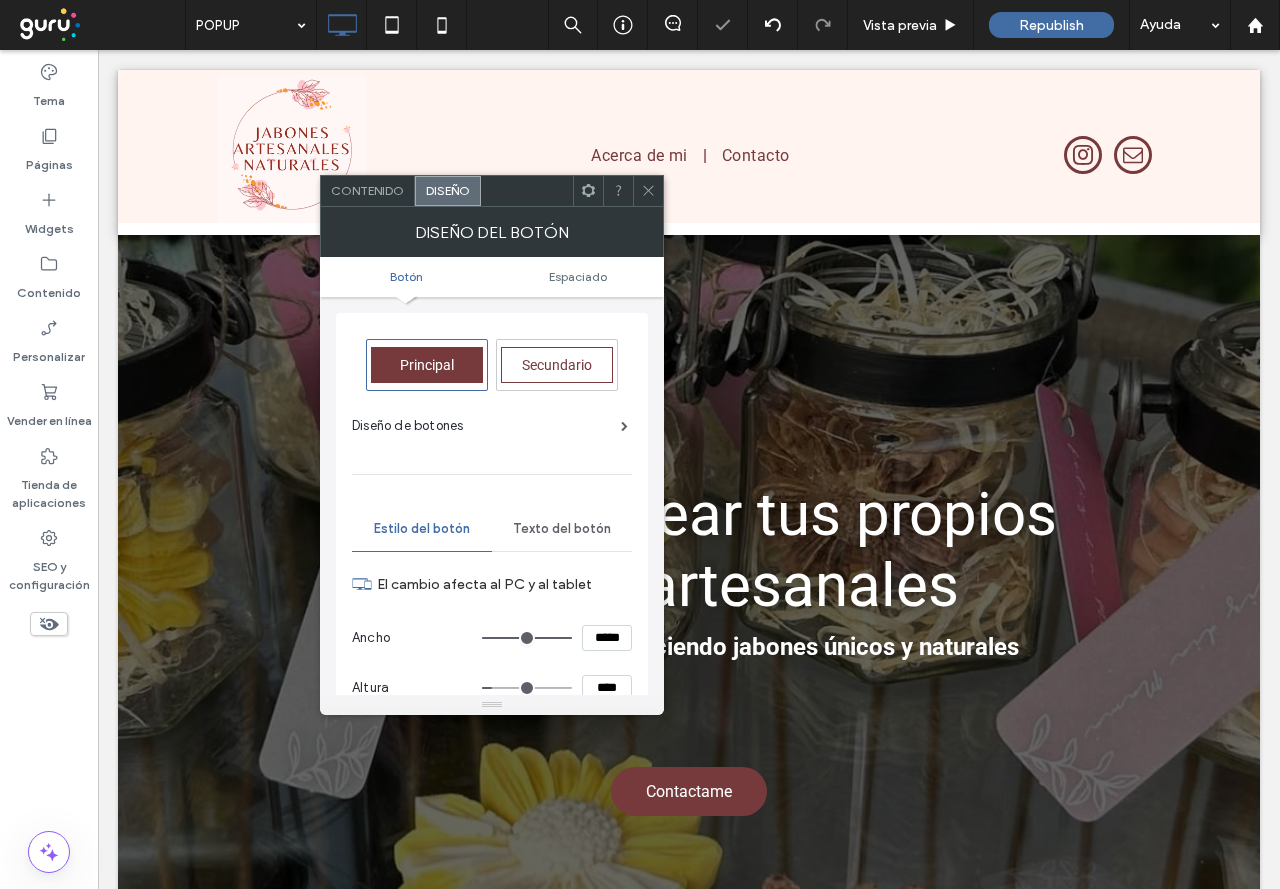 click on "Diseño de botones" at bounding box center (492, 434) 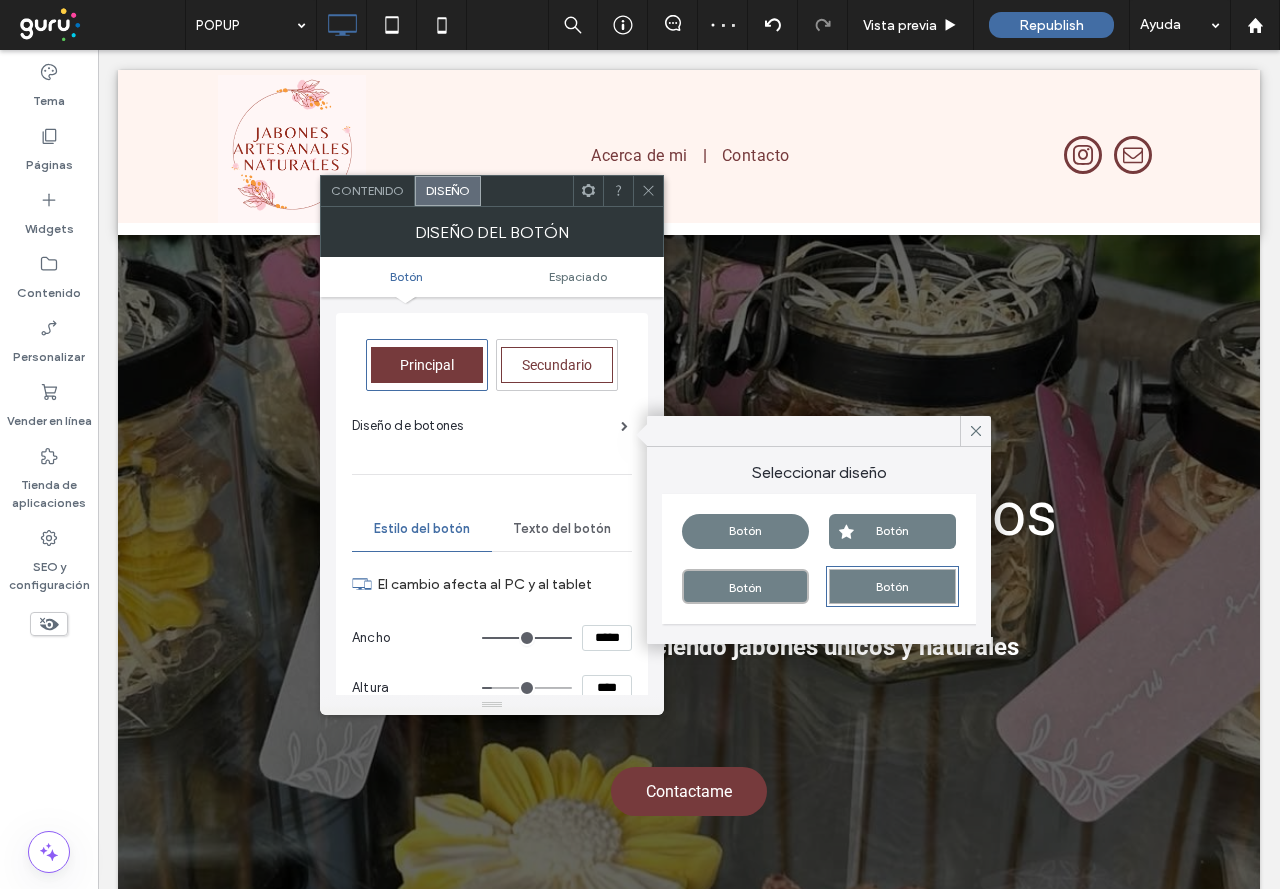 click on "Botón" at bounding box center [745, 531] 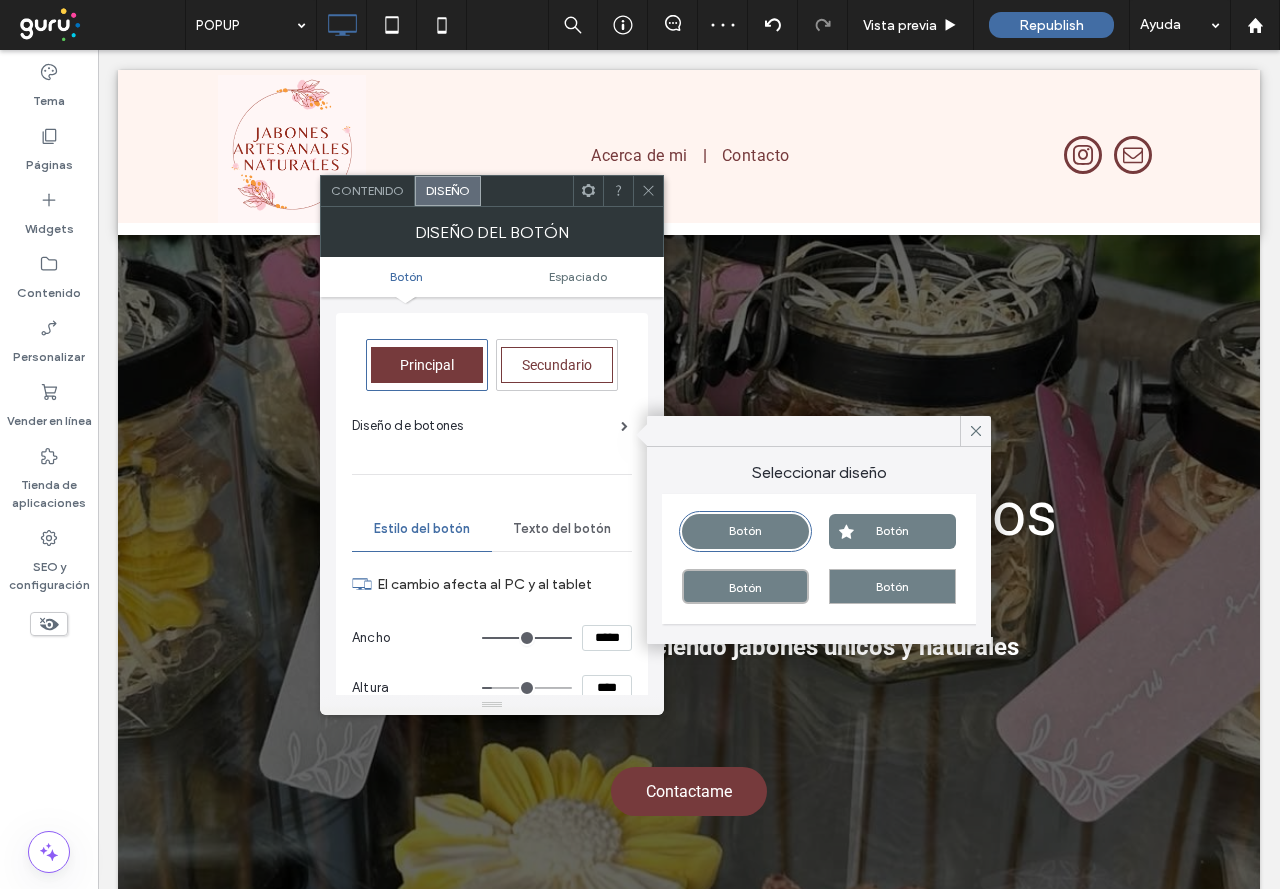click 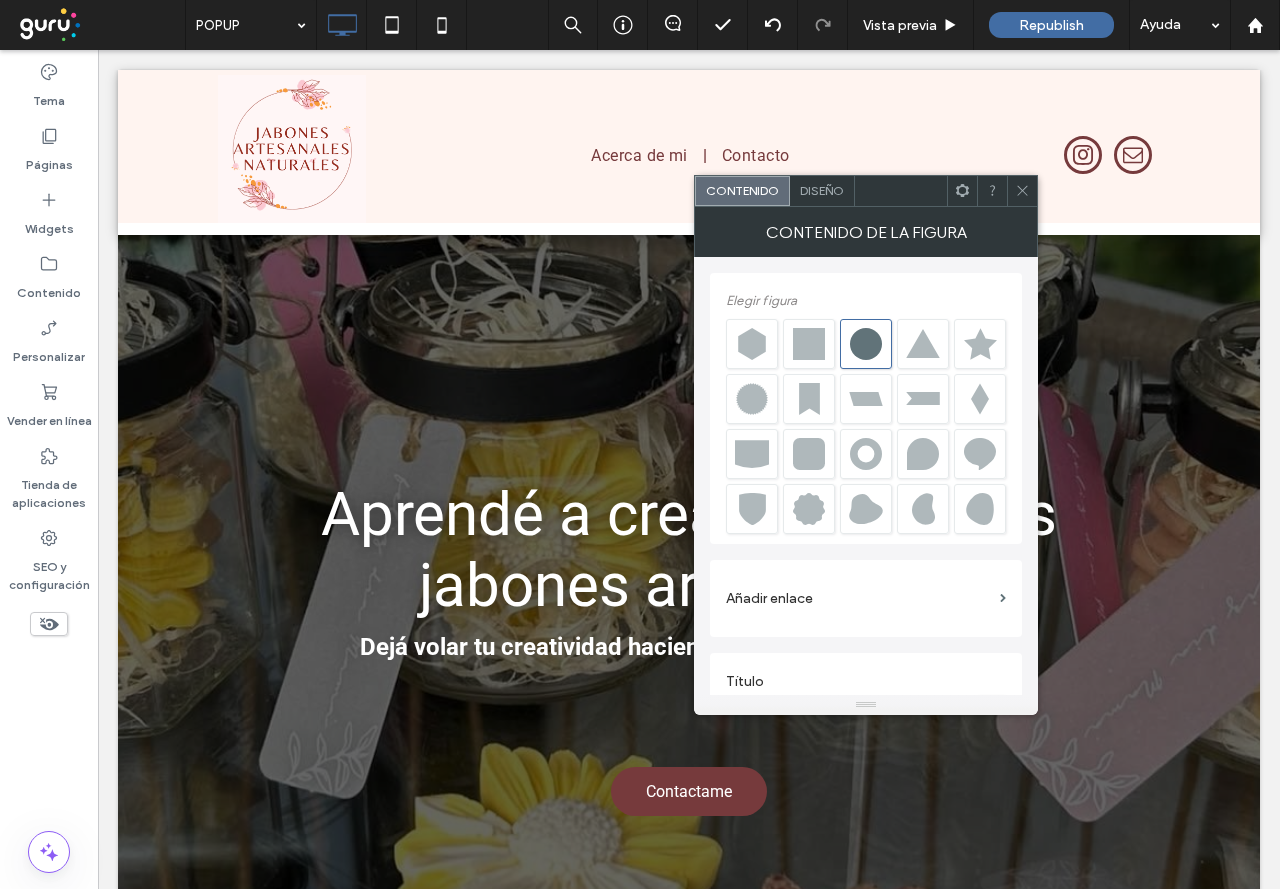click on "Diseño" at bounding box center (822, 190) 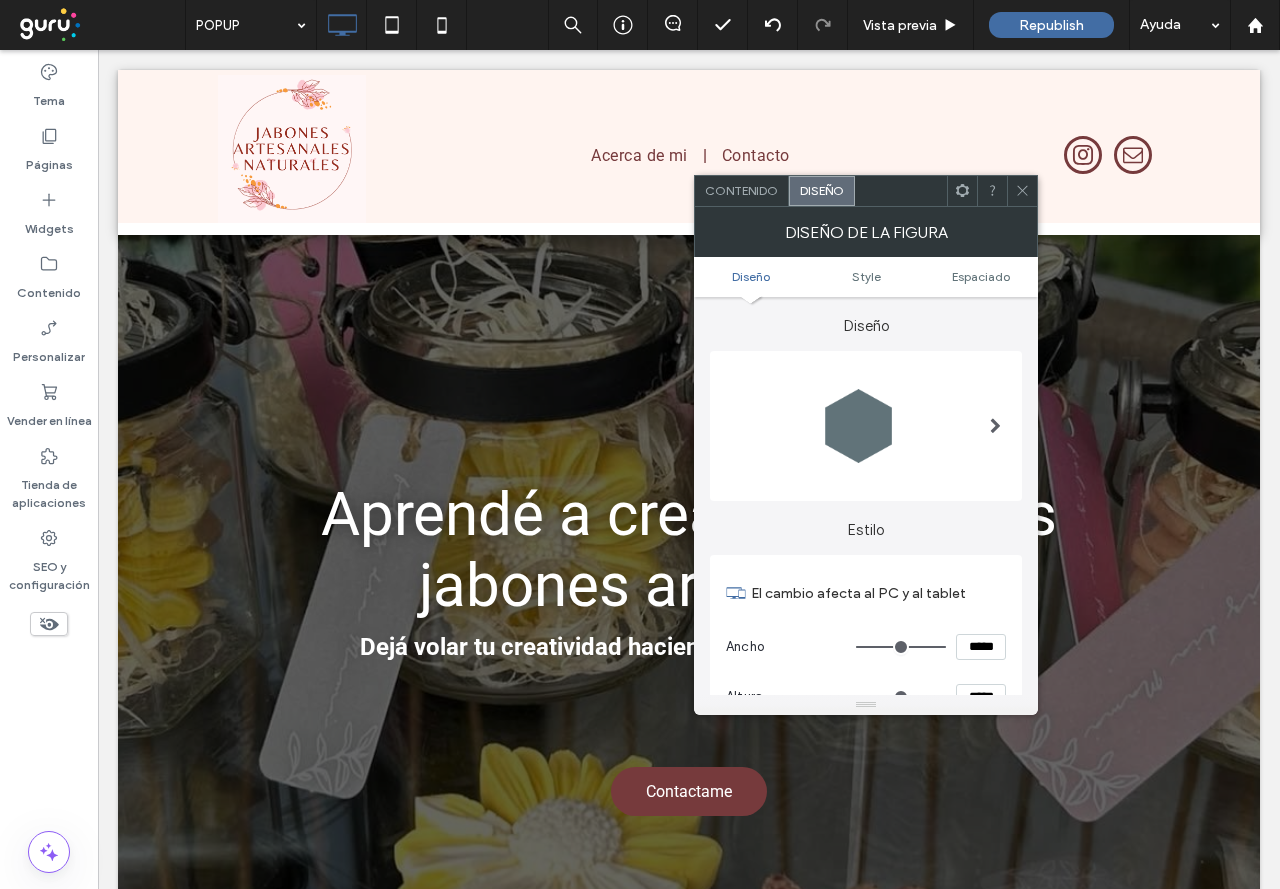 click on "Contenido Diseño" at bounding box center [866, 191] 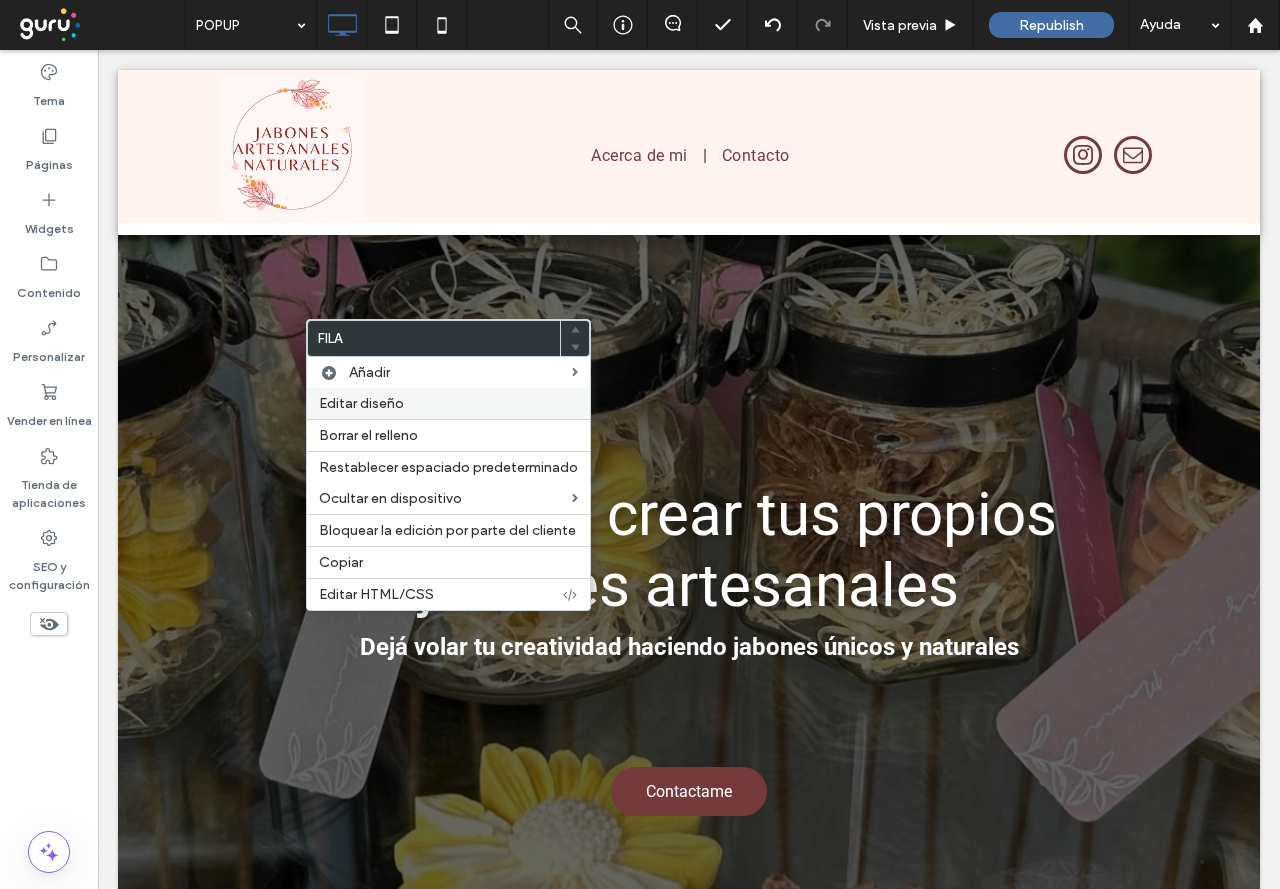 click on "Editar diseño" at bounding box center [448, 403] 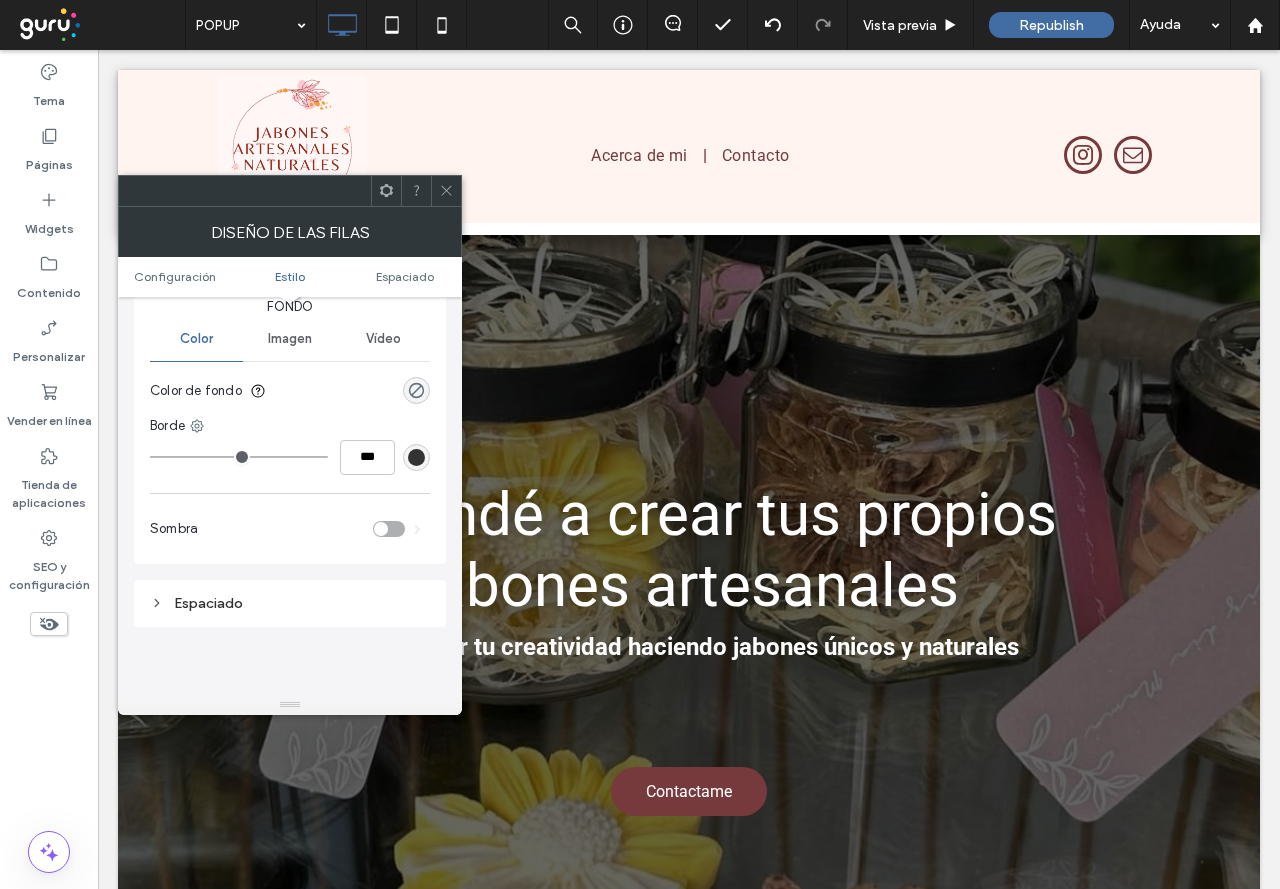 scroll, scrollTop: 200, scrollLeft: 0, axis: vertical 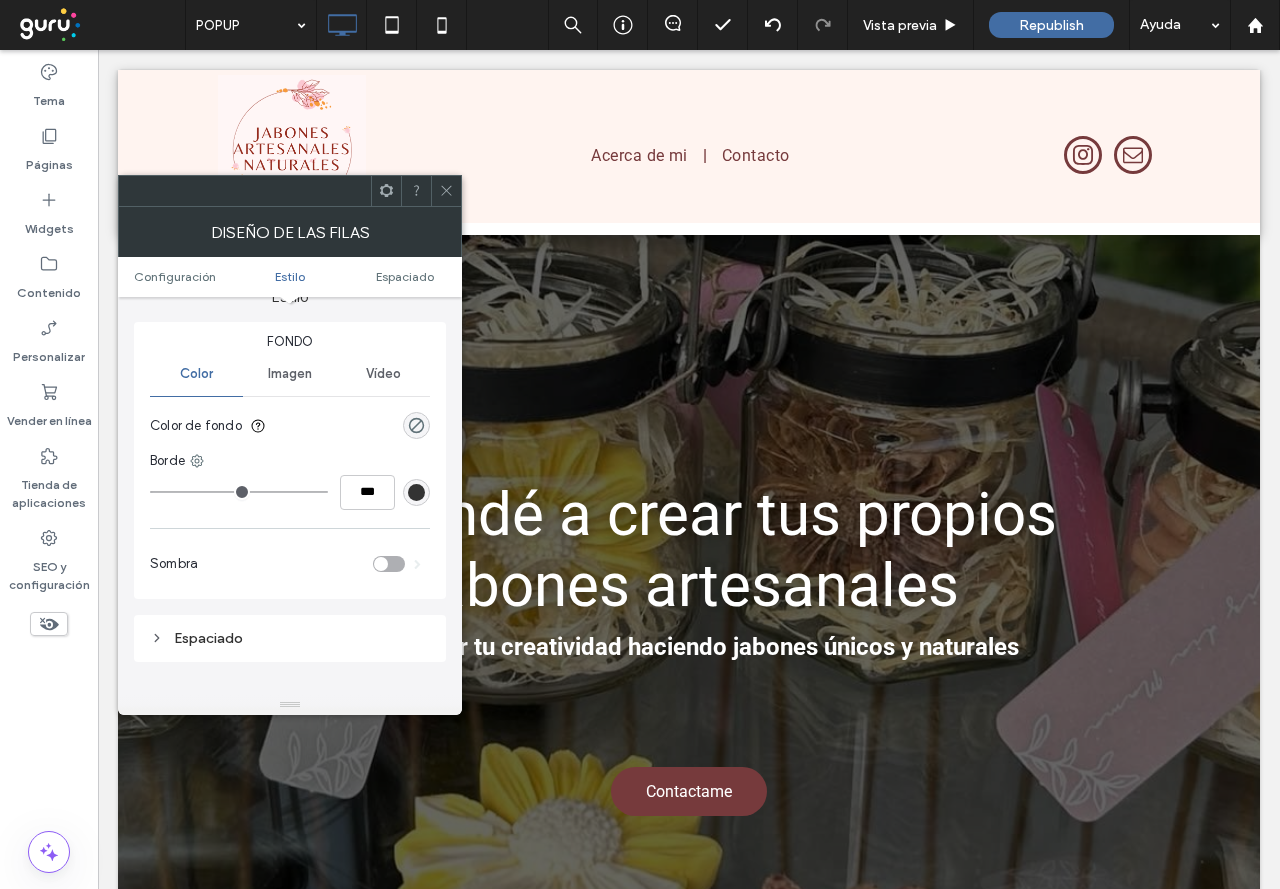 click on "Imagen" at bounding box center [290, 374] 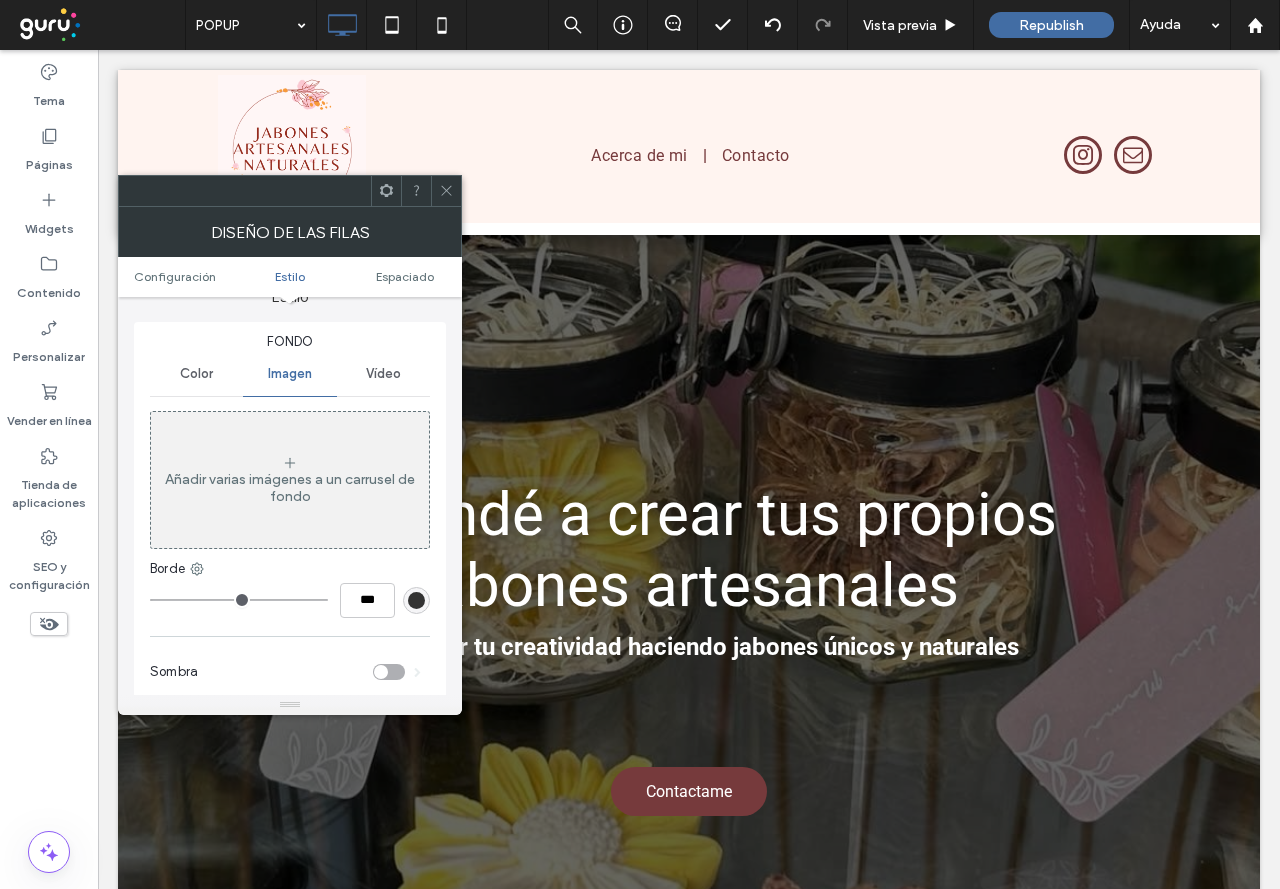 click at bounding box center [446, 191] 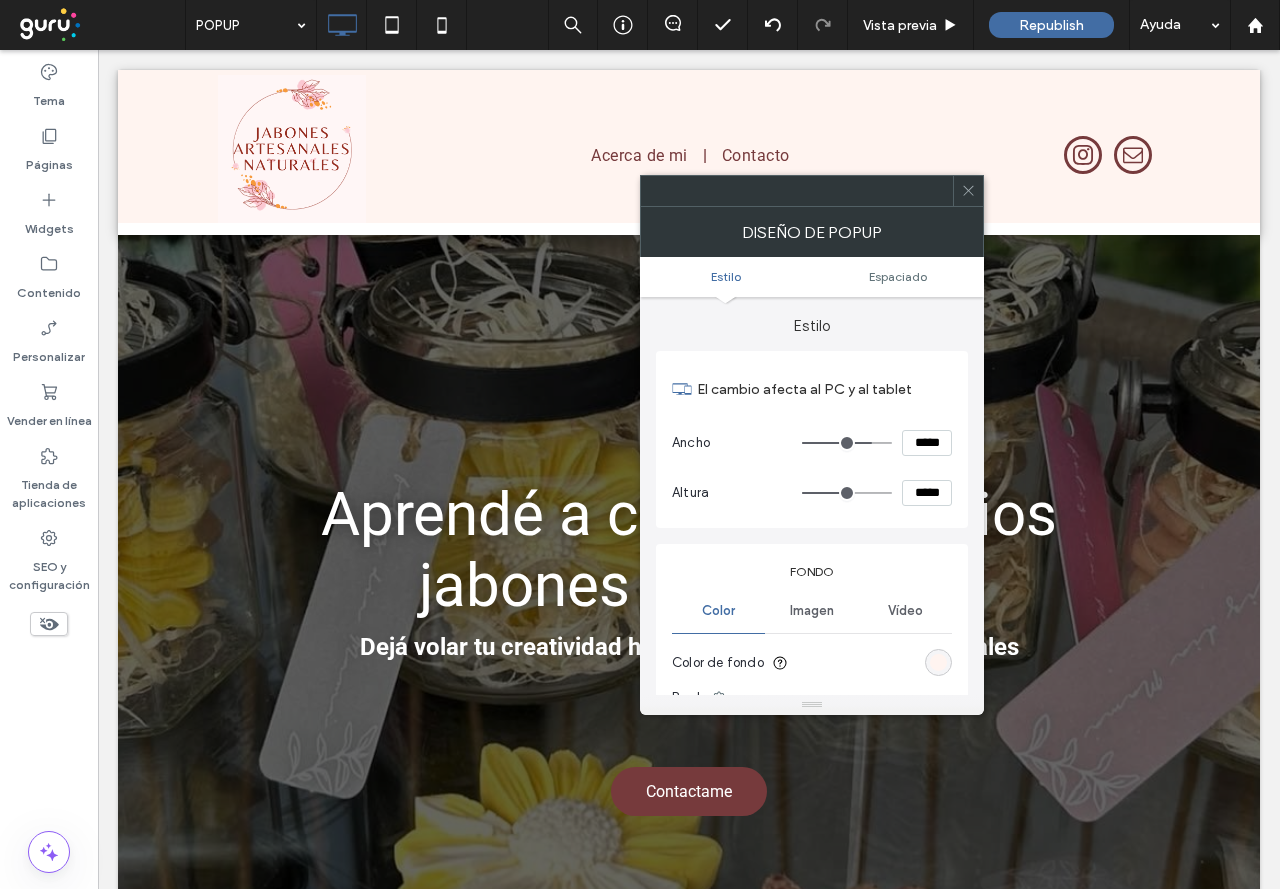 click on "Imagen" at bounding box center [811, 611] 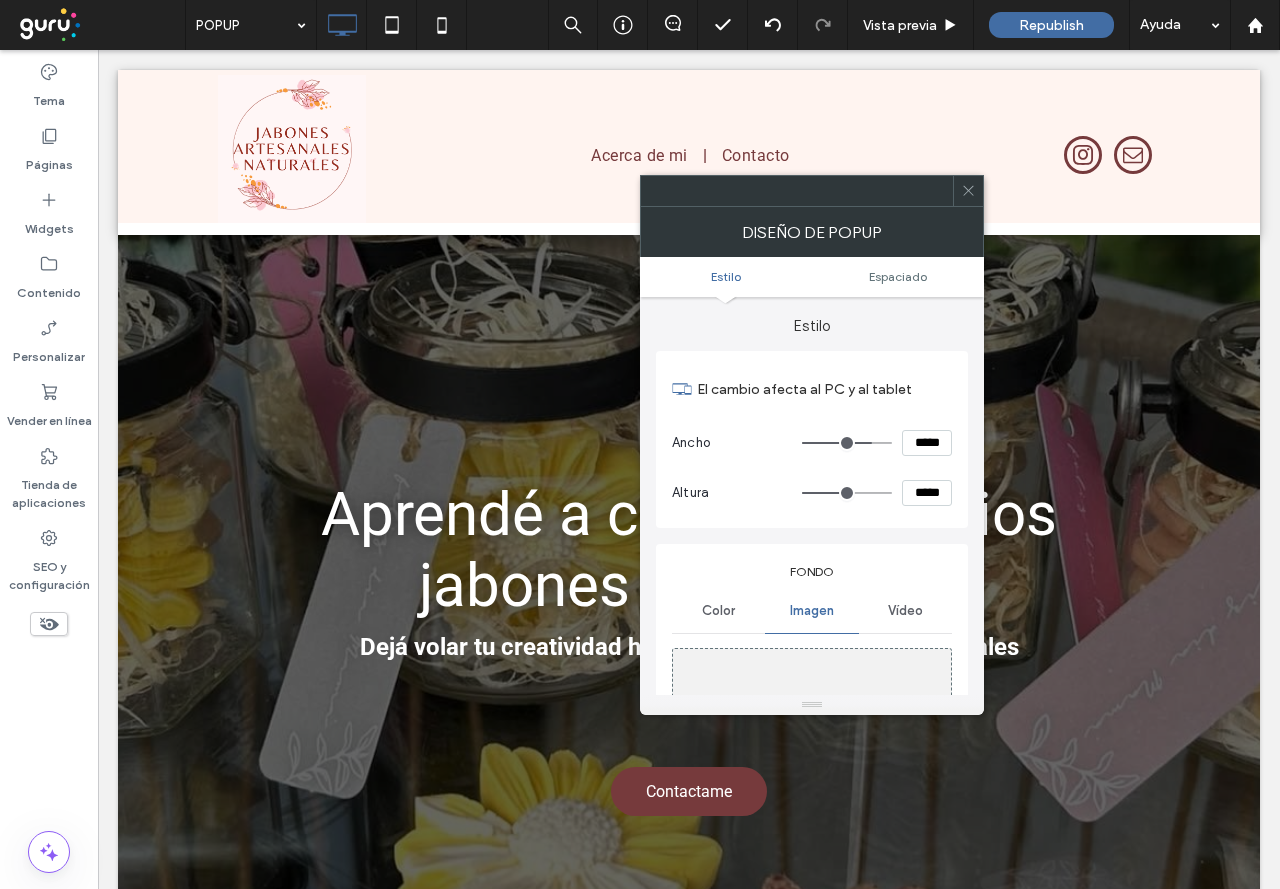 click 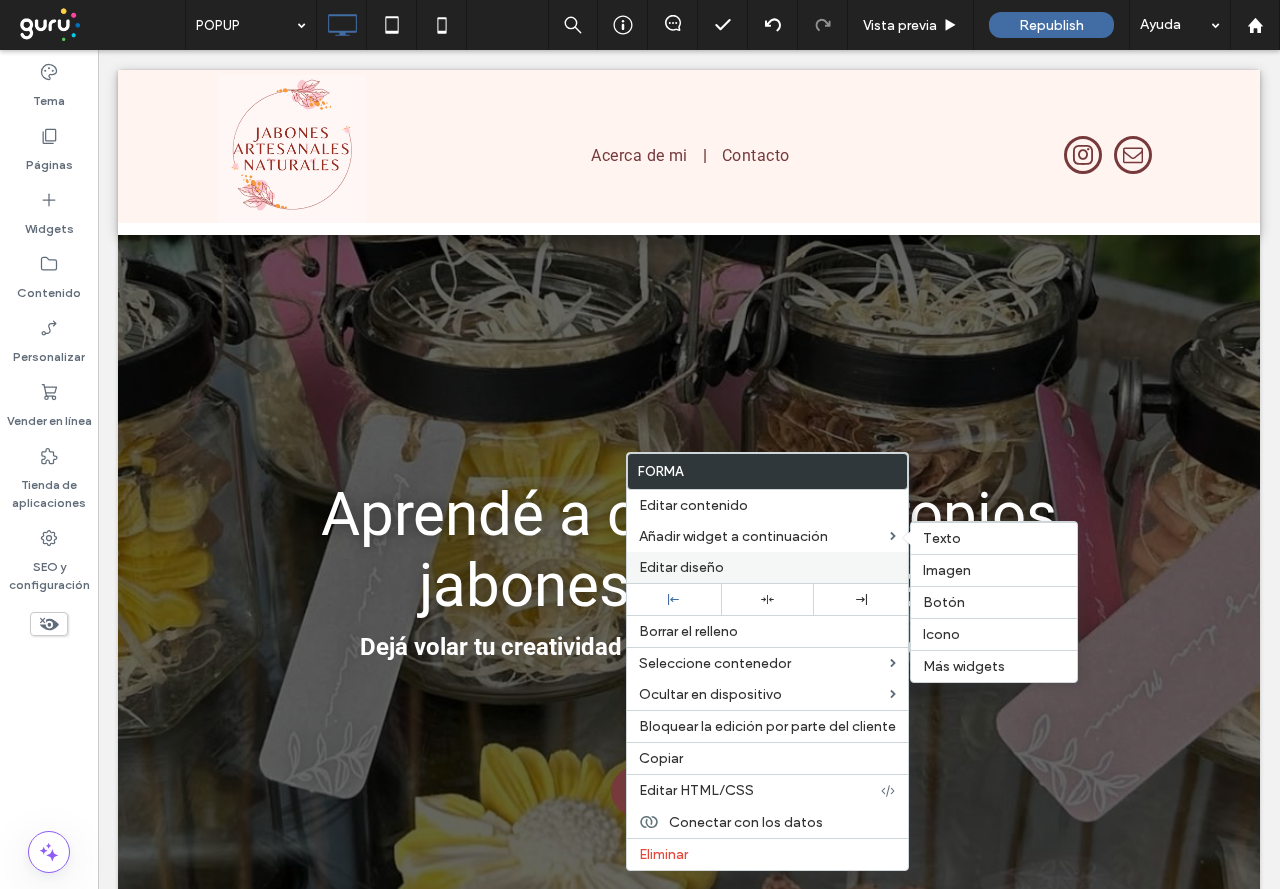 click on "Editar diseño" at bounding box center (767, 567) 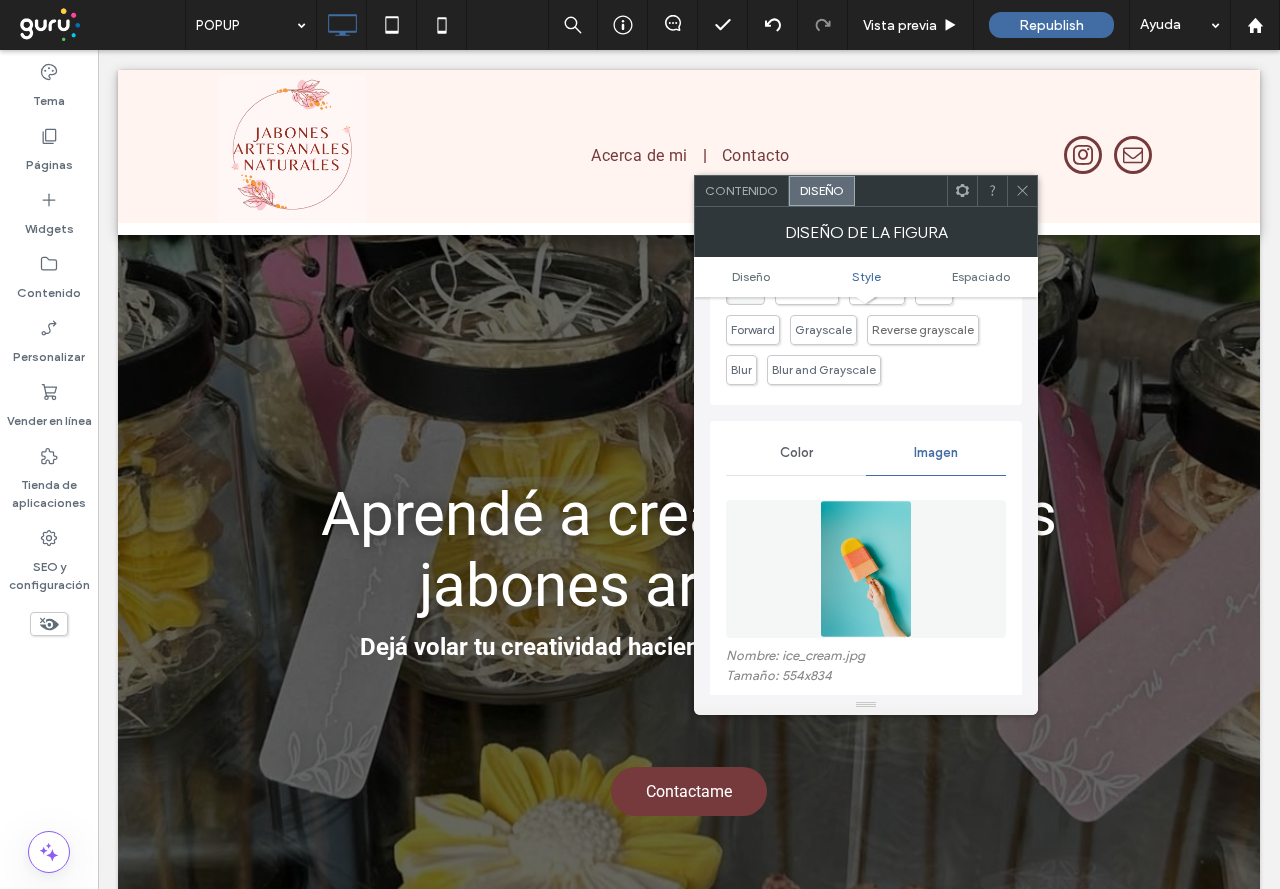 scroll, scrollTop: 700, scrollLeft: 0, axis: vertical 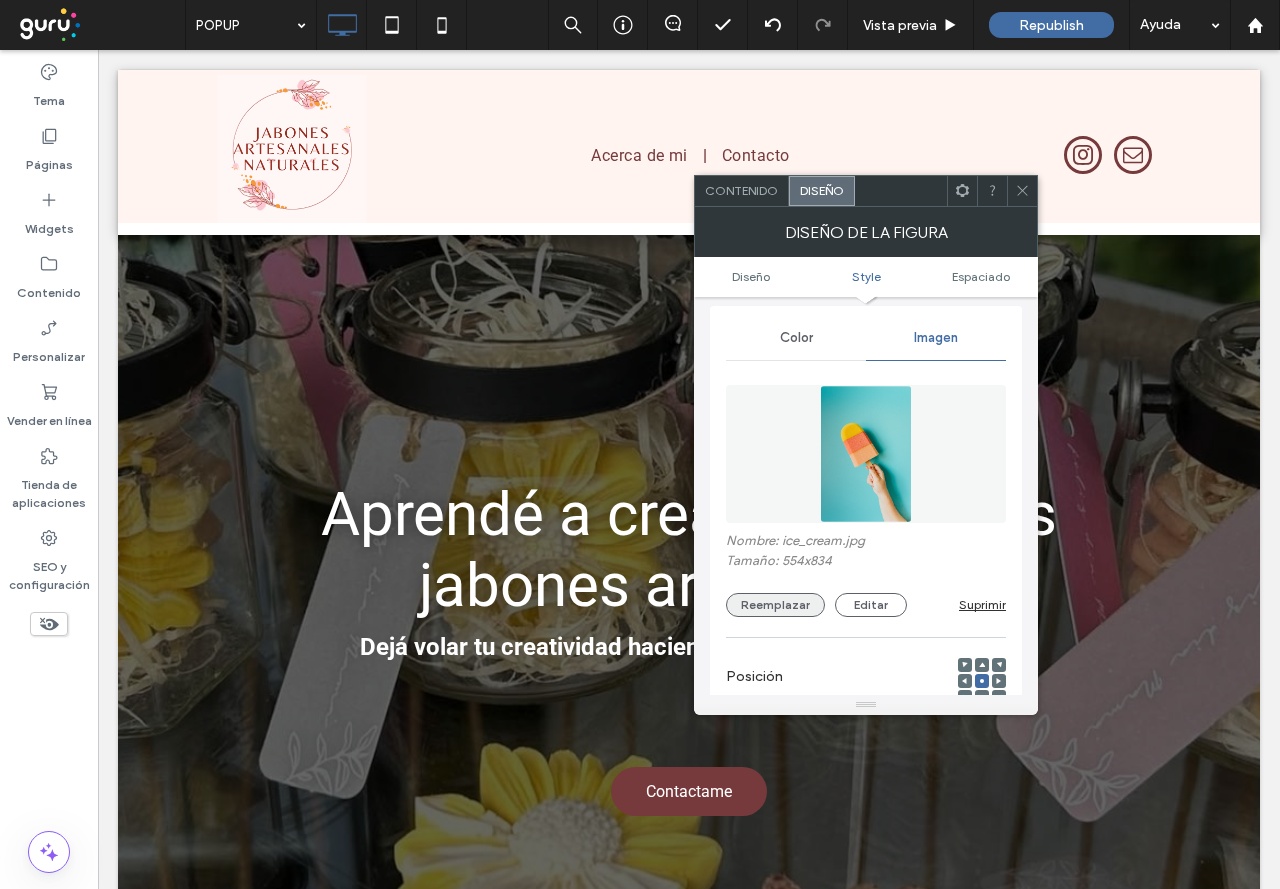 click on "Reemplazar" at bounding box center [775, 605] 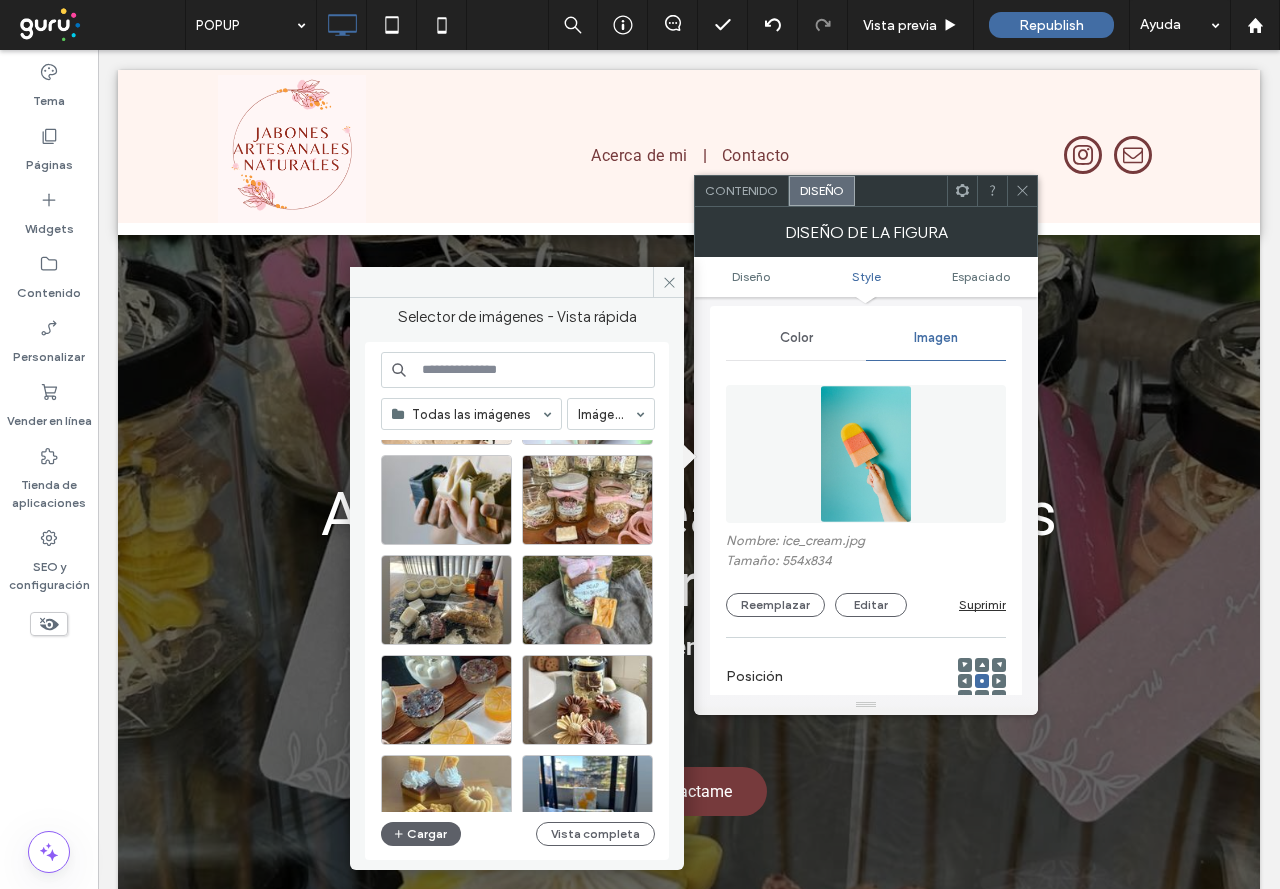 scroll, scrollTop: 300, scrollLeft: 0, axis: vertical 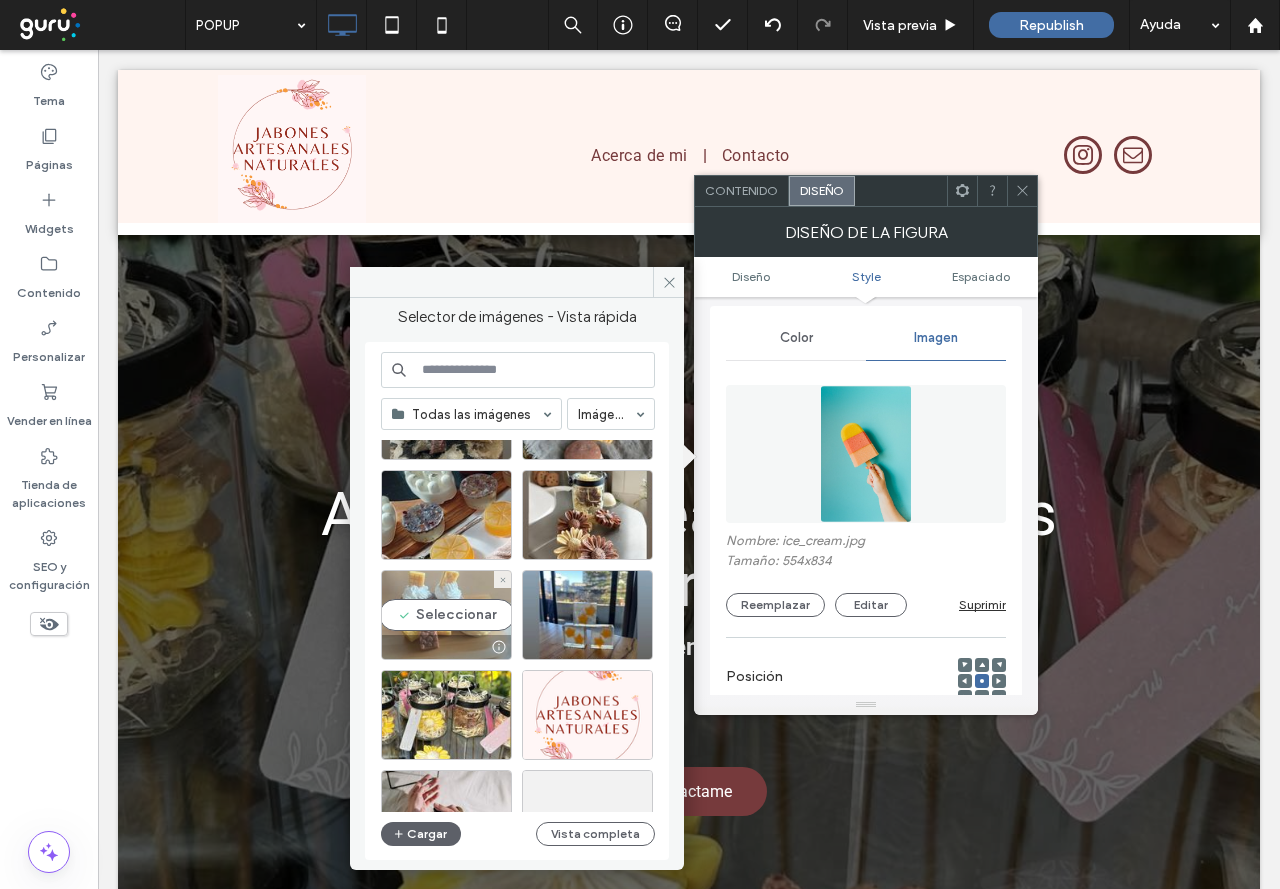 click on "Seleccionar" at bounding box center [446, 615] 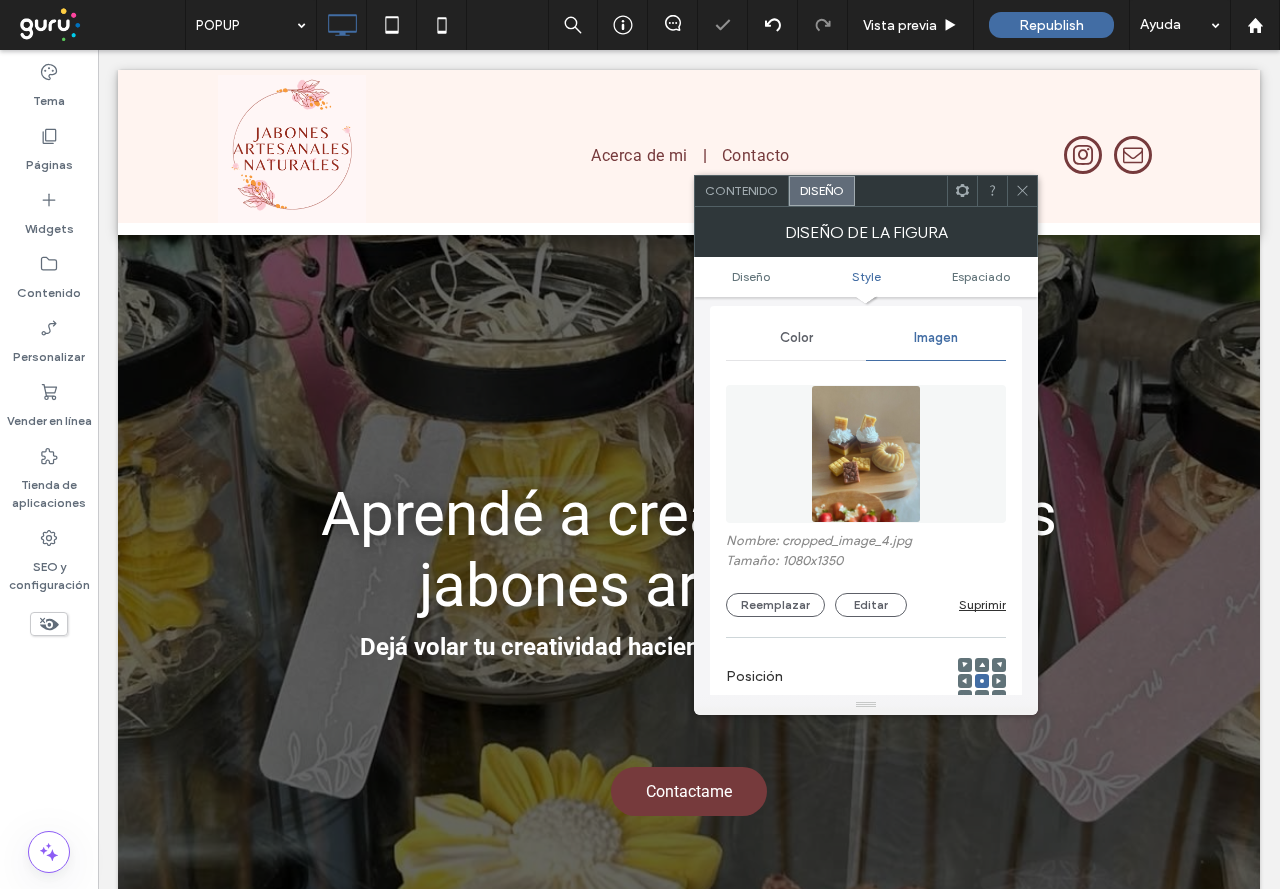 click 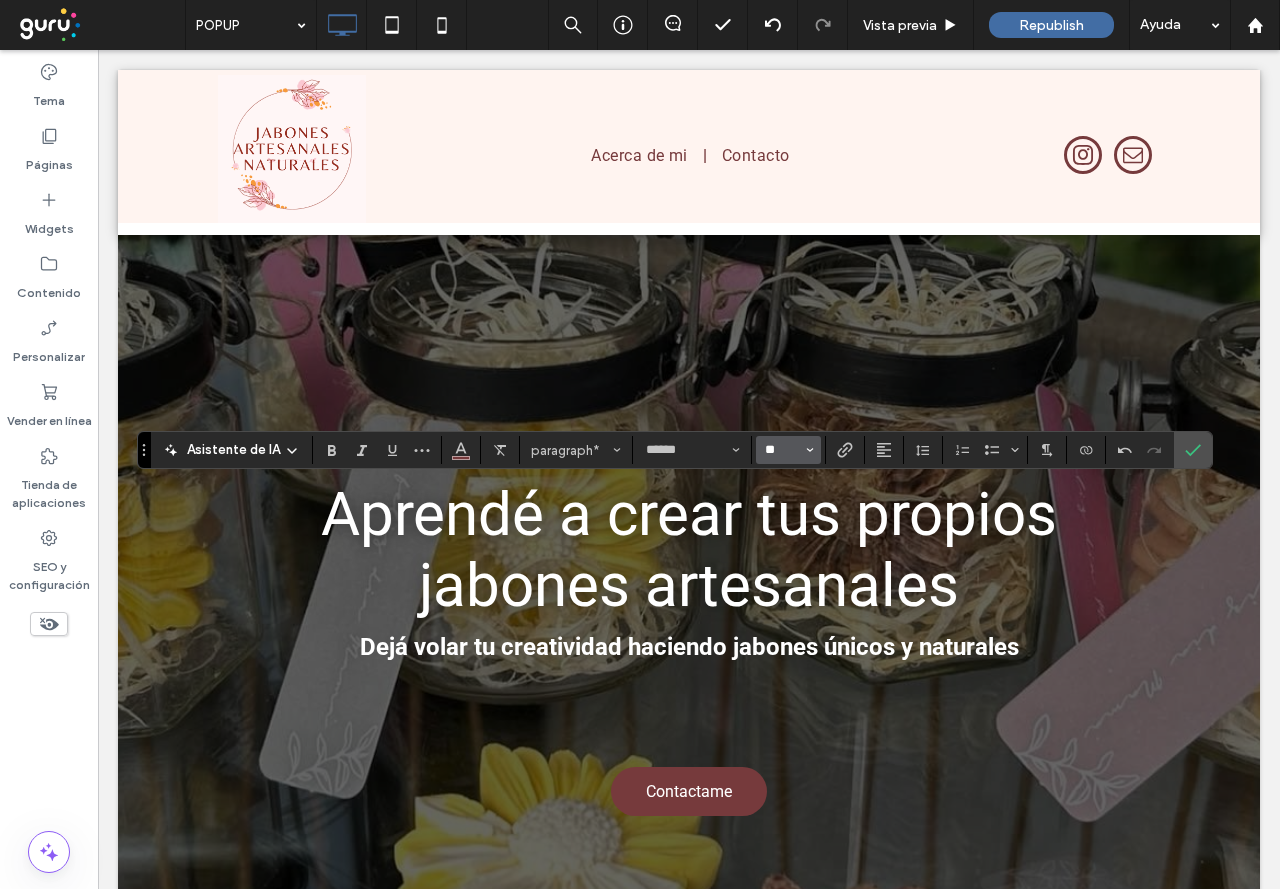 click on "**" at bounding box center (782, 450) 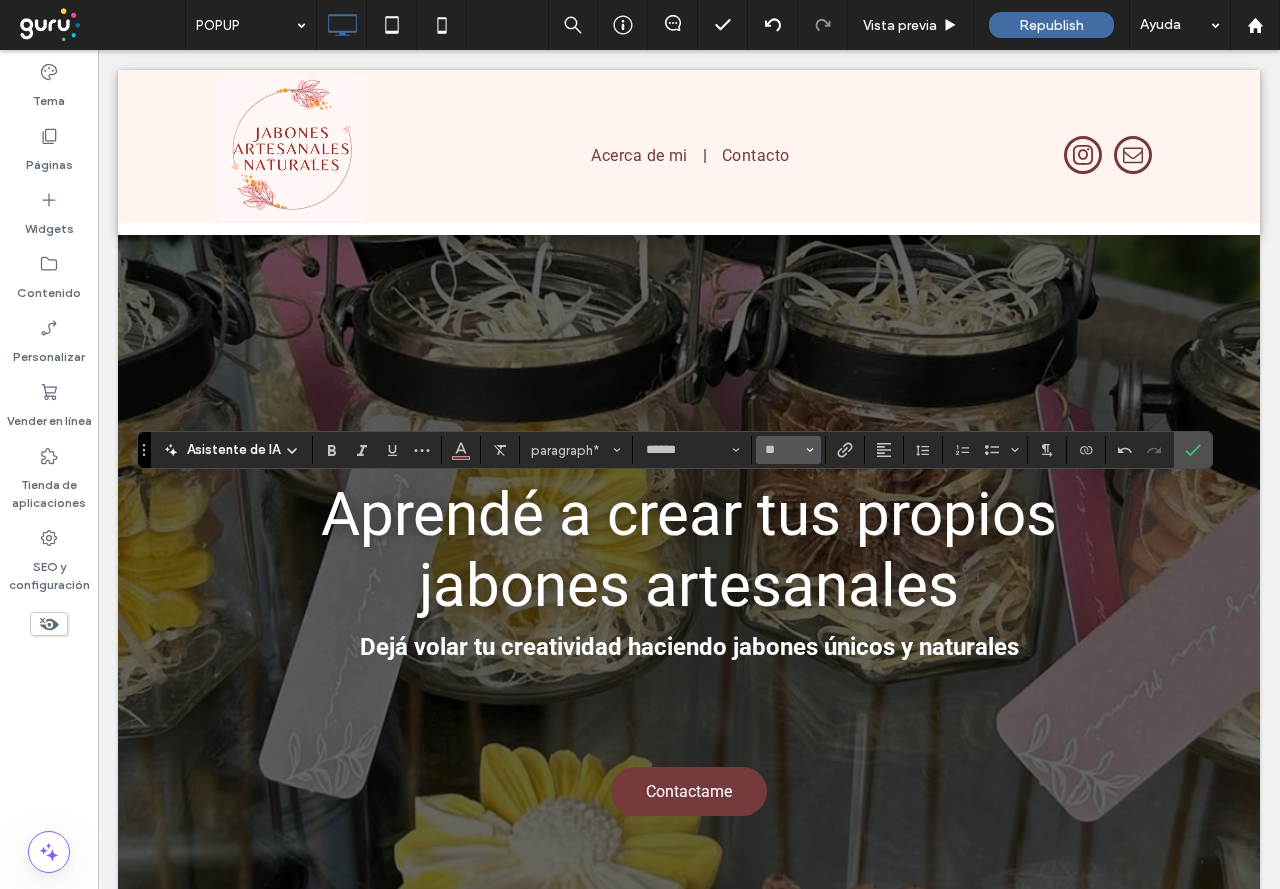 type on "**" 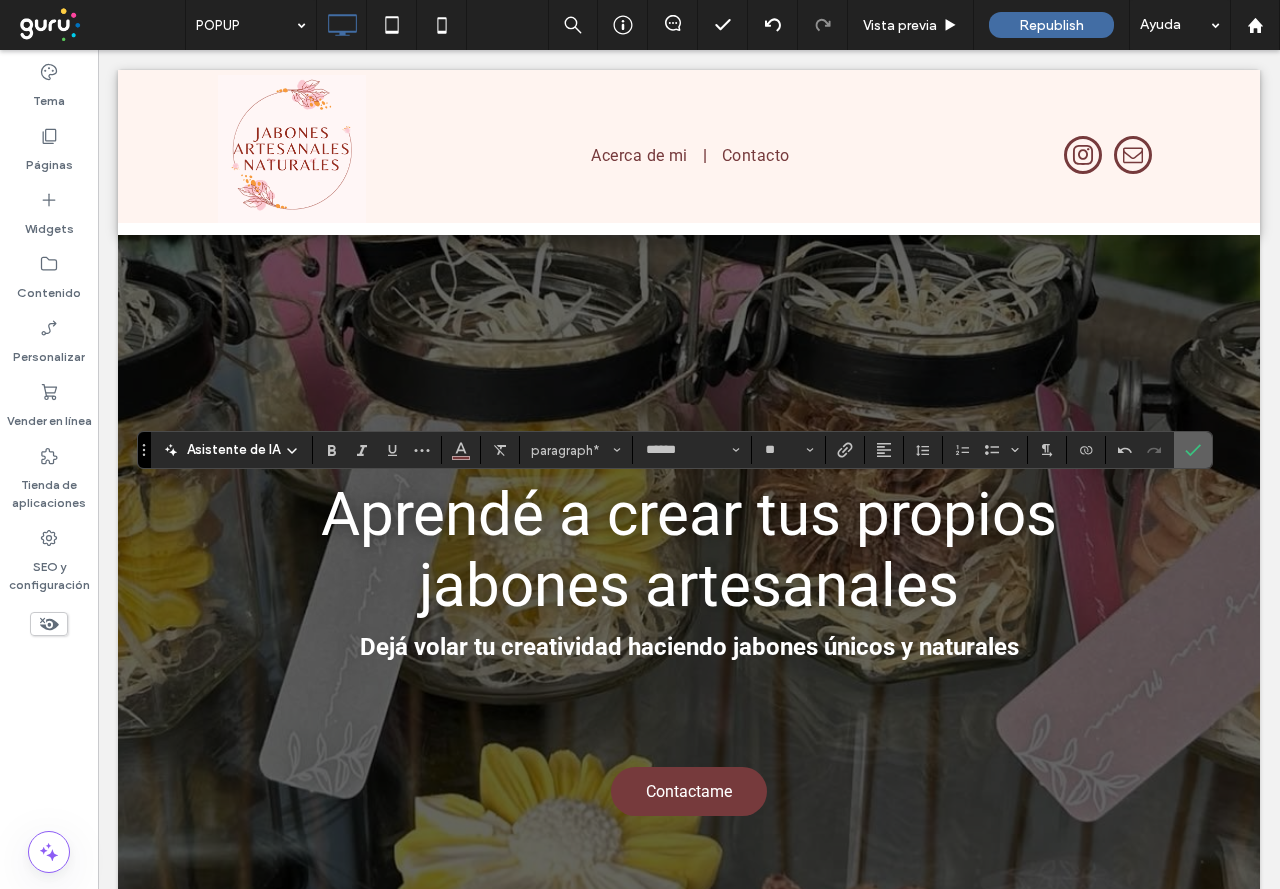 click at bounding box center [1193, 450] 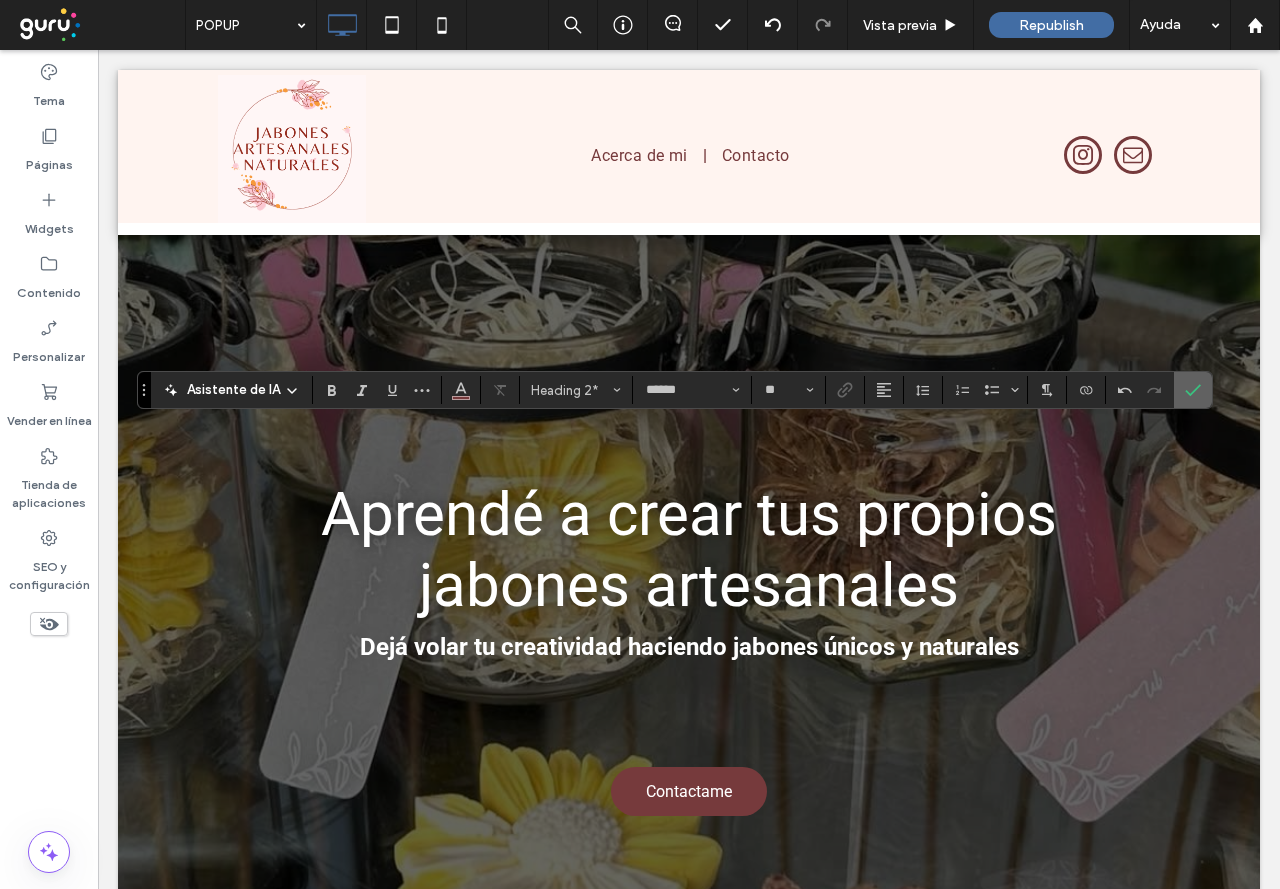 click at bounding box center (1193, 390) 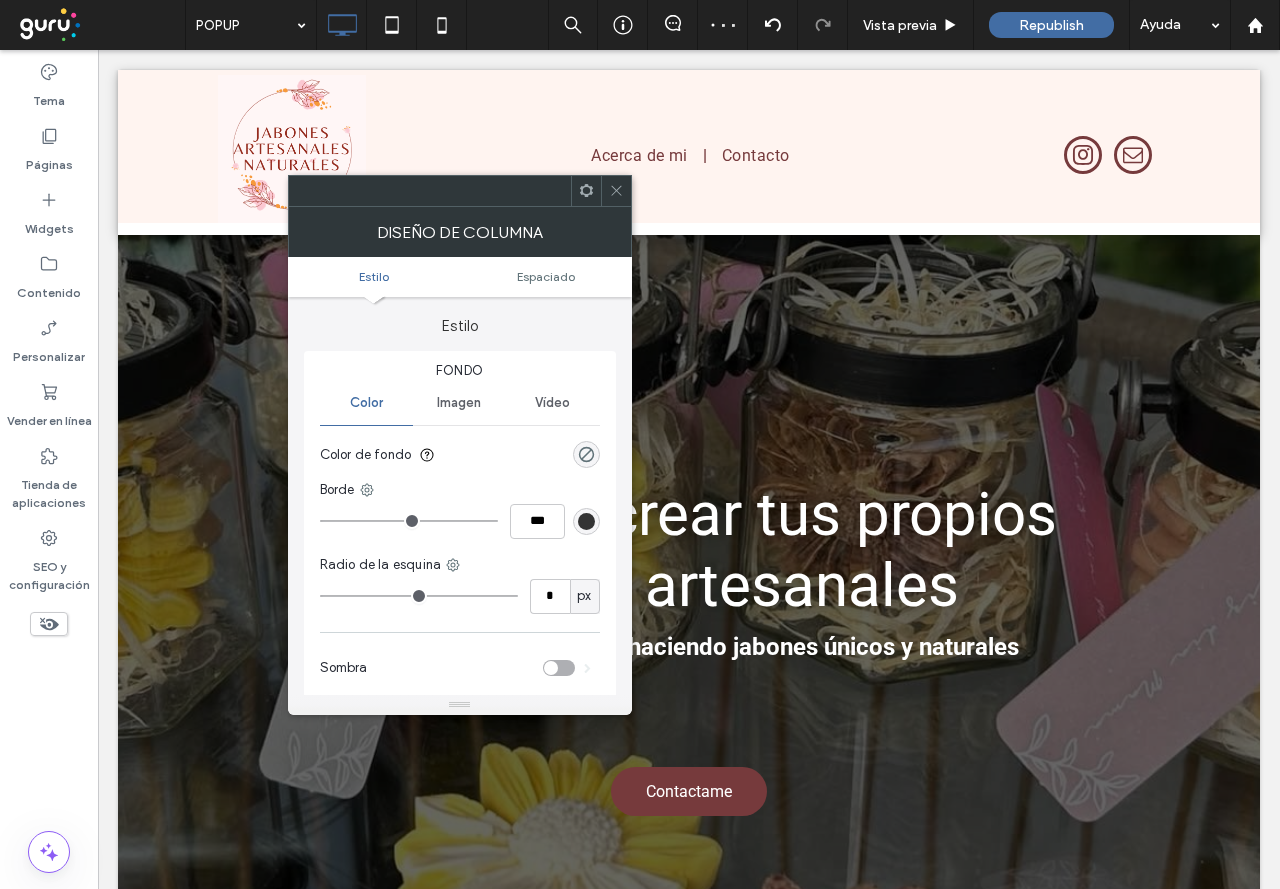 click at bounding box center (616, 191) 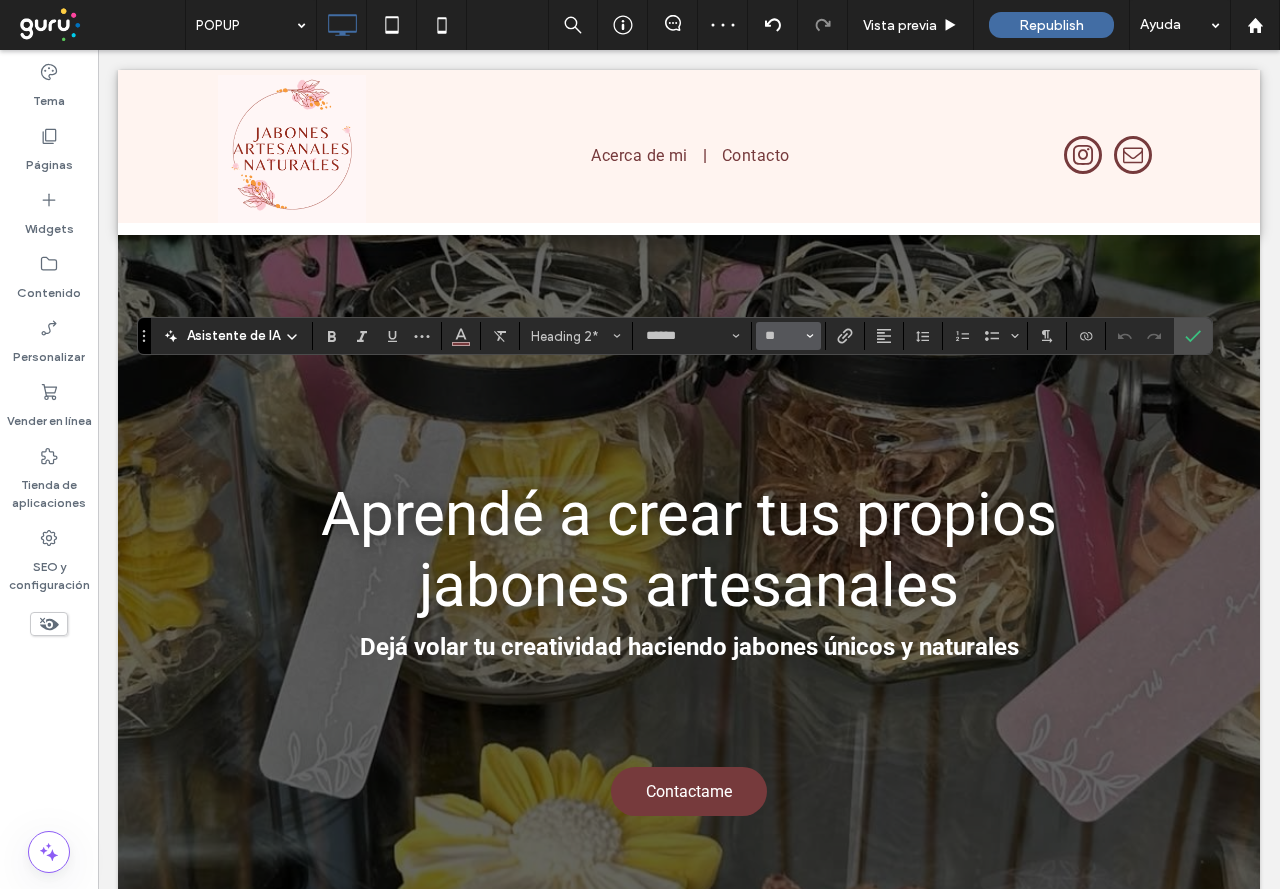 click on "**" at bounding box center [788, 336] 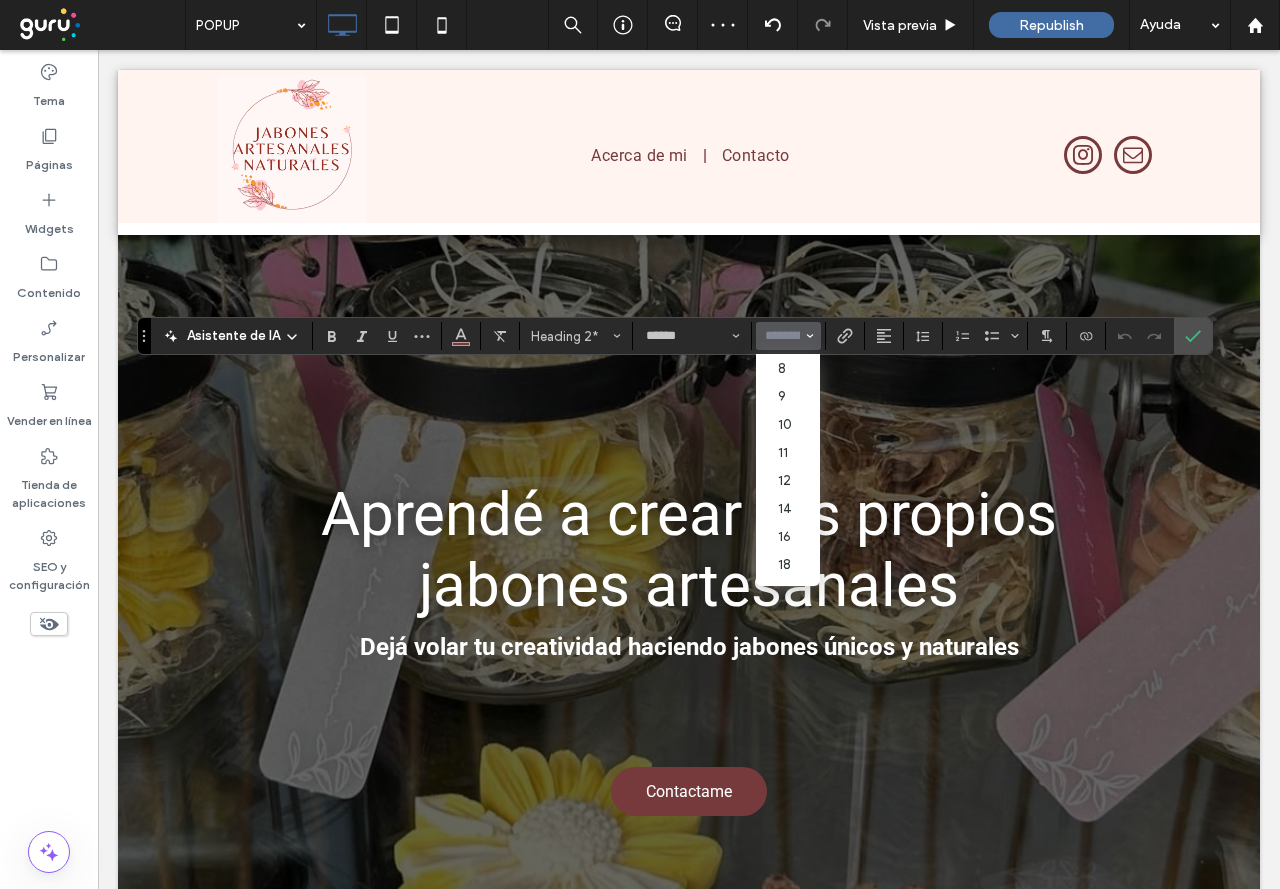 click at bounding box center [782, 336] 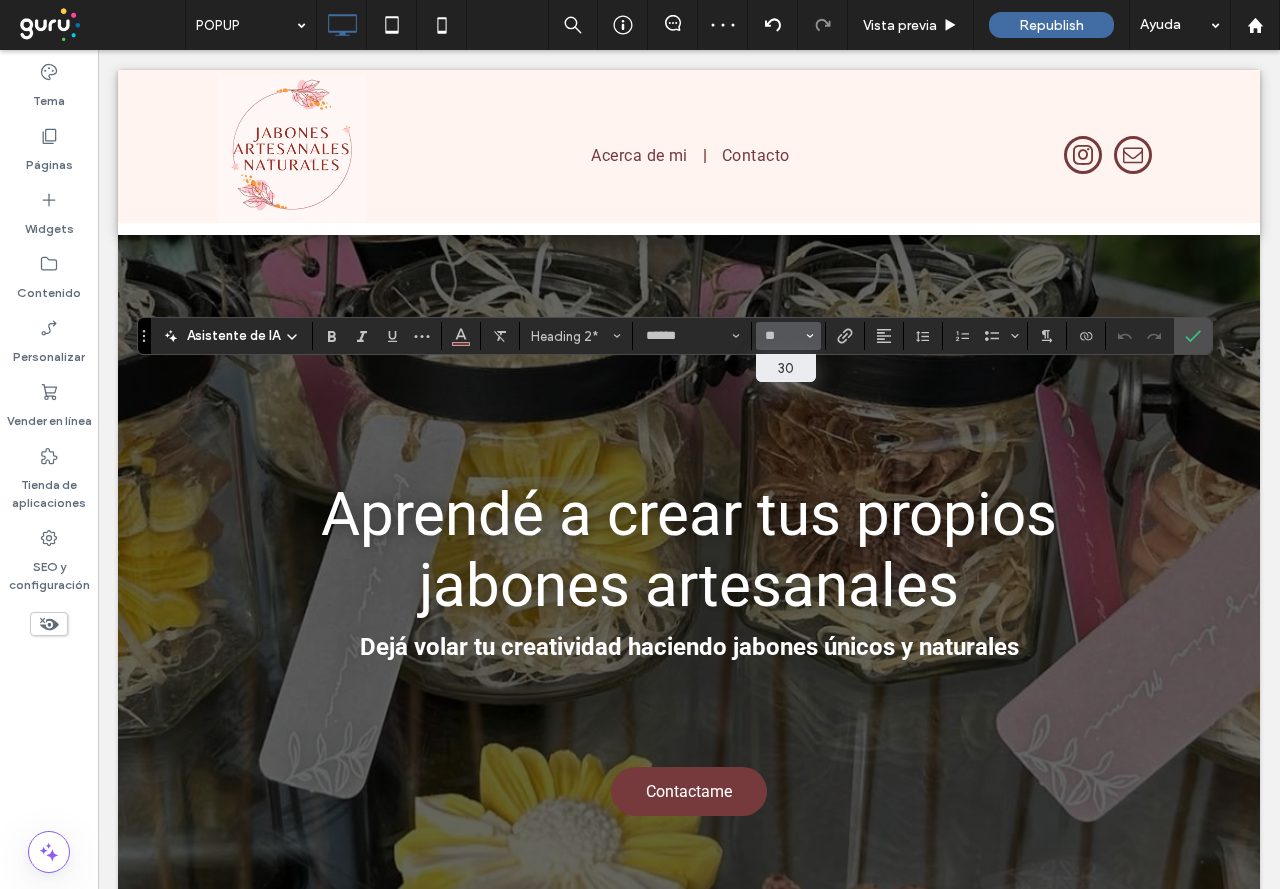 type on "**" 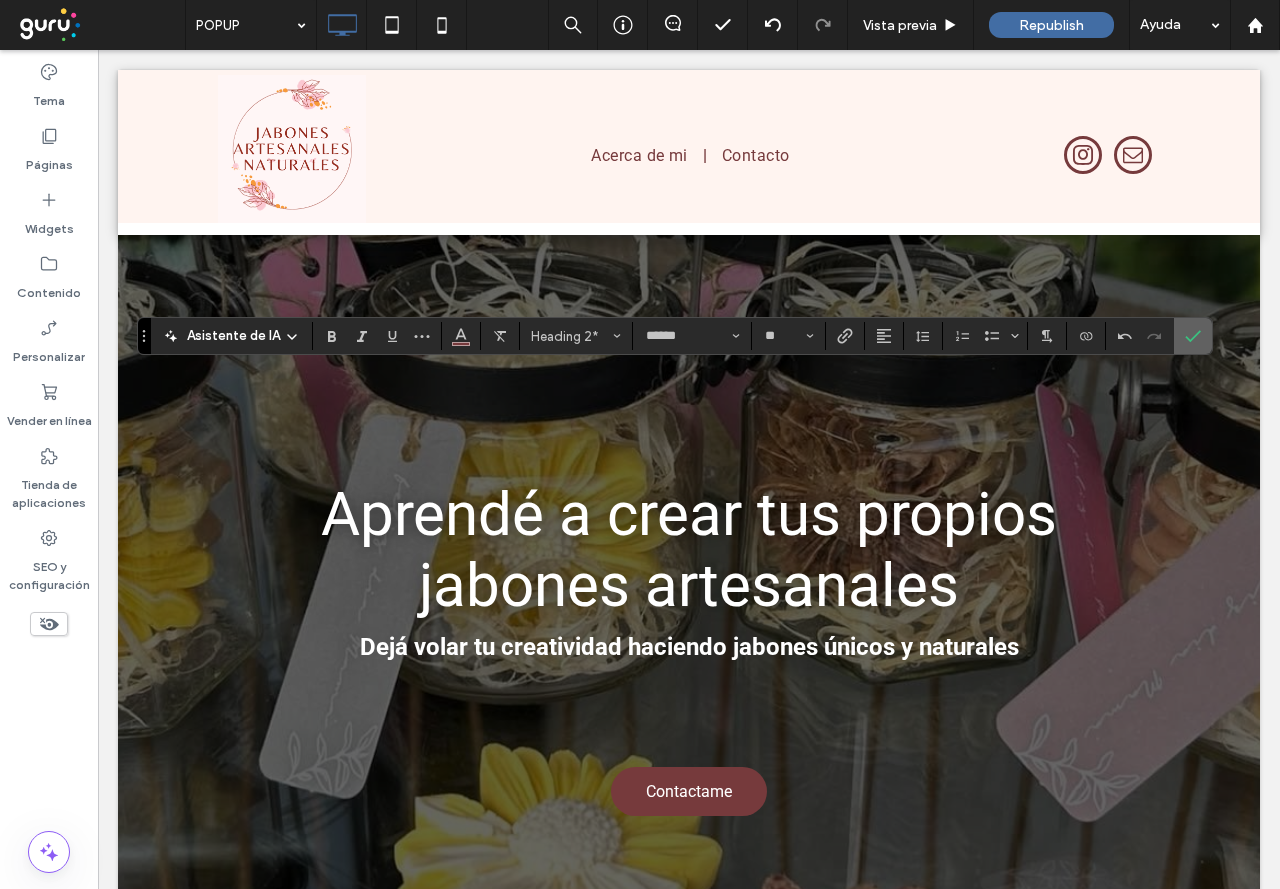 click 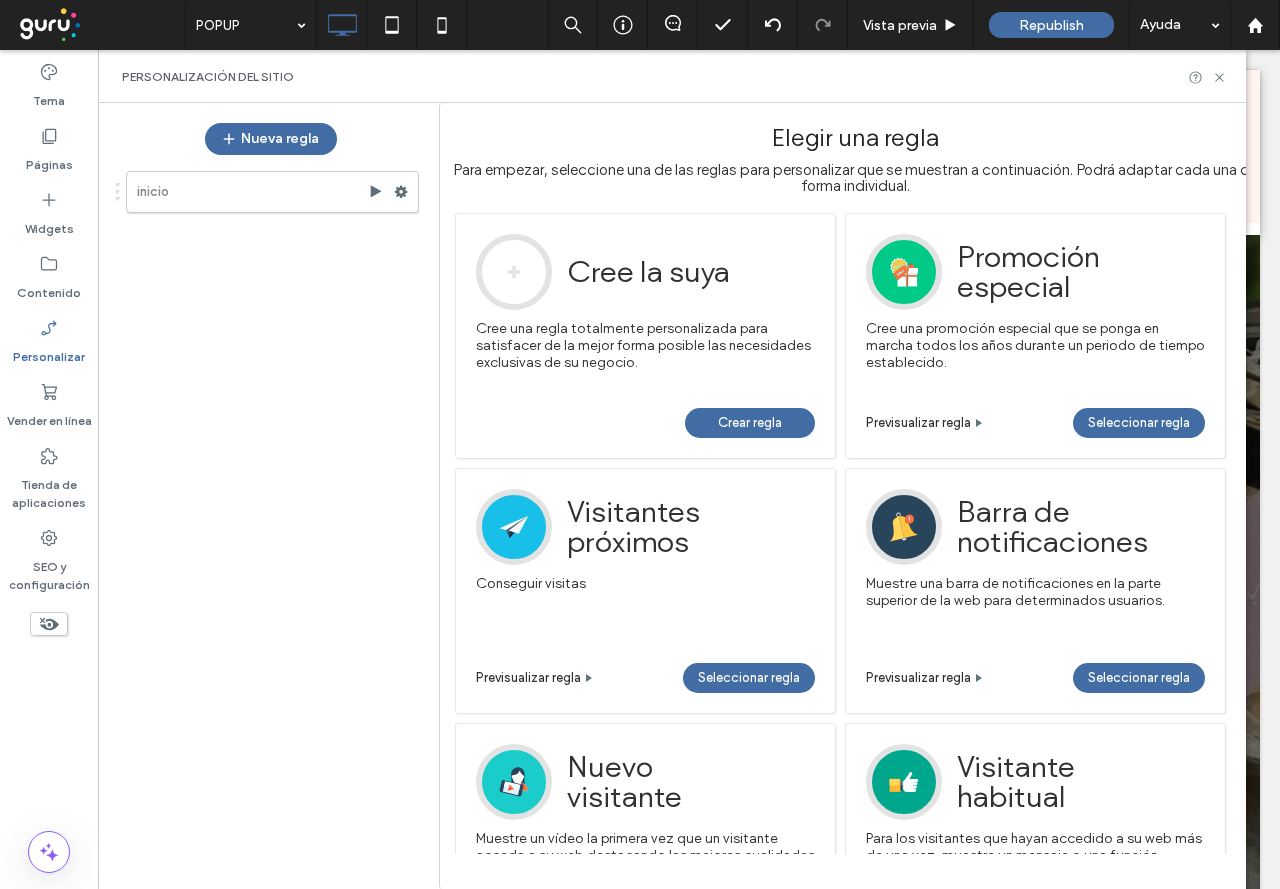 click on "Crear regla" at bounding box center [750, 423] 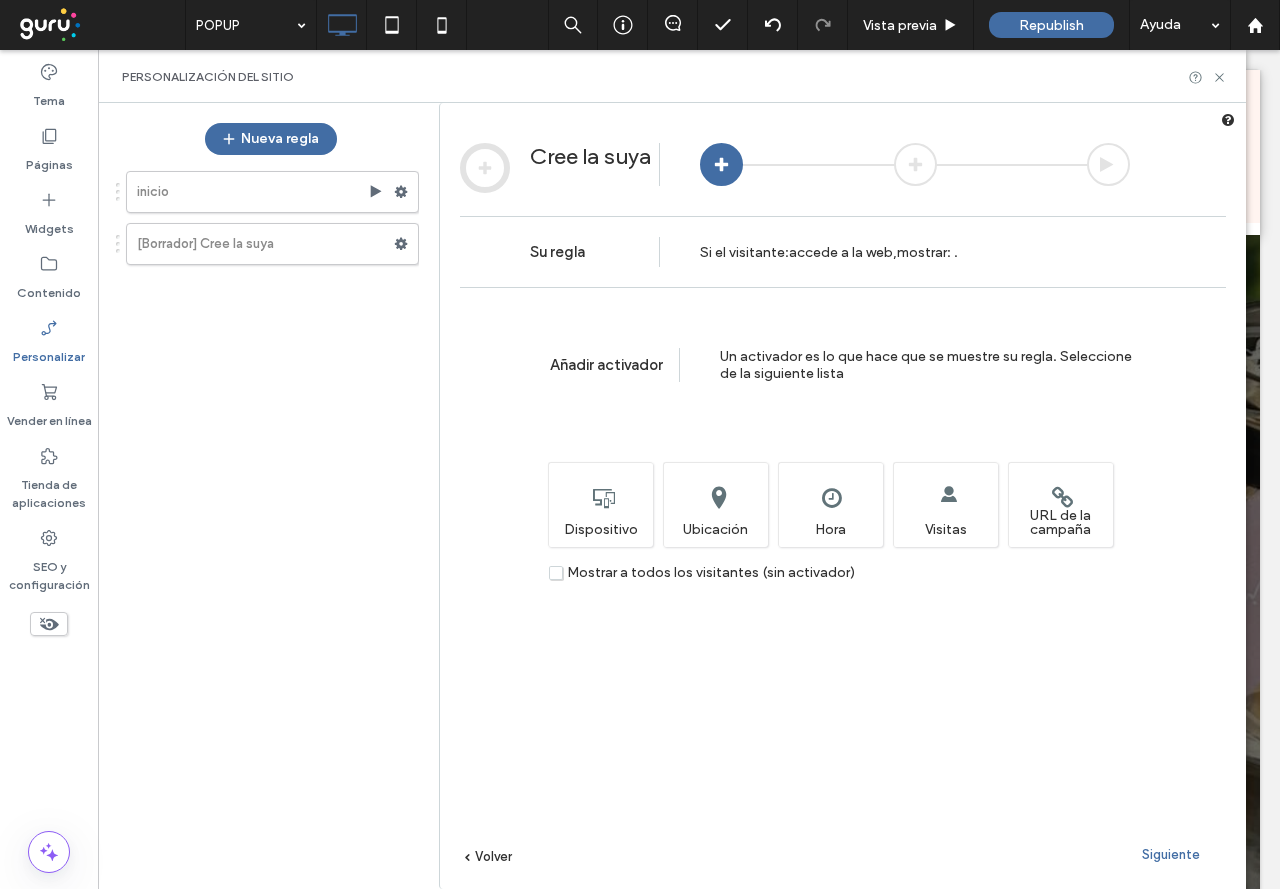 click on "Siguiente" at bounding box center [1171, 854] 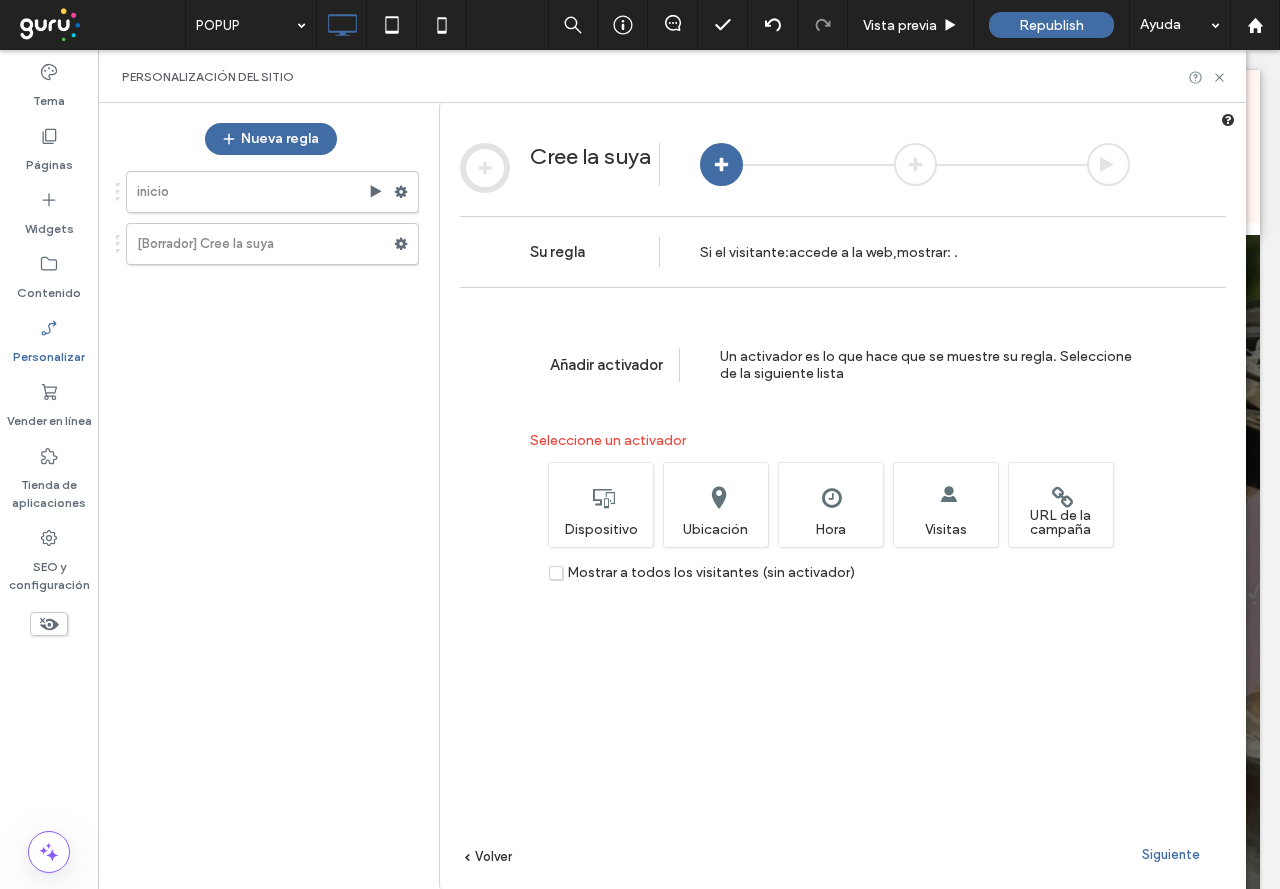 click on "Mostrar a todos los visitantes (sin activador)" at bounding box center (702, 572) 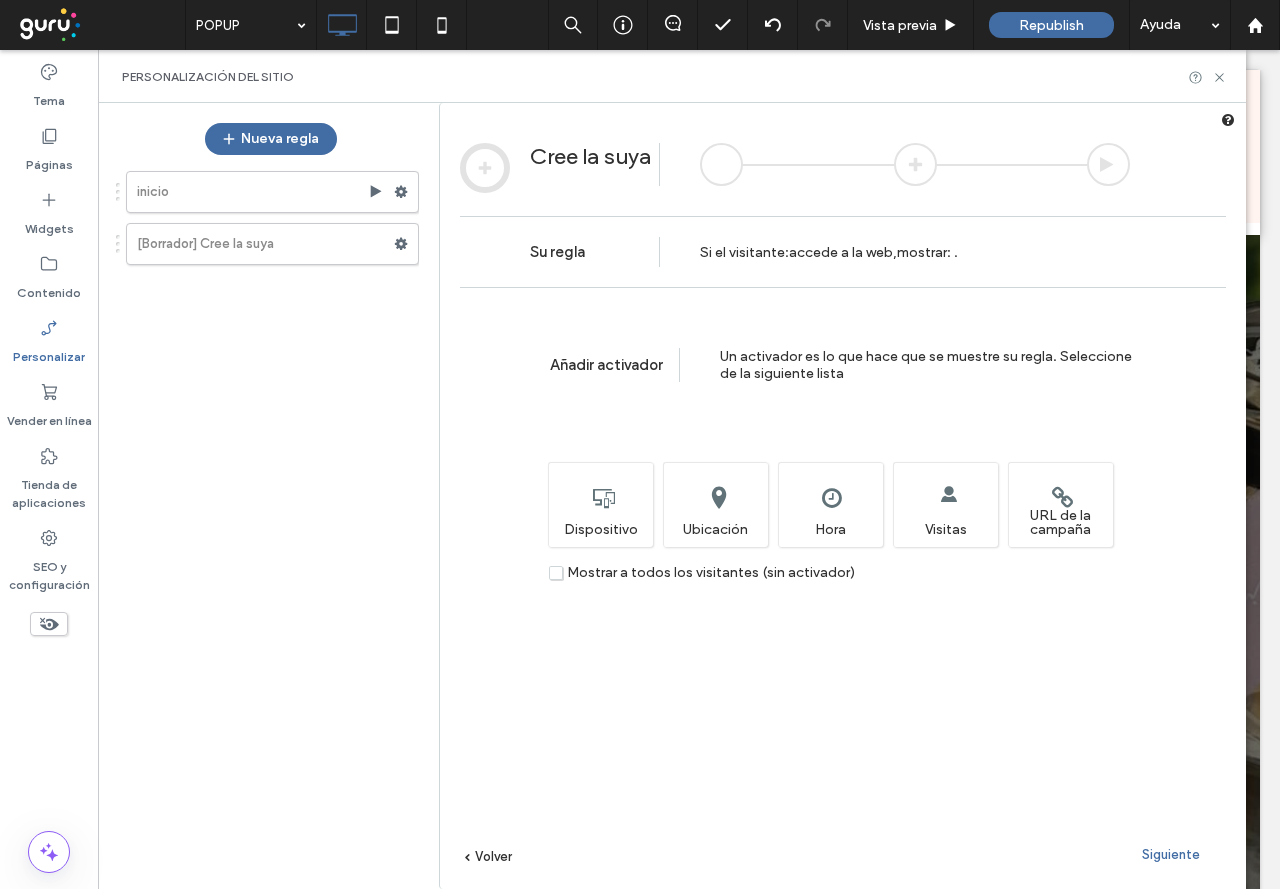 click on "Siguiente" at bounding box center (1171, 854) 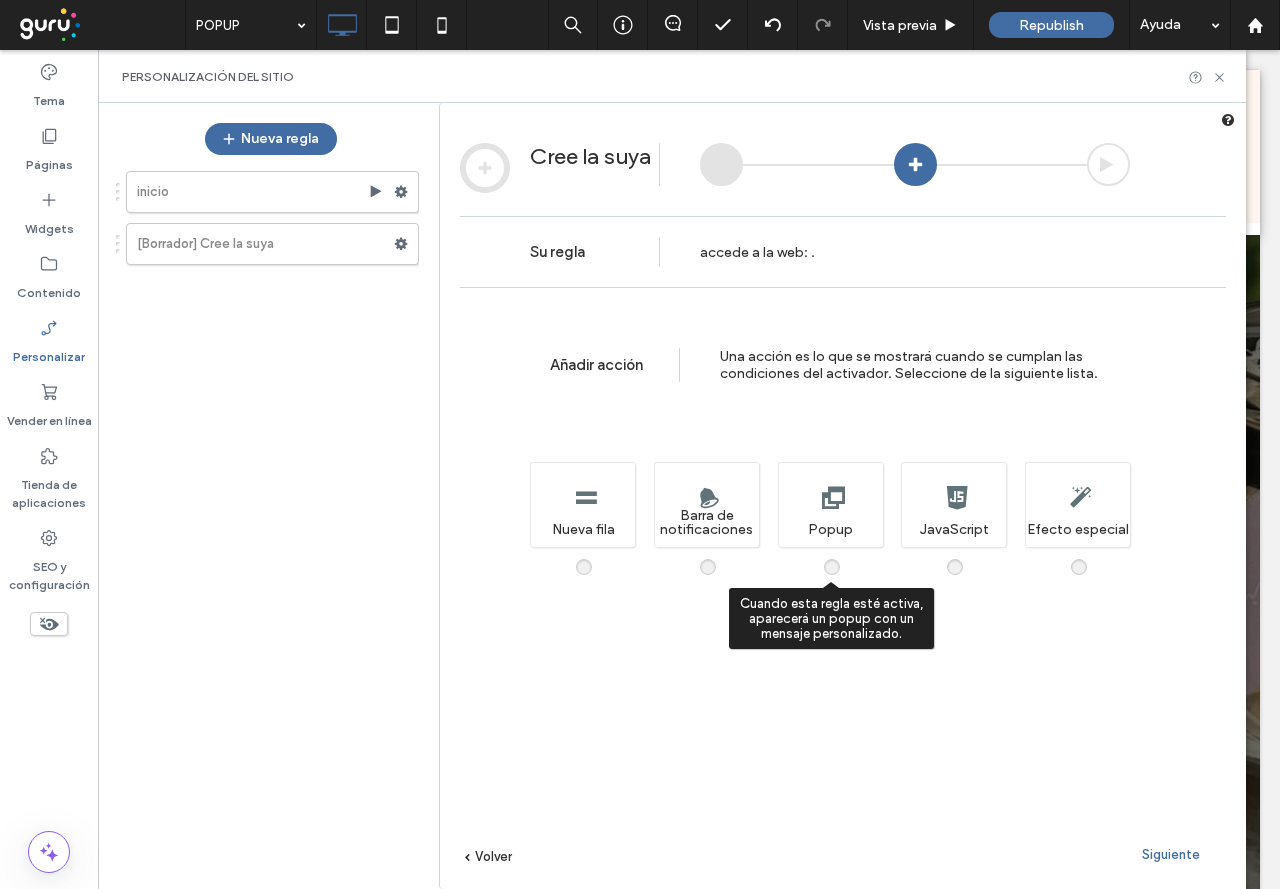 click at bounding box center [844, 557] 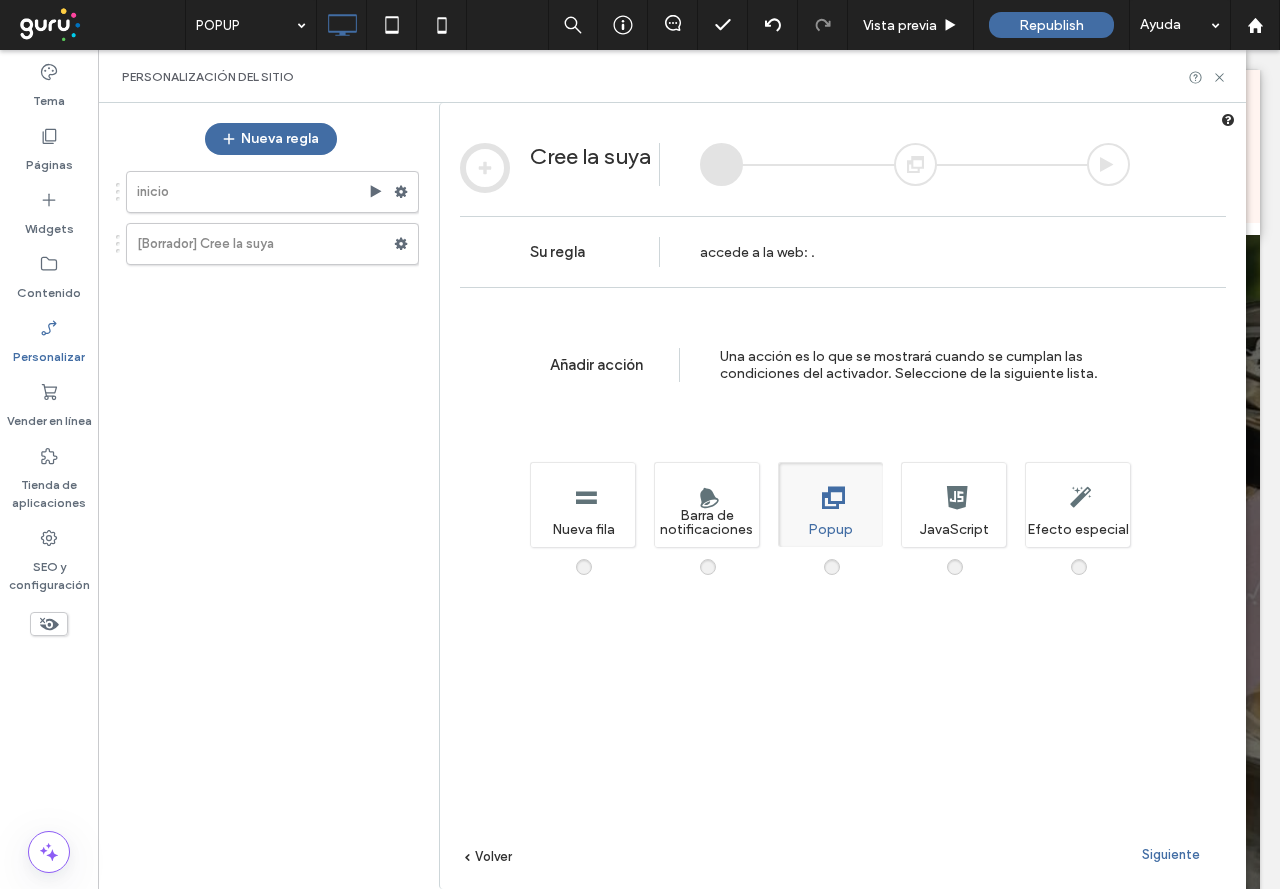 click on "Siguiente" at bounding box center [1171, 854] 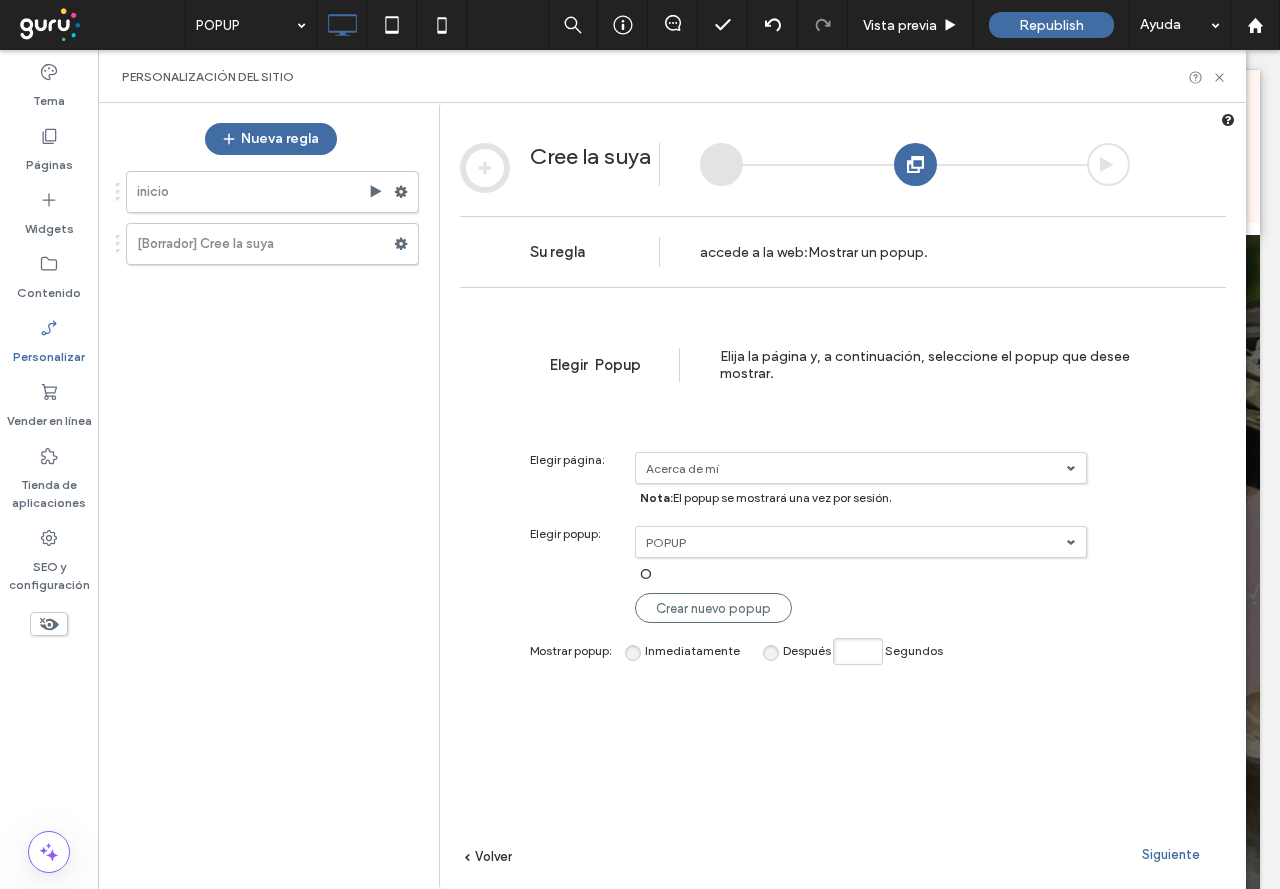 click on "**********" at bounding box center (843, 623) 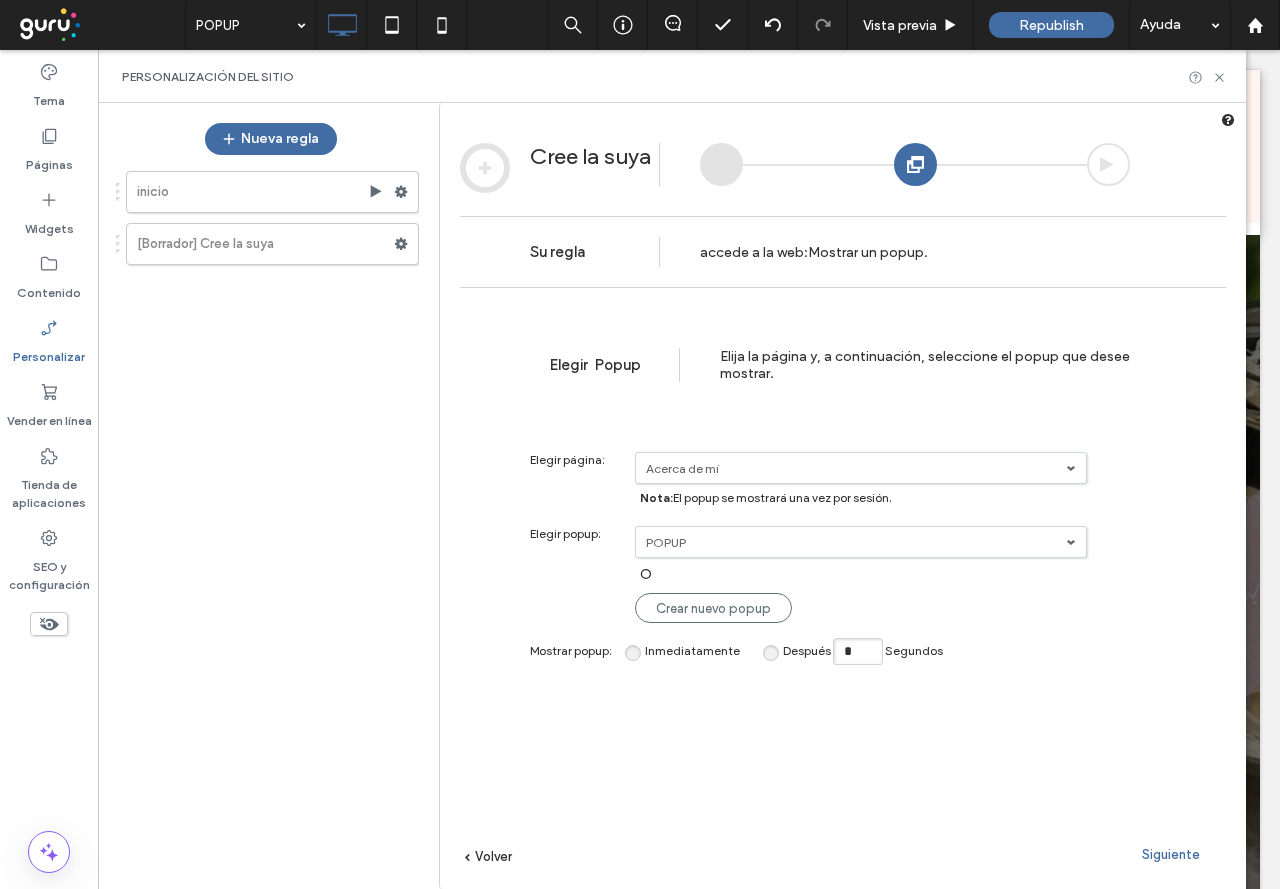click on "Siguiente" at bounding box center [1171, 854] 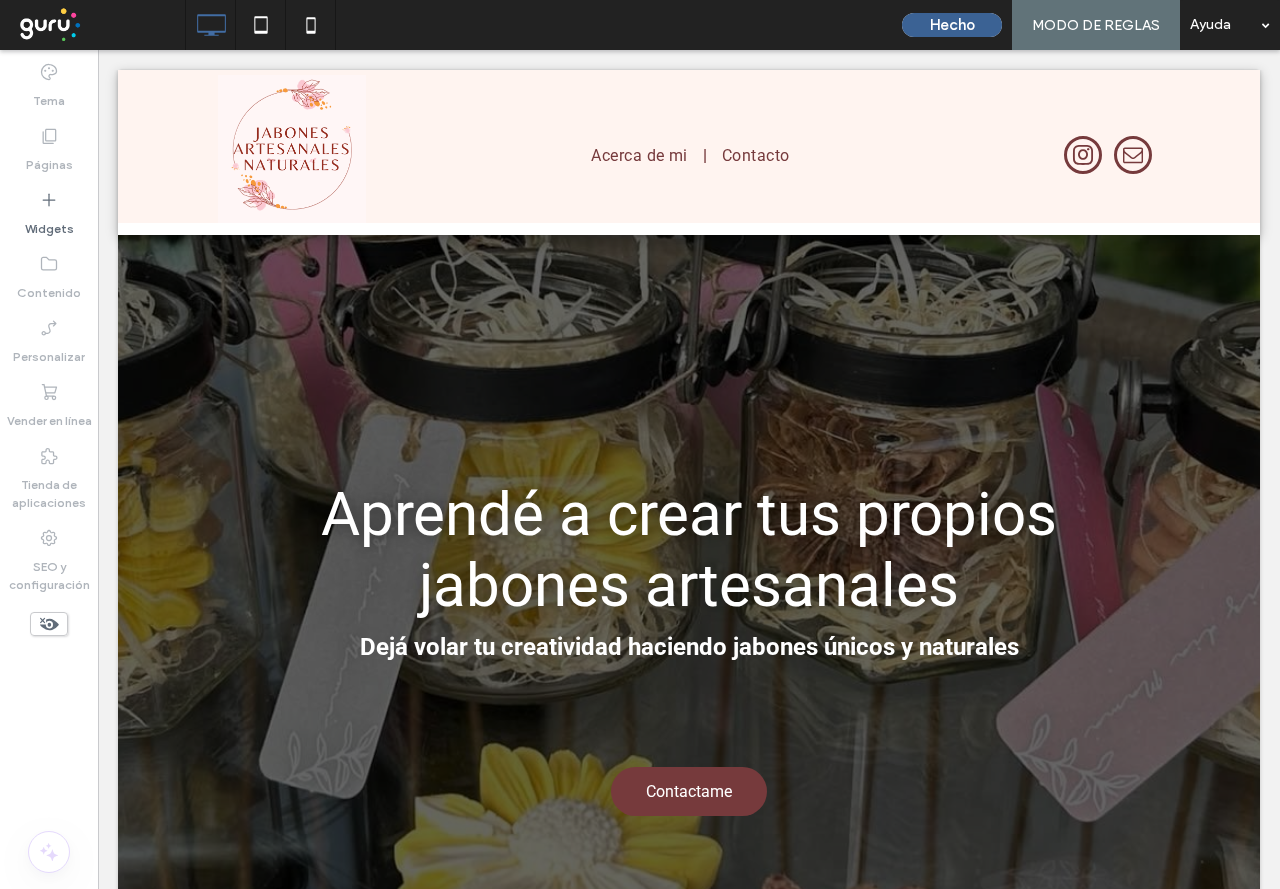 click on "Hecho" at bounding box center (952, 25) 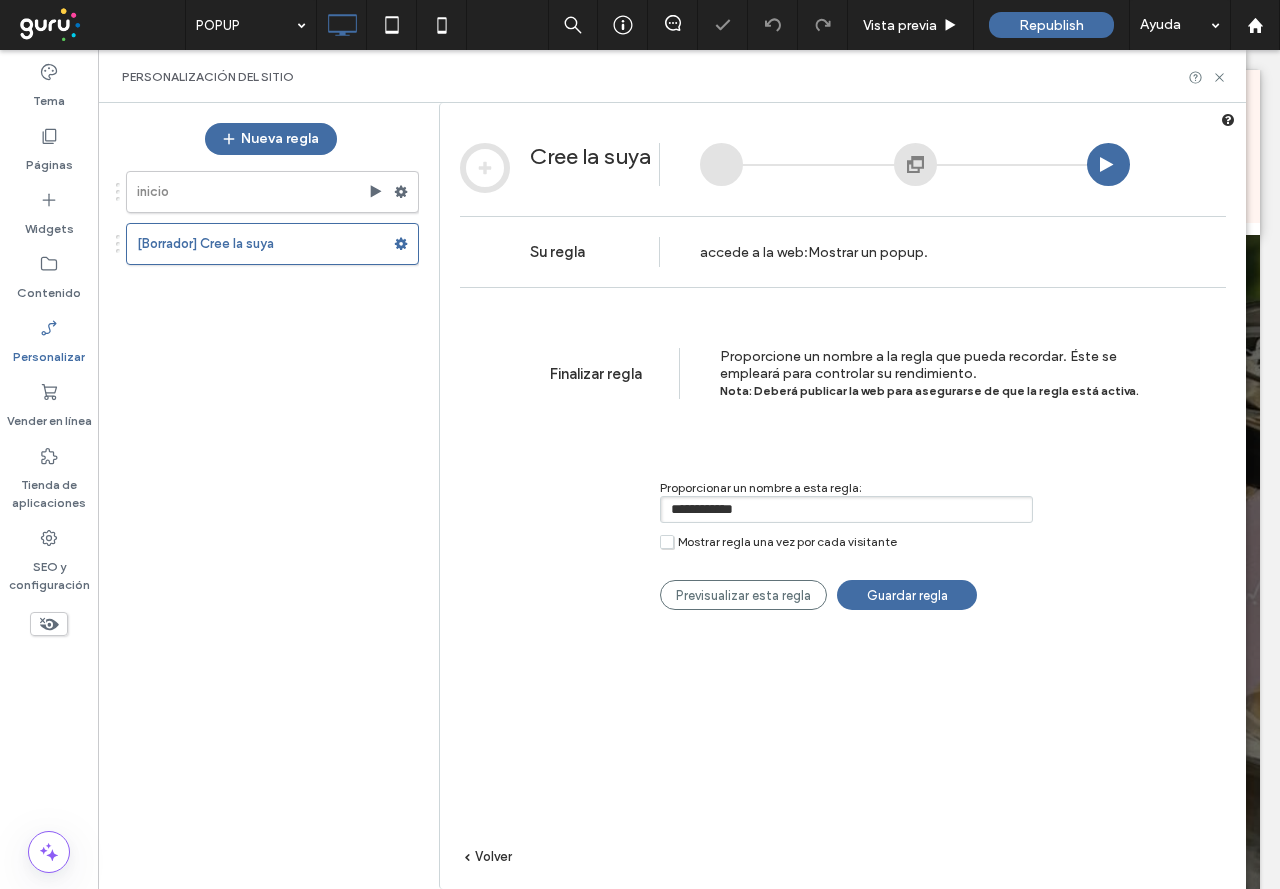 click on "**********" at bounding box center [846, 509] 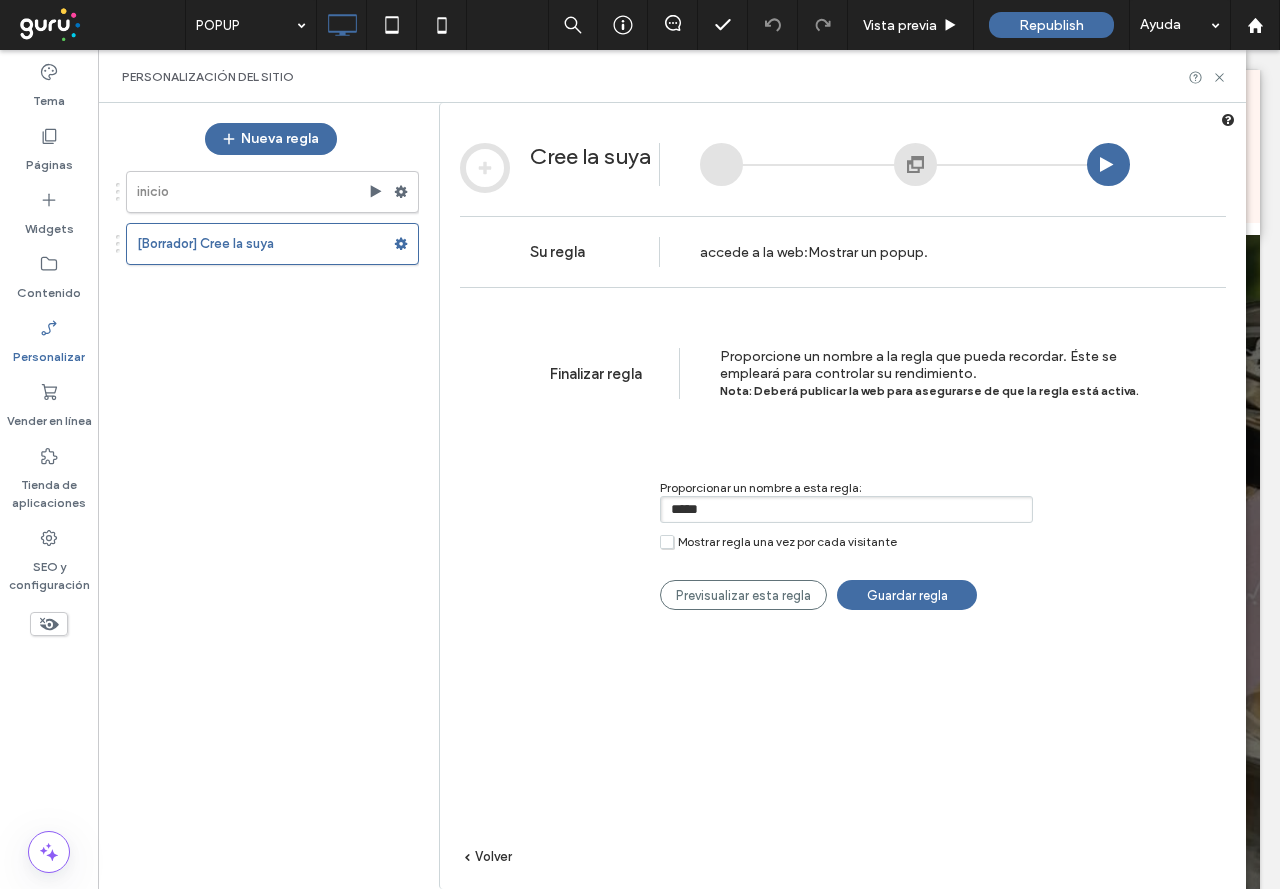 type on "*****" 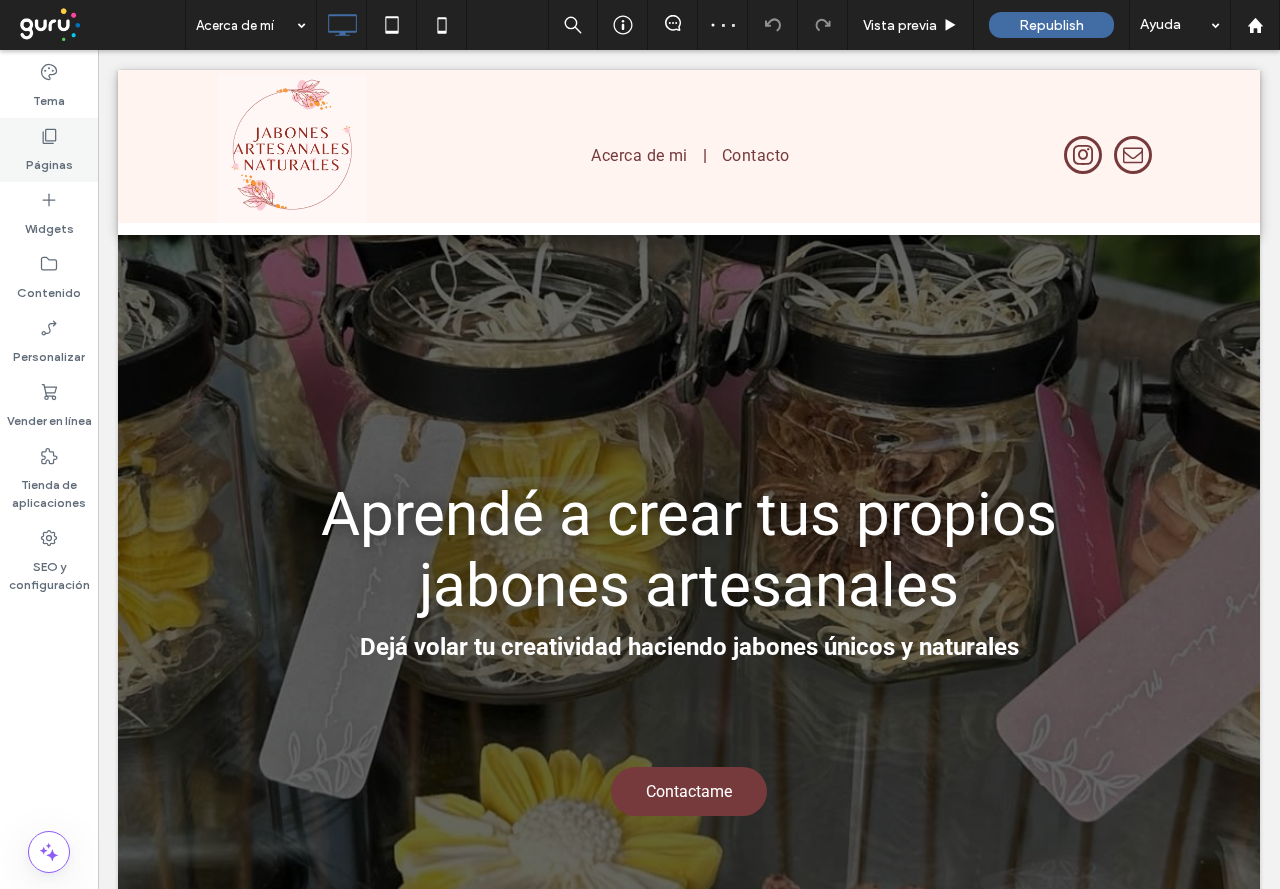 click on "Páginas" at bounding box center [49, 160] 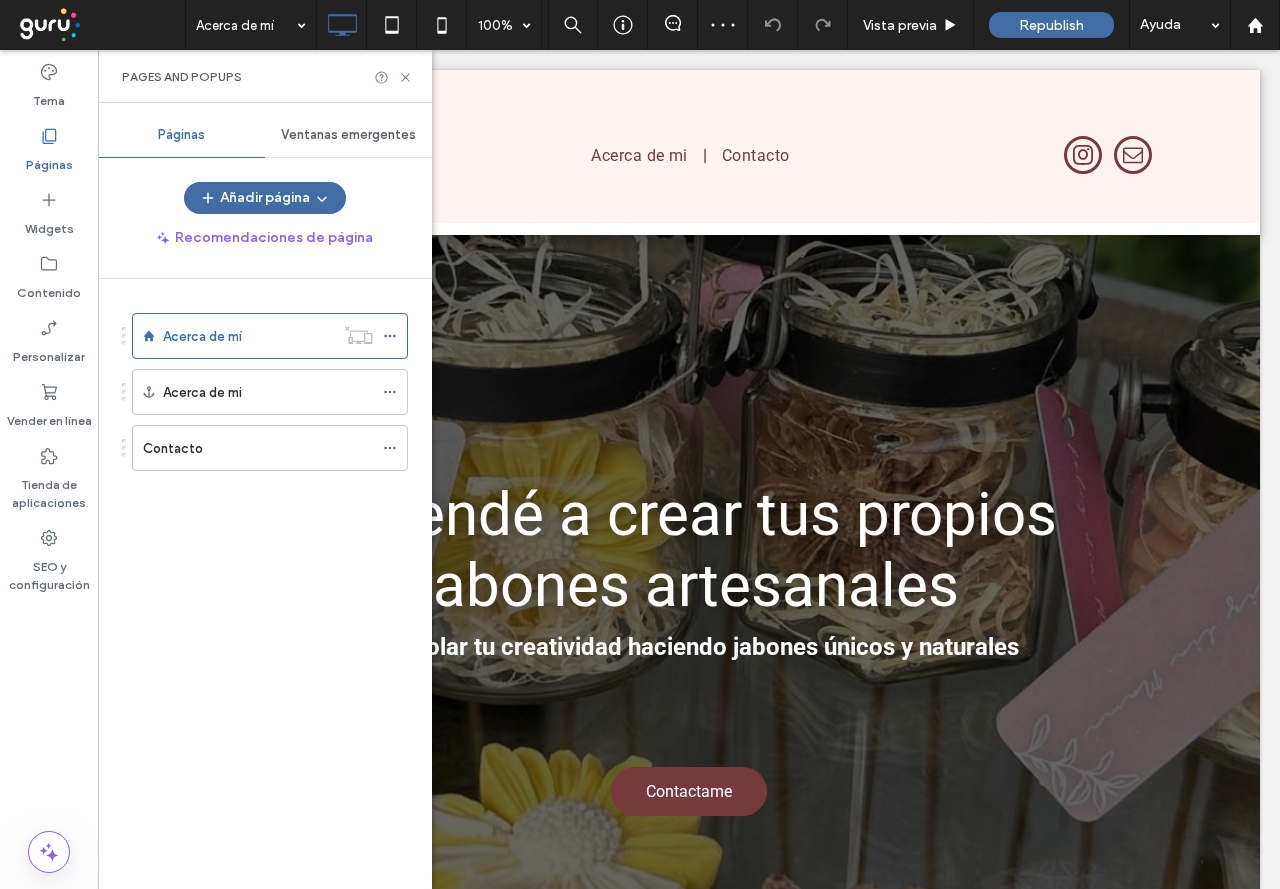 click on "Ventanas emergentes" at bounding box center (348, 135) 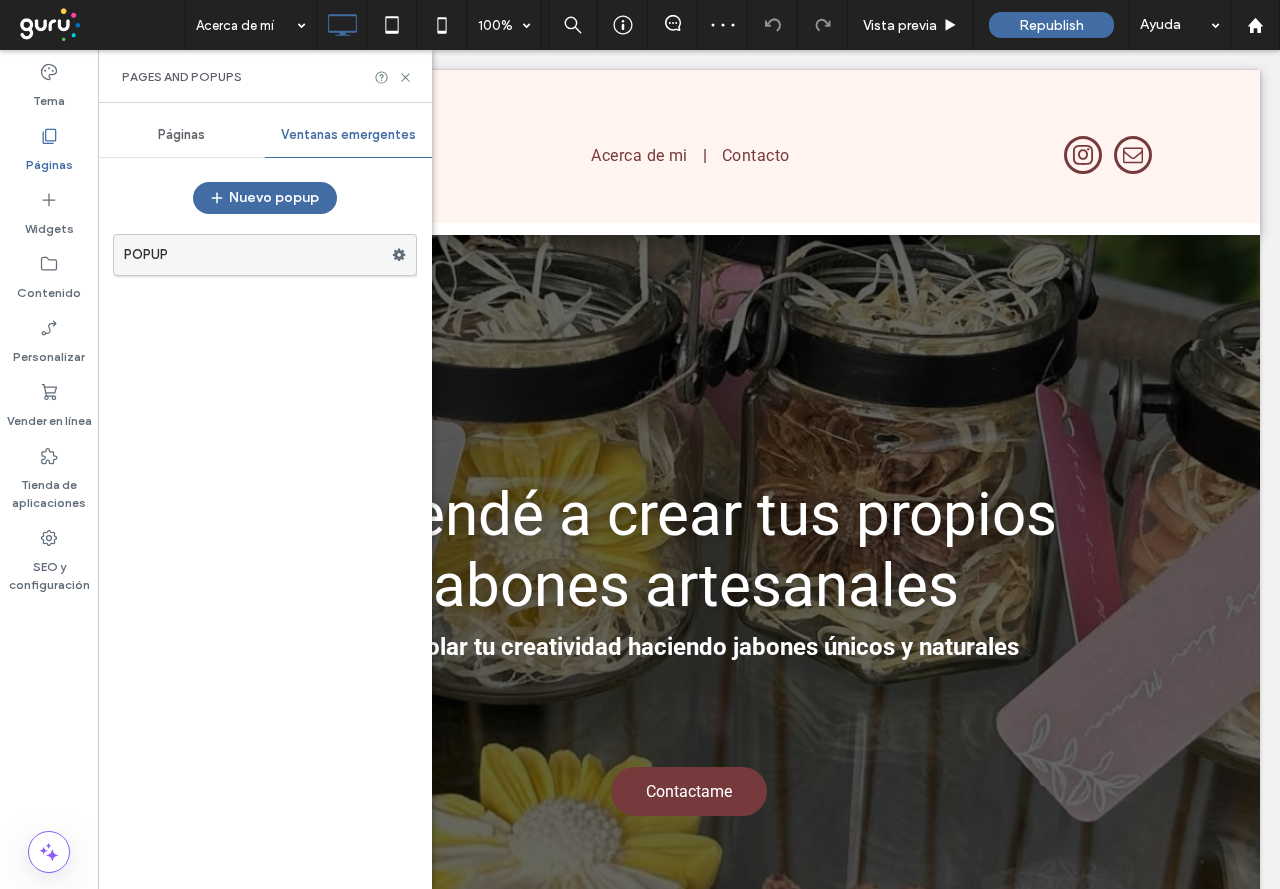 click on "POPUP" at bounding box center (258, 255) 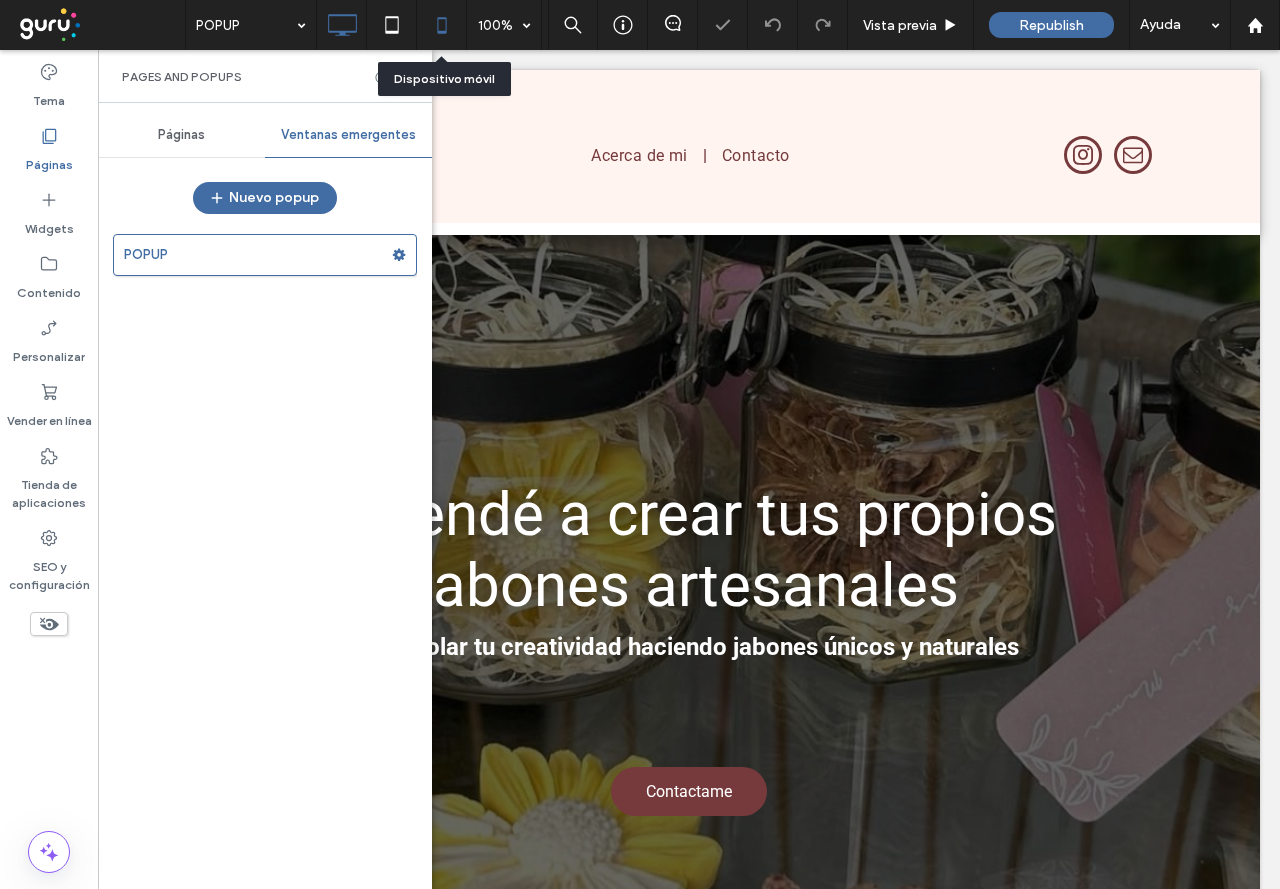 click 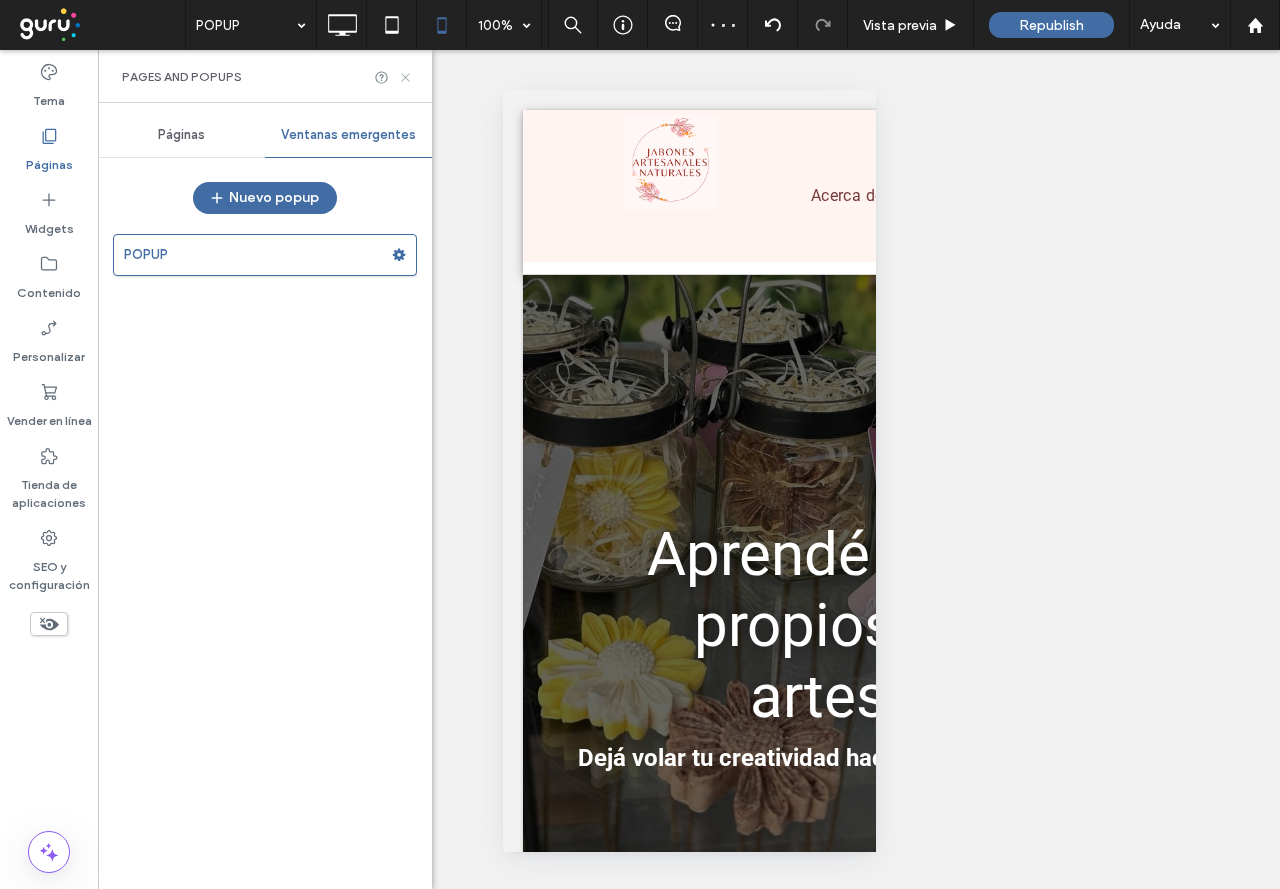click 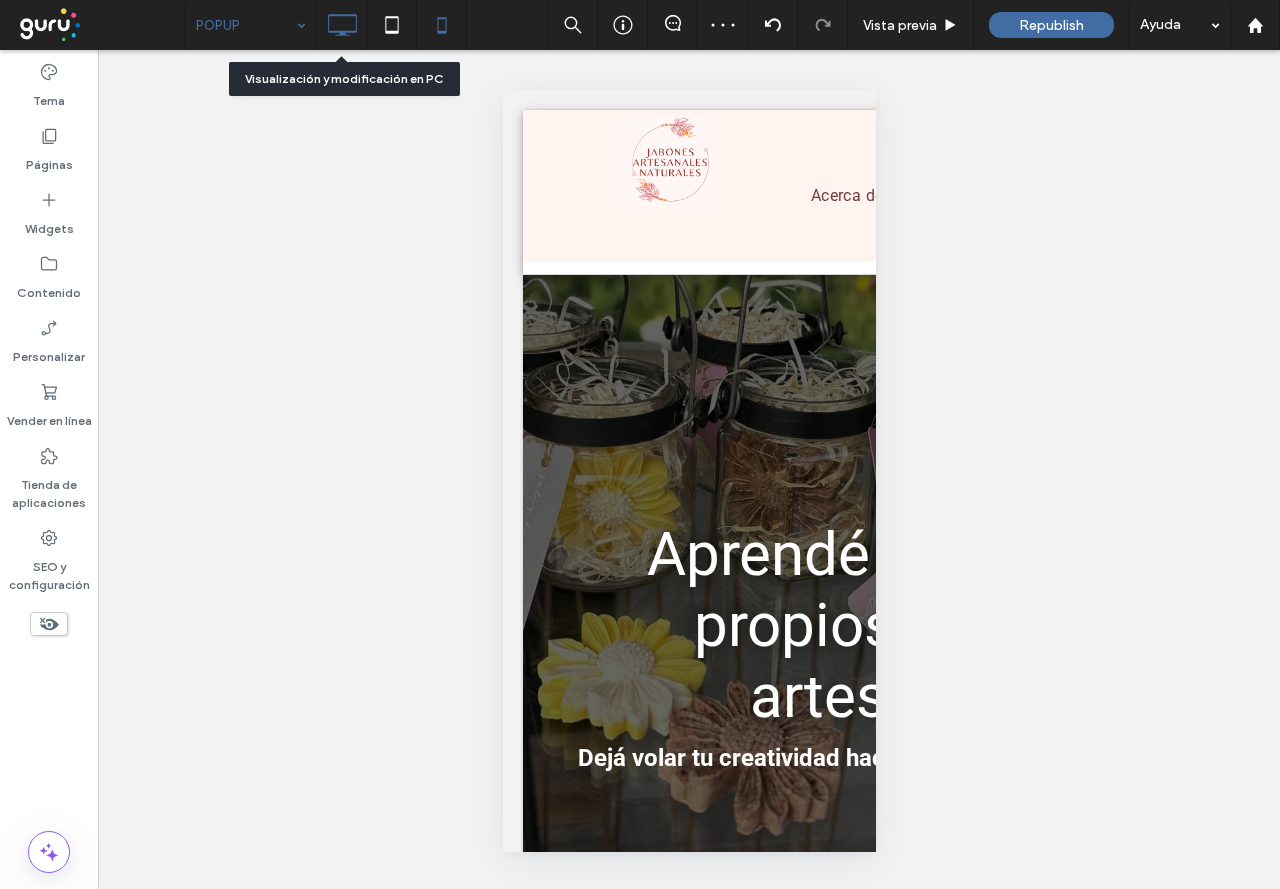 click 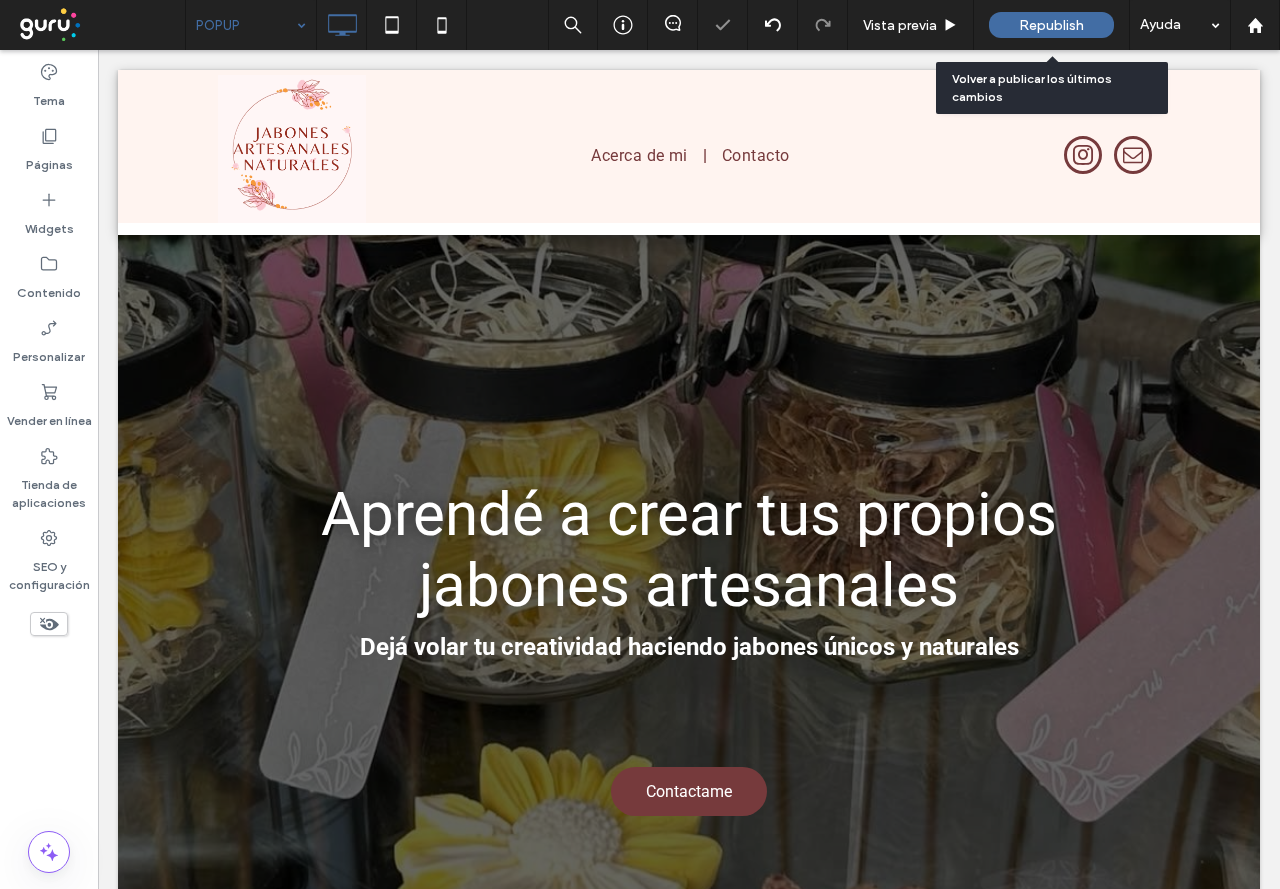 click on "Republish" at bounding box center [1051, 25] 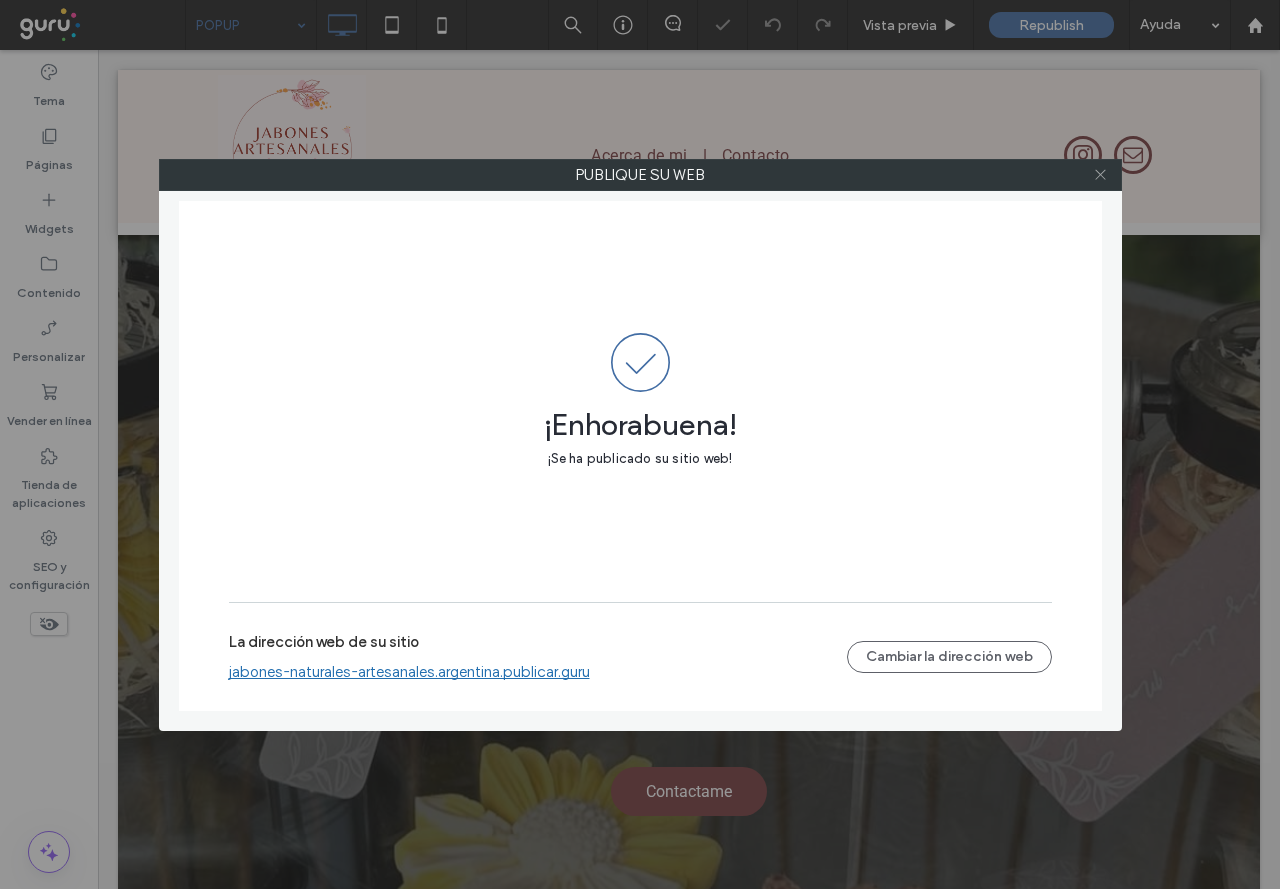 click 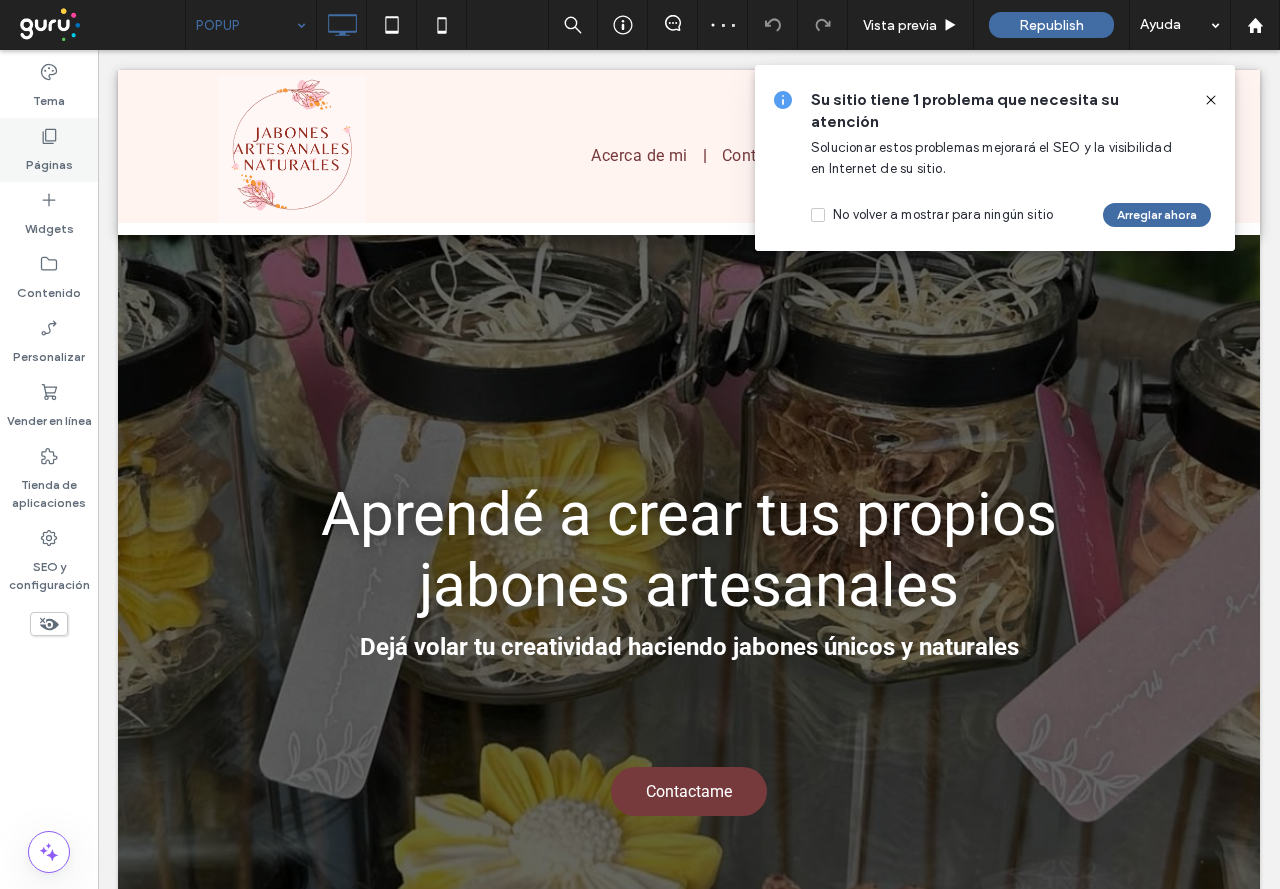 click on "Páginas" at bounding box center (49, 160) 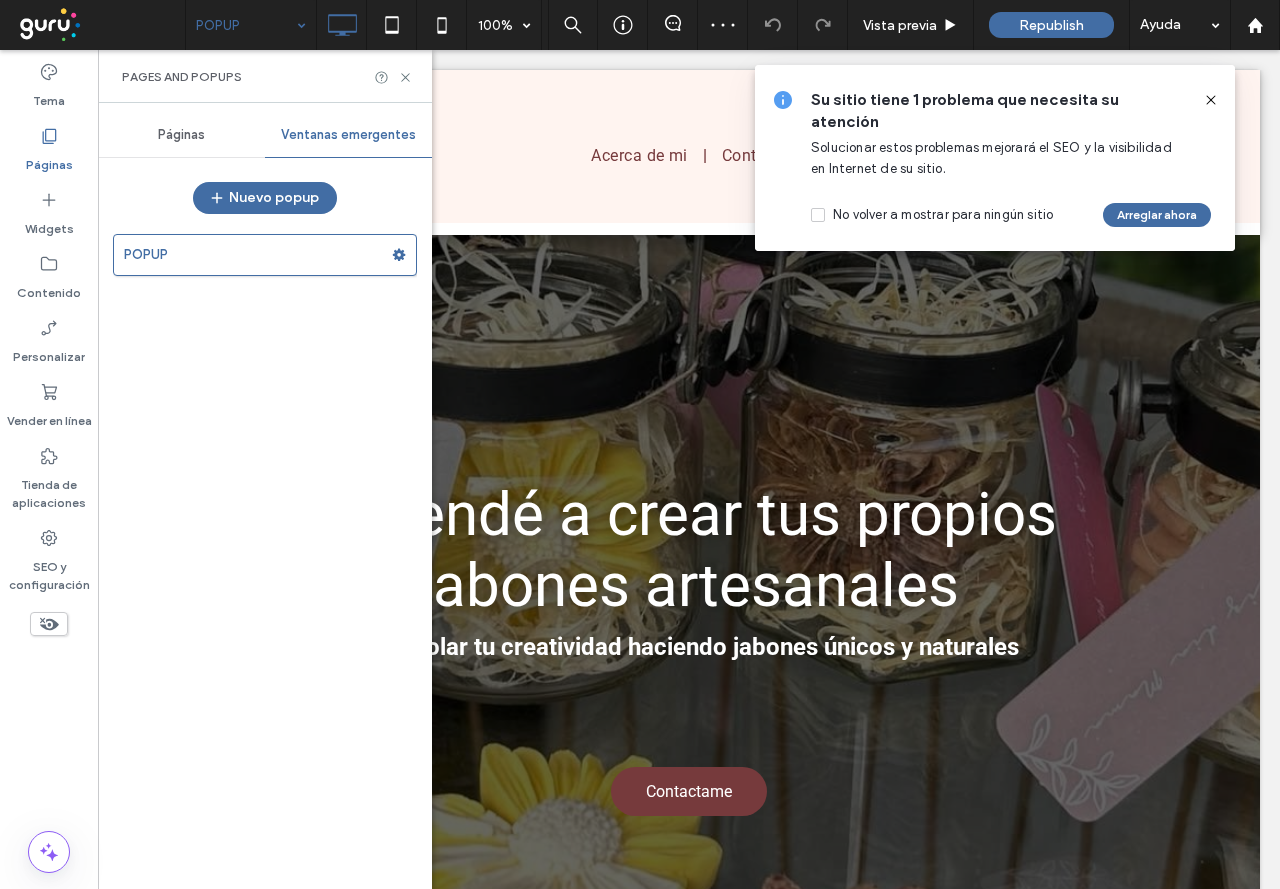 click on "Pages and Popups" at bounding box center [265, 76] 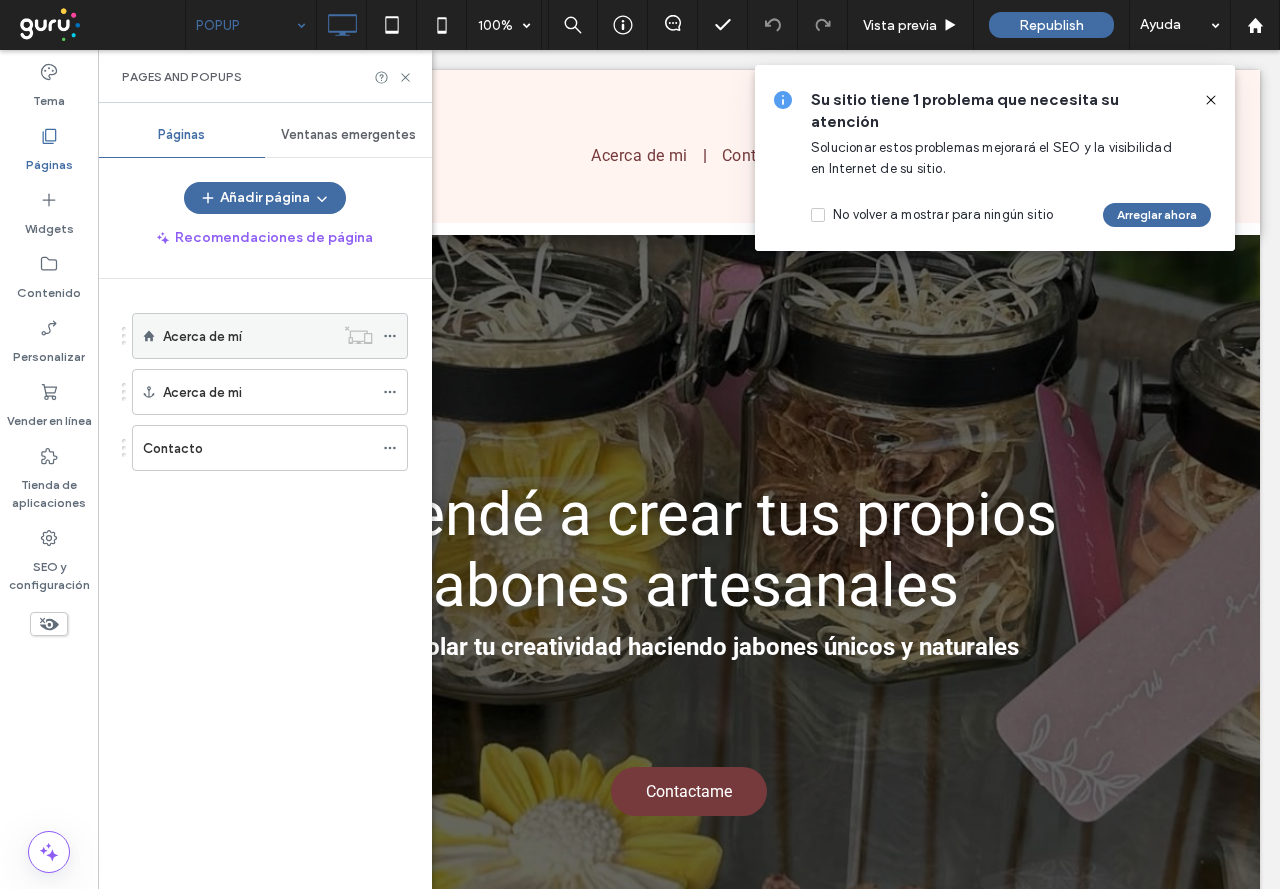 click on "Acerca de mí" at bounding box center (248, 336) 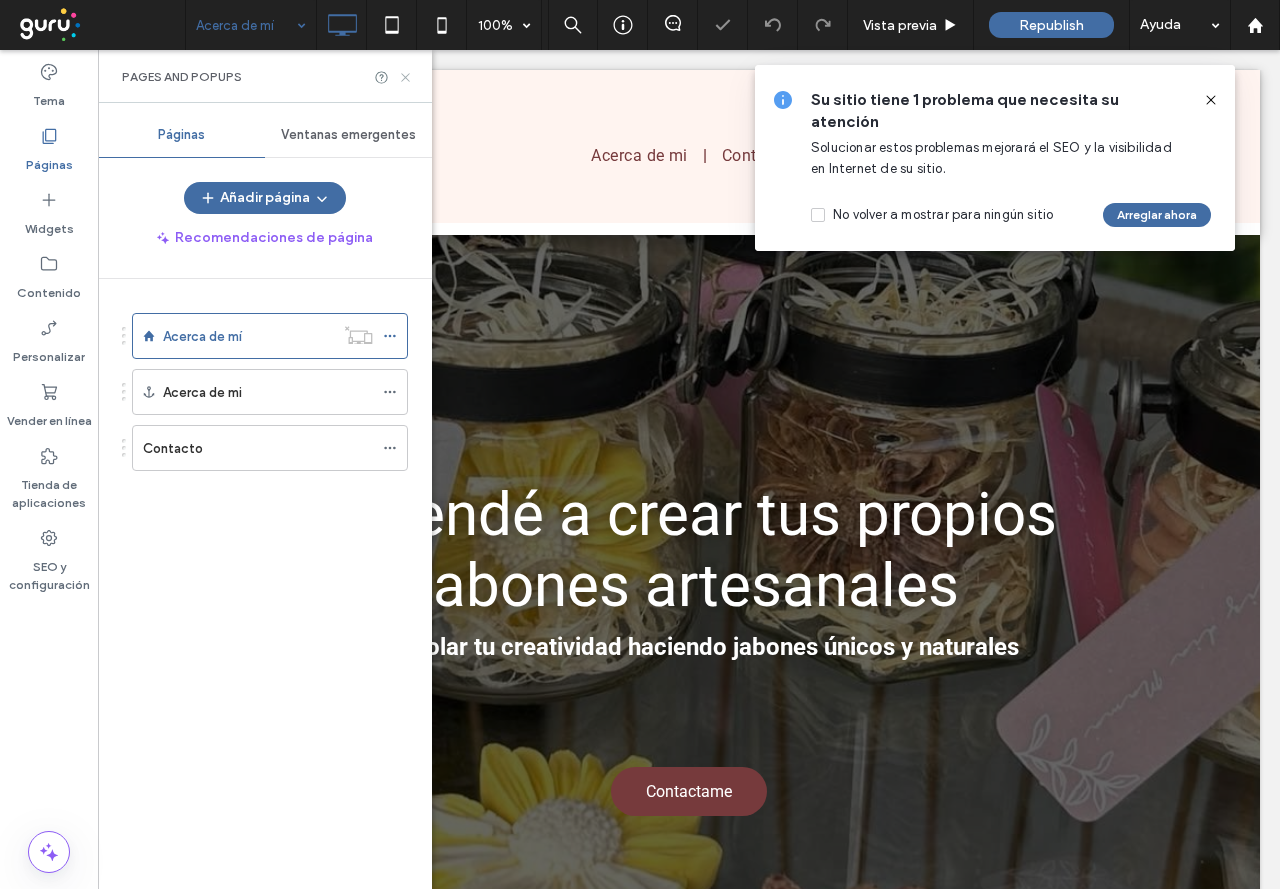 click 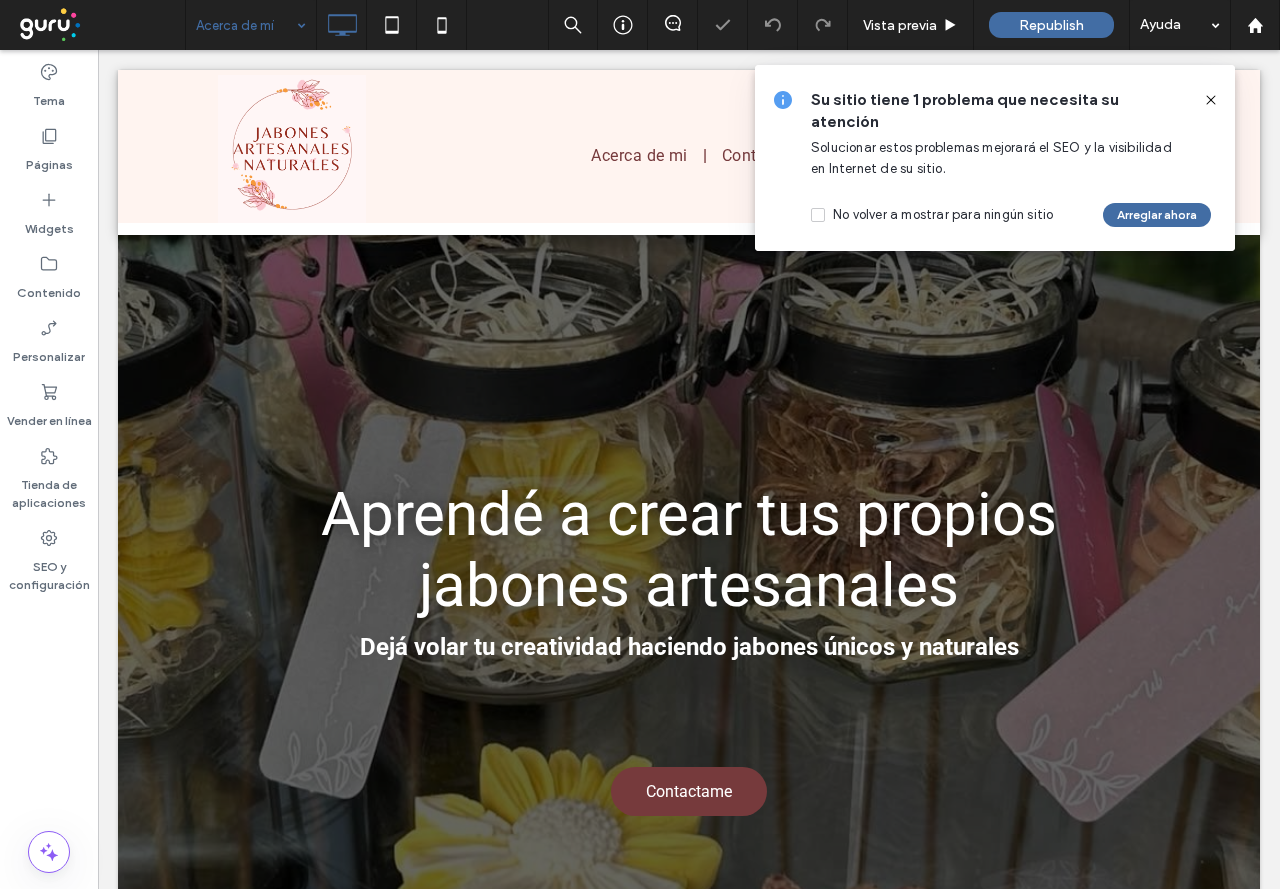 drag, startPoint x: 1220, startPoint y: 96, endPoint x: 1210, endPoint y: 99, distance: 10.440307 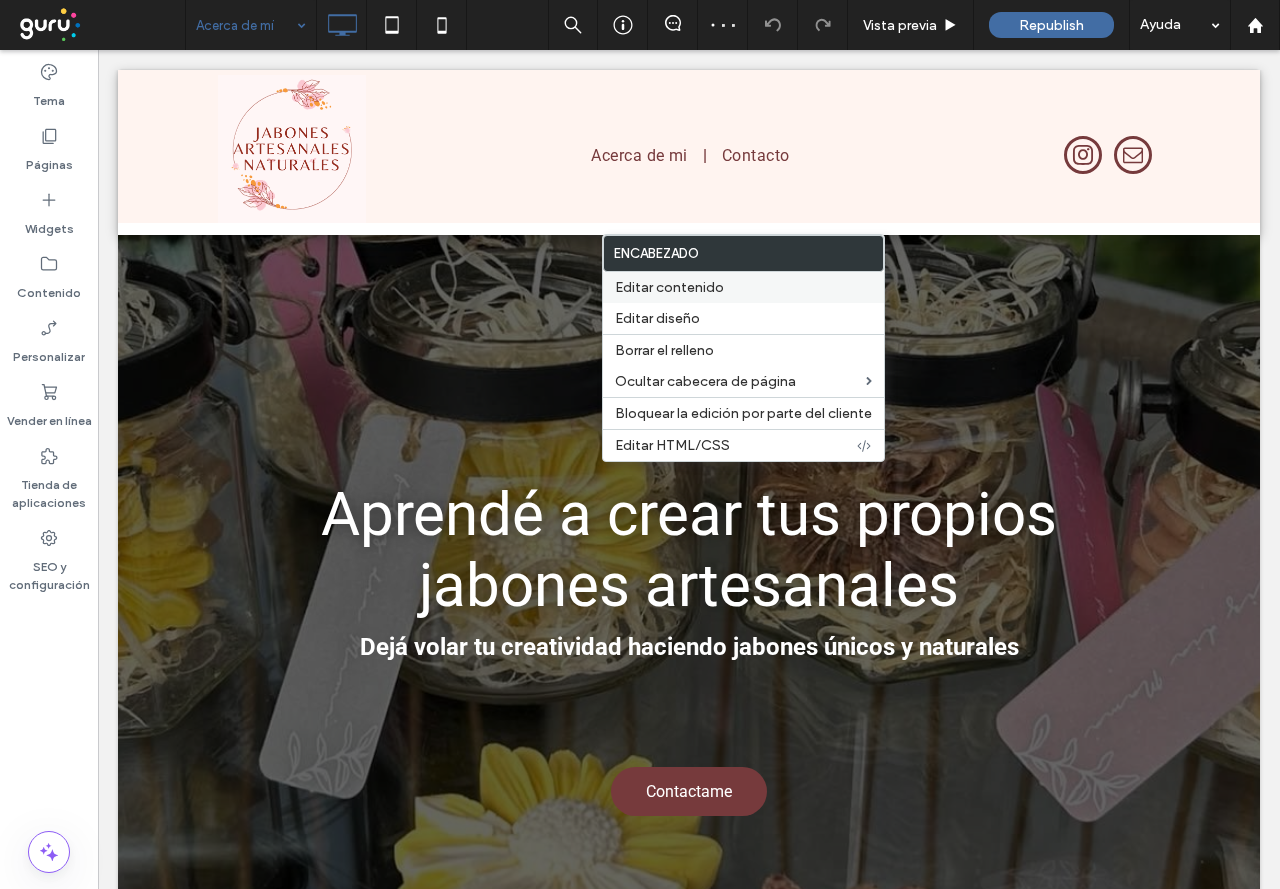 click on "Editar contenido" at bounding box center (669, 287) 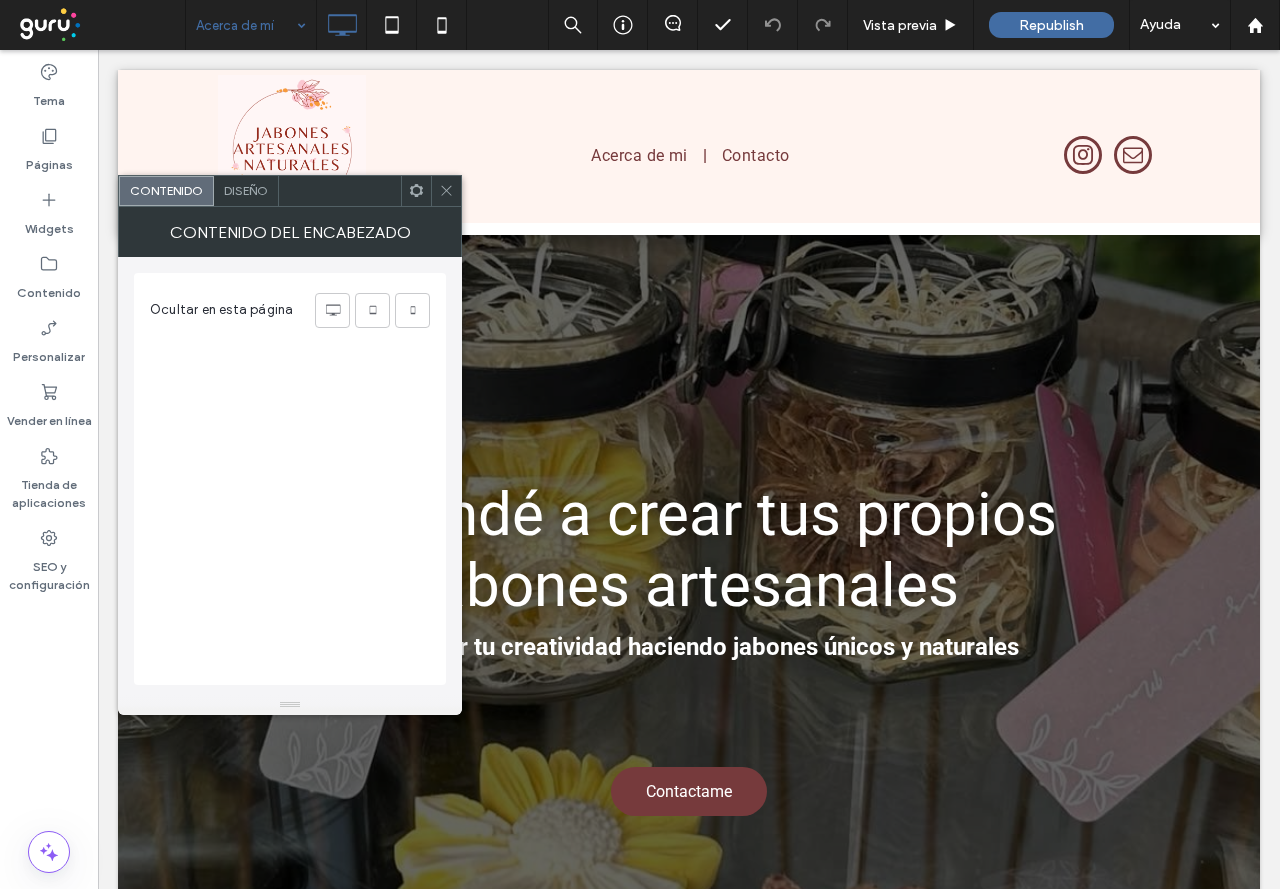 click on "Contenido del encabezado" at bounding box center (290, 232) 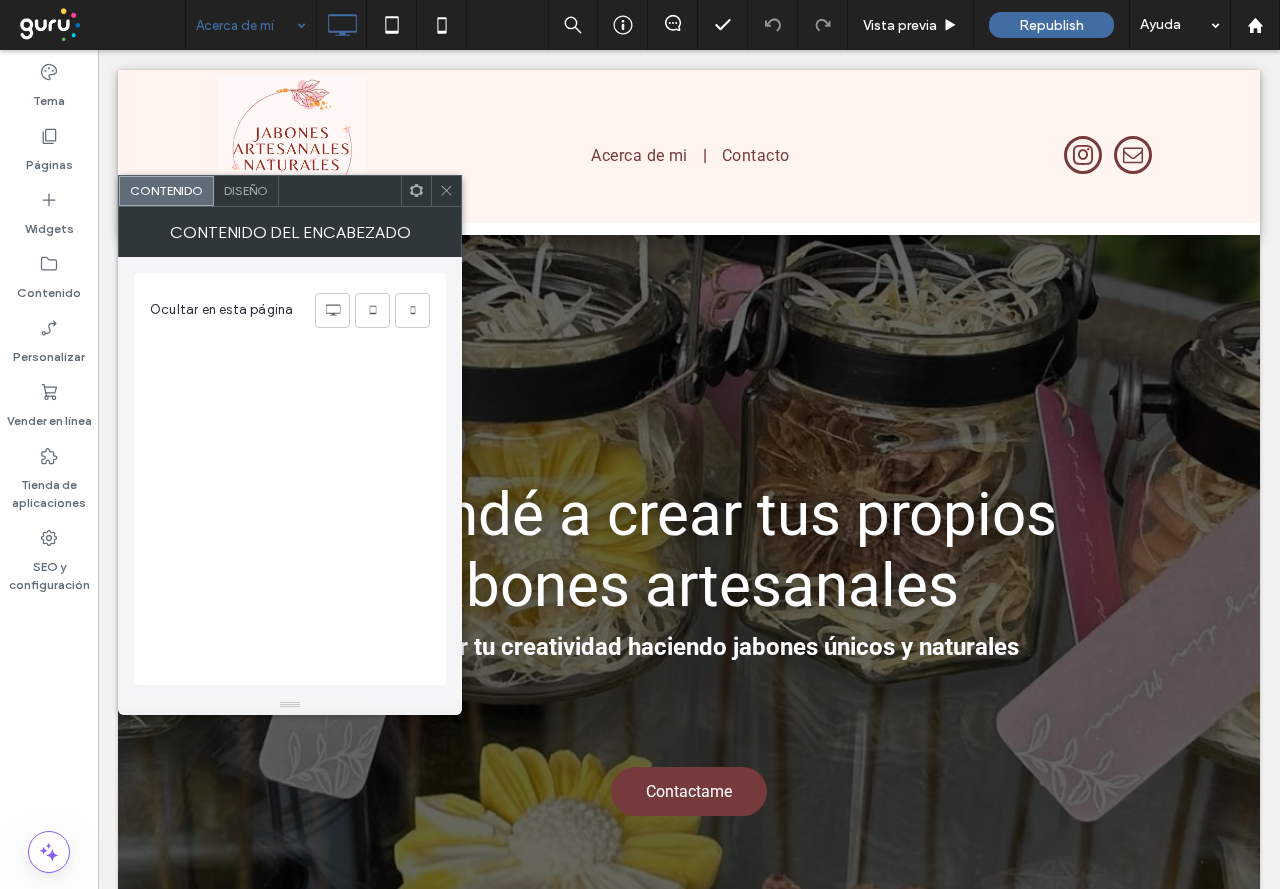 click on "Diseño" at bounding box center [246, 190] 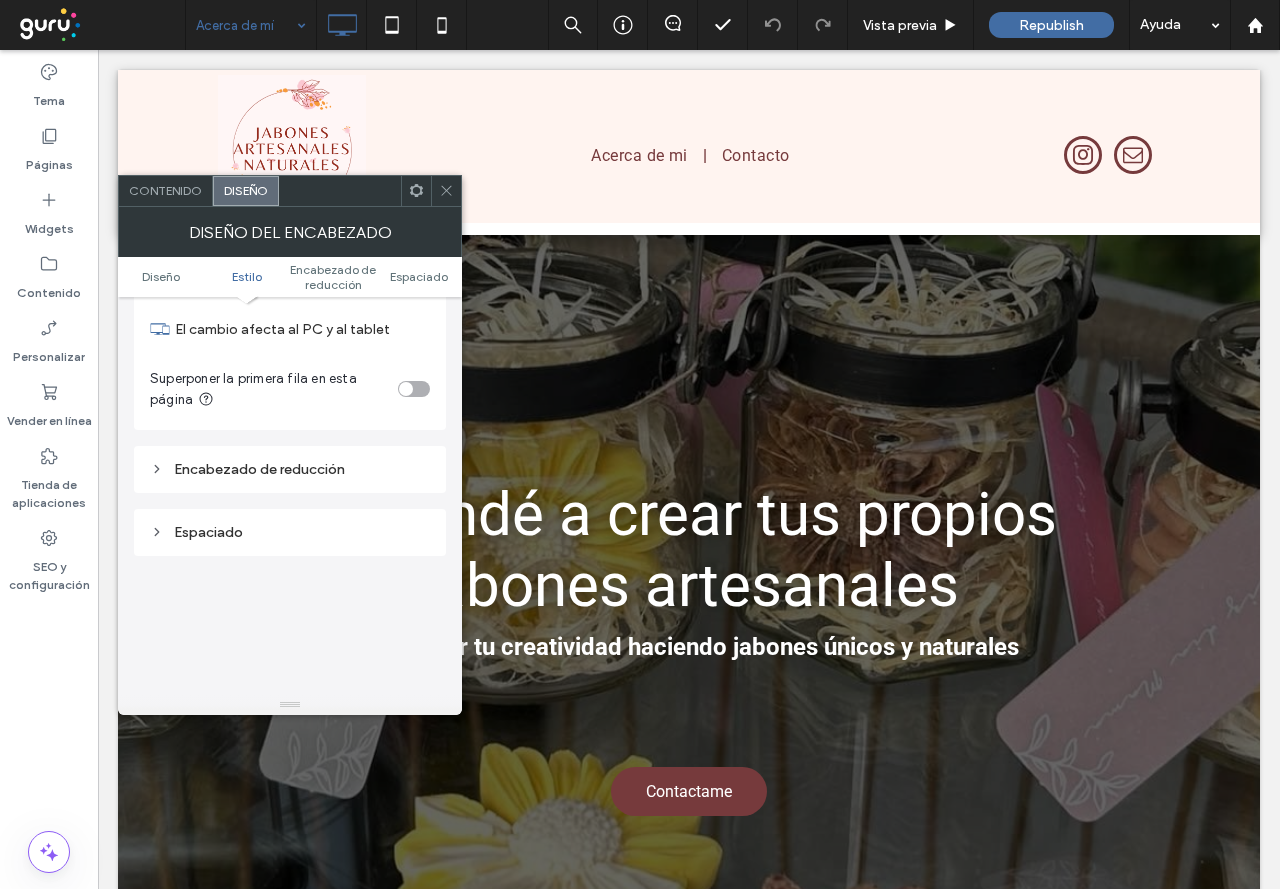 click on "Espaciado" at bounding box center [290, 532] 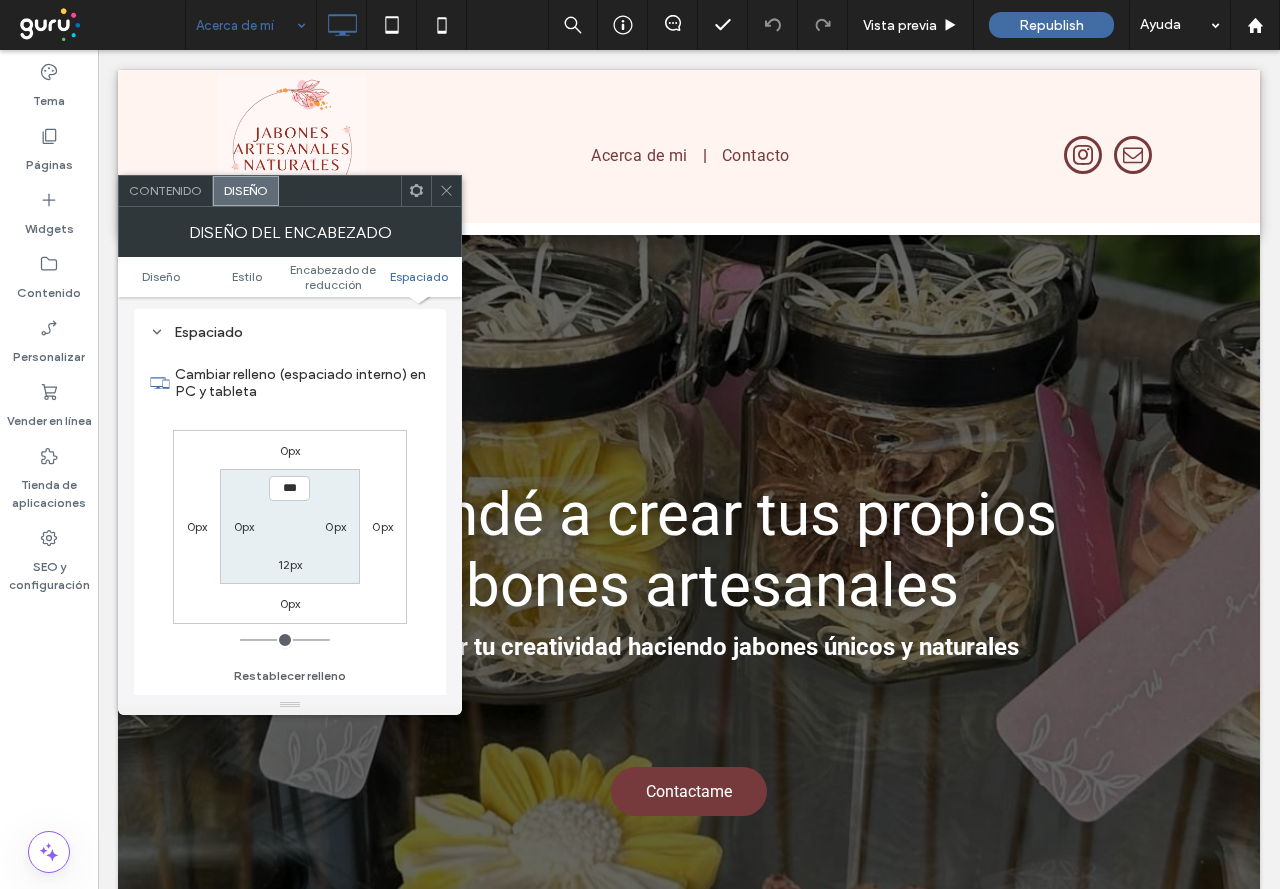 scroll, scrollTop: 800, scrollLeft: 0, axis: vertical 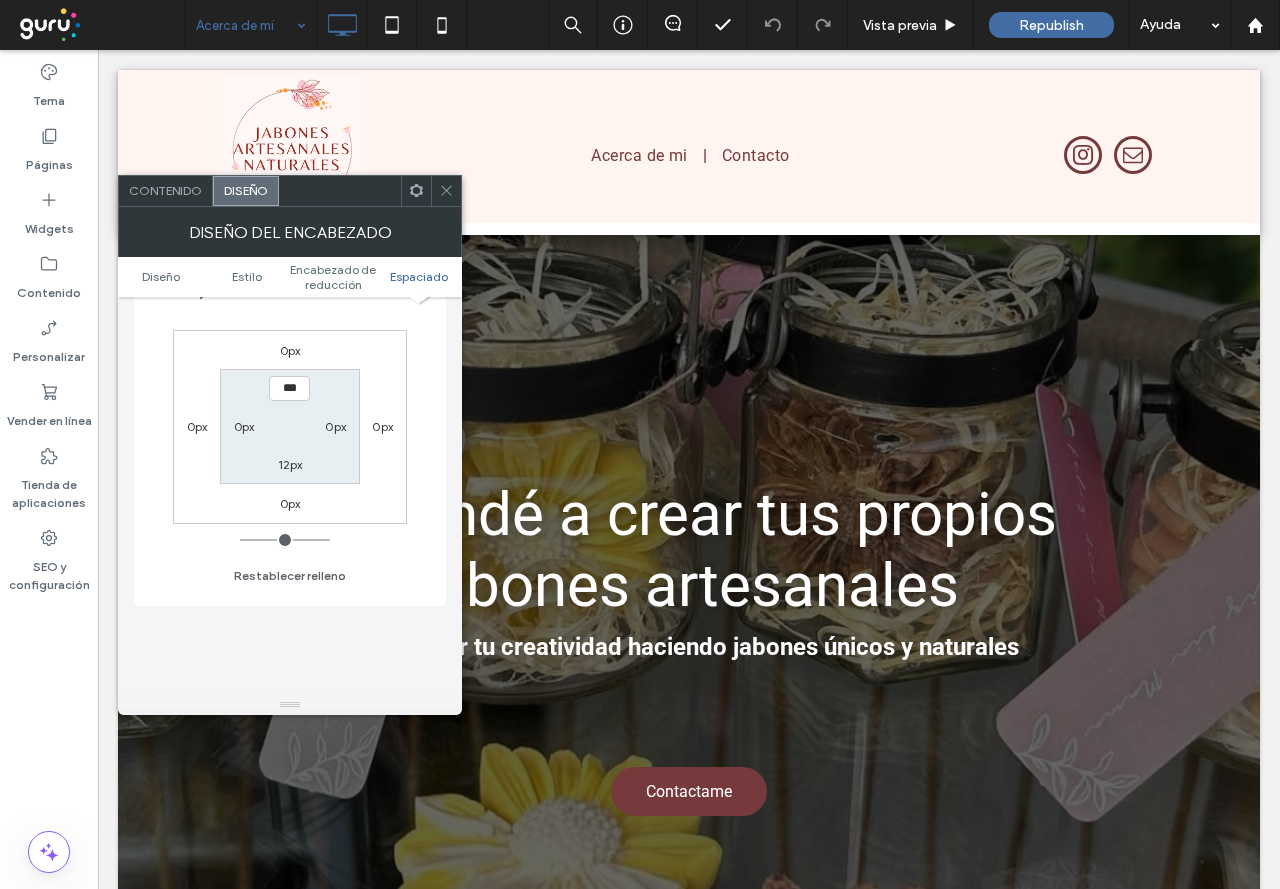 click on "12px" at bounding box center [290, 464] 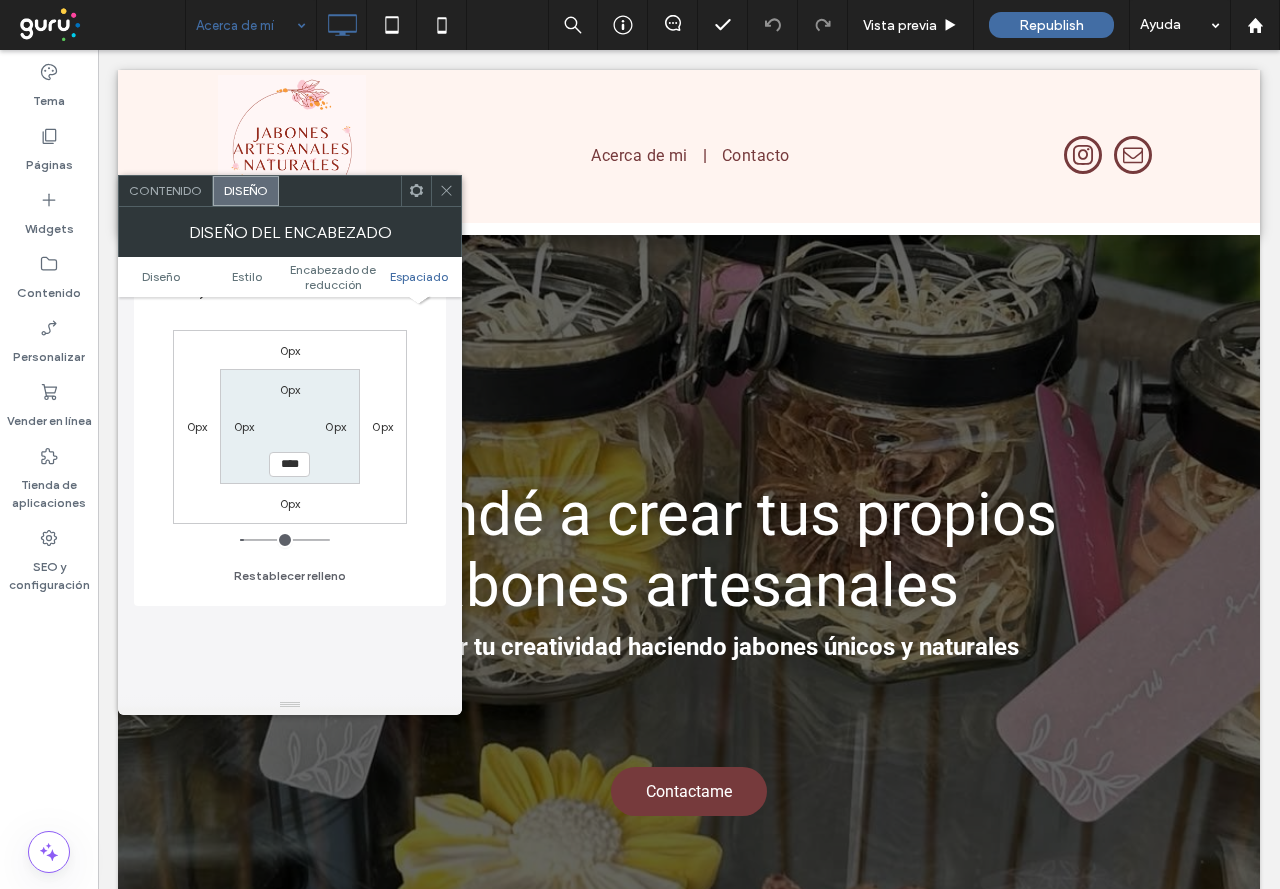 type on "**" 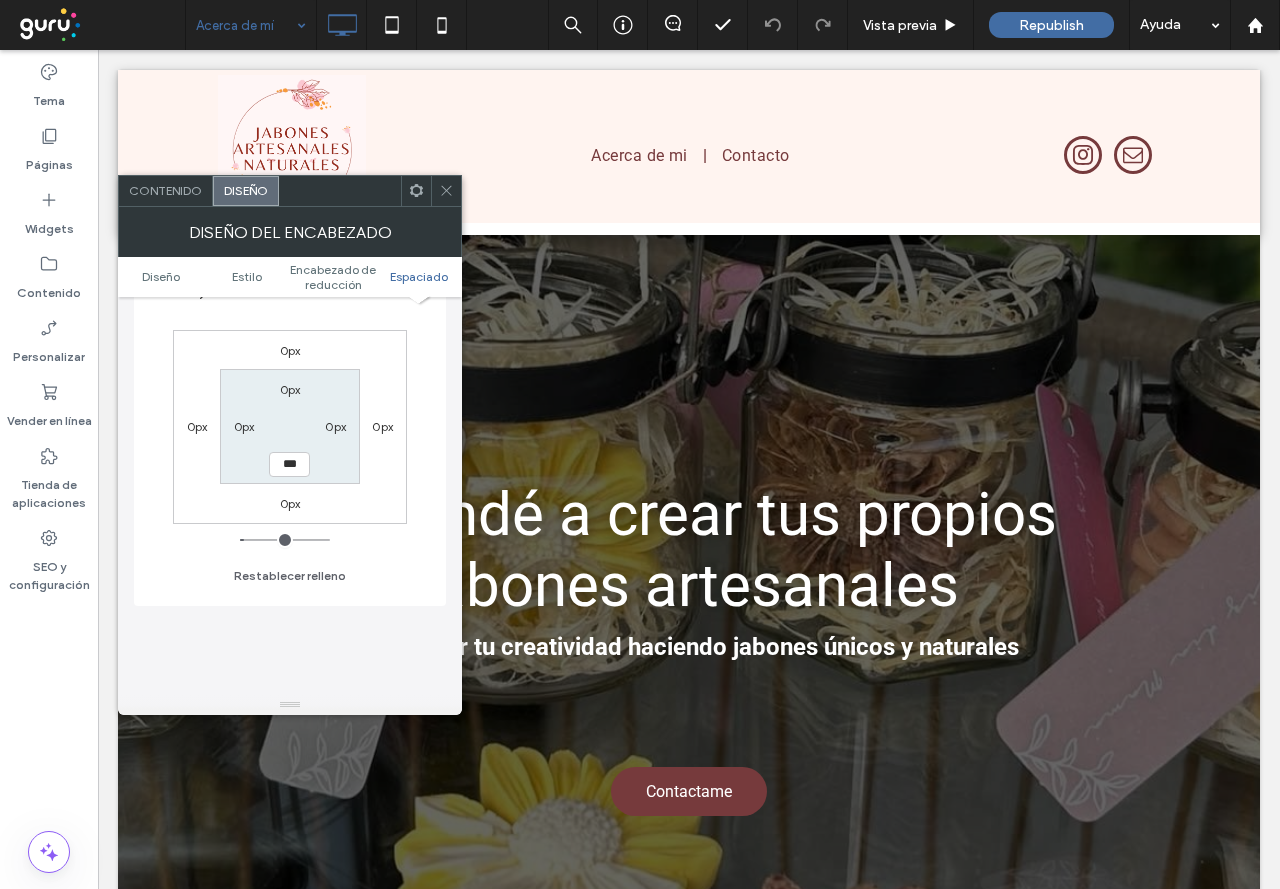 drag, startPoint x: 254, startPoint y: 540, endPoint x: 199, endPoint y: 545, distance: 55.226807 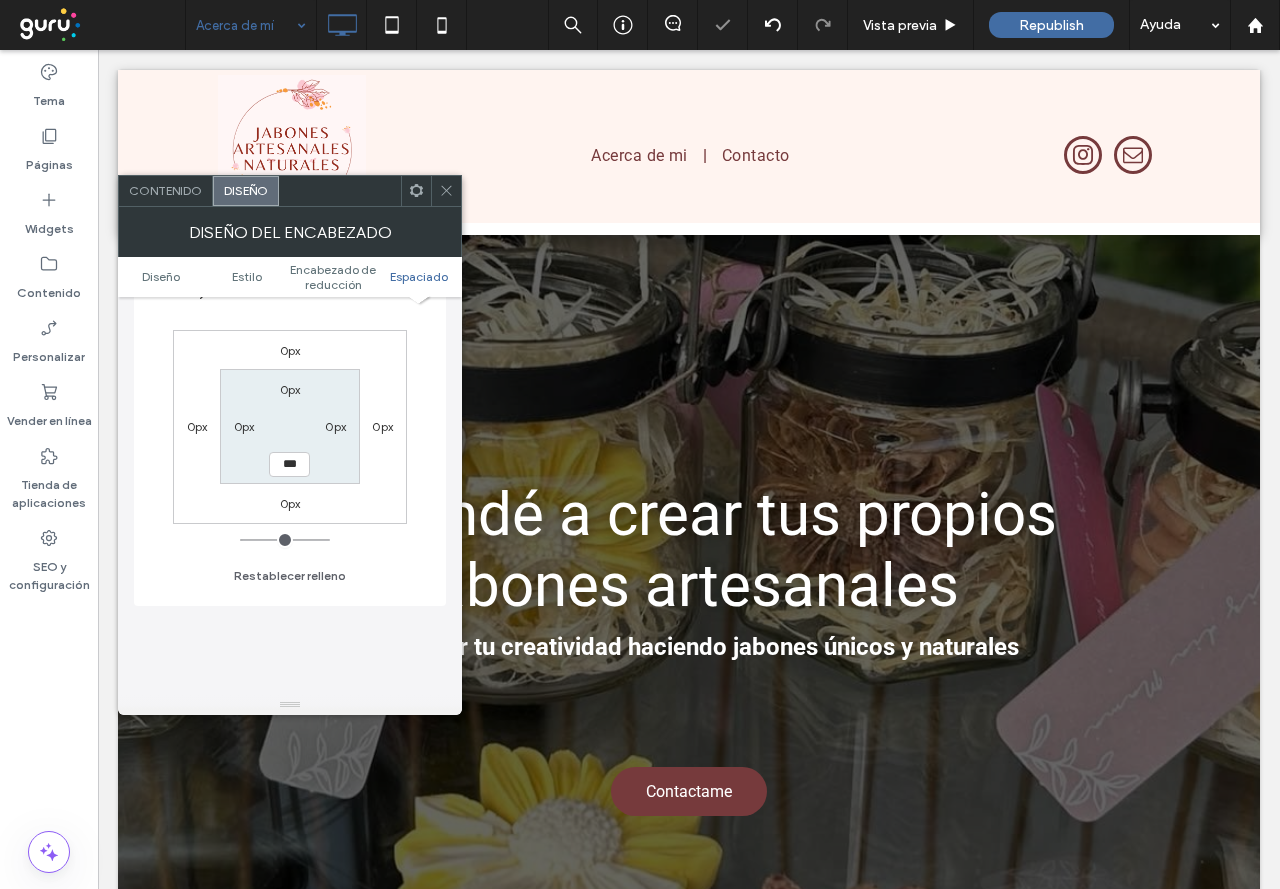 click at bounding box center (446, 191) 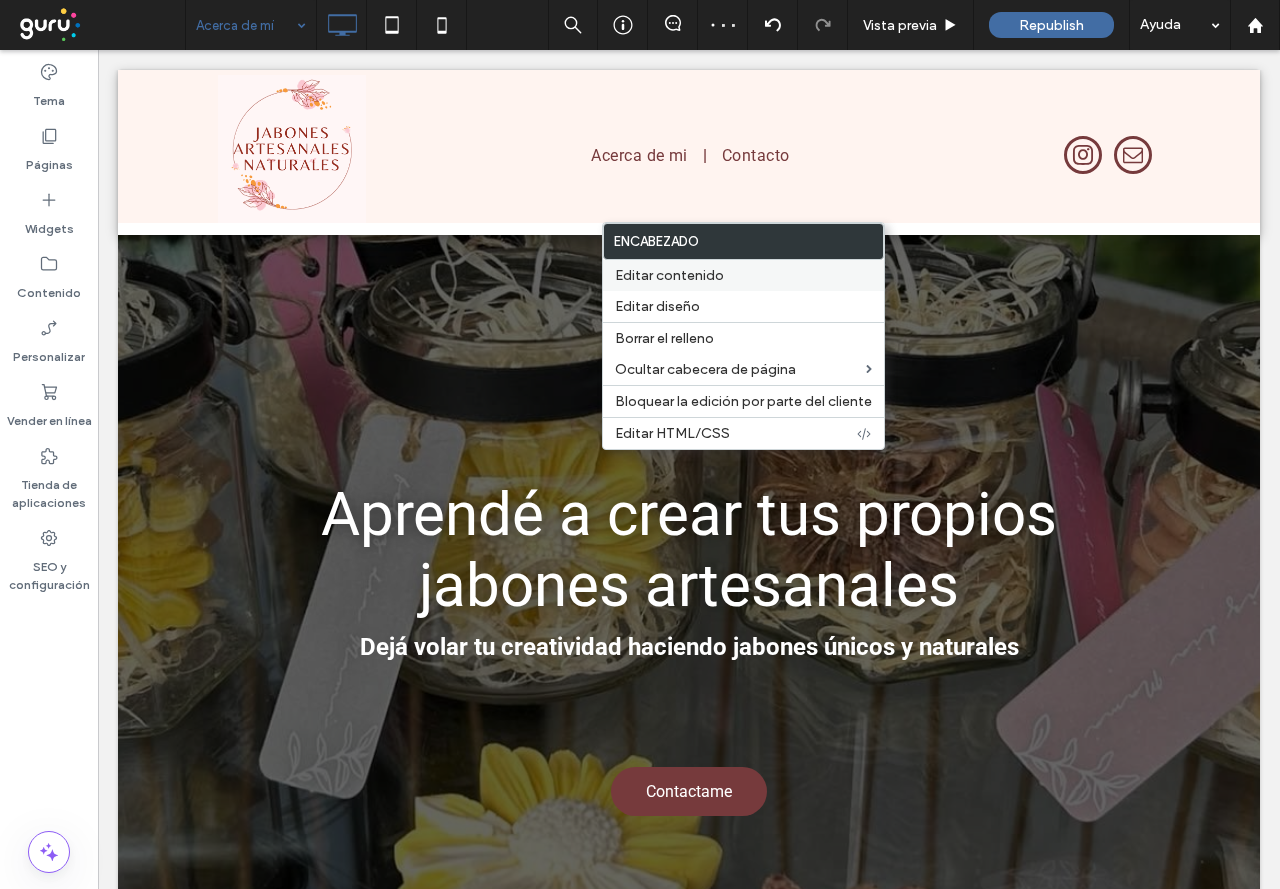 click on "Editar contenido" at bounding box center (669, 275) 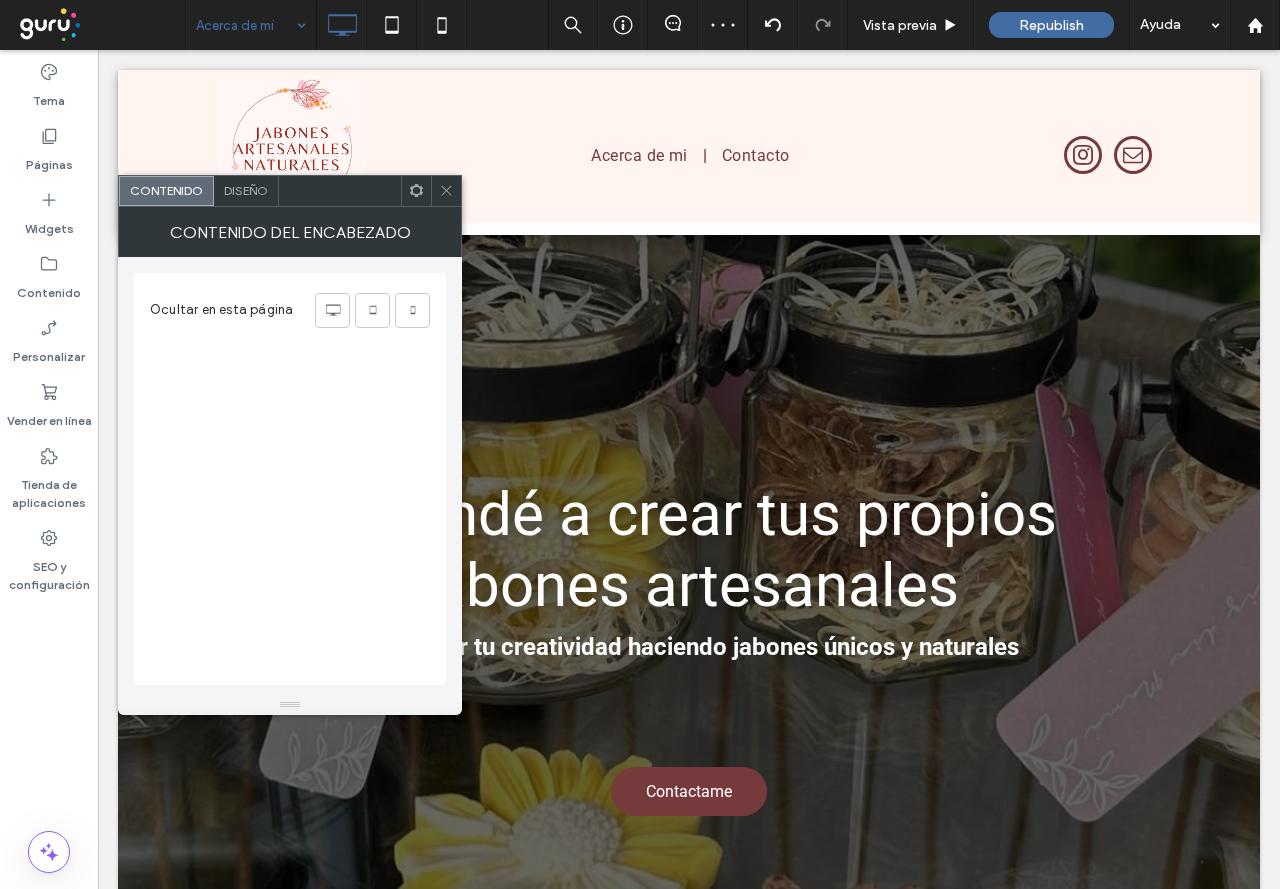 click on "Diseño" at bounding box center (246, 191) 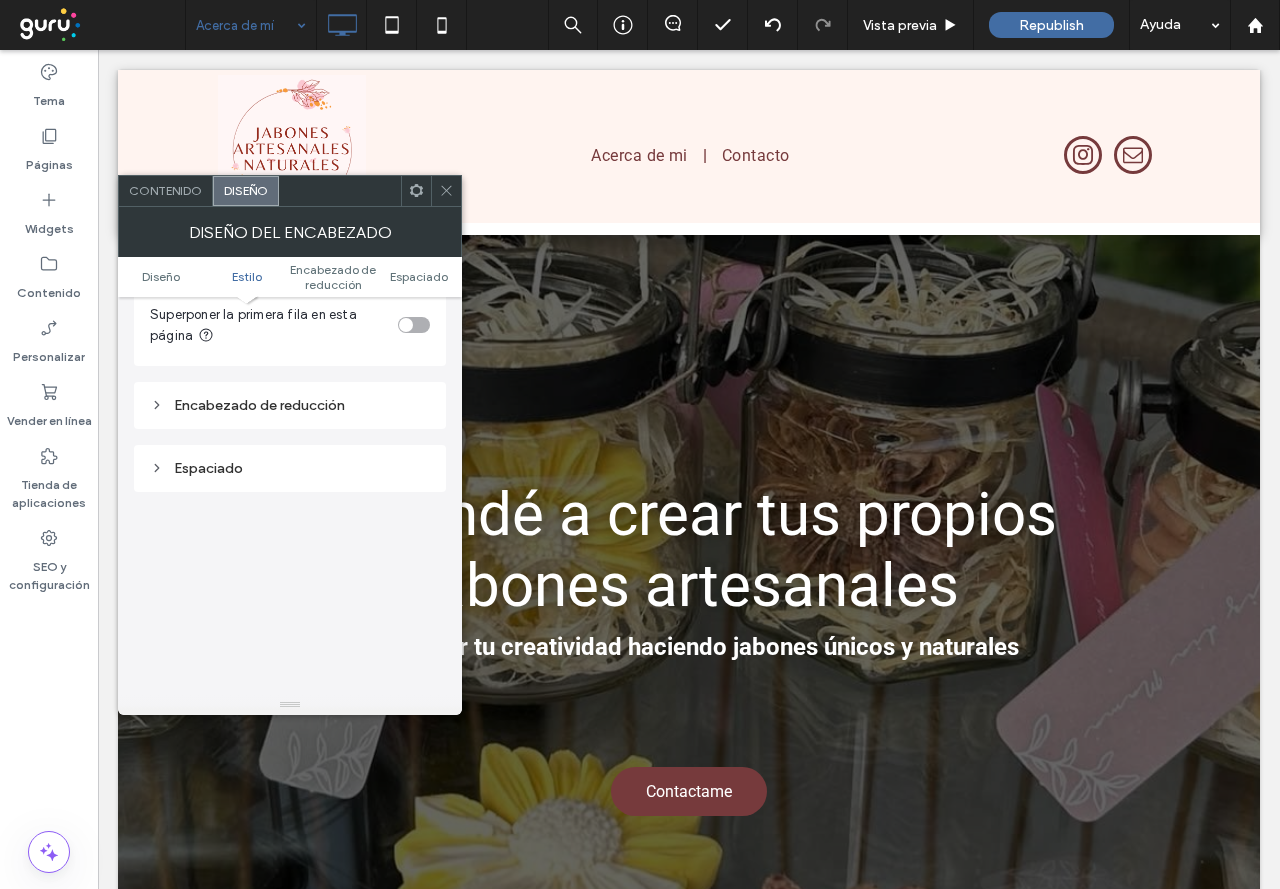 scroll, scrollTop: 600, scrollLeft: 0, axis: vertical 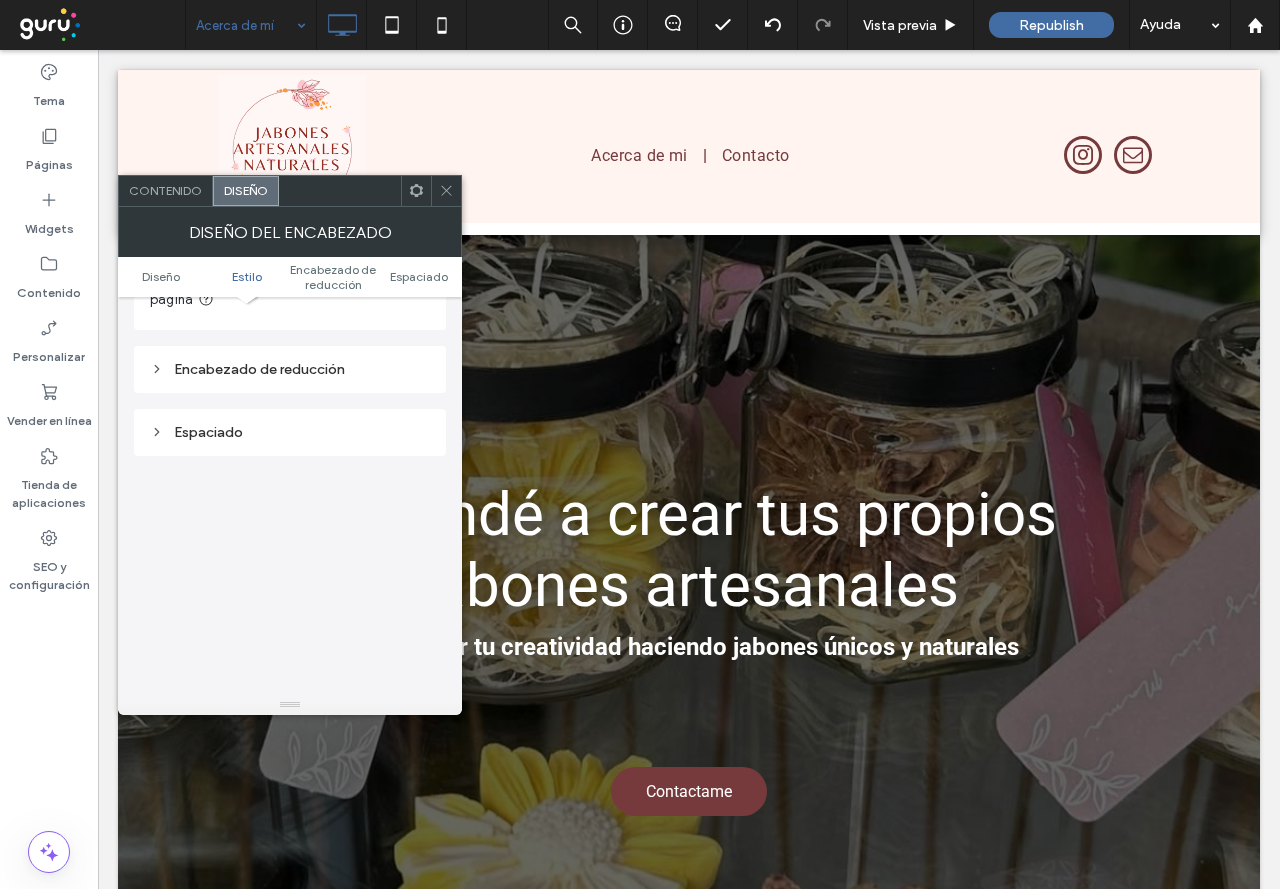 click on "Encabezado de reducción" at bounding box center (290, 369) 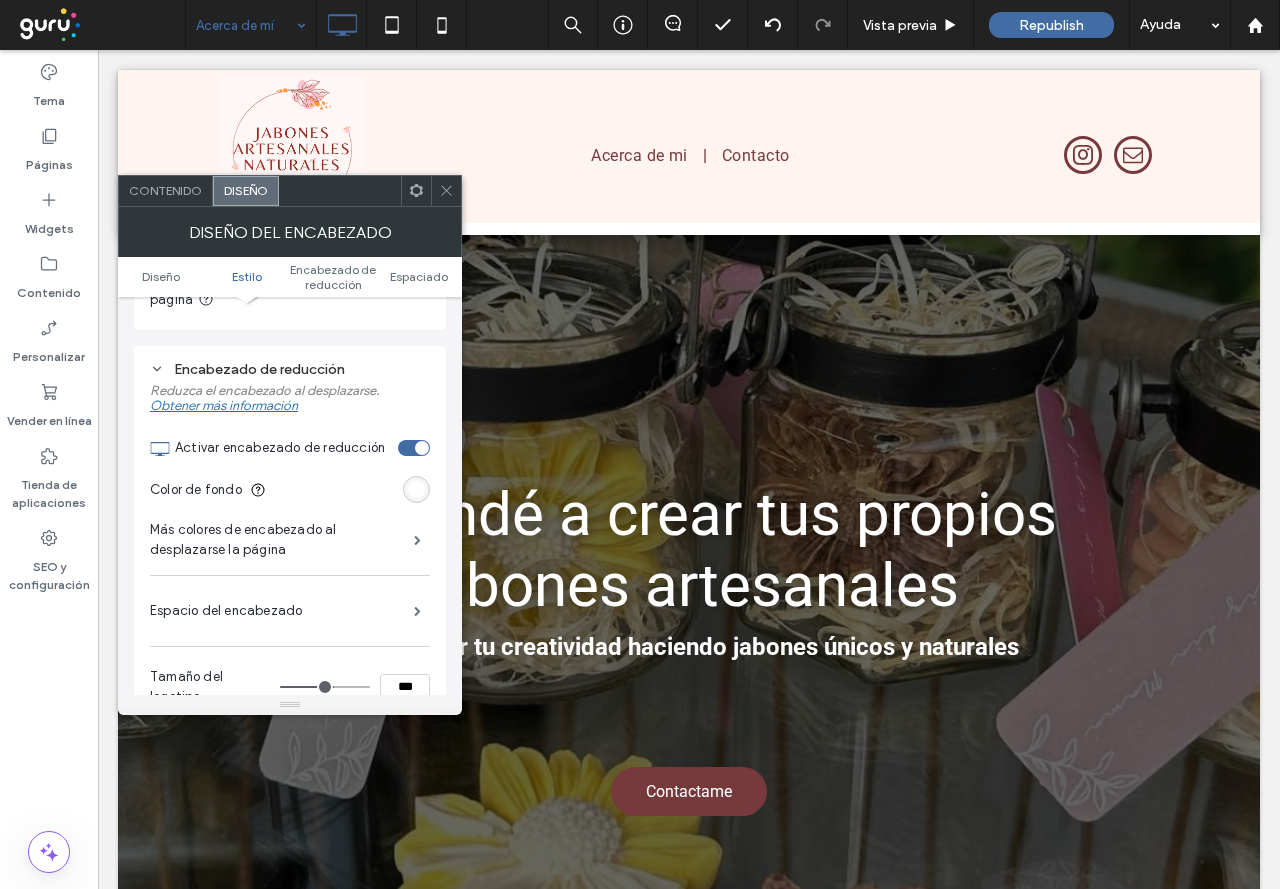 click 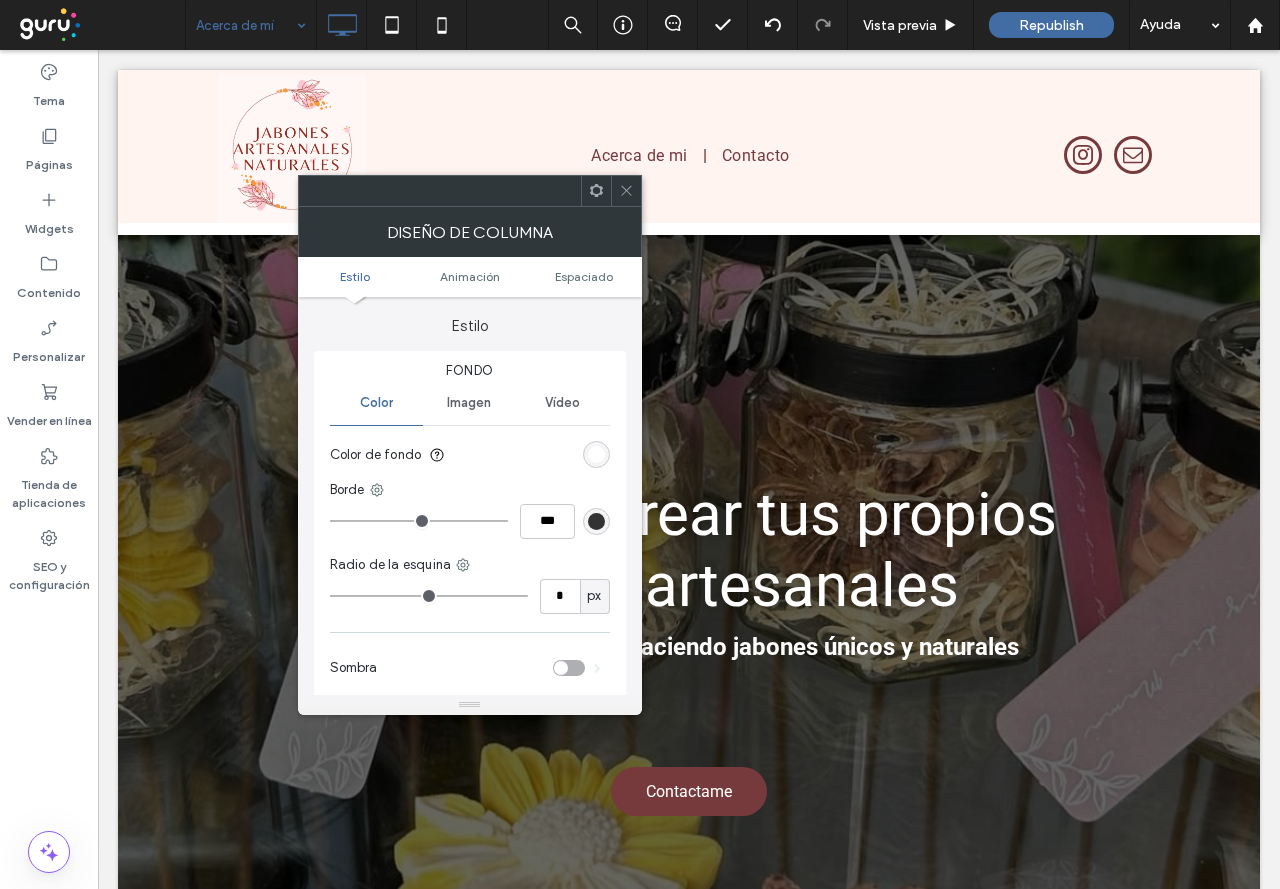 click at bounding box center (596, 454) 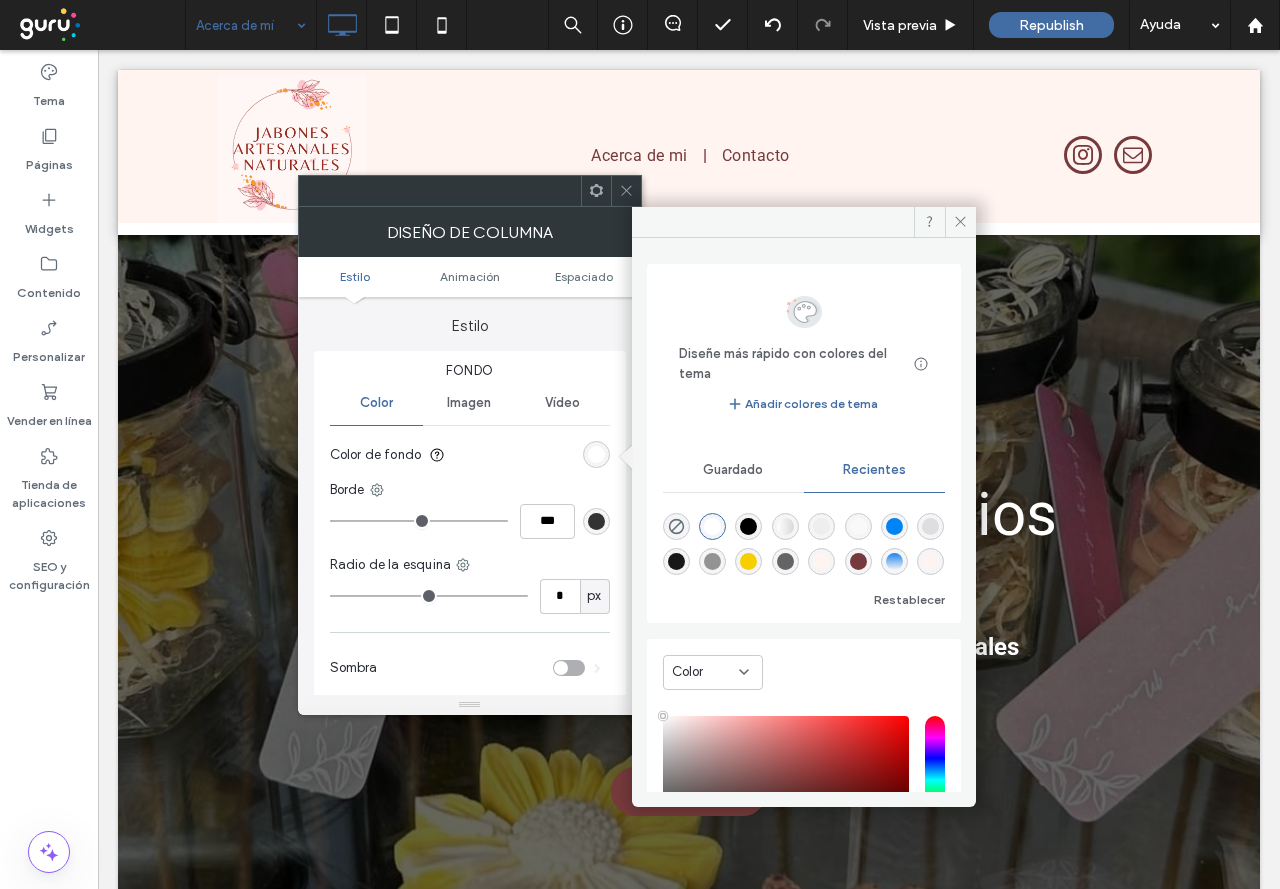 click on "Color HEX ******* Opacidad ****" at bounding box center (804, 805) 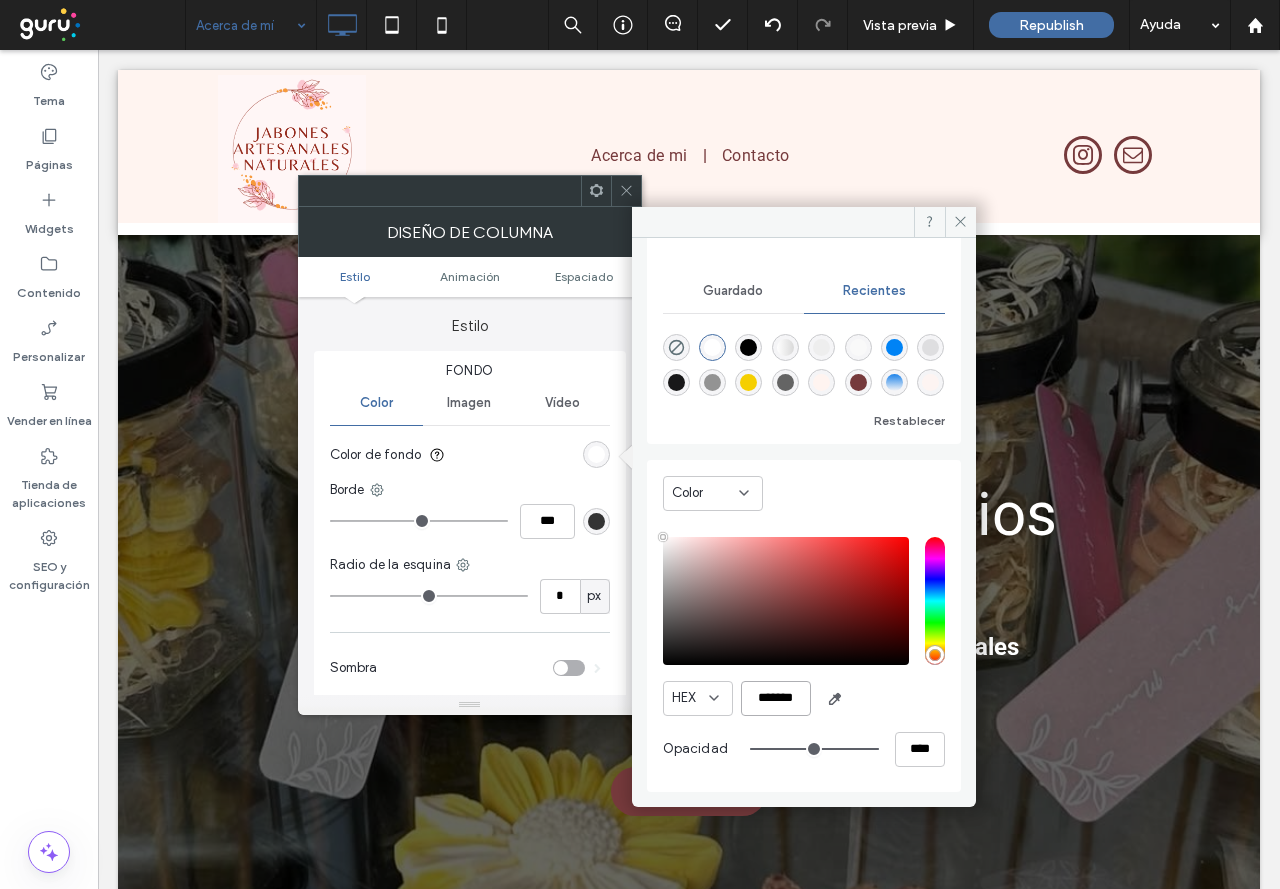 click on "*******" at bounding box center (776, 698) 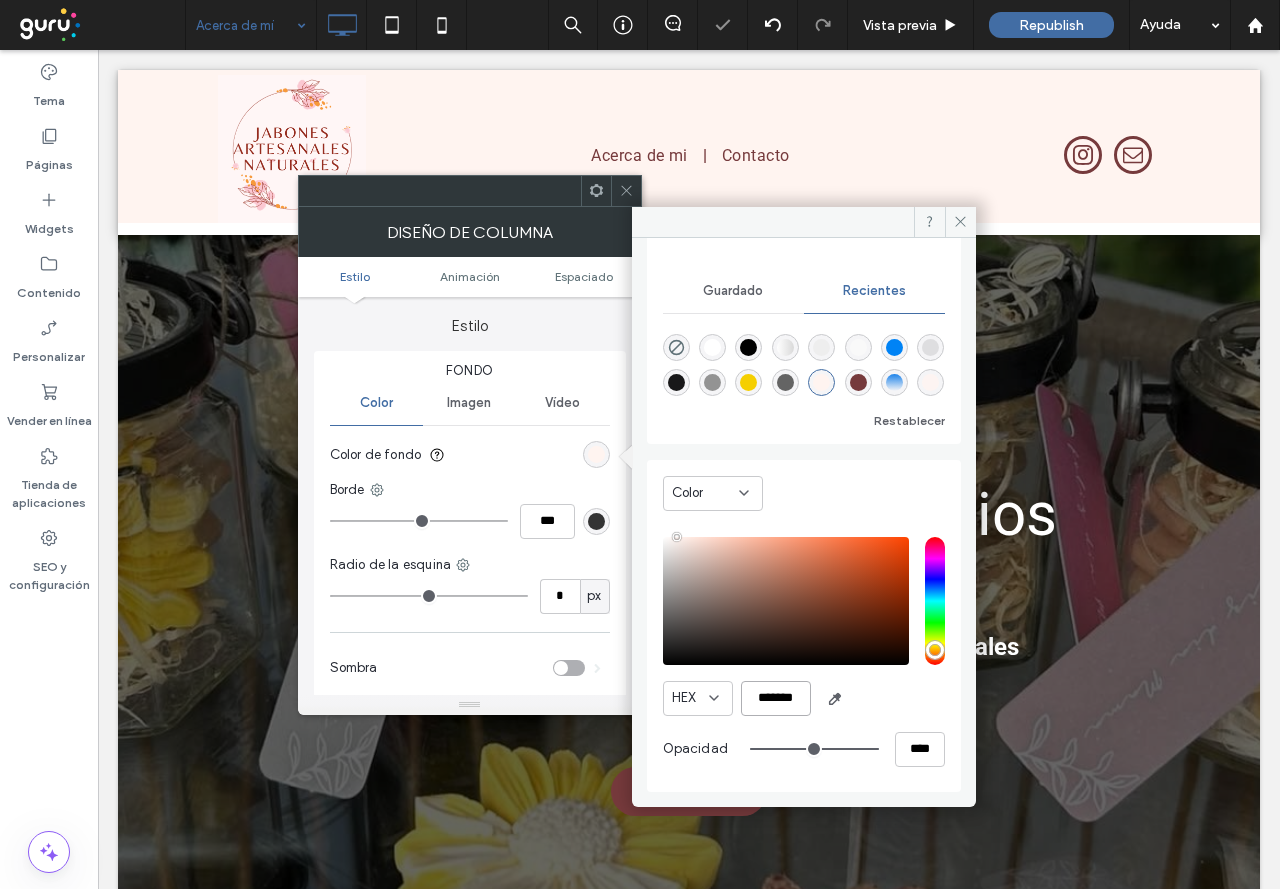 type on "*******" 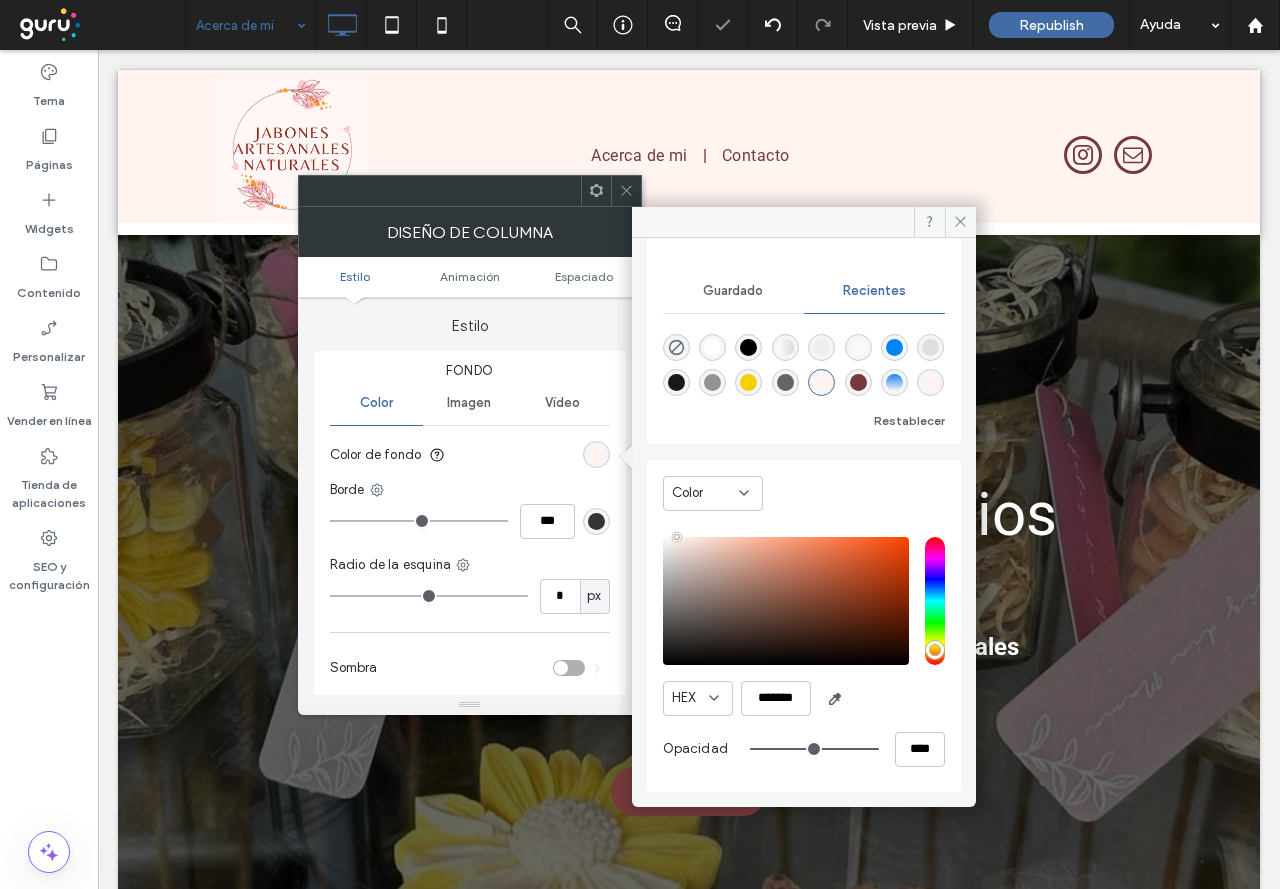 click 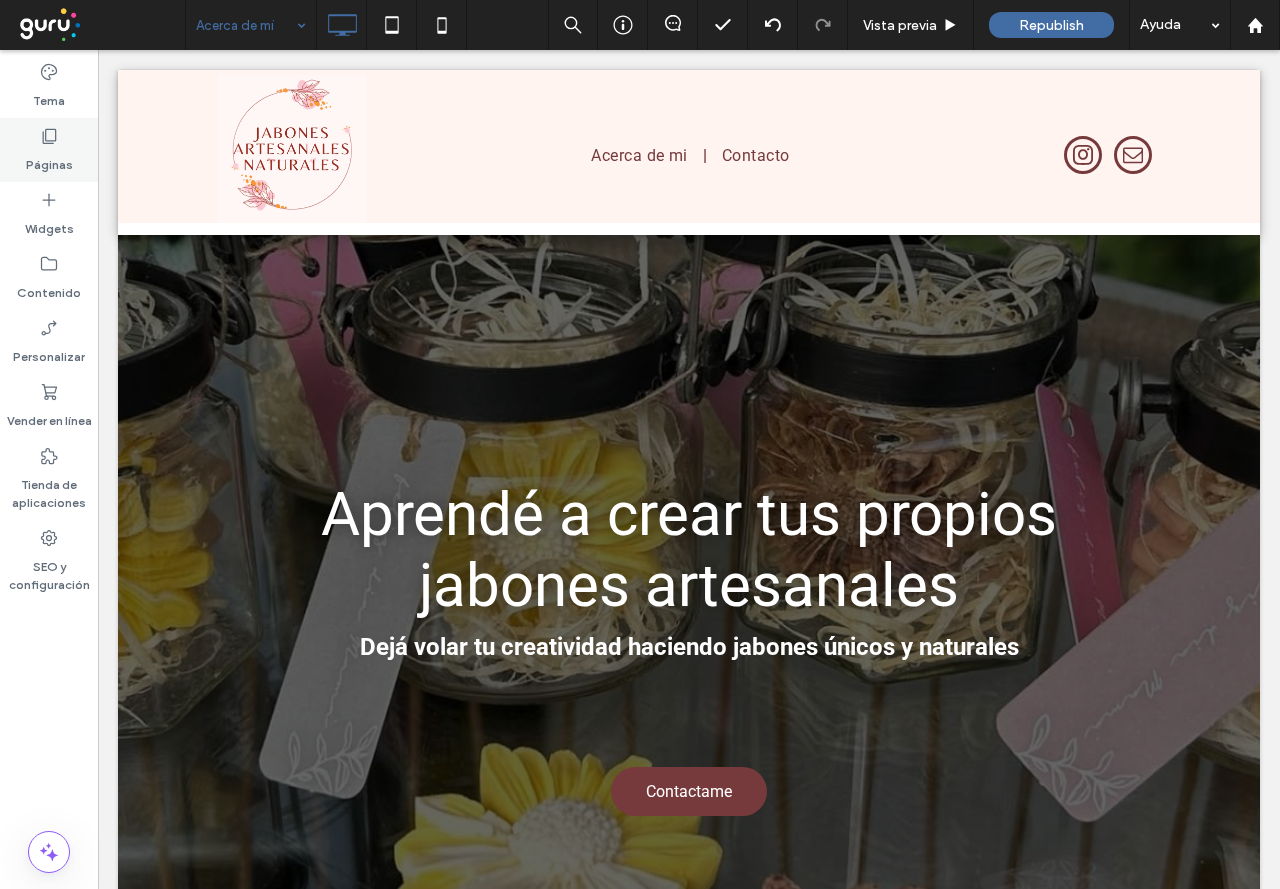 click on "Páginas" at bounding box center [49, 150] 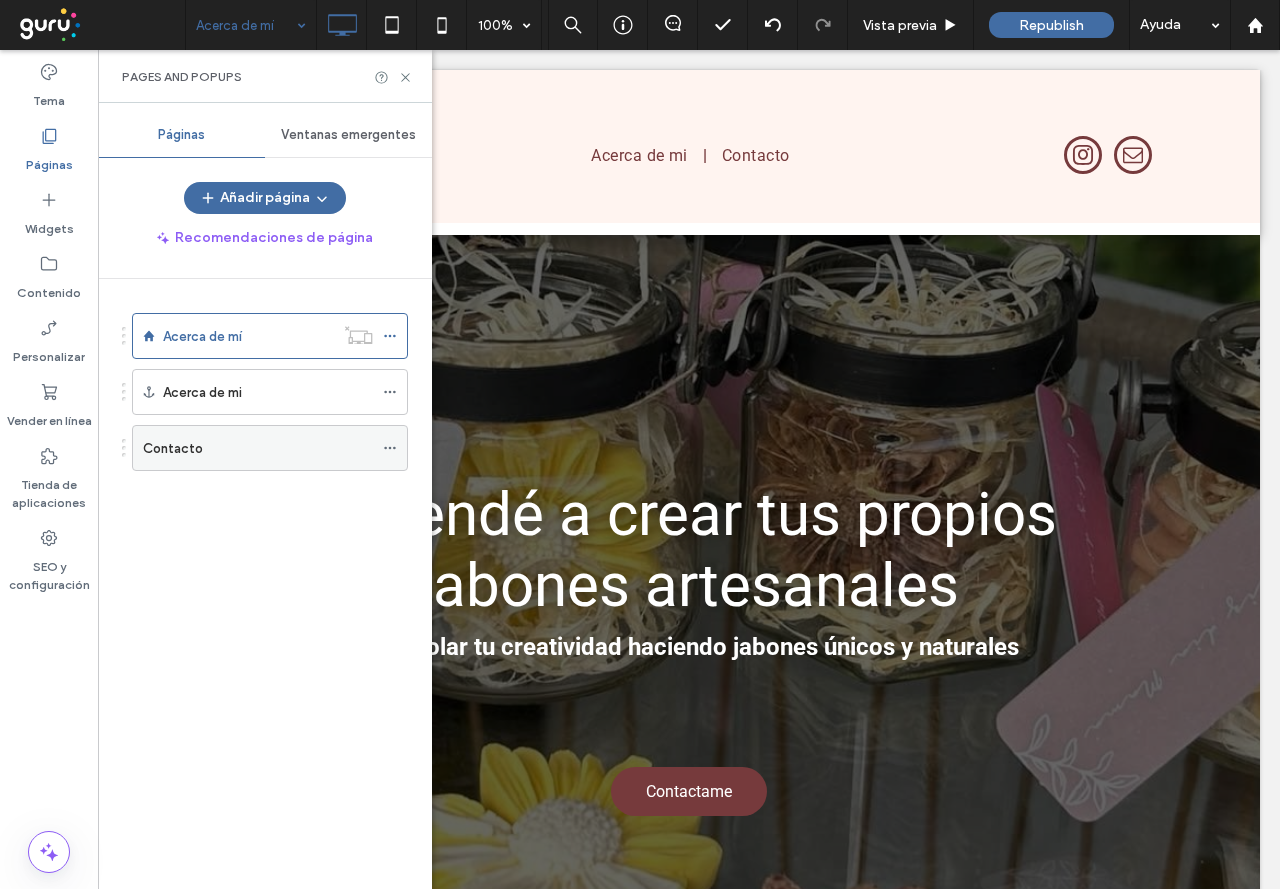click on "Contacto" at bounding box center (173, 448) 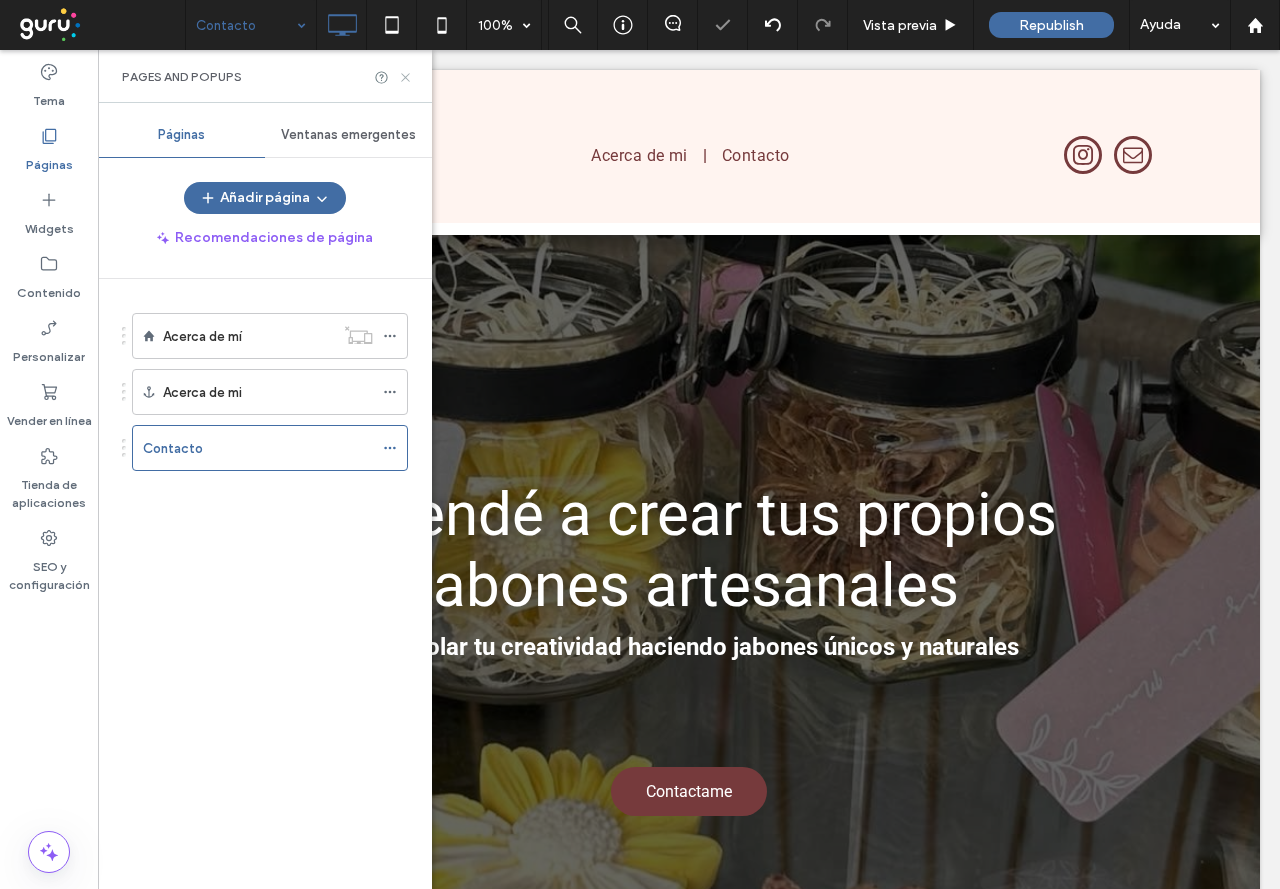 click 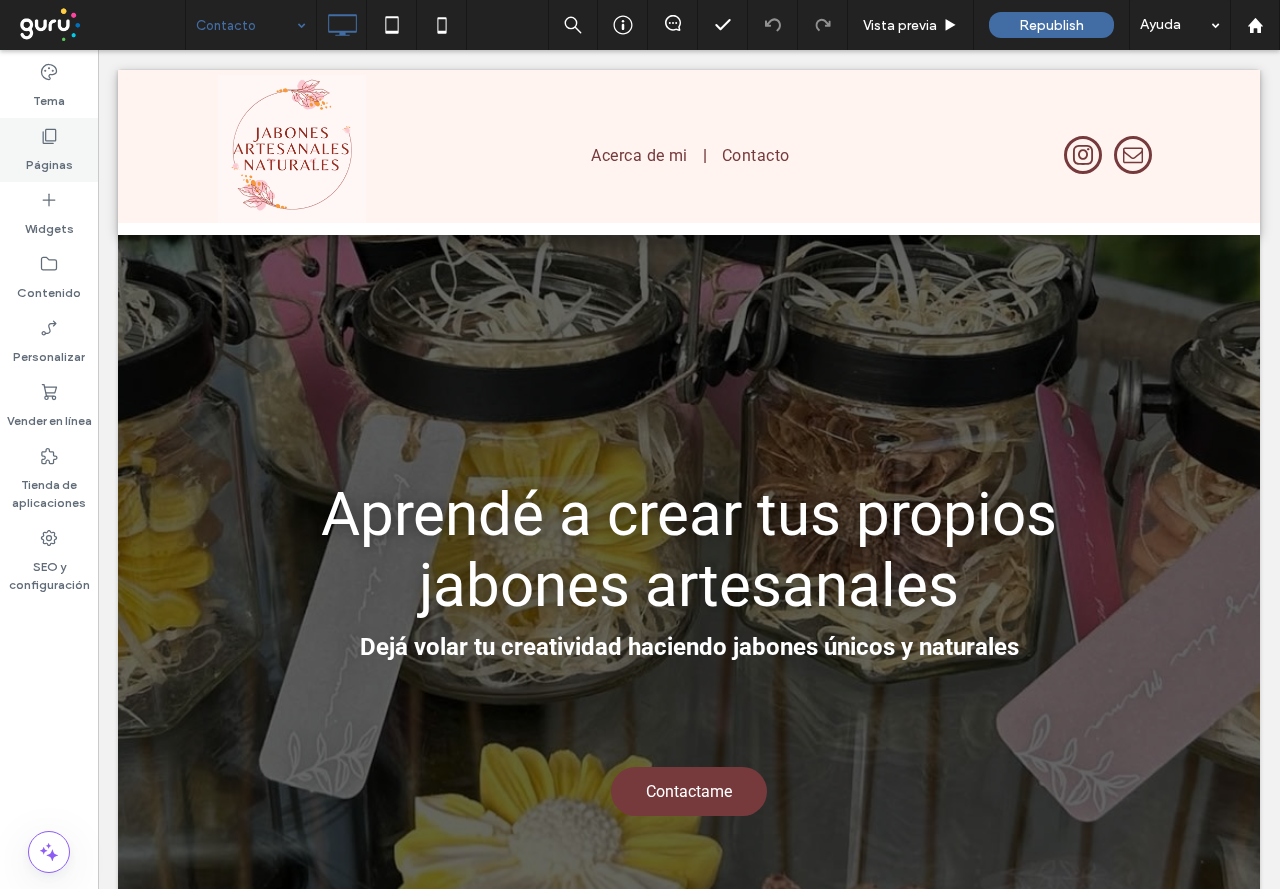 click on "Páginas" at bounding box center [49, 160] 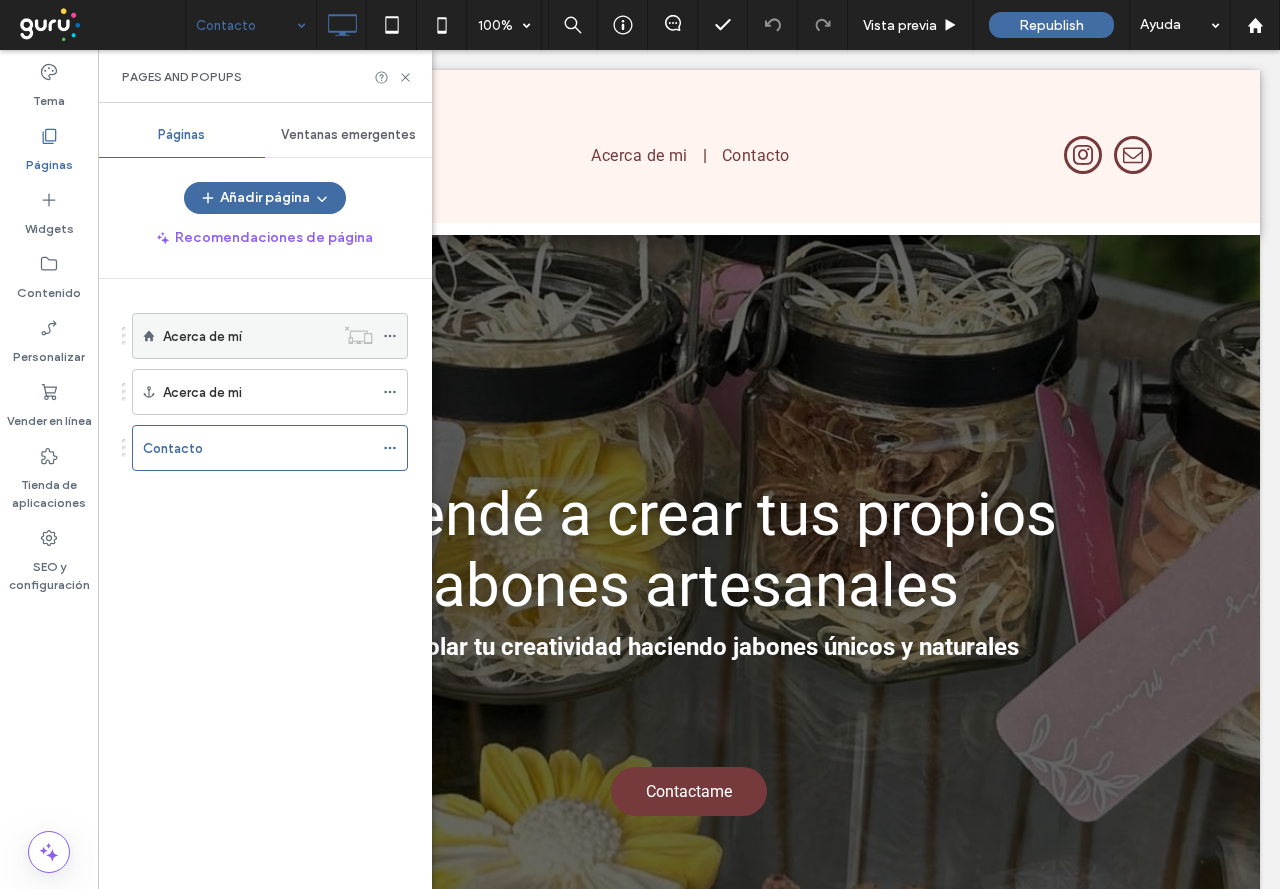 click on "Acerca de mí" at bounding box center [202, 336] 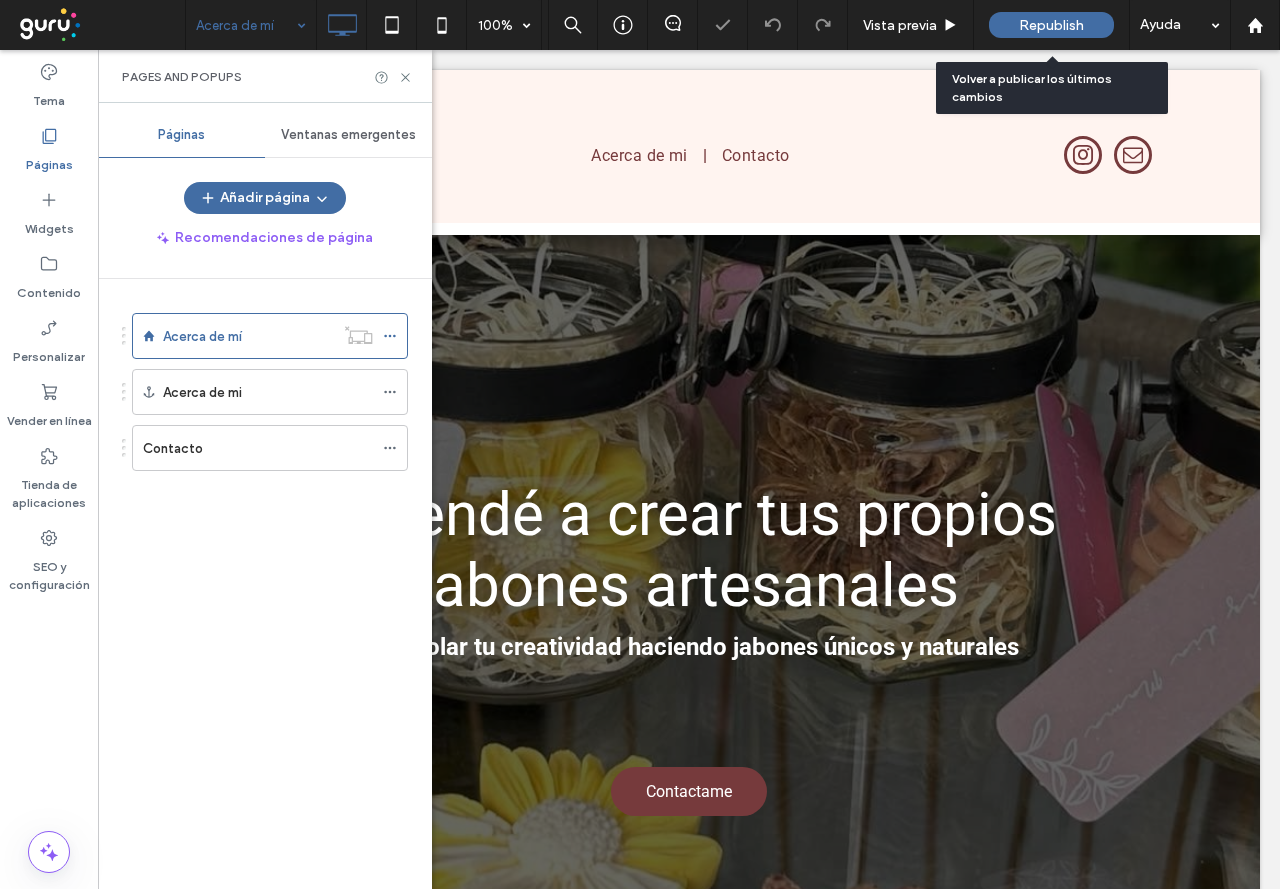 click on "Republish" at bounding box center [1051, 25] 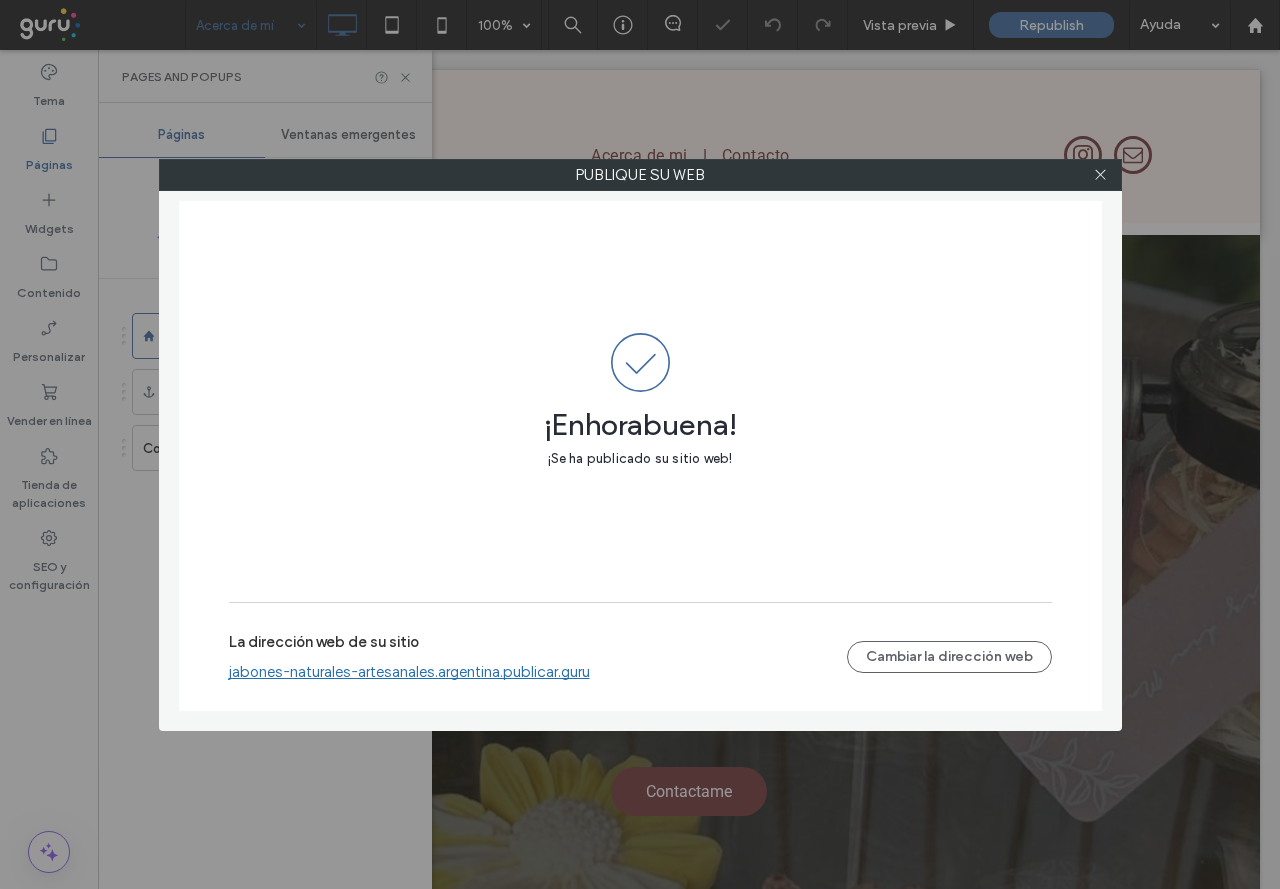 click on "jabones-naturales-artesanales.argentina.publicar.guru" at bounding box center [409, 672] 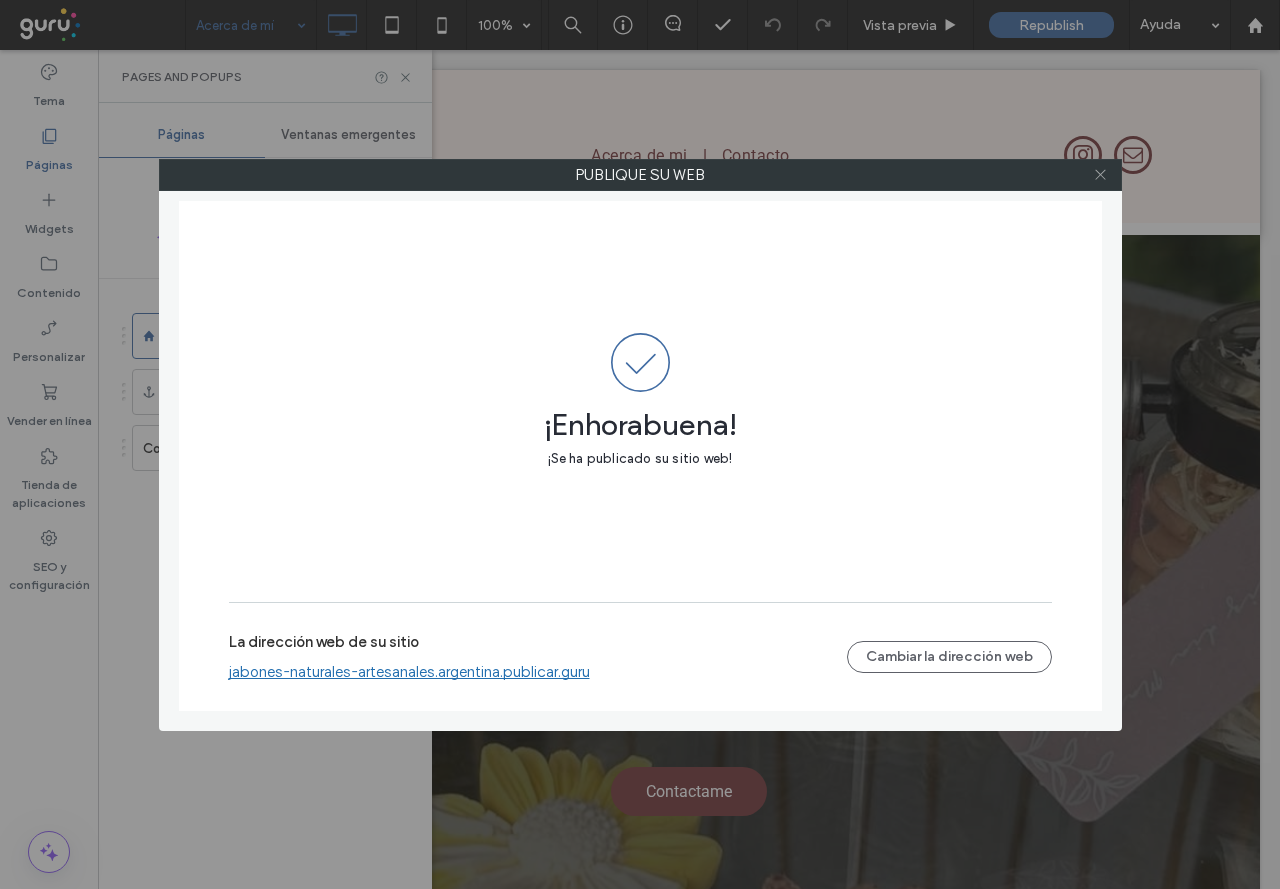 click 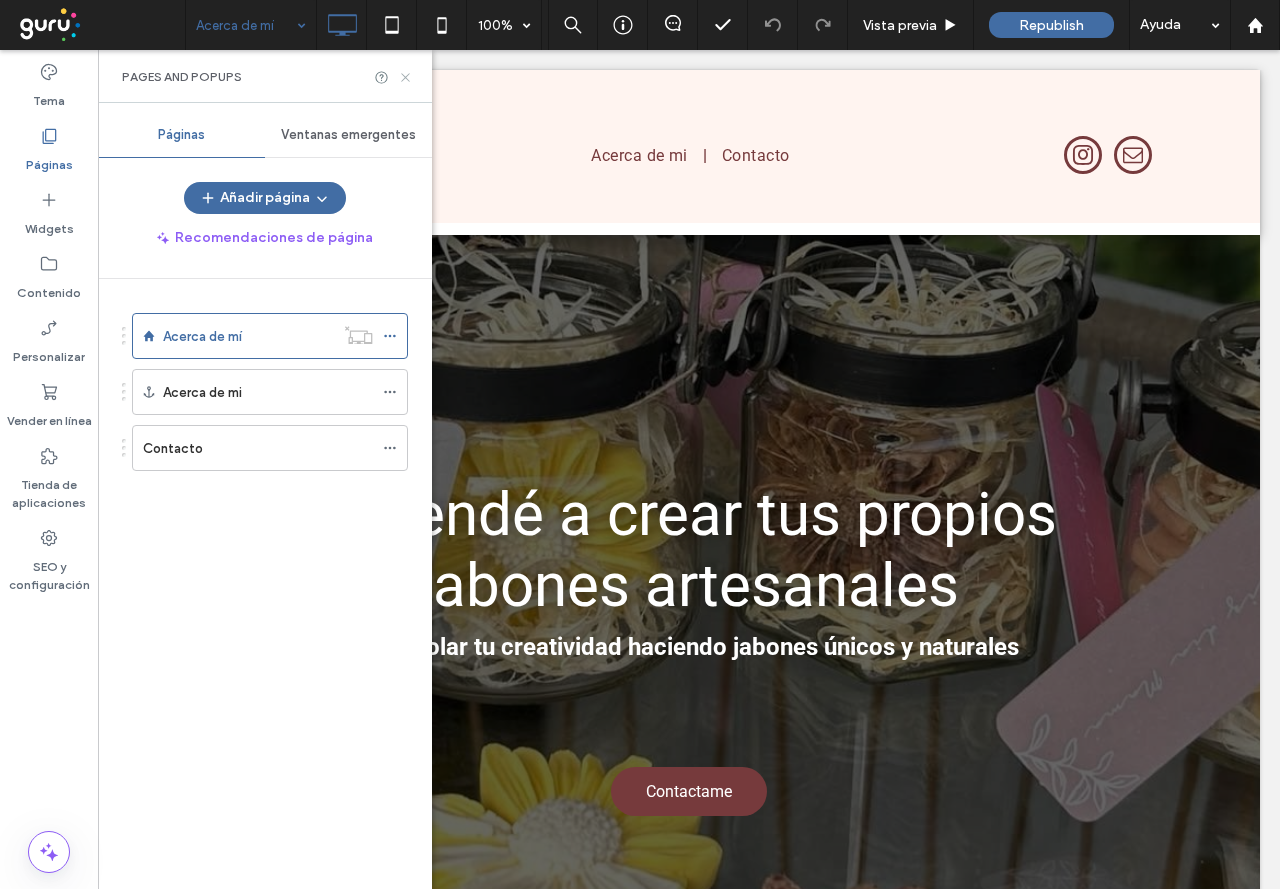click 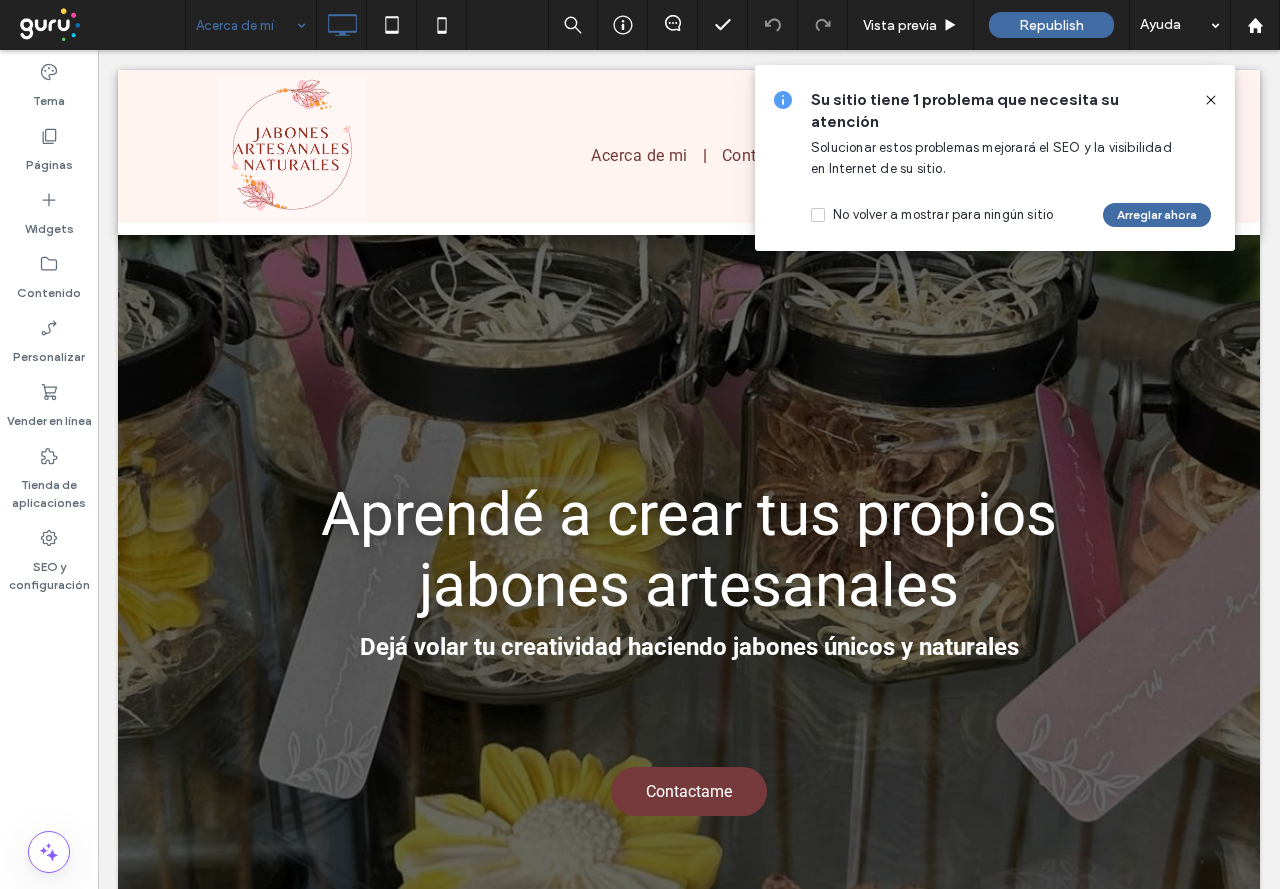 type on "******" 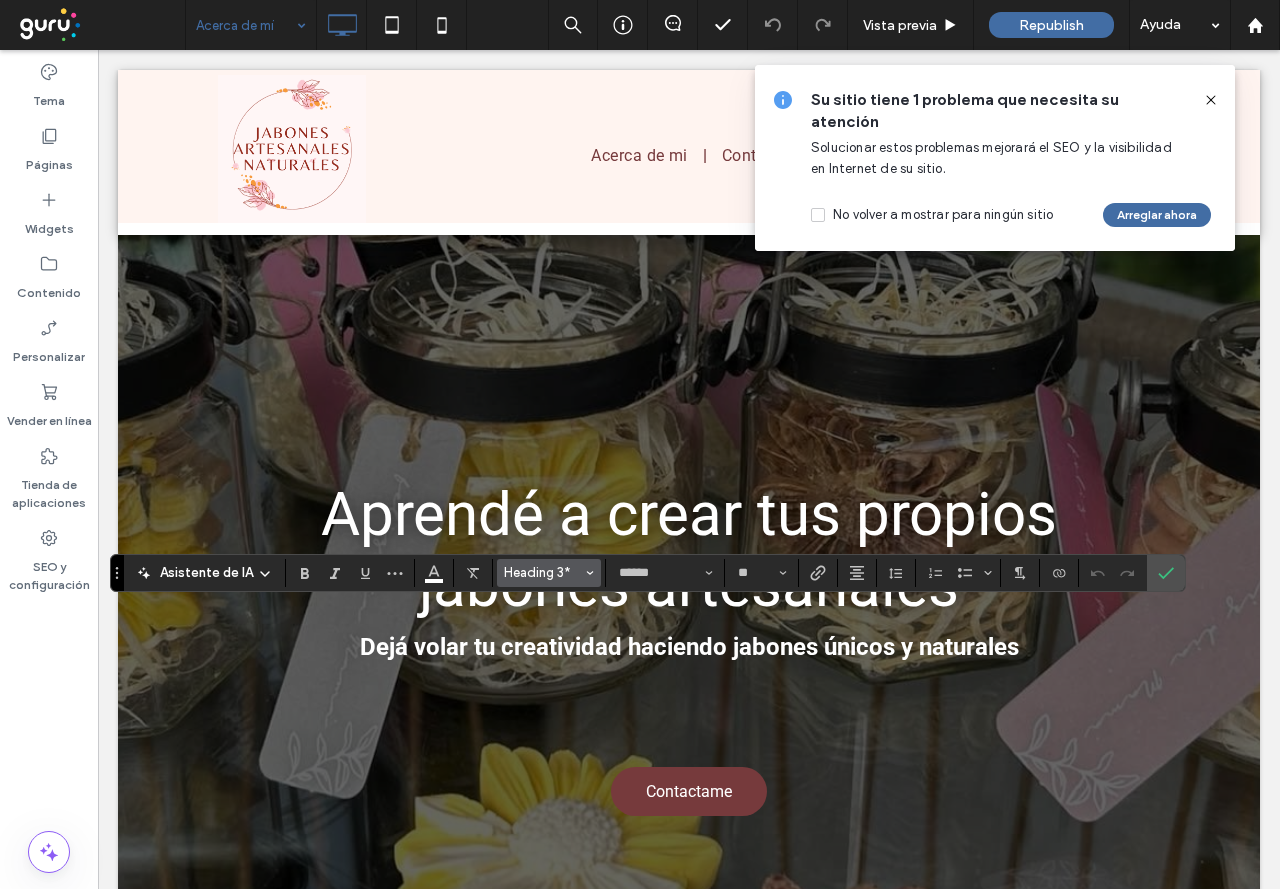 click on "Heading 3*" at bounding box center (543, 572) 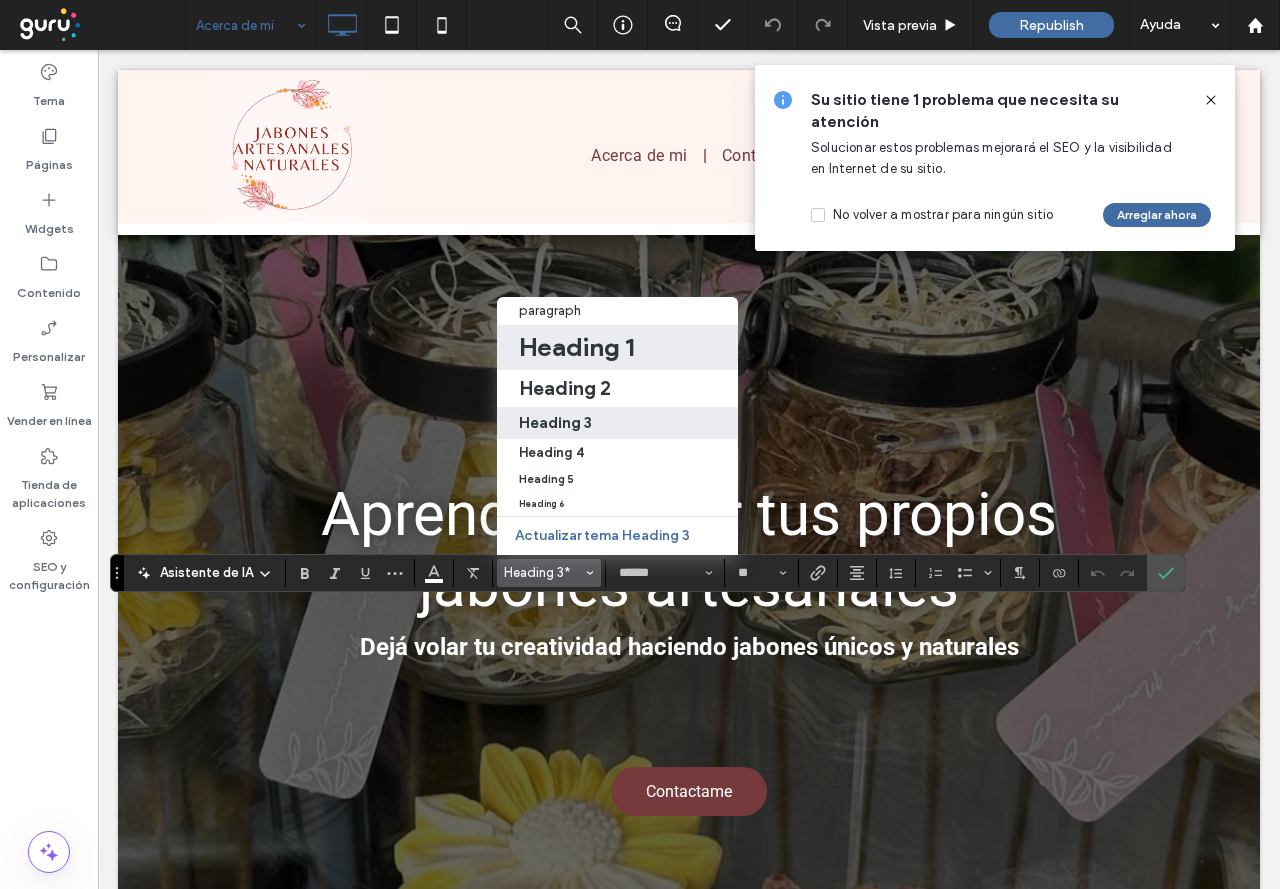 click on "Heading 1" at bounding box center (576, 347) 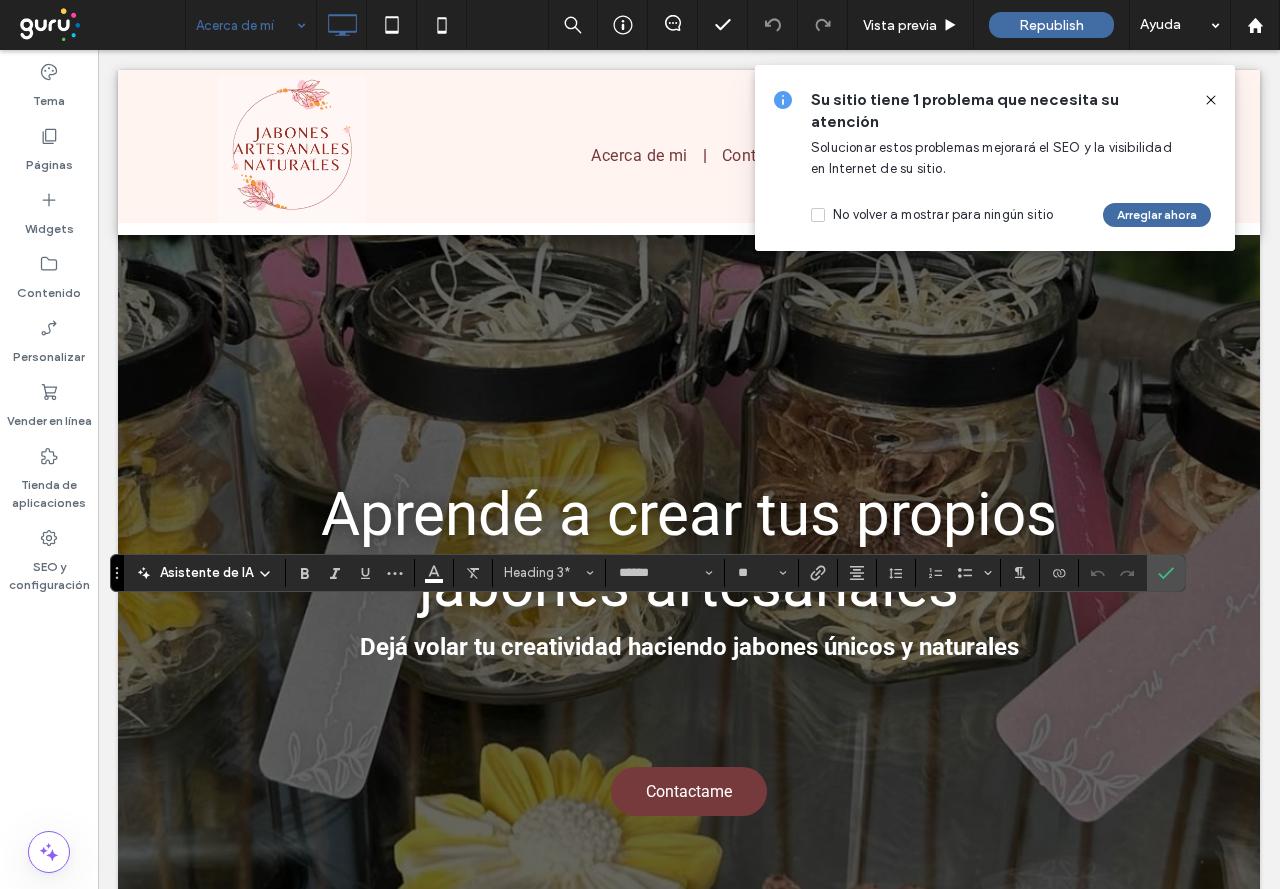 type on "**" 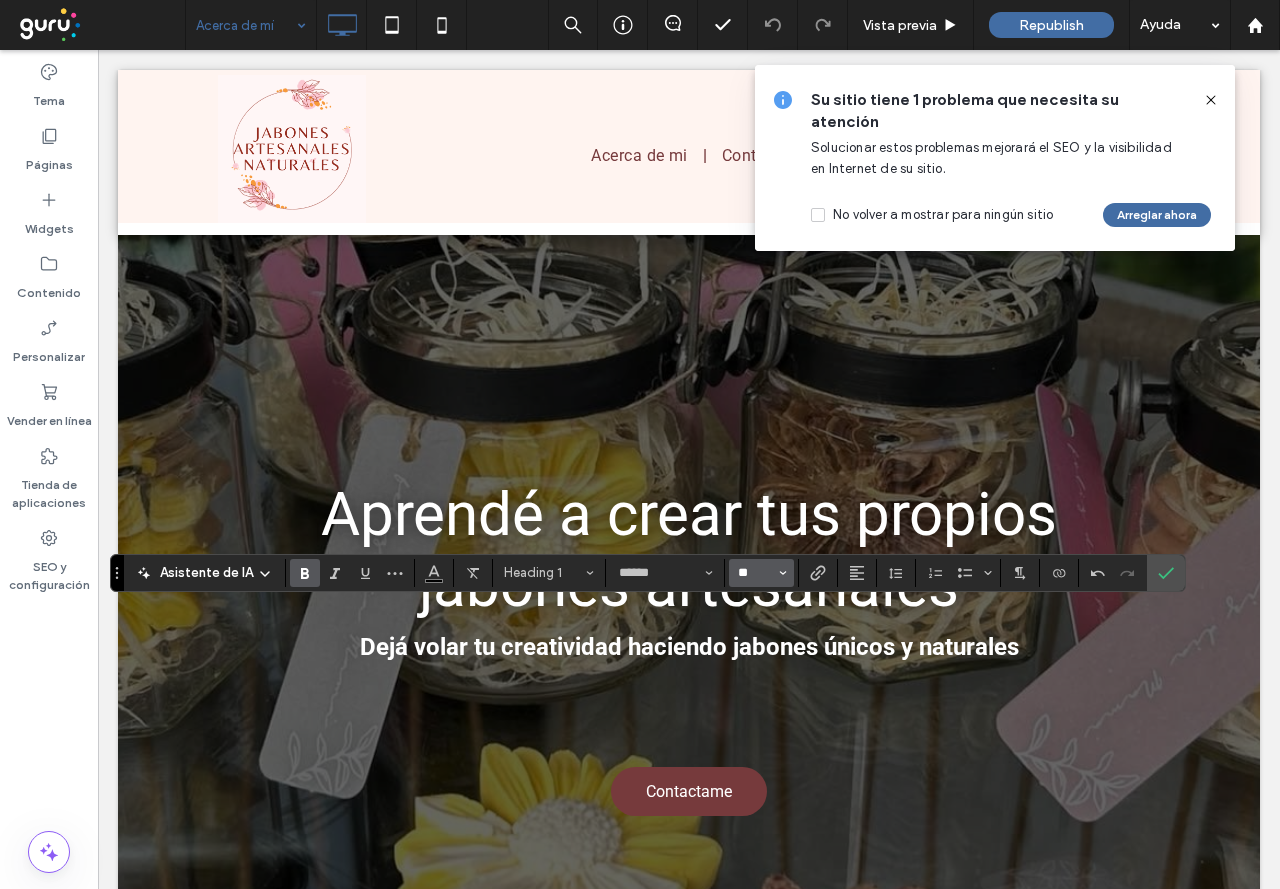 click on "**" at bounding box center (755, 573) 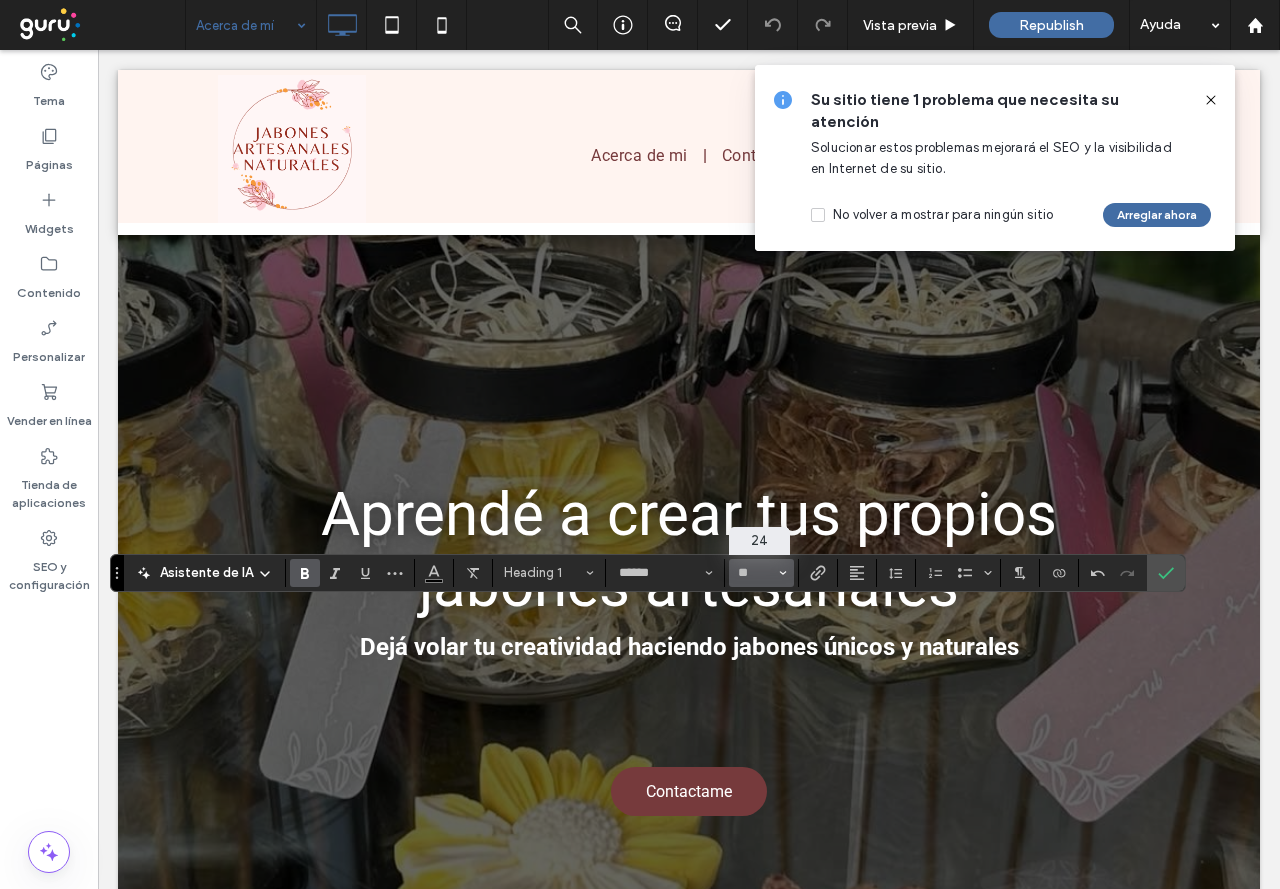 type on "**" 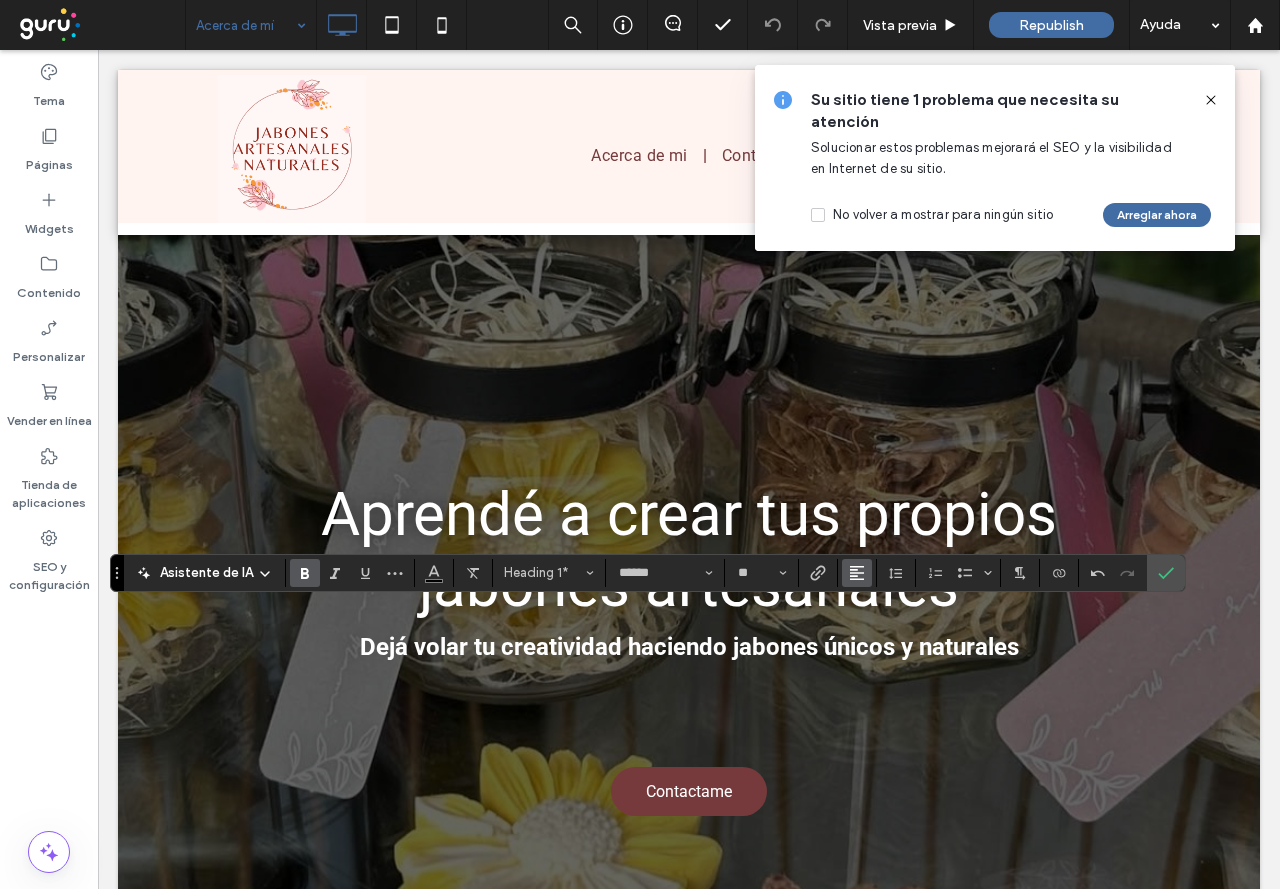 click 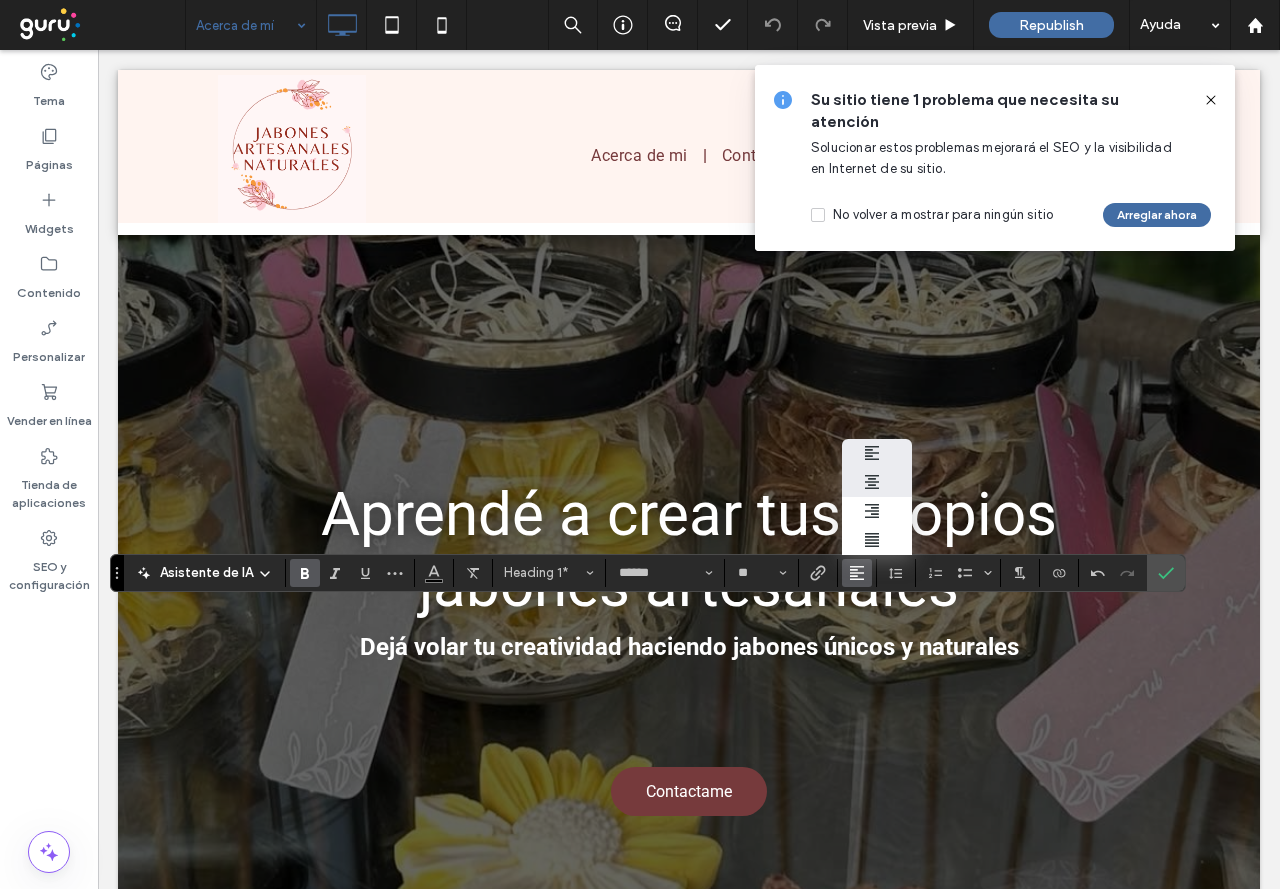 click 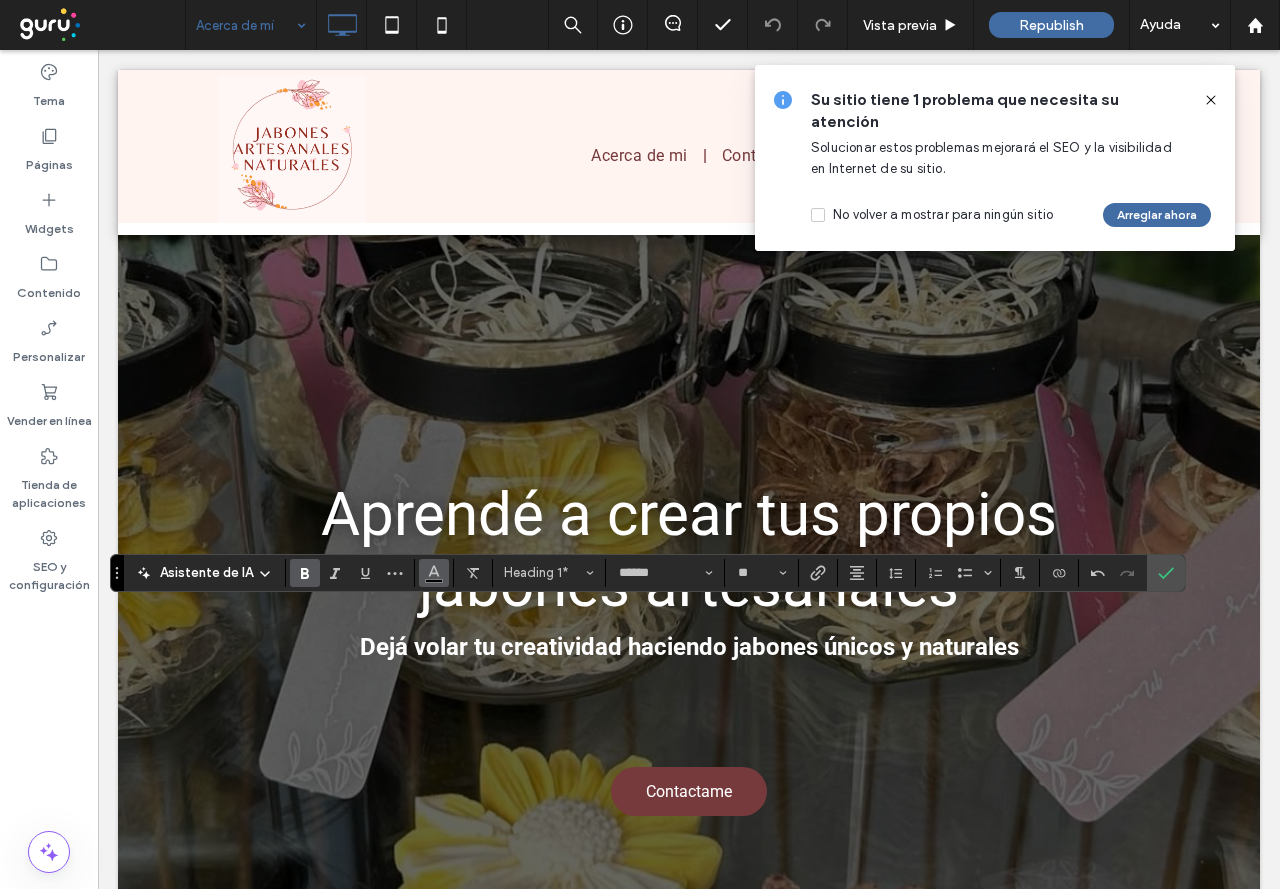 click 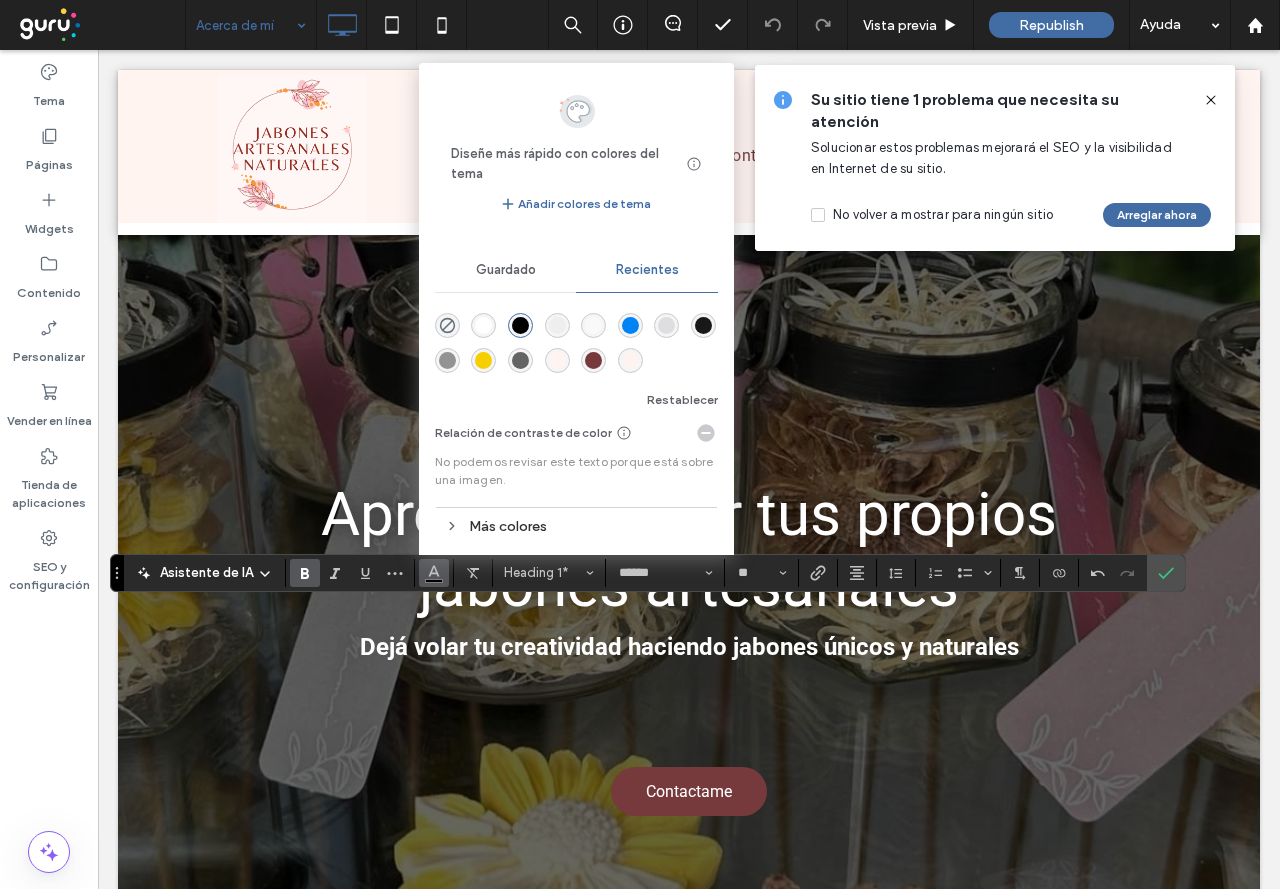 click at bounding box center [483, 325] 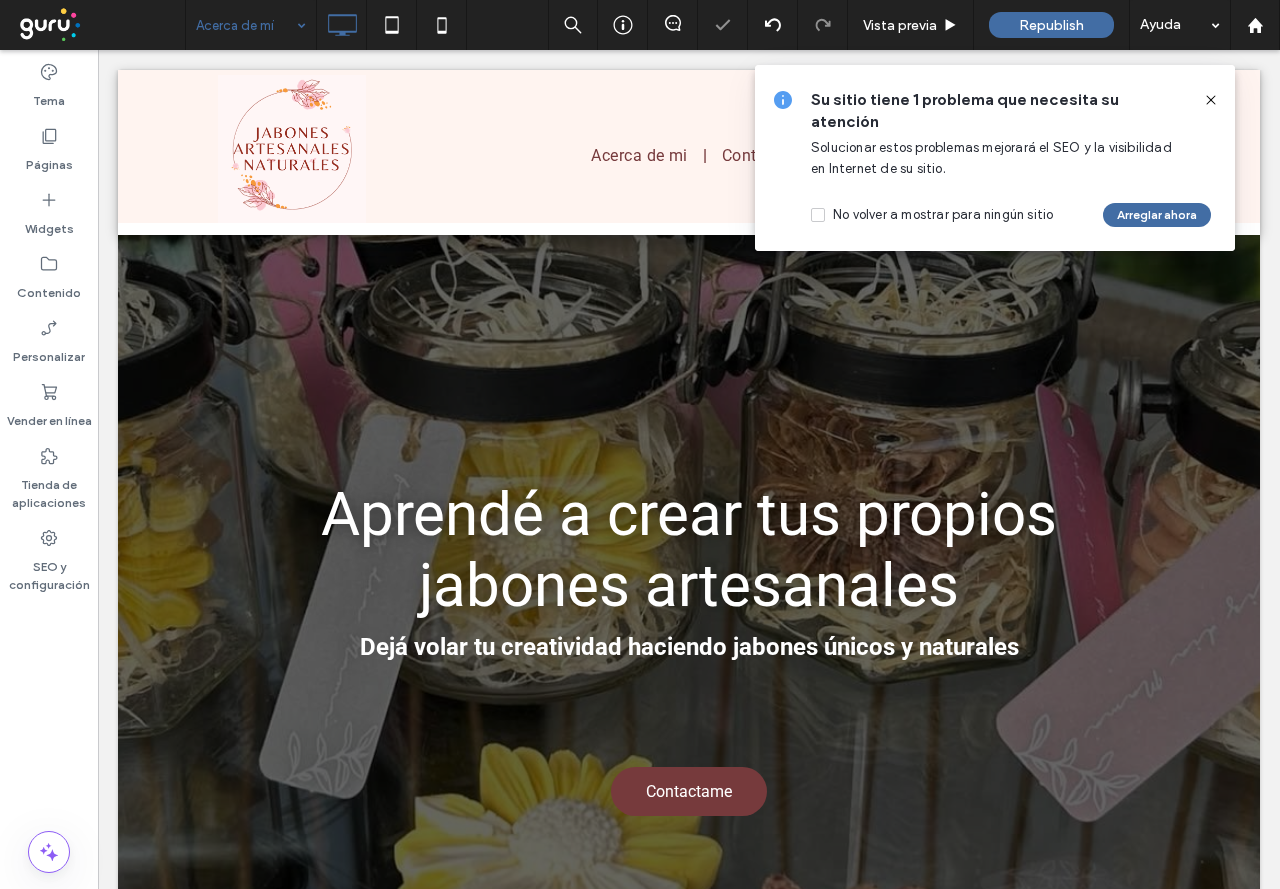 click 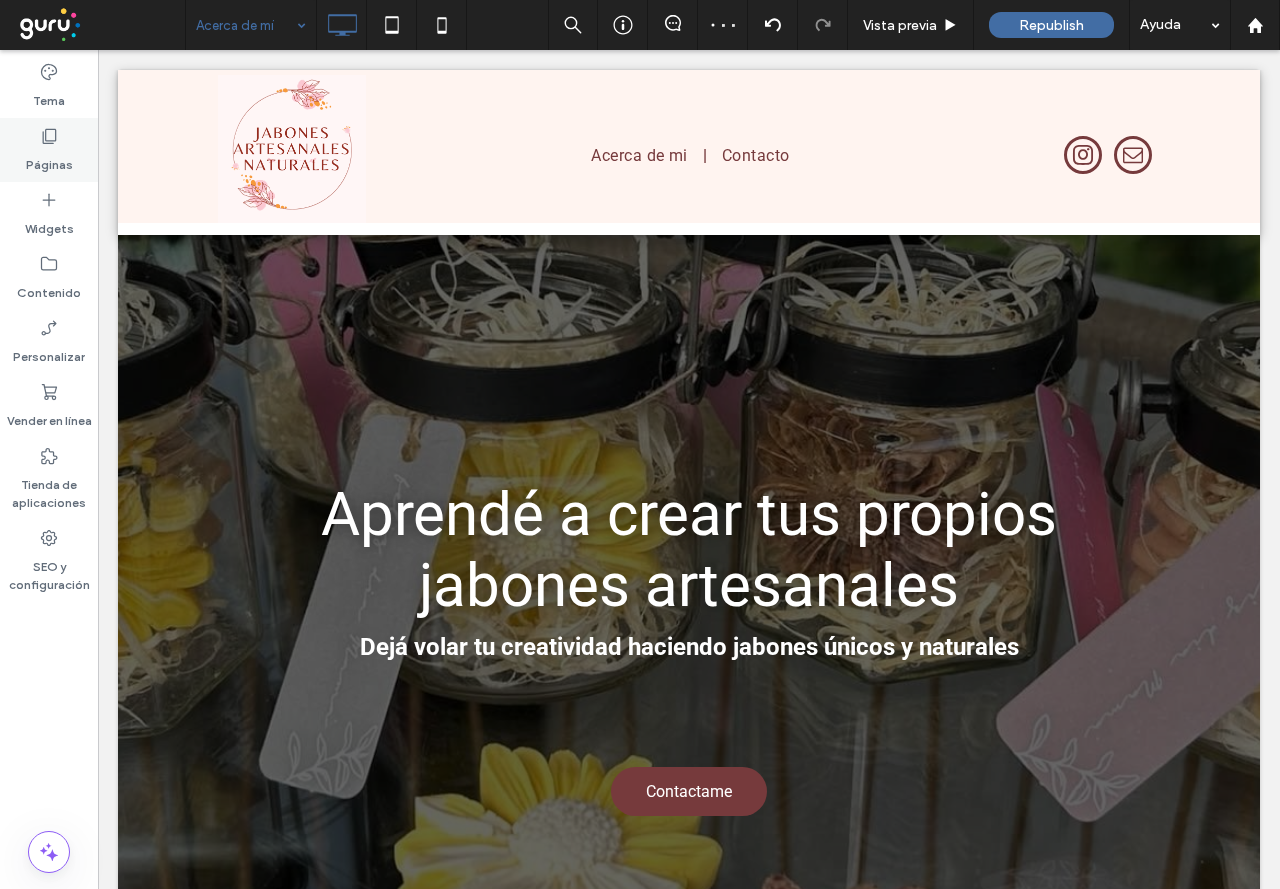 click on "Páginas" at bounding box center [49, 150] 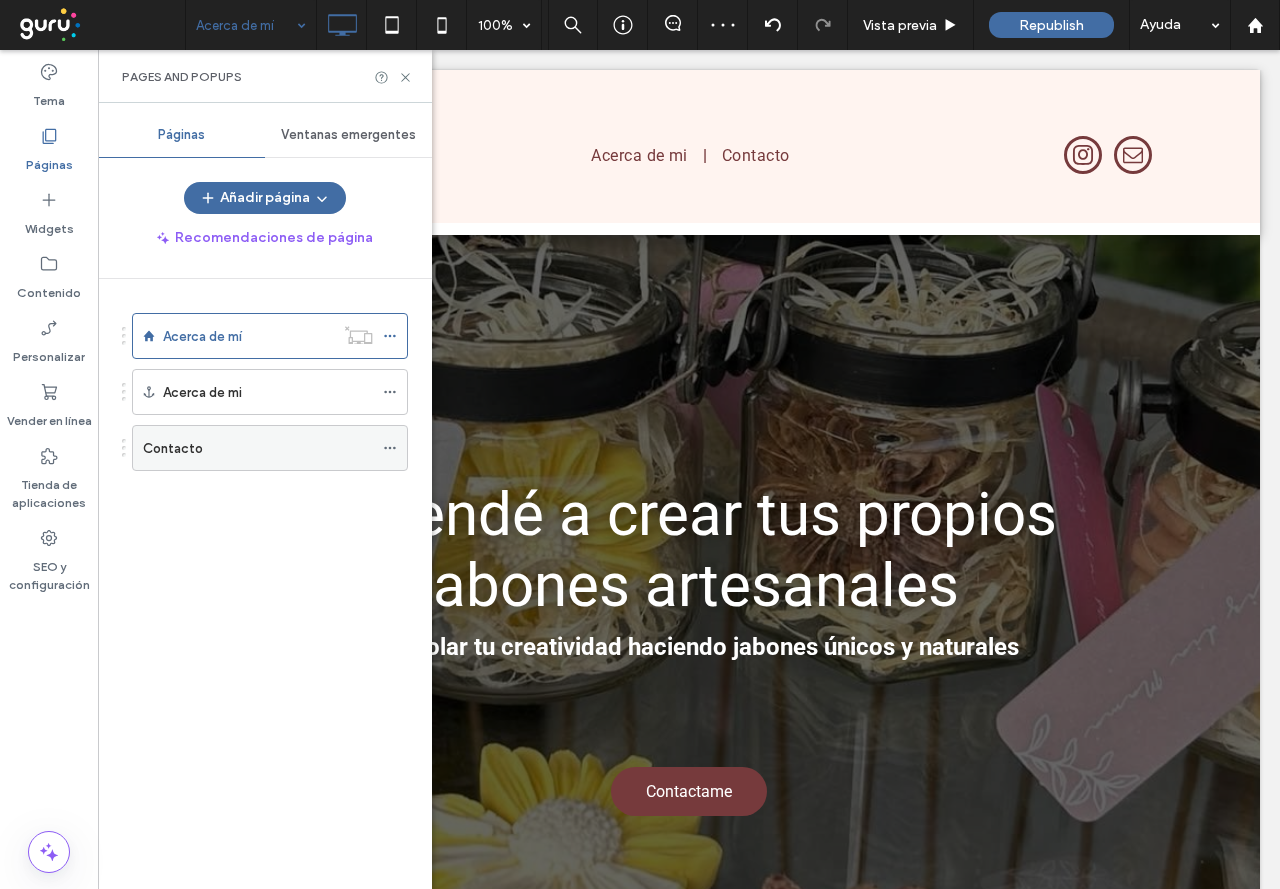 click on "Contacto" at bounding box center (258, 448) 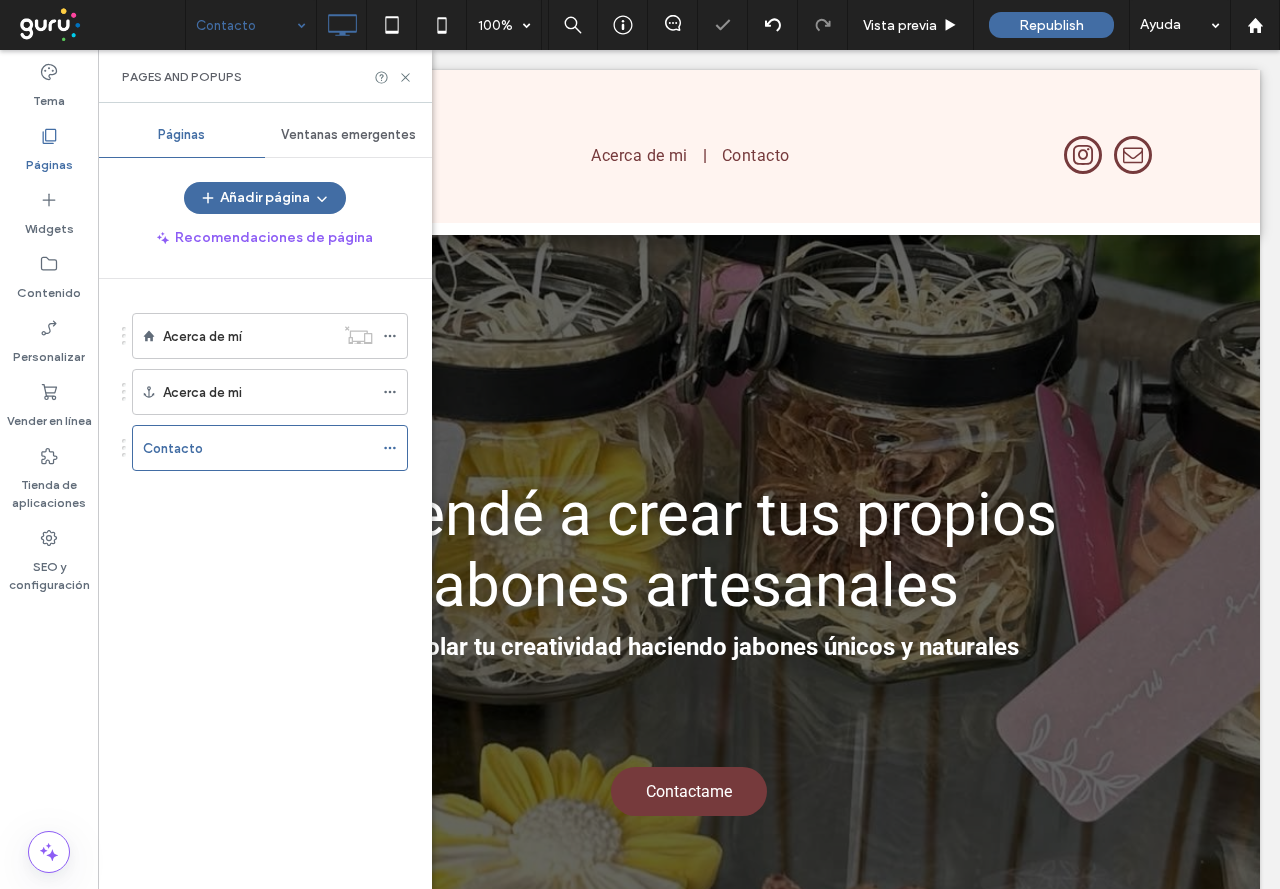 click 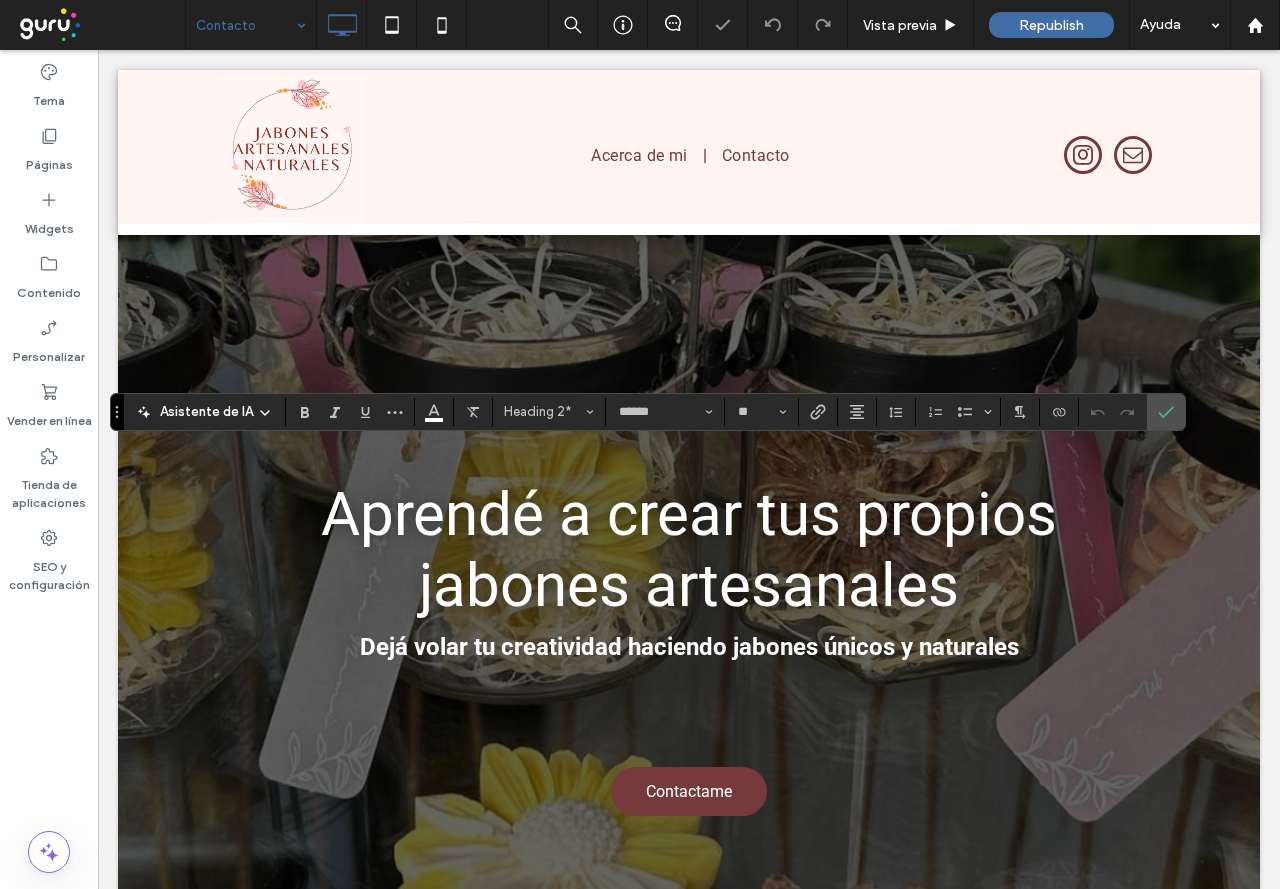 click on "Asistente de IA Heading 2* ****** **" at bounding box center [648, 412] 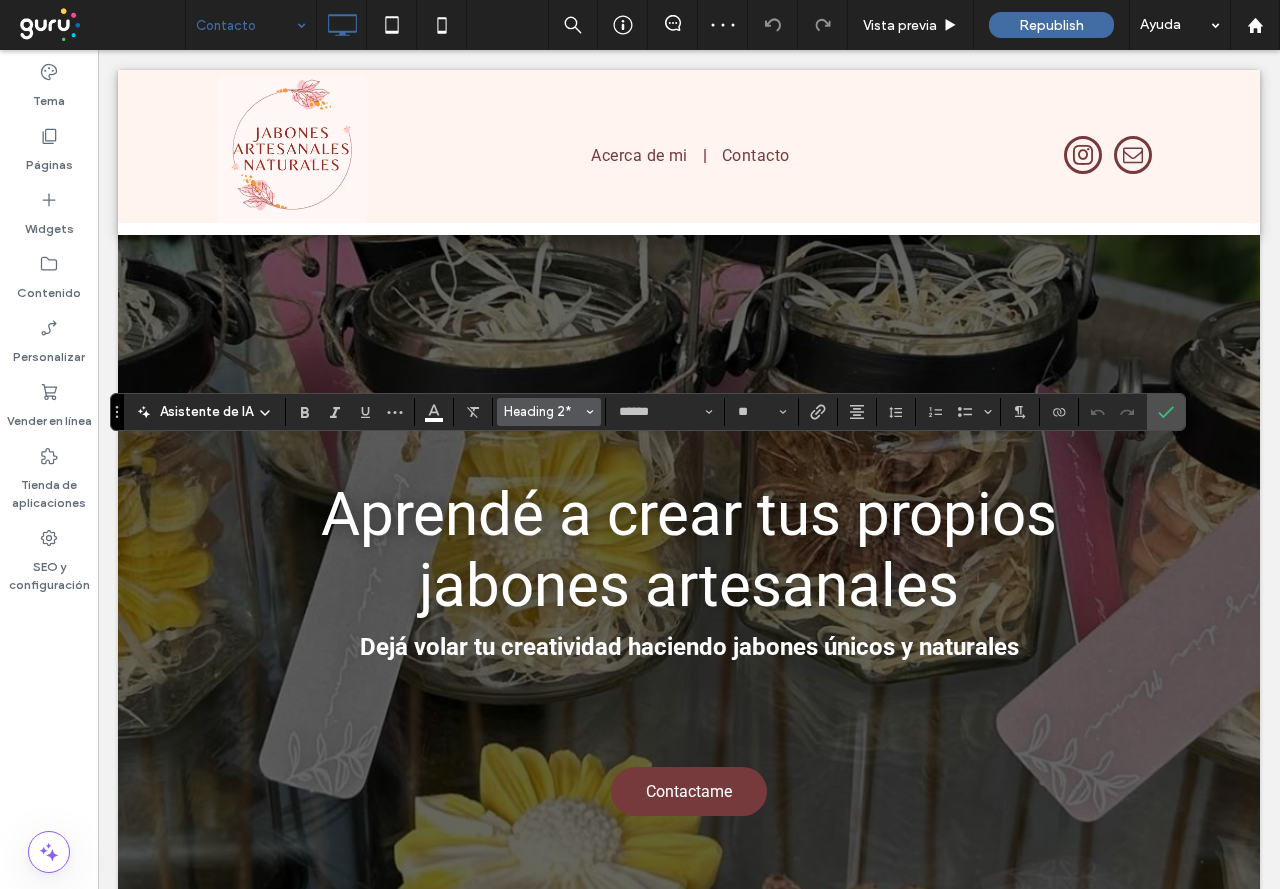 click on "Heading 2*" at bounding box center [543, 411] 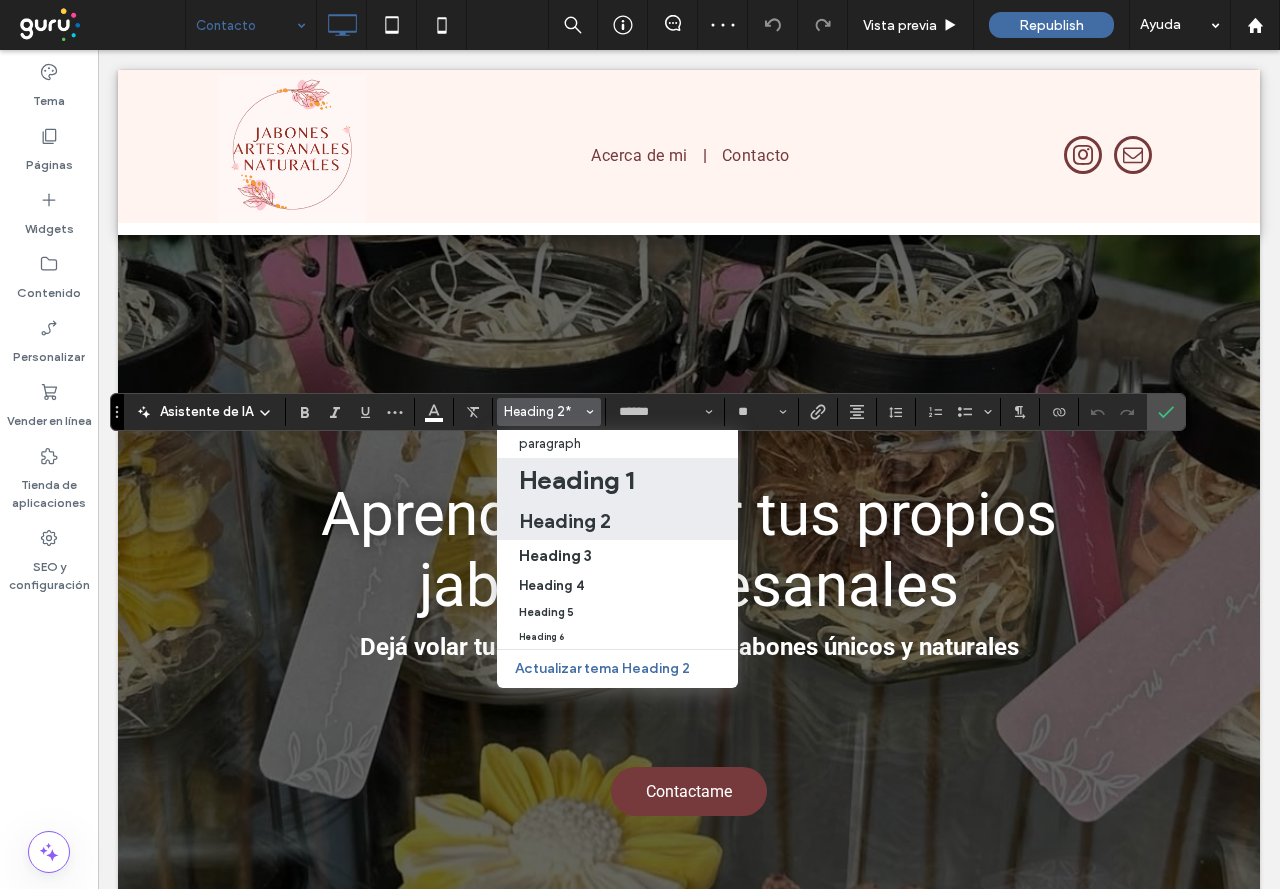 click on "Heading 1" at bounding box center (617, 480) 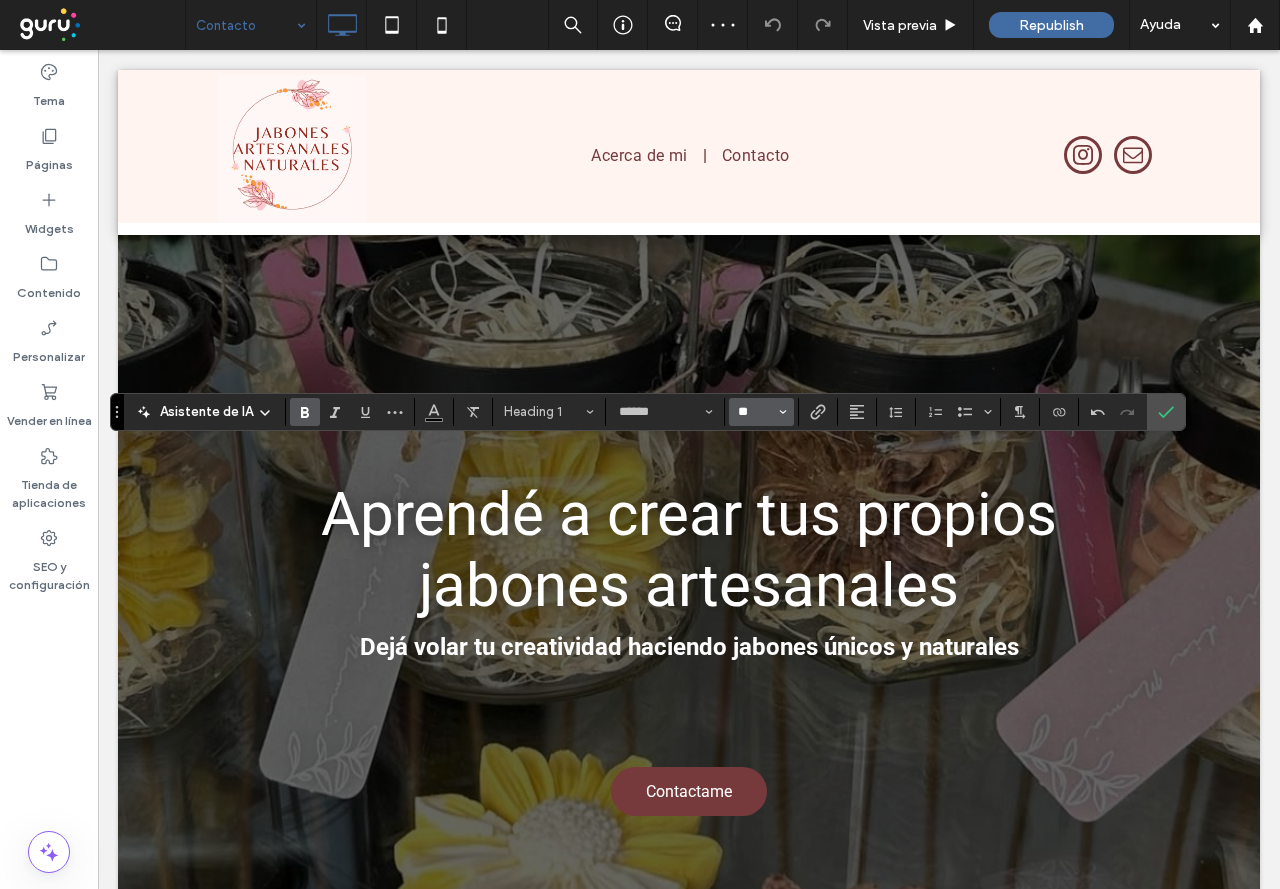 click on "**" at bounding box center (755, 412) 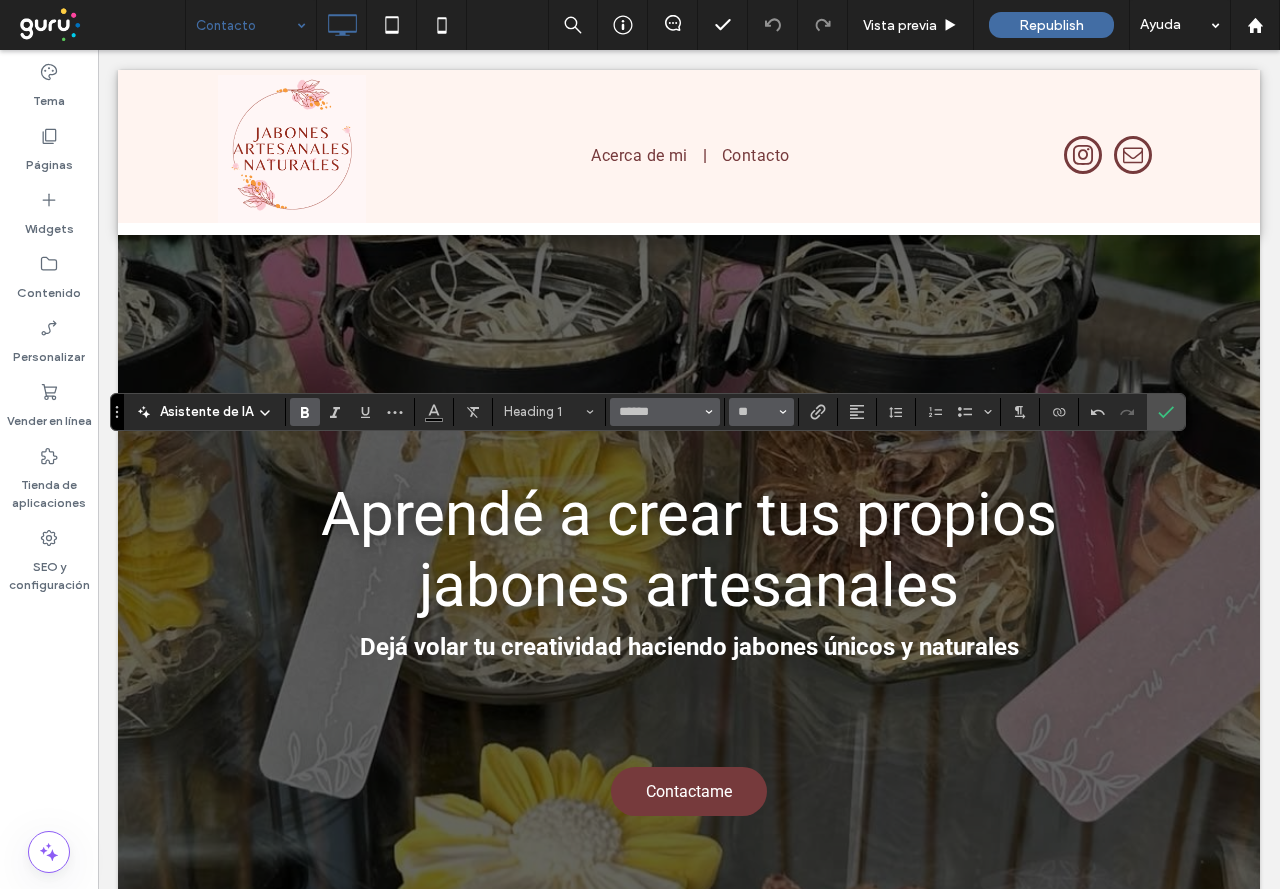 type on "**" 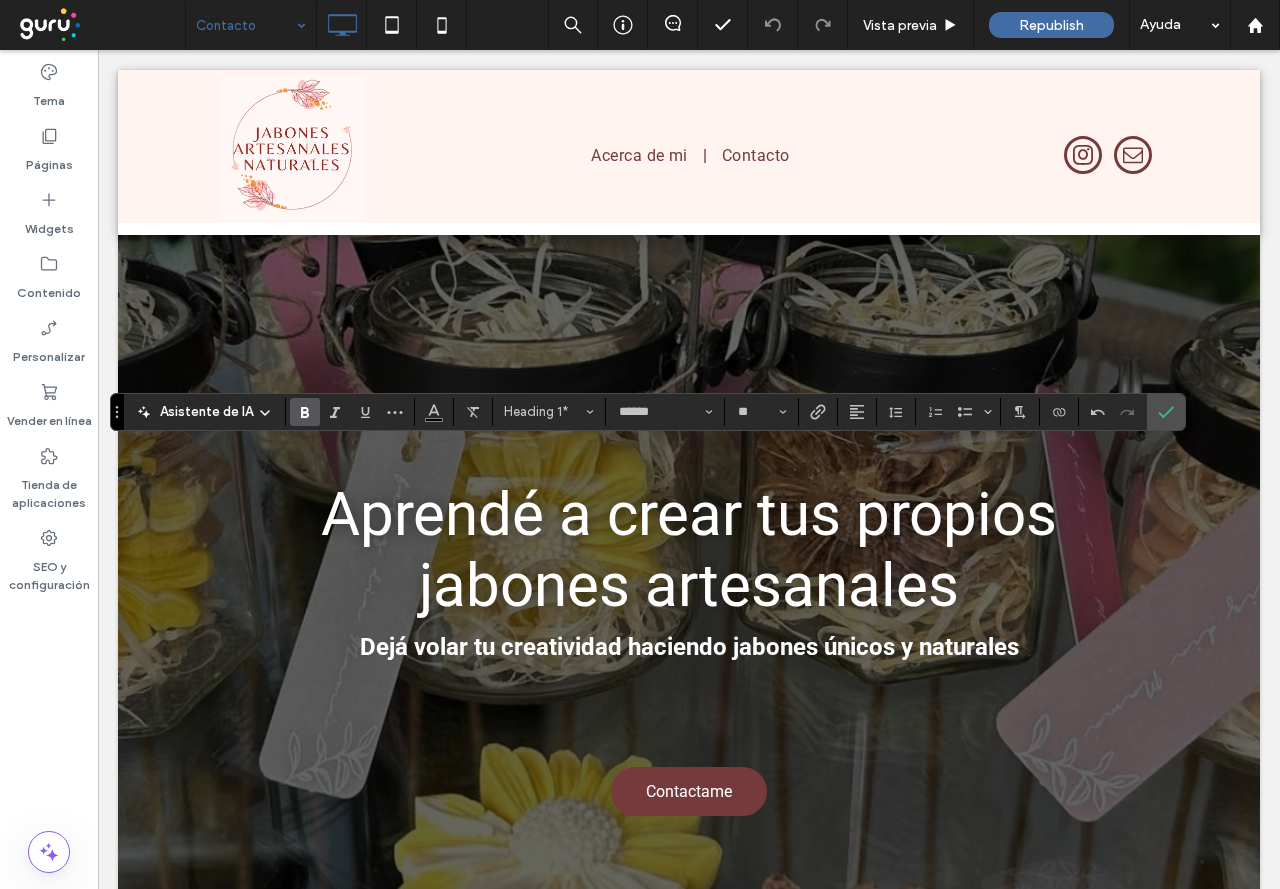 click 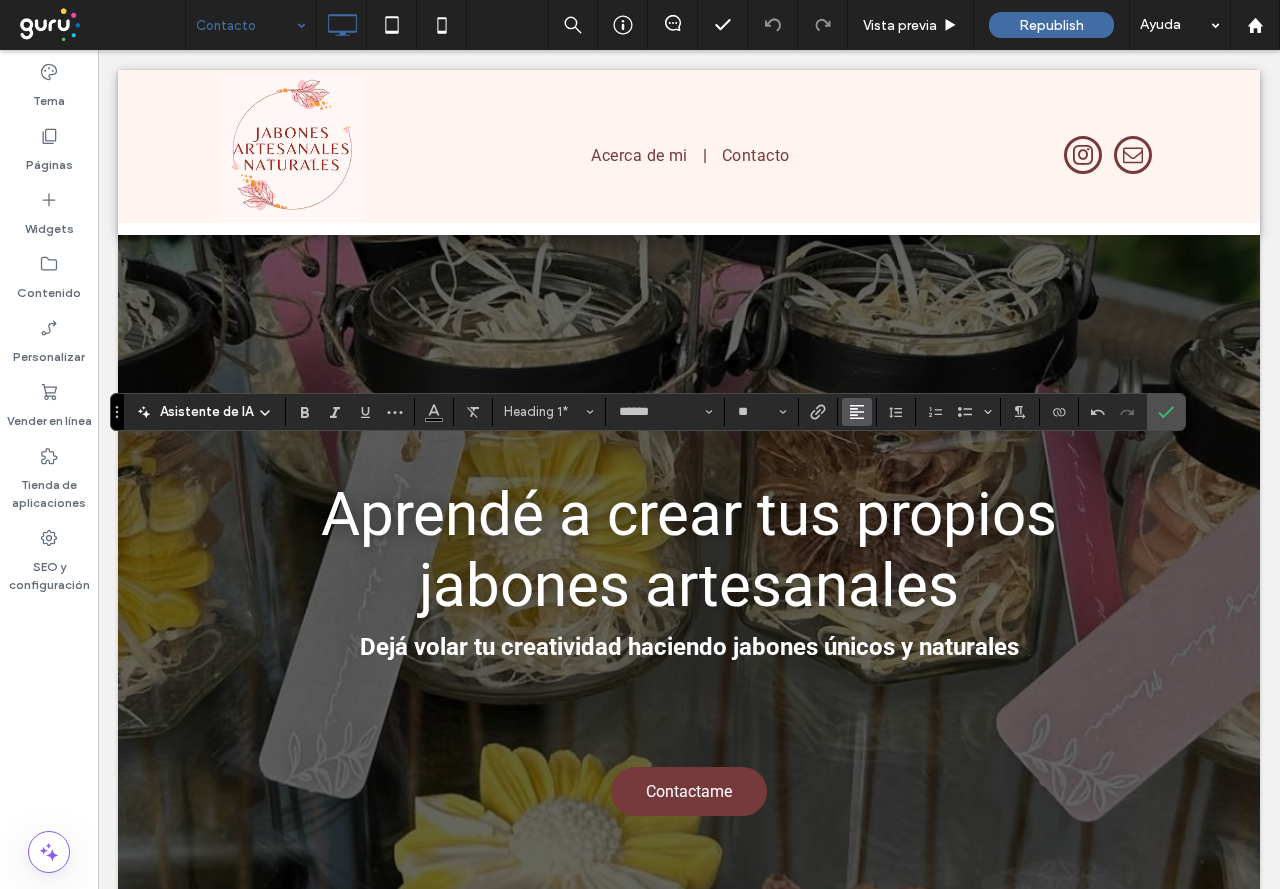 click 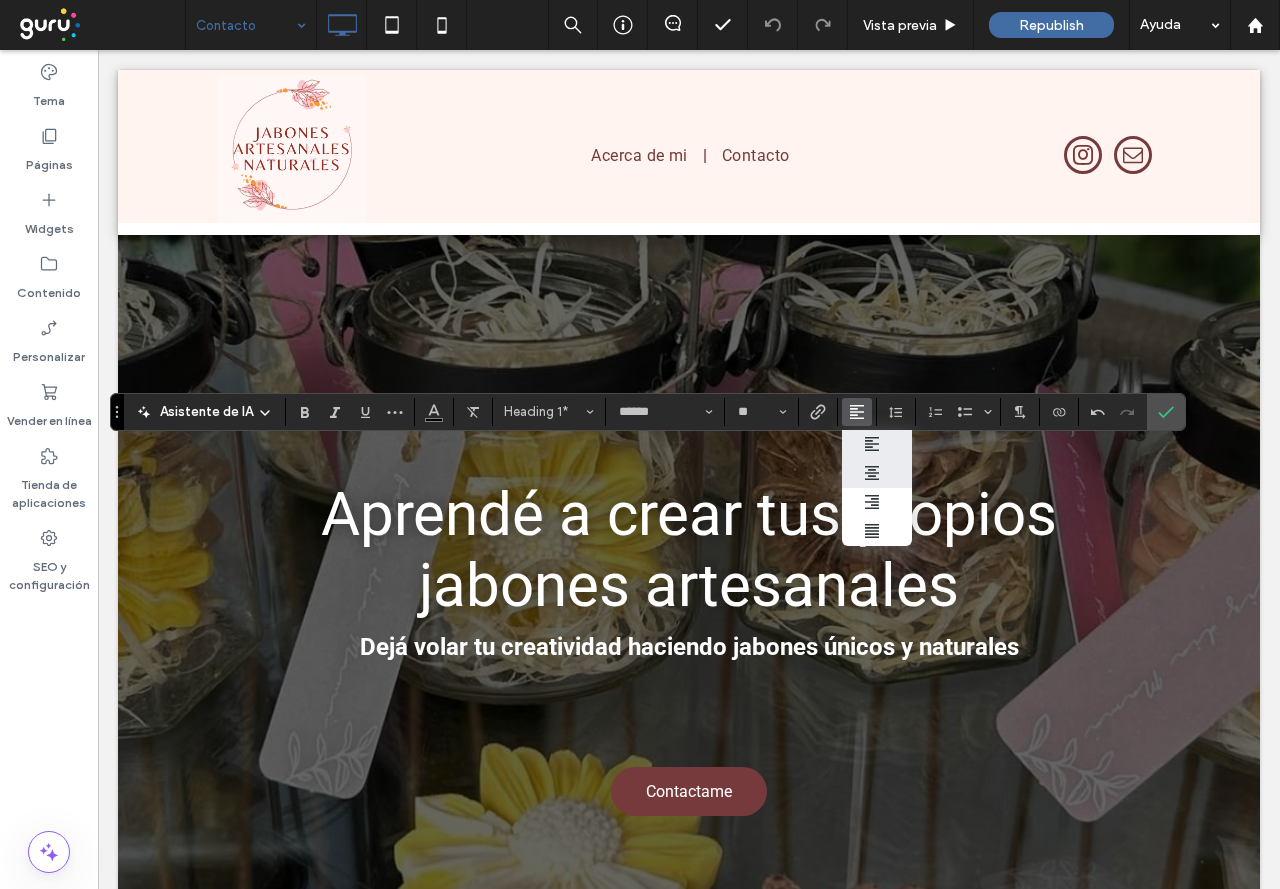 click 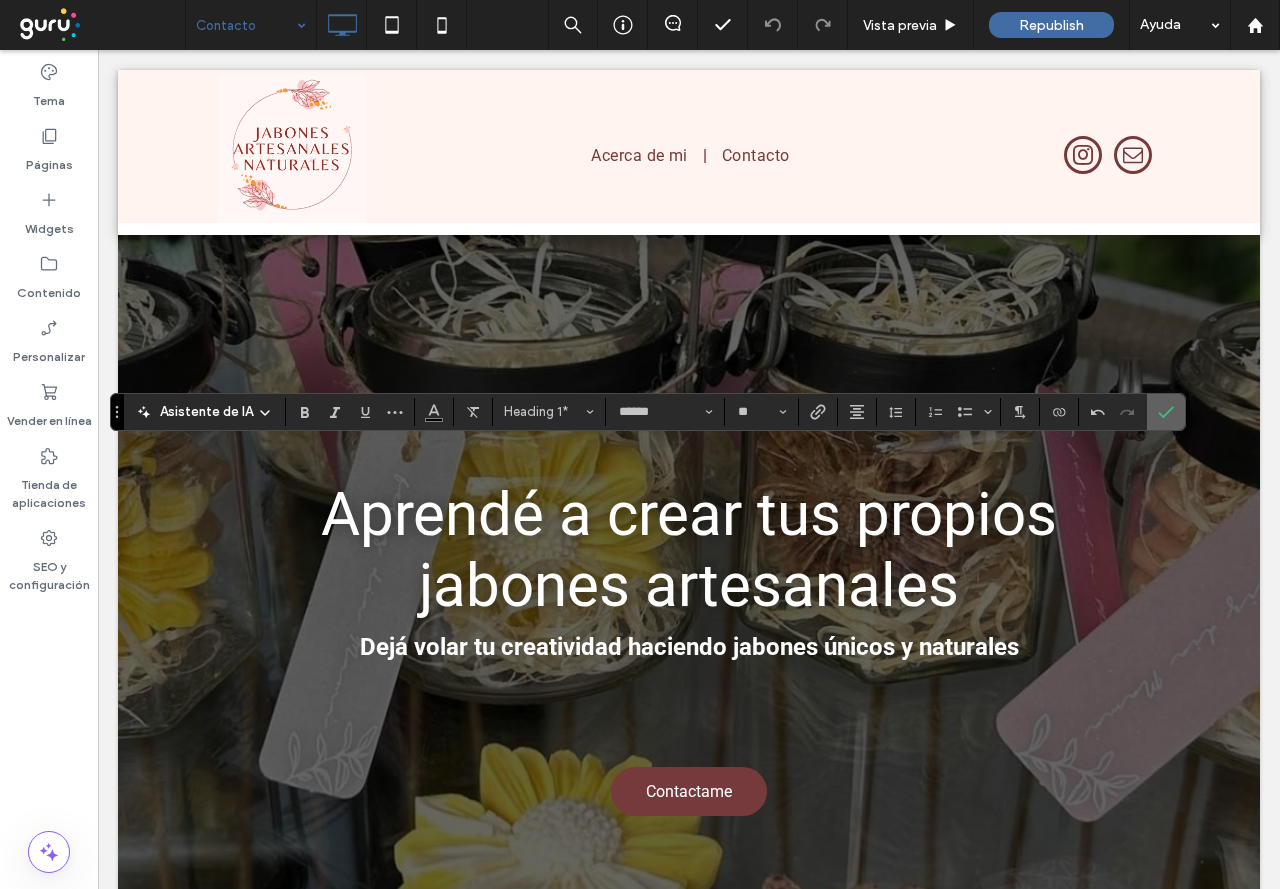 click 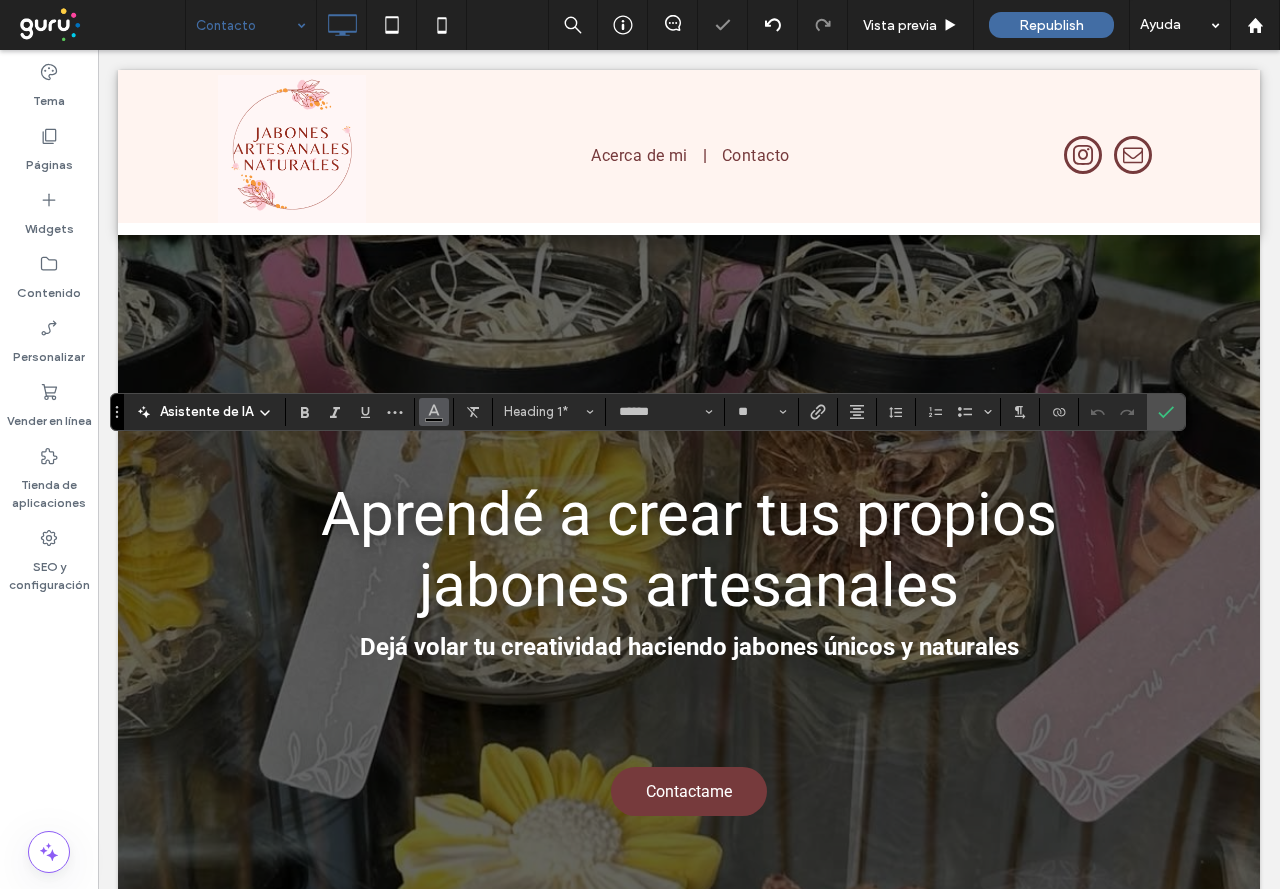 click 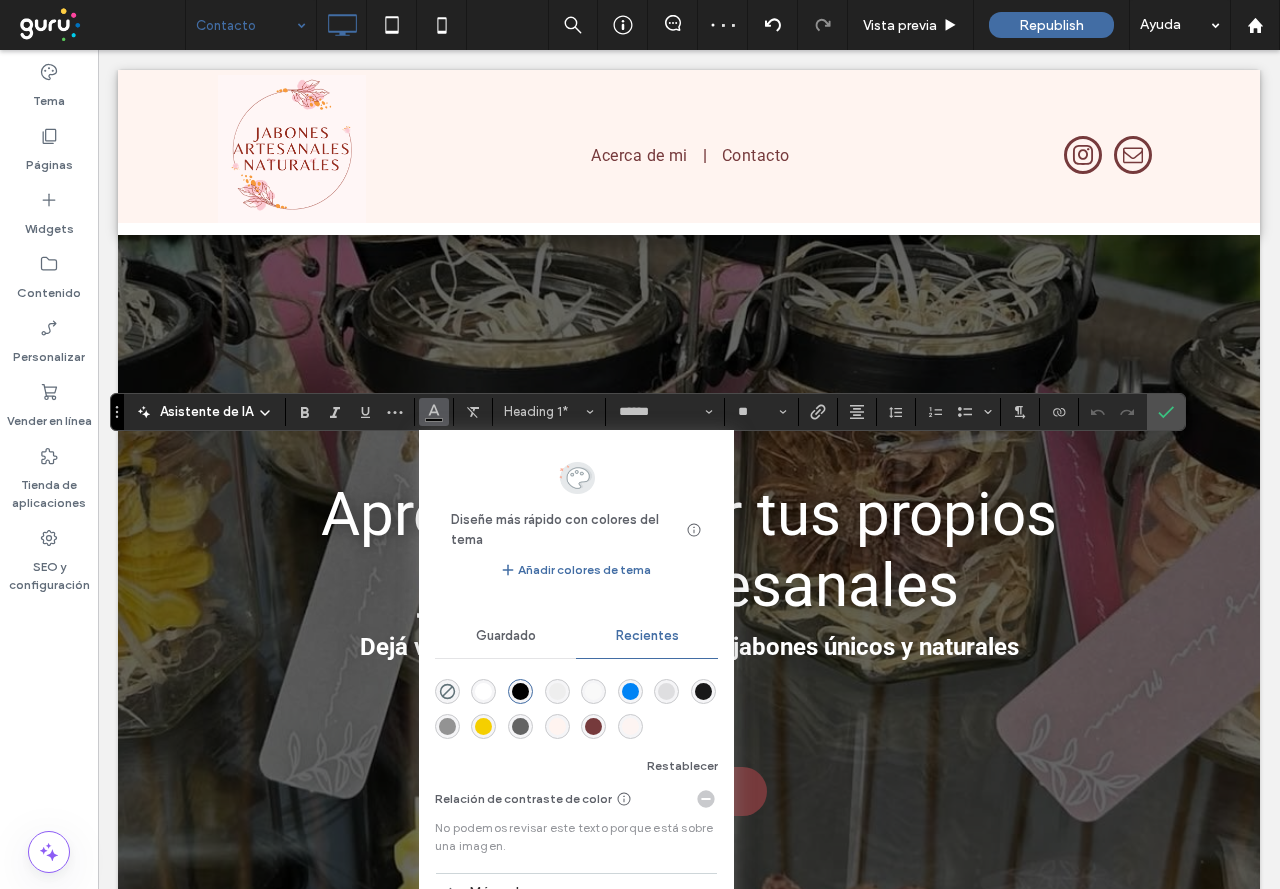 click at bounding box center (483, 691) 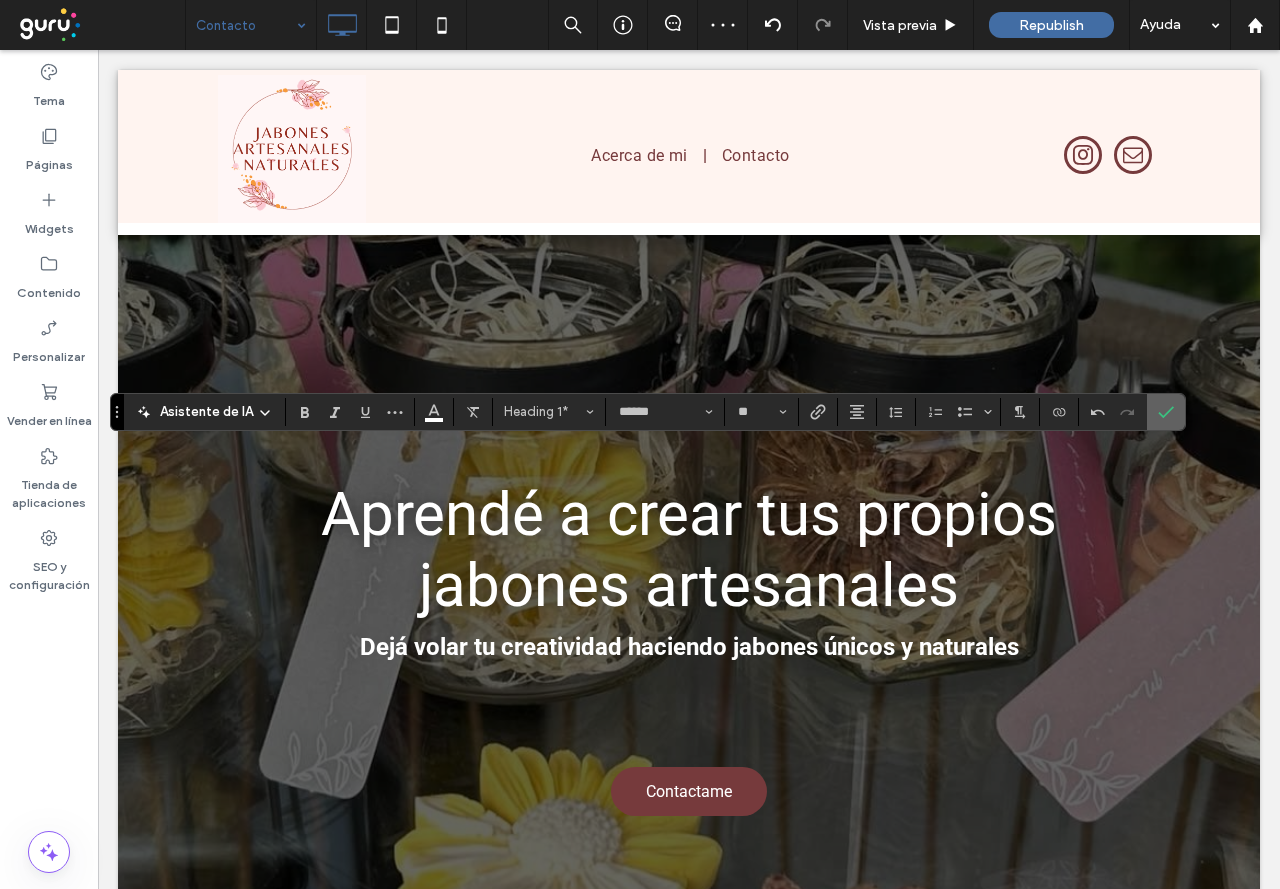 click 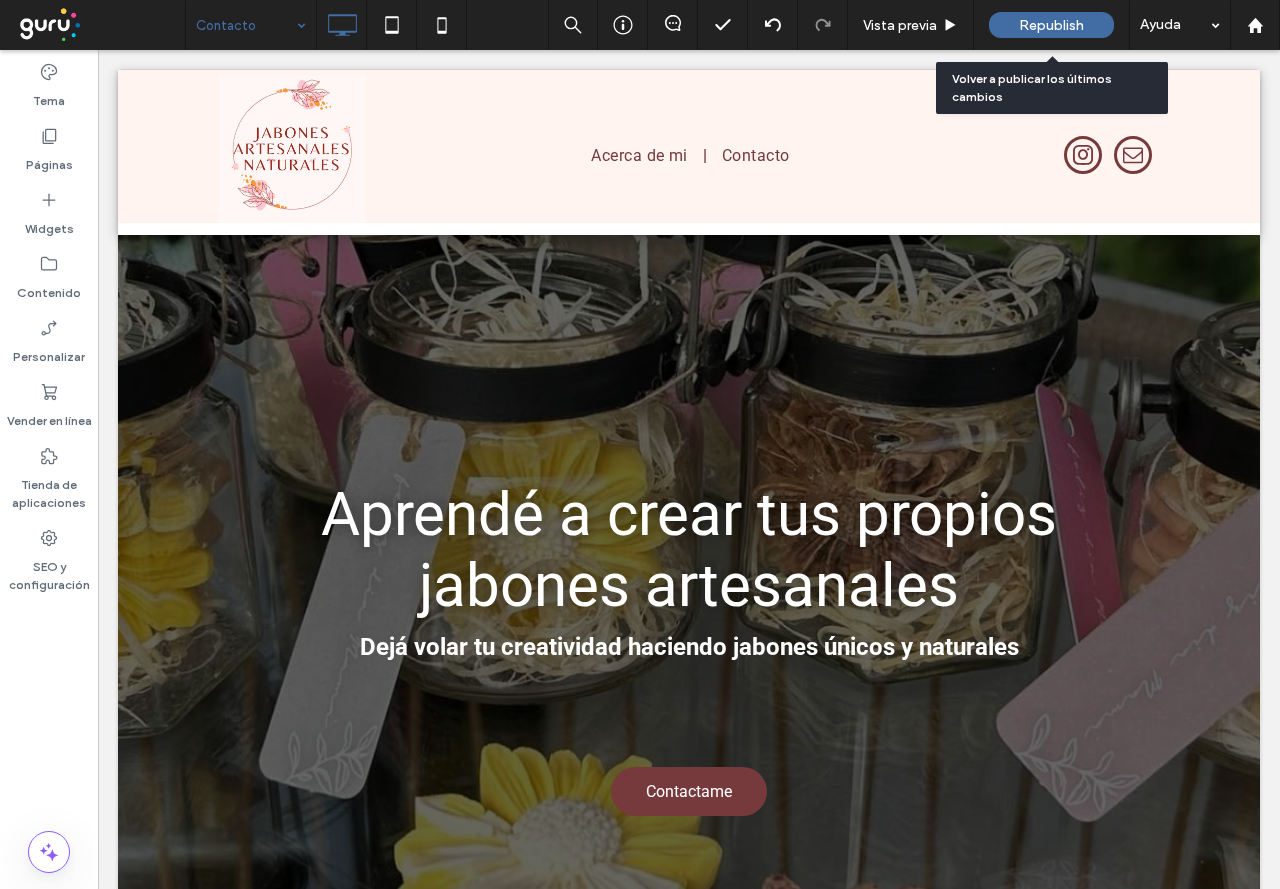 click on "Republish" at bounding box center (1051, 25) 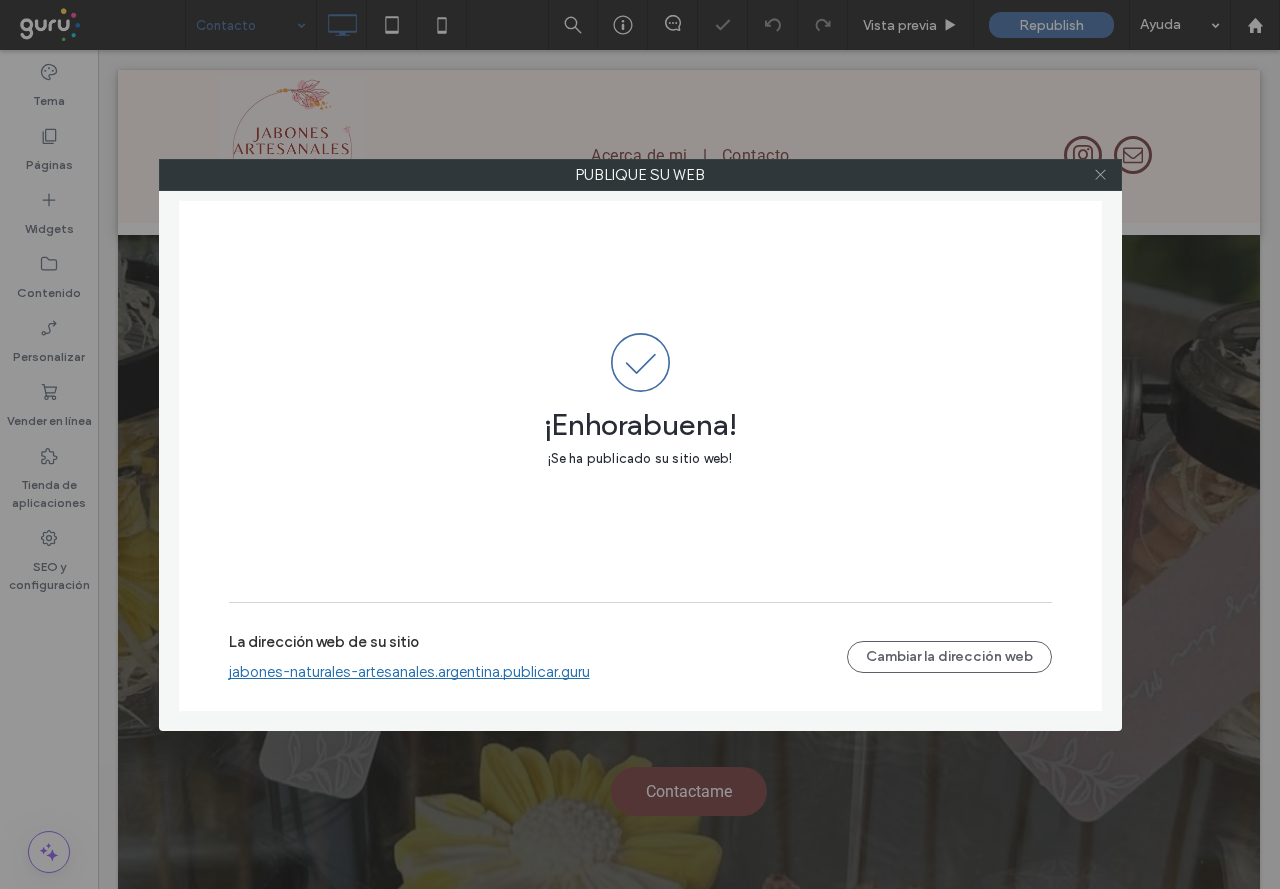 click 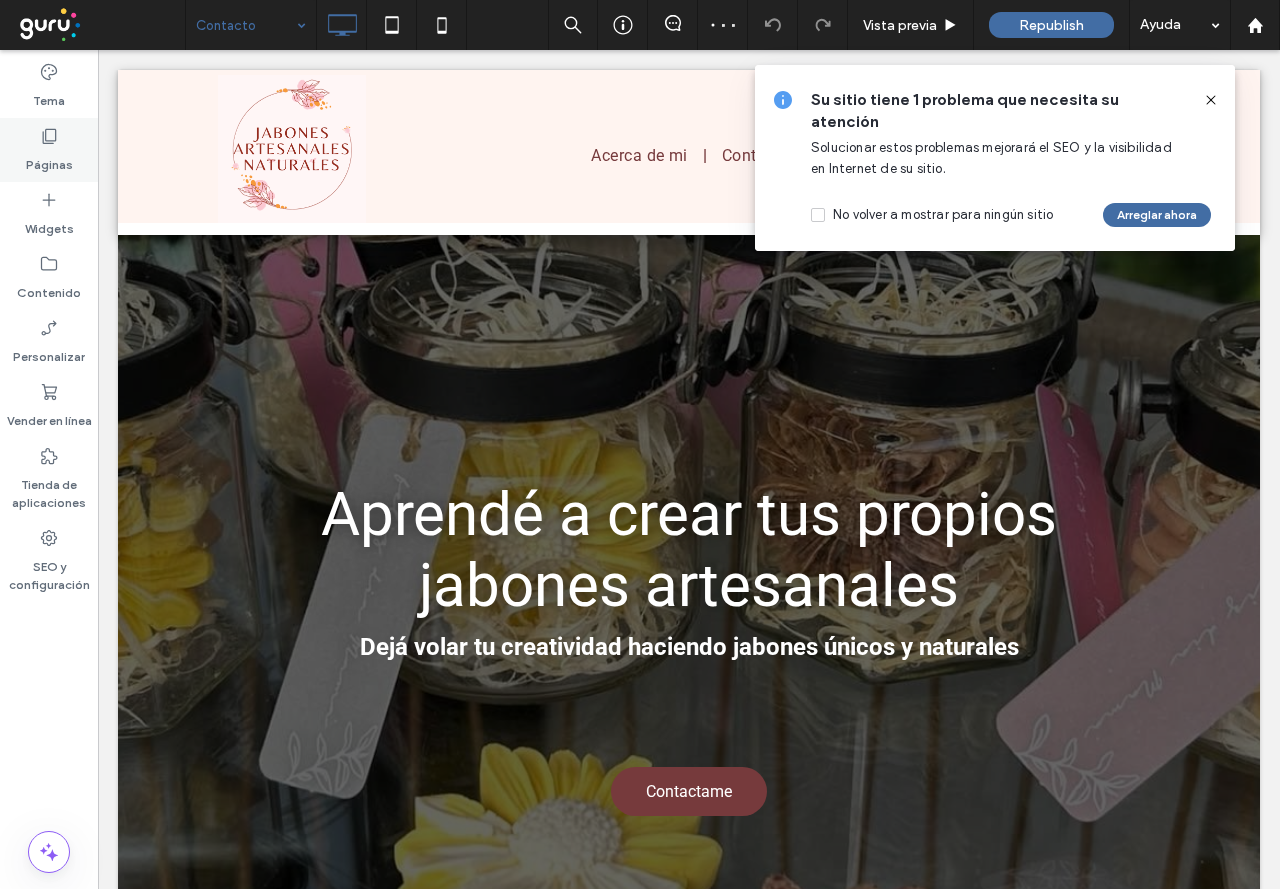 click on "Páginas" at bounding box center (49, 150) 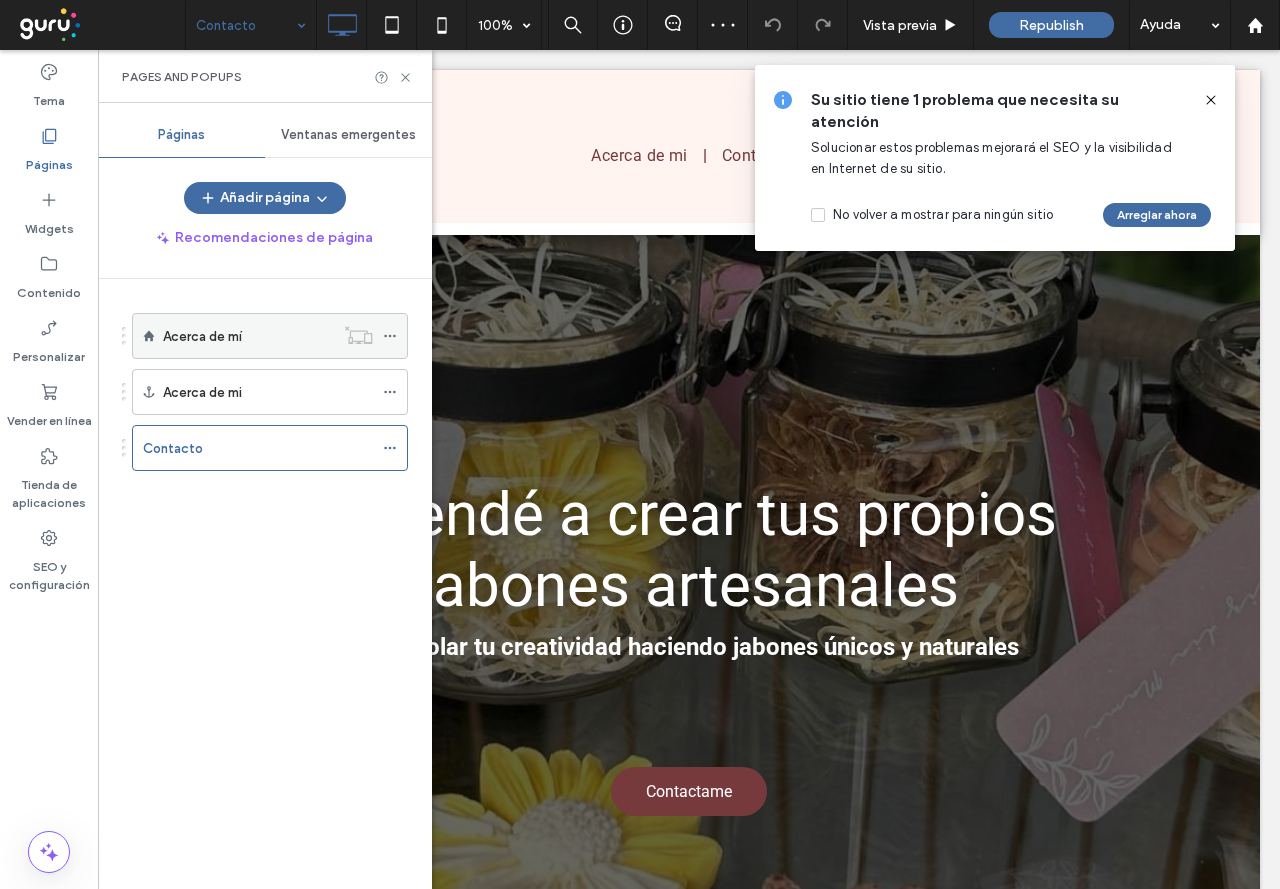 click on "Acerca de mí" at bounding box center [202, 336] 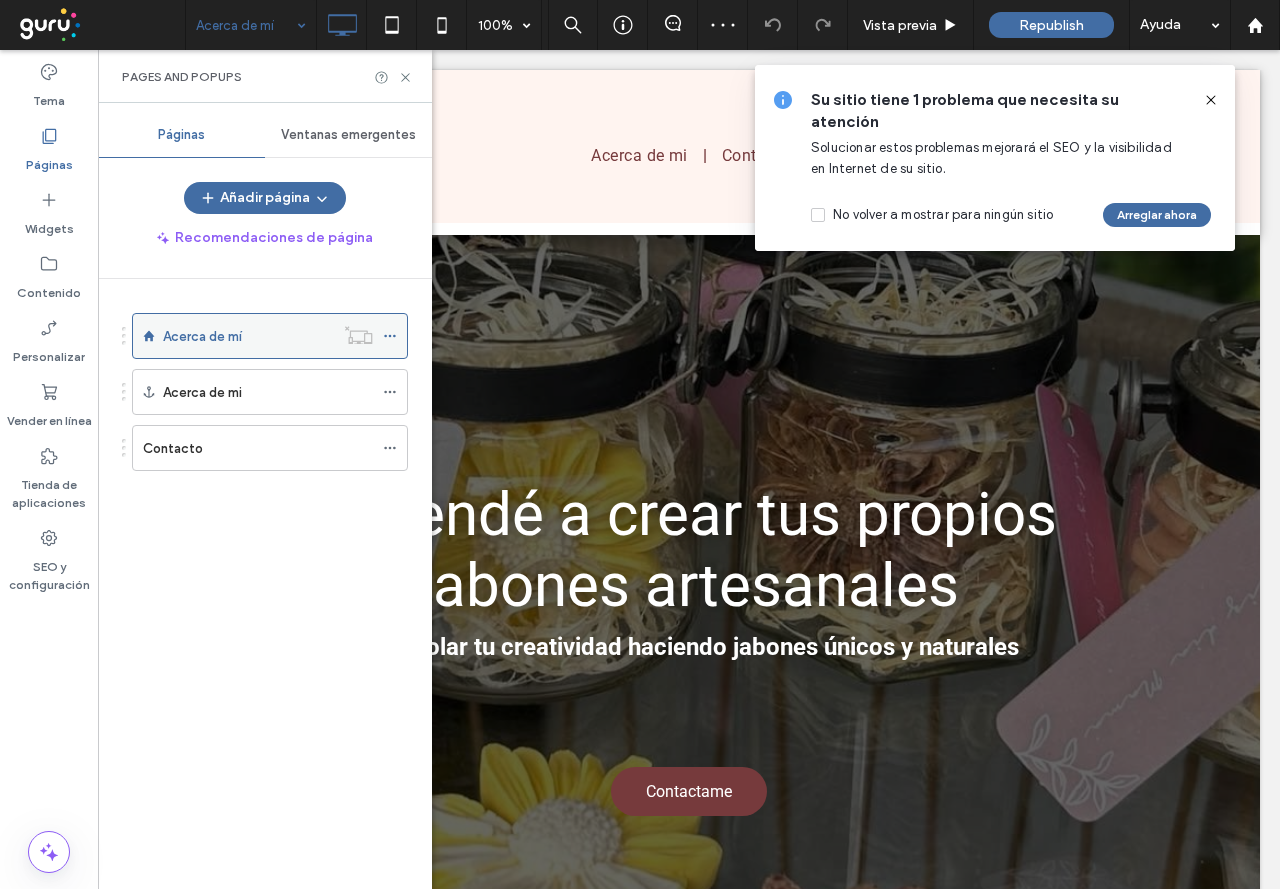 click on "Acerca de mí" at bounding box center [270, 336] 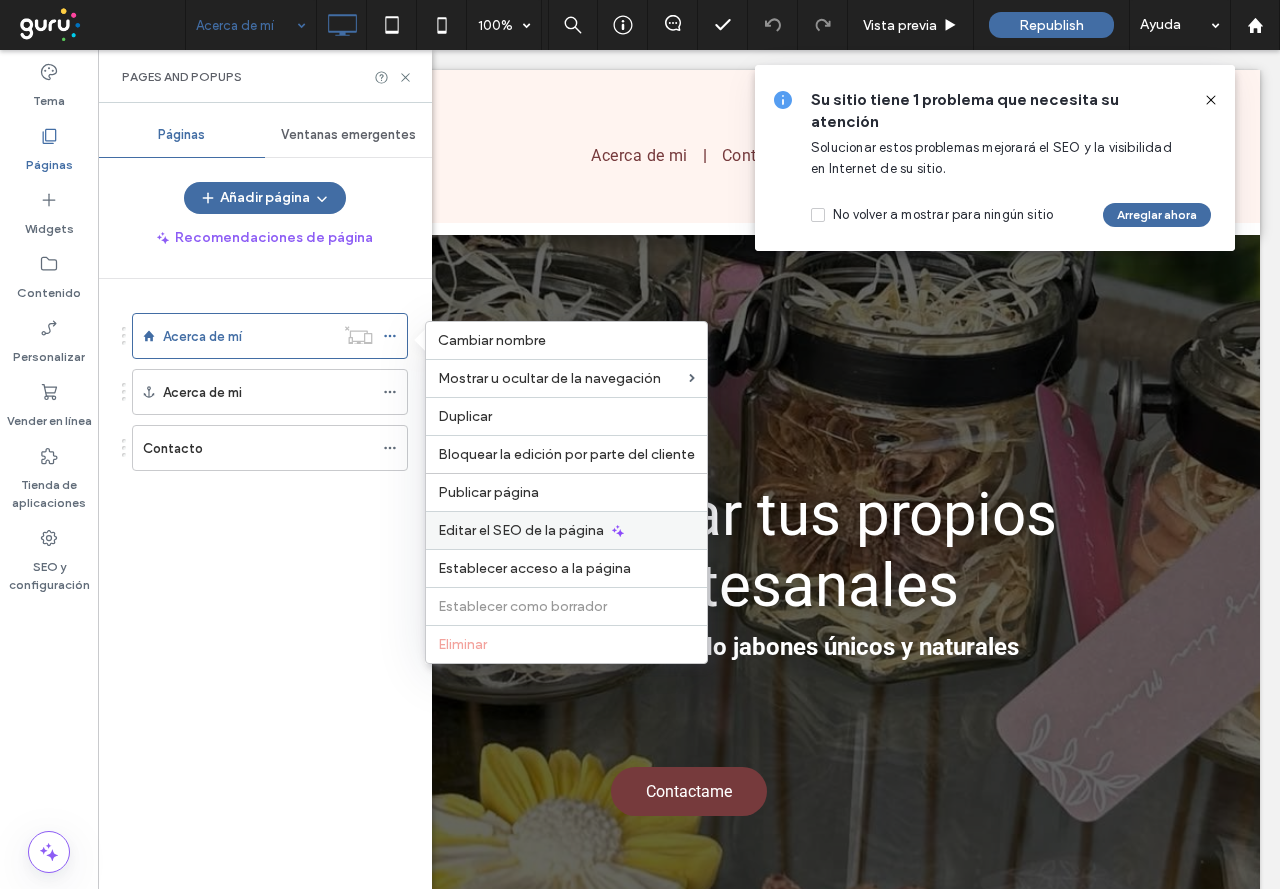 click on "Editar el SEO de la página" at bounding box center [566, 530] 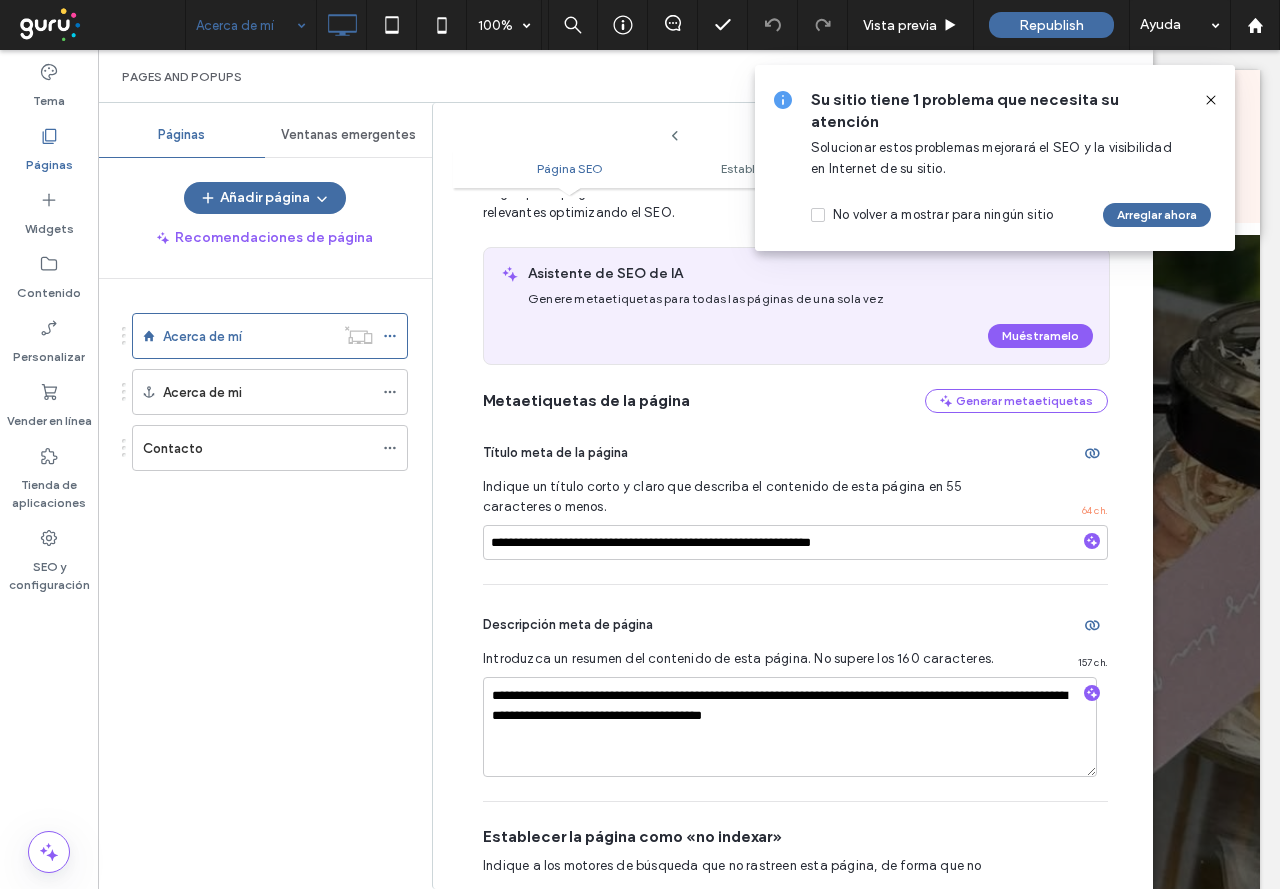 scroll, scrollTop: 110, scrollLeft: 0, axis: vertical 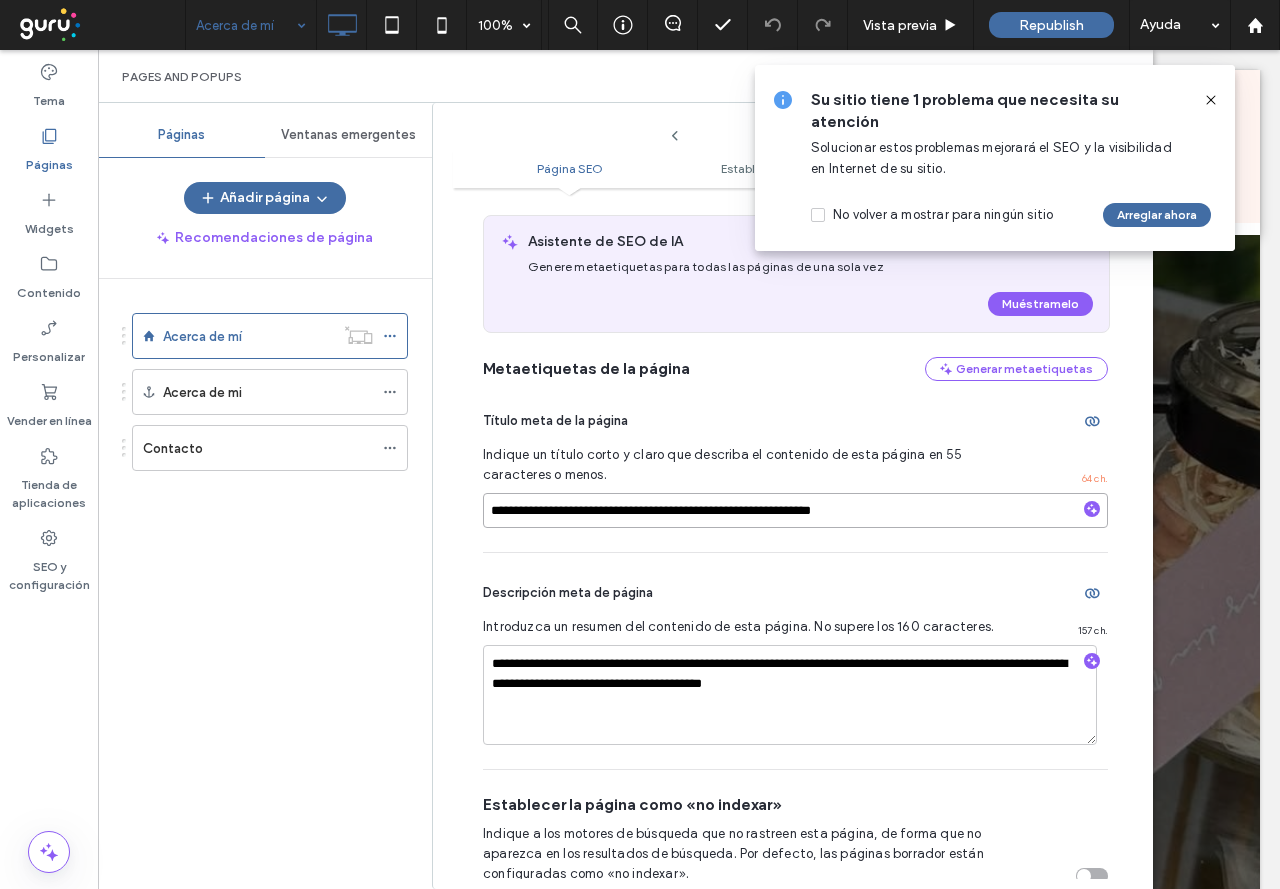 click on "**********" at bounding box center (795, 510) 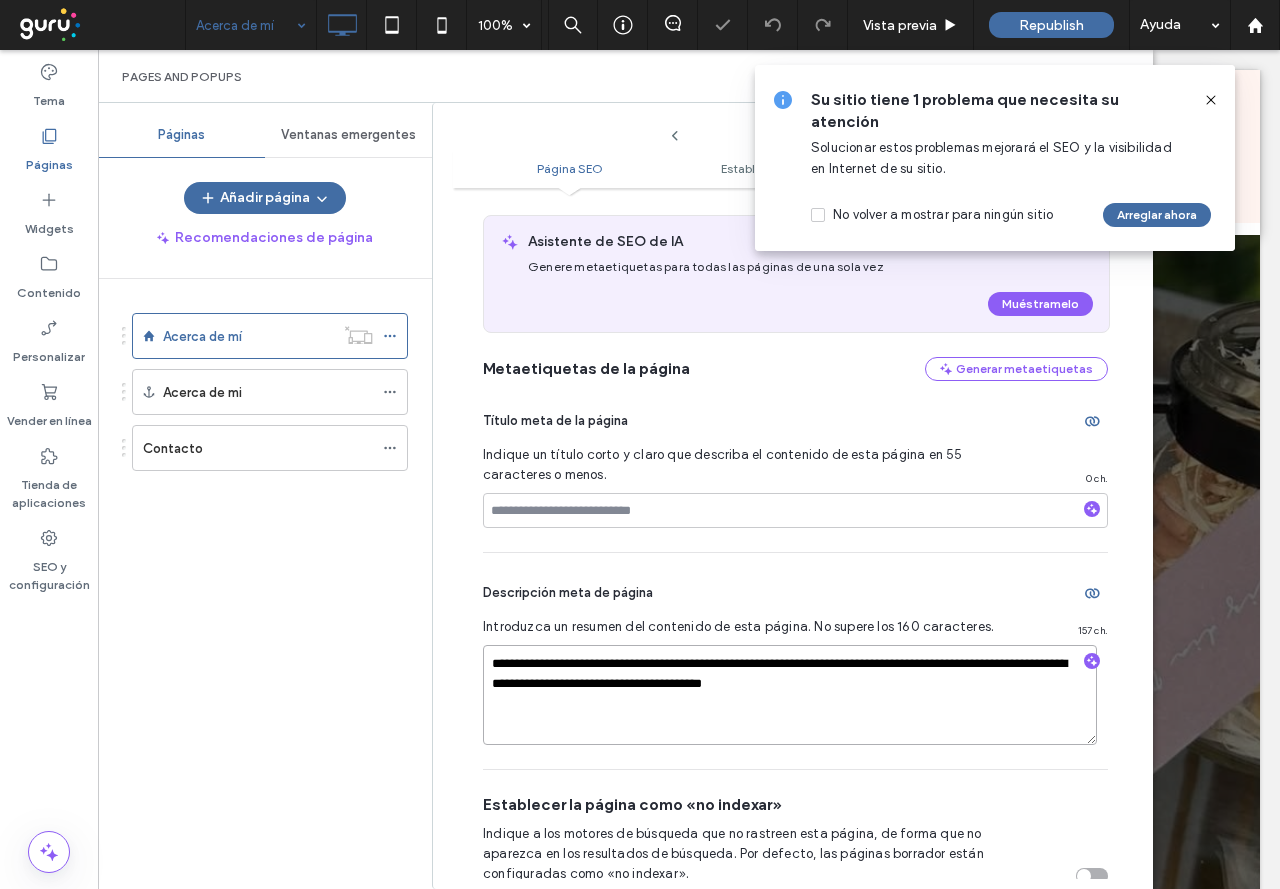 click on "**********" at bounding box center (790, 695) 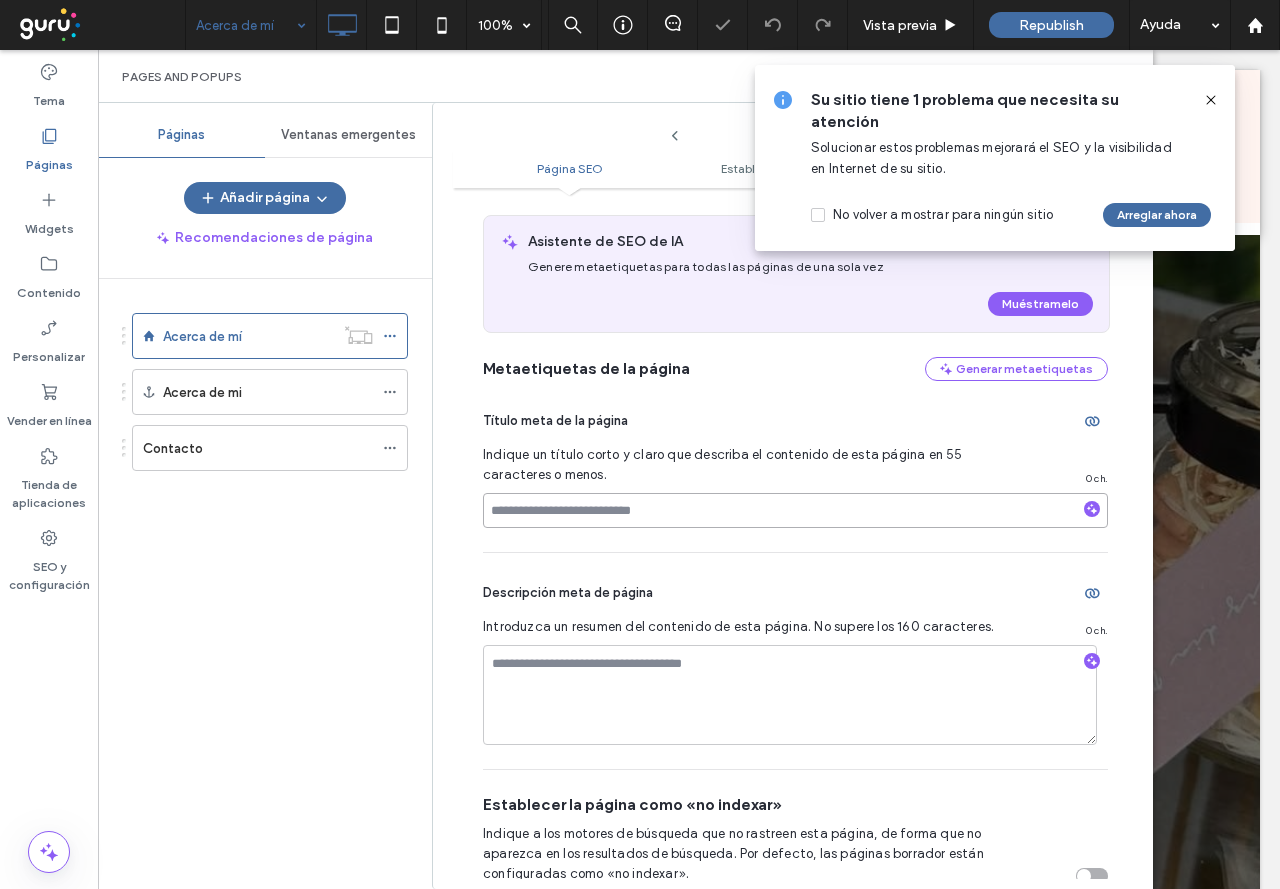 click at bounding box center (795, 510) 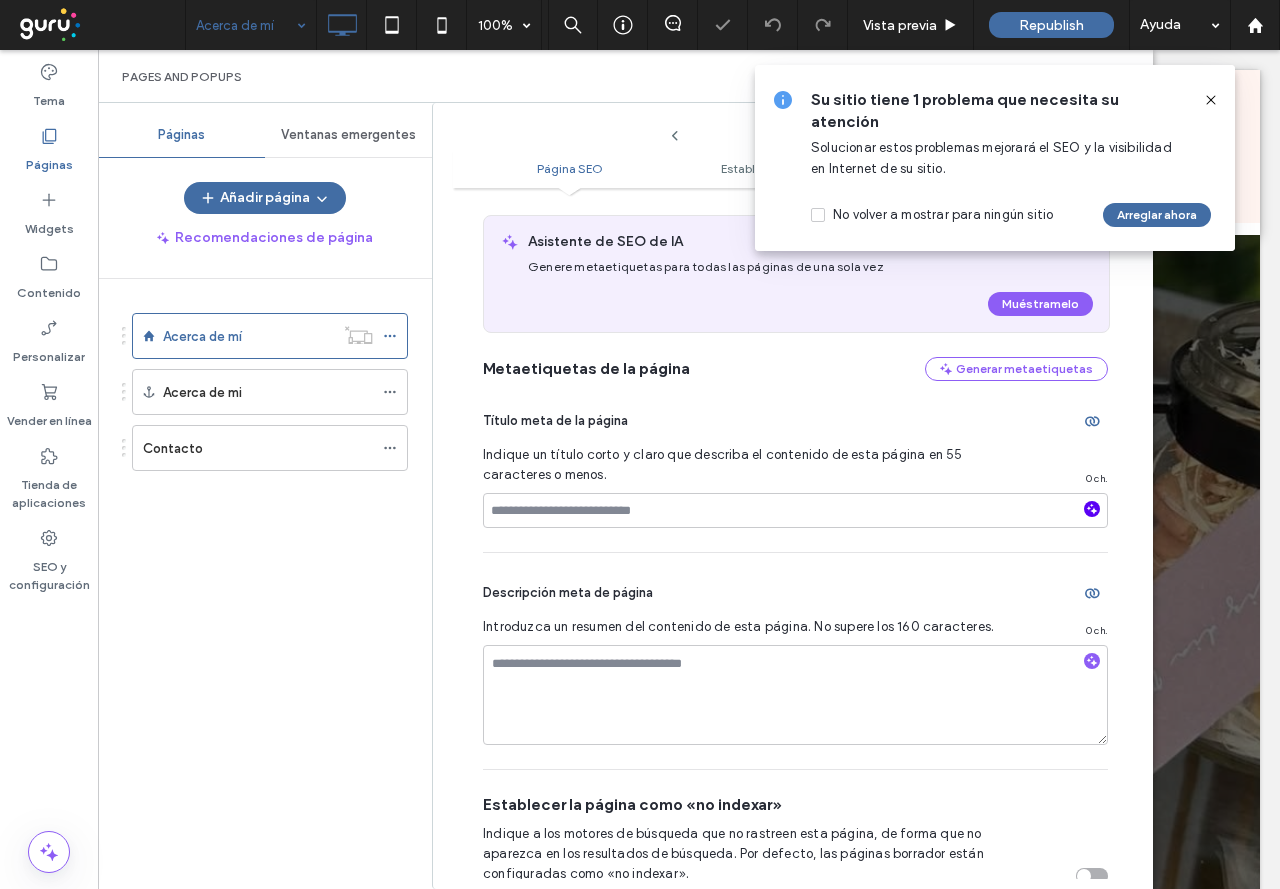 click 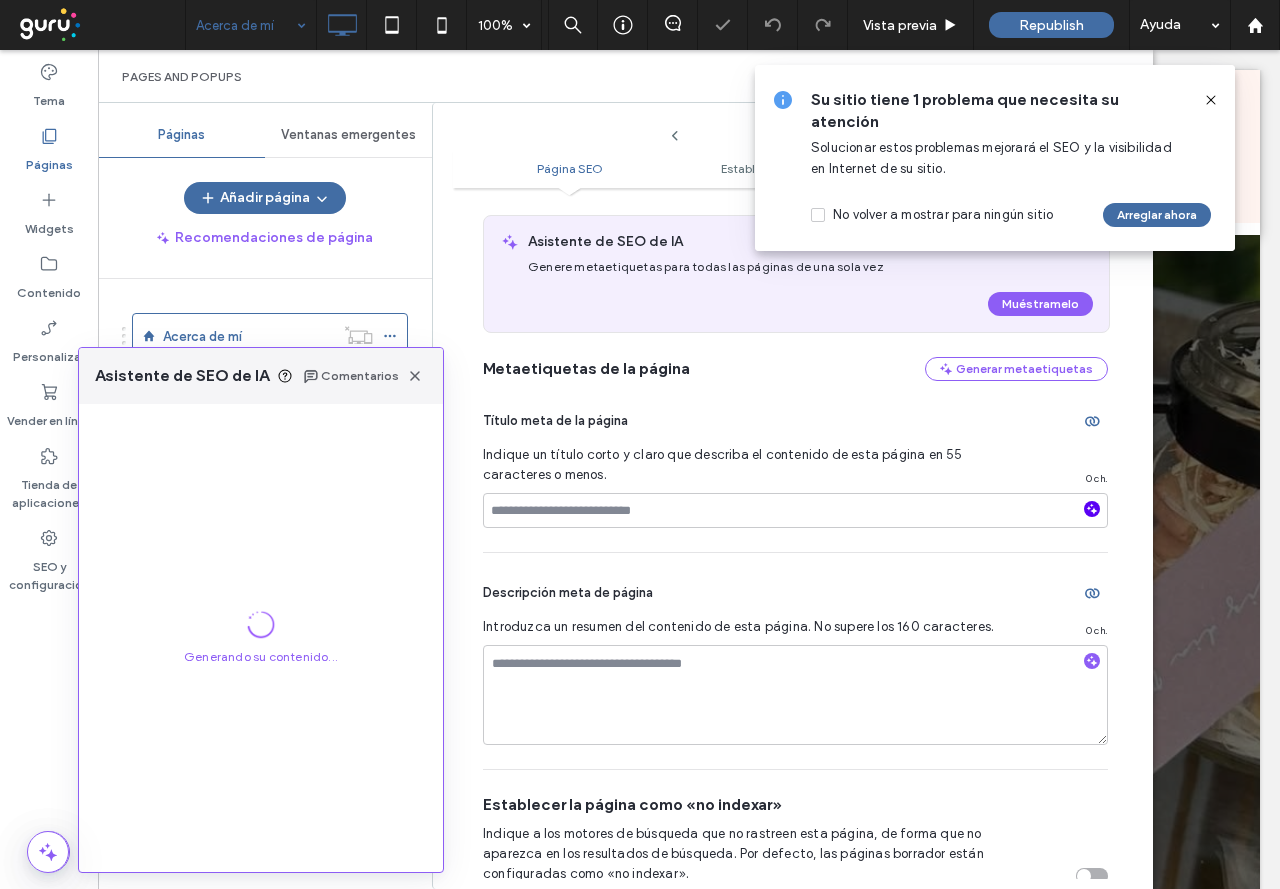 click 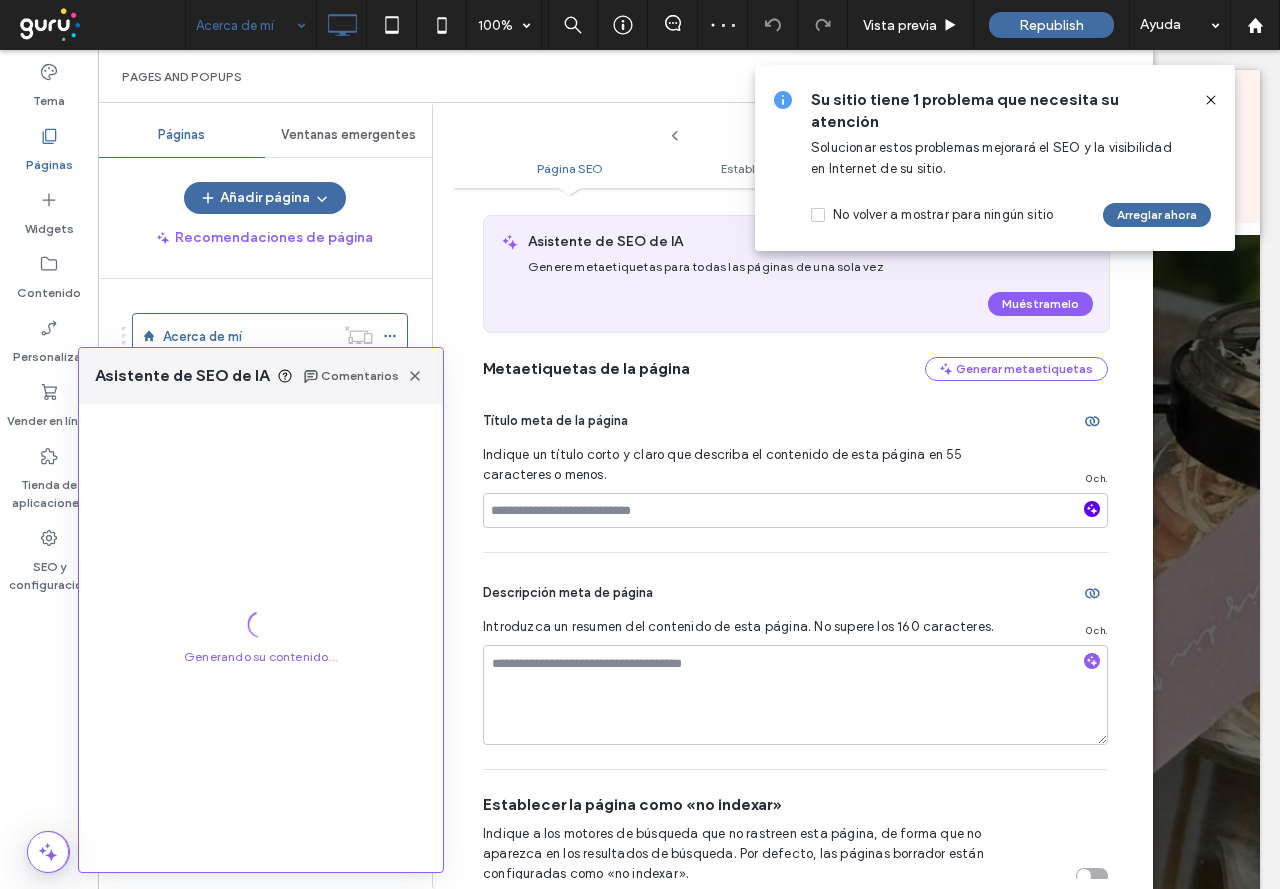 click 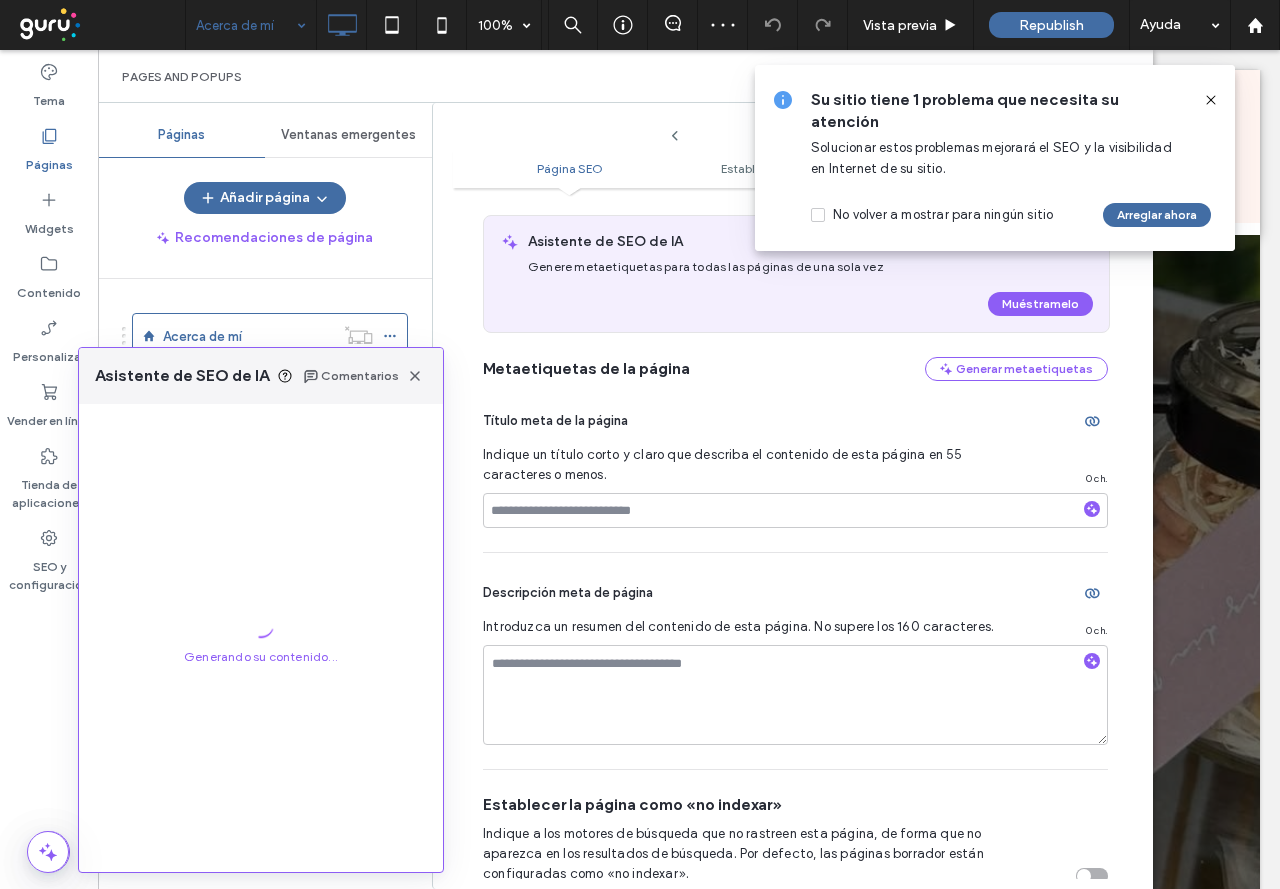 click 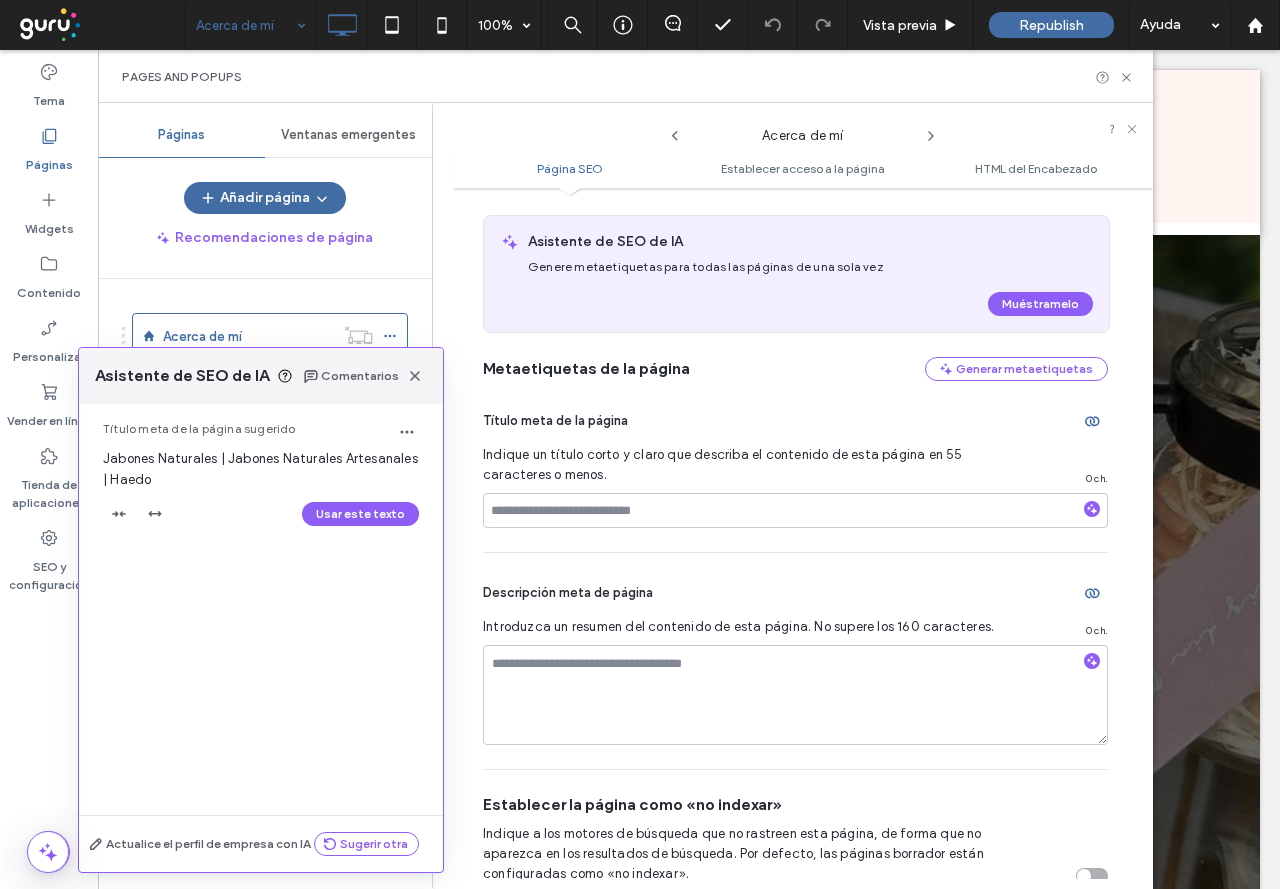 click on "Usar este texto" at bounding box center [360, 514] 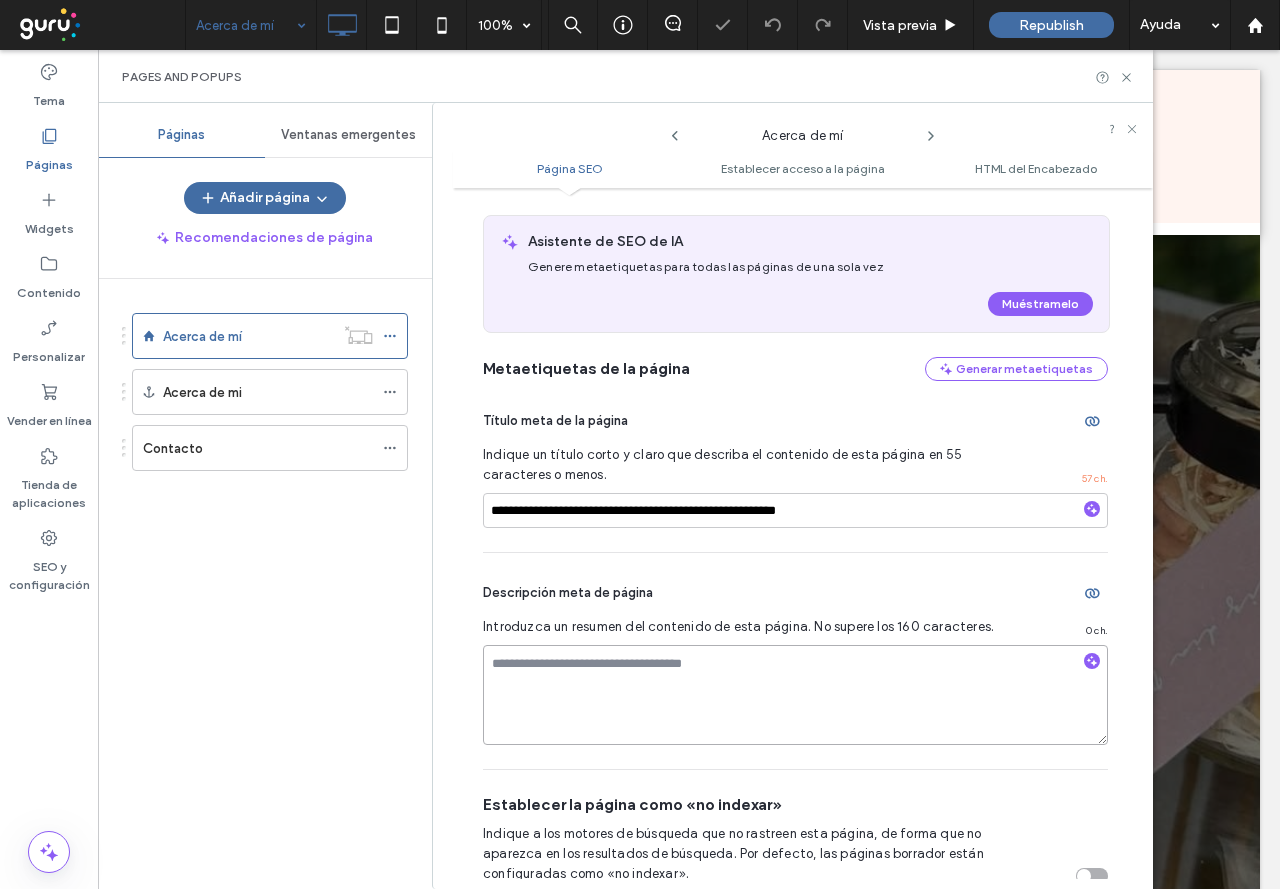 click at bounding box center (795, 695) 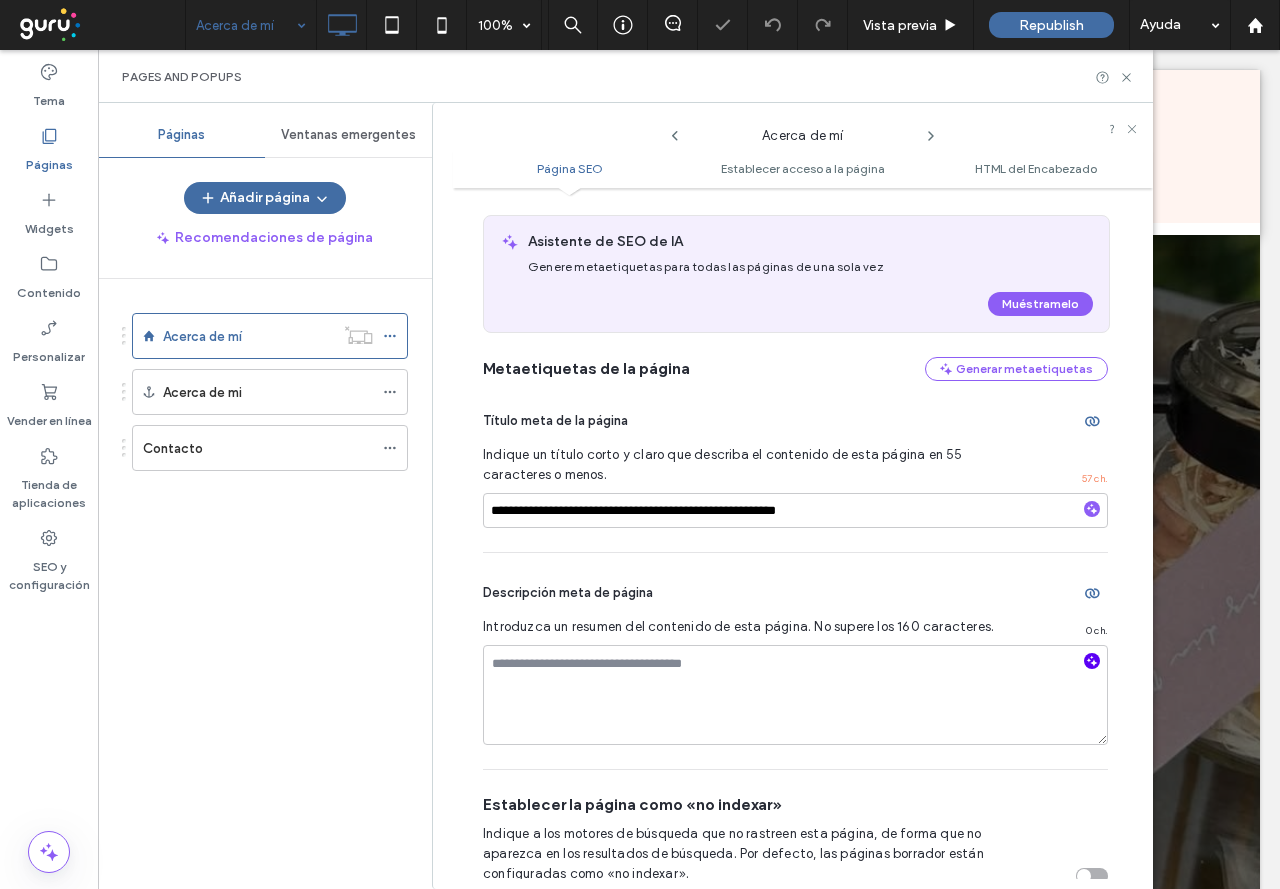 click 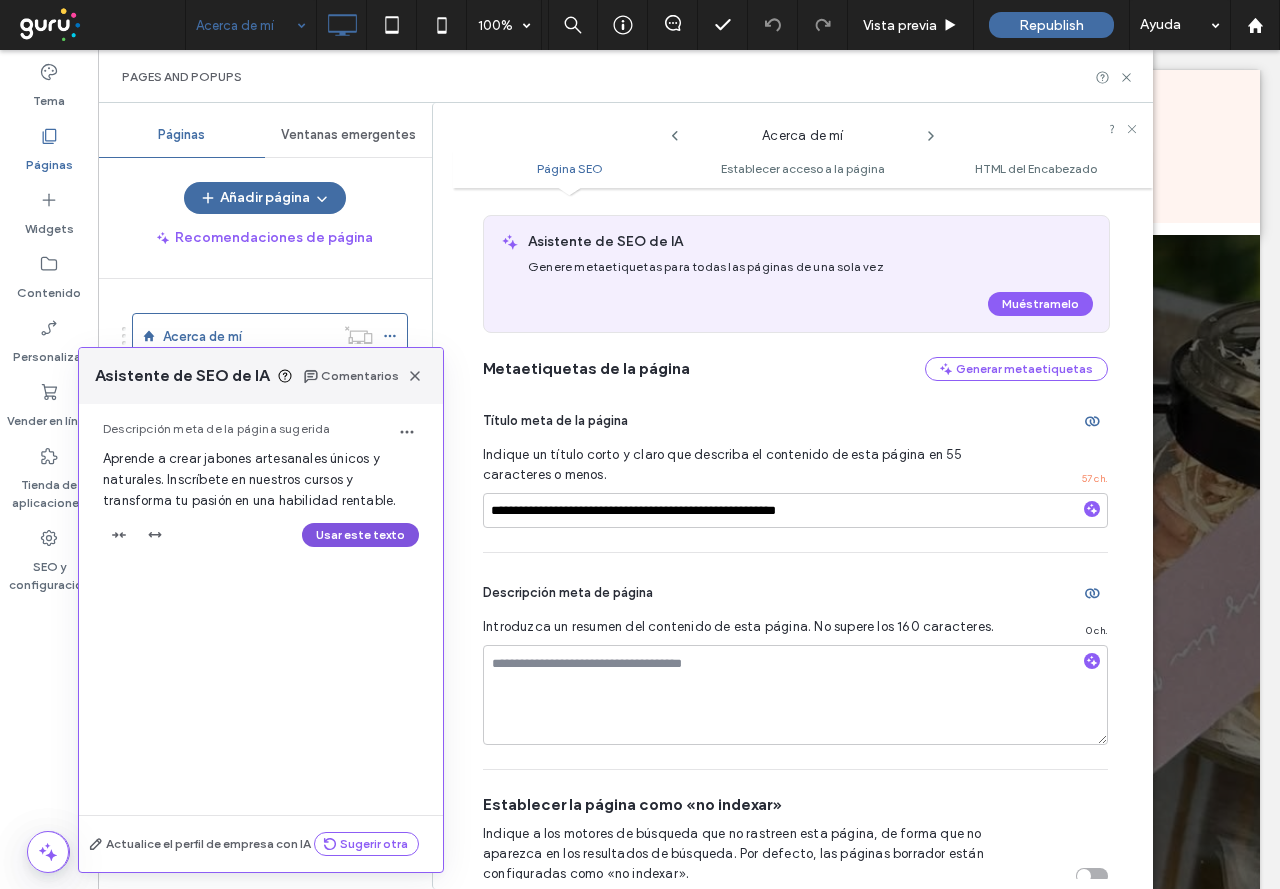click on "Usar este texto" at bounding box center [360, 535] 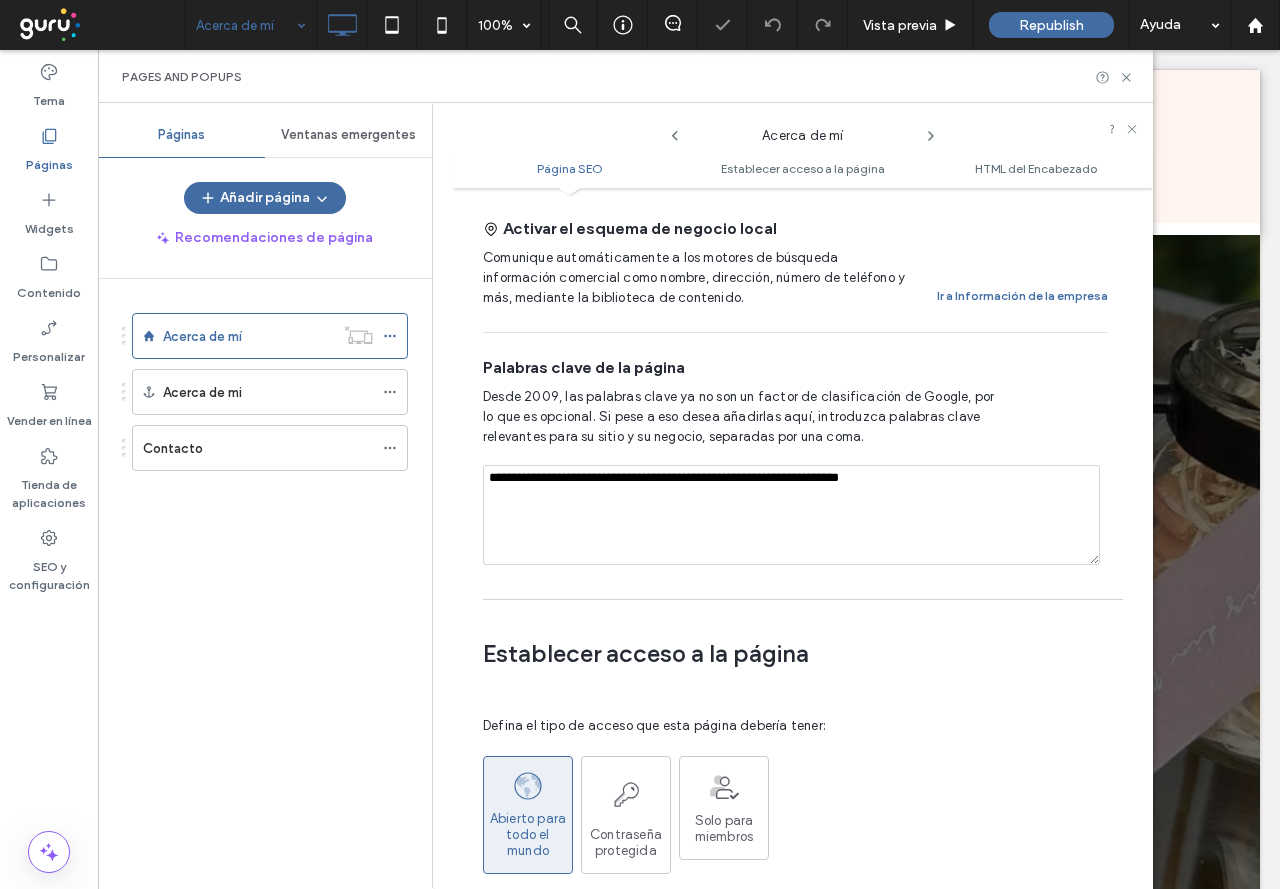 scroll, scrollTop: 1110, scrollLeft: 0, axis: vertical 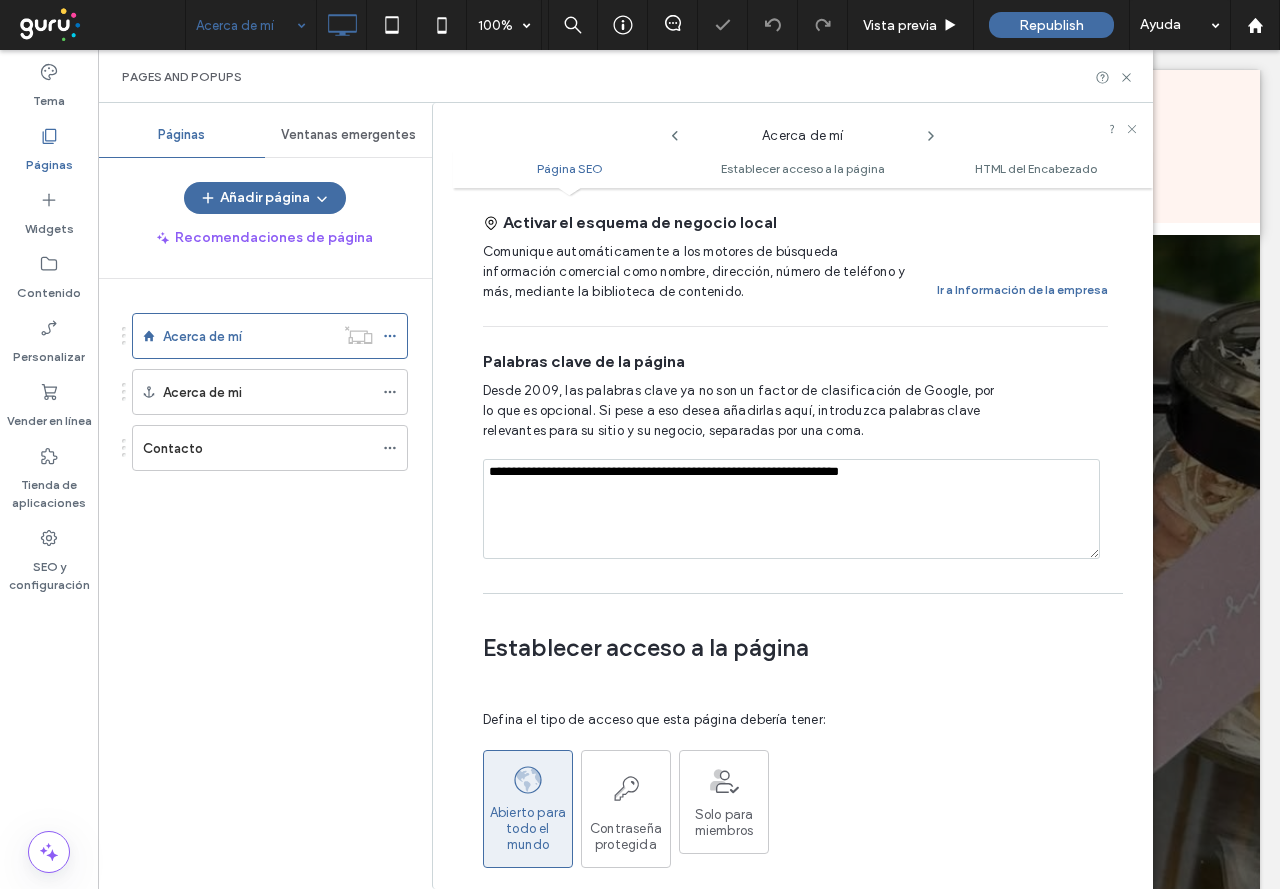 click on "**********" at bounding box center [791, 509] 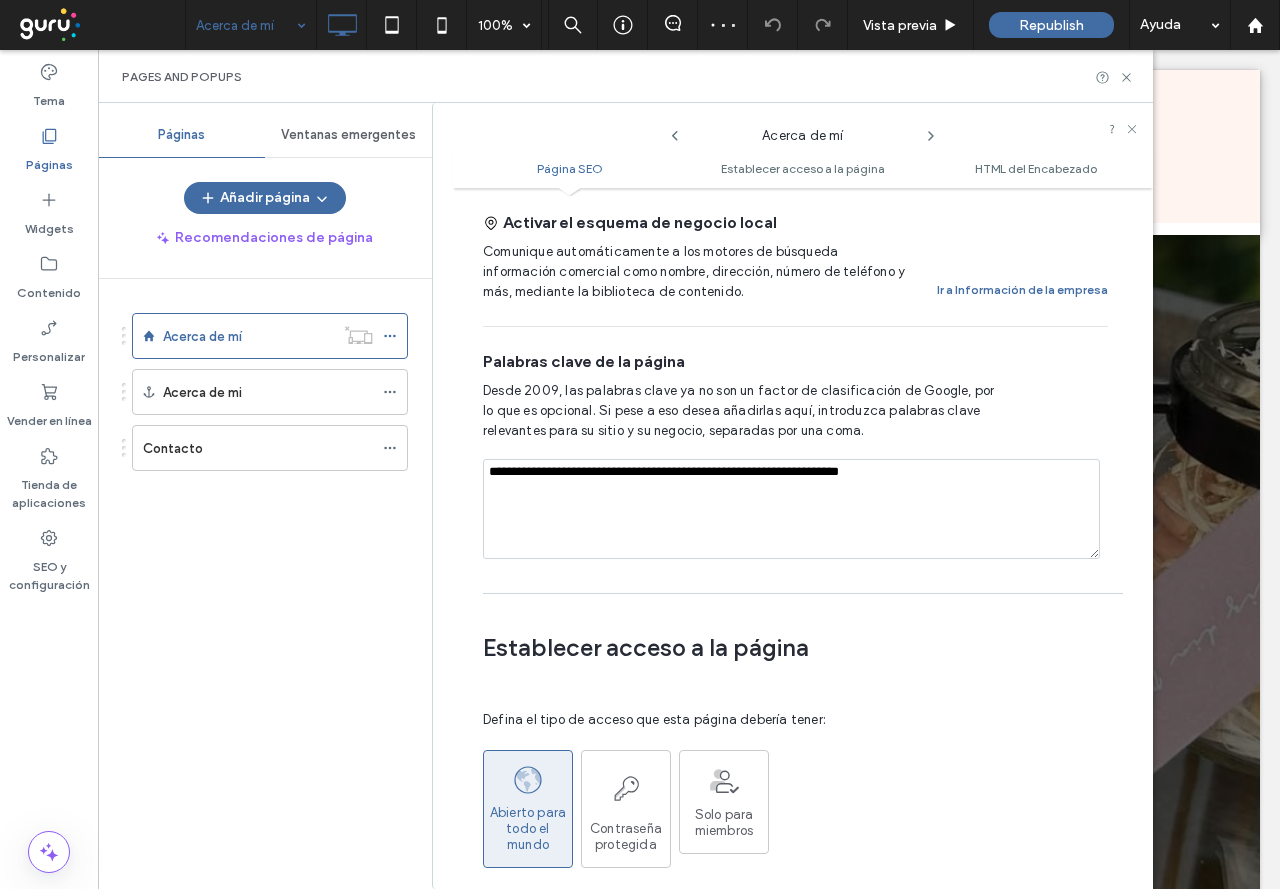 click on "**********" at bounding box center [791, 509] 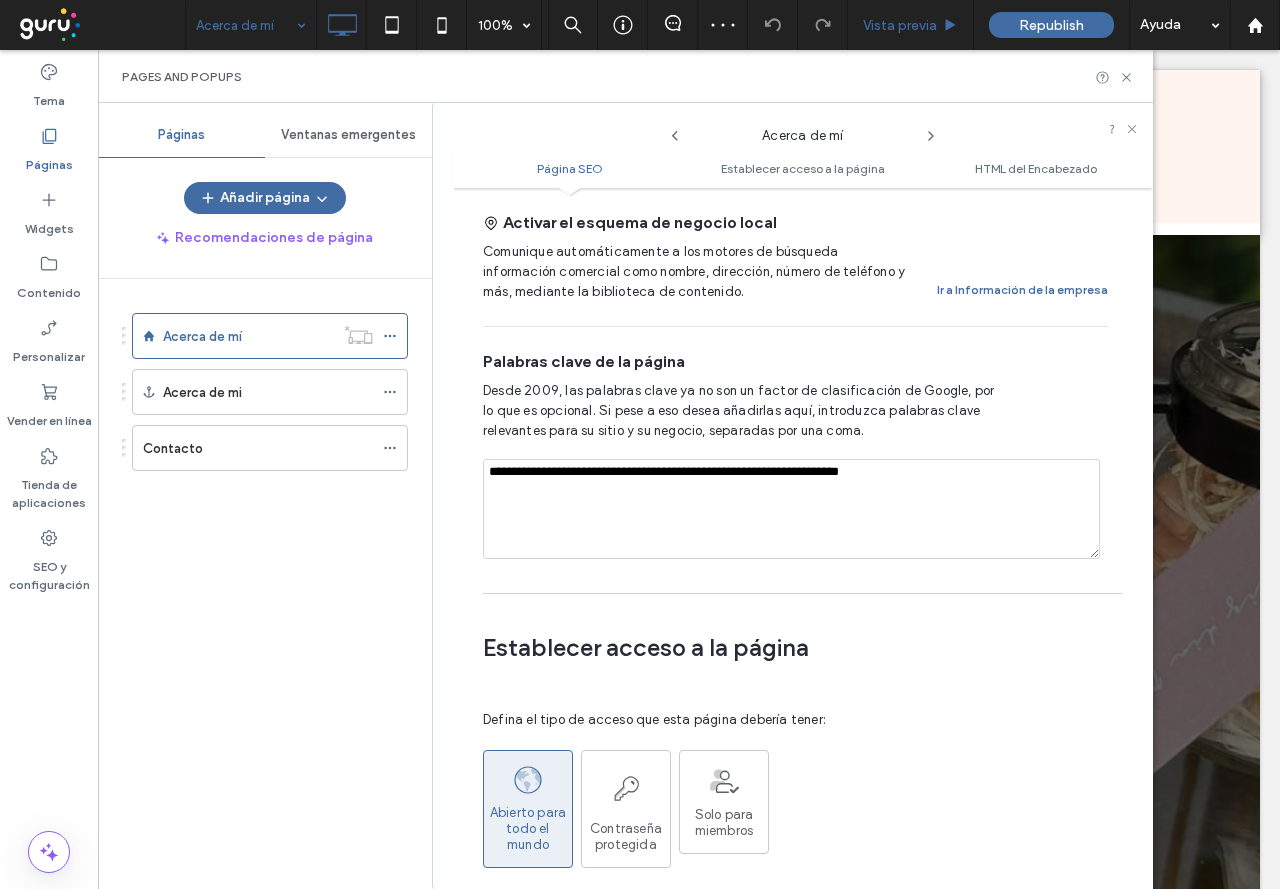 type 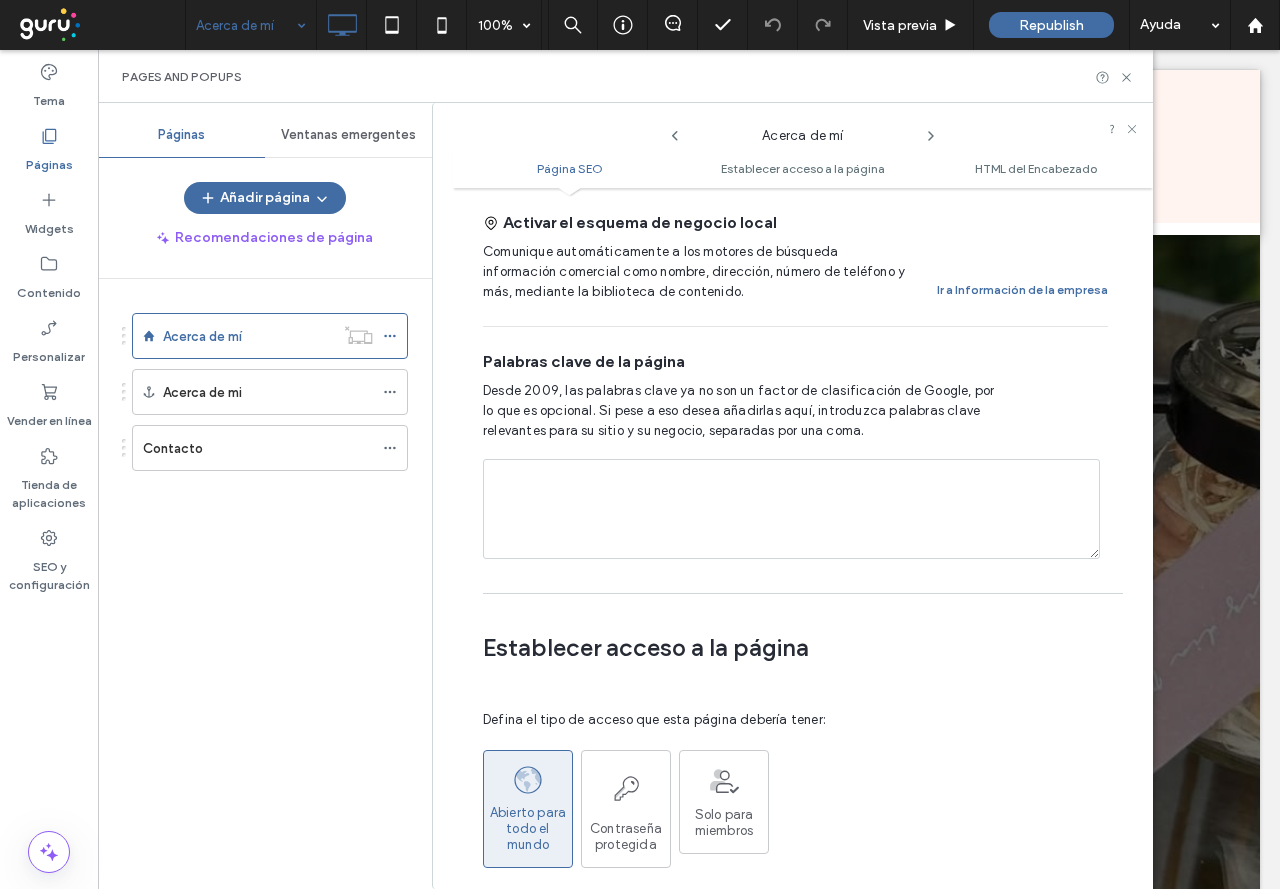 click at bounding box center (791, 509) 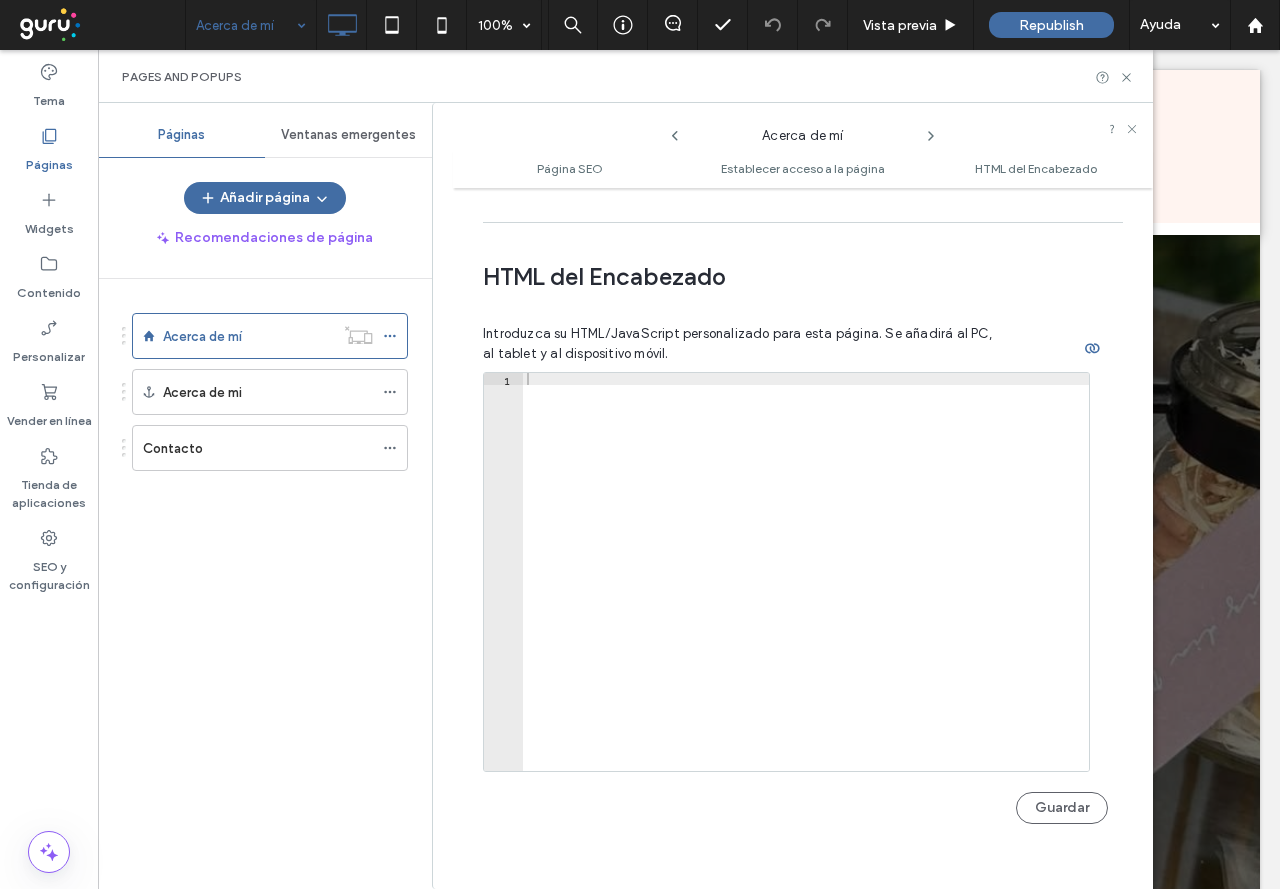 scroll, scrollTop: 1860, scrollLeft: 0, axis: vertical 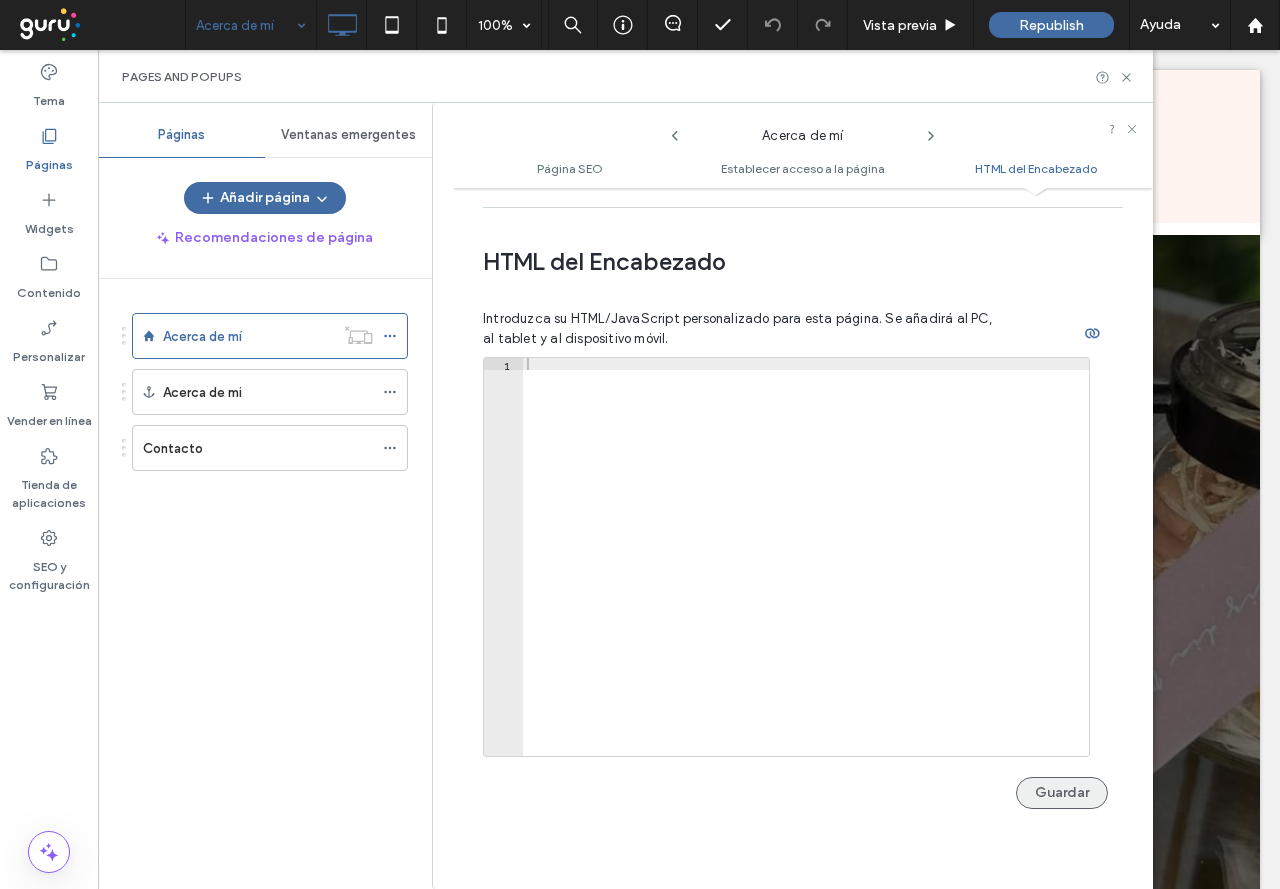 click on "Guardar" at bounding box center (1062, 793) 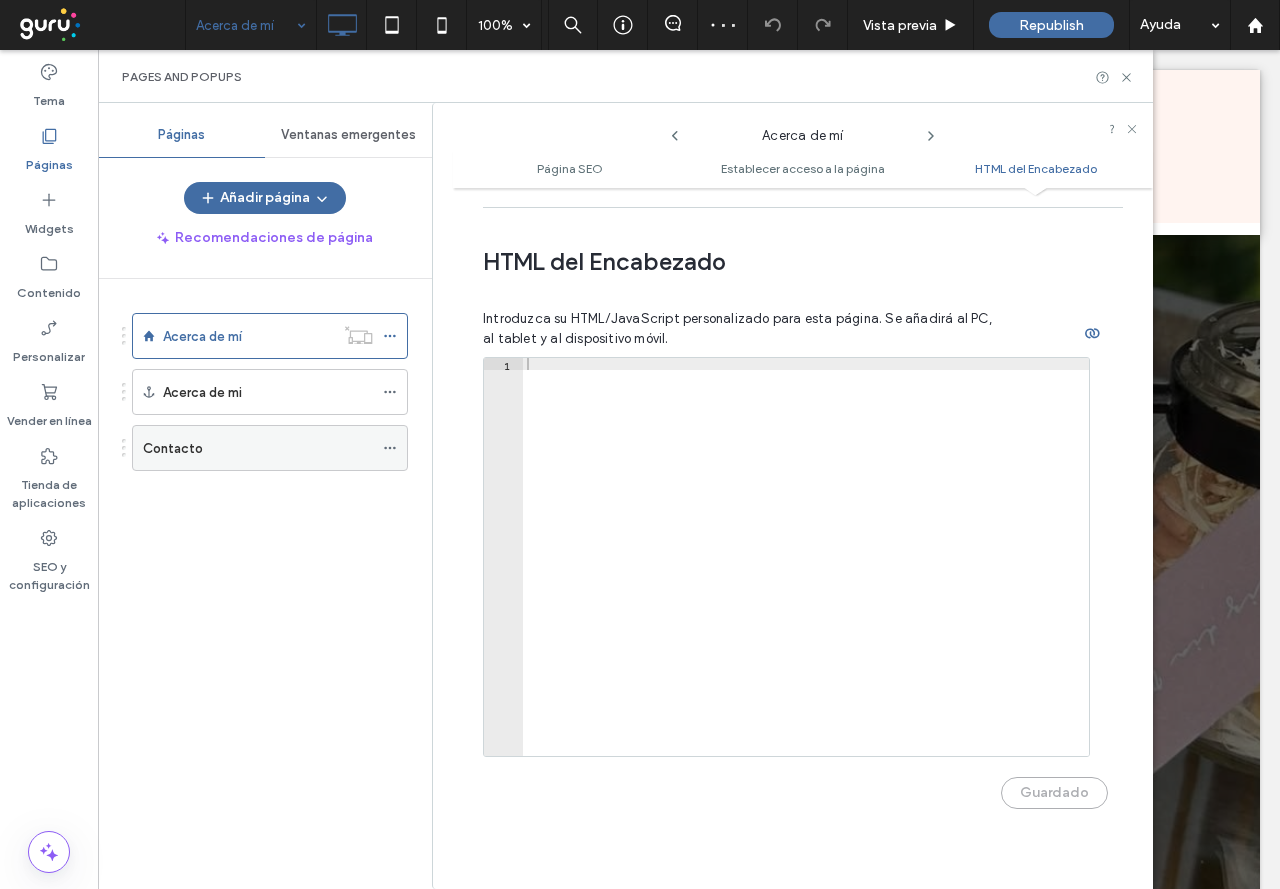 click on "Contacto" at bounding box center (270, 448) 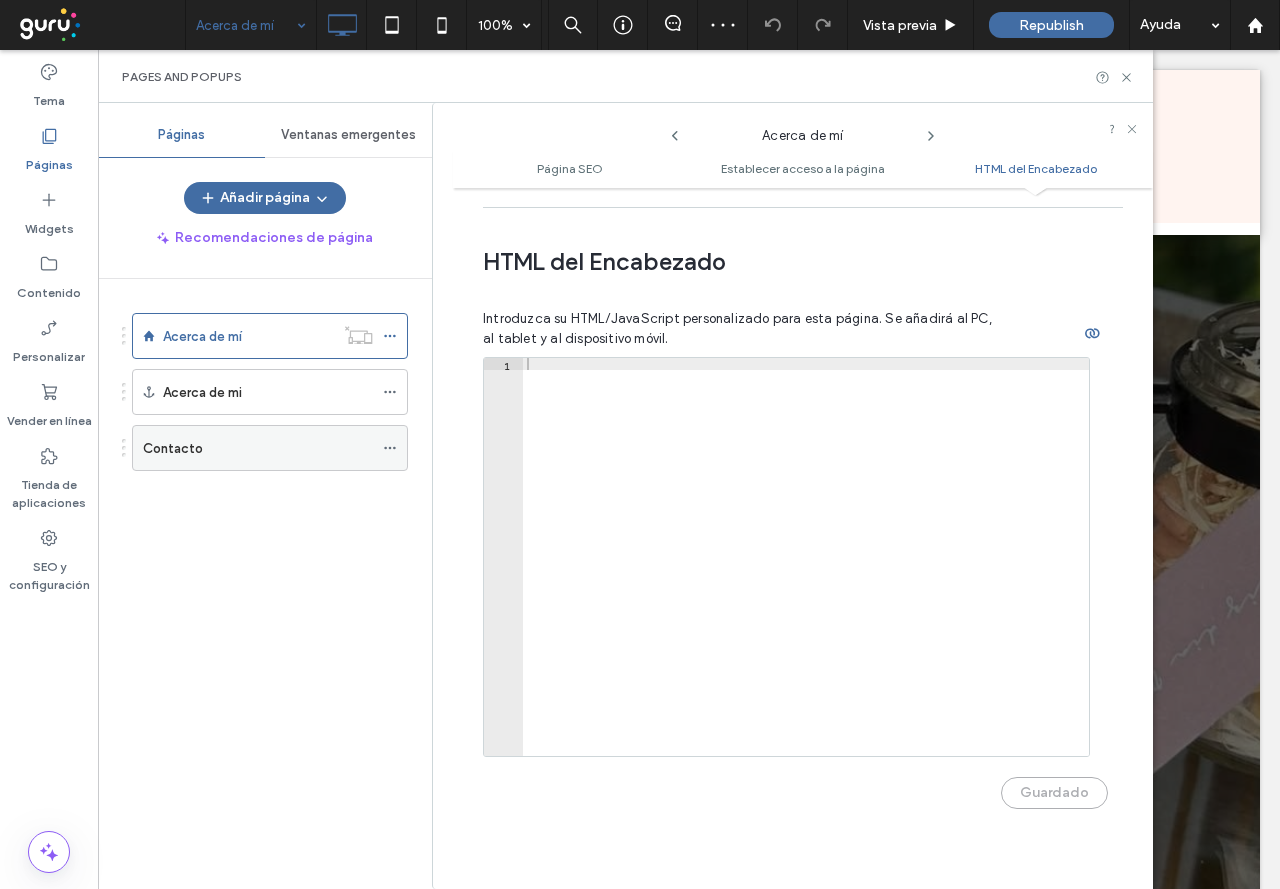 click 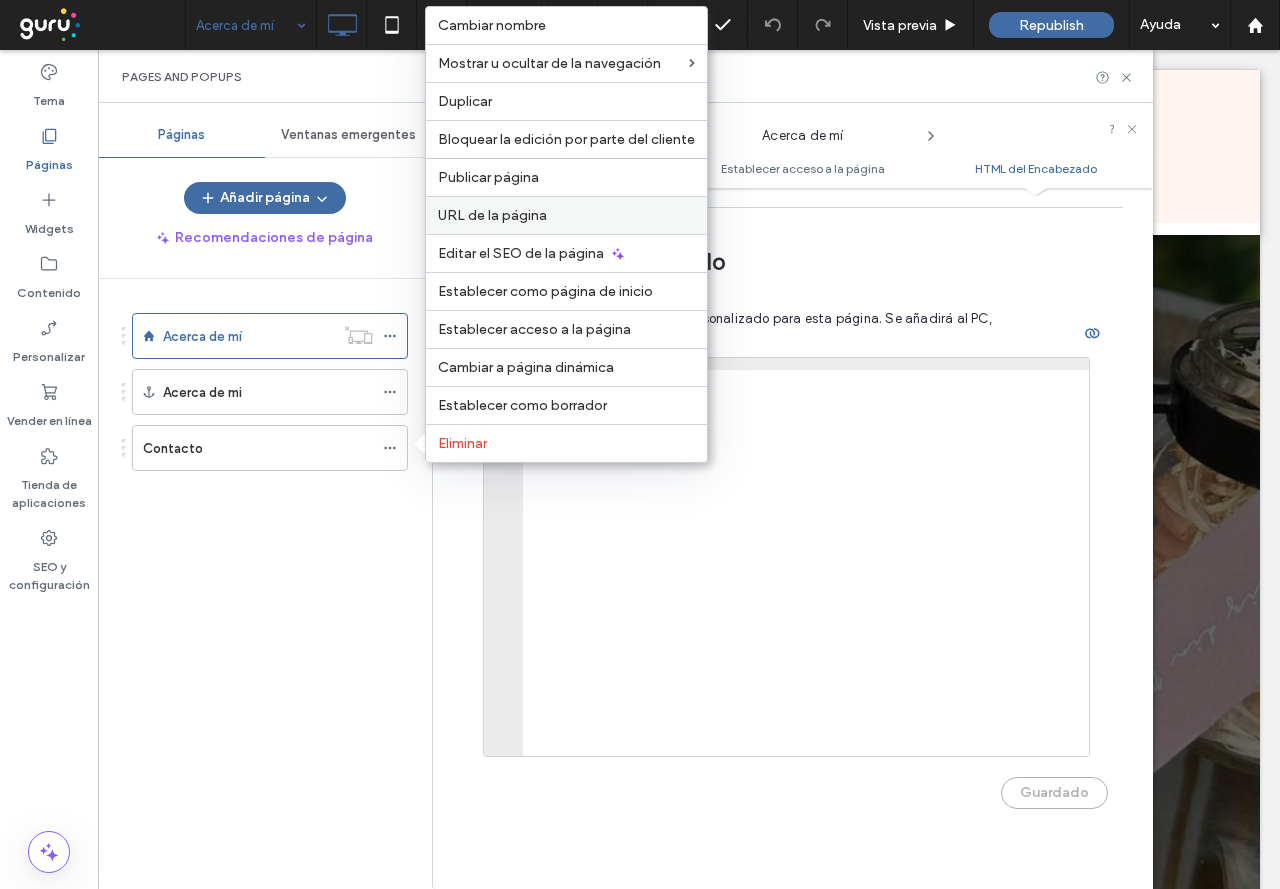 click on "URL de la página" at bounding box center [492, 215] 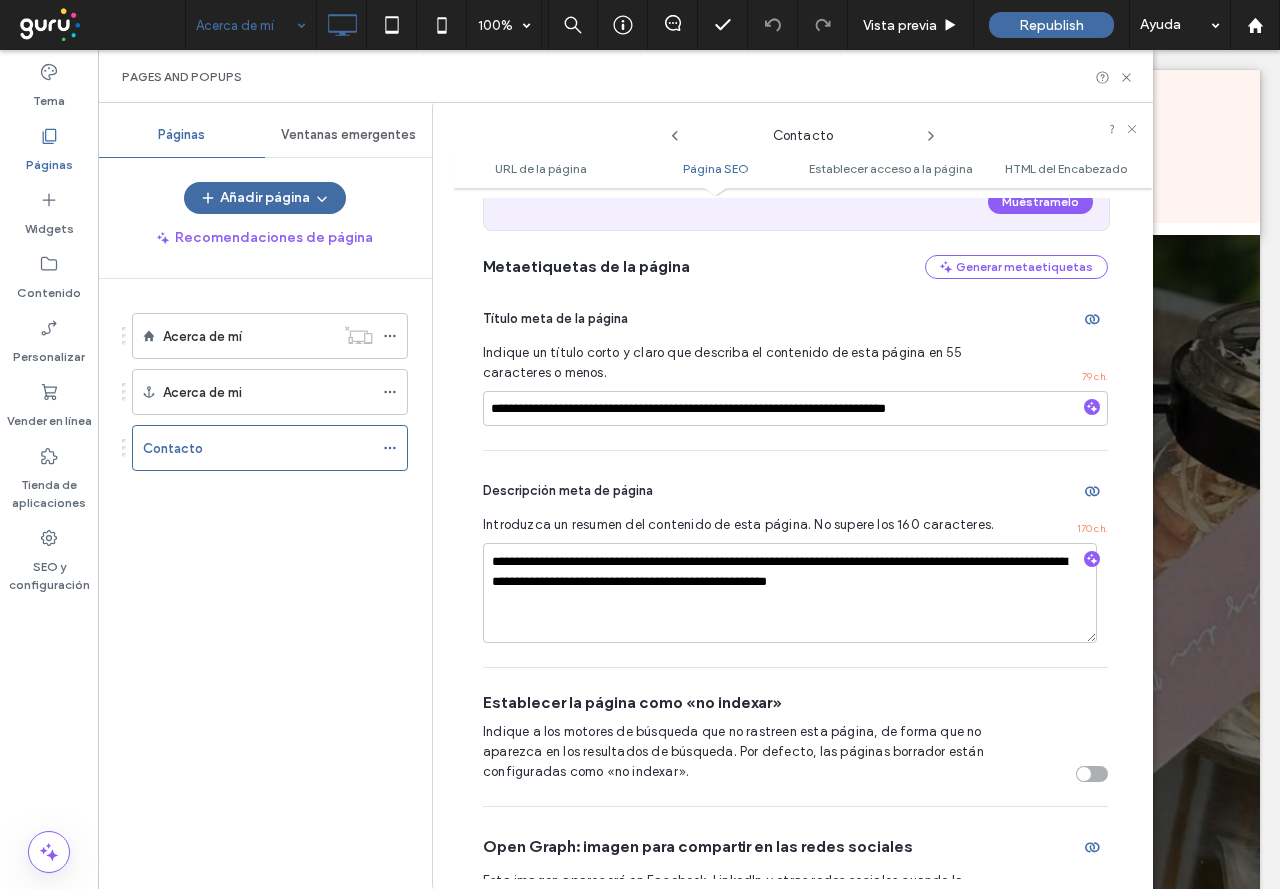 scroll, scrollTop: 510, scrollLeft: 0, axis: vertical 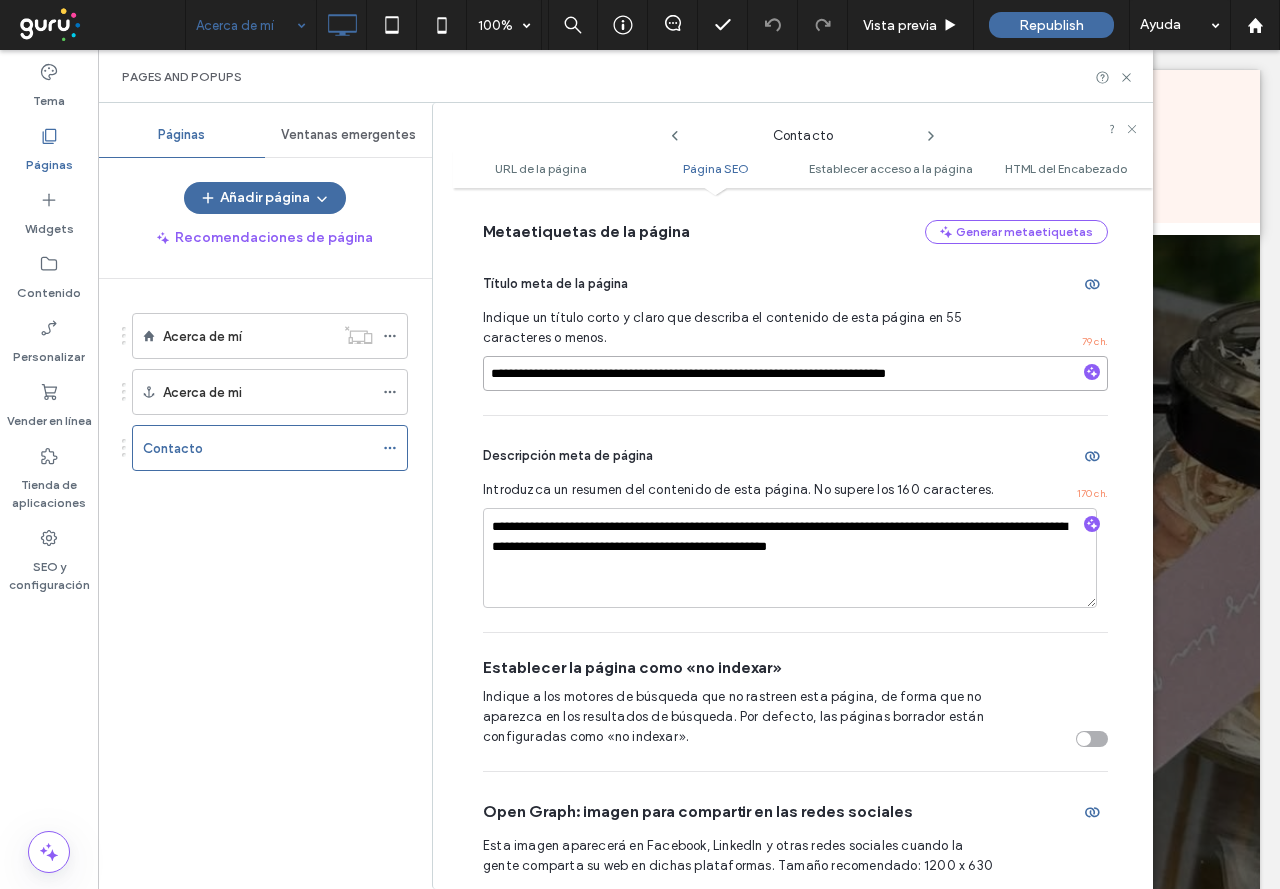 click on "**********" at bounding box center (795, 373) 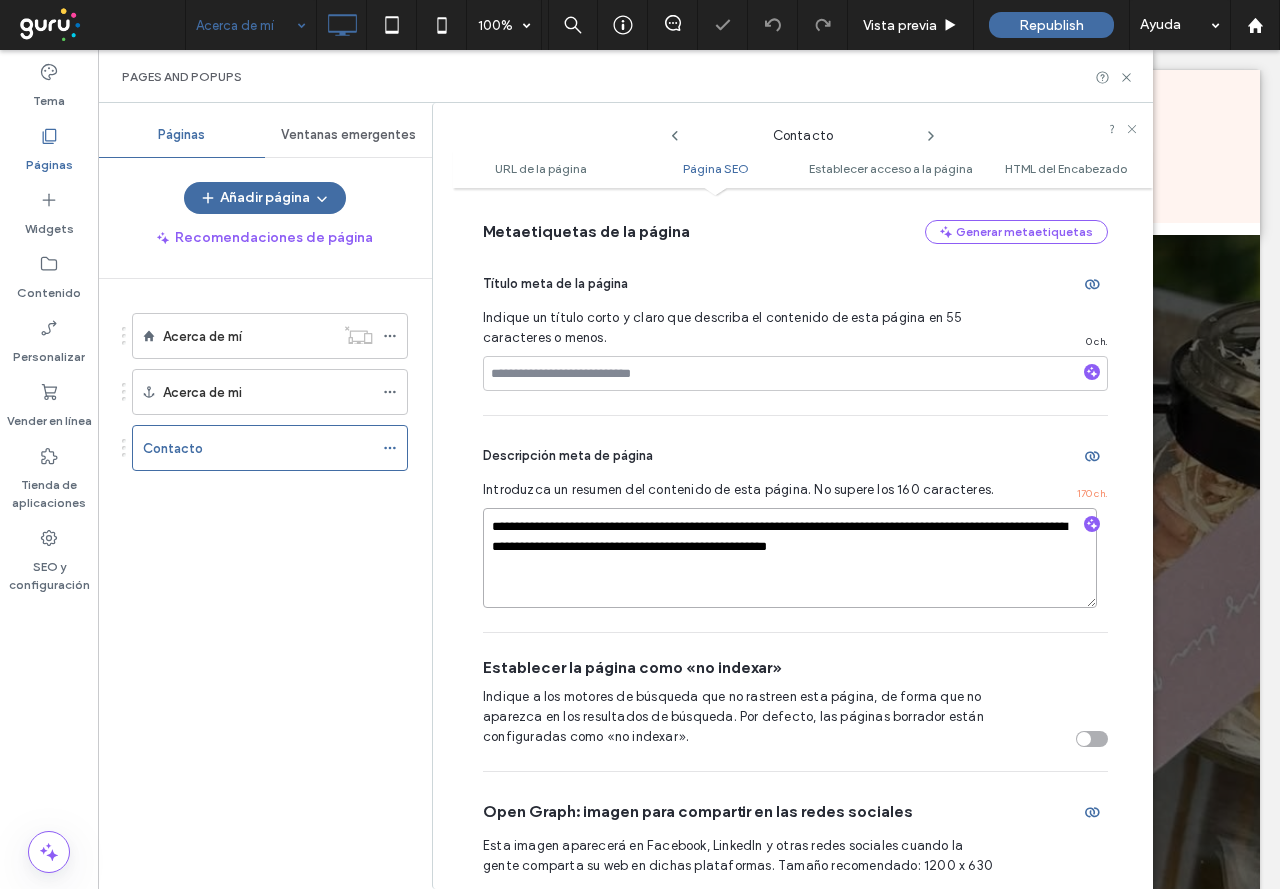 click on "**********" at bounding box center [790, 558] 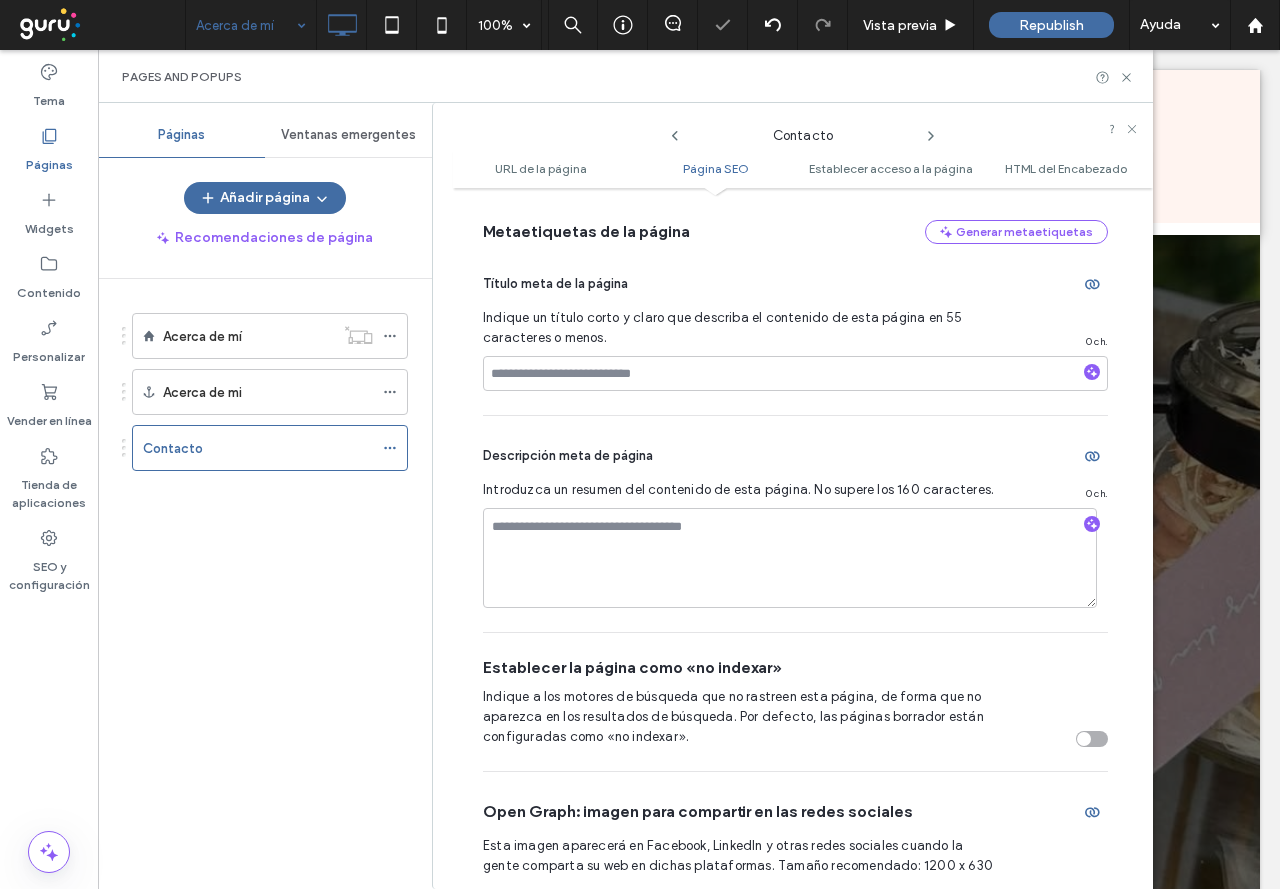 click on "Indique un título corto y claro que describa el contenido de esta página en 55 caracteres o menos." at bounding box center (795, 328) 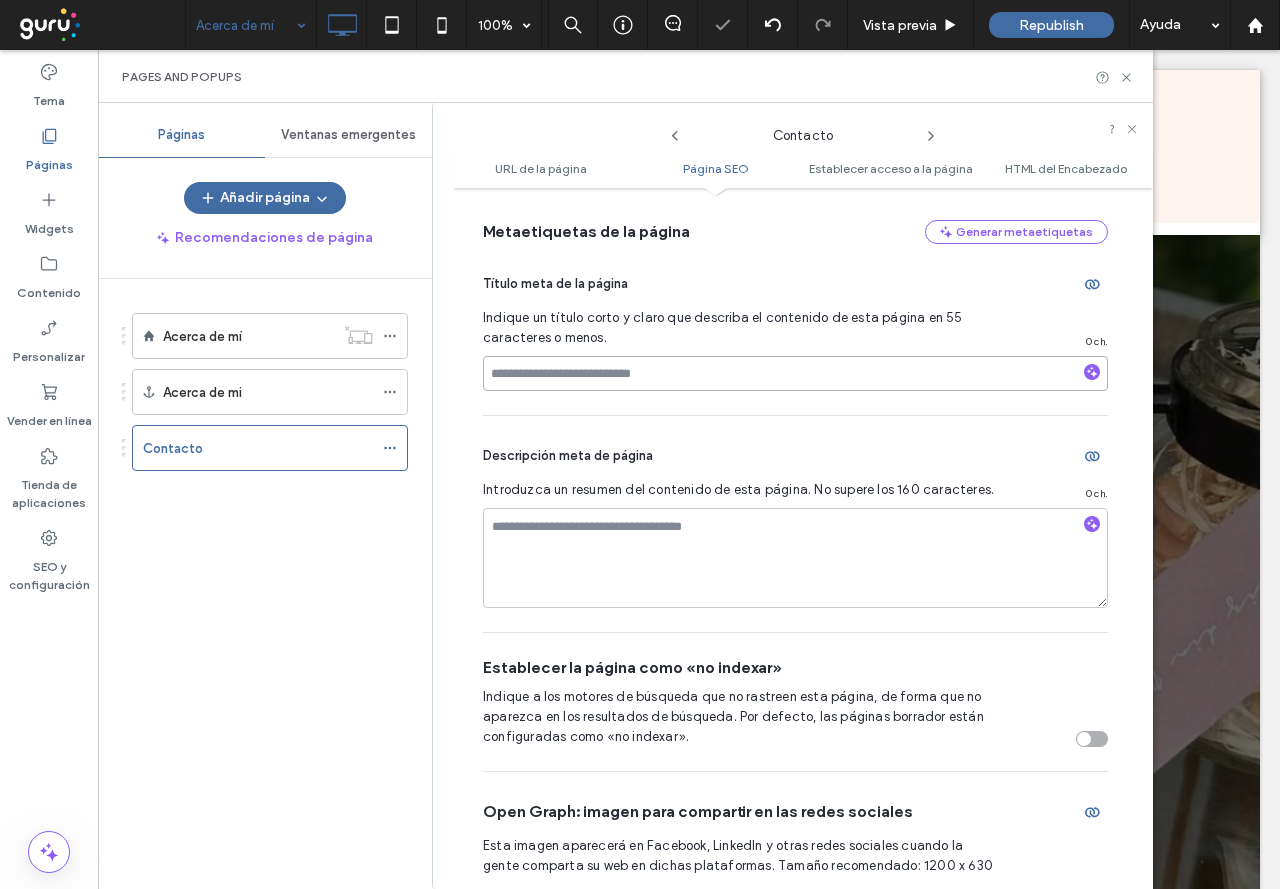 click at bounding box center (795, 373) 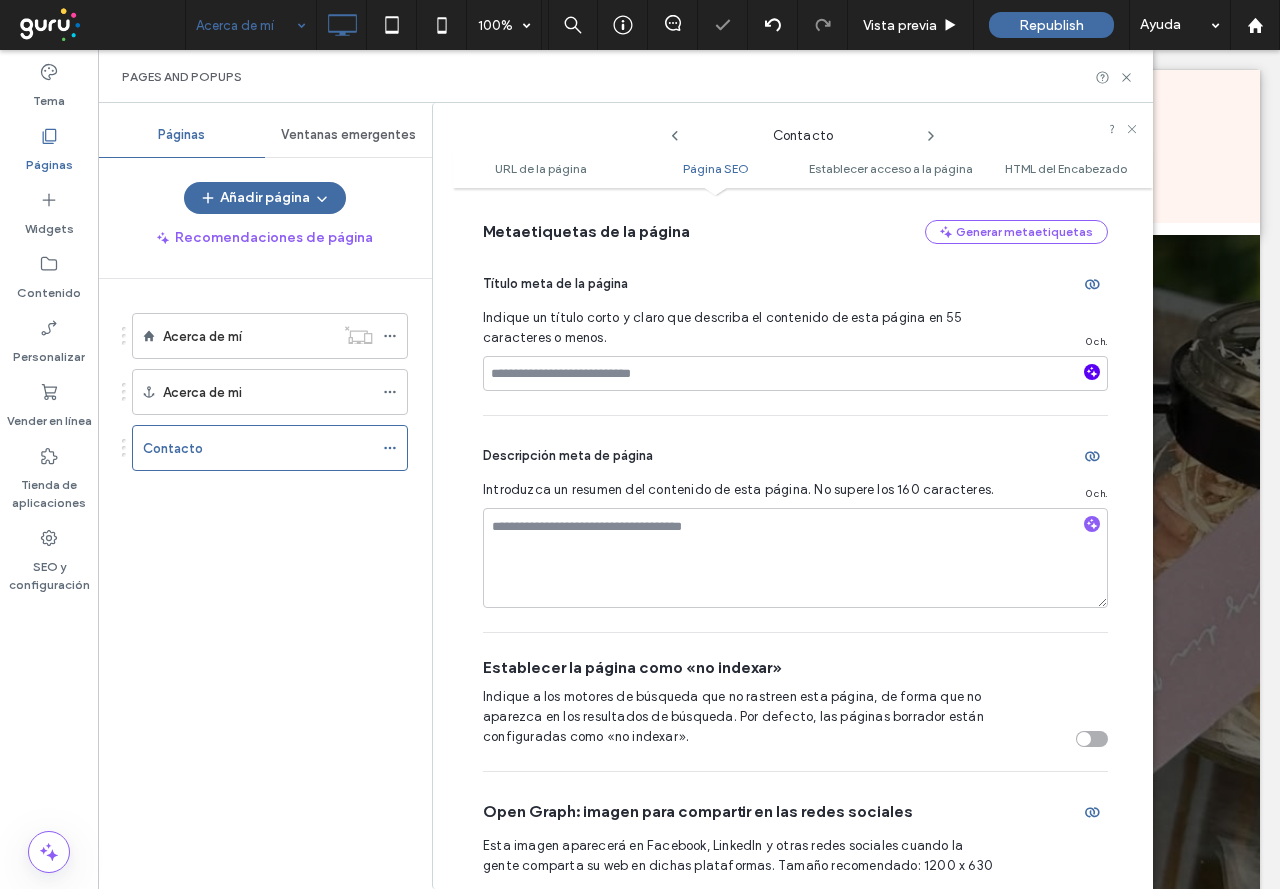 click 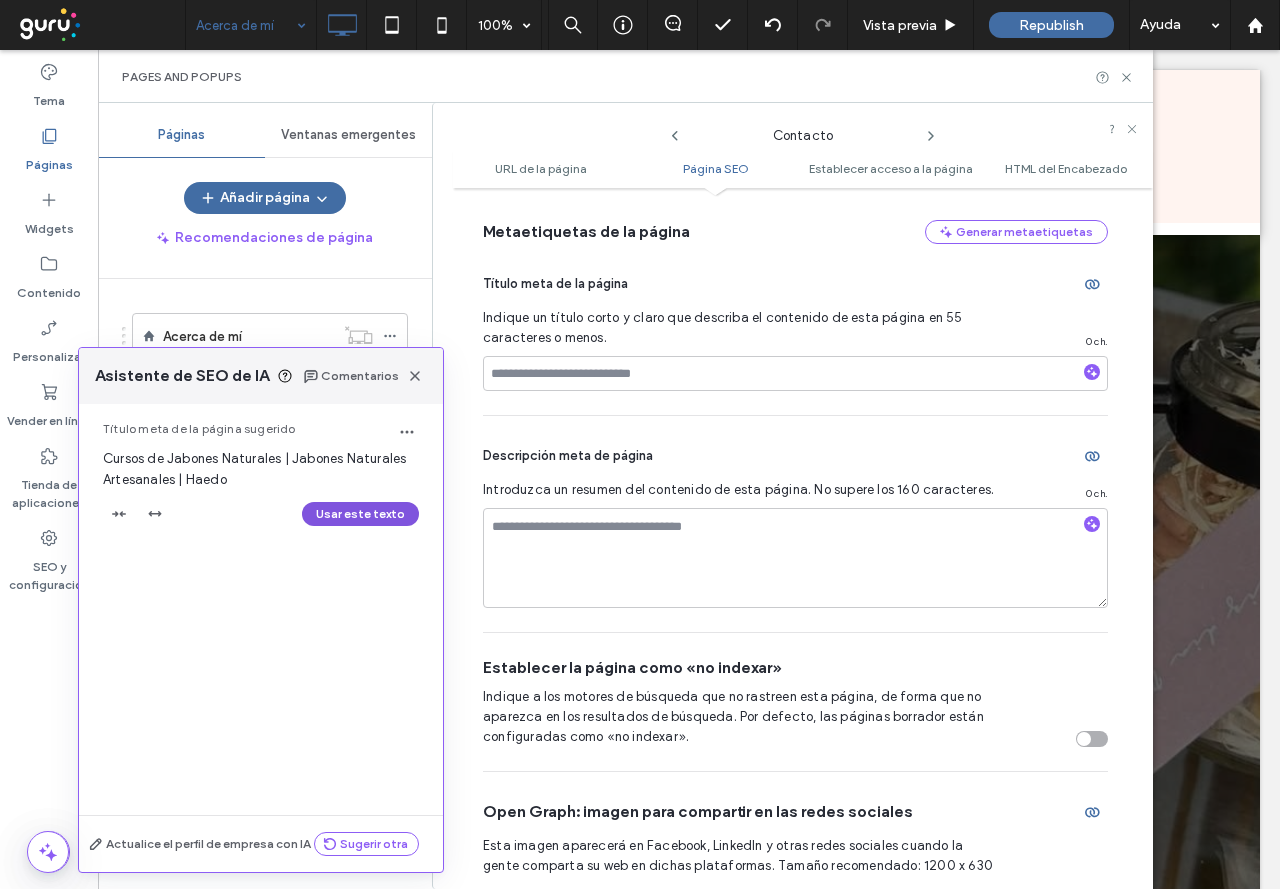 click on "Usar este texto" at bounding box center [360, 514] 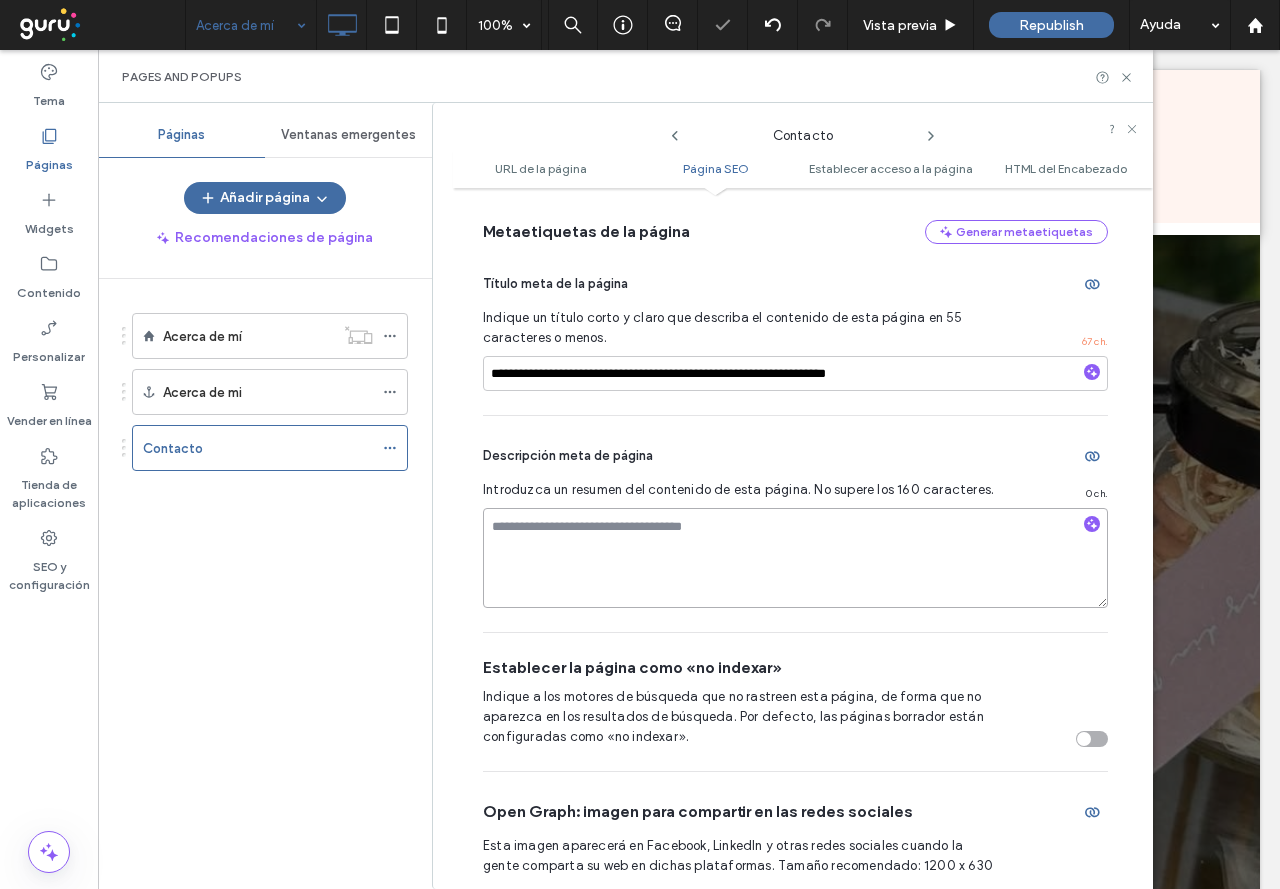 click at bounding box center [795, 558] 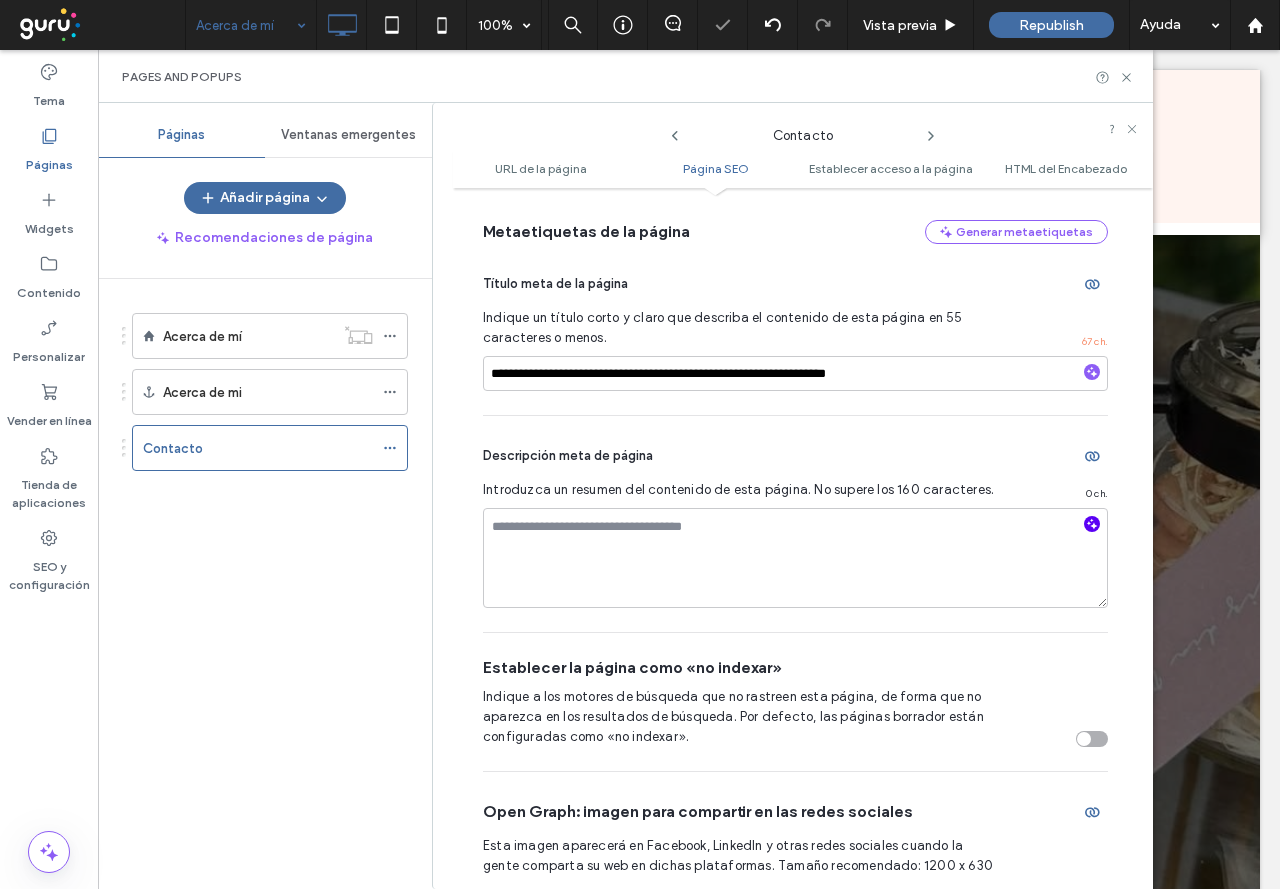click 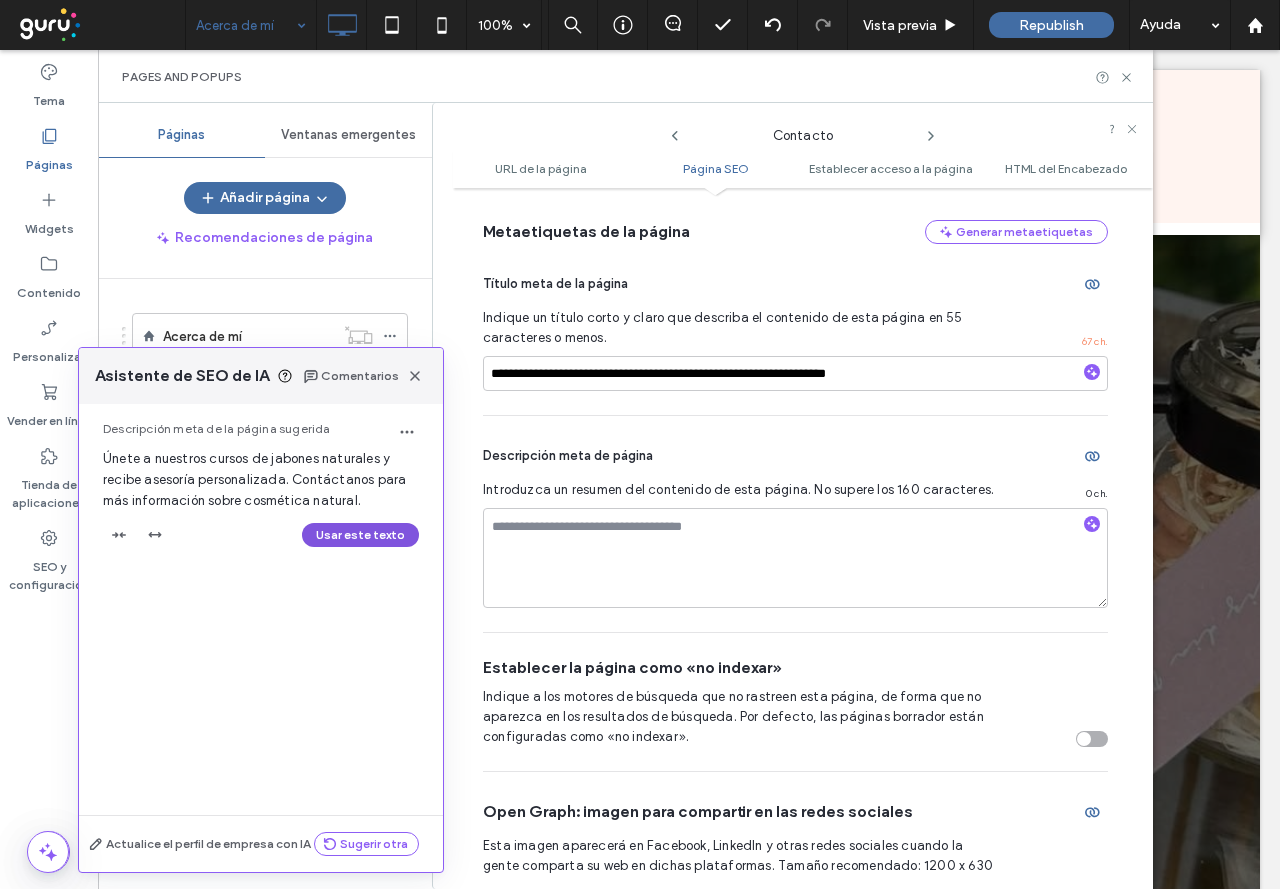 click on "Usar este texto" at bounding box center [360, 535] 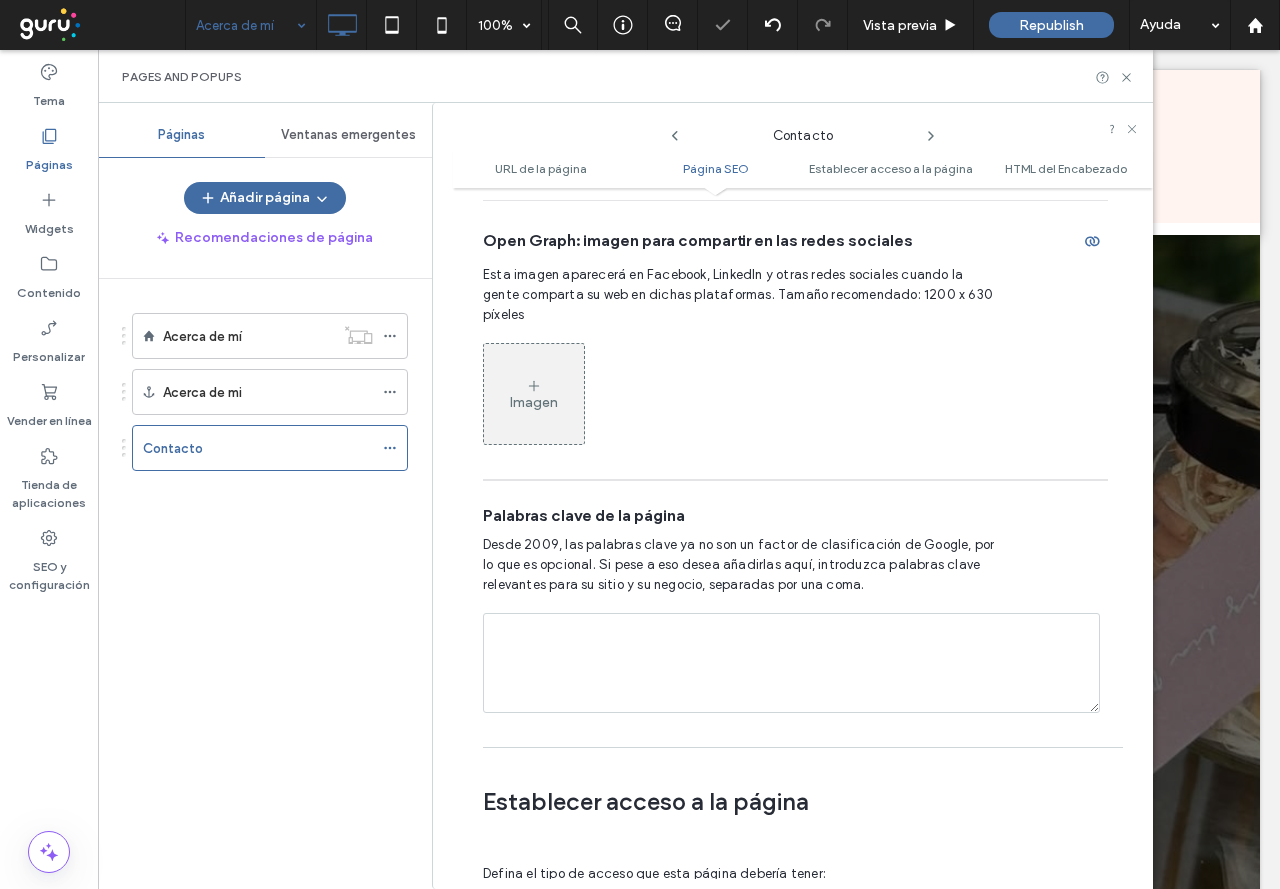 scroll, scrollTop: 1310, scrollLeft: 0, axis: vertical 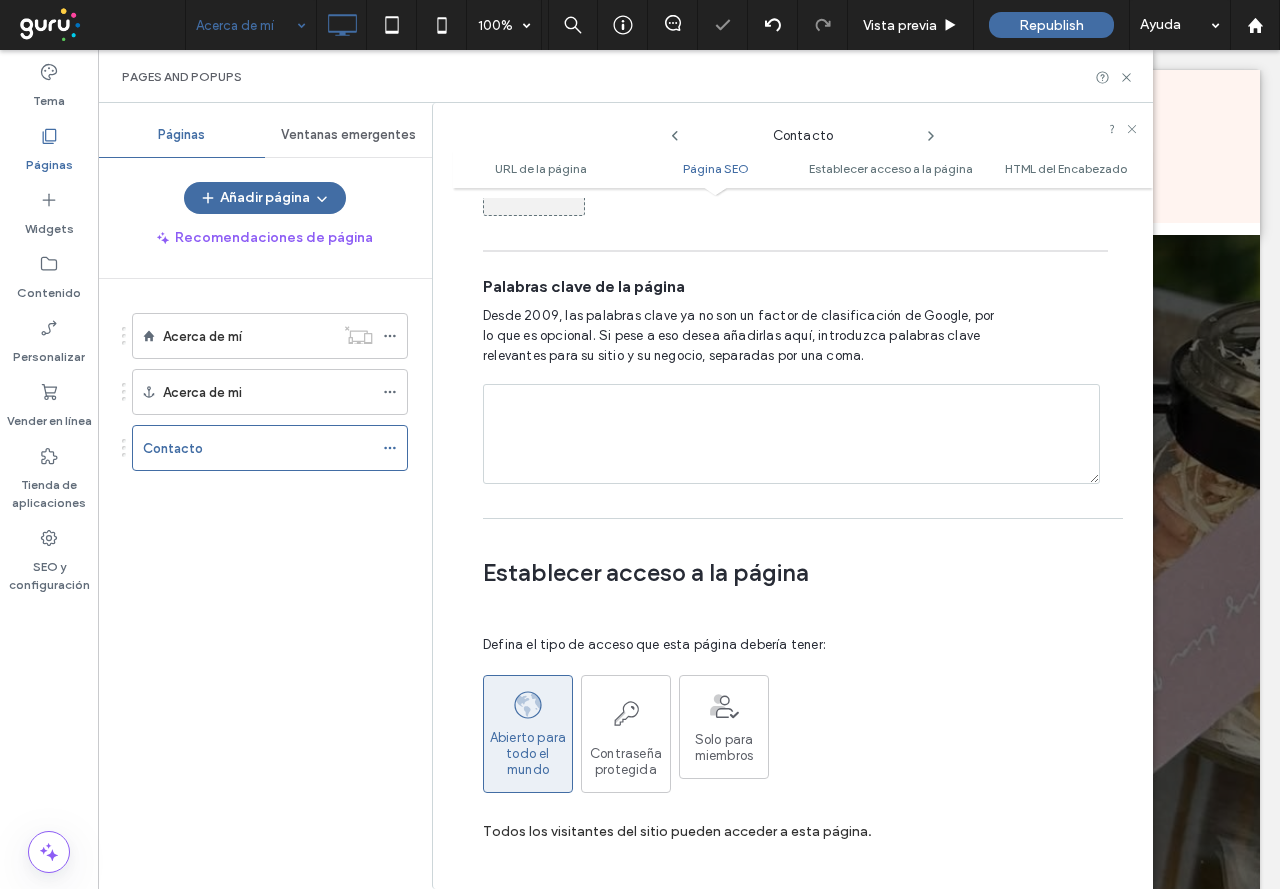 click at bounding box center [791, 434] 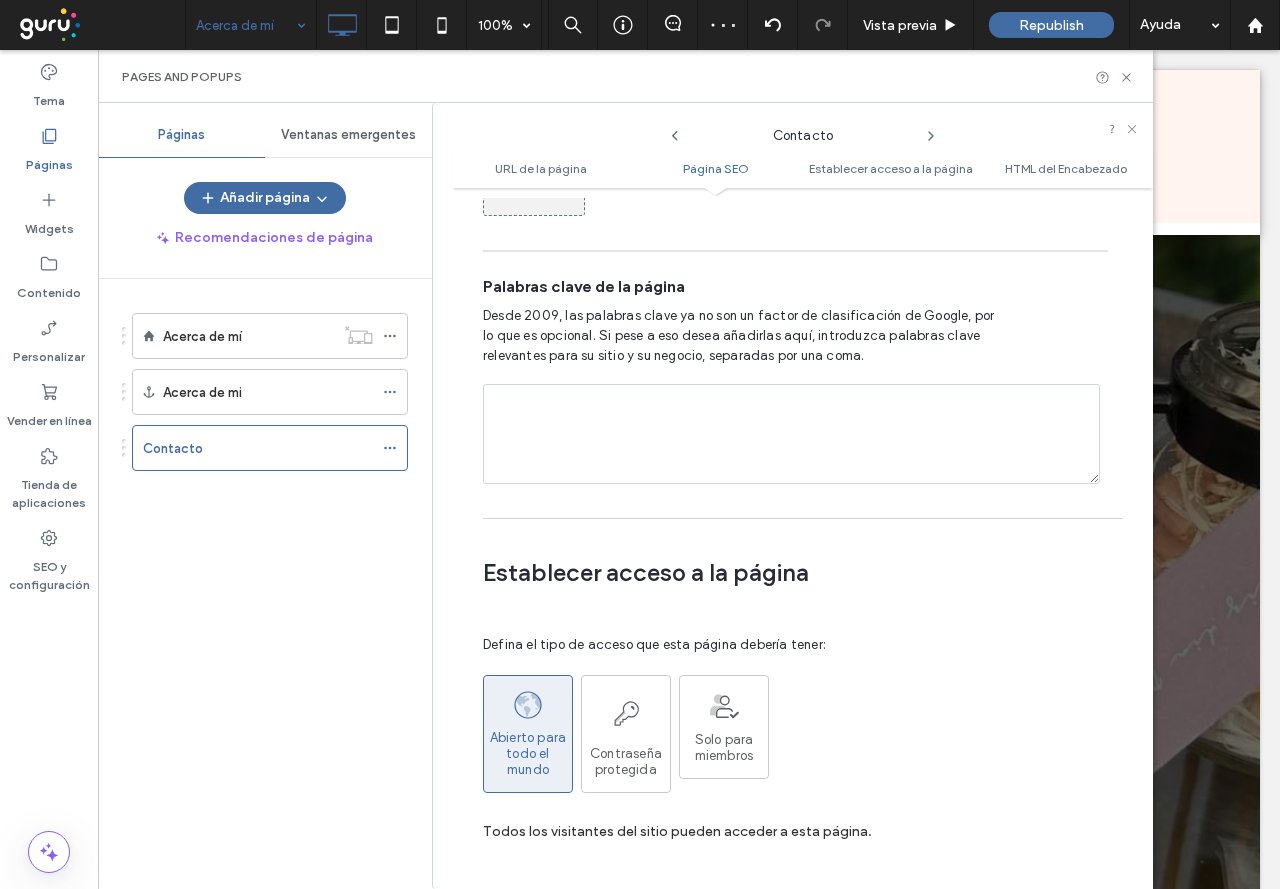 paste on "**********" 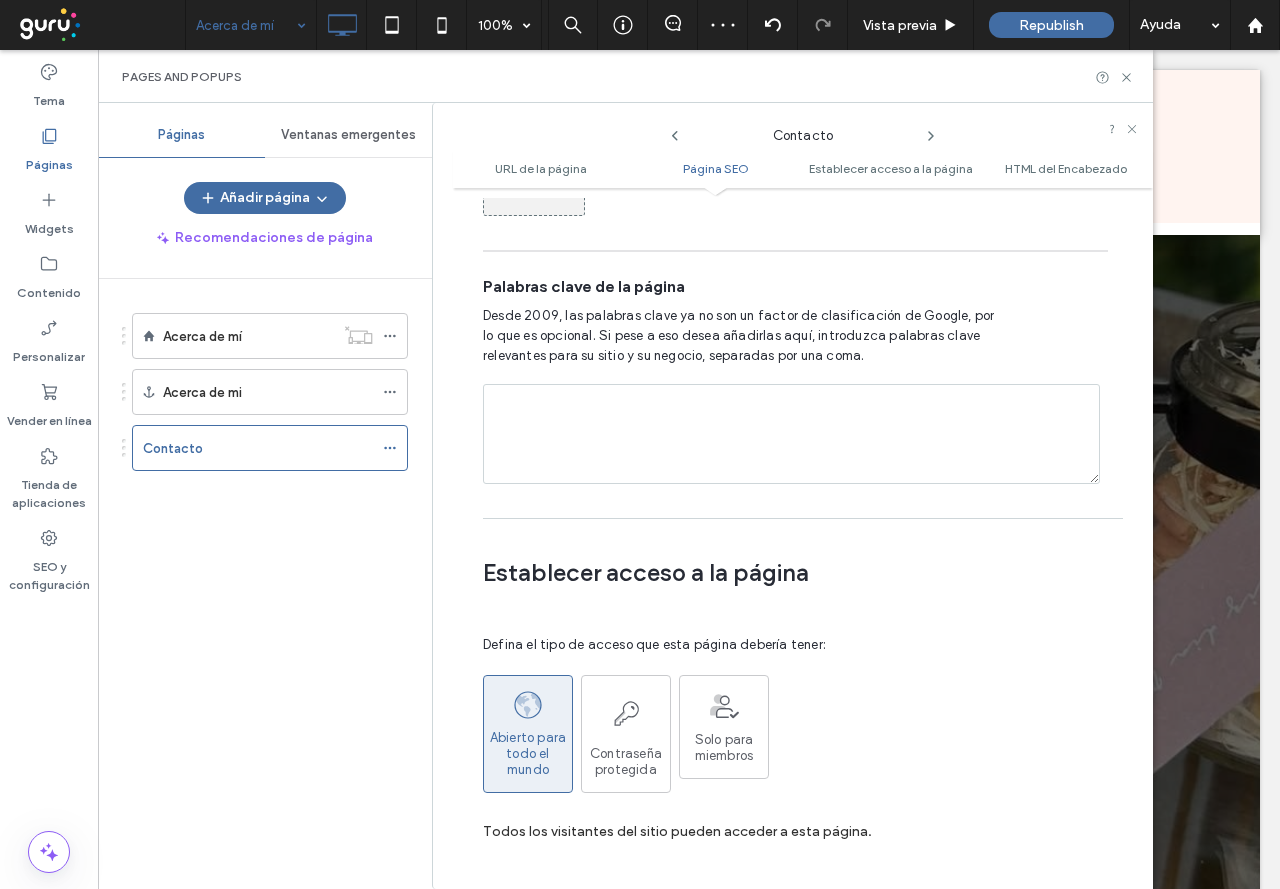 type on "**********" 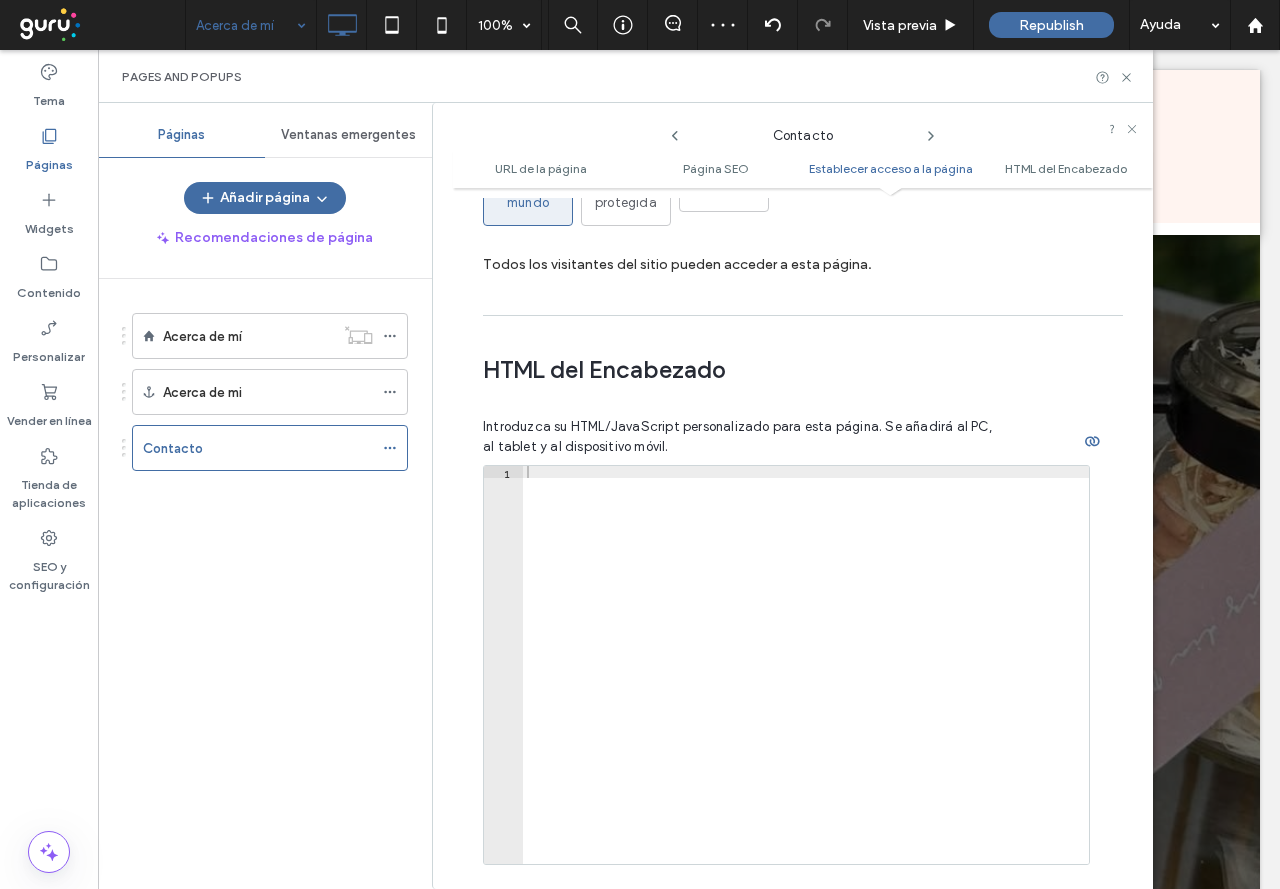 scroll, scrollTop: 1986, scrollLeft: 0, axis: vertical 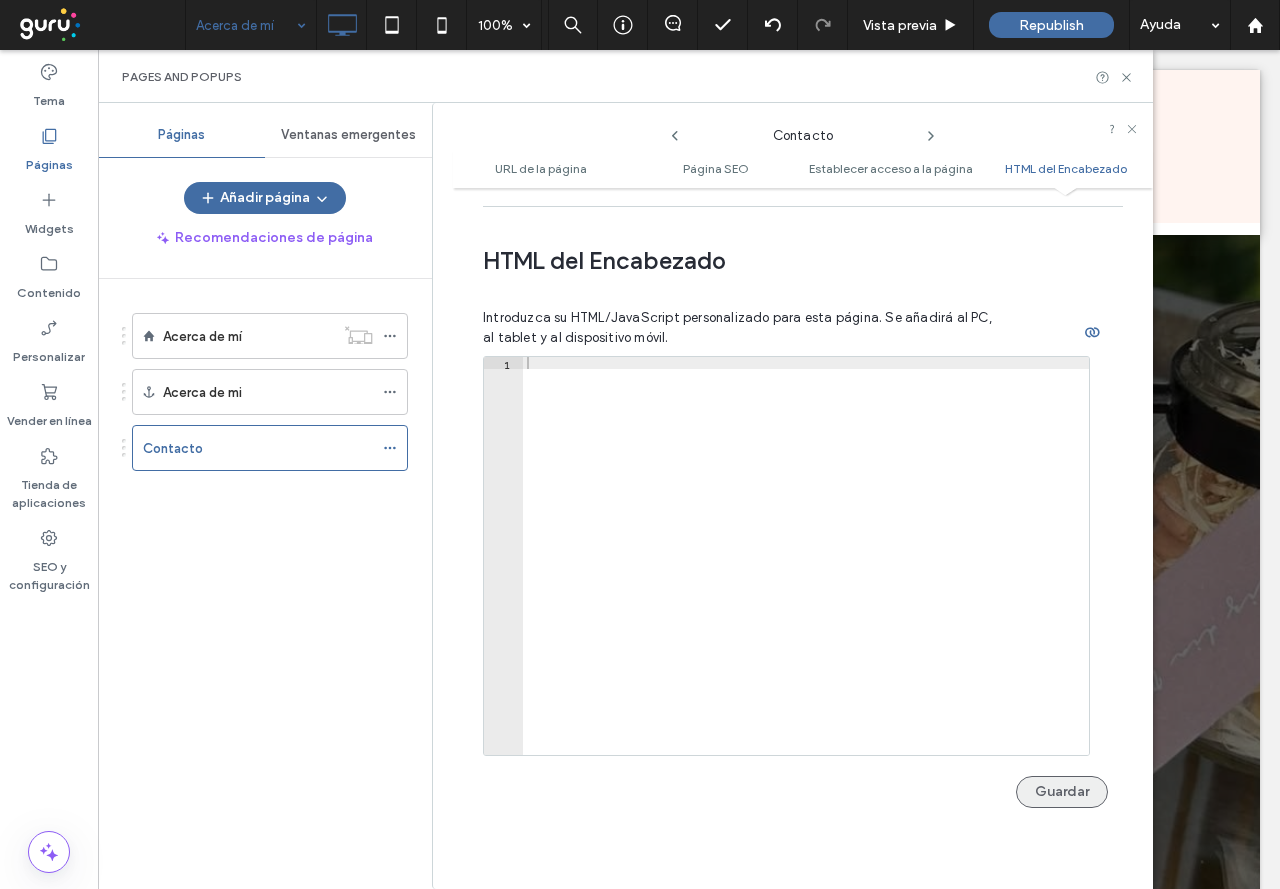 click on "Guardar" at bounding box center [1062, 792] 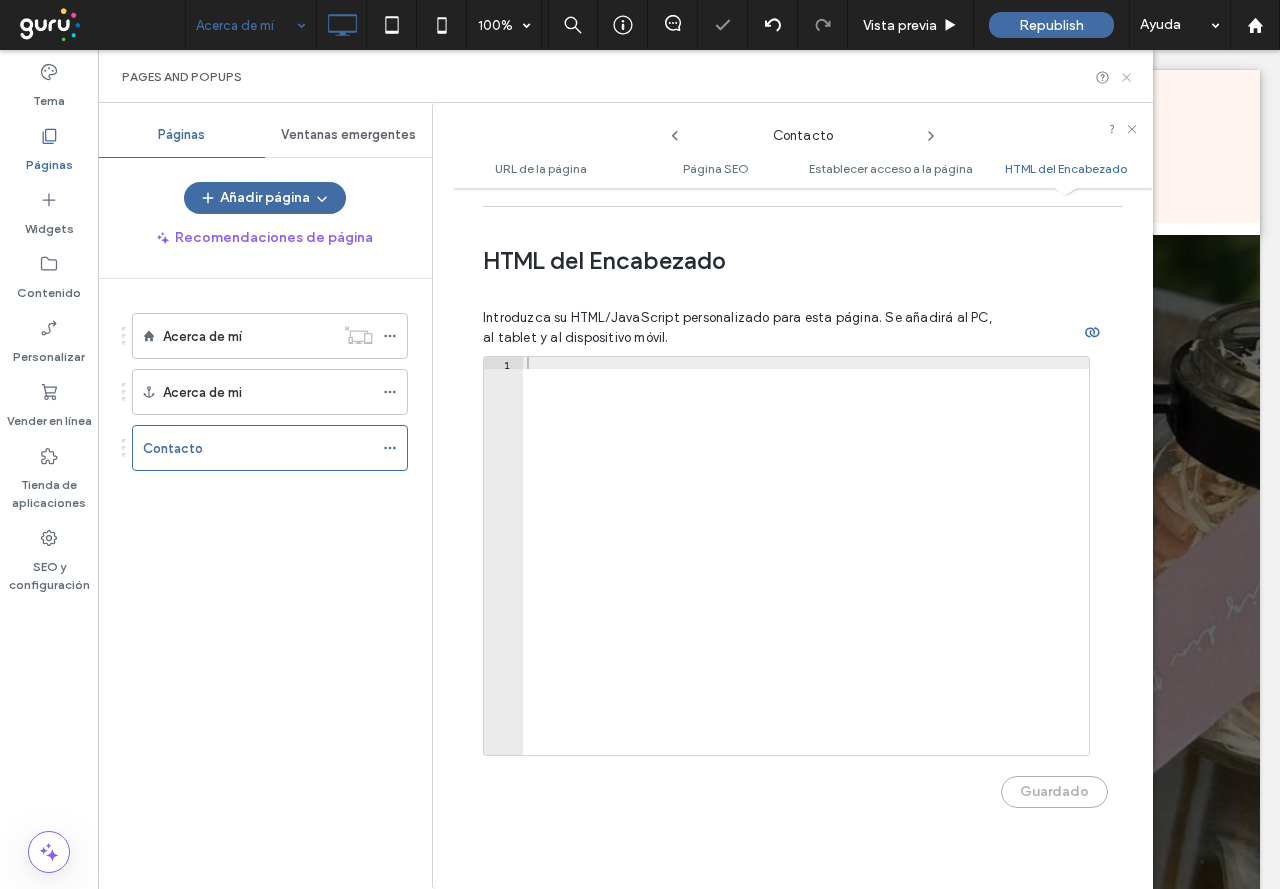 click 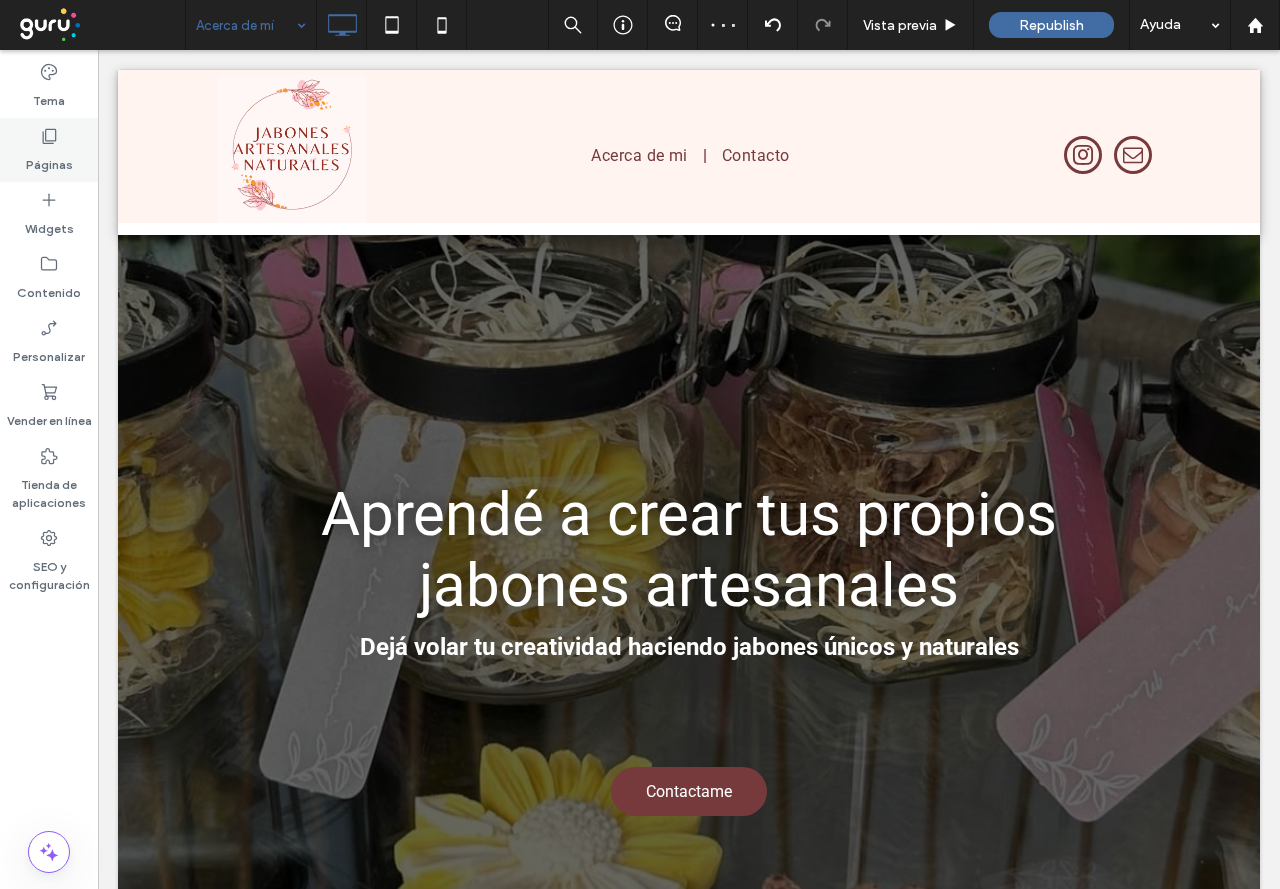 click on "Páginas" at bounding box center [49, 150] 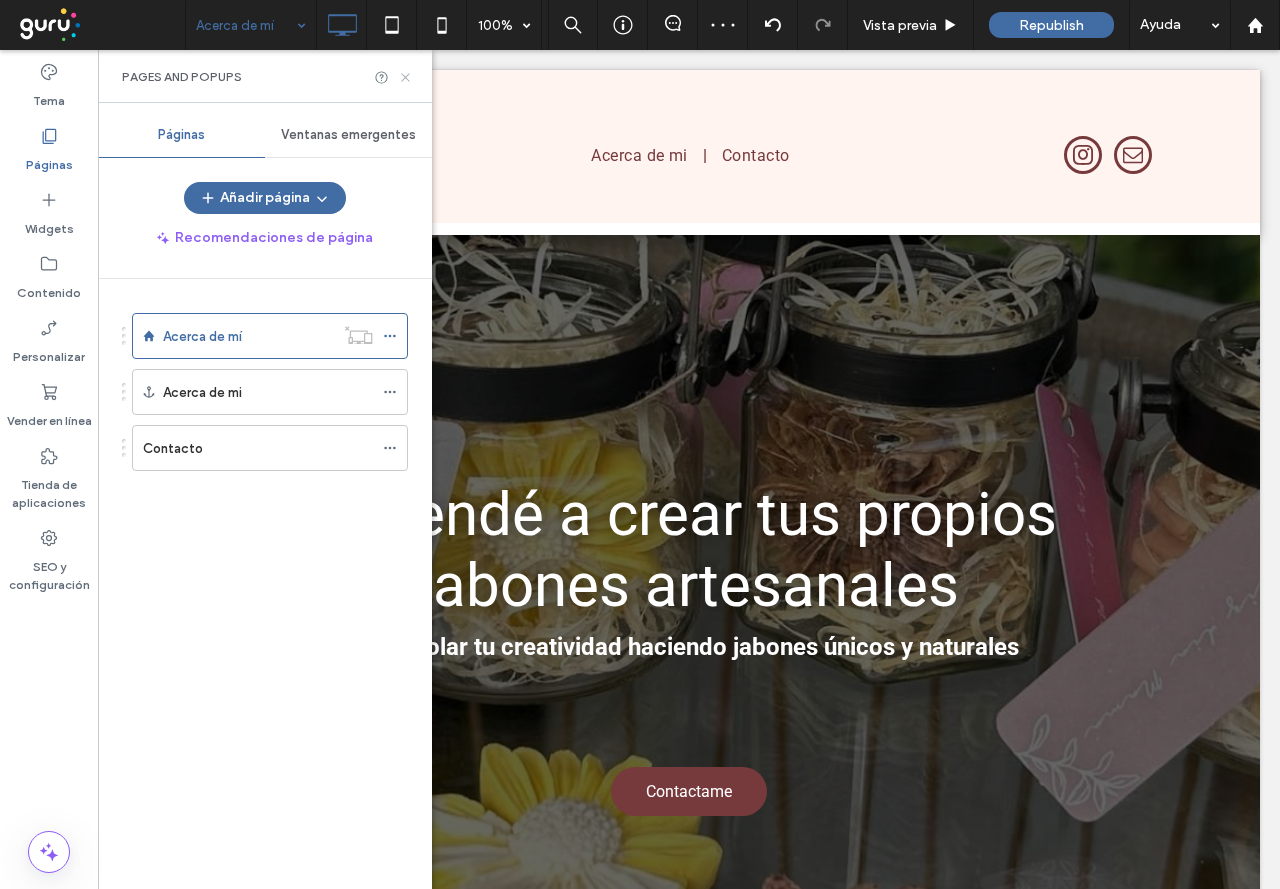 click 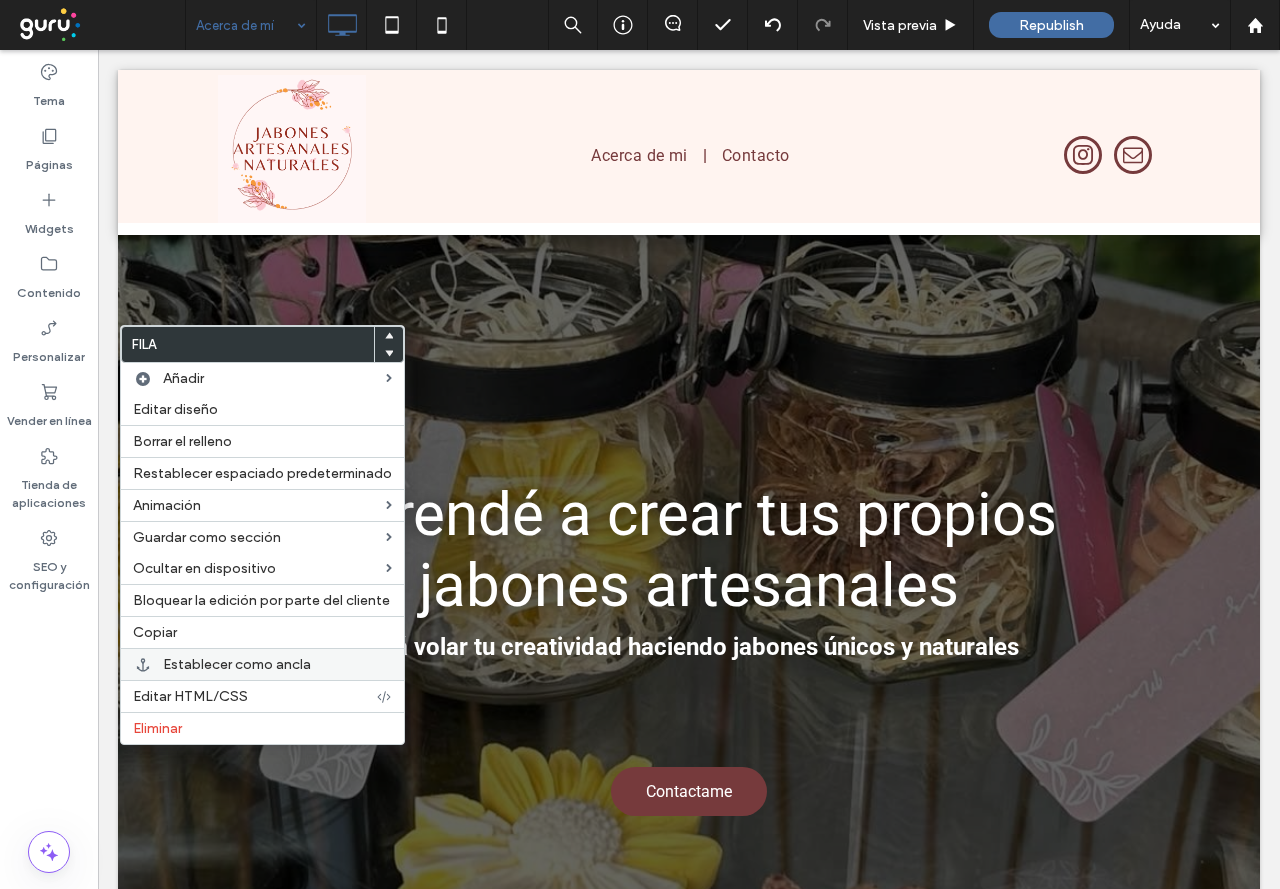 click on "Establecer como ancla" at bounding box center (237, 664) 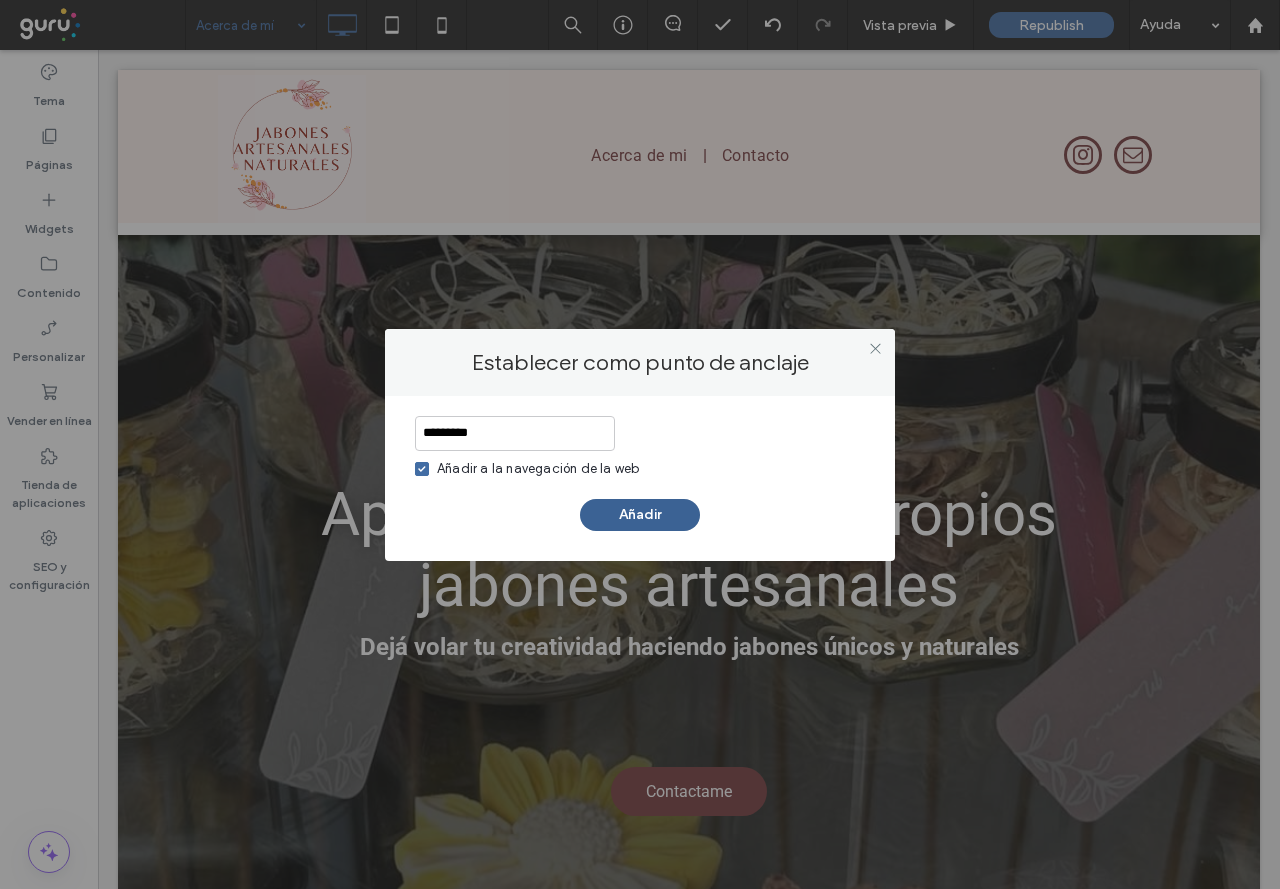 type on "*********" 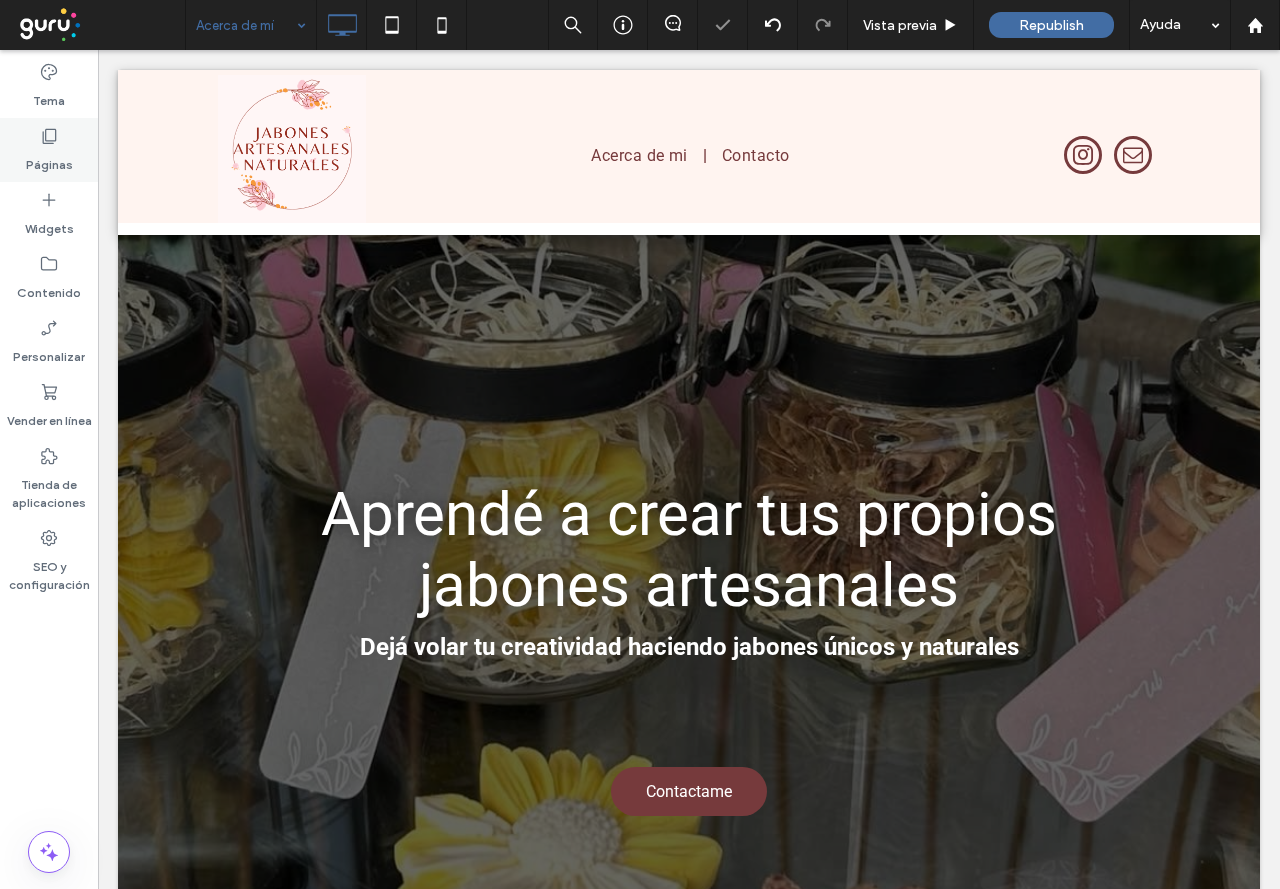 click on "Páginas" at bounding box center [49, 150] 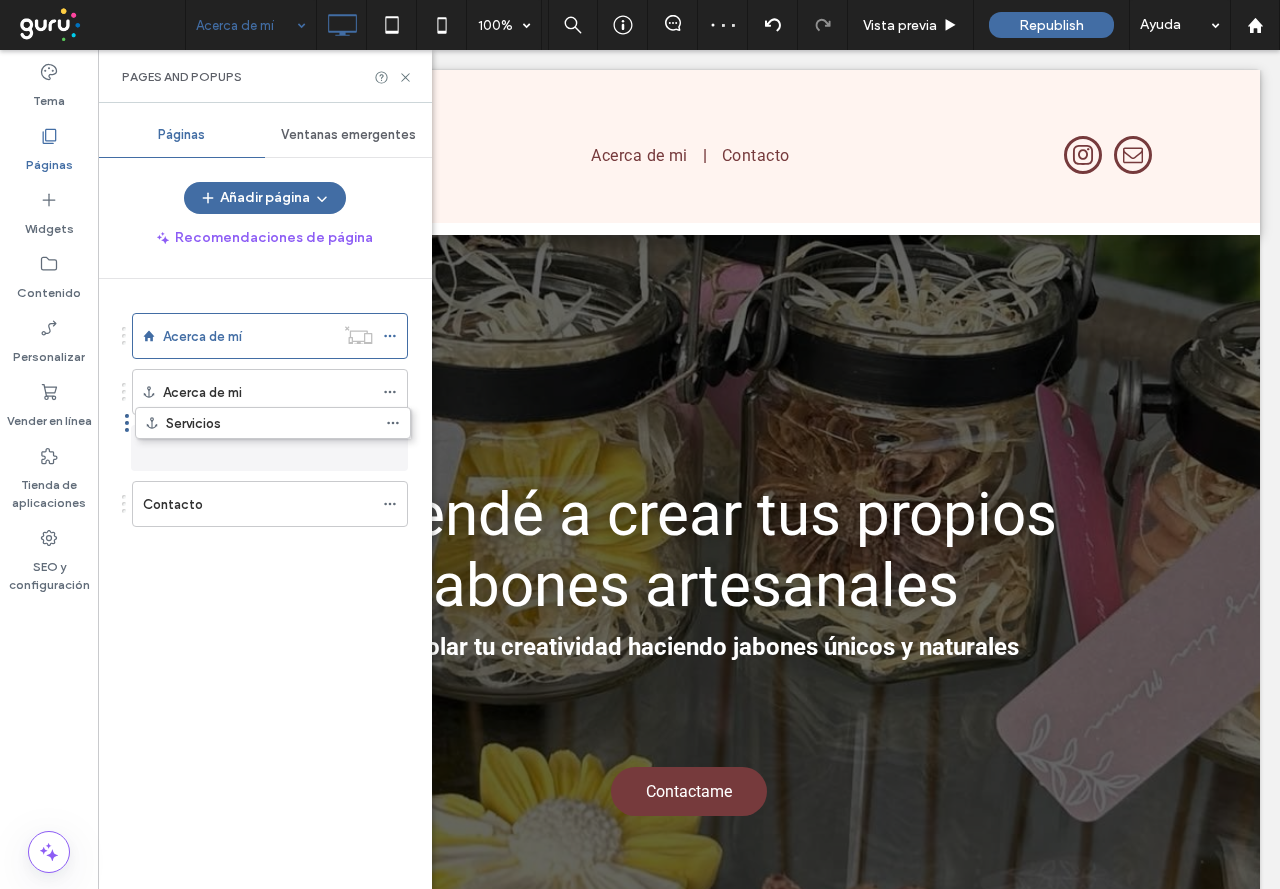 drag, startPoint x: 125, startPoint y: 511, endPoint x: 127, endPoint y: 444, distance: 67.02985 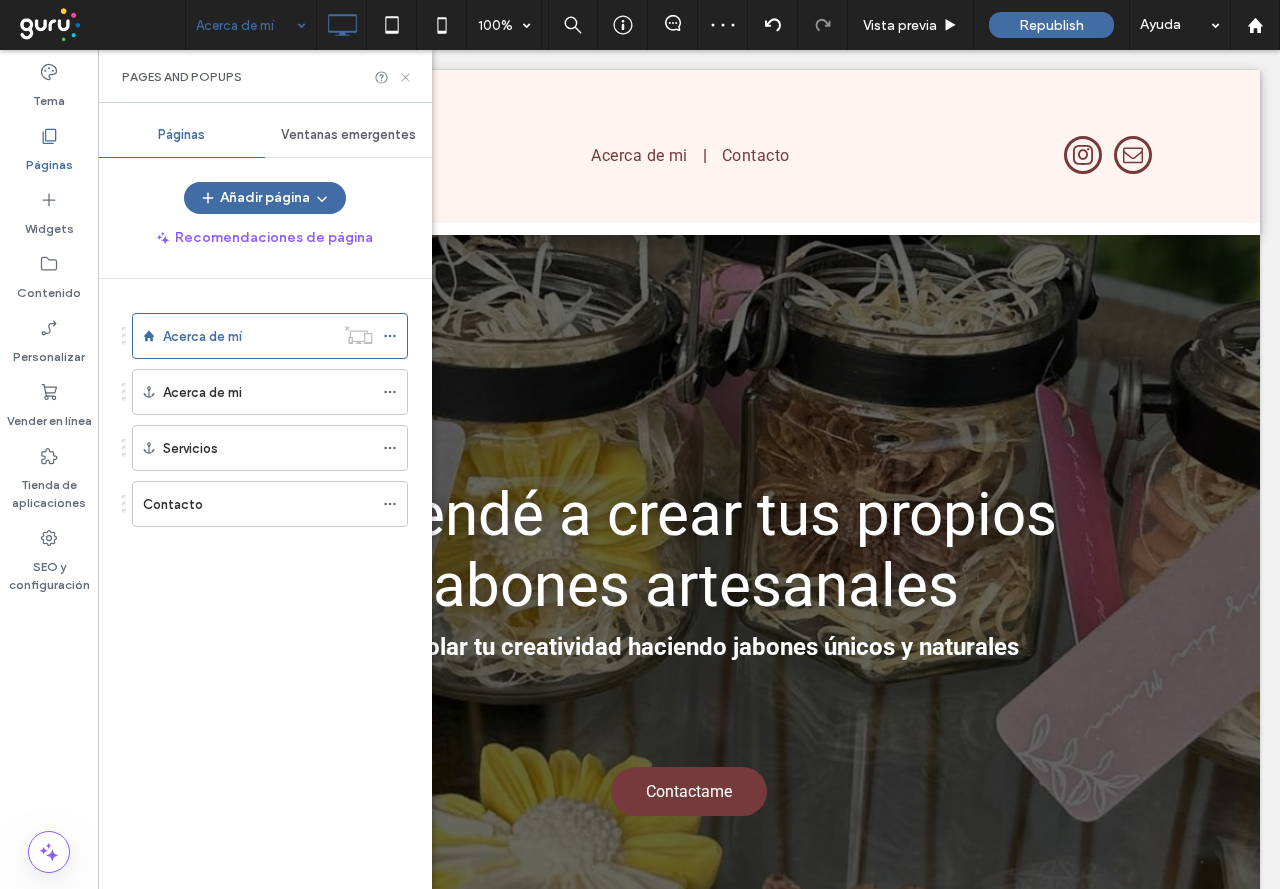 click 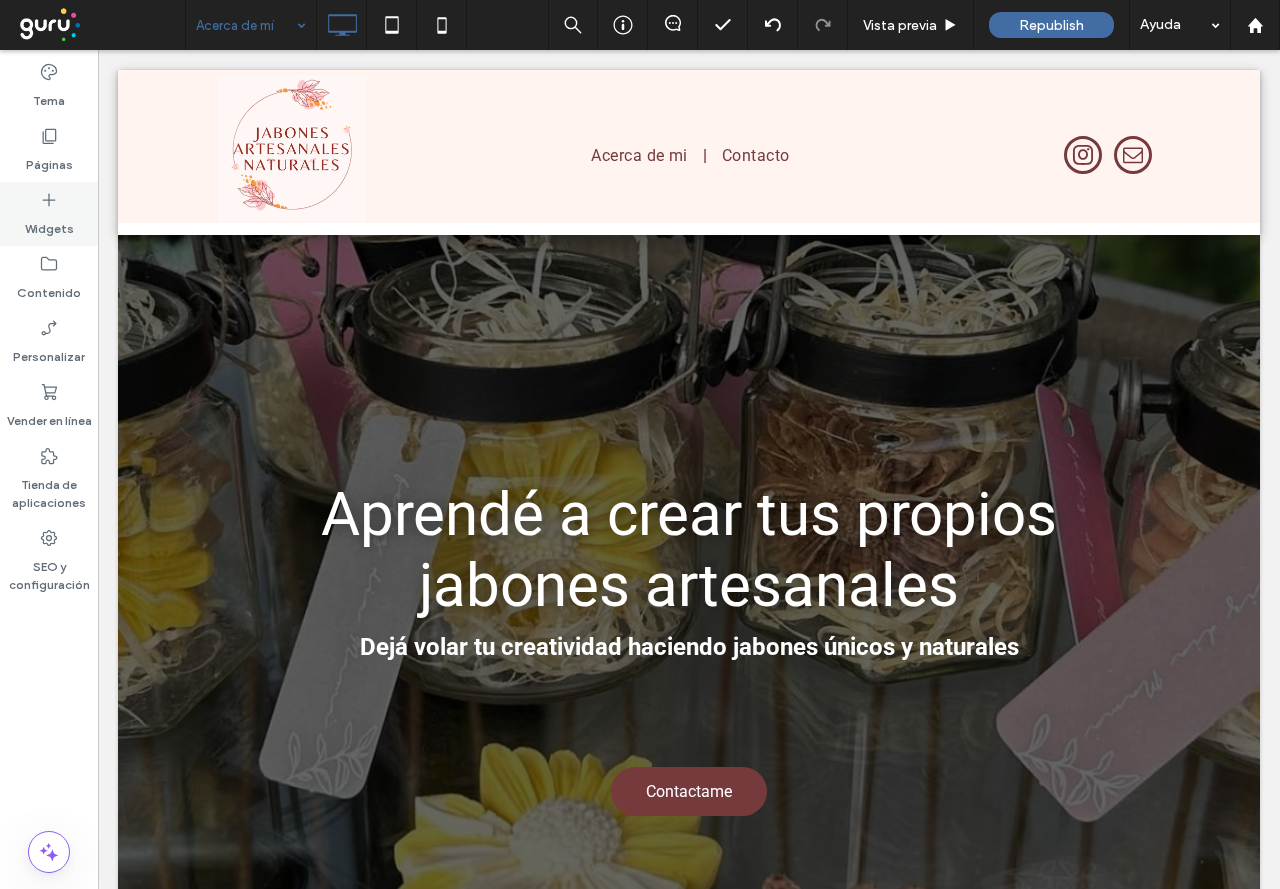 click on "Widgets" at bounding box center (49, 214) 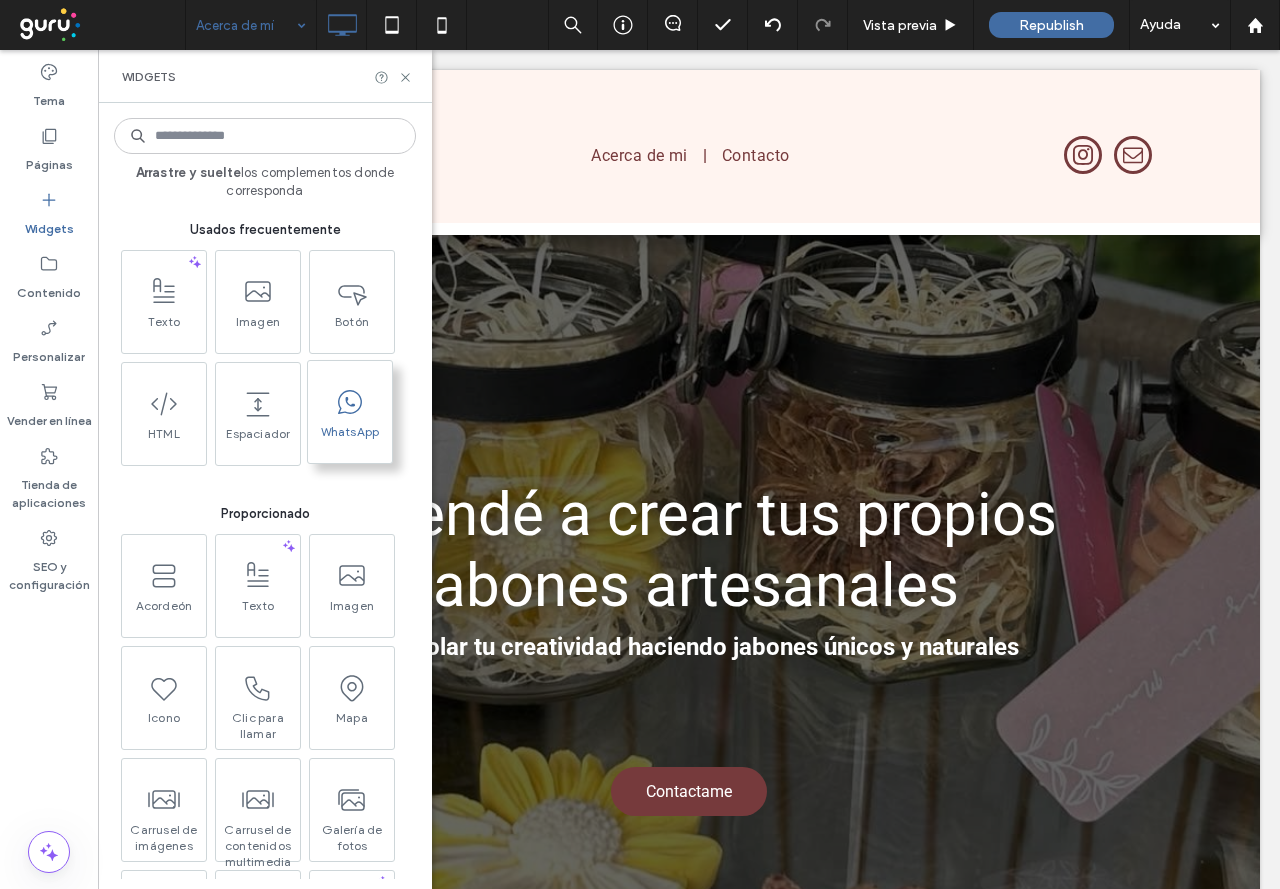 click at bounding box center [350, 401] 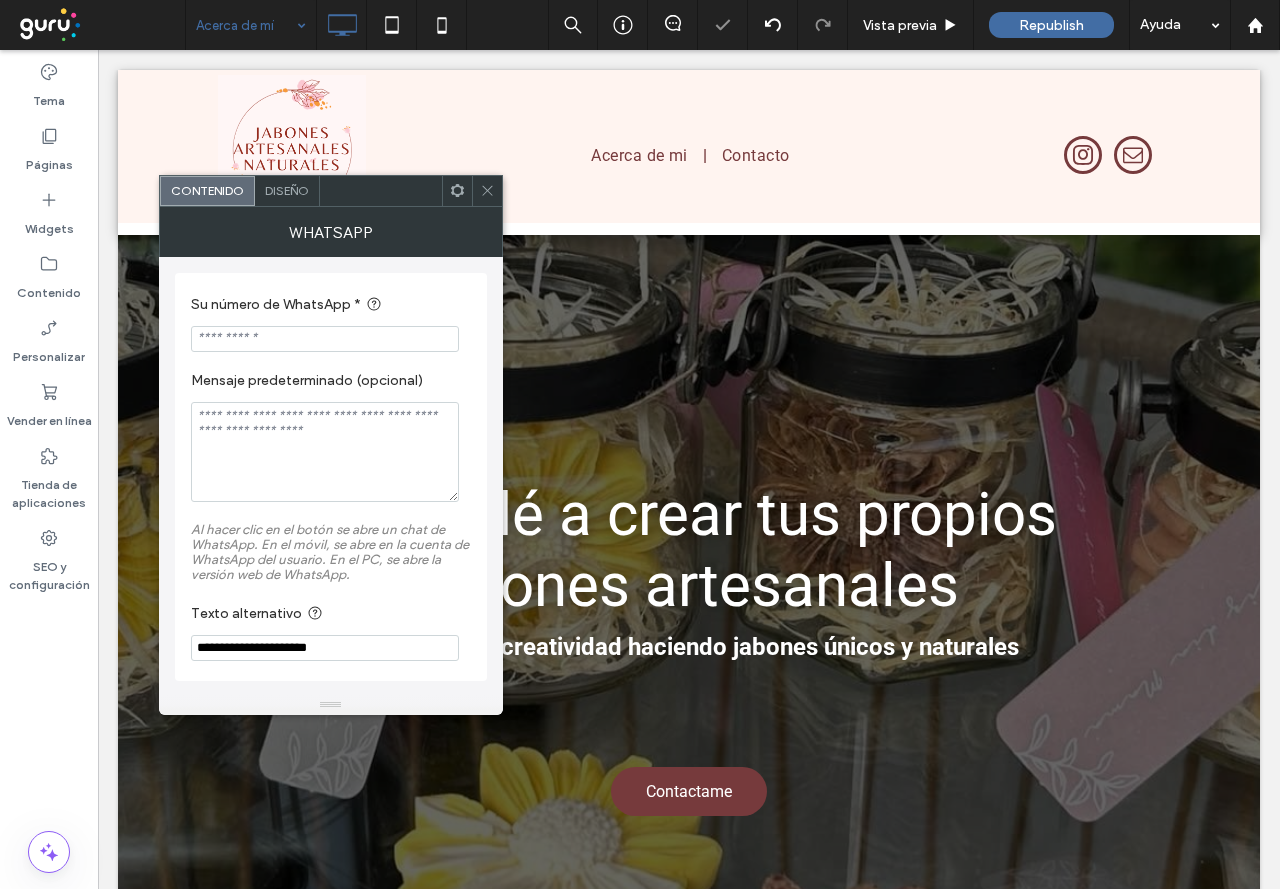 click on "Diseño" at bounding box center (287, 190) 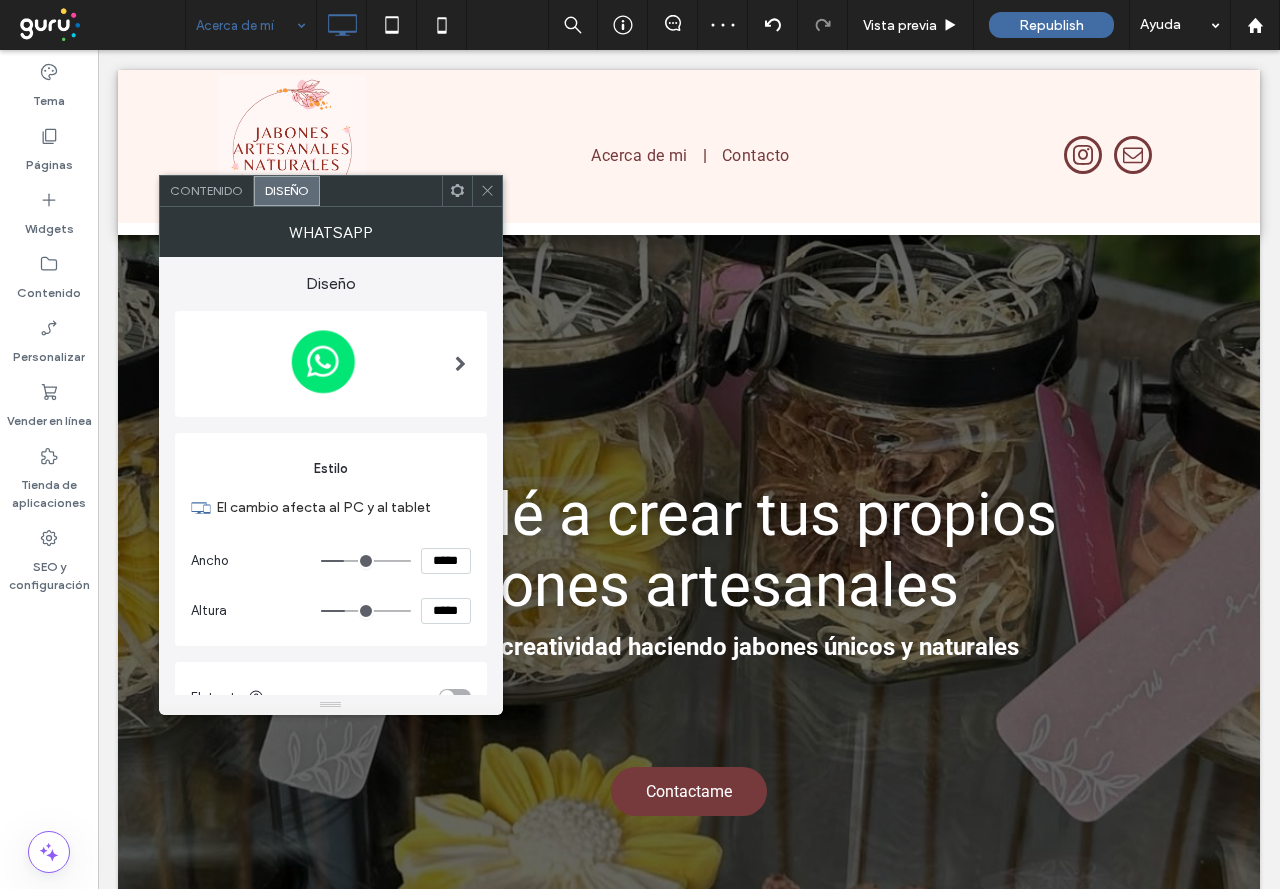 click on "*****" at bounding box center [446, 561] 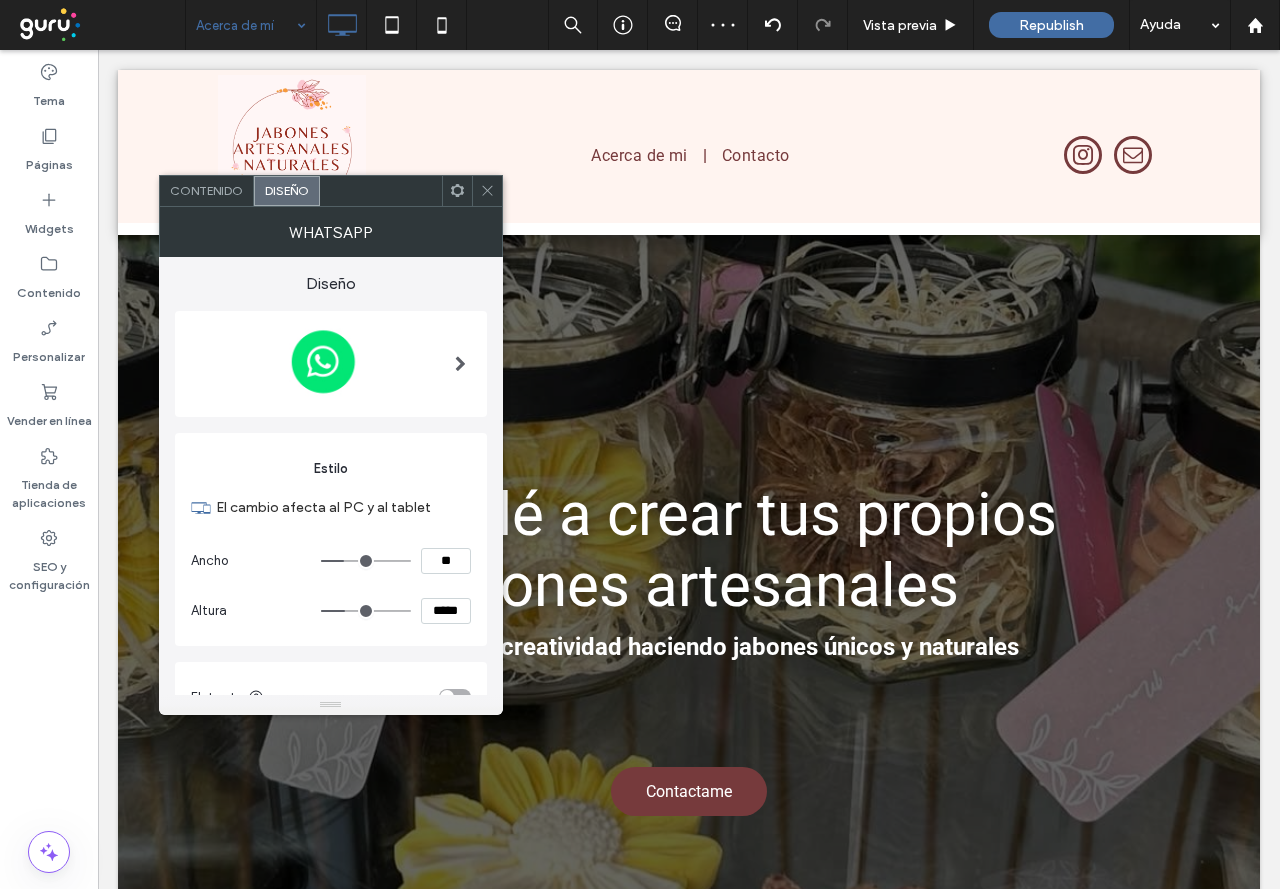 type on "**" 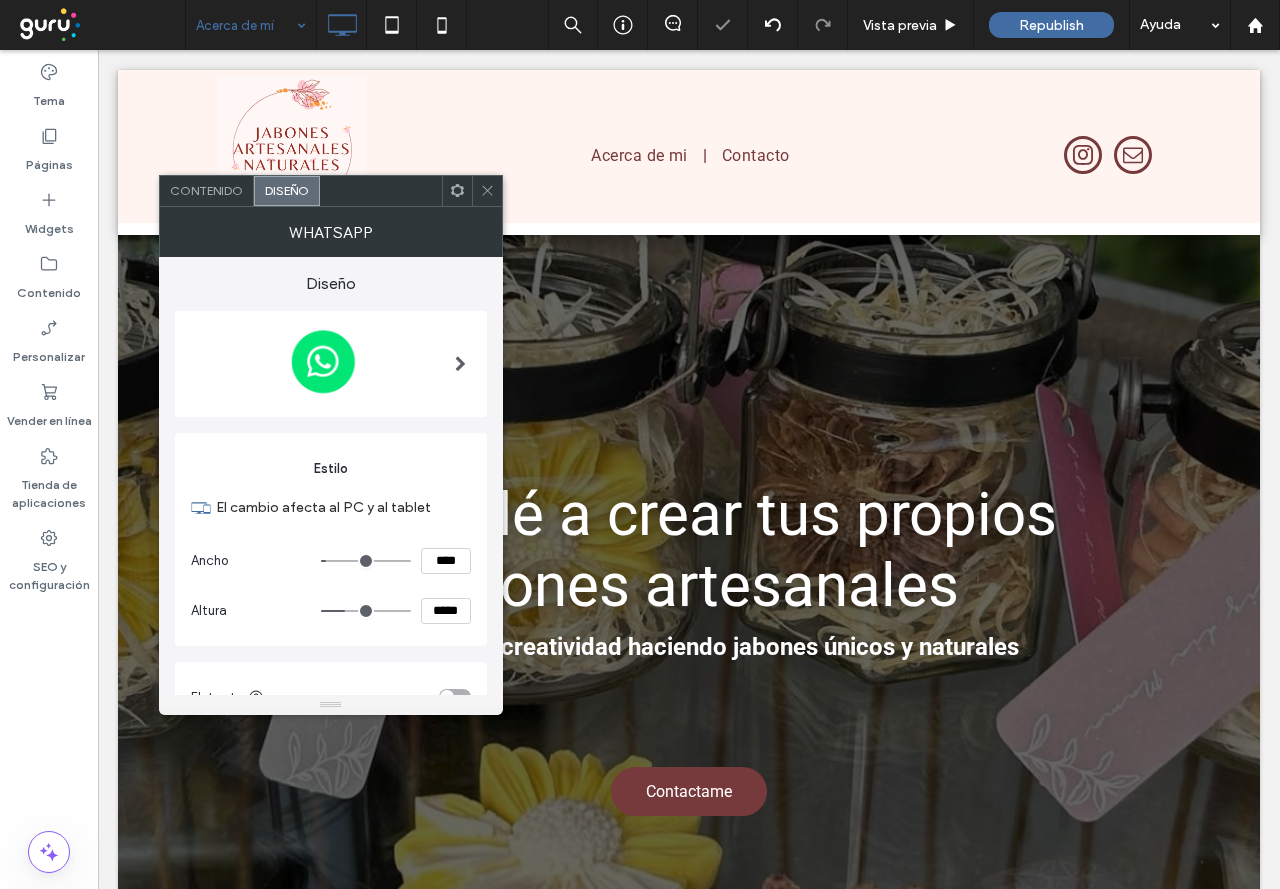 click on "*****" at bounding box center [446, 611] 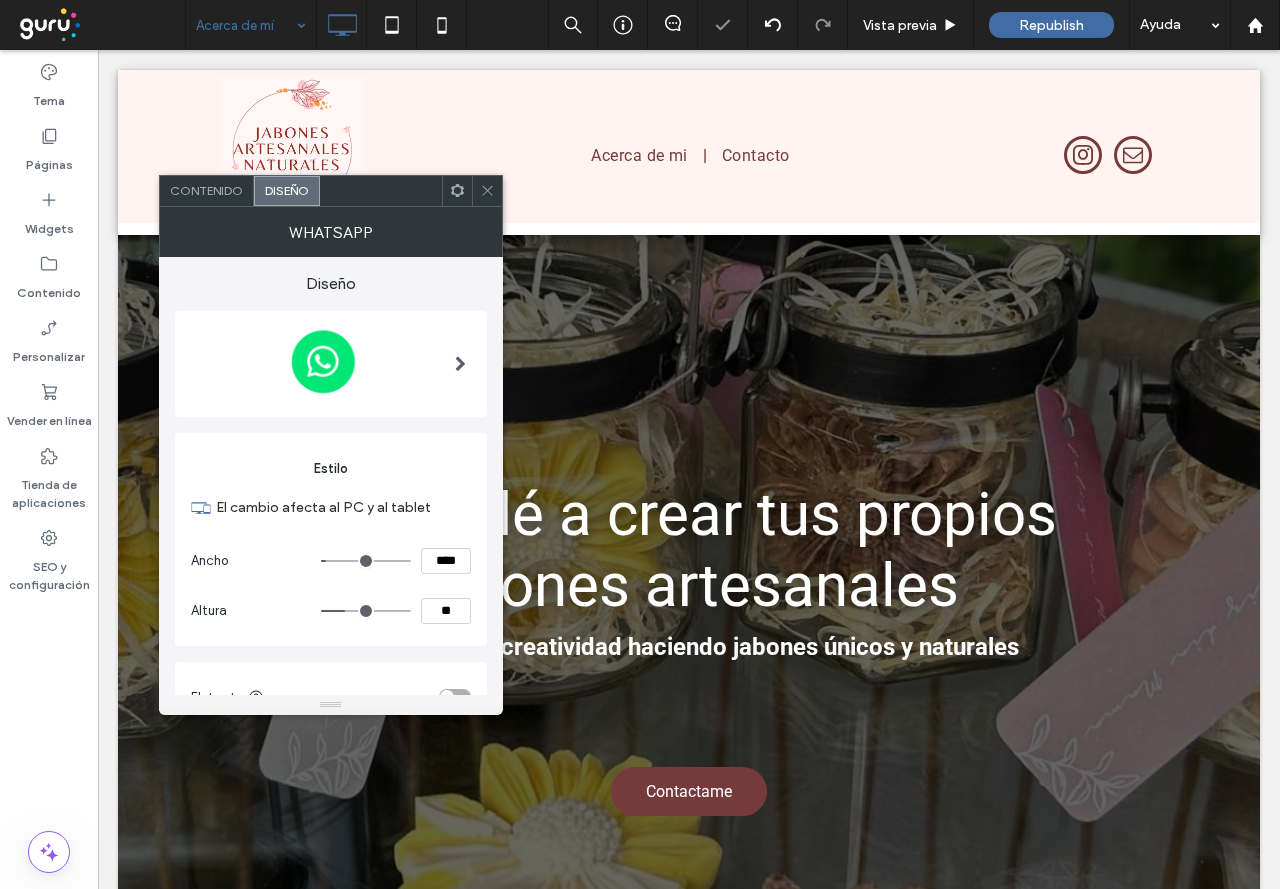 type on "****" 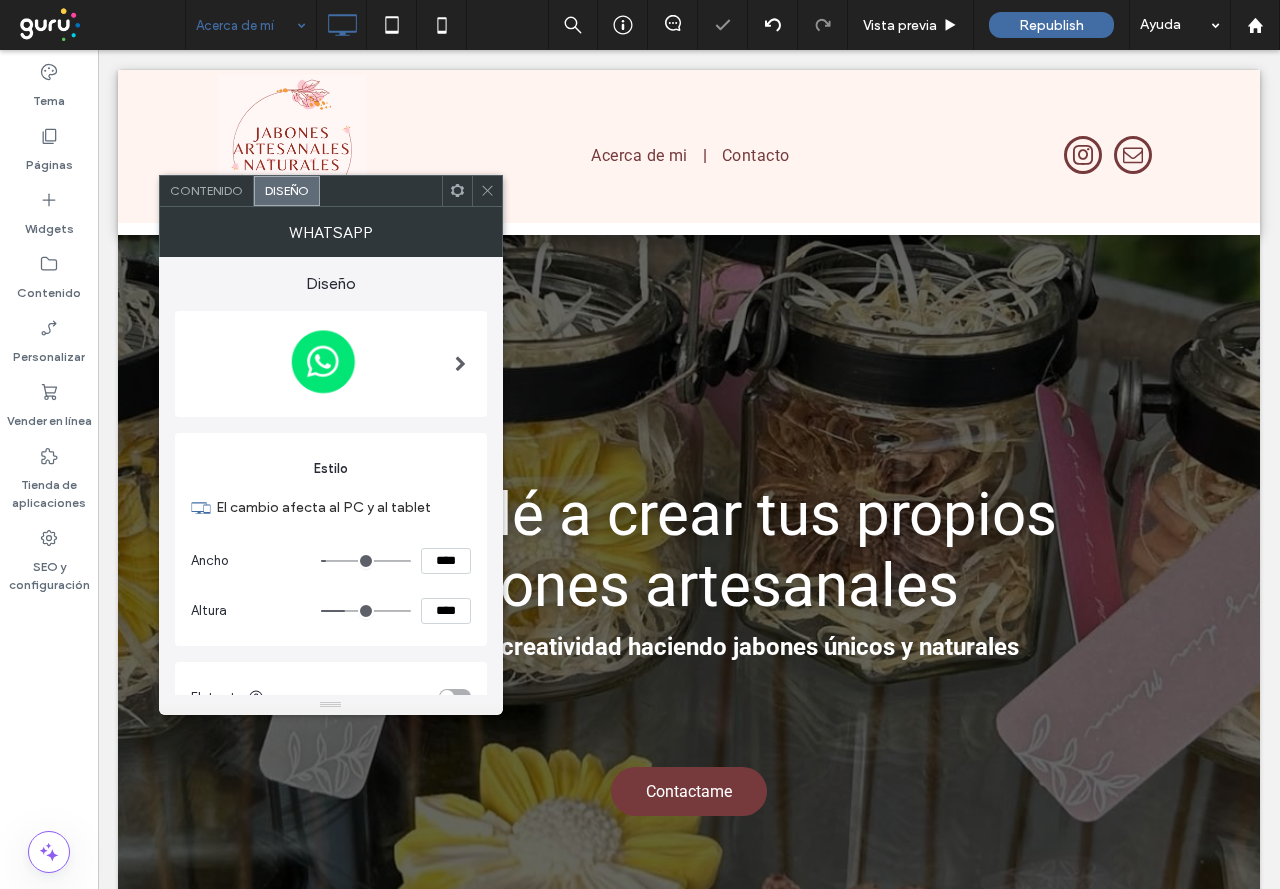 type on "**" 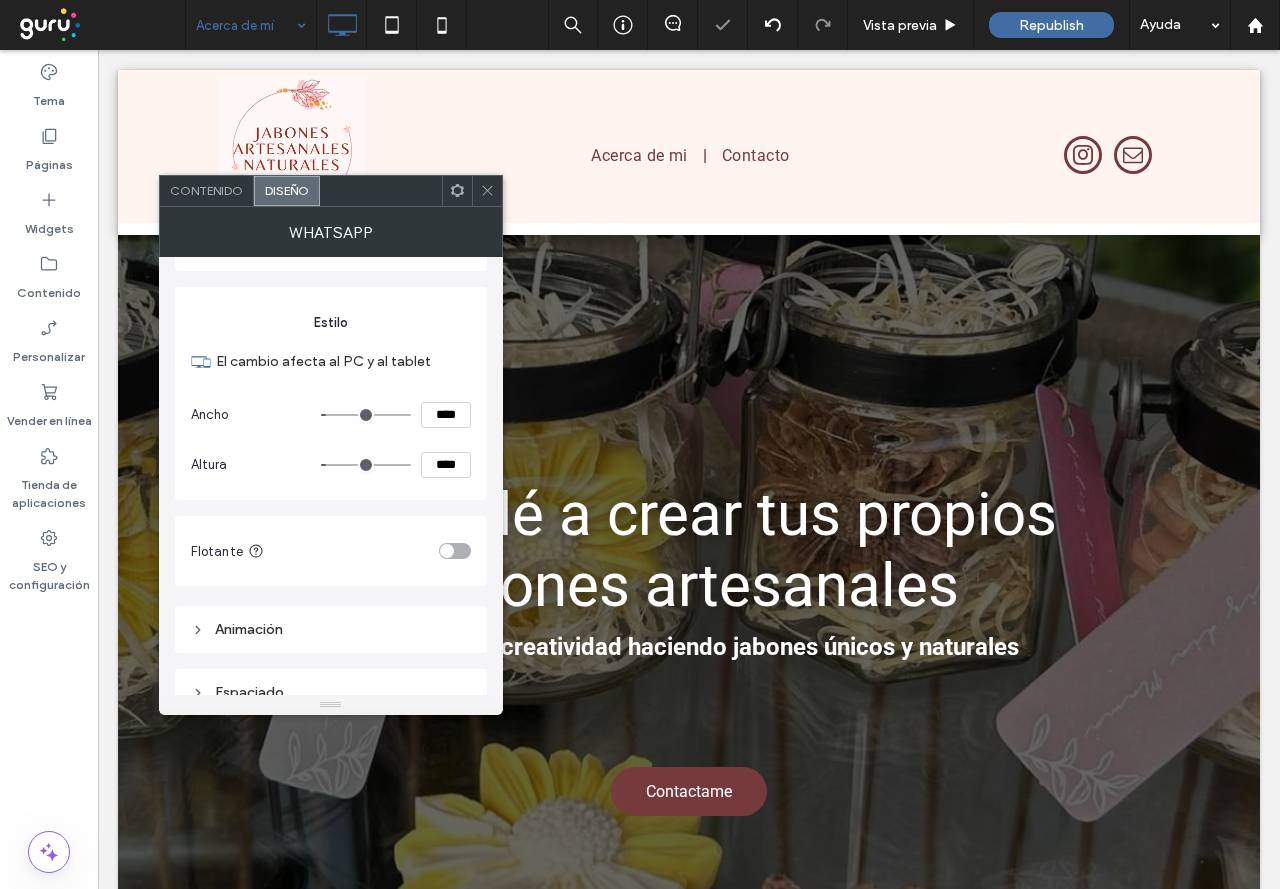 scroll, scrollTop: 167, scrollLeft: 0, axis: vertical 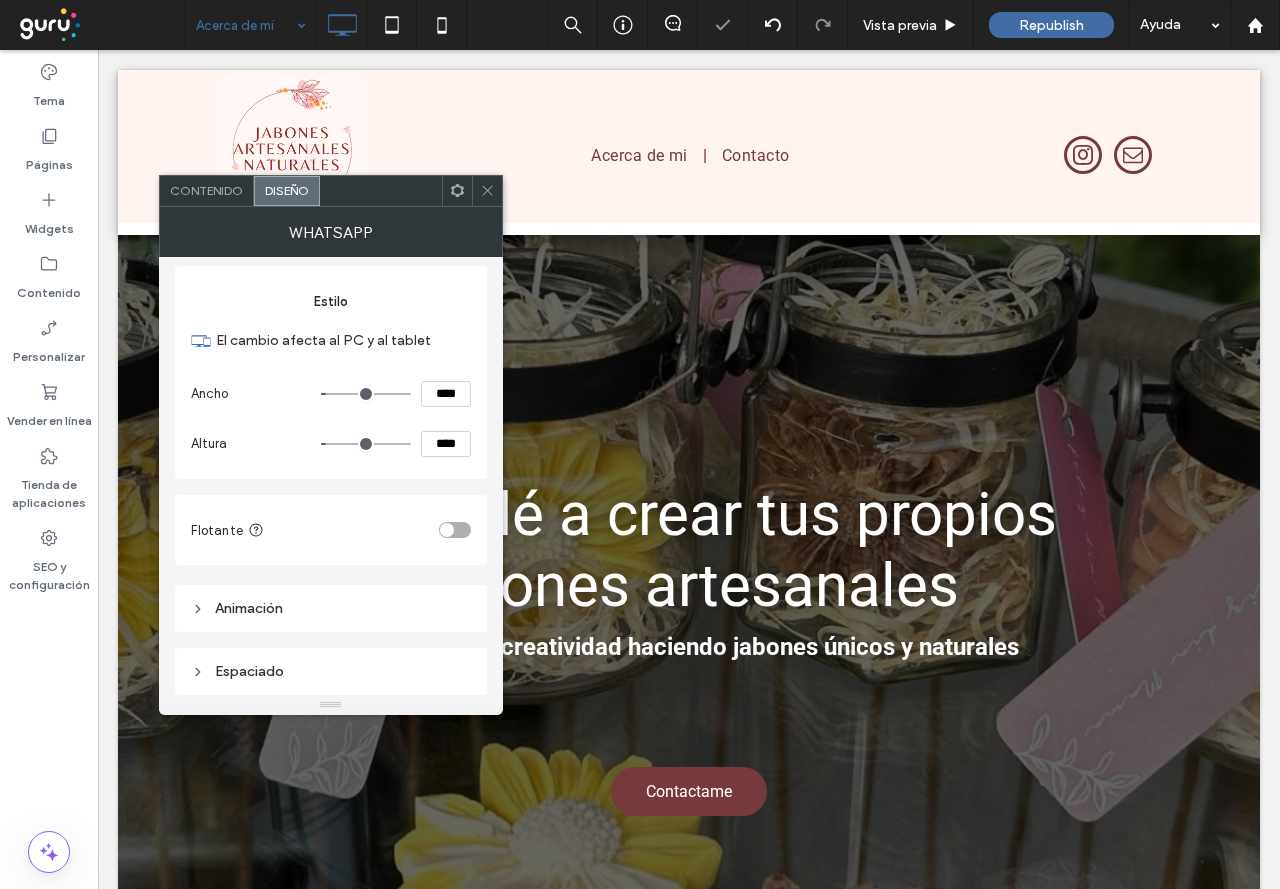 click at bounding box center (455, 530) 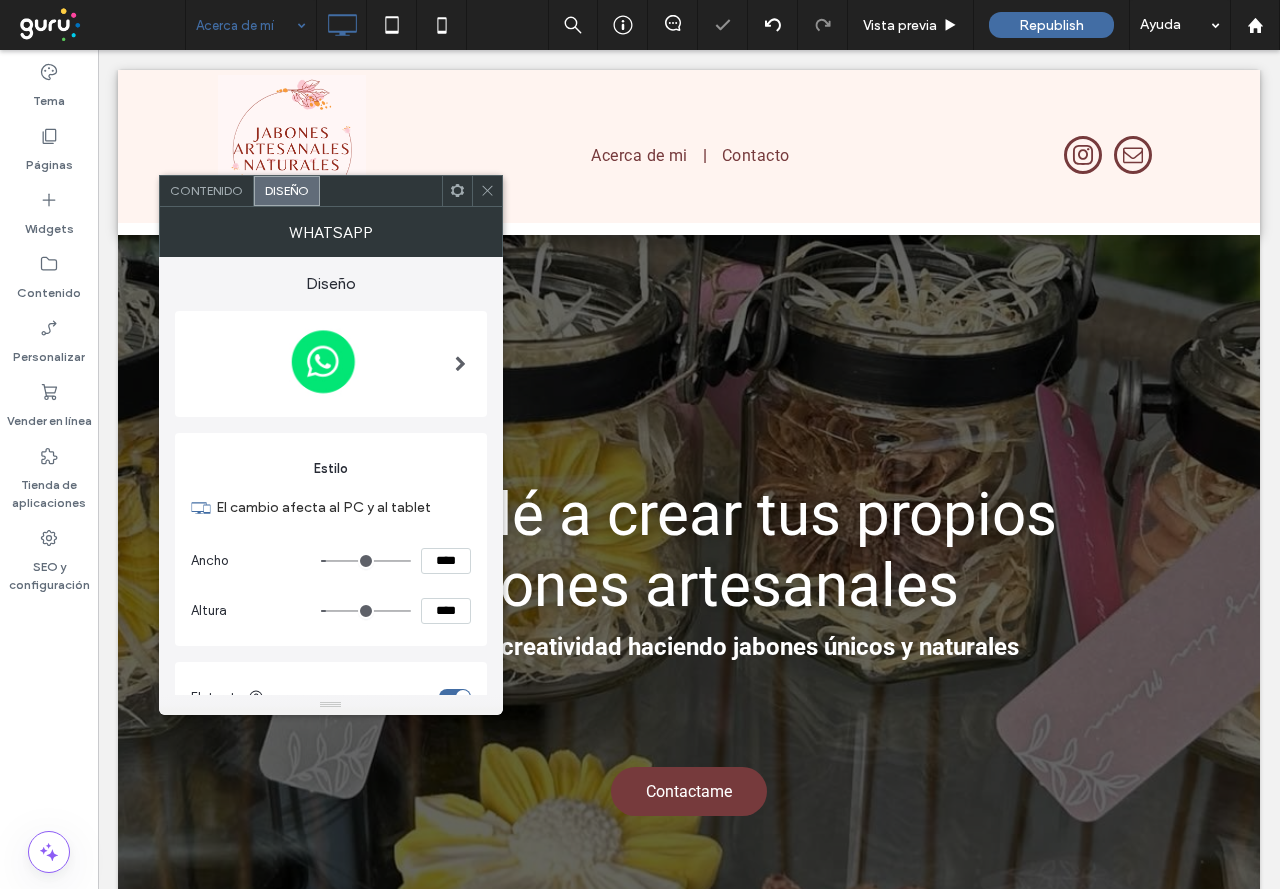 scroll, scrollTop: 286, scrollLeft: 0, axis: vertical 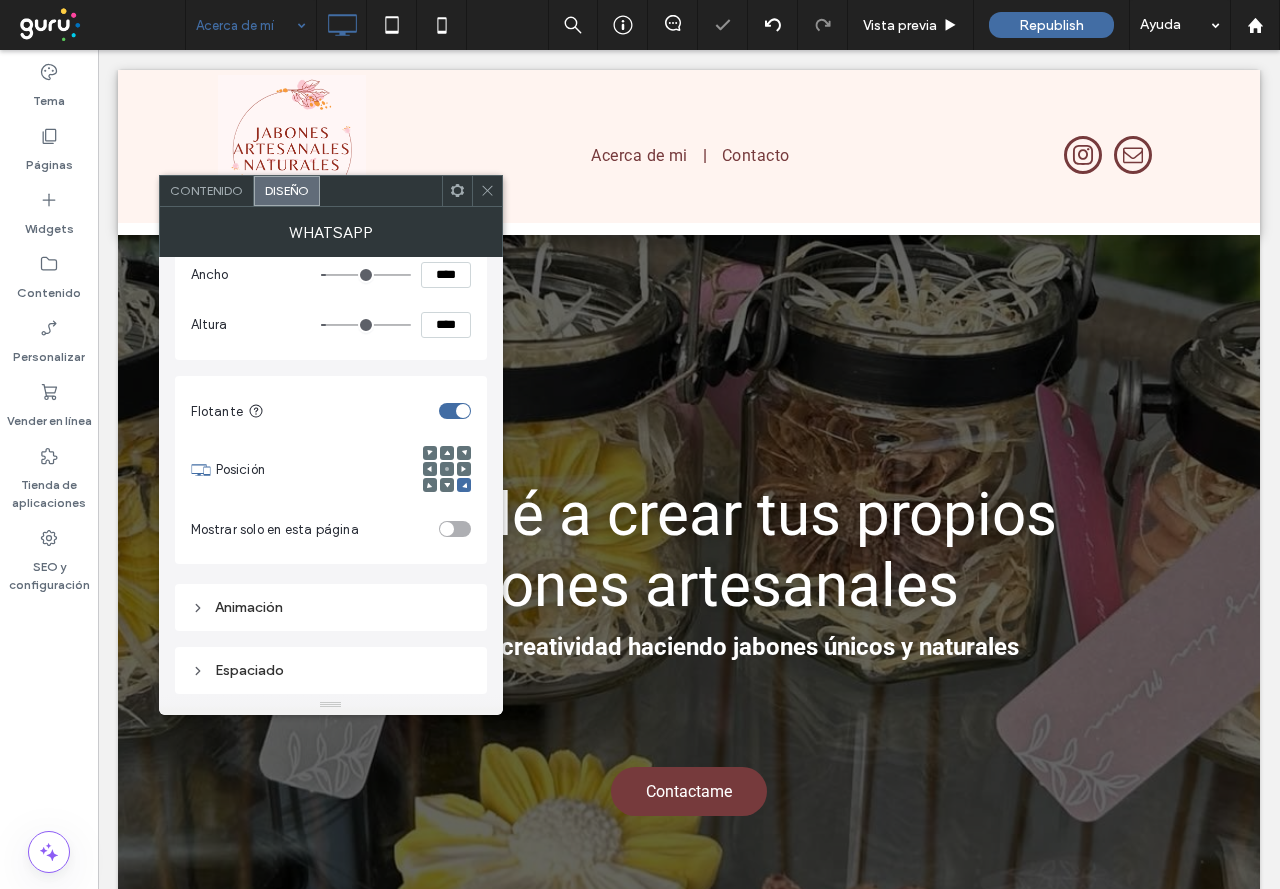 click on "Animación" at bounding box center (331, 607) 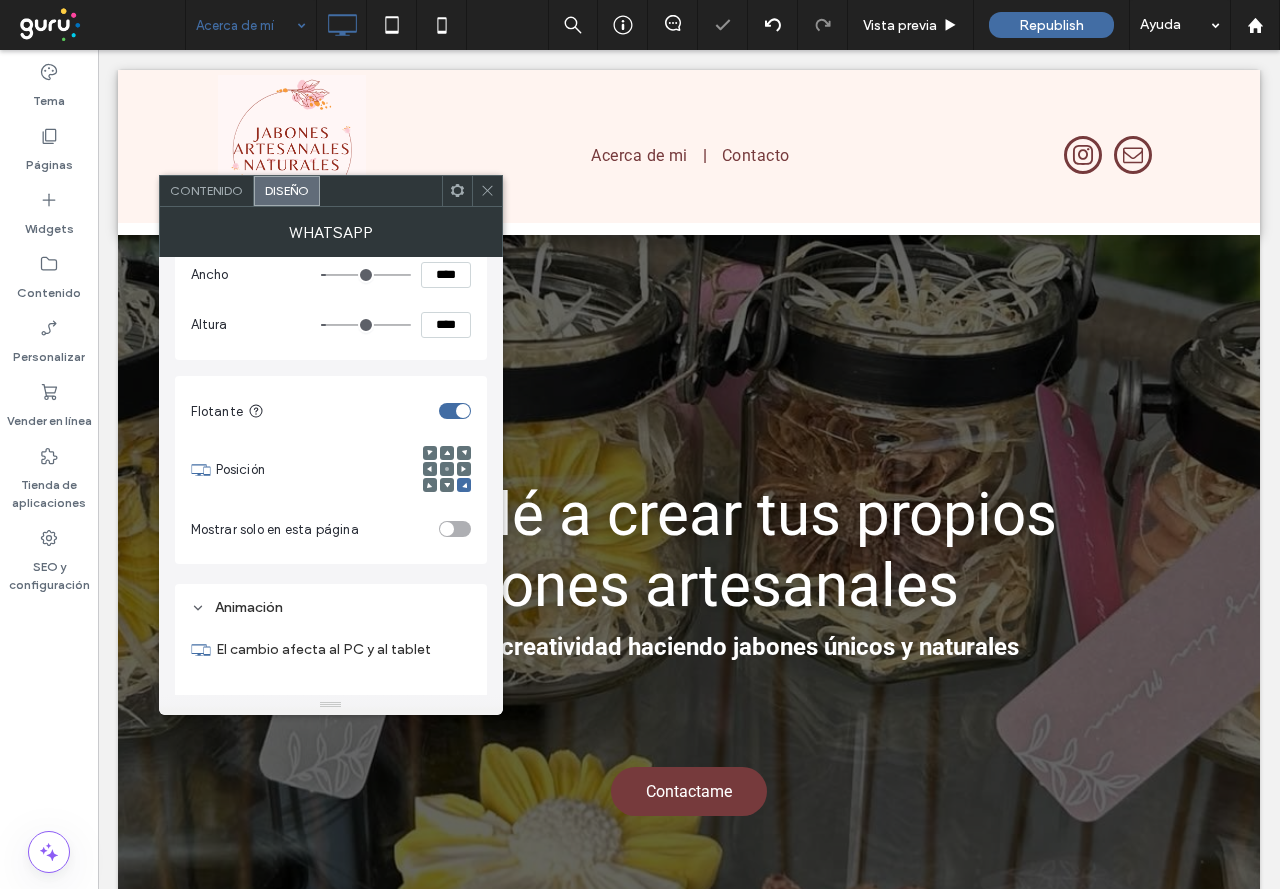 click at bounding box center (464, 453) 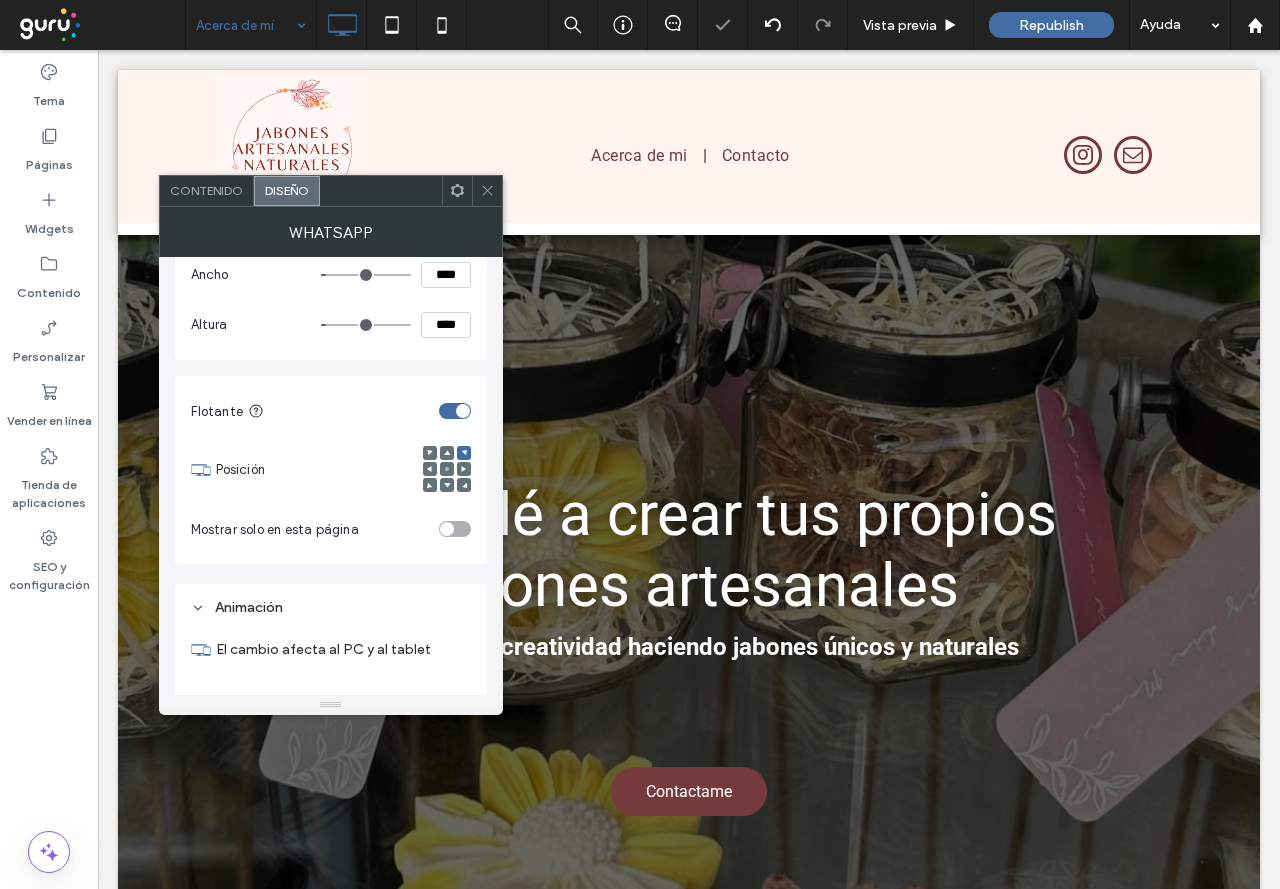 click 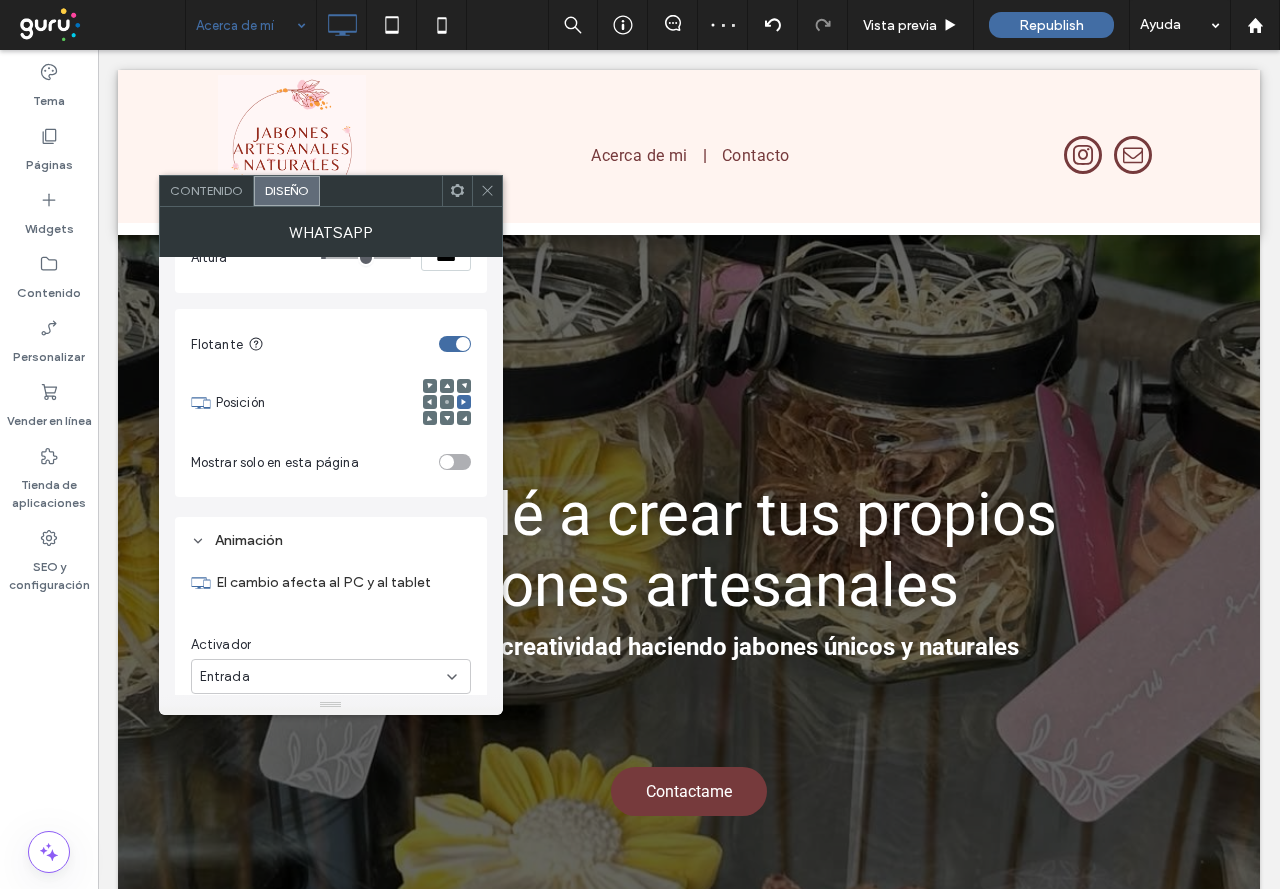 scroll, scrollTop: 386, scrollLeft: 0, axis: vertical 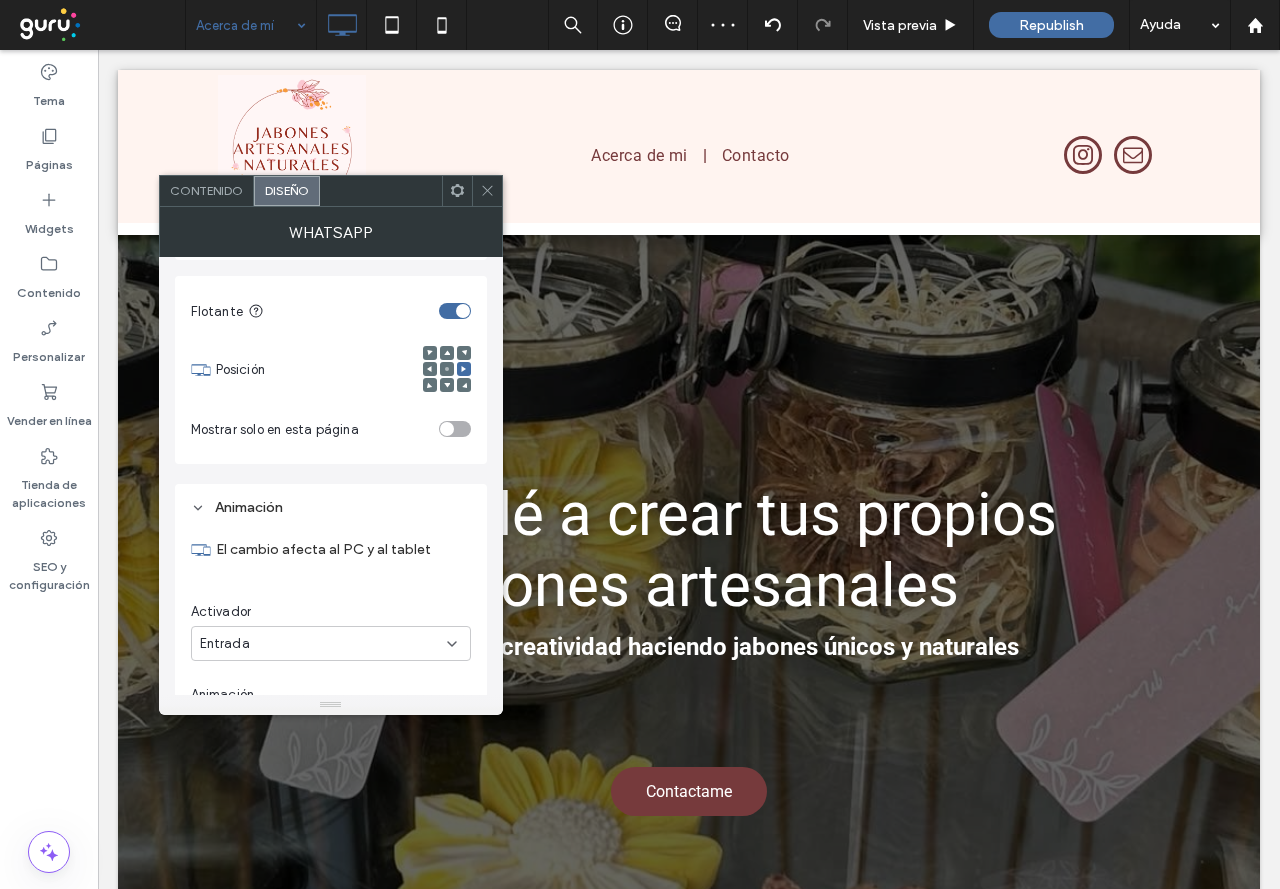 click at bounding box center [464, 385] 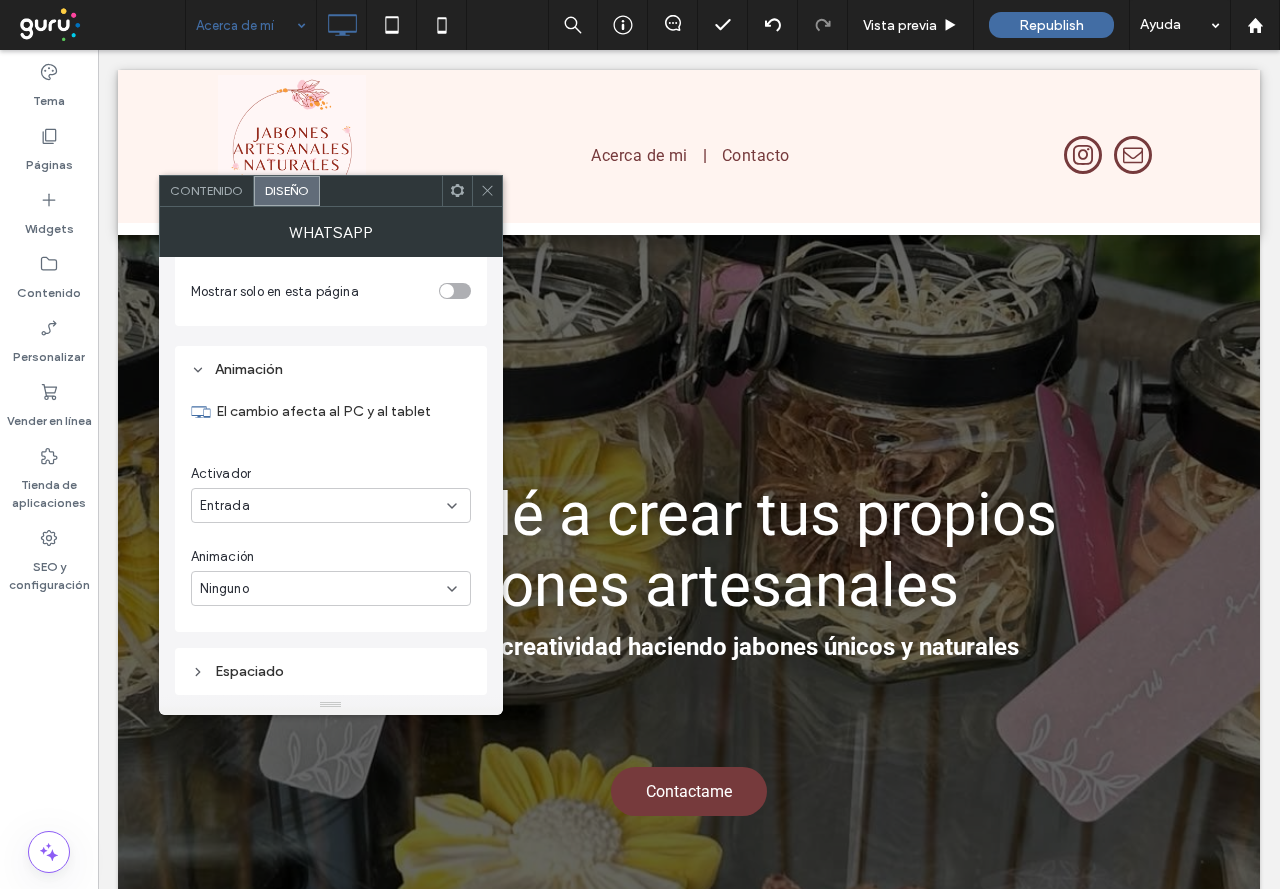 scroll, scrollTop: 424, scrollLeft: 0, axis: vertical 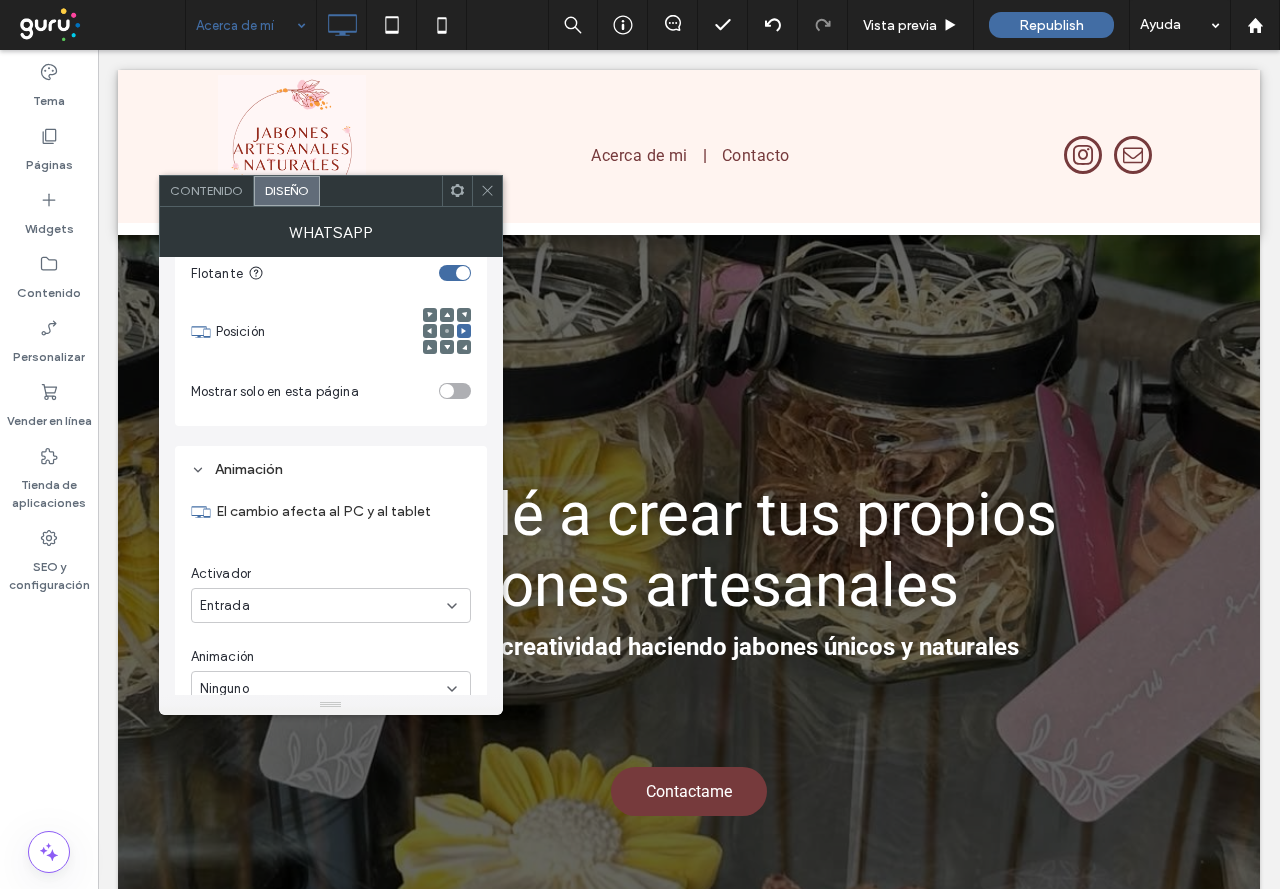 click 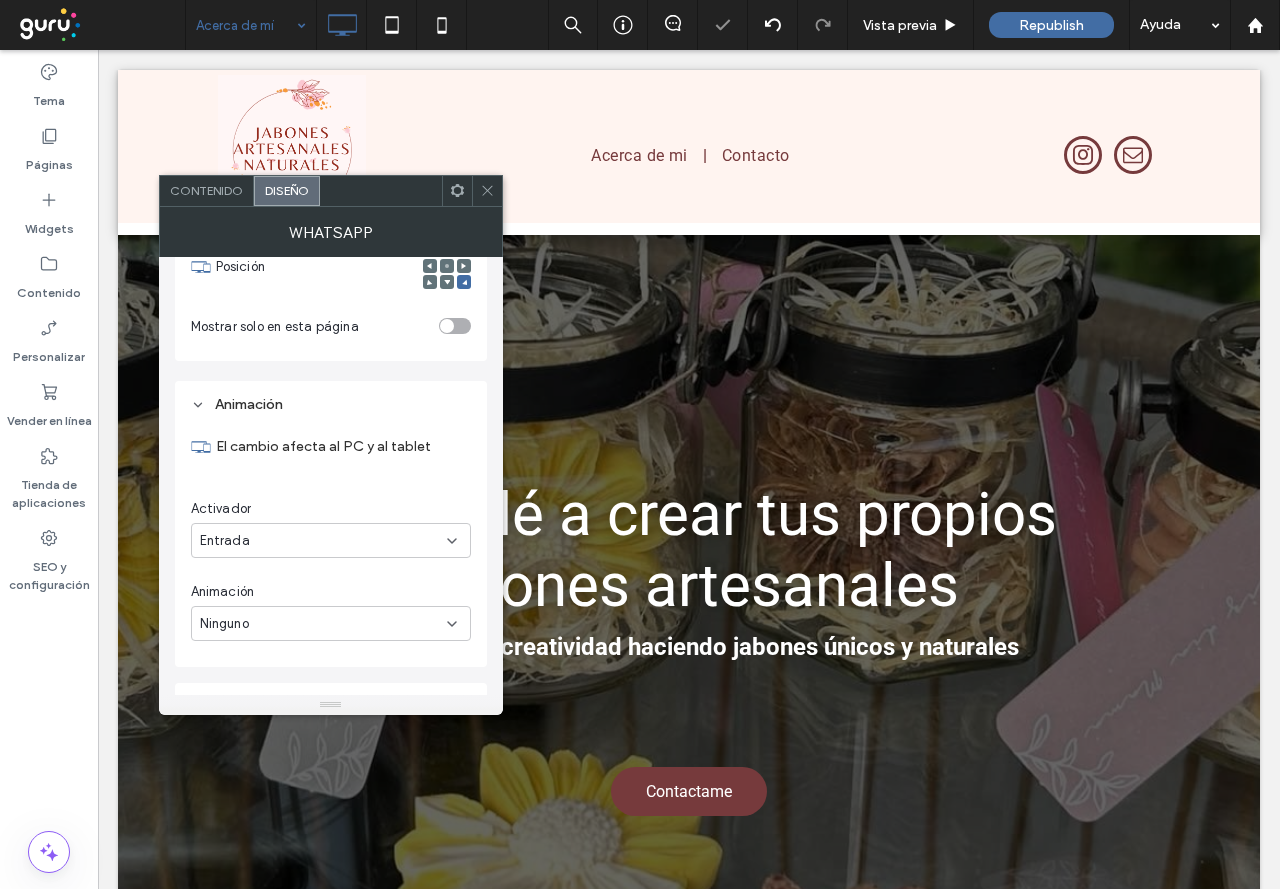 scroll, scrollTop: 524, scrollLeft: 0, axis: vertical 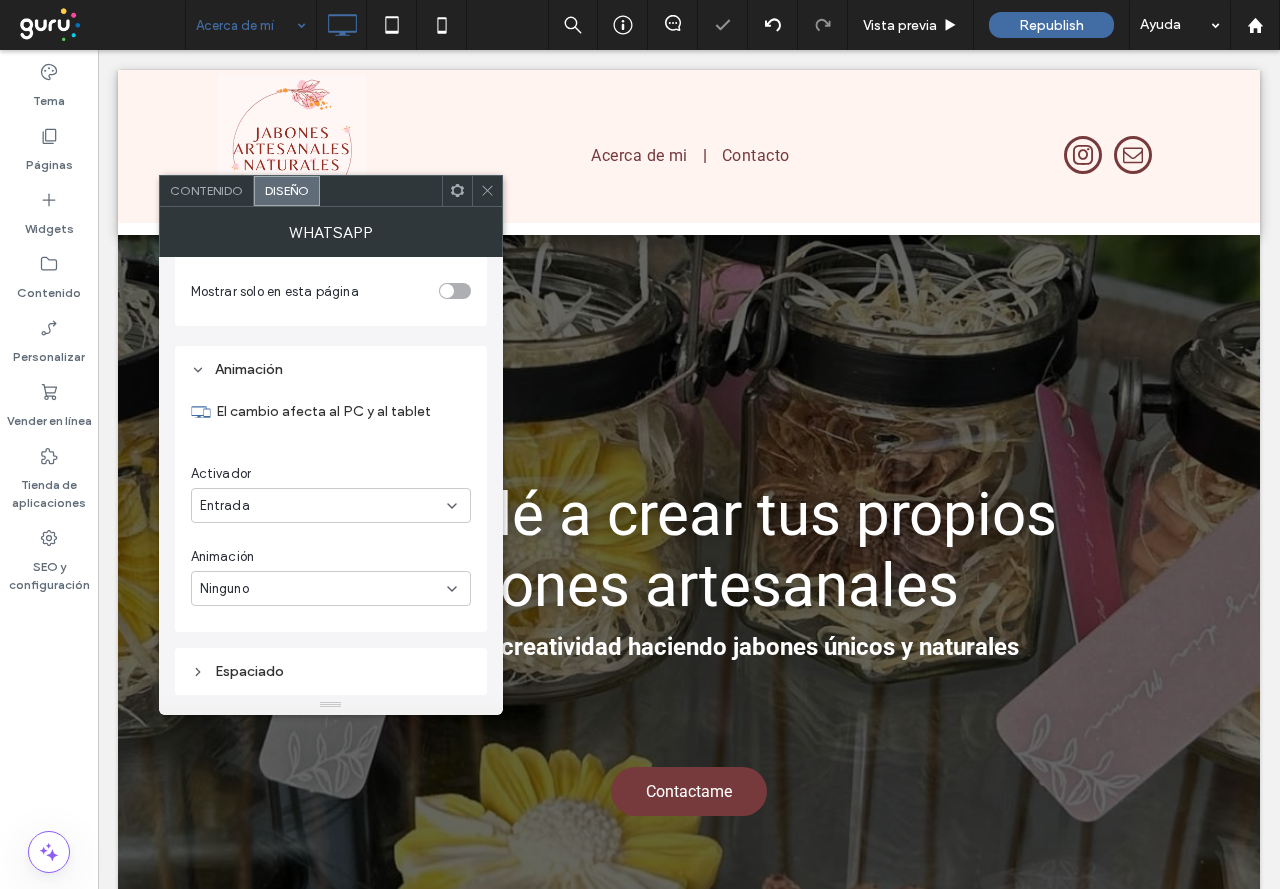 click on "Espaciado" at bounding box center (331, 671) 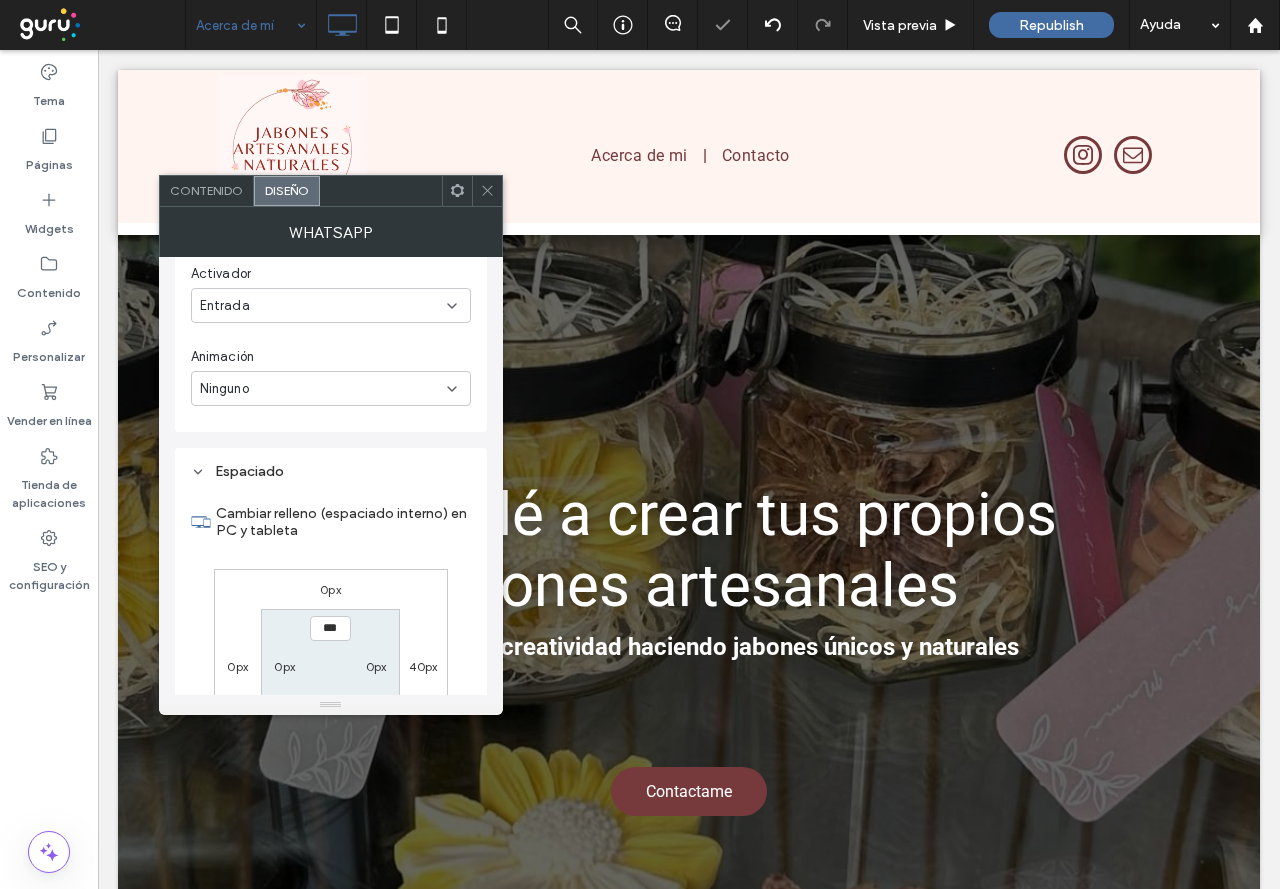 scroll, scrollTop: 824, scrollLeft: 0, axis: vertical 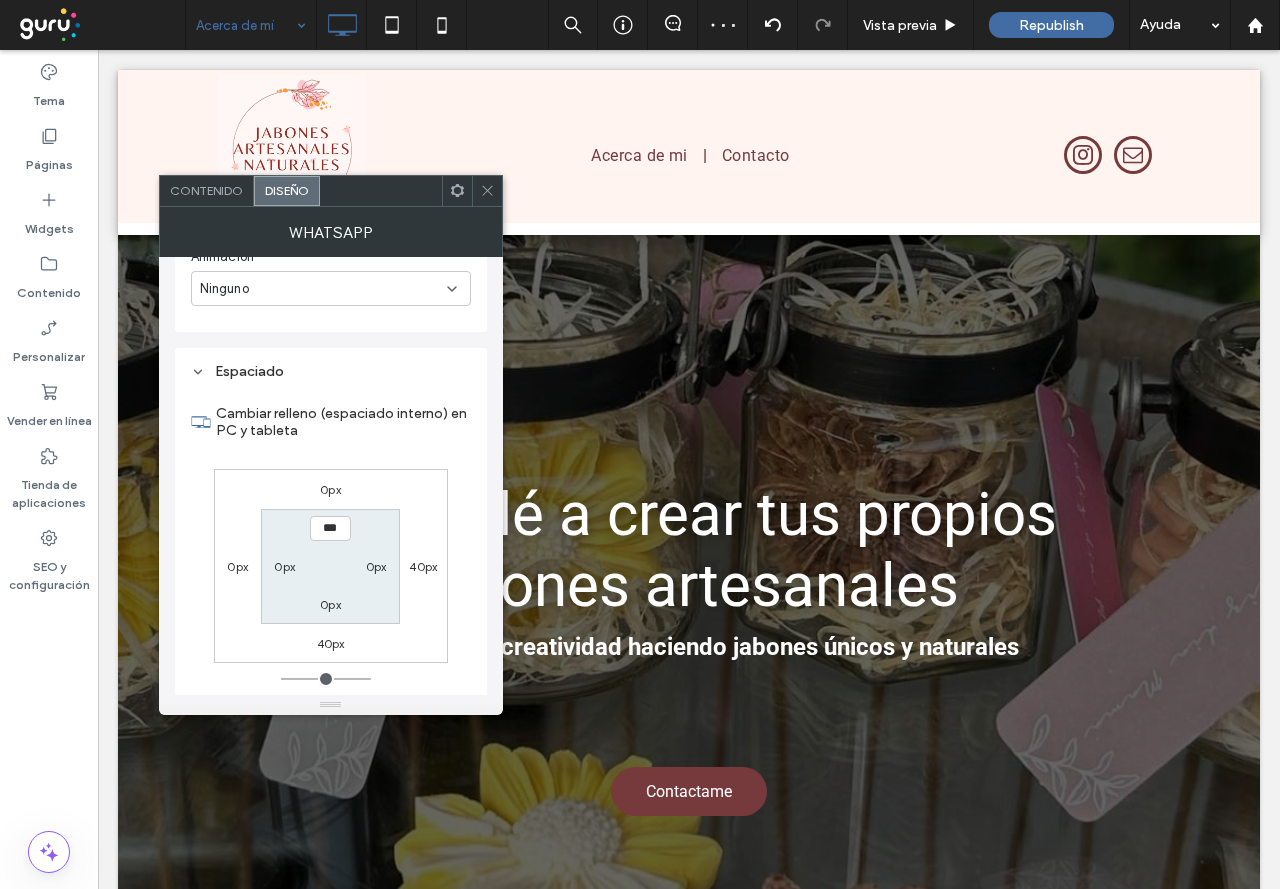 click on "0px" at bounding box center [330, 604] 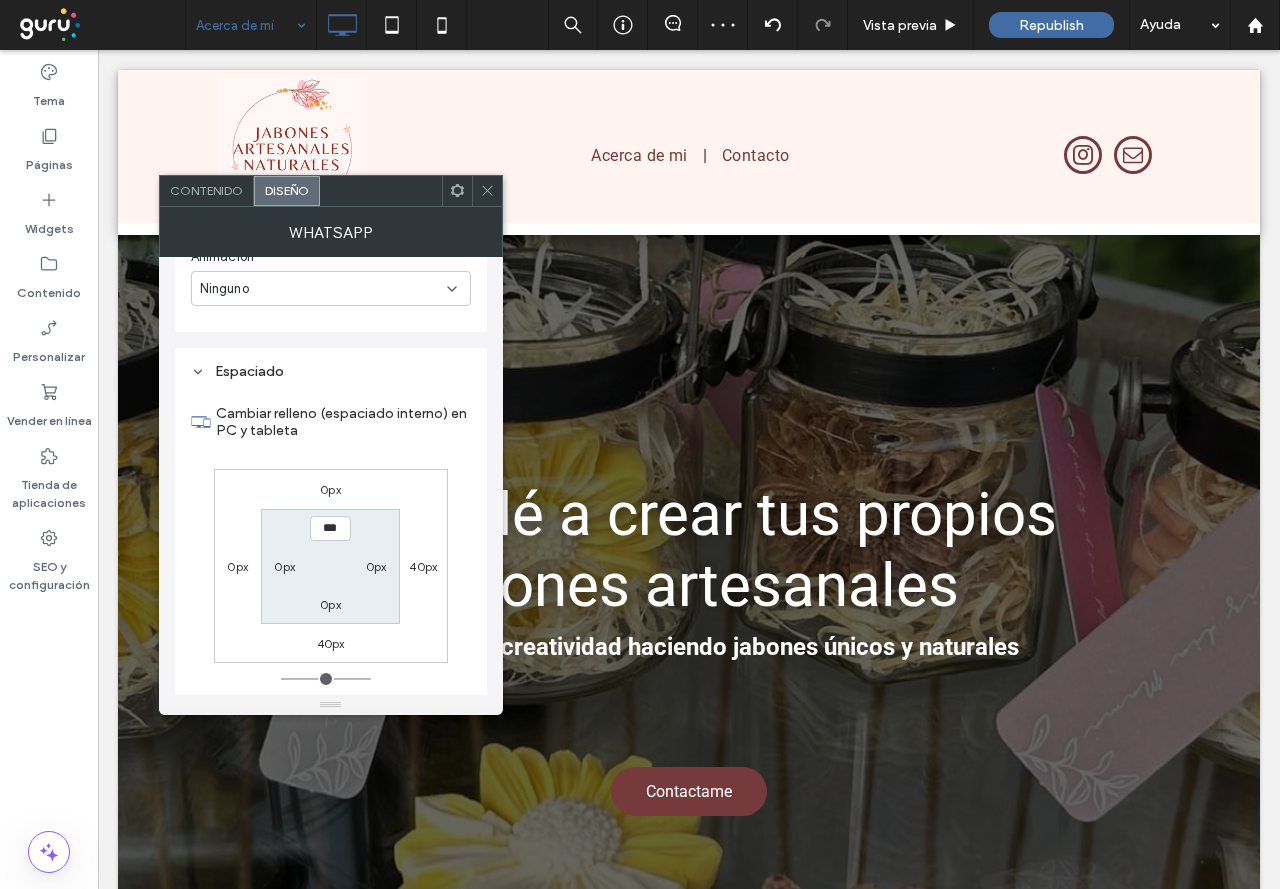 click on "0px 40px 40px 0px *** 0px 0px 0px" at bounding box center [331, 566] 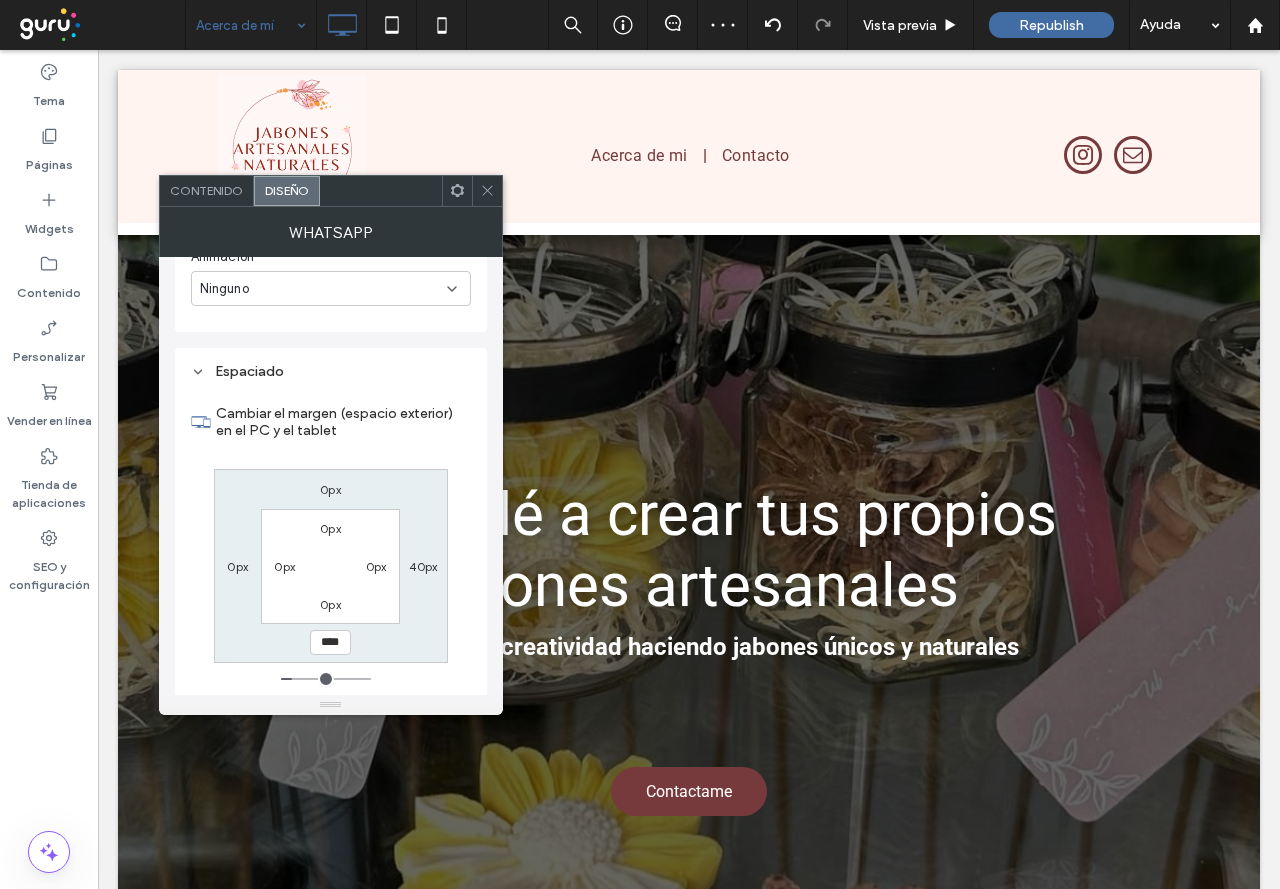 type on "**" 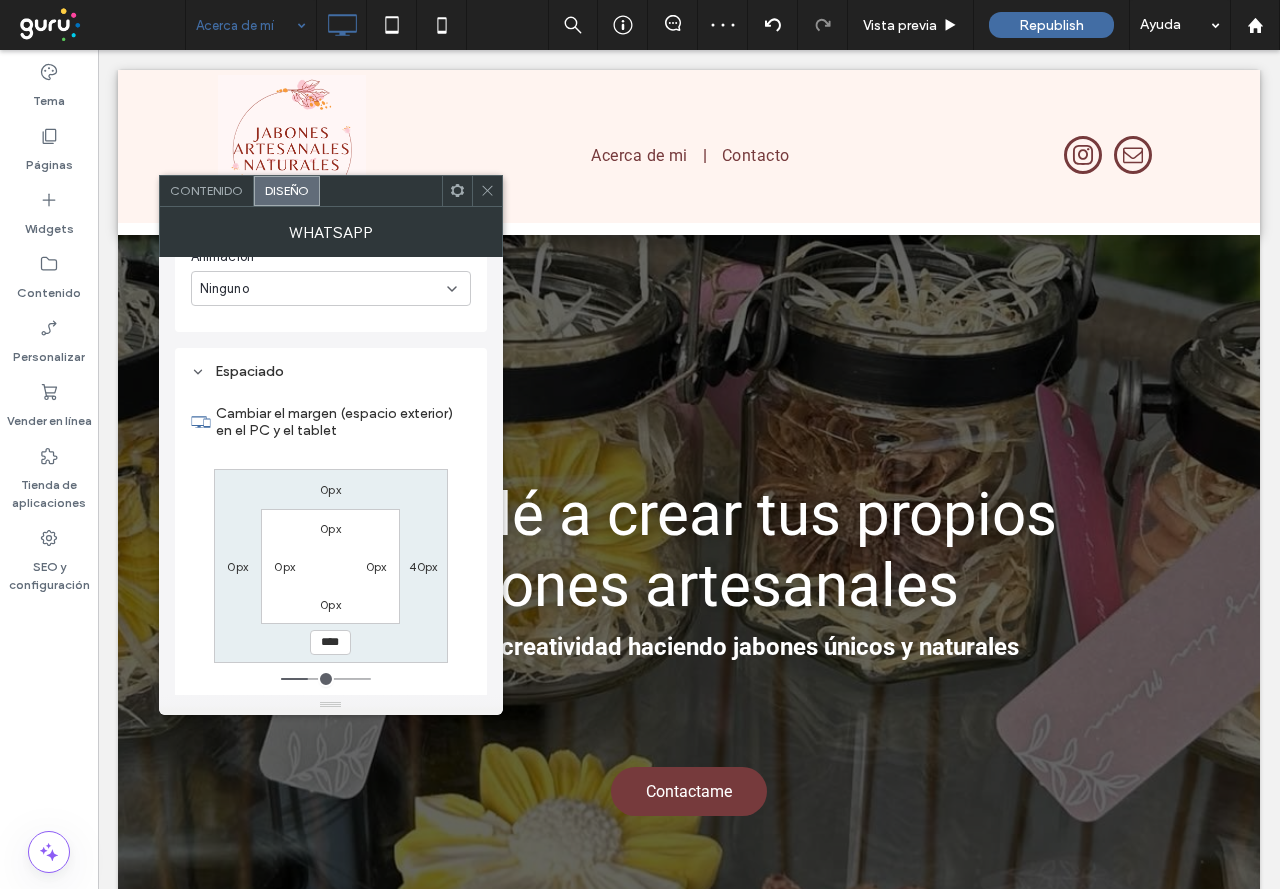 type on "***" 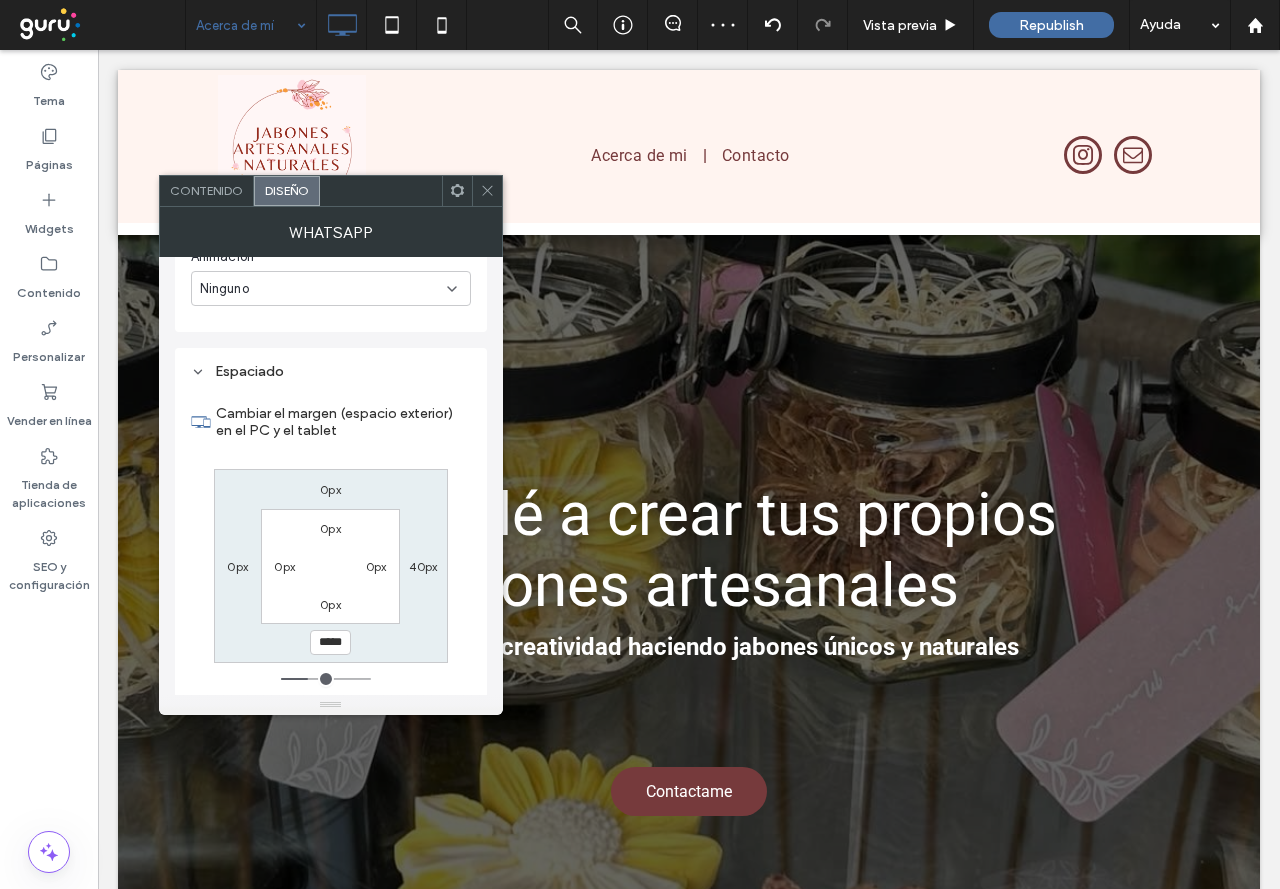 type on "***" 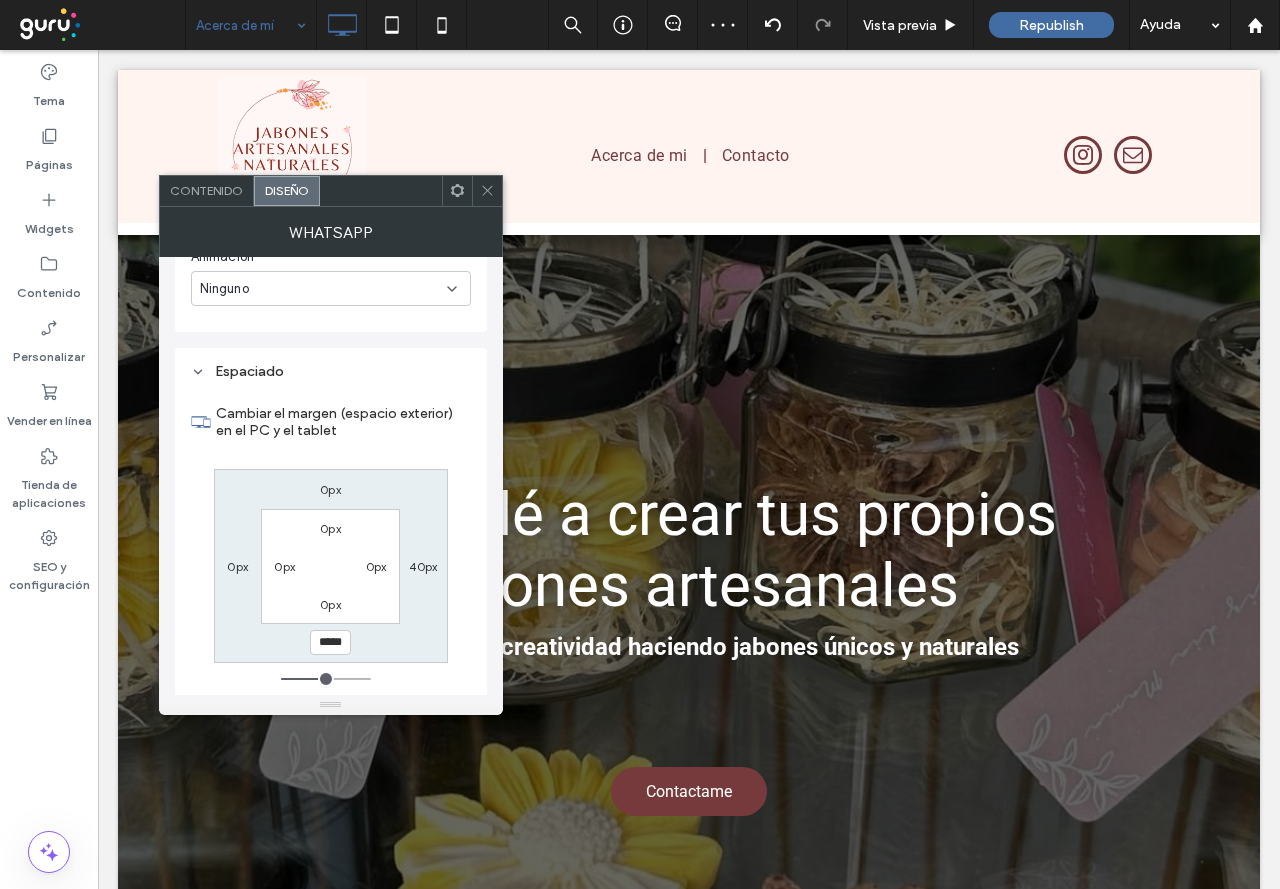 type on "***" 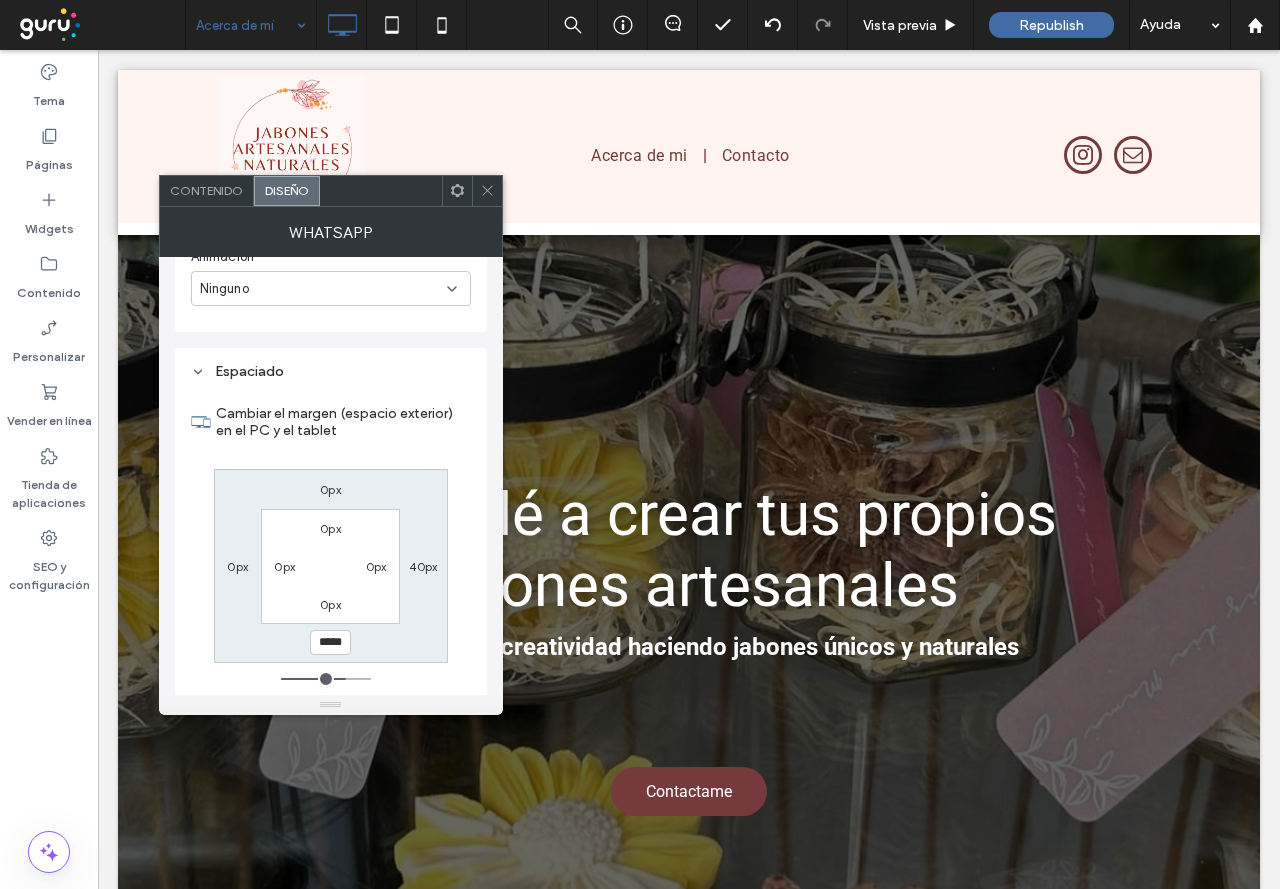 type on "*****" 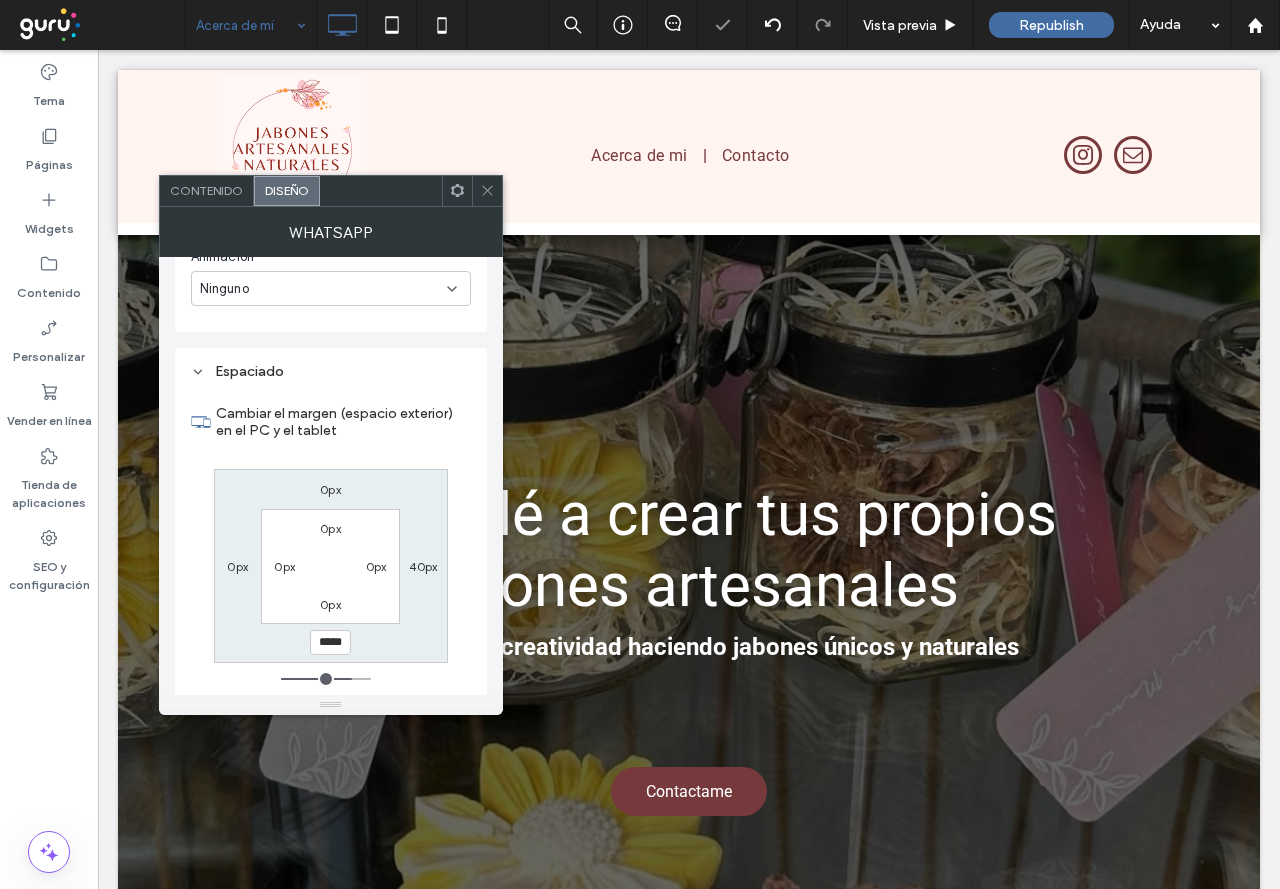 click on "Contenido" at bounding box center [207, 191] 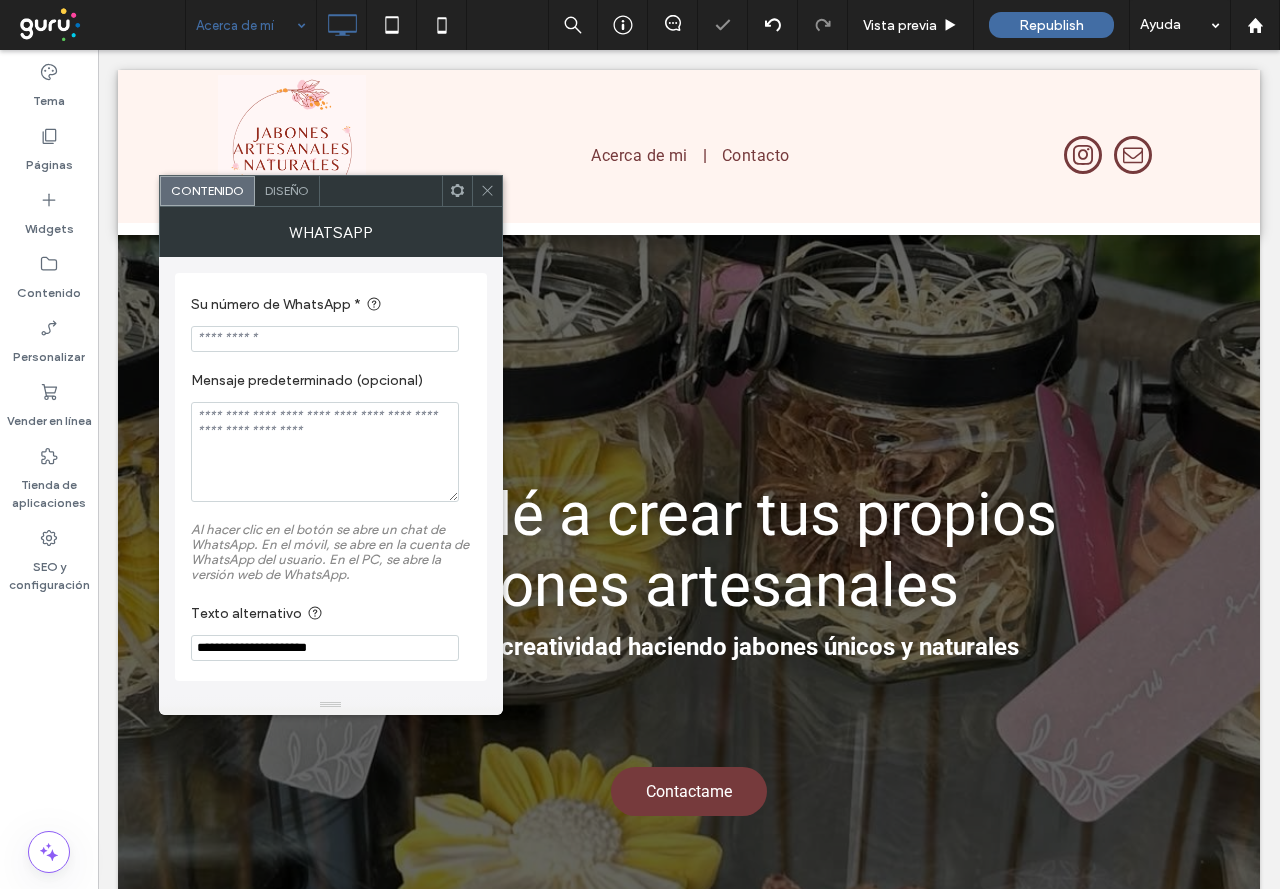 click at bounding box center [325, 339] 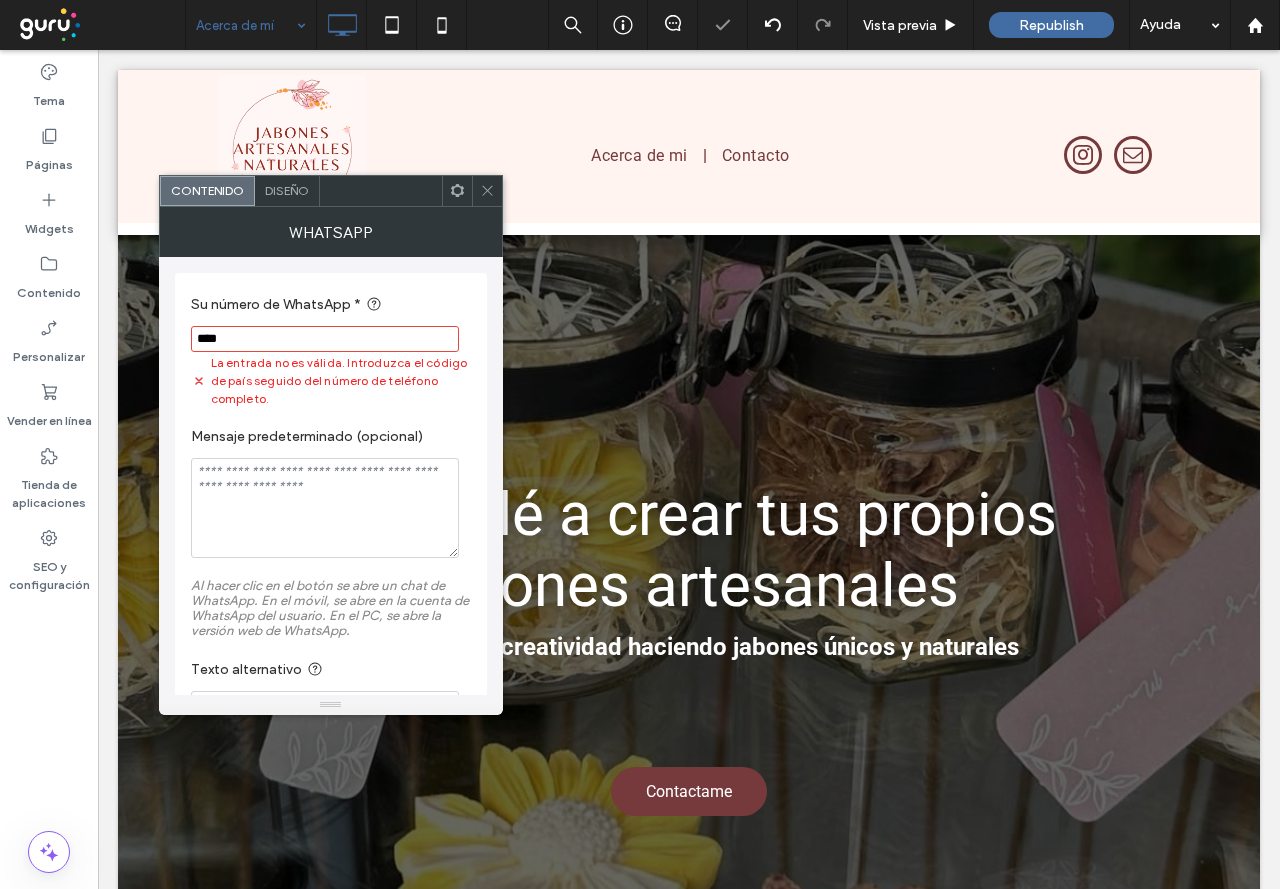 paste on "**********" 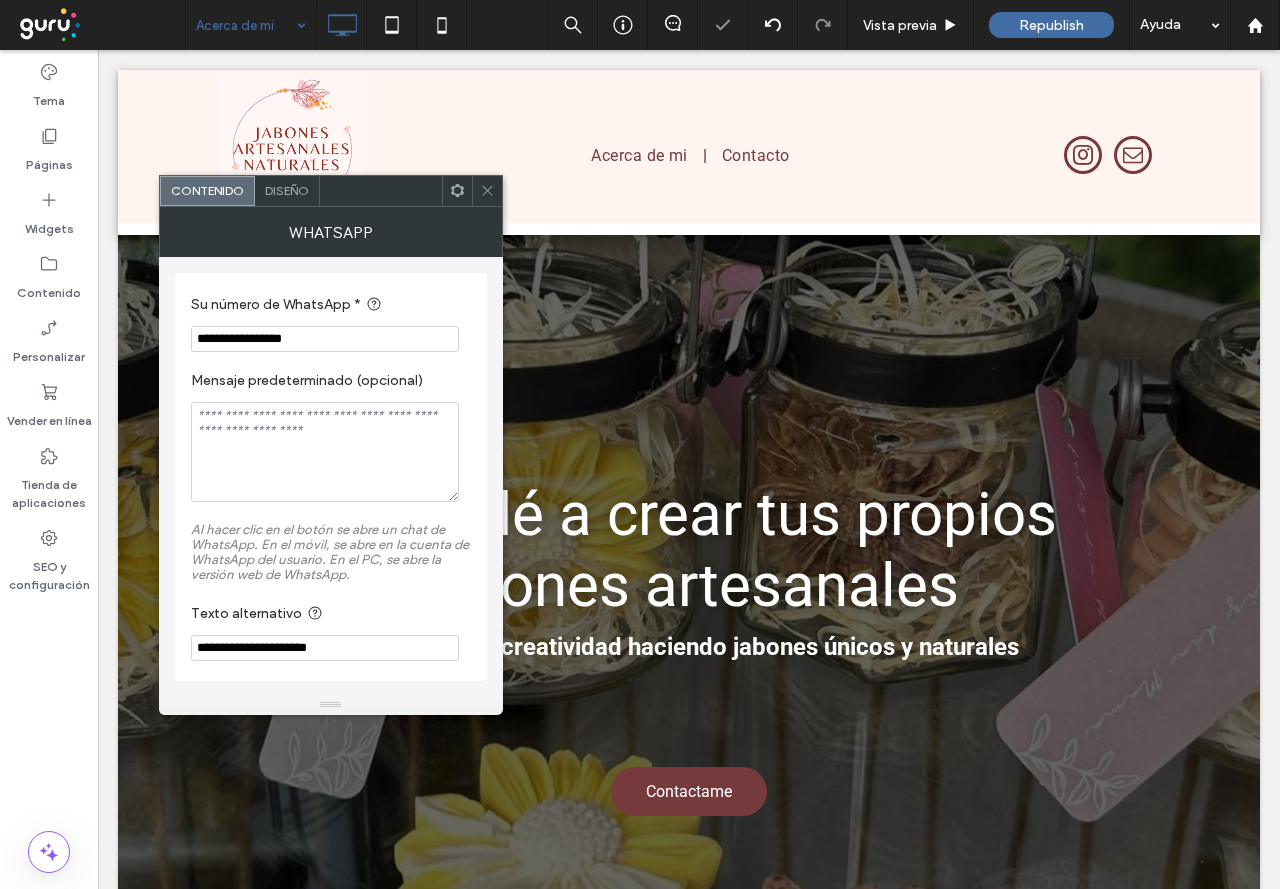click on "**********" at bounding box center [325, 339] 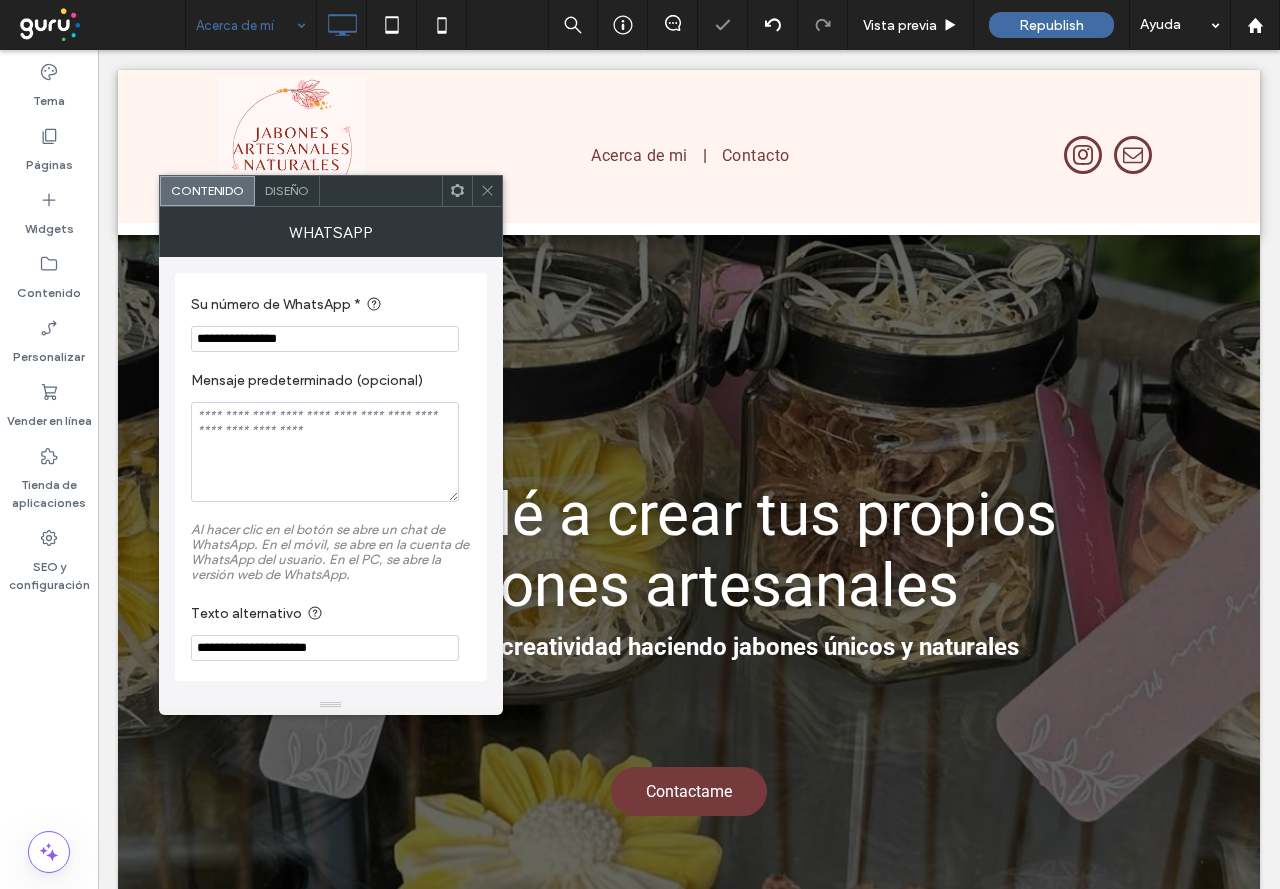 click on "**********" at bounding box center (325, 339) 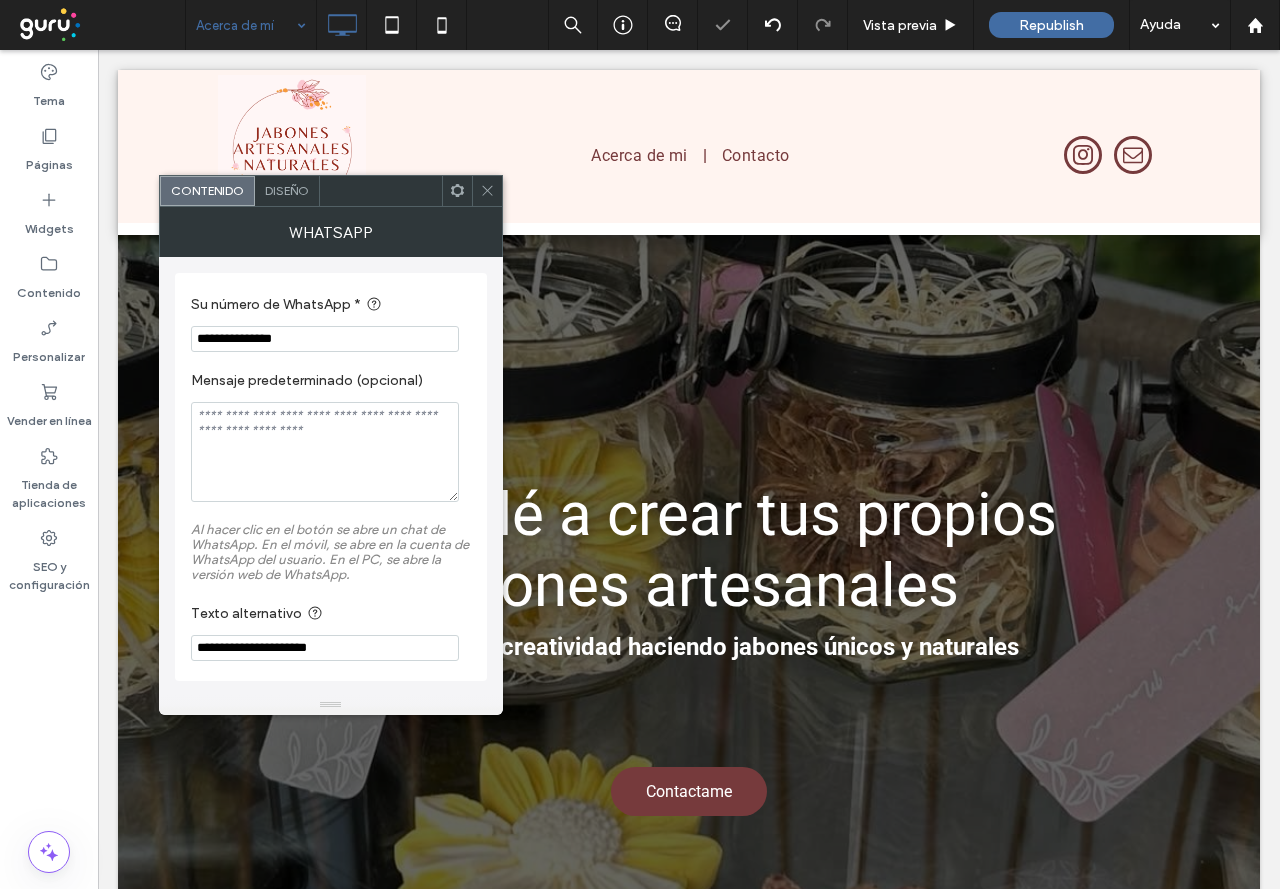click on "**********" at bounding box center (325, 339) 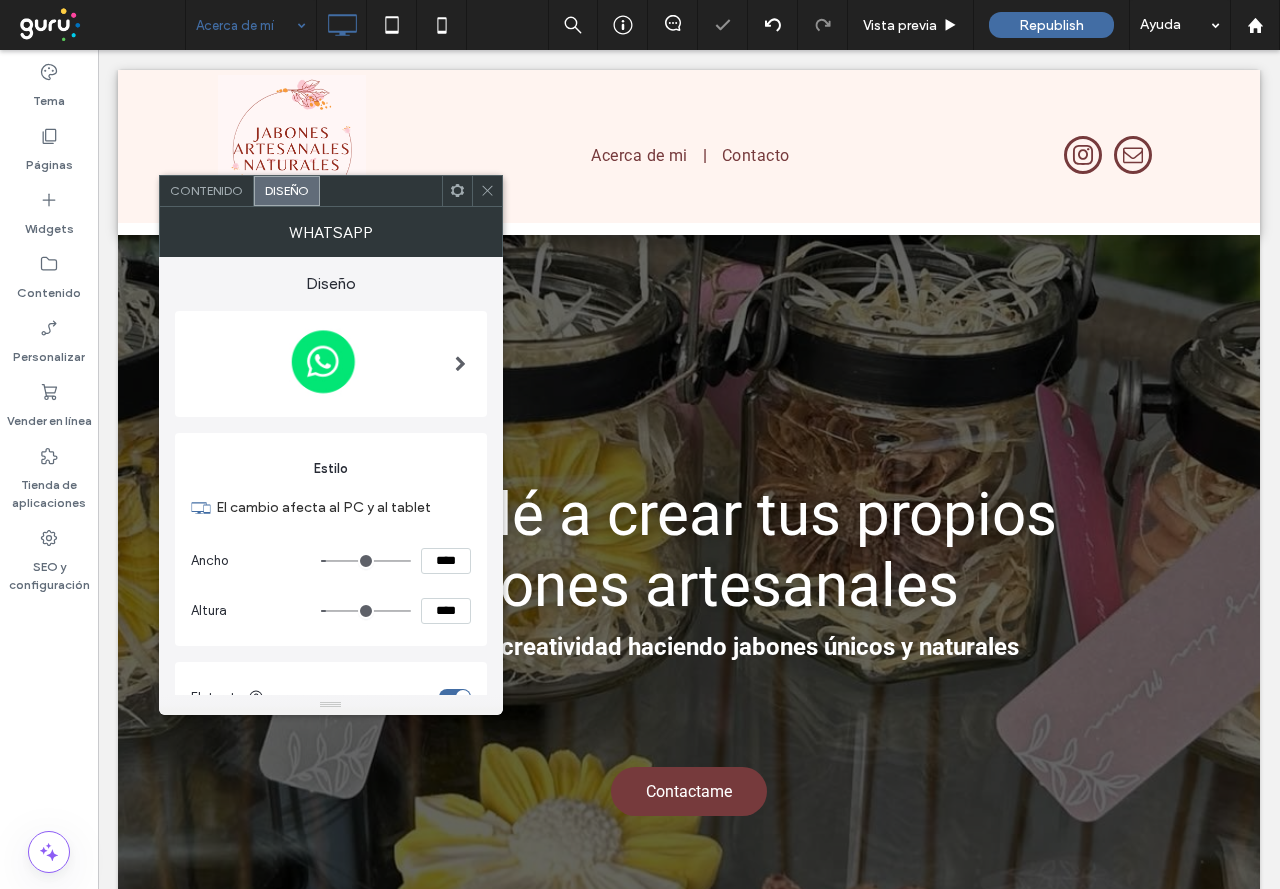 click at bounding box center [487, 191] 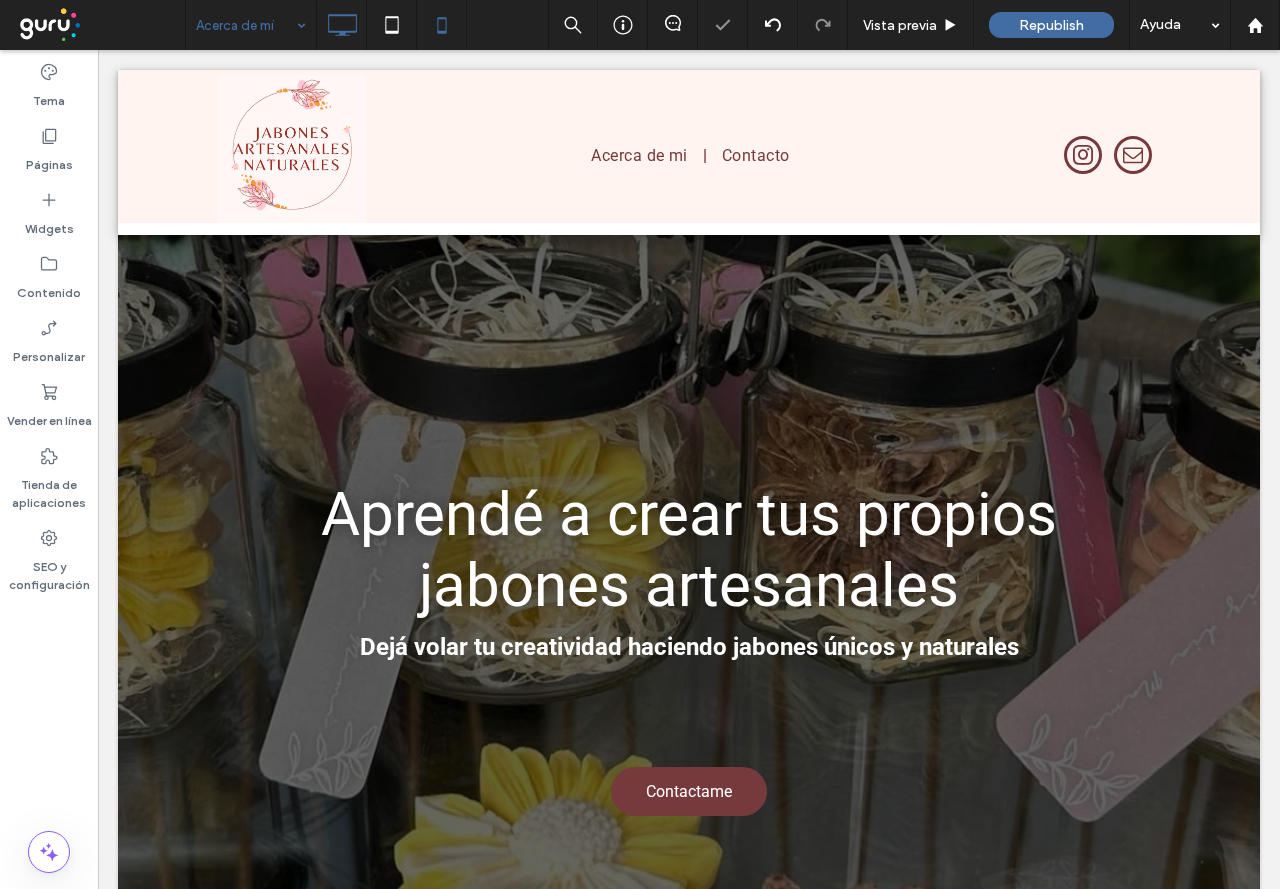 click 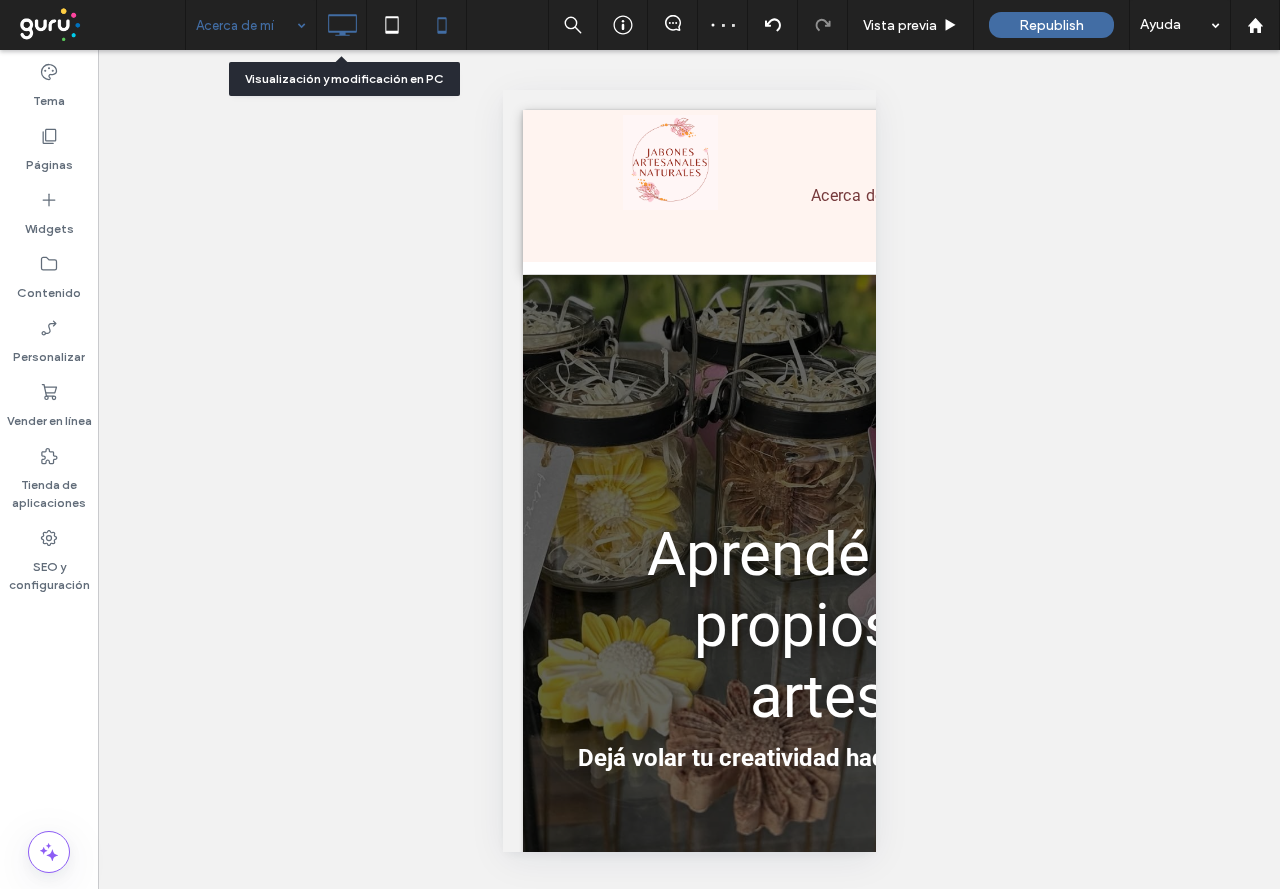 click 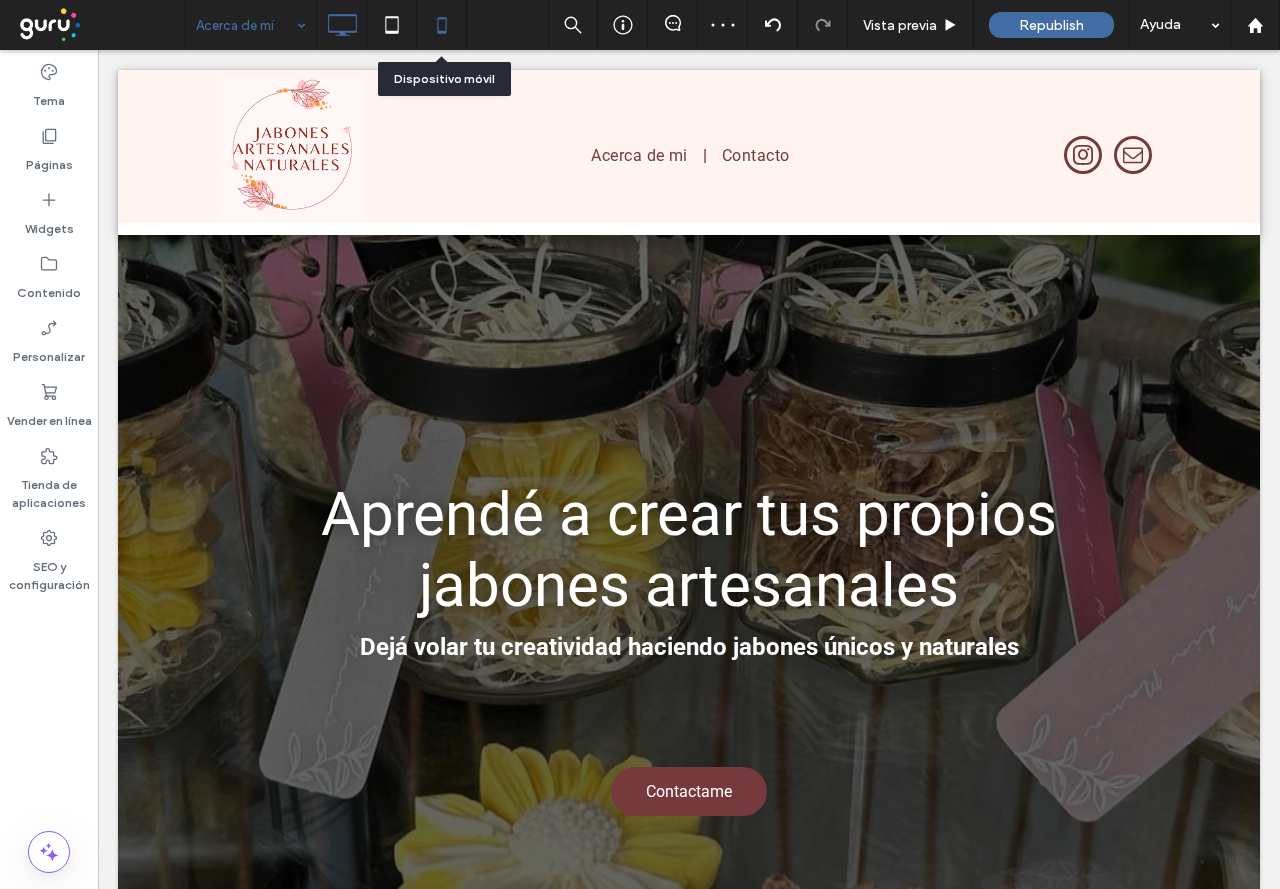 click 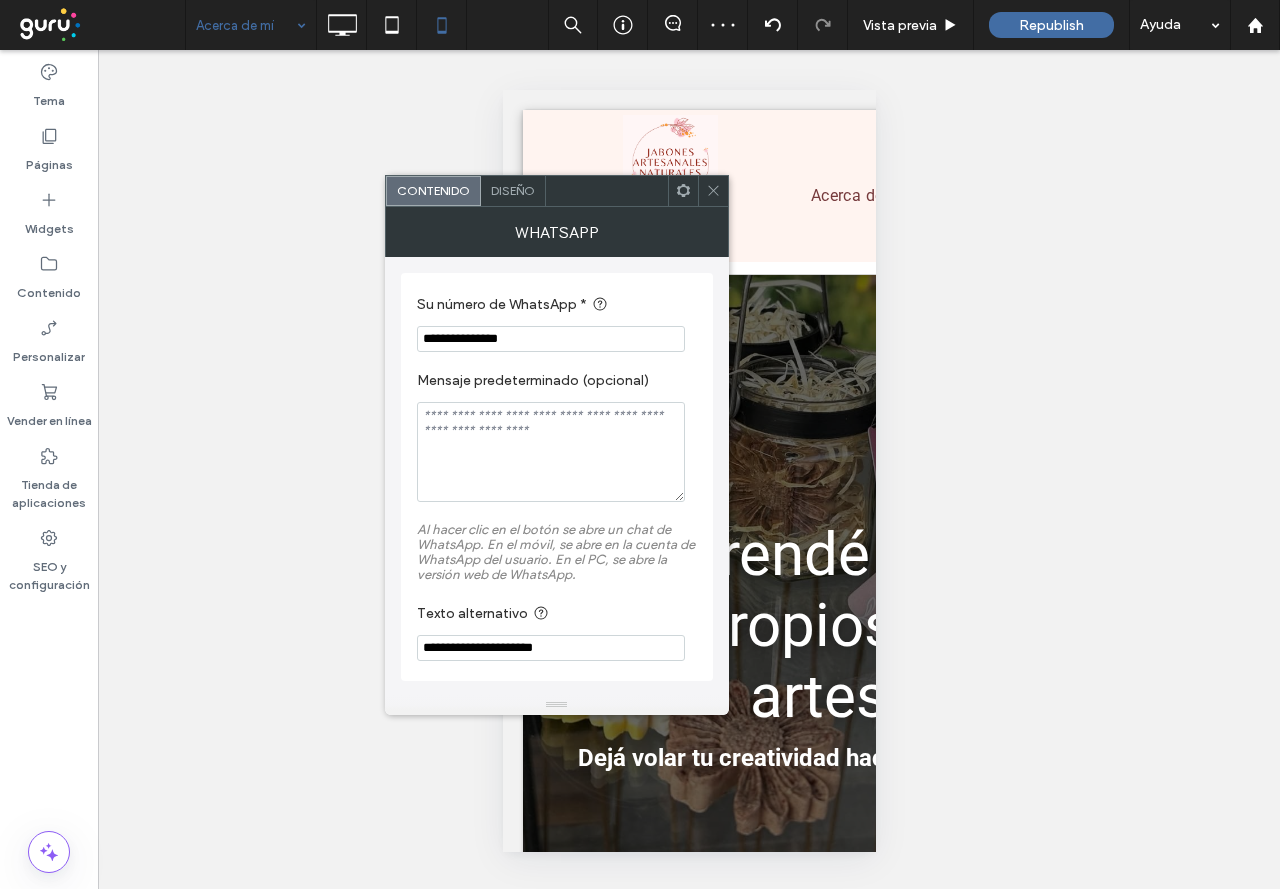 click on "Diseño" at bounding box center [513, 190] 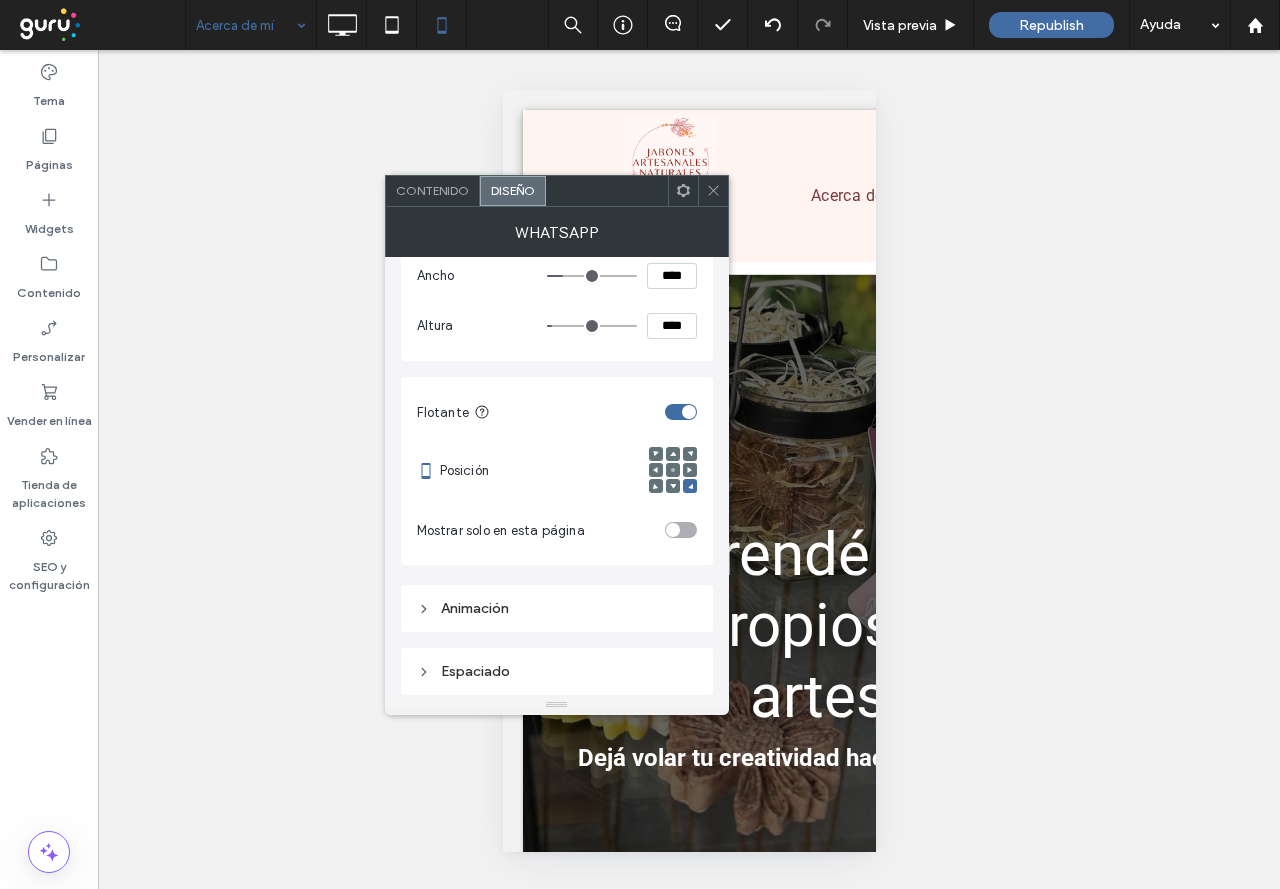 click on "Espaciado" at bounding box center [557, 671] 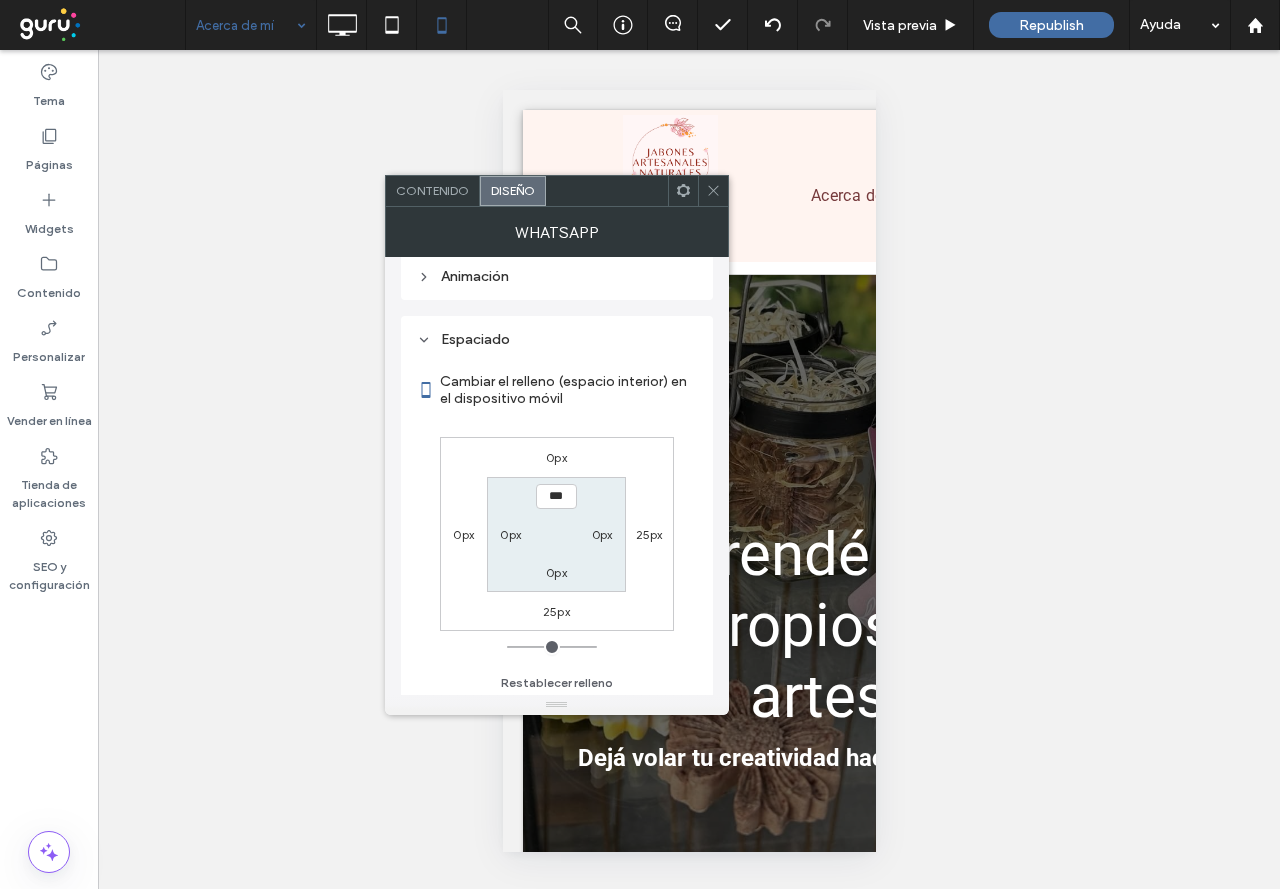 scroll, scrollTop: 635, scrollLeft: 0, axis: vertical 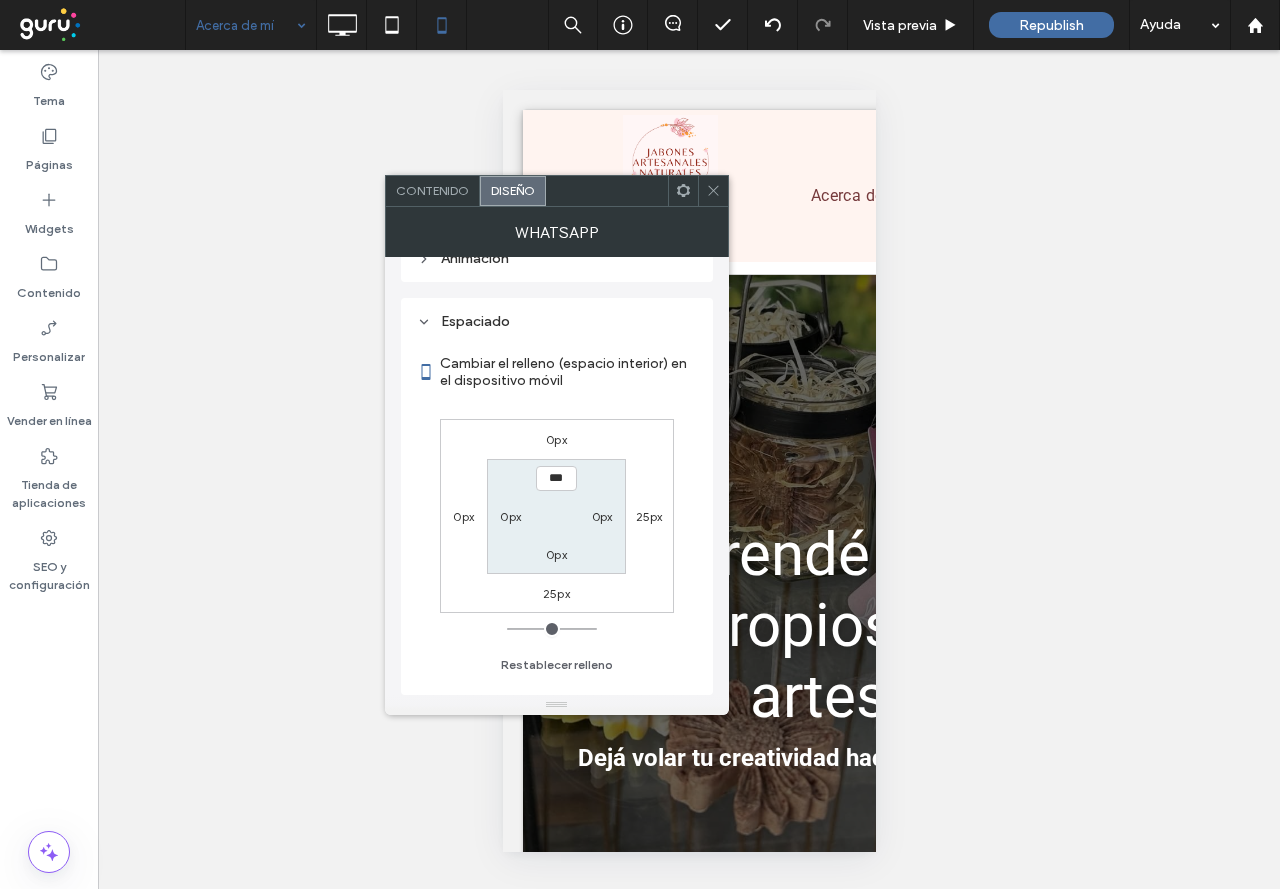 click on "25px" at bounding box center [556, 593] 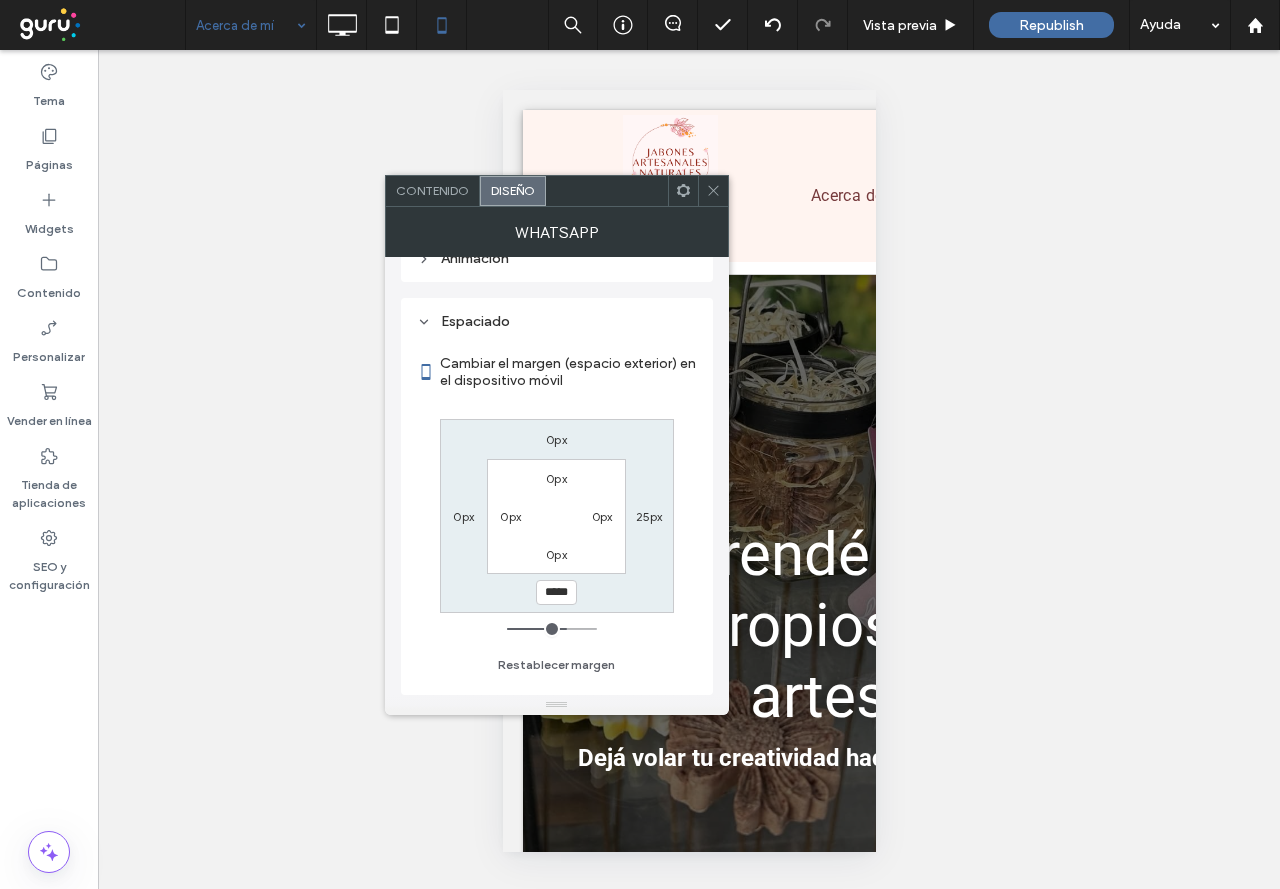 drag, startPoint x: 521, startPoint y: 630, endPoint x: 564, endPoint y: 632, distance: 43.046486 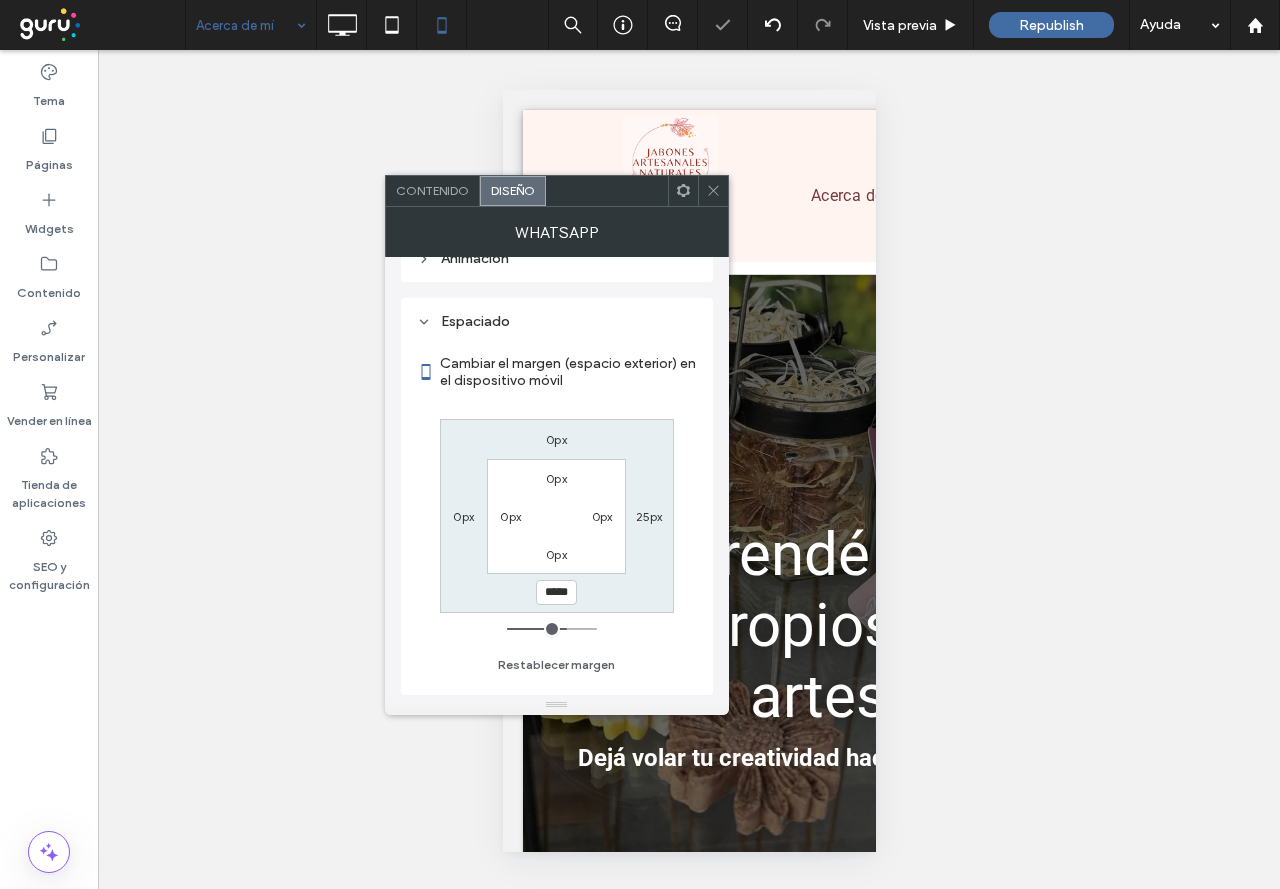 drag, startPoint x: 721, startPoint y: 185, endPoint x: 675, endPoint y: 189, distance: 46.173584 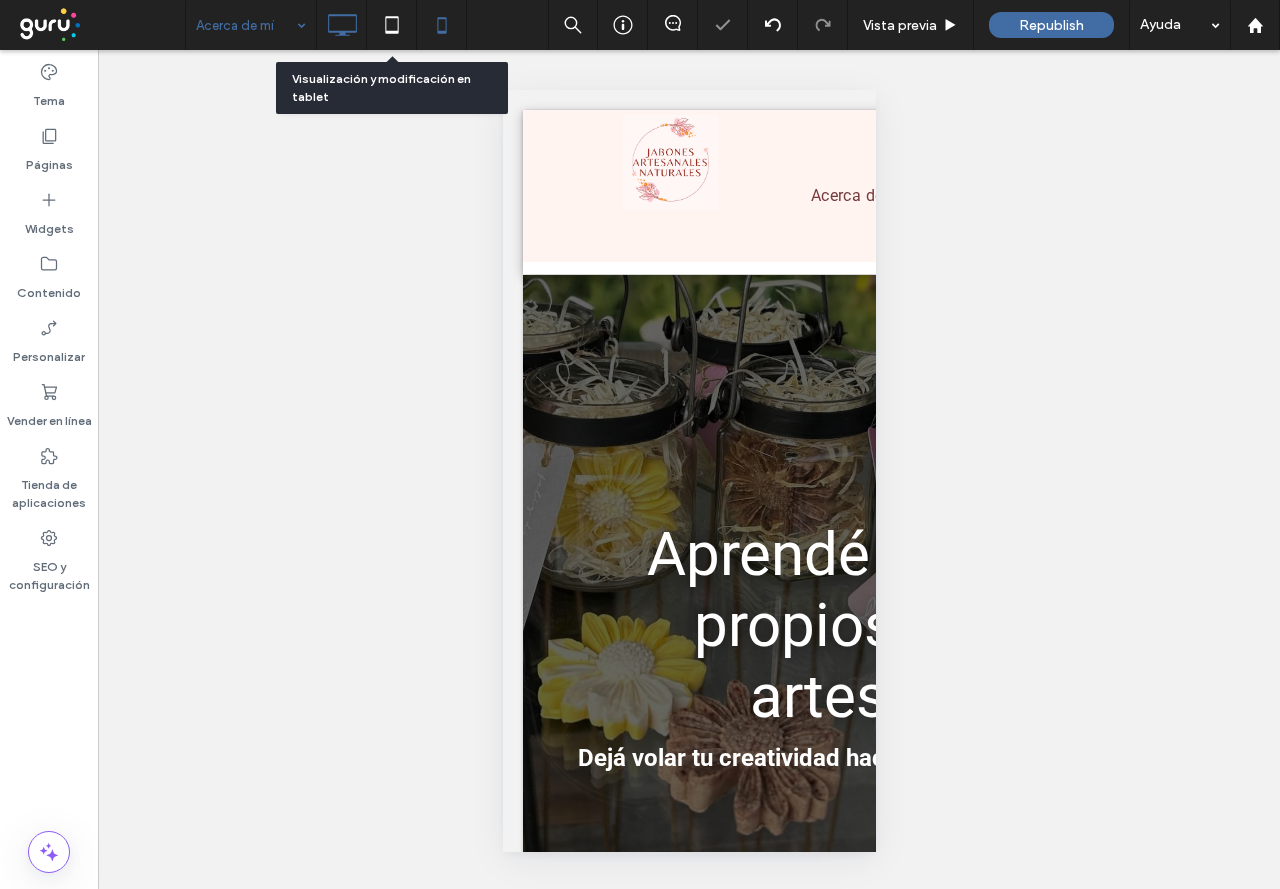click at bounding box center (341, 25) 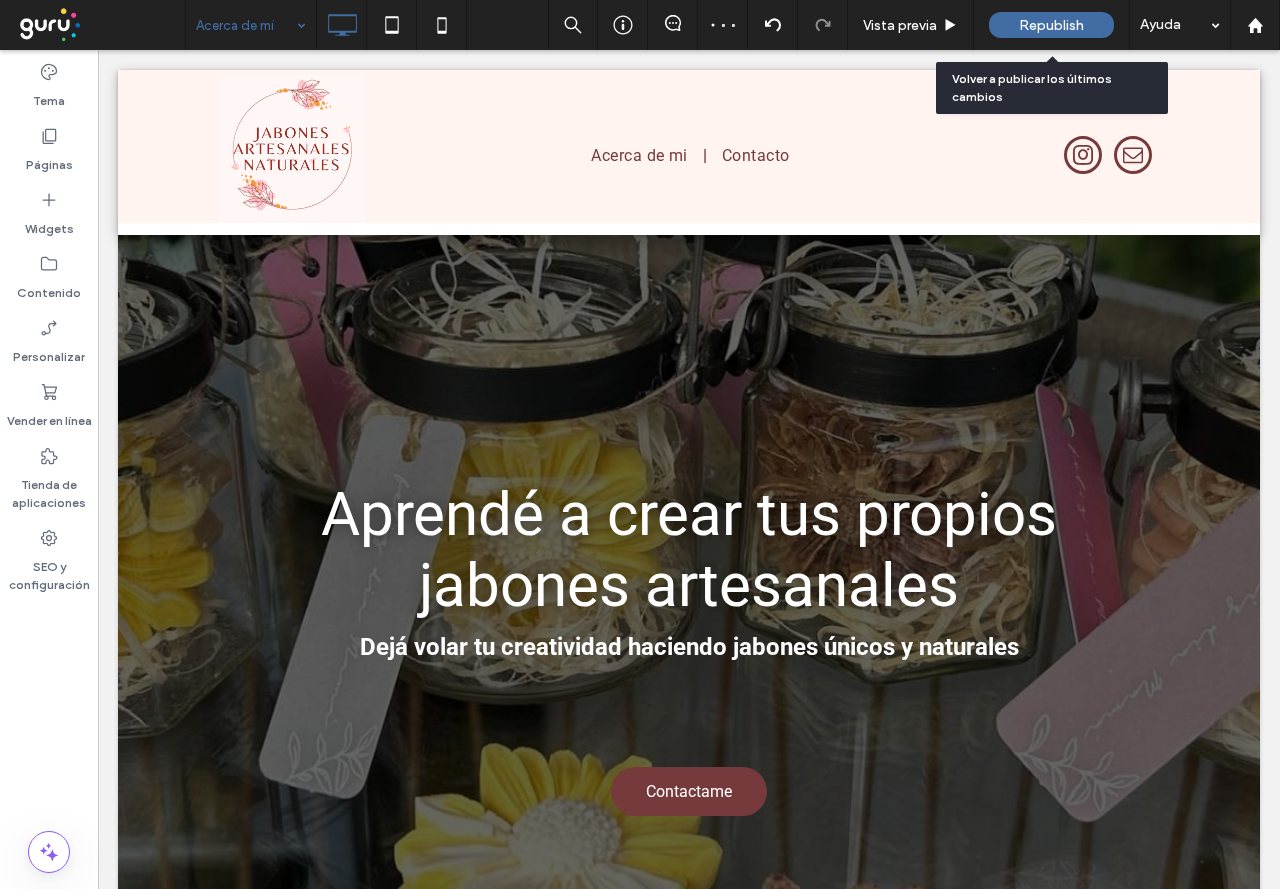 click on "Republish" at bounding box center (1051, 25) 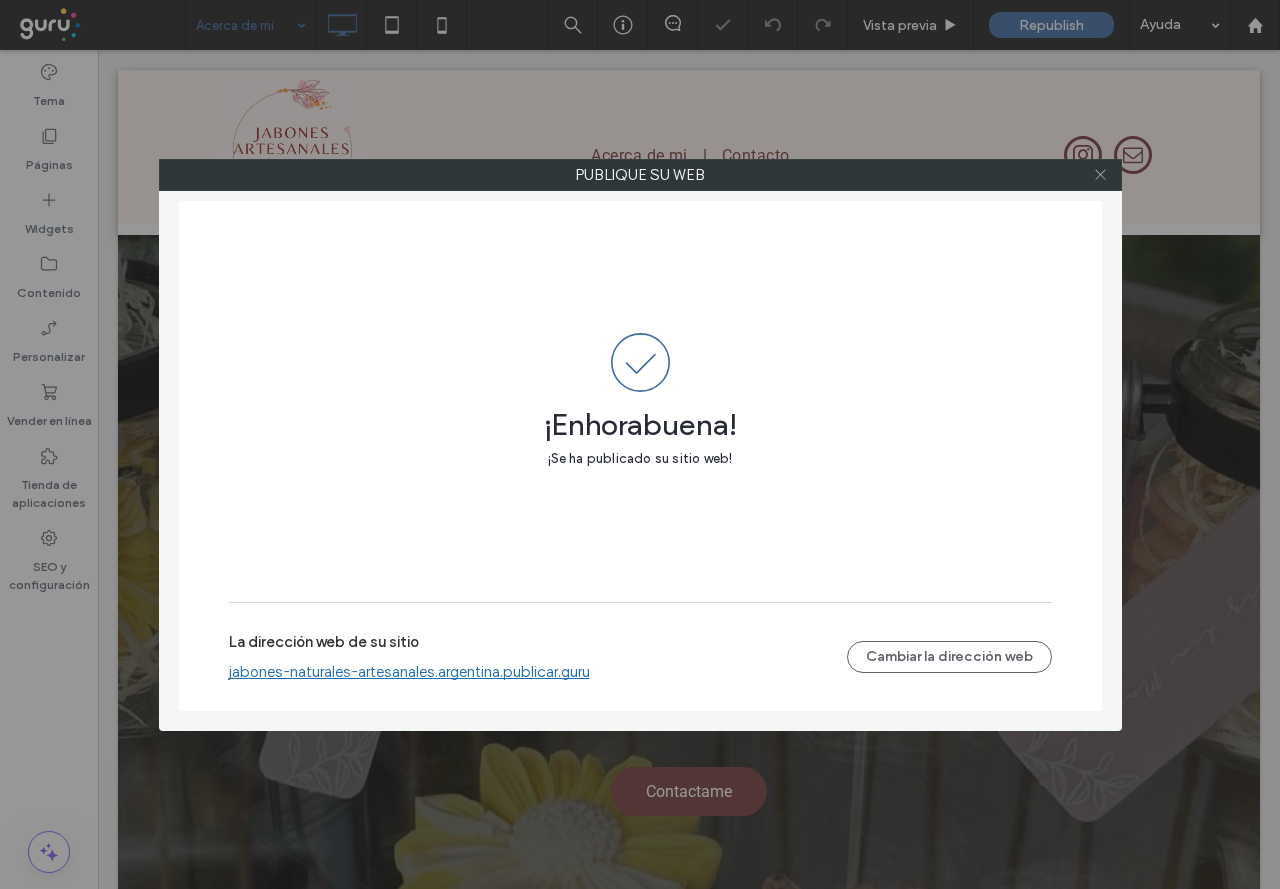click 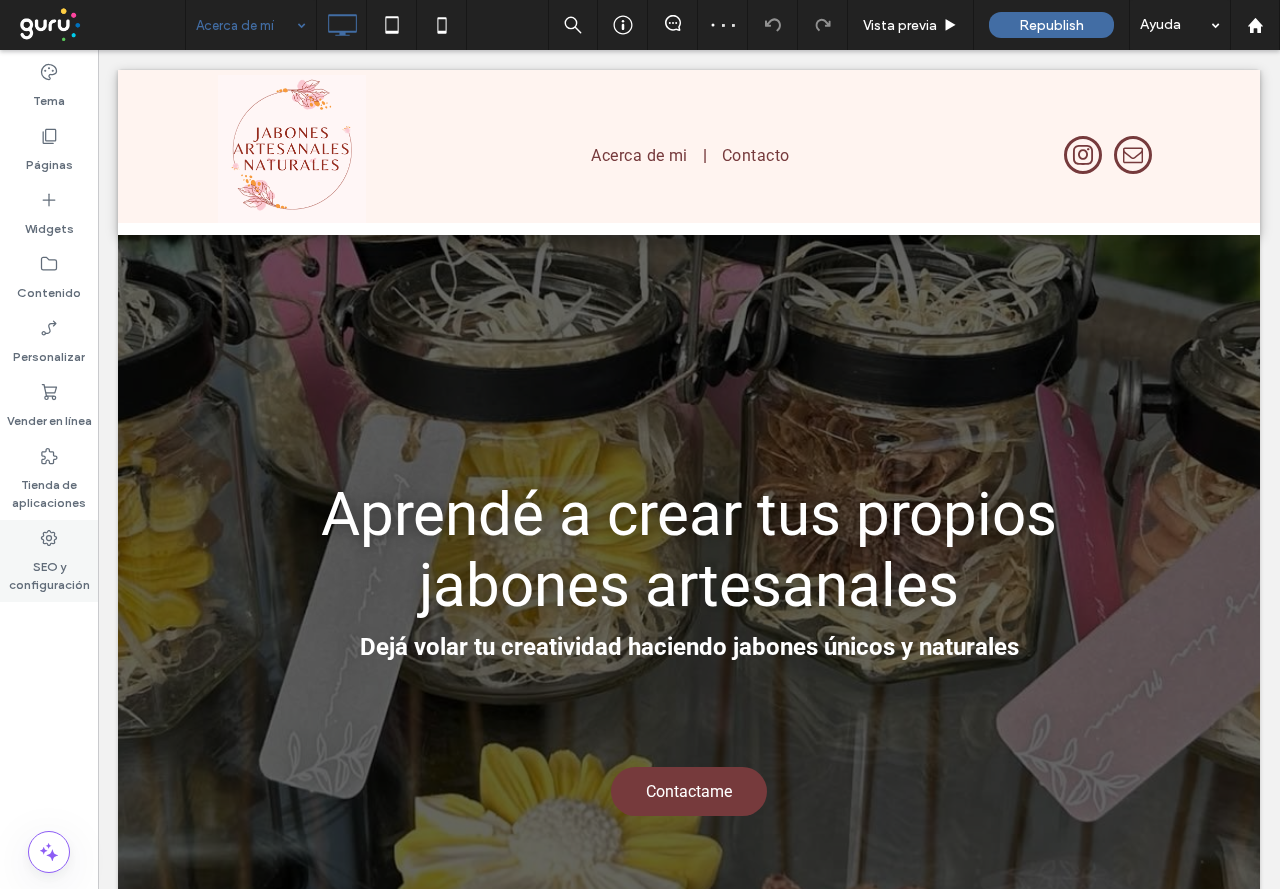 click 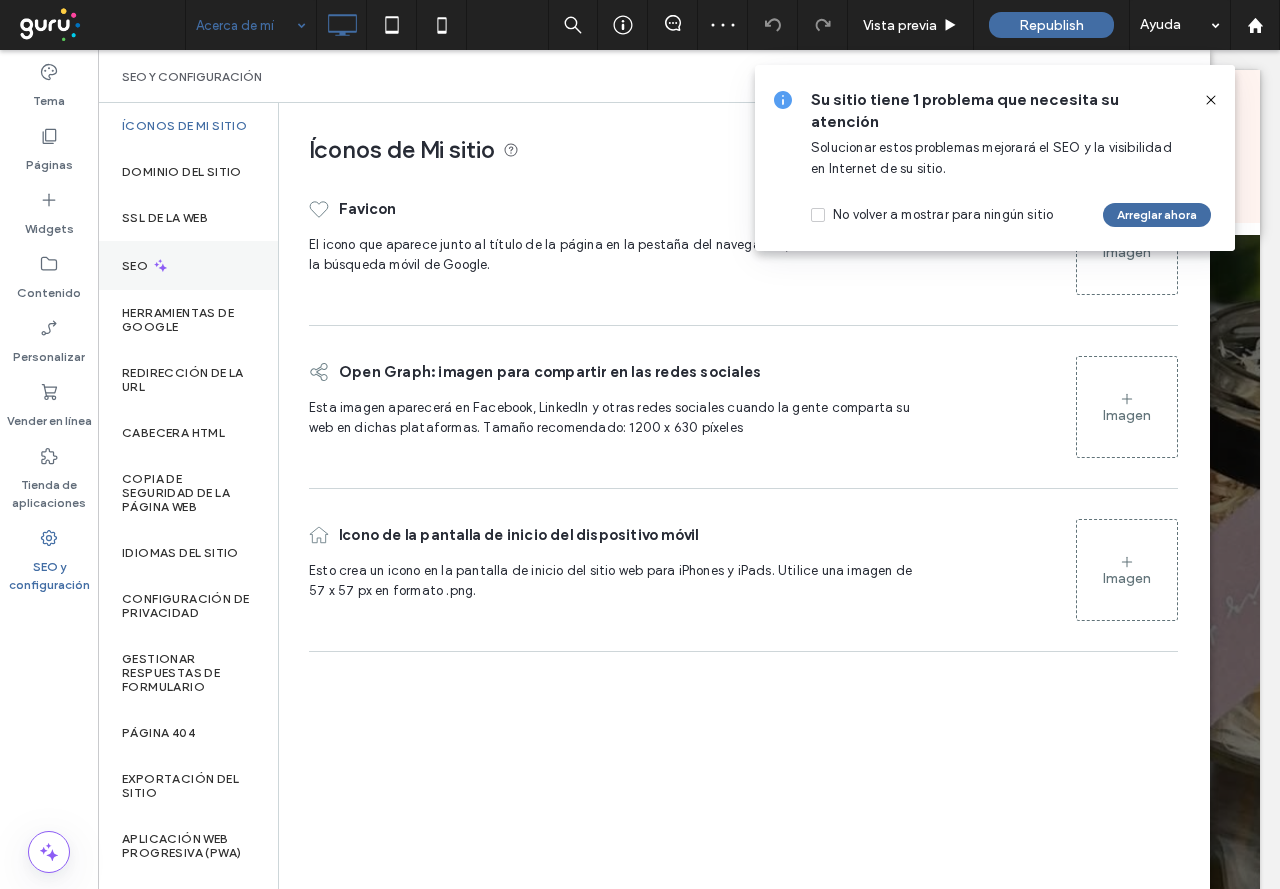 click on "SEO" at bounding box center [188, 265] 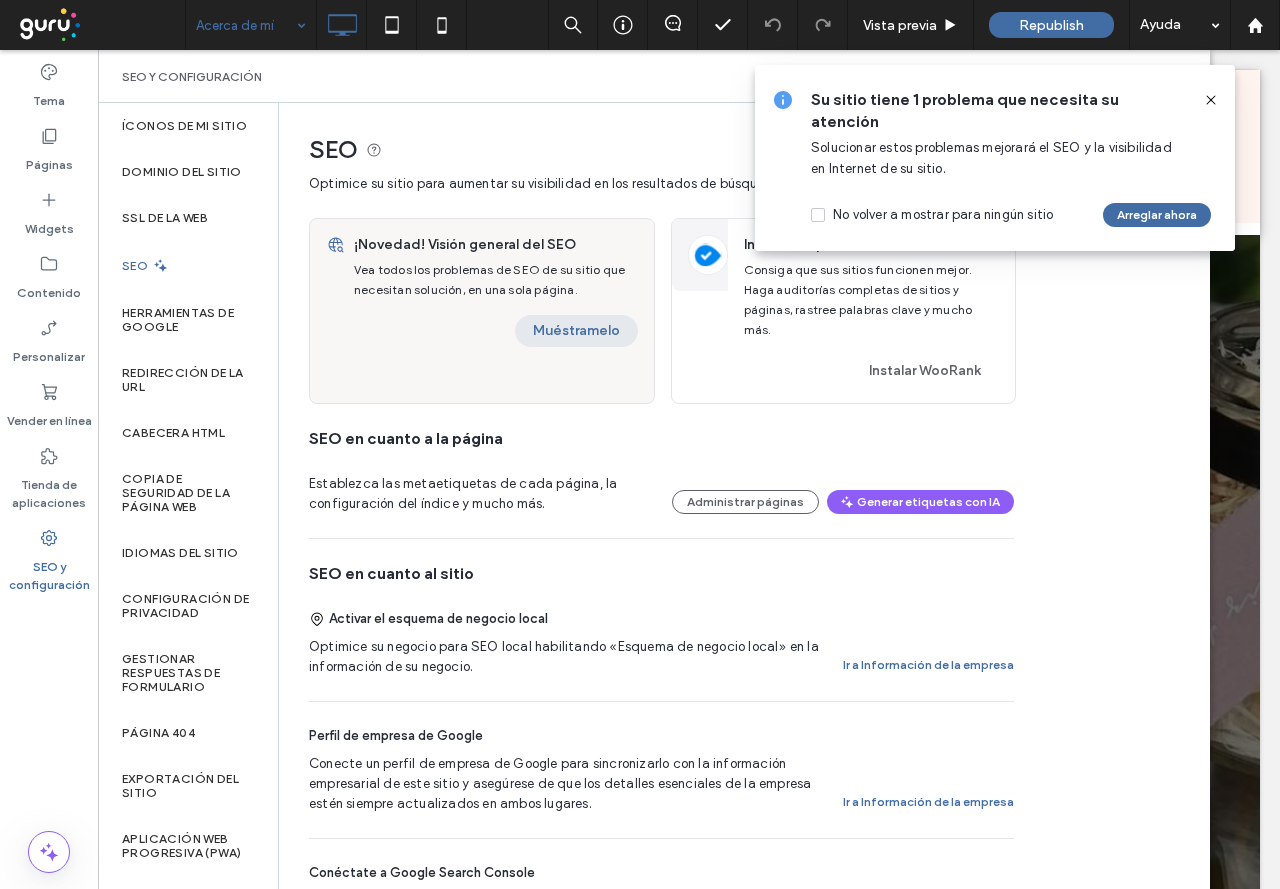 click on "Muéstramelo" at bounding box center (576, 331) 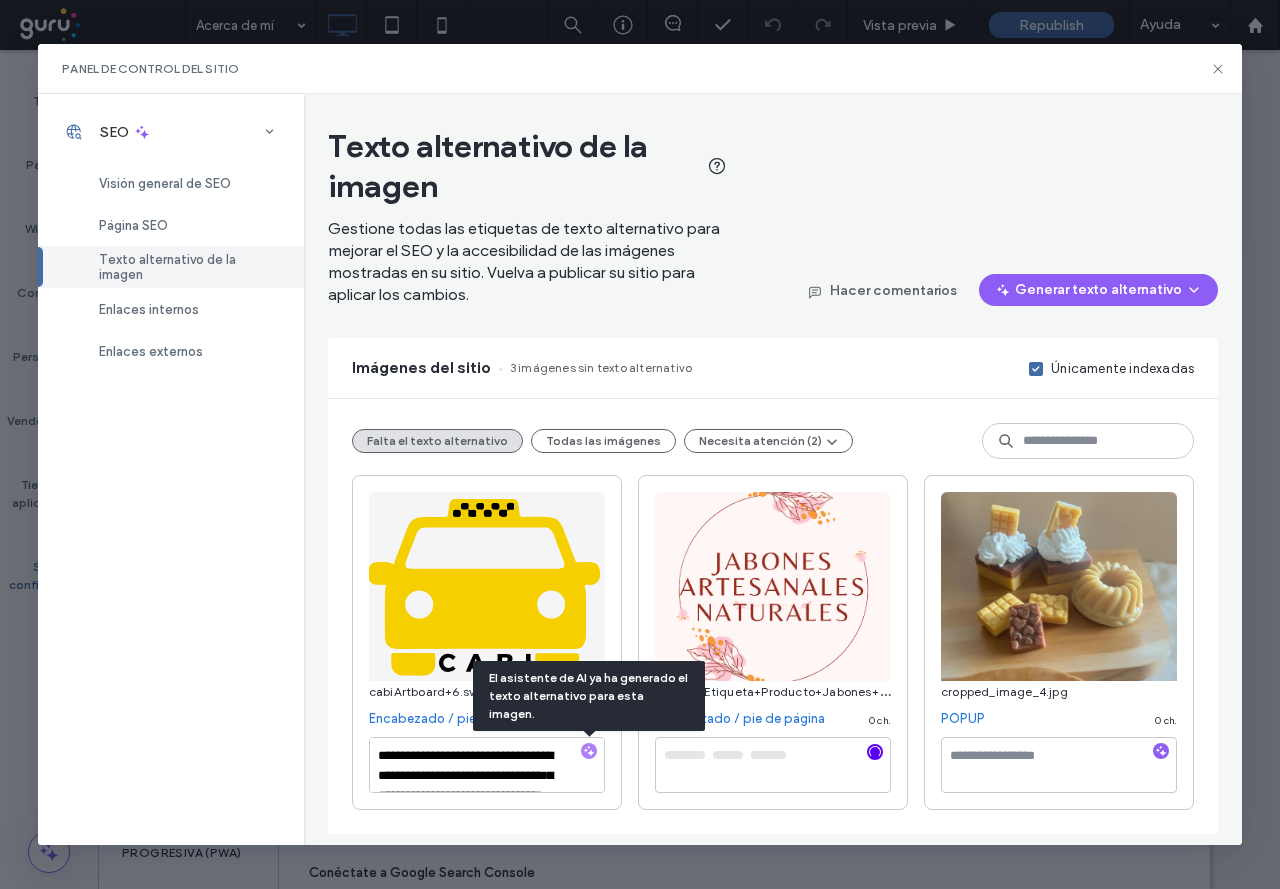 click 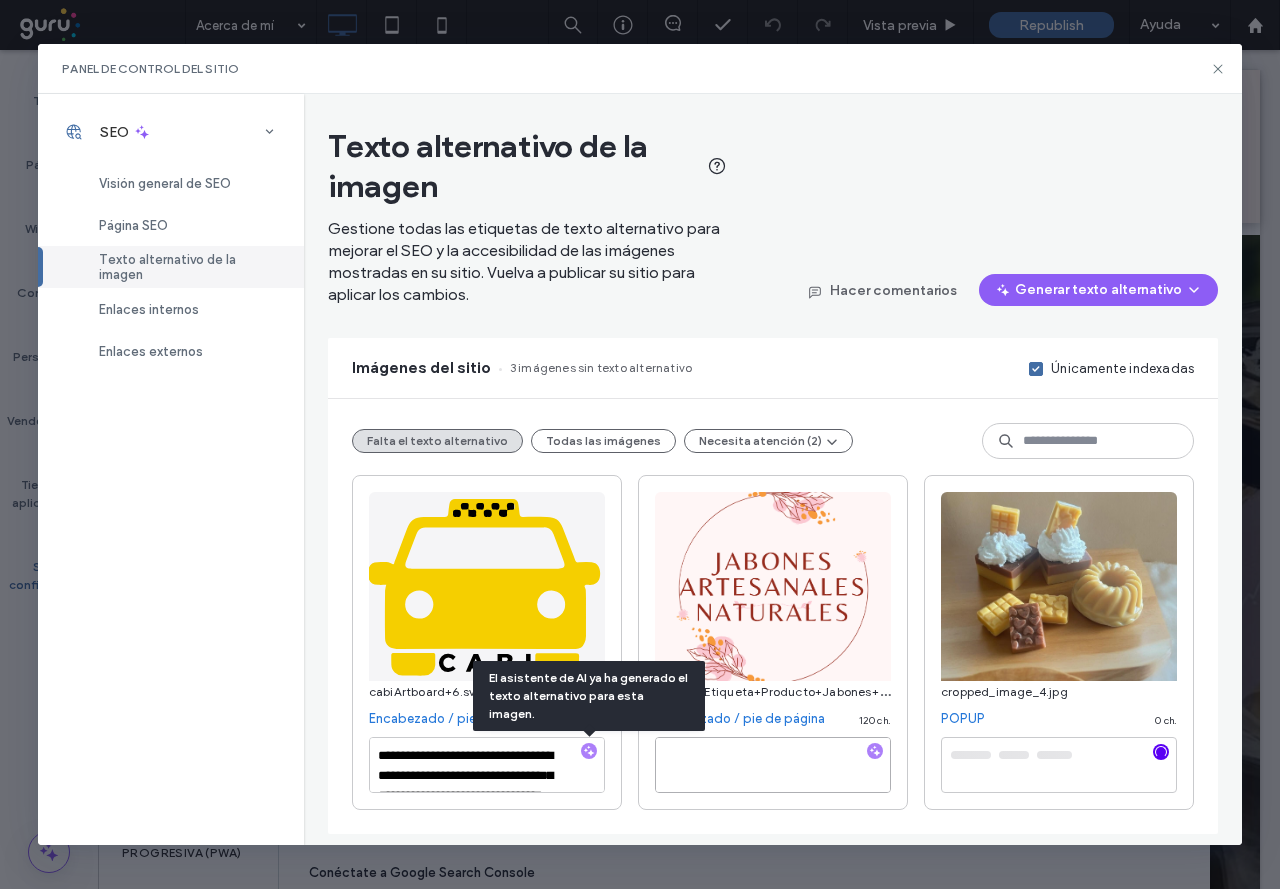 scroll, scrollTop: 0, scrollLeft: 0, axis: both 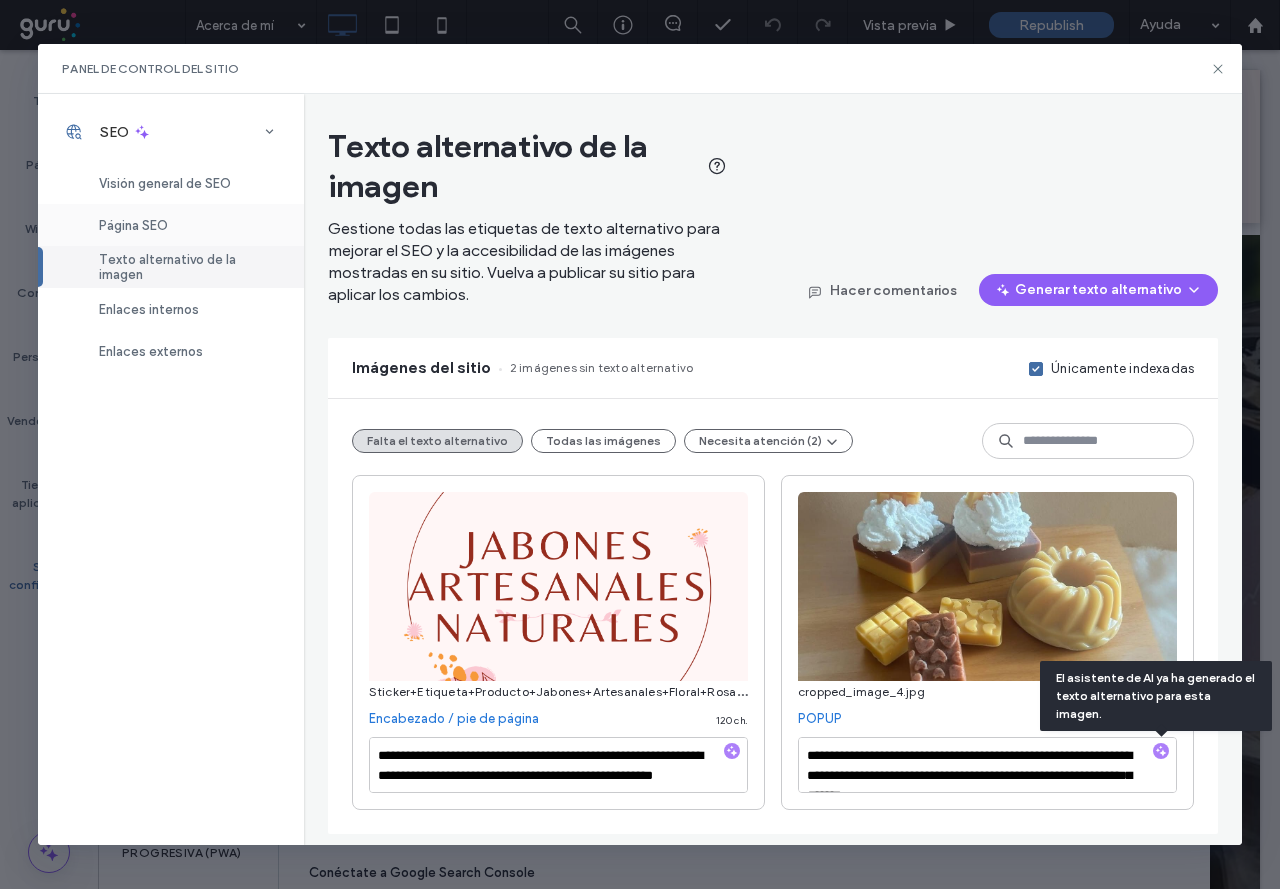 click on "Página SEO" at bounding box center [171, 225] 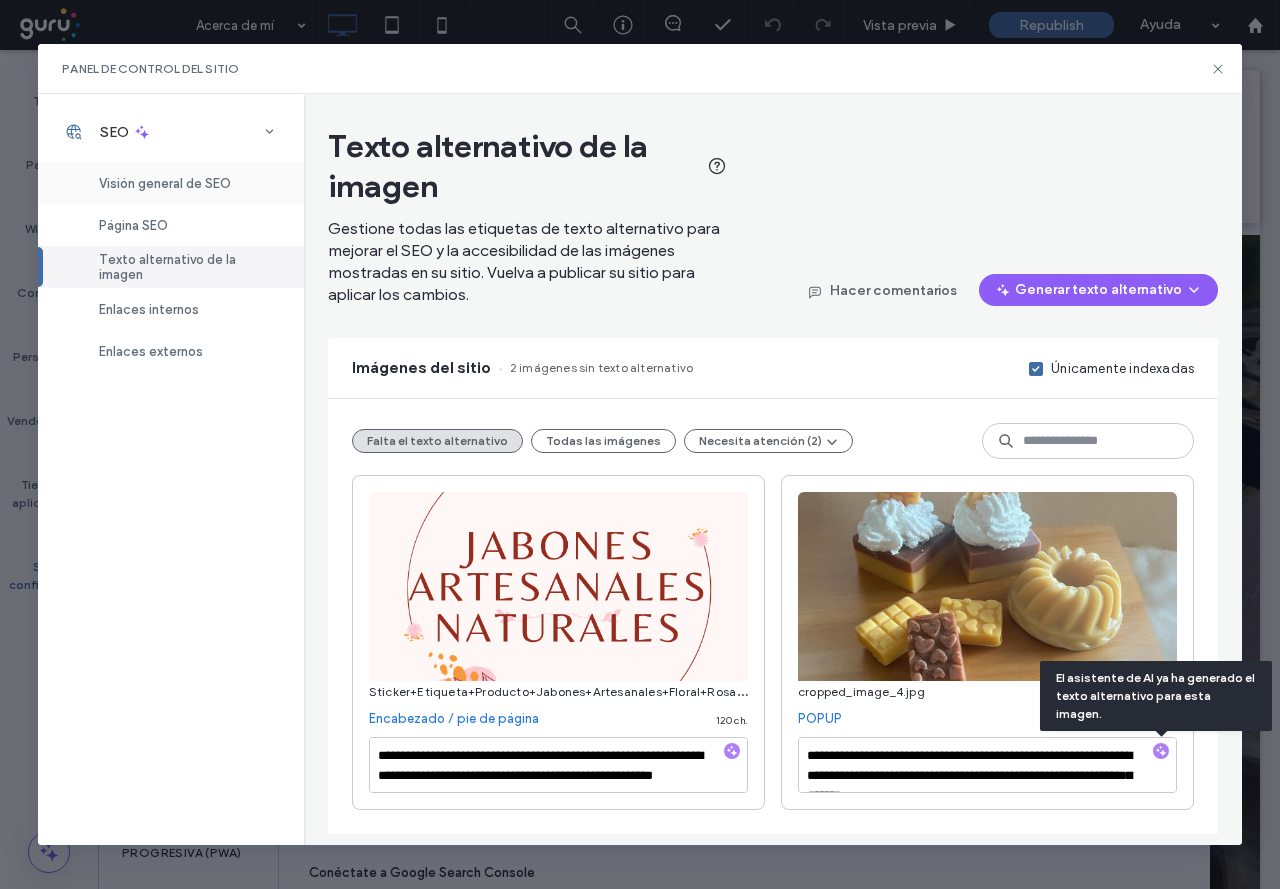 click on "Visión general de SEO" at bounding box center [165, 183] 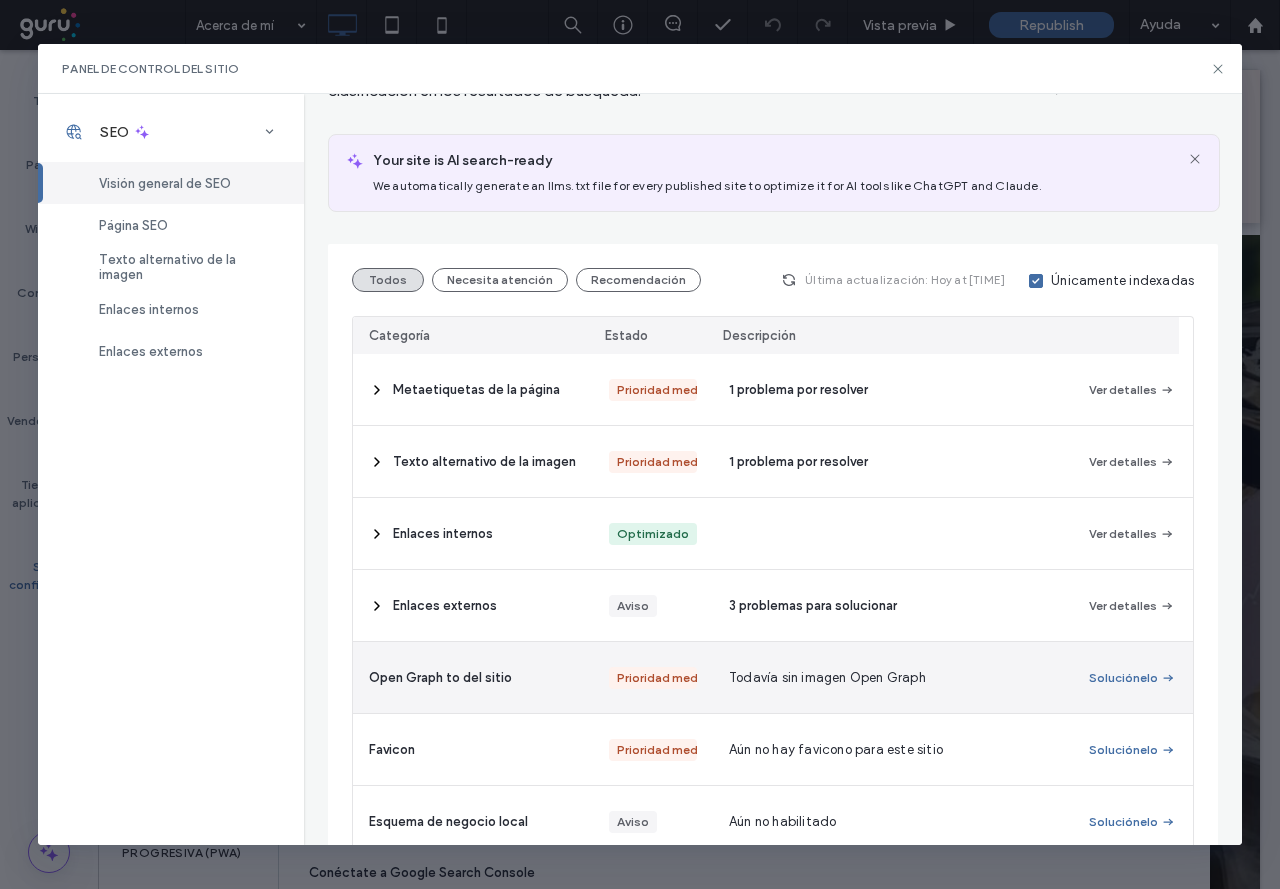 scroll, scrollTop: 200, scrollLeft: 0, axis: vertical 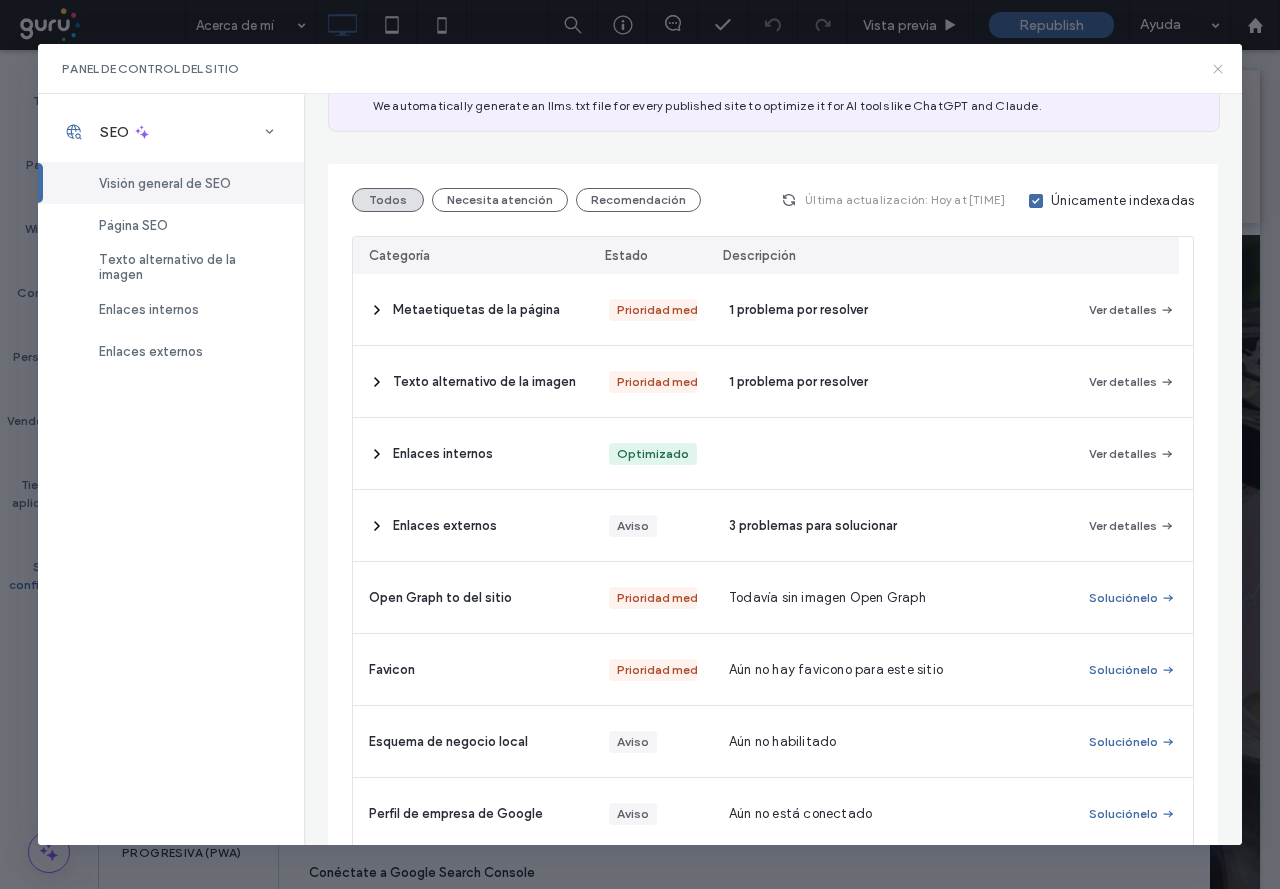 click 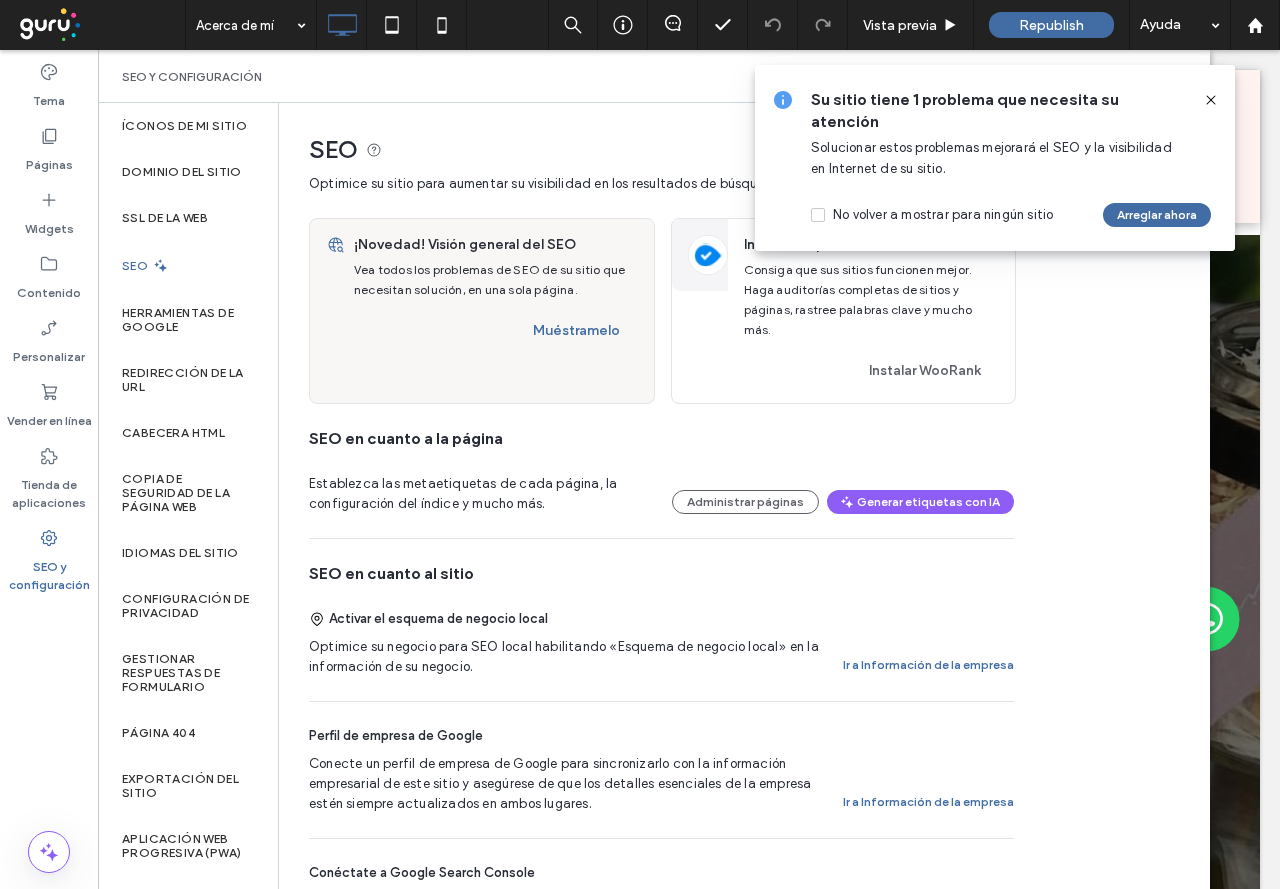 click 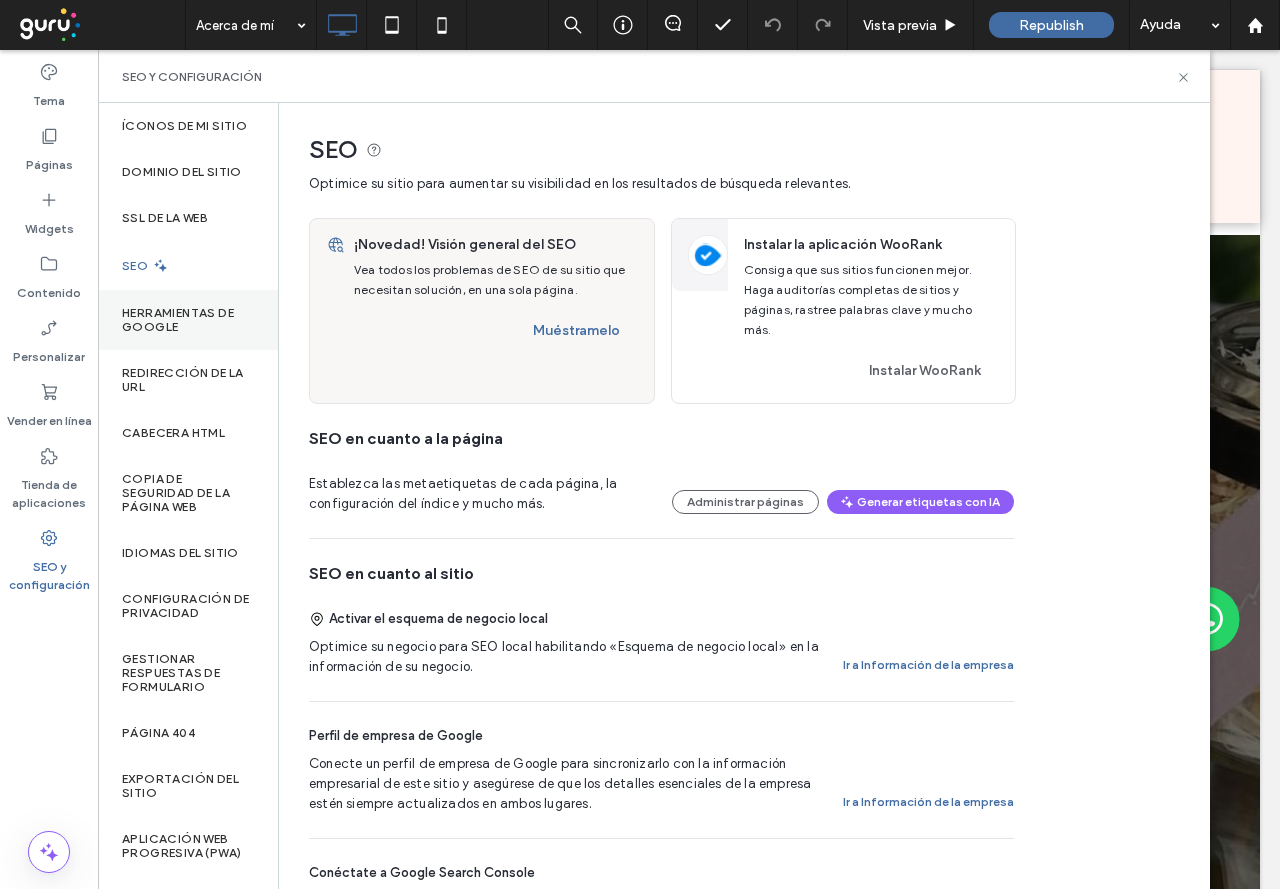 scroll, scrollTop: 0, scrollLeft: 0, axis: both 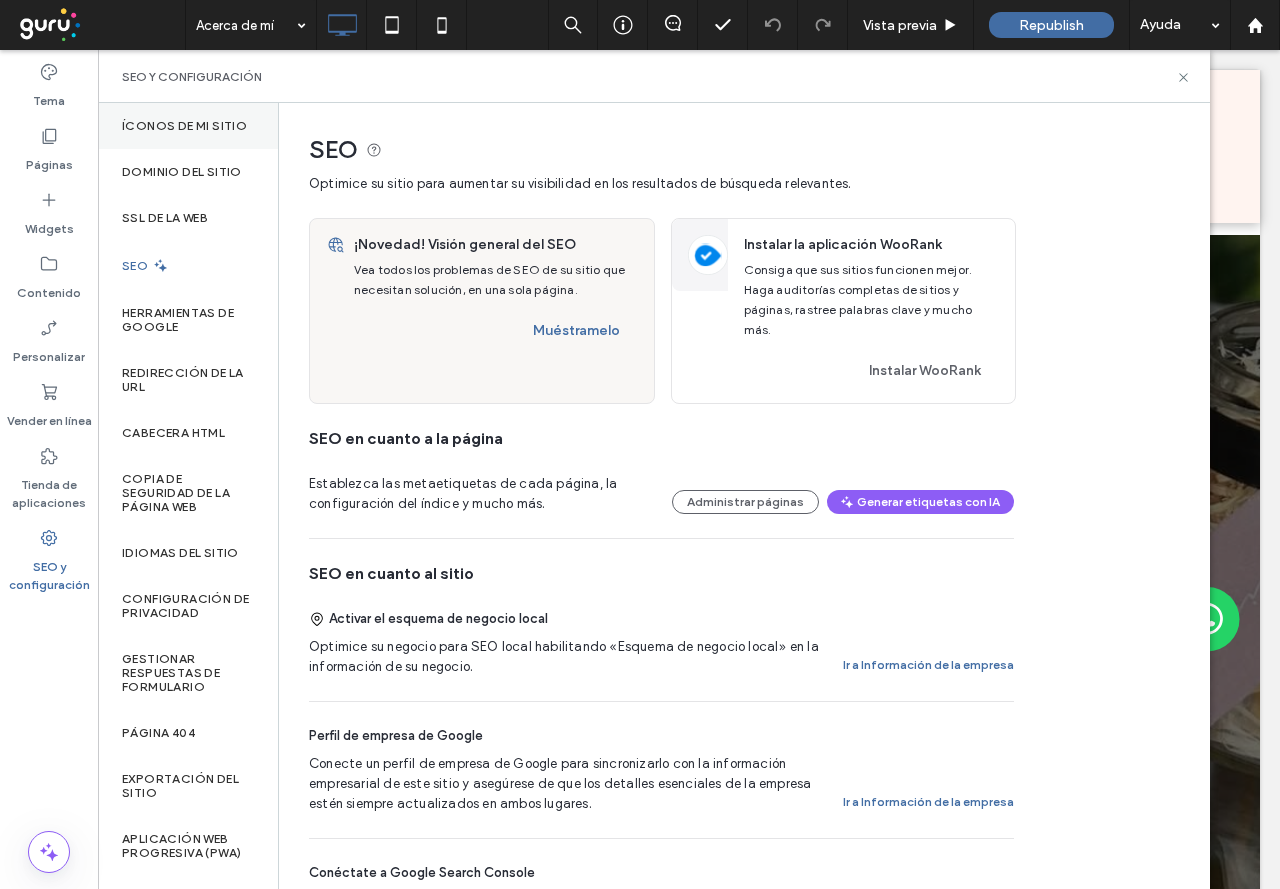 click on "Íconos de Mi sitio" at bounding box center (184, 126) 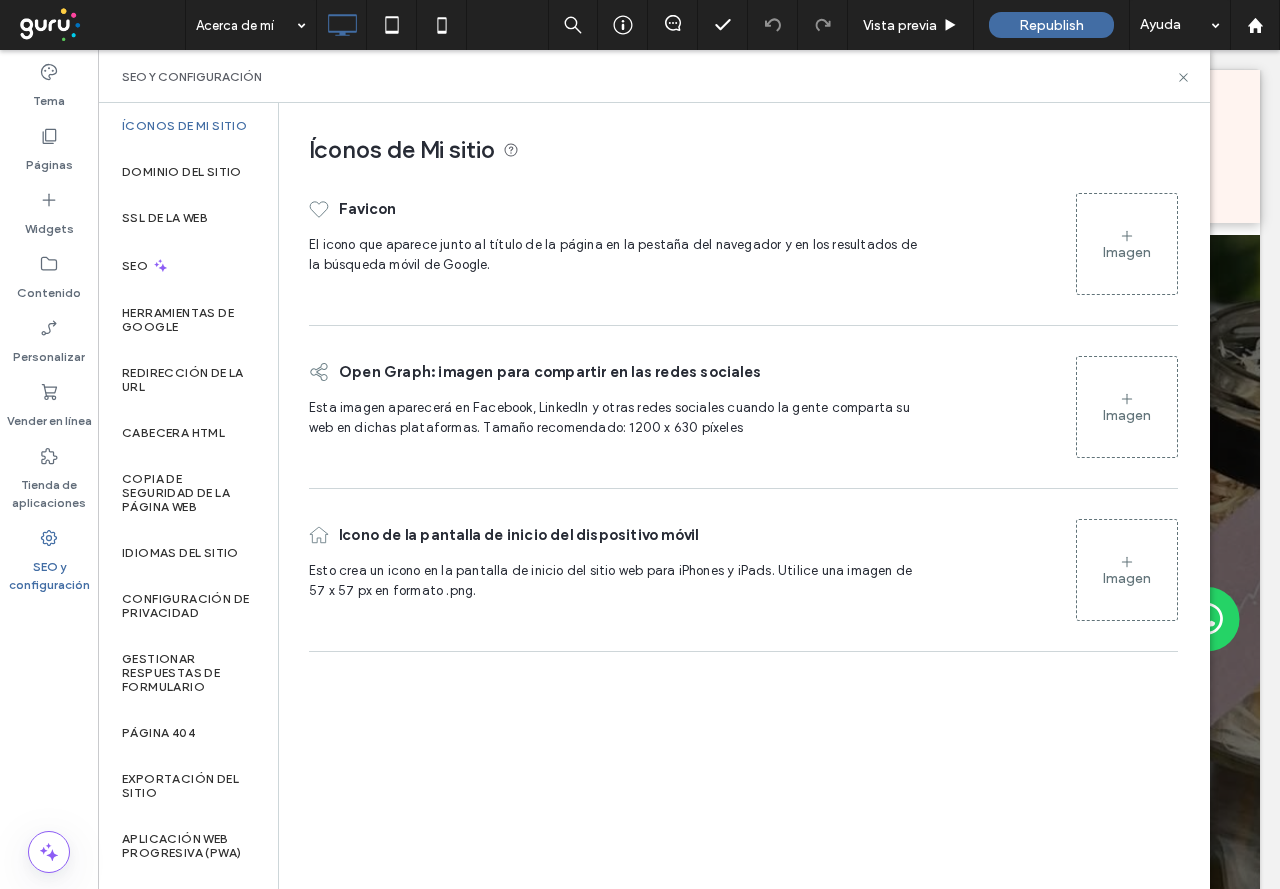 click on "Imagen" at bounding box center (1127, 244) 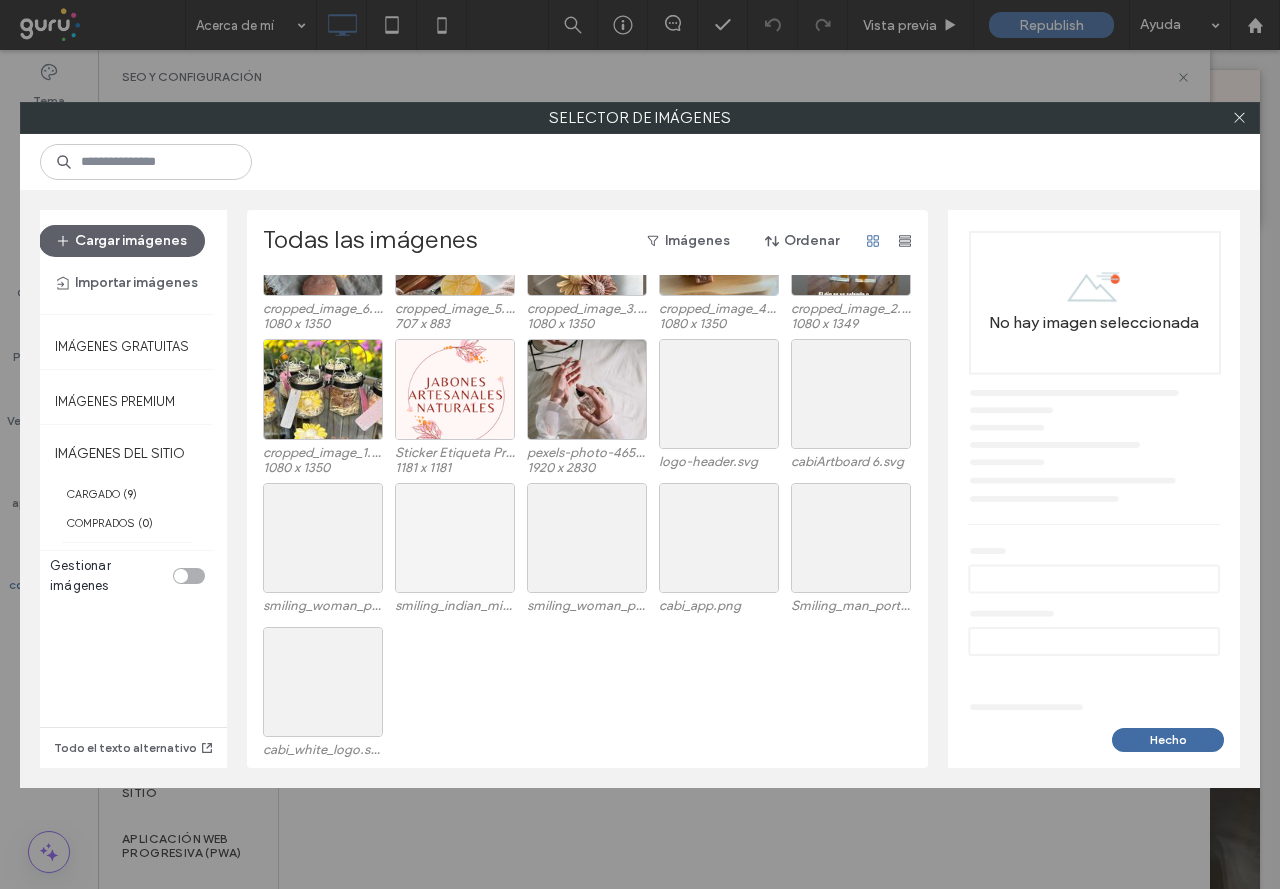 scroll, scrollTop: 267, scrollLeft: 0, axis: vertical 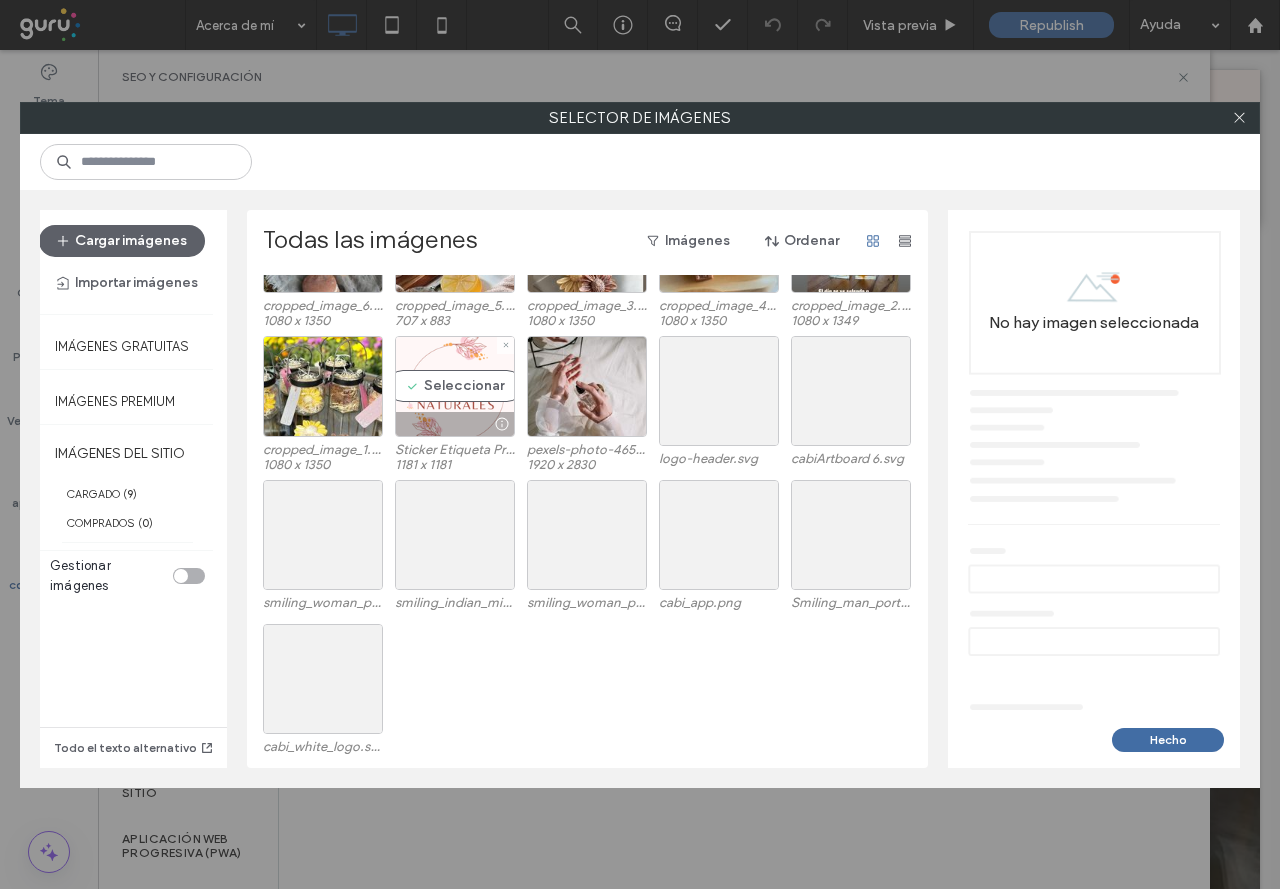 click on "Seleccionar" at bounding box center (455, 386) 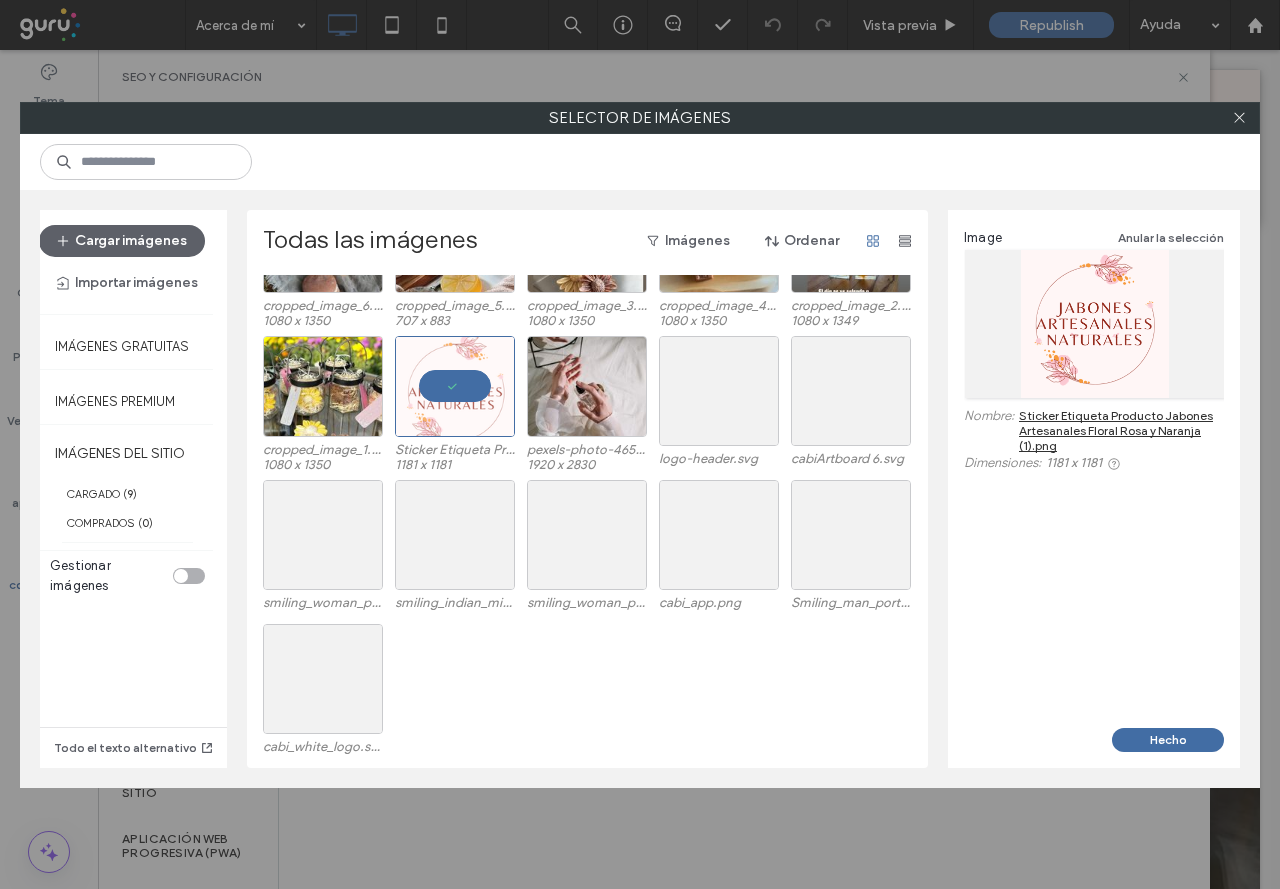 click on "Hecho" at bounding box center [1094, 748] 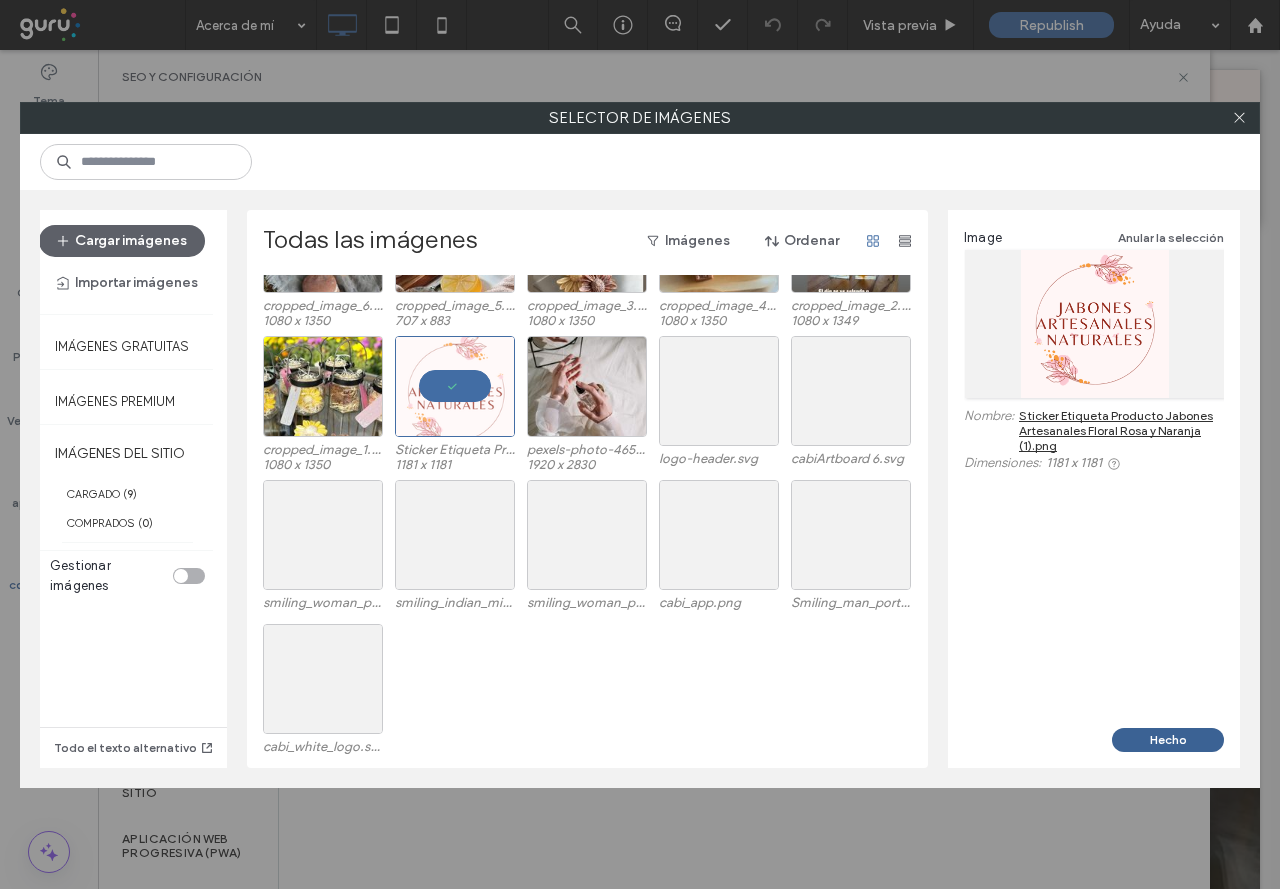 click on "Hecho" at bounding box center (1168, 740) 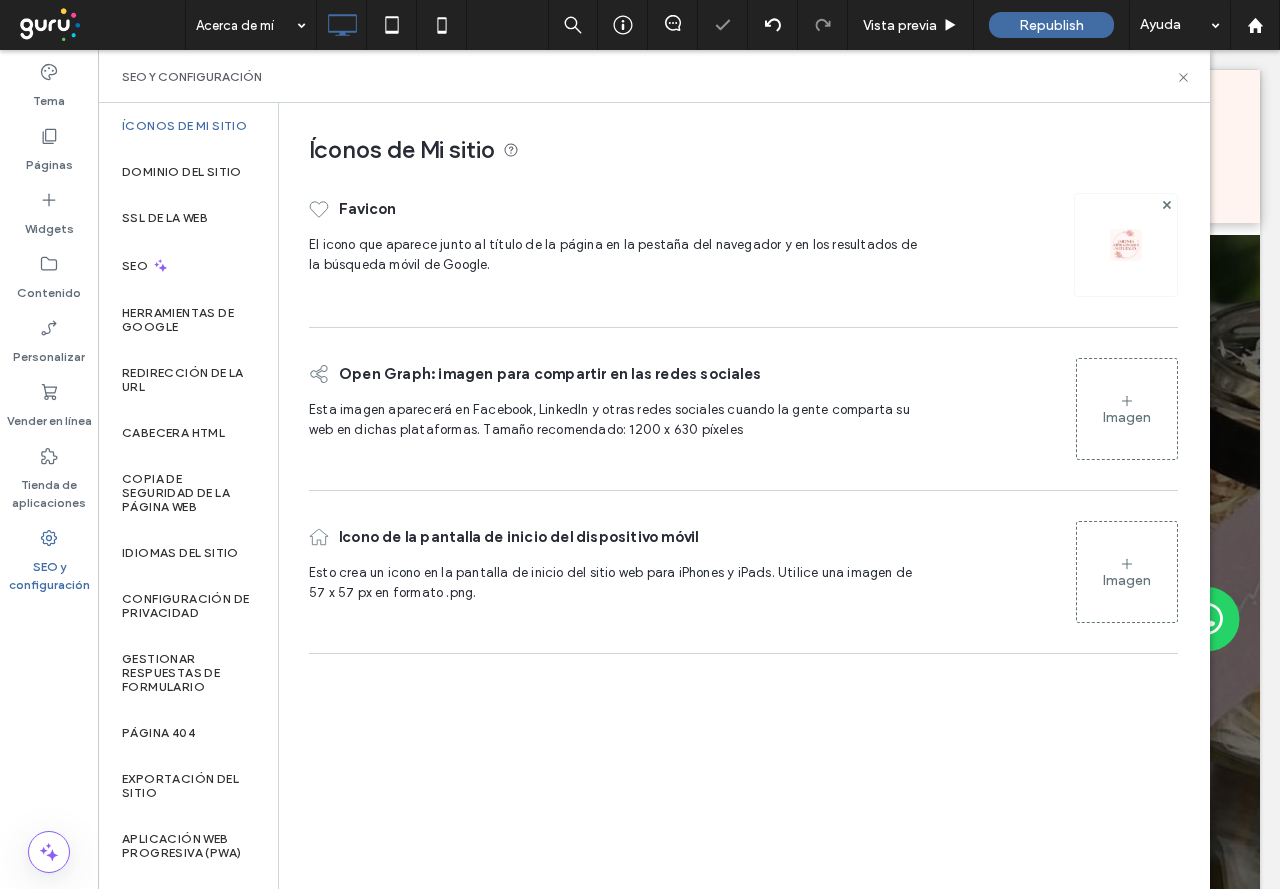 click on "Imagen" at bounding box center [1127, 409] 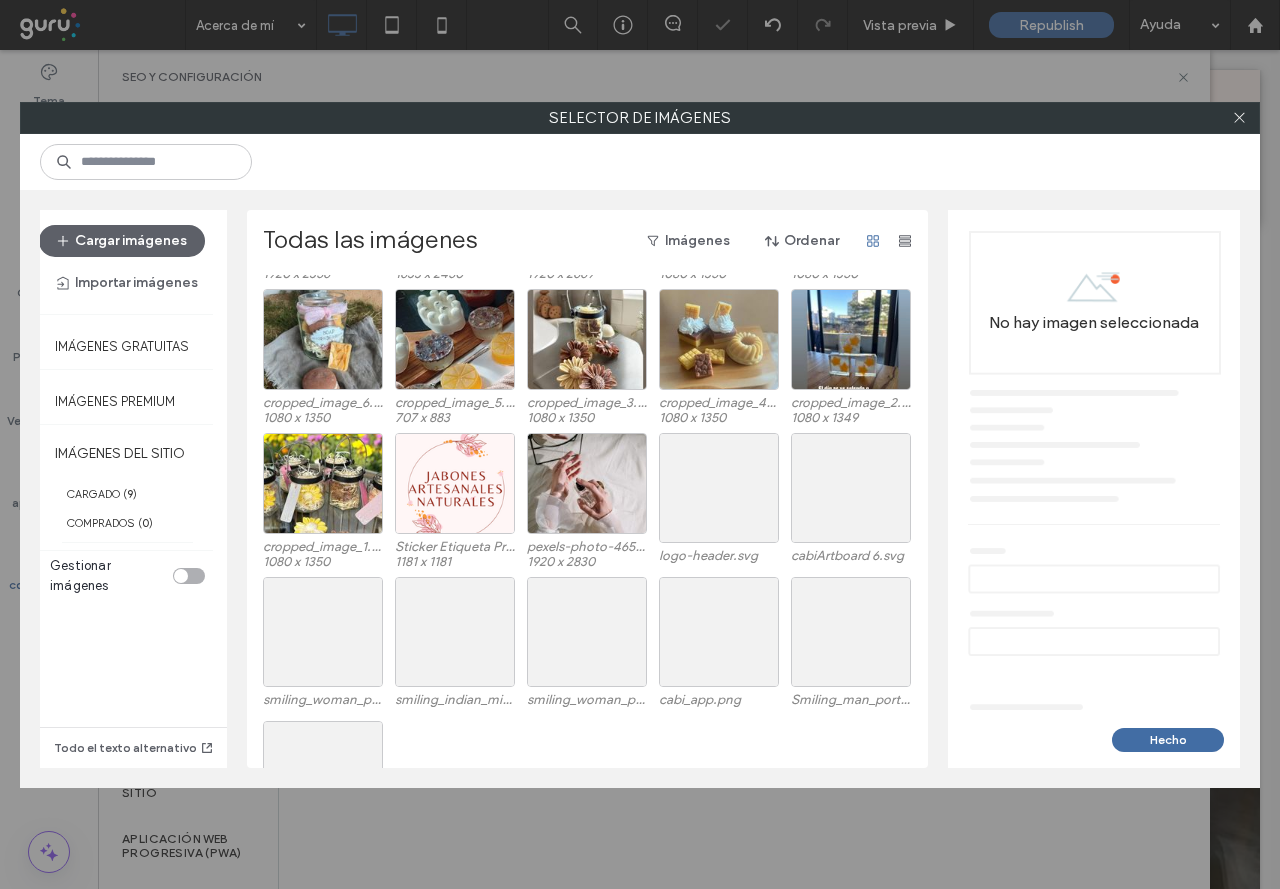 scroll, scrollTop: 200, scrollLeft: 0, axis: vertical 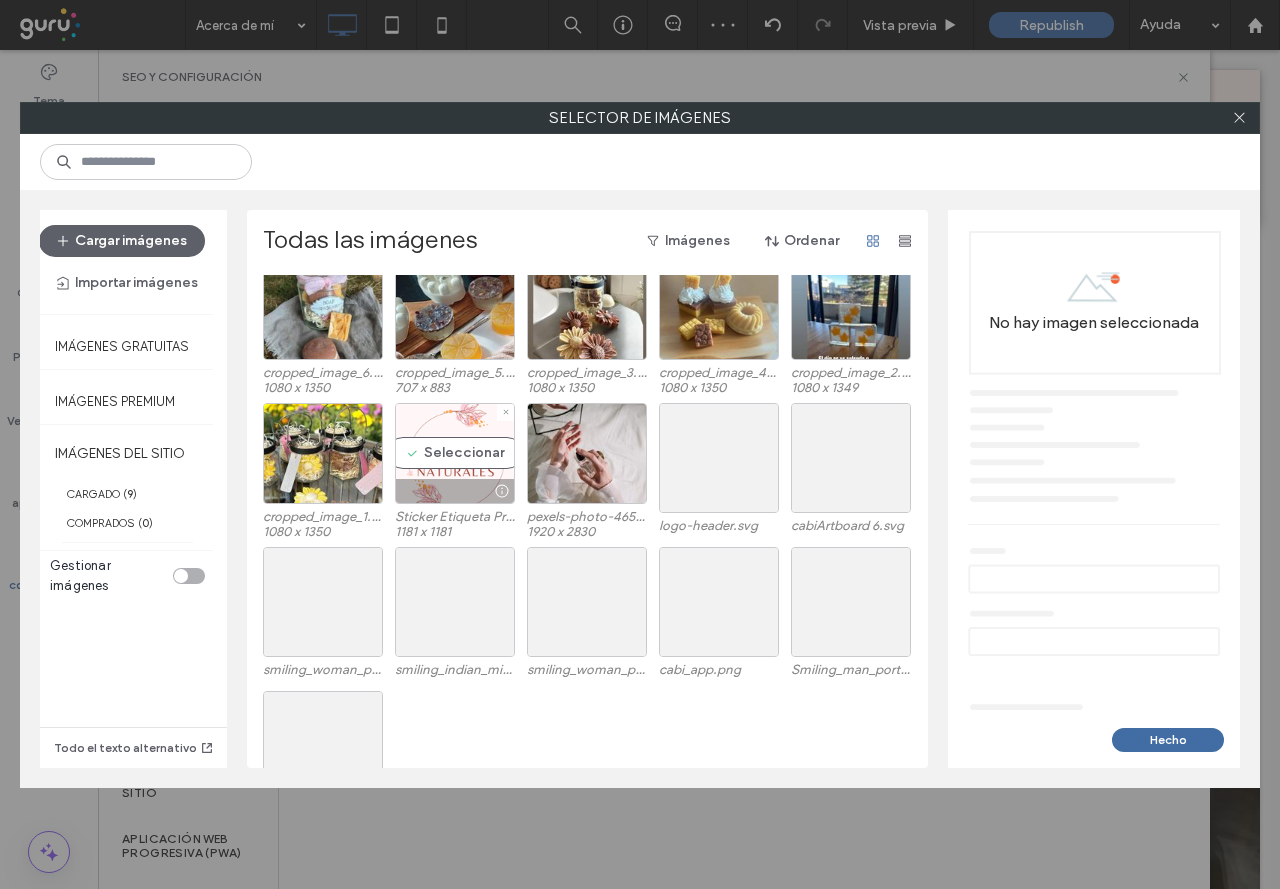 click on "Seleccionar" at bounding box center [455, 453] 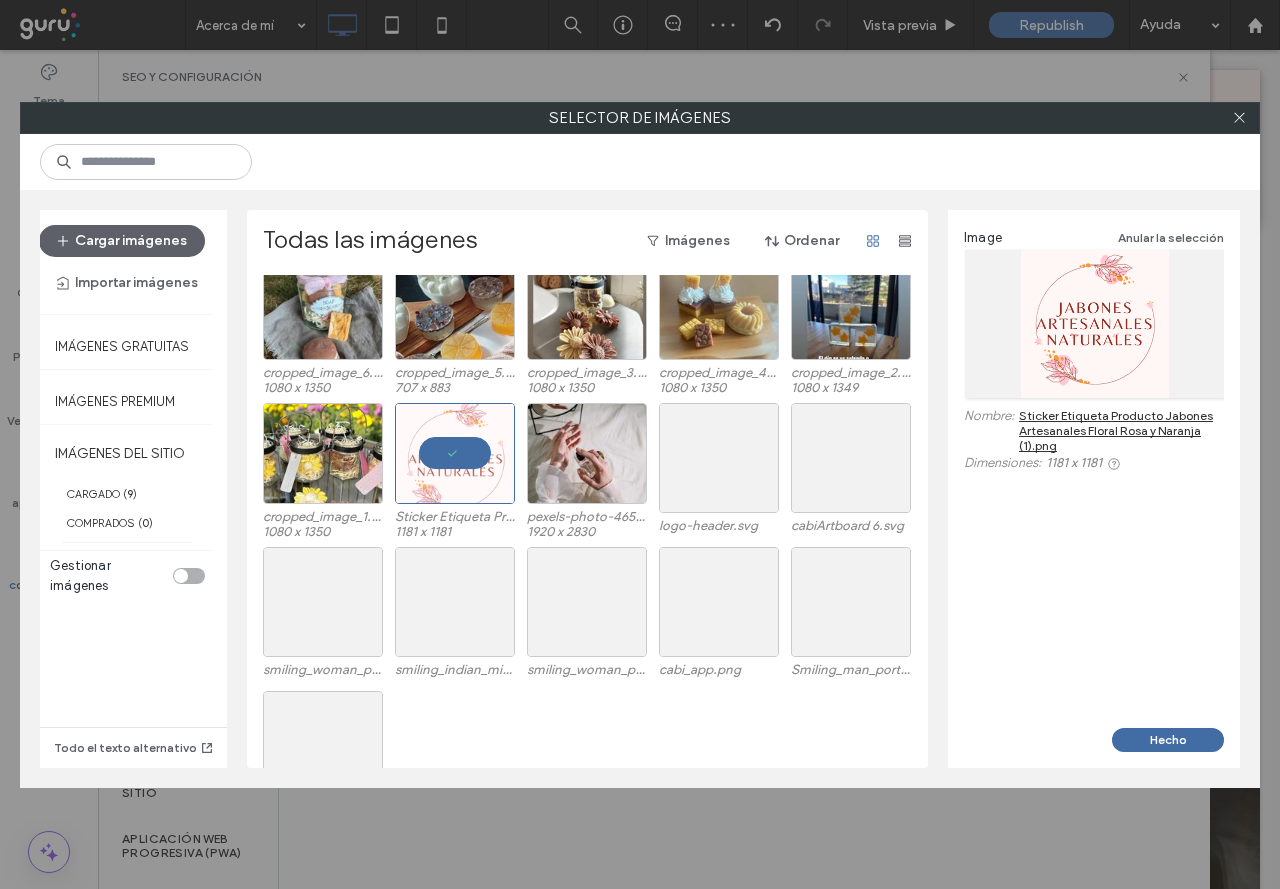 click on "Hecho" at bounding box center (1168, 740) 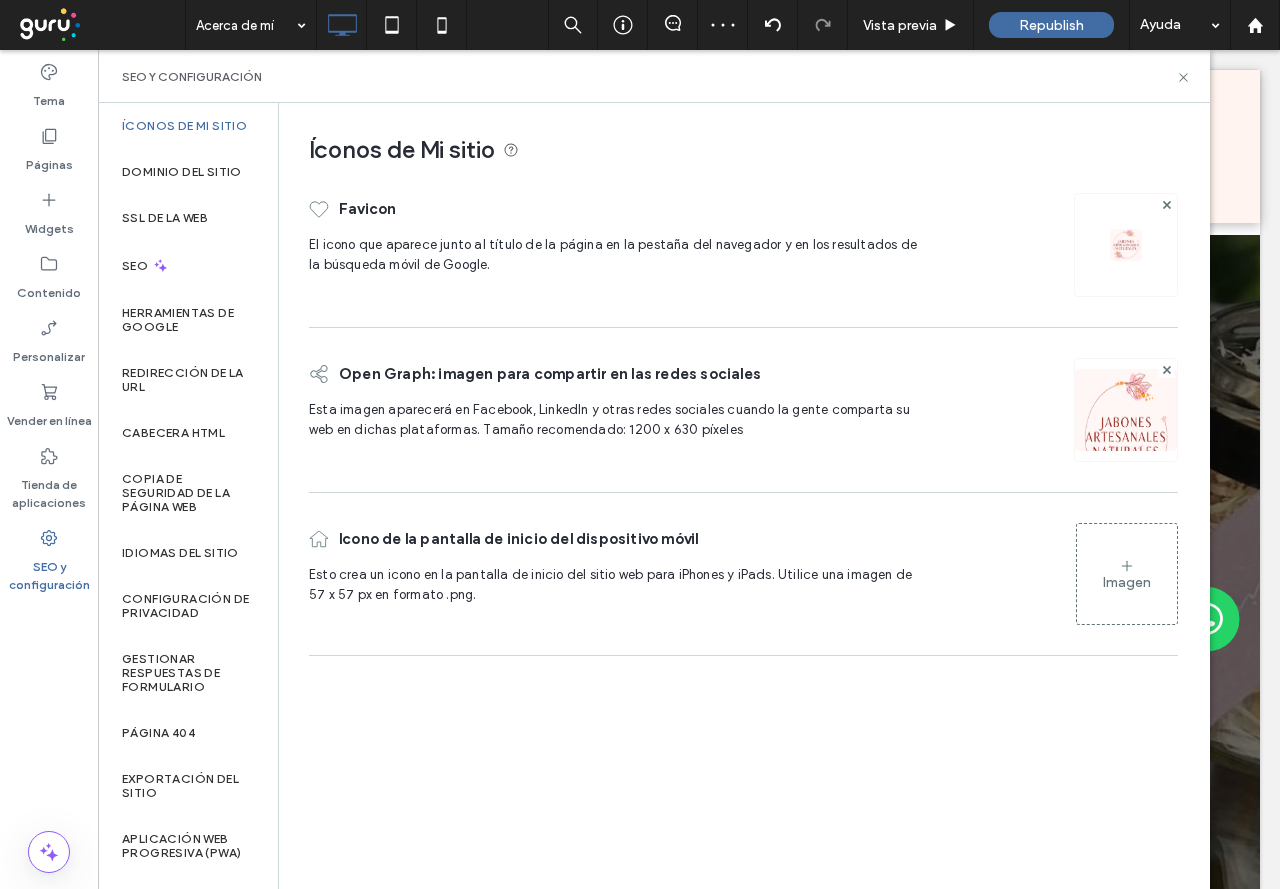 click on "Imagen" at bounding box center [1127, 574] 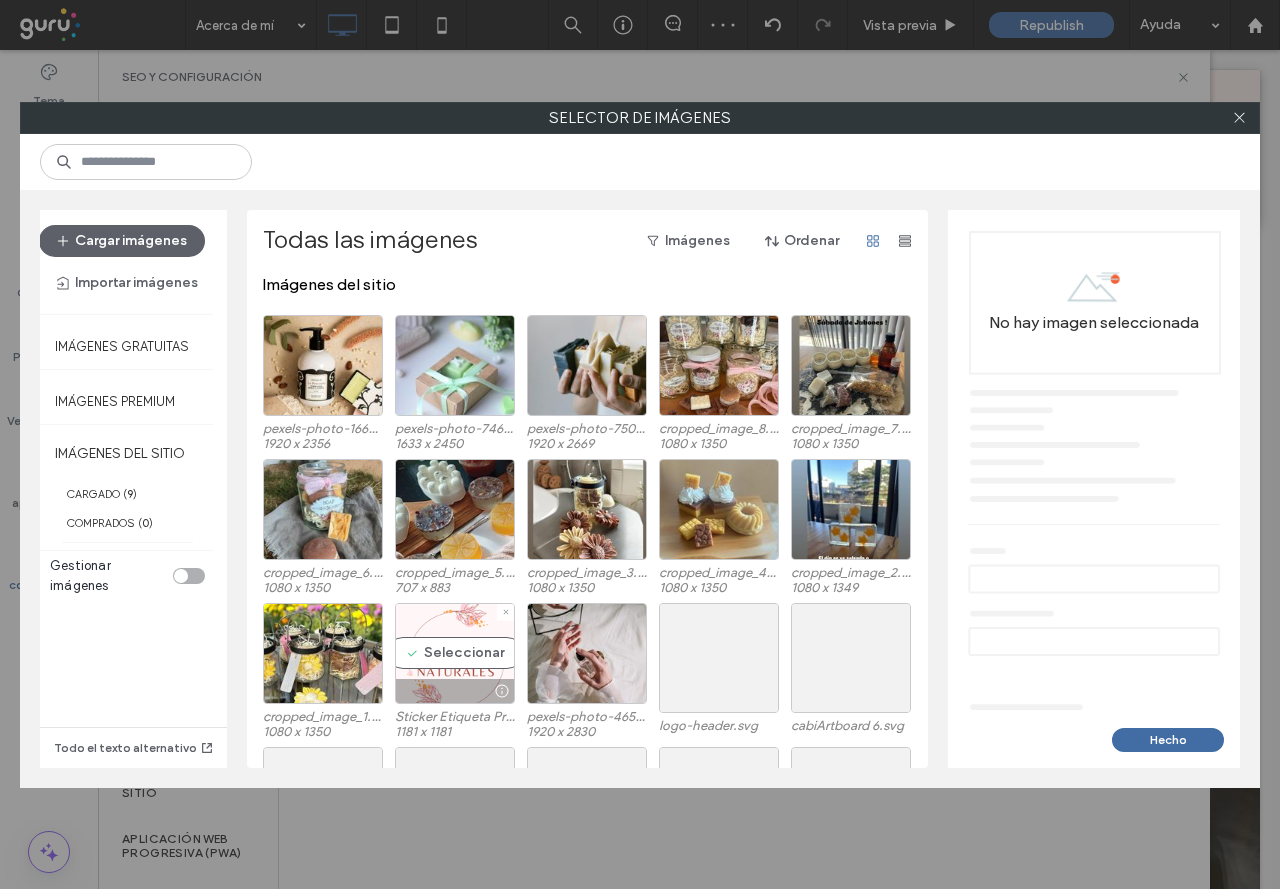 click on "Seleccionar" at bounding box center (455, 653) 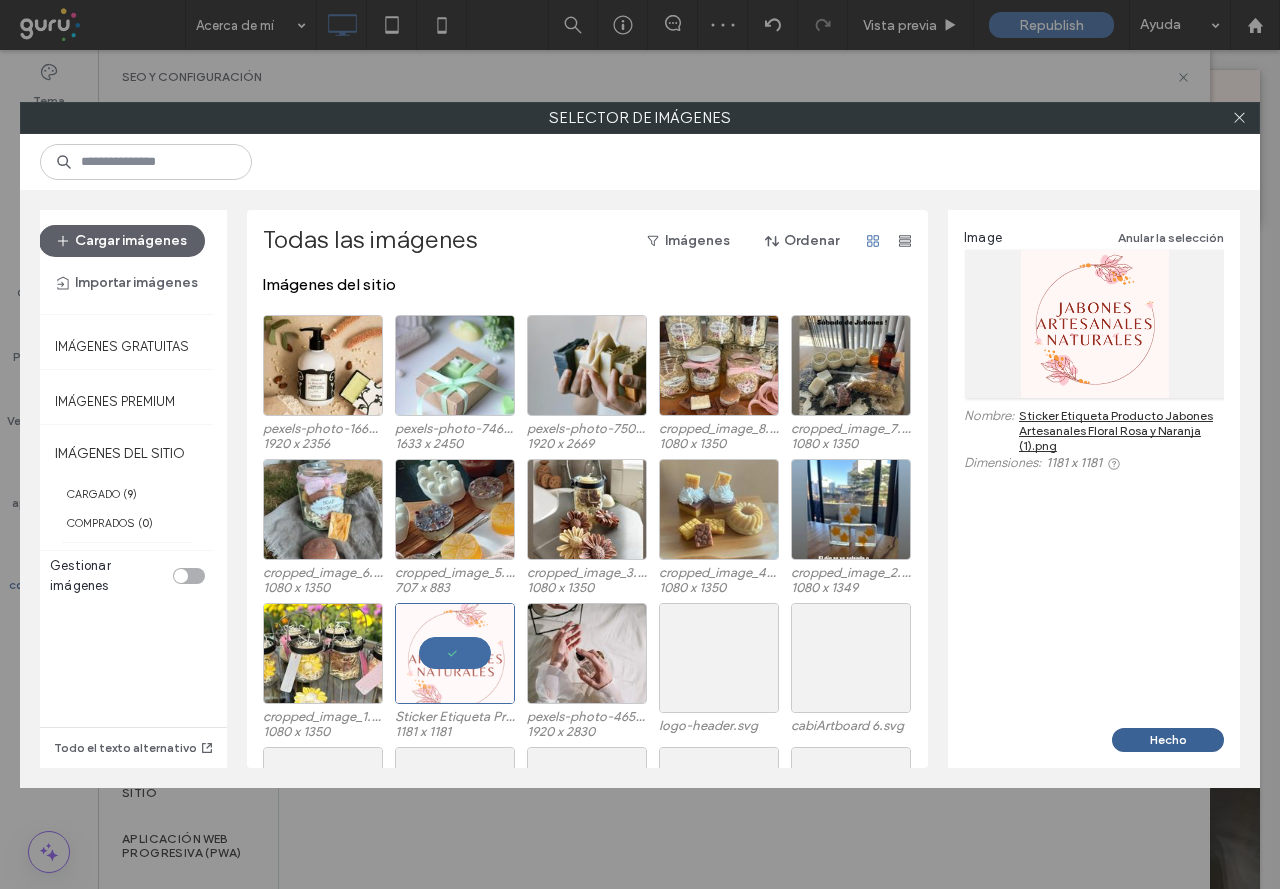 click on "Hecho" at bounding box center [1168, 740] 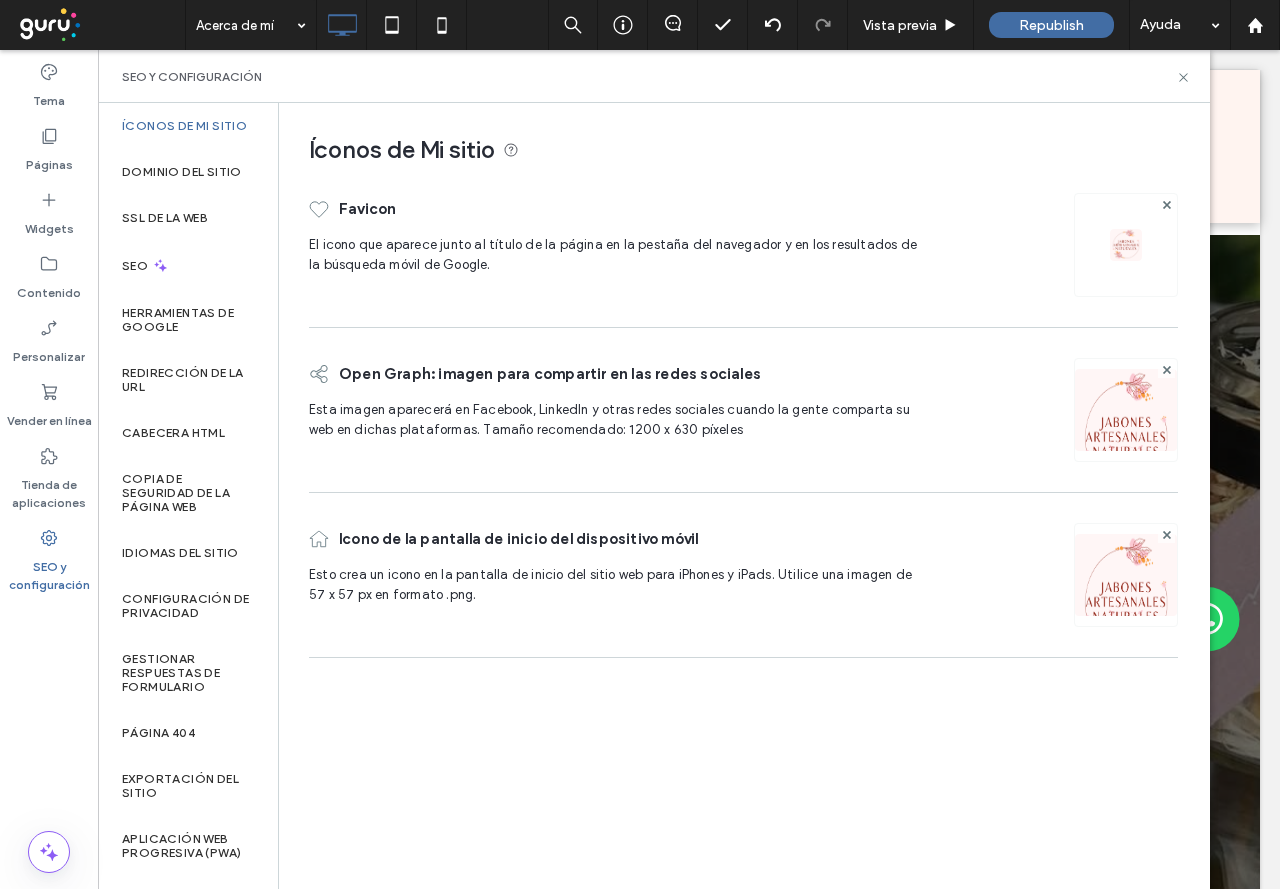click on "SEO y configuración" at bounding box center [654, 76] 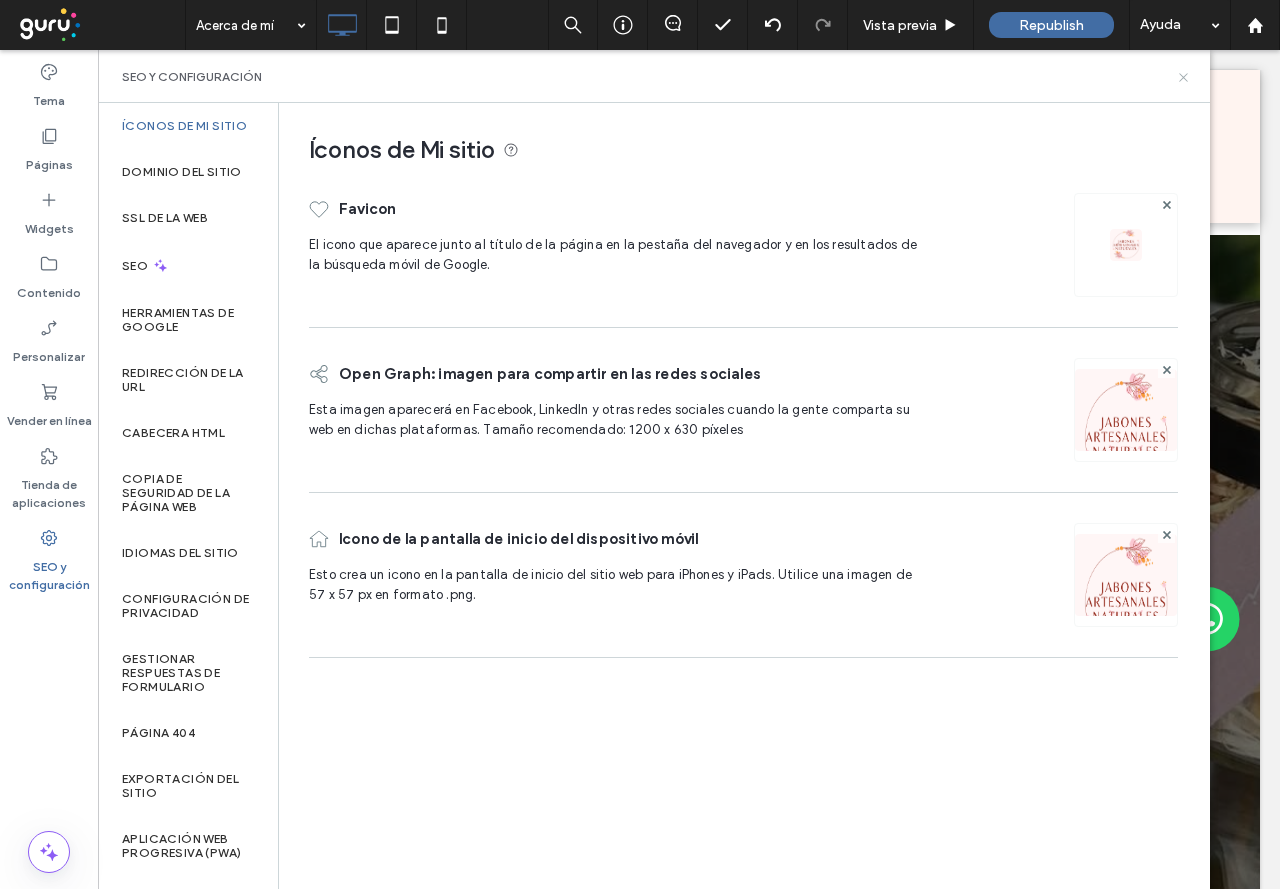 click 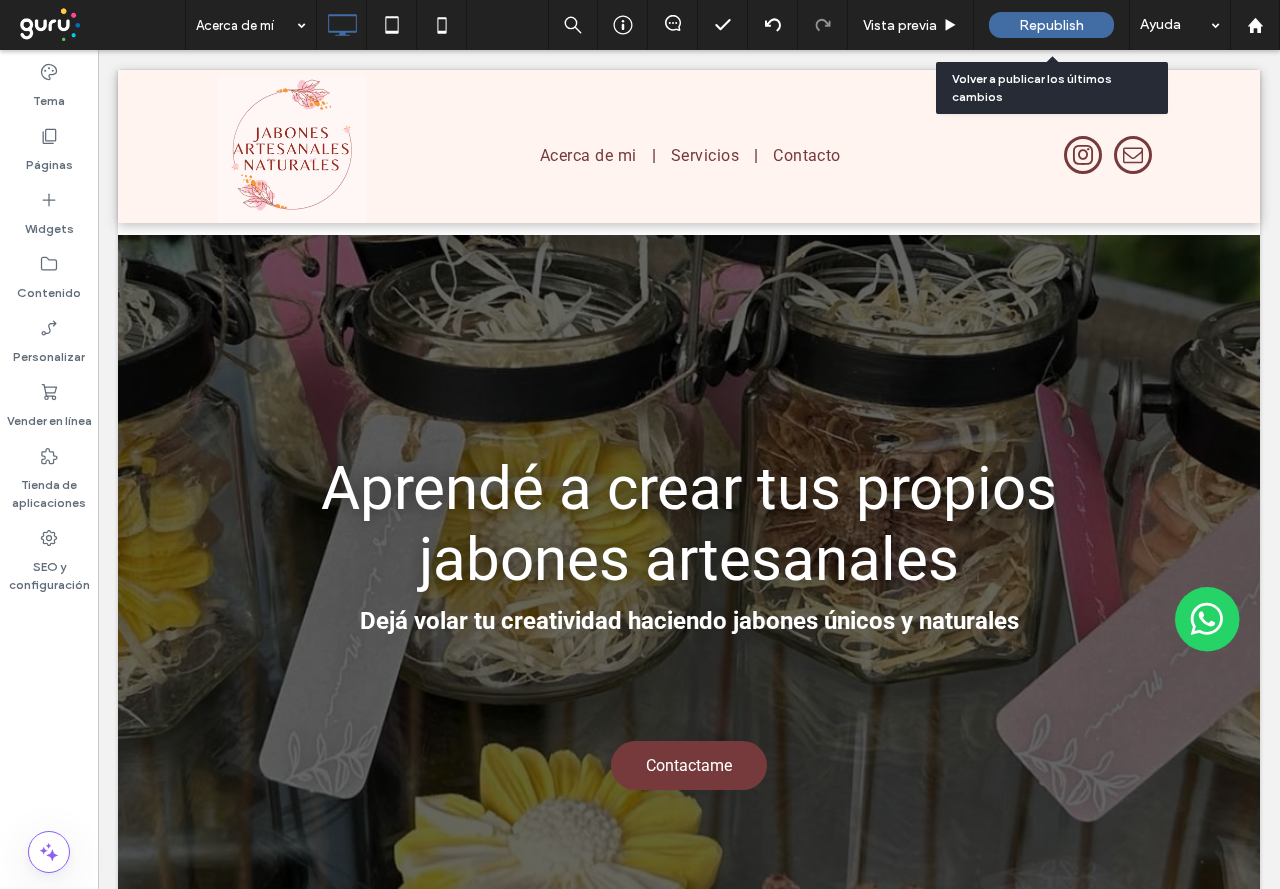 click on "Republish" at bounding box center [1051, 25] 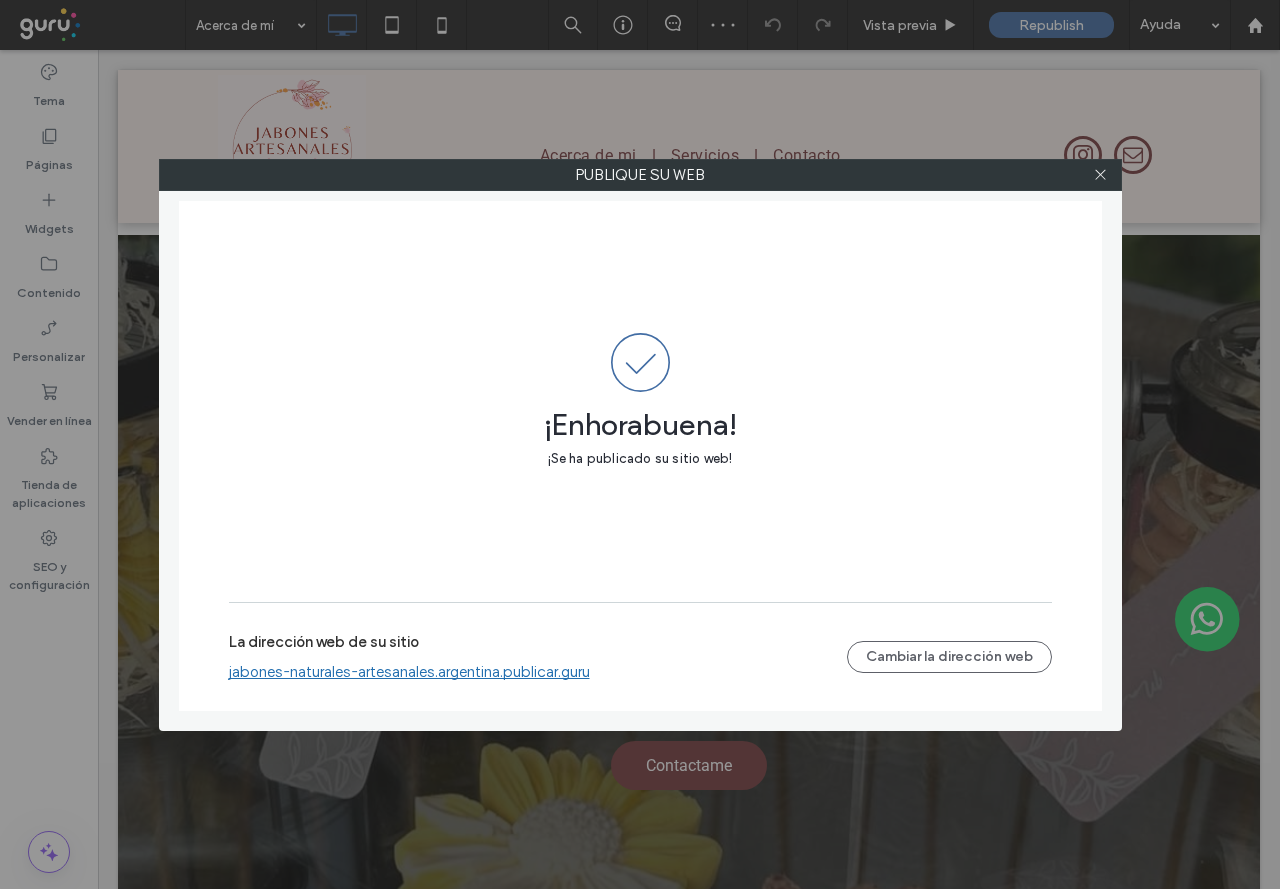 click on "jabones-naturales-artesanales.argentina.publicar.guru" at bounding box center [409, 672] 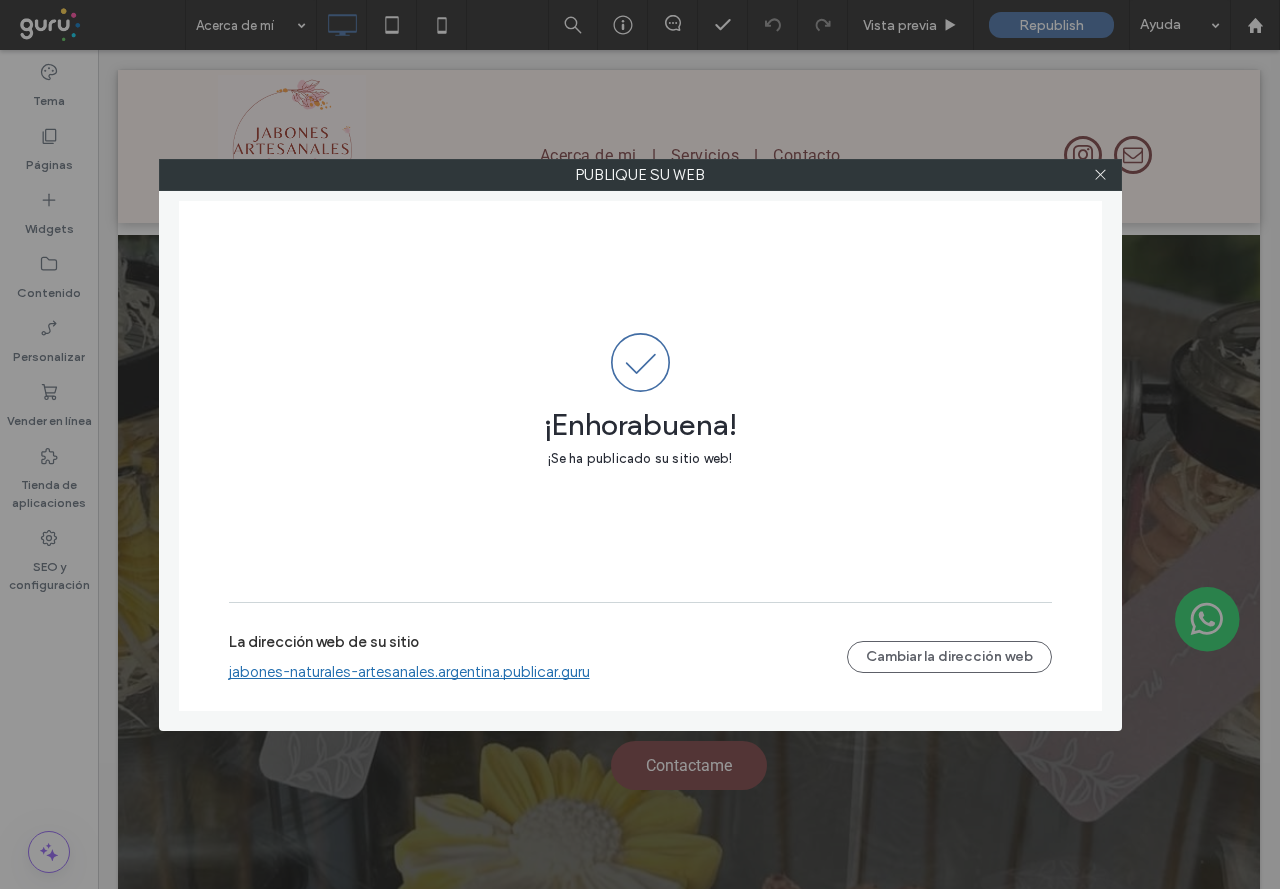 click at bounding box center [1101, 175] 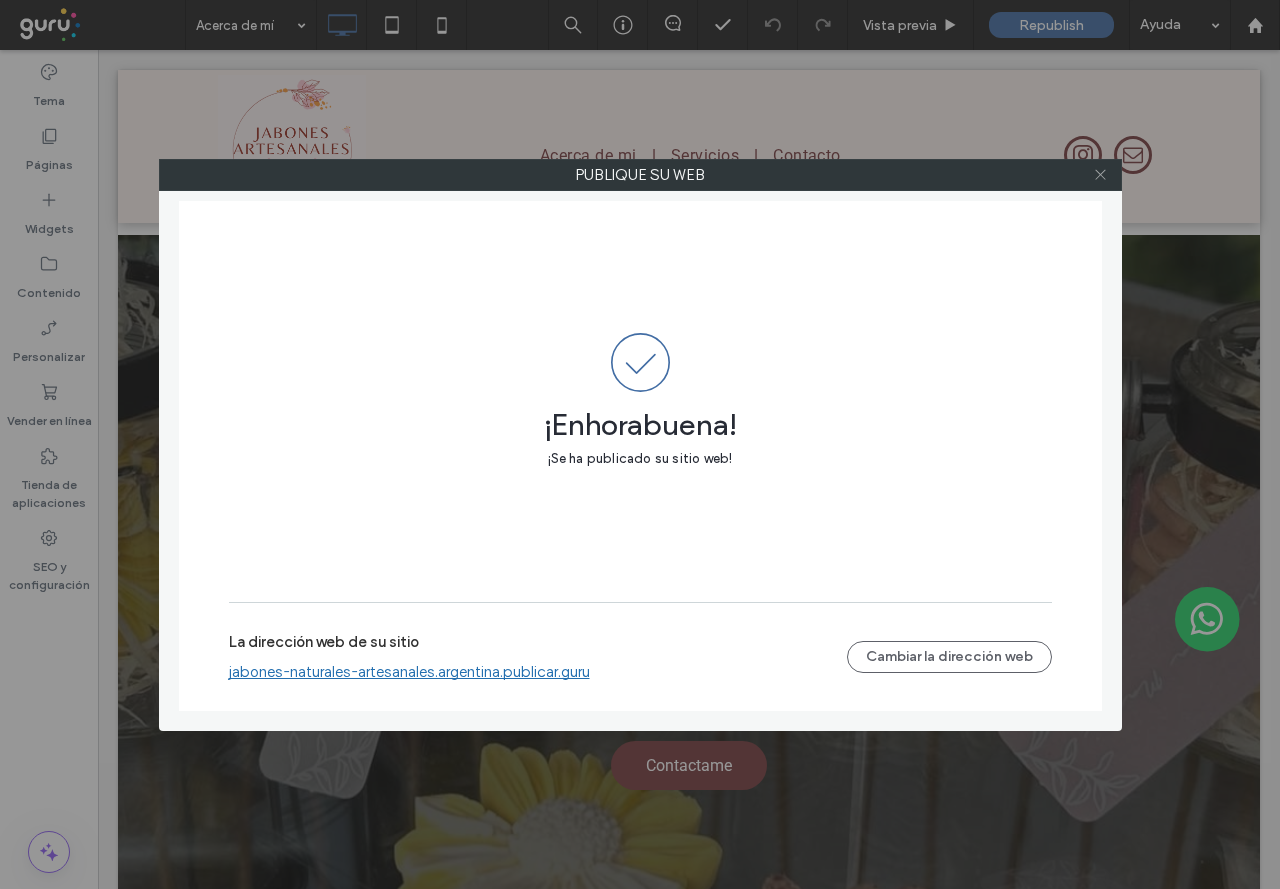 click 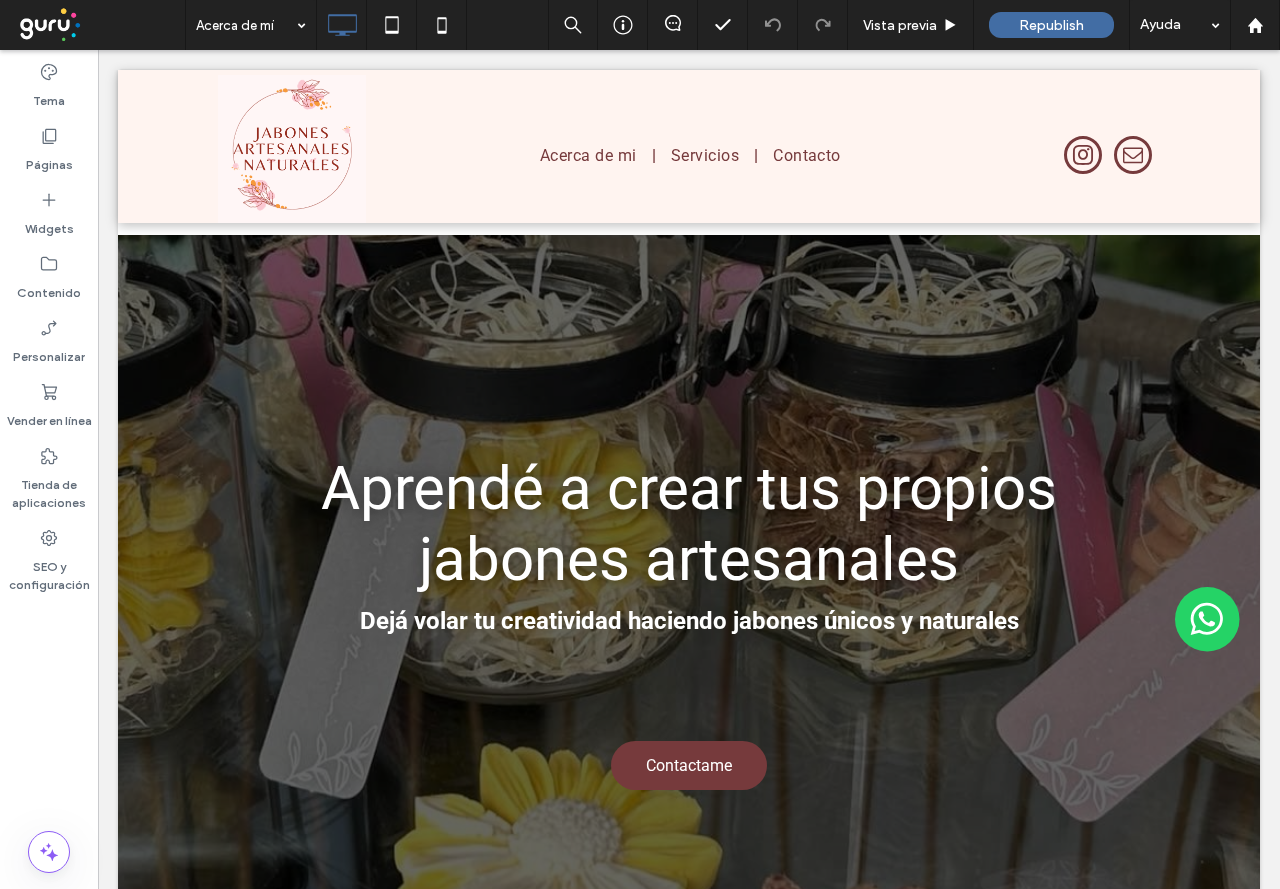 click at bounding box center (689, 152) 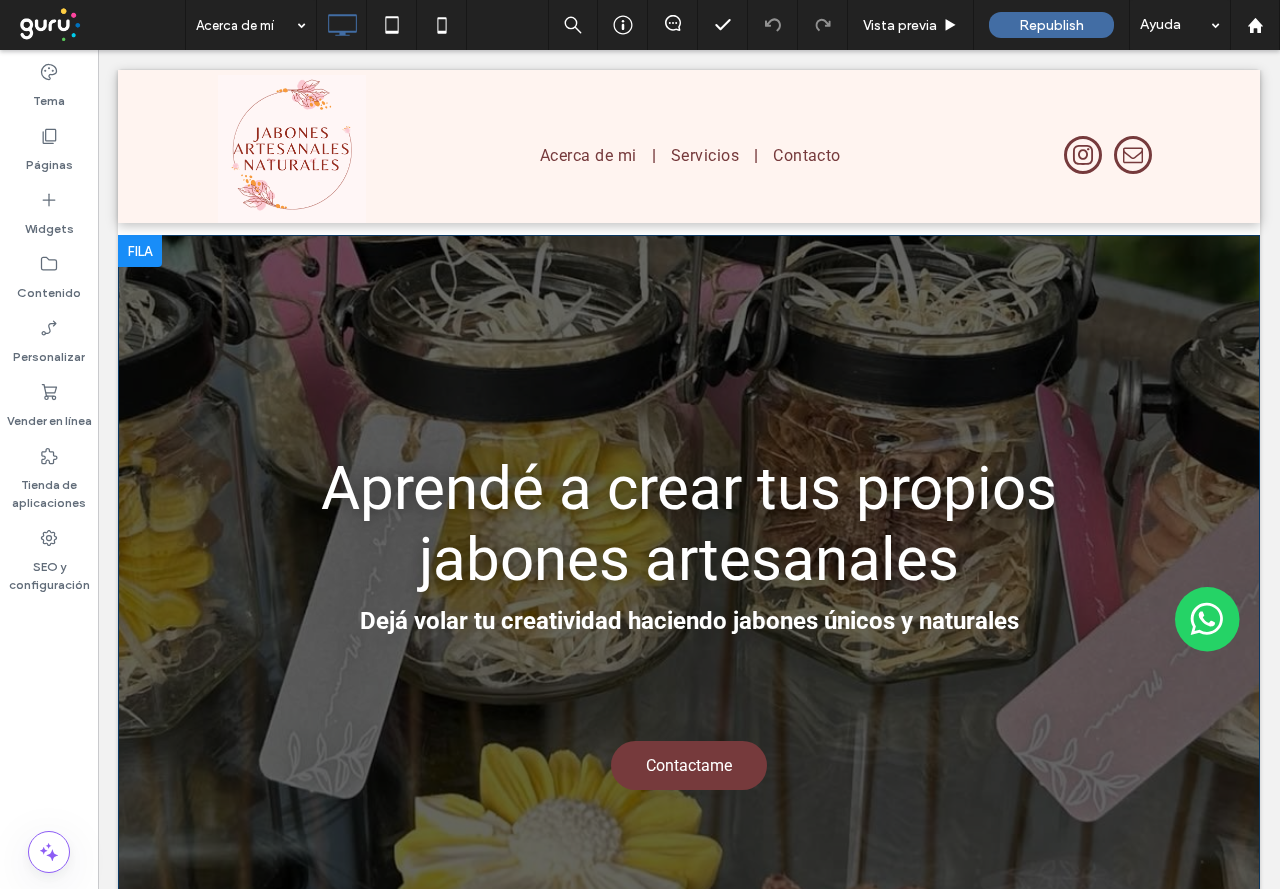 click on "Aprendé a crear tus propios jabones artesanales Dejá volar tu creatividad haciendo jabones únicos y naturales
Contactame
Click To Paste
Fila + Añadir sección" at bounding box center [689, 590] 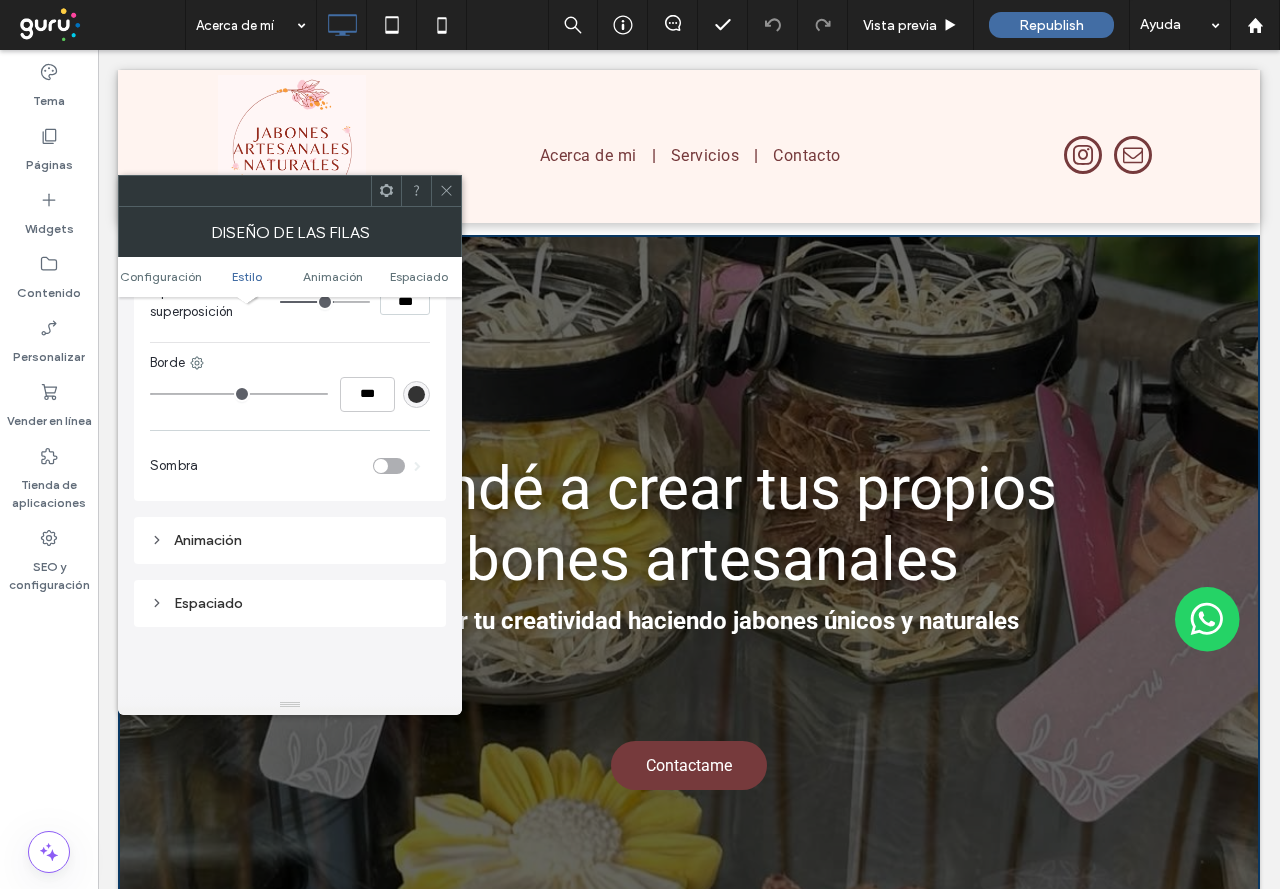 click on "Espaciado" at bounding box center (290, 603) 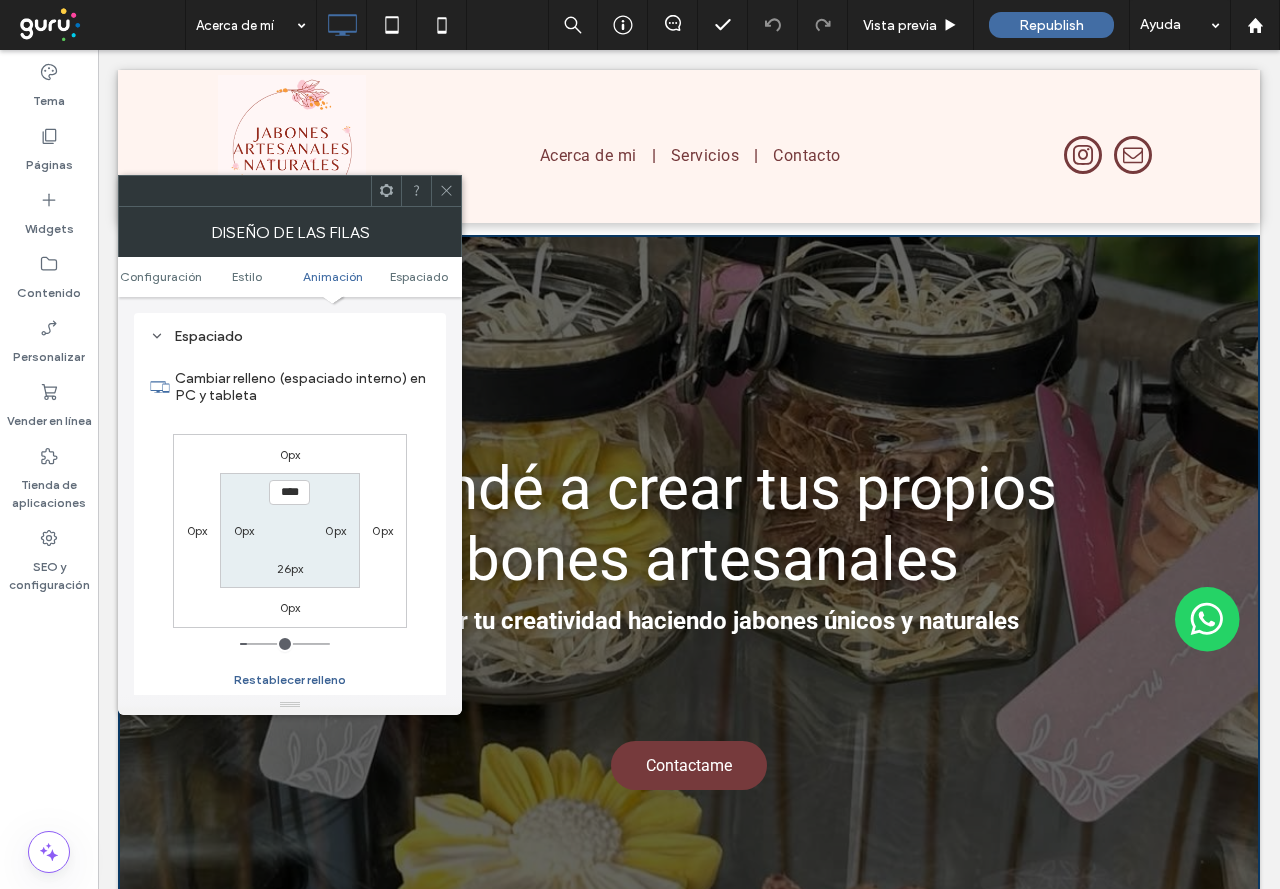 scroll, scrollTop: 1400, scrollLeft: 0, axis: vertical 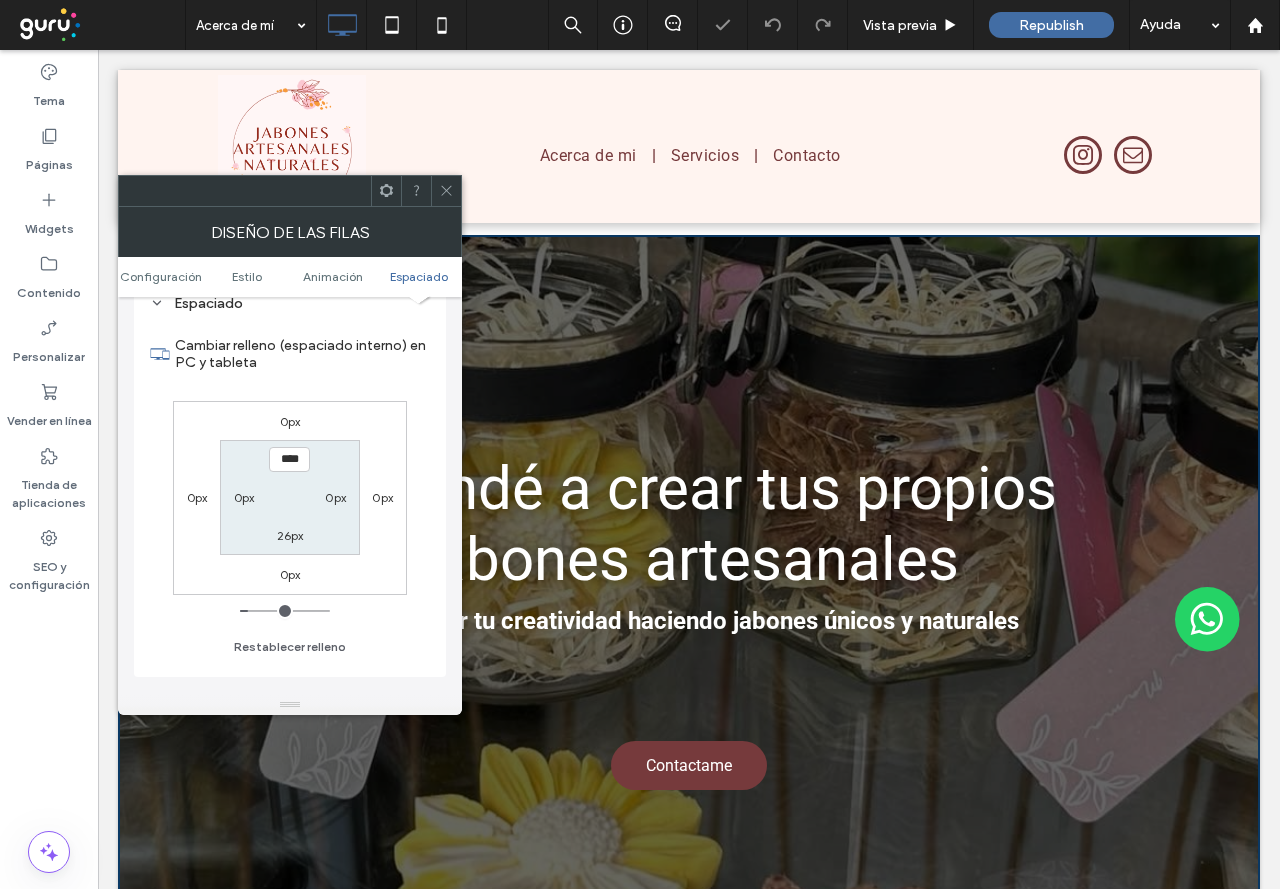type on "**" 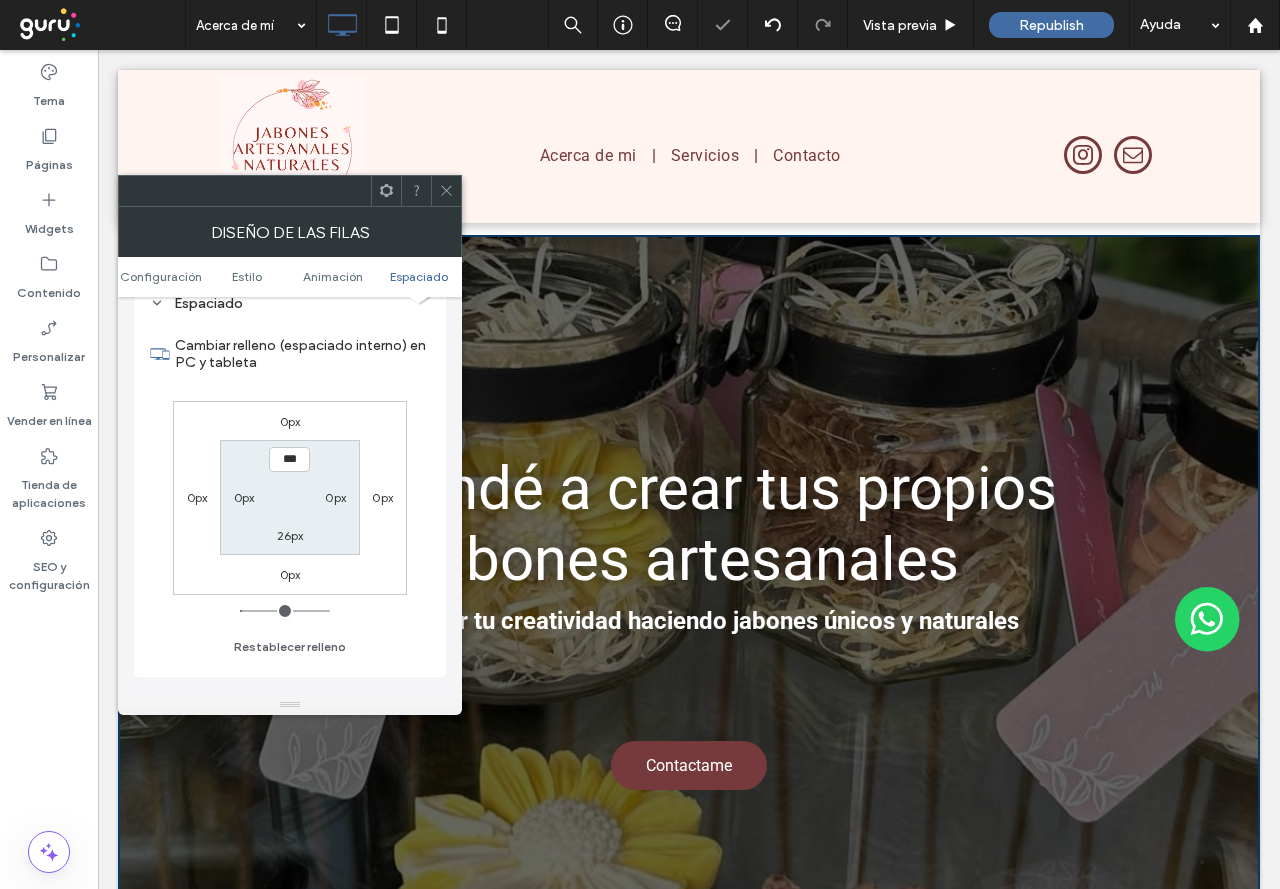 type on "*" 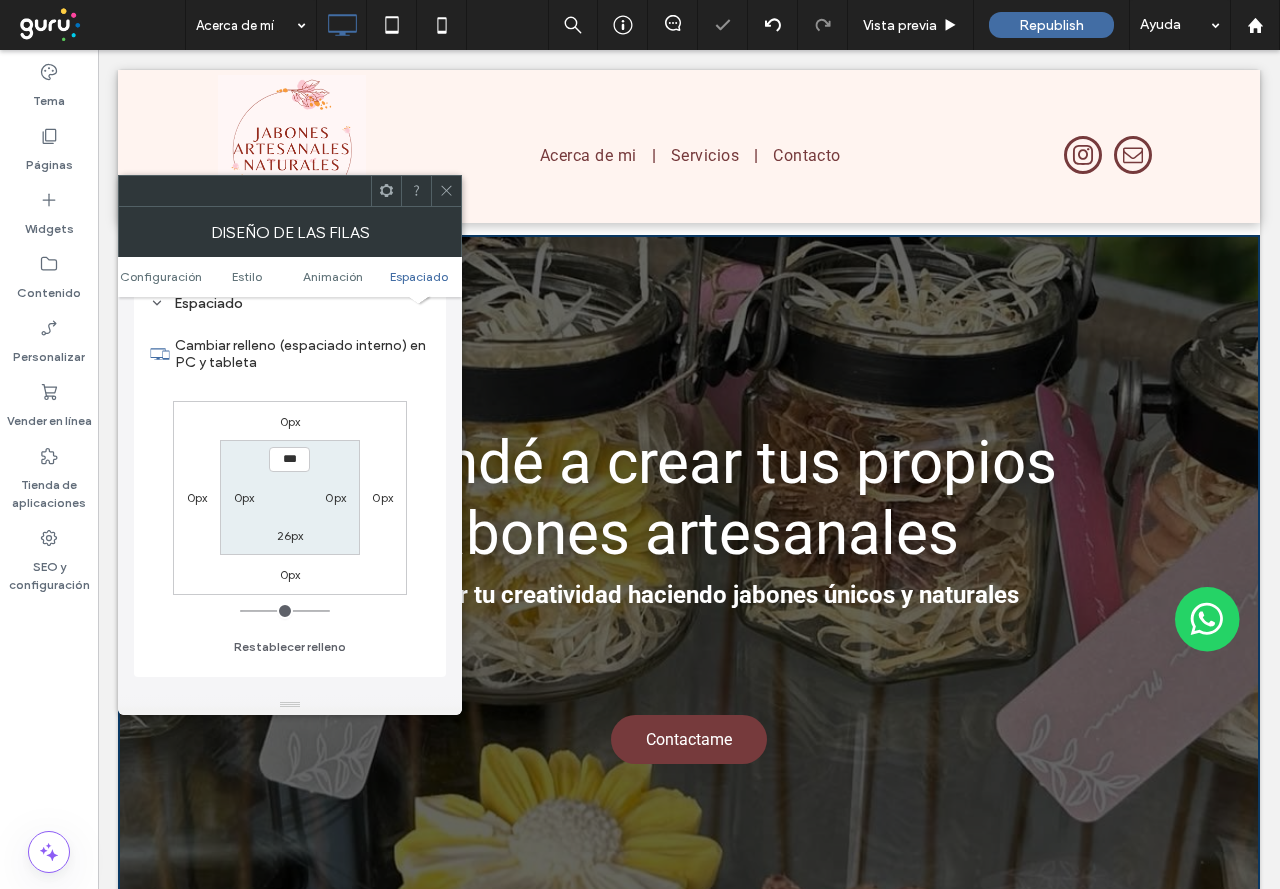 type on "*" 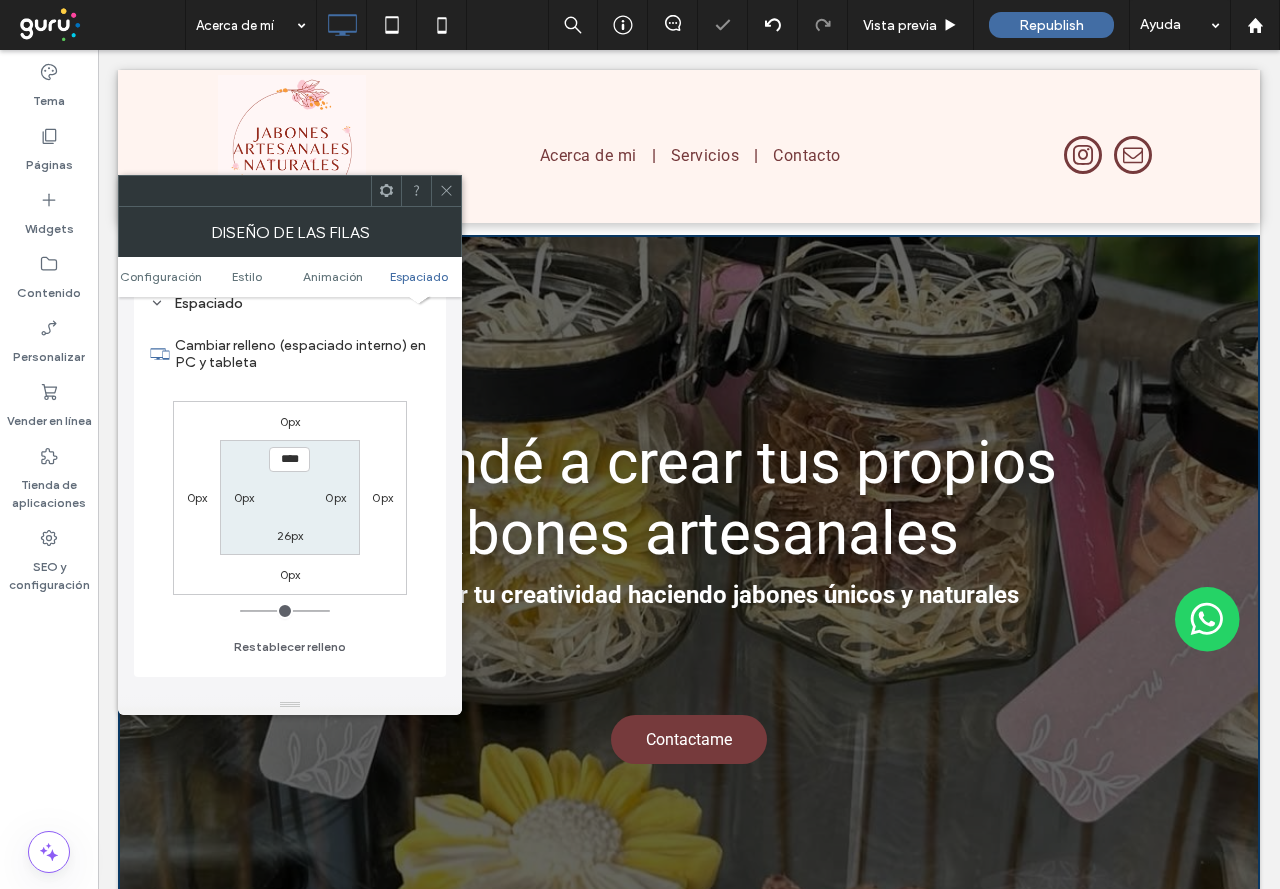 type on "**" 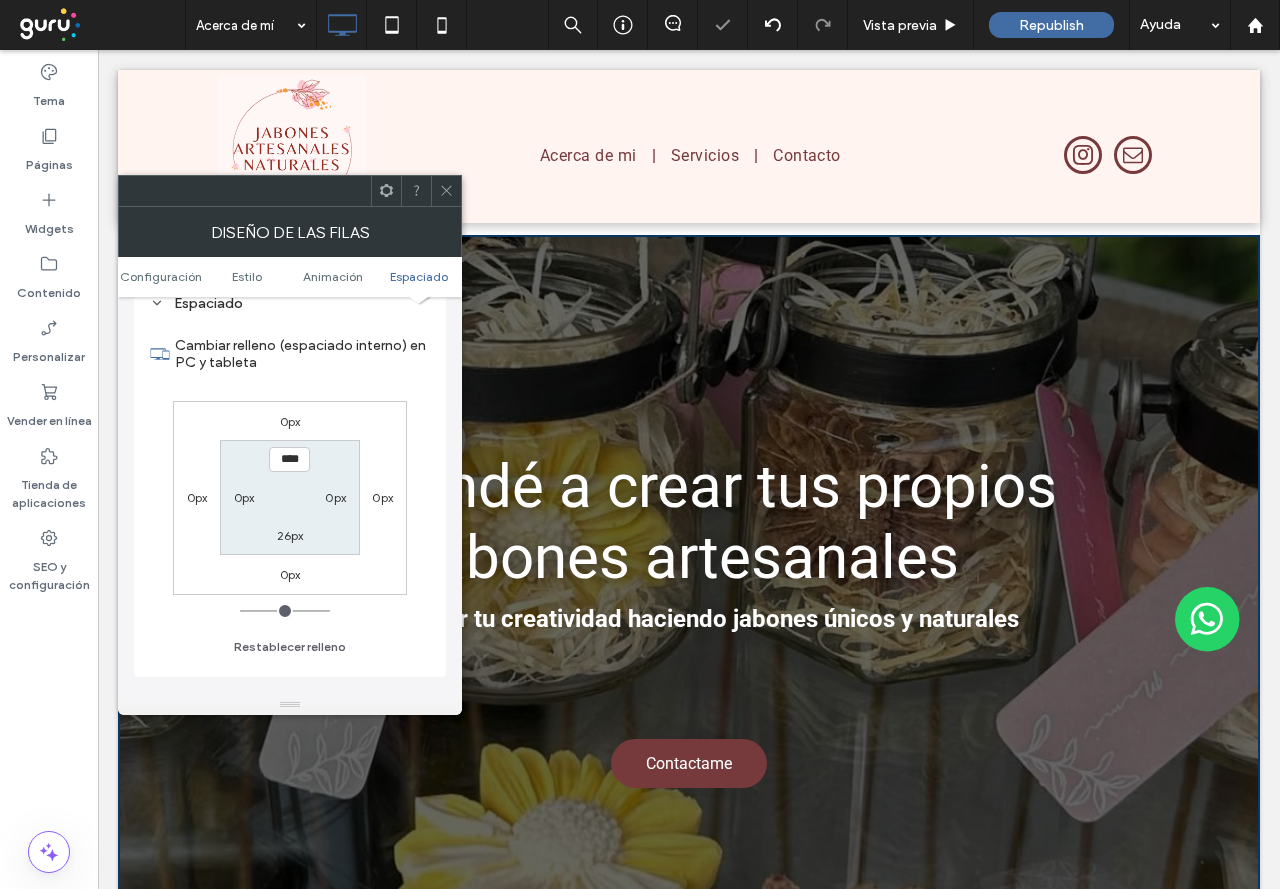type on "**" 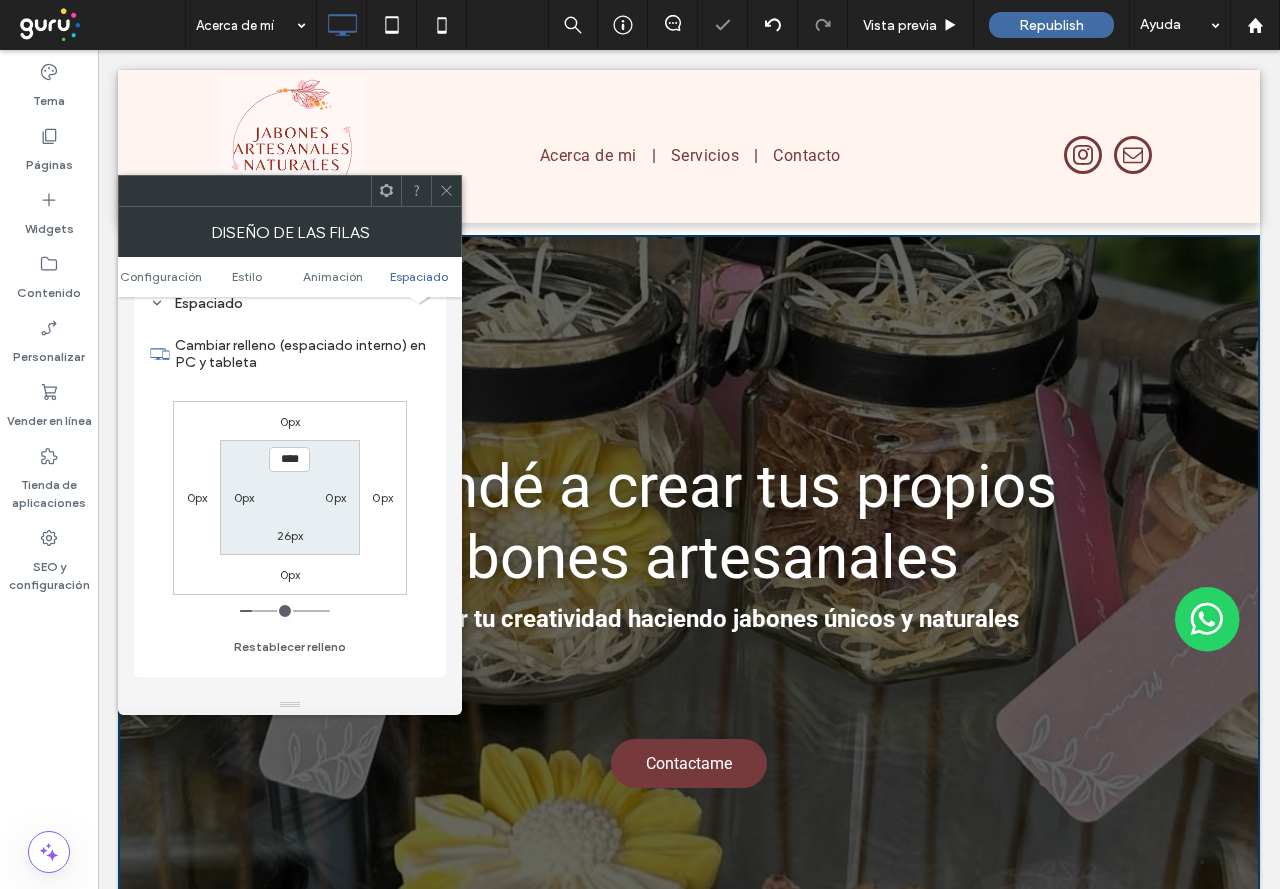 type on "**" 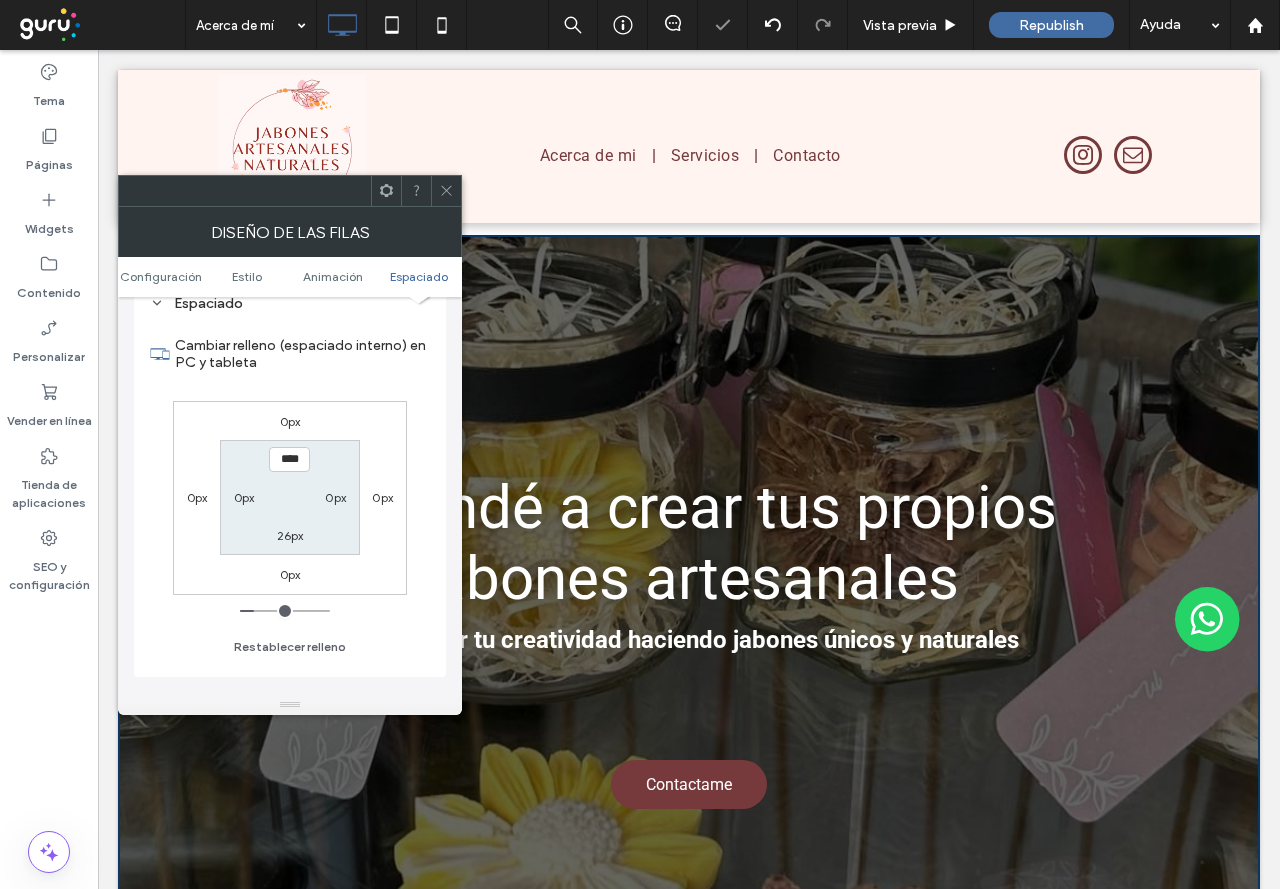 click at bounding box center (285, 611) 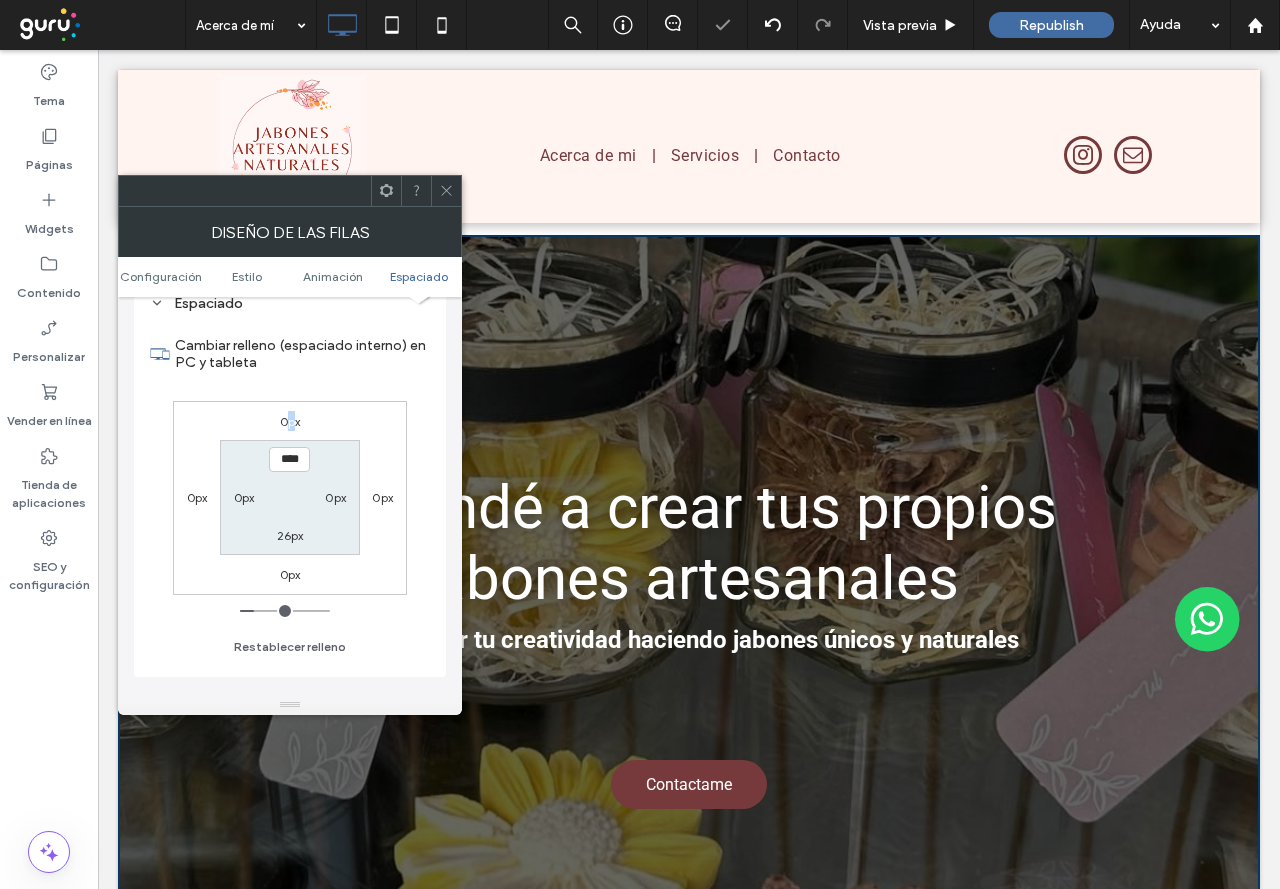 click on "0px" at bounding box center (290, 421) 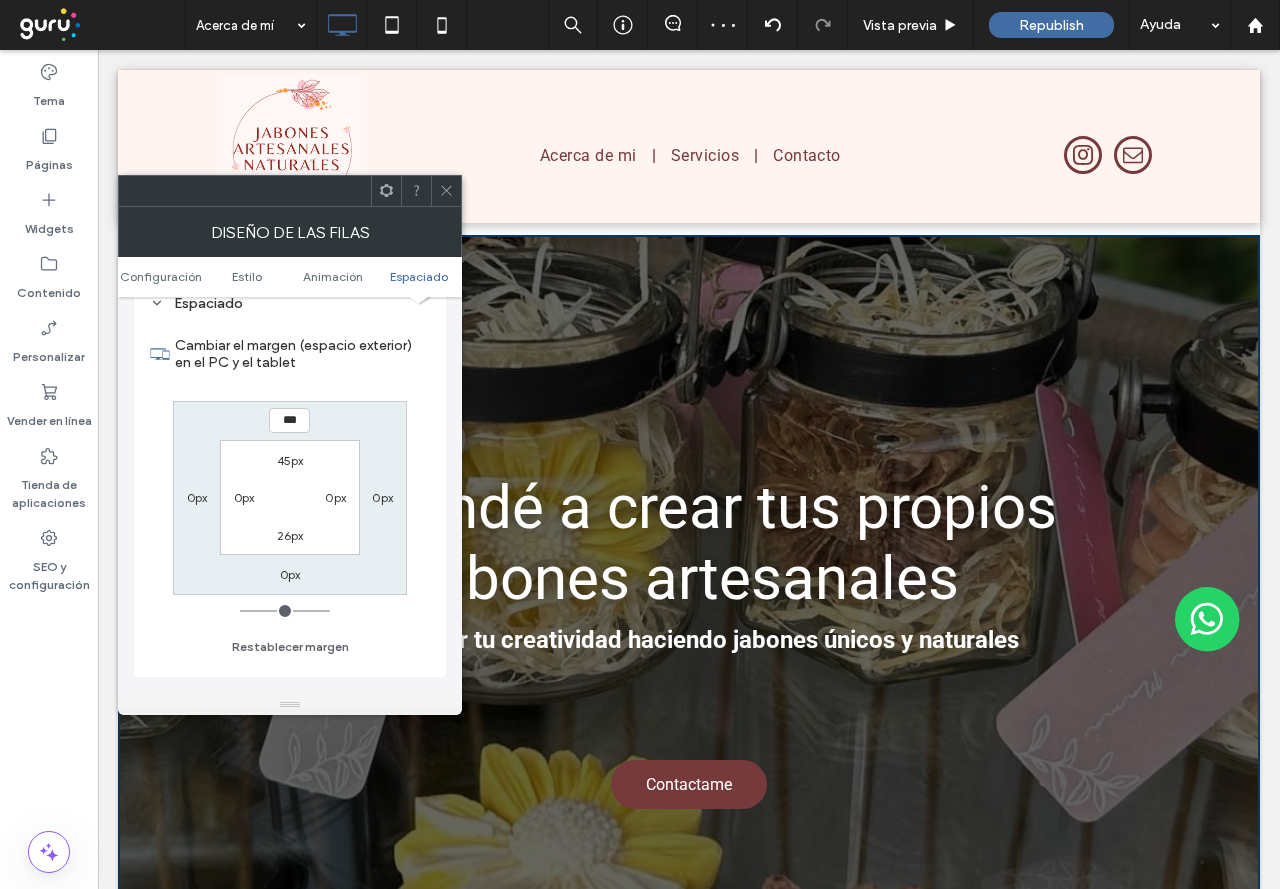 type on "***" 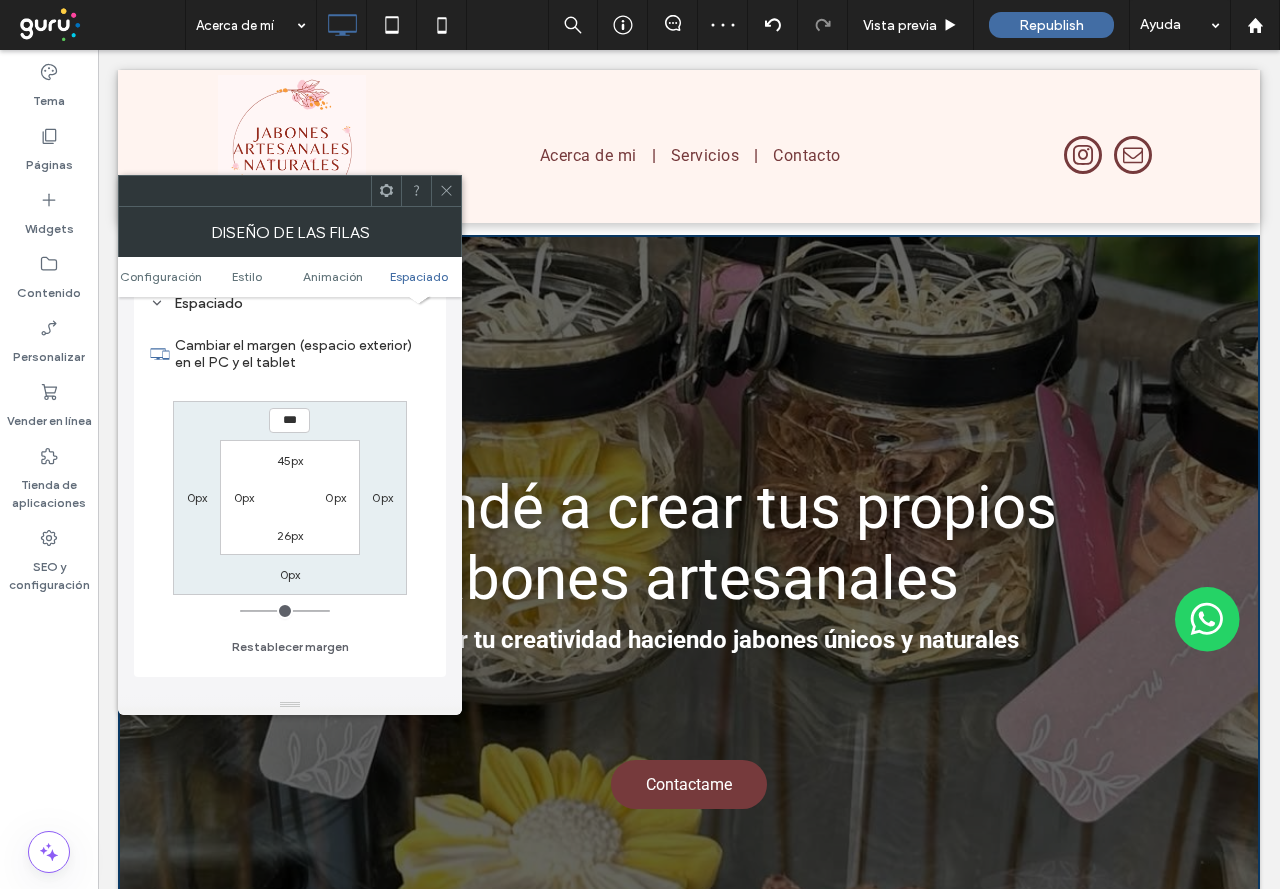 type on "*" 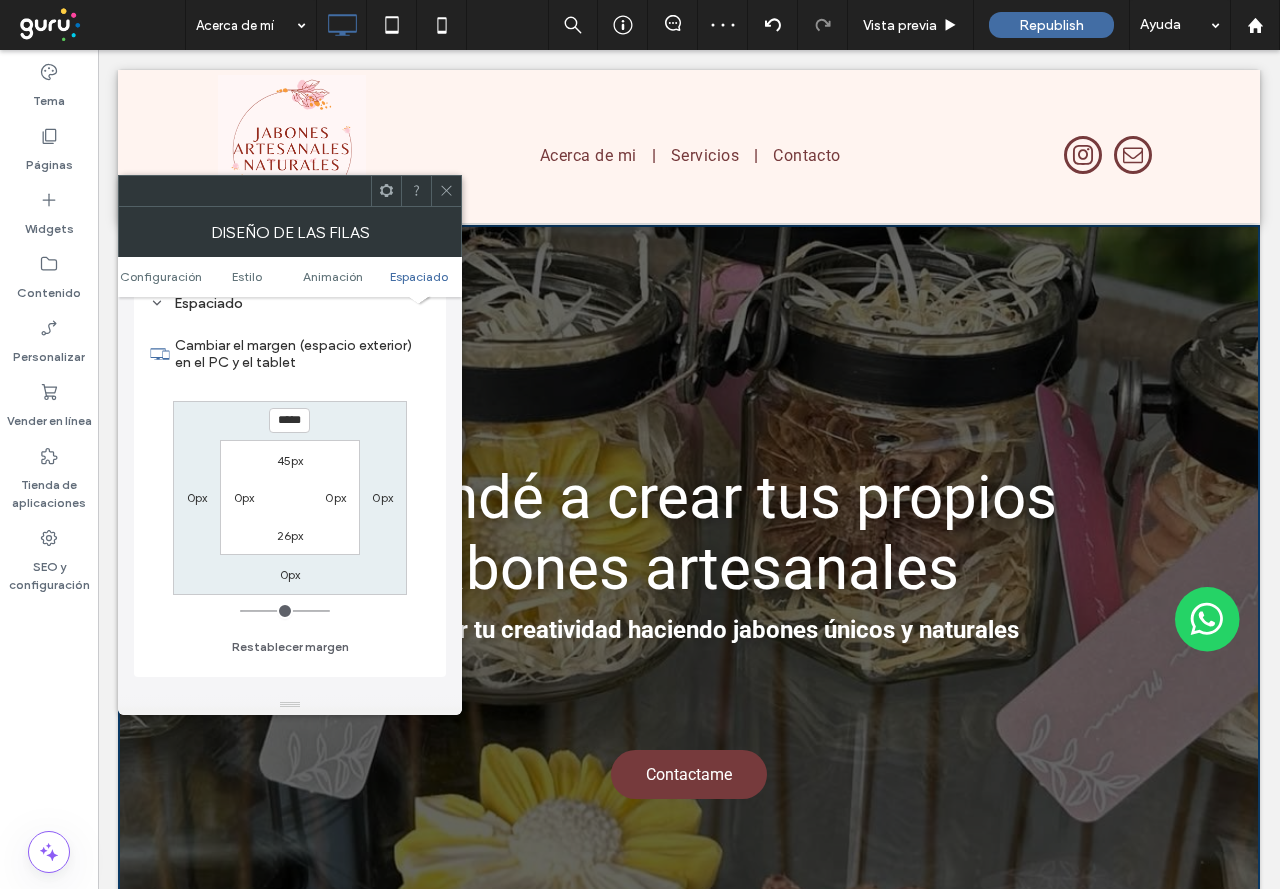 click at bounding box center (446, 191) 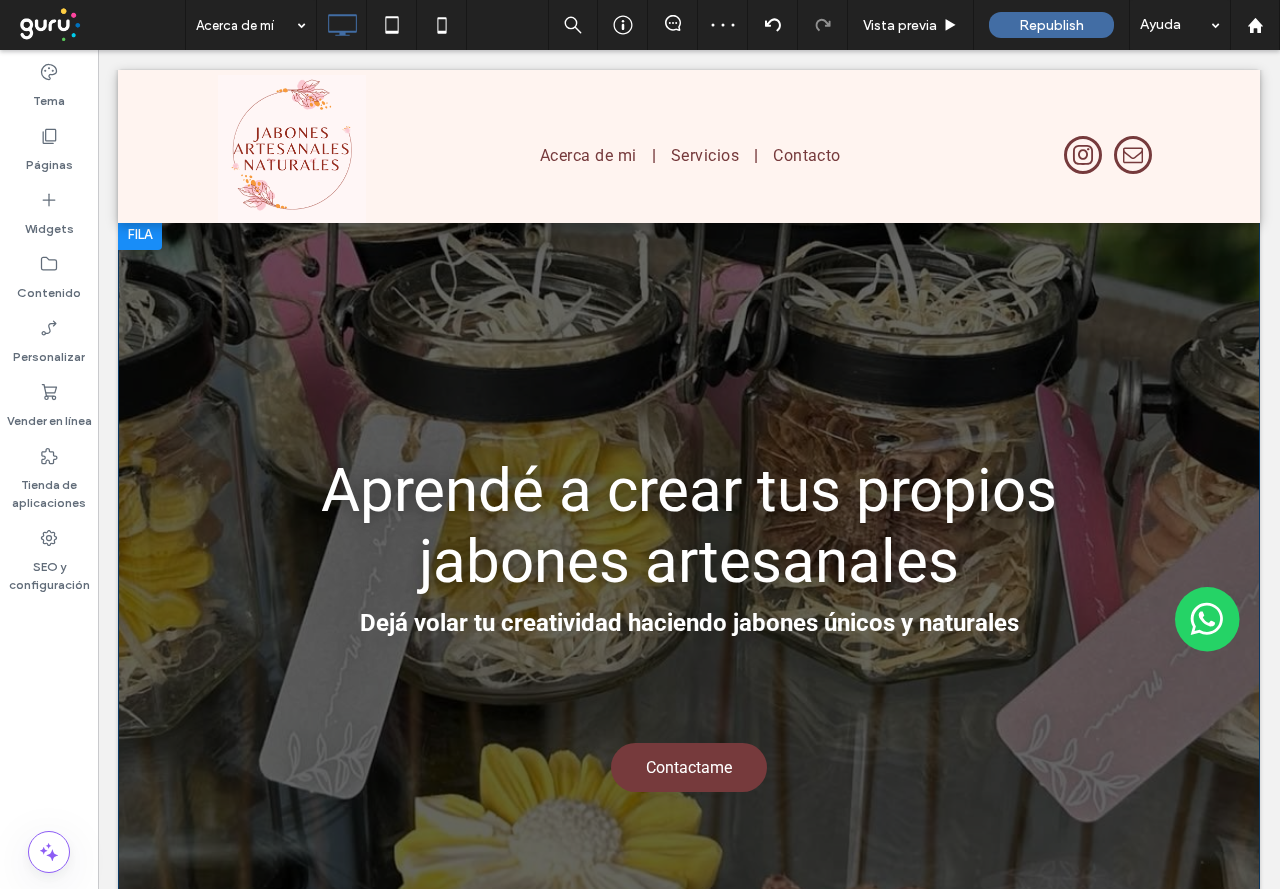 scroll, scrollTop: 0, scrollLeft: 0, axis: both 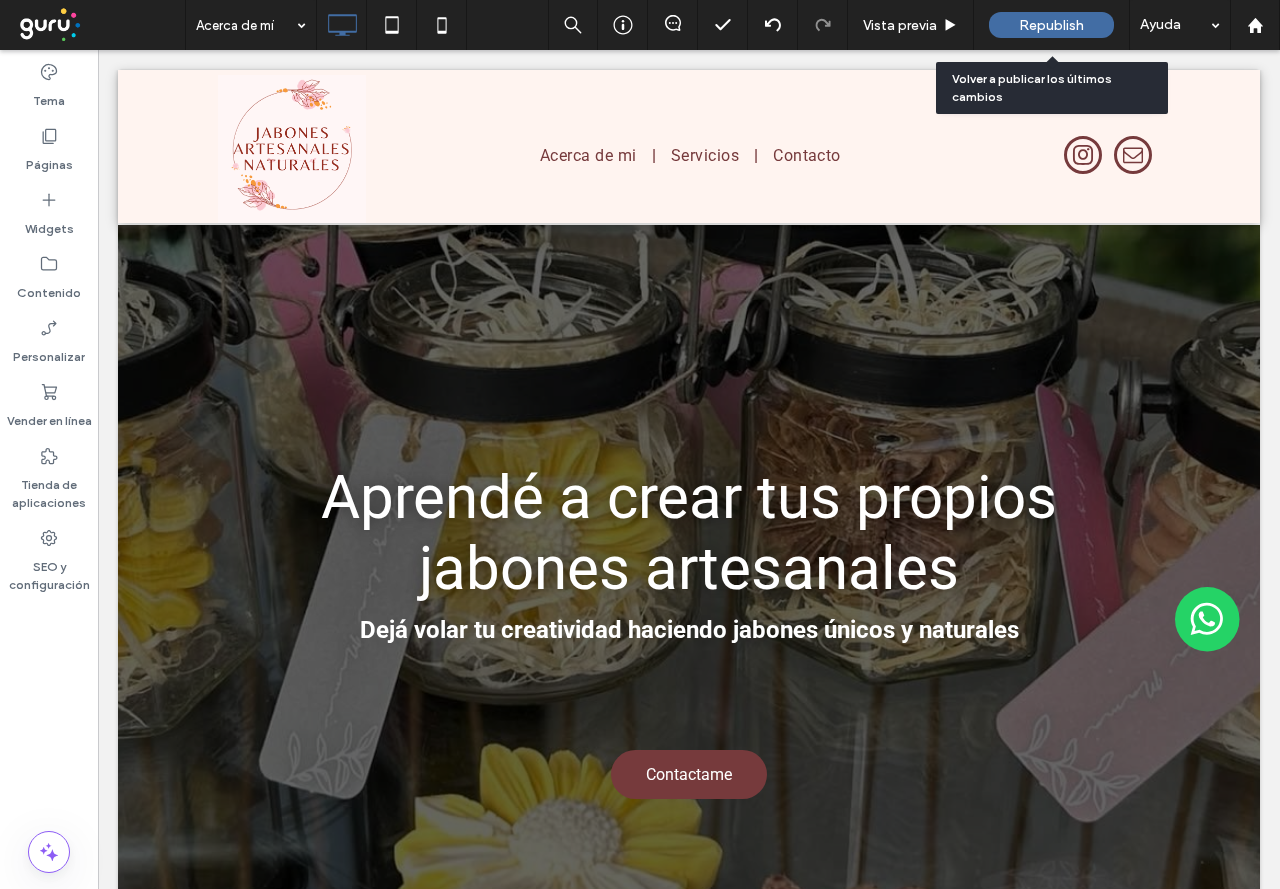 click on "Republish" at bounding box center [1051, 25] 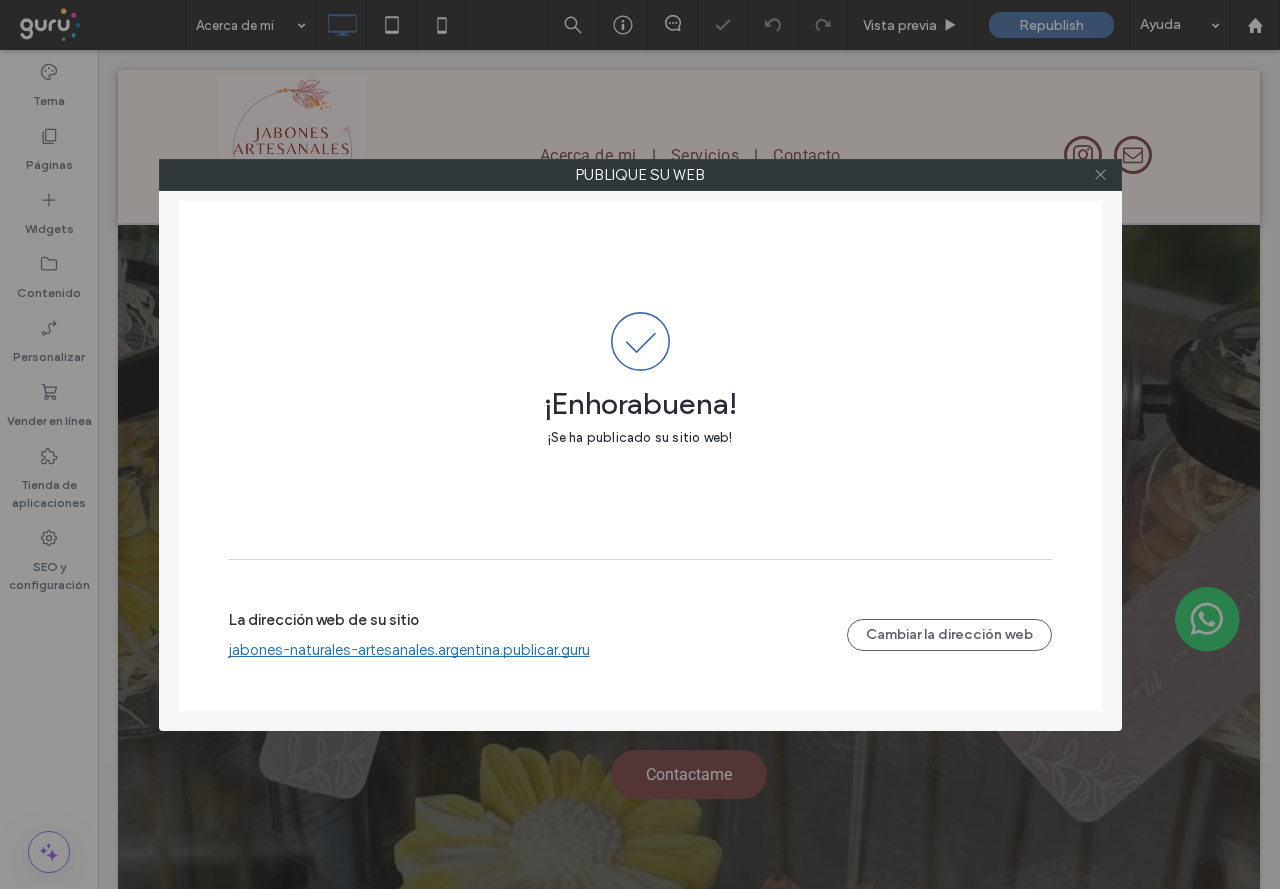 click 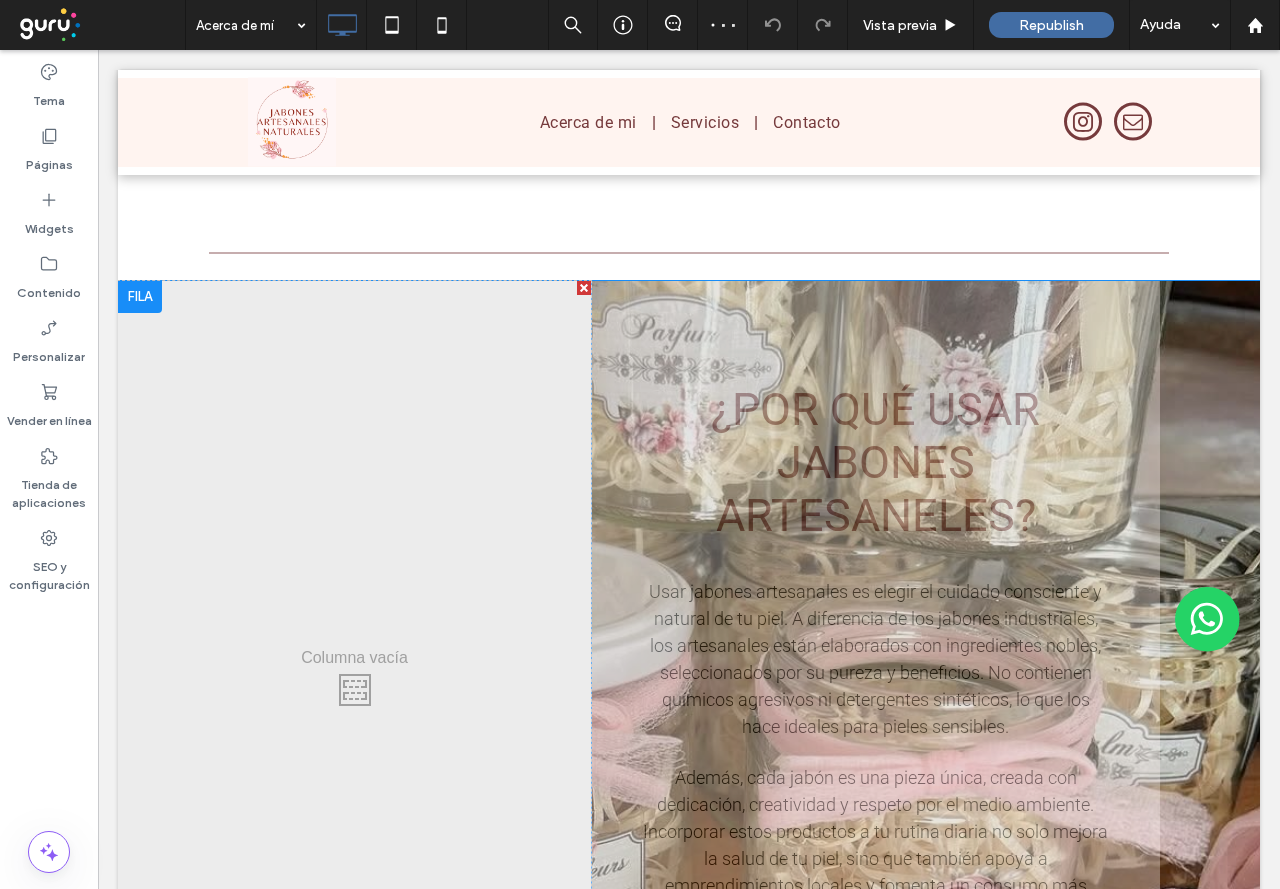 scroll, scrollTop: 2500, scrollLeft: 0, axis: vertical 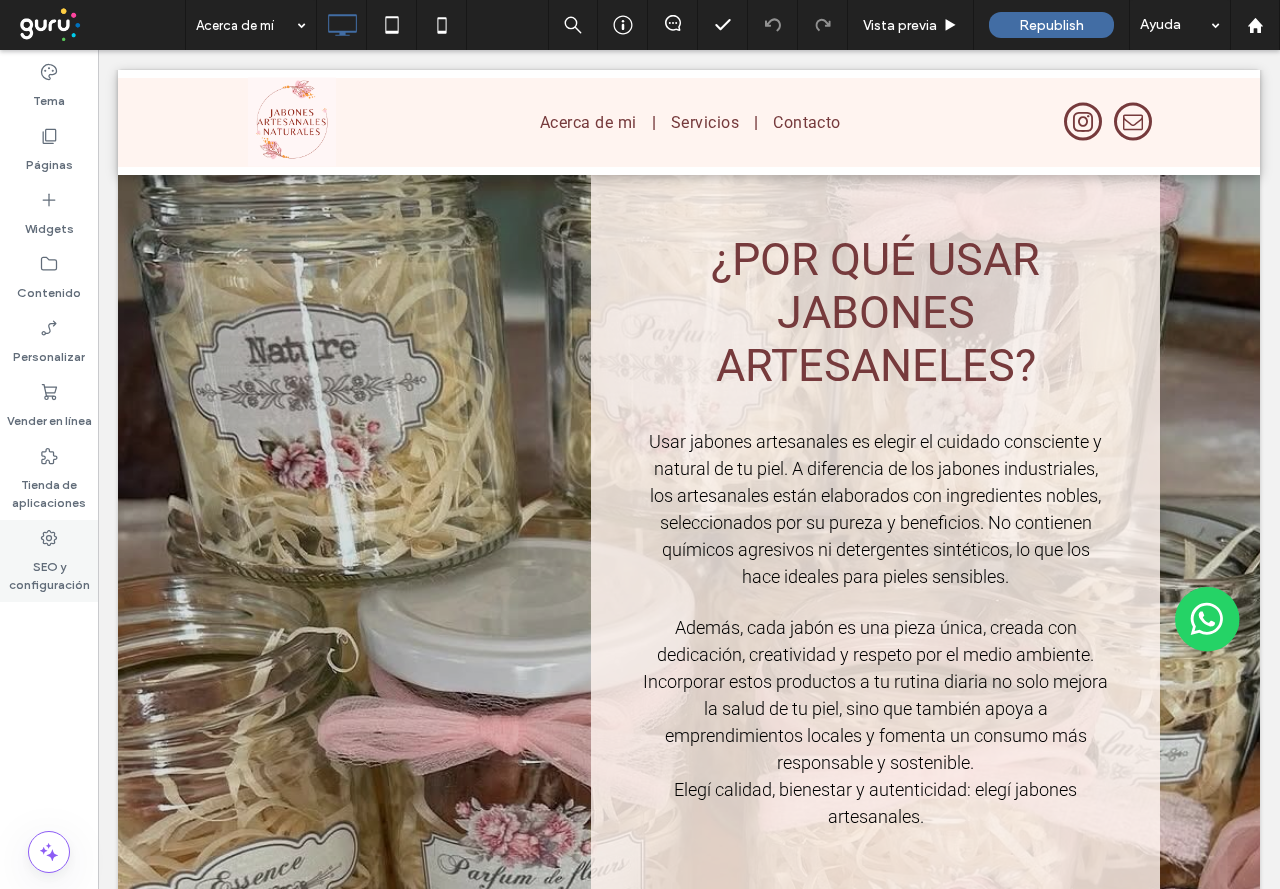 click on "SEO y configuración" at bounding box center [49, 561] 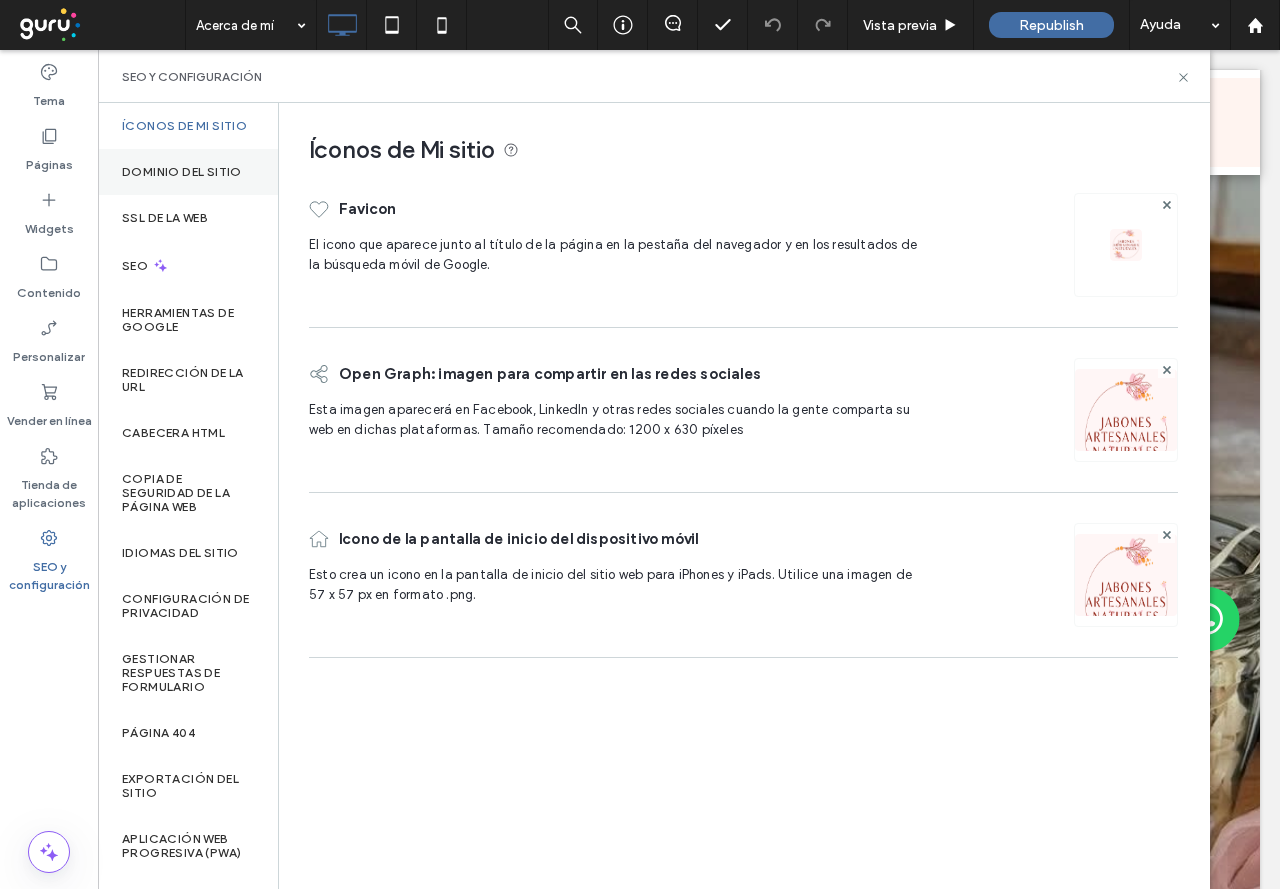 scroll, scrollTop: 0, scrollLeft: 0, axis: both 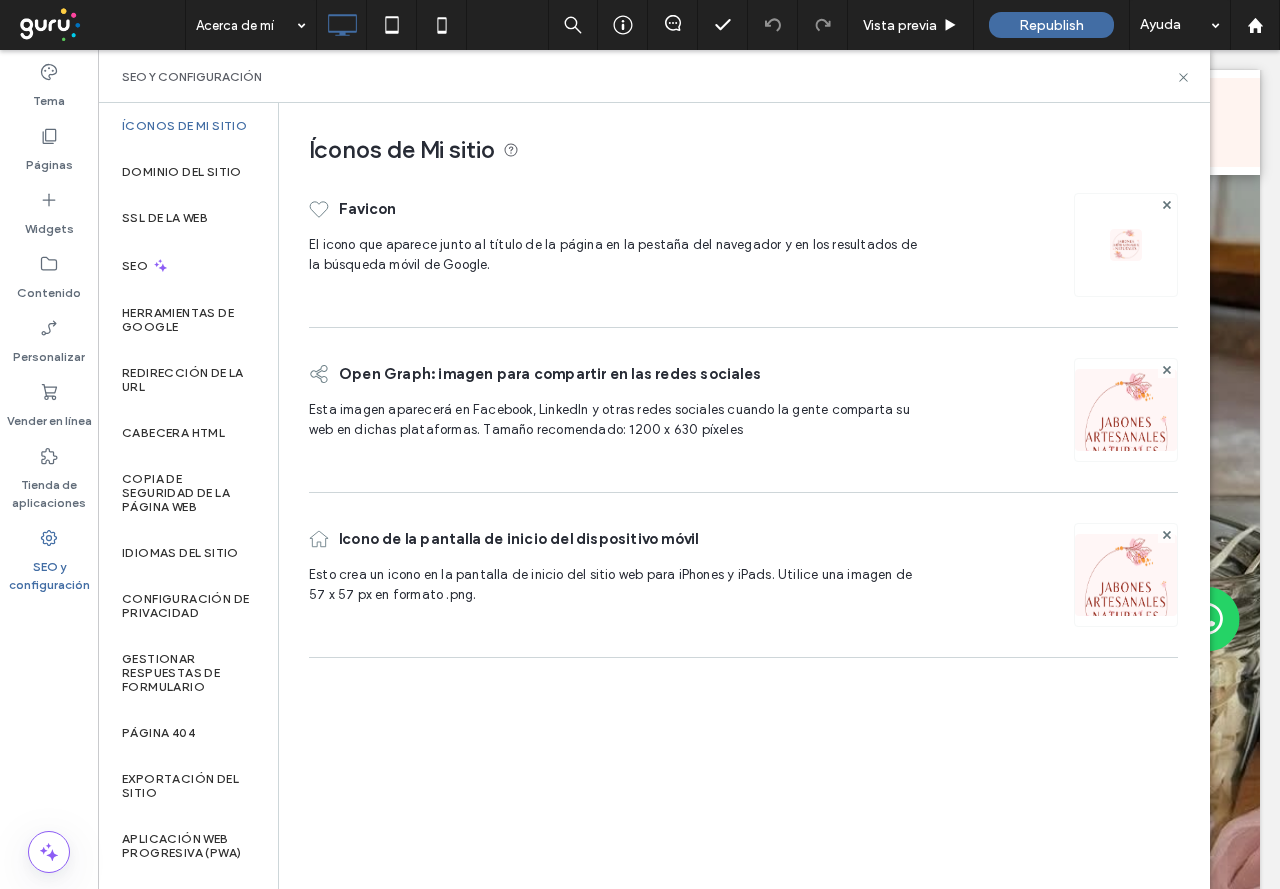 click on "SEO y configuración" at bounding box center (654, 76) 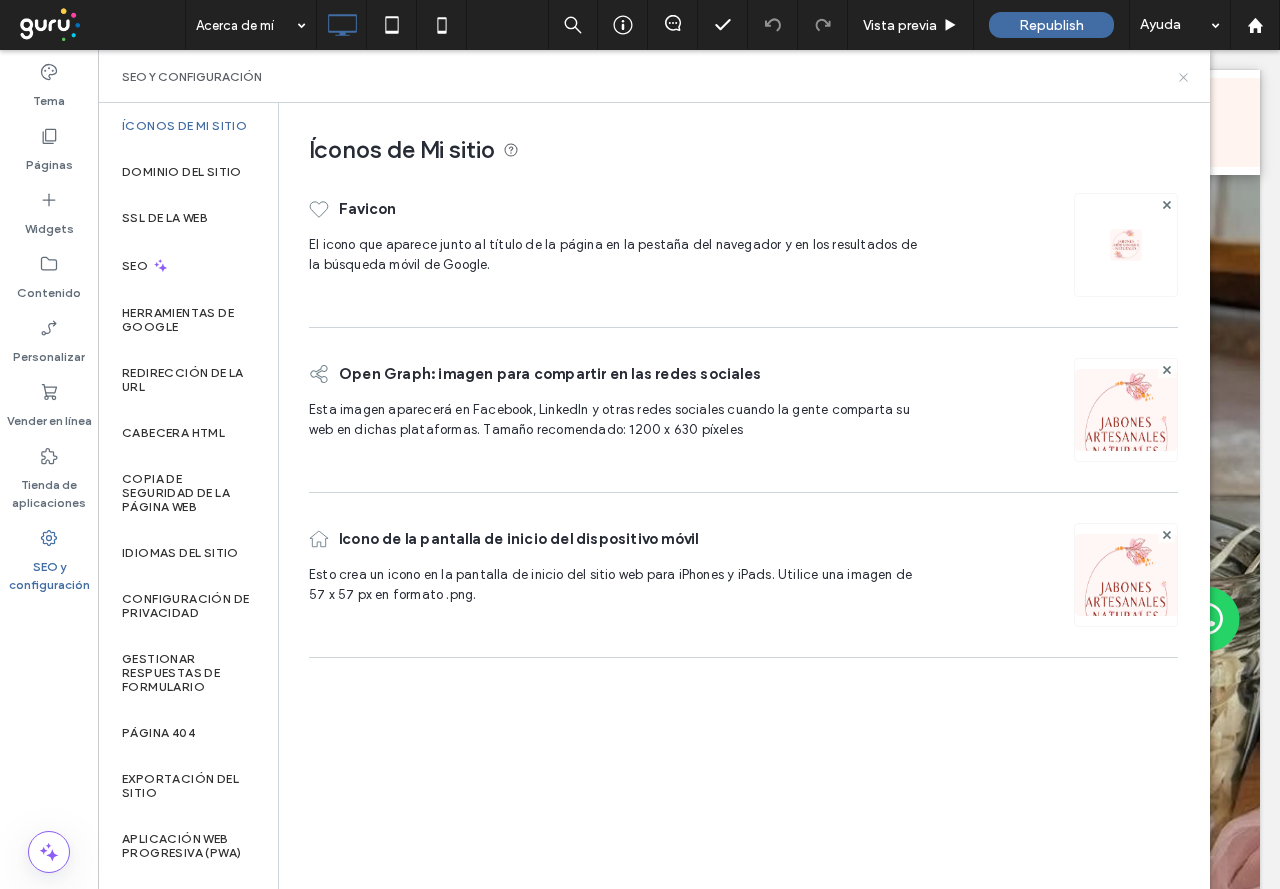 click 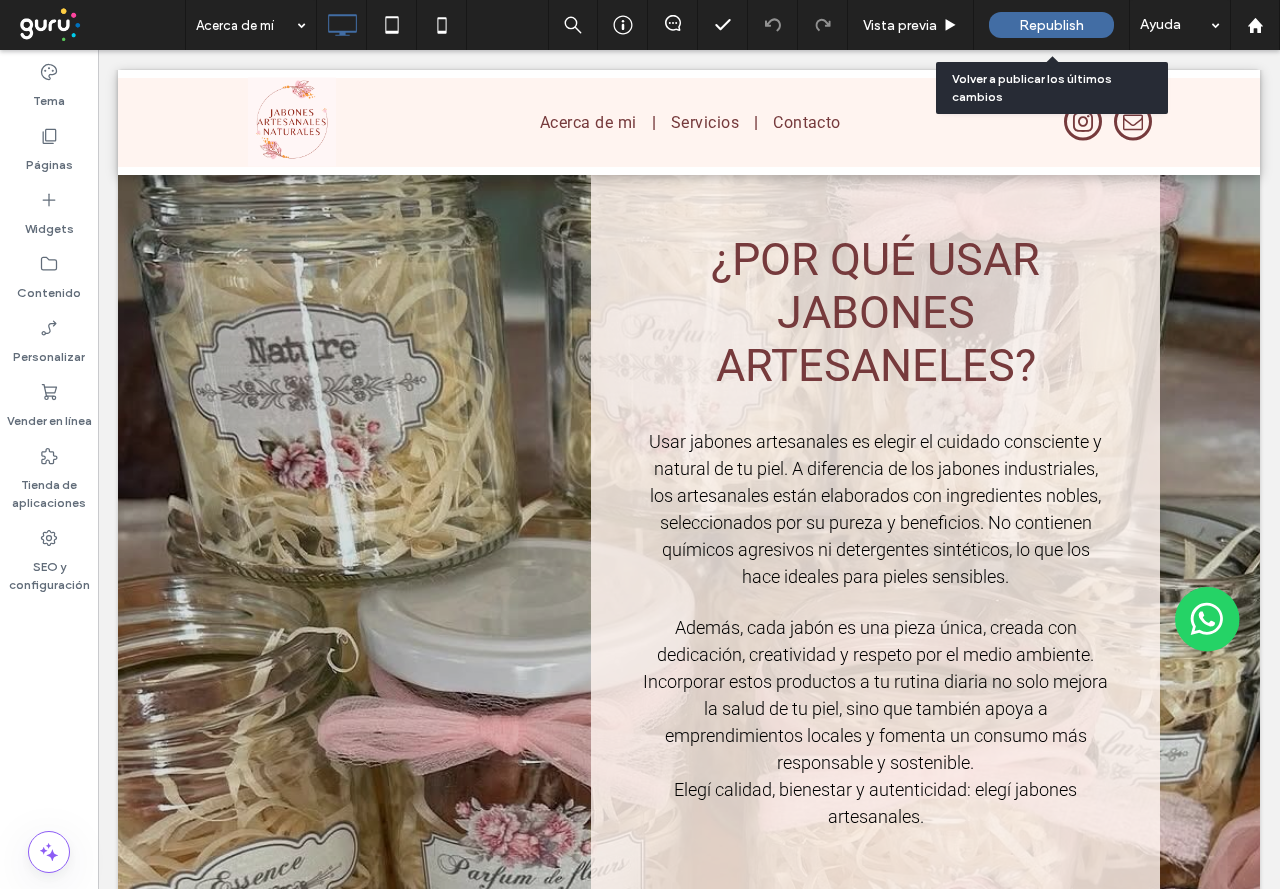 click on "Republish" at bounding box center [1051, 25] 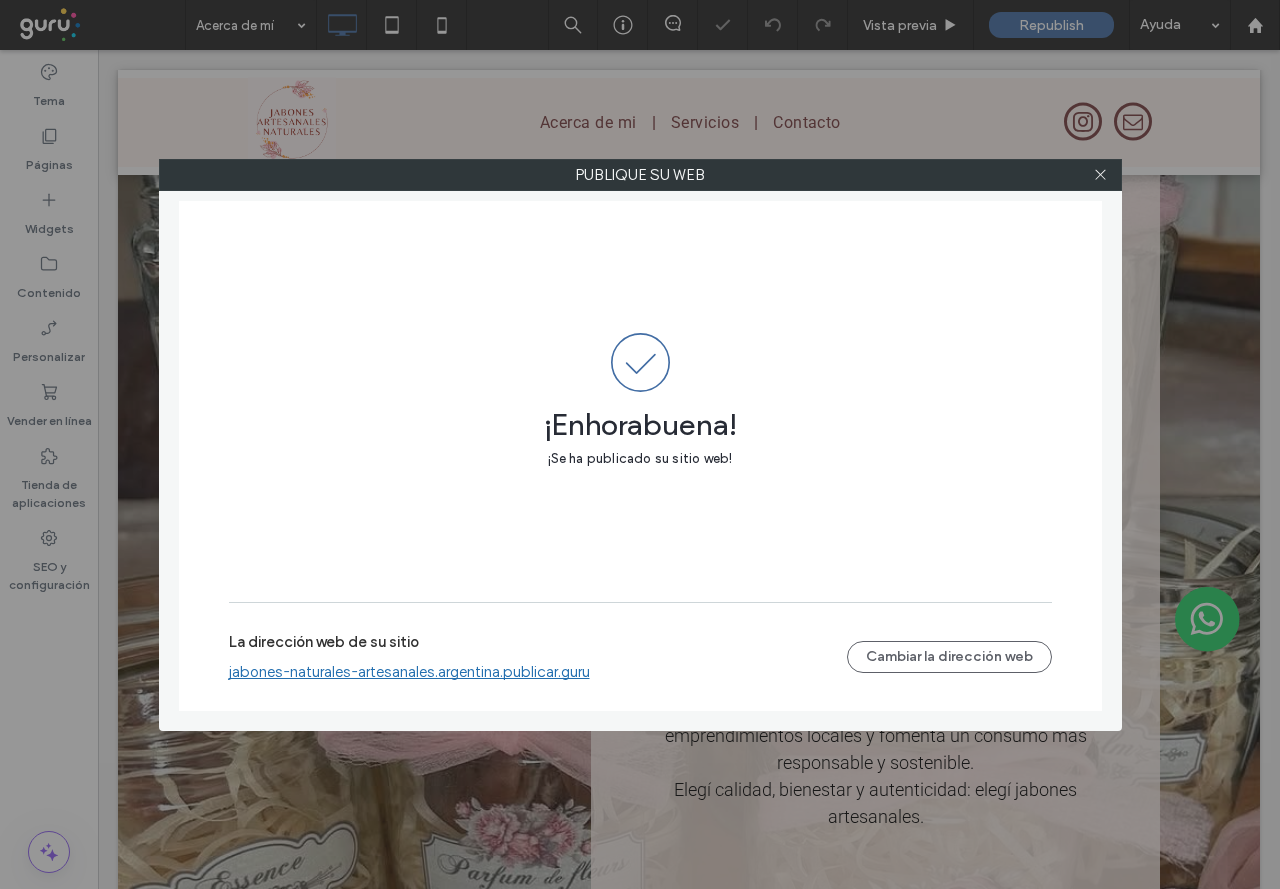 click on "La dirección web de su sitio" at bounding box center [324, 648] 